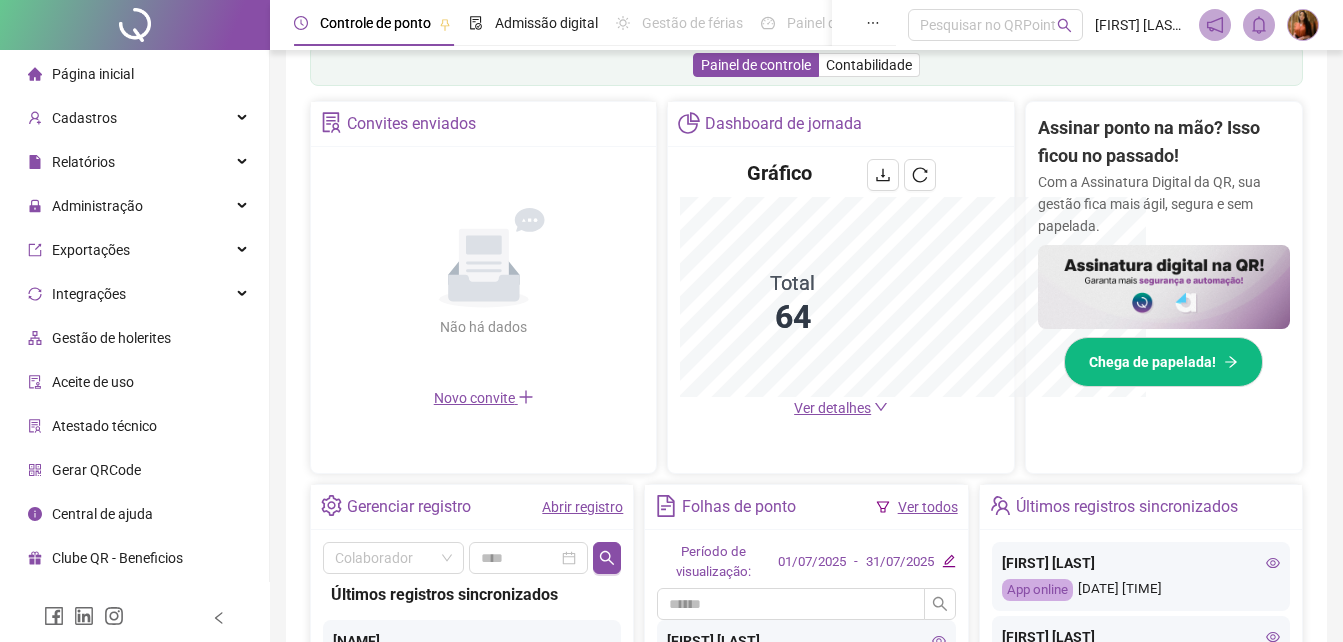 scroll, scrollTop: 636, scrollLeft: 0, axis: vertical 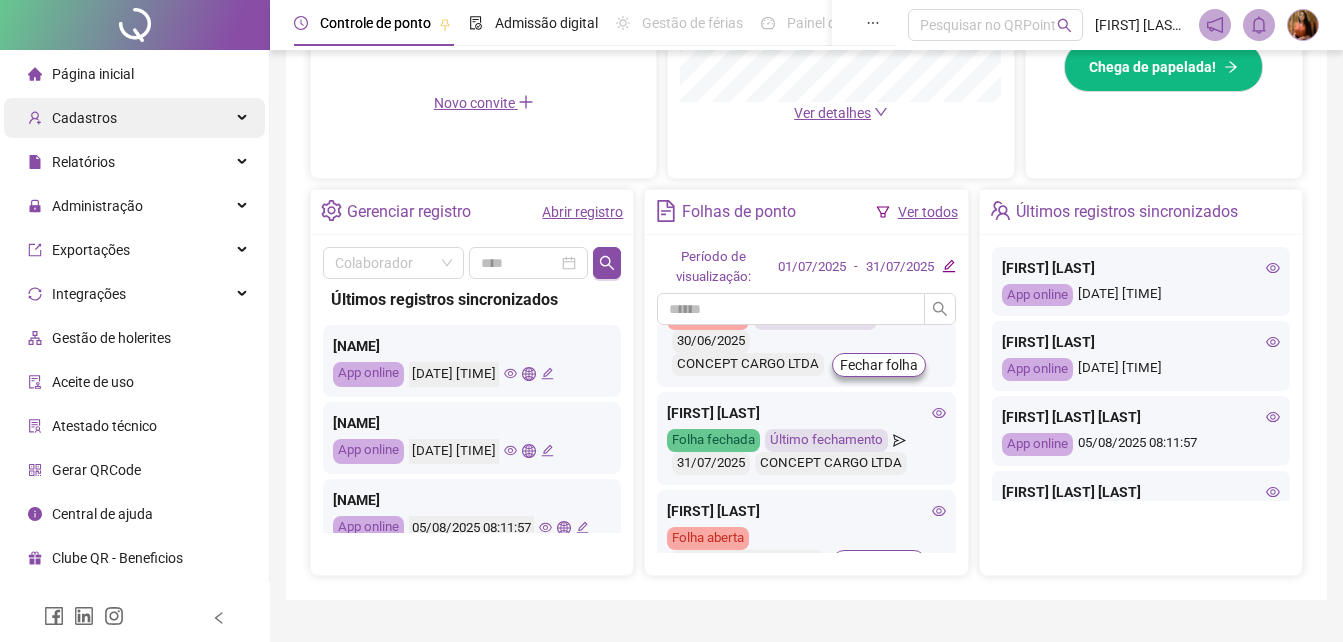 click on "Cadastros" at bounding box center (84, 118) 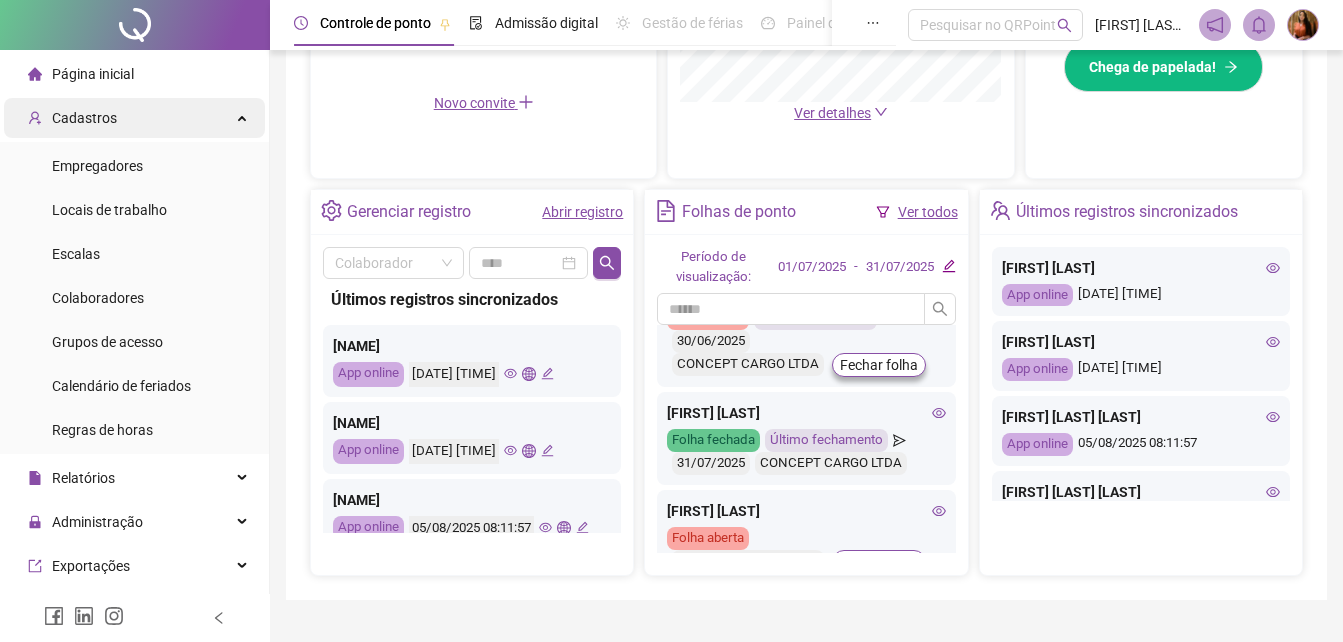 click on "Cadastros" at bounding box center (84, 118) 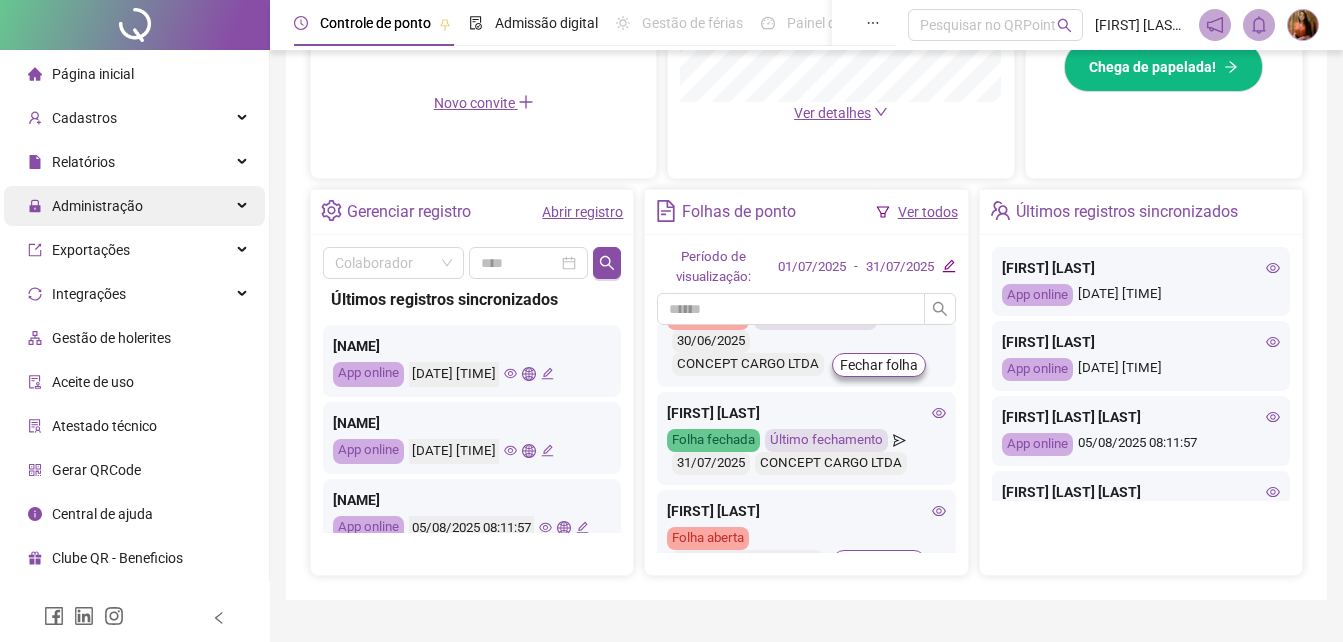 click on "Administração" at bounding box center [97, 206] 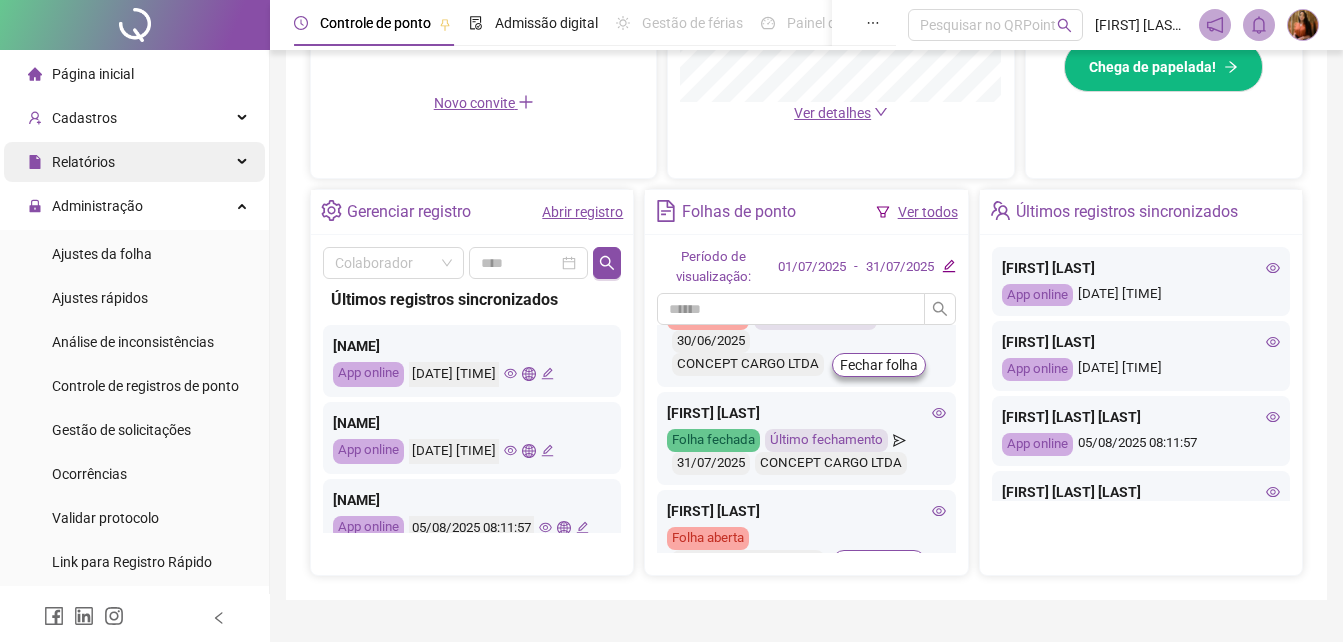 click on "Relatórios" at bounding box center (83, 162) 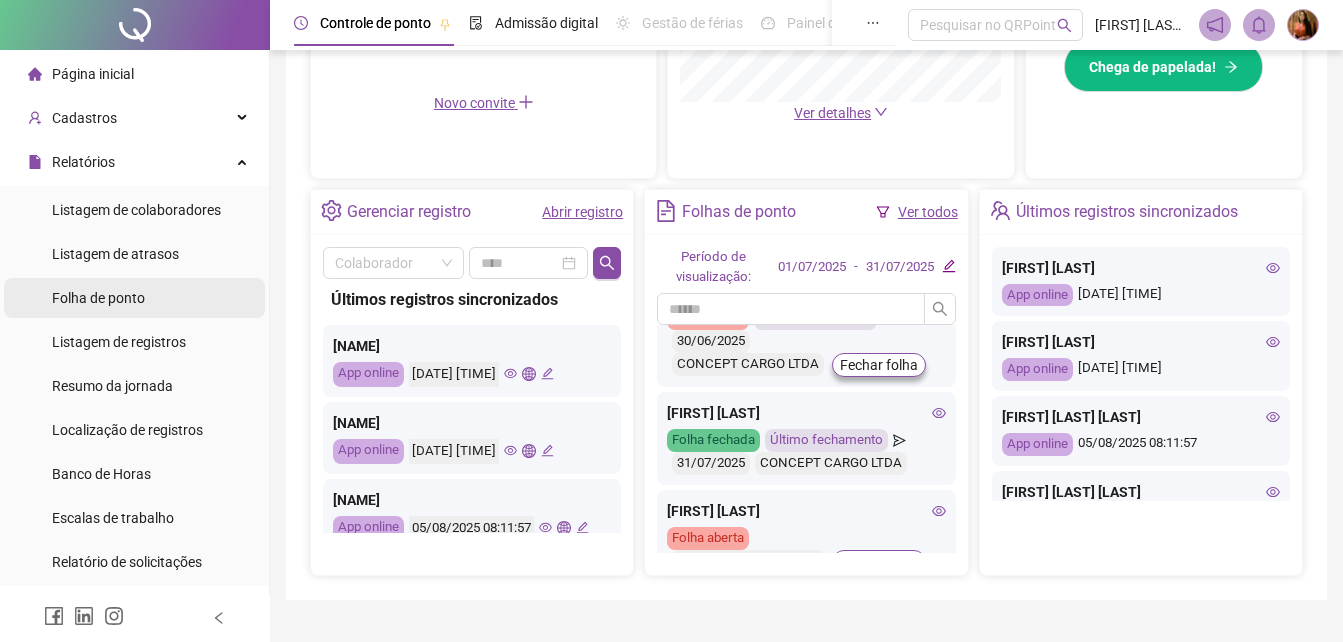 click on "Folha de ponto" at bounding box center (98, 298) 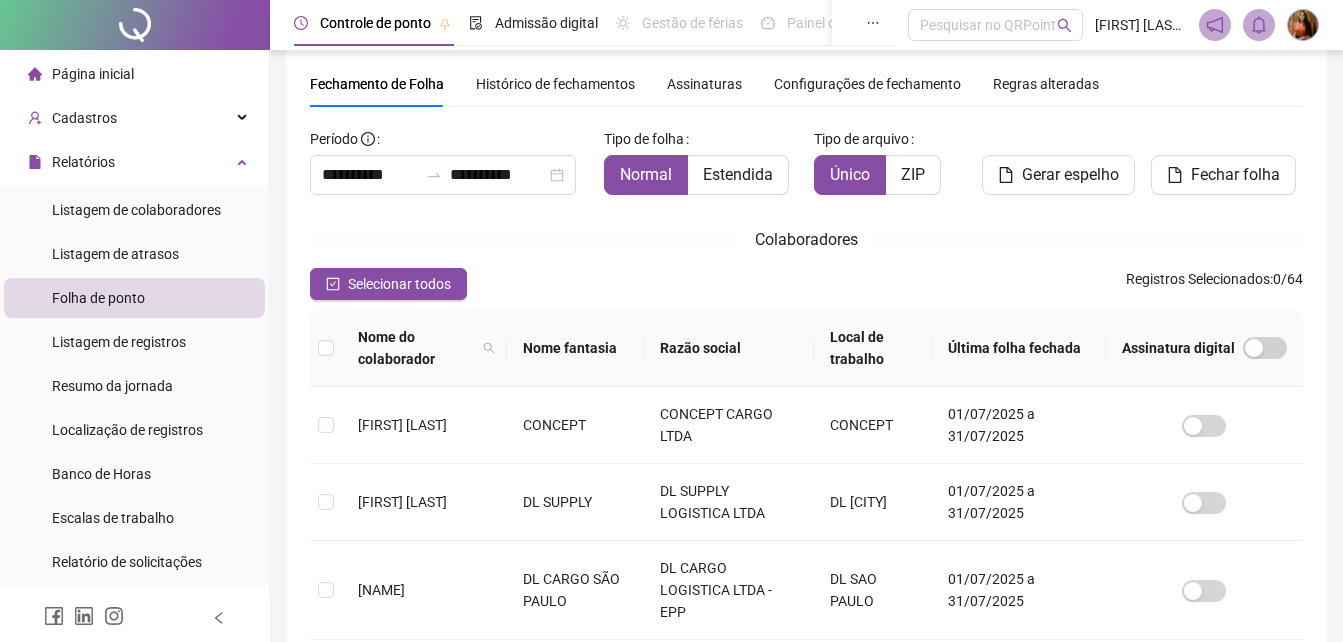 scroll, scrollTop: 89, scrollLeft: 0, axis: vertical 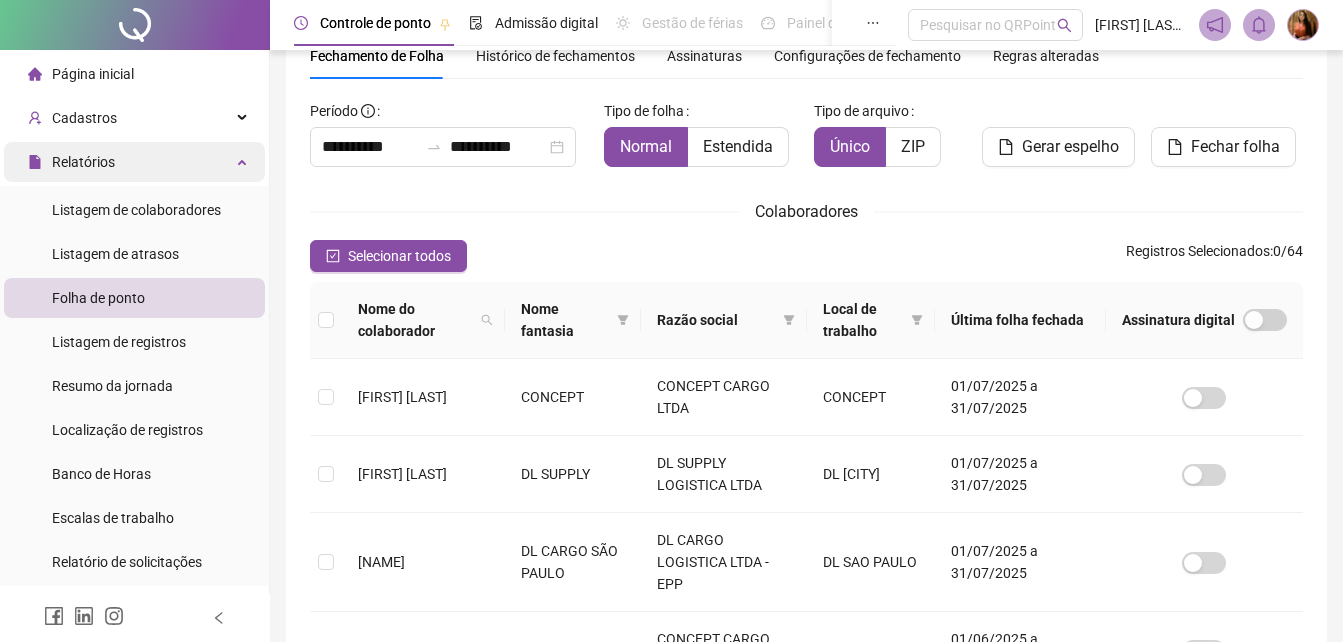 click on "Relatórios" at bounding box center (83, 162) 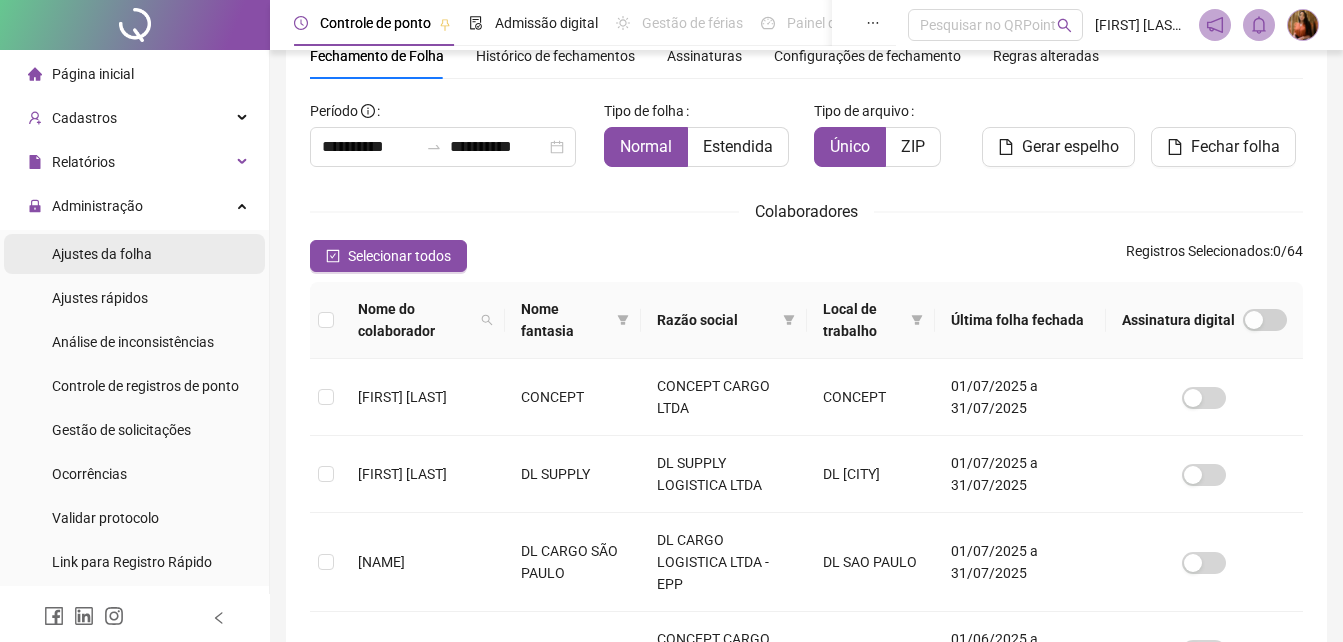 click on "Ajustes da folha" at bounding box center [102, 254] 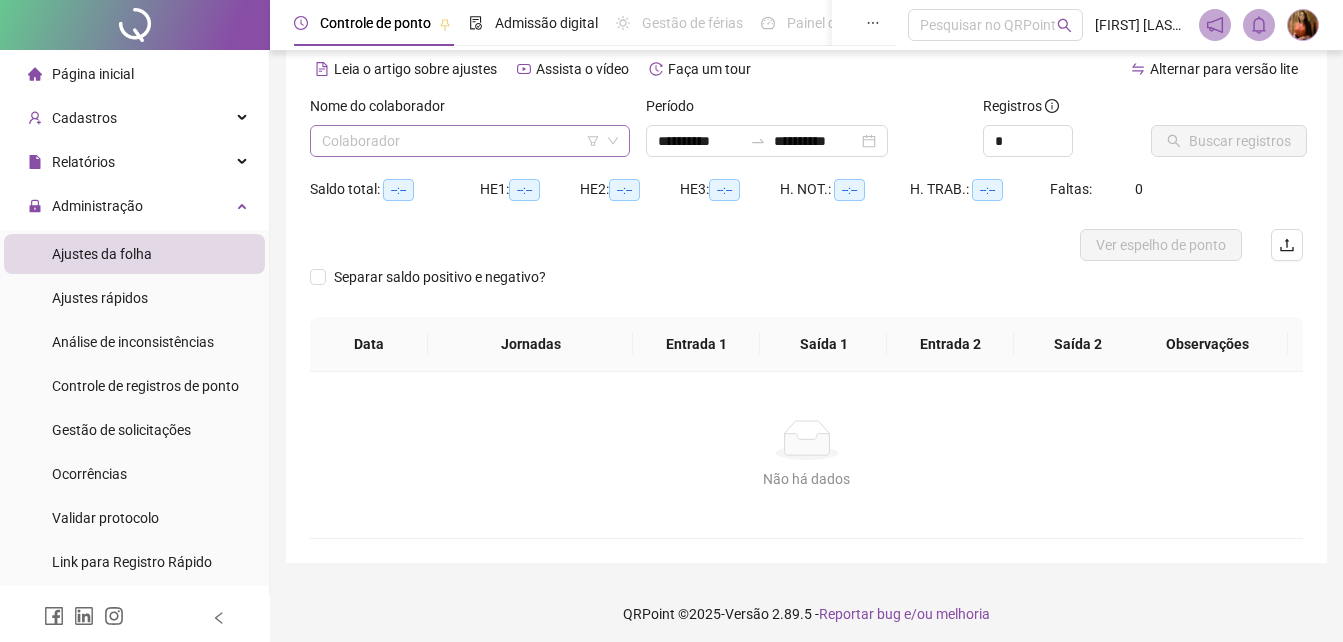 click at bounding box center (461, 141) 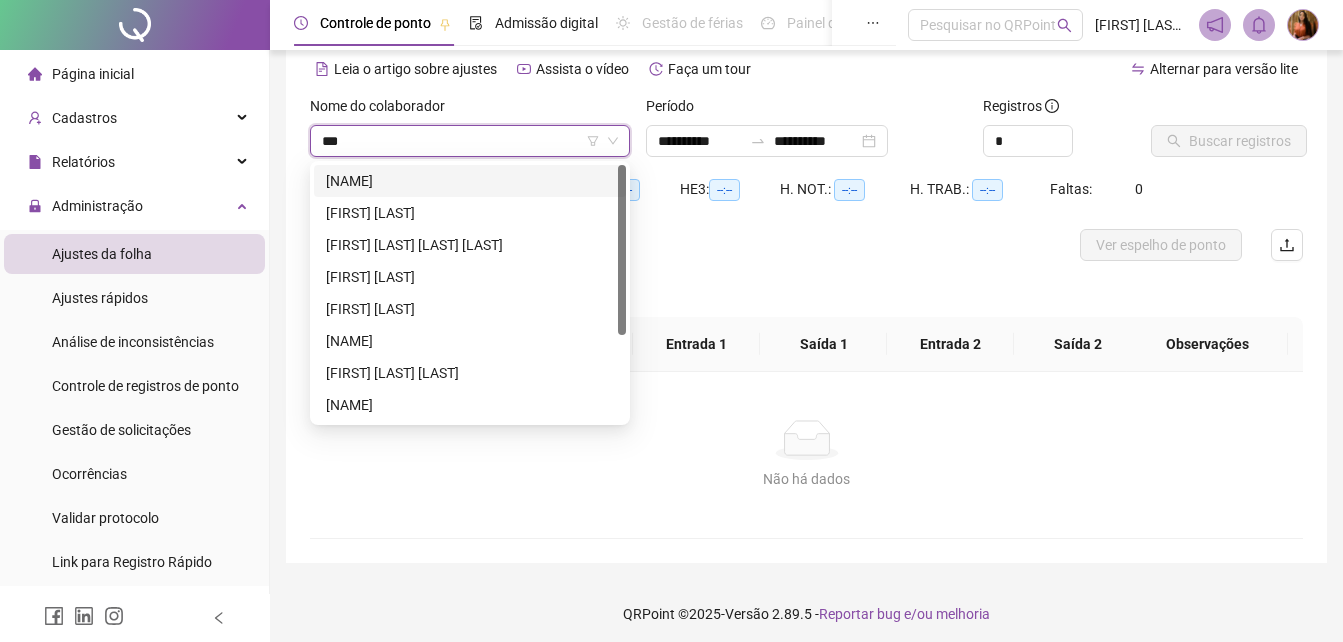 type on "****" 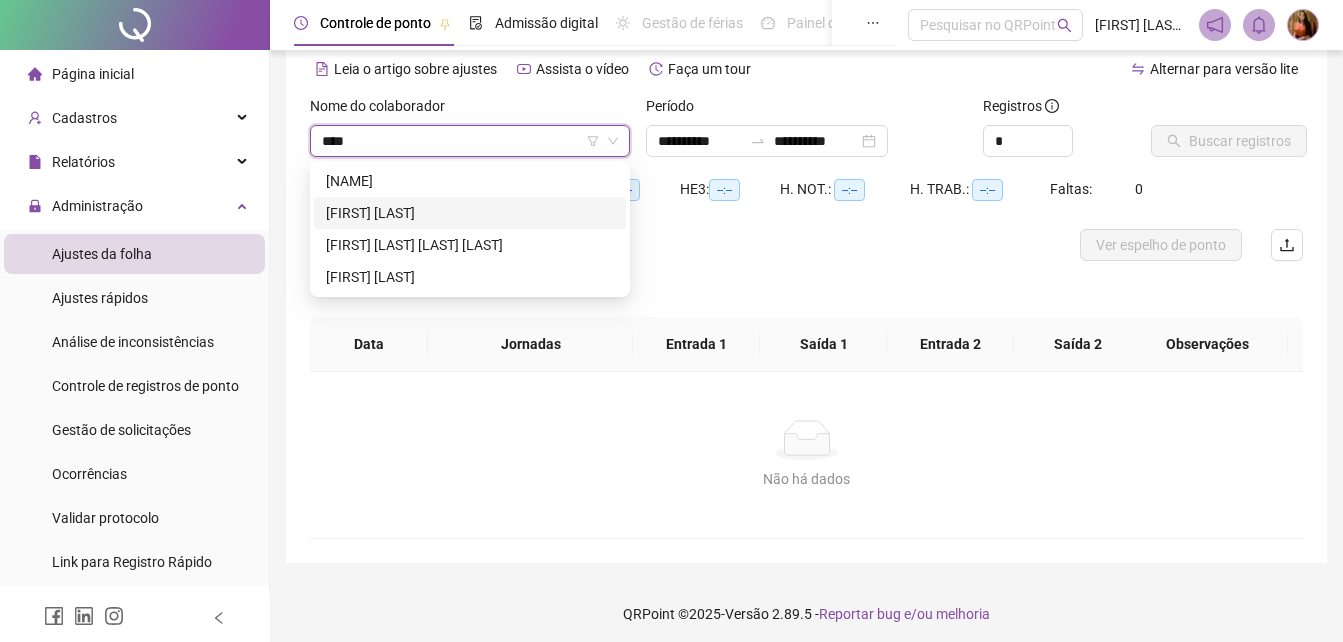click on "ALEX MESSIAS DOS SANTOS" at bounding box center (470, 213) 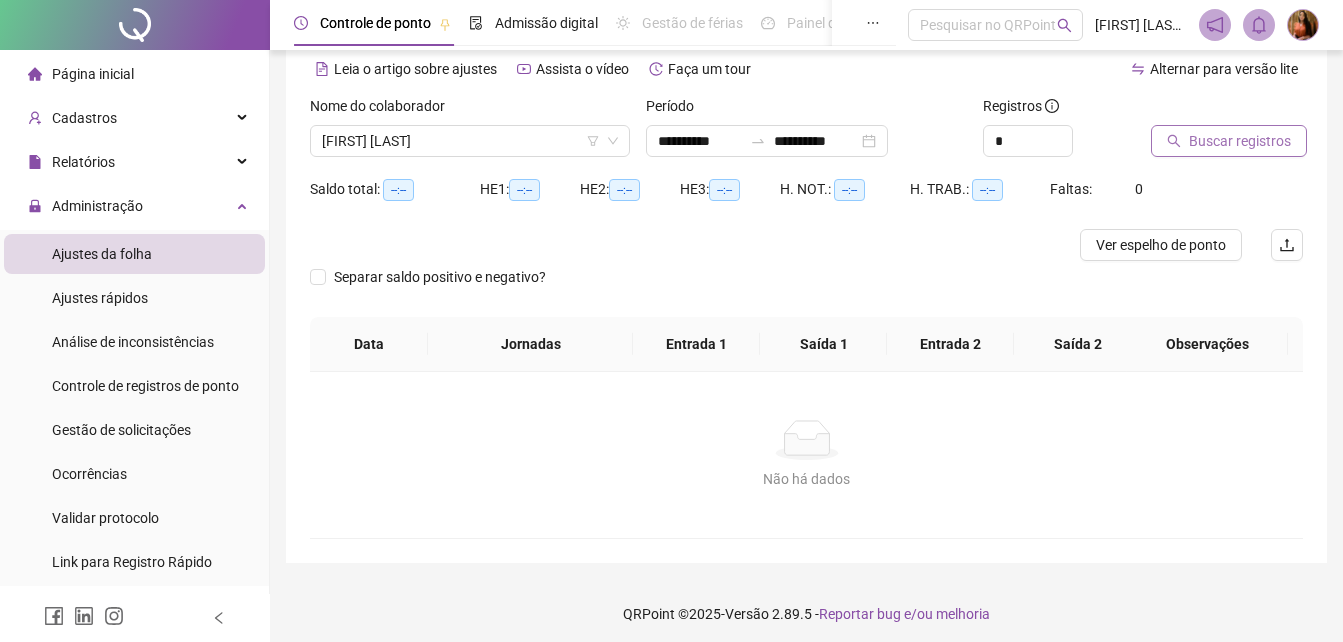 click on "Buscar registros" at bounding box center [1240, 141] 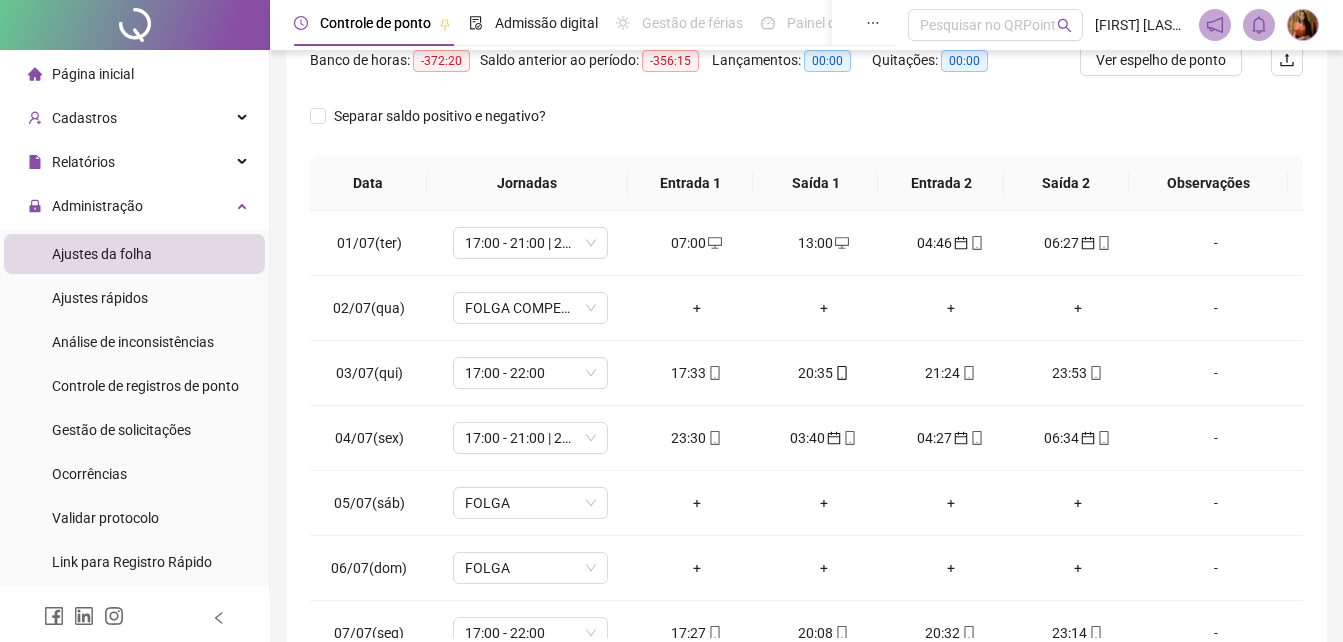 scroll, scrollTop: 380, scrollLeft: 0, axis: vertical 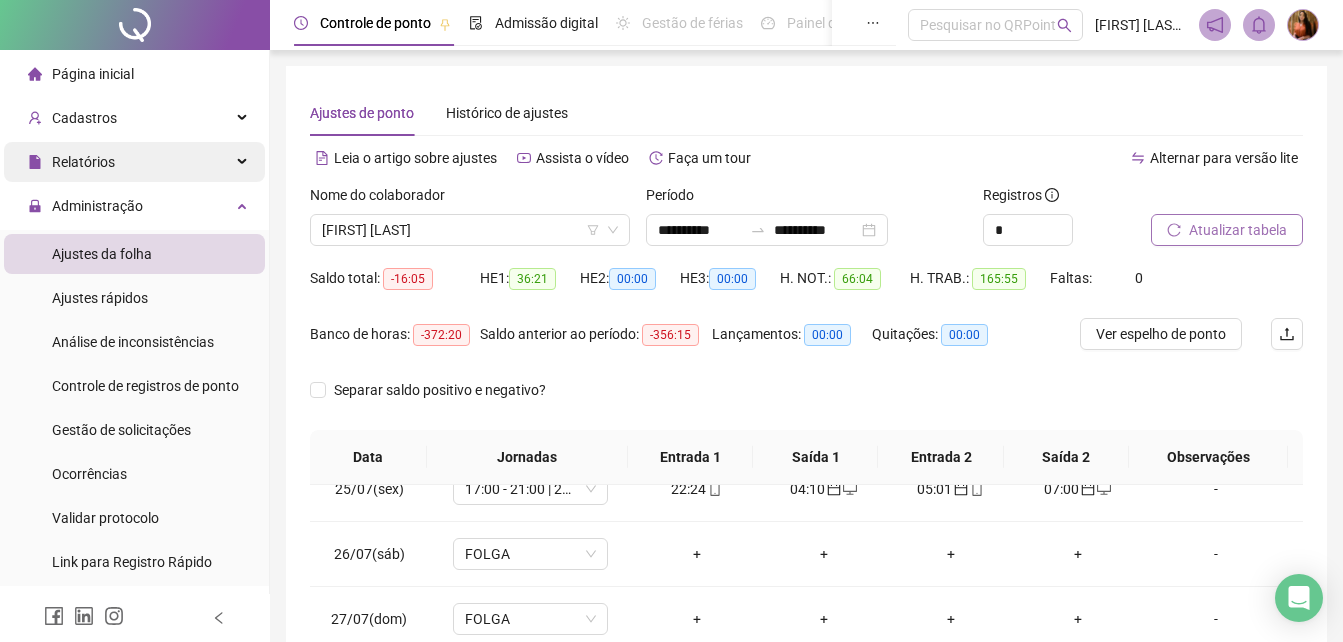 click on "Relatórios" at bounding box center [83, 162] 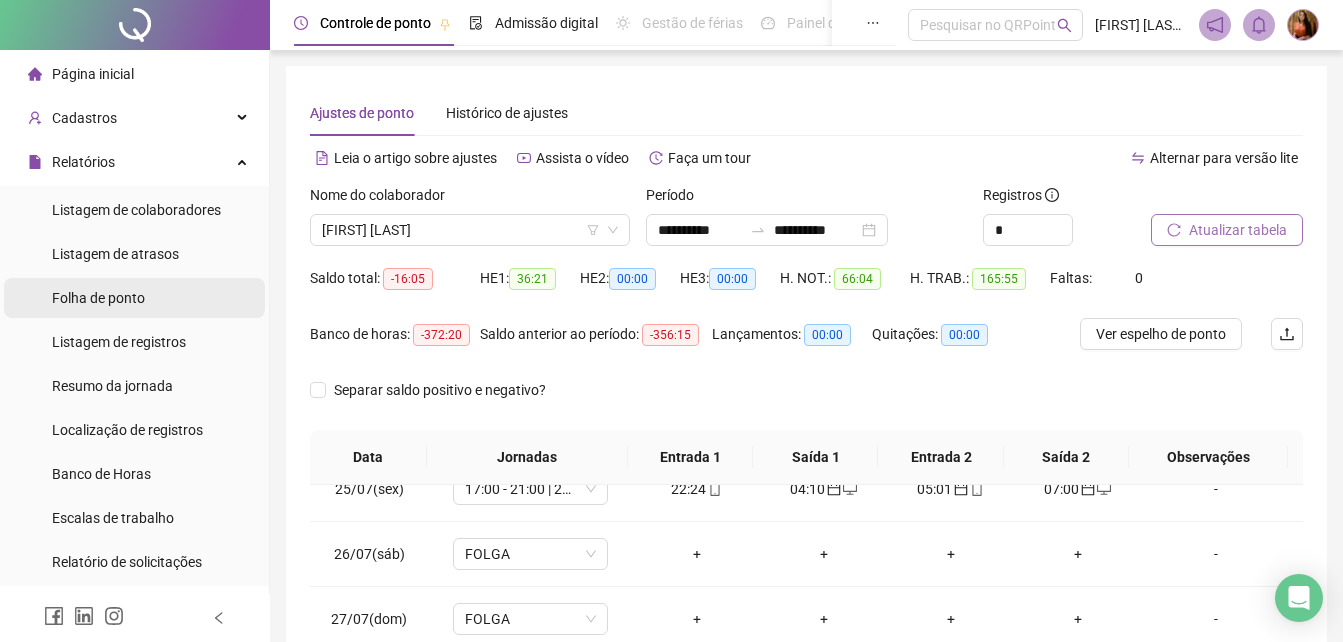 click on "Folha de ponto" at bounding box center (98, 298) 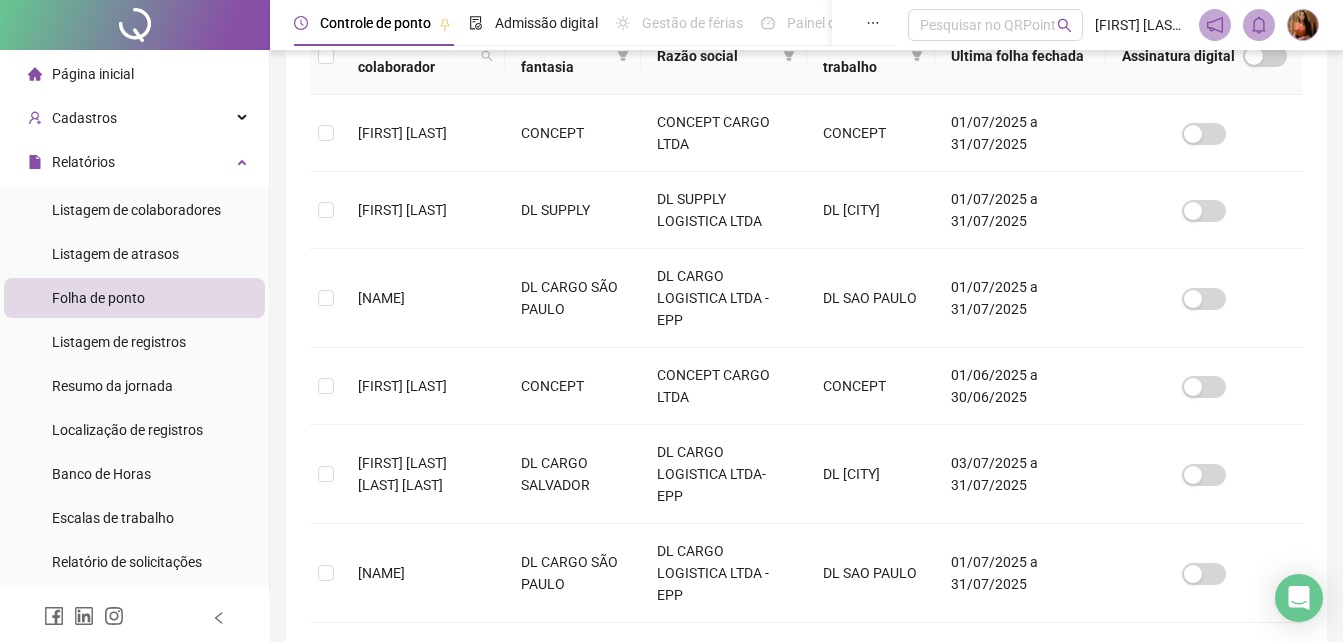 scroll, scrollTop: 389, scrollLeft: 0, axis: vertical 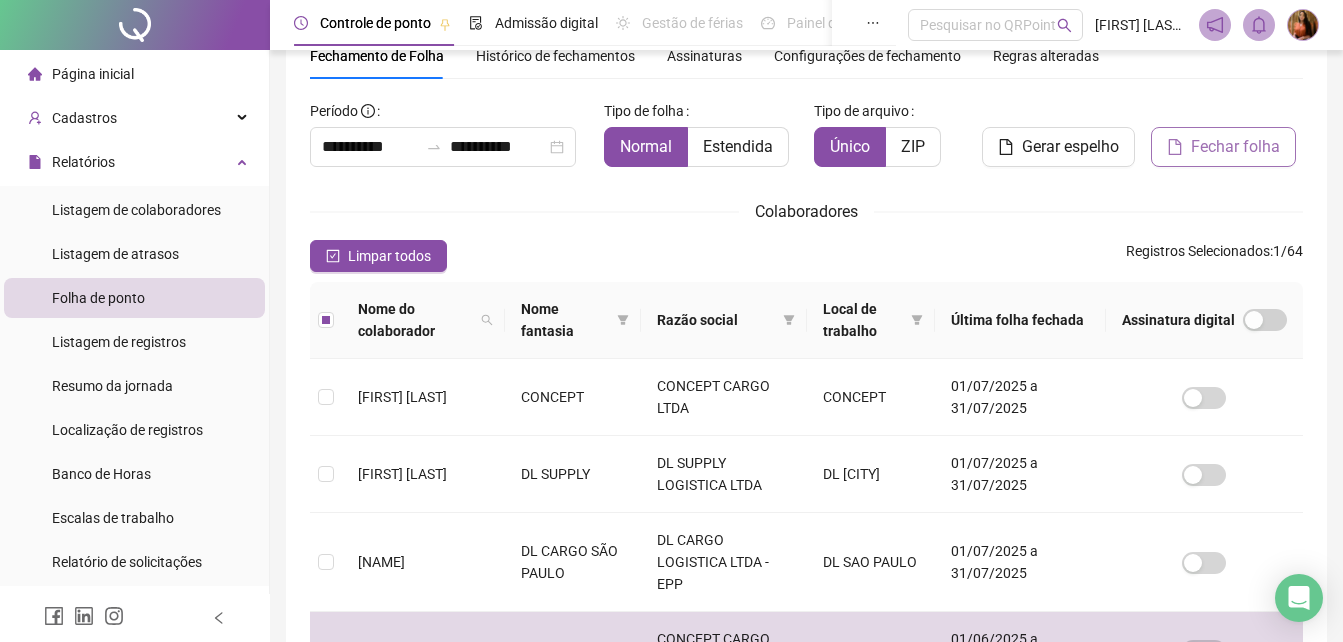 click on "Fechar folha" at bounding box center [1235, 147] 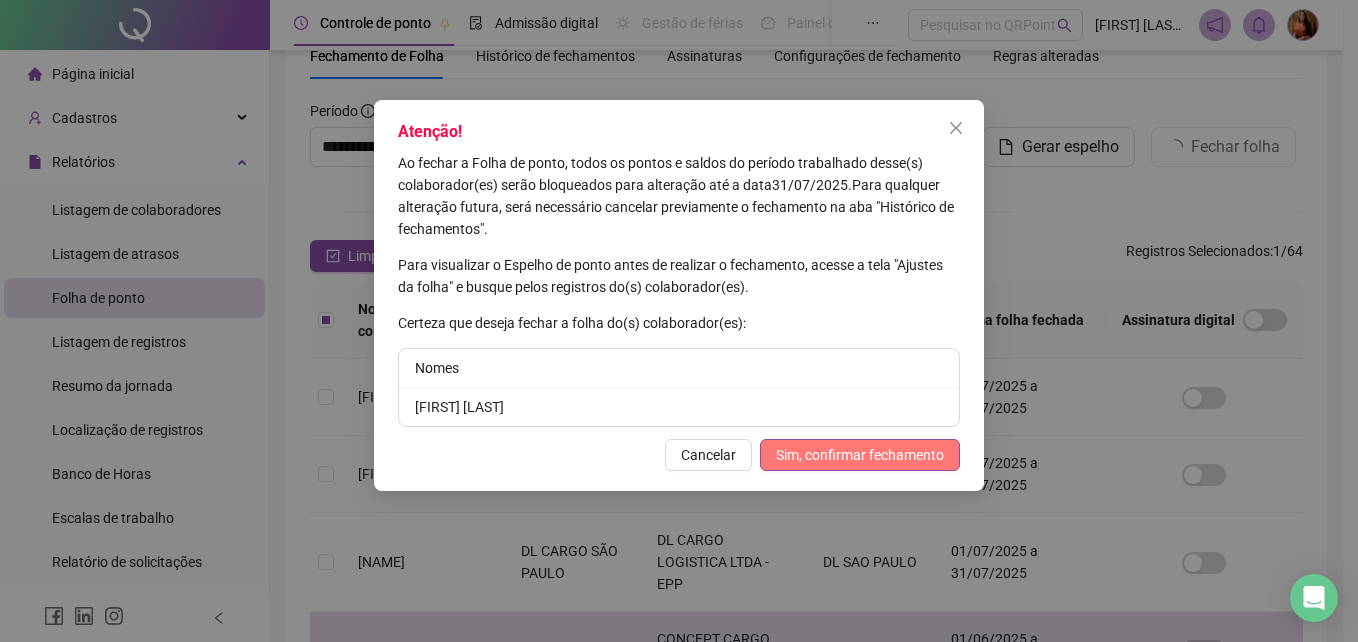 click on "Sim, confirmar fechamento" at bounding box center (860, 455) 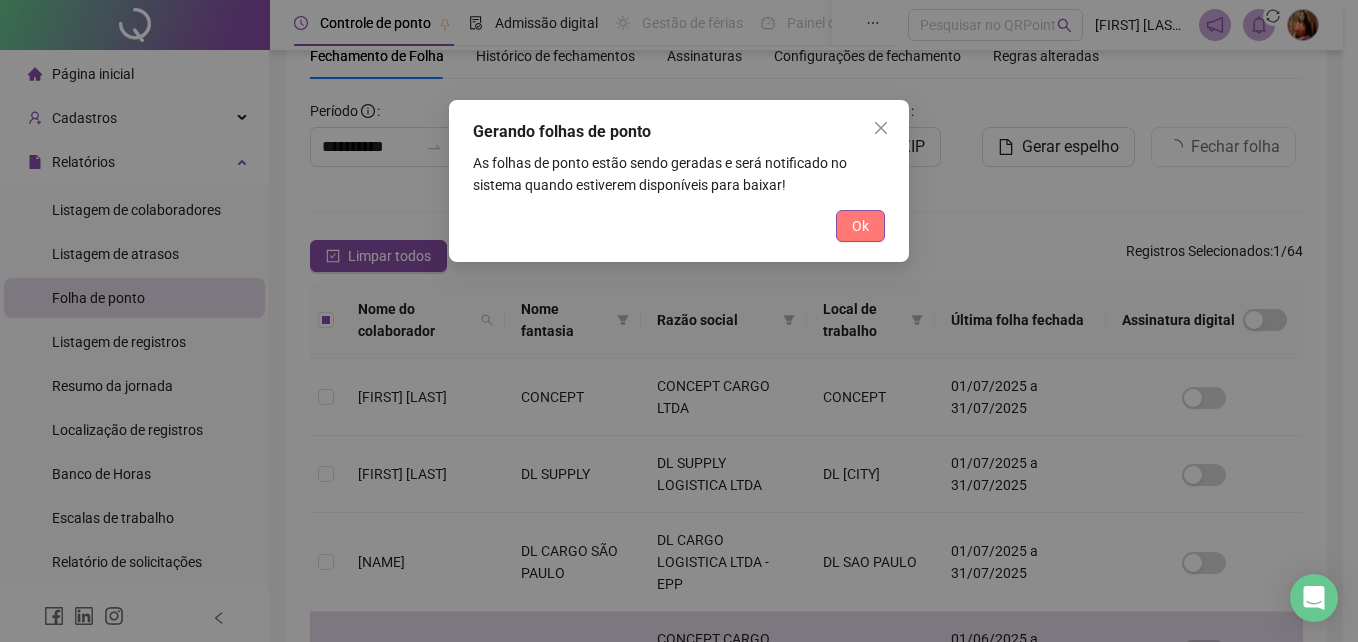 click on "Ok" at bounding box center [860, 226] 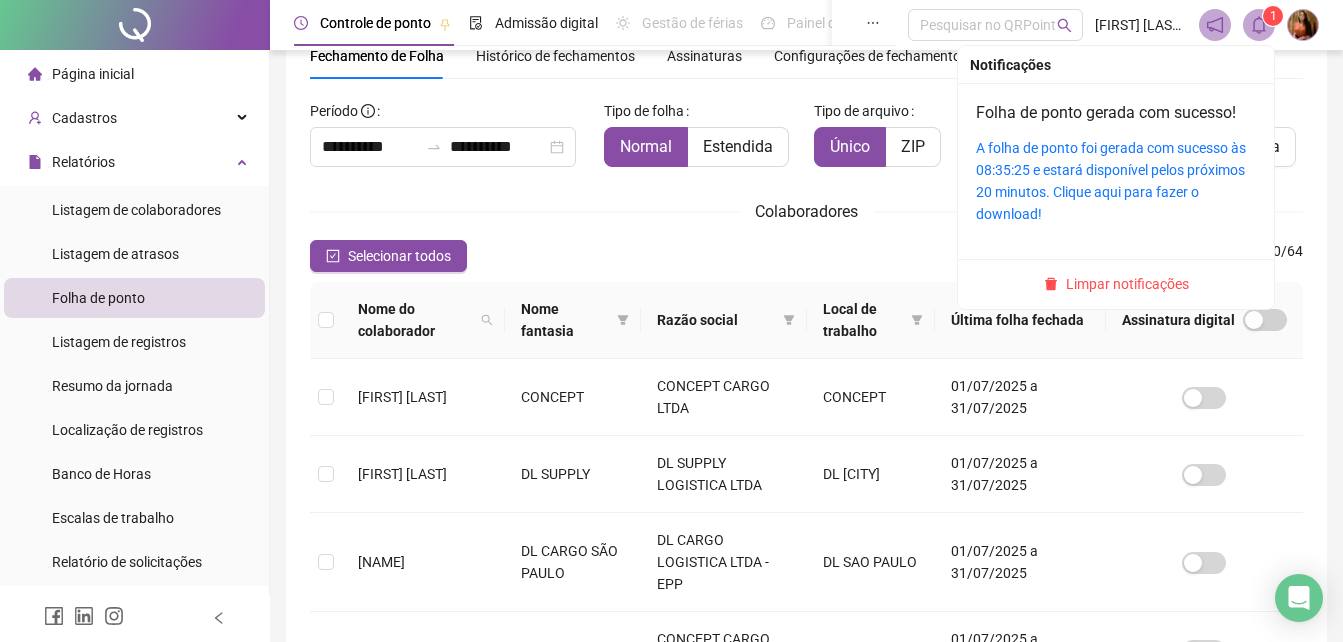click 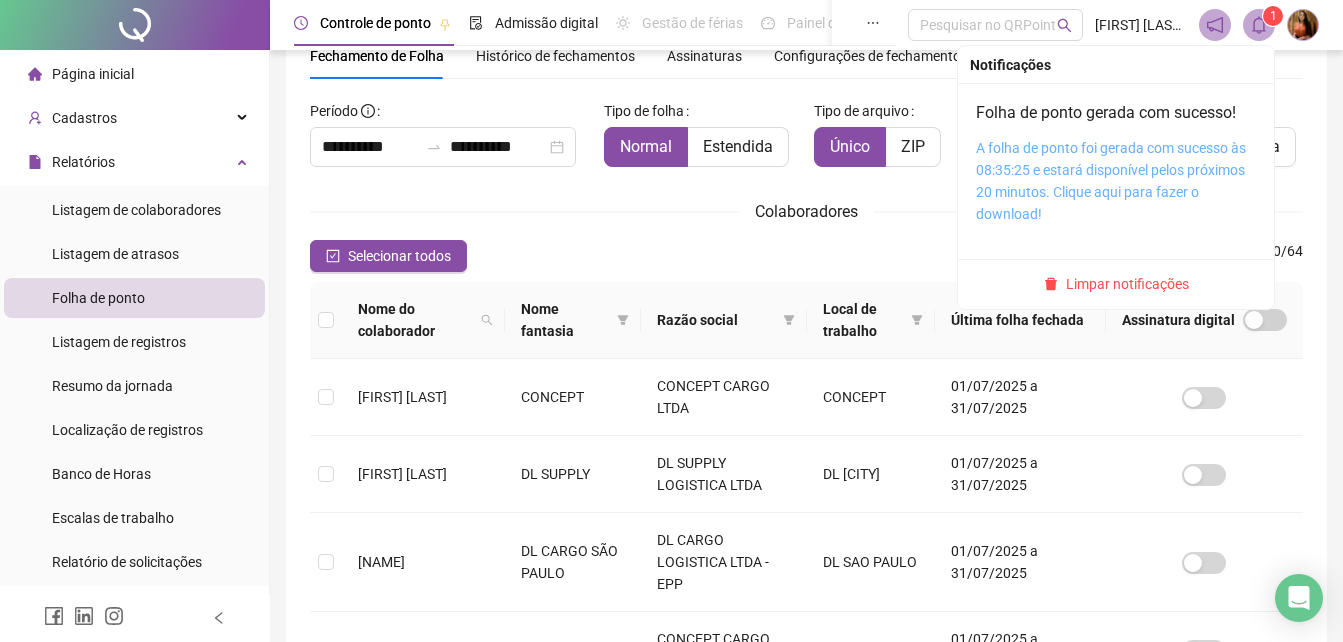 click on "A folha de ponto foi gerada com sucesso às 08:35:25 e estará disponível pelos próximos 20 minutos.
Clique aqui para fazer o download!" at bounding box center [1111, 181] 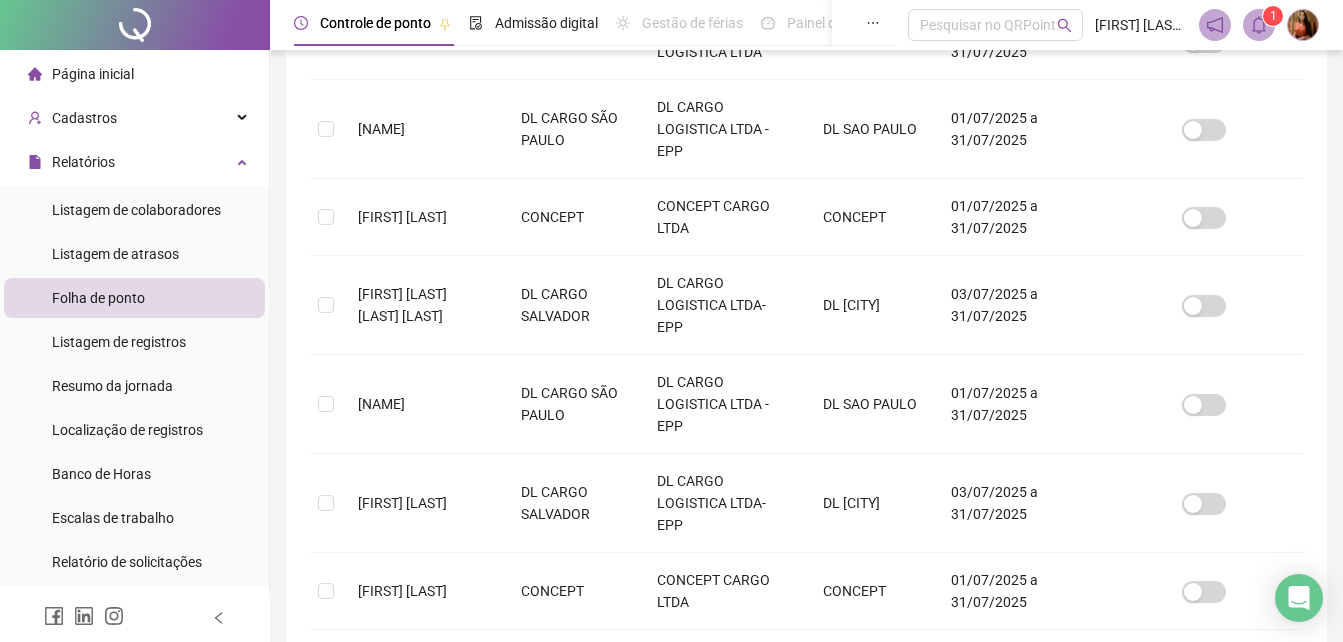scroll, scrollTop: 833, scrollLeft: 0, axis: vertical 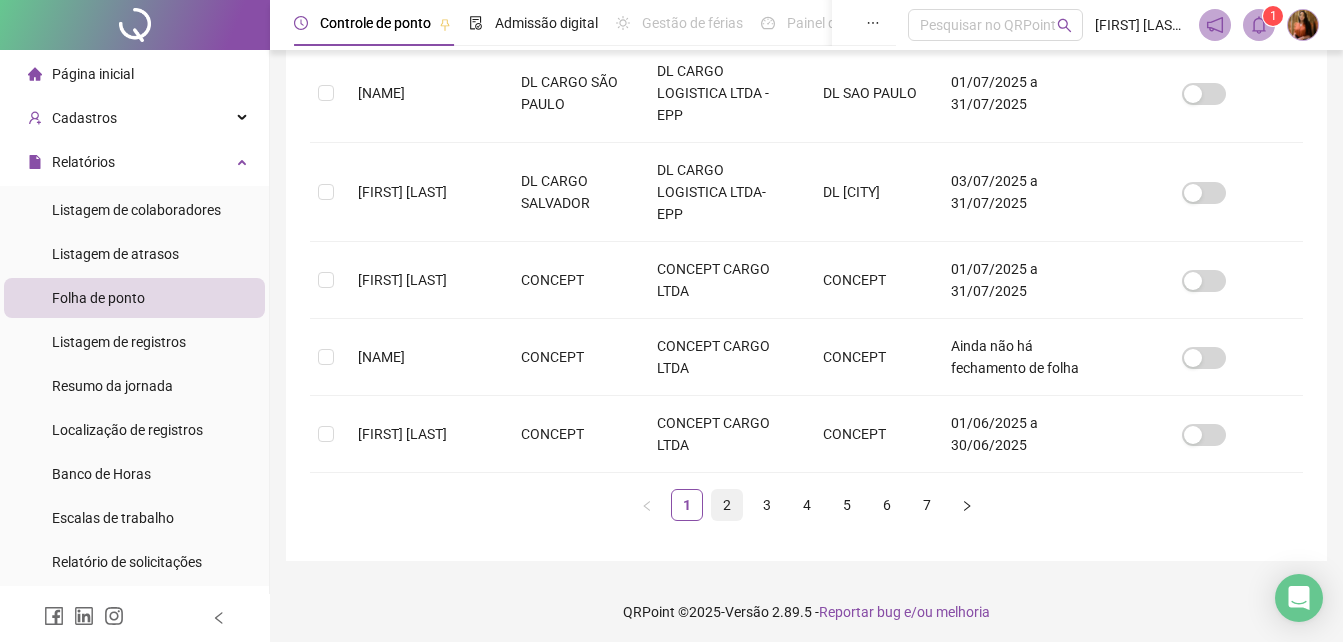 click on "2" at bounding box center [727, 505] 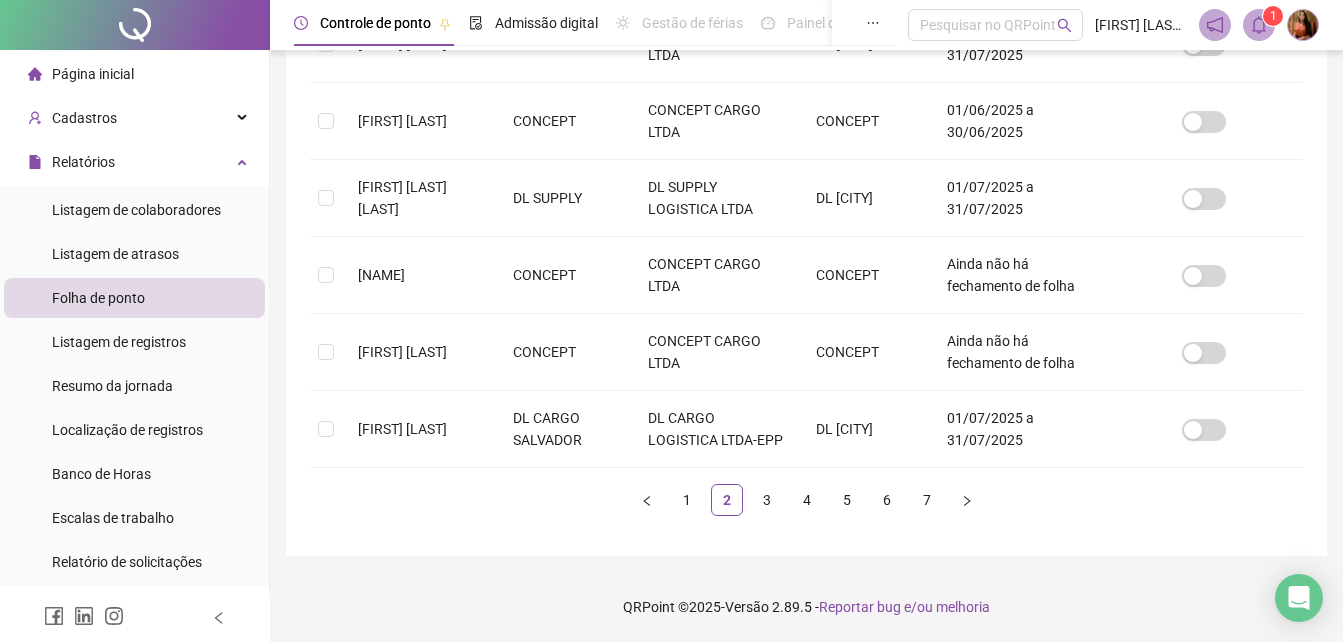 scroll, scrollTop: 814, scrollLeft: 0, axis: vertical 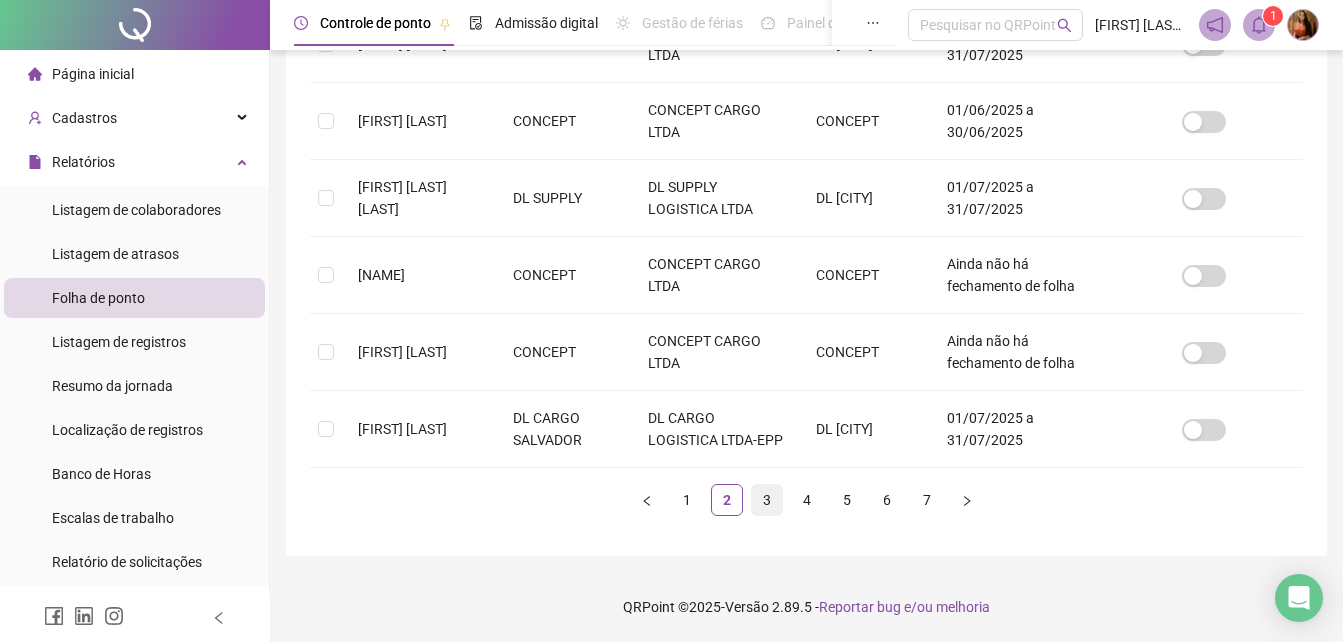 click on "3" at bounding box center [767, 500] 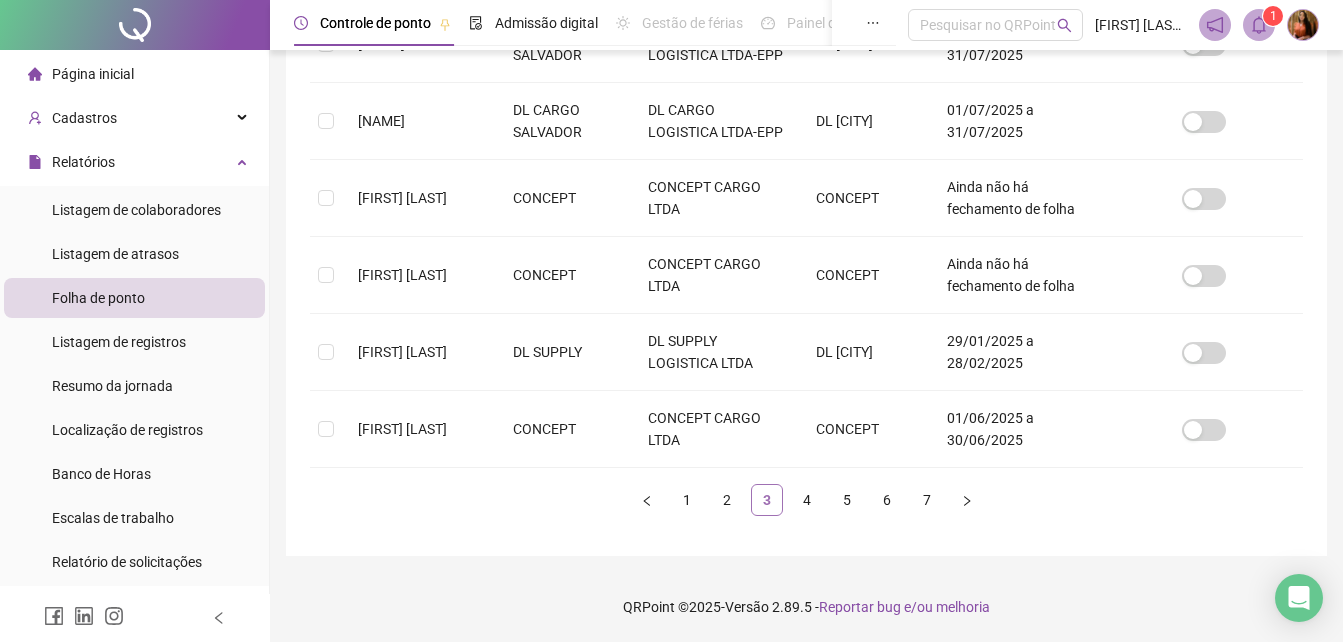 scroll, scrollTop: 89, scrollLeft: 0, axis: vertical 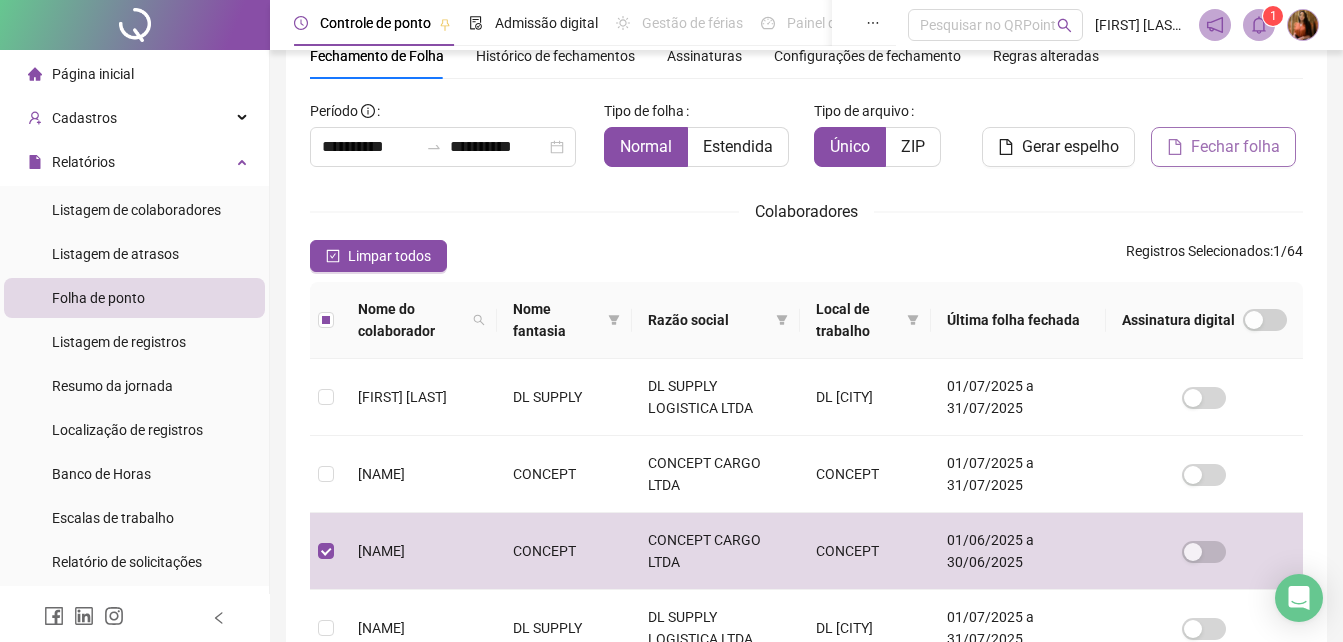 click on "Fechar folha" at bounding box center (1235, 147) 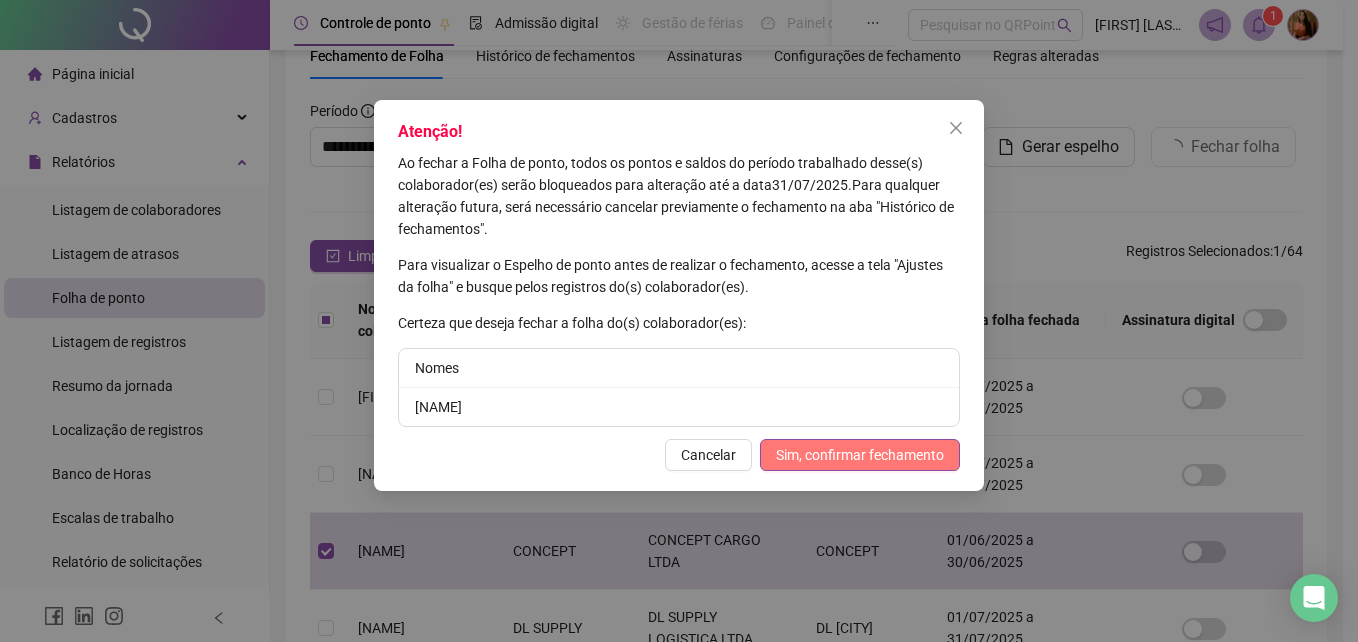 click on "Sim, confirmar fechamento" at bounding box center [860, 455] 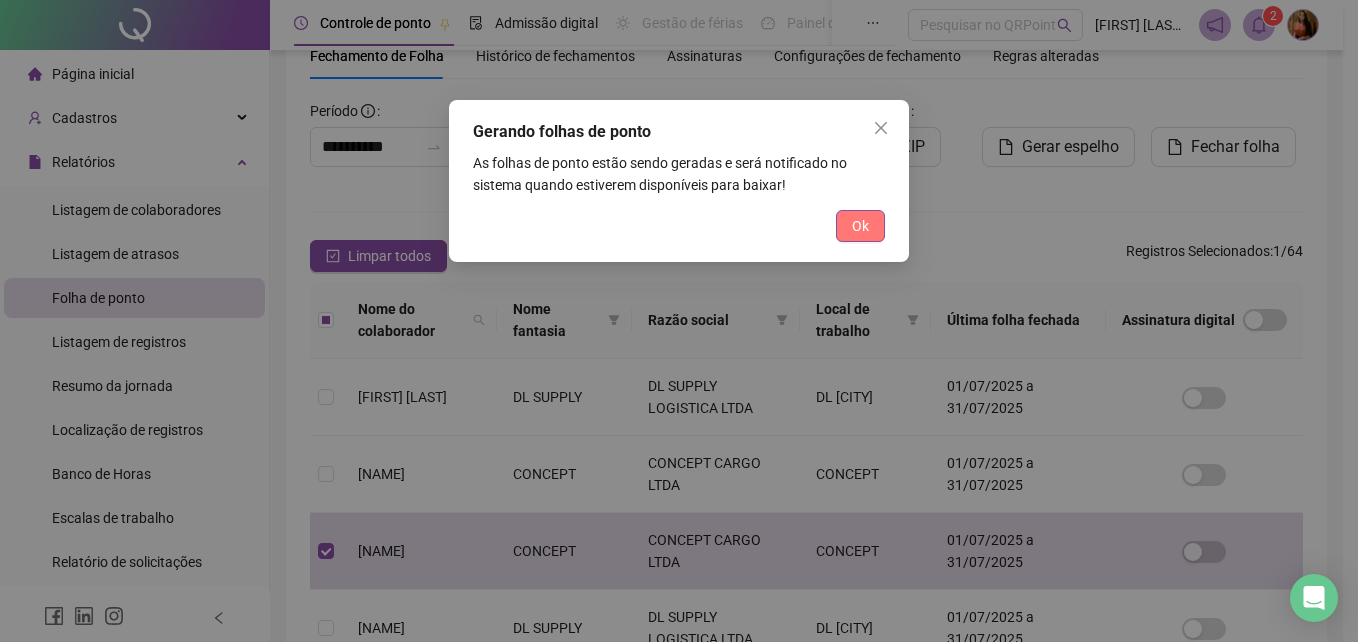 click on "Ok" at bounding box center [860, 226] 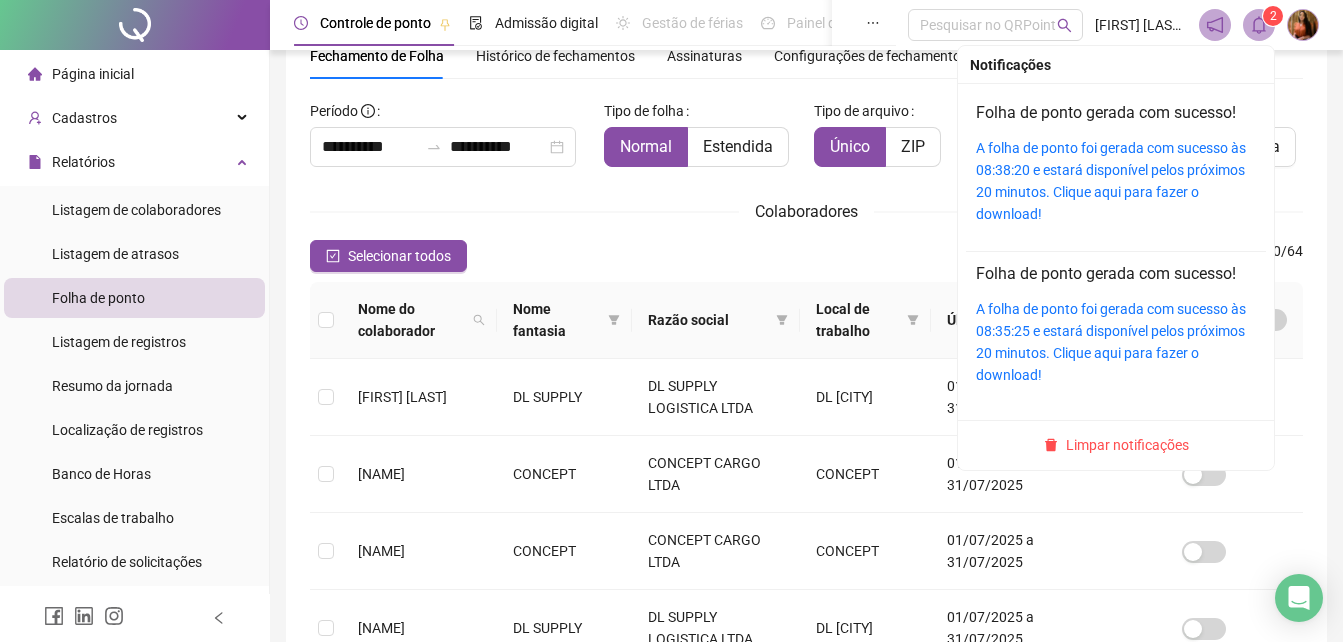 click 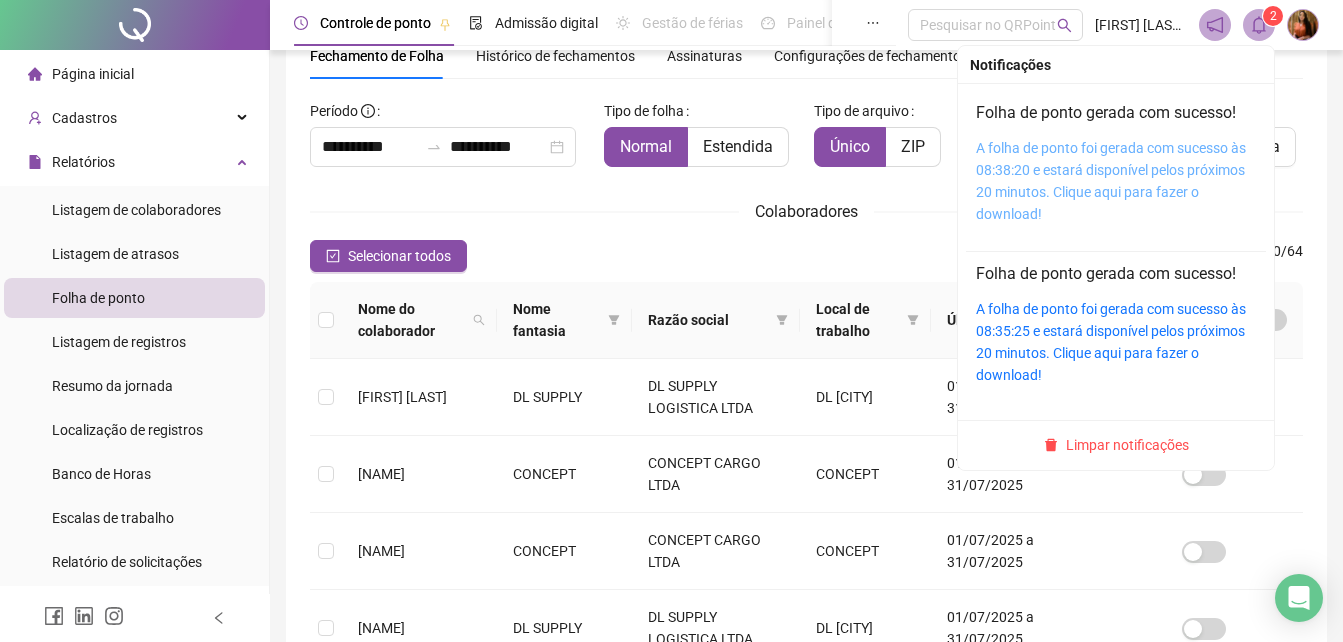 click on "A folha de ponto foi gerada com sucesso às 08:38:20 e estará disponível pelos próximos 20 minutos.
Clique aqui para fazer o download!" at bounding box center [1111, 181] 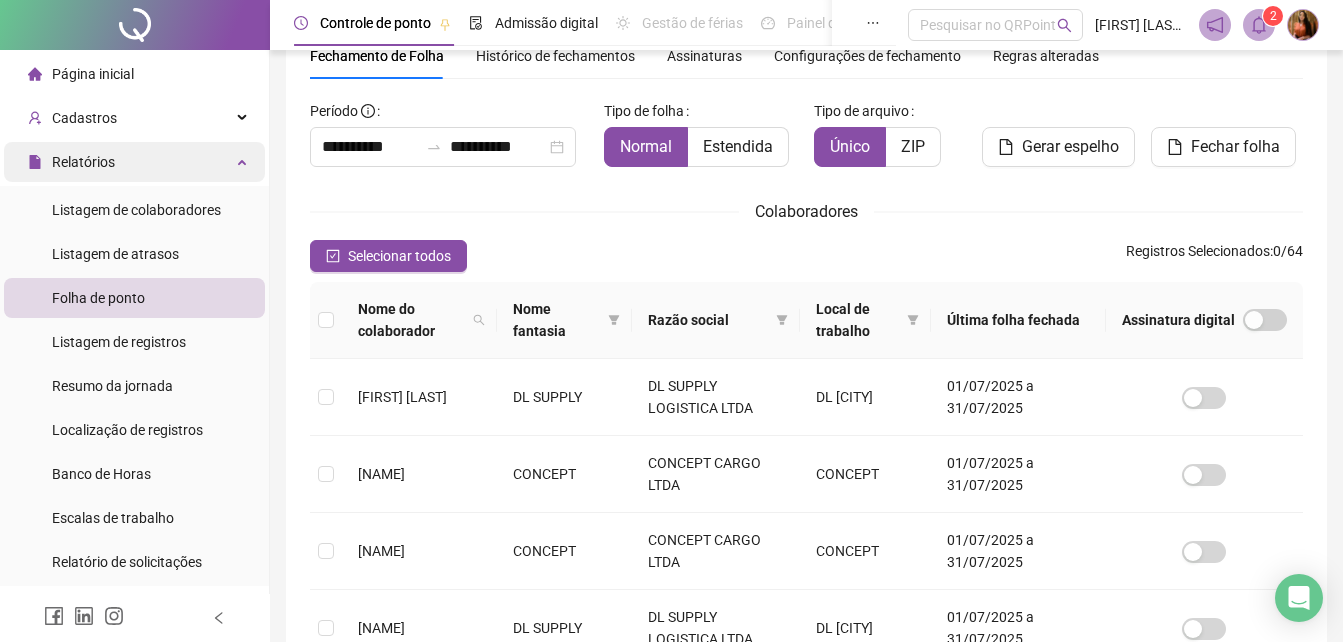 click on "Relatórios" at bounding box center (83, 162) 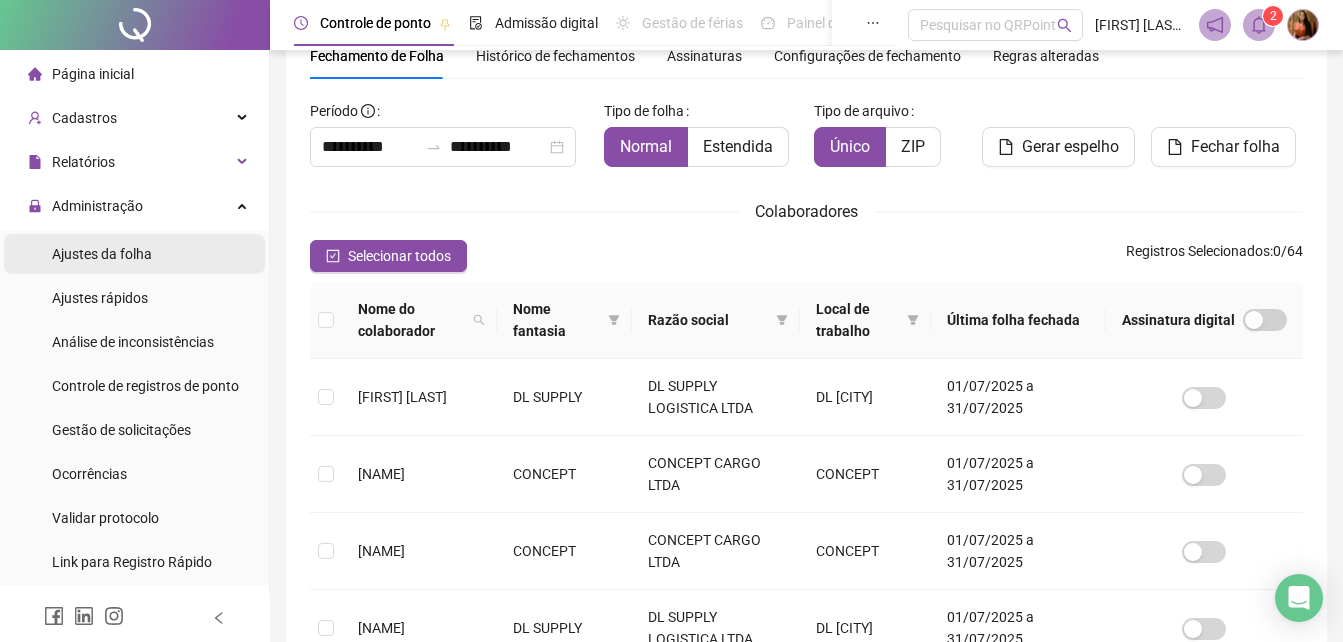 click on "Ajustes da folha" at bounding box center (102, 254) 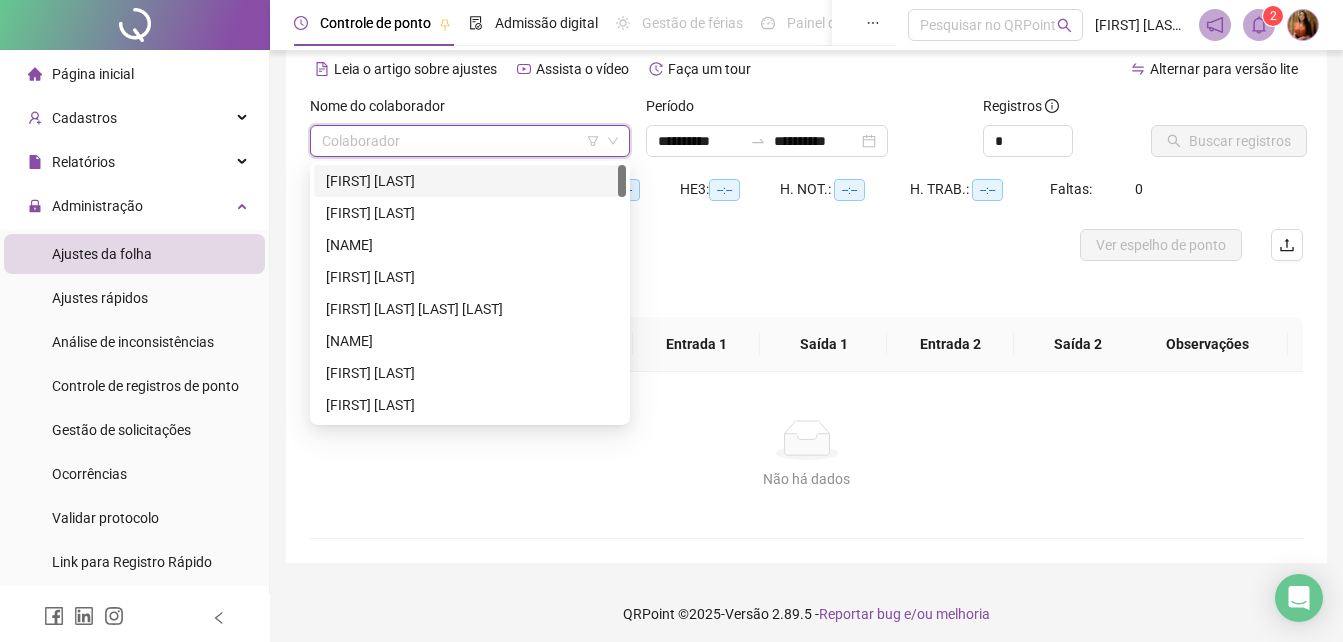 click at bounding box center (461, 141) 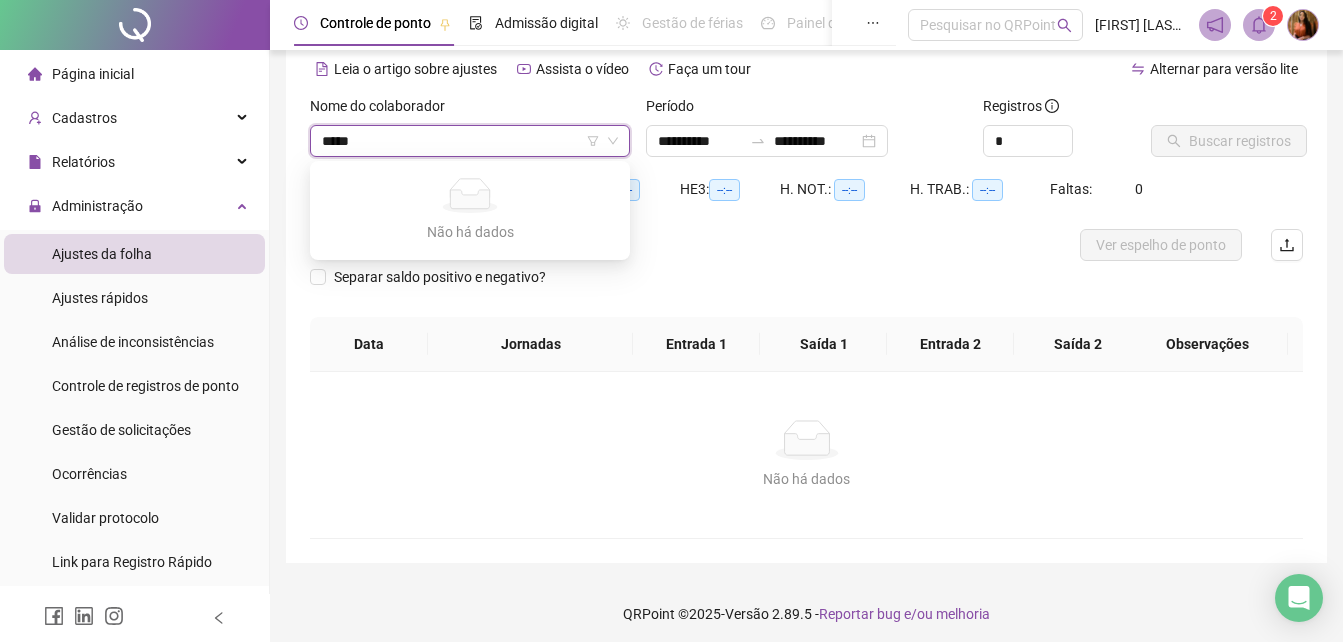 type on "****" 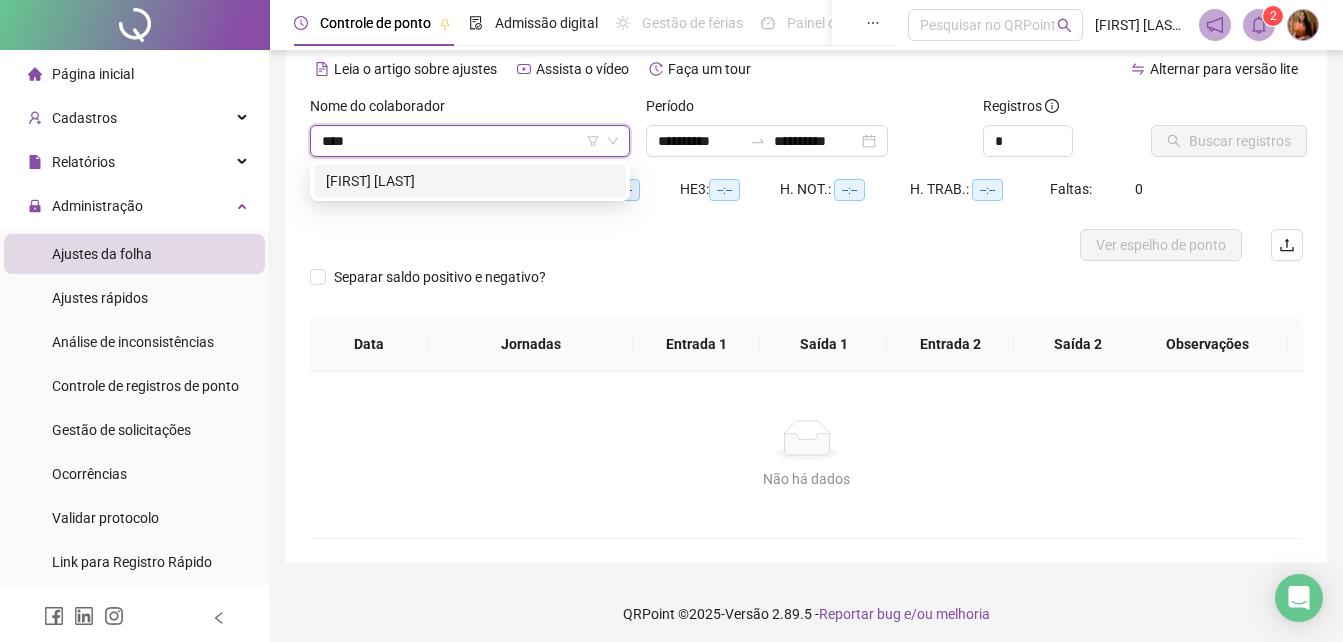 click on "[FIRST] [LAST]" at bounding box center (470, 181) 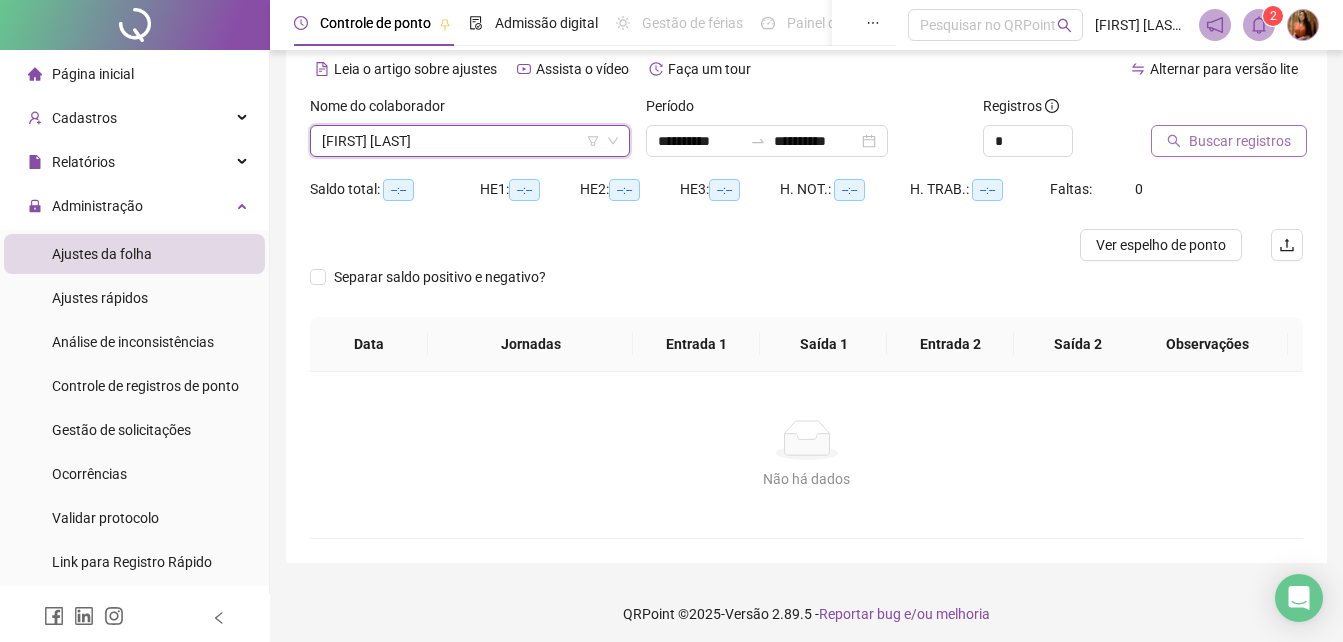 click on "Buscar registros" at bounding box center [1240, 141] 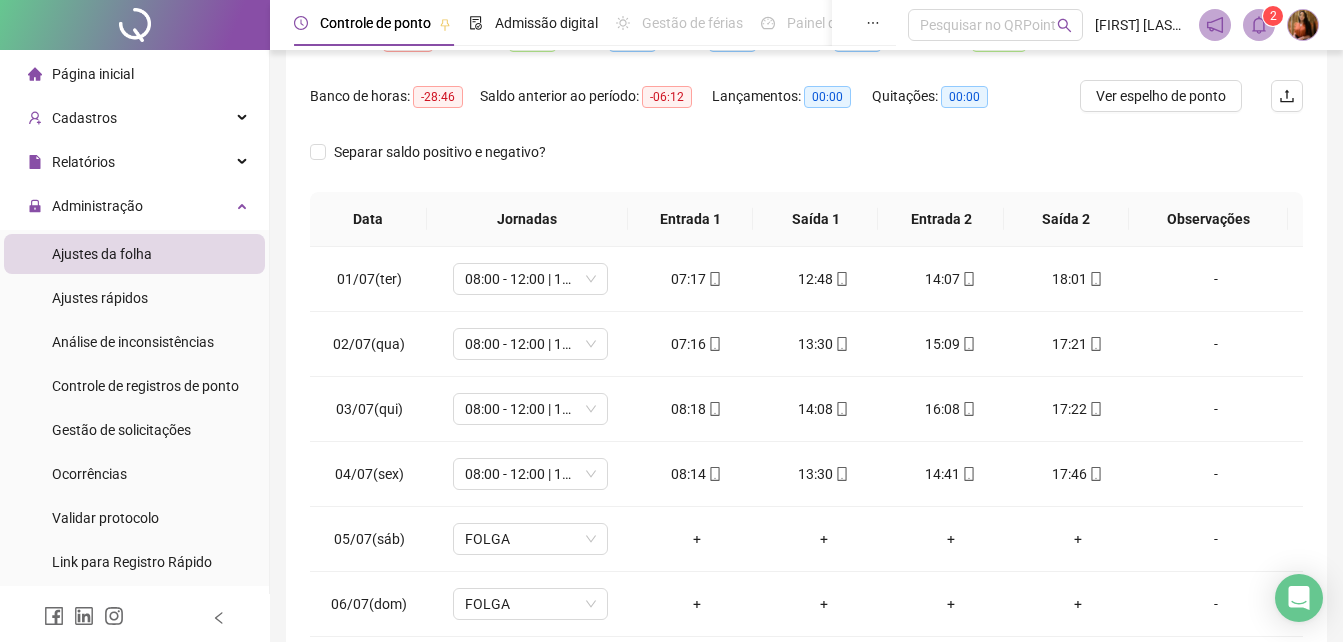 scroll, scrollTop: 254, scrollLeft: 0, axis: vertical 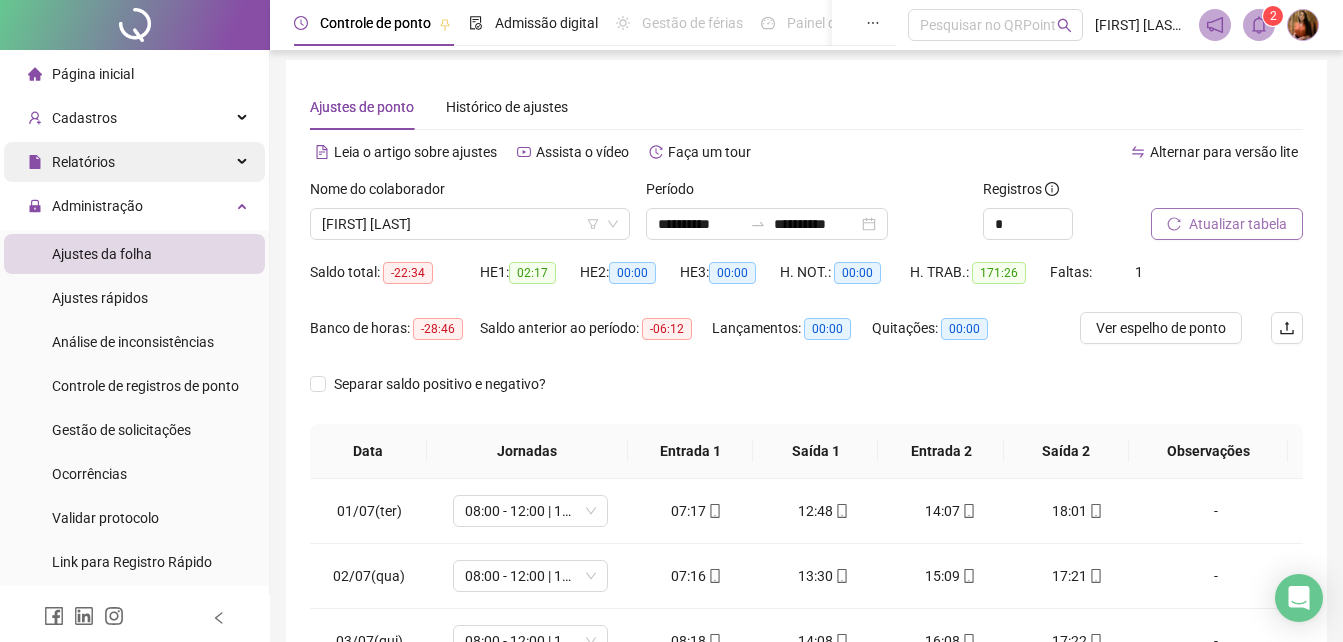 click on "Relatórios" at bounding box center [134, 162] 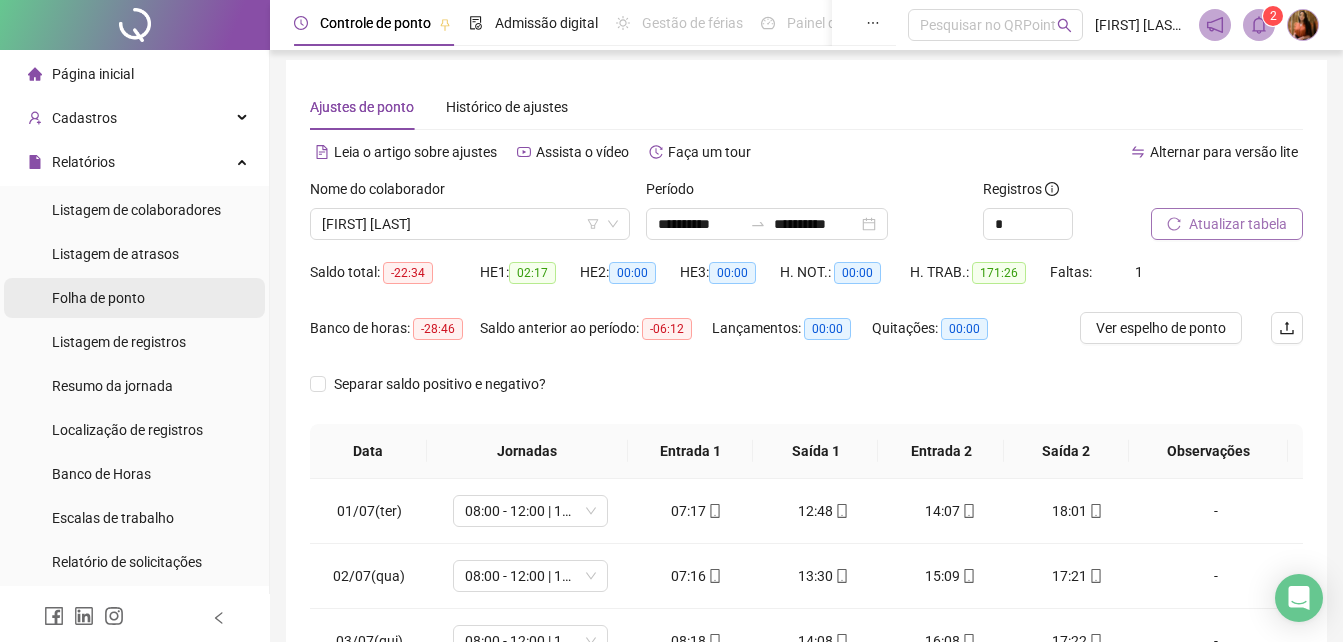 click on "Folha de ponto" at bounding box center [98, 298] 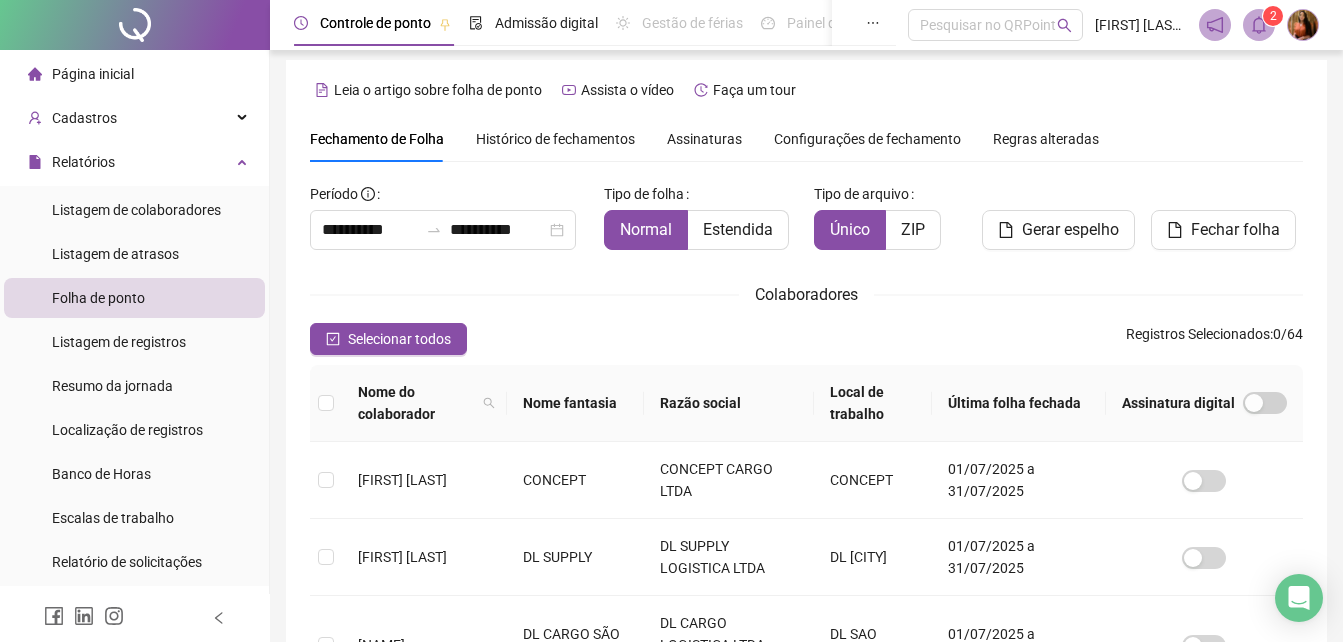scroll, scrollTop: 89, scrollLeft: 0, axis: vertical 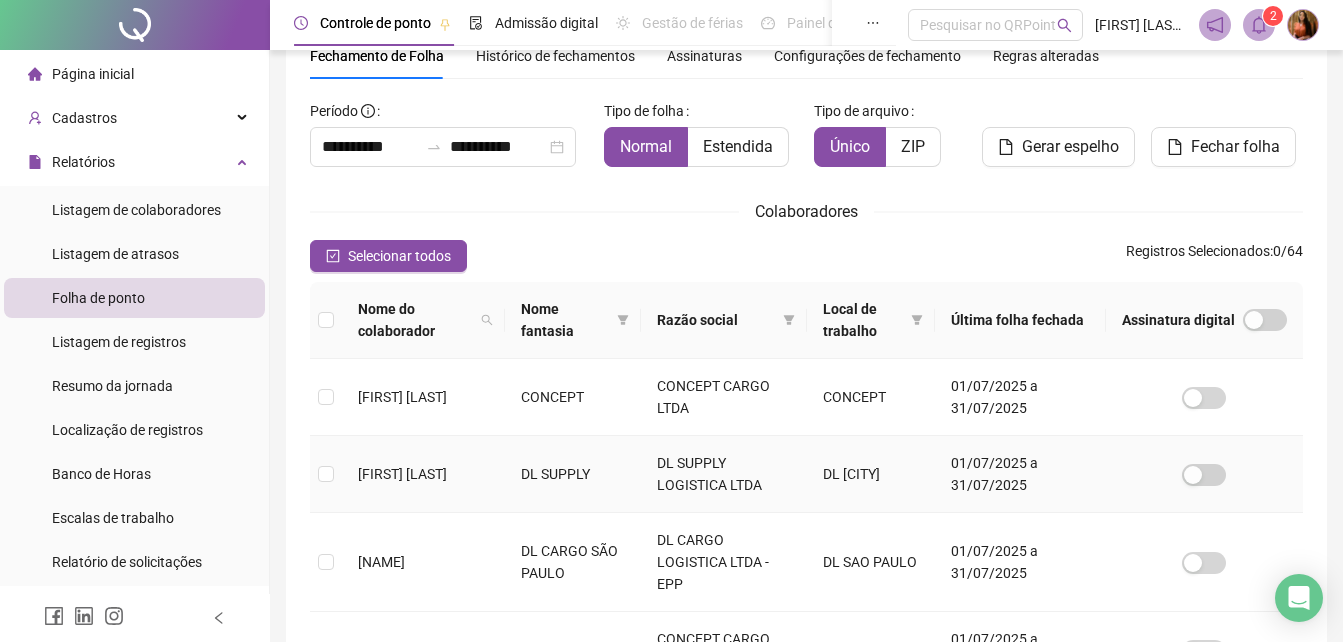 click on "DL SUPPLY LOGISTICA LTDA" at bounding box center (724, 474) 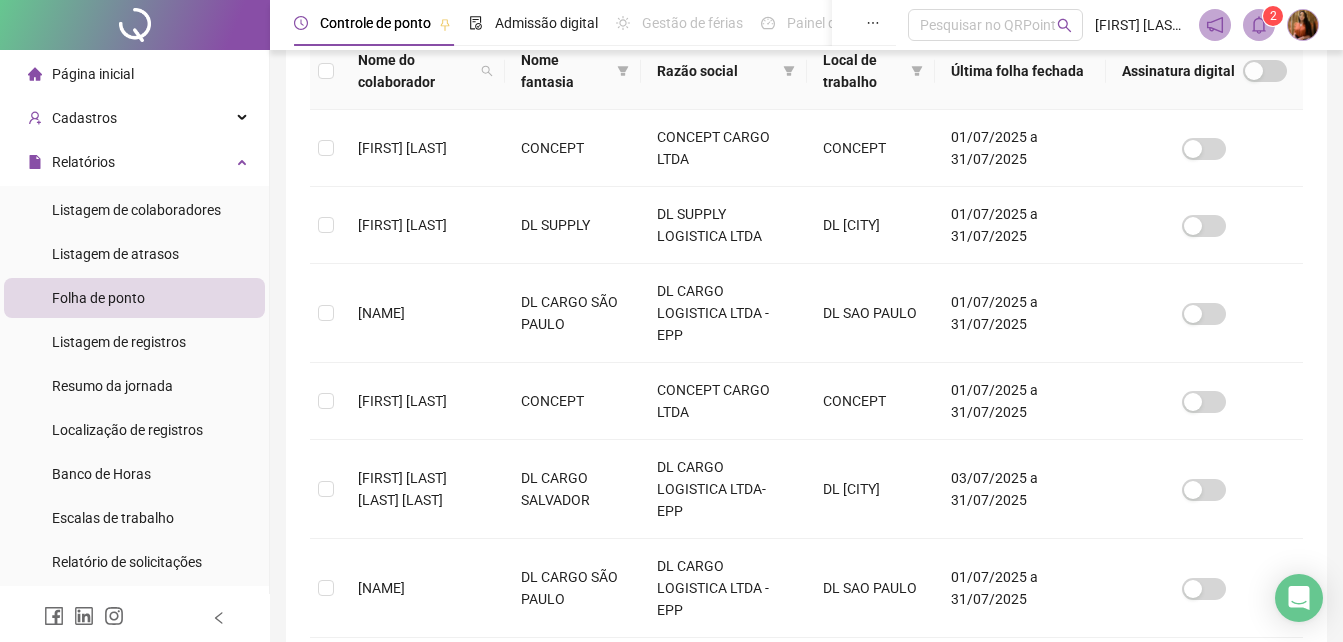 scroll, scrollTop: 838, scrollLeft: 0, axis: vertical 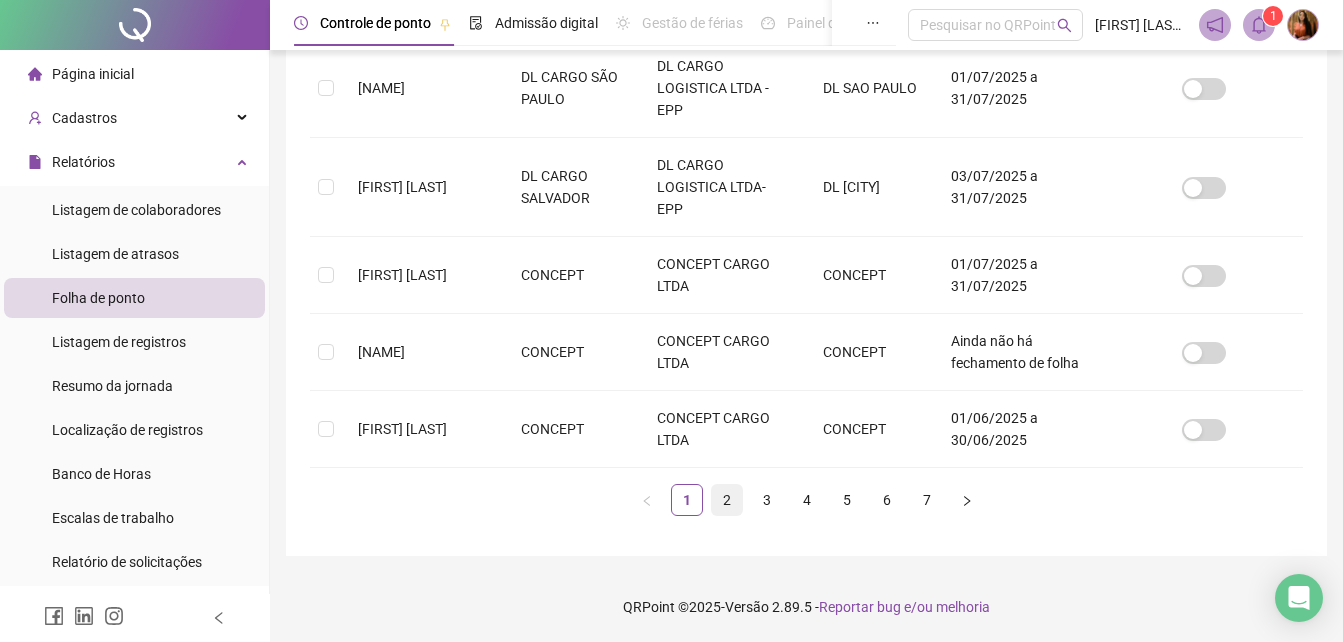 click on "2" at bounding box center (727, 500) 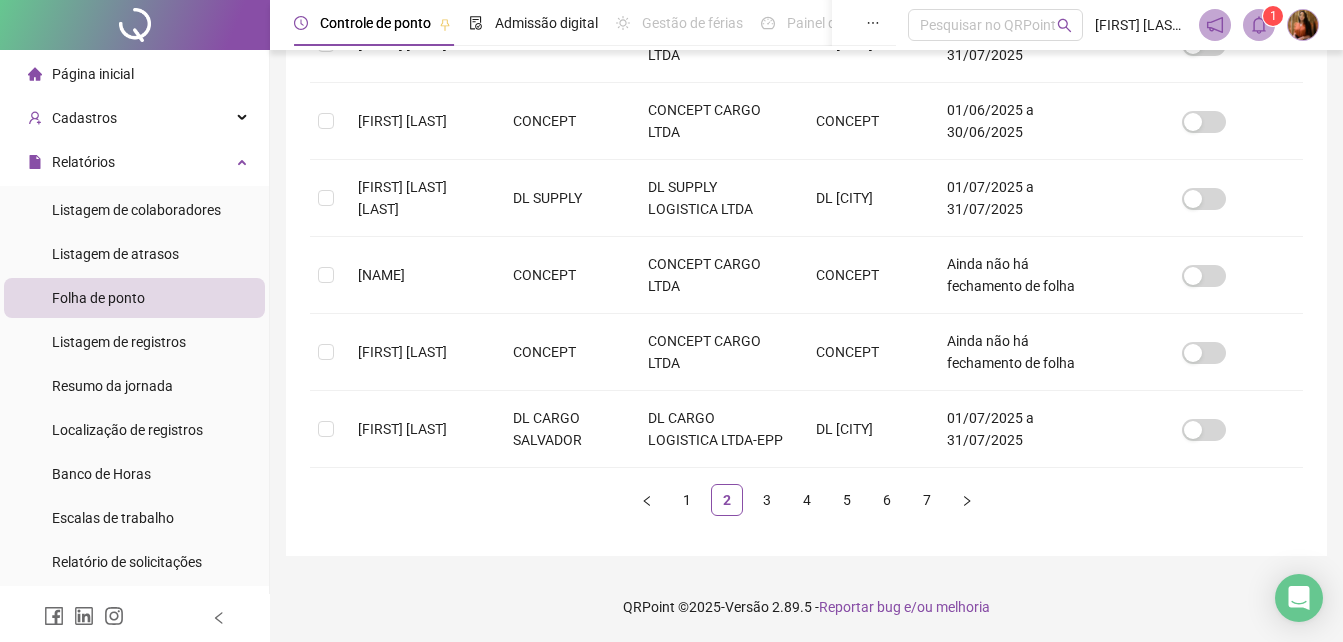 scroll, scrollTop: 89, scrollLeft: 0, axis: vertical 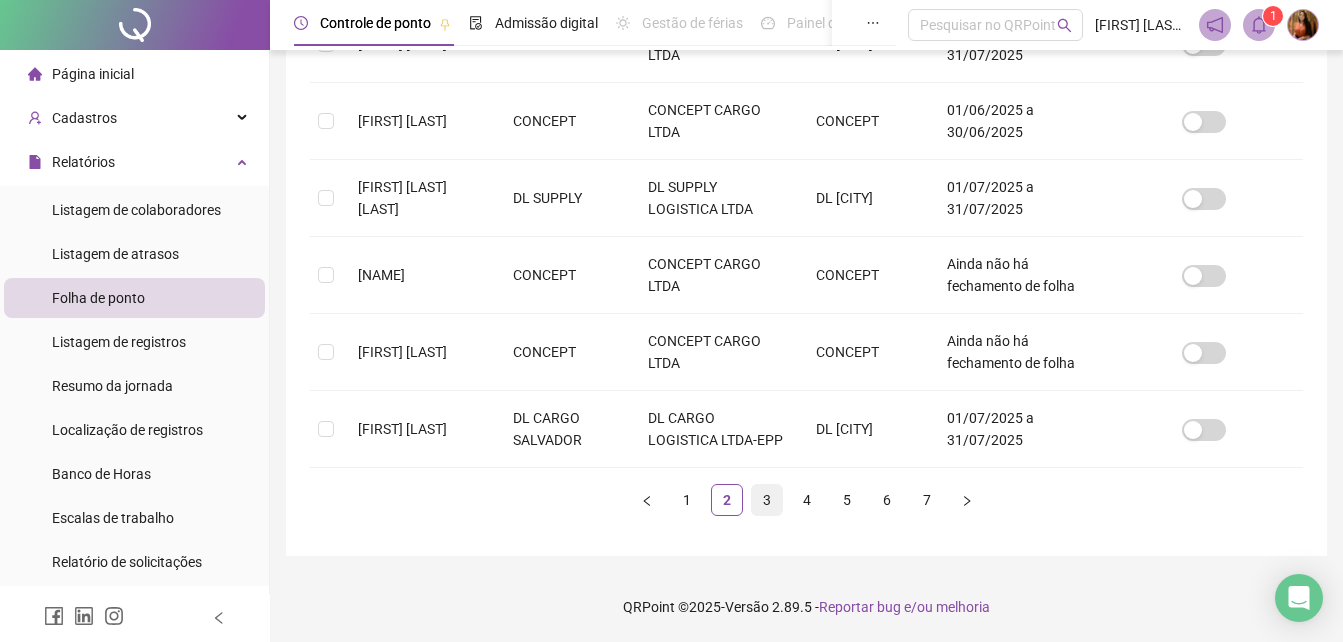 click on "3" at bounding box center [767, 500] 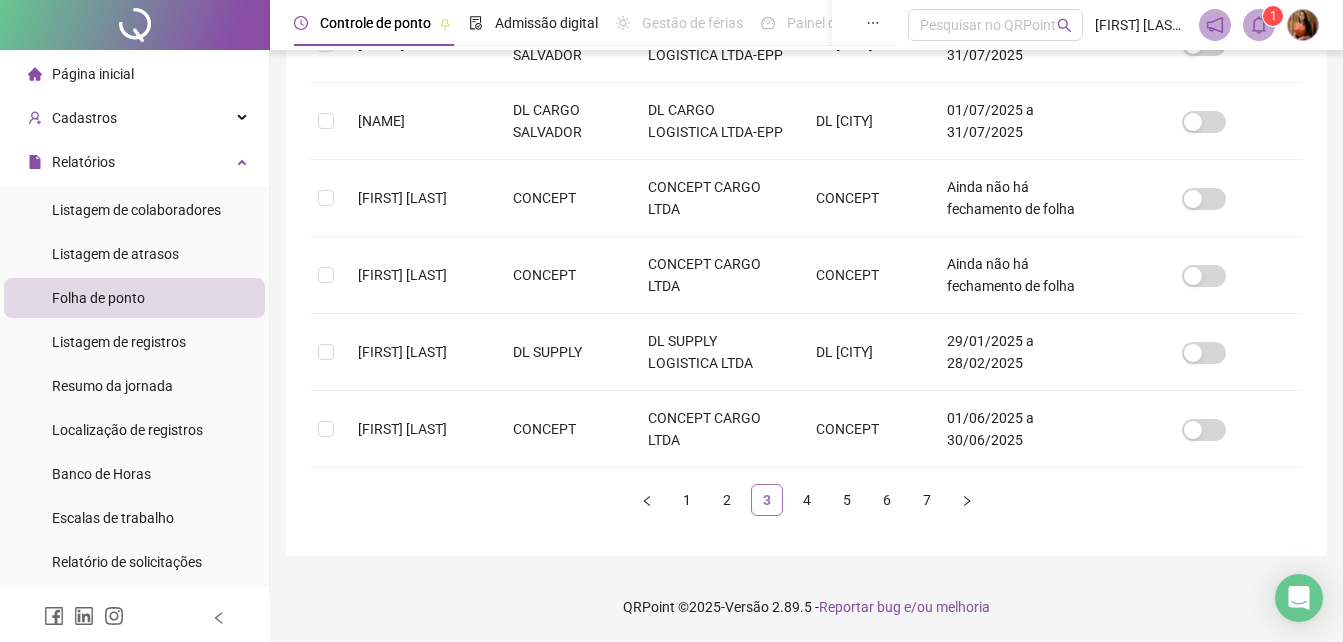 scroll, scrollTop: 89, scrollLeft: 0, axis: vertical 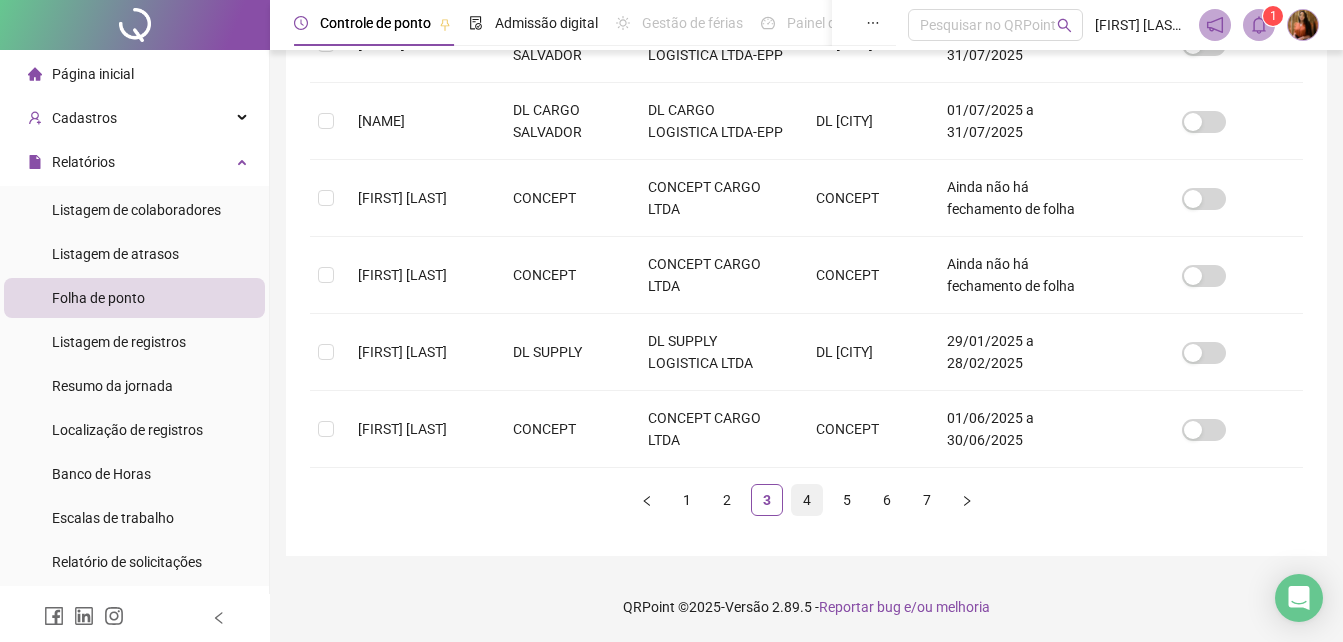 click on "4" at bounding box center (807, 500) 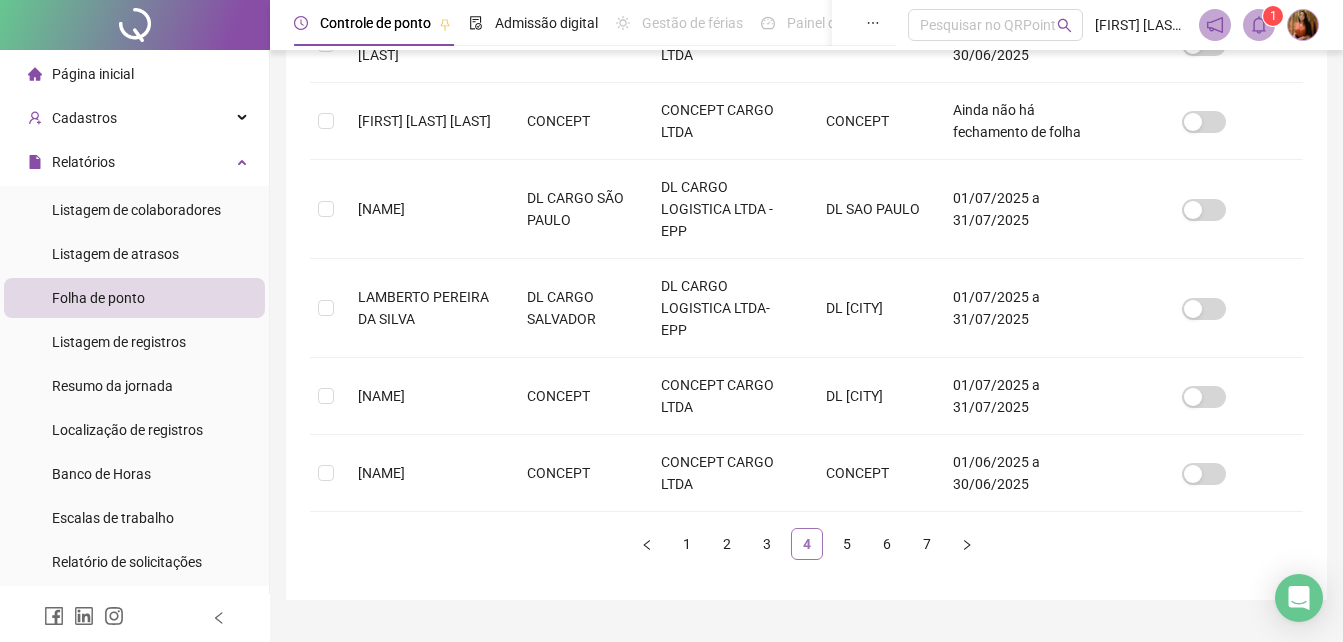 scroll, scrollTop: 89, scrollLeft: 0, axis: vertical 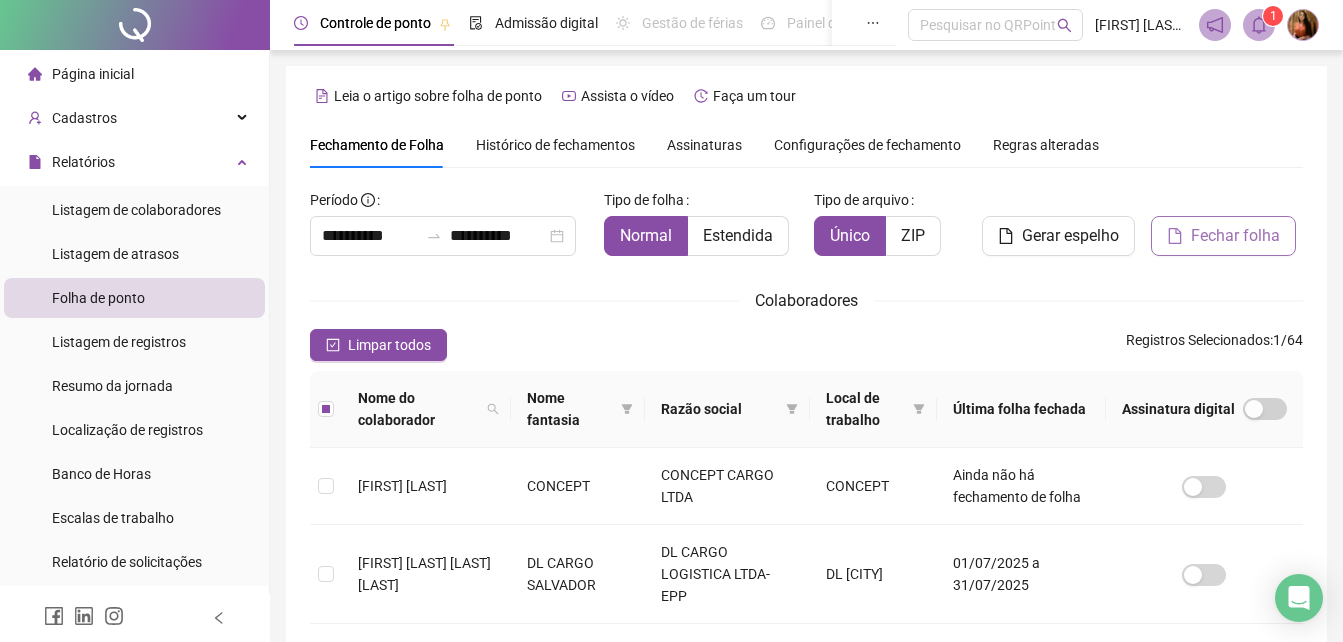 click on "Fechar folha" at bounding box center [1235, 236] 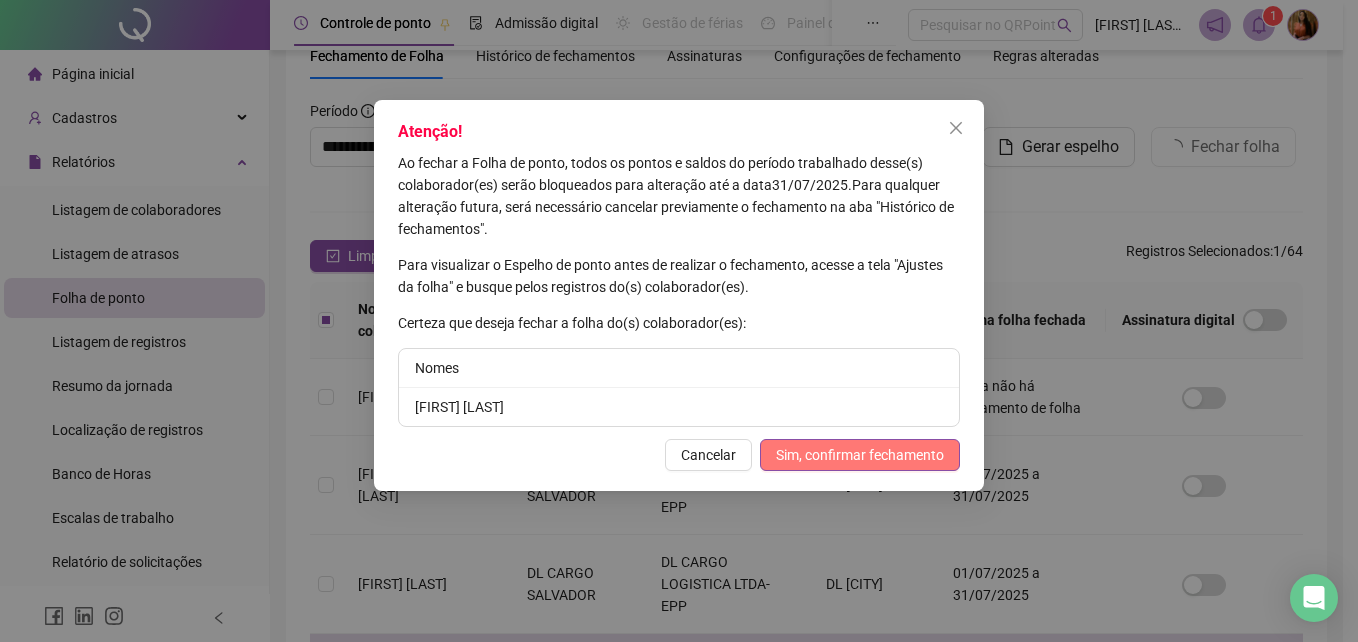 click on "Sim, confirmar fechamento" at bounding box center [860, 455] 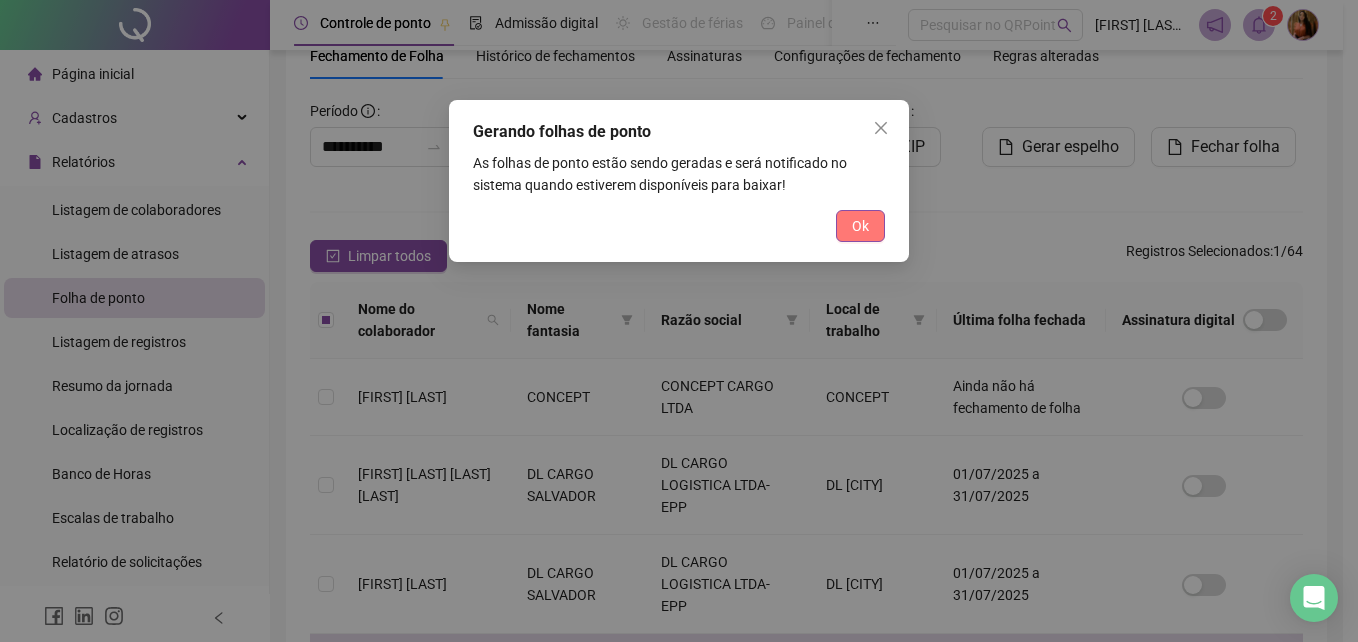 click on "Ok" at bounding box center [860, 226] 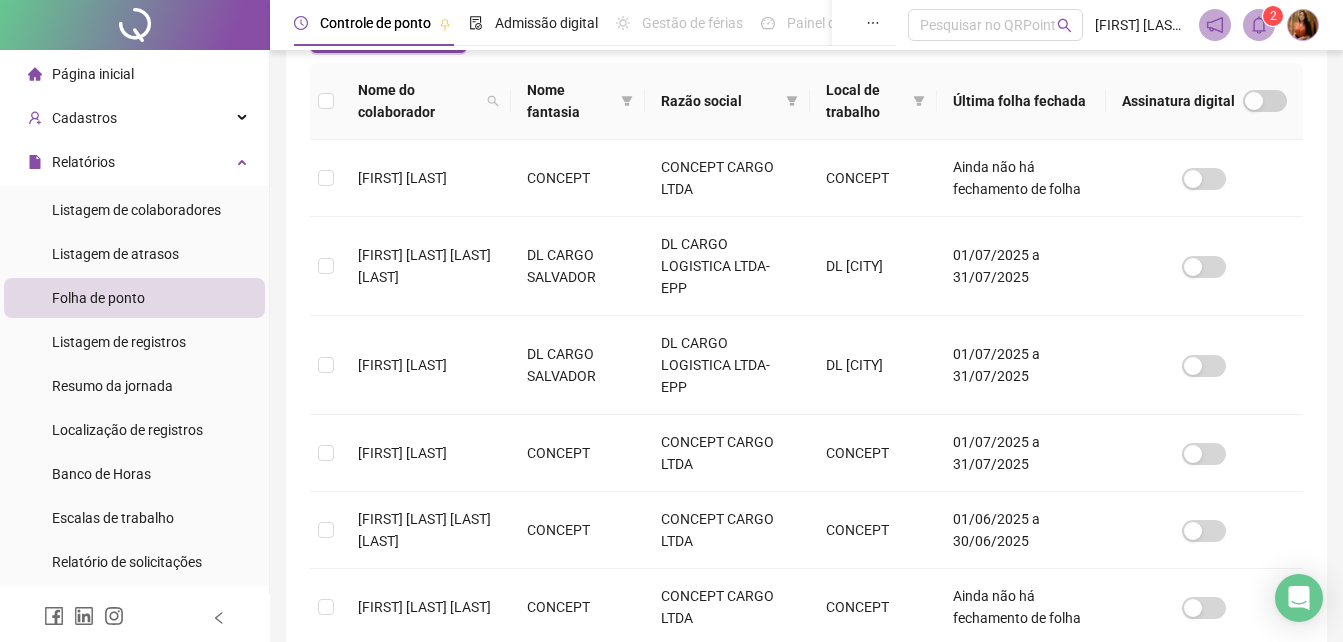 scroll, scrollTop: 838, scrollLeft: 0, axis: vertical 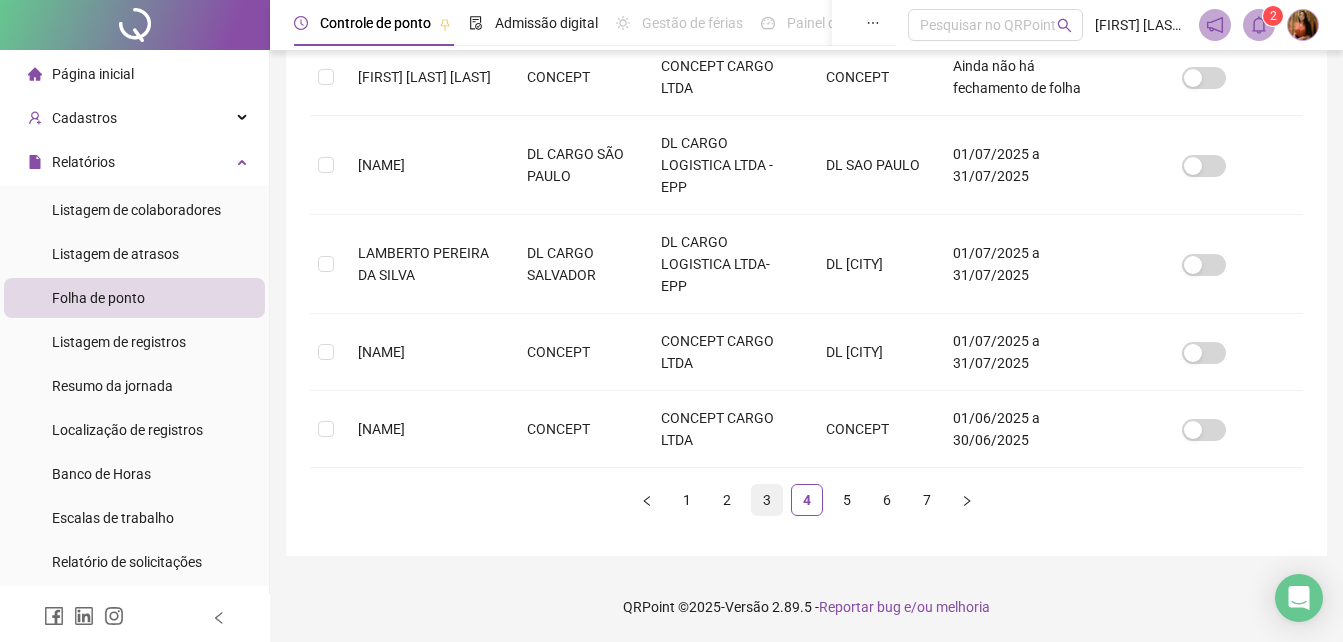 click on "3" at bounding box center [767, 500] 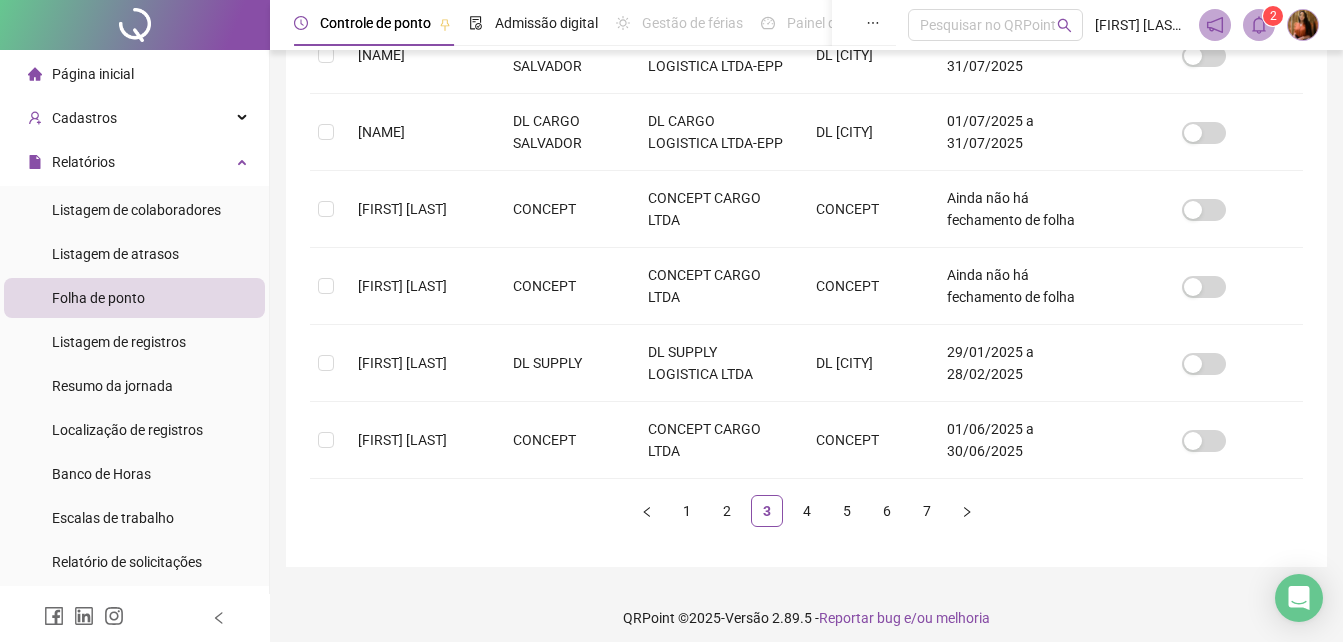 scroll, scrollTop: 794, scrollLeft: 0, axis: vertical 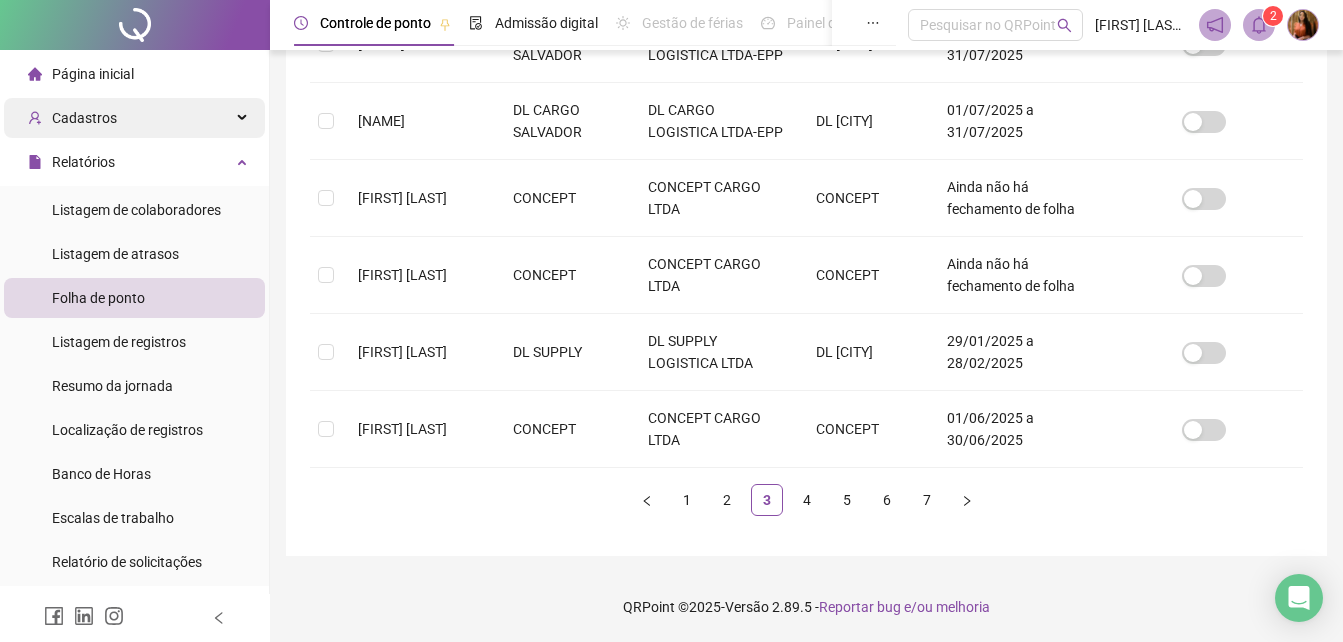 click on "Cadastros" at bounding box center [84, 118] 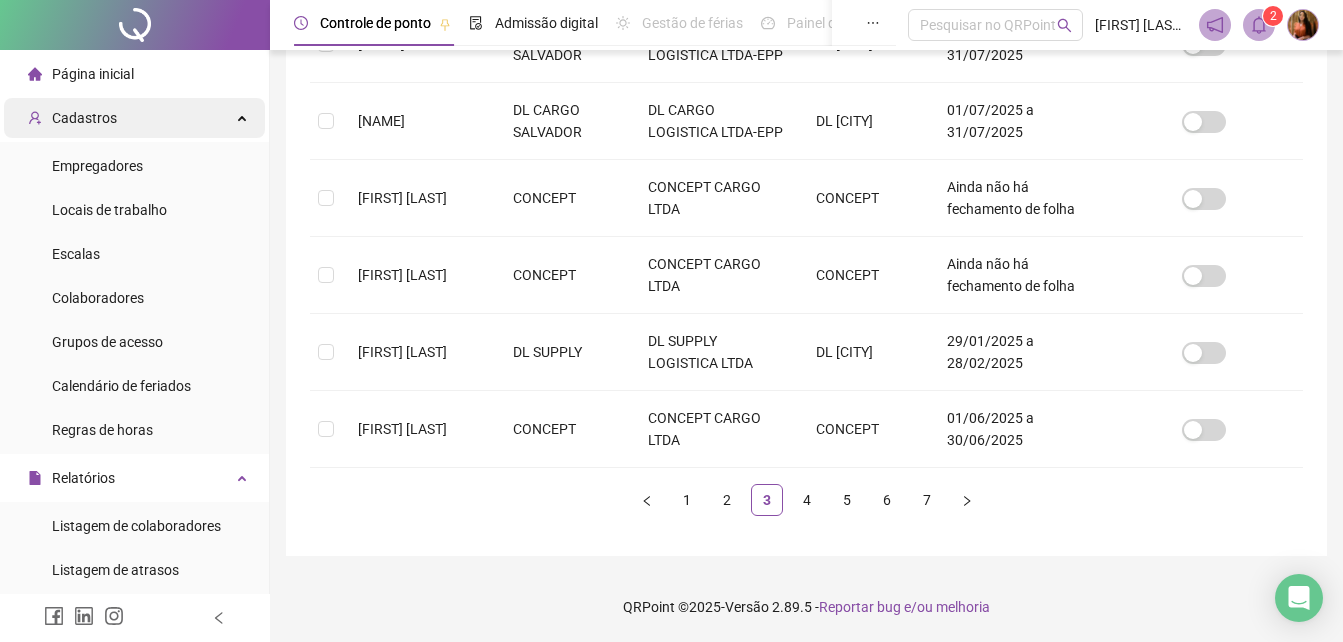 click on "Cadastros" at bounding box center (84, 118) 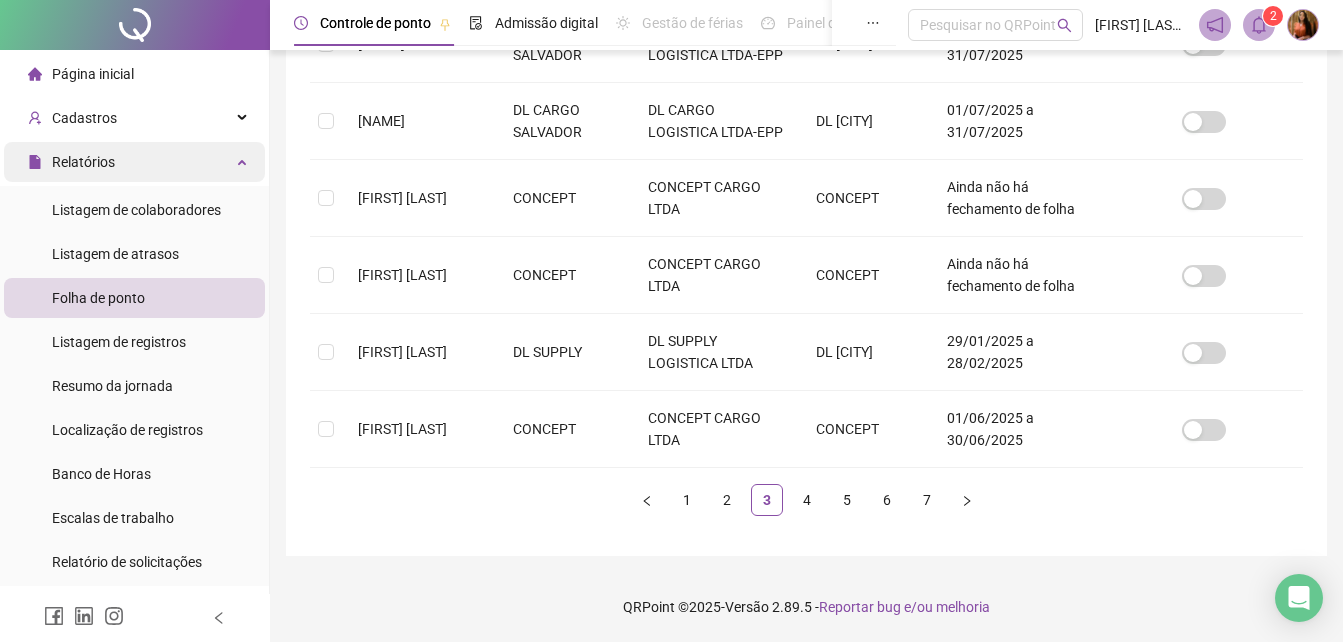 click on "Relatórios" at bounding box center (83, 162) 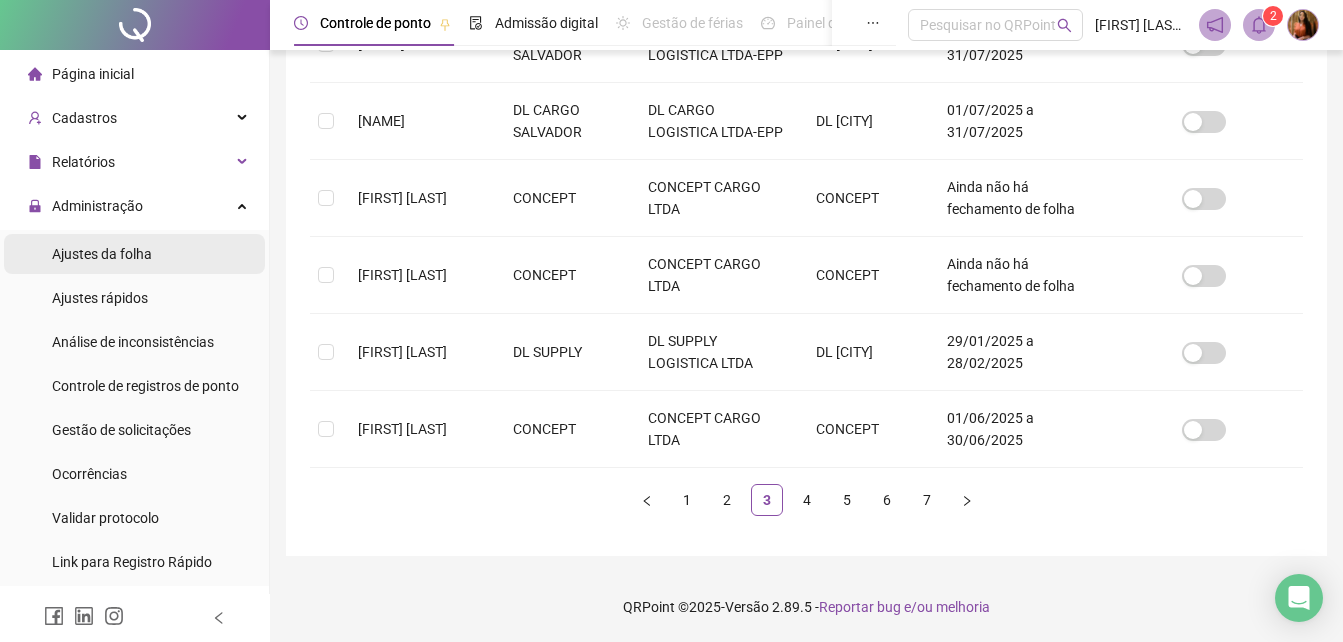 click on "Ajustes da folha" at bounding box center (102, 254) 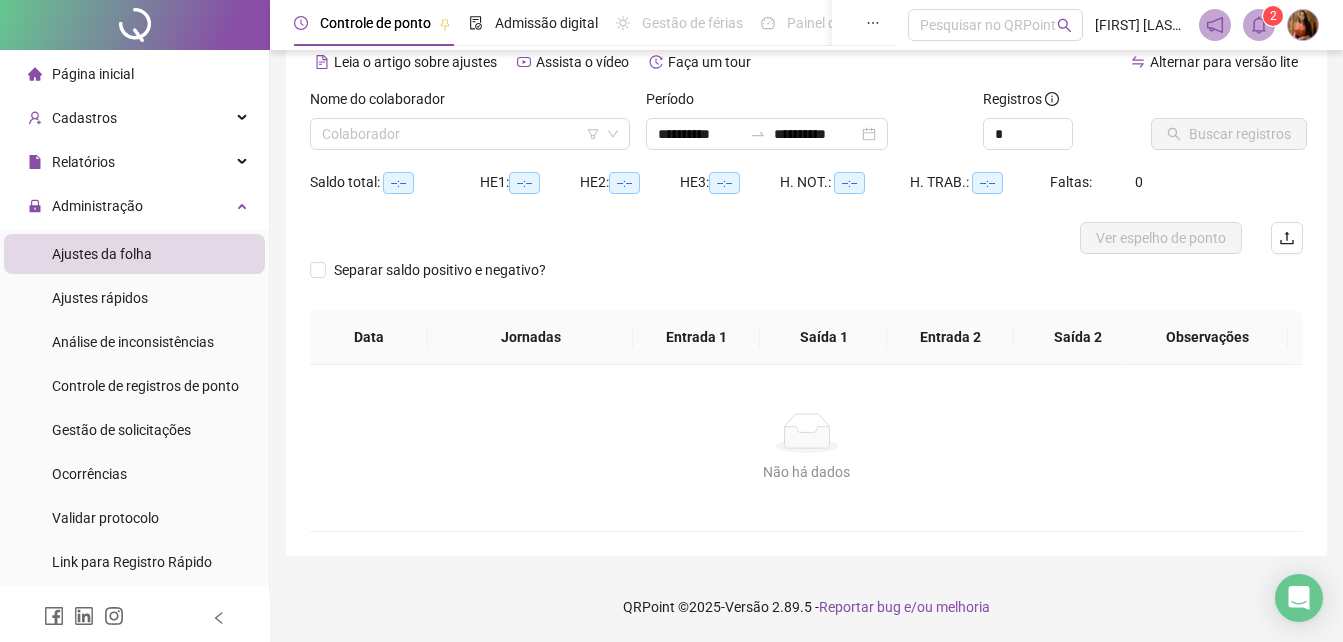 scroll, scrollTop: 96, scrollLeft: 0, axis: vertical 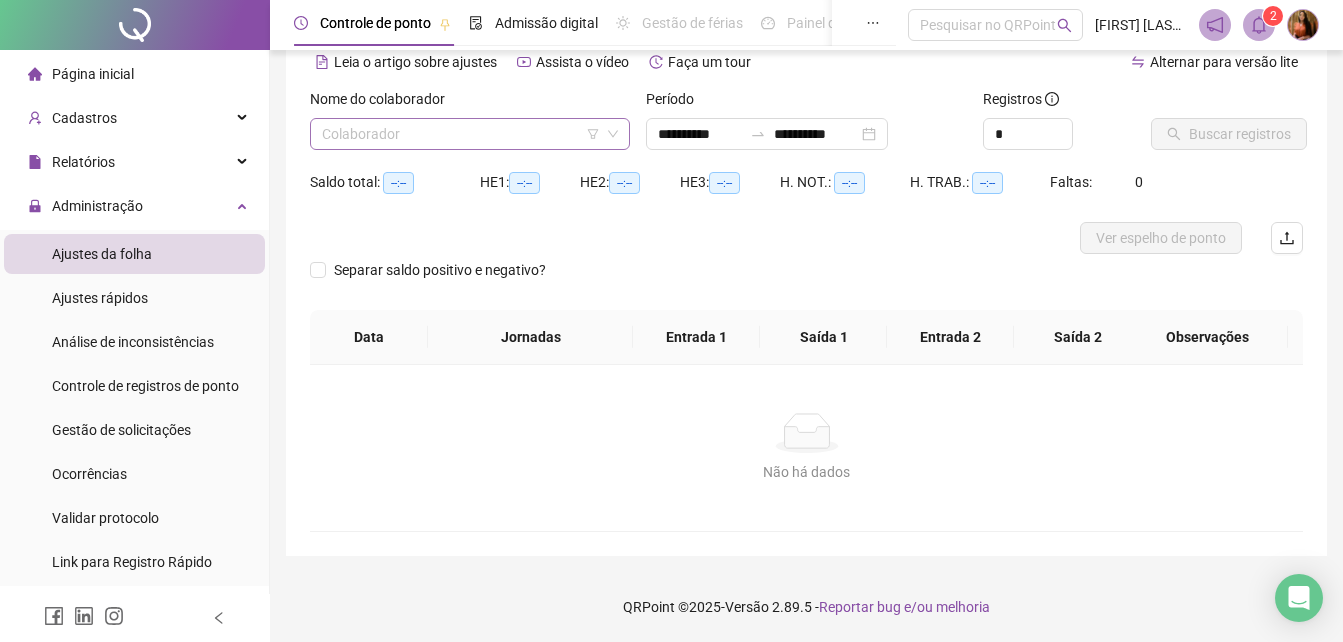 click at bounding box center [461, 134] 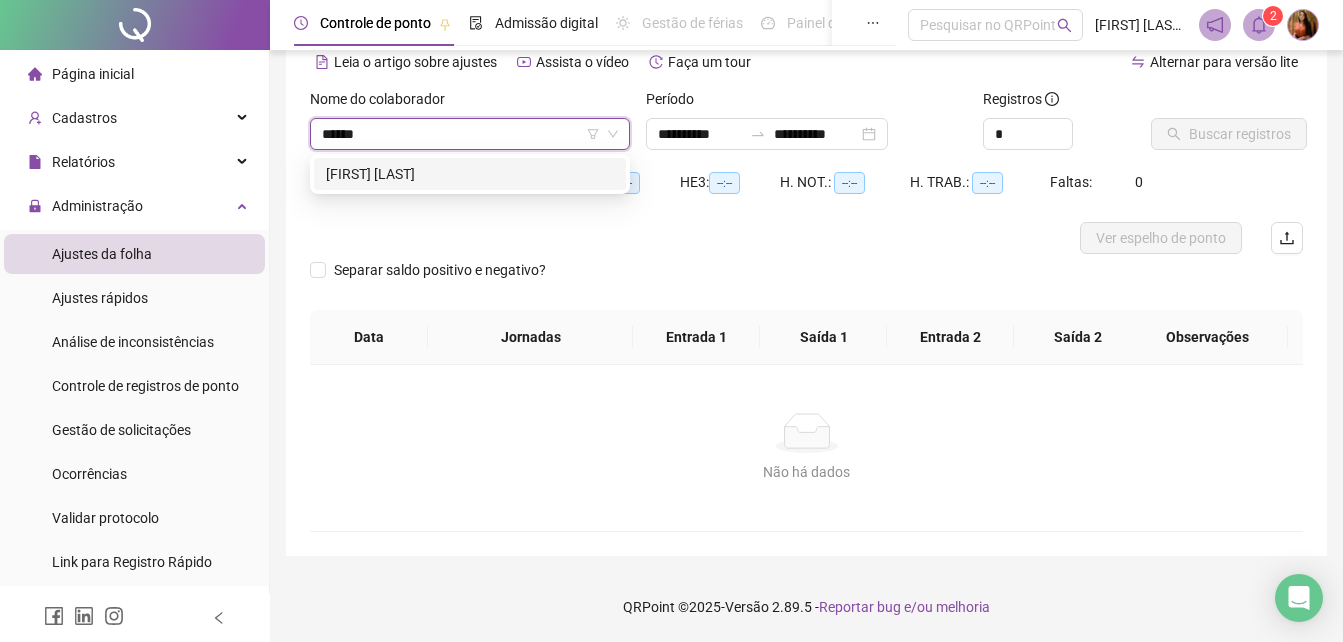 type on "*******" 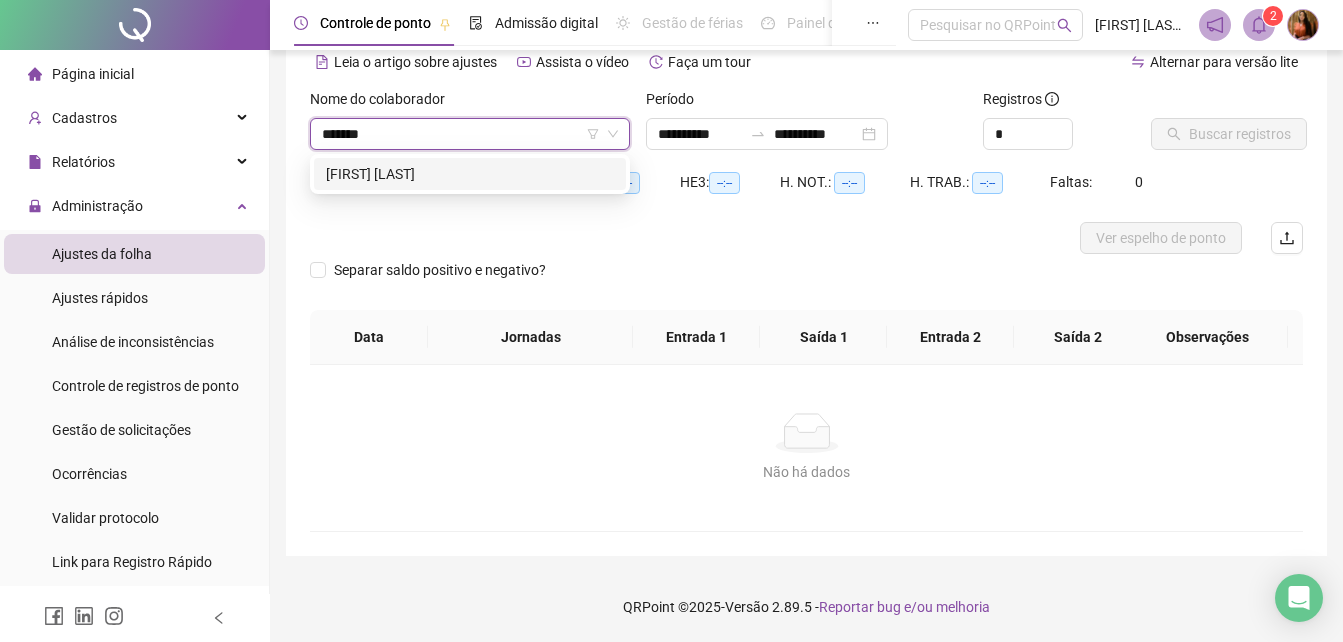 click on "[FIRST] [LAST]" at bounding box center [470, 174] 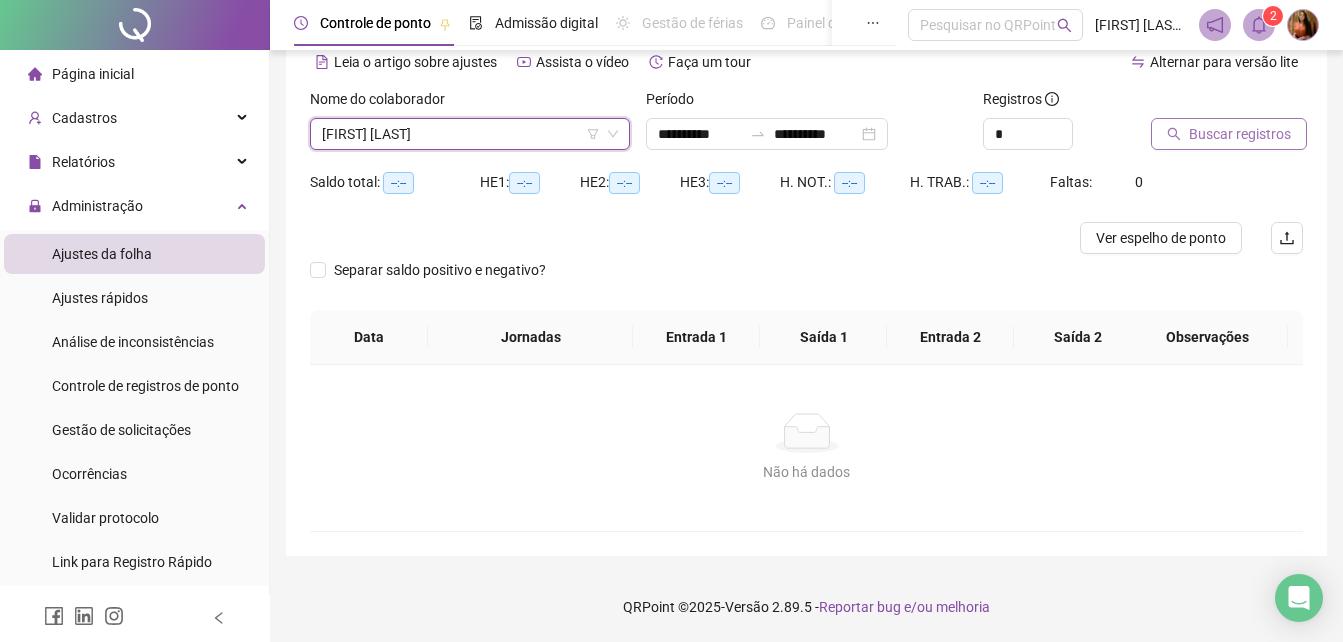click on "Buscar registros" at bounding box center (1240, 134) 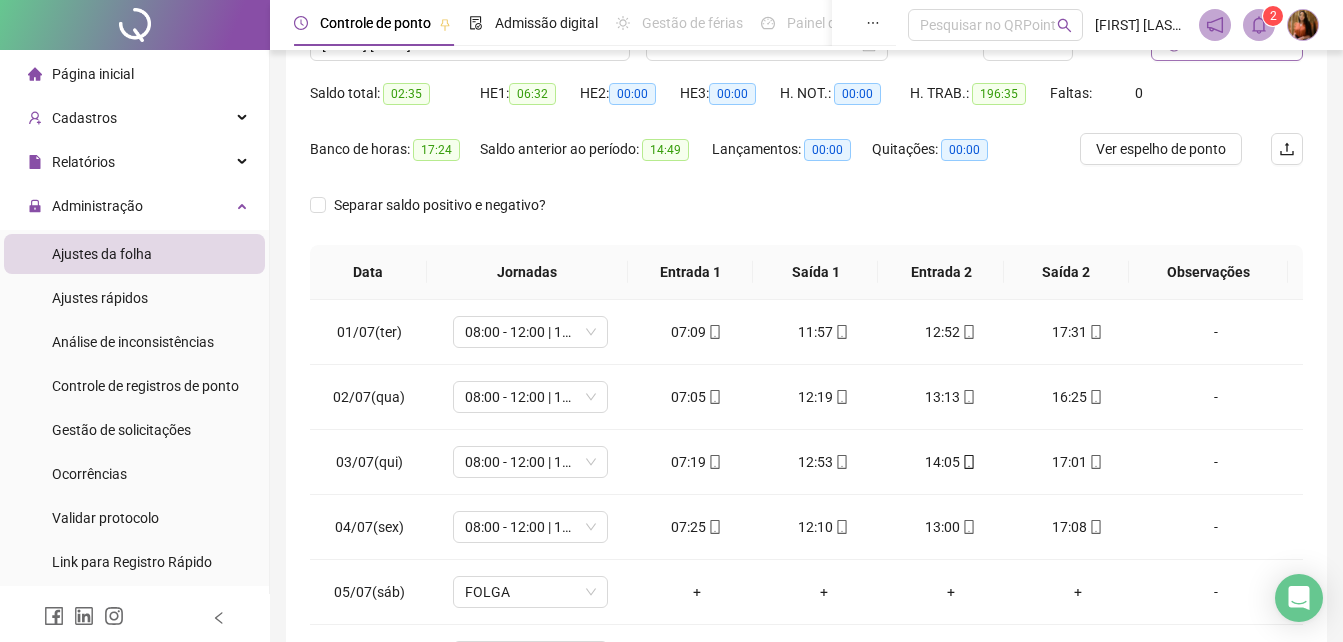 scroll, scrollTop: 259, scrollLeft: 0, axis: vertical 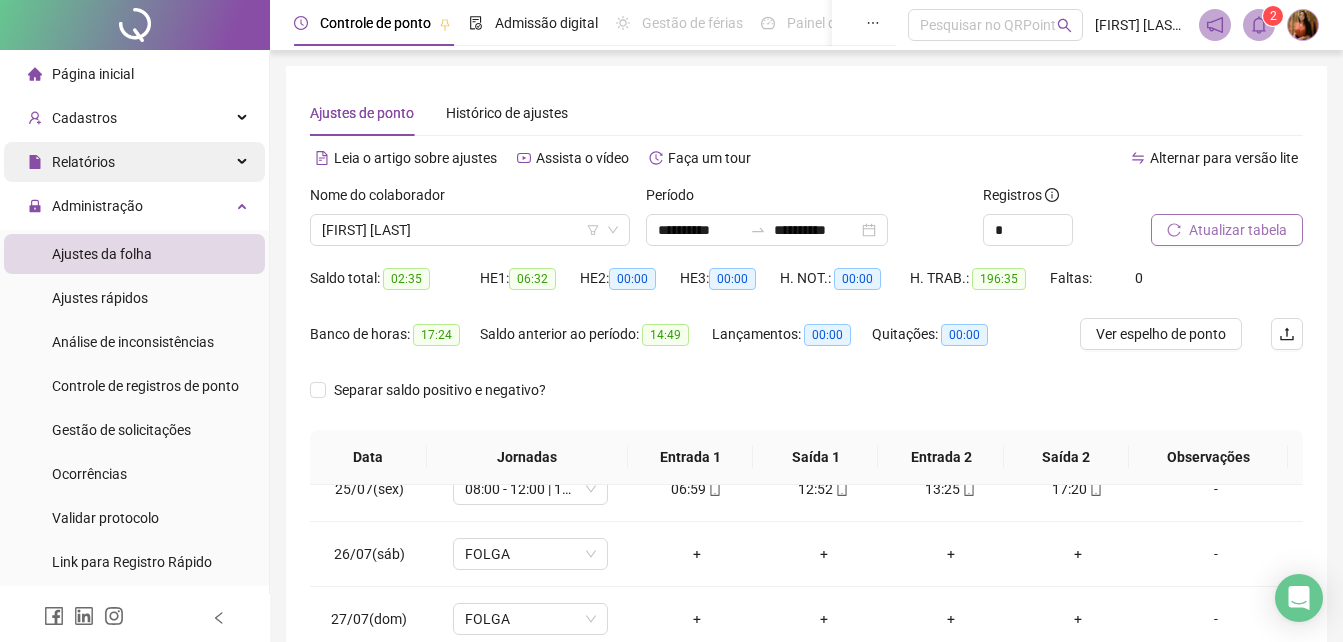 click on "Relatórios" at bounding box center [83, 162] 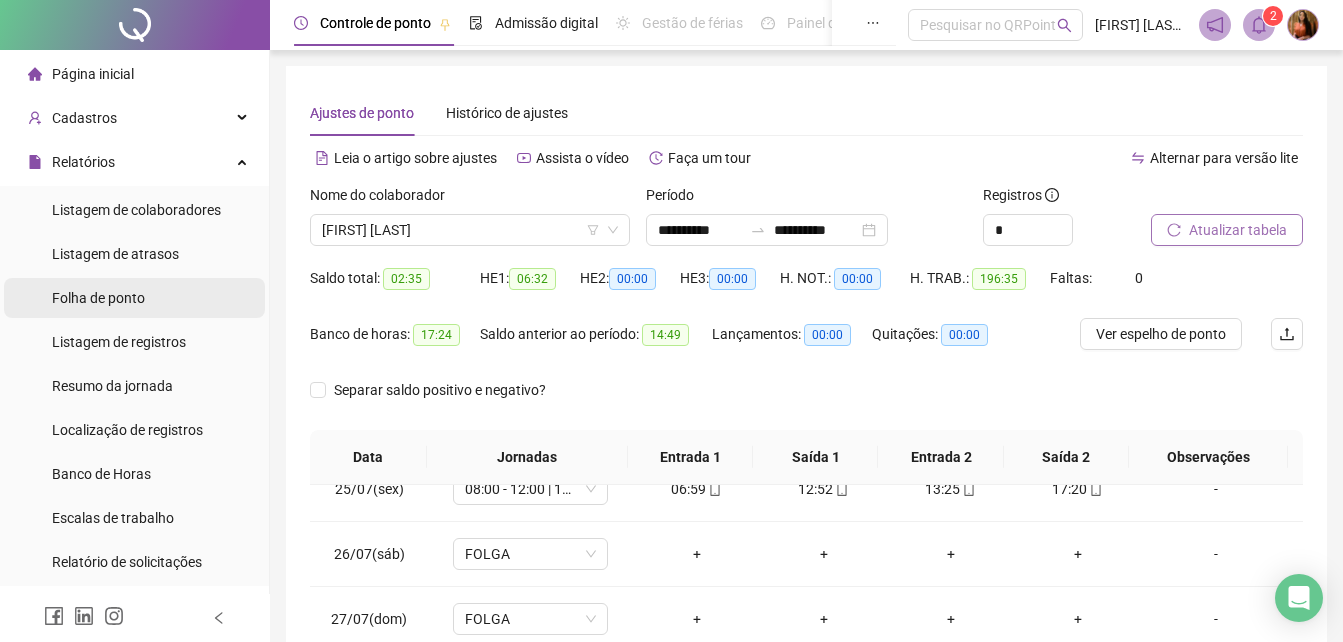 click on "Folha de ponto" at bounding box center (98, 298) 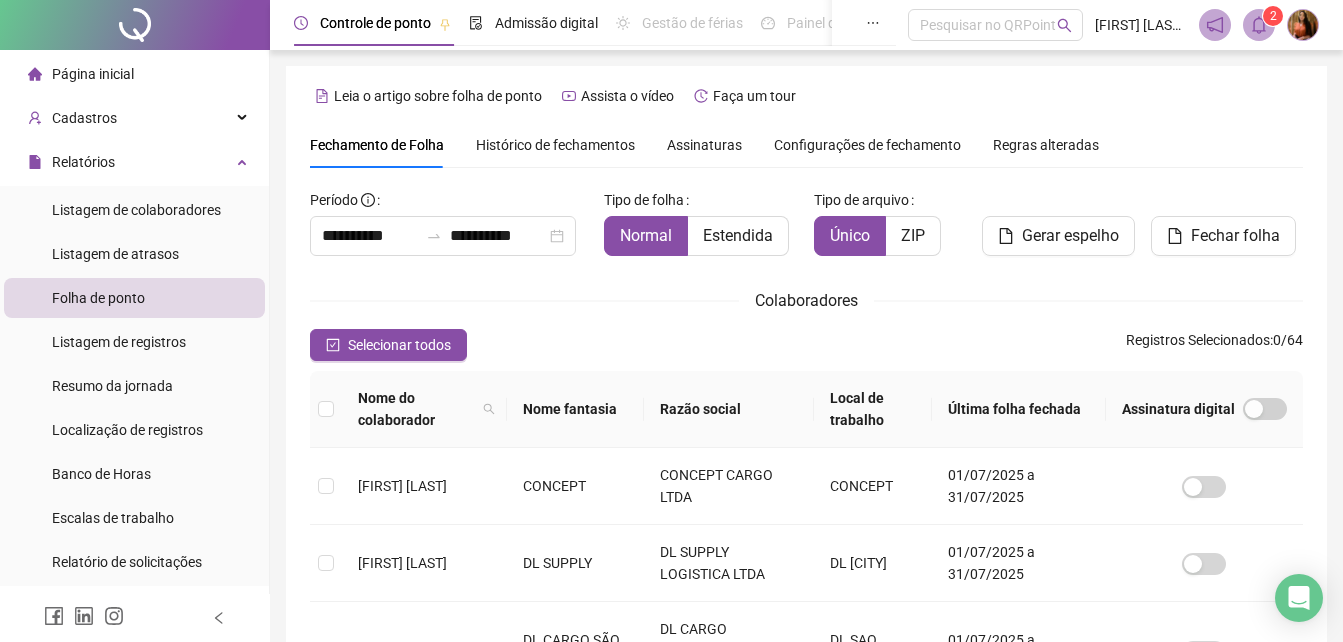 scroll, scrollTop: 89, scrollLeft: 0, axis: vertical 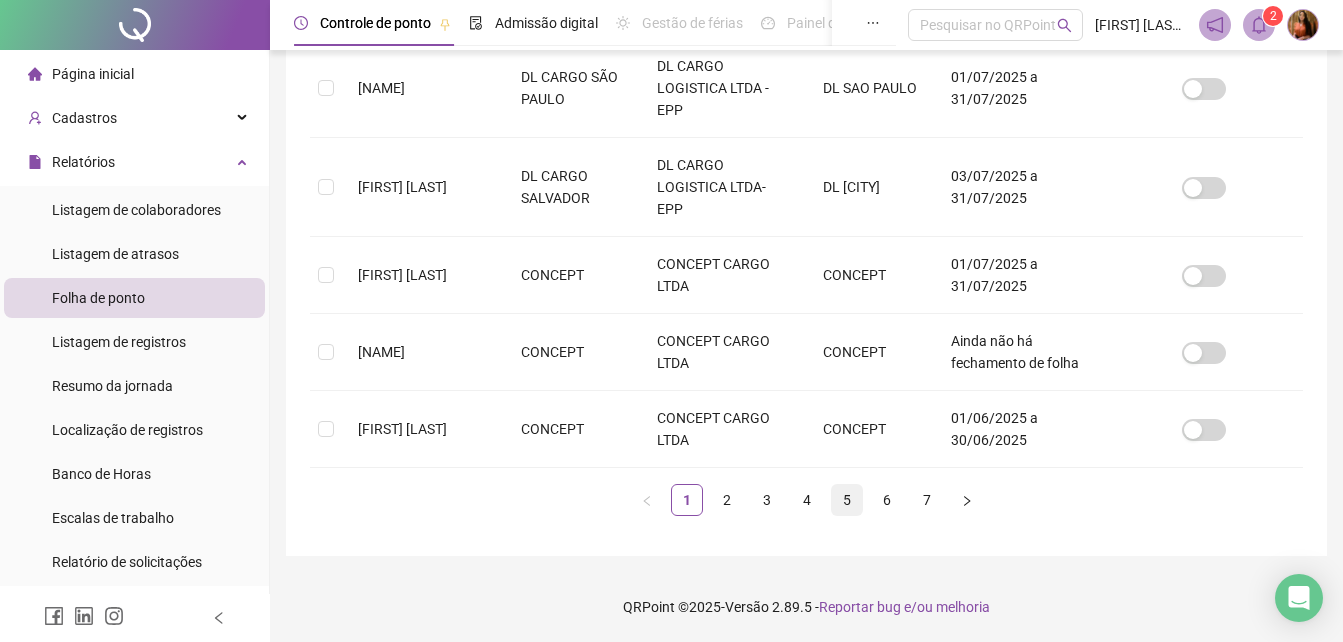 click on "5" at bounding box center [847, 500] 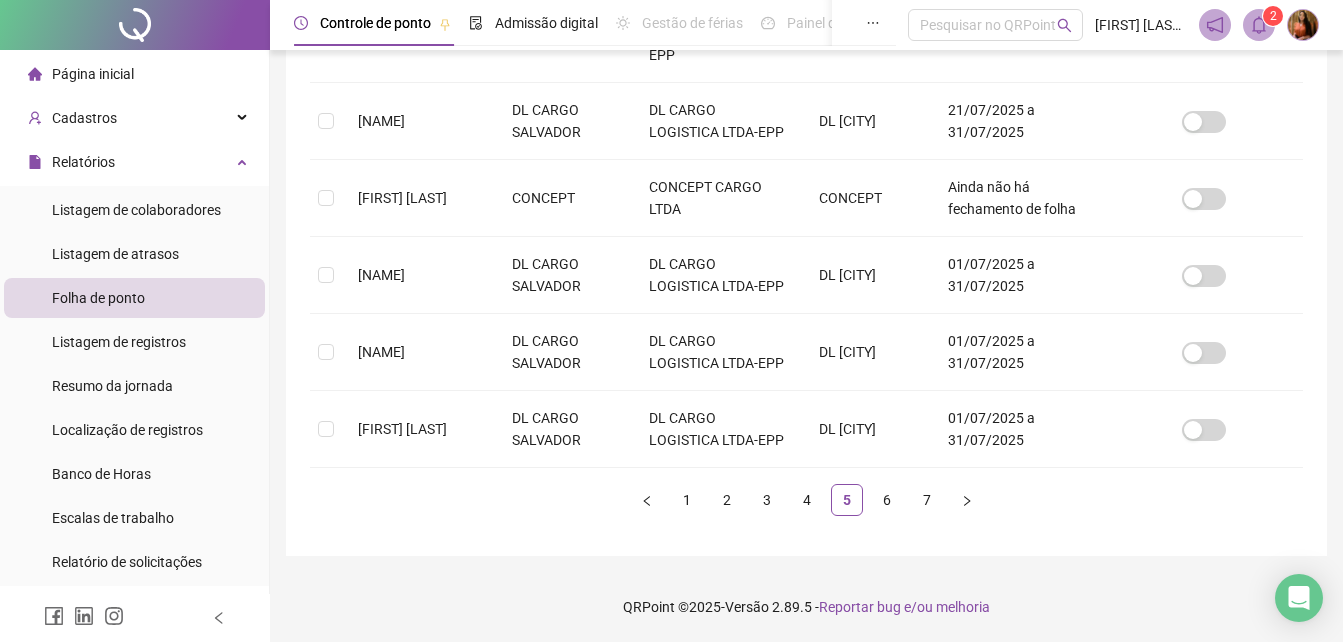 scroll, scrollTop: 89, scrollLeft: 0, axis: vertical 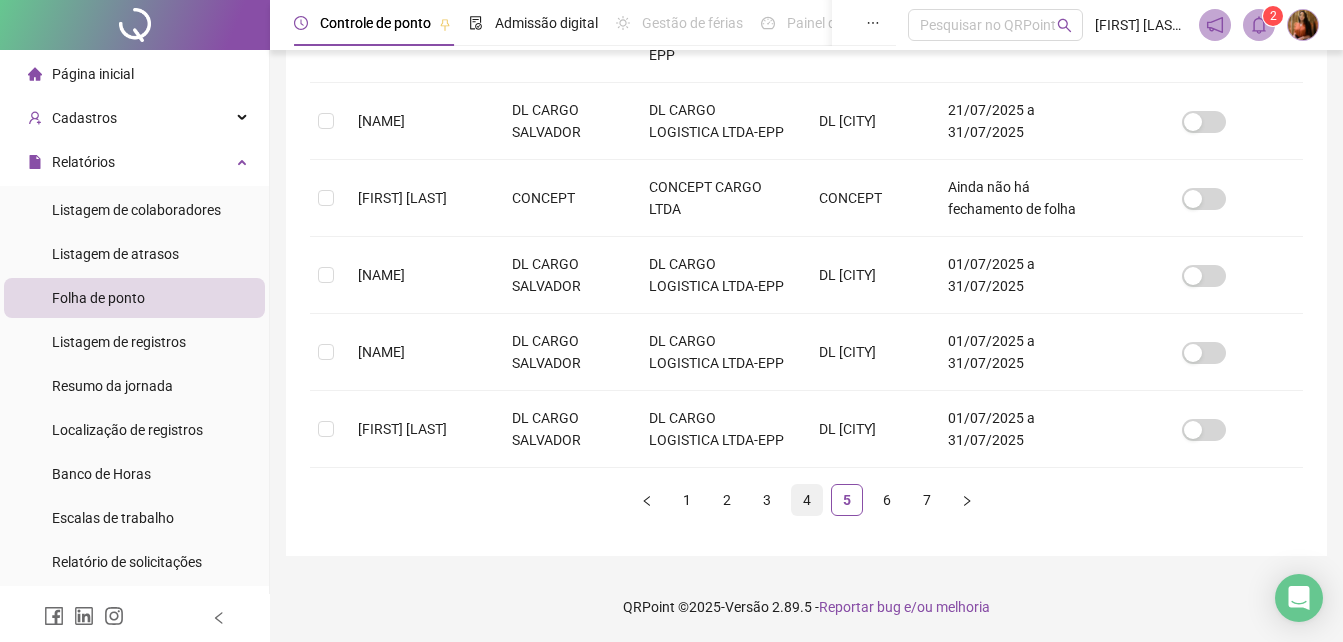 click on "4" at bounding box center (807, 500) 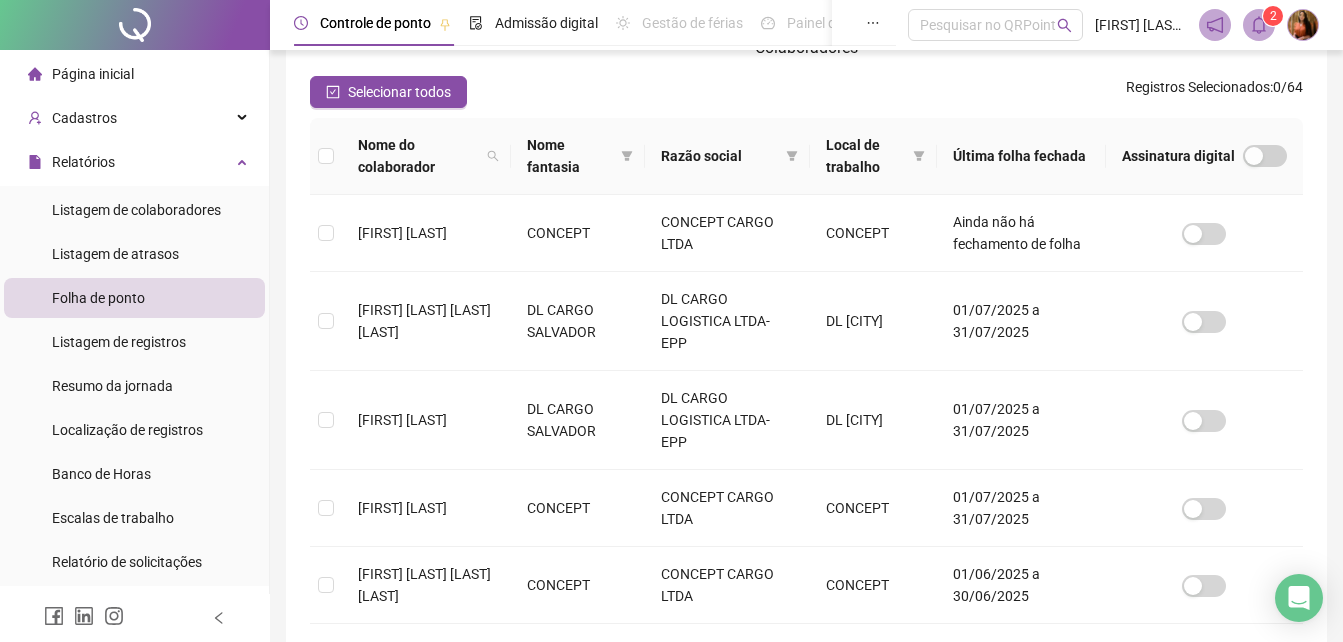 scroll, scrollTop: 838, scrollLeft: 0, axis: vertical 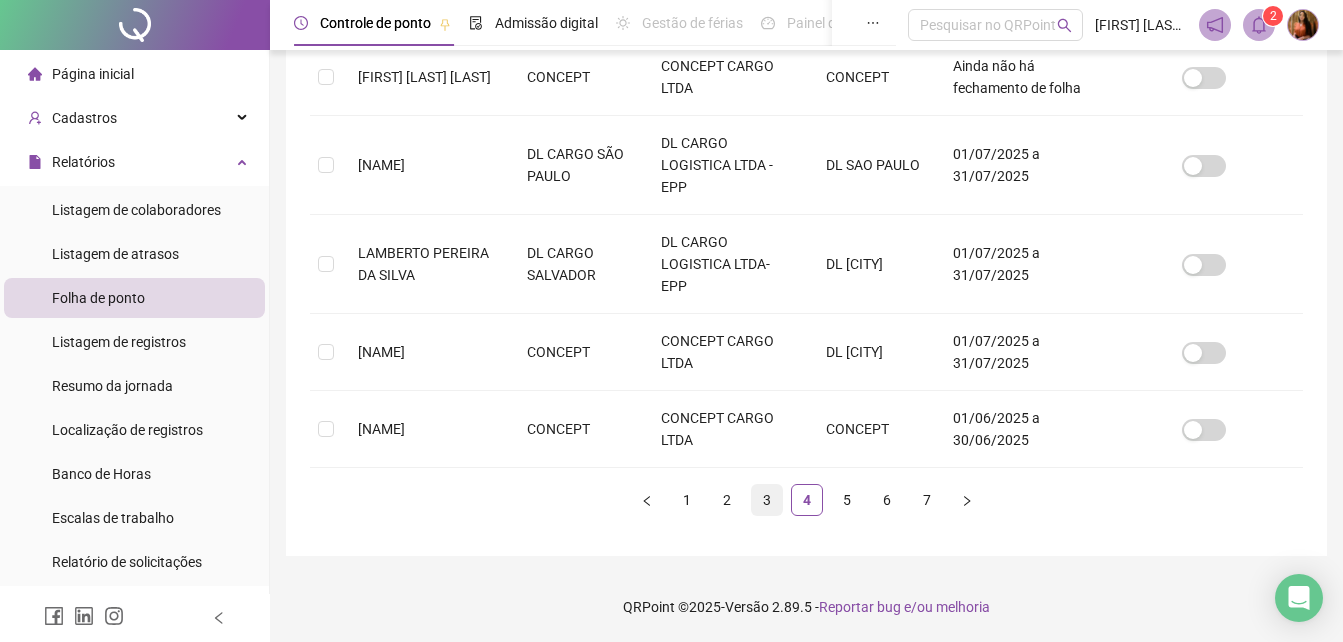 click on "3" at bounding box center [767, 500] 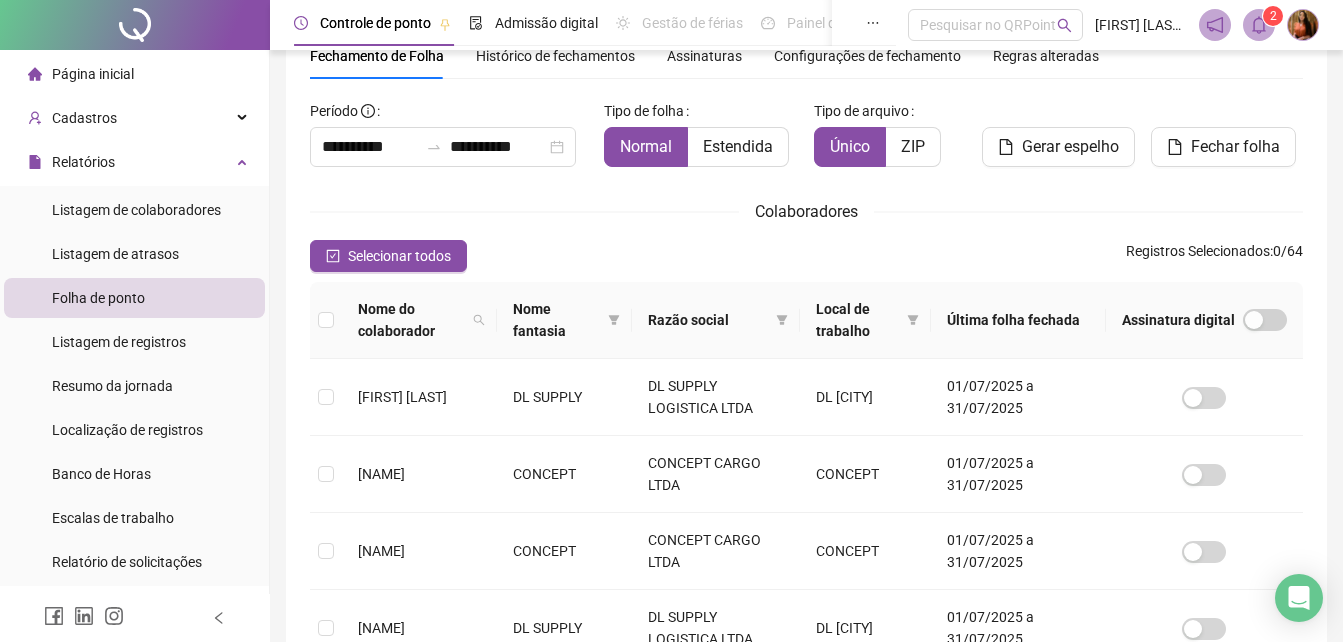 scroll, scrollTop: 794, scrollLeft: 0, axis: vertical 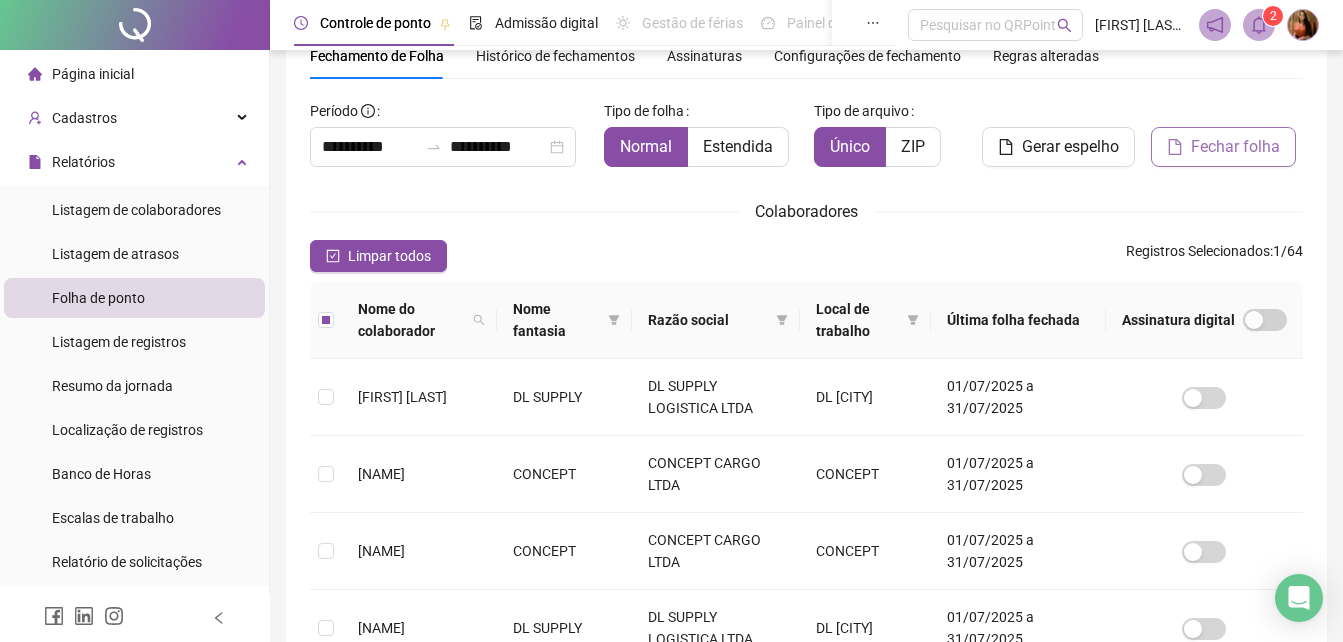 click on "Fechar folha" at bounding box center [1235, 147] 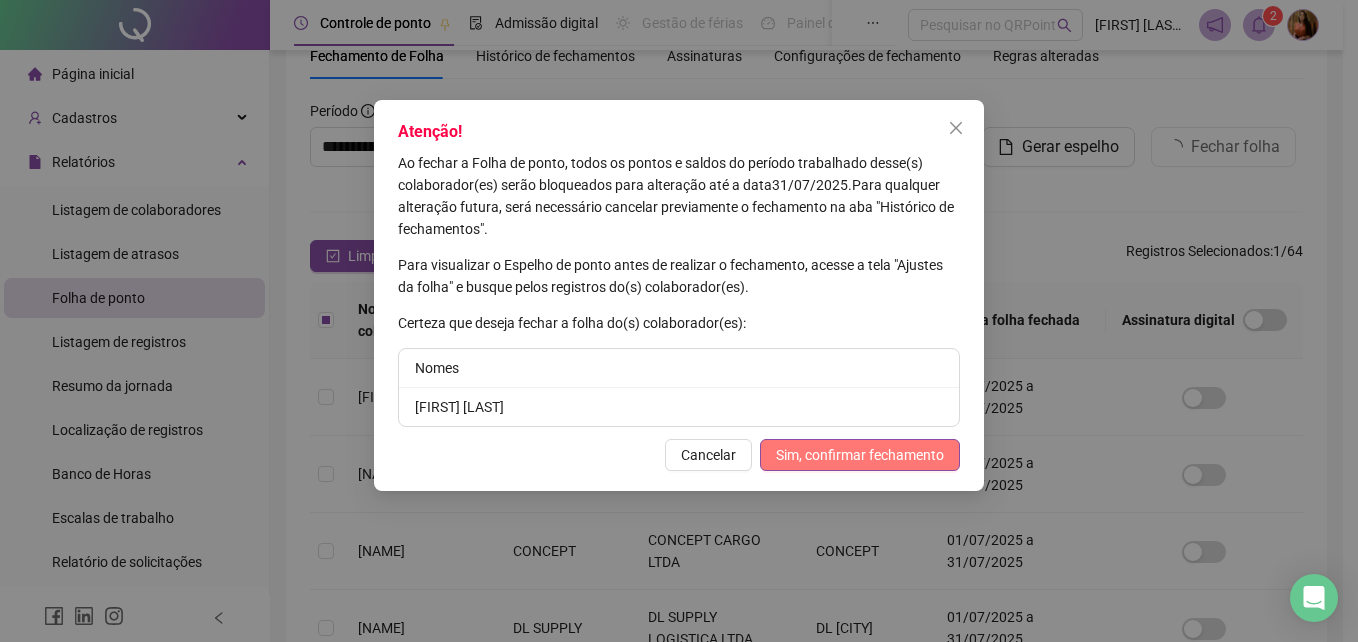 click on "Sim, confirmar fechamento" at bounding box center (860, 455) 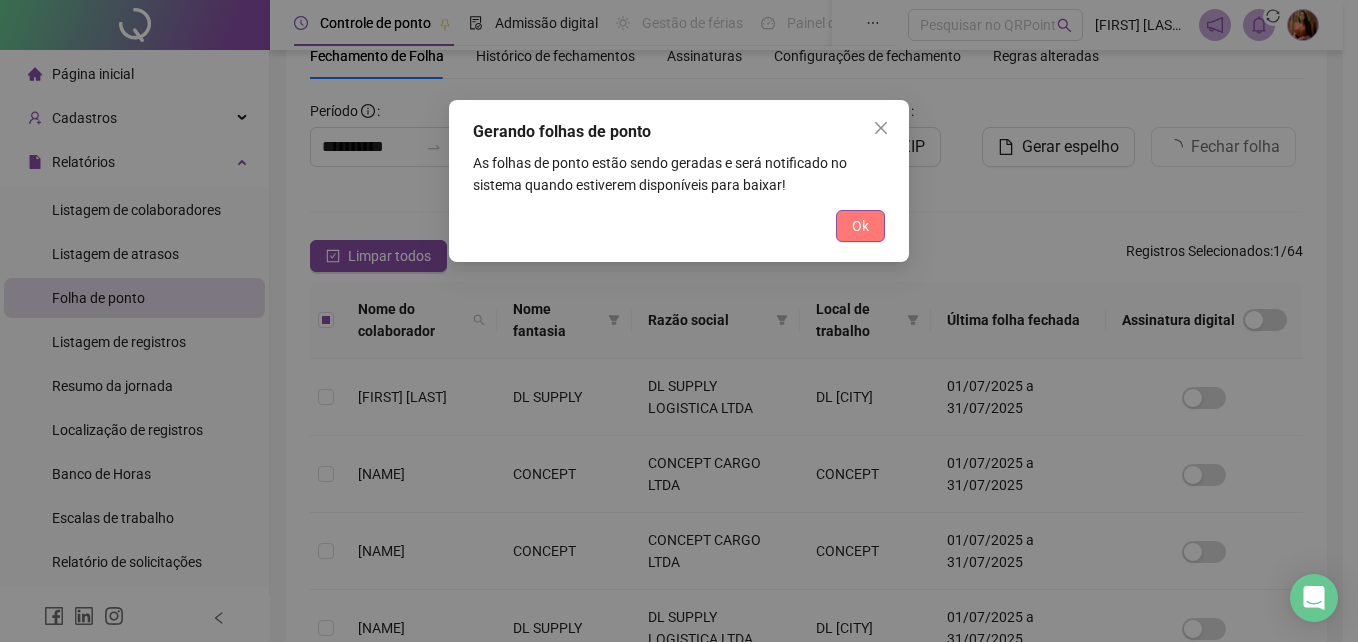 click on "Ok" at bounding box center [860, 226] 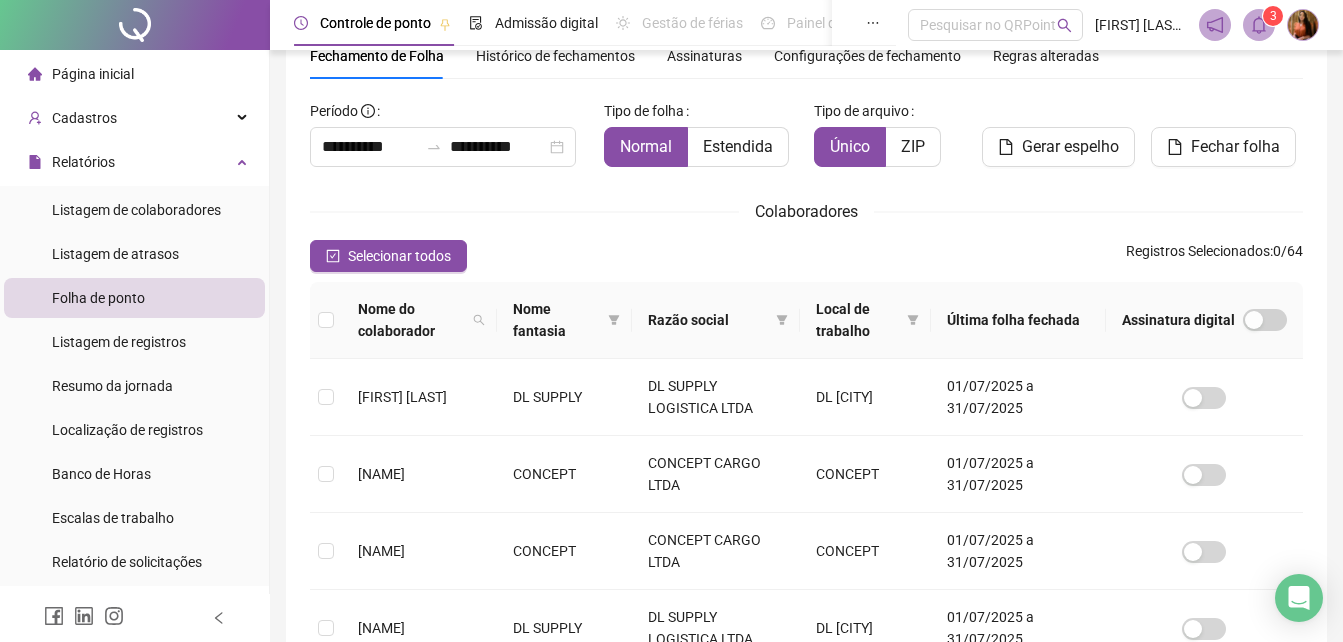scroll, scrollTop: 0, scrollLeft: 0, axis: both 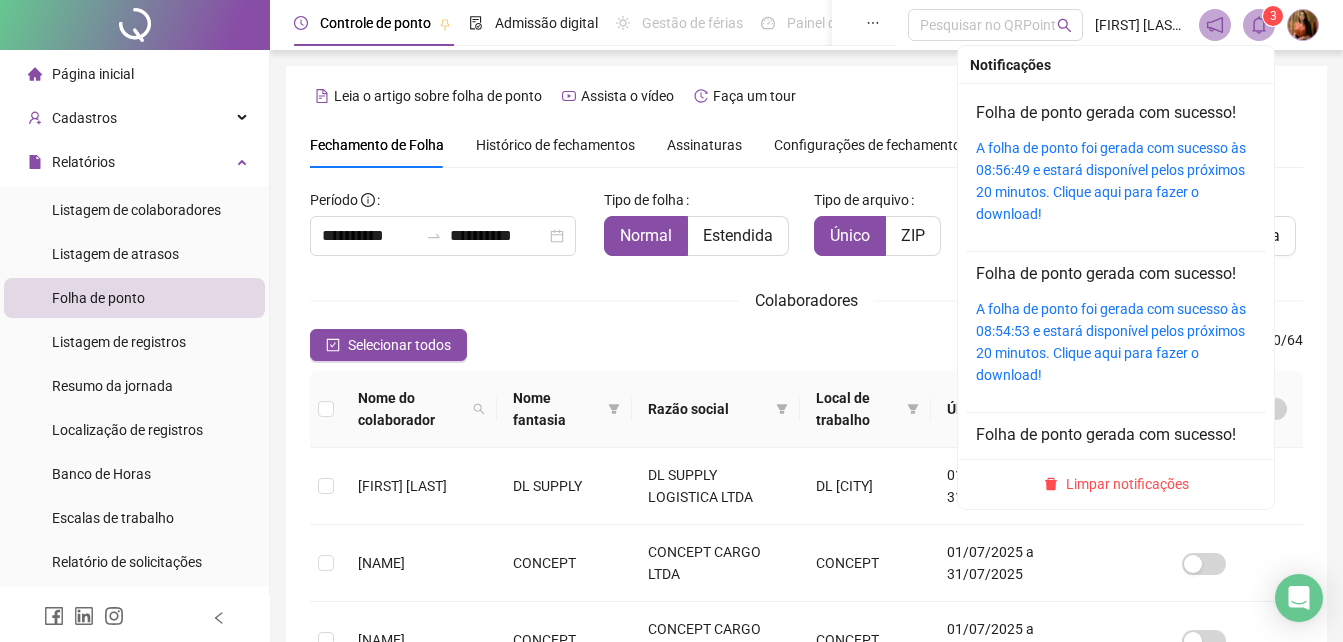 click at bounding box center [1259, 25] 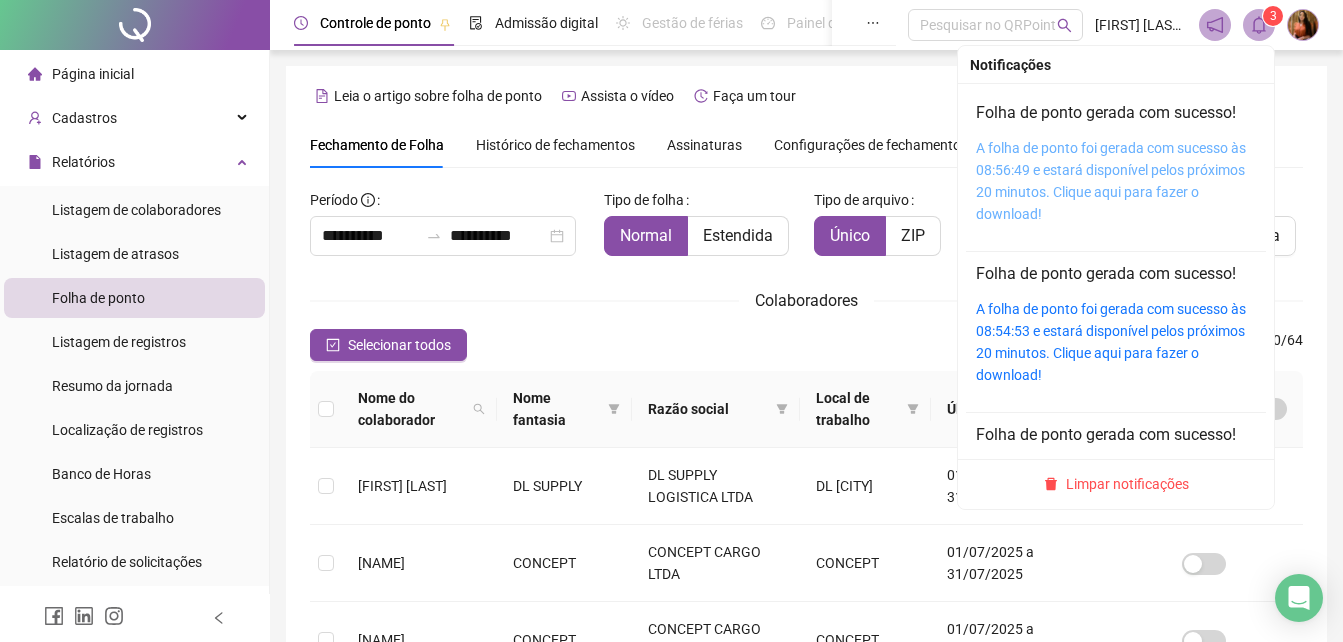 click on "A folha de ponto foi gerada com sucesso às 08:56:49 e estará disponível pelos próximos 20 minutos.
Clique aqui para fazer o download!" at bounding box center [1111, 181] 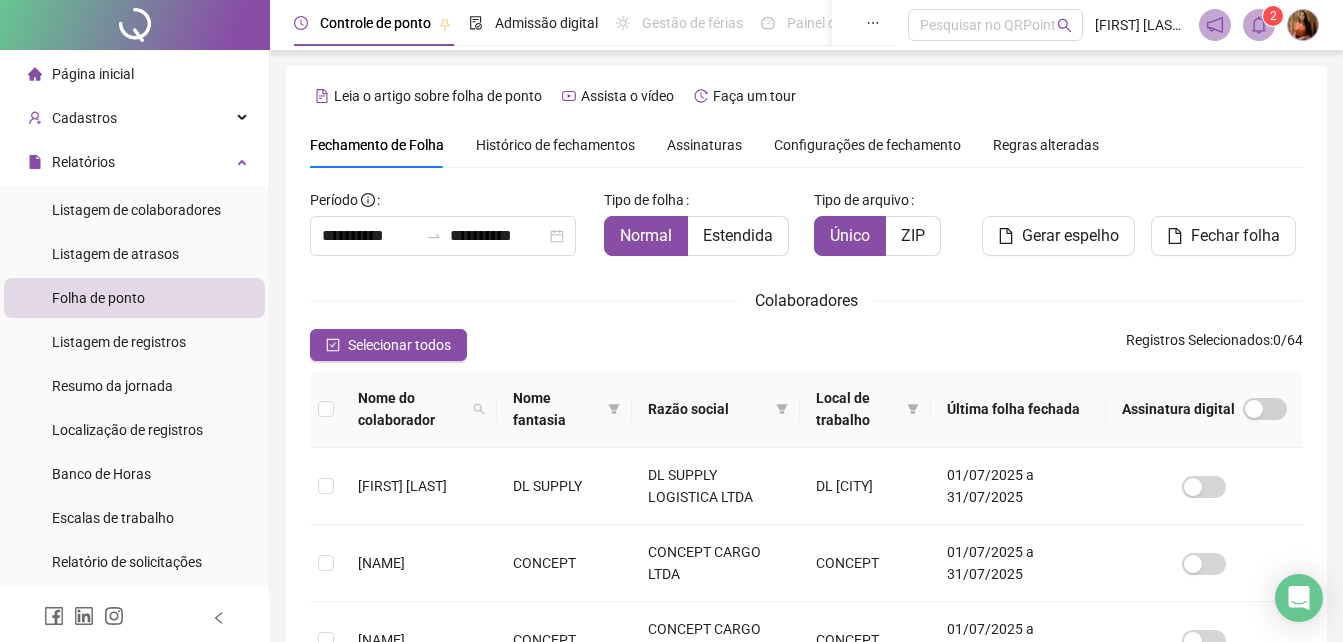 scroll, scrollTop: 89, scrollLeft: 0, axis: vertical 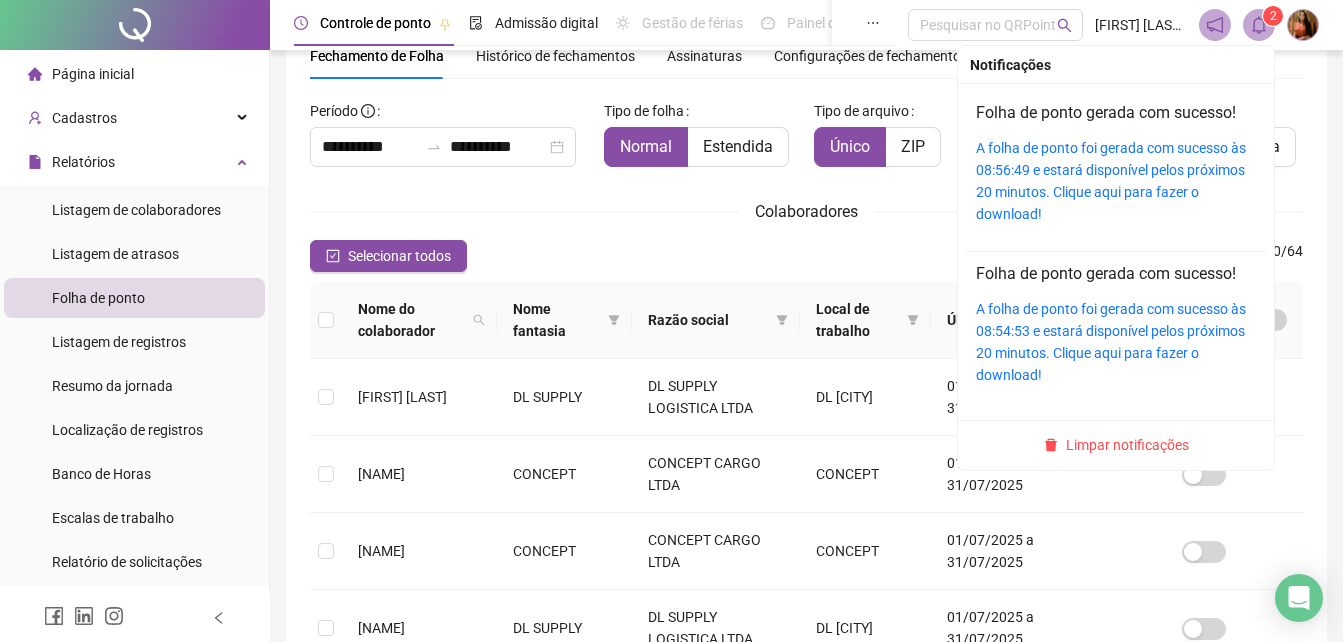 click 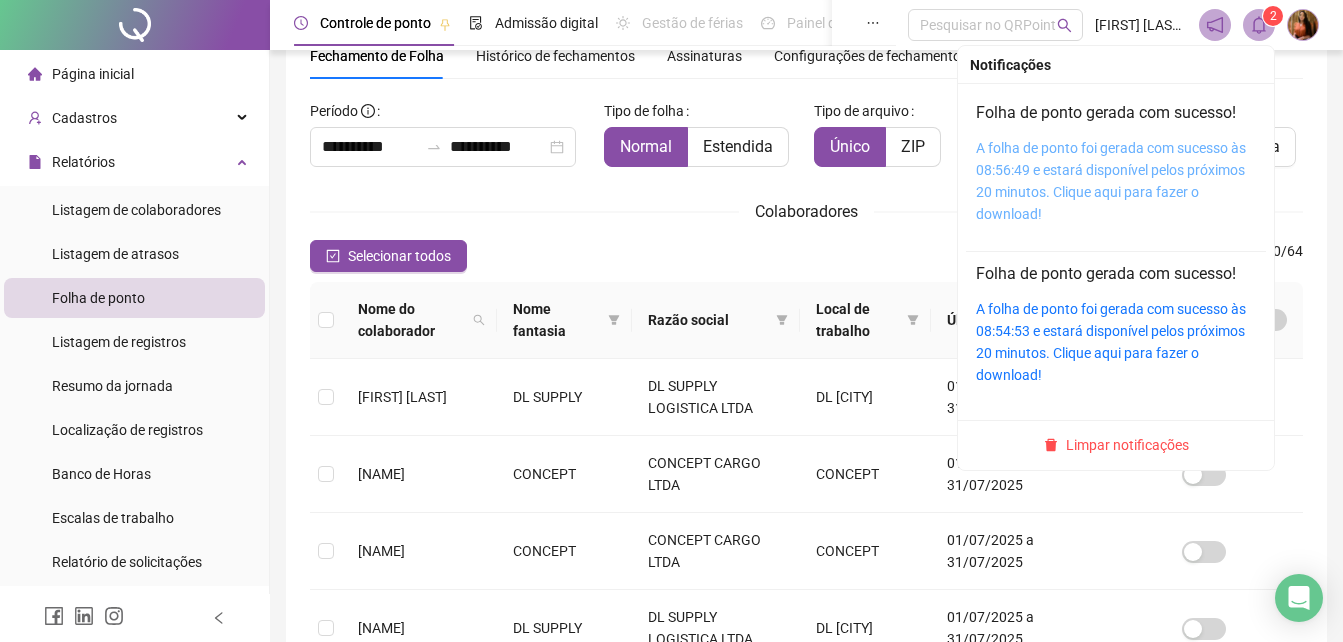 click on "A folha de ponto foi gerada com sucesso às 08:56:49 e estará disponível pelos próximos 20 minutos.
Clique aqui para fazer o download!" at bounding box center [1111, 181] 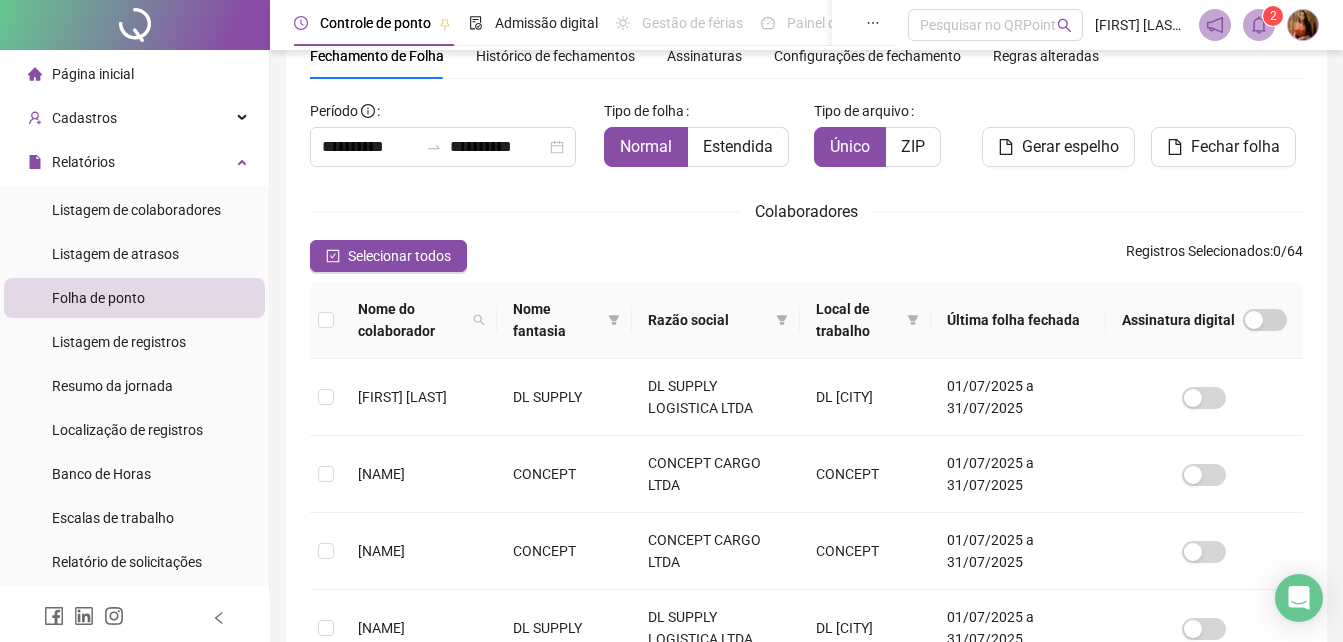 click 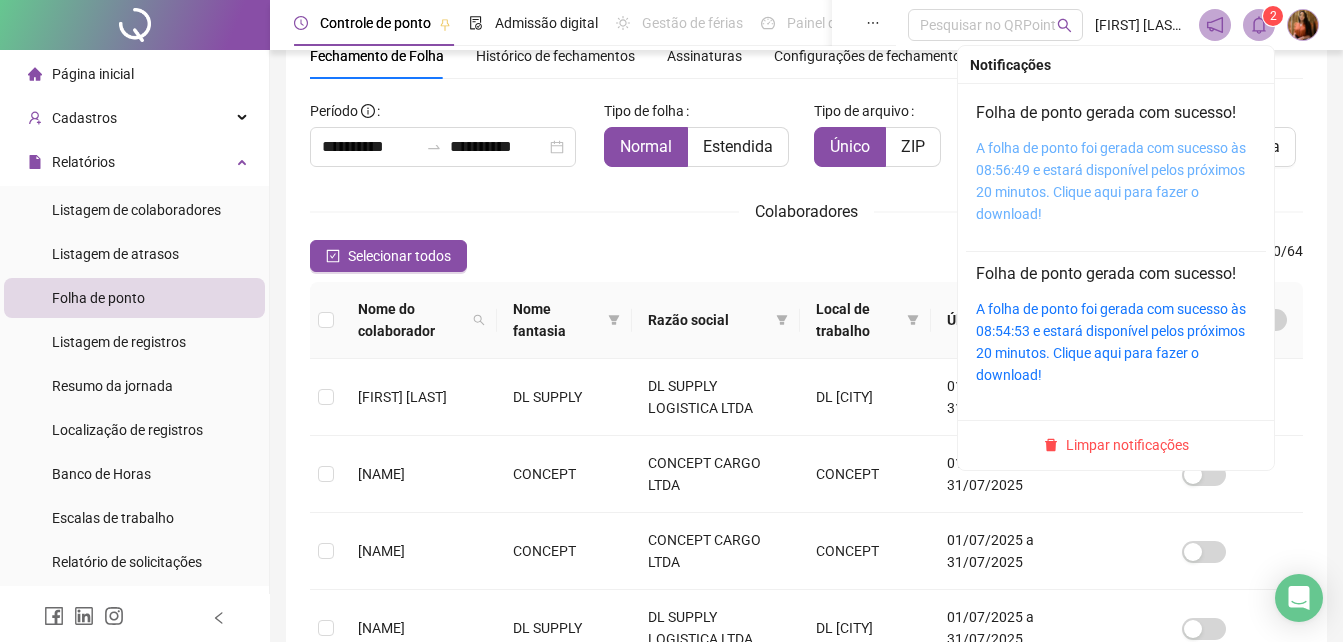 click on "A folha de ponto foi gerada com sucesso às 08:56:49 e estará disponível pelos próximos 20 minutos.
Clique aqui para fazer o download!" at bounding box center [1111, 181] 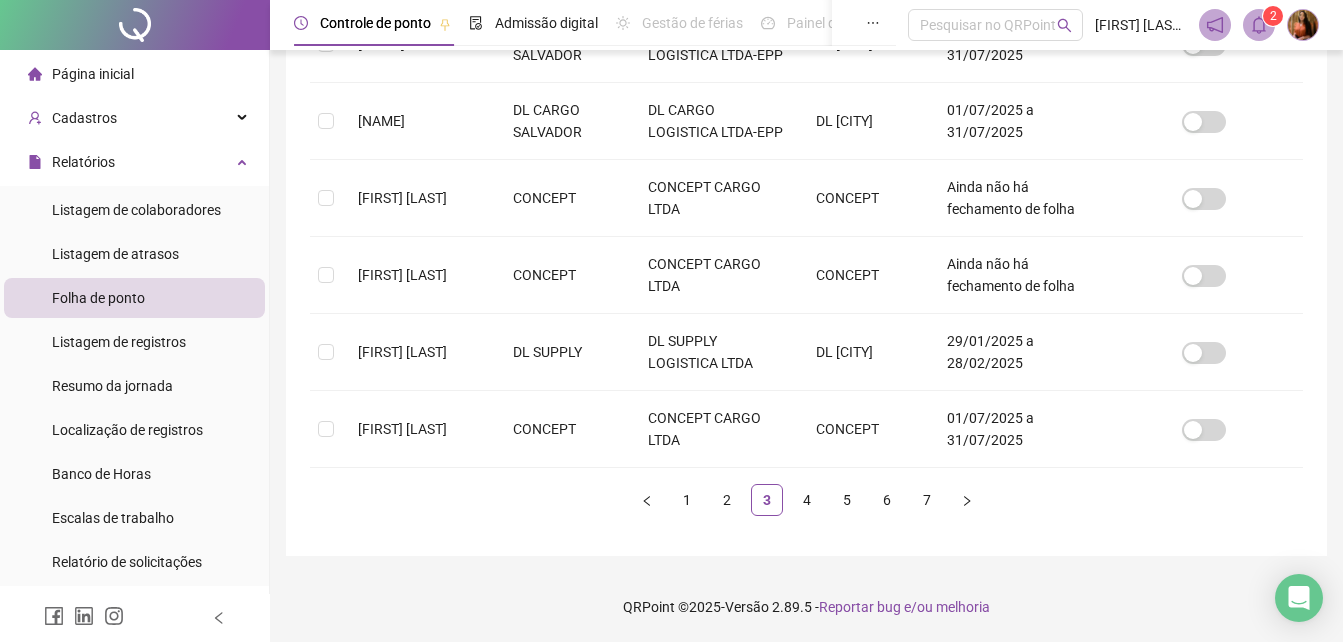 scroll, scrollTop: 782, scrollLeft: 0, axis: vertical 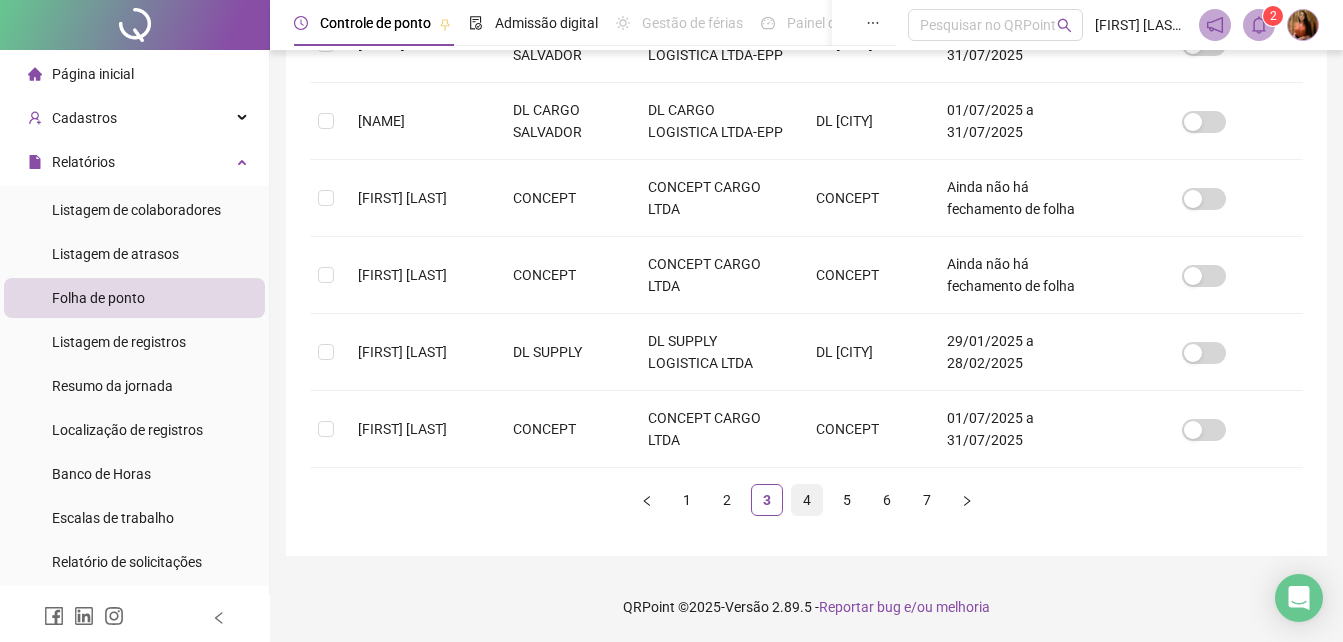 click on "4" at bounding box center [807, 500] 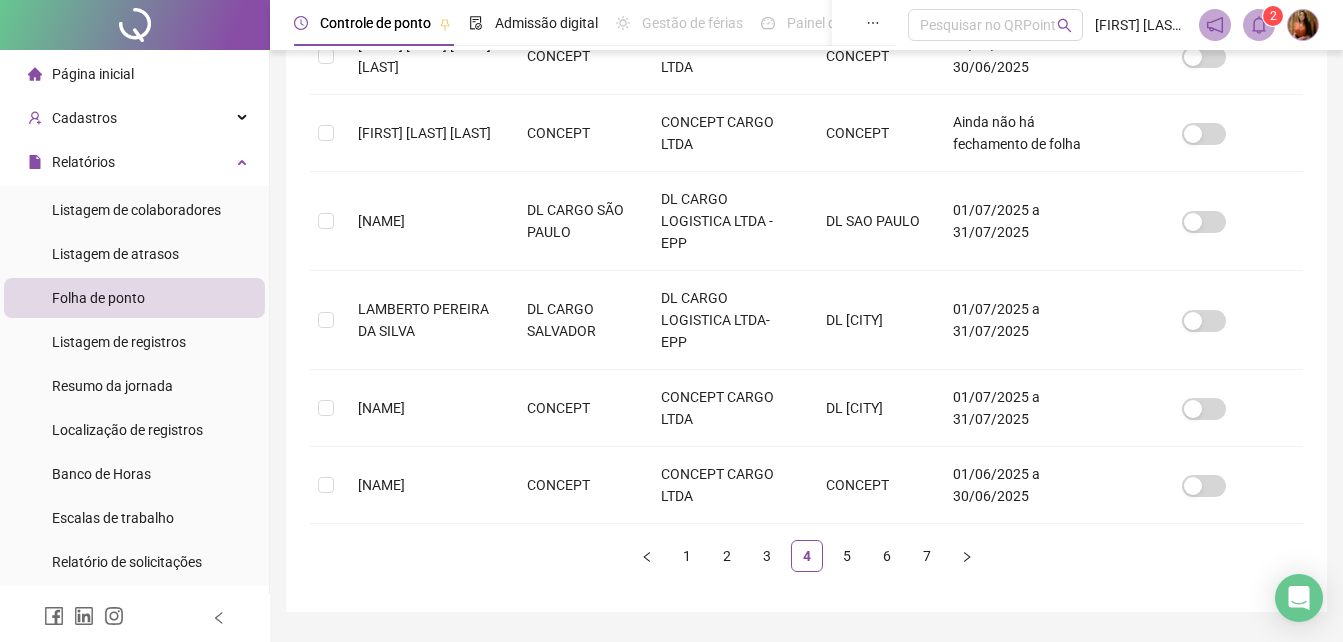 scroll, scrollTop: 89, scrollLeft: 0, axis: vertical 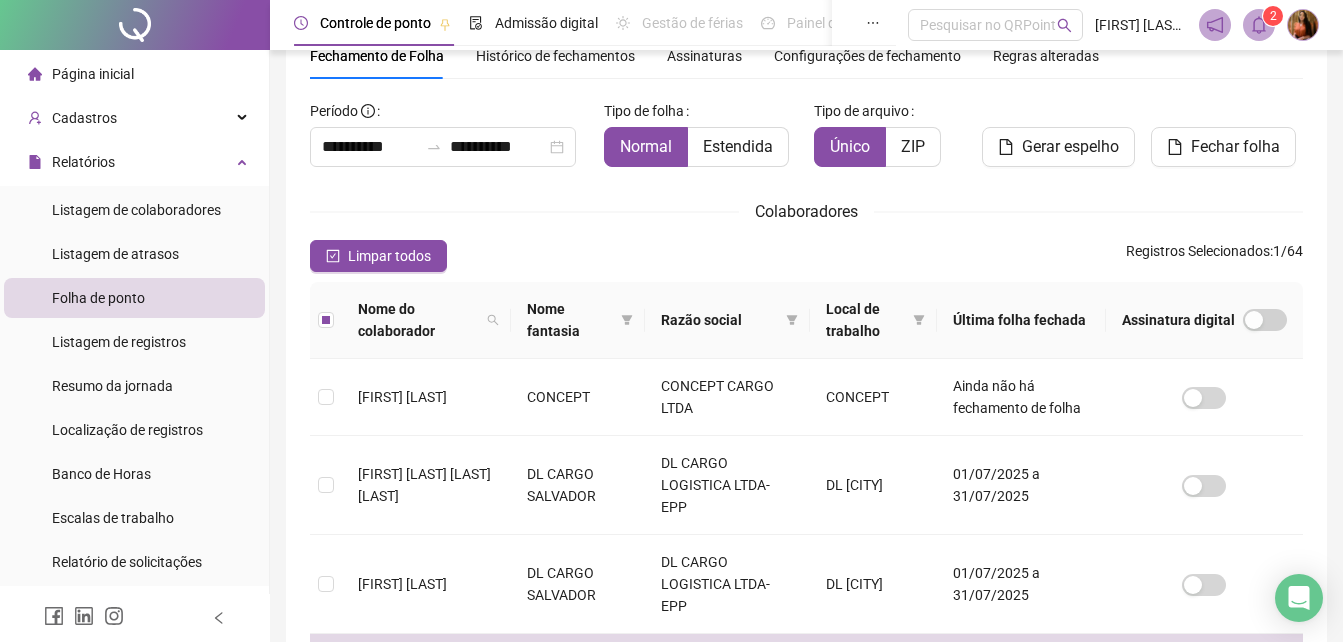 click 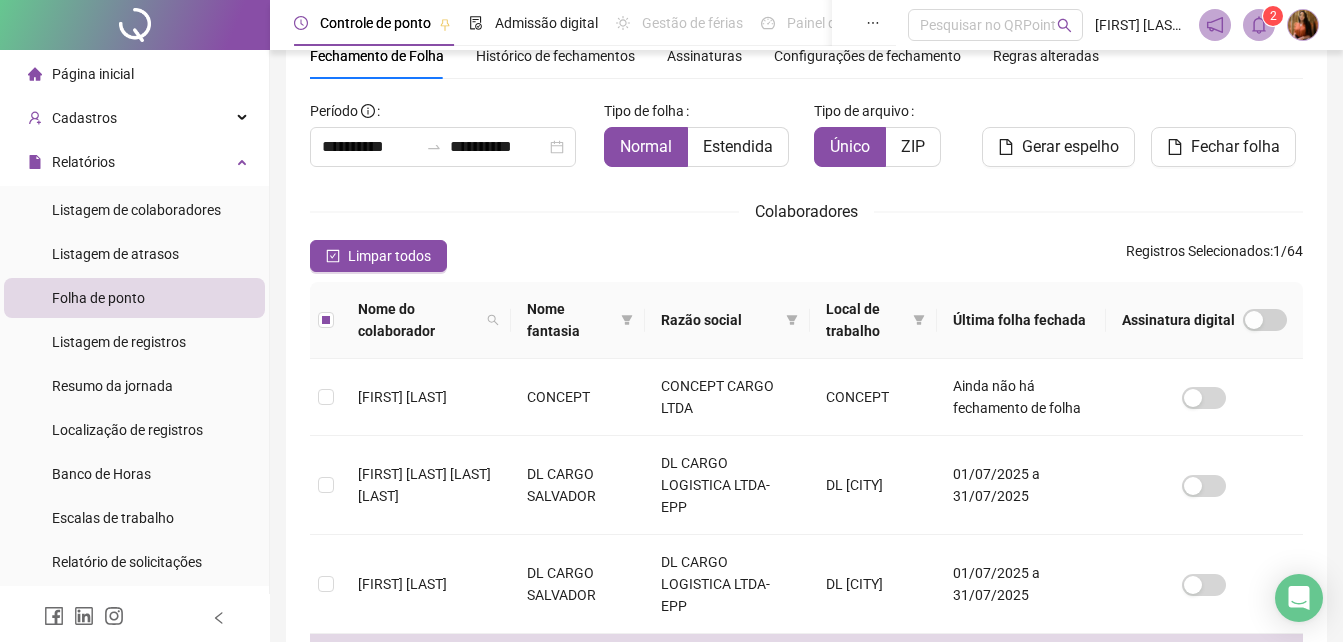 click 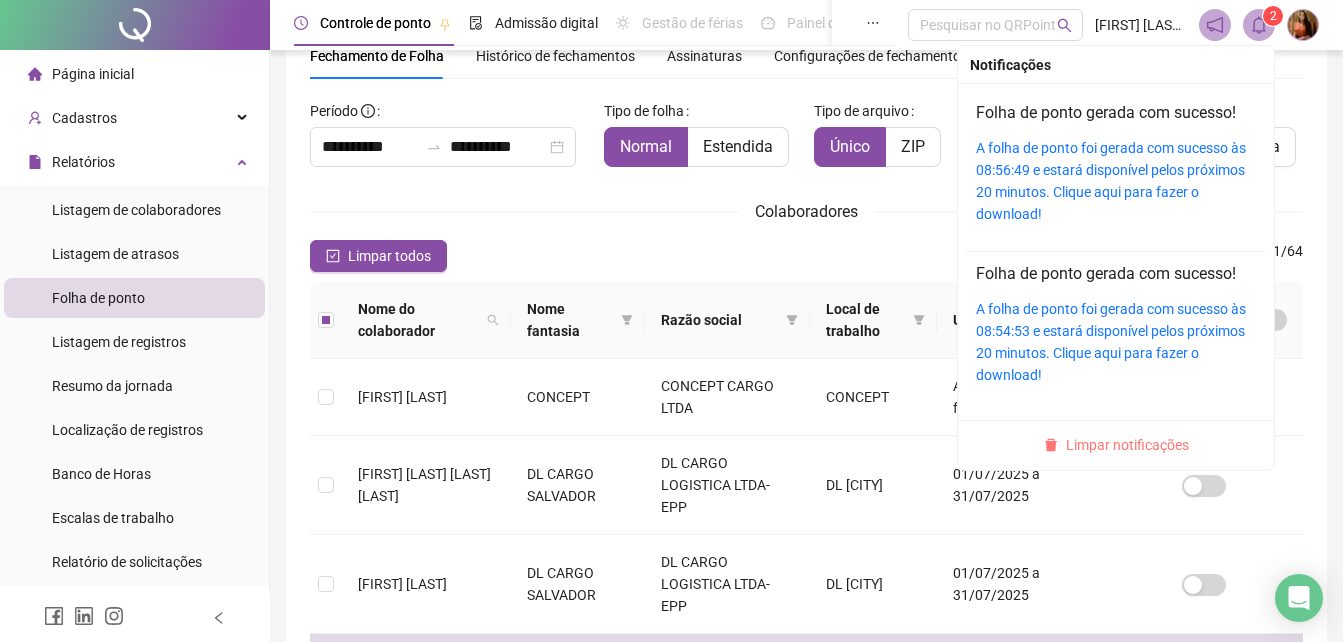 click on "Limpar notificações" at bounding box center [1127, 445] 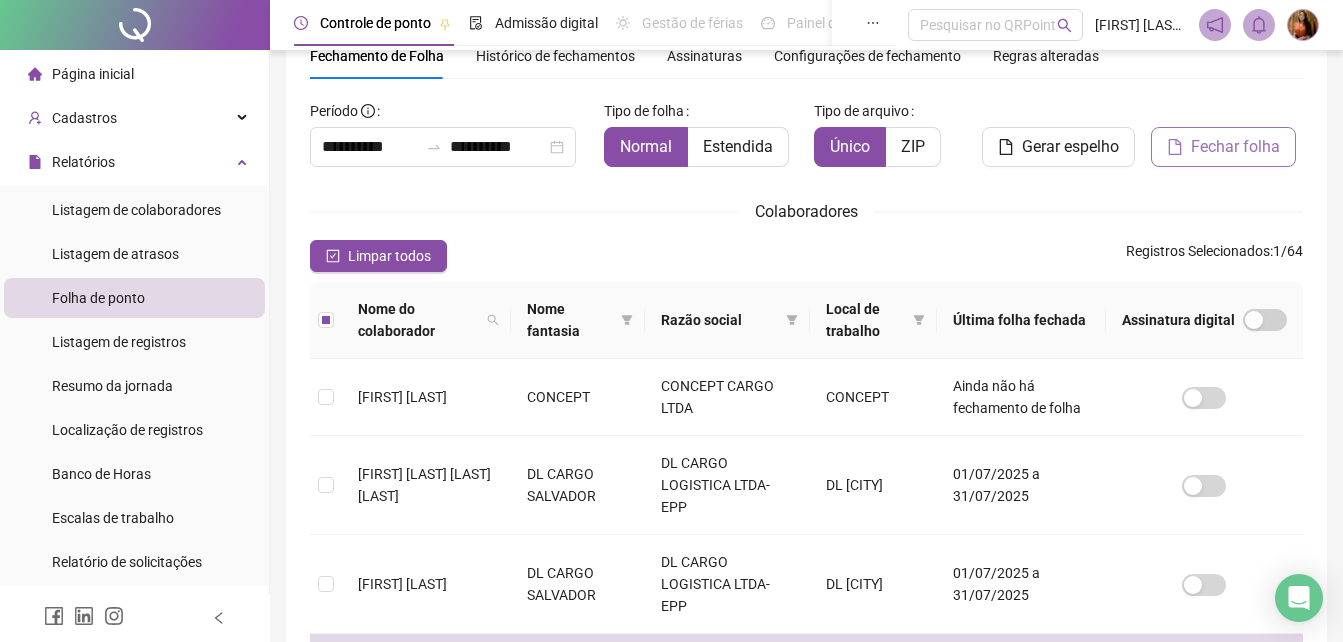 click on "Fechar folha" at bounding box center [1223, 147] 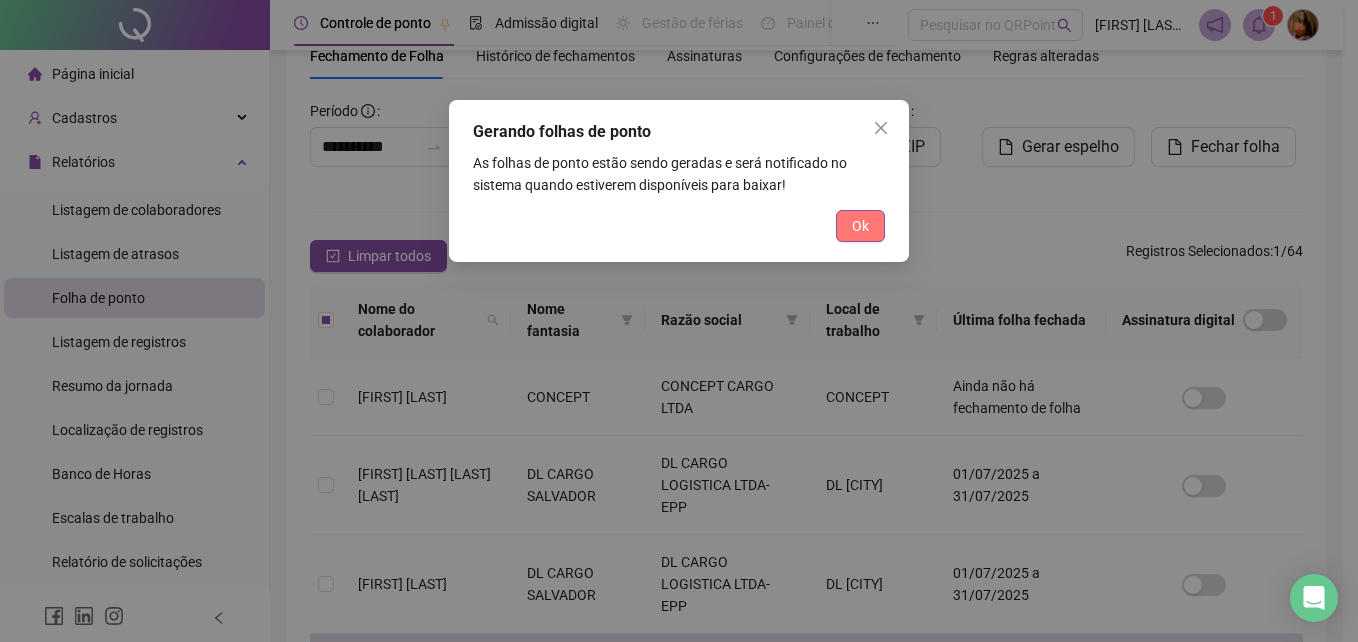 click on "Ok" at bounding box center [860, 226] 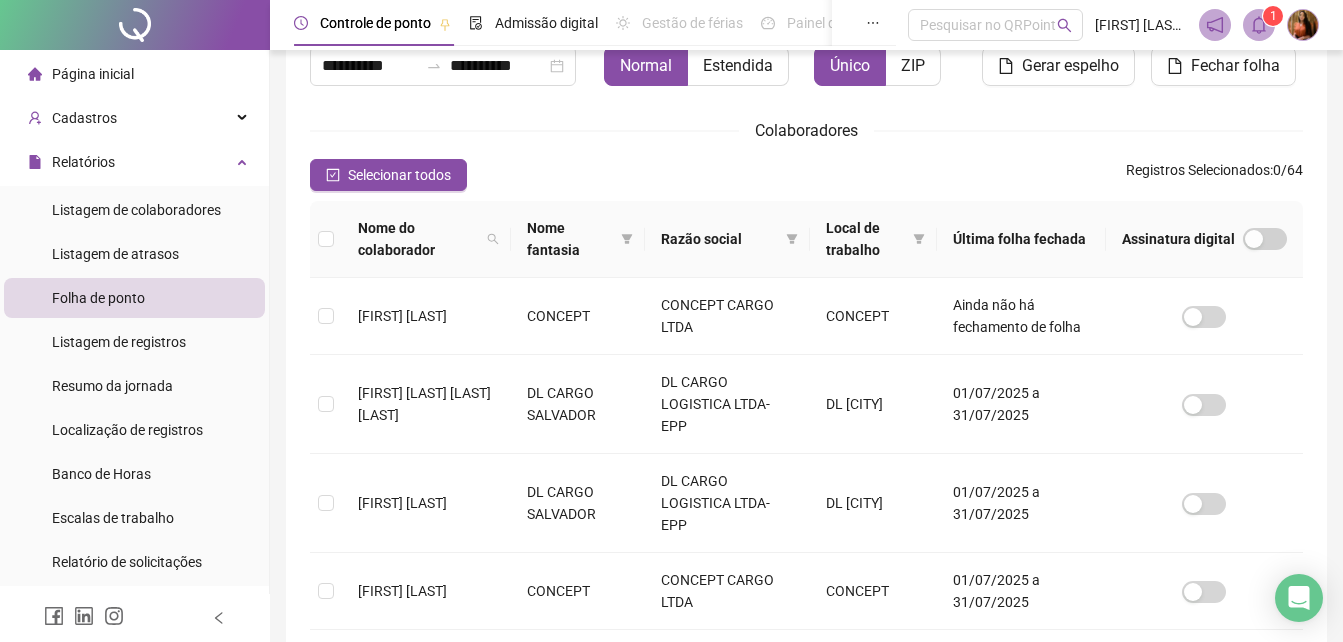 scroll, scrollTop: 389, scrollLeft: 0, axis: vertical 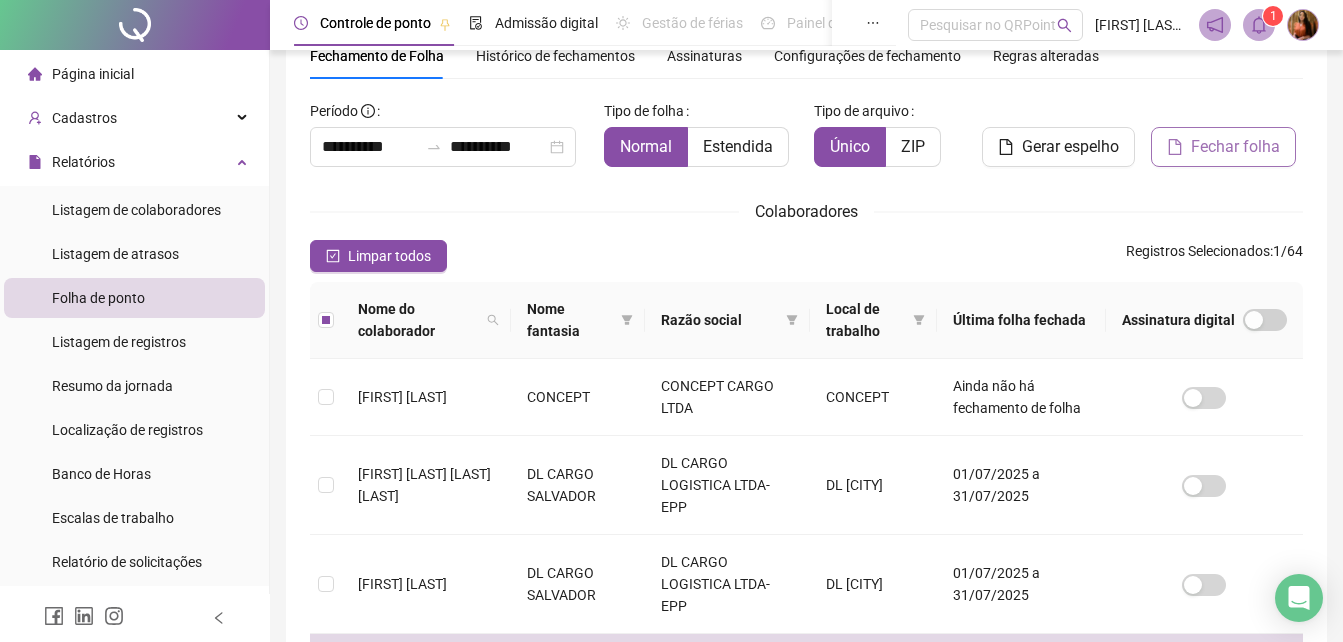click on "Fechar folha" at bounding box center [1235, 147] 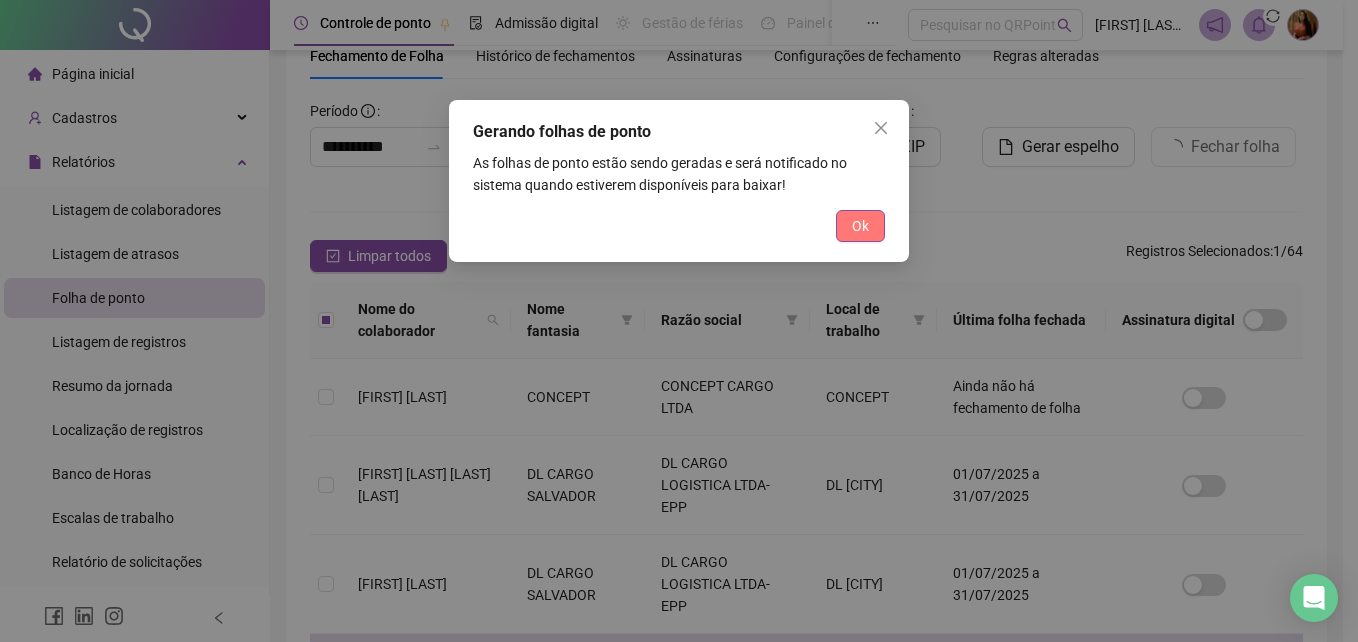 click on "Ok" at bounding box center (860, 226) 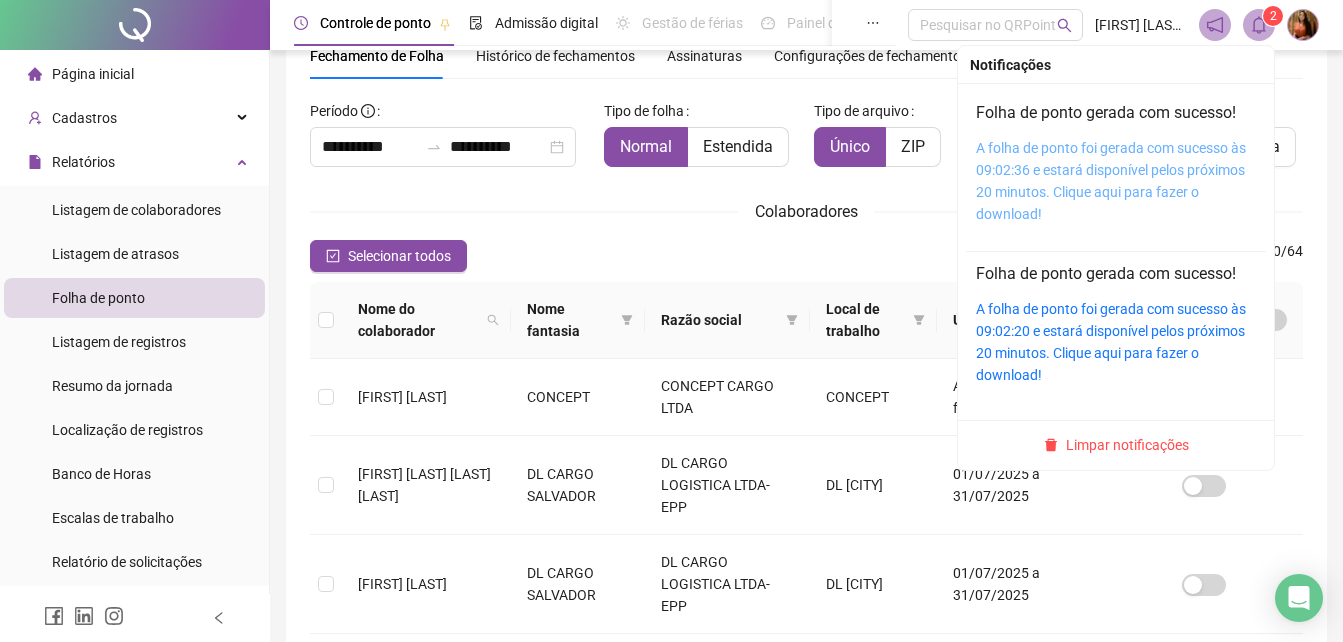 click on "A folha de ponto foi gerada com sucesso às 09:02:36 e estará disponível pelos próximos 20 minutos.
Clique aqui para fazer o download!" at bounding box center [1111, 181] 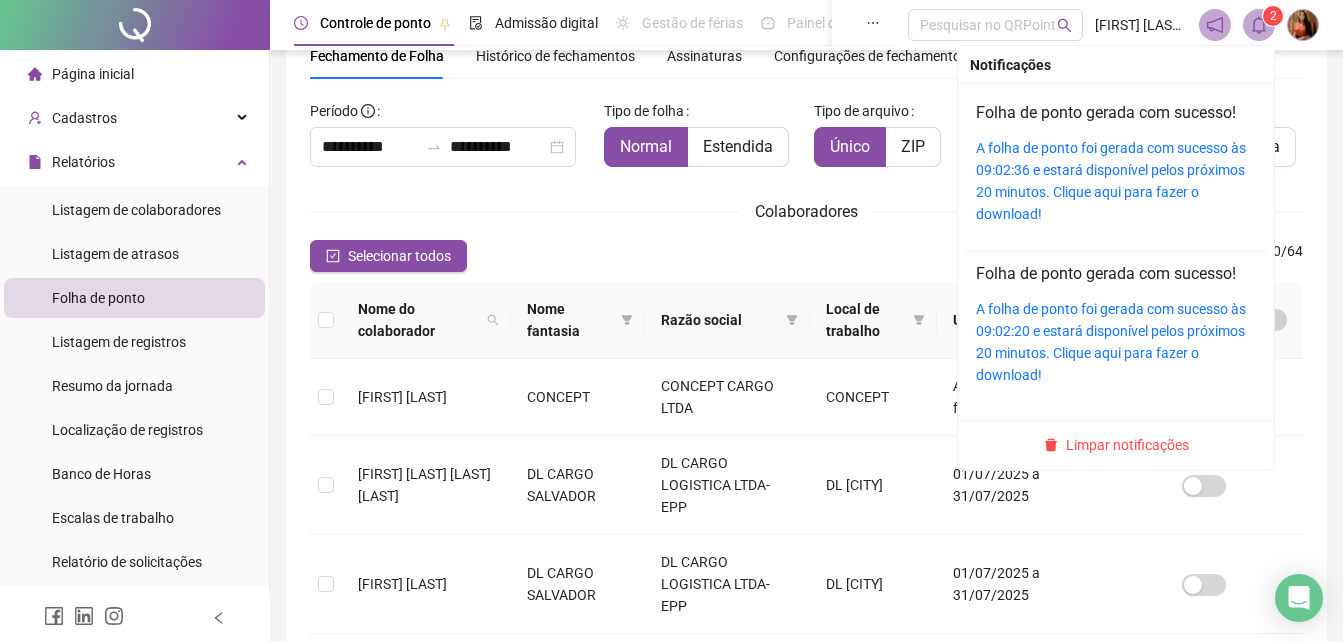 click 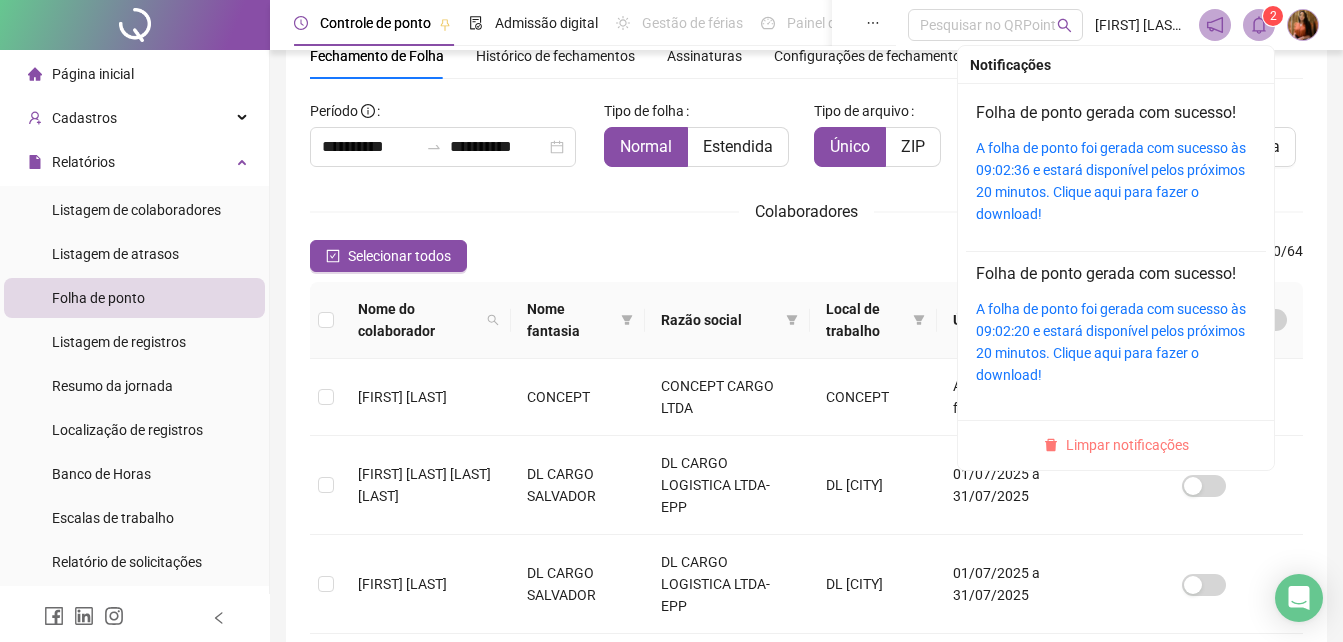 click on "Limpar notificações" at bounding box center [1127, 445] 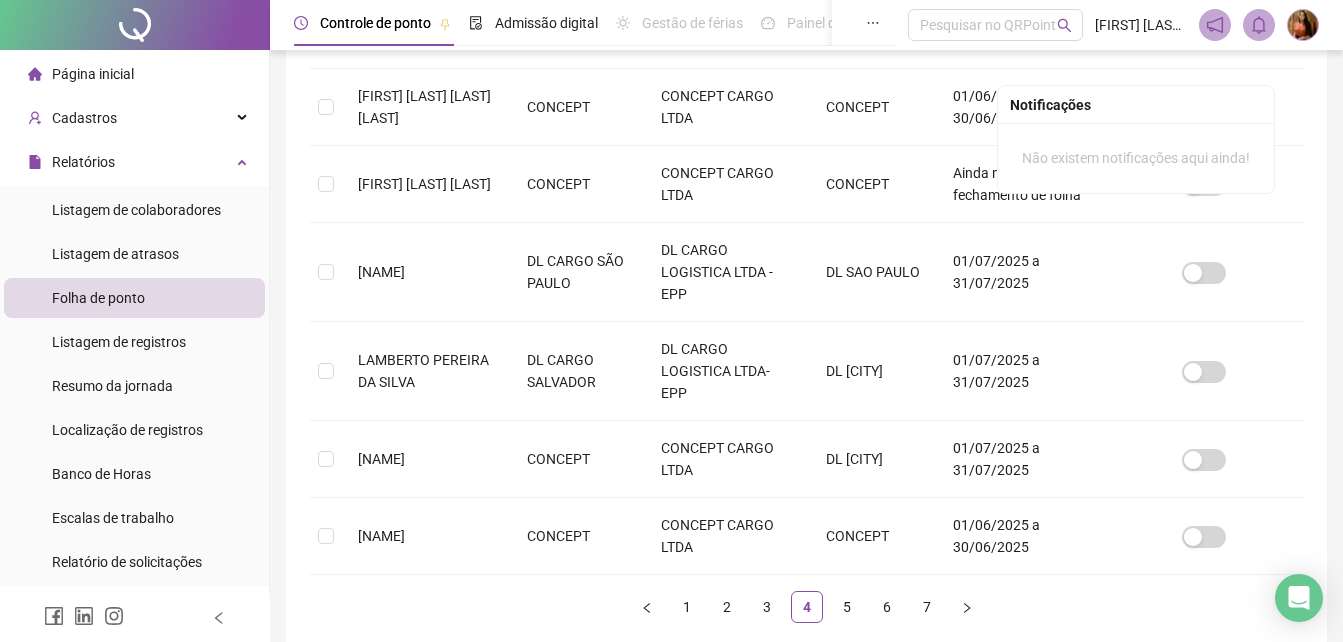 scroll, scrollTop: 838, scrollLeft: 0, axis: vertical 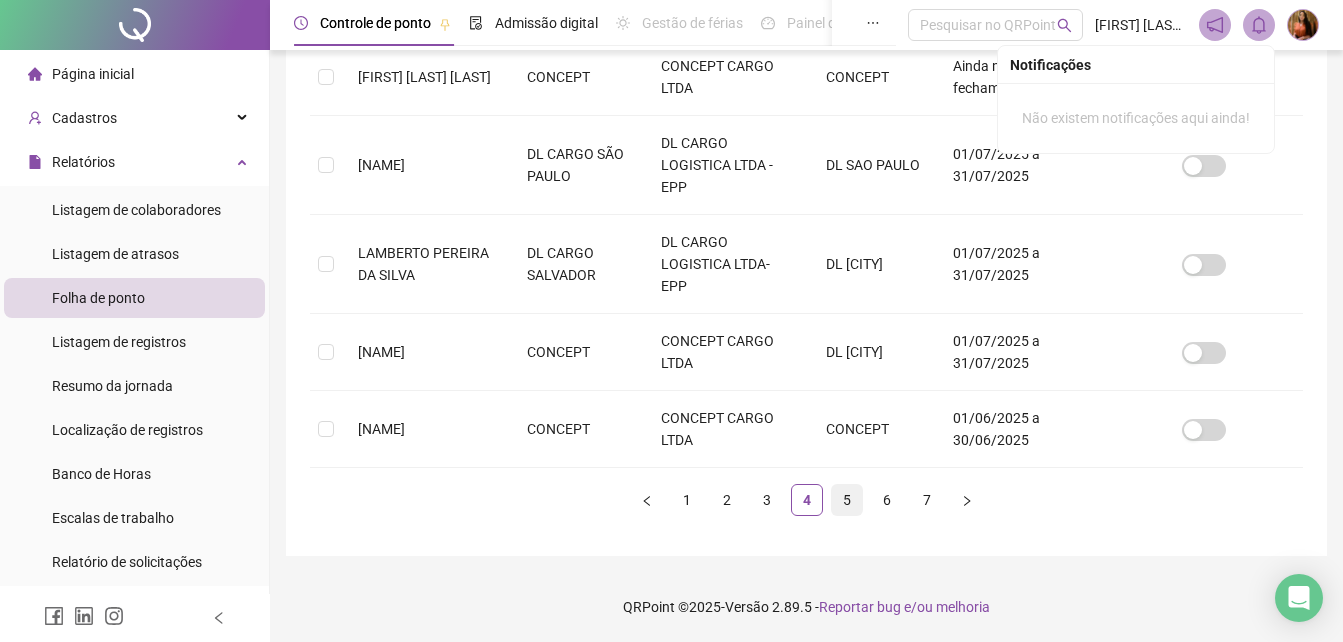 click on "5" at bounding box center [847, 500] 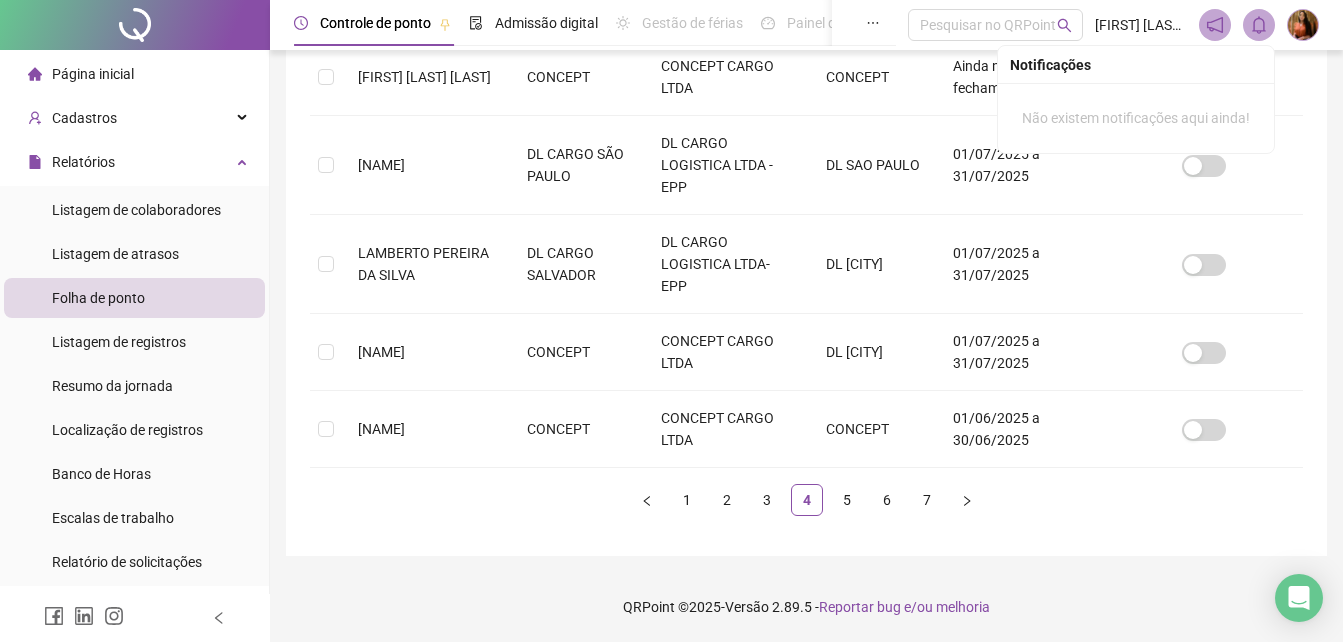 scroll, scrollTop: 89, scrollLeft: 0, axis: vertical 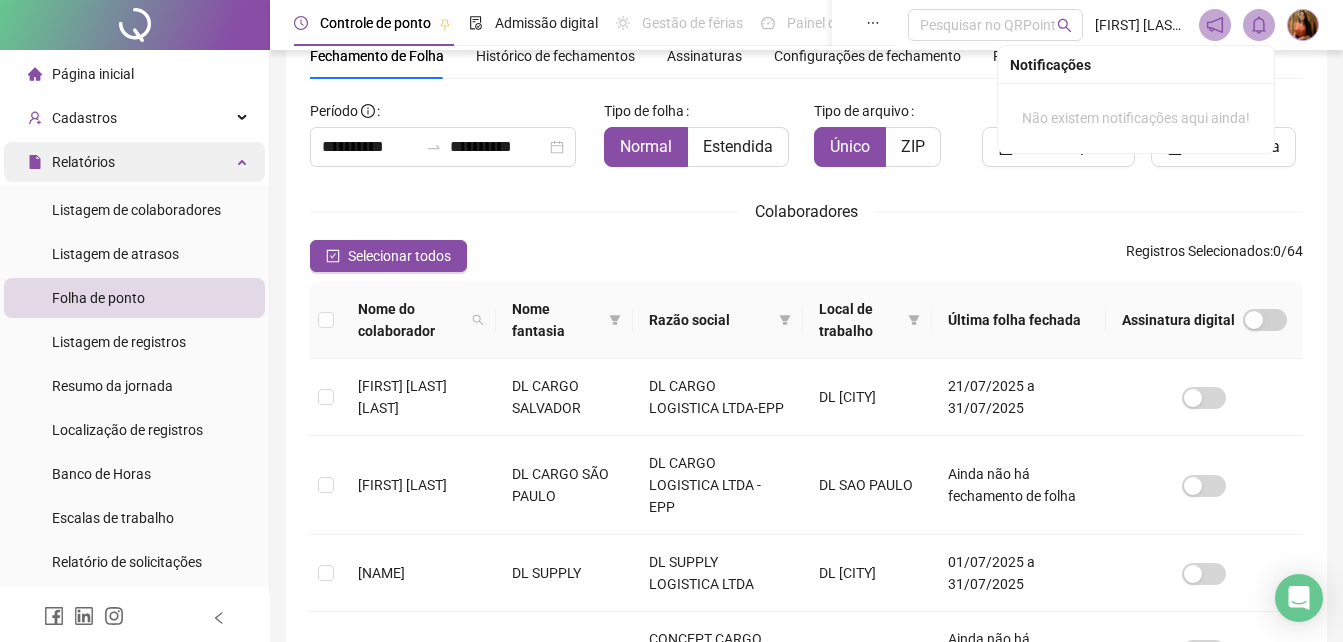 click on "Relatórios" at bounding box center [83, 162] 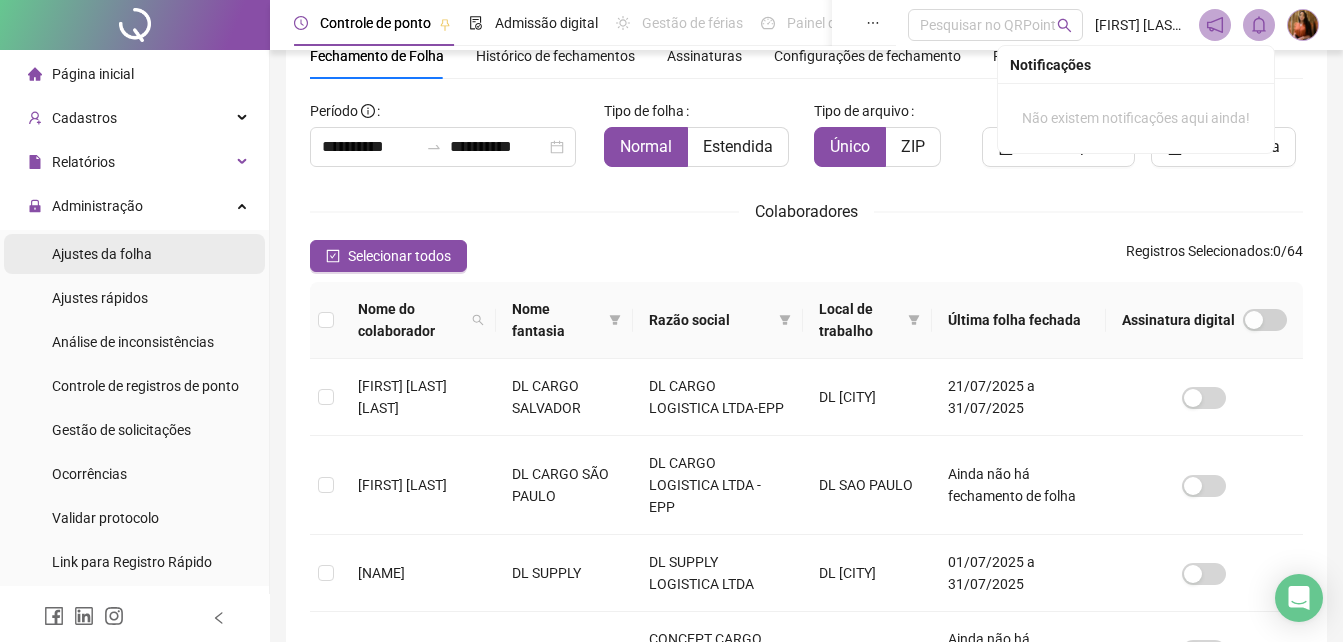 click on "Ajustes da folha" at bounding box center (102, 254) 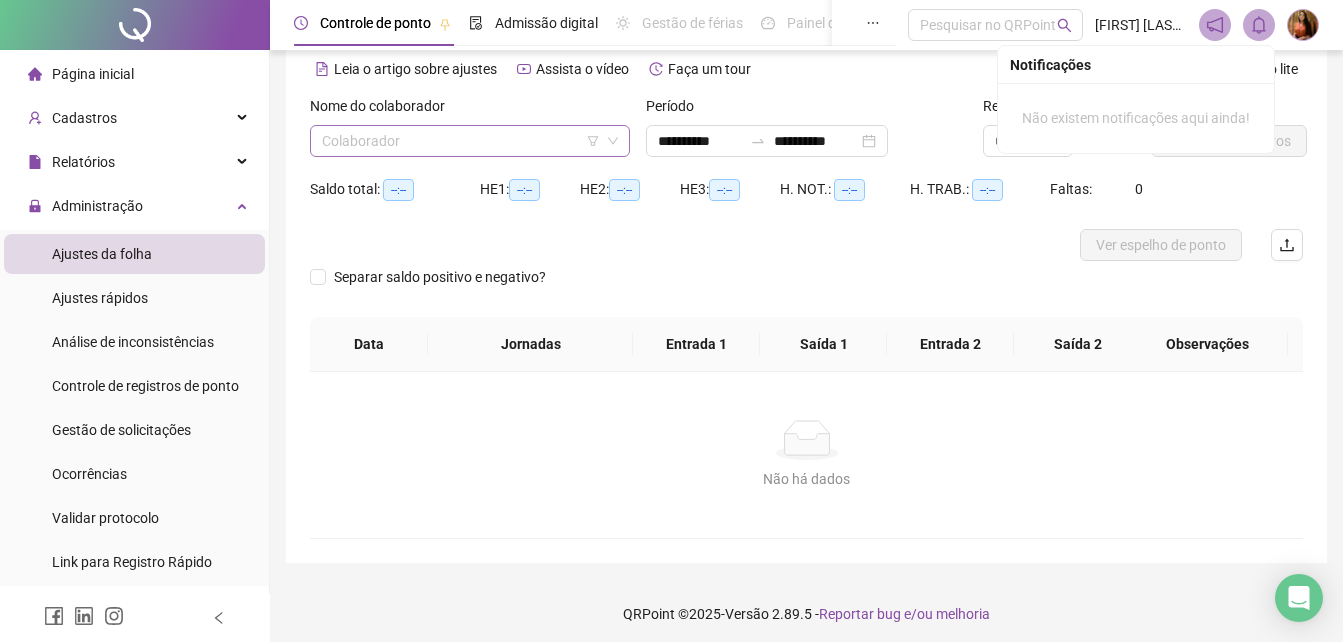 click at bounding box center [461, 141] 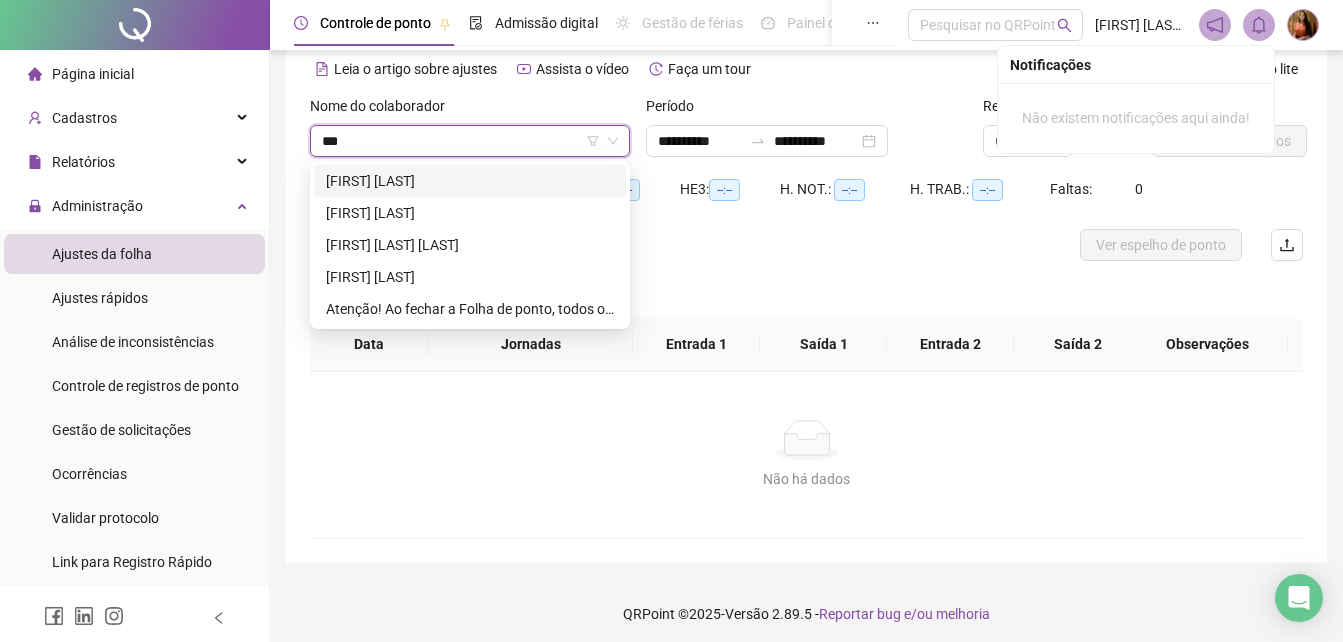 type on "****" 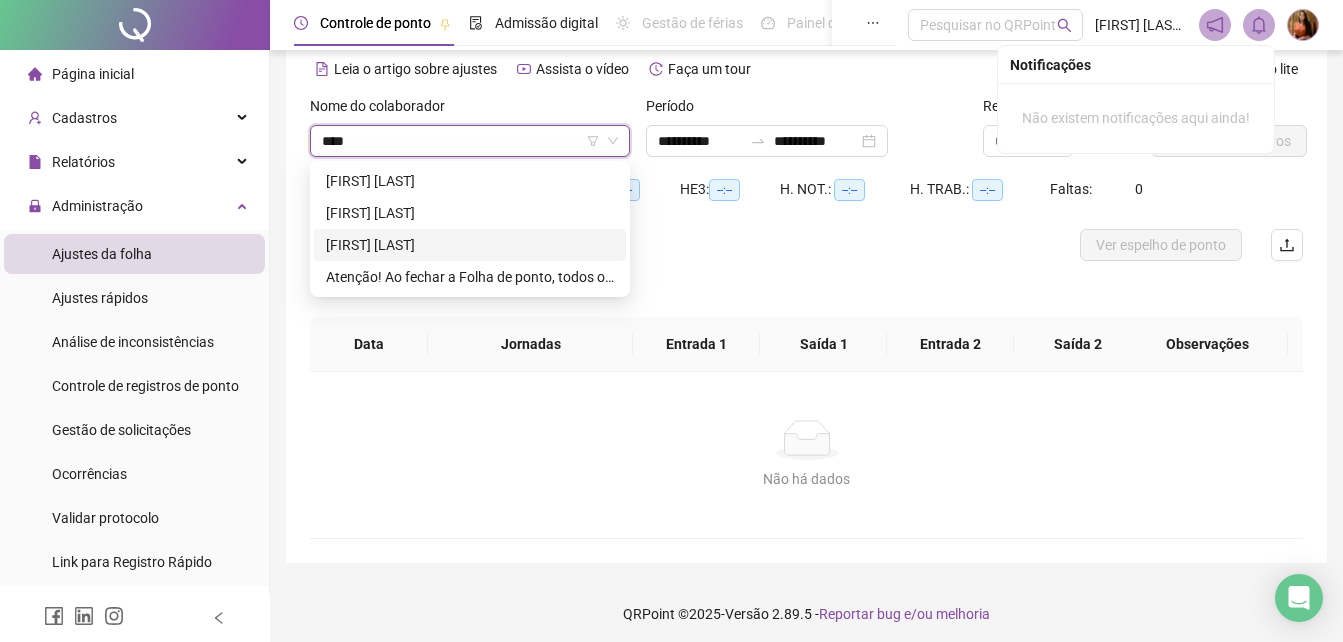 click on "[FIRST] [LAST]" at bounding box center (470, 245) 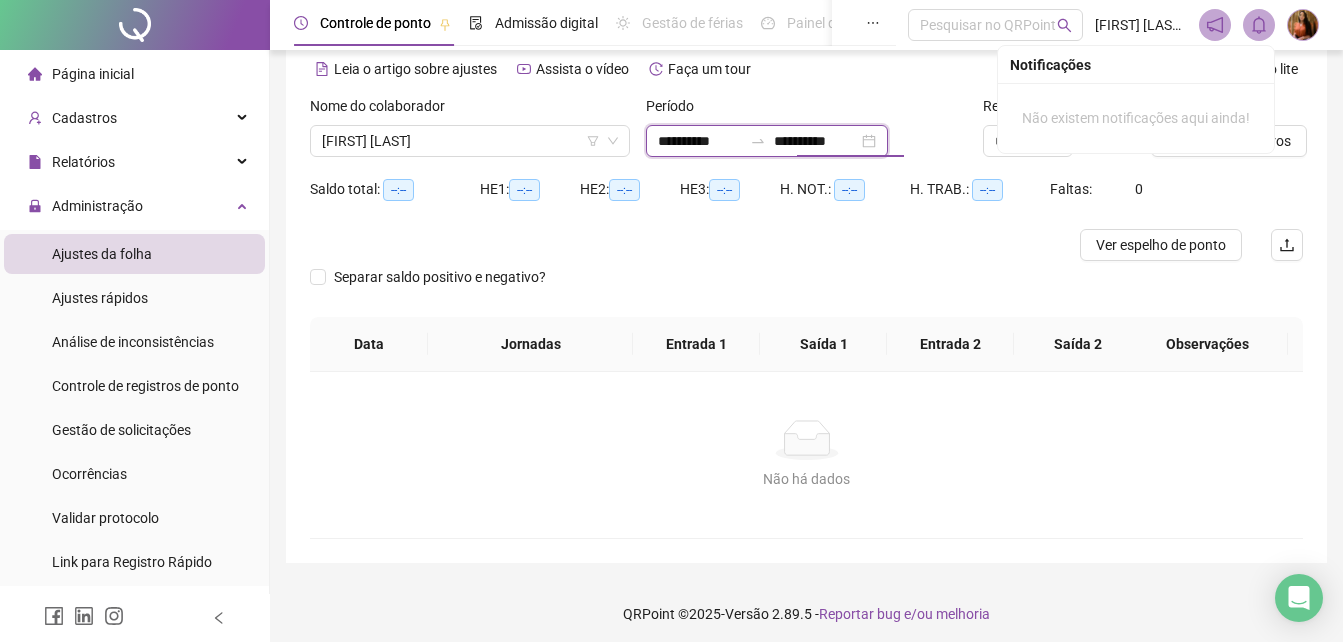 click on "**********" at bounding box center [816, 141] 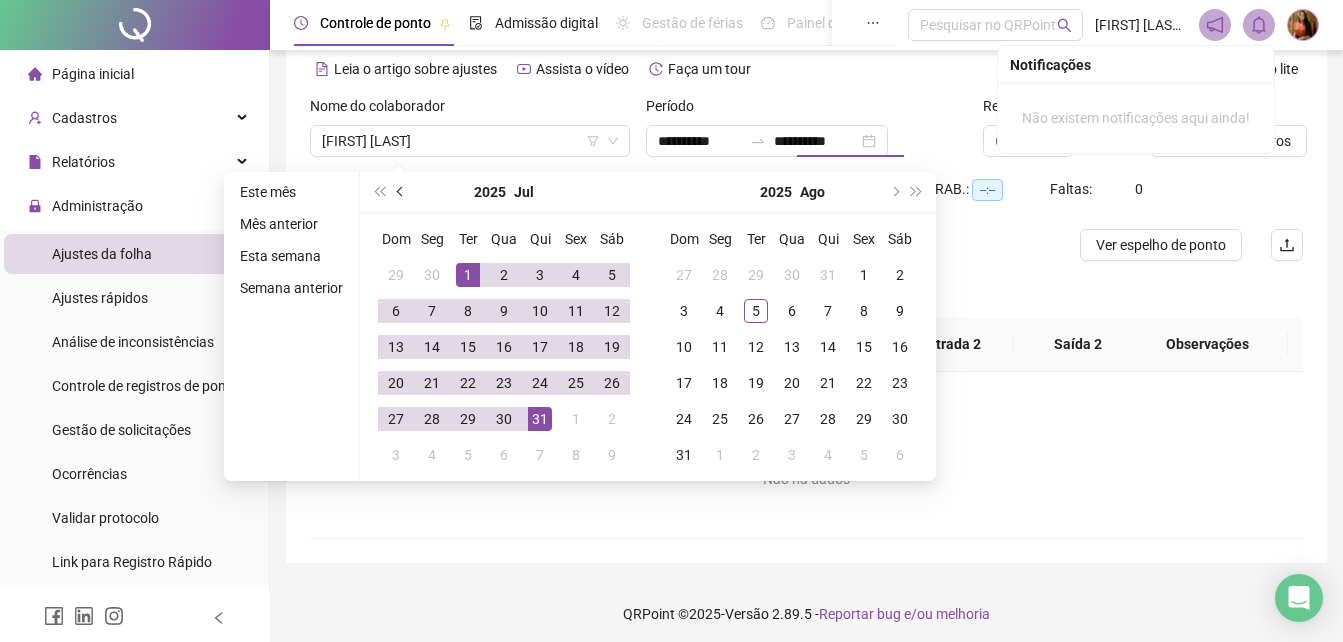 click at bounding box center [402, 192] 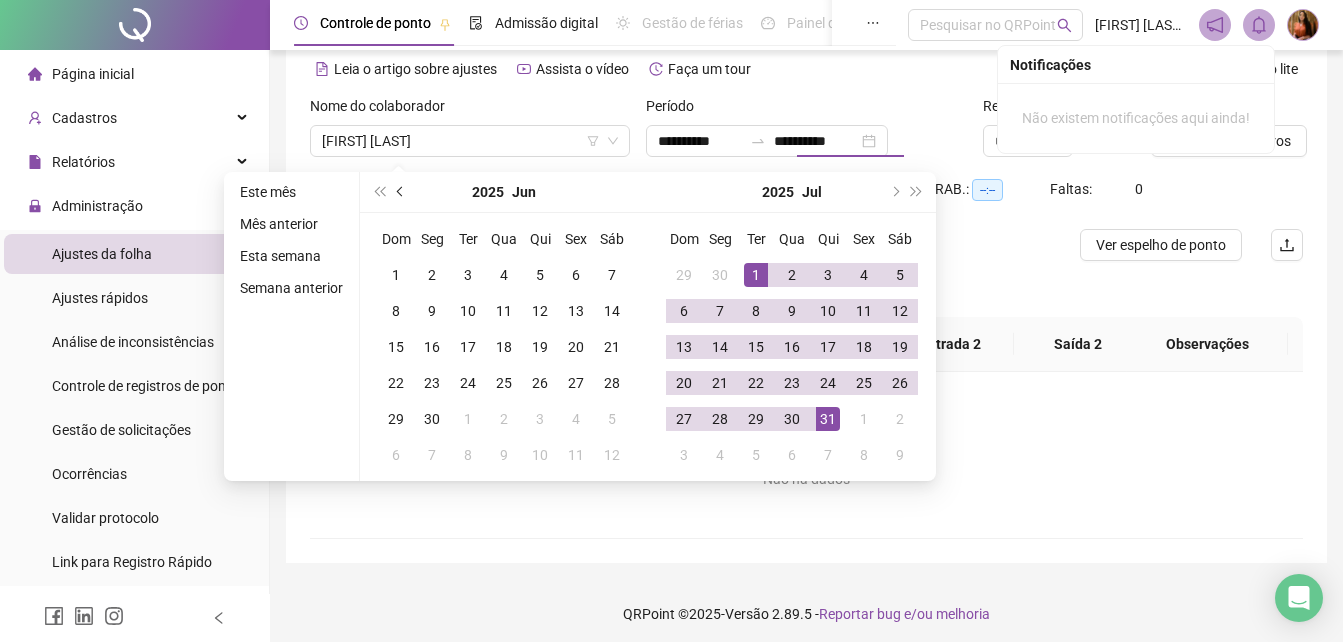 click at bounding box center [402, 192] 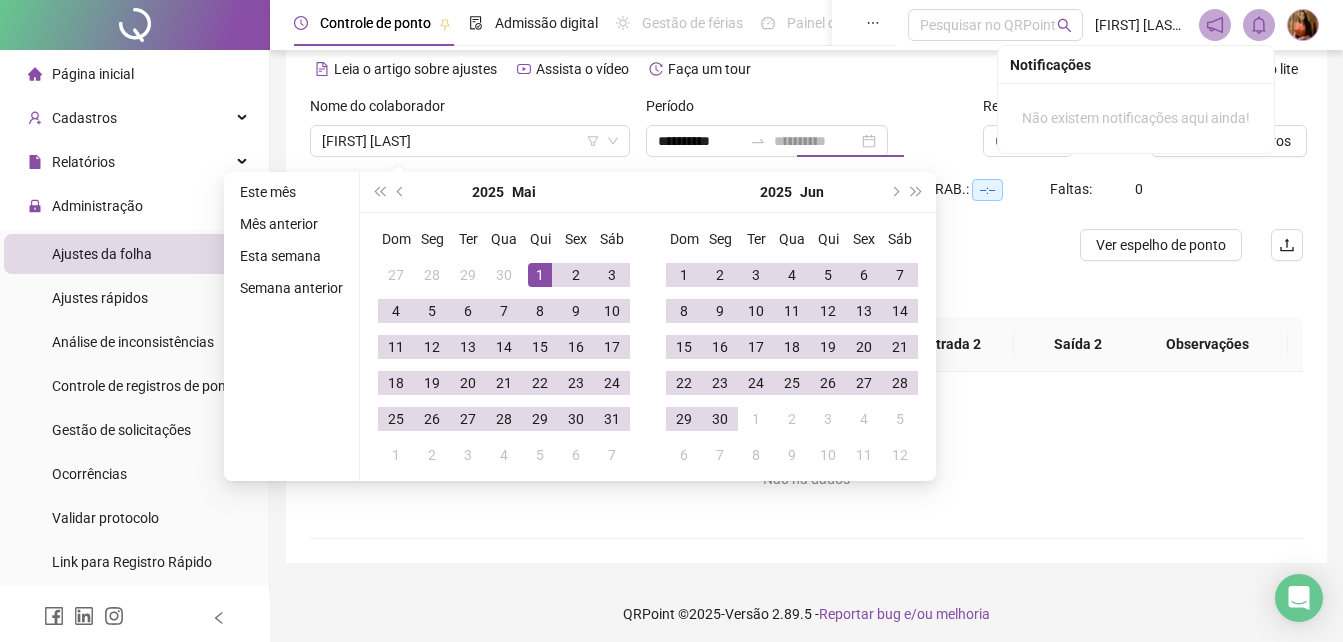 type on "**********" 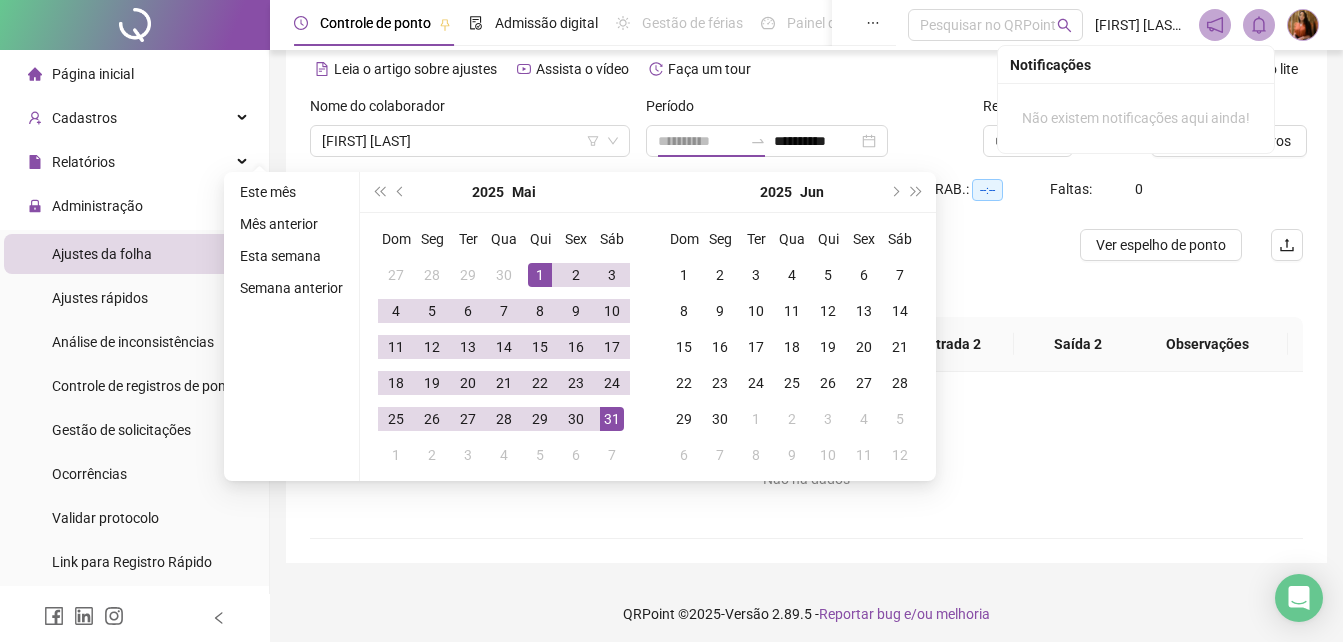 click on "31" at bounding box center [612, 419] 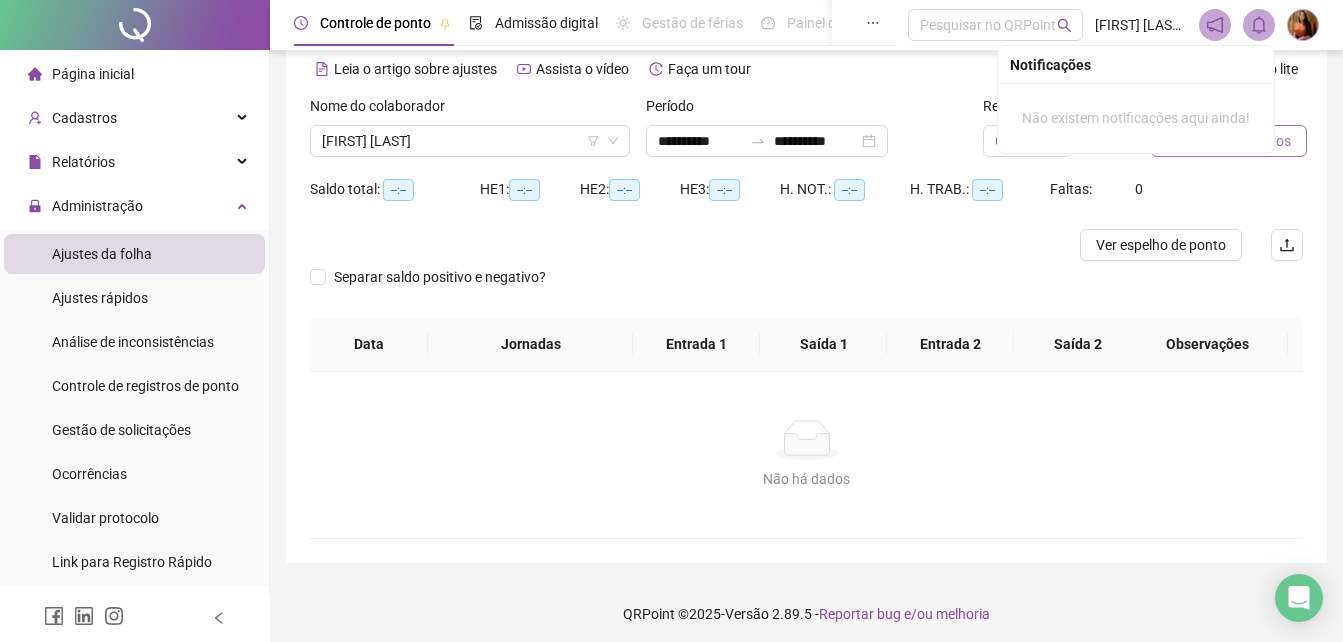 click on "Buscar registros" at bounding box center [1240, 141] 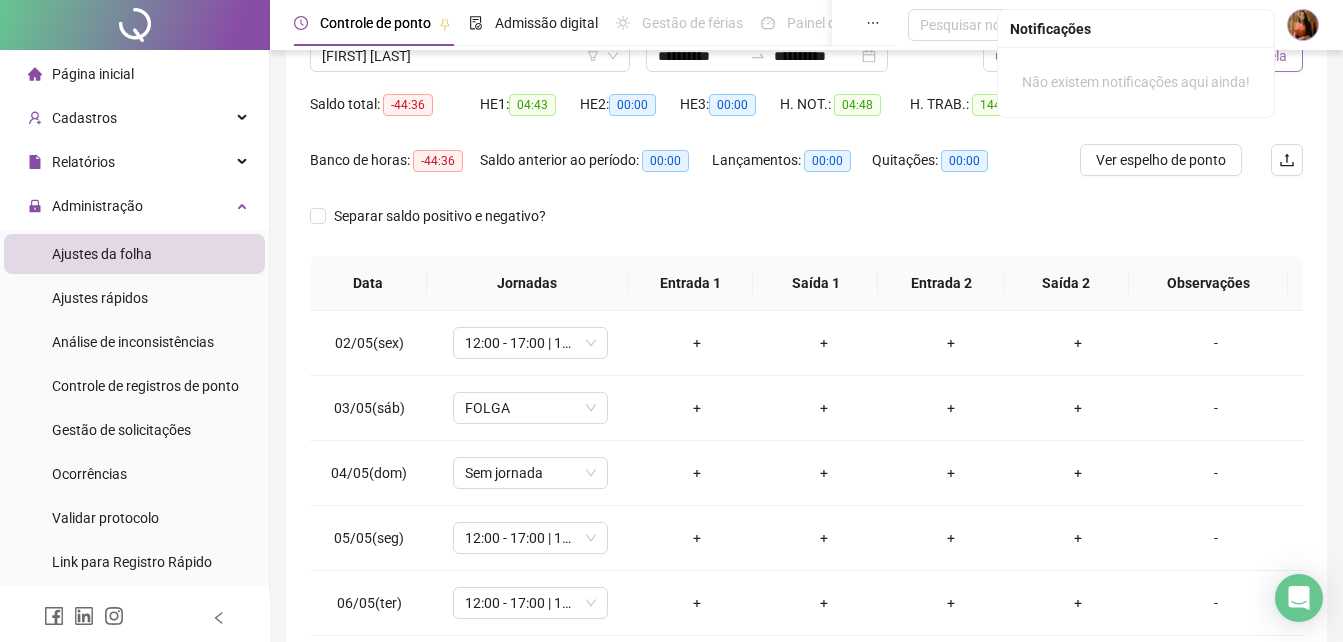 scroll, scrollTop: 255, scrollLeft: 0, axis: vertical 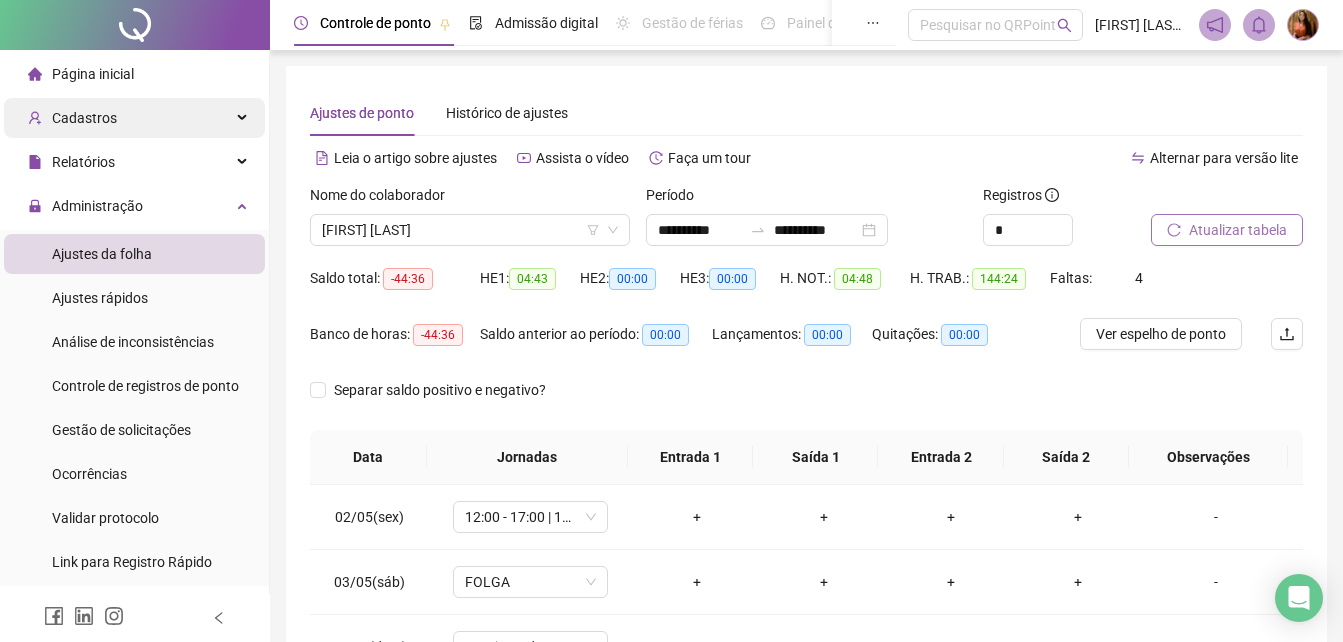 click on "Cadastros" at bounding box center [84, 118] 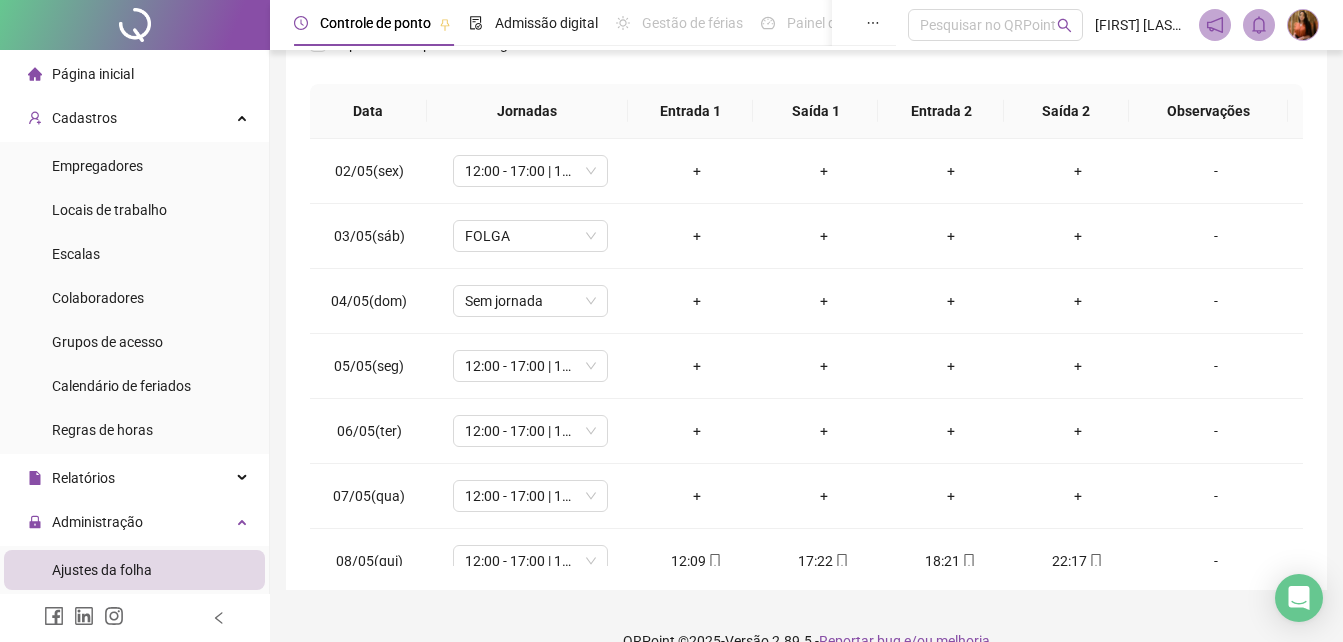 scroll, scrollTop: 380, scrollLeft: 0, axis: vertical 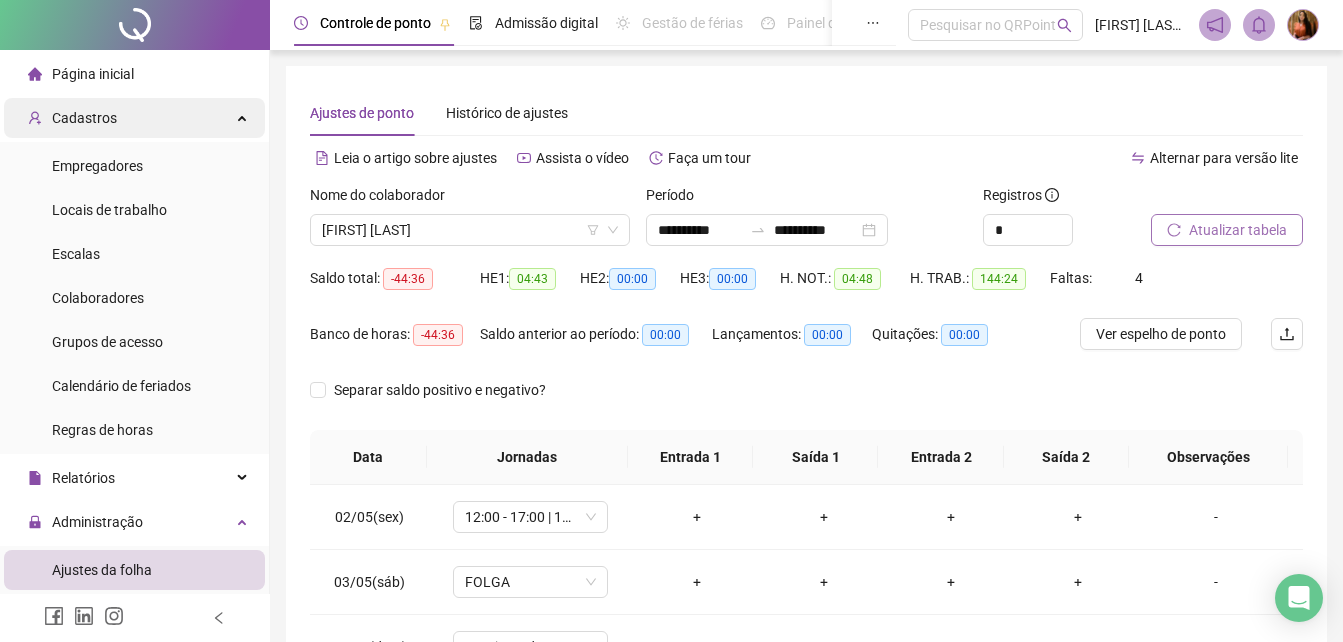 click on "Cadastros" at bounding box center [84, 118] 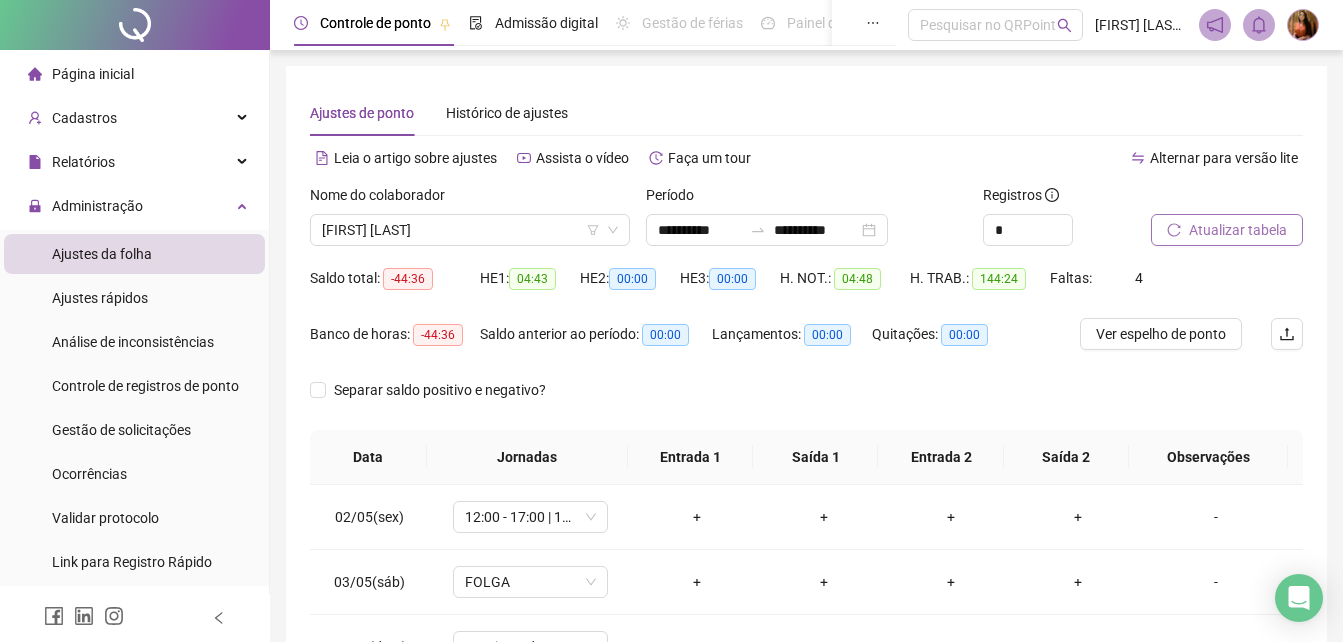 click on "Ajustes da folha" at bounding box center (102, 254) 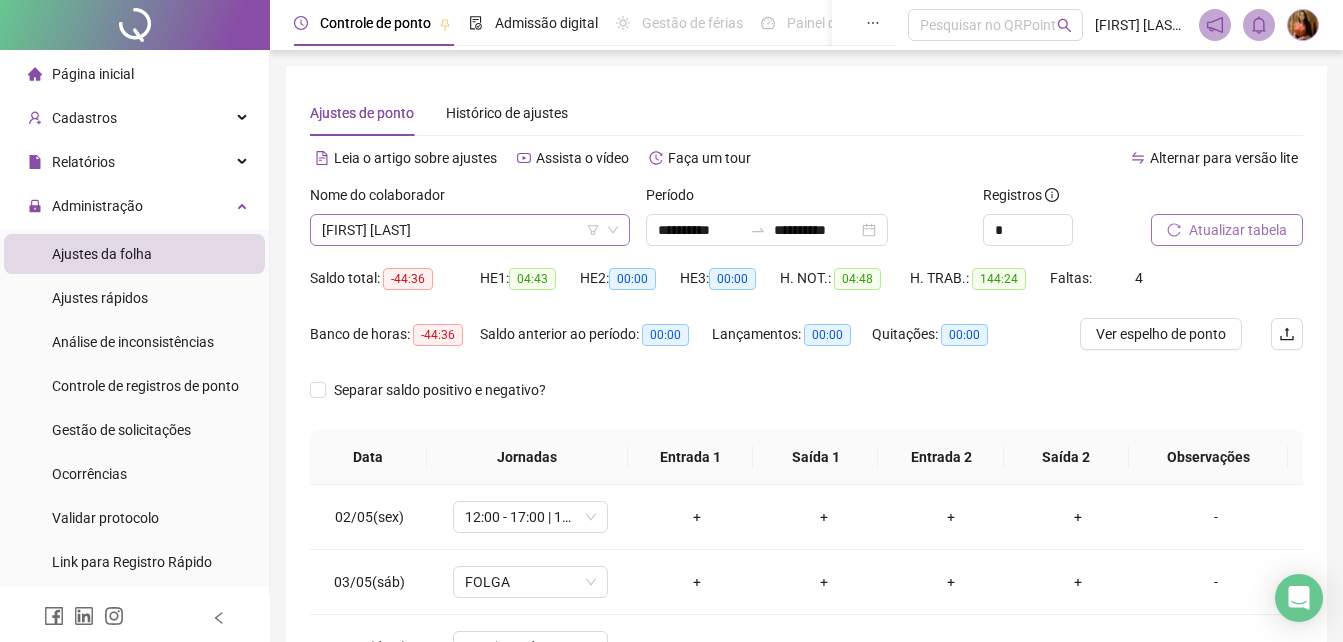 click on "[FIRST] [LAST]" at bounding box center [470, 230] 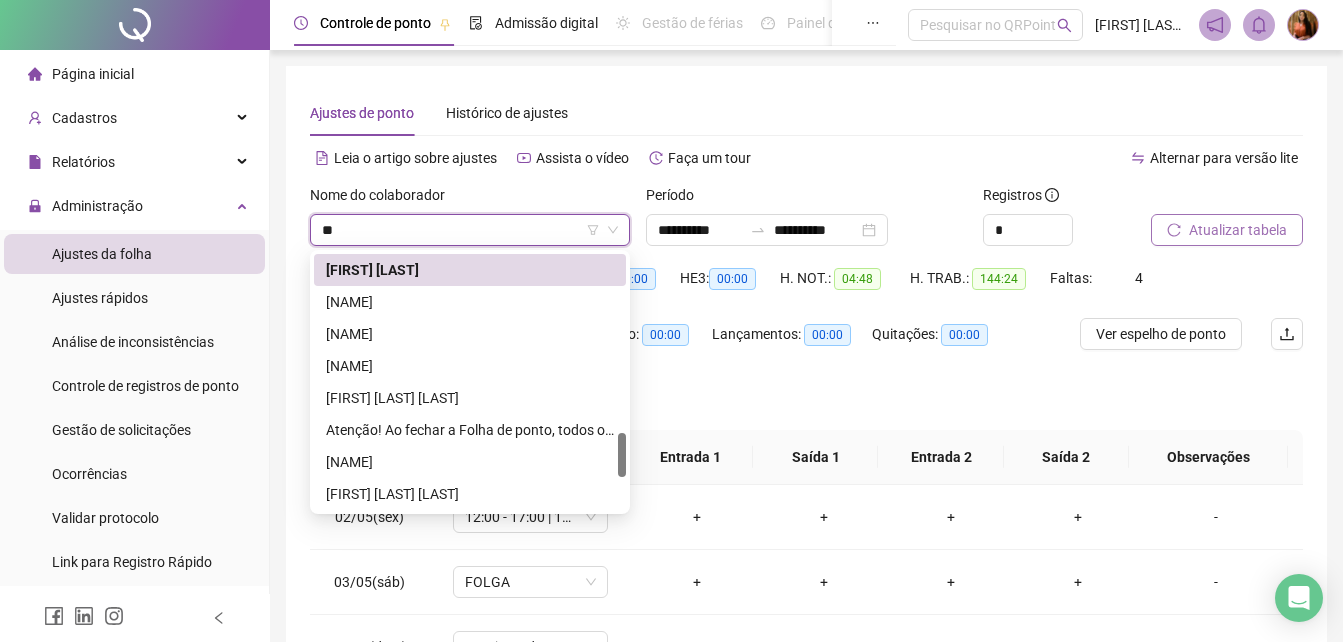 scroll, scrollTop: 0, scrollLeft: 0, axis: both 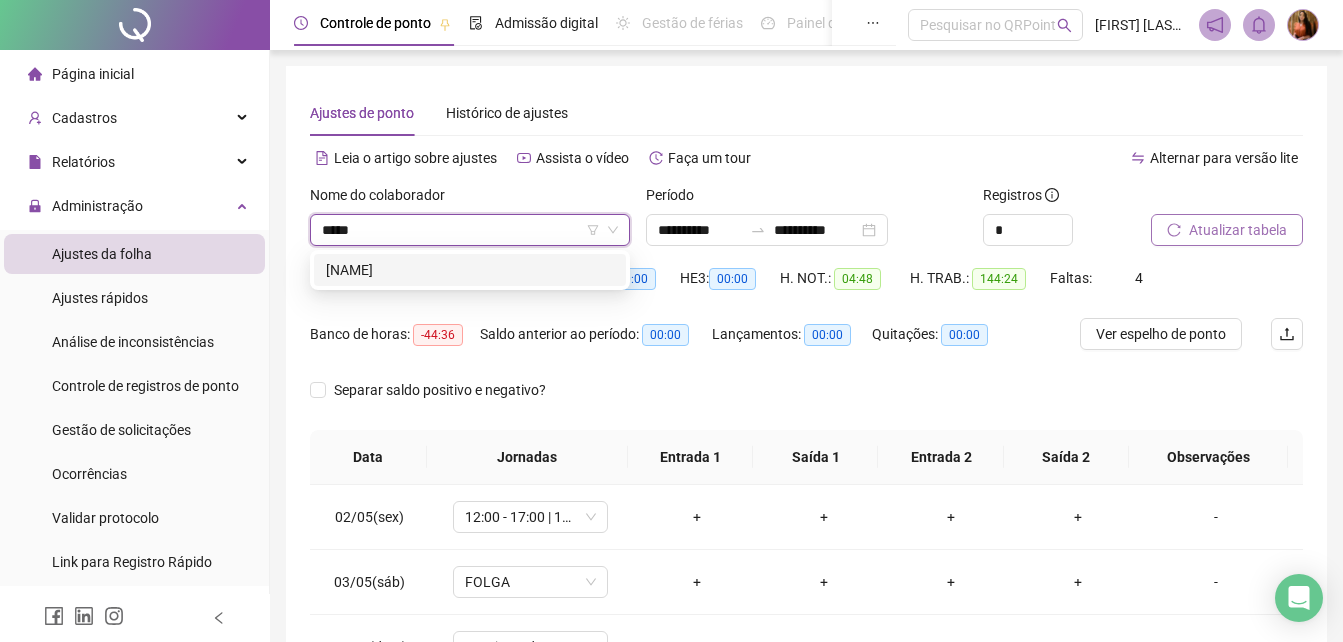 type on "******" 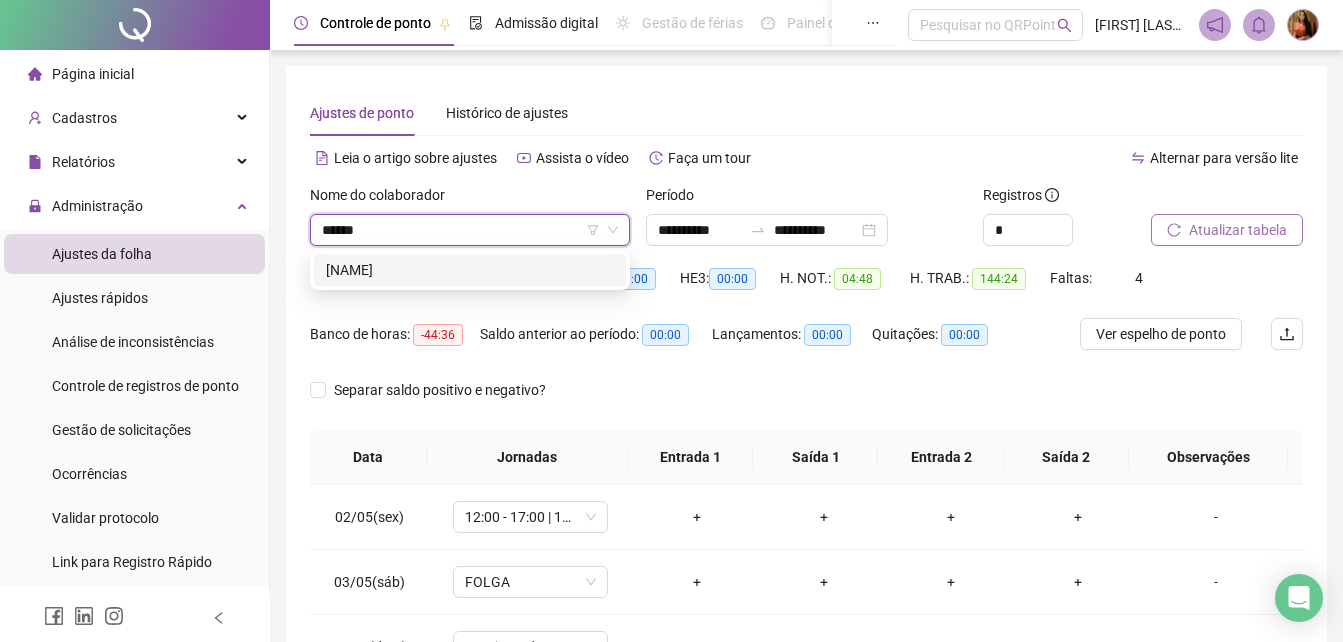 click on "[FIRST] [LAST]" at bounding box center (470, 270) 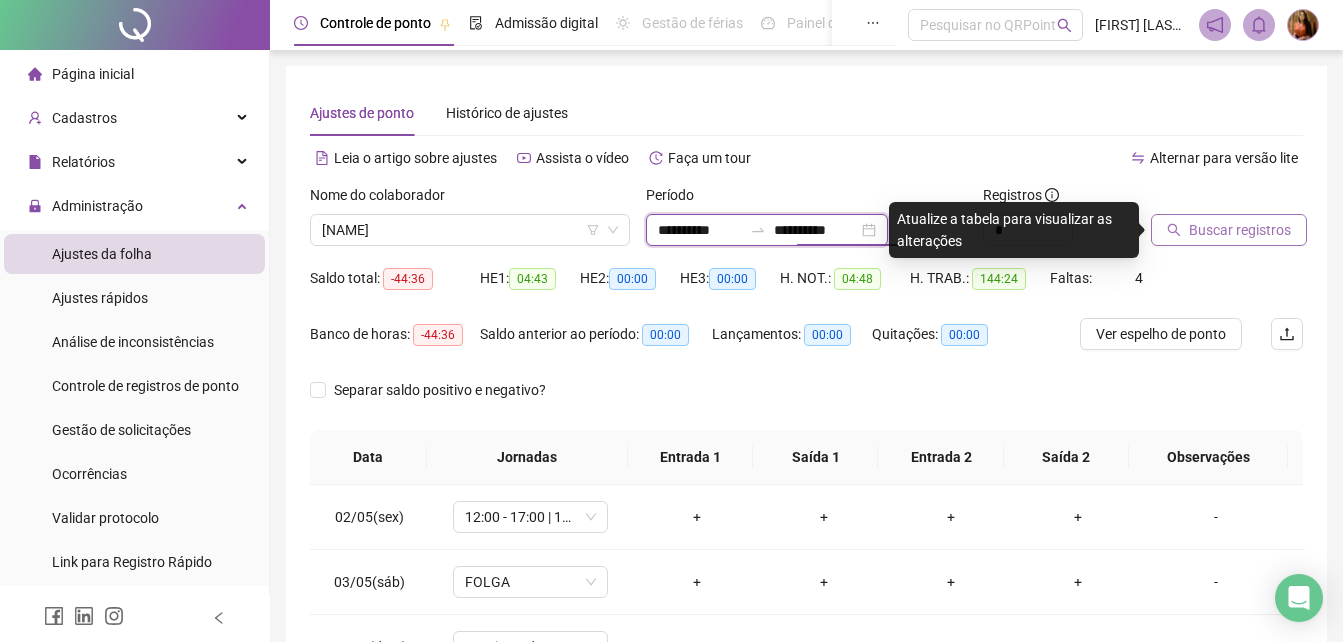 click on "**********" at bounding box center (816, 230) 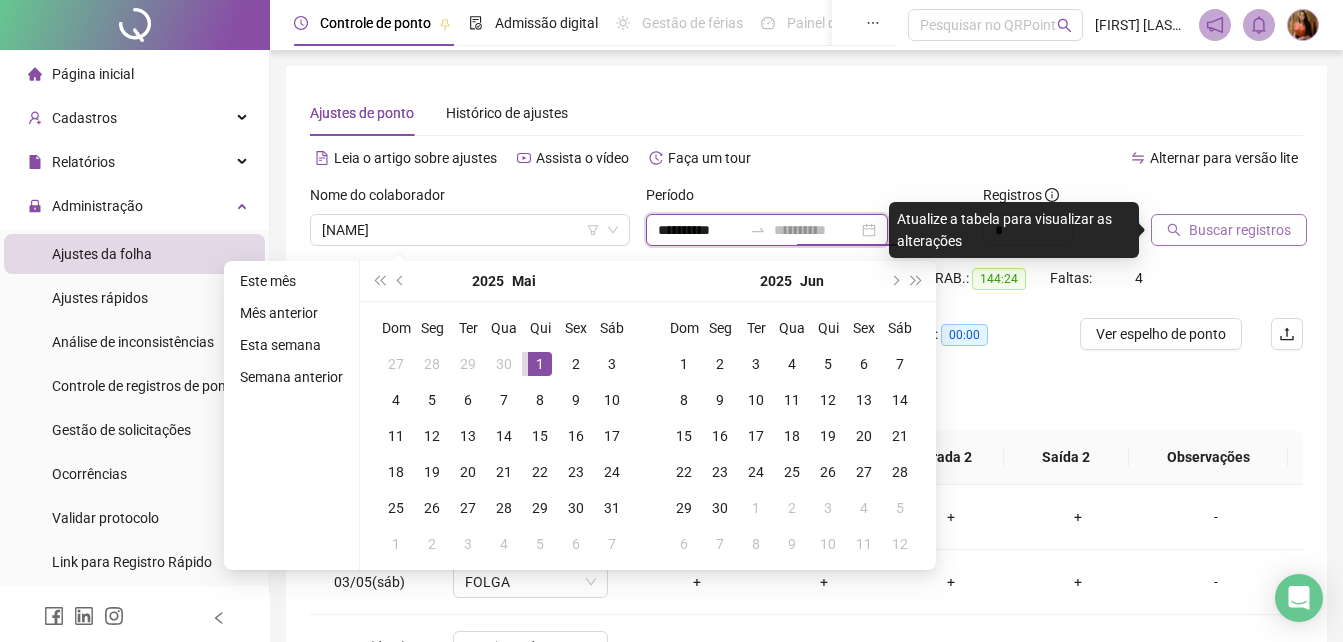 type on "**********" 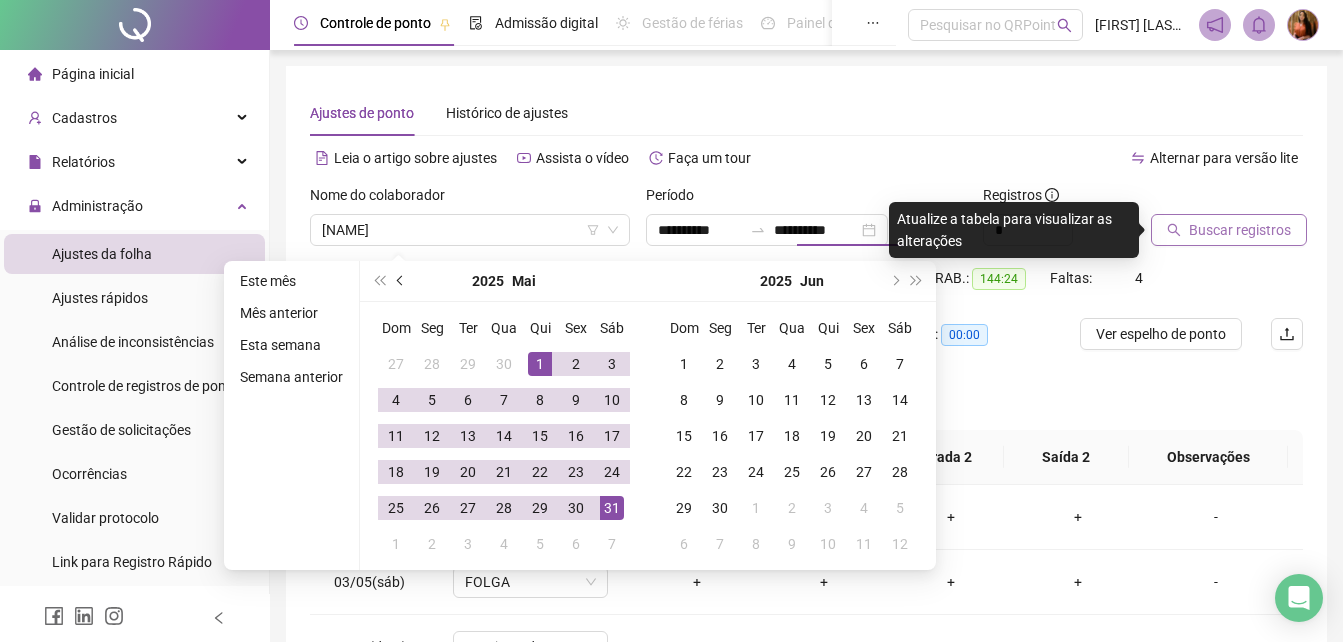click at bounding box center (401, 281) 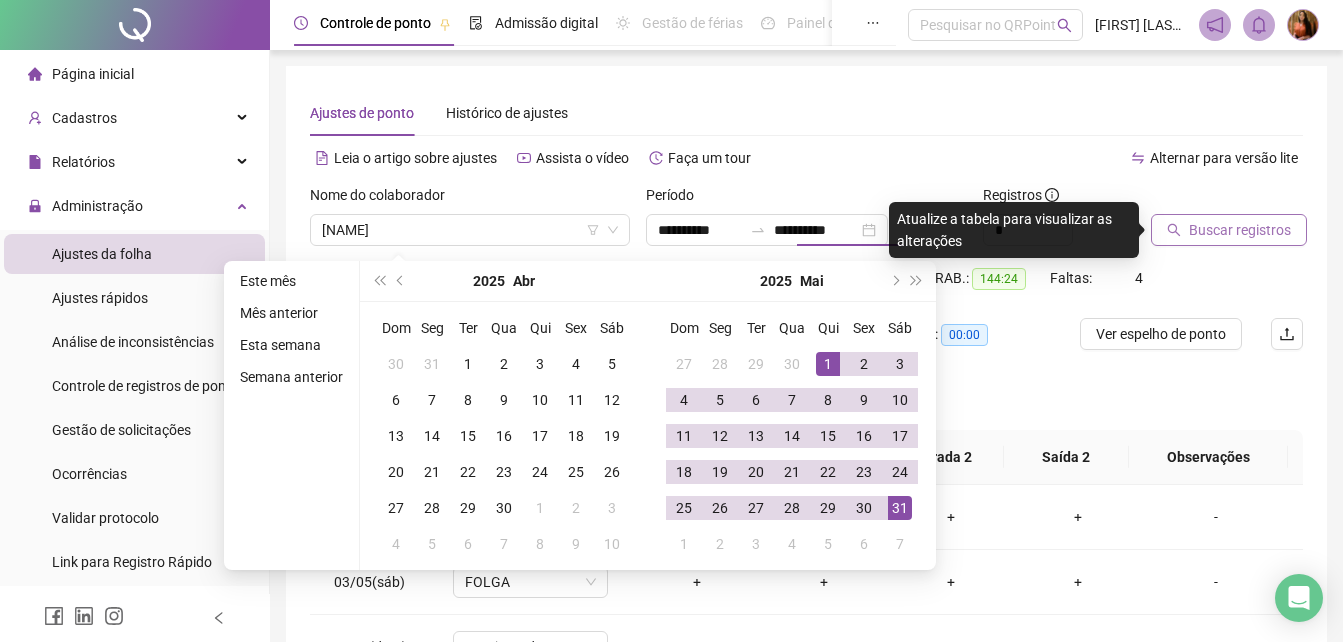 click on "**********" at bounding box center (806, 501) 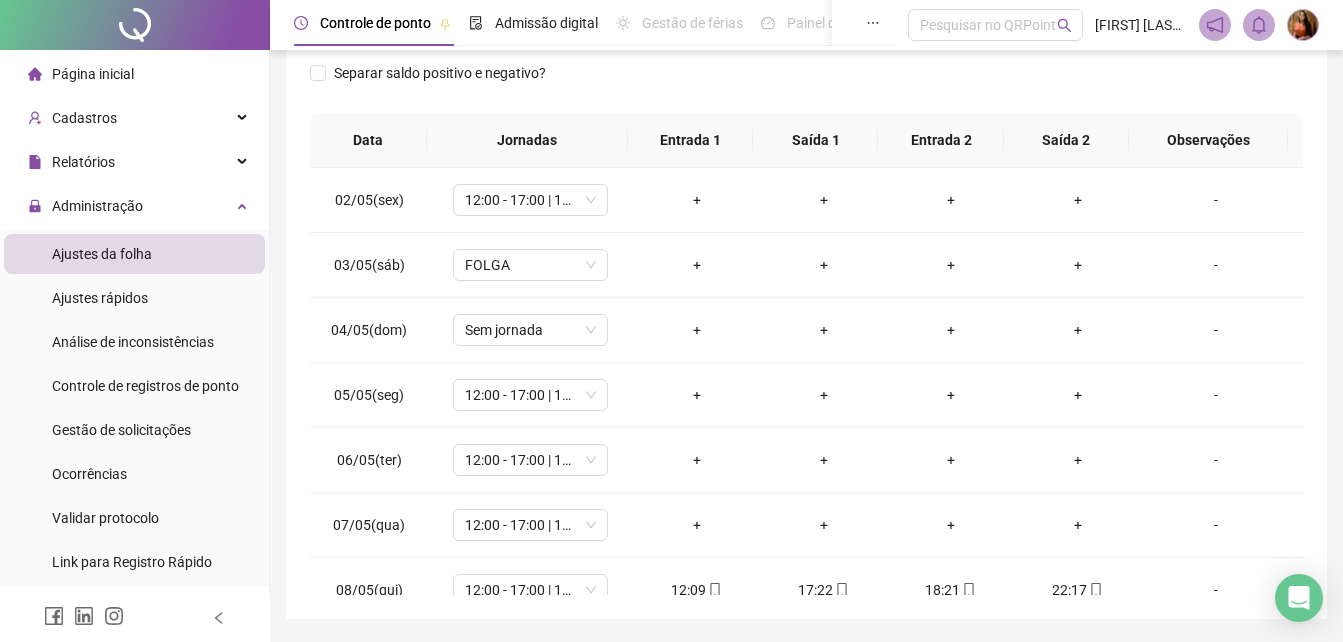 scroll, scrollTop: 380, scrollLeft: 0, axis: vertical 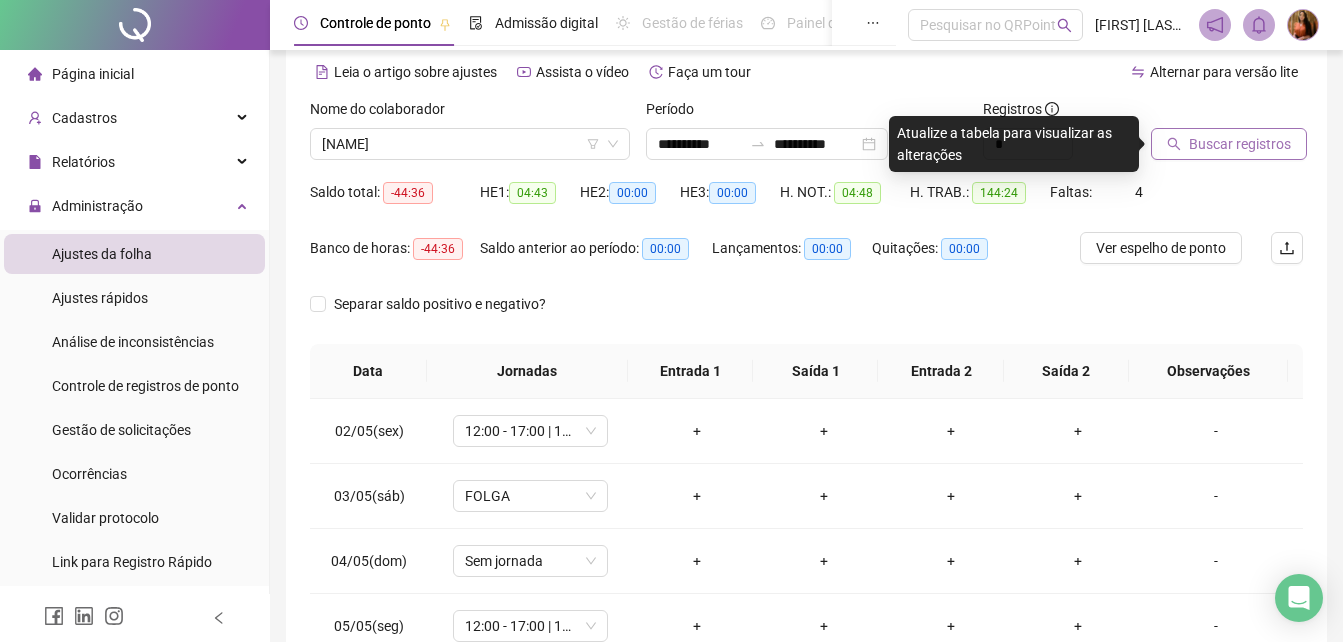 click on "Buscar registros" at bounding box center (1240, 144) 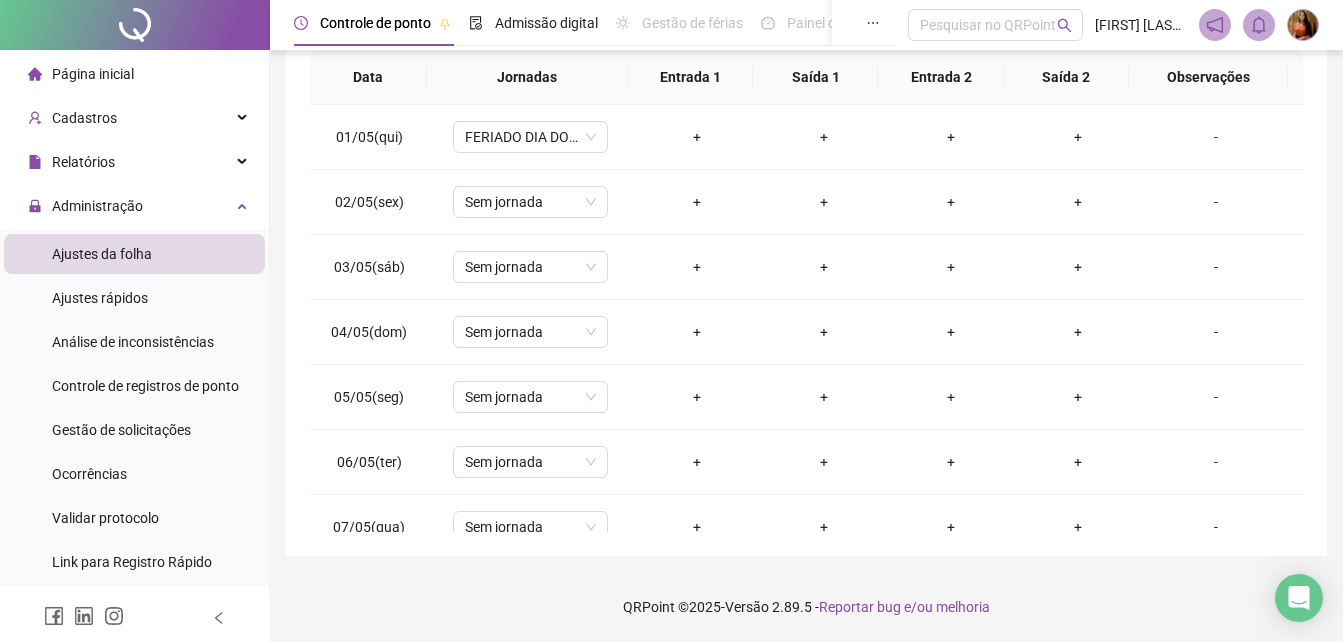 scroll, scrollTop: 2, scrollLeft: 0, axis: vertical 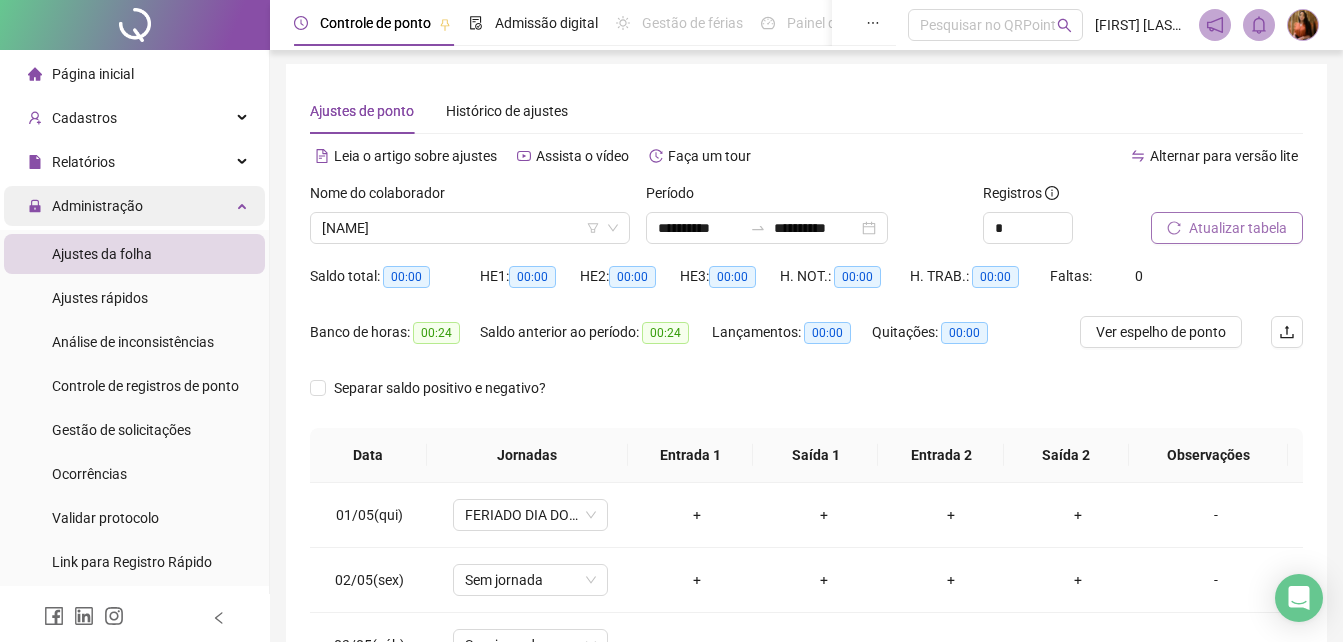 click on "Administração" at bounding box center (97, 206) 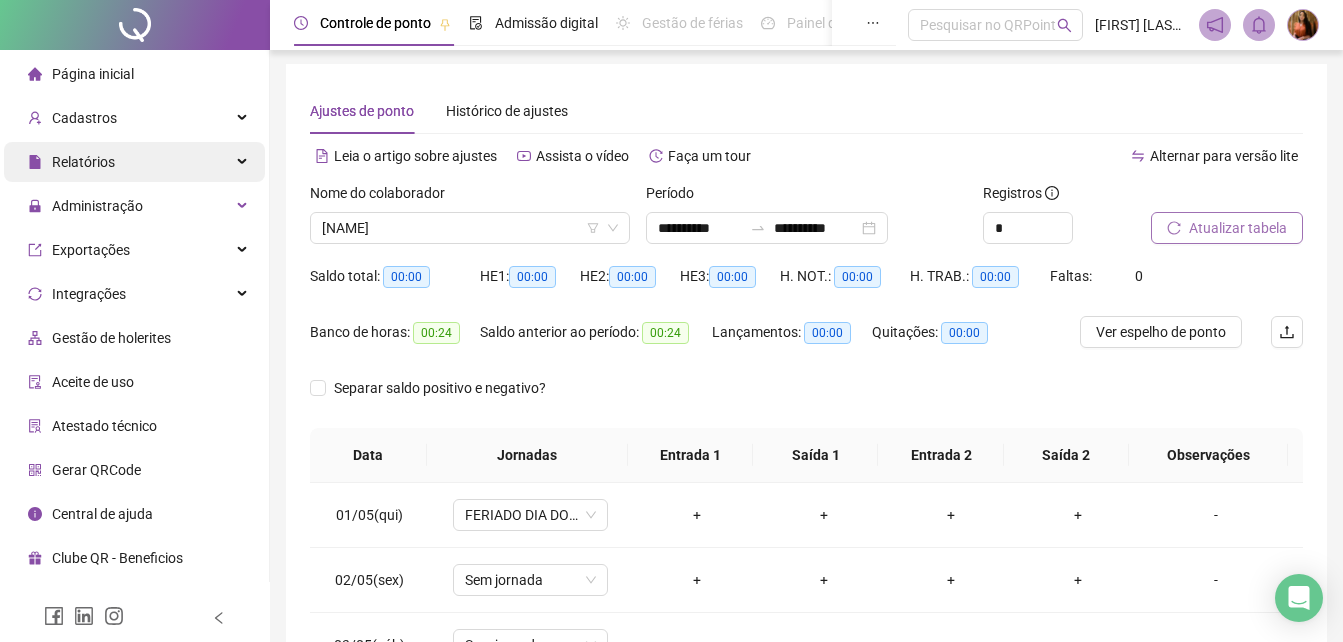 click on "Relatórios" at bounding box center [83, 162] 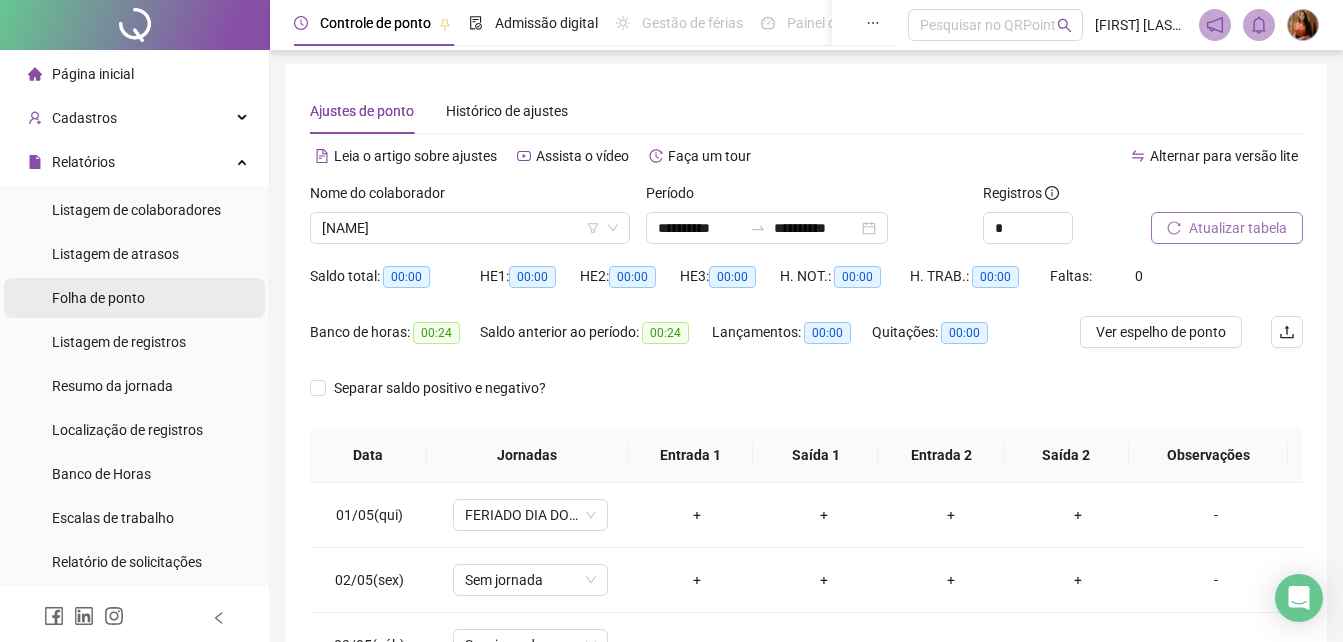 click on "Folha de ponto" at bounding box center [98, 298] 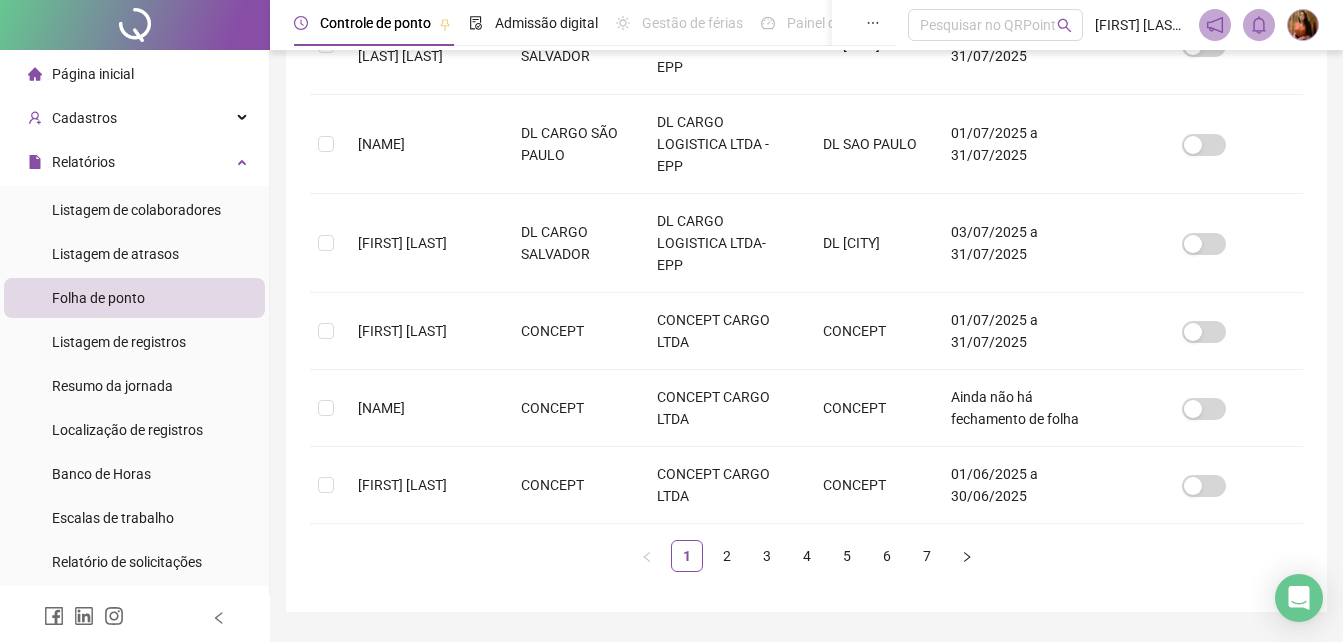 scroll, scrollTop: 838, scrollLeft: 0, axis: vertical 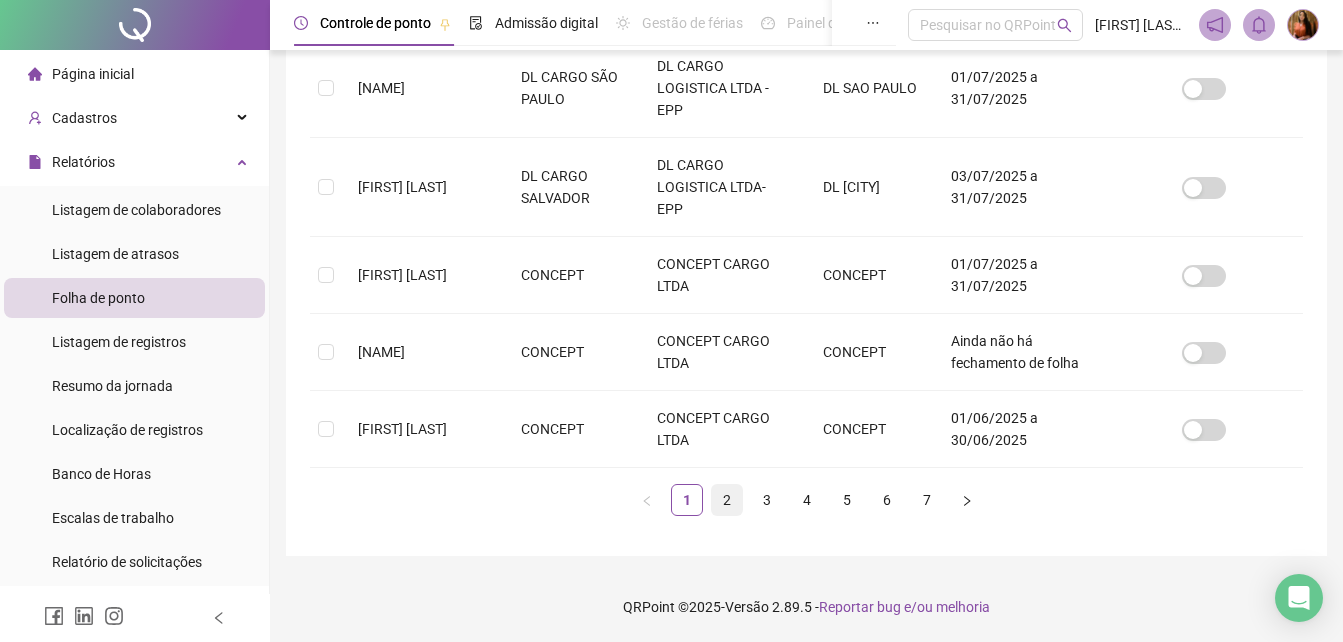 click on "2" at bounding box center (727, 500) 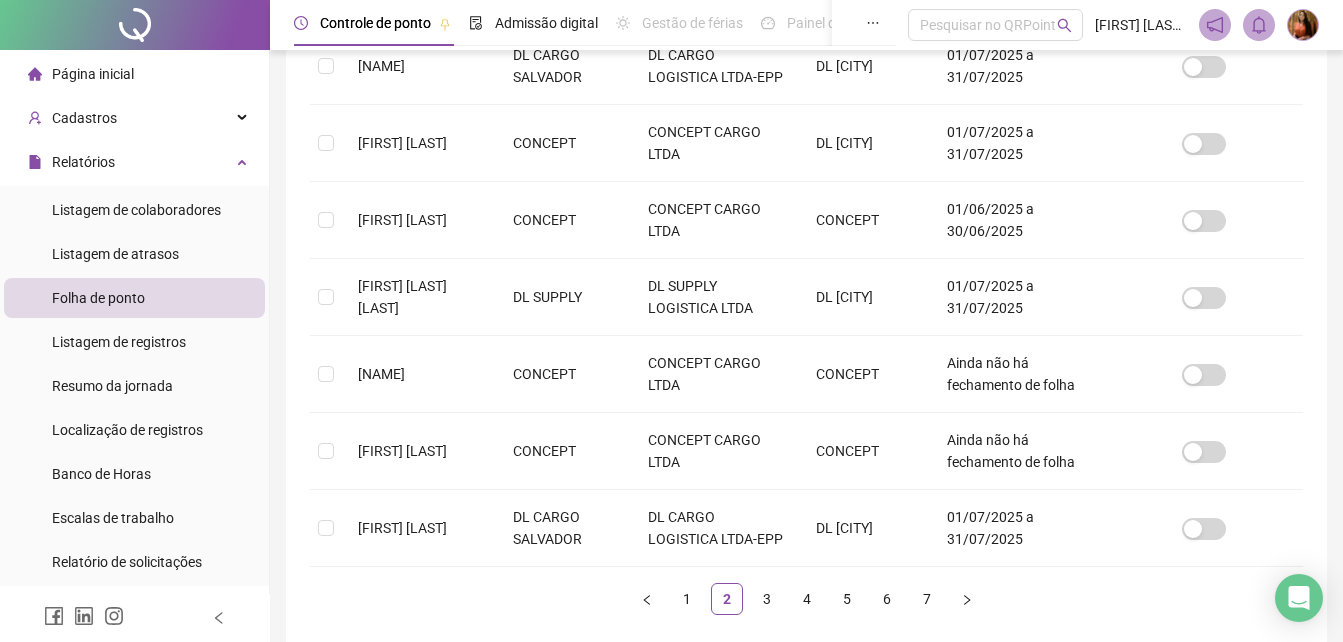 scroll, scrollTop: 675, scrollLeft: 0, axis: vertical 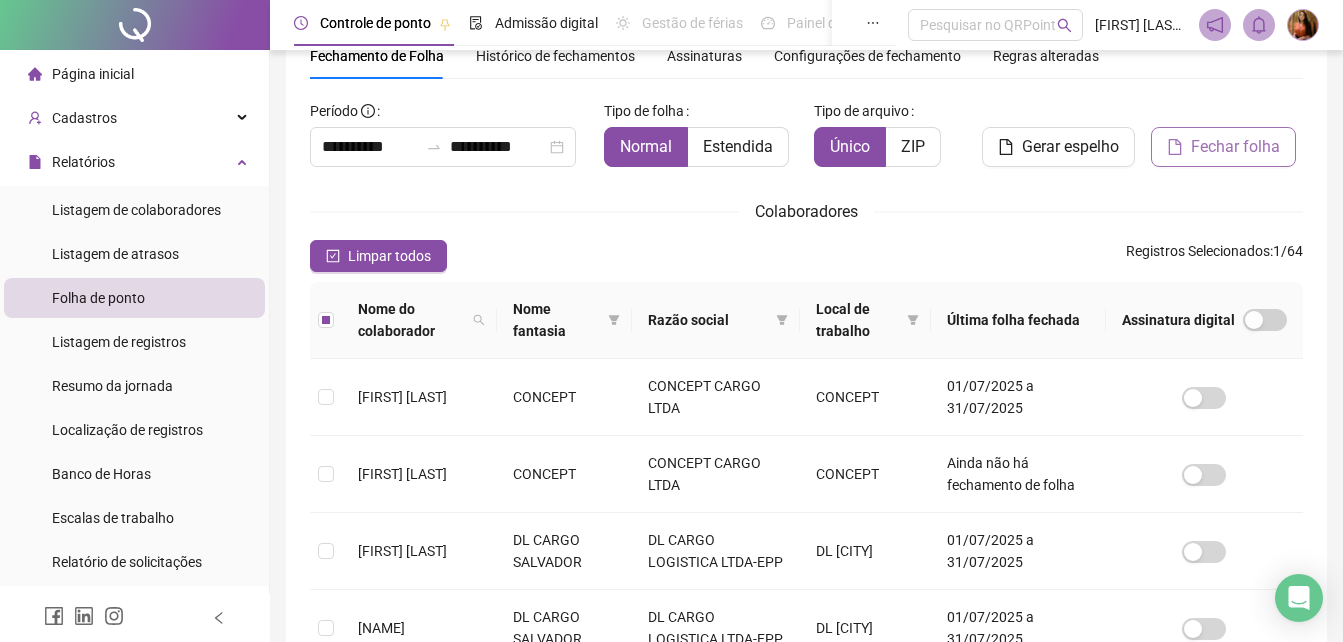 click on "Fechar folha" at bounding box center (1235, 147) 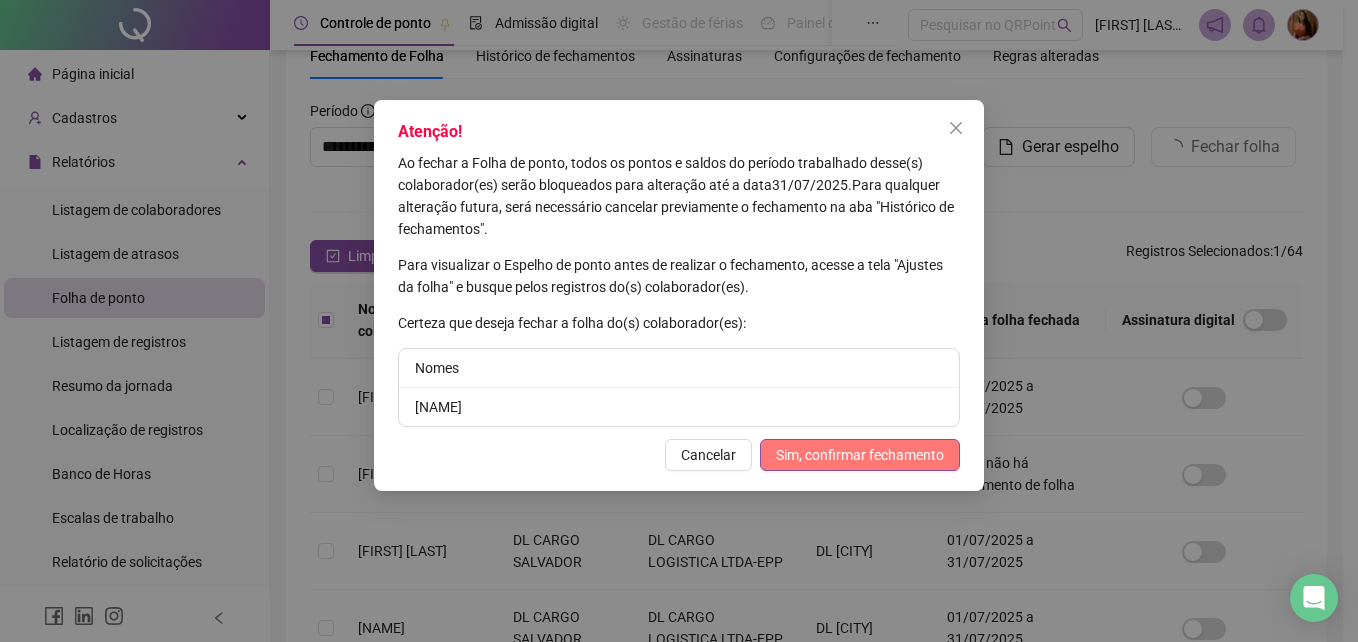 click on "Sim, confirmar fechamento" at bounding box center (860, 455) 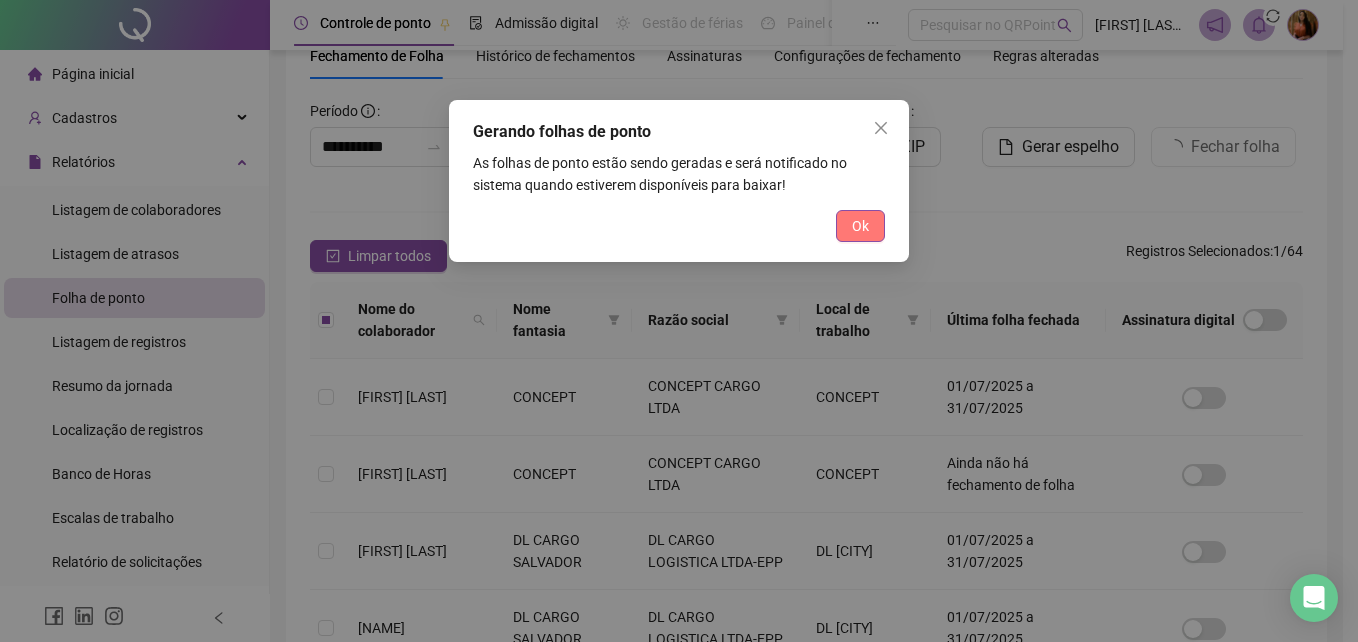 click on "Ok" at bounding box center [860, 226] 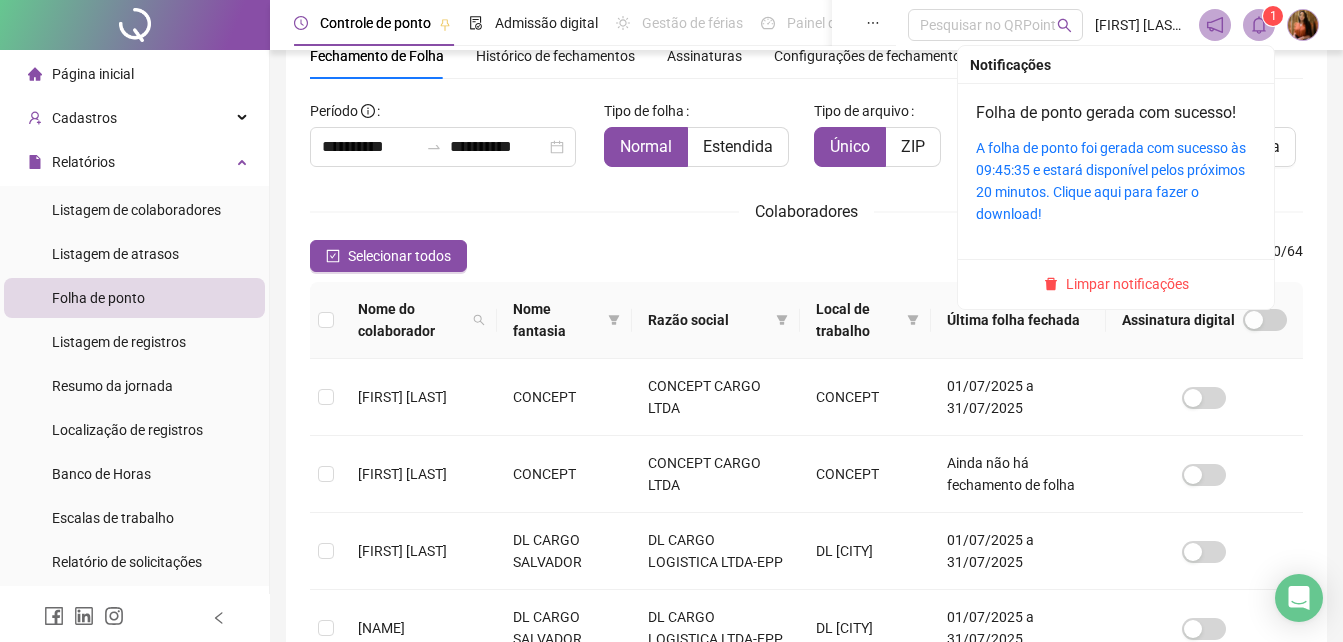 click 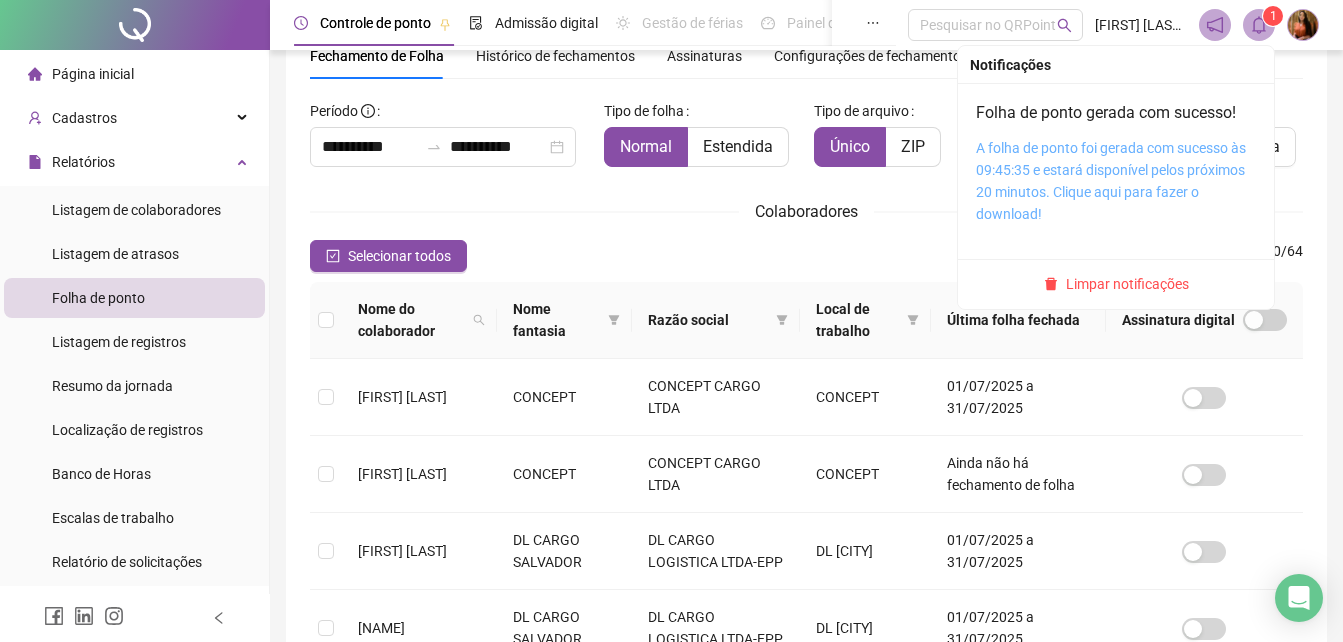 click on "A folha de ponto foi gerada com sucesso às 09:45:35 e estará disponível pelos próximos 20 minutos.
Clique aqui para fazer o download!" at bounding box center [1111, 181] 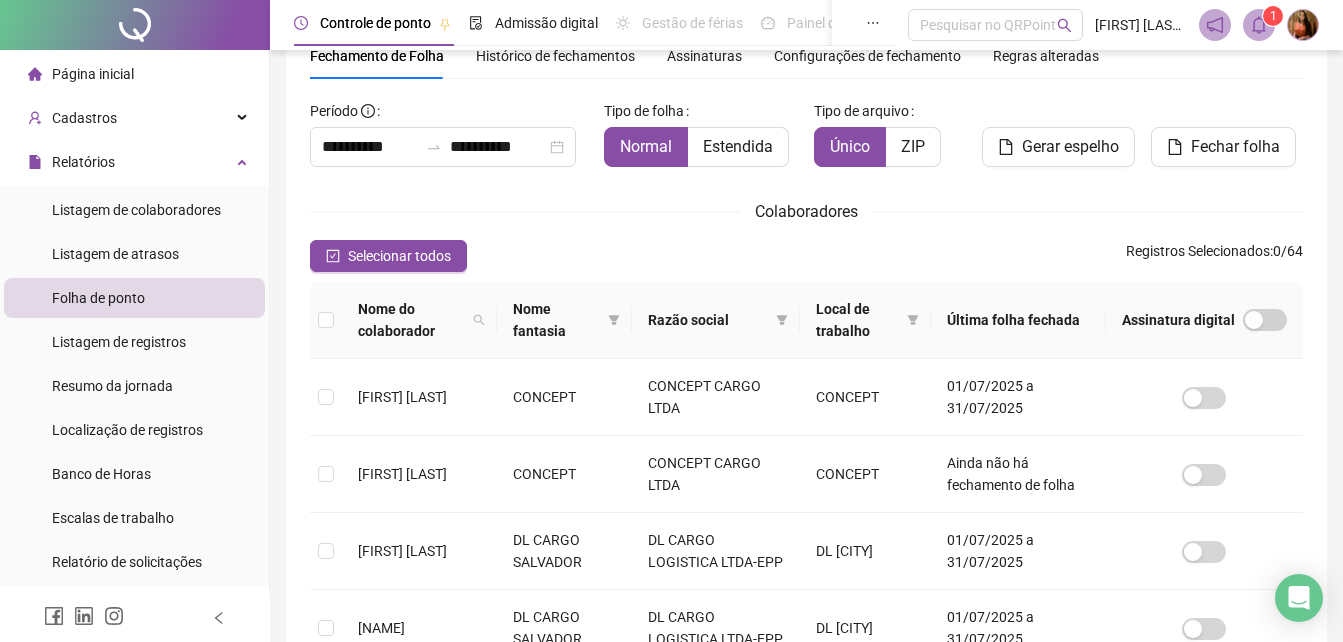 scroll, scrollTop: 14, scrollLeft: 0, axis: vertical 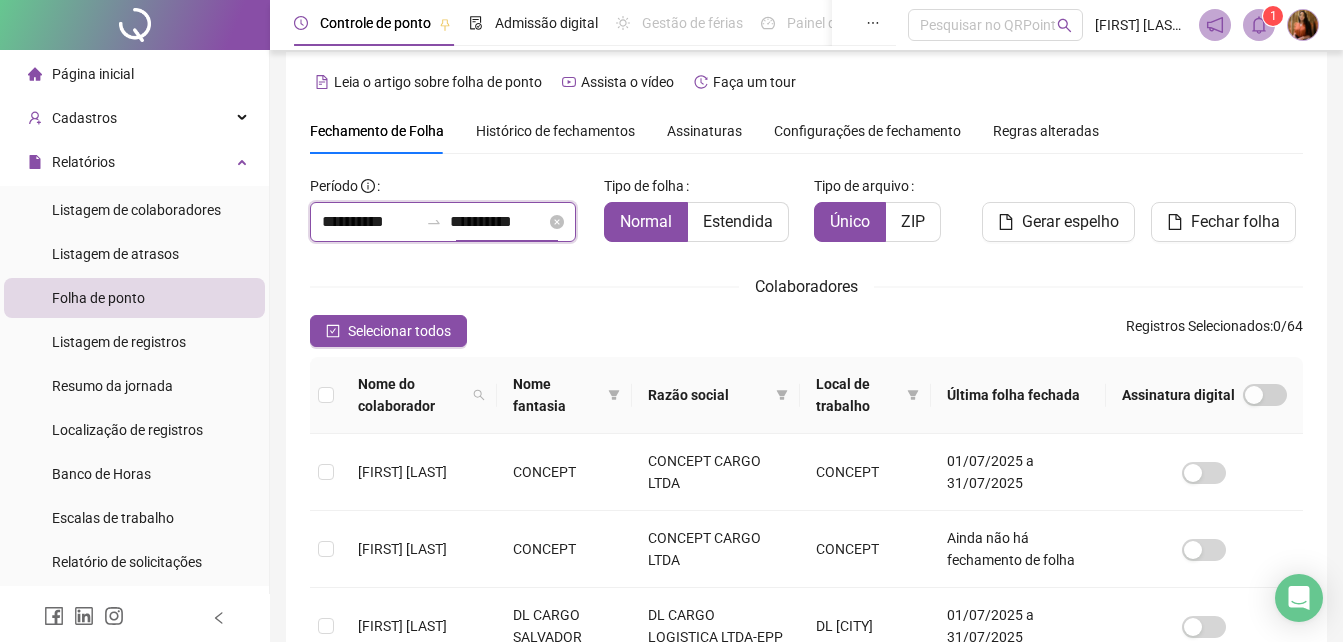 click on "**********" at bounding box center [498, 222] 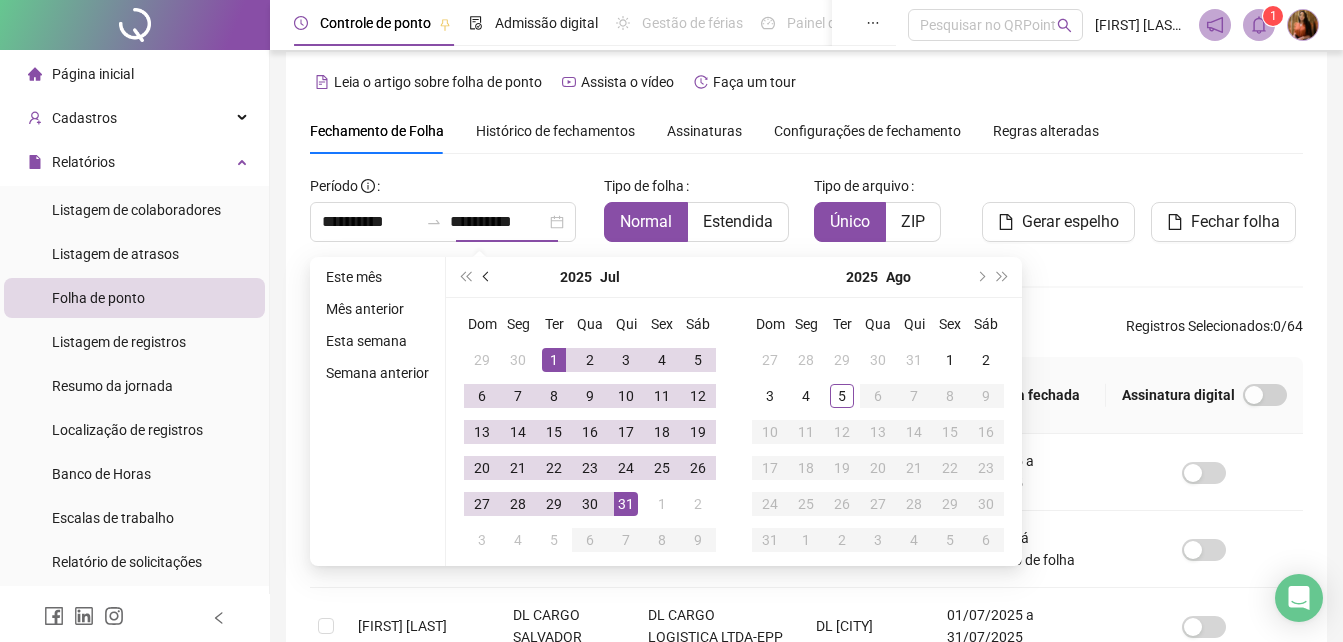 click at bounding box center (487, 277) 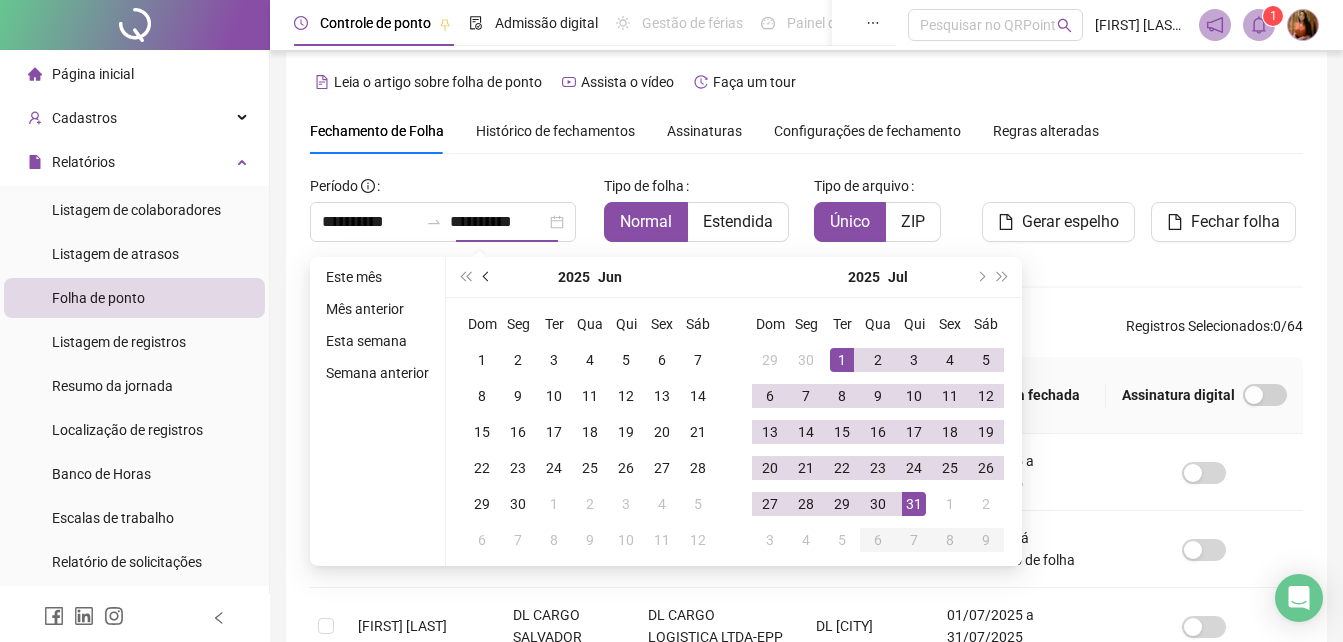 click at bounding box center (487, 277) 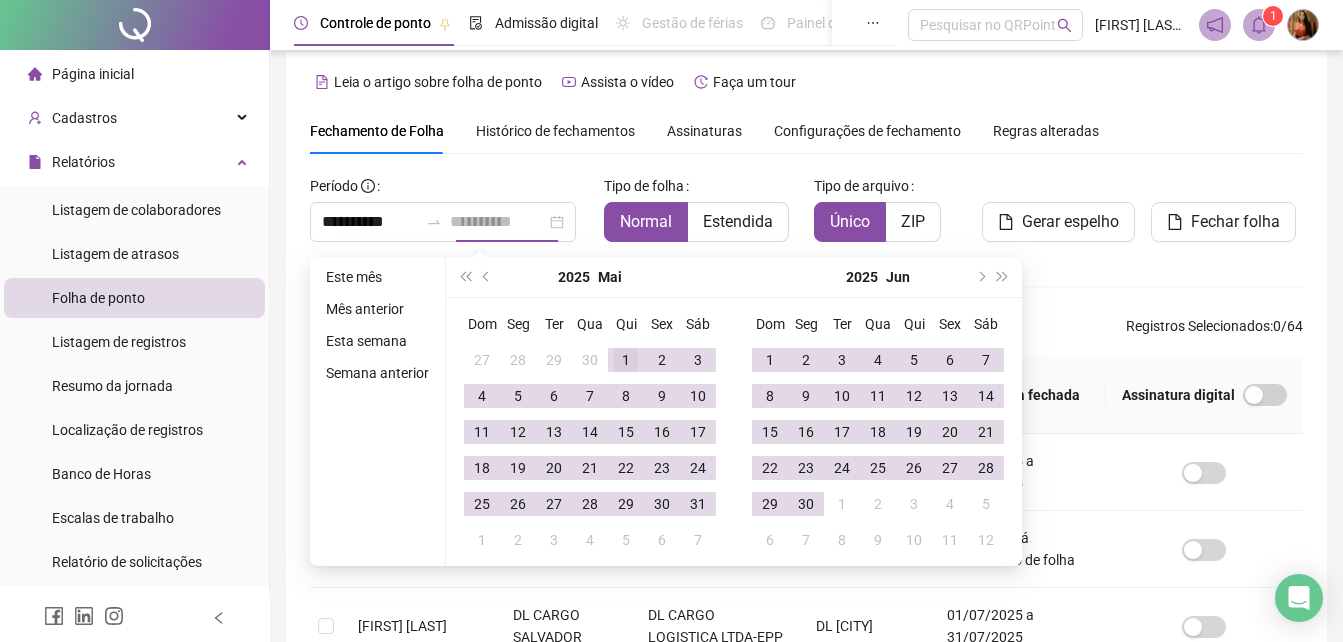 type on "**********" 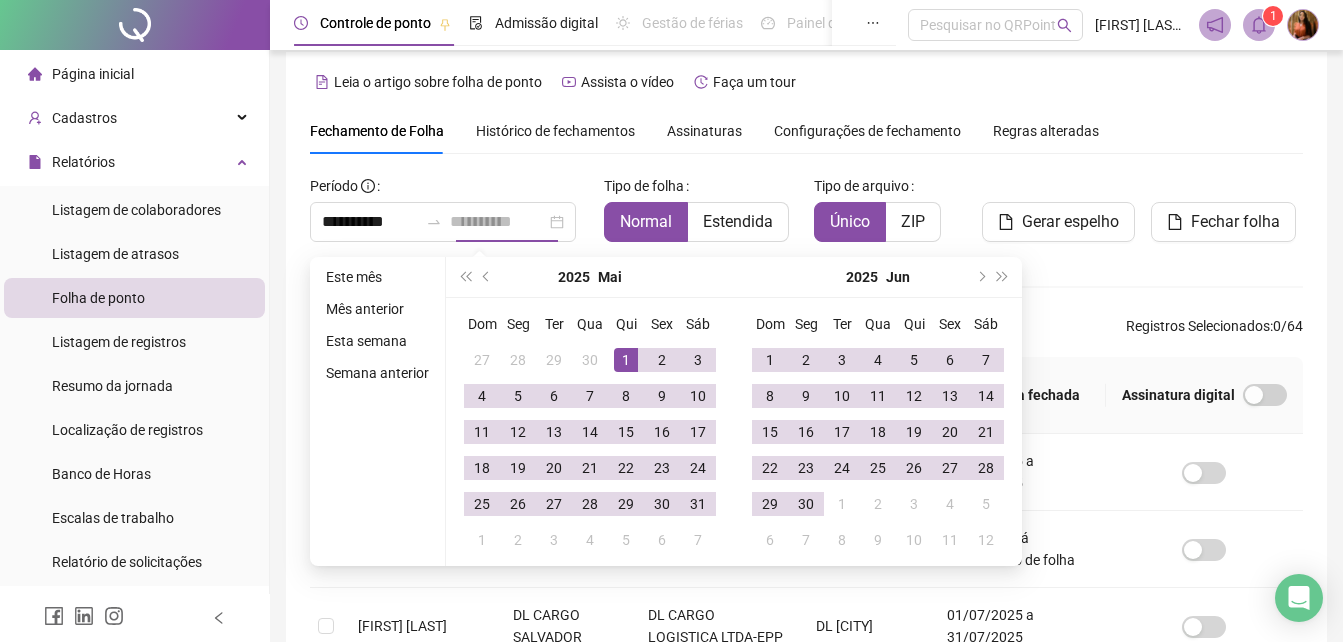 click on "1" at bounding box center [626, 360] 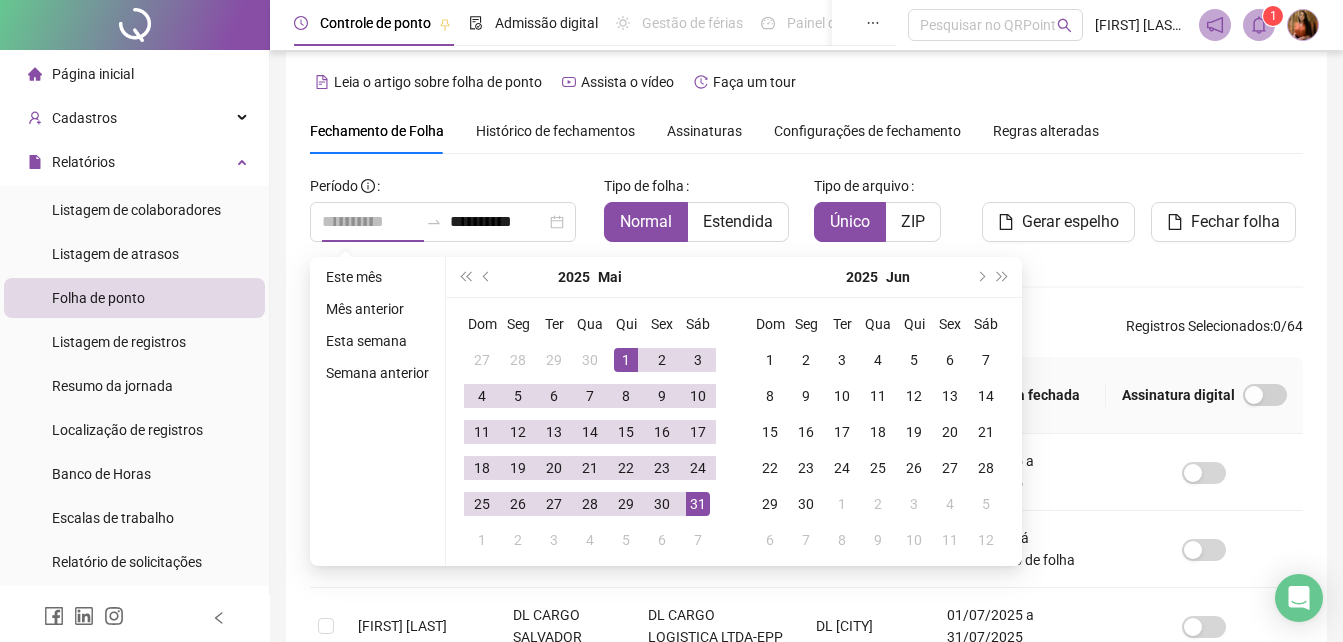 click on "31" at bounding box center [698, 504] 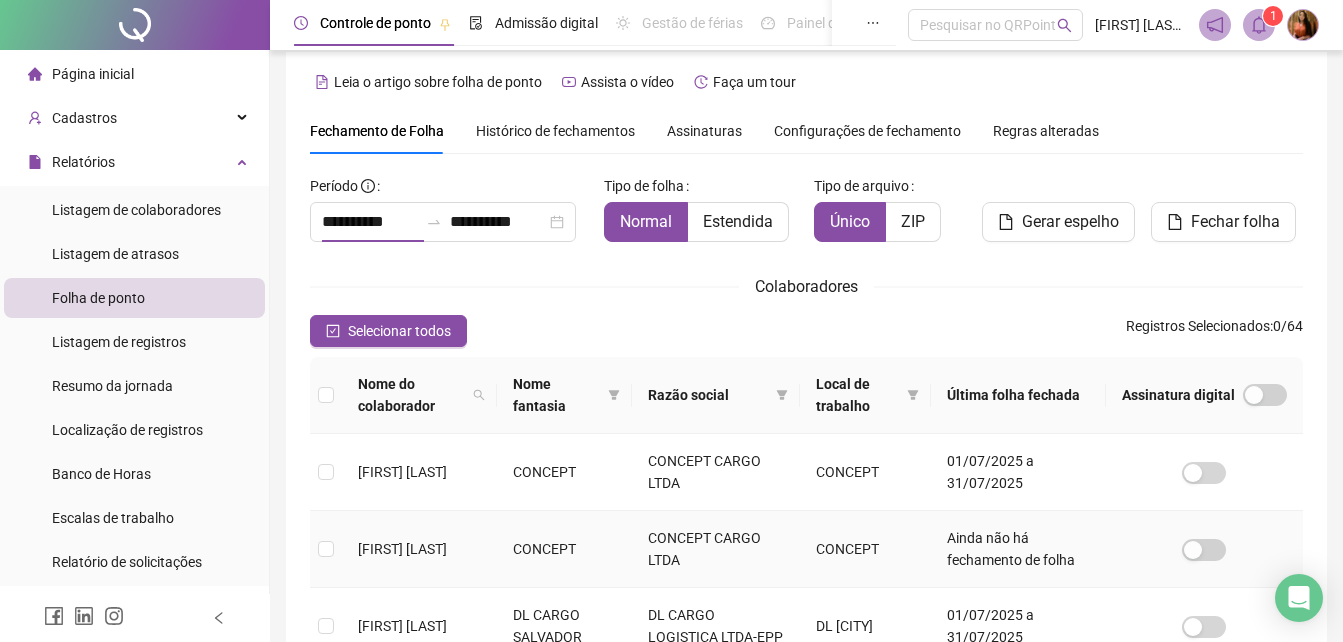 type on "**********" 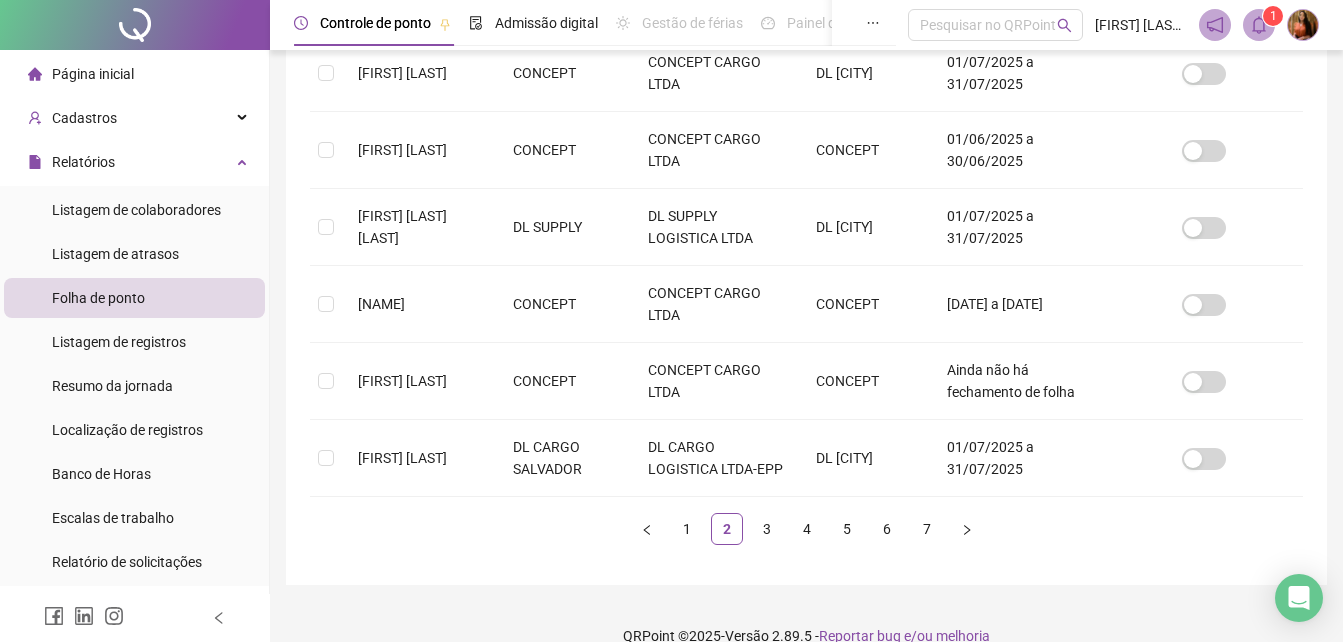 scroll, scrollTop: 724, scrollLeft: 0, axis: vertical 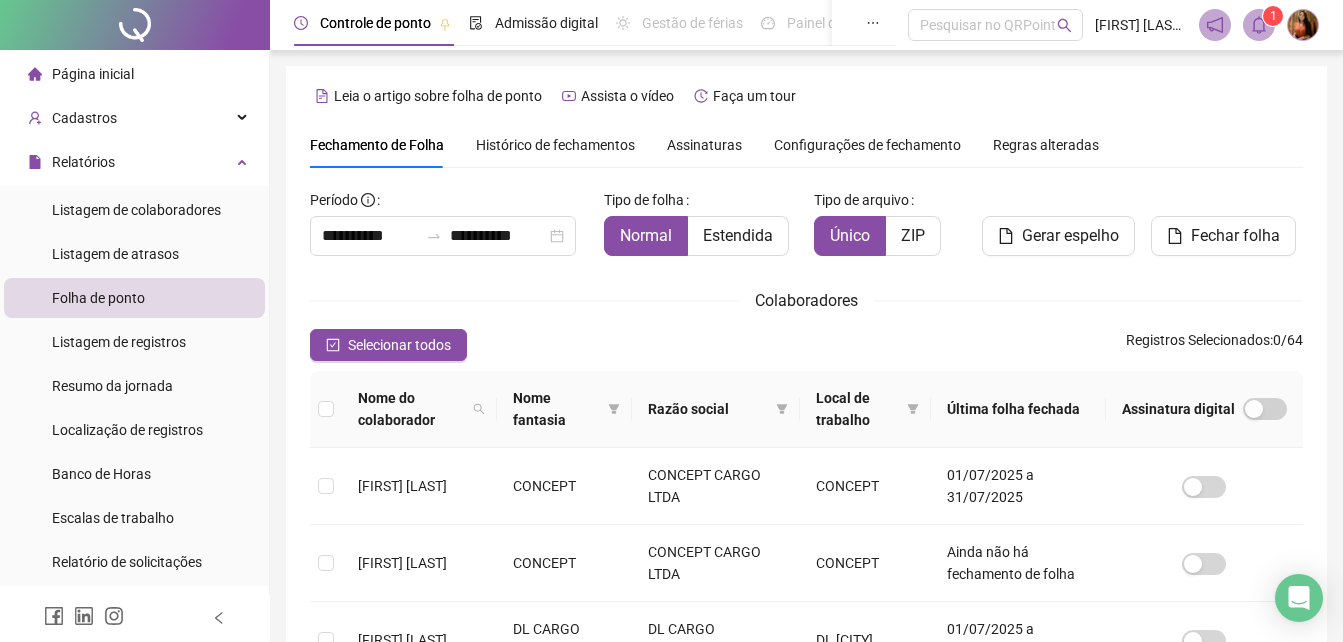 click 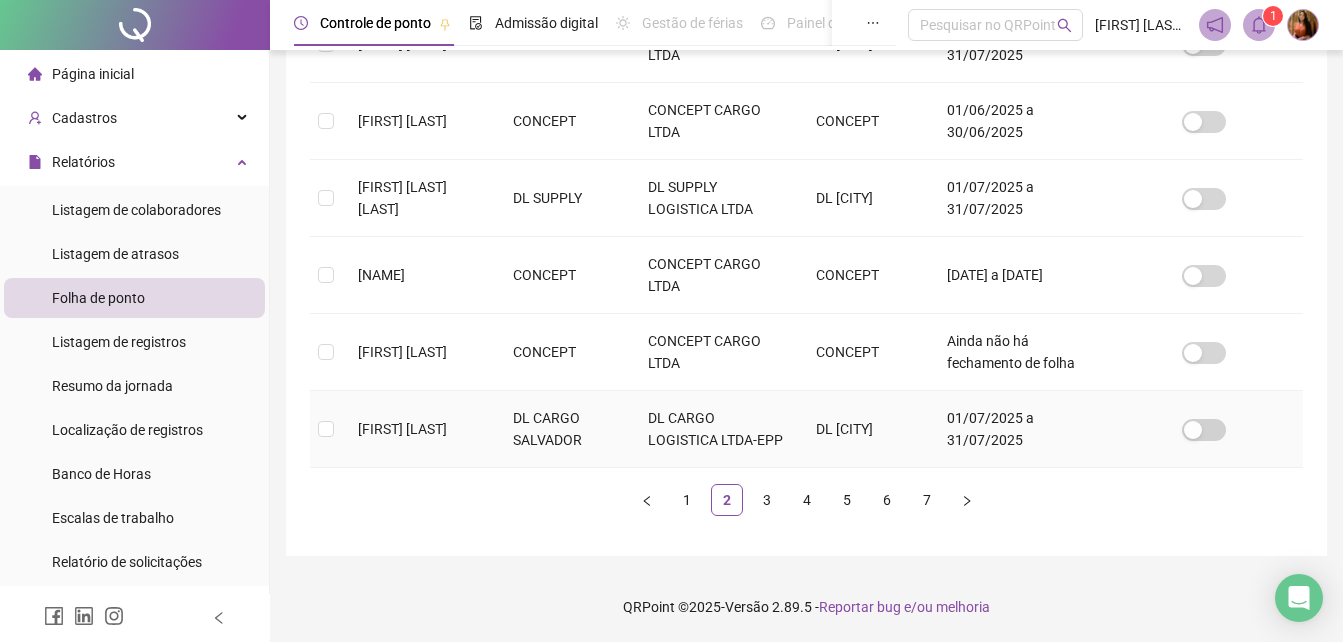 scroll, scrollTop: 816, scrollLeft: 0, axis: vertical 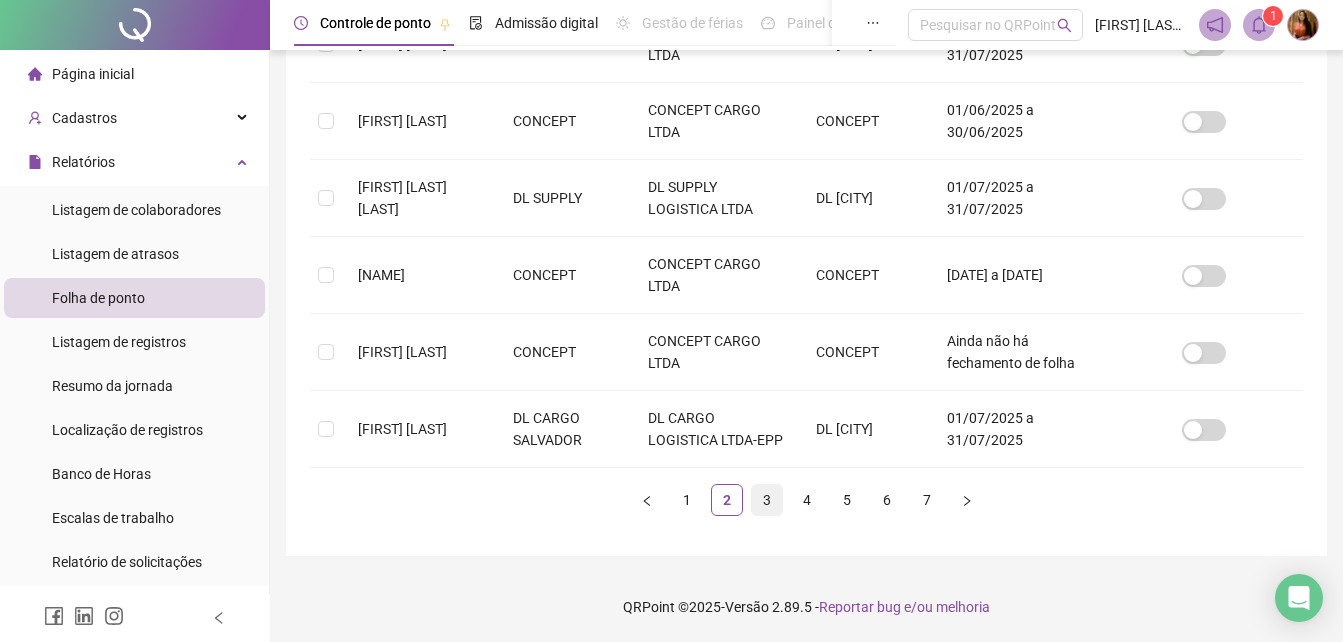 click on "3" at bounding box center [767, 500] 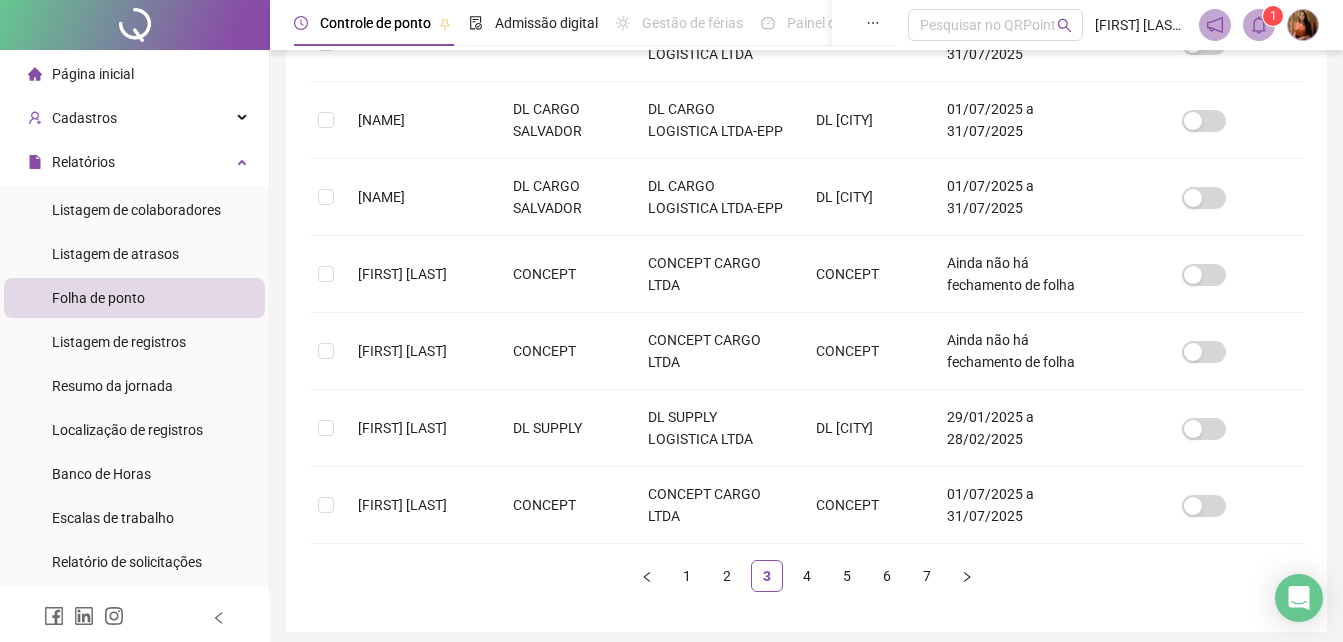 scroll, scrollTop: 683, scrollLeft: 0, axis: vertical 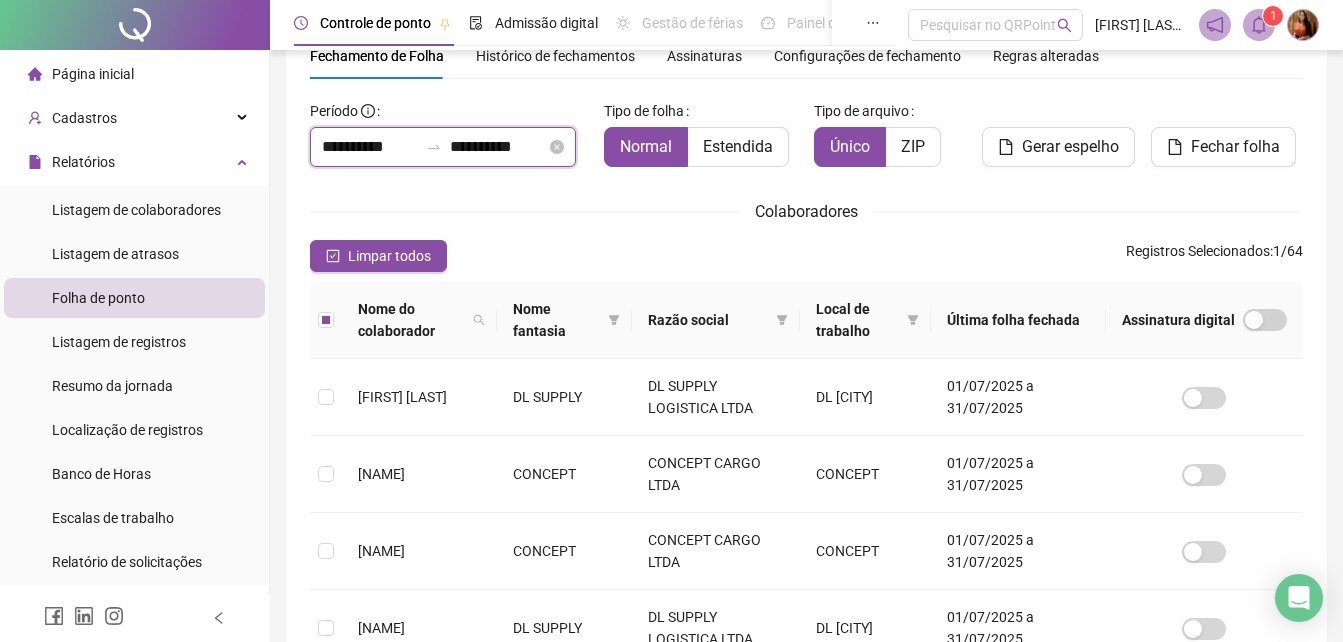 click on "**********" at bounding box center (498, 147) 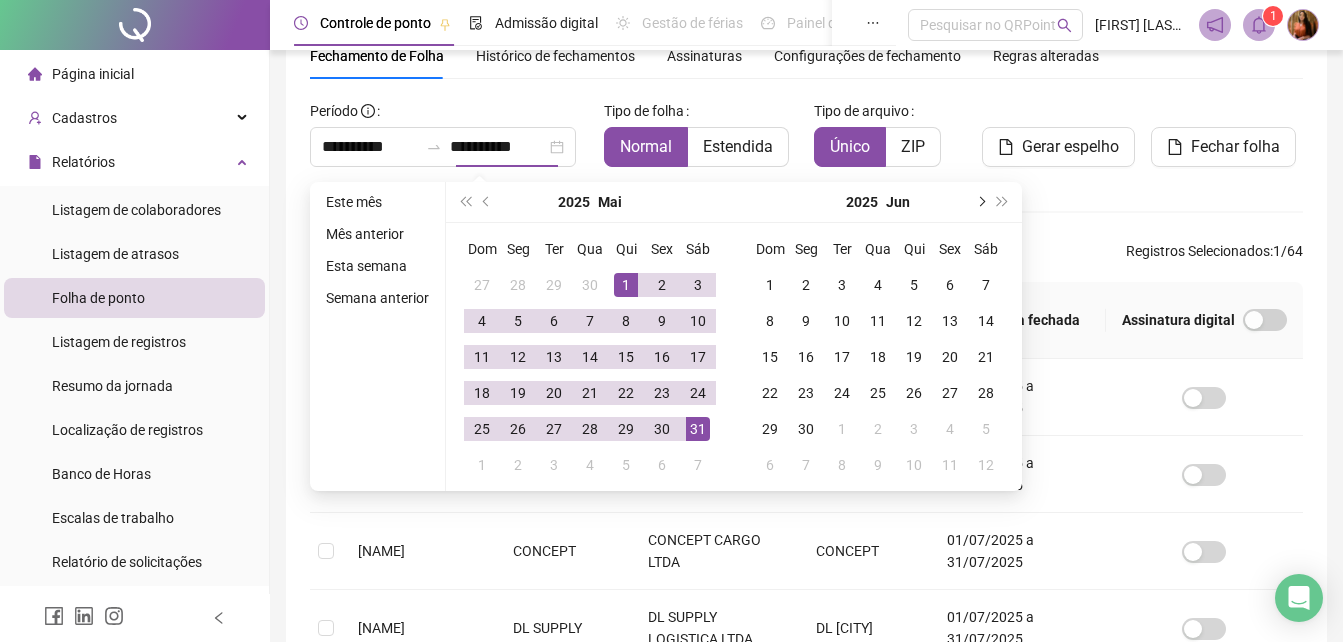 click at bounding box center [980, 202] 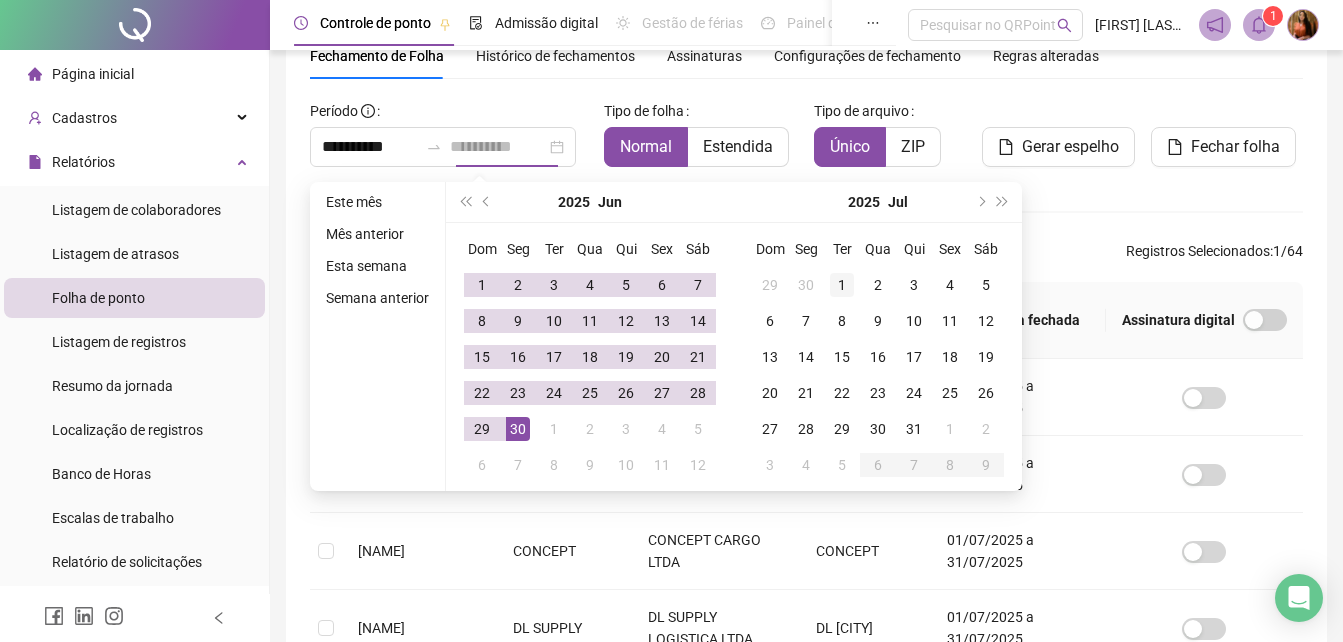 type on "**********" 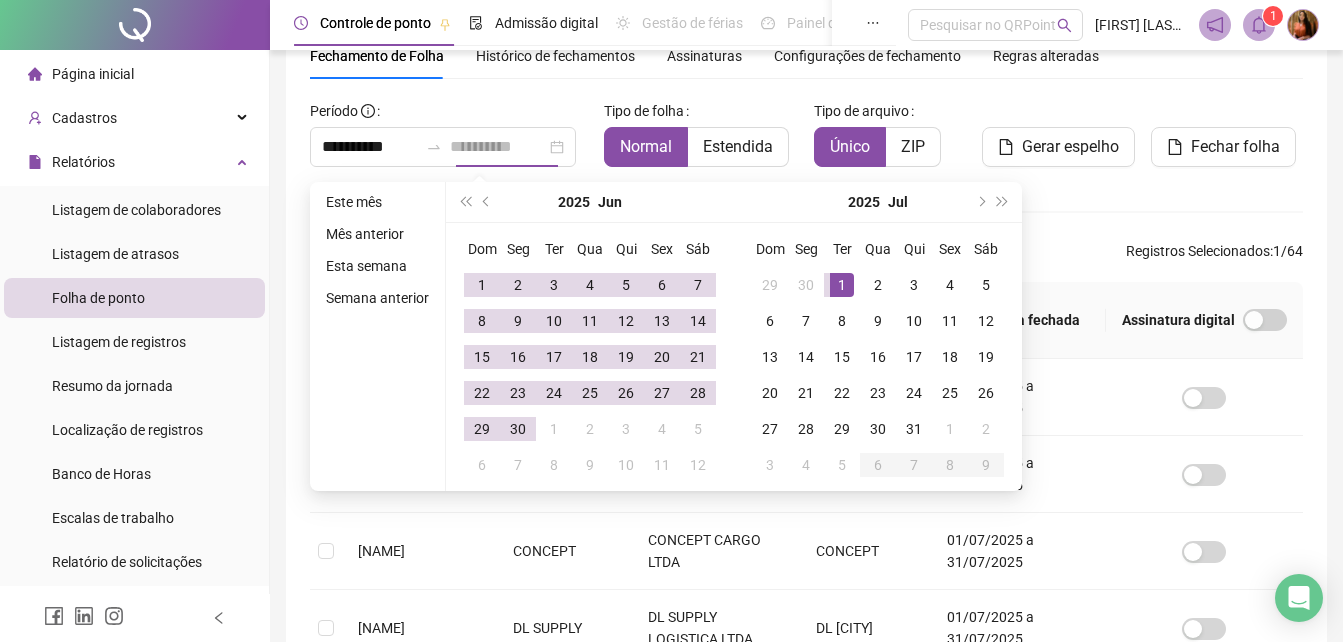 click on "1" at bounding box center (842, 285) 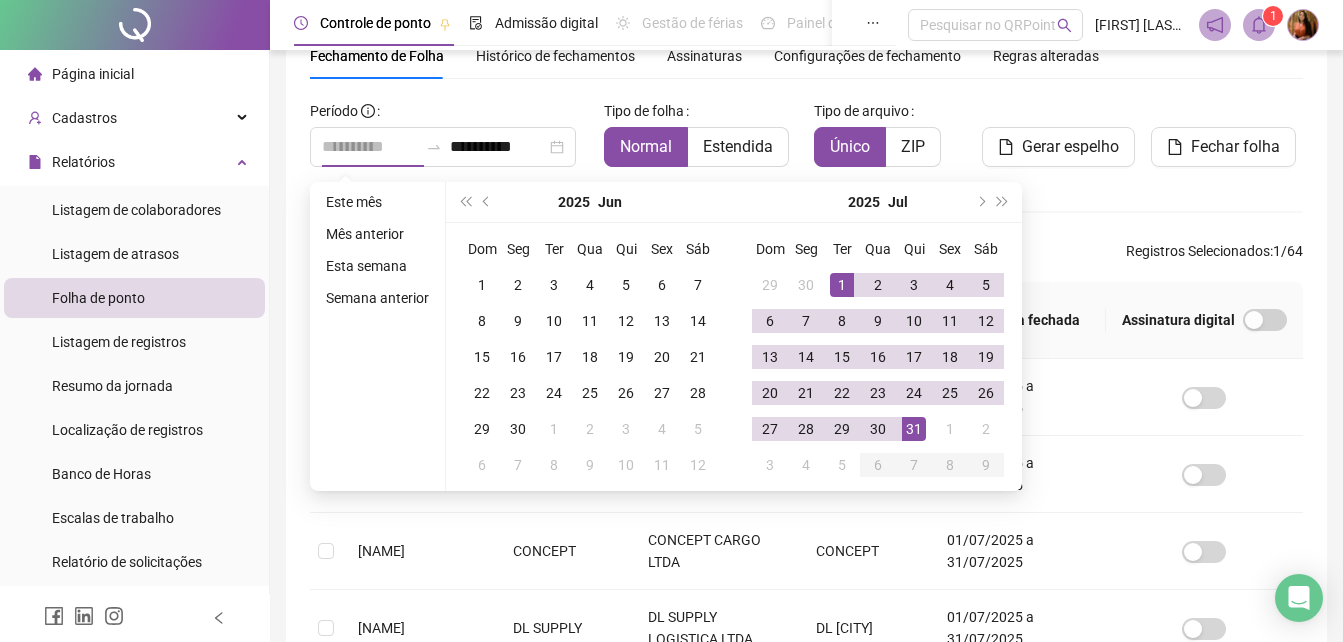 click on "31" at bounding box center [914, 429] 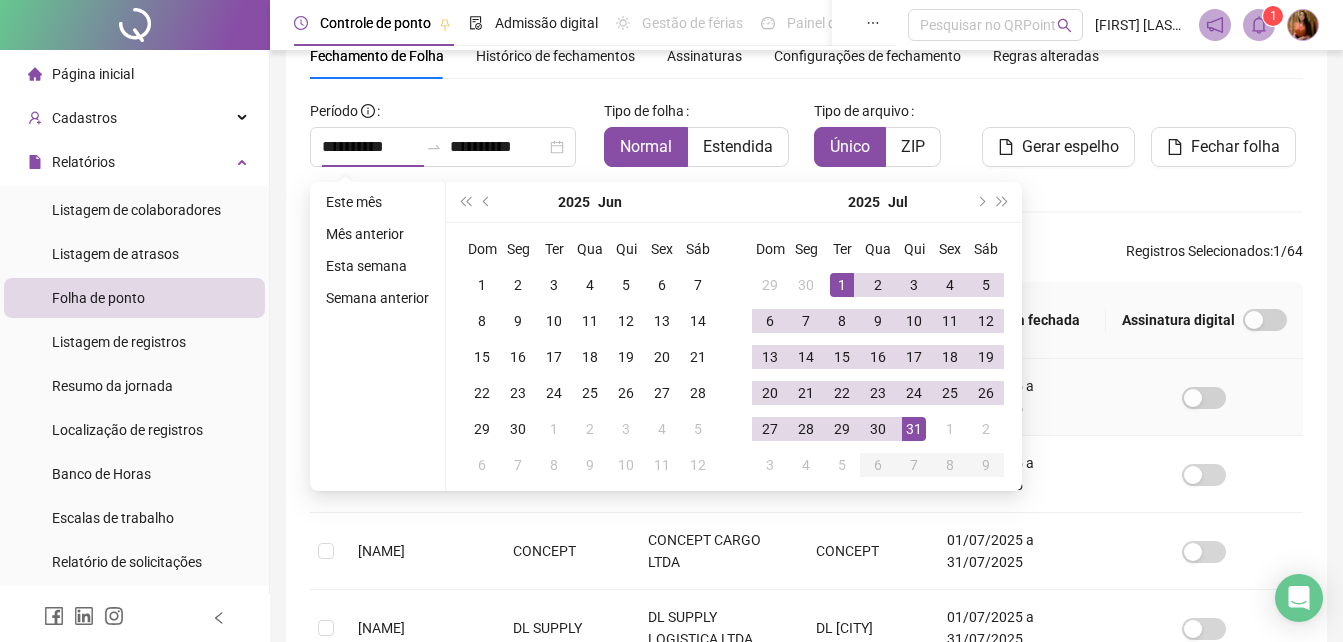 type on "**********" 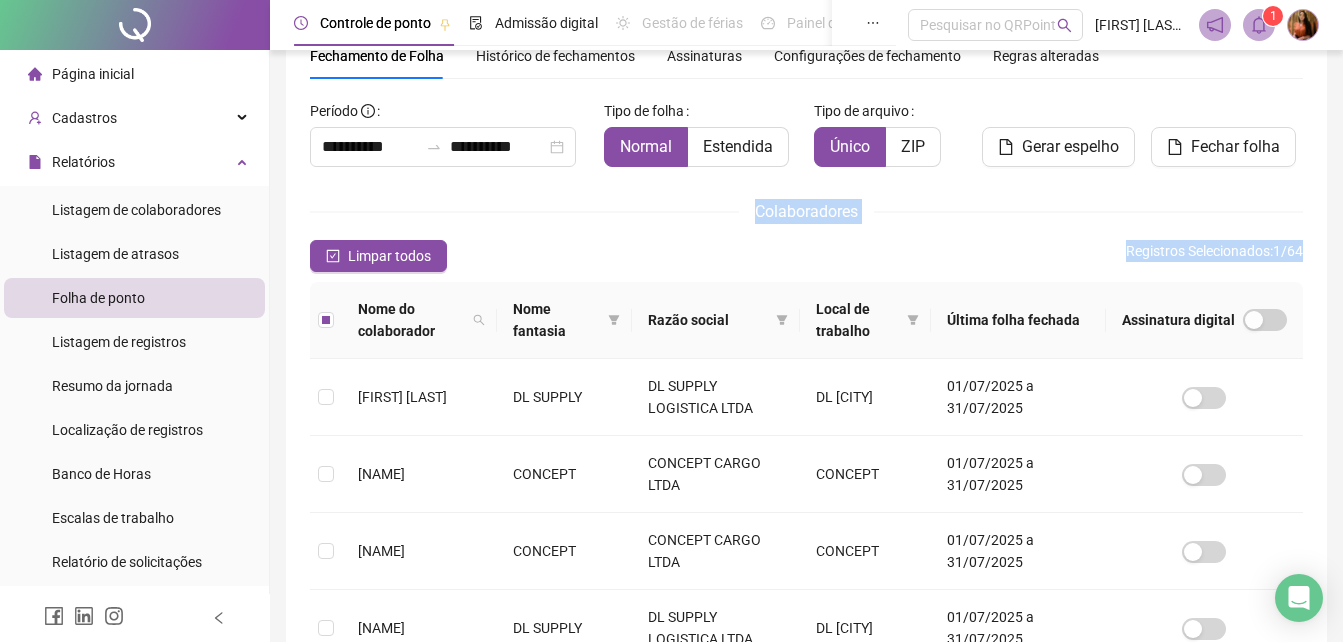 drag, startPoint x: 1341, startPoint y: 170, endPoint x: 1361, endPoint y: 324, distance: 155.29327 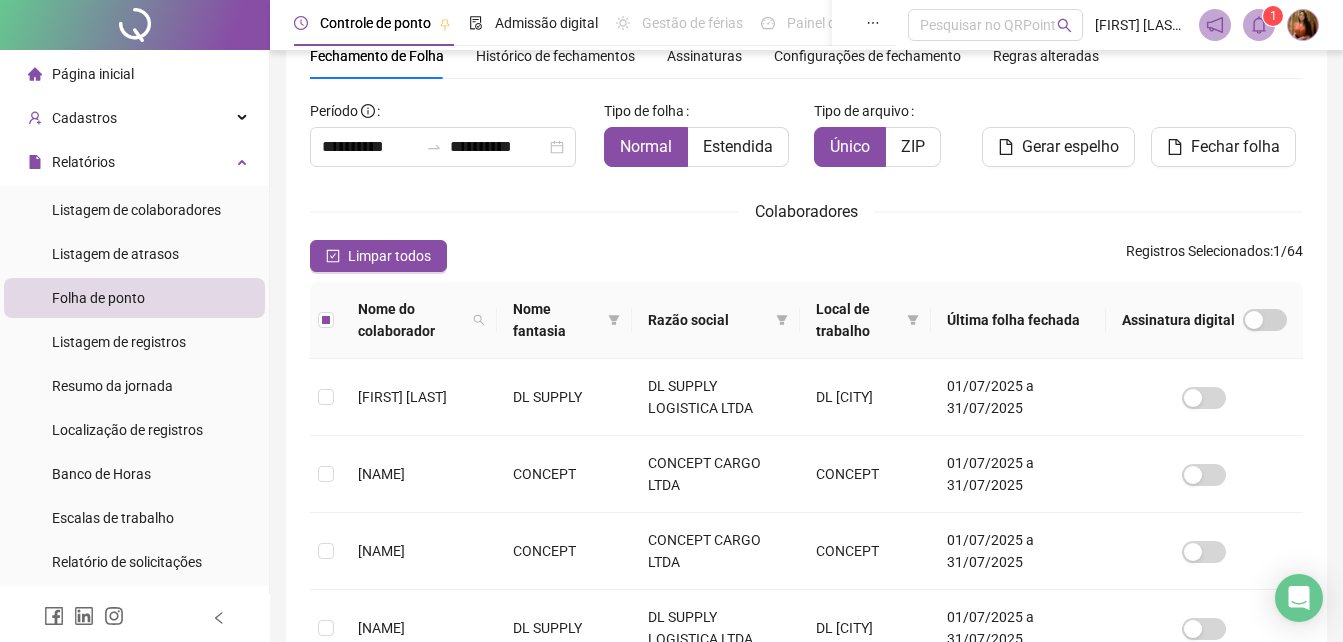 drag, startPoint x: 1357, startPoint y: 322, endPoint x: 1066, endPoint y: 192, distance: 318.71774 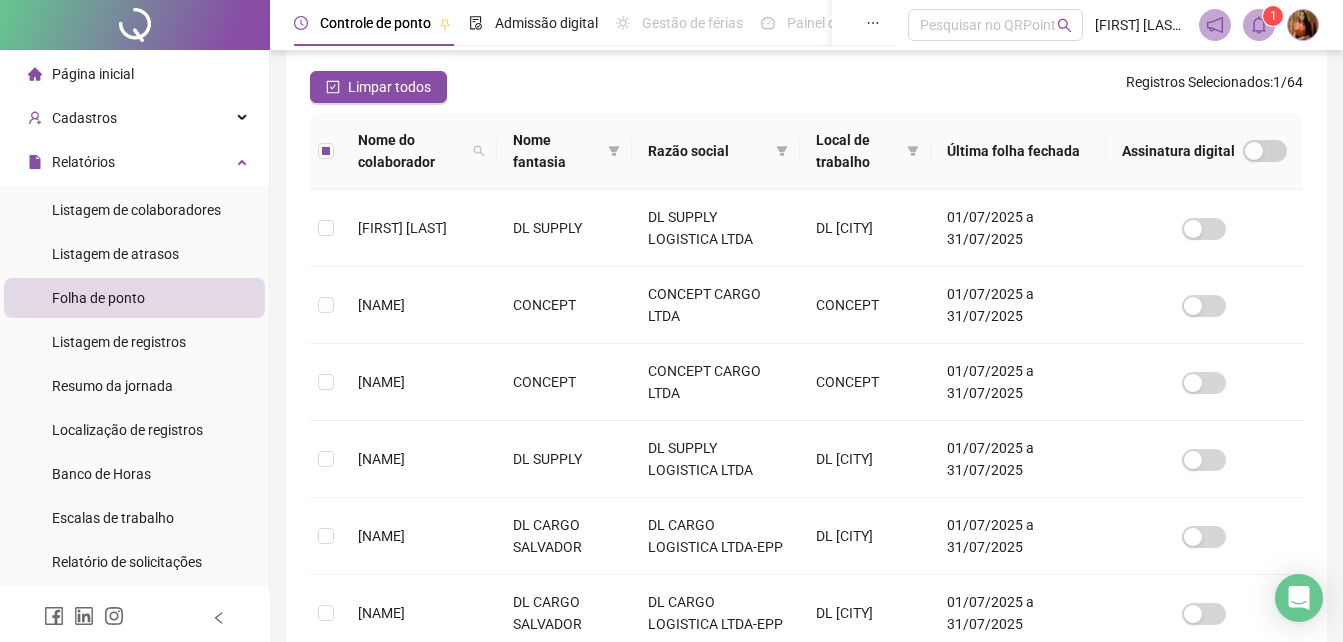 scroll, scrollTop: 60, scrollLeft: 0, axis: vertical 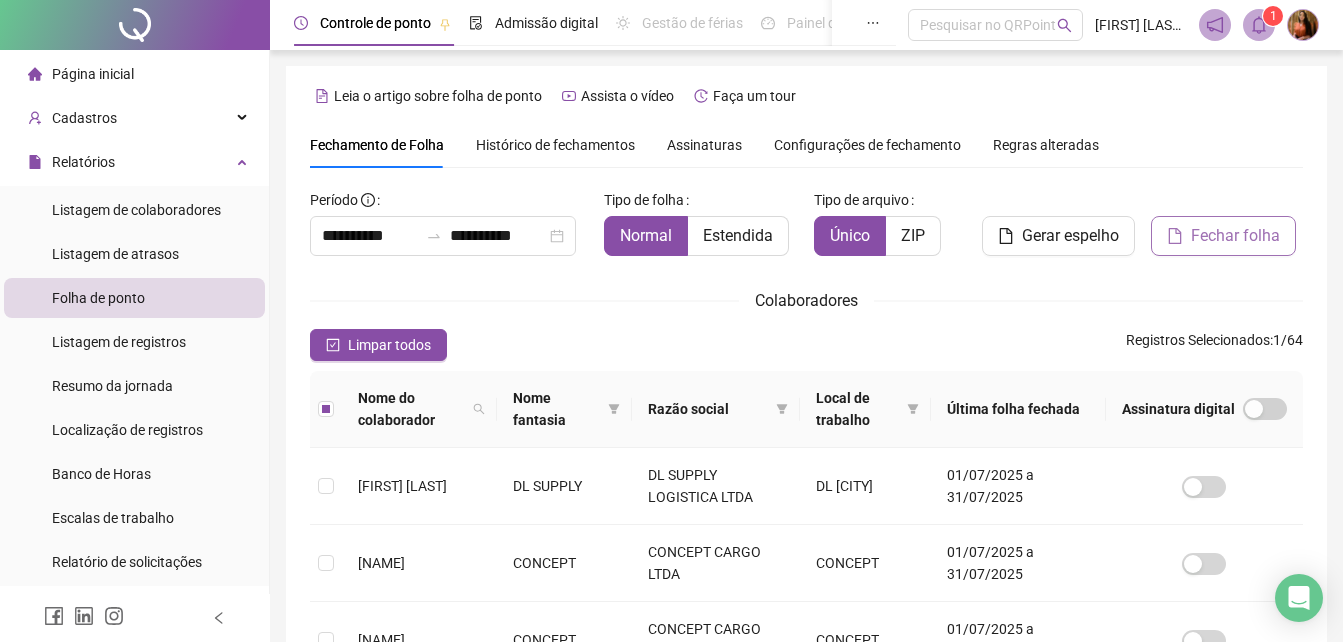 click on "Fechar folha" at bounding box center (1235, 236) 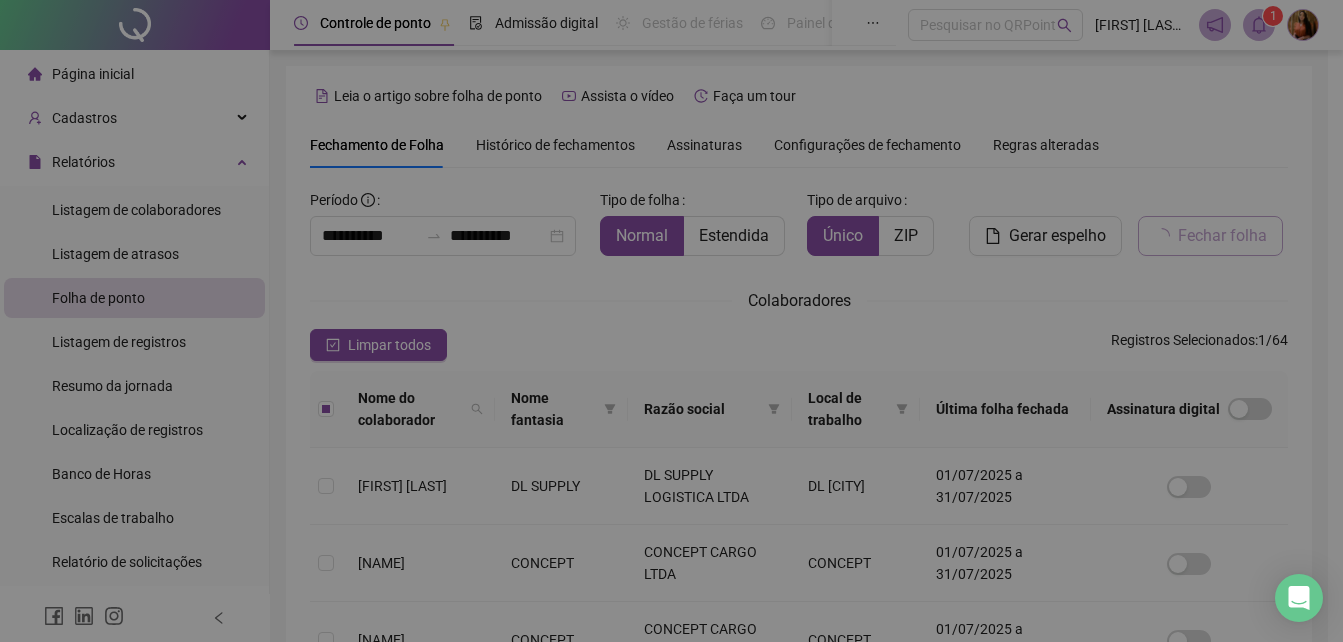 scroll, scrollTop: 89, scrollLeft: 0, axis: vertical 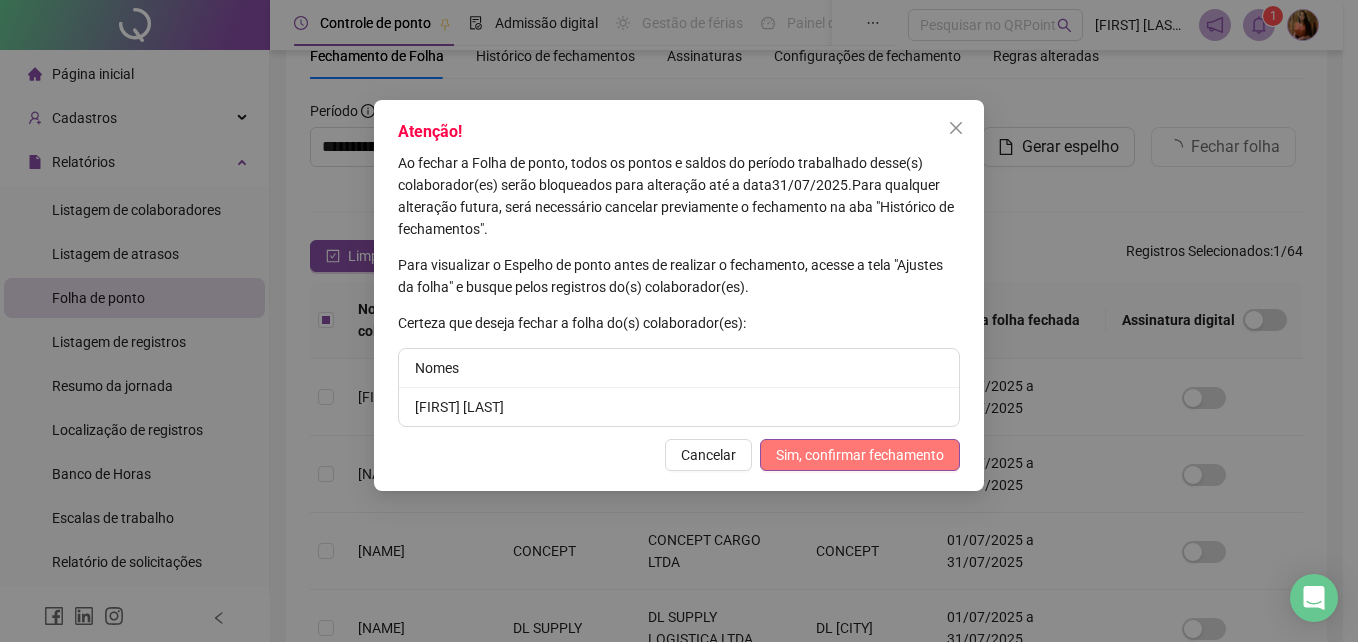click on "Sim, confirmar fechamento" at bounding box center [860, 455] 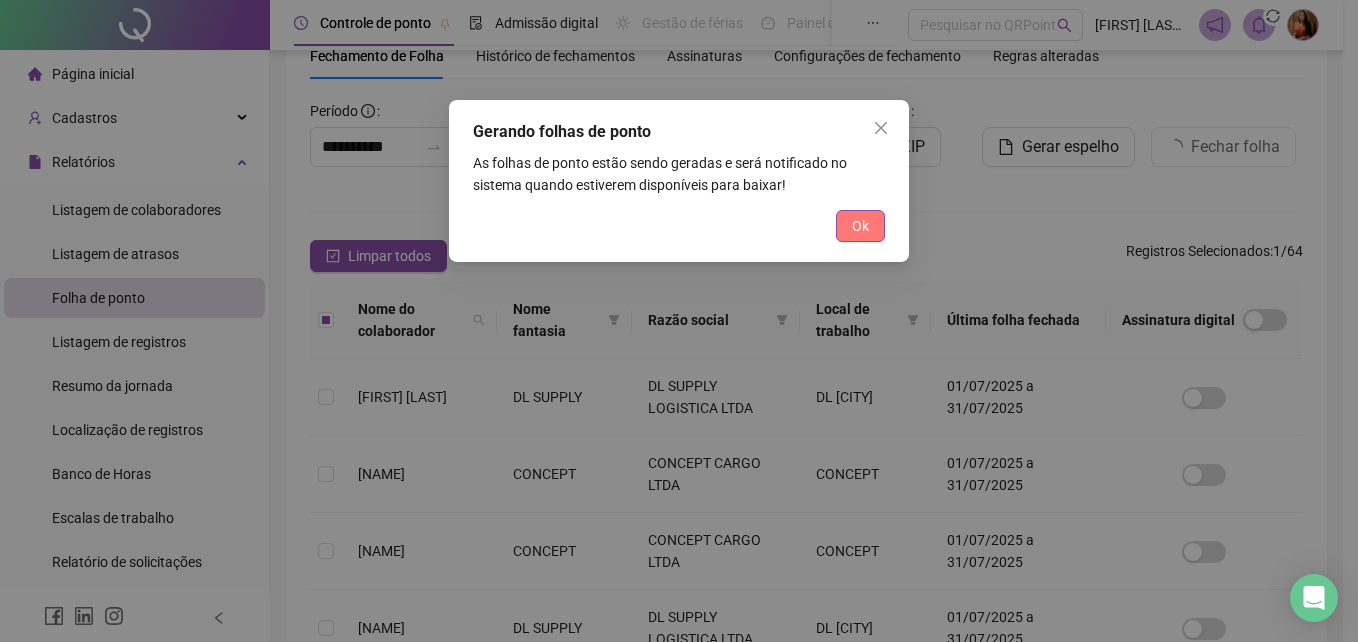 click on "Ok" at bounding box center [860, 226] 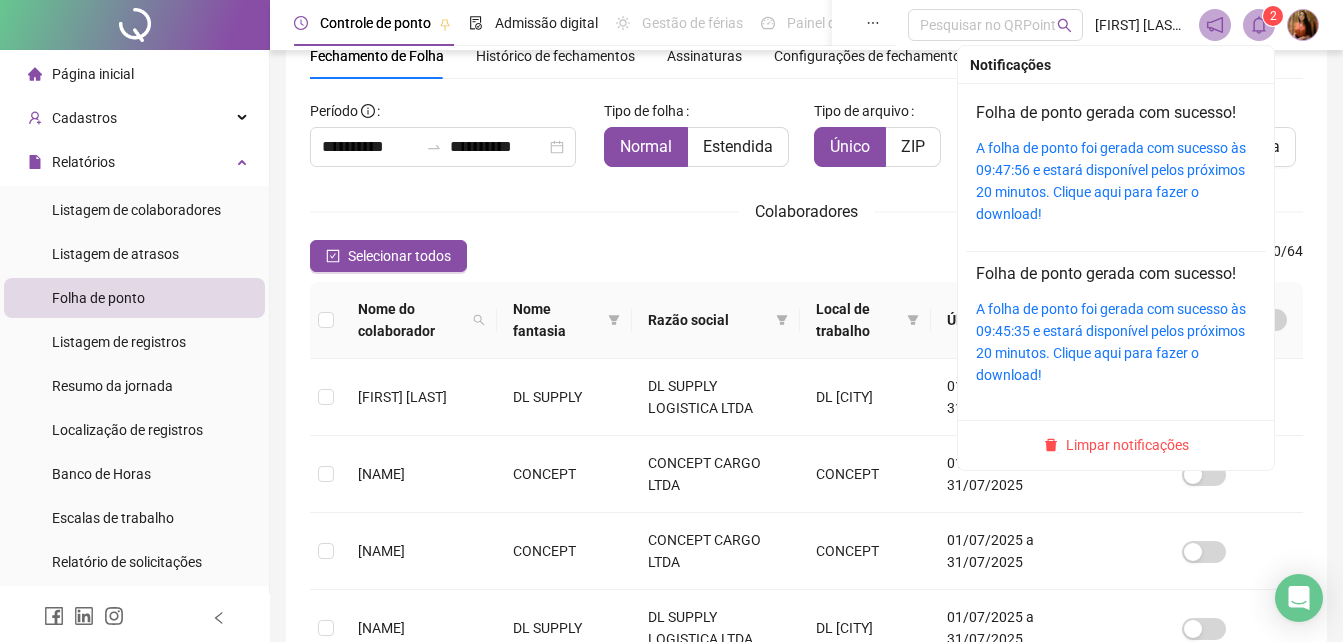 click at bounding box center (1259, 25) 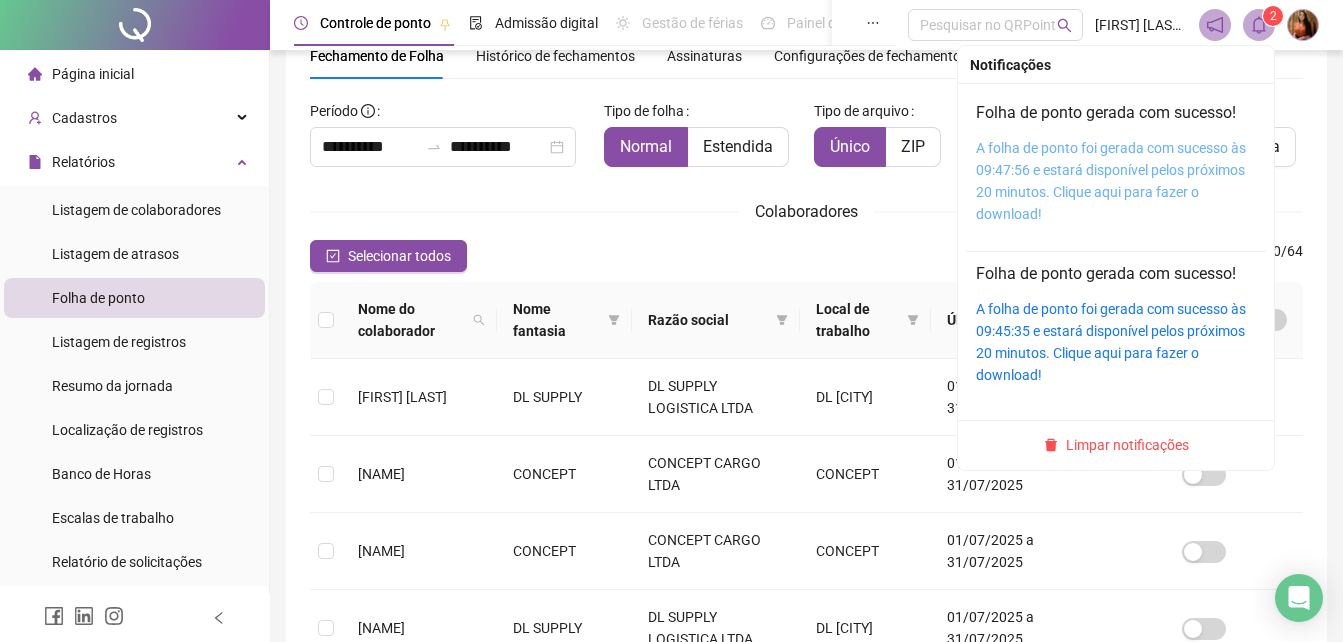 click on "A folha de ponto foi gerada com sucesso às 09:47:56 e estará disponível pelos próximos 20 minutos.
Clique aqui para fazer o download!" at bounding box center (1111, 181) 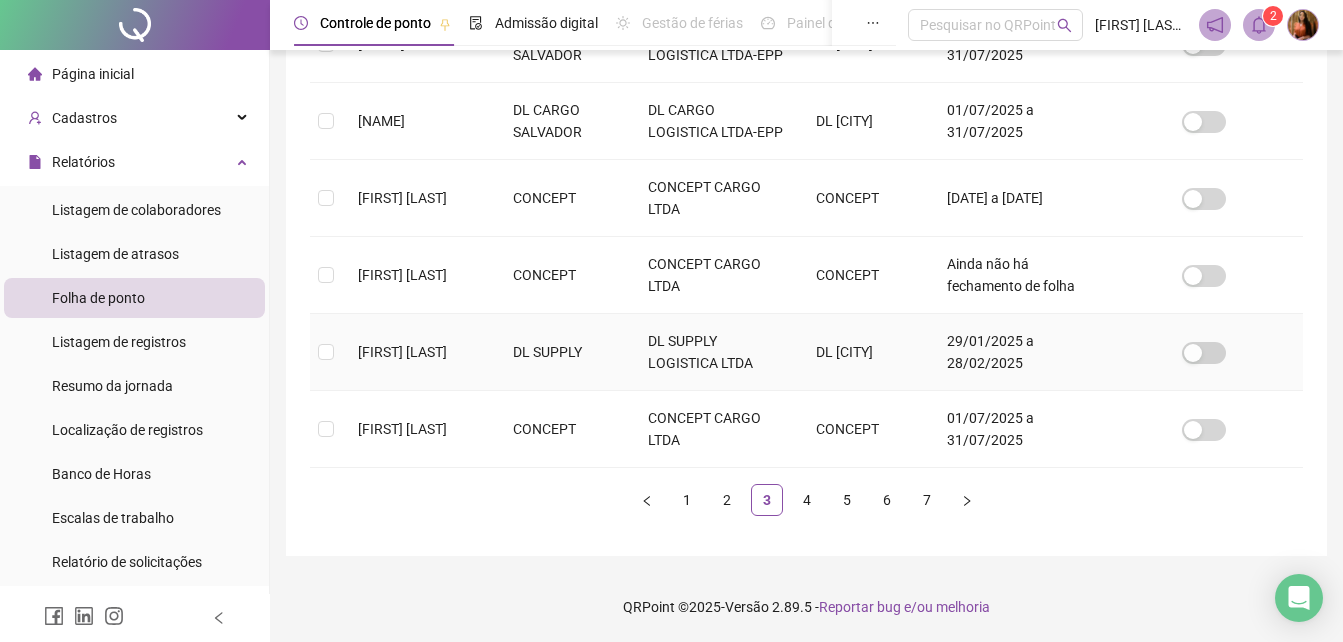 scroll, scrollTop: 794, scrollLeft: 0, axis: vertical 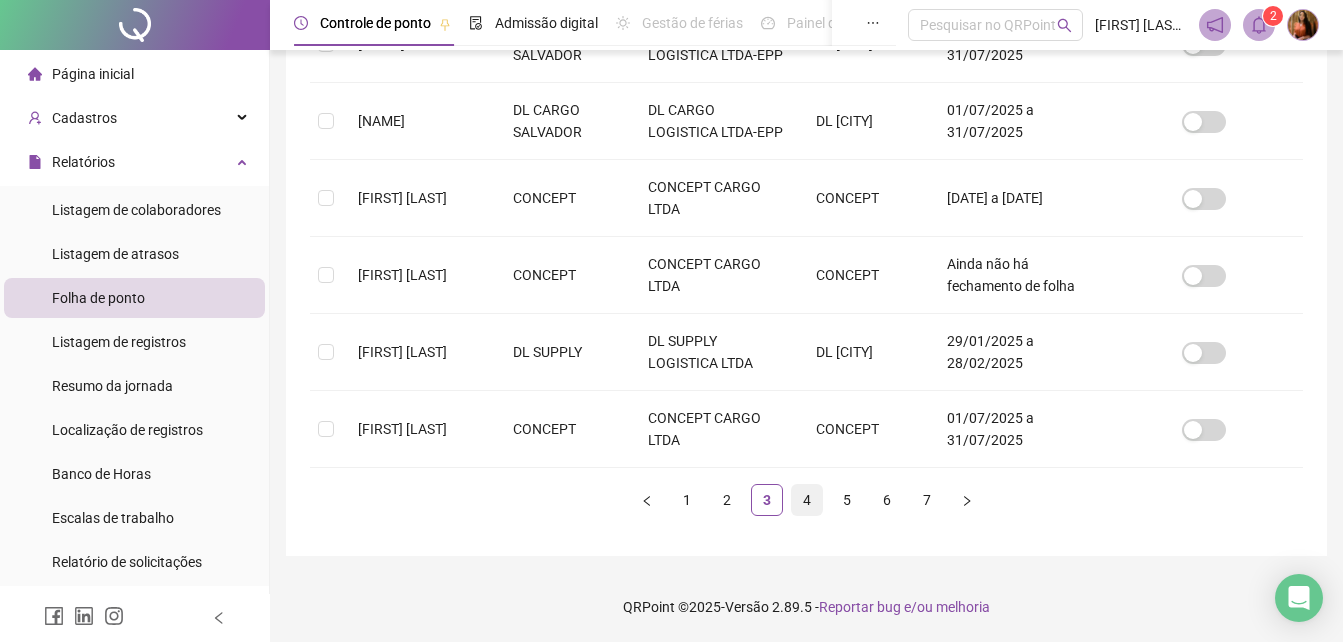 click on "4" at bounding box center [807, 500] 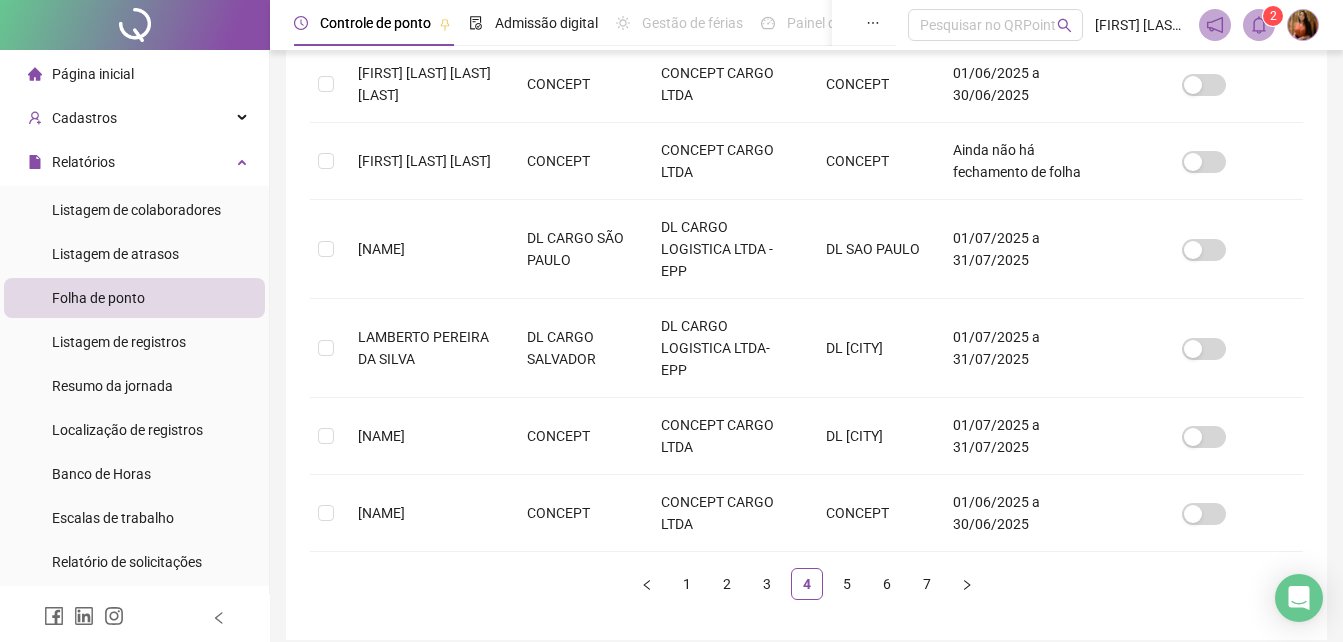 scroll, scrollTop: 789, scrollLeft: 0, axis: vertical 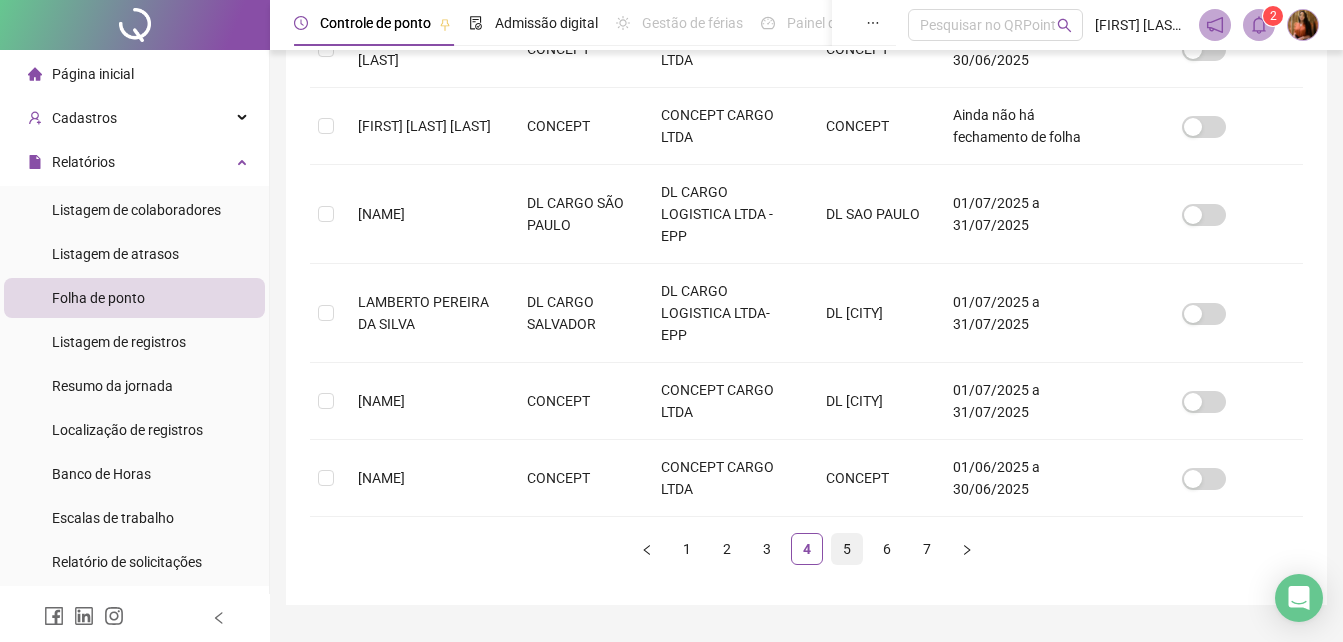click on "5" at bounding box center (847, 549) 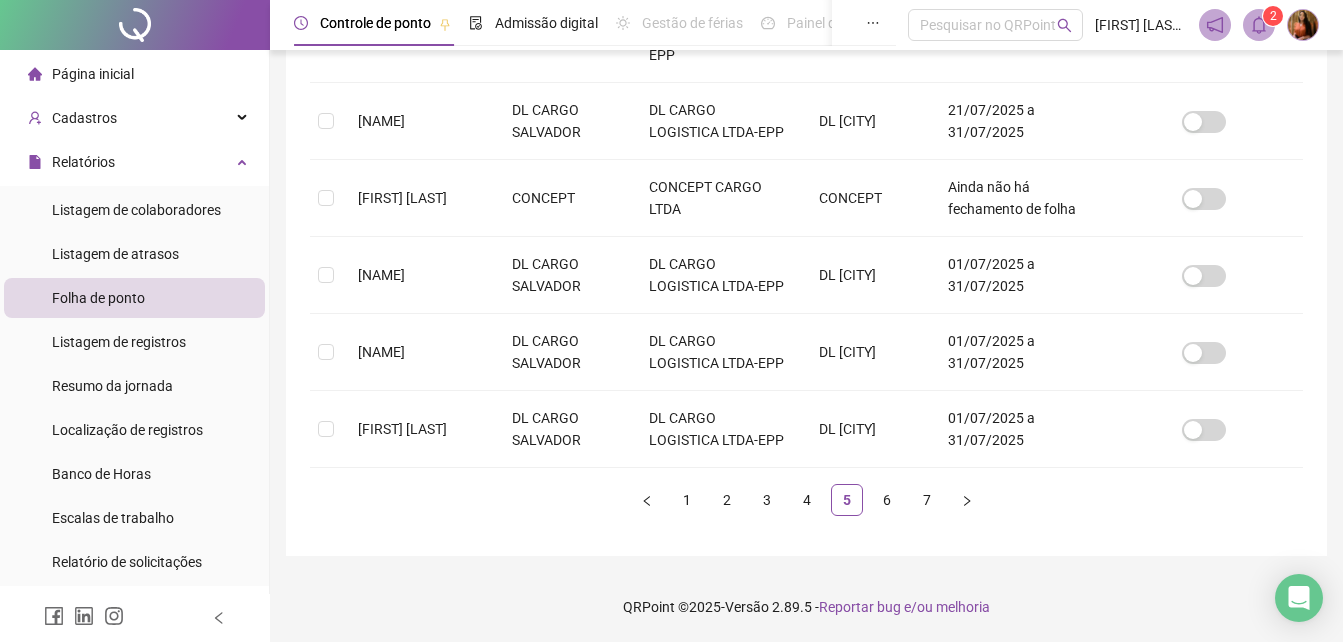 scroll, scrollTop: 904, scrollLeft: 0, axis: vertical 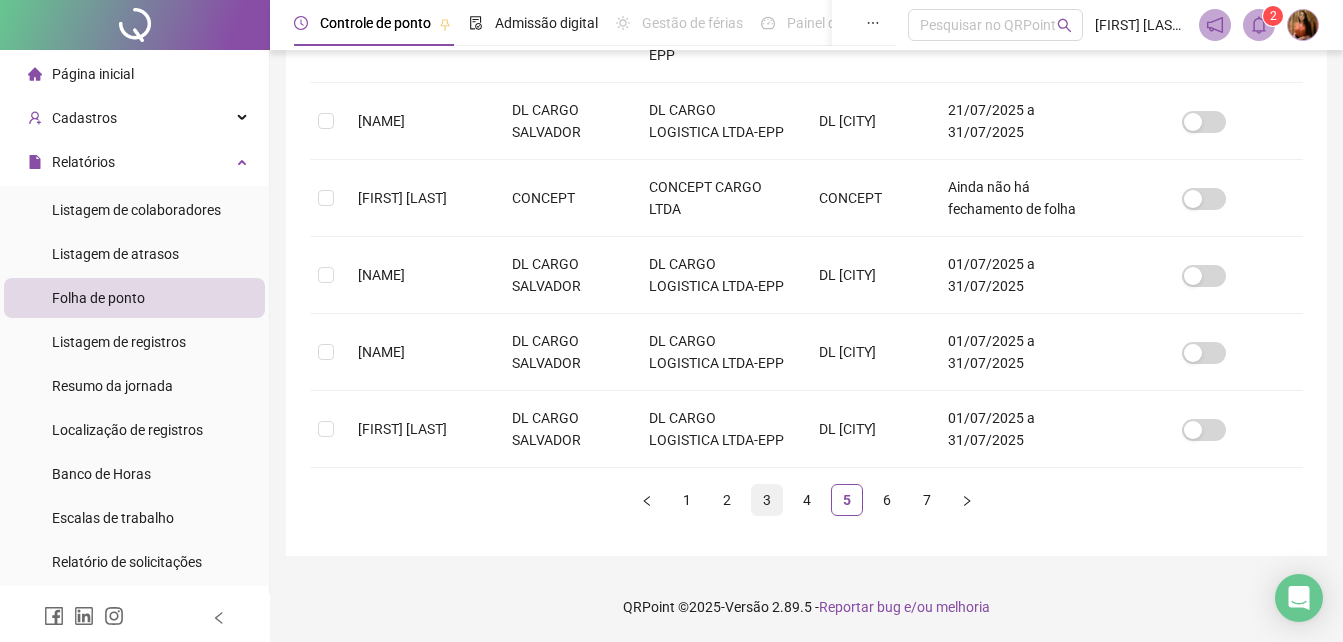 click on "3" at bounding box center (767, 500) 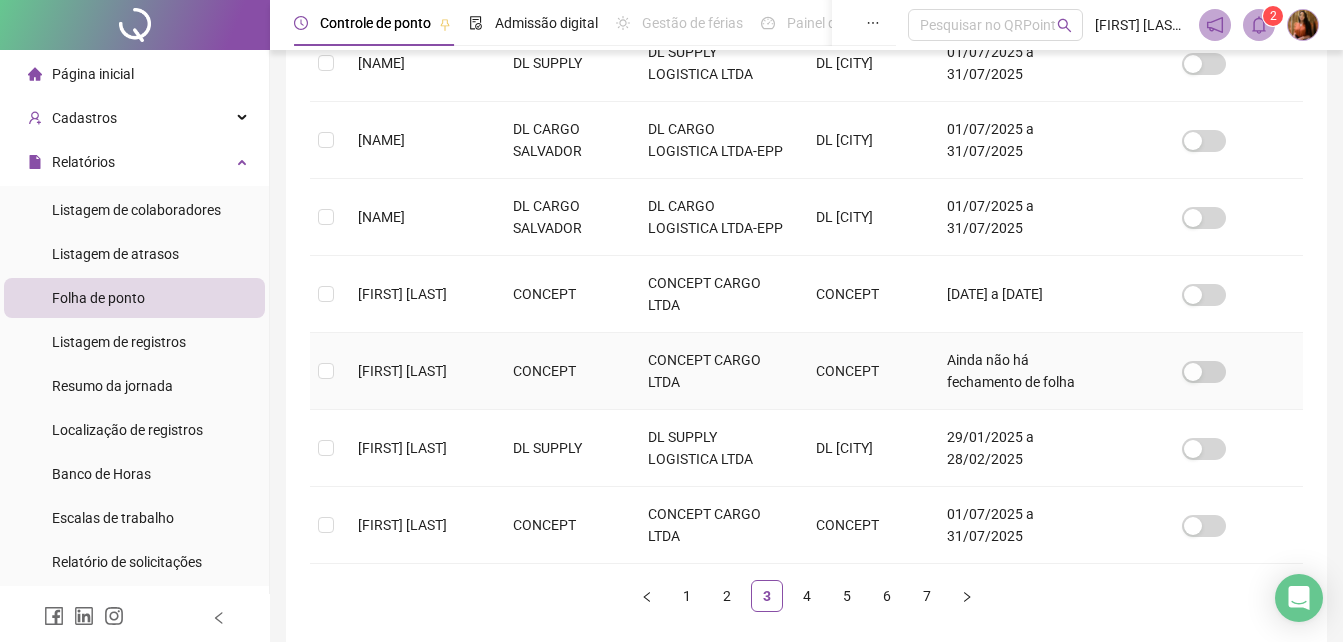 scroll, scrollTop: 689, scrollLeft: 0, axis: vertical 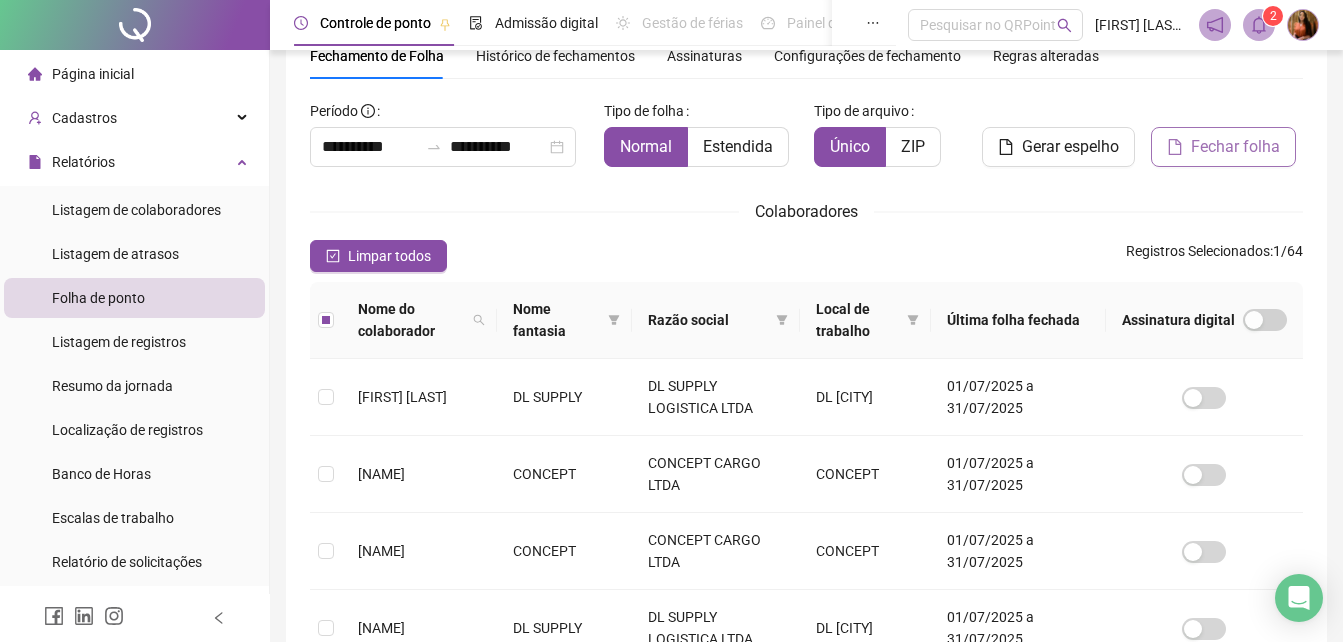 click on "Fechar folha" at bounding box center [1235, 147] 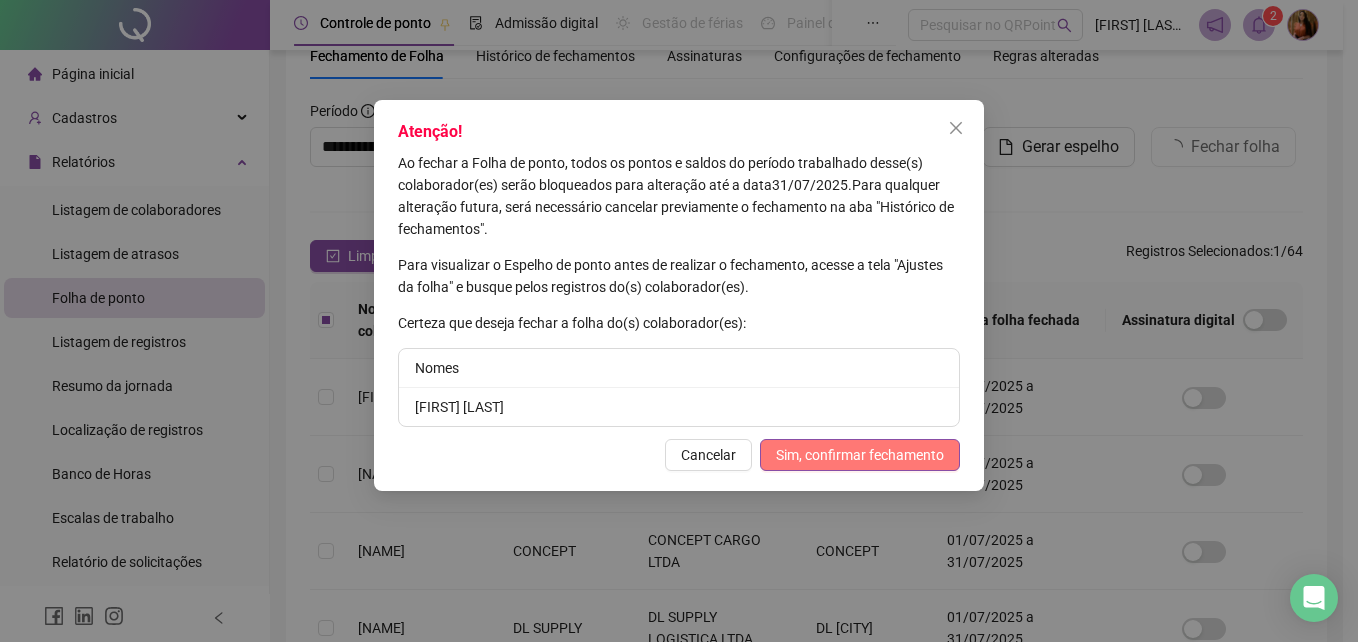 click on "Sim, confirmar fechamento" at bounding box center [860, 455] 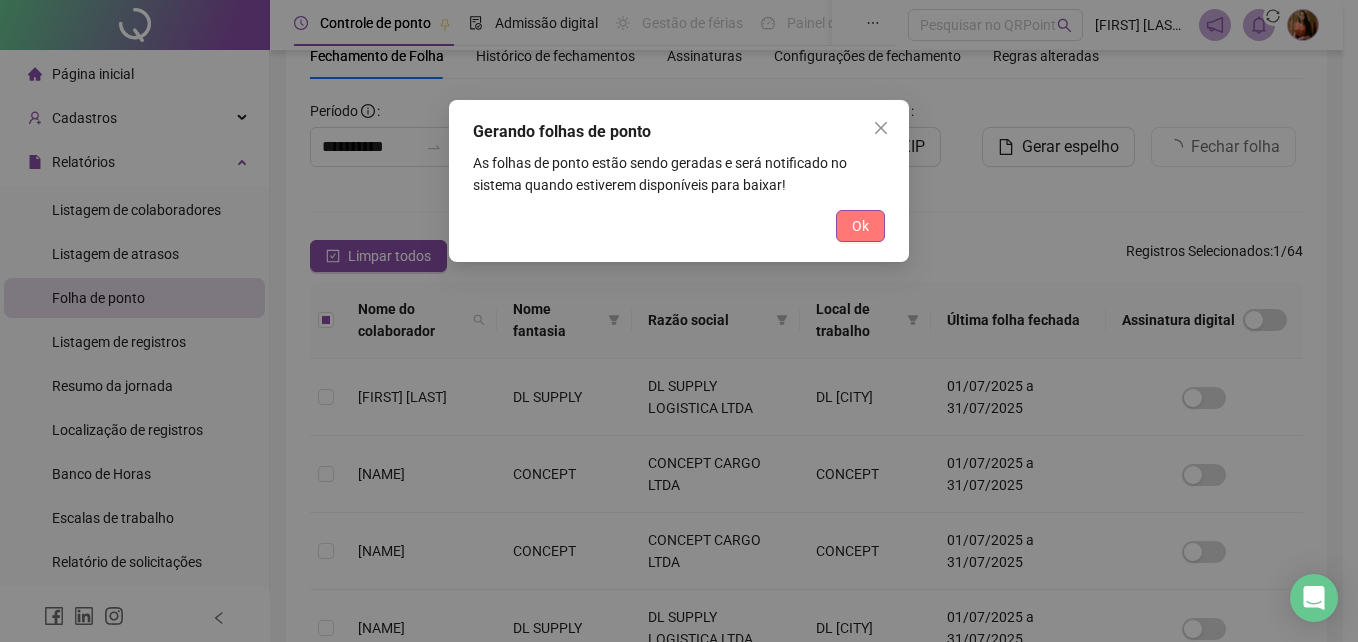 click on "Ok" at bounding box center (860, 226) 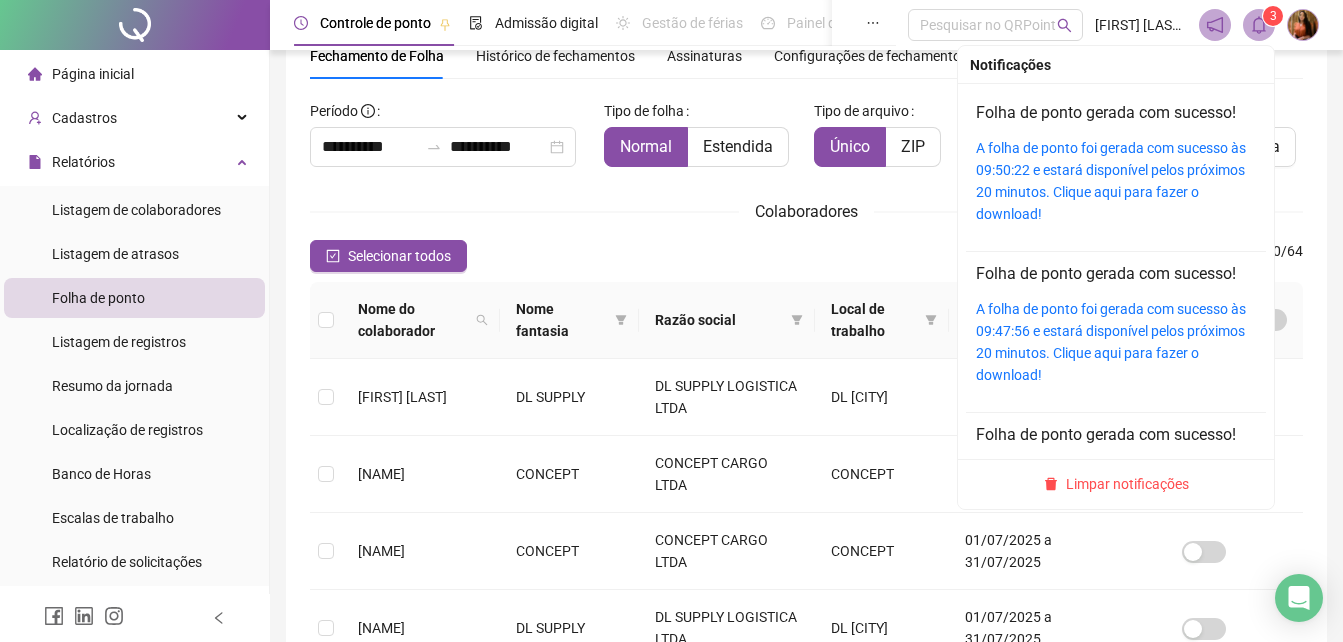 click 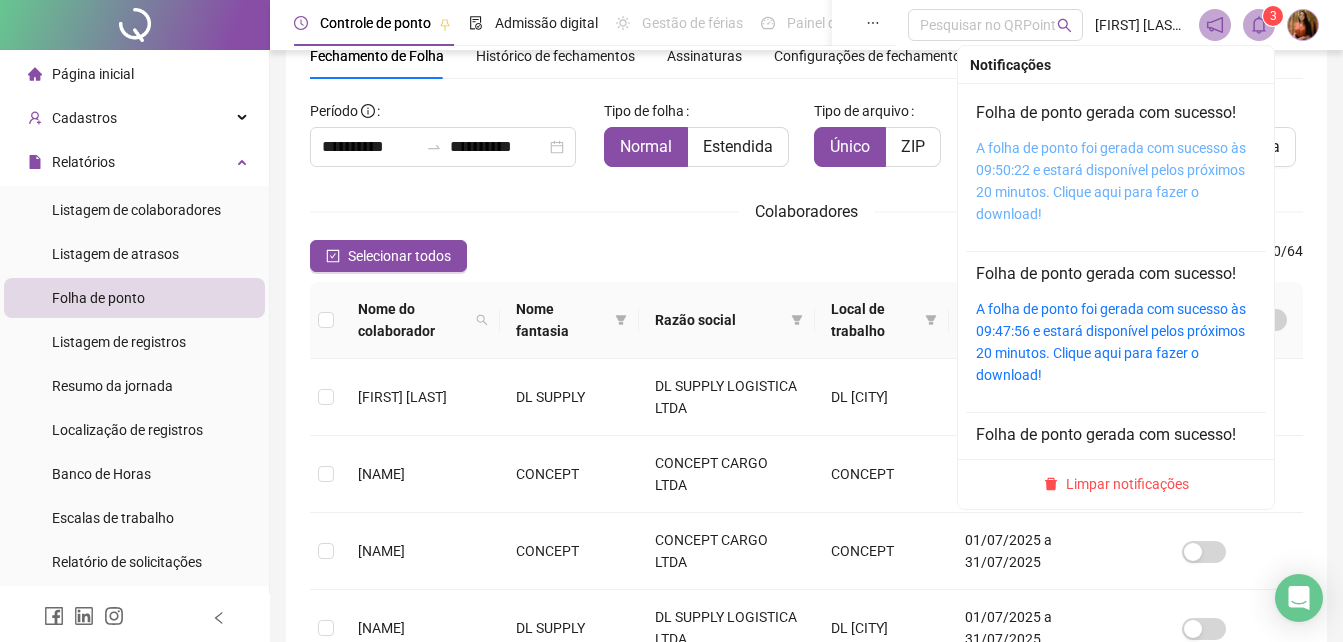 click on "A folha de ponto foi gerada com sucesso às 09:50:22 e estará disponível pelos próximos 20 minutos.
Clique aqui para fazer o download!" at bounding box center [1111, 181] 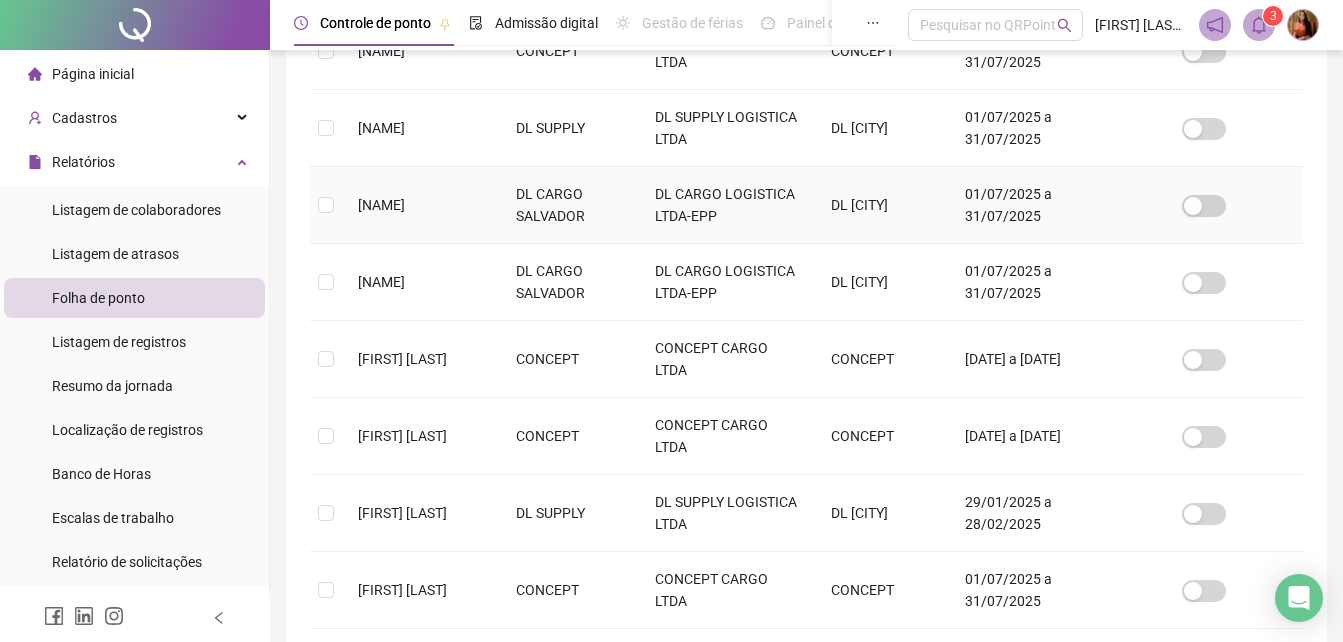 scroll, scrollTop: 689, scrollLeft: 0, axis: vertical 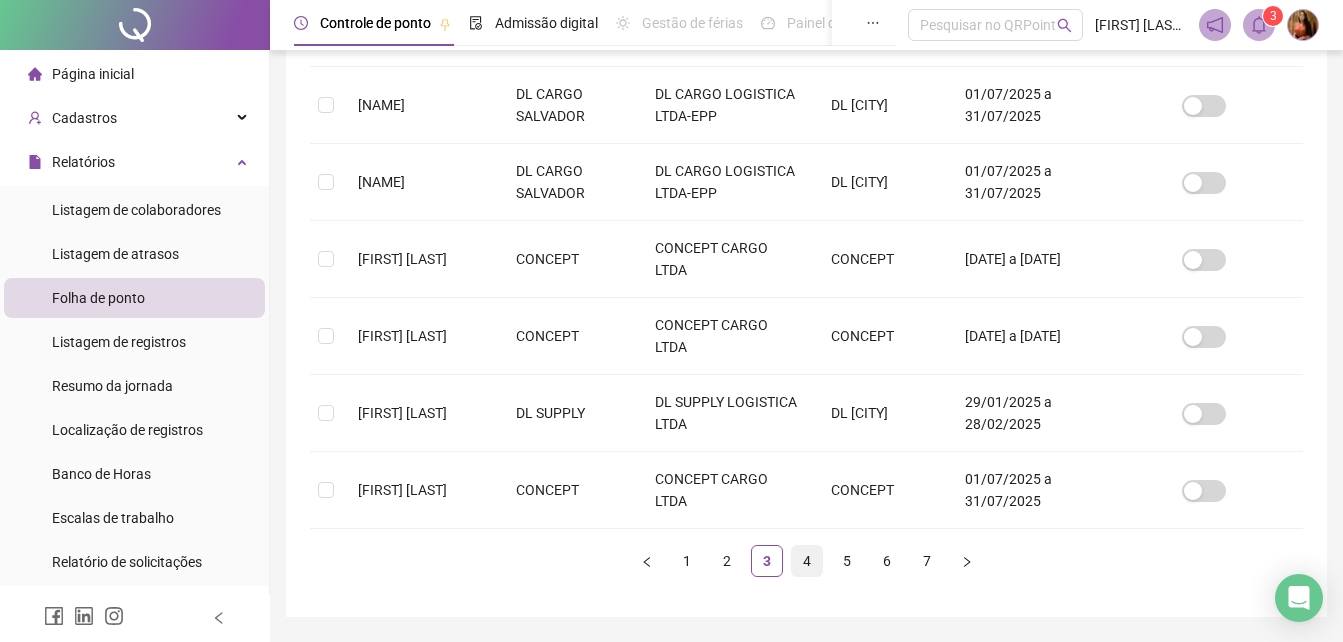 click on "4" at bounding box center (807, 561) 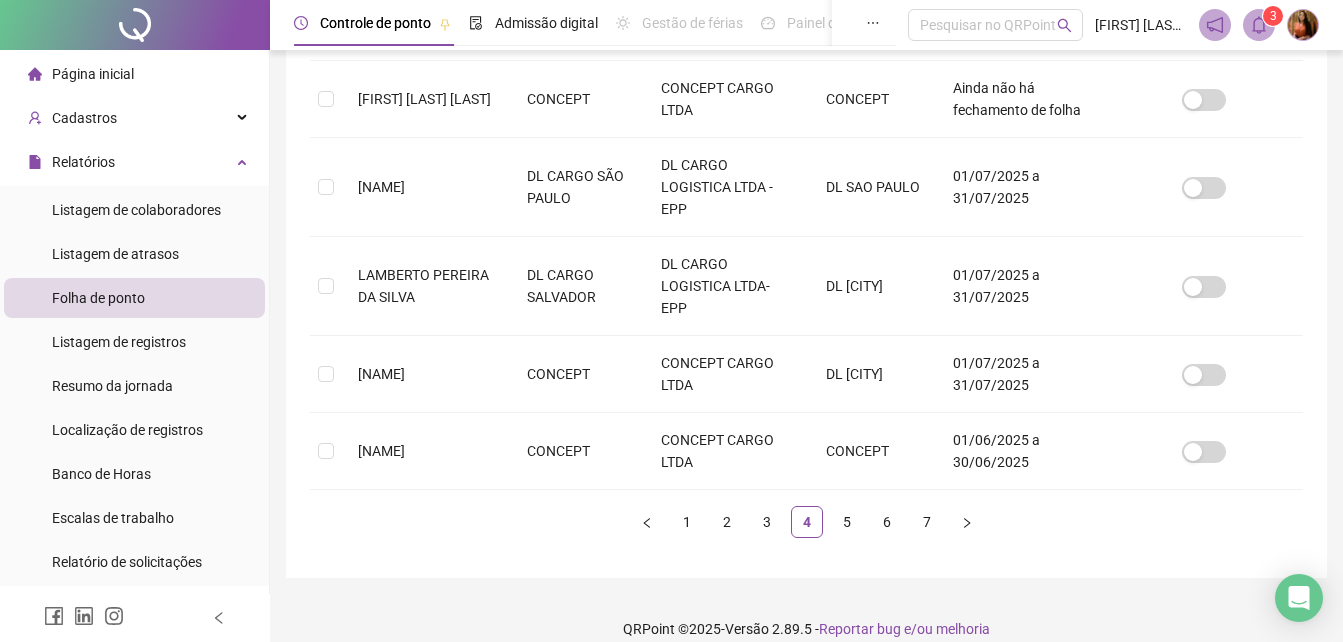 scroll, scrollTop: 838, scrollLeft: 0, axis: vertical 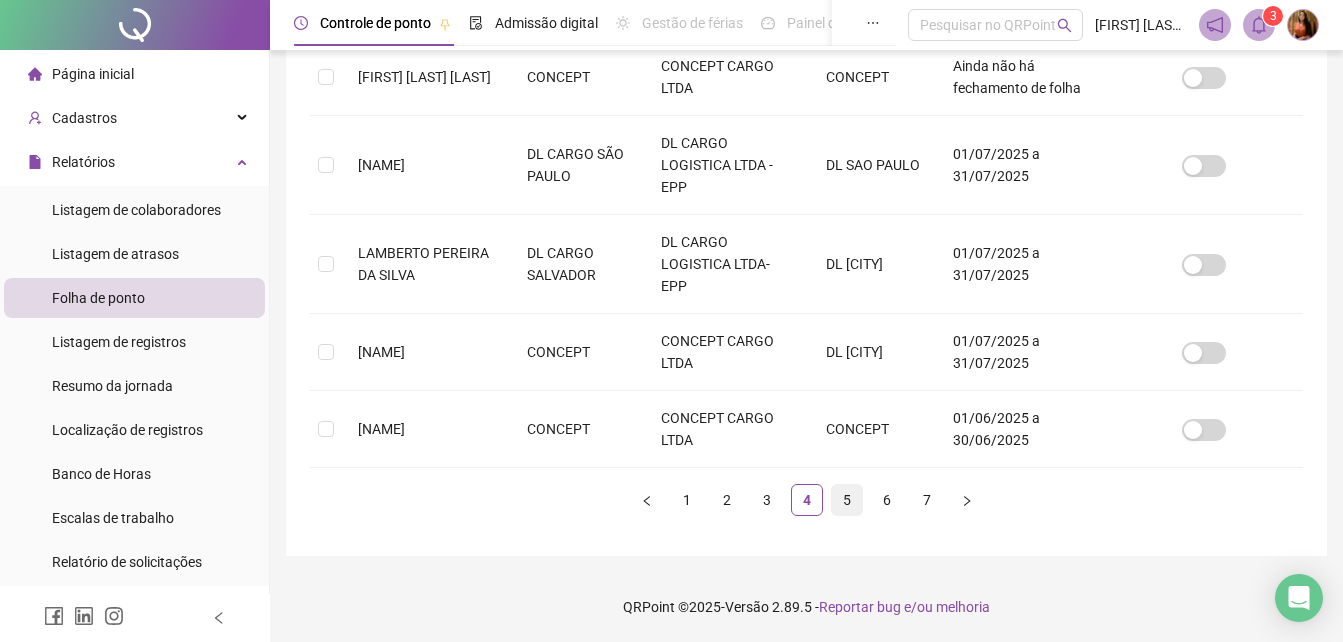 click on "5" at bounding box center [847, 500] 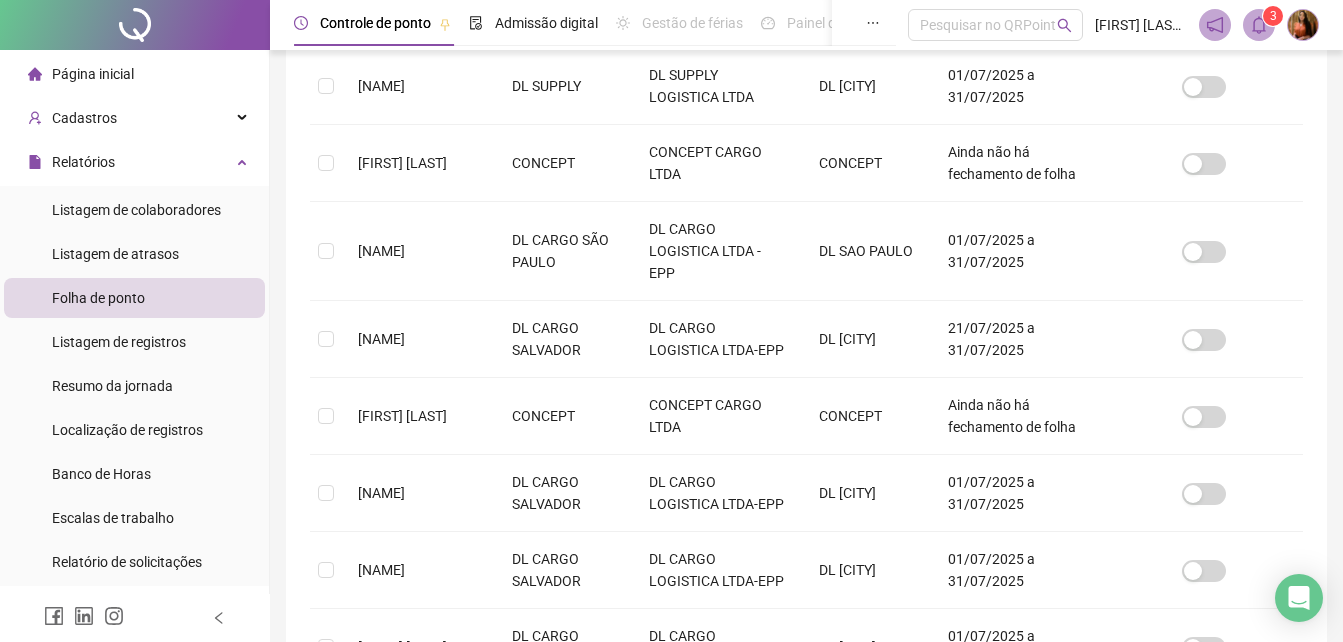 scroll, scrollTop: 589, scrollLeft: 0, axis: vertical 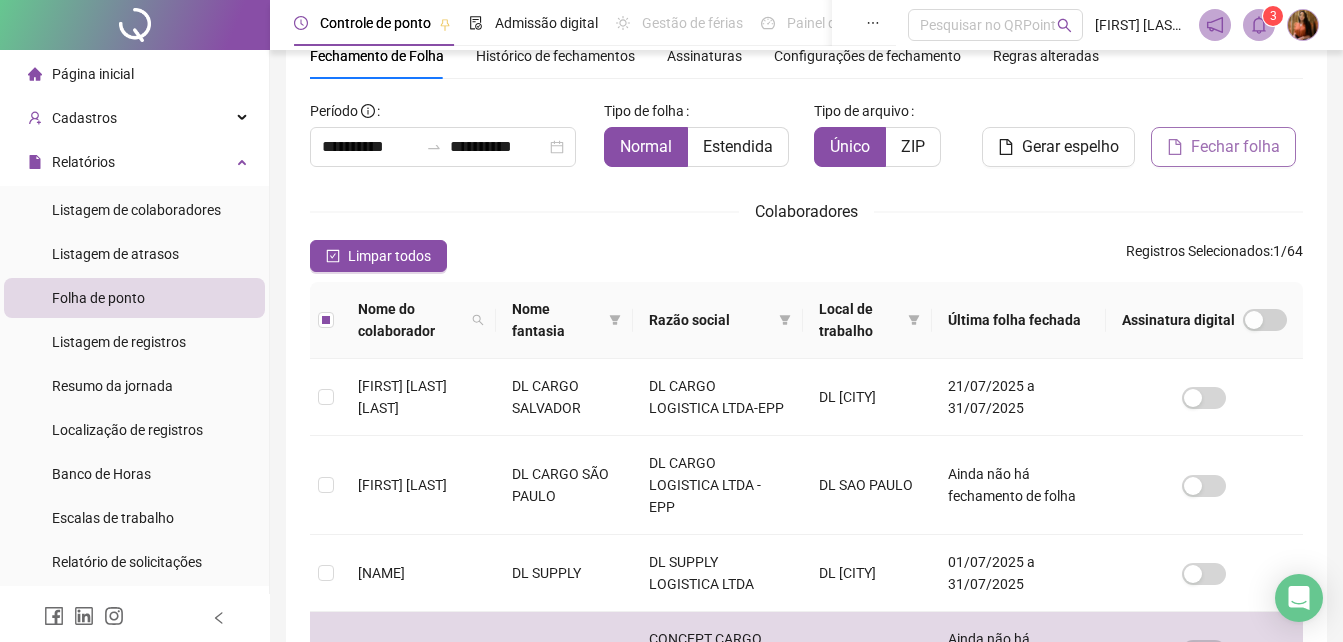 click on "Fechar folha" at bounding box center [1235, 147] 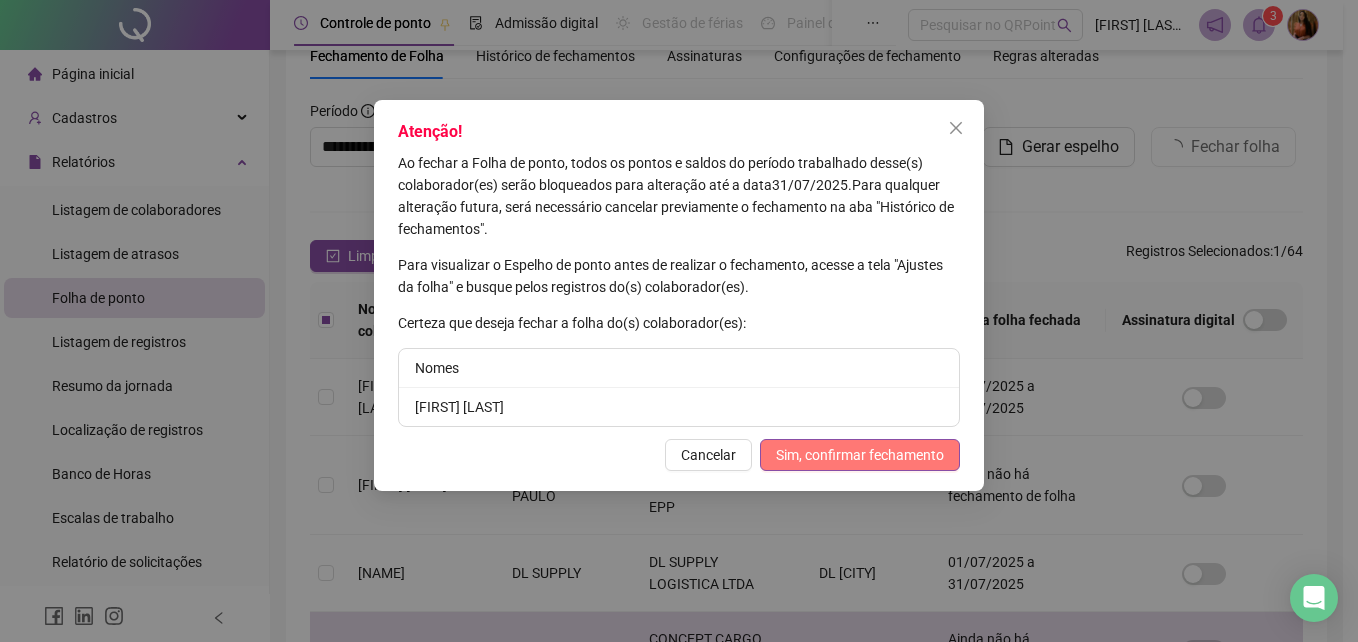 click on "Sim, confirmar fechamento" at bounding box center [860, 455] 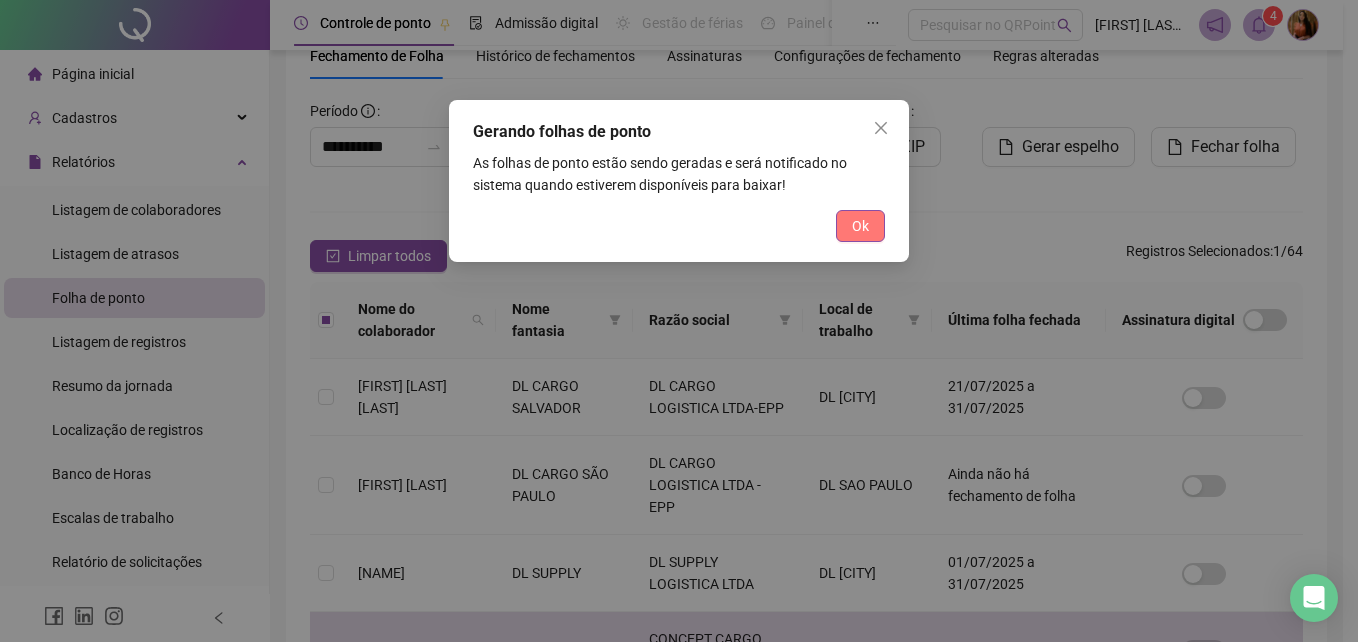 click on "Ok" at bounding box center (860, 226) 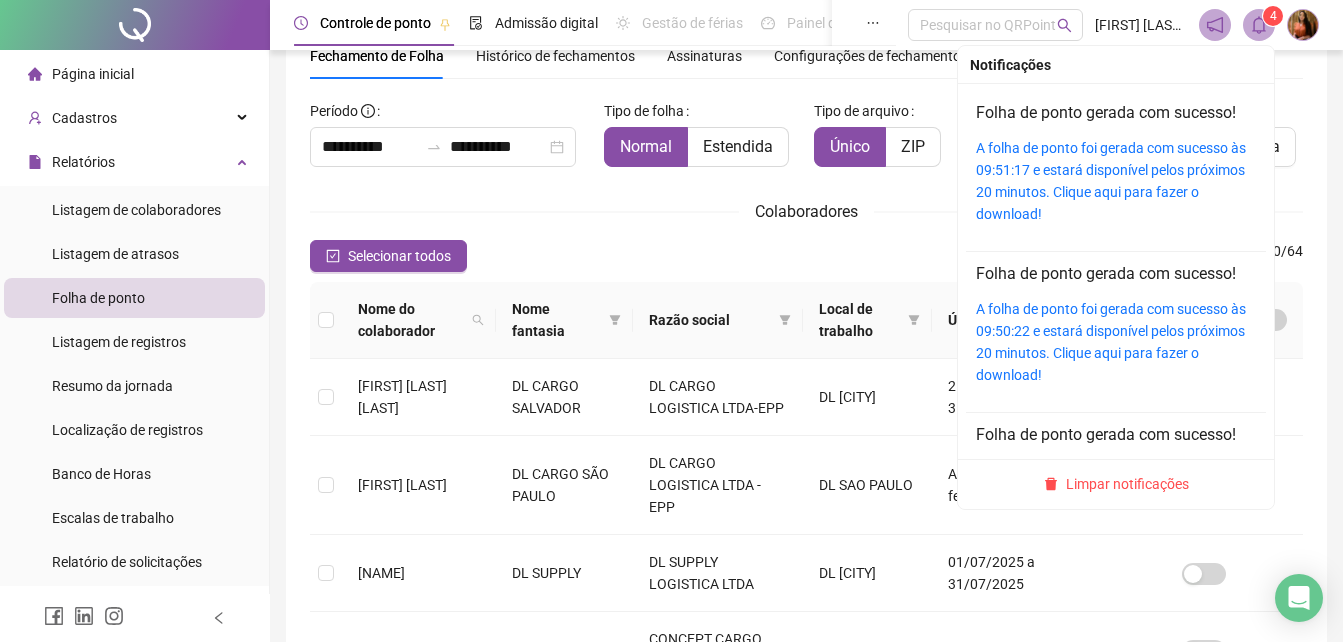 click 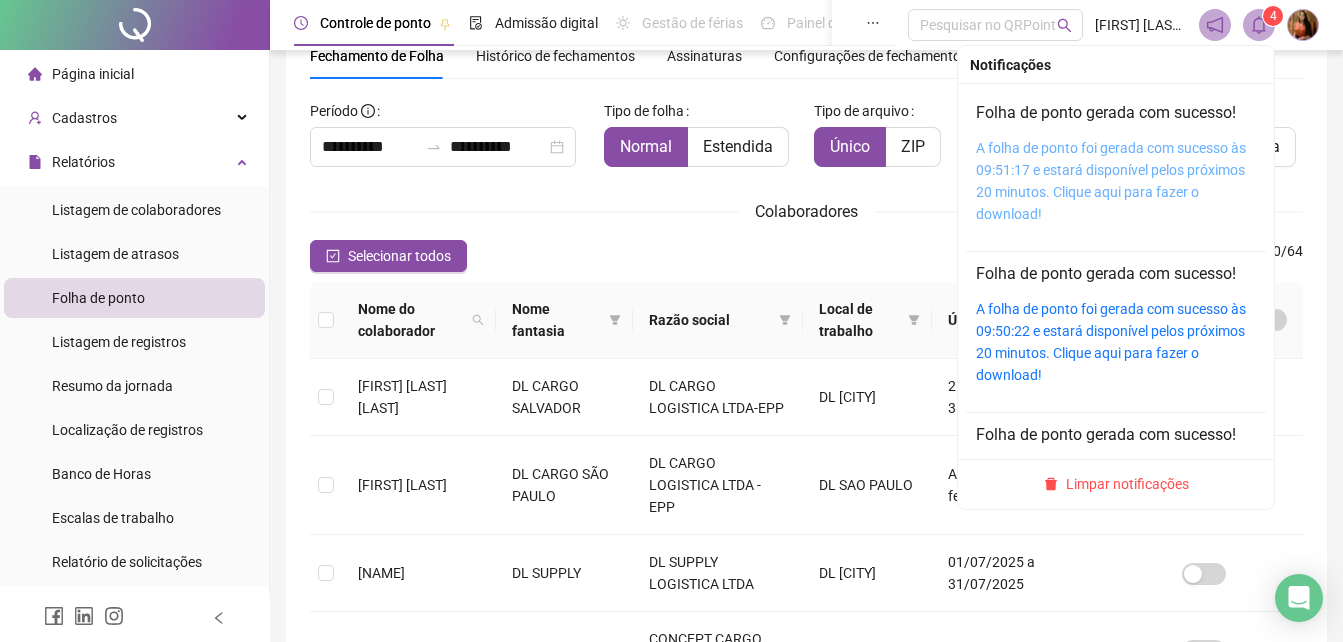 click on "A folha de ponto foi gerada com sucesso às 09:51:17 e estará disponível pelos próximos 20 minutos.
Clique aqui para fazer o download!" at bounding box center [1111, 181] 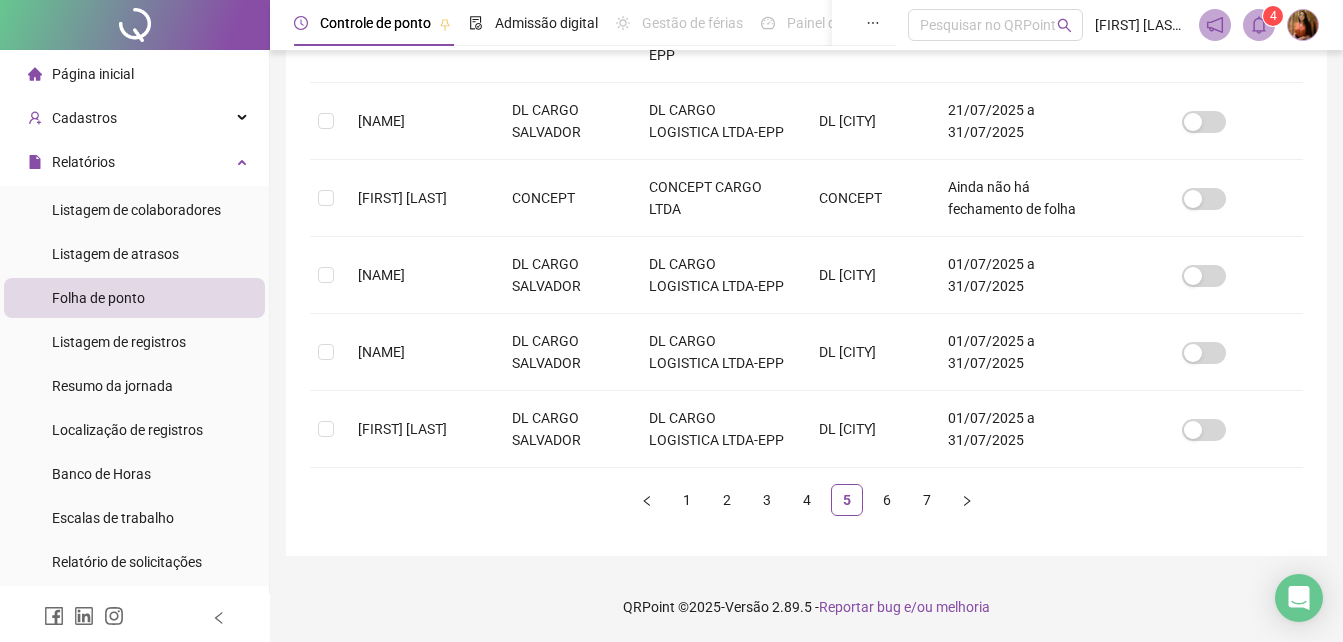 scroll, scrollTop: 904, scrollLeft: 0, axis: vertical 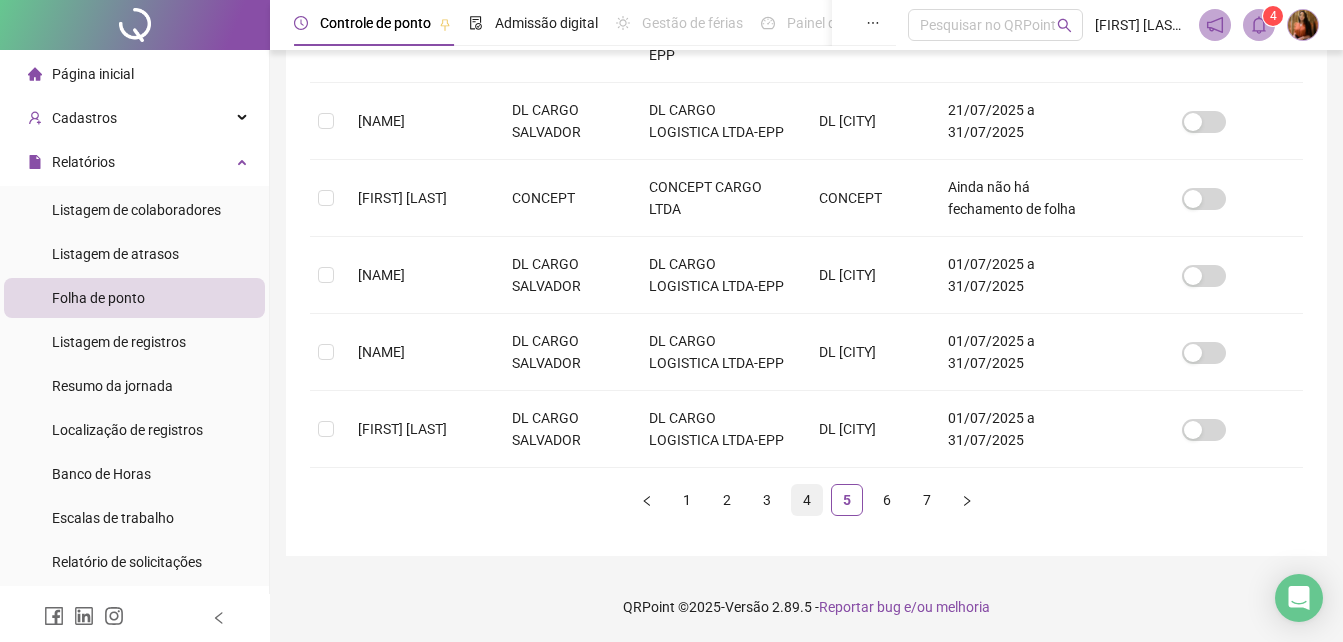 click on "4" at bounding box center [807, 500] 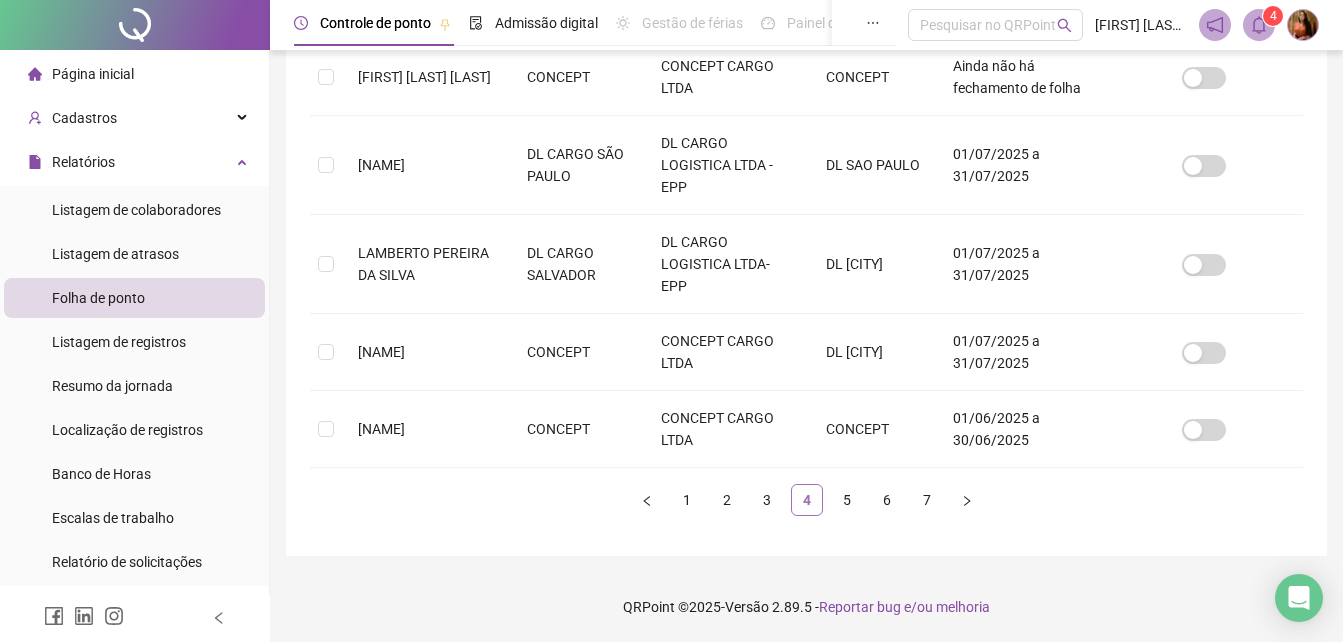 scroll, scrollTop: 89, scrollLeft: 0, axis: vertical 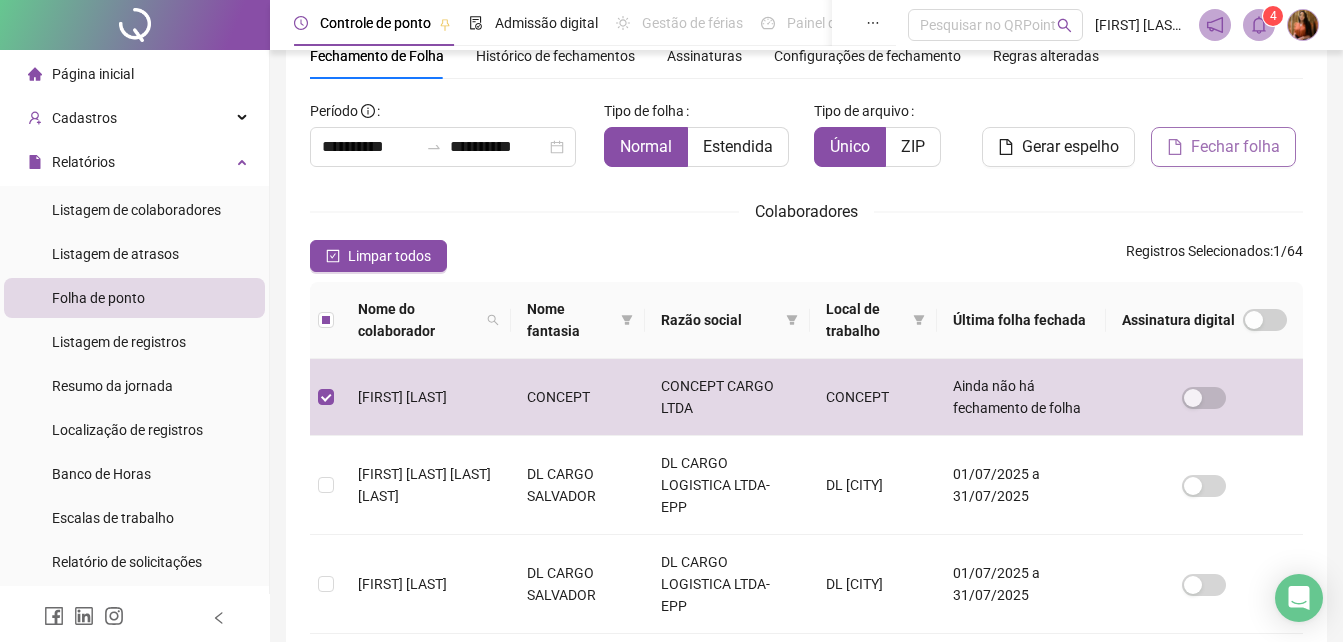 click on "Fechar folha" at bounding box center [1235, 147] 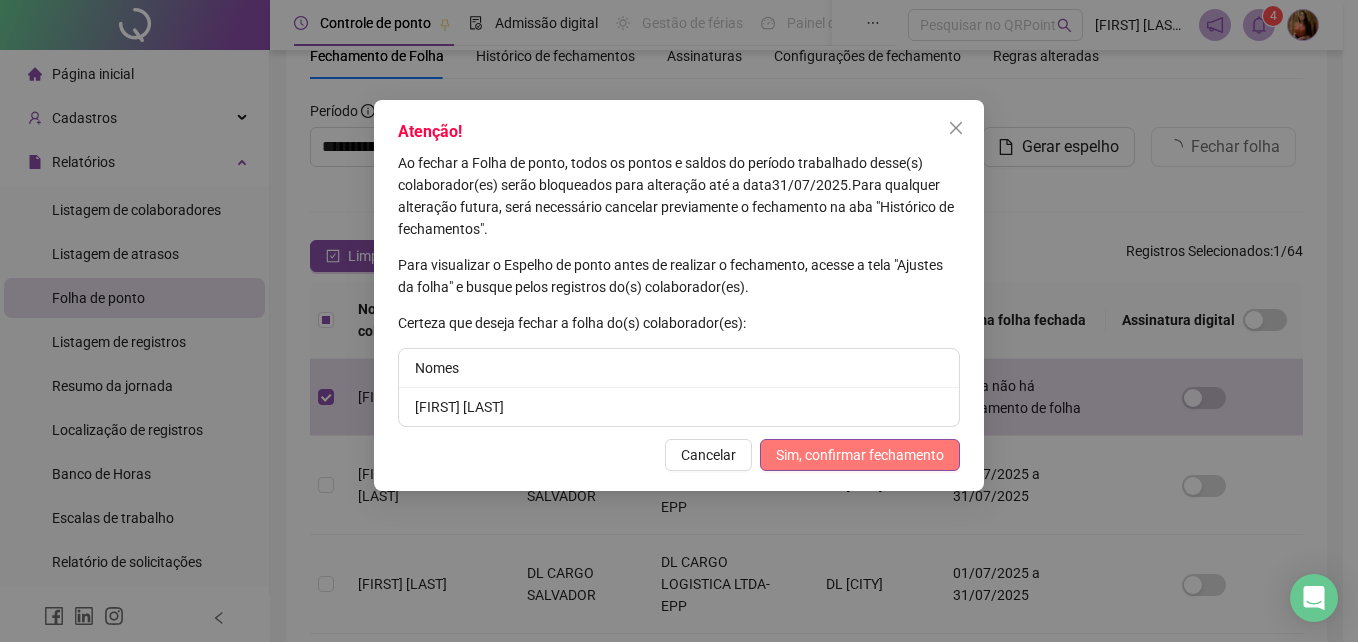 click on "Sim, confirmar fechamento" at bounding box center [860, 455] 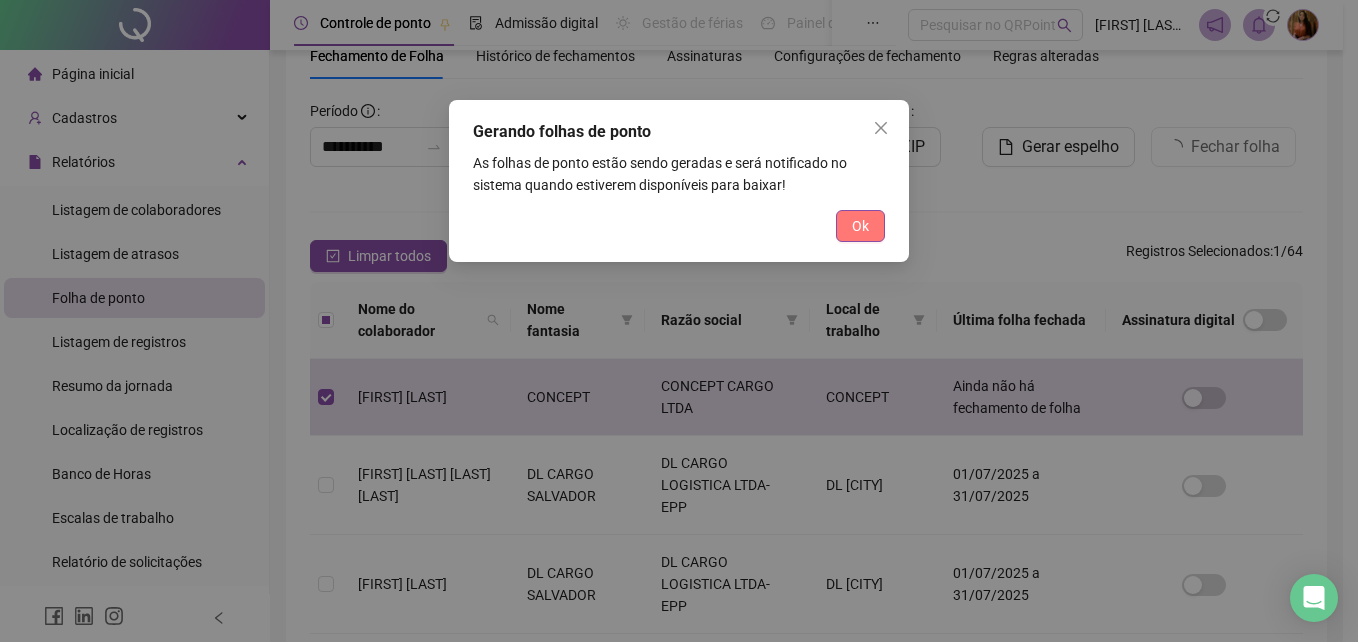 click on "Ok" at bounding box center (860, 226) 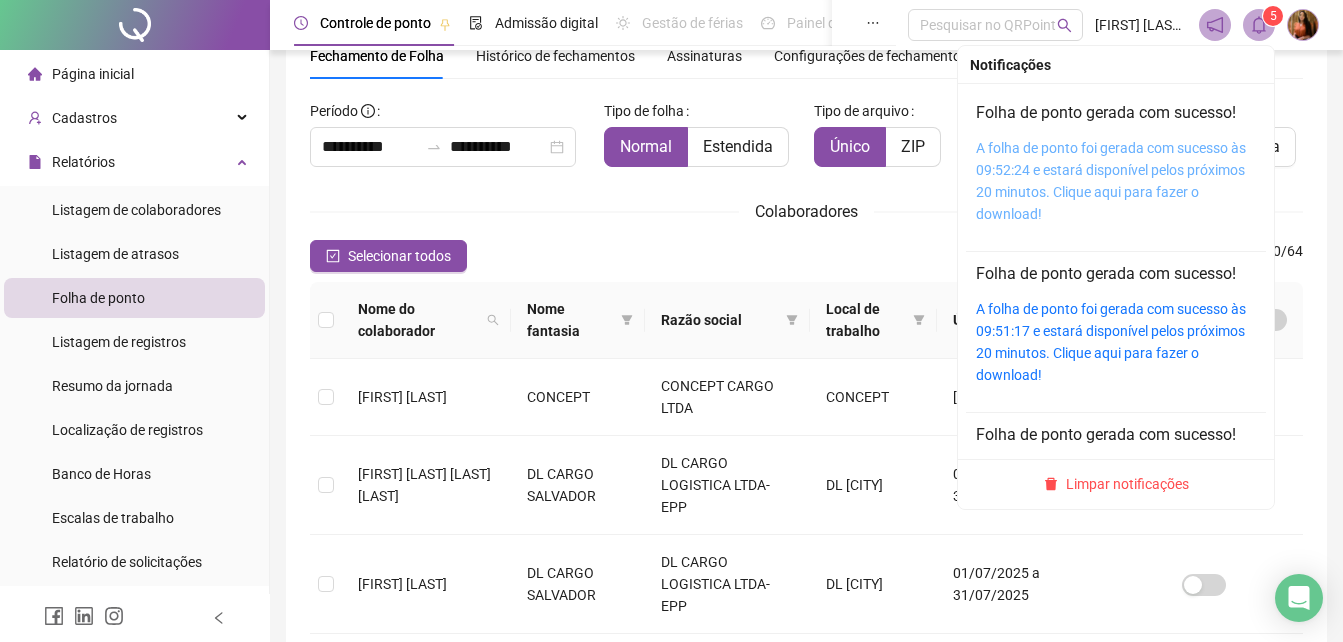 click on "A folha de ponto foi gerada com sucesso às 09:52:24 e estará disponível pelos próximos 20 minutos.
Clique aqui para fazer o download!" at bounding box center (1111, 181) 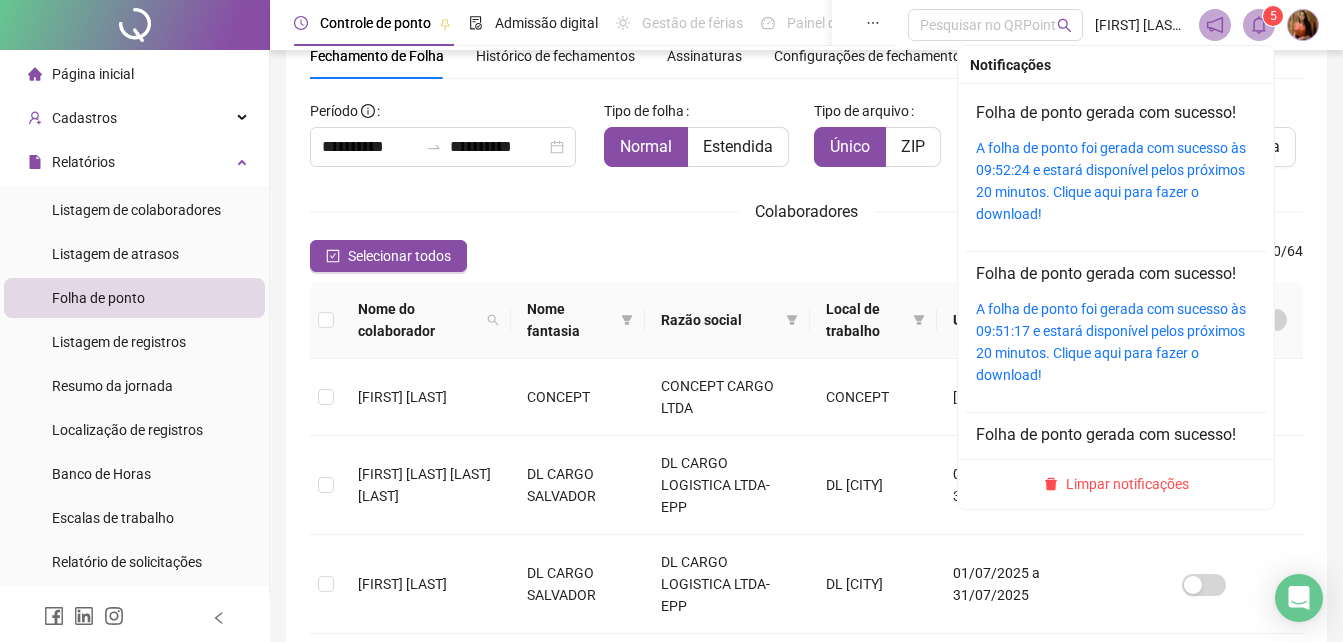 click 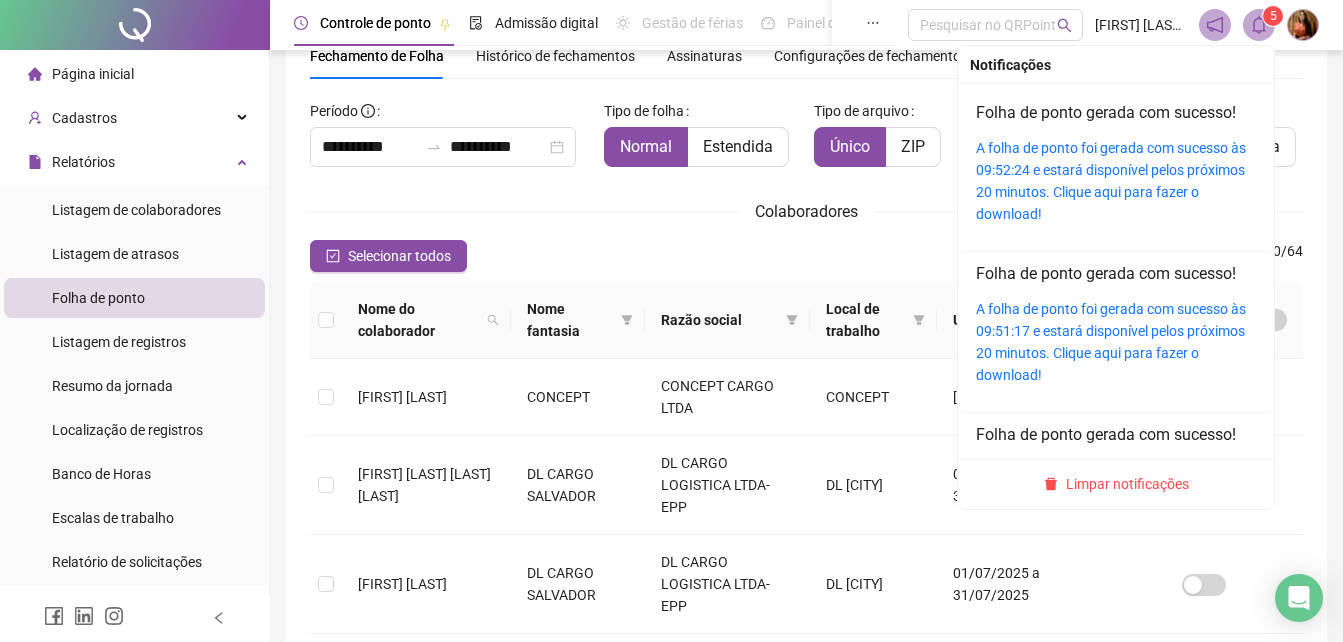 drag, startPoint x: 1076, startPoint y: 486, endPoint x: 594, endPoint y: 306, distance: 514.51337 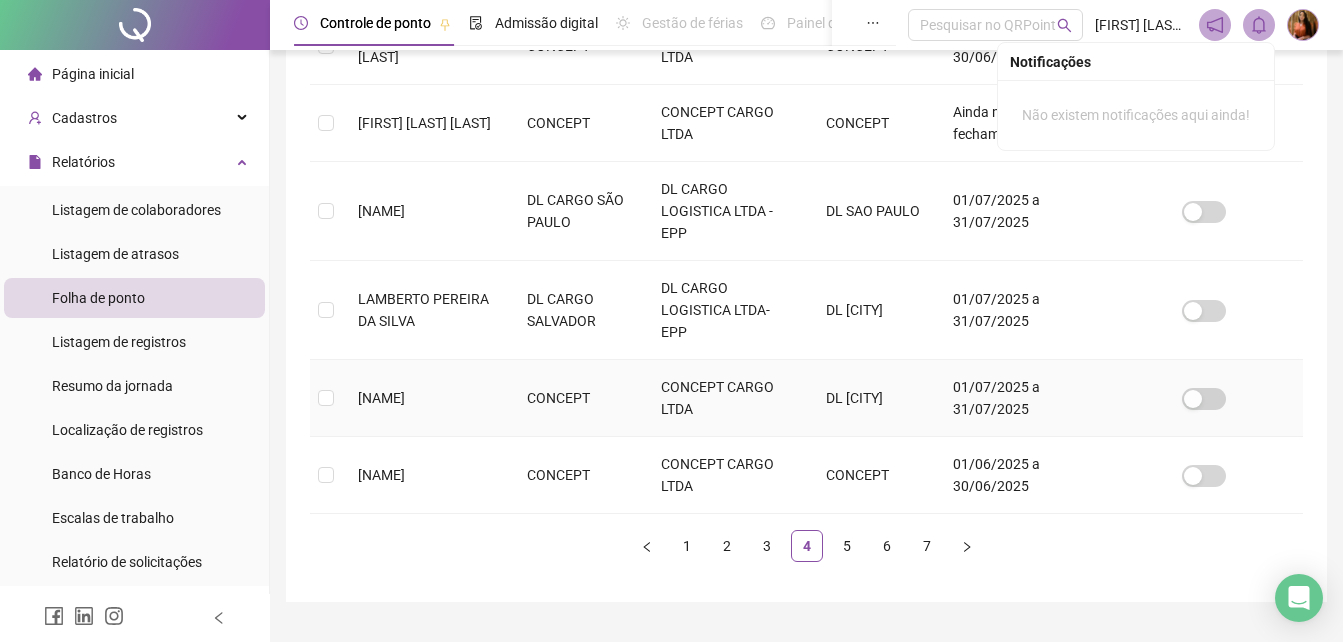 scroll, scrollTop: 838, scrollLeft: 0, axis: vertical 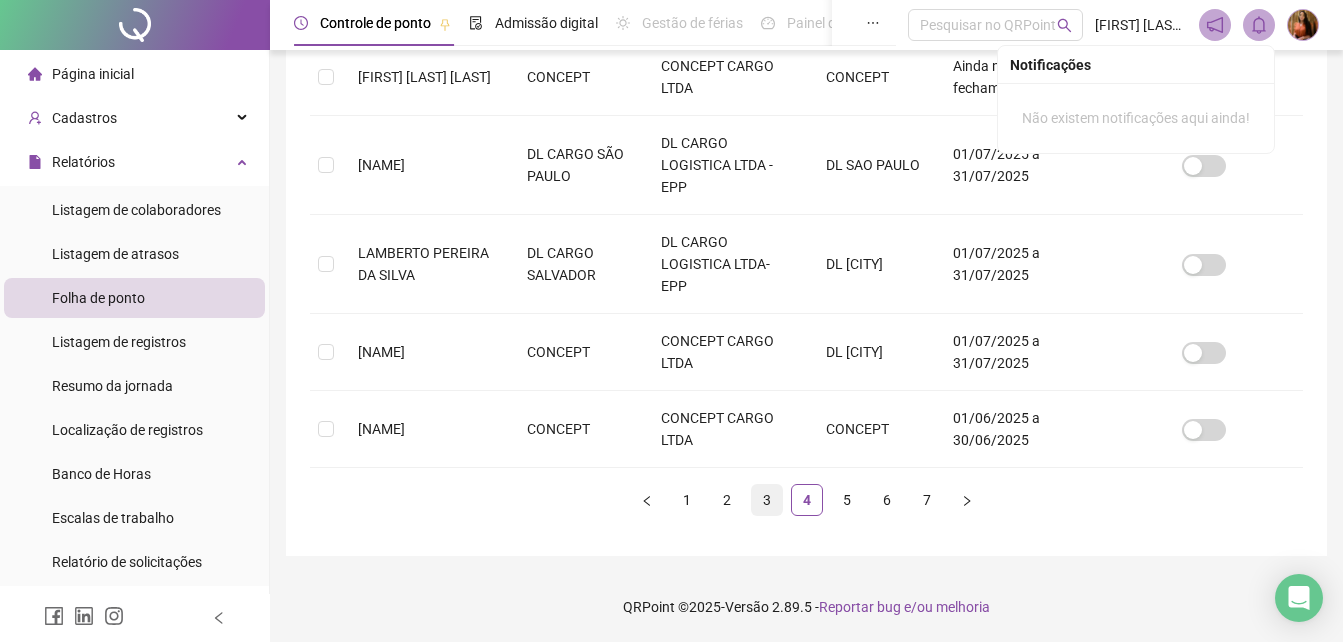 click on "3" at bounding box center (767, 500) 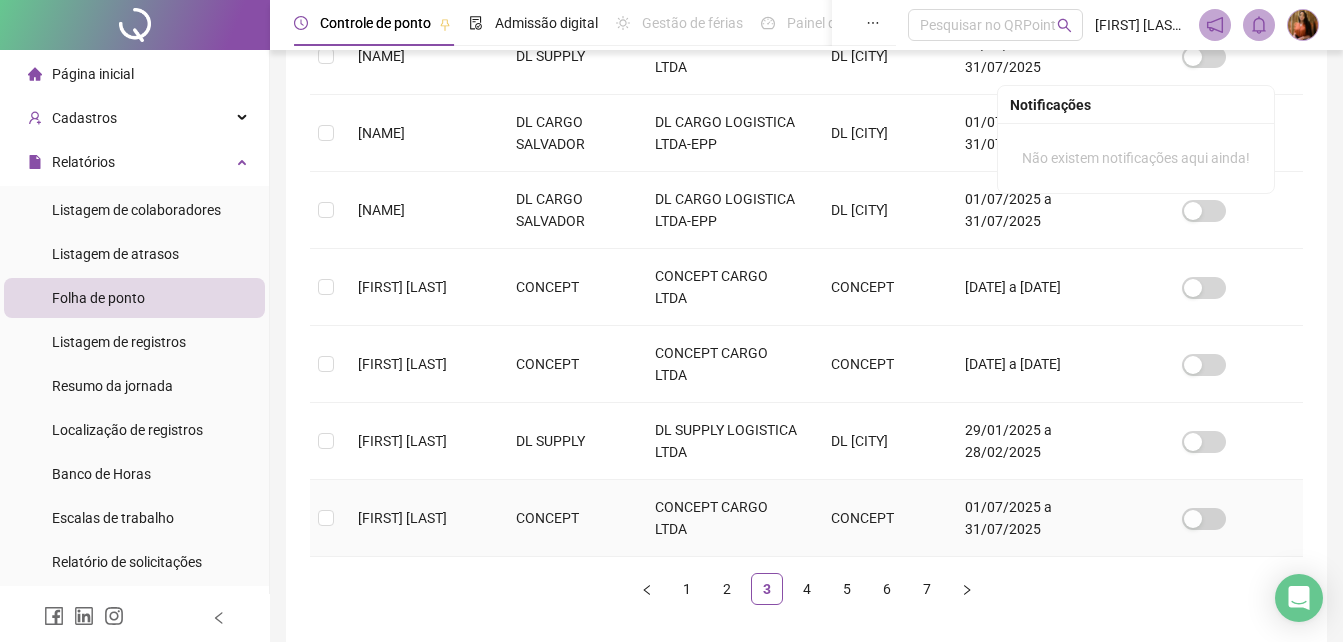 scroll, scrollTop: 750, scrollLeft: 0, axis: vertical 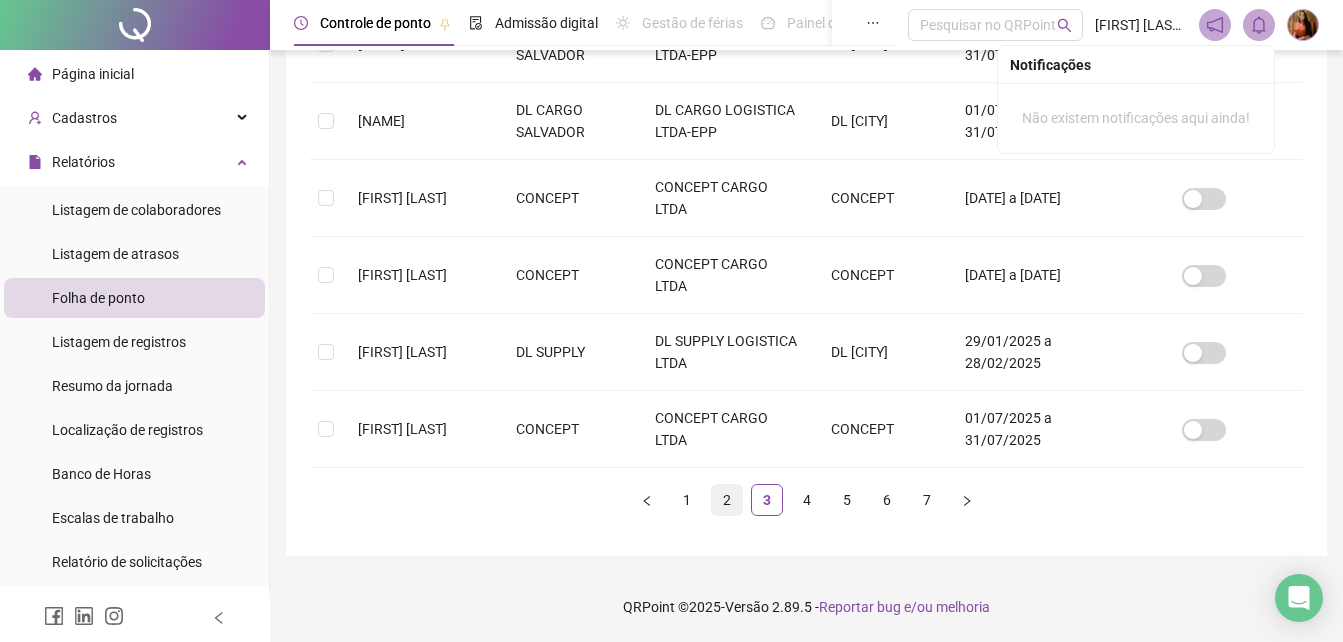 click on "2" at bounding box center (727, 500) 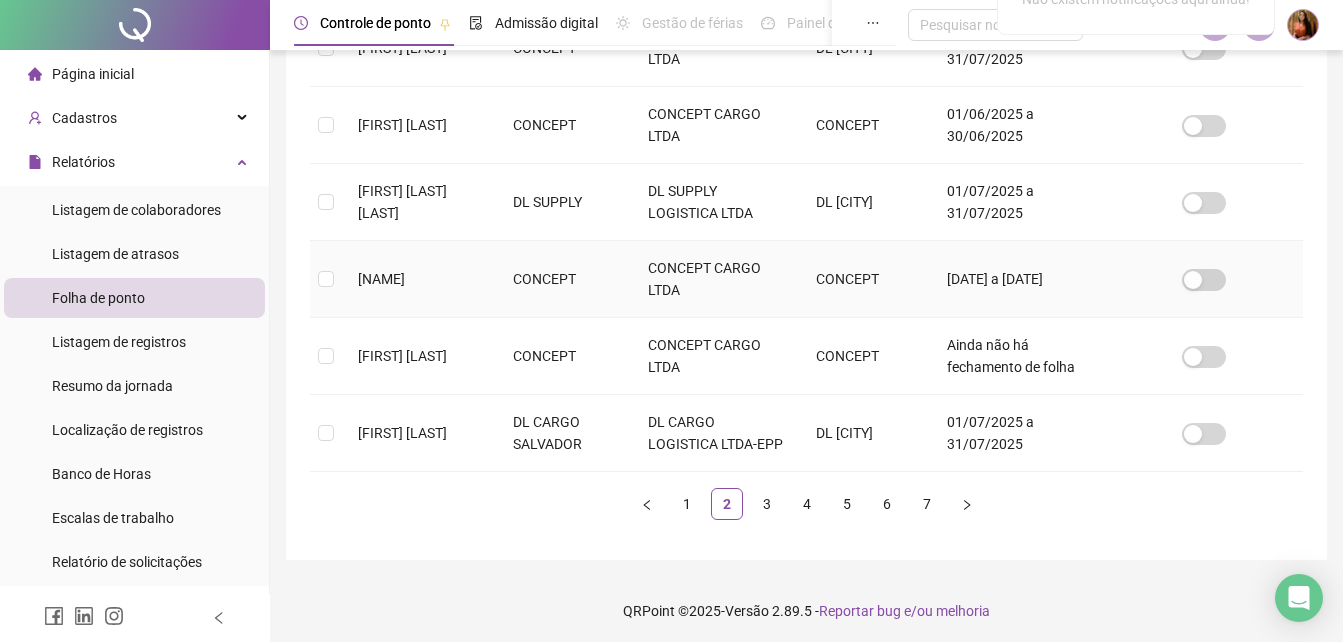 scroll, scrollTop: 789, scrollLeft: 0, axis: vertical 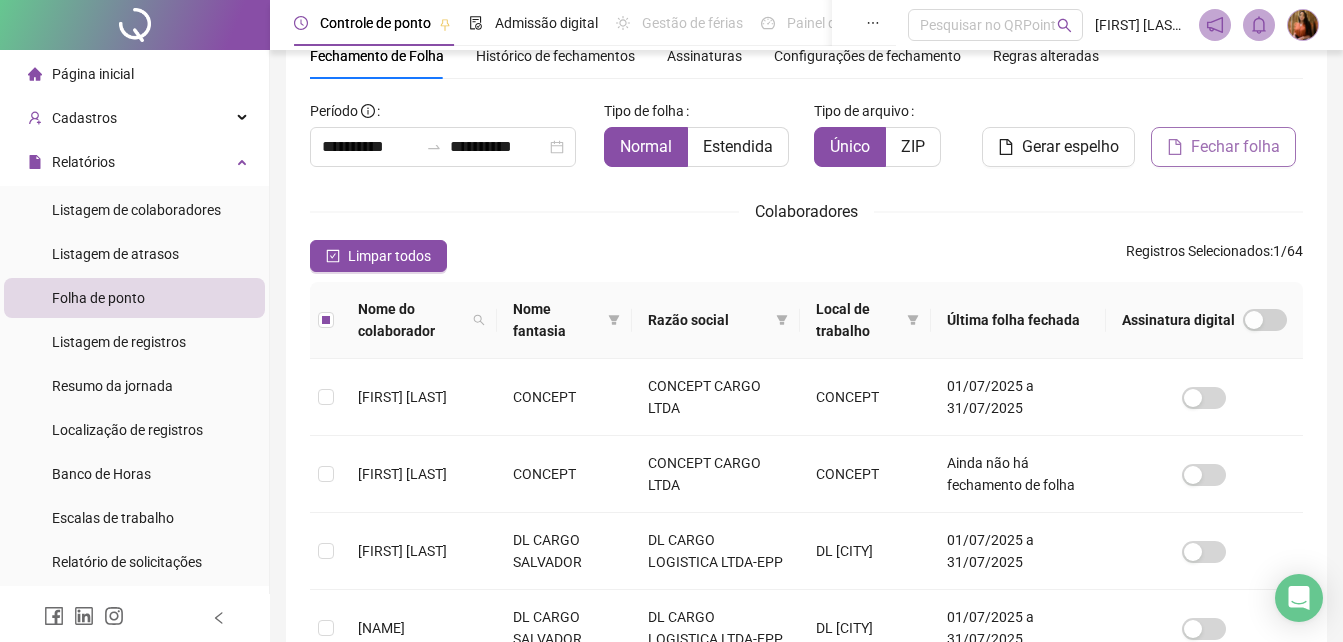 click on "Fechar folha" at bounding box center (1235, 147) 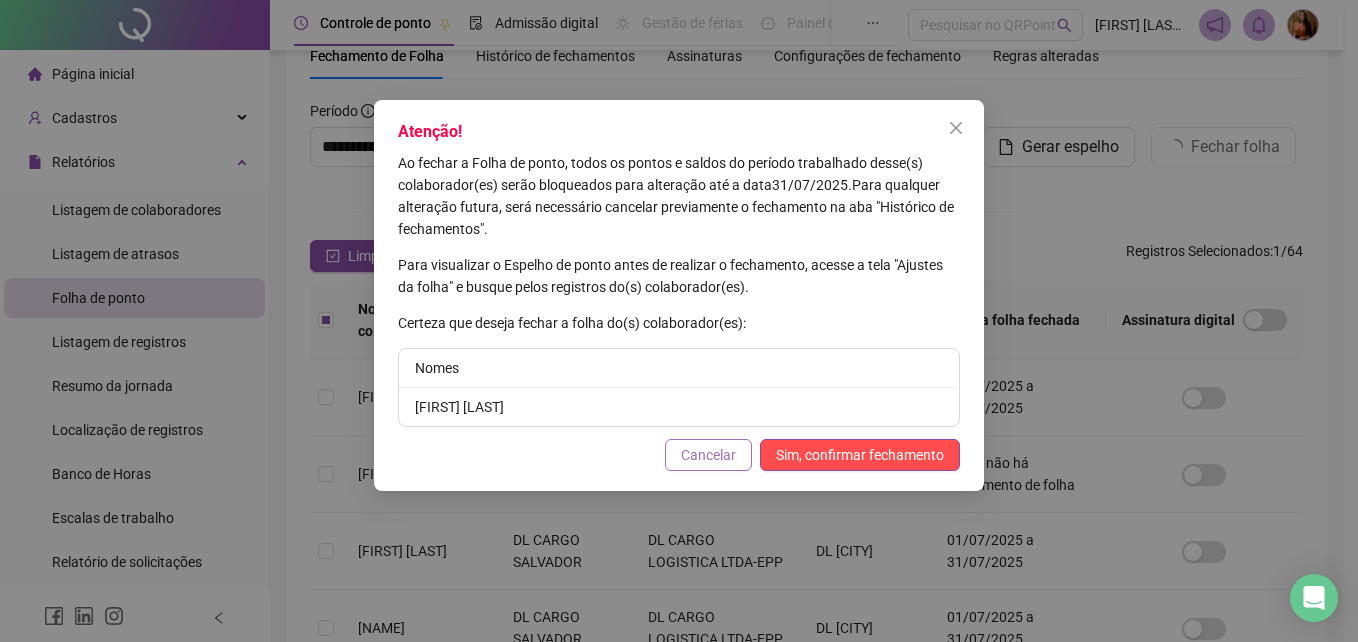 click on "Cancelar" at bounding box center [708, 455] 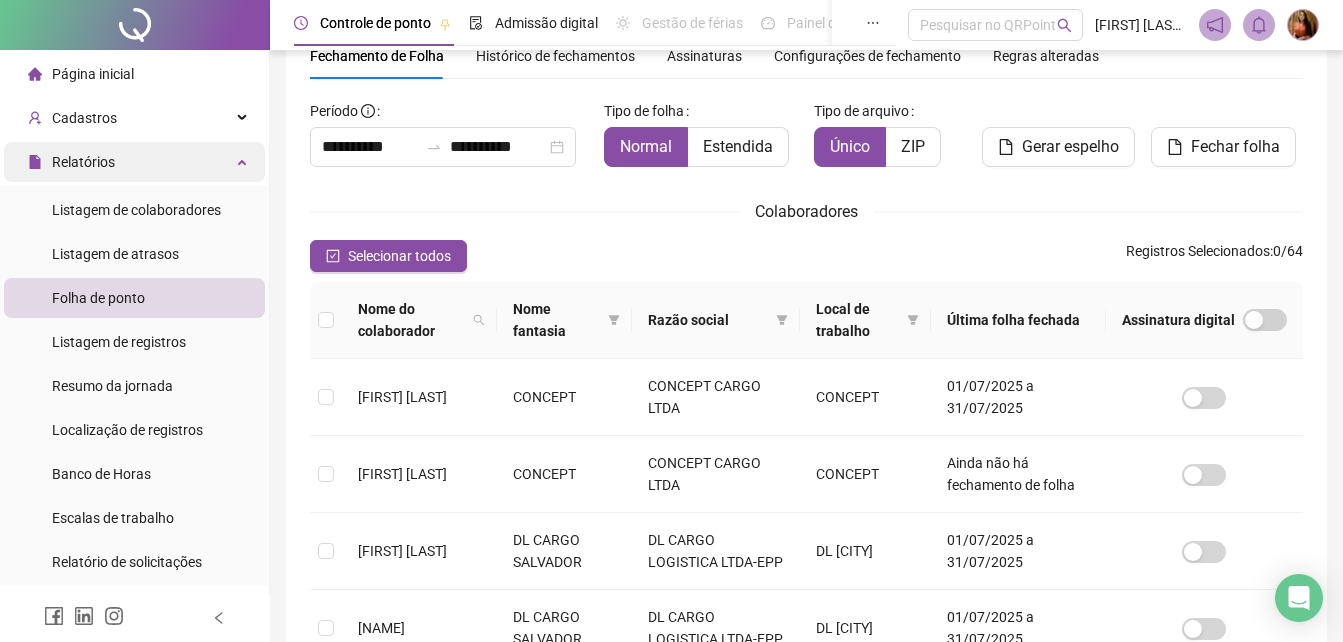 click on "Relatórios" at bounding box center (83, 162) 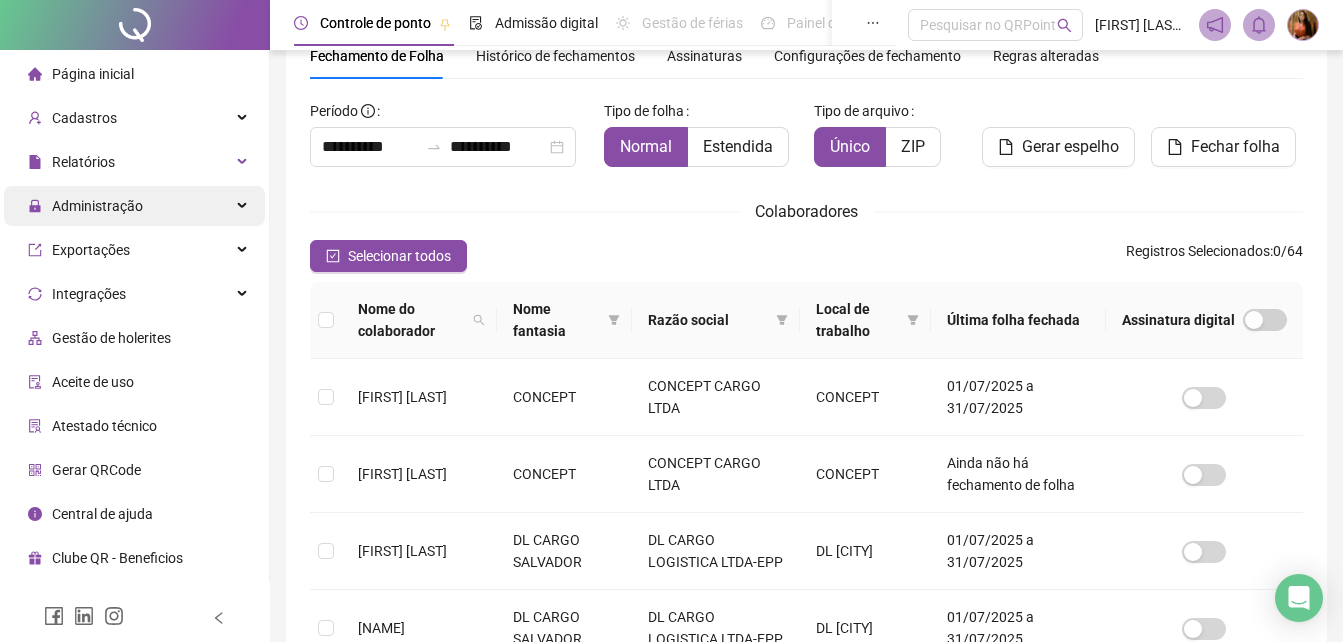 click on "Administração" at bounding box center (97, 206) 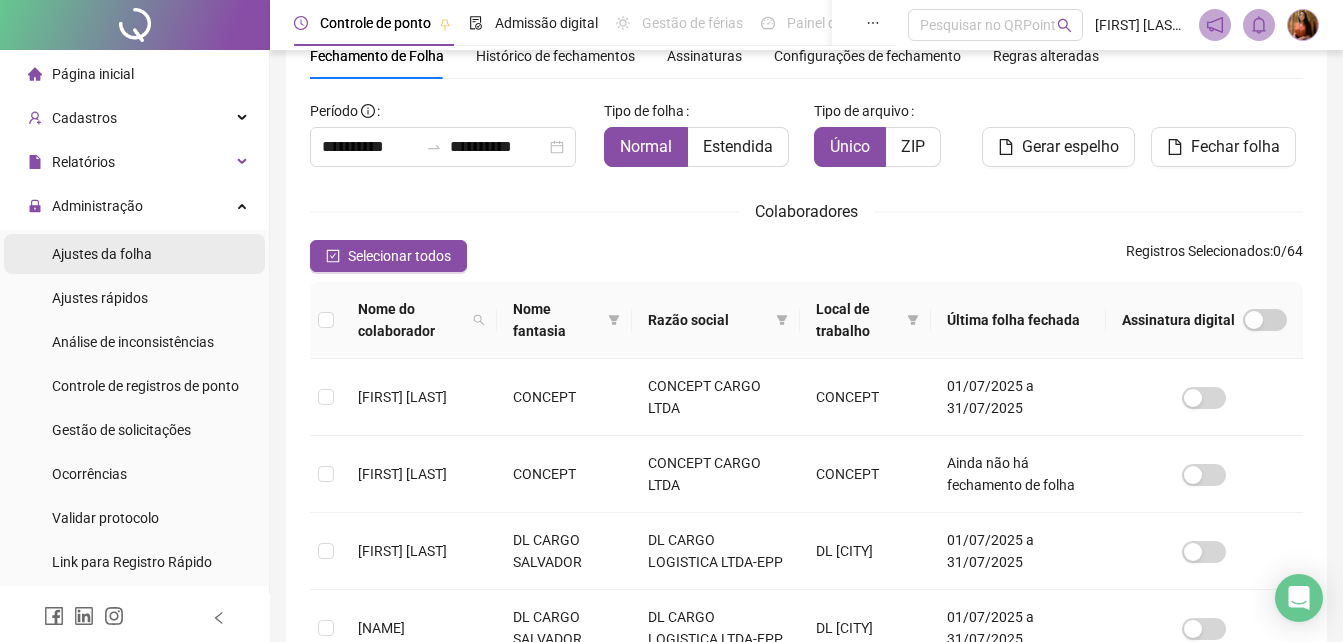 click on "Ajustes da folha" at bounding box center [102, 254] 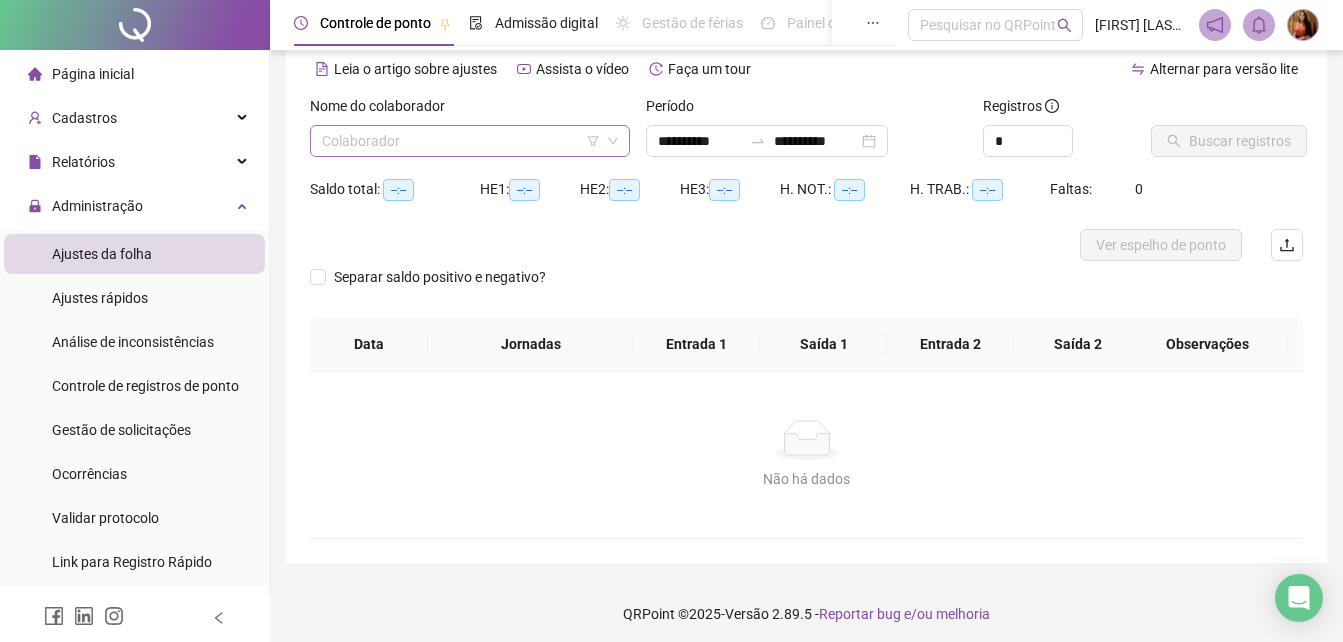 click at bounding box center [461, 141] 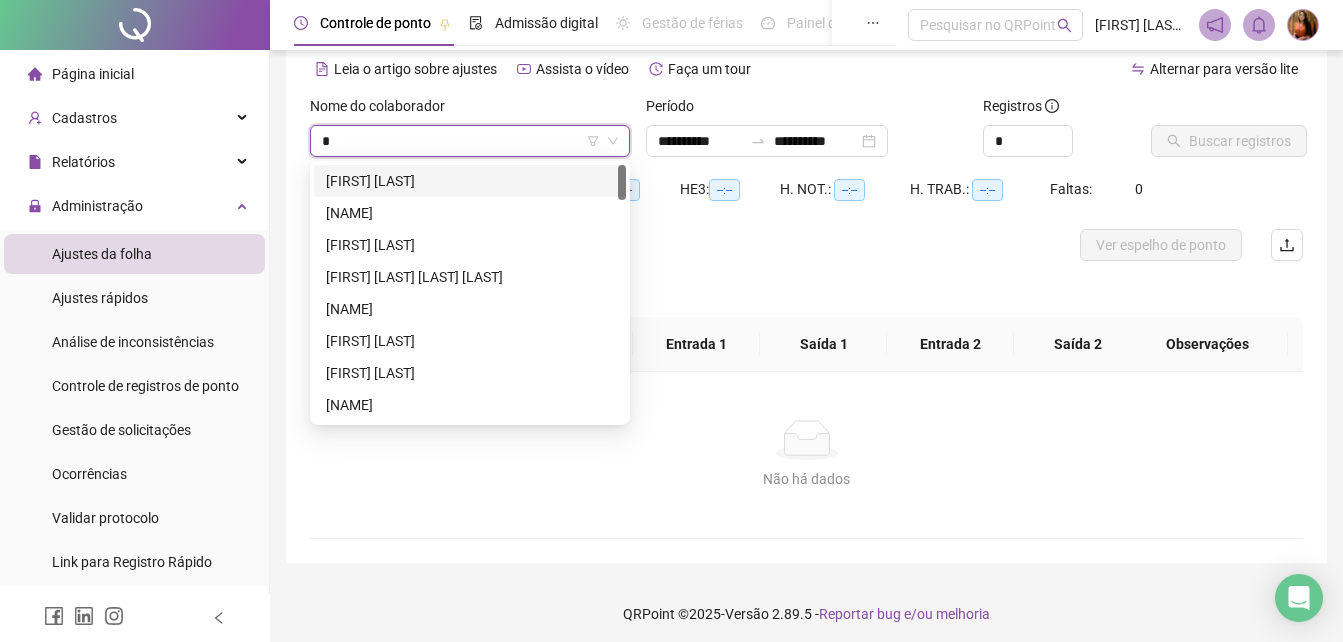 type on "**" 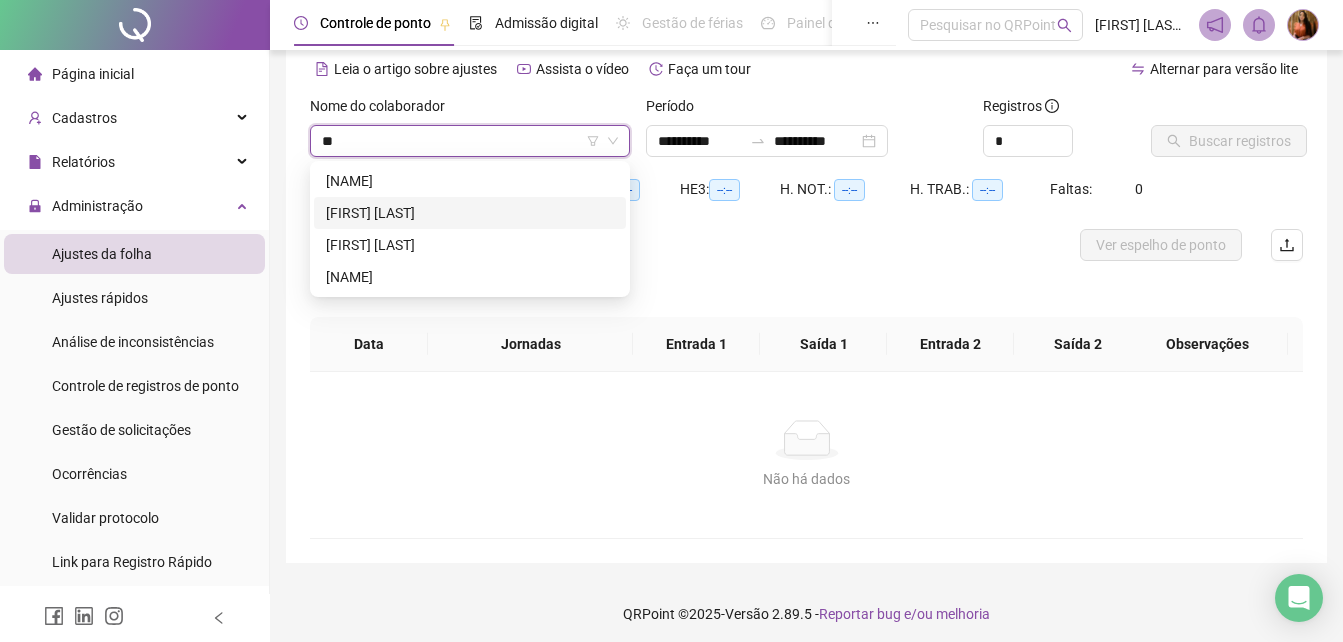 click on "[FIRST] [LAST]" at bounding box center [470, 213] 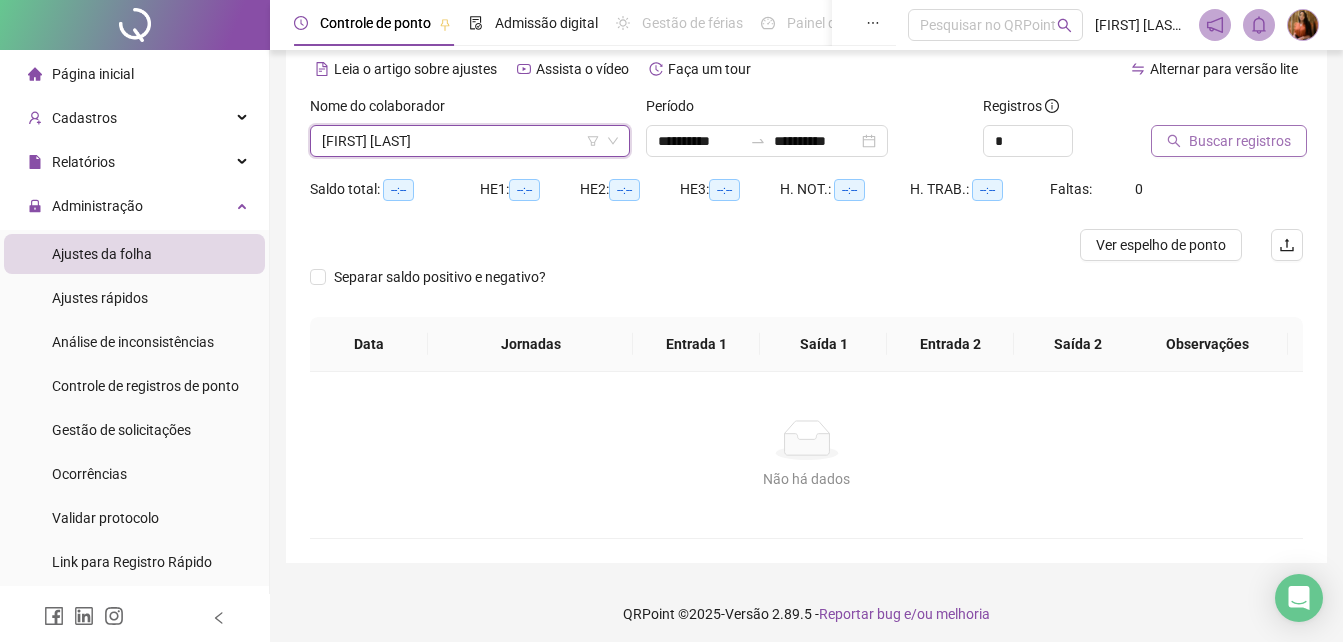 click on "Buscar registros" at bounding box center [1240, 141] 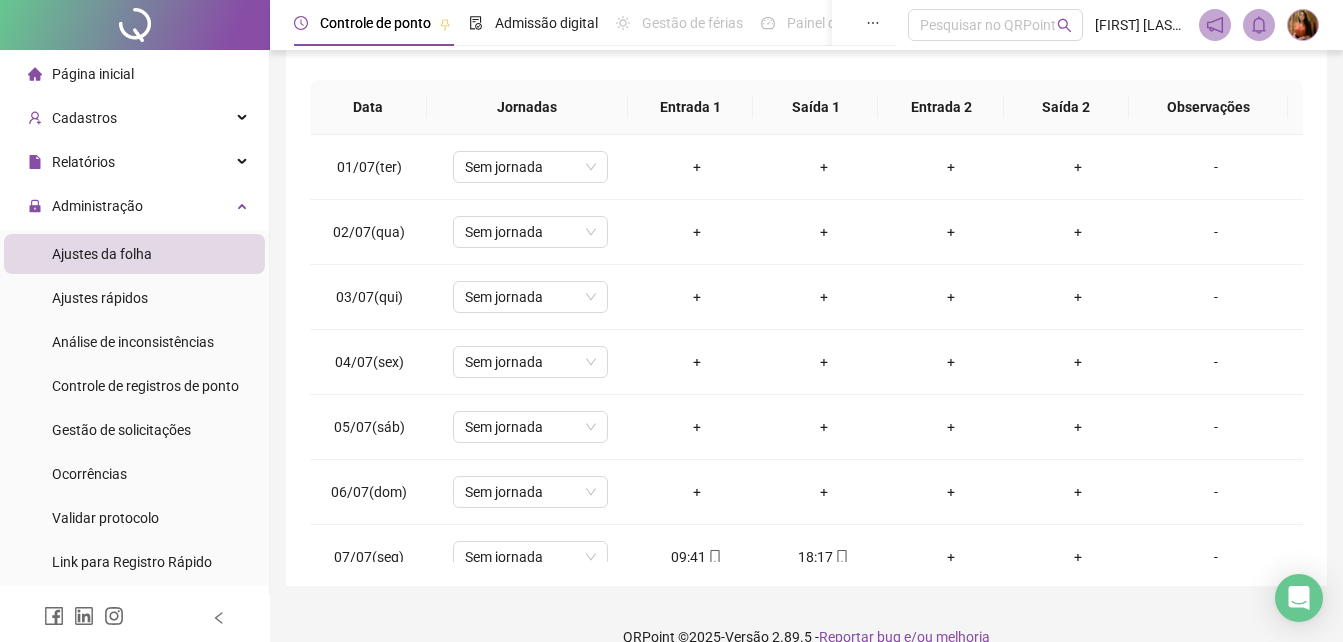 scroll, scrollTop: 380, scrollLeft: 0, axis: vertical 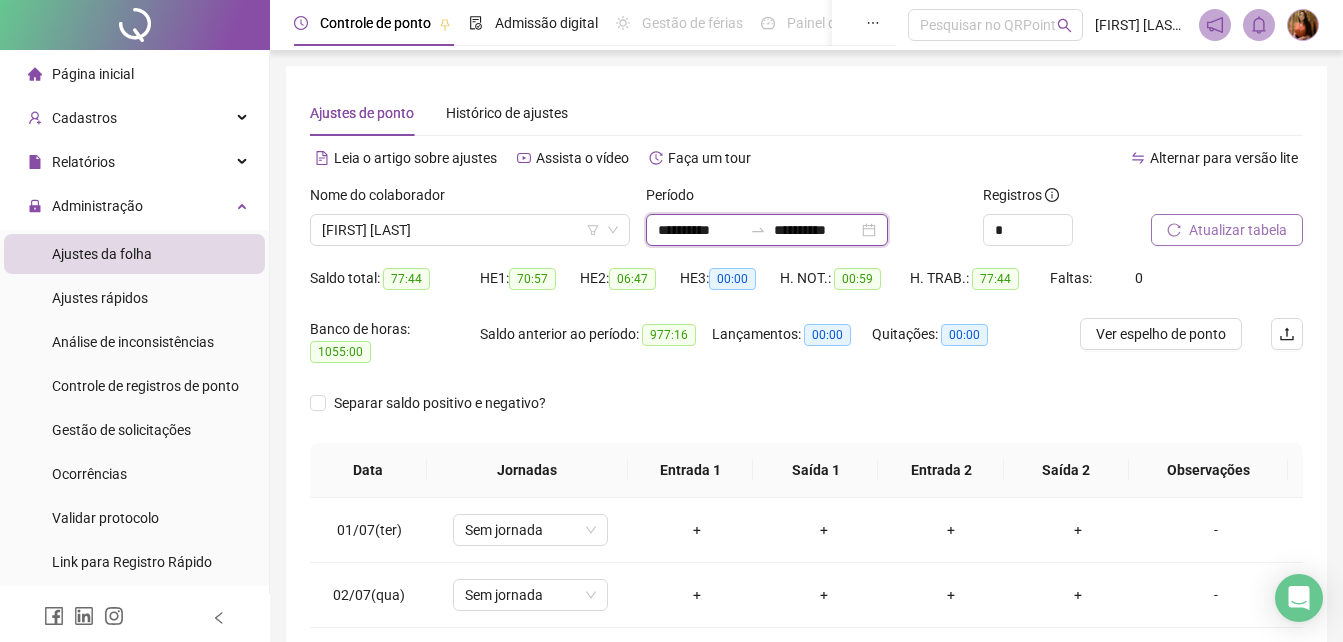 click on "**********" at bounding box center [816, 230] 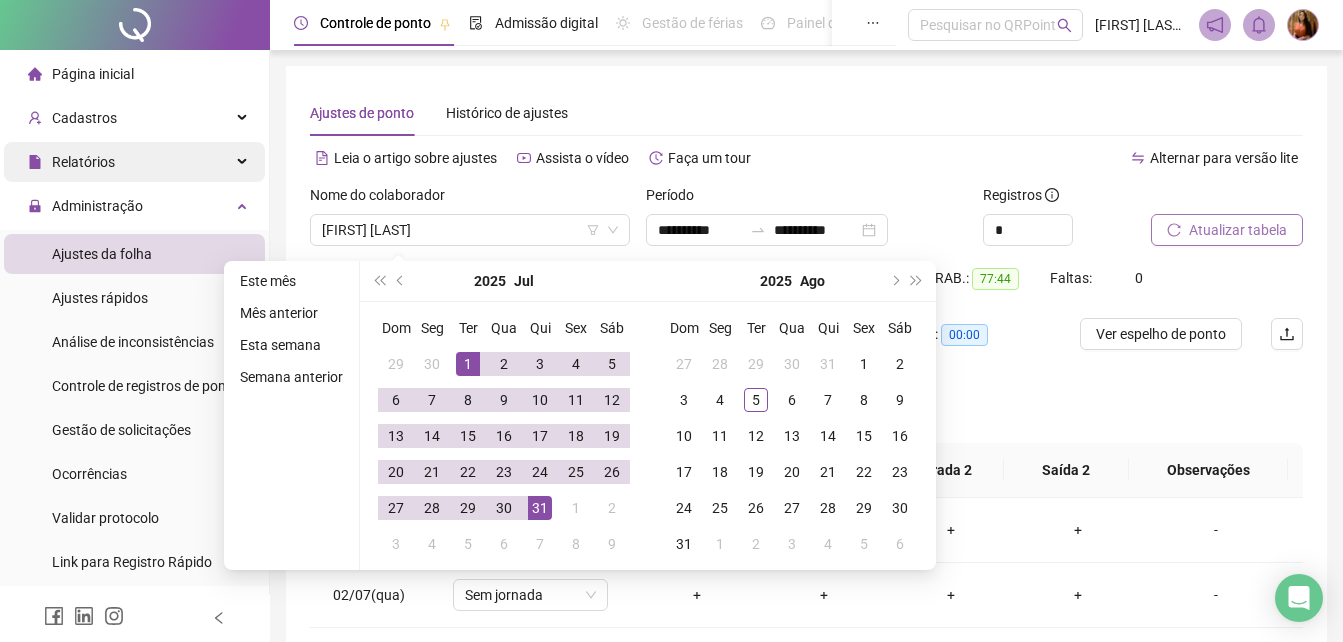 click on "Relatórios" at bounding box center [83, 162] 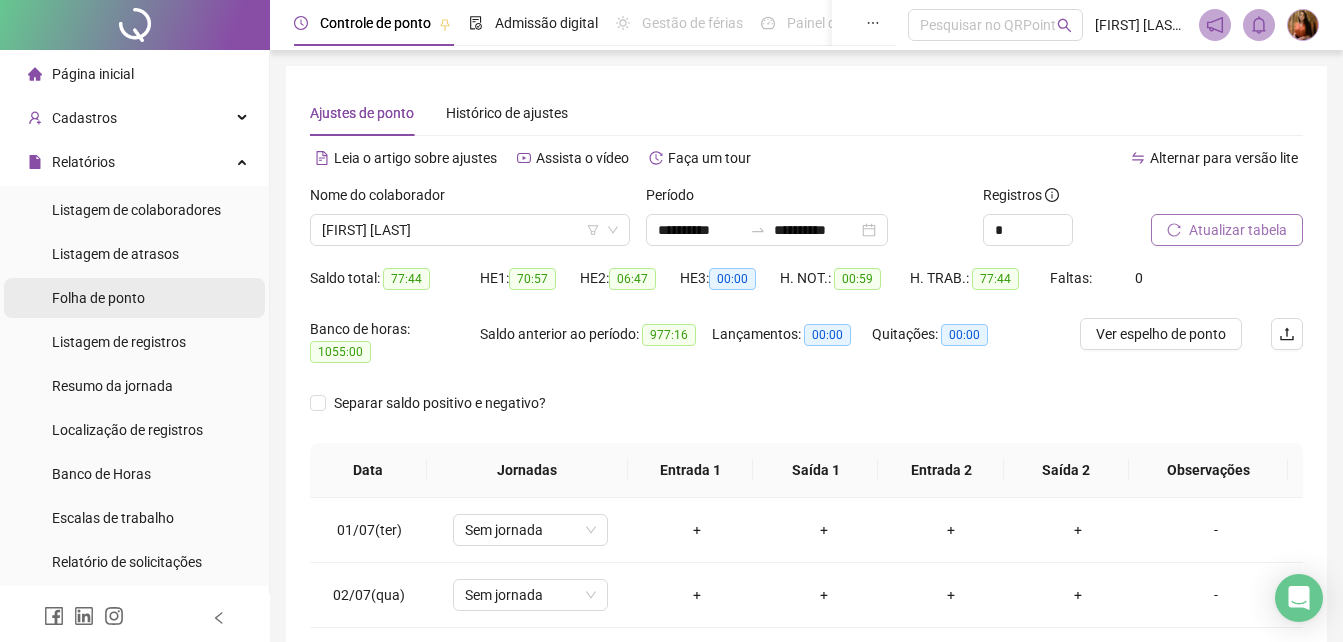 click on "Folha de ponto" at bounding box center [98, 298] 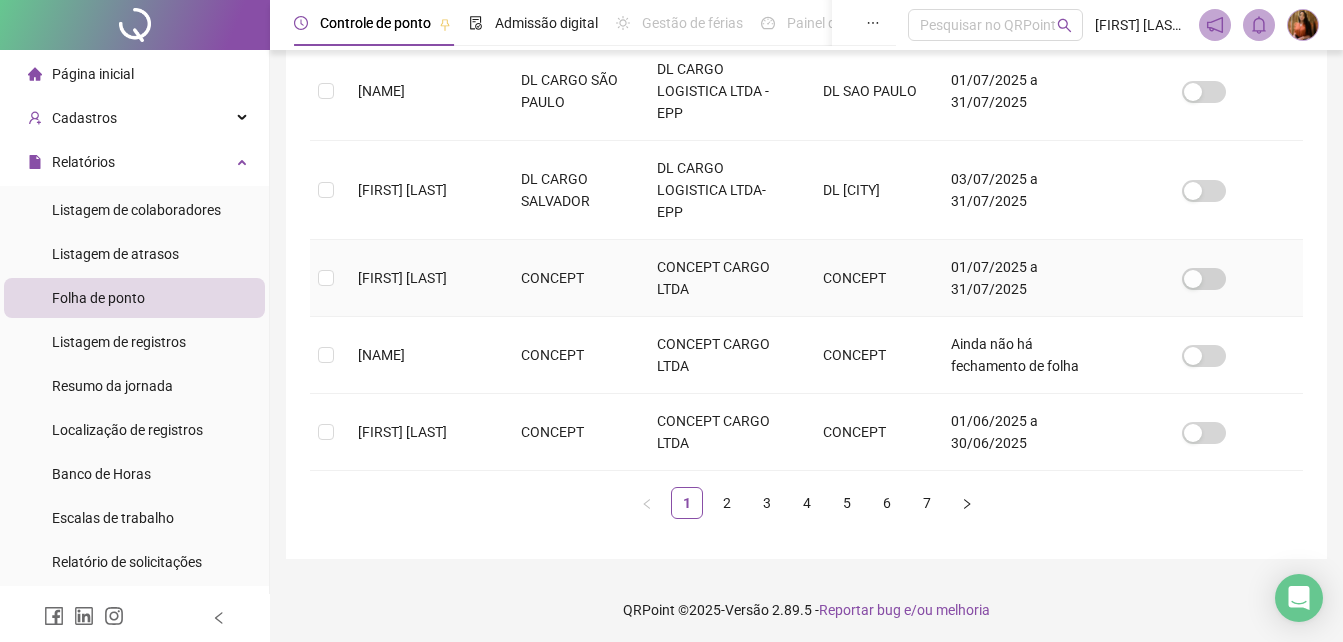 scroll, scrollTop: 838, scrollLeft: 0, axis: vertical 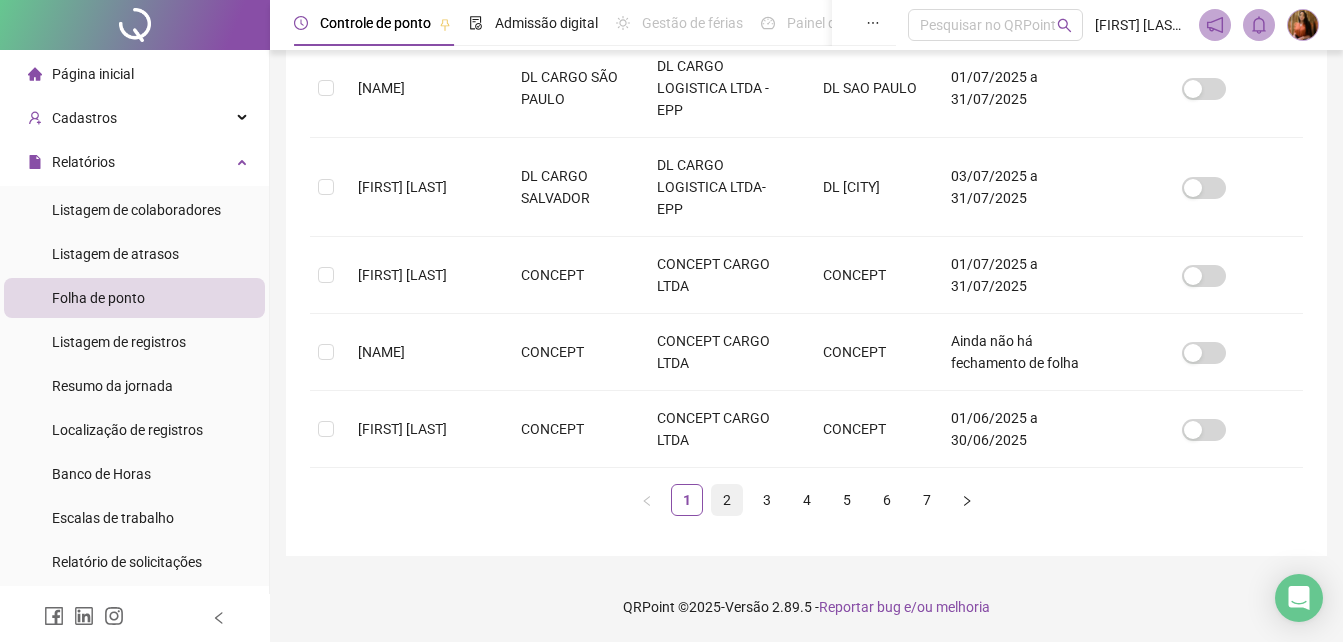 click on "2" at bounding box center (727, 500) 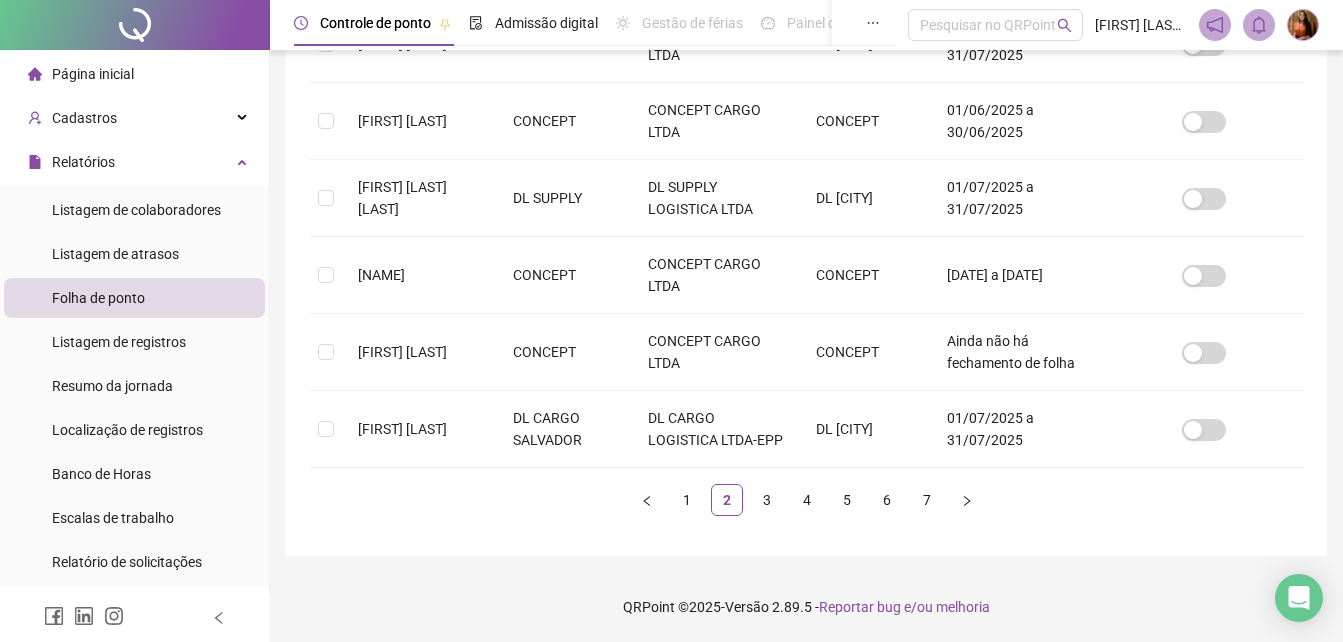 scroll, scrollTop: 789, scrollLeft: 0, axis: vertical 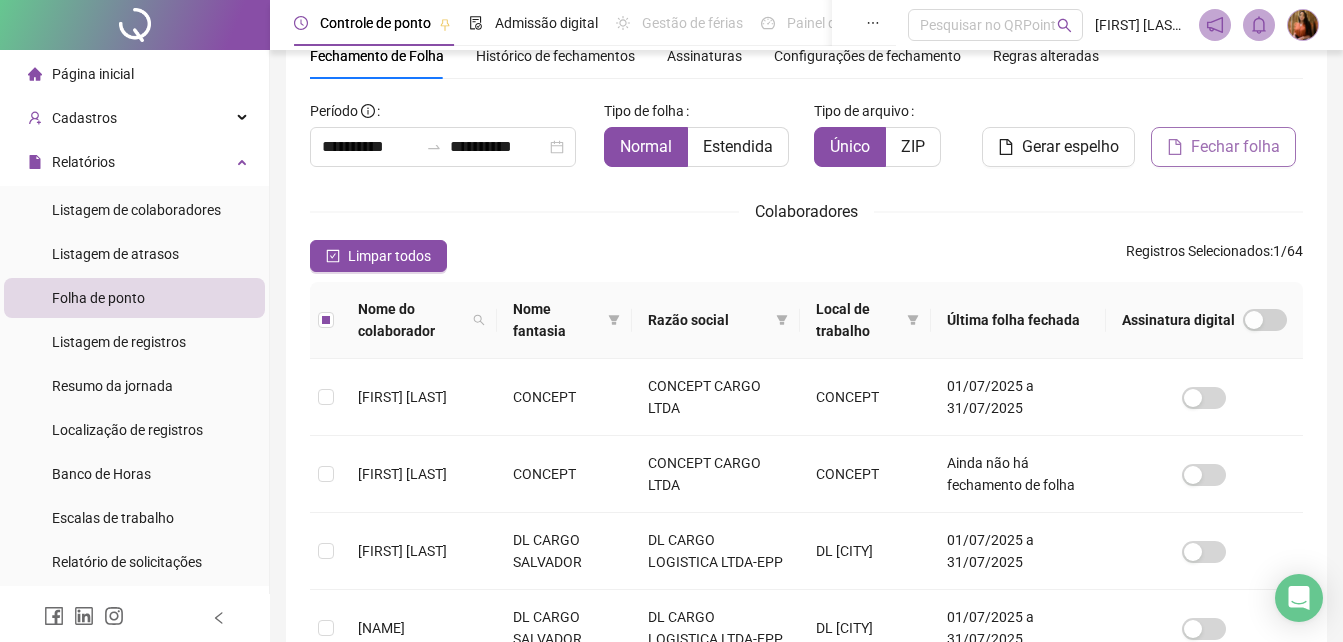 click on "Fechar folha" at bounding box center [1235, 147] 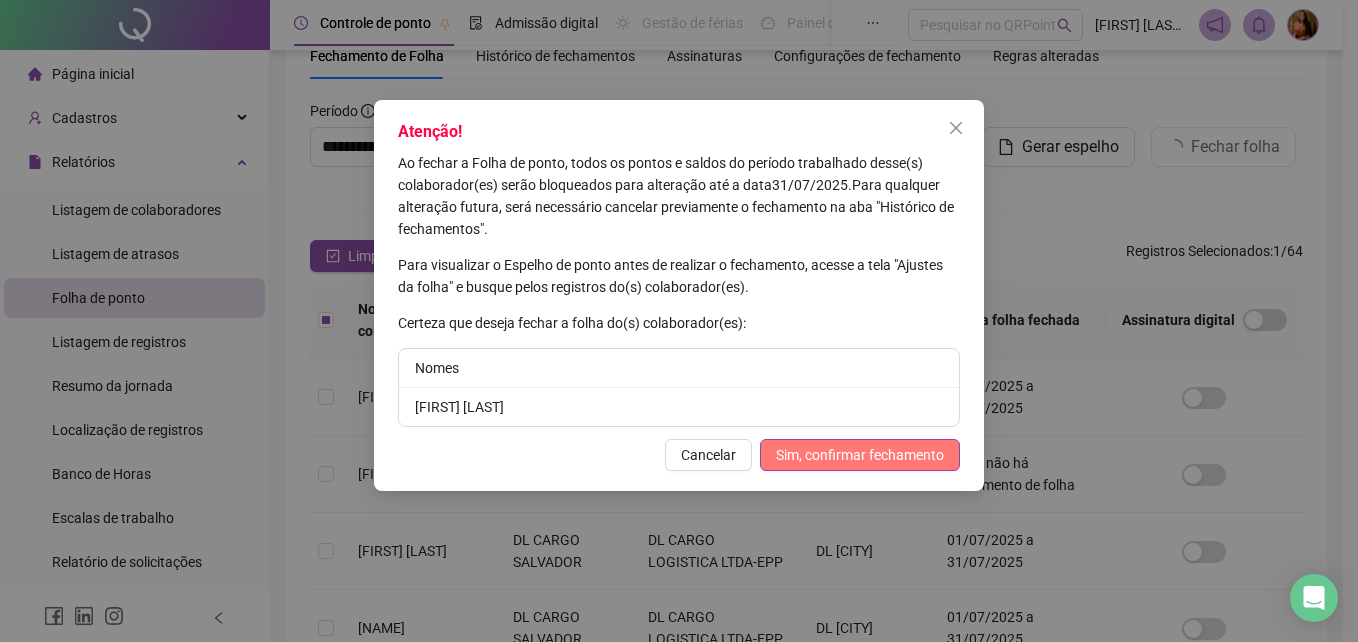 click on "Sim, confirmar fechamento" at bounding box center (860, 455) 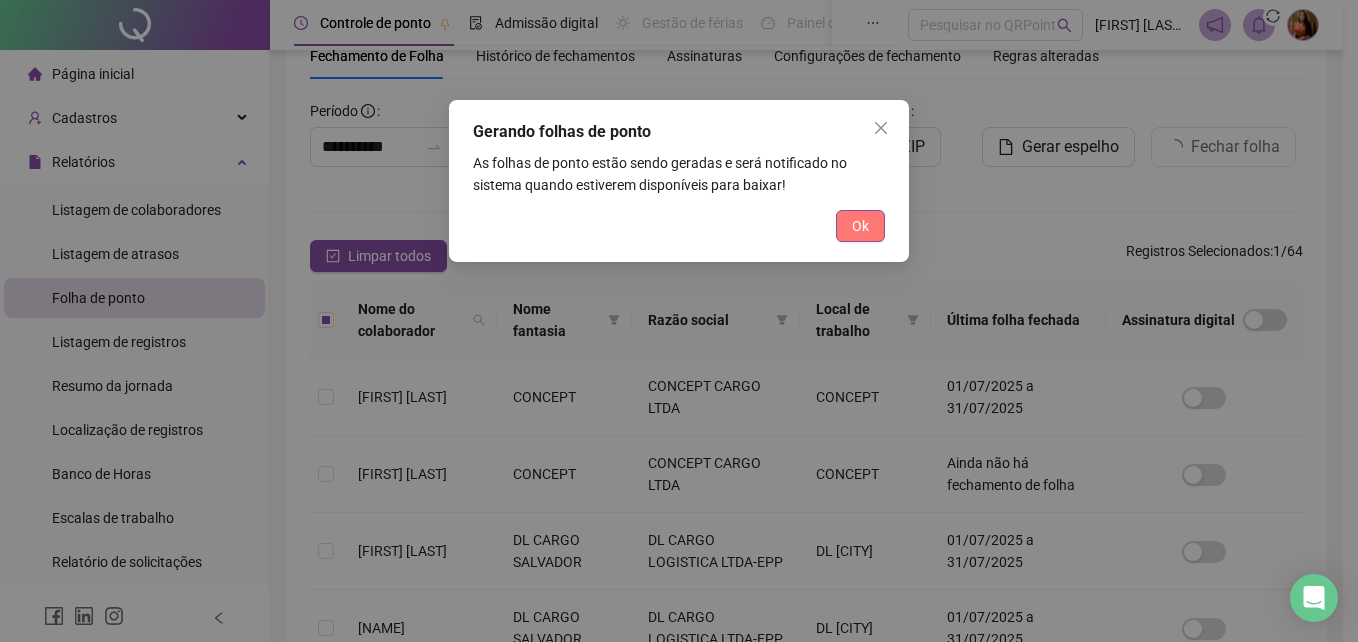 click on "Ok" at bounding box center [860, 226] 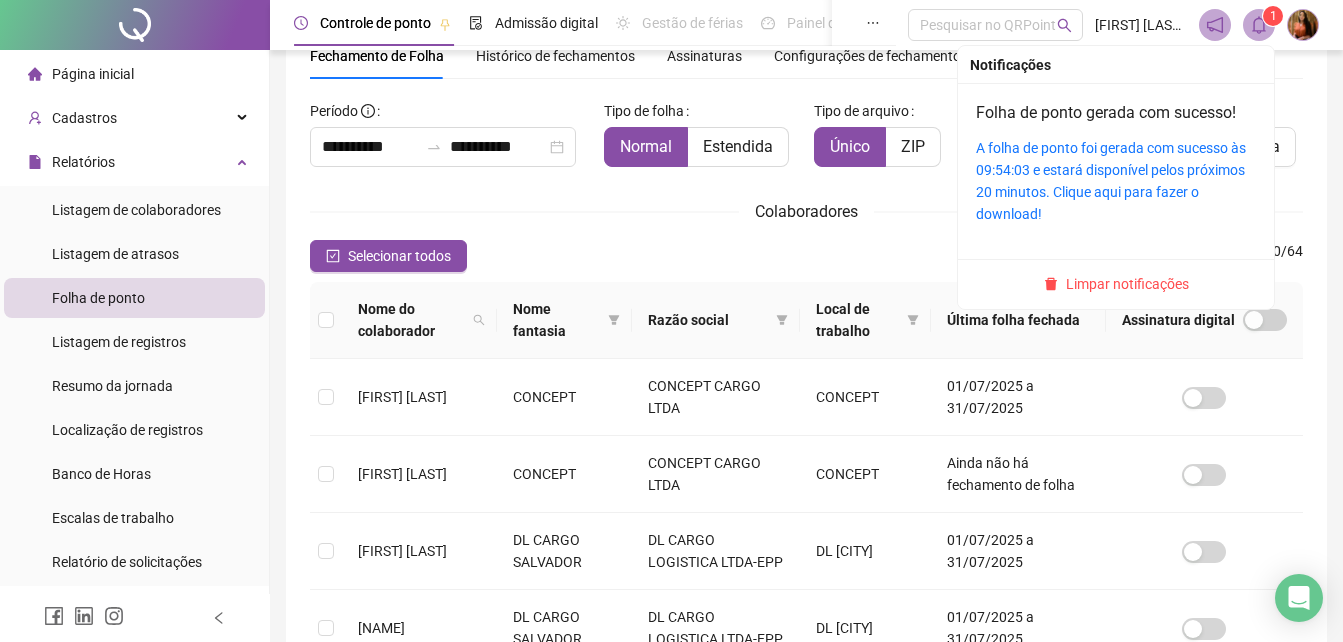 click 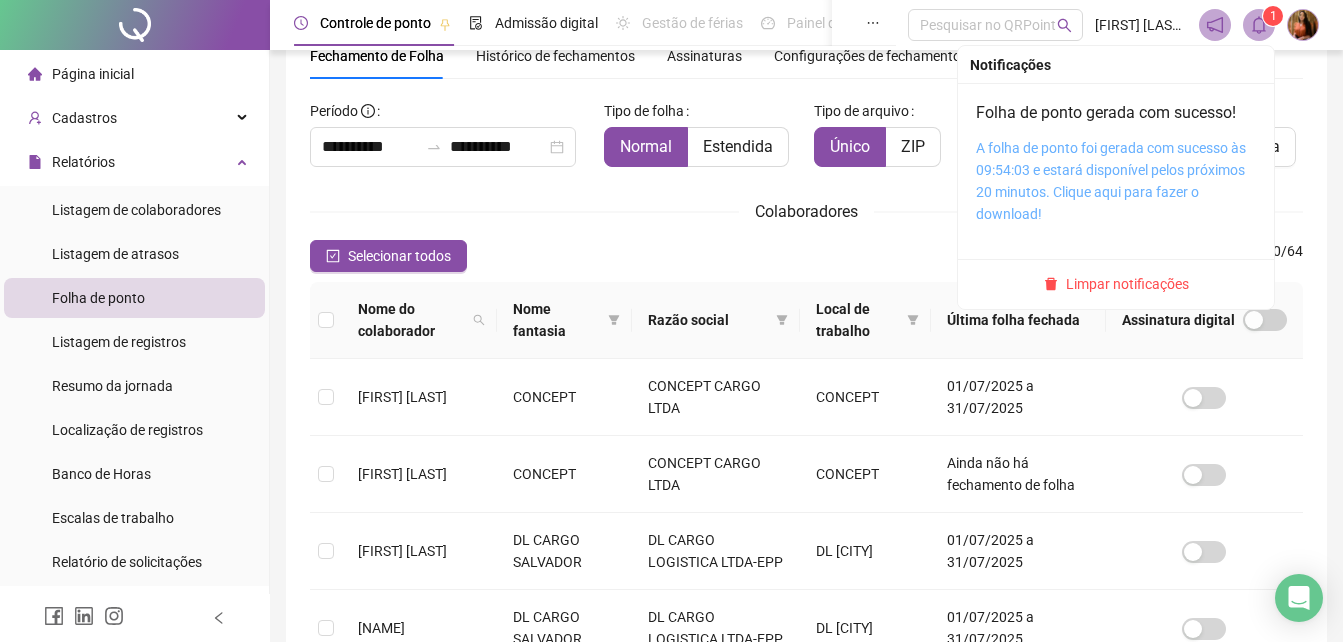 click on "A folha de ponto foi gerada com sucesso às 09:54:03 e estará disponível pelos próximos 20 minutos.
Clique aqui para fazer o download!" at bounding box center [1111, 181] 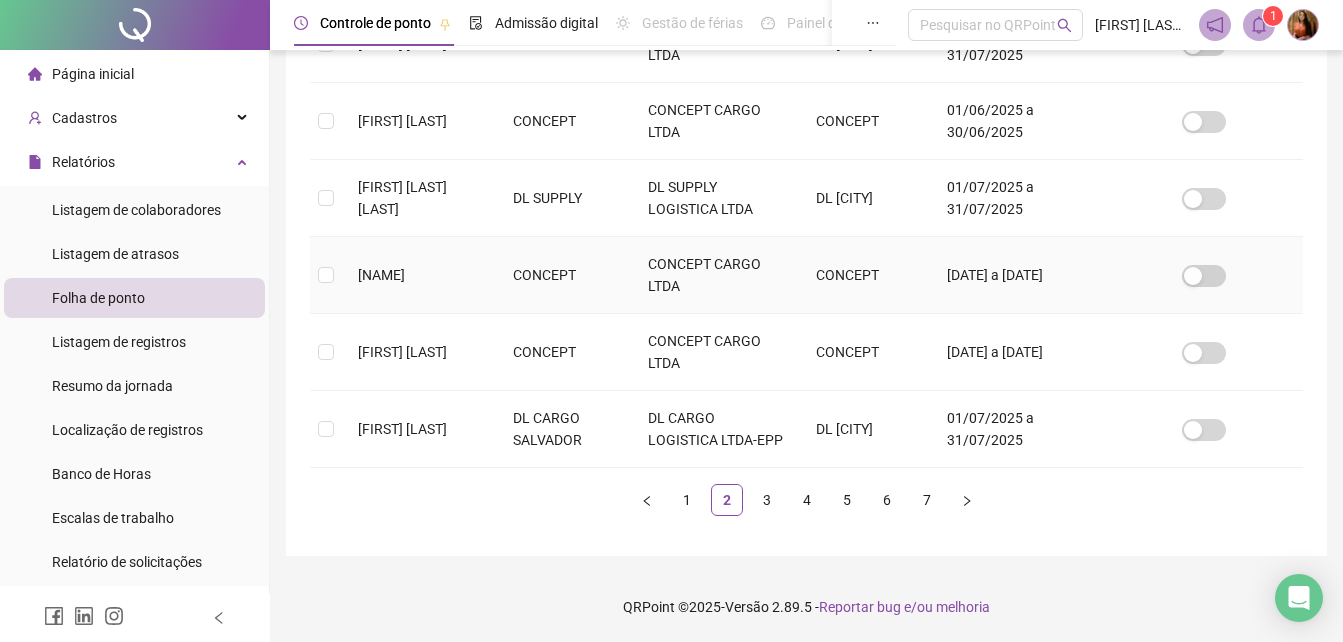 scroll, scrollTop: 816, scrollLeft: 0, axis: vertical 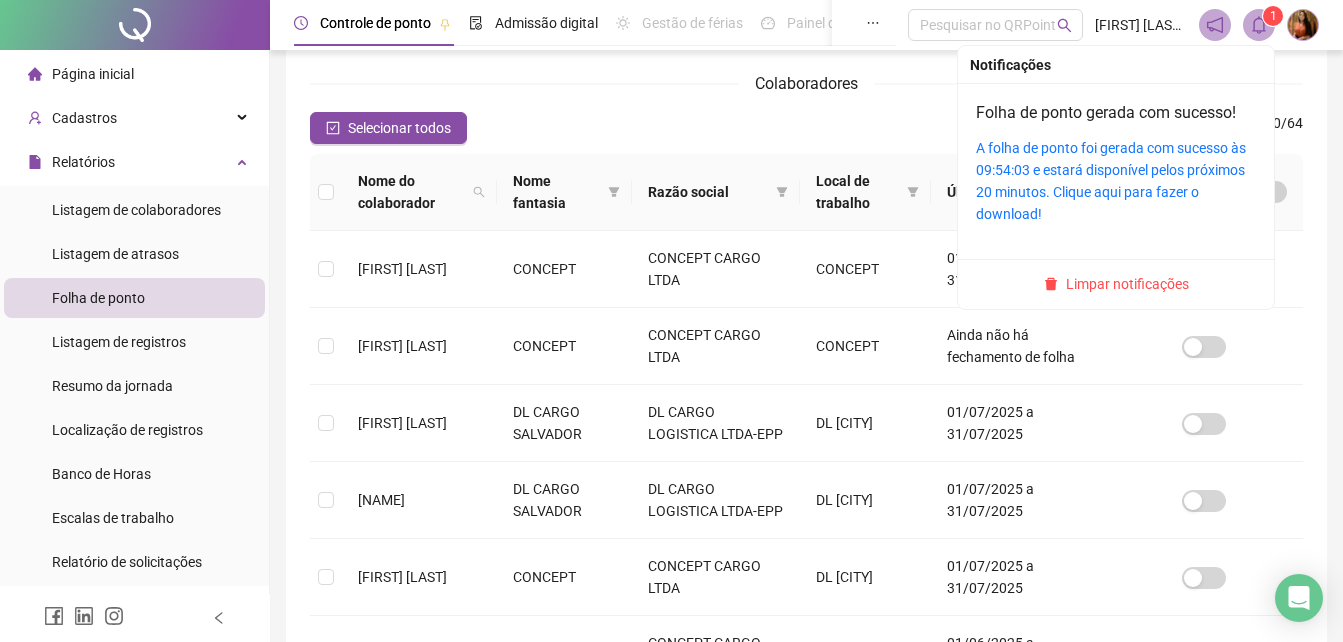 click 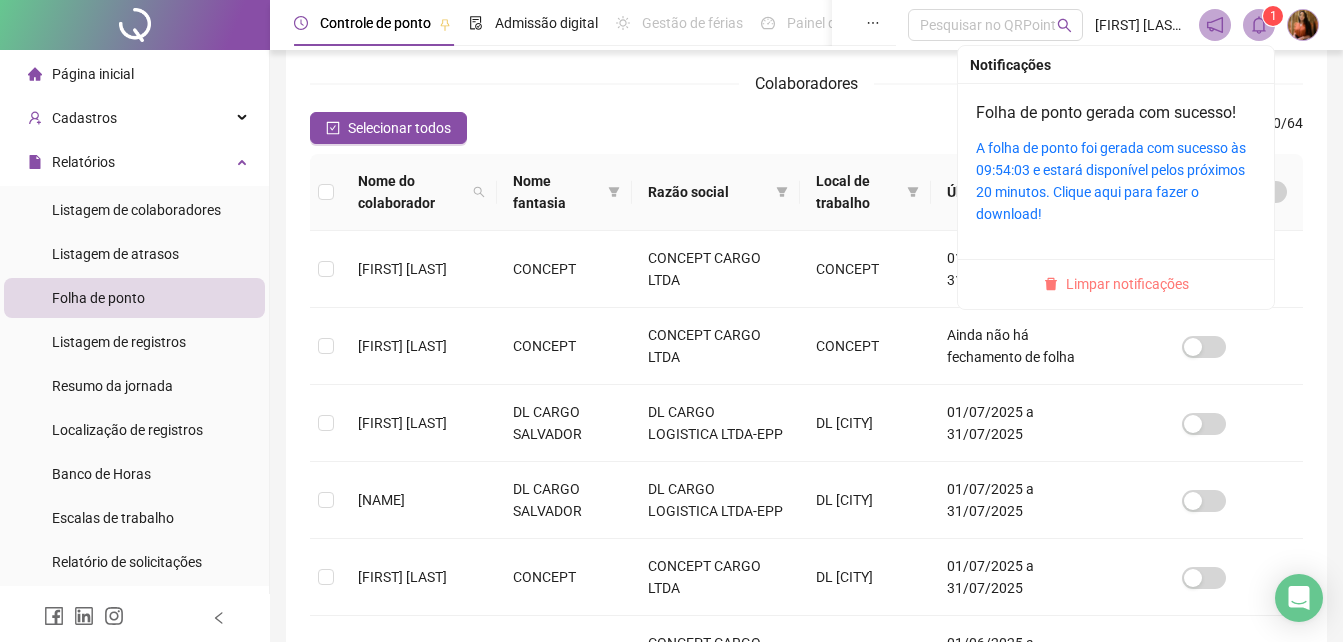 click on "Limpar notificações" at bounding box center [1127, 284] 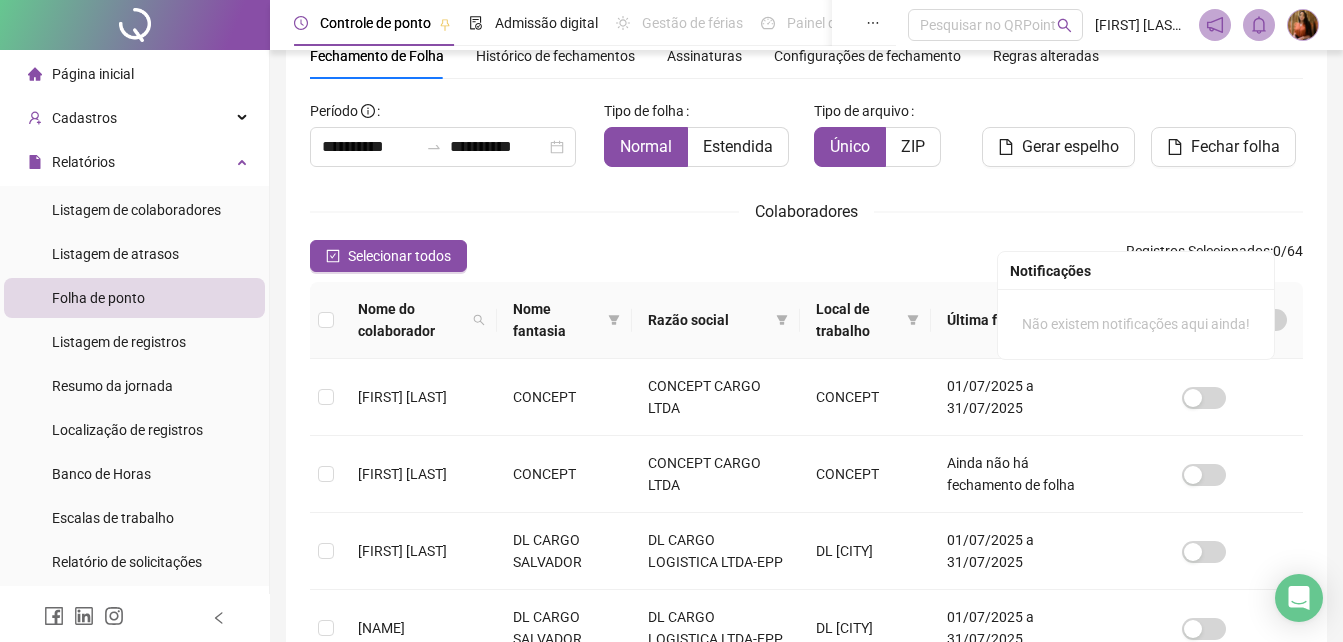 scroll, scrollTop: 816, scrollLeft: 0, axis: vertical 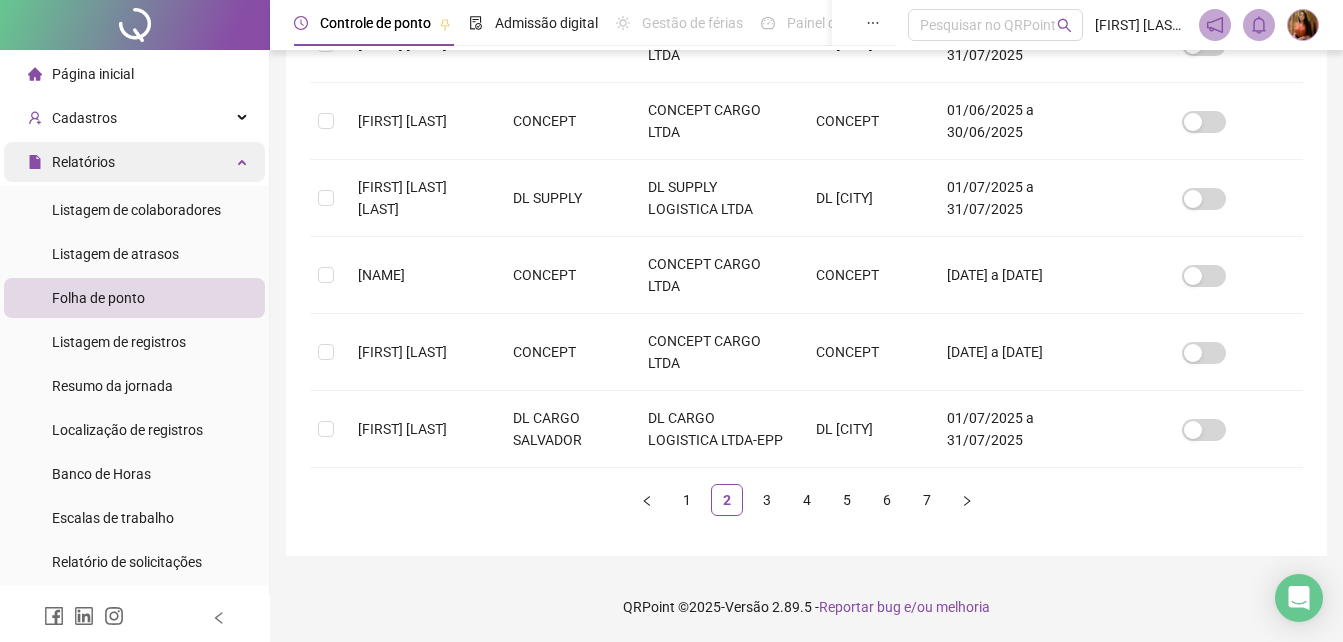 click on "Relatórios" at bounding box center (83, 162) 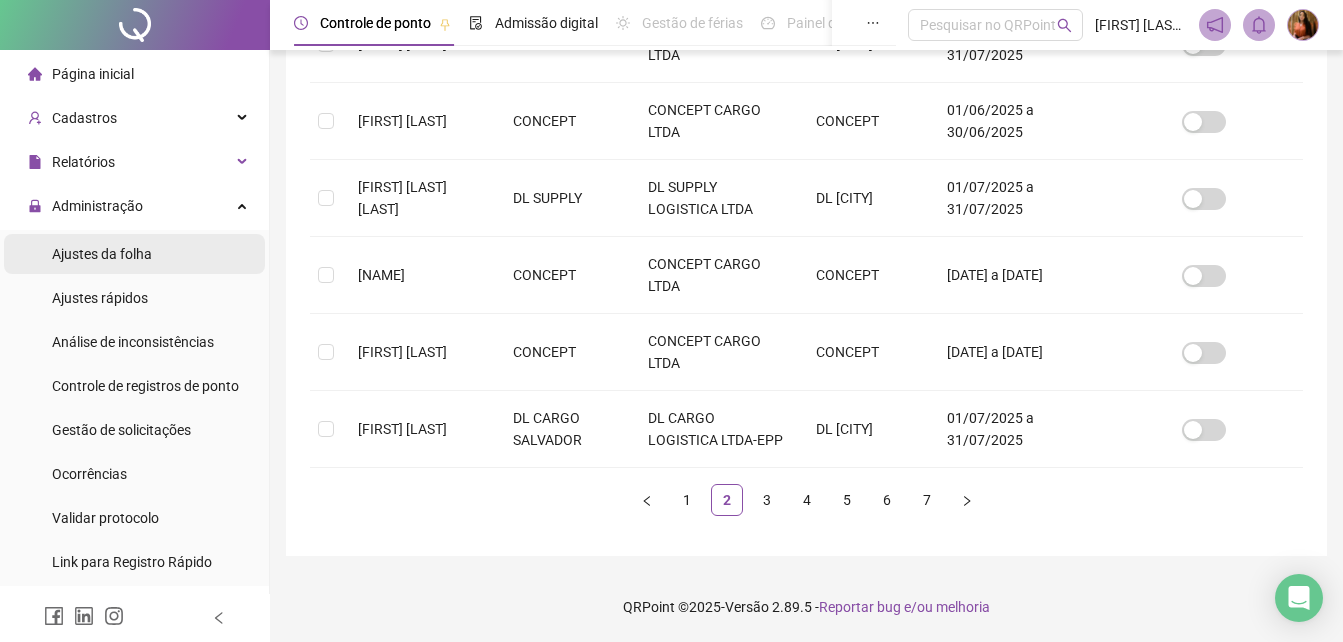 click on "Ajustes da folha" at bounding box center [102, 254] 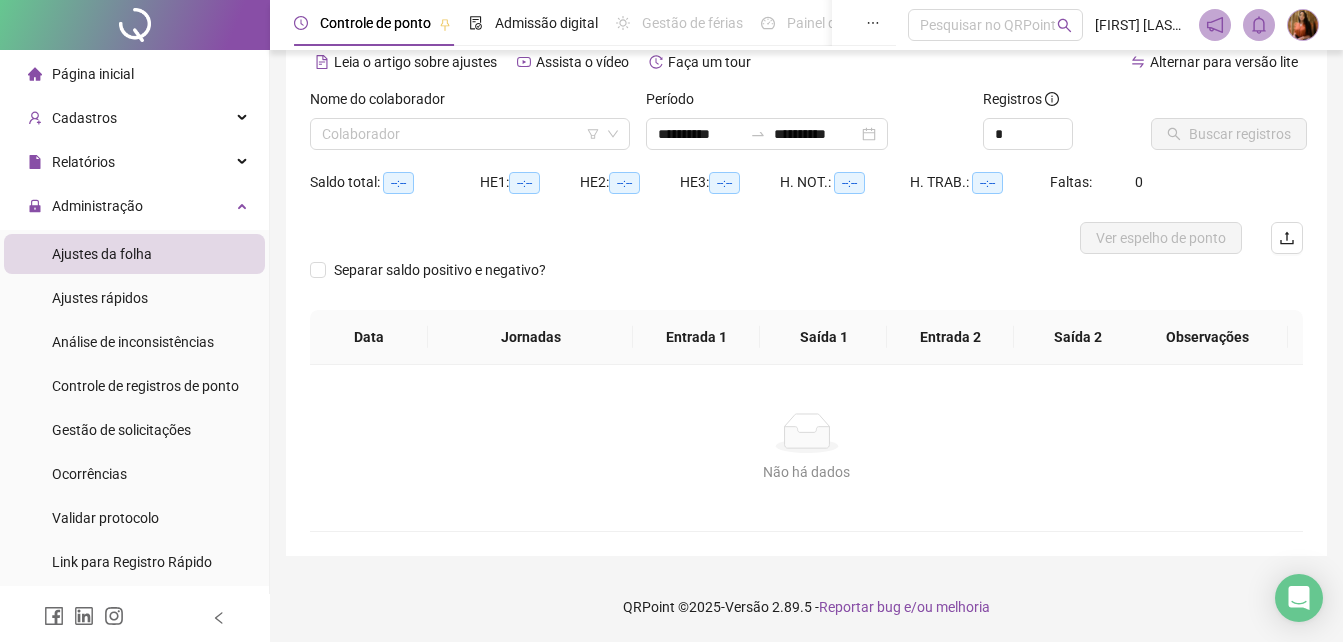 scroll, scrollTop: 96, scrollLeft: 0, axis: vertical 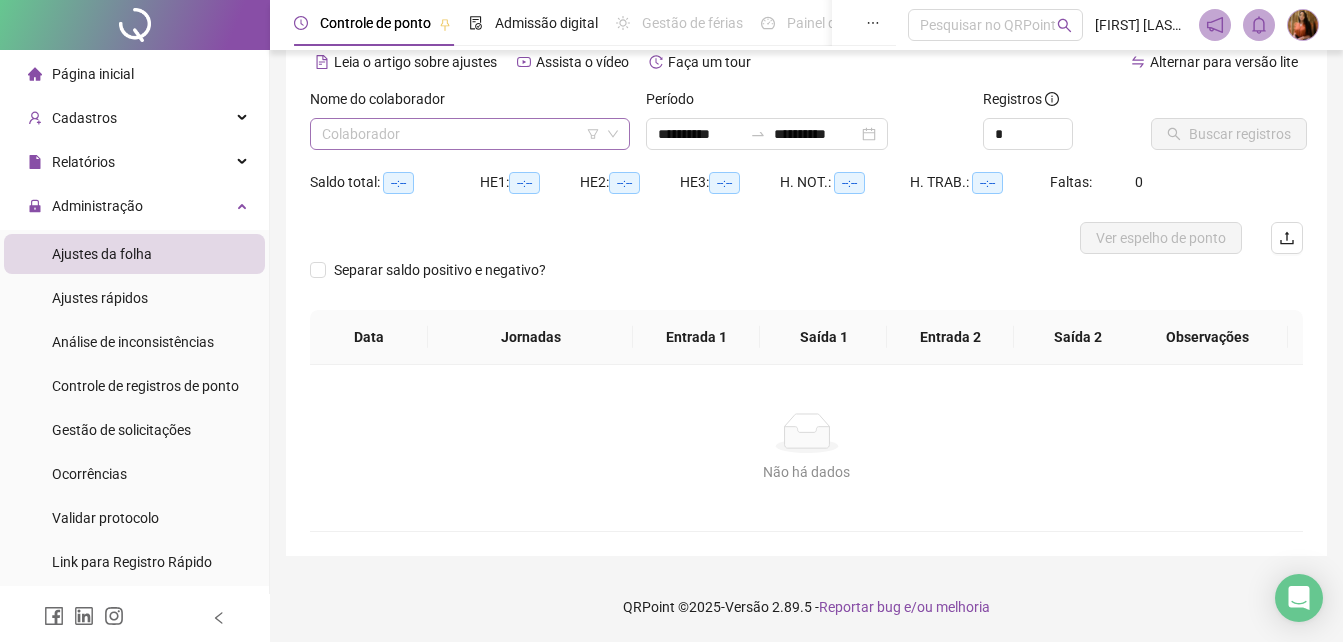 click at bounding box center (461, 134) 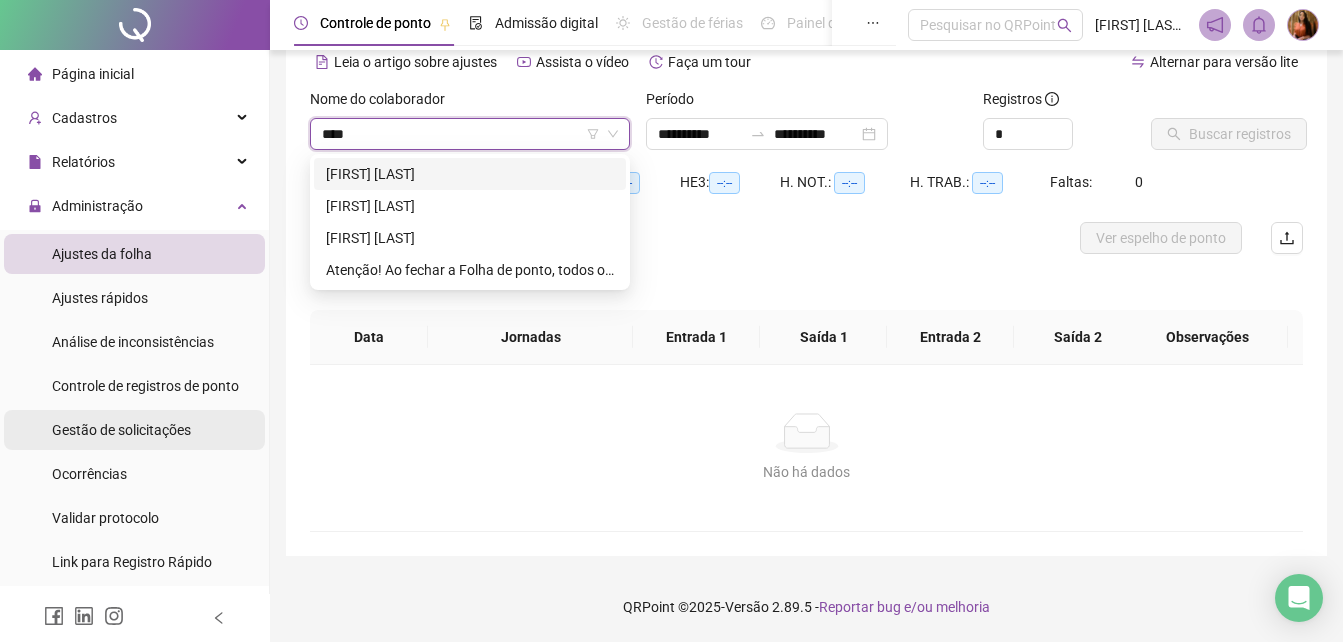type on "****" 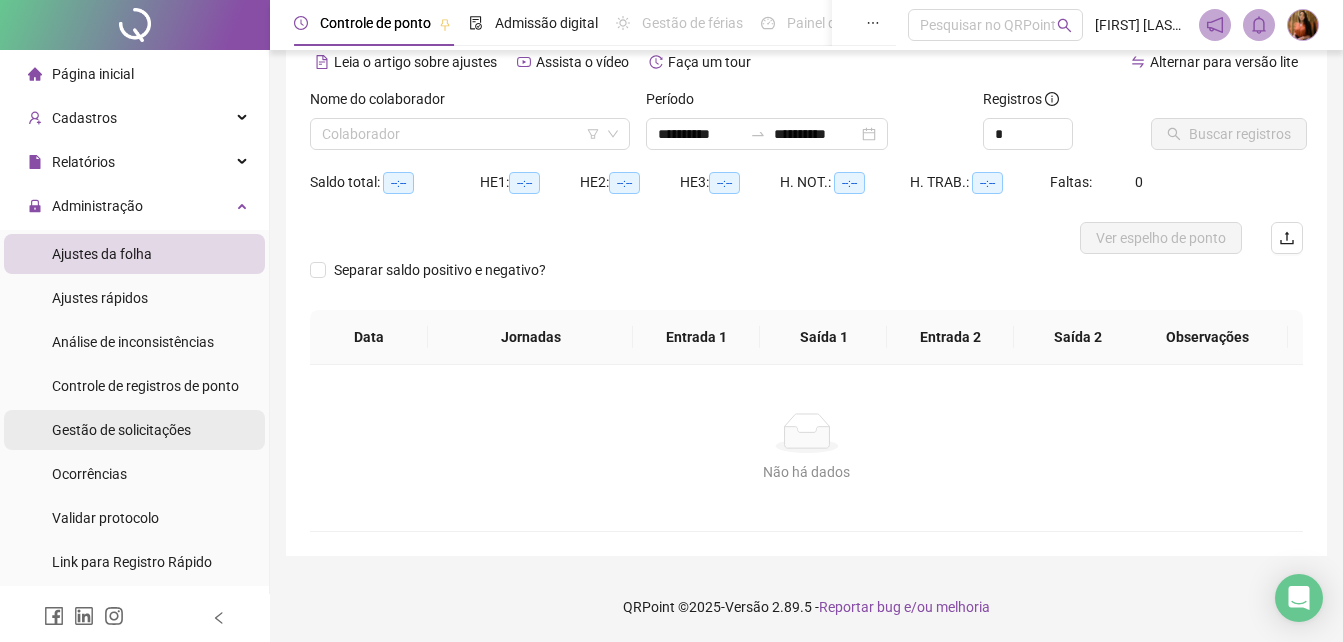 click on "Gestão de solicitações" at bounding box center (121, 430) 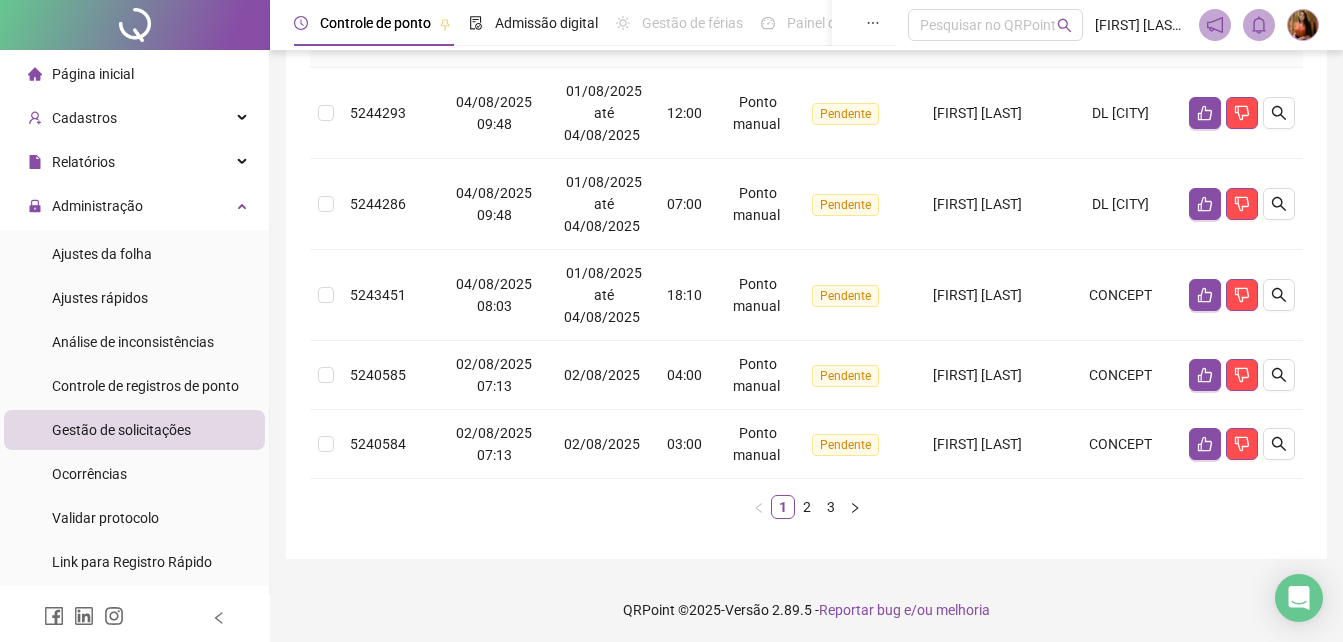 scroll, scrollTop: 805, scrollLeft: 0, axis: vertical 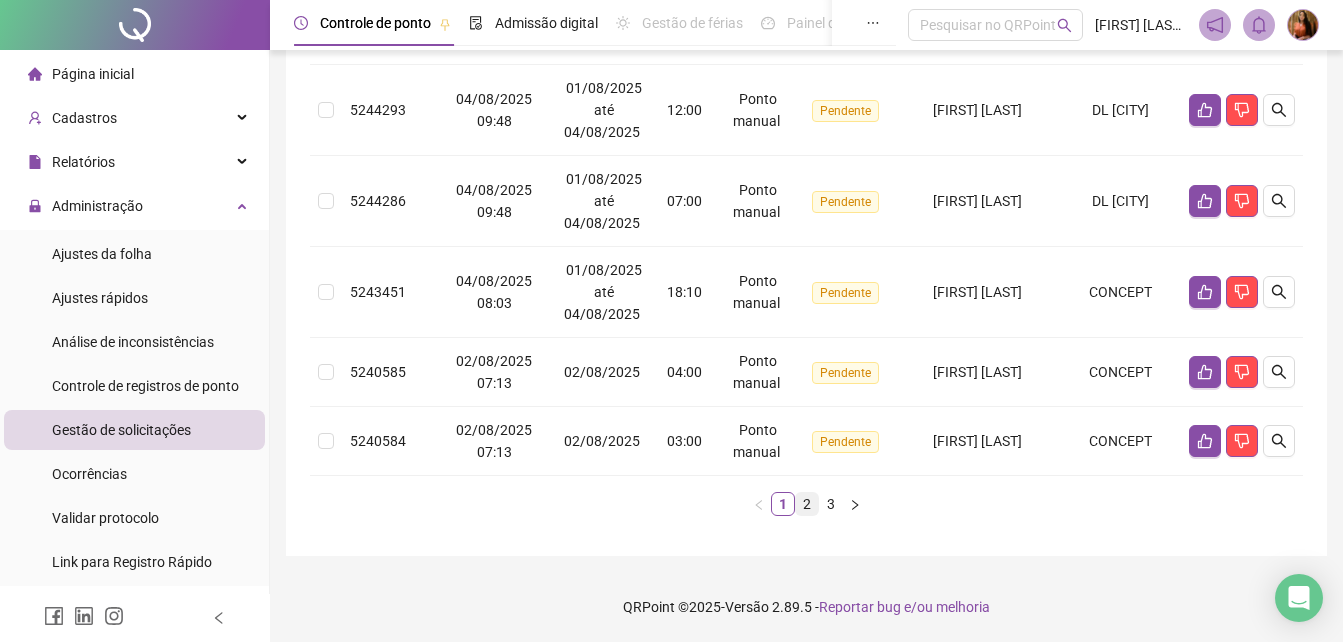 click on "2" at bounding box center (807, 504) 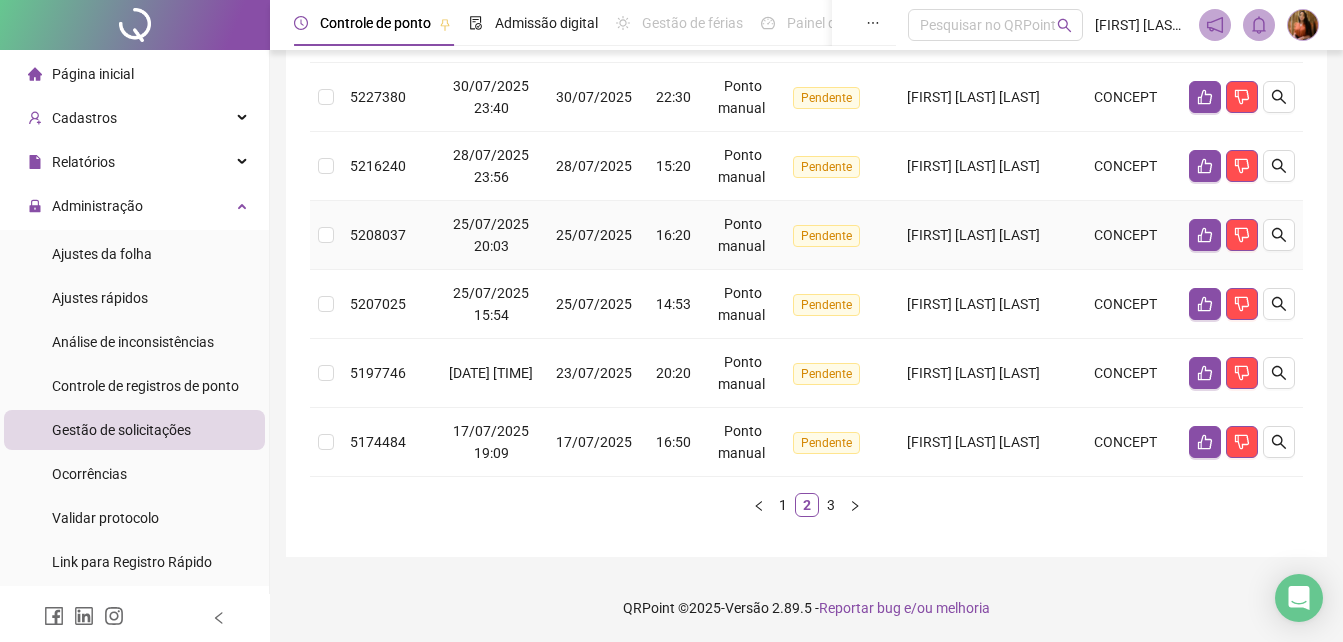 scroll, scrollTop: 739, scrollLeft: 0, axis: vertical 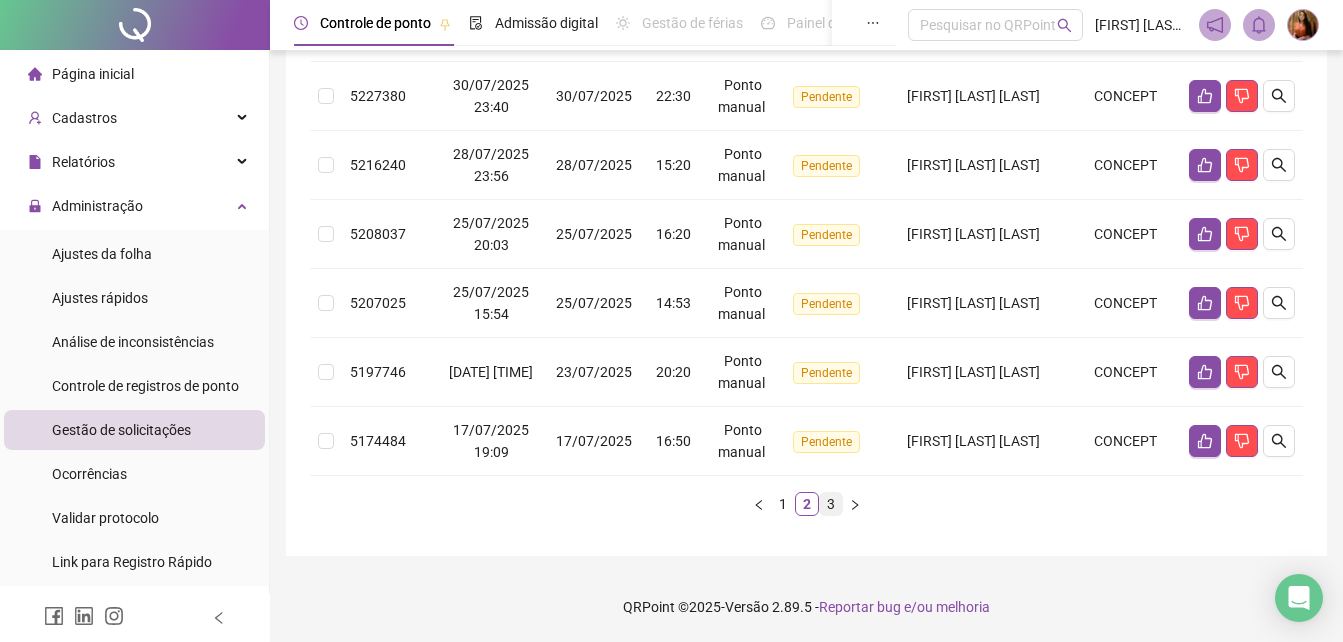 click on "3" at bounding box center [831, 504] 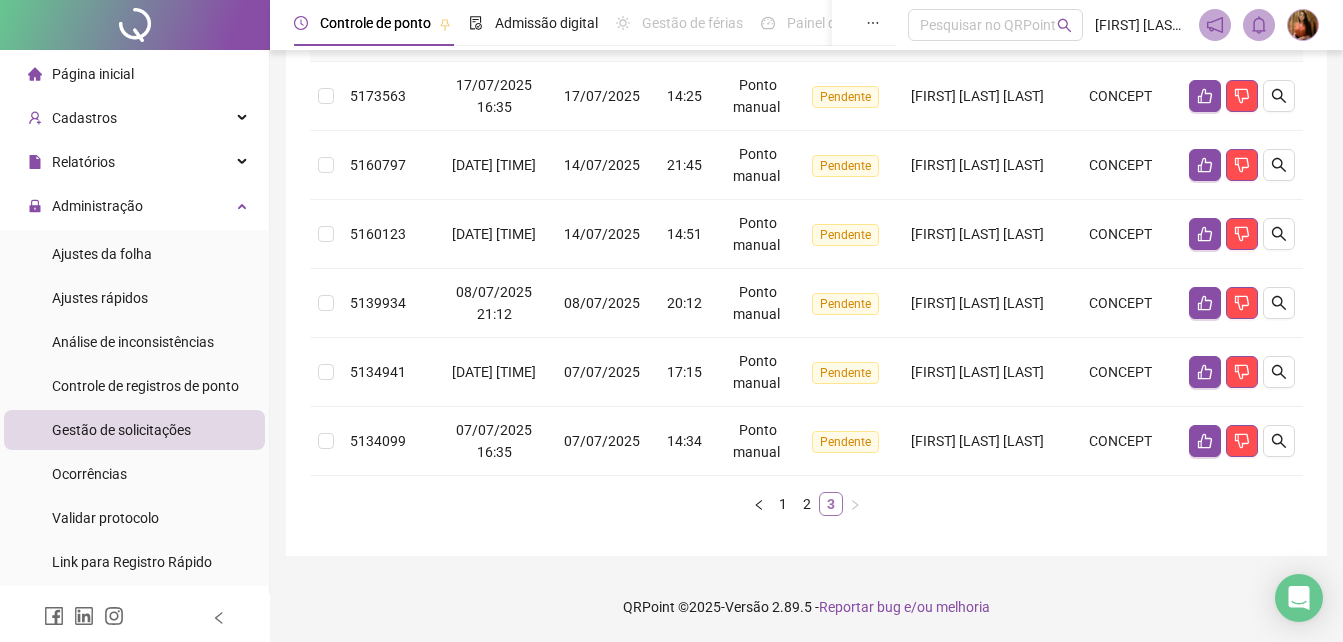 scroll, scrollTop: 281, scrollLeft: 0, axis: vertical 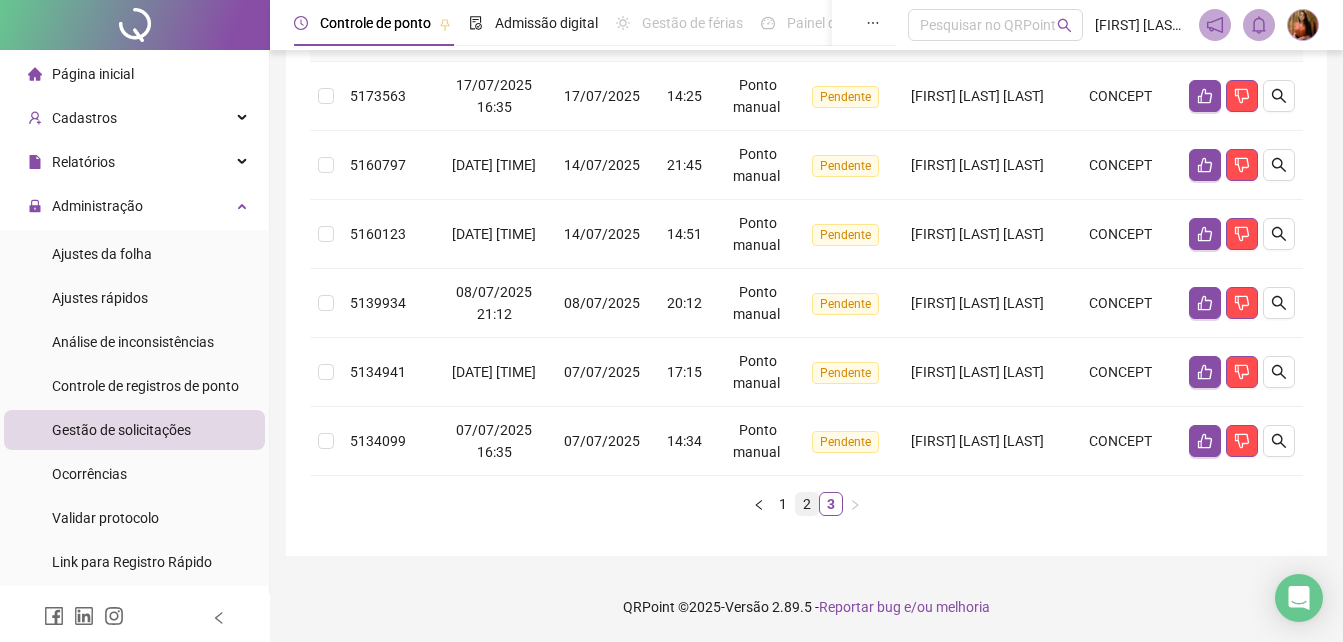 click on "2" at bounding box center [807, 504] 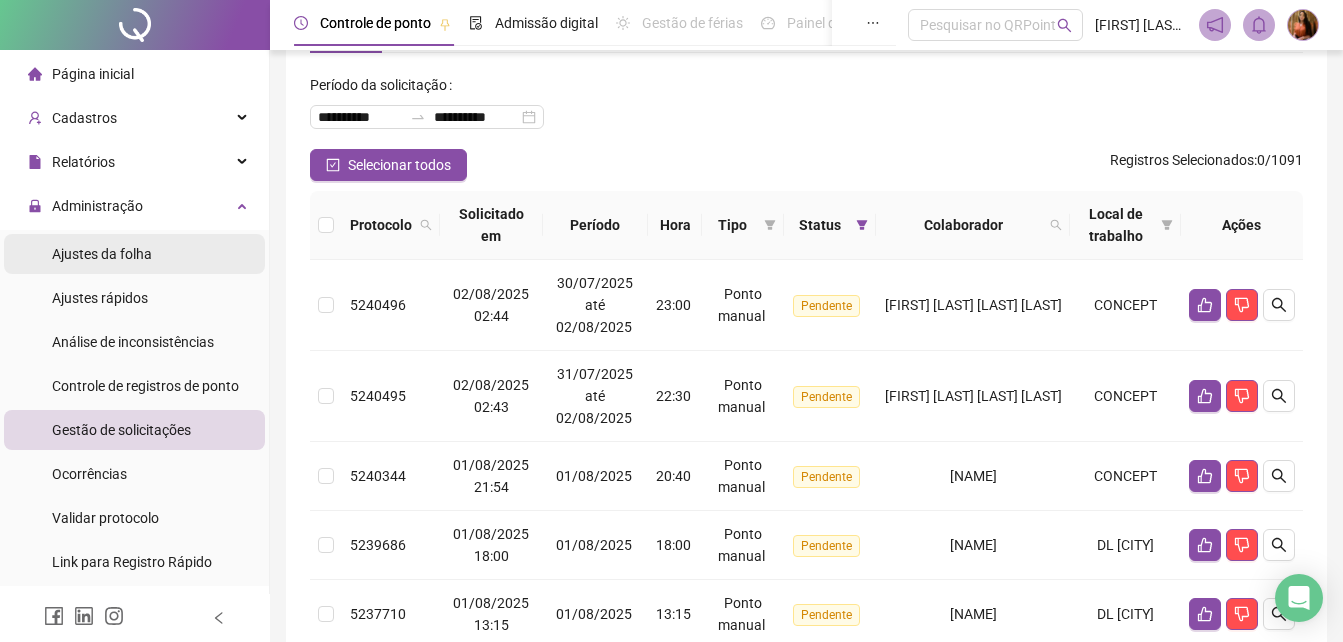 scroll, scrollTop: 81, scrollLeft: 0, axis: vertical 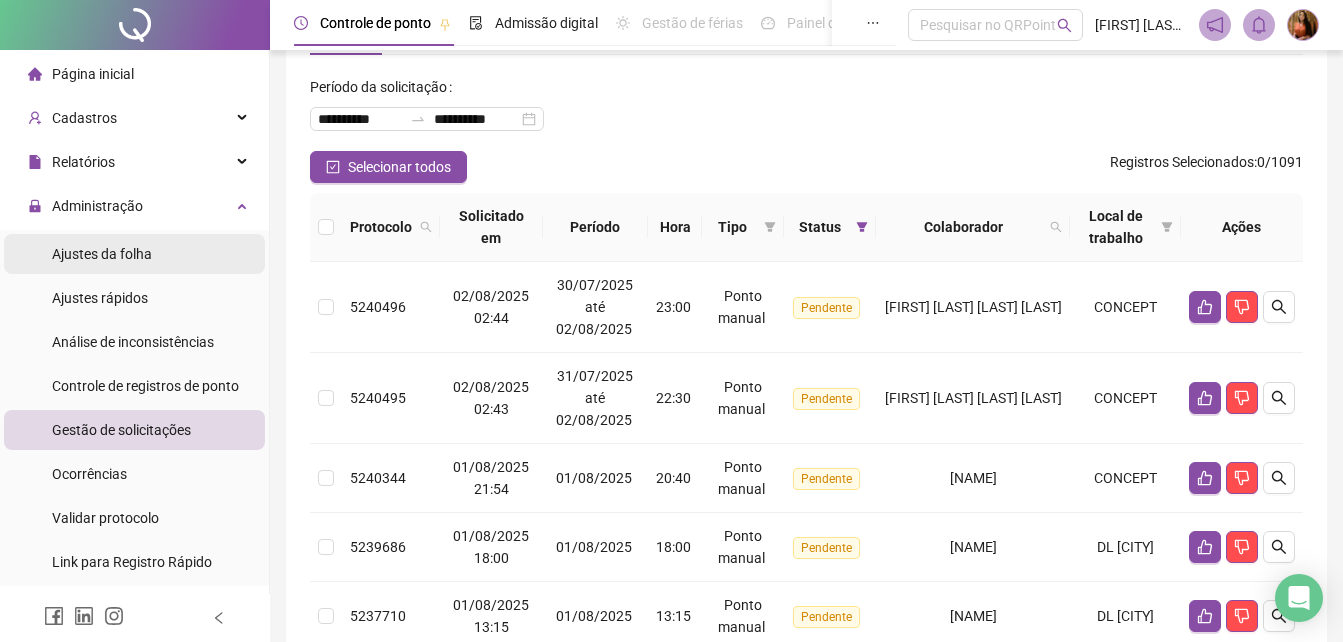 click on "Ajustes da folha" at bounding box center (134, 254) 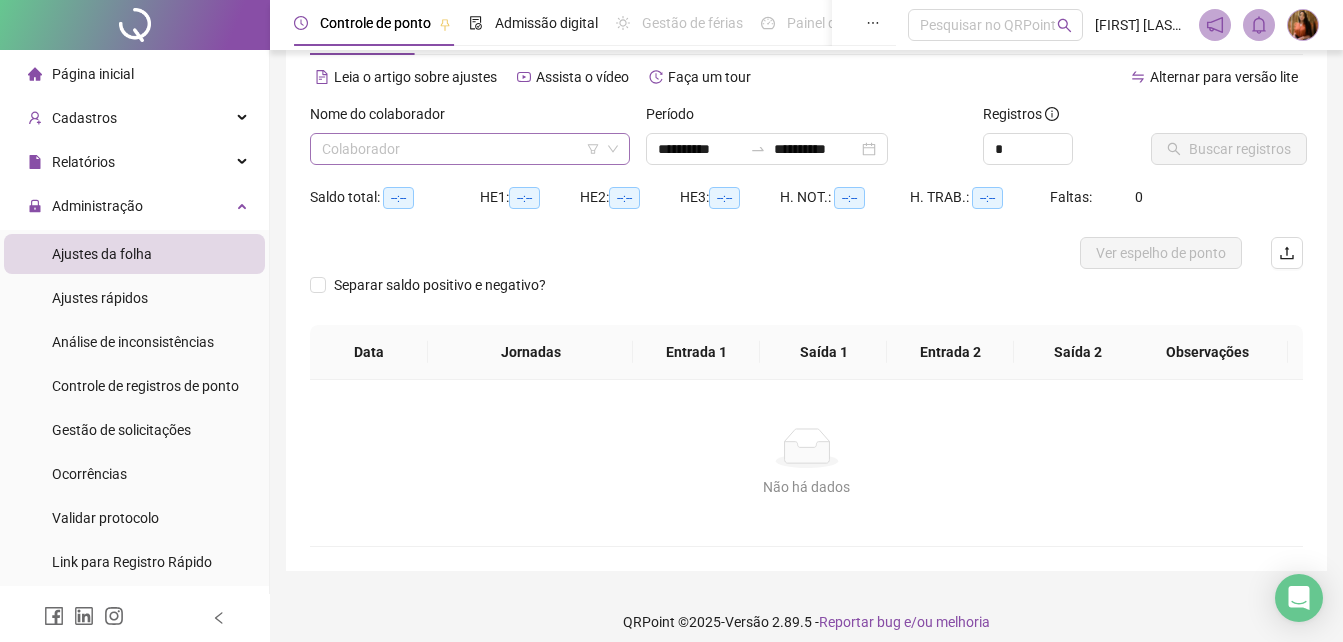 click at bounding box center [461, 149] 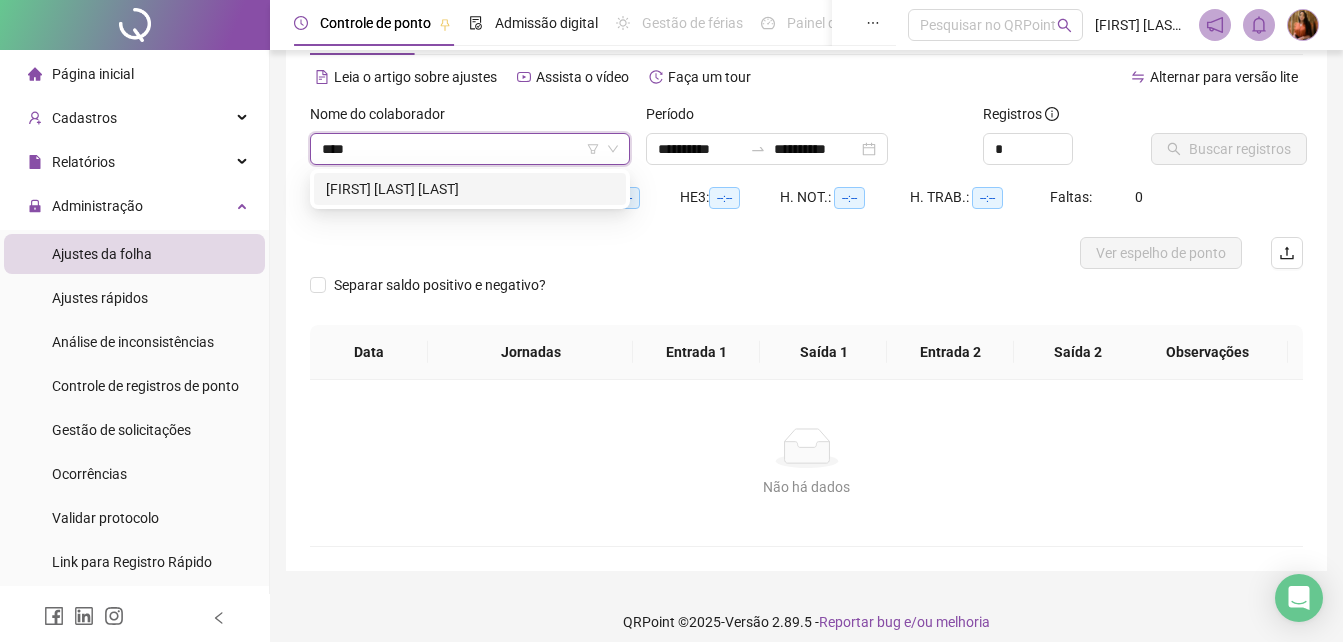 type on "*****" 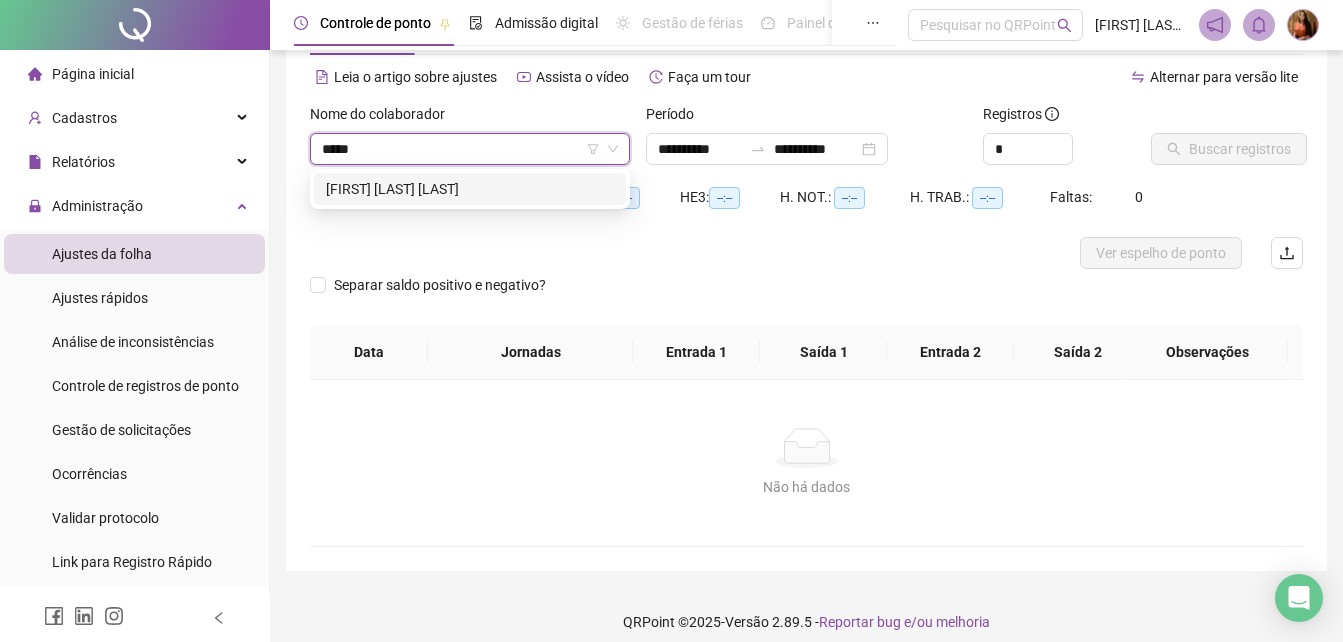 click on "[FIRST] [LAST]" at bounding box center [470, 189] 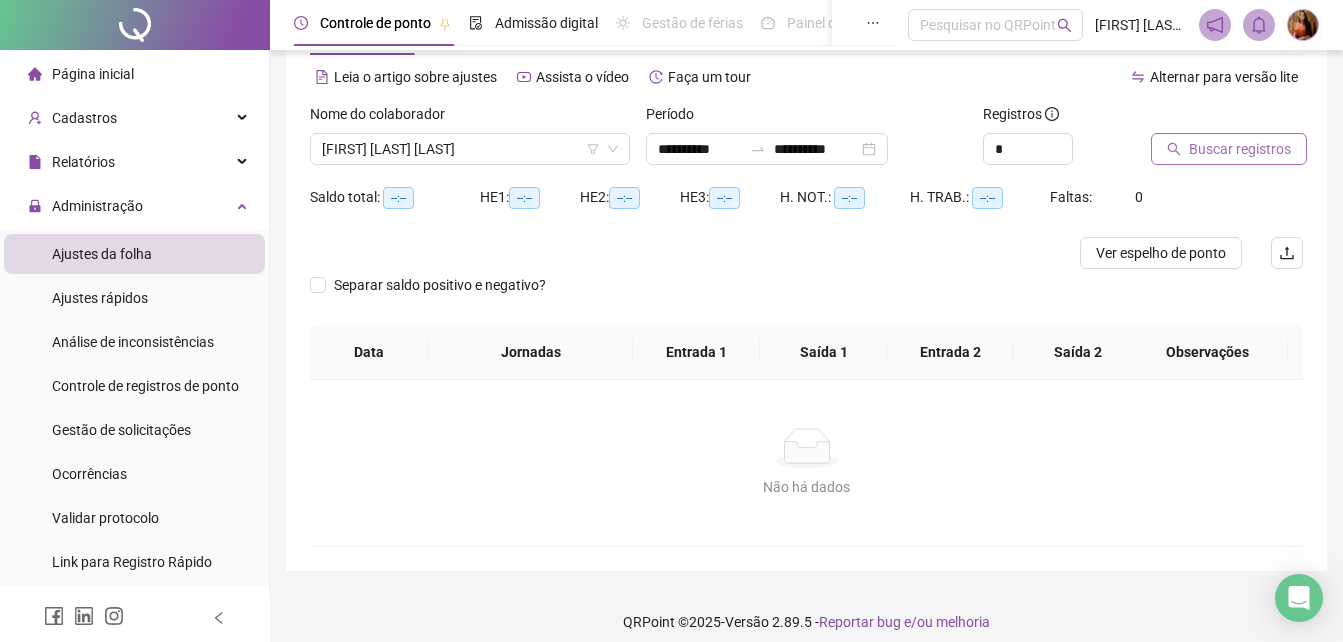 click on "Buscar registros" at bounding box center (1240, 149) 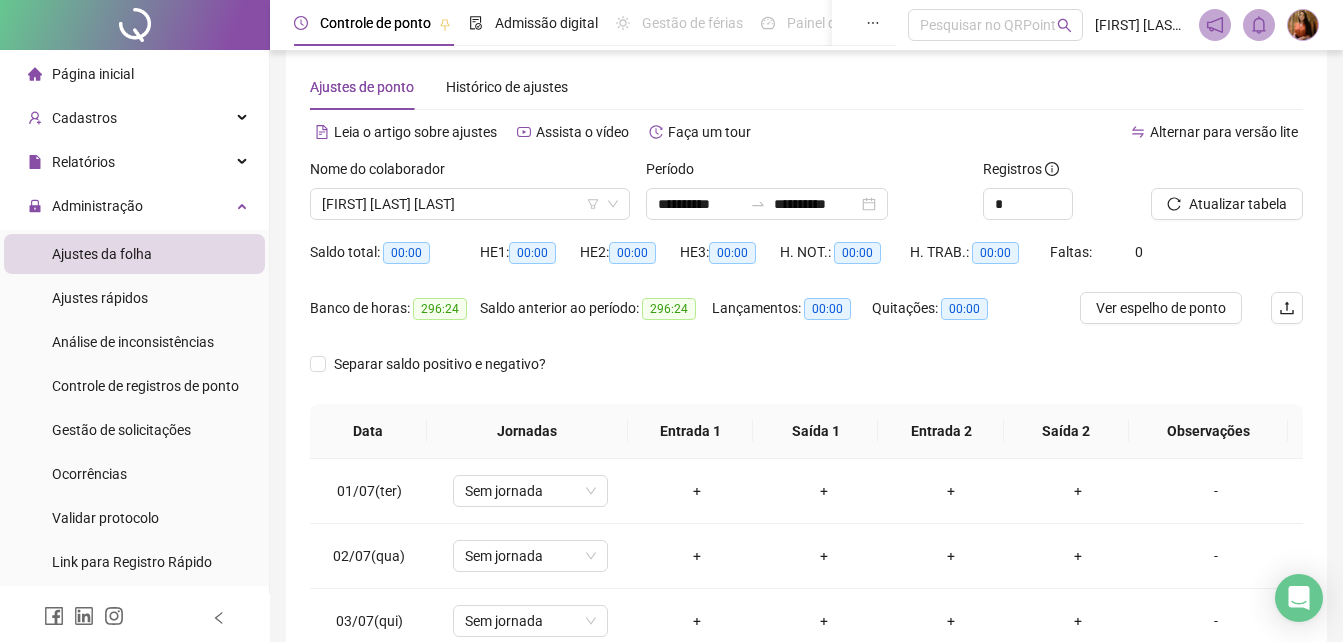 scroll, scrollTop: 25, scrollLeft: 0, axis: vertical 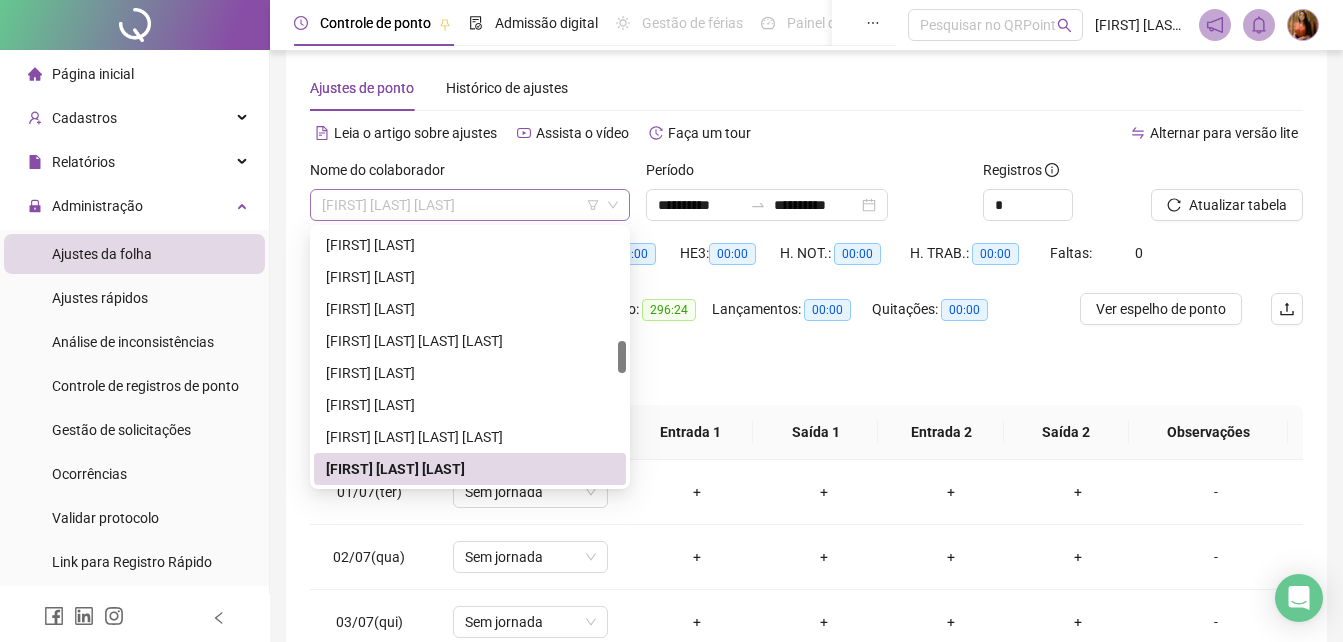click on "[FIRST] [LAST]" at bounding box center [470, 205] 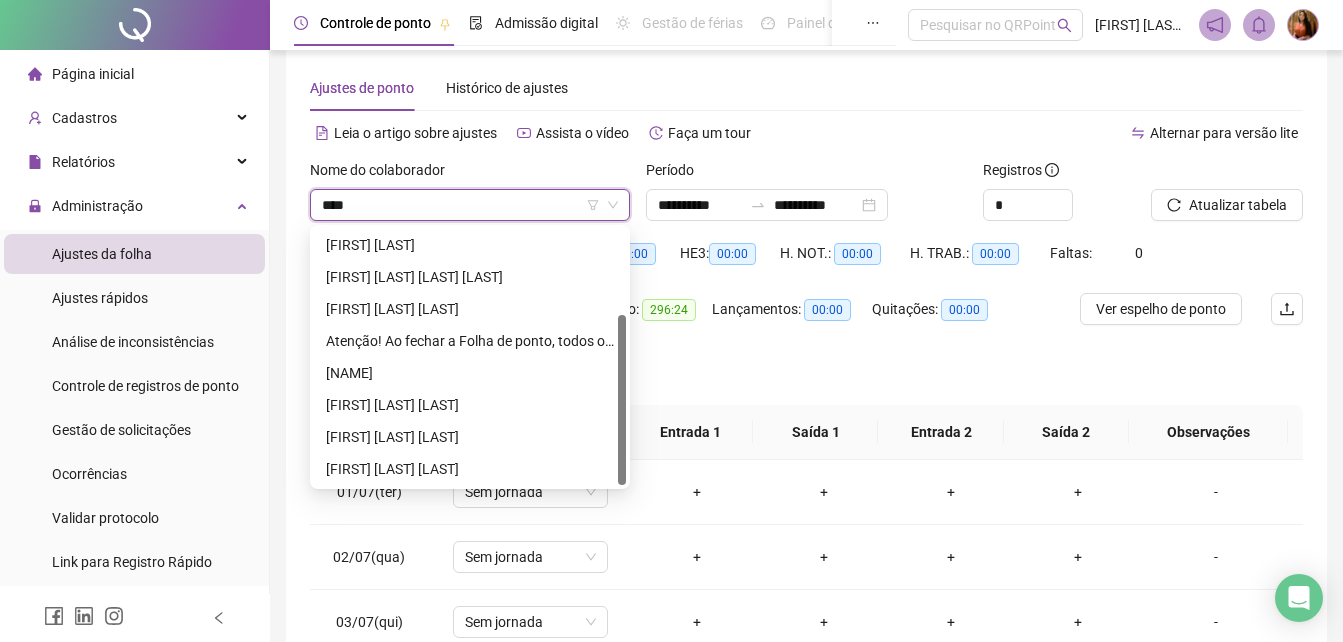 scroll, scrollTop: 0, scrollLeft: 0, axis: both 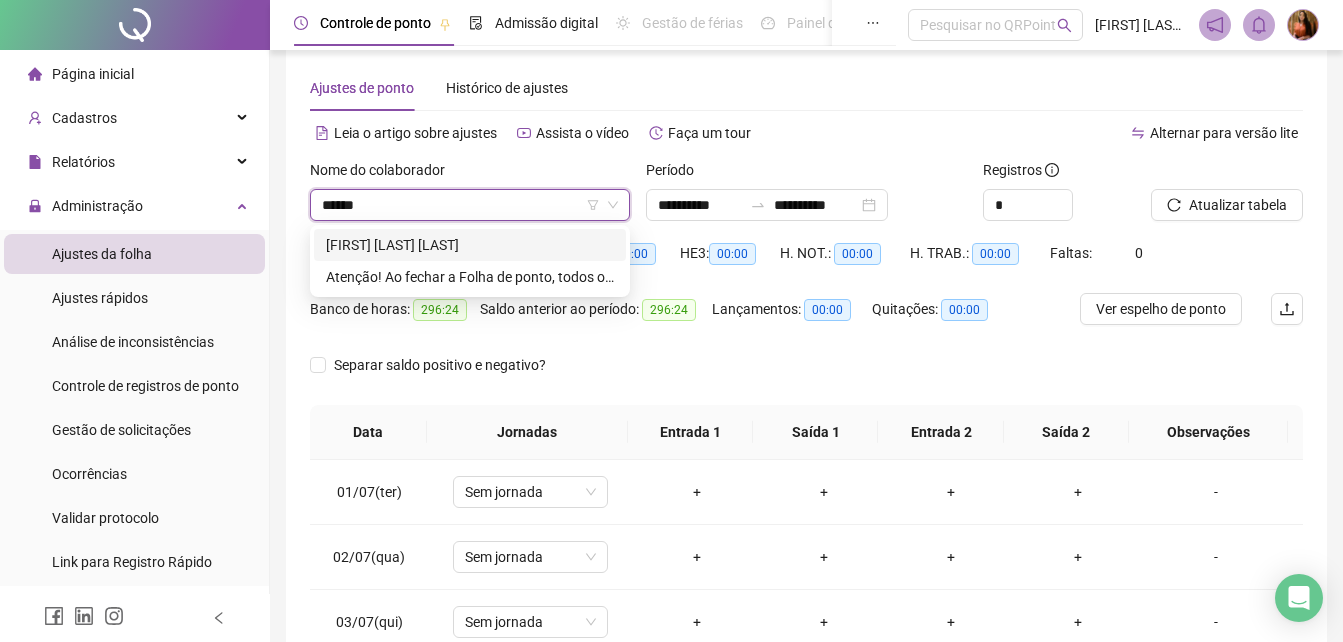 type on "*******" 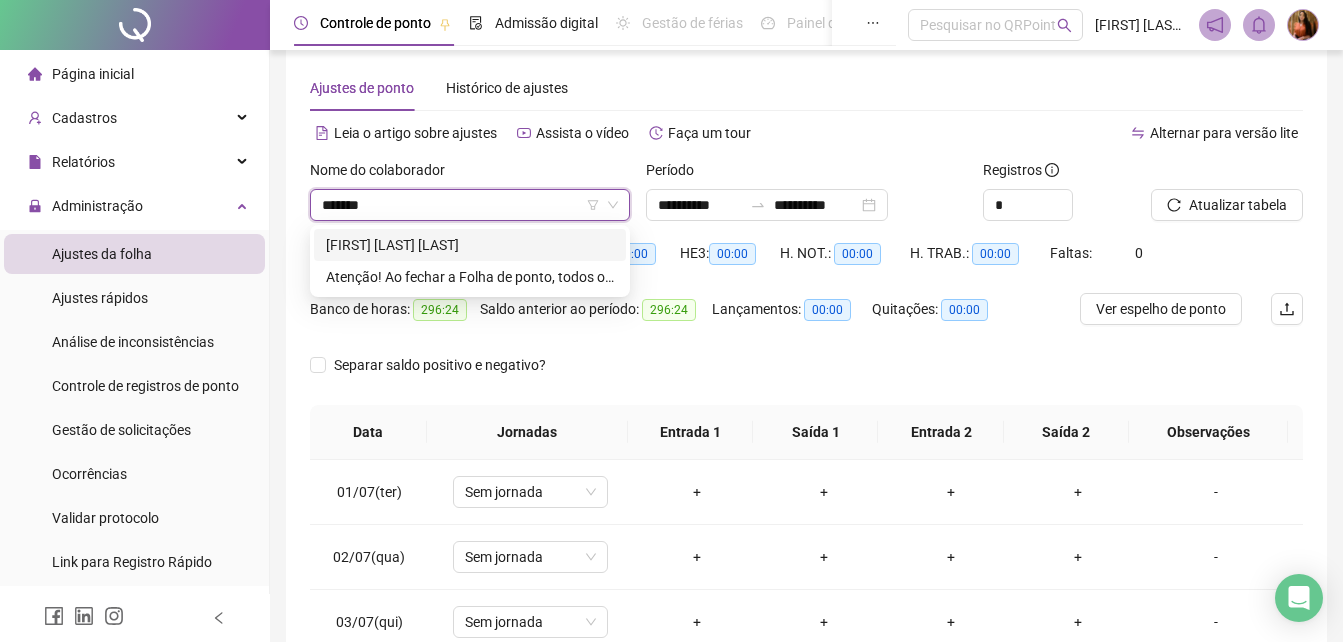 click on "[FIRST] [LAST]" at bounding box center [470, 245] 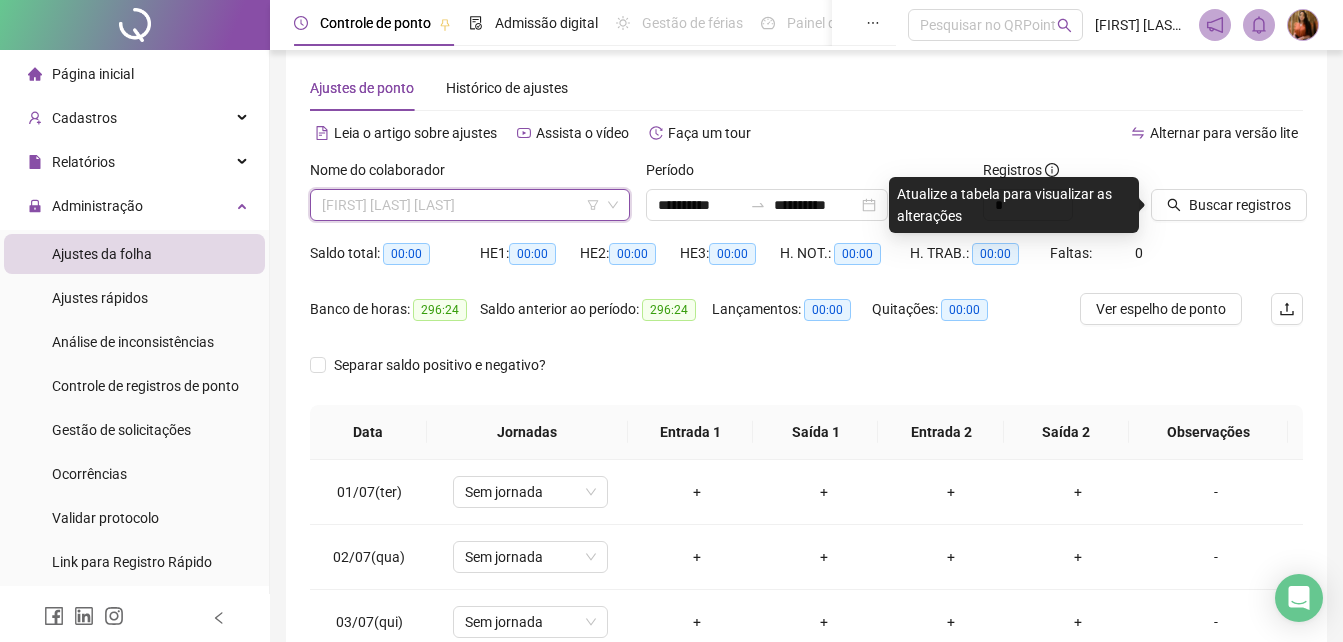 click on "[FIRST] [LAST]" at bounding box center (470, 205) 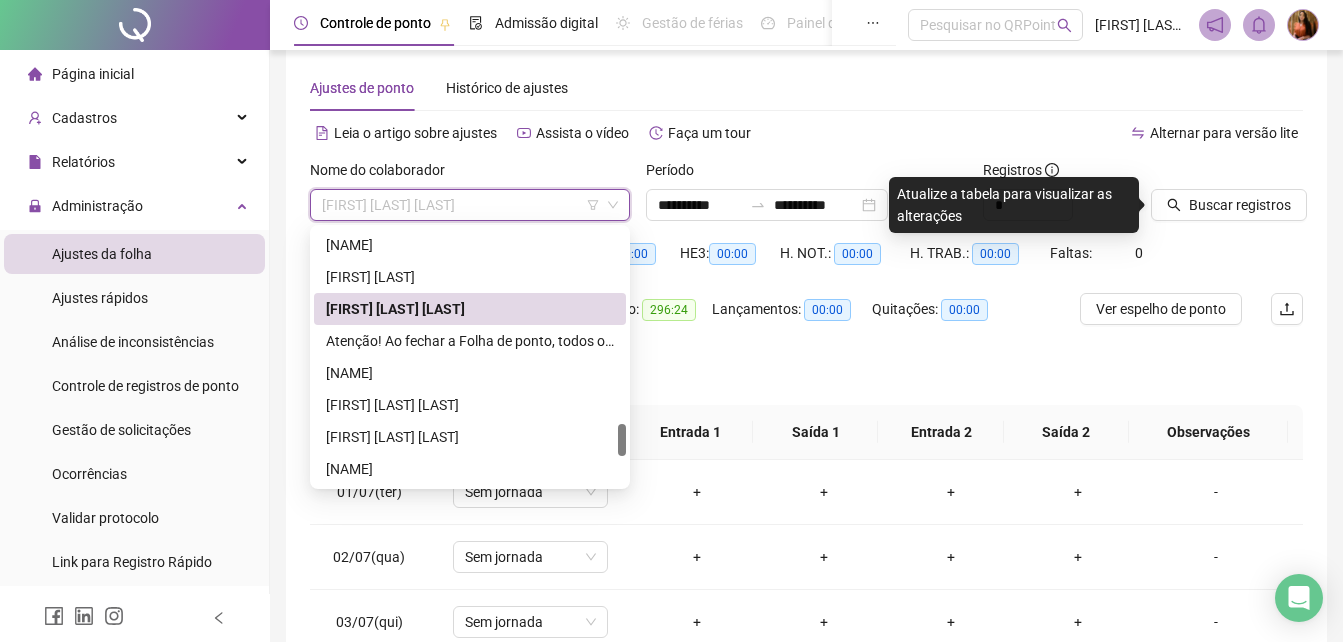 scroll, scrollTop: 1560, scrollLeft: 0, axis: vertical 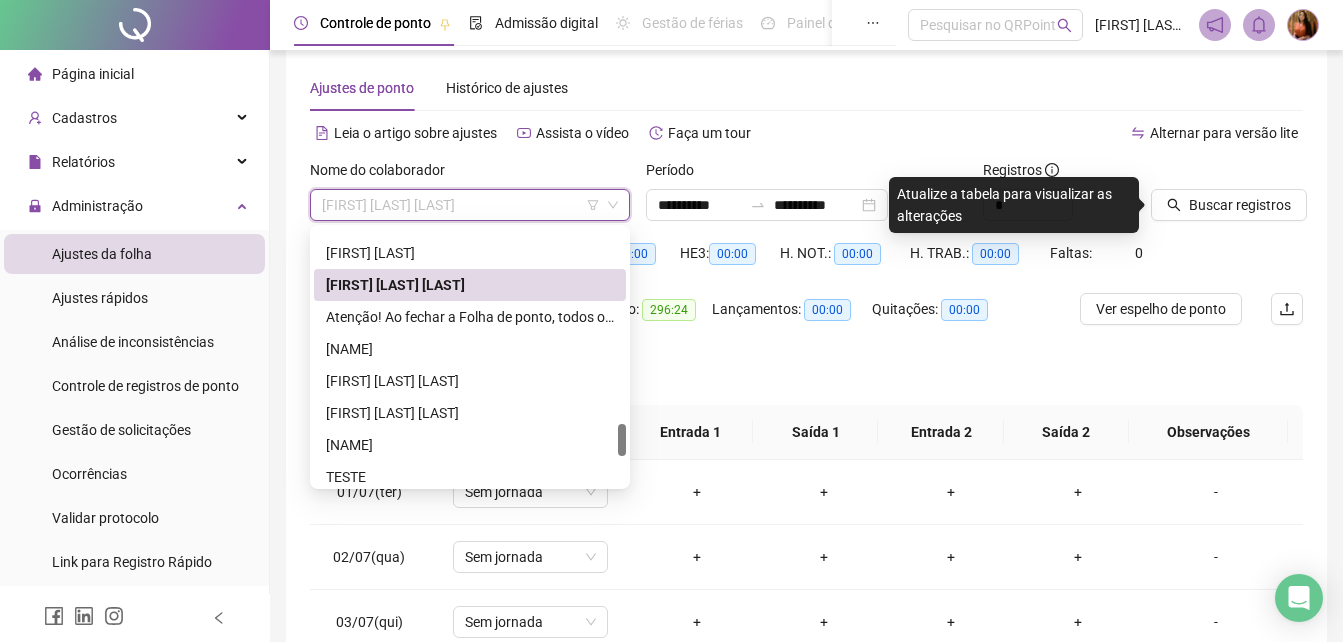 drag, startPoint x: 619, startPoint y: 415, endPoint x: 625, endPoint y: 438, distance: 23.769728 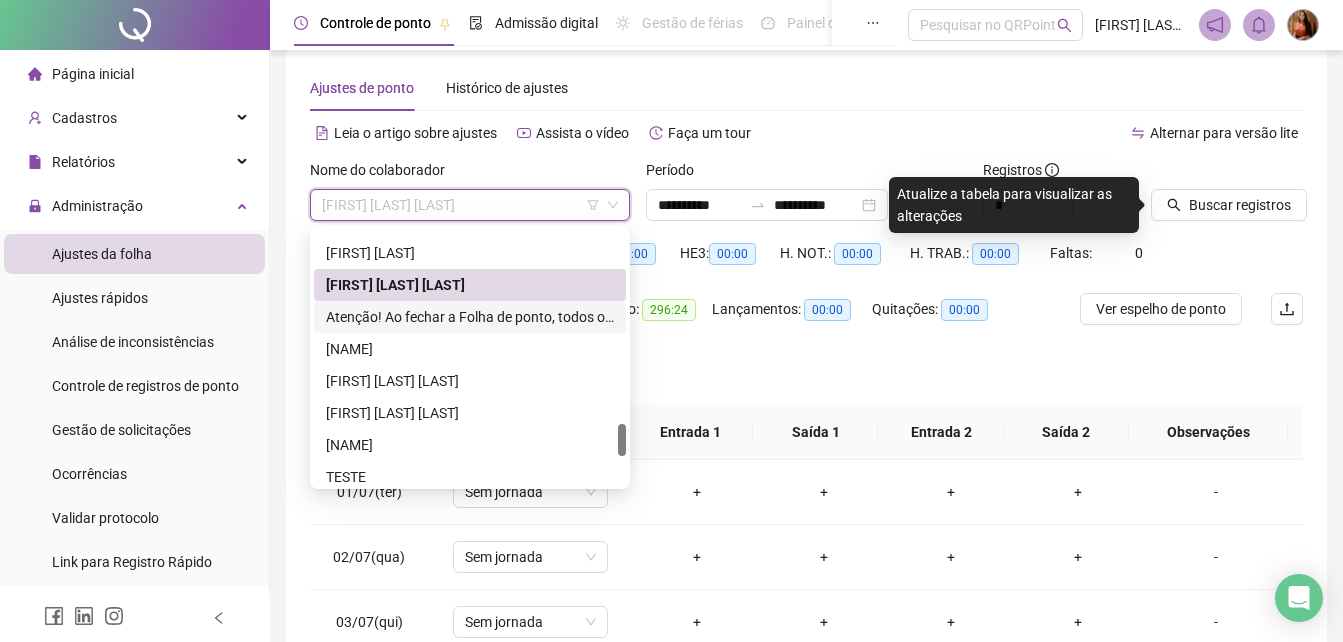 click on "[FIRST] [LAST]" at bounding box center (470, 317) 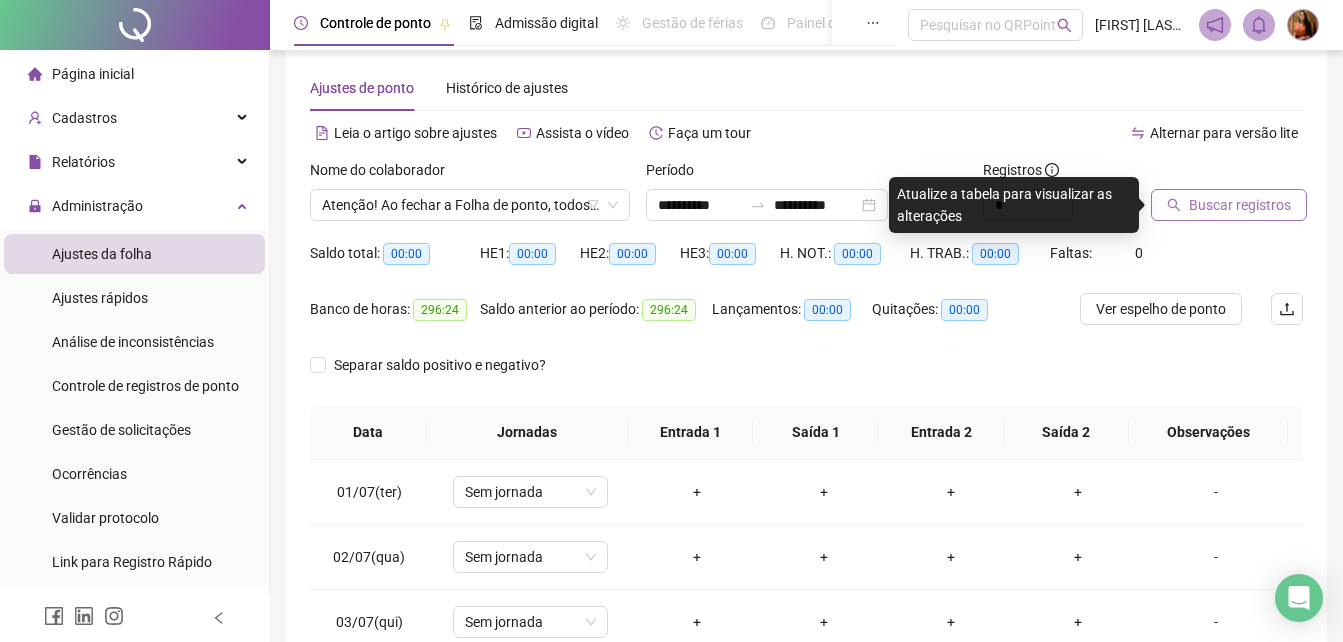 click on "Buscar registros" at bounding box center (1240, 205) 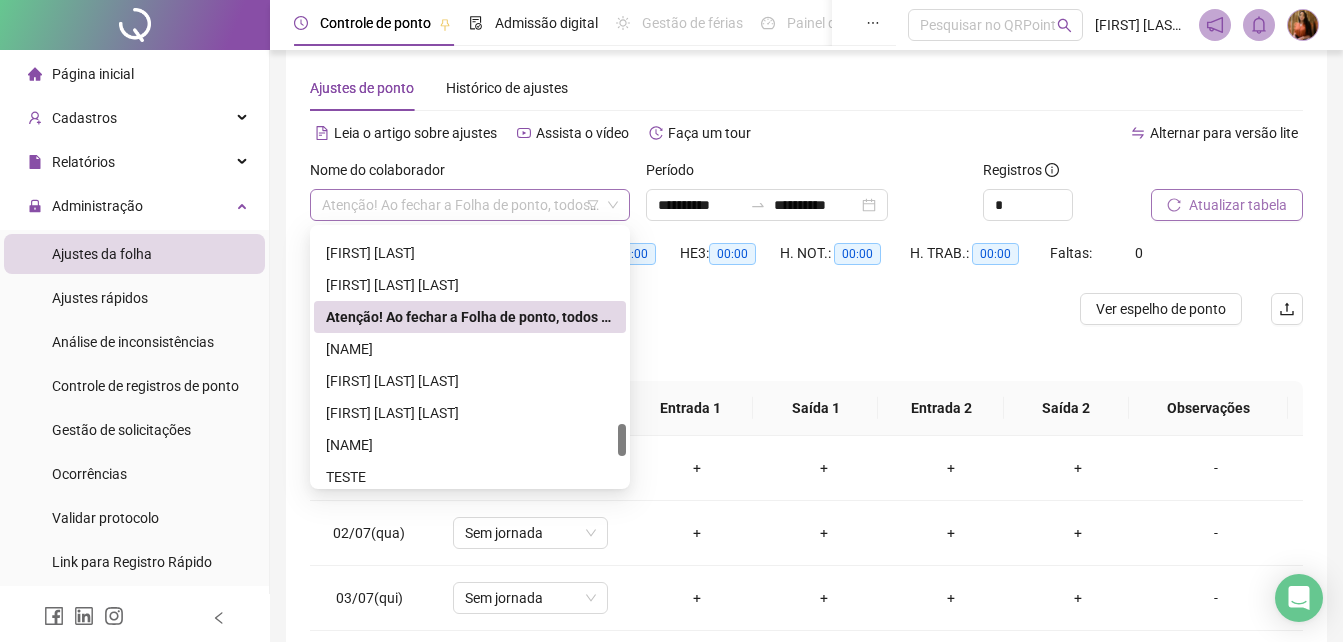 click on "[FIRST] [LAST]" at bounding box center (470, 205) 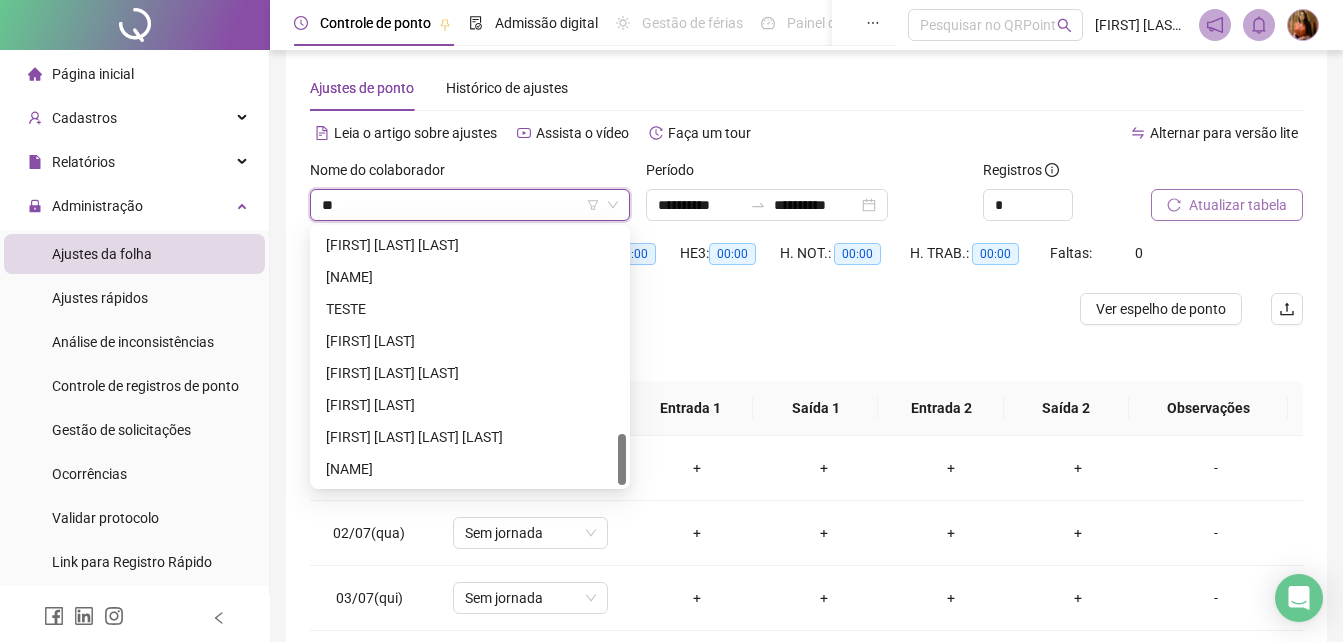 scroll, scrollTop: 0, scrollLeft: 0, axis: both 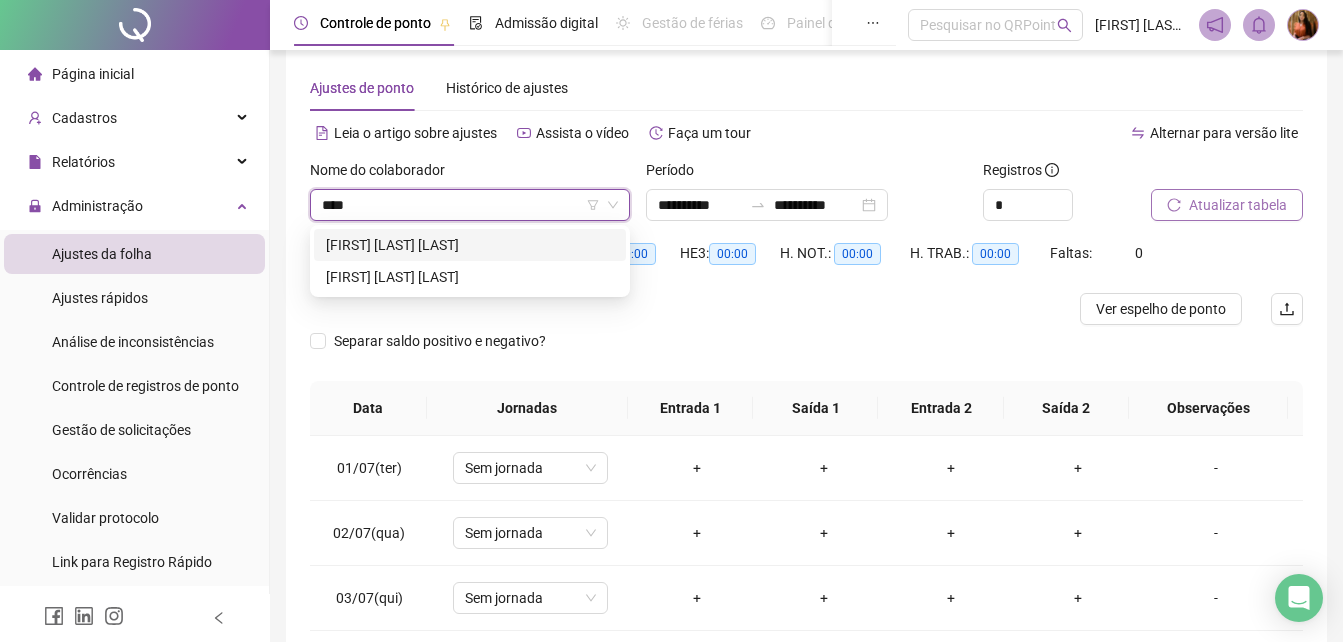 type on "*****" 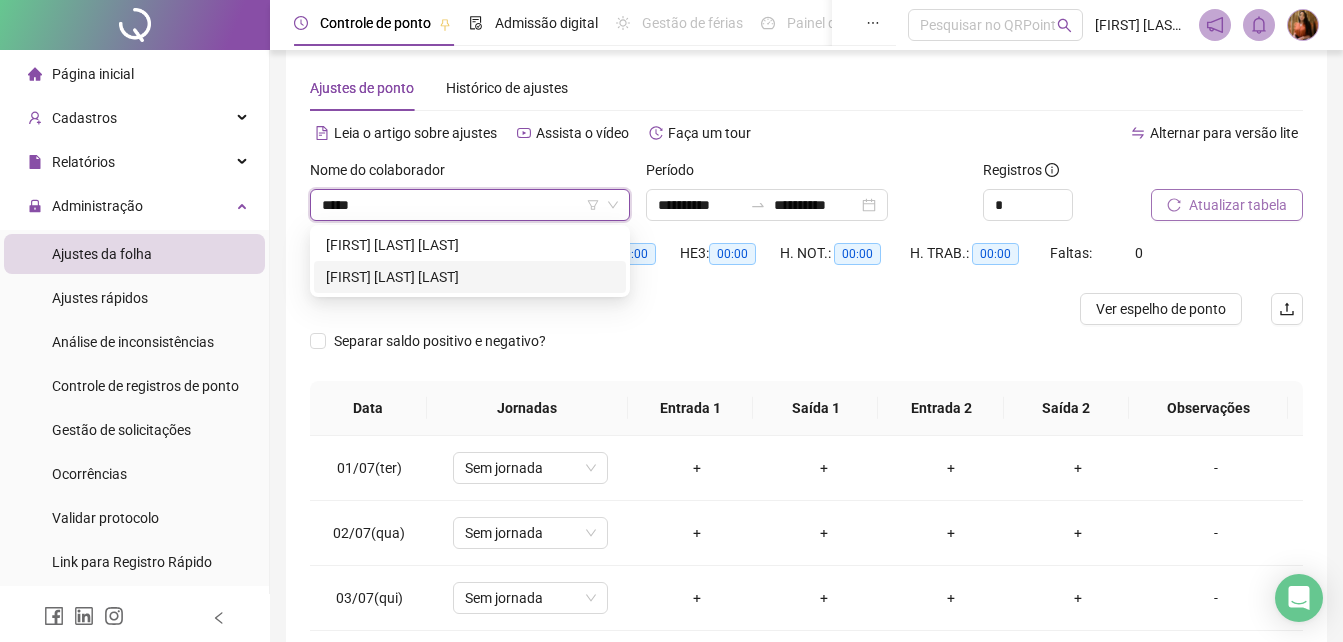 click on "[FIRST] [LAST]" at bounding box center [470, 277] 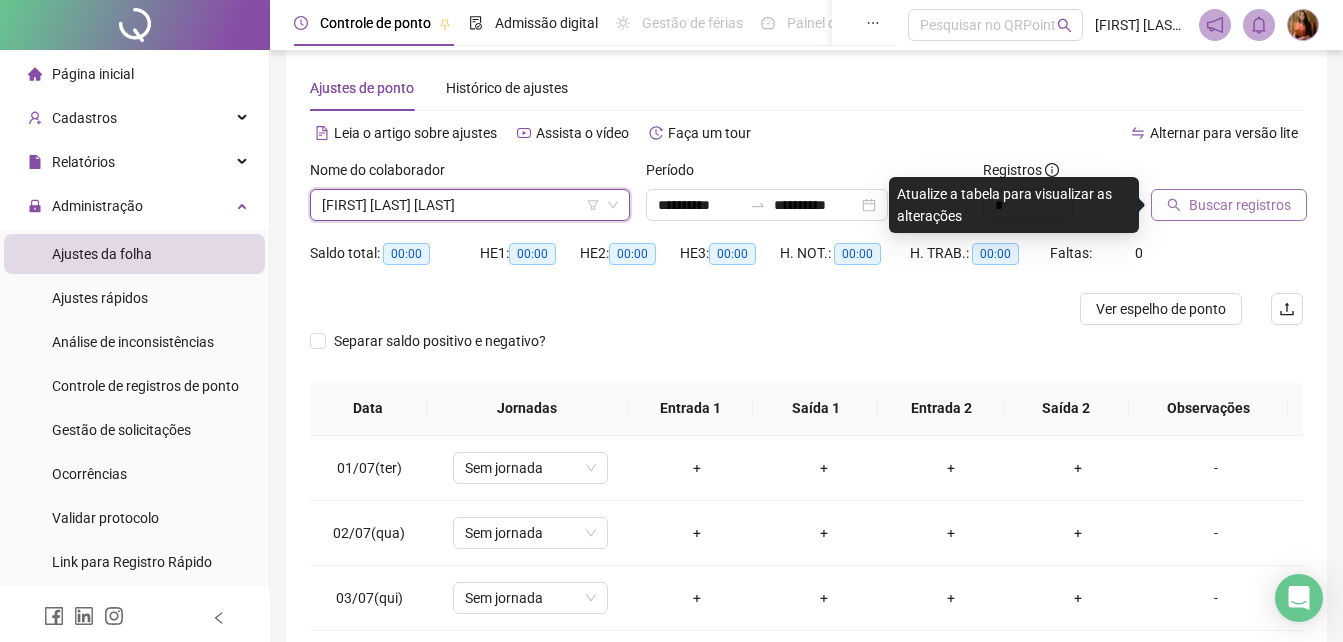 click on "Buscar registros" at bounding box center [1240, 205] 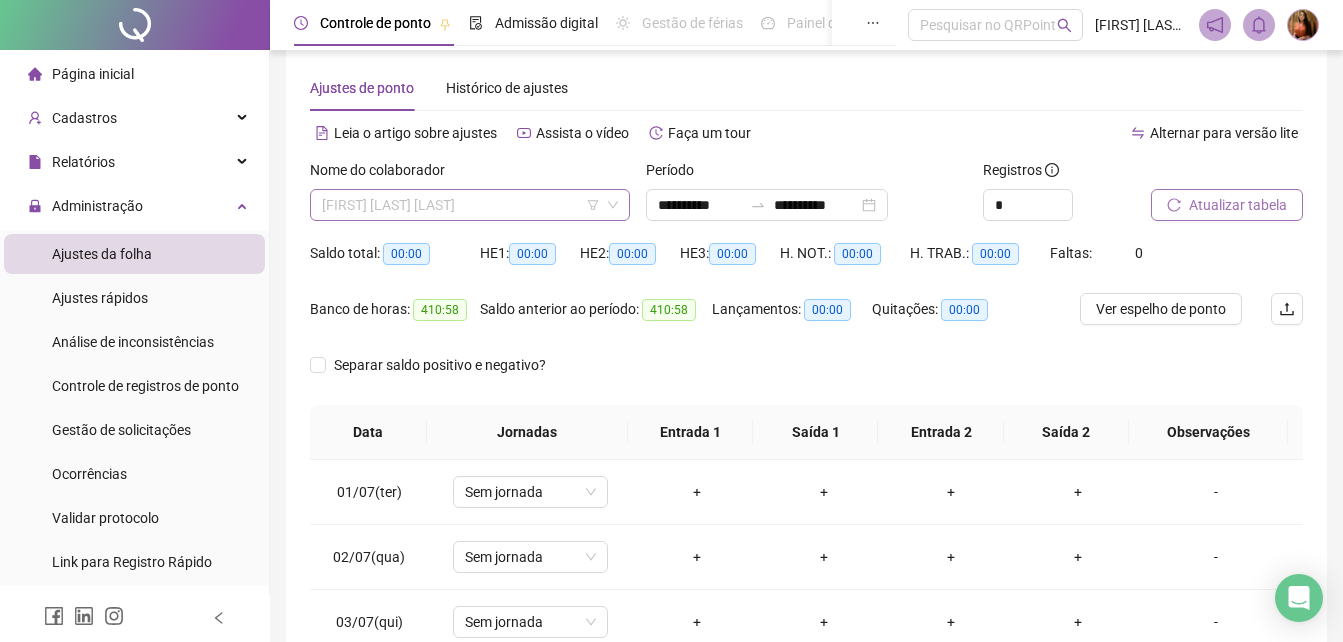 click on "[FIRST] [LAST]" at bounding box center [470, 205] 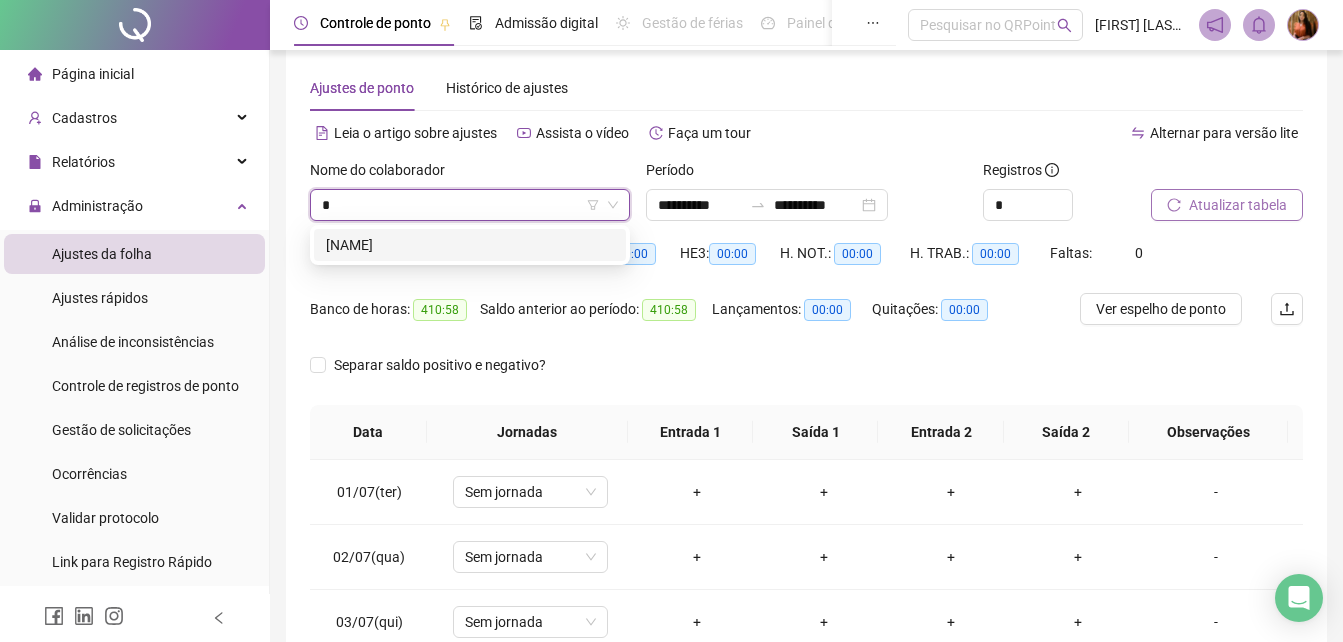scroll, scrollTop: 0, scrollLeft: 0, axis: both 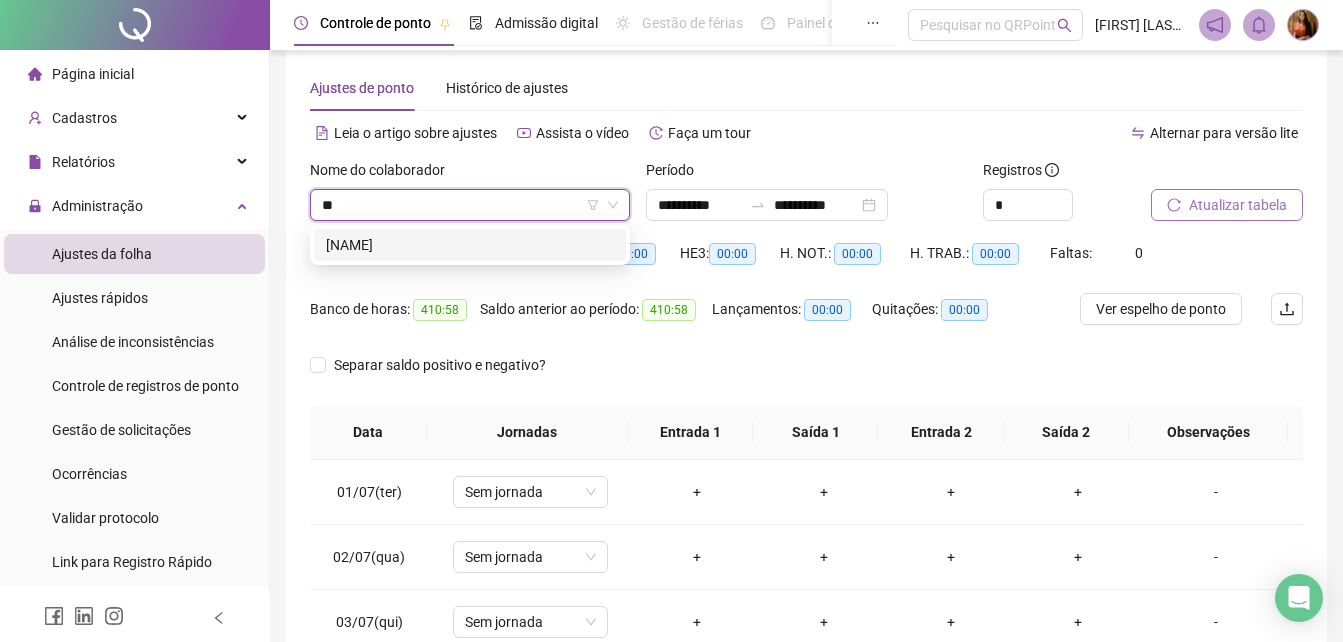 type on "***" 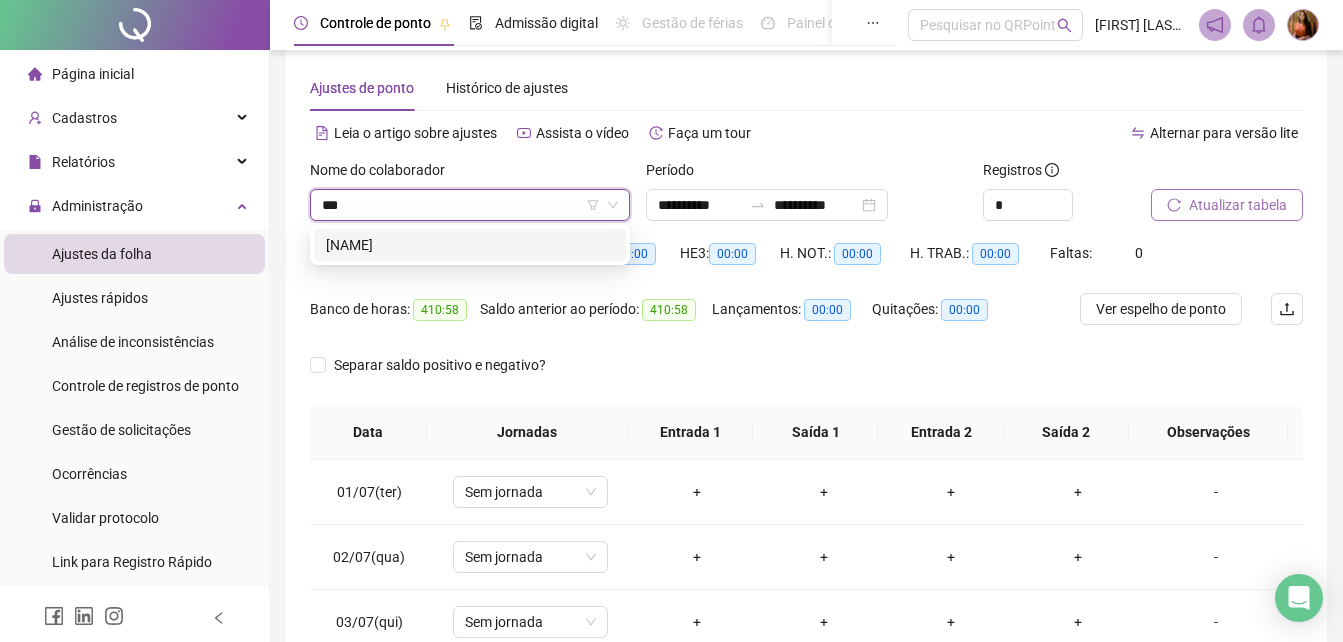 click on "[FIRST] [LAST]" at bounding box center [470, 245] 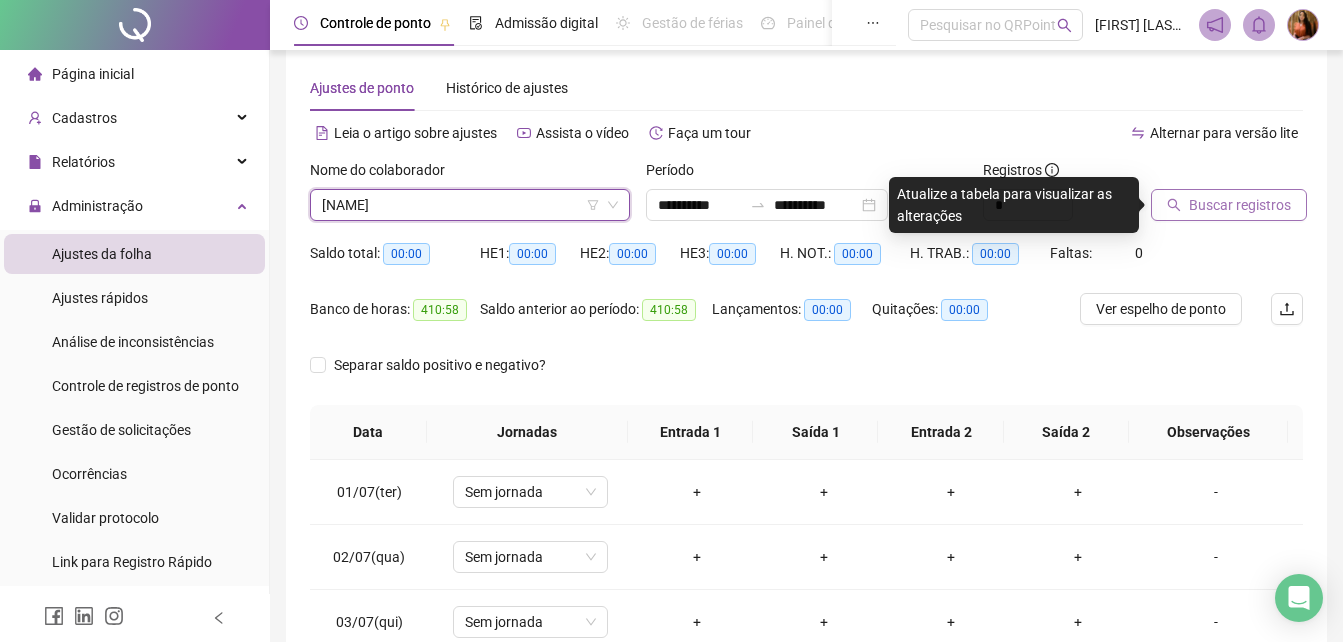click on "Buscar registros" at bounding box center (1240, 205) 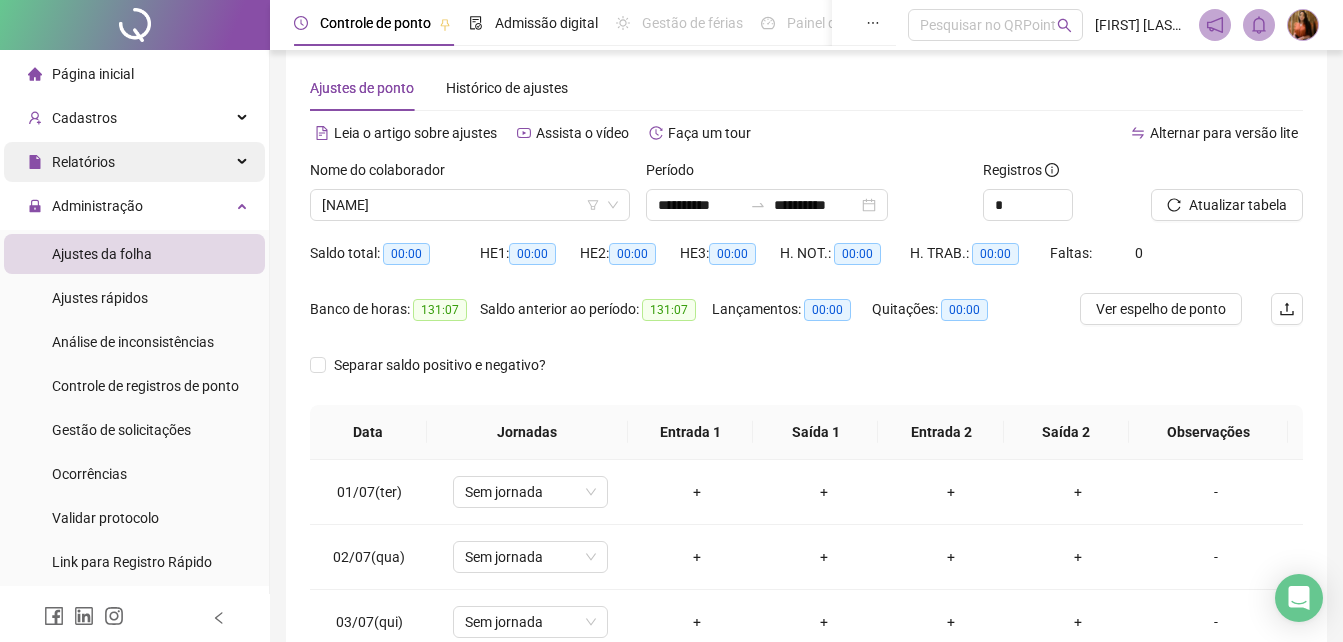click on "Relatórios" at bounding box center (83, 162) 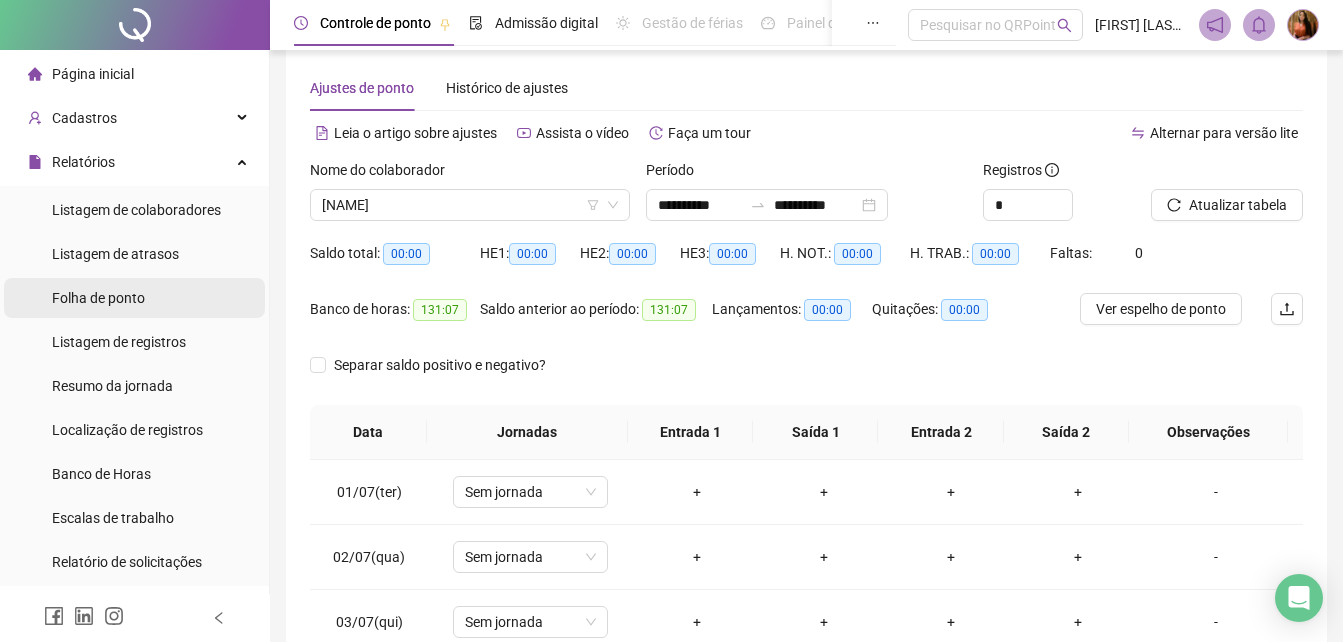 click on "Folha de ponto" at bounding box center (98, 298) 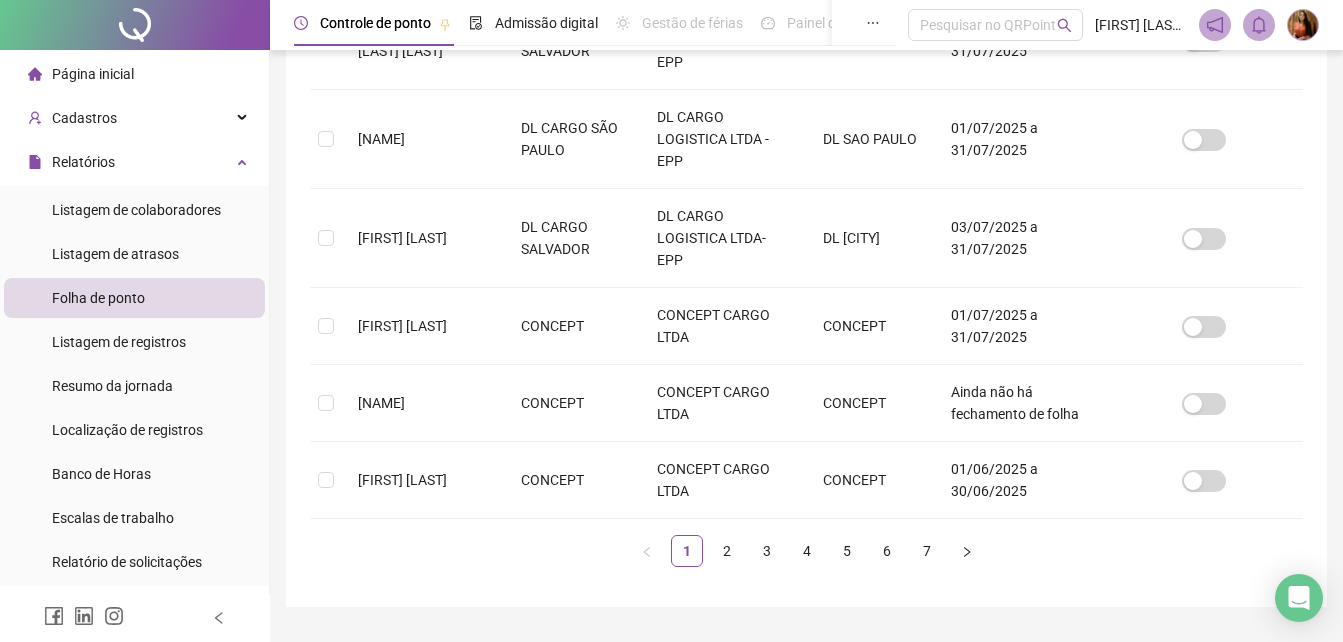 scroll, scrollTop: 838, scrollLeft: 0, axis: vertical 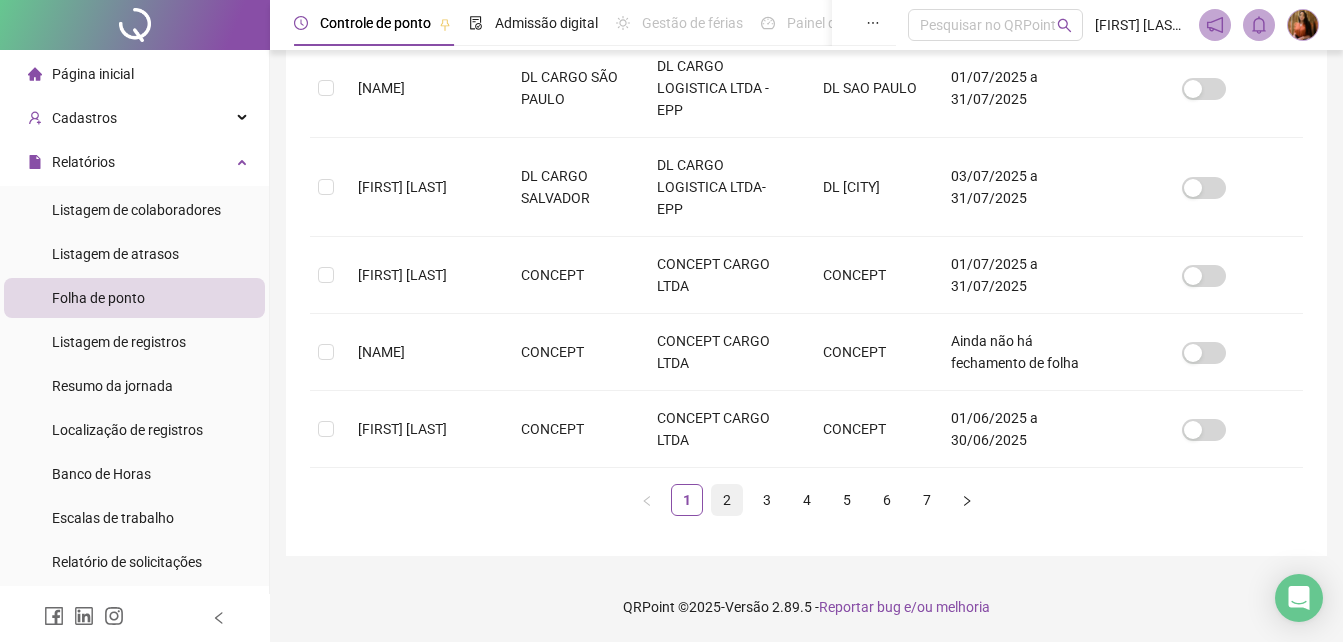 click on "2" at bounding box center (727, 500) 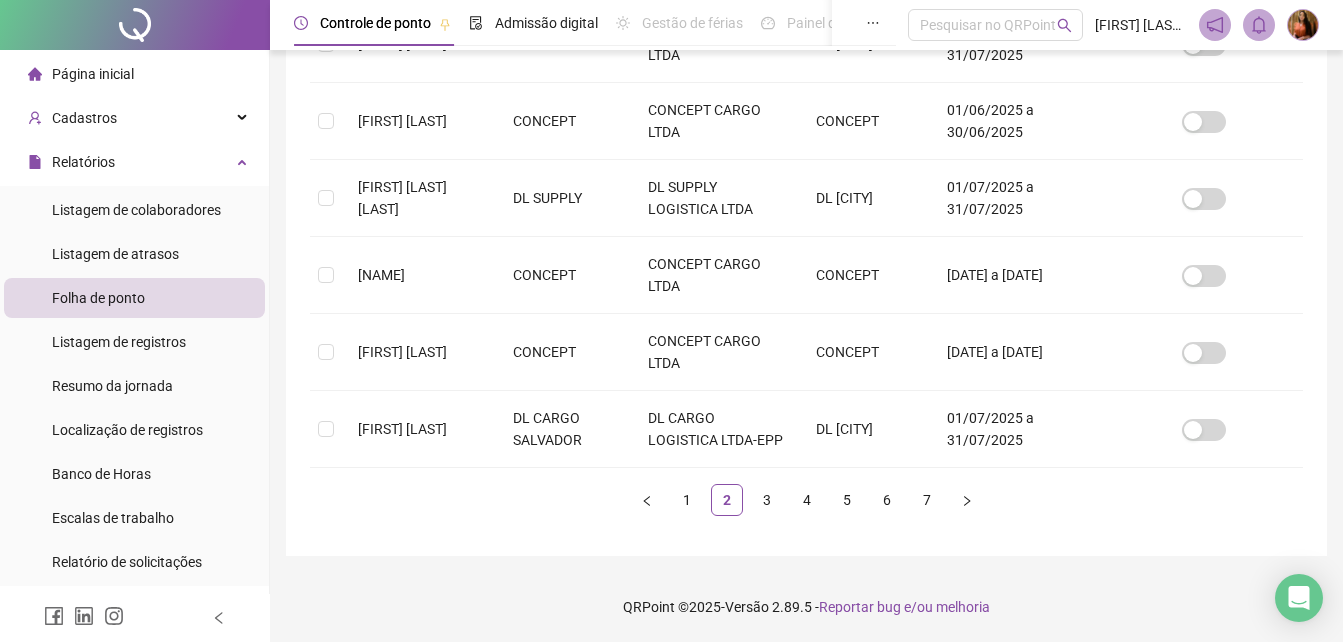 scroll, scrollTop: 816, scrollLeft: 0, axis: vertical 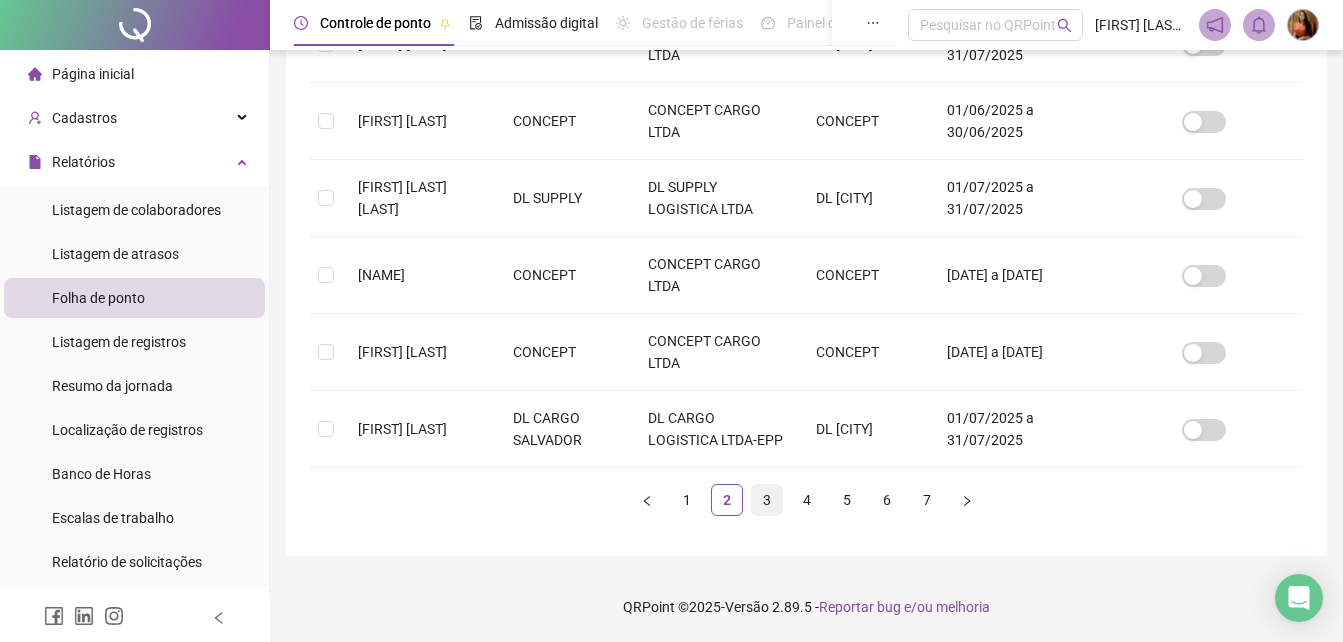 click on "3" at bounding box center (767, 500) 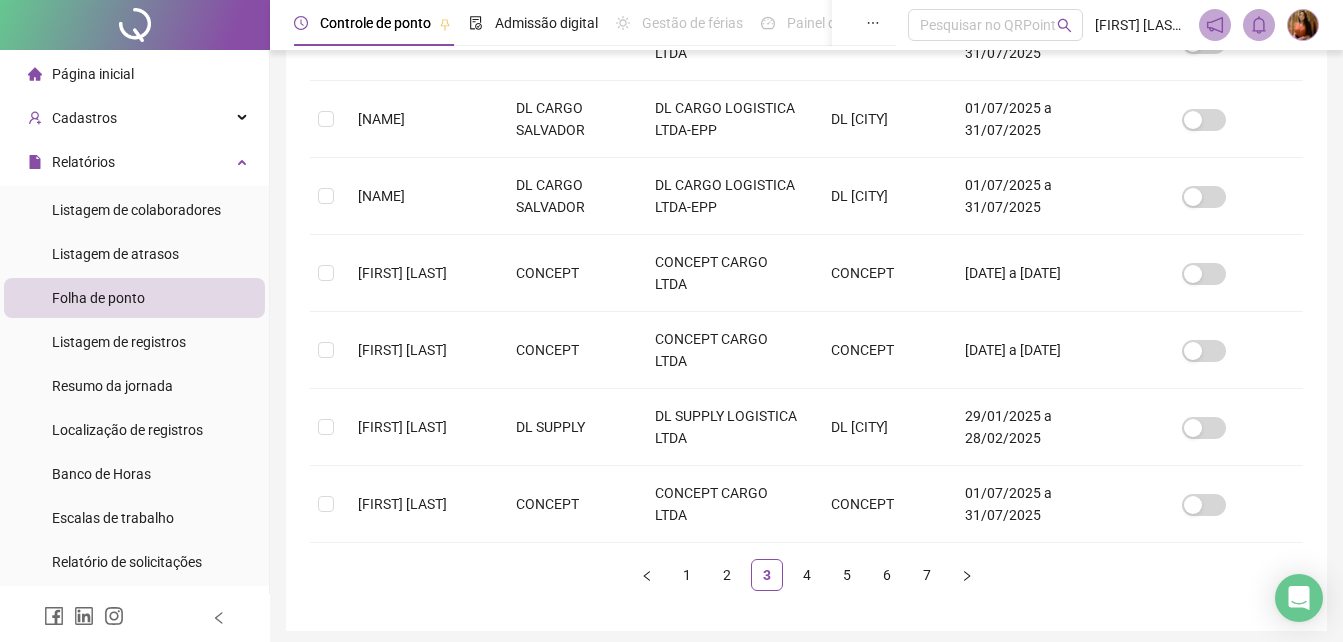 scroll, scrollTop: 692, scrollLeft: 0, axis: vertical 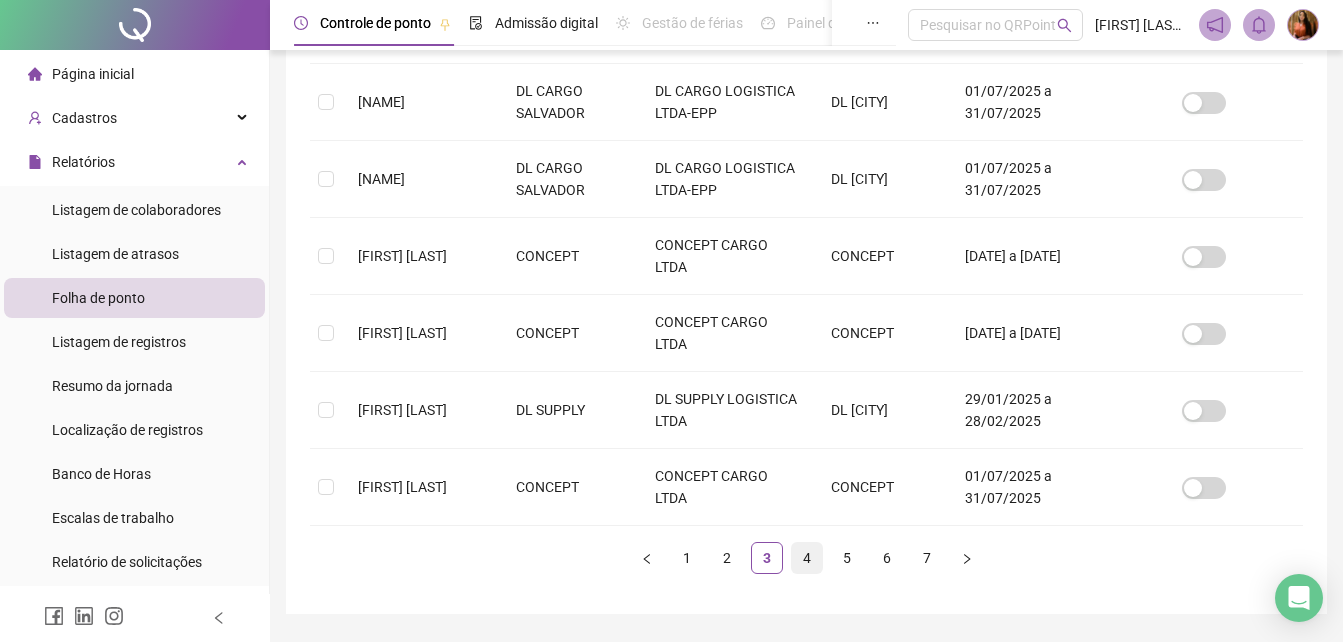 click on "4" at bounding box center (807, 558) 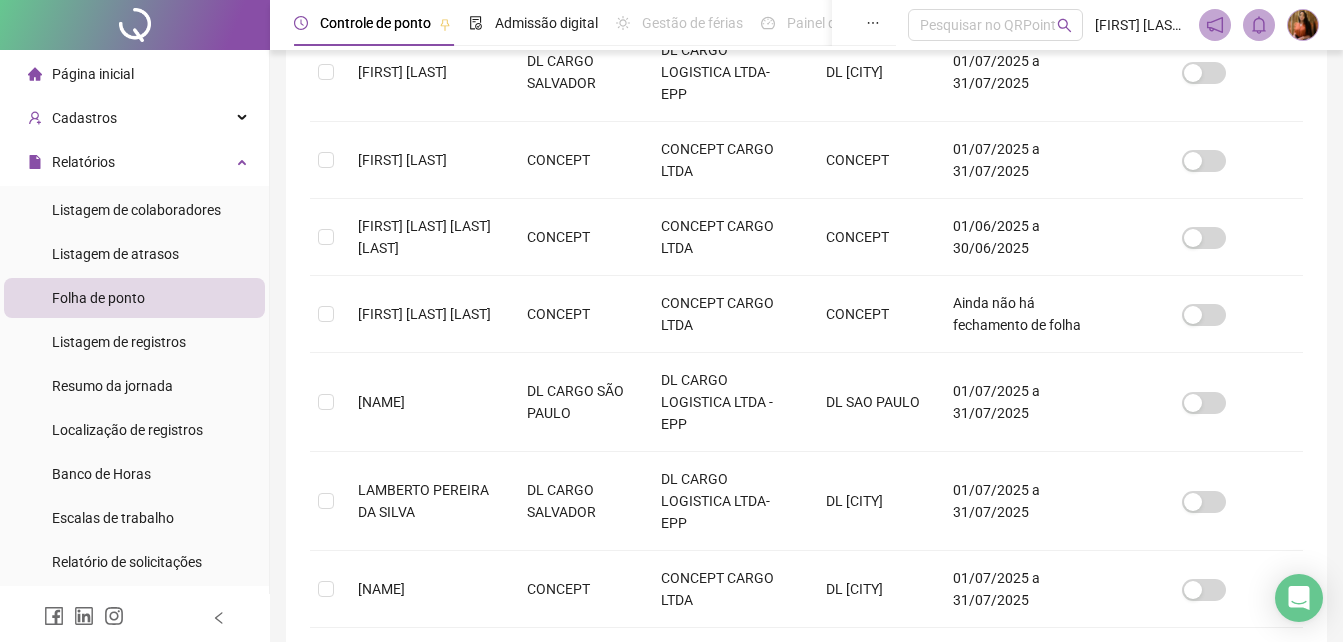 scroll, scrollTop: 656, scrollLeft: 0, axis: vertical 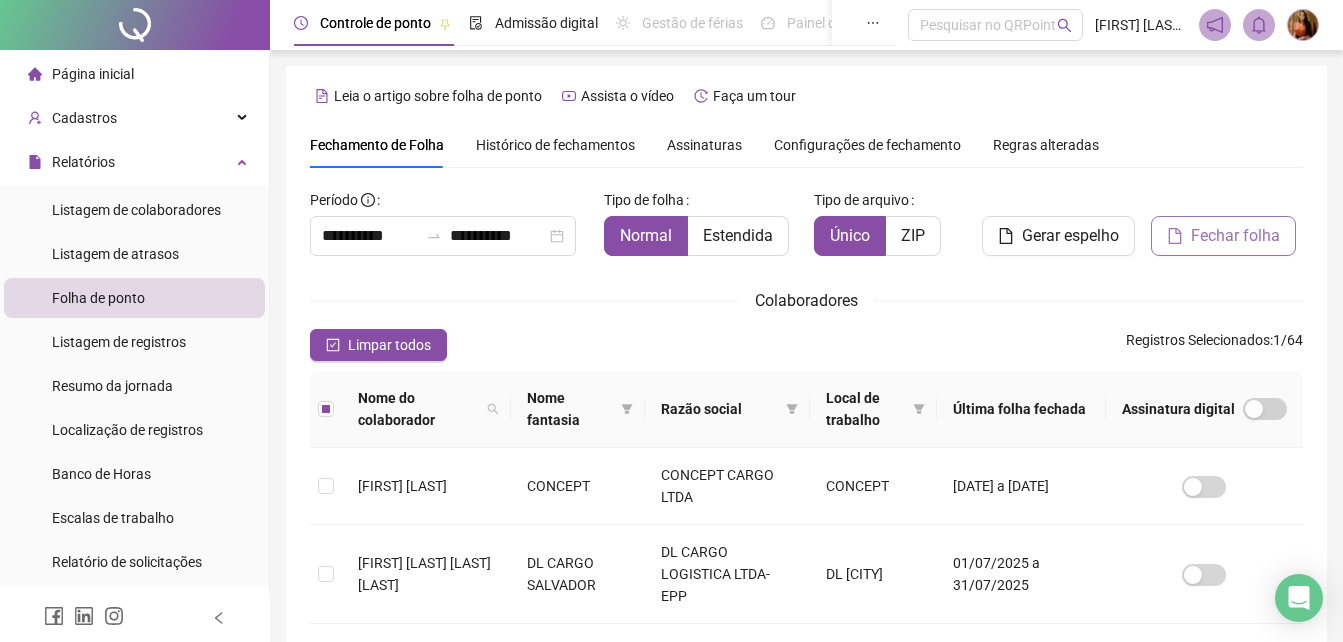 click on "Fechar folha" at bounding box center [1235, 236] 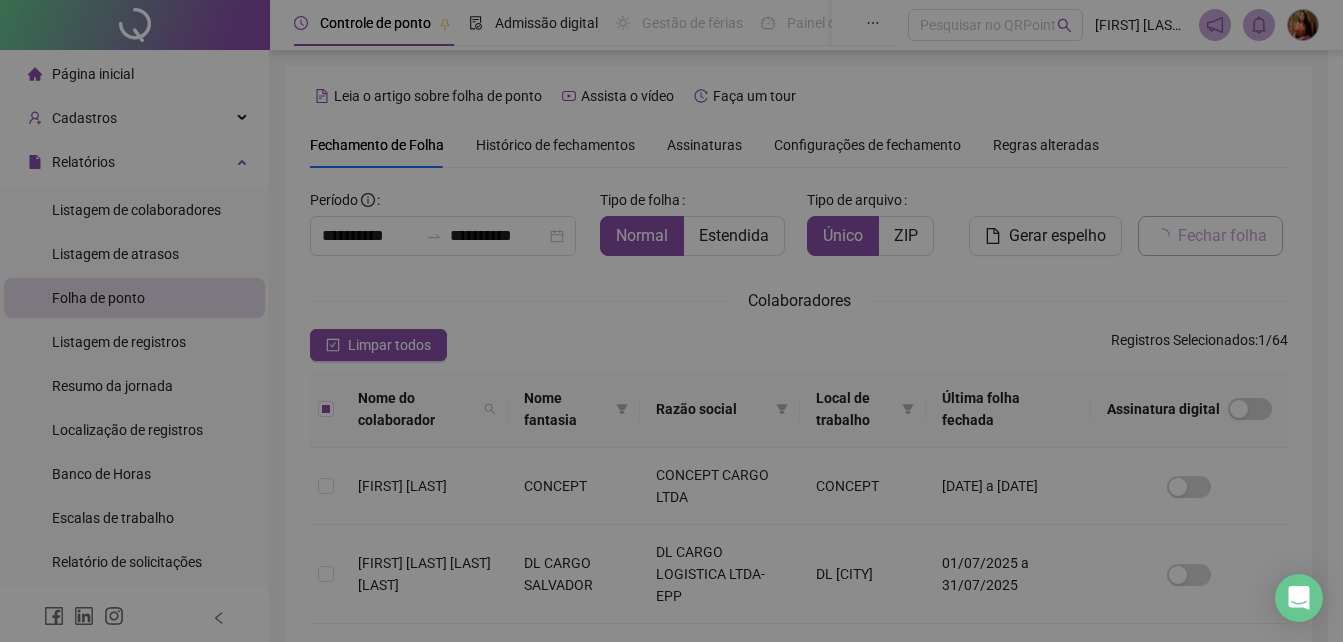 scroll, scrollTop: 89, scrollLeft: 0, axis: vertical 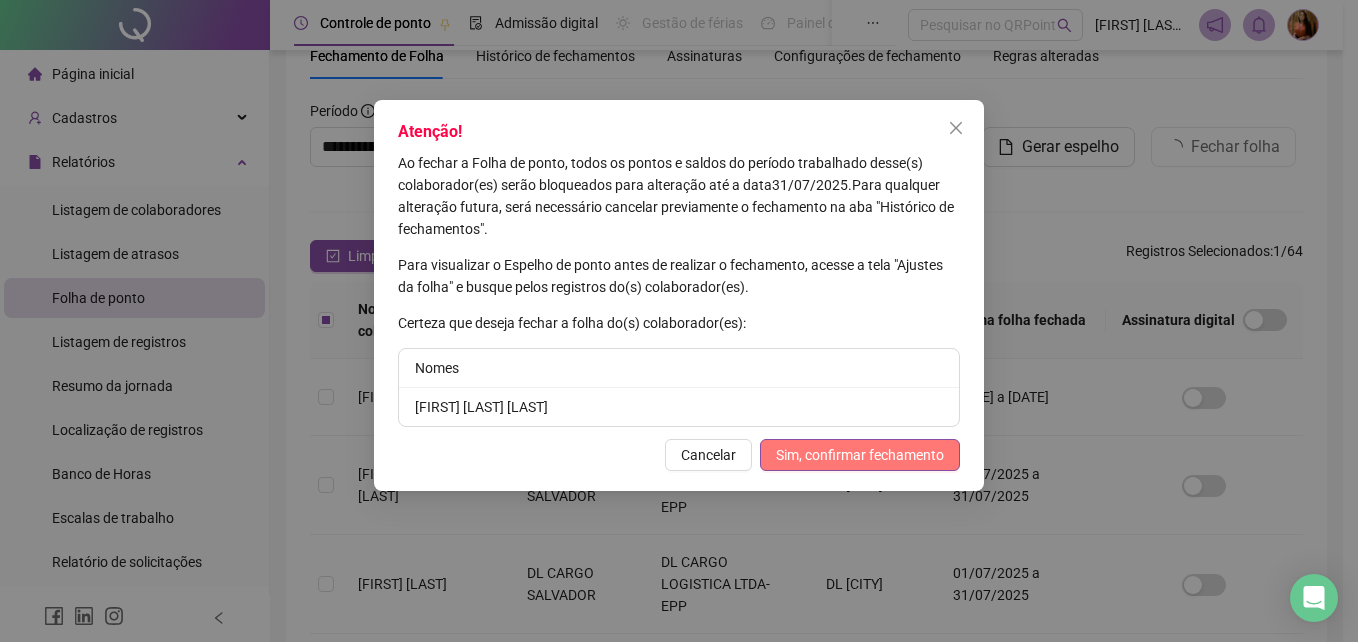 click on "Sim, confirmar fechamento" at bounding box center (860, 455) 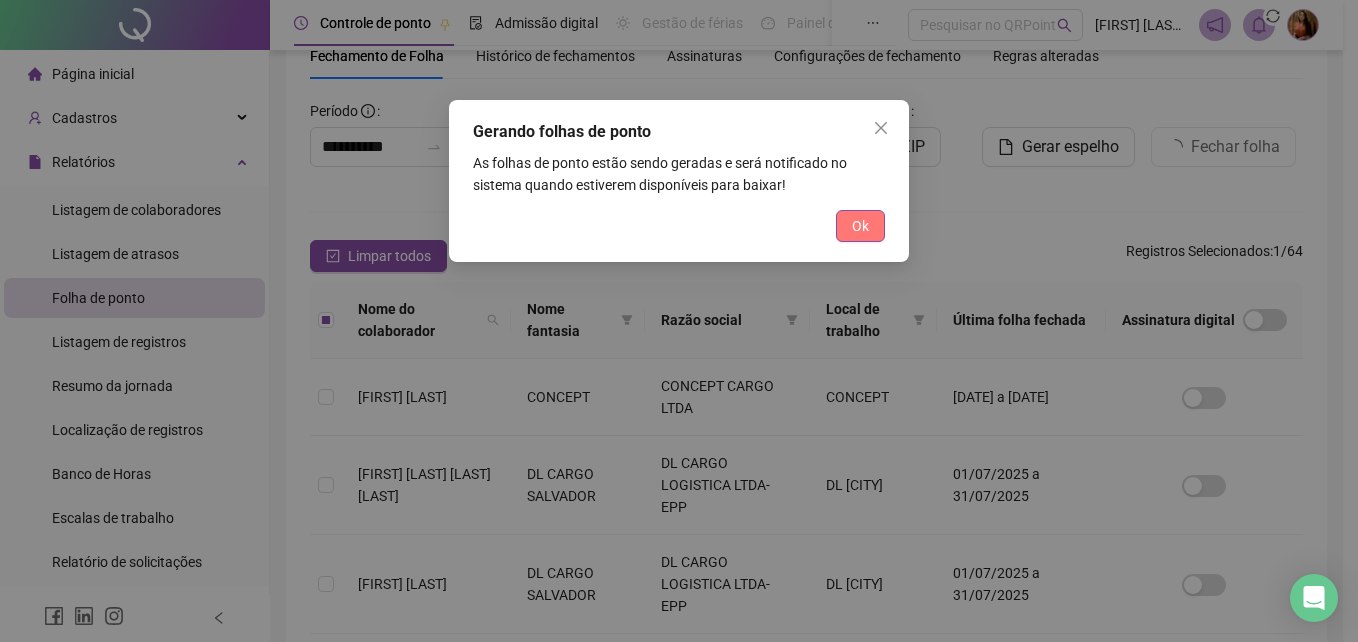 click on "Ok" at bounding box center [860, 226] 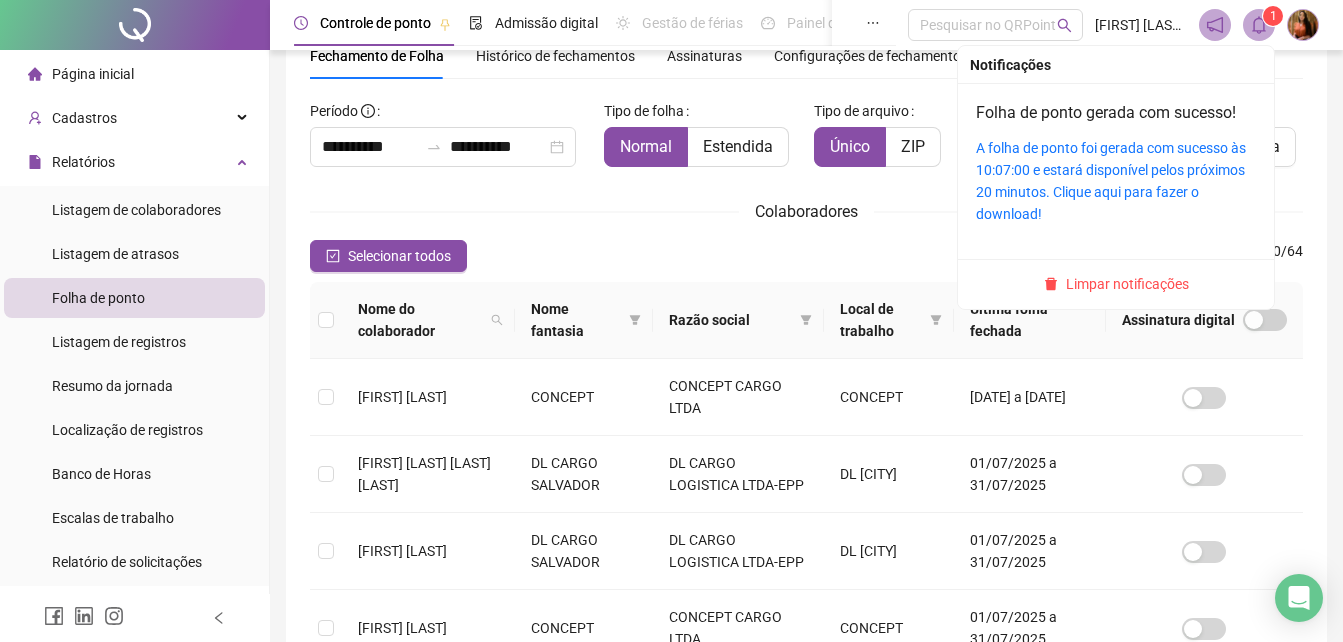 click 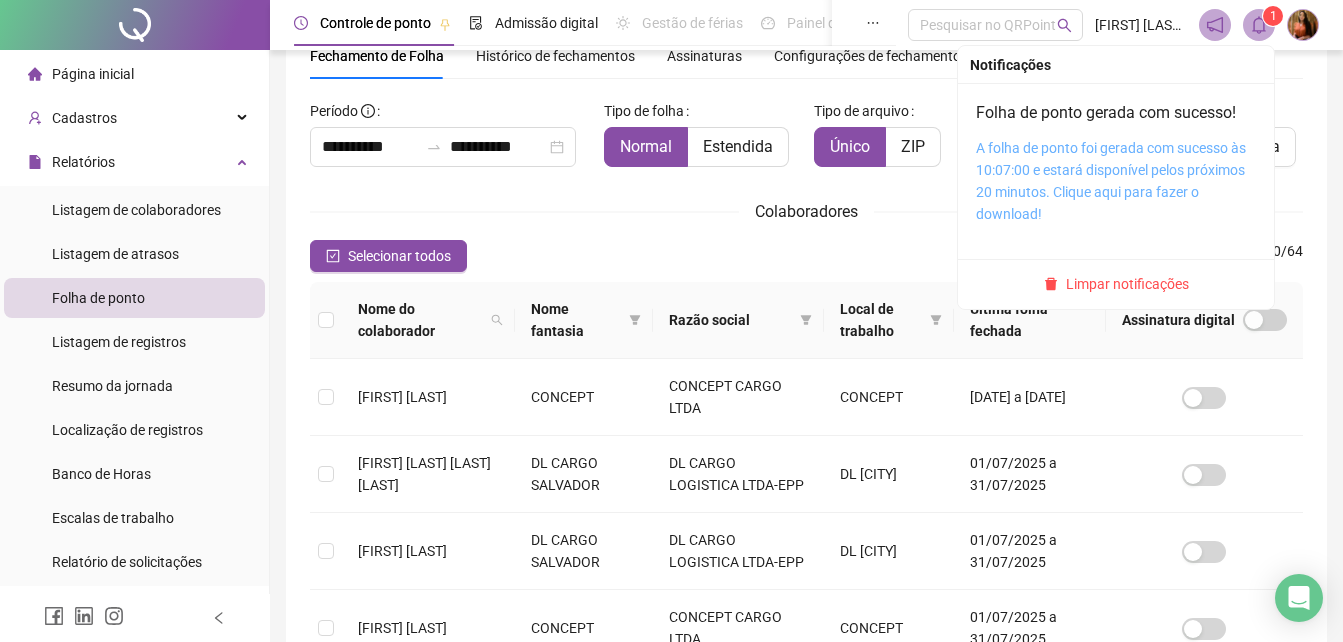 click on "A folha de ponto foi gerada com sucesso às 10:07:00 e estará disponível pelos próximos 20 minutos.
Clique aqui para fazer o download!" at bounding box center [1111, 181] 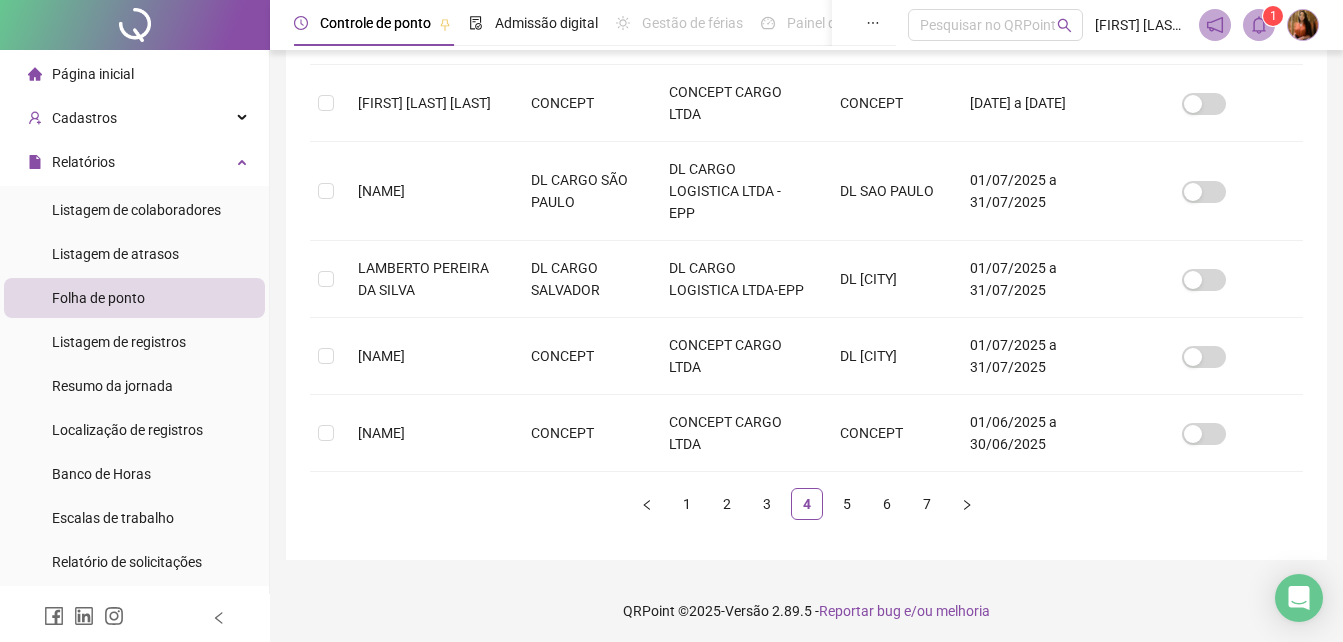 scroll, scrollTop: 838, scrollLeft: 0, axis: vertical 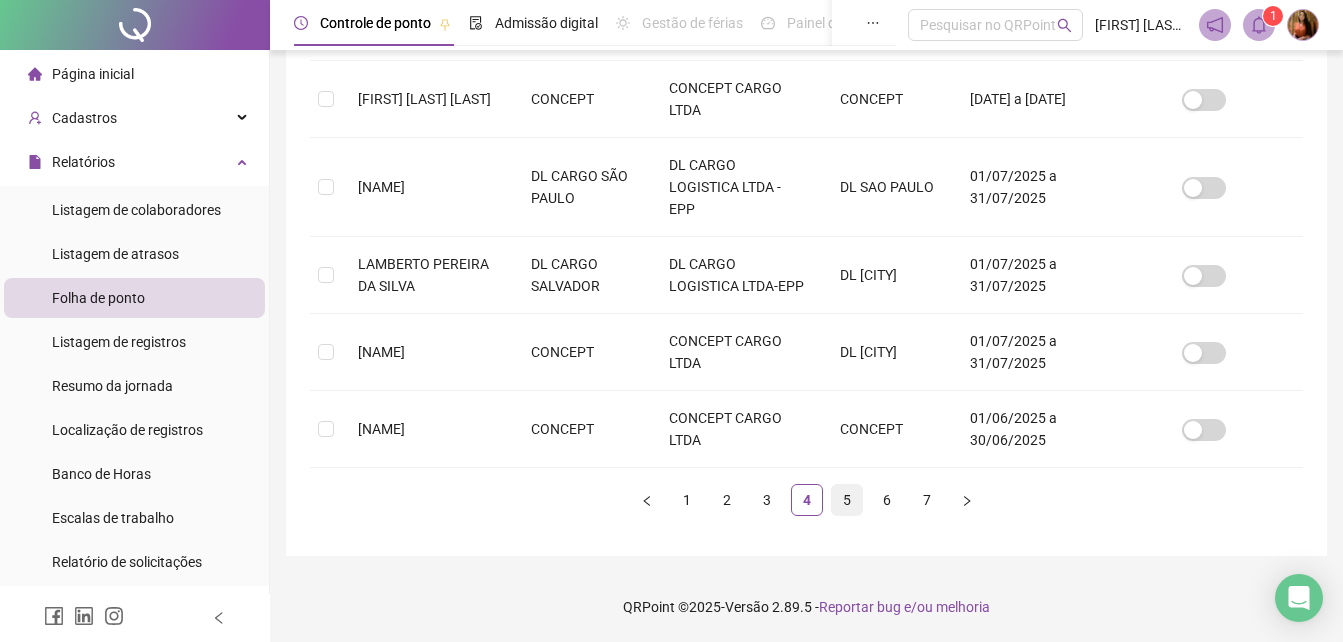click on "5" at bounding box center (847, 500) 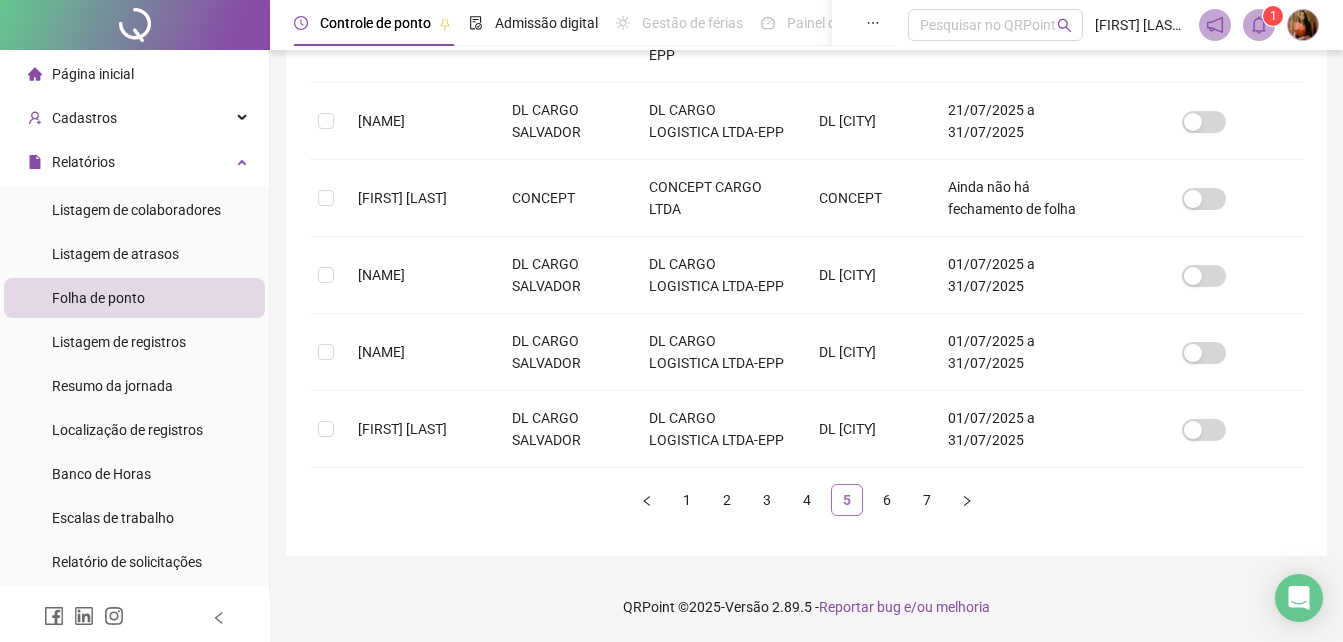 scroll, scrollTop: 89, scrollLeft: 0, axis: vertical 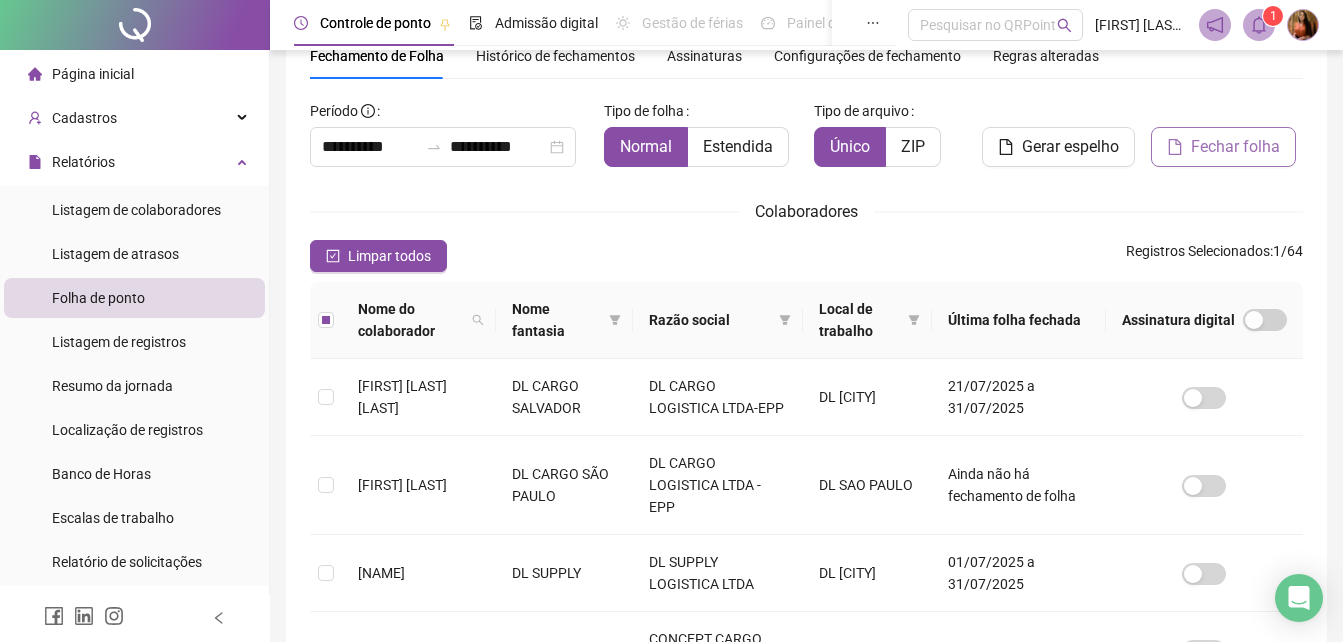 click on "Fechar folha" at bounding box center (1235, 147) 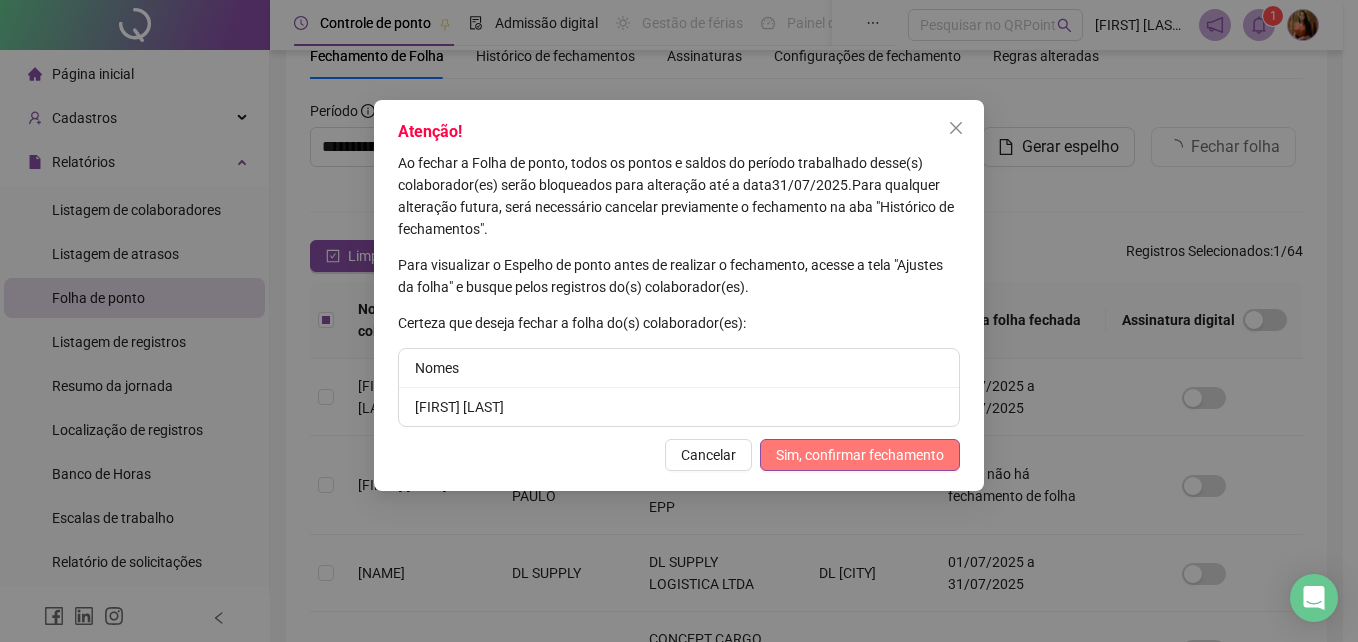 click on "Sim, confirmar fechamento" at bounding box center [860, 455] 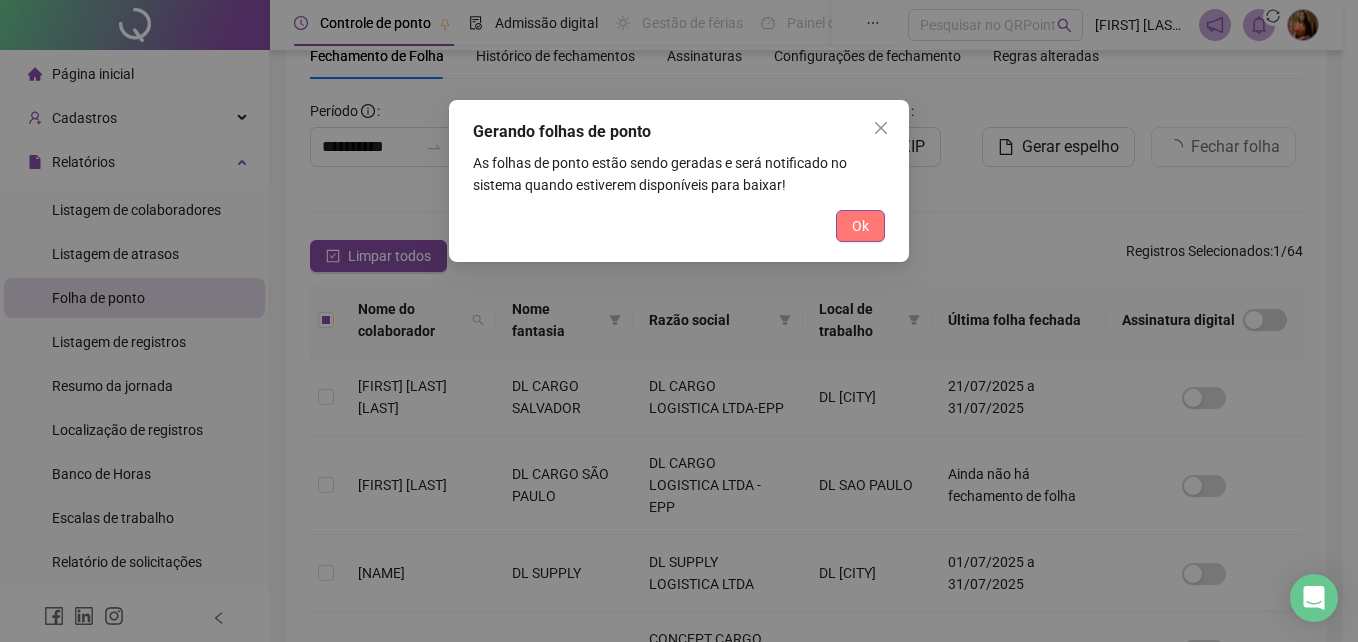 click on "Ok" at bounding box center (860, 226) 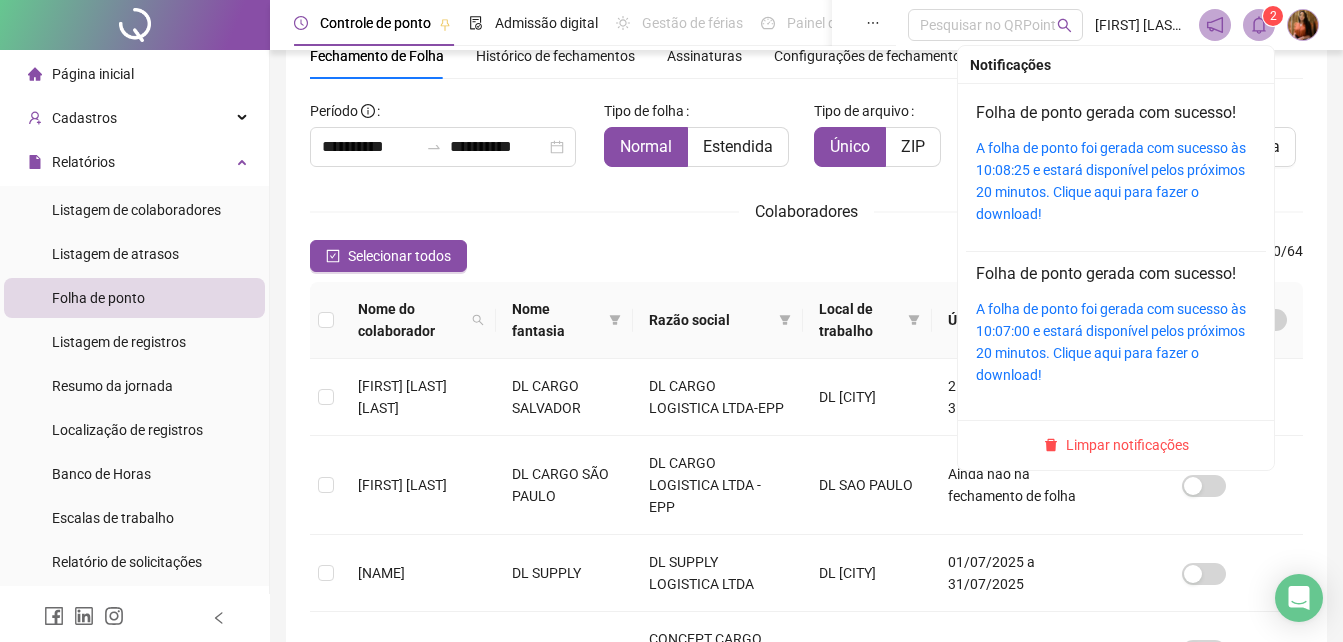 click at bounding box center (1259, 25) 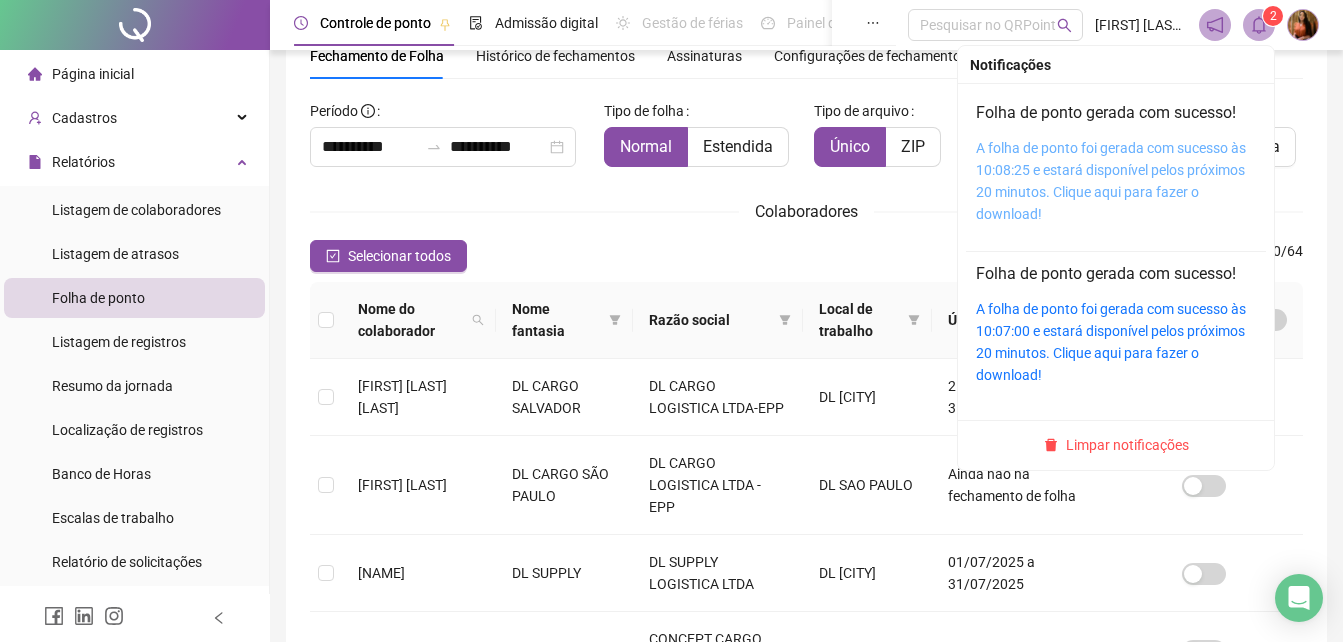 click on "A folha de ponto foi gerada com sucesso às 10:08:25 e estará disponível pelos próximos 20 minutos.
Clique aqui para fazer o download!" at bounding box center [1111, 181] 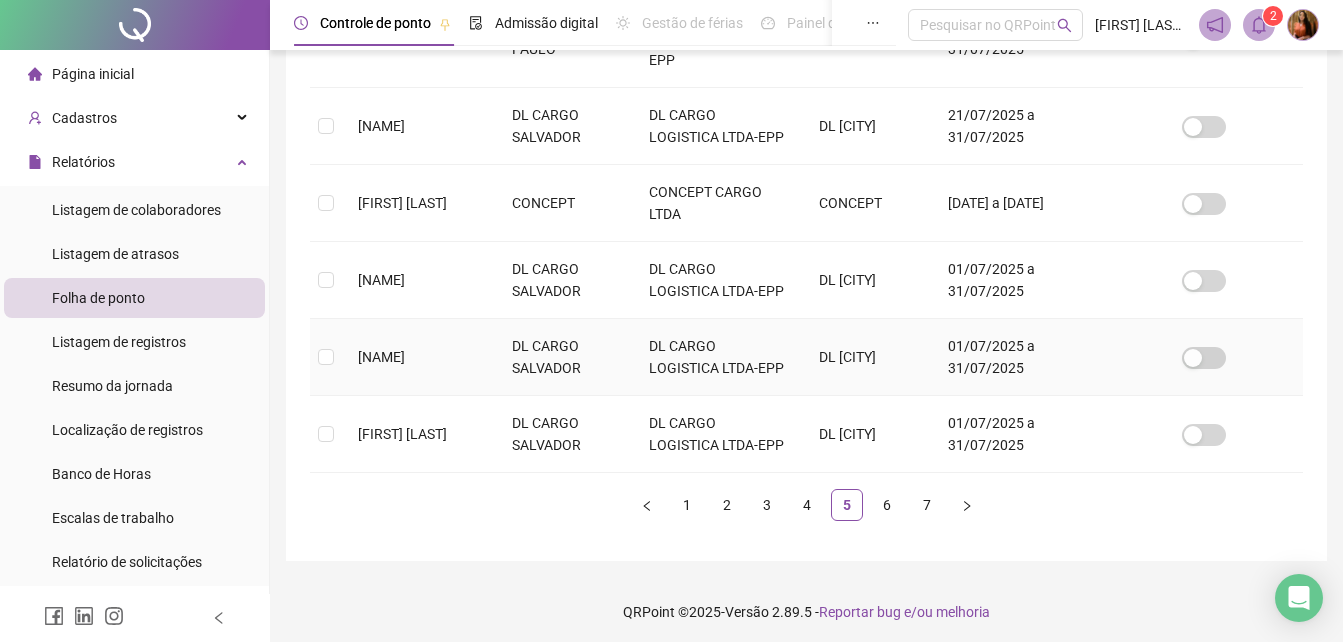 scroll, scrollTop: 889, scrollLeft: 0, axis: vertical 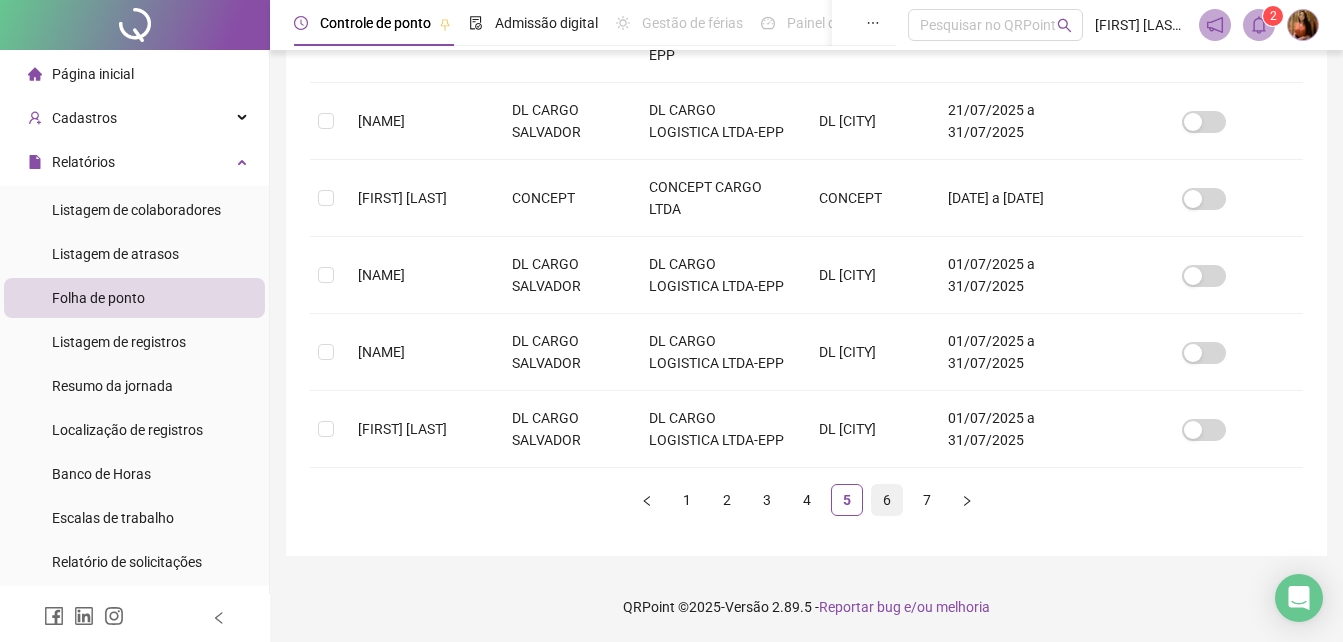 click on "6" at bounding box center (887, 500) 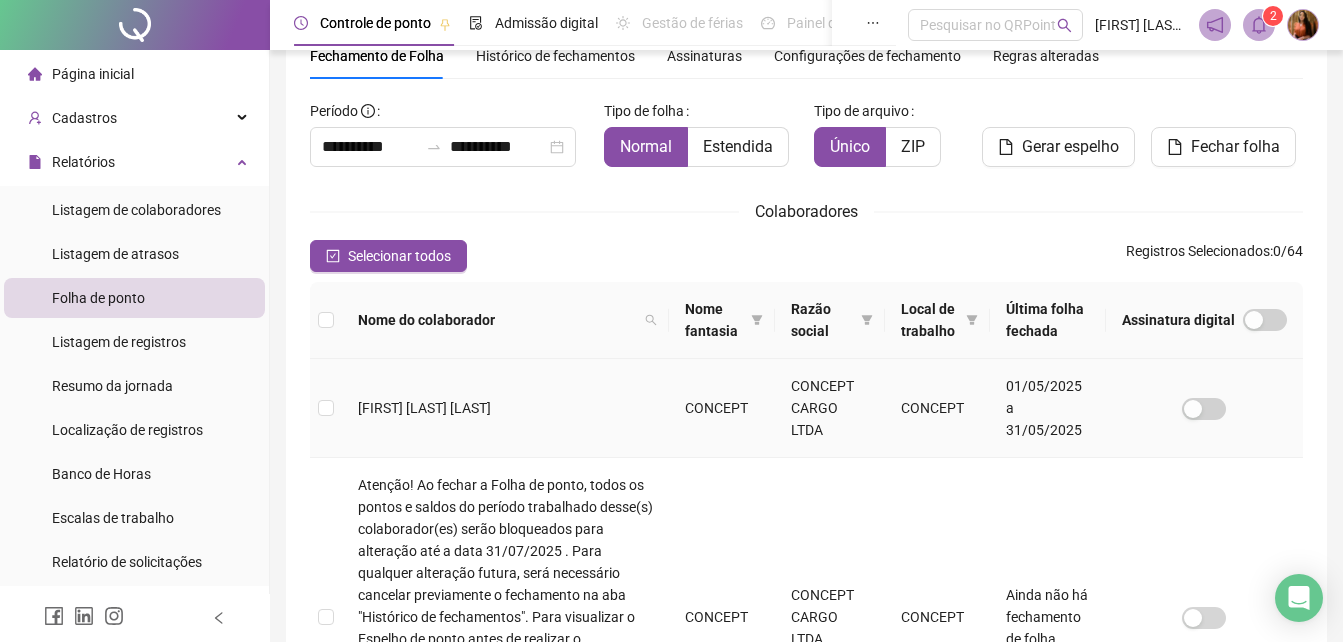 scroll, scrollTop: 189, scrollLeft: 0, axis: vertical 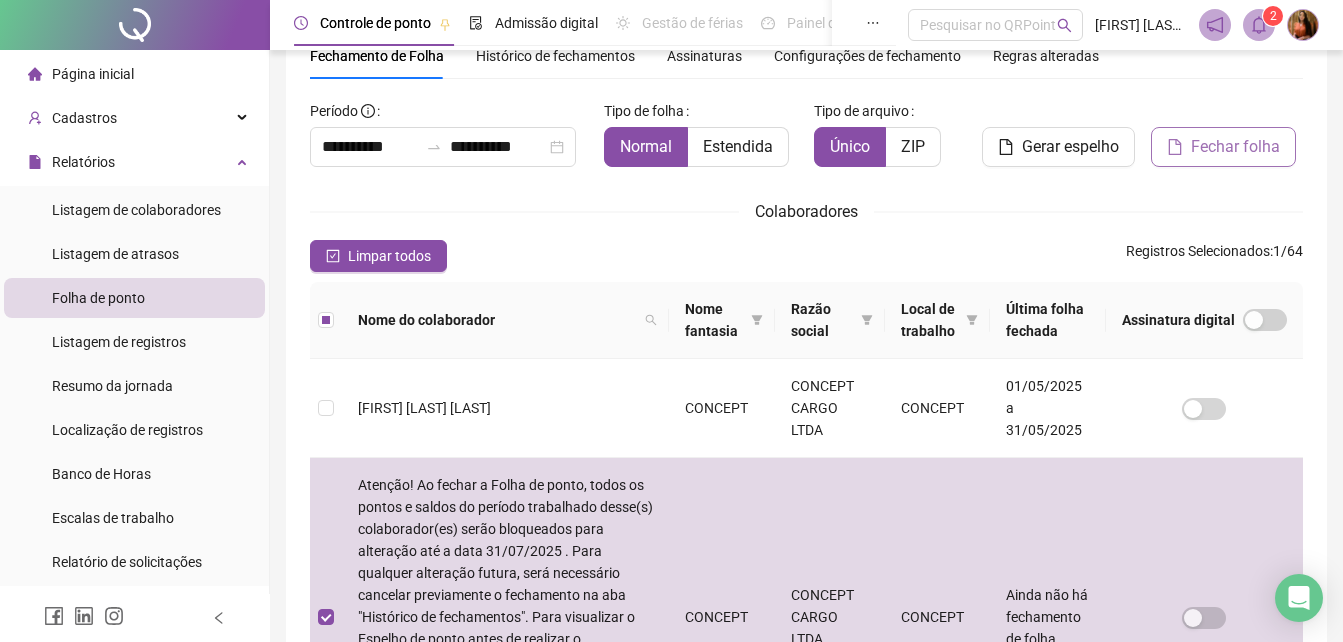 click on "Fechar folha" at bounding box center [1235, 147] 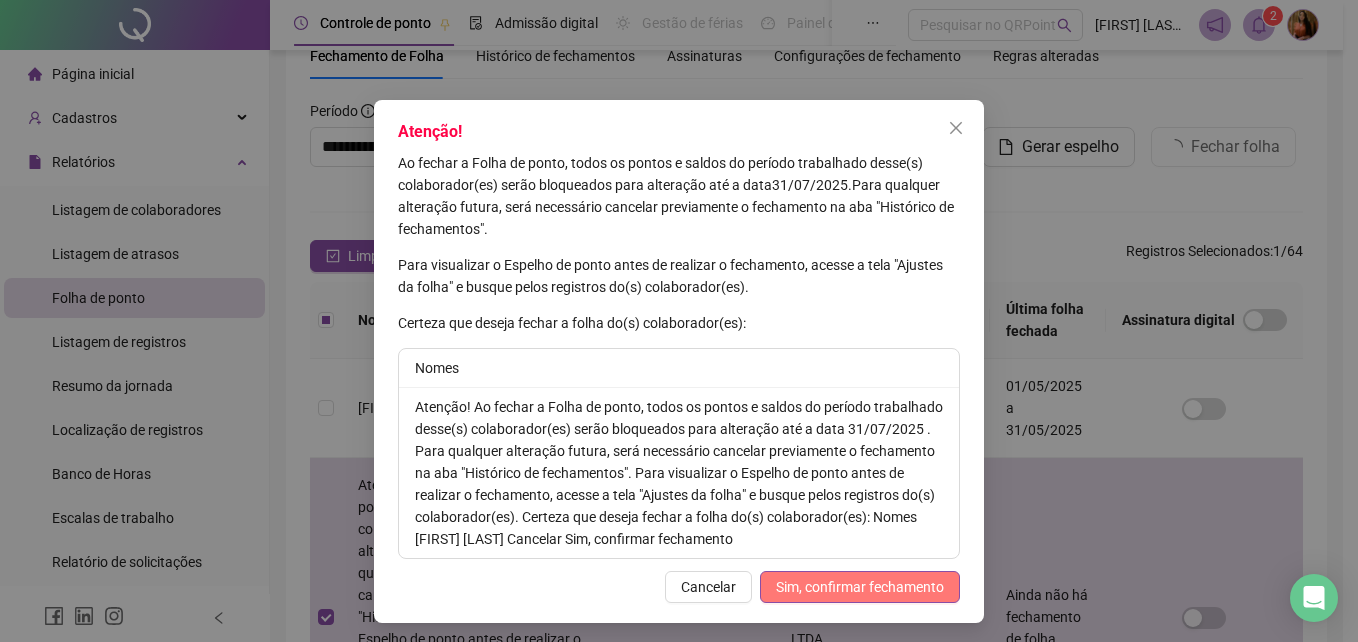 click on "Sim, confirmar fechamento" at bounding box center (860, 587) 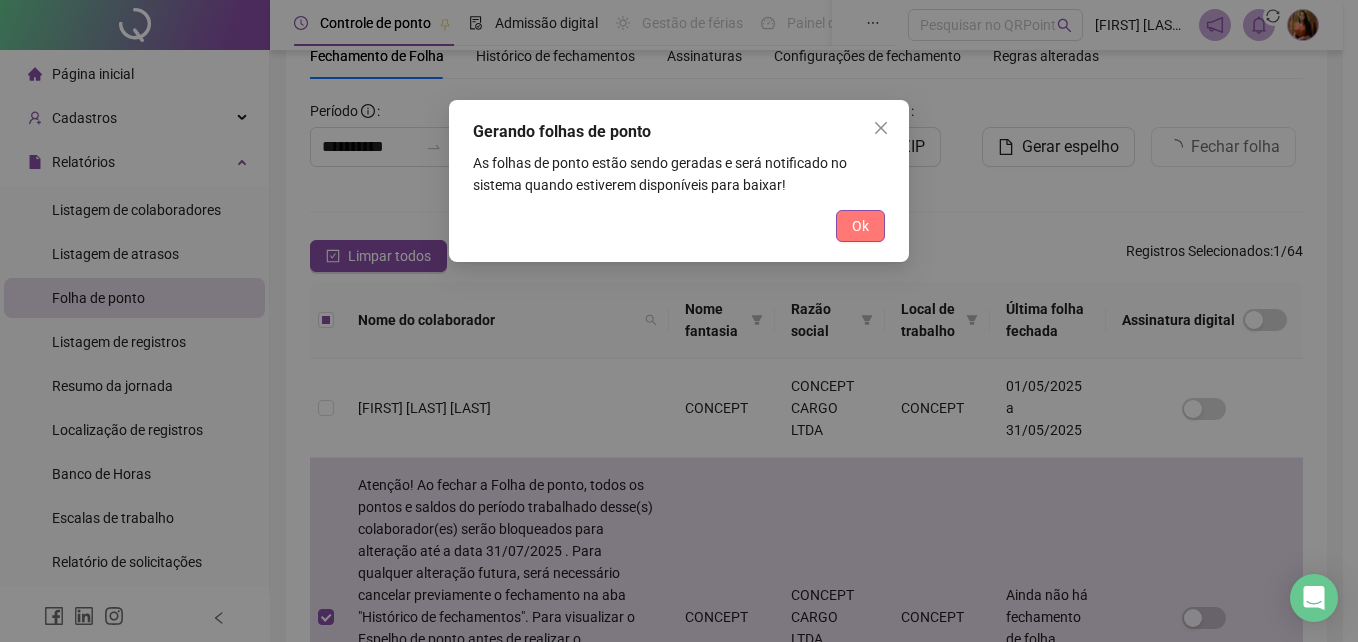 click on "Ok" at bounding box center (860, 226) 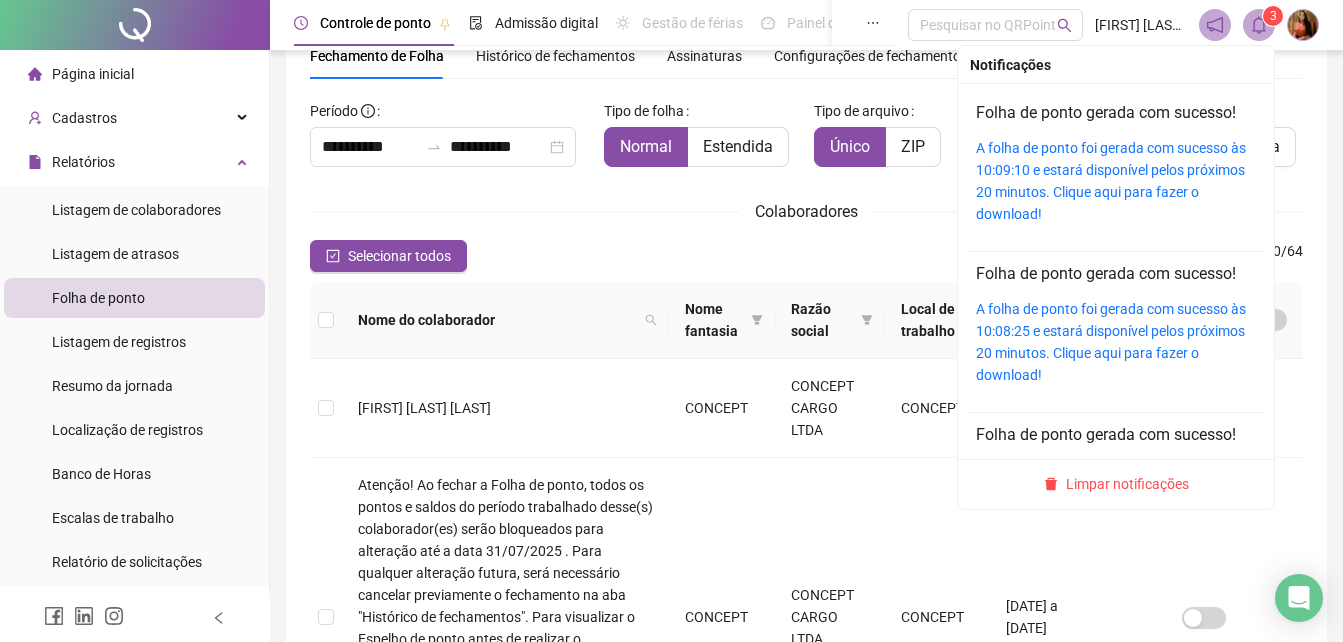 click 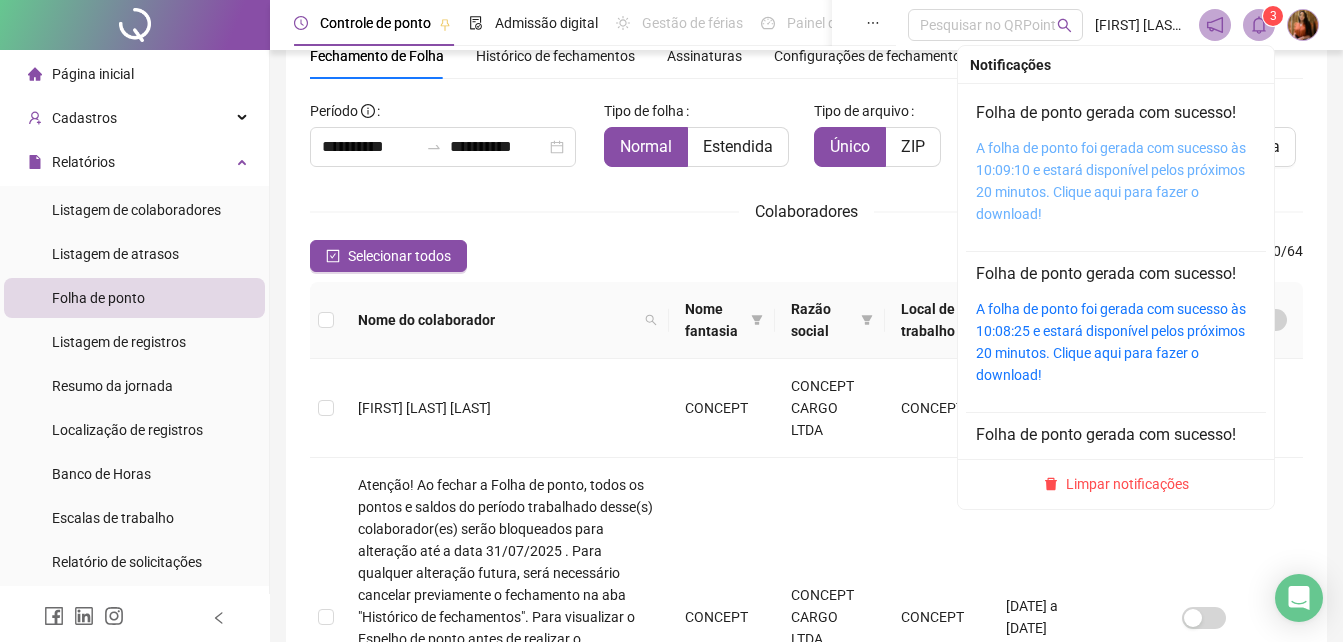 click on "A folha de ponto foi gerada com sucesso às 10:09:10 e estará disponível pelos próximos 20 minutos.
Clique aqui para fazer o download!" at bounding box center [1111, 181] 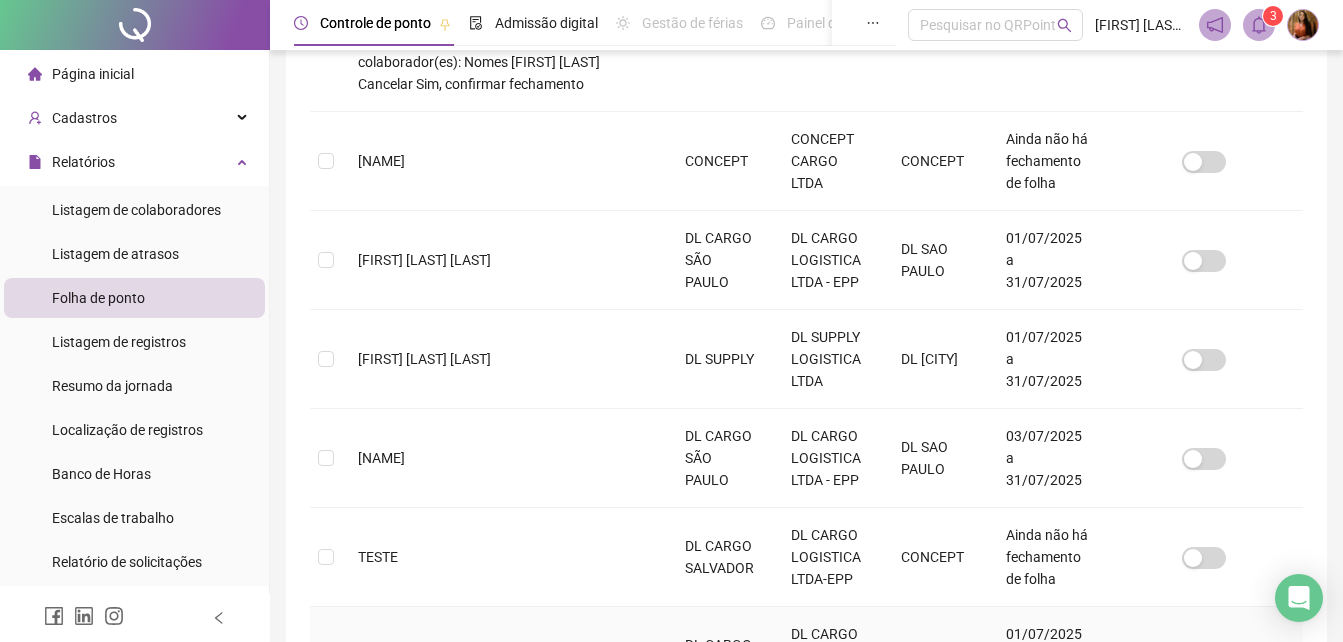 scroll, scrollTop: 789, scrollLeft: 0, axis: vertical 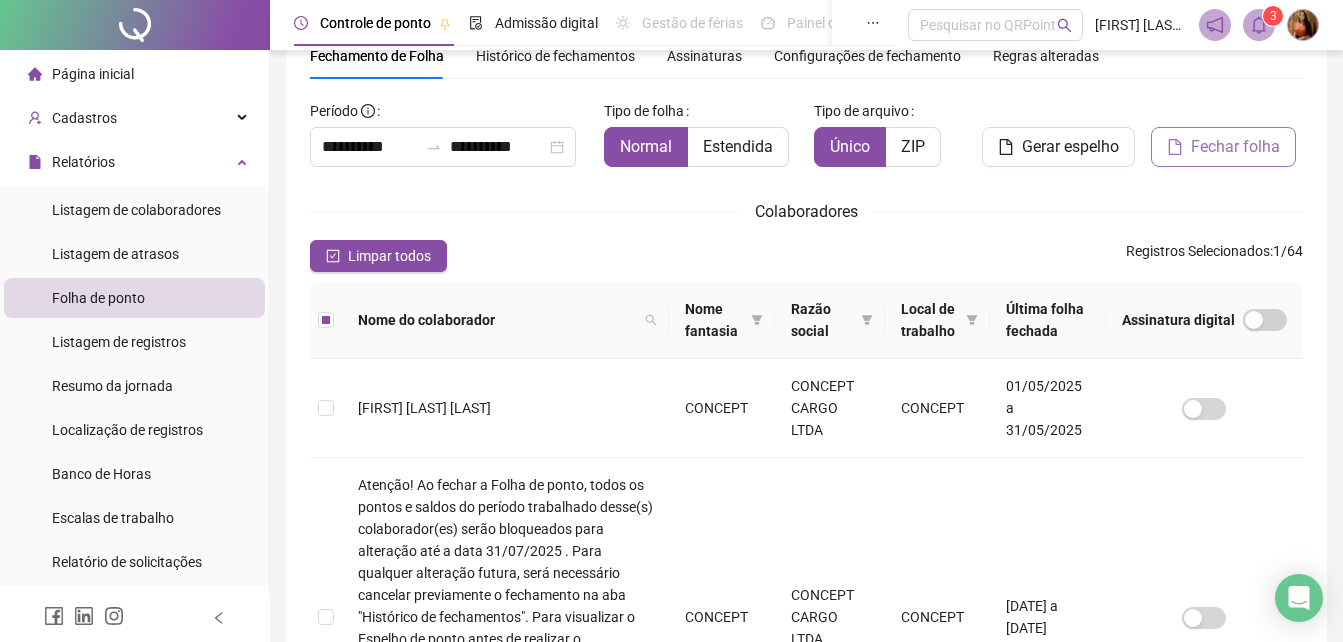 click on "Fechar folha" at bounding box center (1235, 147) 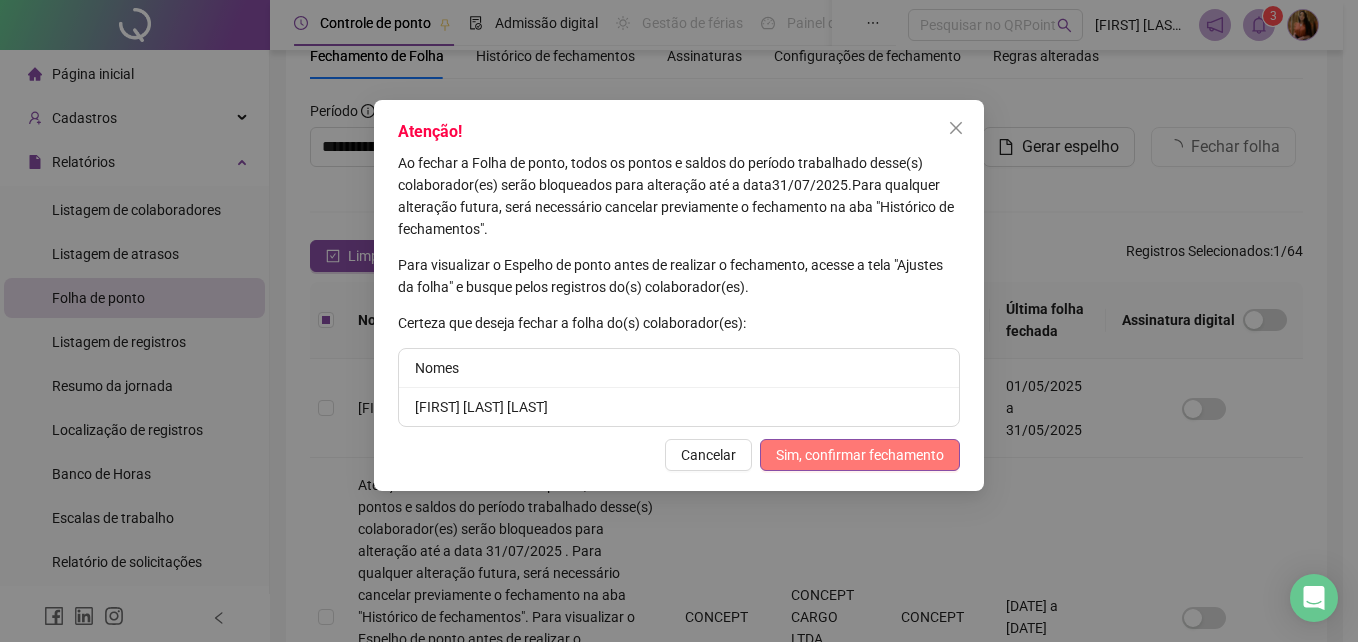 click on "Sim, confirmar fechamento" at bounding box center (860, 455) 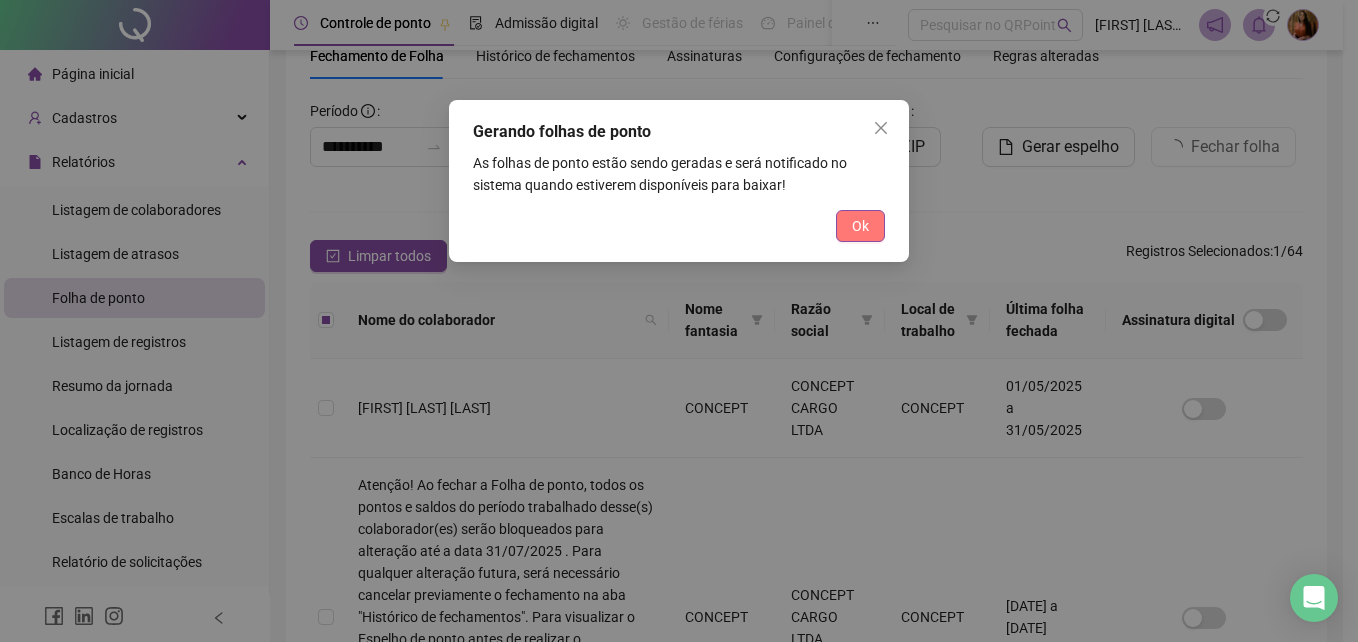 click on "Ok" at bounding box center (860, 226) 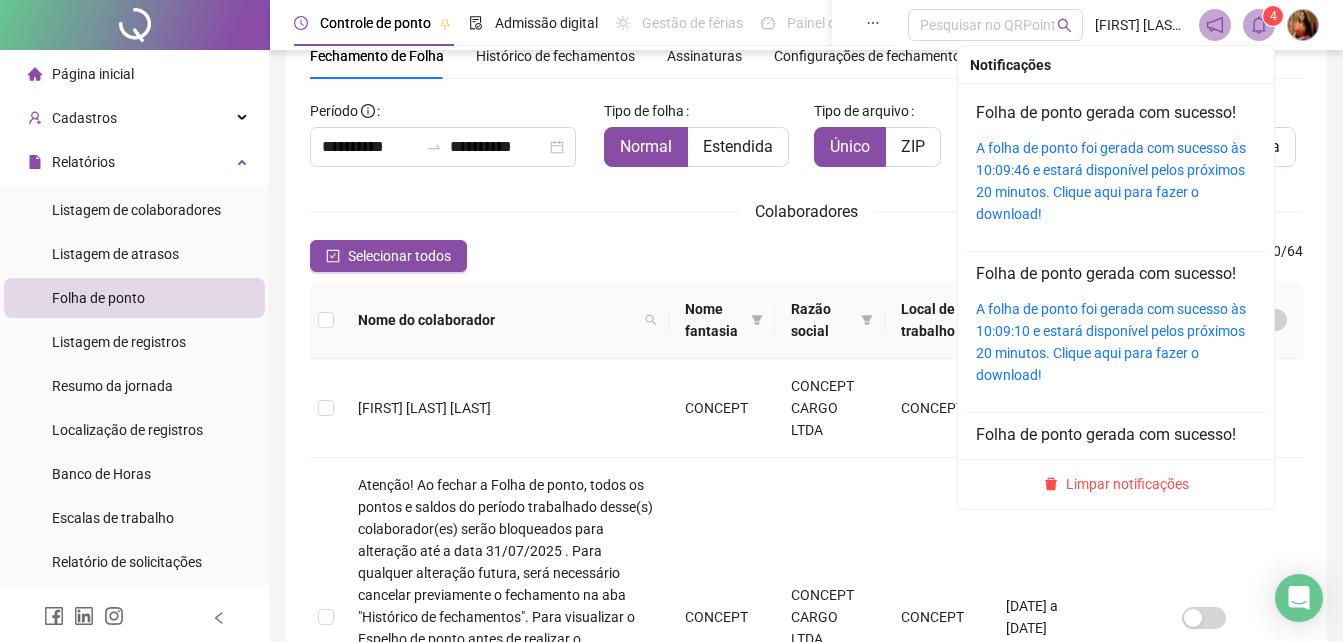 click 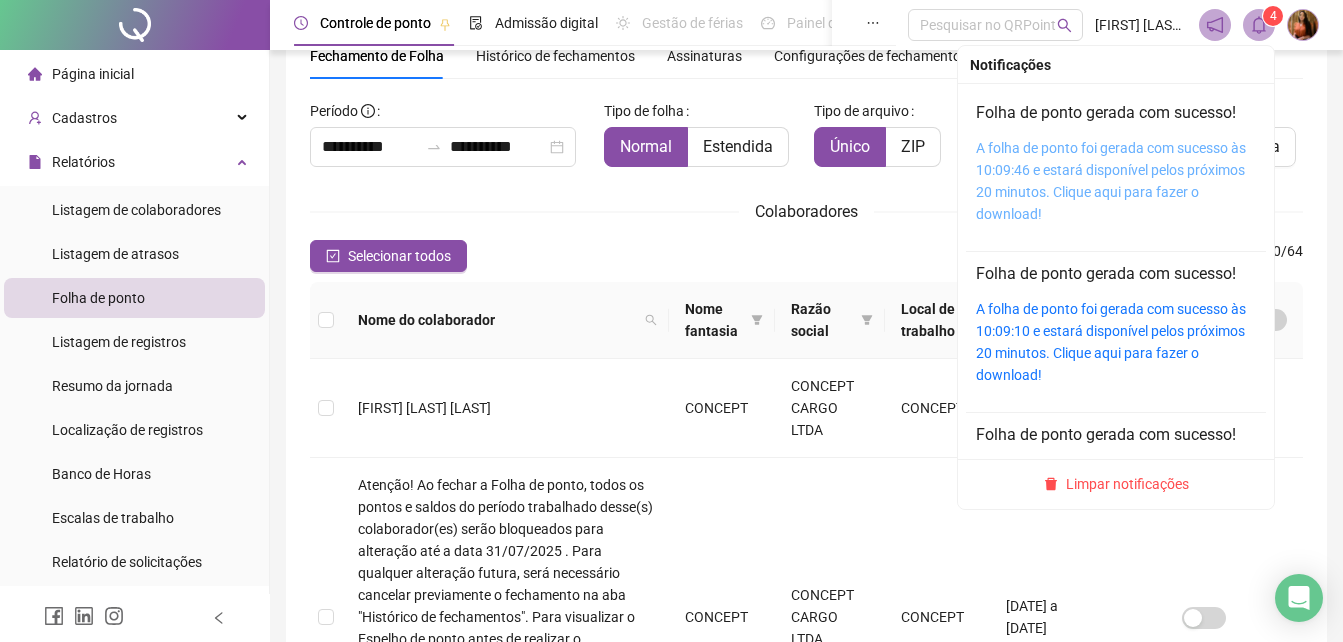 click on "A folha de ponto foi gerada com sucesso às 10:09:46 e estará disponível pelos próximos 20 minutos.
Clique aqui para fazer o download!" at bounding box center (1111, 181) 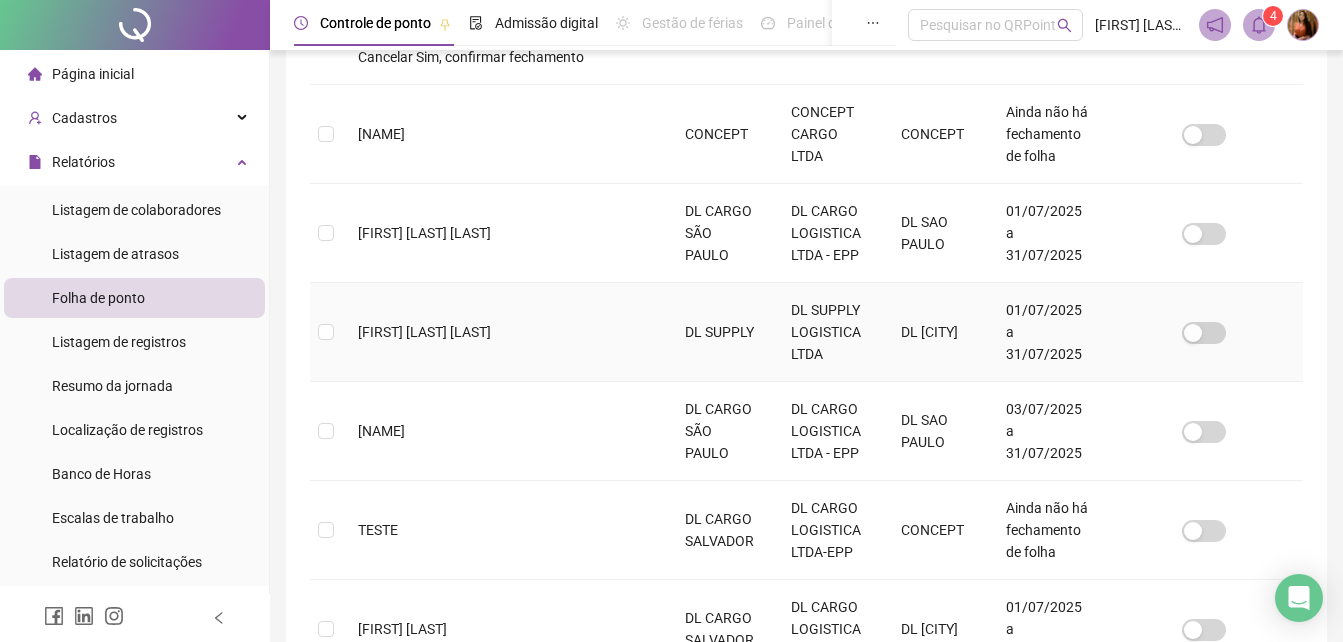 scroll, scrollTop: 860, scrollLeft: 0, axis: vertical 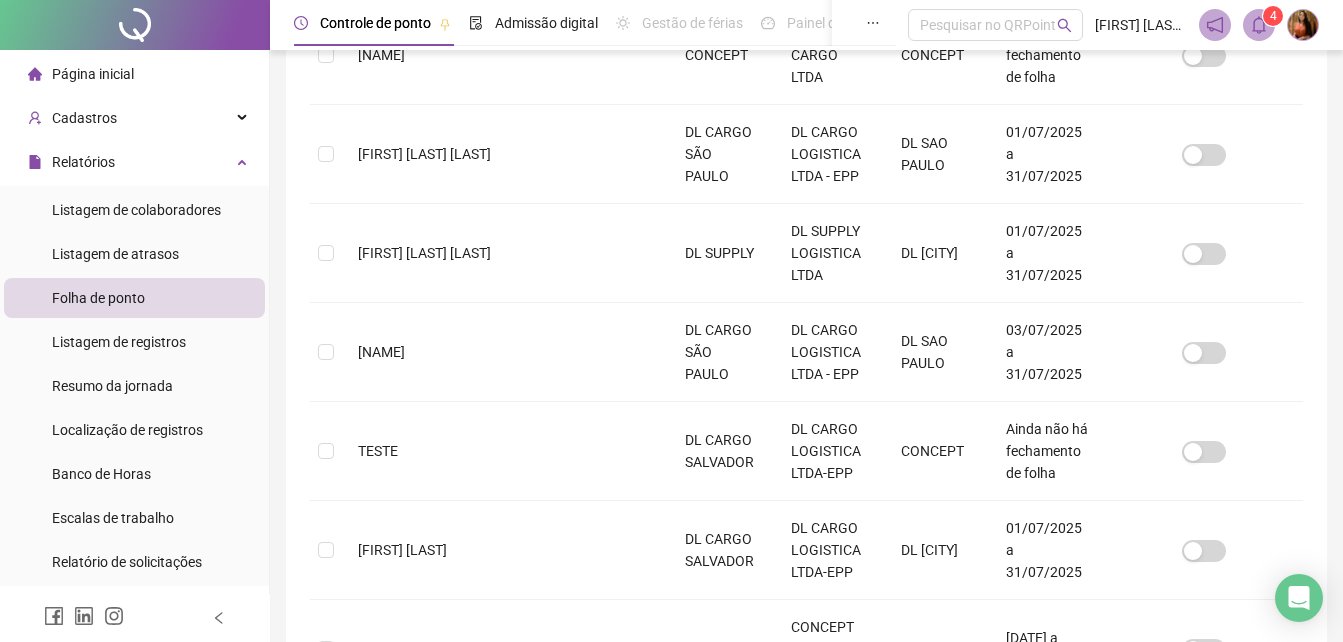 click on "Nome do colaborador Nome fantasia Razão social Local de trabalho Última folha fechada Assinatura digital               RONALDO DONELIS JERONYMO CONCEPT CONCEPT CARGO LTDA CONCEPT 01/05/2025 a 31/05/2025 RONALDO LUIZ DA SILVA CONCEPT CONCEPT CARGO LTDA CONCEPT 01/10/2024 a 31/07/2025 ROSENIO DA SILVA BRITO CONCEPT CONCEPT CARGO LTDA CONCEPT Ainda não há fechamento de folha SANDRA MARIA MONTEIRO SILVA DL CARGO SÃO PAULO DL CARGO LOGISTICA LTDA - EPP DL SAO PAULO 01/07/2025 a 31/07/2025 SARA REIS RAMOS DL SUPPLY DL SUPPLY LOGISTICA LTDA DL SALVADOR 01/07/2025 a 31/07/2025 SERGIO DA CRUZ SANTOS DL CARGO SÃO PAULO DL CARGO LOGISTICA LTDA - EPP DL SAO PAULO 03/07/2025 a 31/07/2025 TESTE DL CARGO SALVADOR DL CARGO LOGISTICA LTDA-EPP CONCEPT Ainda não há fechamento de folha THAIS SANTANA DA SILVA DIAS DE SOUZA DL CARGO SALVADOR DL CARGO LOGISTICA LTDA-EPP DL ILHEUS 01/07/2025 a 31/07/2025 TIAGO ROCHA DE SOUSA CONCEPT CONCEPT CARGO LTDA CONCEPT 01/10/2024 a 31/07/2025 VALNEI SILVA SANTANA DL SALVADOR 1" at bounding box center (806, 178) 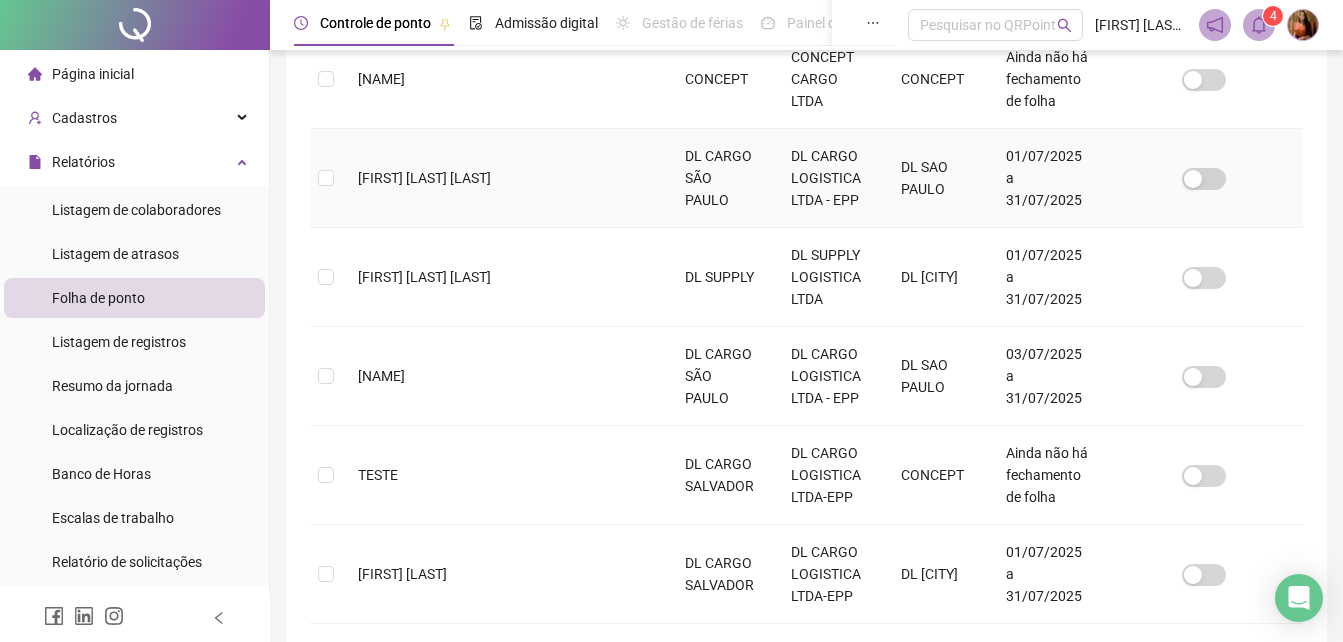 scroll, scrollTop: 860, scrollLeft: 0, axis: vertical 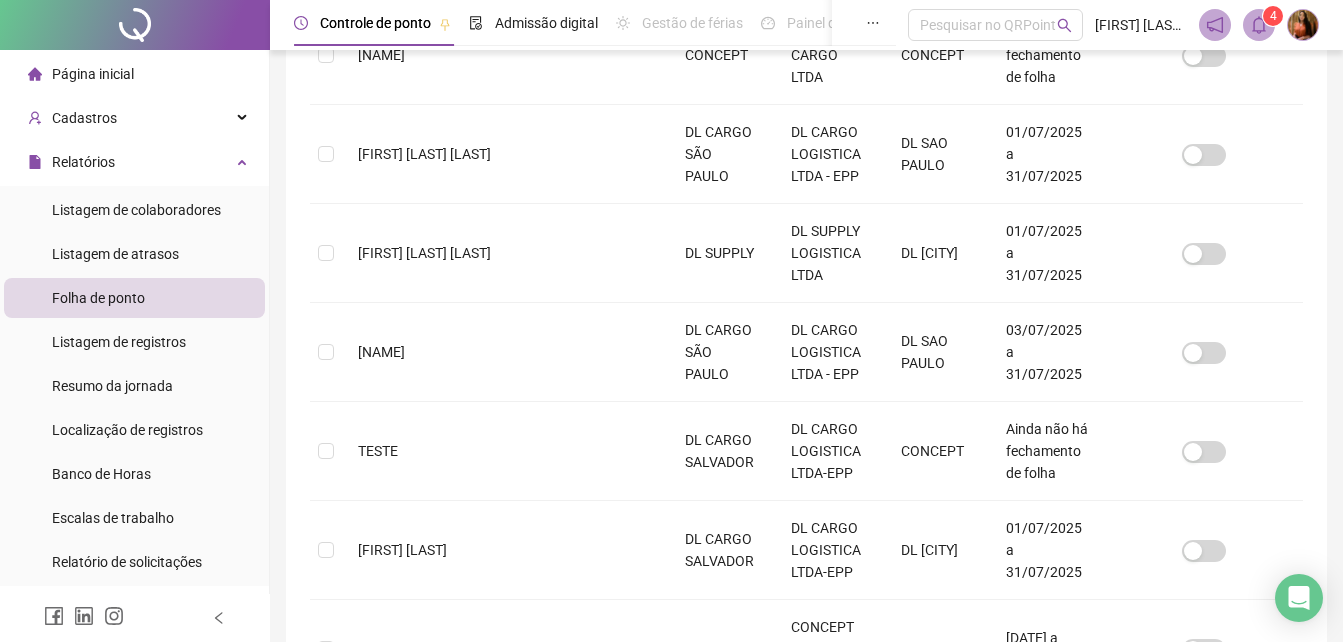 click on "7" at bounding box center [927, 830] 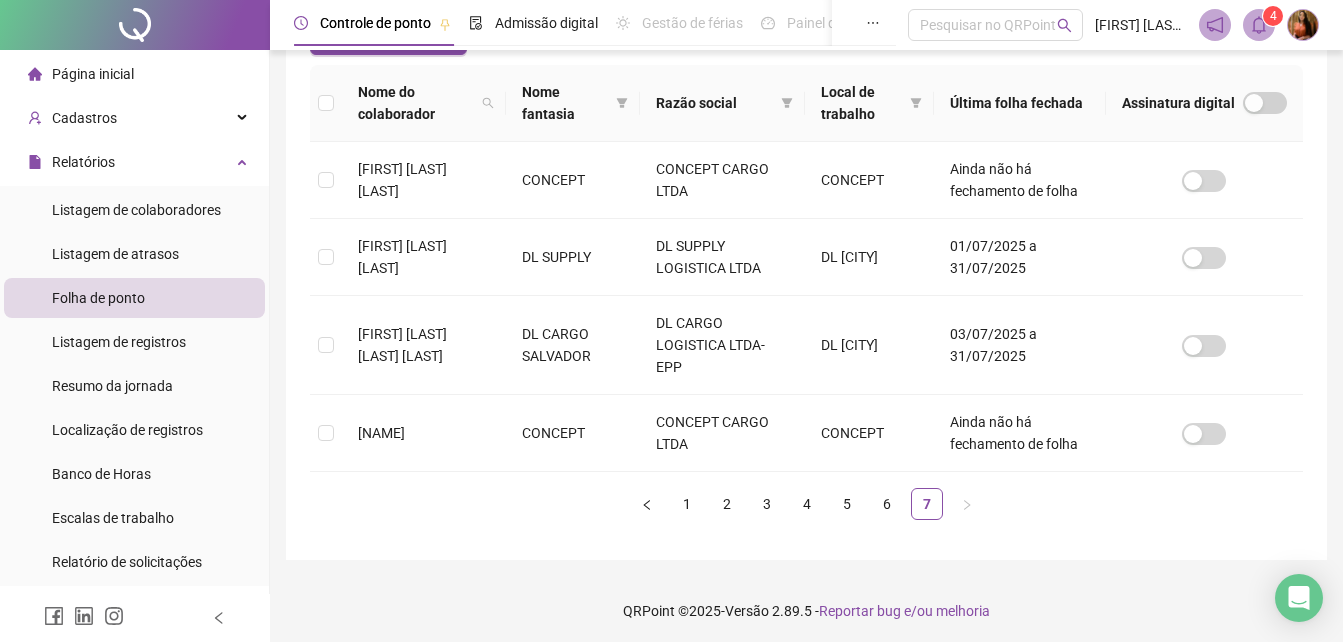 scroll, scrollTop: 310, scrollLeft: 0, axis: vertical 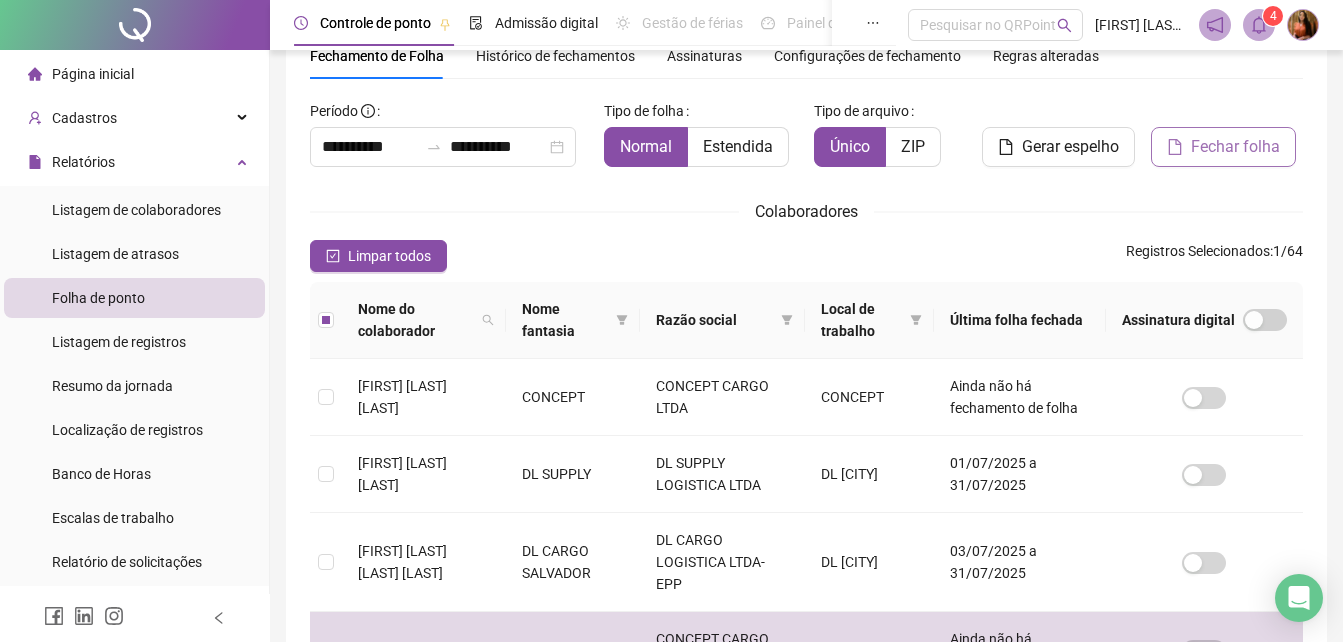 click on "Fechar folha" at bounding box center [1235, 147] 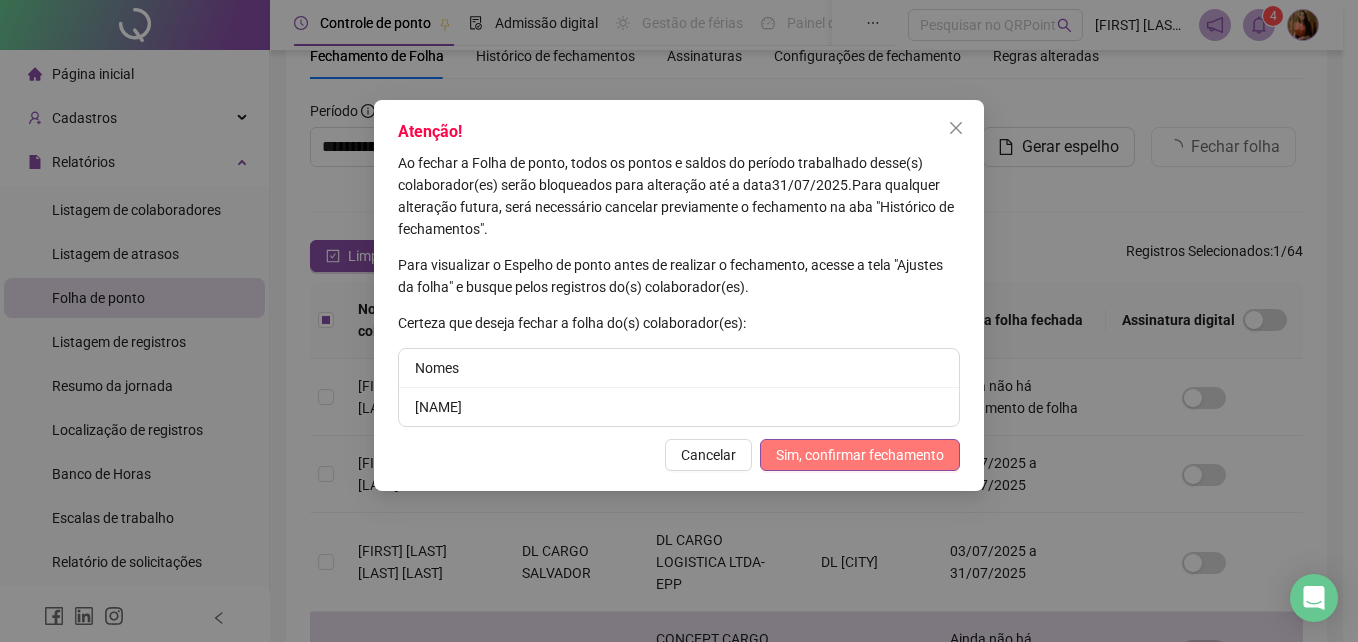 click on "Sim, confirmar fechamento" at bounding box center [860, 455] 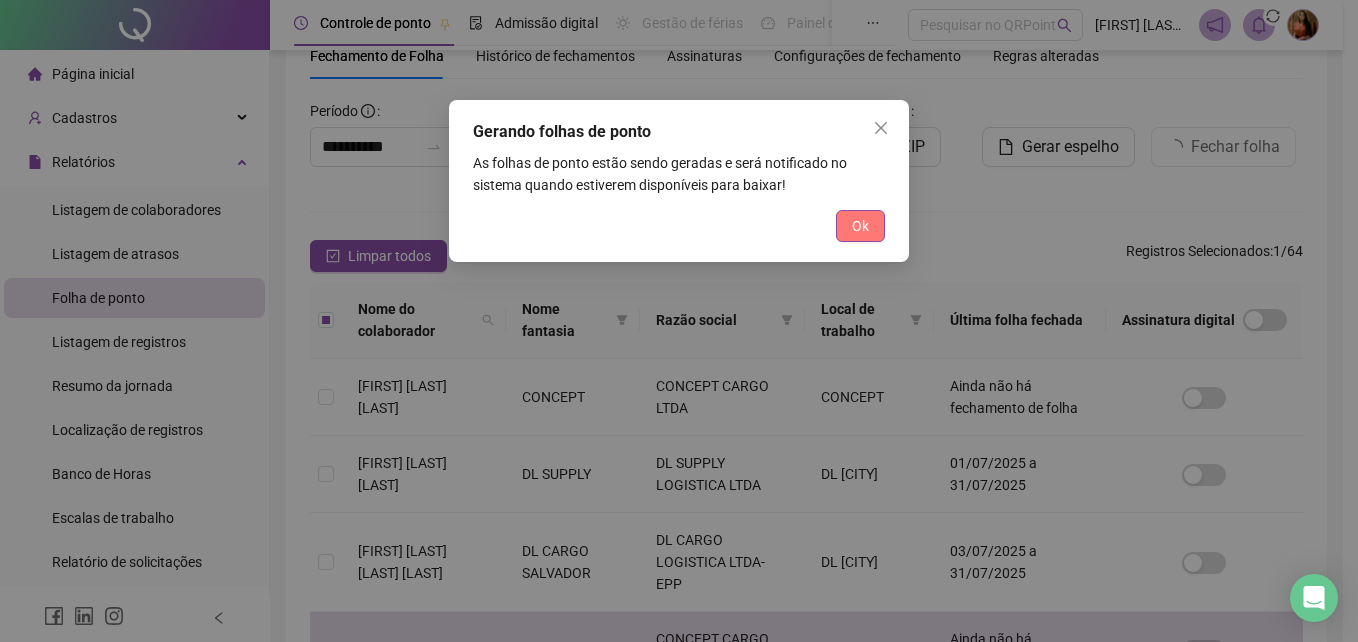 click on "Ok" at bounding box center (860, 226) 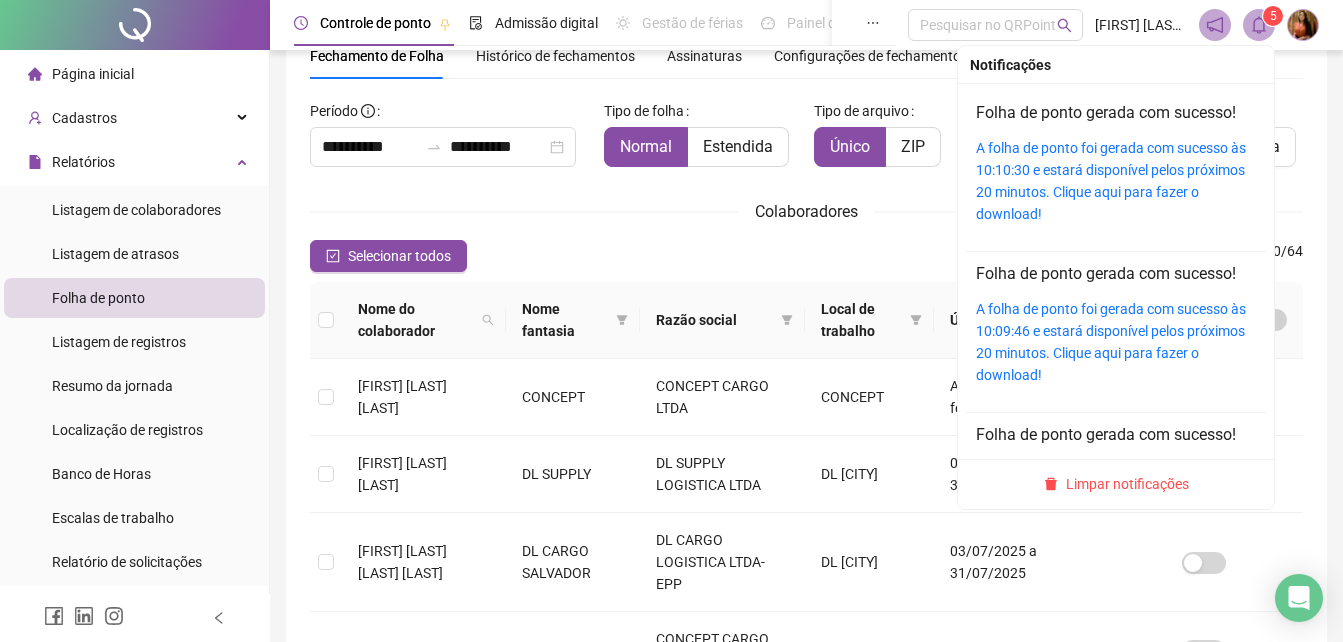 click 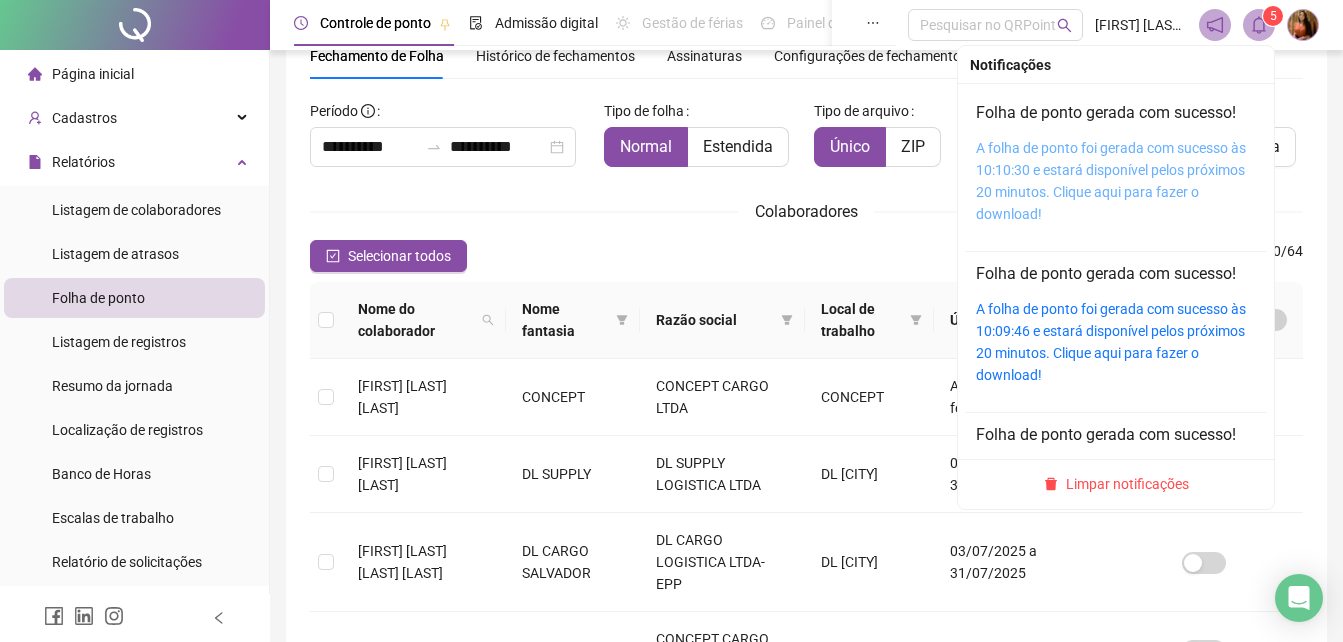 click on "A folha de ponto foi gerada com sucesso às 10:10:30 e estará disponível pelos próximos 20 minutos.
Clique aqui para fazer o download!" at bounding box center (1111, 181) 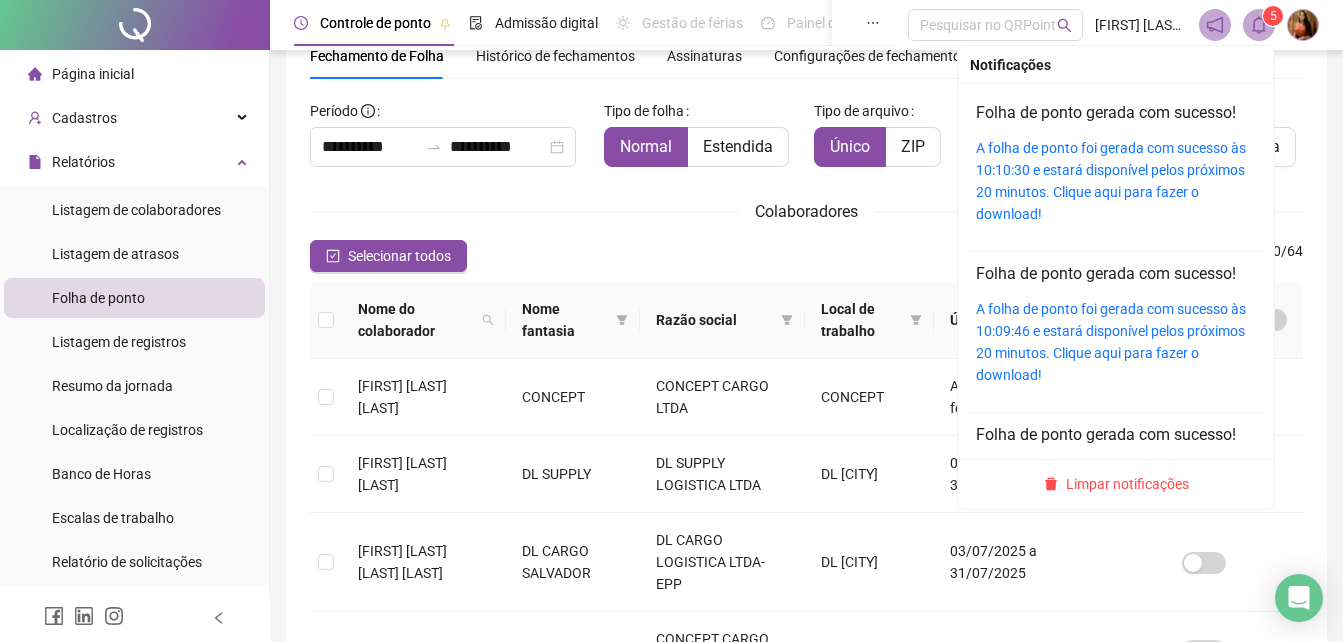 click 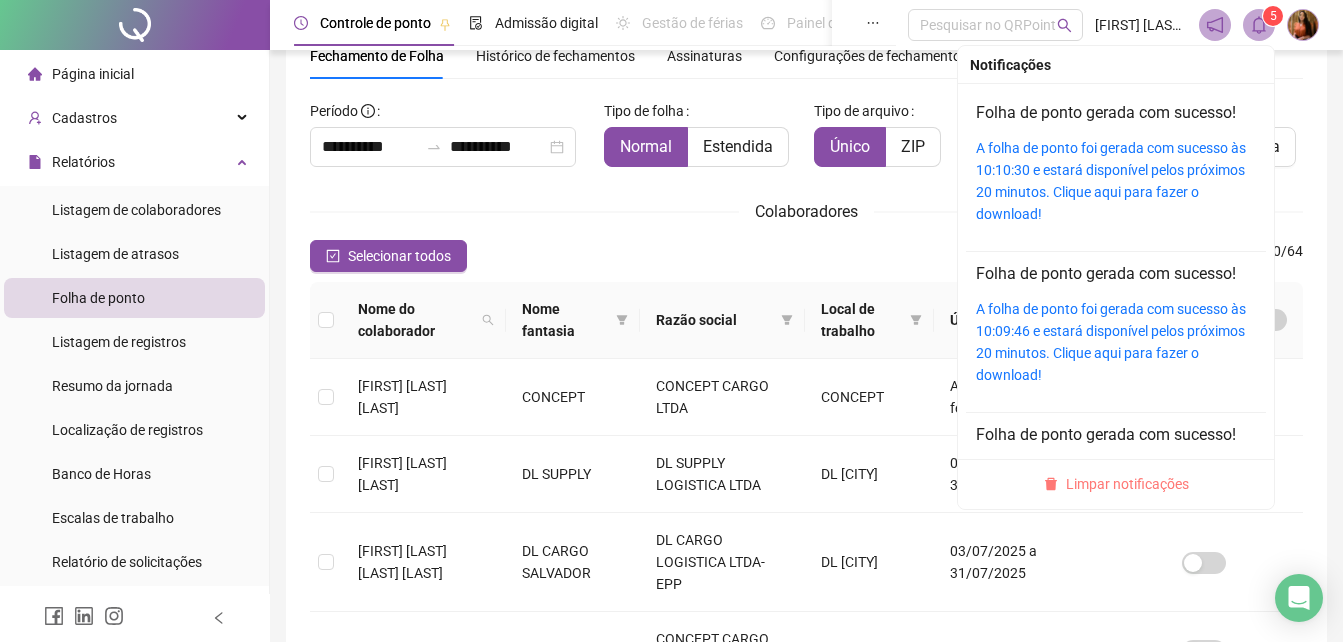 click on "Limpar notificações" at bounding box center [1127, 484] 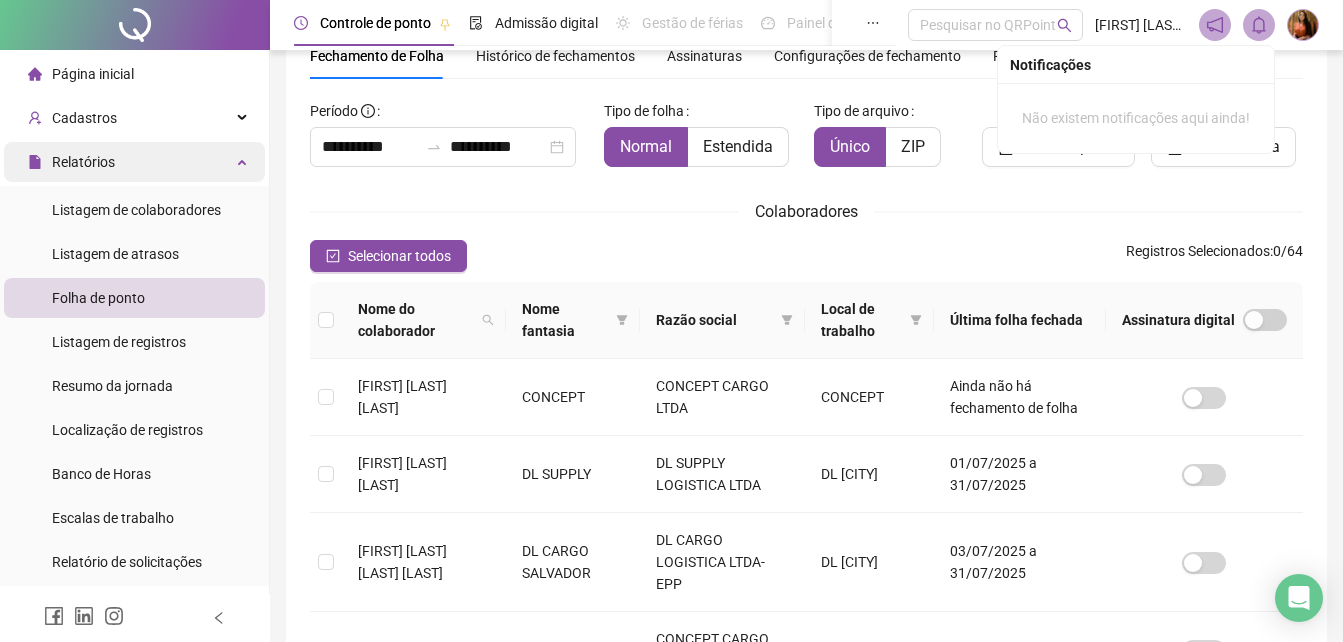 click on "Relatórios" at bounding box center (83, 162) 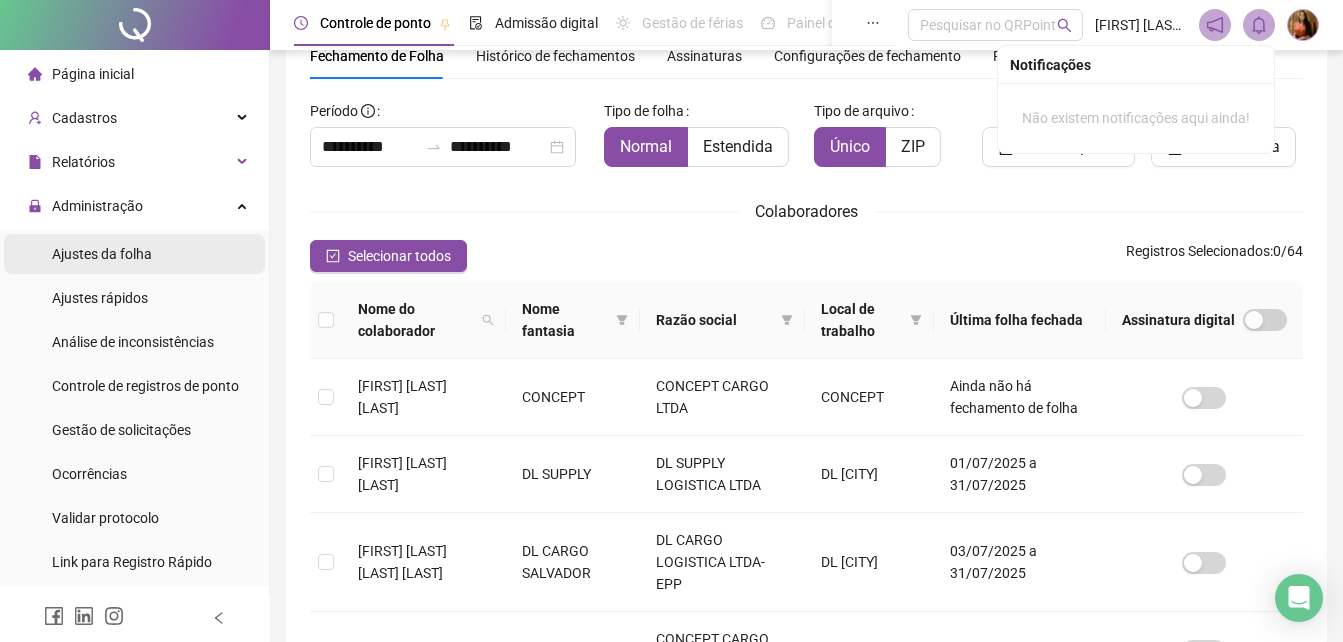 click on "Ajustes da folha" at bounding box center (102, 254) 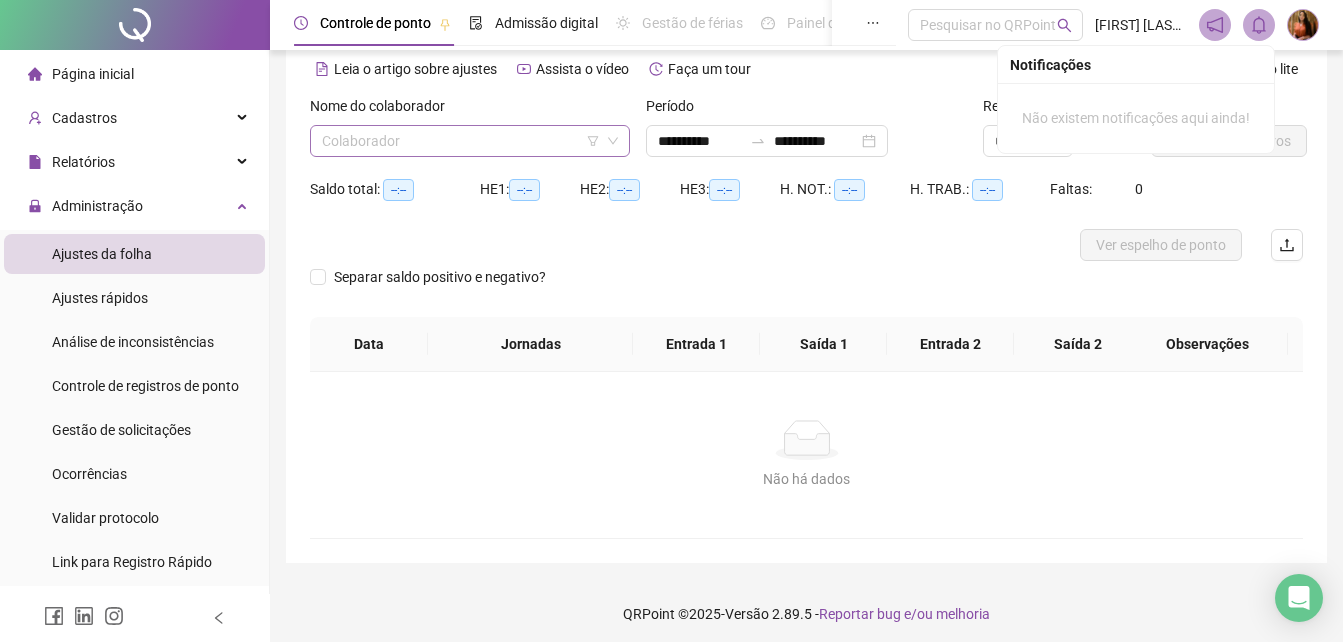 click at bounding box center (461, 141) 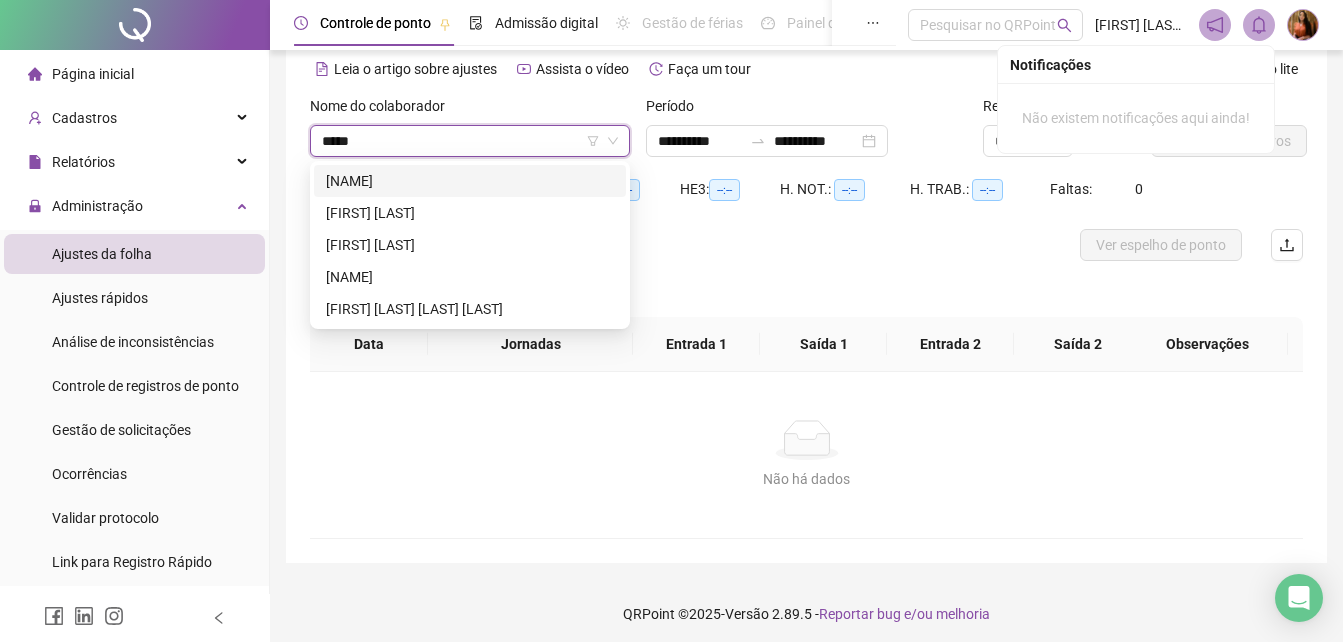 type on "******" 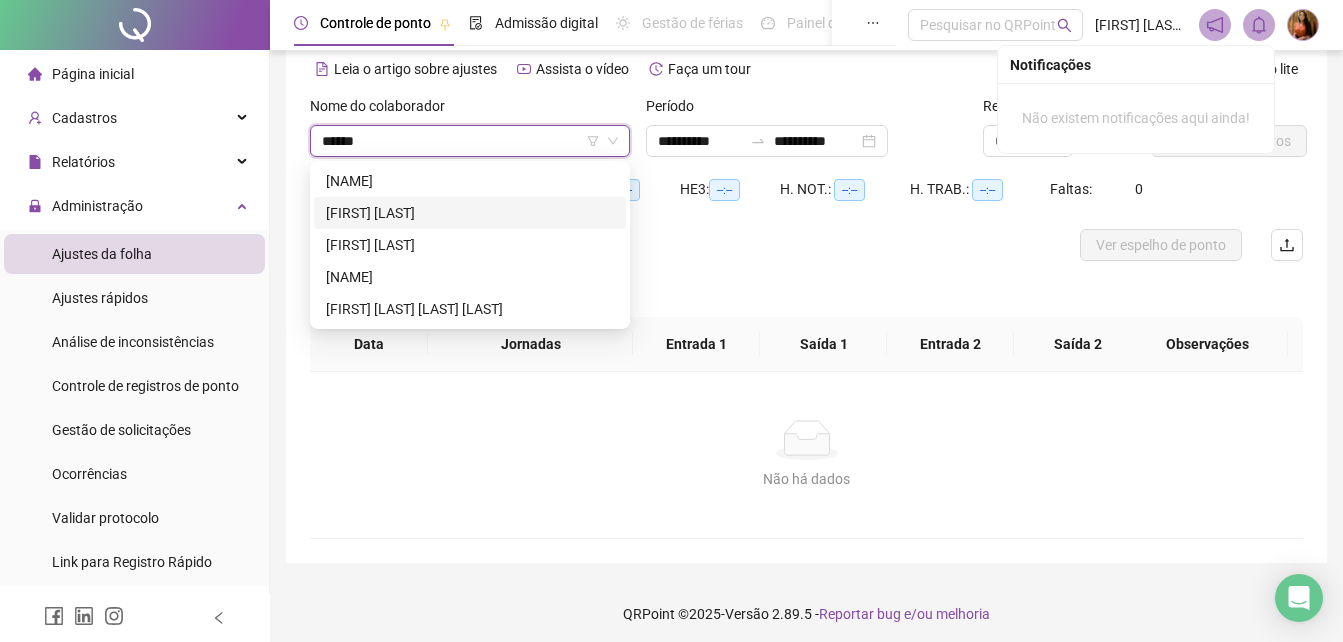 click on "[FIRST] [LAST]" at bounding box center (470, 213) 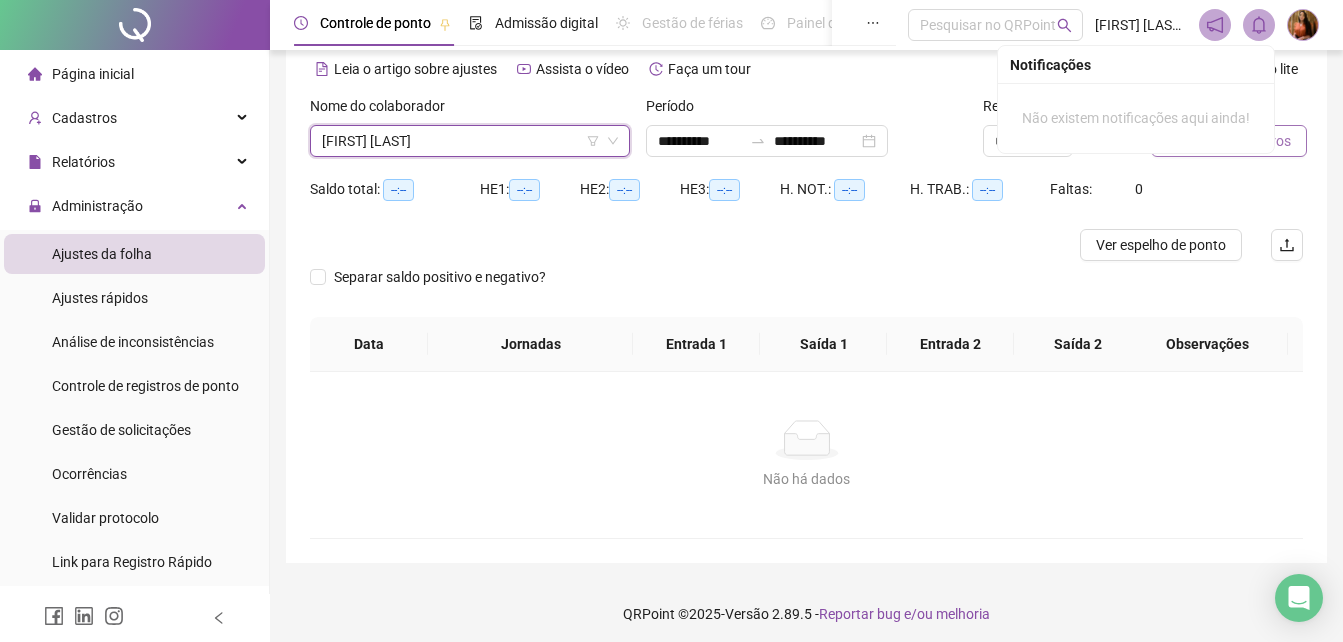 click on "Buscar registros" at bounding box center (1229, 141) 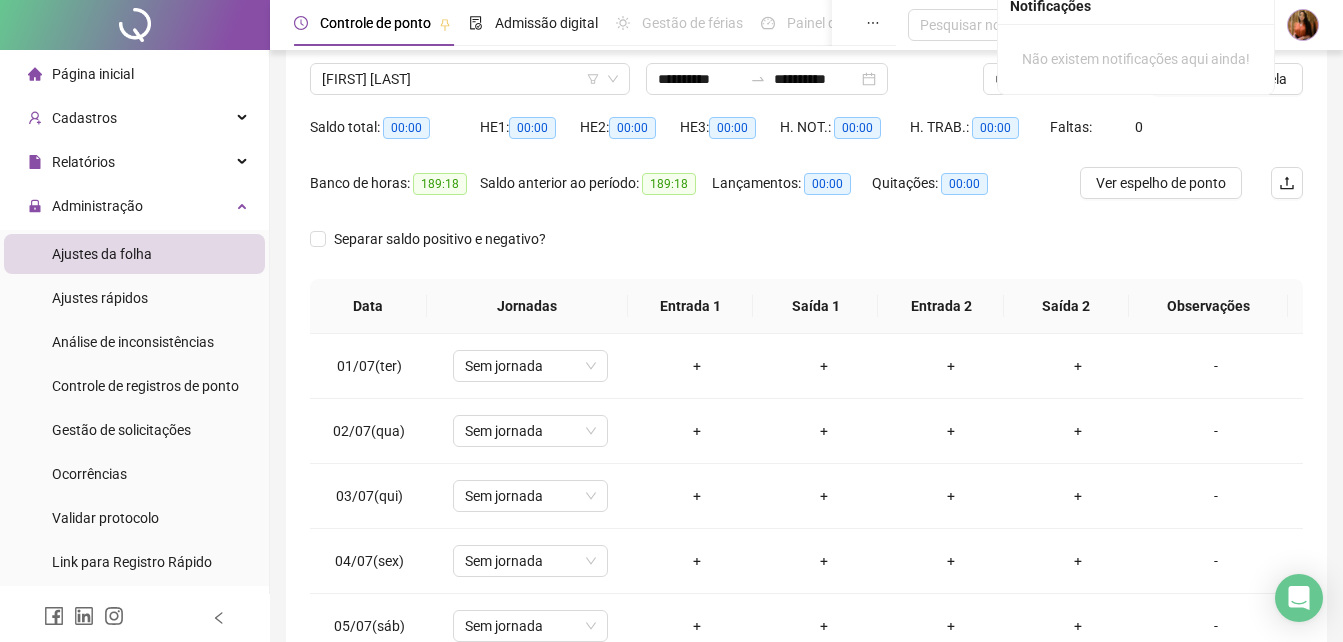 scroll, scrollTop: 380, scrollLeft: 0, axis: vertical 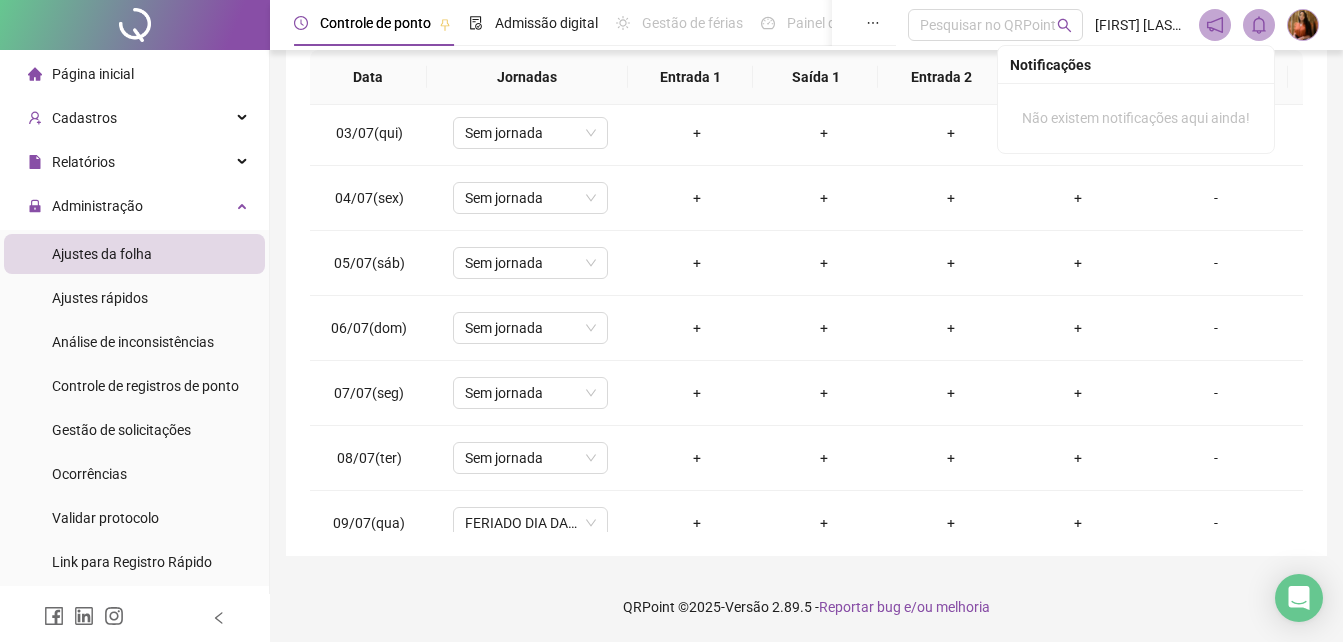 drag, startPoint x: 1292, startPoint y: 496, endPoint x: 1291, endPoint y: 144, distance: 352.00143 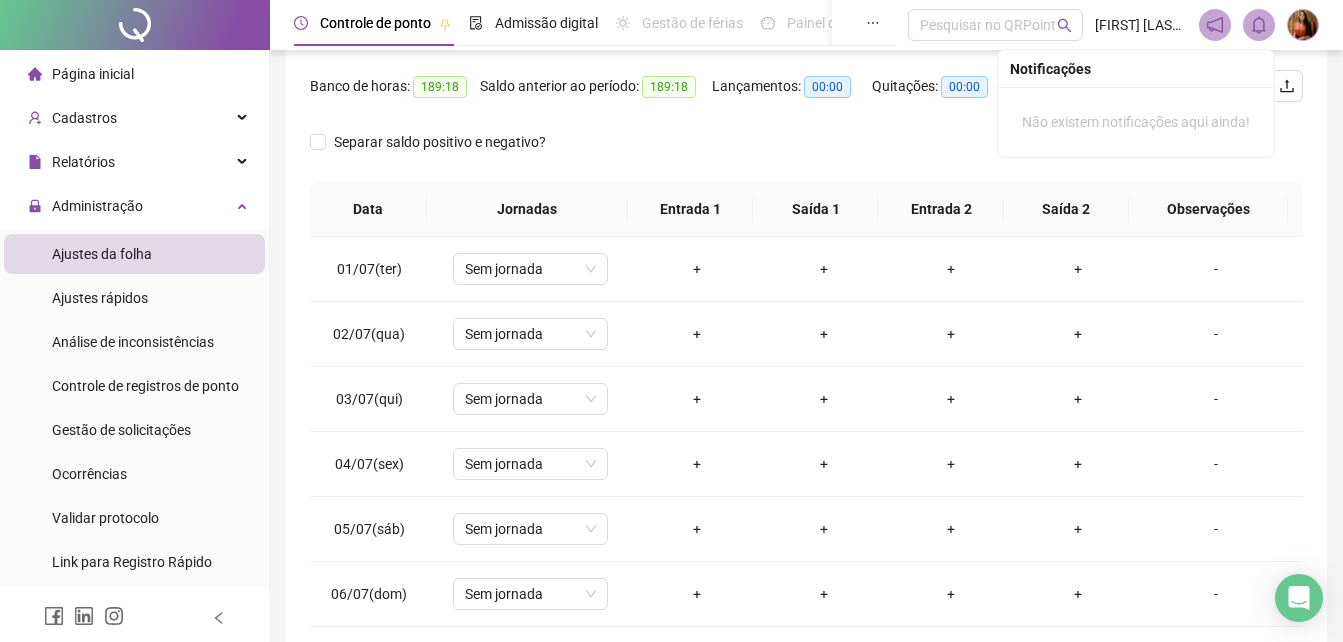 scroll, scrollTop: 243, scrollLeft: 0, axis: vertical 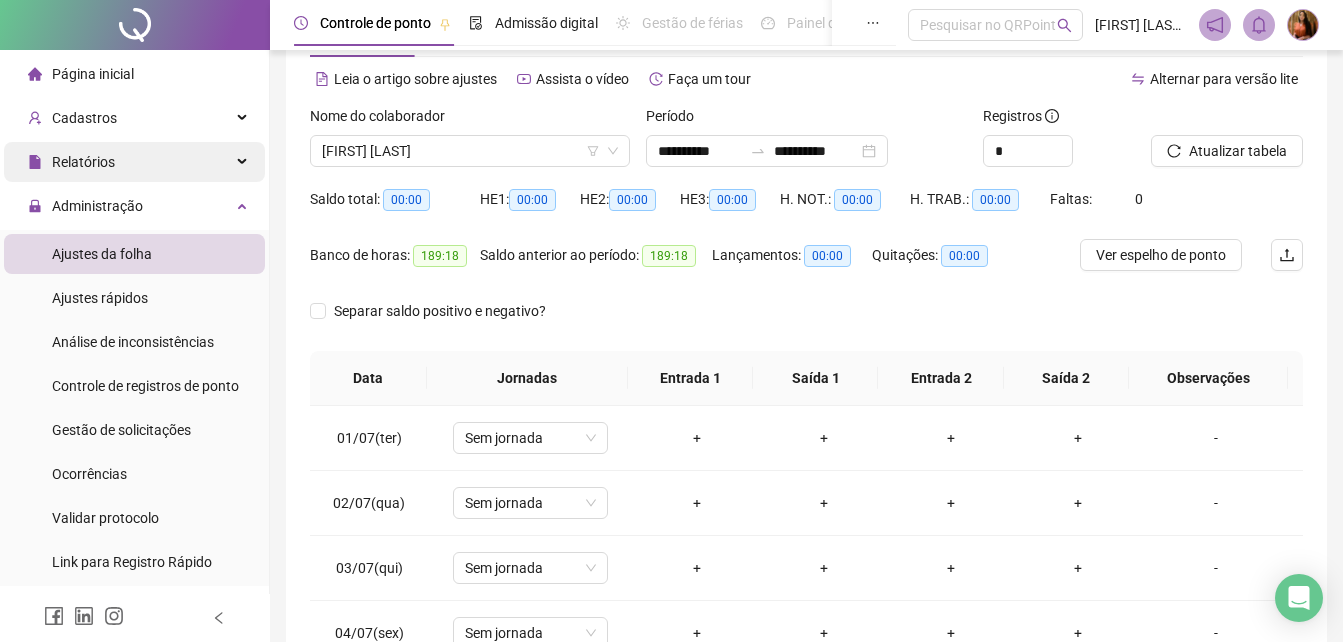 click on "Relatórios" at bounding box center (83, 162) 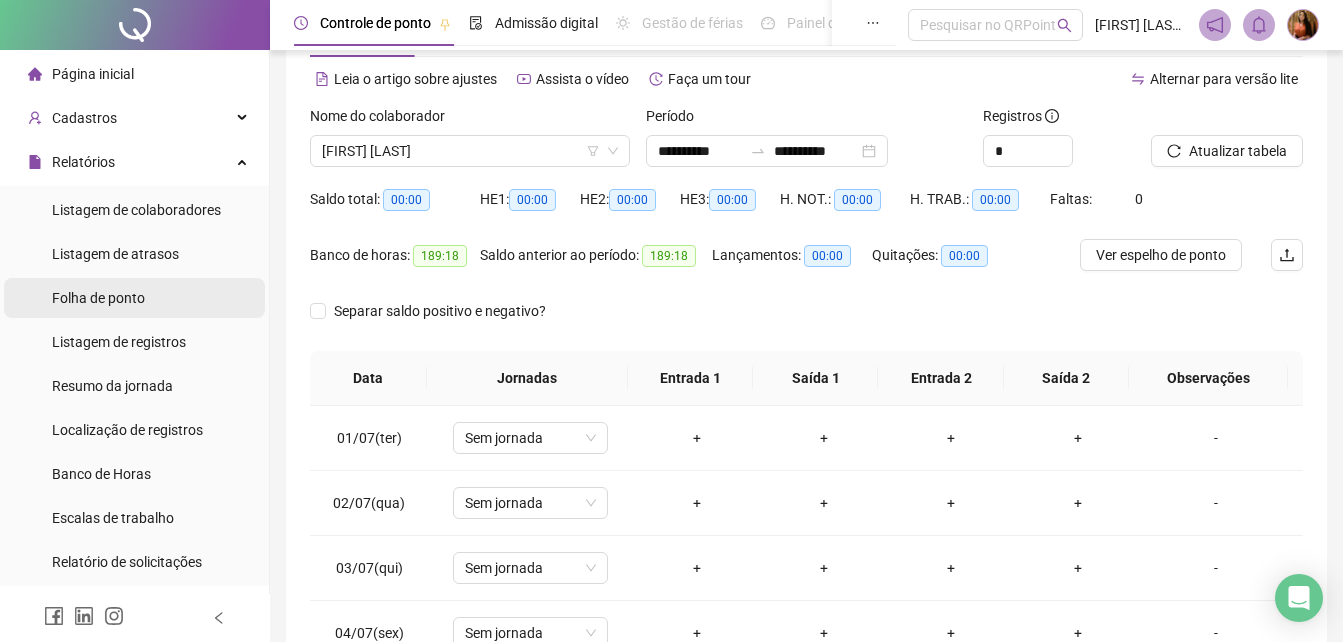 click on "Folha de ponto" at bounding box center [98, 298] 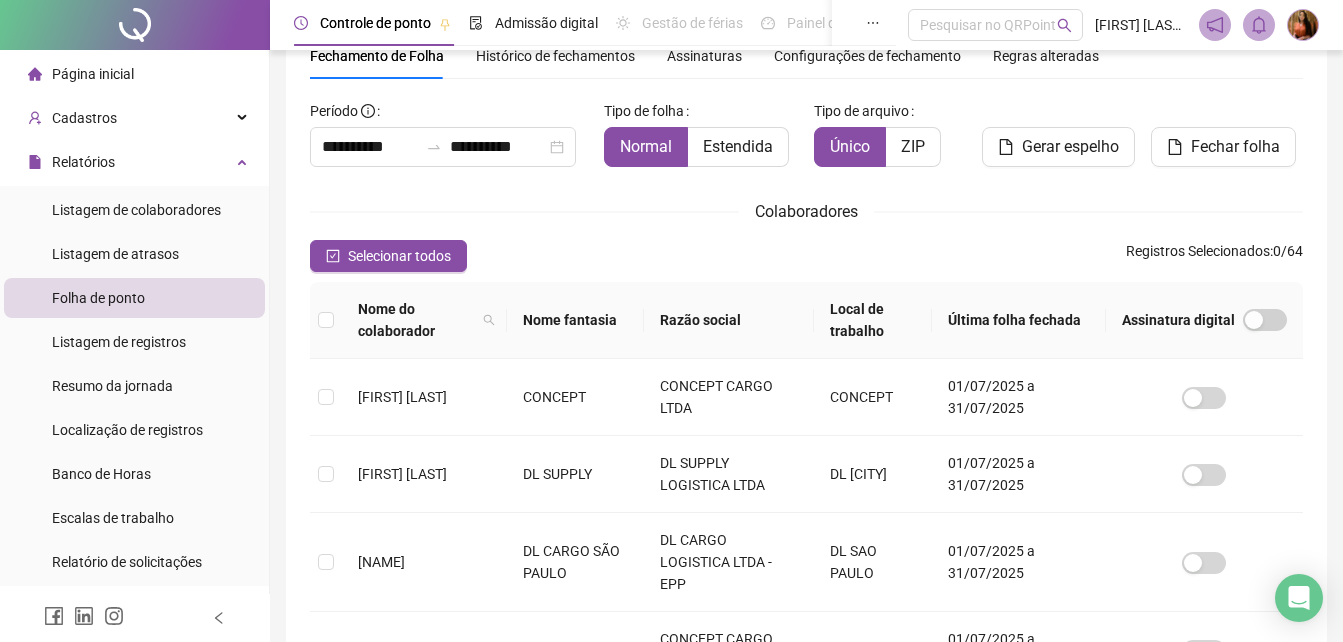 scroll, scrollTop: 650, scrollLeft: 0, axis: vertical 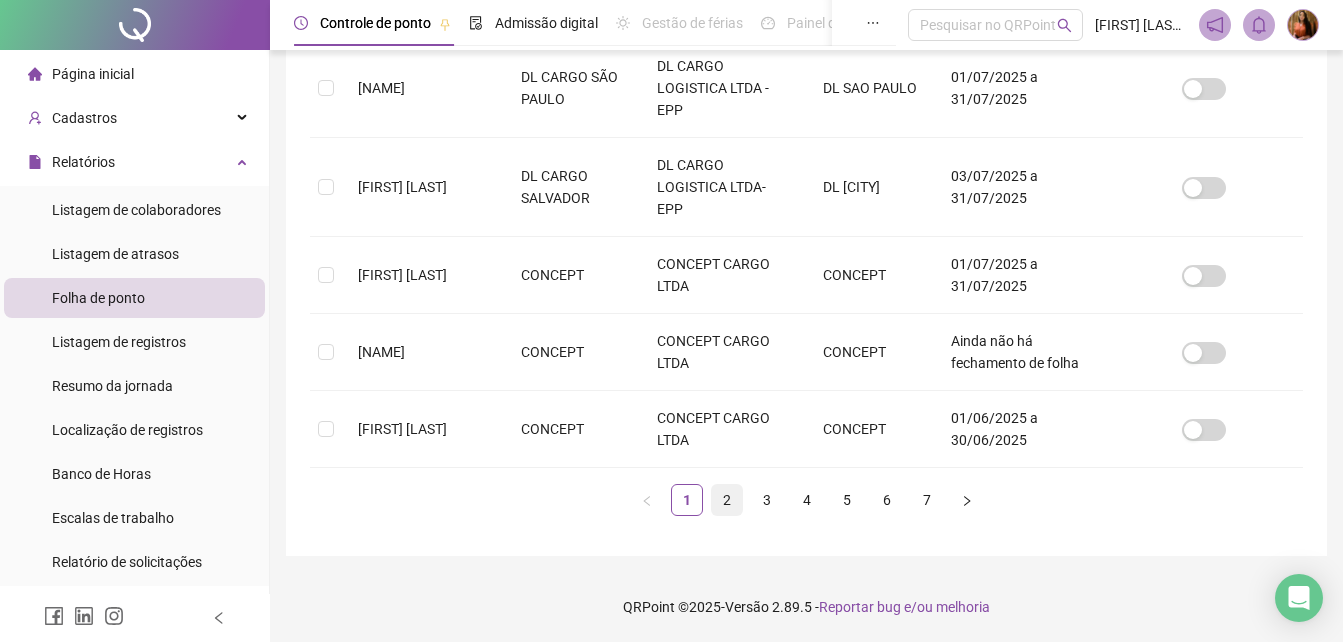 click on "2" at bounding box center (727, 500) 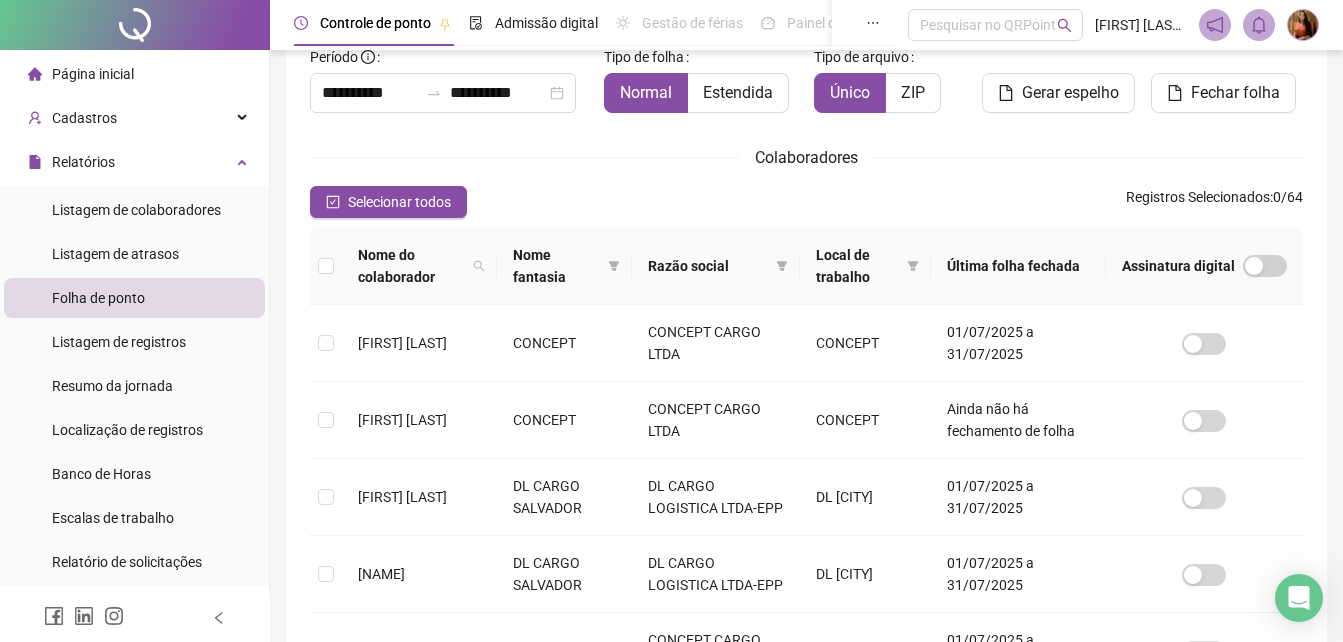scroll, scrollTop: 187, scrollLeft: 0, axis: vertical 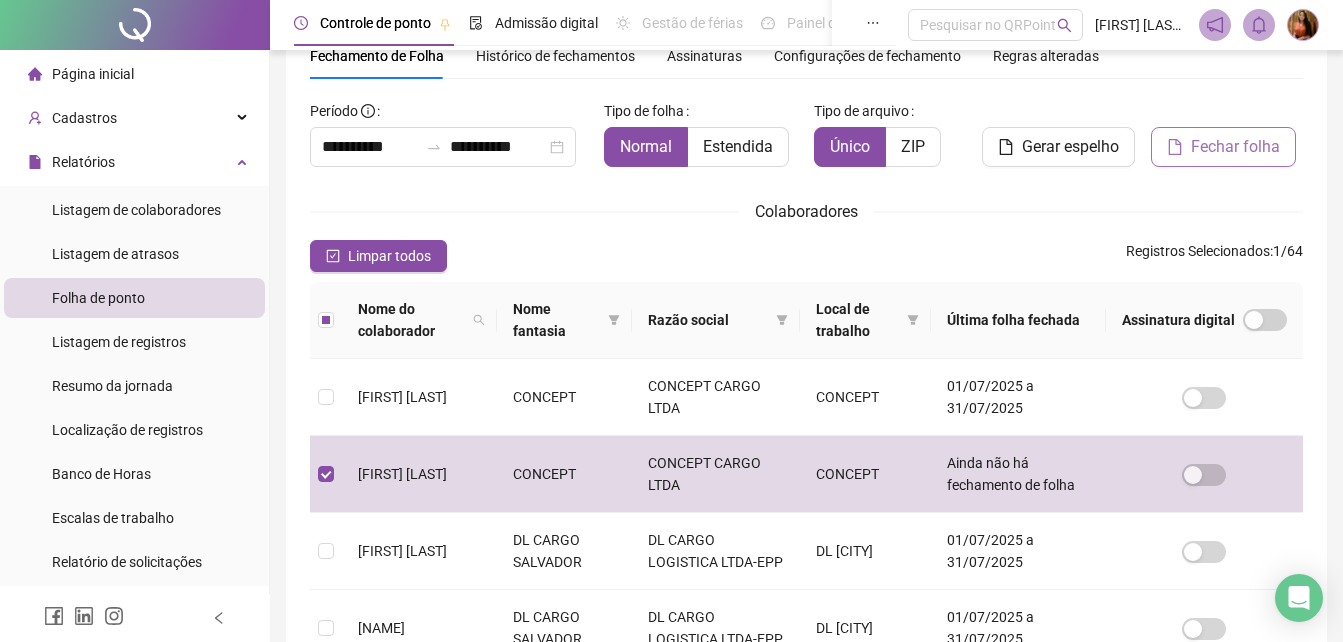 click on "Fechar folha" at bounding box center [1235, 147] 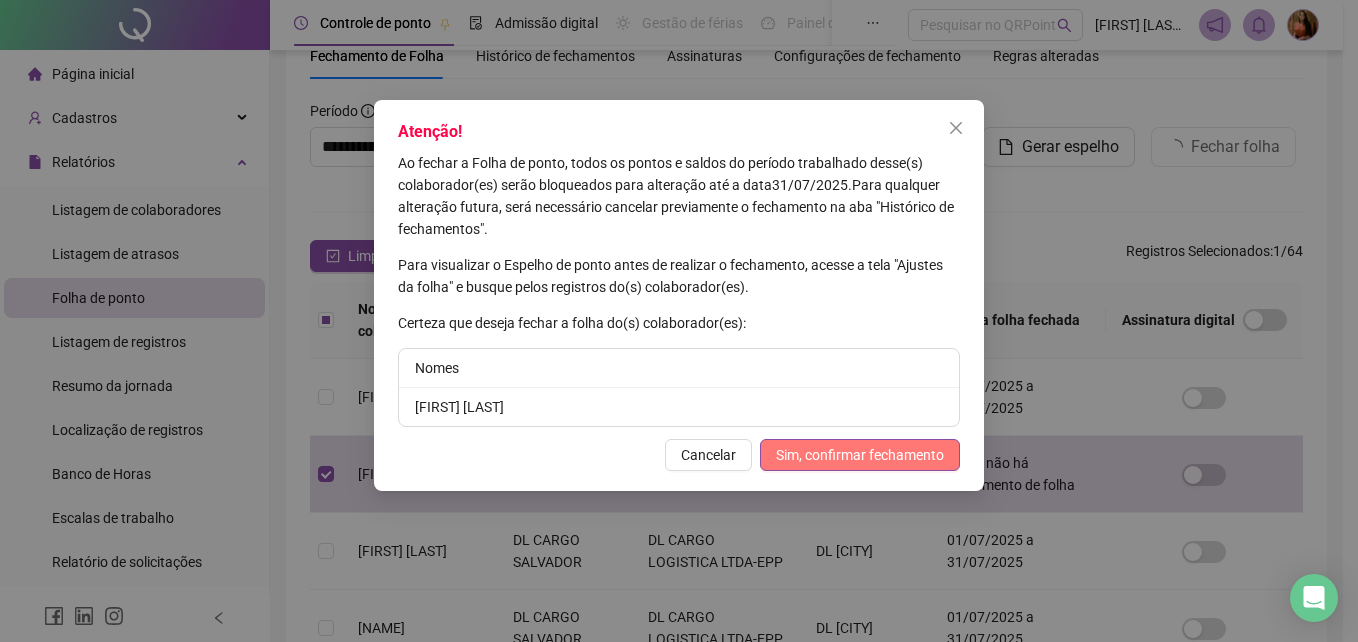 click on "Sim, confirmar fechamento" at bounding box center [860, 455] 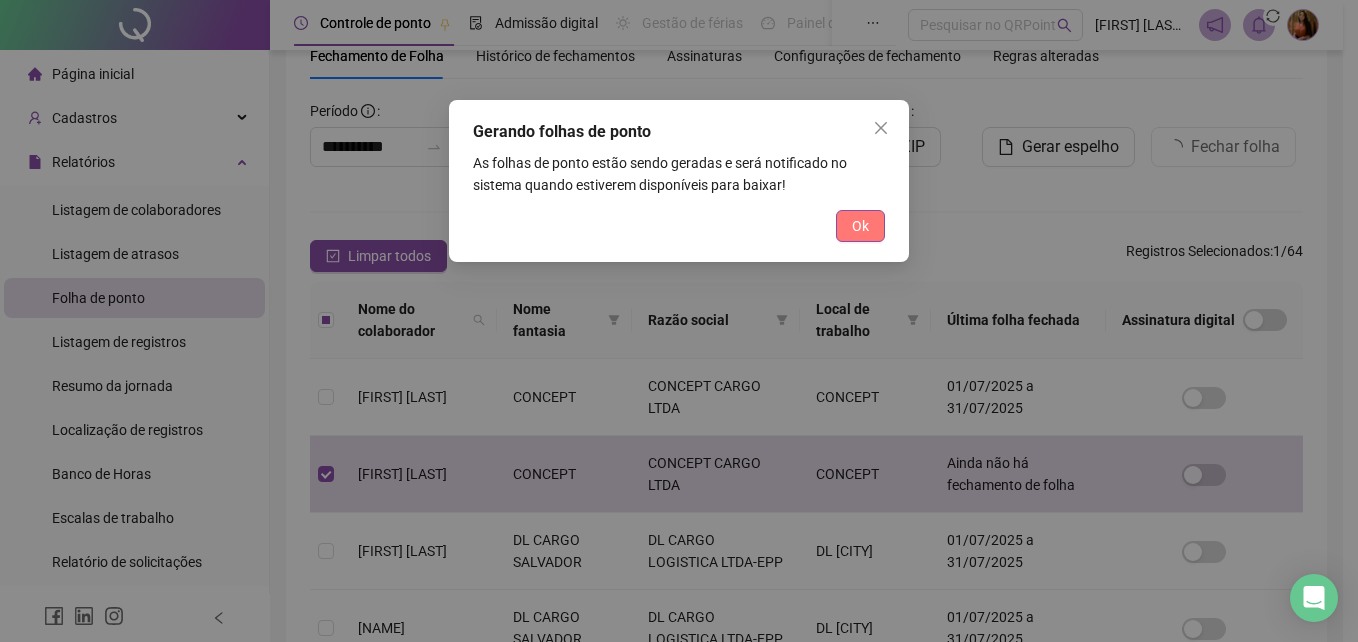 click on "Ok" at bounding box center [860, 226] 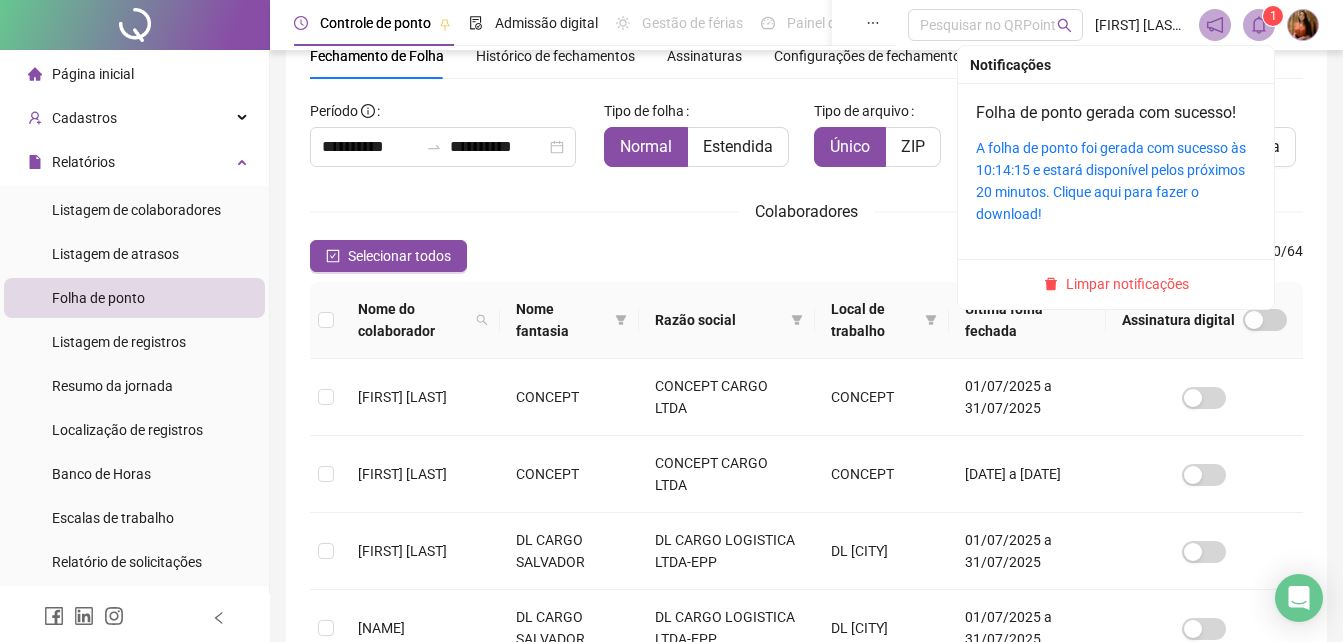 click 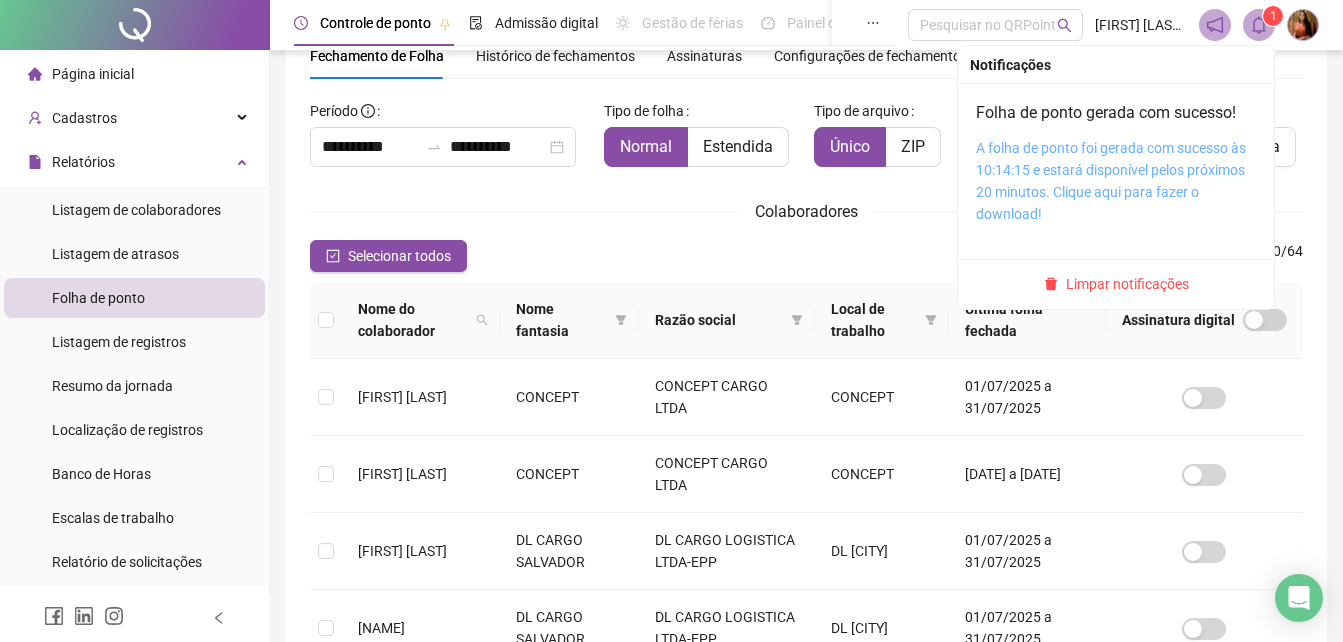 click on "A folha de ponto foi gerada com sucesso às 10:14:15 e estará disponível pelos próximos 20 minutos.
Clique aqui para fazer o download!" at bounding box center [1111, 181] 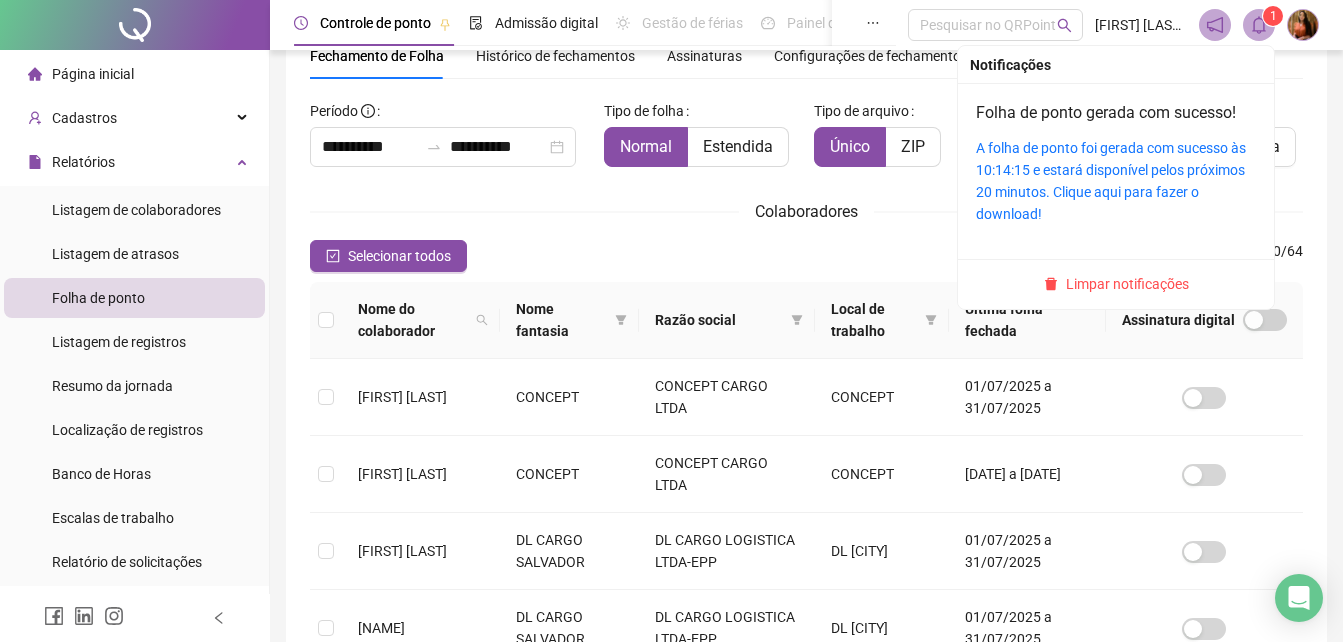 click at bounding box center [1259, 25] 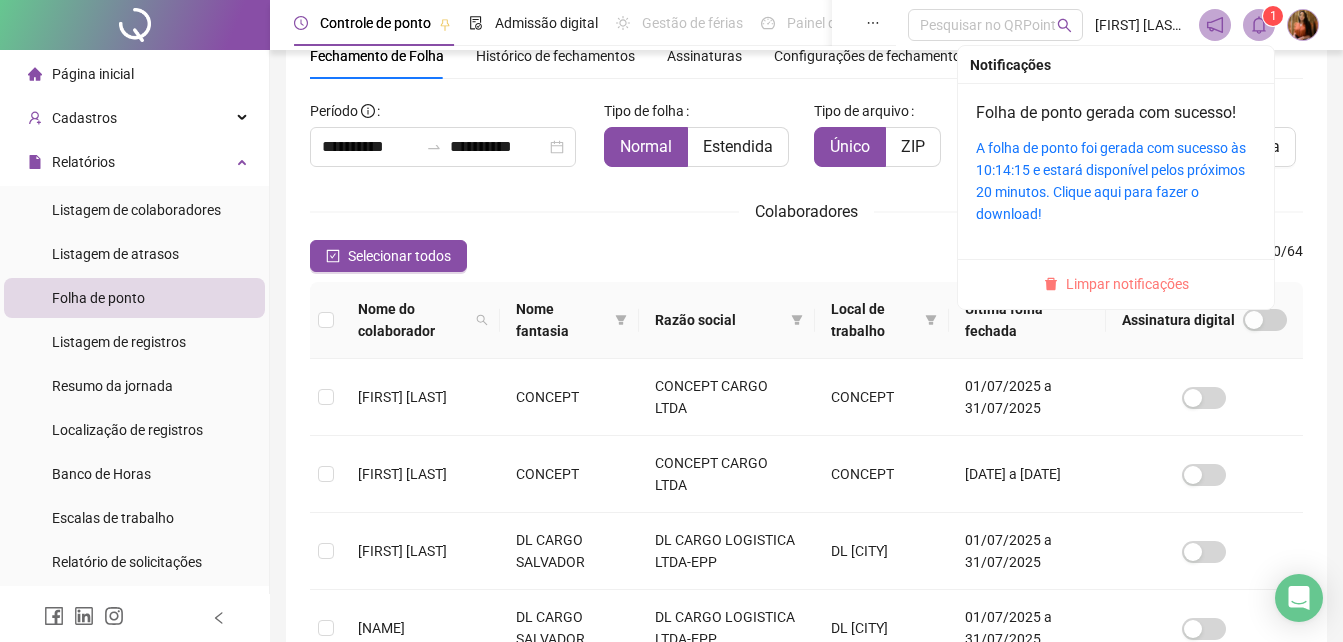 click on "Limpar notificações" at bounding box center [1127, 284] 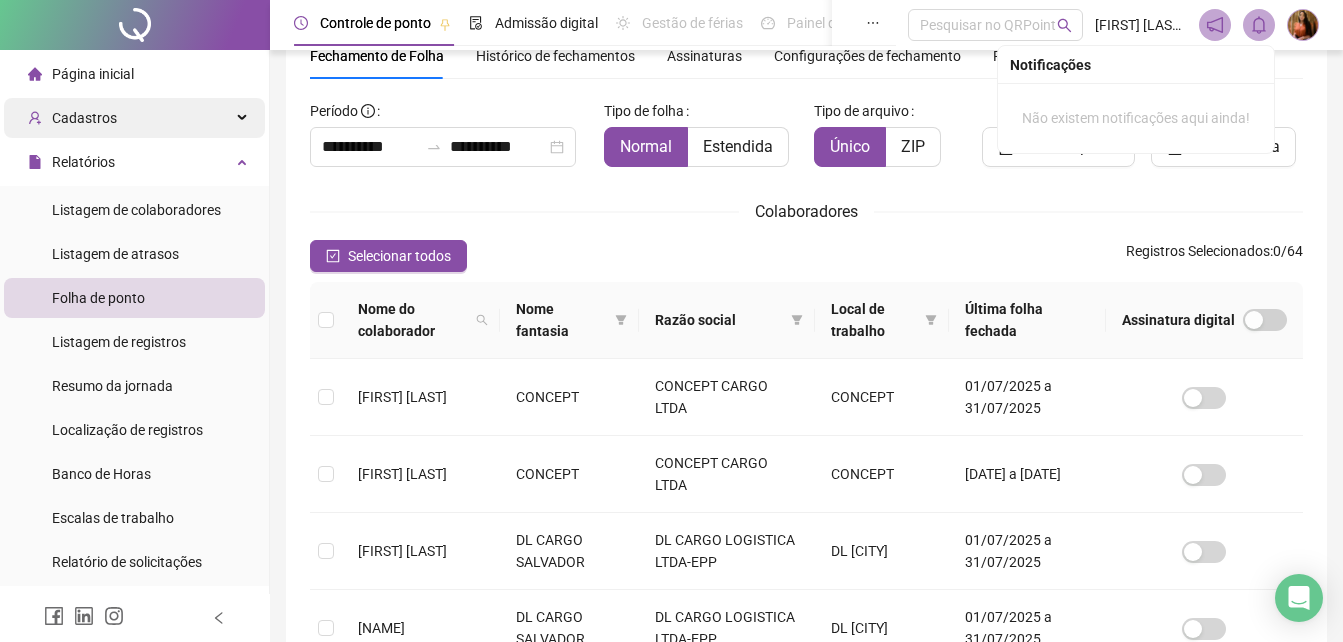 click on "Cadastros" at bounding box center [72, 118] 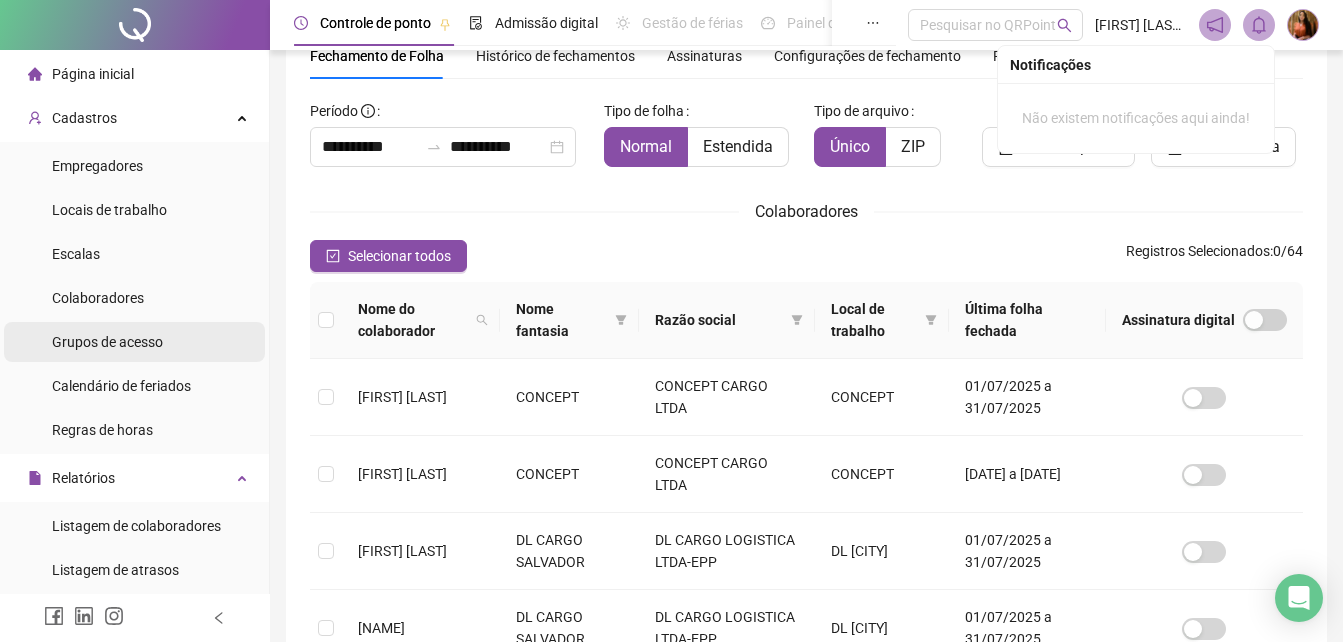 click on "Grupos de acesso" at bounding box center (107, 342) 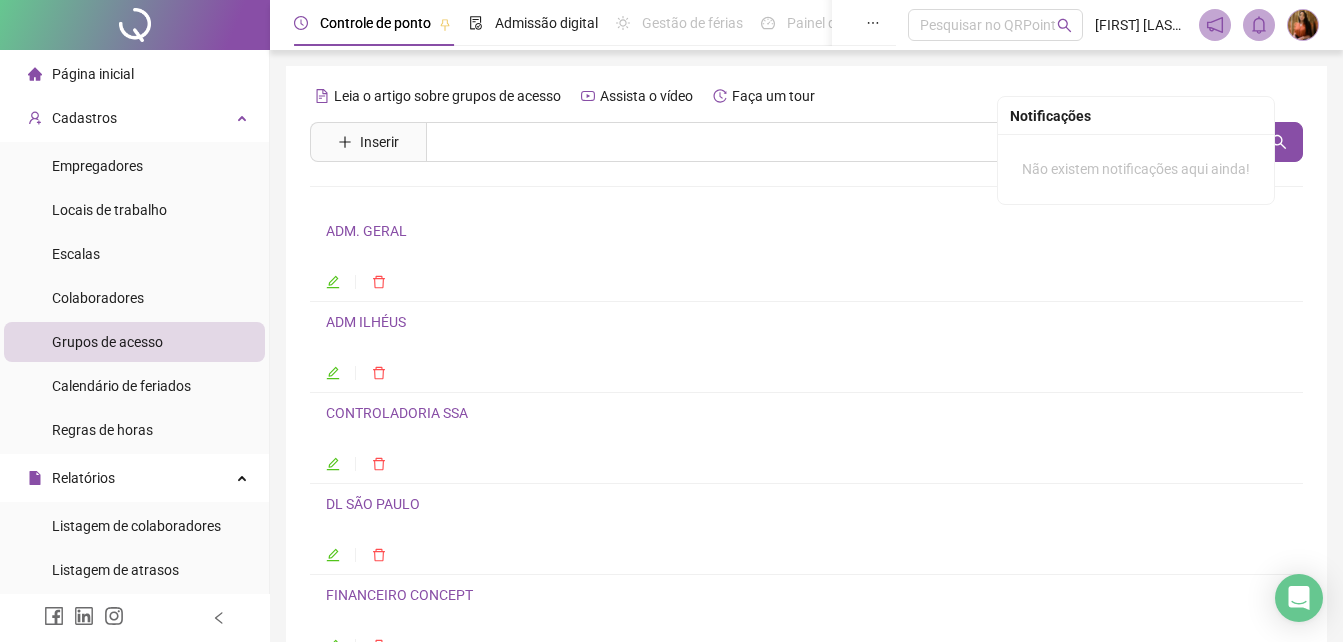scroll, scrollTop: 165, scrollLeft: 0, axis: vertical 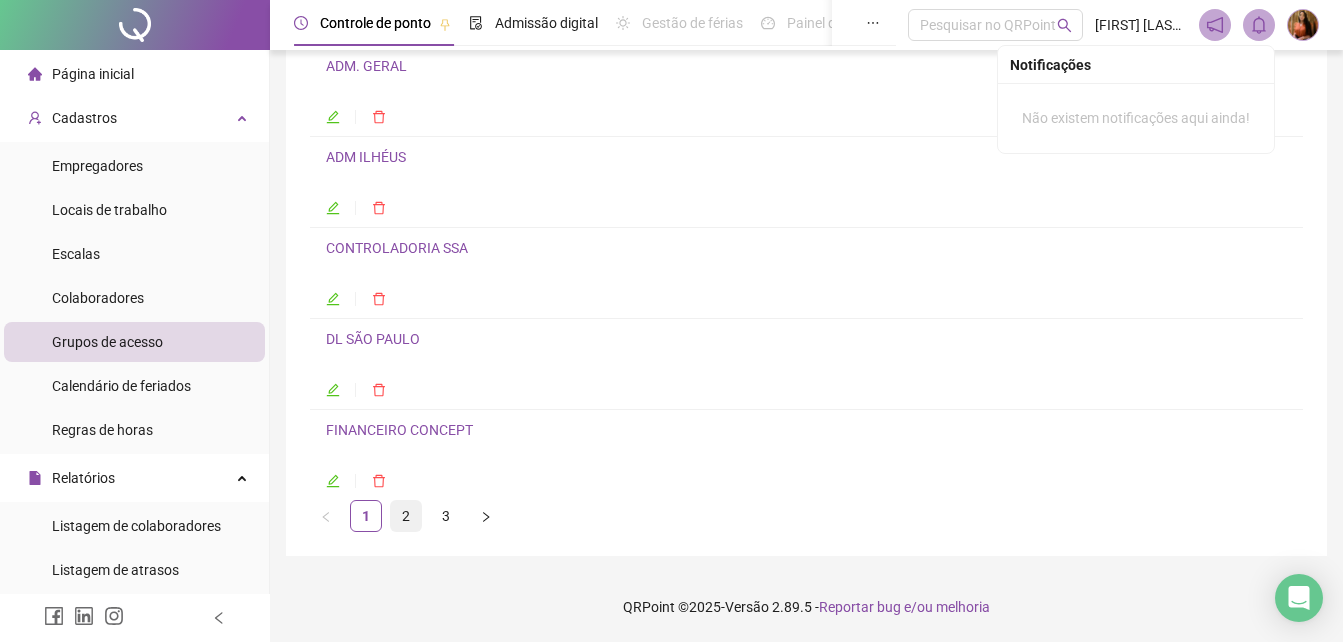 click on "2" at bounding box center [406, 516] 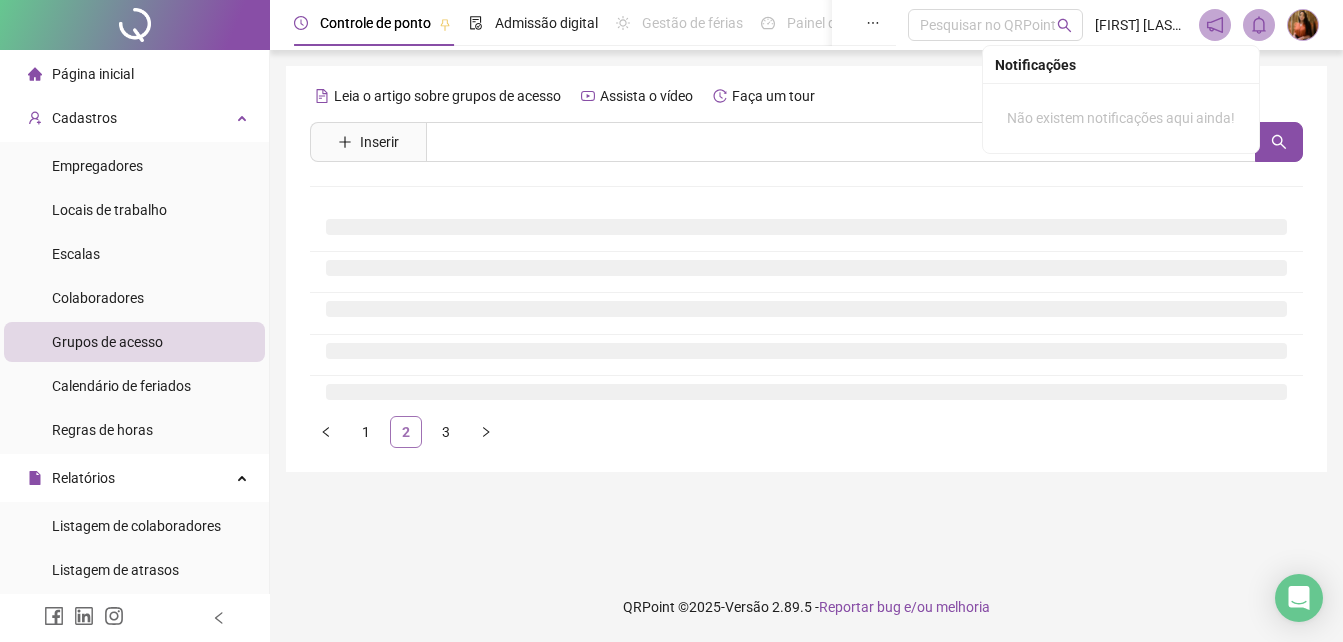 scroll, scrollTop: 0, scrollLeft: 0, axis: both 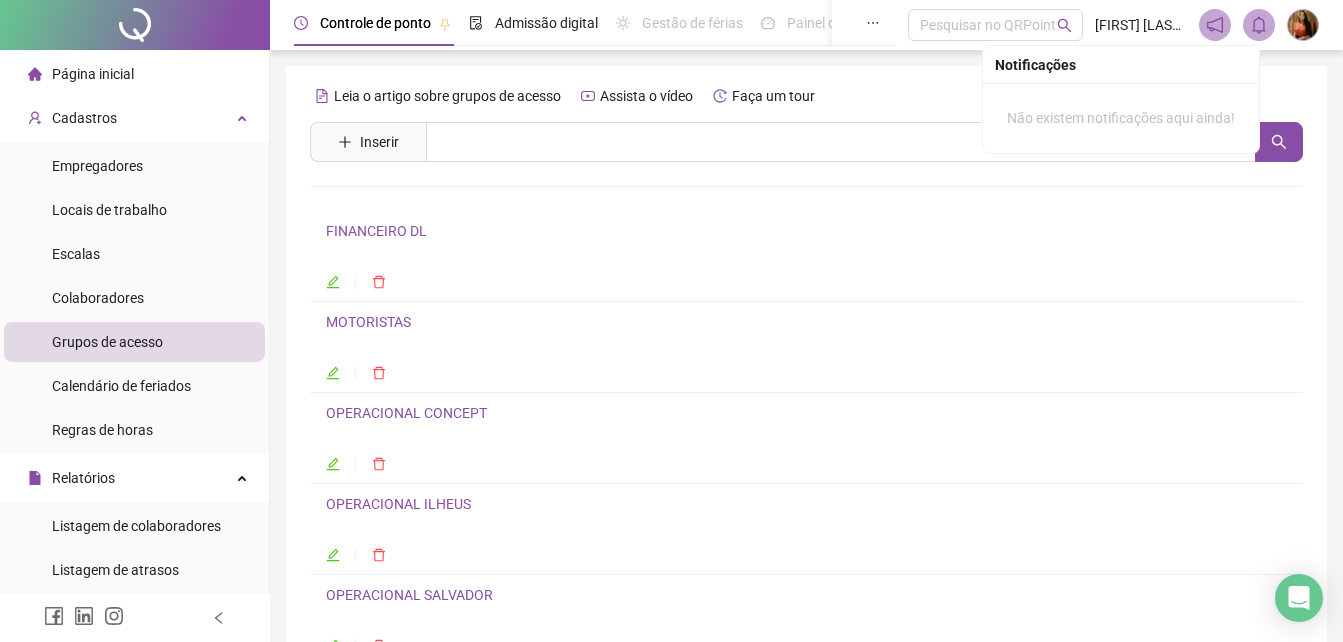 click 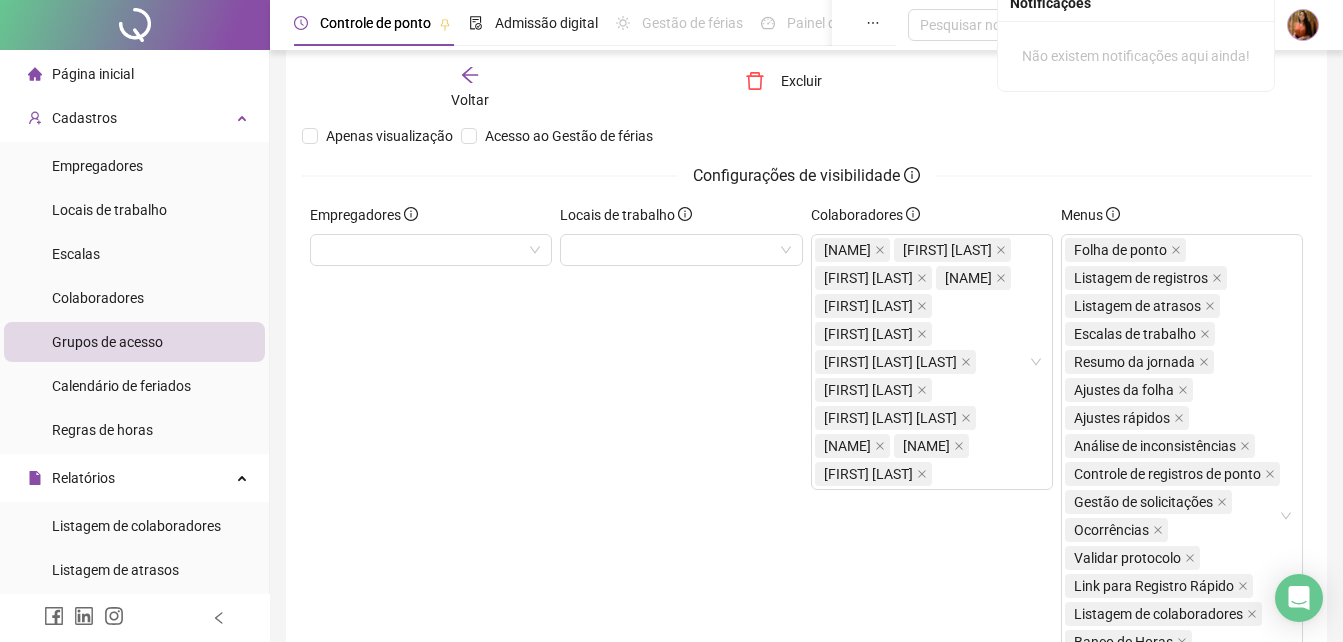 scroll, scrollTop: 0, scrollLeft: 0, axis: both 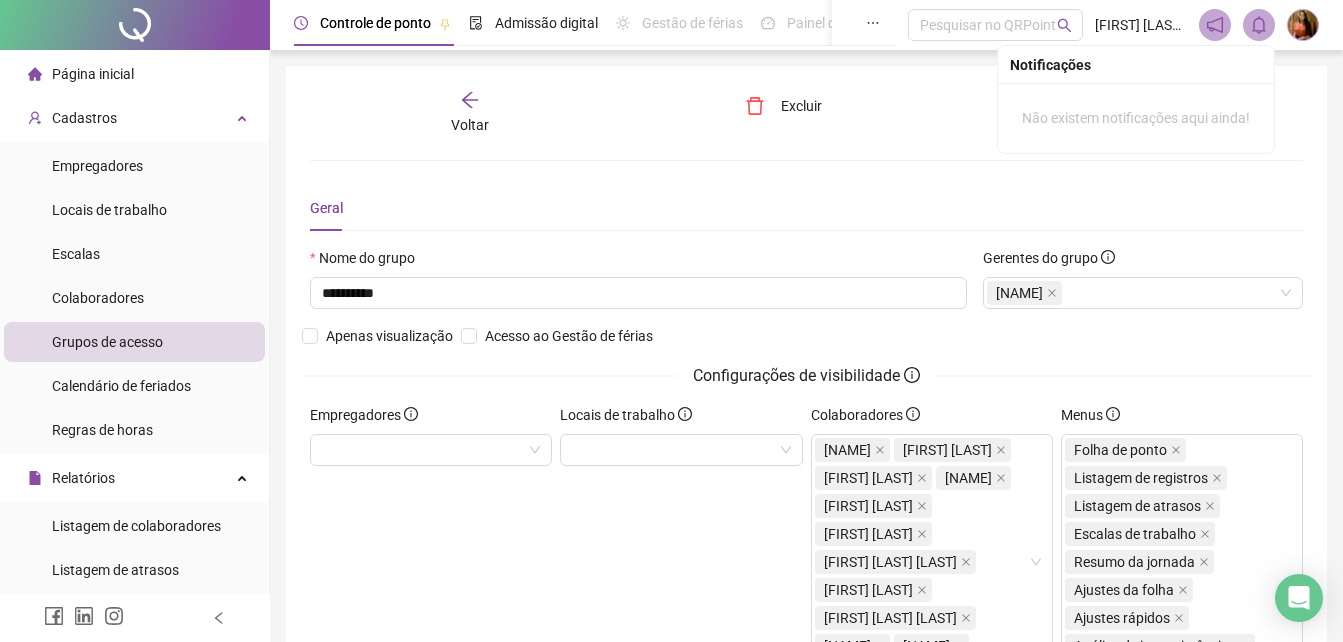 click 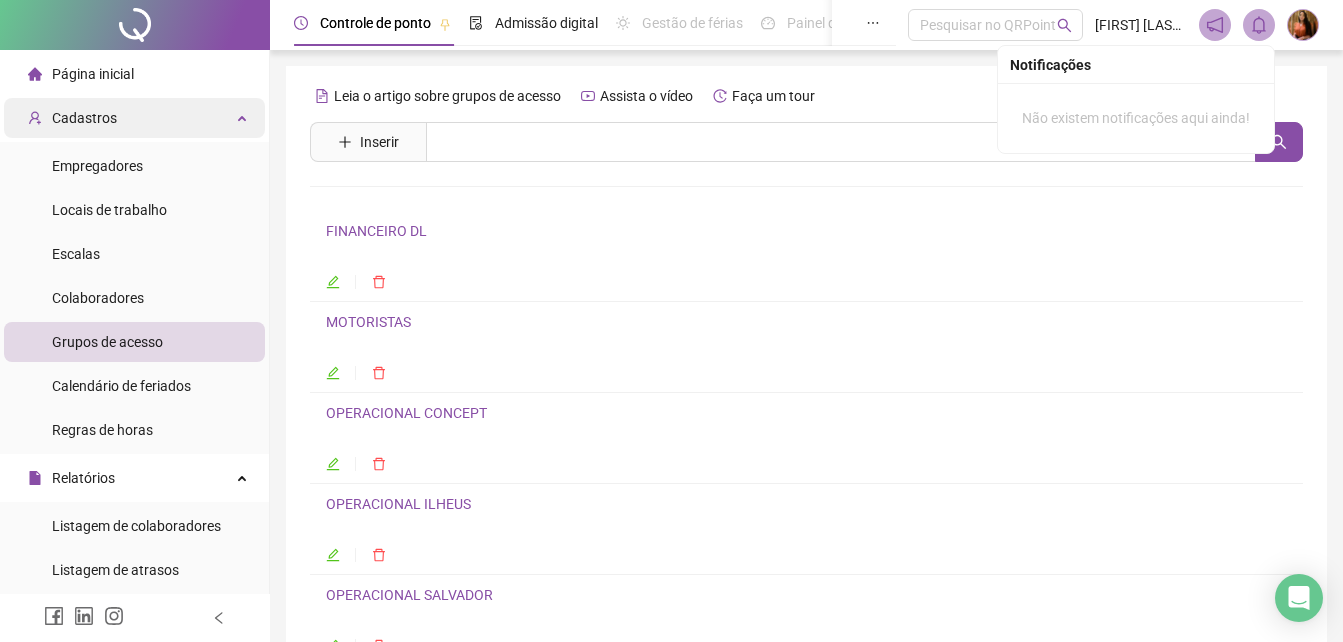 click on "Cadastros" at bounding box center (84, 118) 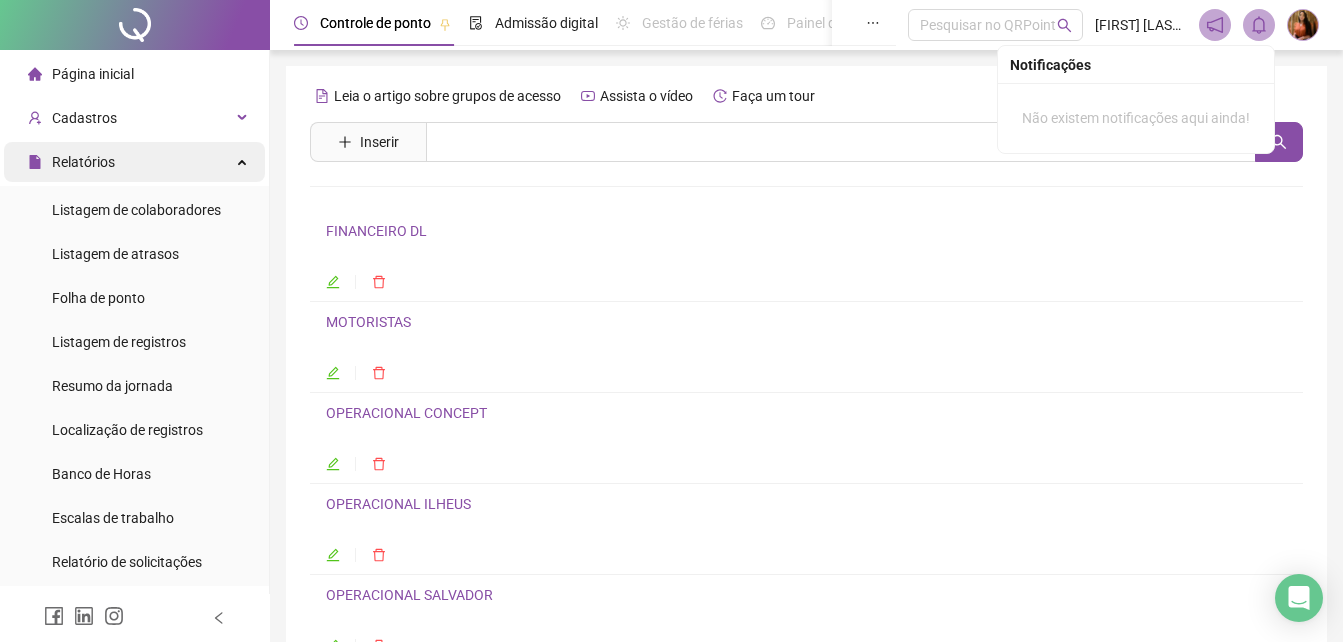 click on "Relatórios" at bounding box center (83, 162) 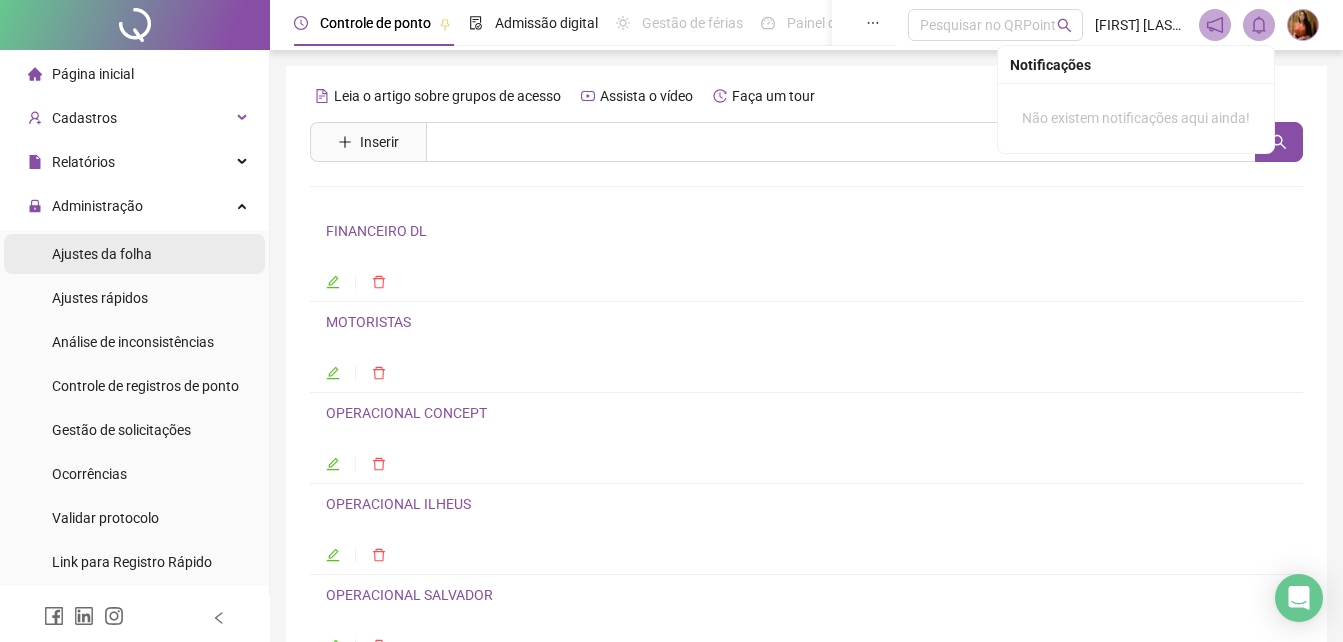 click on "Ajustes da folha" at bounding box center (102, 254) 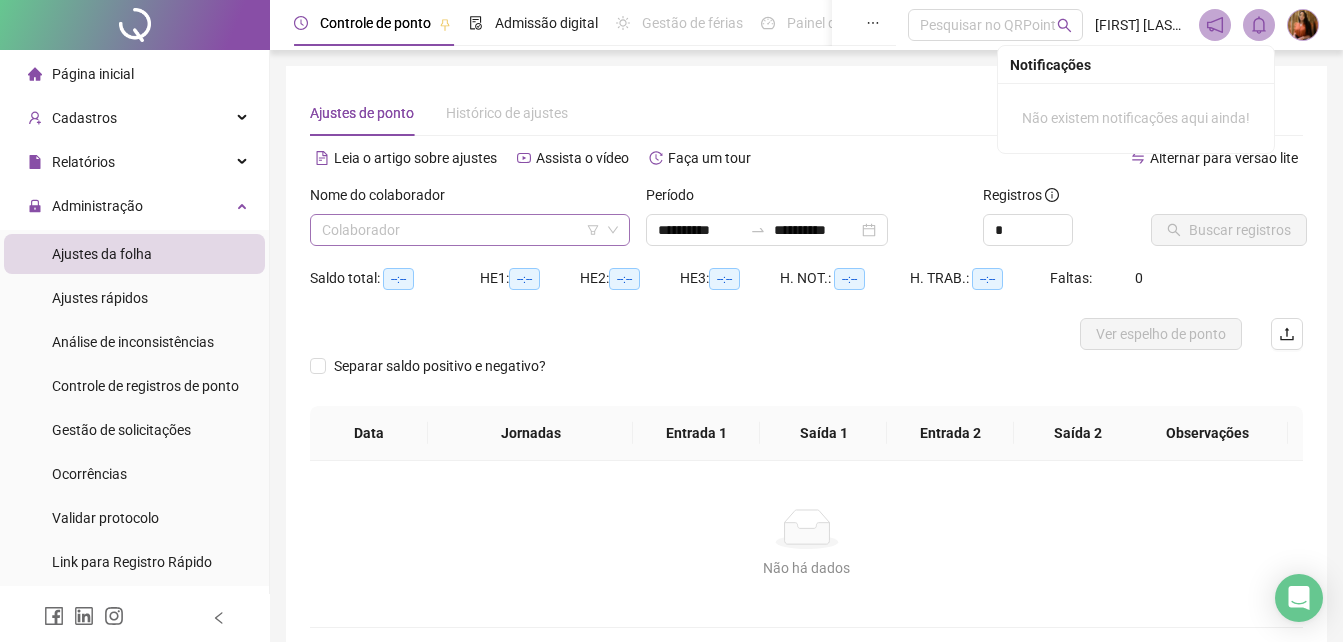click at bounding box center (461, 230) 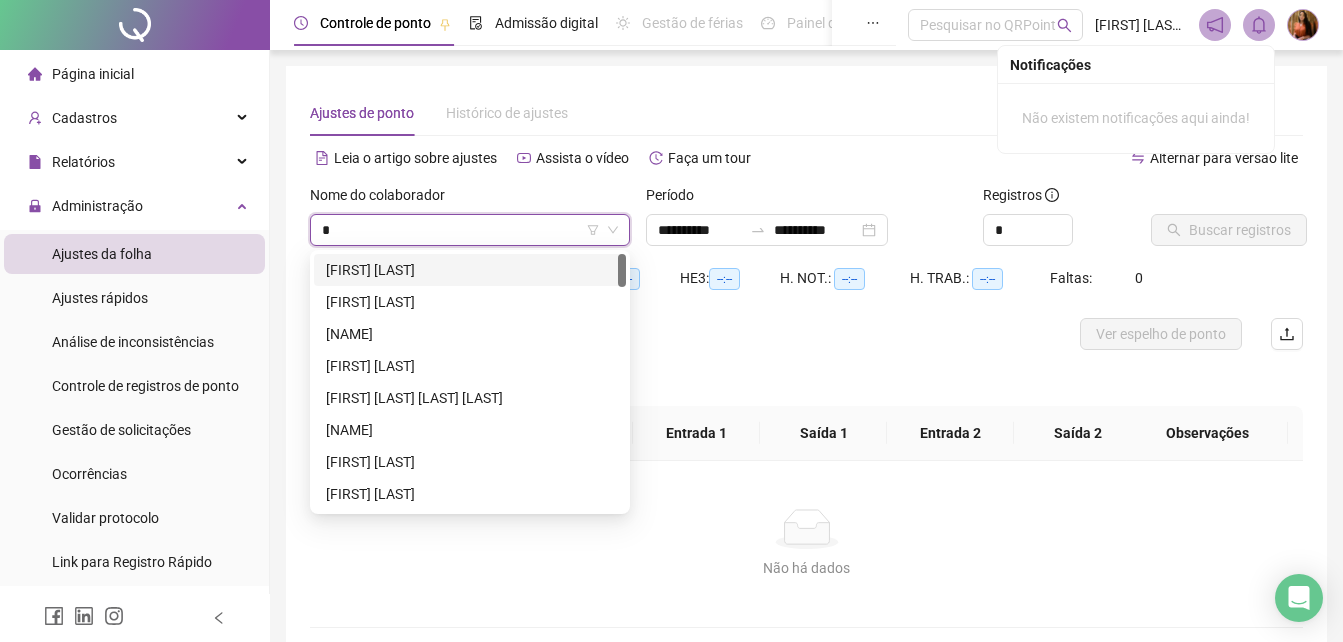 type on "**" 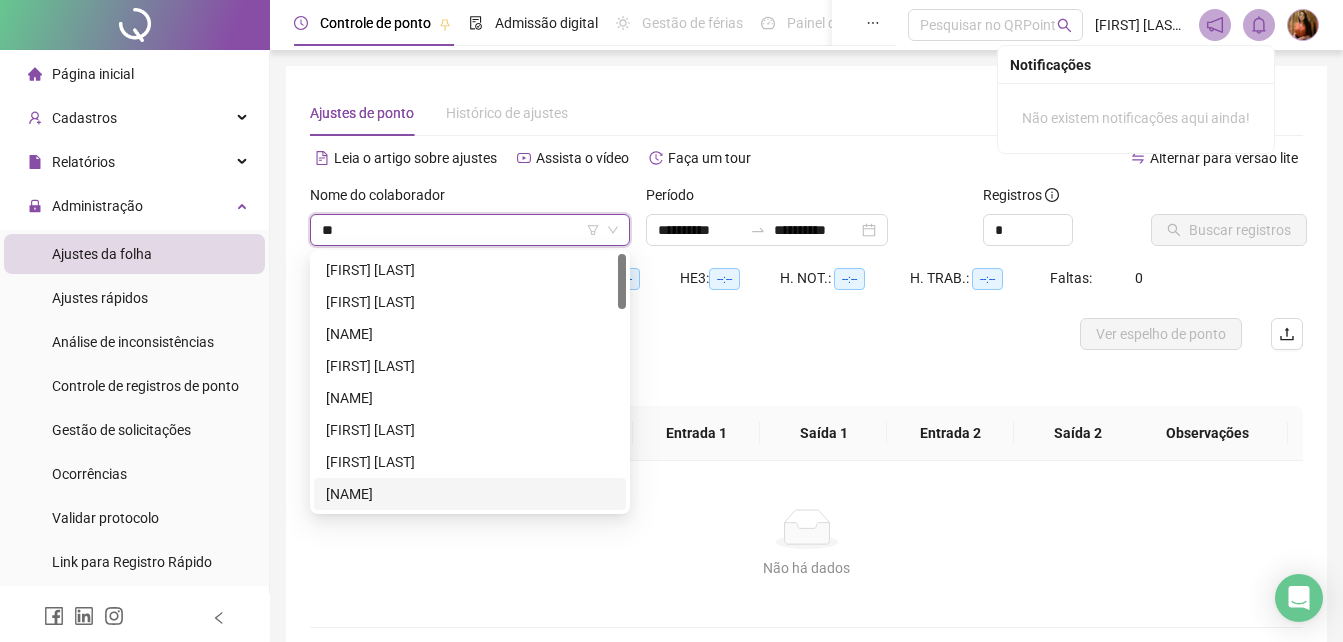 click on "[FIRST] [LAST]" at bounding box center (470, 494) 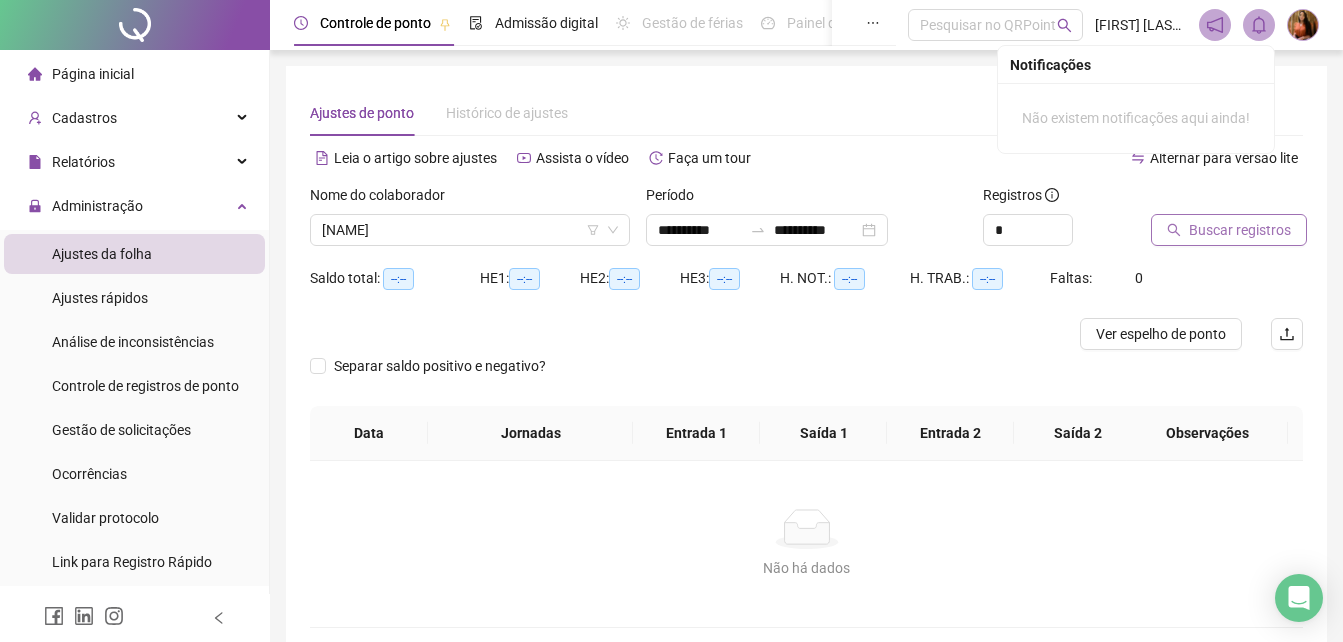 click on "Buscar registros" at bounding box center (1240, 230) 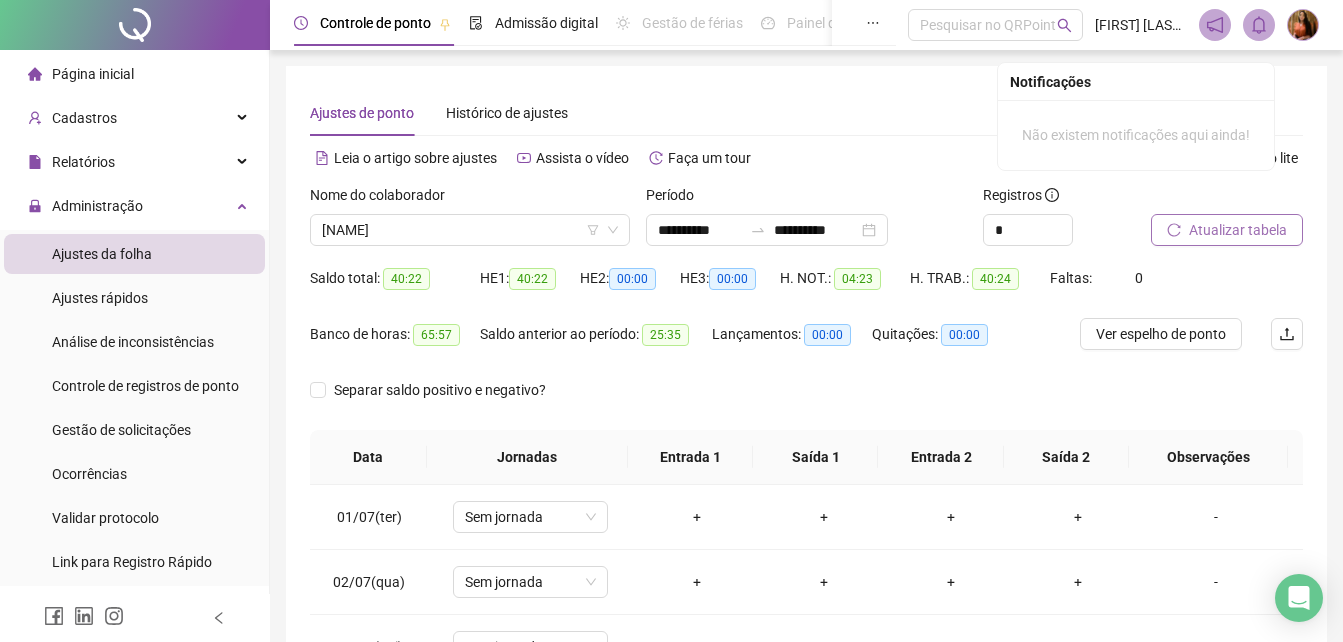 scroll, scrollTop: 380, scrollLeft: 0, axis: vertical 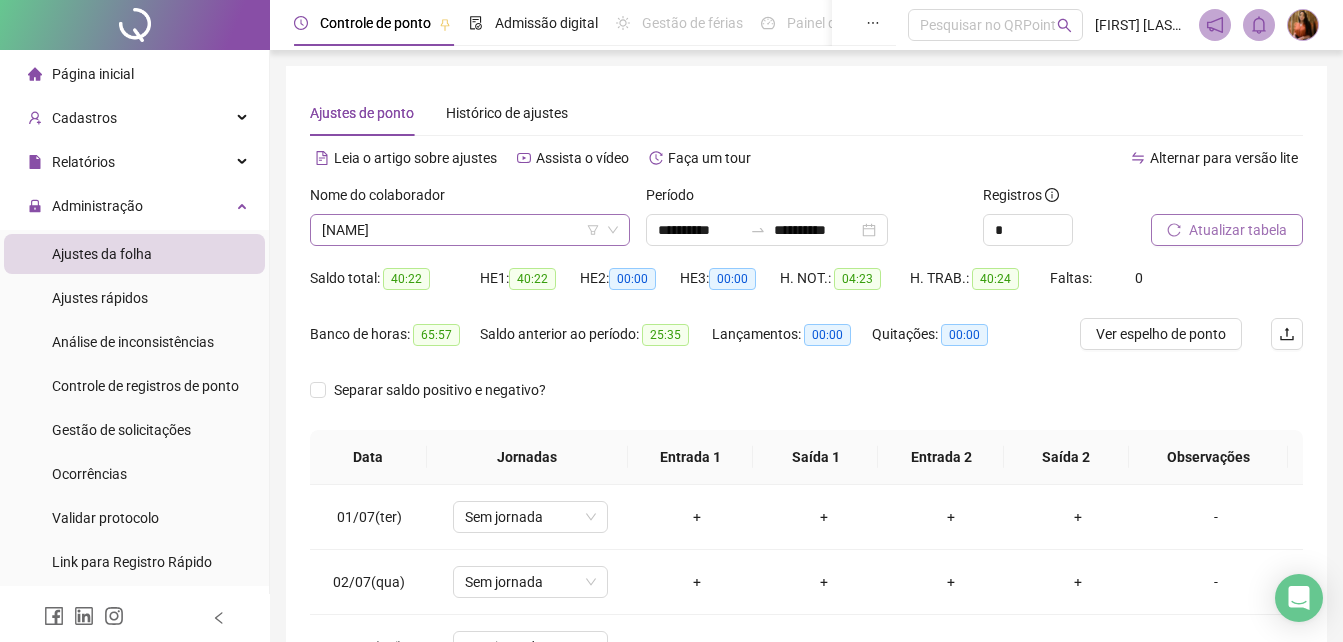 click on "[FIRST] [LAST]" at bounding box center [470, 230] 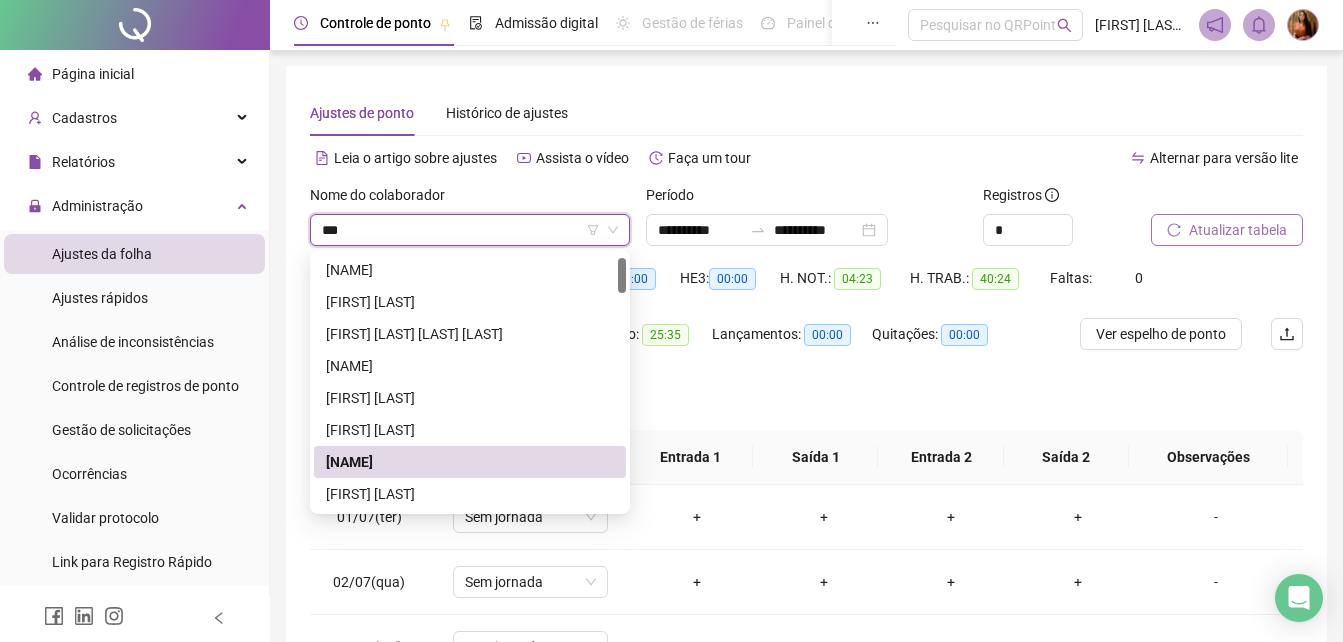 scroll, scrollTop: 0, scrollLeft: 0, axis: both 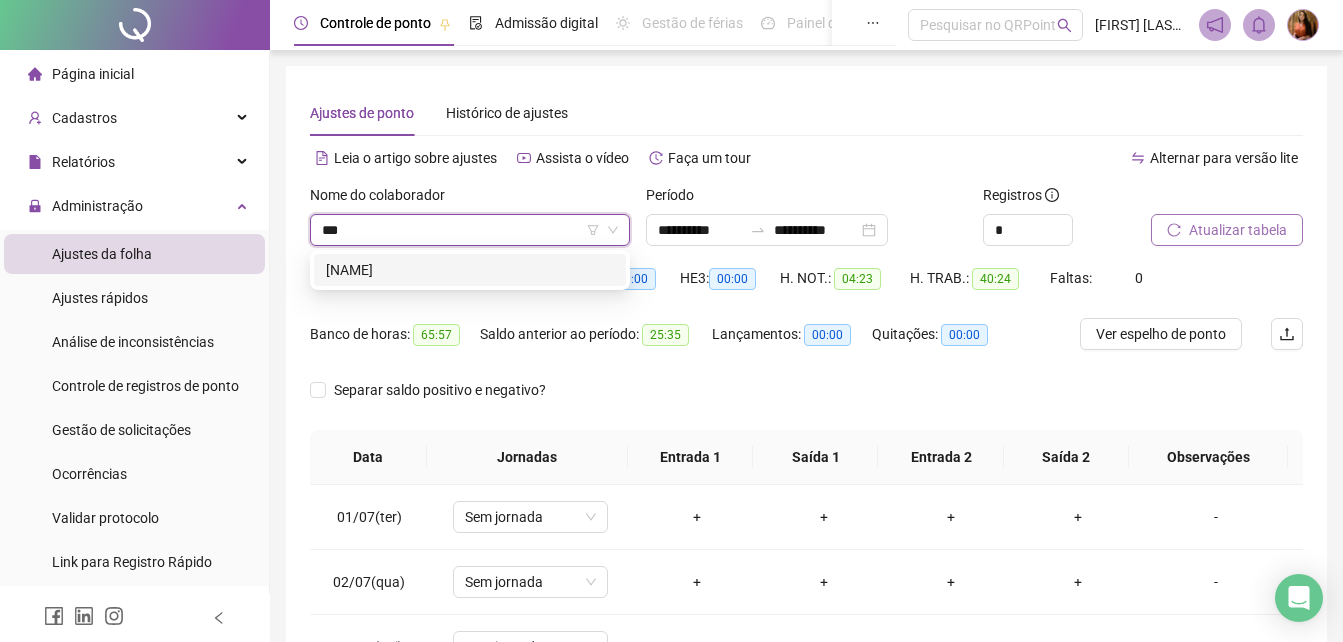 type on "****" 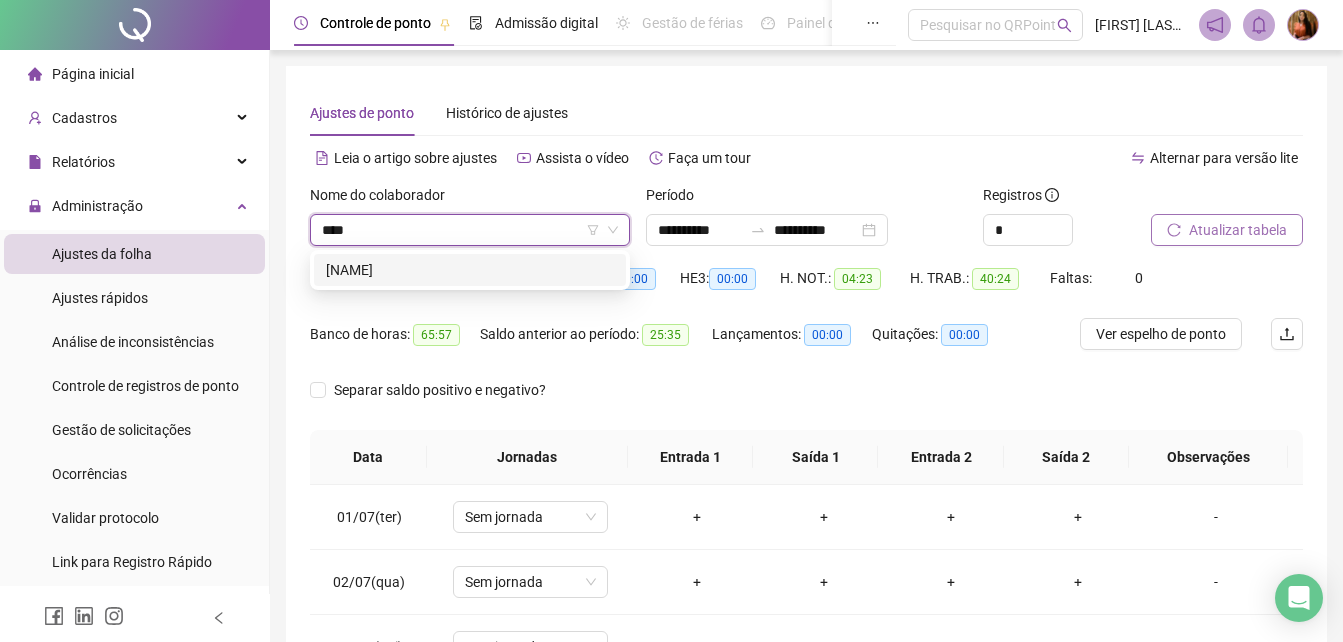 click on "[FIRST] [LAST]" at bounding box center [470, 270] 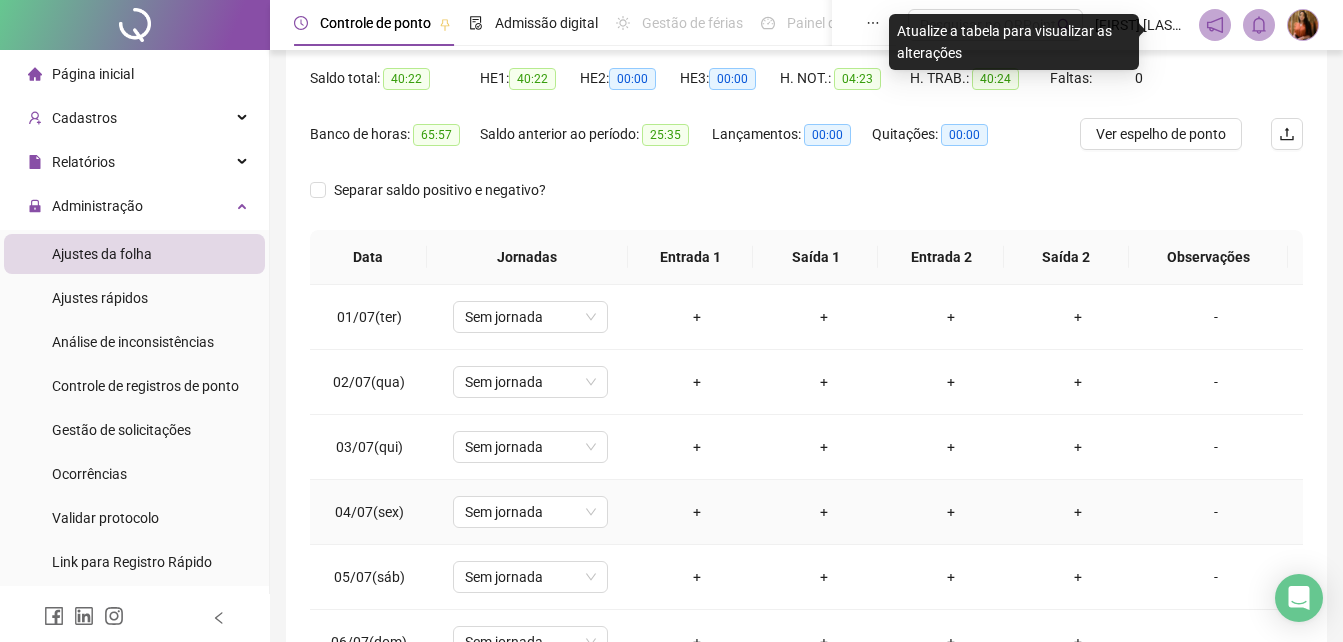 scroll, scrollTop: 380, scrollLeft: 0, axis: vertical 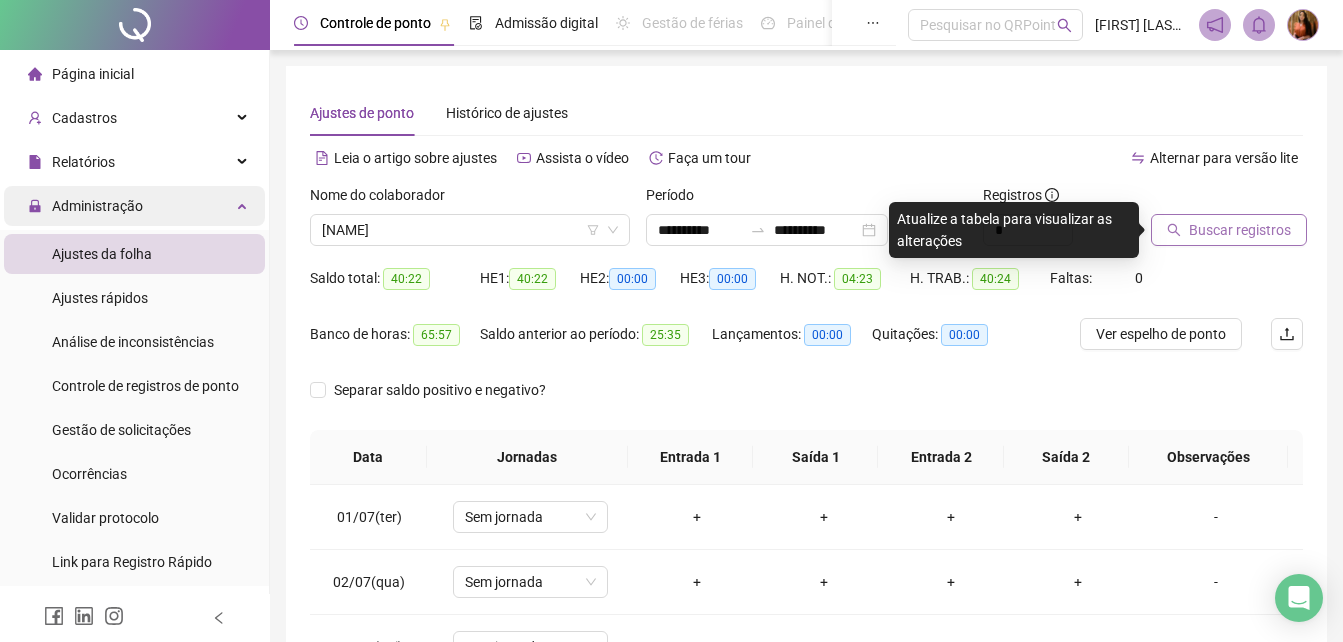 click on "Administração" at bounding box center [97, 206] 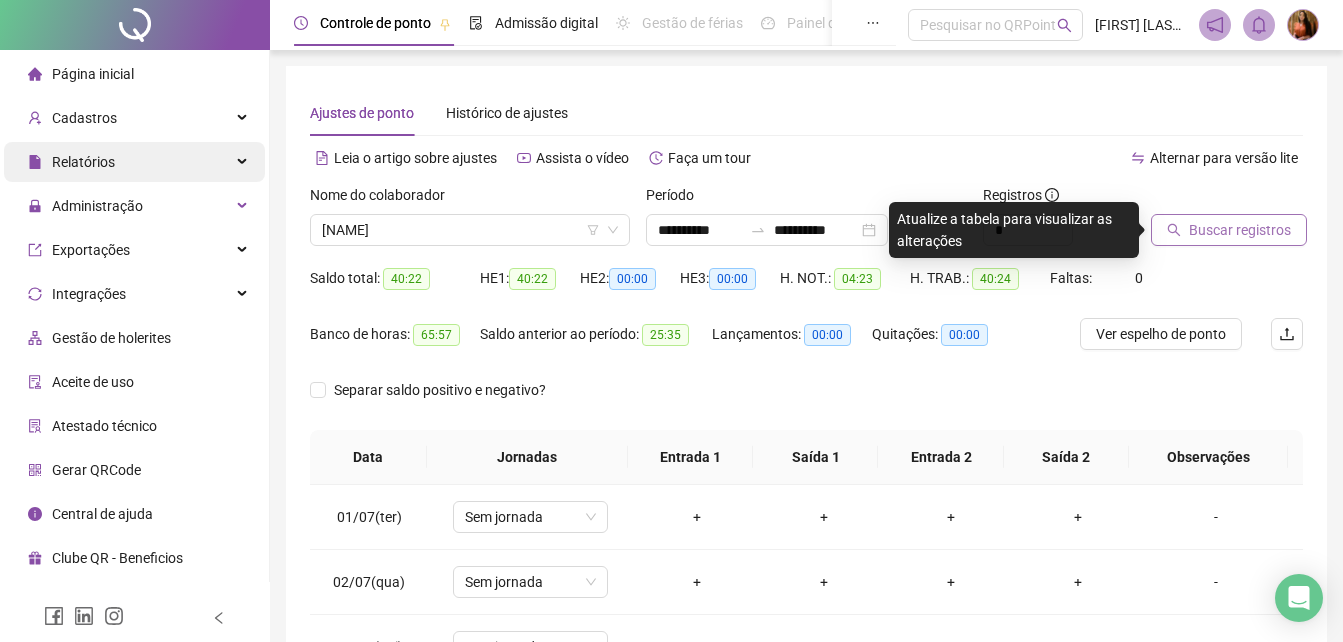 click on "Relatórios" at bounding box center (83, 162) 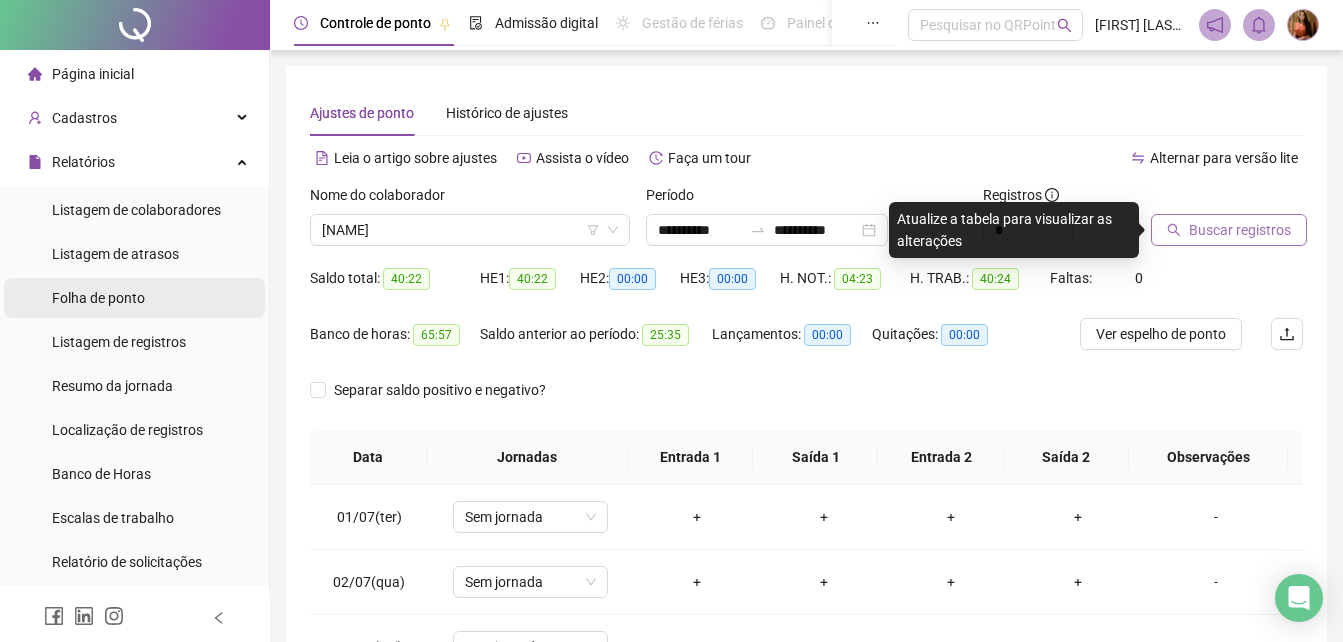 click on "Folha de ponto" at bounding box center [98, 298] 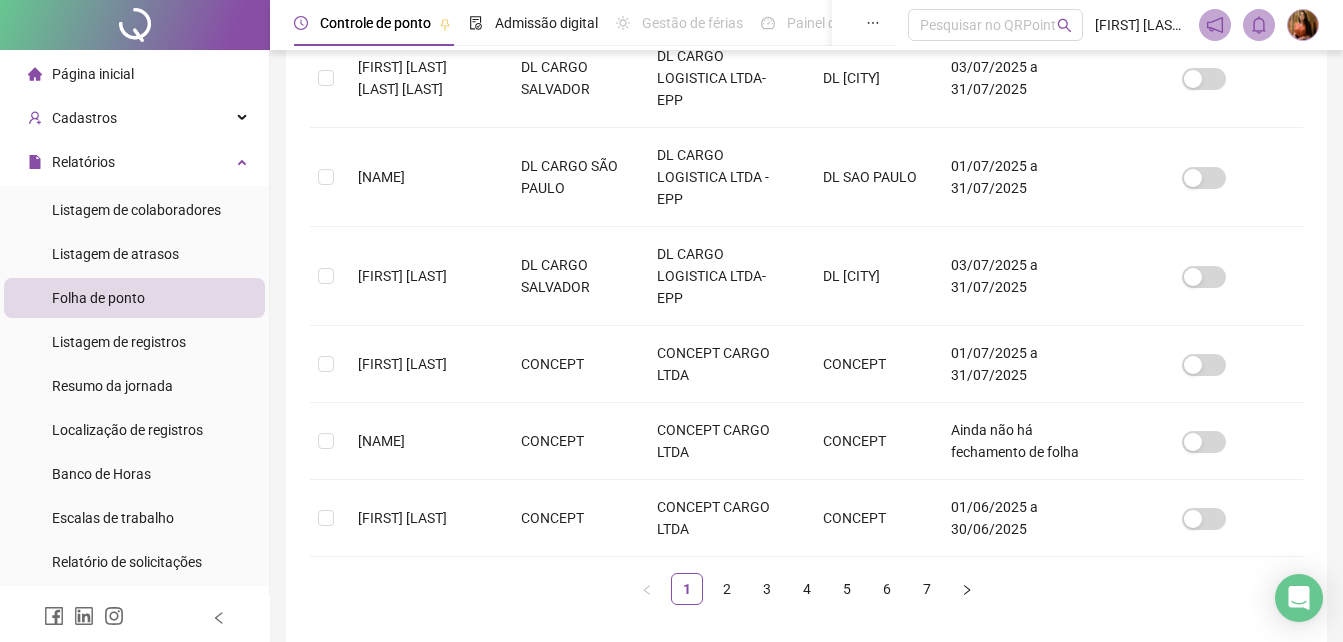 scroll, scrollTop: 779, scrollLeft: 0, axis: vertical 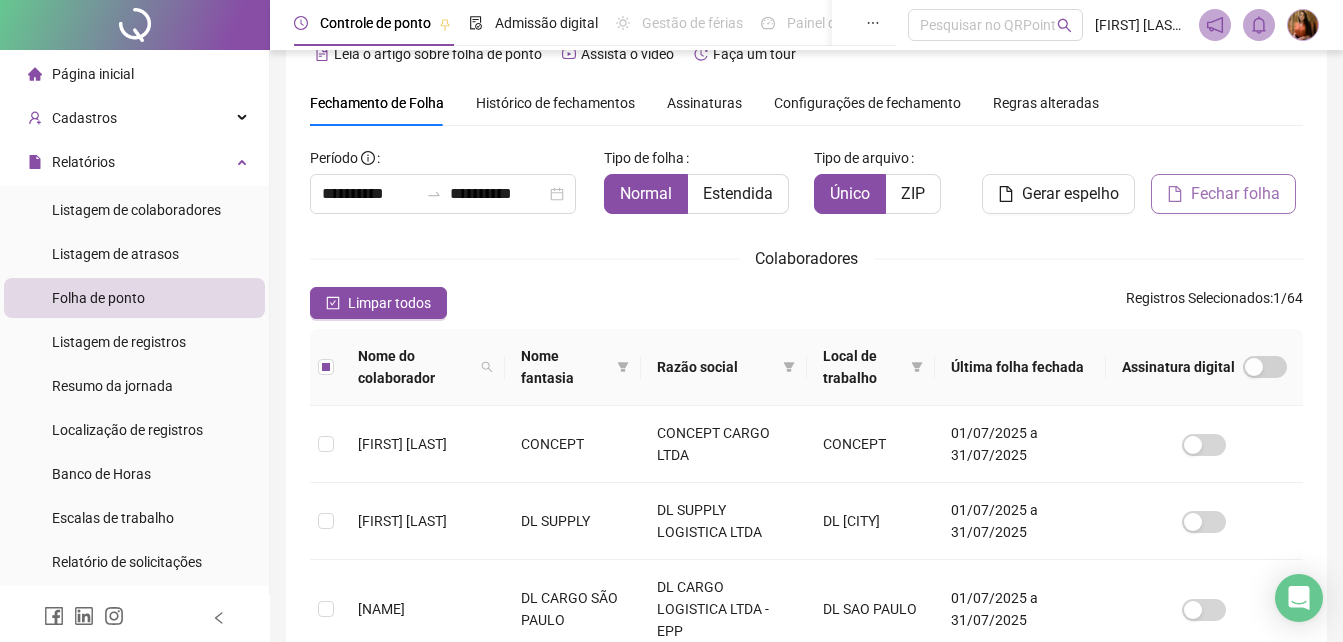 click on "Fechar folha" at bounding box center (1235, 194) 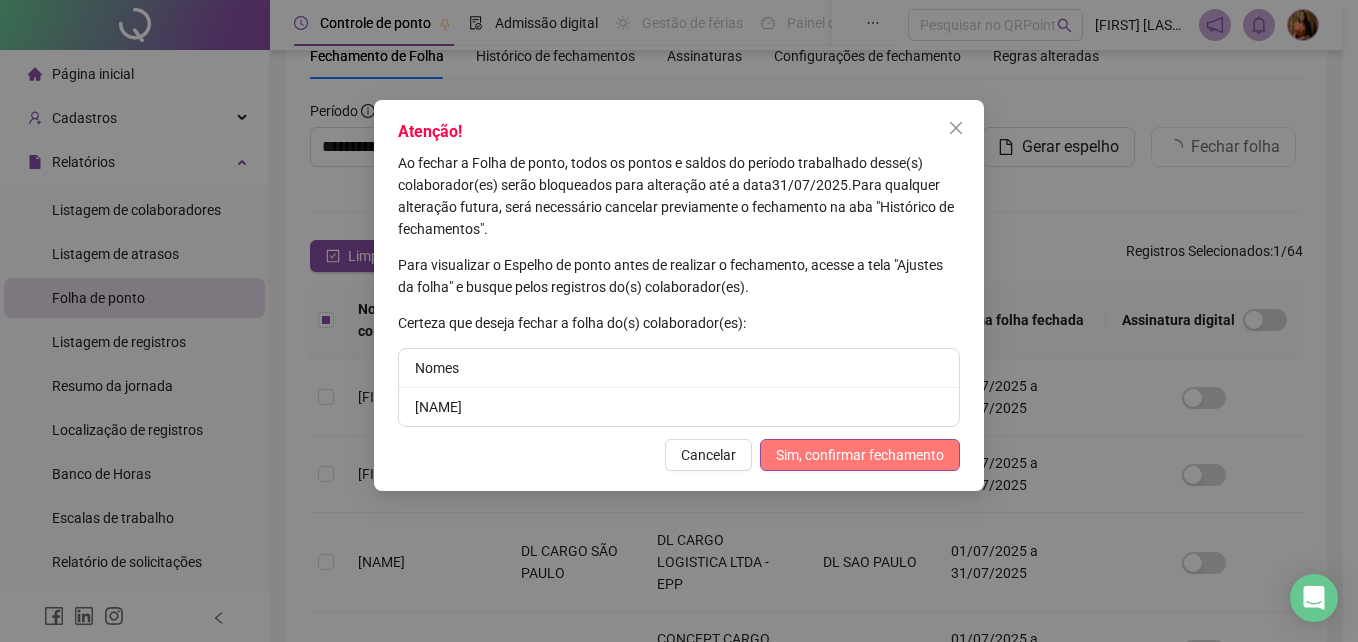 click on "Sim, confirmar fechamento" at bounding box center [860, 455] 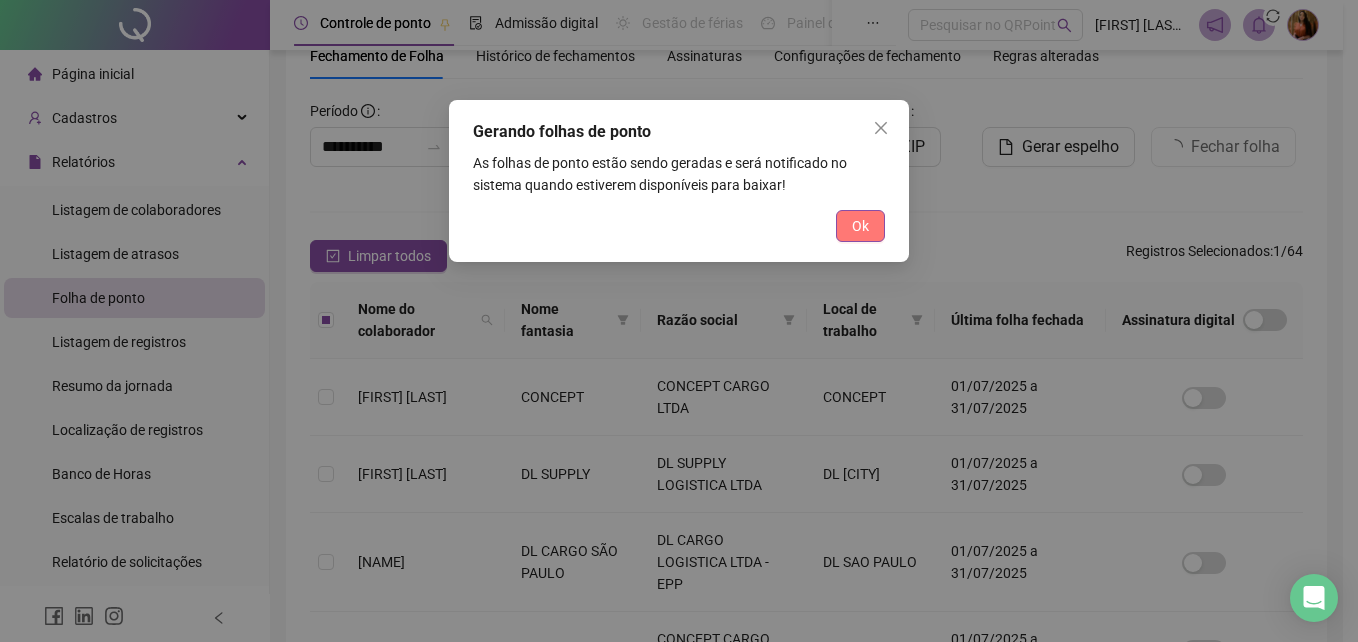 click on "Ok" at bounding box center [860, 226] 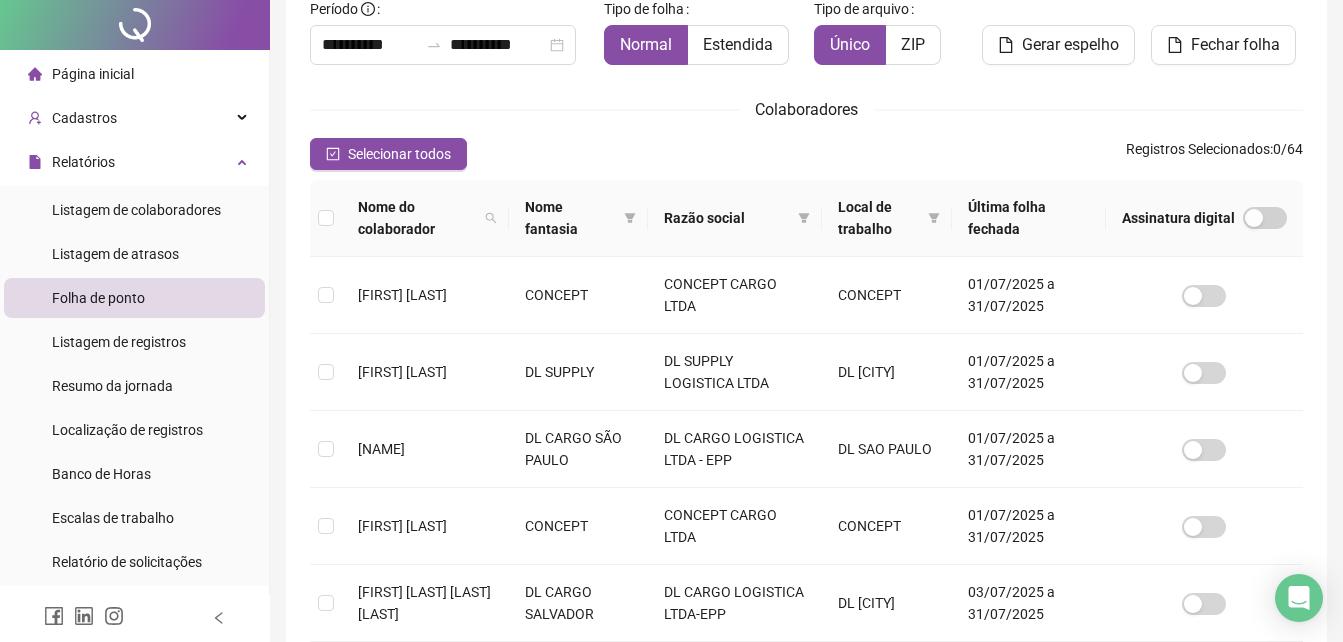 scroll, scrollTop: 0, scrollLeft: 0, axis: both 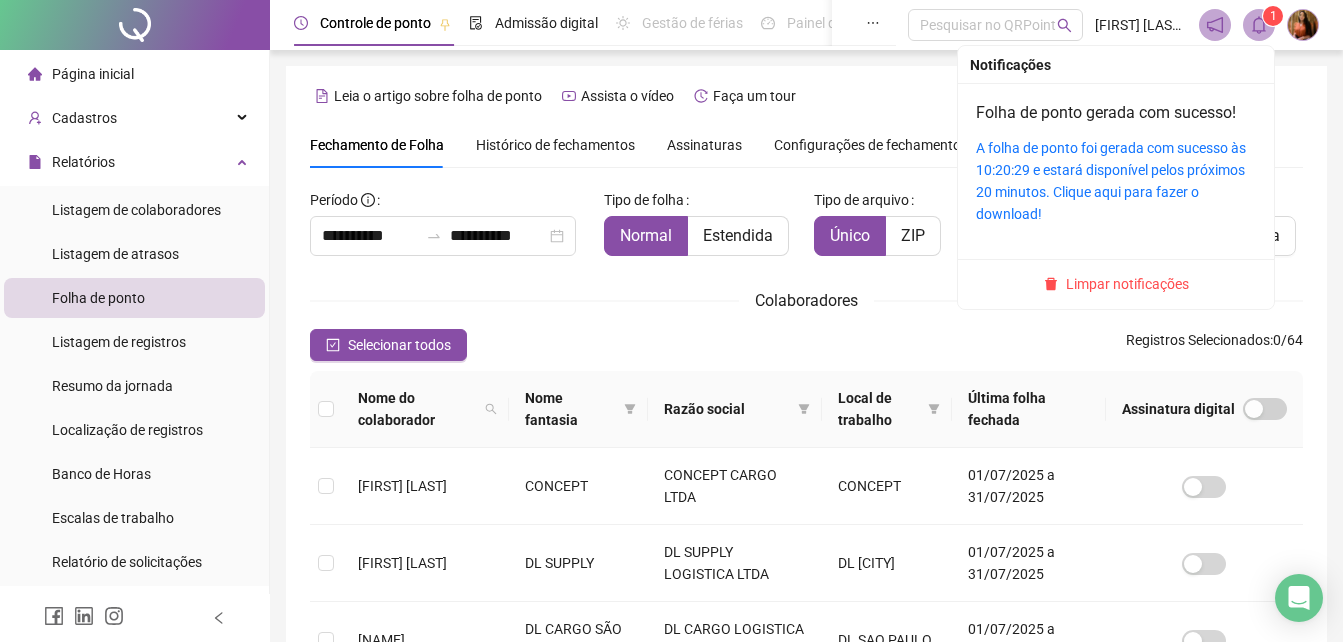 click 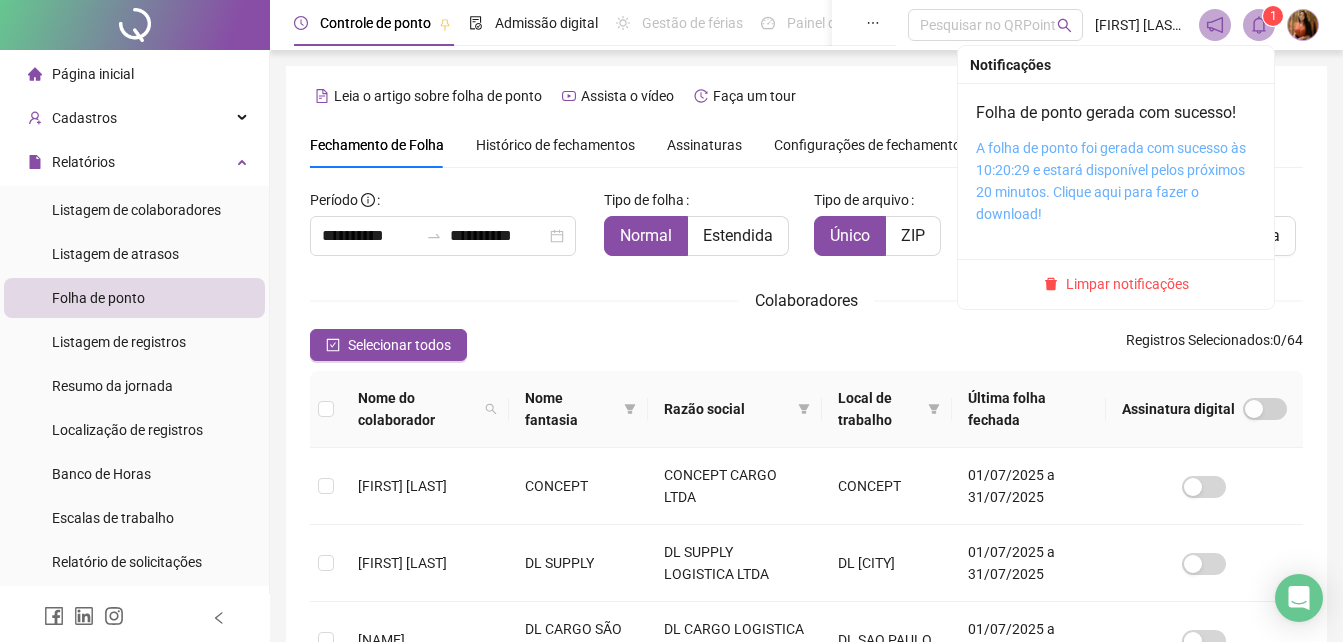 click on "A folha de ponto foi gerada com sucesso às 10:20:29 e estará disponível pelos próximos 20 minutos.
Clique aqui para fazer o download!" at bounding box center [1111, 181] 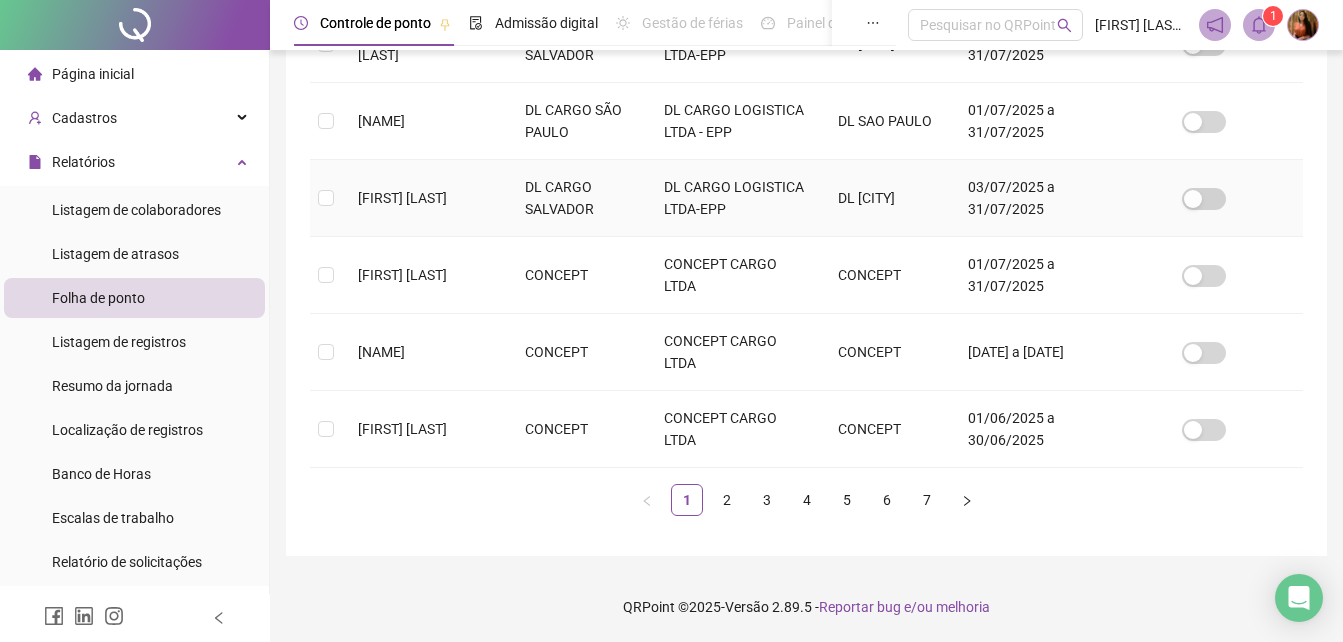 scroll, scrollTop: 838, scrollLeft: 0, axis: vertical 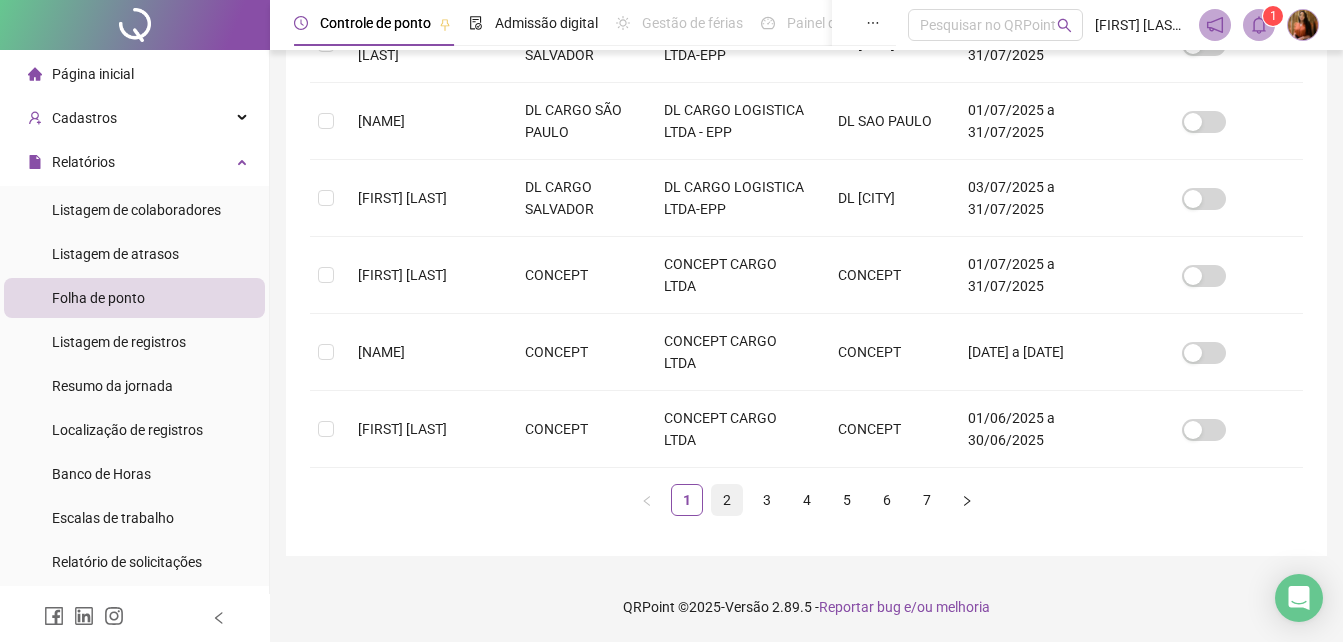 click on "2" at bounding box center (727, 500) 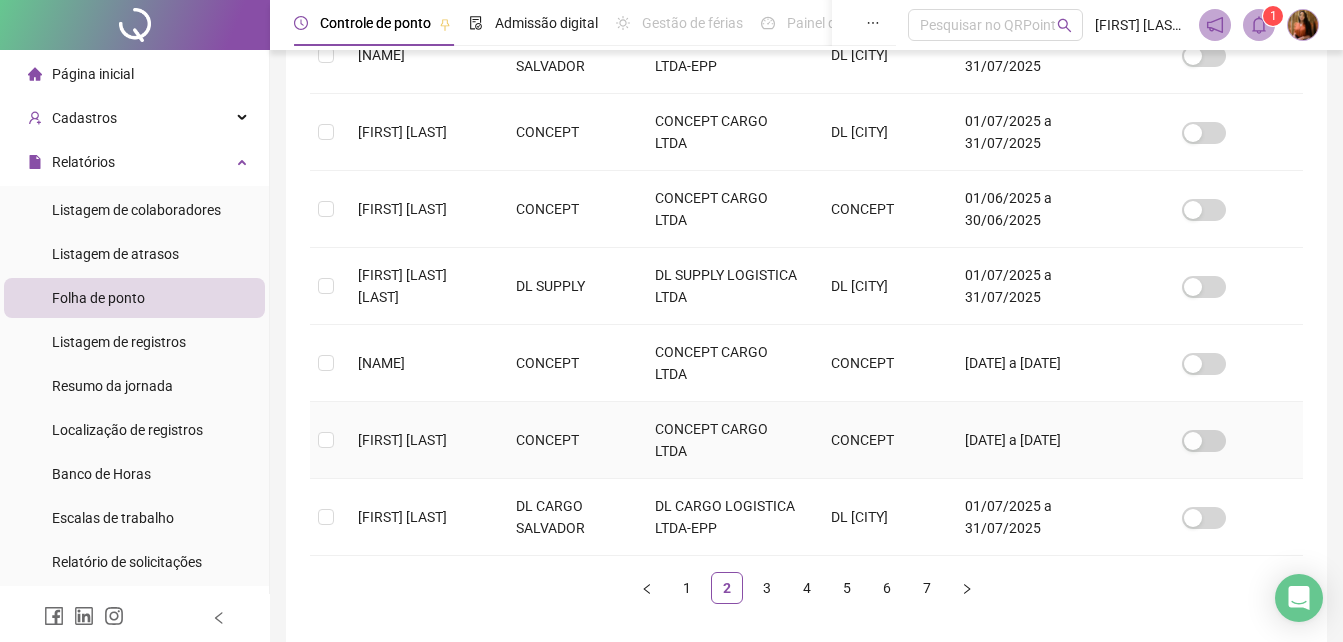 scroll, scrollTop: 789, scrollLeft: 0, axis: vertical 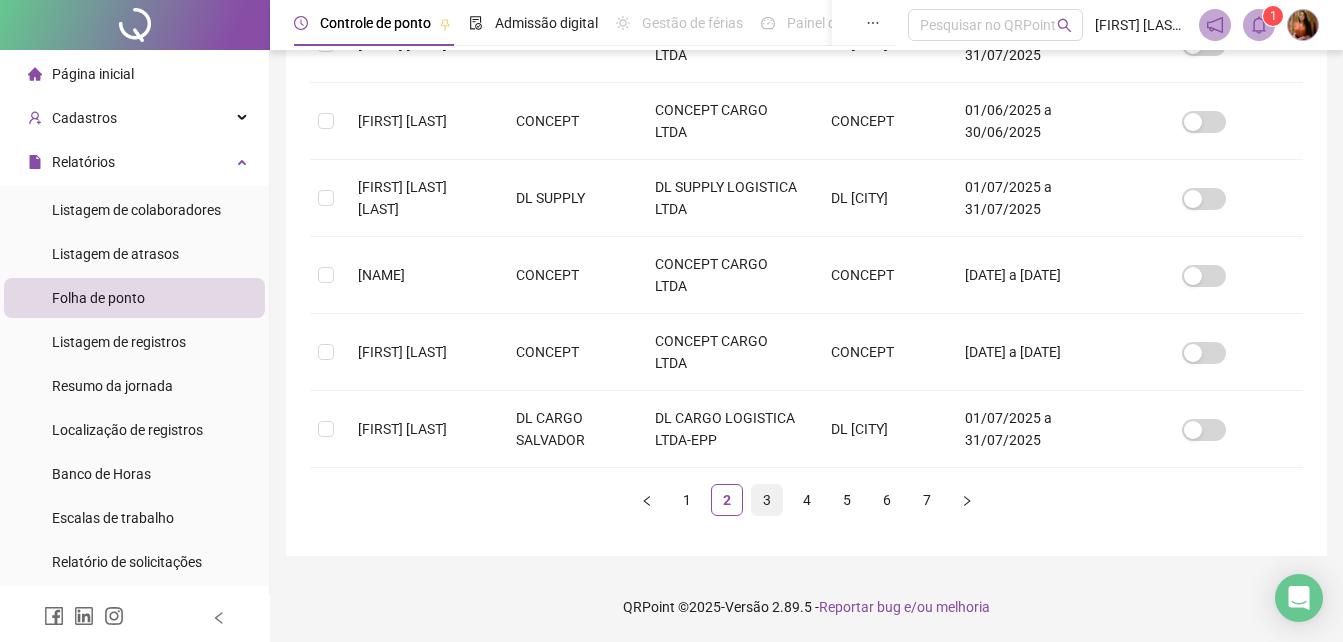click on "3" at bounding box center [767, 500] 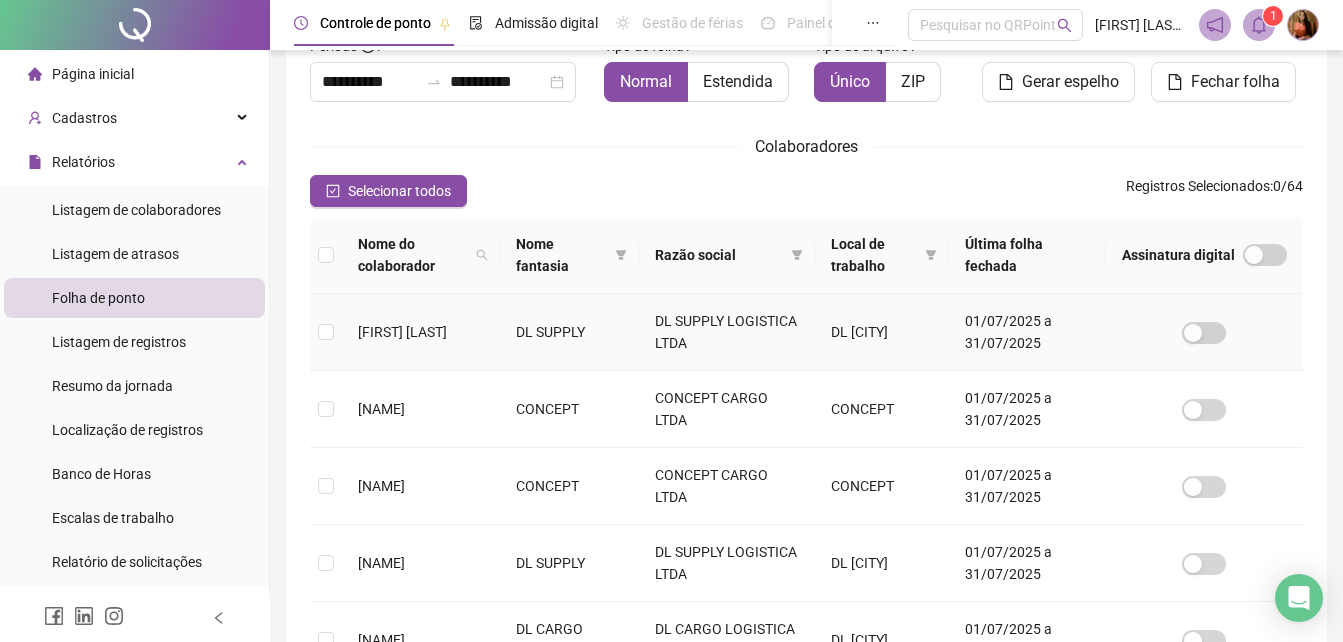 scroll, scrollTop: 189, scrollLeft: 0, axis: vertical 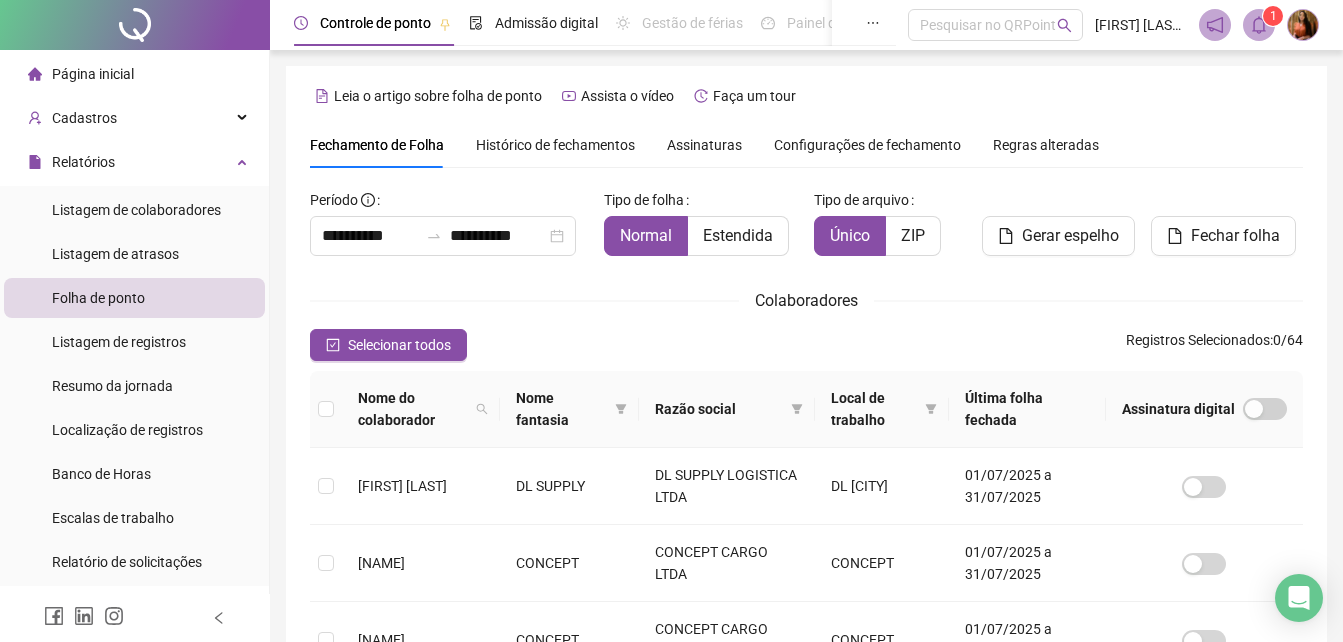 click on "Histórico de fechamentos" at bounding box center [555, 145] 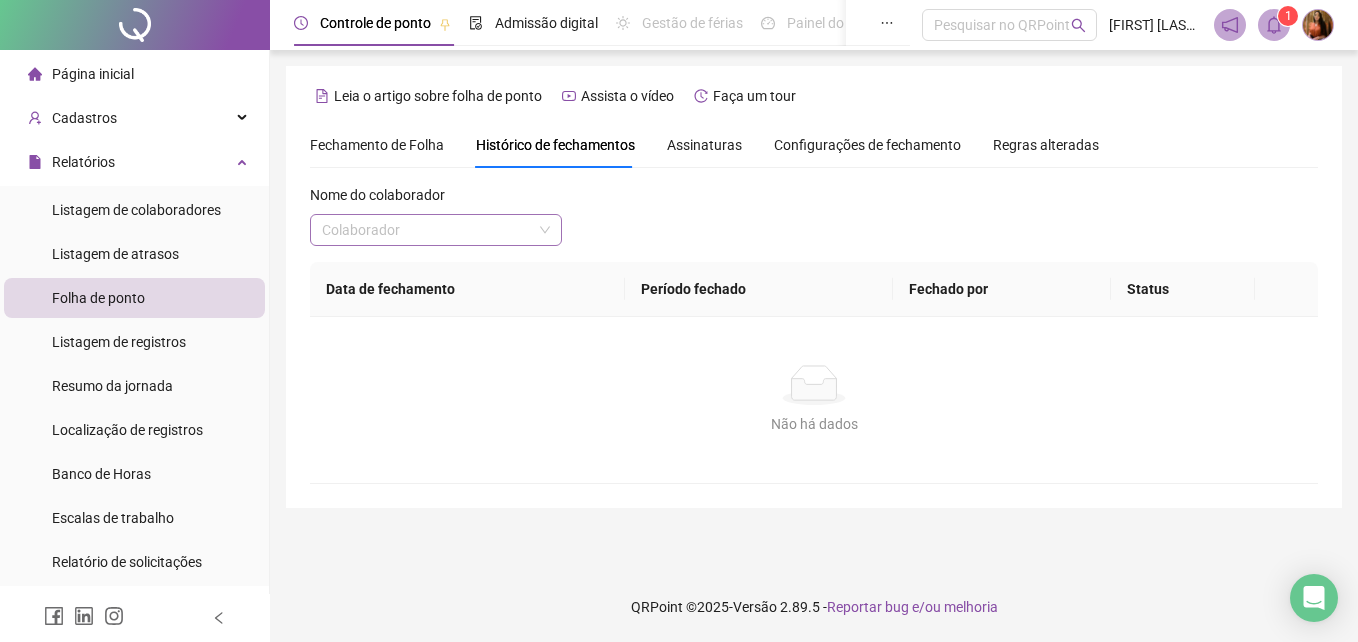 click at bounding box center [427, 230] 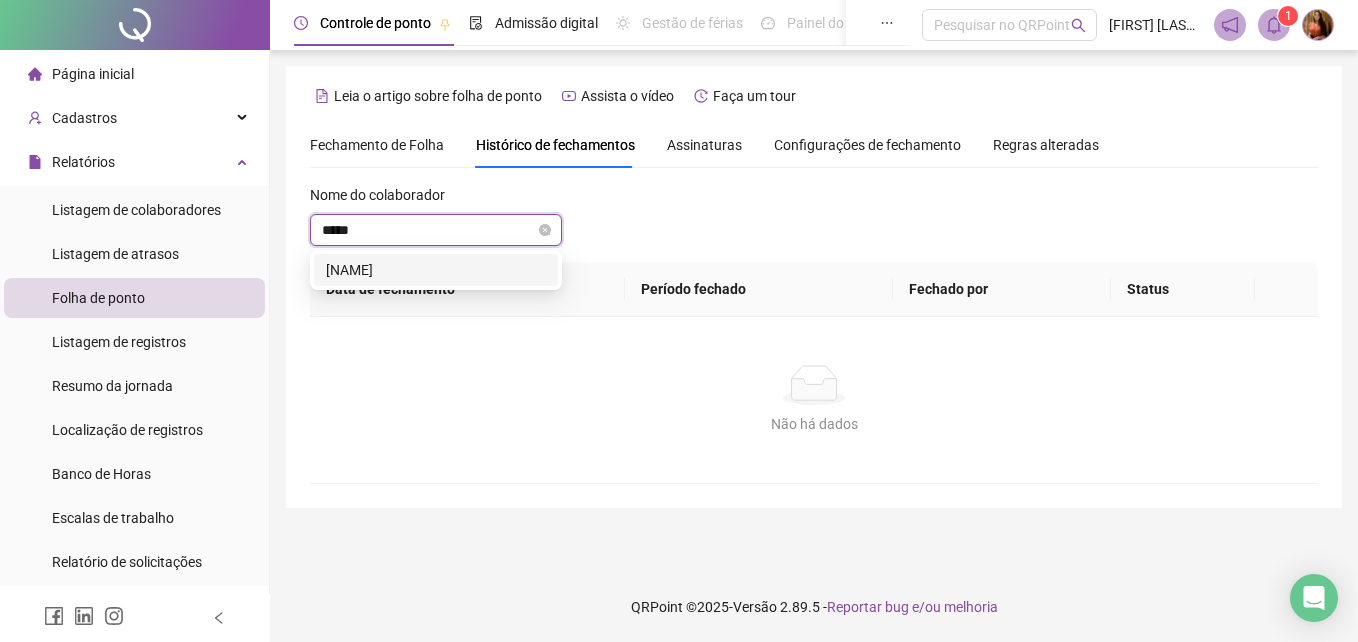 type on "******" 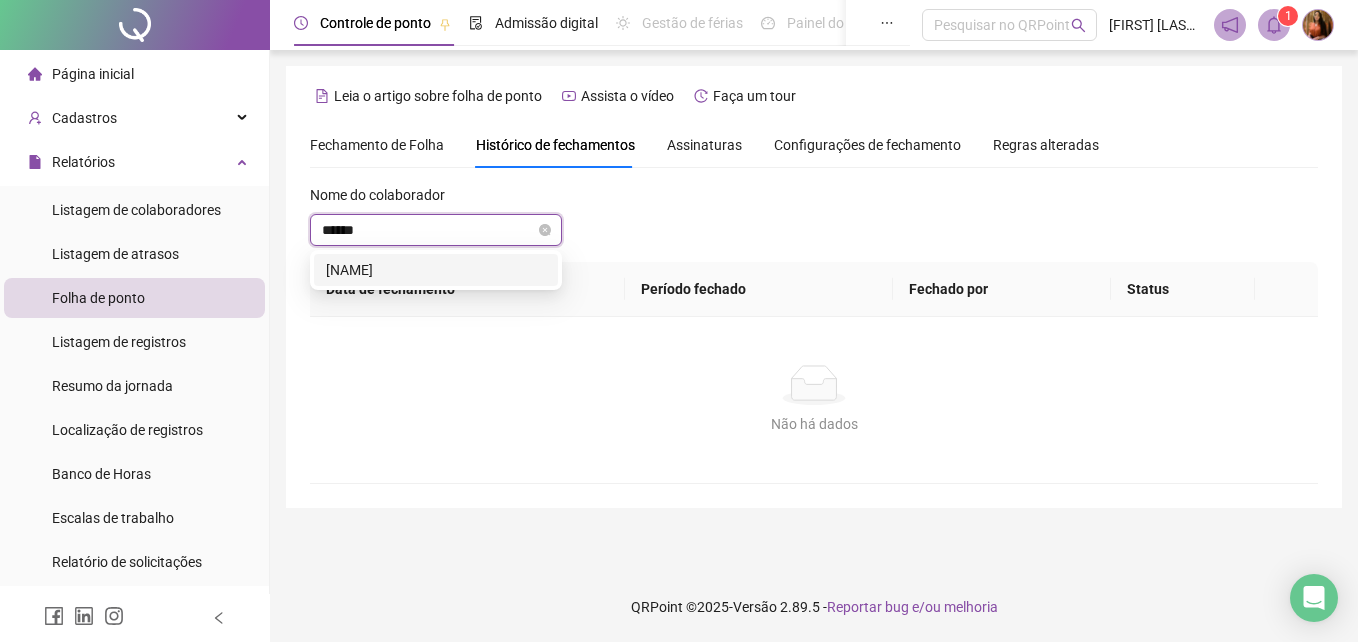 type 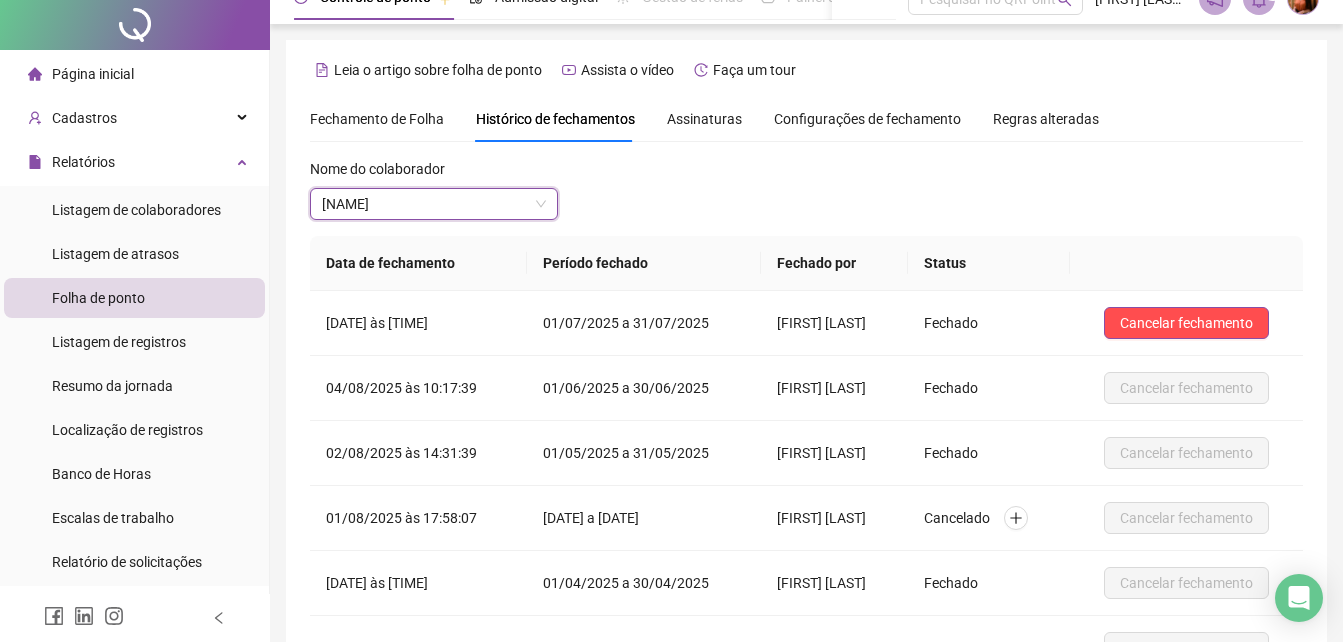 scroll, scrollTop: 0, scrollLeft: 0, axis: both 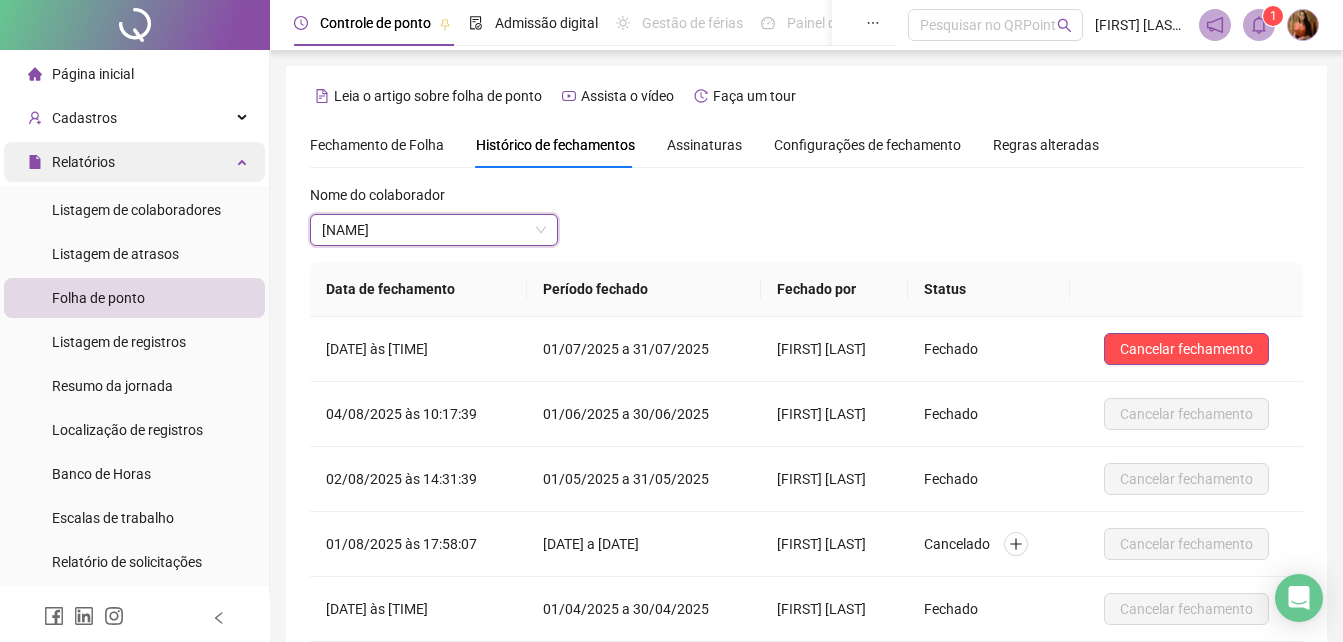 click on "Relatórios" at bounding box center (83, 162) 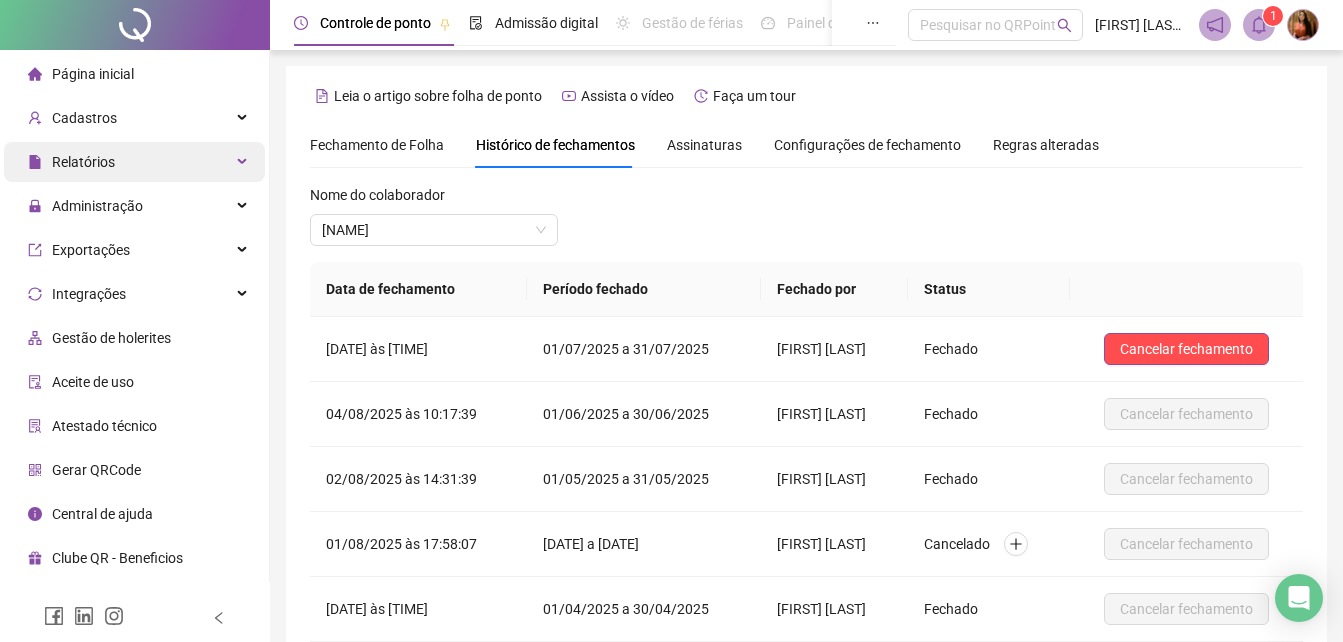 click on "Relatórios" at bounding box center (83, 162) 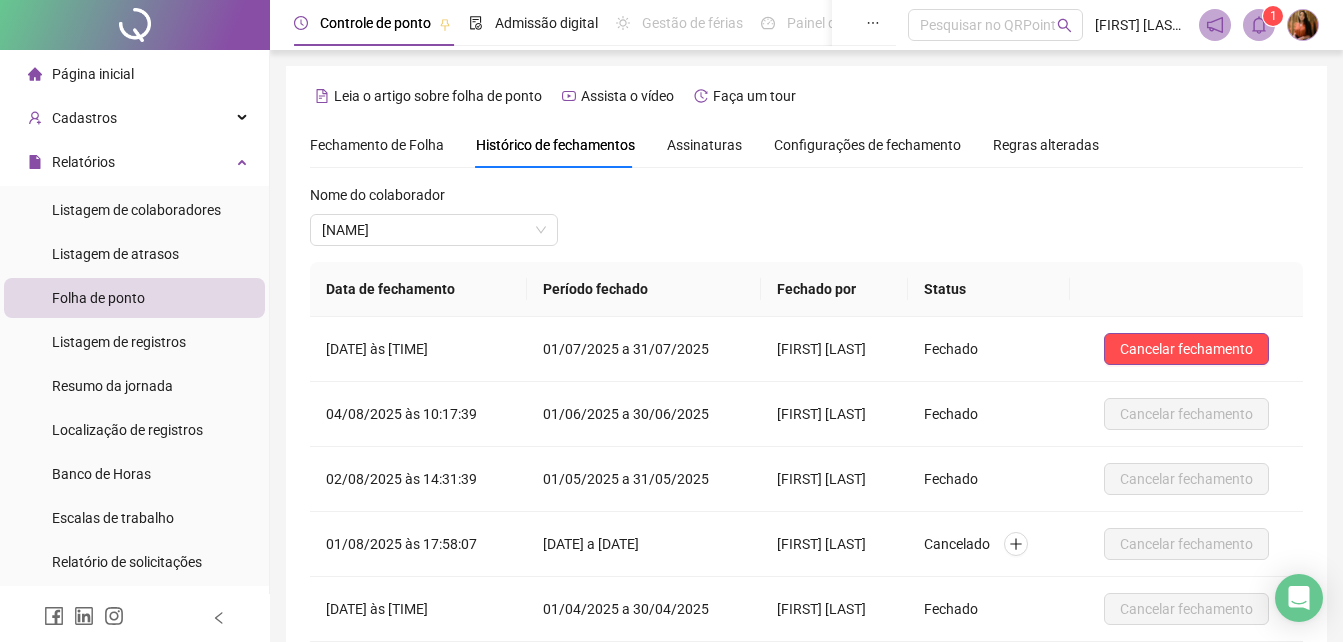 click on "Folha de ponto" at bounding box center [98, 298] 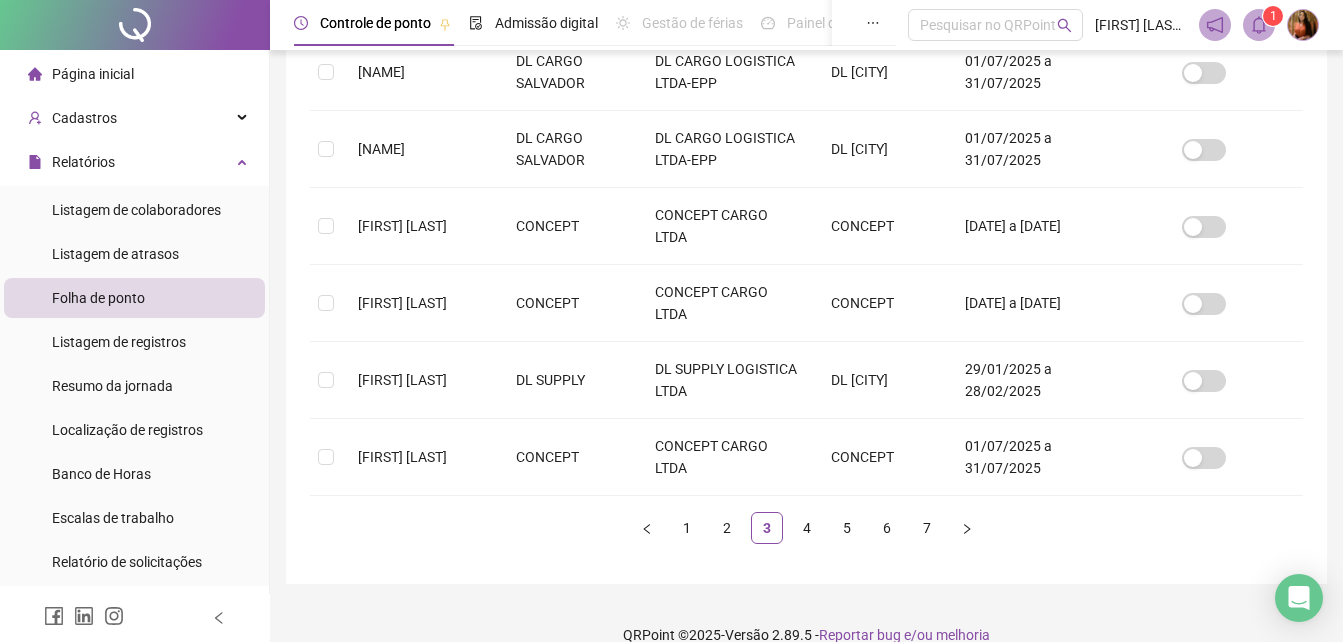 scroll, scrollTop: 748, scrollLeft: 0, axis: vertical 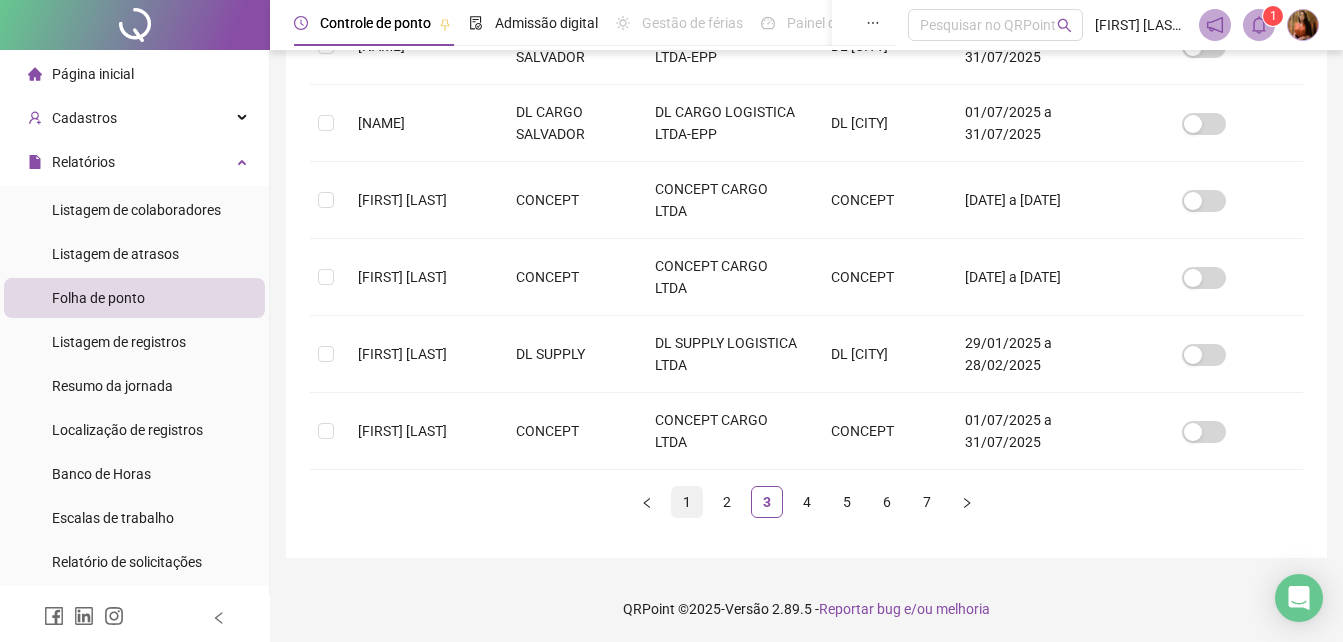 click on "1" at bounding box center [687, 502] 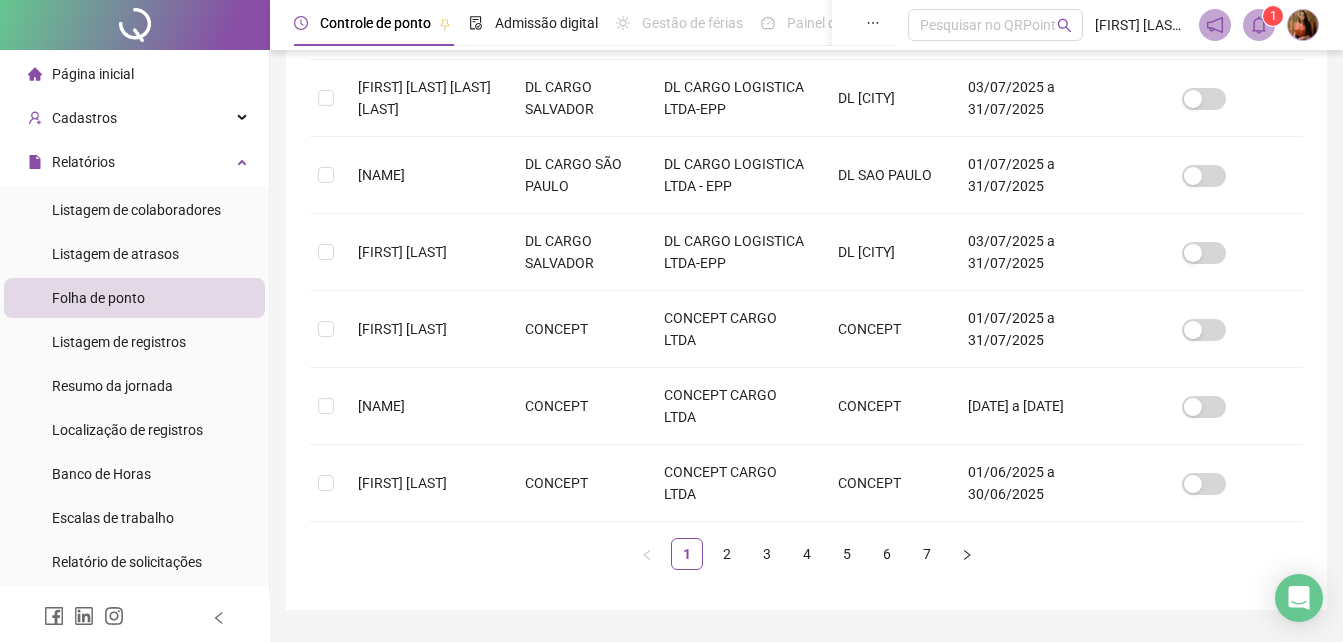 scroll, scrollTop: 728, scrollLeft: 0, axis: vertical 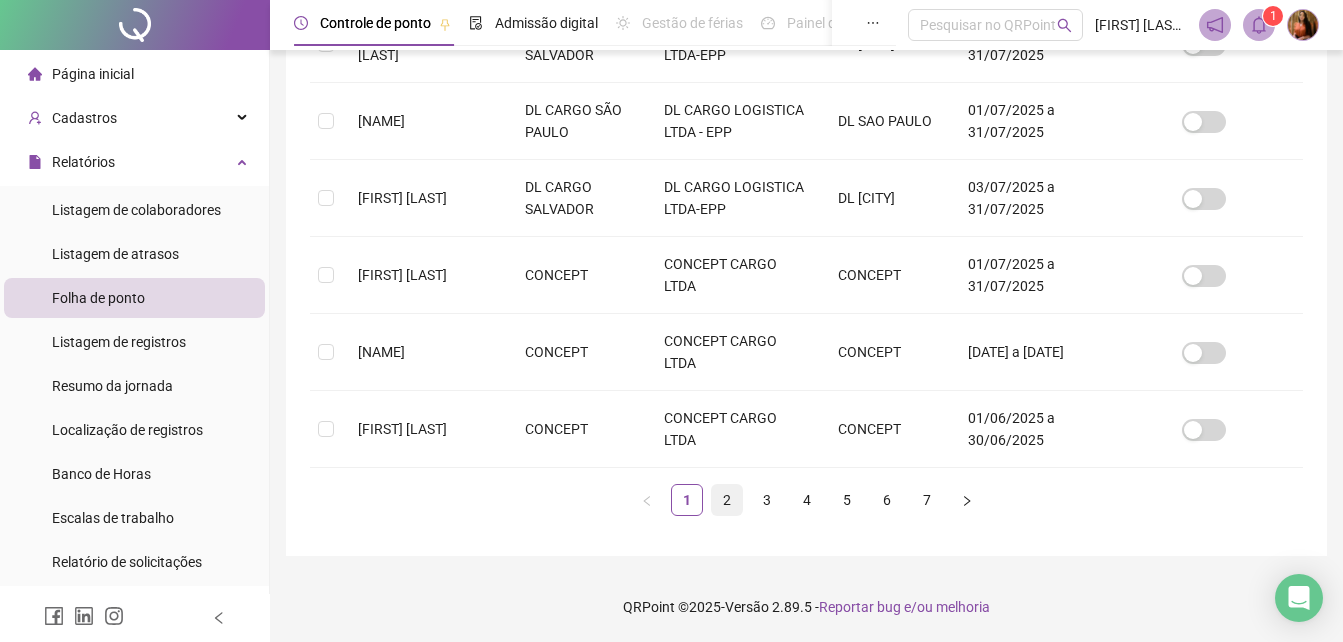 click on "2" at bounding box center [727, 500] 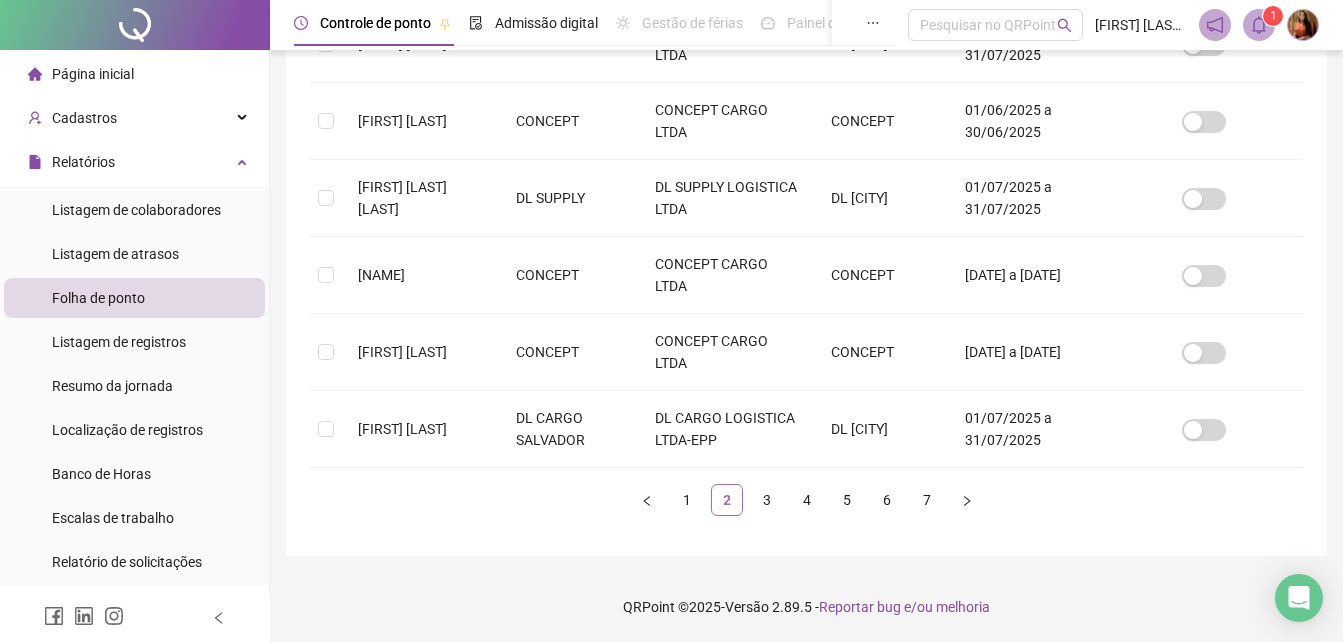 scroll, scrollTop: 89, scrollLeft: 0, axis: vertical 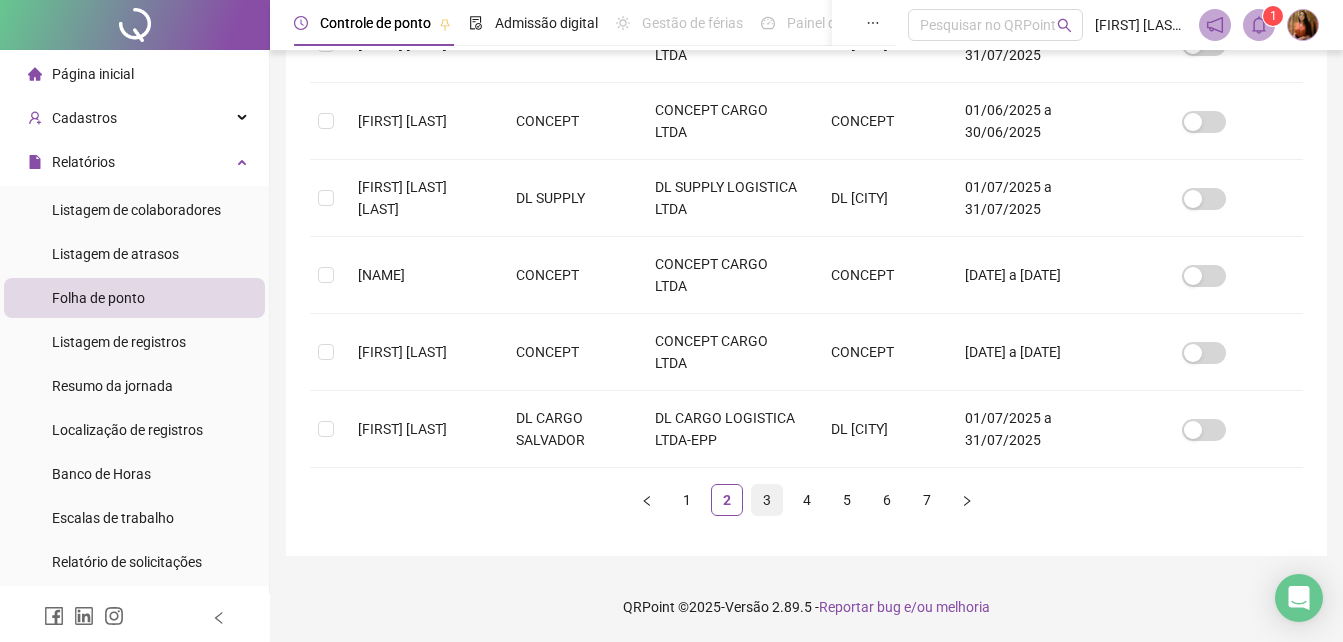 click on "3" at bounding box center (767, 500) 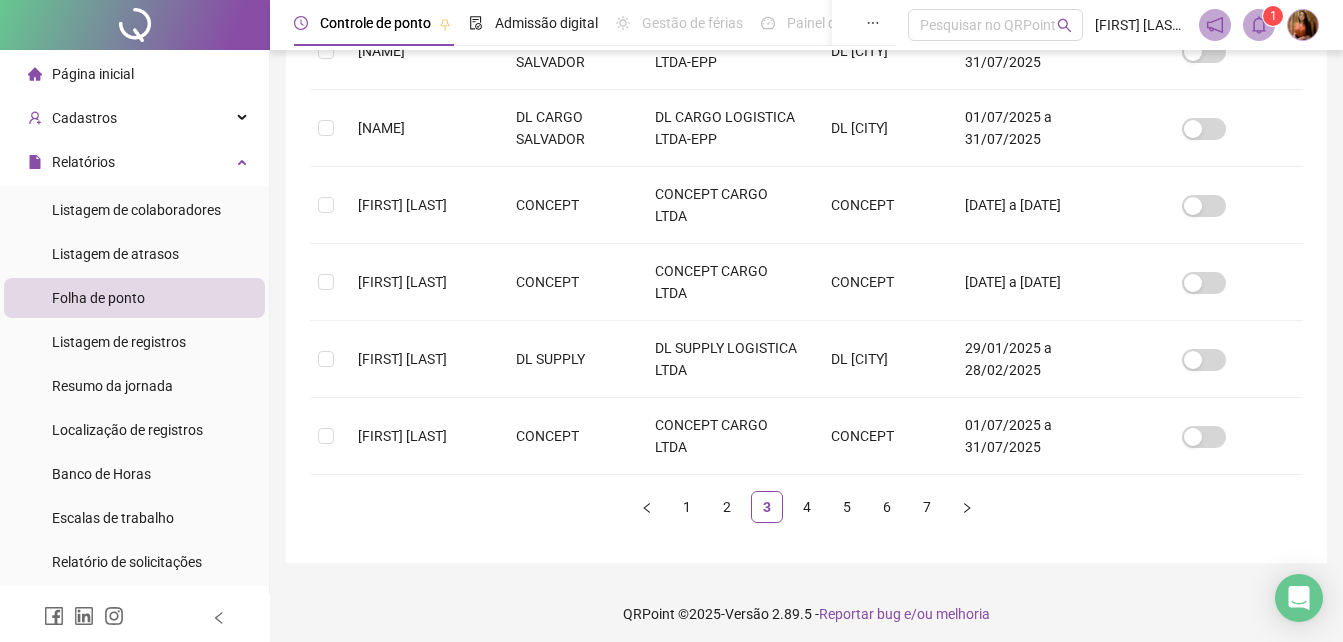 scroll, scrollTop: 750, scrollLeft: 0, axis: vertical 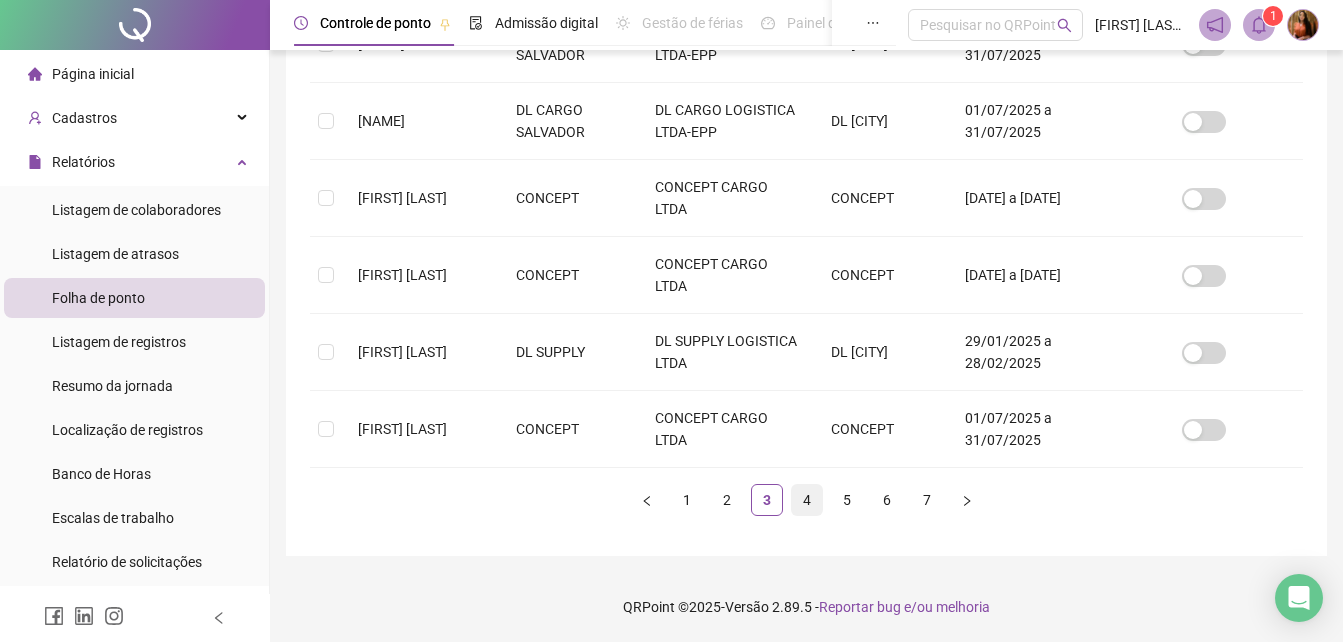 click on "4" at bounding box center [807, 500] 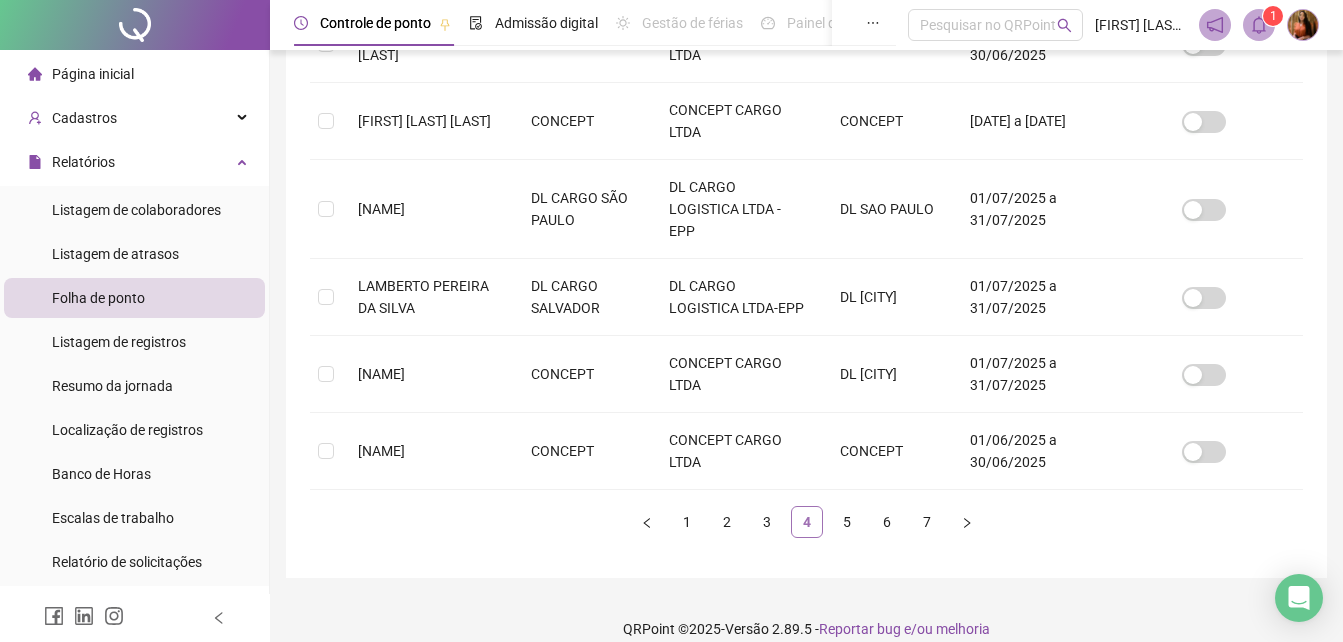 scroll, scrollTop: 89, scrollLeft: 0, axis: vertical 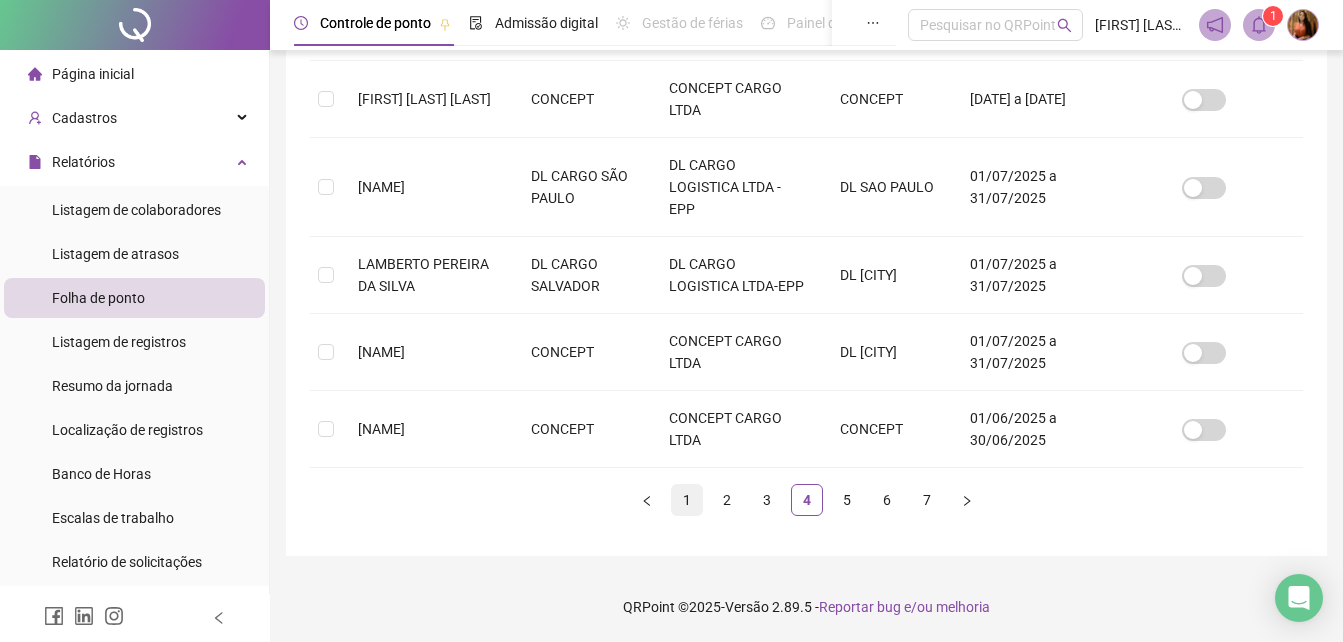 click on "1" at bounding box center (687, 500) 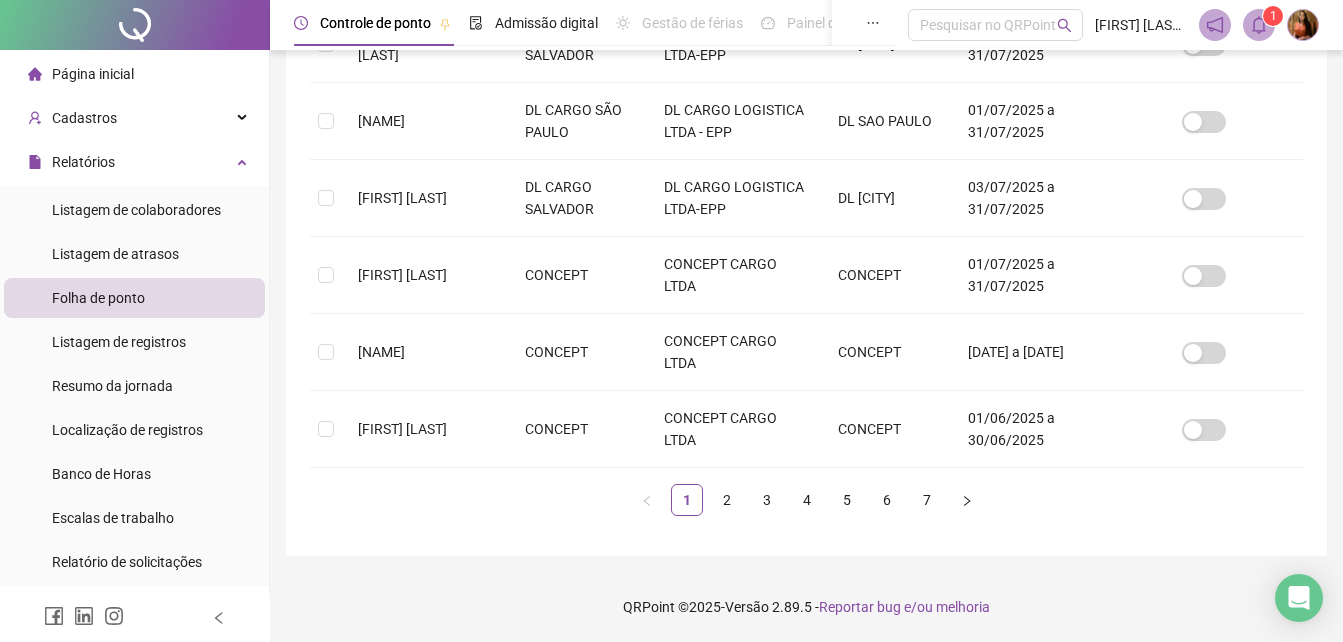 scroll, scrollTop: 815, scrollLeft: 0, axis: vertical 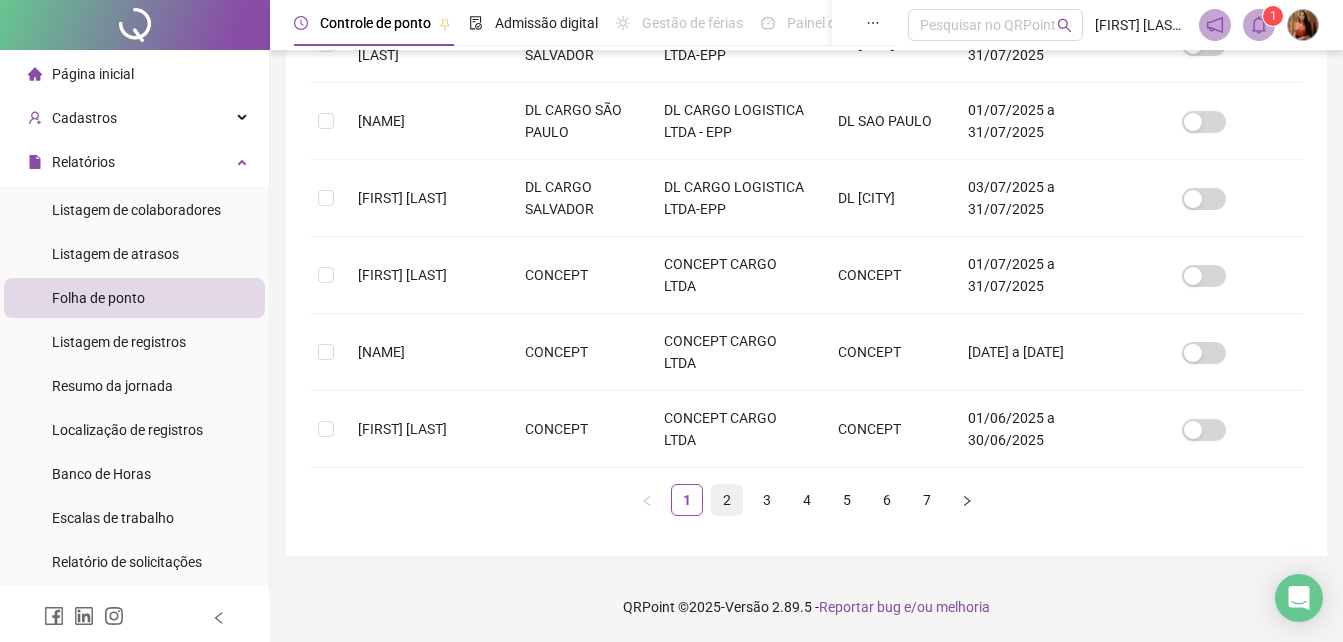 click on "2" at bounding box center (727, 500) 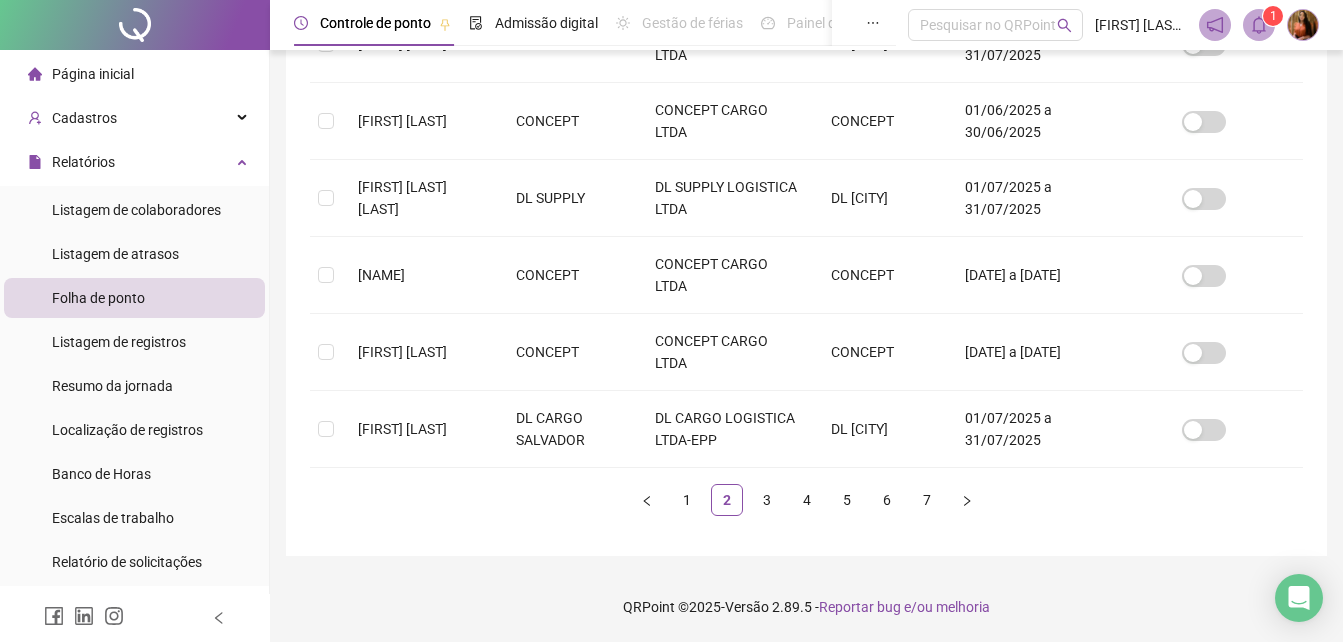 scroll, scrollTop: 802, scrollLeft: 0, axis: vertical 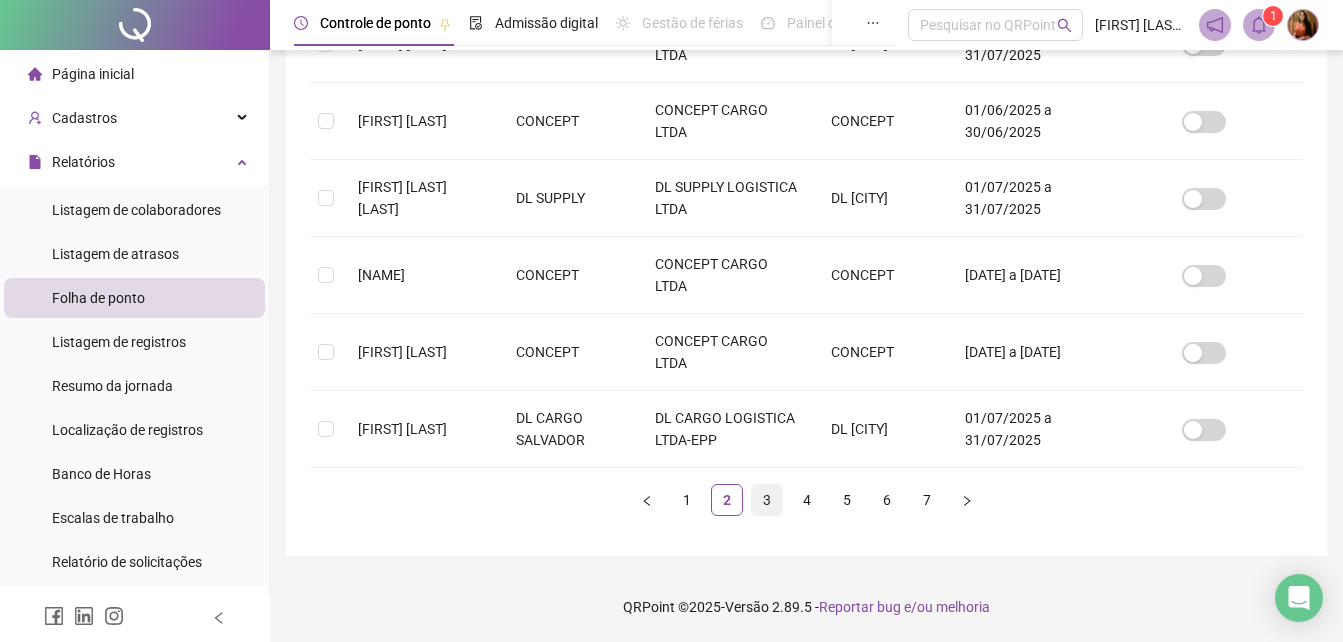 click on "3" at bounding box center [767, 500] 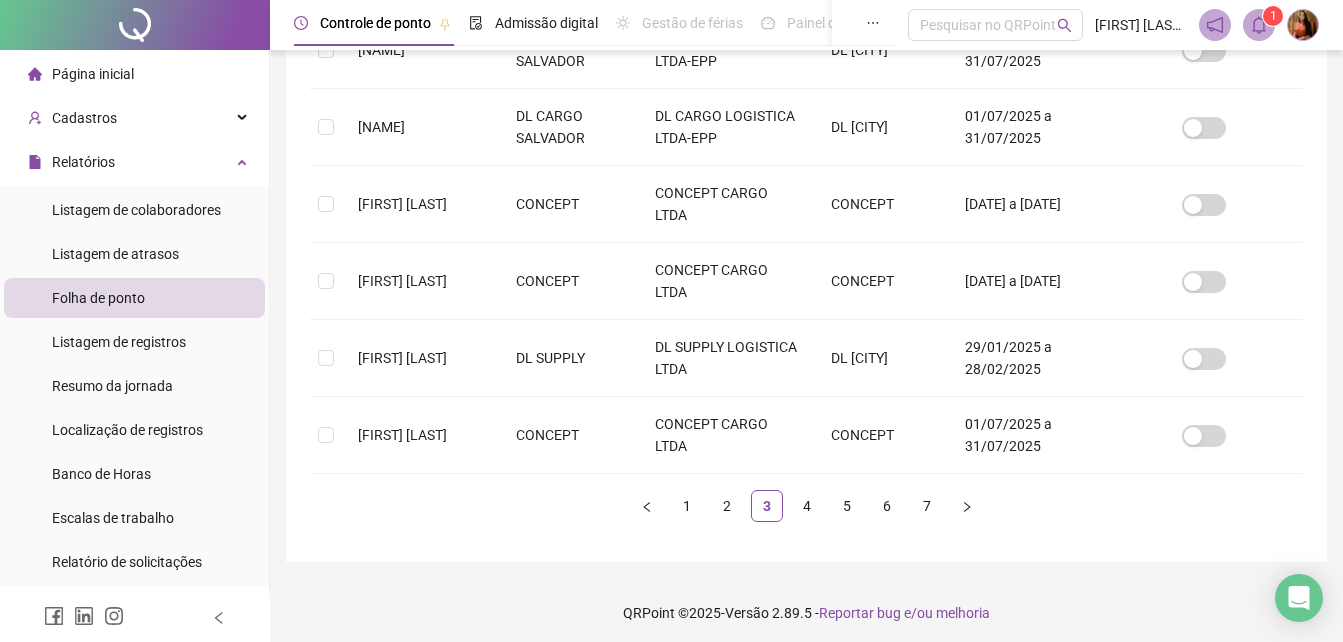 scroll, scrollTop: 750, scrollLeft: 0, axis: vertical 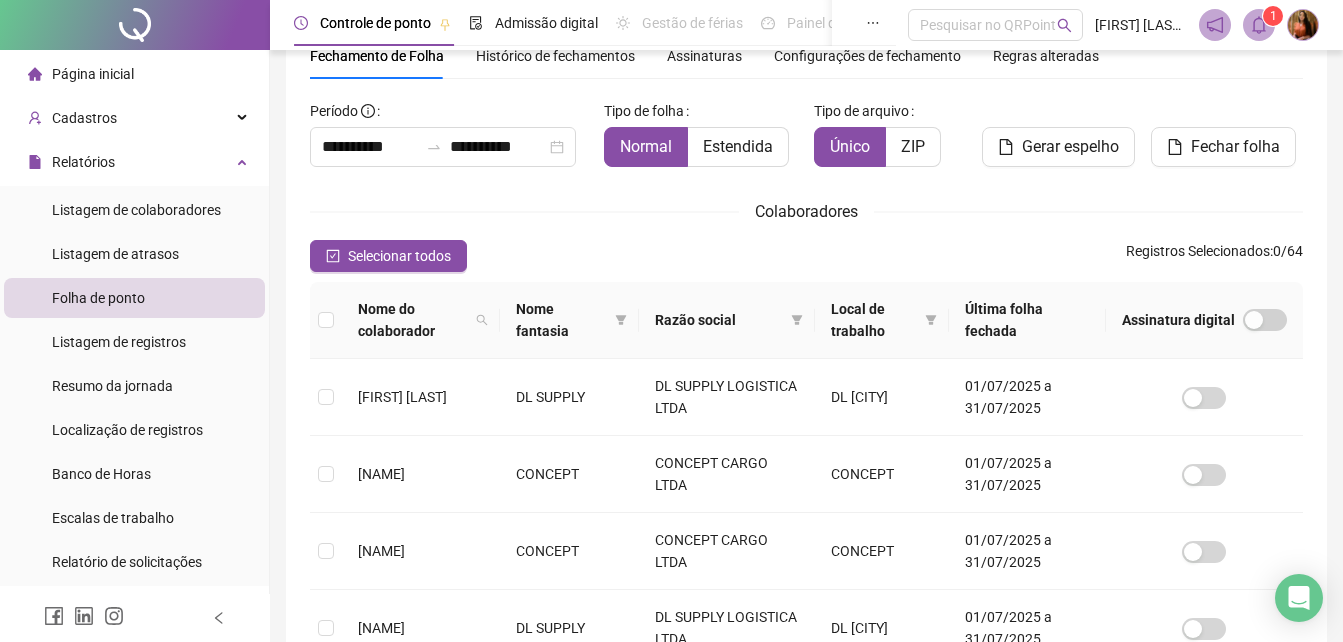 click 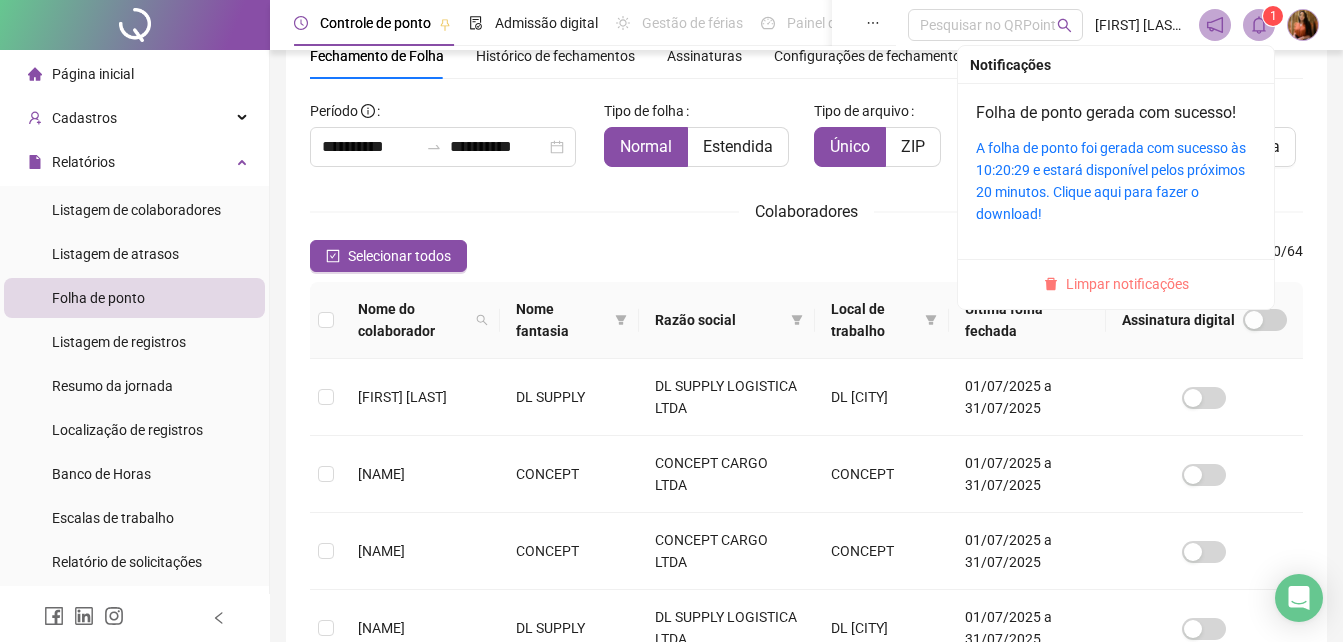 click on "Limpar notificações" at bounding box center [1127, 284] 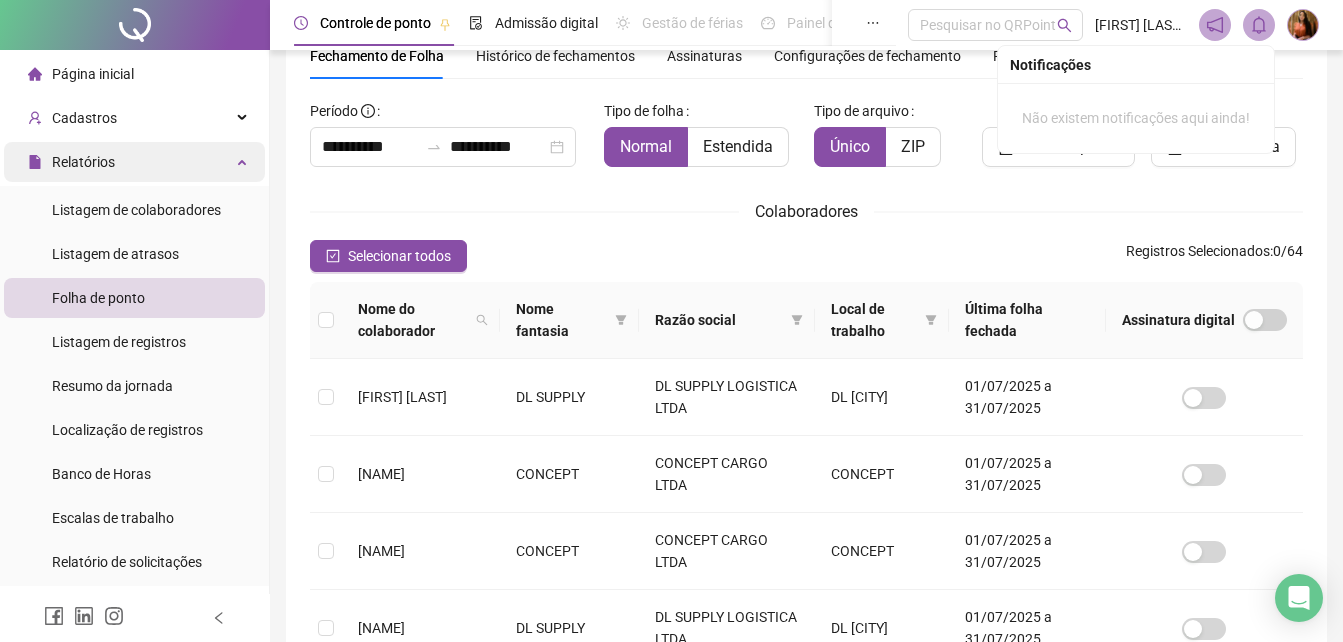 click on "Relatórios" at bounding box center [83, 162] 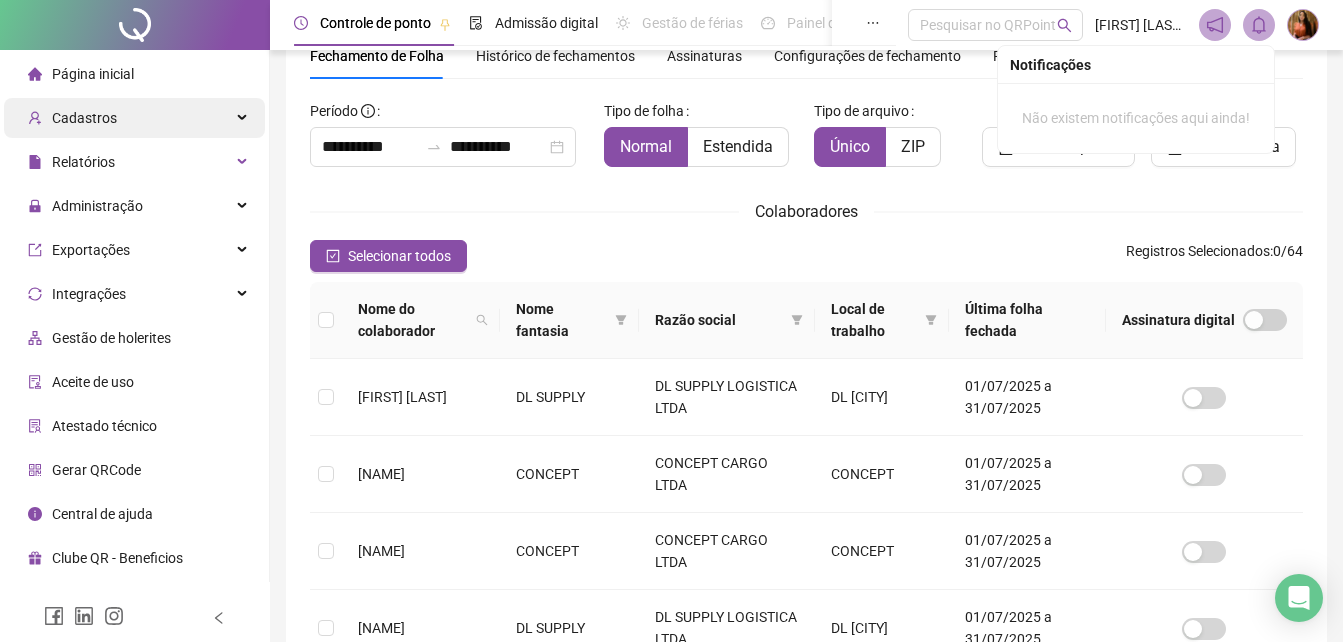 click on "Cadastros" at bounding box center (84, 118) 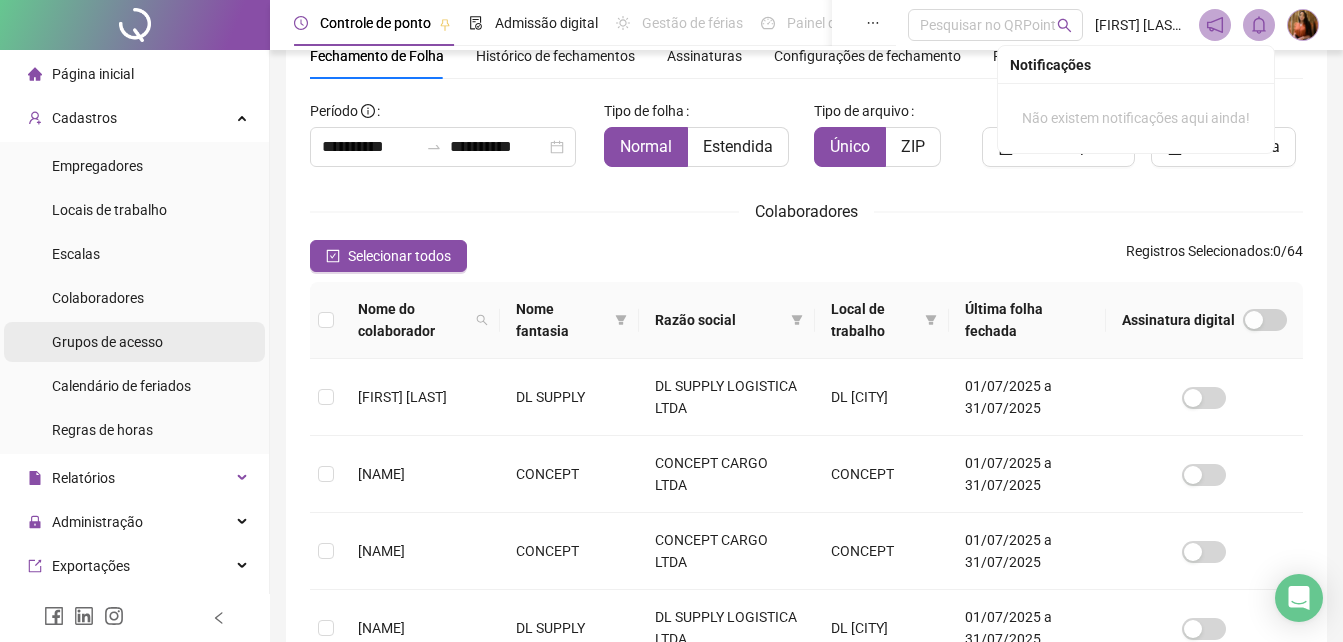 click on "Grupos de acesso" at bounding box center (107, 342) 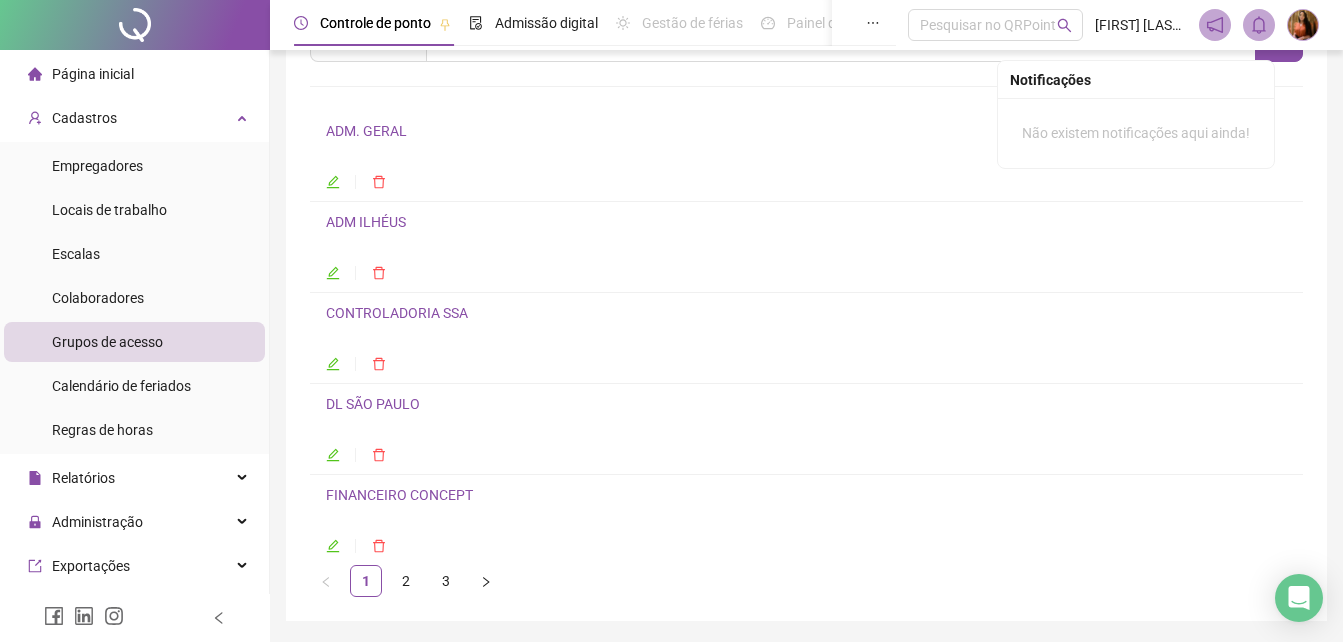 scroll, scrollTop: 165, scrollLeft: 0, axis: vertical 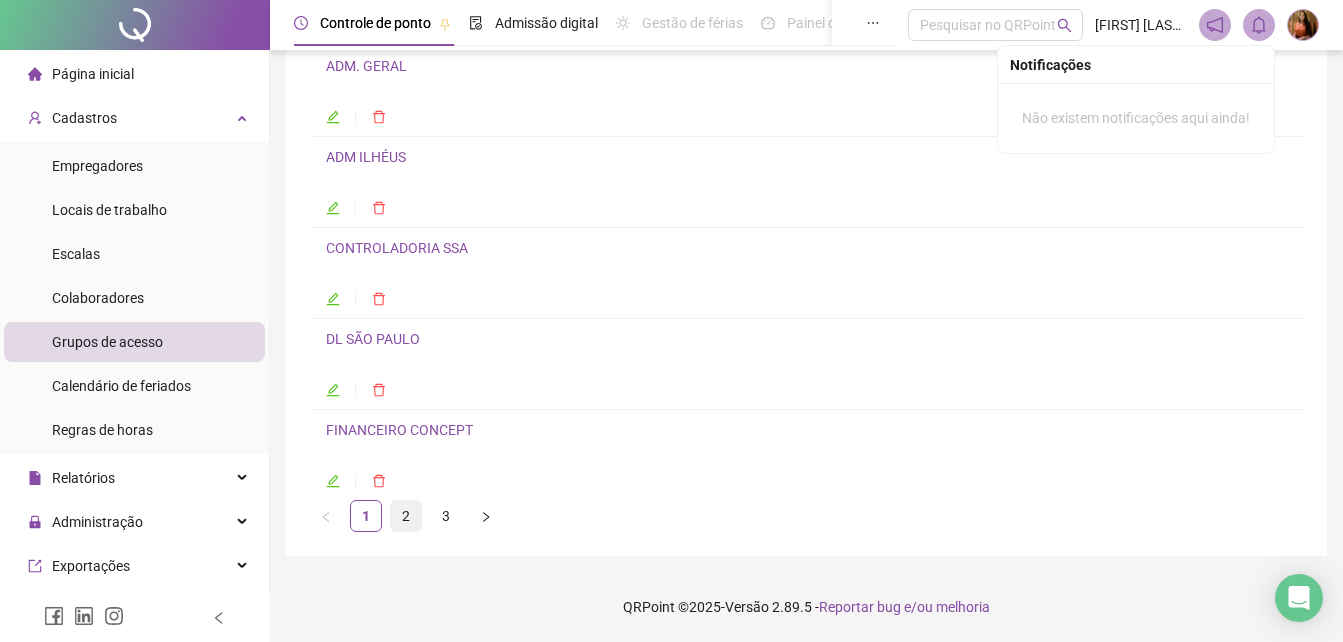 click on "2" at bounding box center [406, 516] 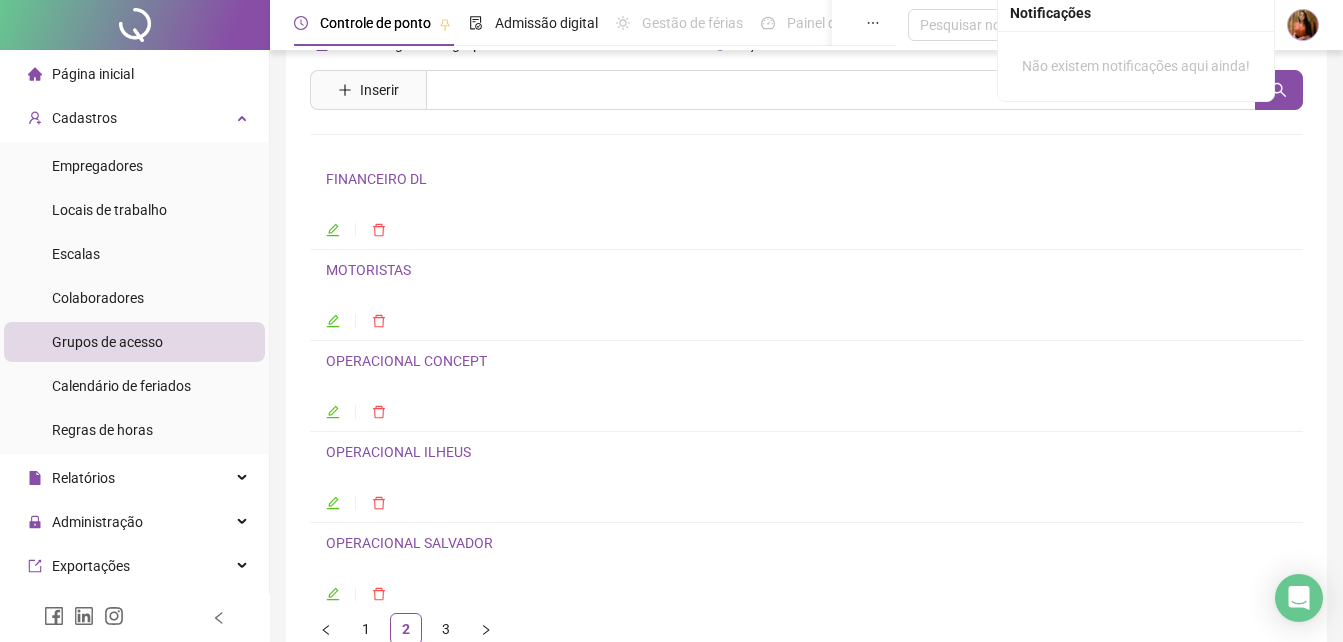 scroll, scrollTop: 100, scrollLeft: 0, axis: vertical 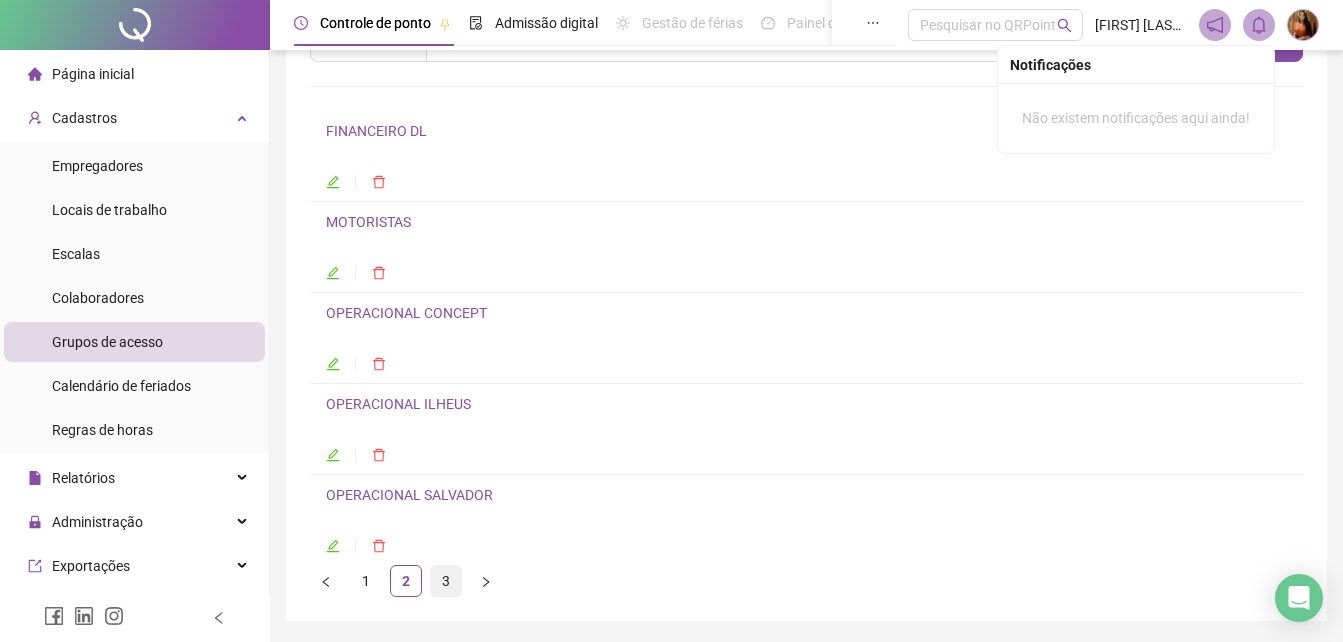 click on "3" at bounding box center [446, 581] 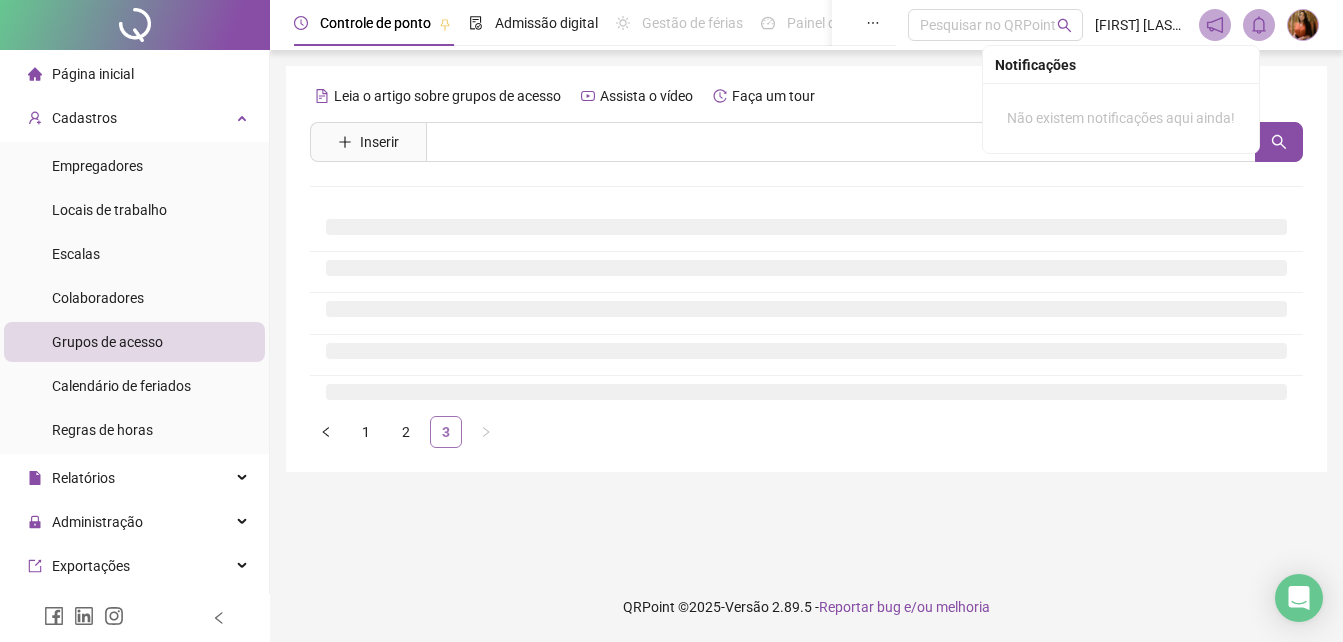 scroll, scrollTop: 0, scrollLeft: 0, axis: both 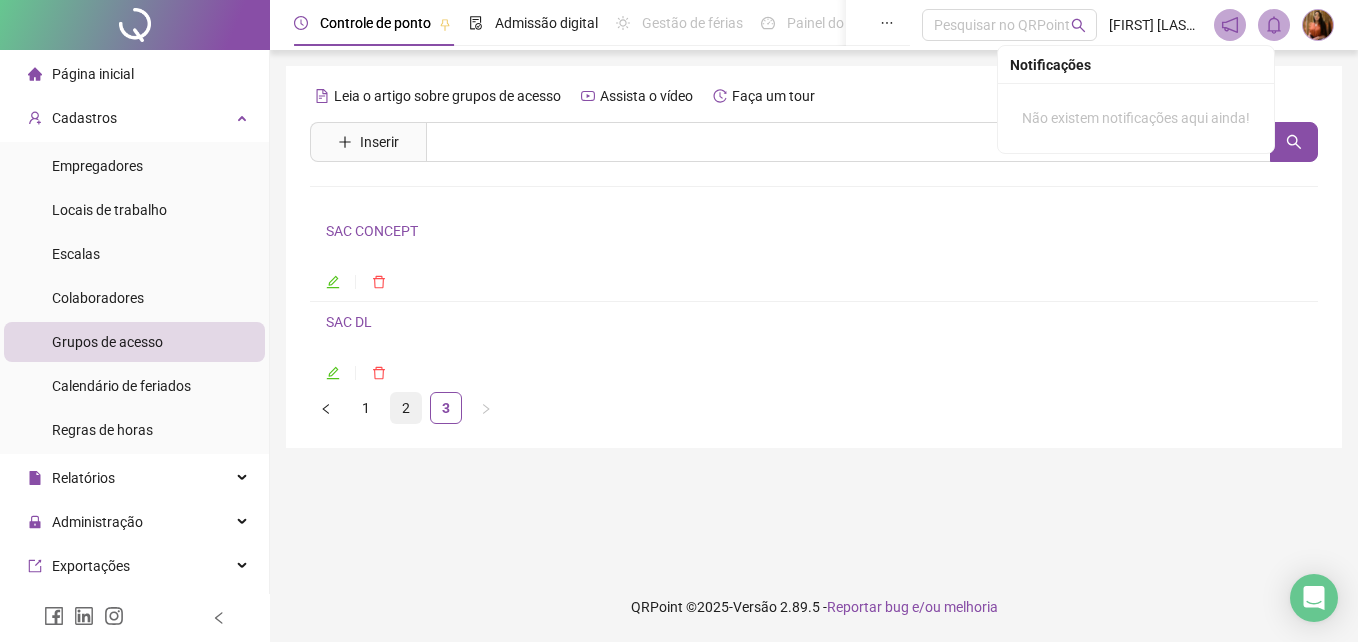 click on "2" at bounding box center [406, 408] 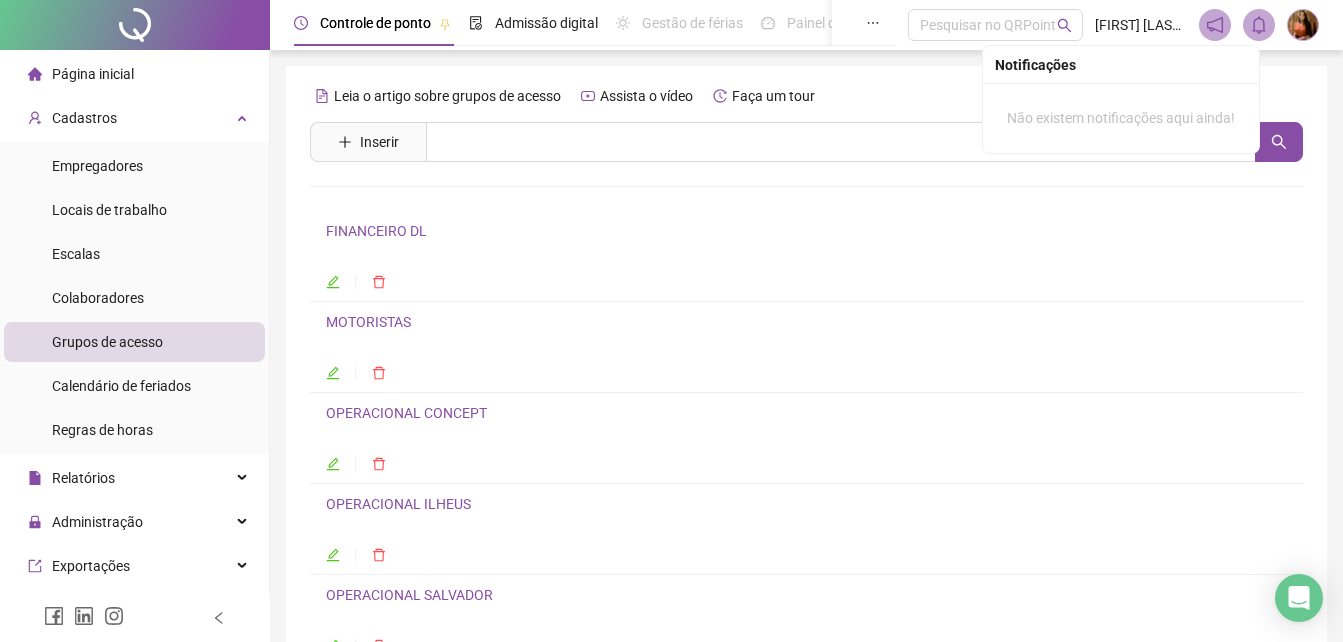 click 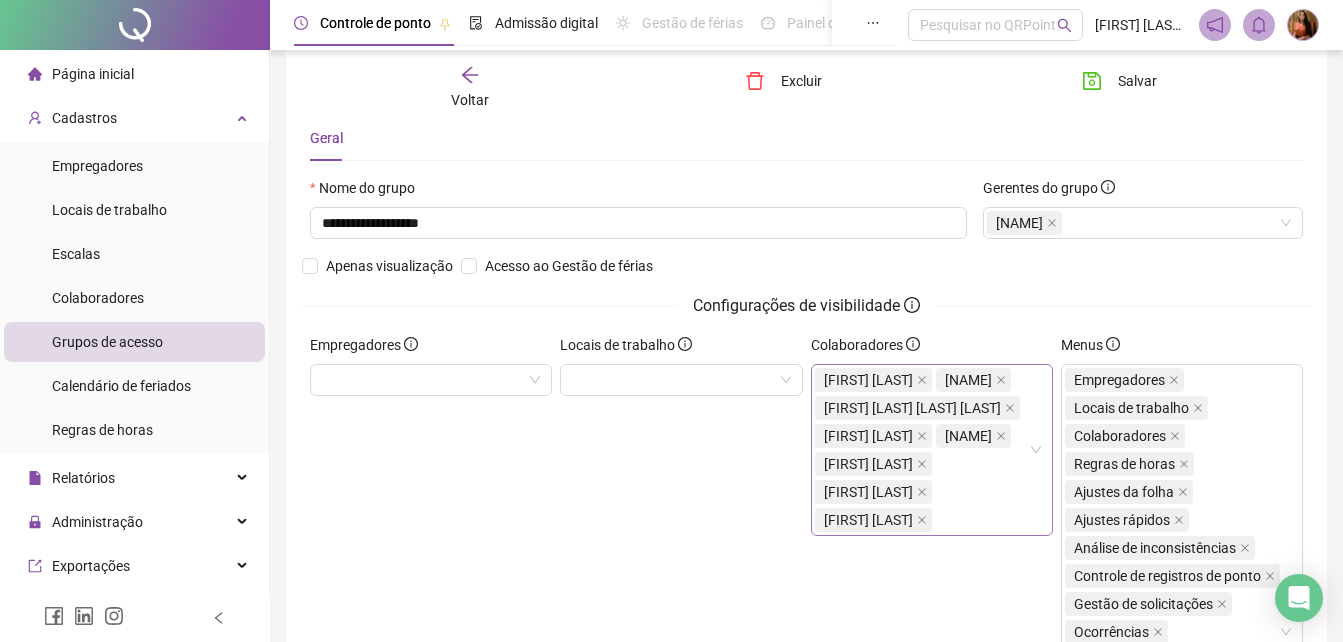 scroll, scrollTop: 200, scrollLeft: 0, axis: vertical 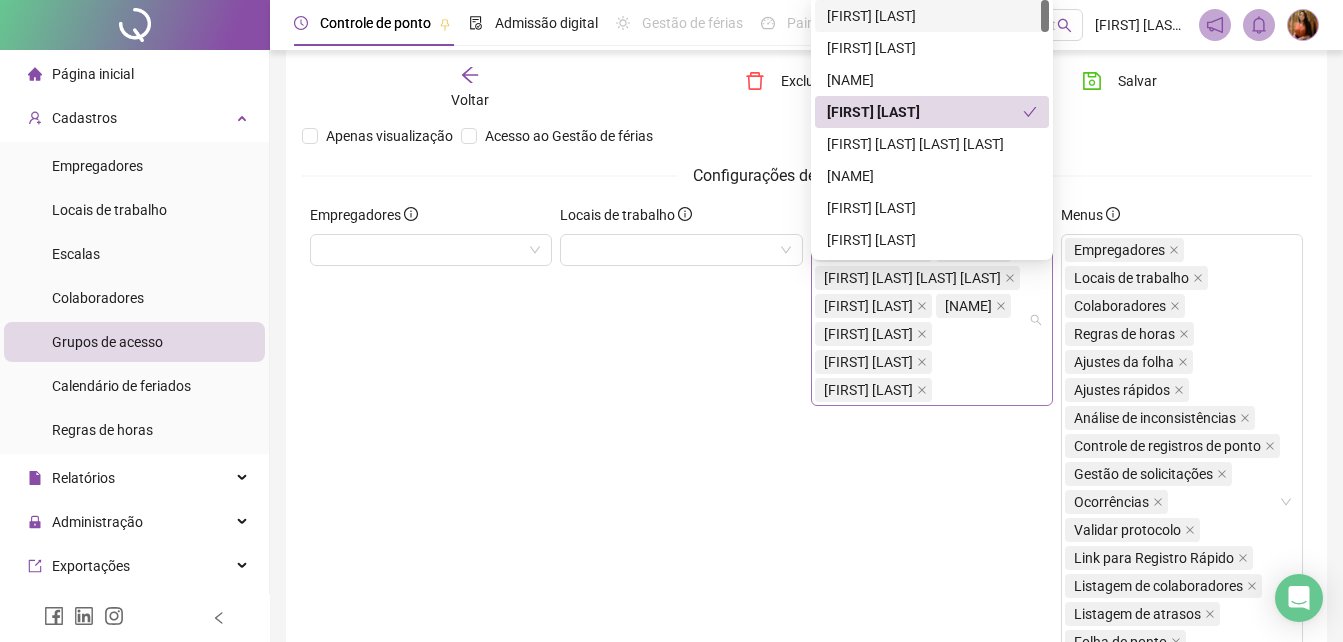 click on "ALEX MESSIAS DOS SANTOS ERICO RODRIGUES DOS SANTOS KAIO FORASTEIRO DOS REIS SILVA DANIEL DE SOUZA PINTO LIDYMAR ALVES SOUSA JOANITA SOUZA BRUNO DA SILVA LOURENCO JOSUÉ SERGIO GOMES DE MOURA" at bounding box center (921, 320) 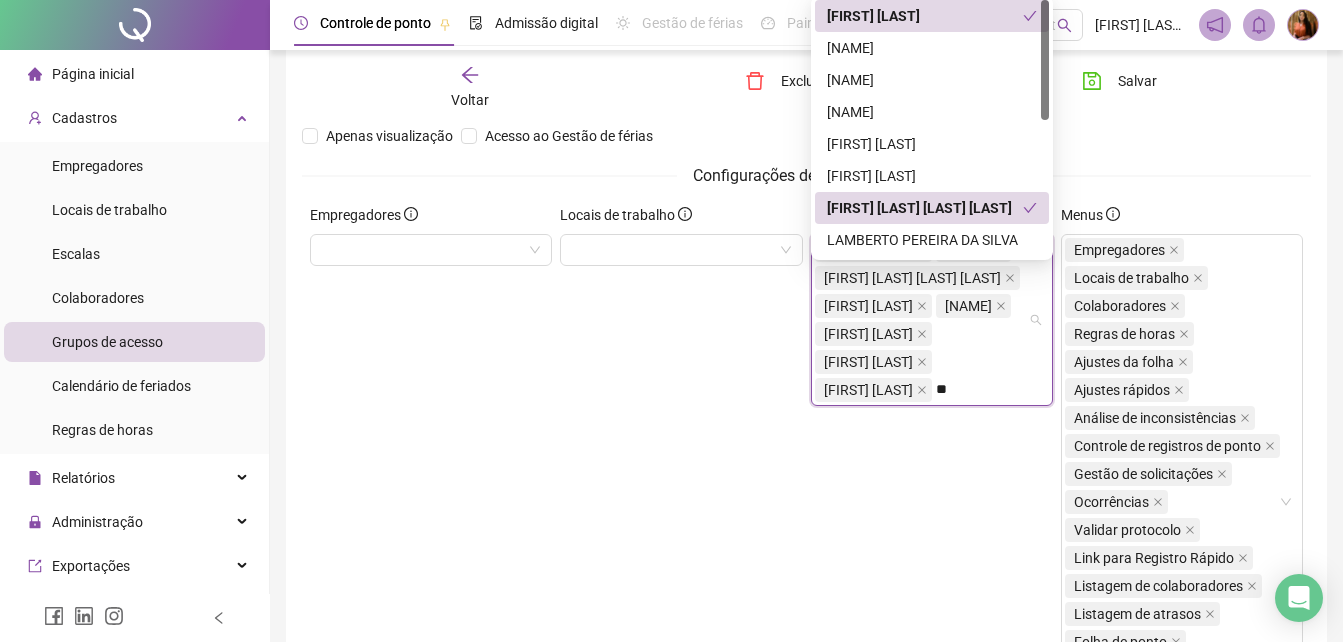 type on "***" 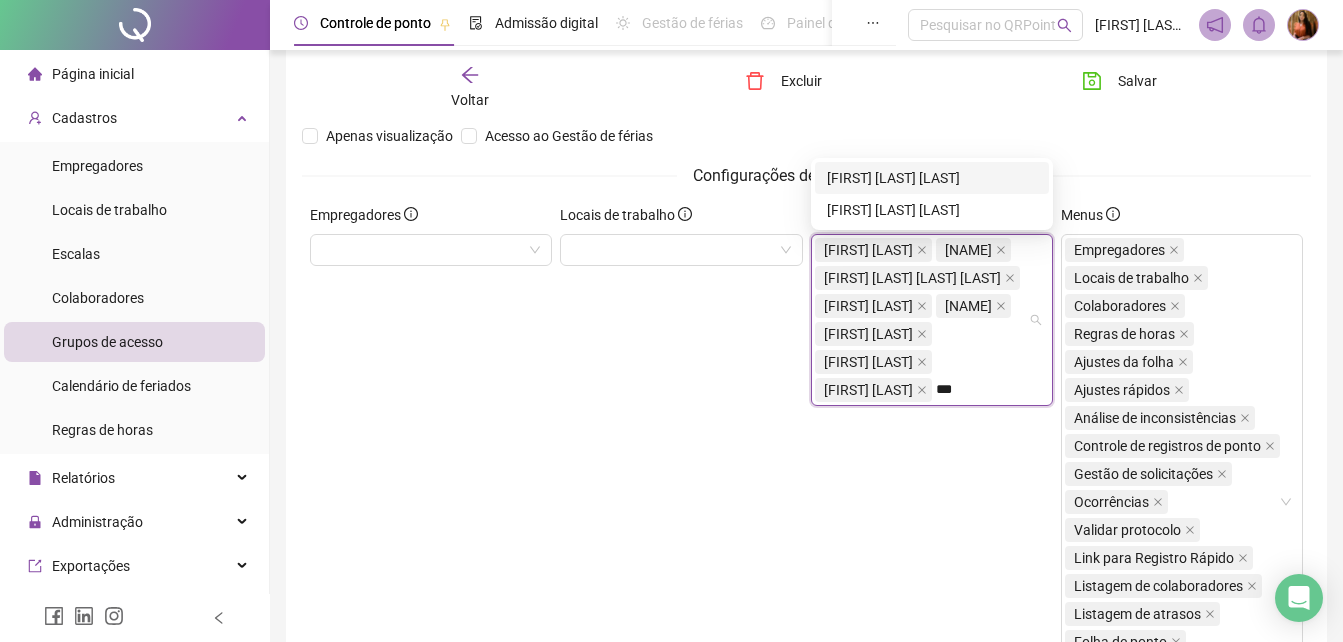 click on "[FIRST] [LAST]" at bounding box center (932, 178) 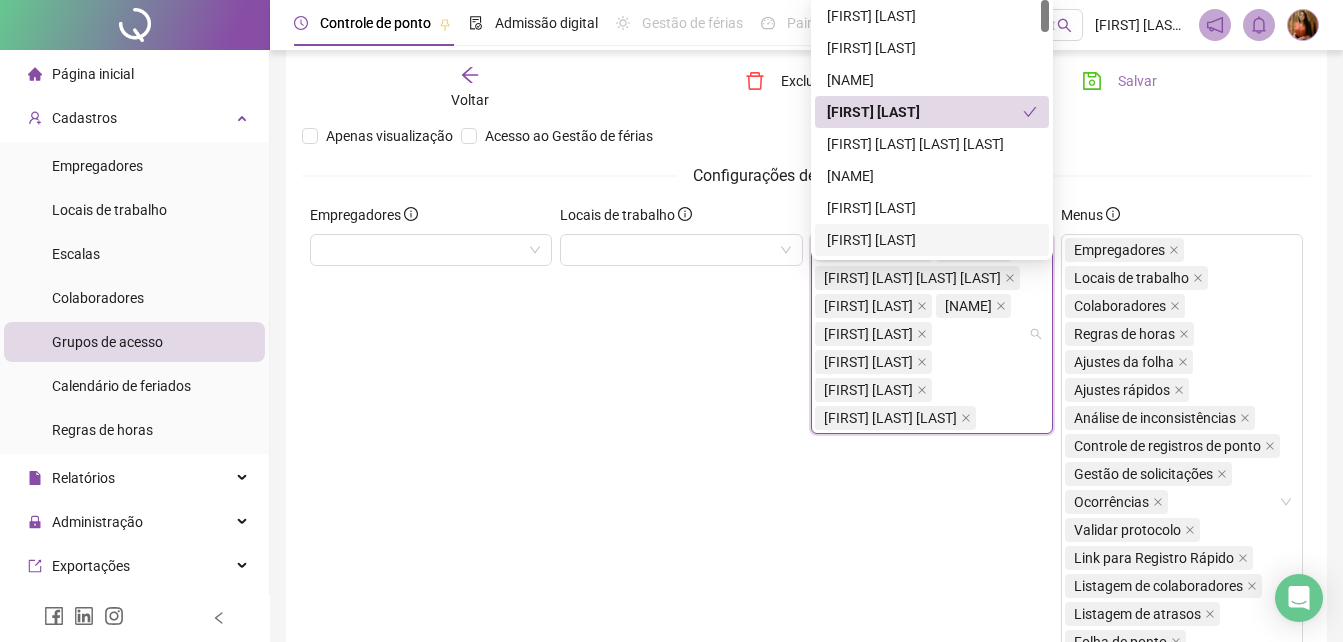 click on "Salvar" at bounding box center [1137, 81] 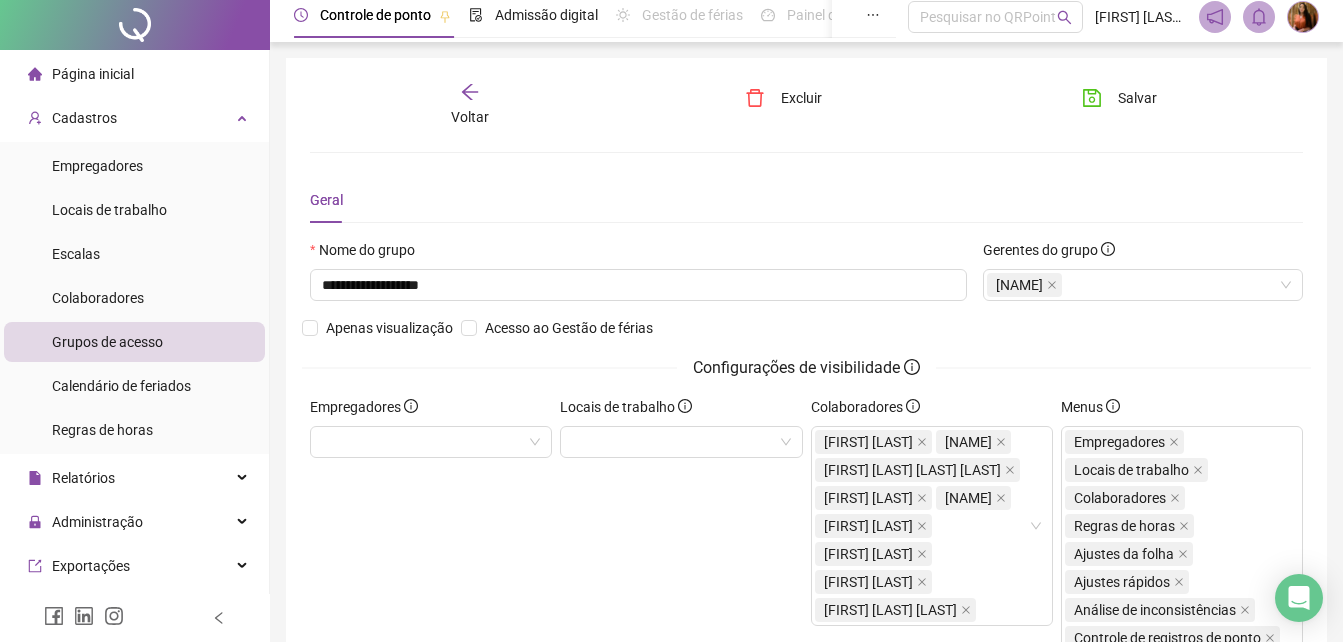 scroll, scrollTop: 0, scrollLeft: 0, axis: both 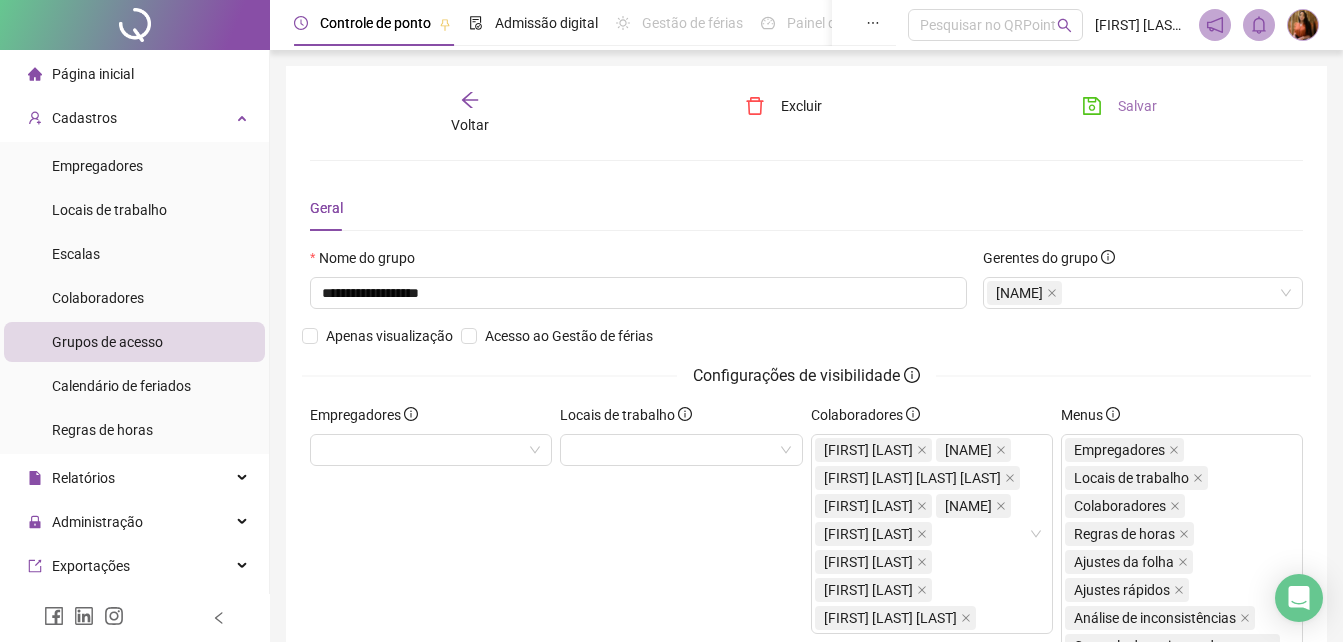 click on "Salvar" at bounding box center (1137, 106) 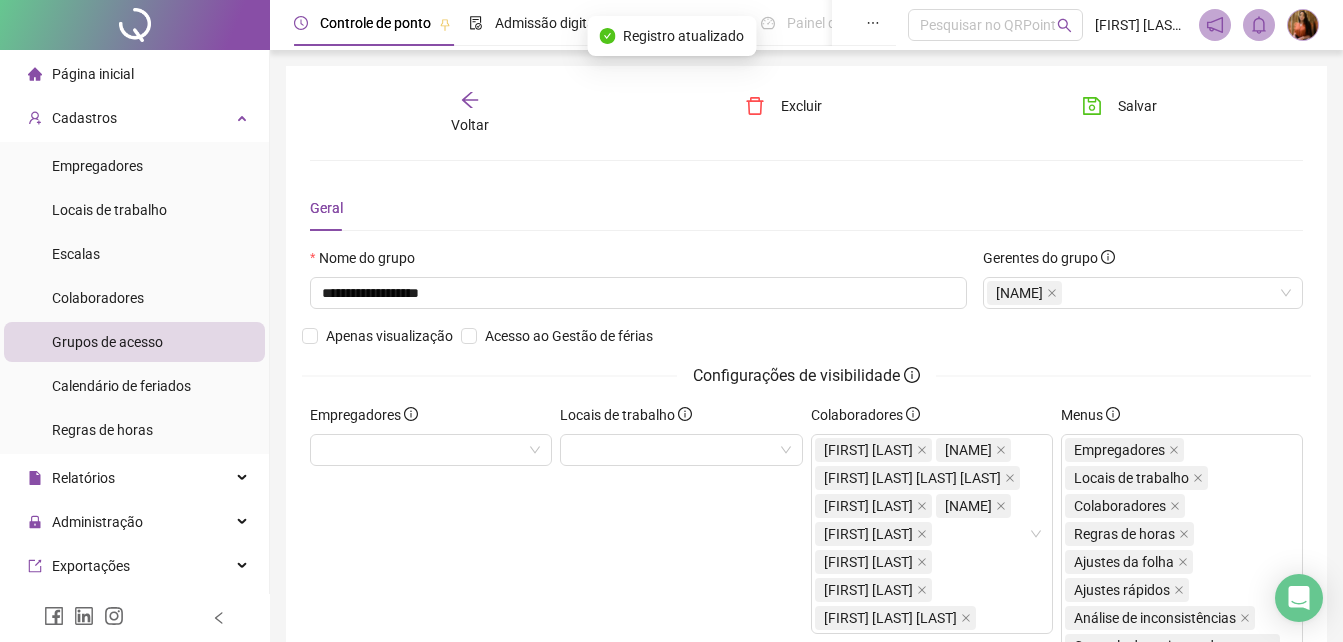 click 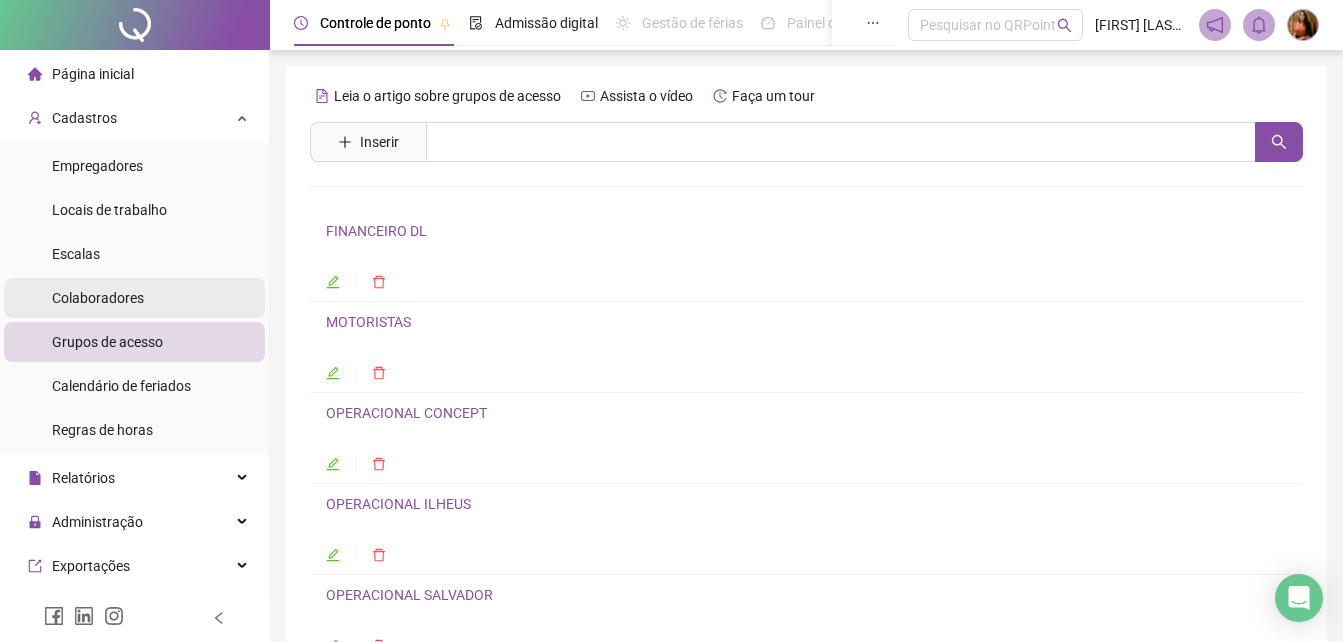 click on "Colaboradores" at bounding box center [98, 298] 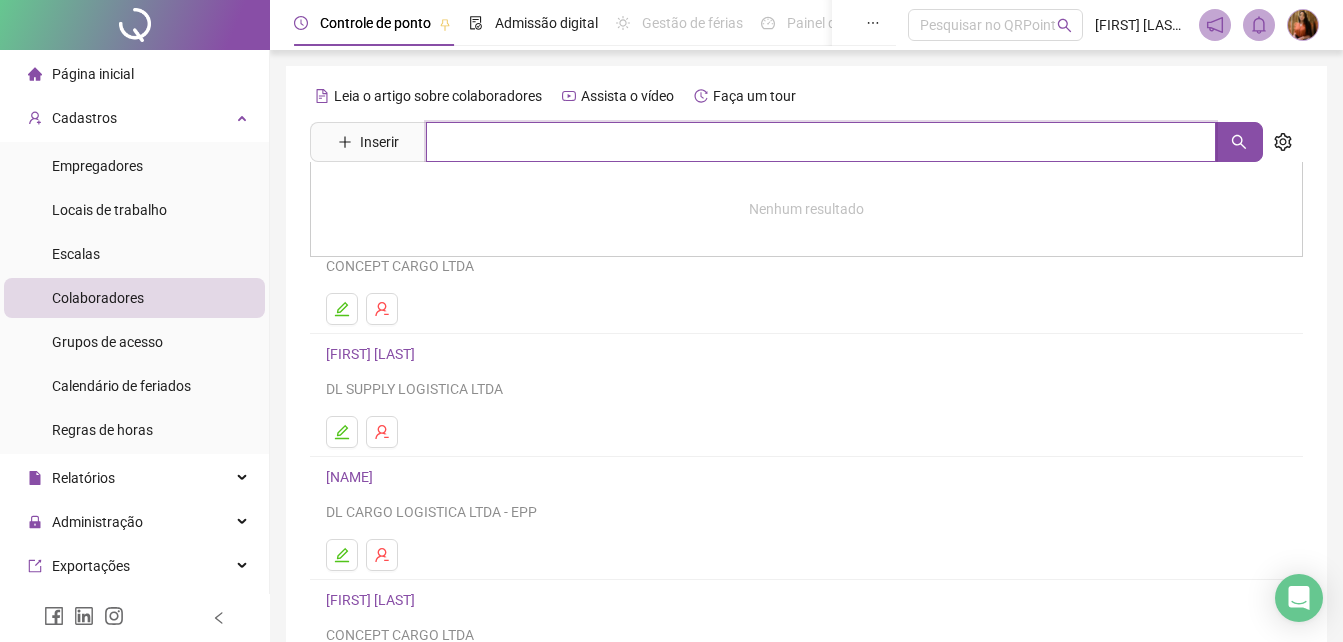 drag, startPoint x: 463, startPoint y: 149, endPoint x: 561, endPoint y: 47, distance: 141.44963 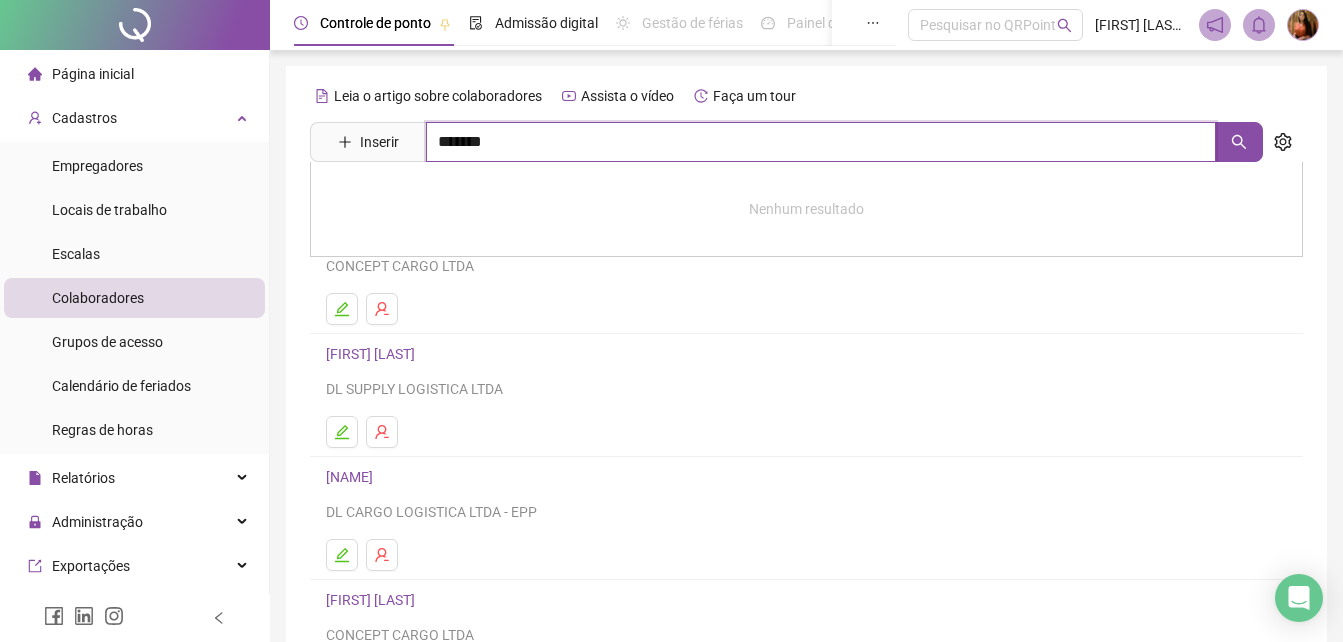 type on "*******" 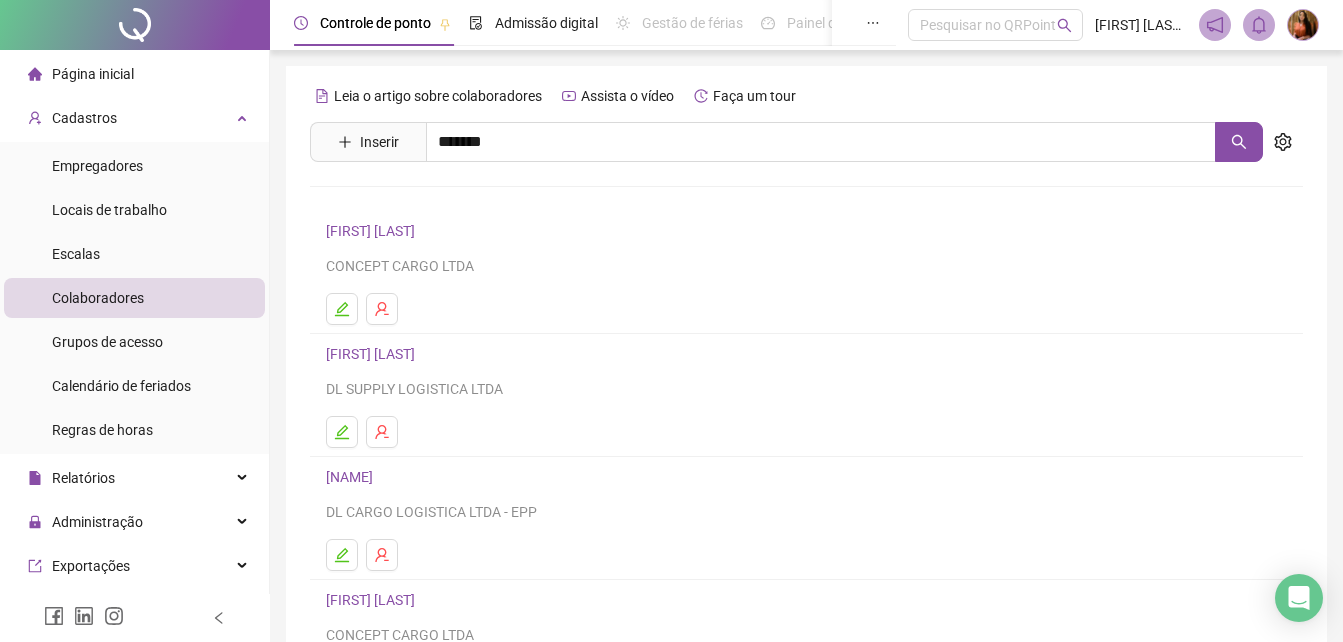 click on "[FIRST] [LAST]" at bounding box center (413, 201) 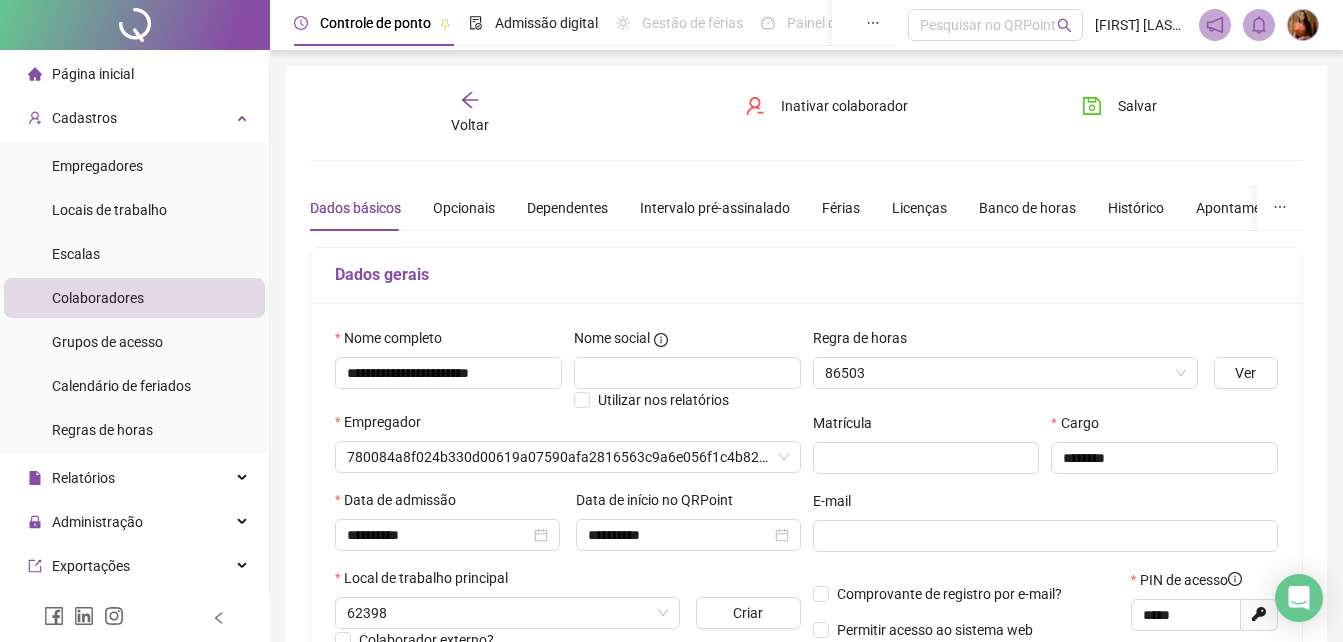 type on "**********" 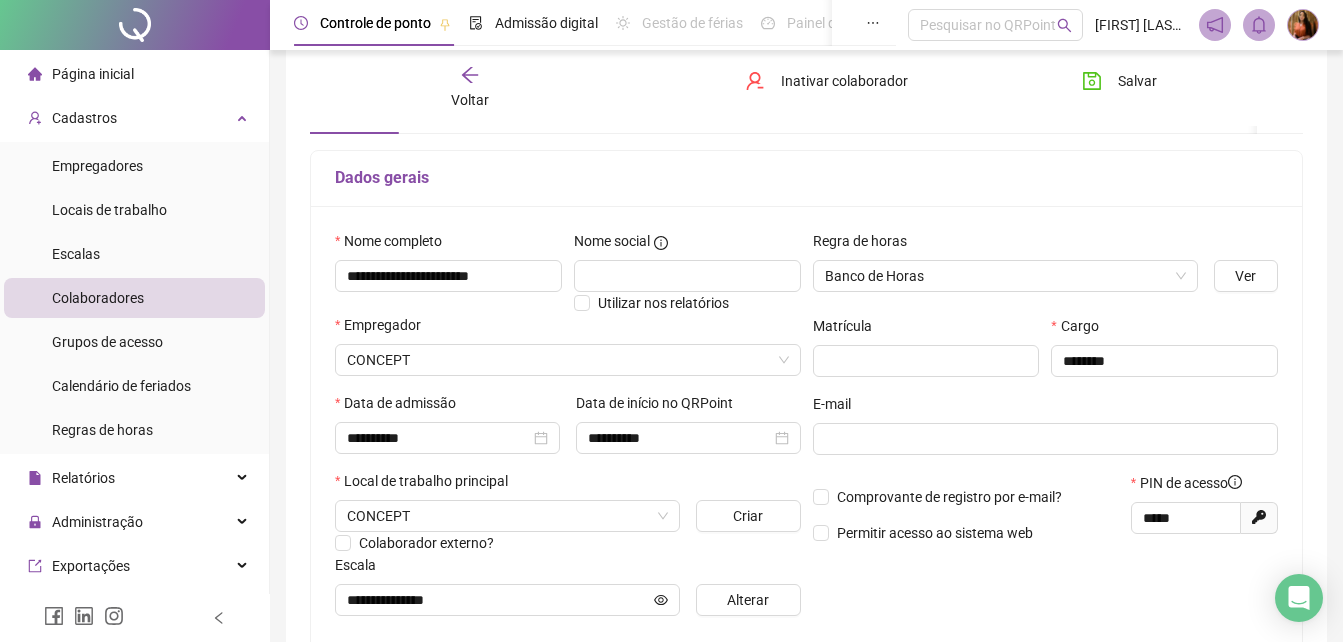 scroll, scrollTop: 0, scrollLeft: 0, axis: both 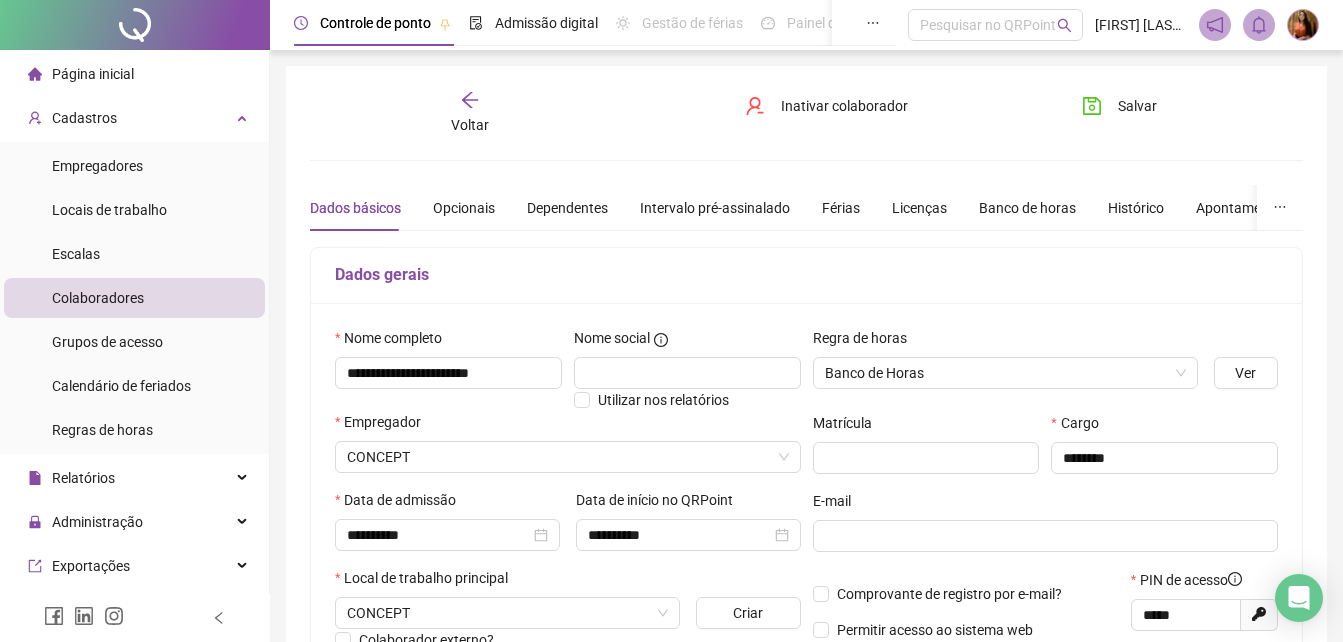 click 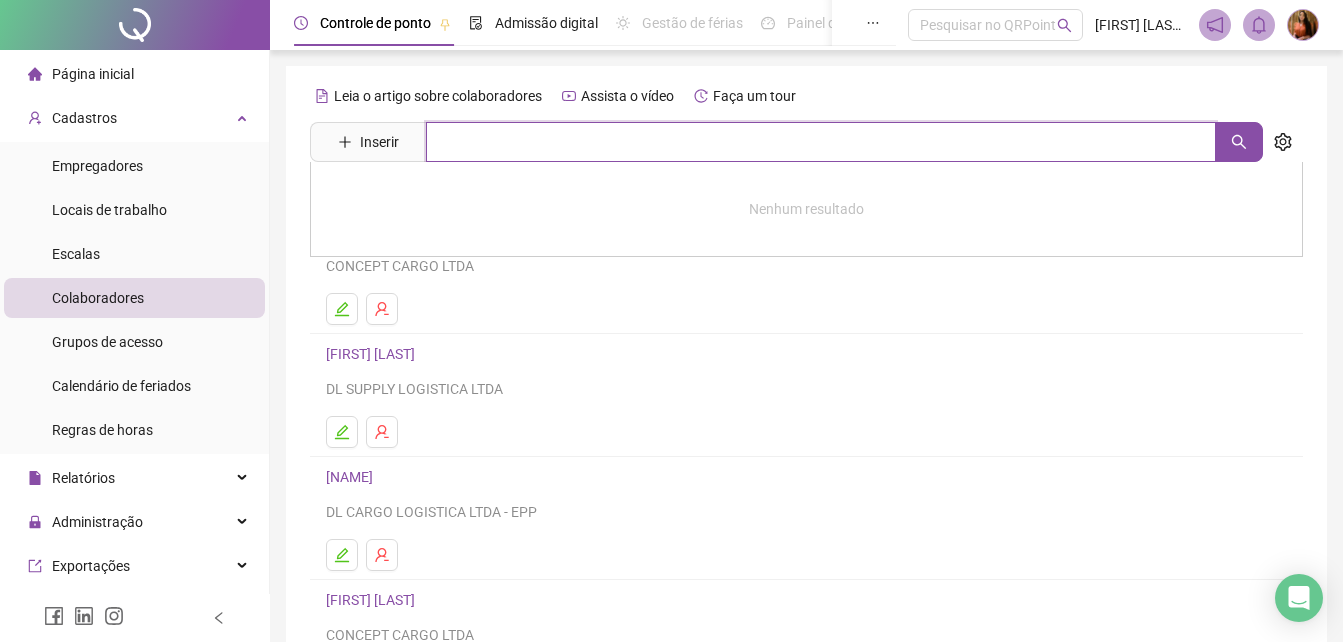 click at bounding box center (821, 142) 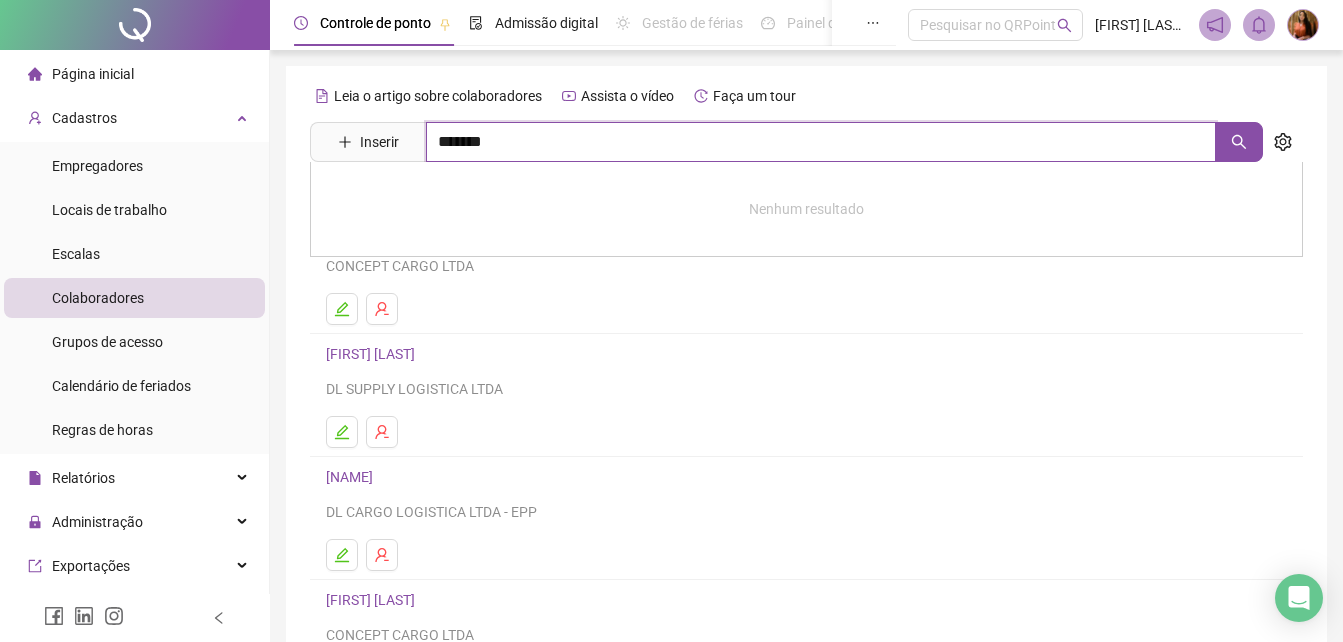 type on "*******" 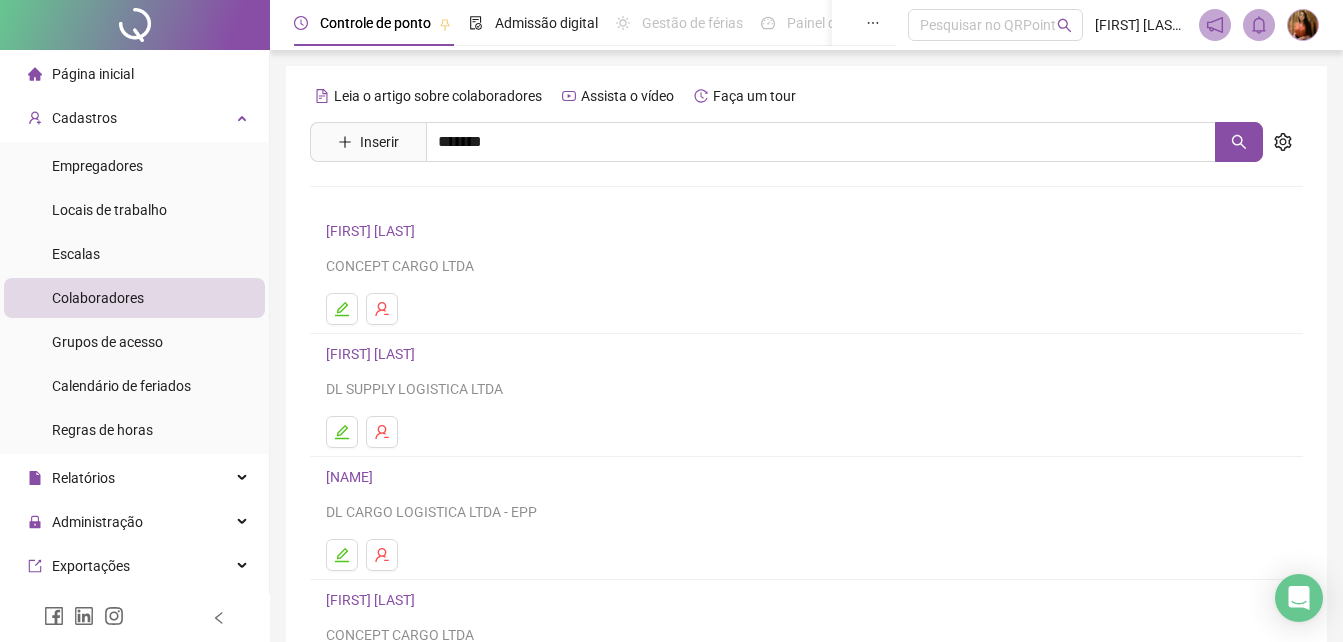 click on "[FIRST] [LAST]" at bounding box center [806, 477] 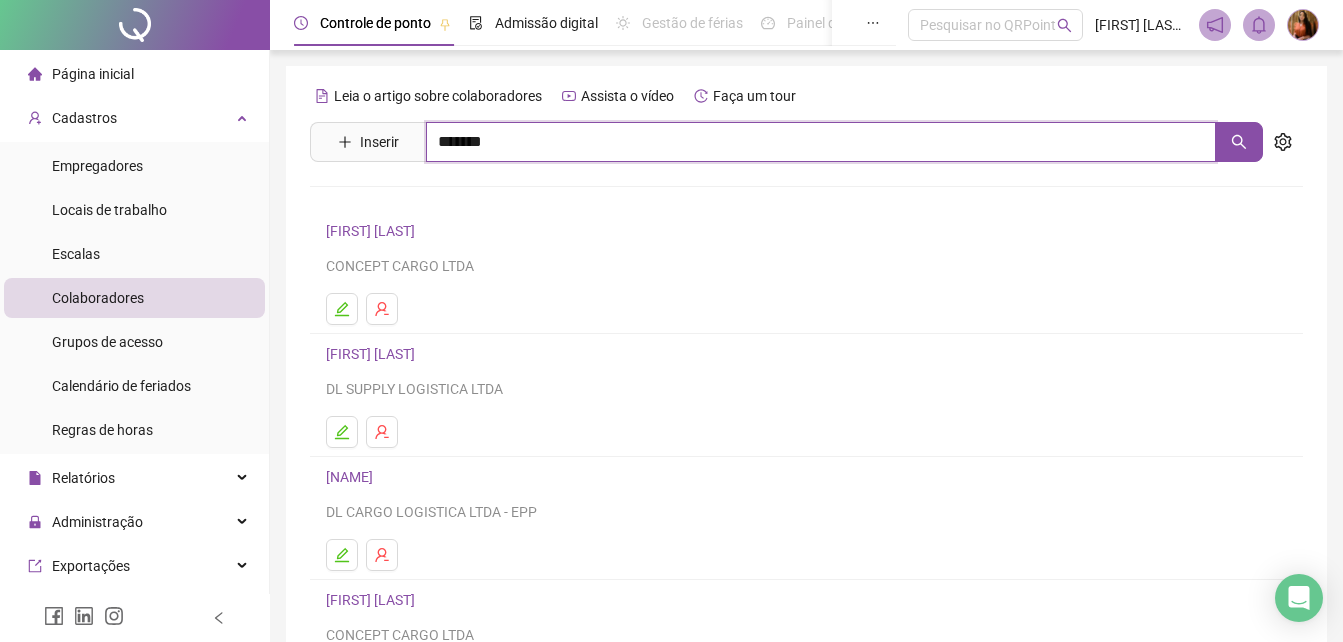 click on "*******" at bounding box center (821, 142) 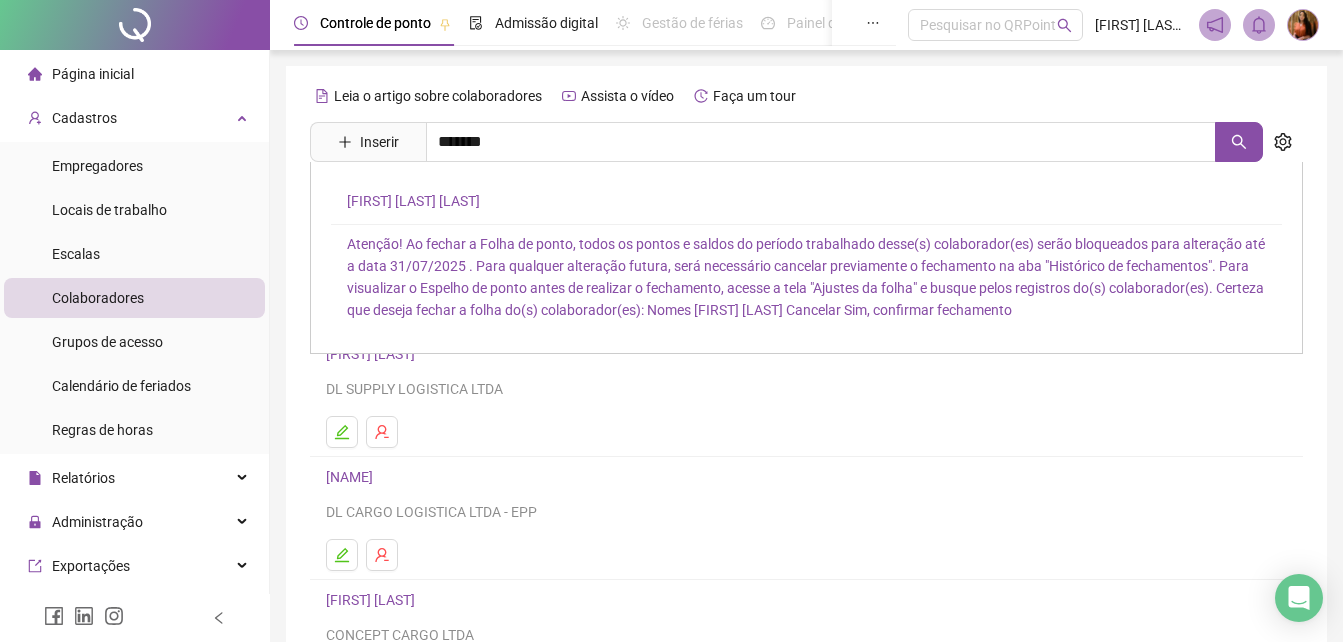 click on "[FIRST] [LAST]" at bounding box center (413, 201) 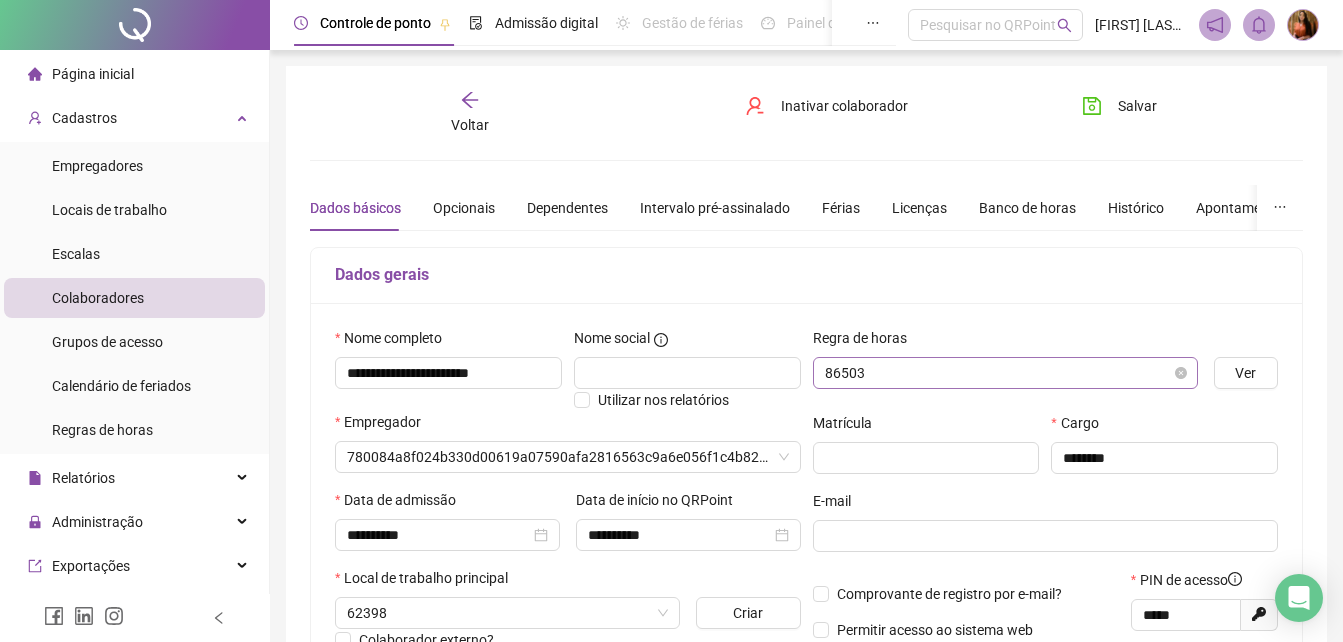 type on "**********" 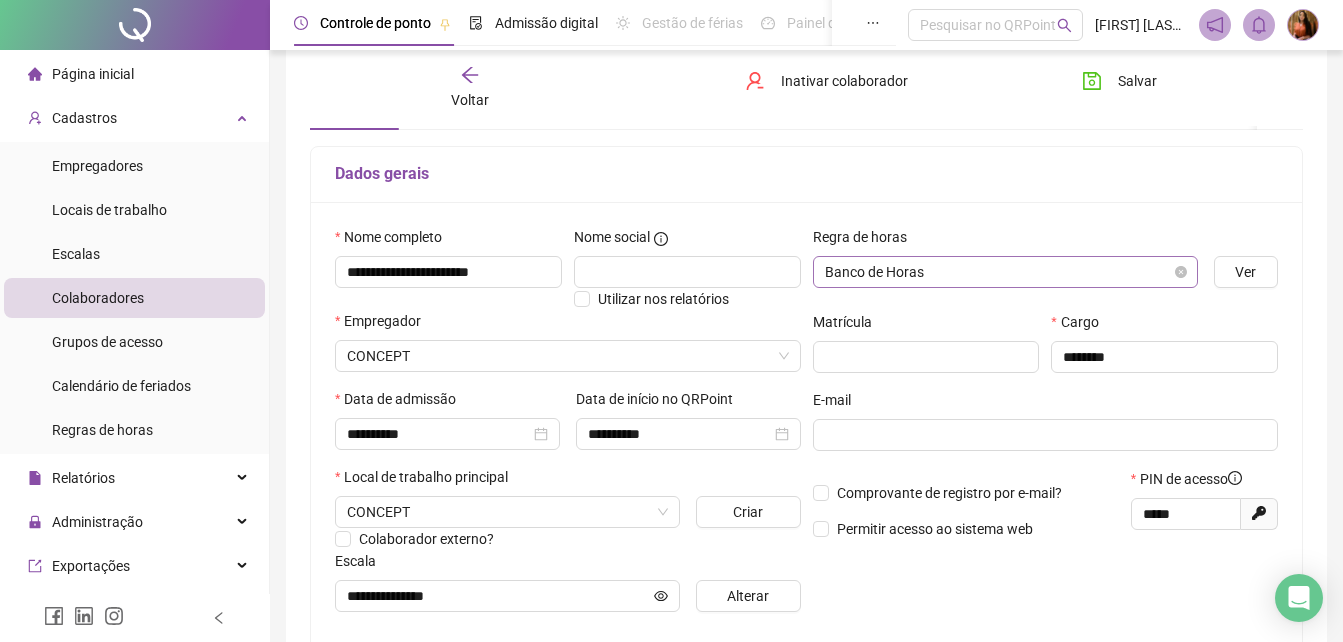 scroll, scrollTop: 0, scrollLeft: 0, axis: both 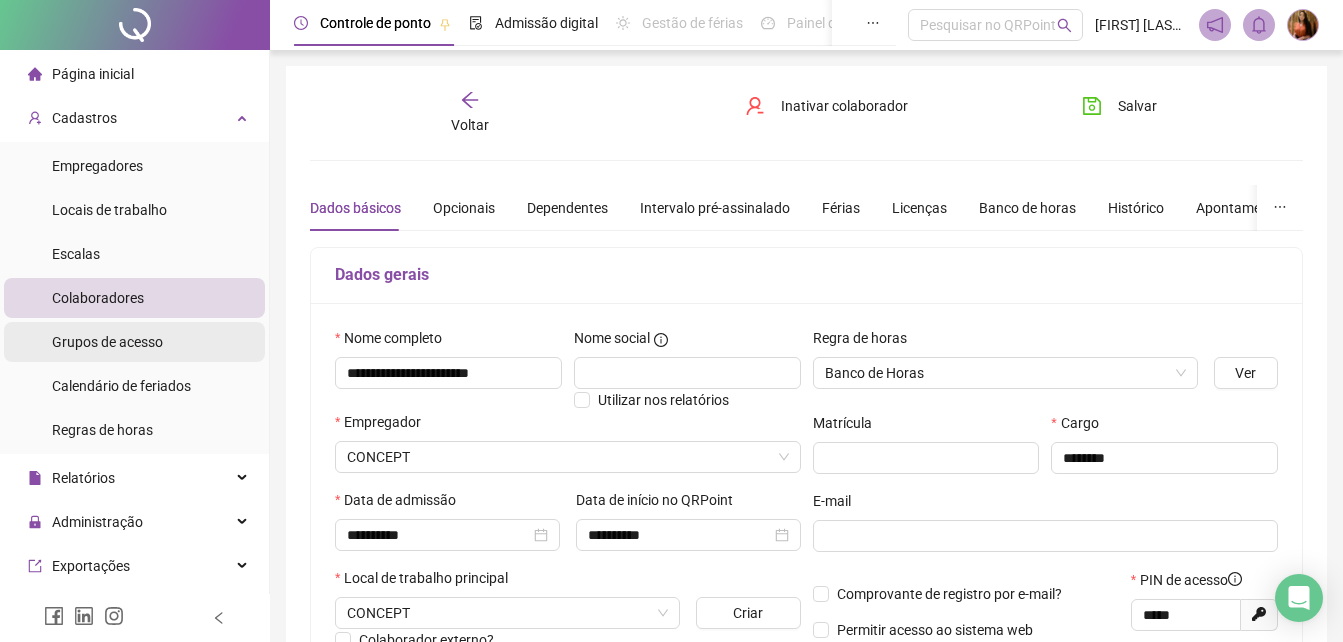 click on "Grupos de acesso" at bounding box center (107, 342) 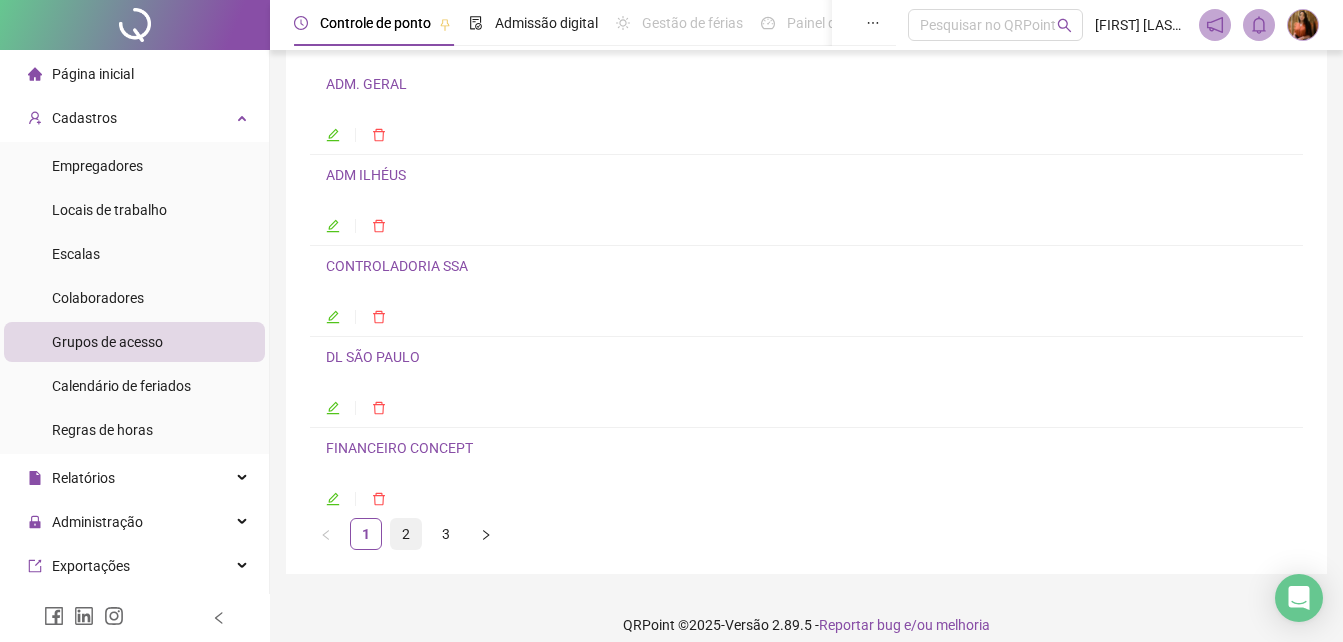 scroll, scrollTop: 165, scrollLeft: 0, axis: vertical 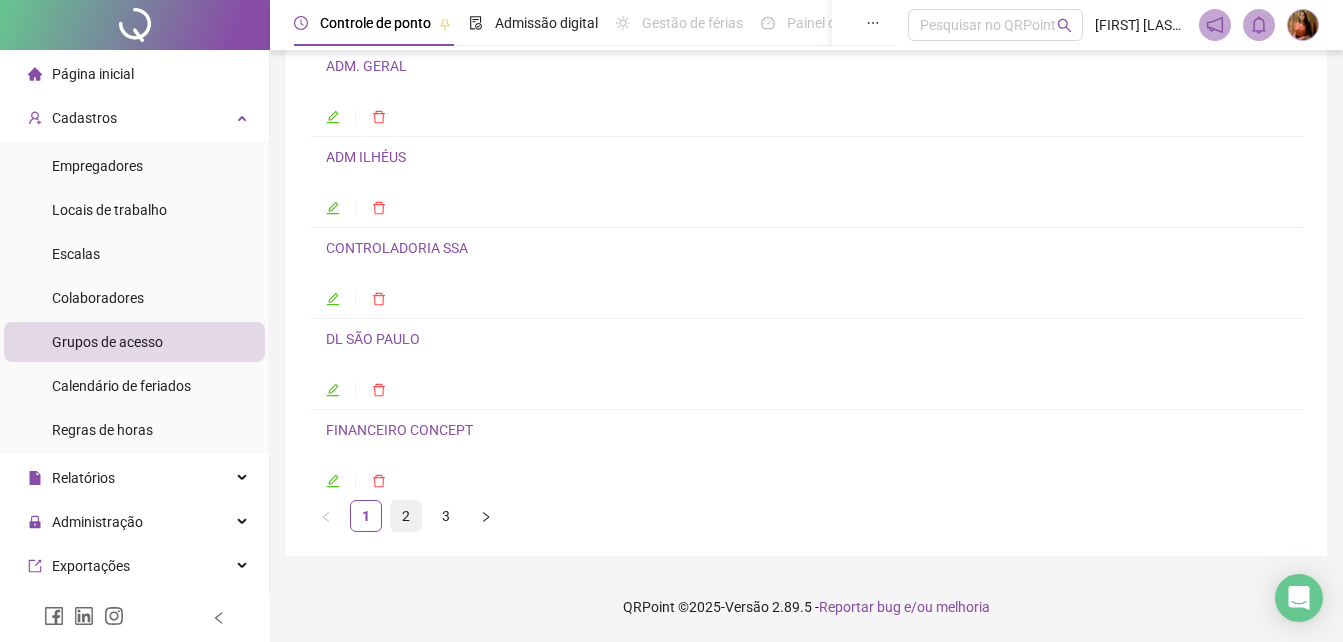 click on "2" at bounding box center (406, 516) 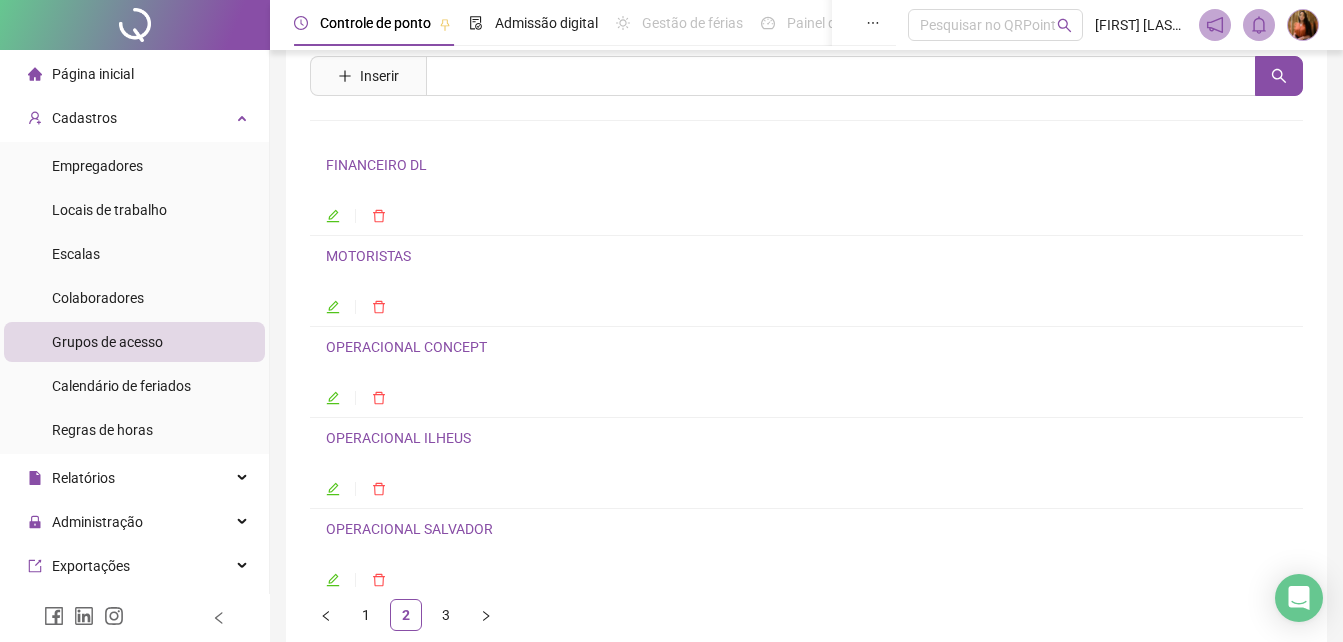 scroll, scrollTop: 100, scrollLeft: 0, axis: vertical 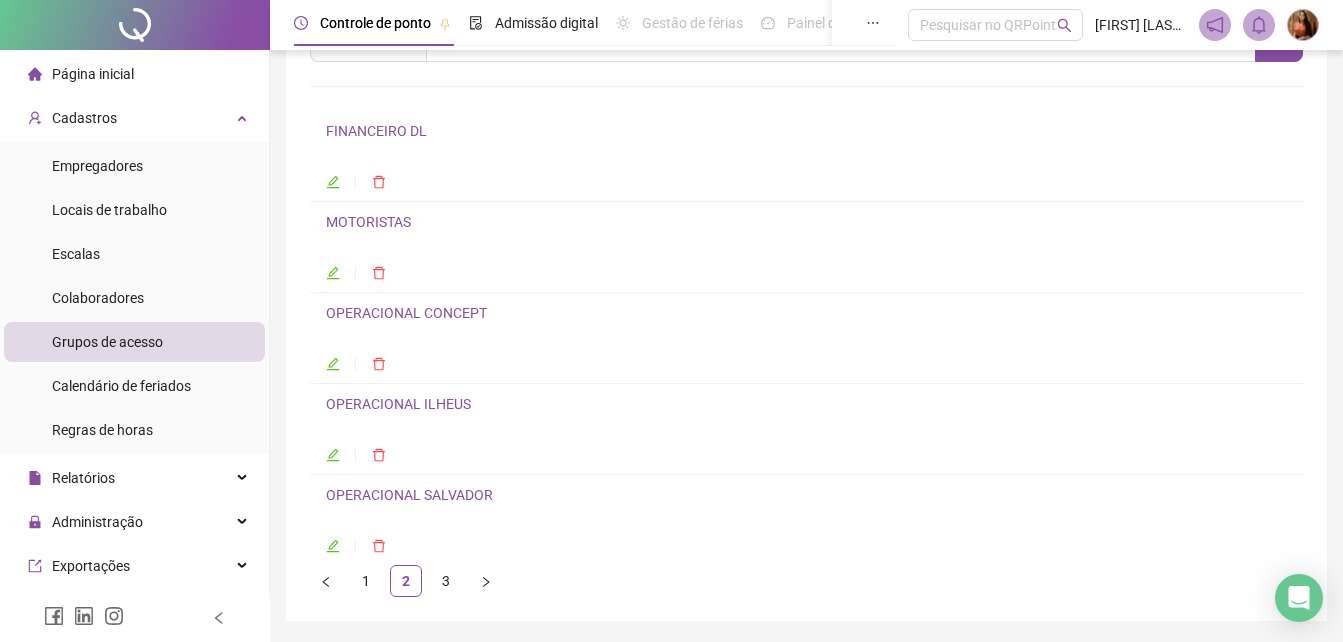 click 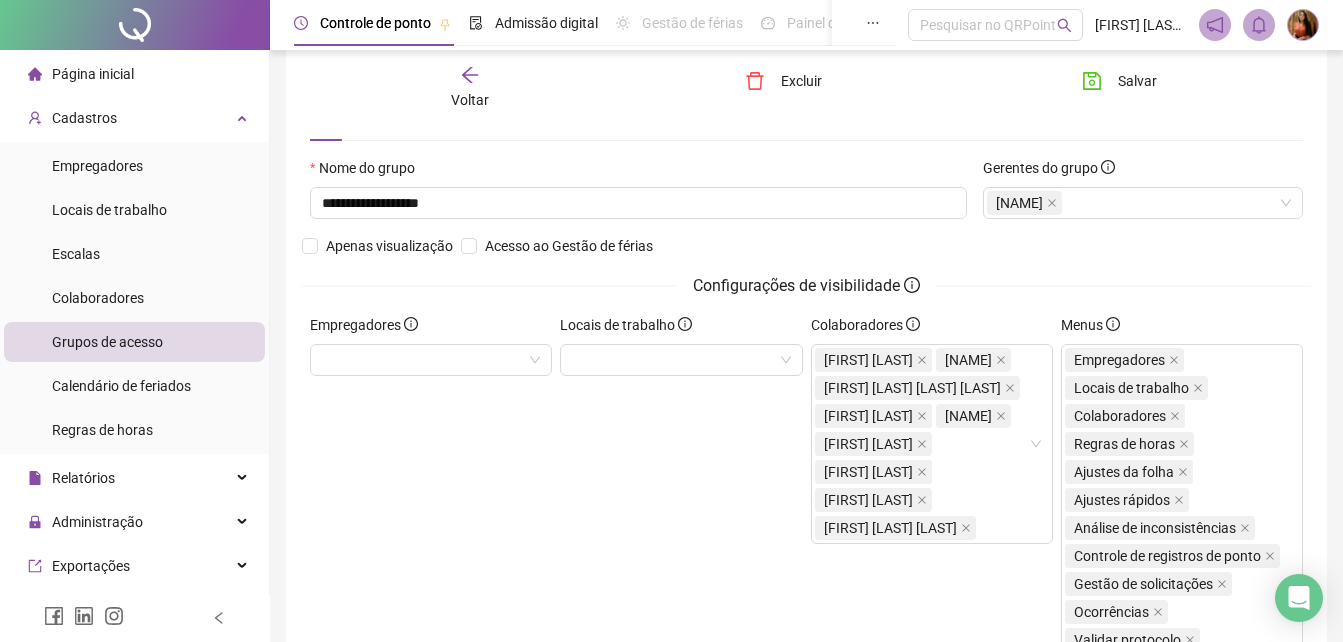 scroll, scrollTop: 310, scrollLeft: 0, axis: vertical 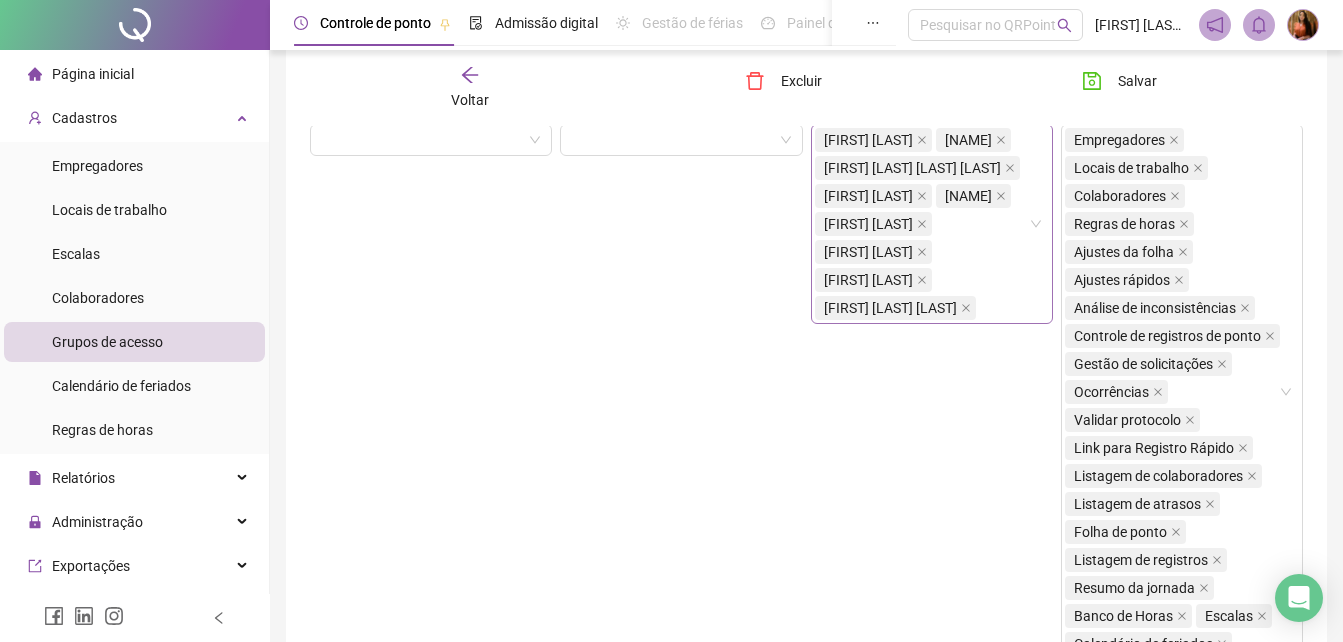 click on "ALEX MESSIAS DOS SANTOS ERICO RODRIGUES DOS SANTOS KAIO FORASTEIRO DOS REIS SILVA DANIEL DE SOUZA PINTO LIDYMAR ALVES SOUSA JOANITA SOUZA BRUNO DA SILVA LOURENCO JOSUÉ SERGIO GOMES DE MOURA VANESSA DEZUANI DOS REIS" at bounding box center [921, 224] 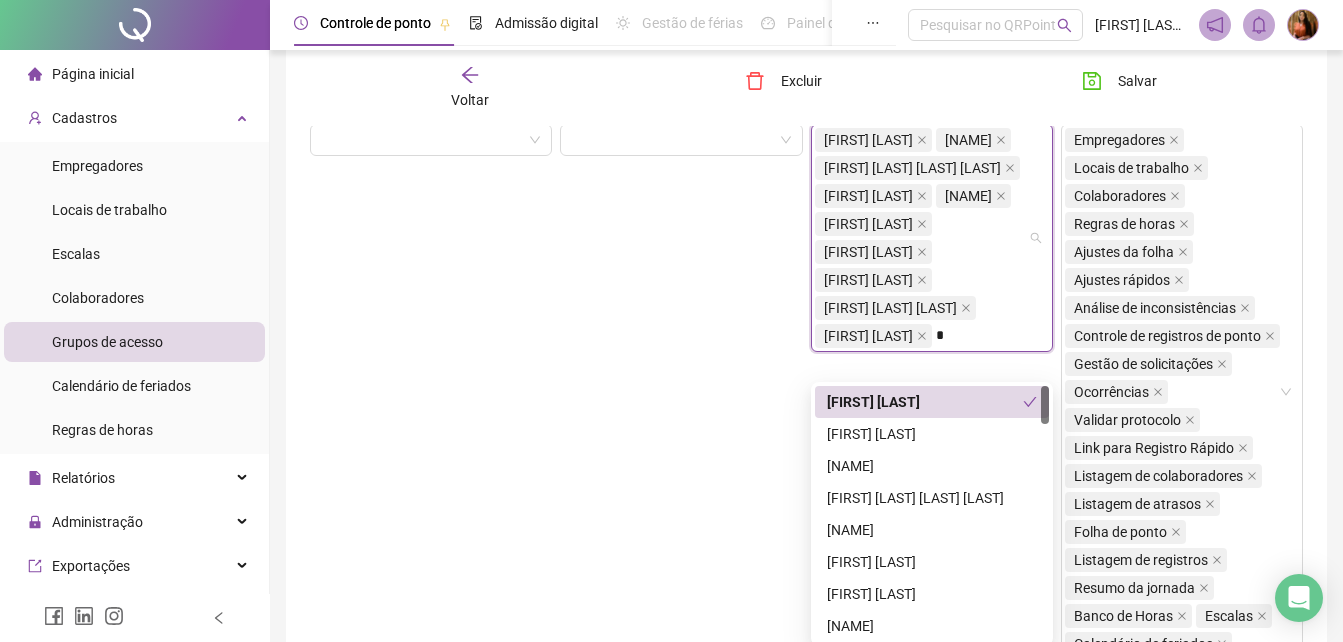 type on "**" 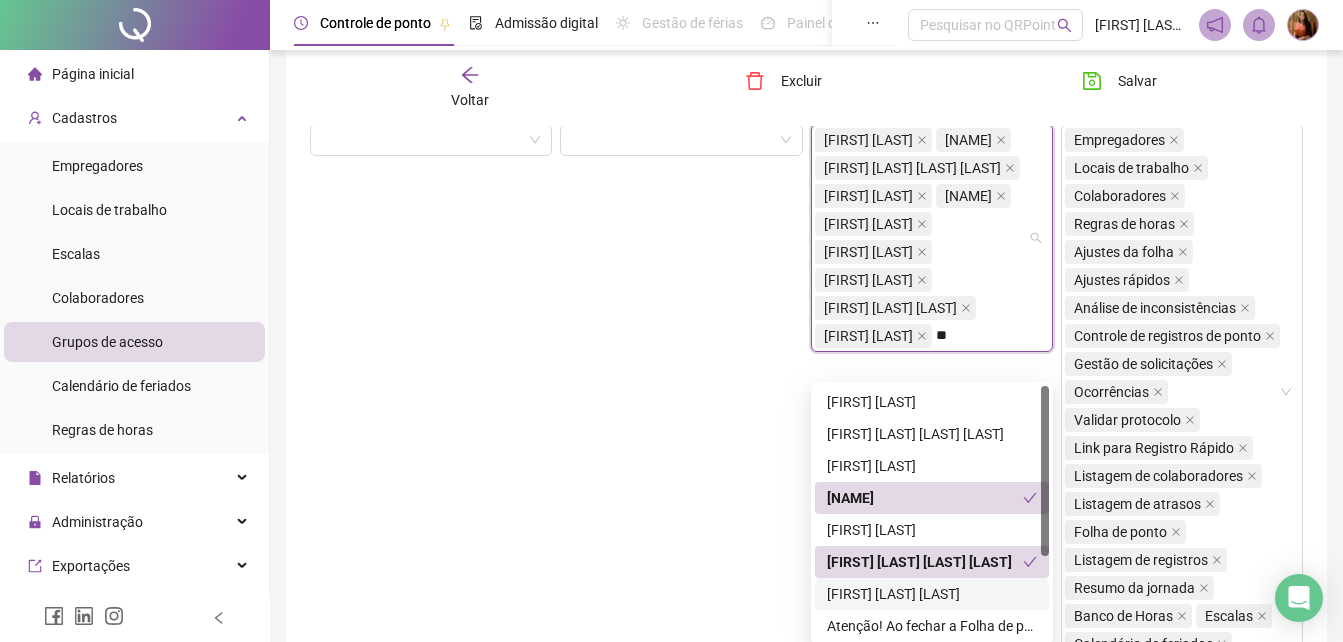 click on "[FIRST] [LAST]" at bounding box center [932, 594] 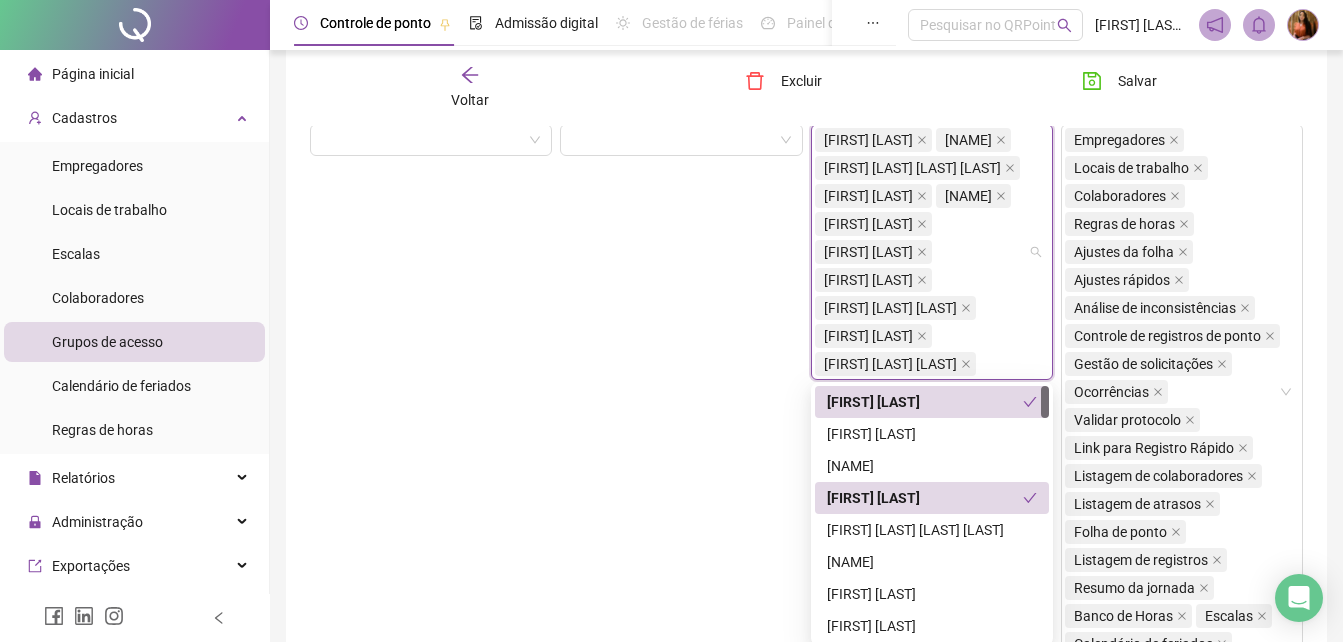 click on "Locais de trabalho" at bounding box center [681, 385] 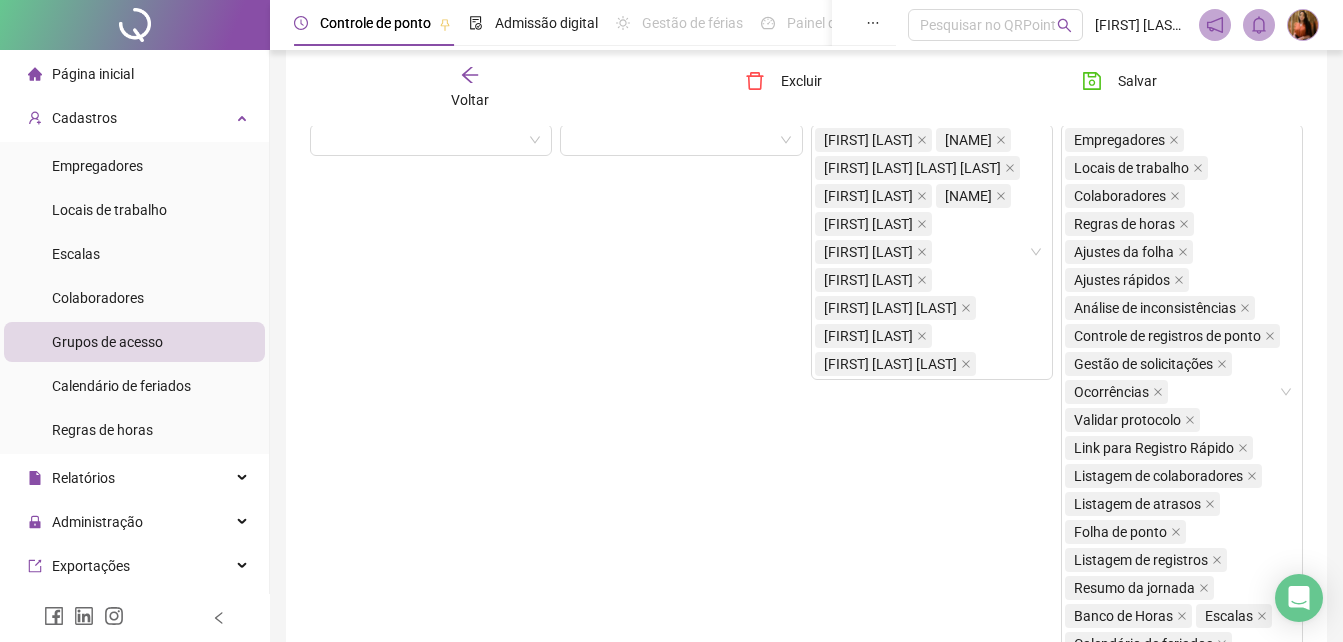 click on "Menus   Empregadores Locais de trabalho Colaboradores Regras de horas Ajustes da folha Ajustes rápidos Análise de inconsistências Controle de registros de ponto Gestão de solicitações Ocorrências Validar protocolo Link para Registro Rápido Listagem de colaboradores Listagem de atrasos Folha de ponto Listagem de registros Resumo da jornada Banco de Horas Escalas Calendário de feriados" at bounding box center (1182, 385) 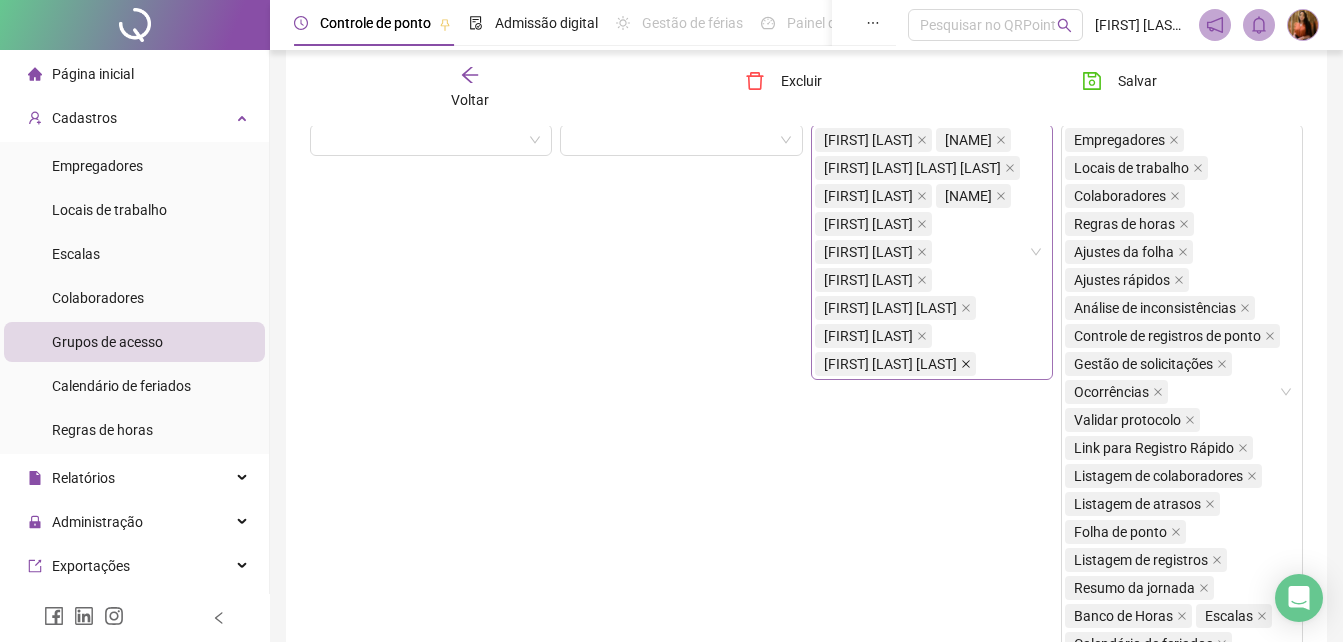 click 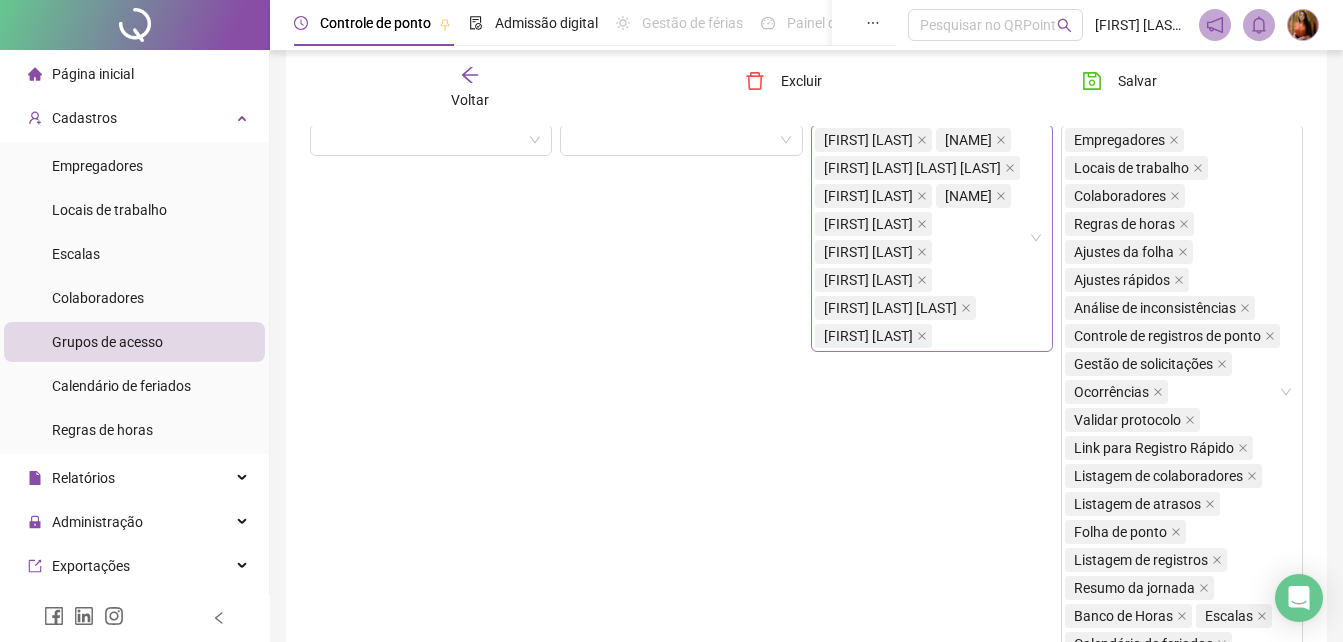 click on "Menus   Empregadores Locais de trabalho Colaboradores Regras de horas Ajustes da folha Ajustes rápidos Análise de inconsistências Controle de registros de ponto Gestão de solicitações Ocorrências Validar protocolo Link para Registro Rápido Listagem de colaboradores Listagem de atrasos Folha de ponto Listagem de registros Resumo da jornada Banco de Horas Escalas Calendário de feriados" at bounding box center (1182, 385) 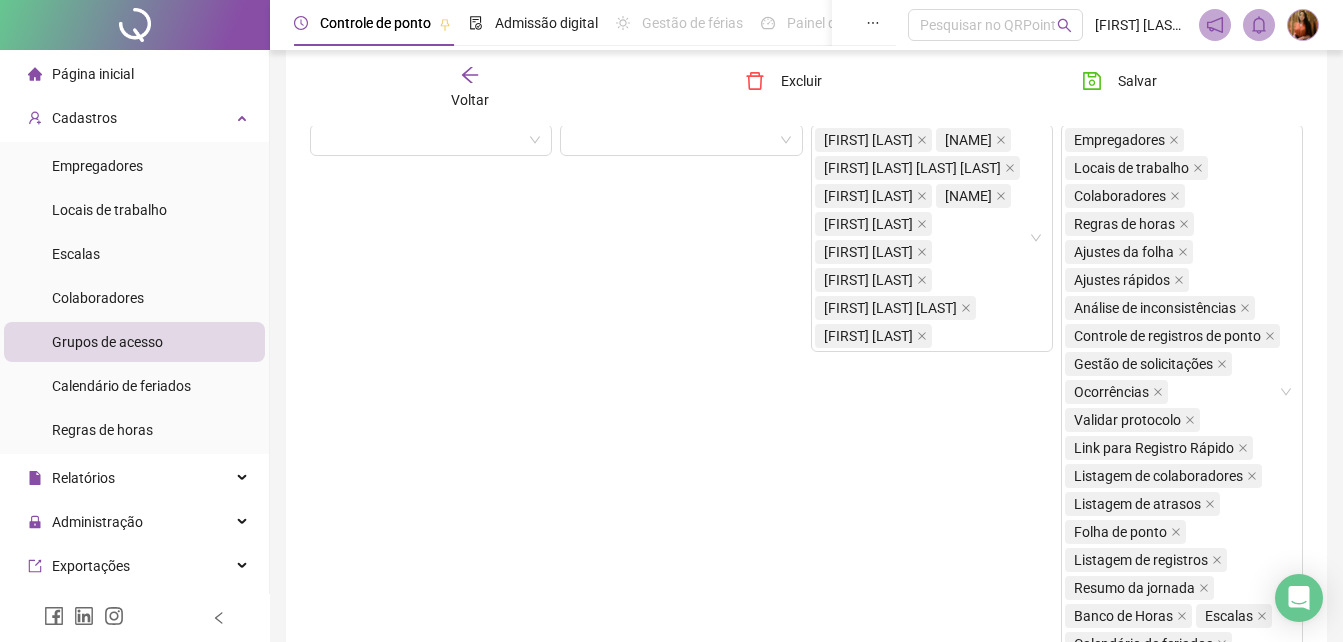 click on "Locais de trabalho" at bounding box center (681, 385) 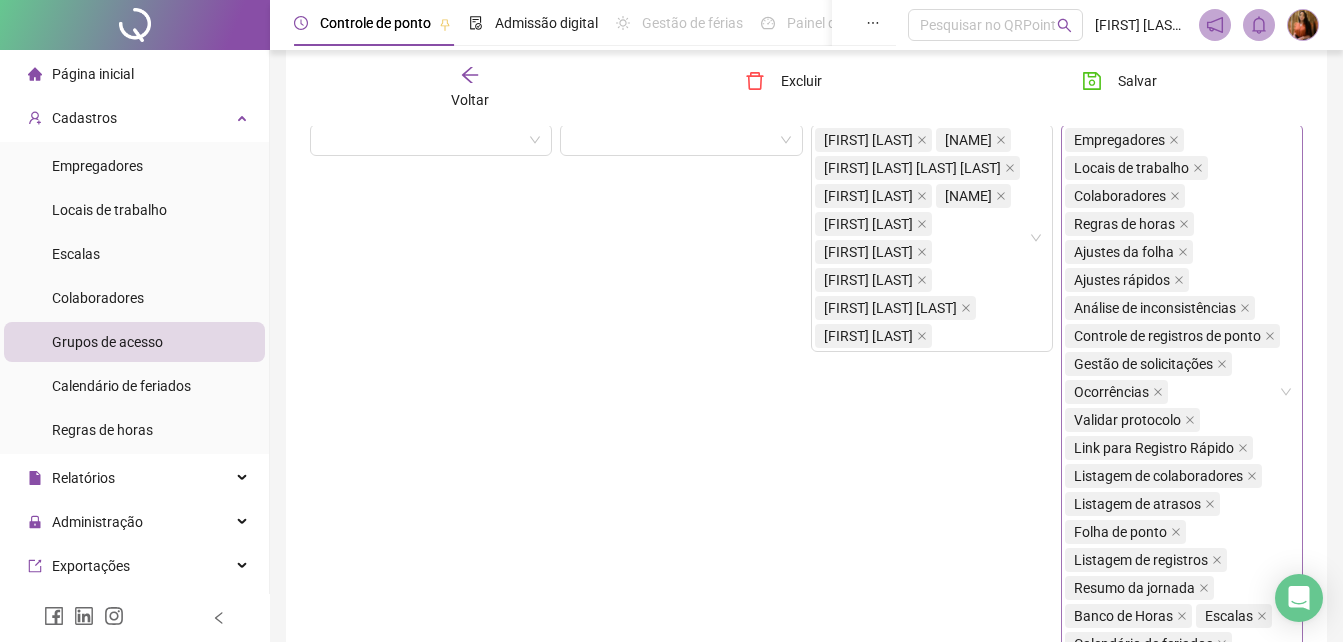 click on "Menus   Empregadores Locais de trabalho Colaboradores Regras de horas Ajustes da folha Ajustes rápidos Análise de inconsistências Controle de registros de ponto Gestão de solicitações Ocorrências Validar protocolo Link para Registro Rápido Listagem de colaboradores Listagem de atrasos Folha de ponto Listagem de registros Resumo da jornada Banco de Horas Escalas Calendário de feriados" at bounding box center [1182, 385] 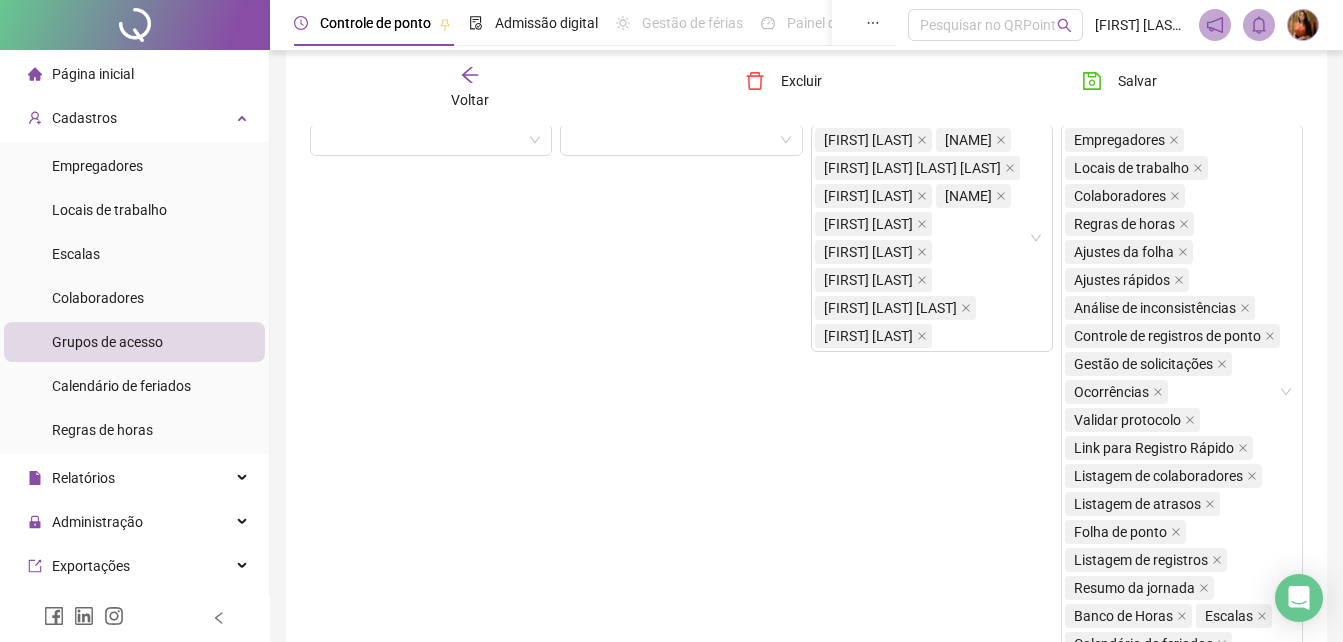 click on "Menus   Empregadores Locais de trabalho Colaboradores Regras de horas Ajustes da folha Ajustes rápidos Análise de inconsistências Controle de registros de ponto Gestão de solicitações Ocorrências Validar protocolo Link para Registro Rápido Listagem de colaboradores Listagem de atrasos Folha de ponto Listagem de registros Resumo da jornada Banco de Horas Escalas Calendário de feriados" at bounding box center [1182, 385] 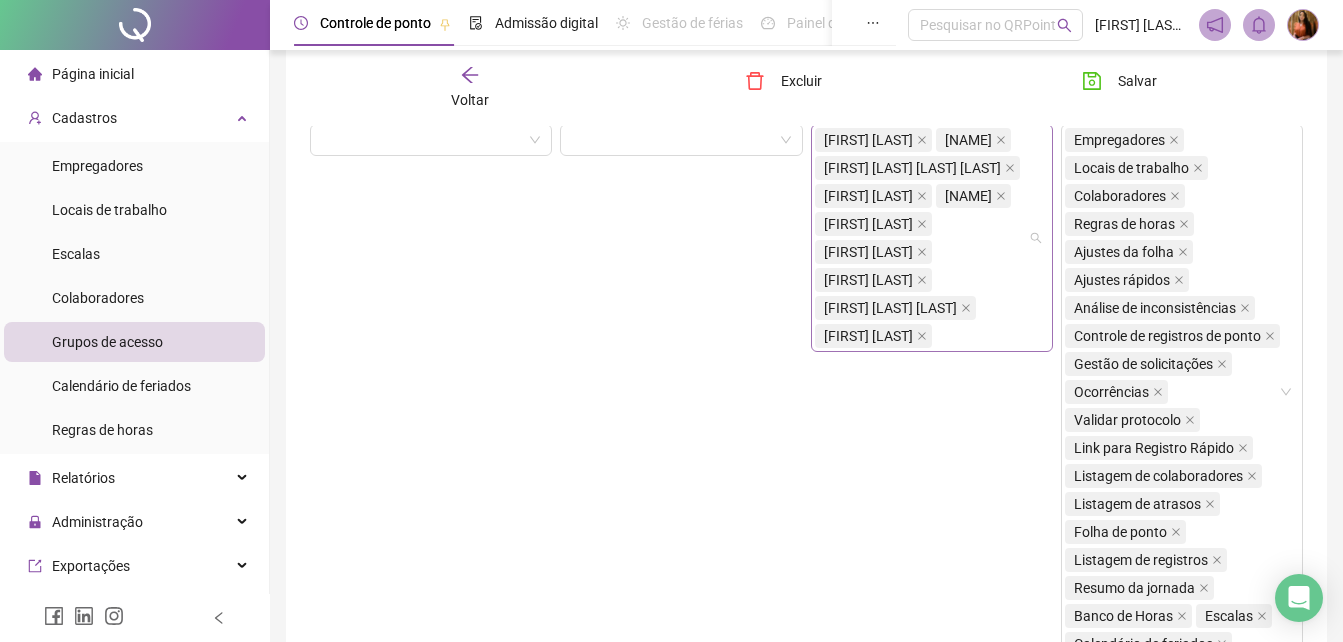 click on "[FIRST] [LAST]" at bounding box center [873, 336] 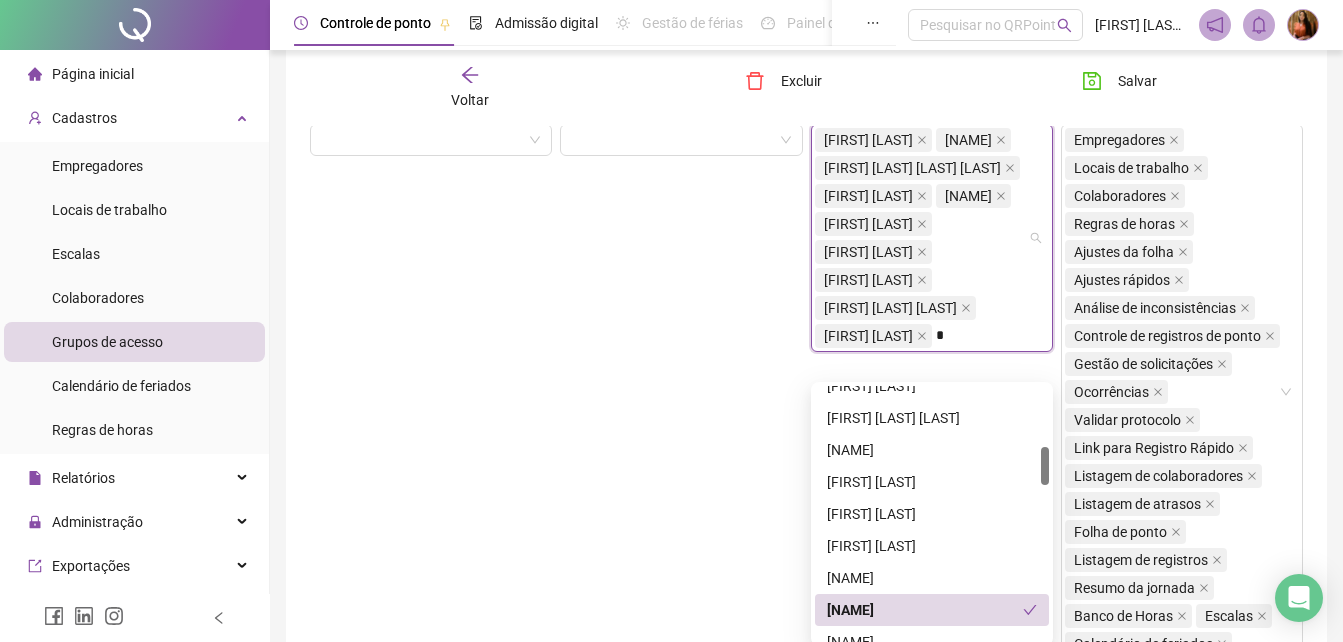type on "**" 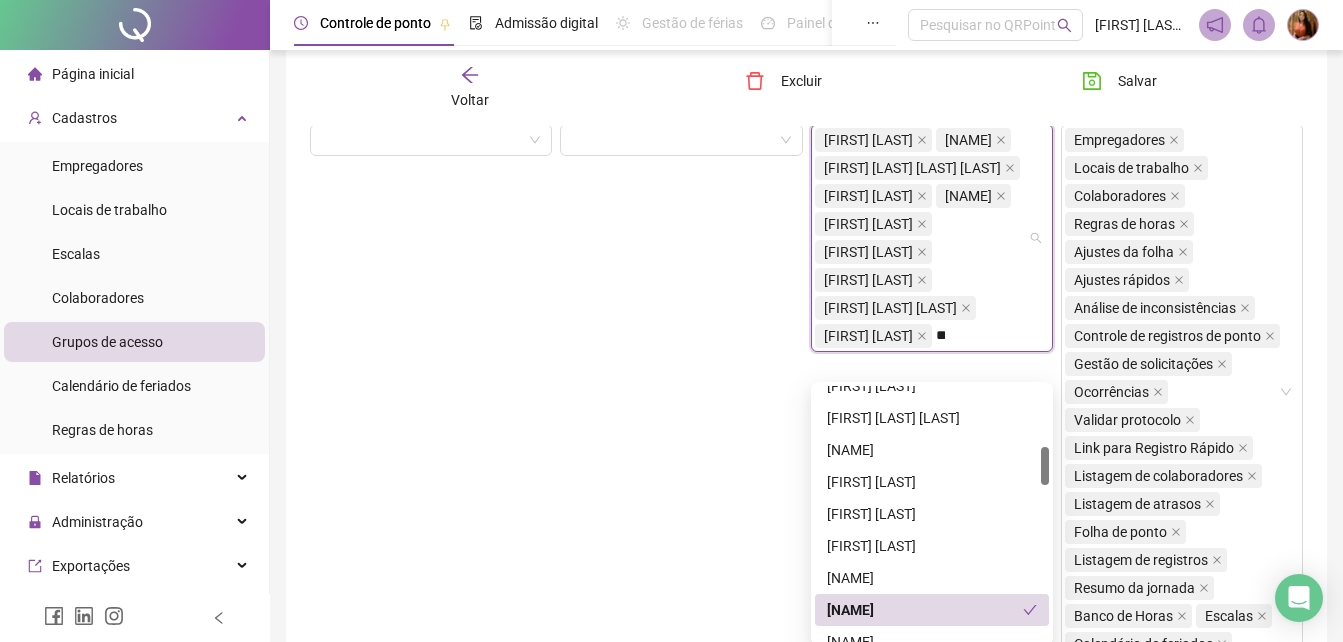 scroll, scrollTop: 128, scrollLeft: 0, axis: vertical 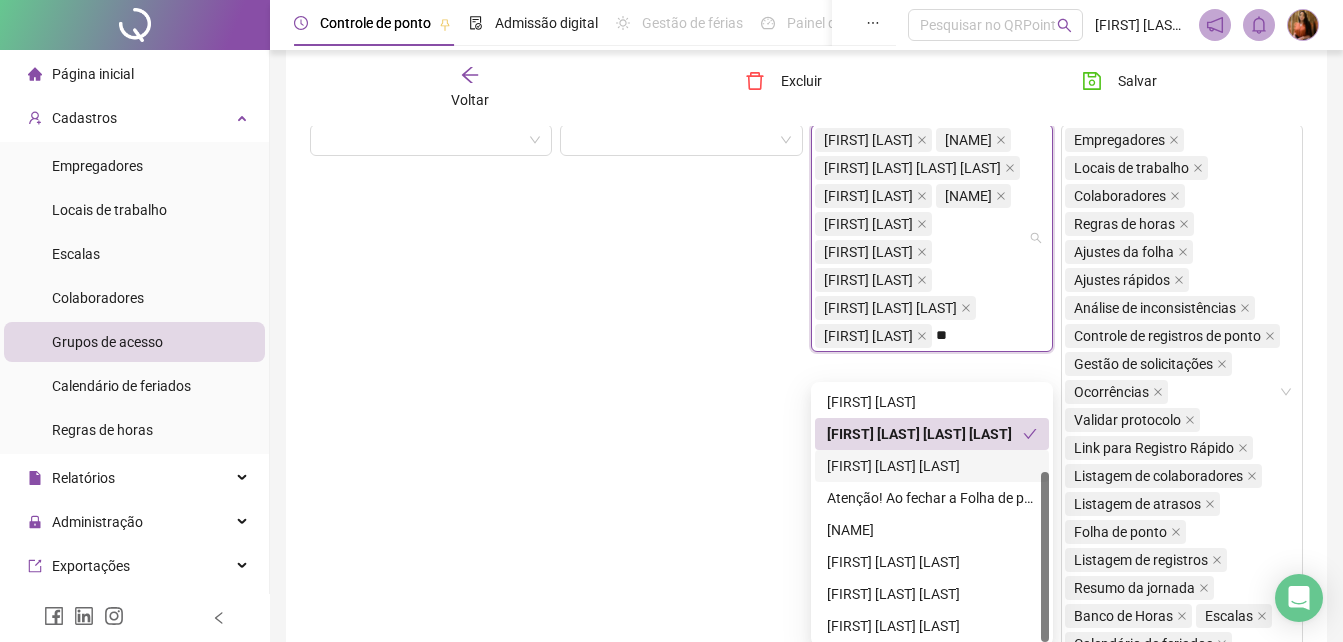 click on "[FIRST] [LAST]" at bounding box center [932, 466] 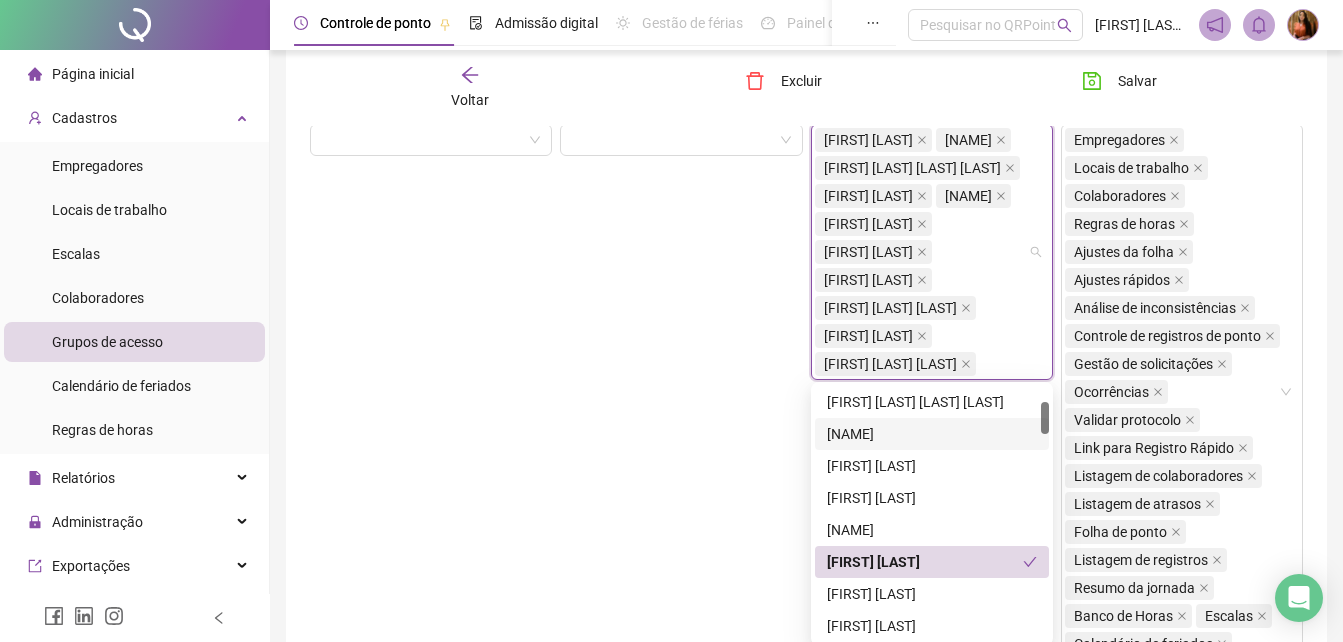 click on "Locais de trabalho" at bounding box center (681, 385) 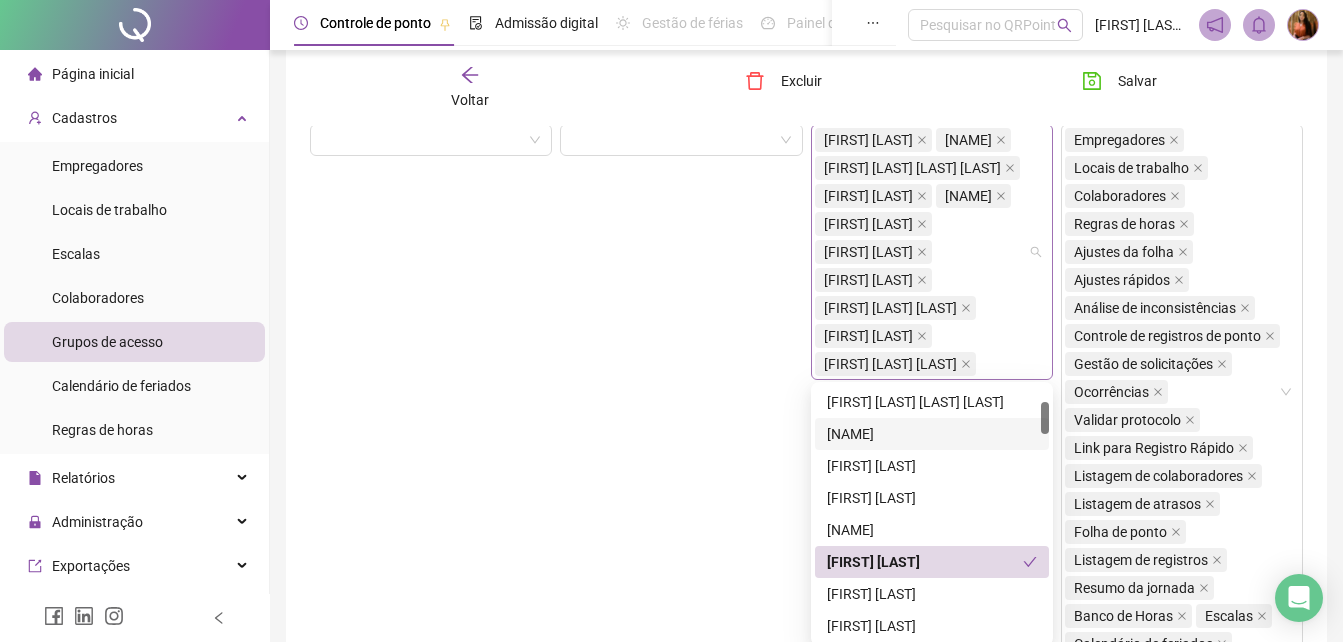 click on "**********" at bounding box center [671, 11] 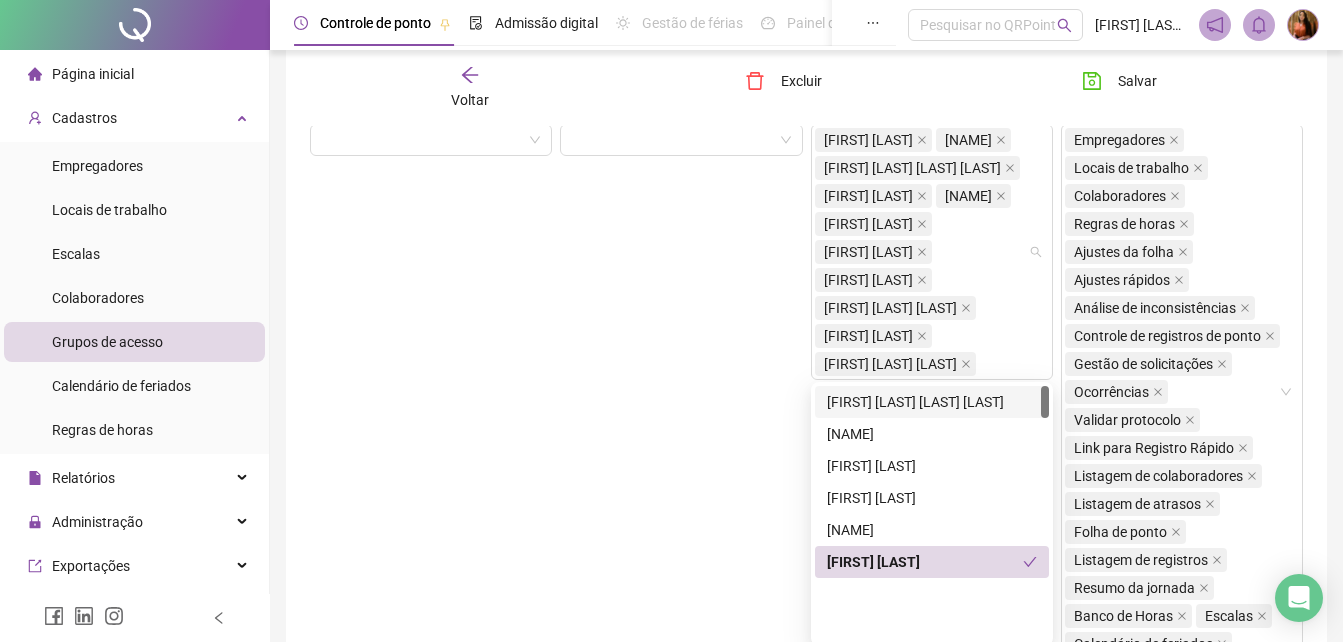 scroll, scrollTop: 0, scrollLeft: 0, axis: both 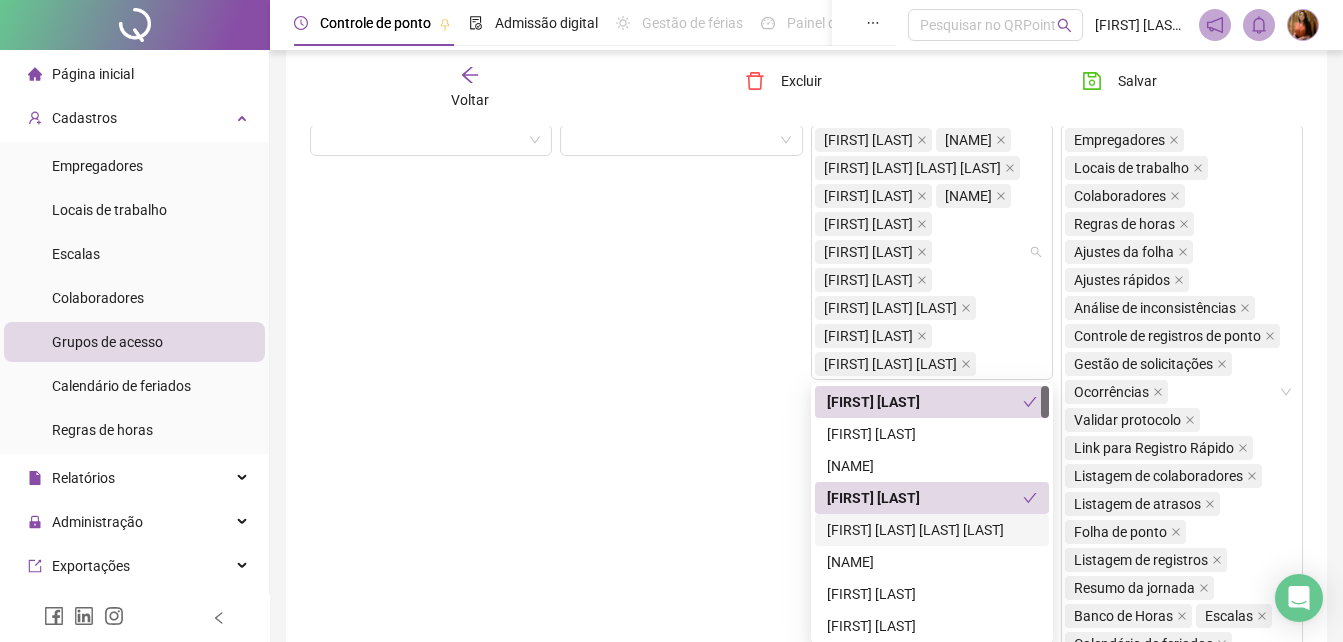 drag, startPoint x: 1044, startPoint y: 422, endPoint x: 1041, endPoint y: 389, distance: 33.13608 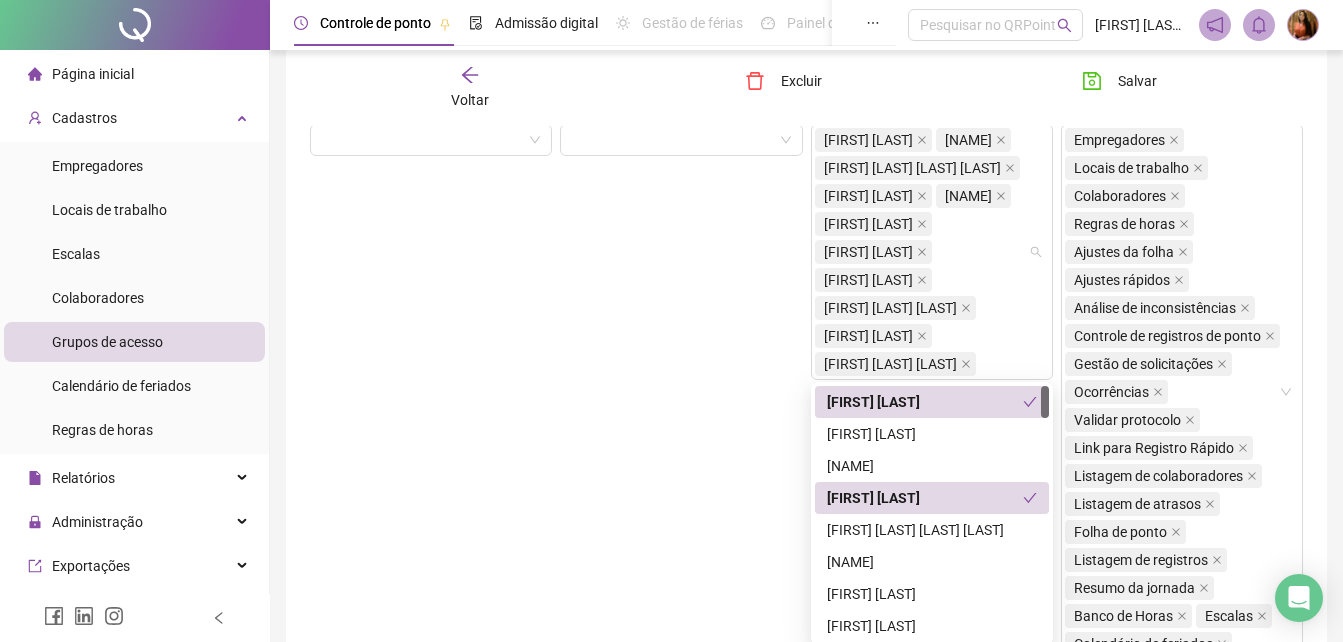click on "[FIRST] [LAST]" at bounding box center (925, 402) 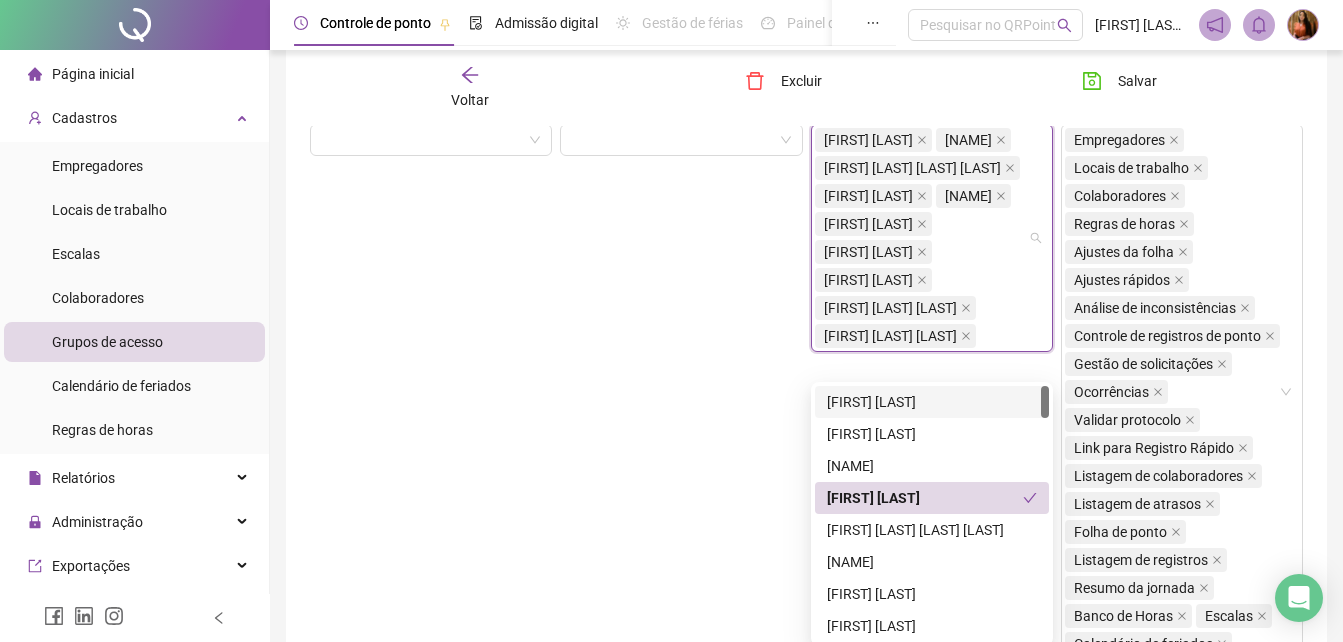 click on "Locais de trabalho" at bounding box center [681, 385] 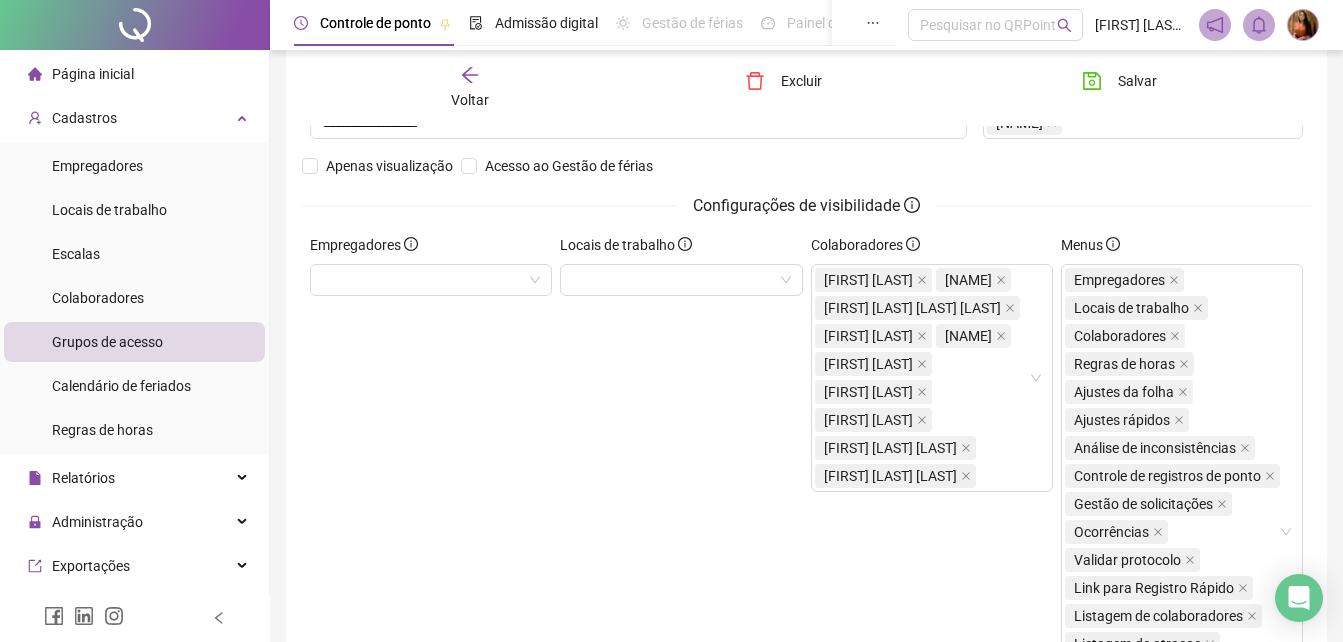scroll, scrollTop: 0, scrollLeft: 0, axis: both 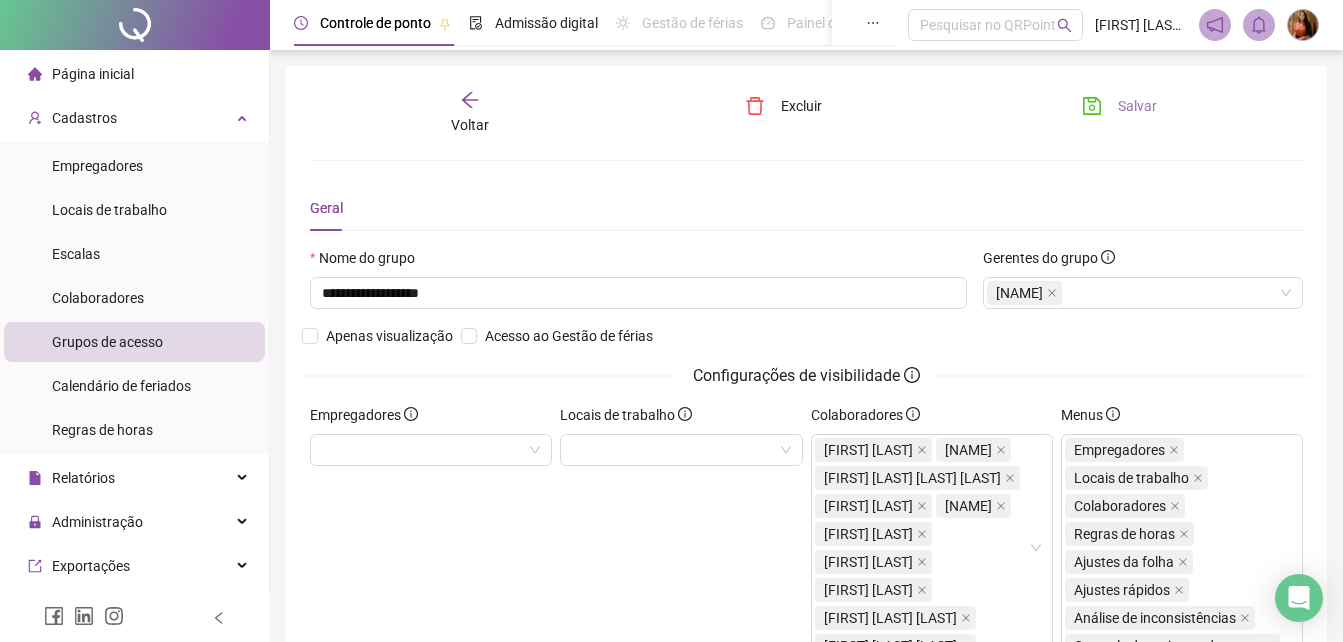 click on "Salvar" at bounding box center [1137, 106] 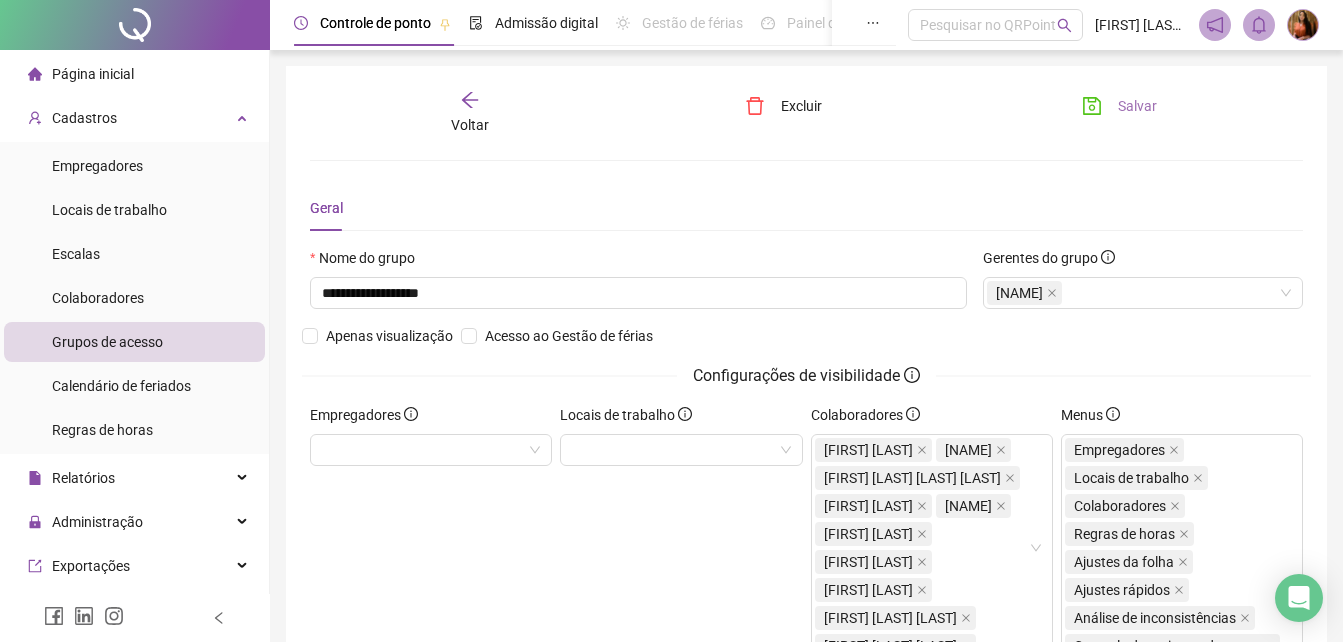 click on "Salvar" at bounding box center [1119, 106] 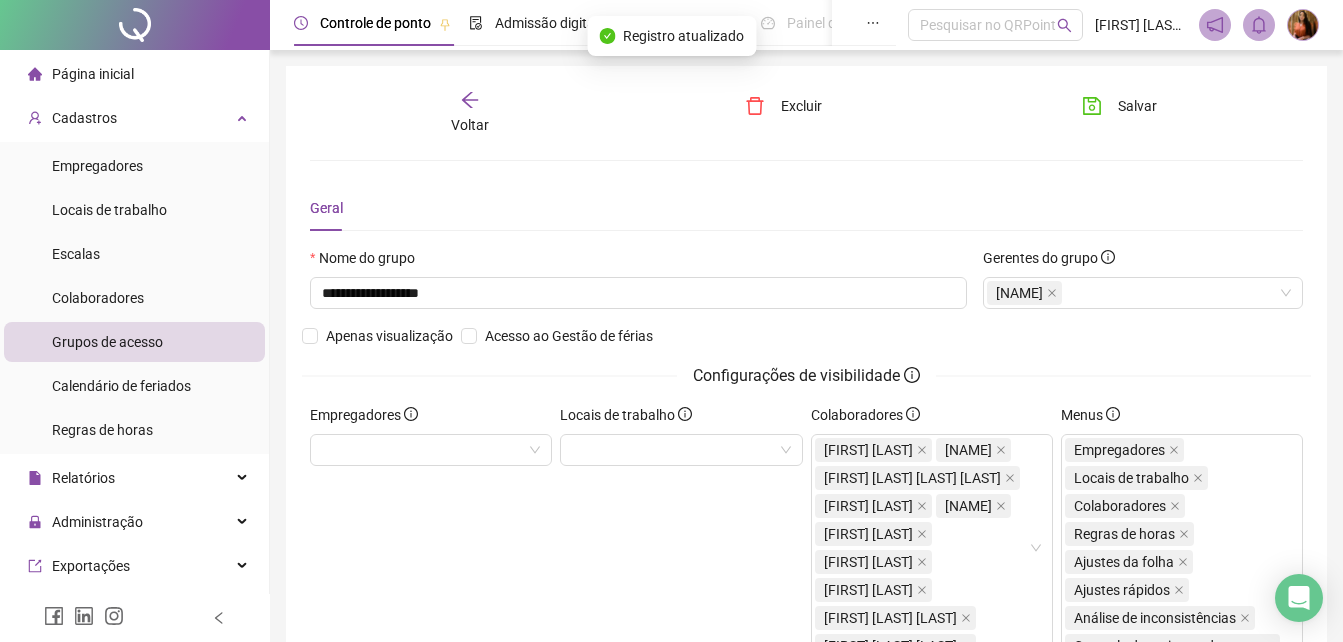 click 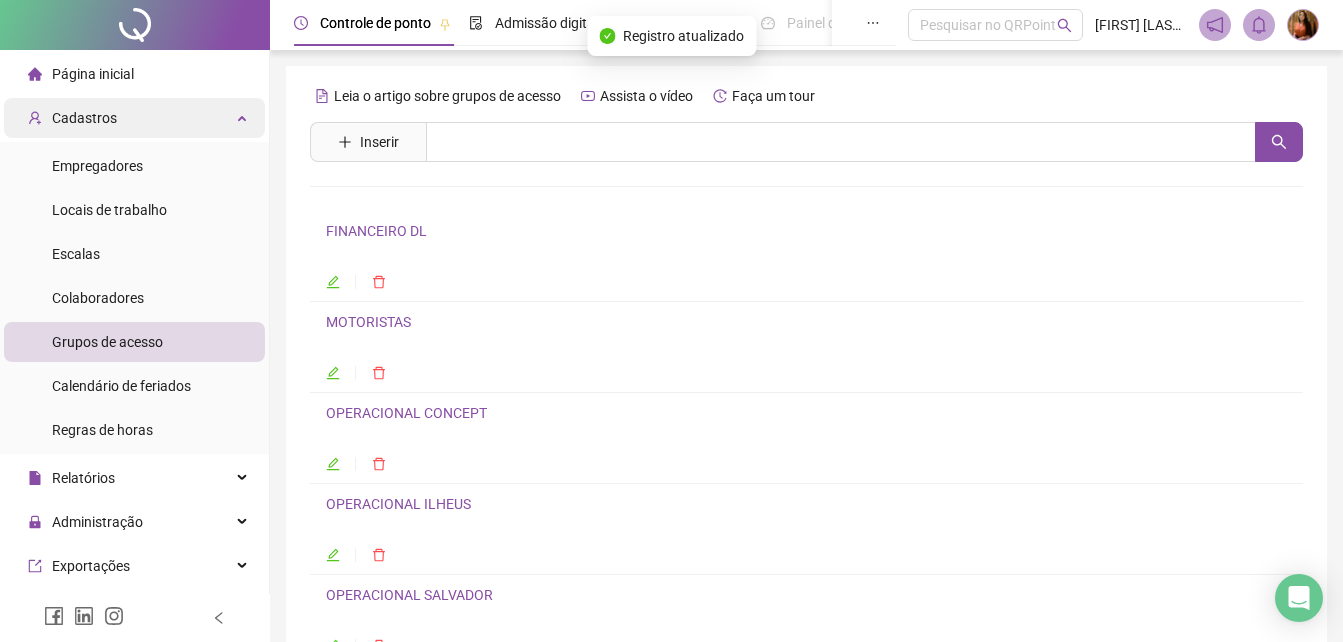 click on "Cadastros" at bounding box center (84, 118) 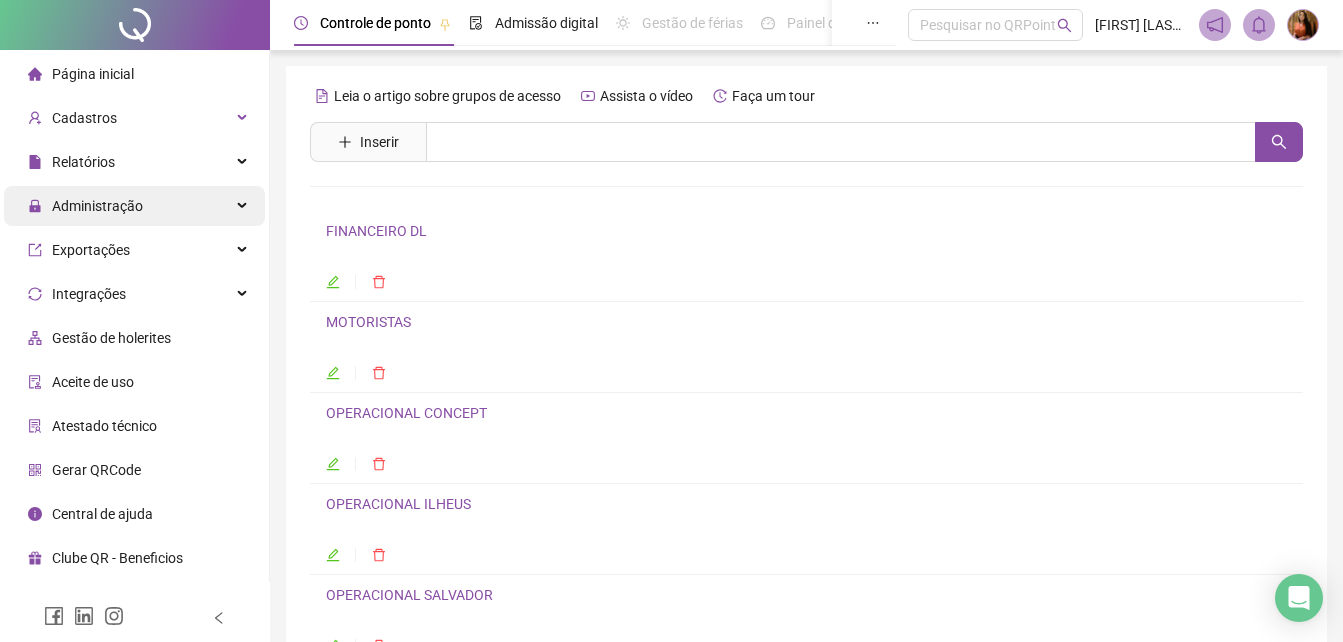 click on "Administração" at bounding box center (97, 206) 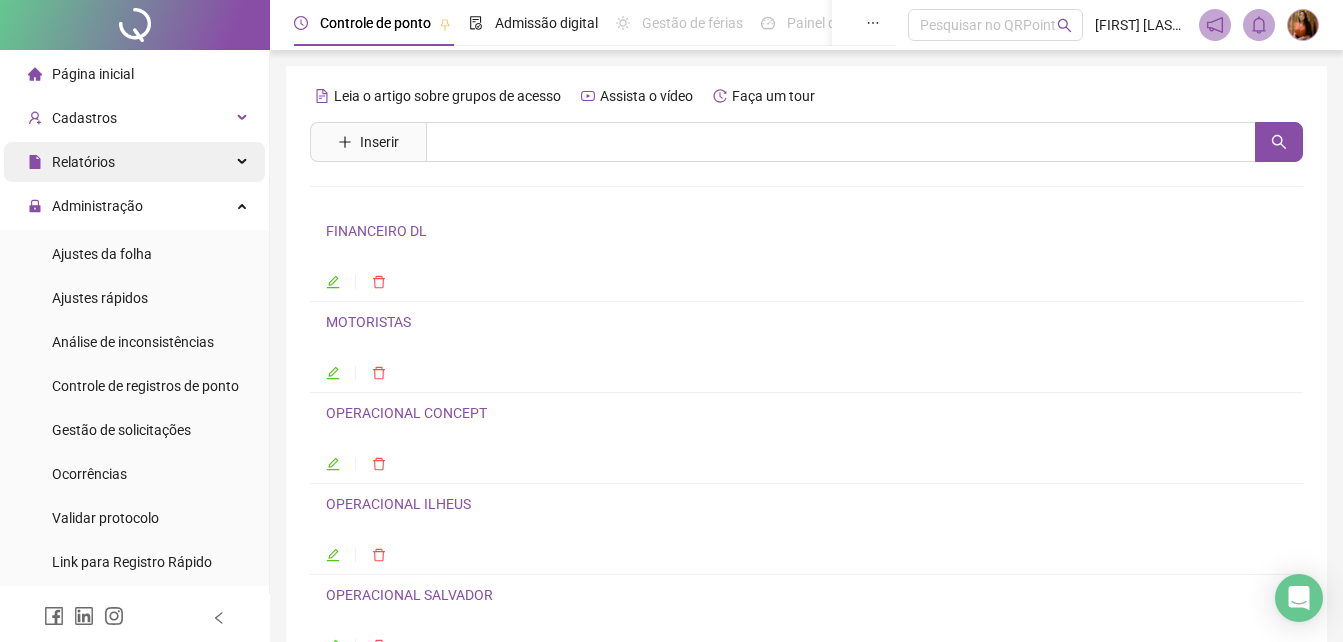 click on "Relatórios" at bounding box center (71, 162) 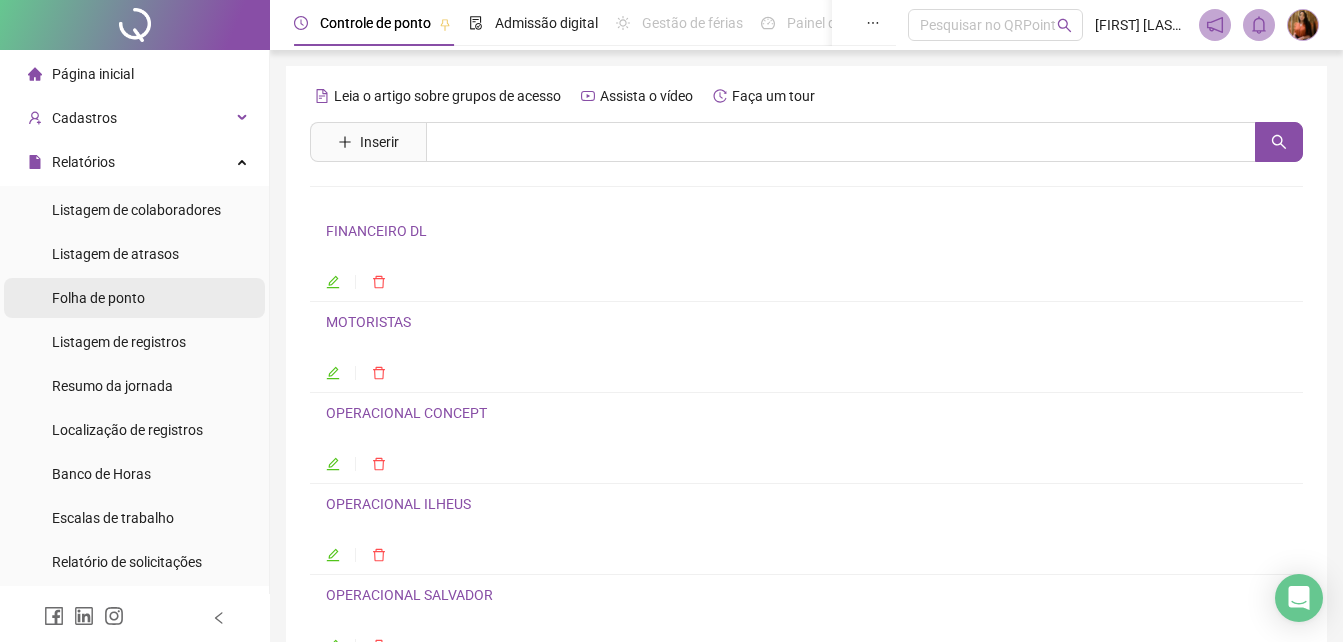 click on "Folha de ponto" at bounding box center (98, 298) 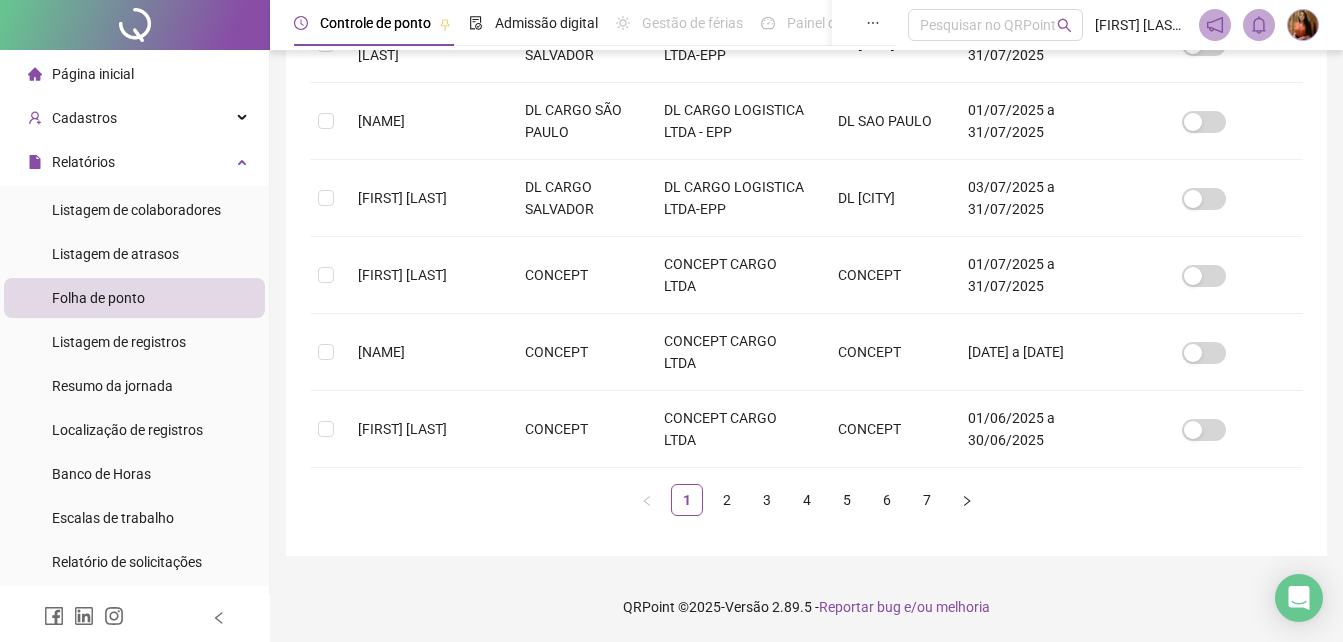 scroll, scrollTop: 838, scrollLeft: 0, axis: vertical 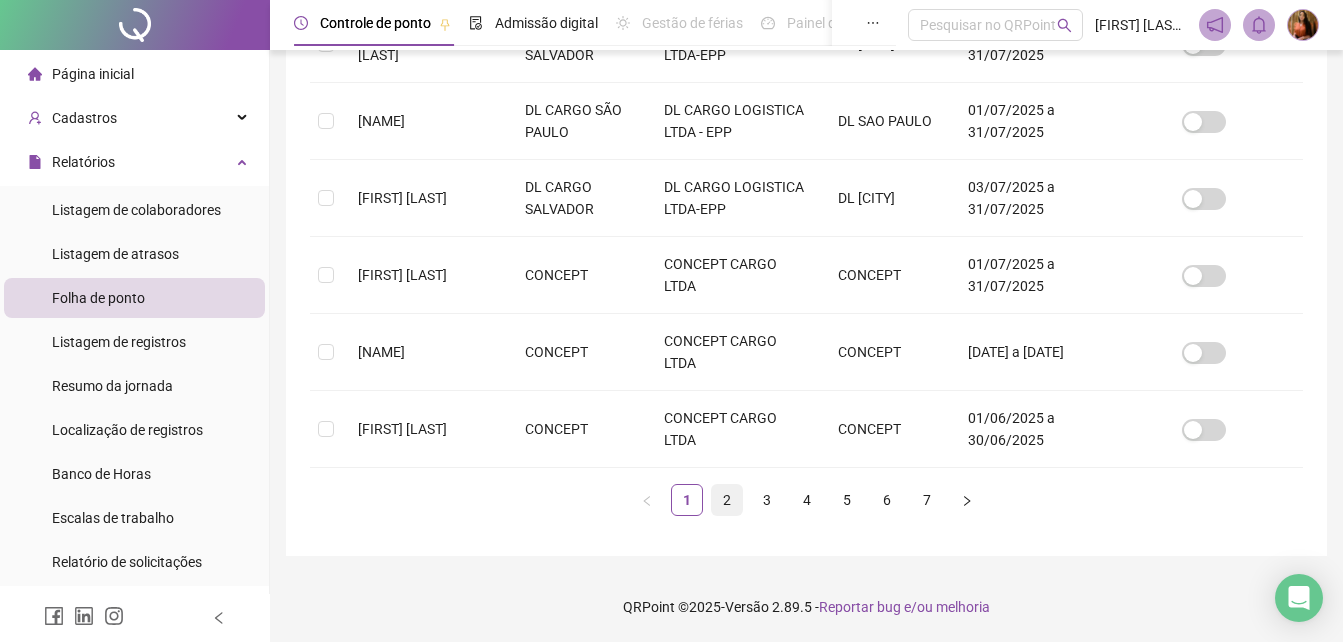 click on "2" at bounding box center (727, 500) 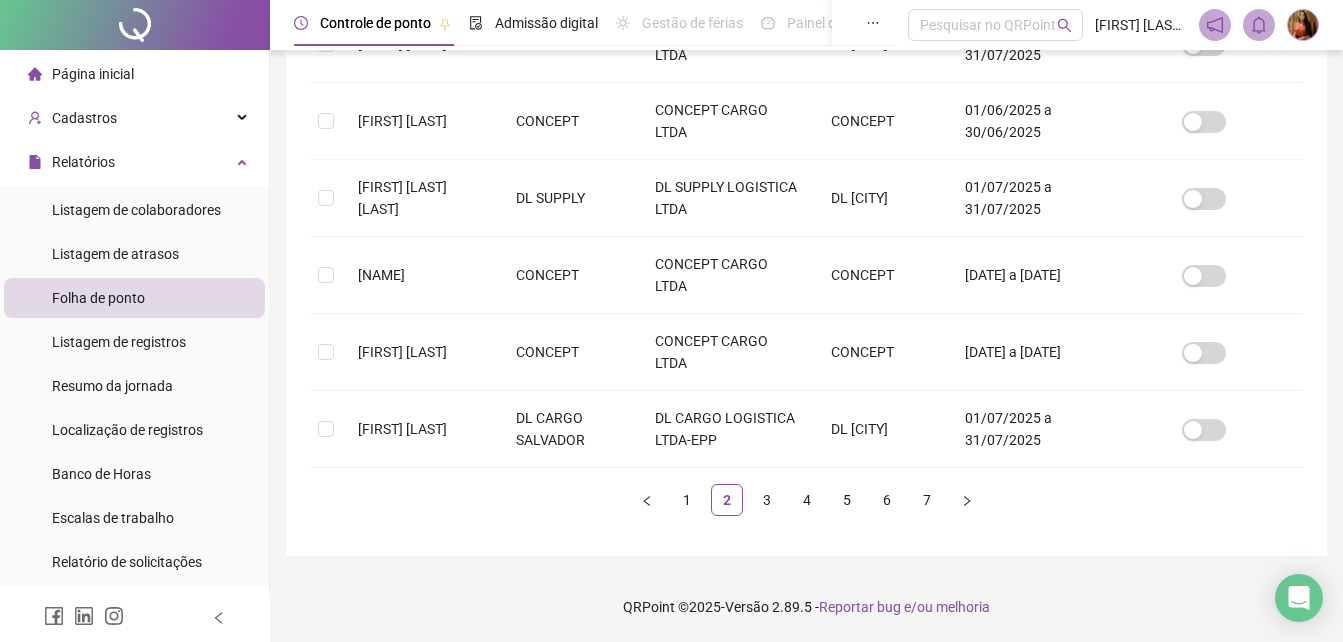scroll, scrollTop: 773, scrollLeft: 0, axis: vertical 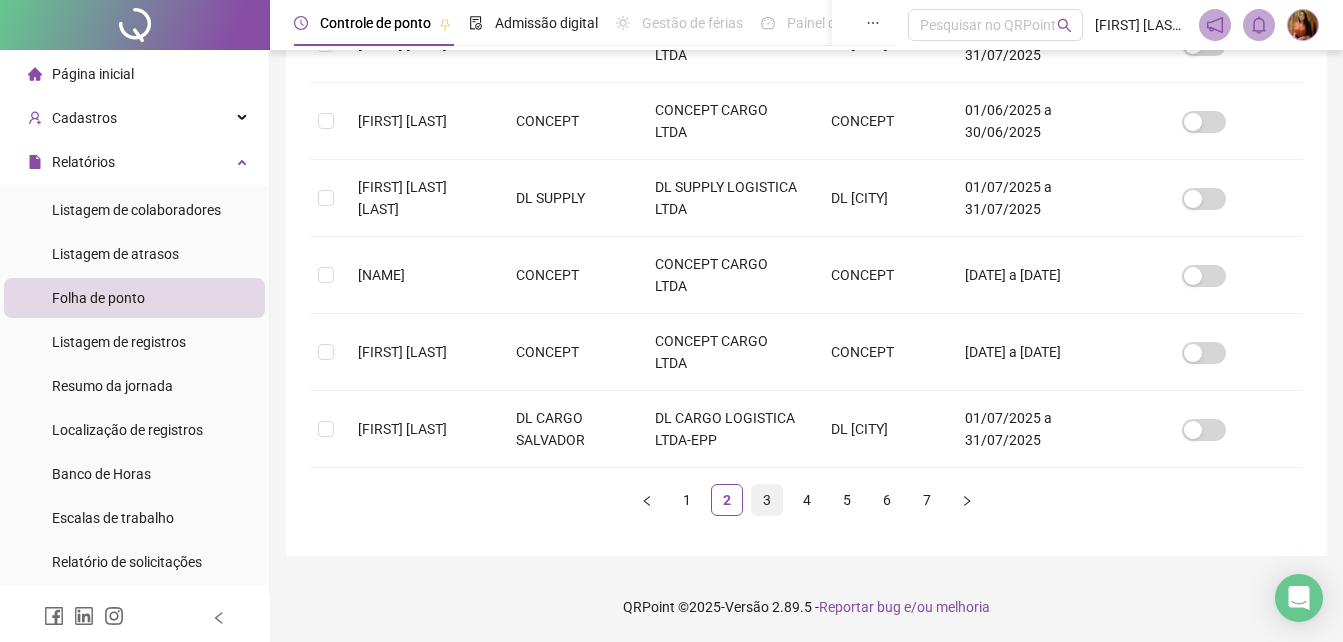 click on "3" at bounding box center [767, 500] 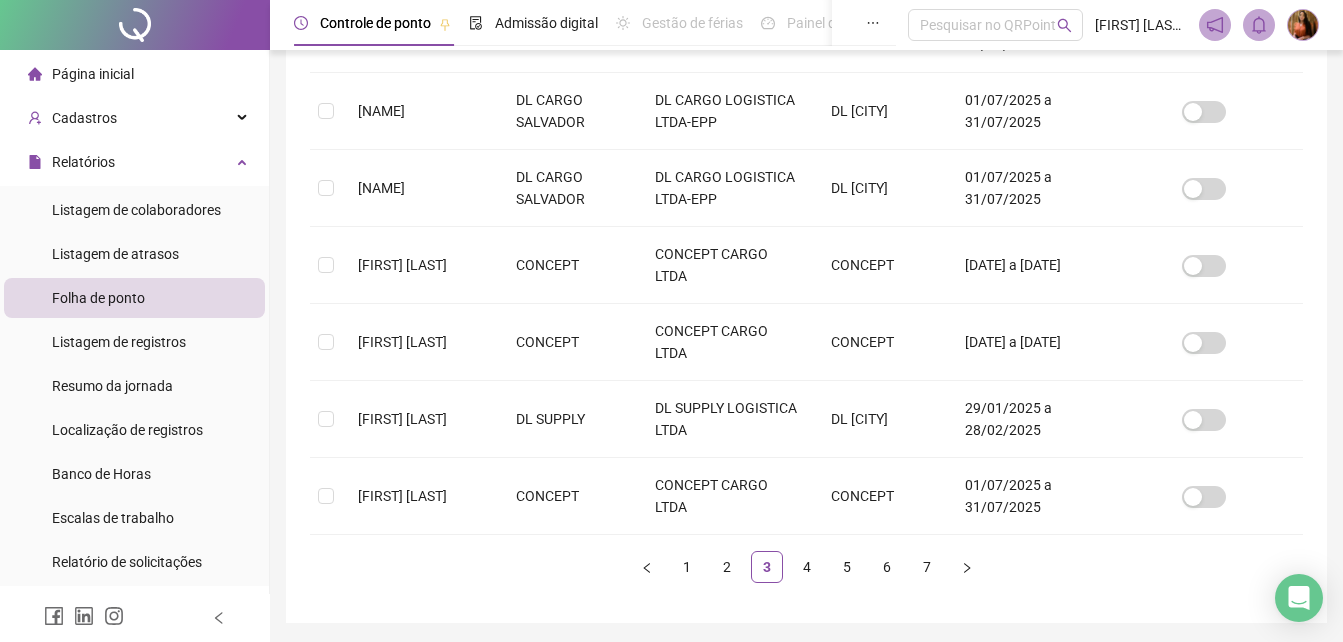 scroll, scrollTop: 736, scrollLeft: 0, axis: vertical 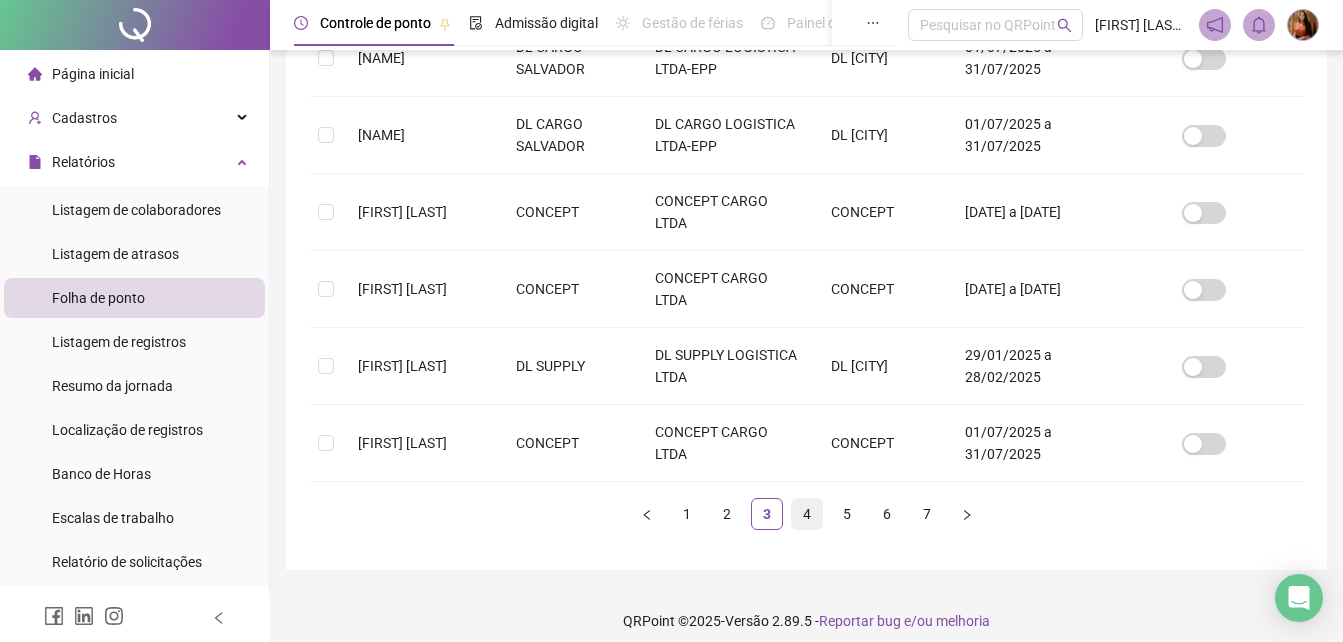 click on "4" at bounding box center [807, 514] 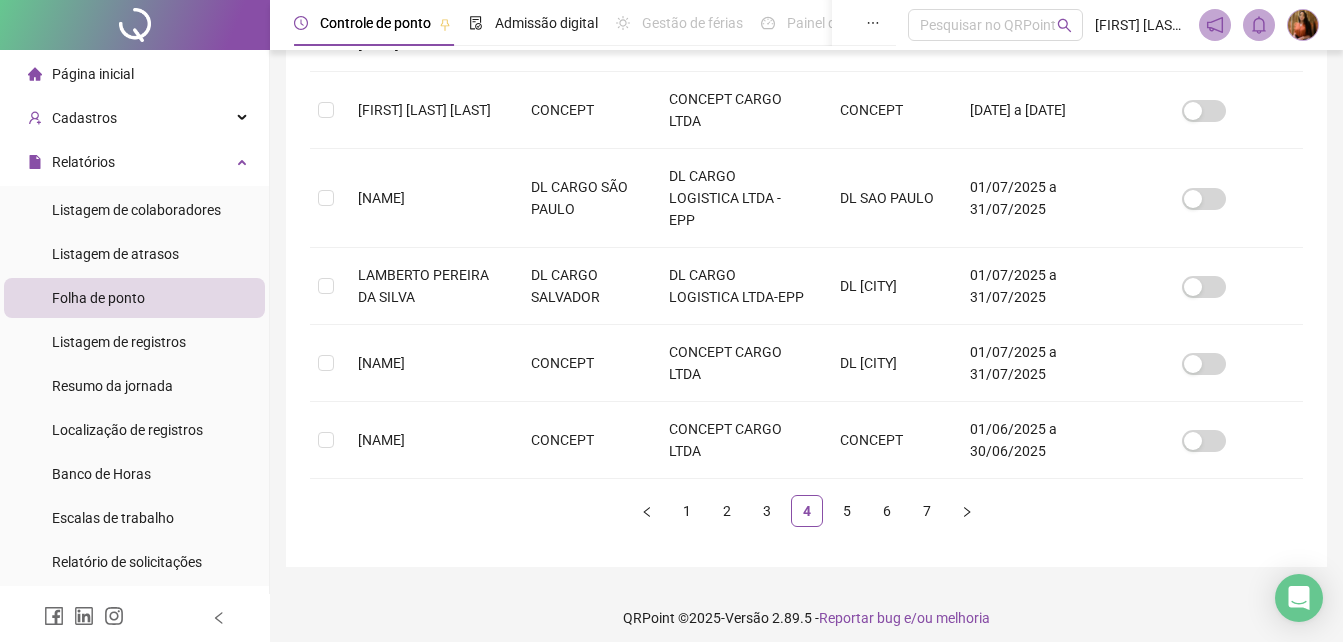scroll, scrollTop: 766, scrollLeft: 0, axis: vertical 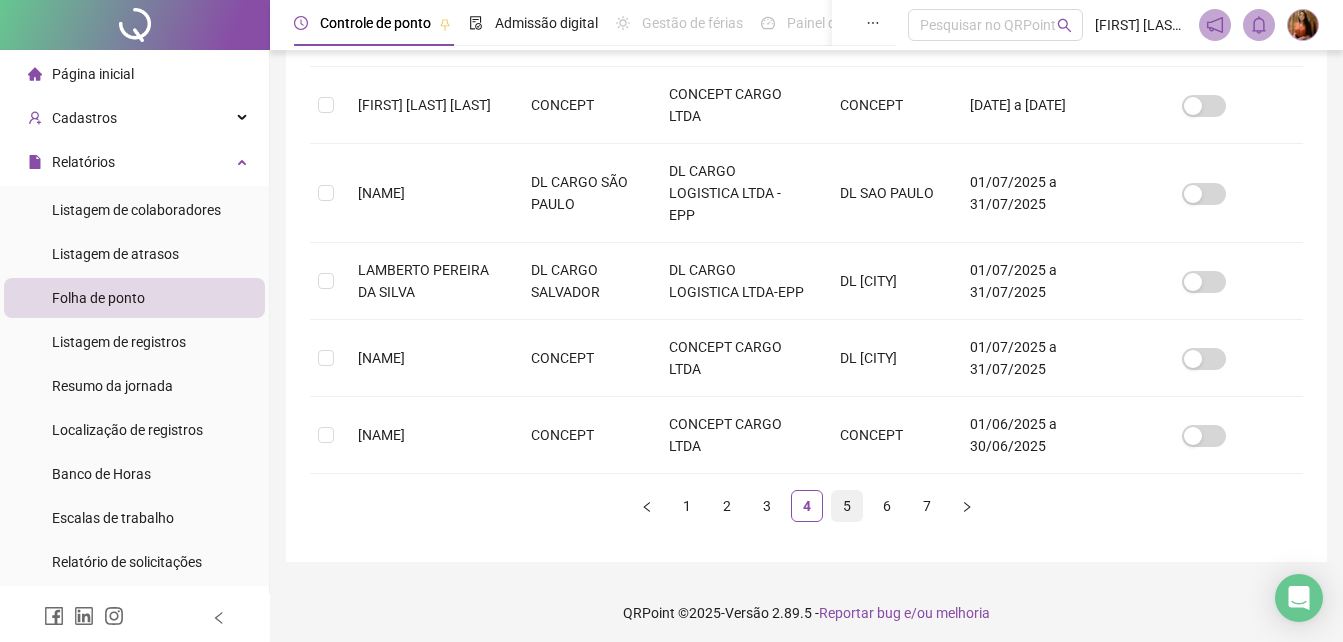 click on "5" at bounding box center (847, 506) 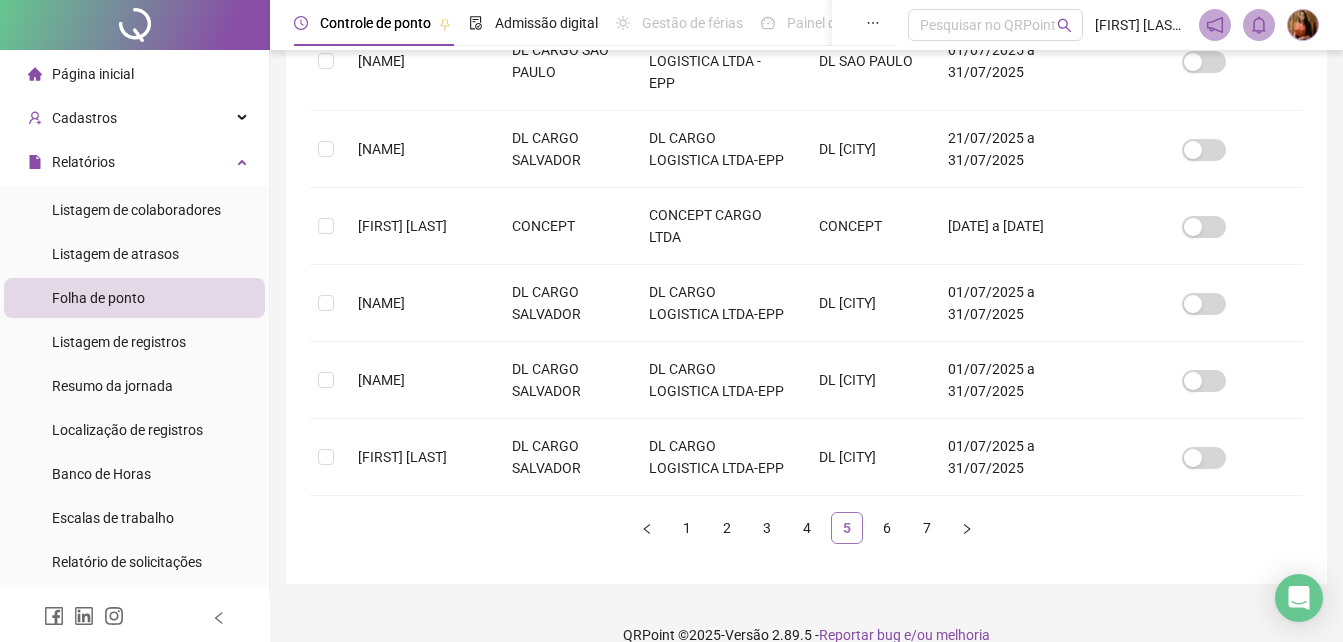 scroll, scrollTop: 89, scrollLeft: 0, axis: vertical 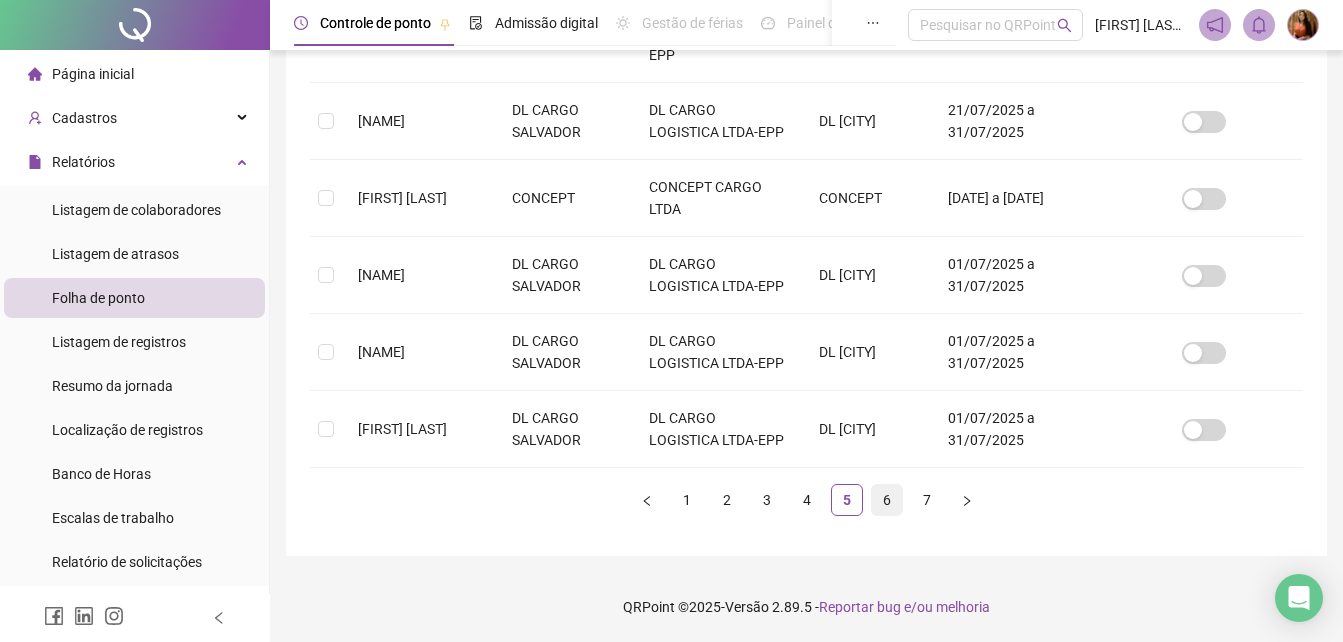 click on "6" at bounding box center (887, 500) 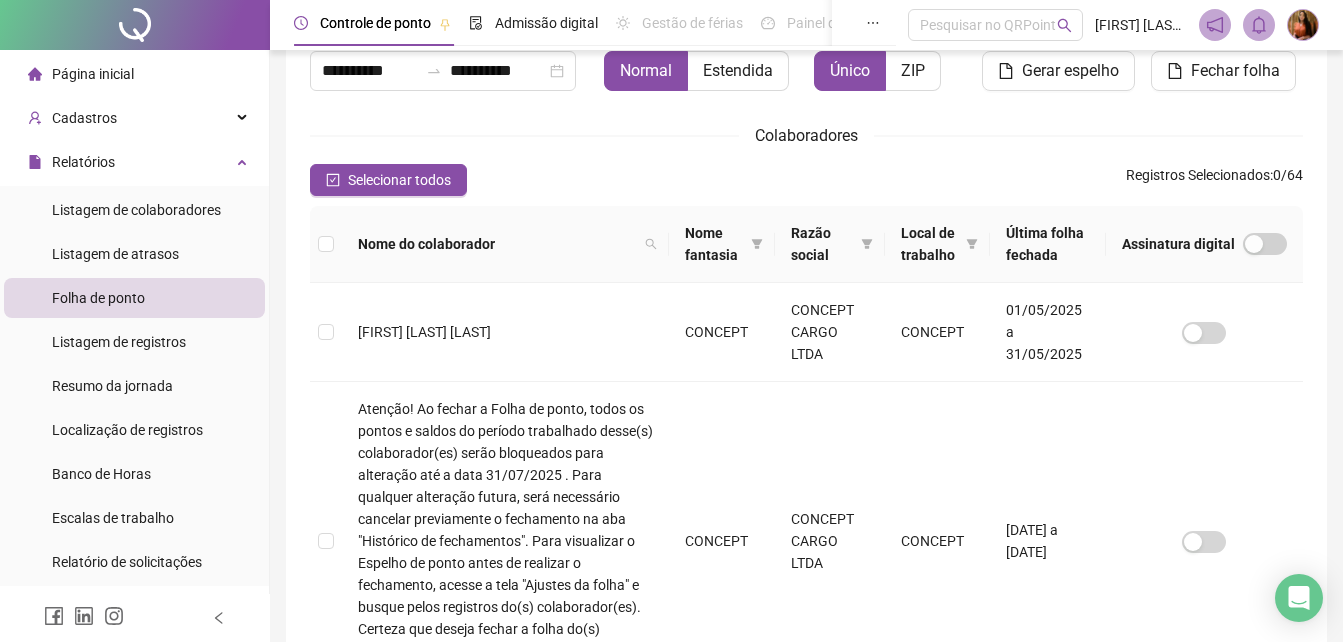 scroll, scrollTop: 197, scrollLeft: 0, axis: vertical 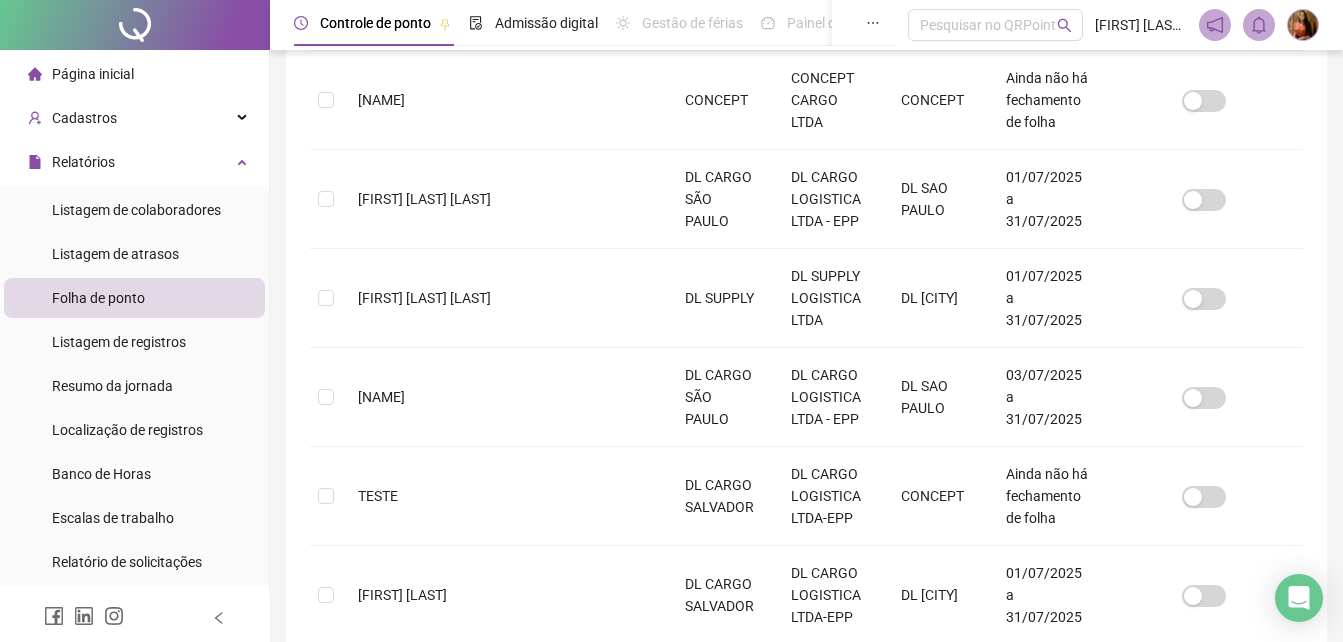click on "7" at bounding box center (927, 875) 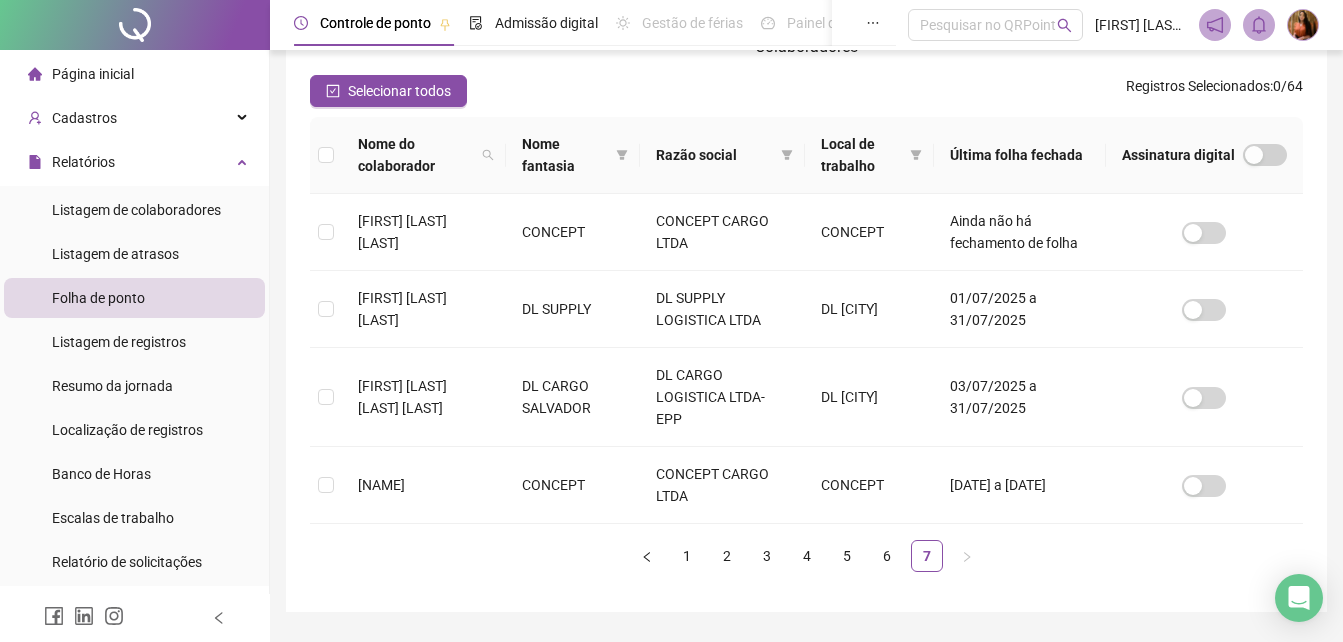scroll, scrollTop: 260, scrollLeft: 0, axis: vertical 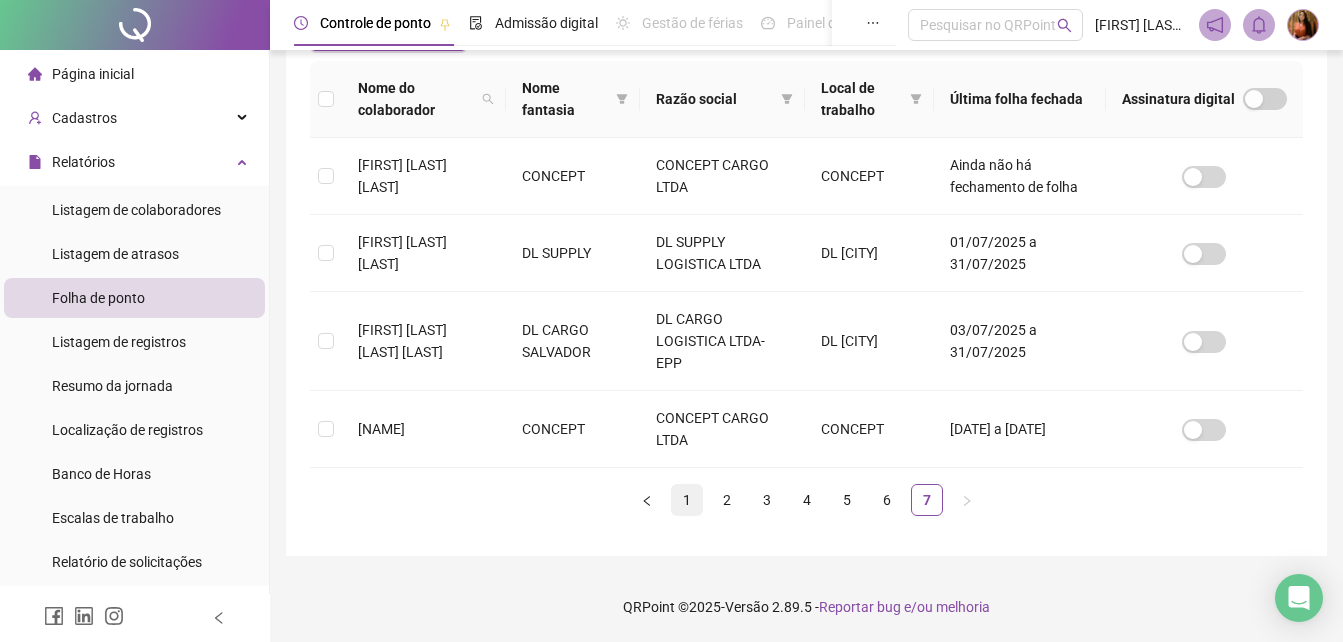 click on "1" at bounding box center [687, 500] 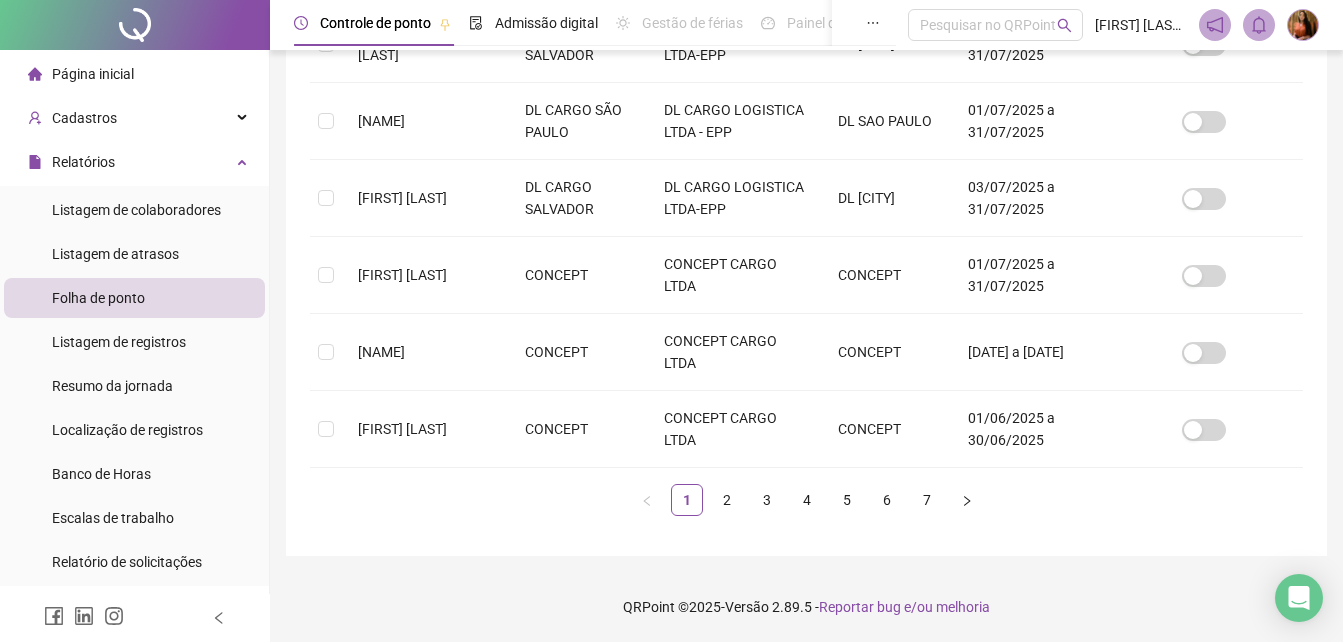 scroll, scrollTop: 813, scrollLeft: 0, axis: vertical 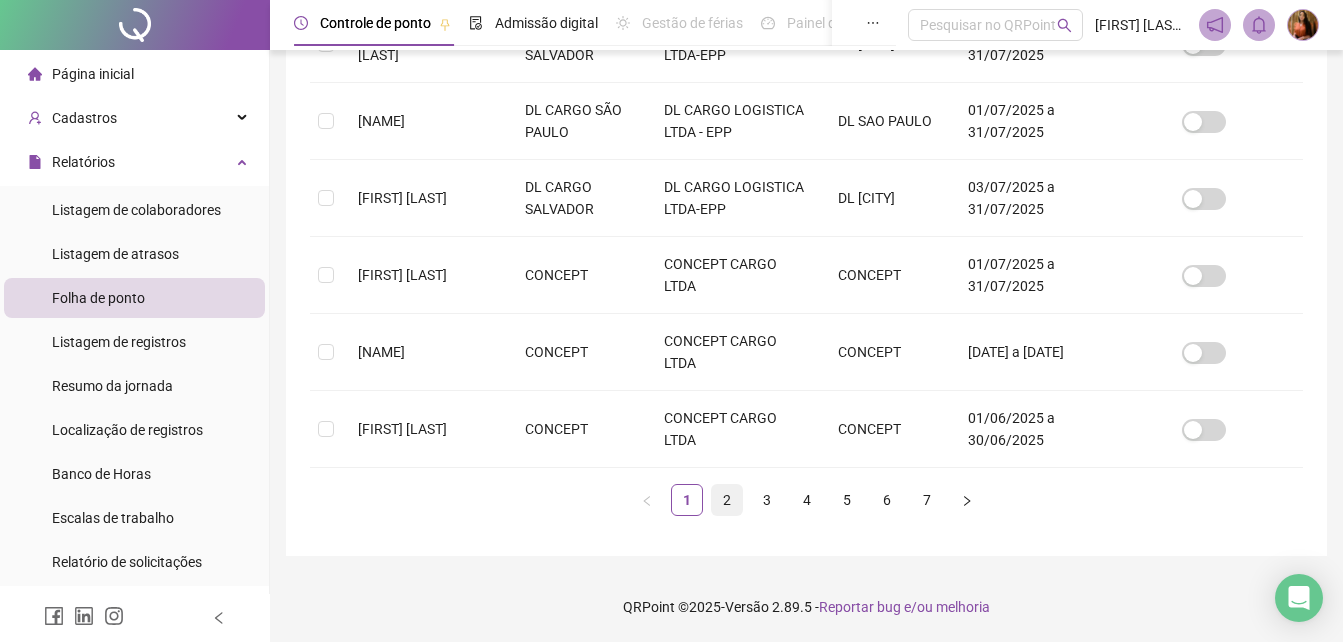 click on "2" at bounding box center (727, 500) 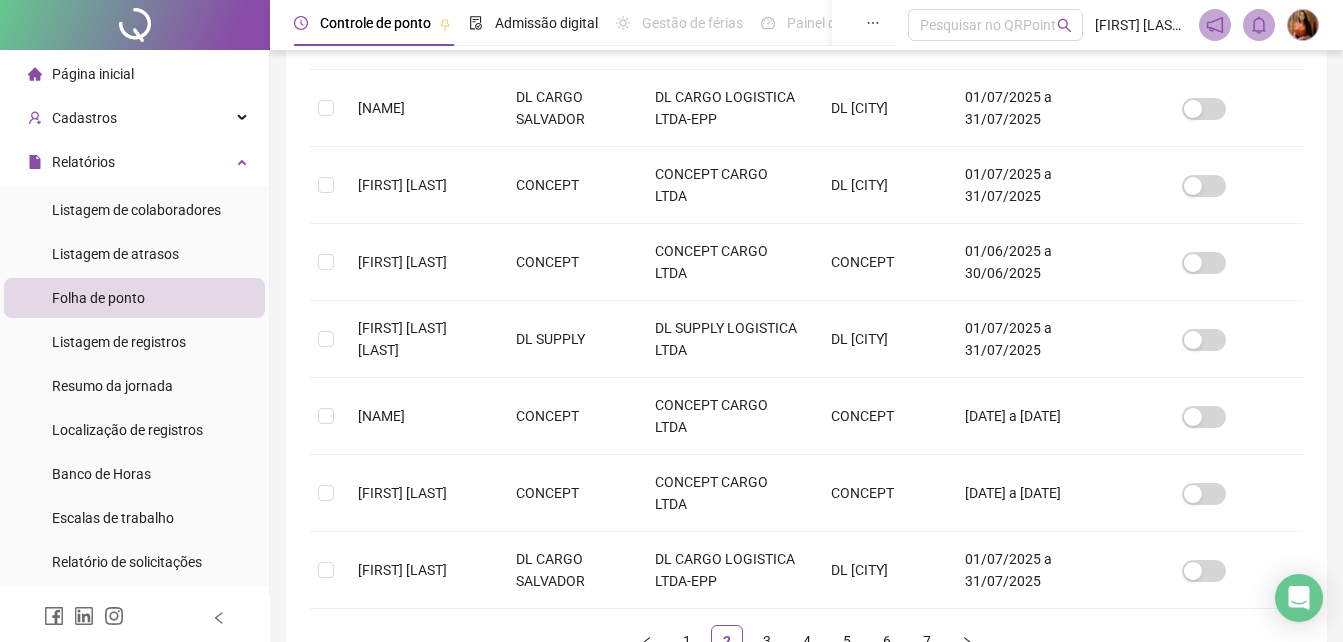scroll, scrollTop: 619, scrollLeft: 0, axis: vertical 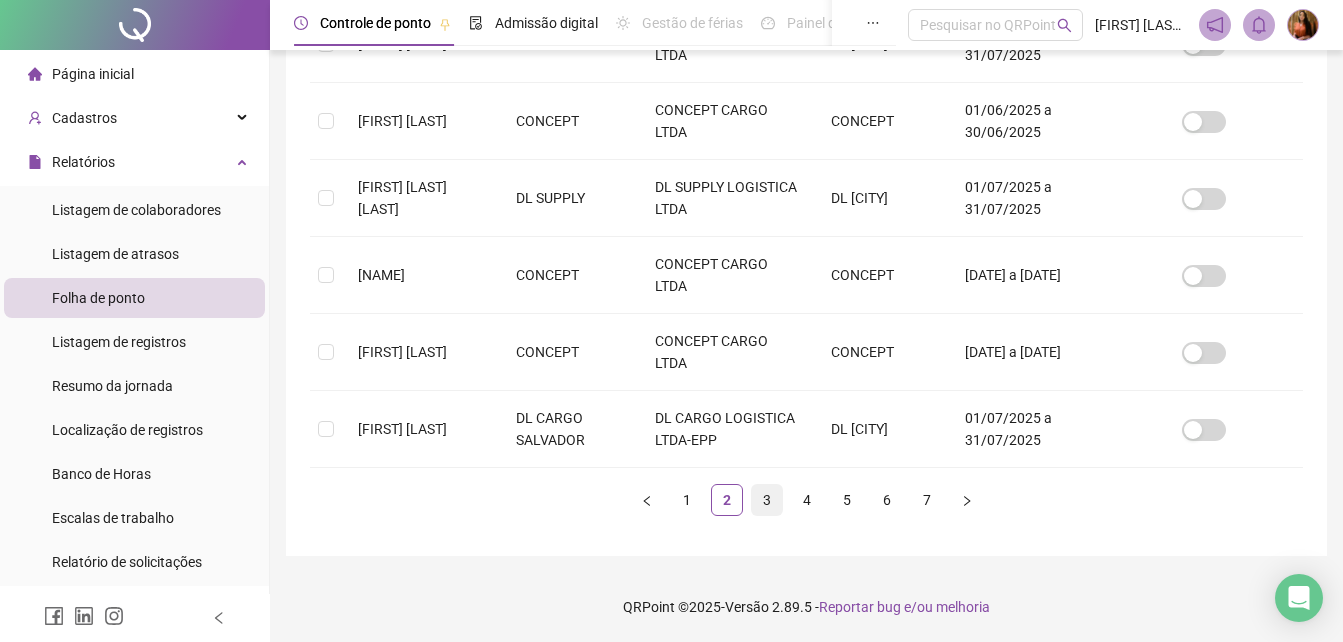 click on "3" at bounding box center (767, 500) 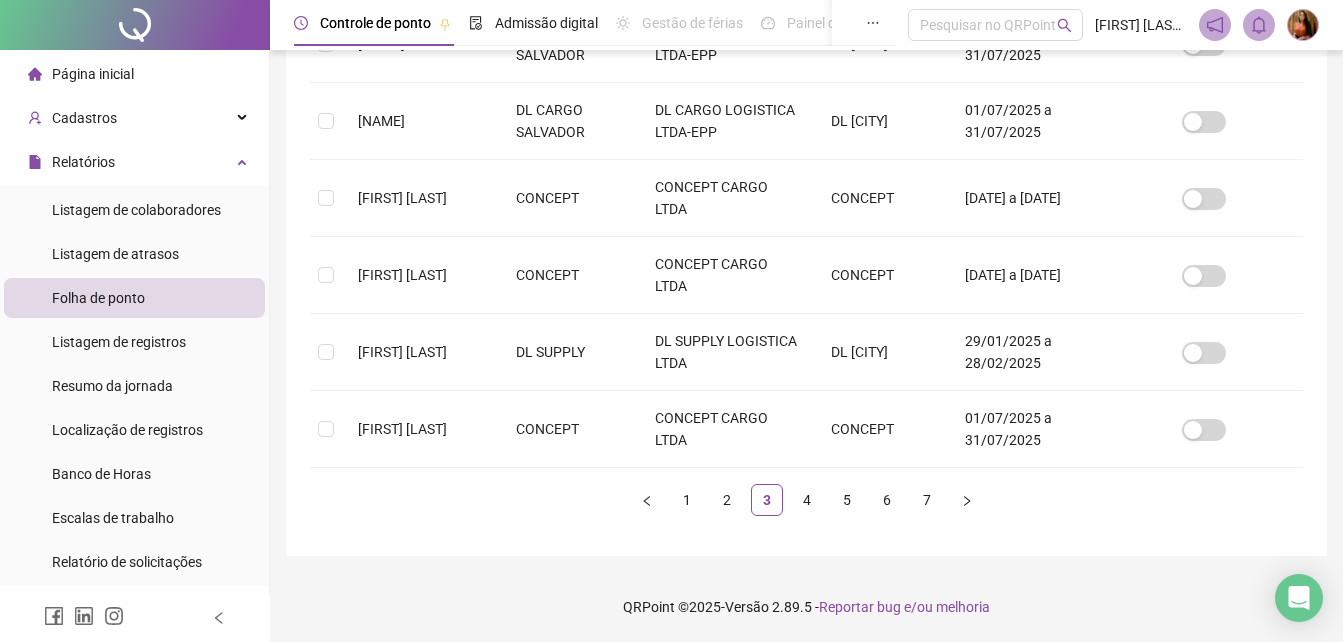 scroll, scrollTop: 89, scrollLeft: 0, axis: vertical 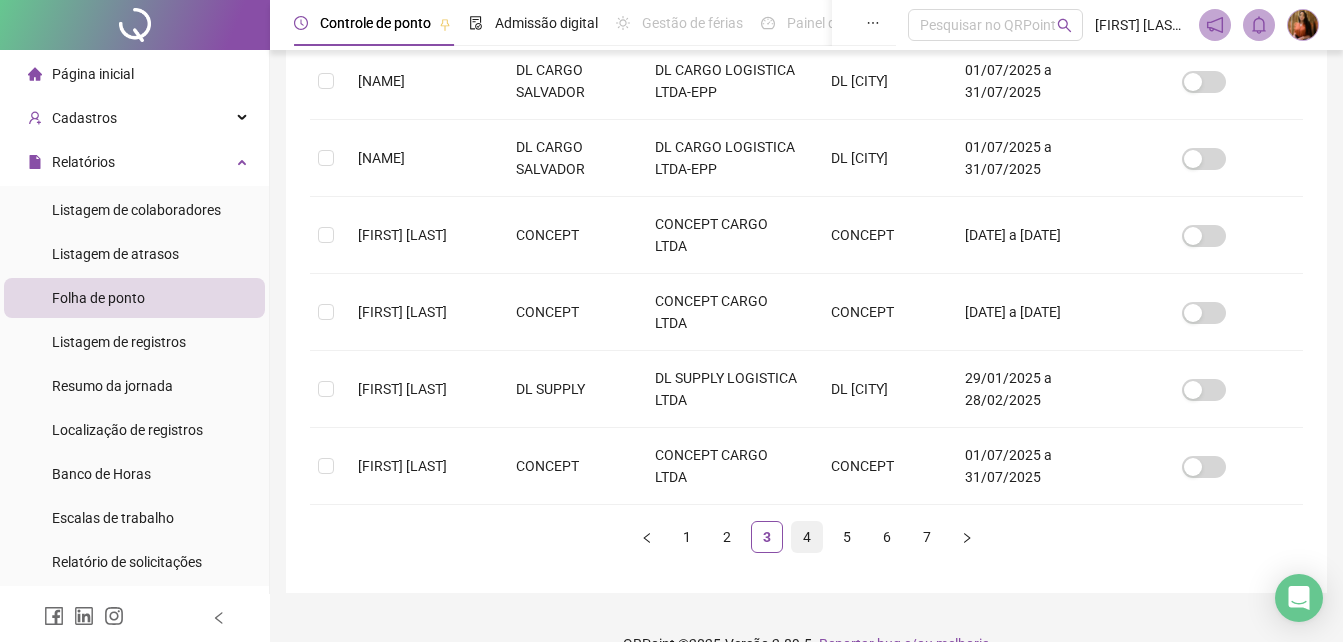 click on "4" at bounding box center (807, 537) 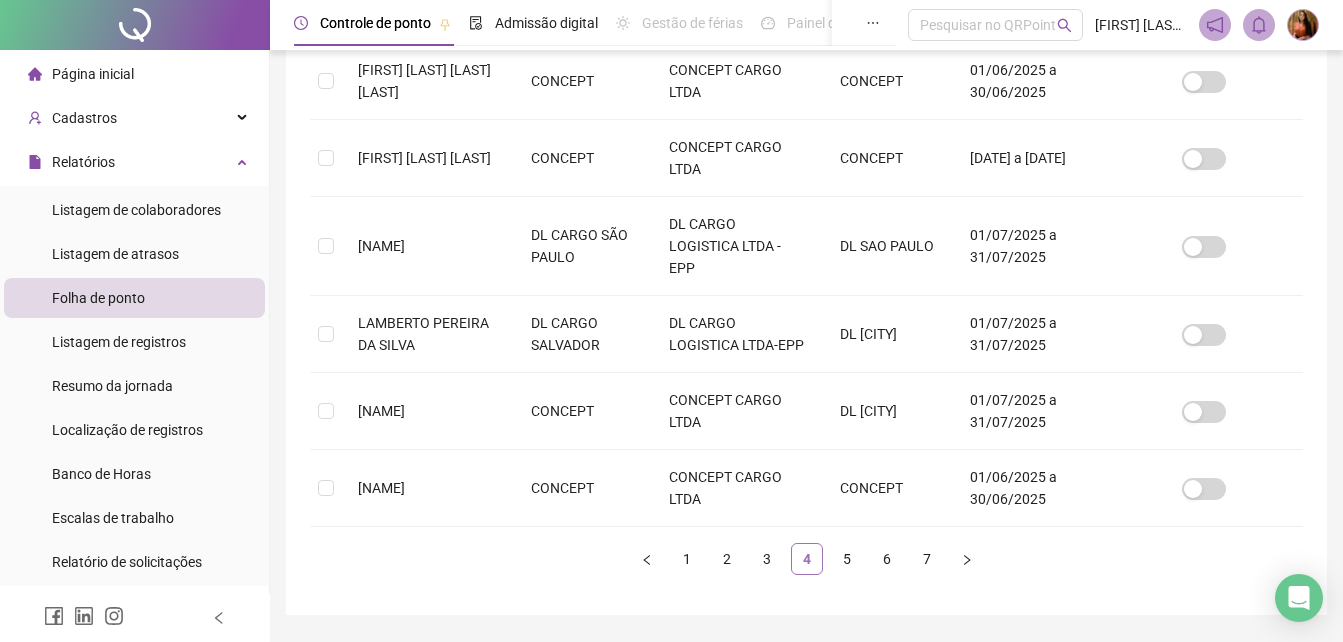 scroll, scrollTop: 89, scrollLeft: 0, axis: vertical 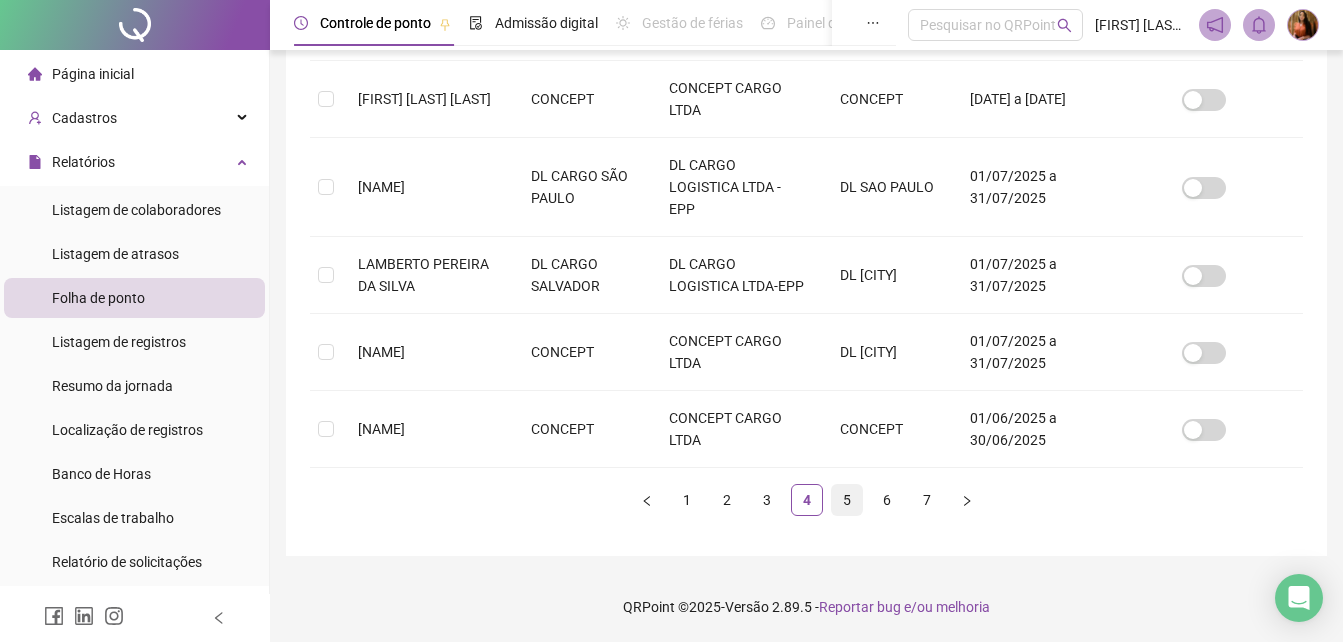click on "5" at bounding box center [847, 500] 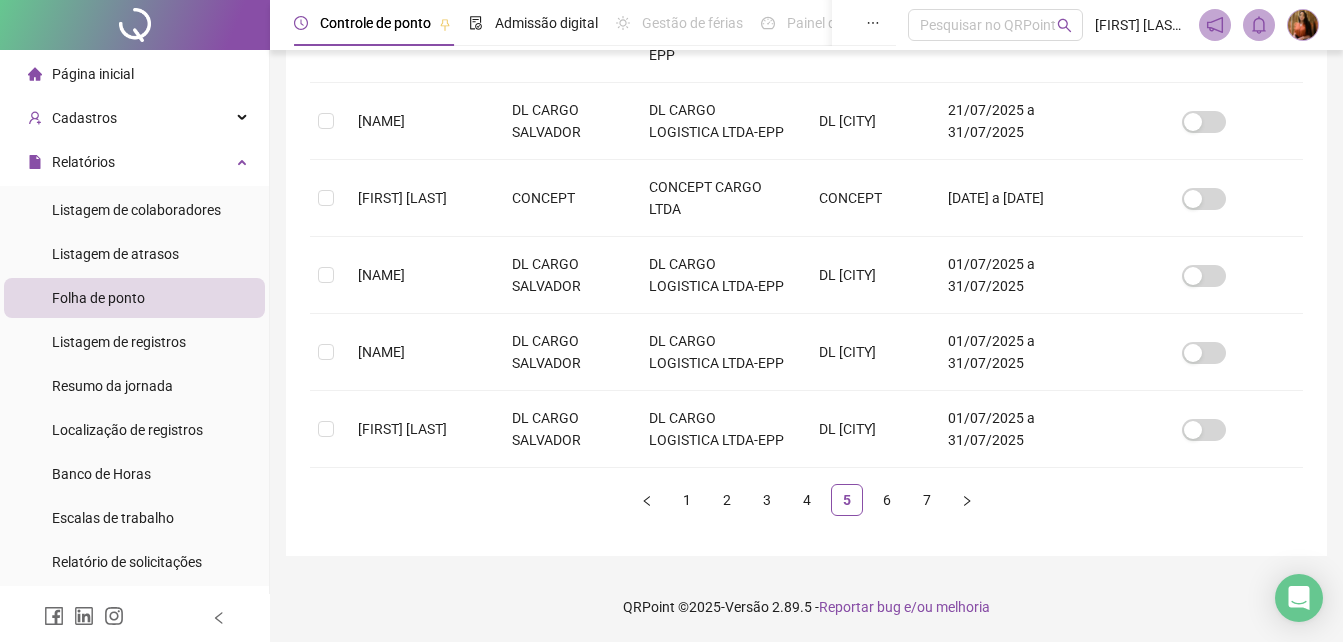 scroll, scrollTop: 89, scrollLeft: 0, axis: vertical 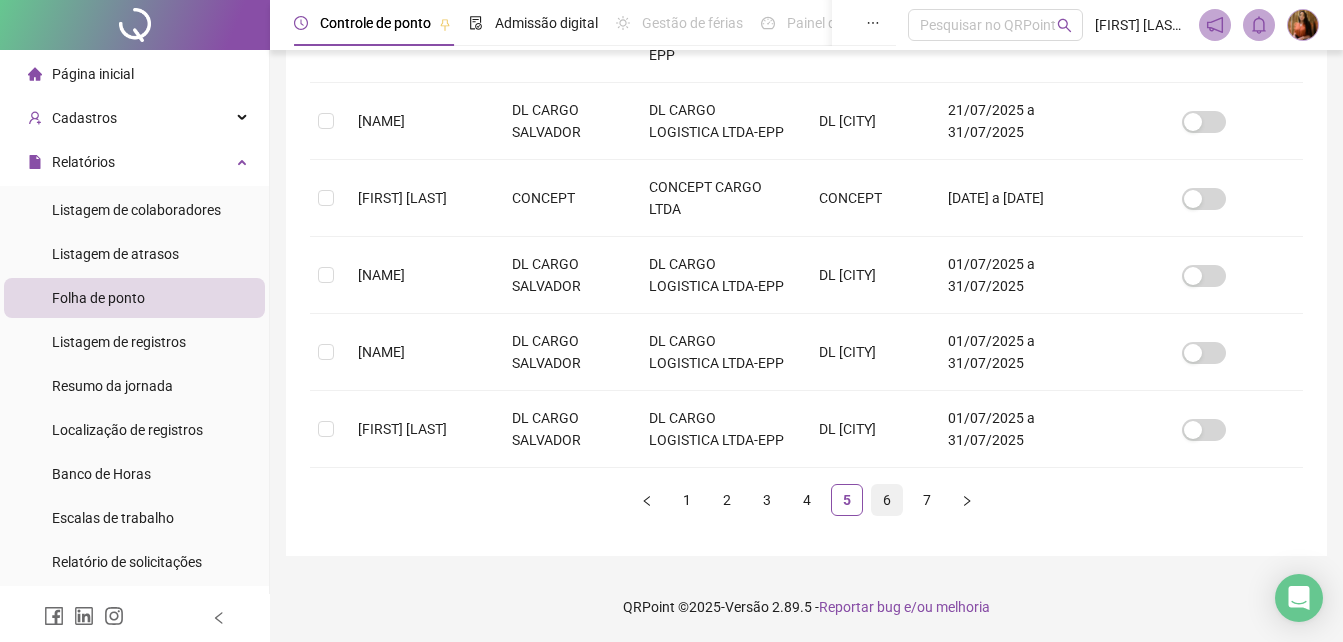 click on "6" at bounding box center (887, 500) 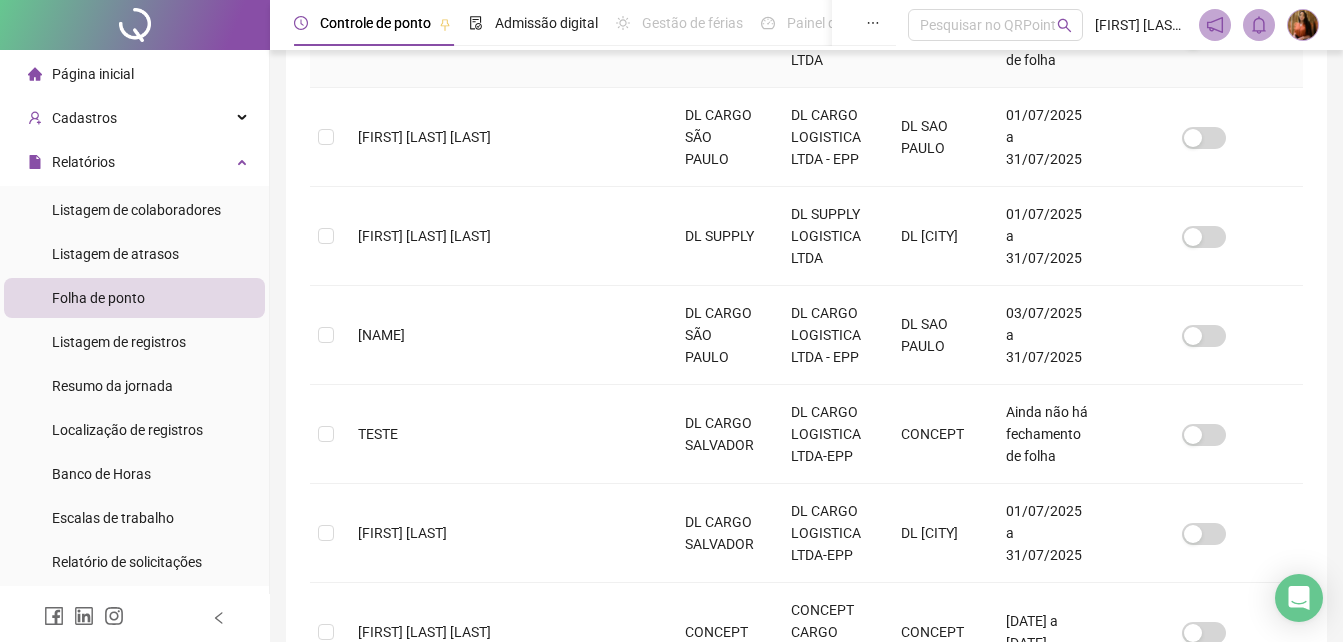 scroll, scrollTop: 89, scrollLeft: 0, axis: vertical 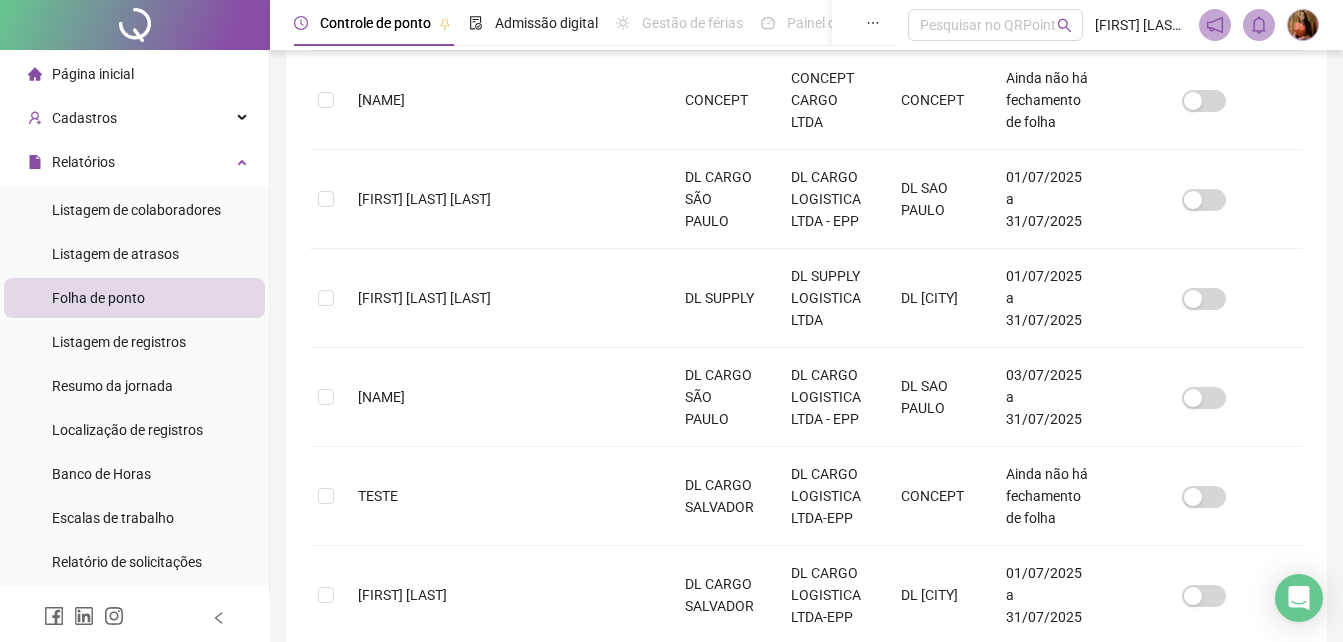click on "7" at bounding box center [927, 875] 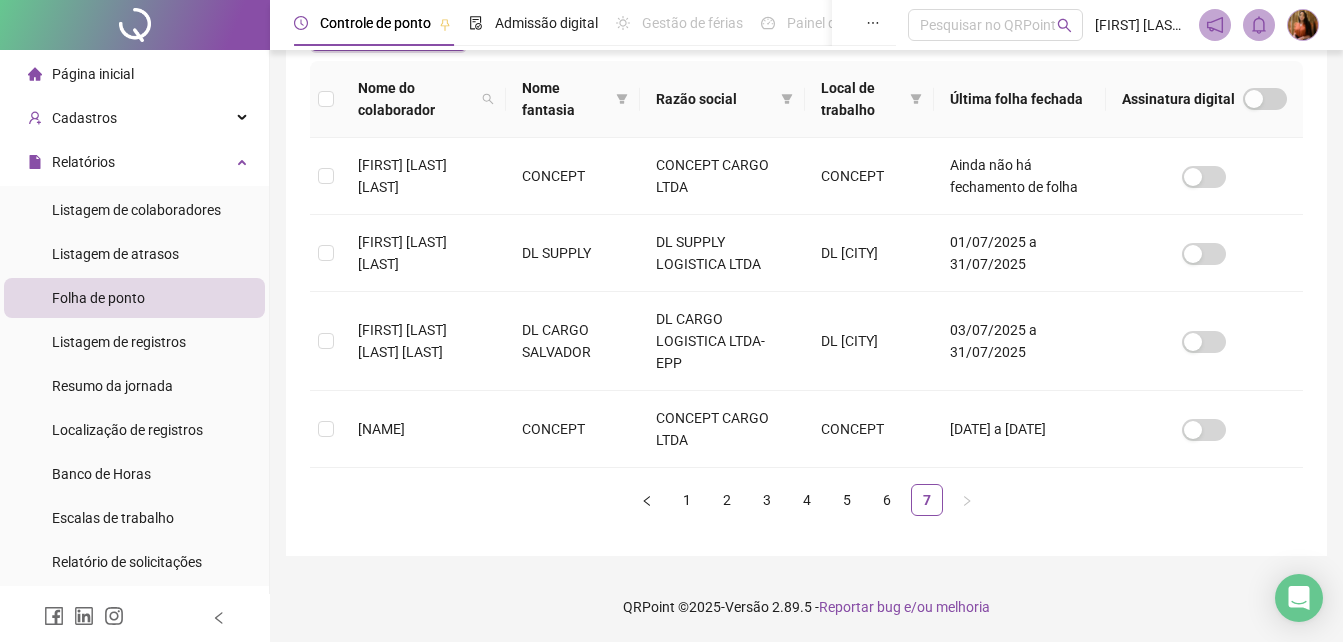 scroll, scrollTop: 89, scrollLeft: 0, axis: vertical 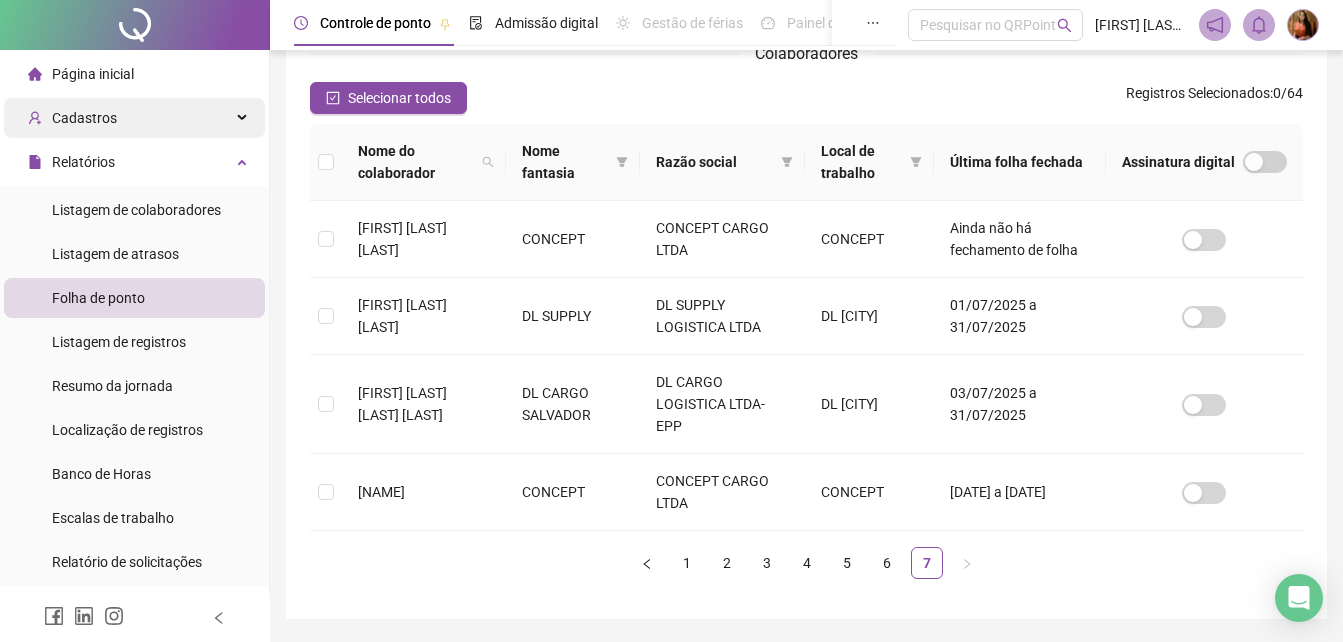 click on "Cadastros" at bounding box center (84, 118) 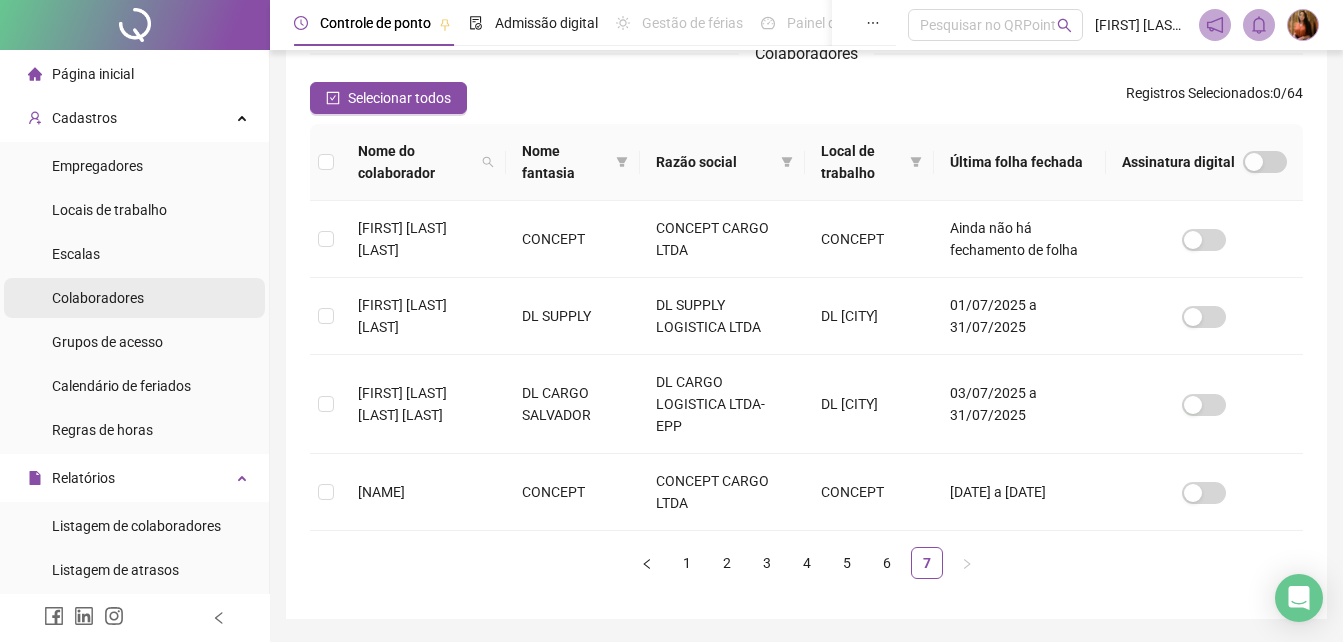 click on "Colaboradores" at bounding box center [98, 298] 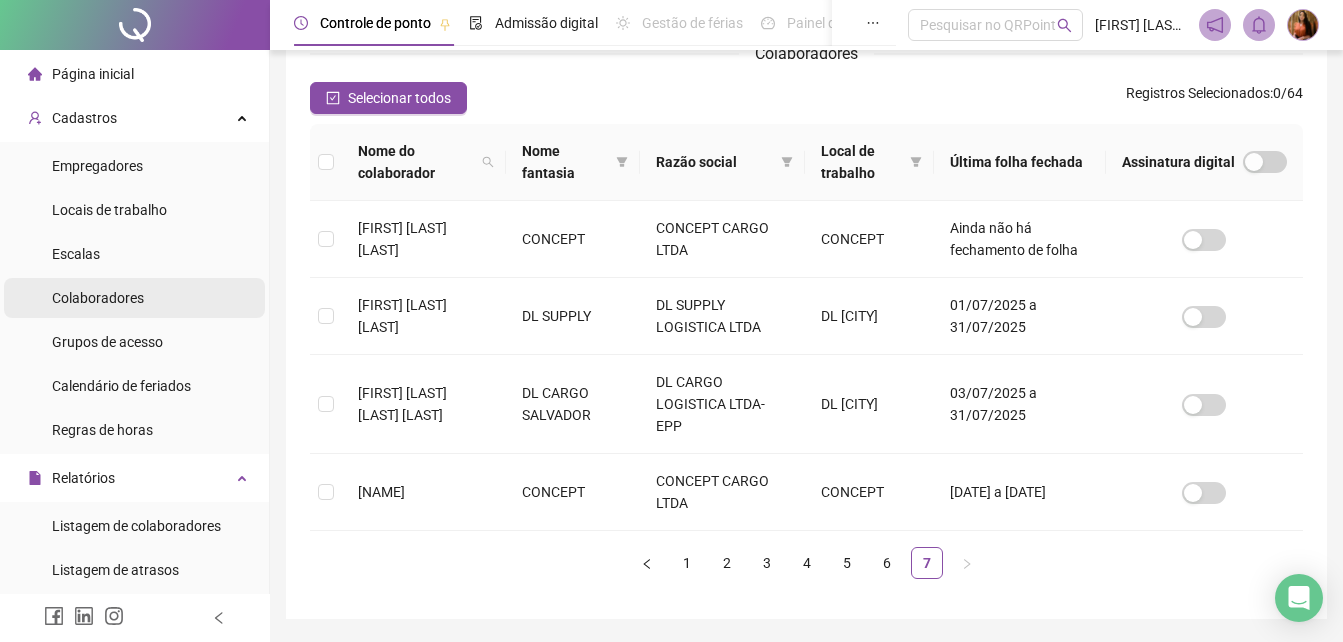 scroll, scrollTop: 0, scrollLeft: 0, axis: both 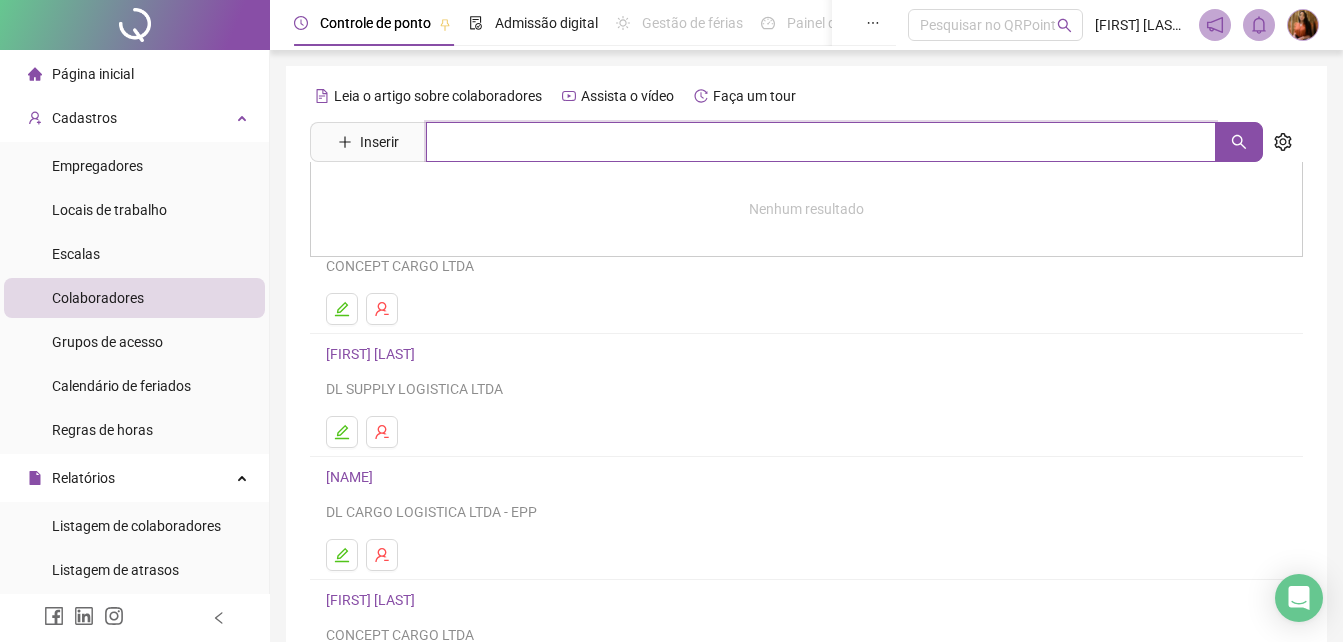 click at bounding box center (821, 142) 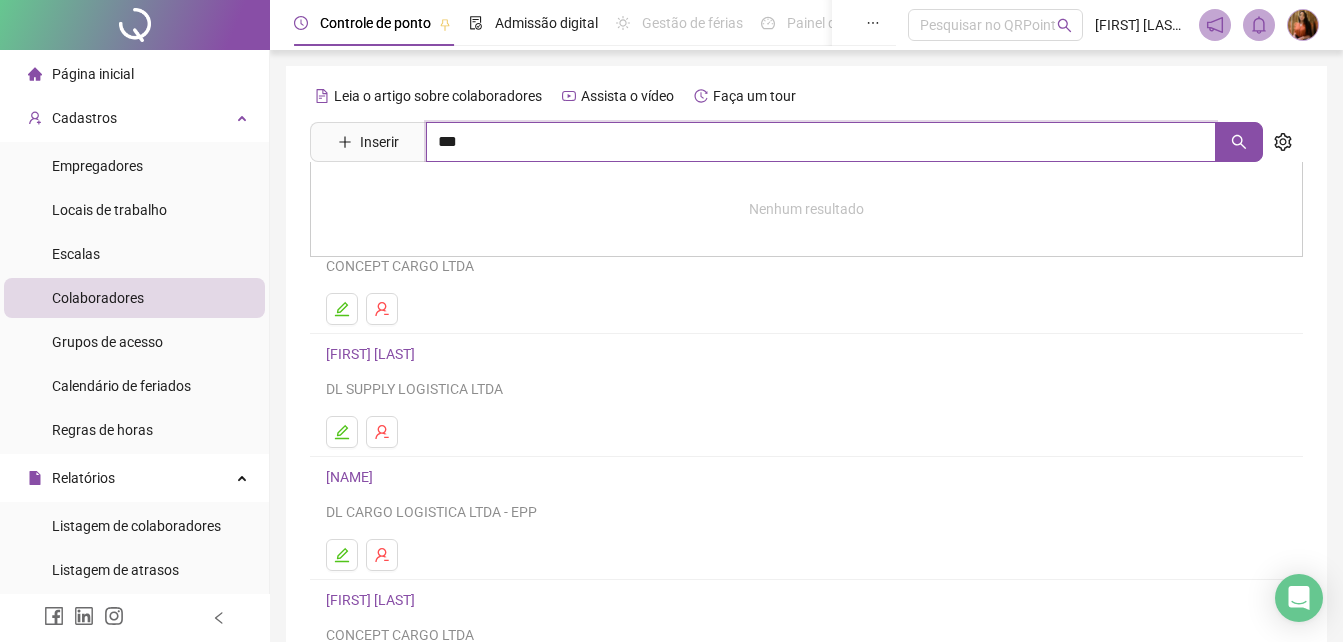 type on "***" 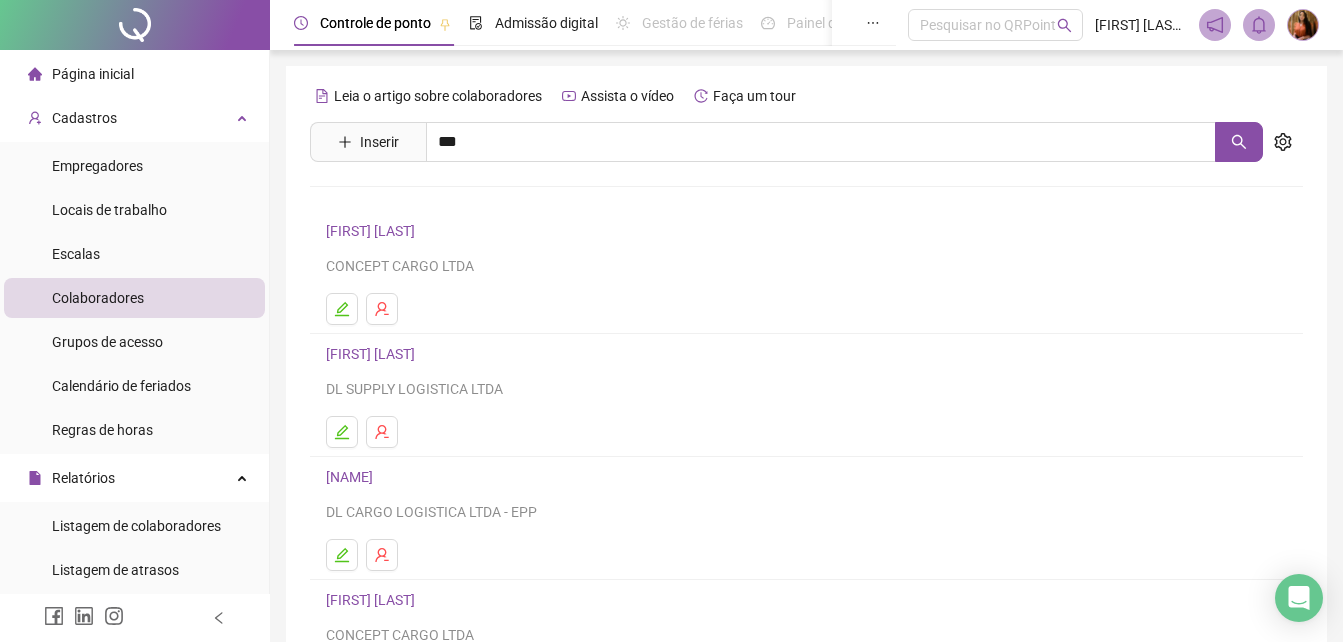click on "[FIRST] [LAST]" at bounding box center [391, 201] 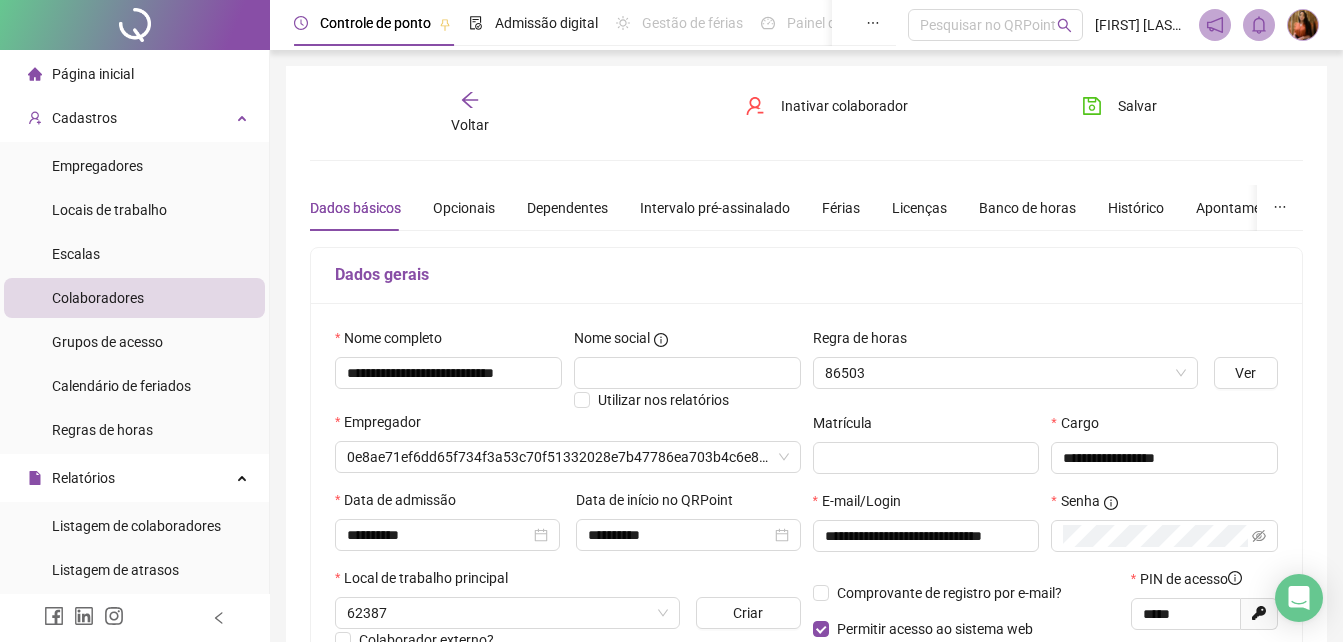type on "**********" 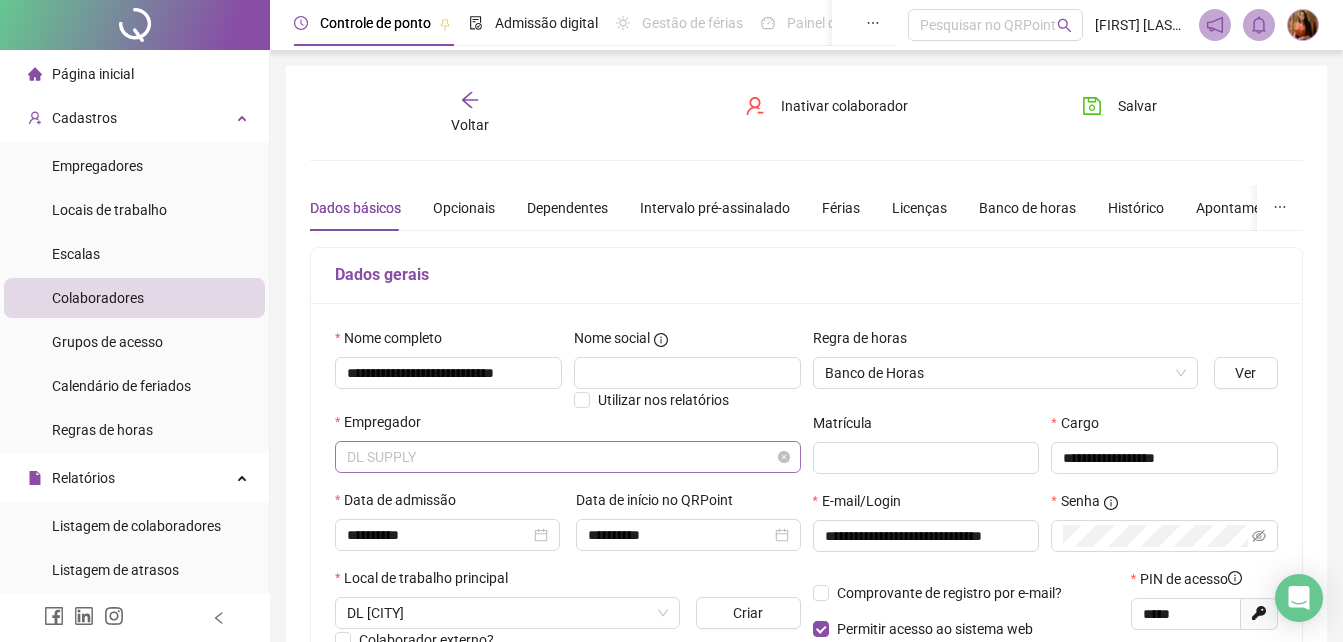 click on "DL SUPPLY" at bounding box center [568, 457] 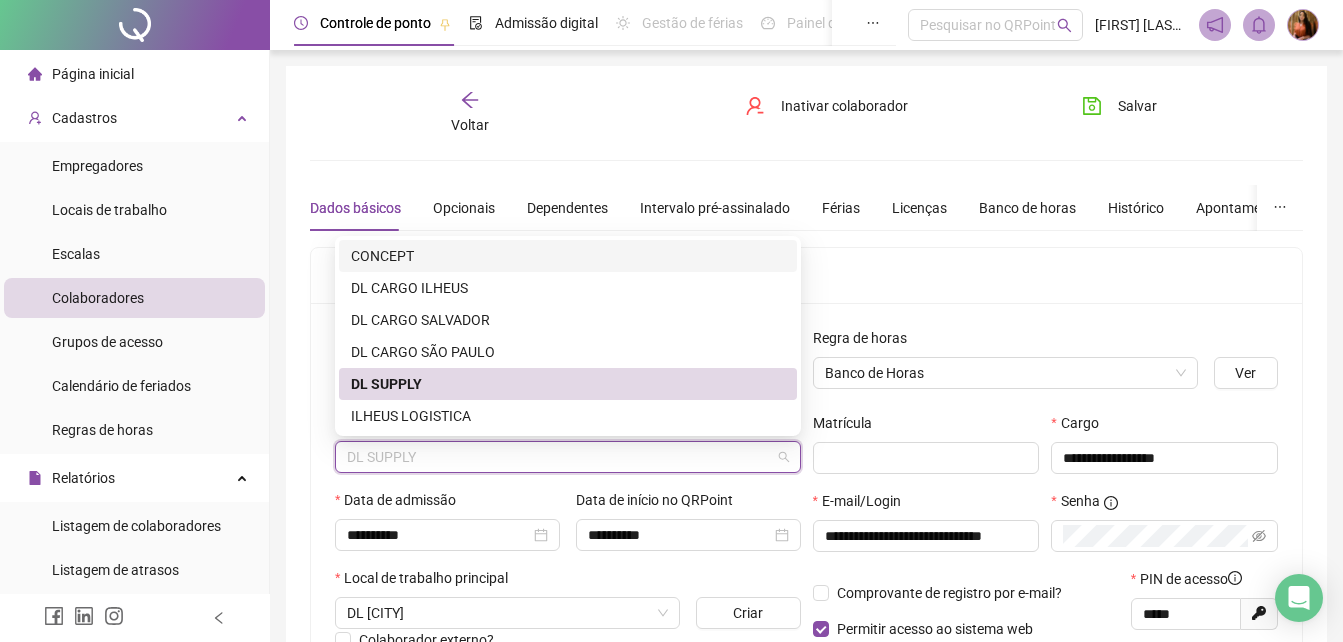 click on "CONCEPT" at bounding box center (568, 256) 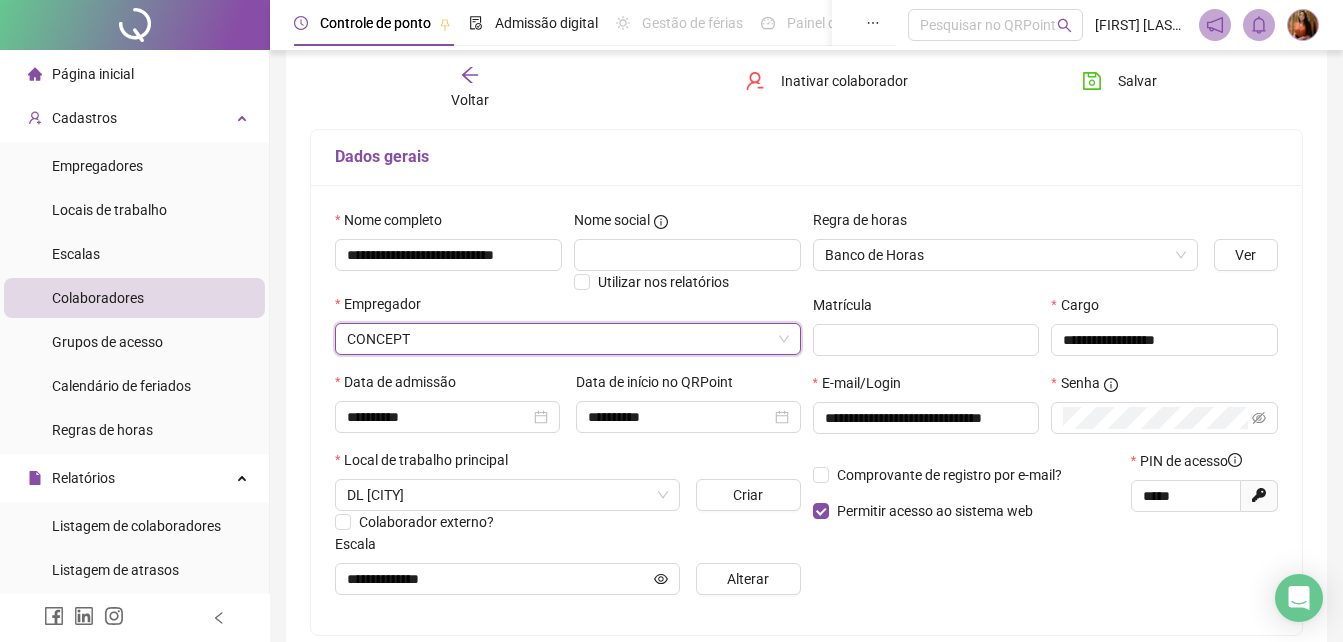 scroll, scrollTop: 200, scrollLeft: 0, axis: vertical 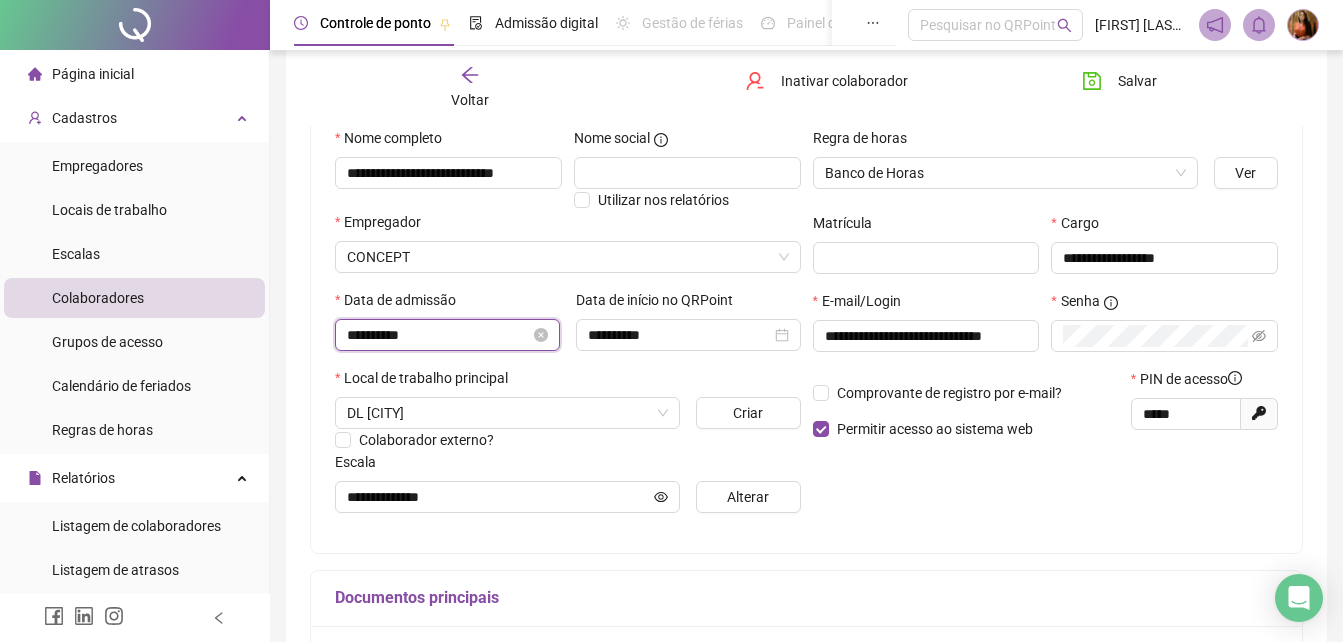 click on "**********" at bounding box center [438, 335] 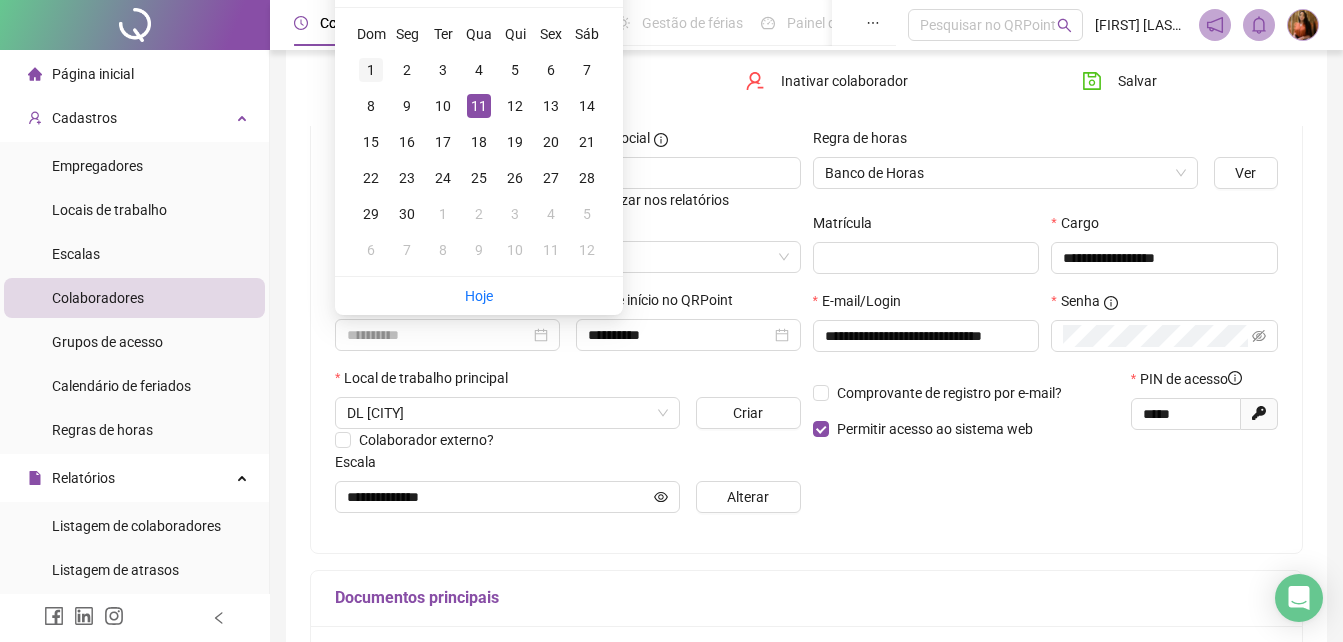 click on "1" at bounding box center [371, 70] 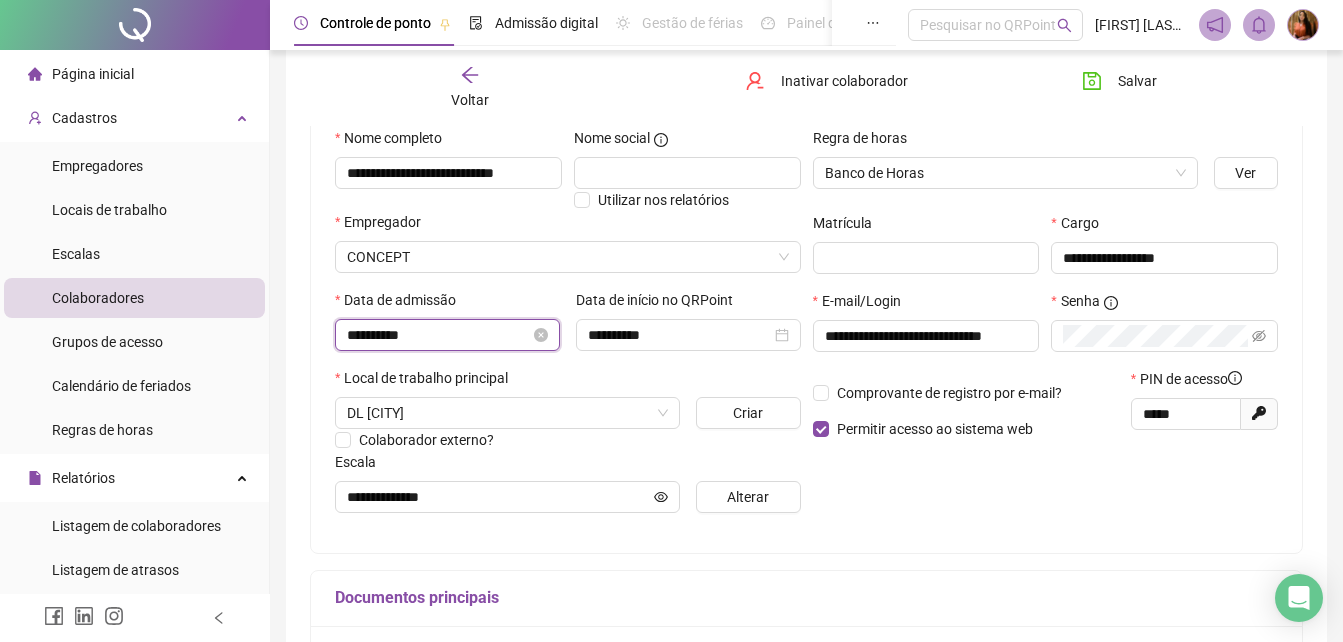 click on "**********" at bounding box center (438, 335) 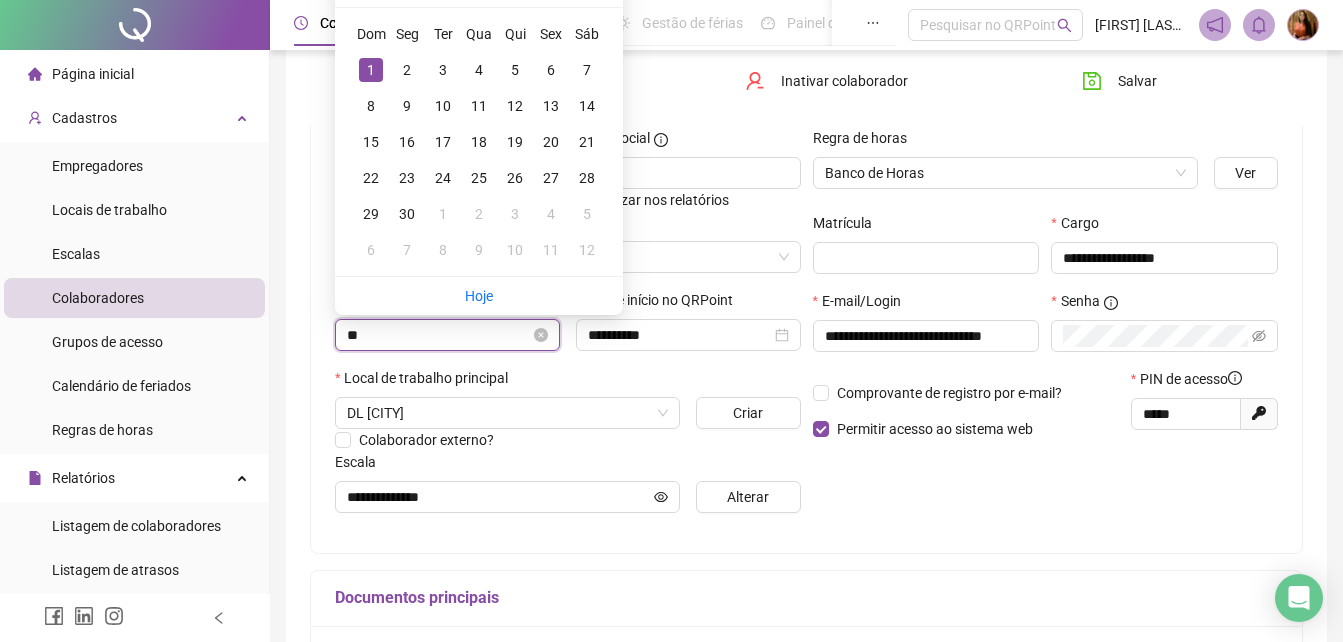 type on "*" 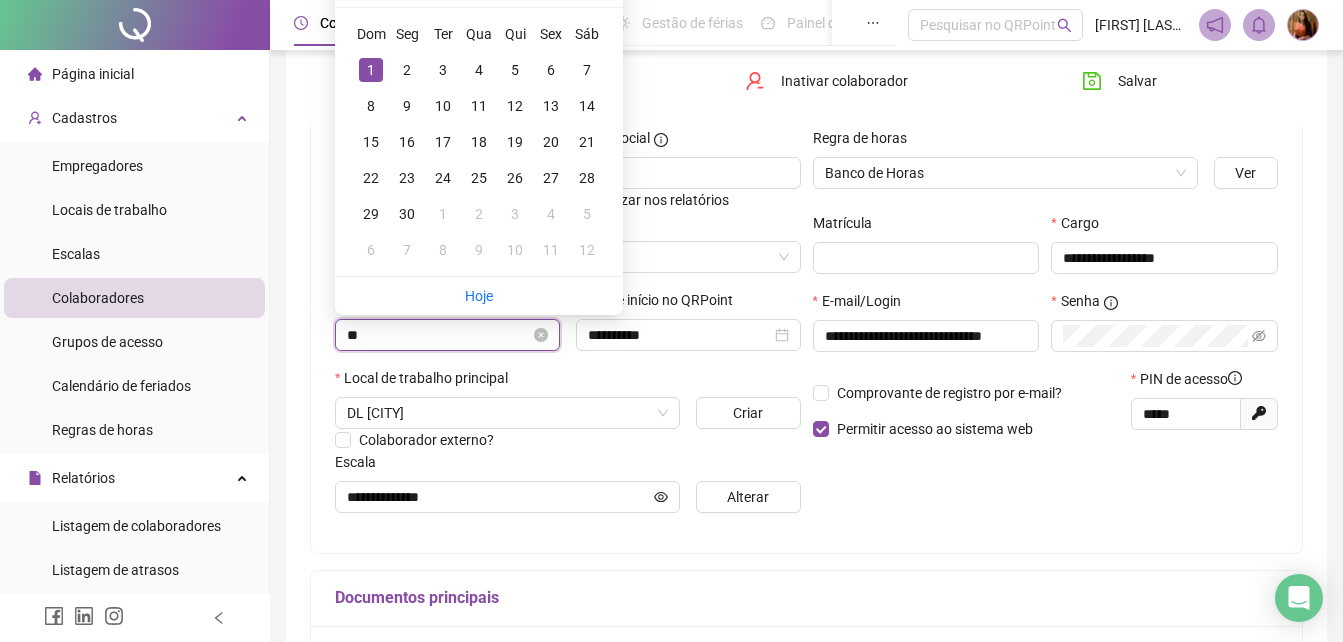 type on "*" 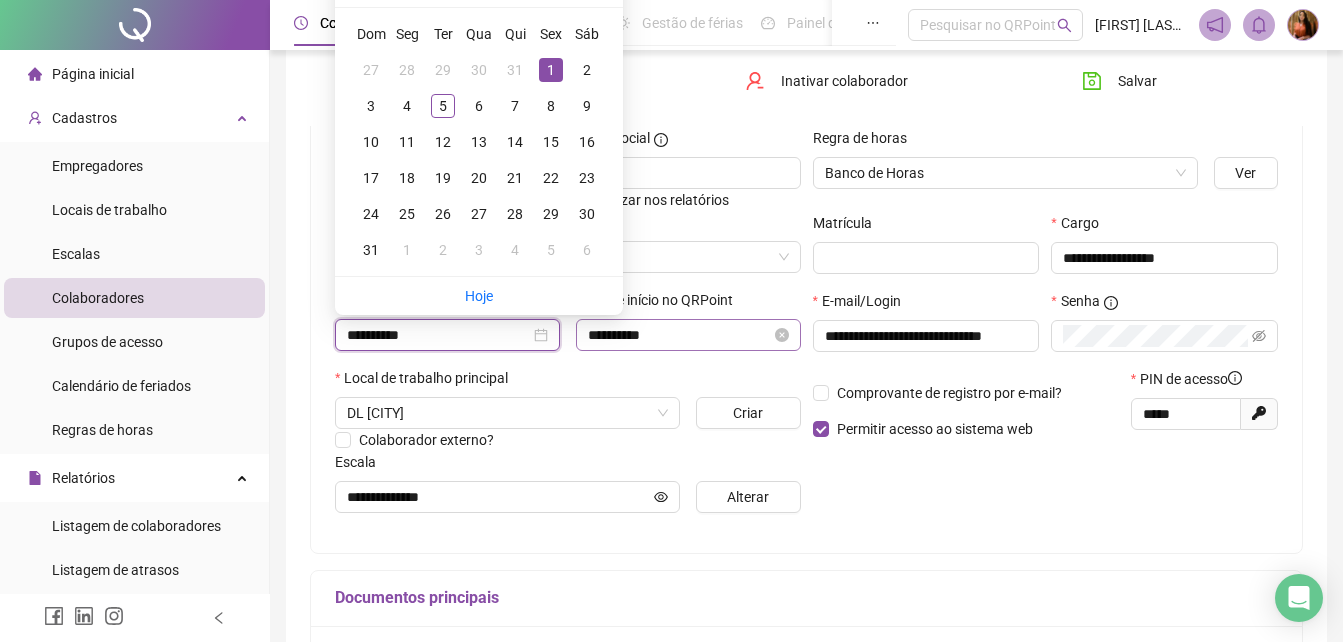 type on "**********" 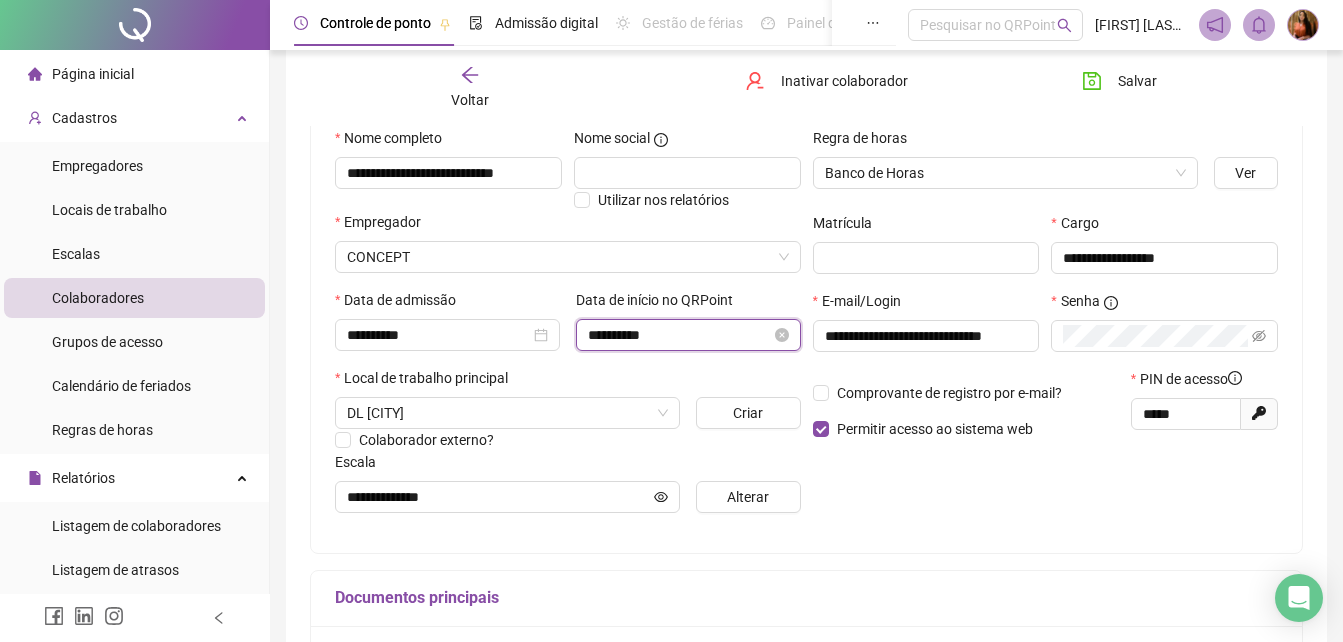 click on "**********" at bounding box center [679, 335] 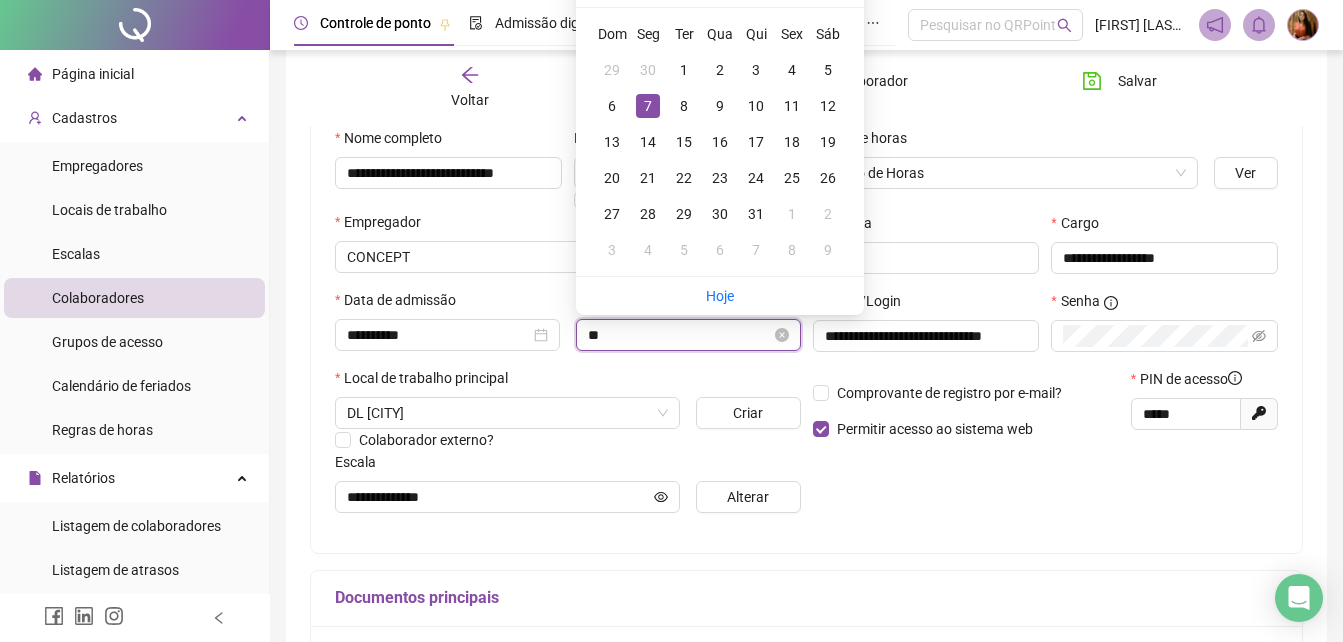 type on "*" 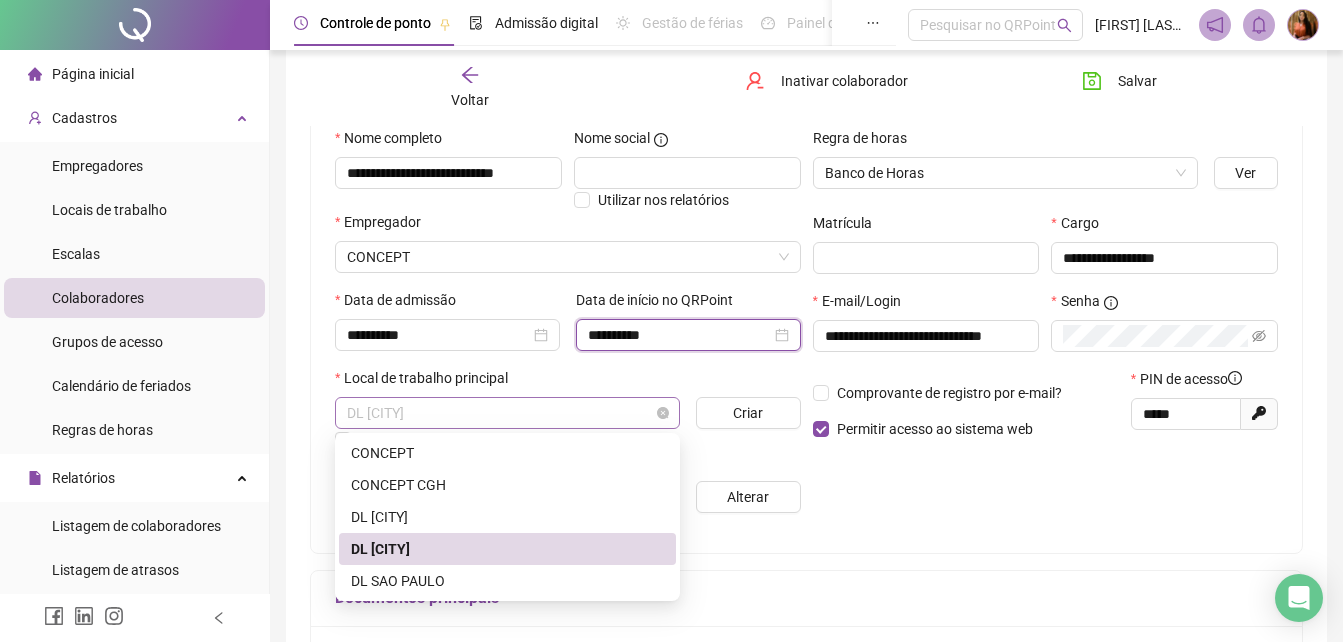 click on "DL SALVADOR" at bounding box center (507, 413) 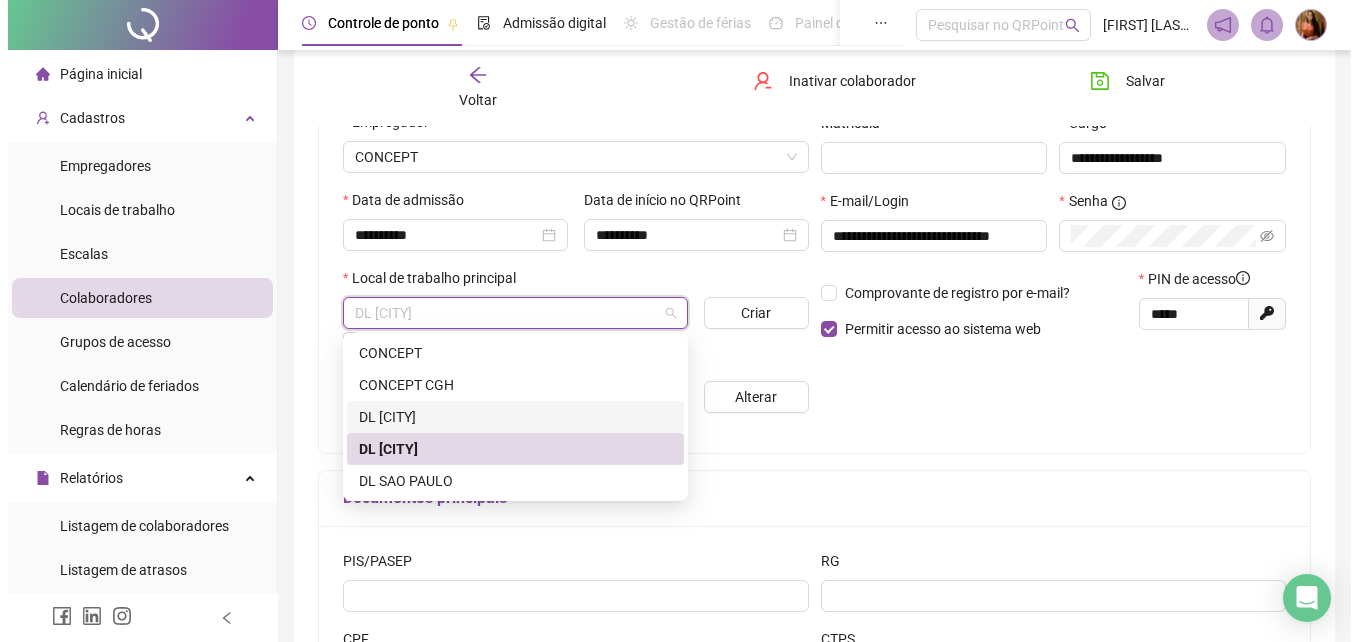 scroll, scrollTop: 400, scrollLeft: 0, axis: vertical 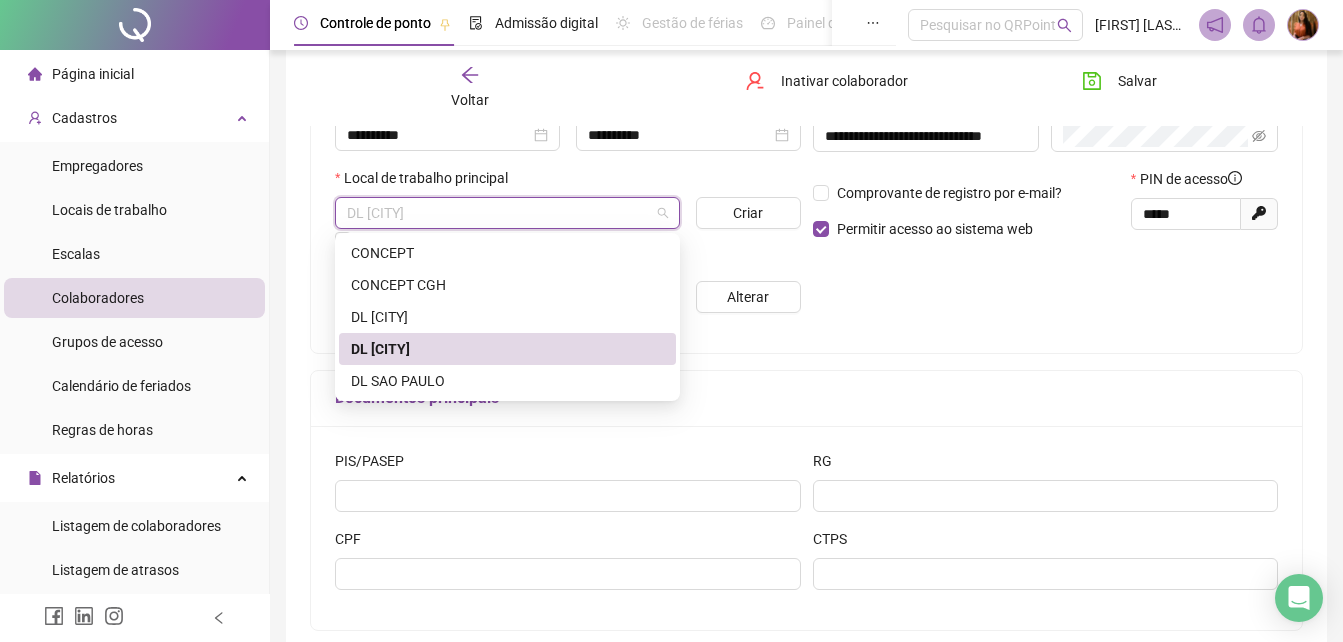 click on "DL SALVADOR" at bounding box center (507, 349) 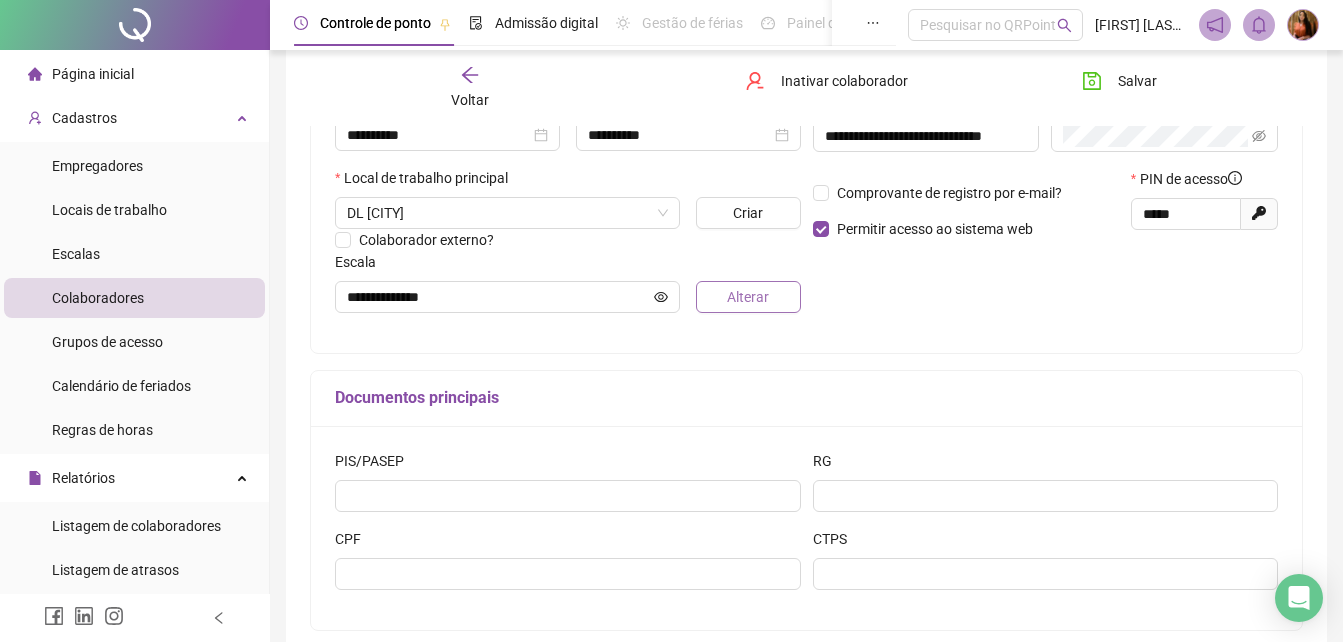click on "Alterar" at bounding box center [748, 297] 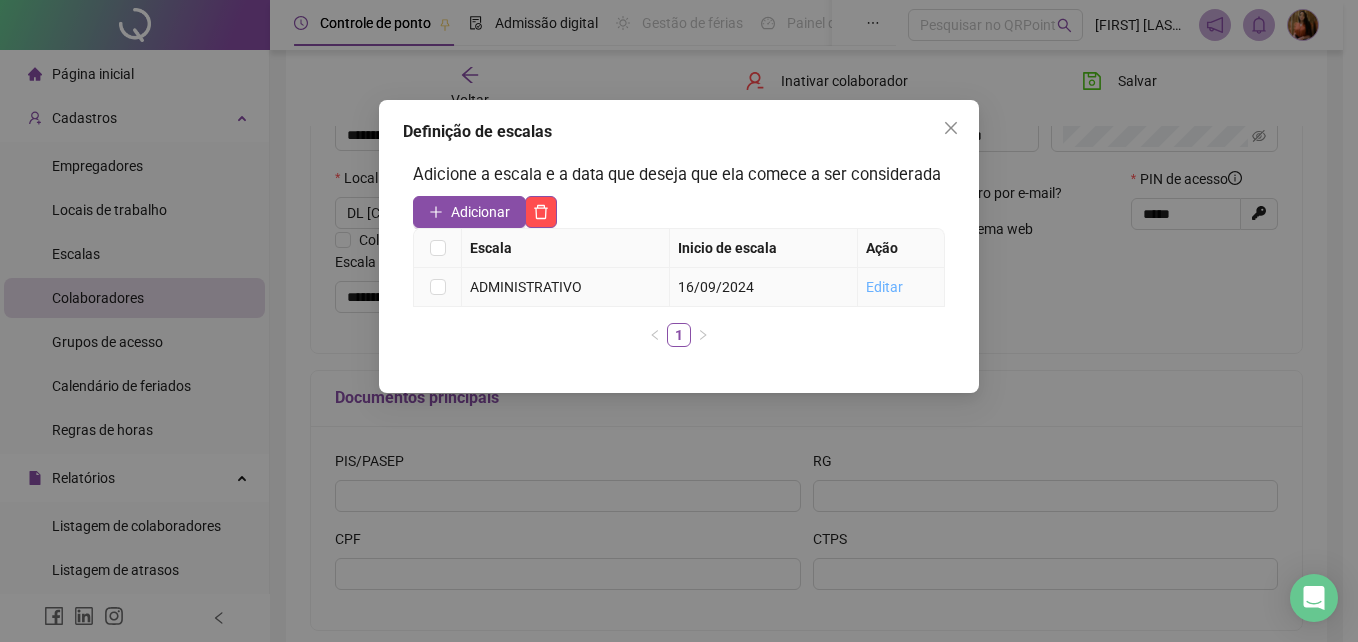click on "Editar" at bounding box center [884, 287] 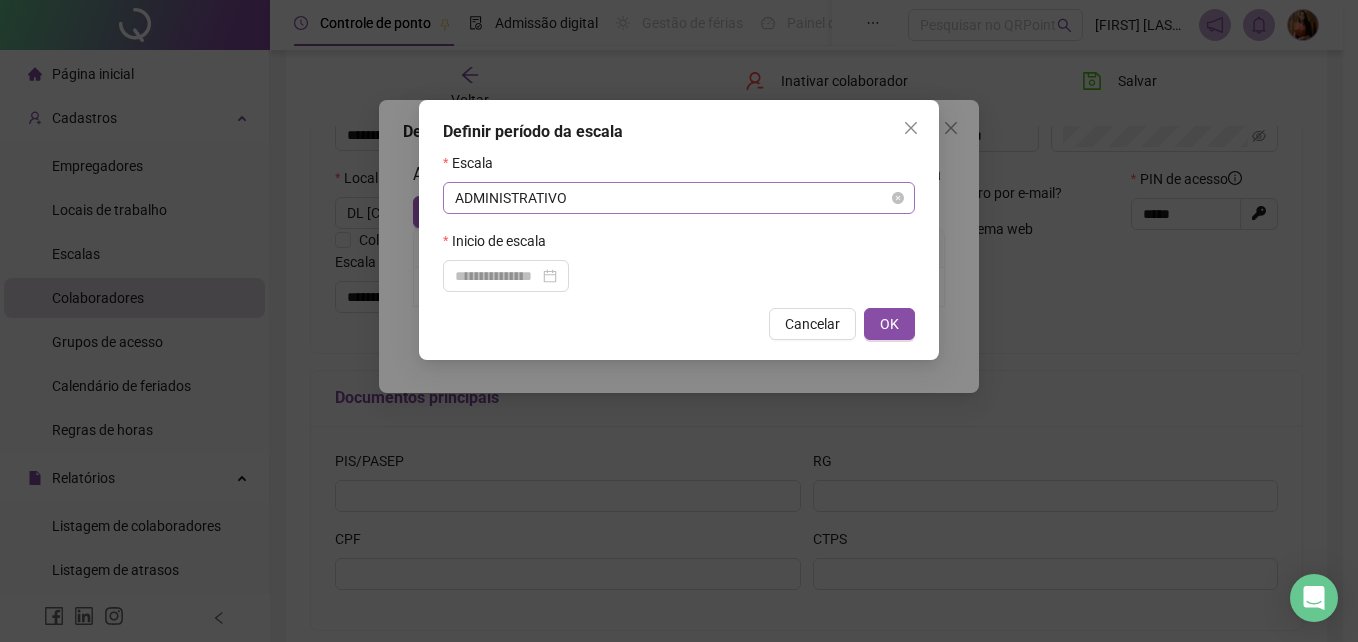 click on "ADMINISTRATIVO" at bounding box center [679, 198] 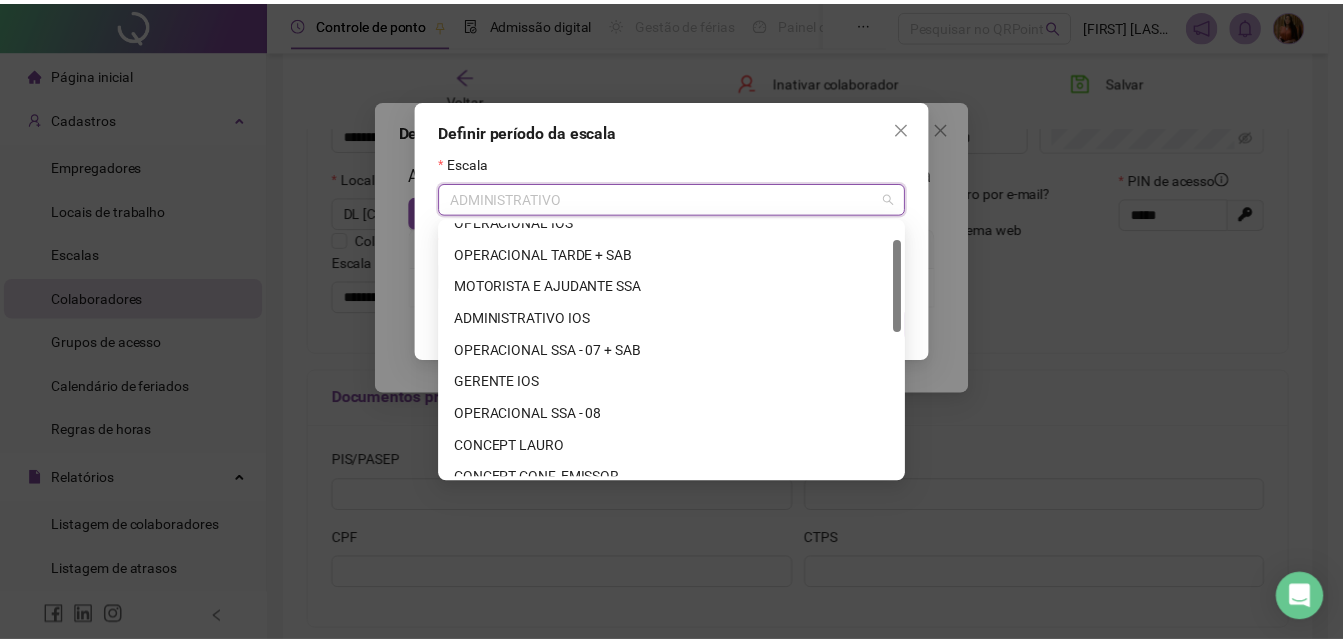 scroll, scrollTop: 0, scrollLeft: 0, axis: both 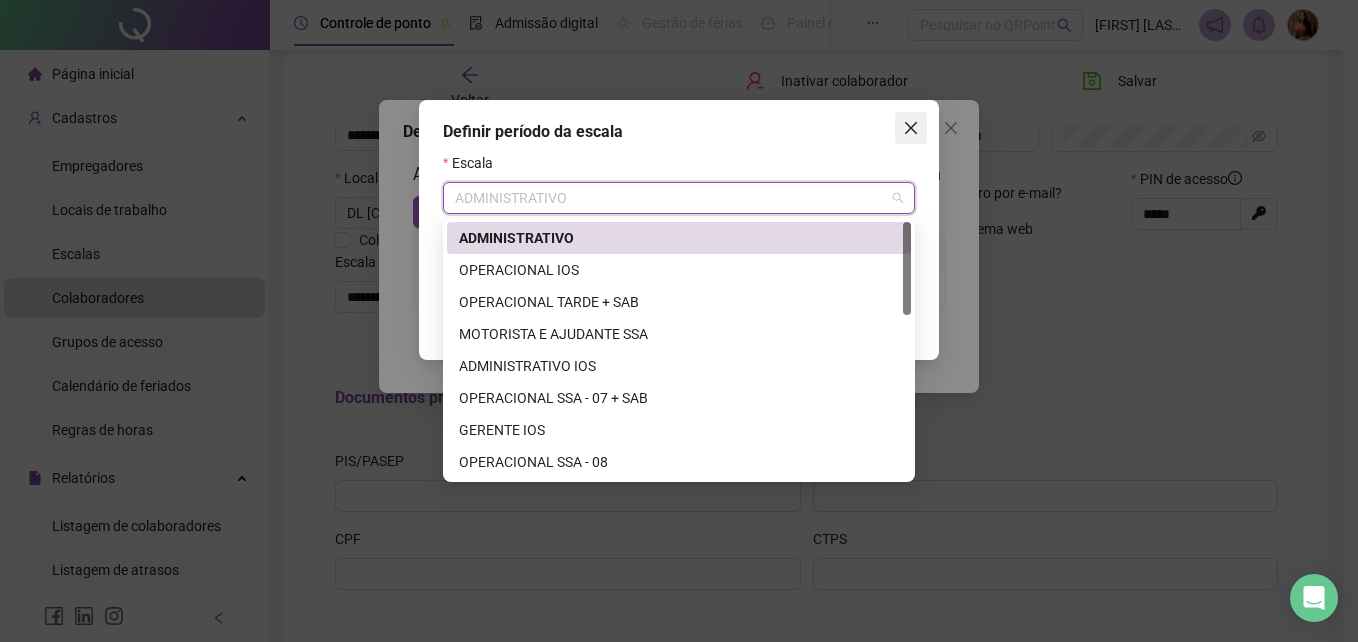 click 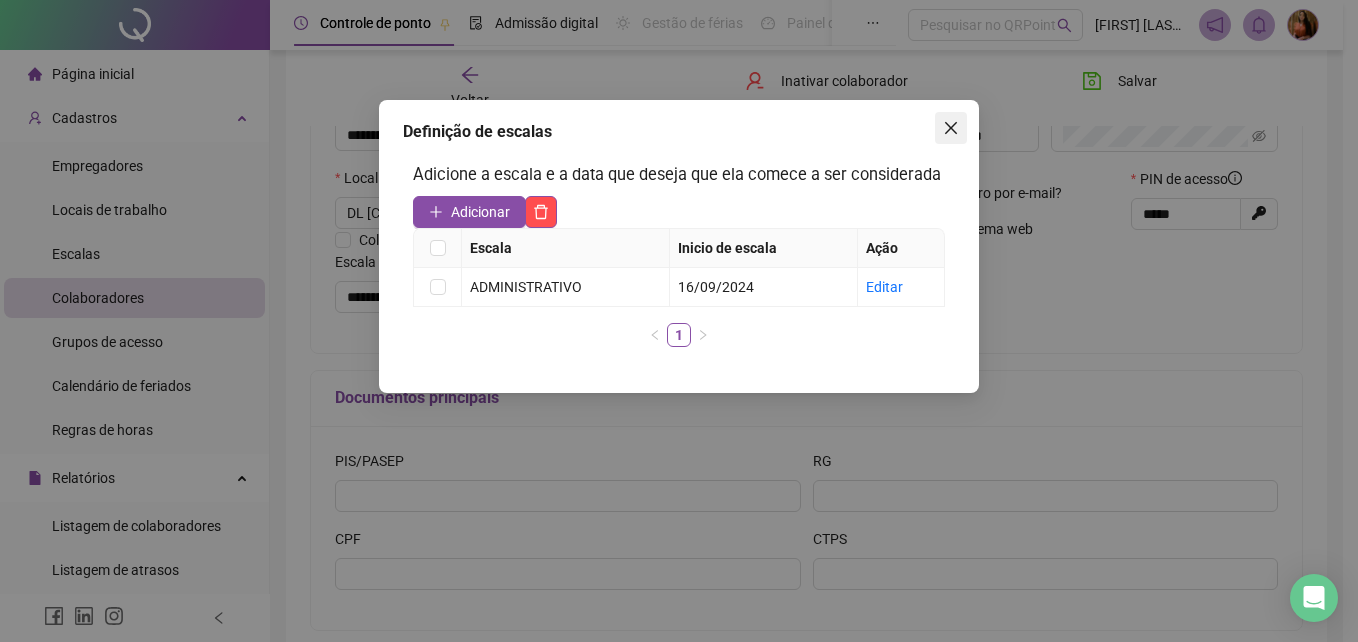 click 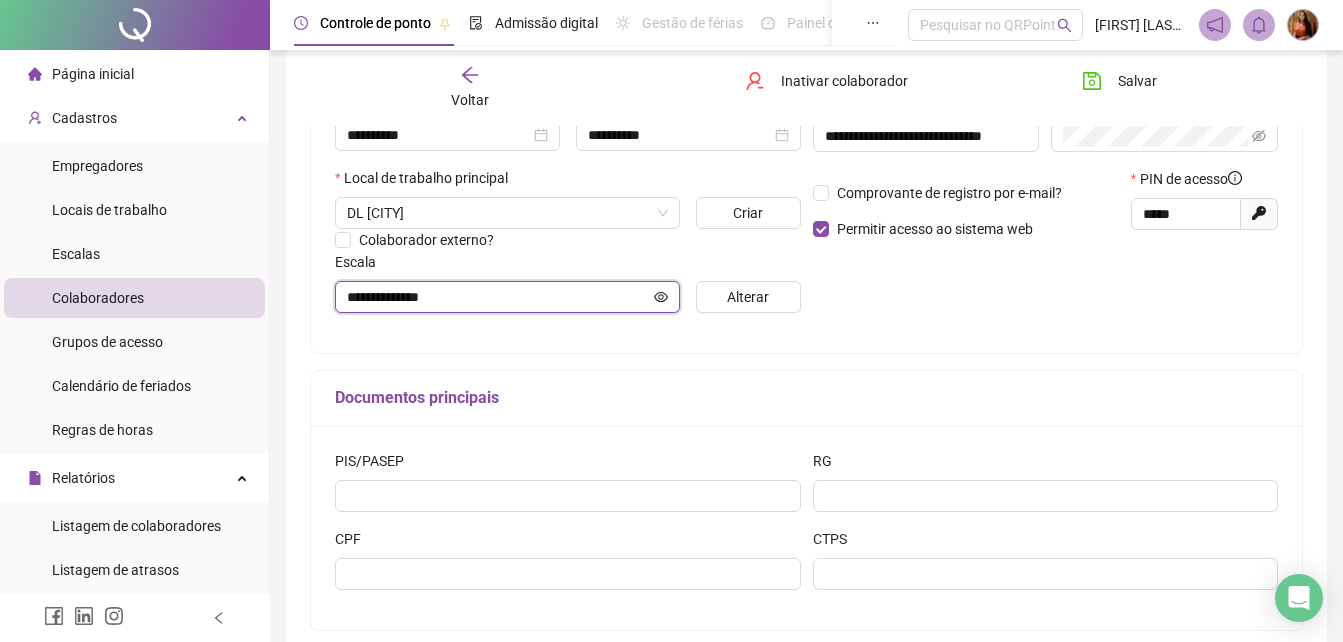 click 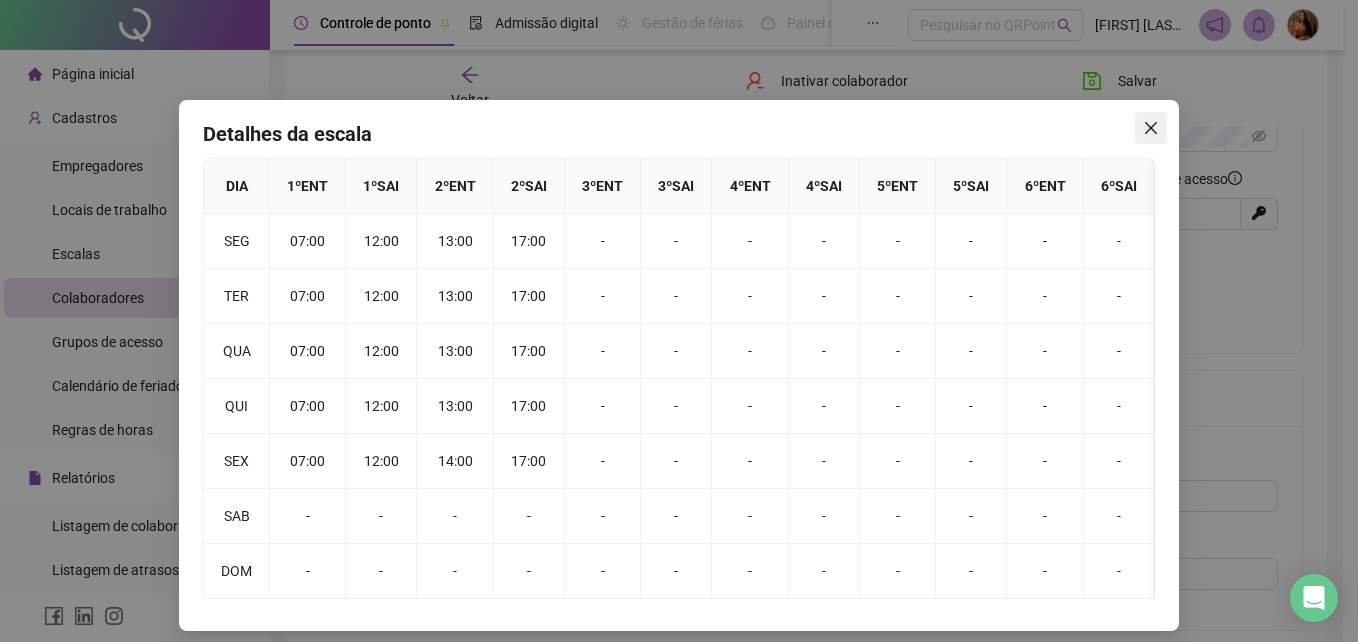 click 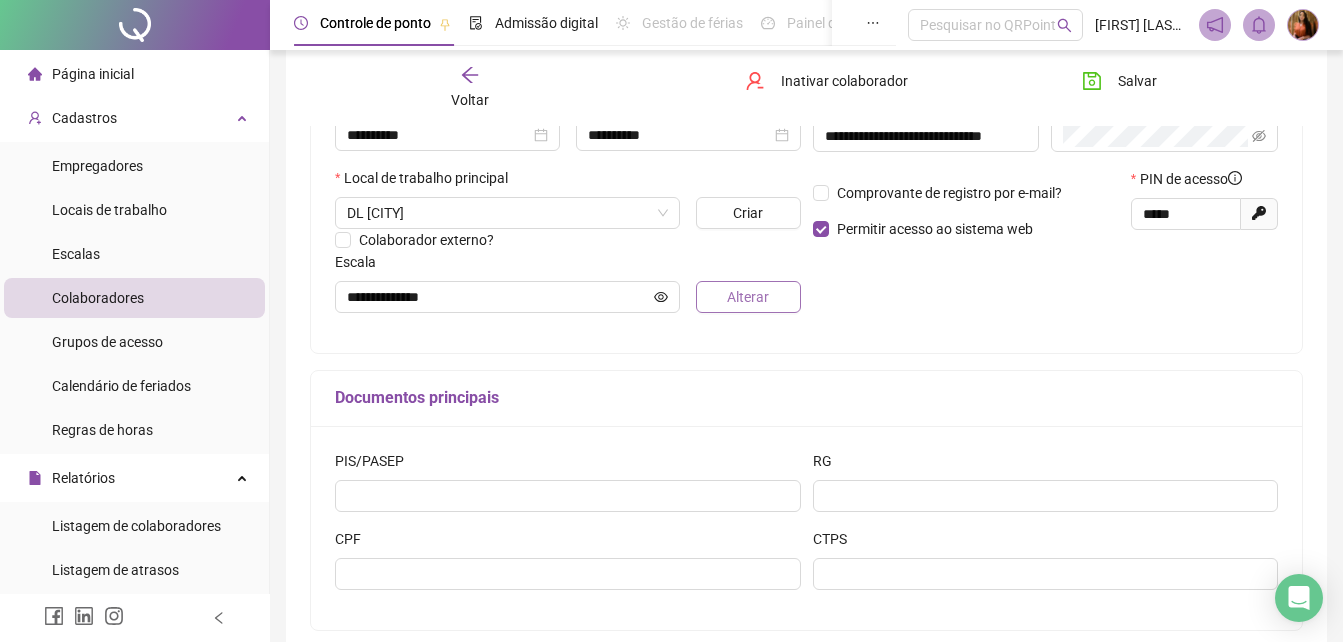click on "Alterar" at bounding box center (748, 297) 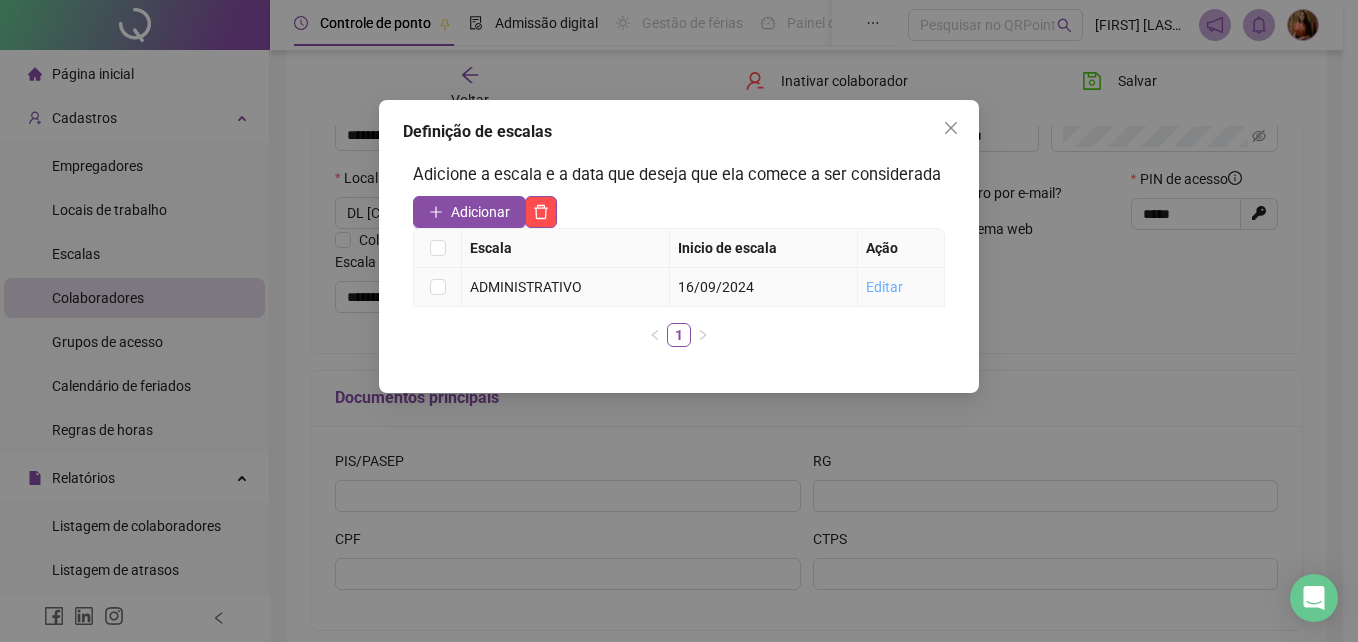 click on "Editar" at bounding box center [884, 287] 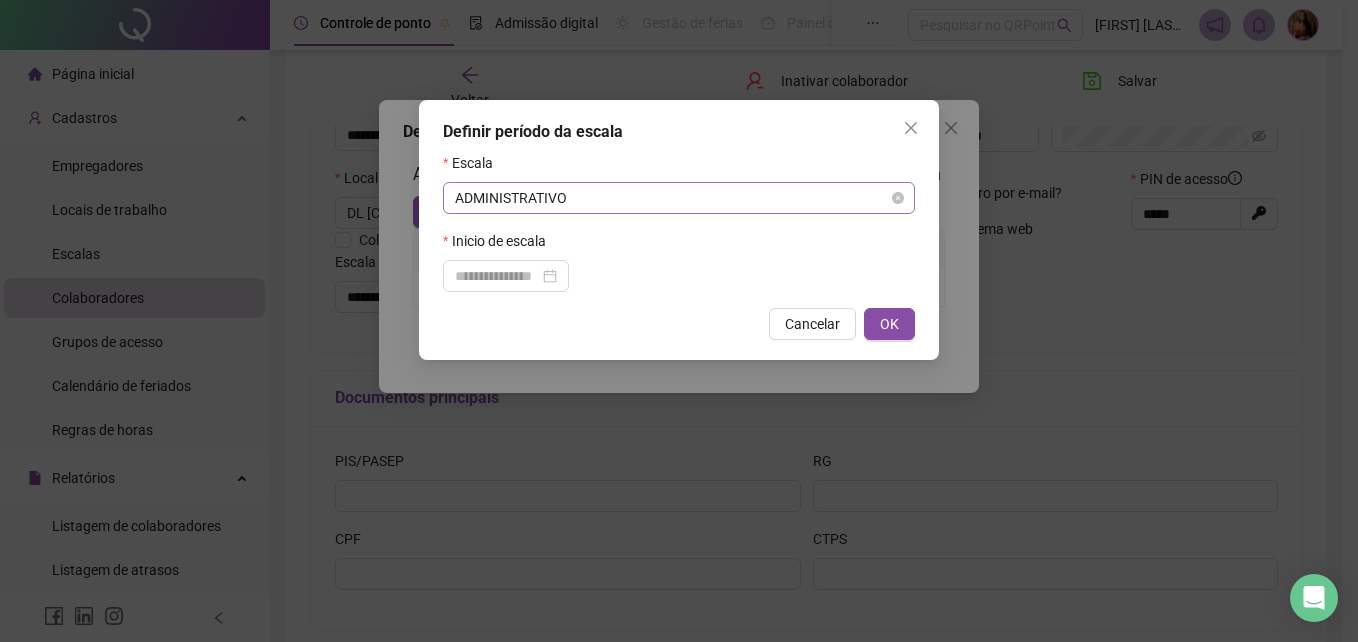 click on "ADMINISTRATIVO" at bounding box center (679, 198) 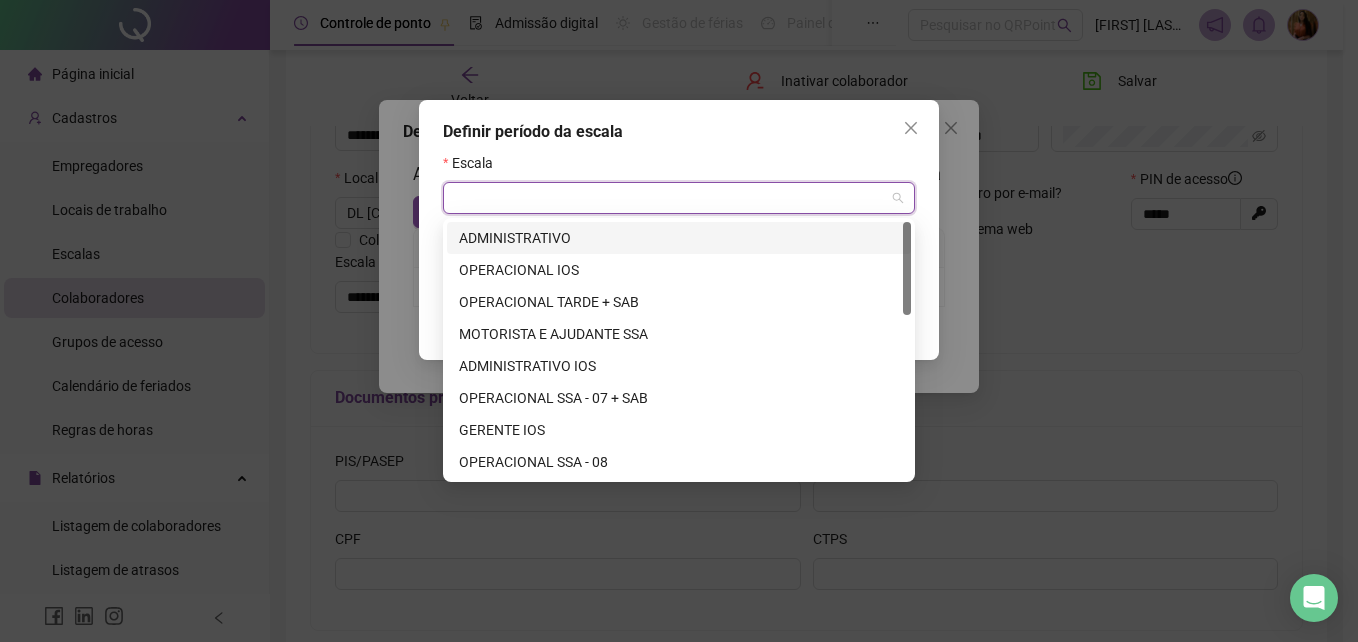click on "ADMINISTRATIVO" at bounding box center [679, 238] 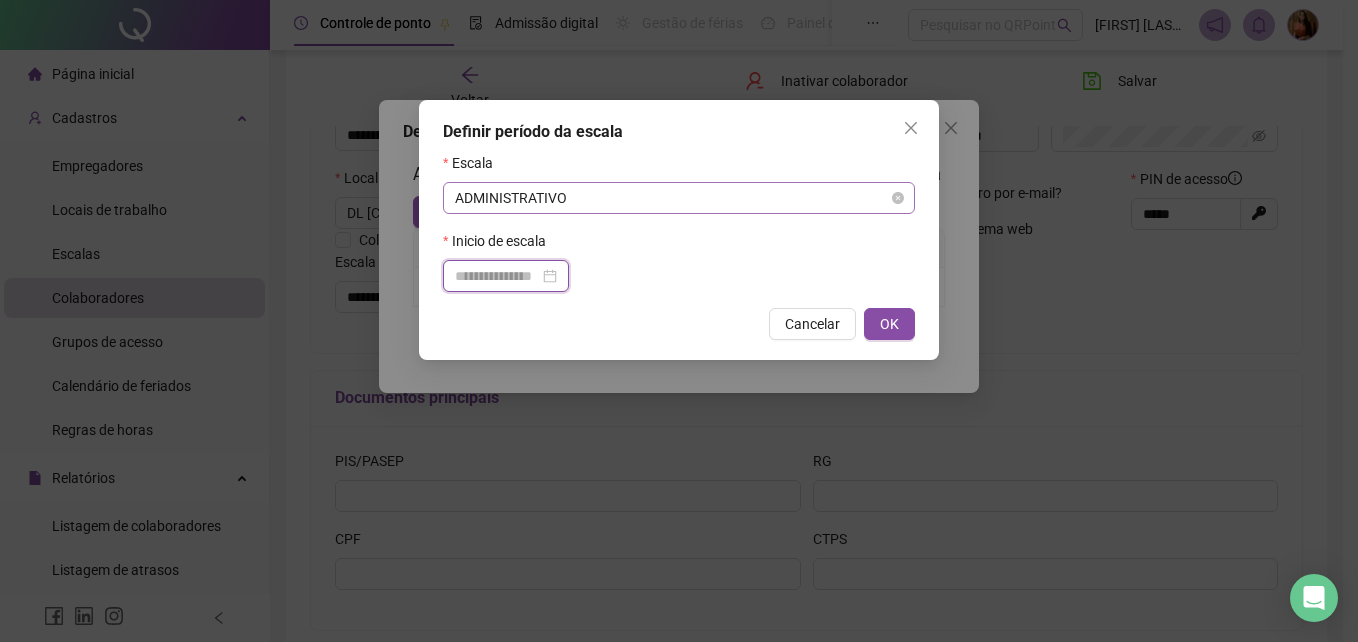 click at bounding box center (497, 276) 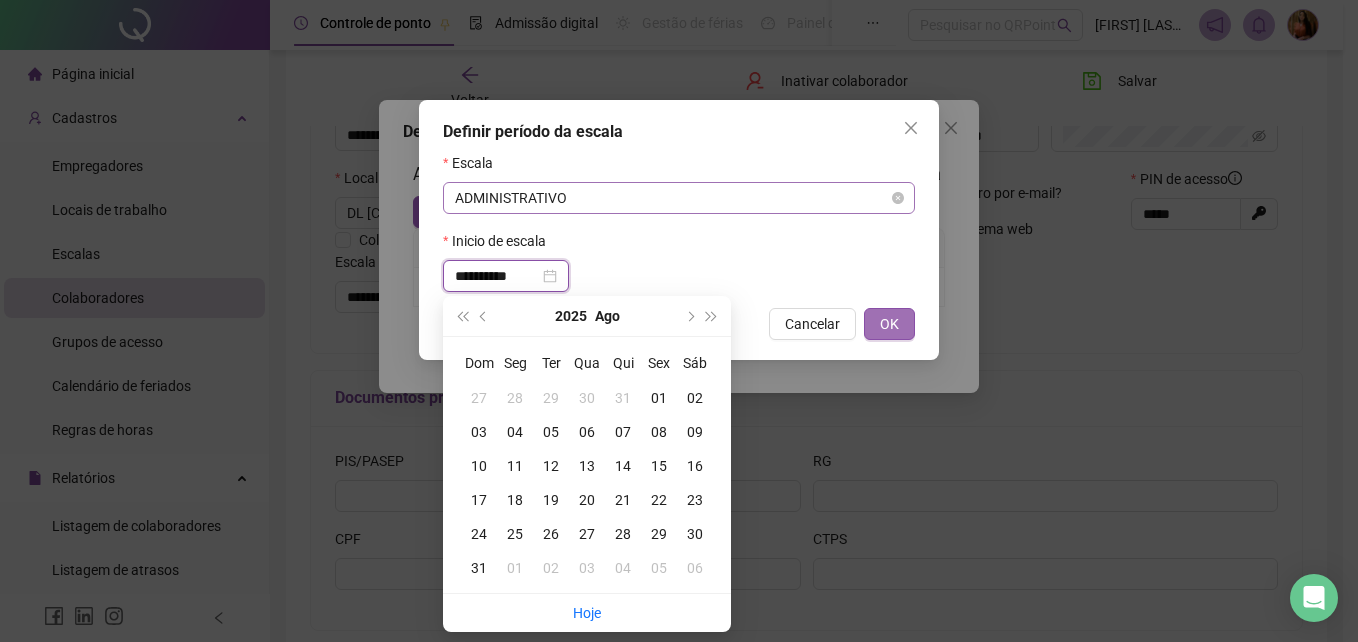 type on "**********" 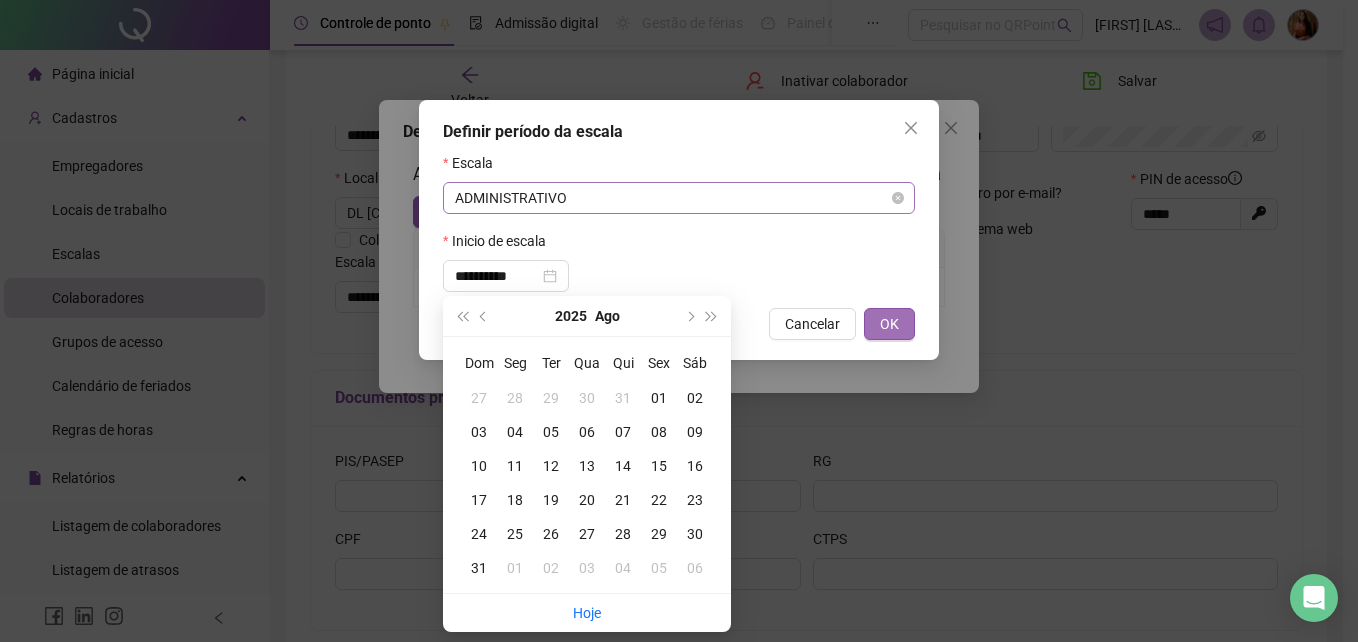click on "OK" at bounding box center [889, 324] 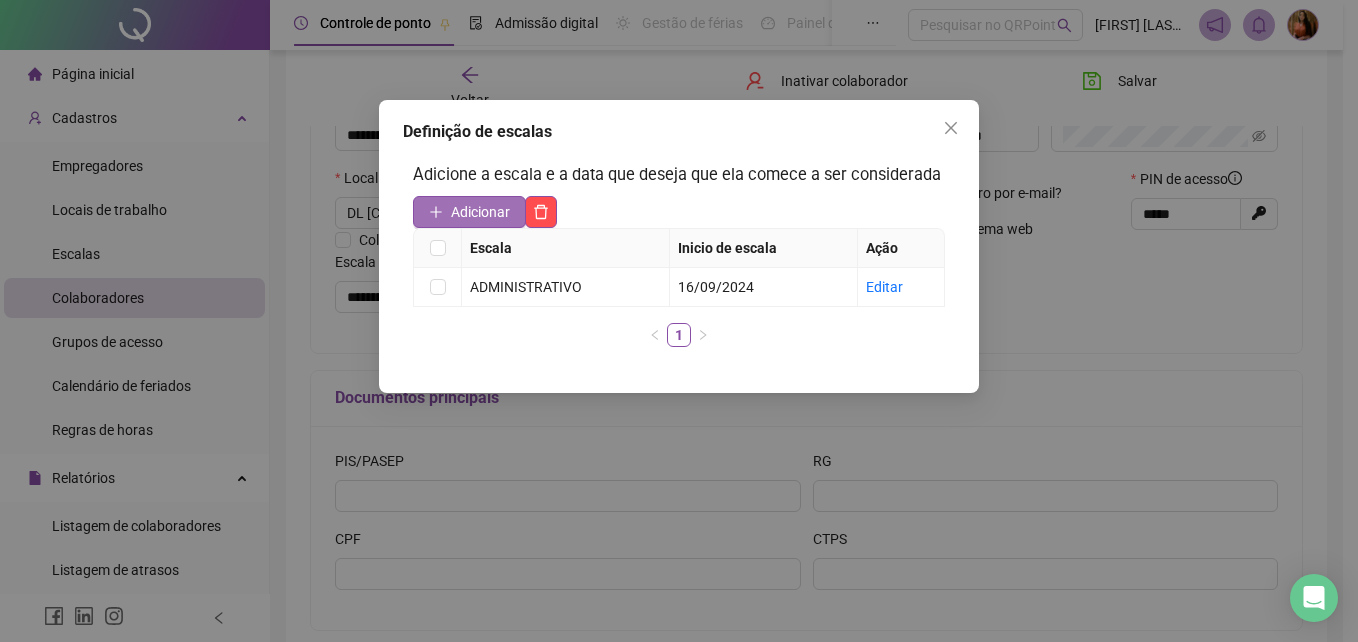 click on "Adicionar" at bounding box center (480, 212) 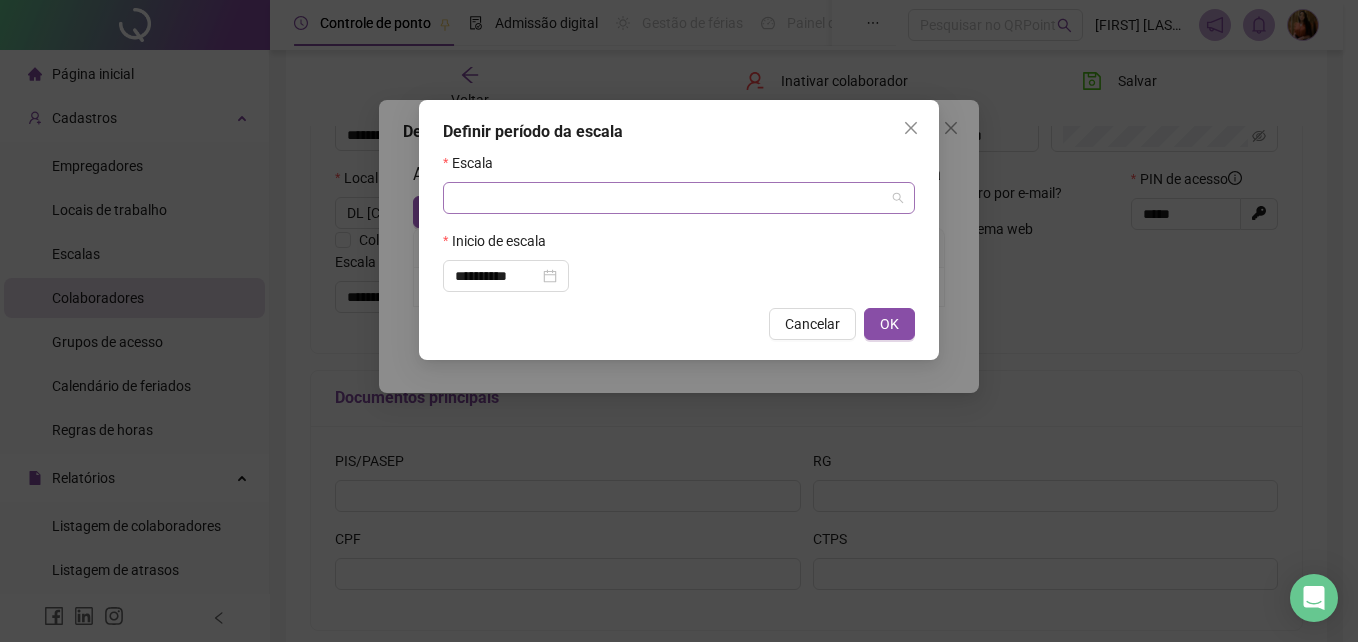 click at bounding box center [670, 198] 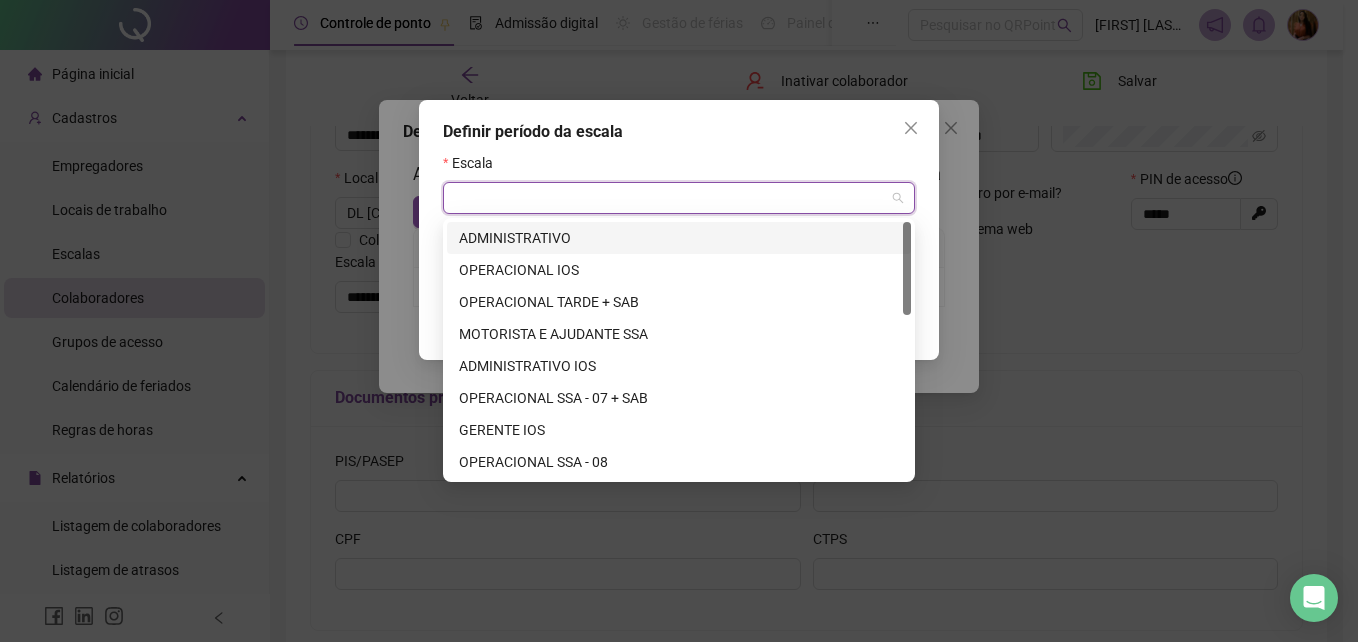 click on "ADMINISTRATIVO" at bounding box center (679, 238) 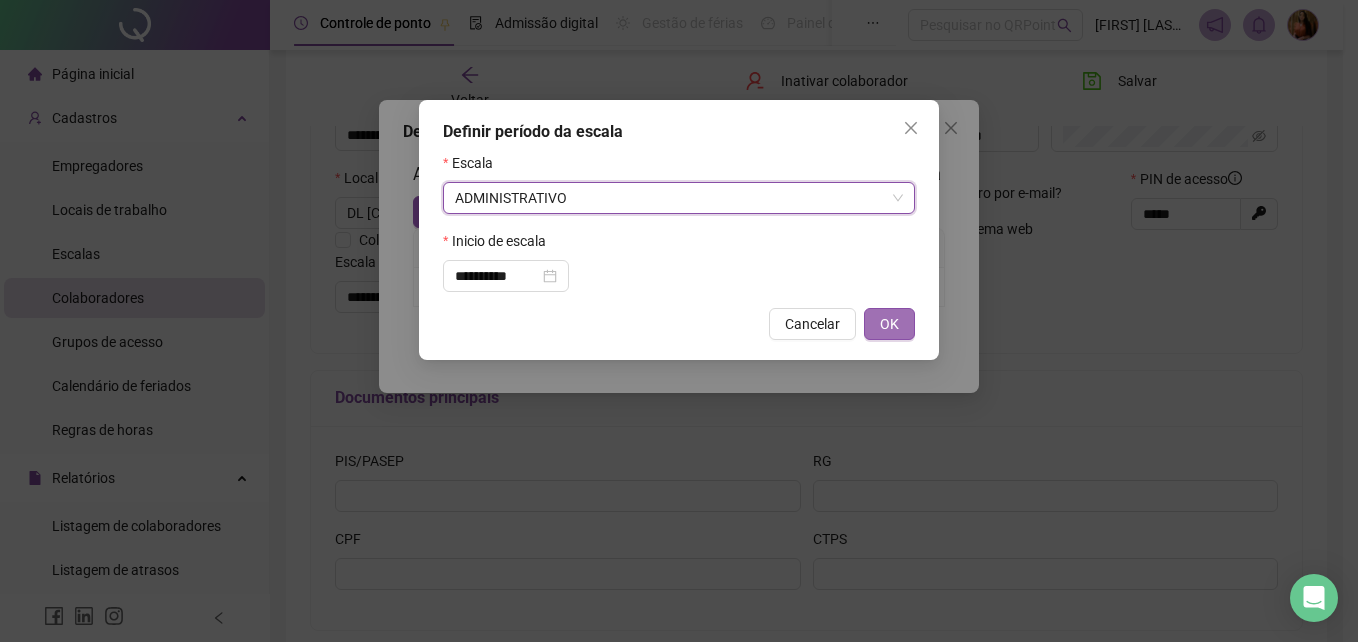 click on "OK" at bounding box center (889, 324) 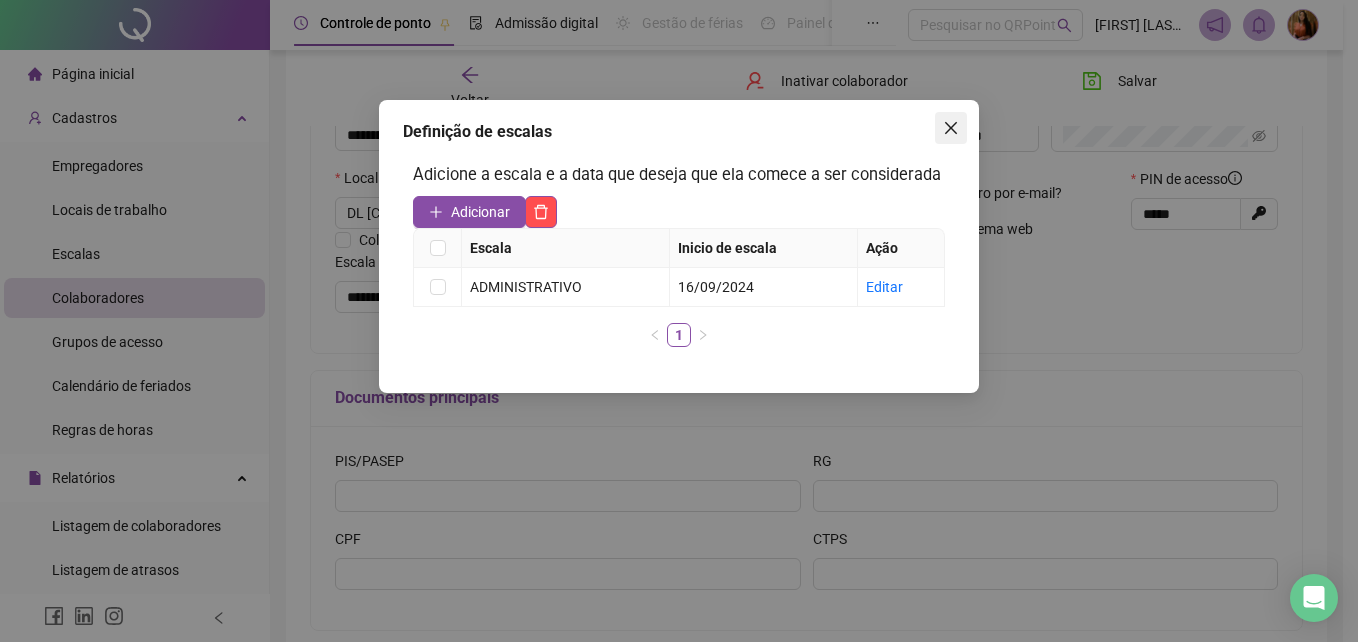 click 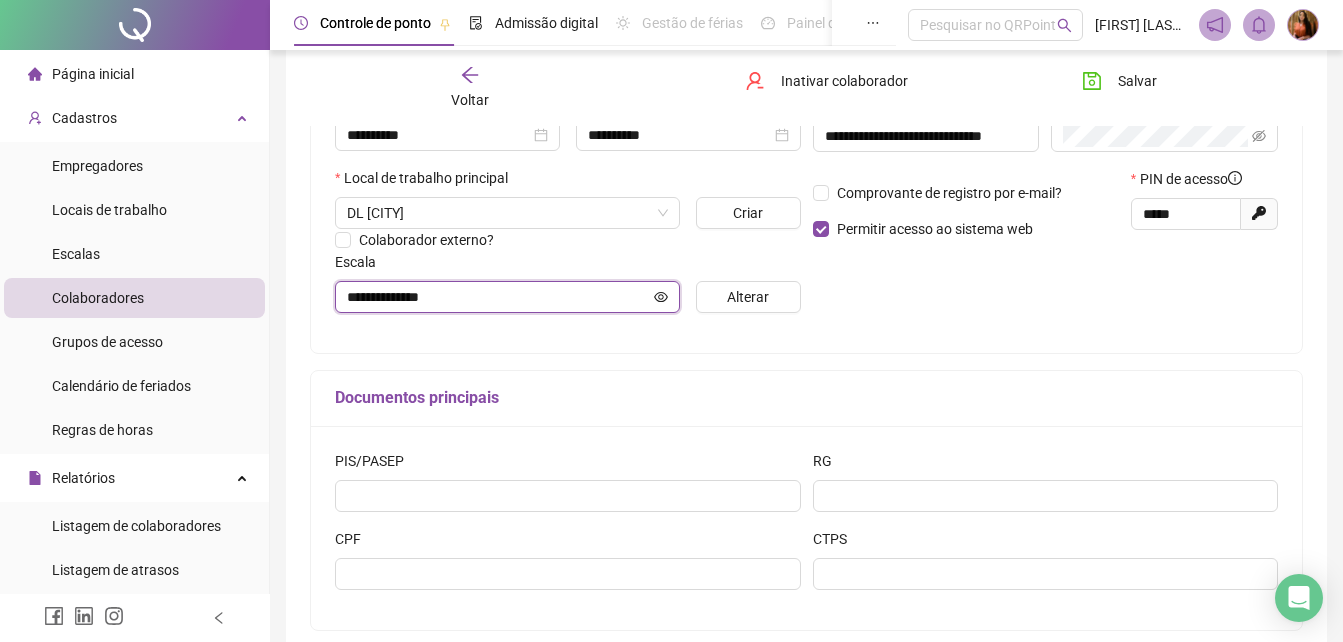 click 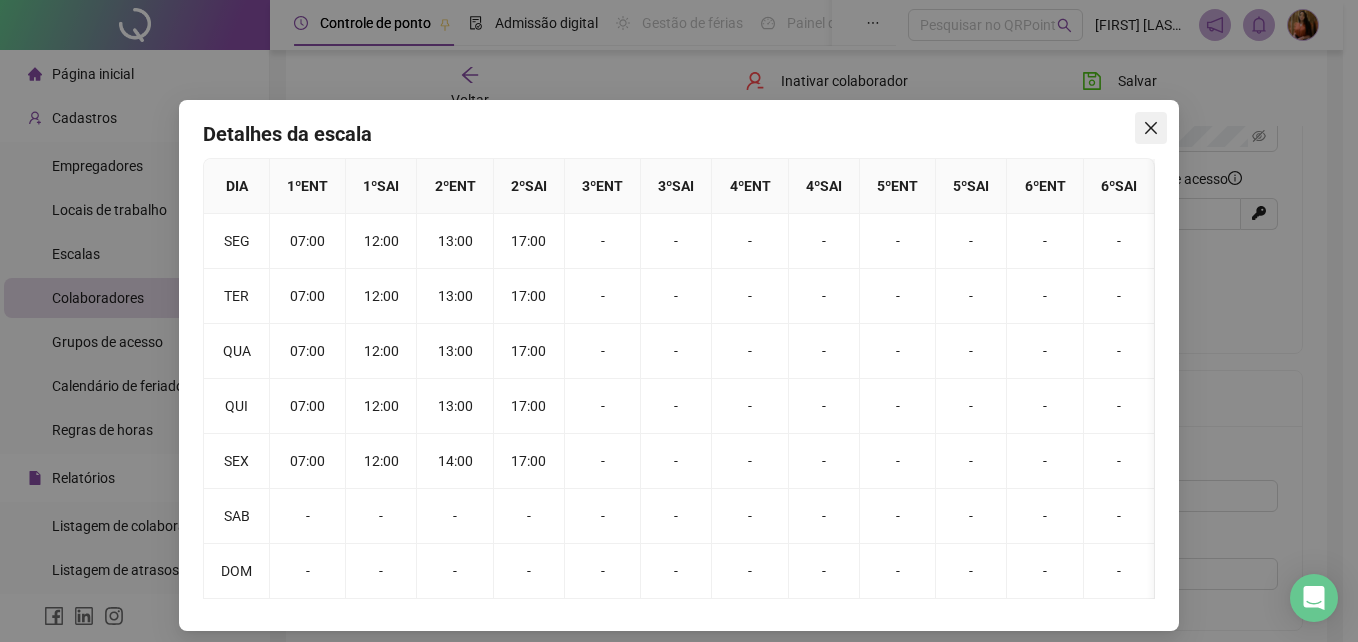 click at bounding box center (1151, 128) 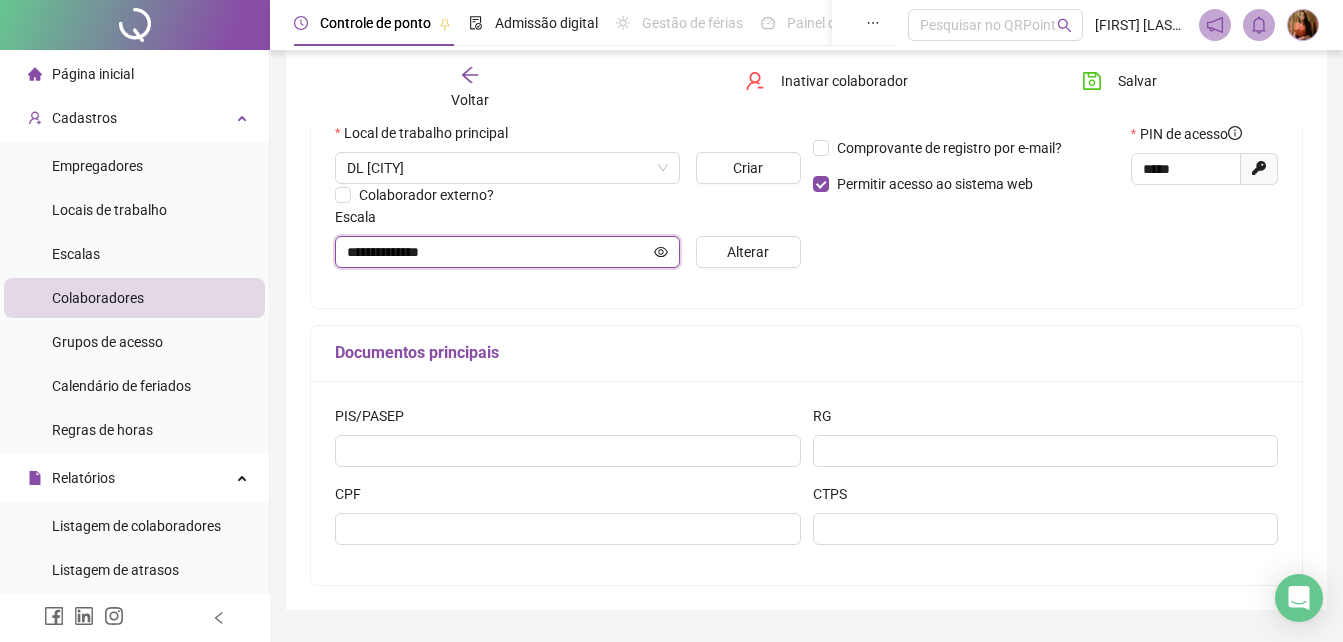 scroll, scrollTop: 499, scrollLeft: 0, axis: vertical 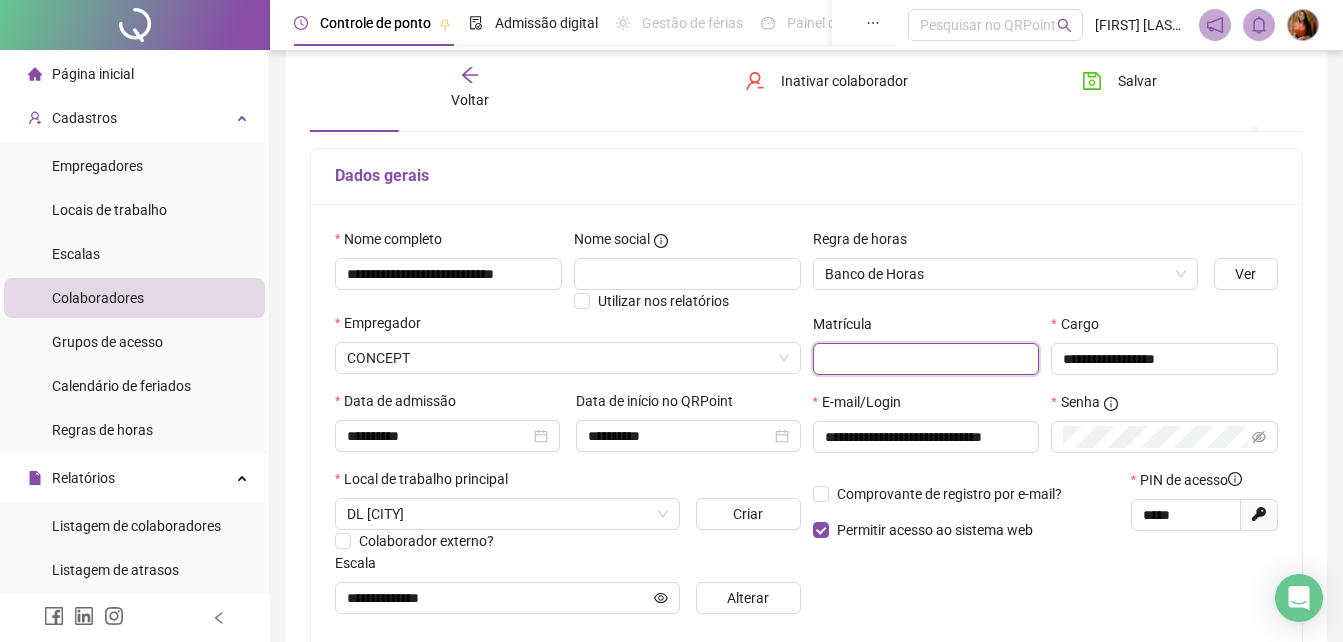 click at bounding box center [926, 359] 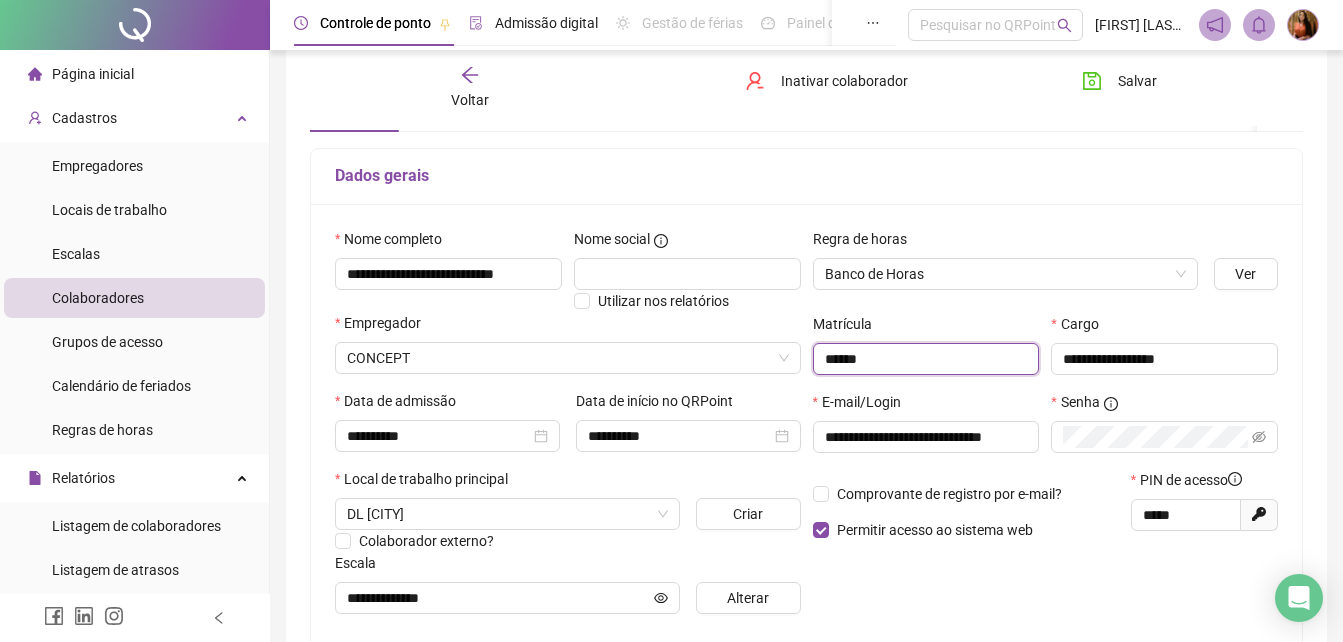 type on "******" 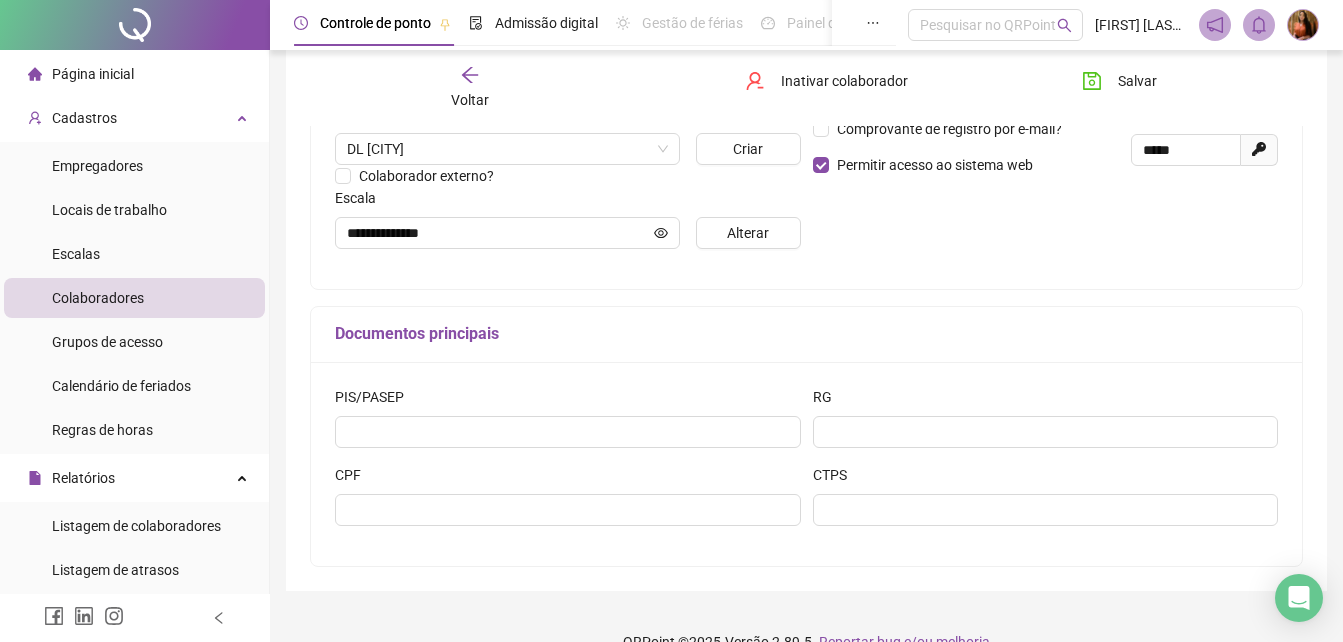 scroll, scrollTop: 499, scrollLeft: 0, axis: vertical 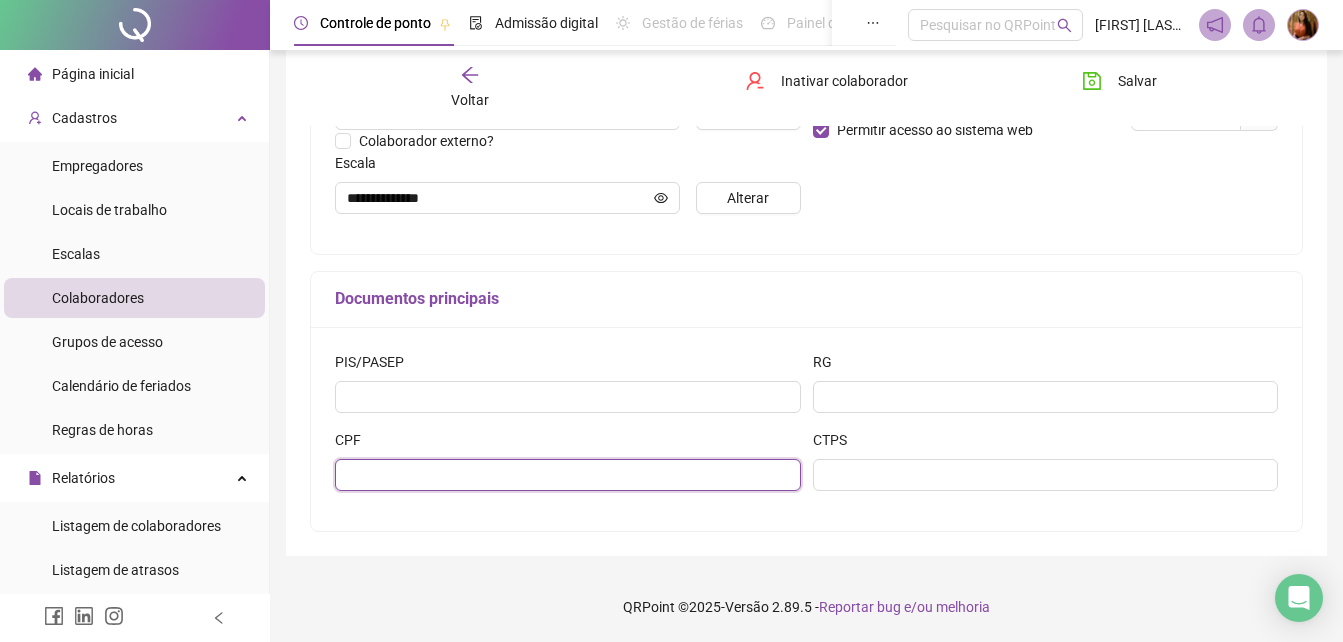 click at bounding box center (568, 475) 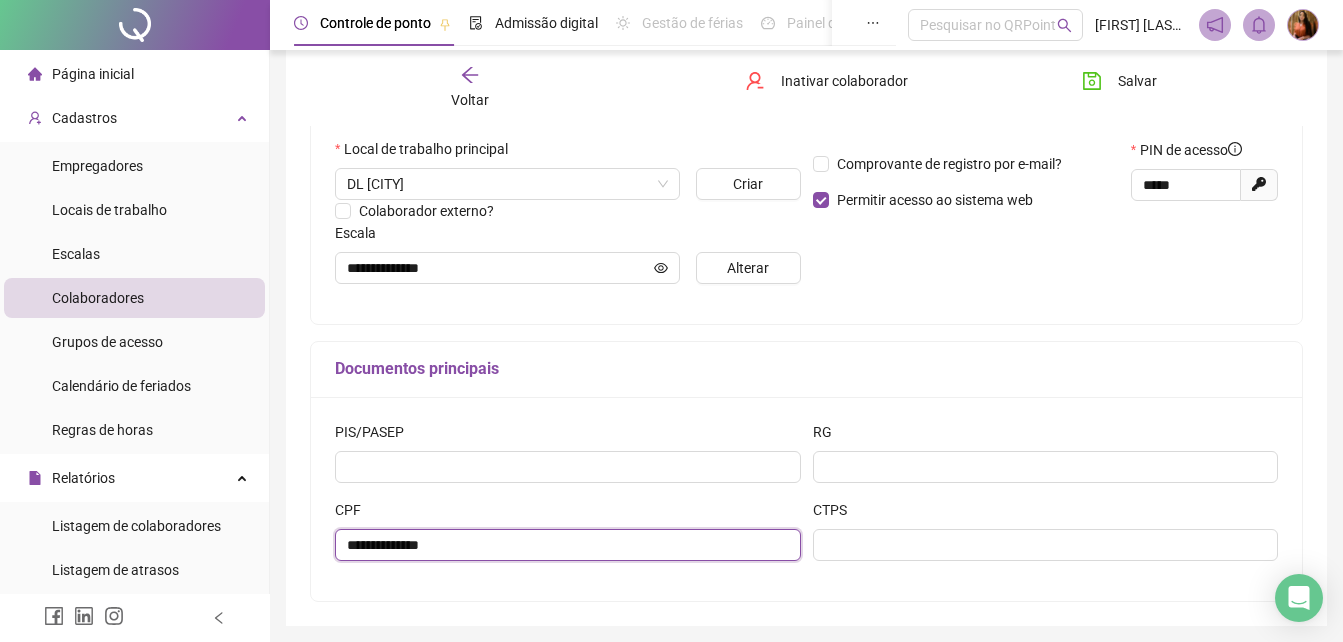 scroll, scrollTop: 199, scrollLeft: 0, axis: vertical 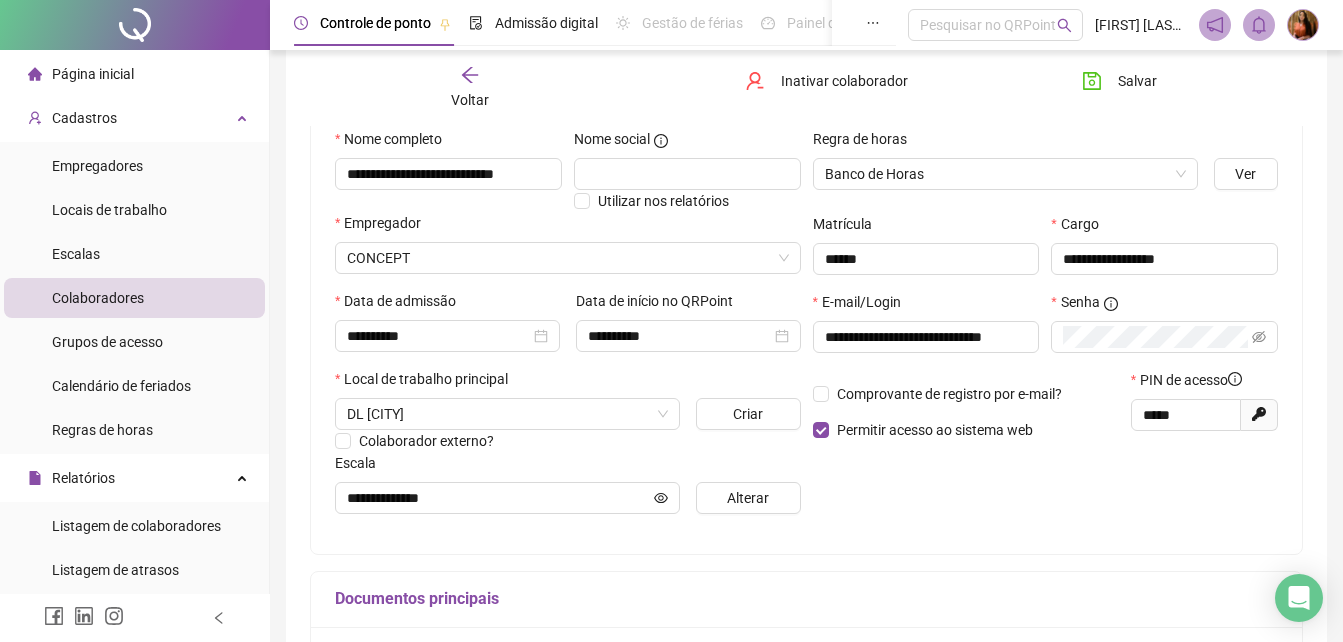 type on "**********" 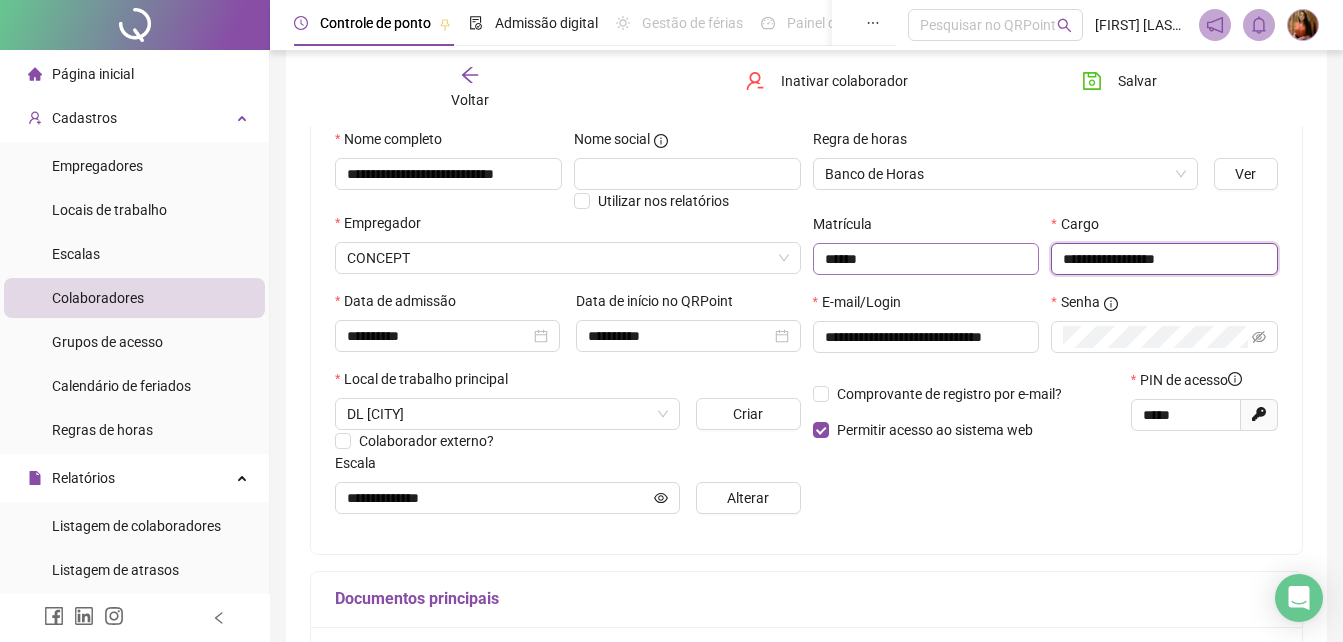 drag, startPoint x: 1204, startPoint y: 259, endPoint x: 1033, endPoint y: 274, distance: 171.65663 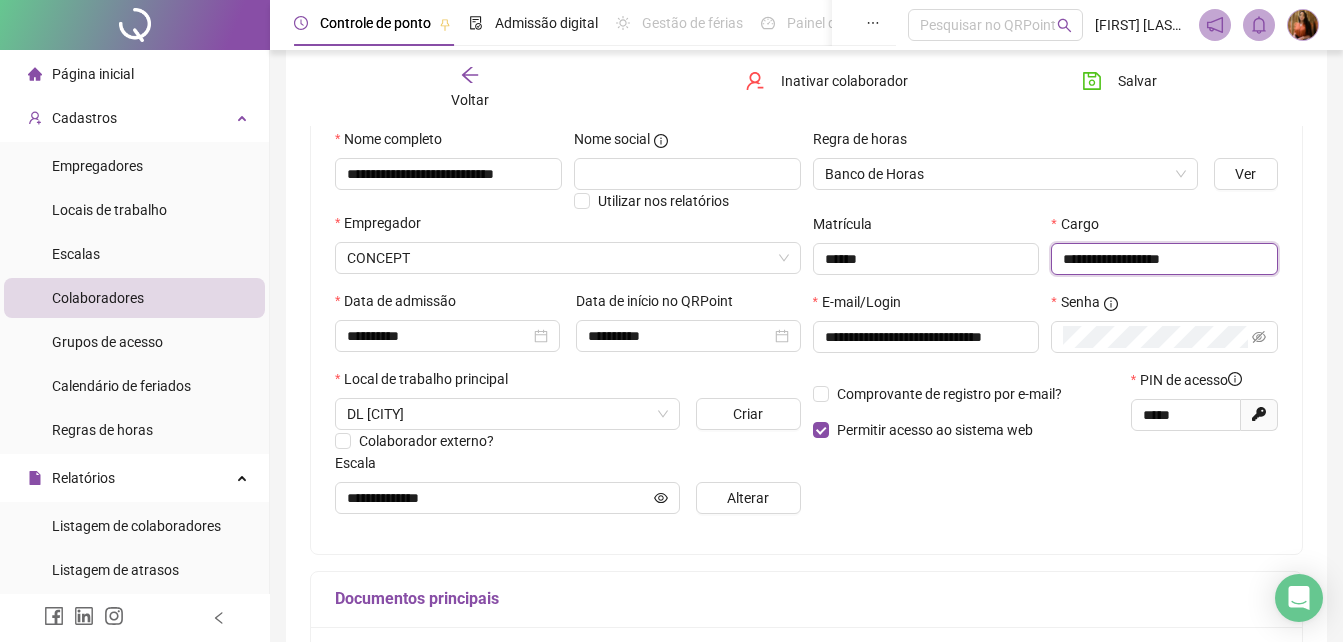 type on "**********" 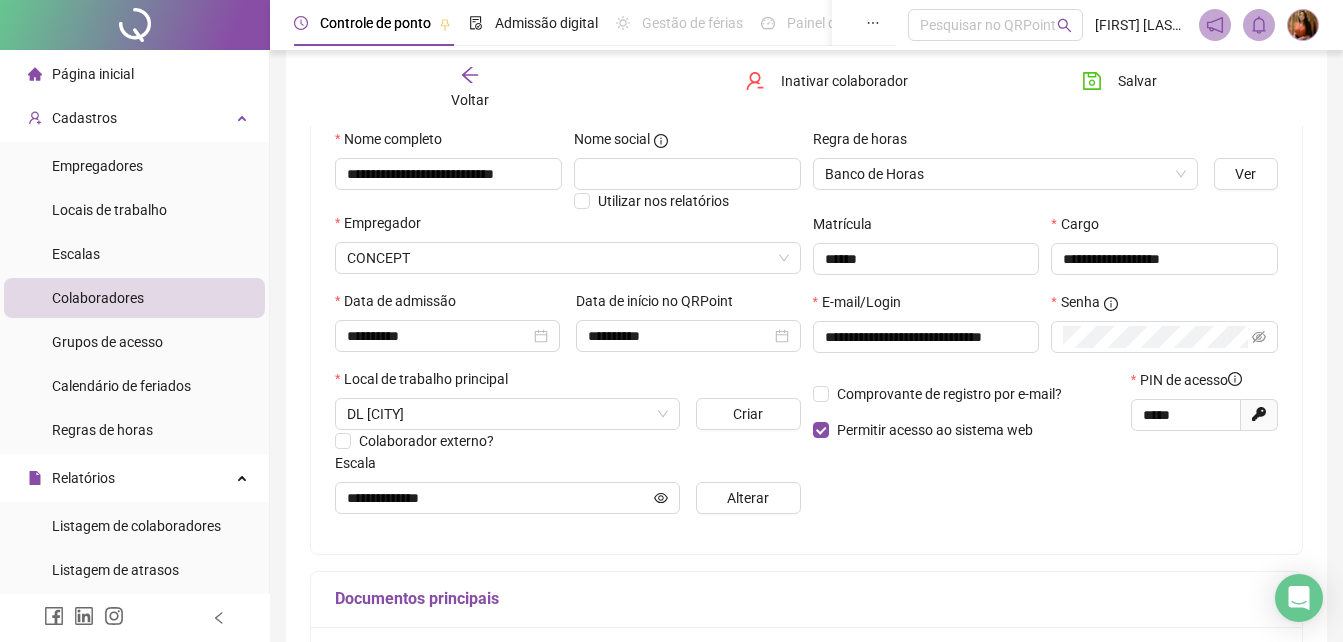 click on "Gerar novo pin" 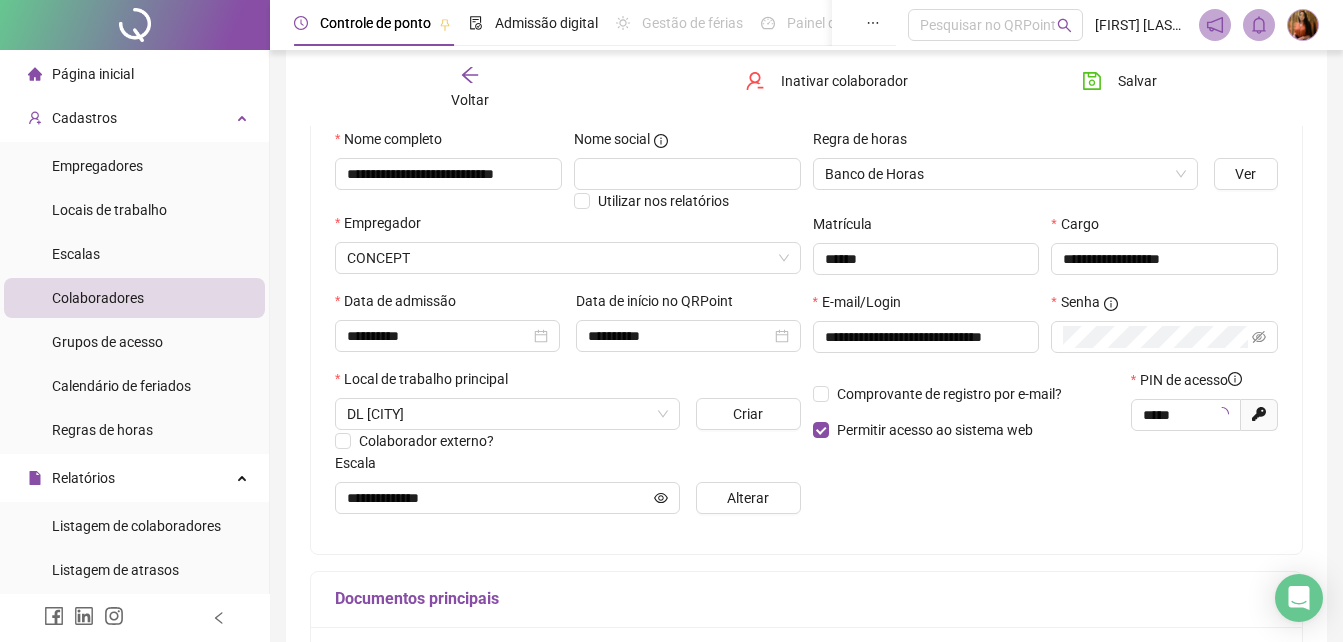 type on "*****" 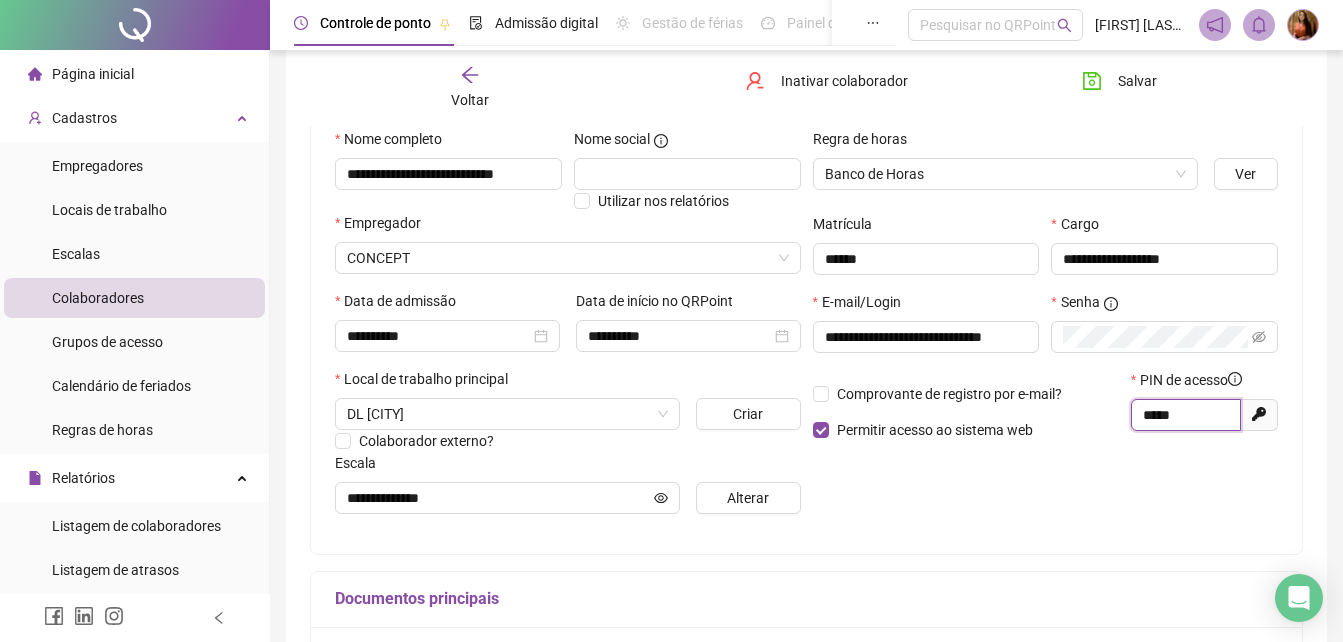 drag, startPoint x: 1190, startPoint y: 415, endPoint x: 1115, endPoint y: 424, distance: 75.53807 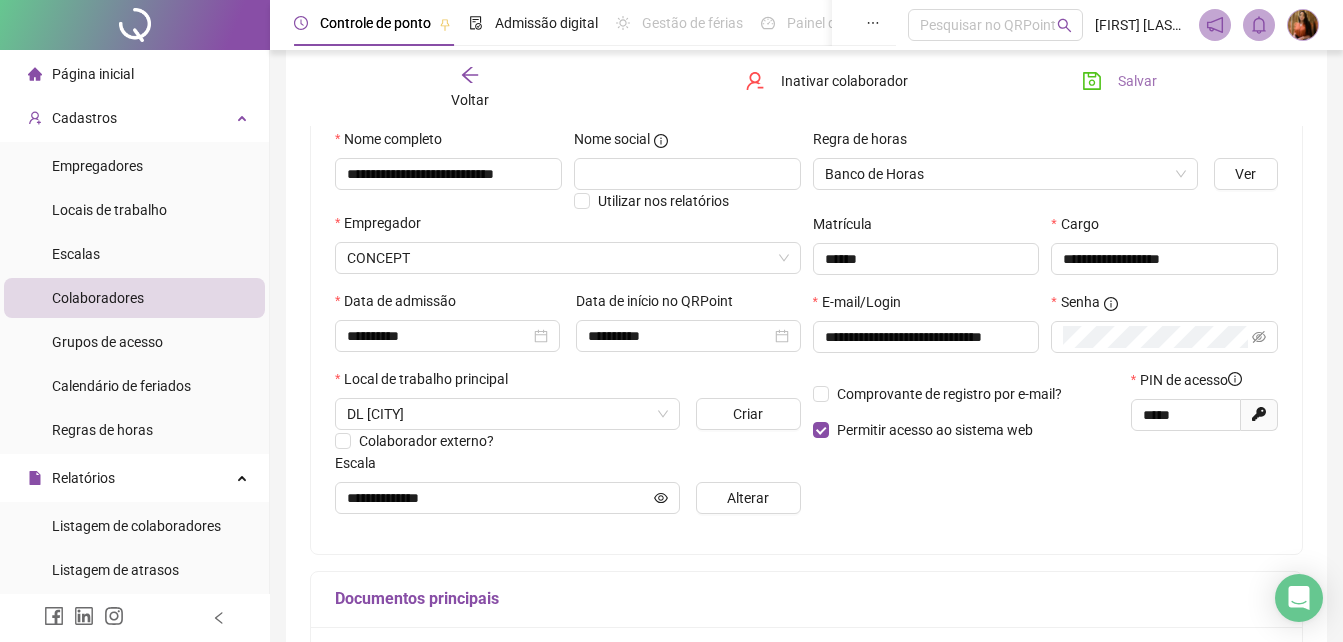 click on "Salvar" at bounding box center (1137, 81) 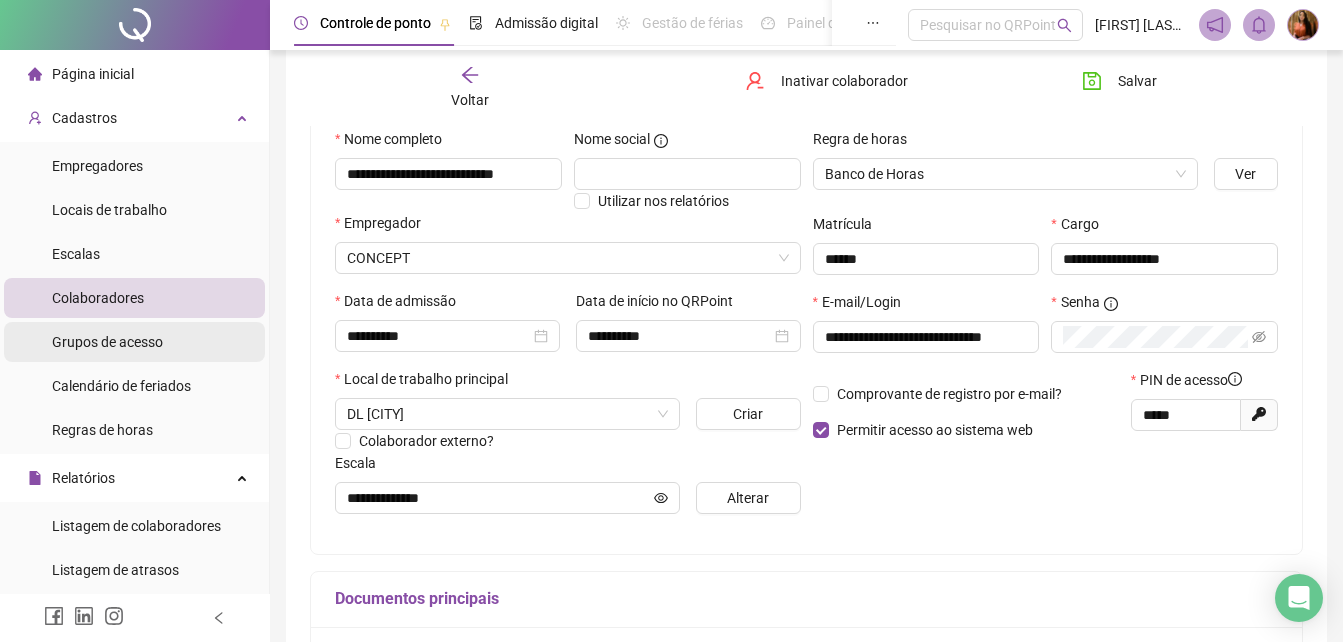 click on "Grupos de acesso" at bounding box center (107, 342) 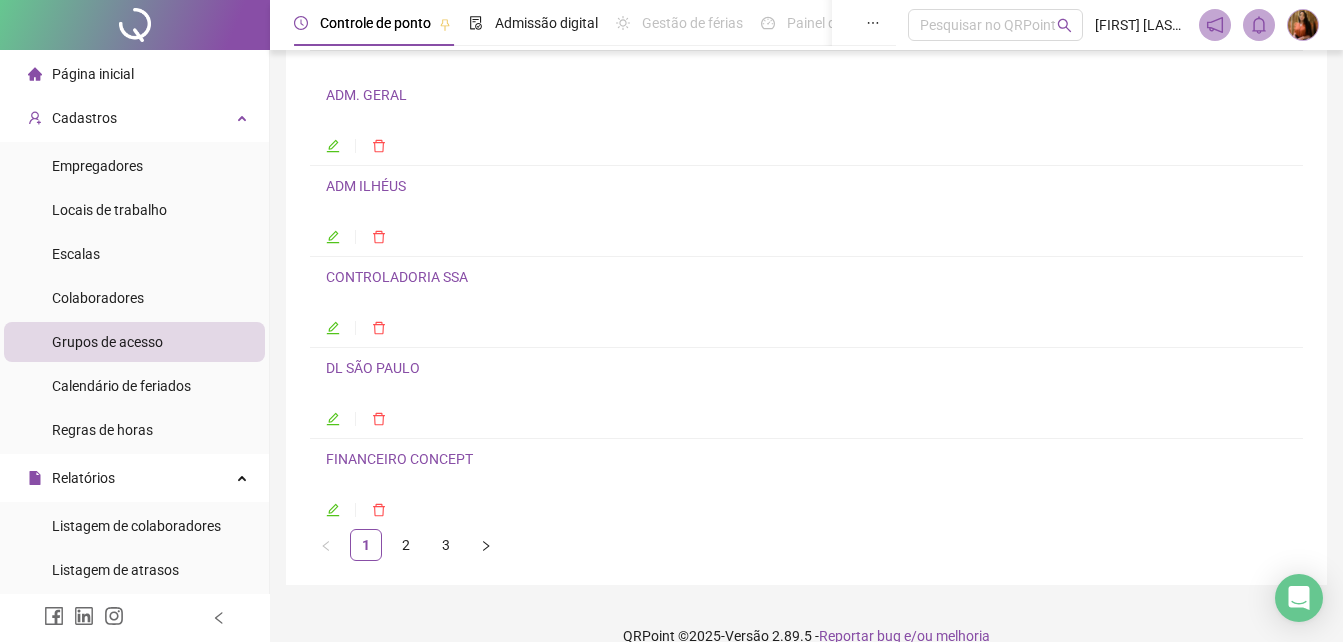 scroll, scrollTop: 165, scrollLeft: 0, axis: vertical 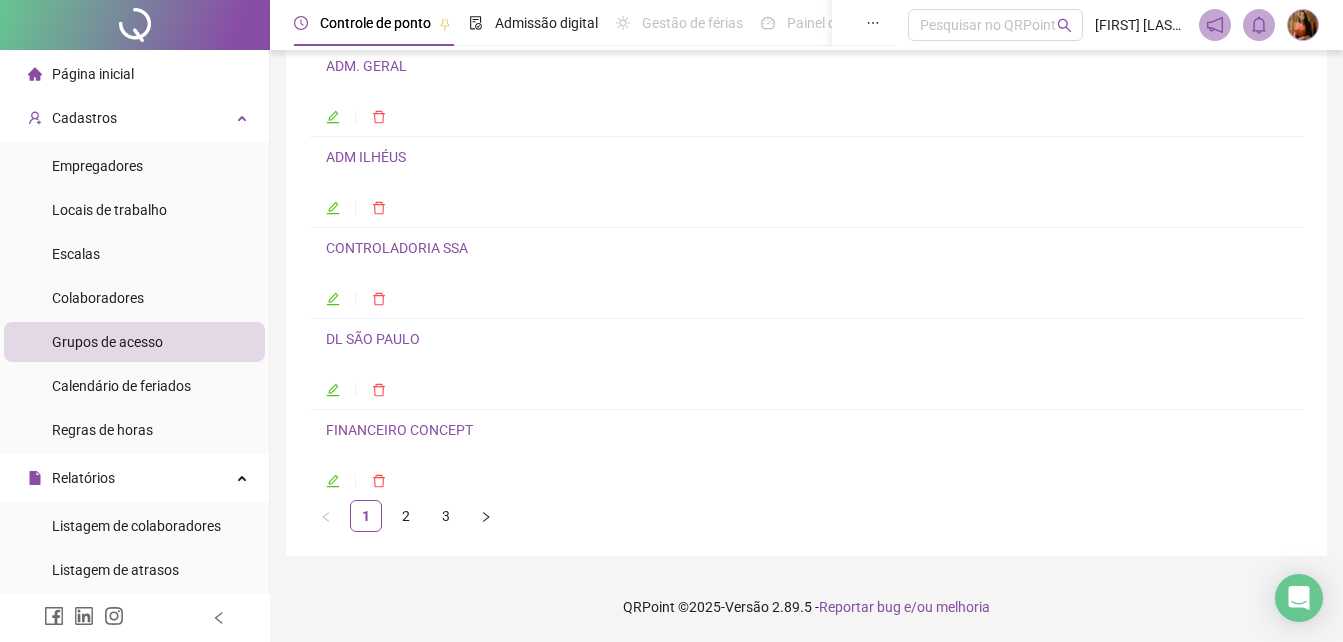 click 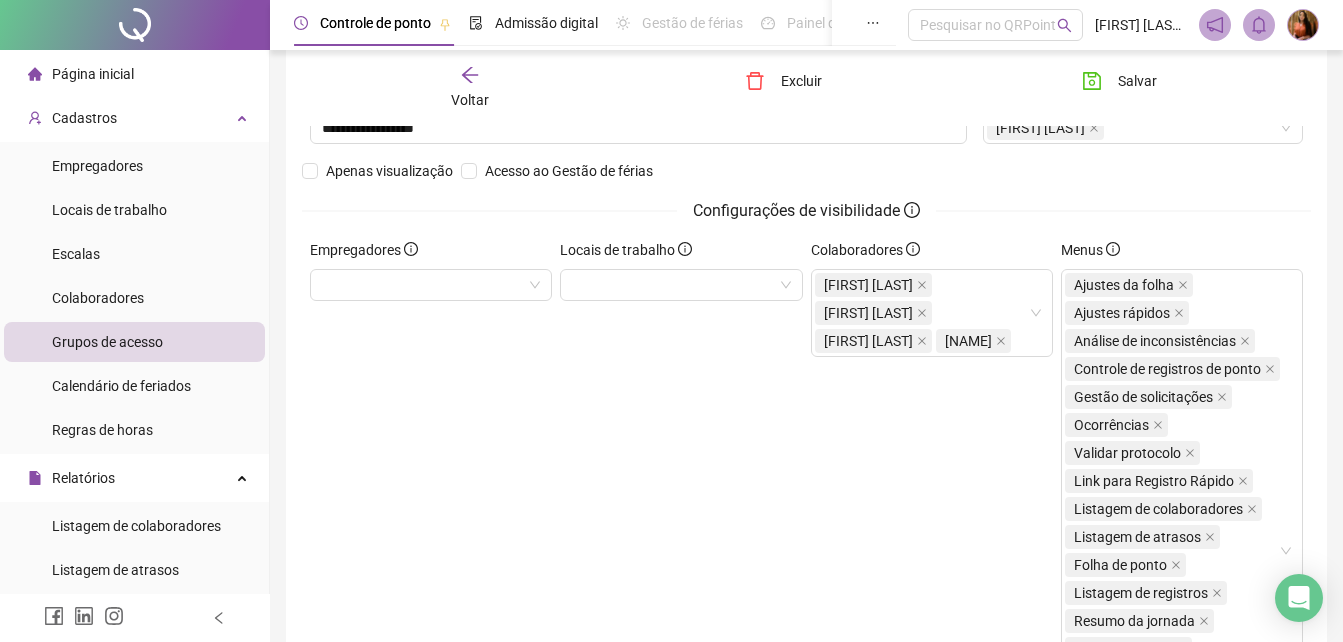 scroll, scrollTop: 175, scrollLeft: 0, axis: vertical 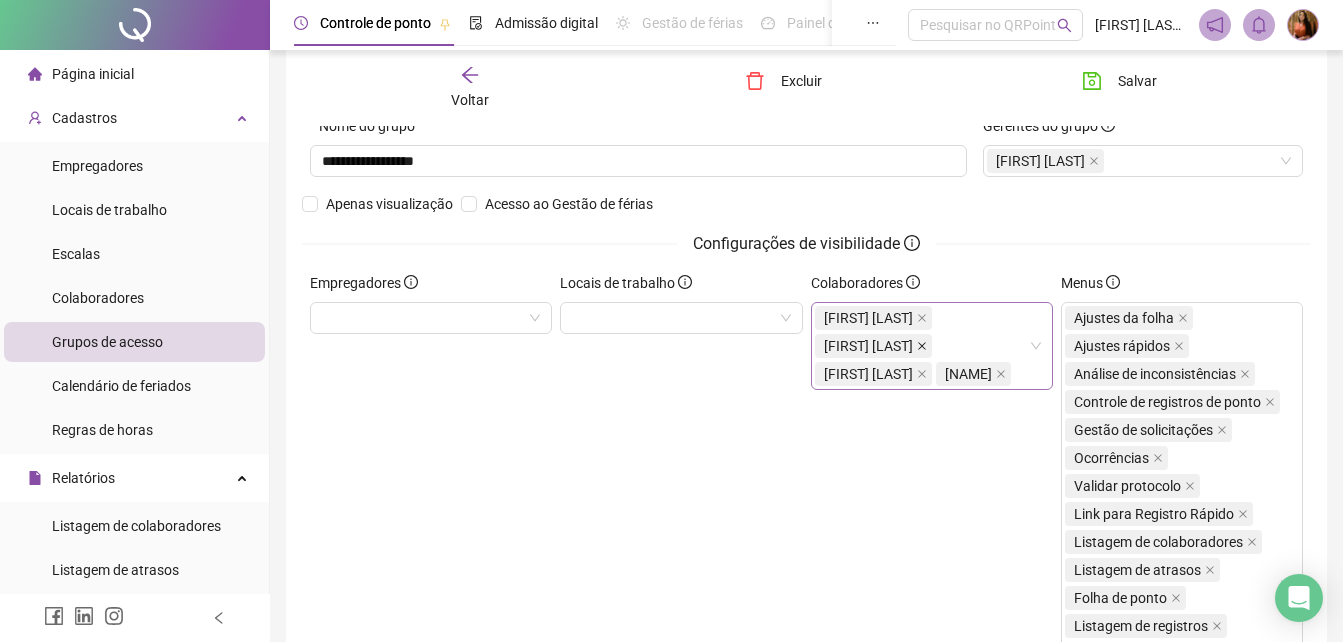 click 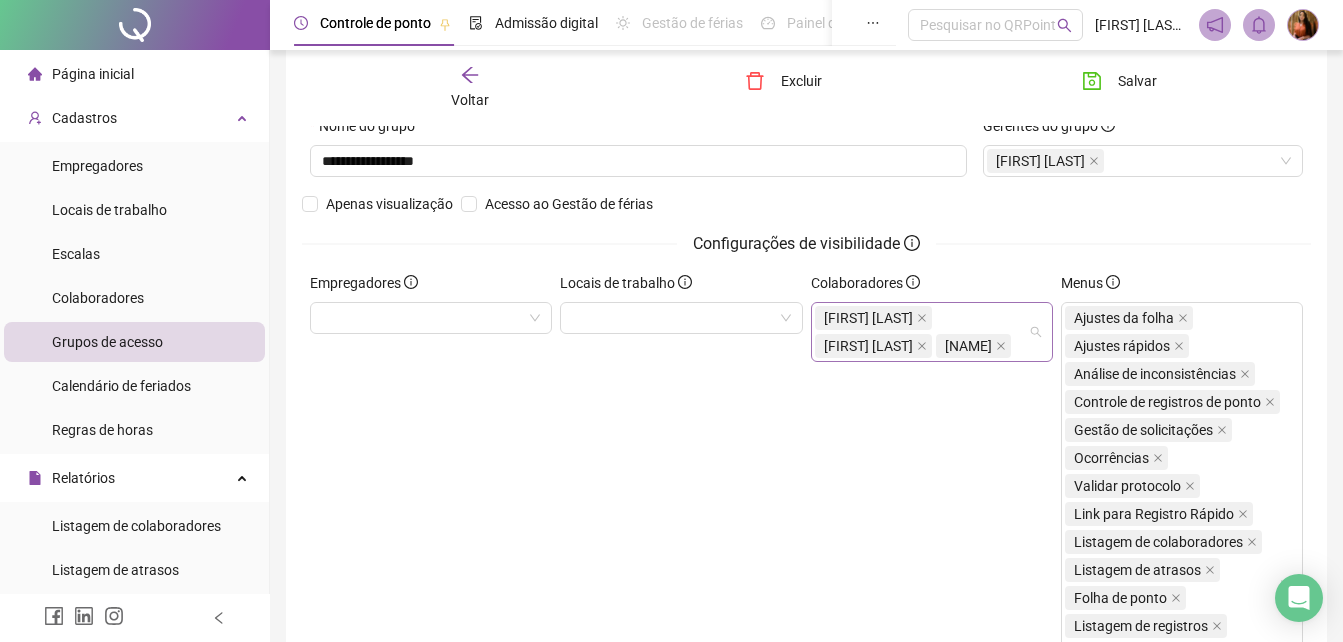 click on "DANIELA APARECIDA MATOS GOMES ELANE OLIVEIRA DE SANTANA LEITE LEONARDO AZEVEDO SANTOS" at bounding box center (921, 332) 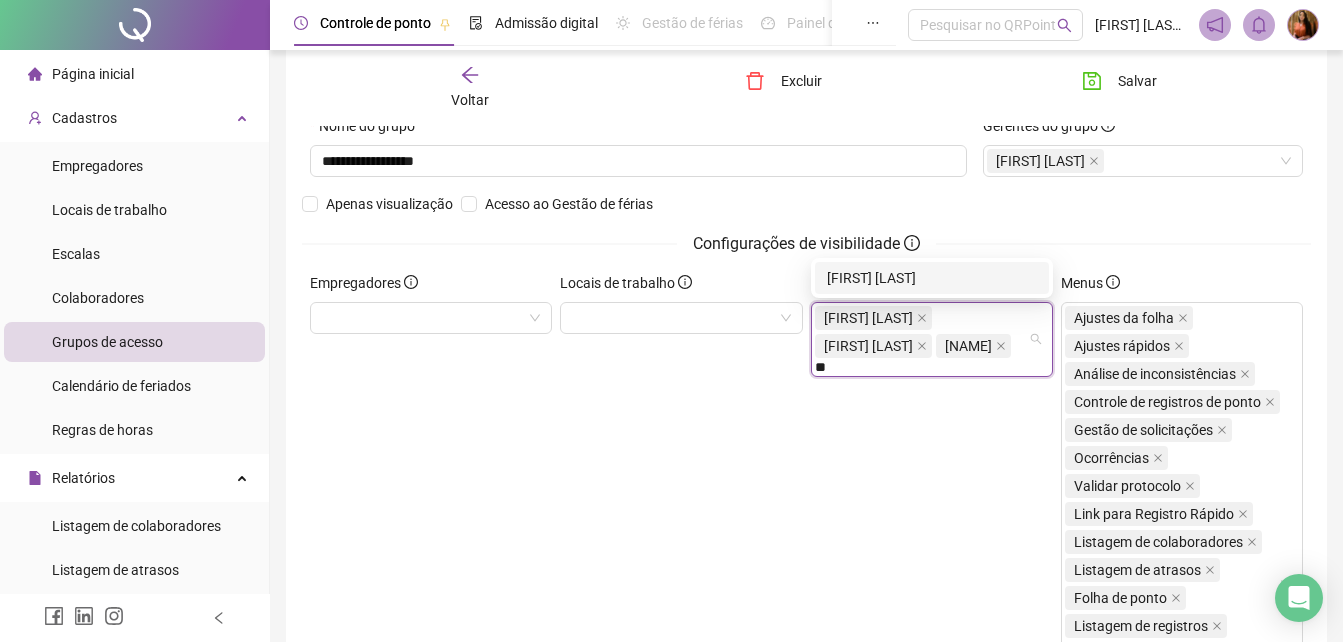 type on "*" 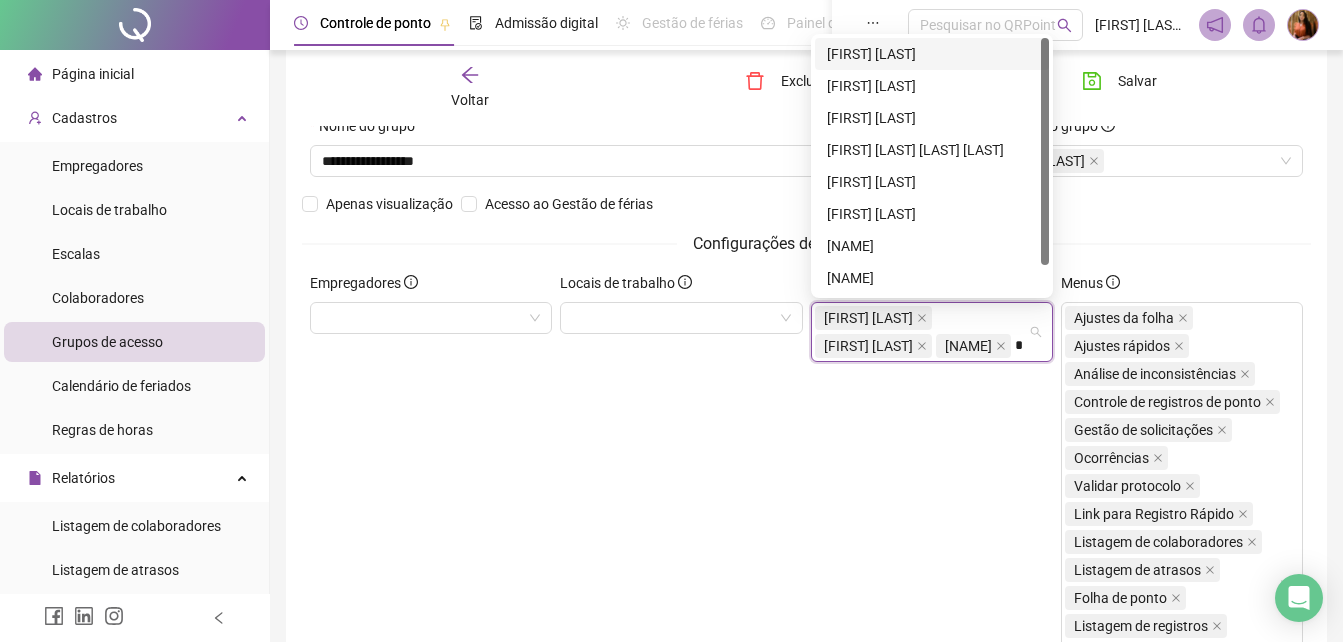 click on "[FIRST] [LAST]" at bounding box center (932, 54) 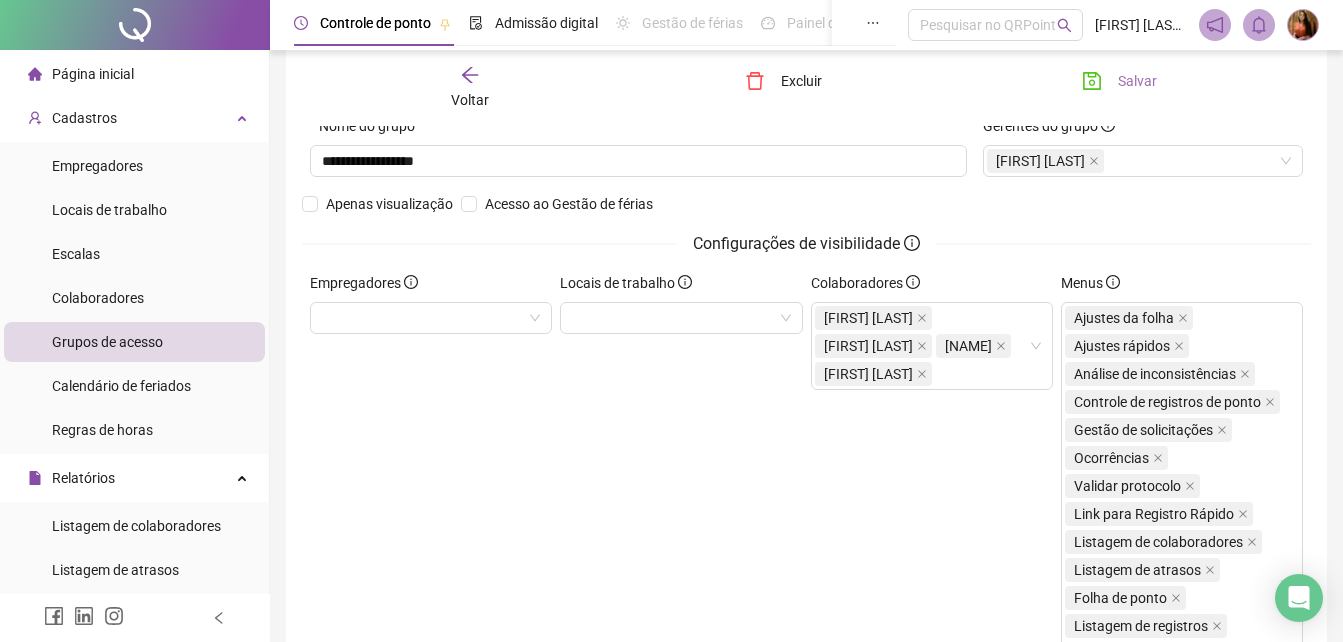 click on "Salvar" at bounding box center (1137, 81) 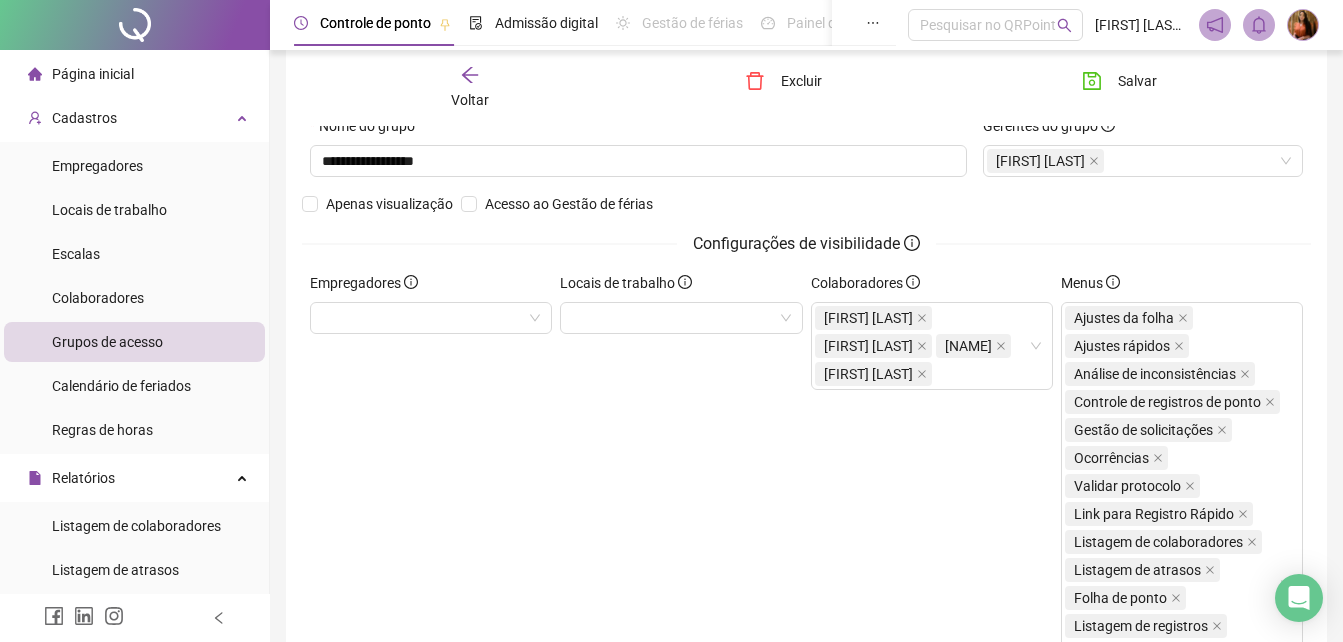 click 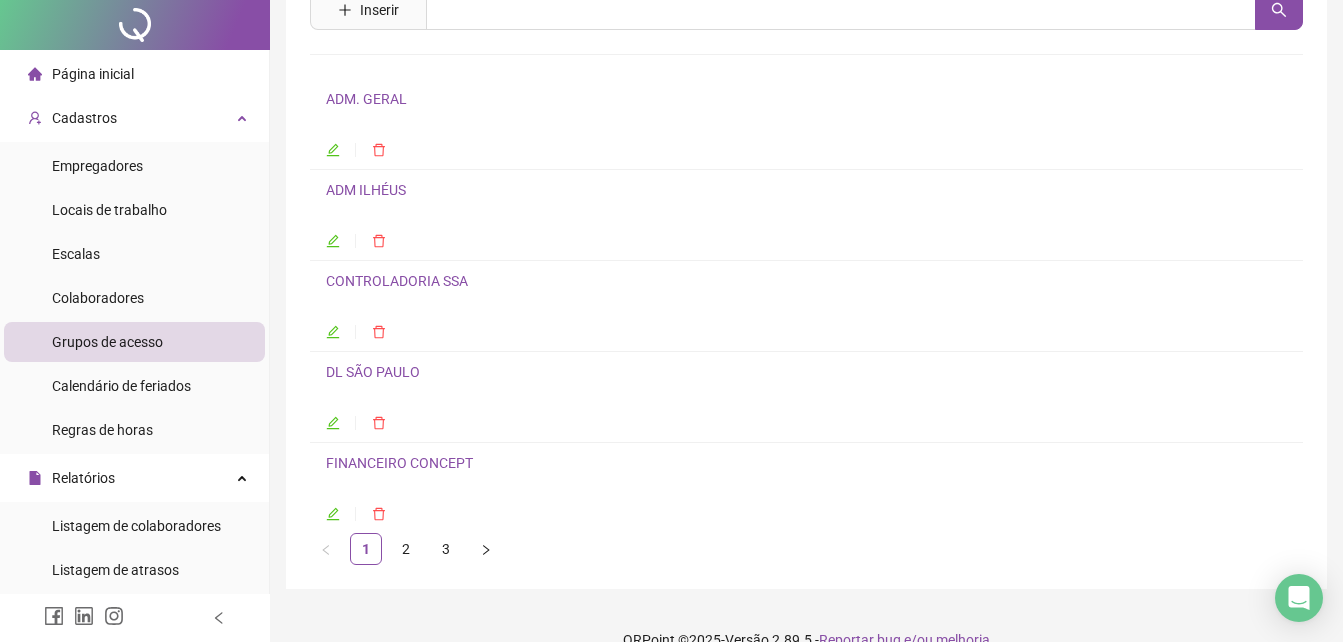 scroll, scrollTop: 0, scrollLeft: 0, axis: both 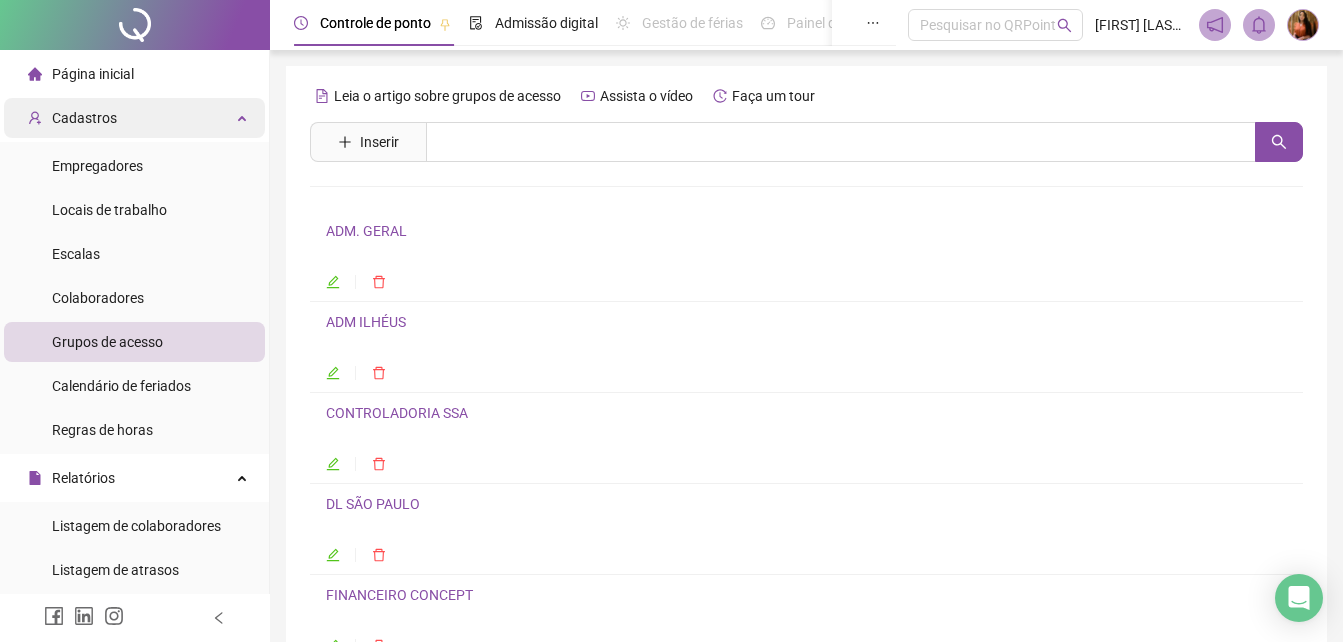 click on "Cadastros" at bounding box center [84, 118] 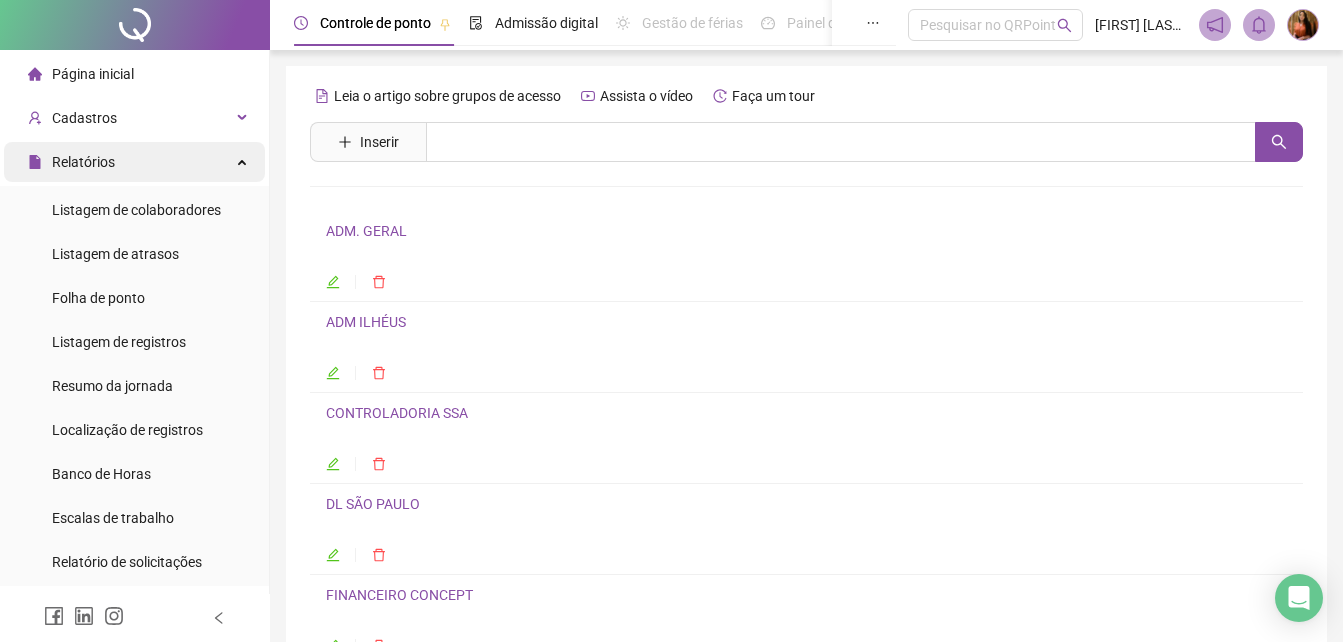 click on "Relatórios" at bounding box center [83, 162] 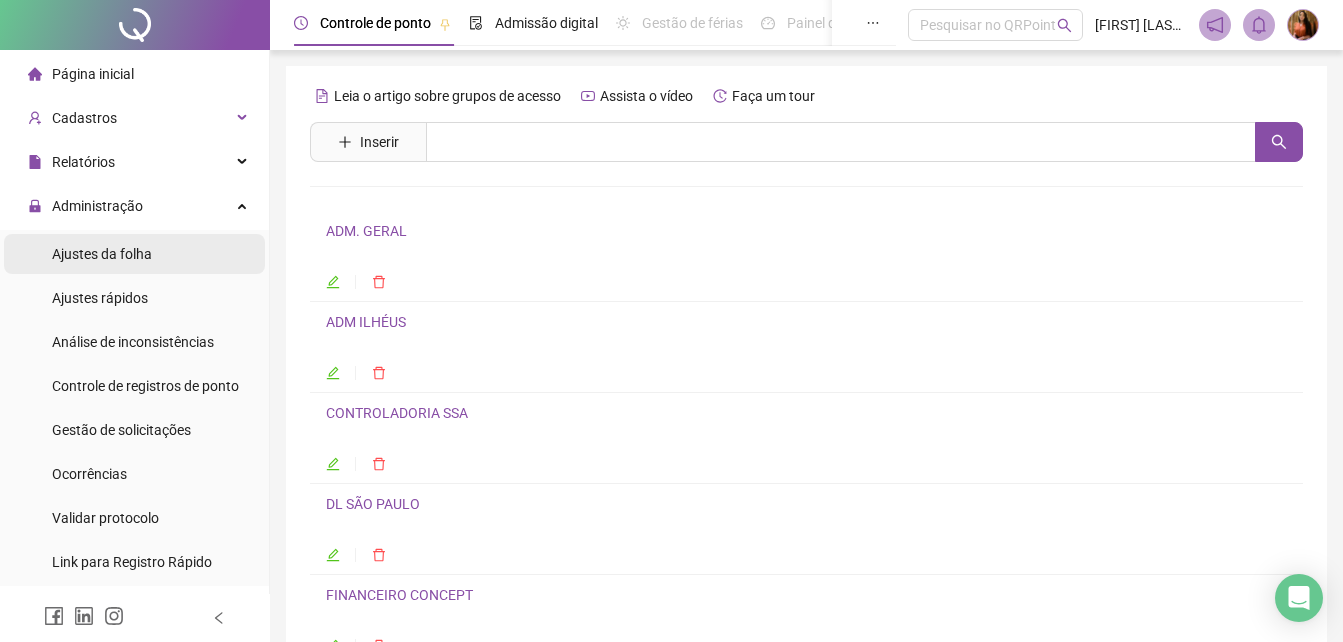click on "Ajustes da folha" at bounding box center [102, 254] 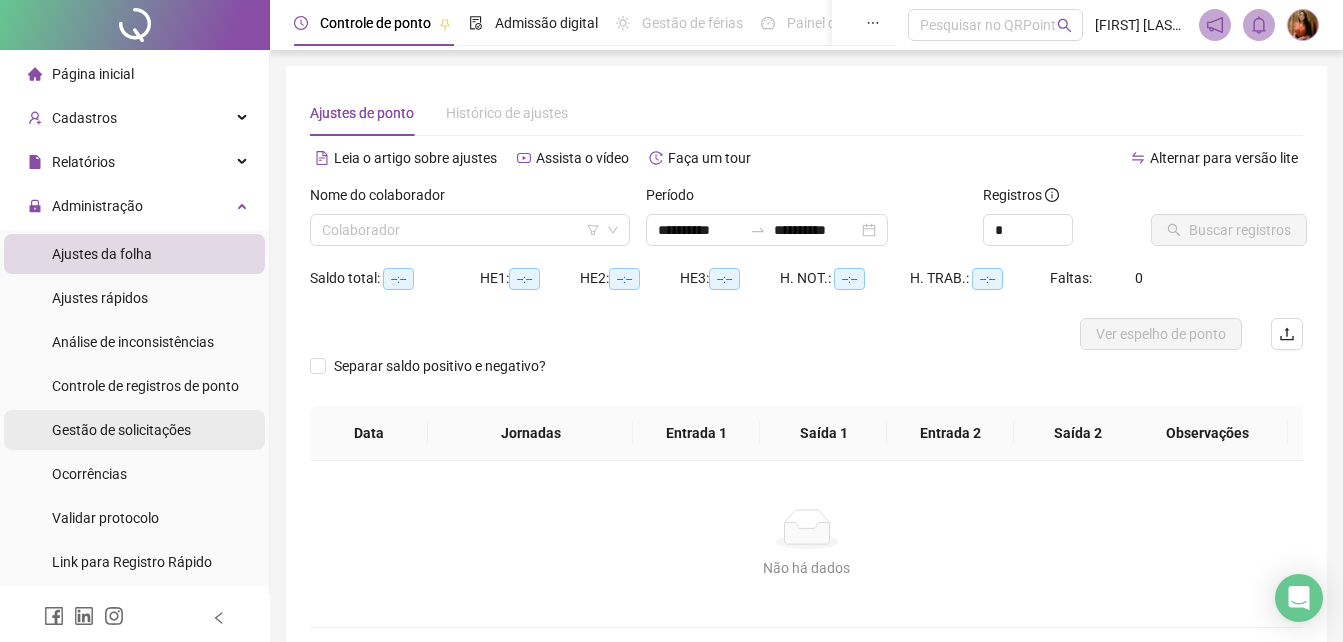 click on "Gestão de solicitações" at bounding box center [121, 430] 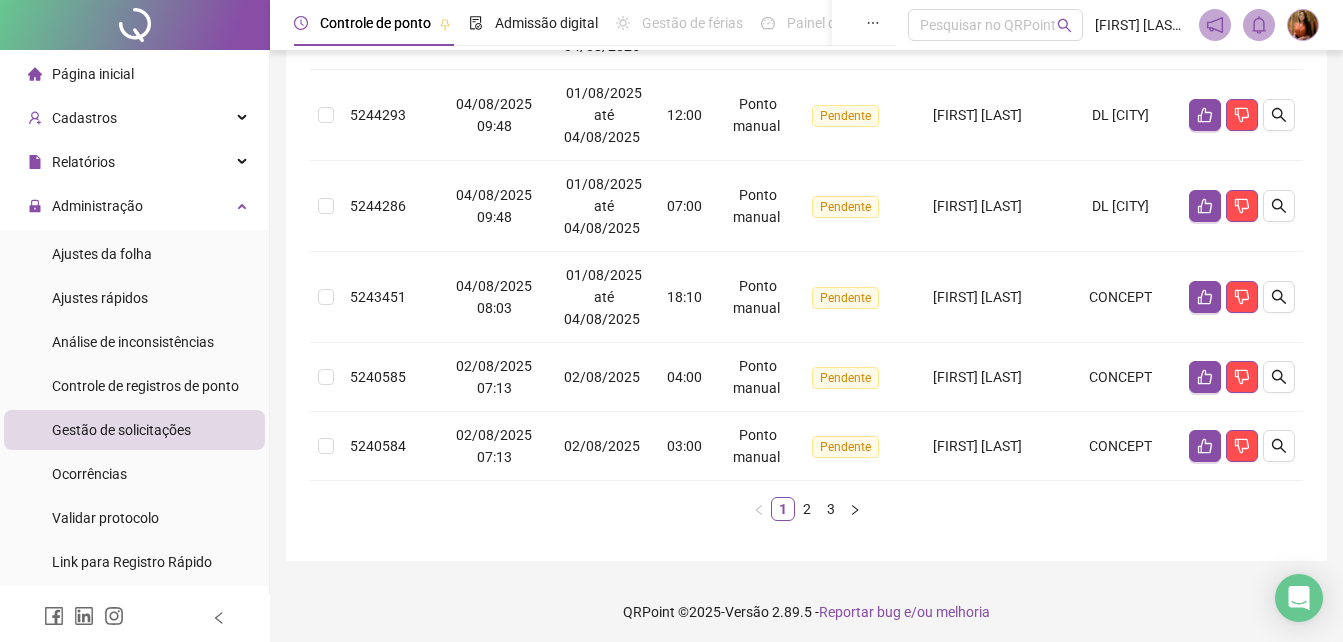 scroll, scrollTop: 805, scrollLeft: 0, axis: vertical 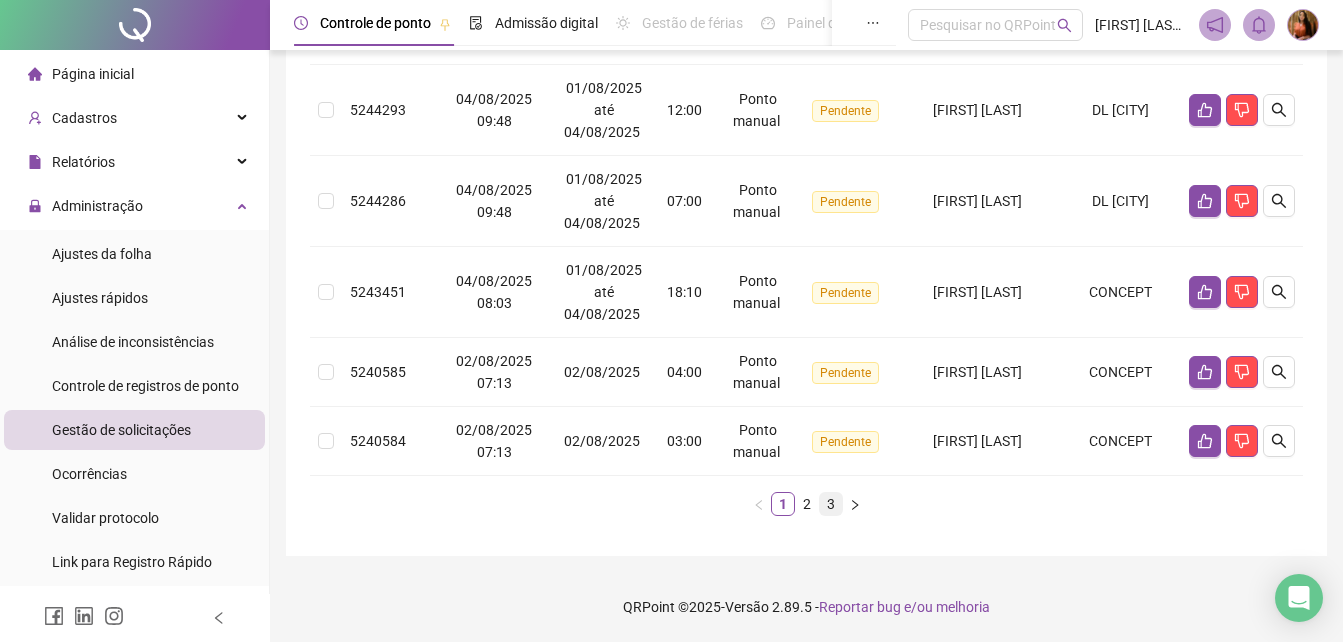 click on "3" at bounding box center [831, 504] 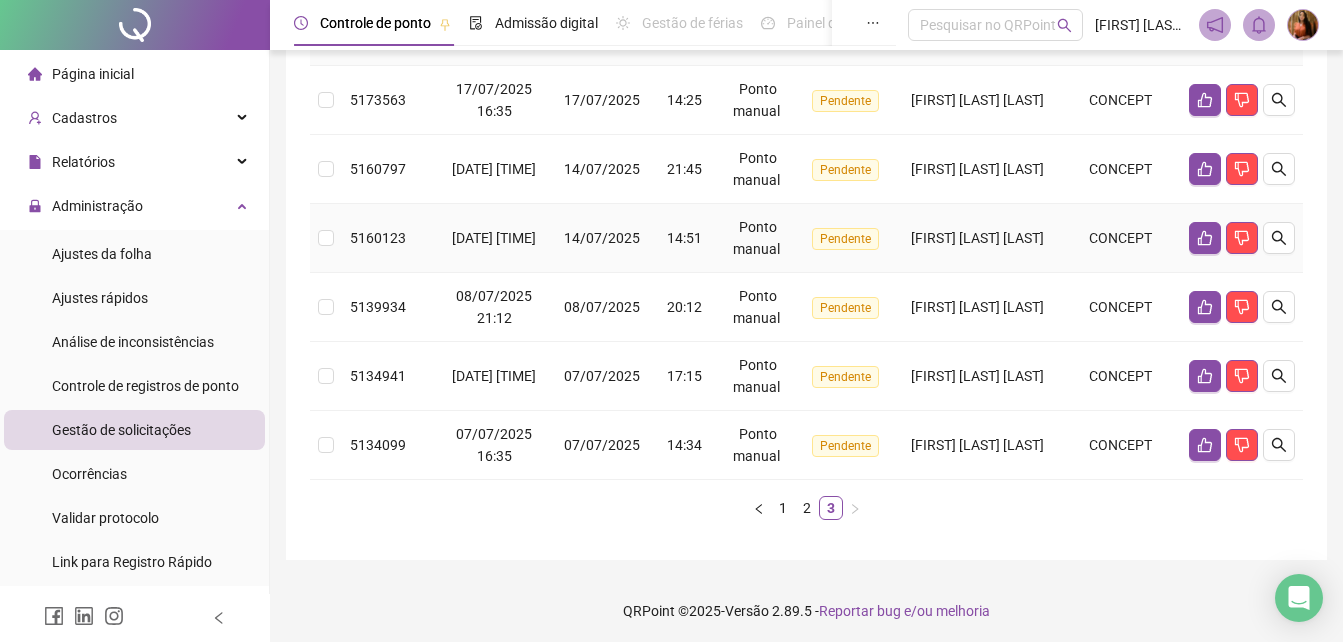 scroll, scrollTop: 281, scrollLeft: 0, axis: vertical 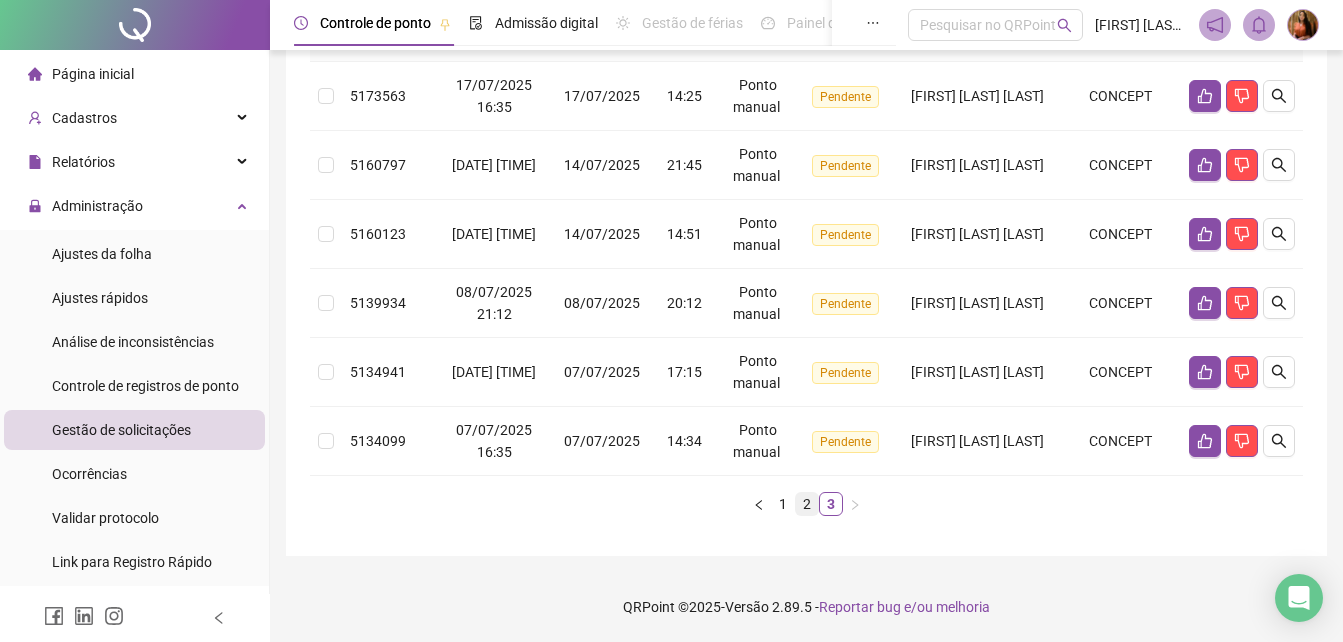 click on "2" at bounding box center (807, 504) 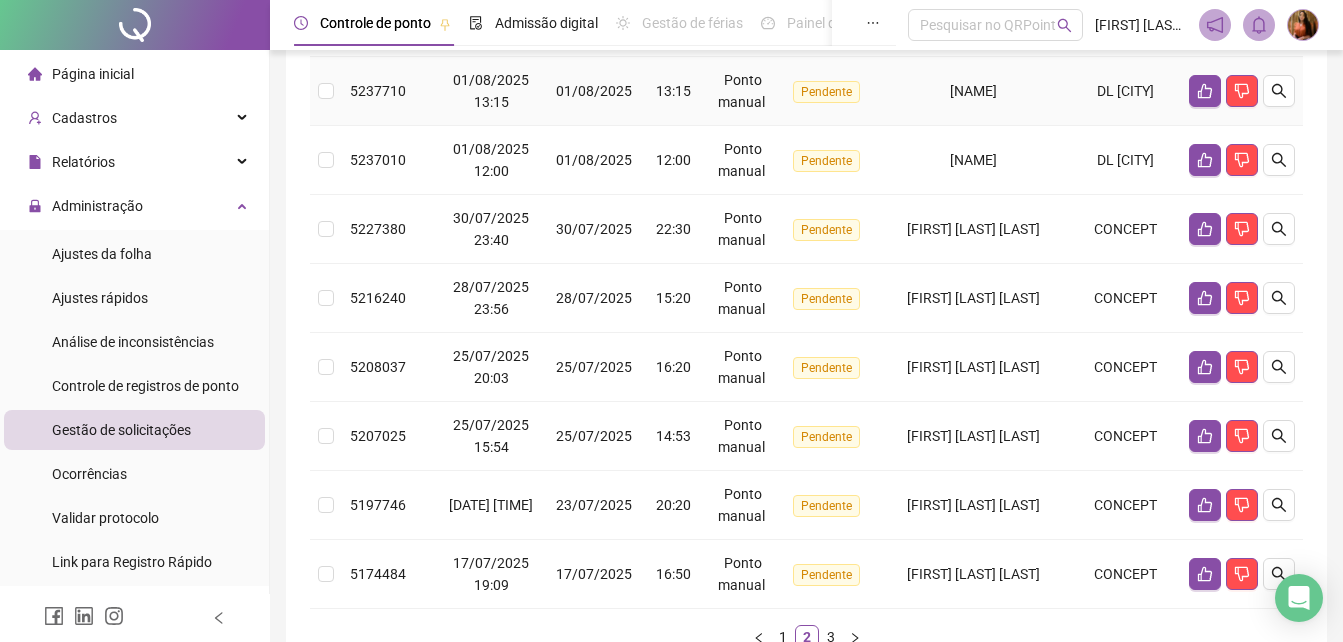 scroll, scrollTop: 739, scrollLeft: 0, axis: vertical 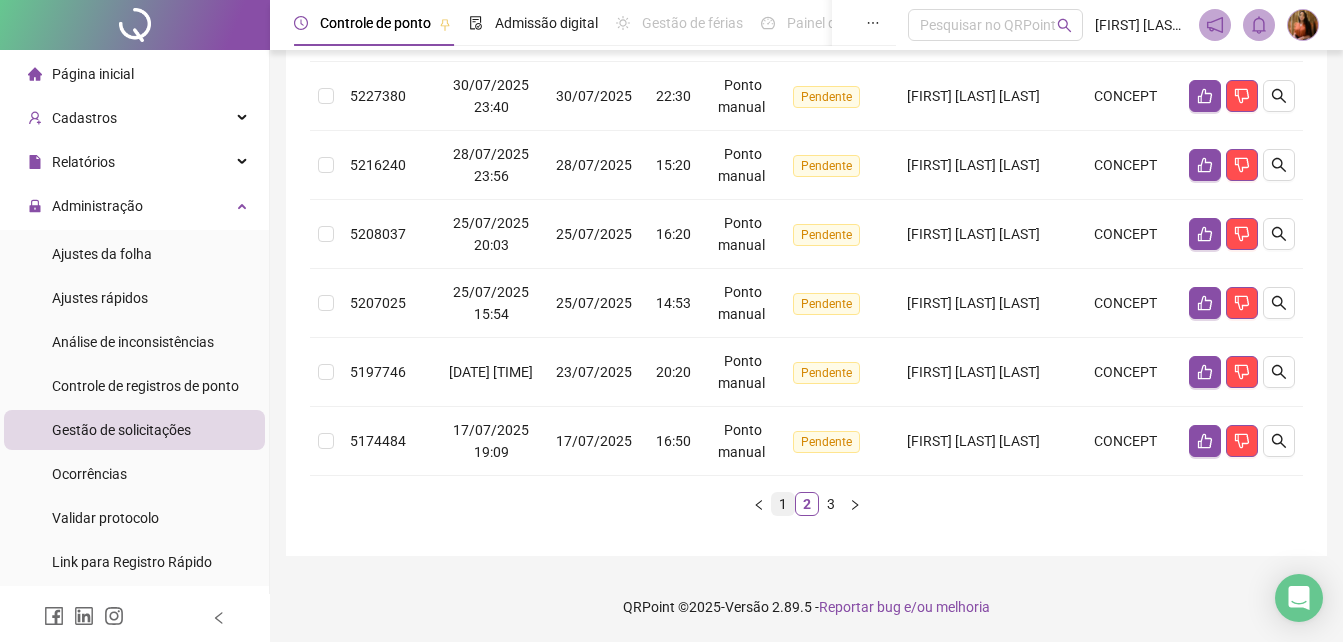 click on "1" at bounding box center (783, 504) 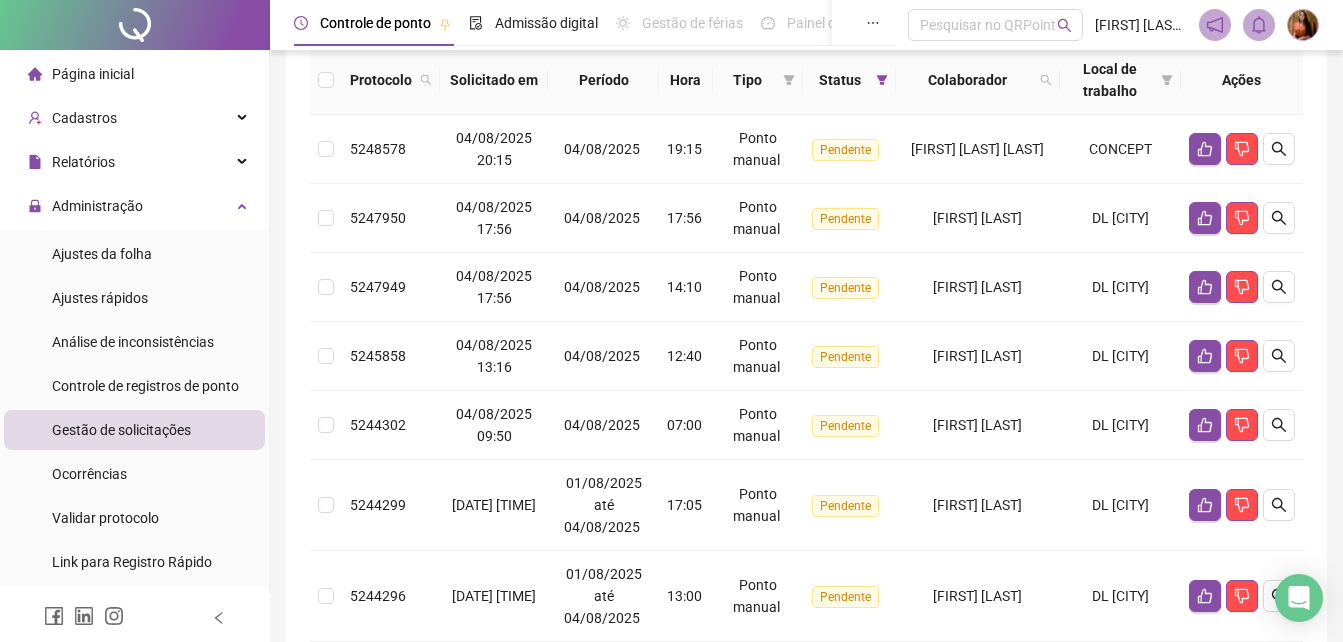 scroll, scrollTop: 139, scrollLeft: 0, axis: vertical 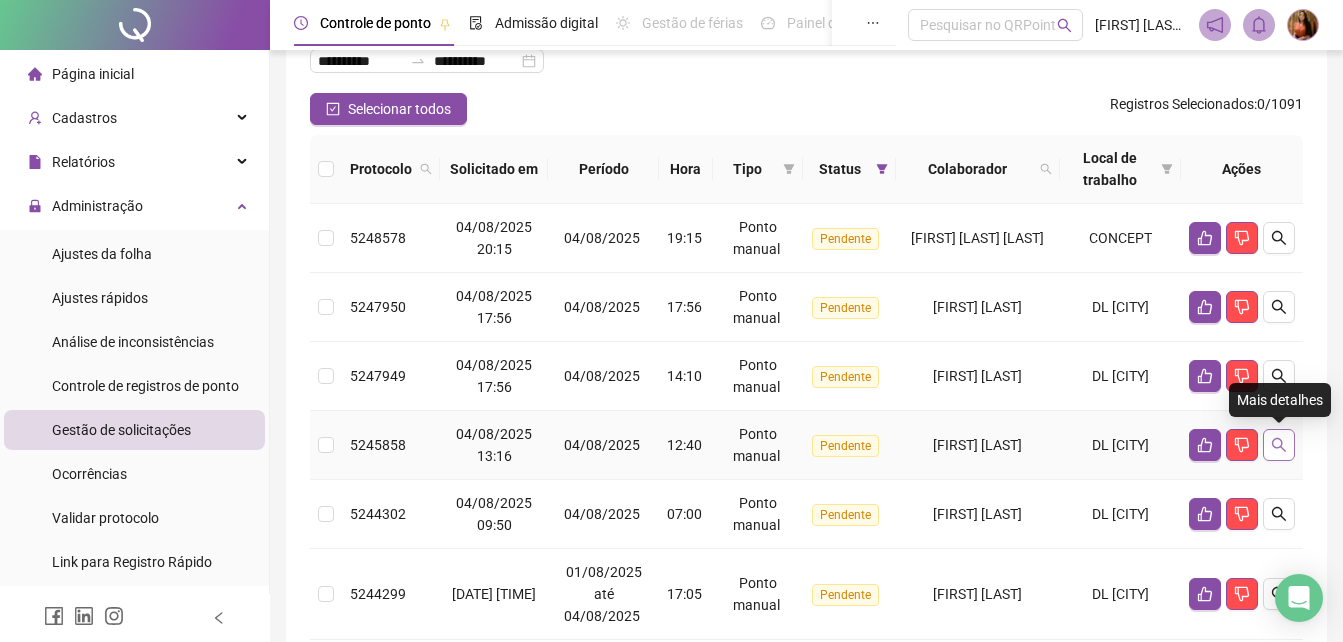 click 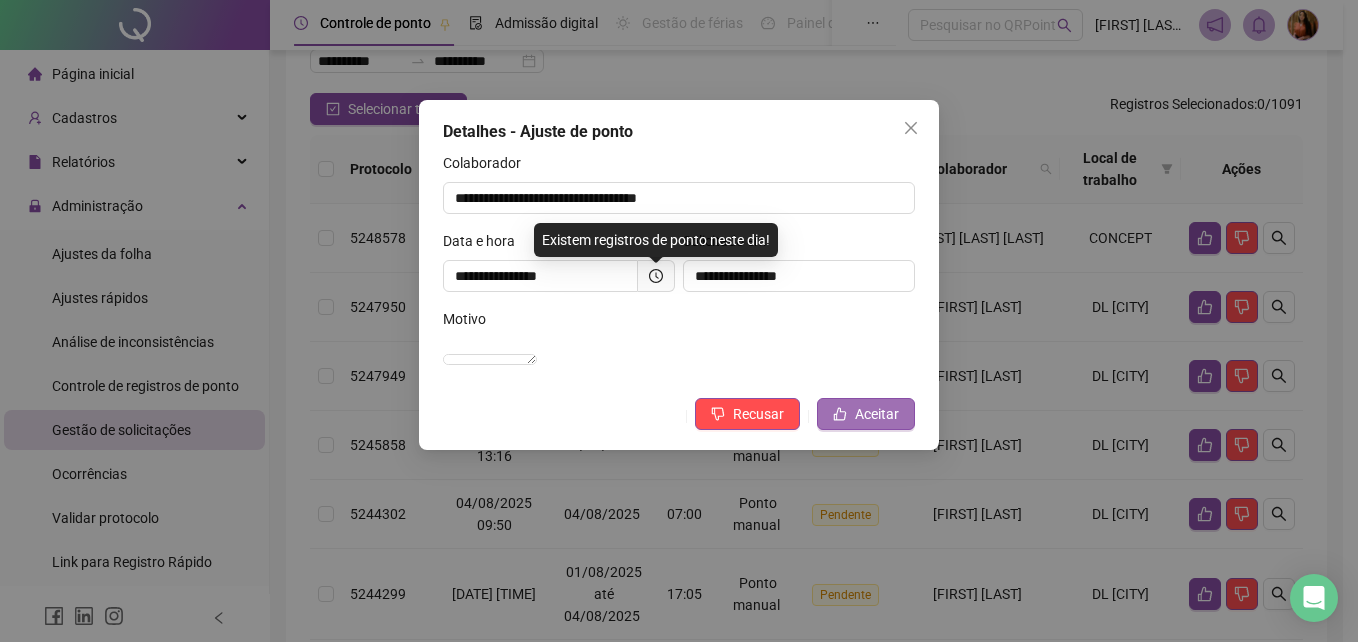 click on "Aceitar" at bounding box center [877, 414] 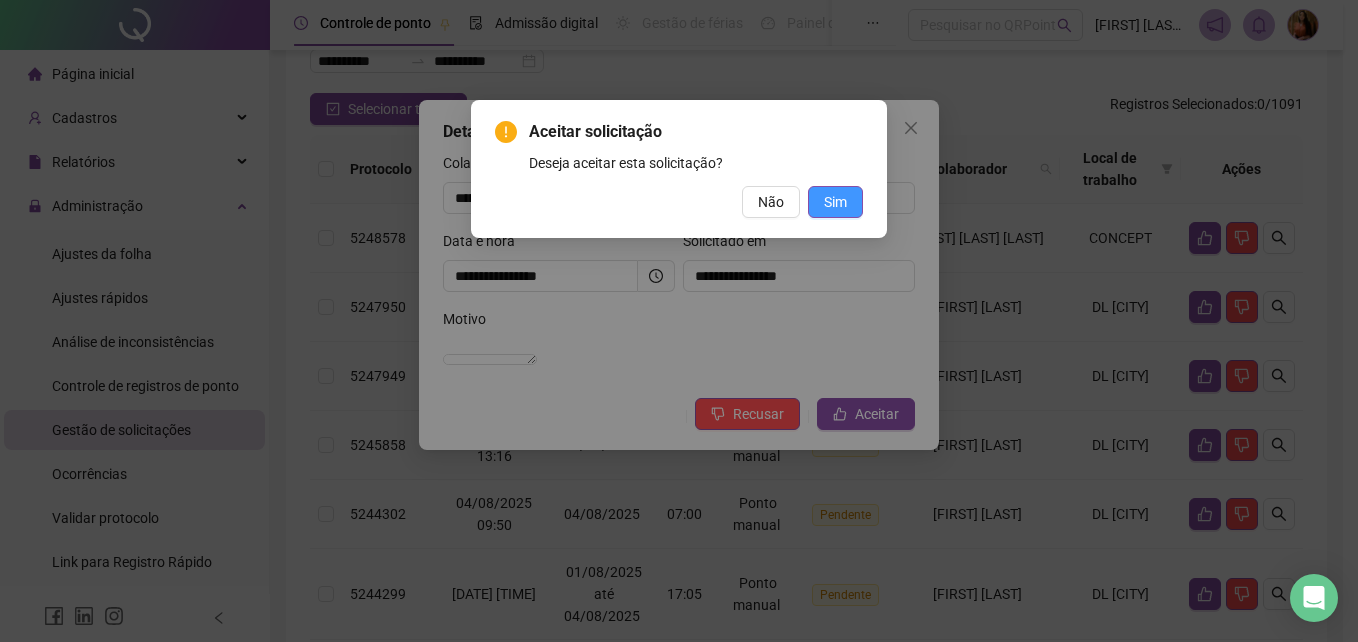 click on "Sim" at bounding box center [835, 202] 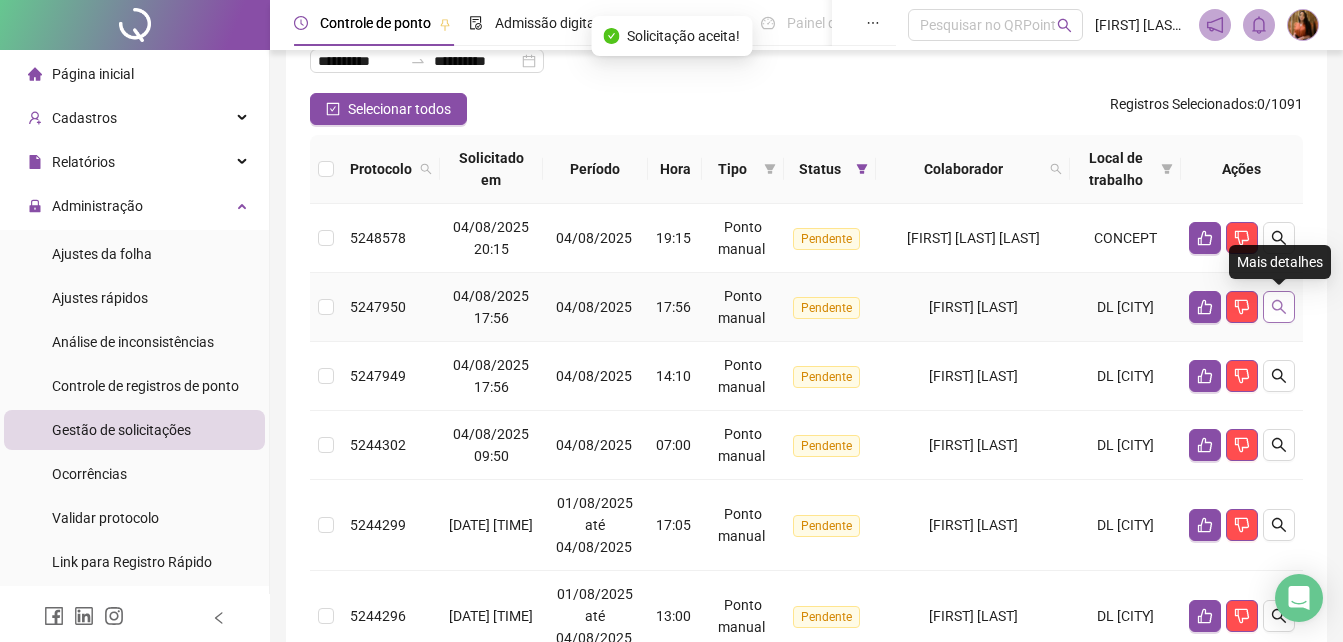 click 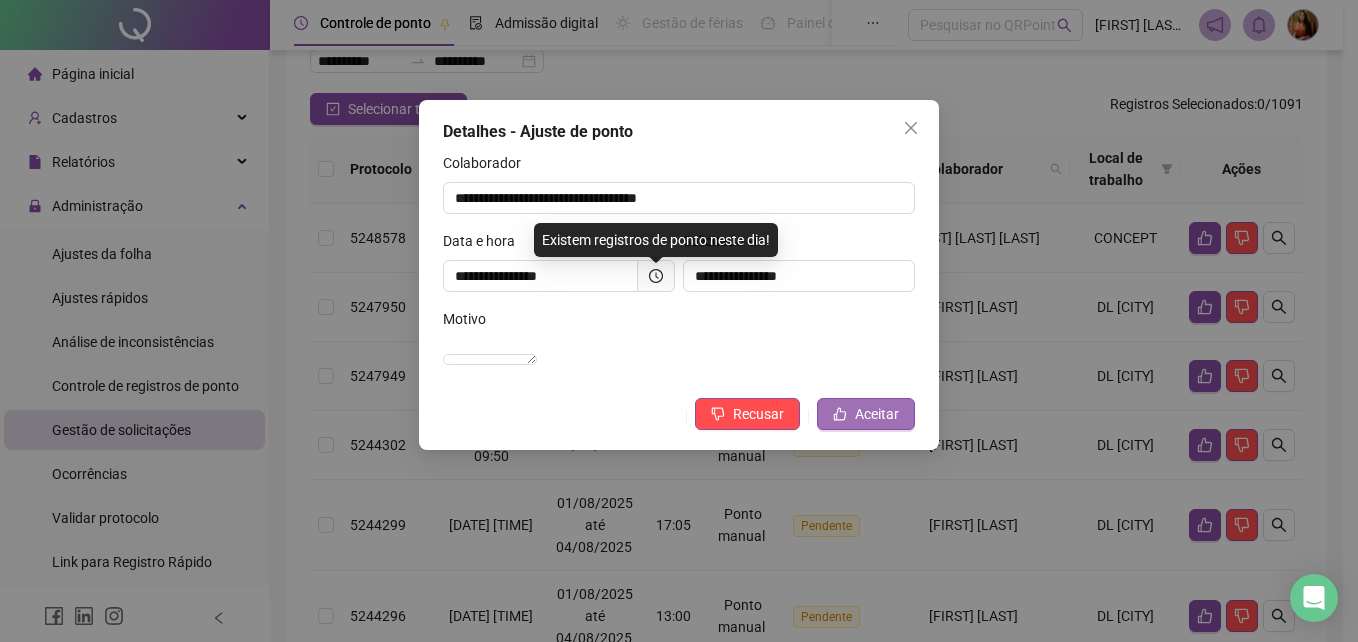 click on "Aceitar" at bounding box center [877, 414] 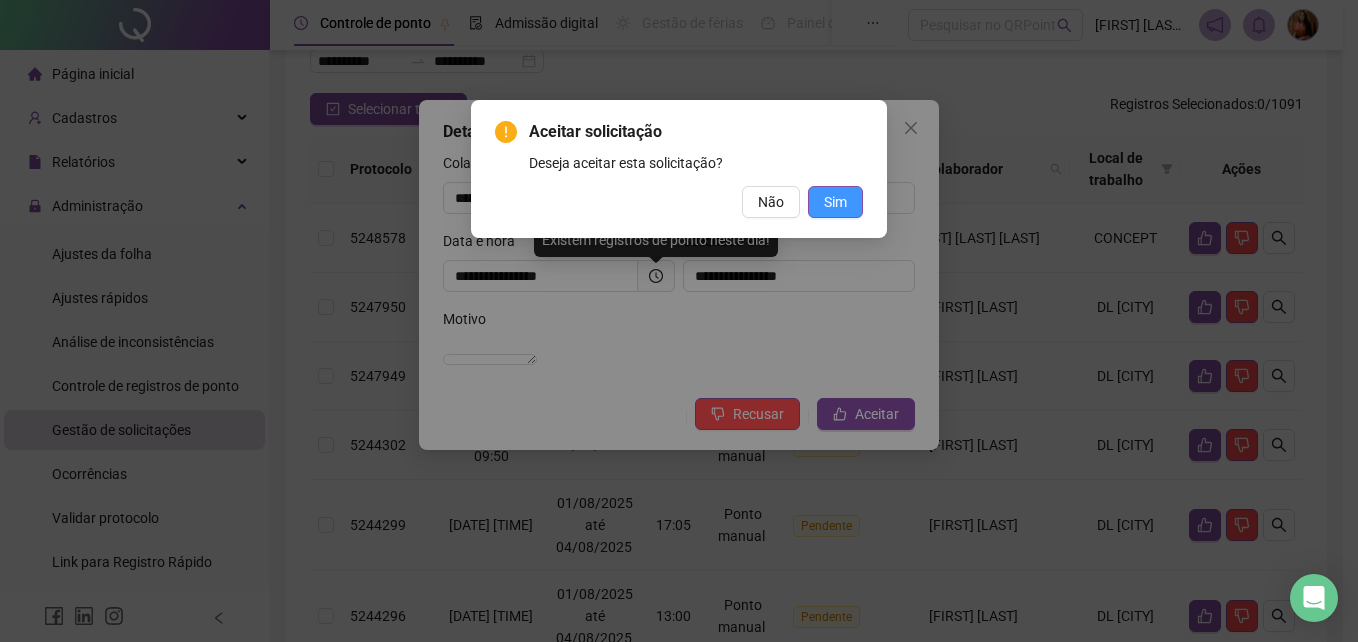 click on "Sim" at bounding box center [835, 202] 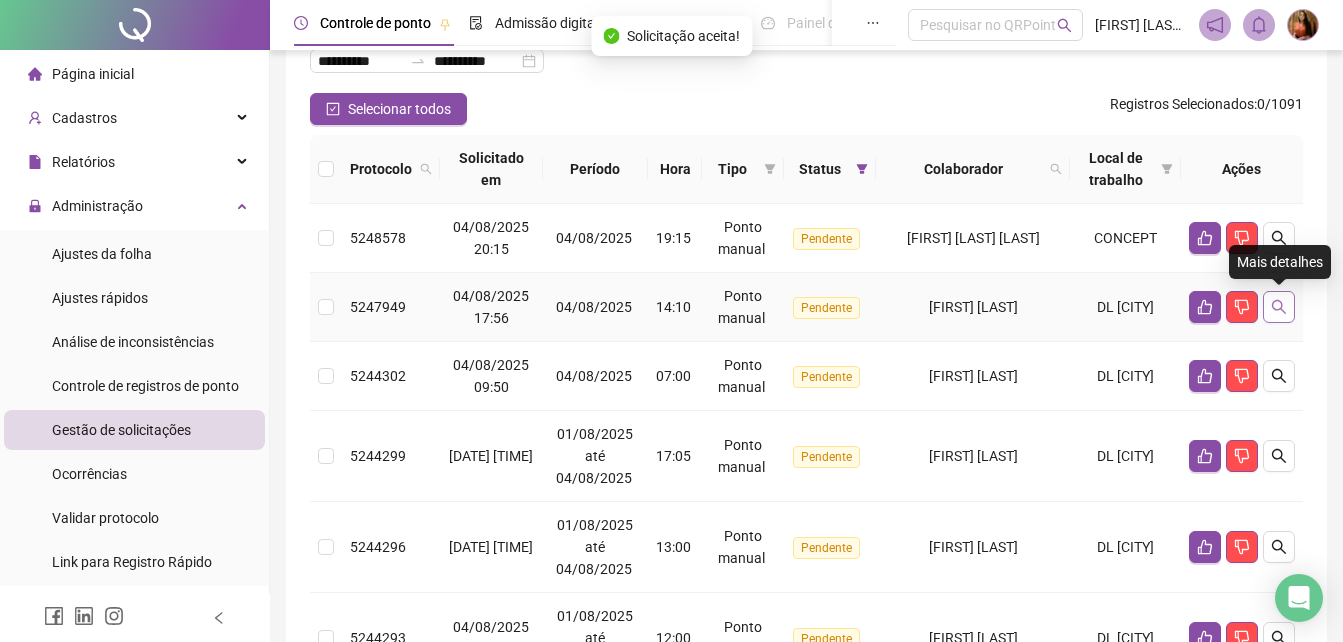 click at bounding box center [1279, 307] 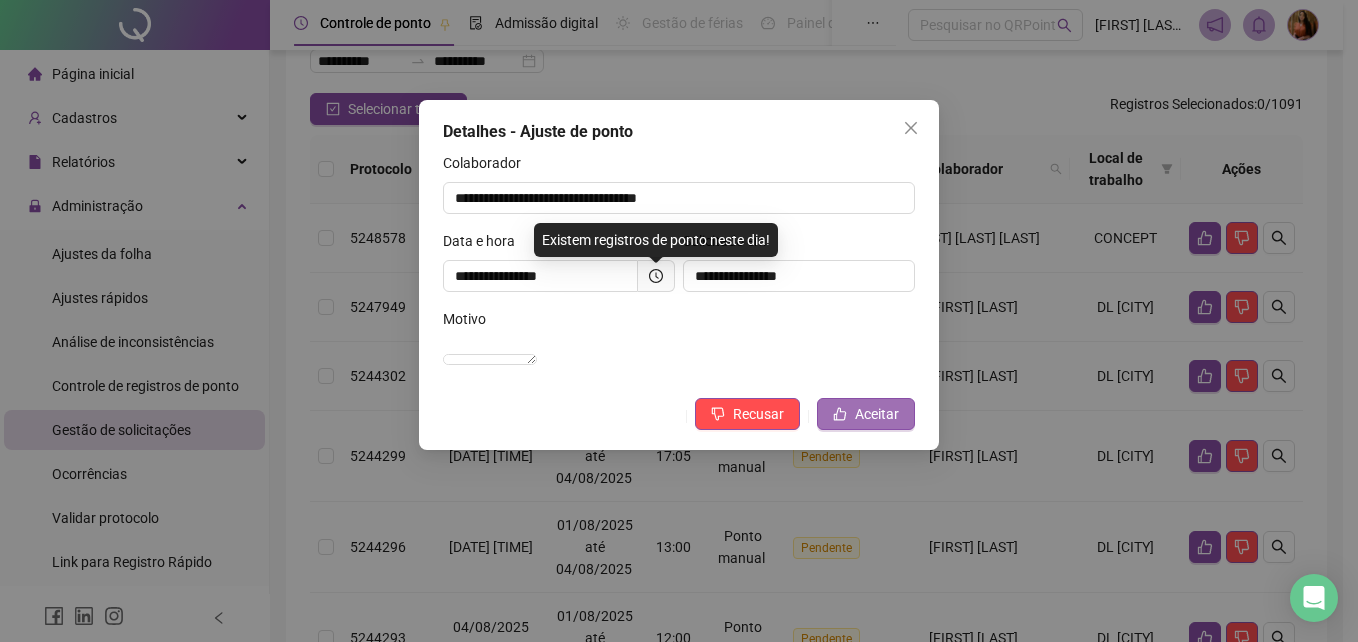 click on "Aceitar" at bounding box center [877, 414] 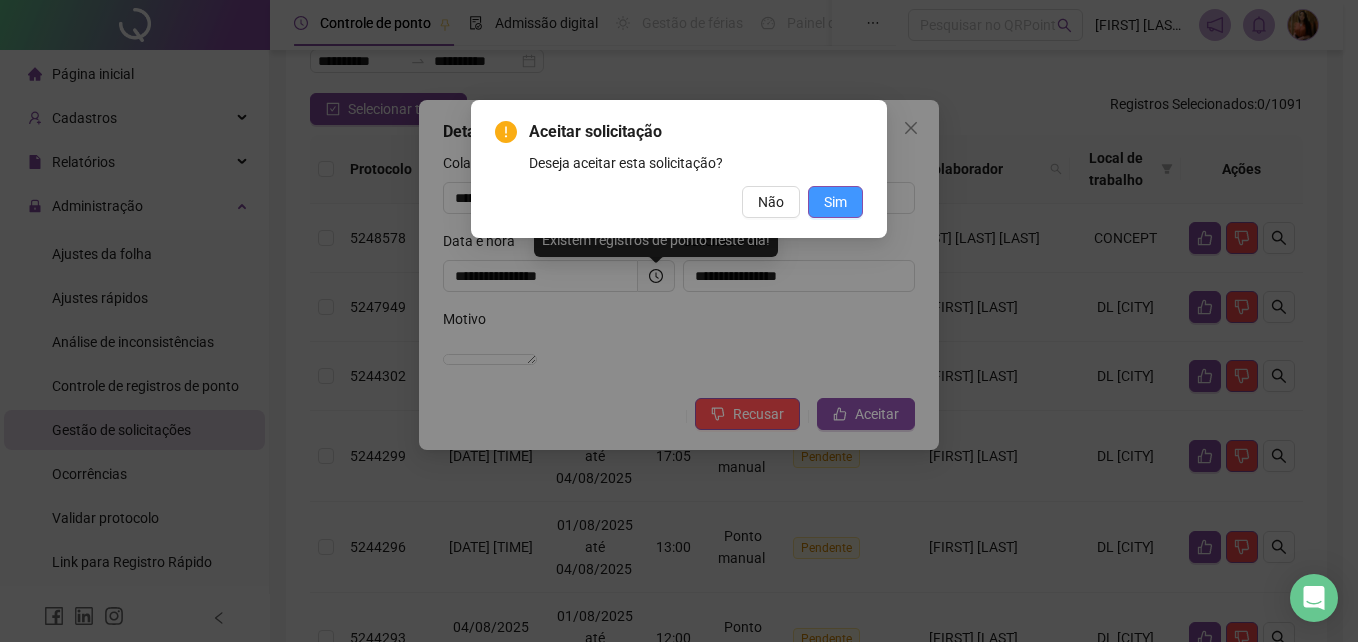 click on "Sim" at bounding box center (835, 202) 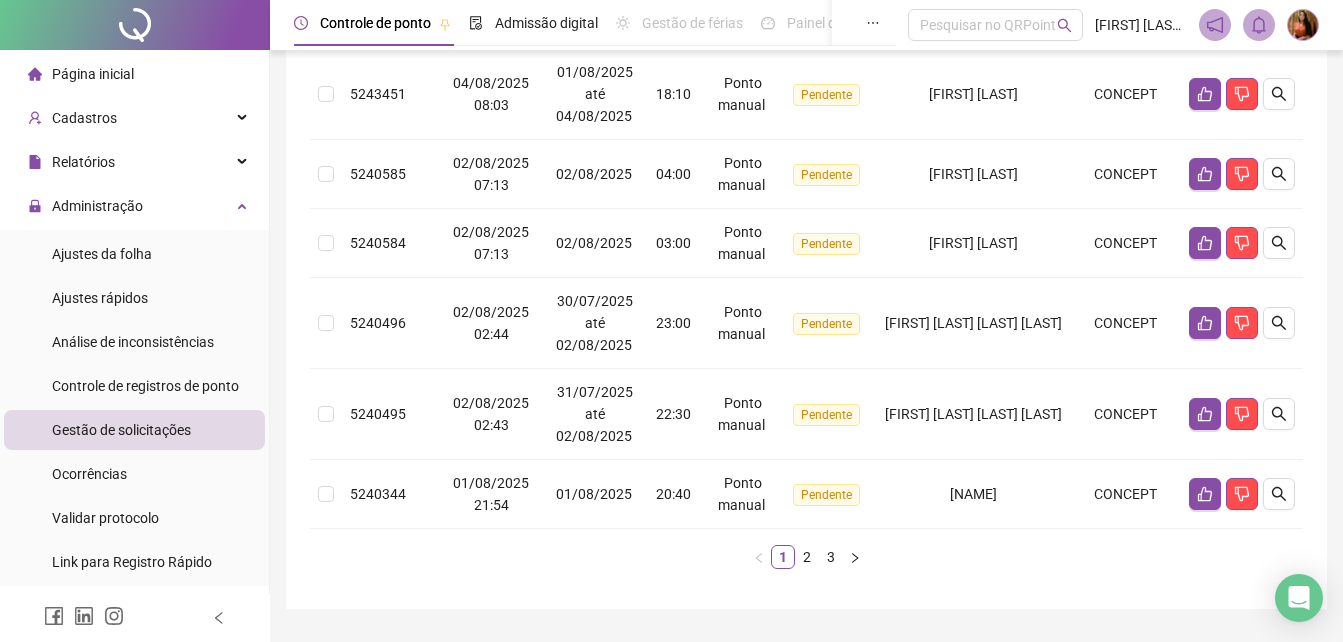 scroll, scrollTop: 849, scrollLeft: 0, axis: vertical 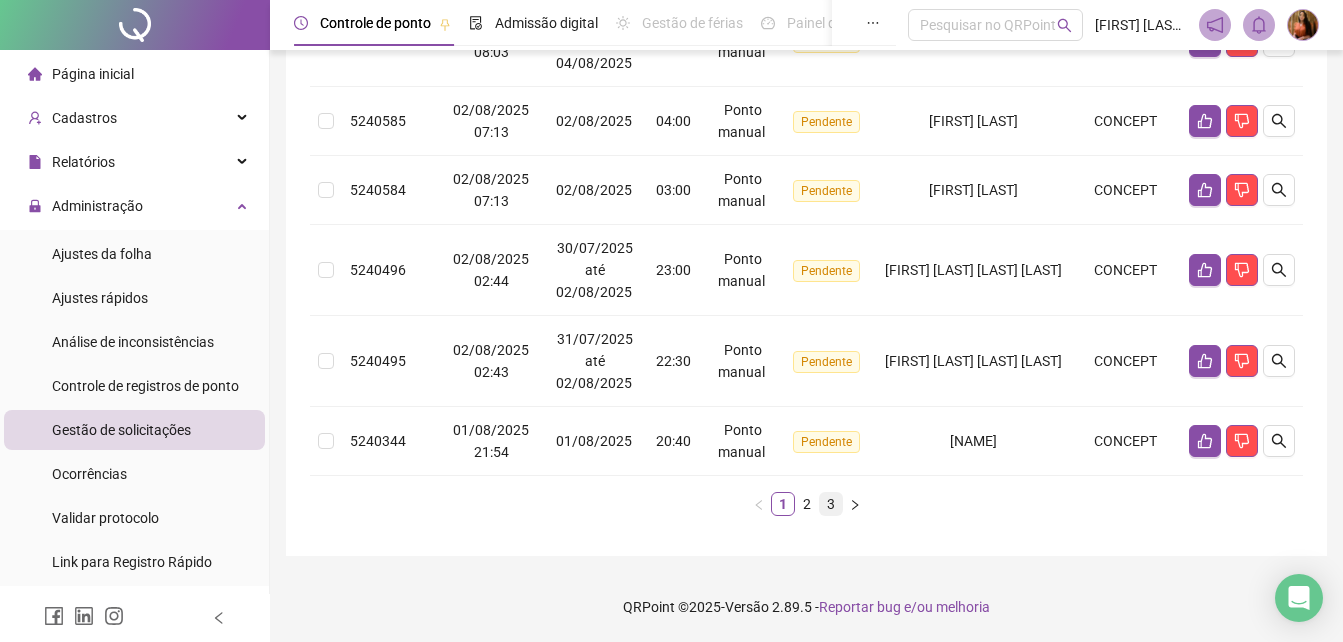 click on "3" at bounding box center (831, 504) 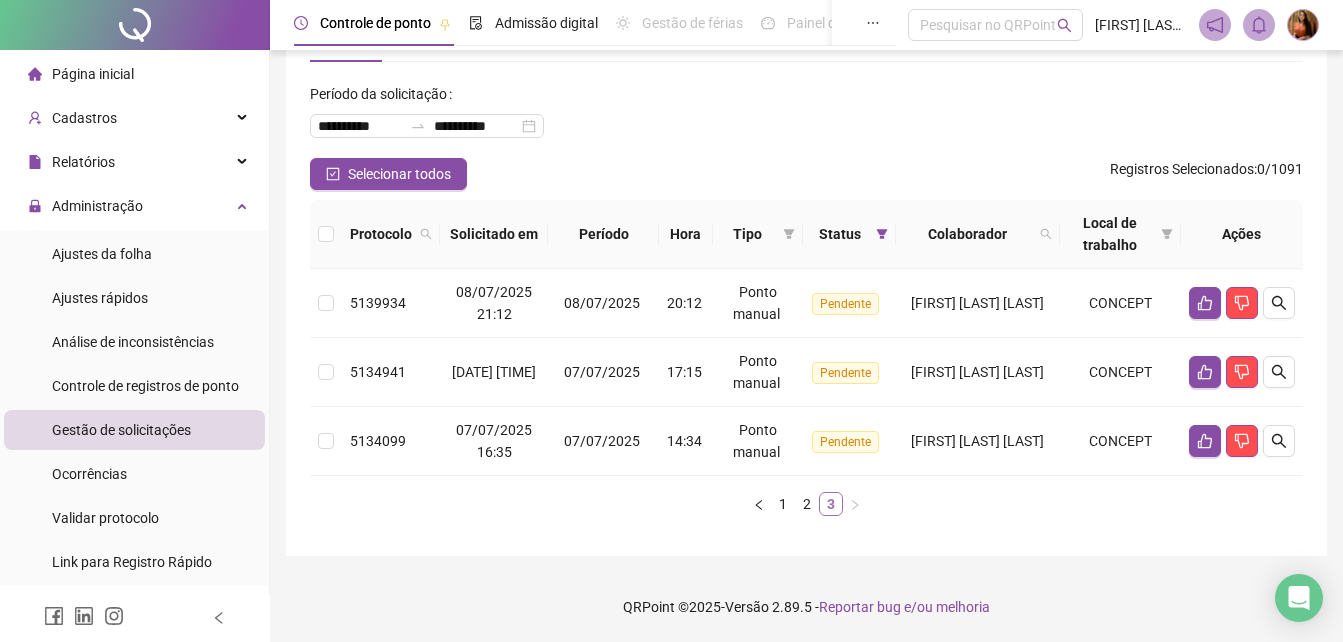 scroll, scrollTop: 74, scrollLeft: 0, axis: vertical 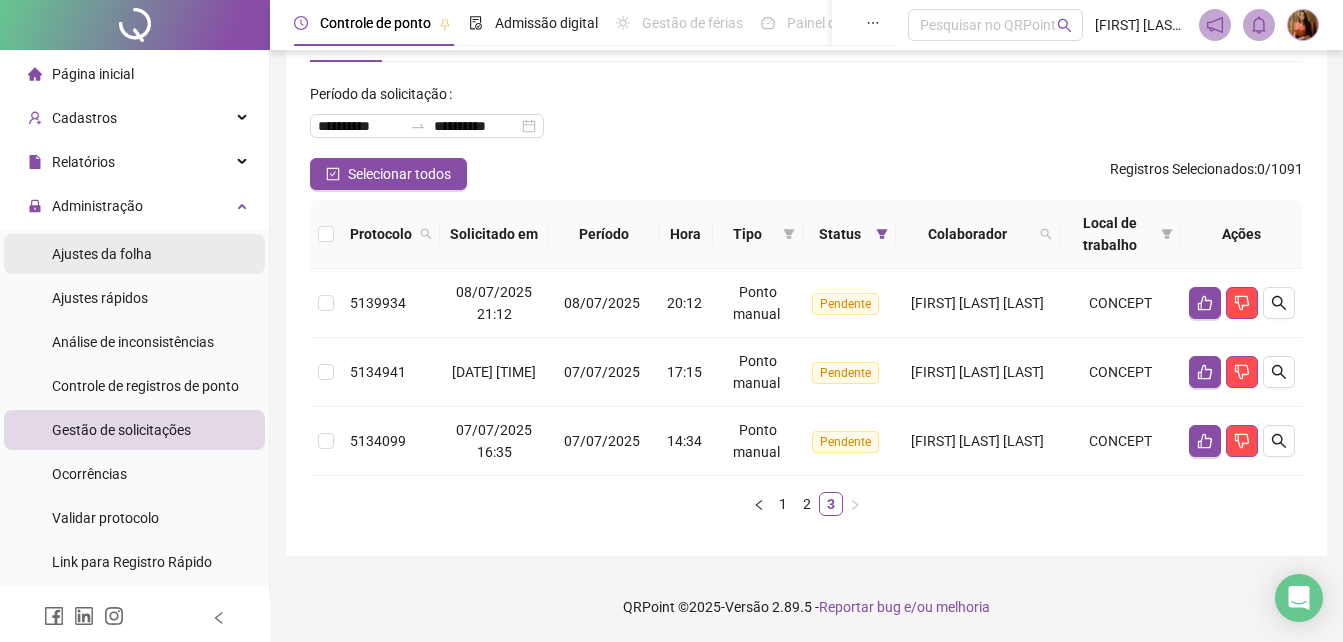 click on "Ajustes da folha" at bounding box center (102, 254) 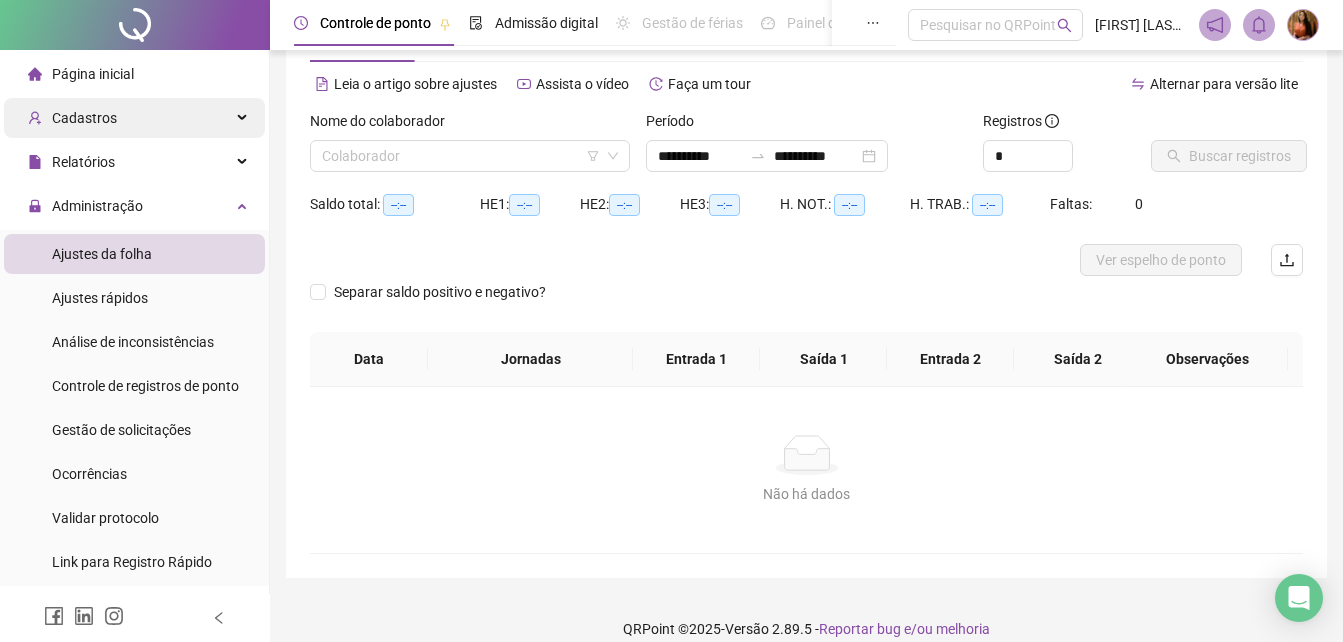 click on "Cadastros" at bounding box center (72, 118) 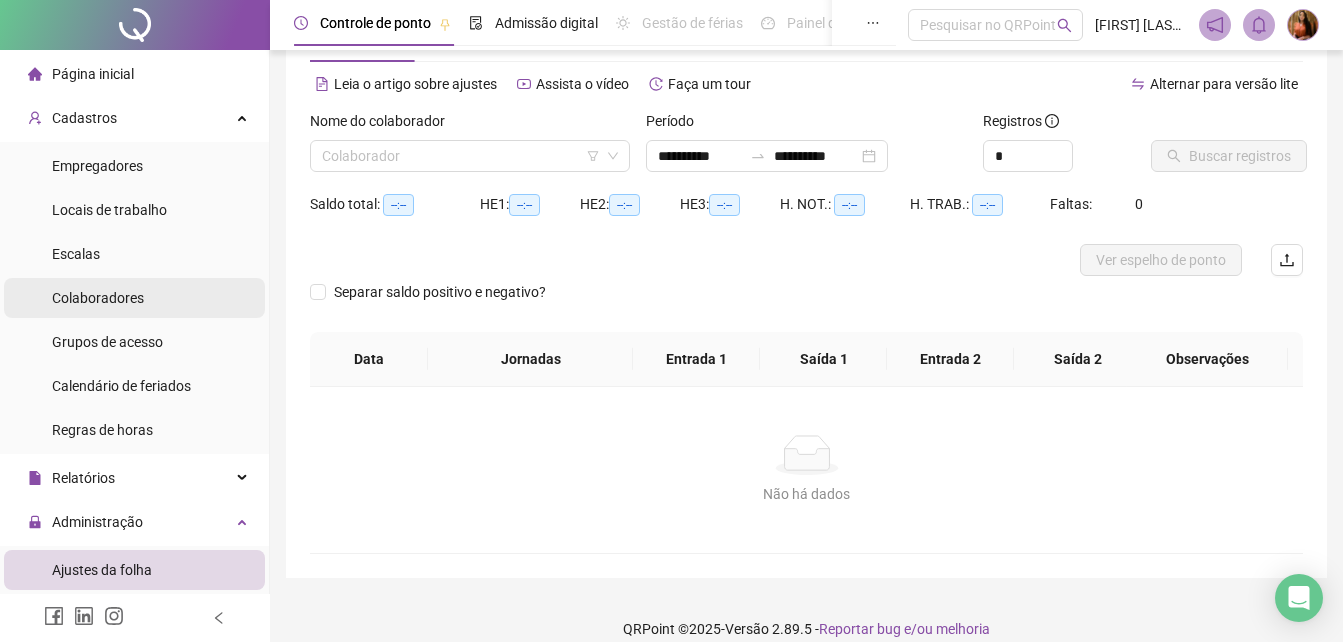 click on "Colaboradores" at bounding box center (98, 298) 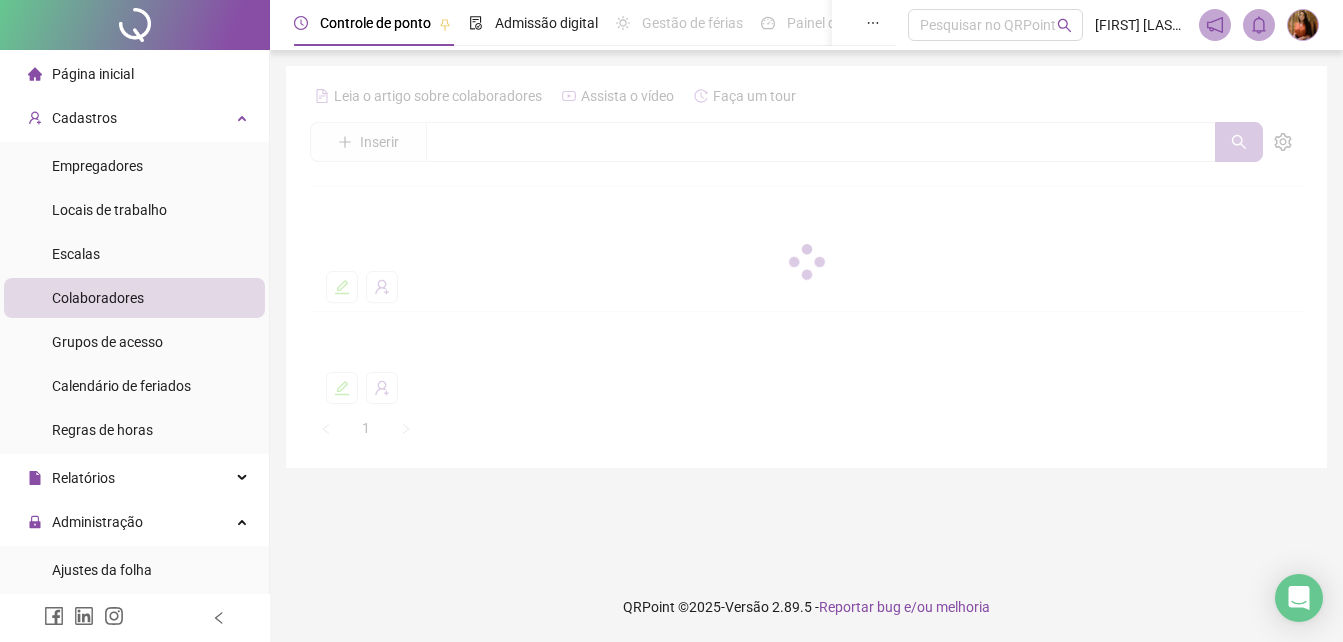 scroll, scrollTop: 0, scrollLeft: 0, axis: both 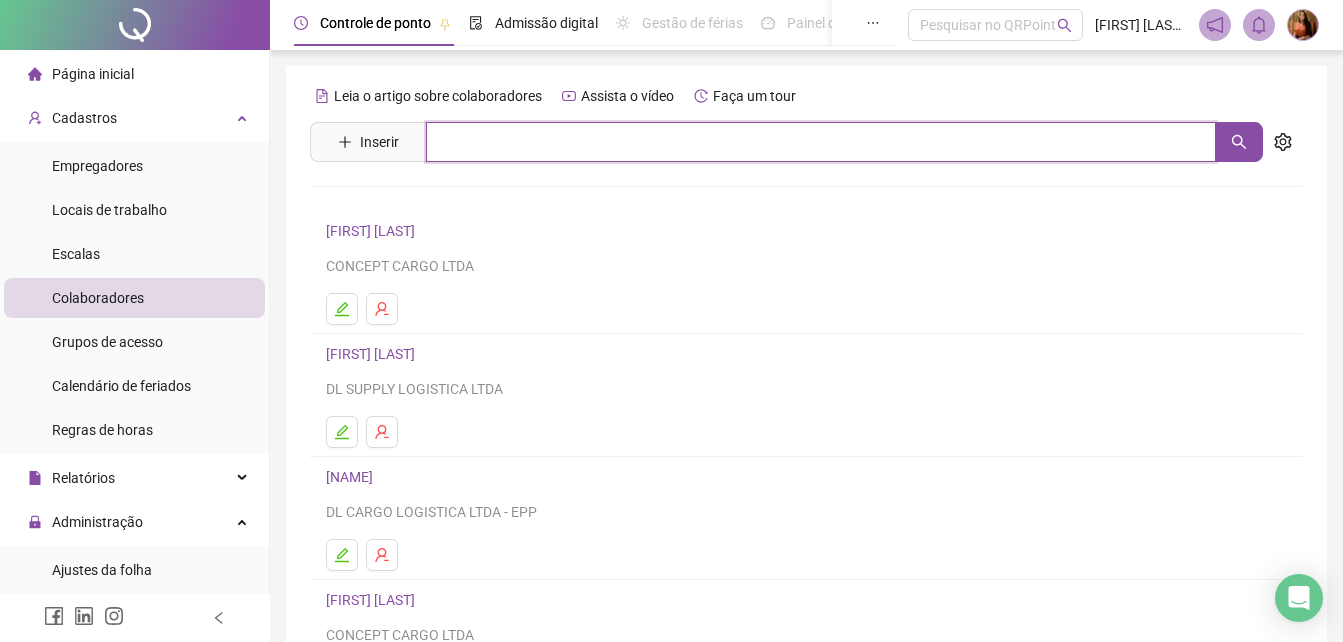 click at bounding box center [821, 142] 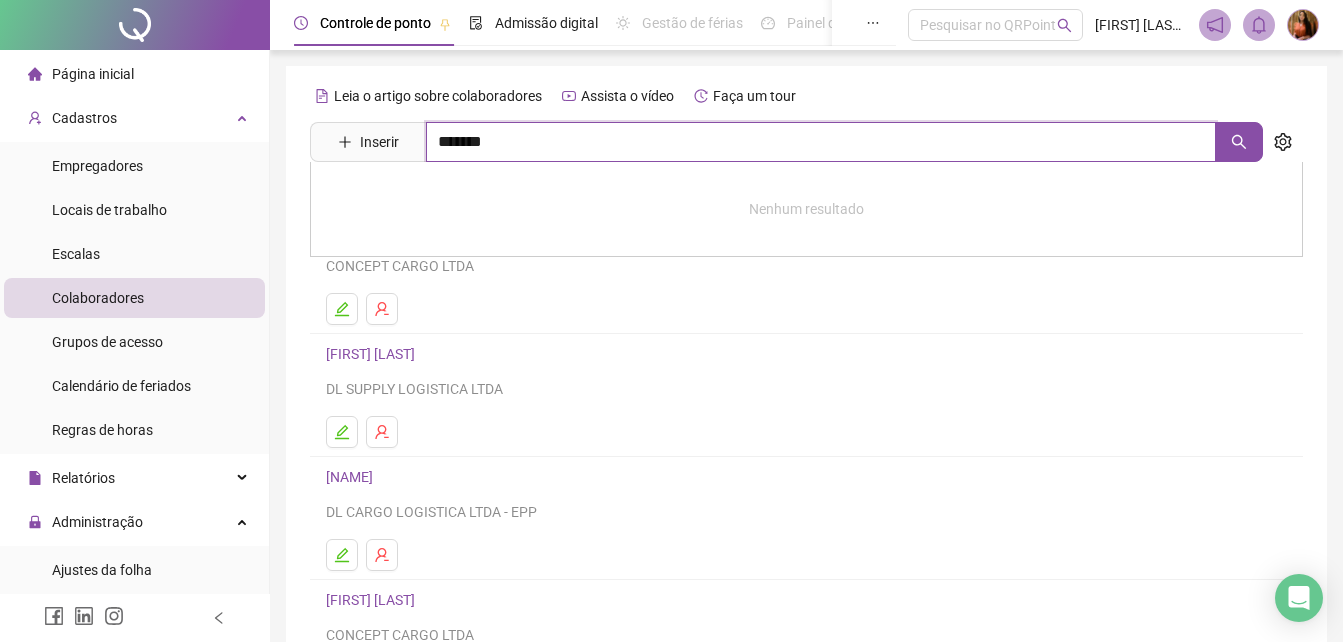 type on "*******" 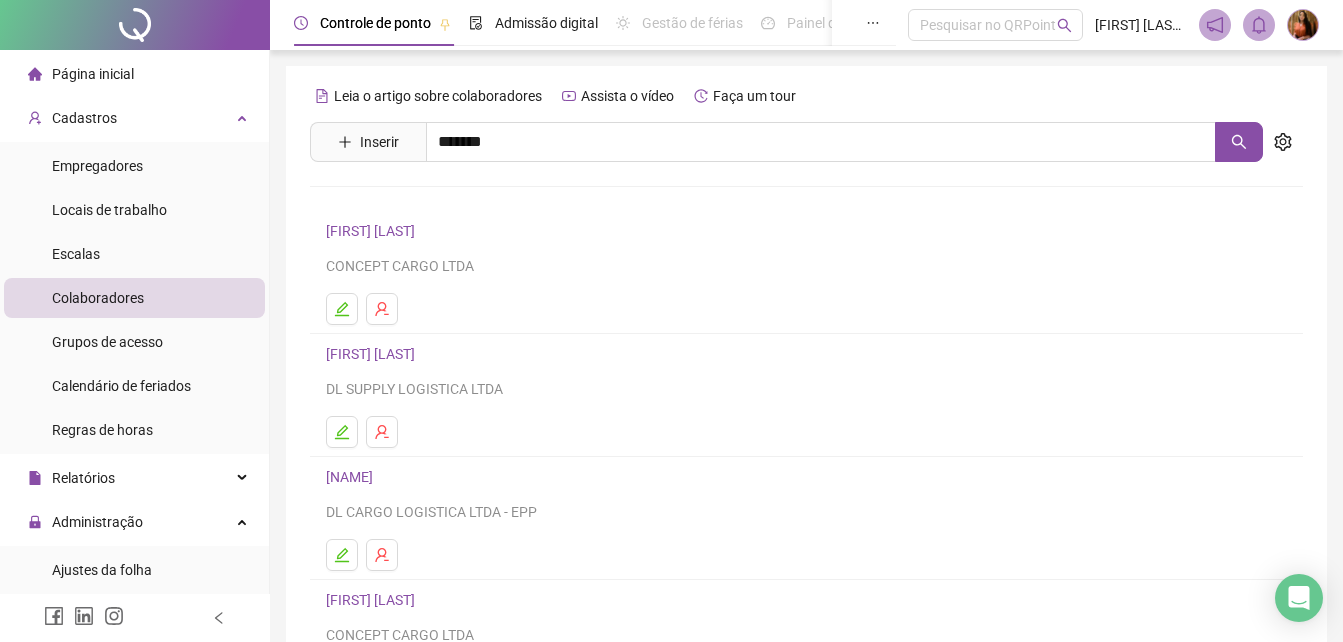 click on "[FIRST] [LAST]" at bounding box center (413, 201) 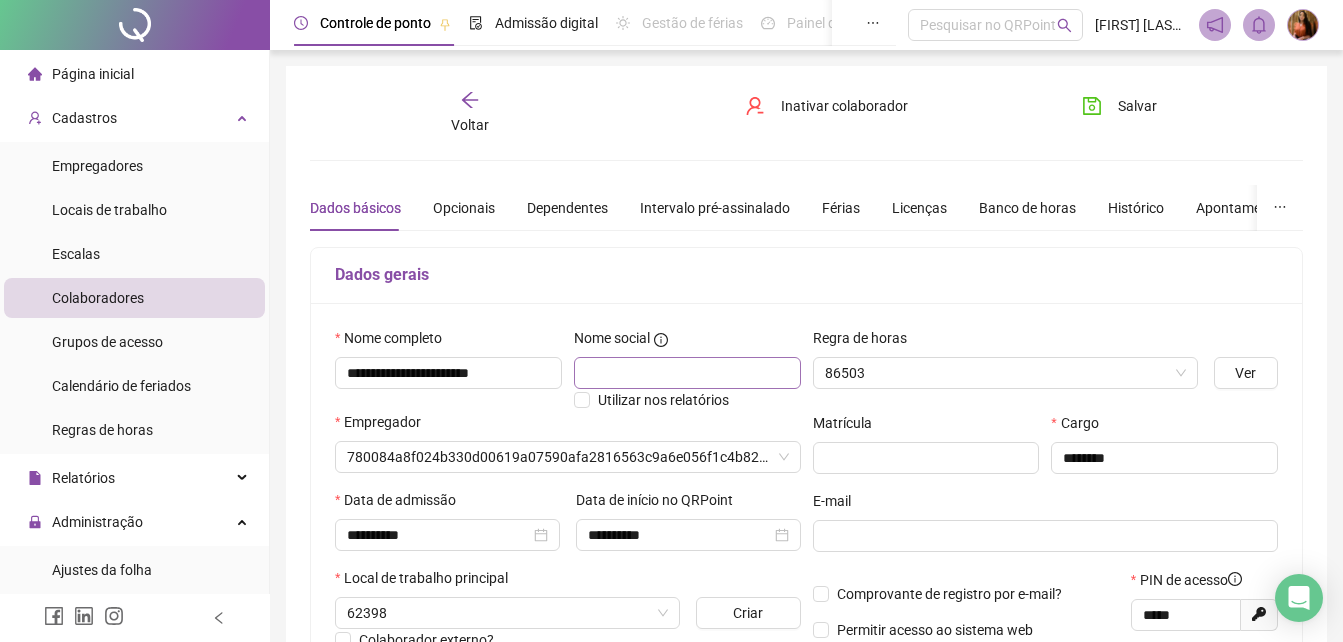 type on "**********" 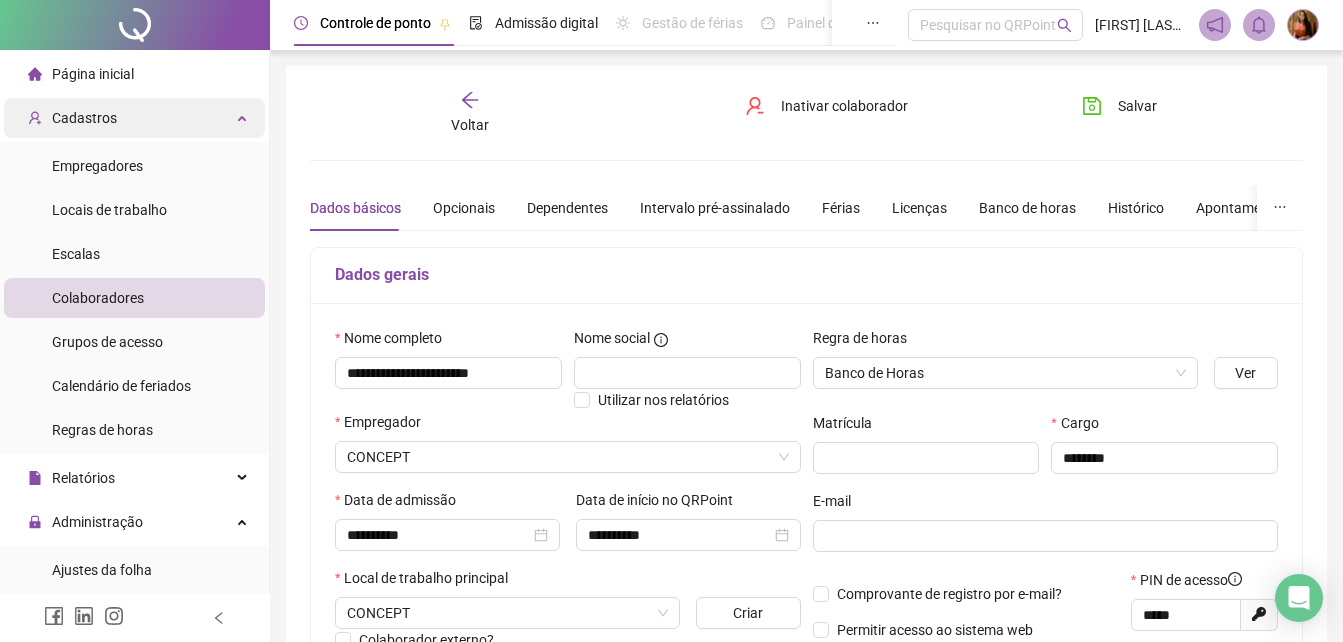 click on "Cadastros" at bounding box center [84, 118] 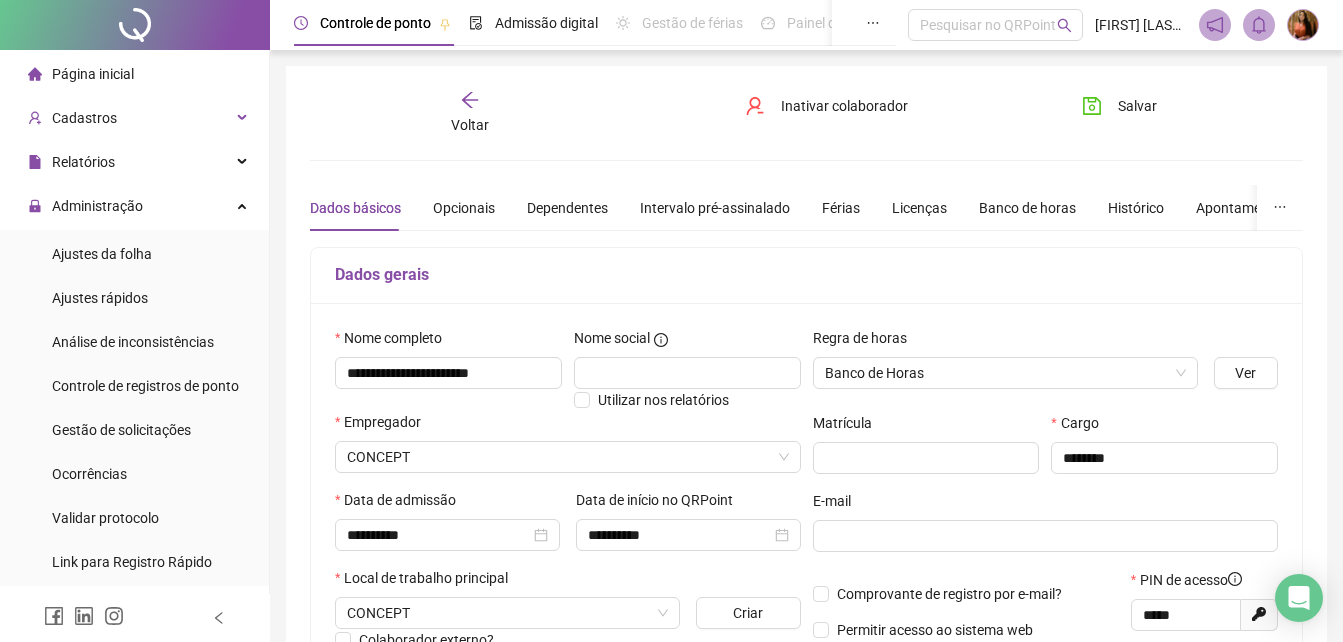 click 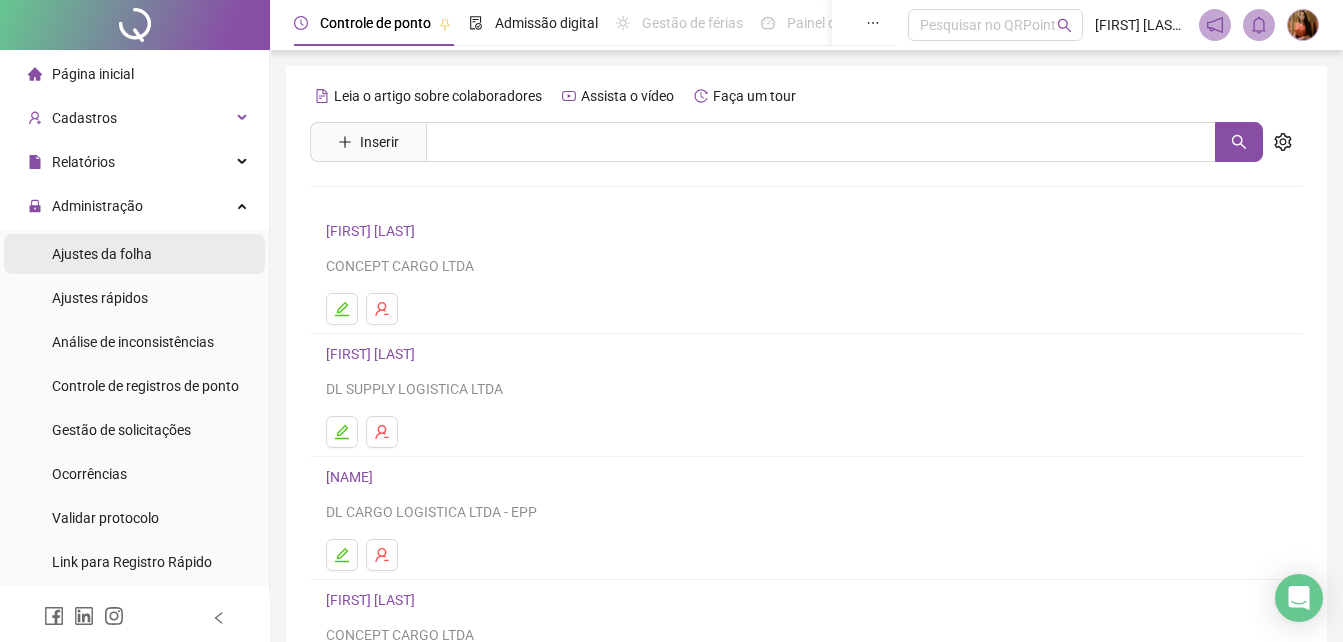 click on "Ajustes da folha" at bounding box center (134, 254) 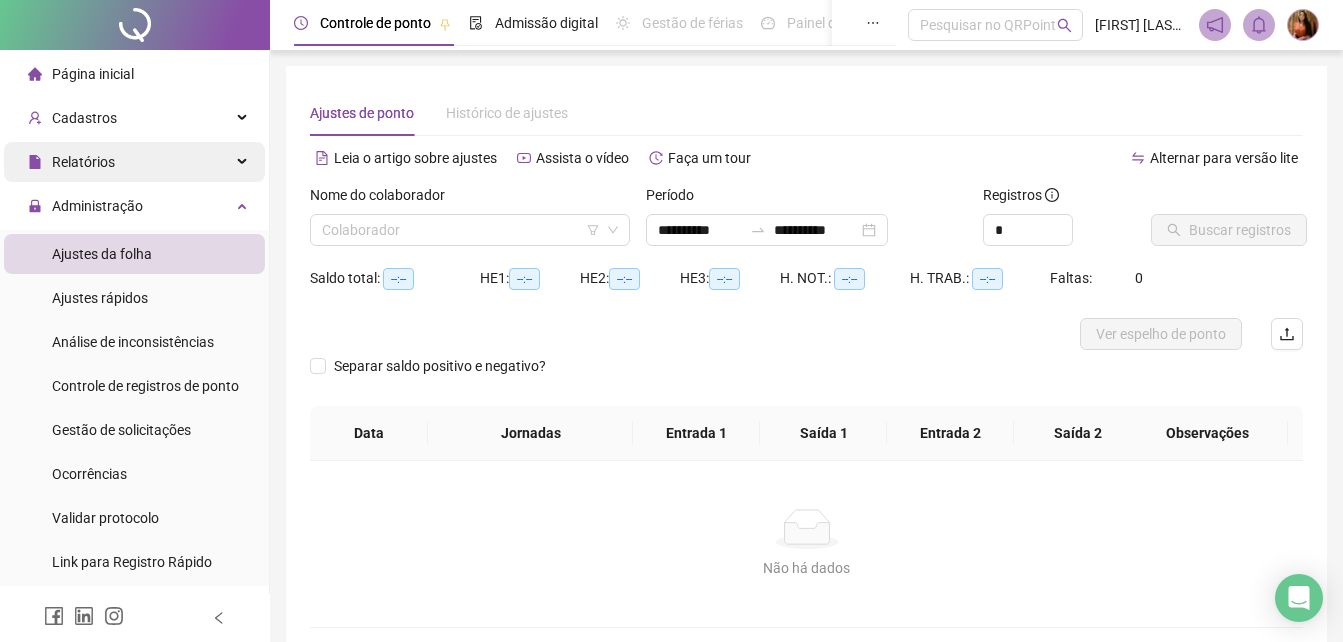 click on "Relatórios" at bounding box center (134, 162) 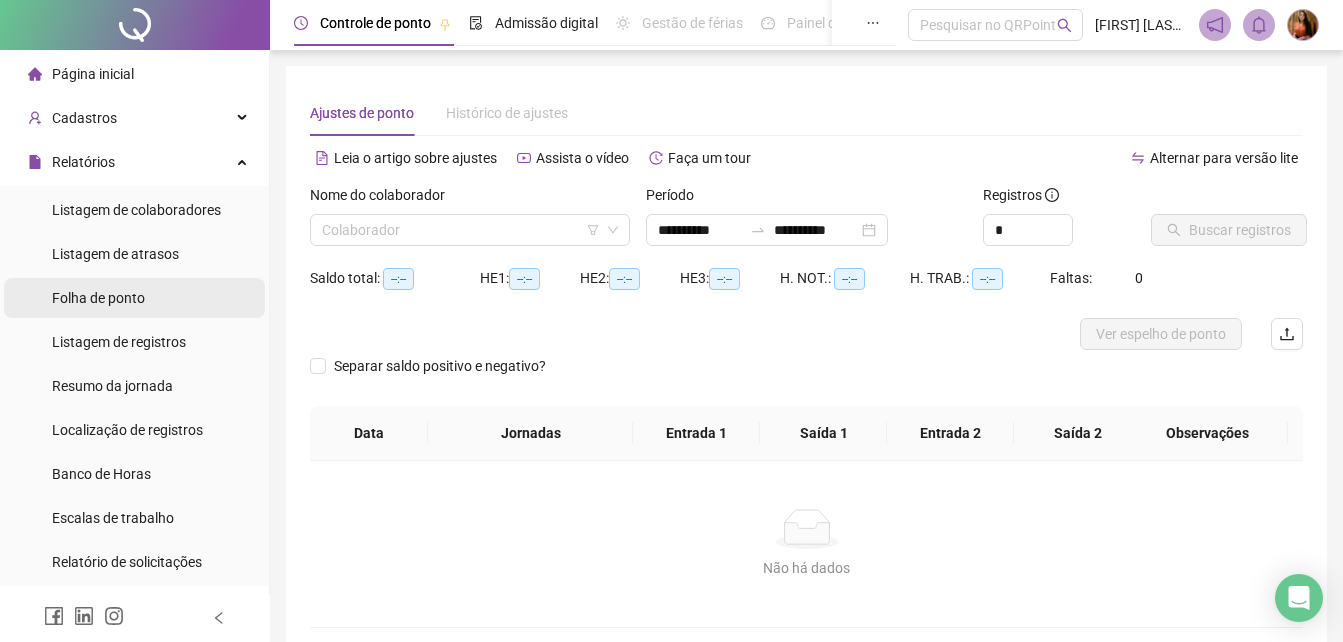 click on "Folha de ponto" at bounding box center [98, 298] 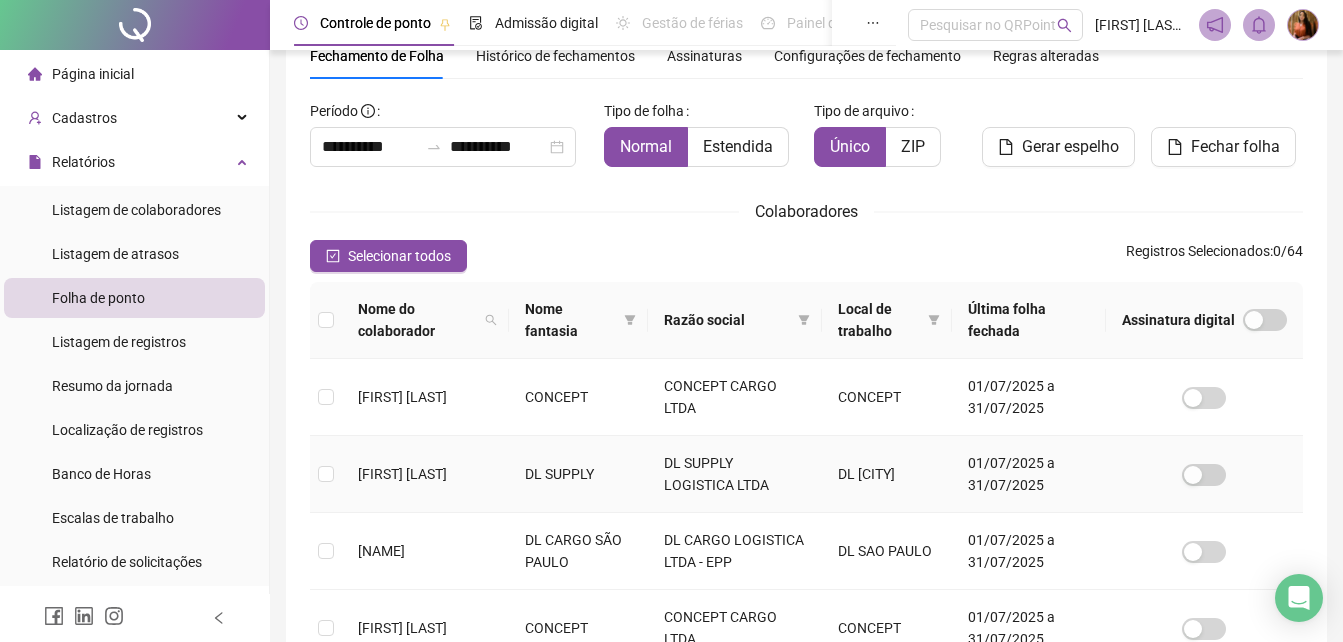 scroll, scrollTop: 0, scrollLeft: 0, axis: both 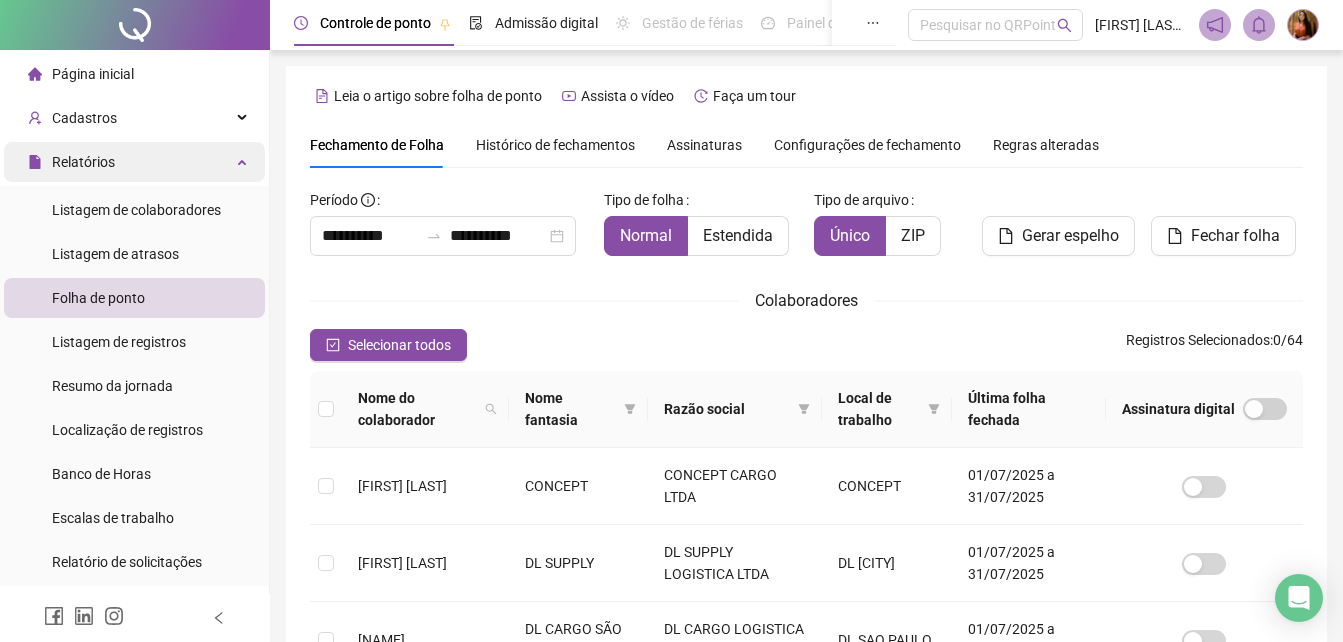 click on "Relatórios" at bounding box center [83, 162] 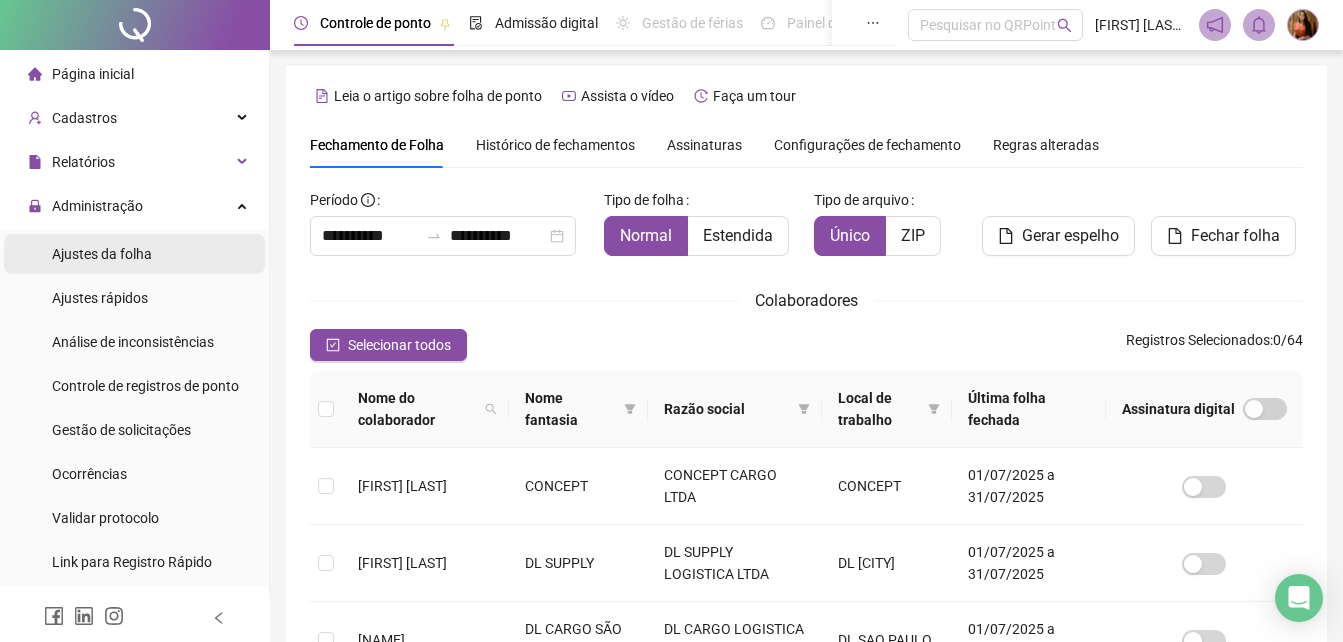 click on "Ajustes da folha" at bounding box center [102, 254] 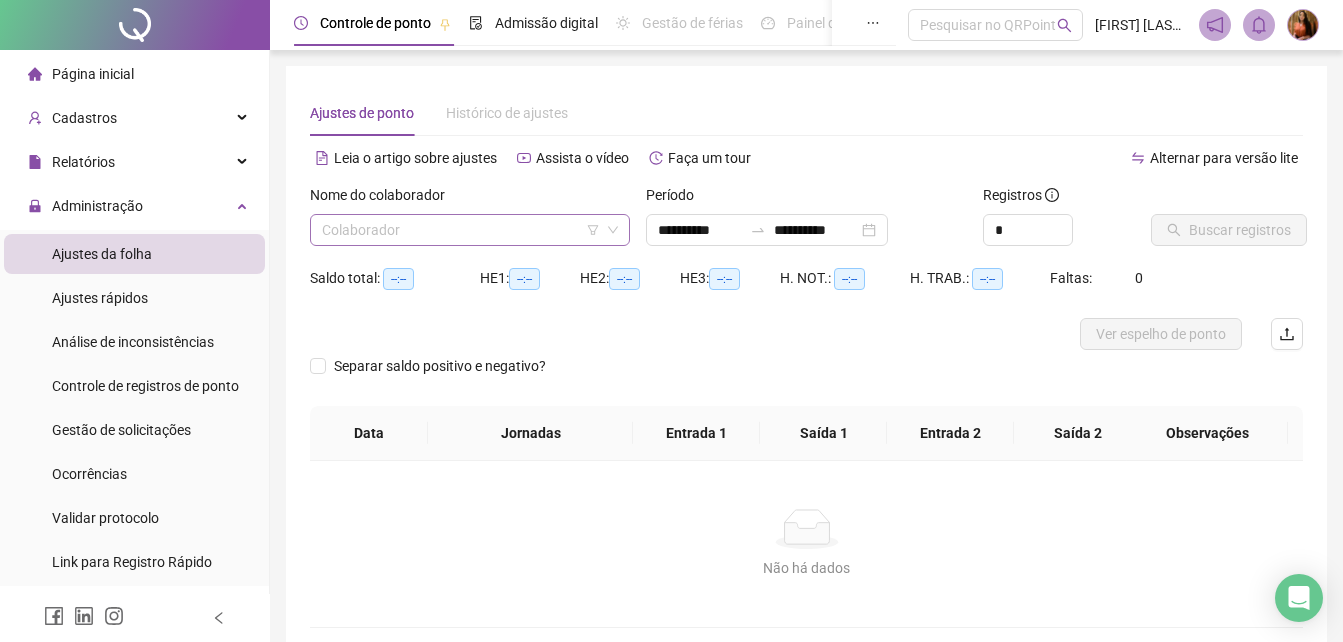 click at bounding box center (461, 230) 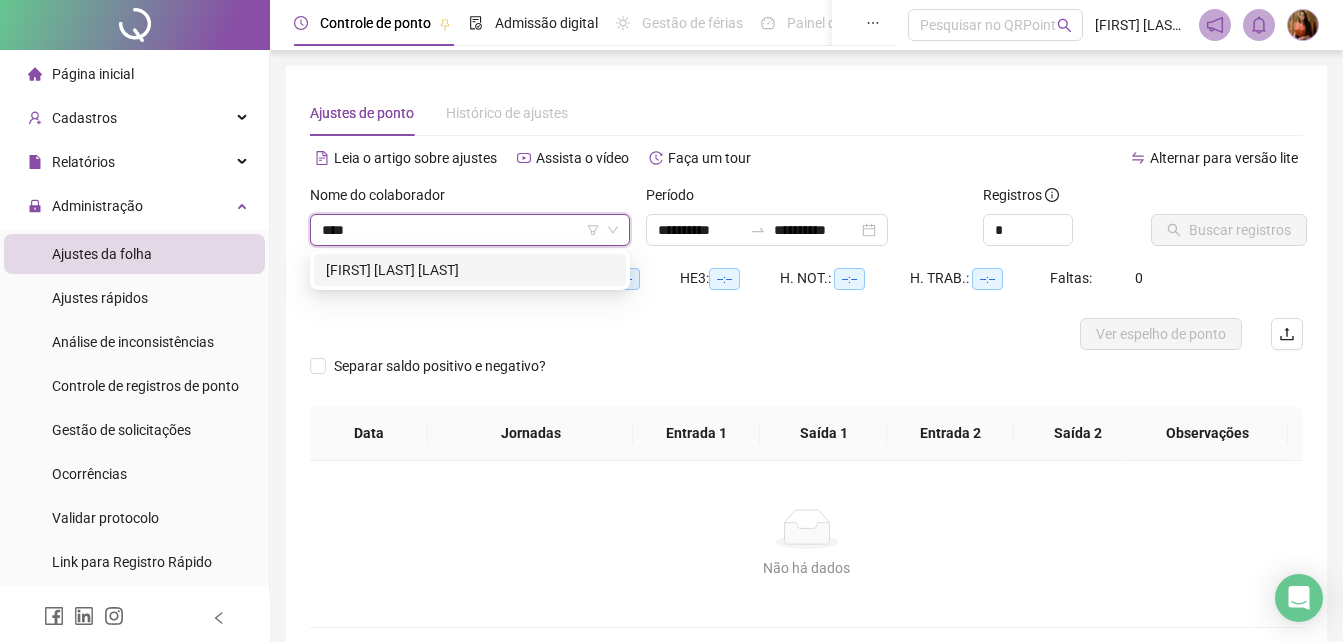 type on "*****" 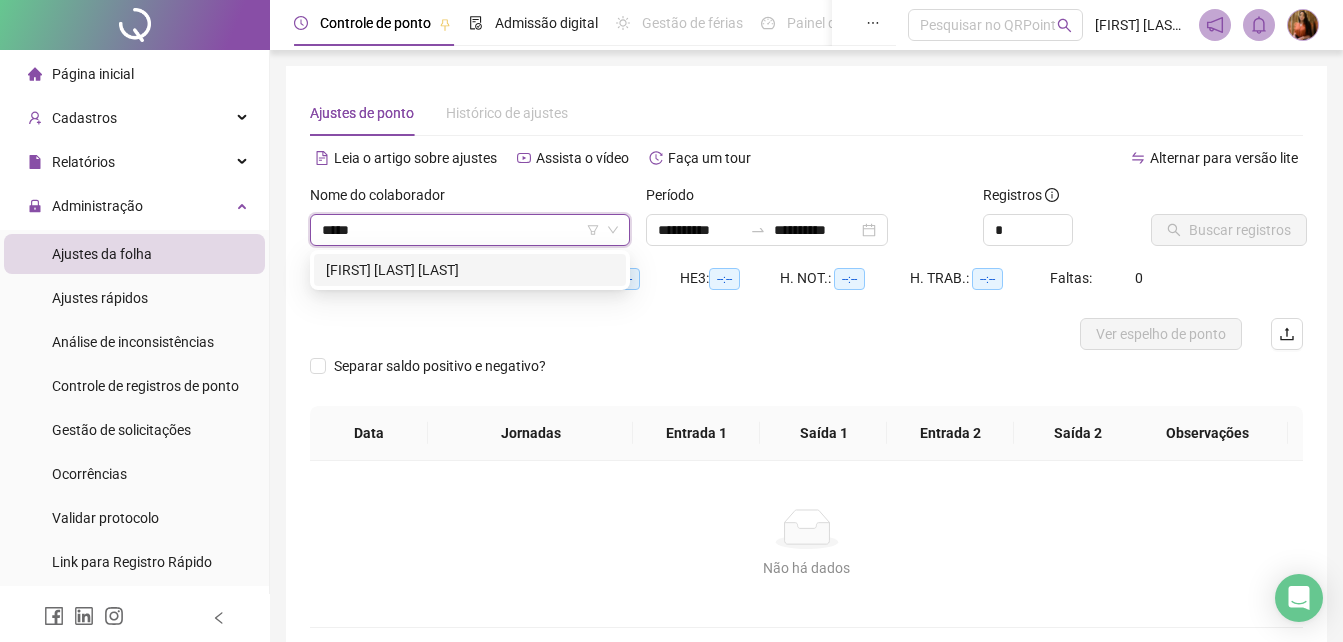 click on "[FIRST] [LAST]" at bounding box center [470, 270] 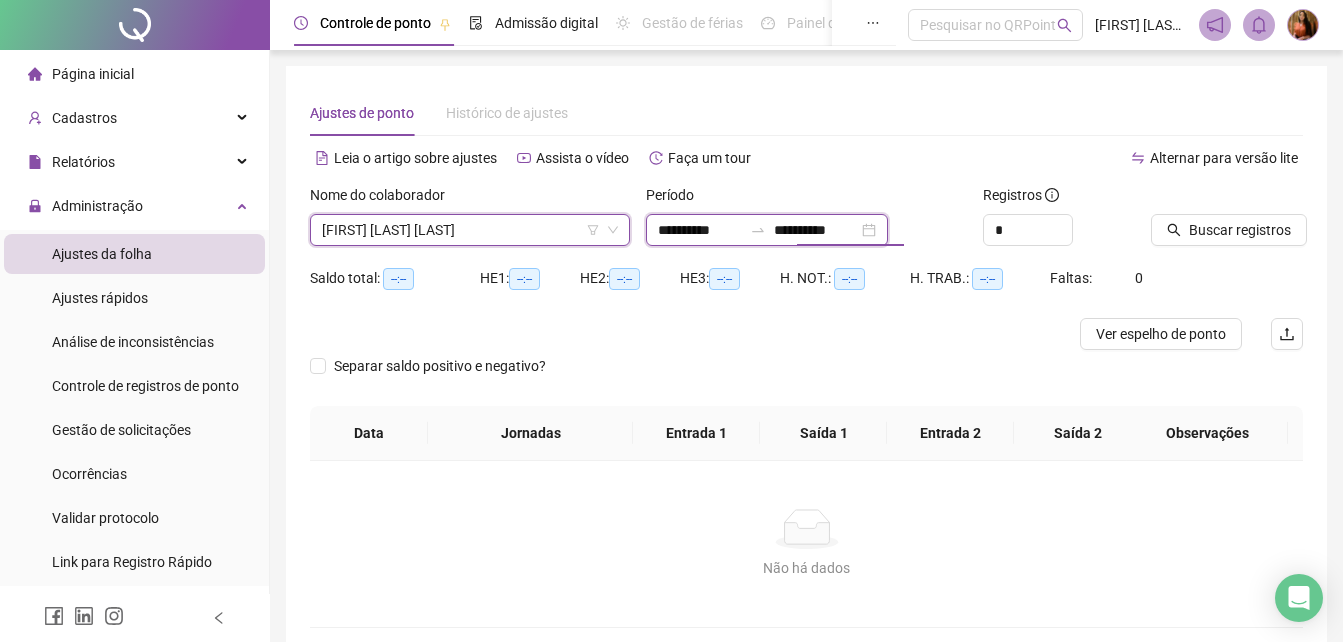 click on "**********" at bounding box center (816, 230) 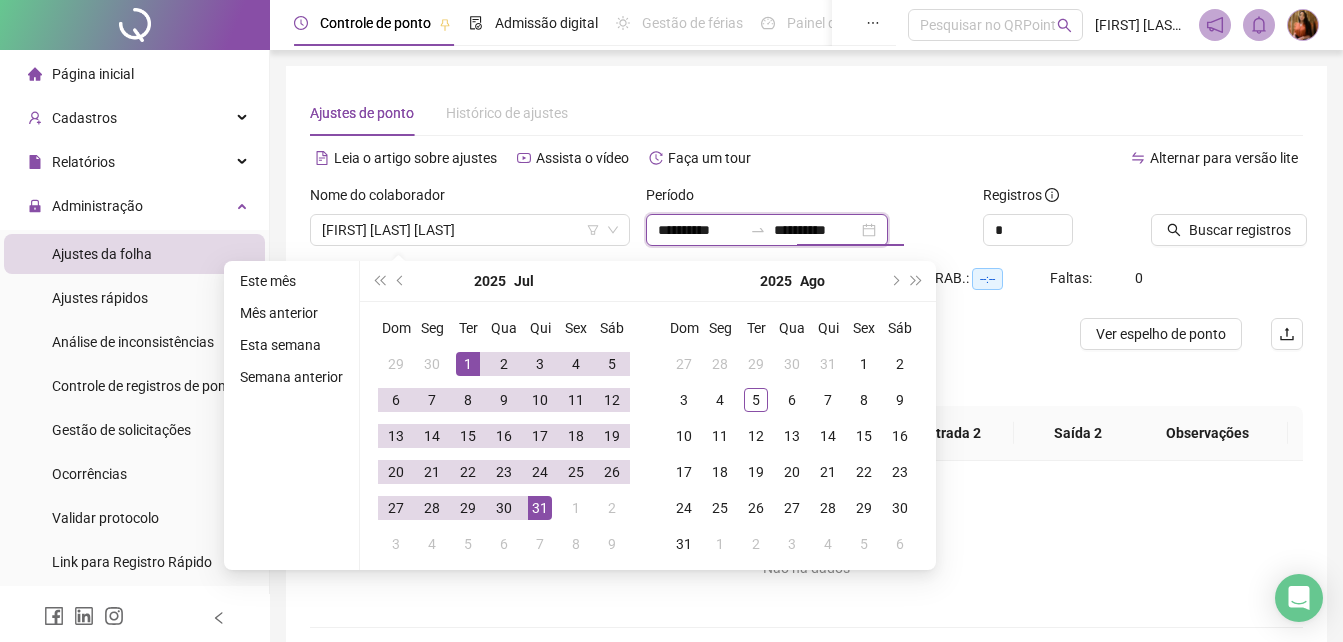click on "**********" at bounding box center [816, 230] 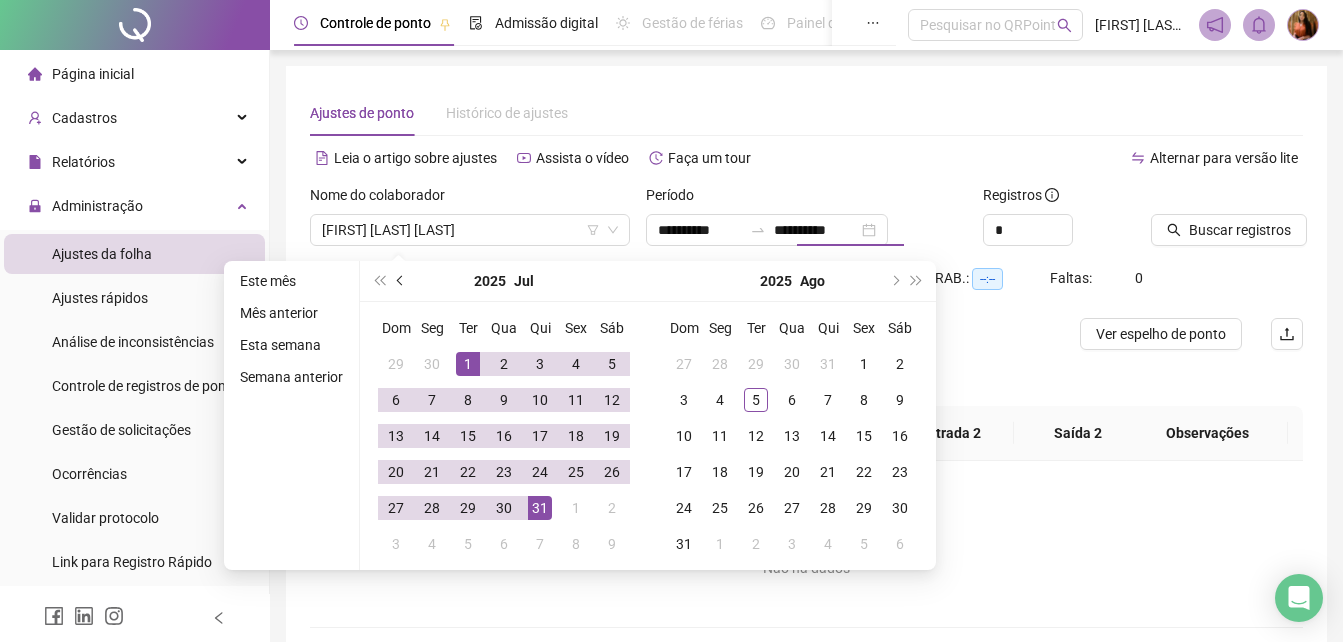 click at bounding box center (402, 281) 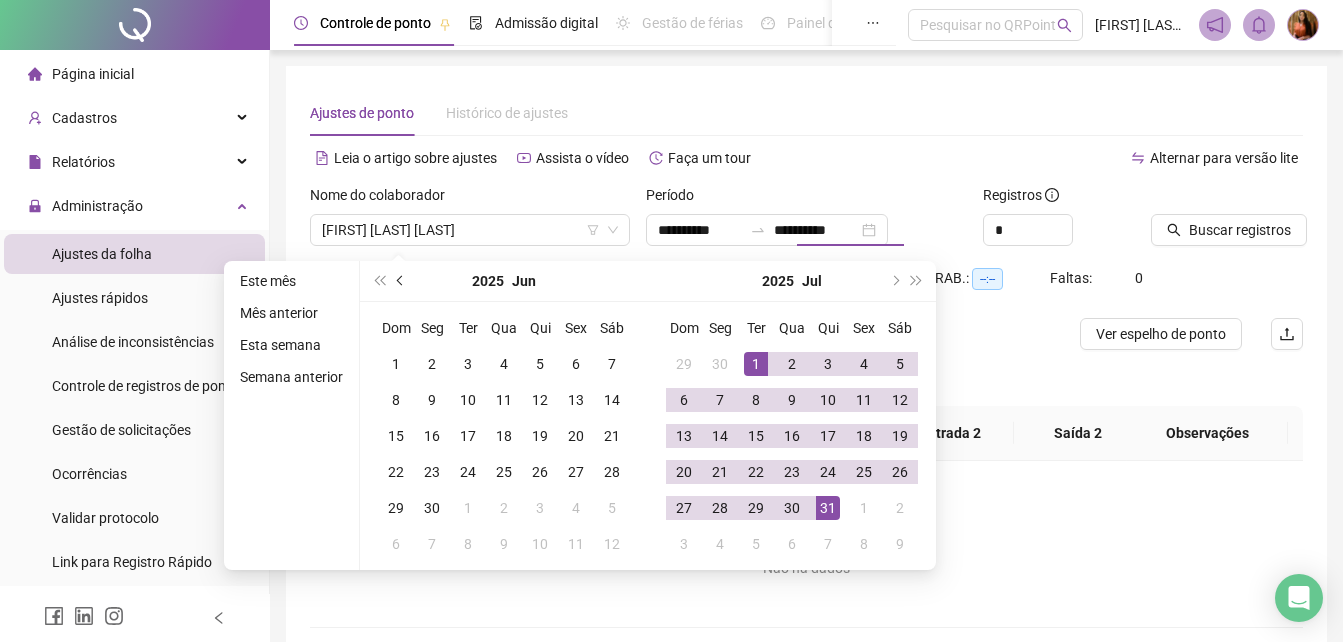 click at bounding box center (402, 281) 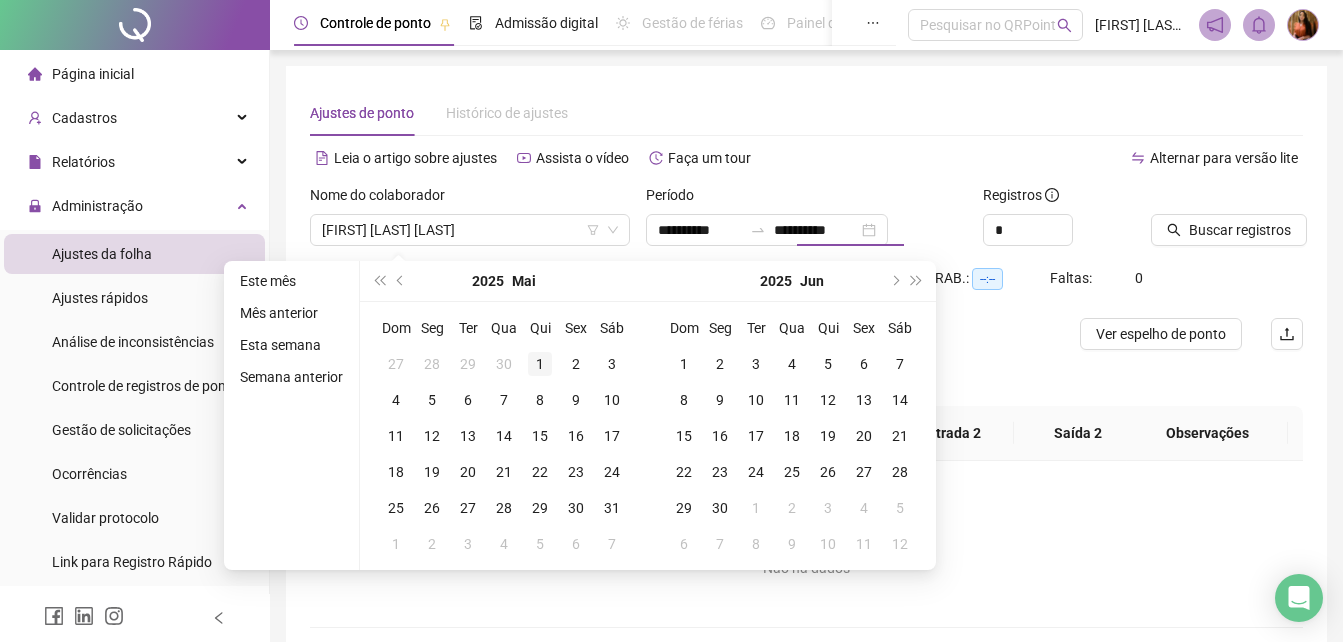 type on "**********" 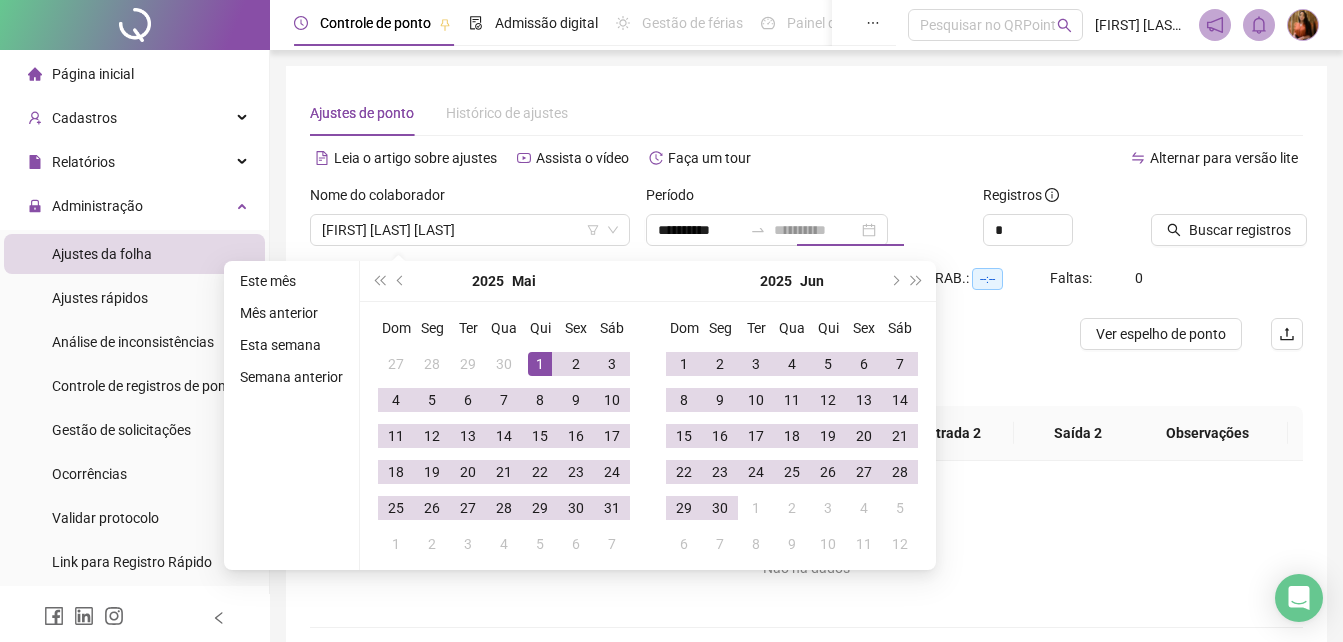 click on "1" at bounding box center [540, 364] 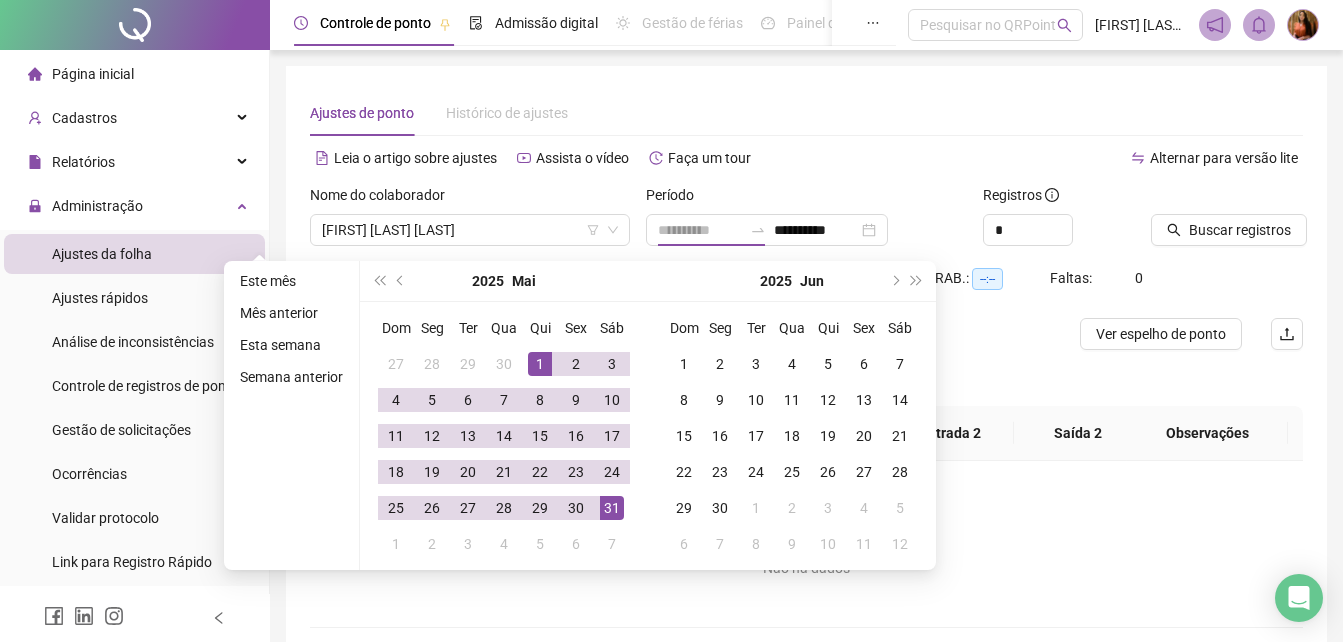 click on "31" at bounding box center [612, 508] 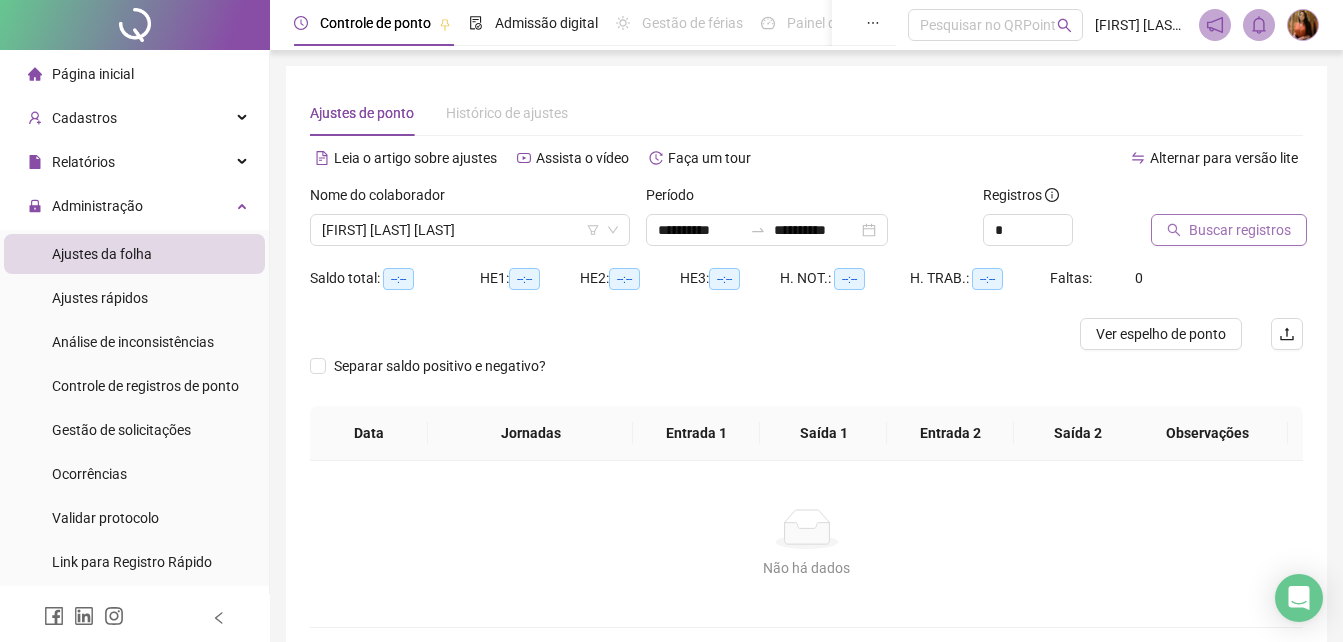 click on "Buscar registros" at bounding box center [1240, 230] 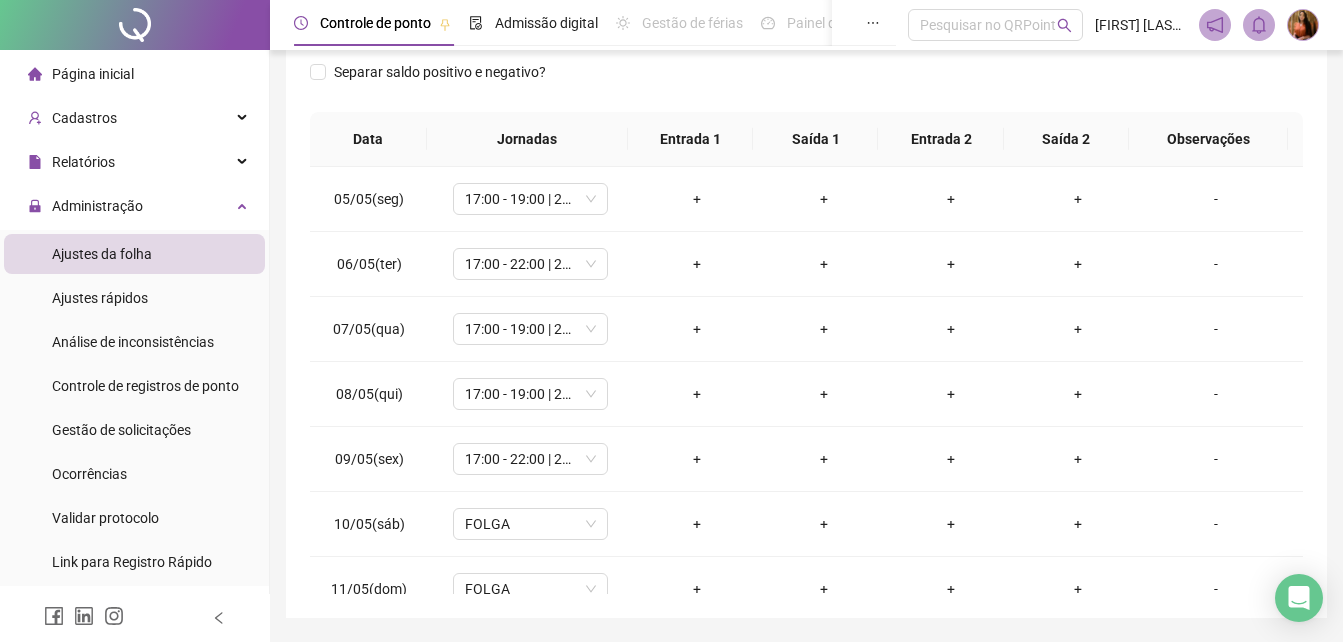 scroll, scrollTop: 380, scrollLeft: 0, axis: vertical 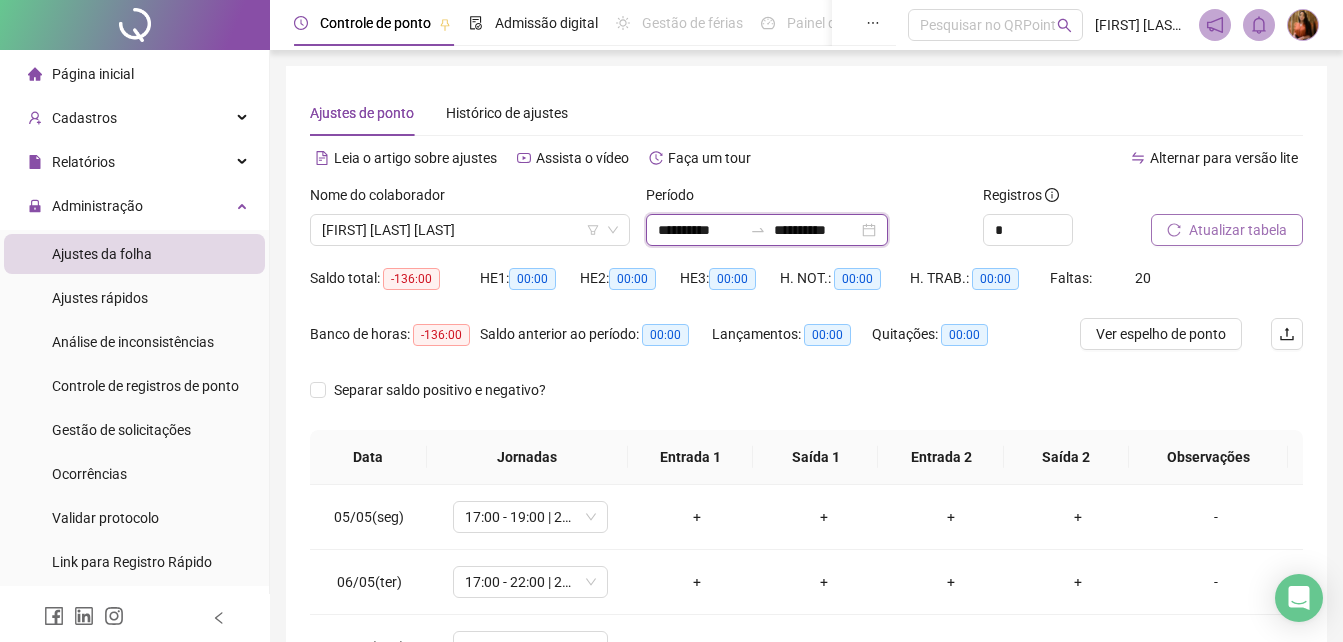 click on "**********" at bounding box center [816, 230] 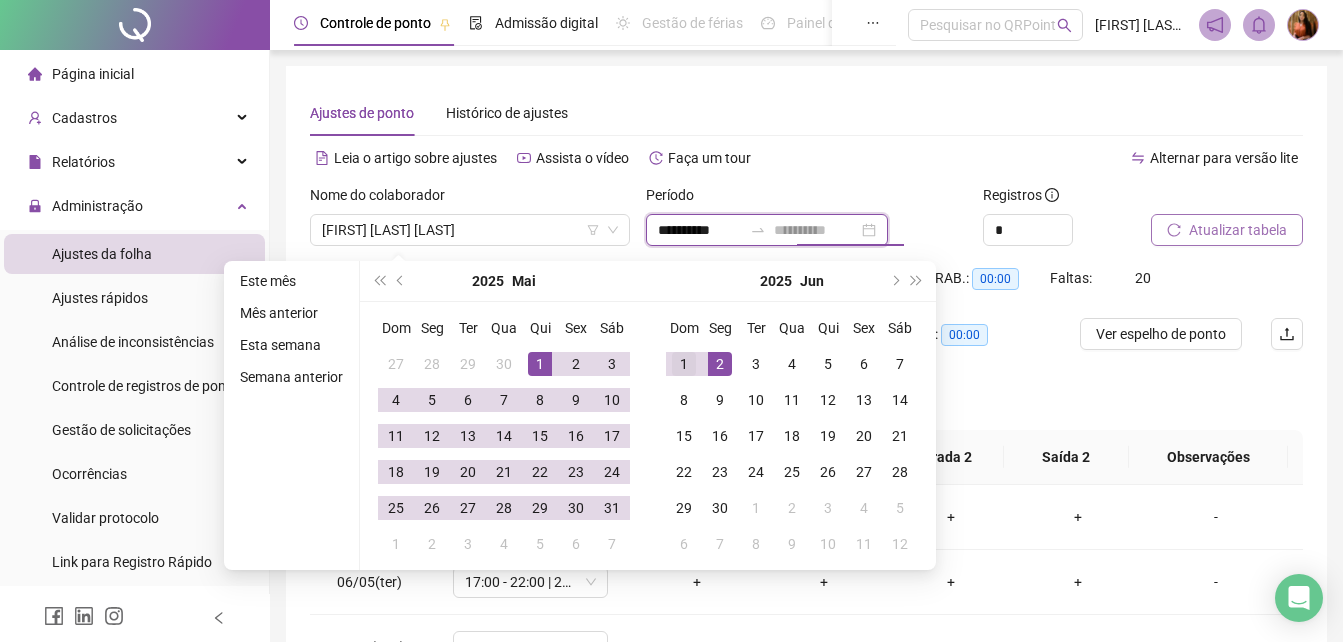 type on "**********" 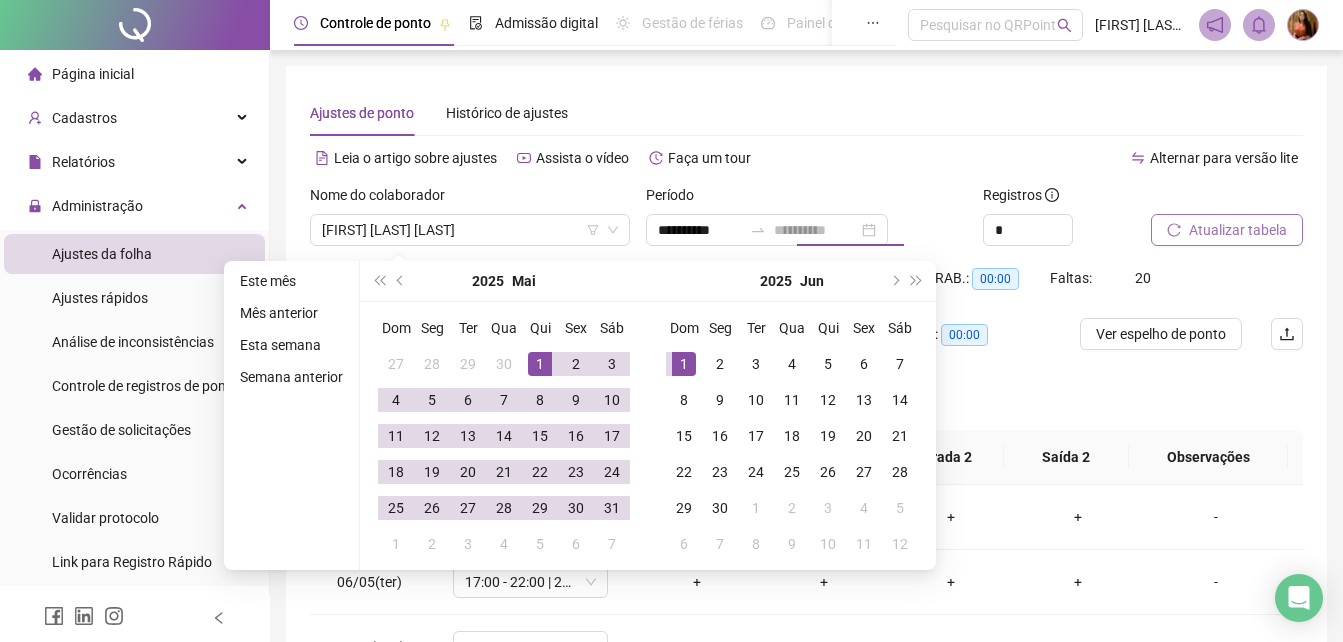 click on "1" at bounding box center [684, 364] 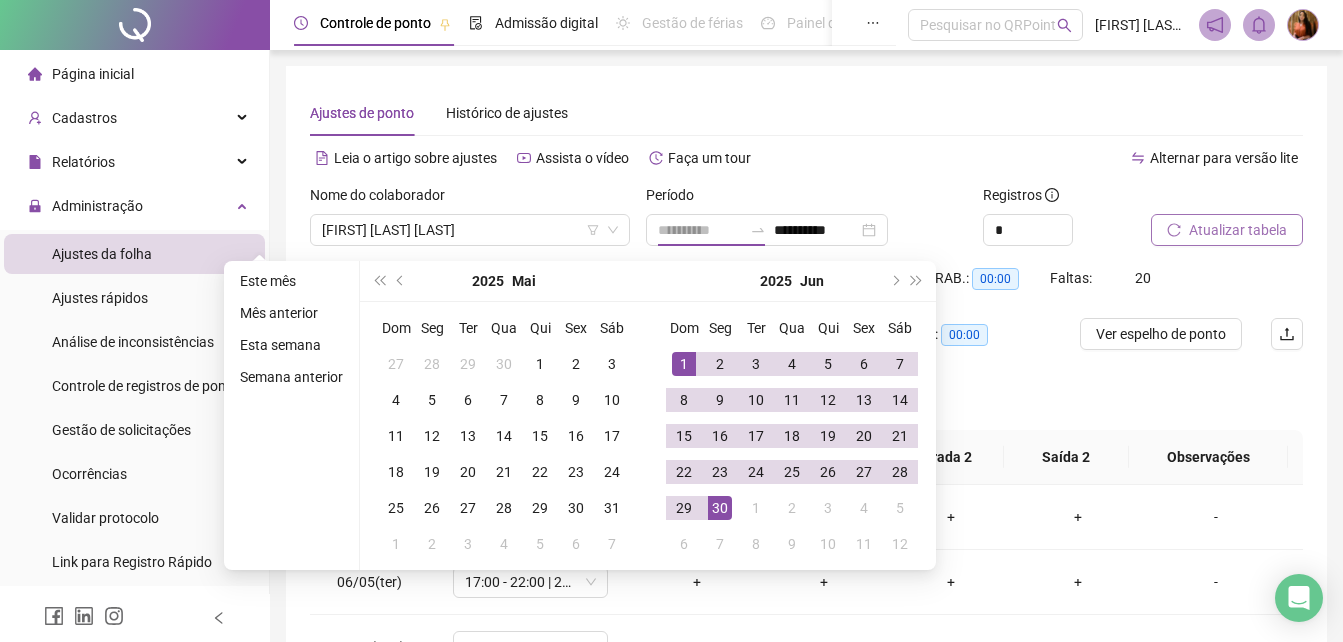 click on "30" at bounding box center [720, 508] 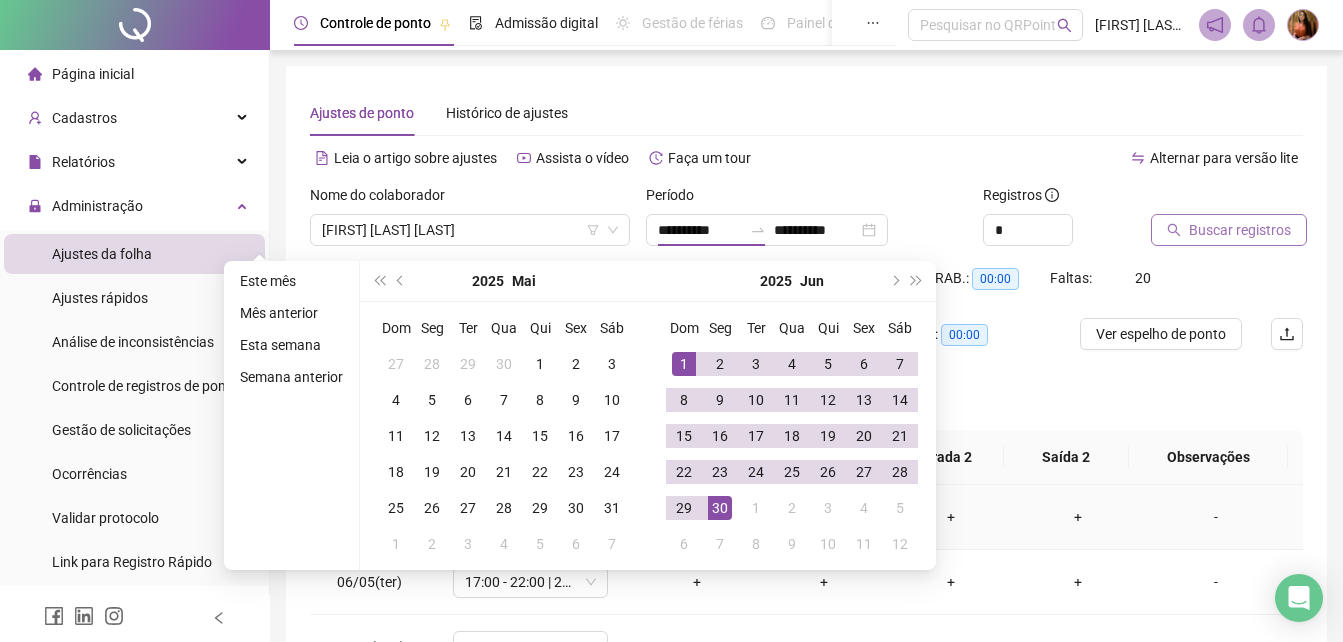 type on "**********" 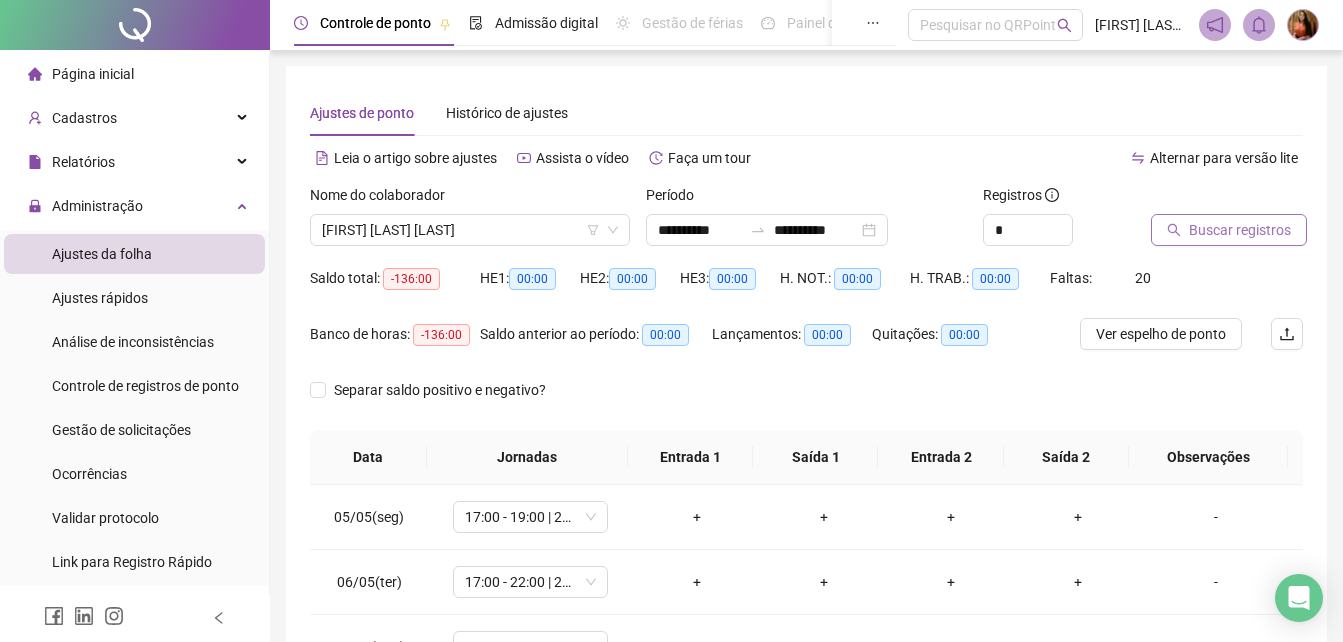 click on "Buscar registros" at bounding box center (1240, 230) 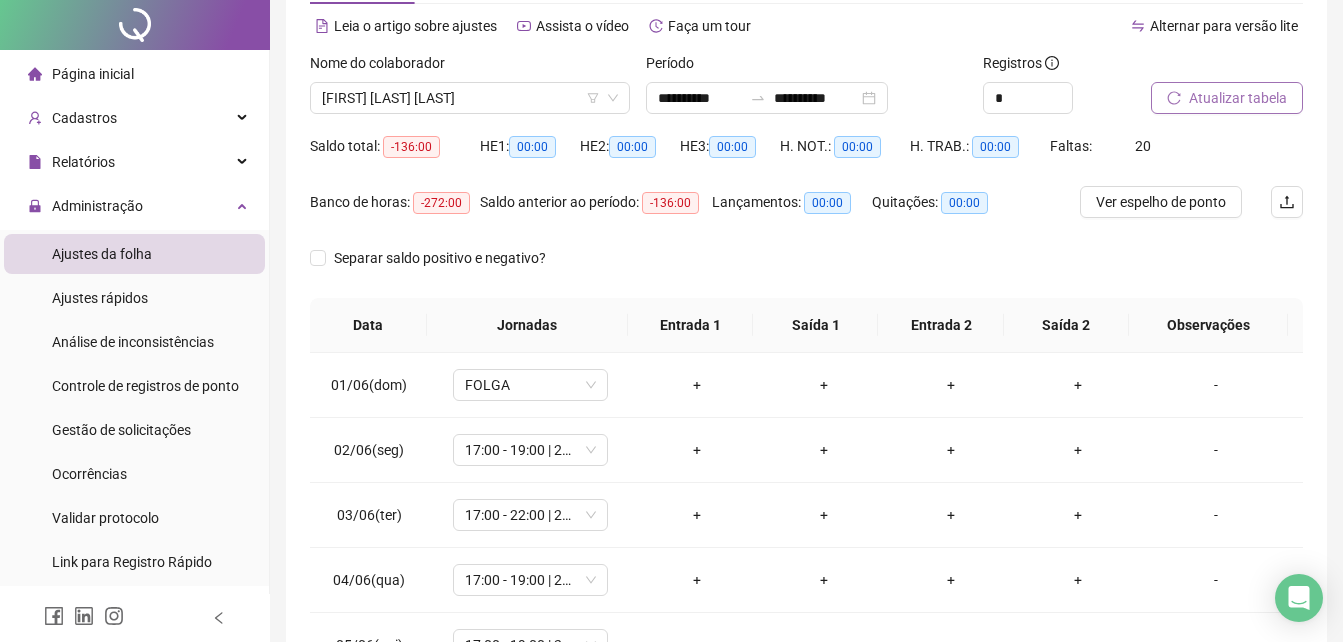 scroll, scrollTop: 0, scrollLeft: 0, axis: both 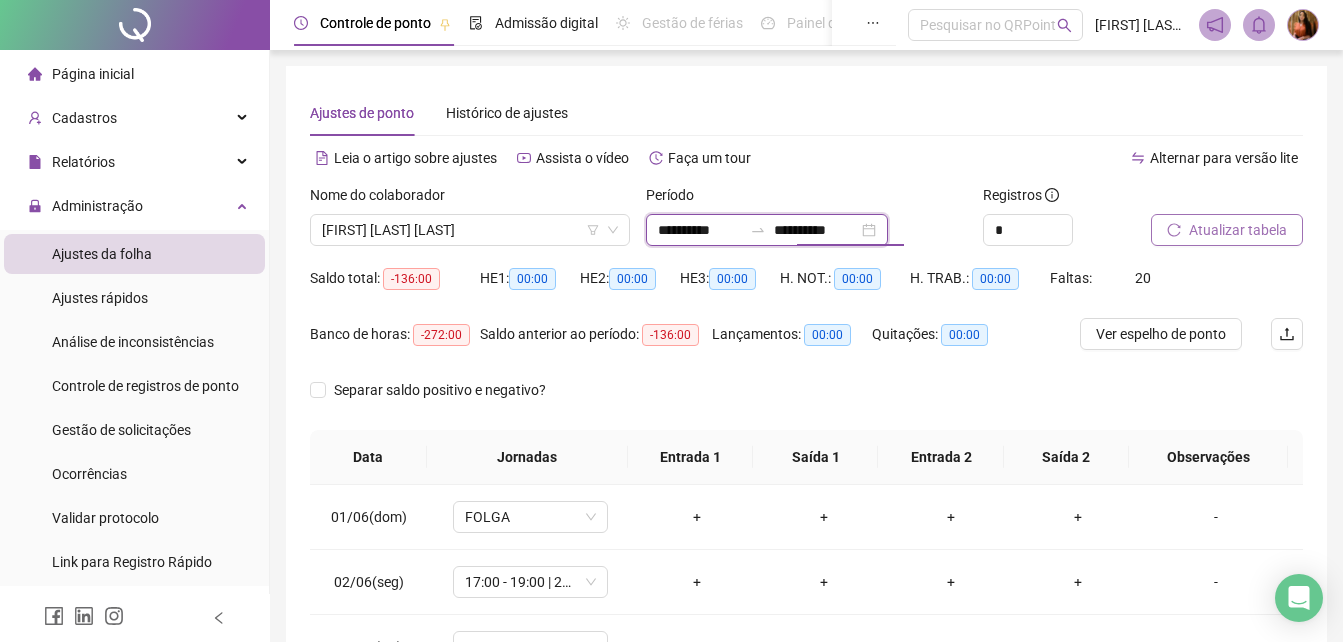 click on "**********" at bounding box center [816, 230] 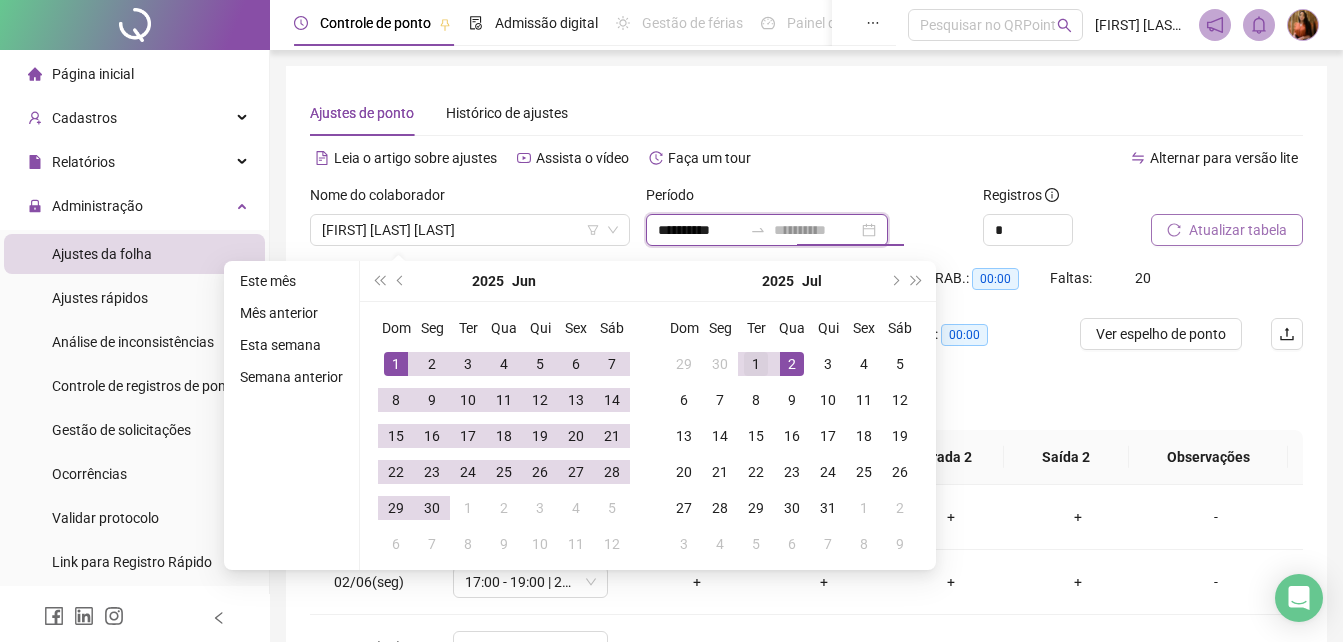type on "**********" 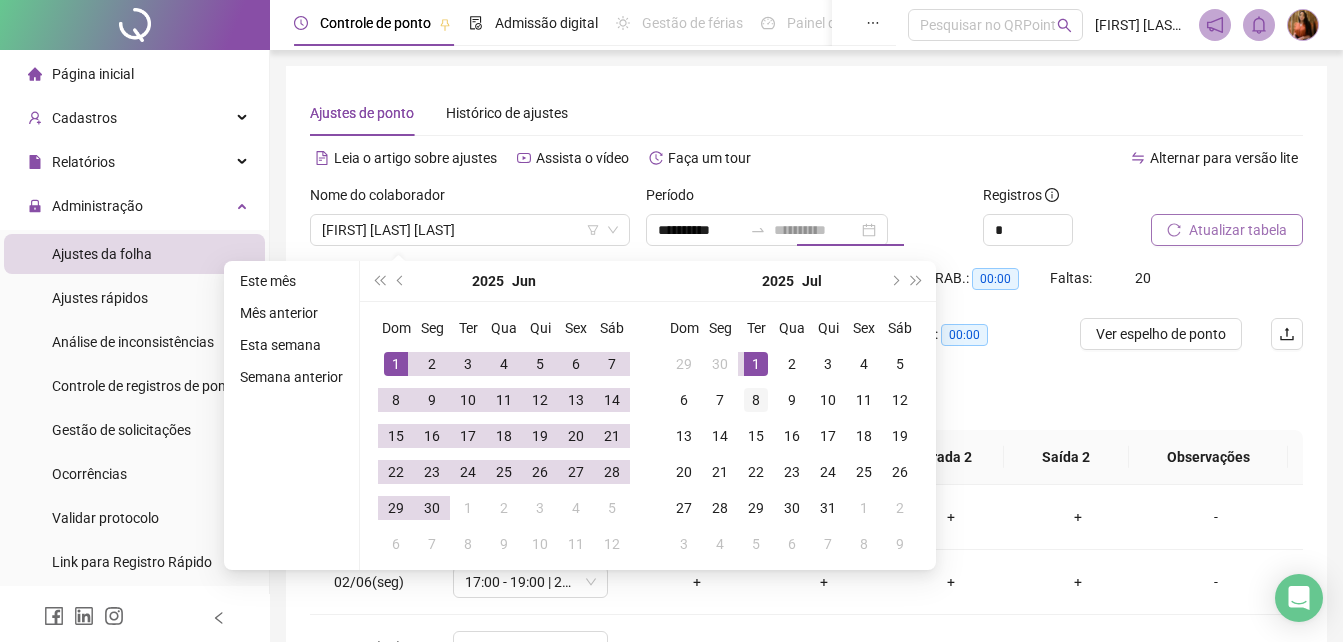 drag, startPoint x: 758, startPoint y: 360, endPoint x: 761, endPoint y: 381, distance: 21.213203 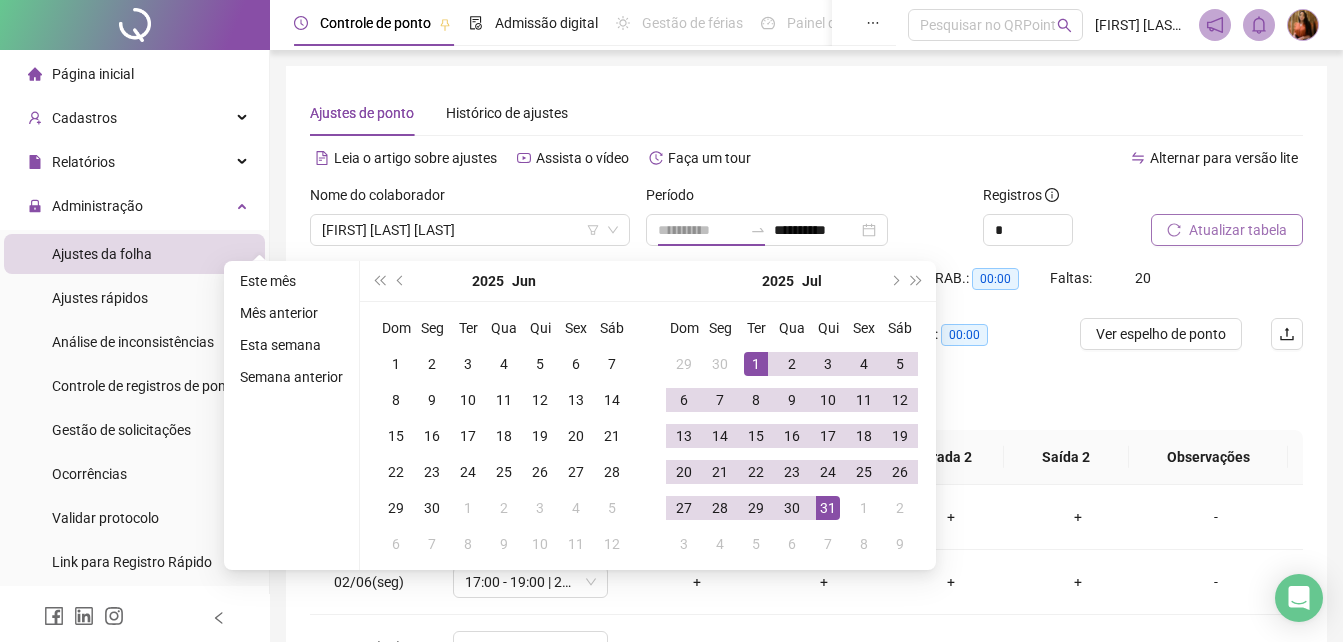 click on "31" at bounding box center [828, 508] 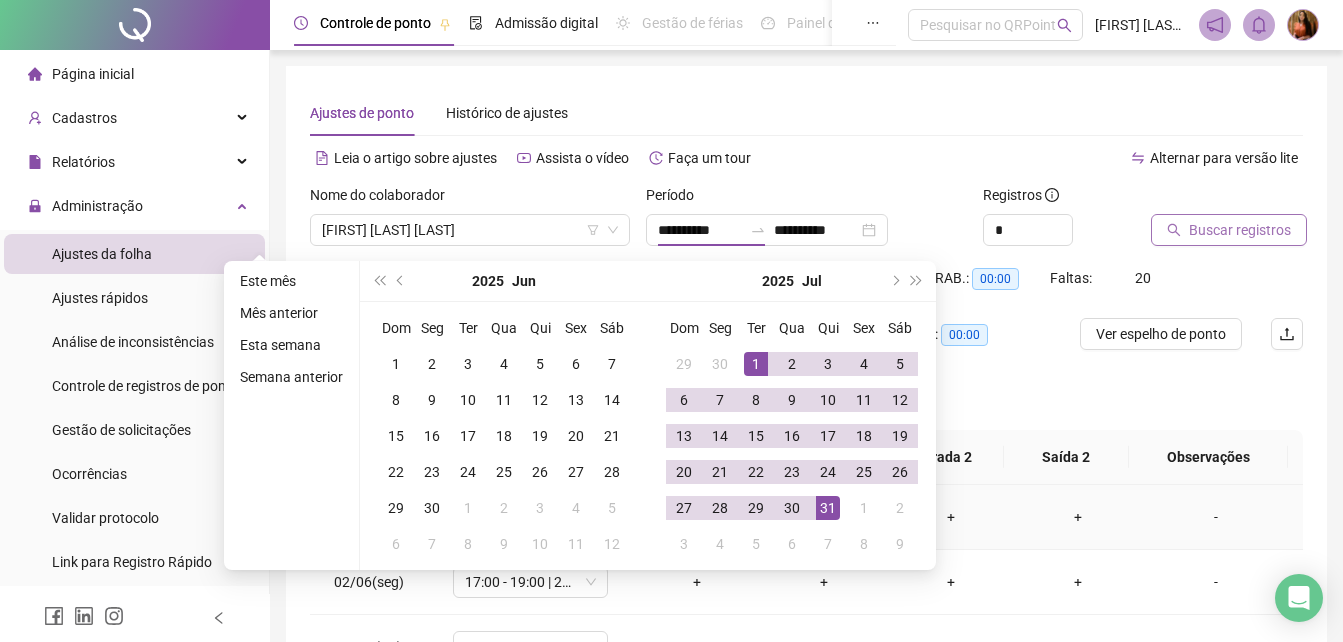 type on "**********" 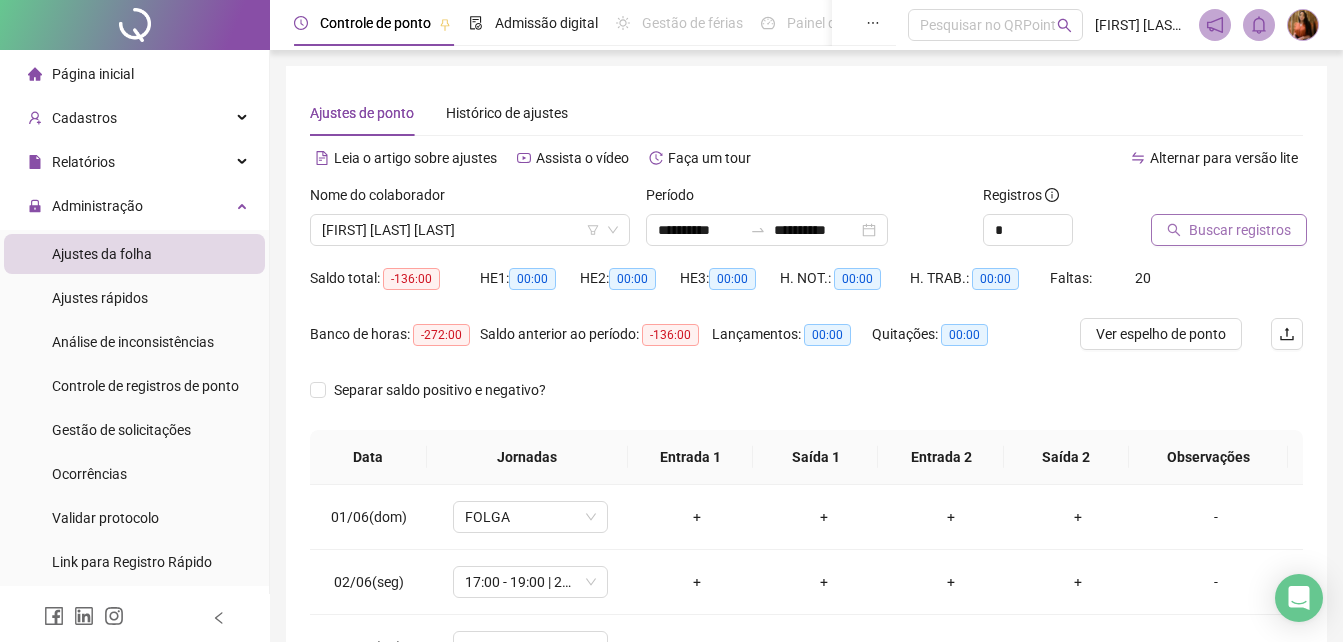 click on "Buscar registros" at bounding box center (1240, 230) 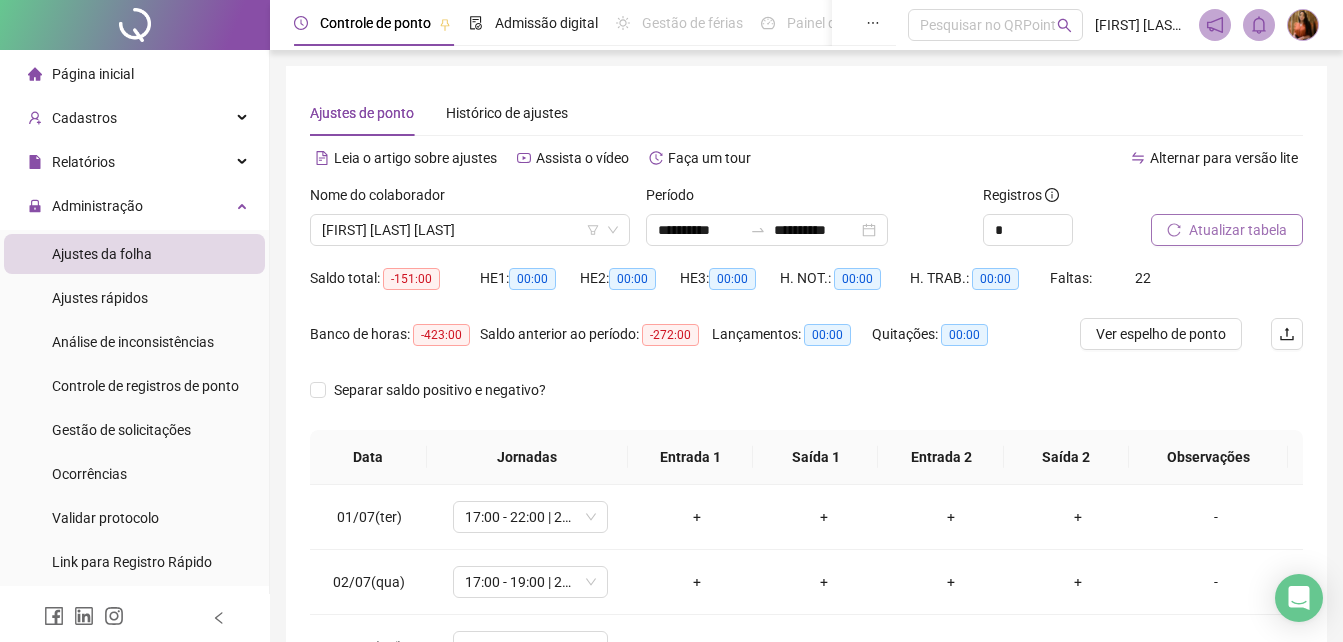 scroll, scrollTop: 380, scrollLeft: 0, axis: vertical 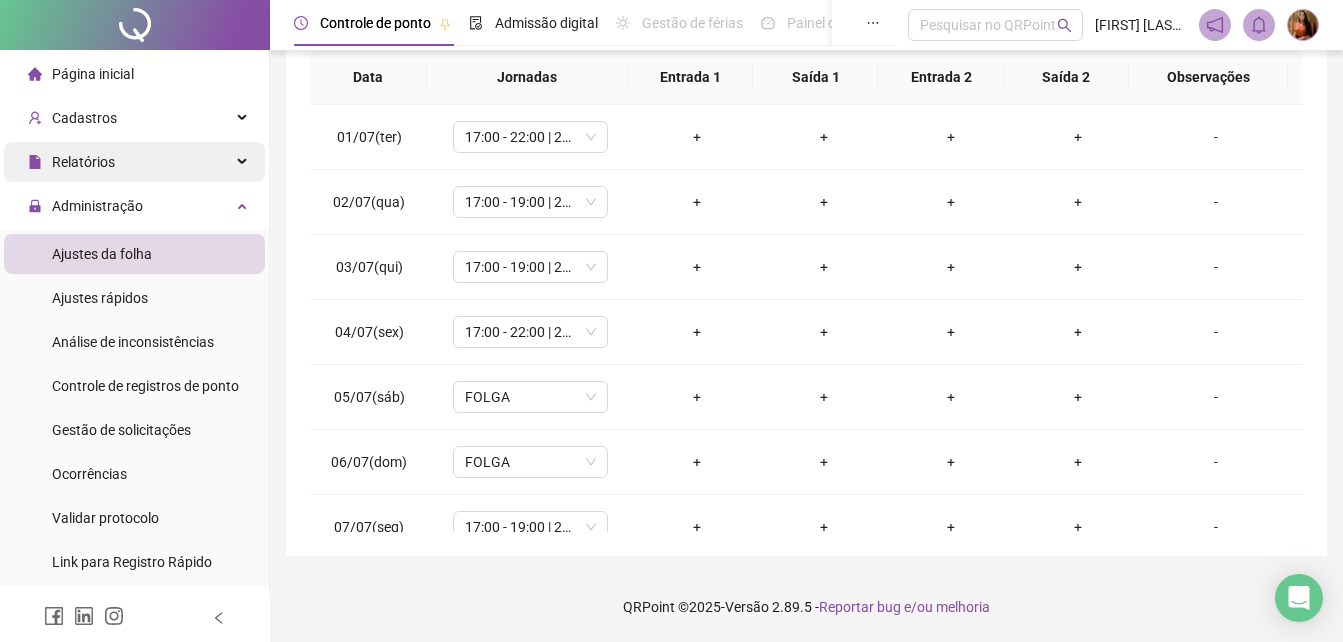 click on "Relatórios" at bounding box center (83, 162) 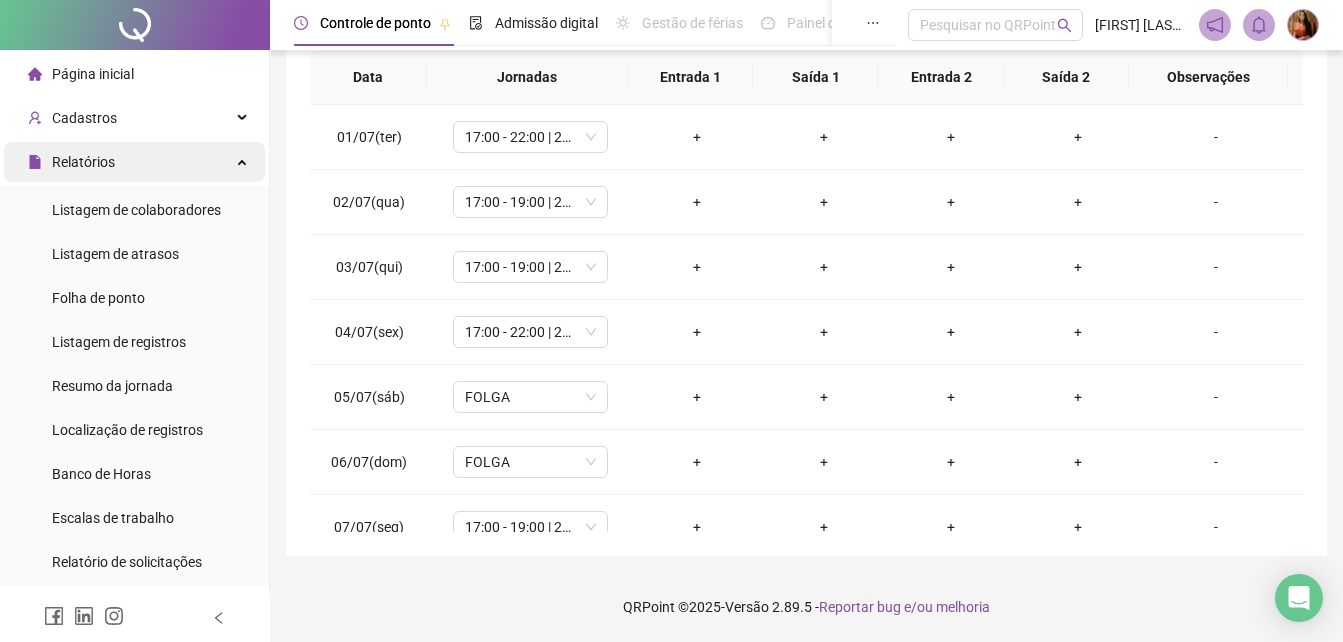 click on "Relatórios" at bounding box center (83, 162) 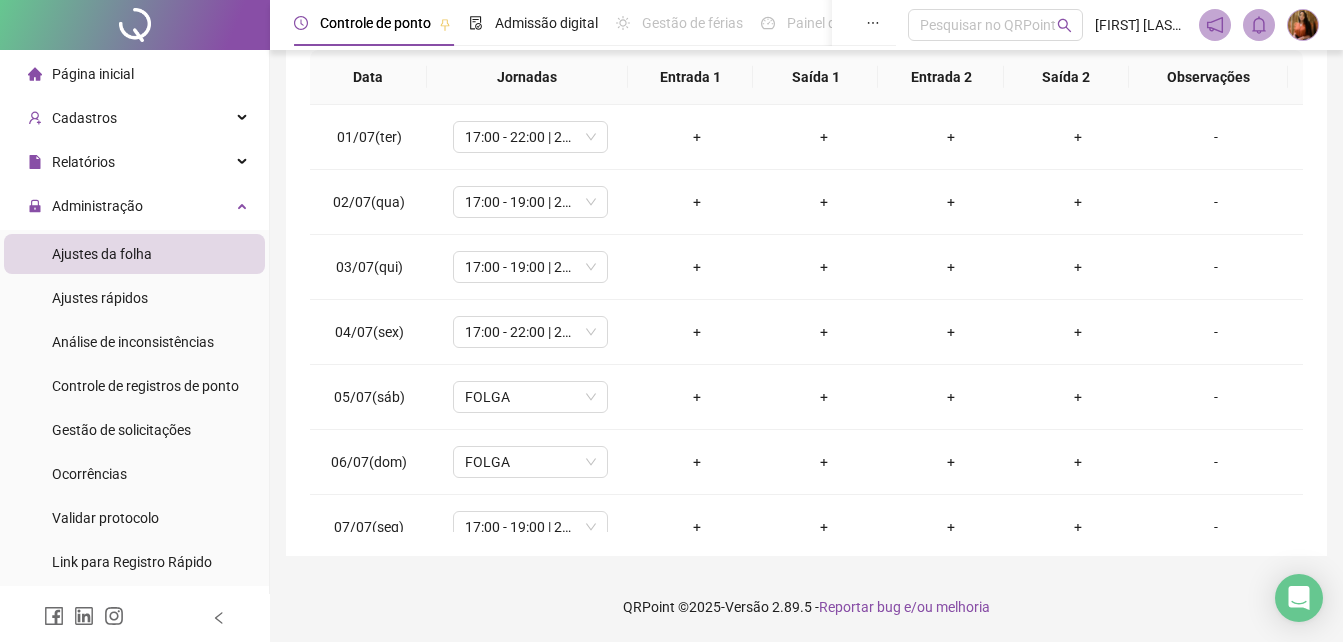 click on "Ajustes da folha" at bounding box center [102, 254] 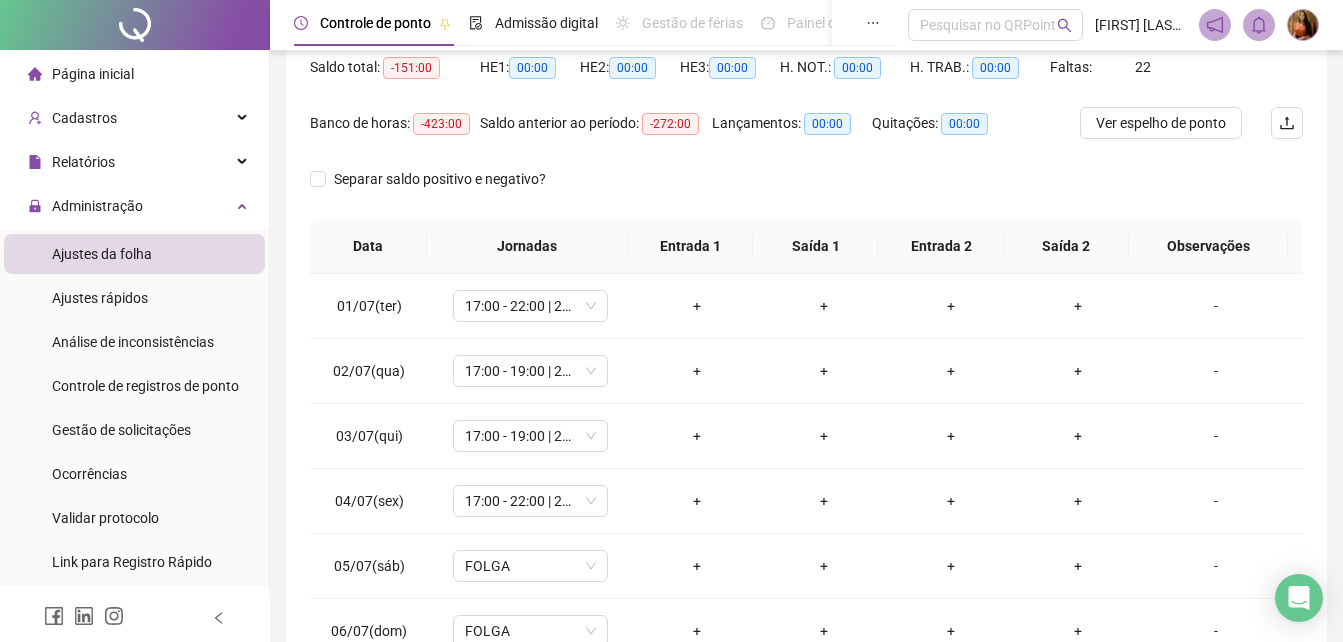 scroll, scrollTop: 199, scrollLeft: 0, axis: vertical 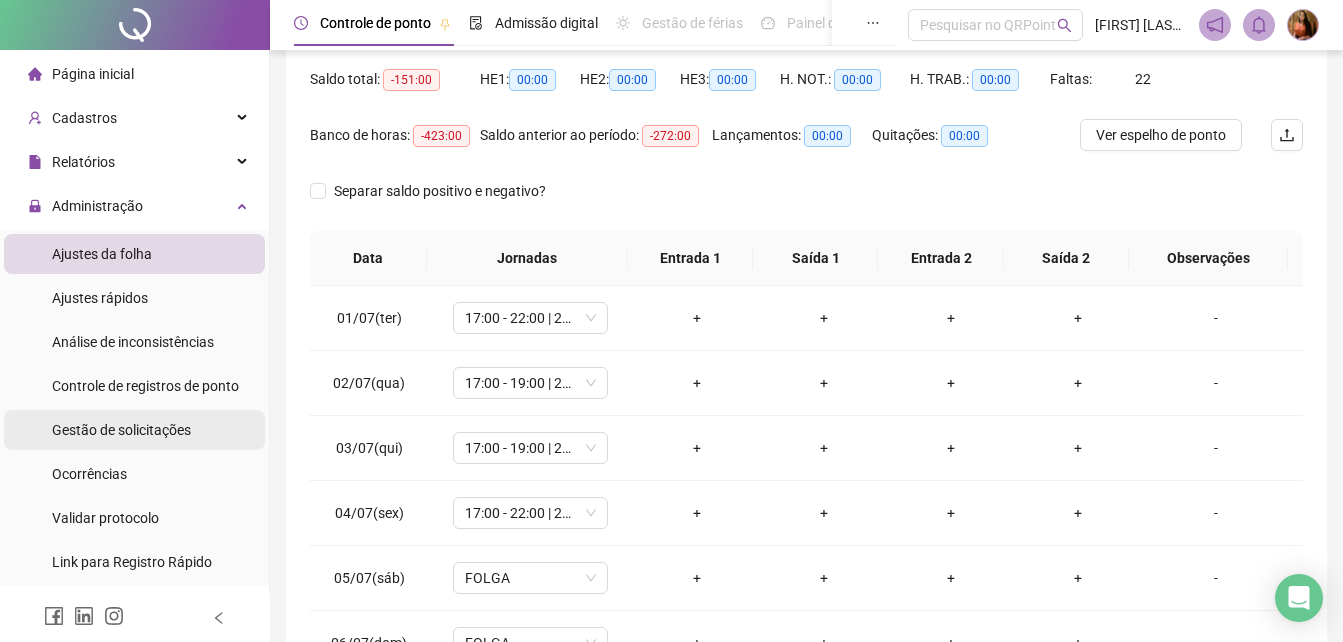 click on "Gestão de solicitações" at bounding box center [121, 430] 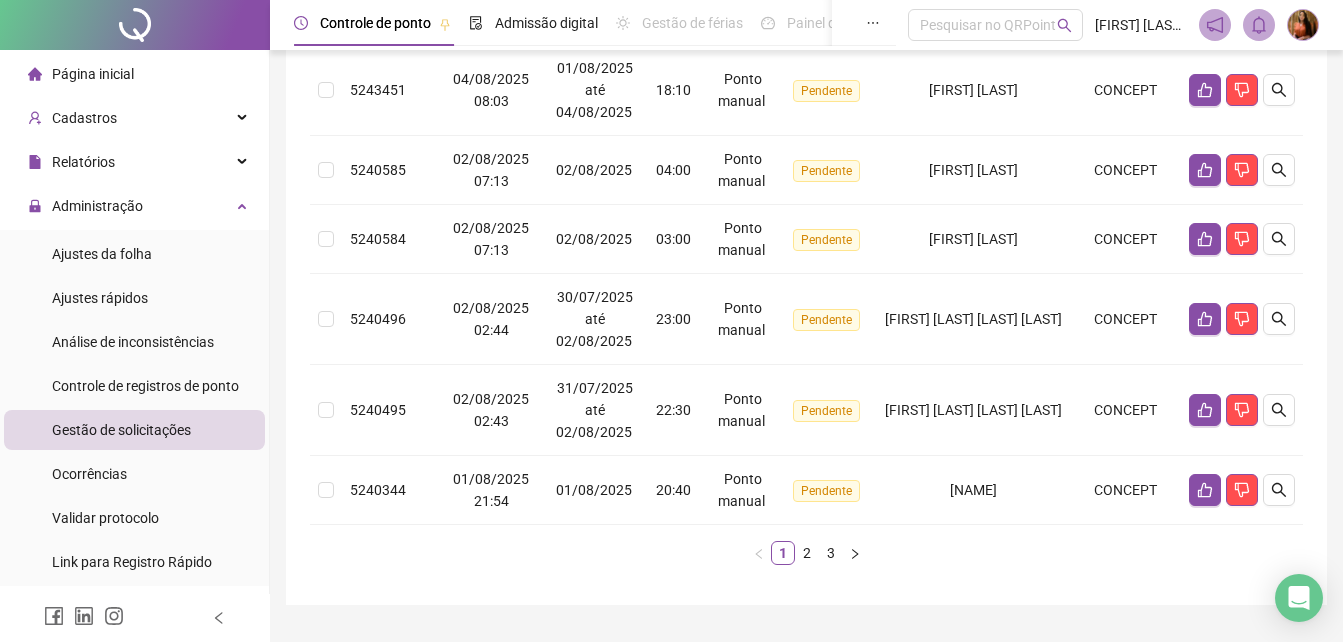 scroll, scrollTop: 849, scrollLeft: 0, axis: vertical 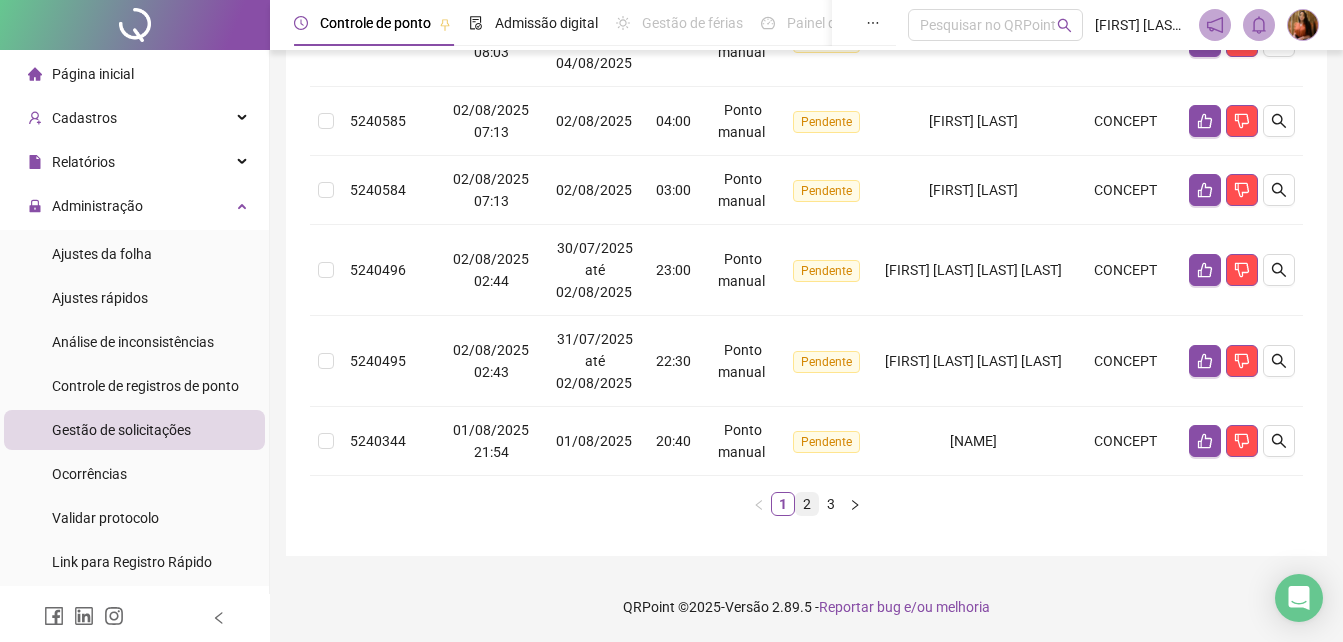 click on "2" at bounding box center (807, 504) 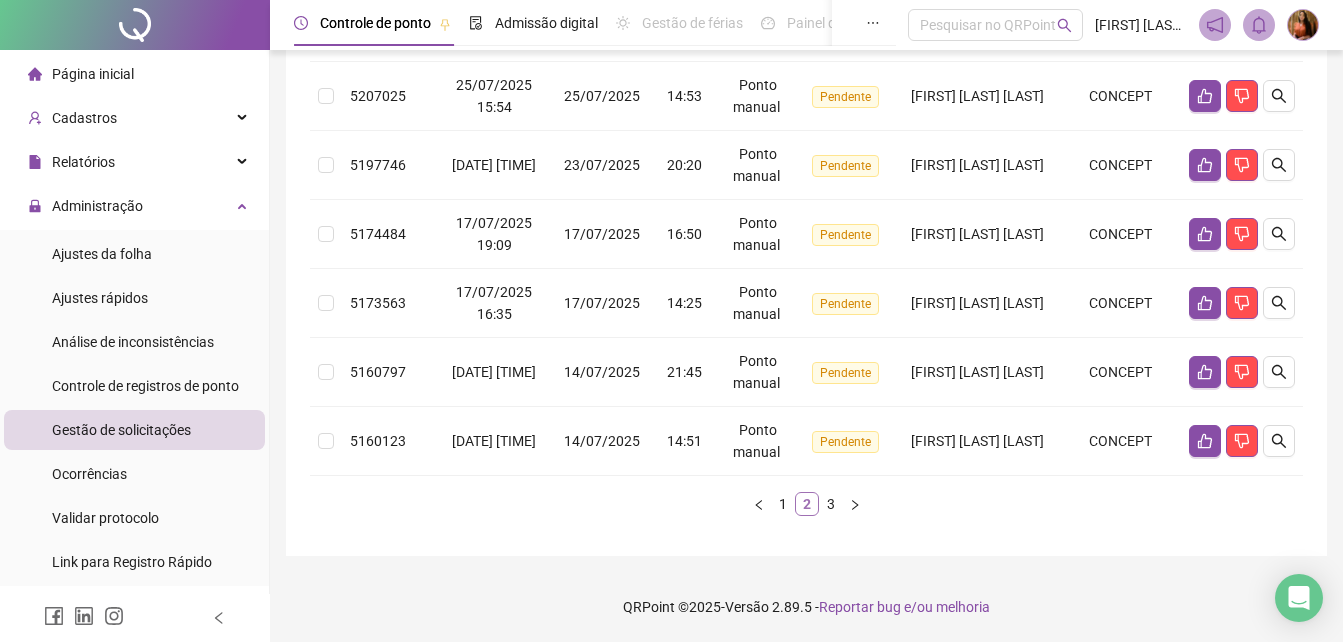 scroll, scrollTop: 695, scrollLeft: 0, axis: vertical 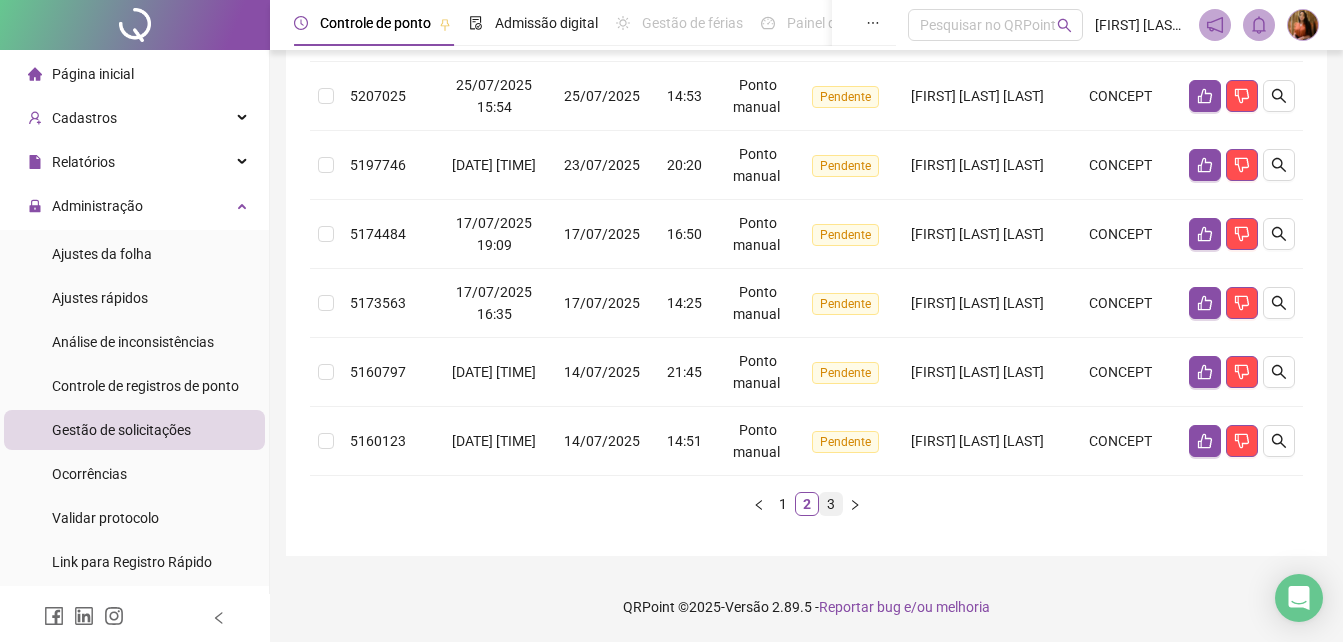 click on "3" at bounding box center (831, 504) 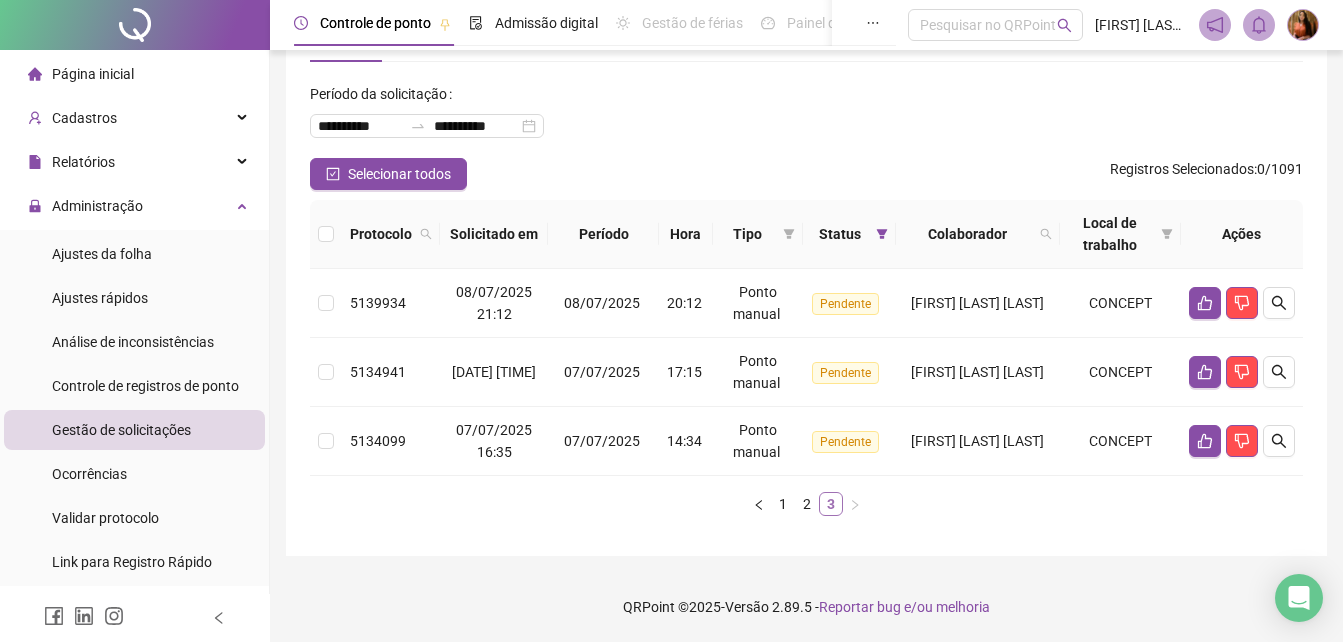 scroll, scrollTop: 74, scrollLeft: 0, axis: vertical 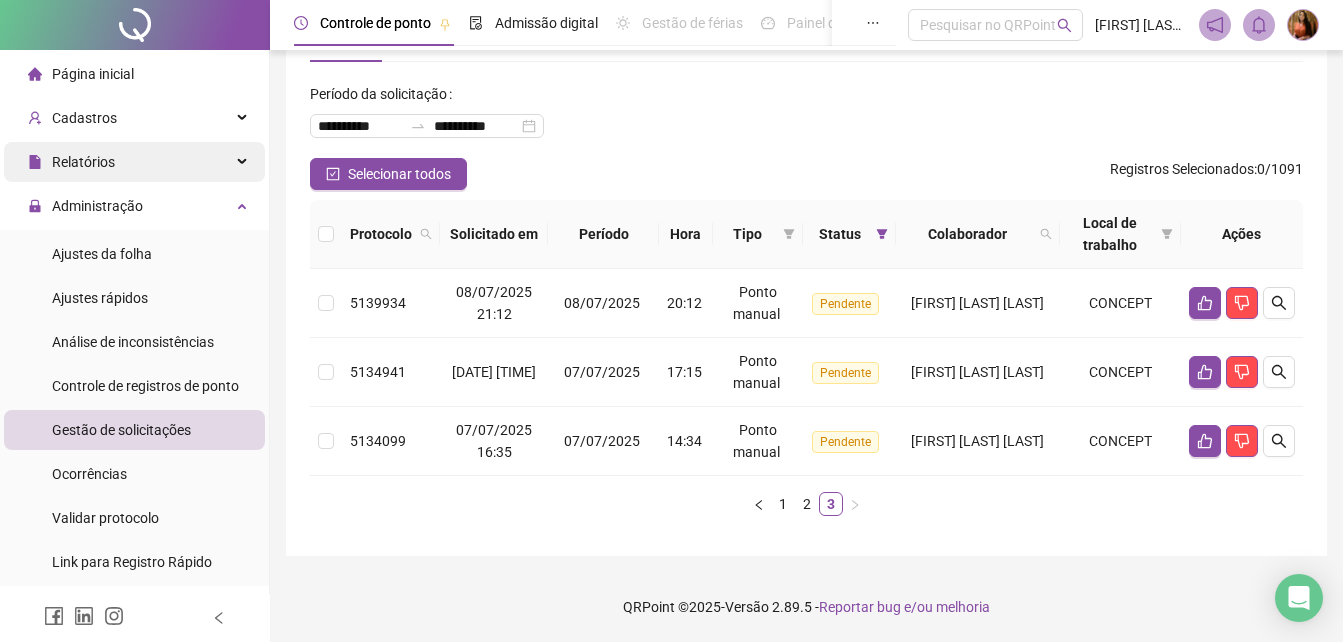 click on "Relatórios" at bounding box center [83, 162] 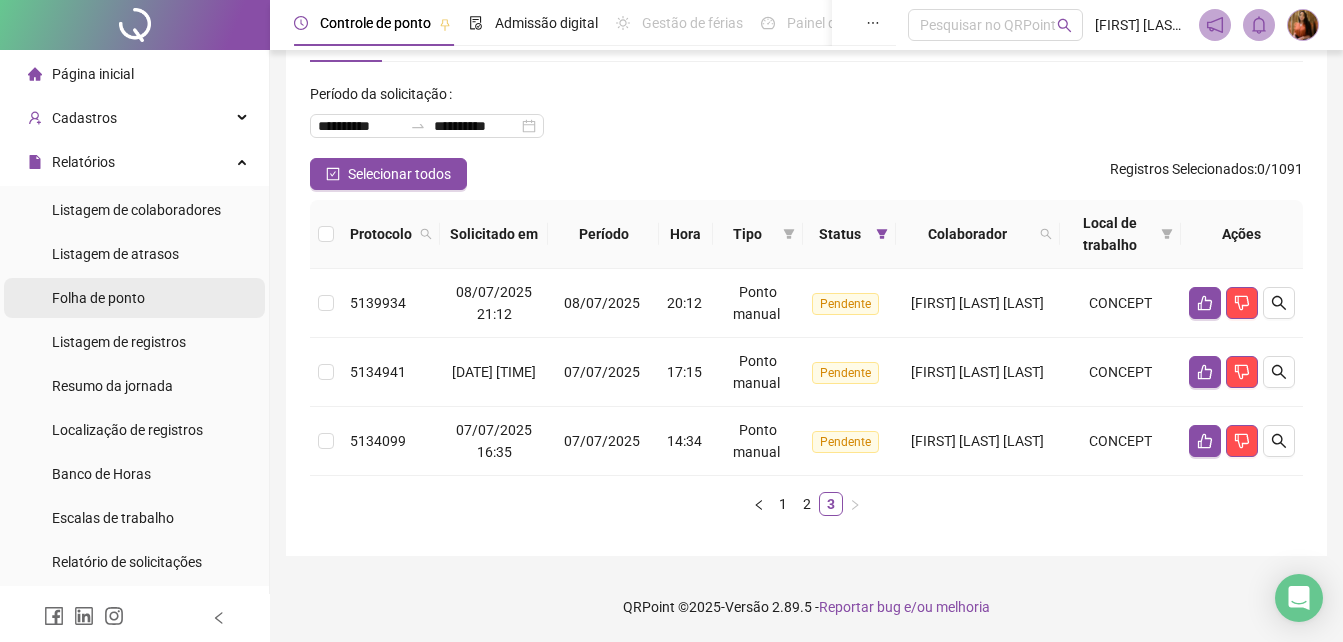 click on "Folha de ponto" at bounding box center [98, 298] 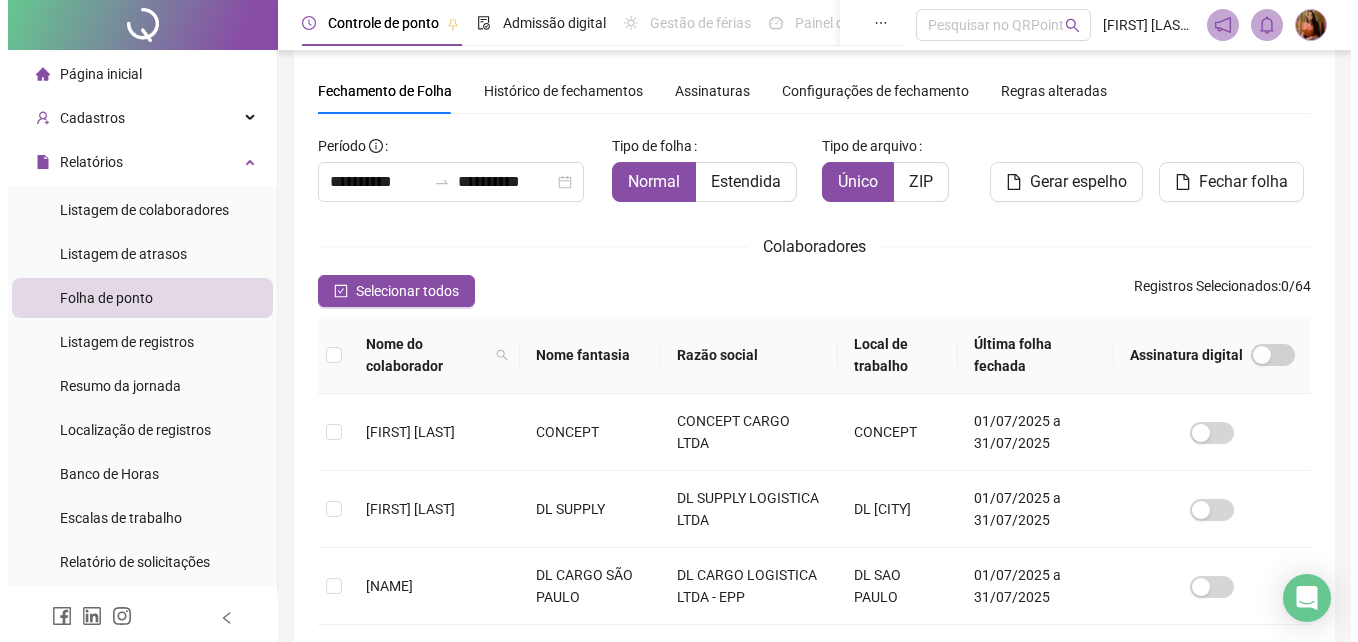 scroll, scrollTop: 0, scrollLeft: 0, axis: both 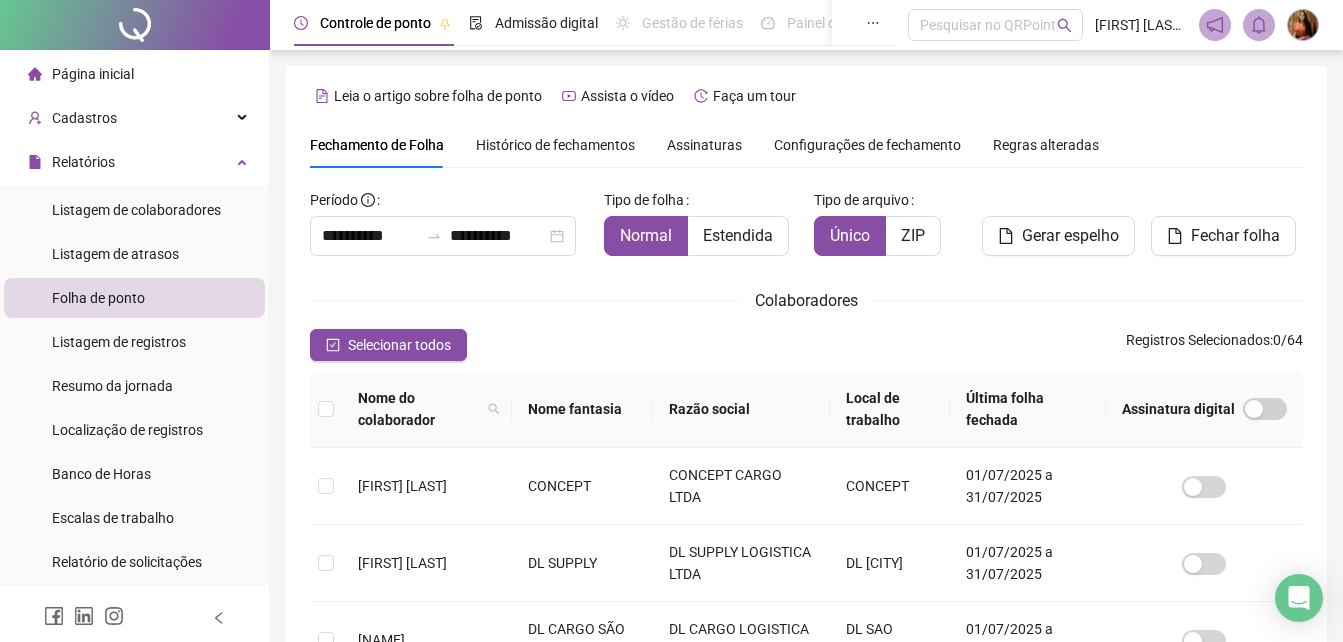 click on "Histórico de fechamentos" at bounding box center [555, 145] 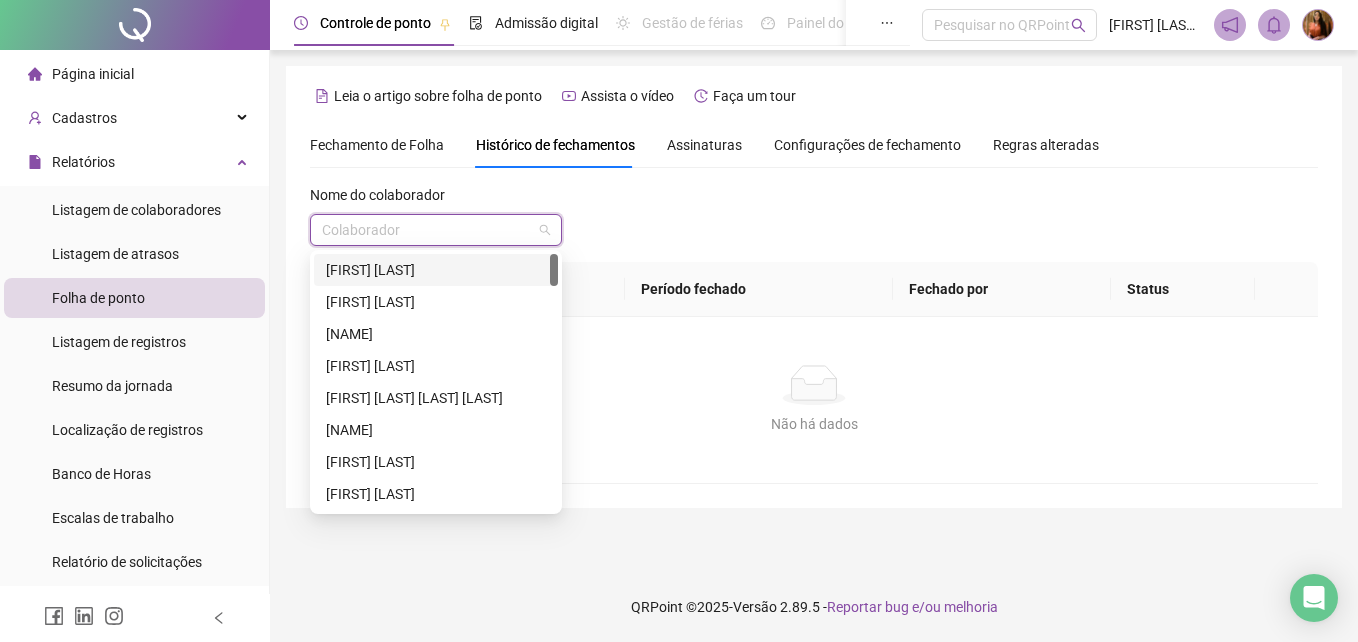 click at bounding box center (427, 230) 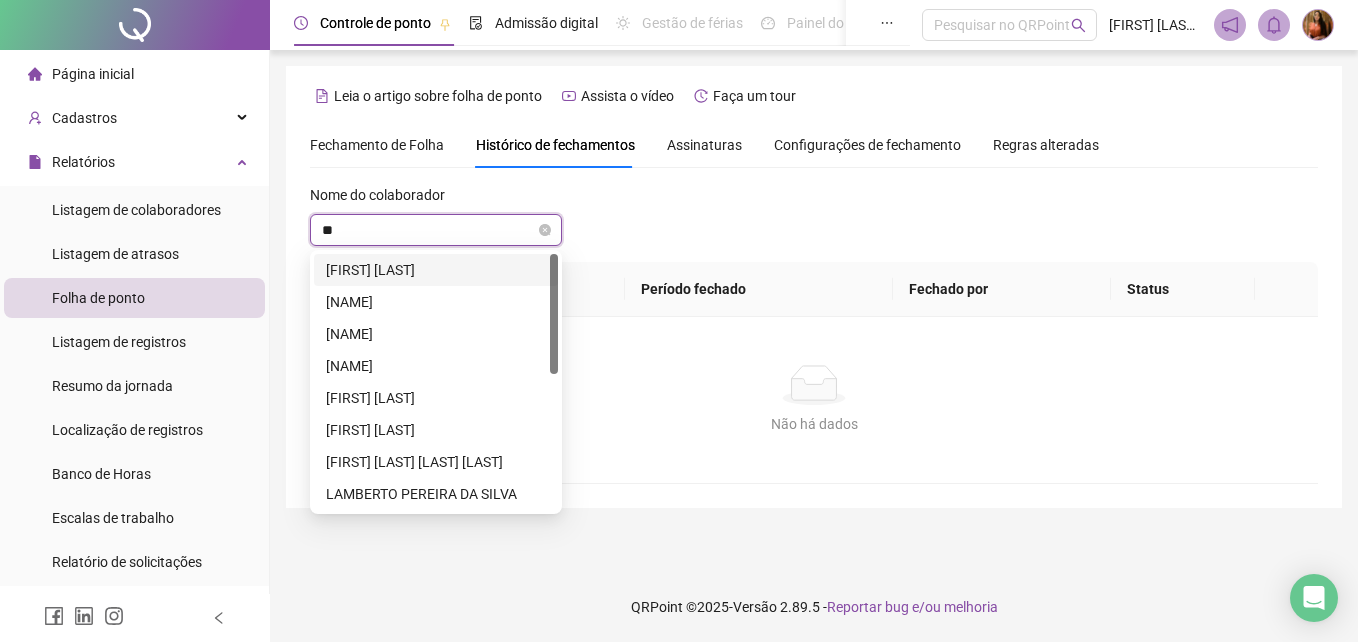 type on "***" 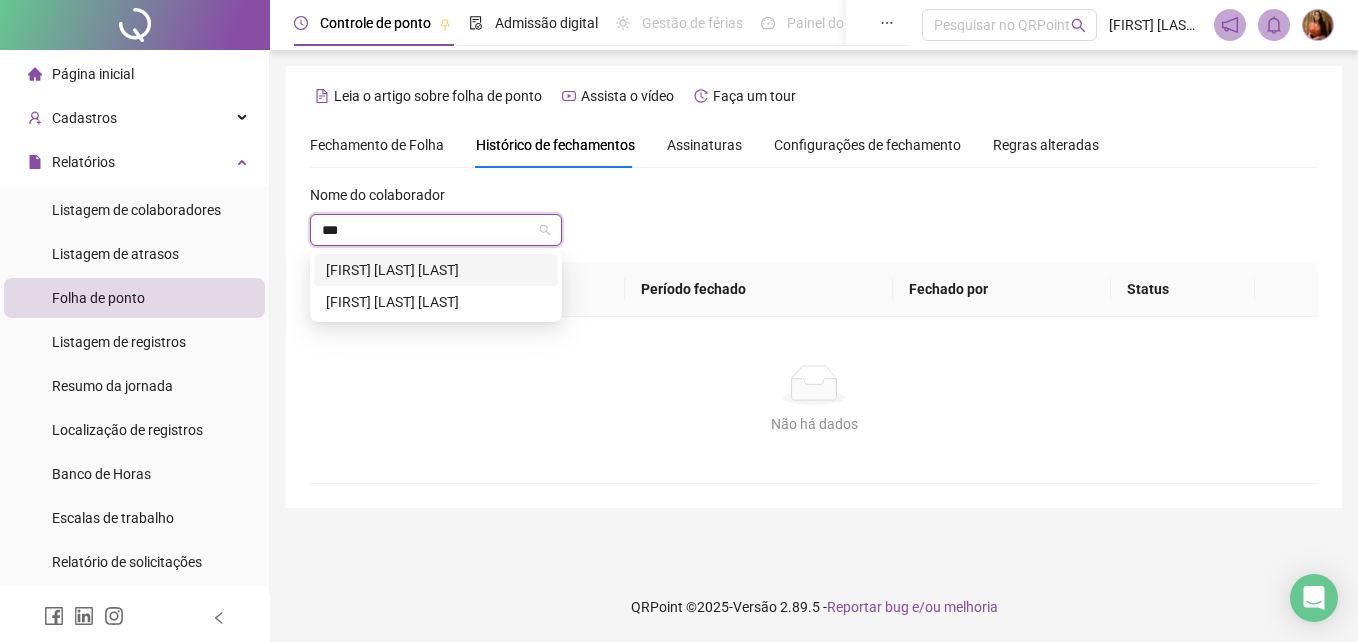 click on "[FIRST] [LAST]" at bounding box center (436, 270) 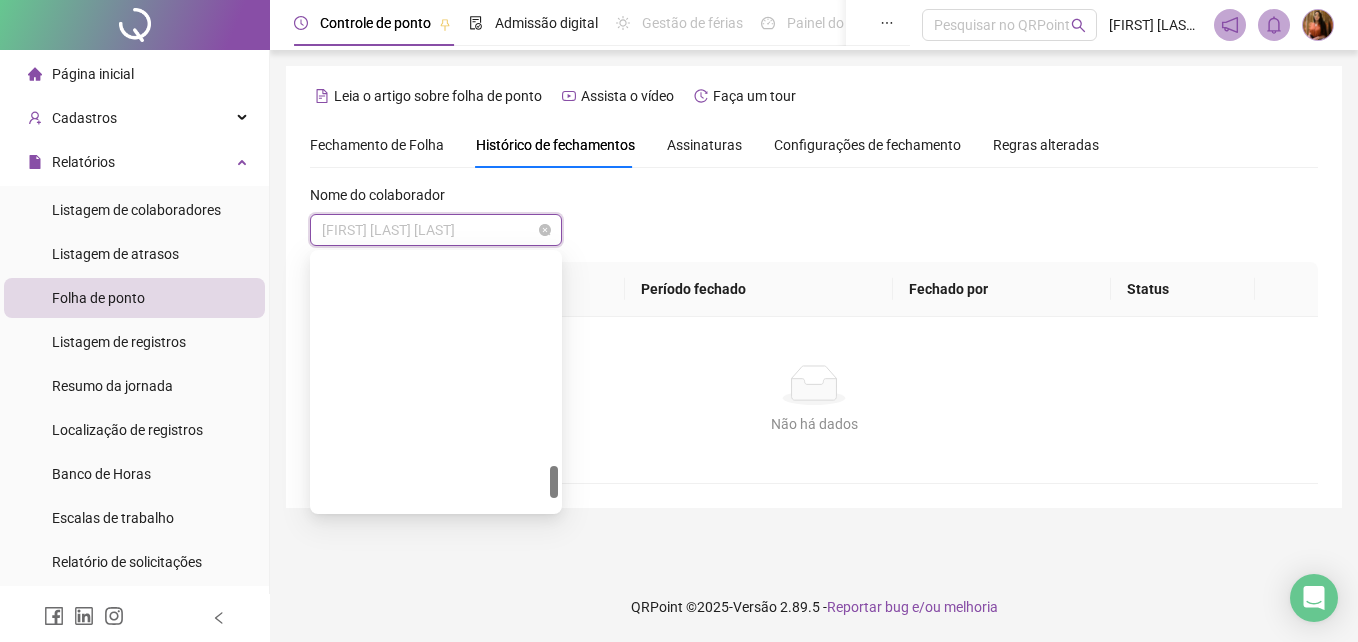 scroll, scrollTop: 1696, scrollLeft: 0, axis: vertical 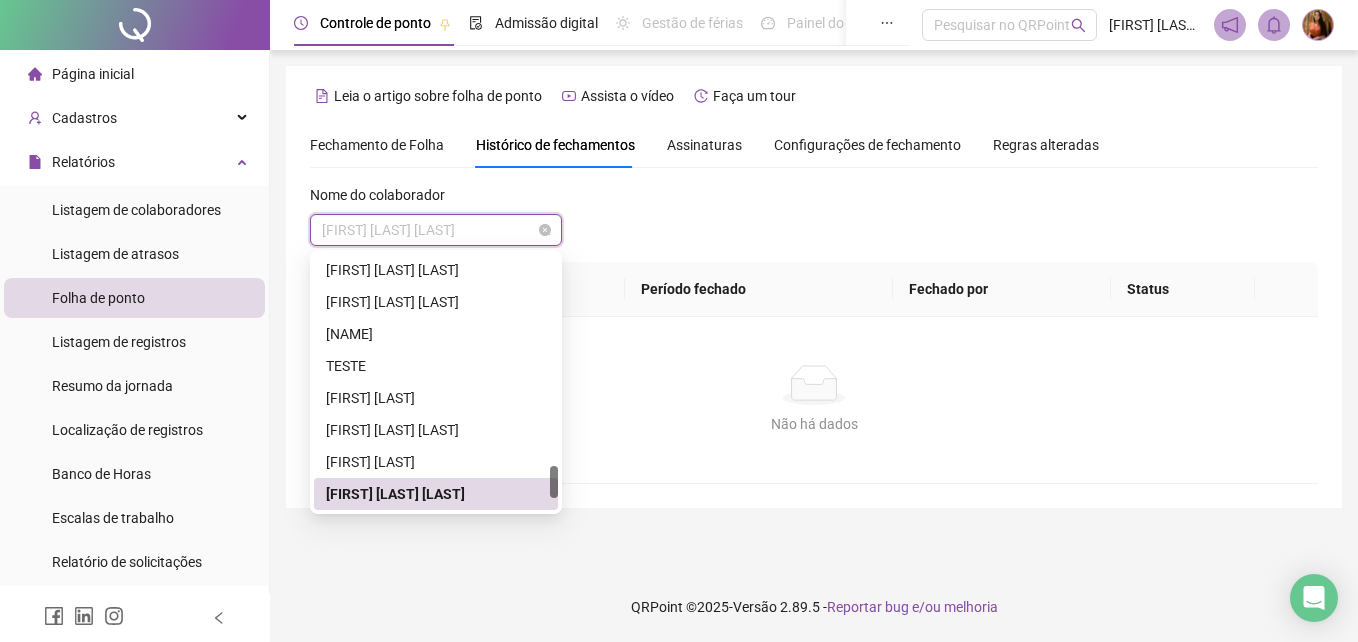 click on "[FIRST] [LAST]" at bounding box center [436, 230] 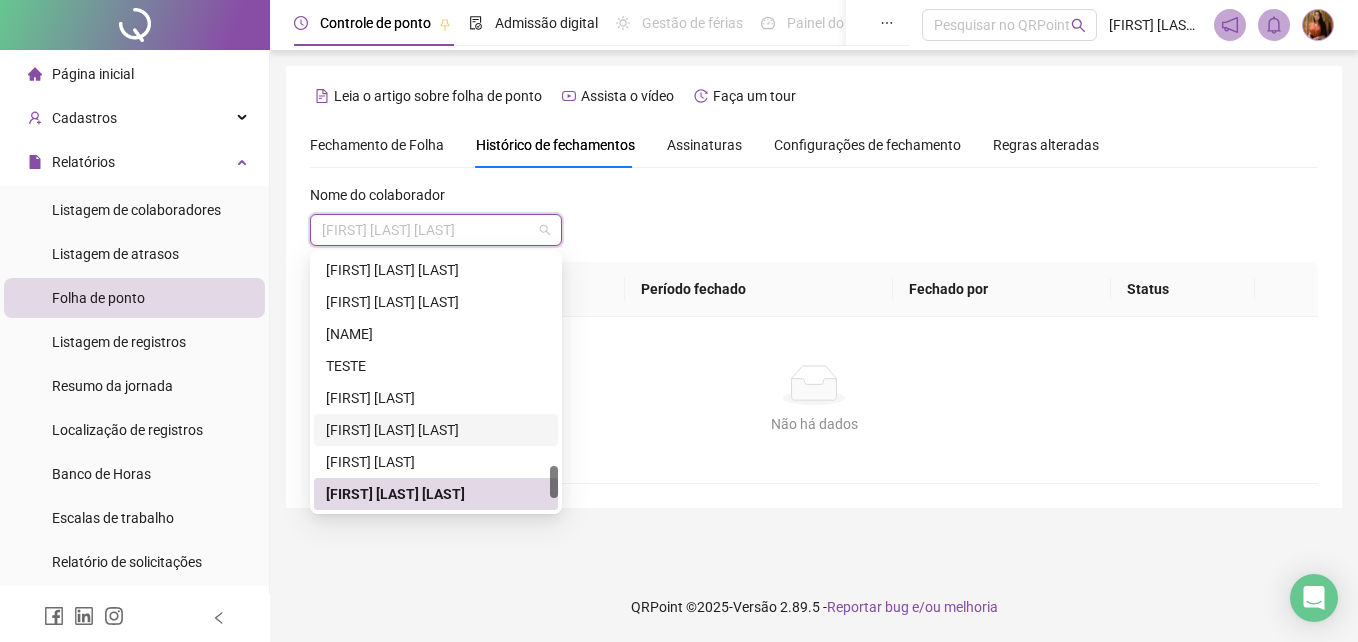 click on "[FIRST] [LAST]" at bounding box center [436, 430] 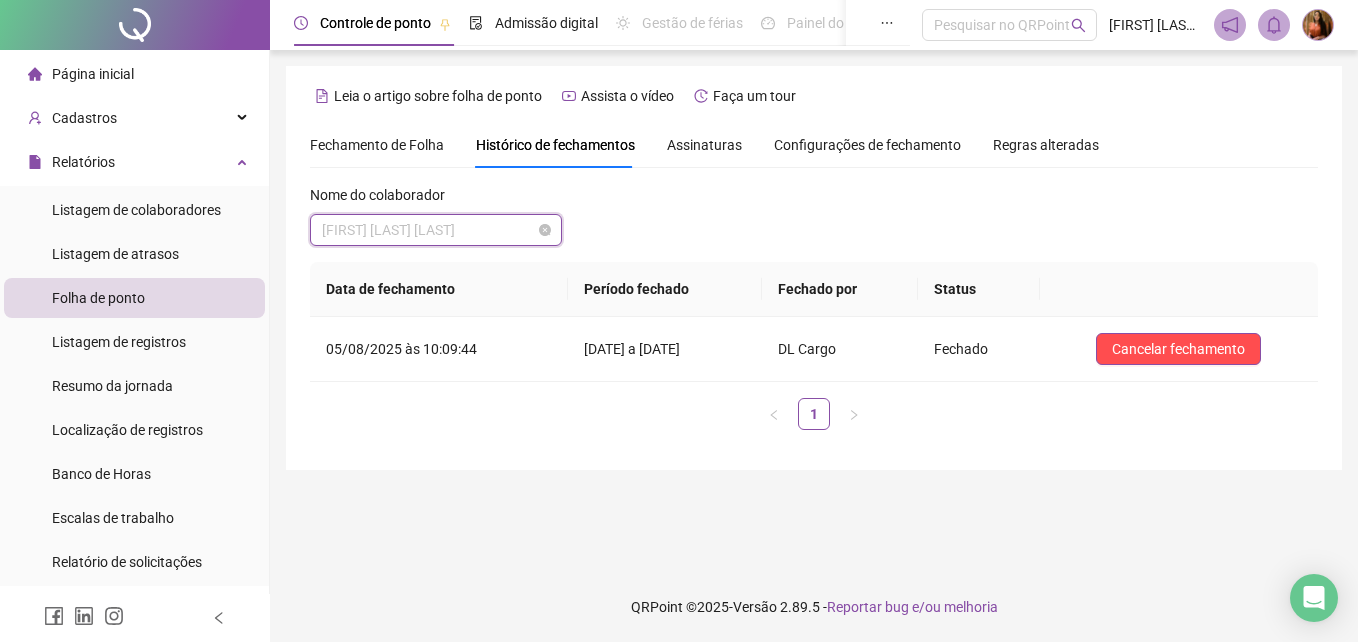 click on "[FIRST] [LAST]" at bounding box center [436, 230] 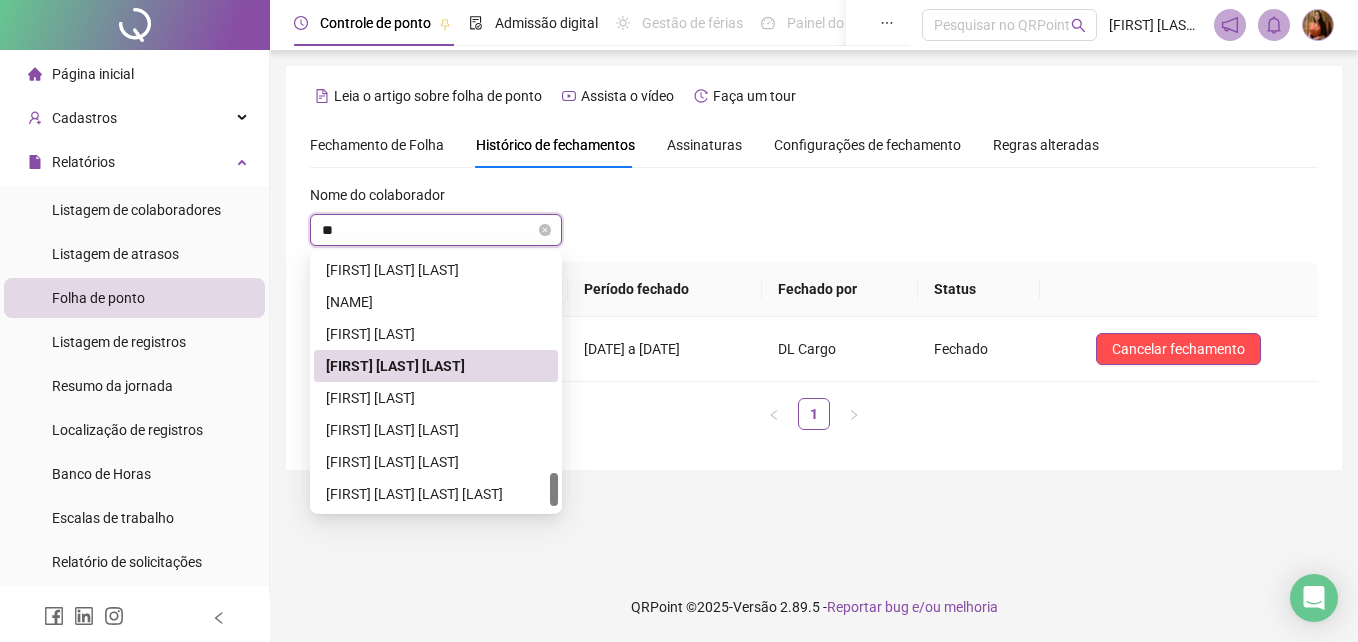 scroll, scrollTop: 128, scrollLeft: 0, axis: vertical 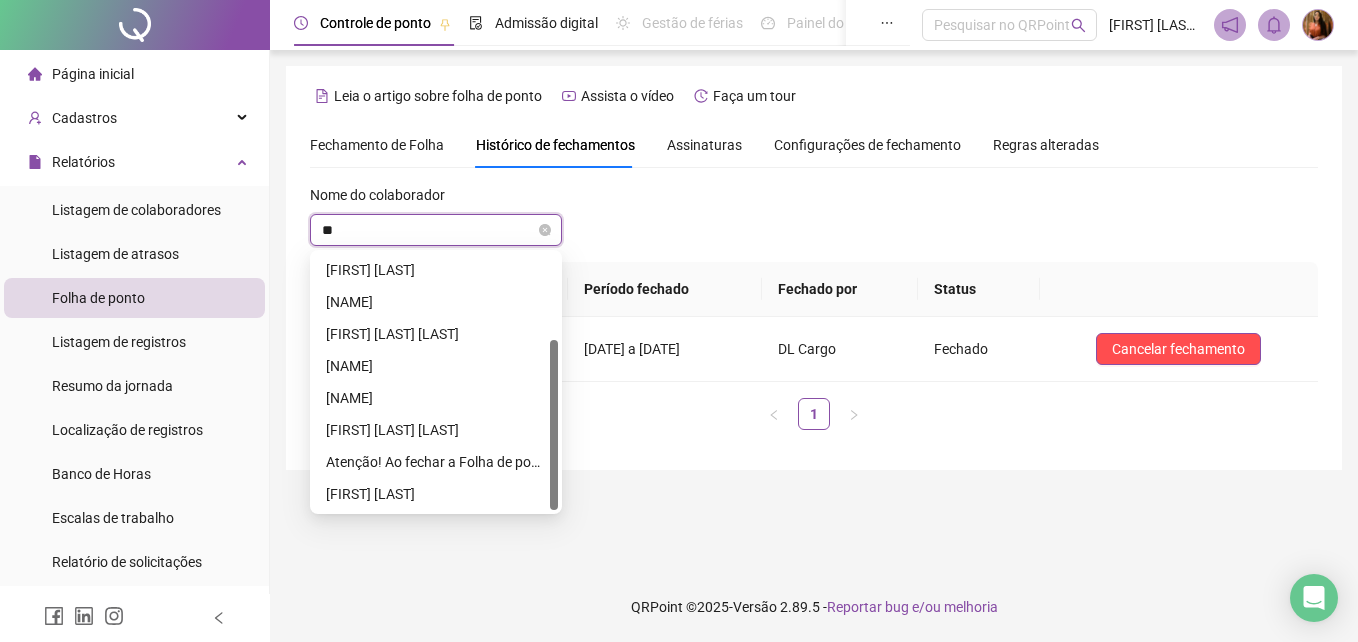type on "***" 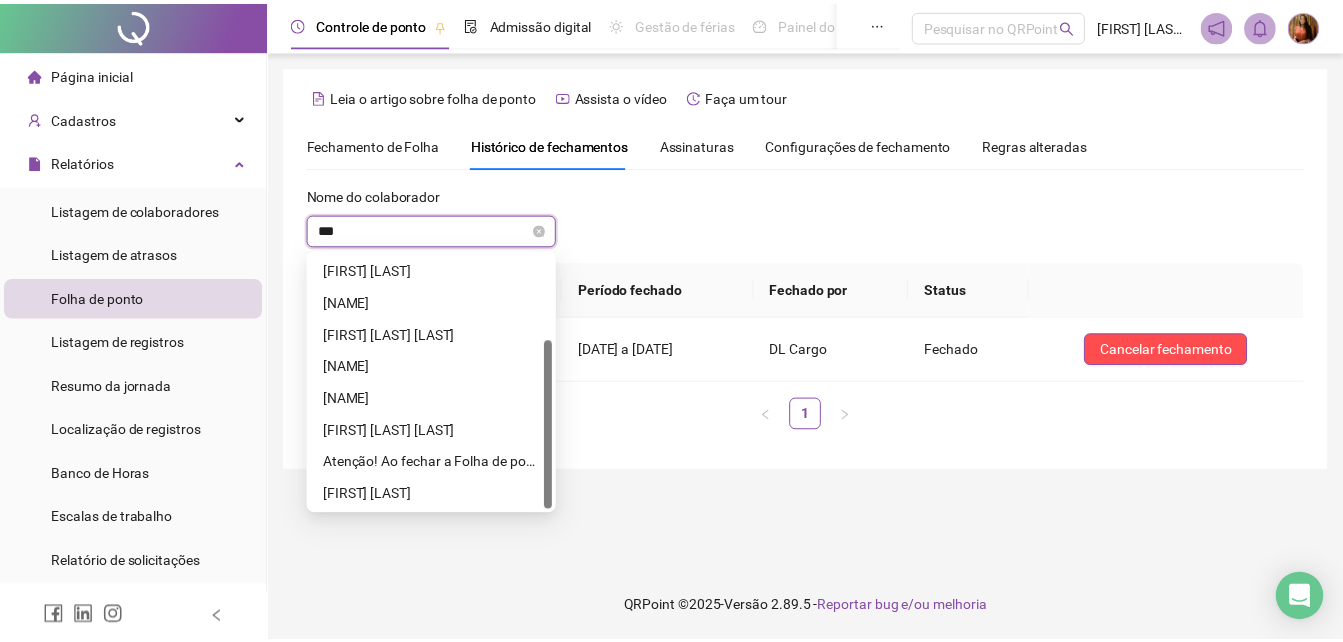 scroll, scrollTop: 0, scrollLeft: 0, axis: both 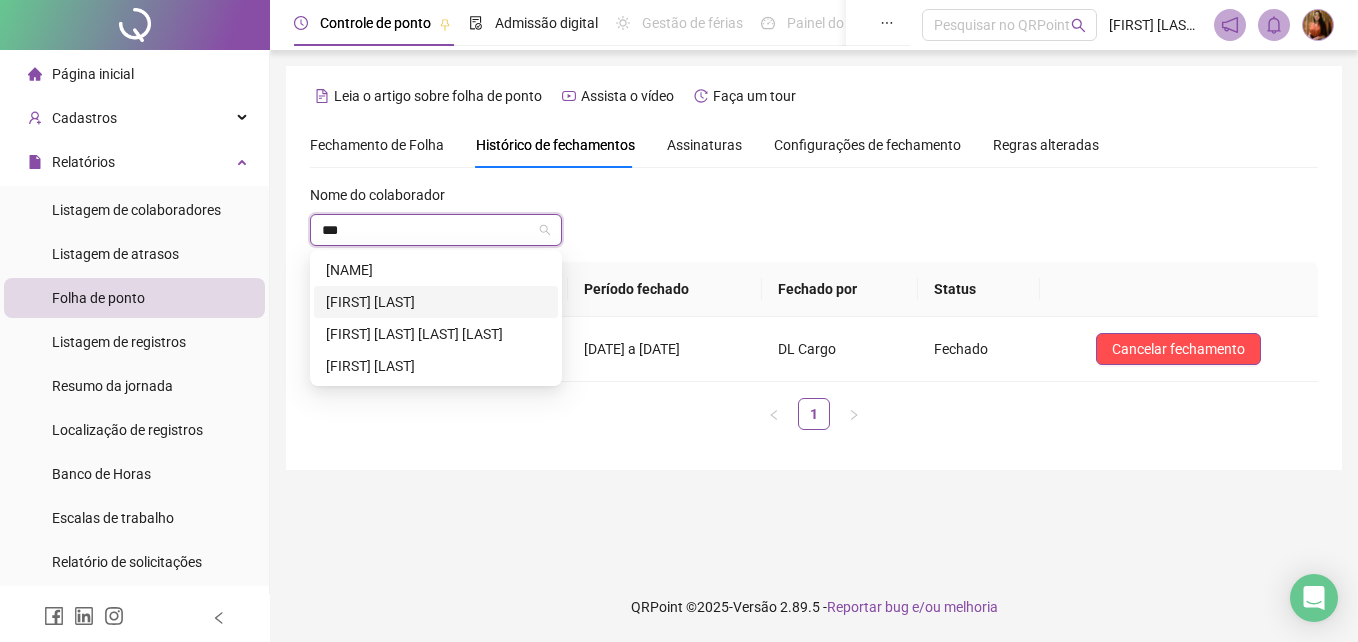 click on "[FIRST] [LAST]" at bounding box center (436, 302) 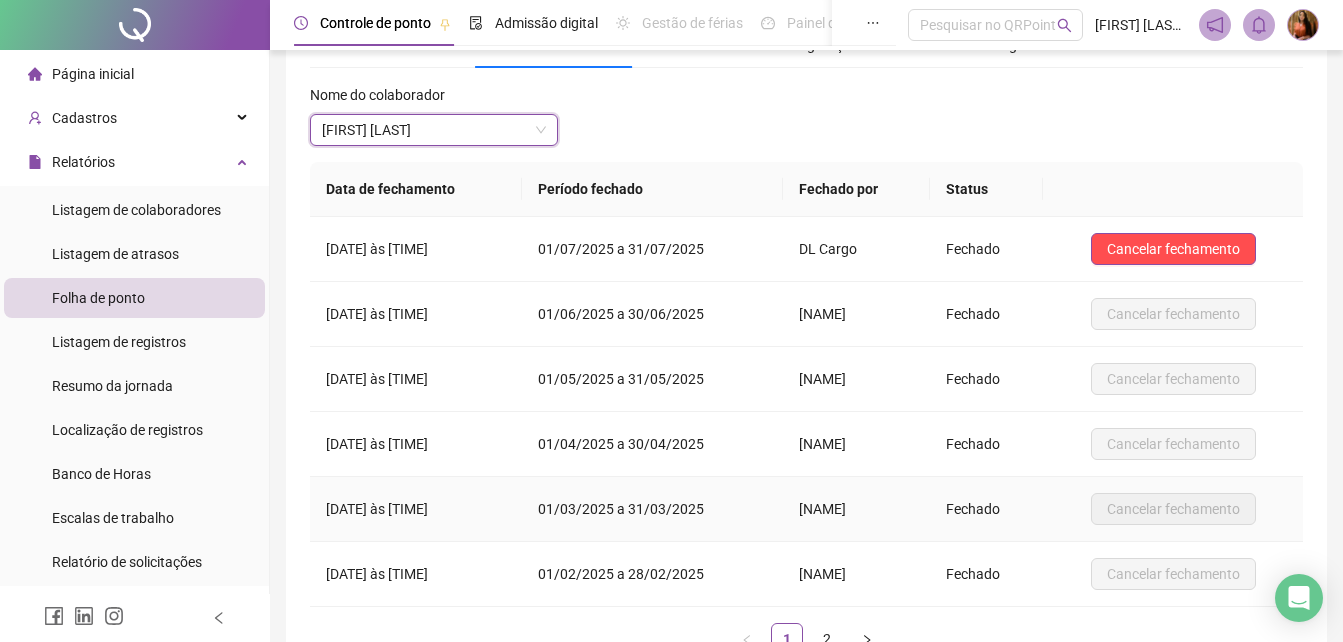 scroll, scrollTop: 0, scrollLeft: 0, axis: both 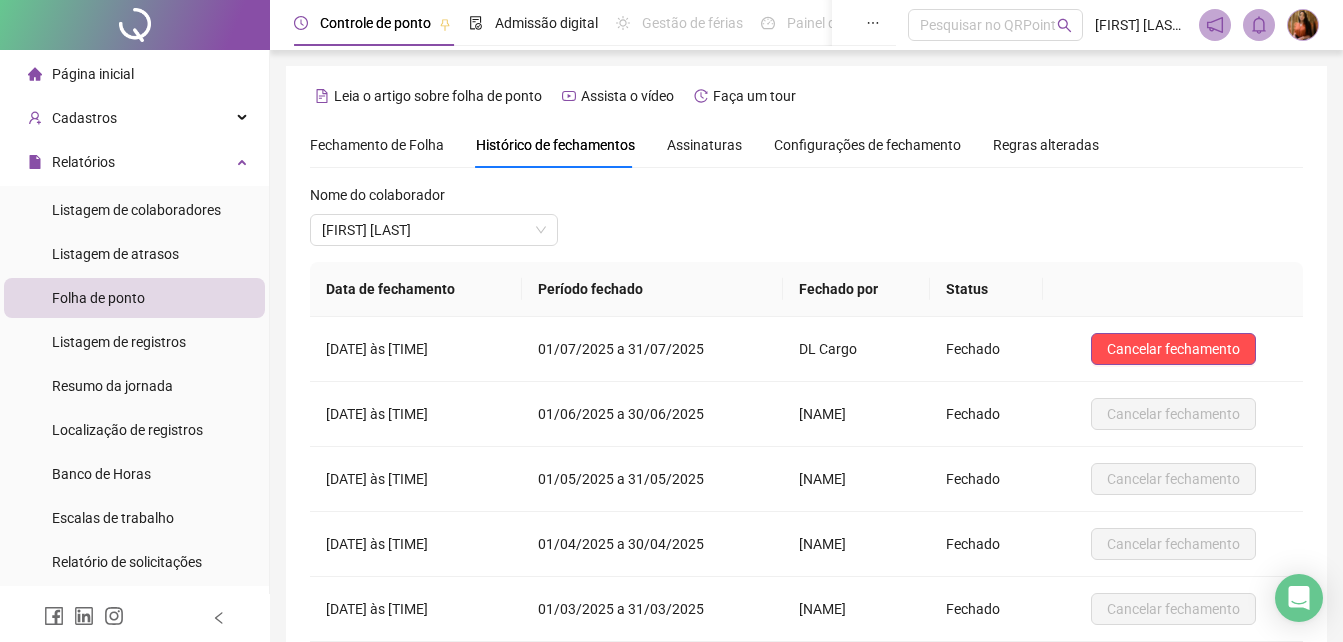 click on "Fechamento de Folha" at bounding box center [377, 145] 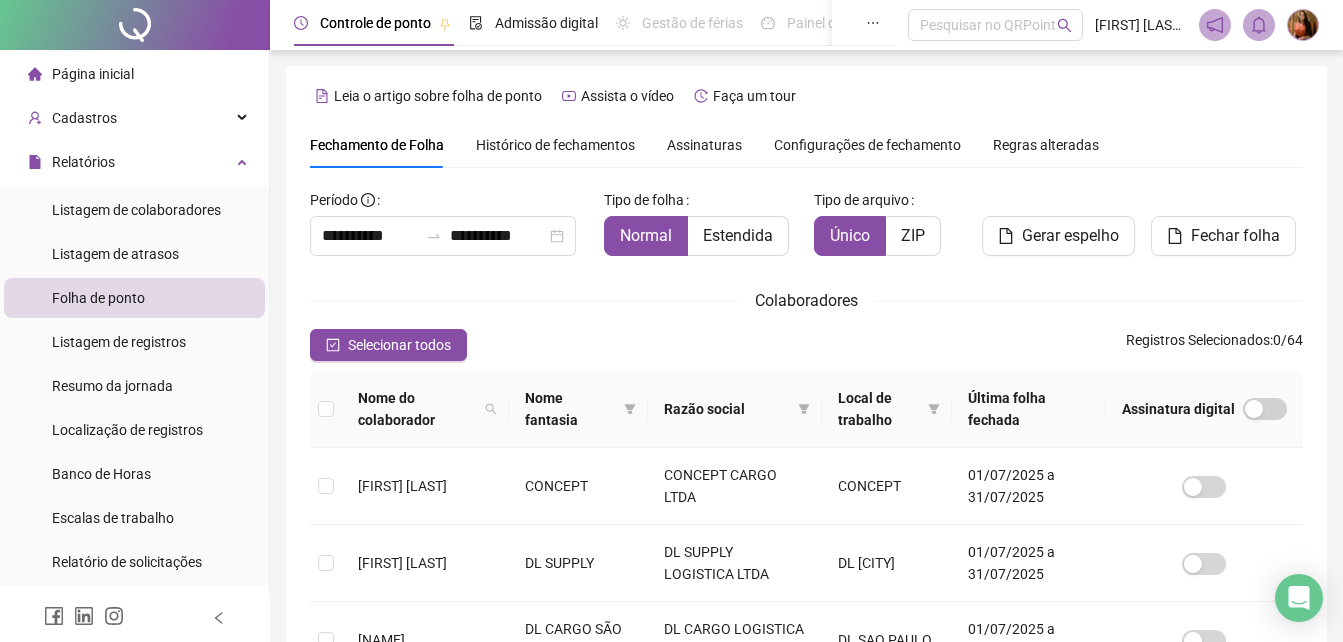 scroll, scrollTop: 89, scrollLeft: 0, axis: vertical 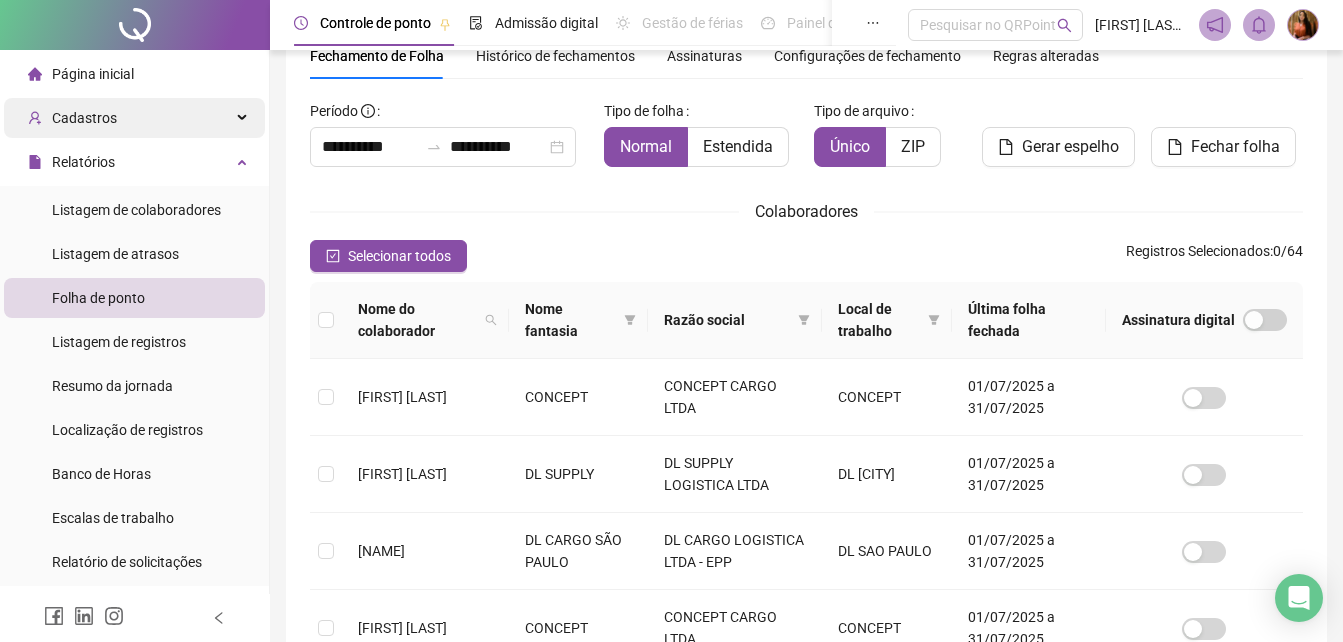 click on "Cadastros" at bounding box center [84, 118] 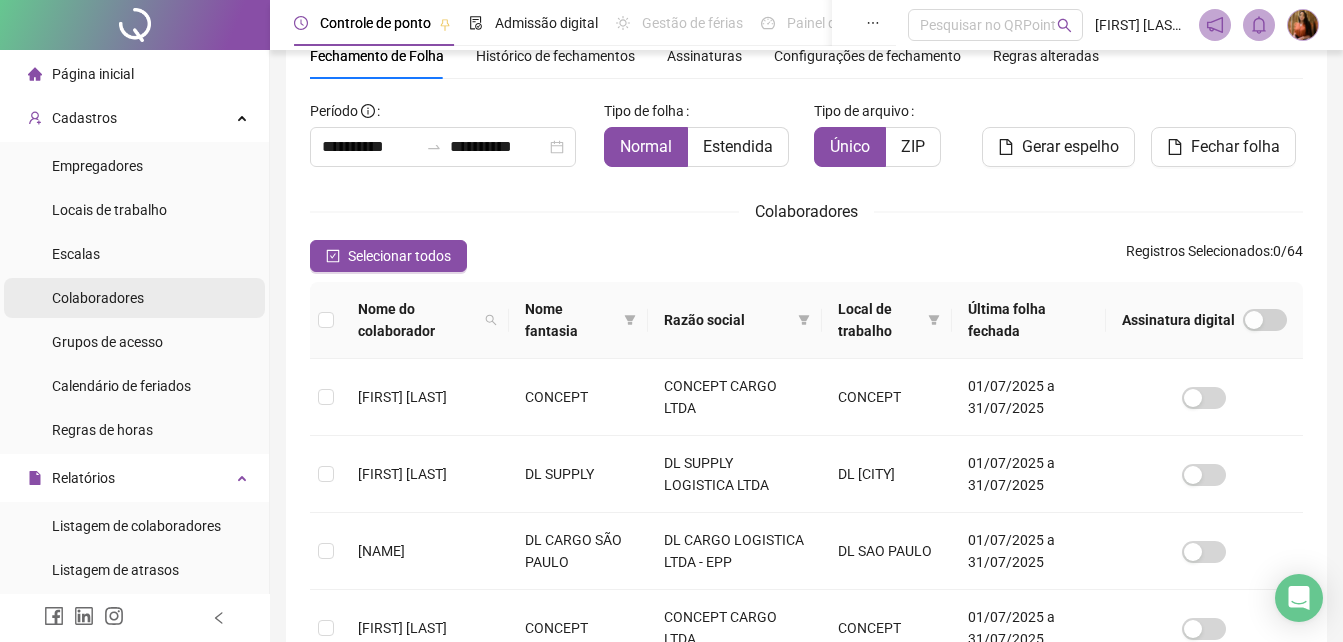 click on "Colaboradores" at bounding box center (98, 298) 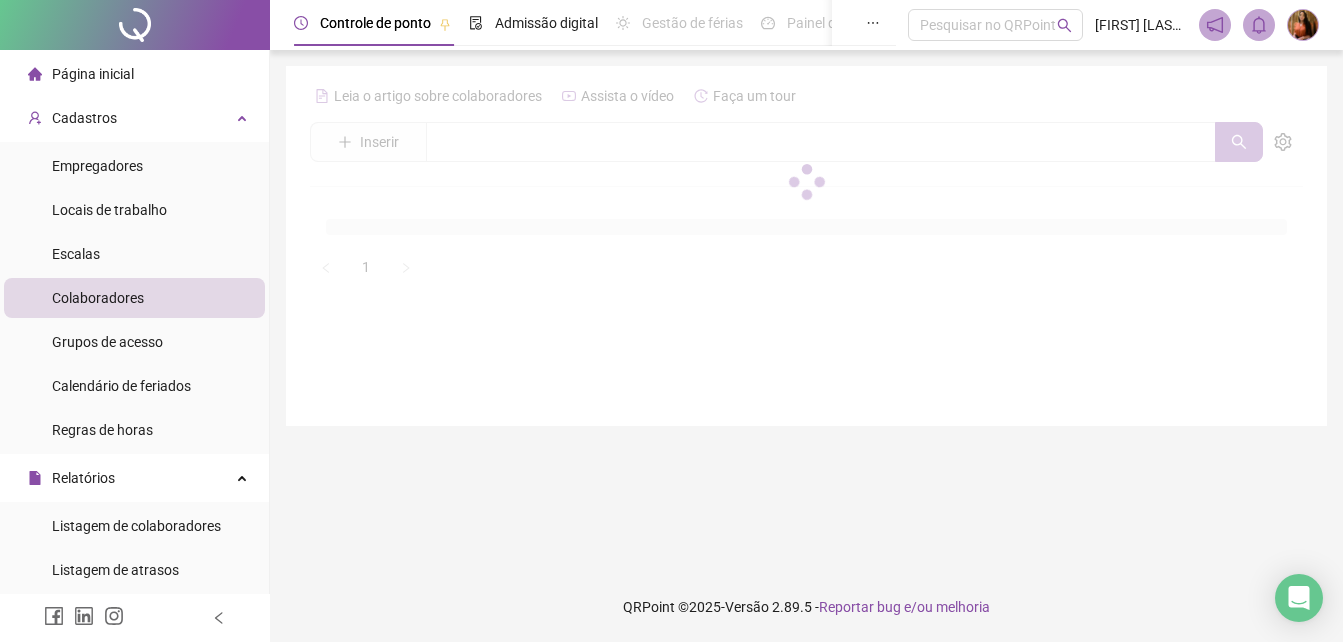 scroll, scrollTop: 0, scrollLeft: 0, axis: both 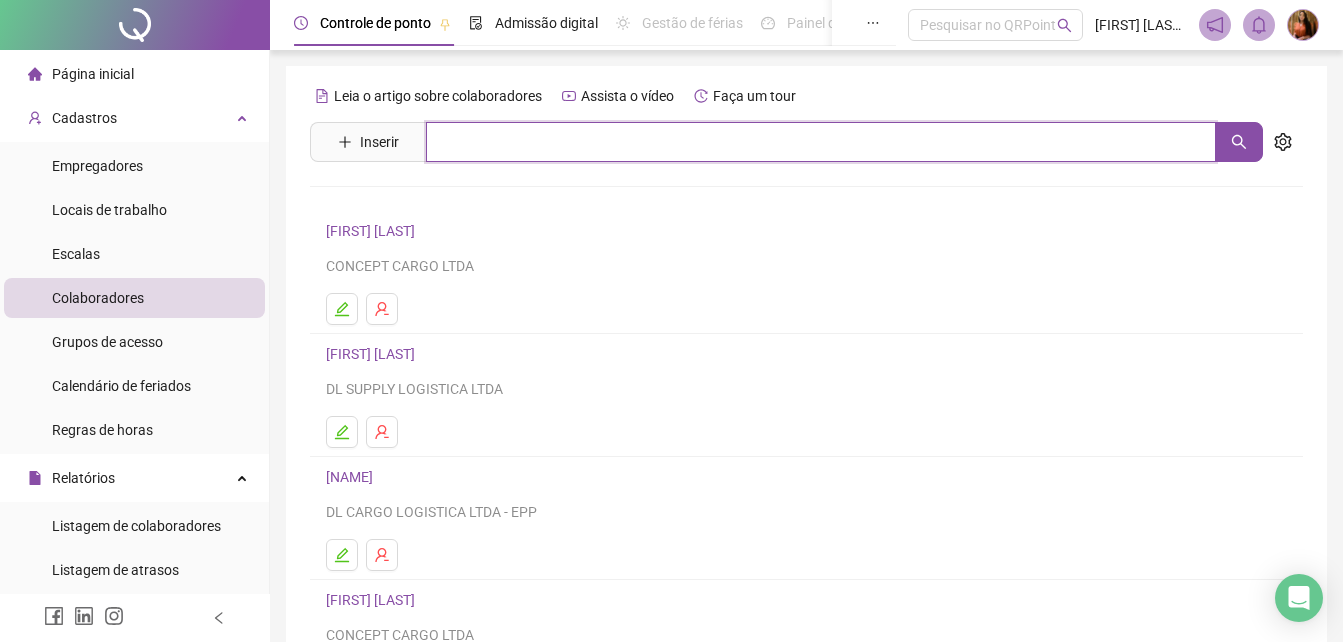 click at bounding box center (821, 142) 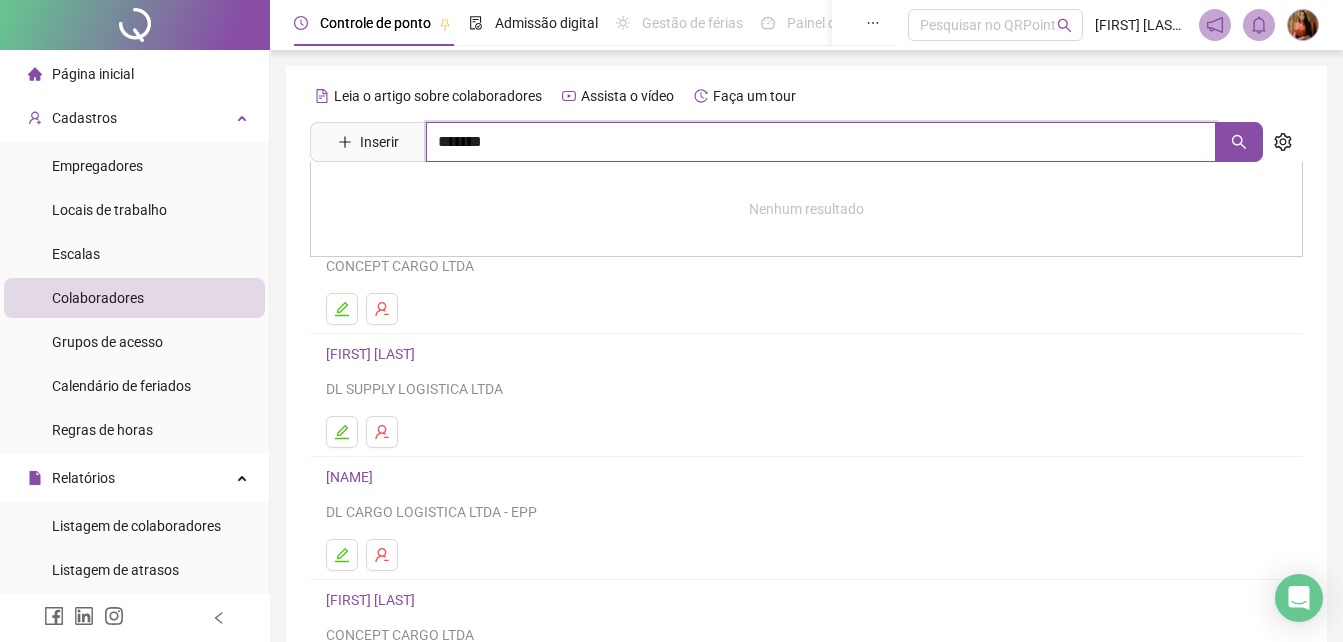 type on "*******" 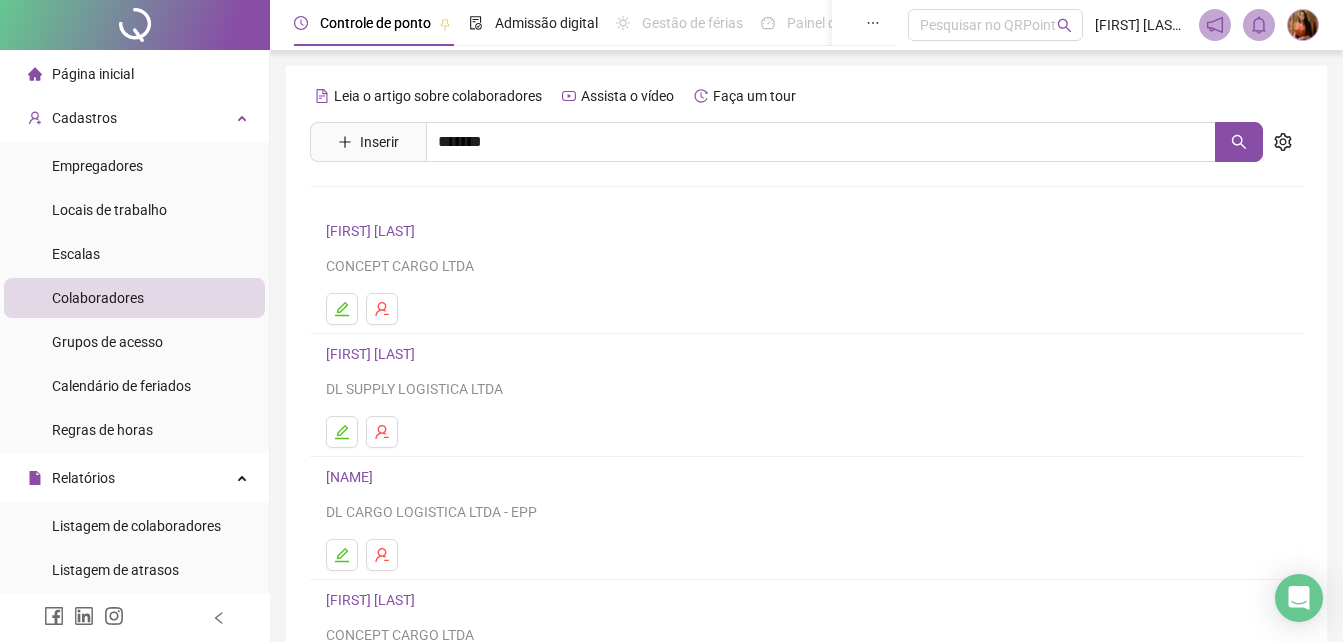 click on "[FIRST] [LAST]" at bounding box center (413, 201) 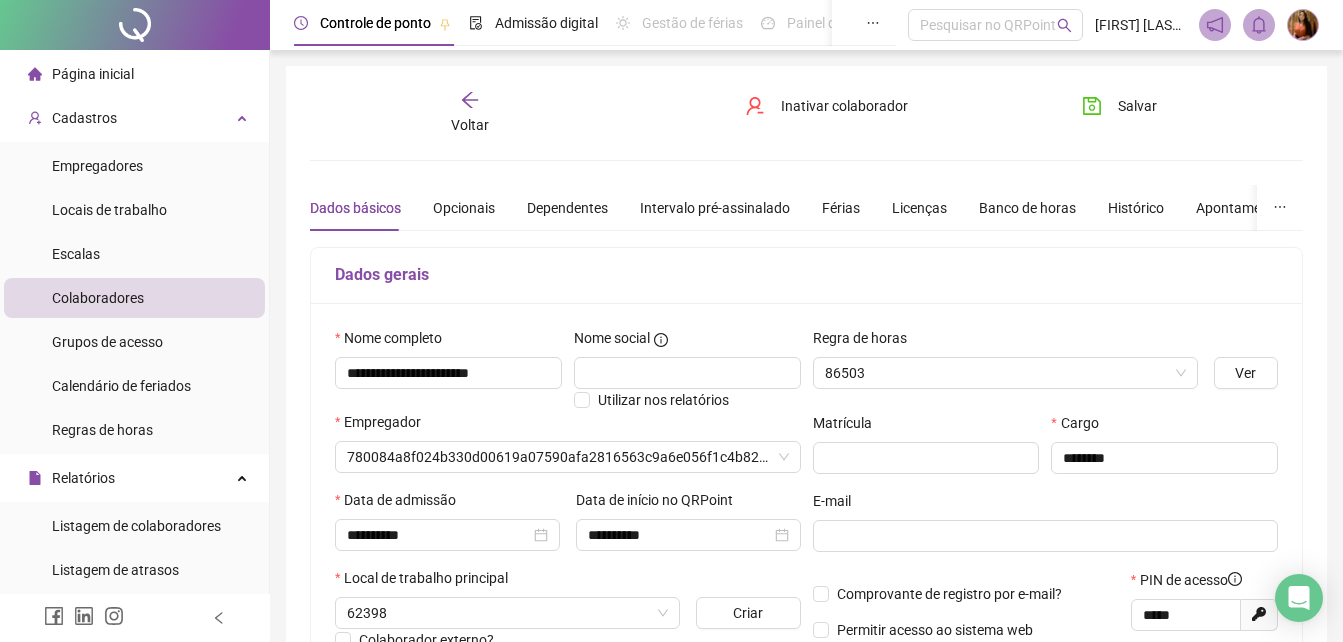 type on "**********" 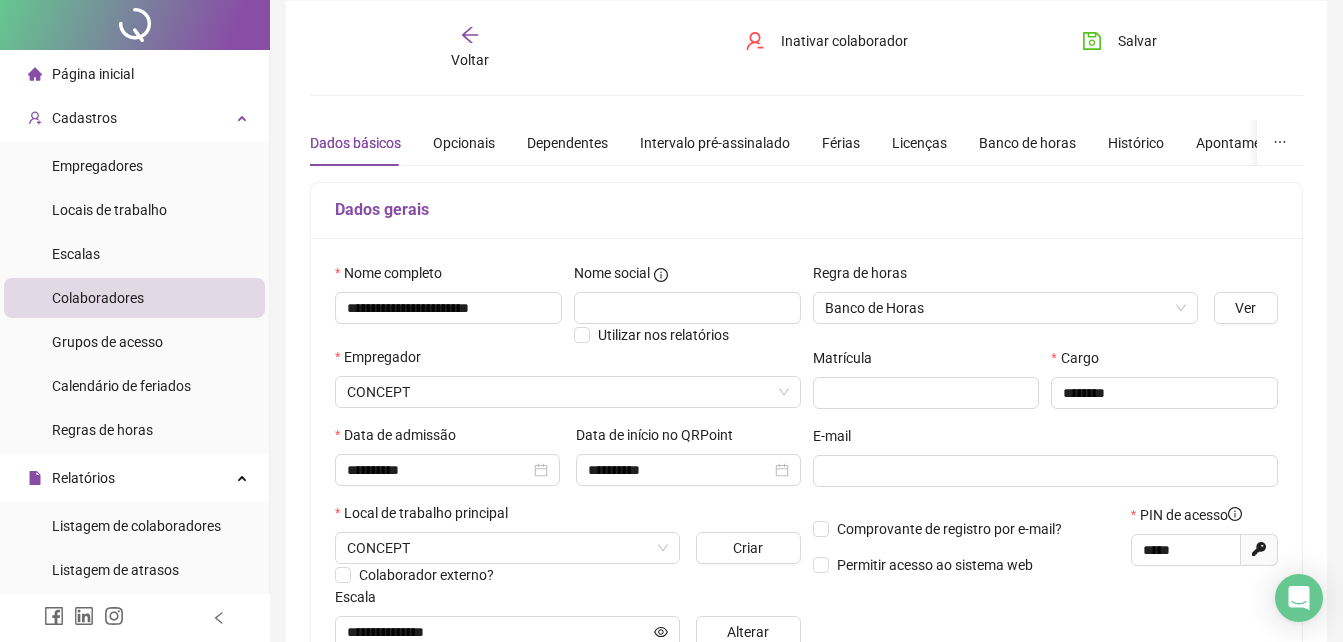scroll, scrollTop: 100, scrollLeft: 0, axis: vertical 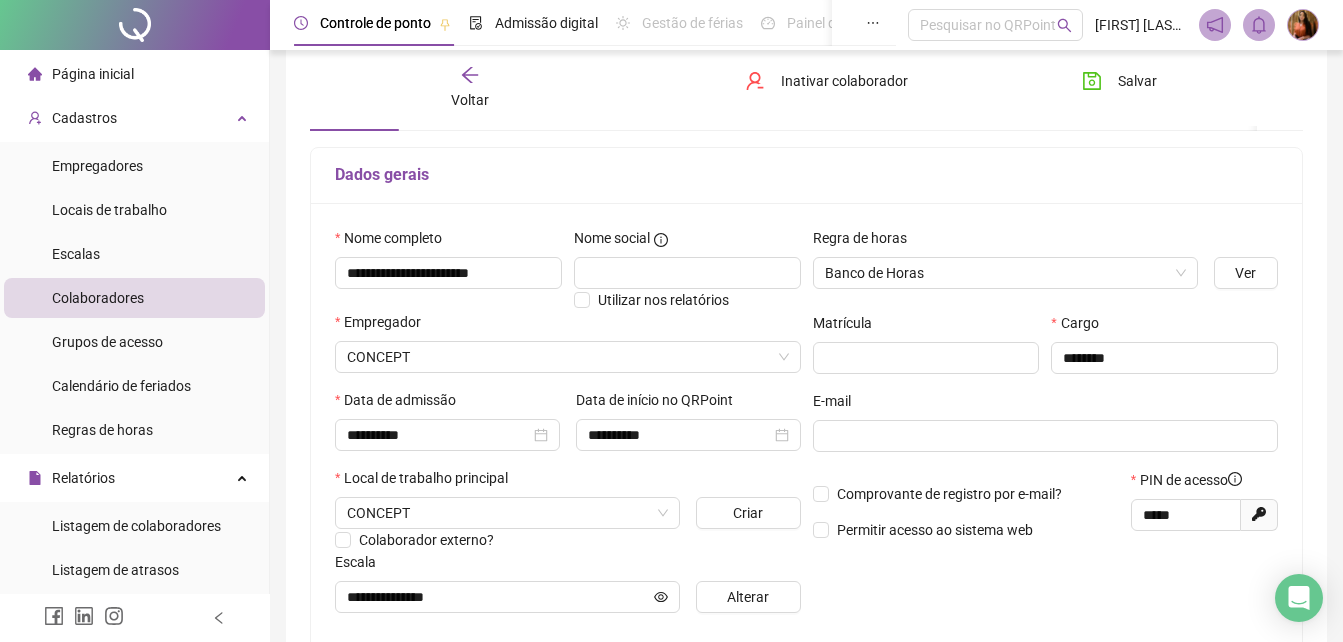 click 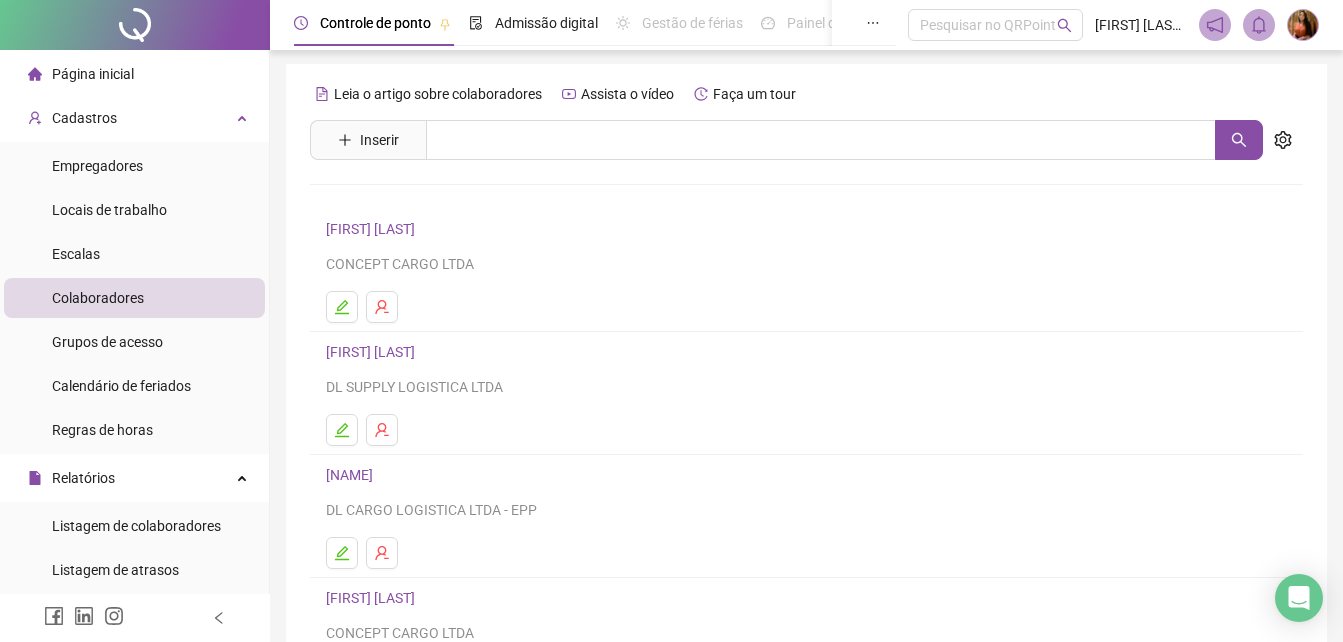 scroll, scrollTop: 0, scrollLeft: 0, axis: both 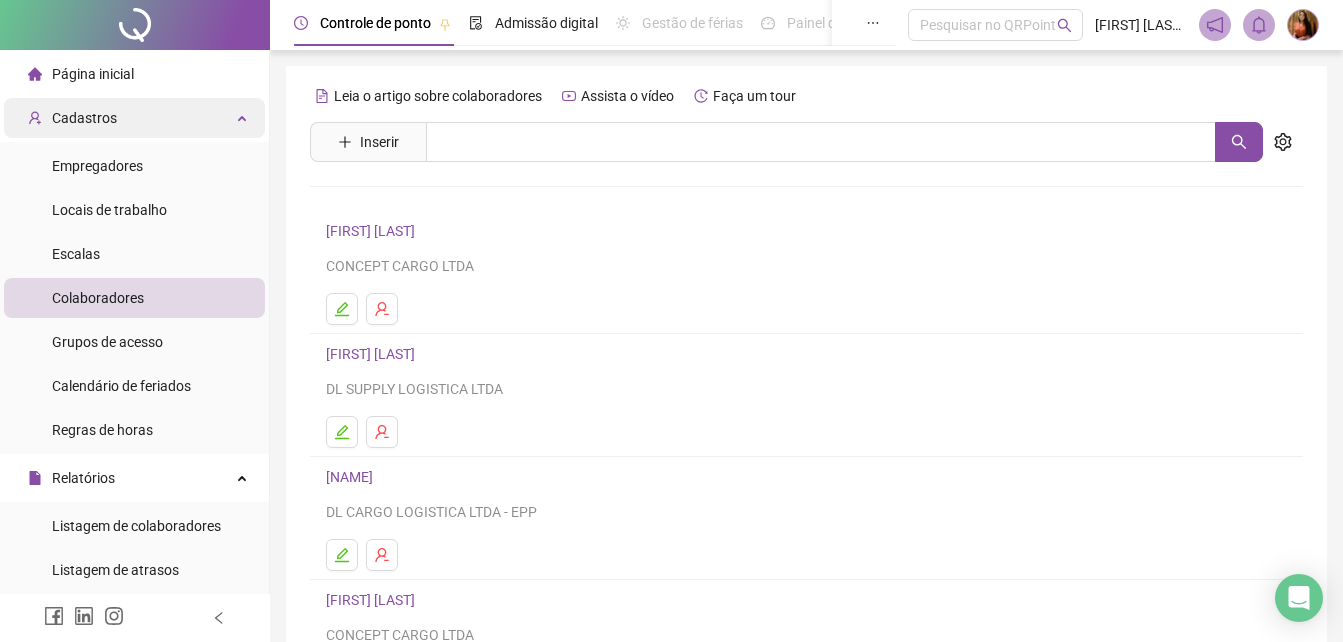 click on "Cadastros" at bounding box center (84, 118) 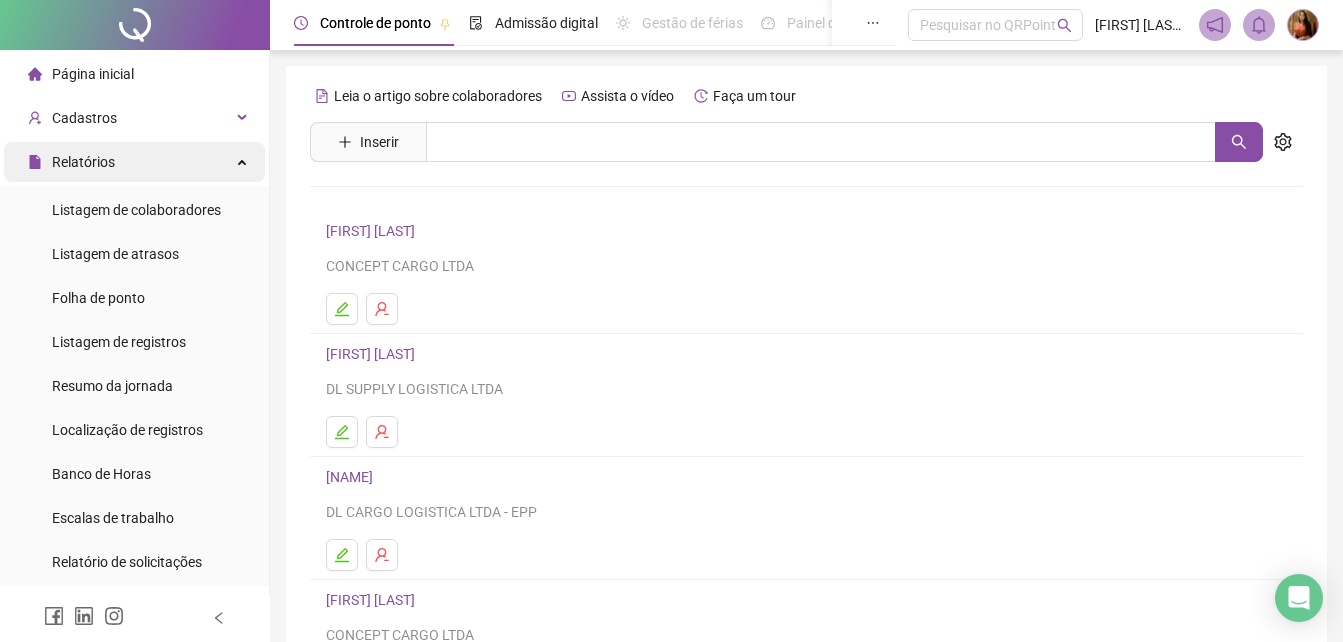 click on "Relatórios" at bounding box center [134, 162] 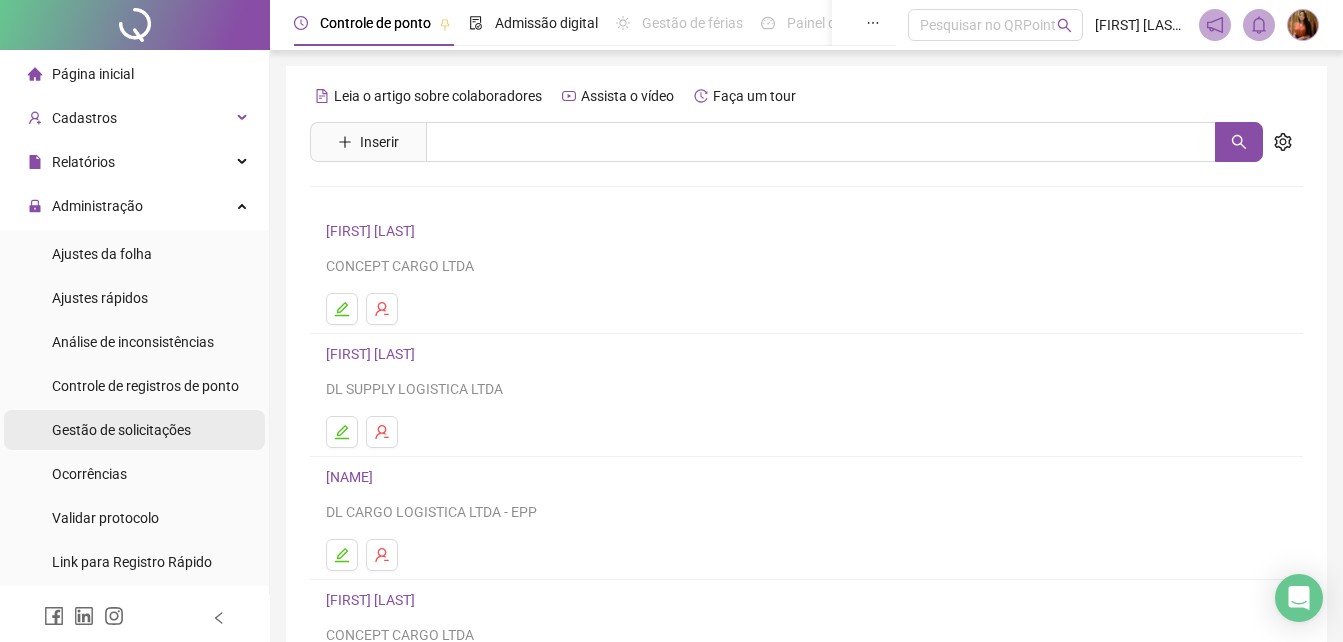 click on "Gestão de solicitações" at bounding box center [121, 430] 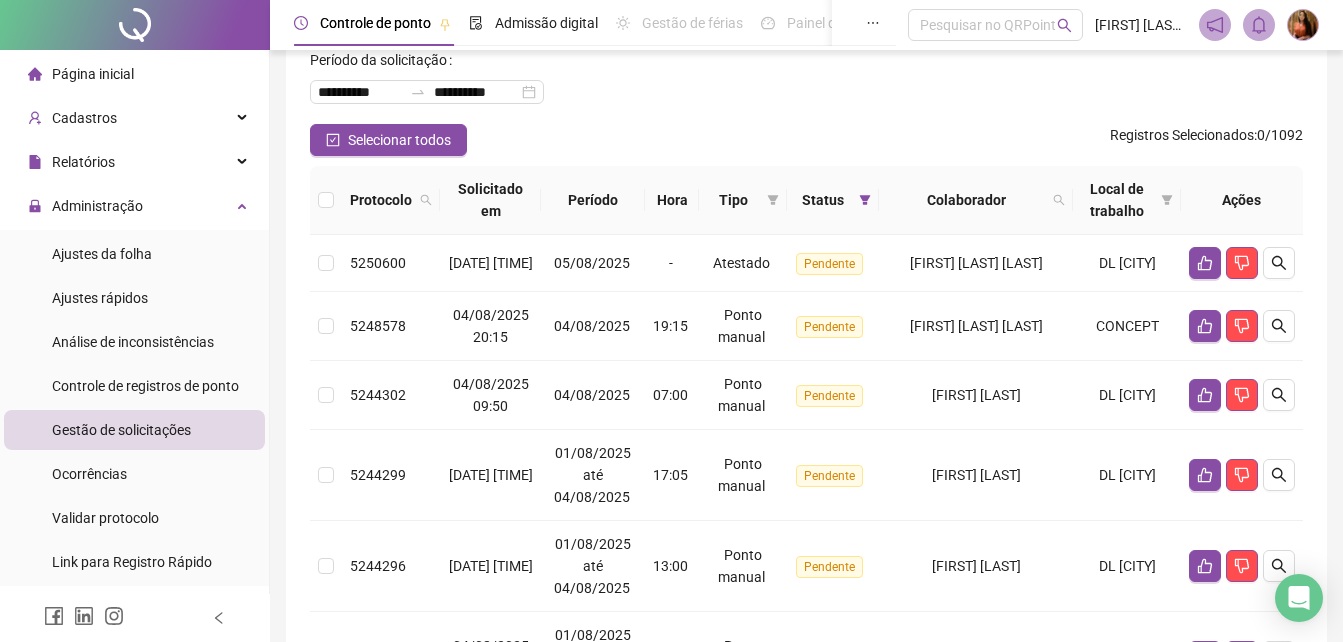 scroll, scrollTop: 125, scrollLeft: 0, axis: vertical 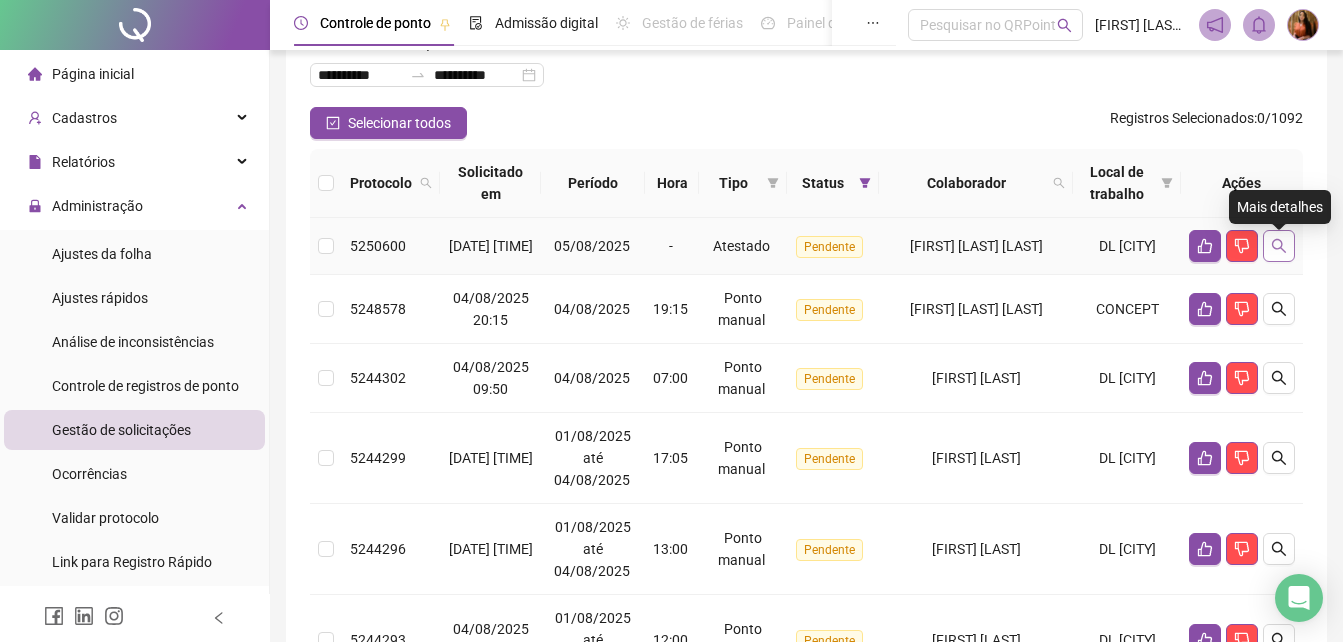 click 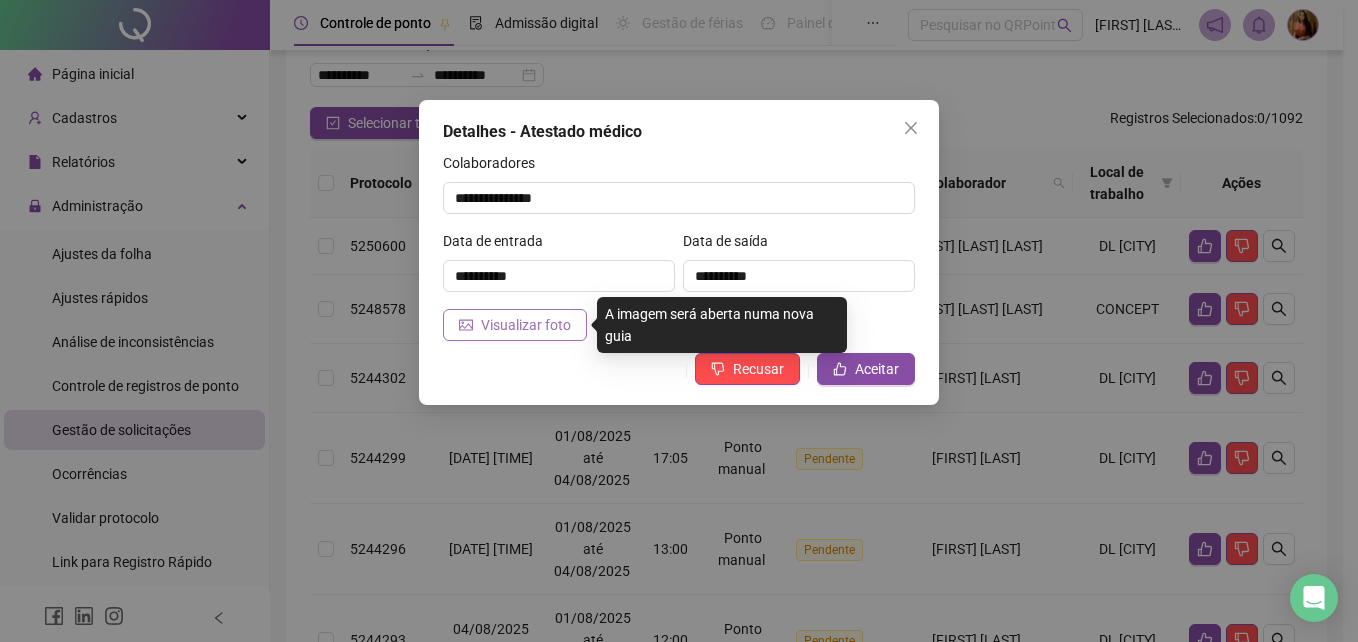 click on "Visualizar foto" at bounding box center (526, 325) 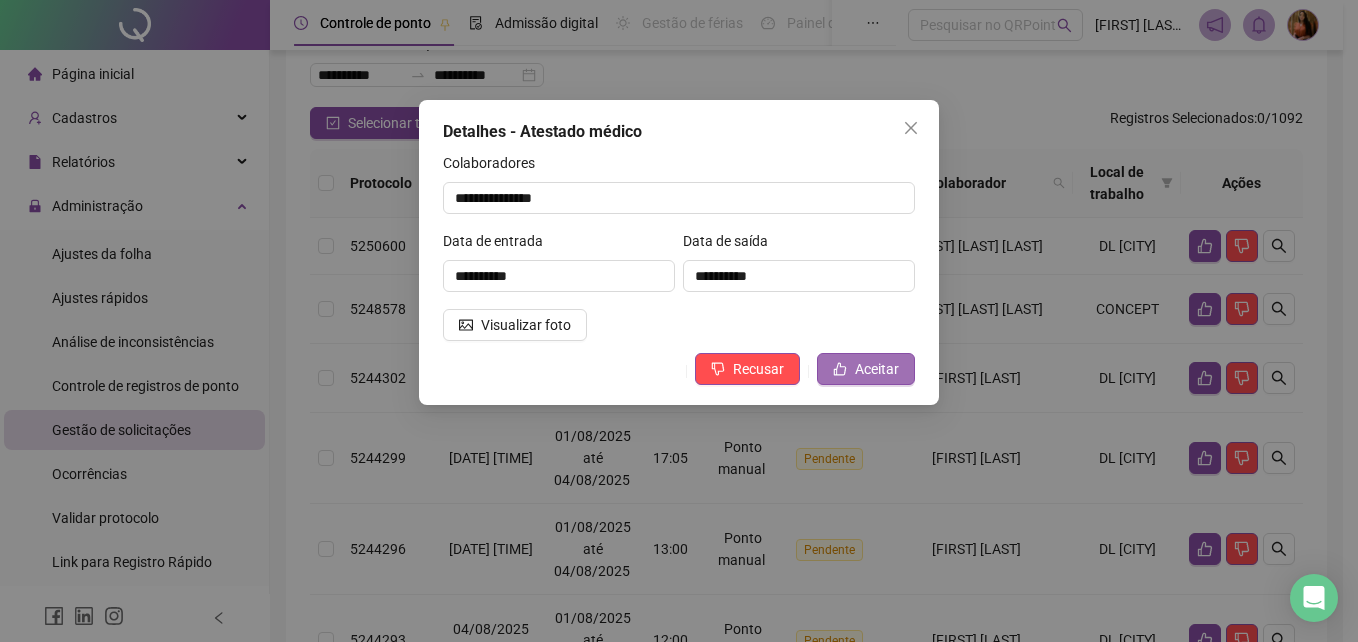 click on "Aceitar" at bounding box center (866, 369) 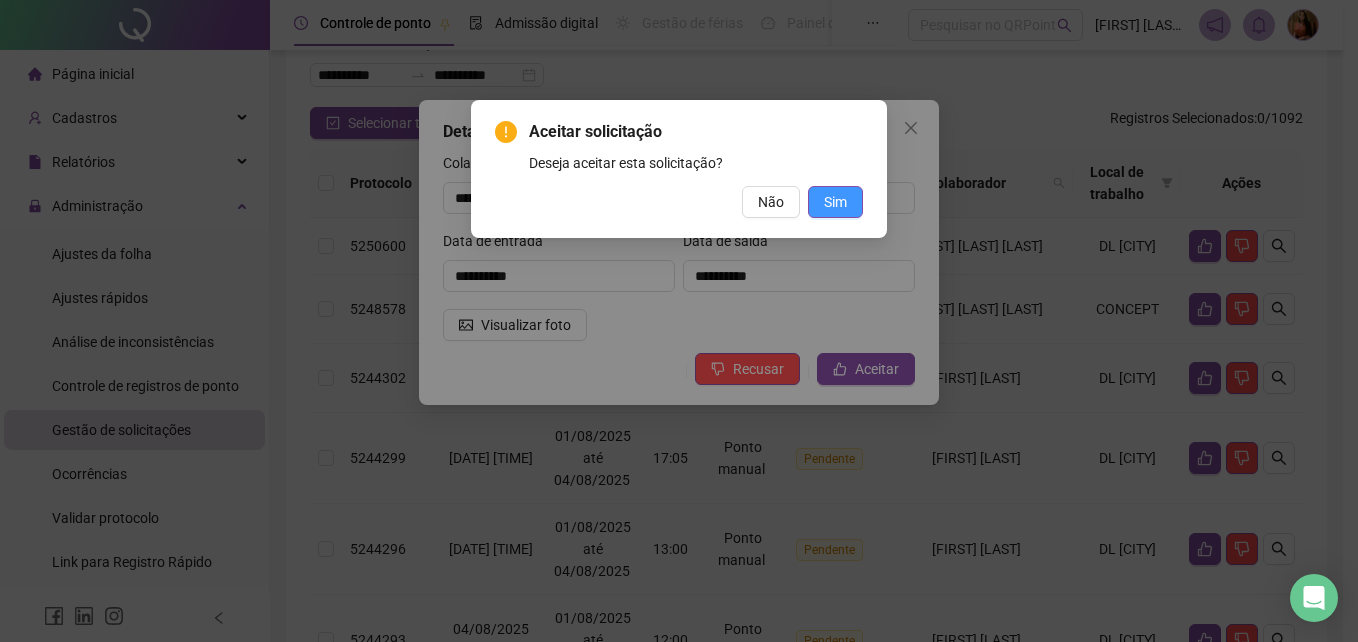 click on "Sim" at bounding box center (835, 202) 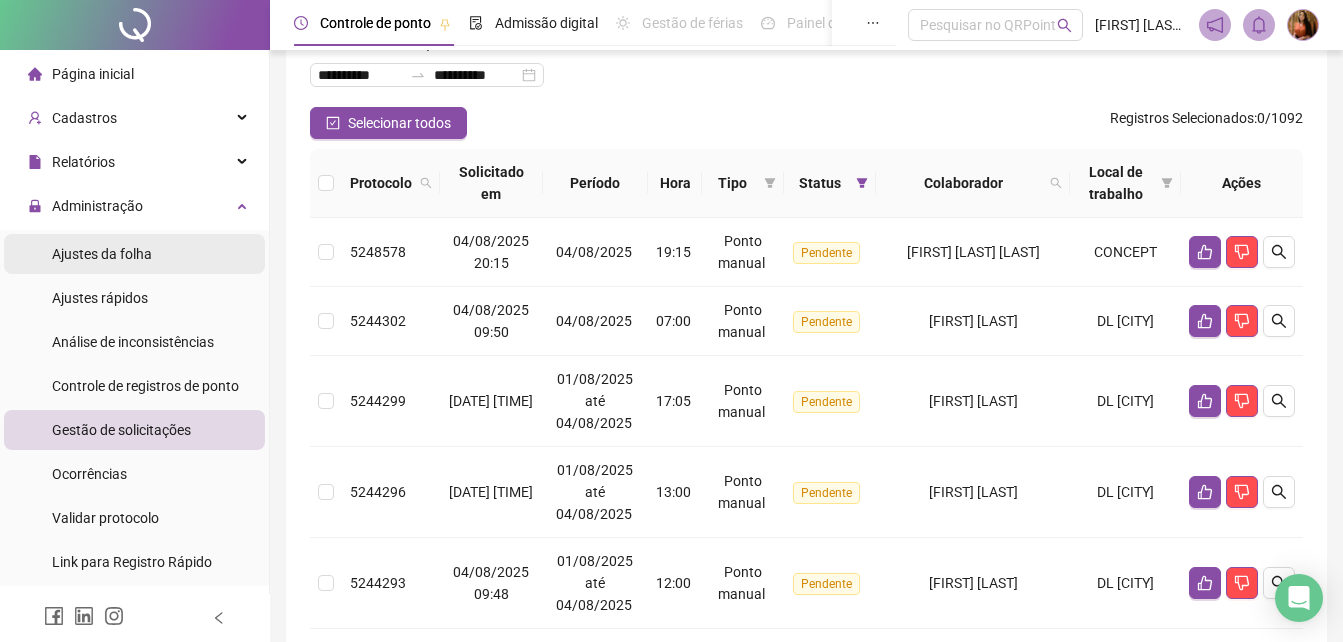 click on "Ajustes da folha" at bounding box center (102, 254) 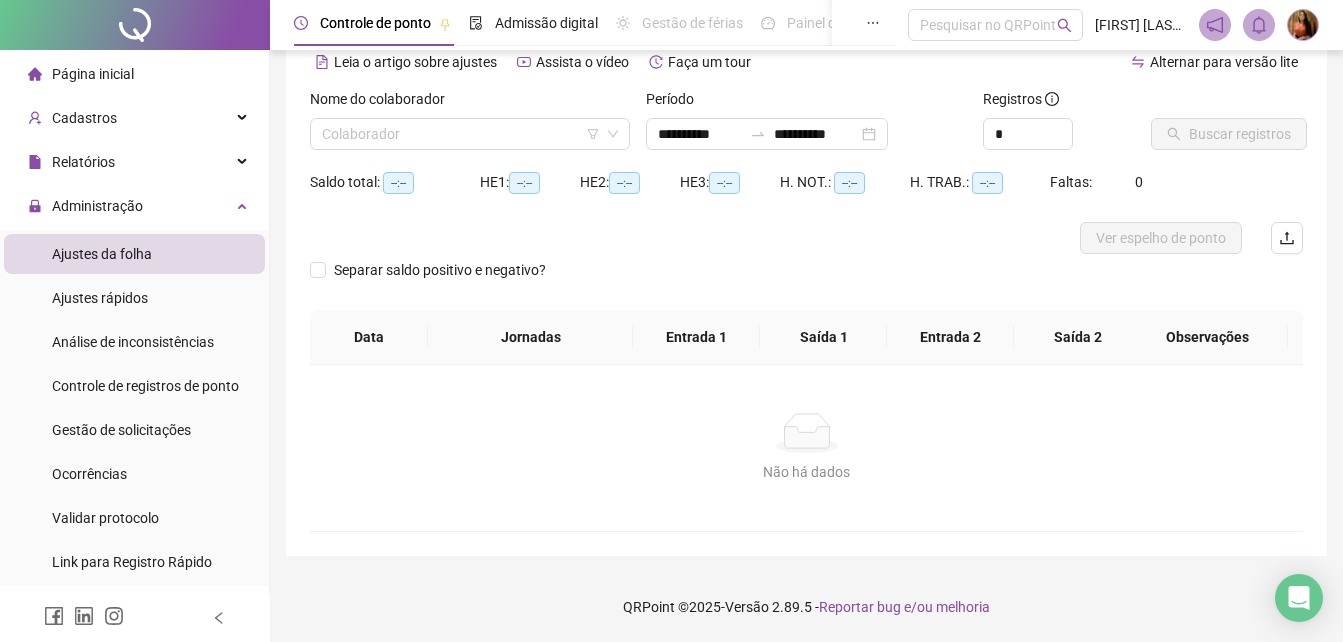 scroll, scrollTop: 96, scrollLeft: 0, axis: vertical 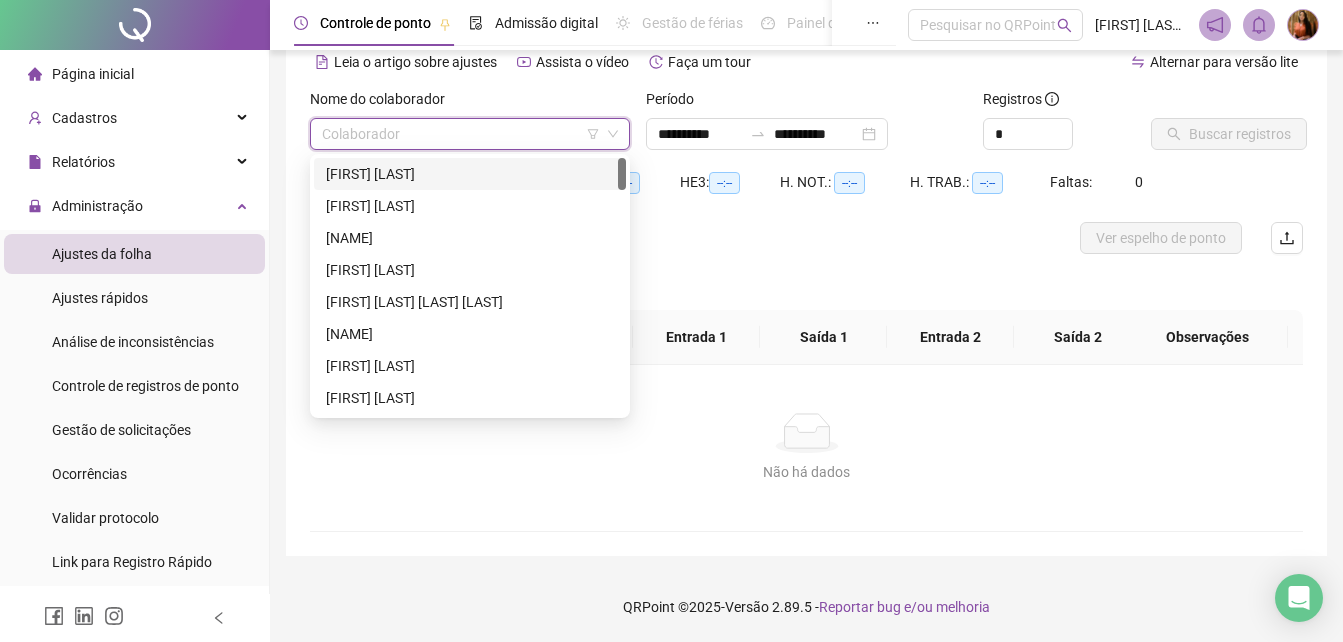 click at bounding box center [461, 134] 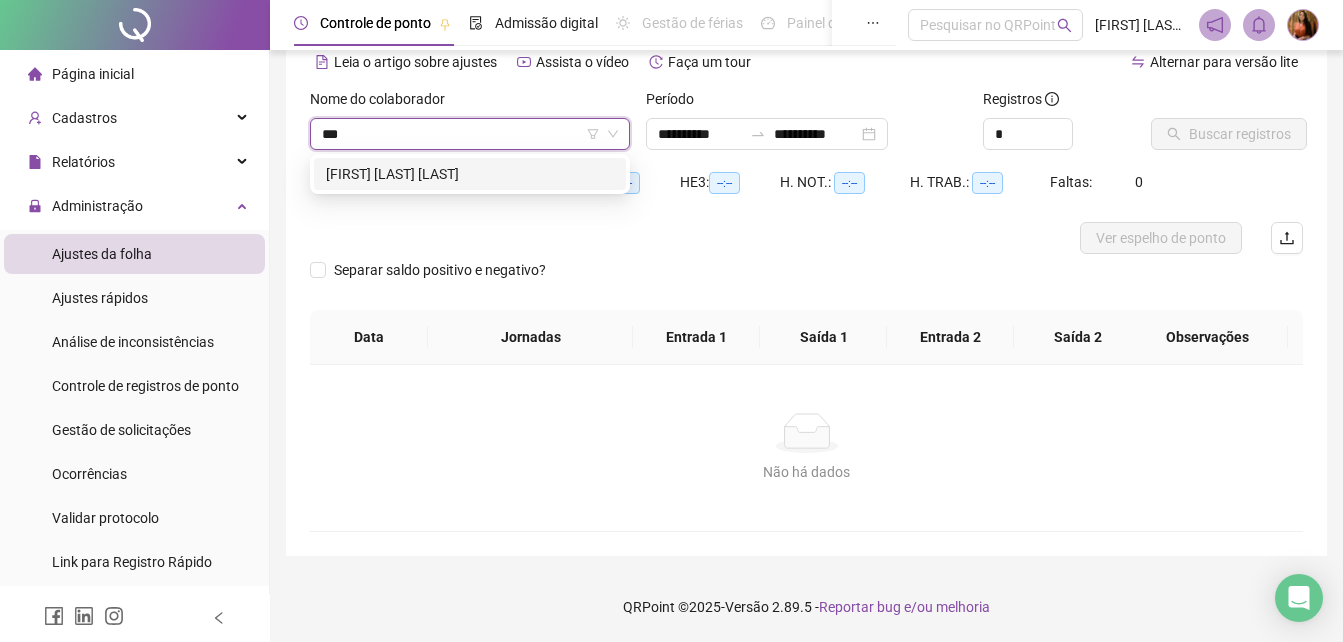 type on "****" 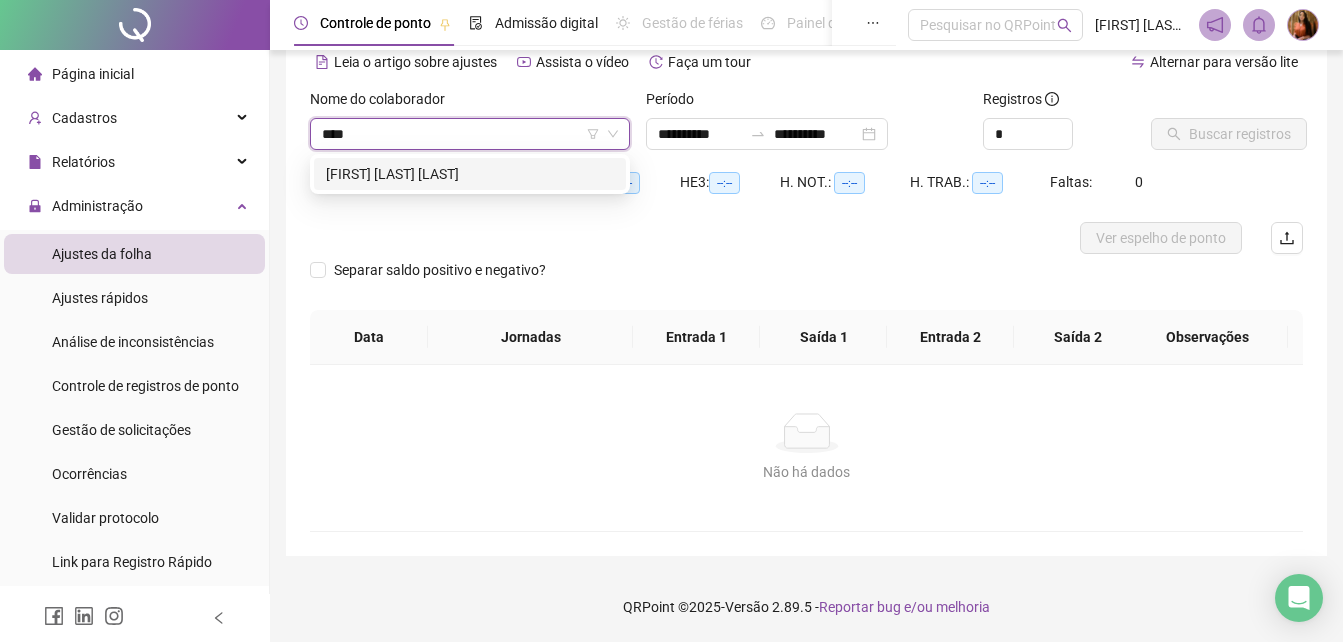 click on "[FIRST] [LAST]" at bounding box center (470, 174) 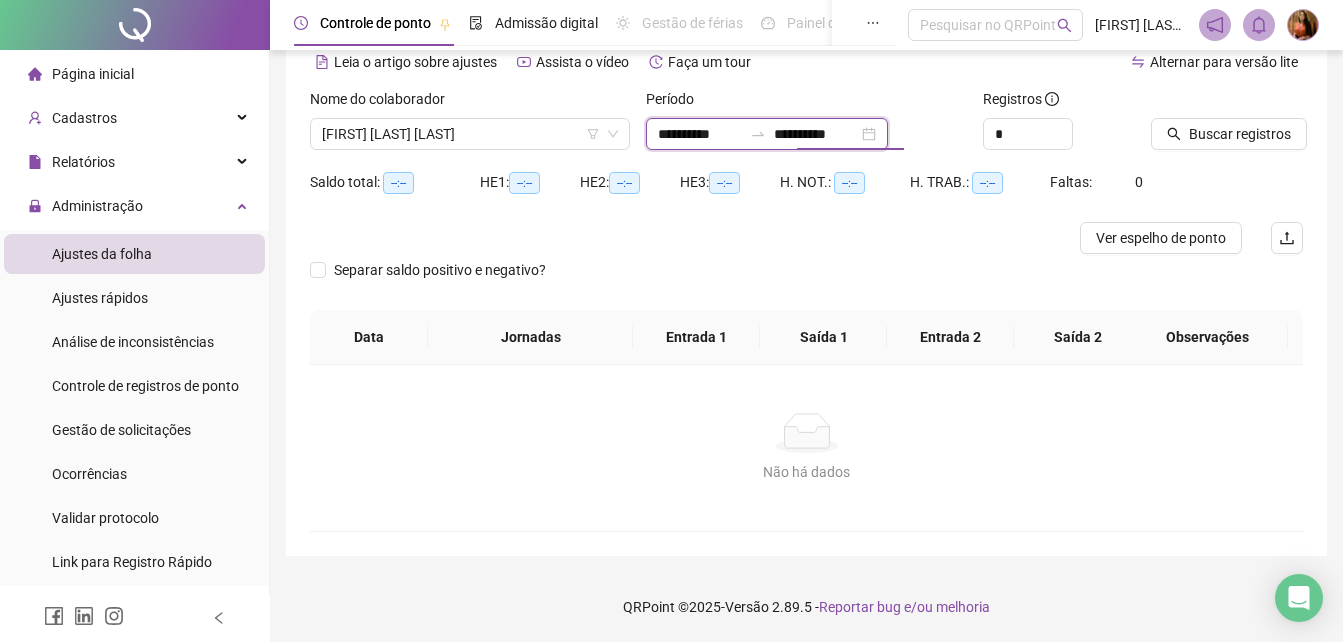 click on "**********" at bounding box center [816, 134] 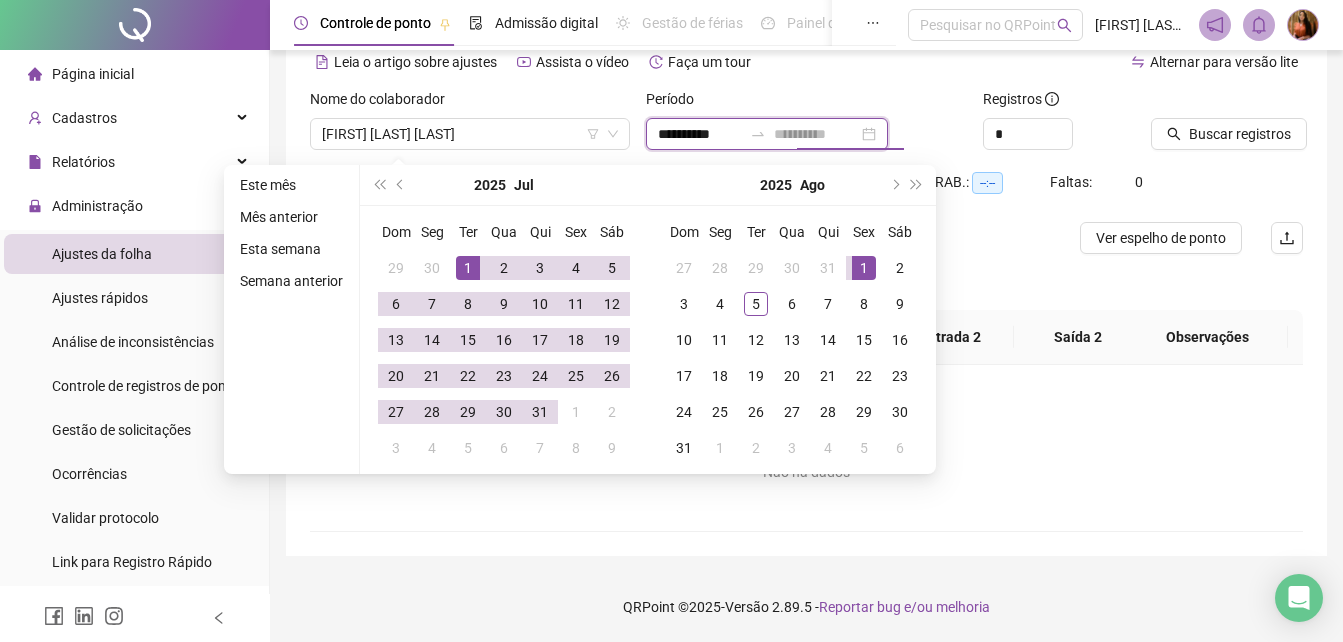 type on "**********" 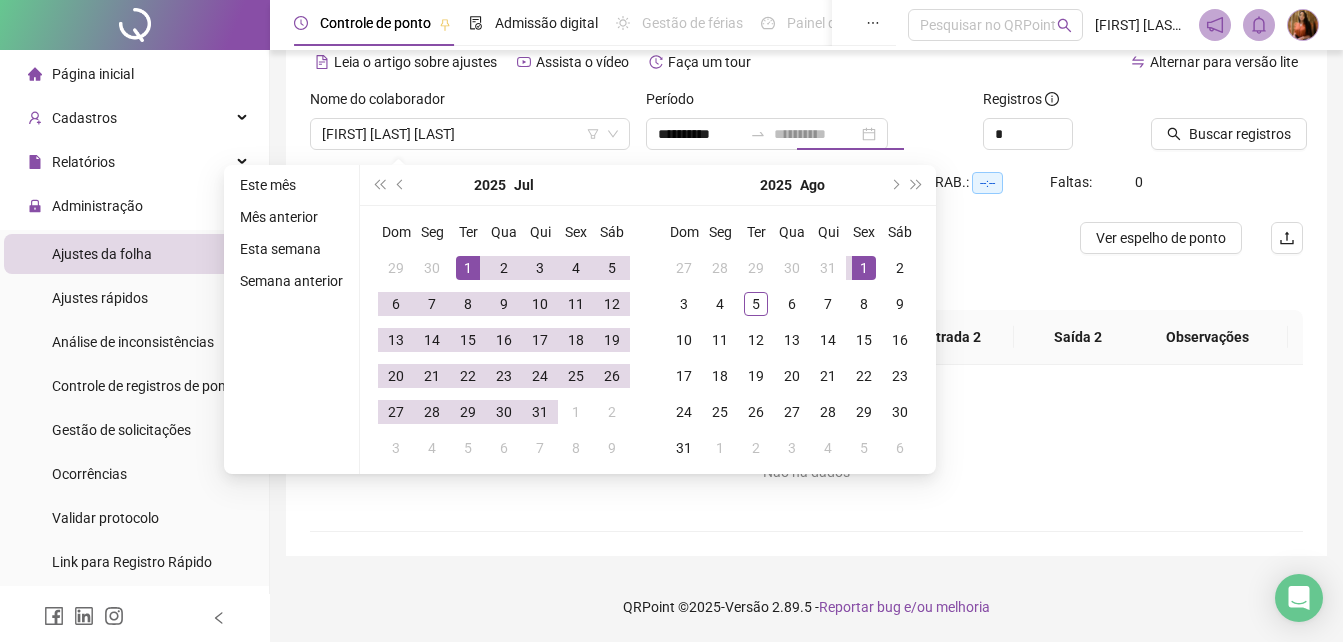 click on "1" at bounding box center (864, 268) 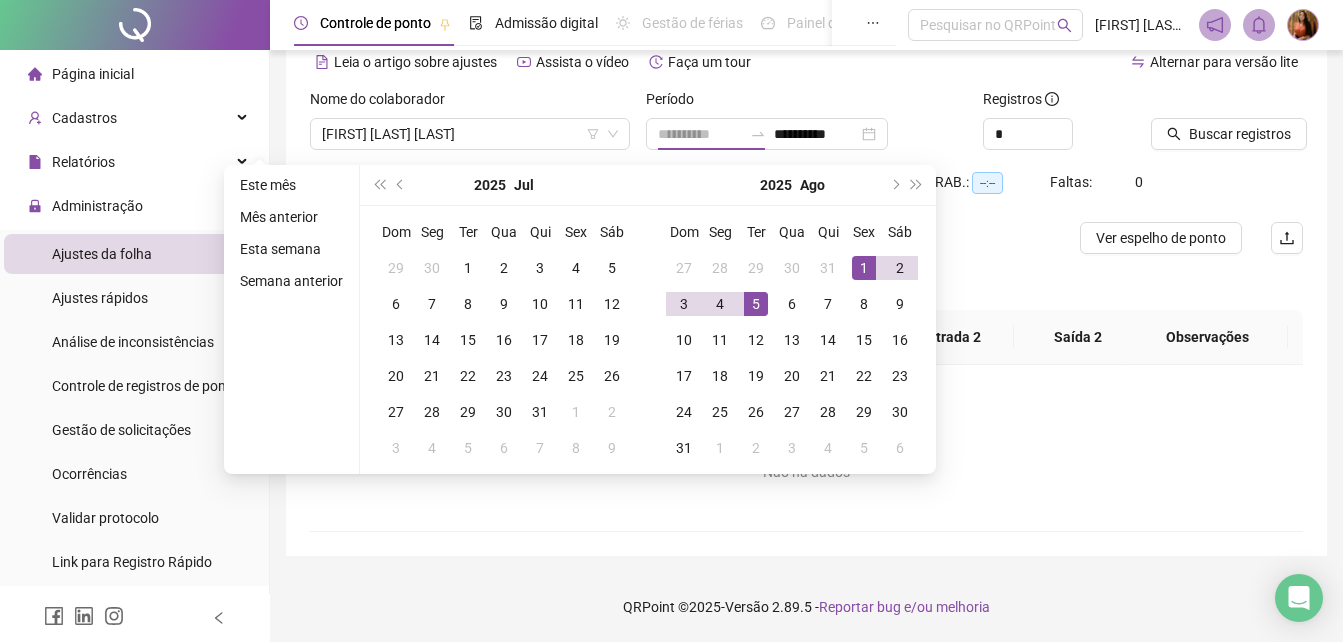 click on "5" at bounding box center [756, 304] 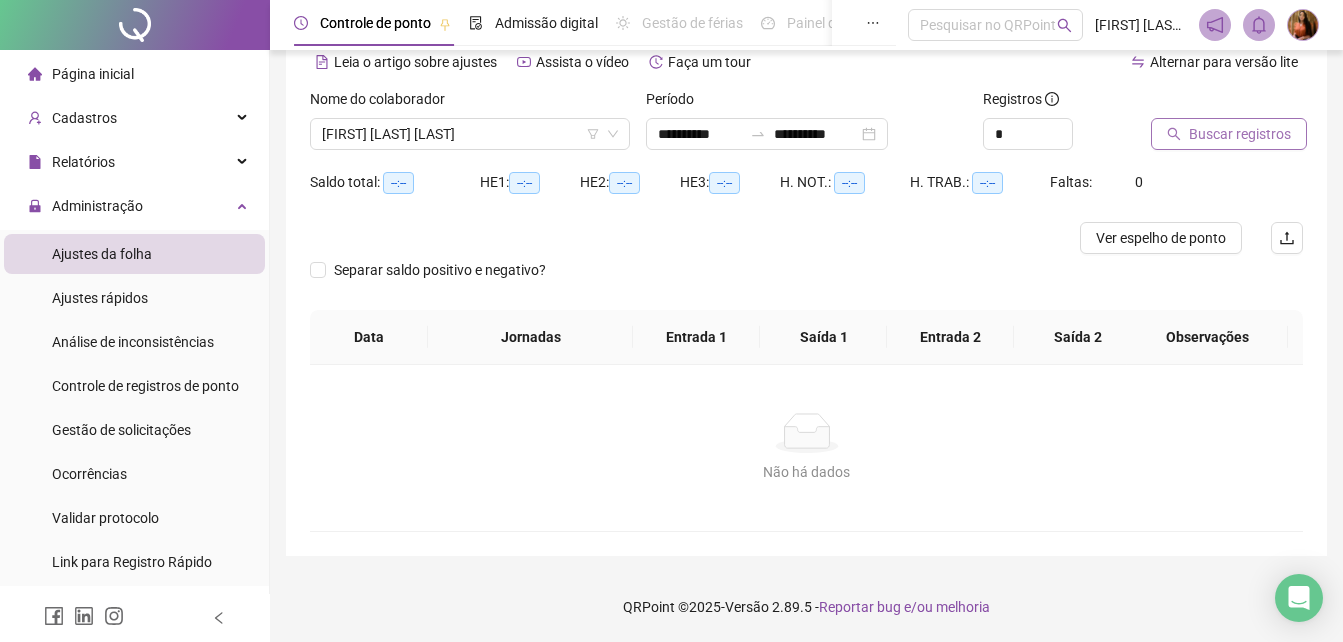 click on "Buscar registros" at bounding box center [1240, 134] 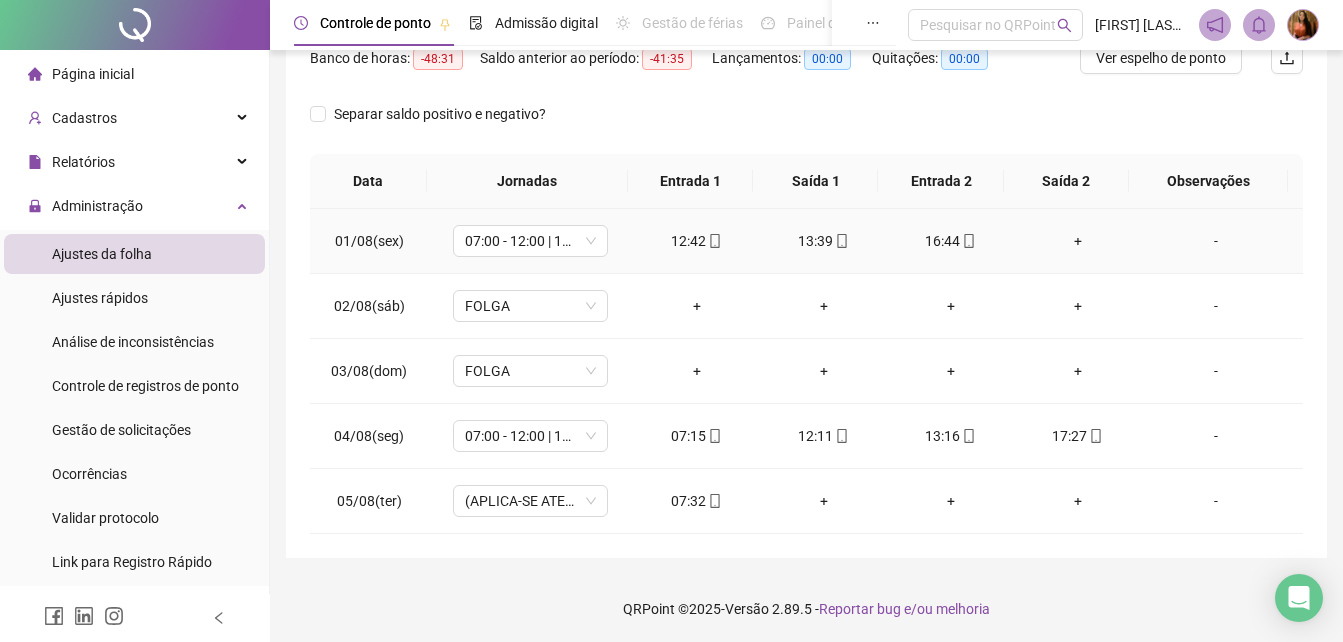 scroll, scrollTop: 278, scrollLeft: 0, axis: vertical 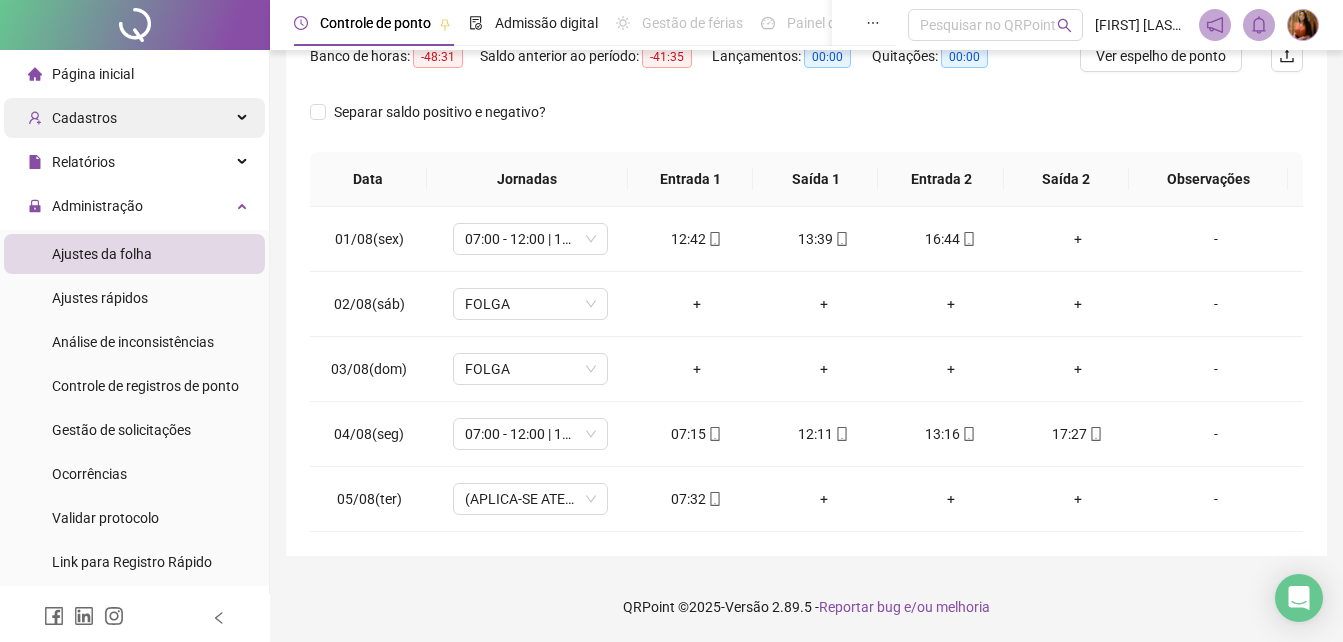 click on "Cadastros" at bounding box center [84, 118] 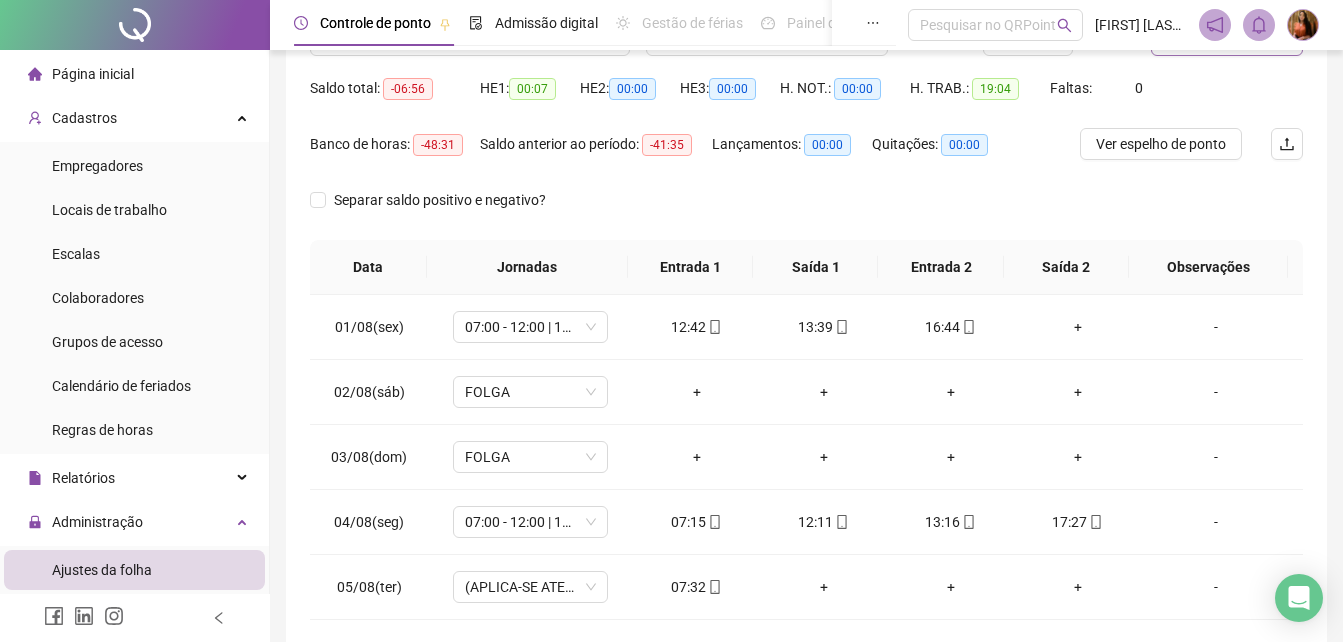 scroll, scrollTop: 105, scrollLeft: 0, axis: vertical 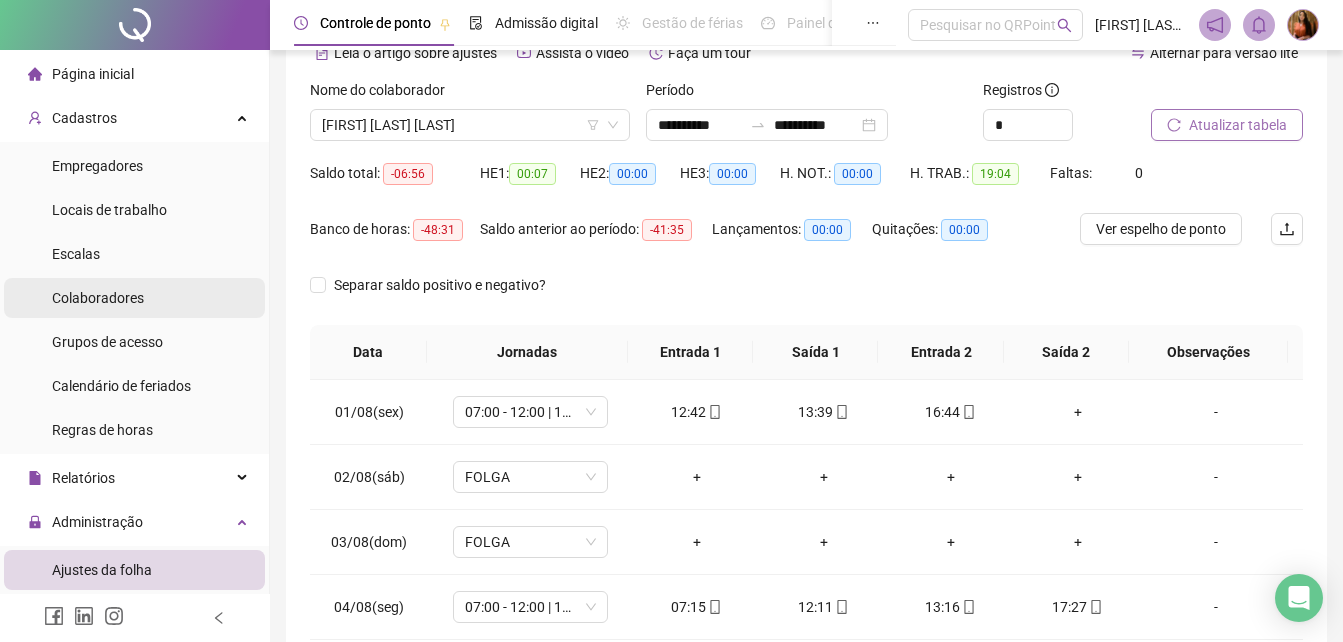 click on "Colaboradores" at bounding box center [98, 298] 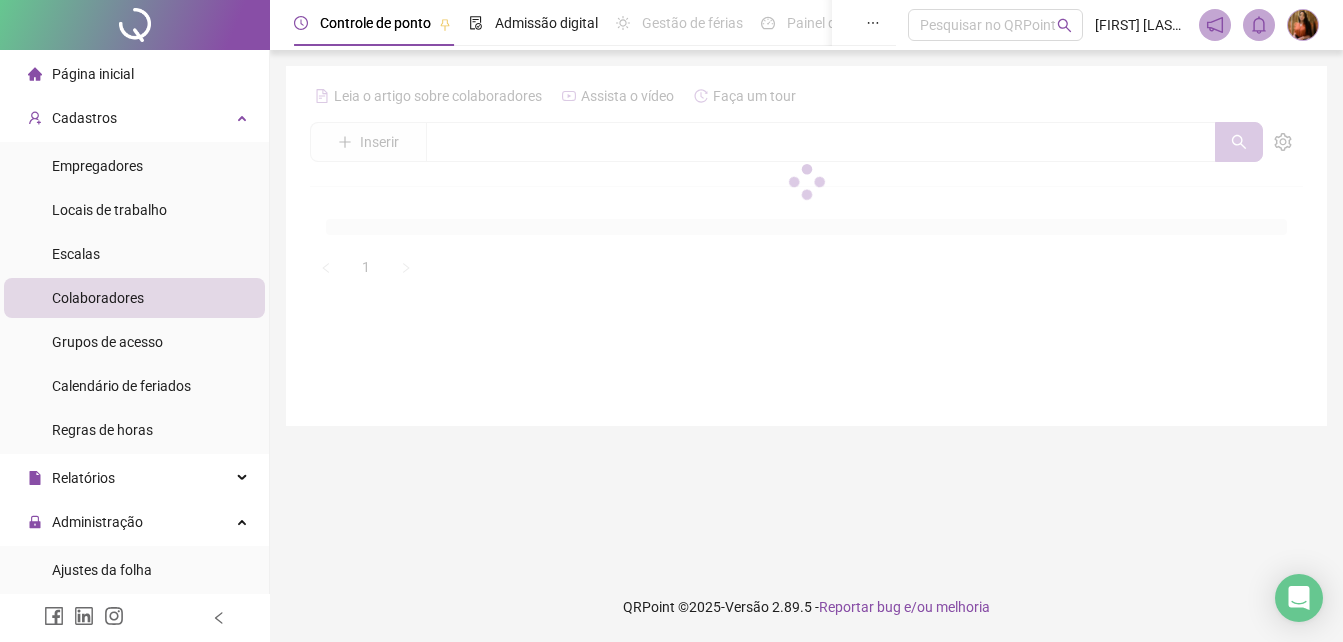 scroll, scrollTop: 0, scrollLeft: 0, axis: both 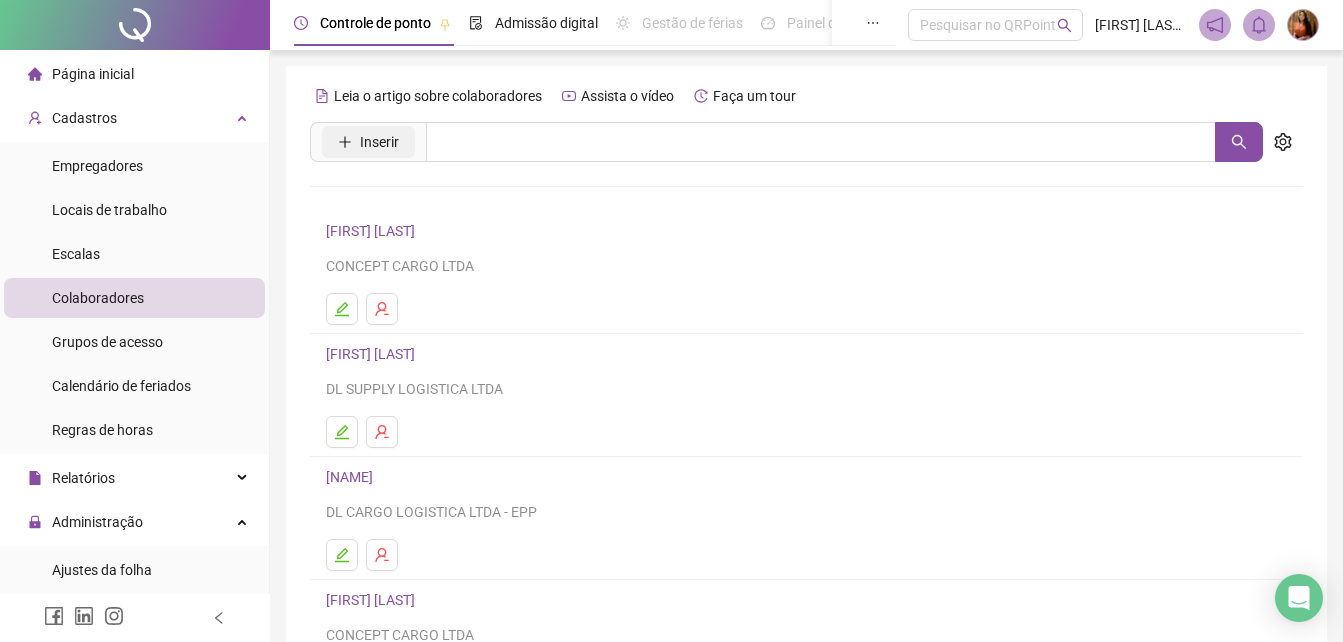 click on "Inserir" at bounding box center [379, 142] 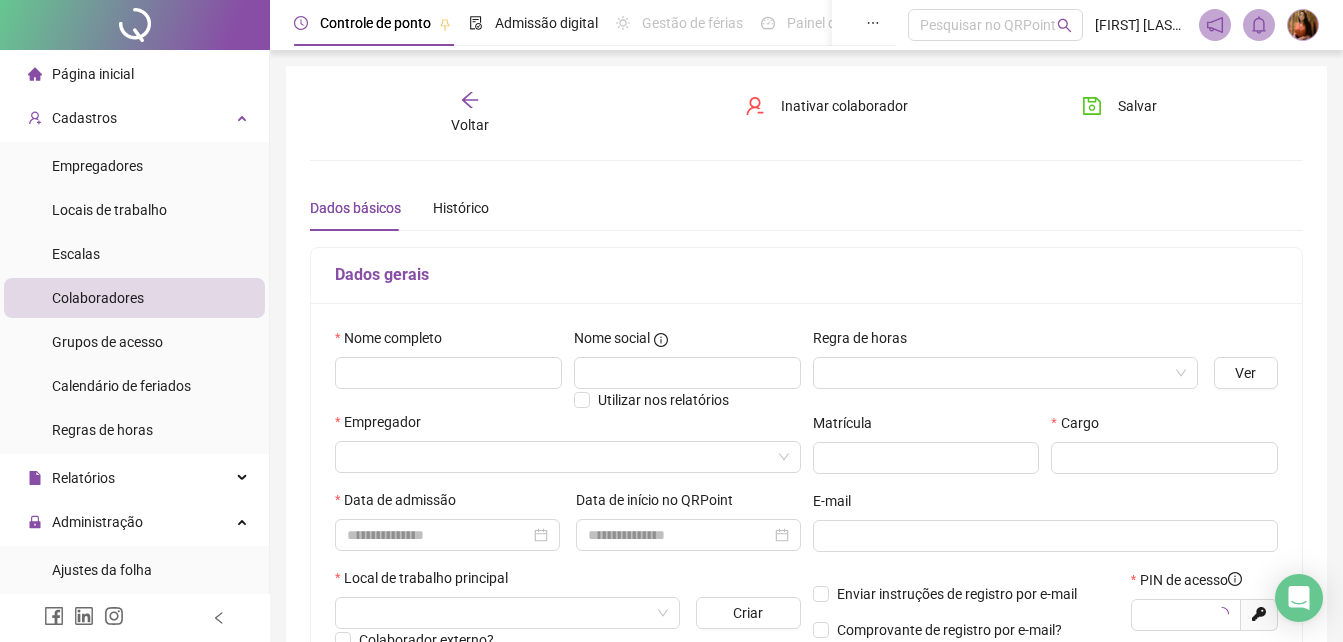 type on "*****" 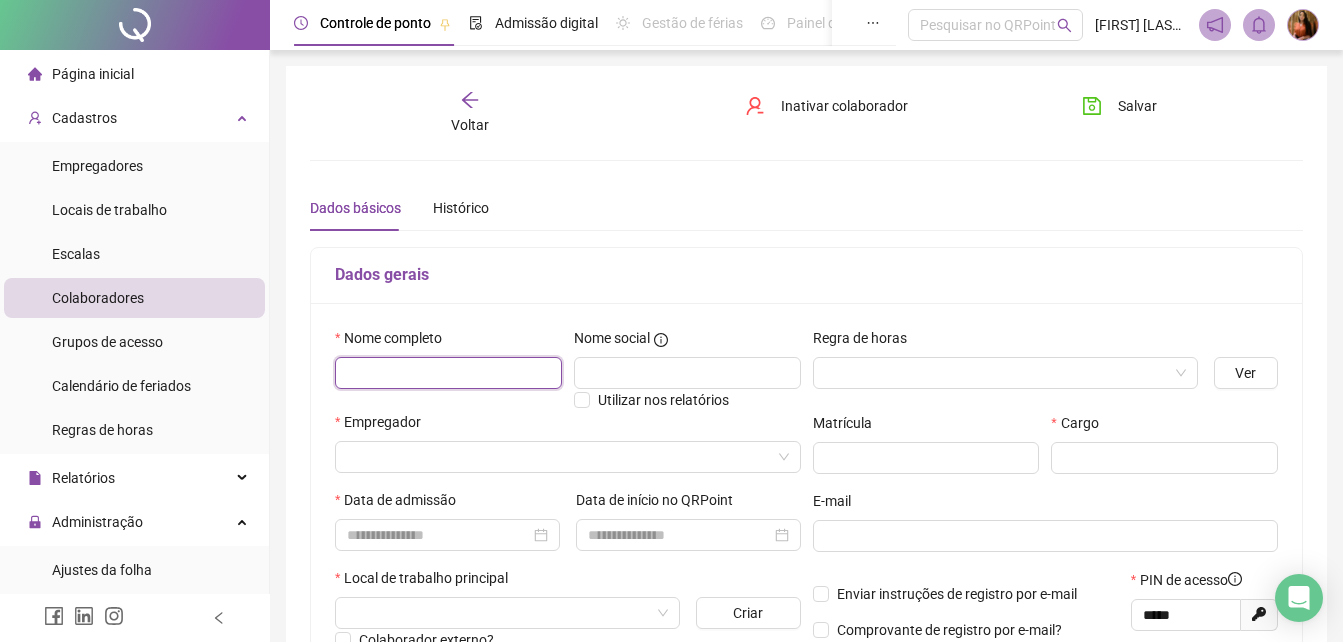 click at bounding box center [448, 373] 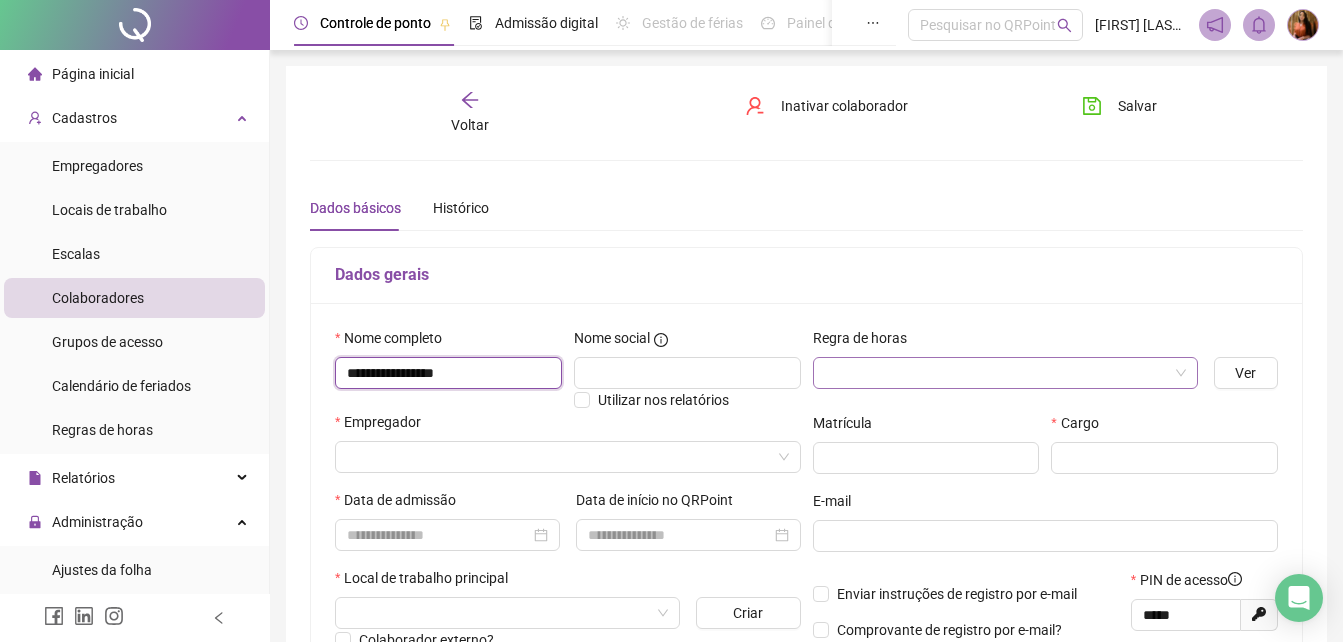 type on "**********" 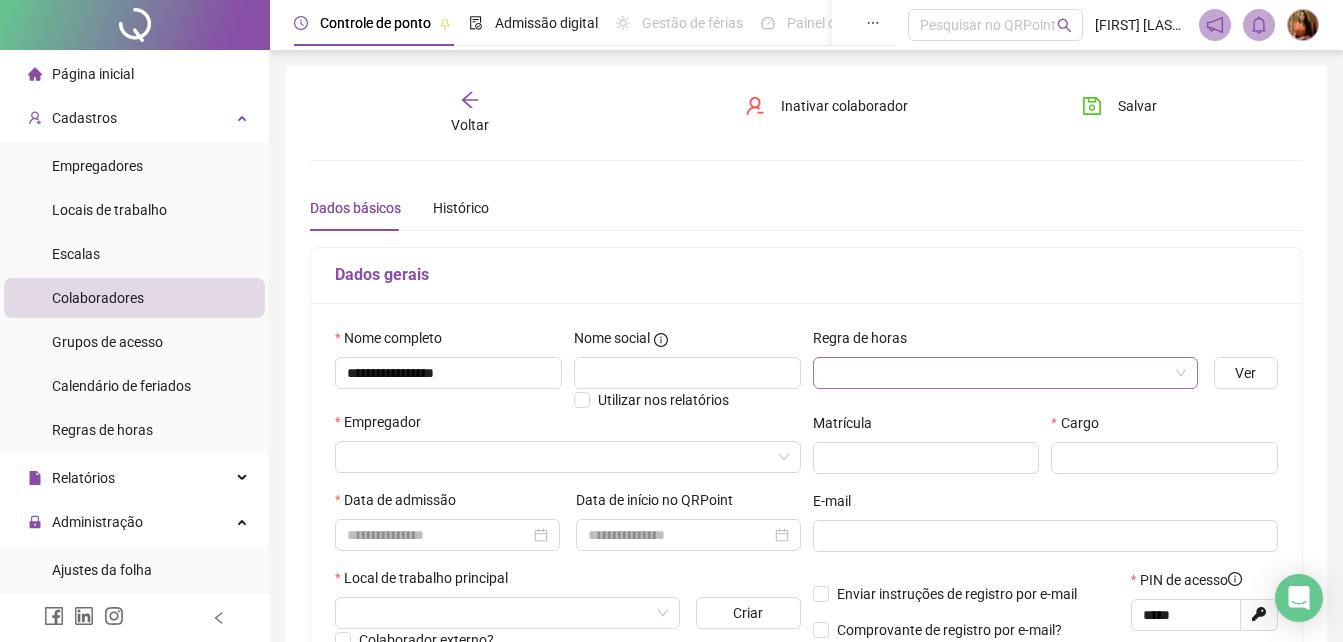 click at bounding box center [996, 373] 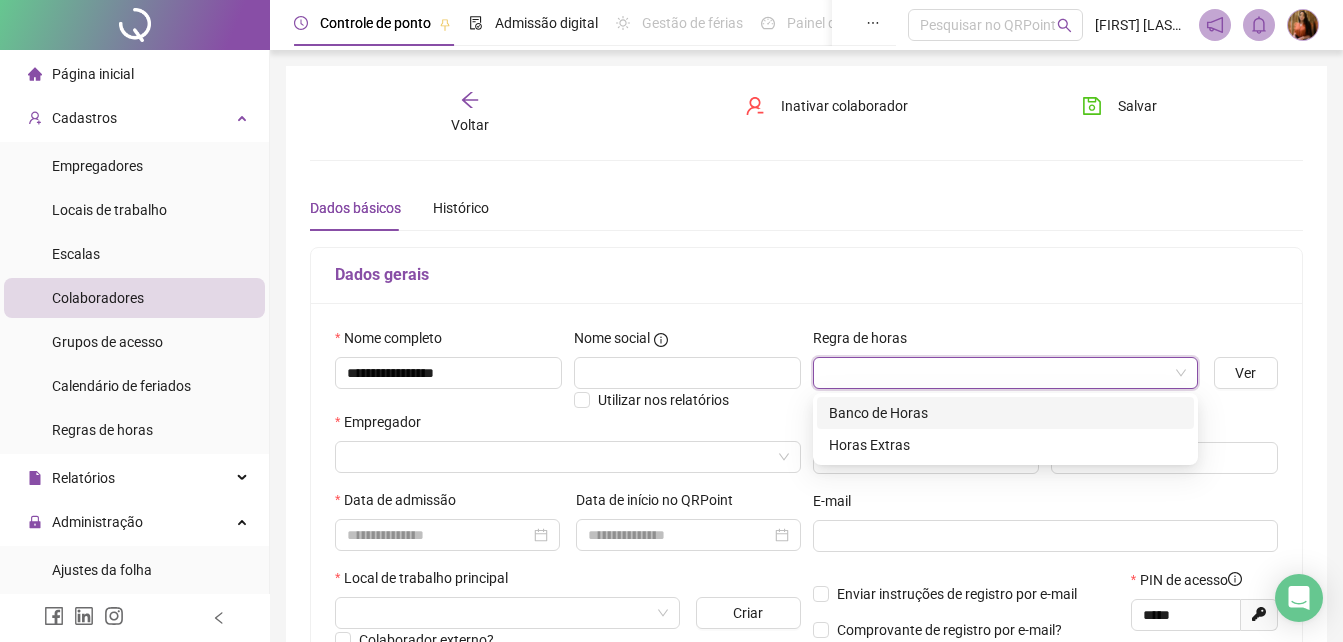 click on "Banco de Horas" at bounding box center (1005, 413) 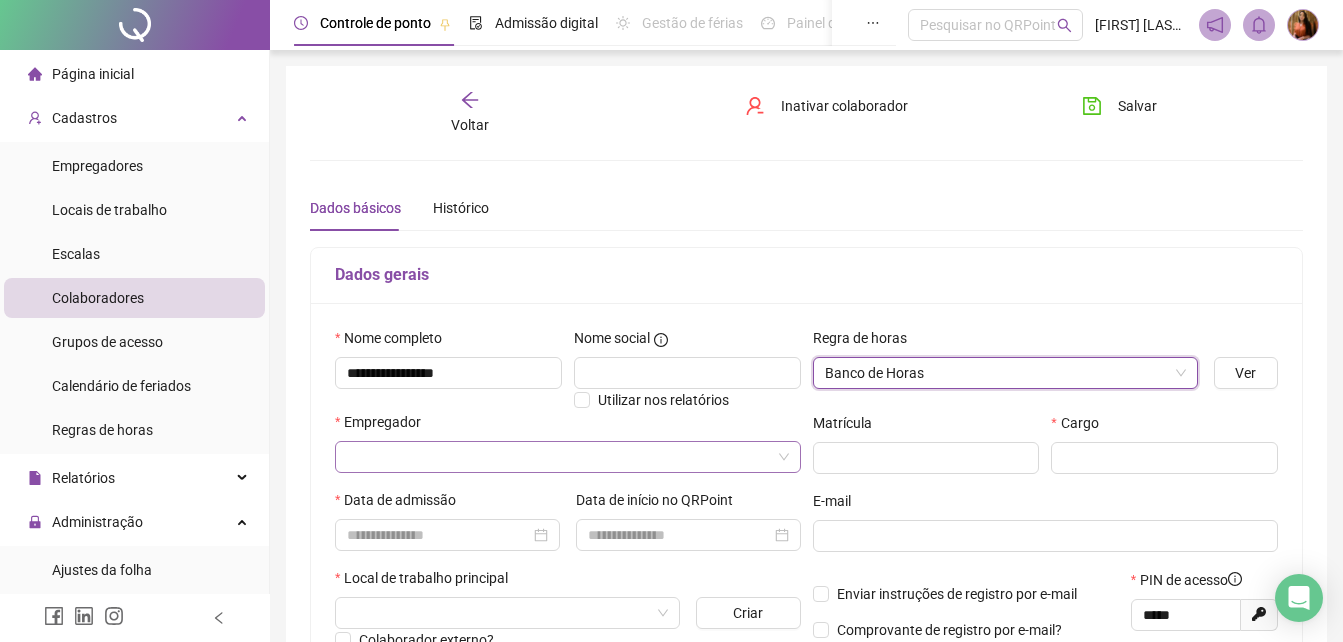 click at bounding box center (559, 457) 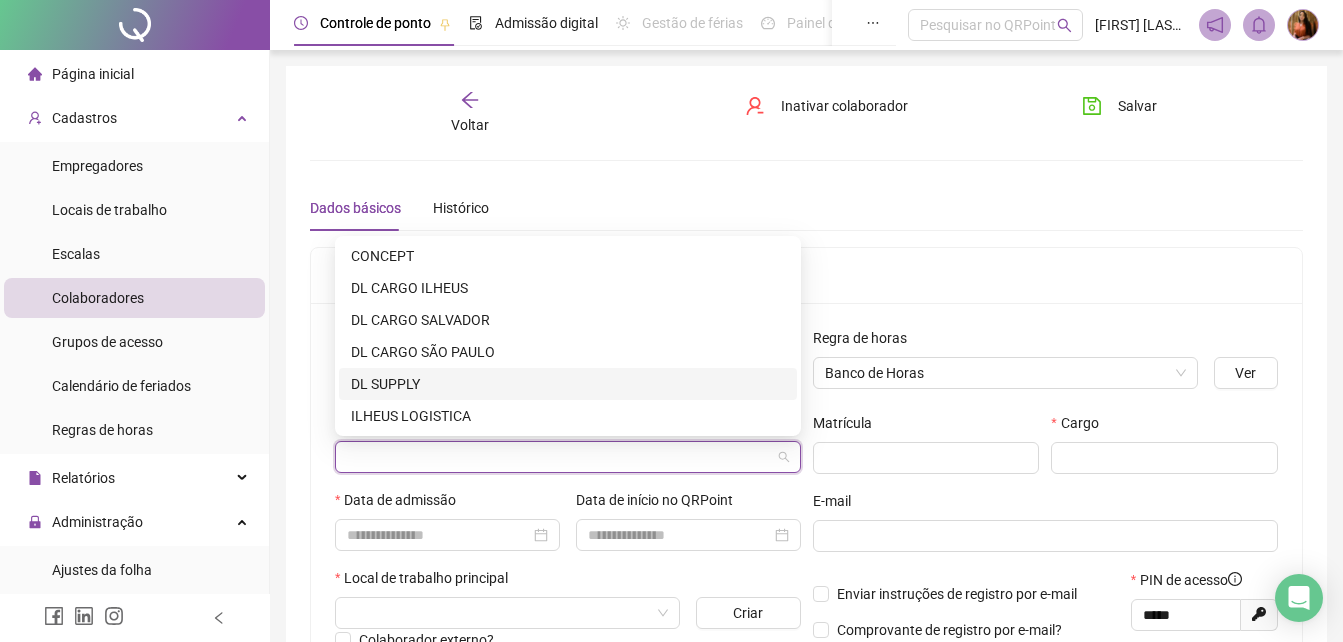 click on "DL SUPPLY" at bounding box center (568, 384) 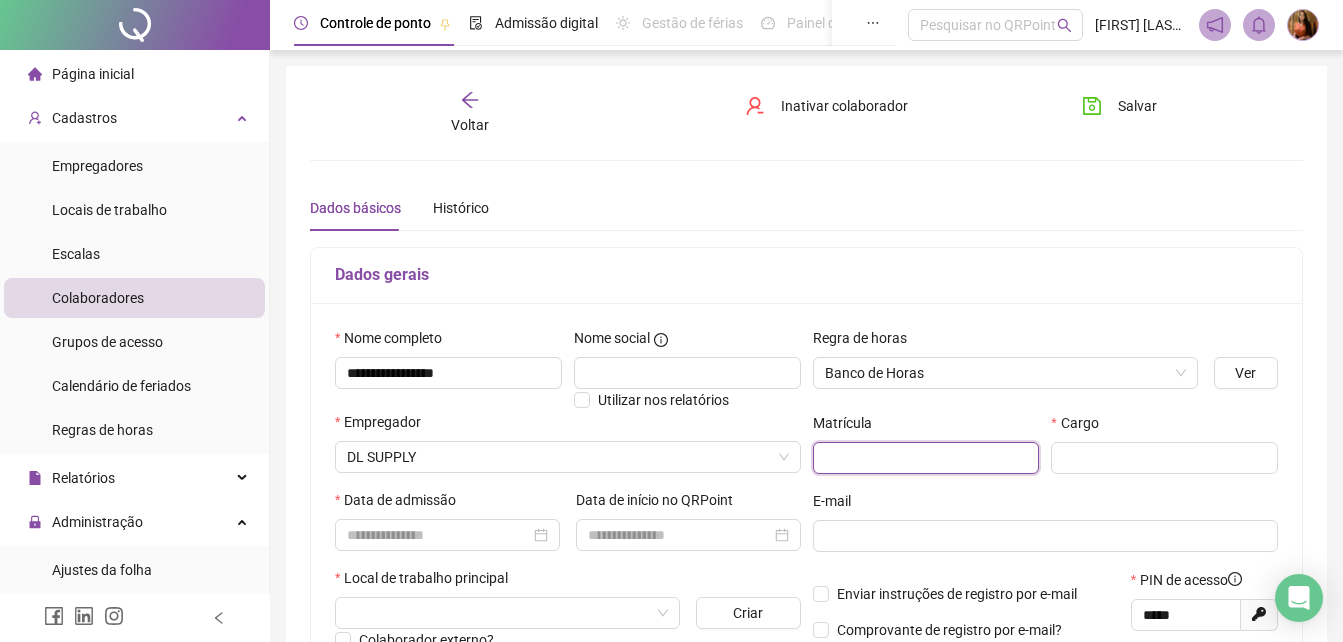 click at bounding box center (926, 458) 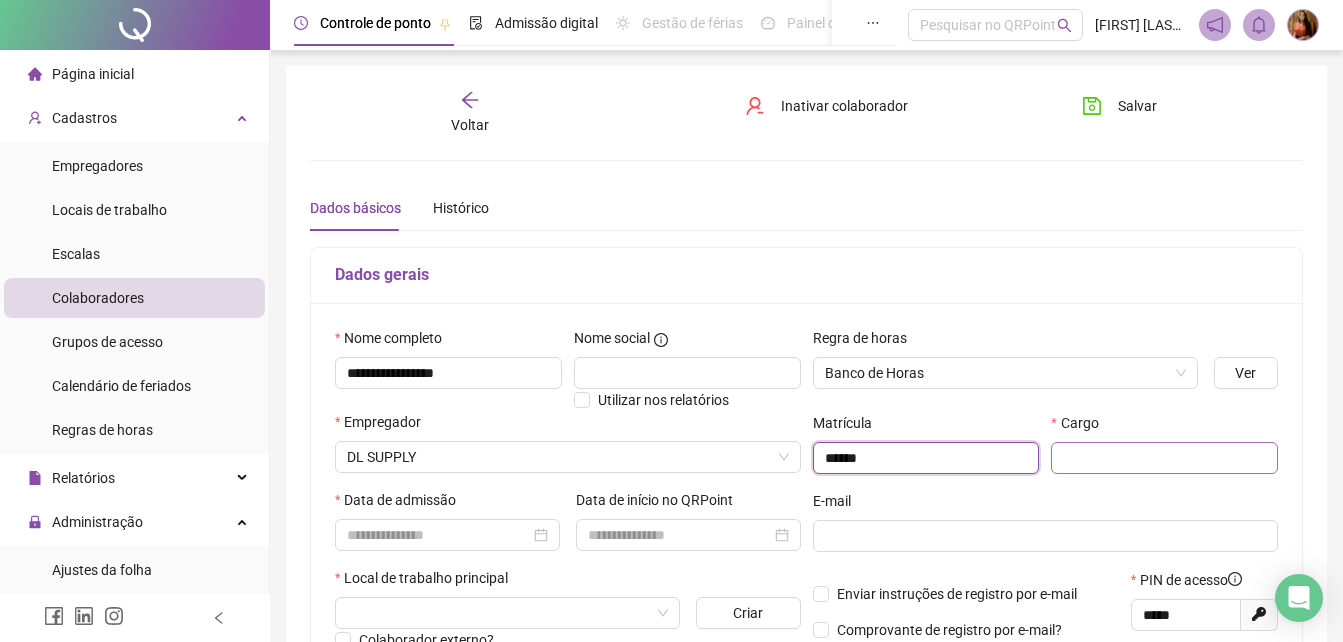 type on "******" 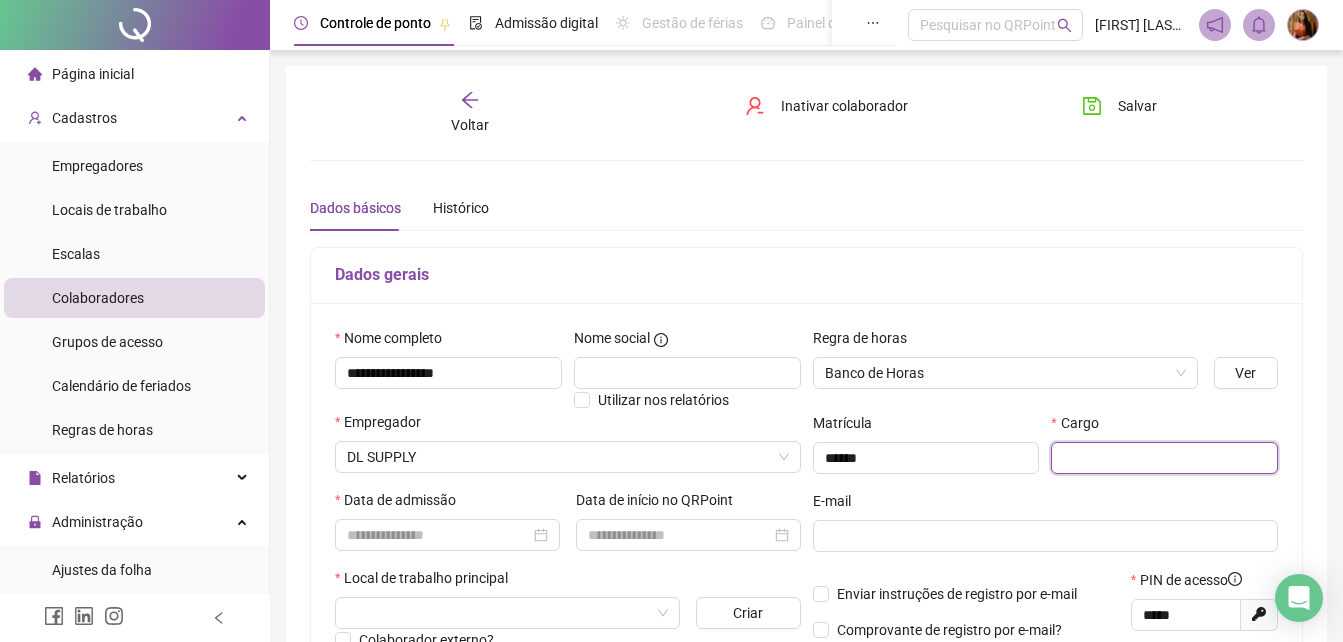 click at bounding box center (1164, 458) 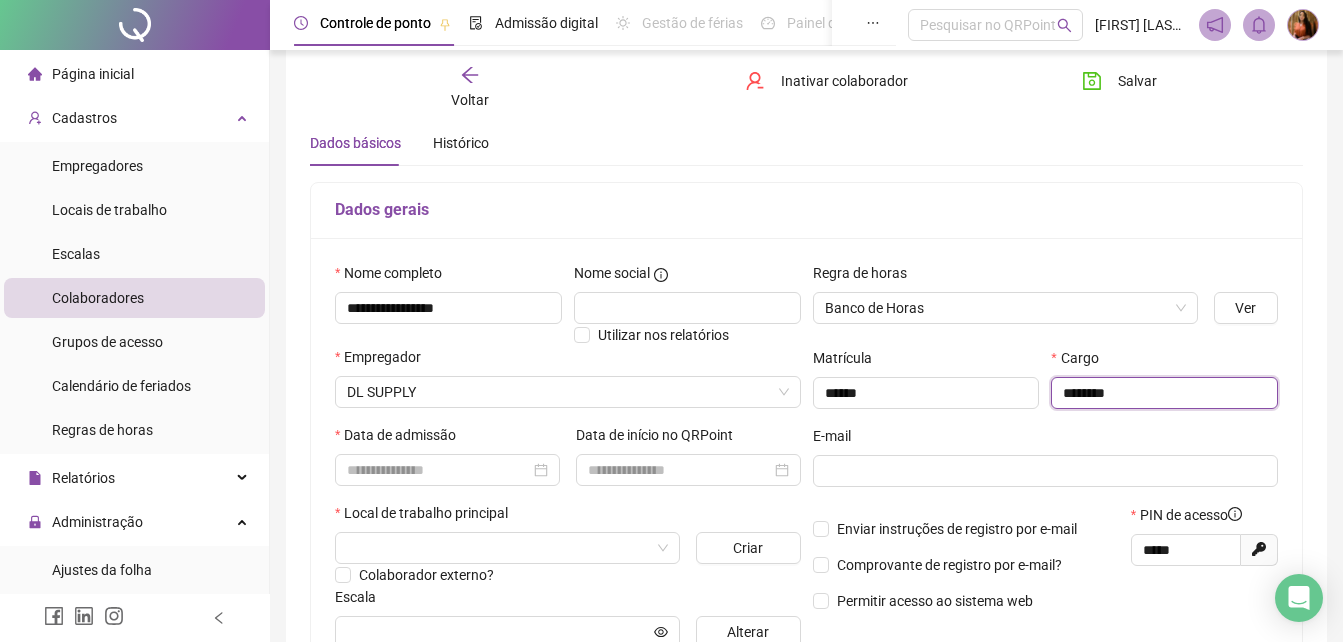 scroll, scrollTop: 100, scrollLeft: 0, axis: vertical 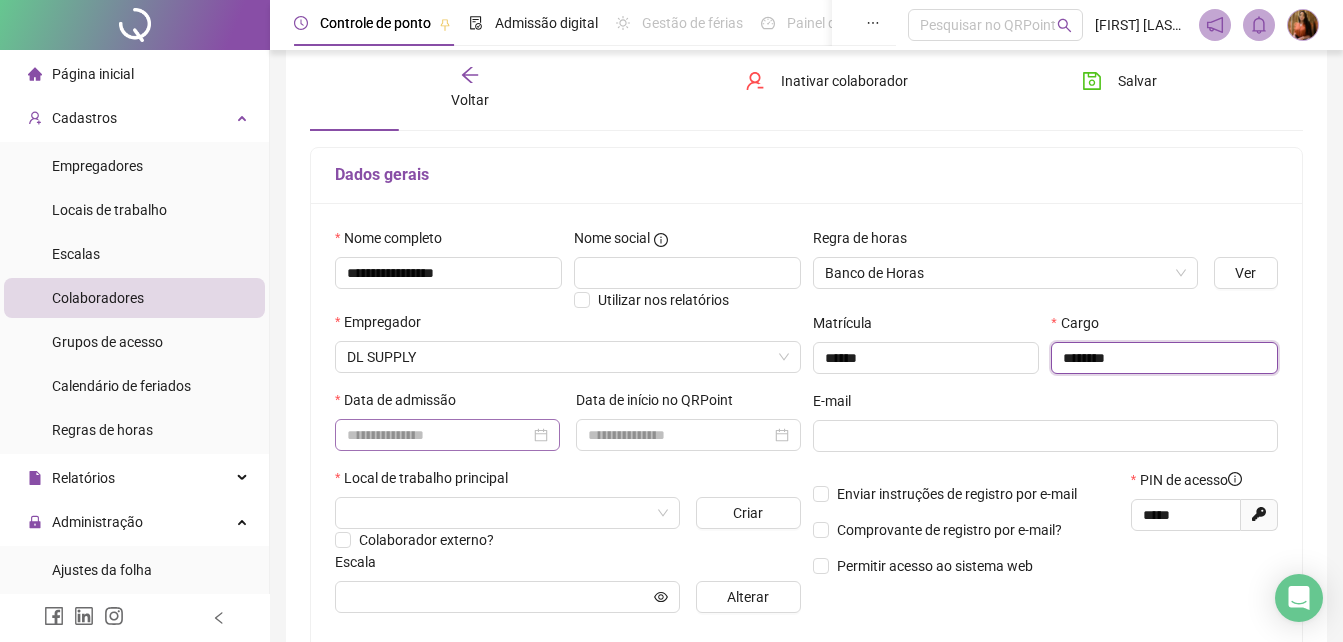 type on "********" 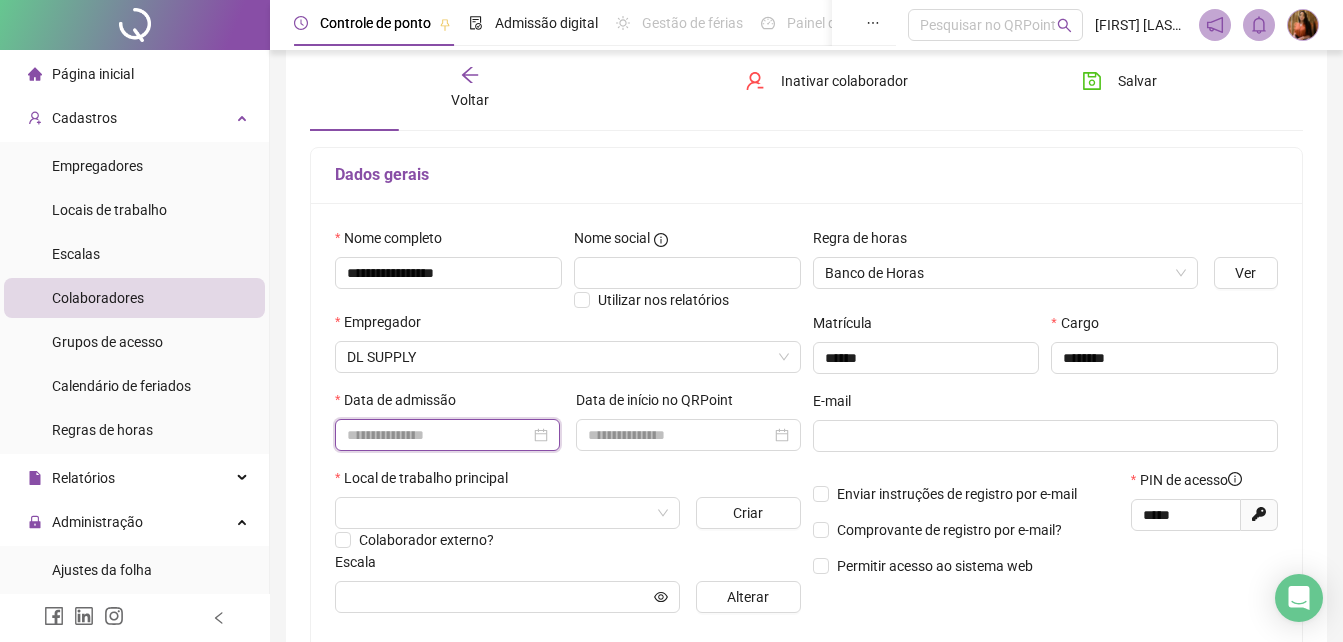 click at bounding box center (438, 435) 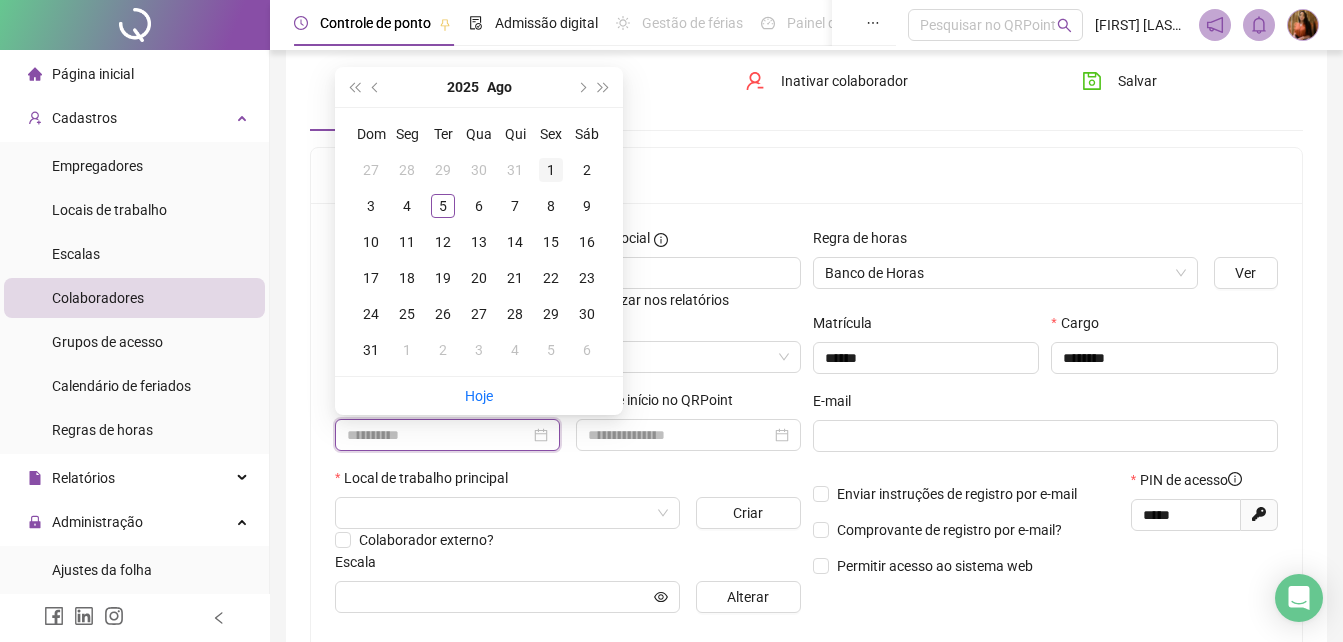 type on "**********" 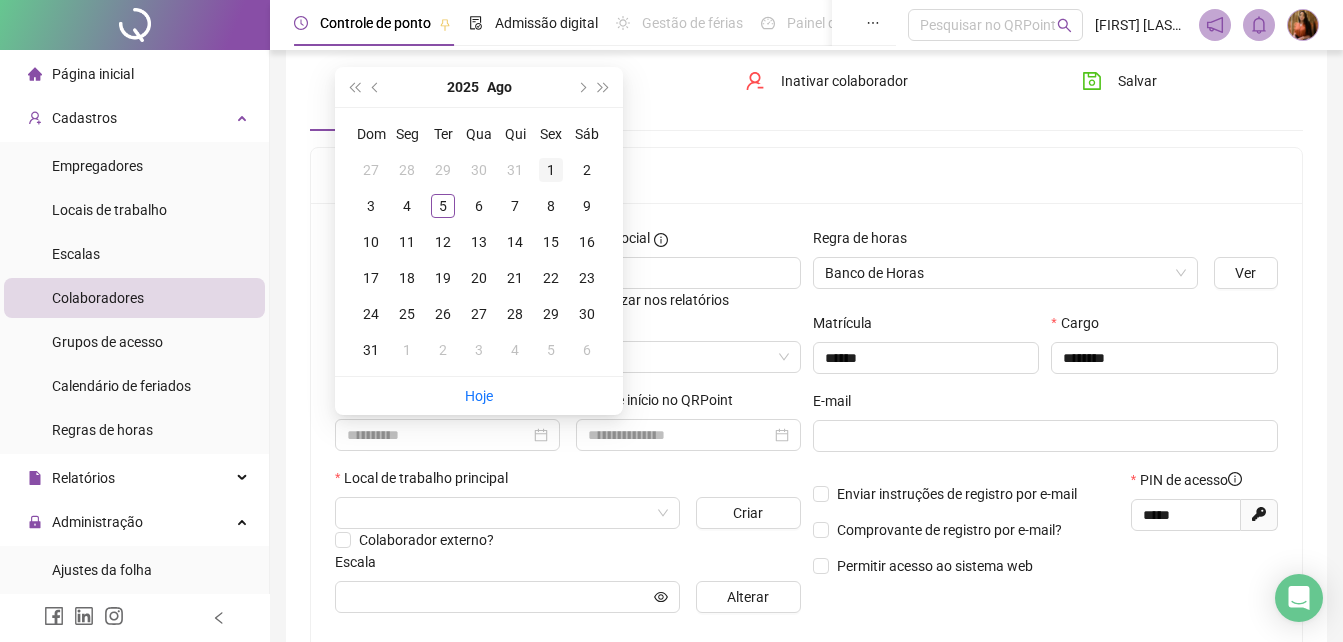 click on "1" at bounding box center (551, 170) 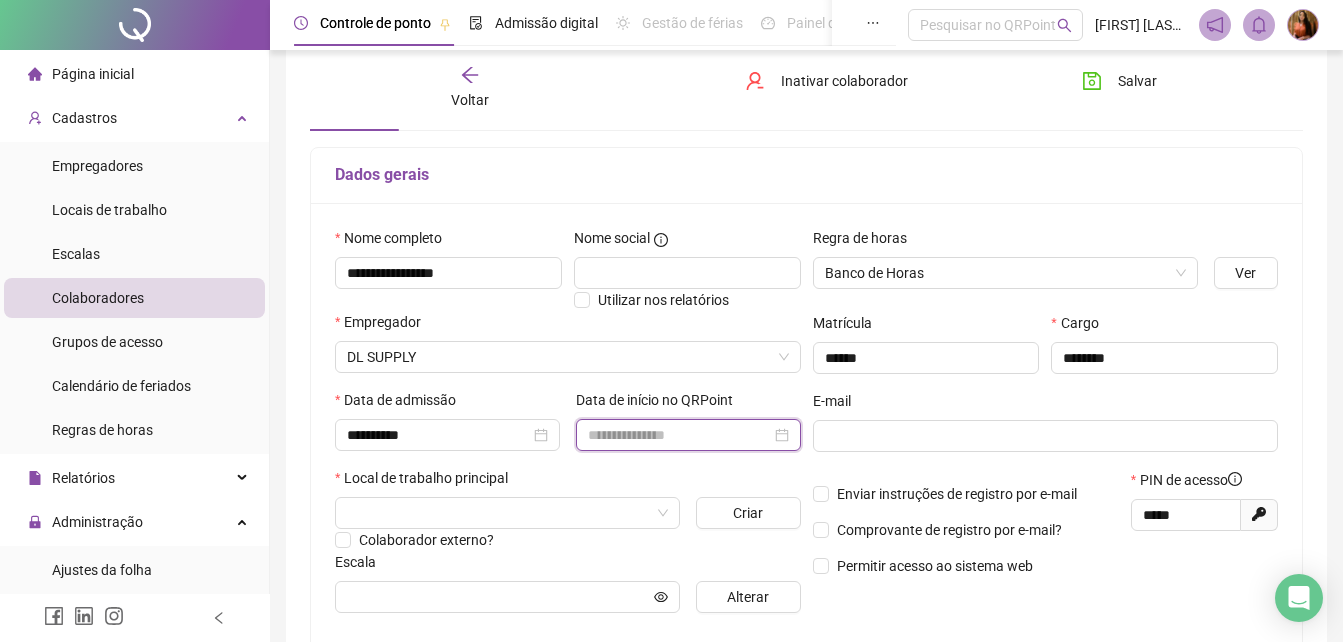 click at bounding box center (679, 435) 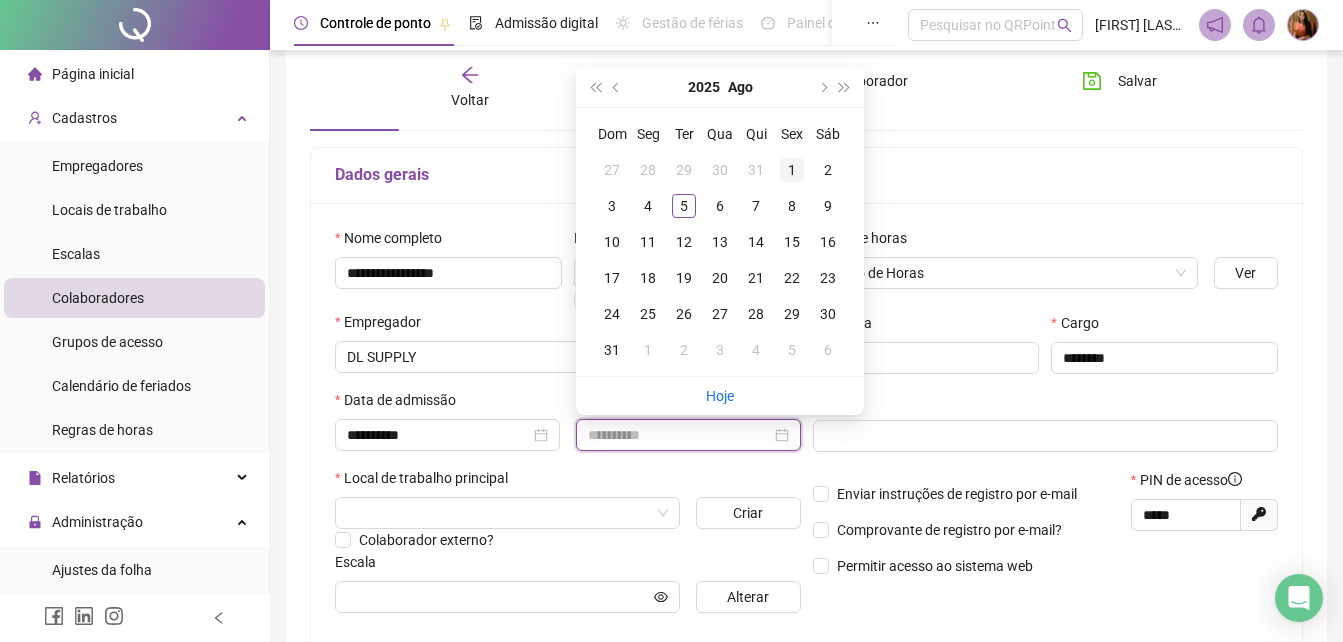 type on "**********" 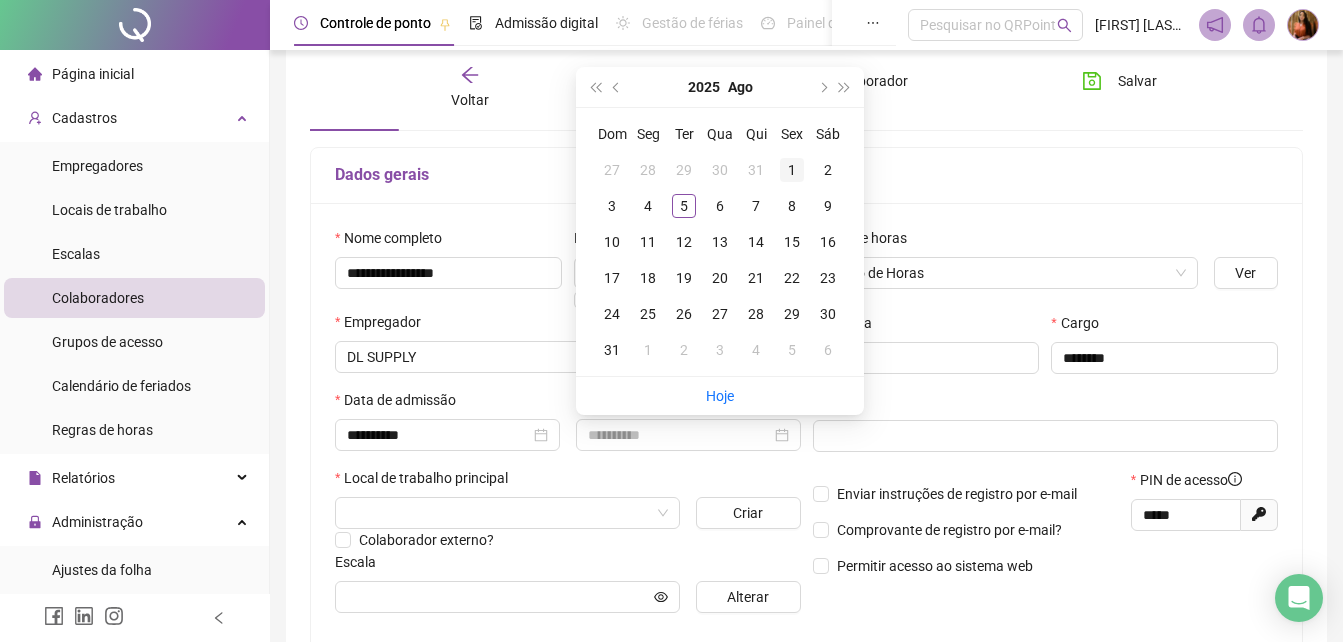 click on "1" at bounding box center [792, 170] 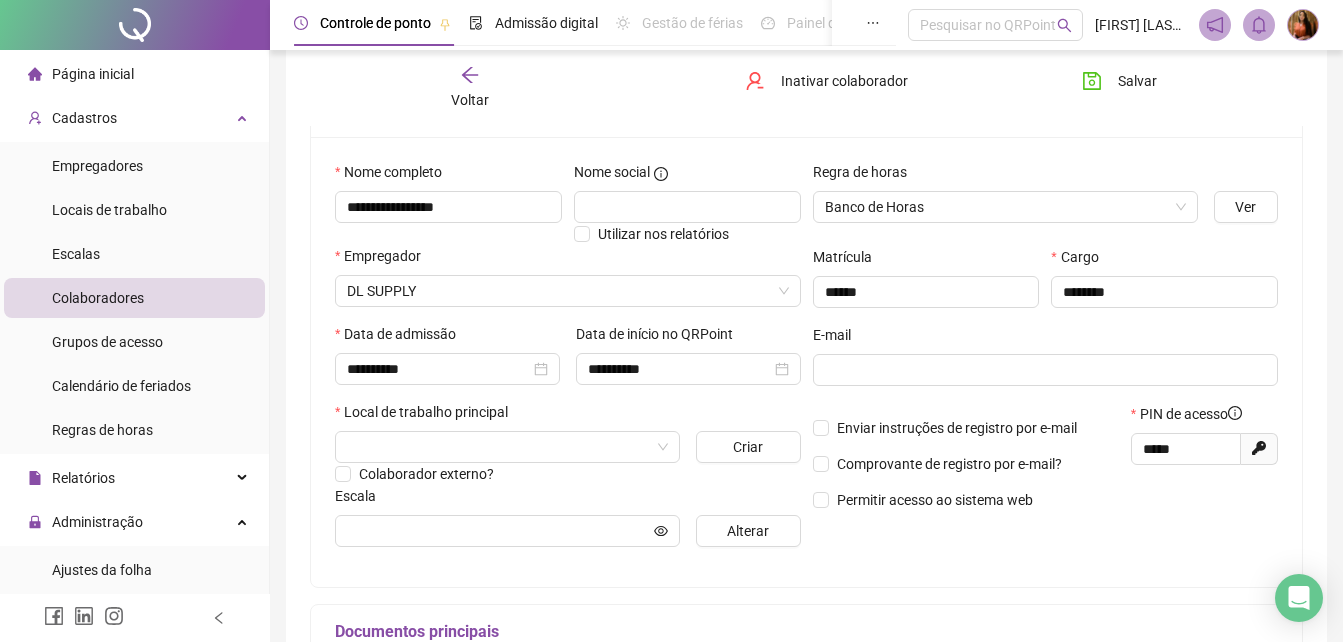 scroll, scrollTop: 200, scrollLeft: 0, axis: vertical 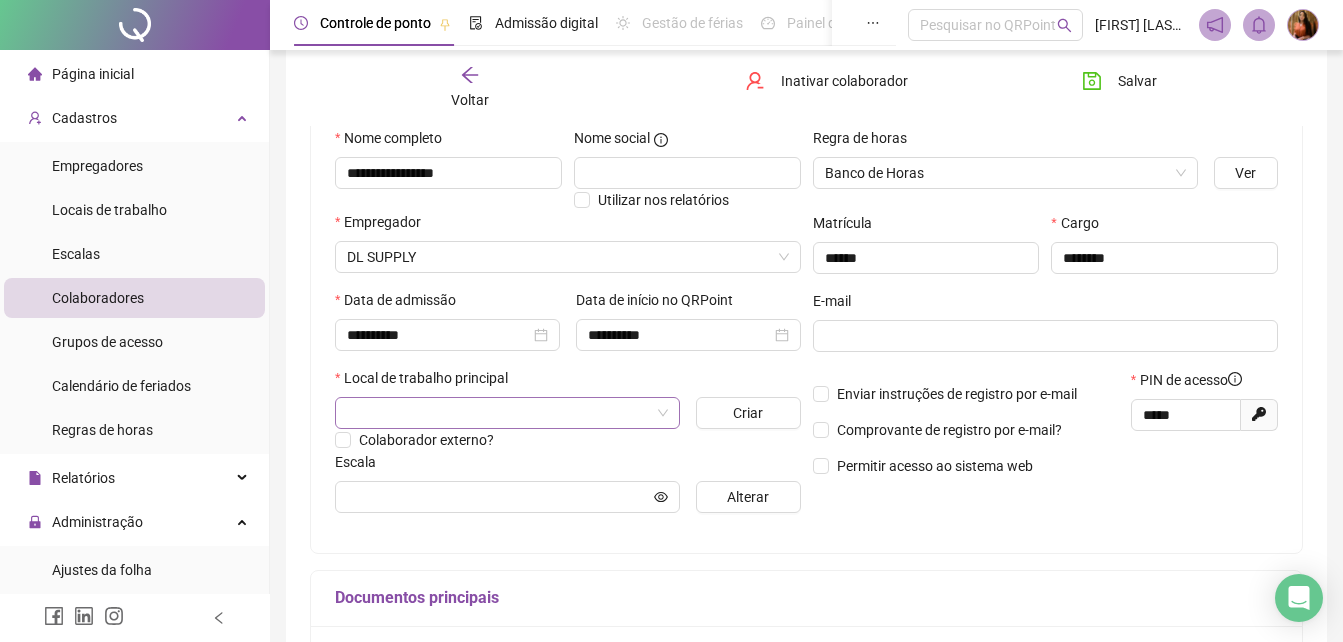 click at bounding box center (498, 413) 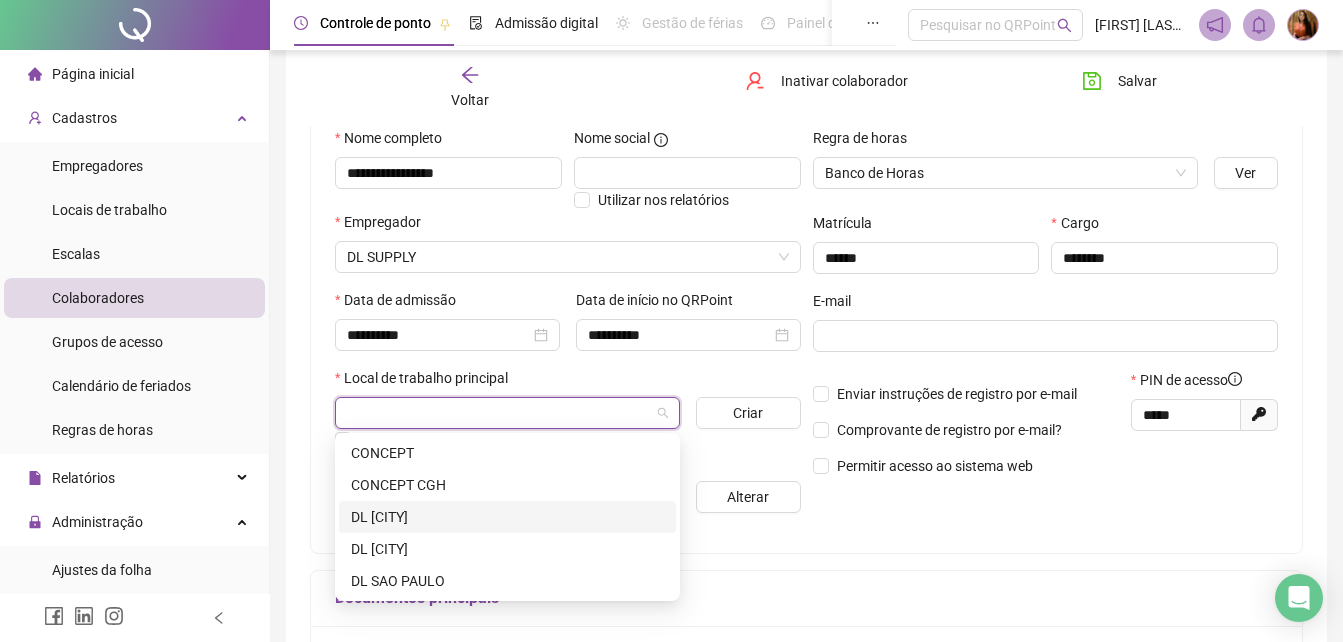 click on "DL ILHEUS" at bounding box center [507, 517] 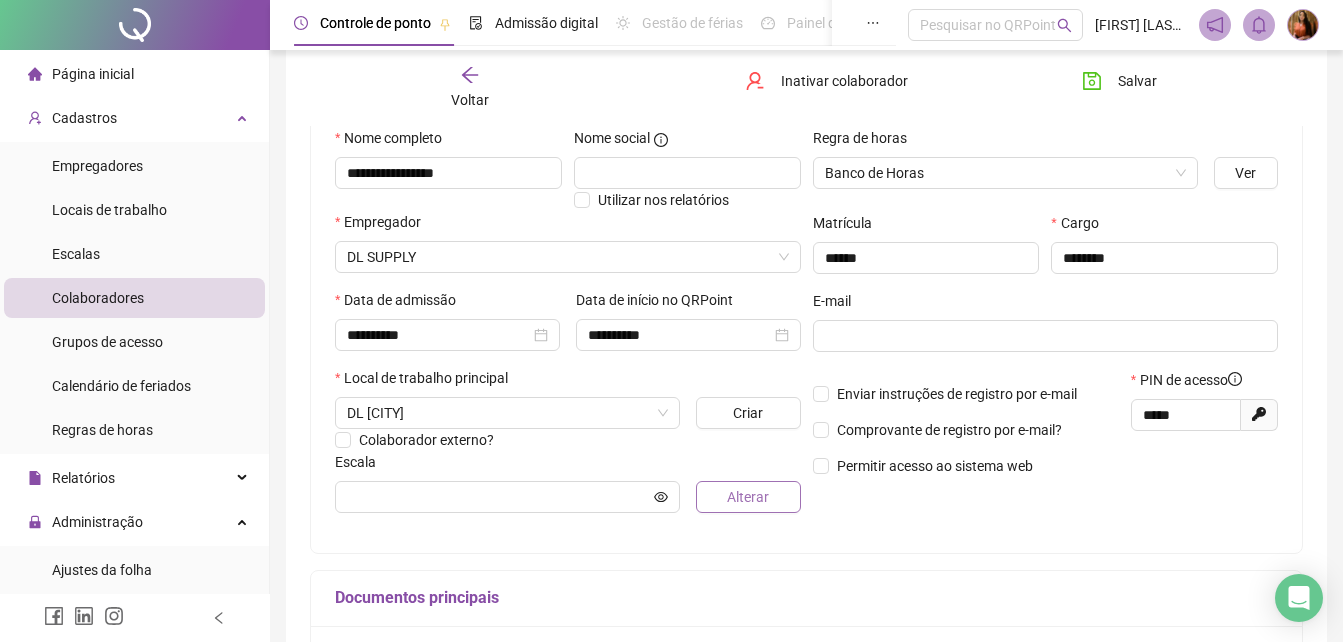 click on "Alterar" at bounding box center (748, 497) 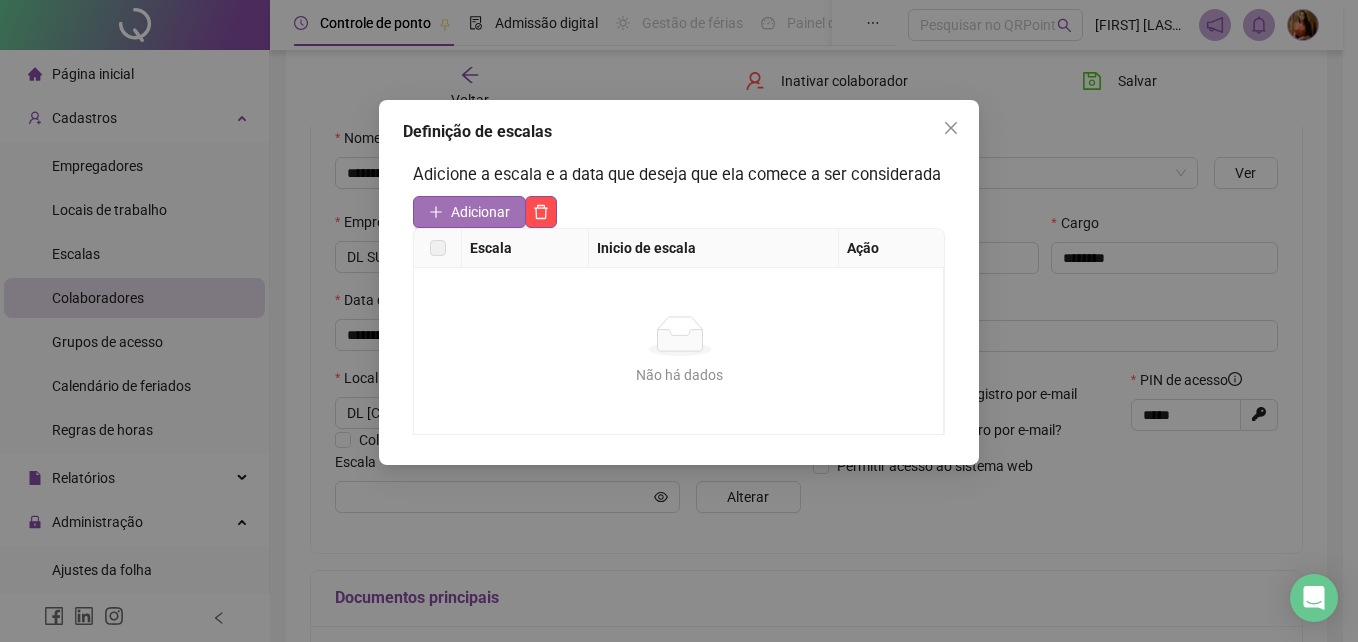 click on "Adicionar" at bounding box center [480, 212] 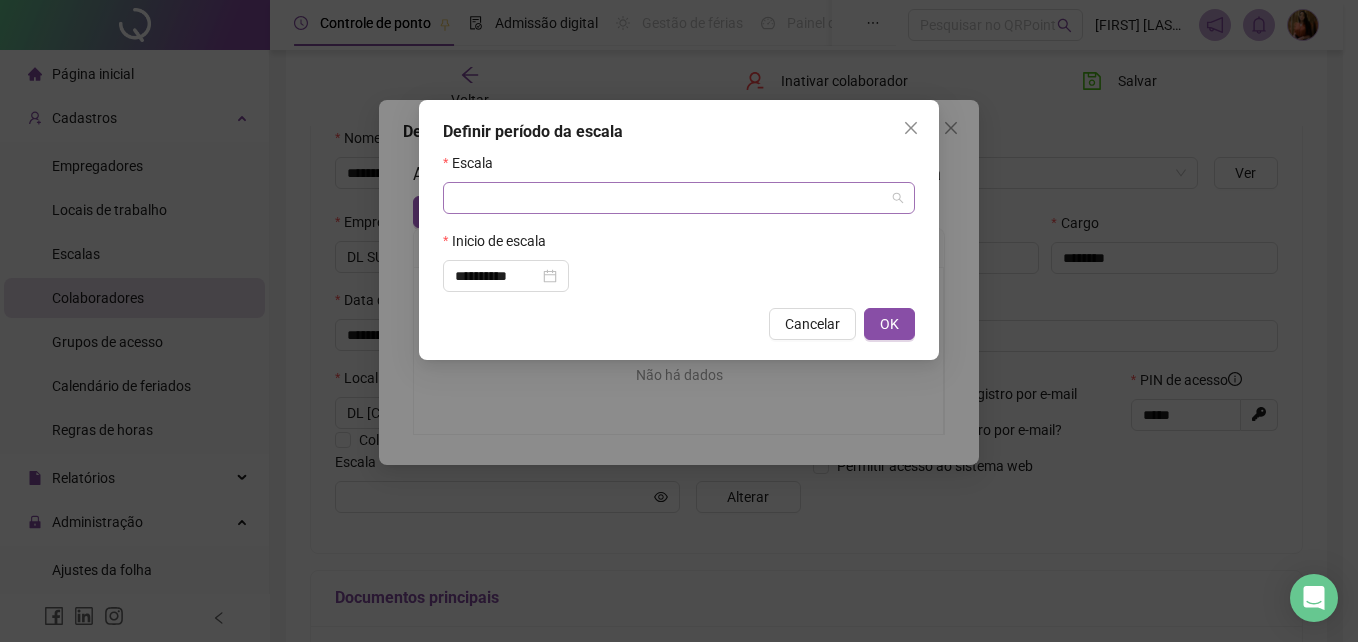 click at bounding box center [670, 198] 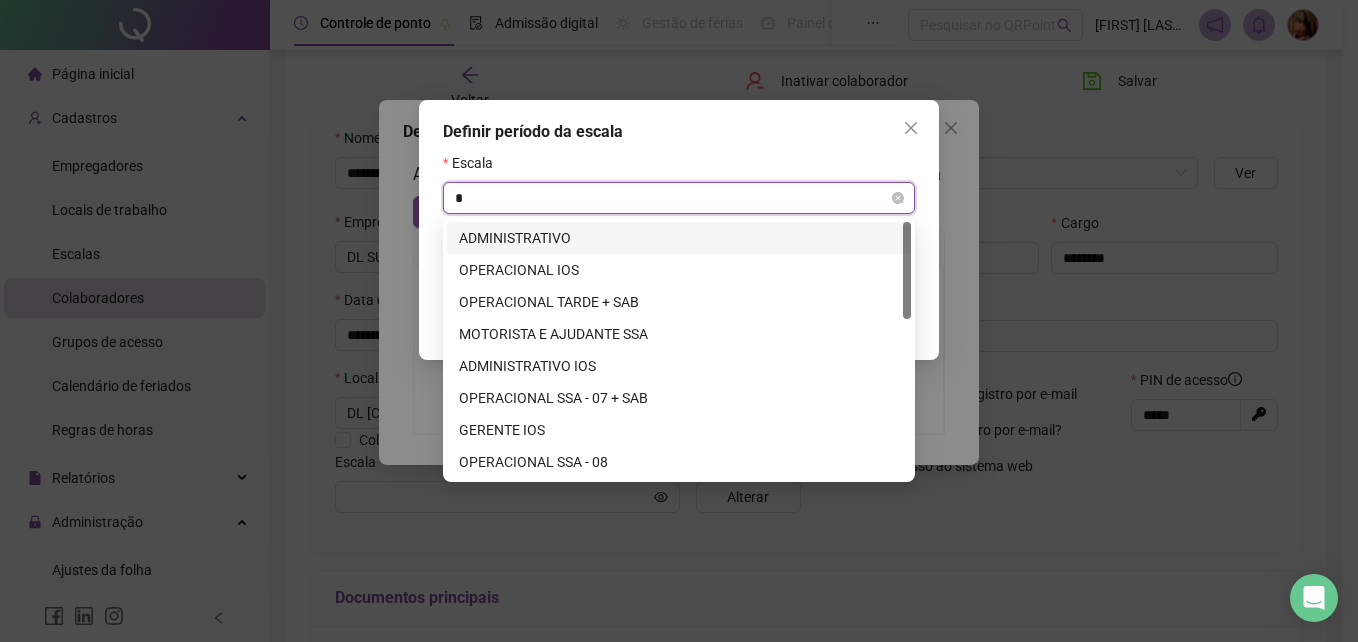 type on "**" 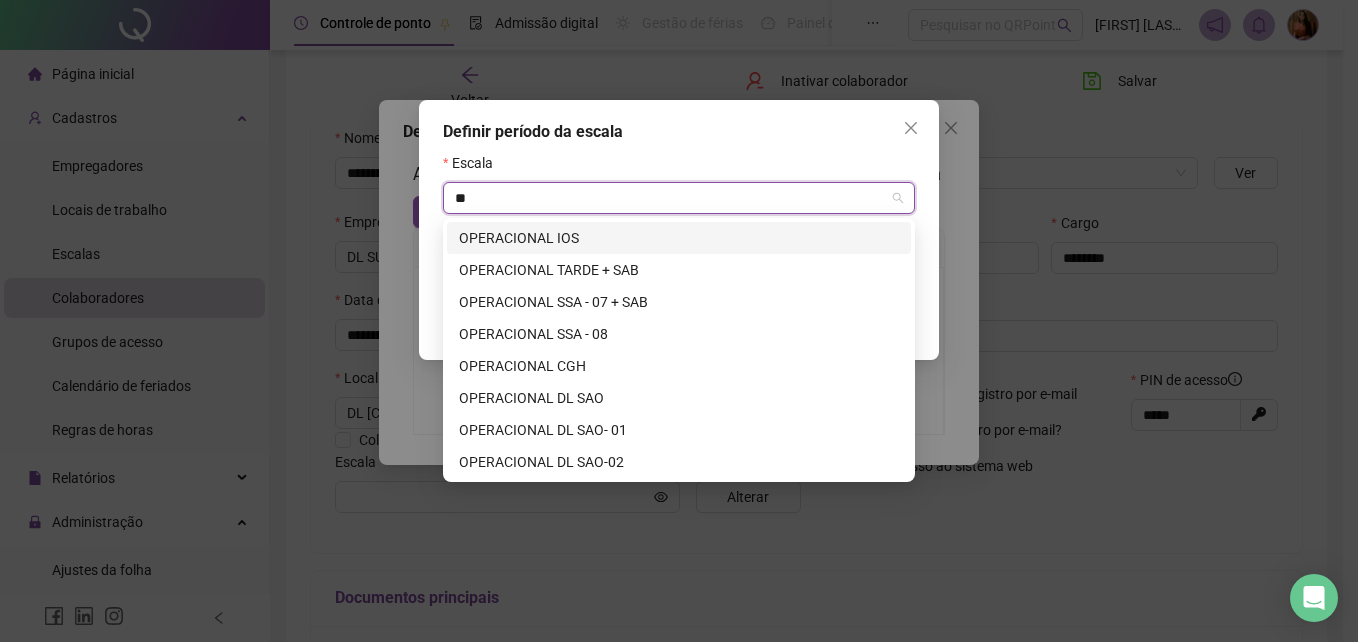 click on "OPERACIONAL IOS" at bounding box center (679, 238) 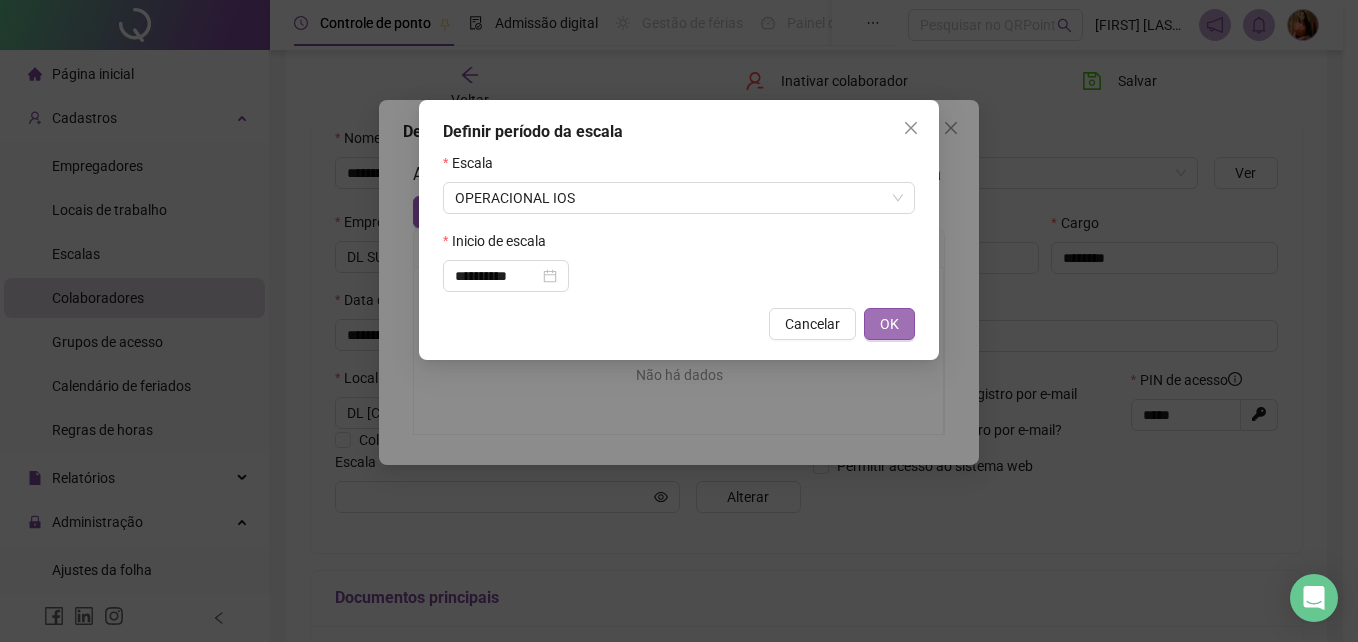 click on "OK" at bounding box center (889, 324) 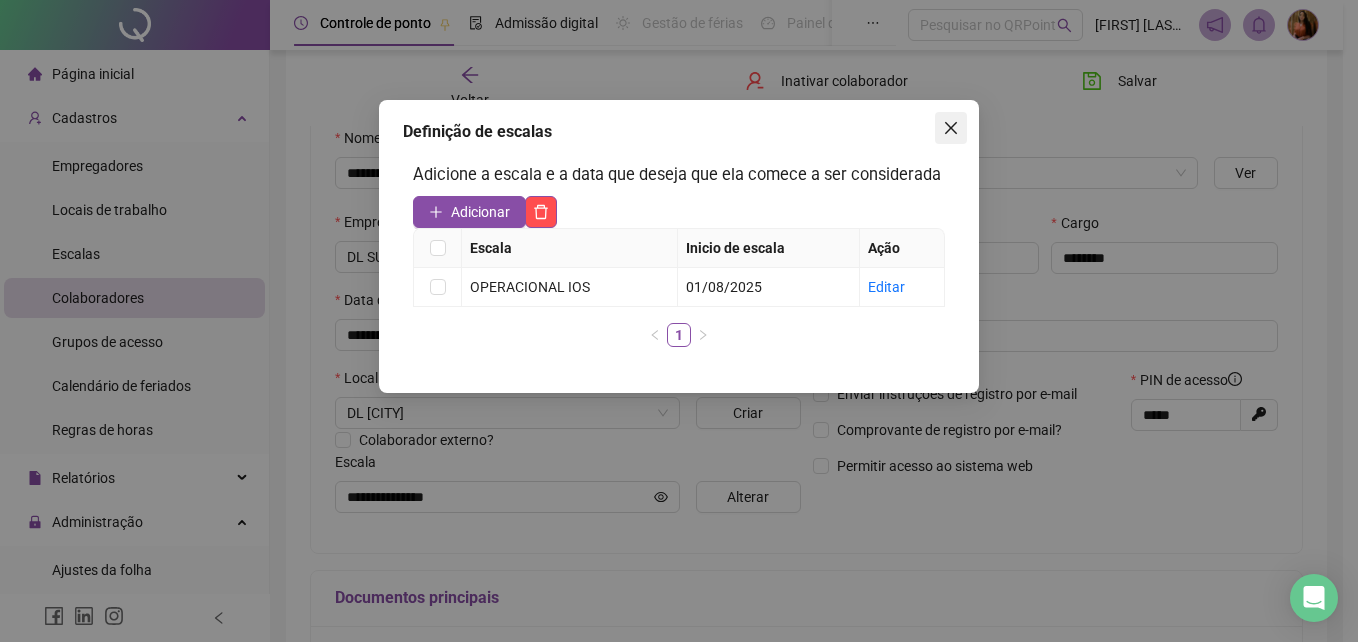 click 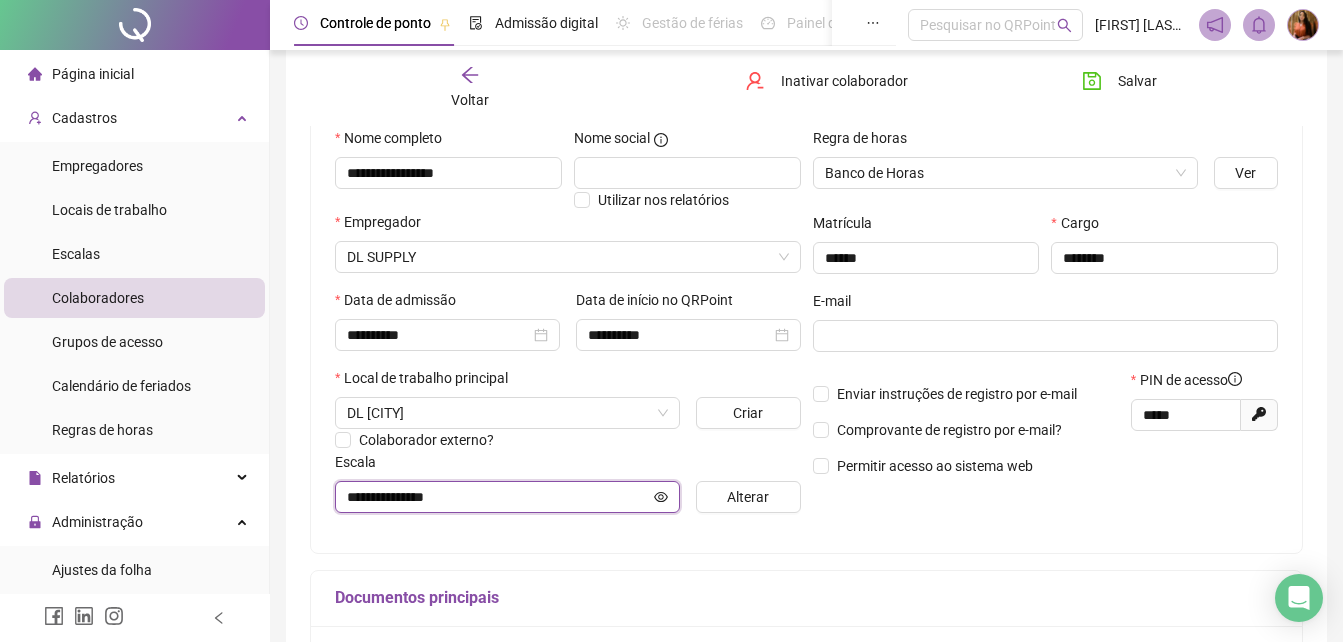 click 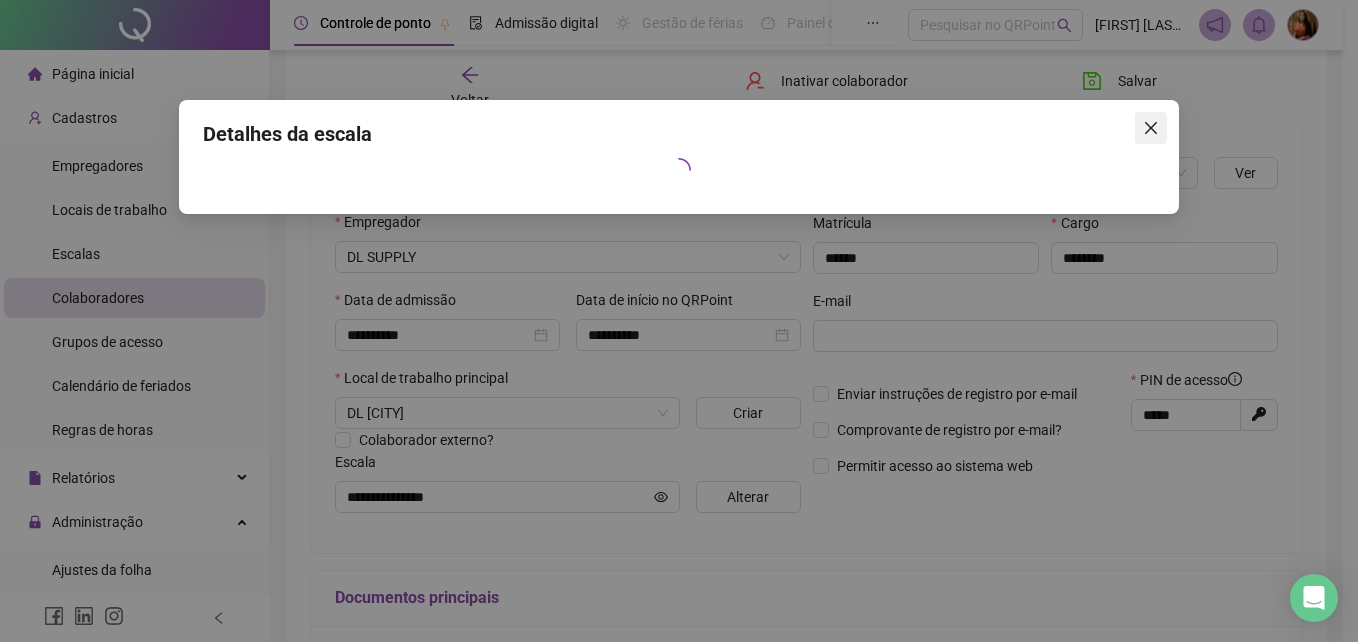 click 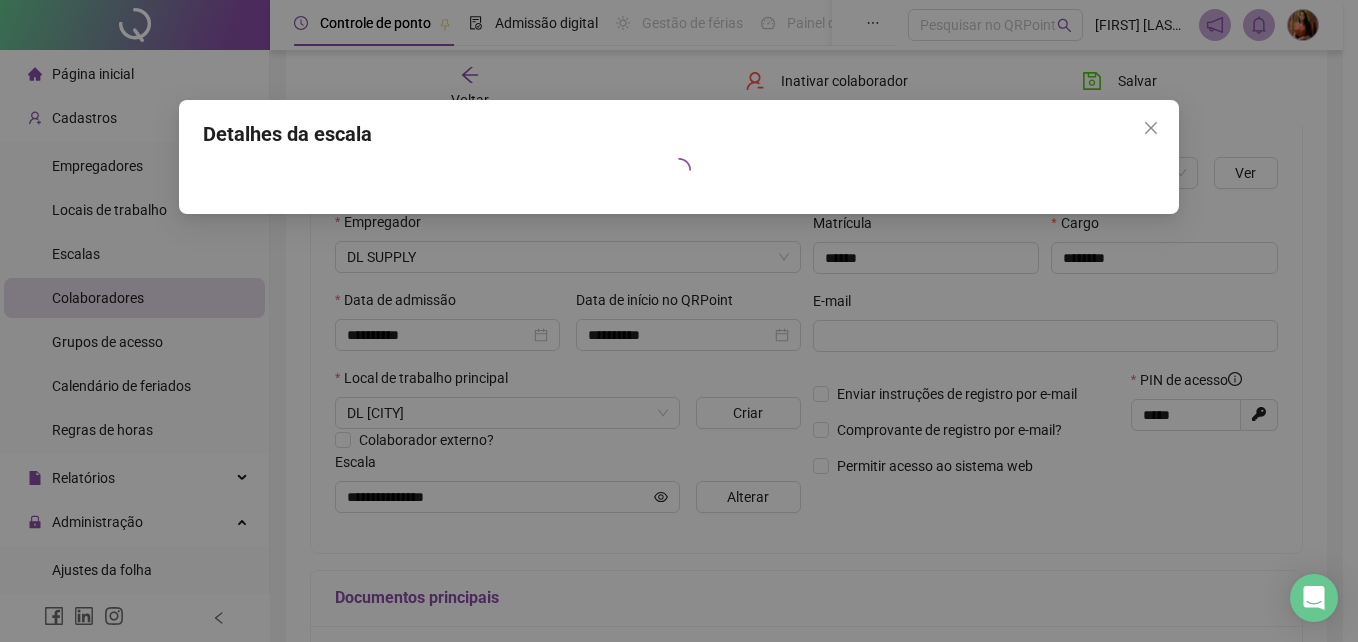 click on "Detalhes da escala" at bounding box center [679, 321] 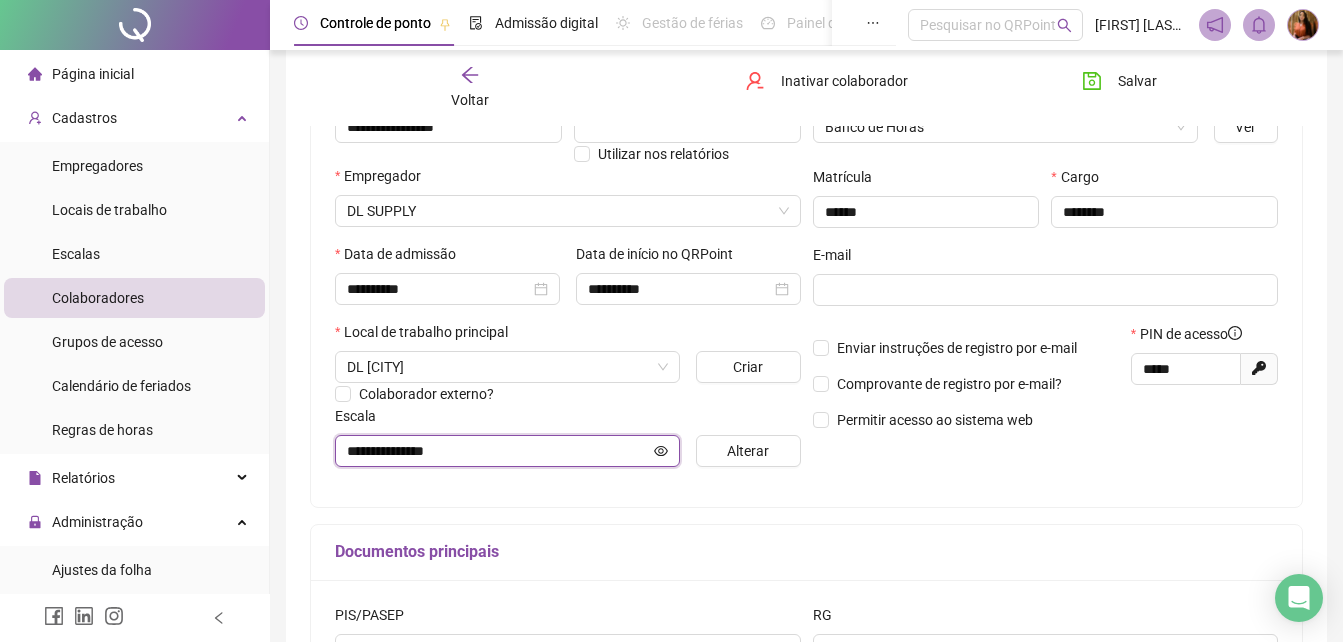 scroll, scrollTop: 267, scrollLeft: 0, axis: vertical 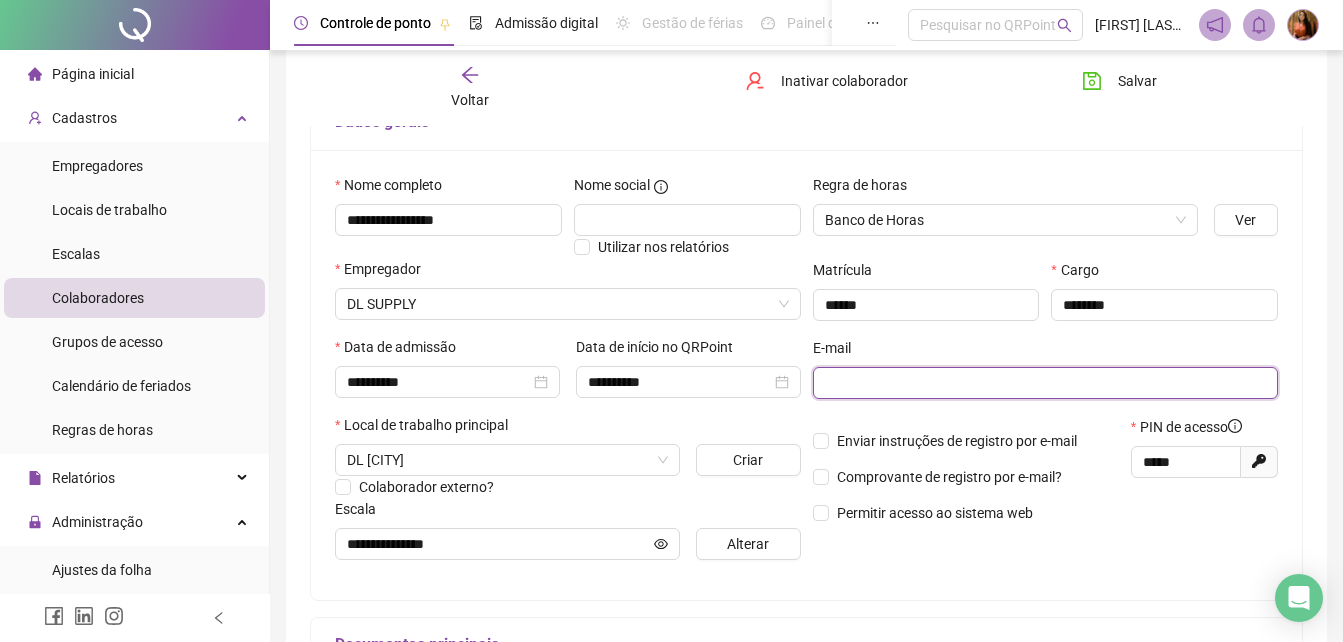 click at bounding box center [1044, 383] 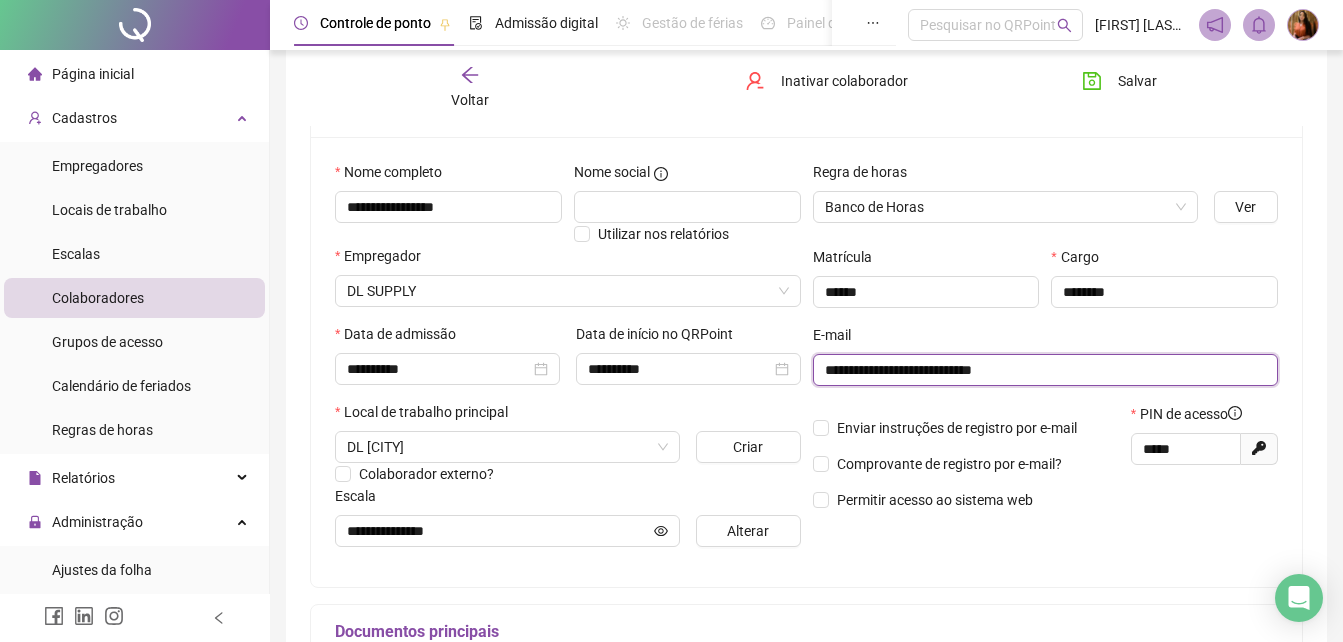 scroll, scrollTop: 253, scrollLeft: 0, axis: vertical 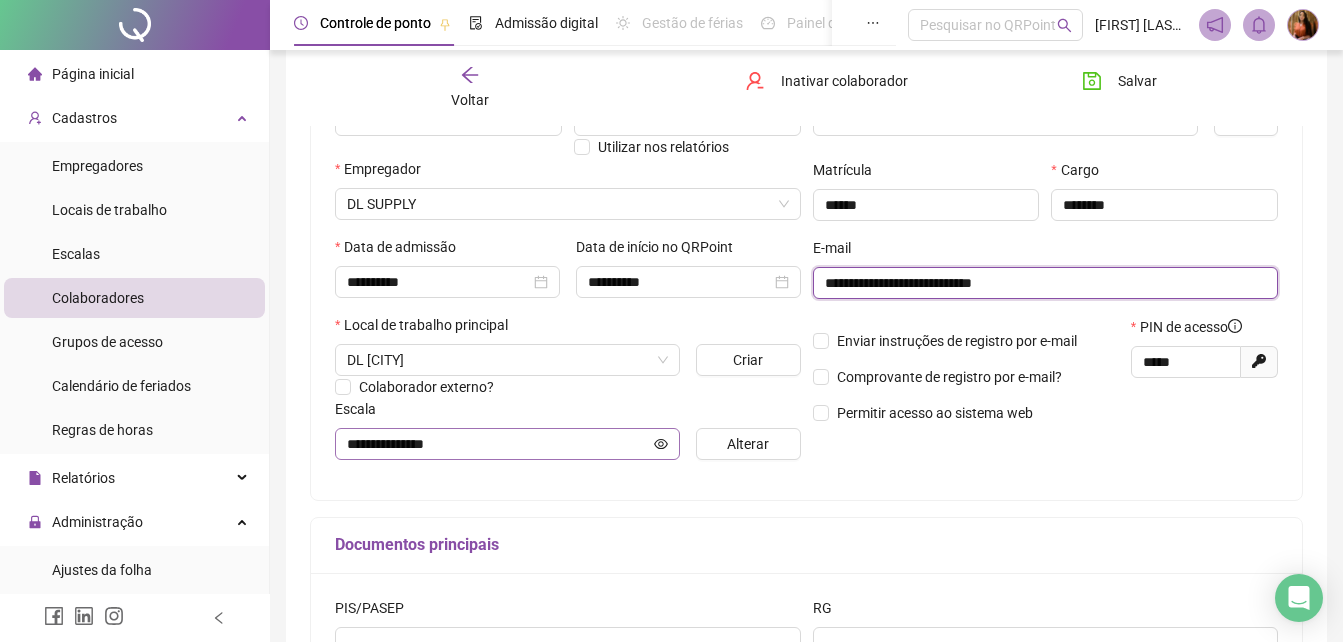 type on "**********" 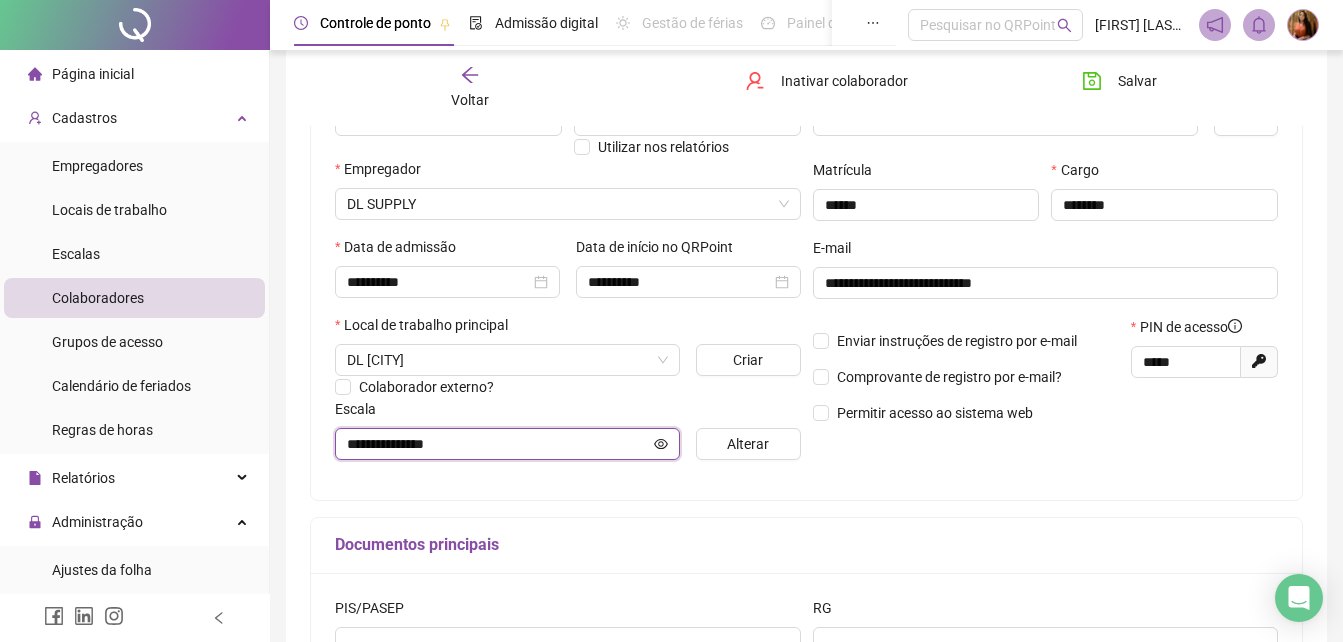 click 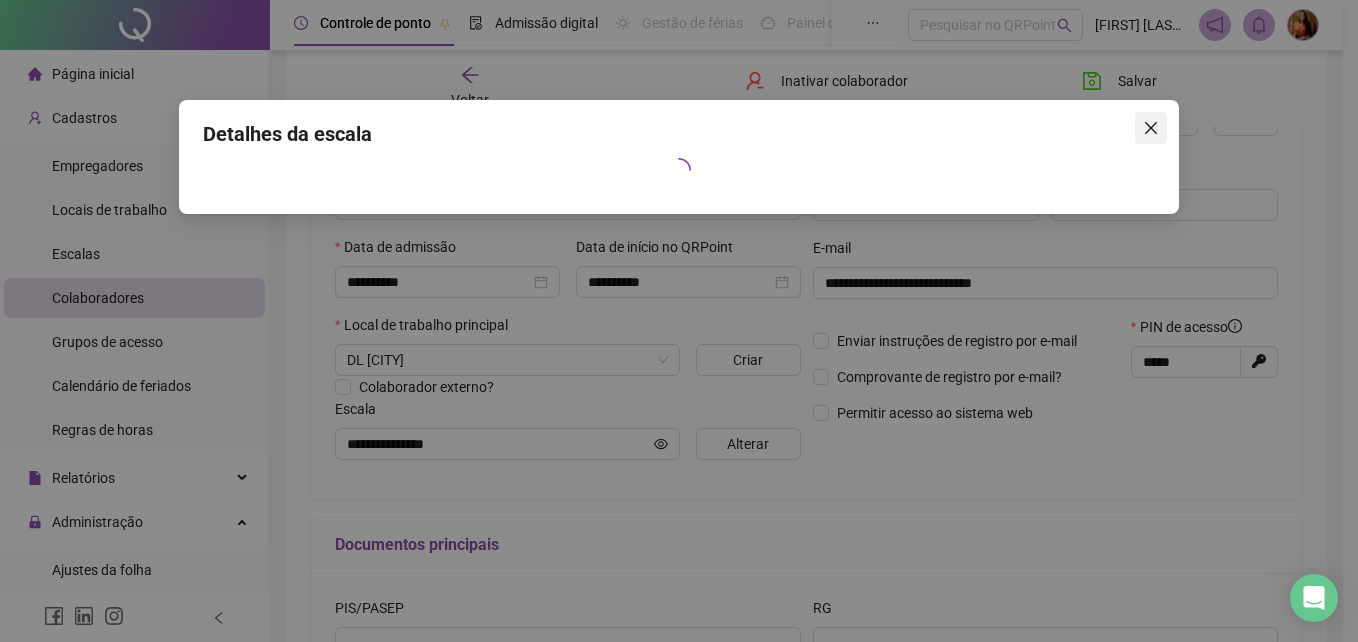 click 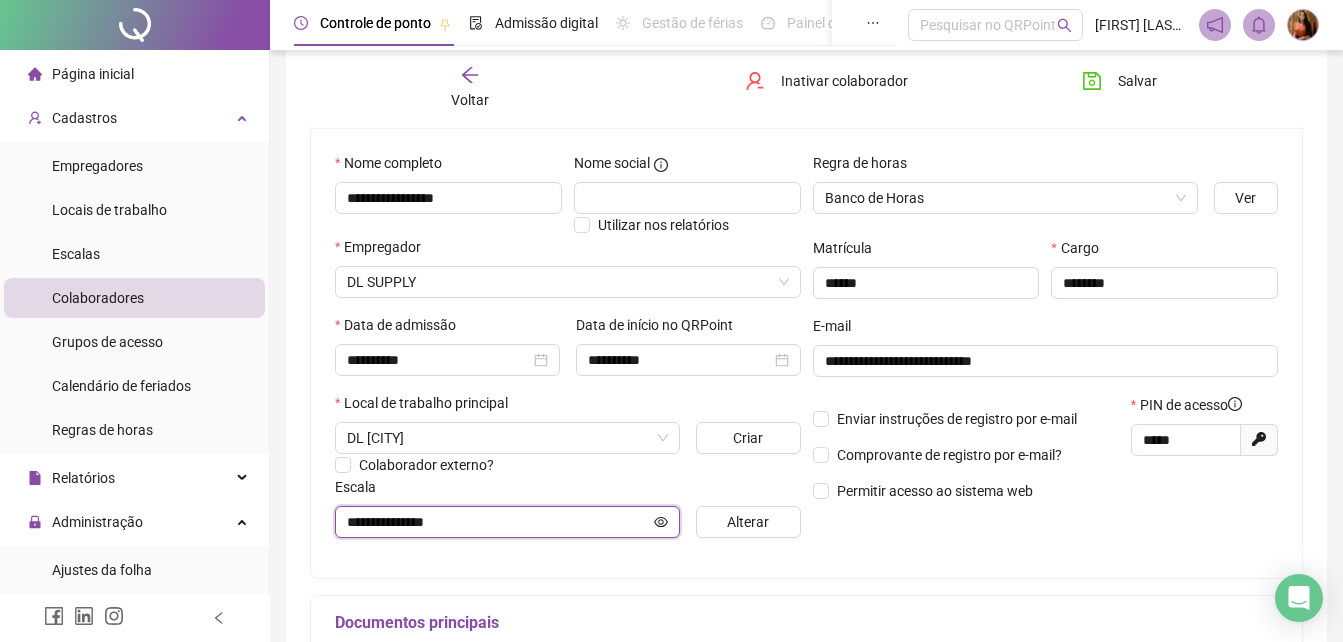 scroll, scrollTop: 159, scrollLeft: 0, axis: vertical 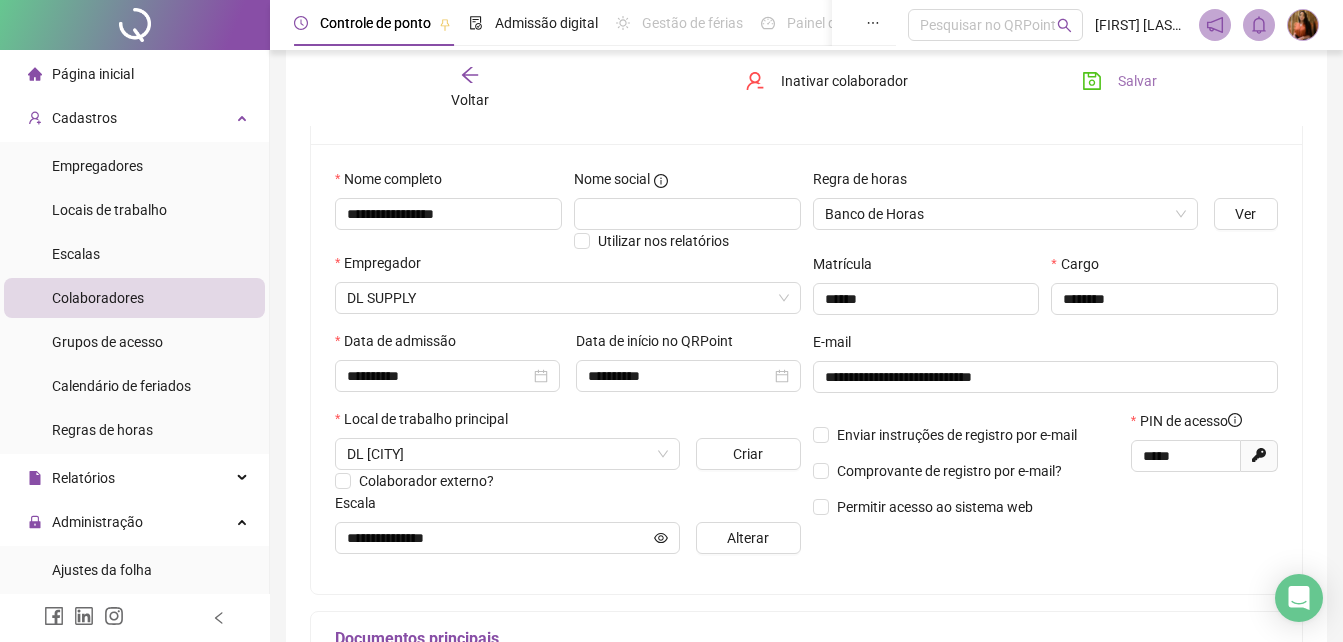 click on "Salvar" at bounding box center (1137, 81) 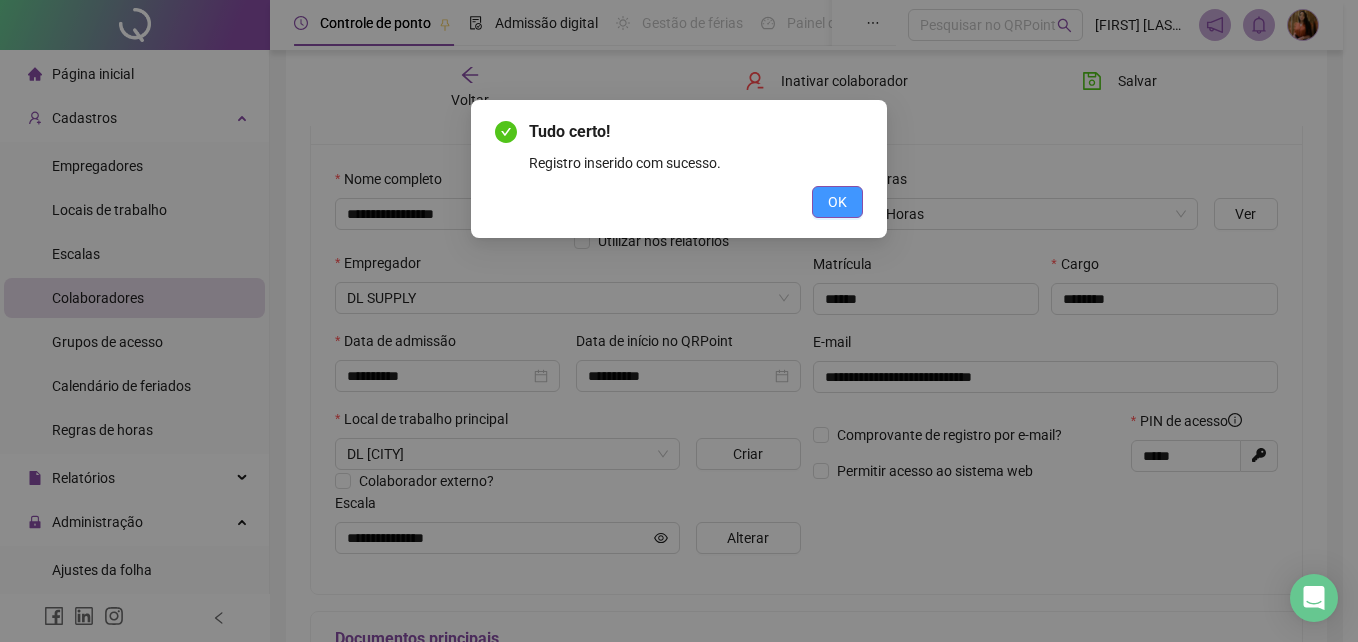 click on "OK" at bounding box center (837, 202) 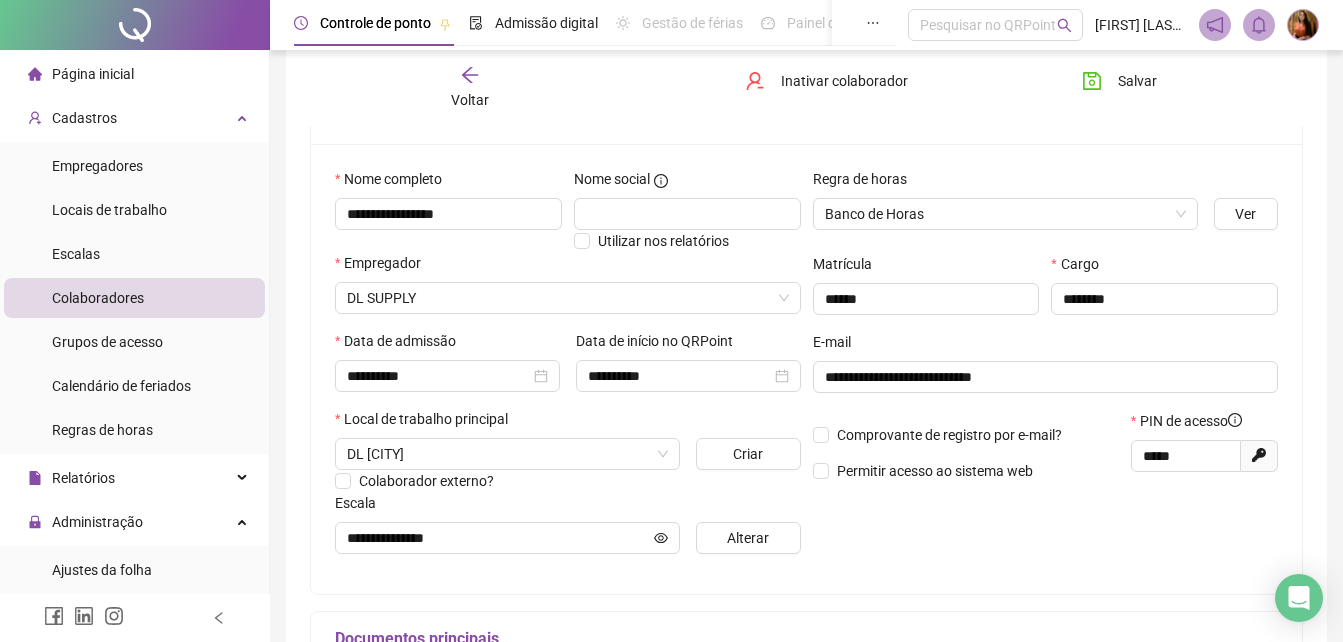 click 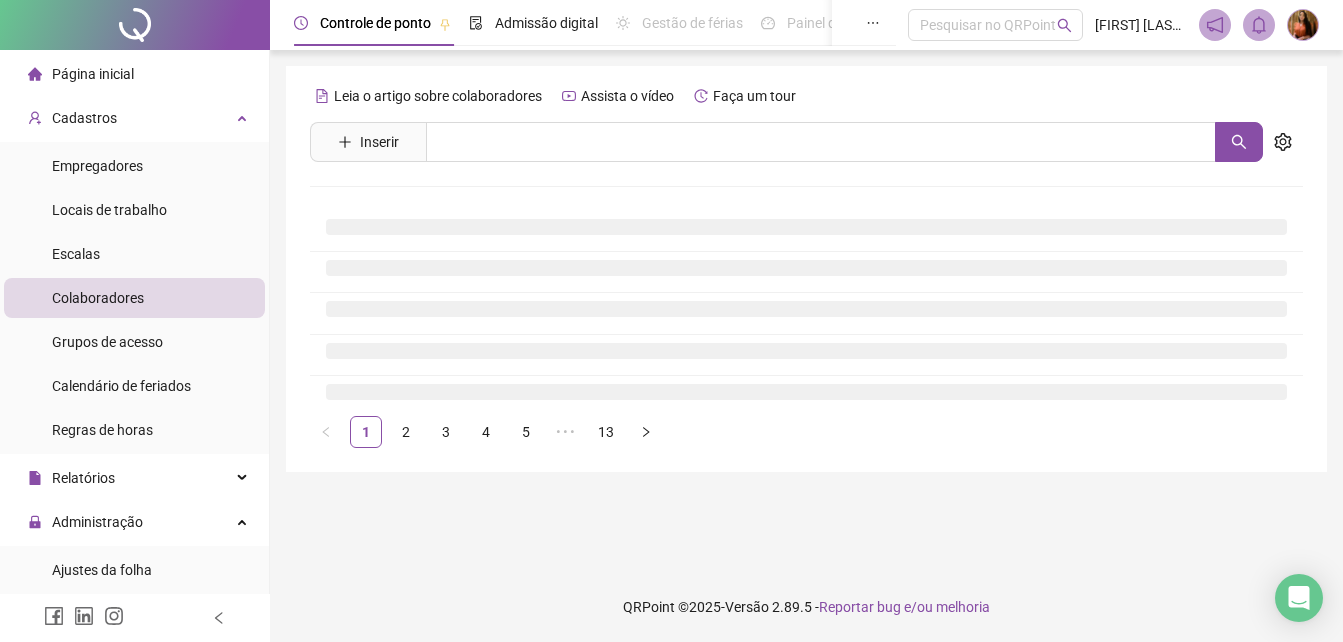scroll, scrollTop: 0, scrollLeft: 0, axis: both 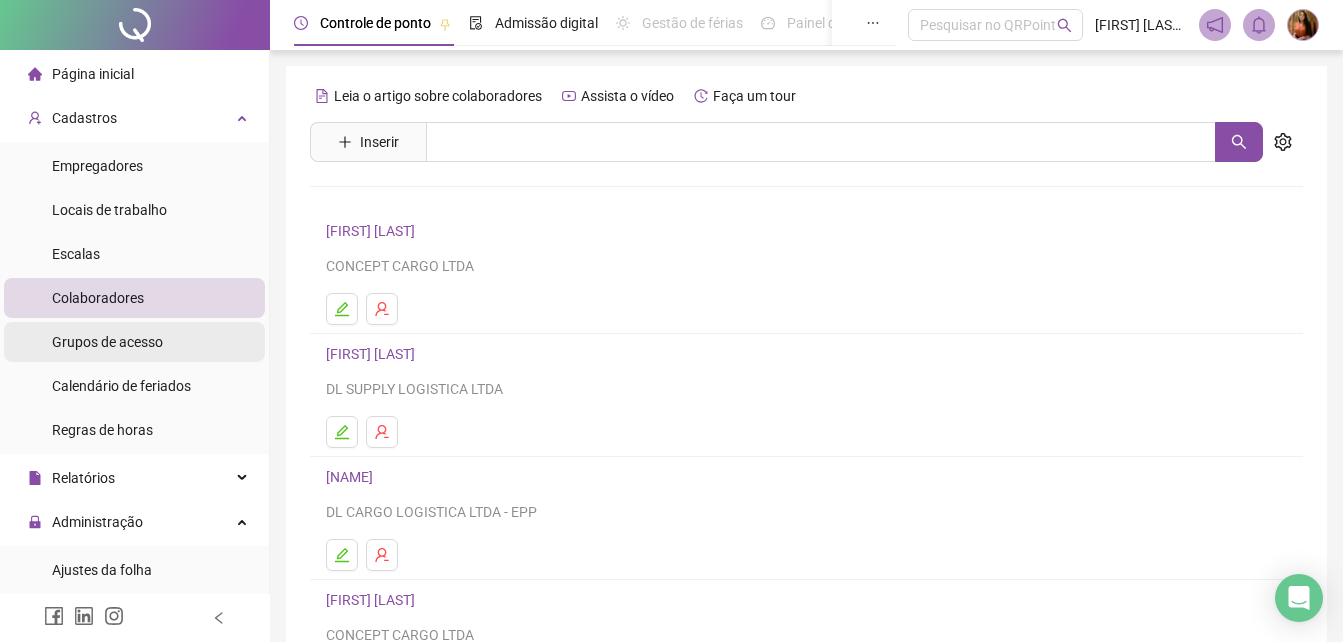 click on "Grupos de acesso" at bounding box center (107, 342) 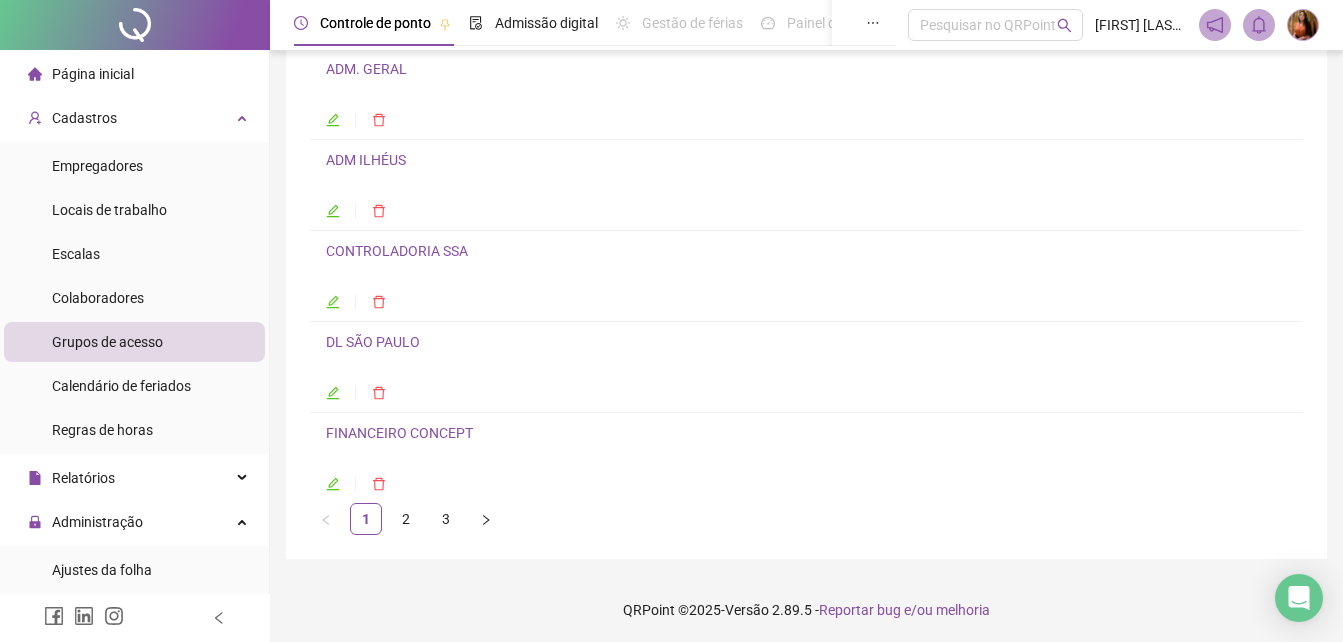 scroll, scrollTop: 165, scrollLeft: 0, axis: vertical 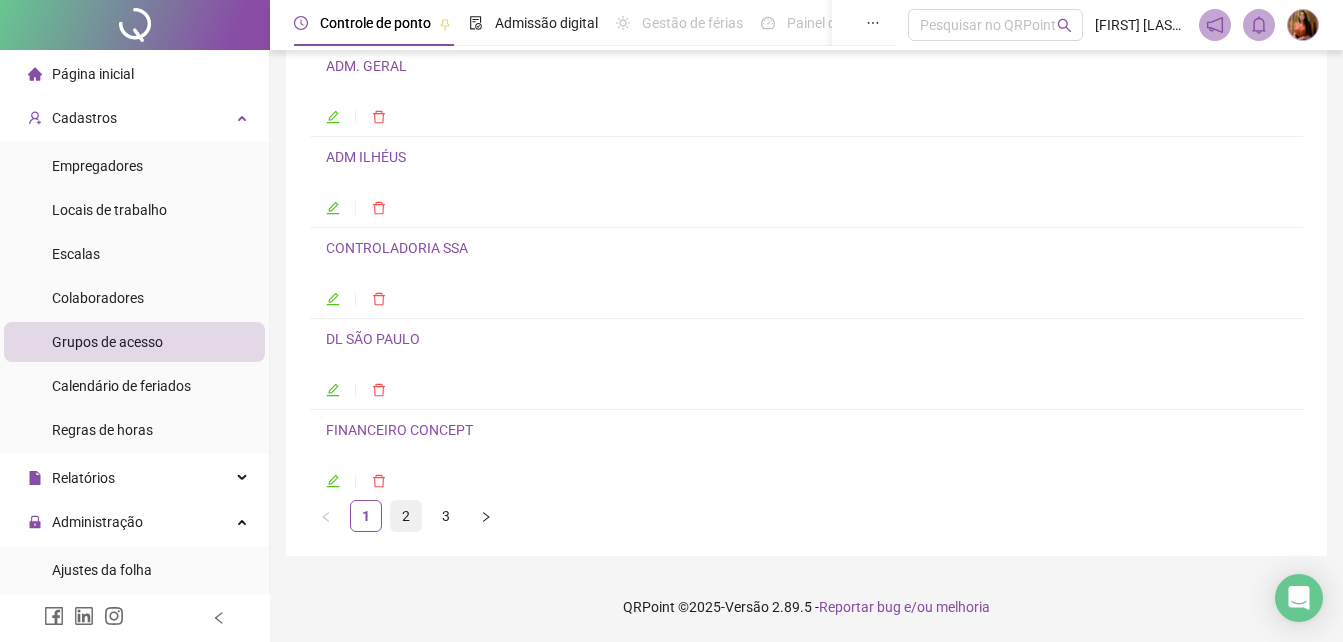 click on "2" at bounding box center (406, 516) 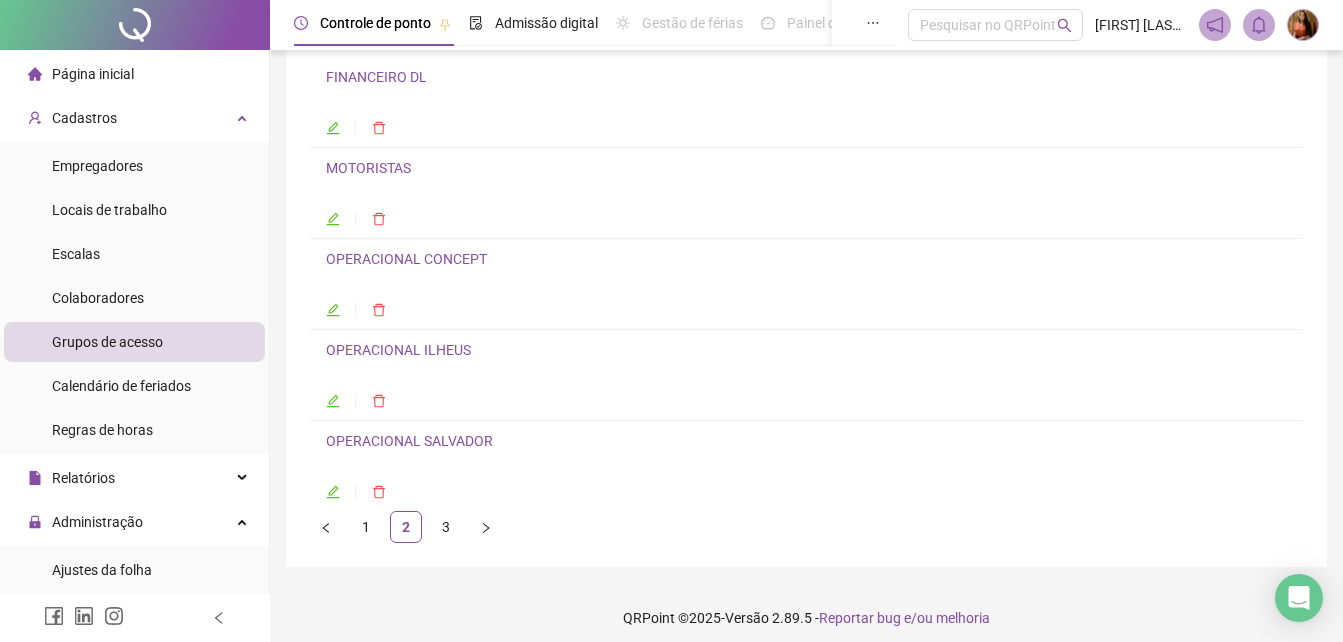 scroll, scrollTop: 165, scrollLeft: 0, axis: vertical 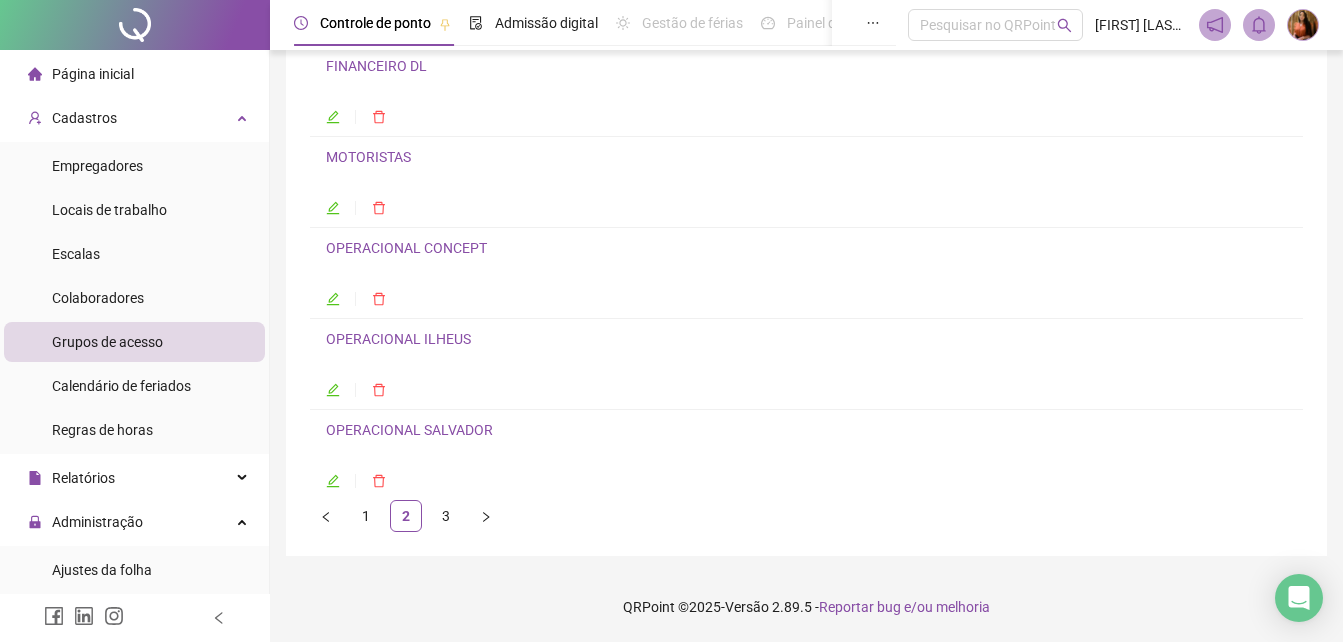 click 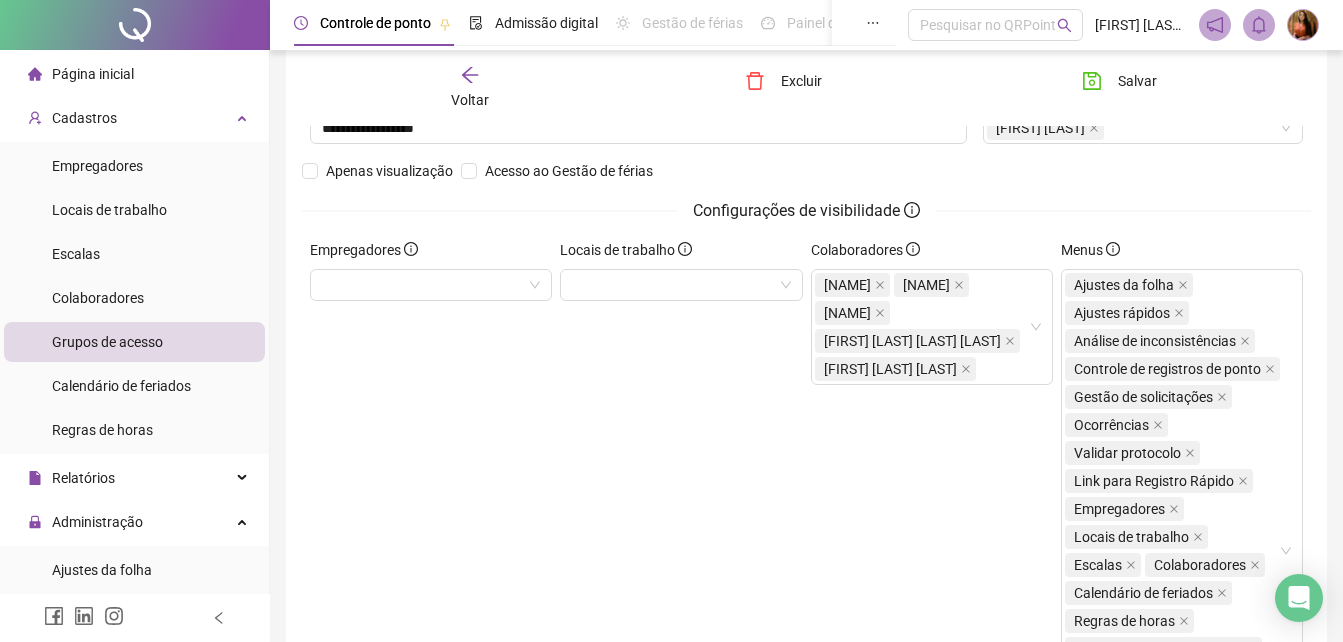 scroll, scrollTop: 175, scrollLeft: 0, axis: vertical 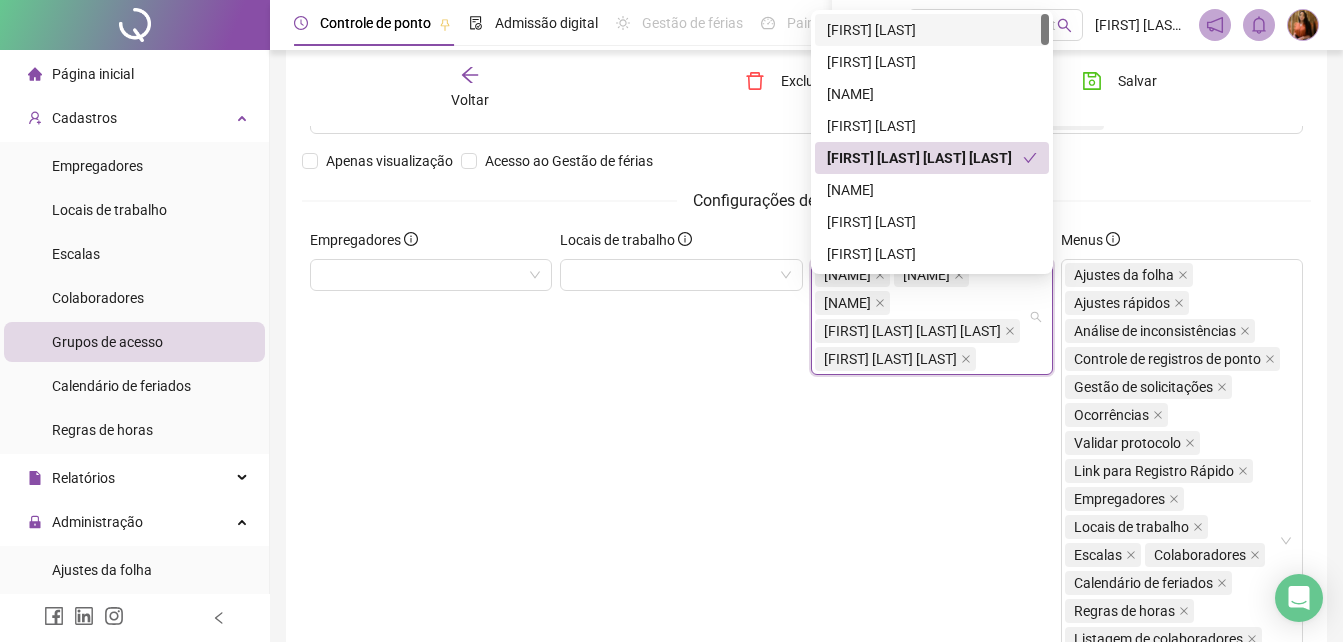click at bounding box center [982, 358] 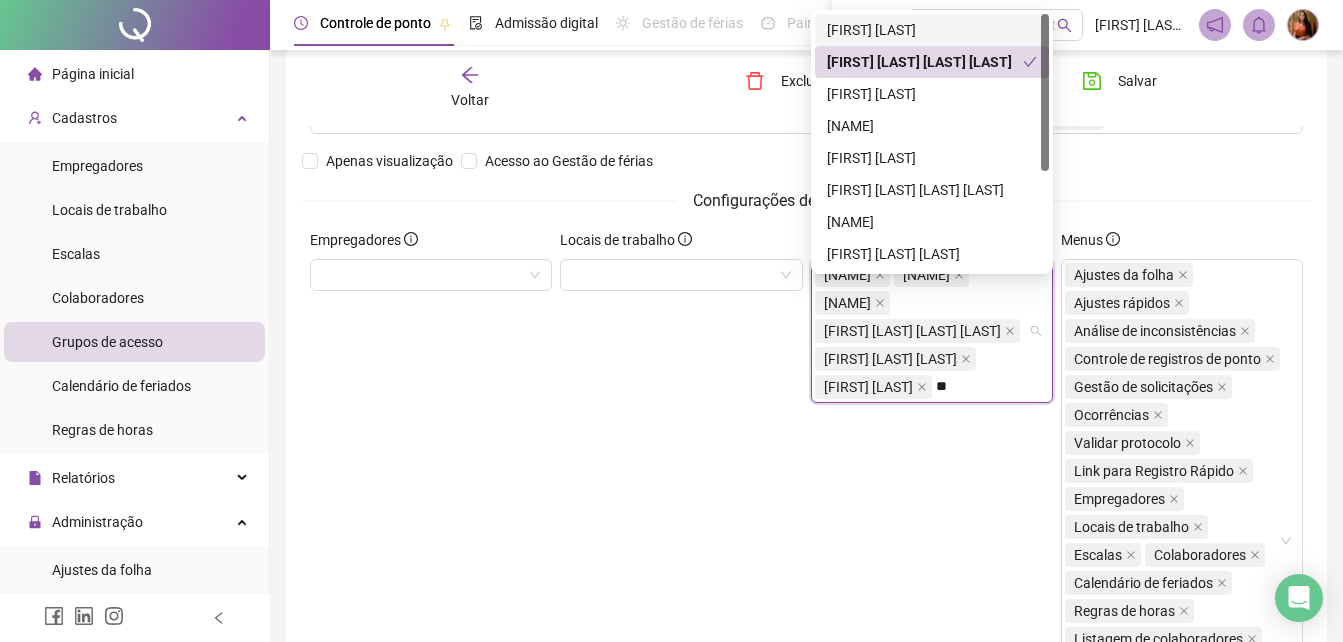 type on "***" 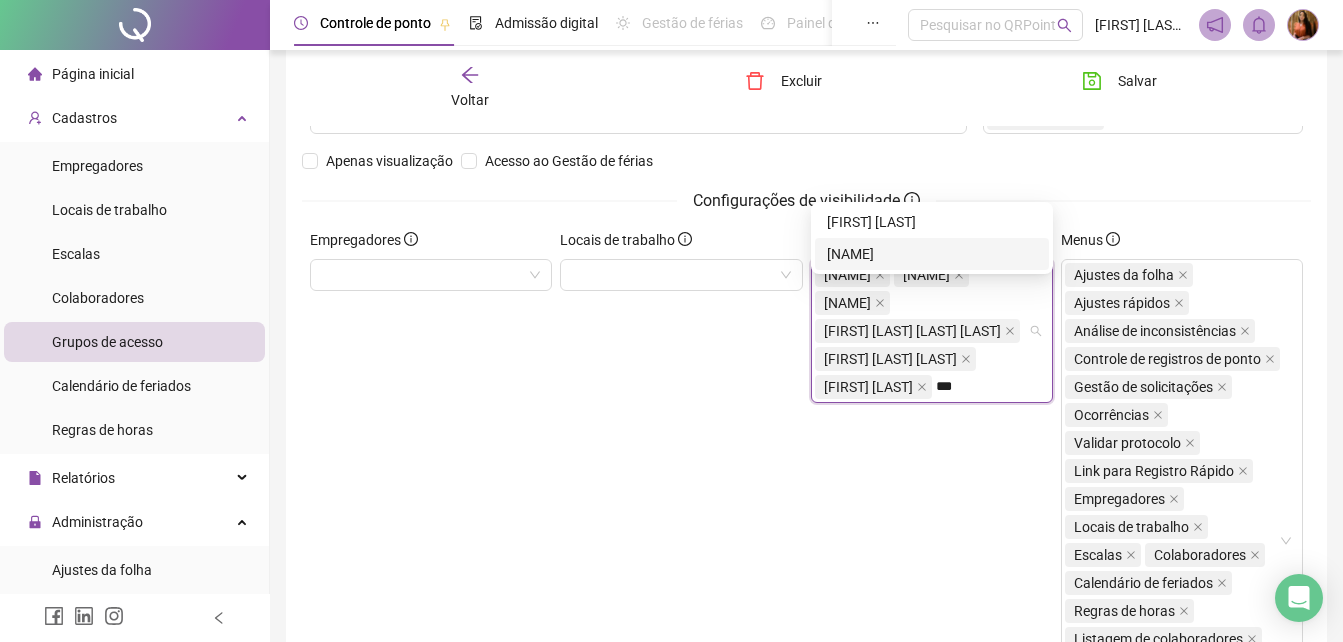 click on "[FIRST] [LAST]" at bounding box center [932, 254] 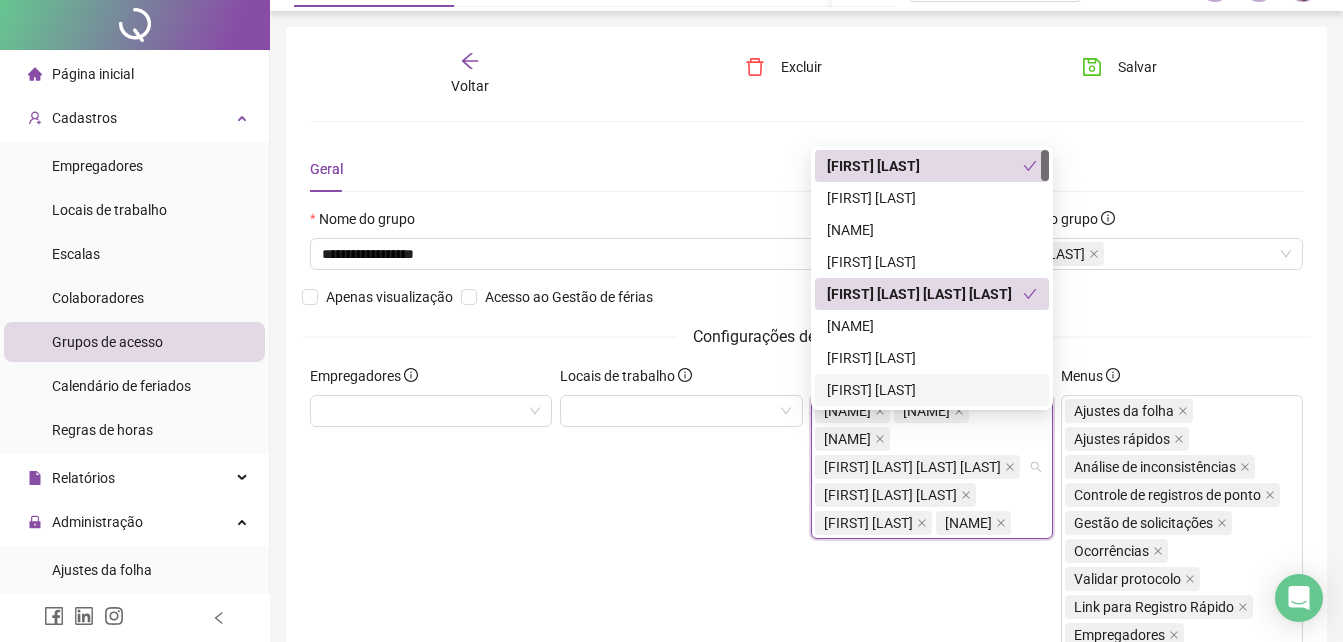 scroll, scrollTop: 0, scrollLeft: 0, axis: both 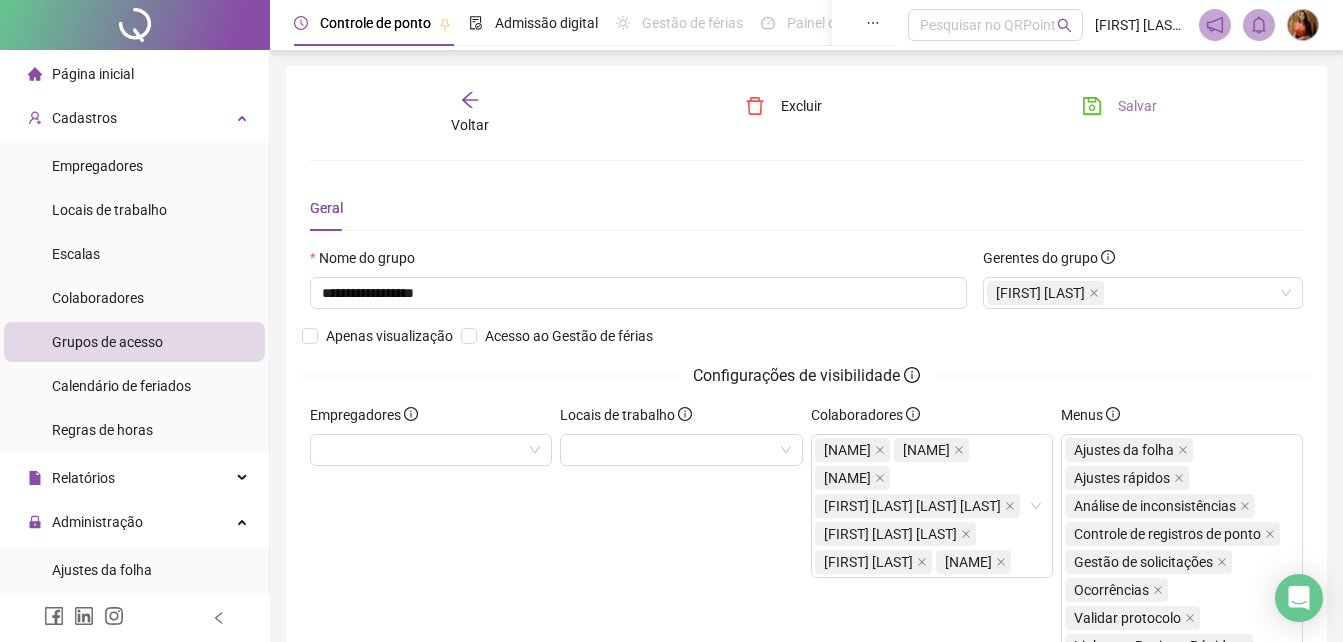 click on "Salvar" at bounding box center [1137, 106] 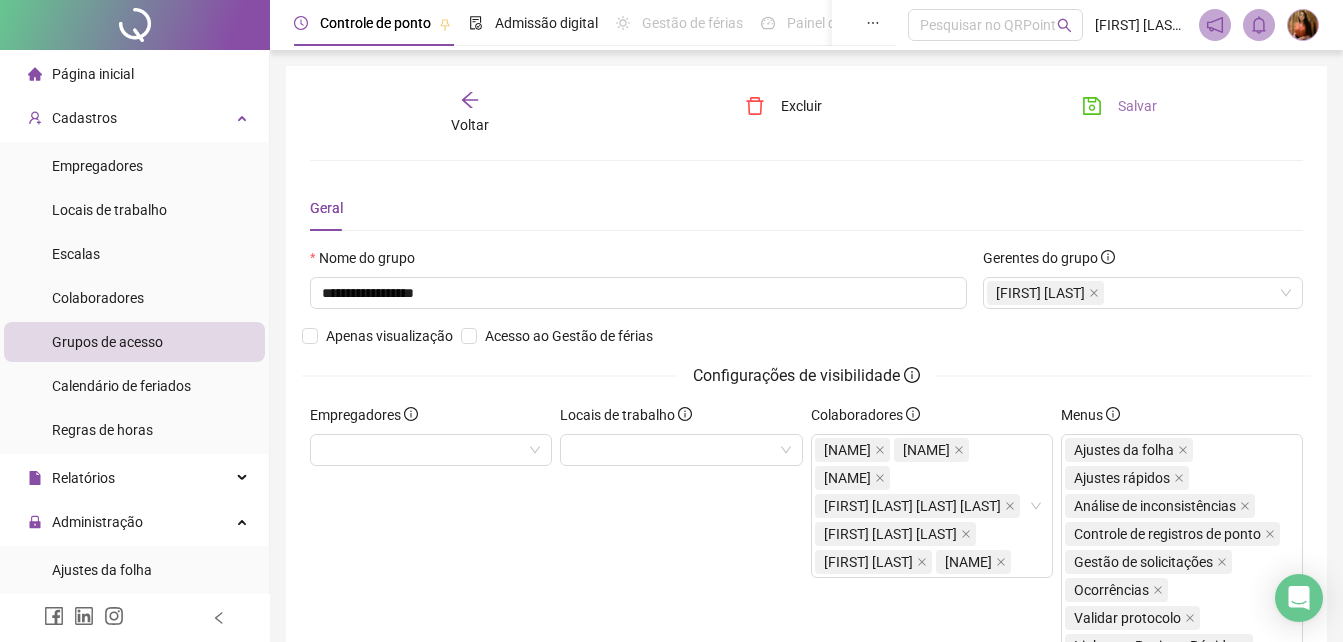 click on "Salvar" at bounding box center (1137, 106) 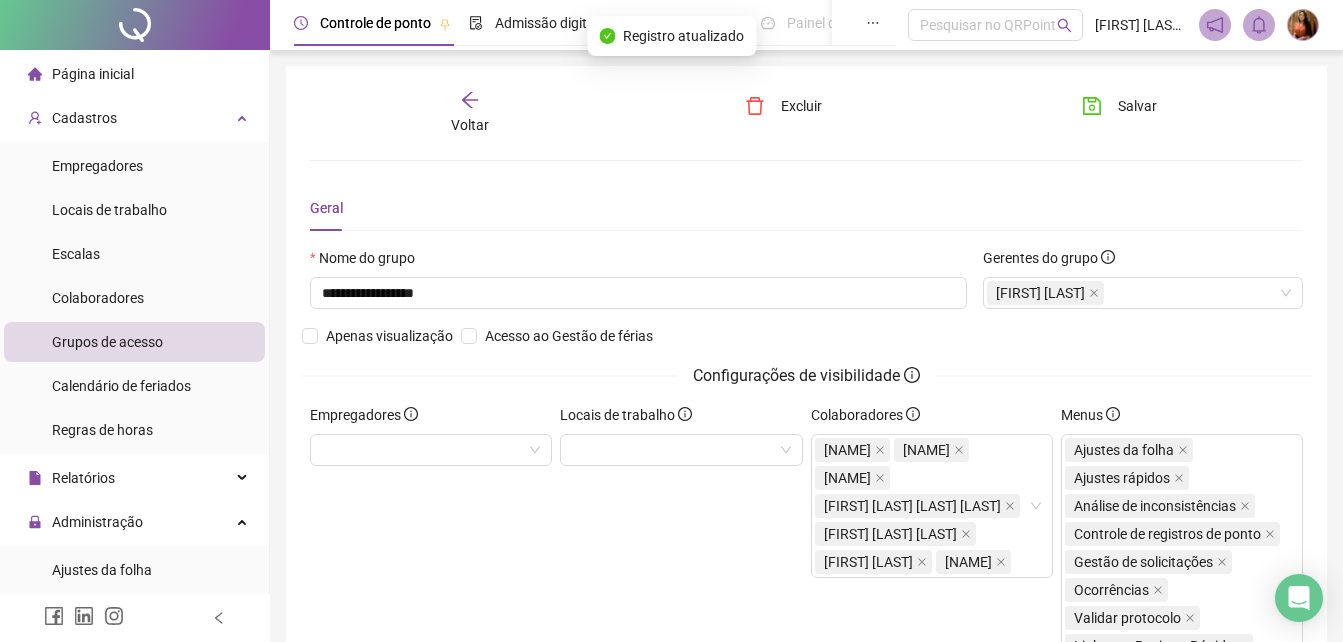 click 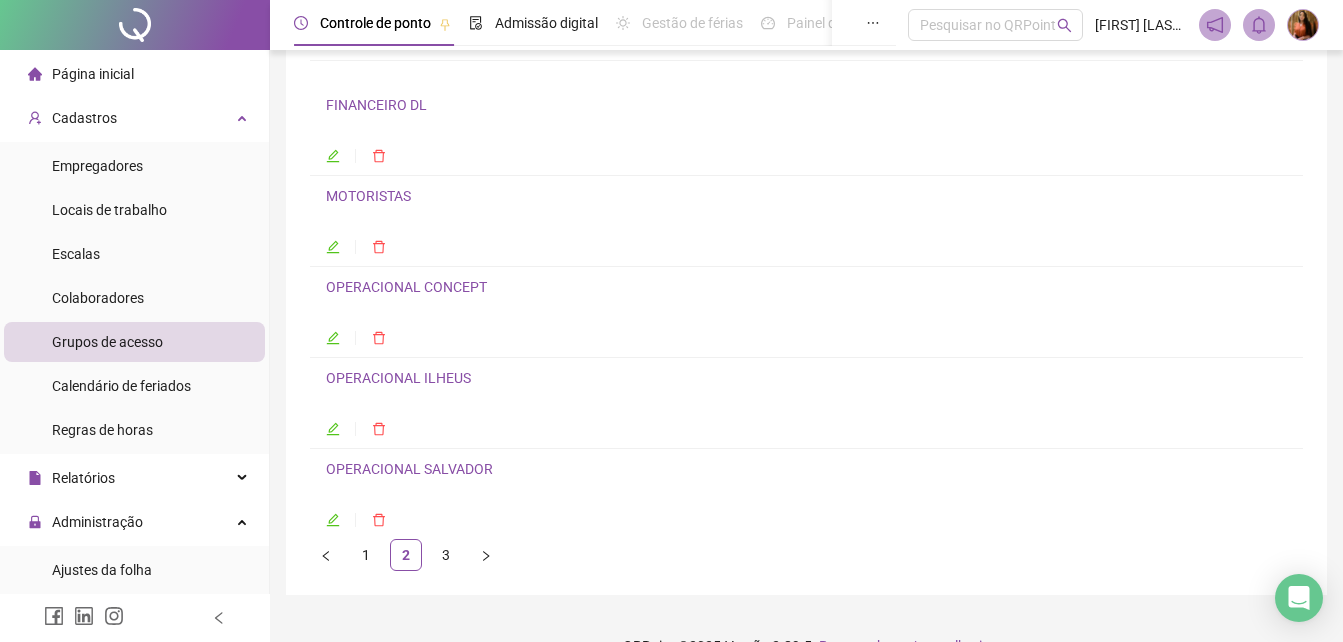 scroll, scrollTop: 165, scrollLeft: 0, axis: vertical 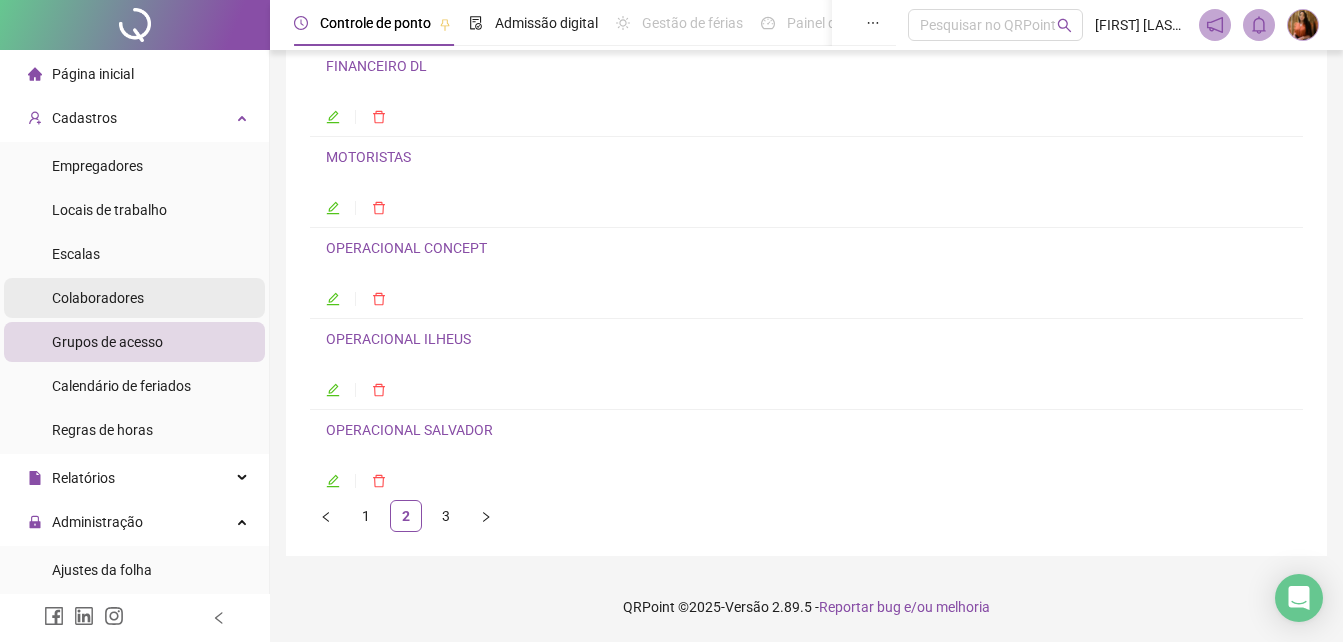 click on "Colaboradores" at bounding box center (98, 298) 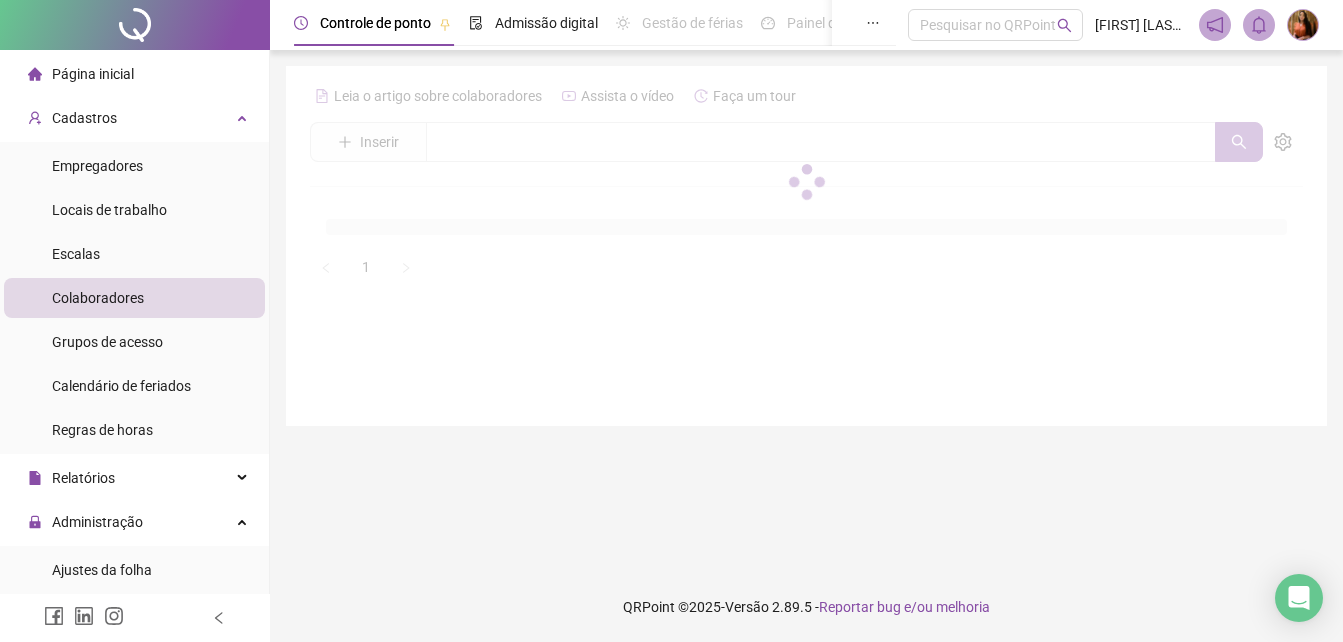scroll, scrollTop: 0, scrollLeft: 0, axis: both 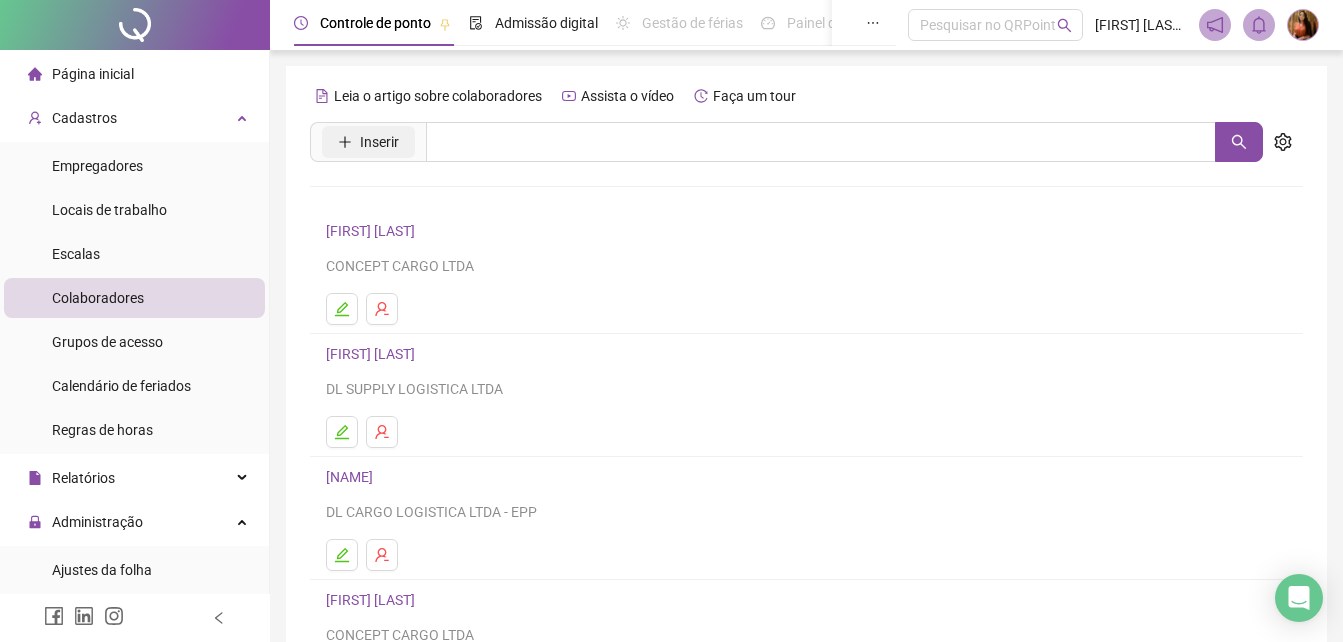 click 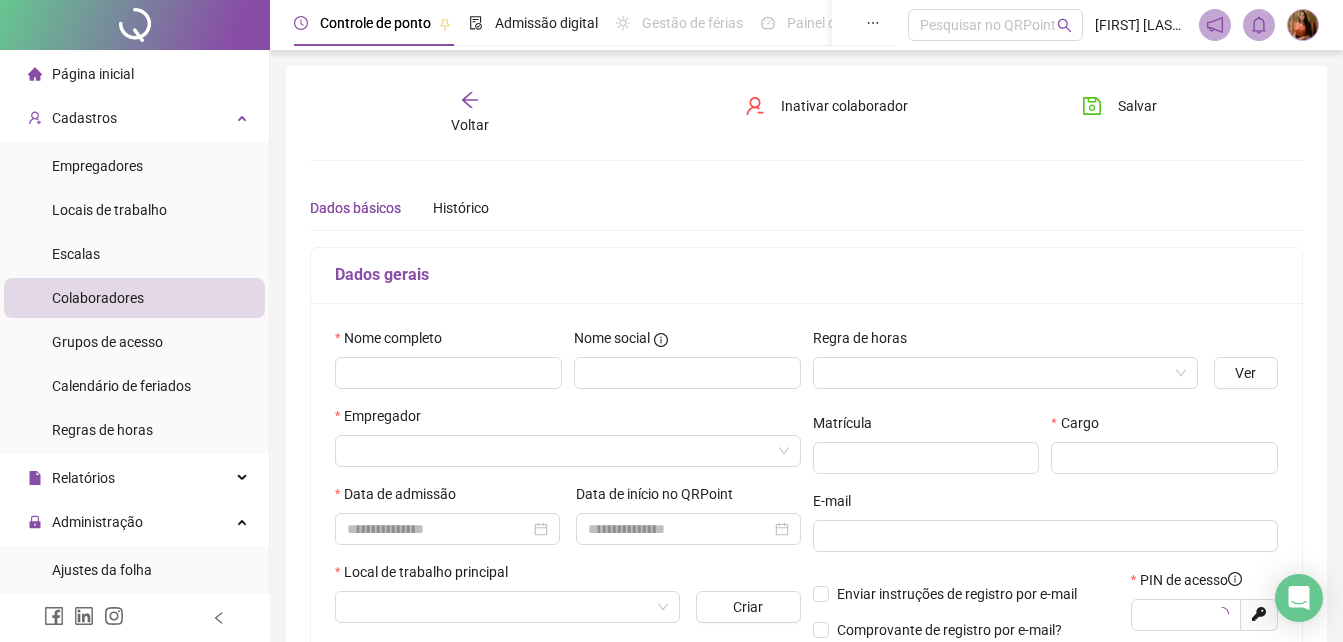 type on "*****" 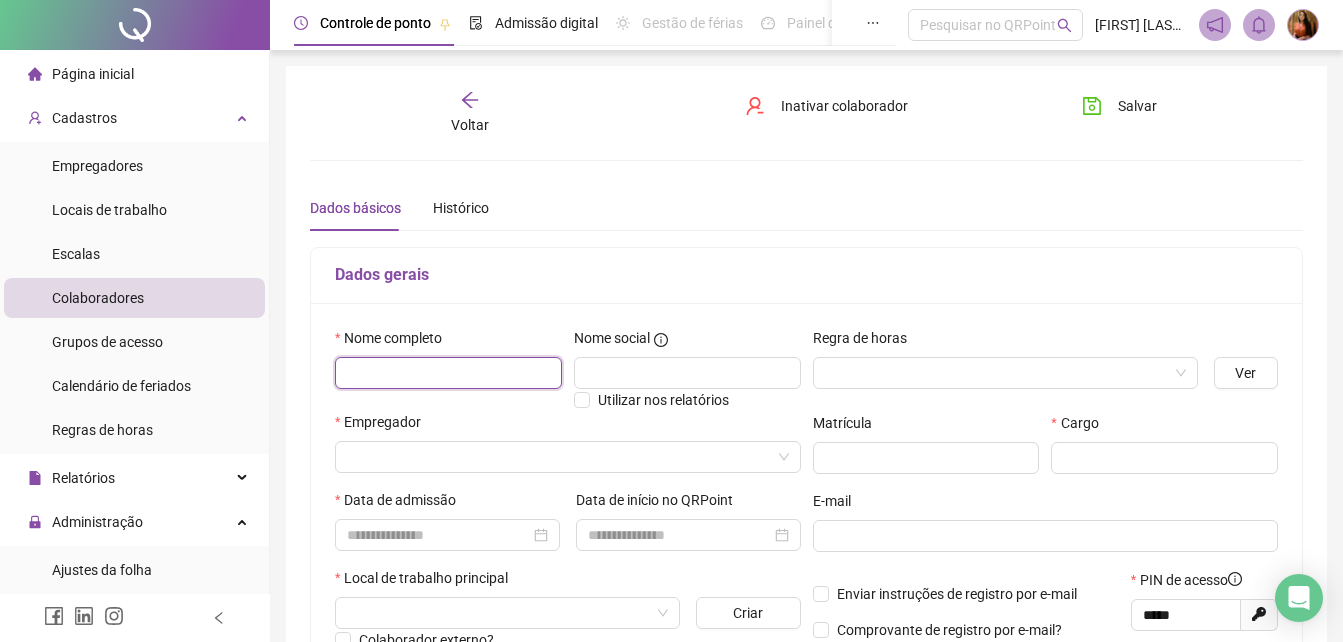 click at bounding box center (448, 373) 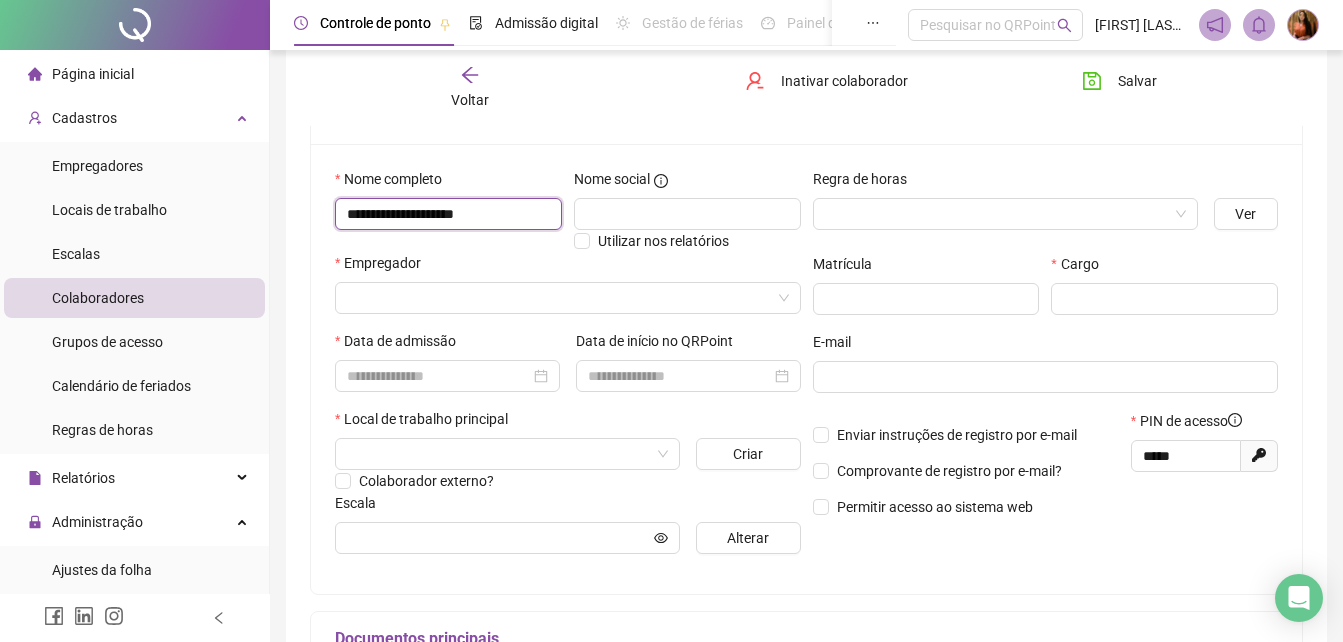 scroll, scrollTop: 161, scrollLeft: 0, axis: vertical 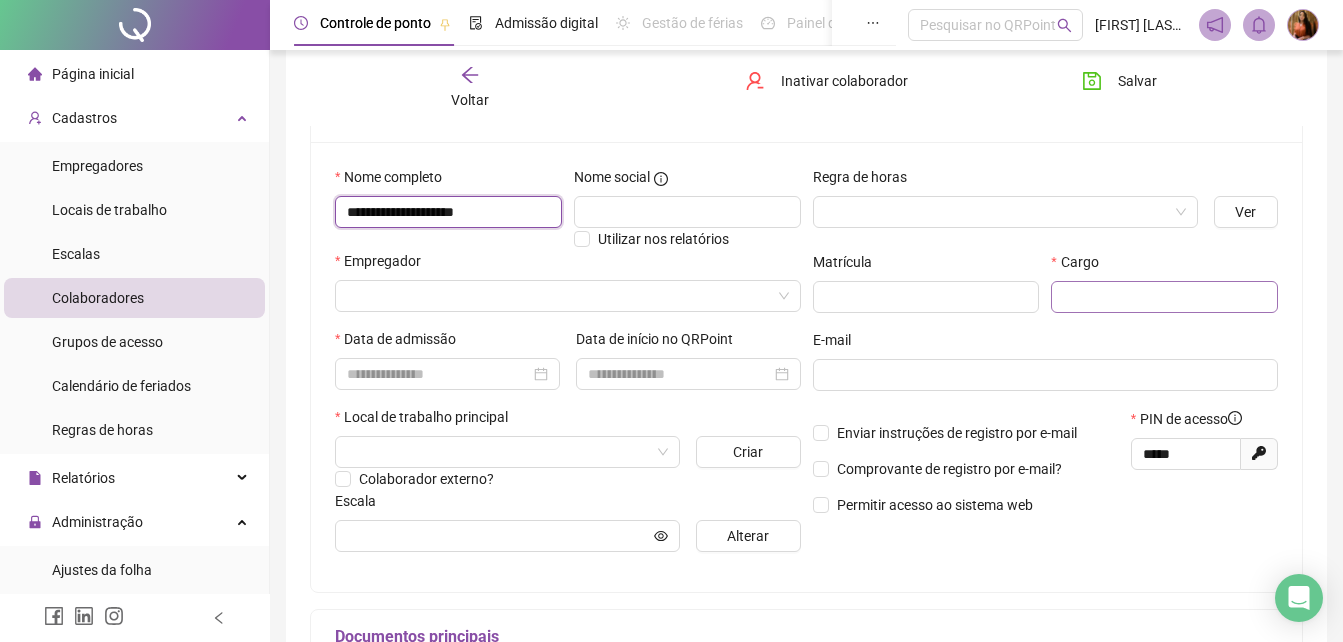 type on "**********" 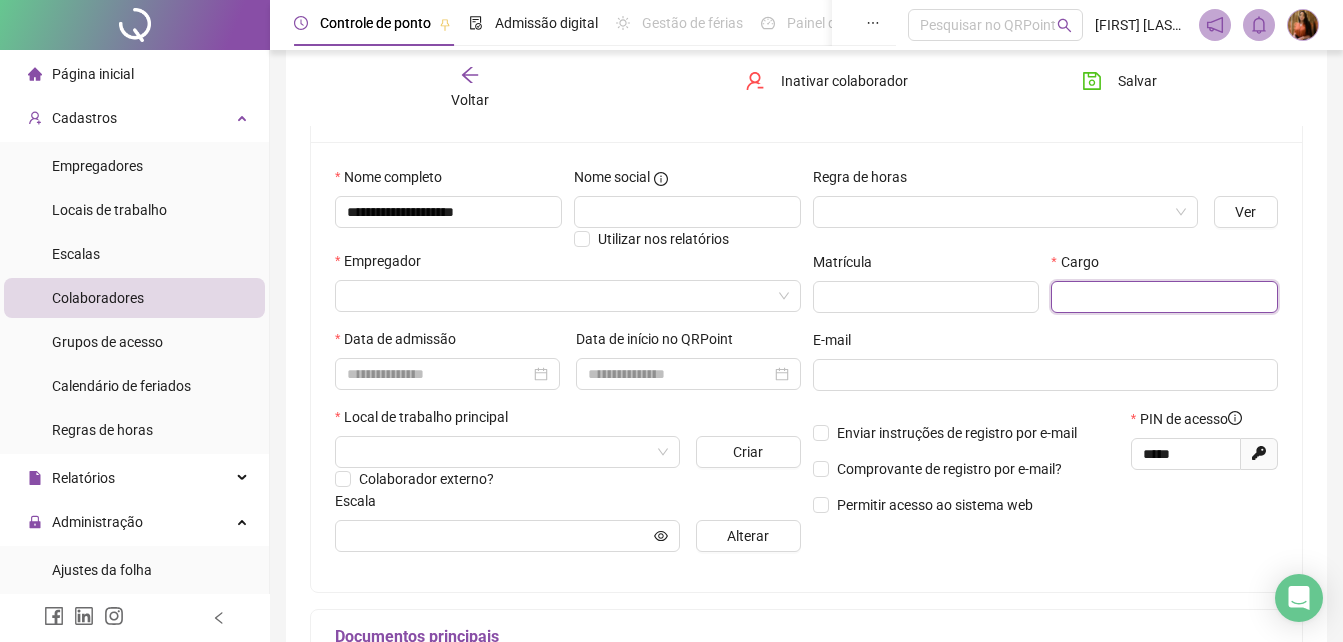 click at bounding box center (1164, 297) 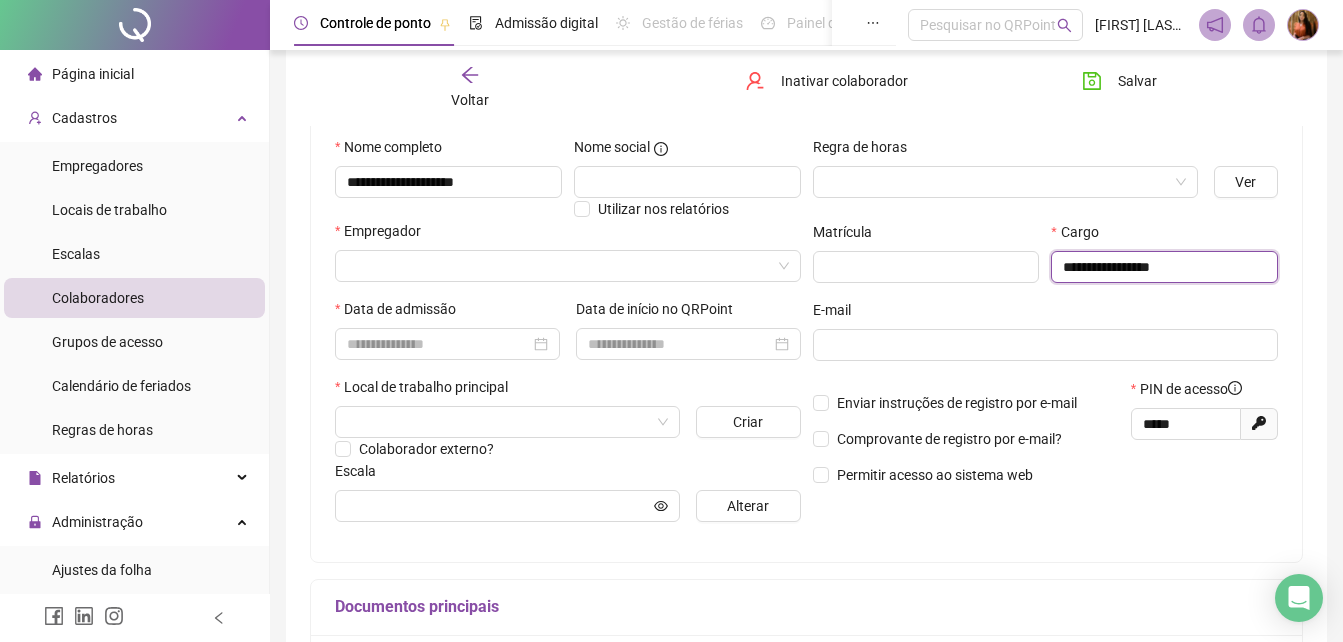 scroll, scrollTop: 218, scrollLeft: 0, axis: vertical 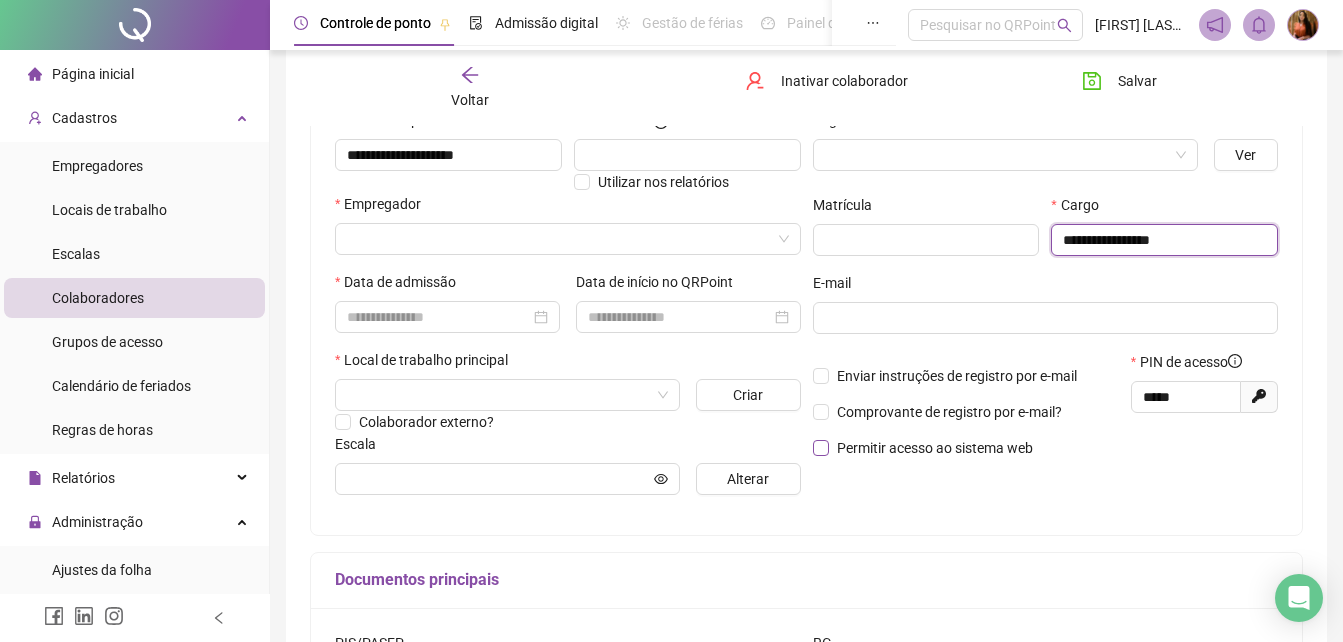 type on "**********" 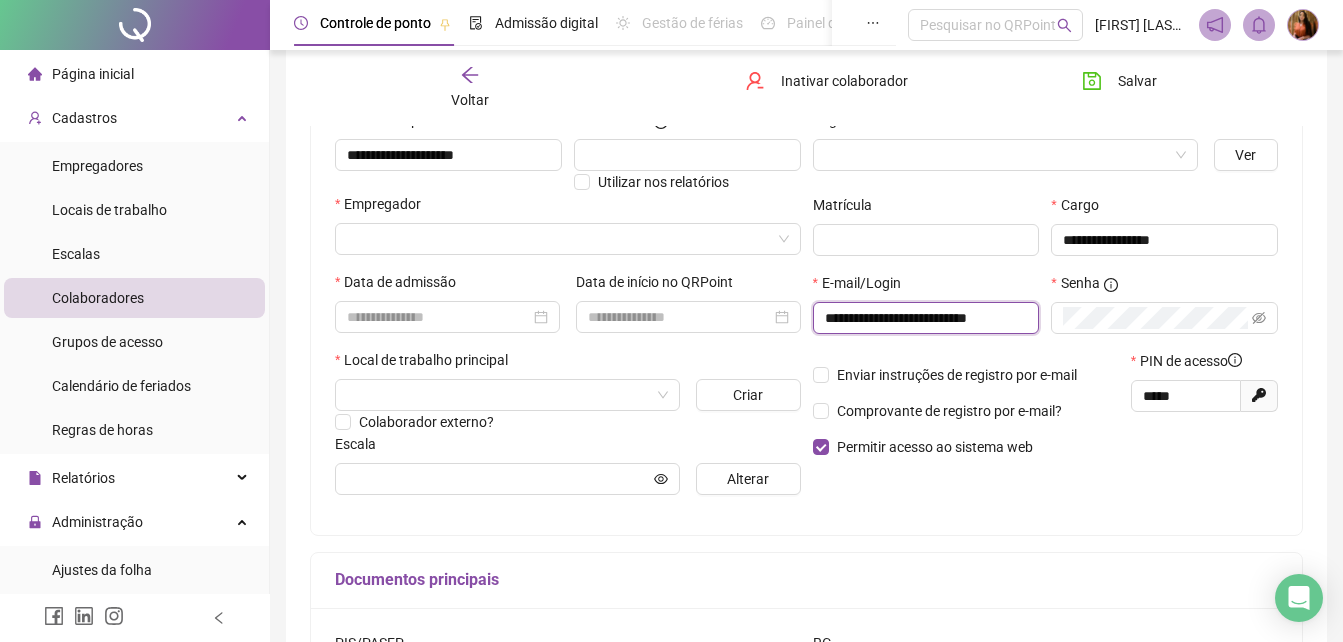 click on "**********" at bounding box center [924, 318] 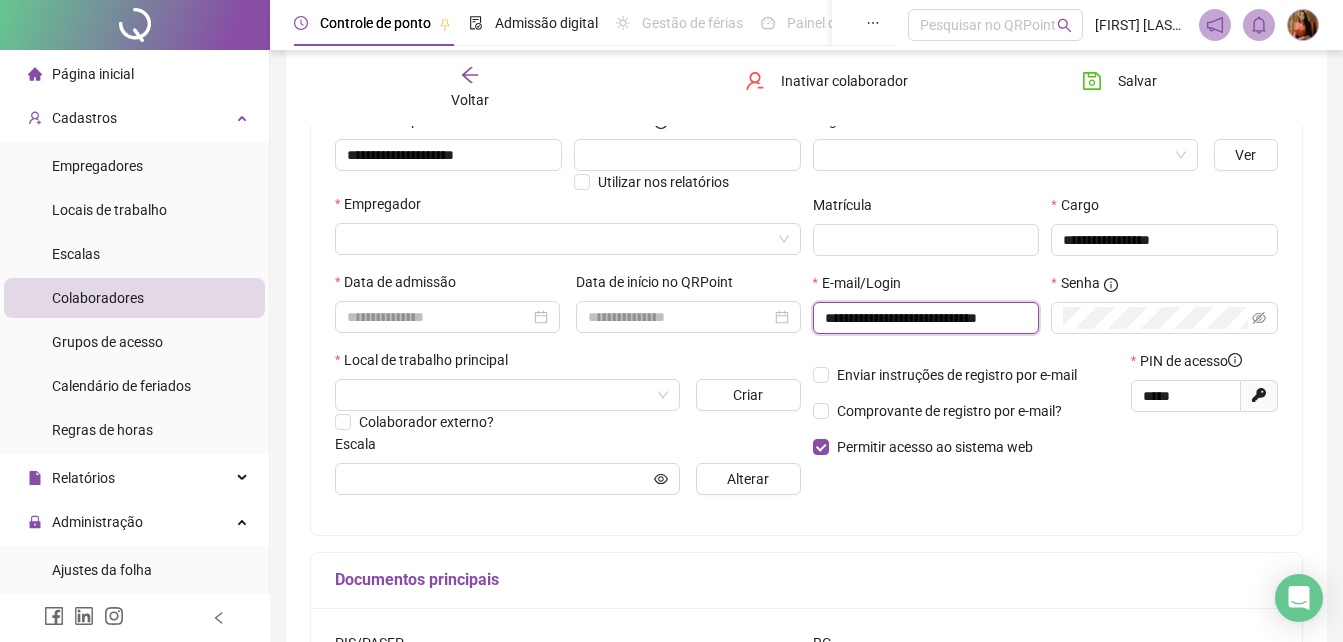 scroll, scrollTop: 0, scrollLeft: 7, axis: horizontal 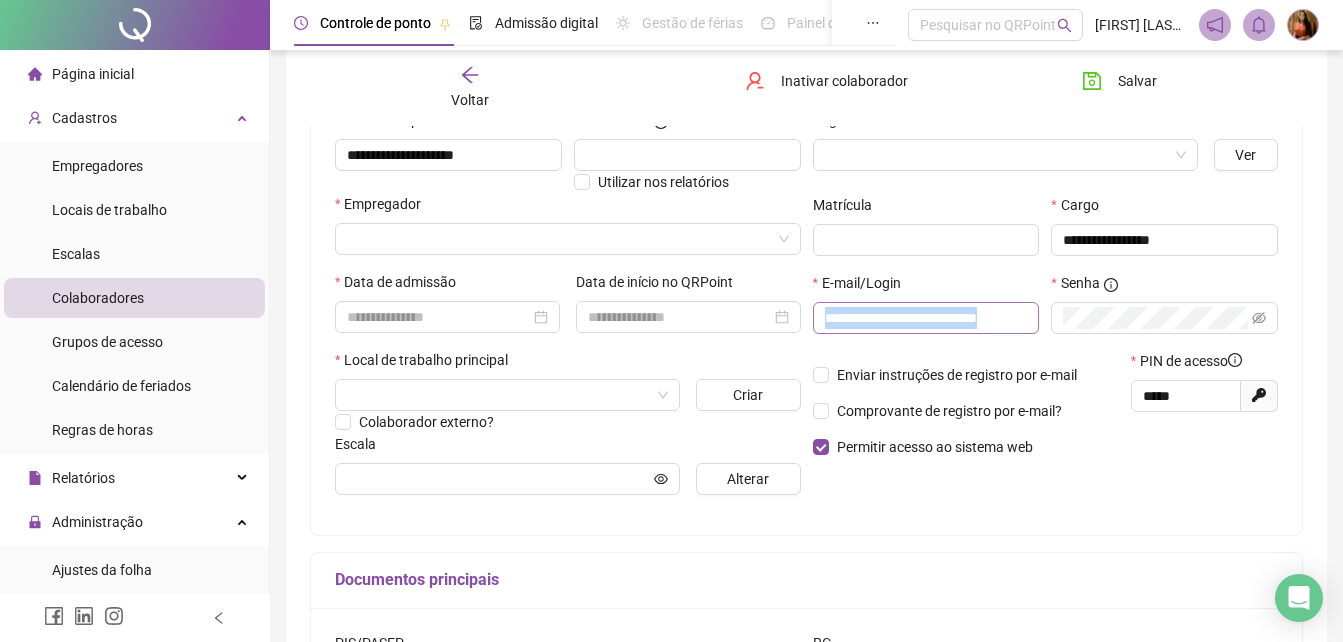 drag, startPoint x: 1026, startPoint y: 318, endPoint x: 819, endPoint y: 325, distance: 207.11832 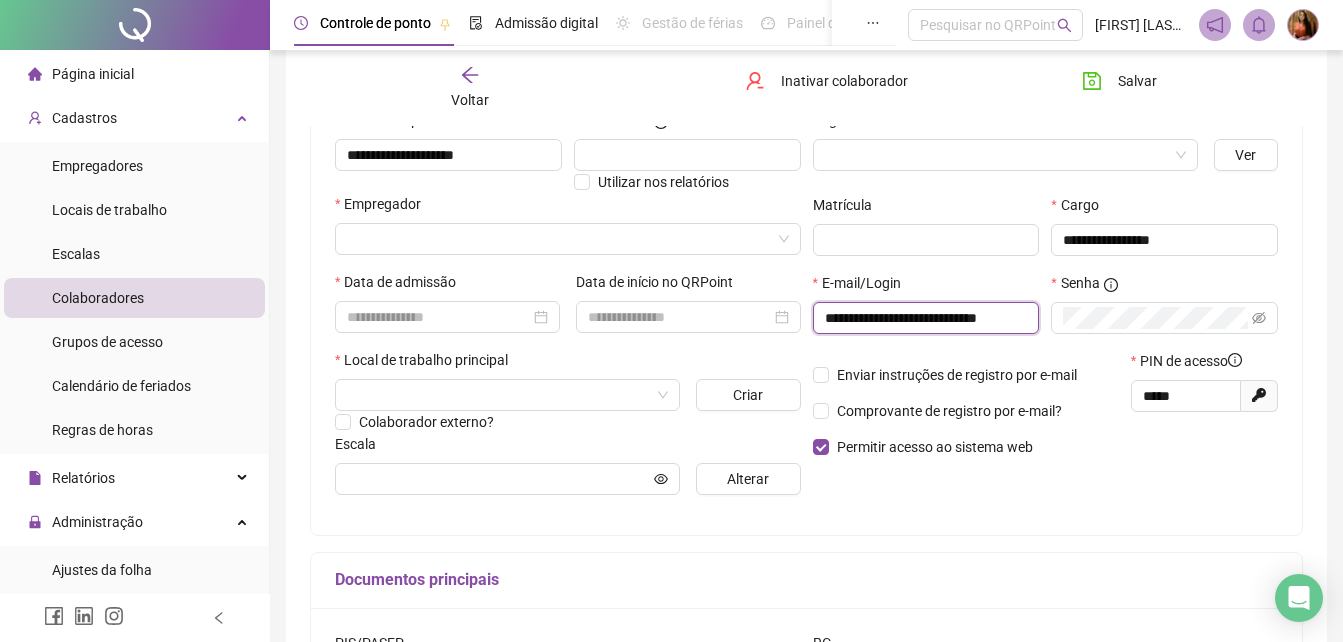 scroll, scrollTop: 0, scrollLeft: 7, axis: horizontal 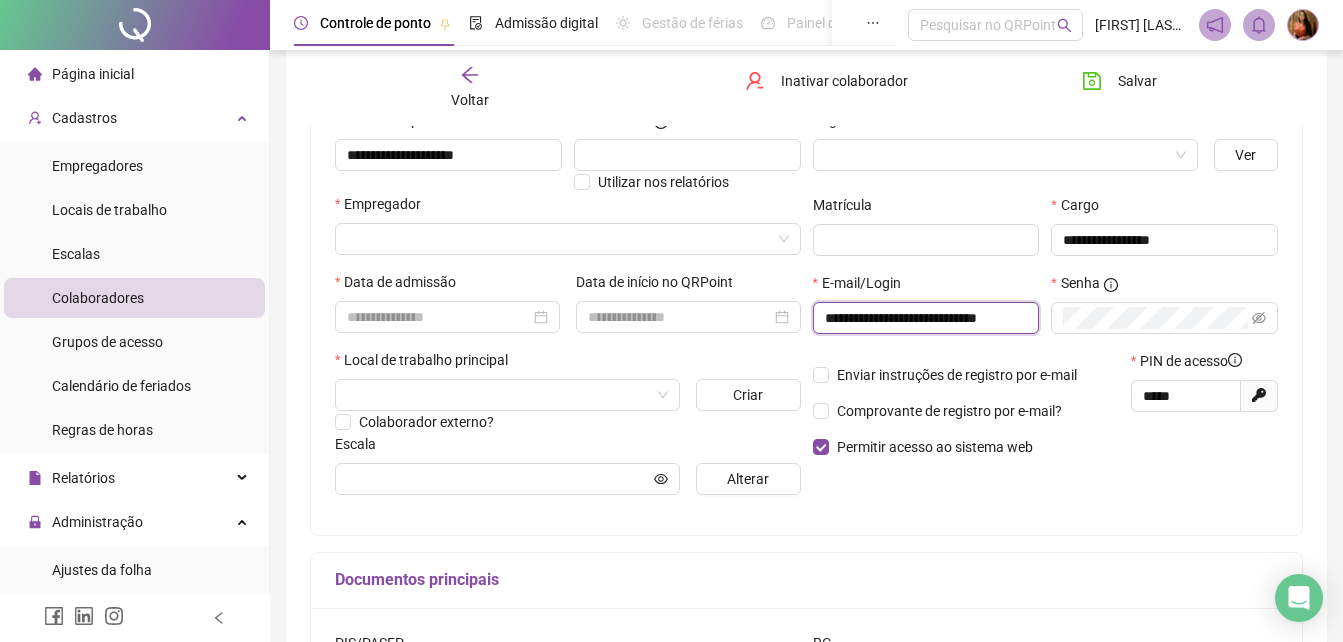 drag, startPoint x: 824, startPoint y: 318, endPoint x: 1033, endPoint y: 326, distance: 209.15306 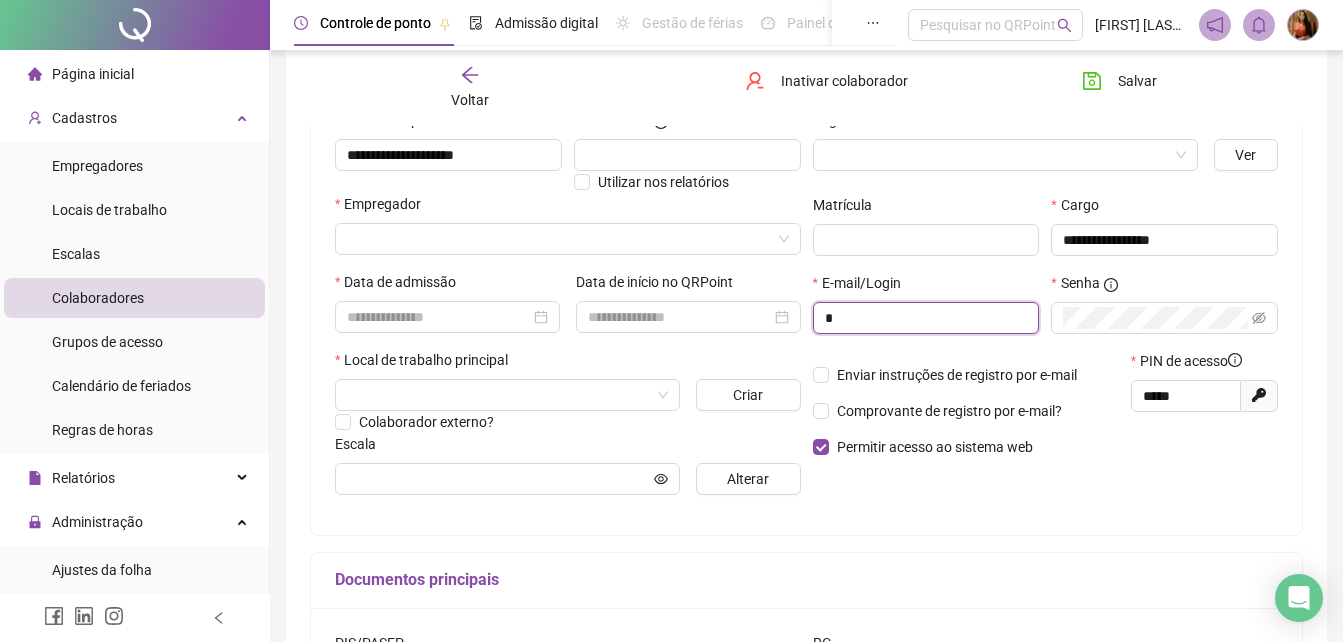 scroll, scrollTop: 0, scrollLeft: 0, axis: both 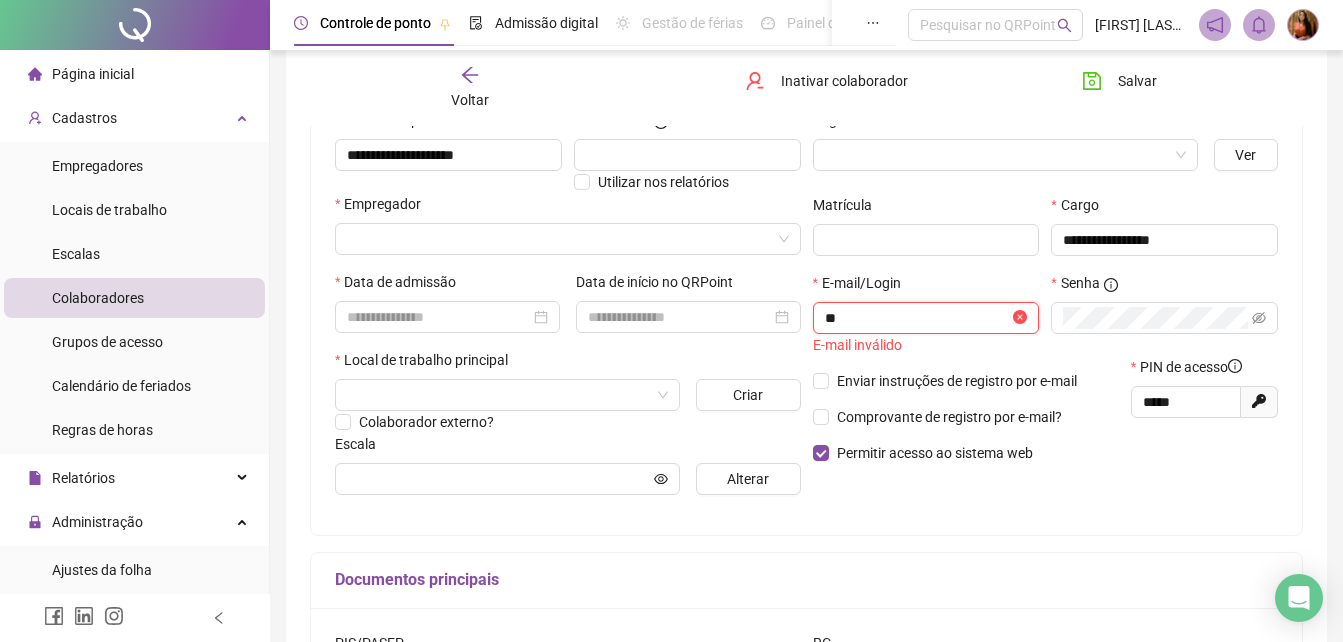 type on "*" 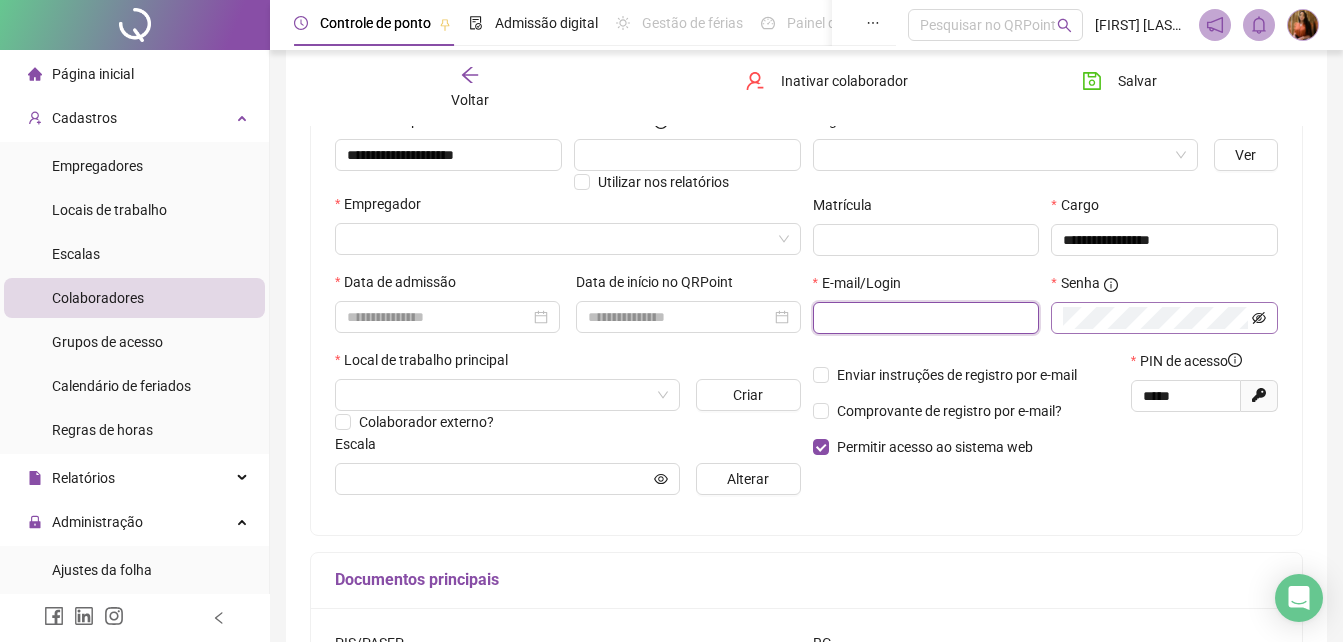click 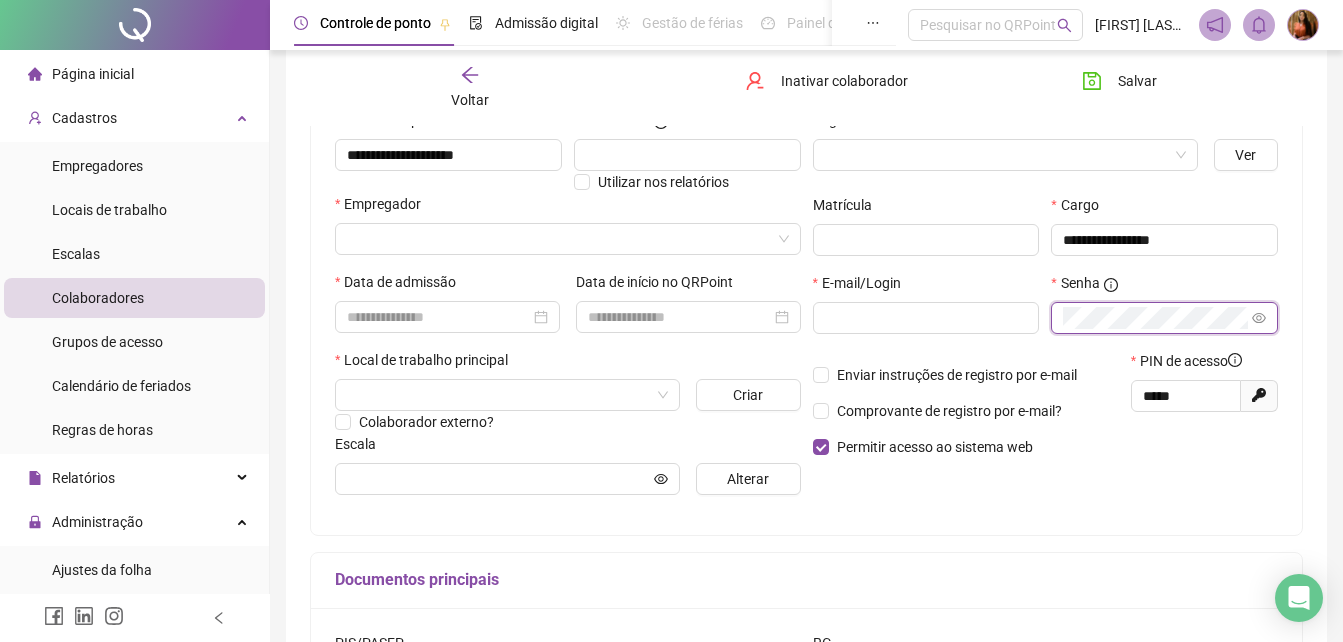 click 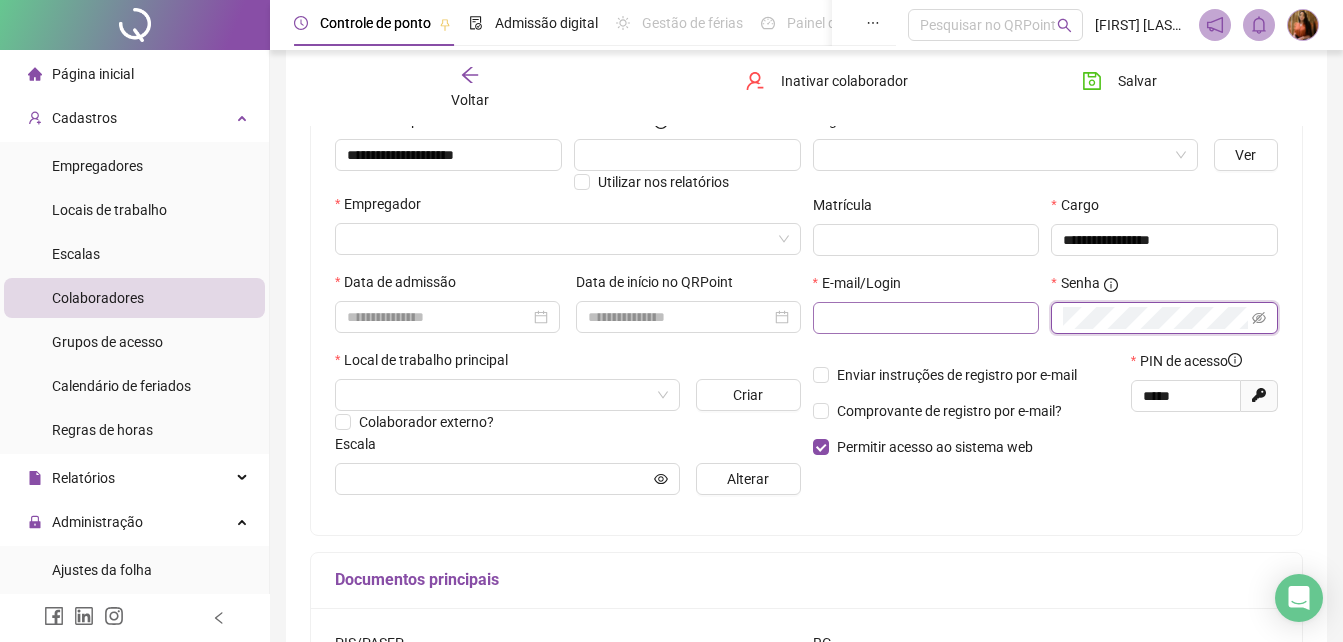 click on "E-mail/Login Senha" at bounding box center (1046, 311) 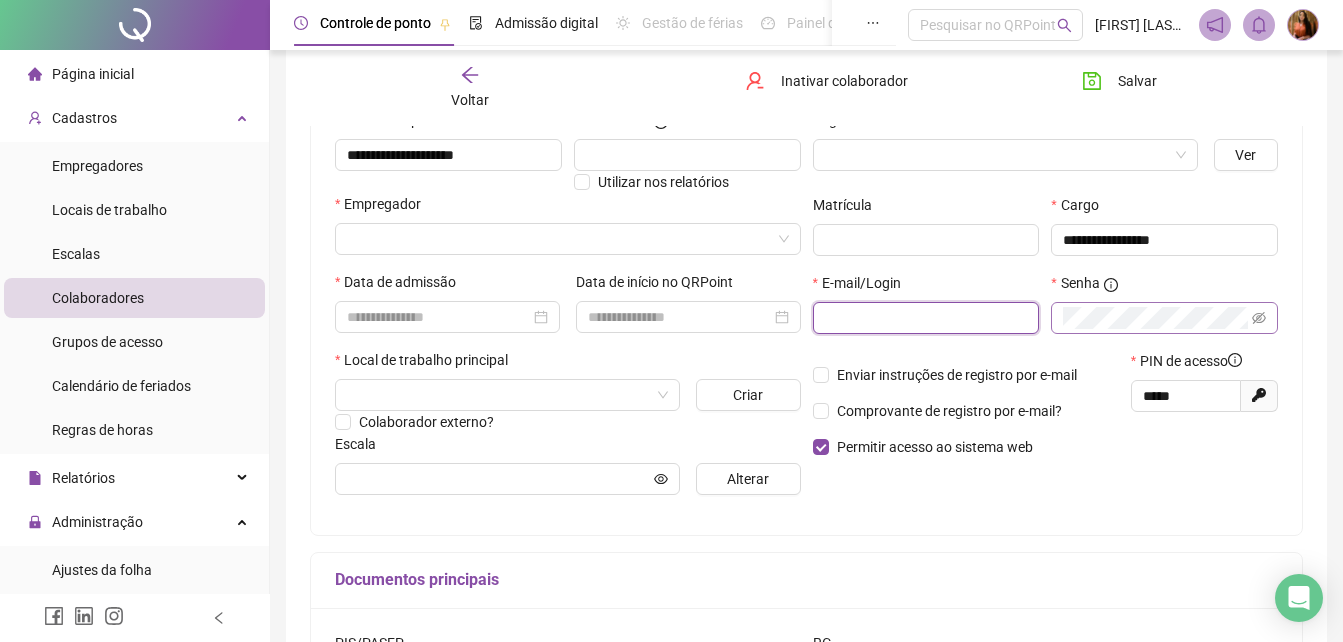 click at bounding box center [924, 318] 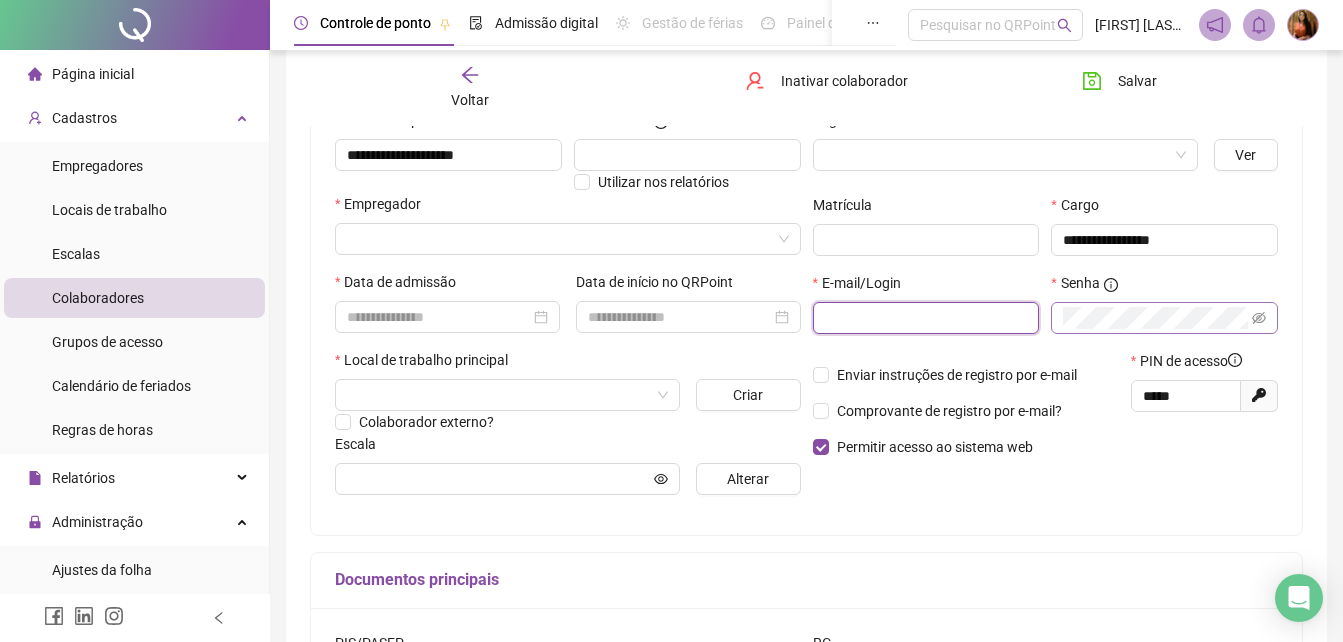 click at bounding box center (924, 318) 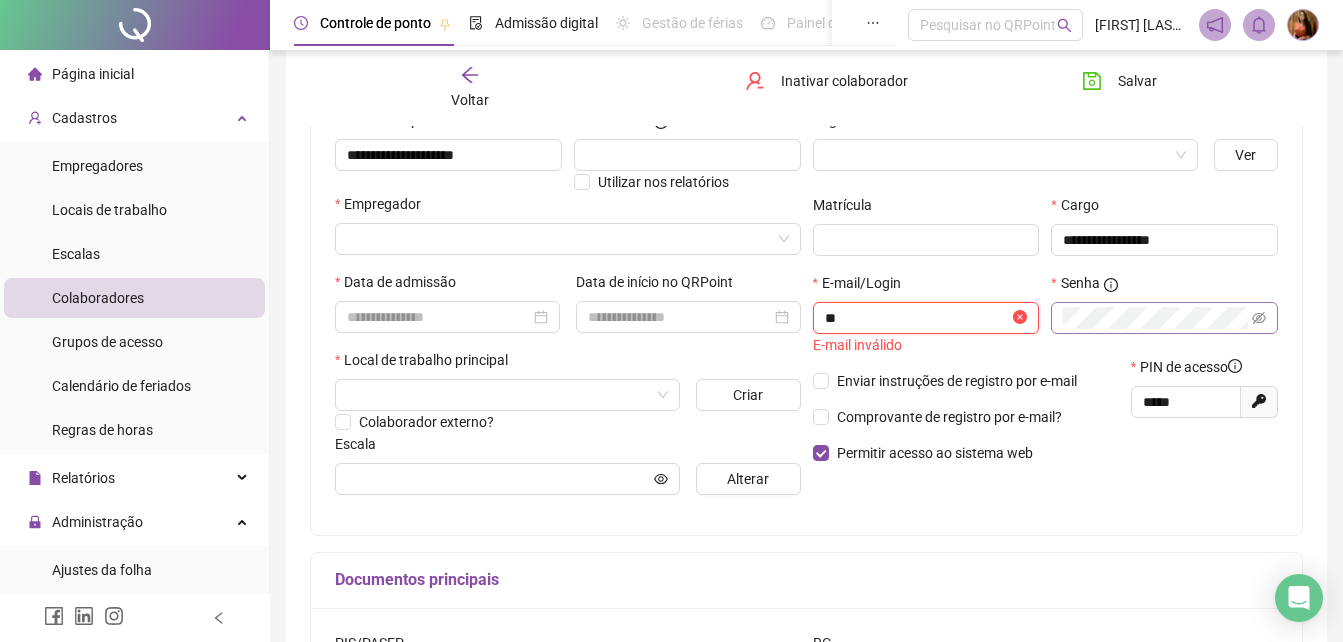 type on "*" 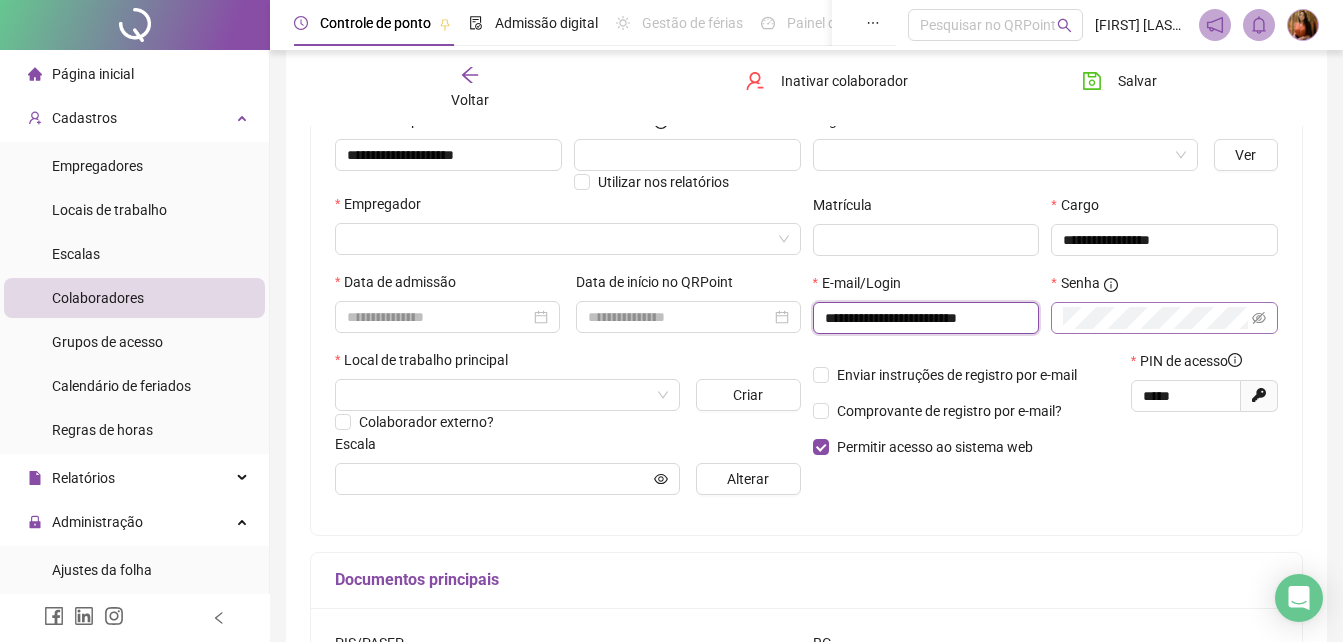 type on "**********" 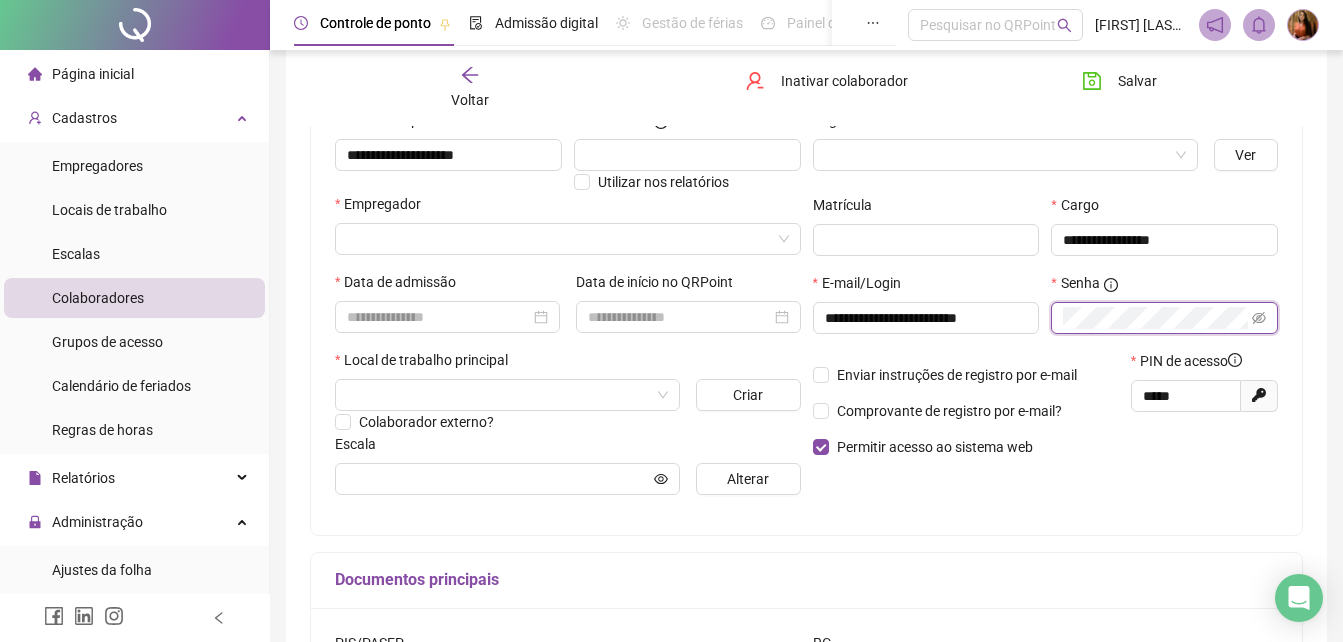 click at bounding box center (1164, 318) 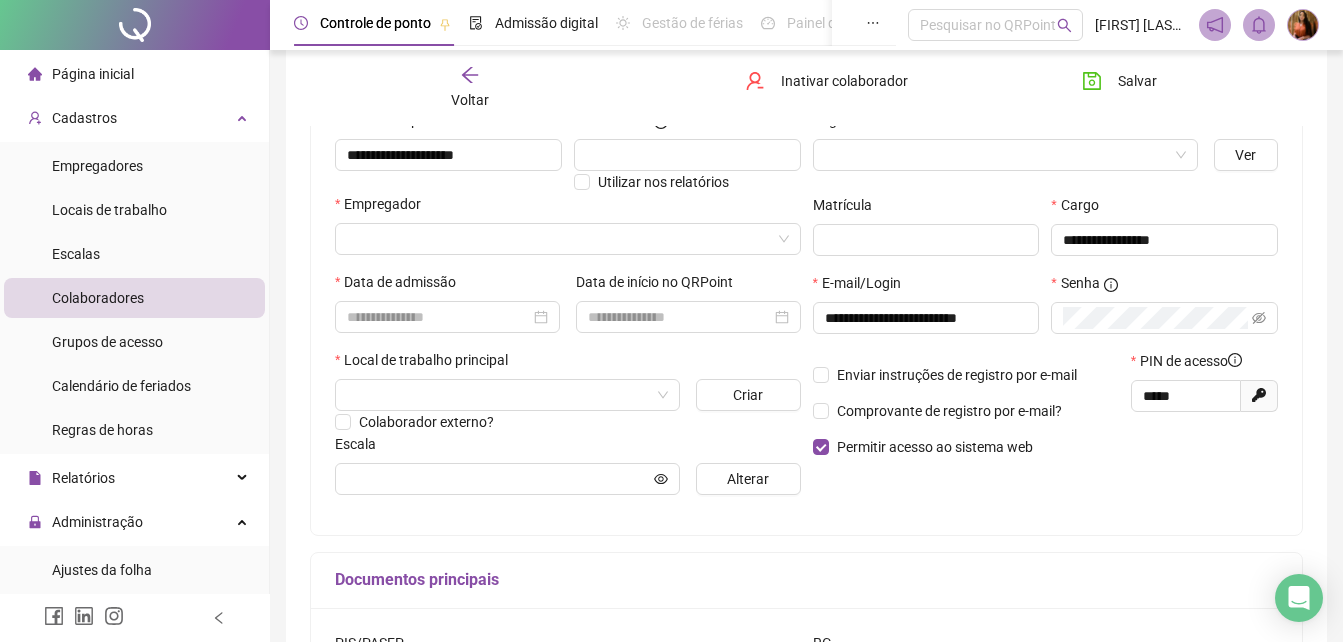 click on "**********" at bounding box center (806, 310) 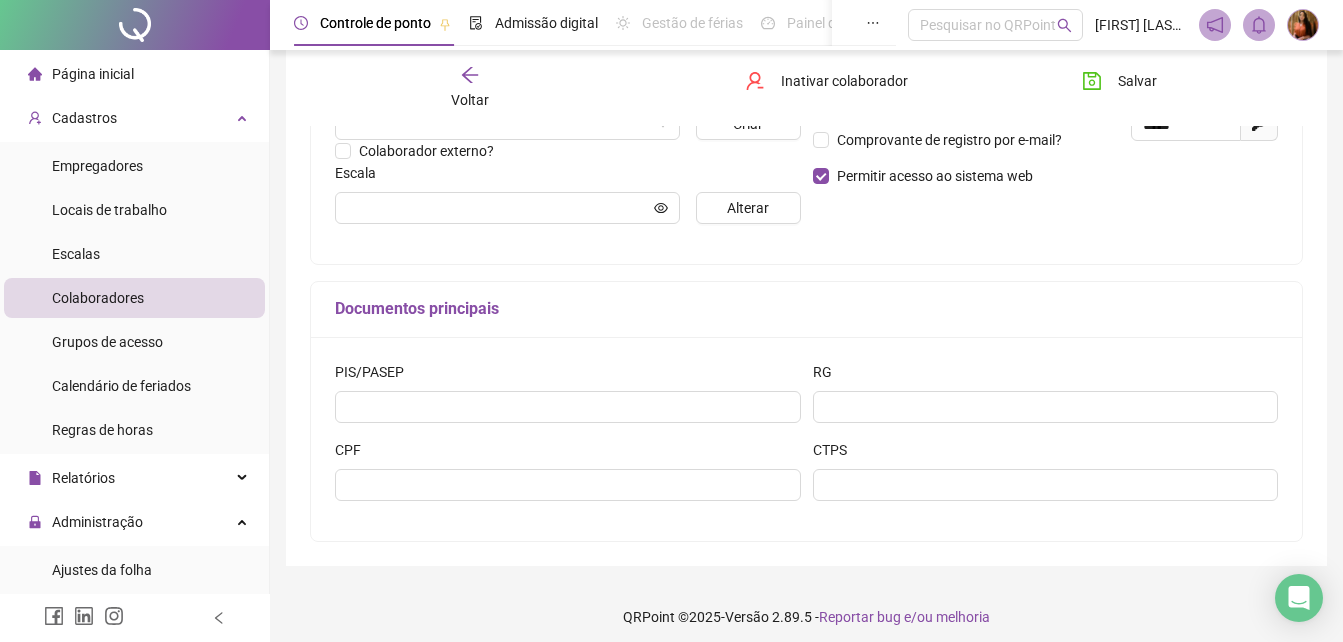 scroll, scrollTop: 499, scrollLeft: 0, axis: vertical 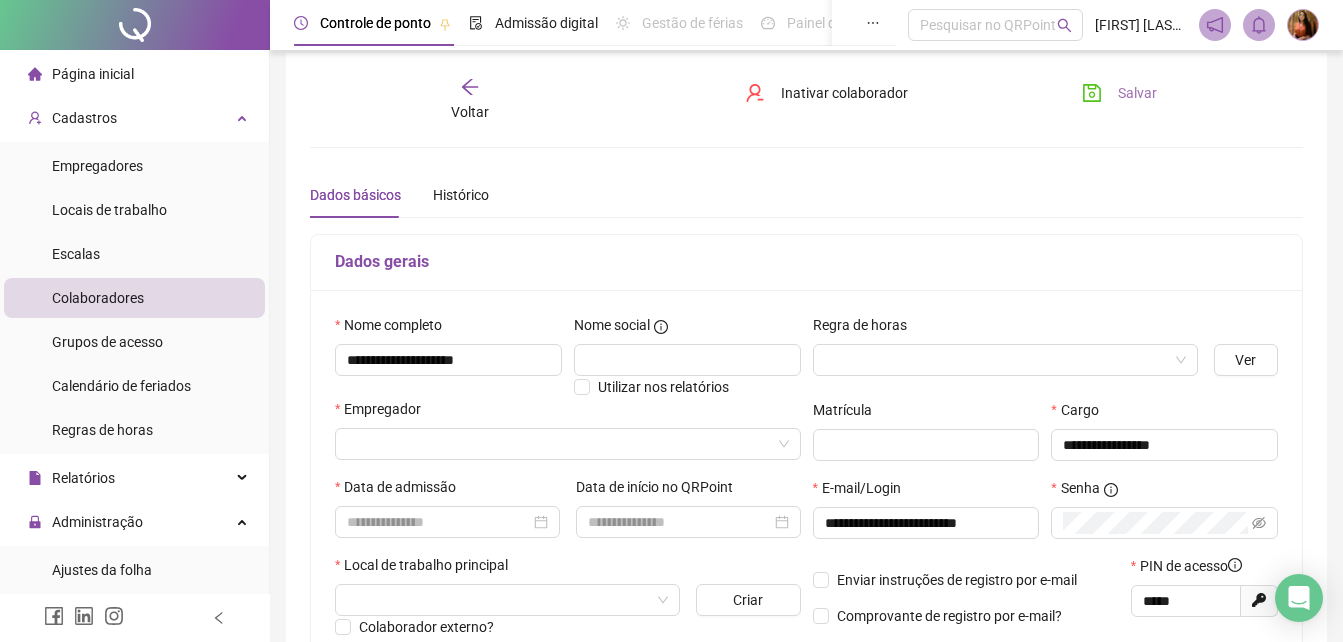 click on "Salvar" at bounding box center (1137, 93) 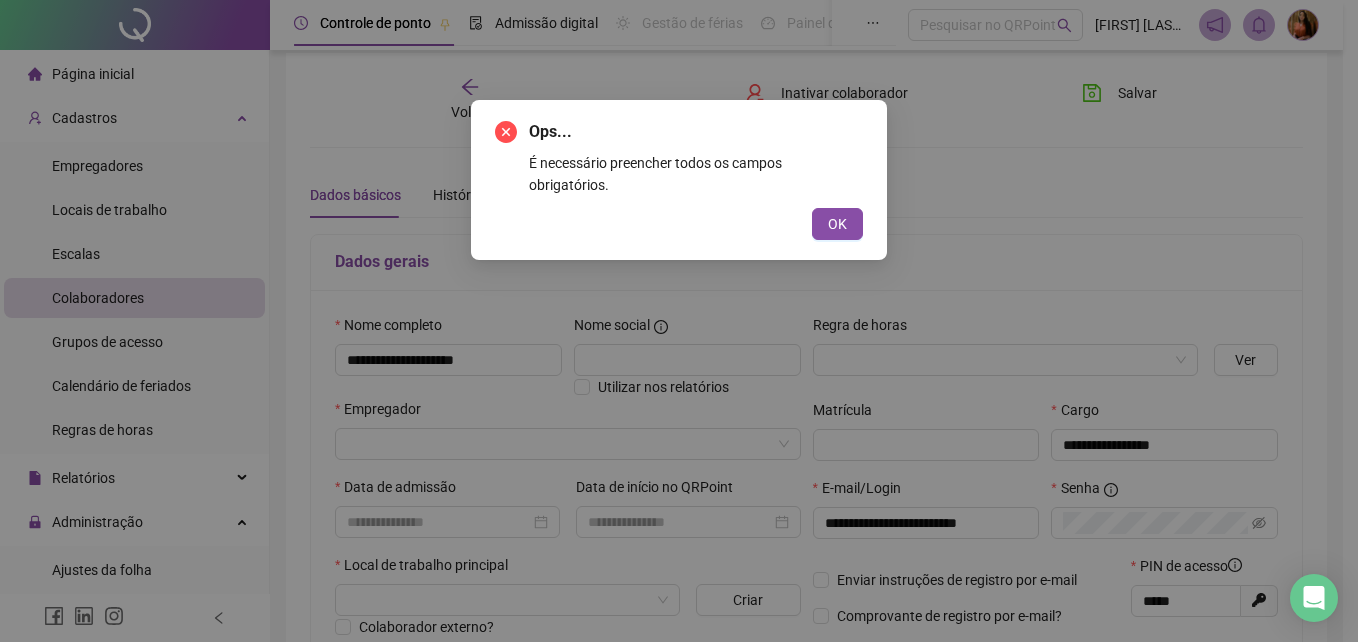 click on "Ops... É necessário preencher todos os campos obrigatórios. OK" at bounding box center (679, 321) 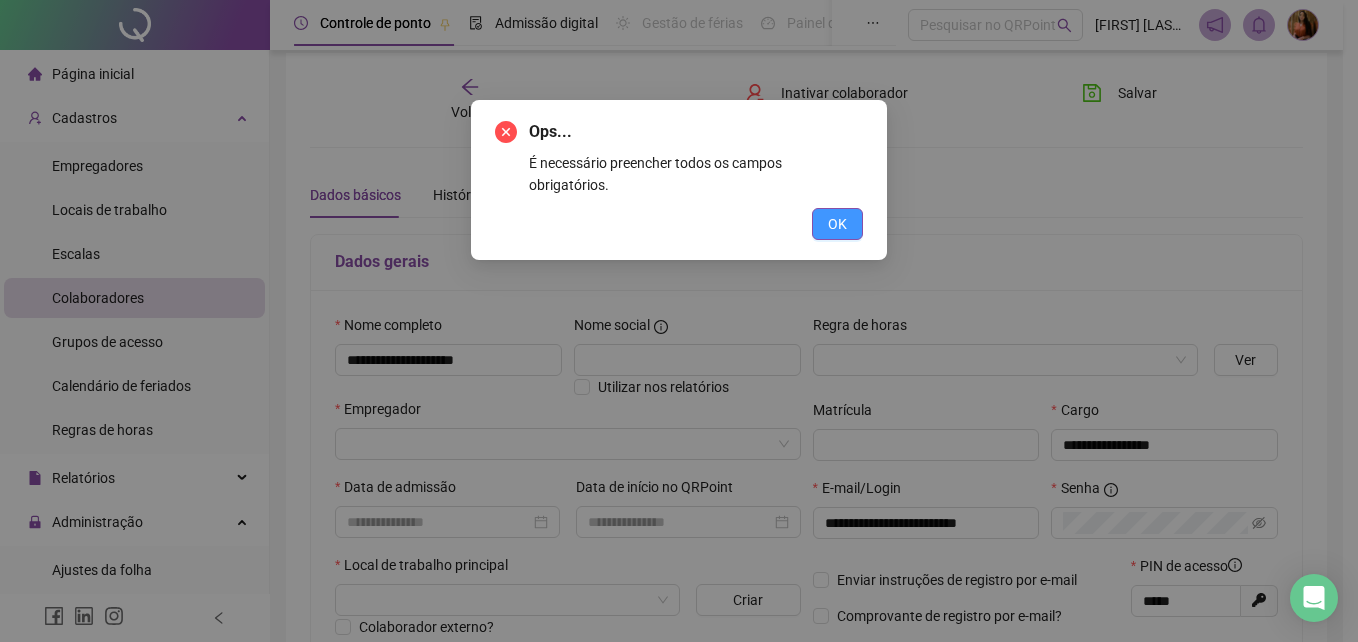click on "OK" at bounding box center (837, 224) 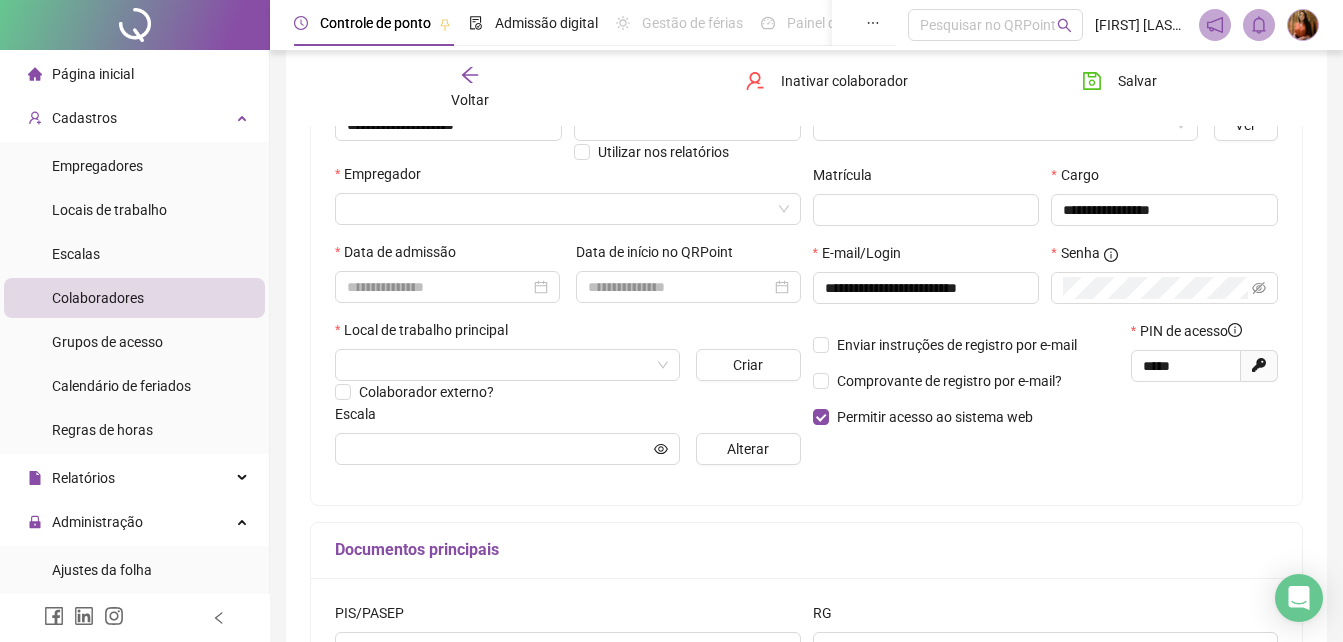 scroll, scrollTop: 213, scrollLeft: 0, axis: vertical 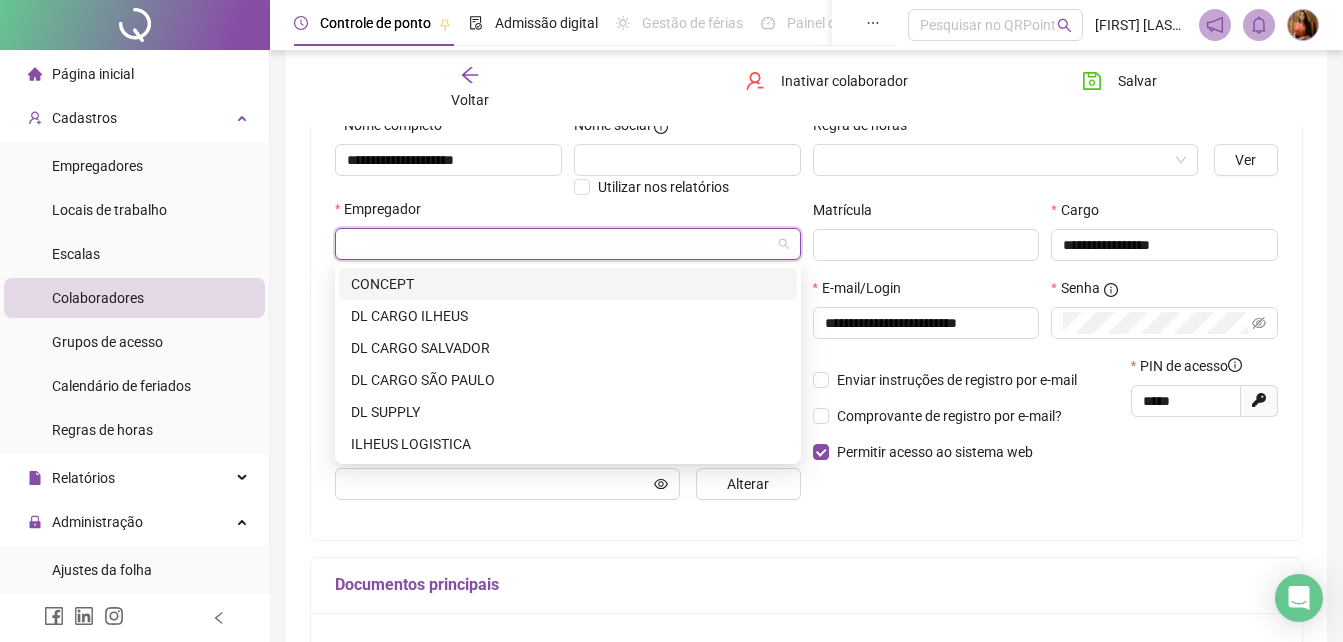 click at bounding box center [559, 244] 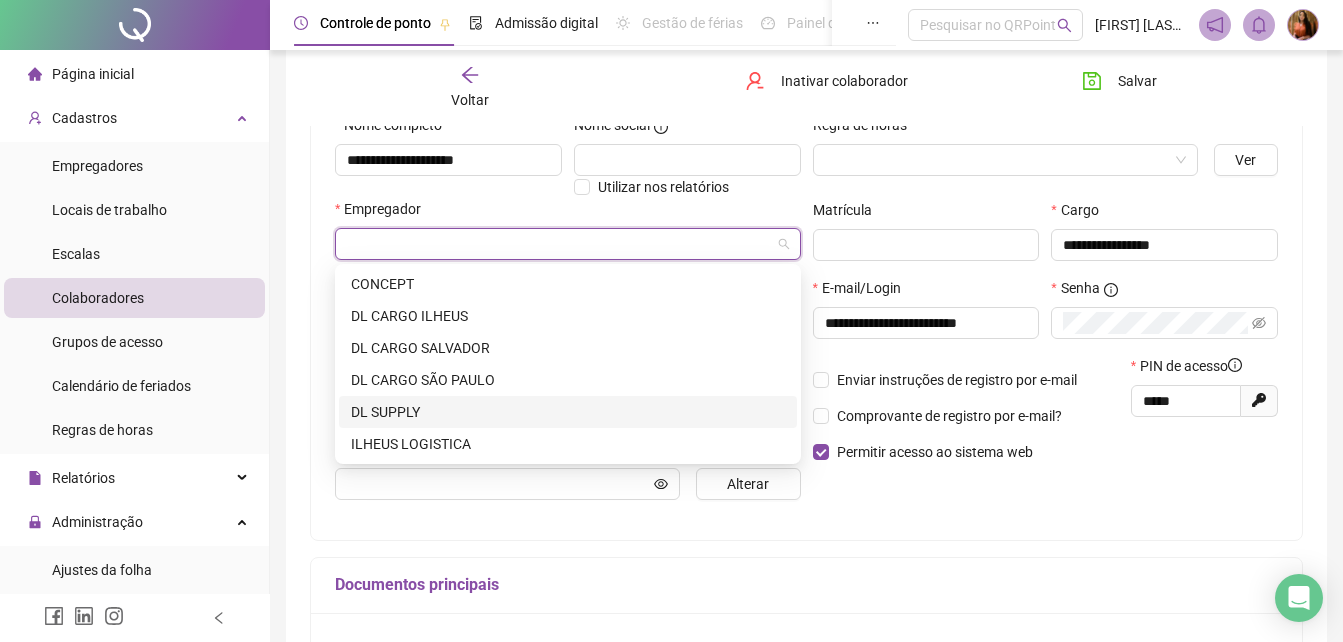 click on "DL SUPPLY" at bounding box center [568, 412] 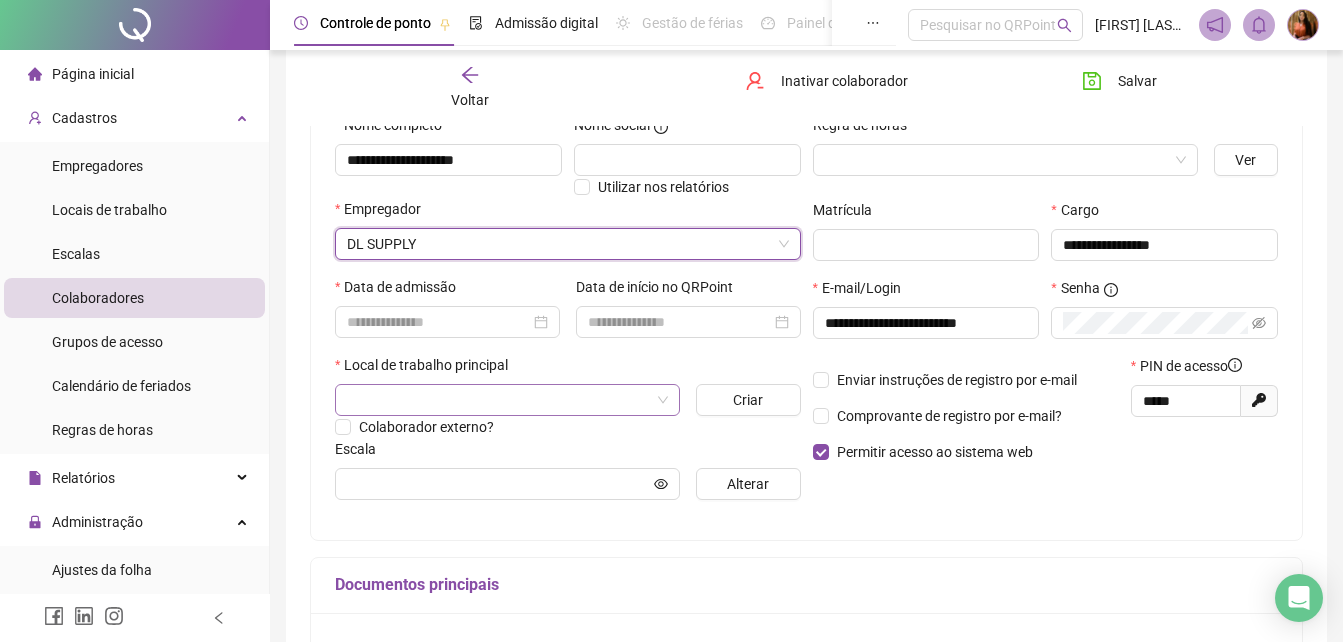 click at bounding box center [498, 400] 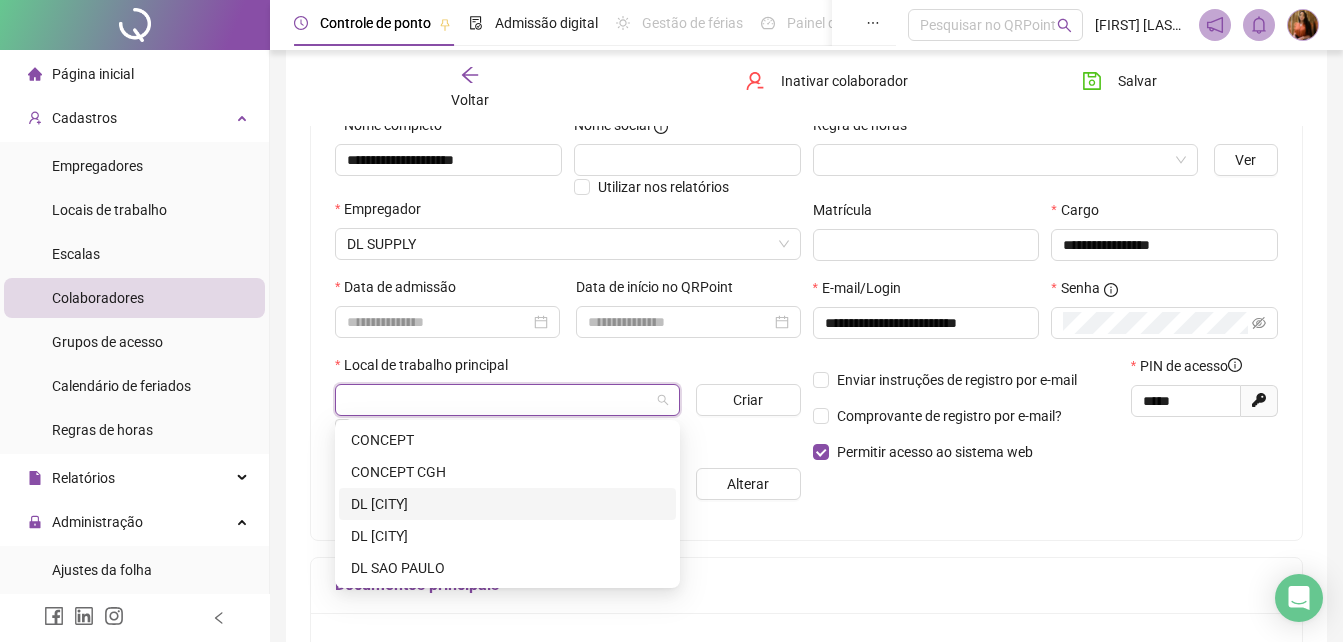 click on "DL ILHEUS" at bounding box center (507, 504) 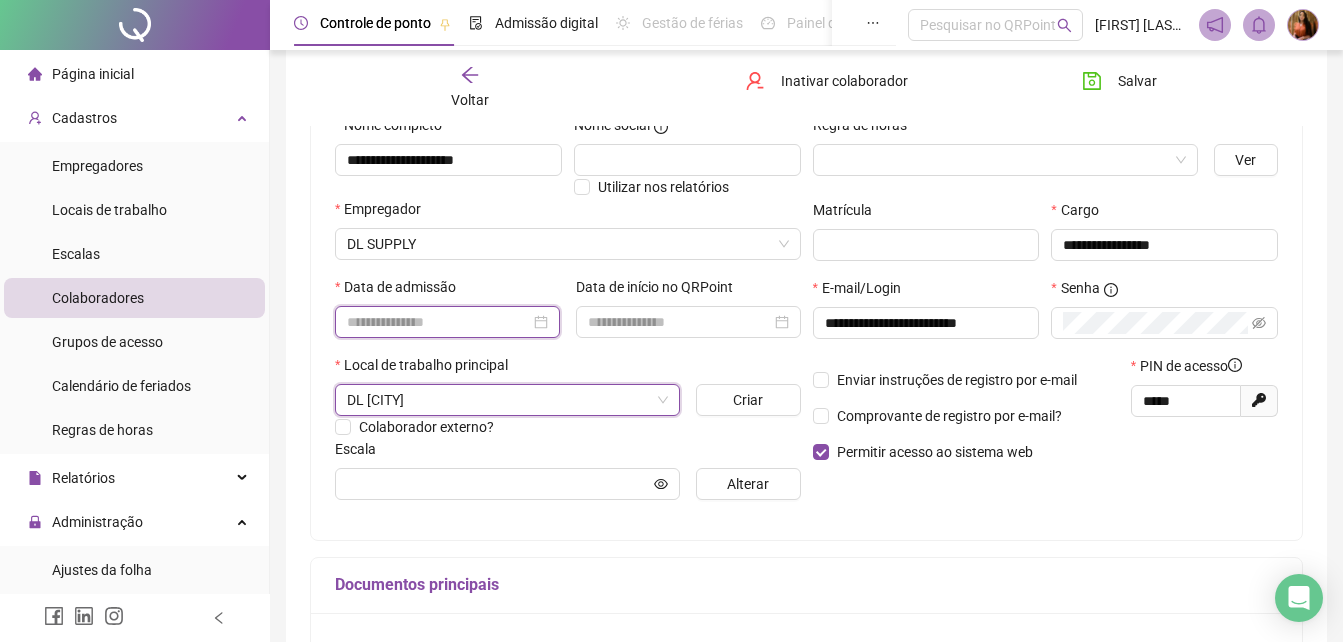 click at bounding box center (438, 322) 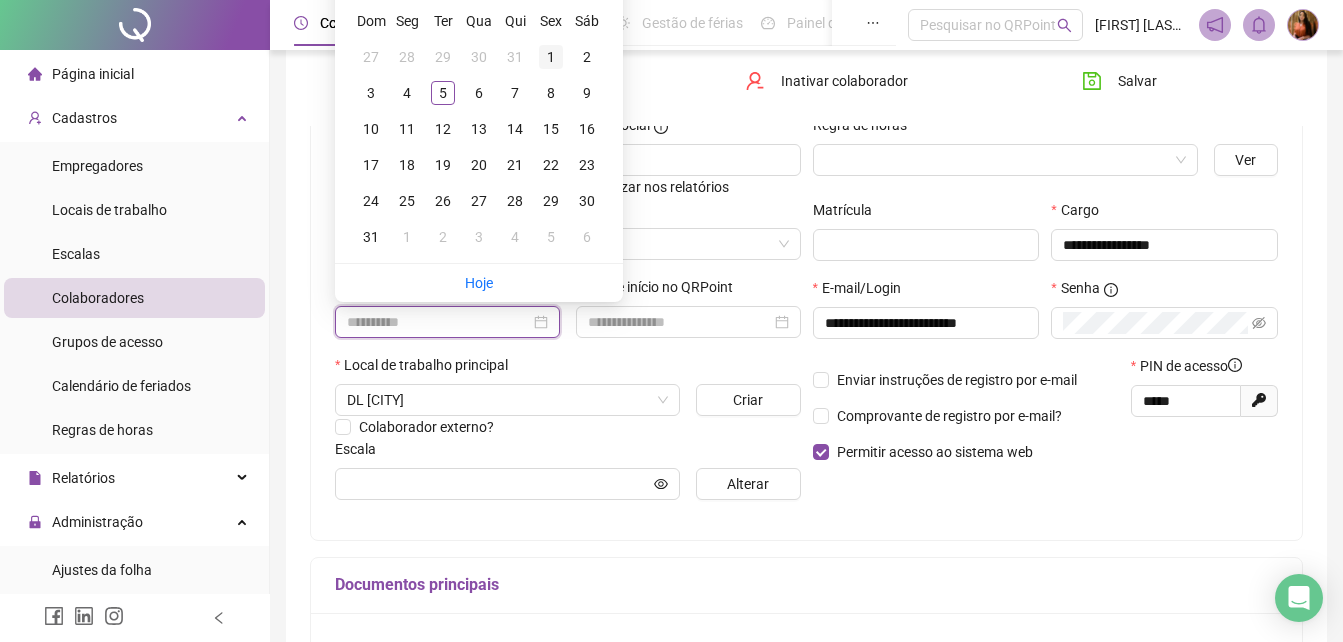 type on "**********" 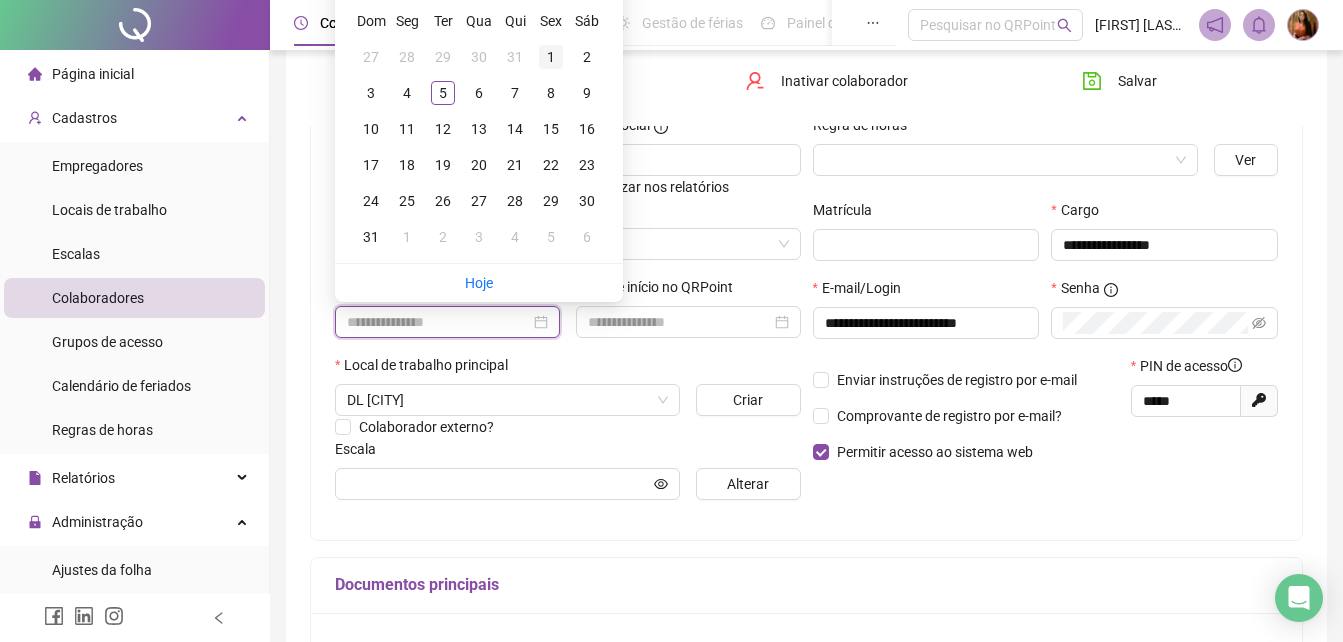 type on "**********" 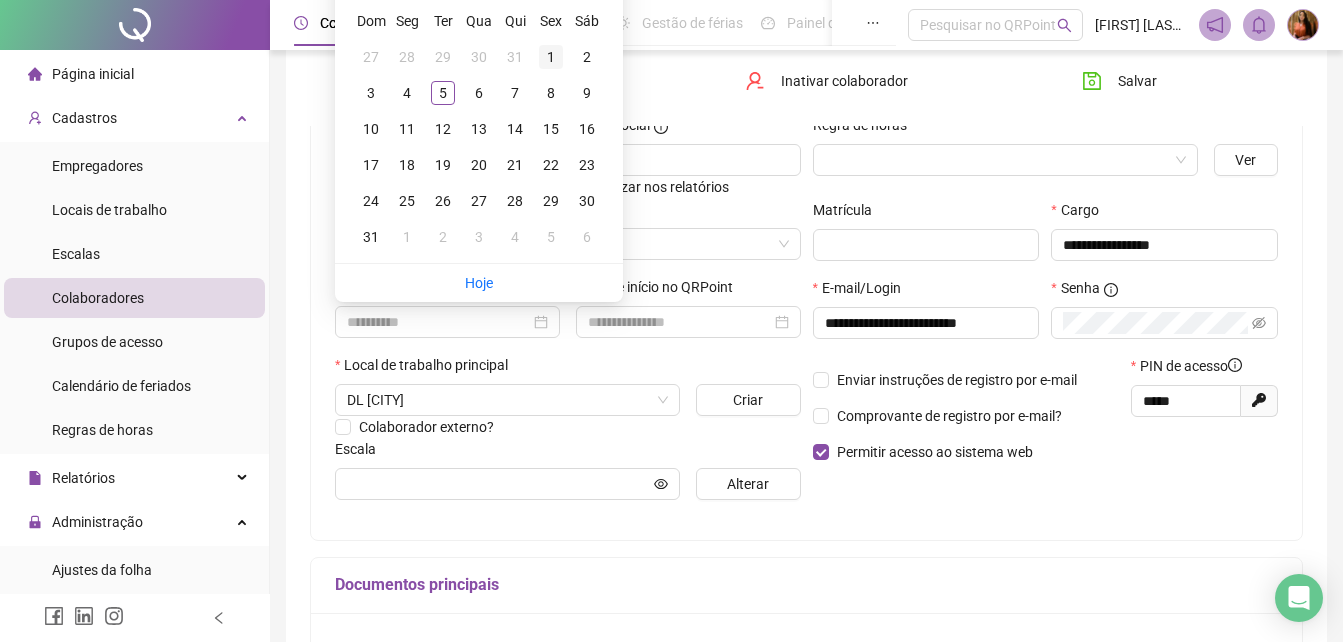 click on "1" at bounding box center (551, 57) 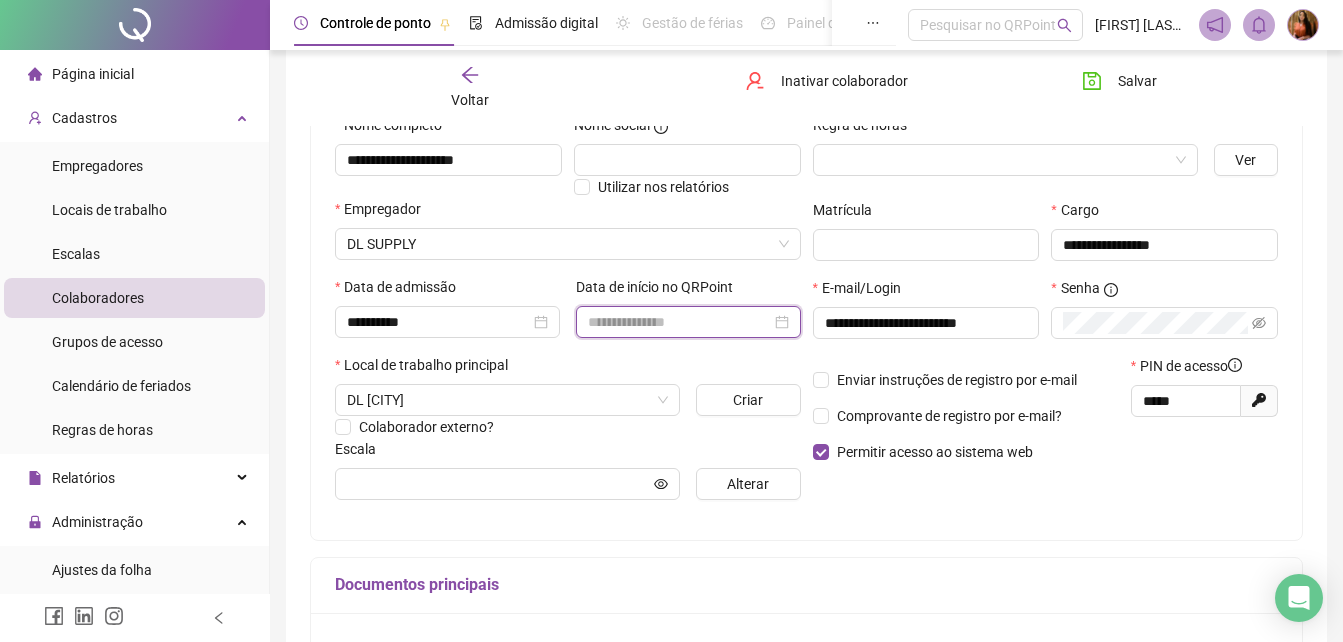 click at bounding box center [679, 322] 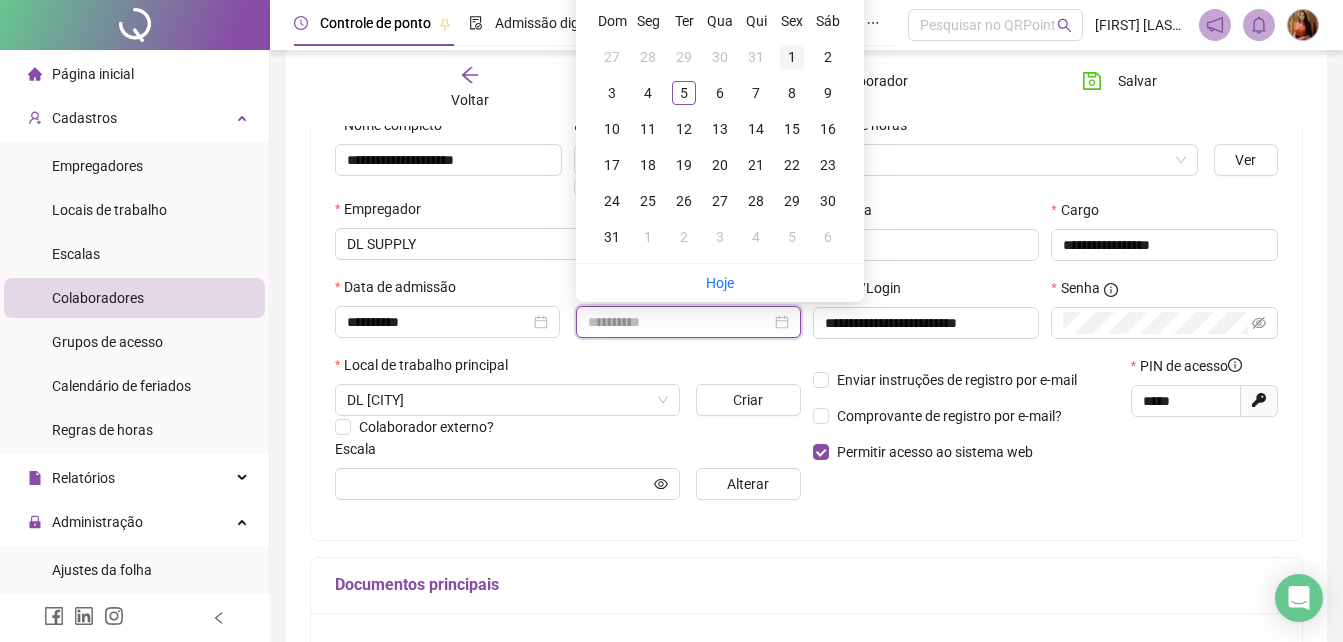 type on "**********" 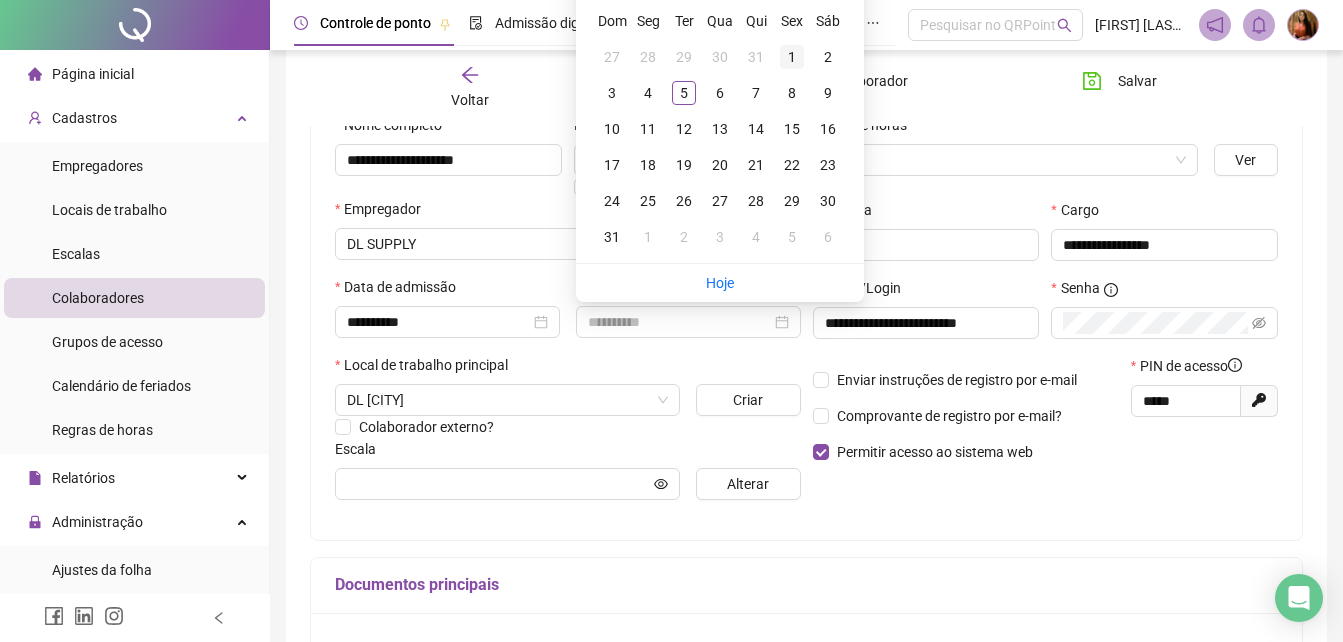 click on "1" at bounding box center [792, 57] 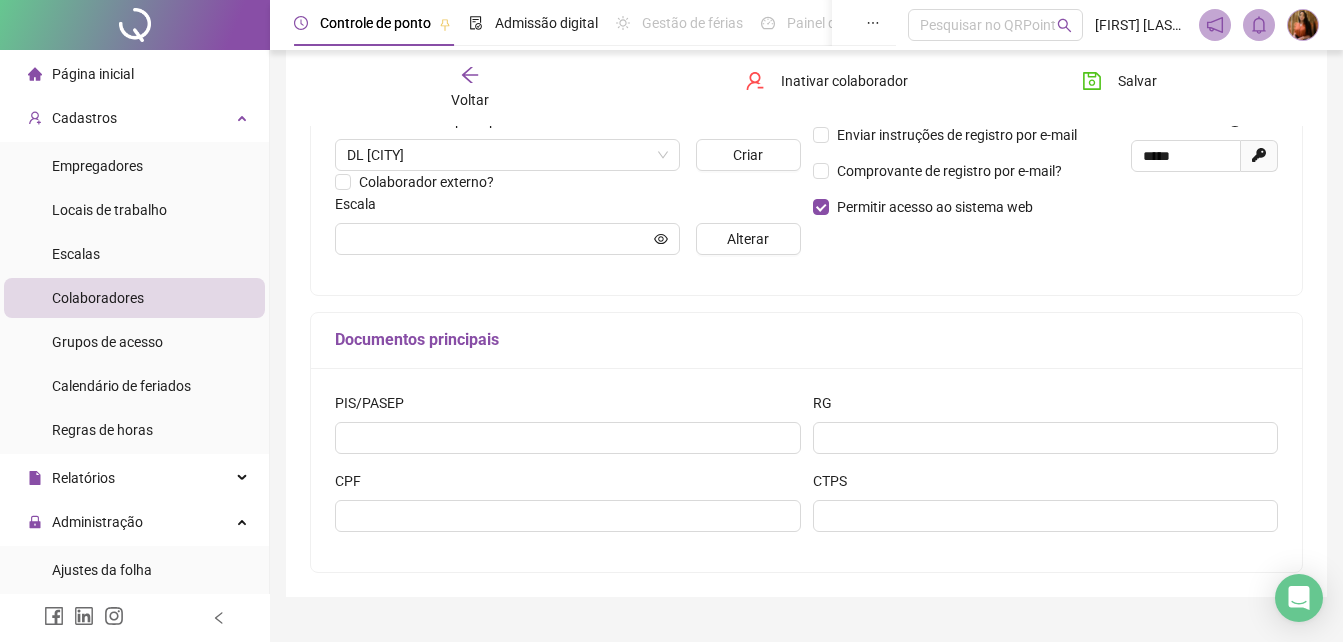 scroll, scrollTop: 499, scrollLeft: 0, axis: vertical 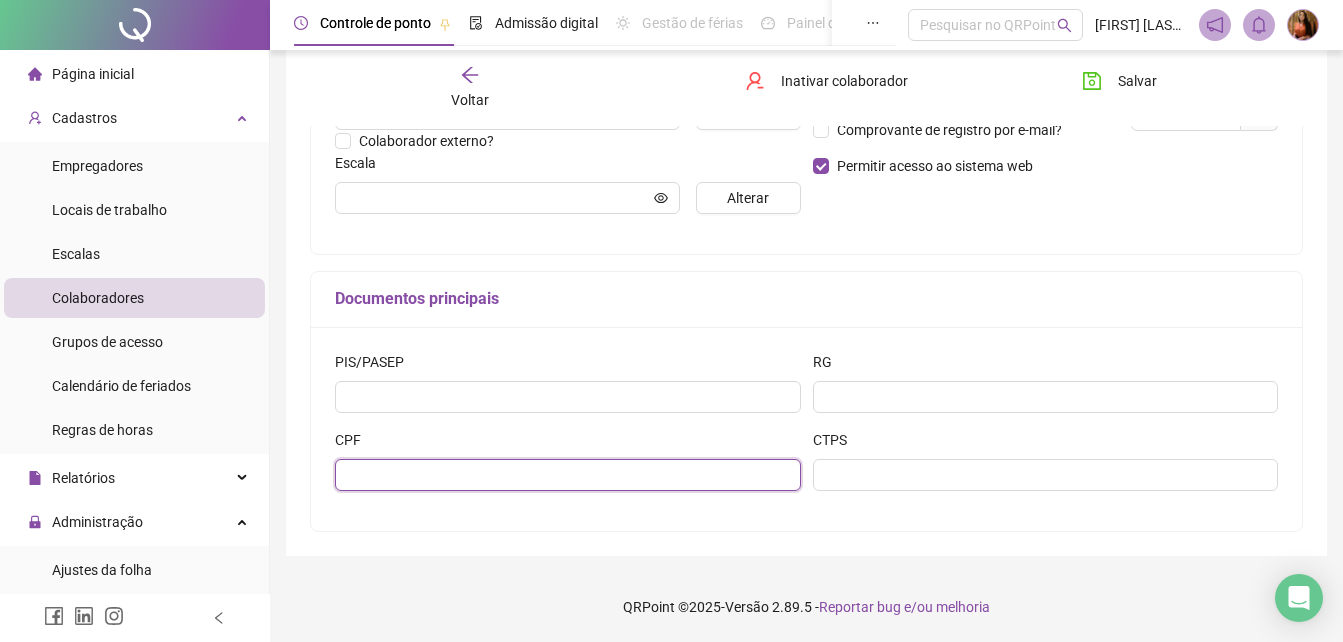 click at bounding box center [568, 475] 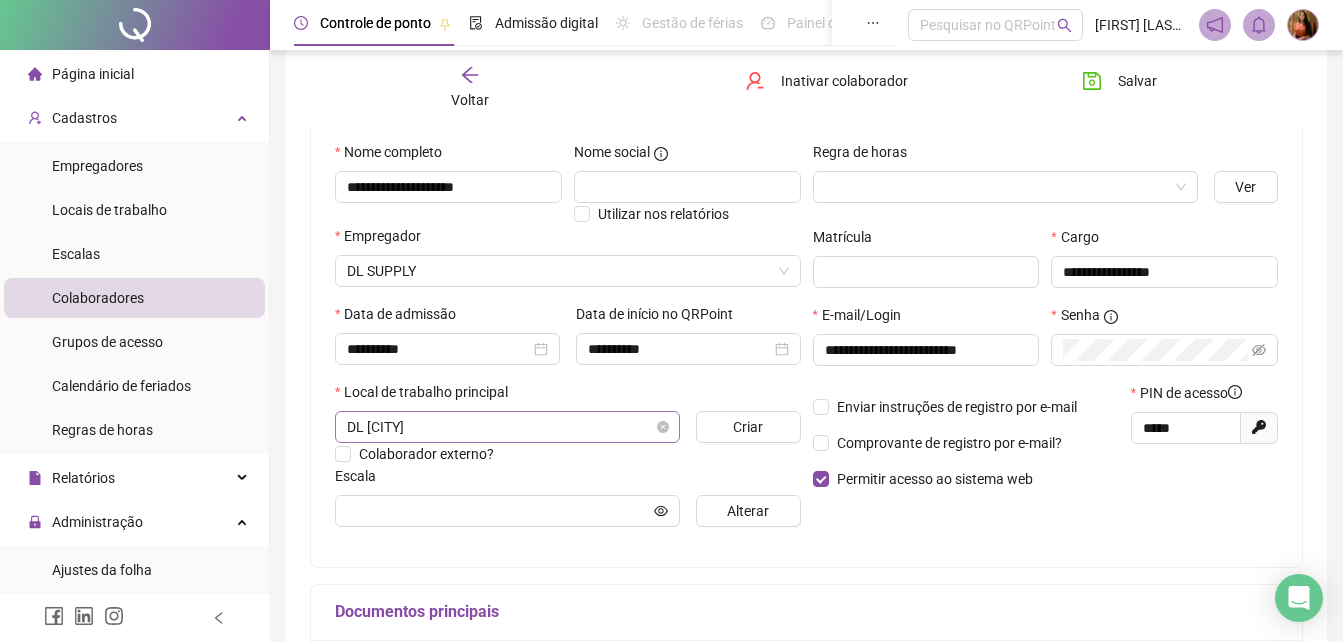 scroll, scrollTop: 99, scrollLeft: 0, axis: vertical 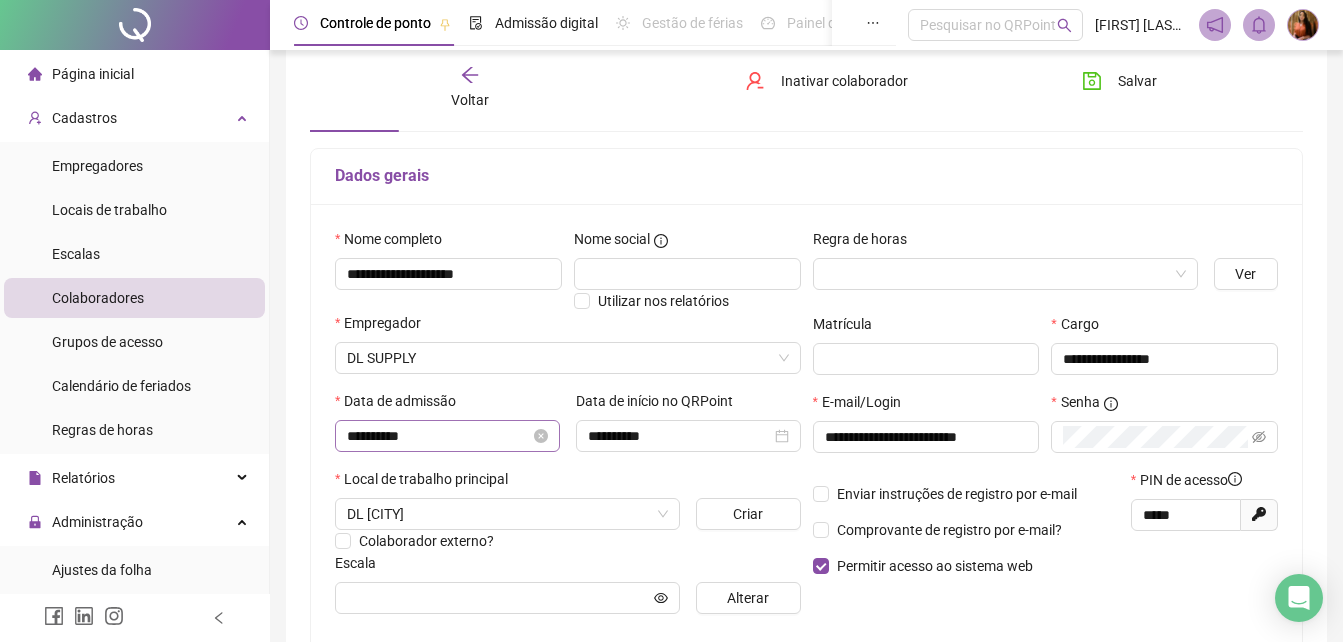 type on "**********" 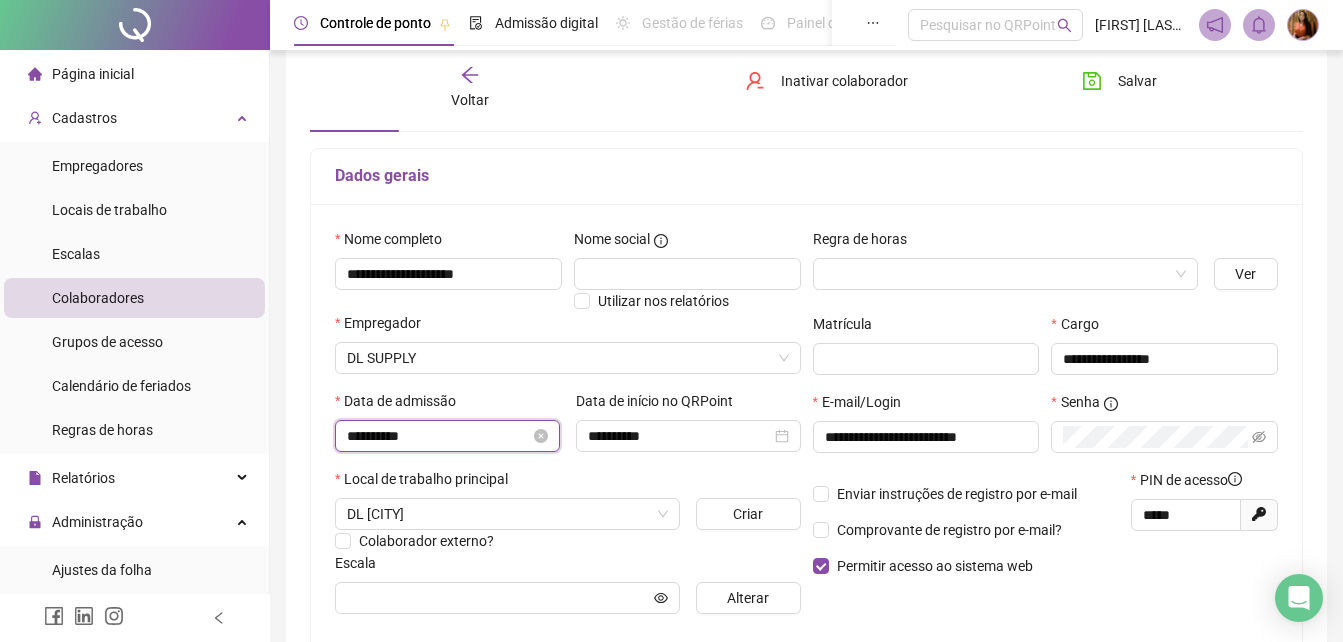 click on "**********" at bounding box center [438, 436] 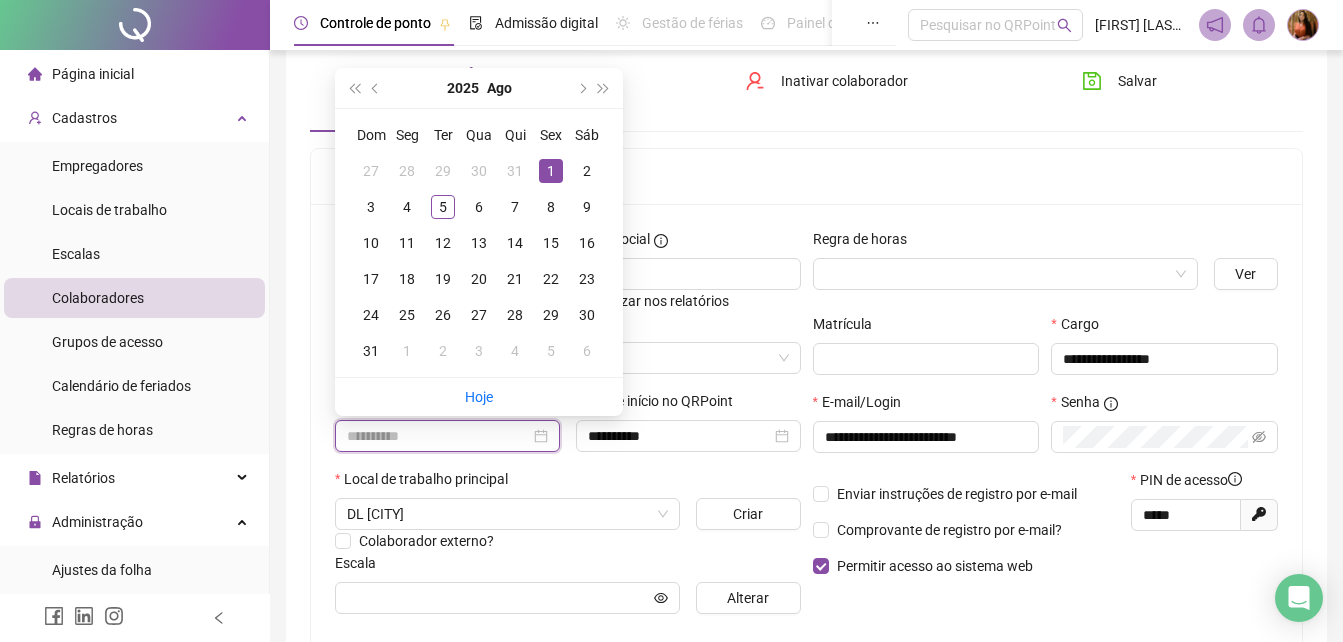 type on "**********" 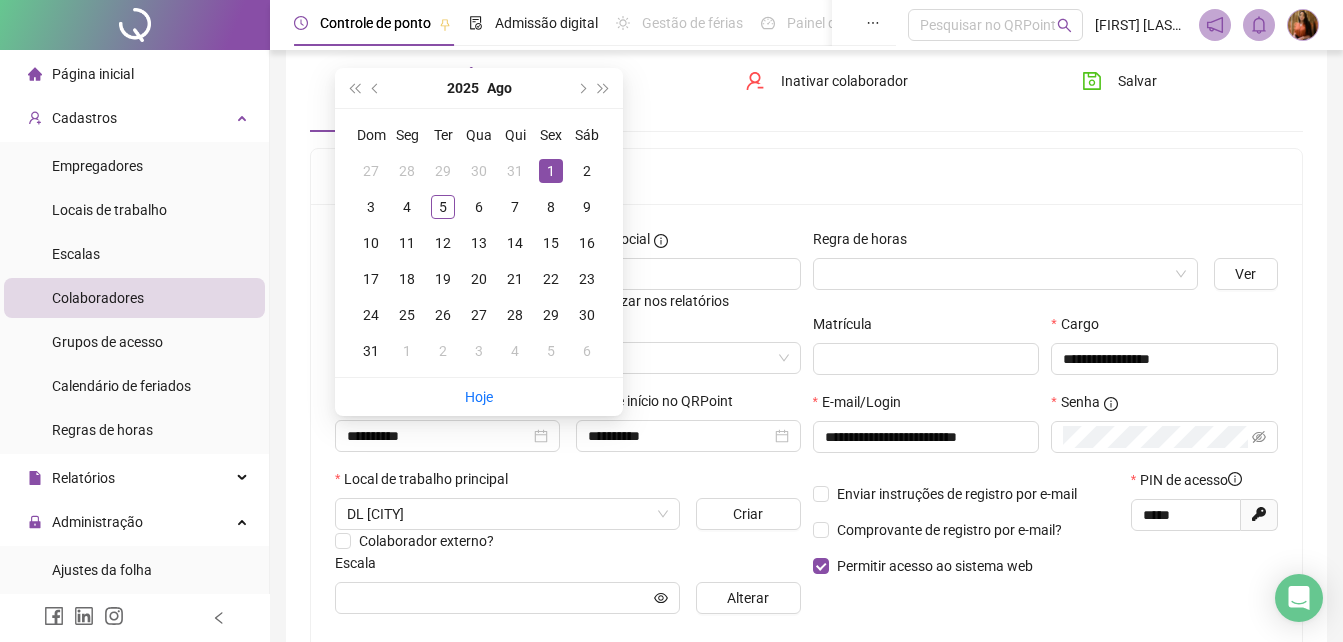 click on "Dados gerais" at bounding box center [806, 176] 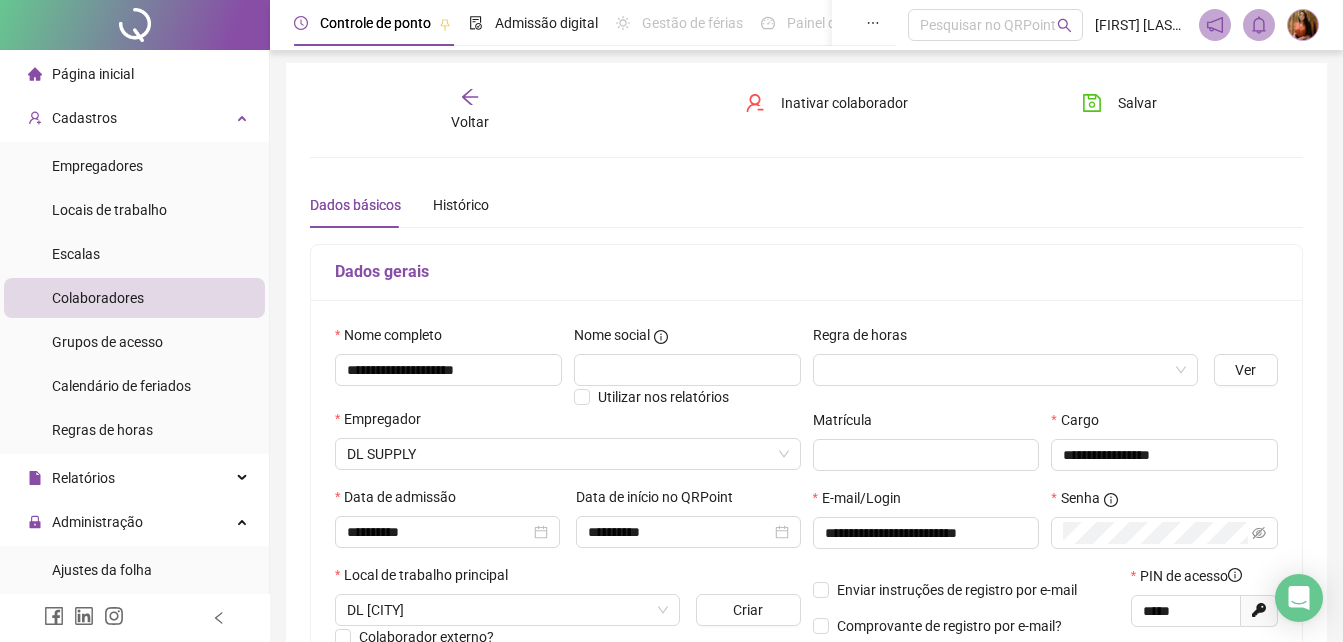scroll, scrollTop: 0, scrollLeft: 0, axis: both 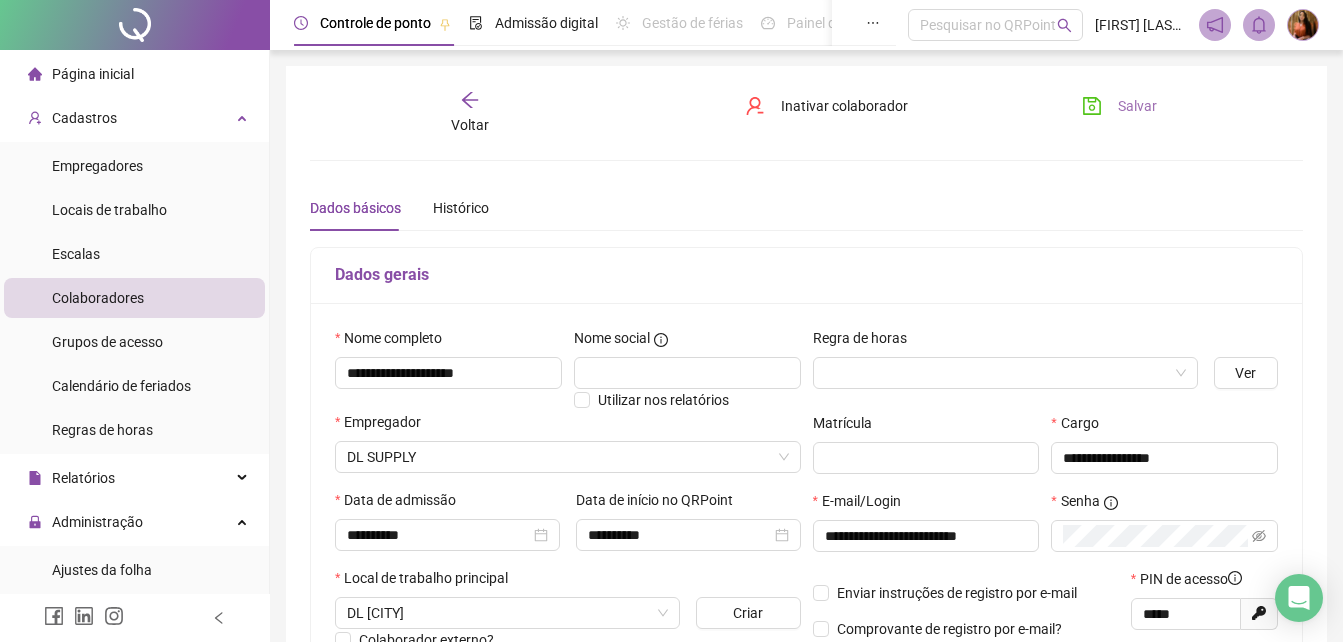 click on "Salvar" at bounding box center [1137, 106] 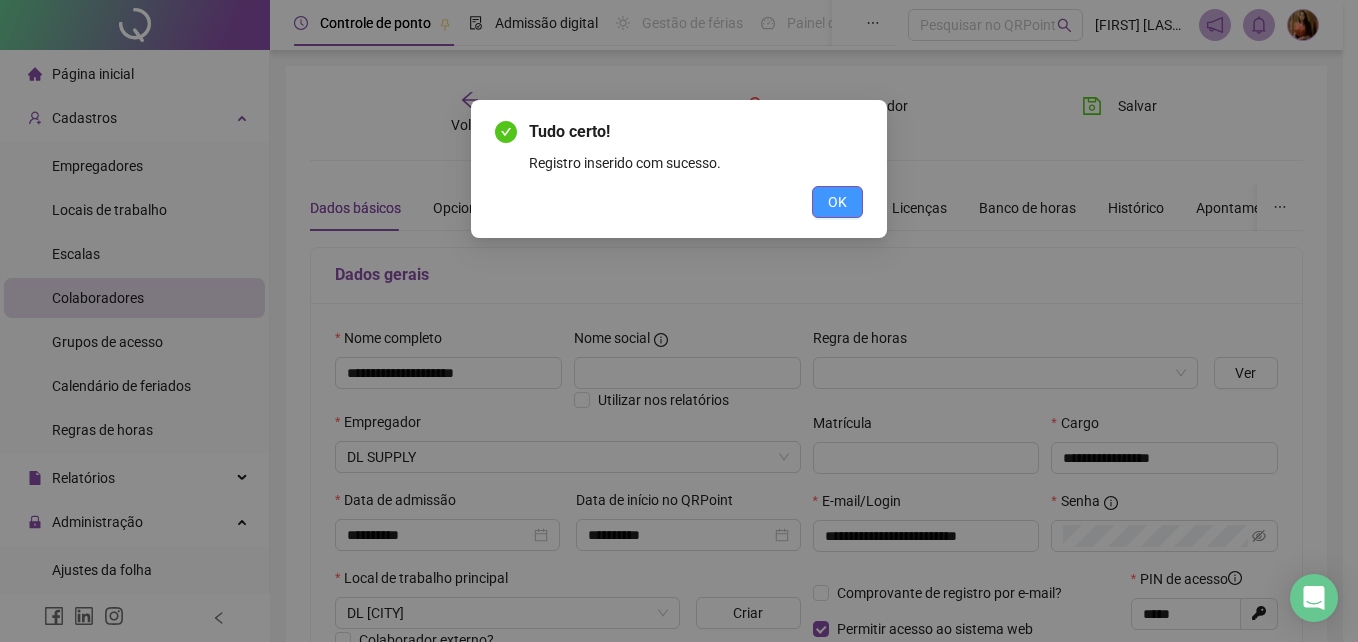 click on "OK" at bounding box center [837, 202] 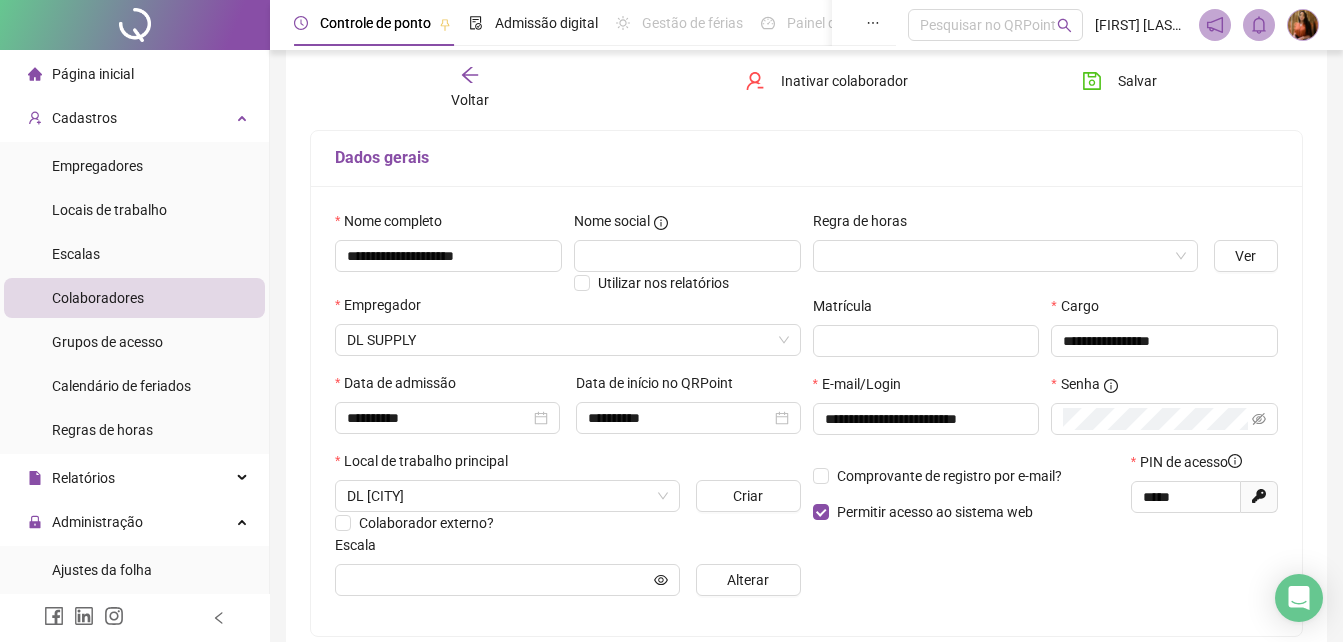 scroll, scrollTop: 155, scrollLeft: 0, axis: vertical 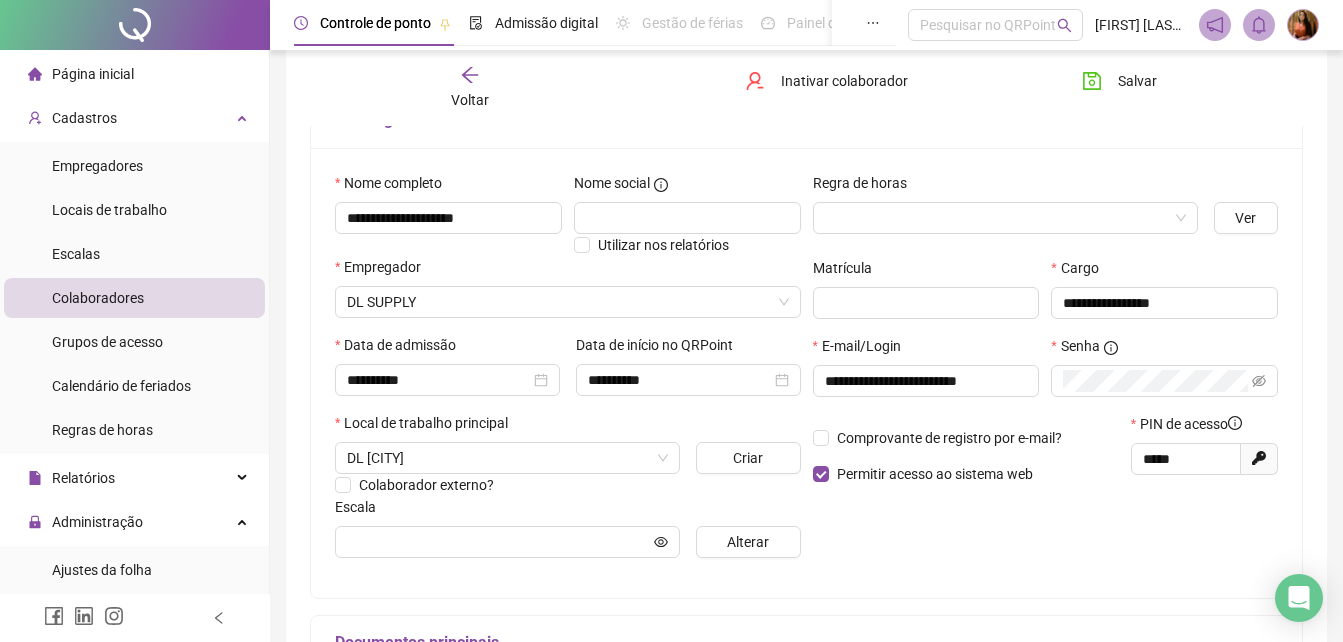 type 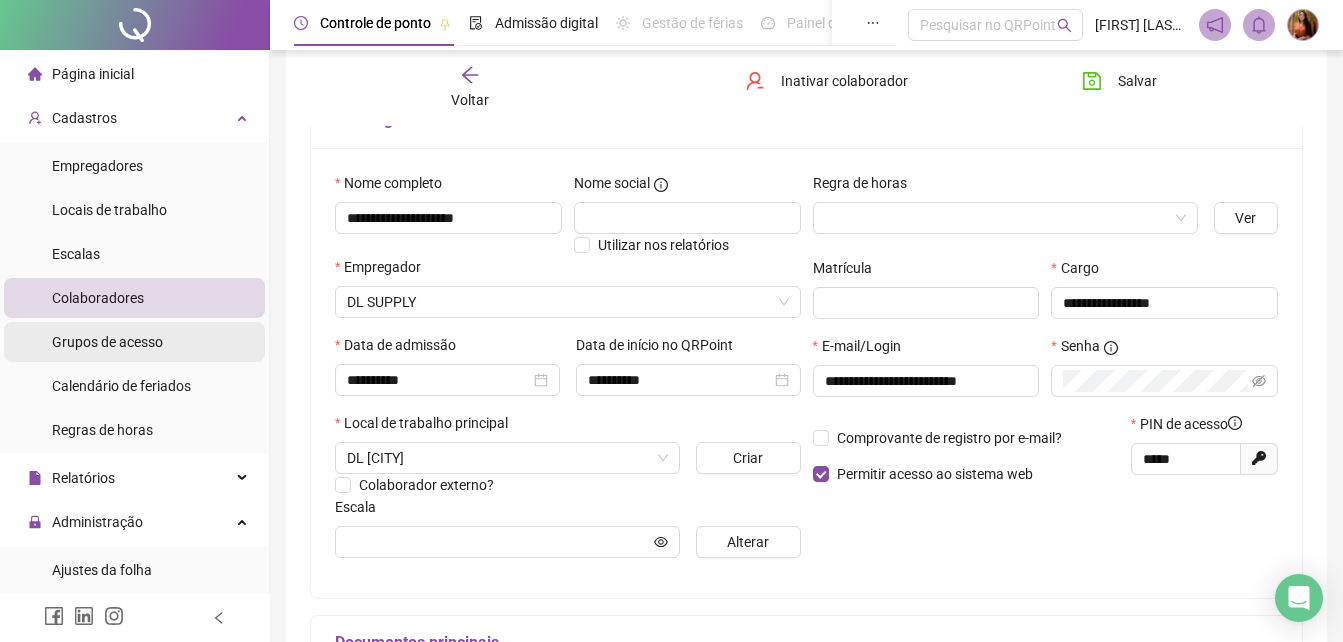 click on "Grupos de acesso" at bounding box center (107, 342) 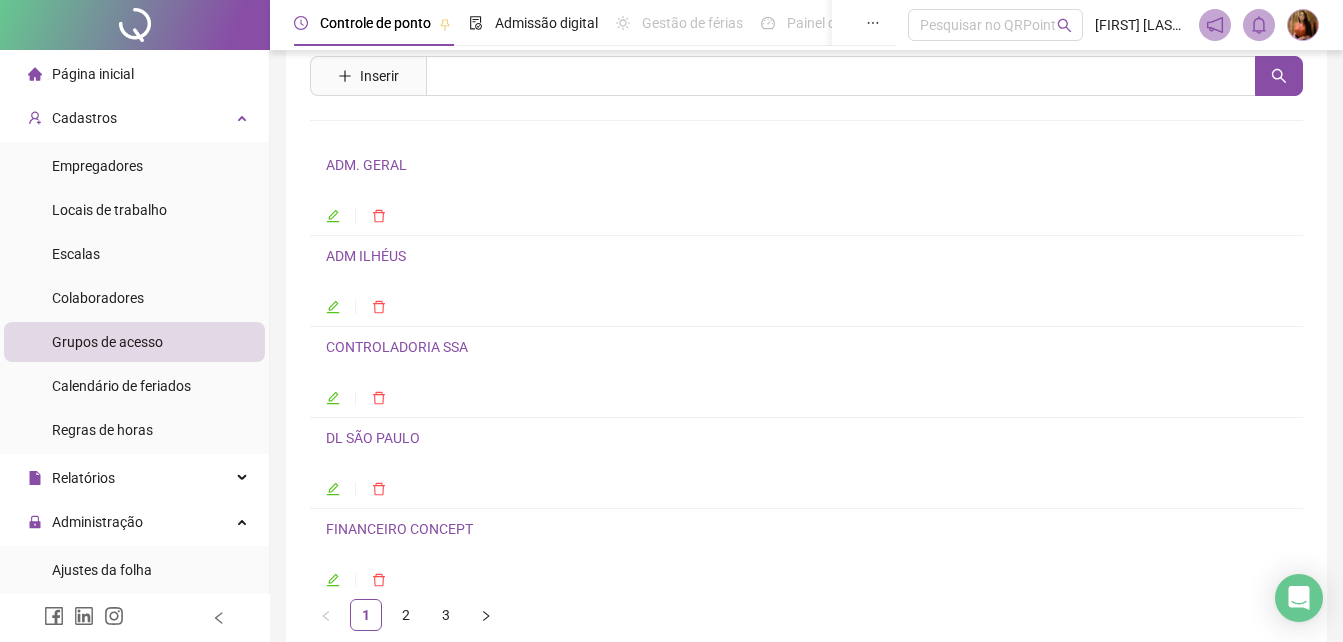 scroll, scrollTop: 165, scrollLeft: 0, axis: vertical 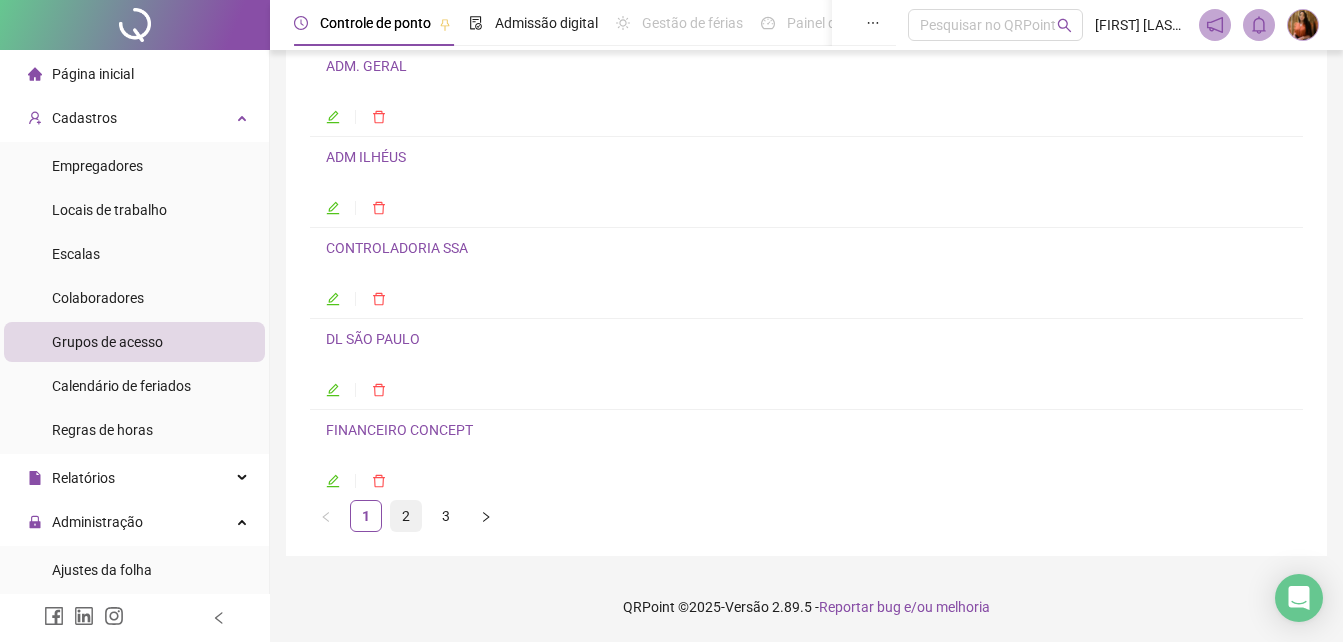 click on "2" at bounding box center [406, 516] 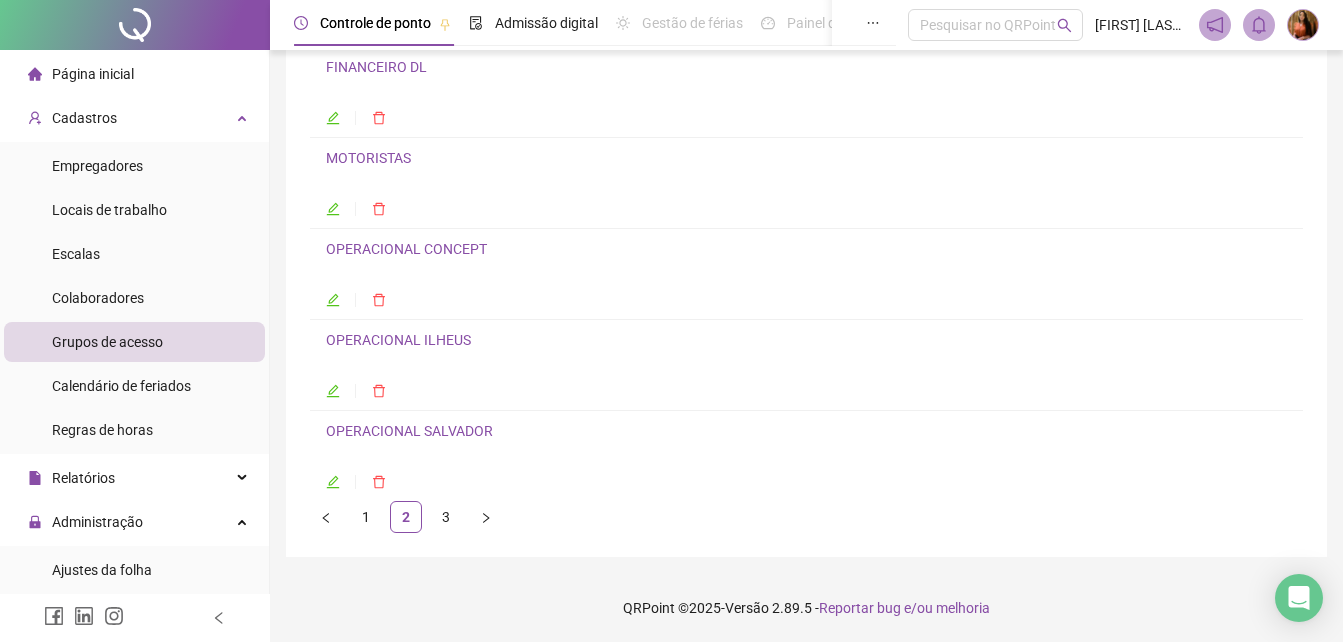 scroll, scrollTop: 165, scrollLeft: 0, axis: vertical 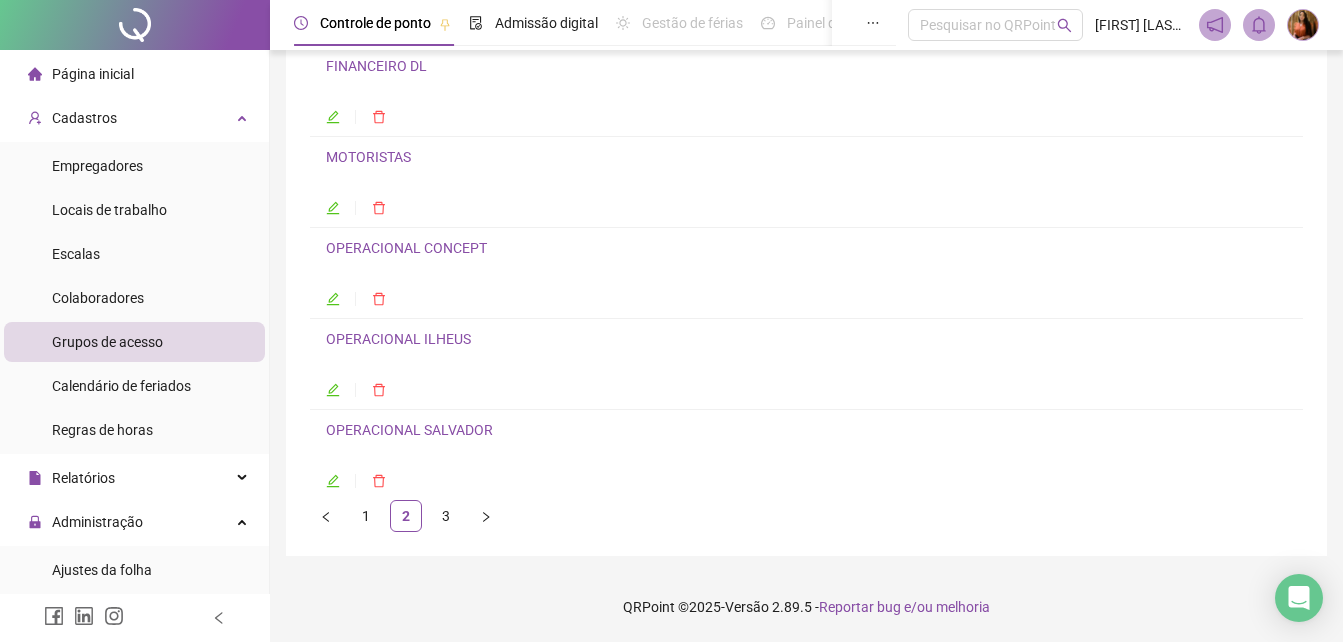 click 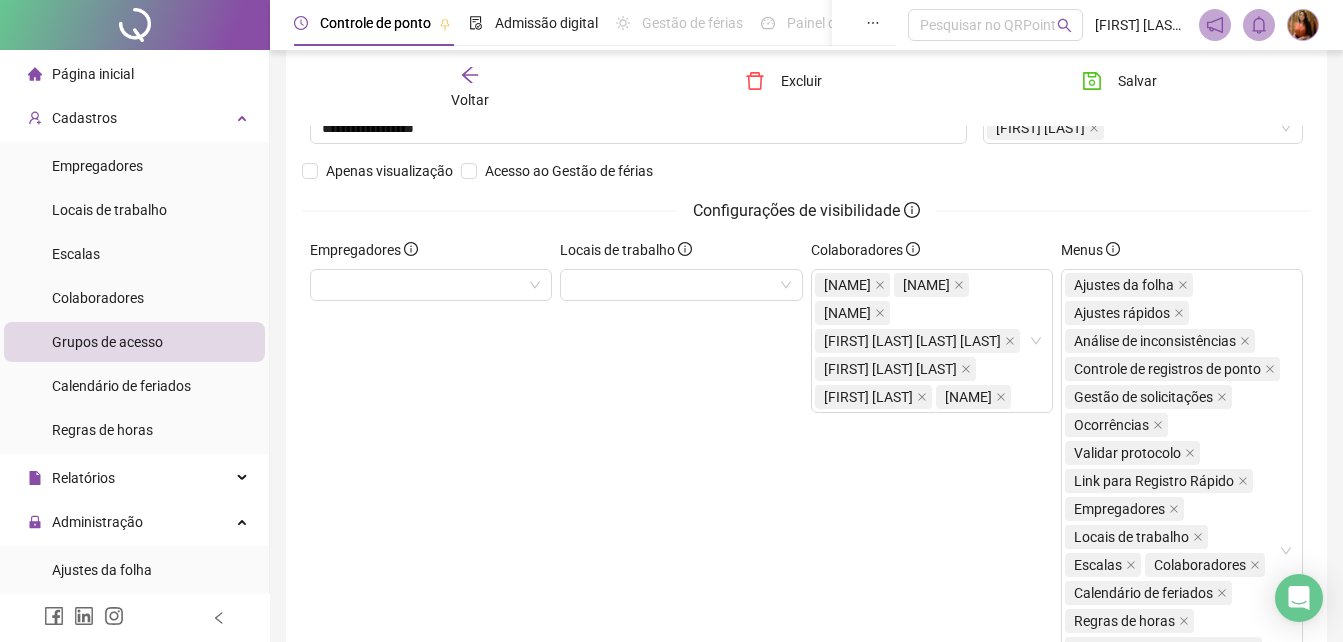 scroll, scrollTop: 175, scrollLeft: 0, axis: vertical 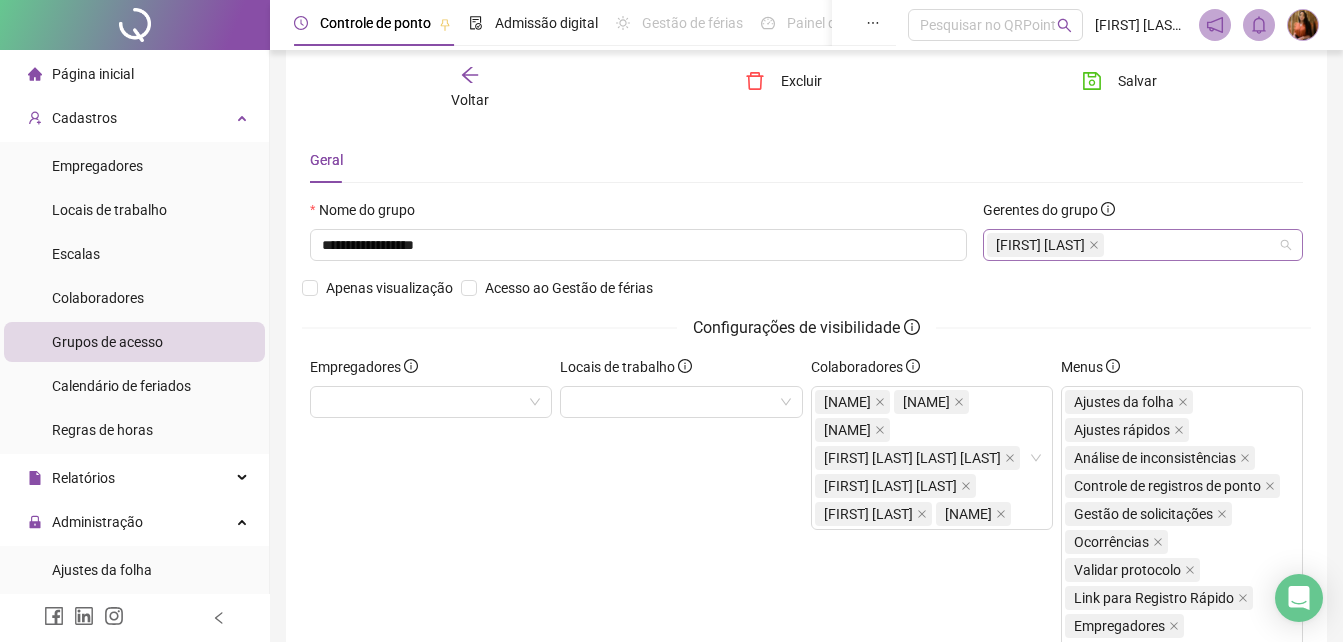 click on "[FIRST] [LAST]" at bounding box center [1049, 245] 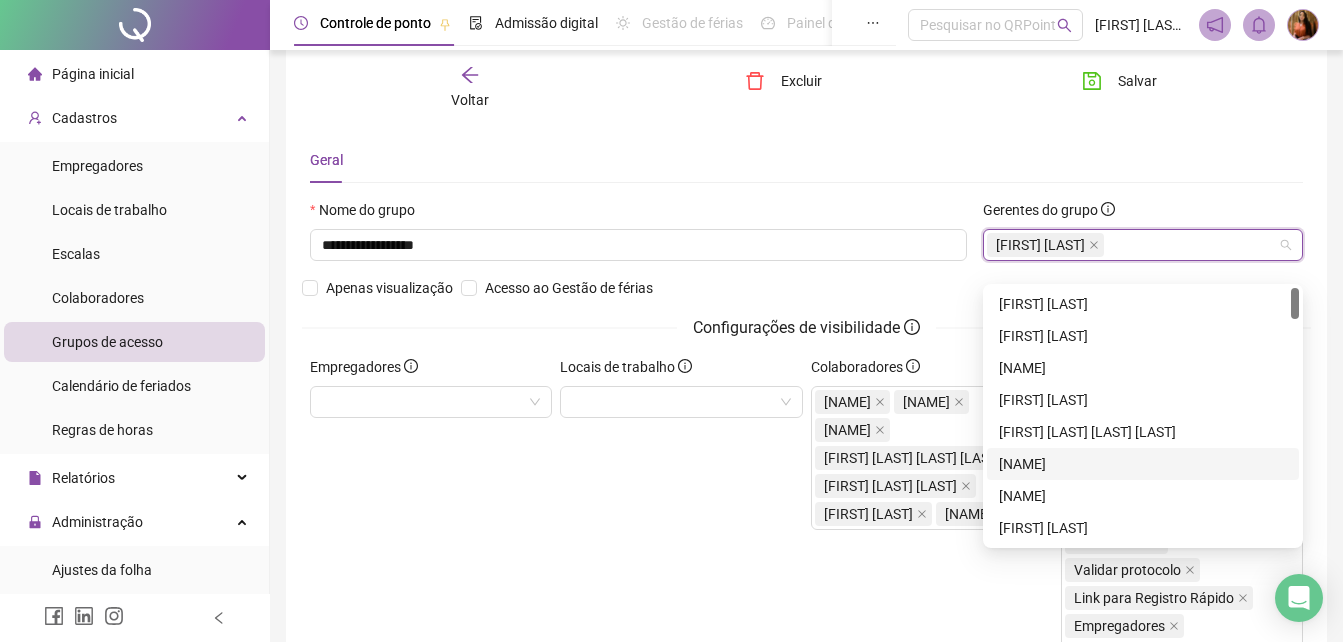 click on "[FIRST] [LAST]" at bounding box center [1143, 464] 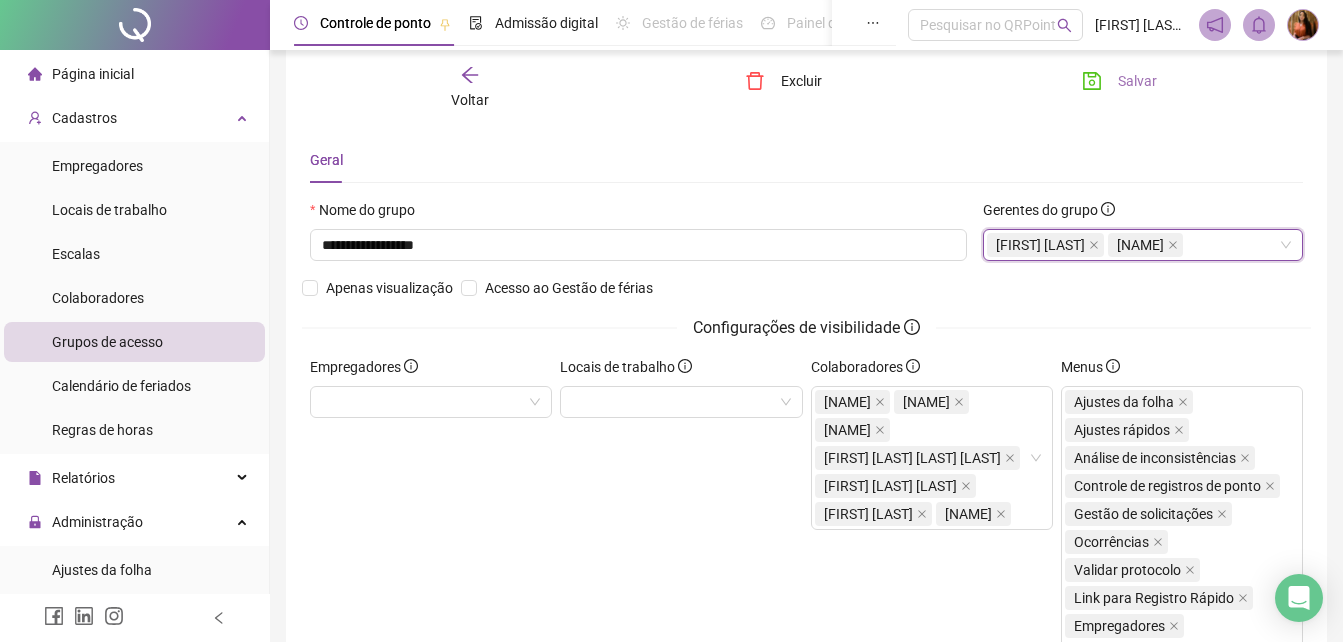 click on "Salvar" at bounding box center (1137, 81) 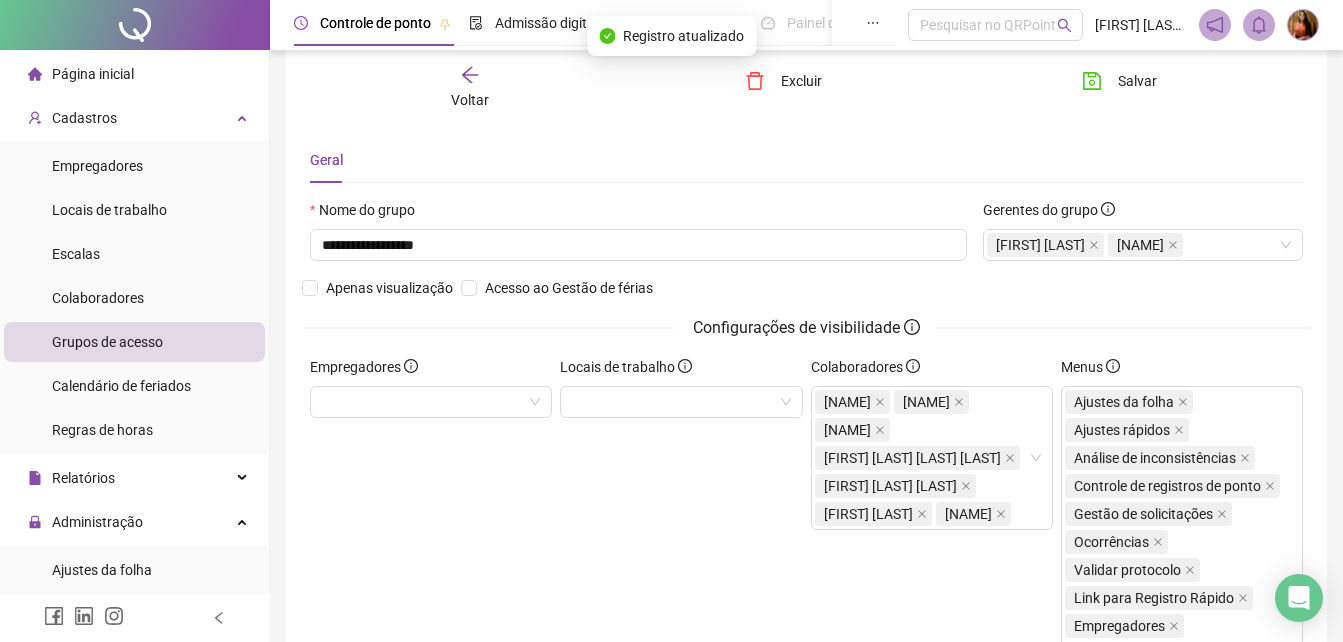 click 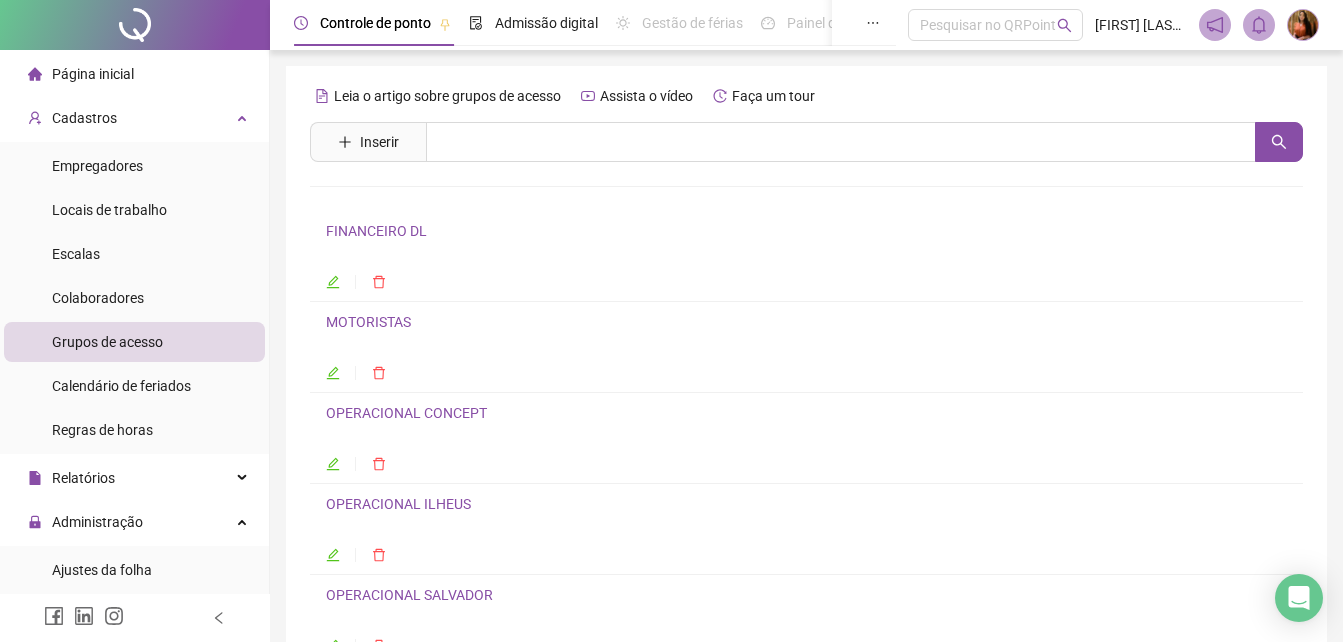scroll, scrollTop: 165, scrollLeft: 0, axis: vertical 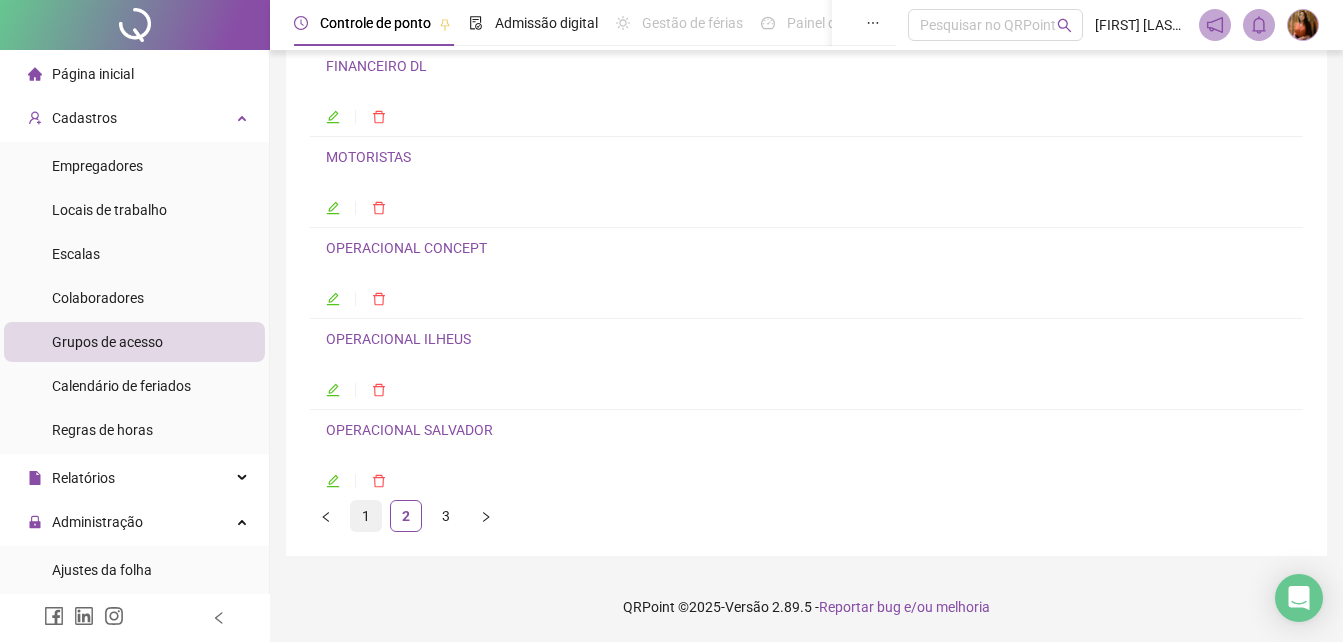 click on "1" at bounding box center [366, 516] 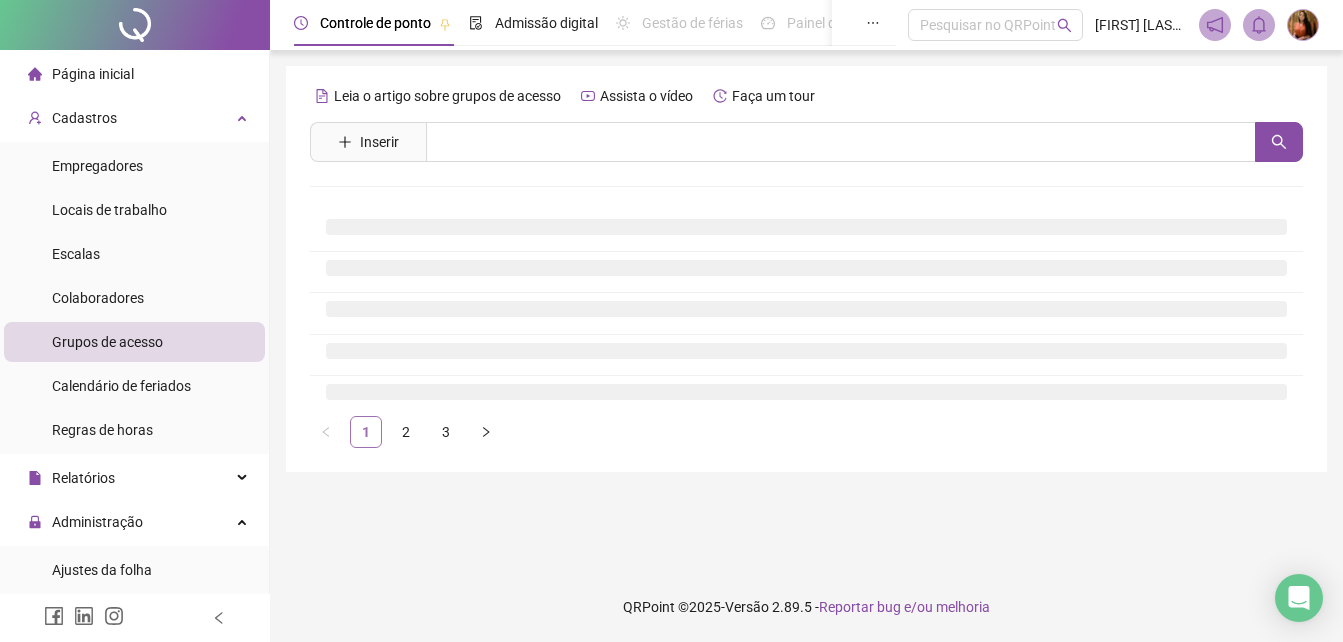 scroll, scrollTop: 0, scrollLeft: 0, axis: both 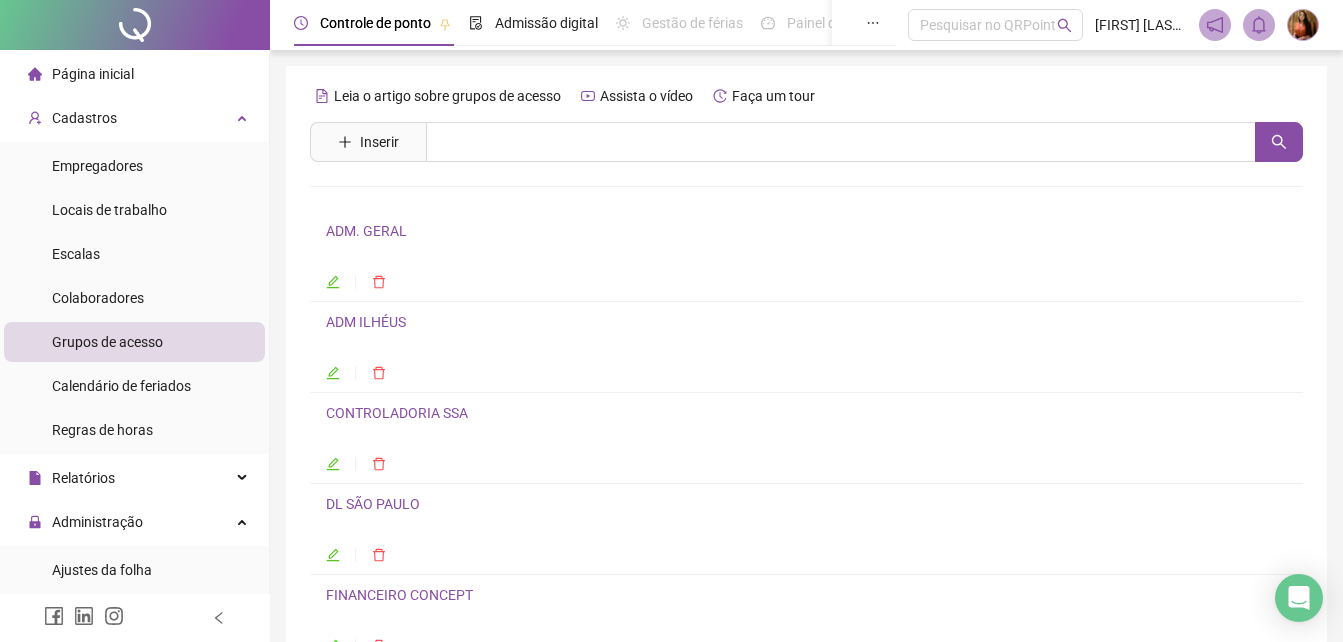 click 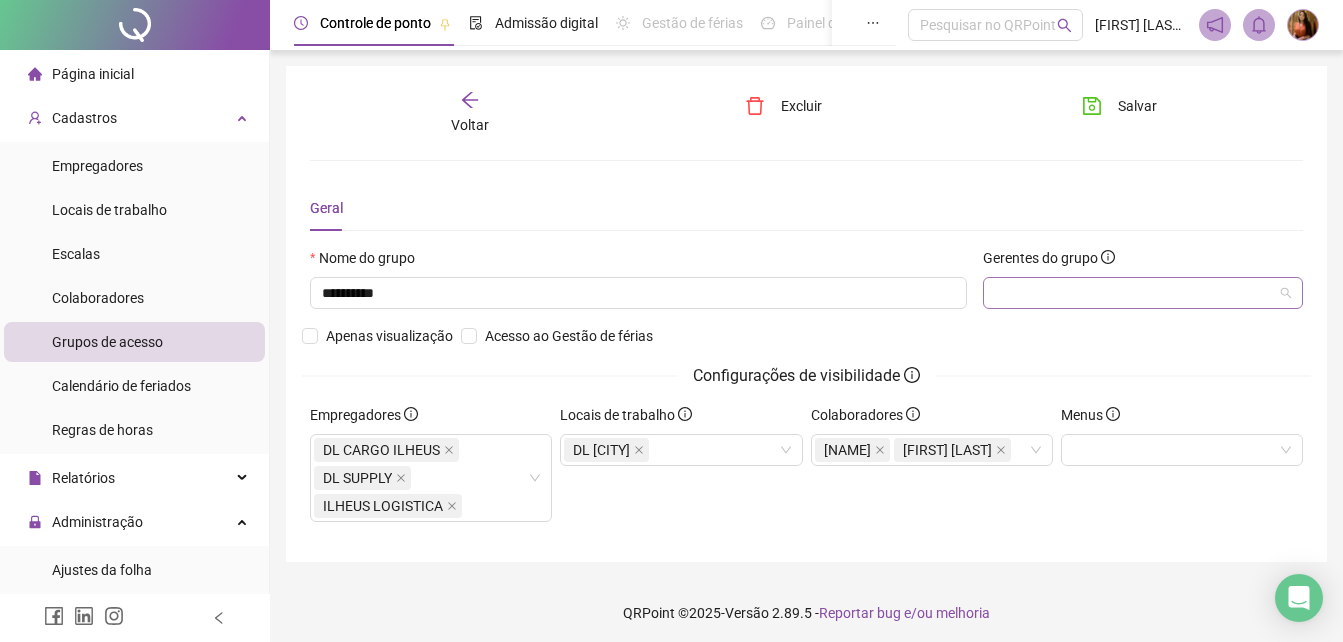 click at bounding box center (1143, 293) 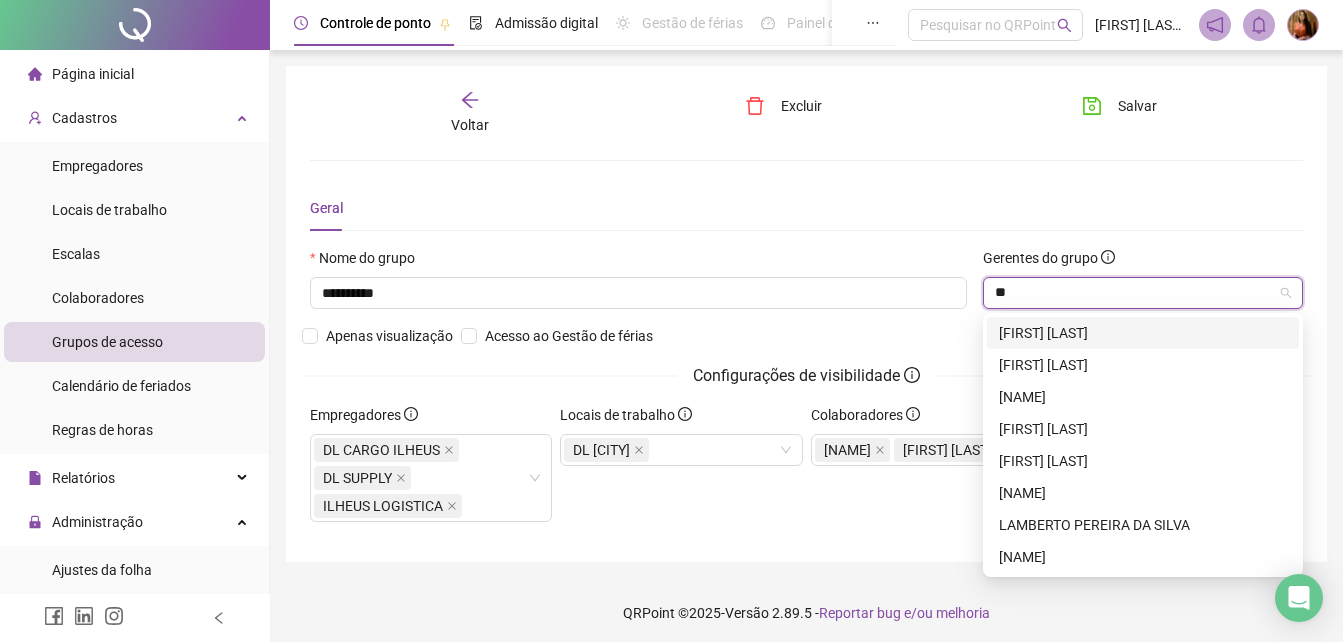 type on "*" 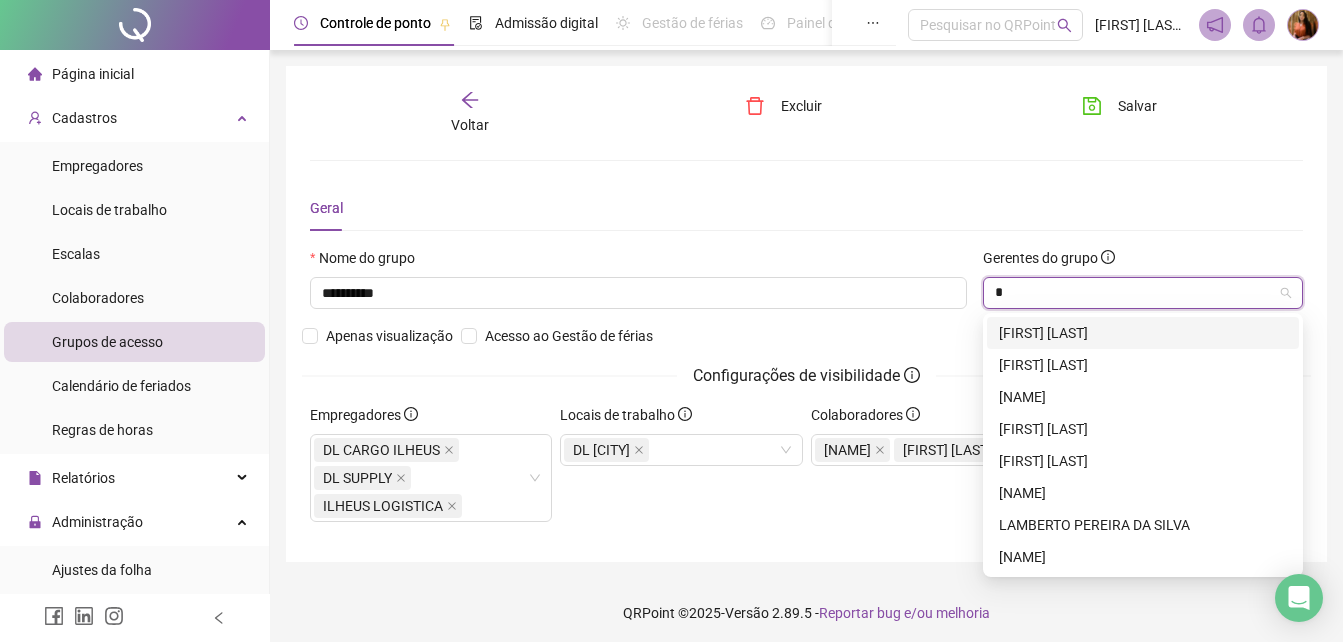 type 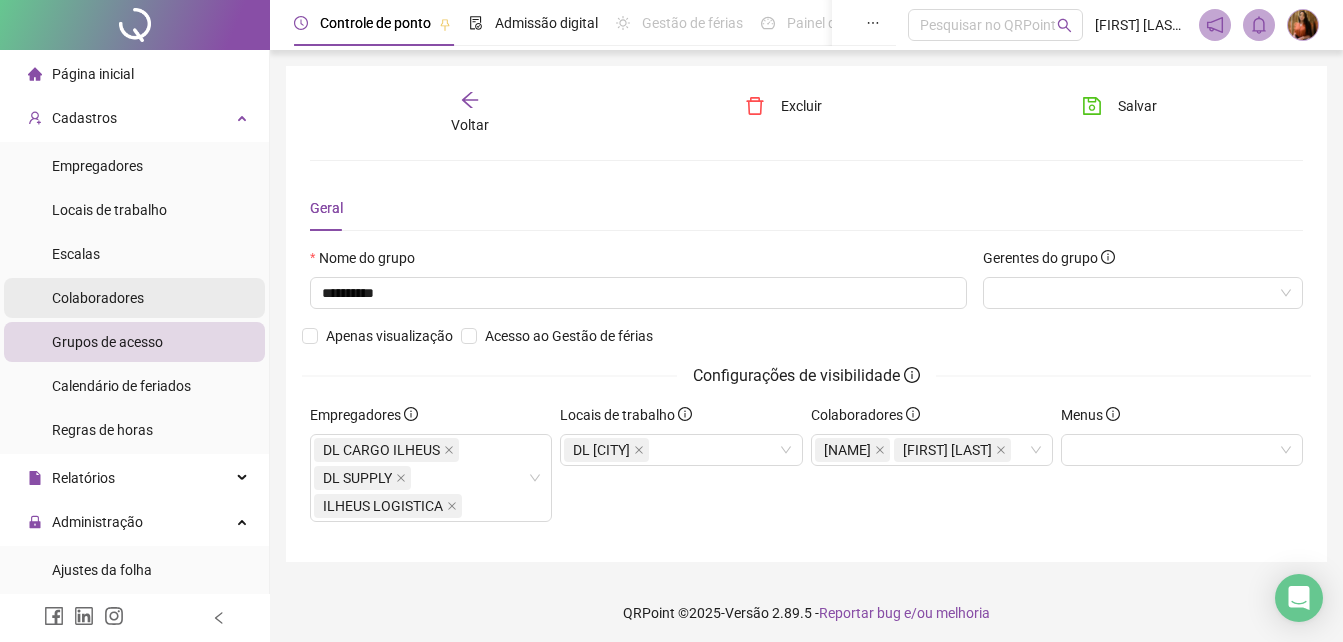 click on "Colaboradores" at bounding box center (134, 298) 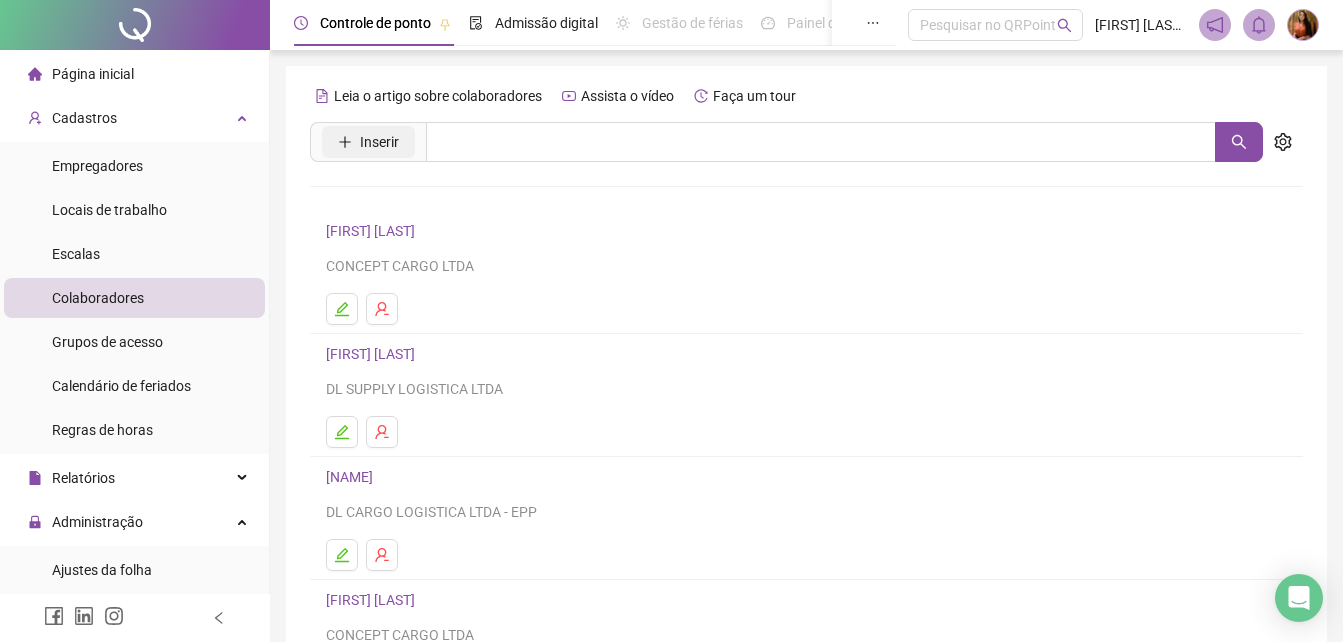 click on "Inserir" at bounding box center (368, 142) 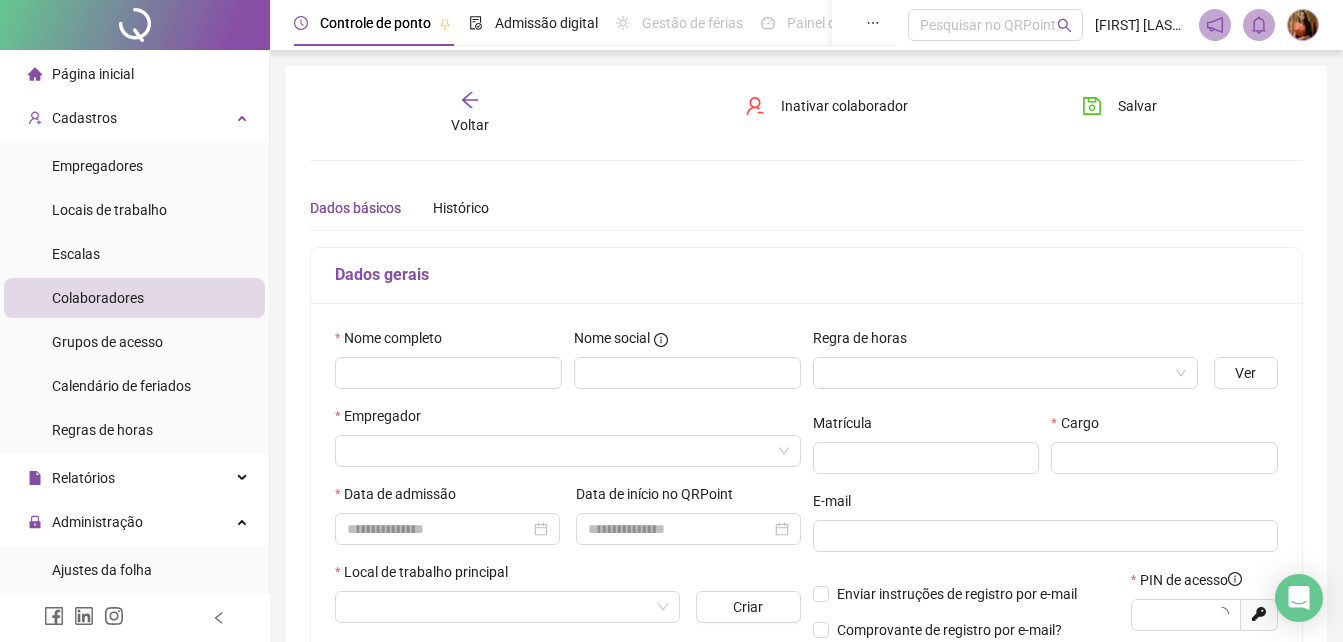 type on "*****" 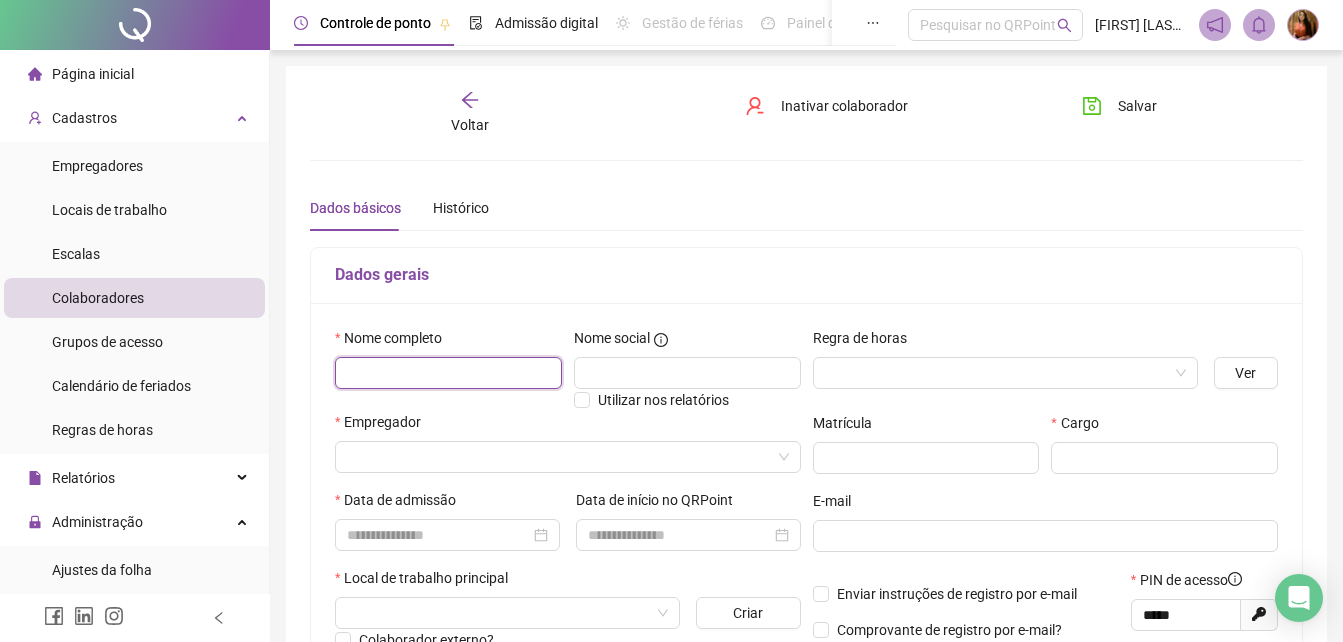 click at bounding box center (448, 373) 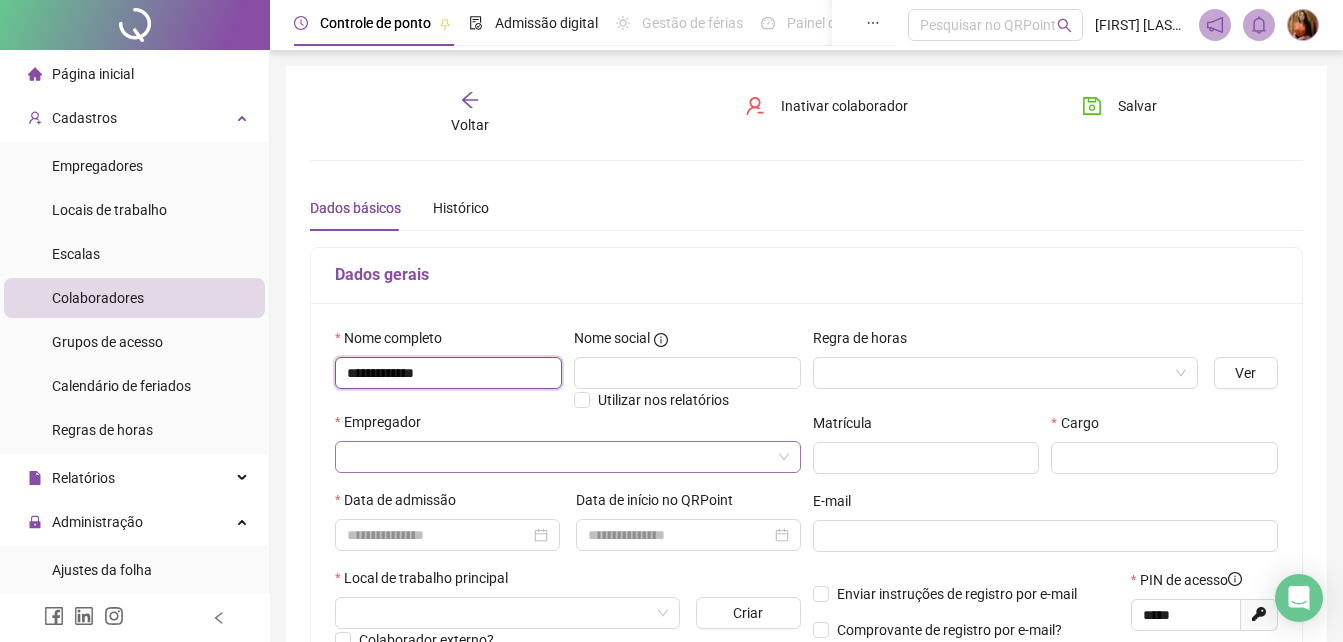 type on "**********" 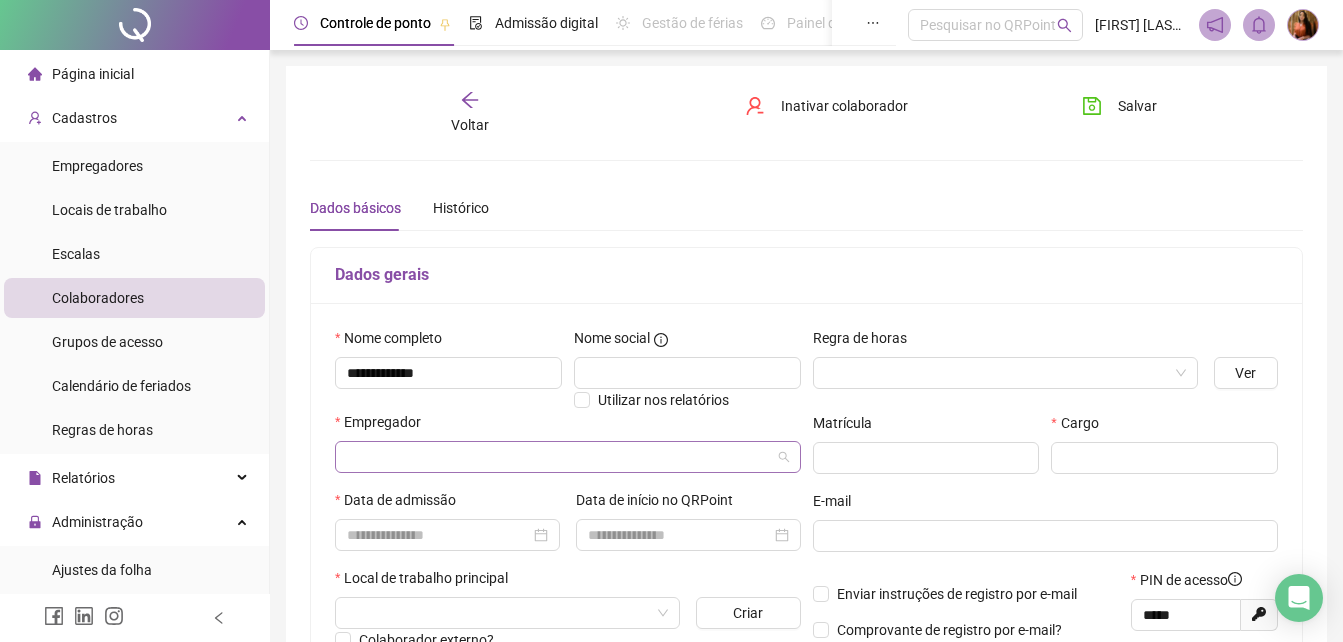 click at bounding box center [559, 457] 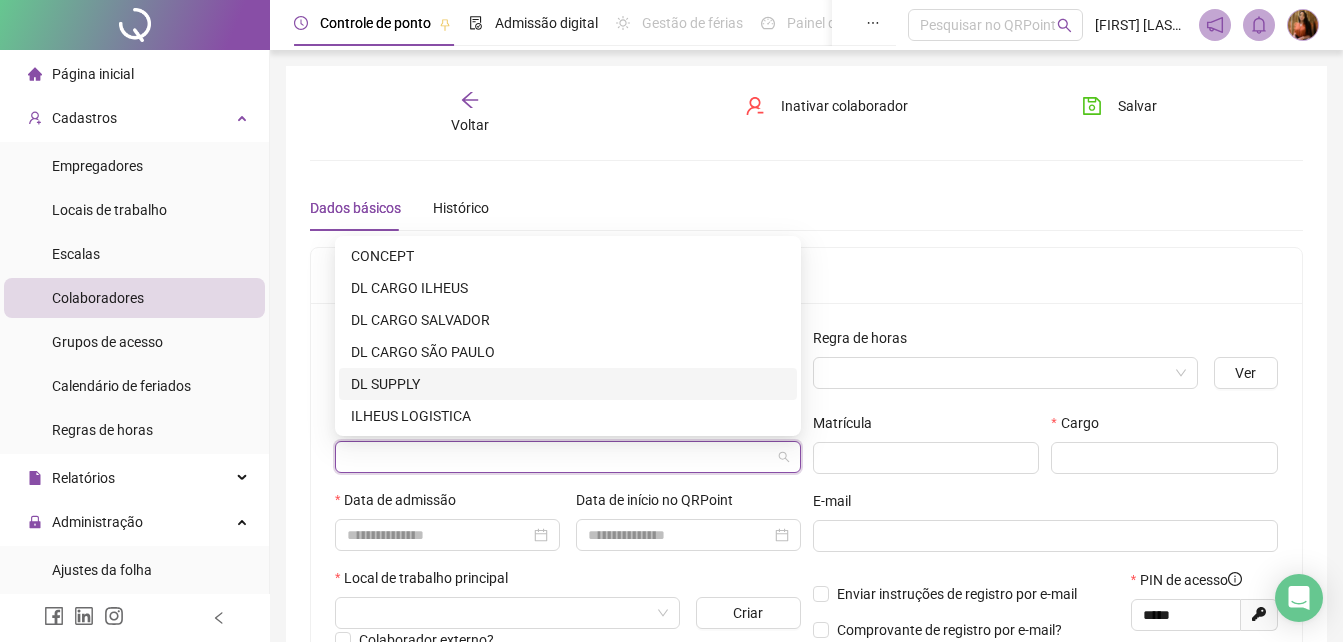 click on "DL SUPPLY" at bounding box center [568, 384] 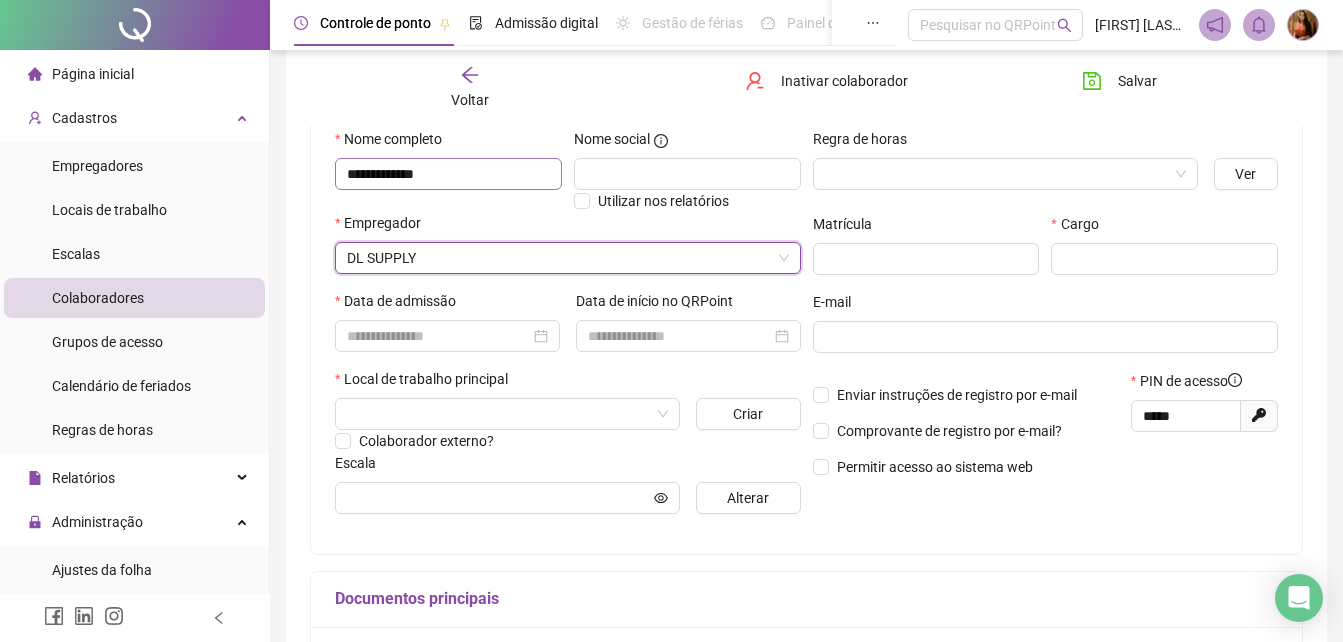 scroll, scrollTop: 200, scrollLeft: 0, axis: vertical 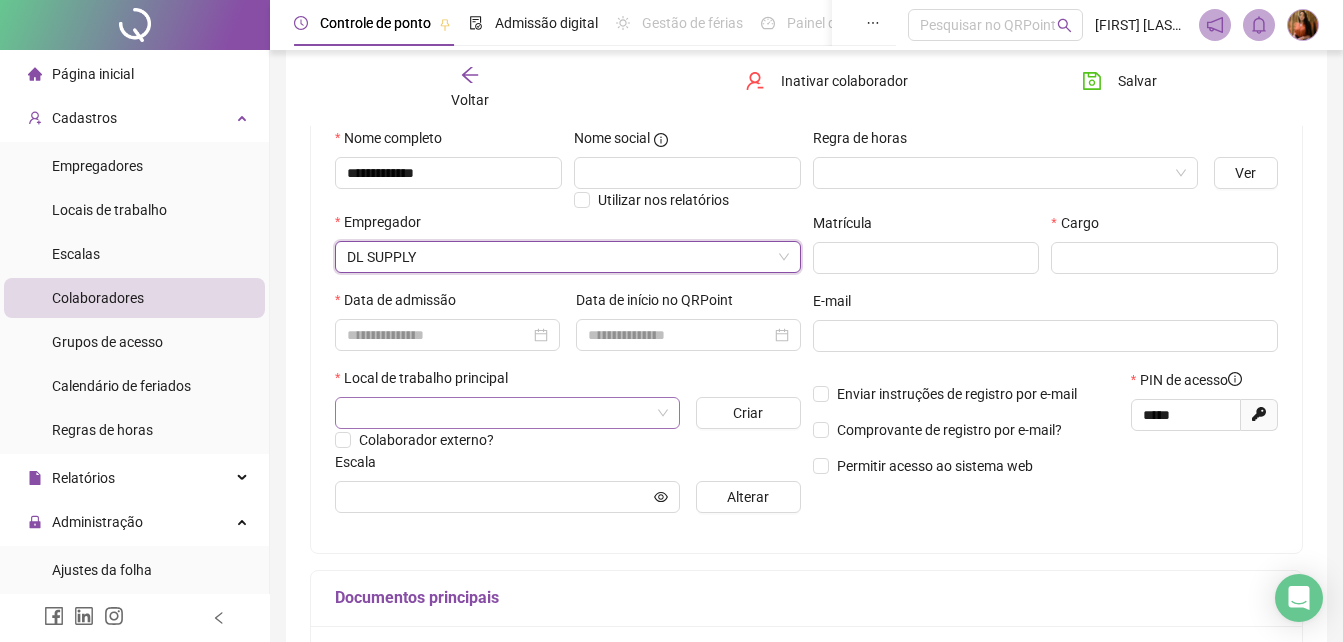 click at bounding box center (498, 413) 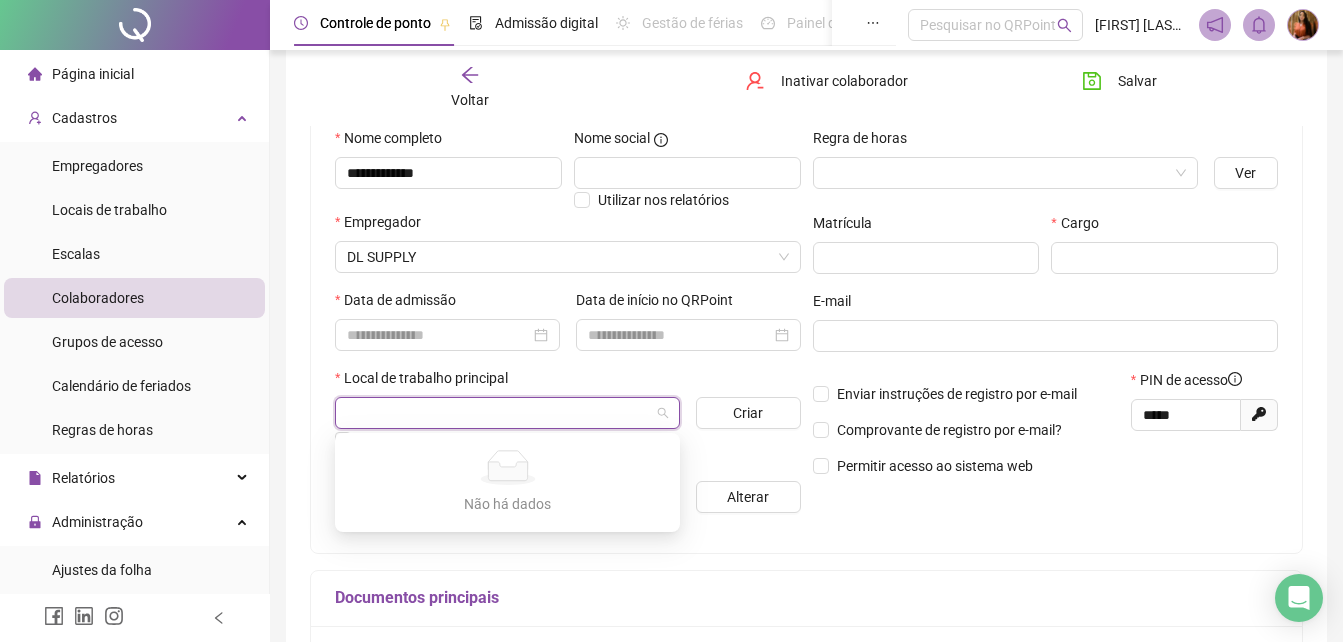 click at bounding box center (498, 413) 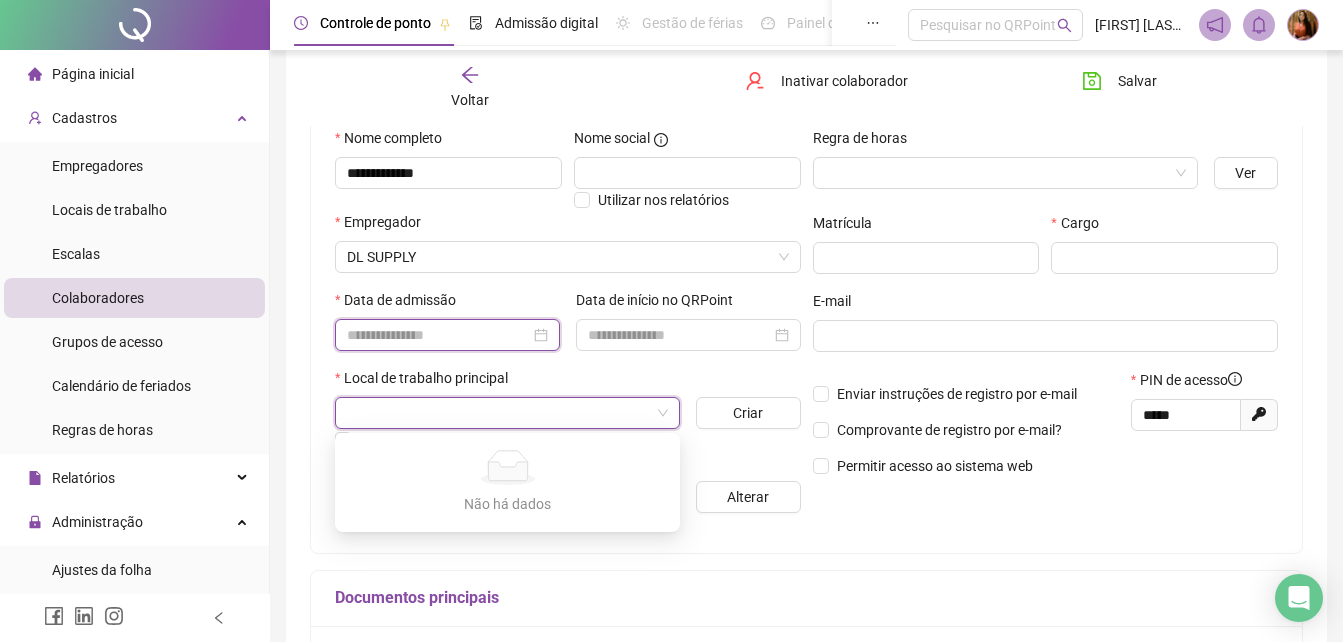 click at bounding box center (438, 335) 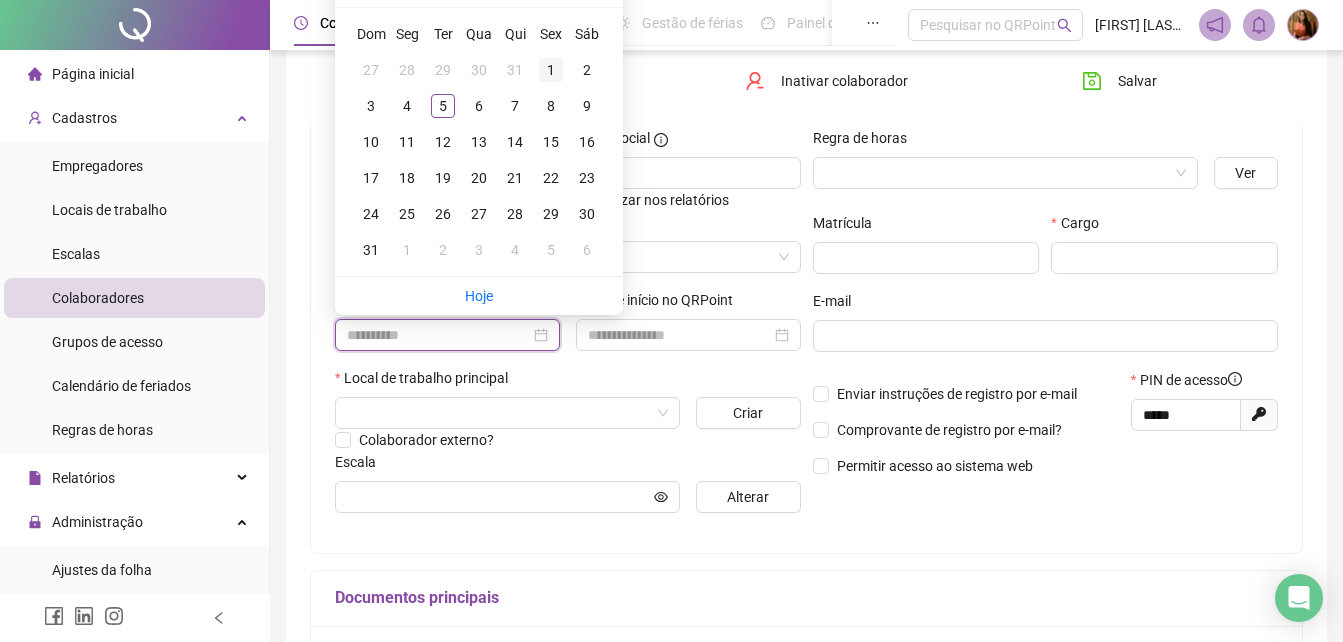 type on "**********" 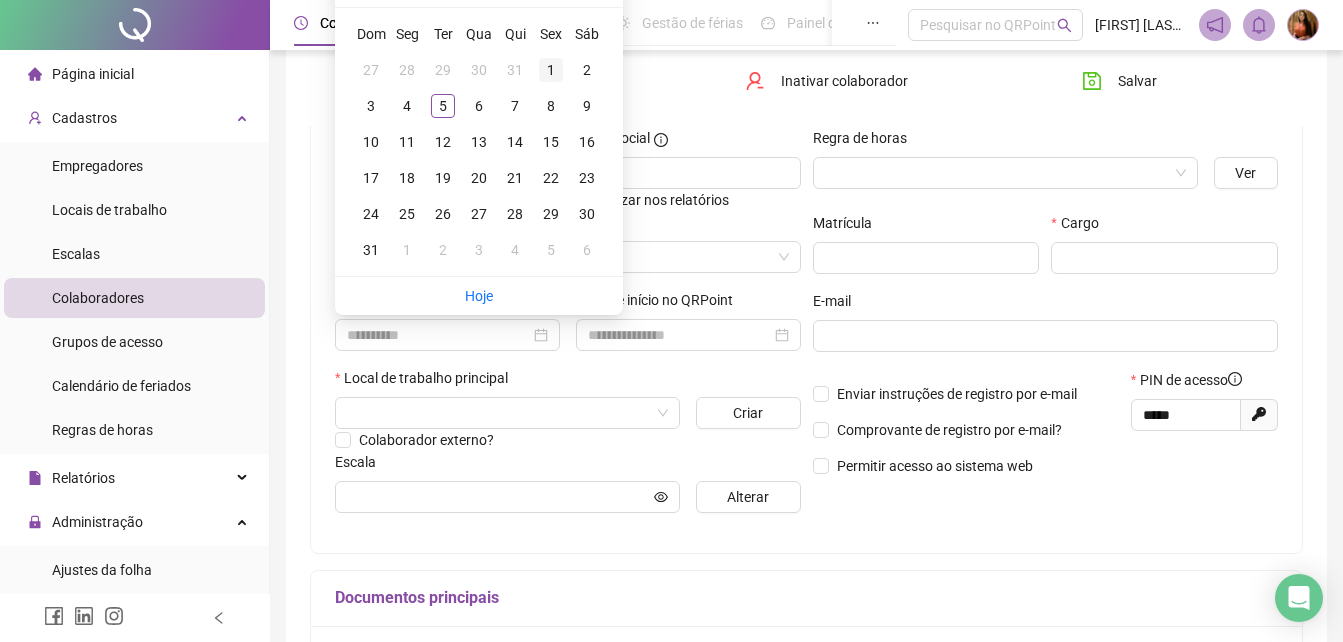 click on "1" at bounding box center (551, 70) 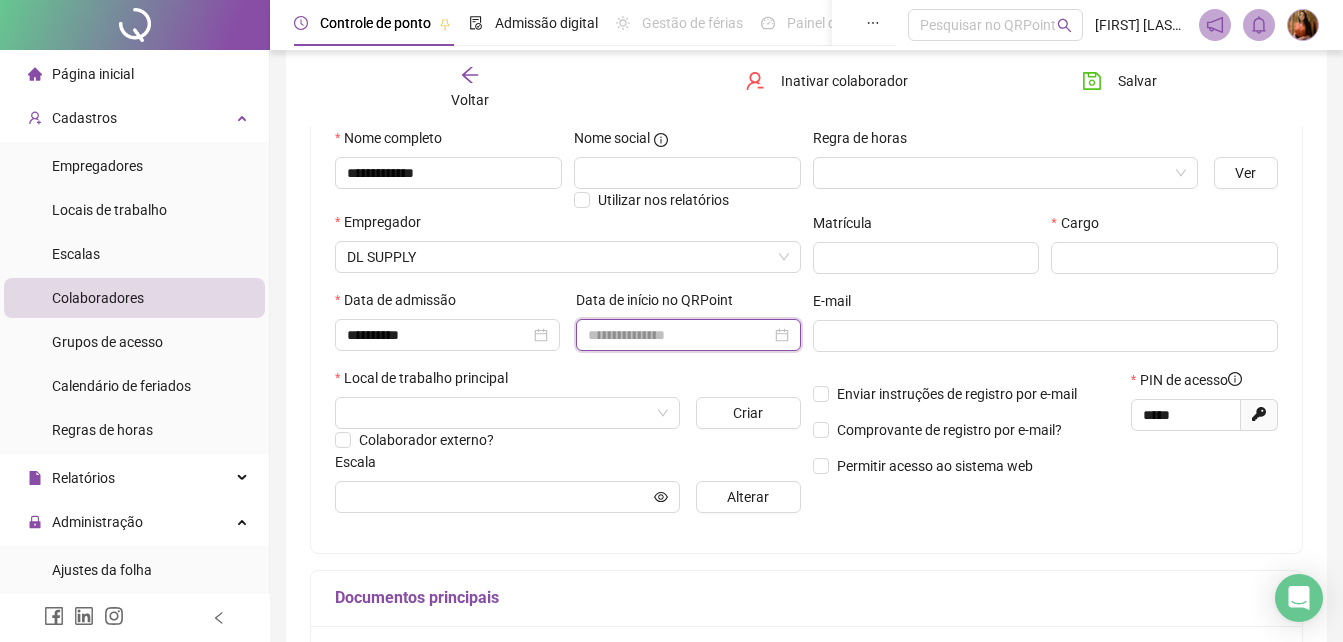 click at bounding box center (679, 335) 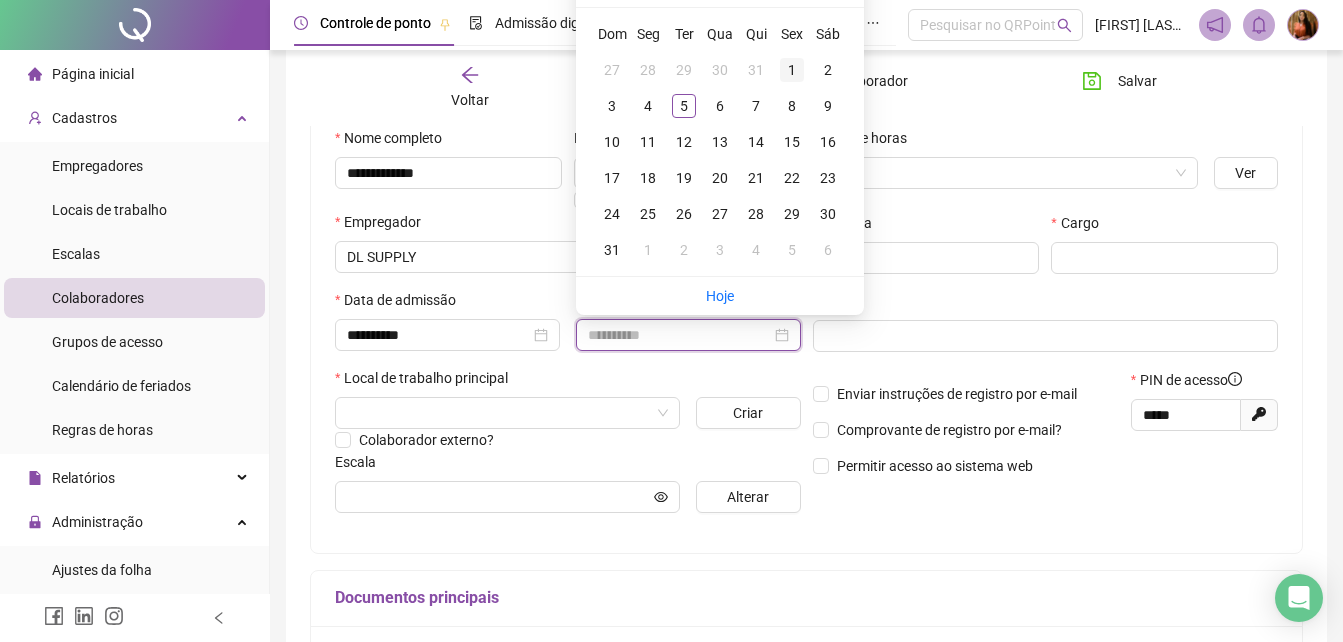 type on "**********" 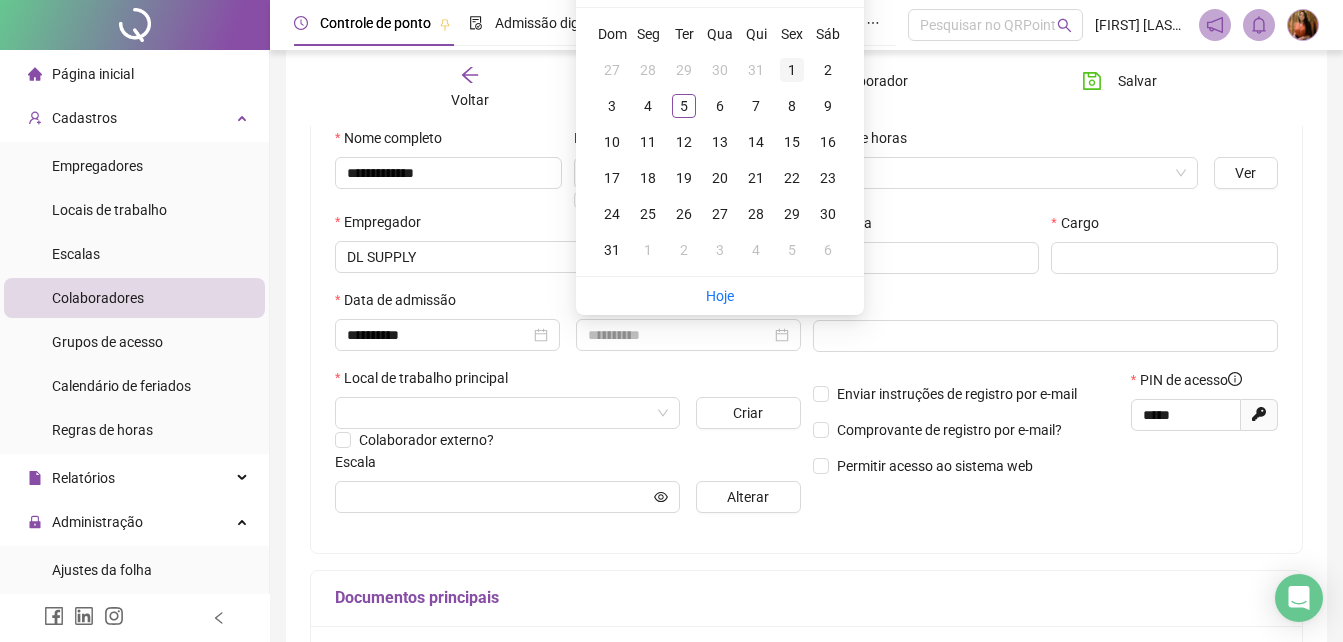 click on "1" at bounding box center [792, 70] 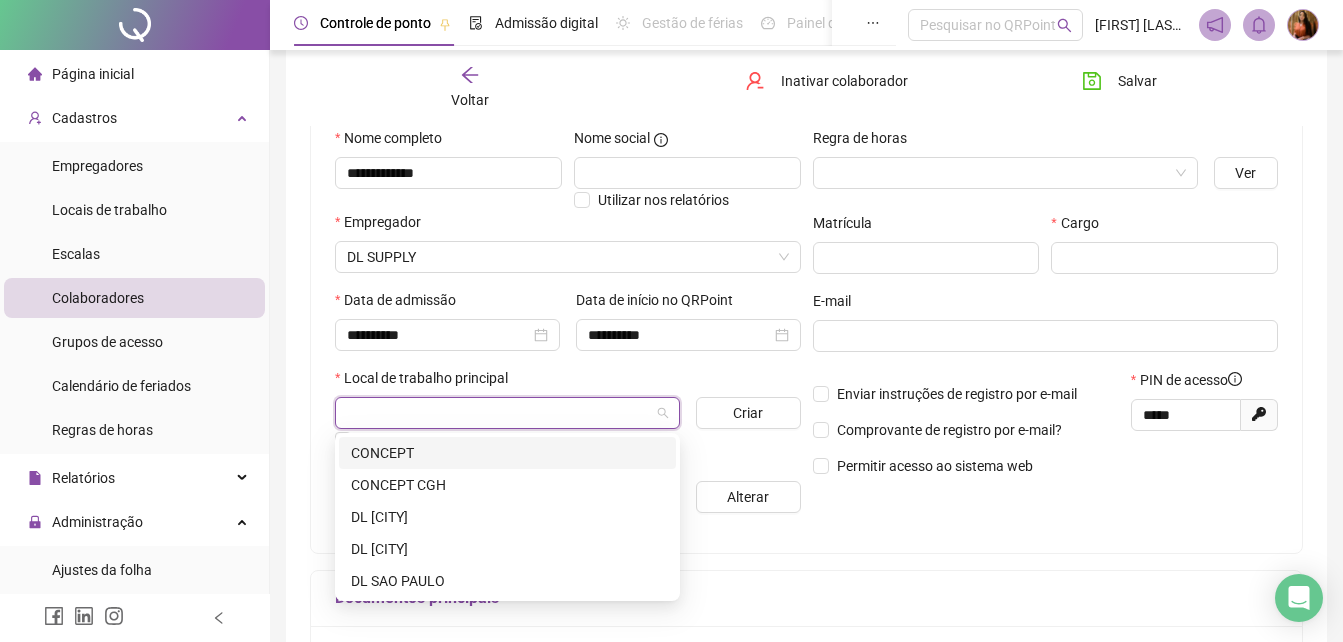 click at bounding box center [498, 413] 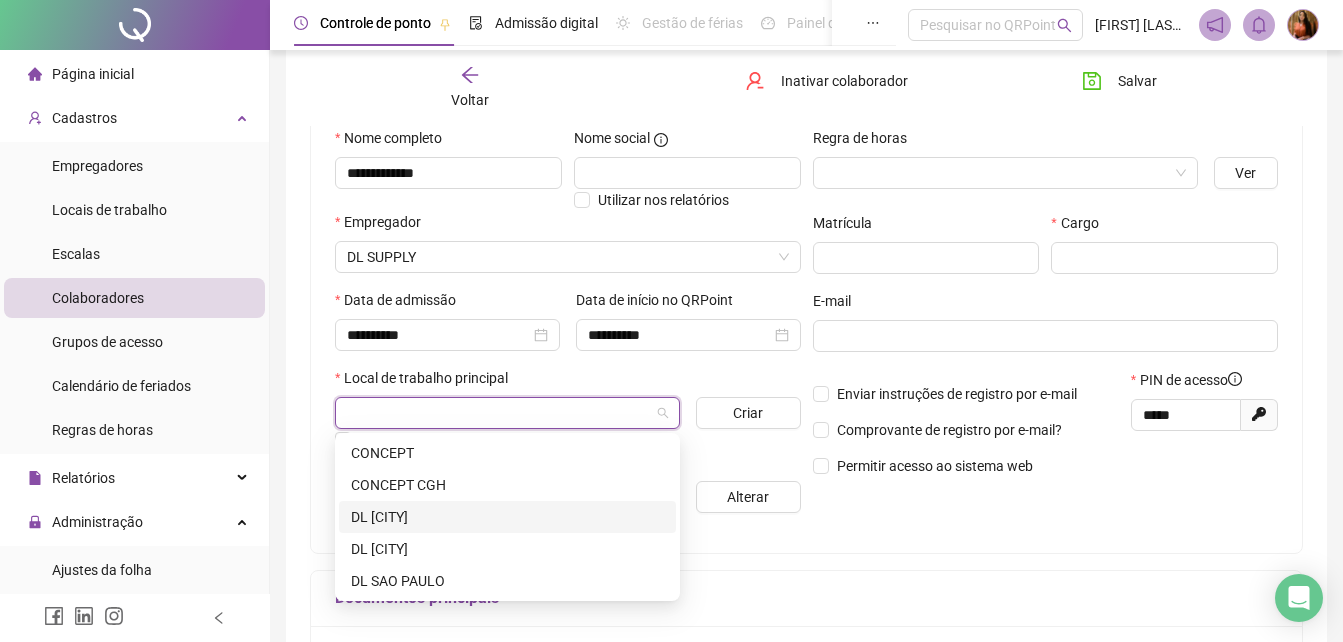 click on "DL ILHEUS" at bounding box center [507, 517] 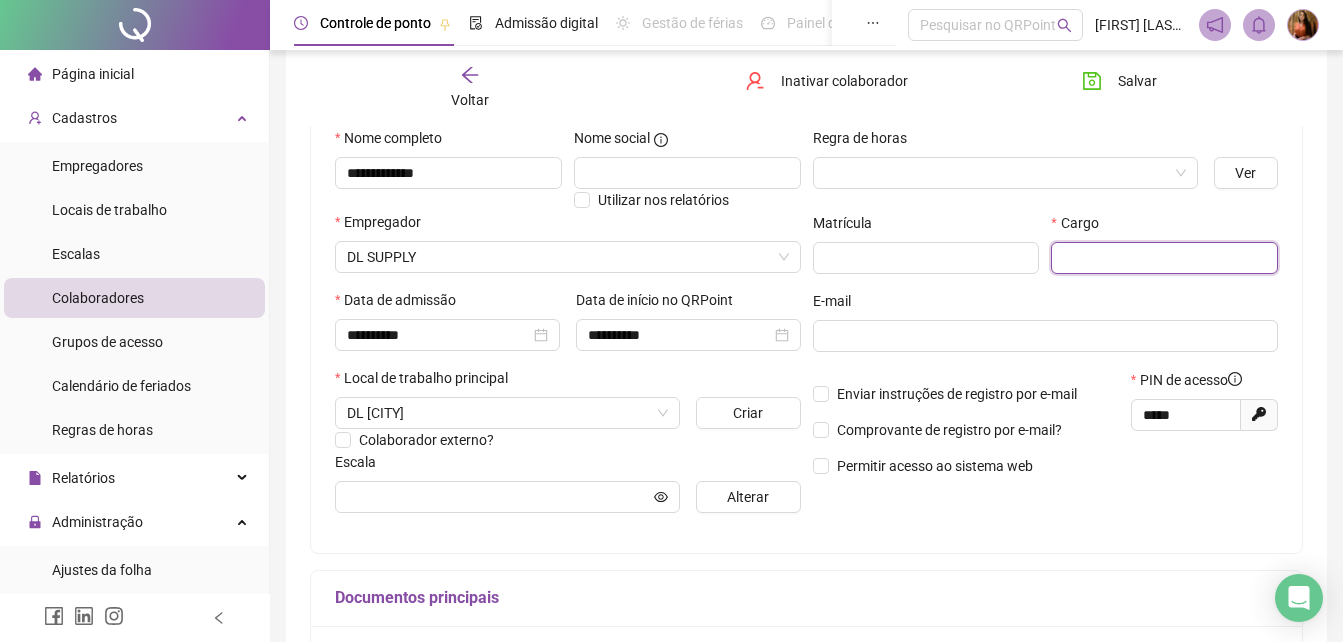 click at bounding box center (1164, 258) 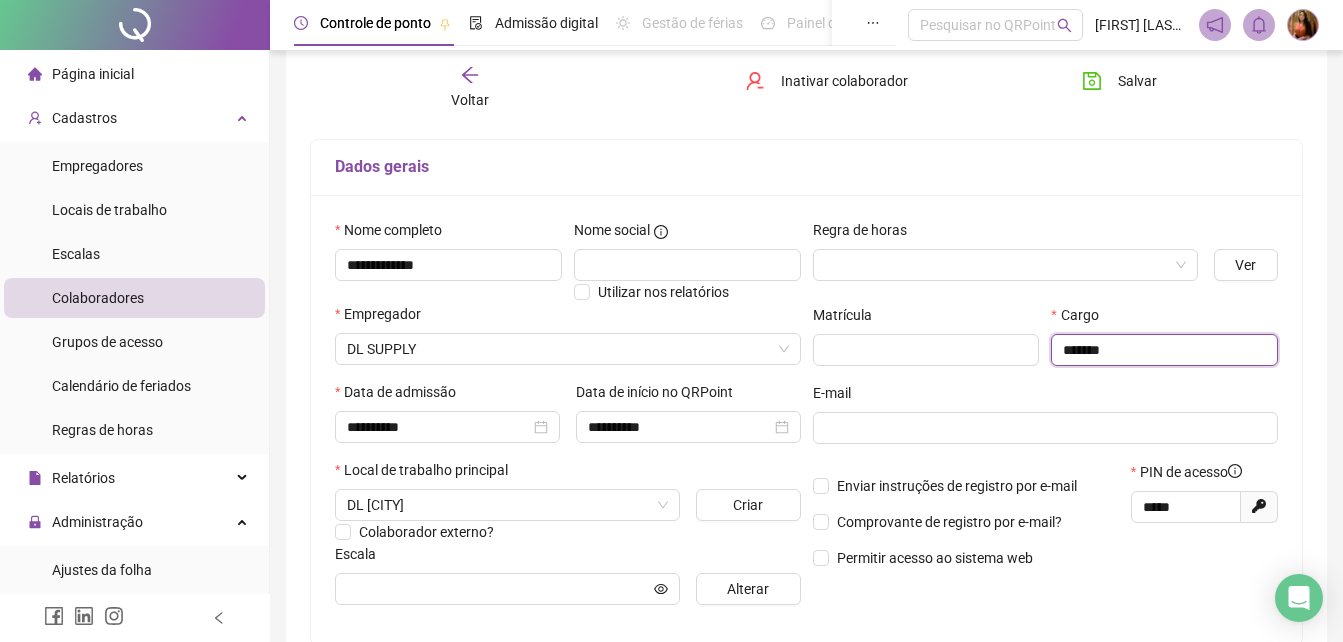 scroll, scrollTop: 49, scrollLeft: 0, axis: vertical 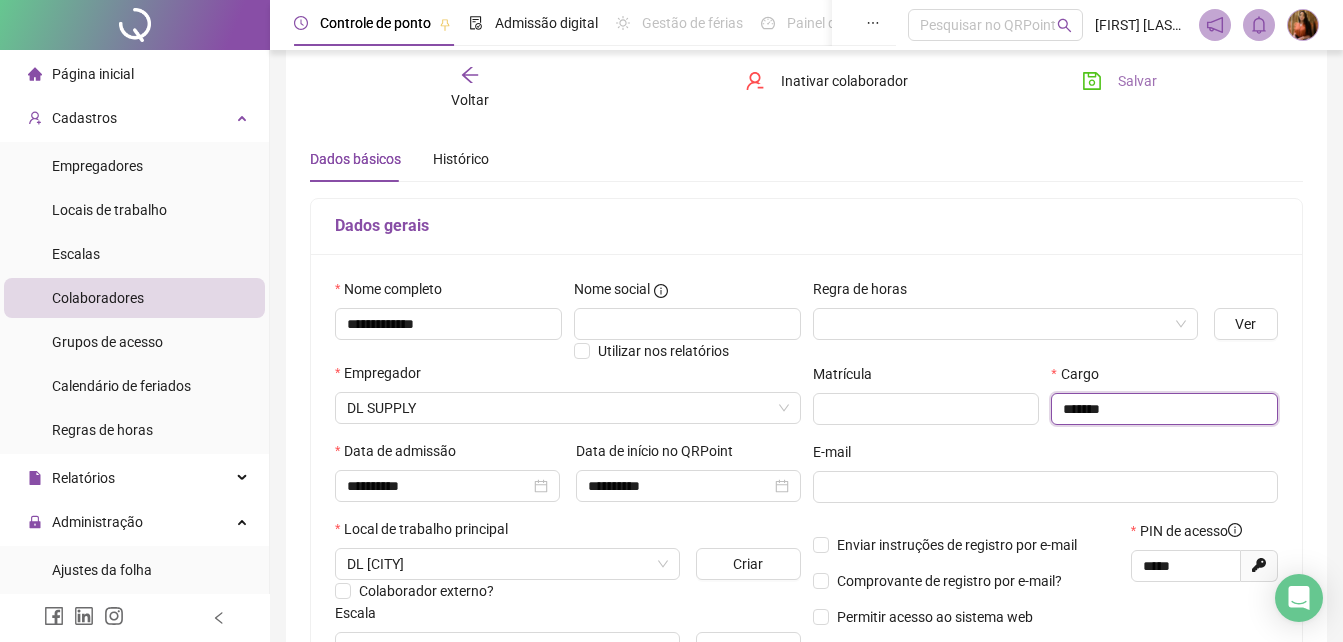 type on "*******" 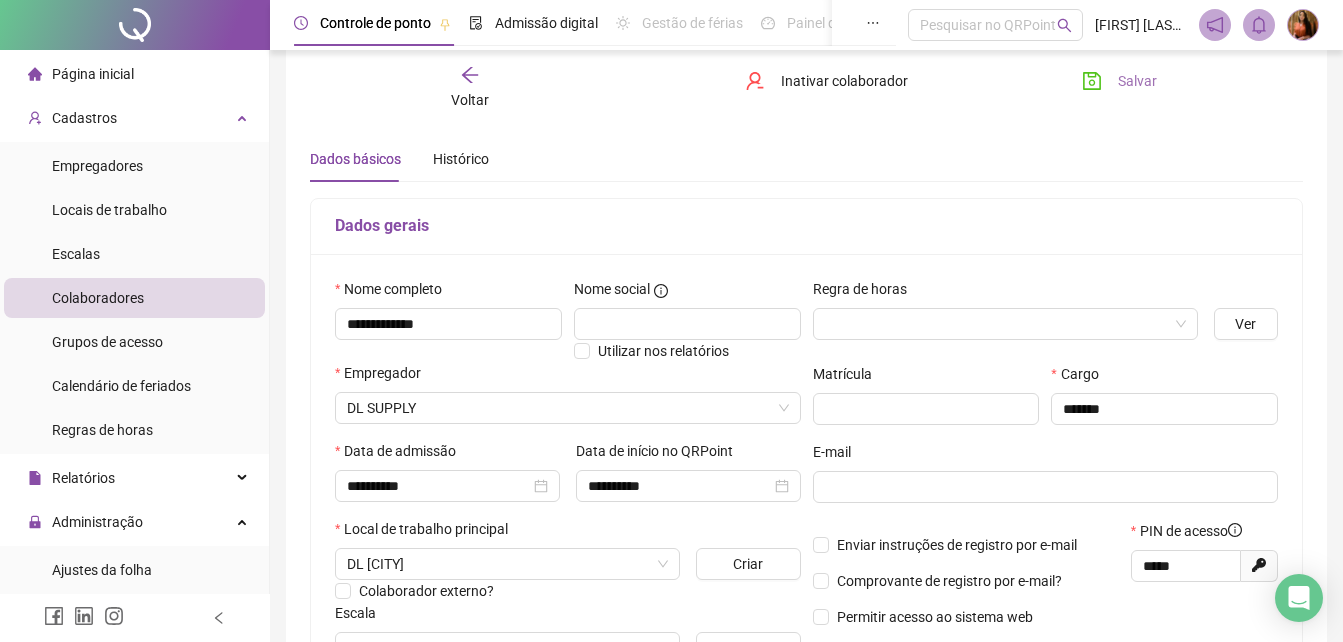 click on "Salvar" at bounding box center [1137, 81] 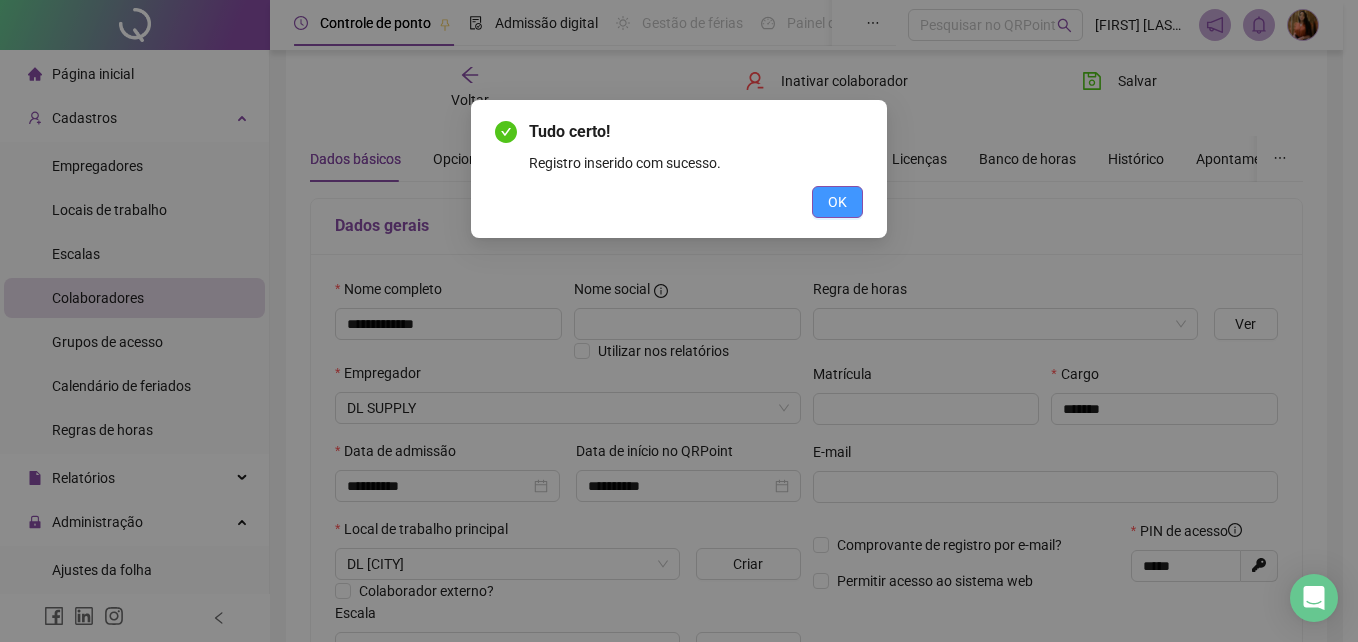 click on "OK" at bounding box center [837, 202] 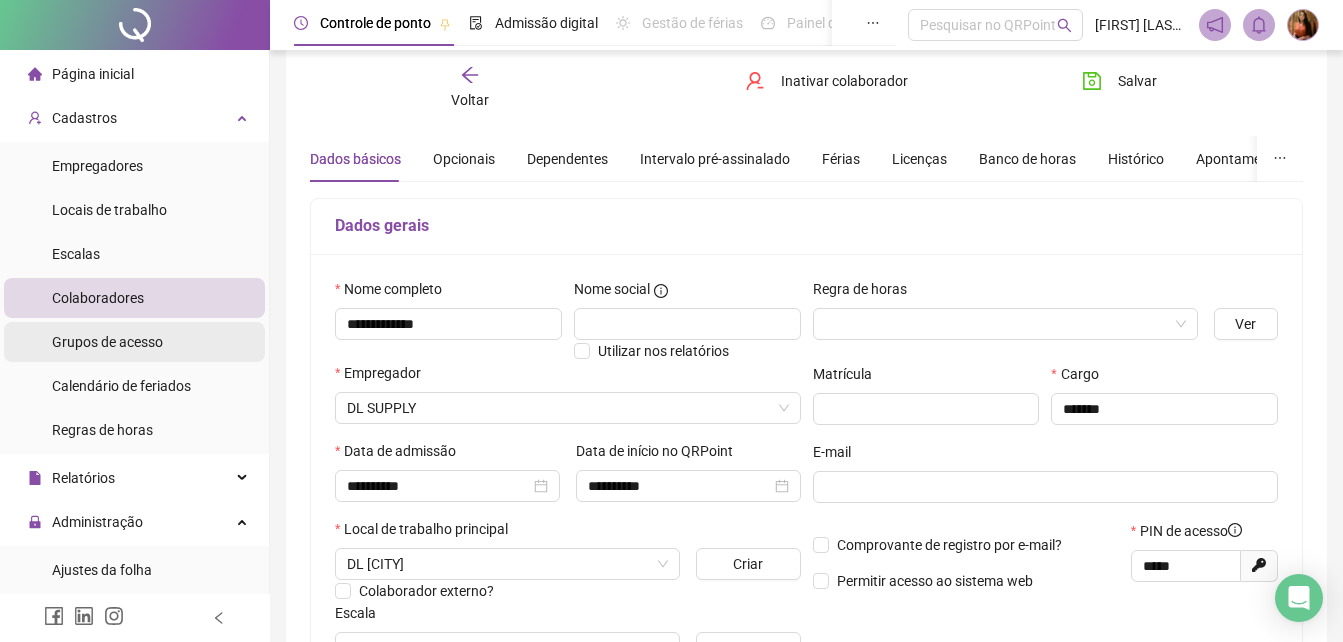click on "Grupos de acesso" at bounding box center (107, 342) 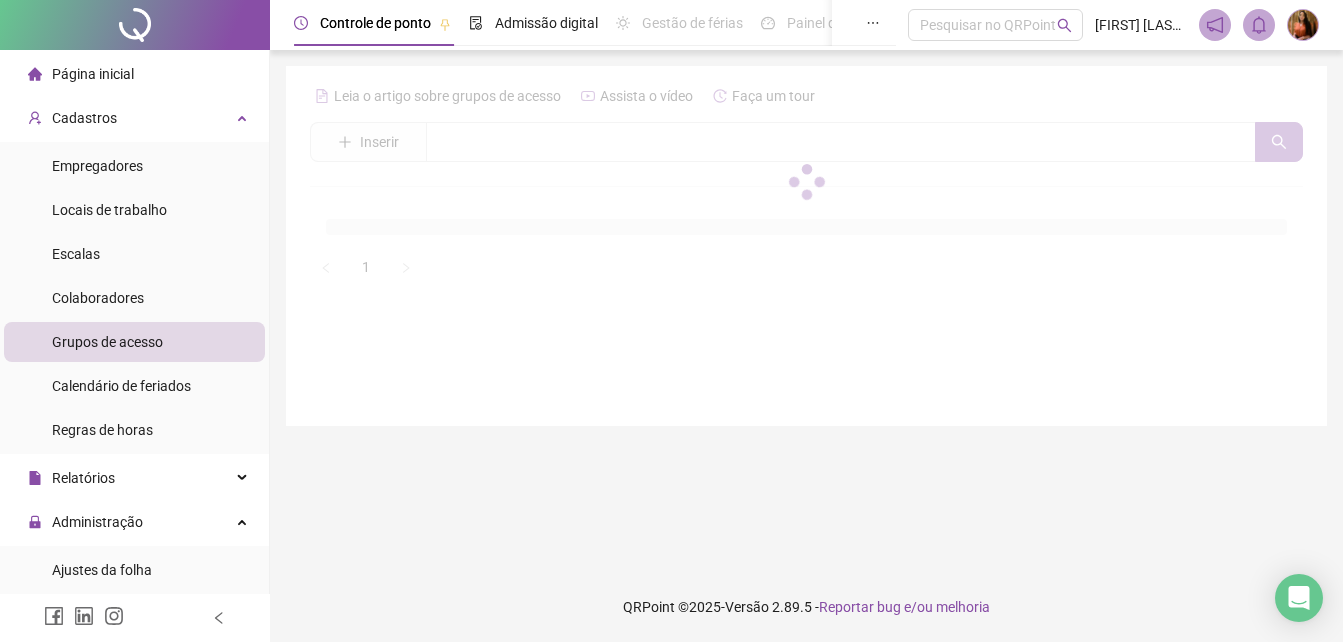 scroll, scrollTop: 0, scrollLeft: 0, axis: both 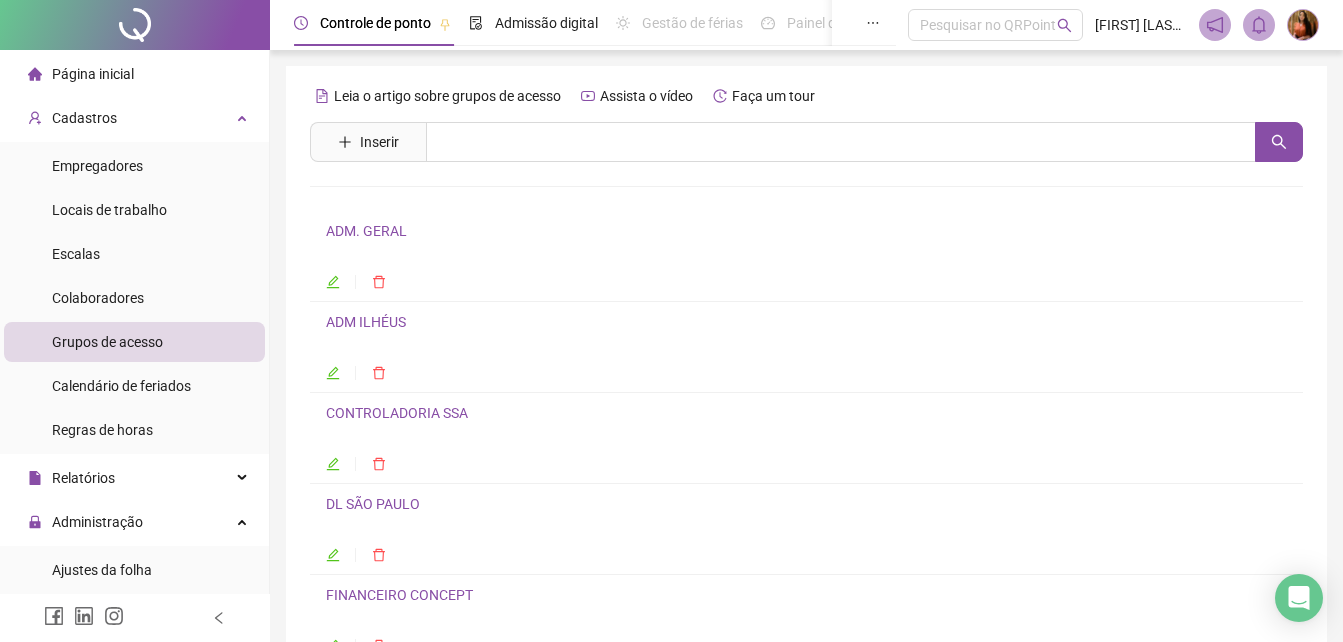 click 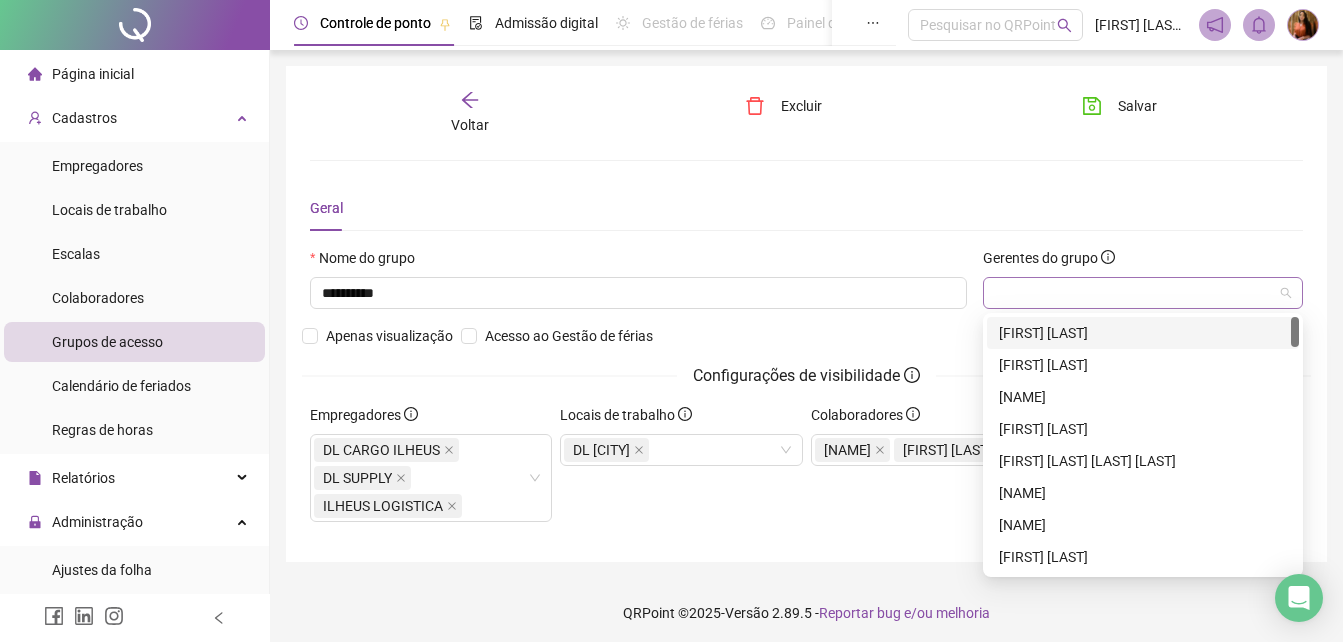 click at bounding box center (1143, 293) 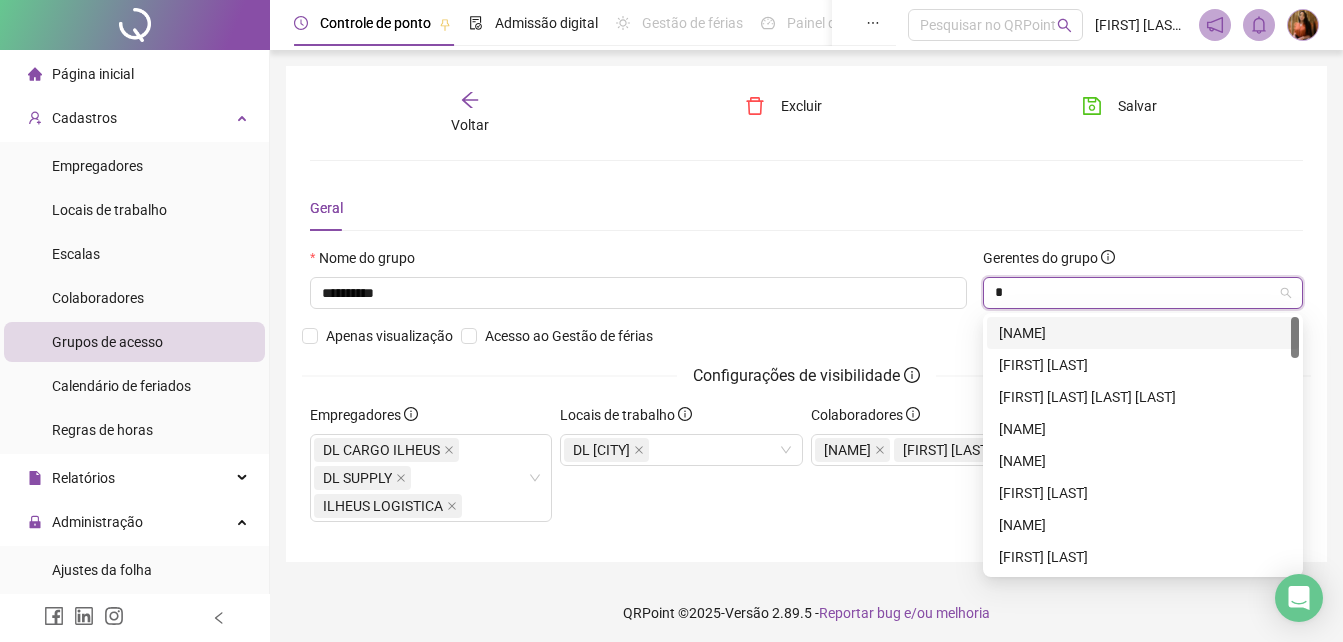 type on "**" 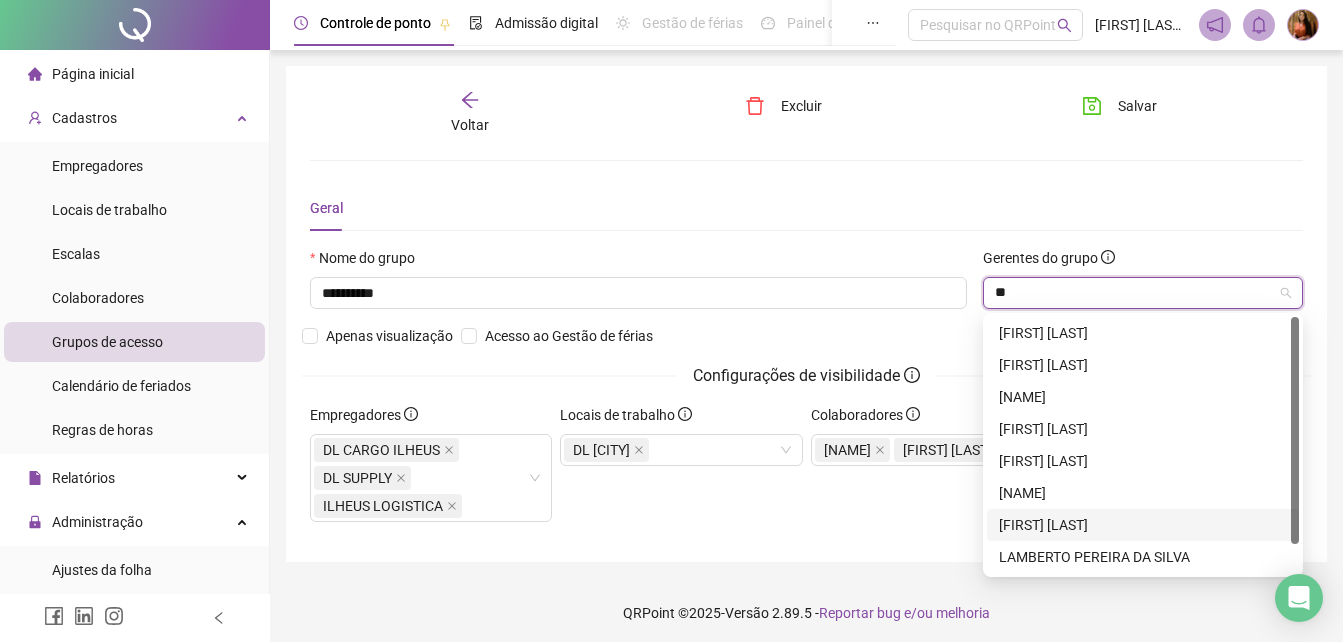 click on "[FIRST] [LAST]" at bounding box center (1143, 525) 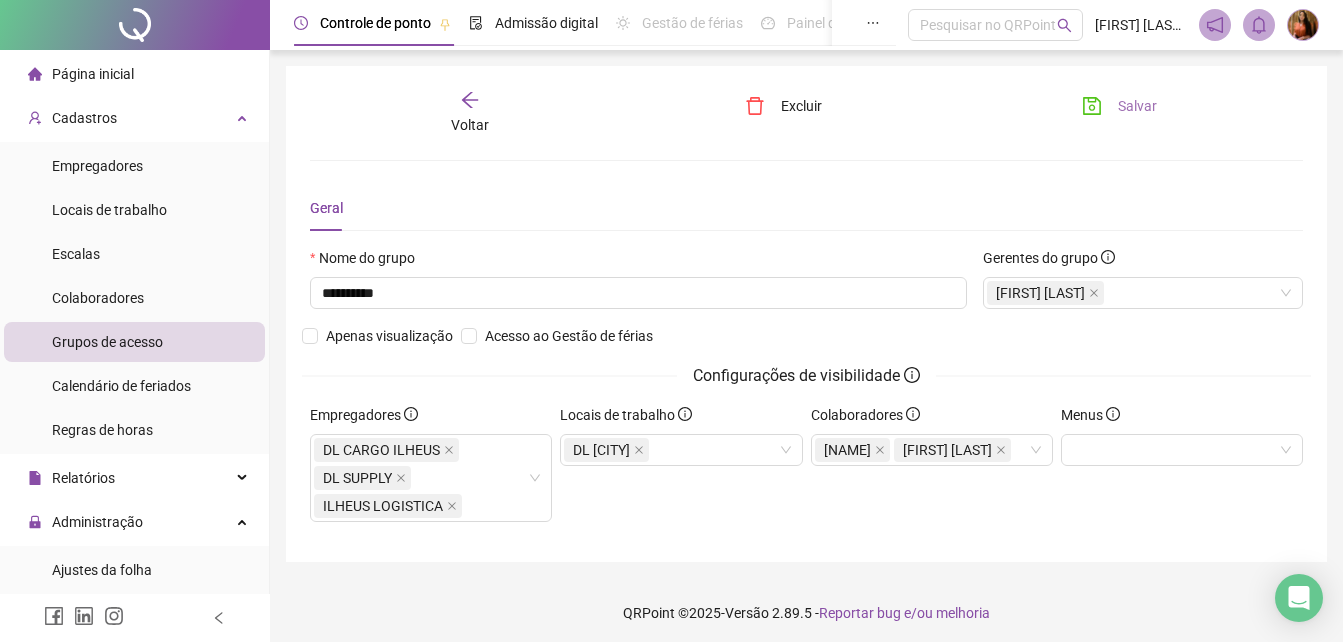 click on "Salvar" at bounding box center (1137, 106) 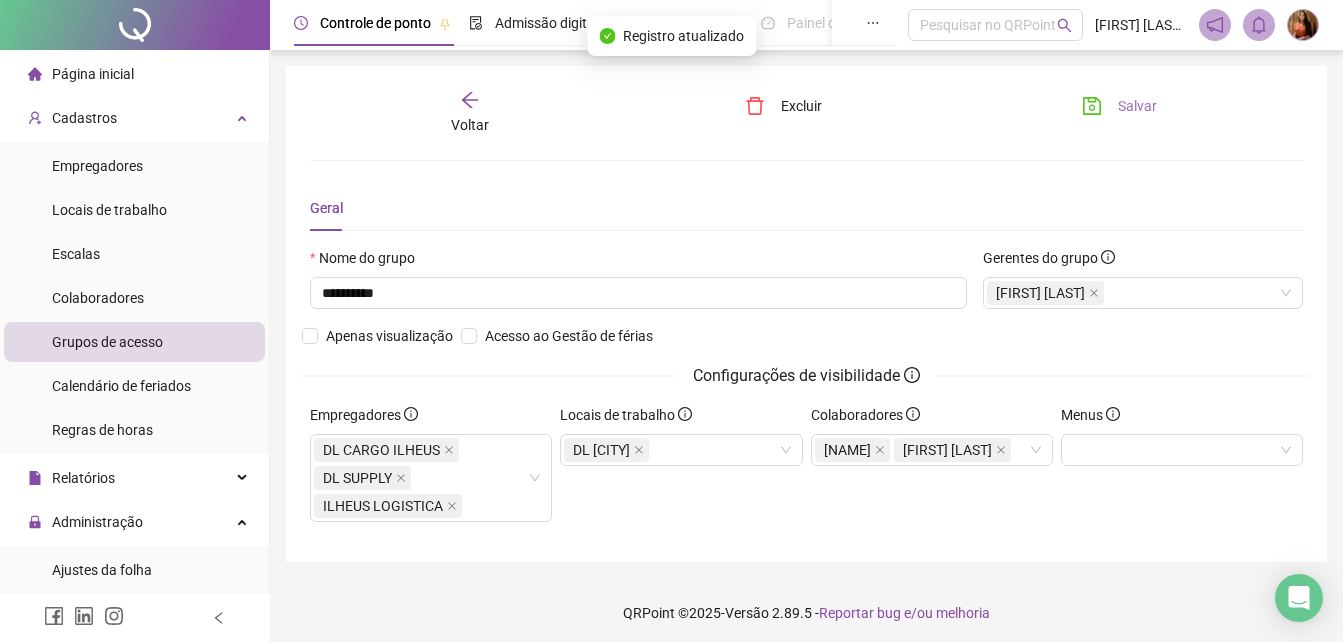 click on "Salvar" at bounding box center (1137, 106) 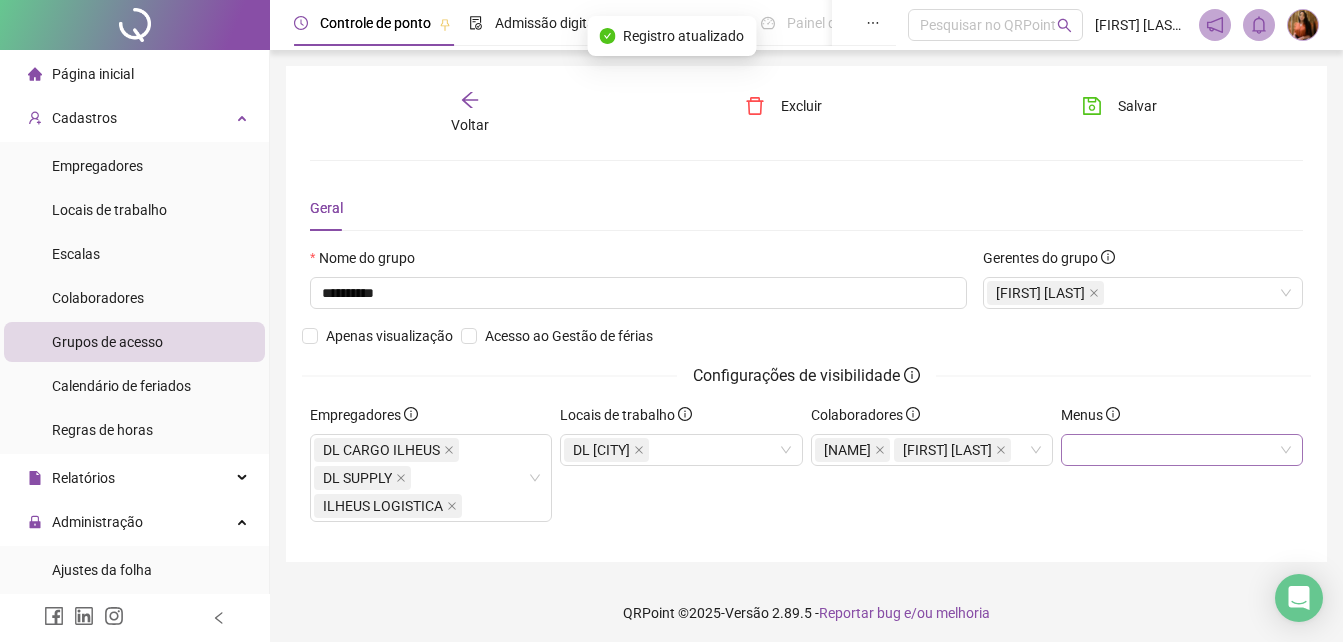 click at bounding box center (1182, 450) 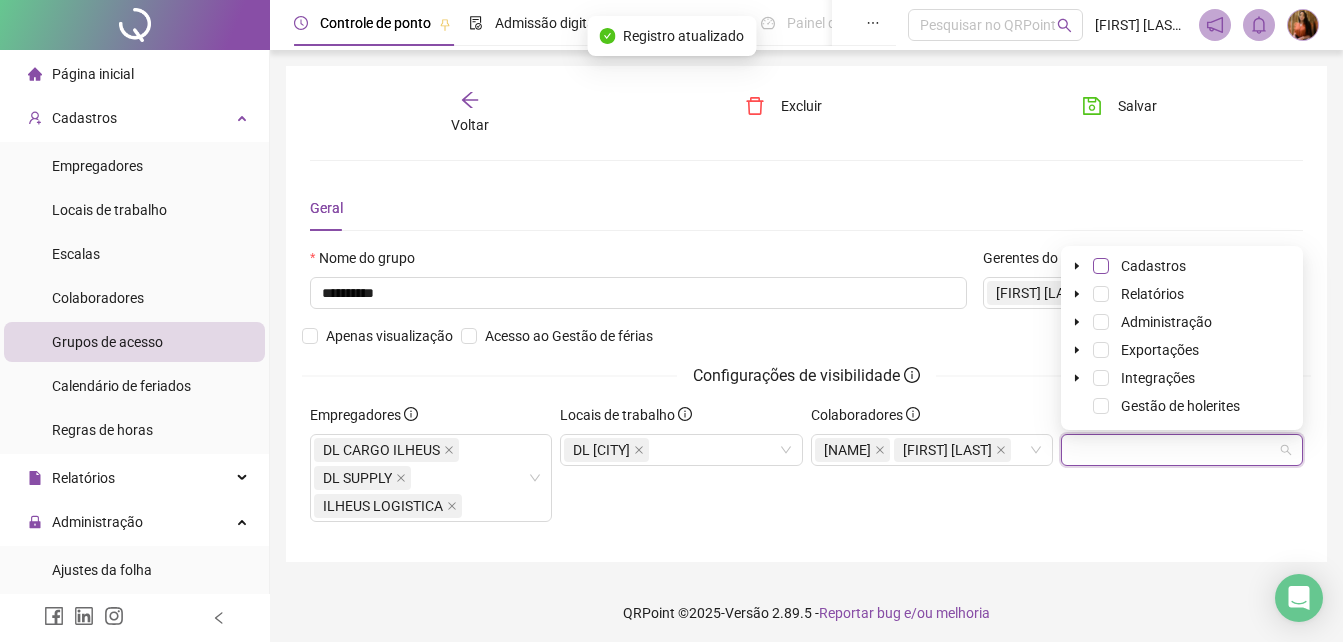 click at bounding box center (1101, 266) 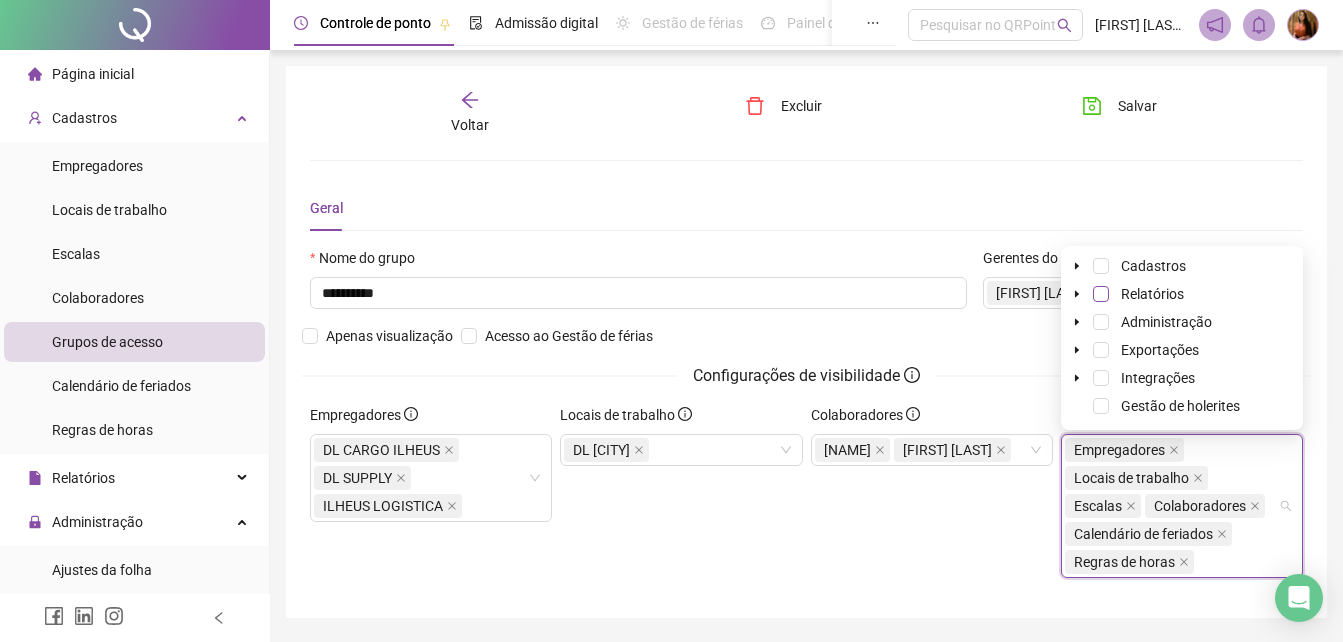 click at bounding box center (1101, 294) 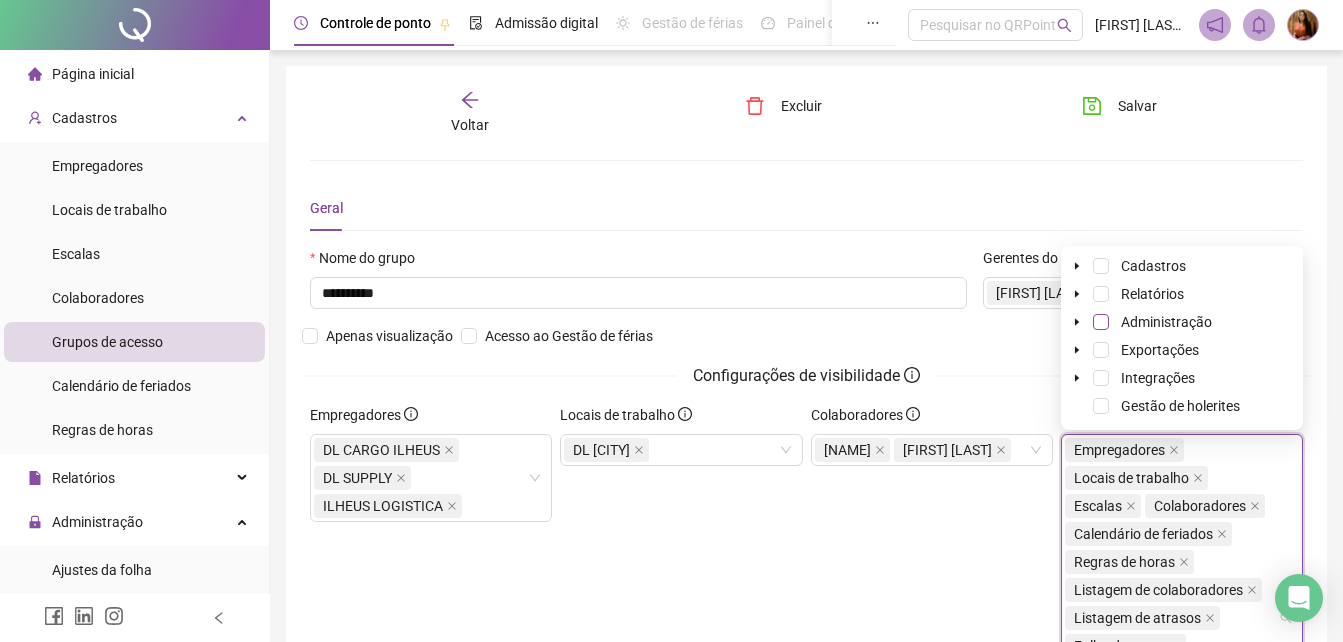 click at bounding box center (1101, 322) 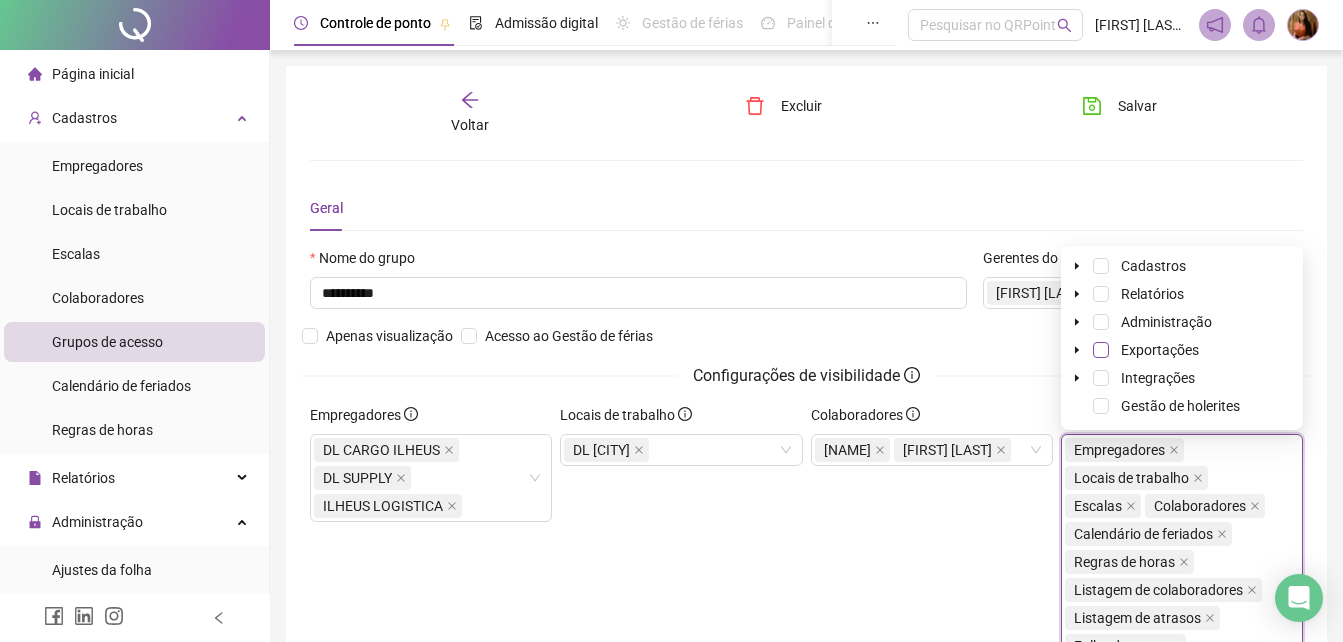 click at bounding box center (1101, 350) 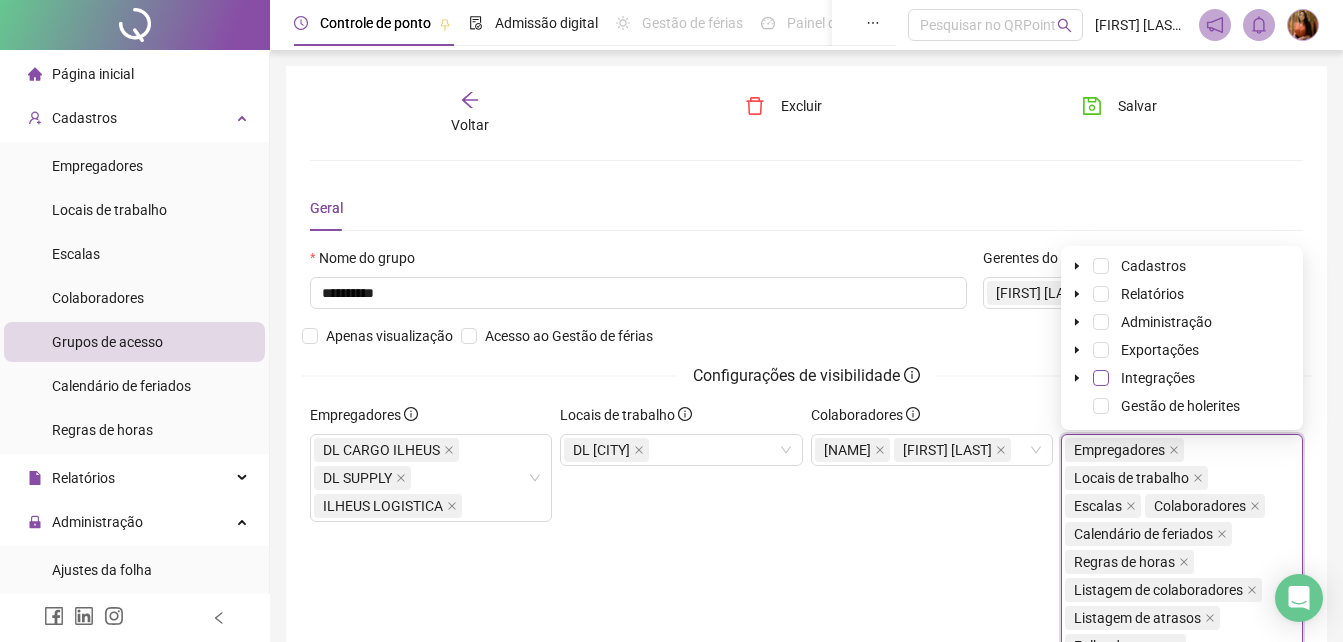 click at bounding box center [1101, 378] 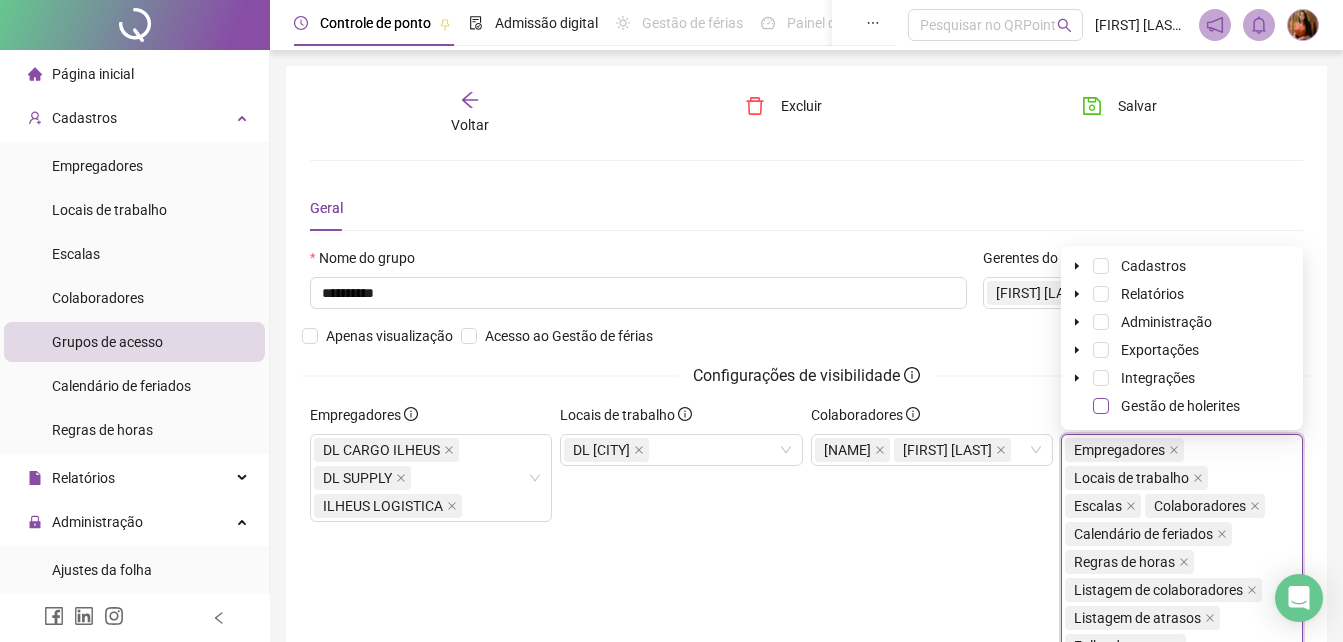 click at bounding box center [1101, 406] 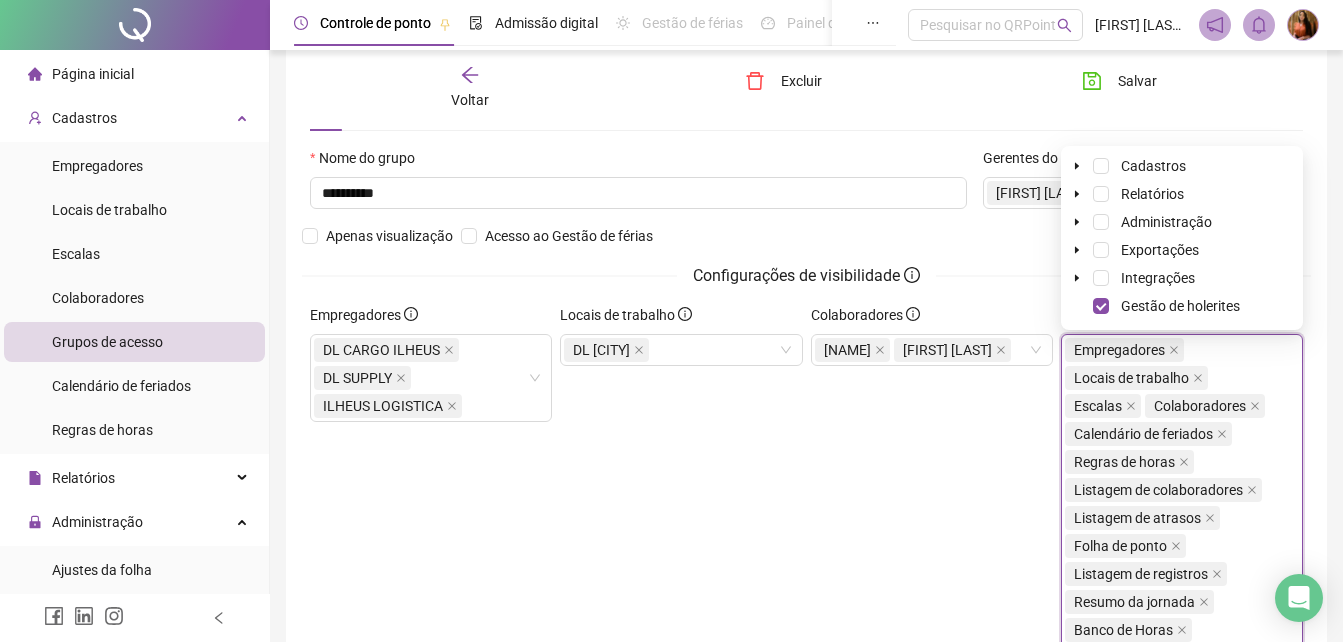 scroll, scrollTop: 0, scrollLeft: 0, axis: both 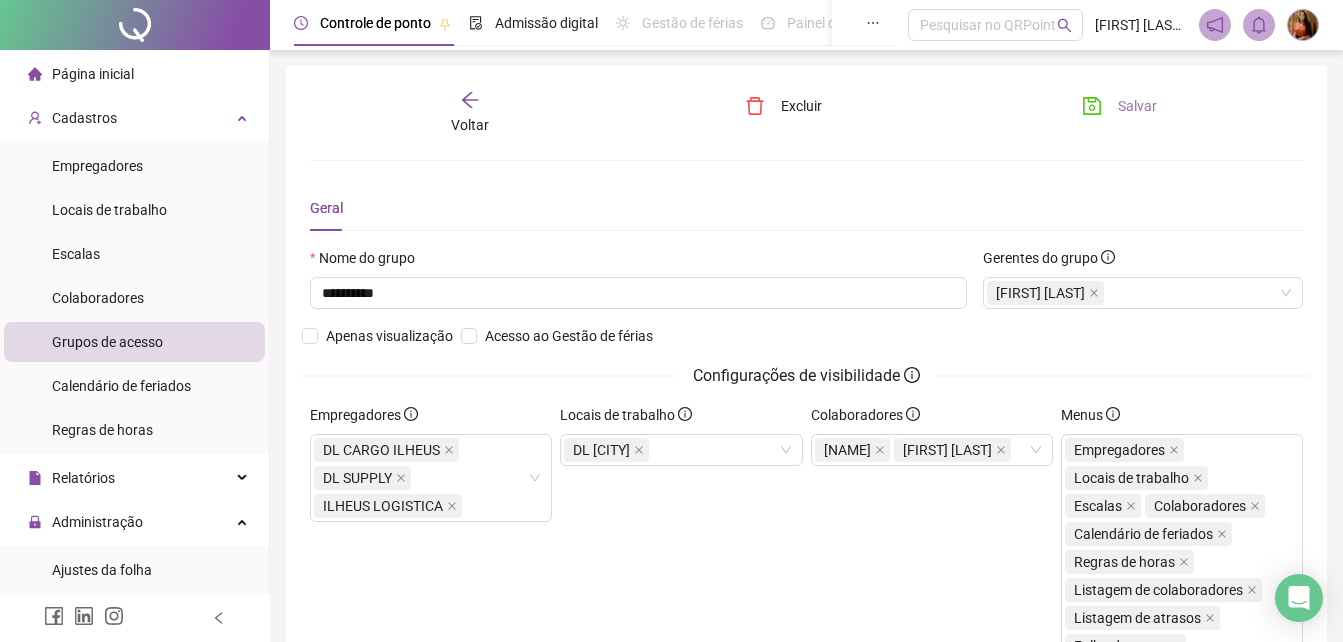 click on "Salvar" at bounding box center (1137, 106) 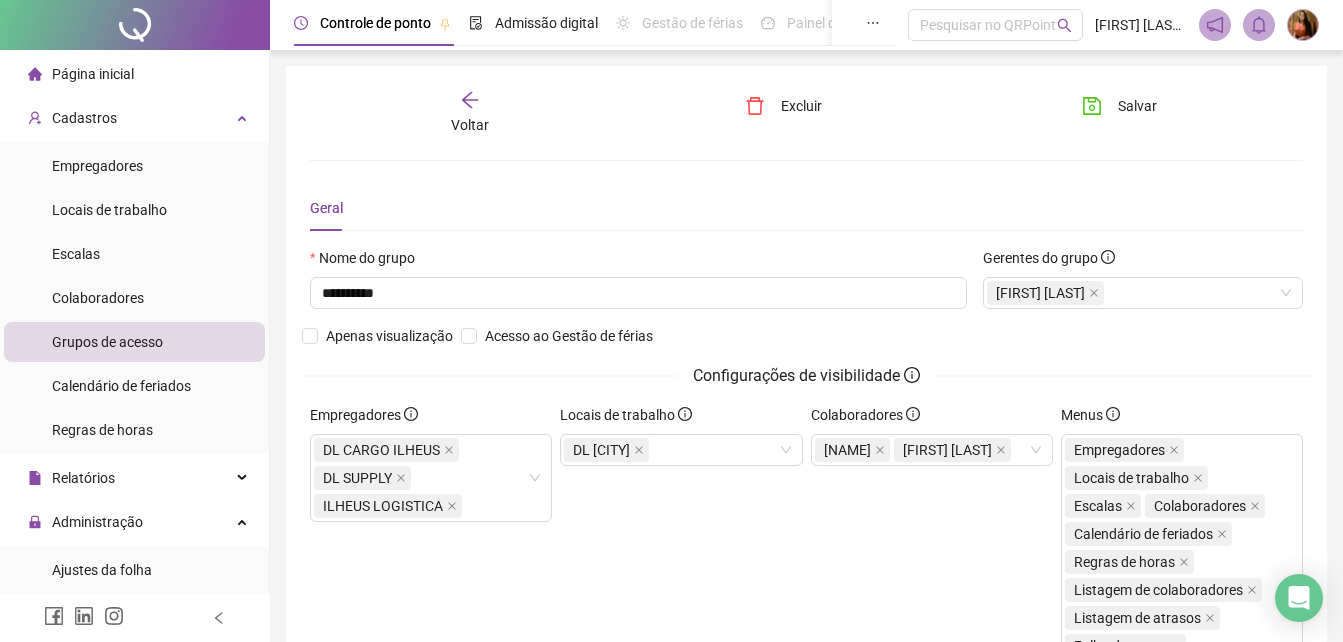 click 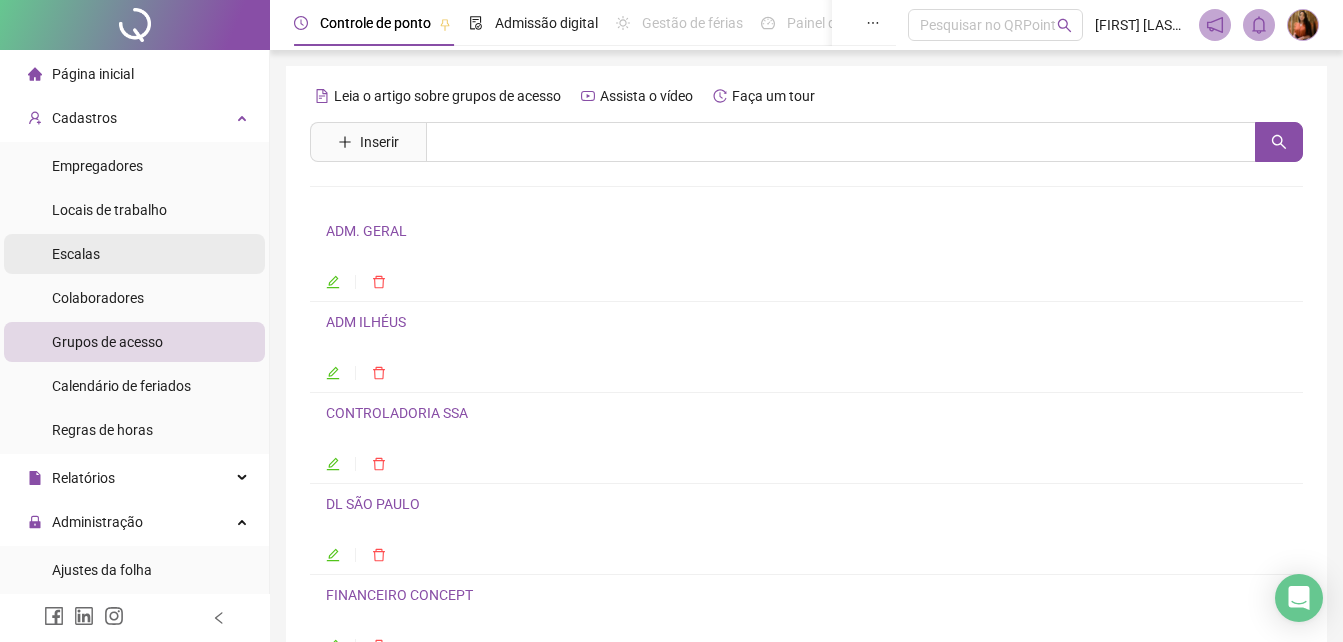 click on "Escalas" at bounding box center (134, 254) 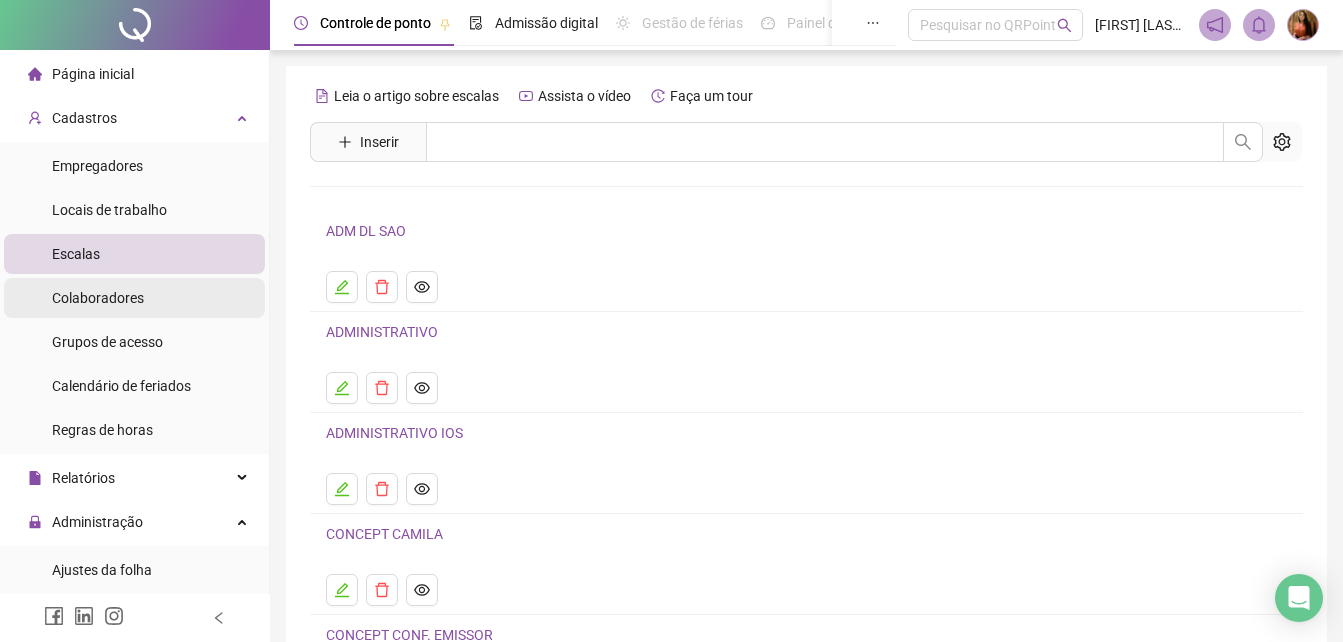 click on "Colaboradores" at bounding box center [98, 298] 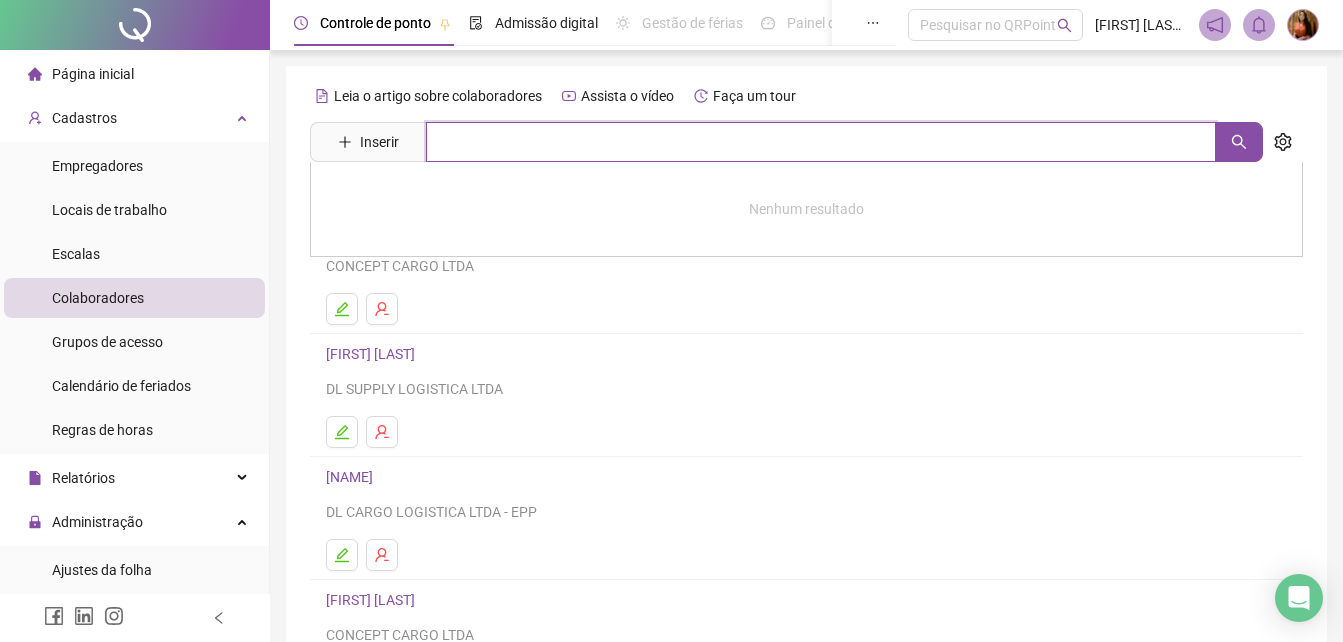 click at bounding box center (821, 142) 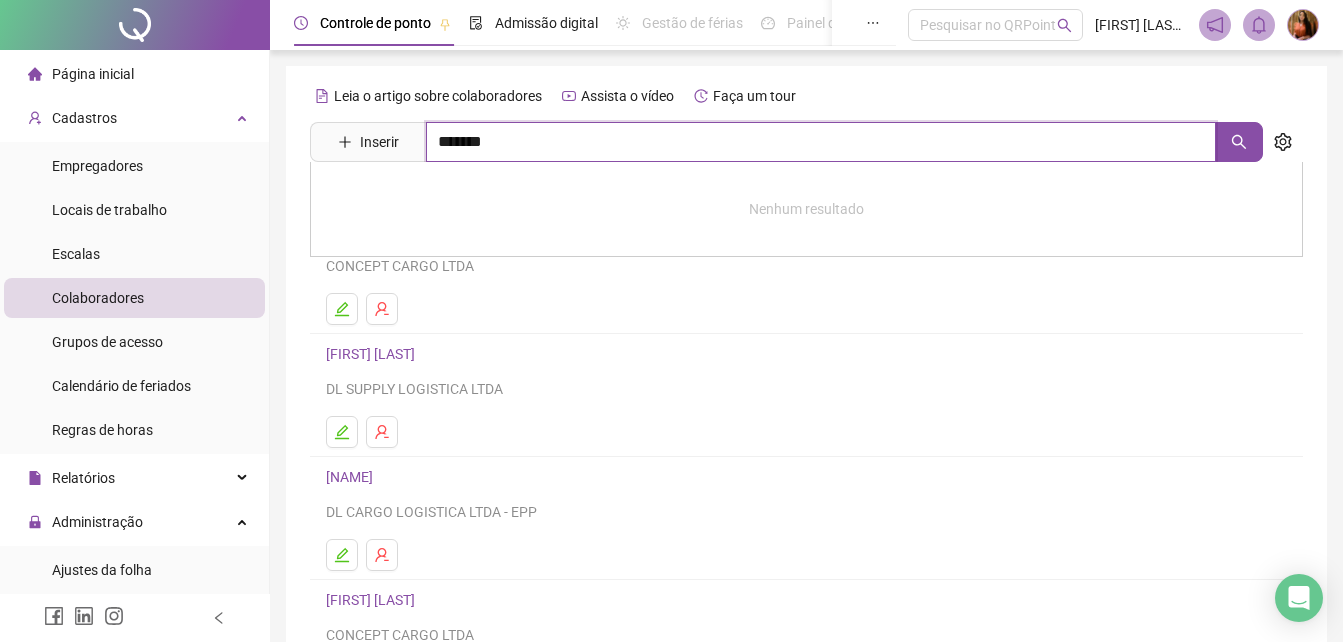 type on "*******" 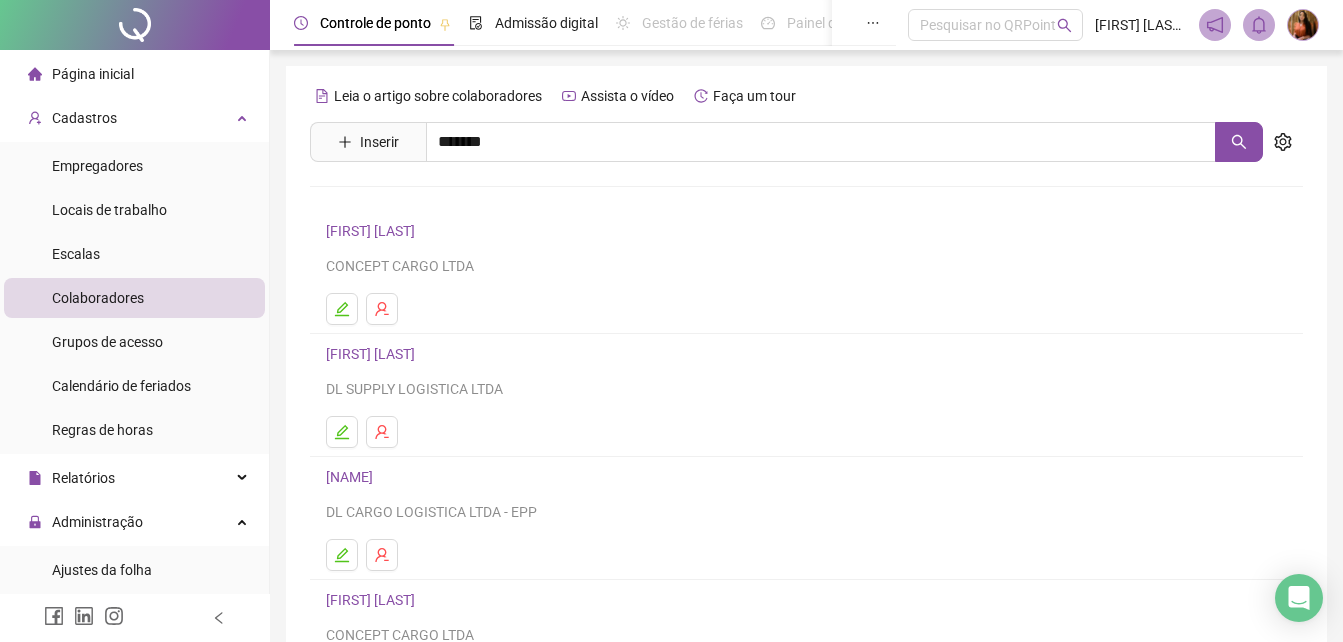 click on "[FIRST] [LAST]" at bounding box center (370, 201) 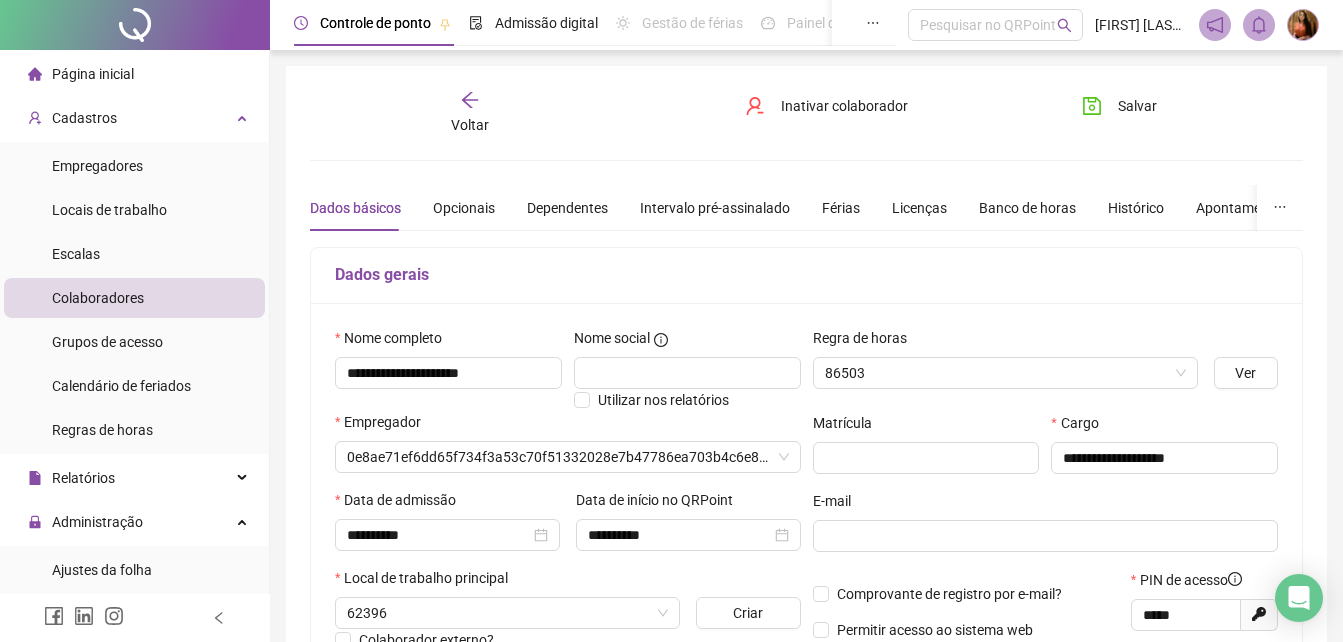 type on "**********" 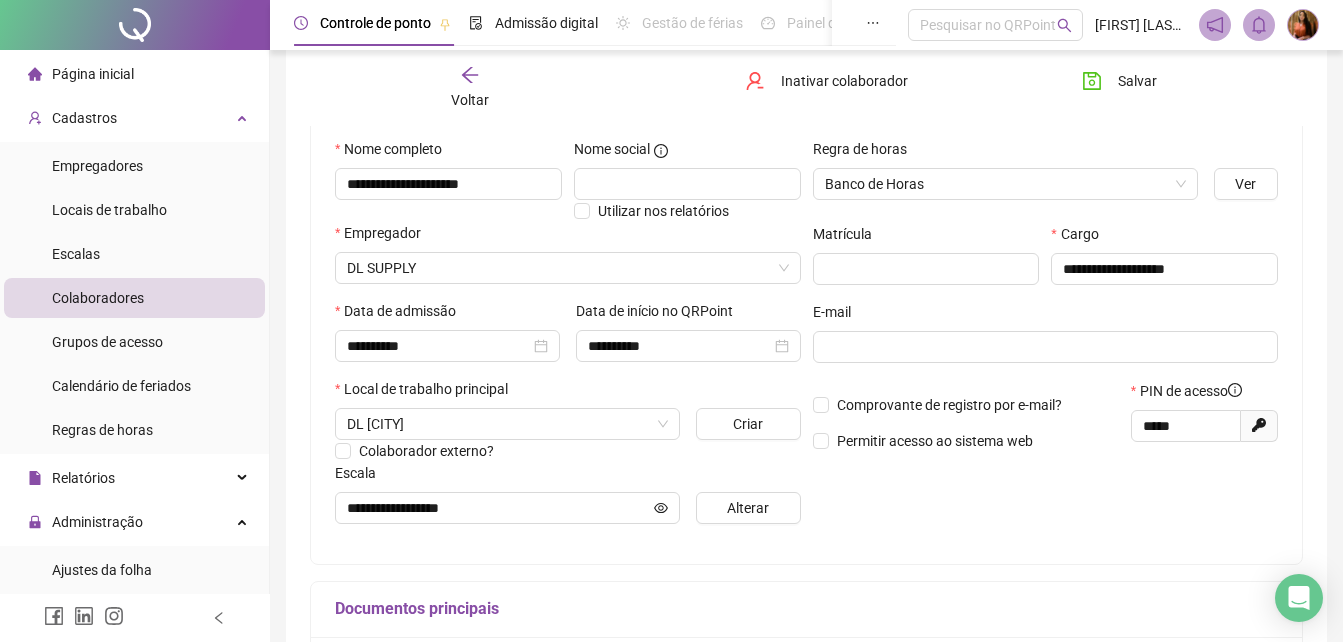 scroll, scrollTop: 200, scrollLeft: 0, axis: vertical 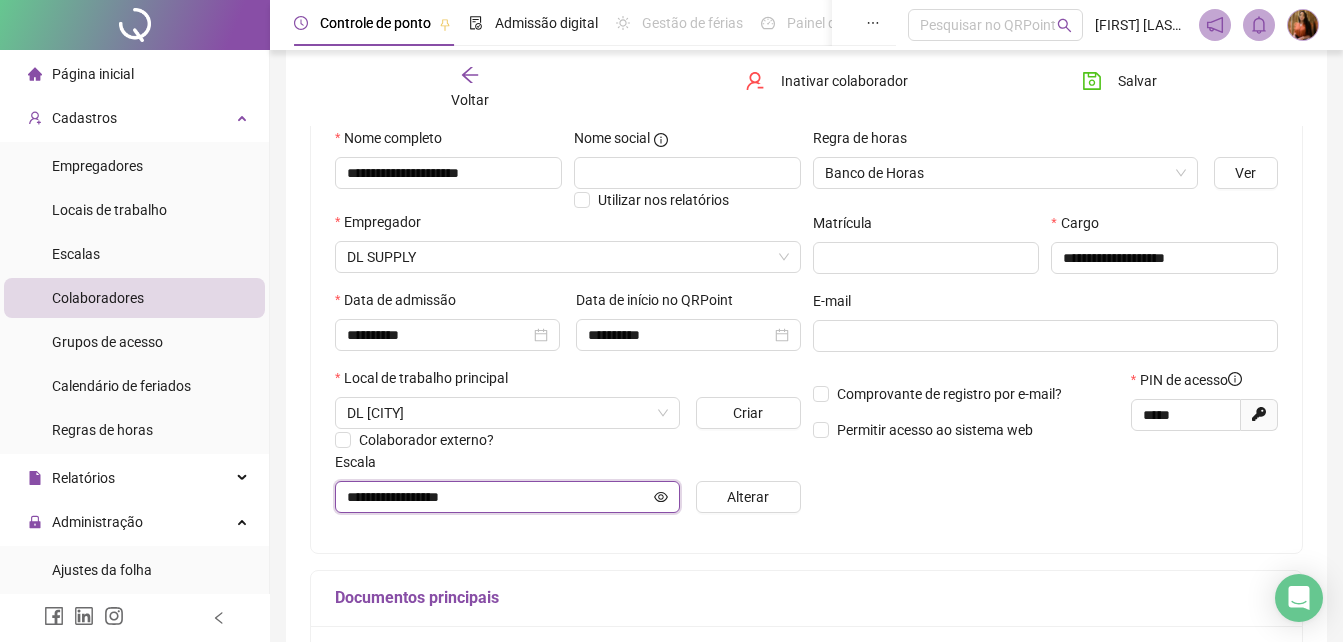 click 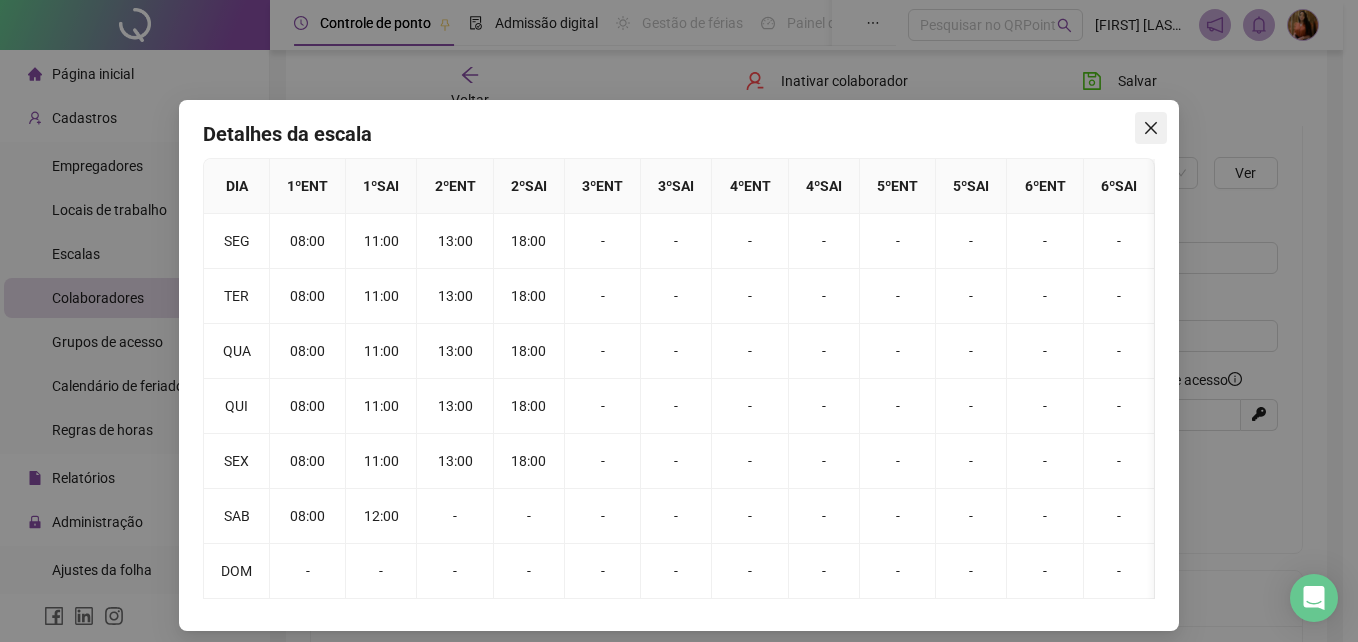 click 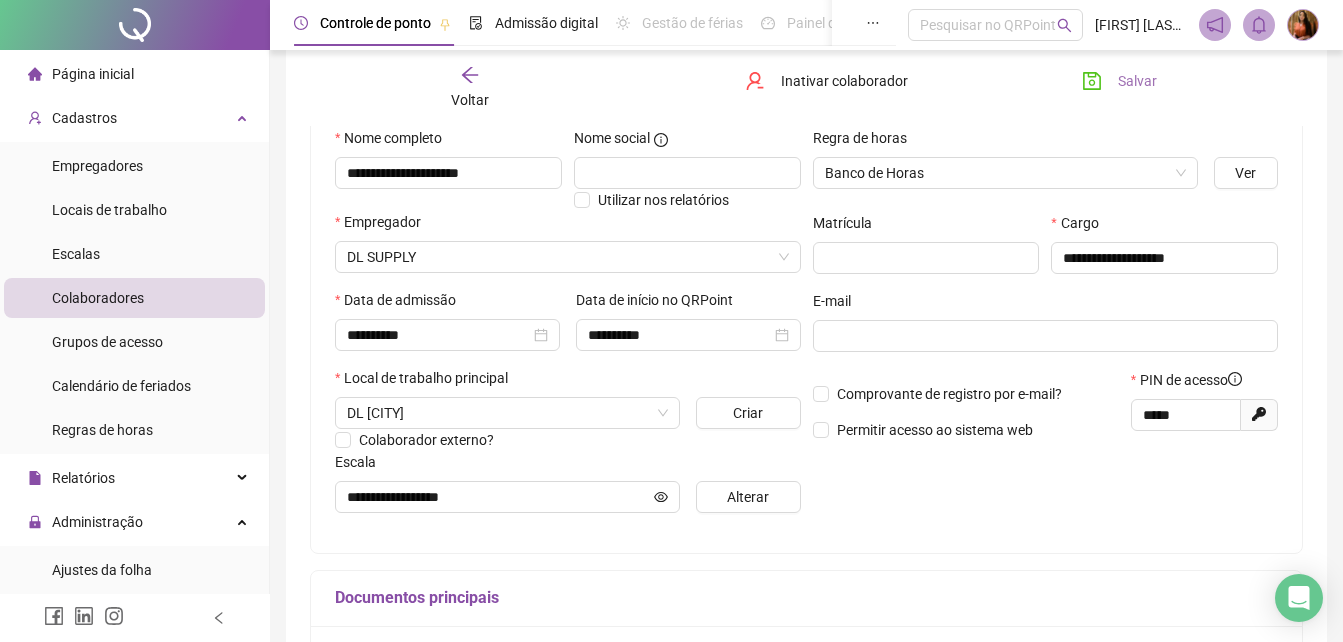 click on "Salvar" at bounding box center [1137, 81] 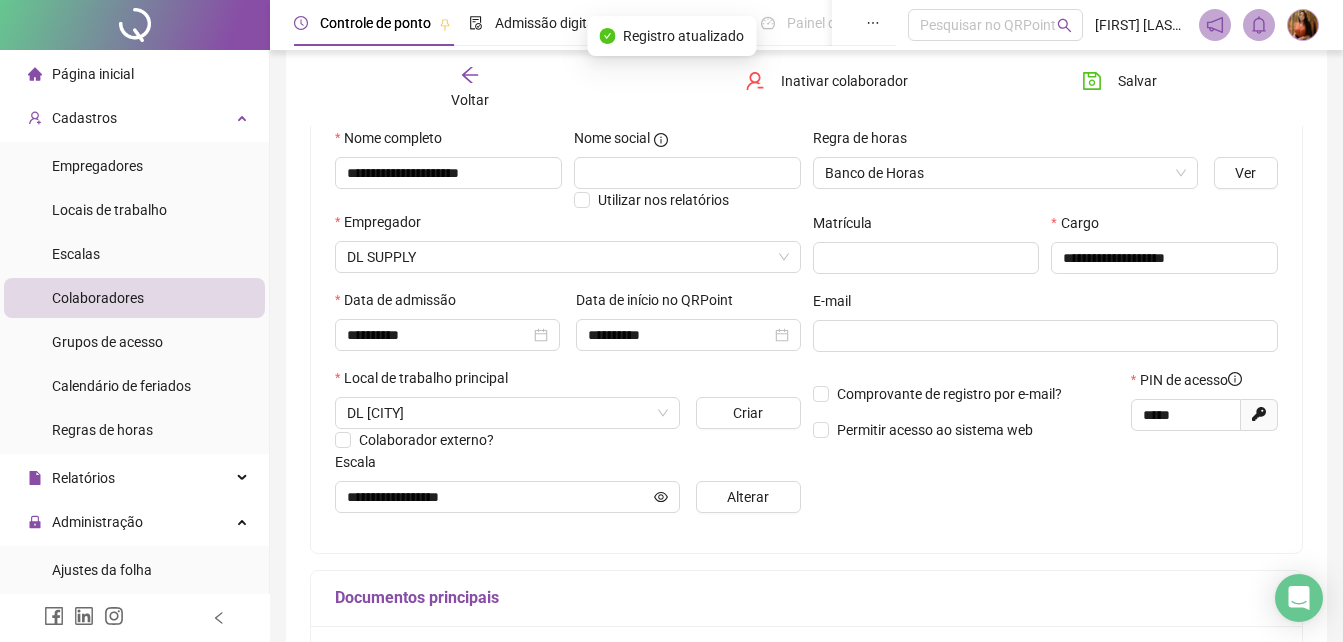 click 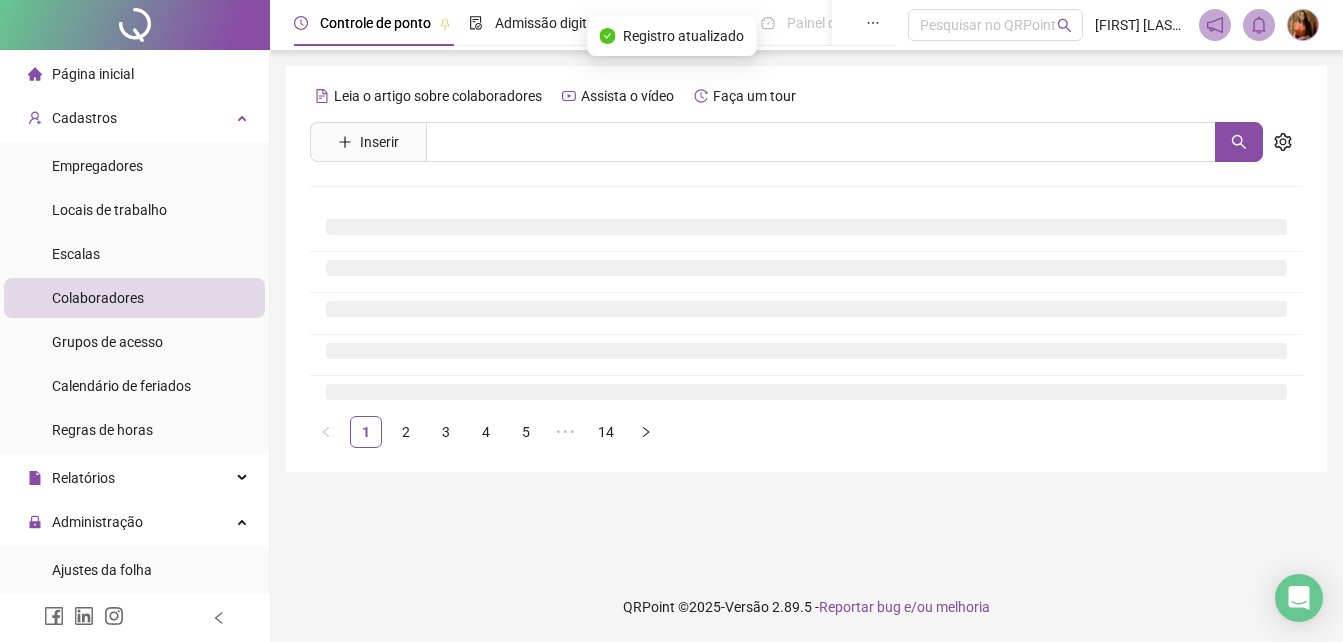 scroll, scrollTop: 0, scrollLeft: 0, axis: both 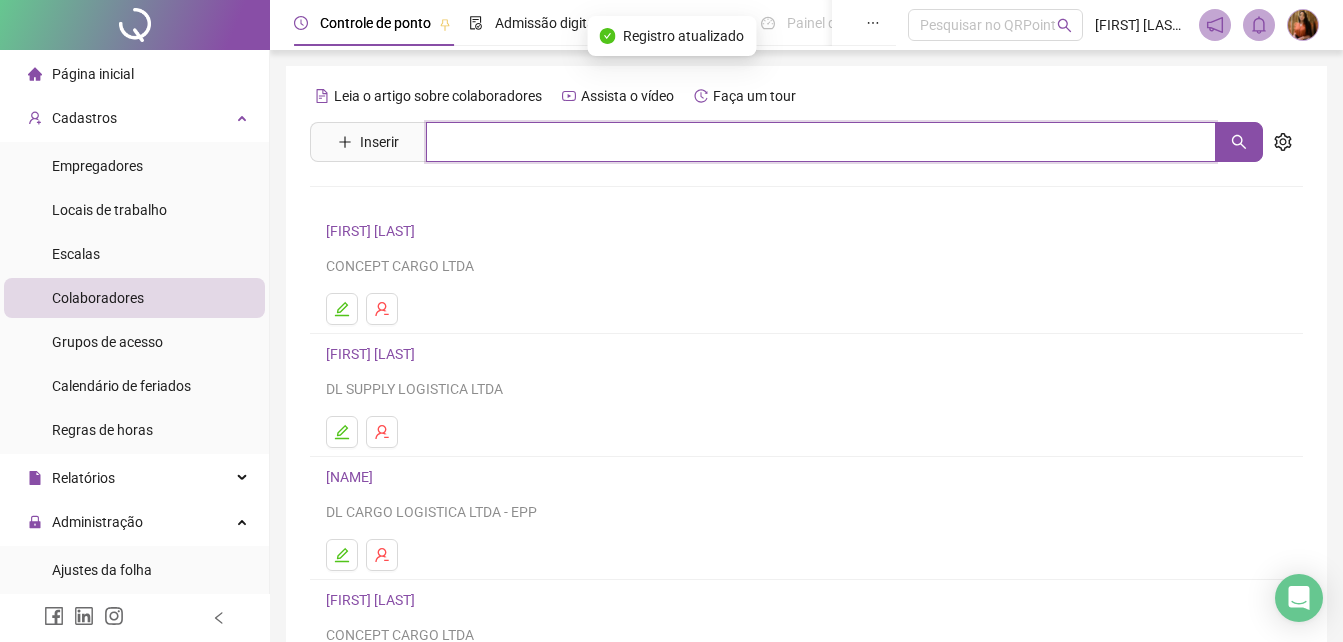 click at bounding box center [821, 142] 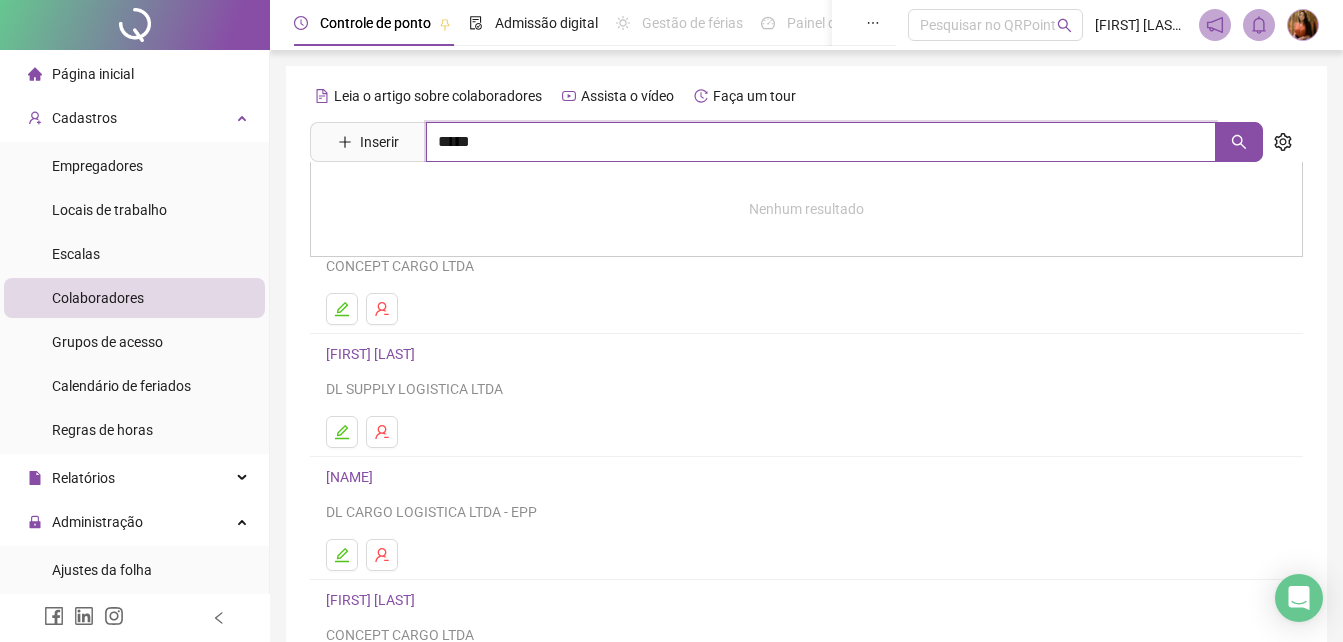 type on "*****" 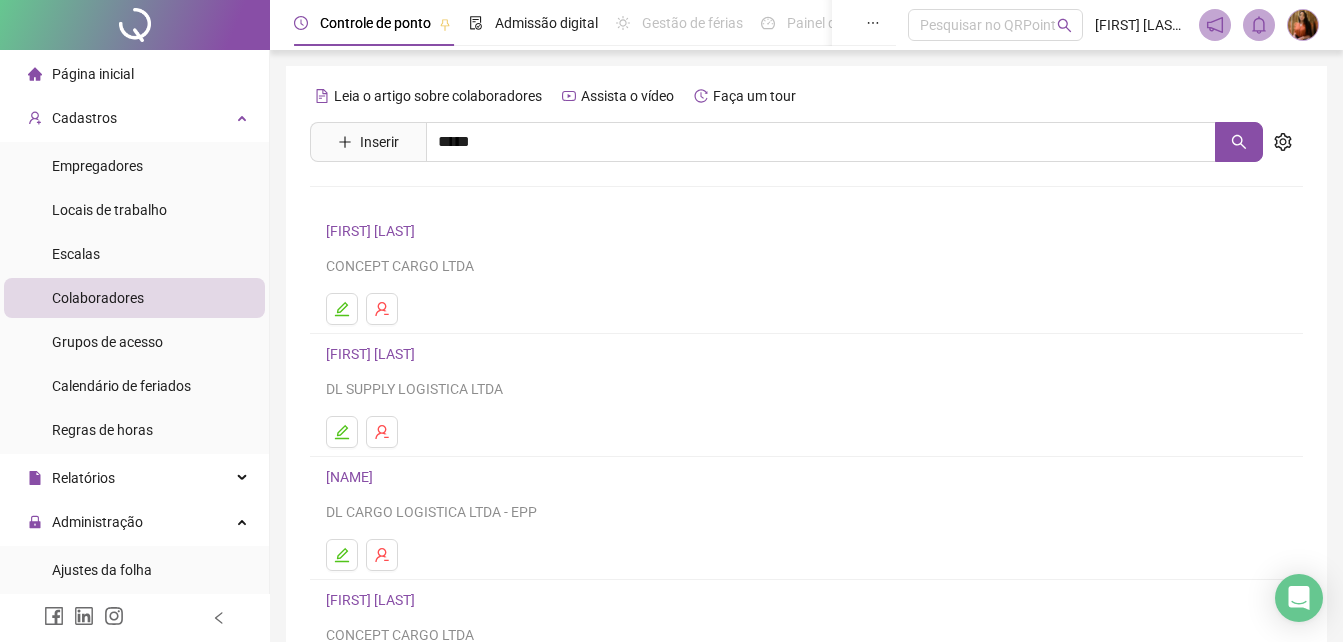 click on "[FIRST] [LAST]" at bounding box center (391, 201) 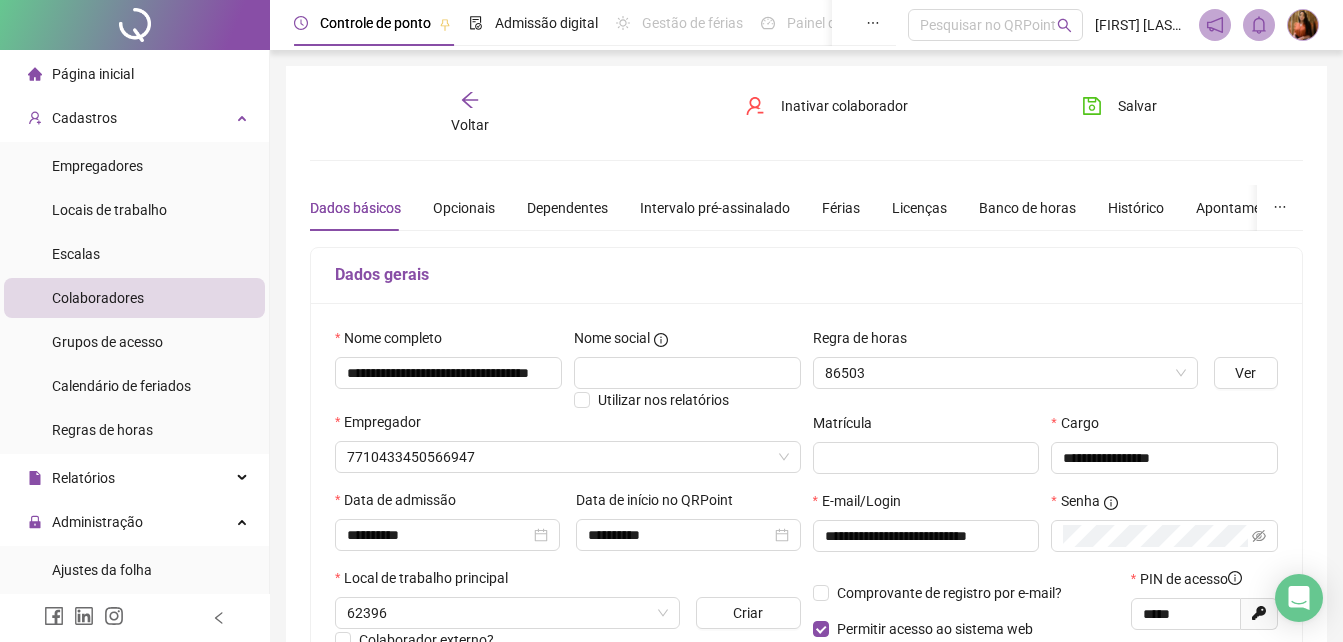 type on "**********" 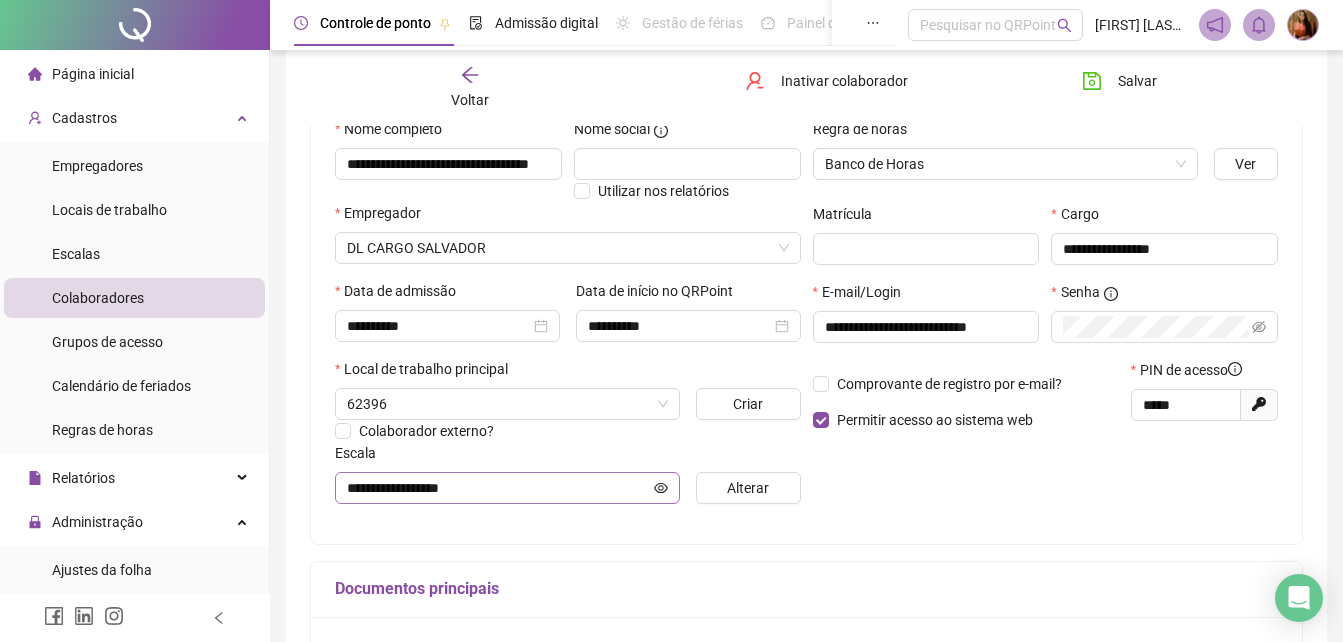 scroll, scrollTop: 300, scrollLeft: 0, axis: vertical 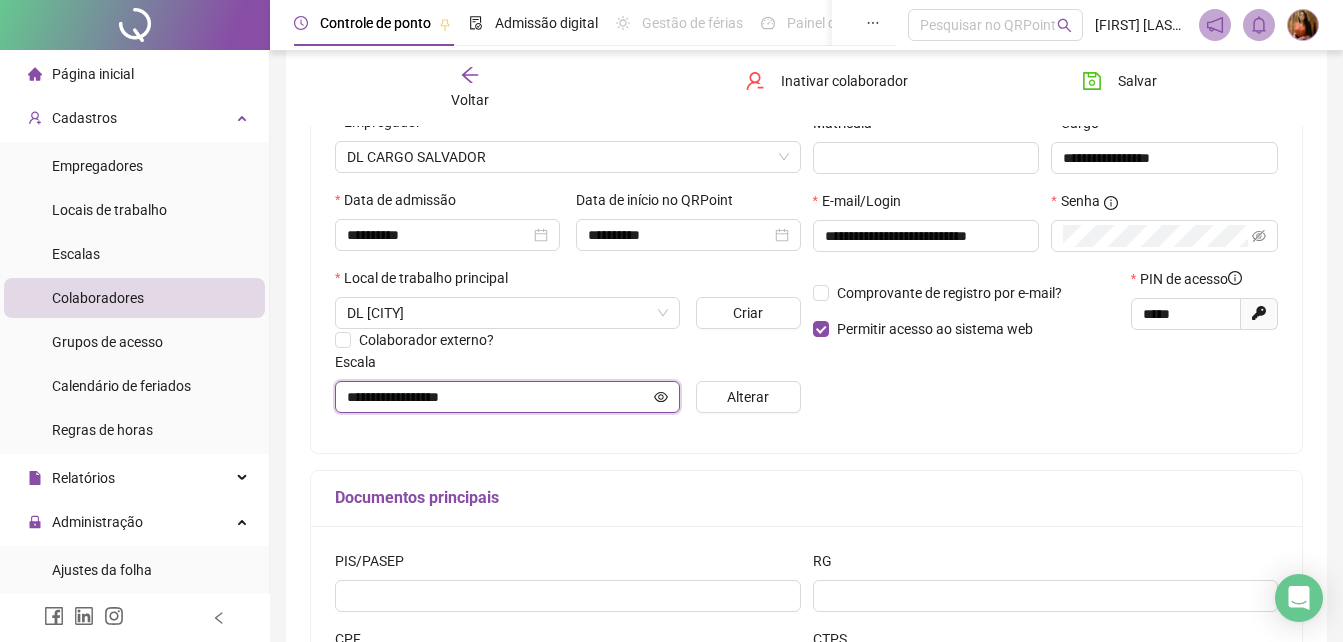 click 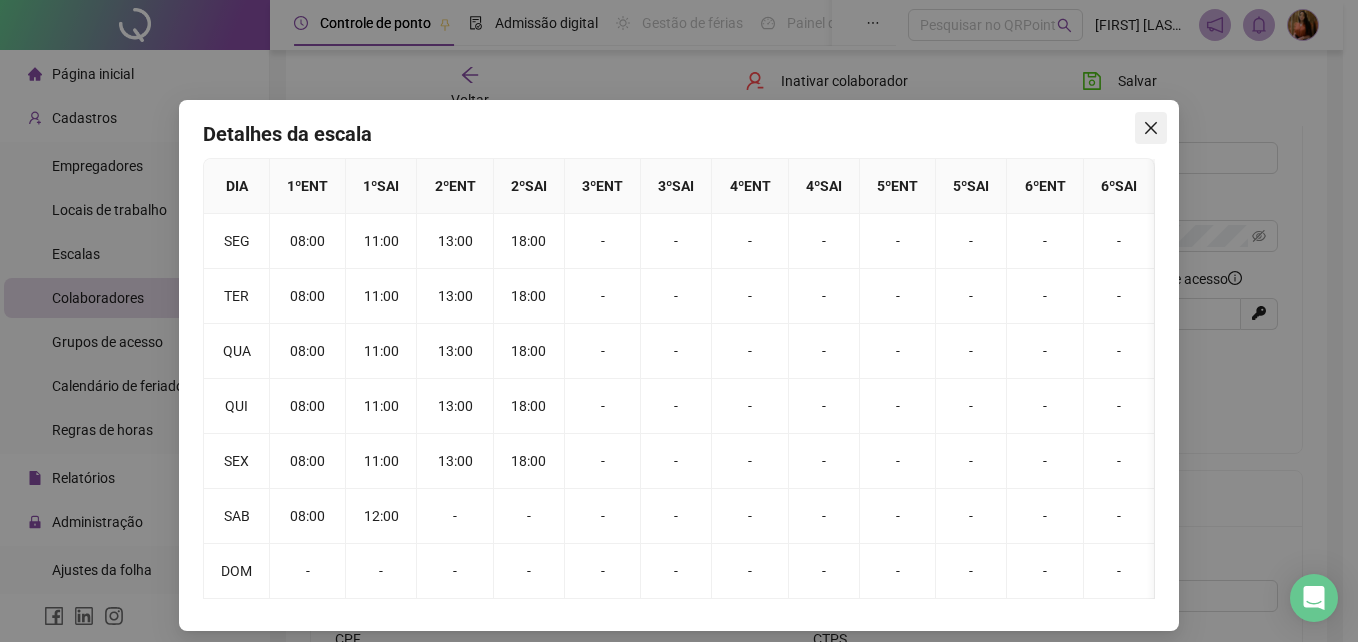 click 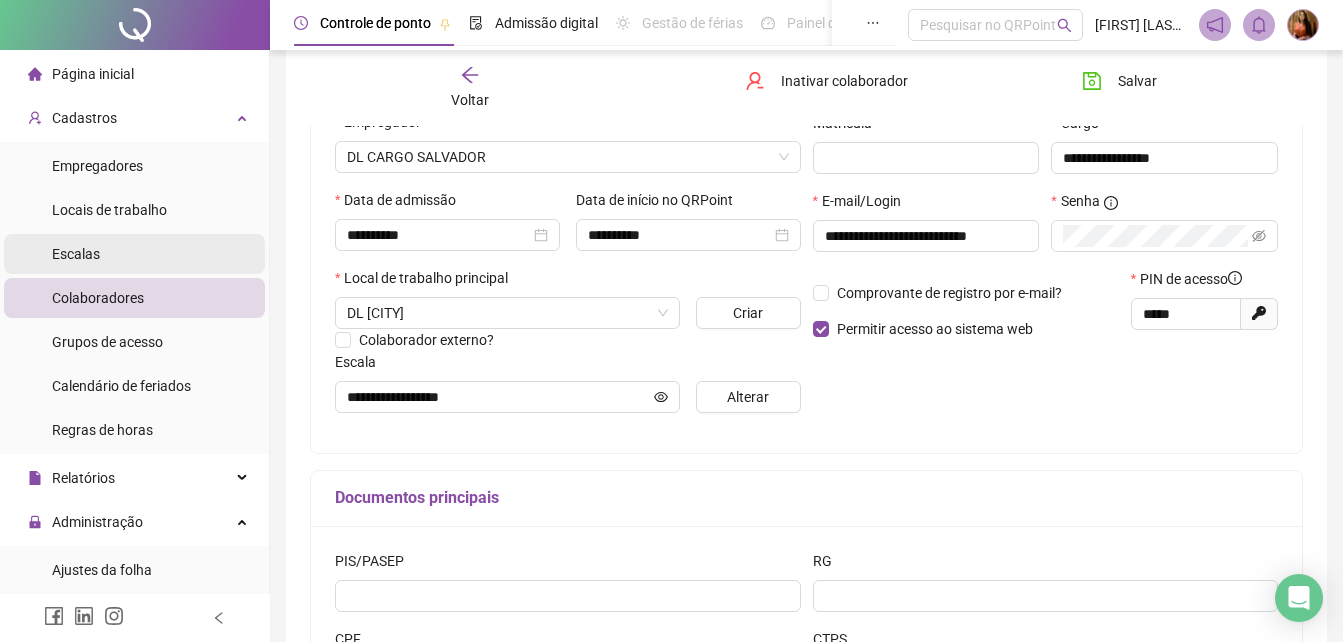 click on "Escalas" at bounding box center (76, 254) 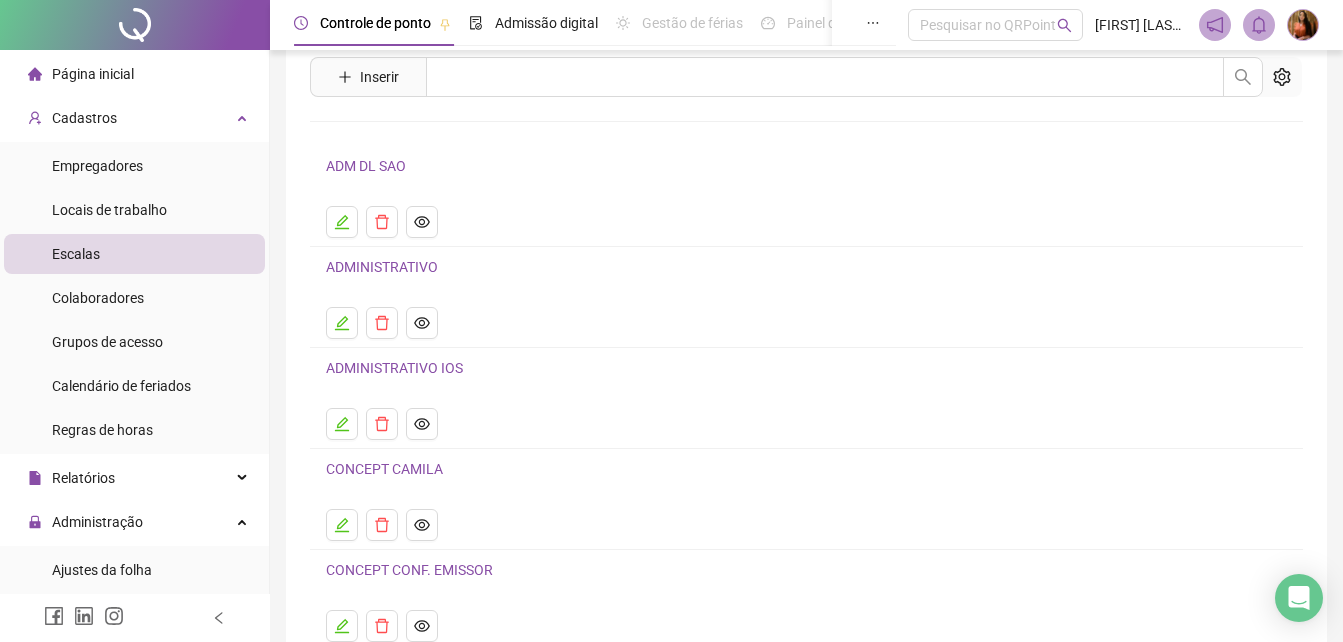 scroll, scrollTop: 100, scrollLeft: 0, axis: vertical 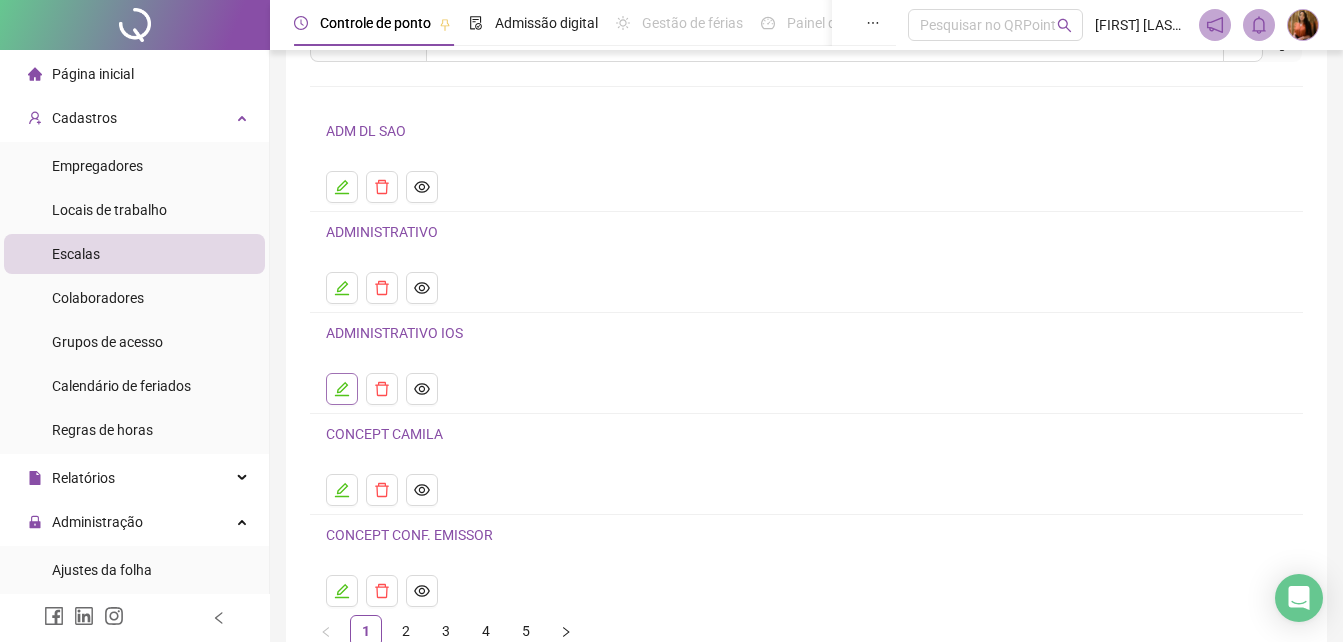 click at bounding box center (342, 389) 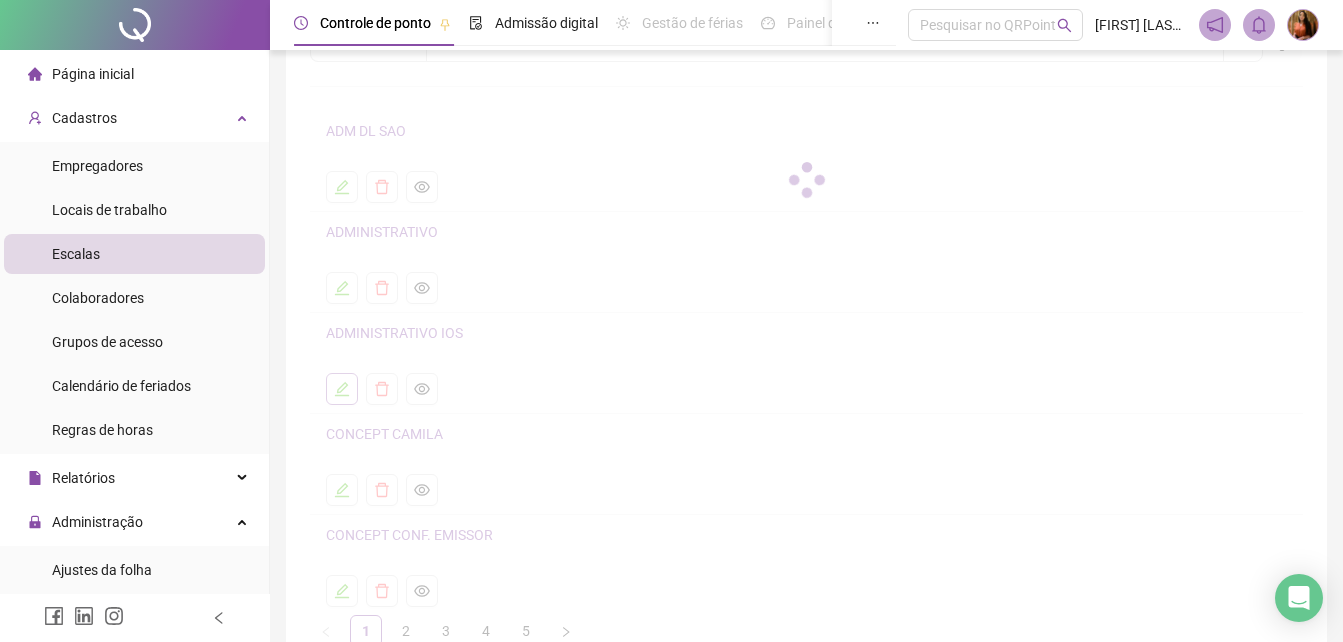 scroll, scrollTop: 34, scrollLeft: 0, axis: vertical 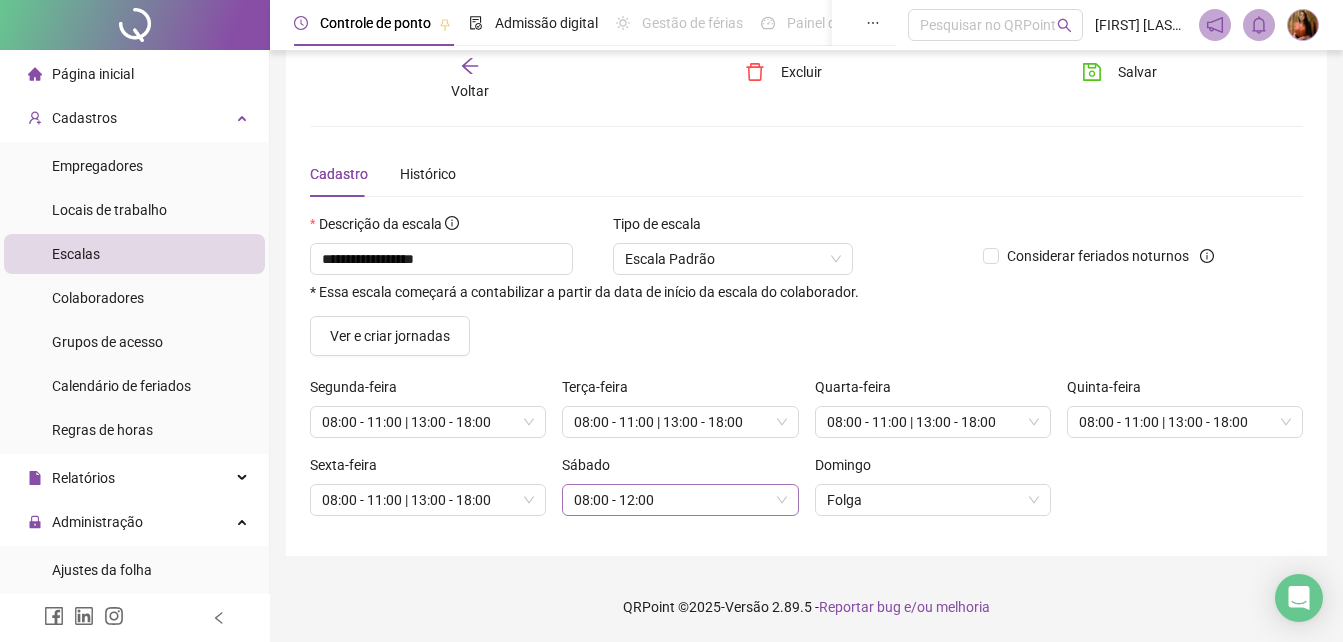click on "08:00 - 12:00" at bounding box center [680, 500] 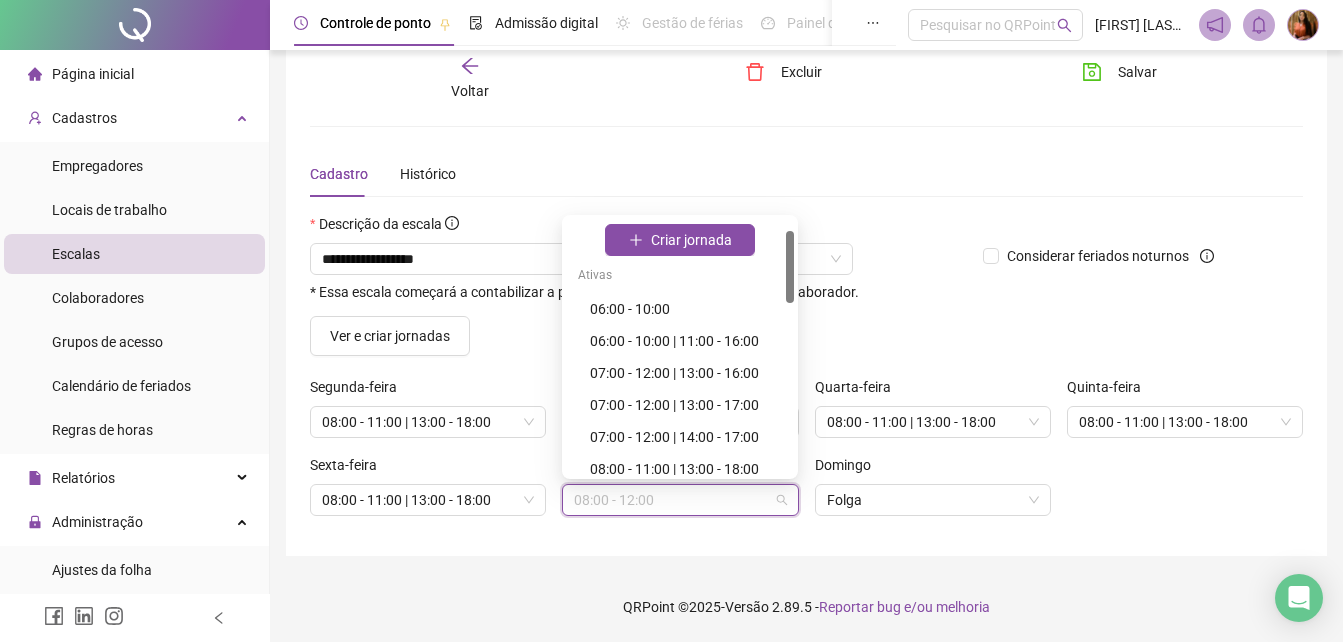 scroll, scrollTop: 42, scrollLeft: 0, axis: vertical 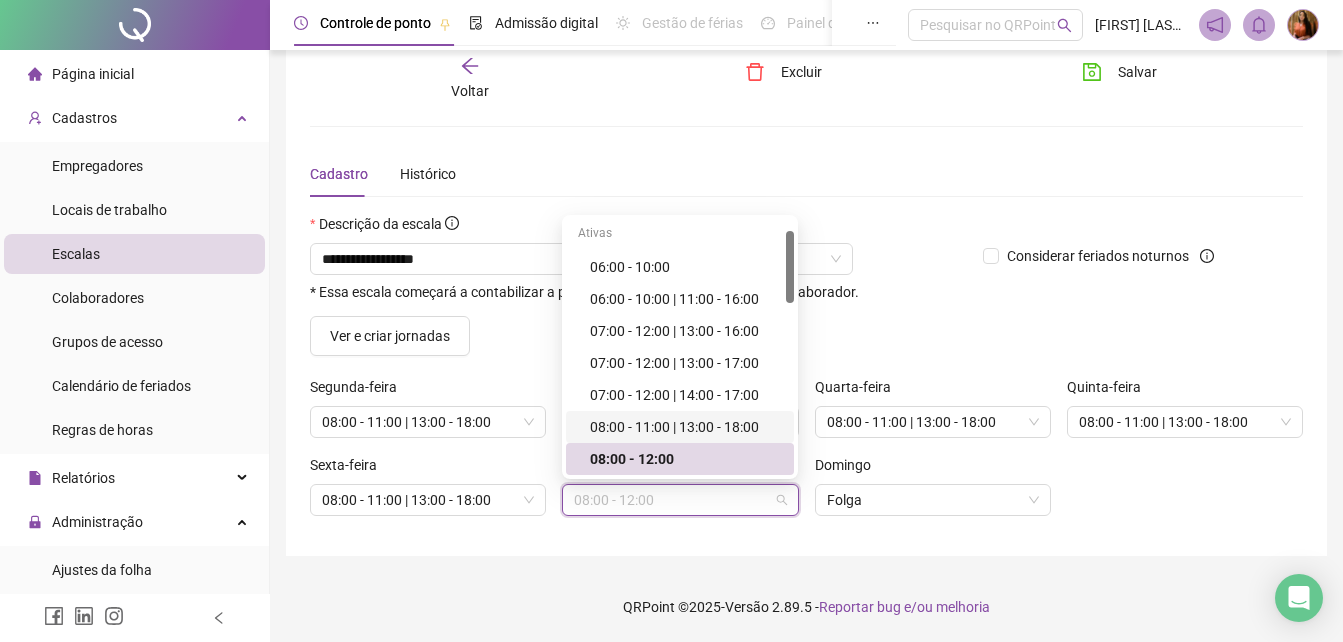 drag, startPoint x: 795, startPoint y: 267, endPoint x: 788, endPoint y: 442, distance: 175.13994 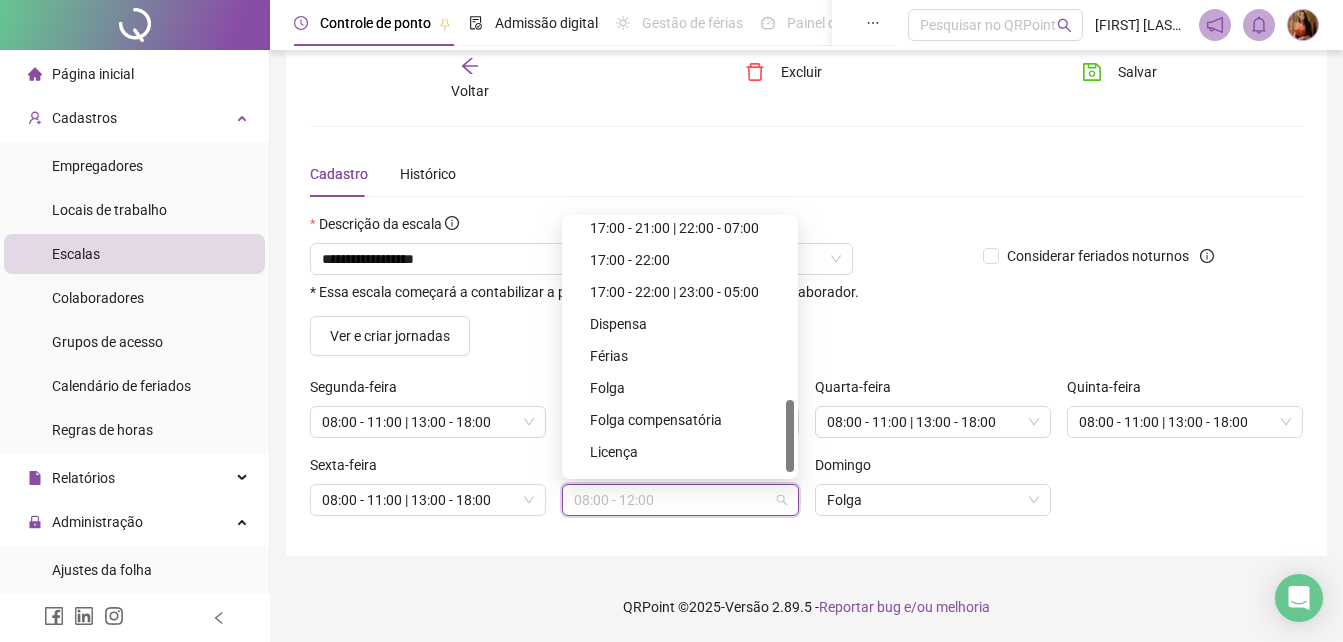 scroll, scrollTop: 643, scrollLeft: 0, axis: vertical 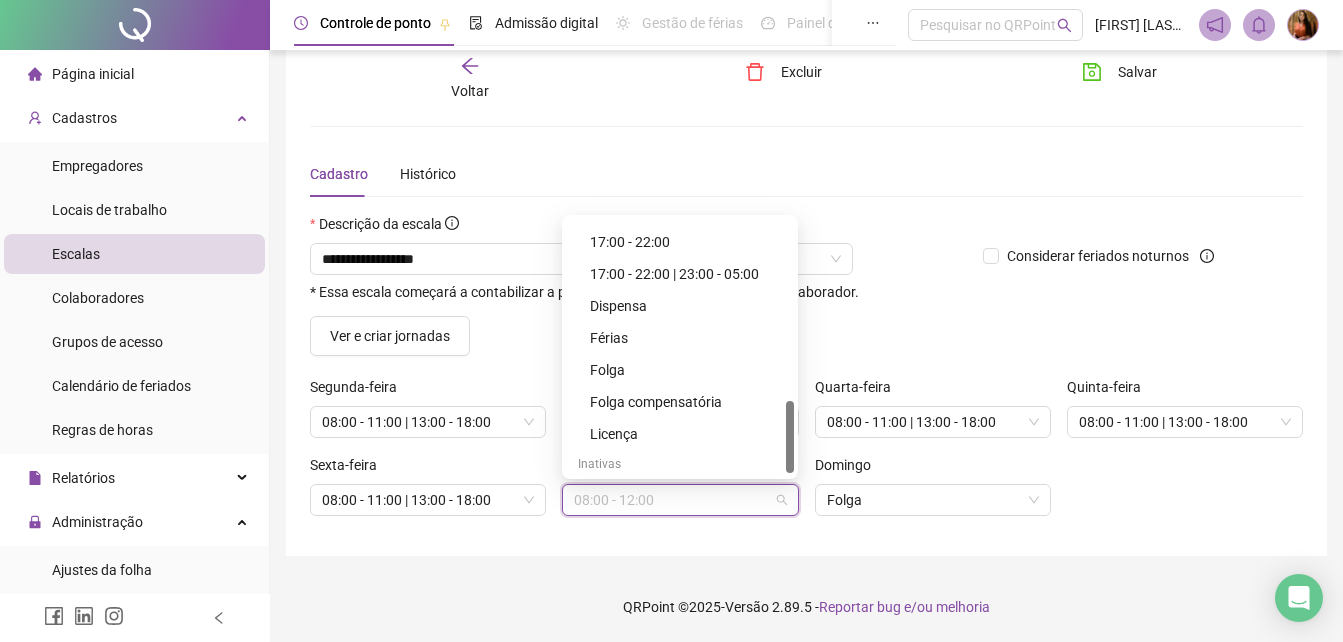 drag, startPoint x: 786, startPoint y: 267, endPoint x: 789, endPoint y: 437, distance: 170.02647 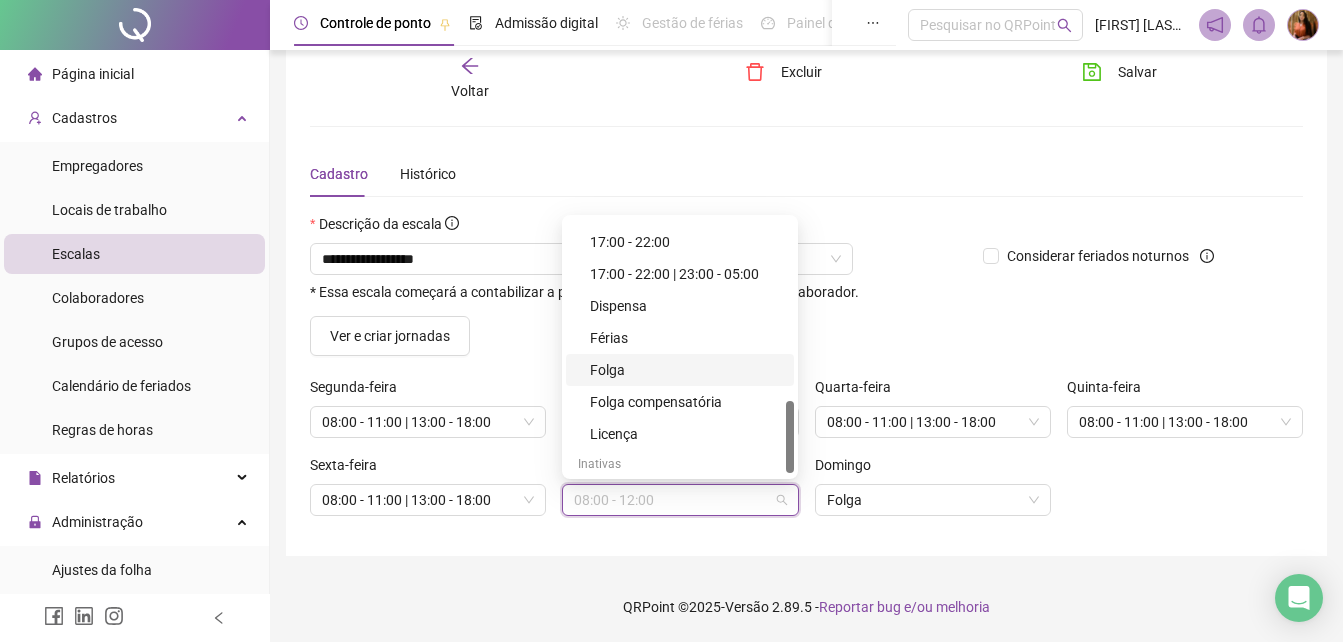 click on "Folga" at bounding box center [686, 370] 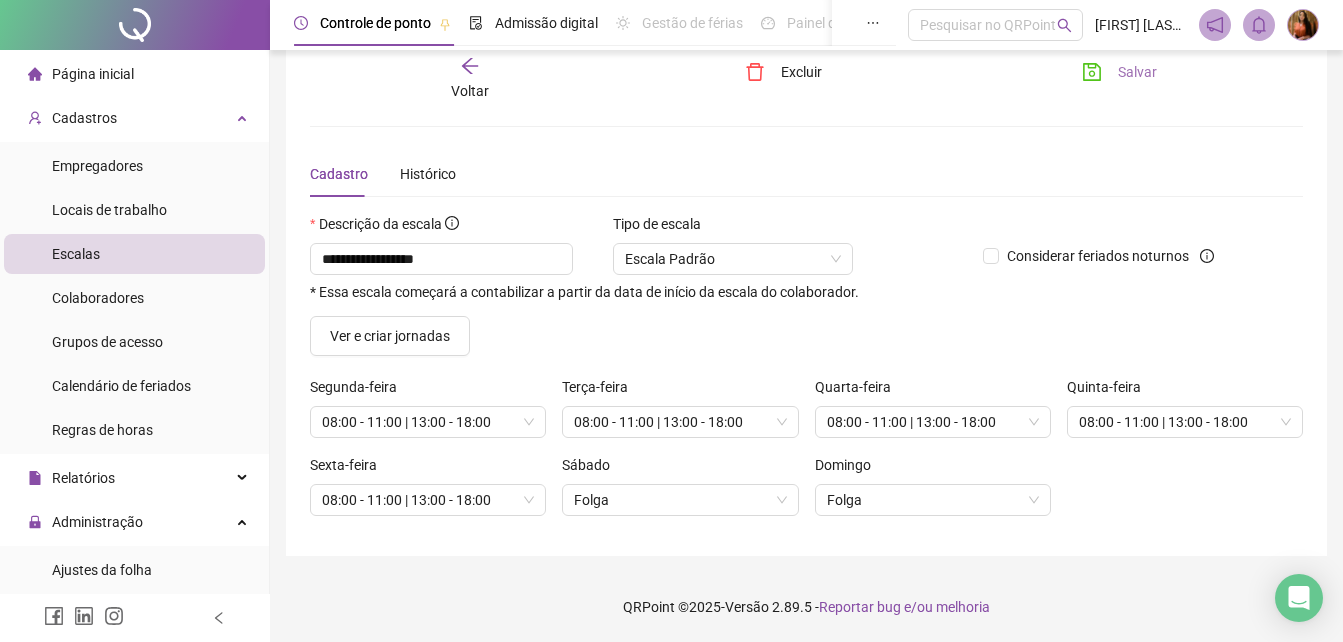 click on "Salvar" at bounding box center (1137, 72) 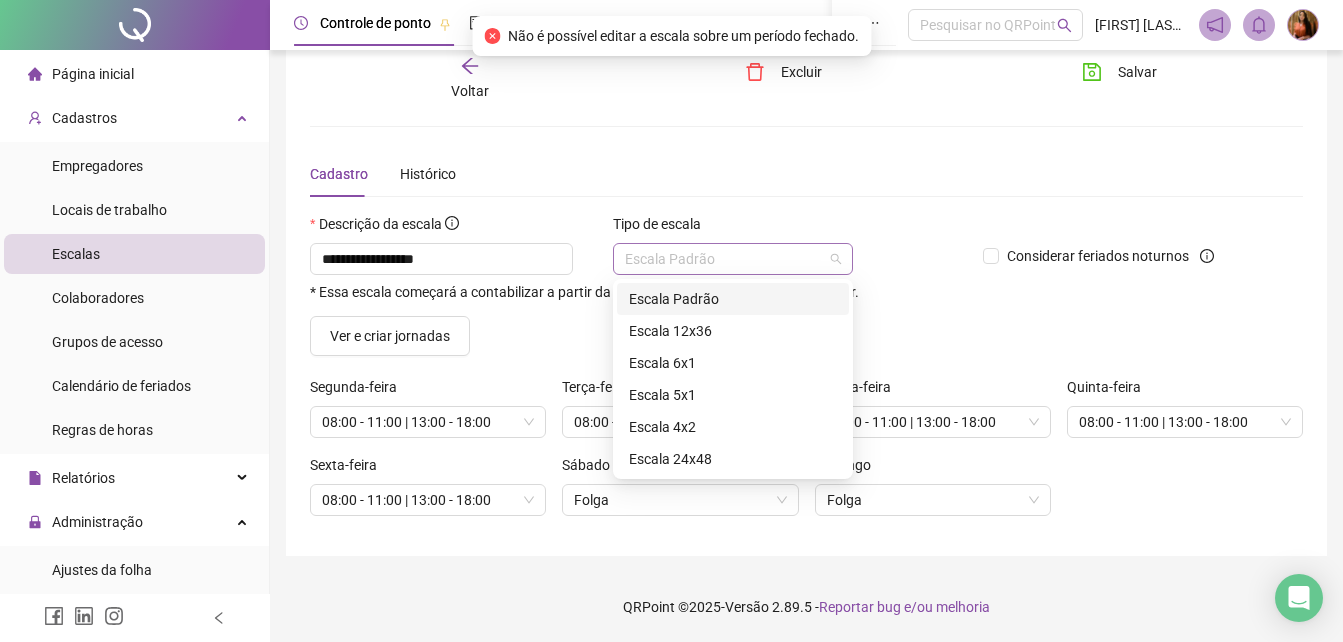 click on "Escala Padrão" at bounding box center [733, 259] 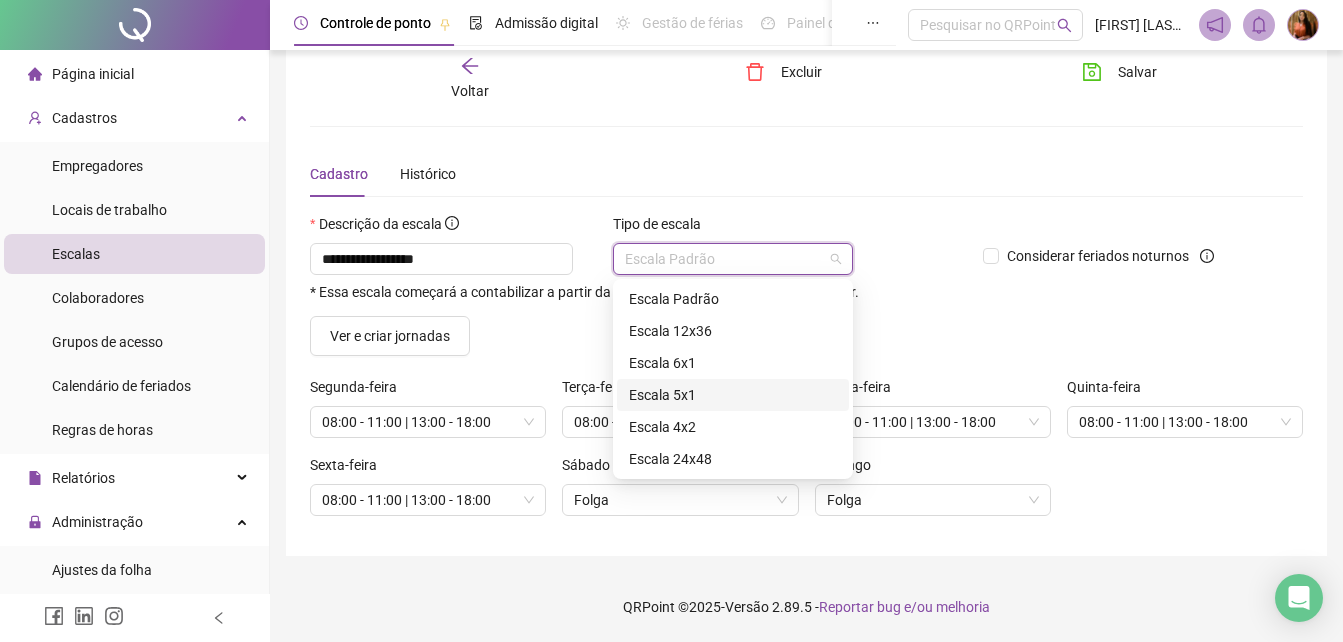 click on "Escala 5x1" at bounding box center [733, 395] 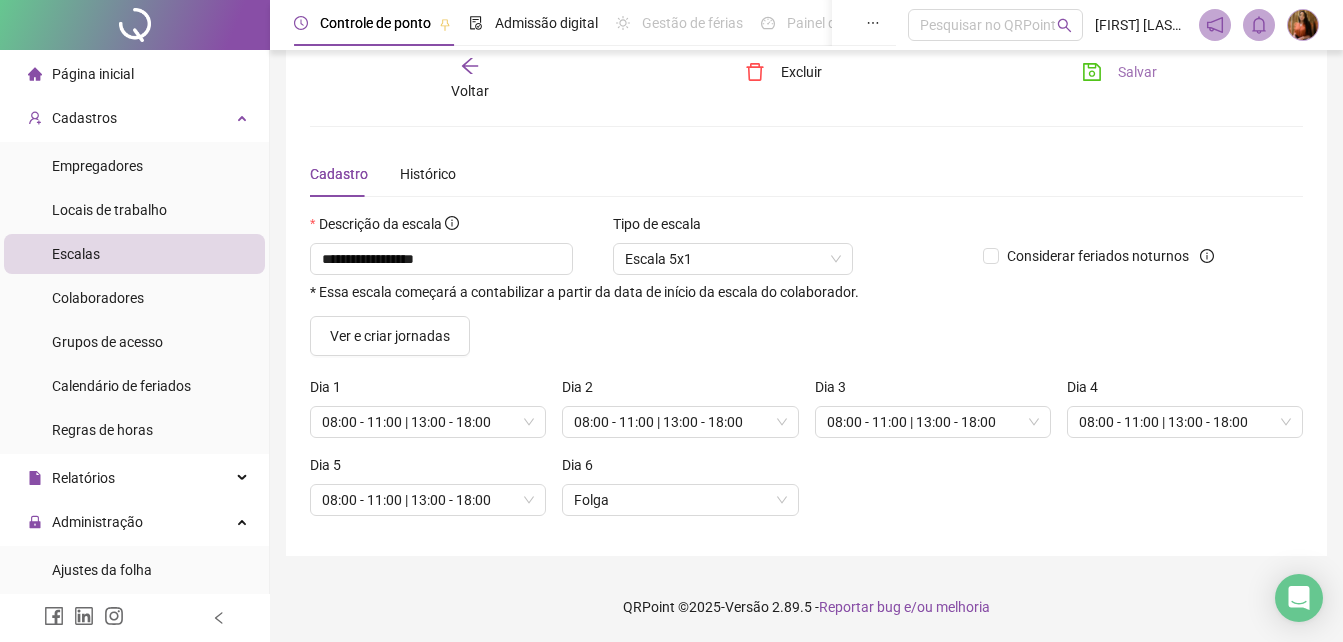 click on "Salvar" at bounding box center (1137, 72) 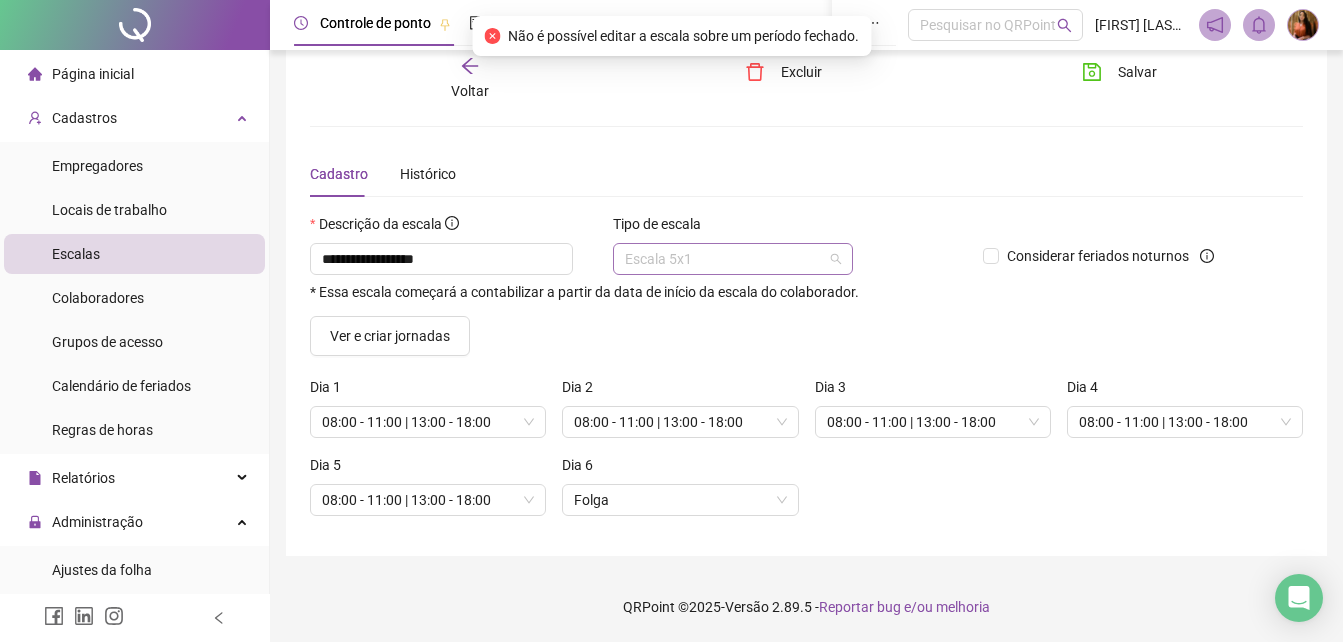 click on "Escala 5x1" at bounding box center [733, 259] 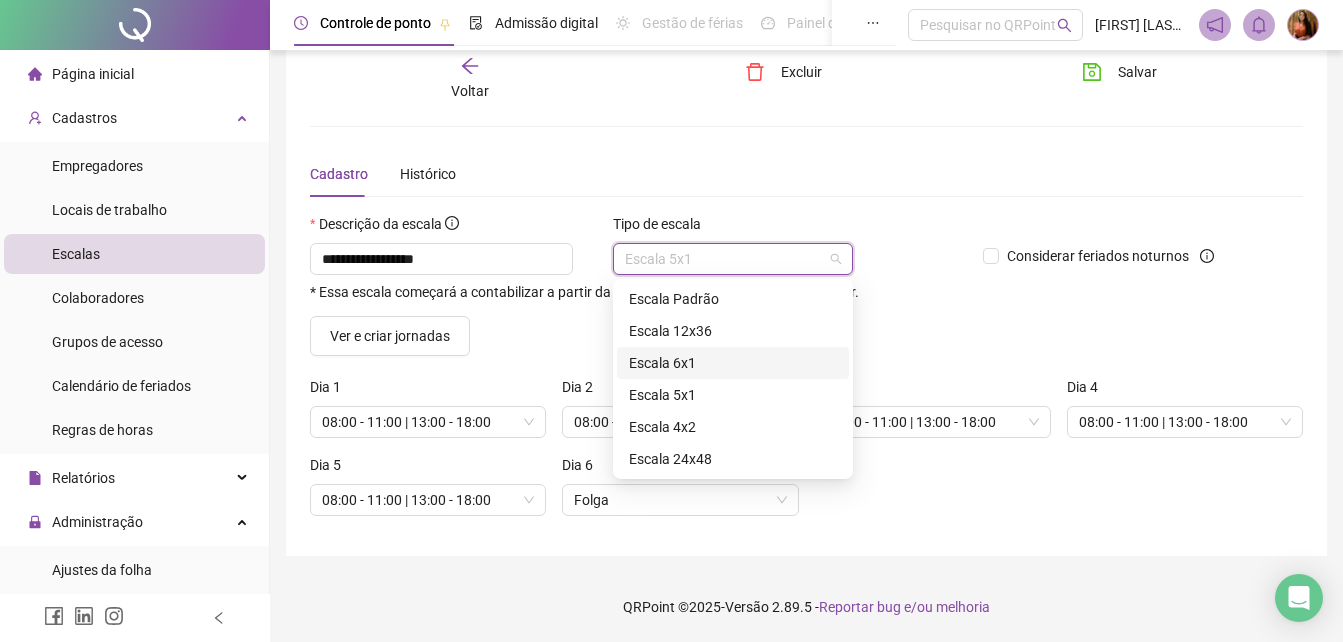 click on "Escala 6x1" at bounding box center [733, 363] 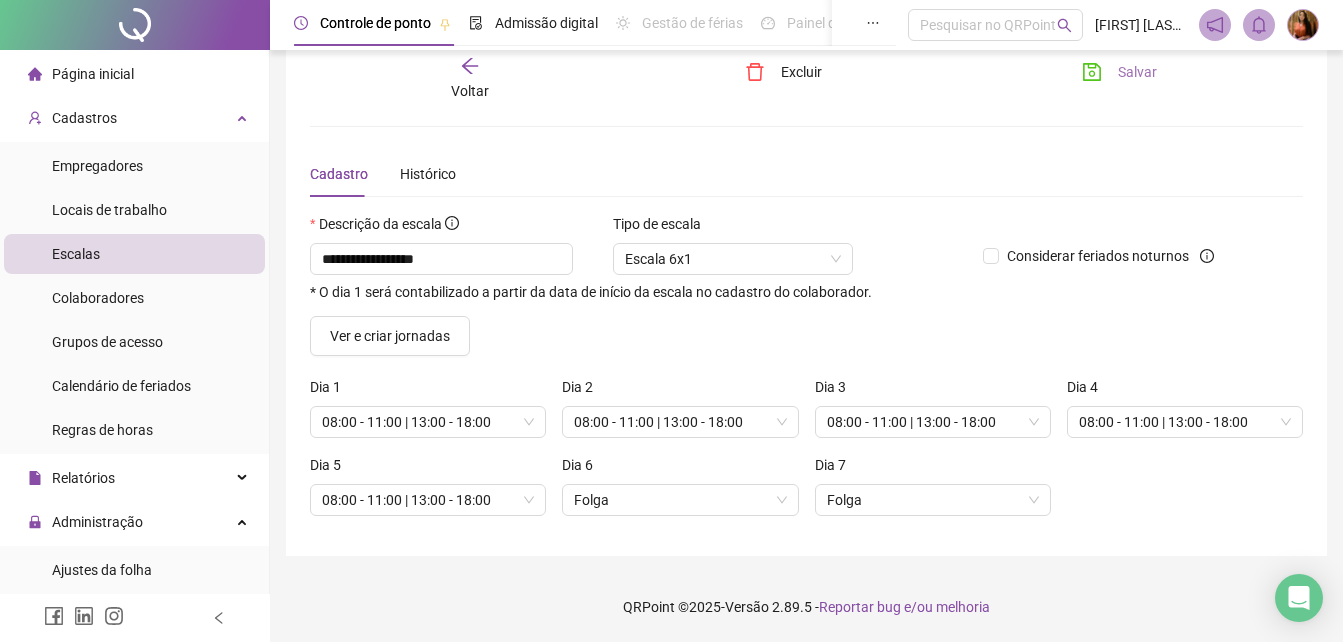 click on "Salvar" at bounding box center [1137, 72] 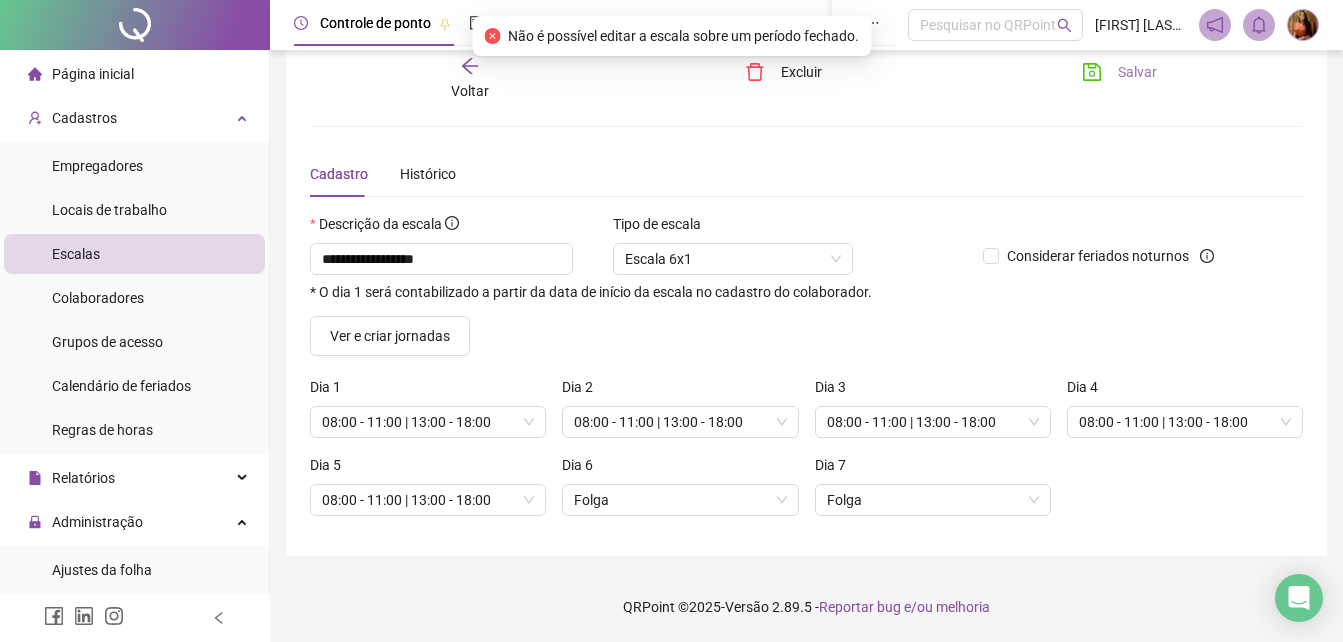 click on "Salvar" at bounding box center (1137, 72) 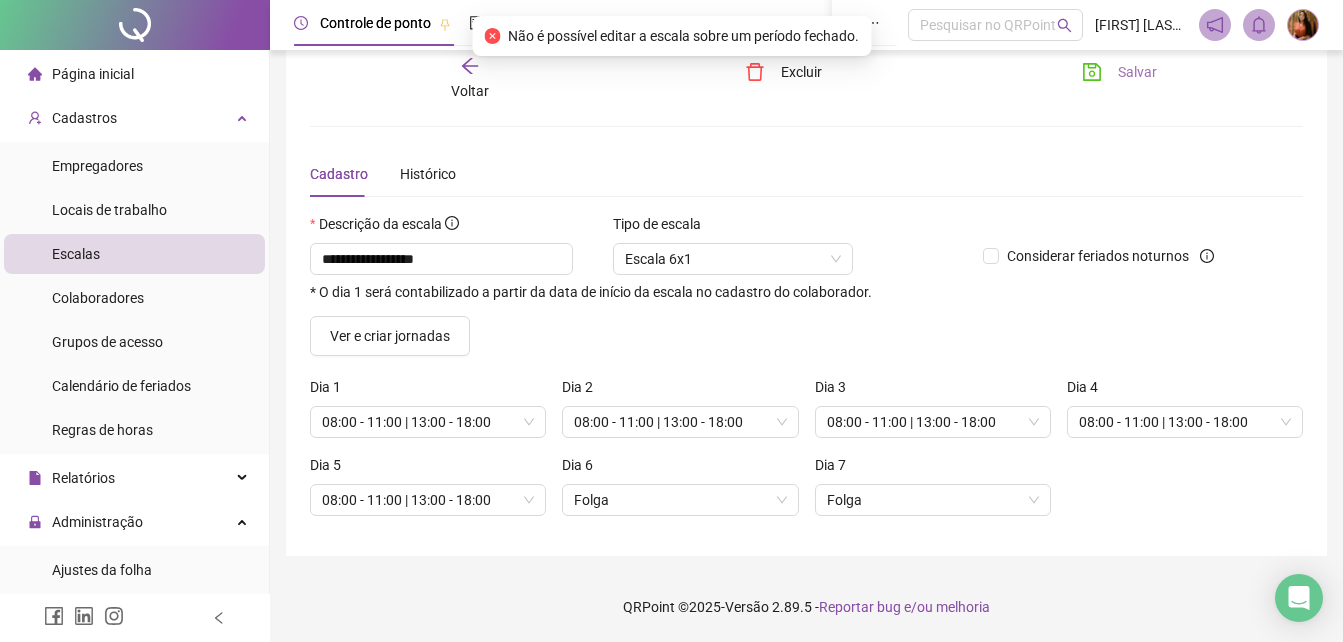click on "Salvar" at bounding box center [1137, 72] 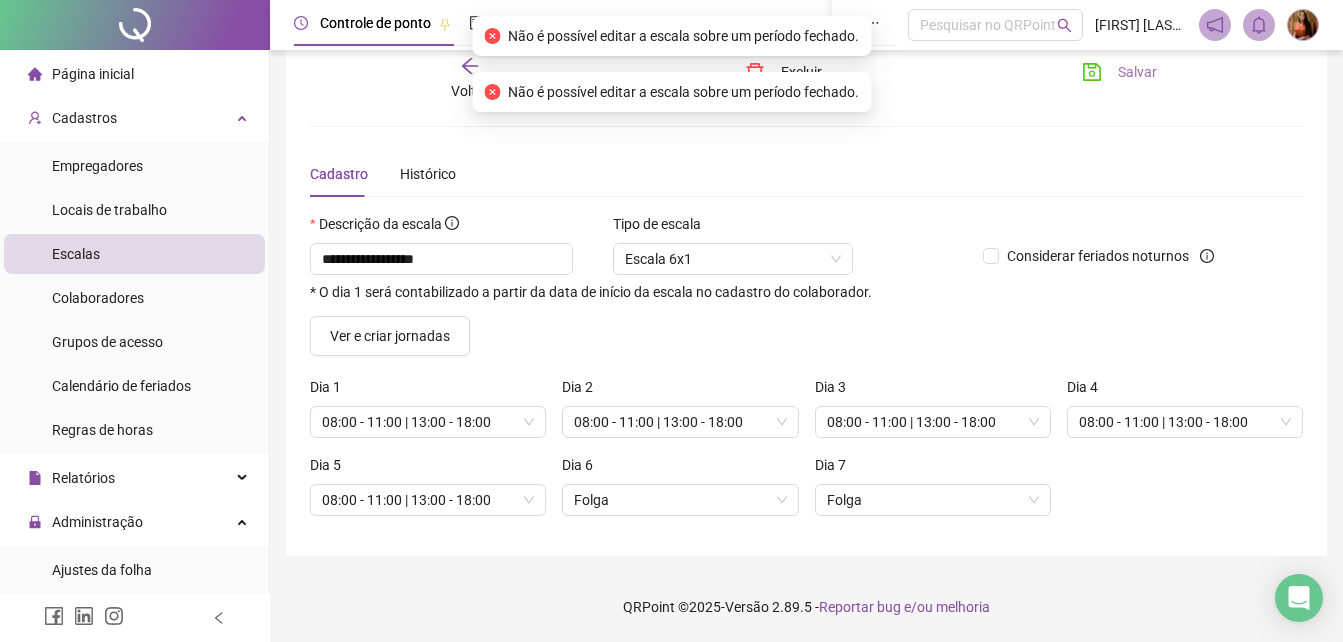 click on "Salvar" at bounding box center [1137, 72] 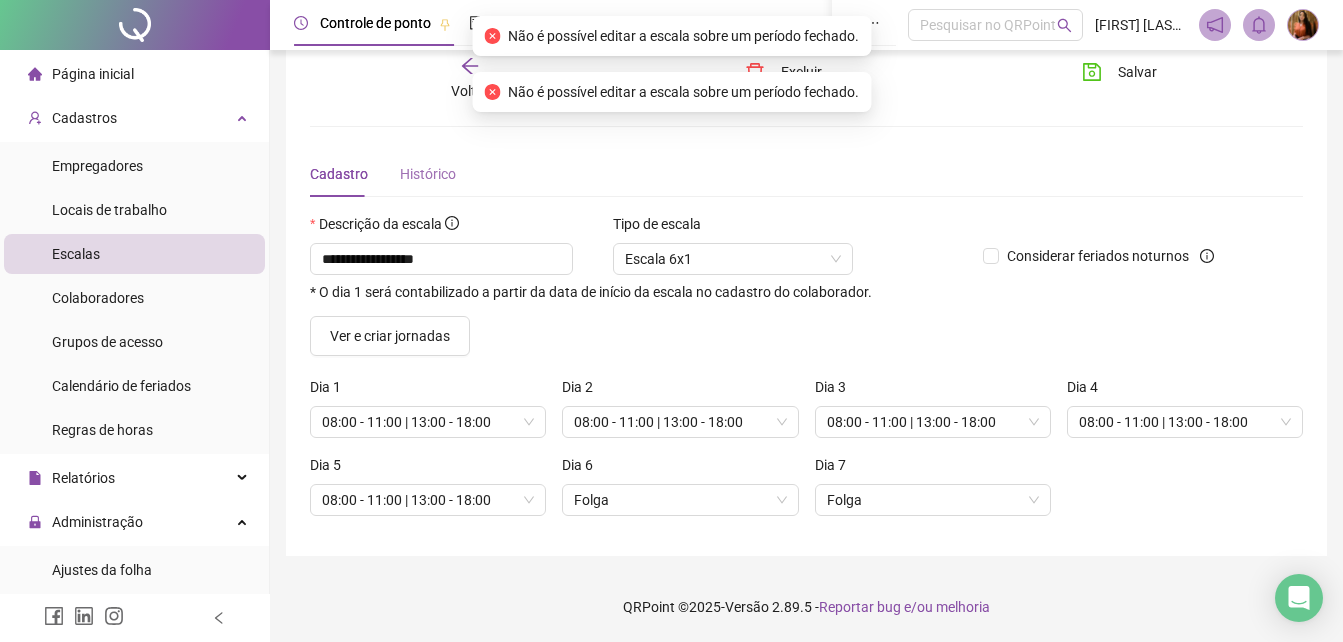 click on "Histórico" at bounding box center (428, 174) 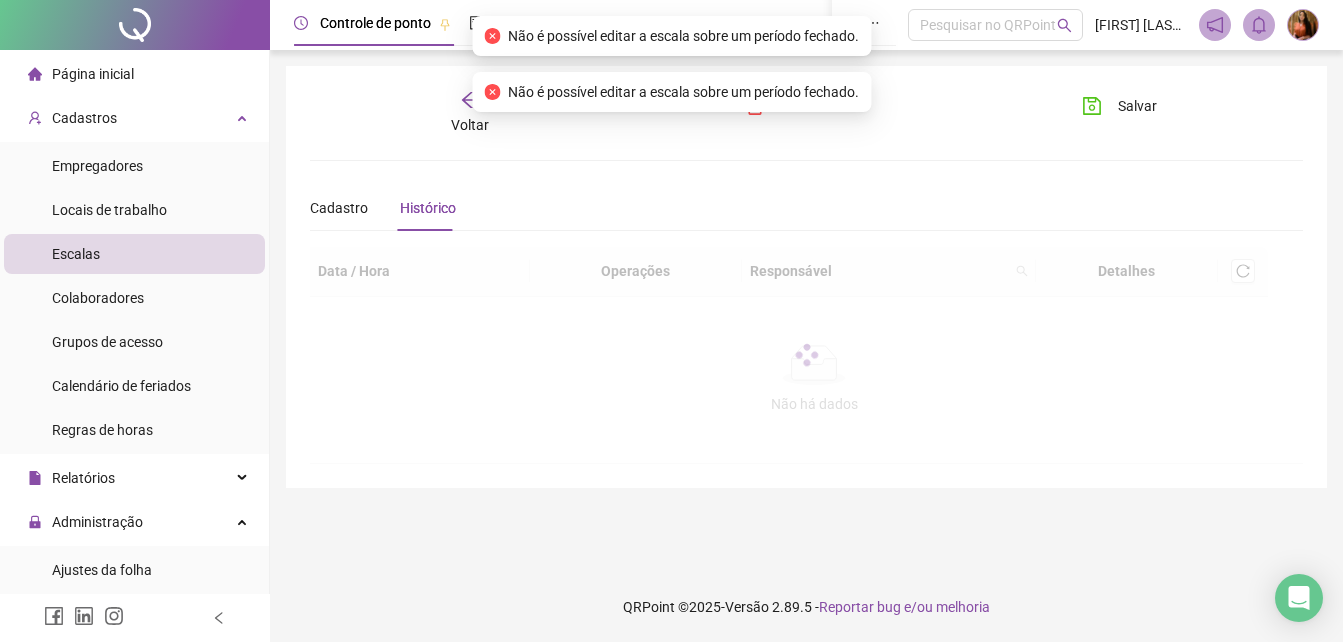 scroll, scrollTop: 0, scrollLeft: 0, axis: both 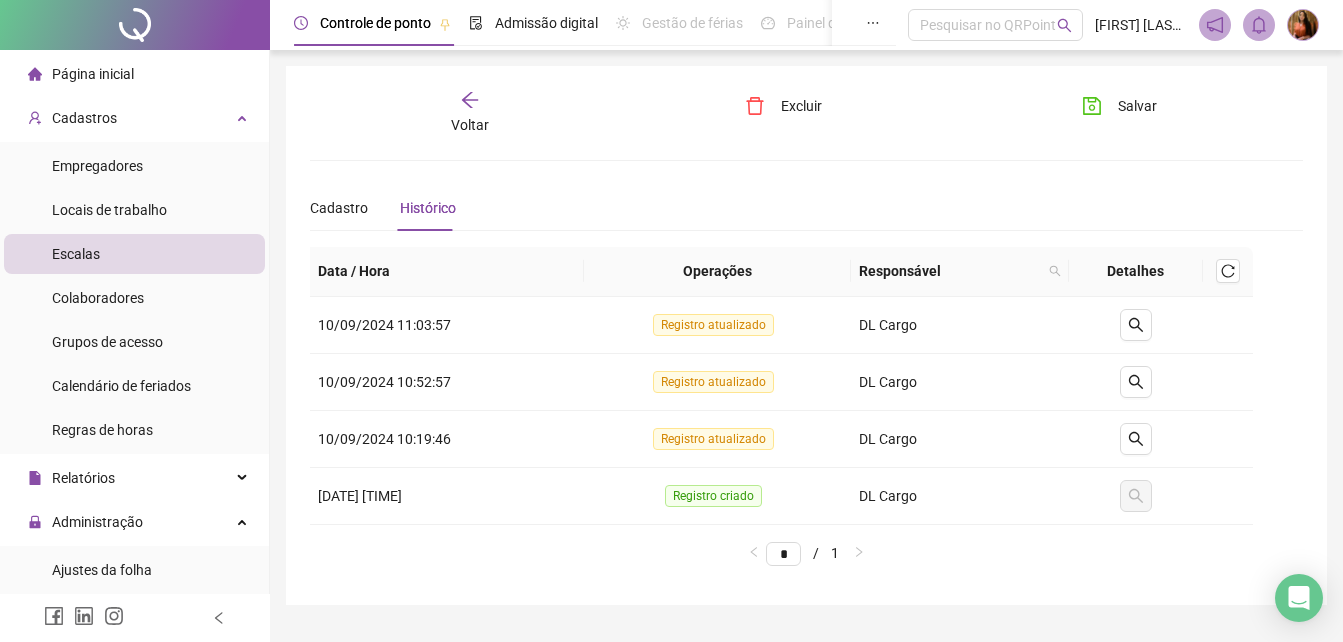 click 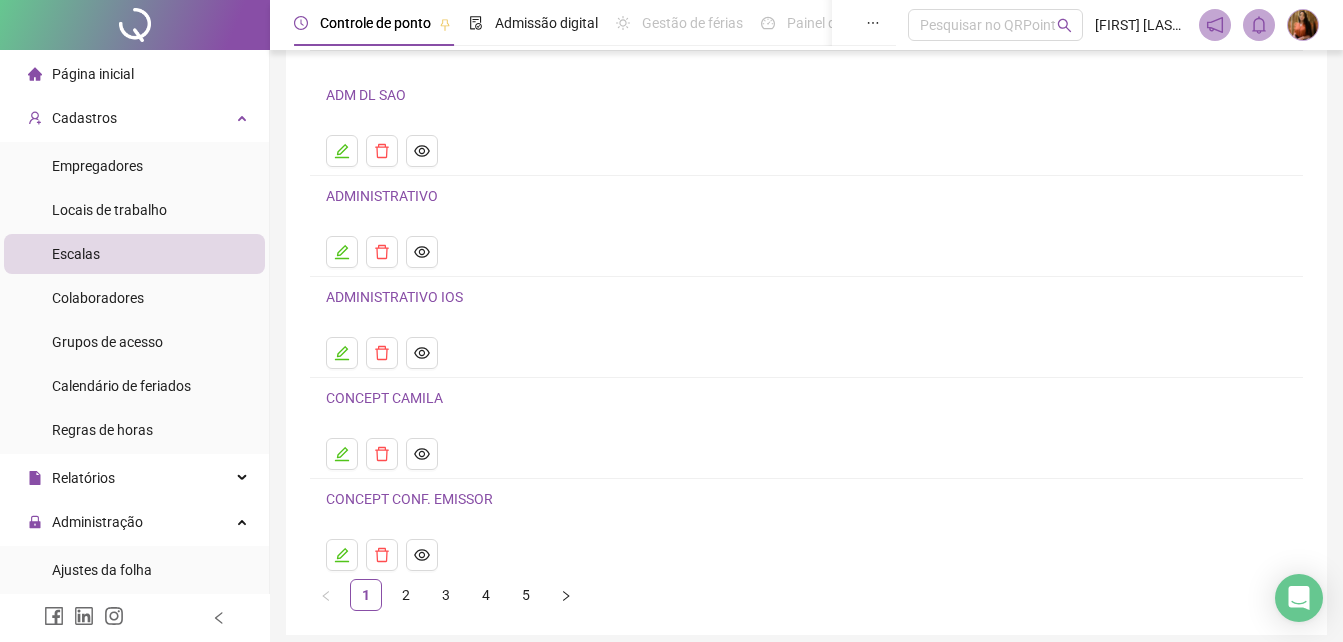 scroll, scrollTop: 200, scrollLeft: 0, axis: vertical 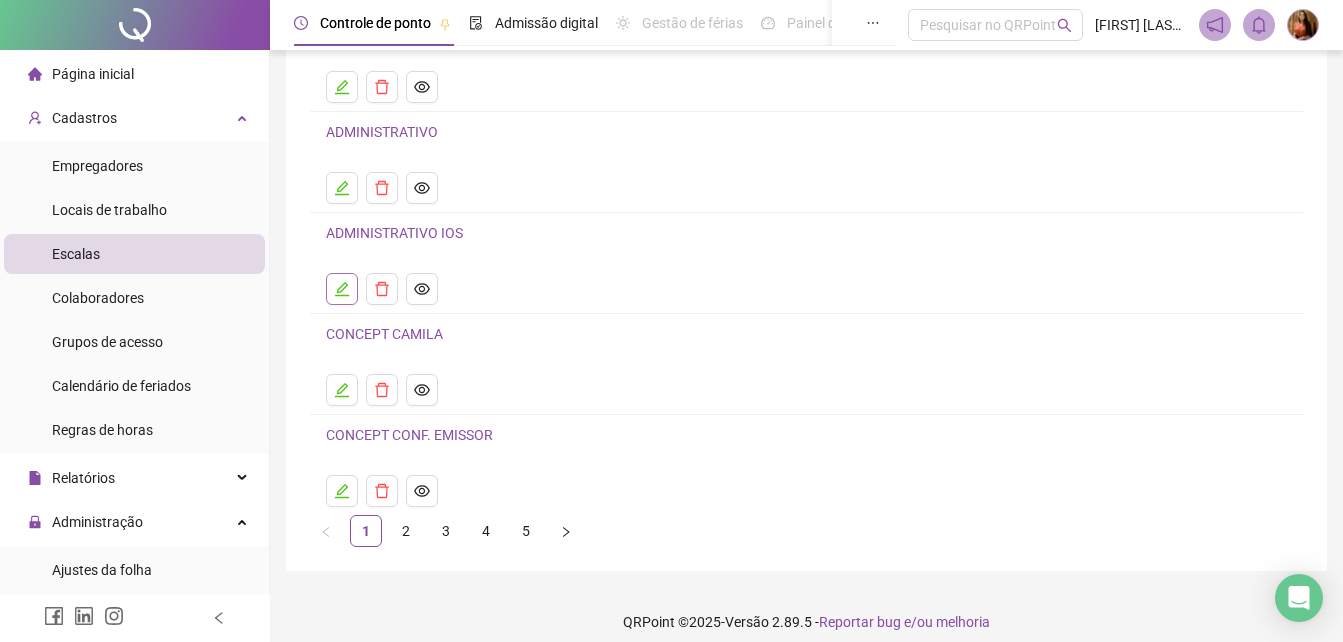 click 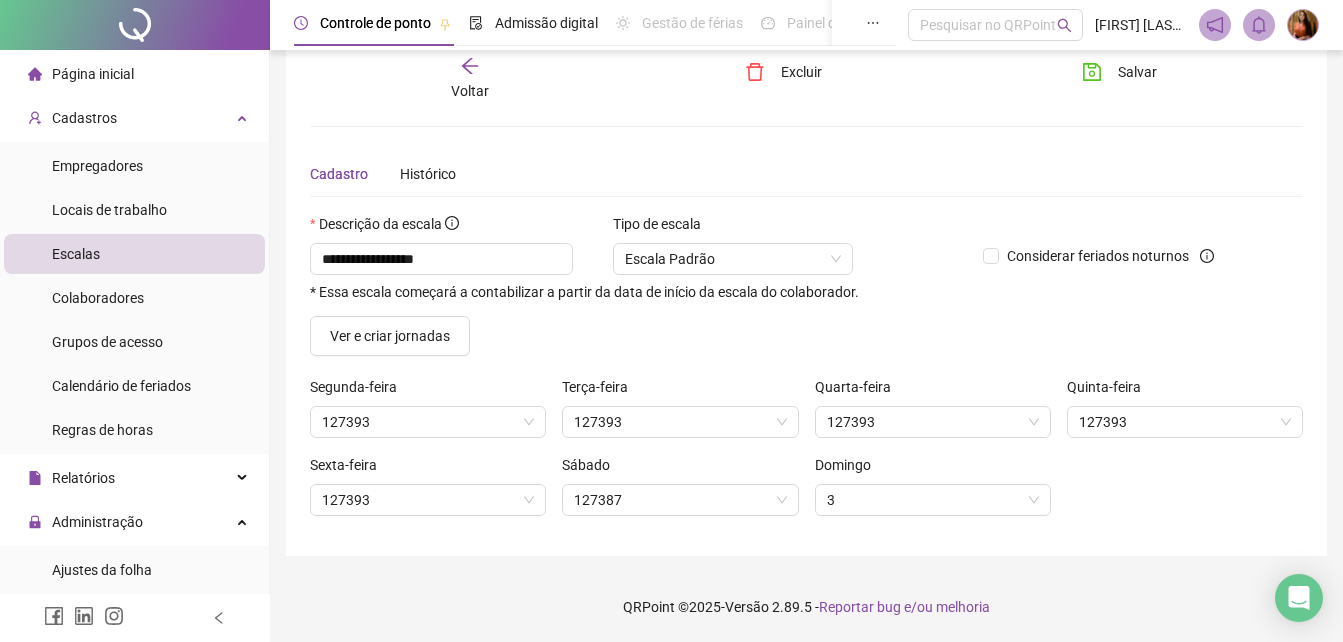 scroll, scrollTop: 34, scrollLeft: 0, axis: vertical 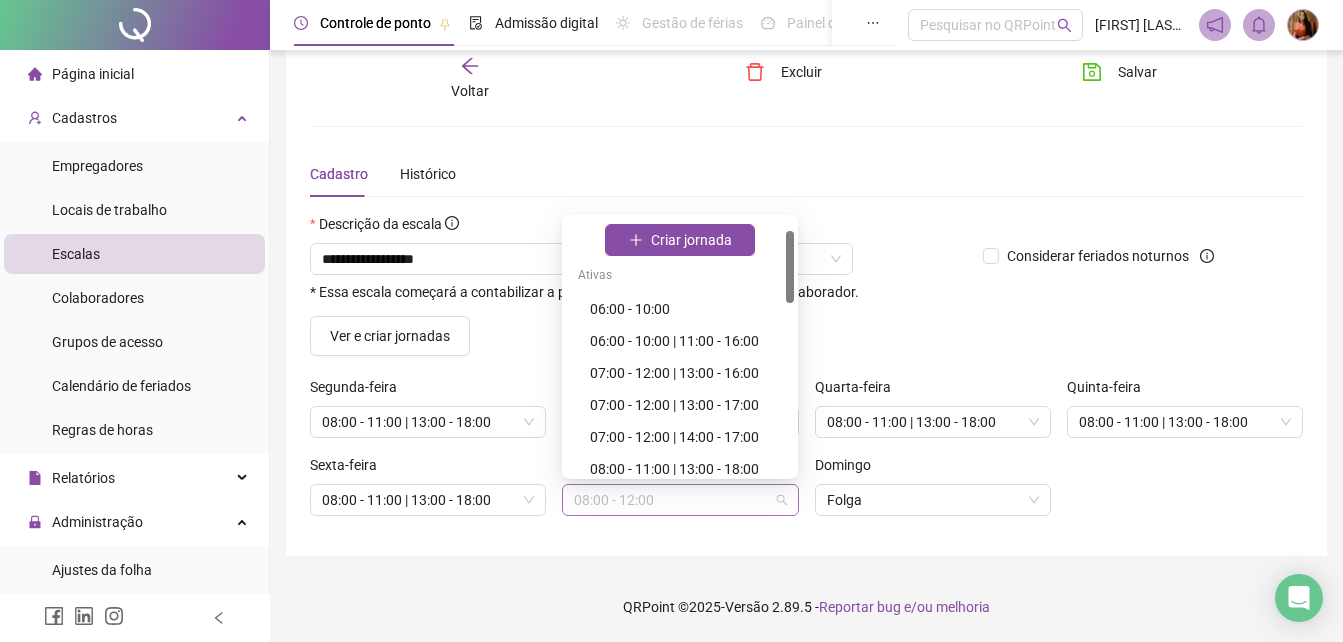 click on "08:00 - 12:00" at bounding box center [680, 500] 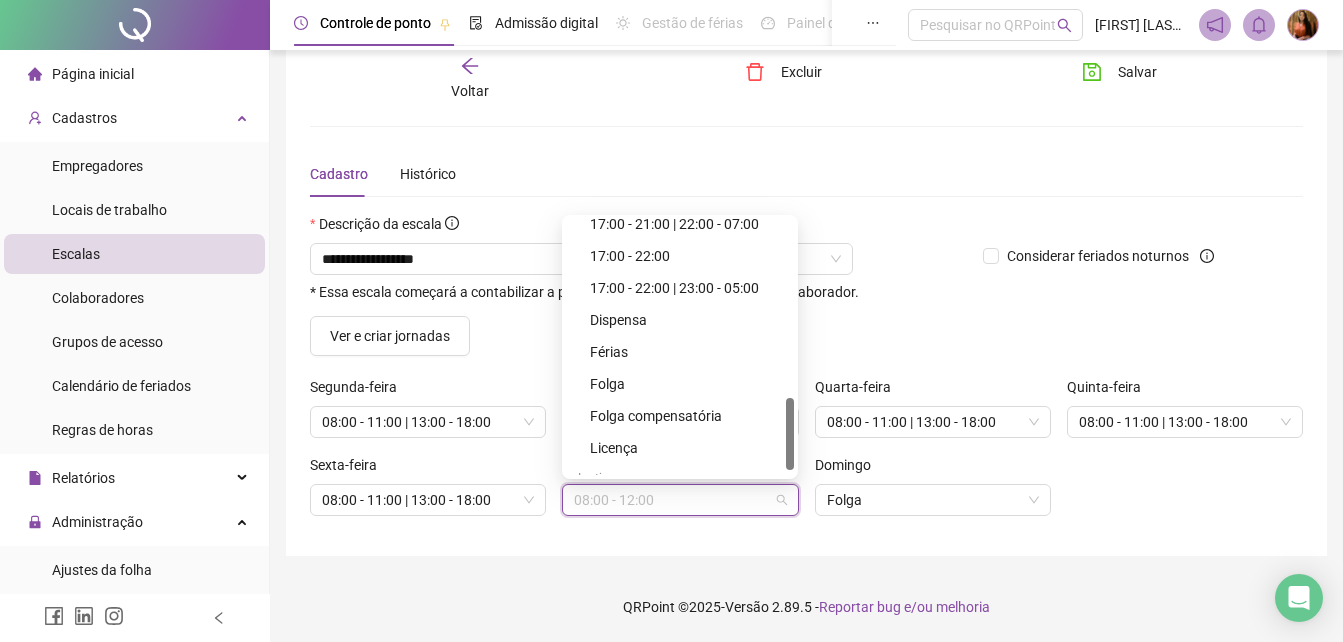 scroll, scrollTop: 643, scrollLeft: 0, axis: vertical 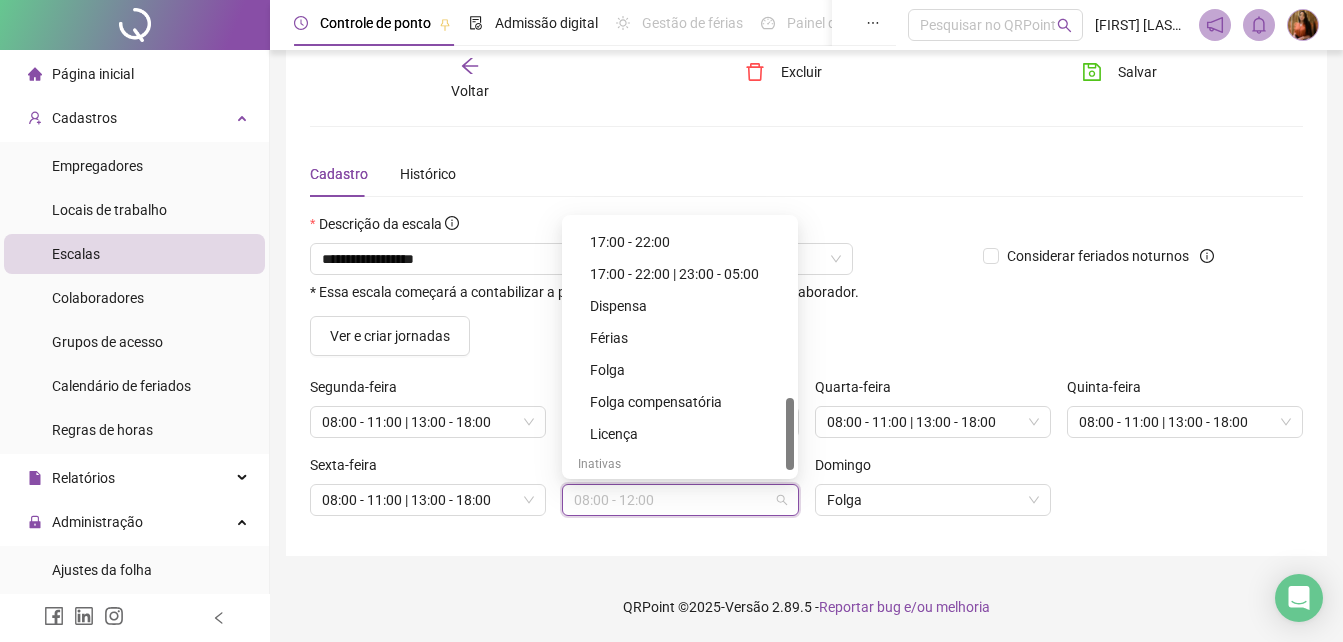 drag, startPoint x: 792, startPoint y: 284, endPoint x: 780, endPoint y: 454, distance: 170.423 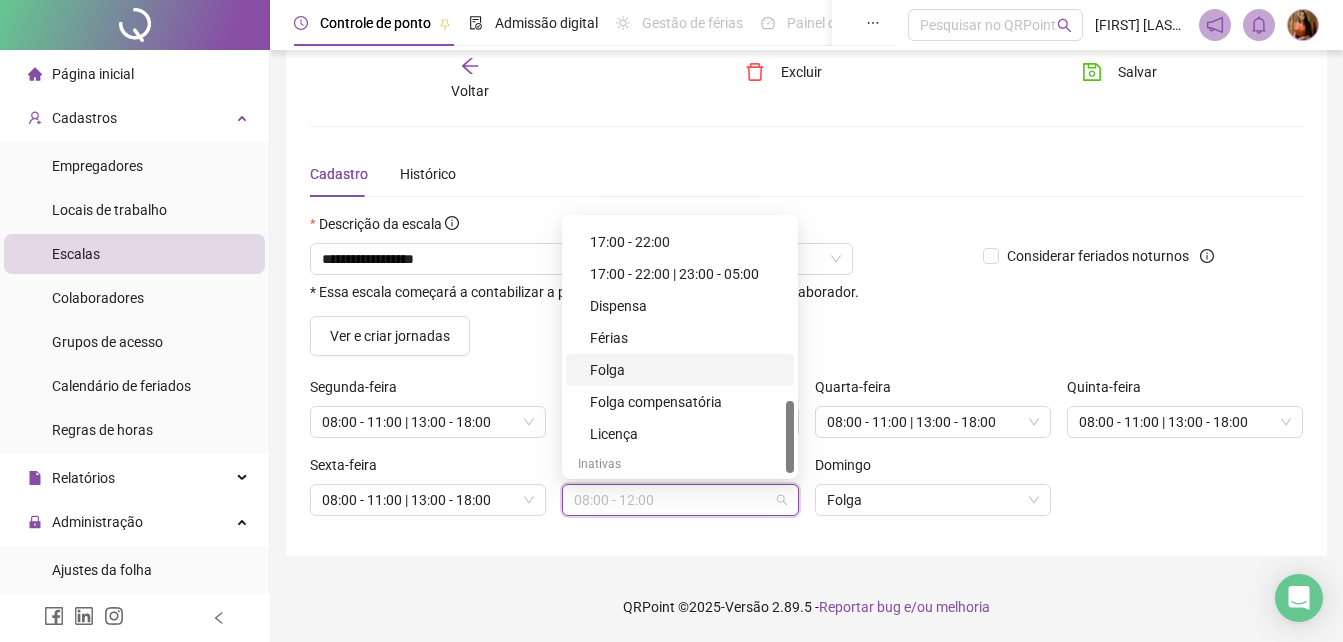 click on "Folga" at bounding box center [686, 370] 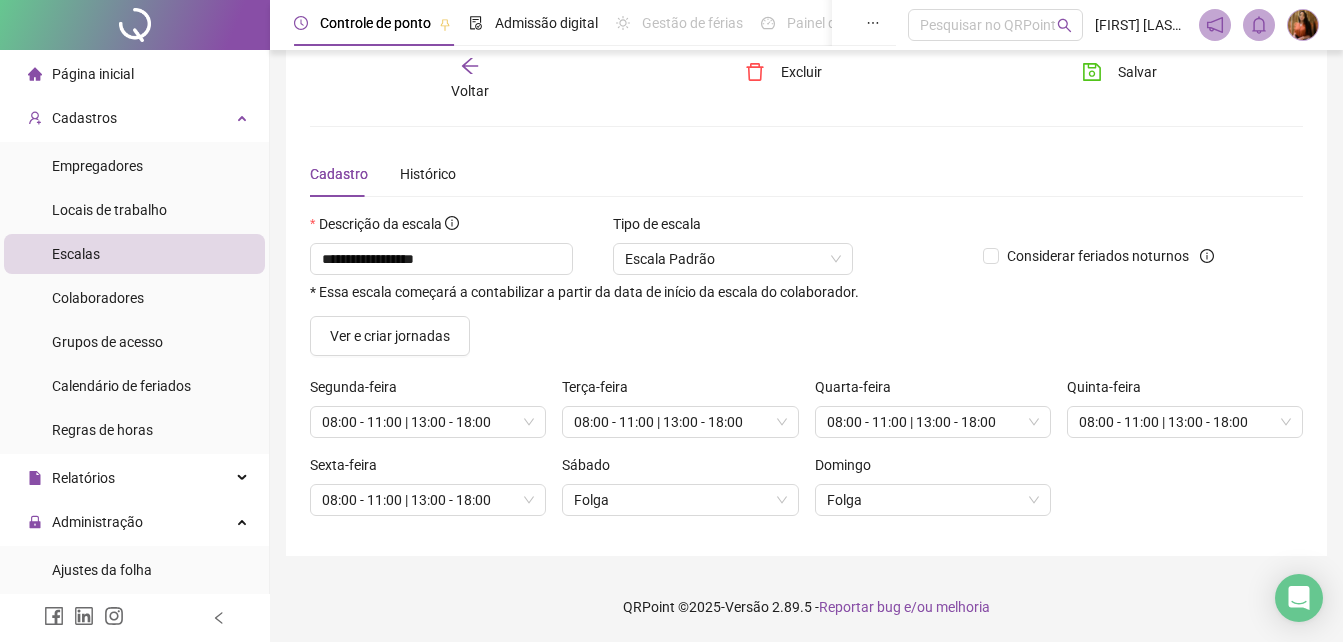 click on "**********" at bounding box center [806, 294] 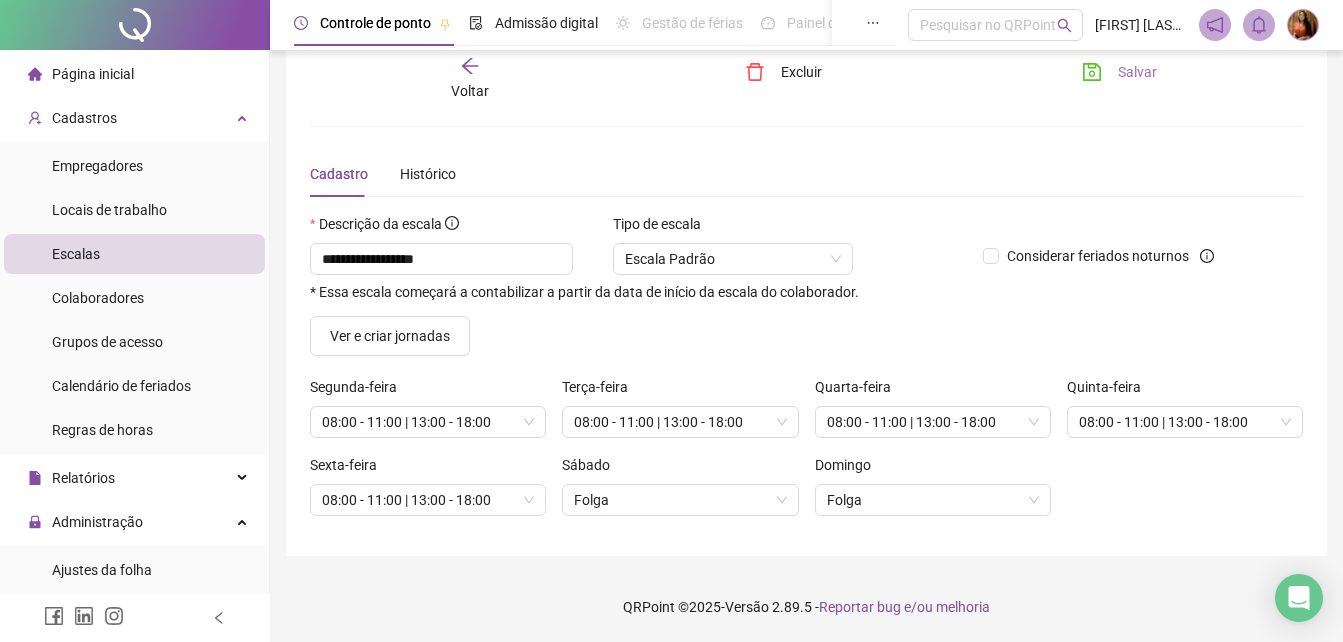 click on "Salvar" at bounding box center (1137, 72) 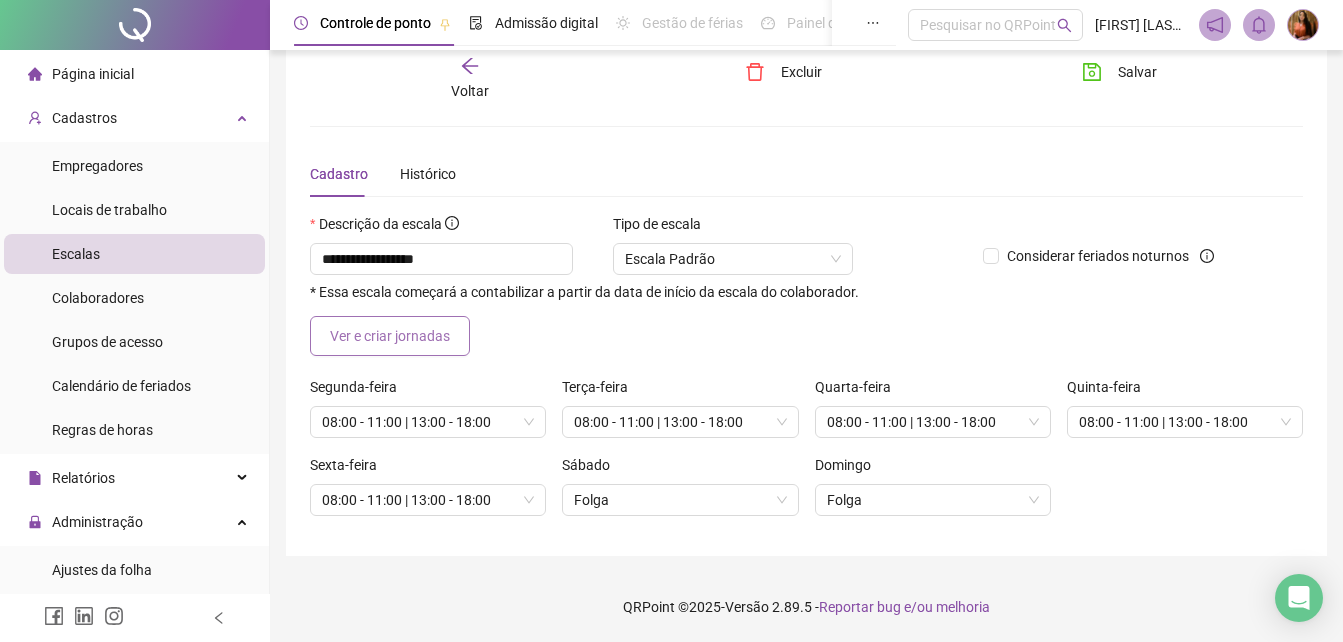 click on "Ver e criar jornadas" at bounding box center [390, 336] 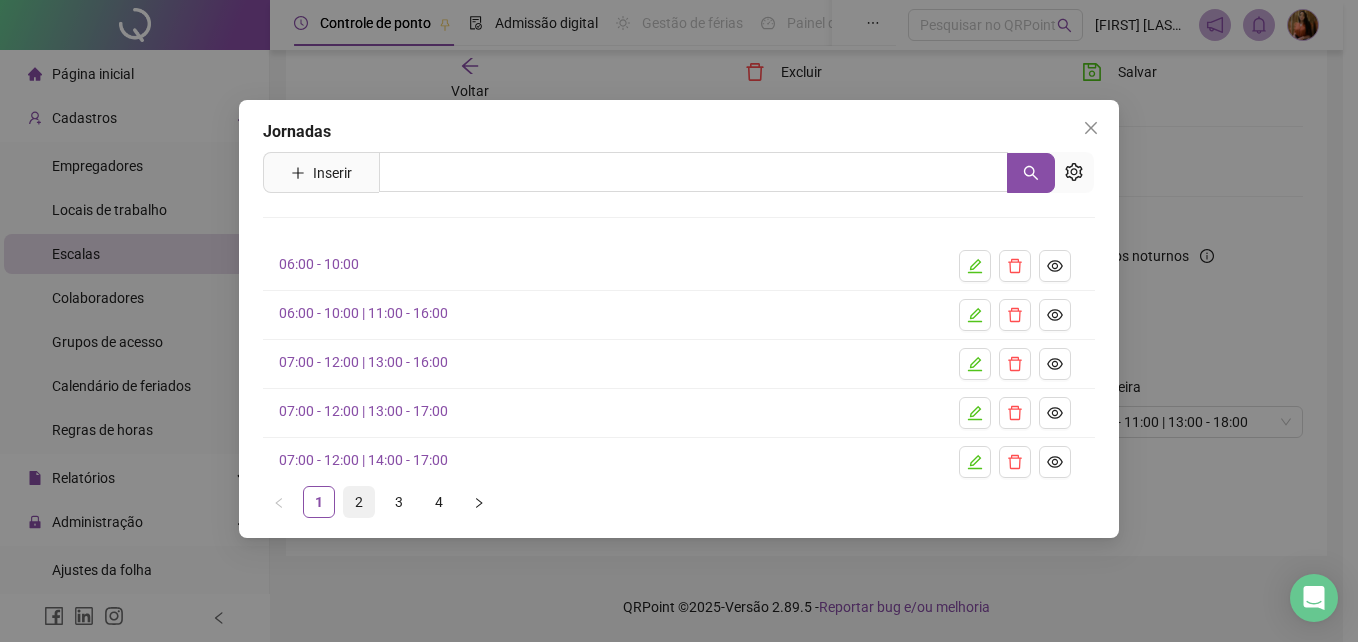 click on "2" at bounding box center (359, 502) 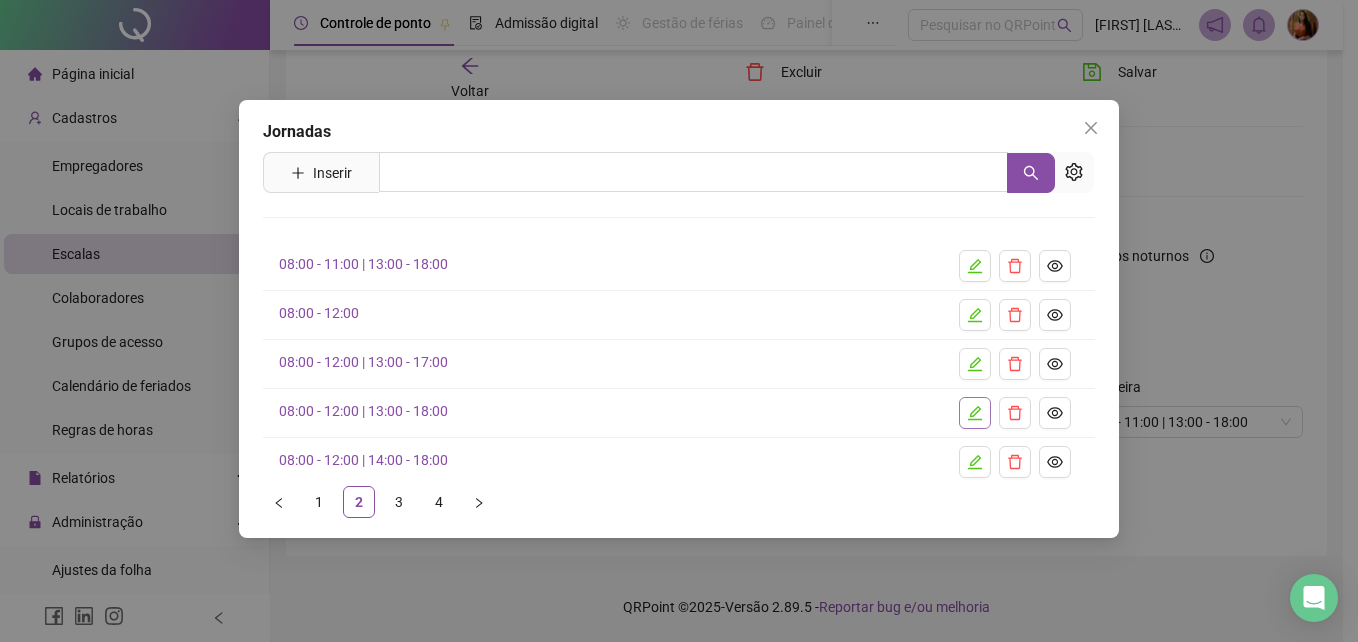 click 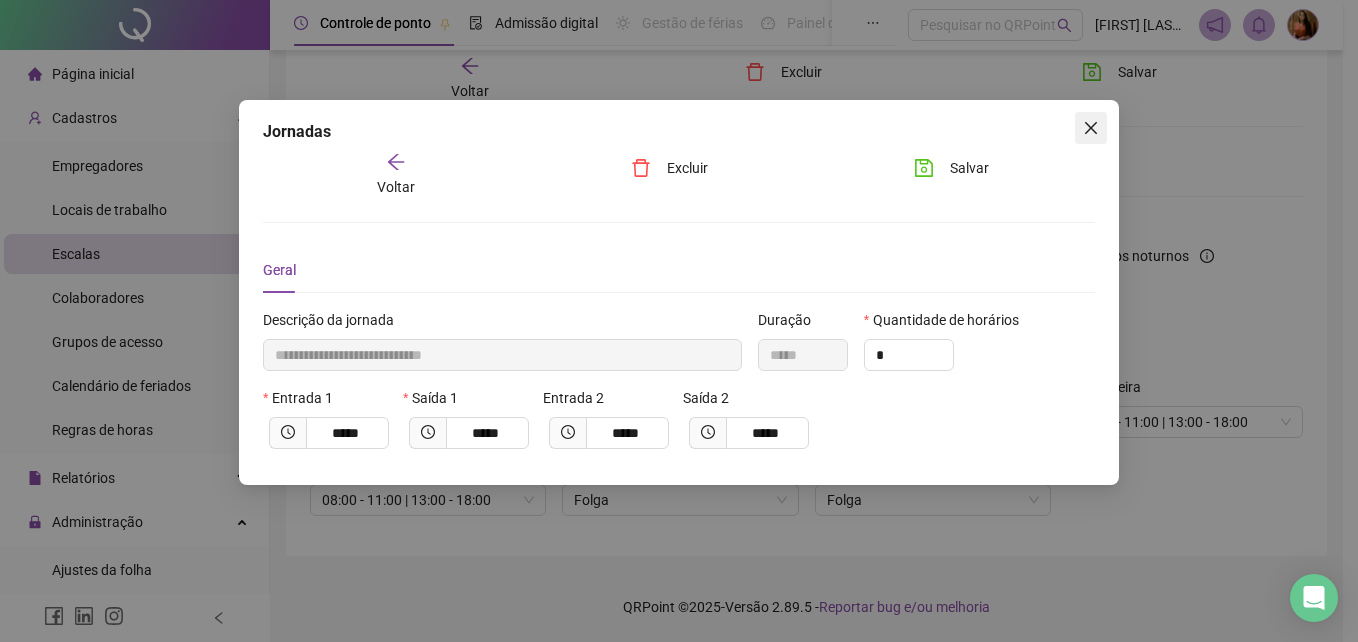 click 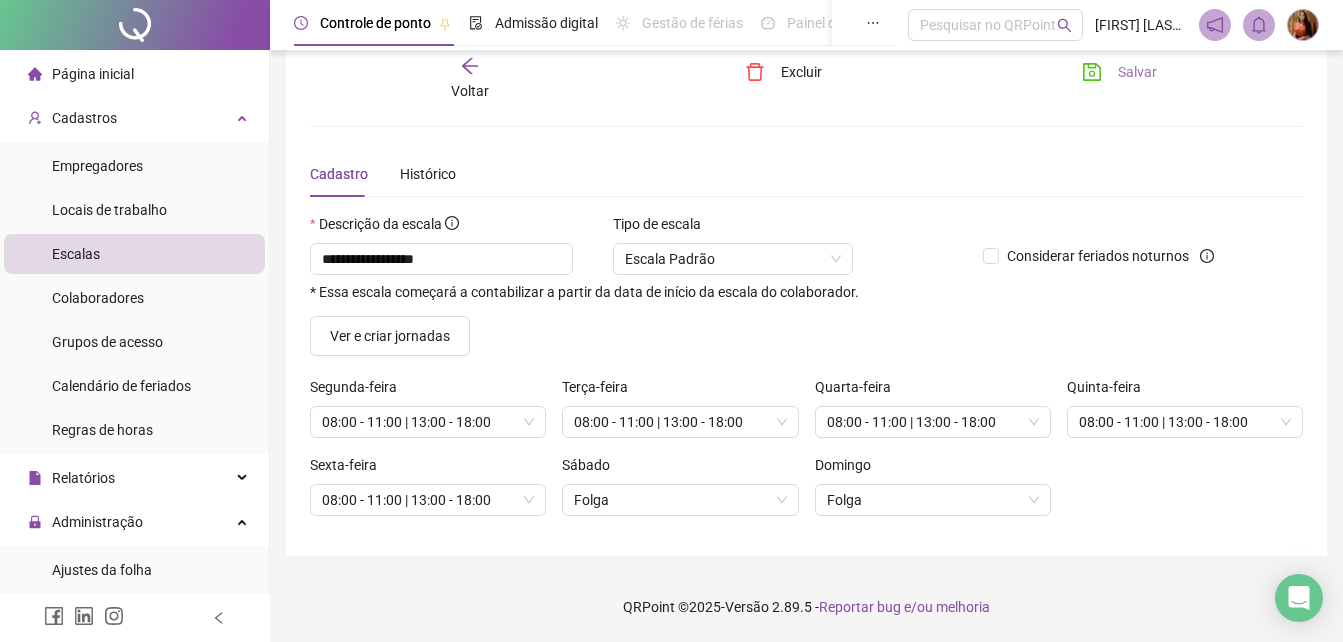 click on "Salvar" at bounding box center [1137, 72] 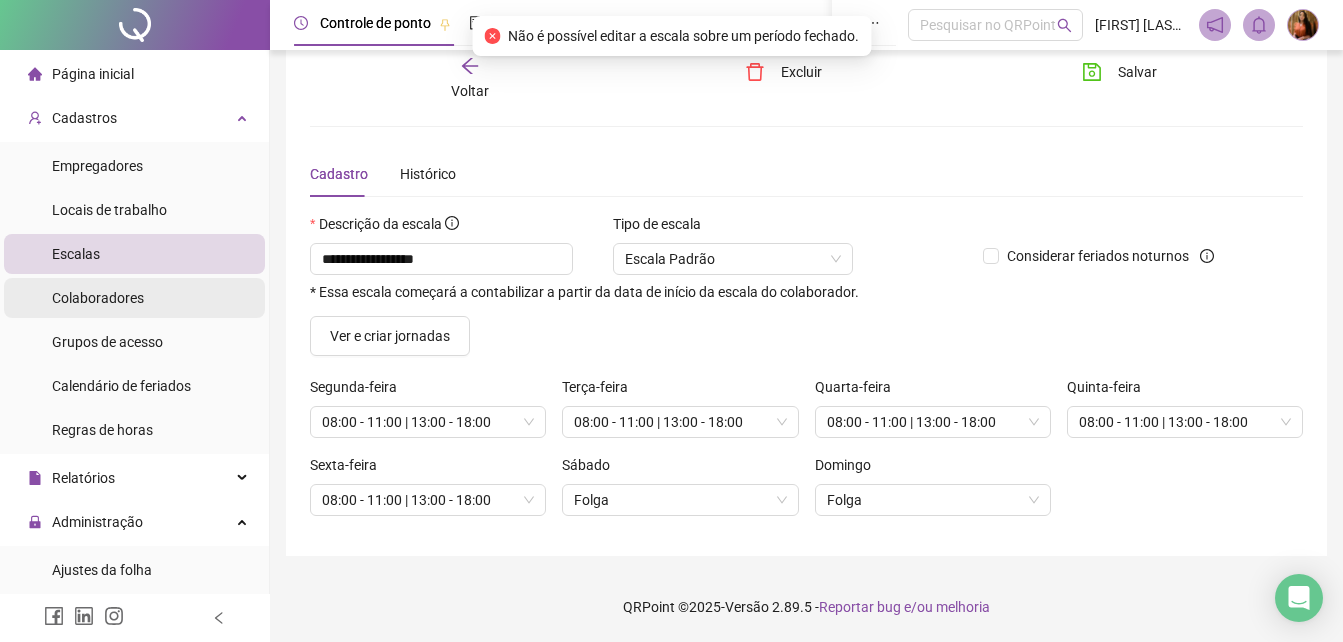click on "Colaboradores" at bounding box center (98, 298) 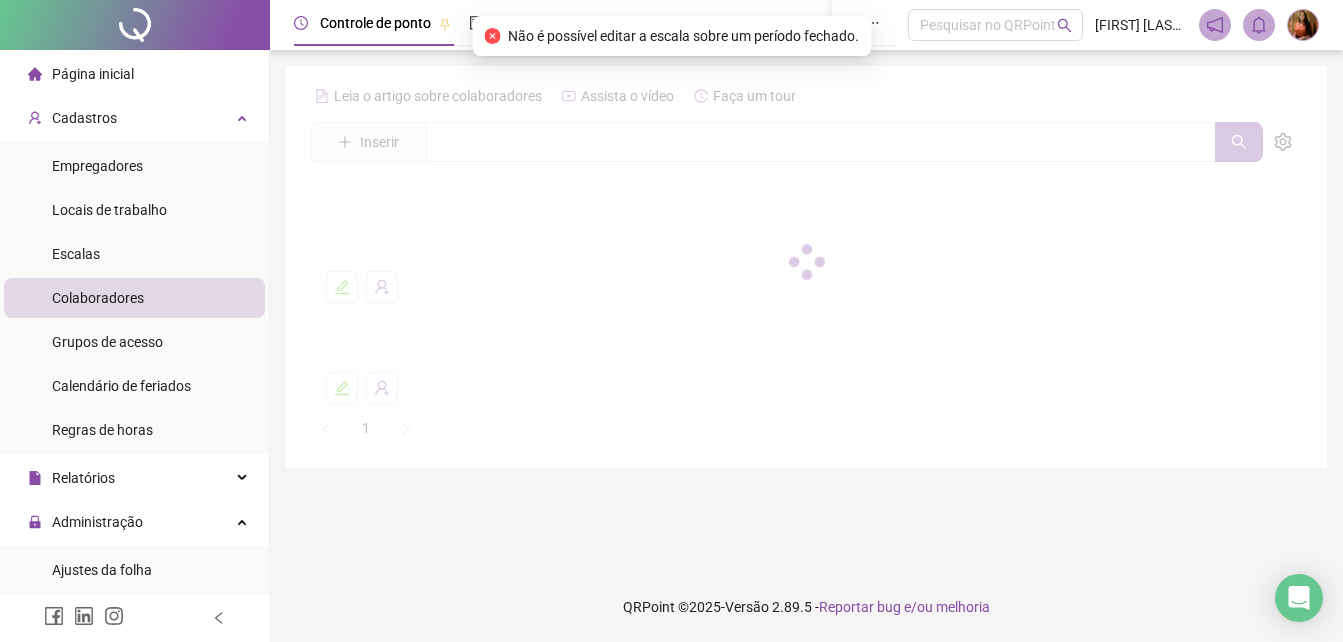 scroll, scrollTop: 0, scrollLeft: 0, axis: both 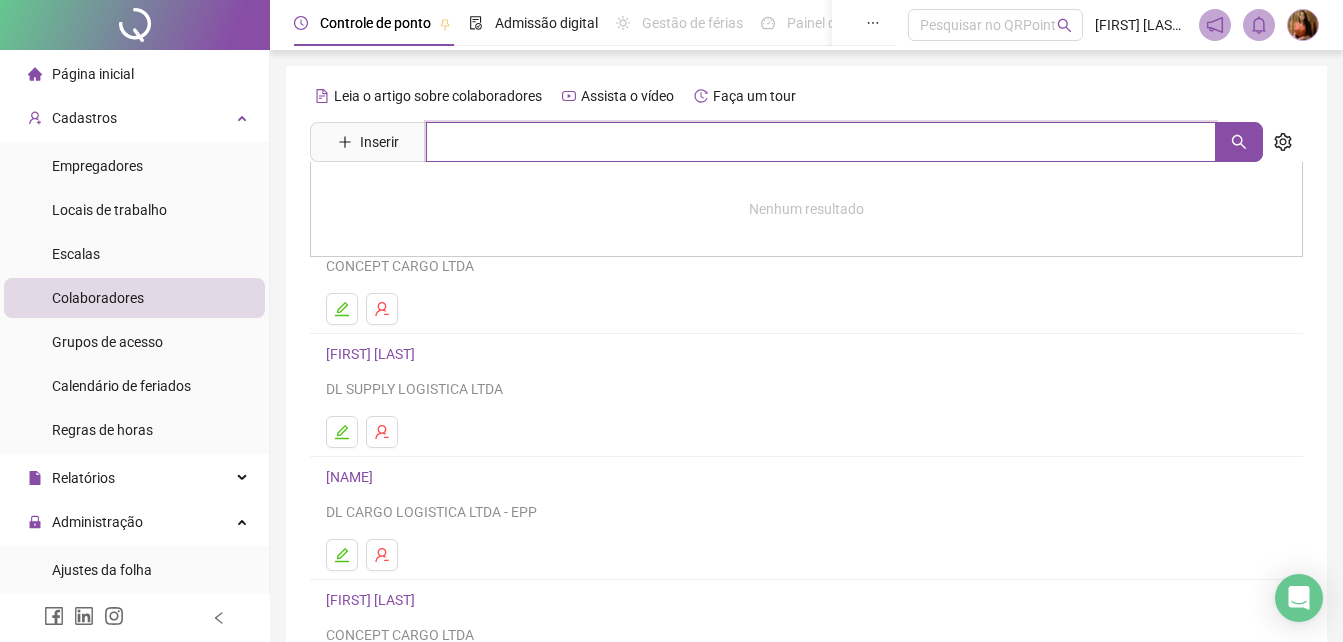 click at bounding box center [821, 142] 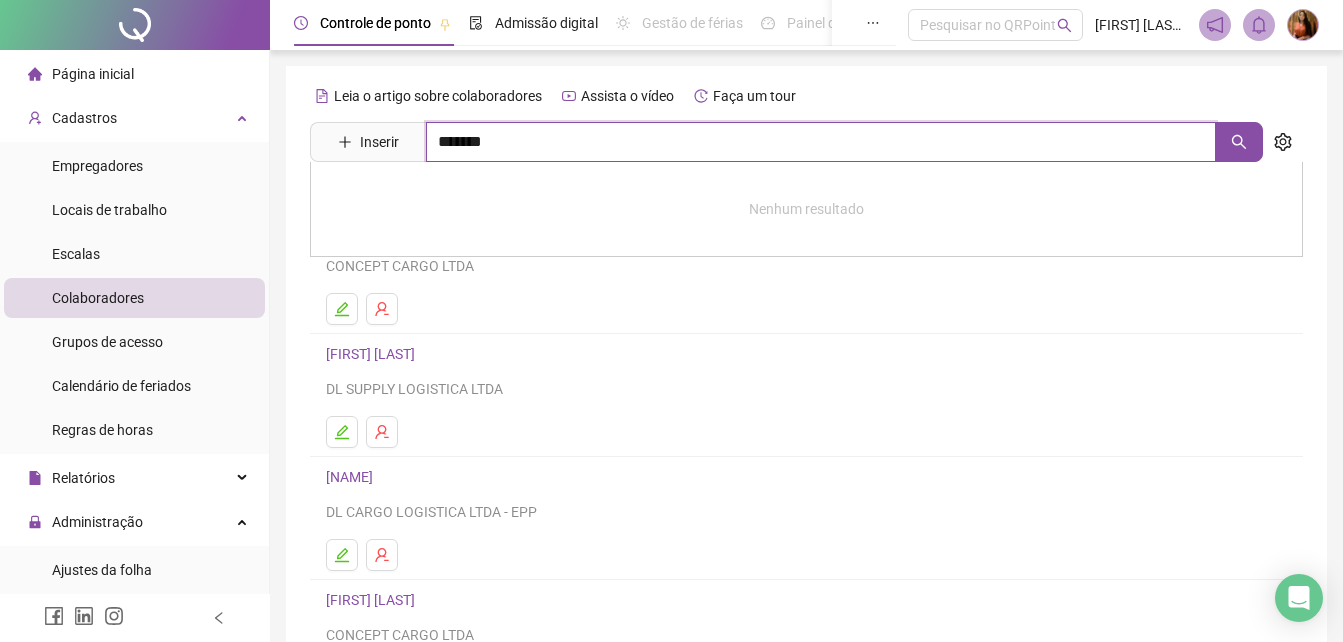 type on "*******" 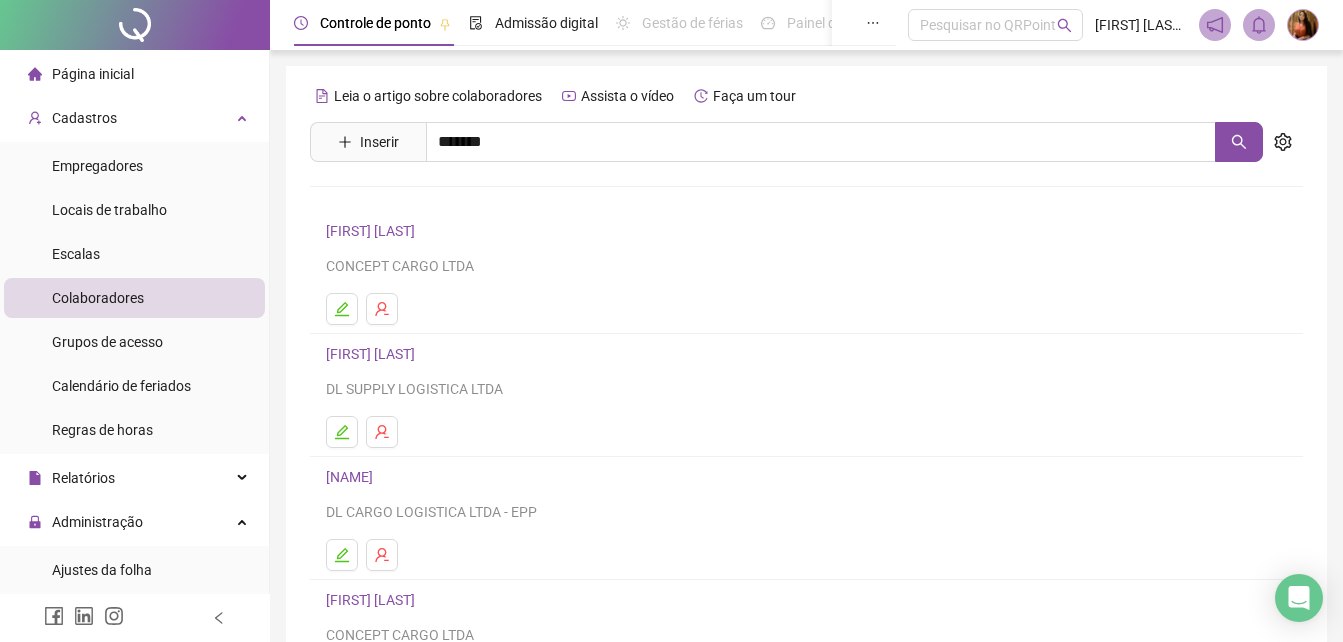 click on "[FIRST] [LAST]" at bounding box center [370, 201] 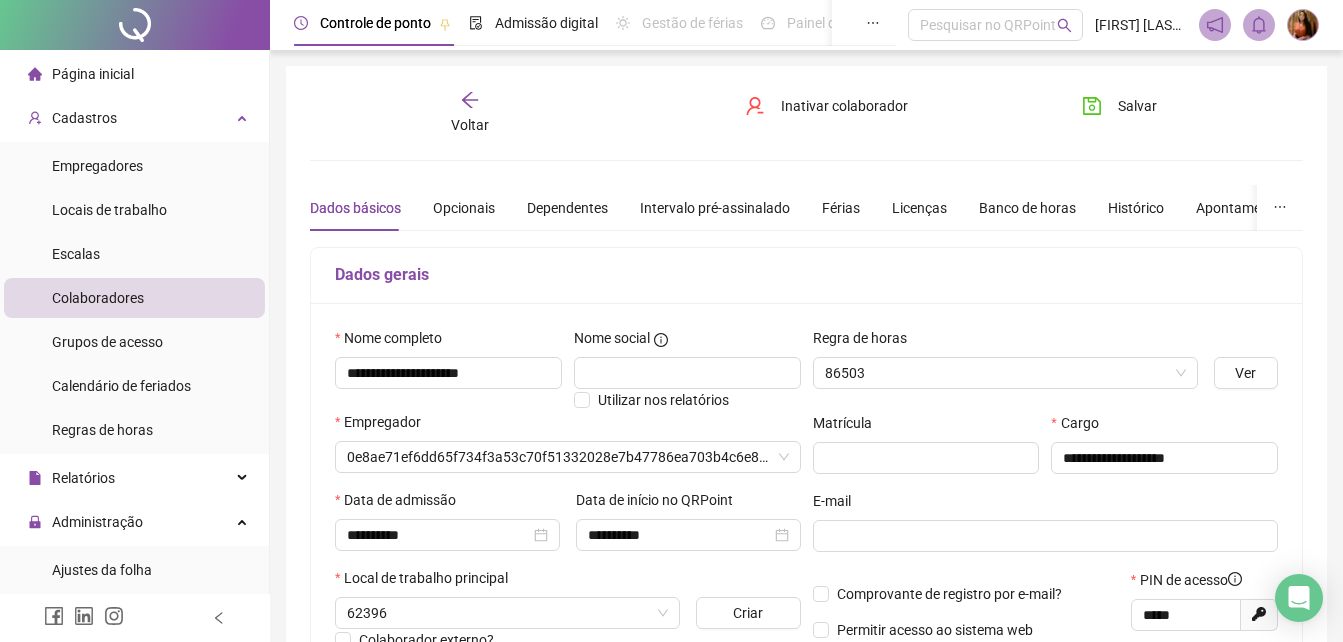 type on "**********" 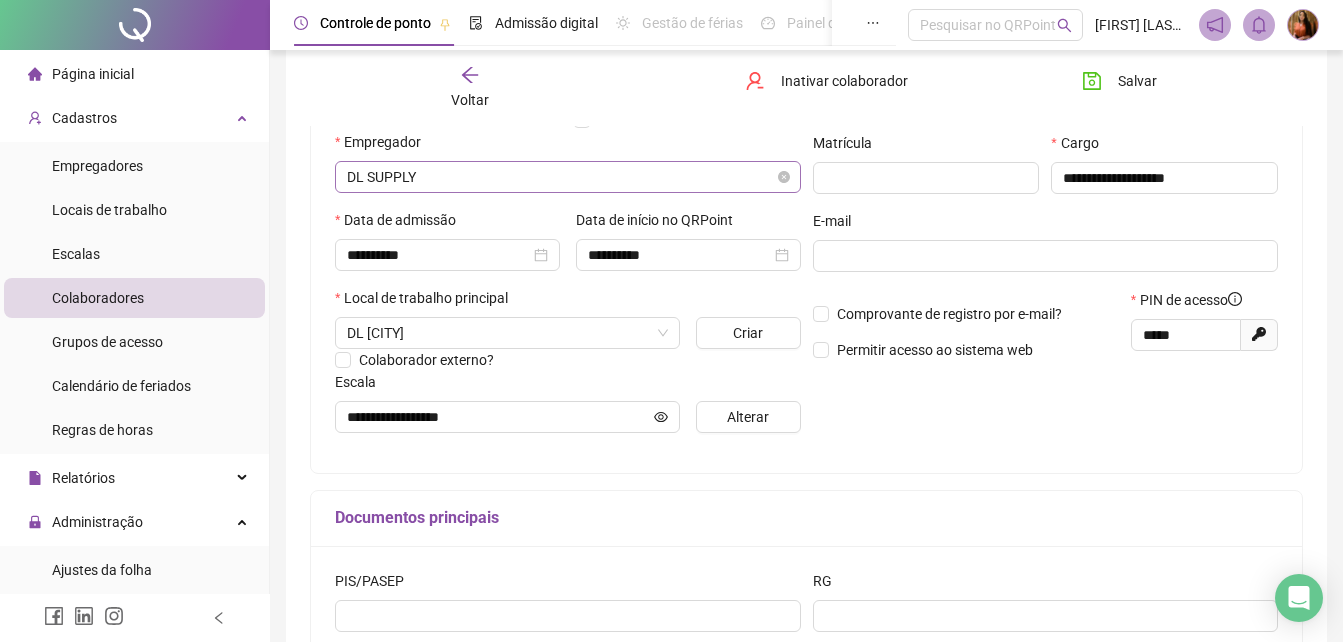 scroll, scrollTop: 300, scrollLeft: 0, axis: vertical 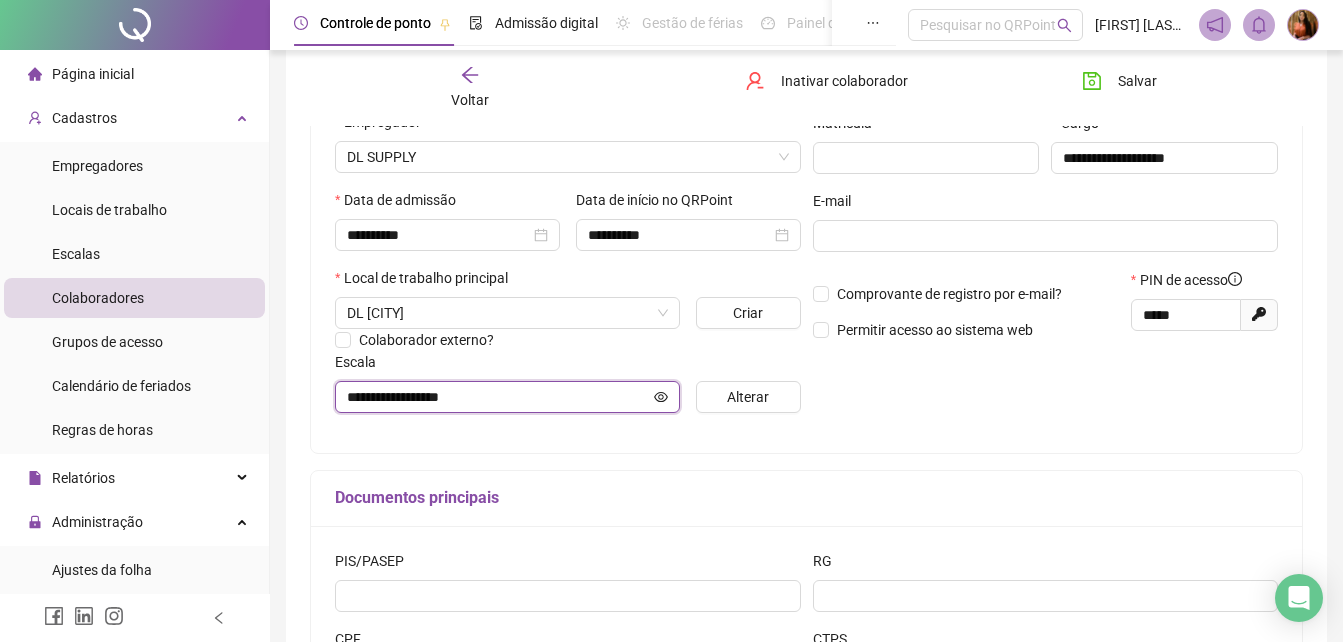 click 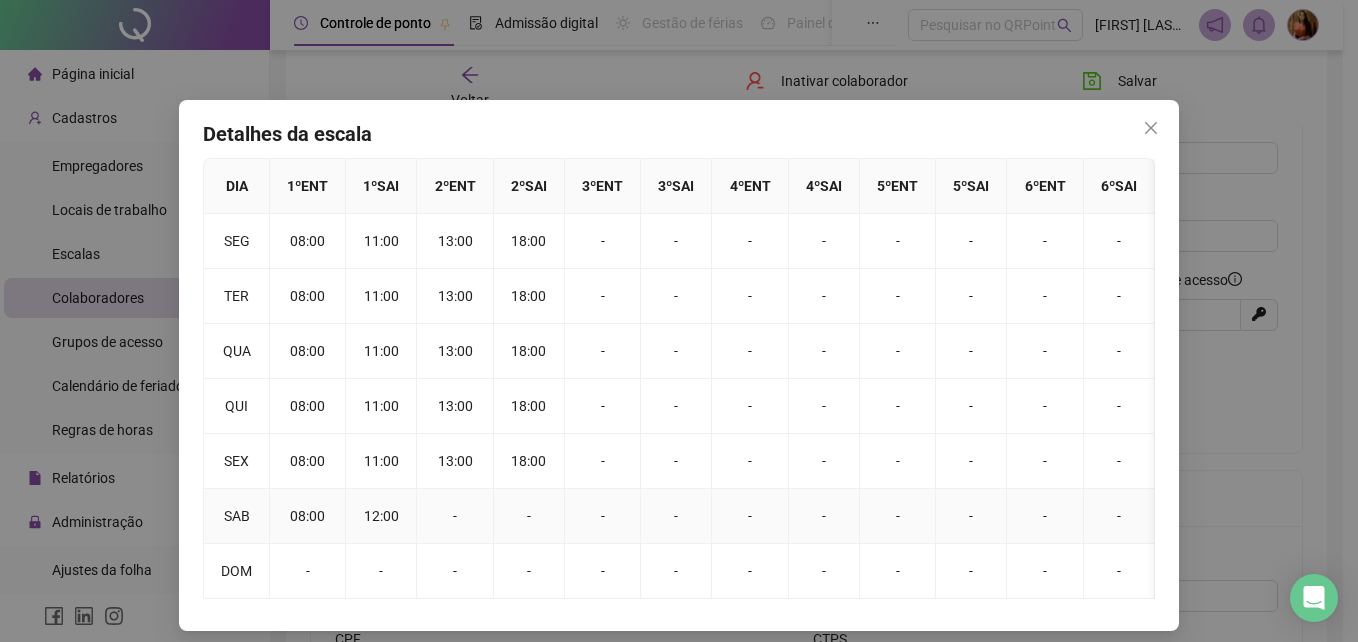 click on "12:00" at bounding box center (381, 516) 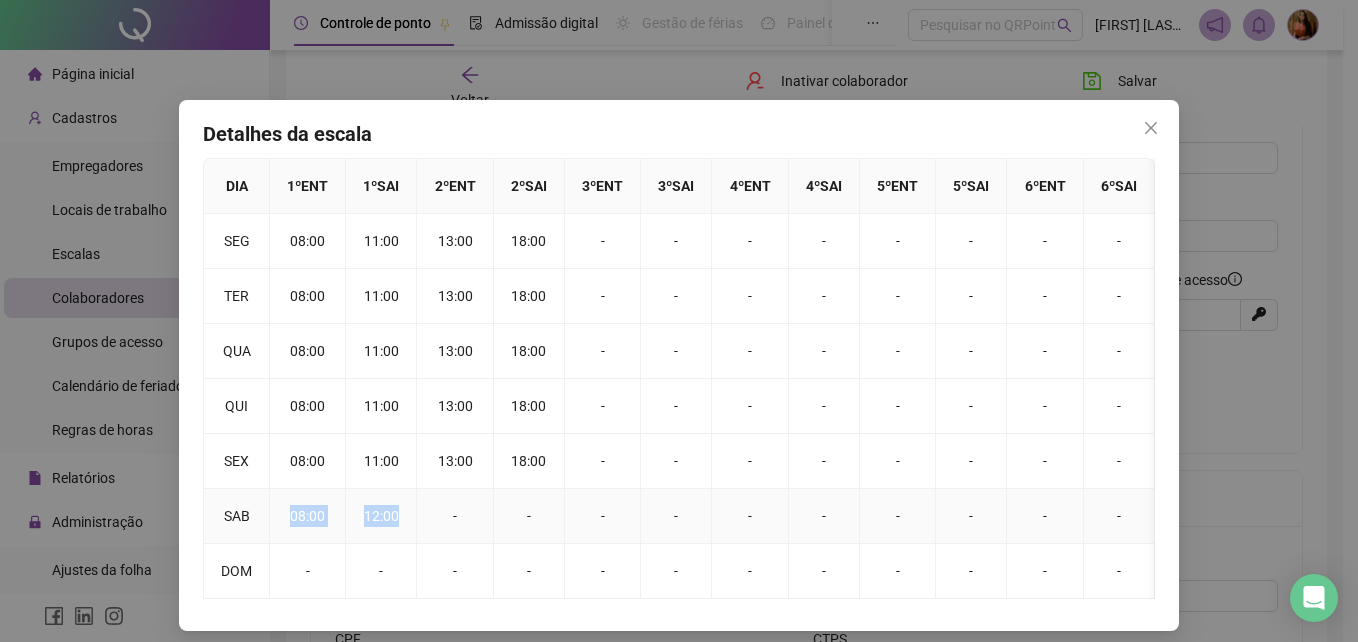 drag, startPoint x: 398, startPoint y: 514, endPoint x: 268, endPoint y: 529, distance: 130.86252 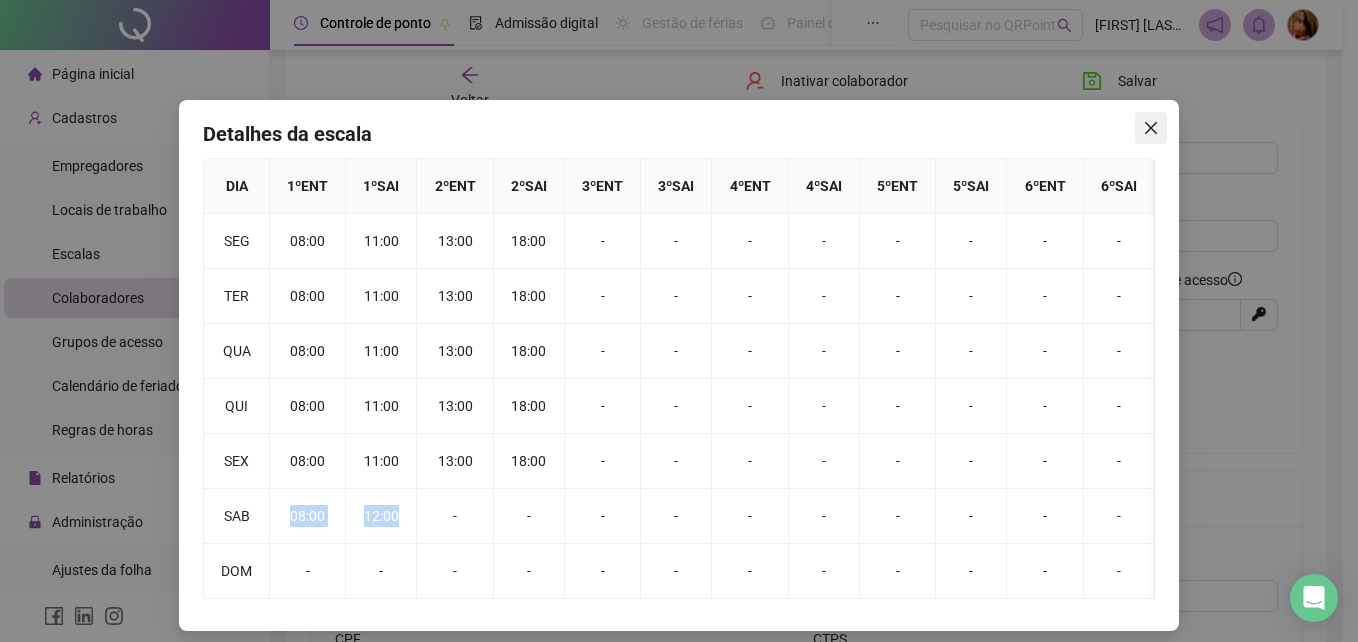 click 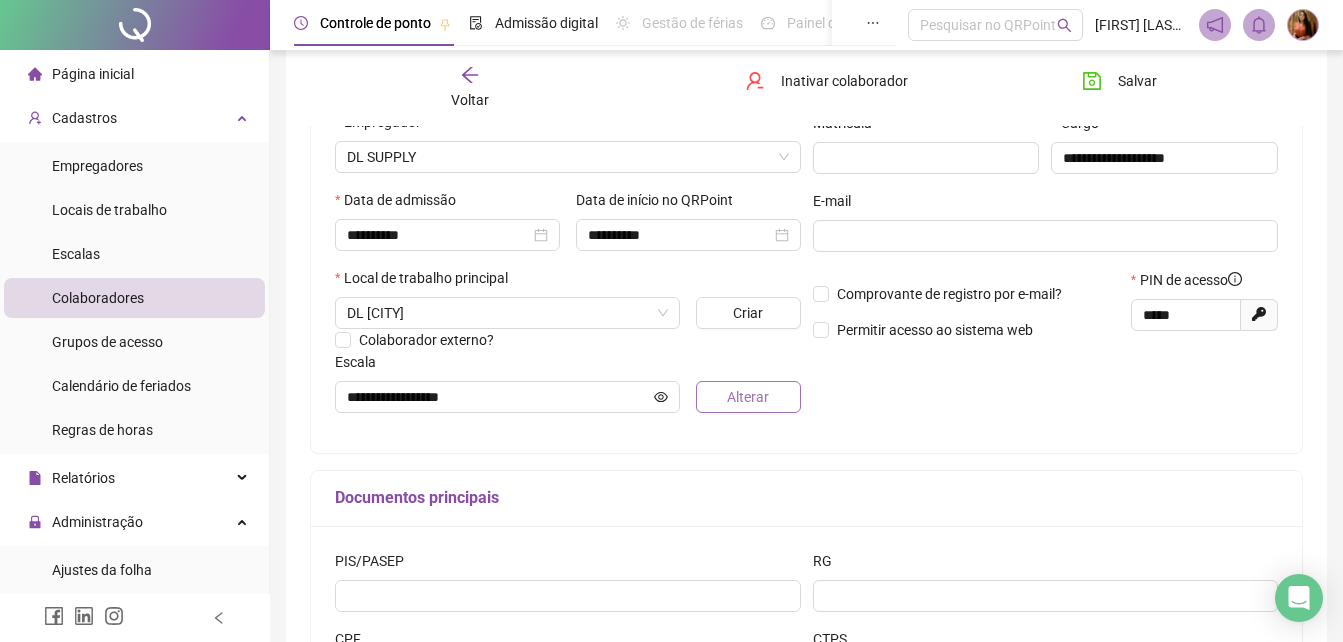 click on "Alterar" at bounding box center [748, 397] 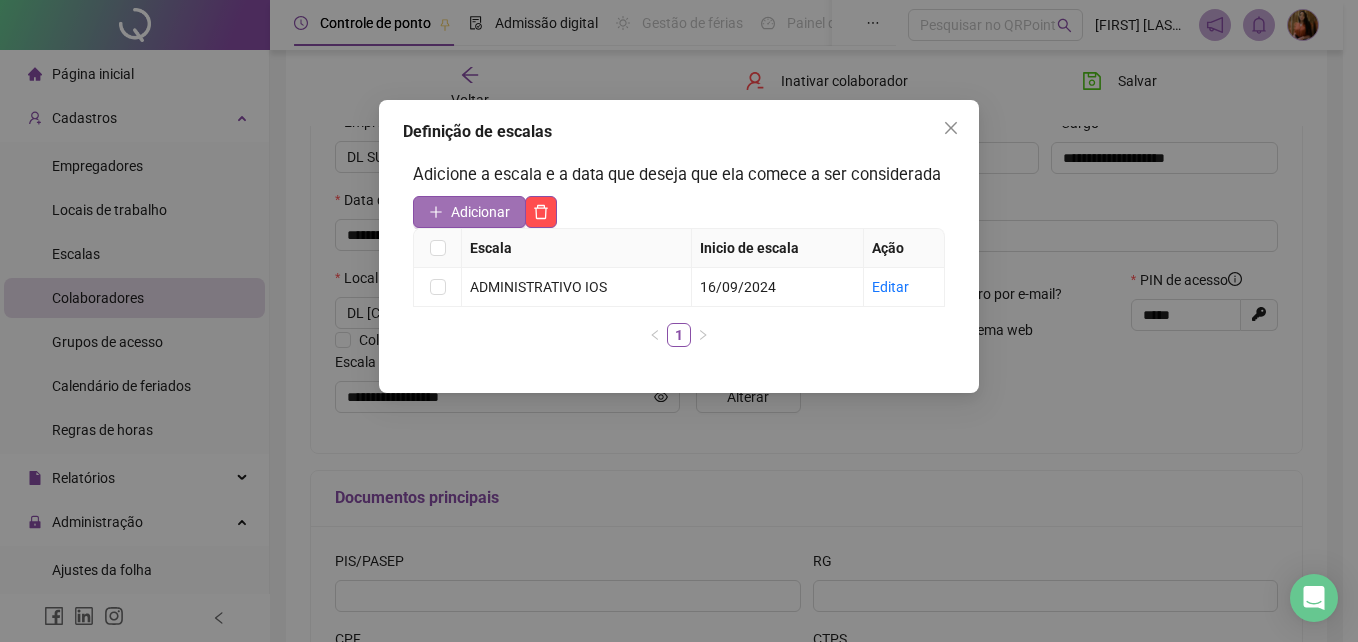 click on "Adicionar" at bounding box center (480, 212) 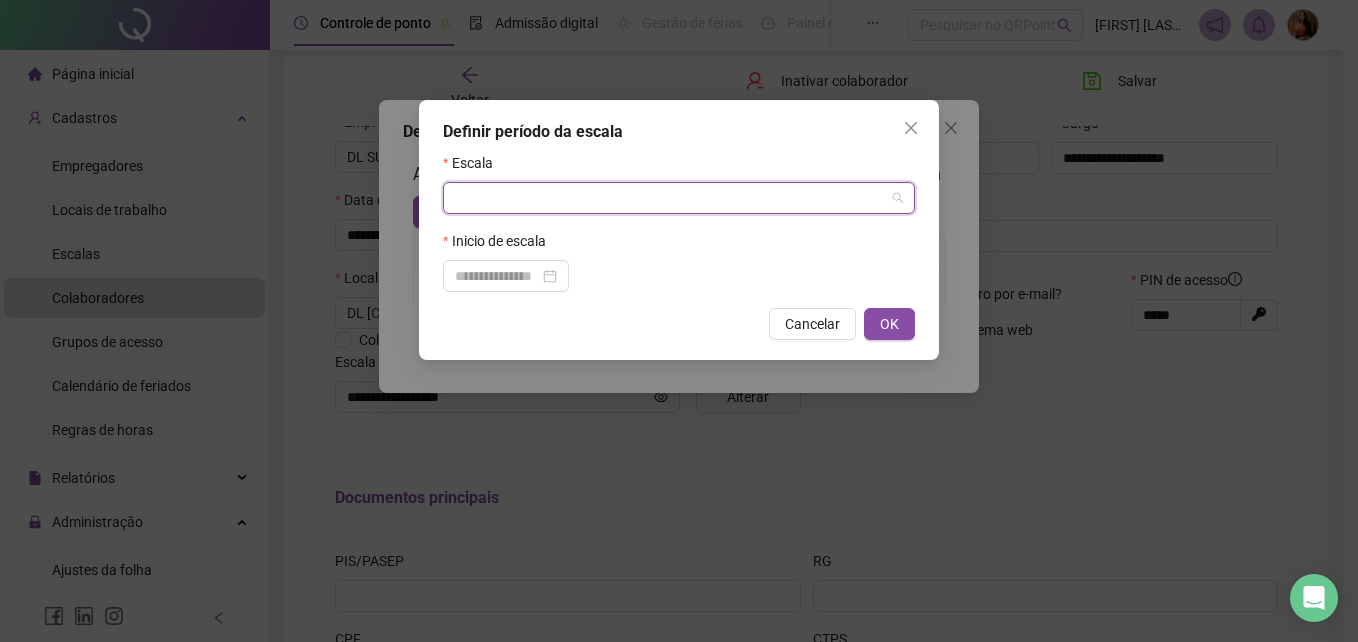 click at bounding box center (670, 198) 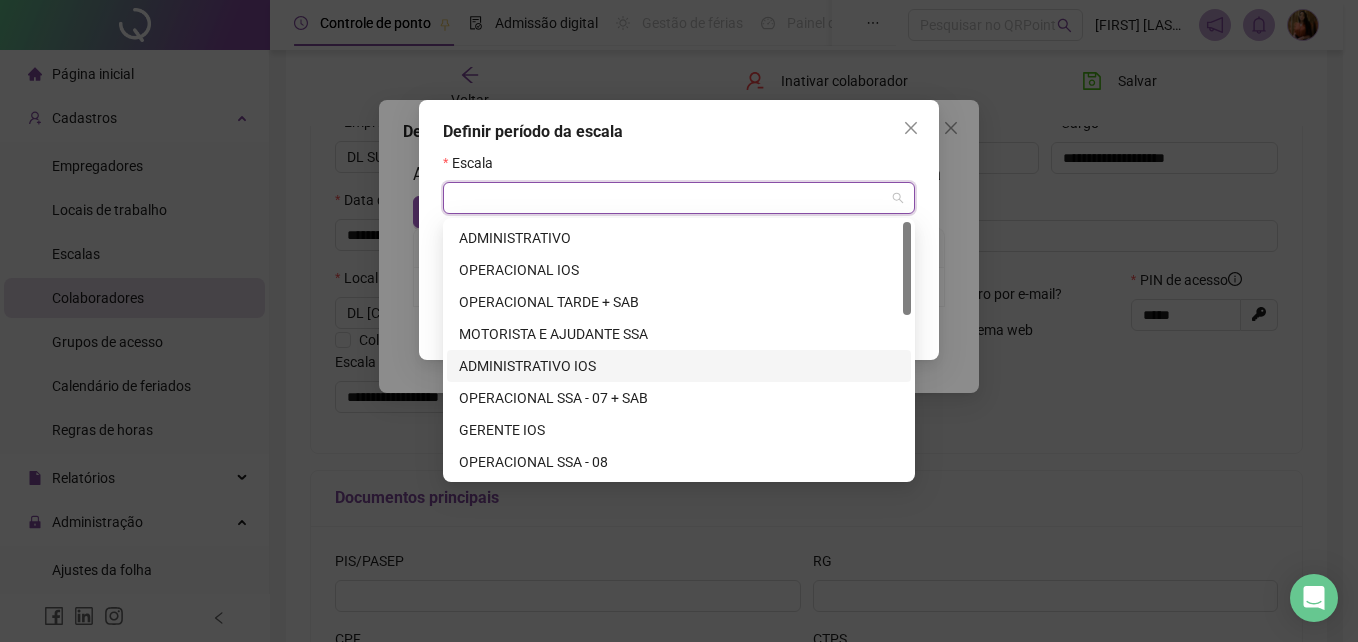 click on "ADMINISTRATIVO IOS" at bounding box center (679, 366) 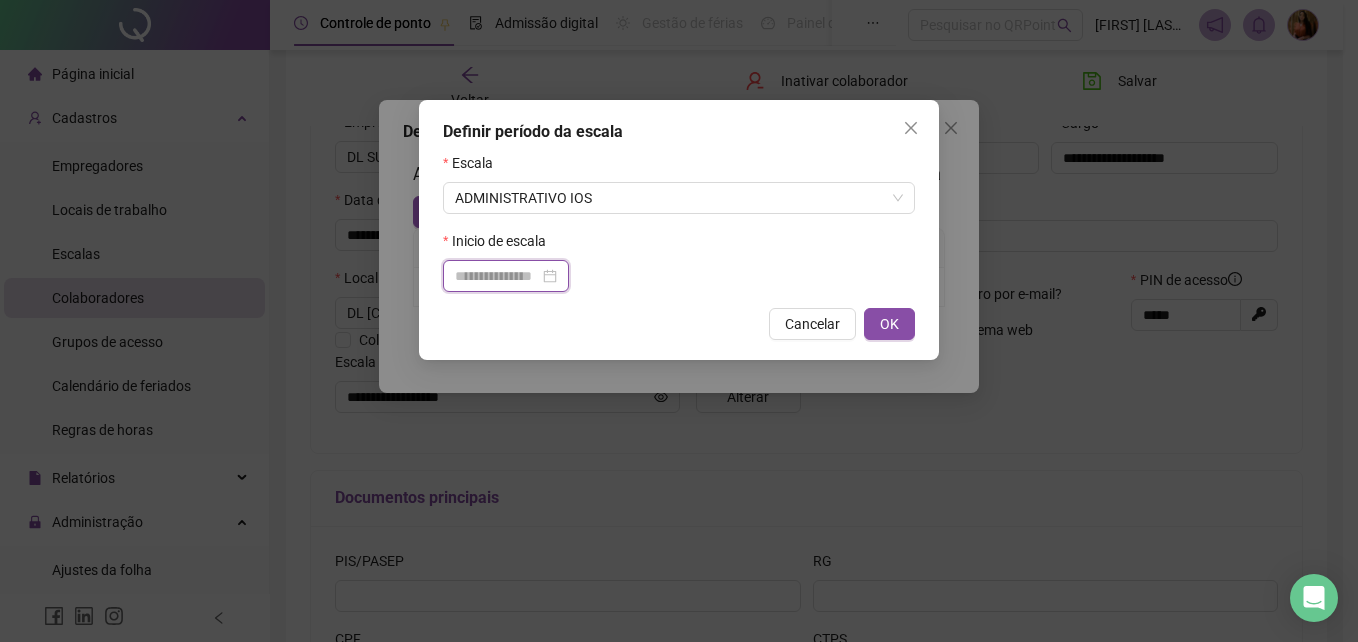 click at bounding box center [497, 276] 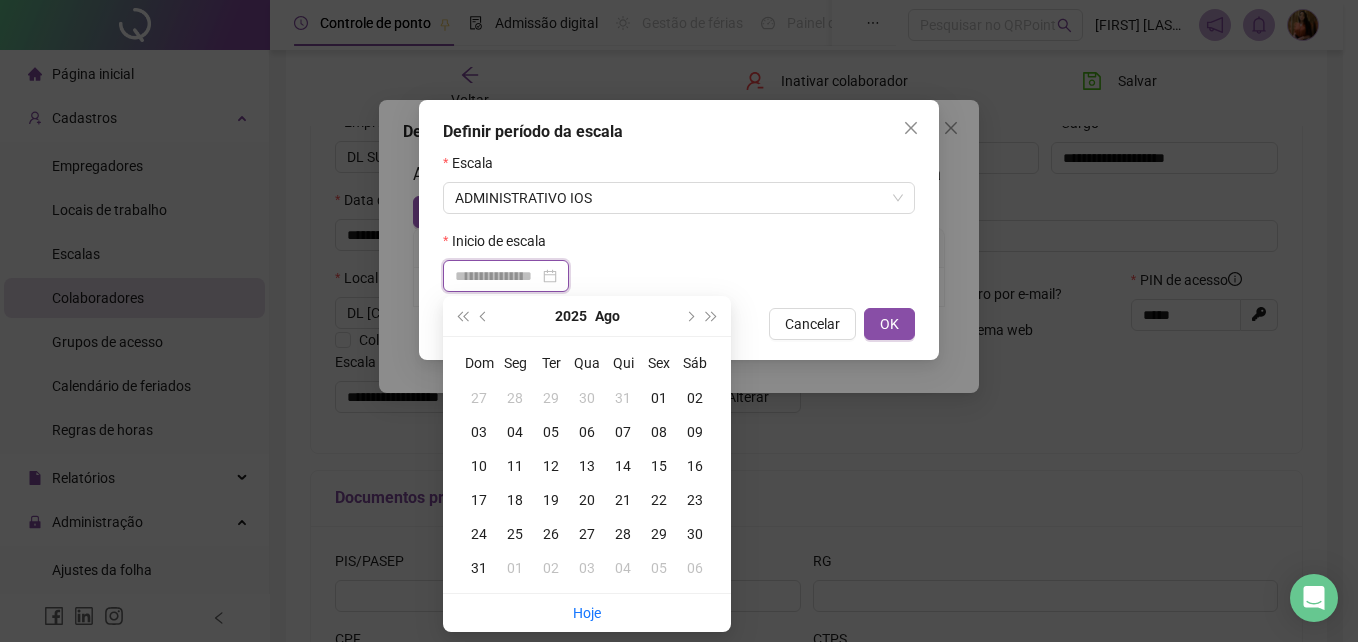 type on "**********" 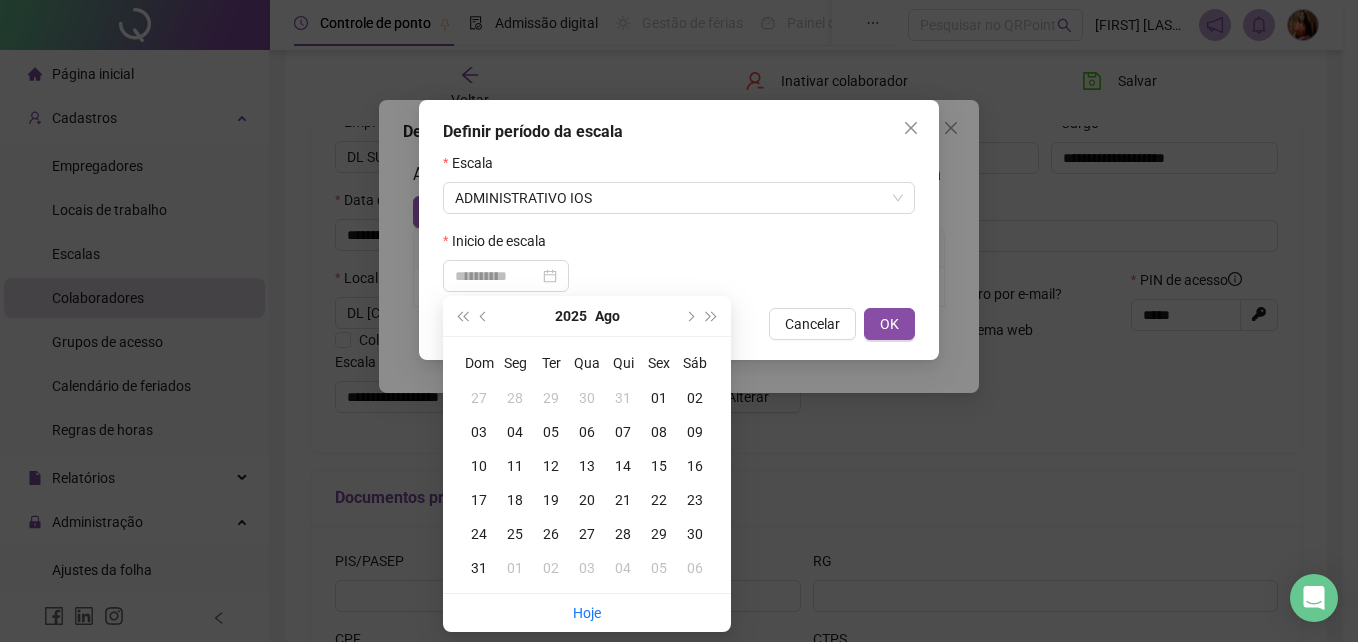 click on "01" at bounding box center (659, 398) 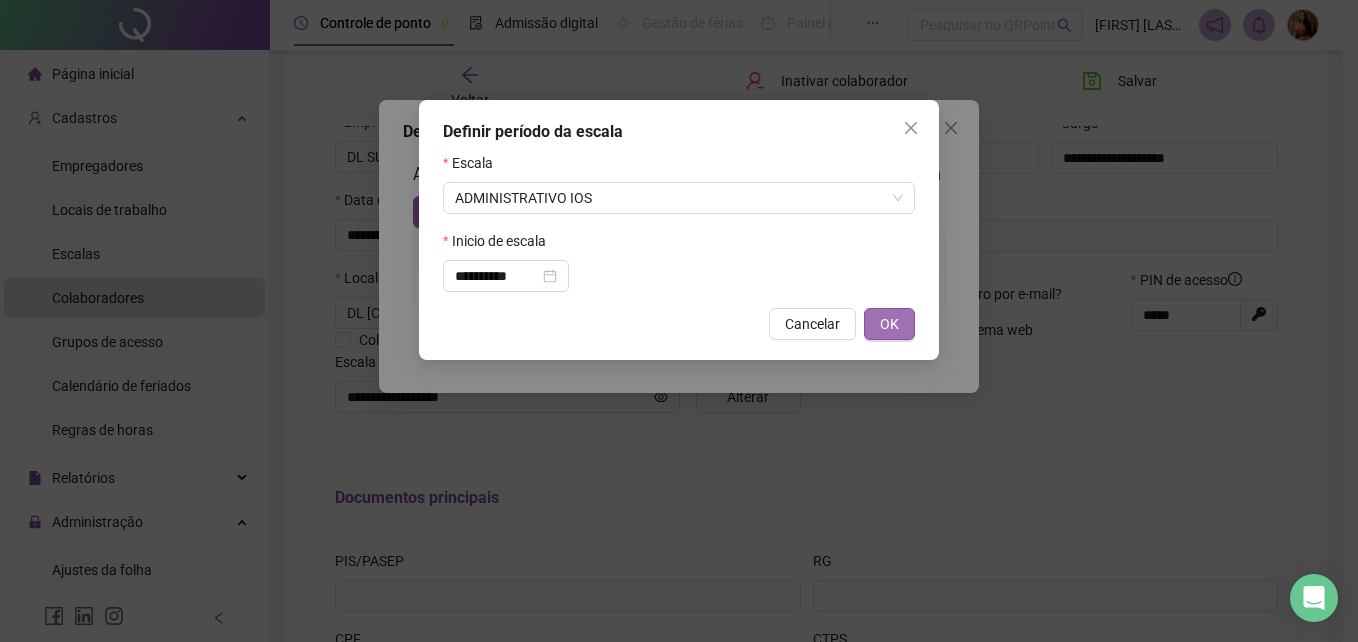click on "OK" at bounding box center [889, 324] 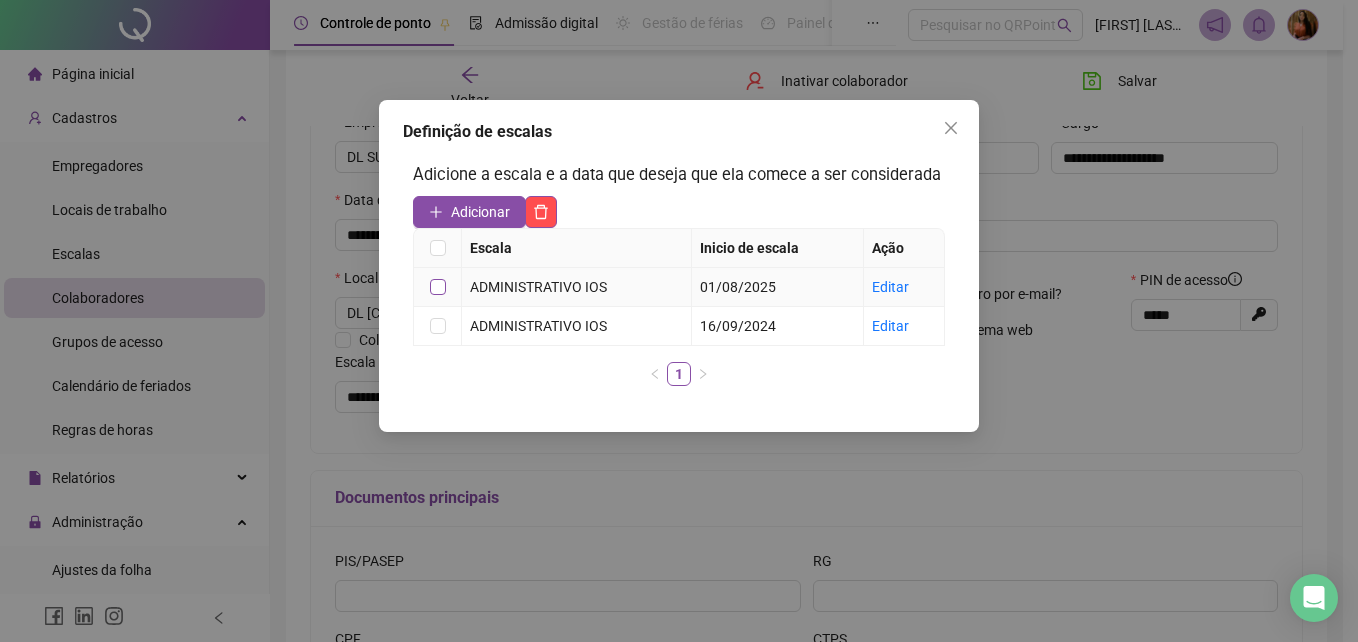 click at bounding box center (438, 287) 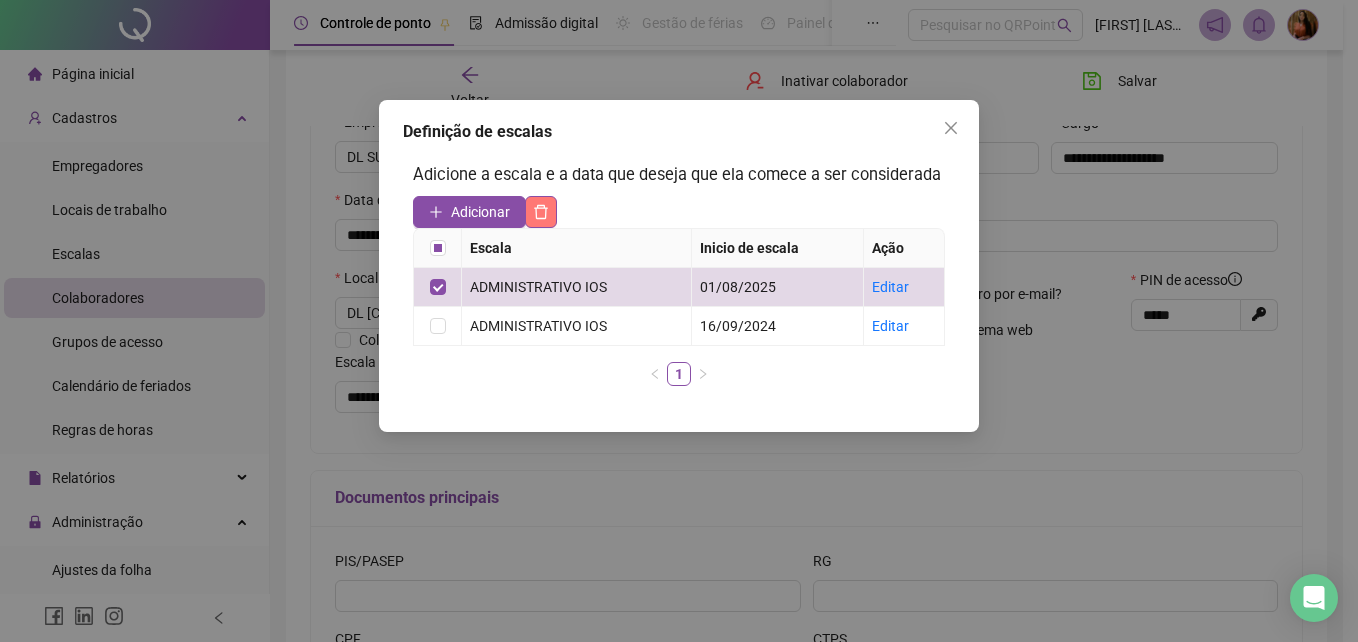 click 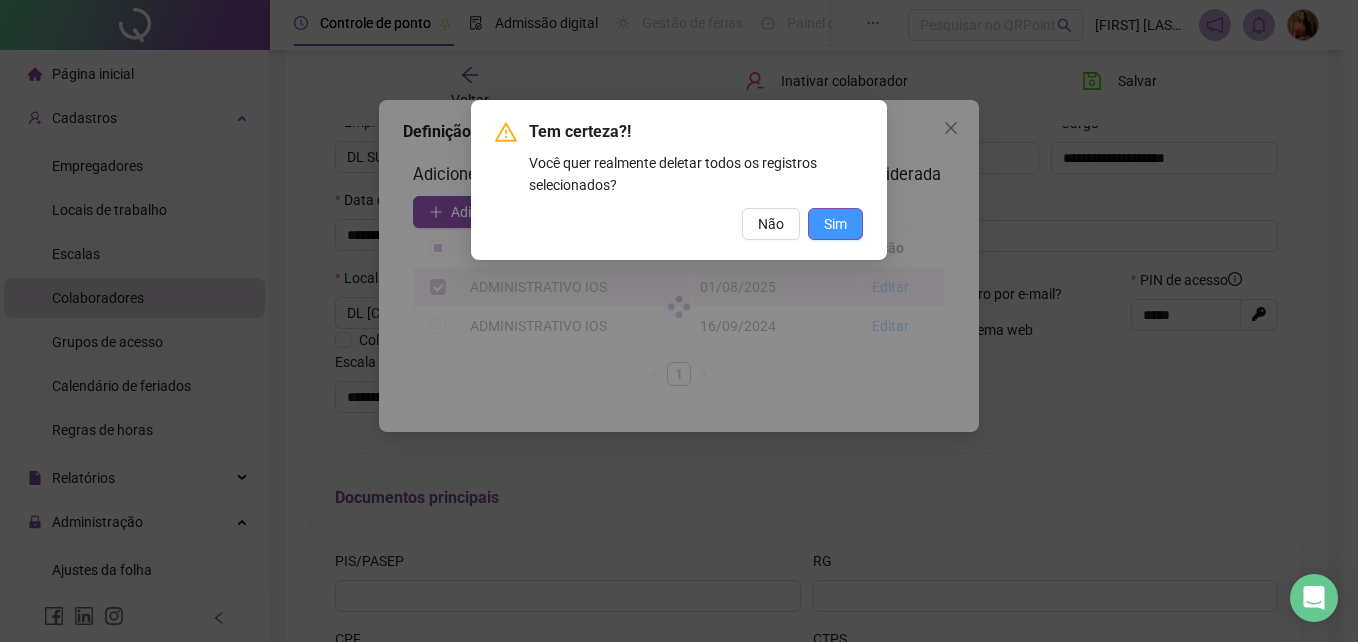 click on "Sim" at bounding box center [835, 224] 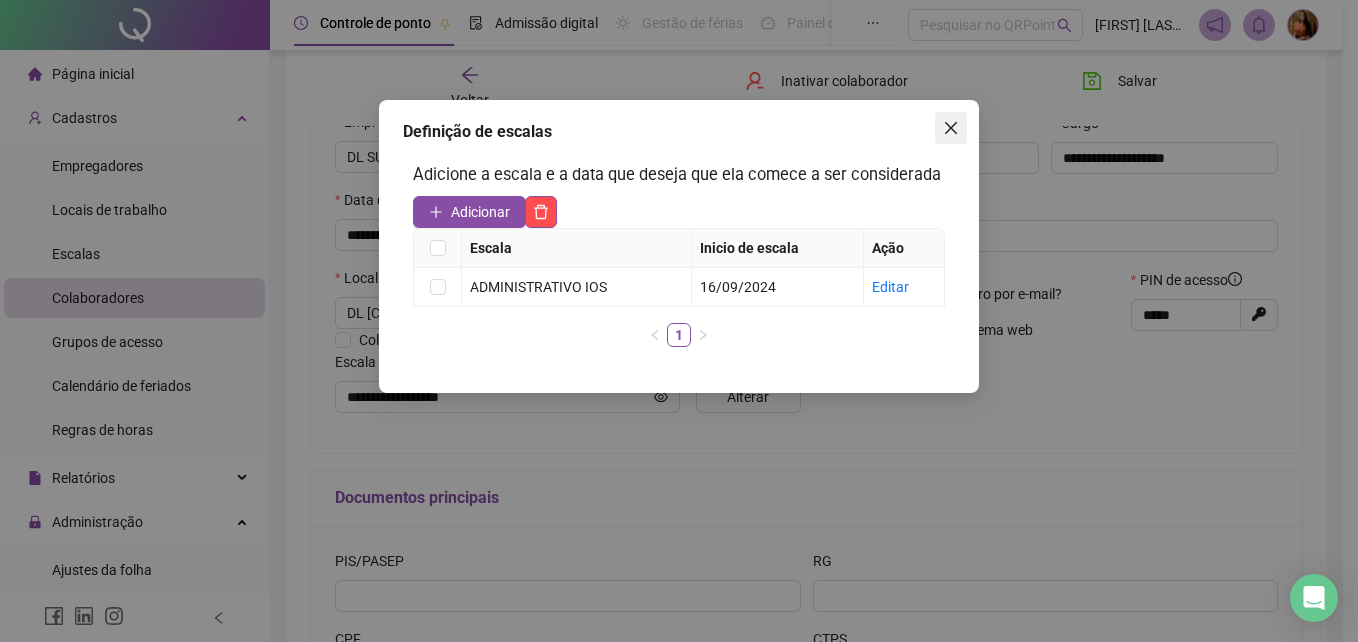 click 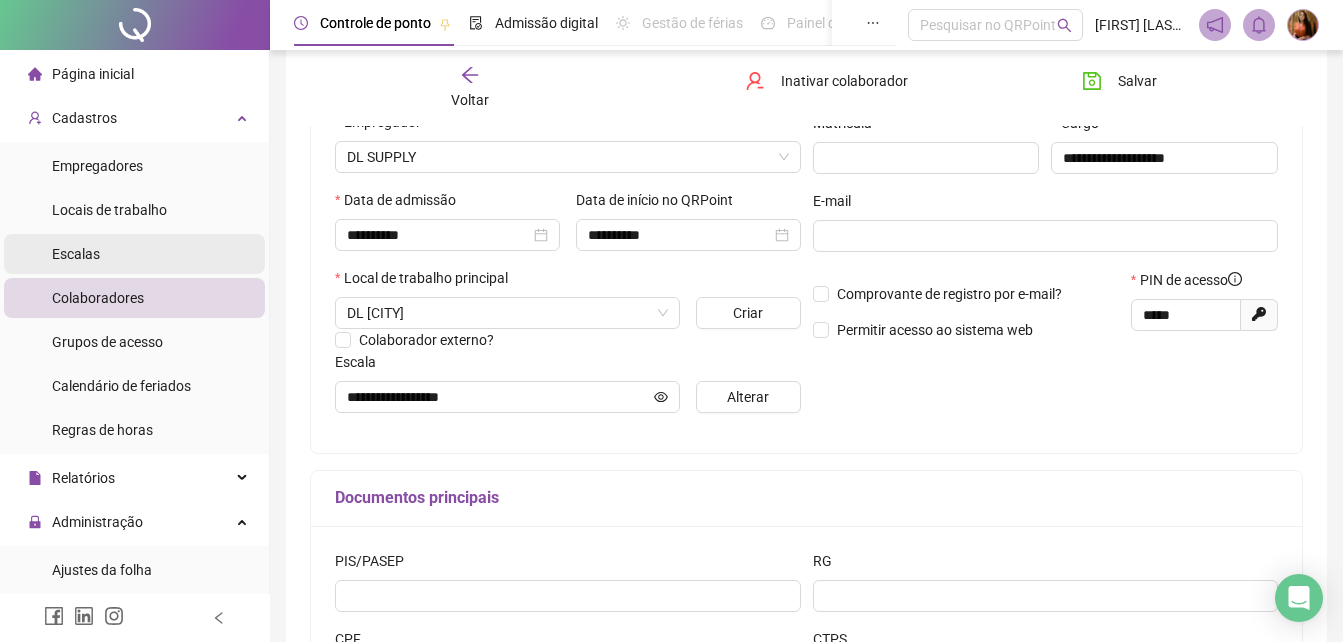 click on "Escalas" at bounding box center (134, 254) 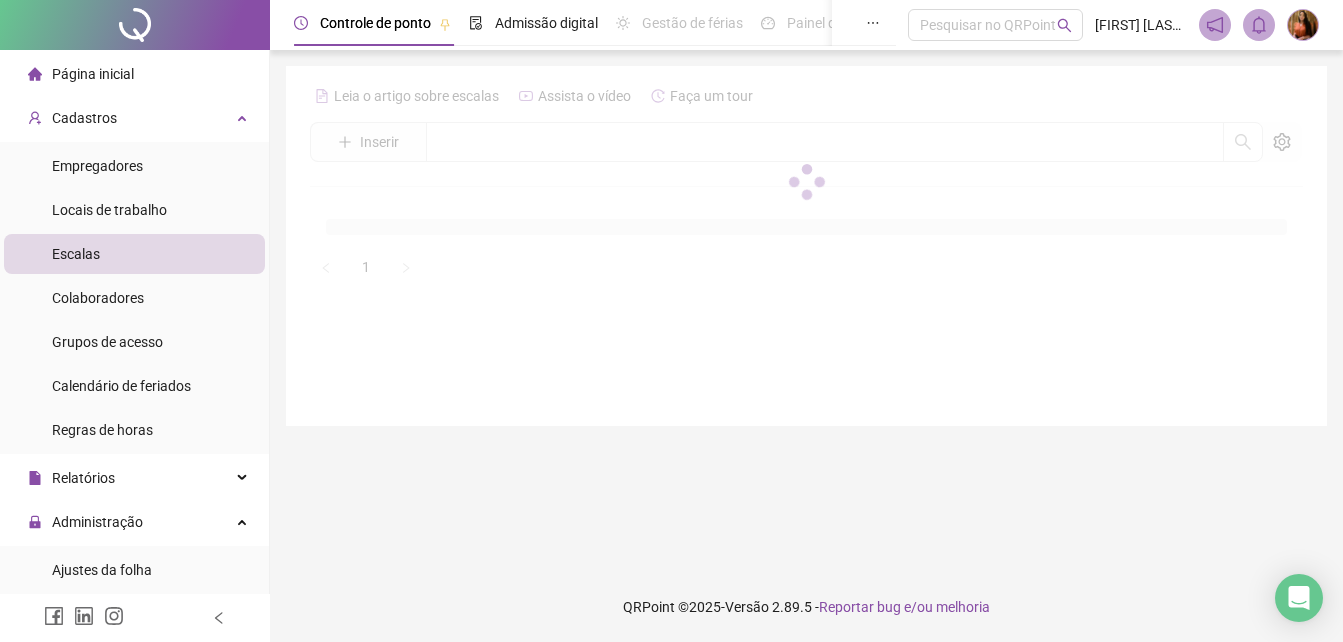 scroll, scrollTop: 0, scrollLeft: 0, axis: both 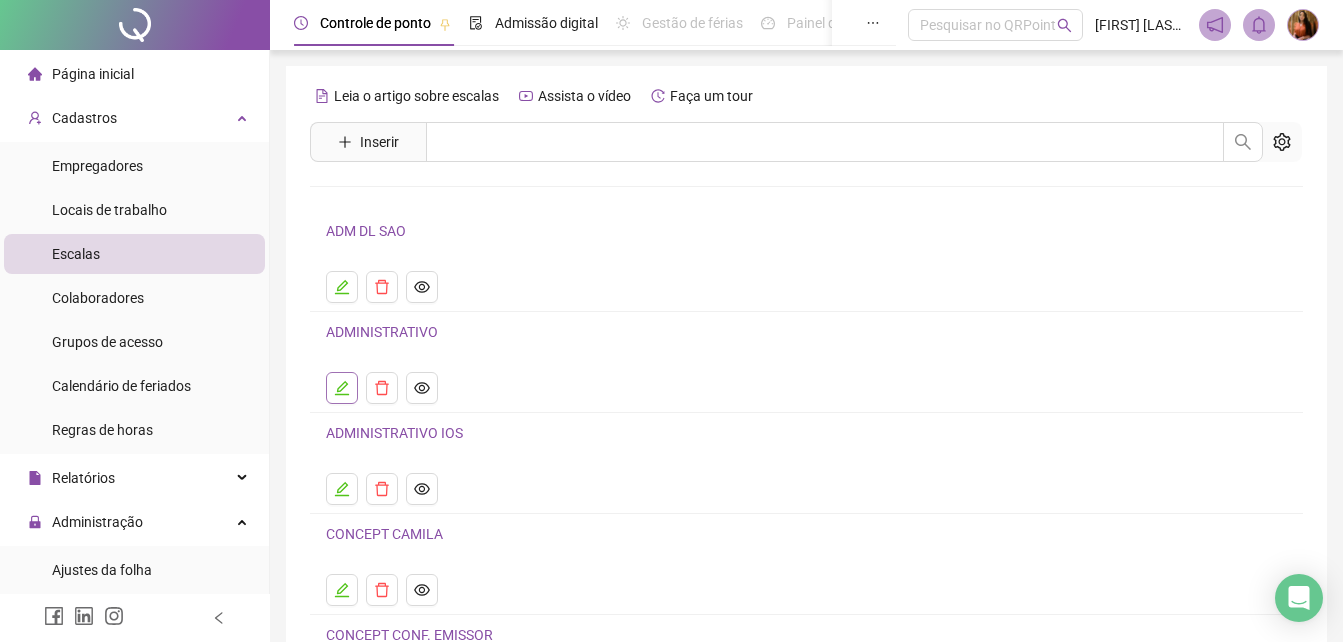 click 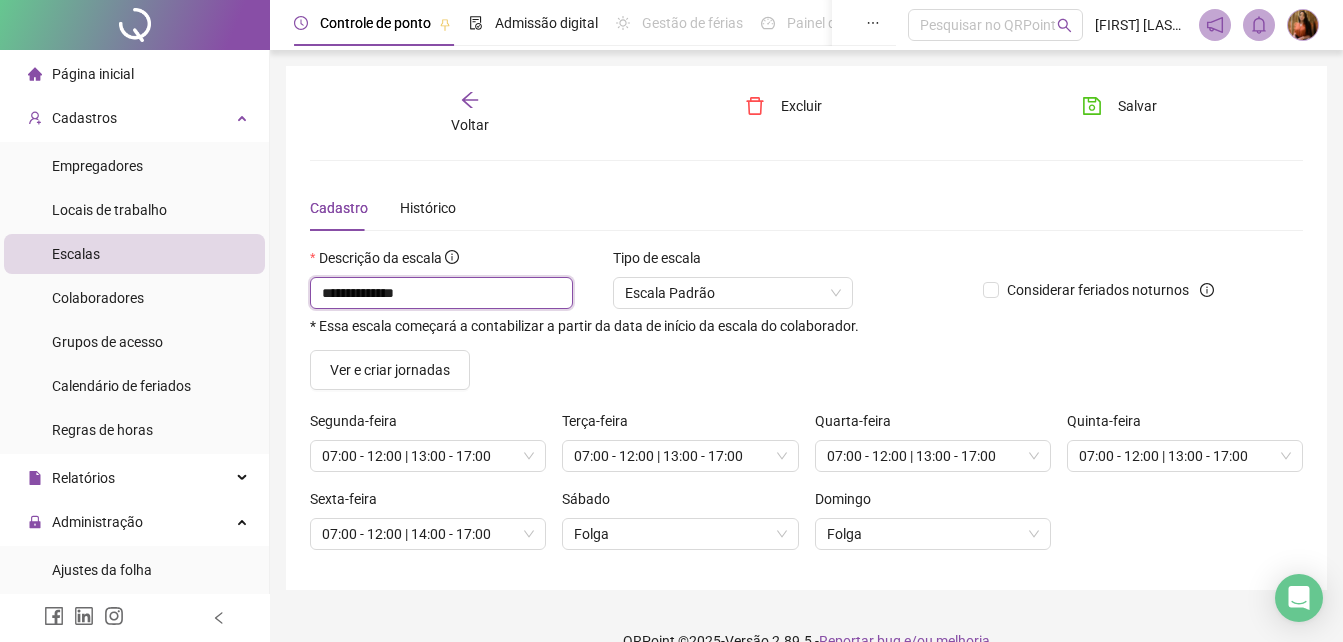 click on "**********" at bounding box center [441, 293] 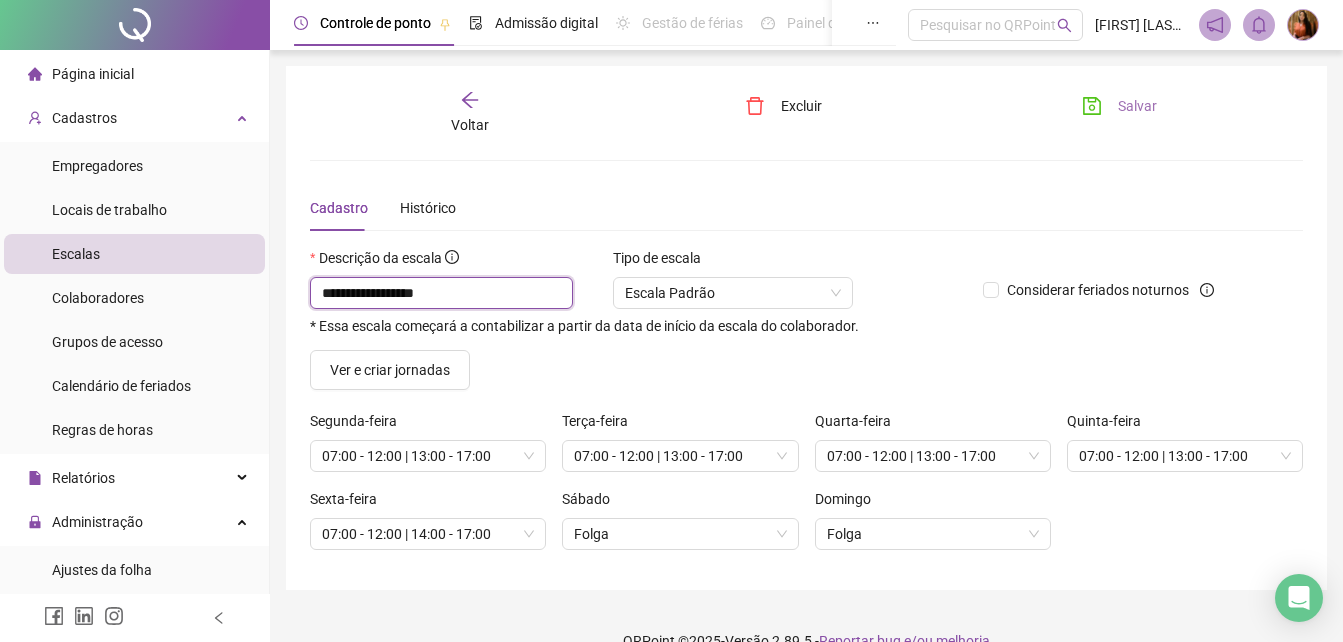 type on "**********" 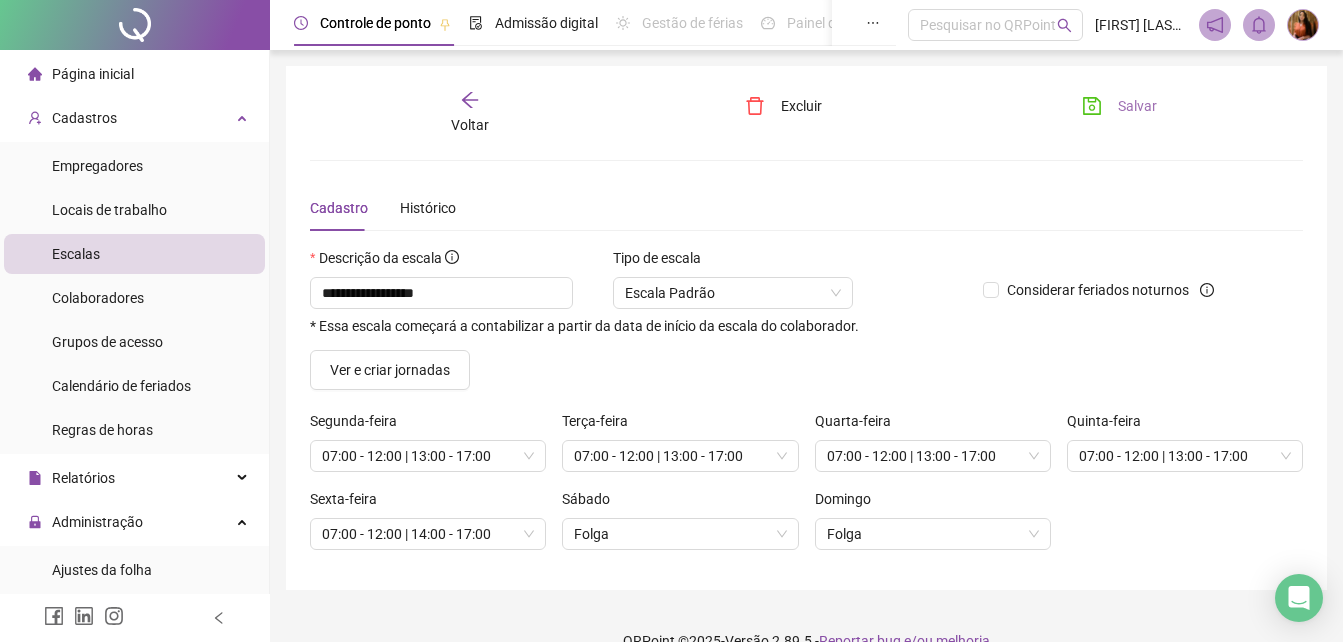 click on "Salvar" at bounding box center [1137, 106] 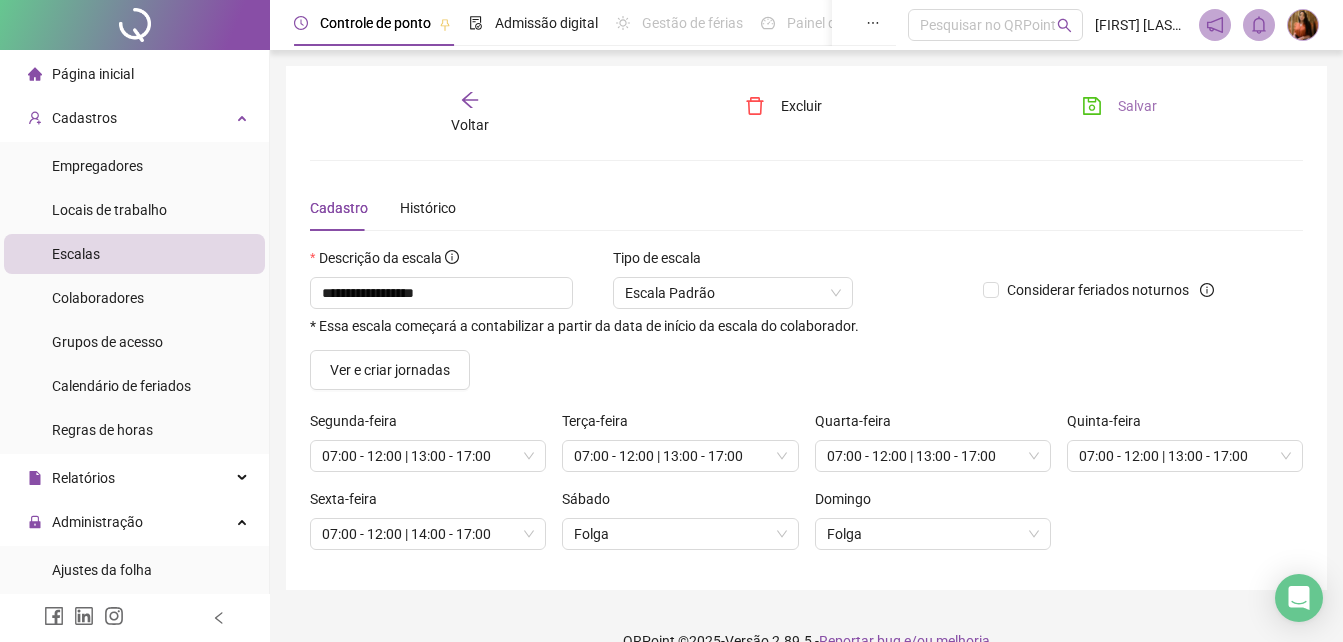 click on "Salvar" at bounding box center [1137, 106] 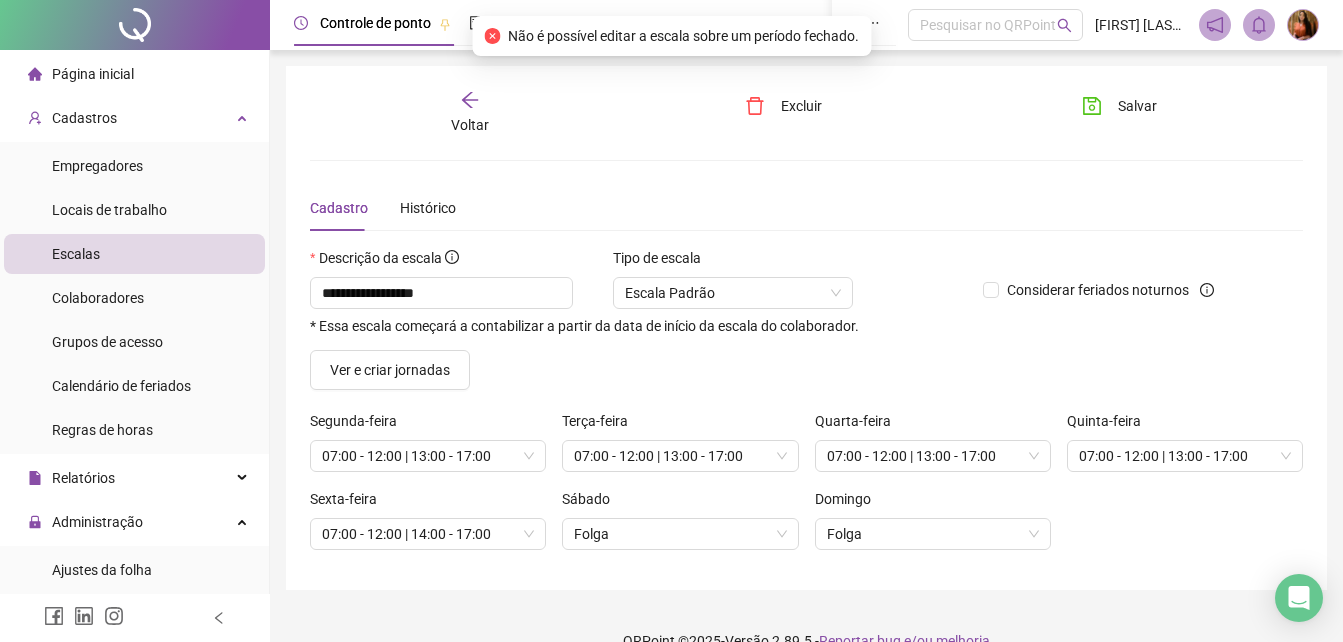 click 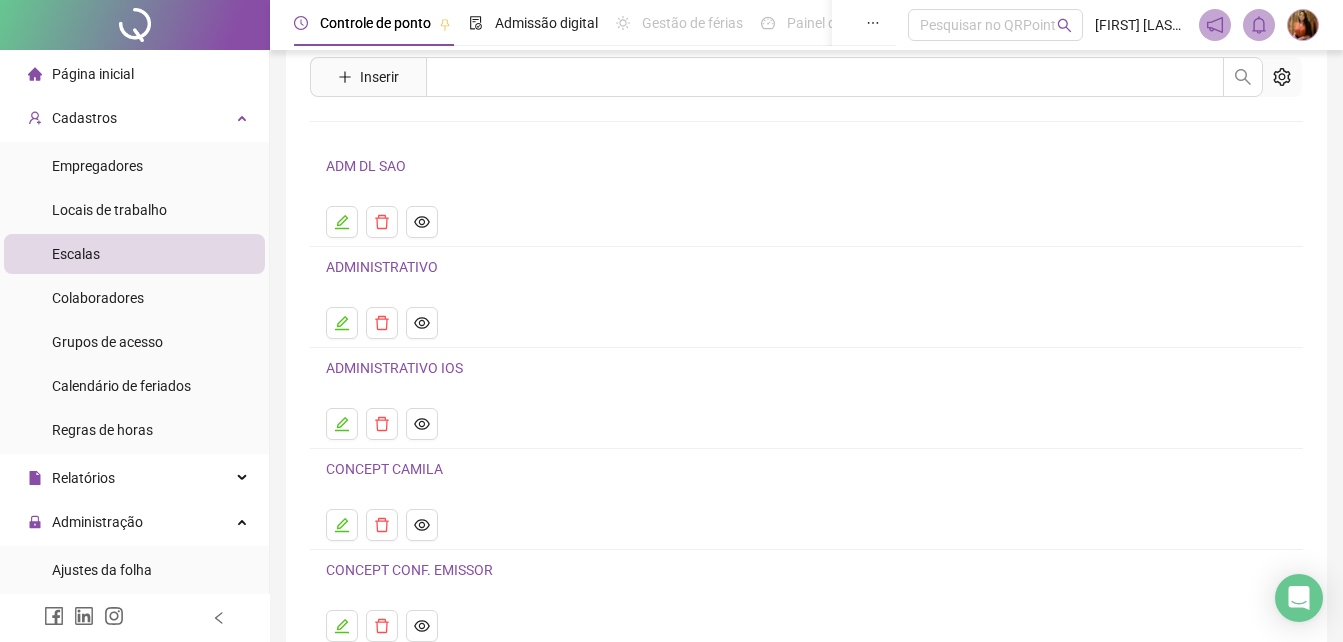 scroll, scrollTop: 100, scrollLeft: 0, axis: vertical 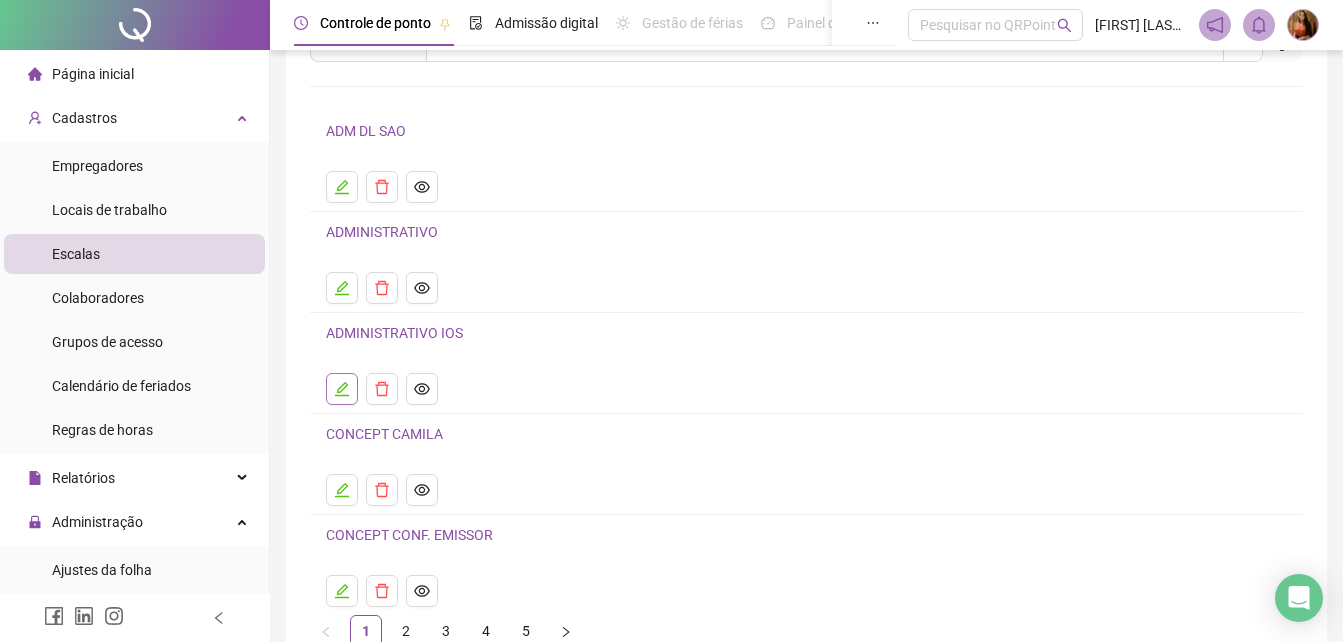 click 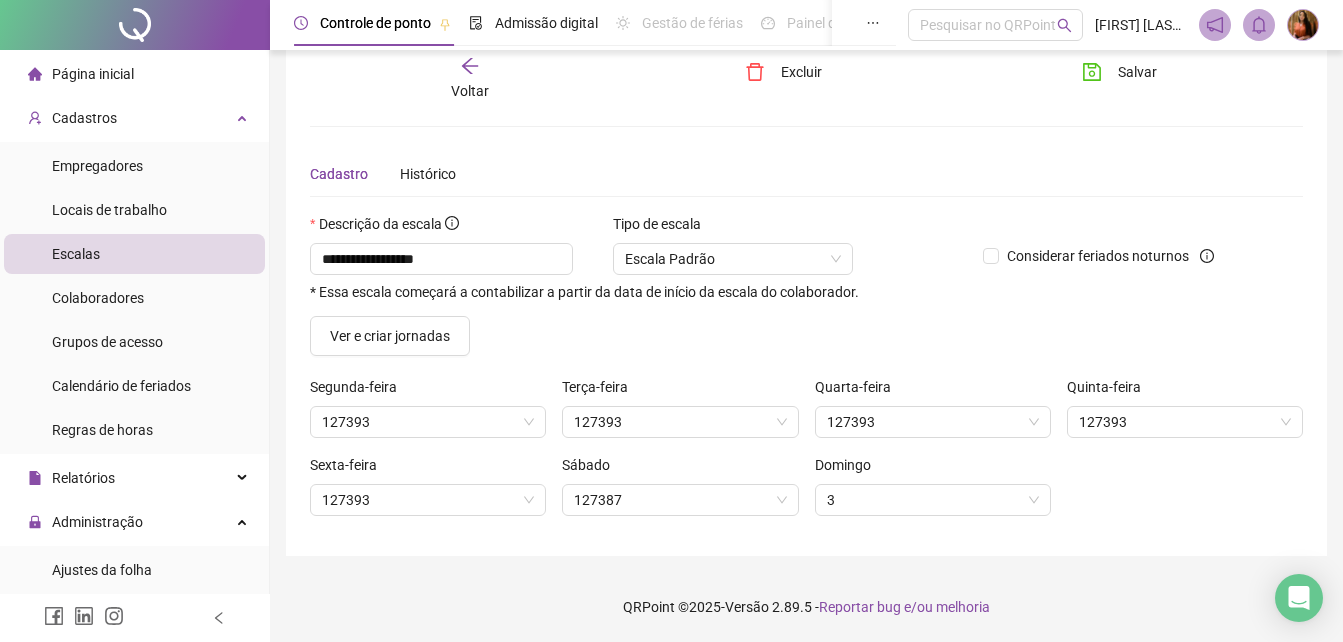 scroll, scrollTop: 34, scrollLeft: 0, axis: vertical 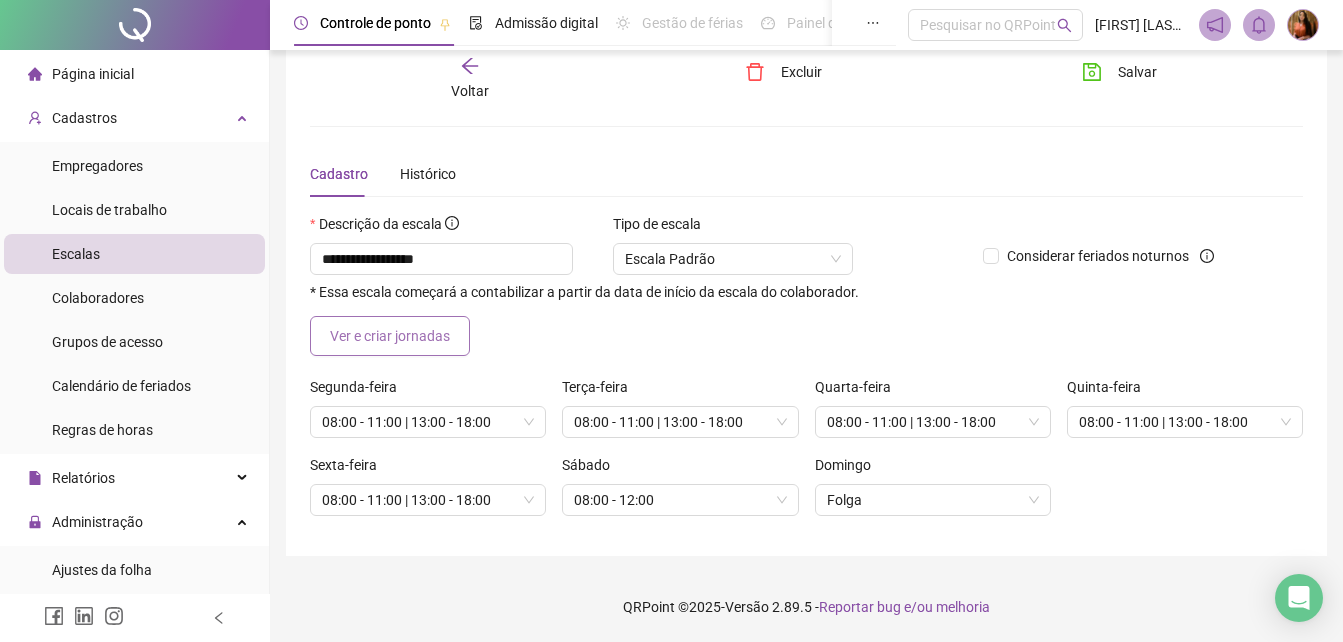click on "Ver e criar jornadas" at bounding box center [390, 336] 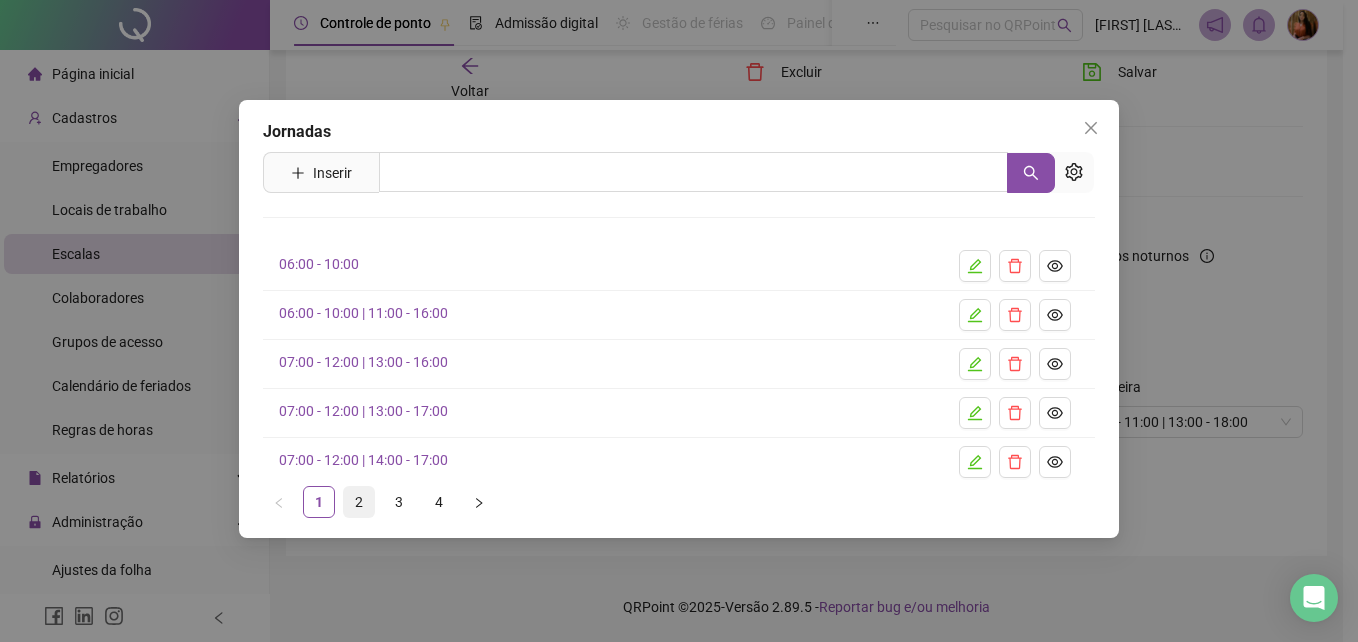 click on "2" at bounding box center (359, 502) 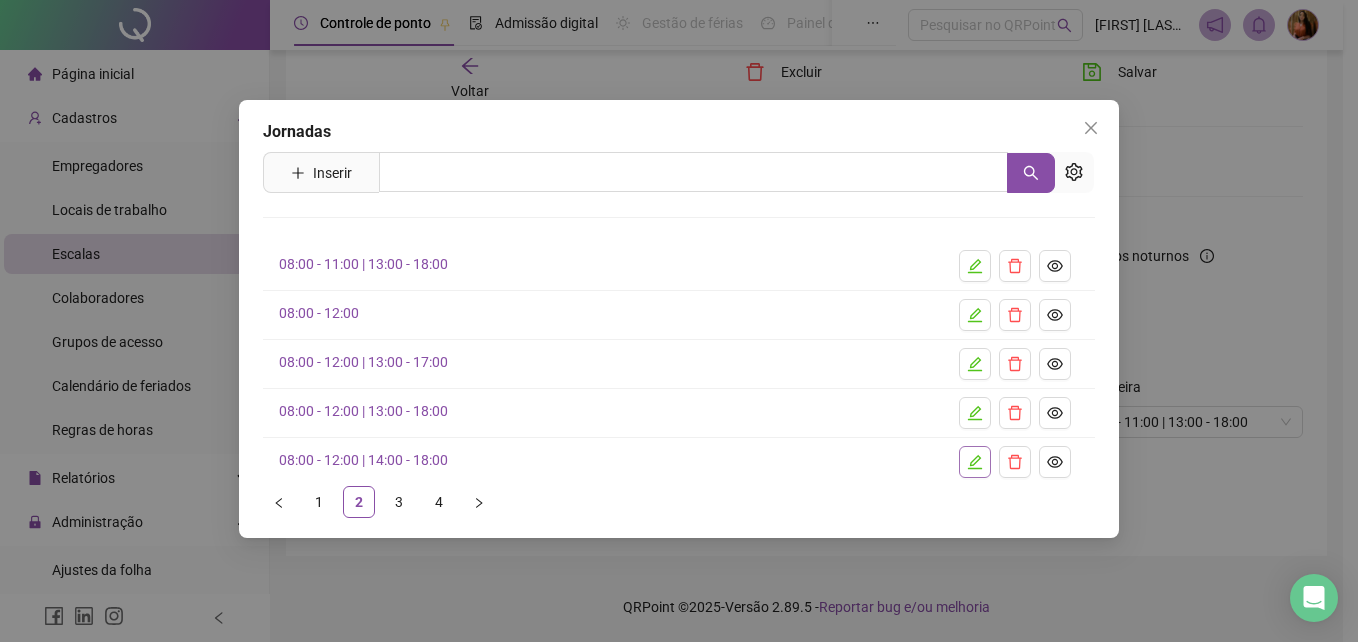 click 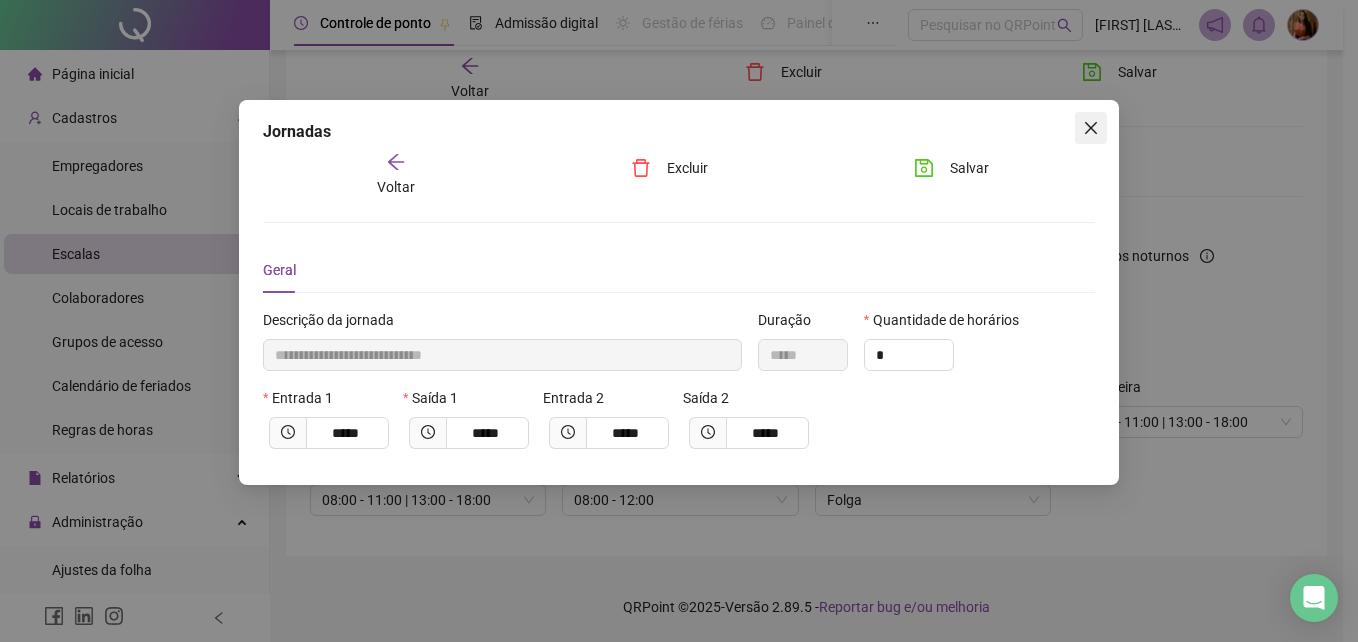 click 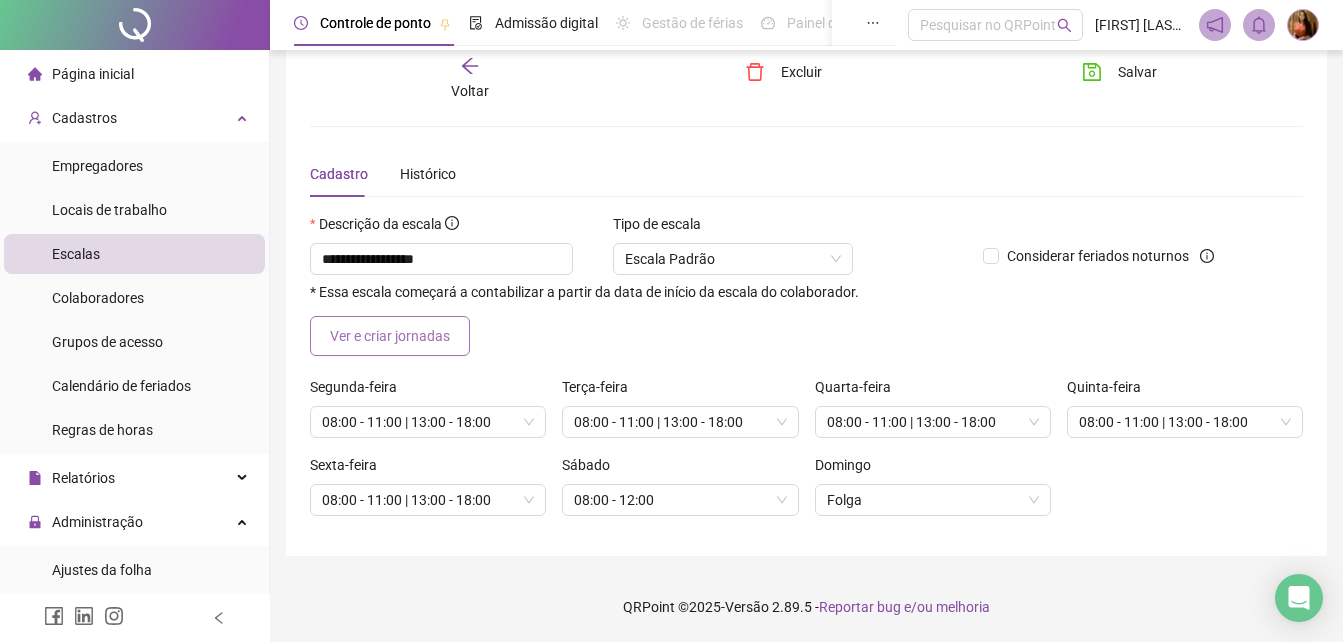click on "Ver e criar jornadas" at bounding box center [390, 336] 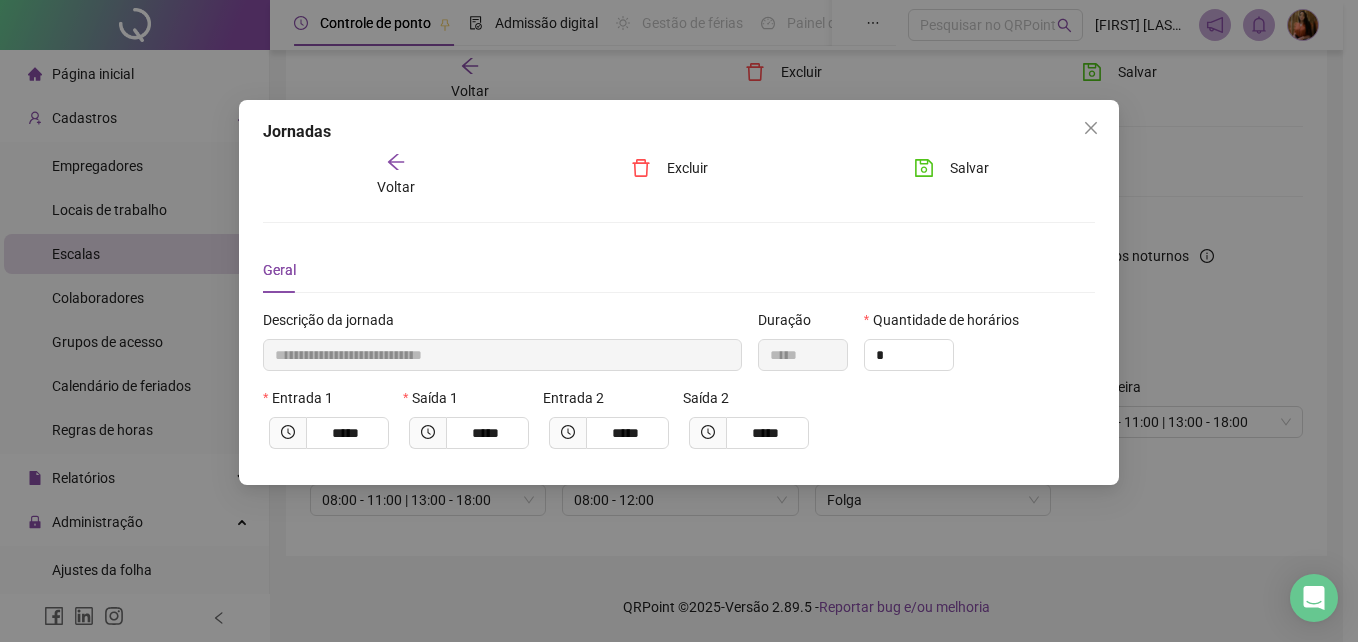 click 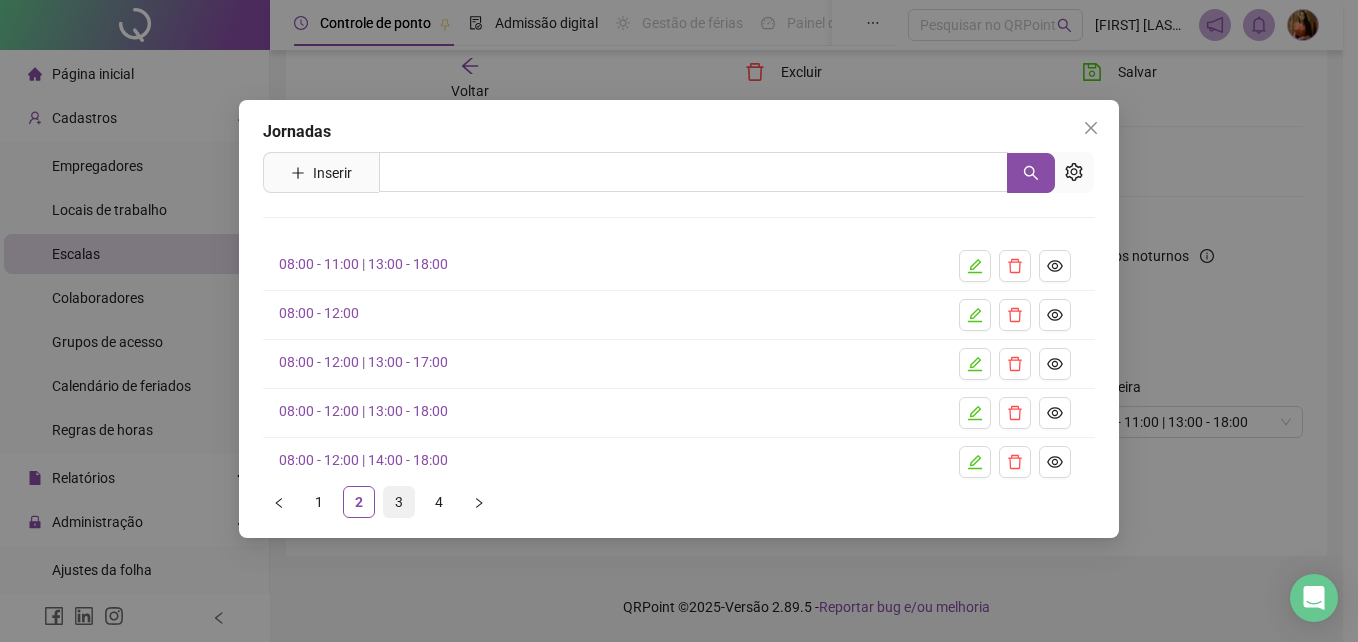 click on "3" at bounding box center (399, 502) 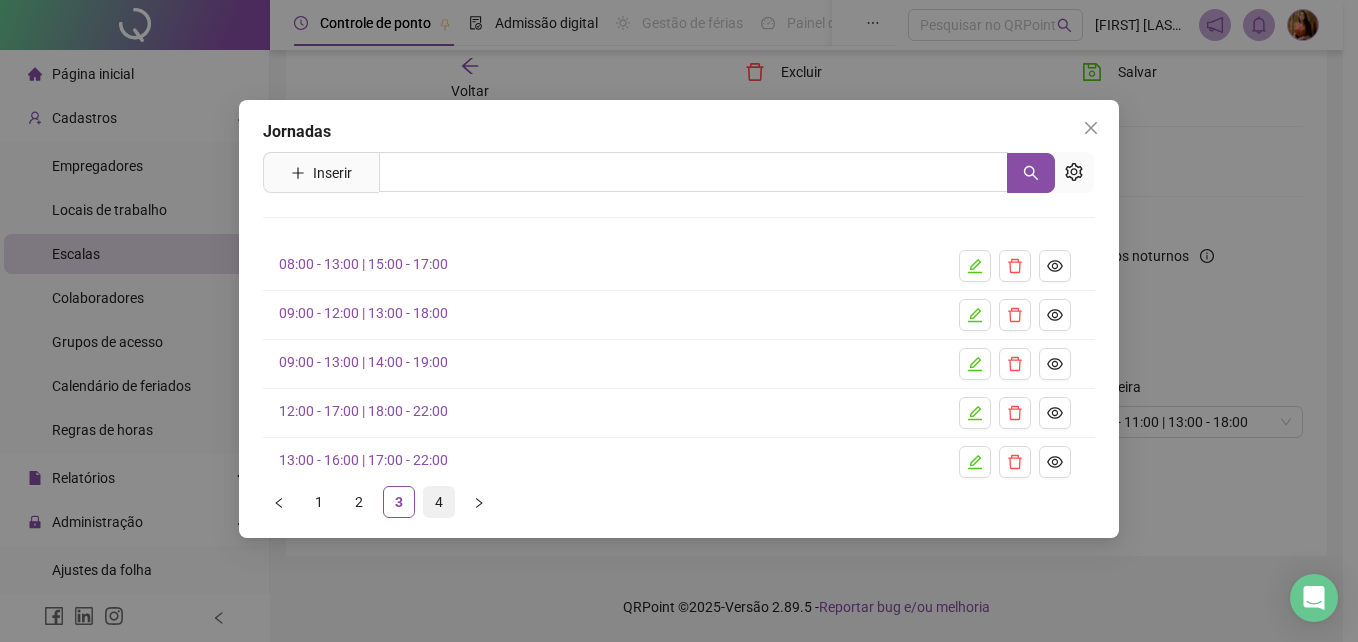 click on "4" at bounding box center [439, 502] 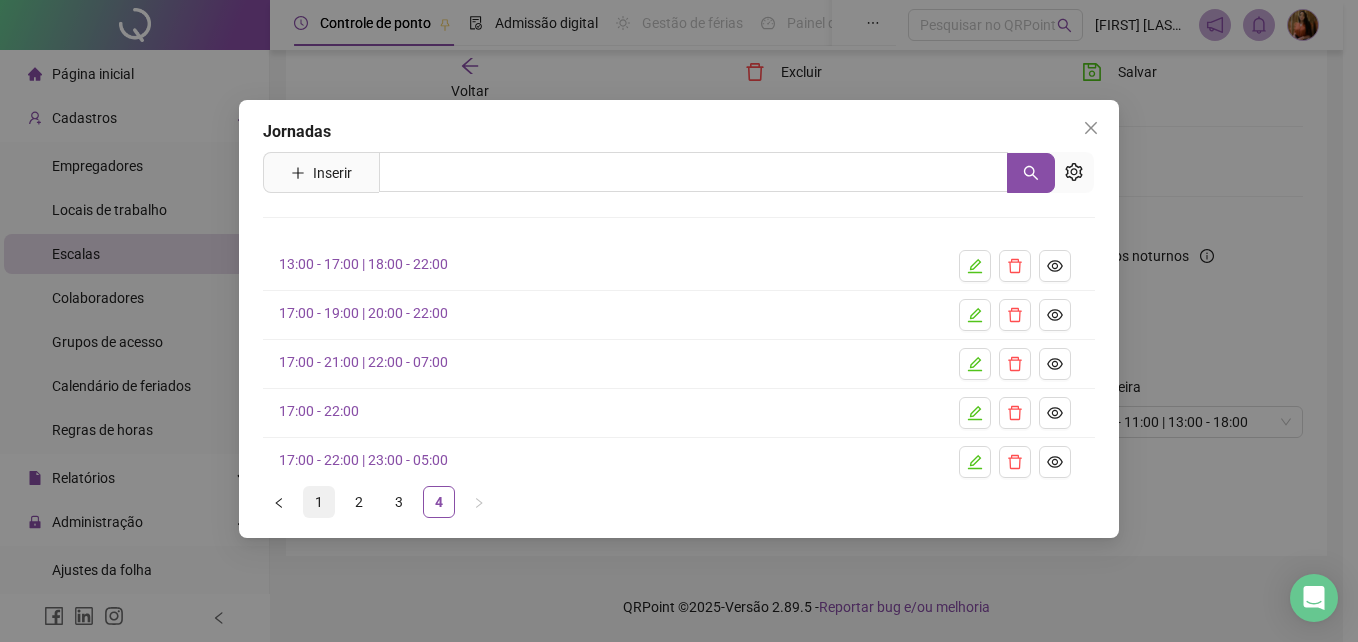 click on "1" at bounding box center [319, 502] 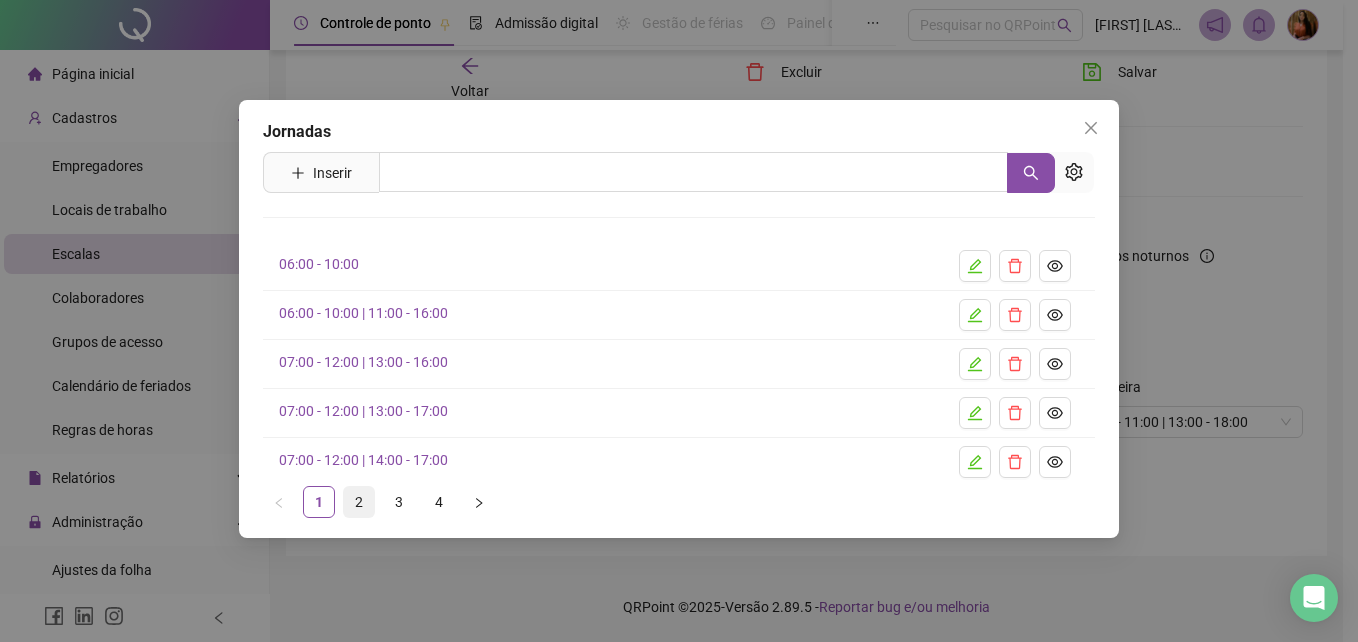 click on "2" at bounding box center [359, 502] 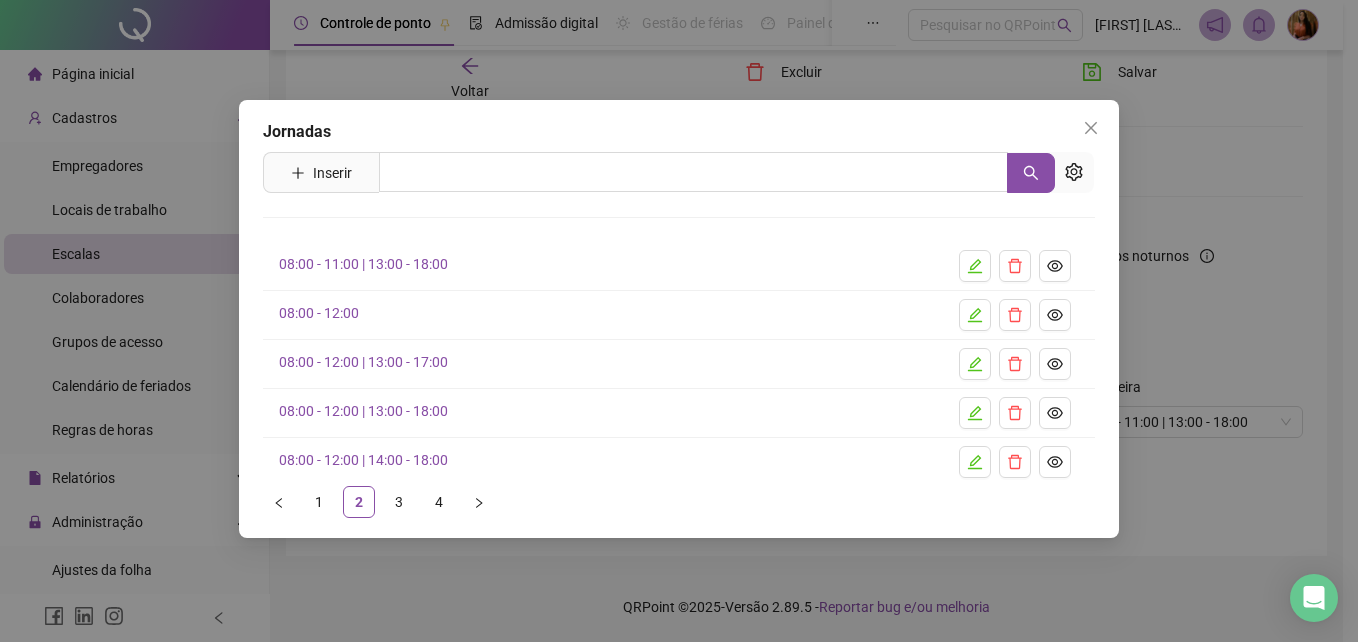 click on "08:00 - 12:00 | 13:00 - 18:00" at bounding box center (363, 411) 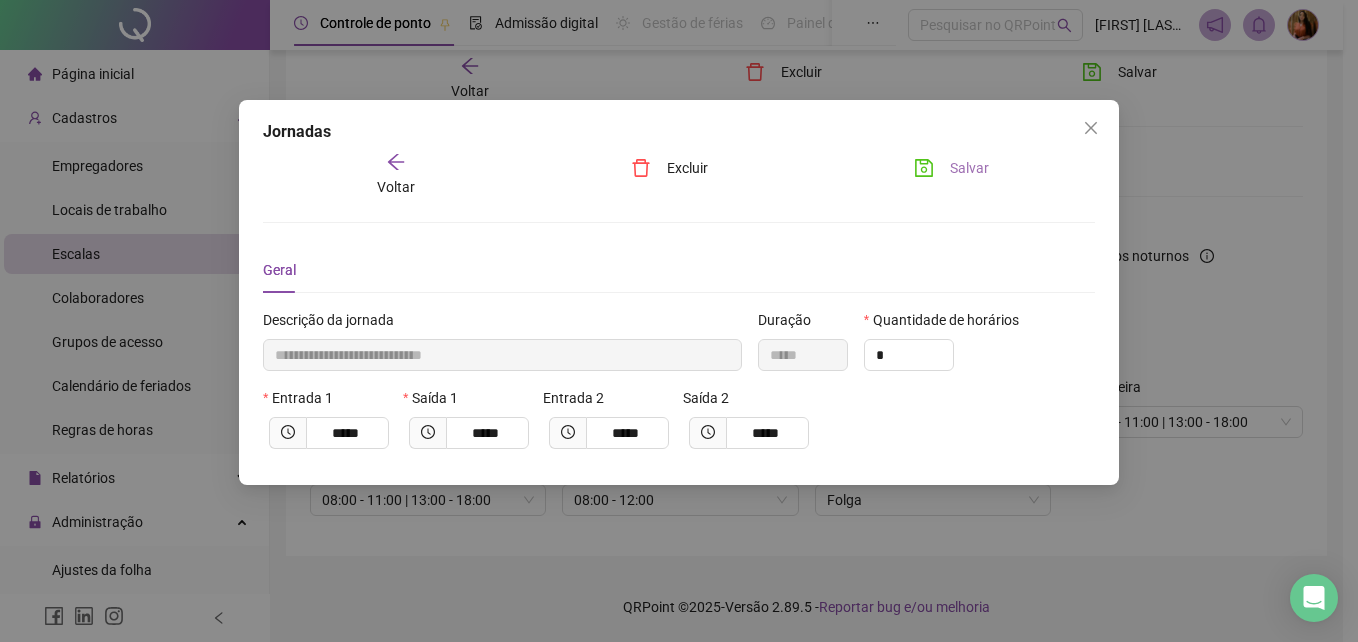 click on "Salvar" at bounding box center (969, 168) 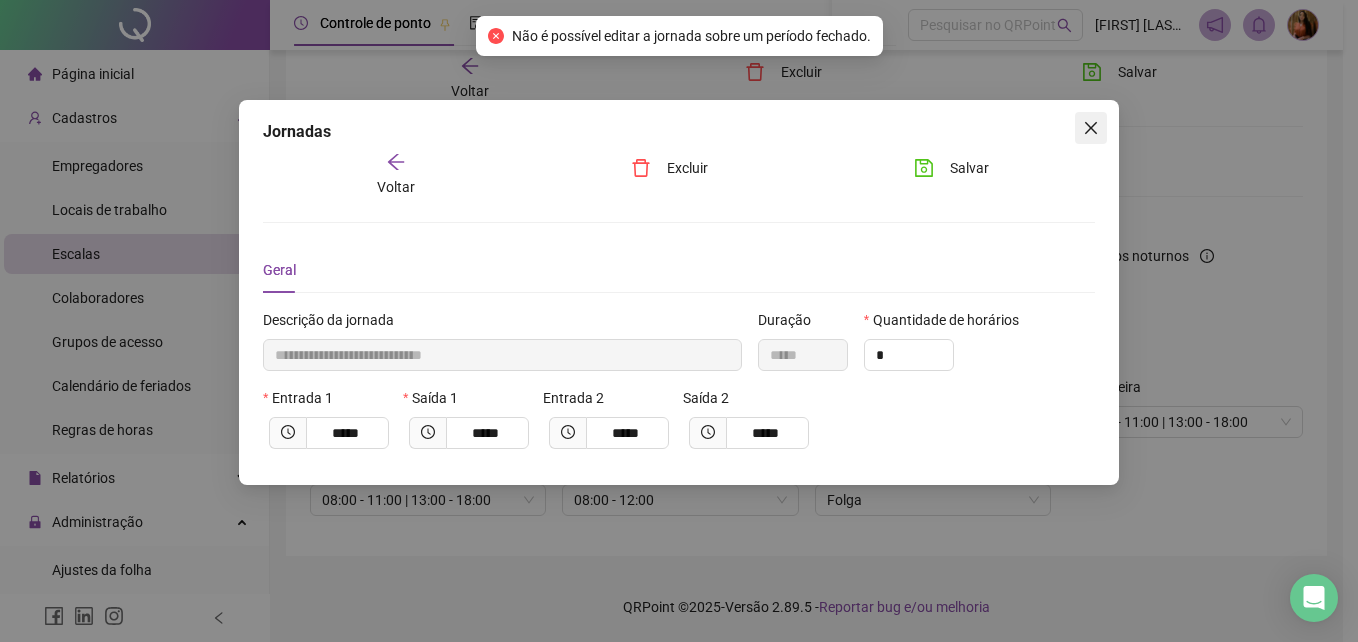 click 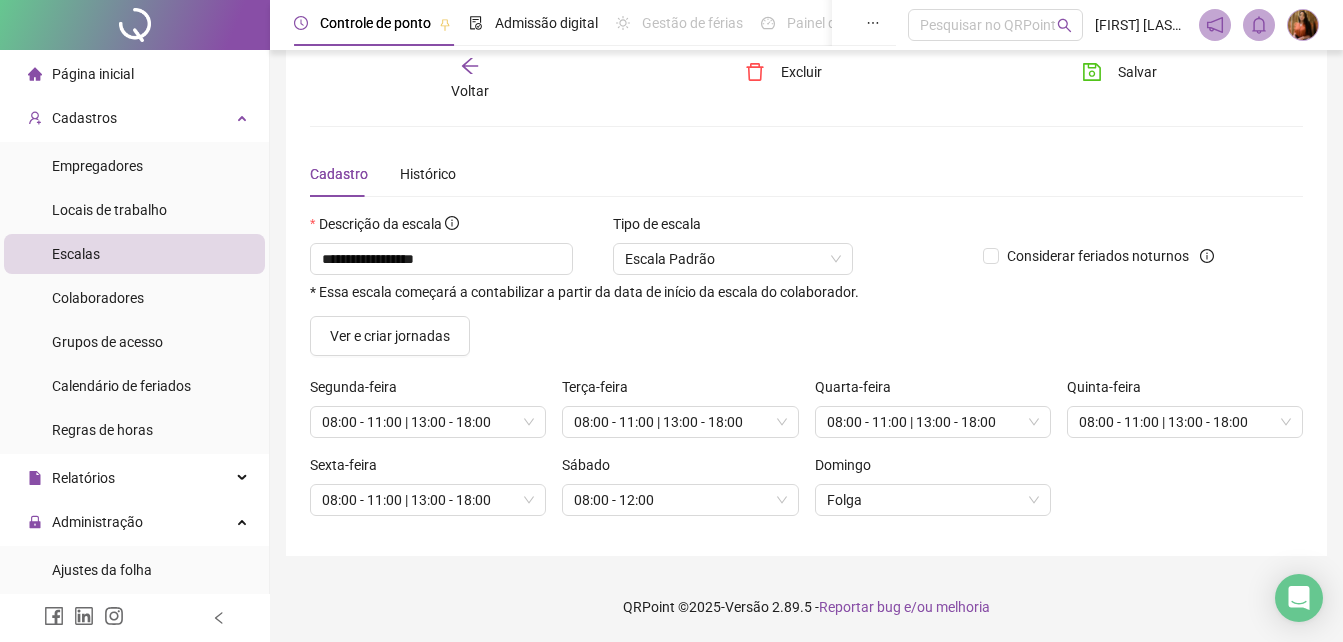 click 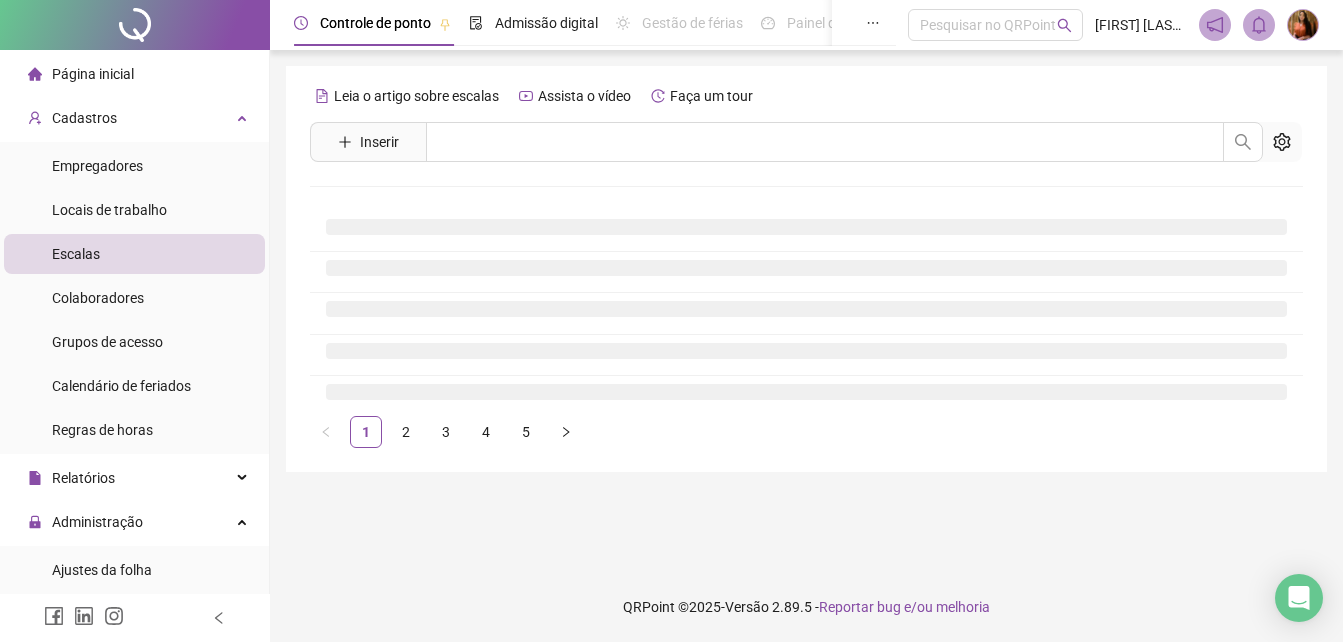 scroll, scrollTop: 0, scrollLeft: 0, axis: both 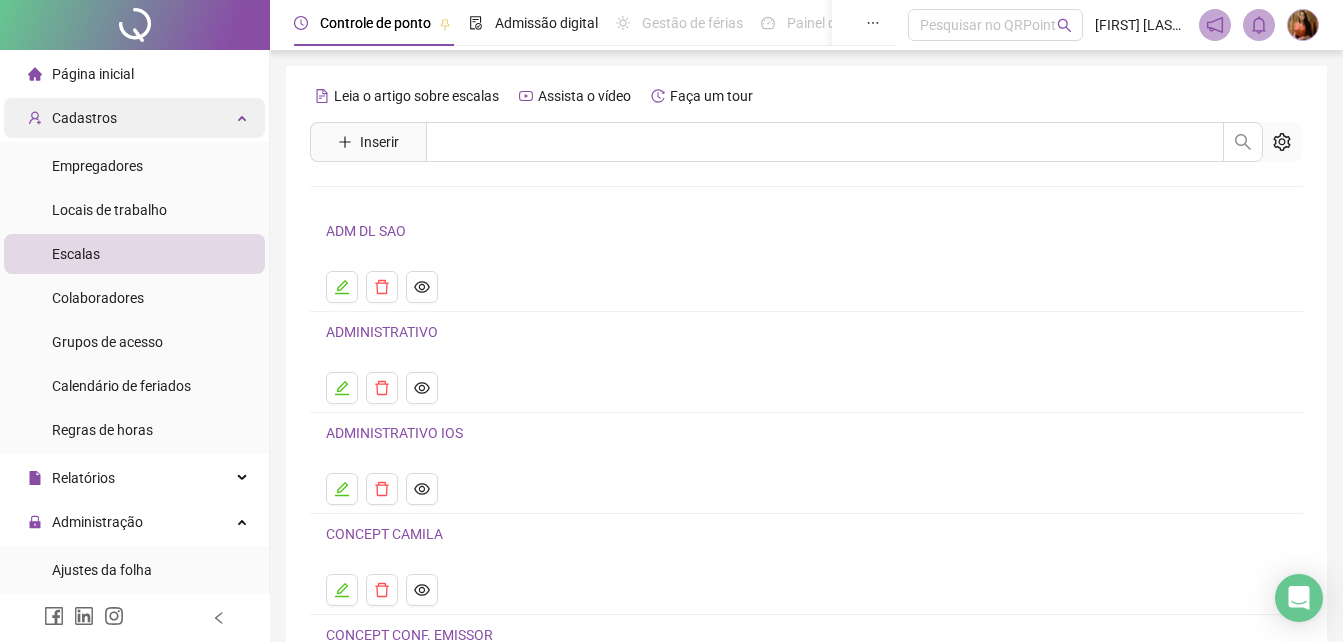 click on "Cadastros" at bounding box center [84, 118] 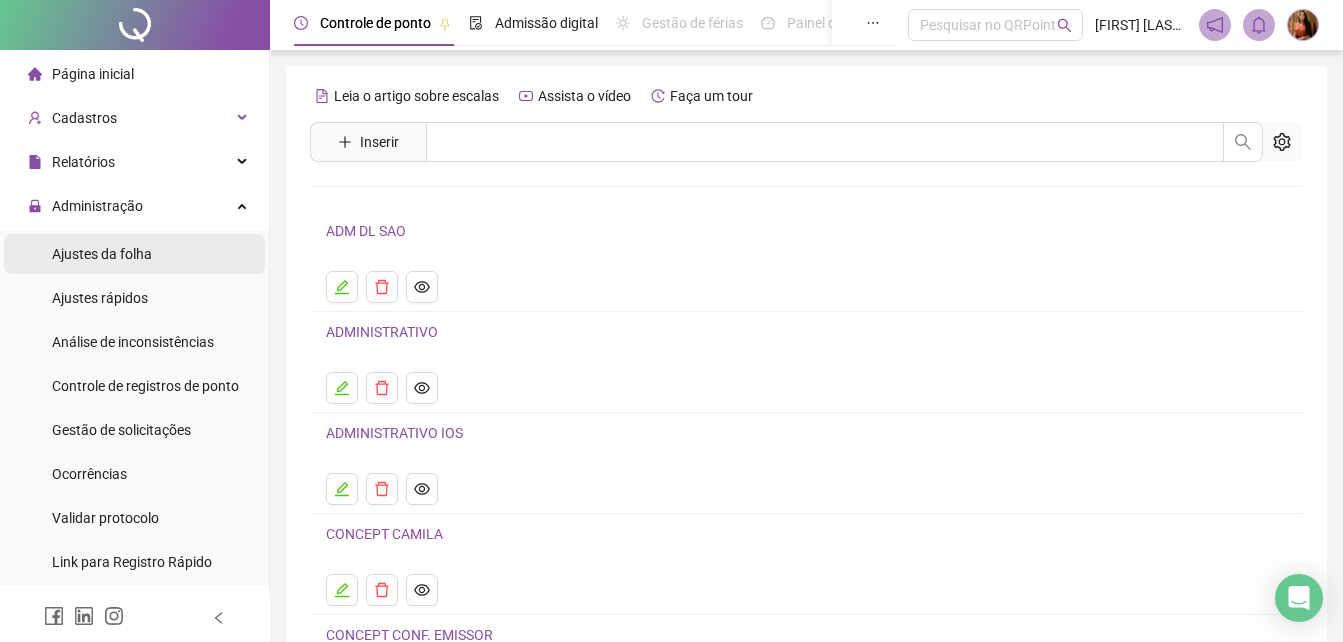 click on "Ajustes da folha" at bounding box center [102, 254] 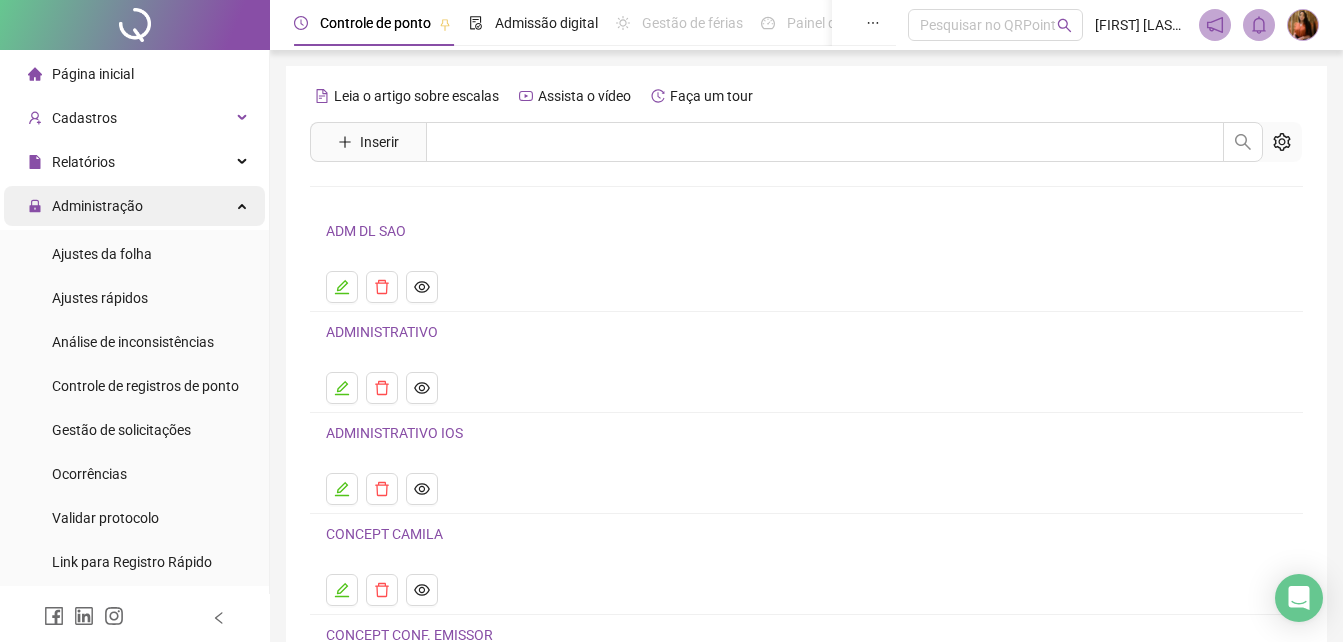 click on "Administração" at bounding box center (97, 206) 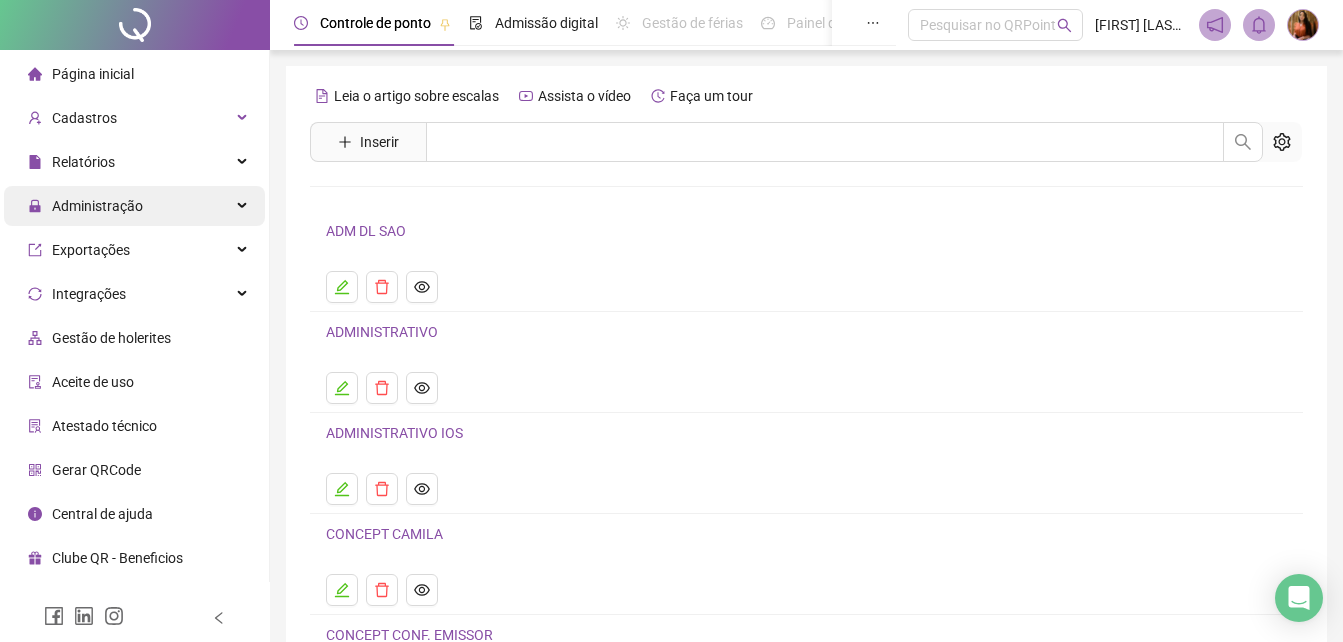 click on "Administração" at bounding box center (97, 206) 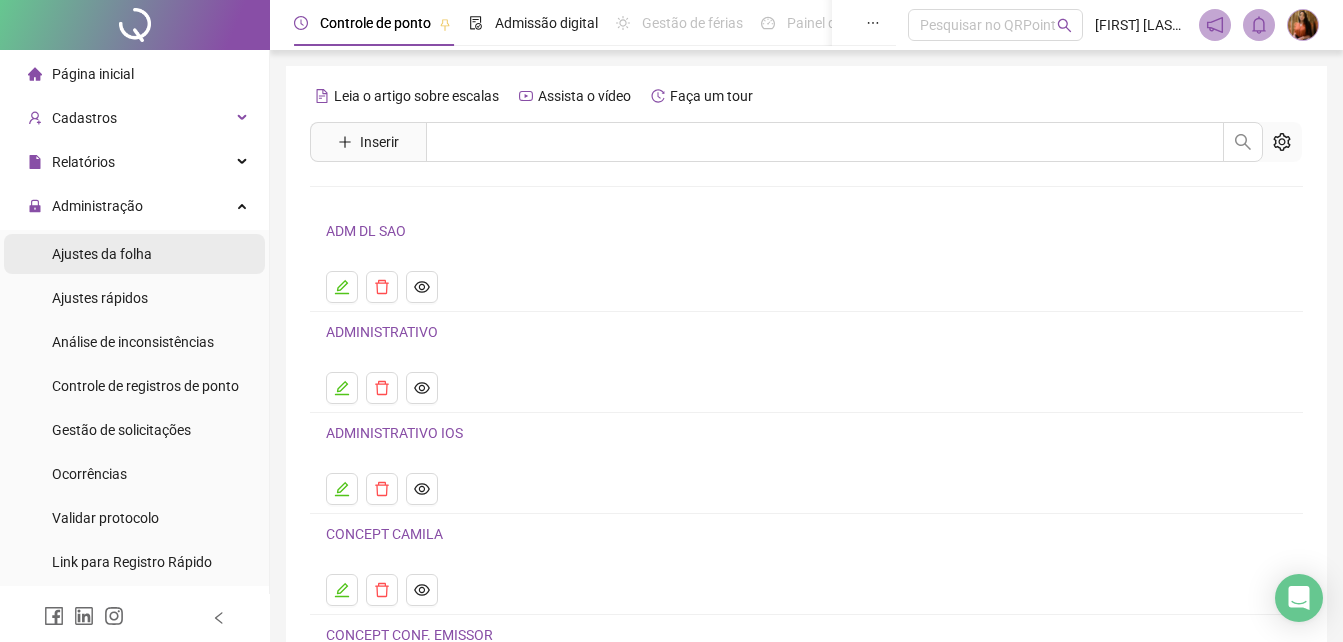 click on "Ajustes da folha" at bounding box center [102, 254] 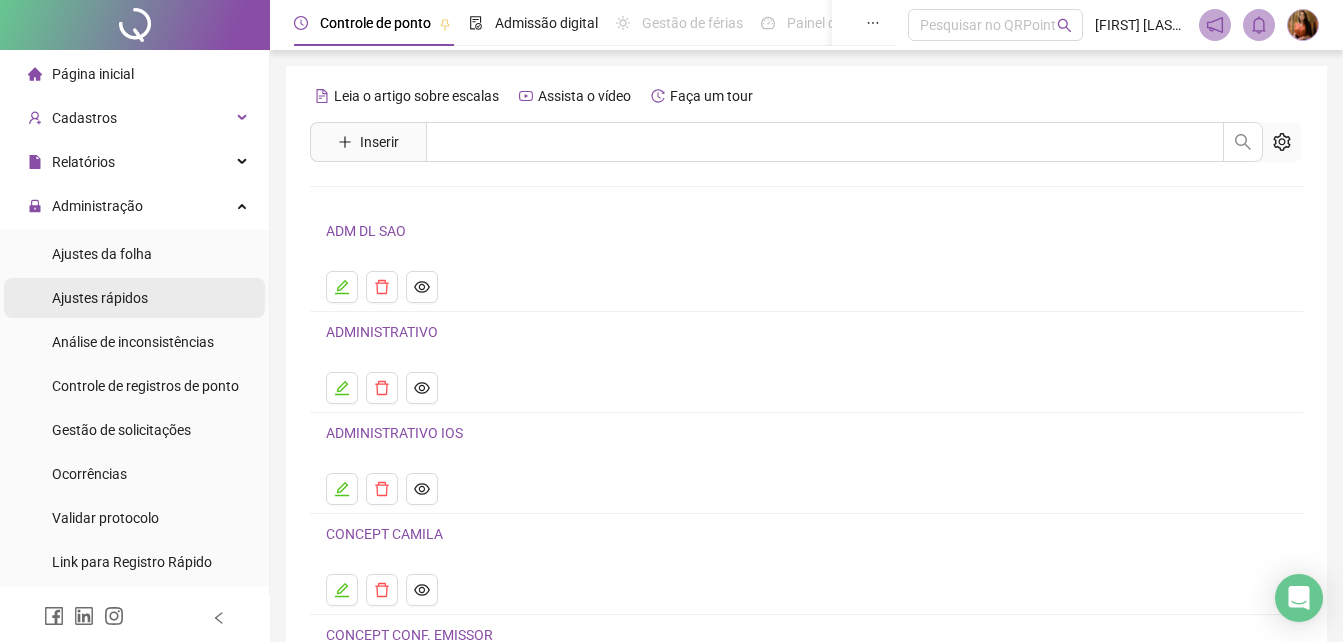 click on "Ajustes rápidos" at bounding box center (100, 298) 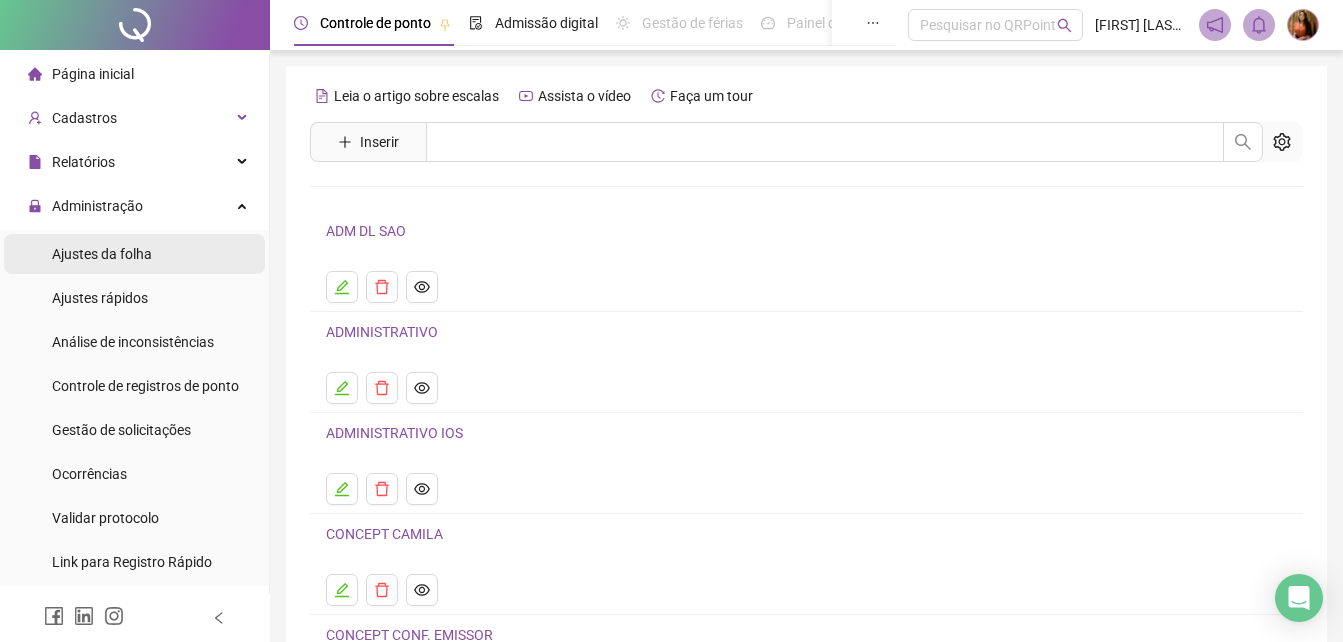 click on "Ajustes da folha" at bounding box center [102, 254] 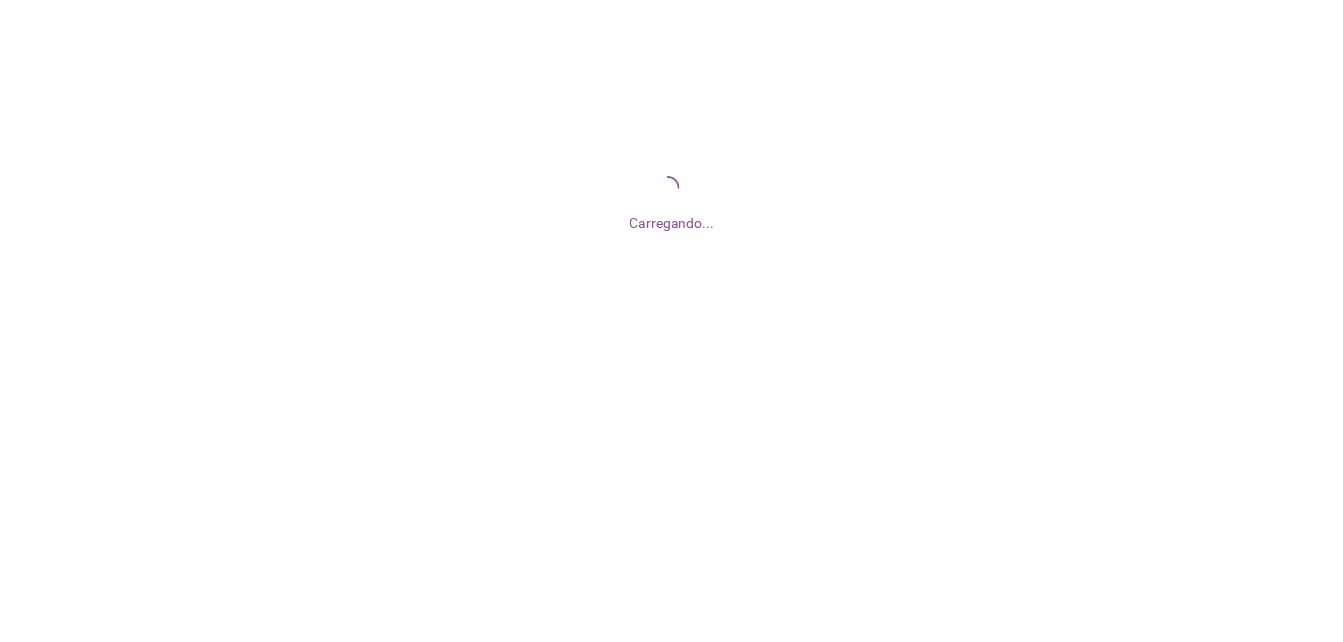 scroll, scrollTop: 0, scrollLeft: 0, axis: both 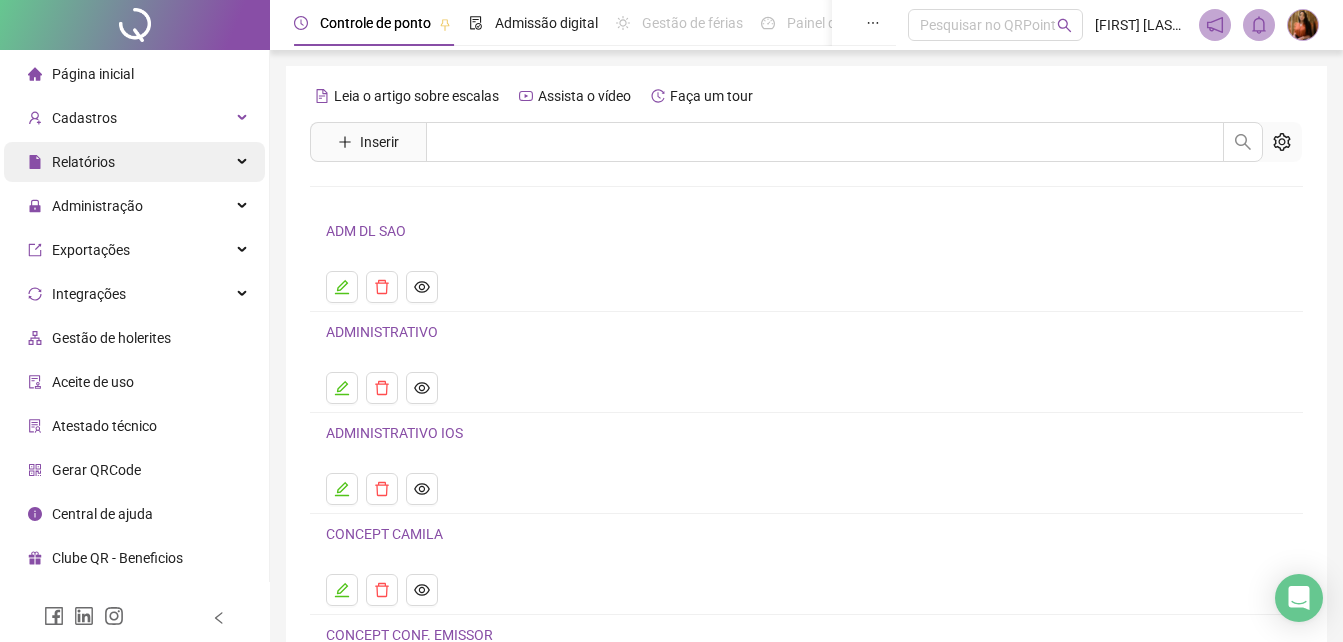 click on "Relatórios" at bounding box center [134, 162] 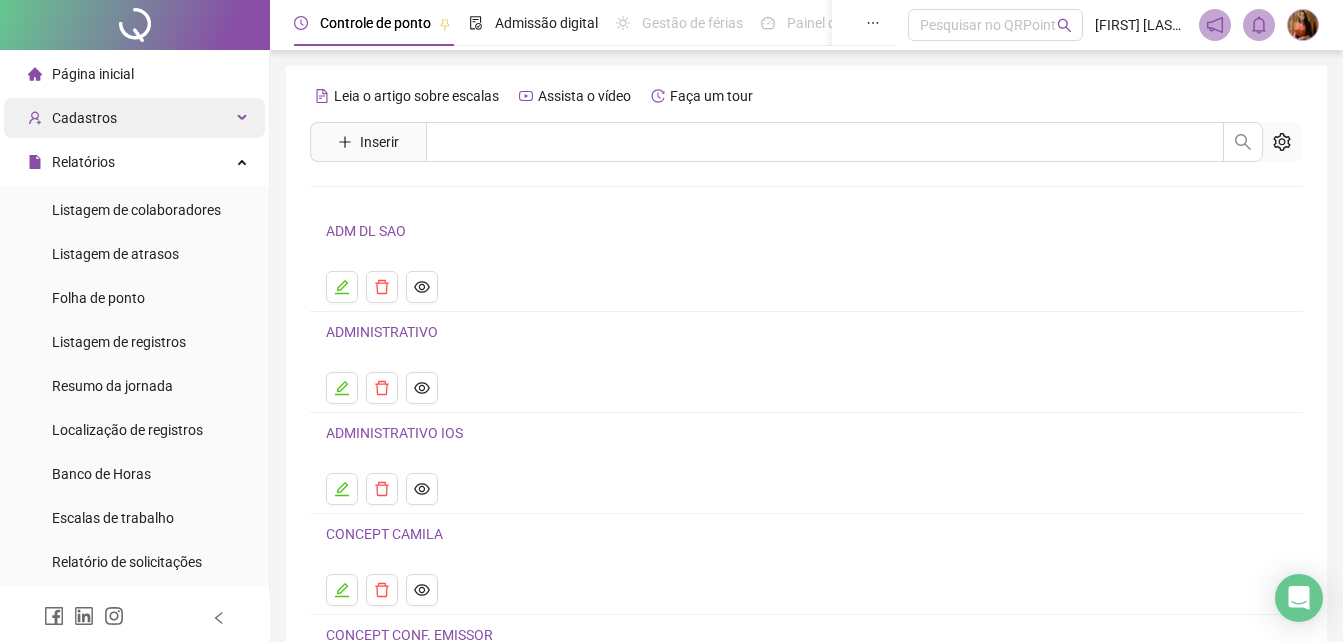 click on "Cadastros" at bounding box center [84, 118] 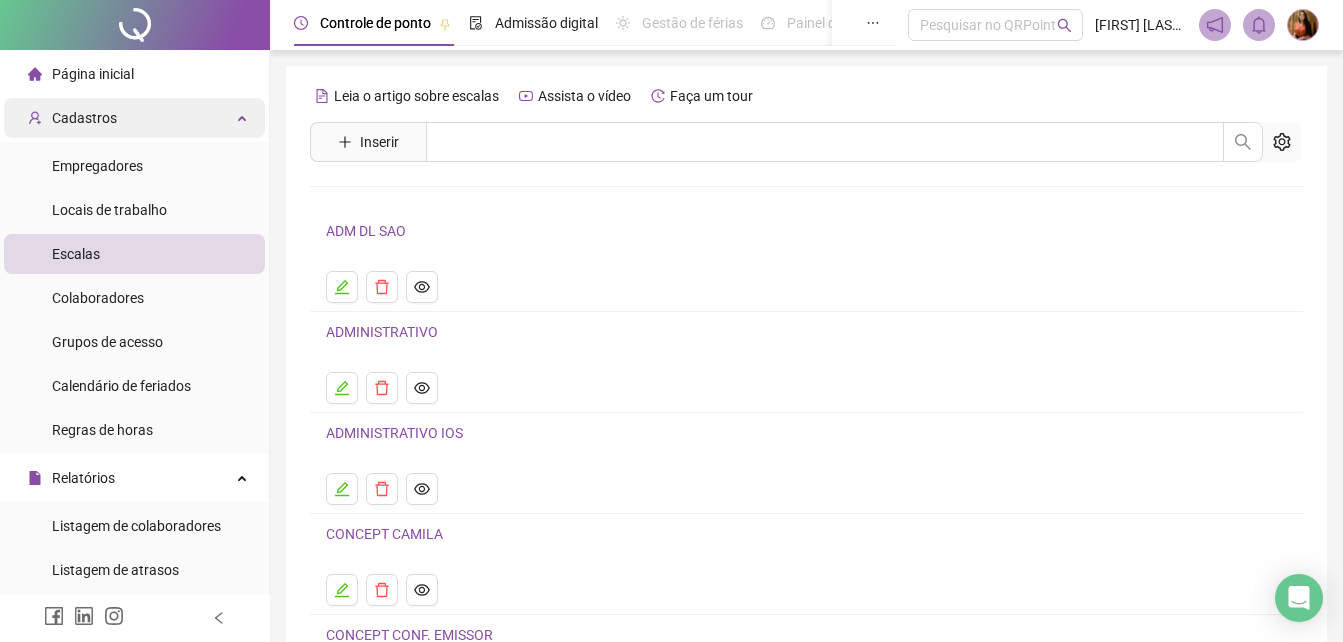 click on "Cadastros" at bounding box center [84, 118] 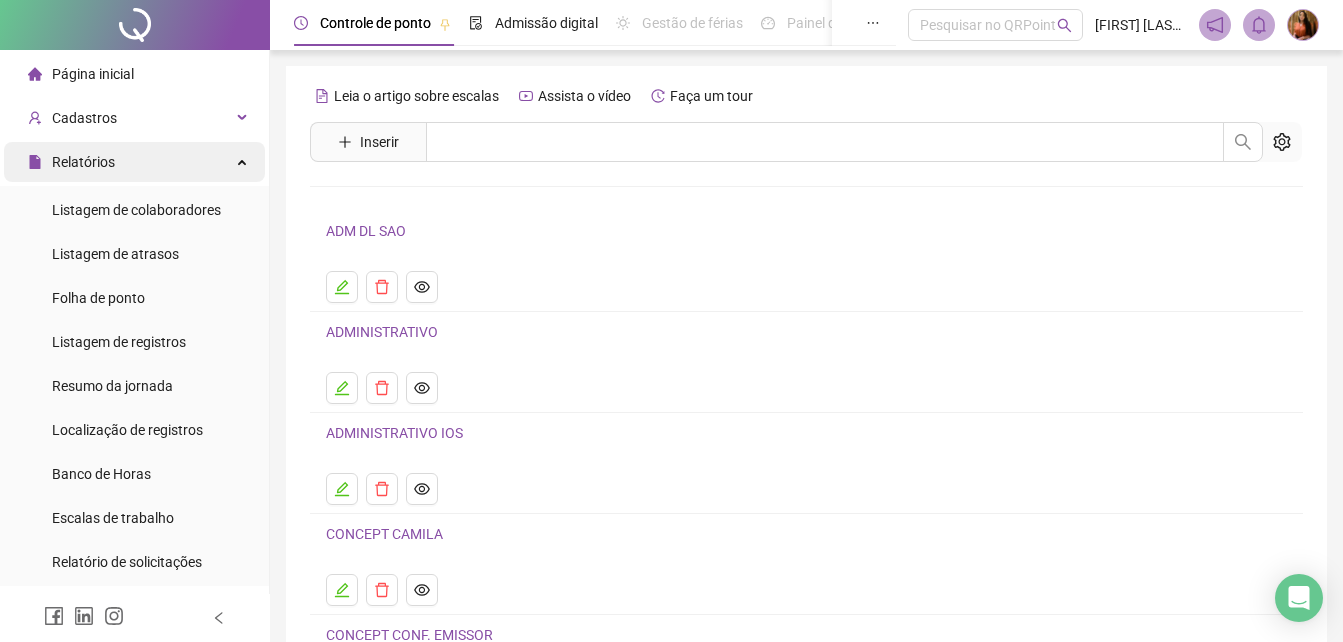 click on "Relatórios" at bounding box center [83, 162] 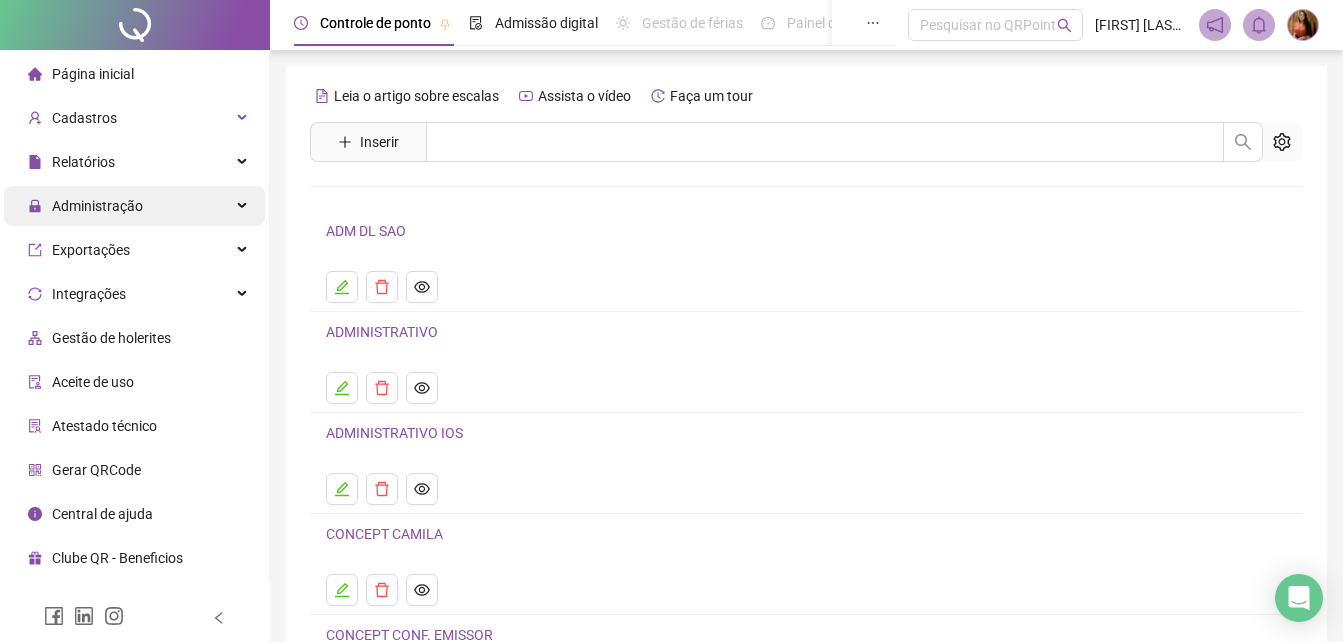 click on "Administração" at bounding box center [97, 206] 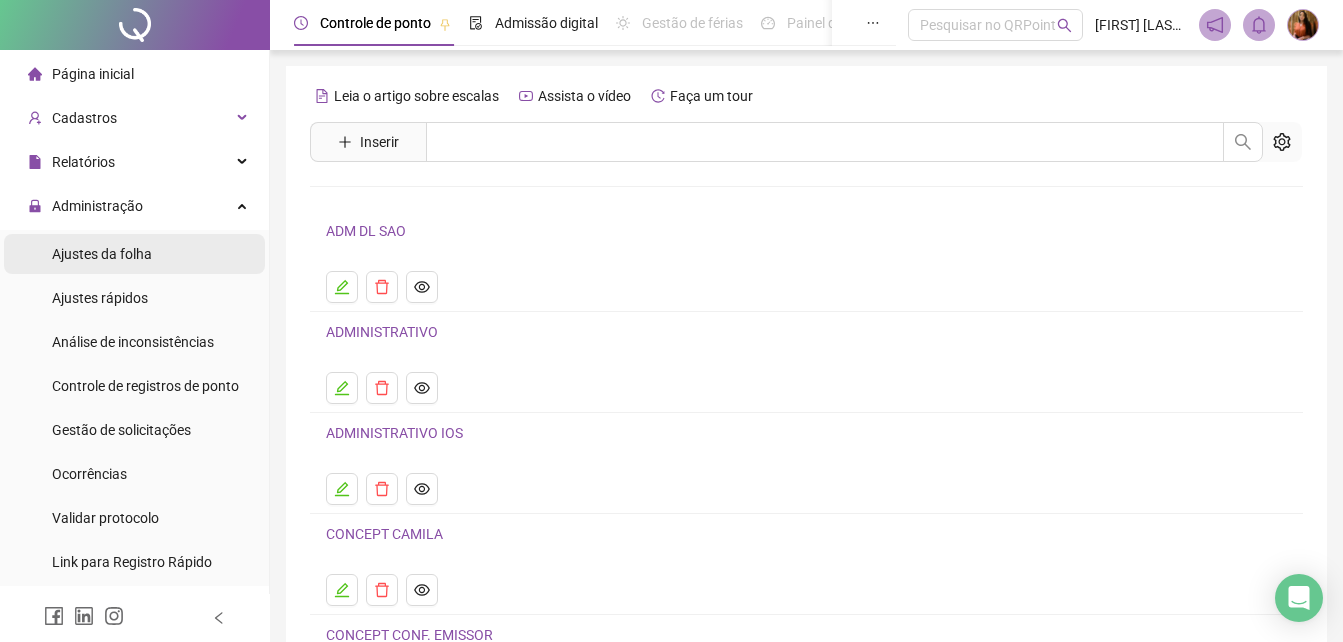 click on "Ajustes da folha" at bounding box center [102, 254] 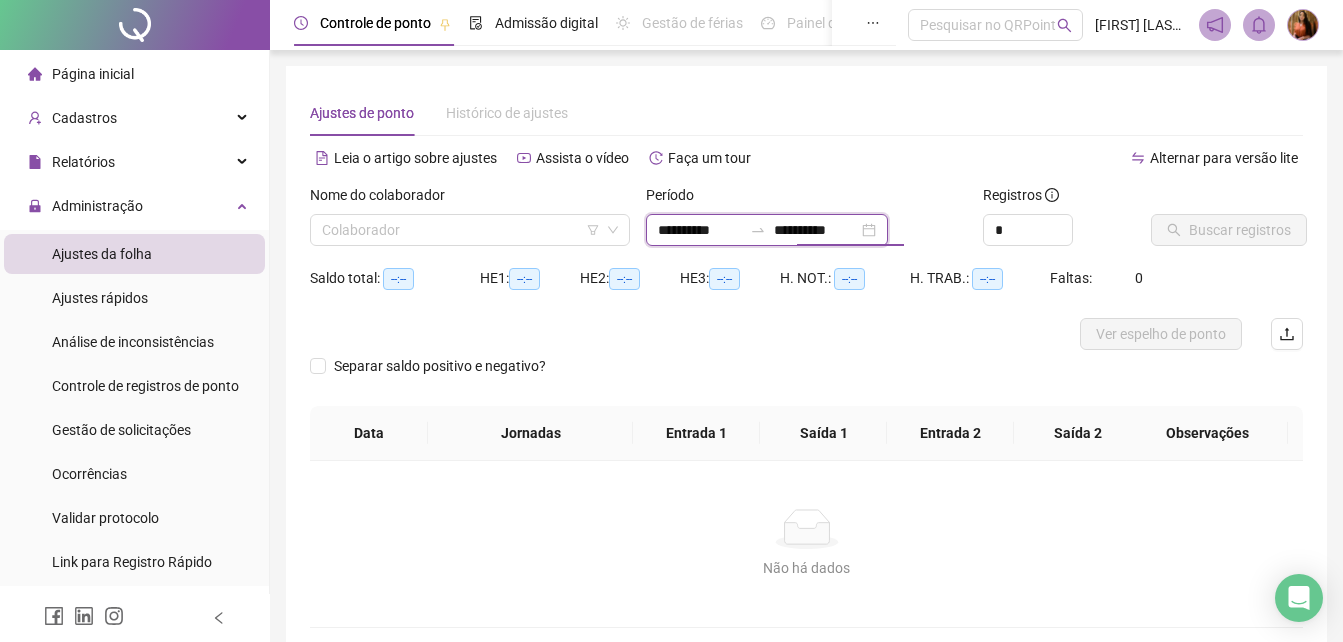 click on "**********" at bounding box center (816, 230) 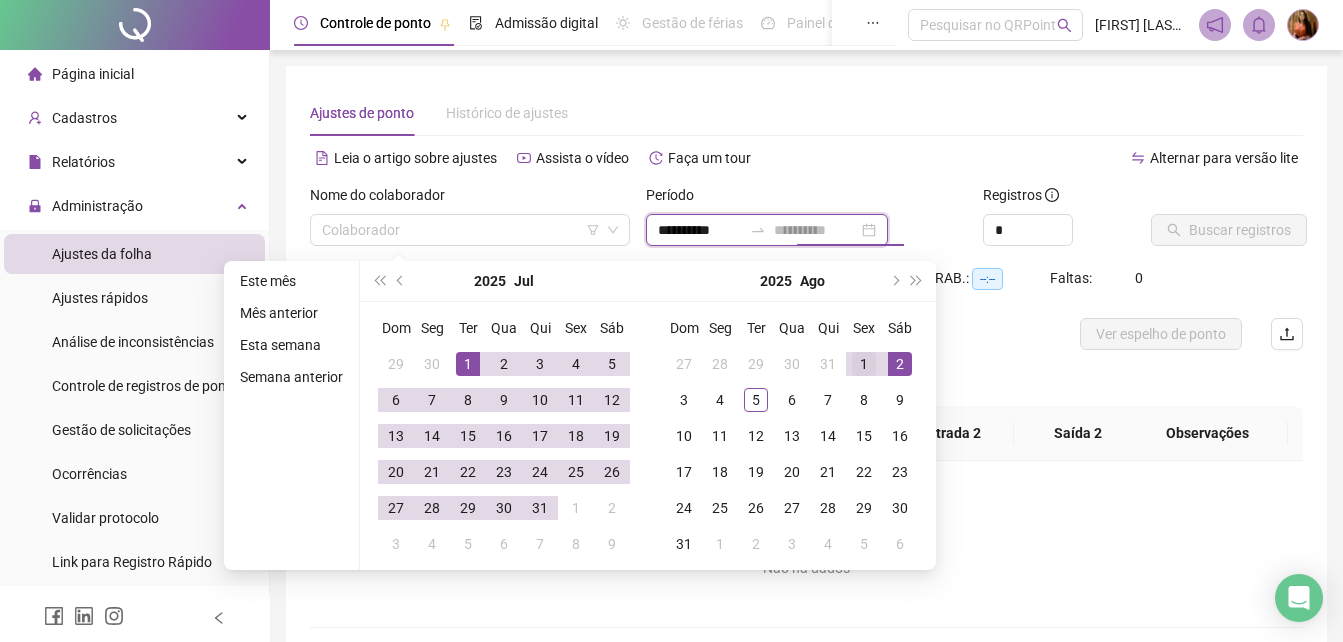 type on "**********" 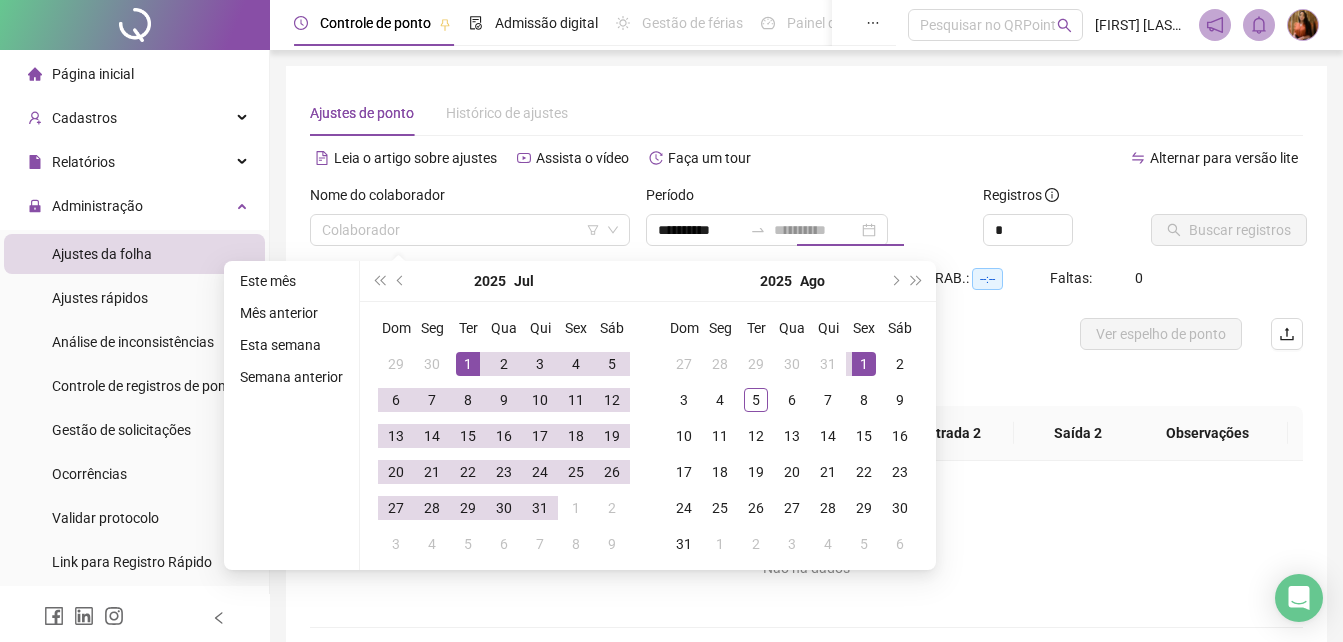 click on "1" at bounding box center (864, 364) 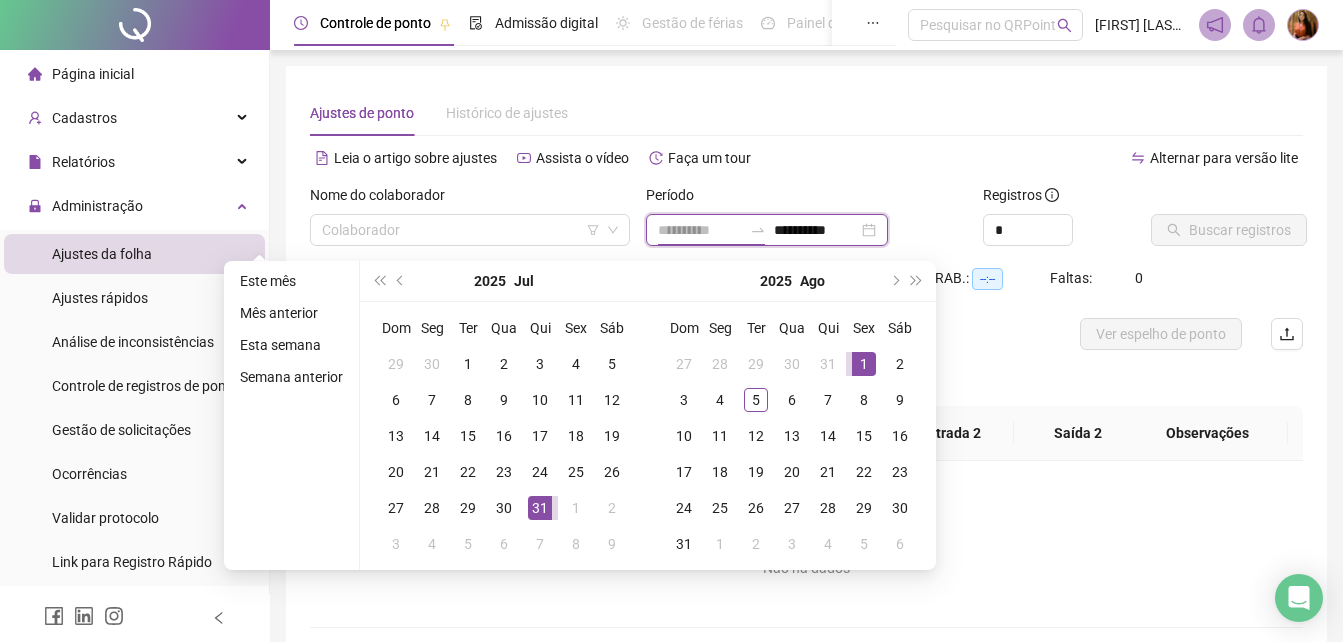 type on "**********" 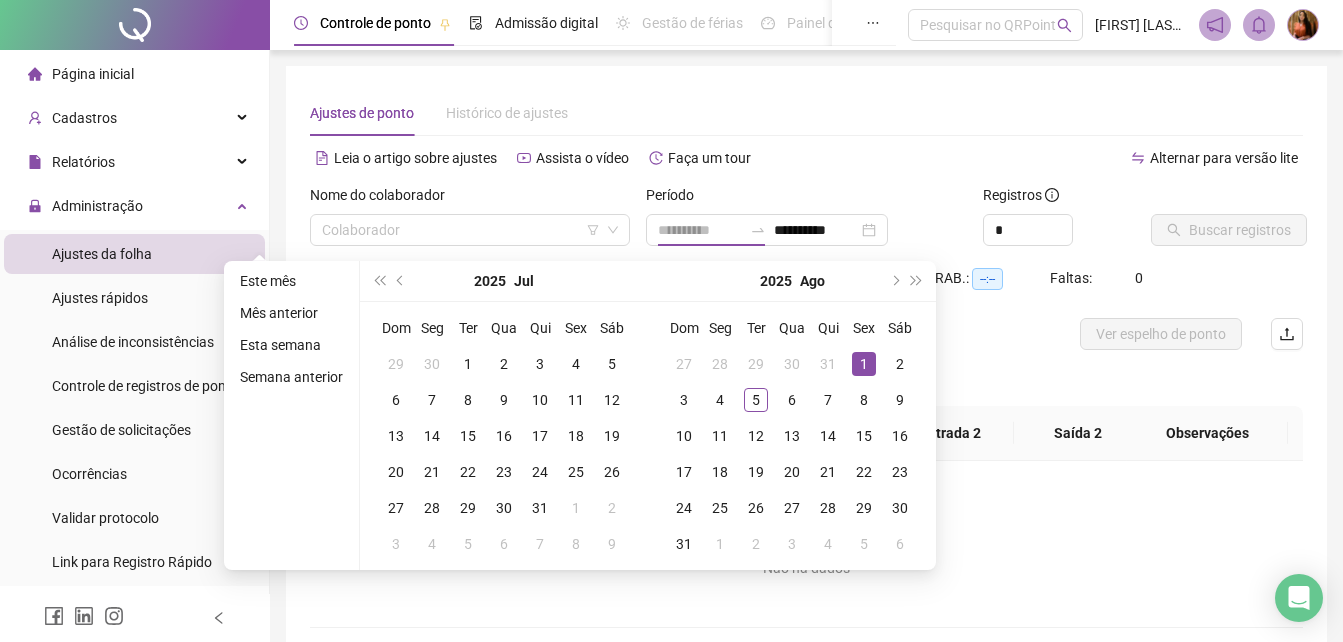 click on "1" at bounding box center (864, 364) 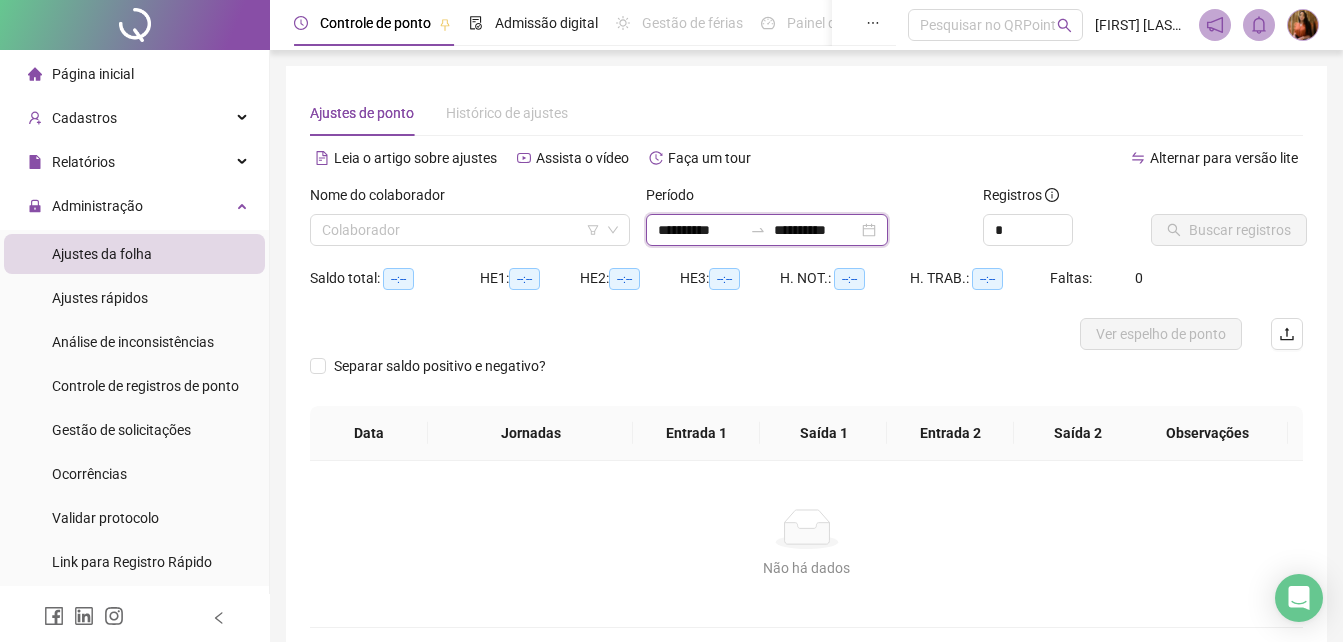click on "**********" at bounding box center (816, 230) 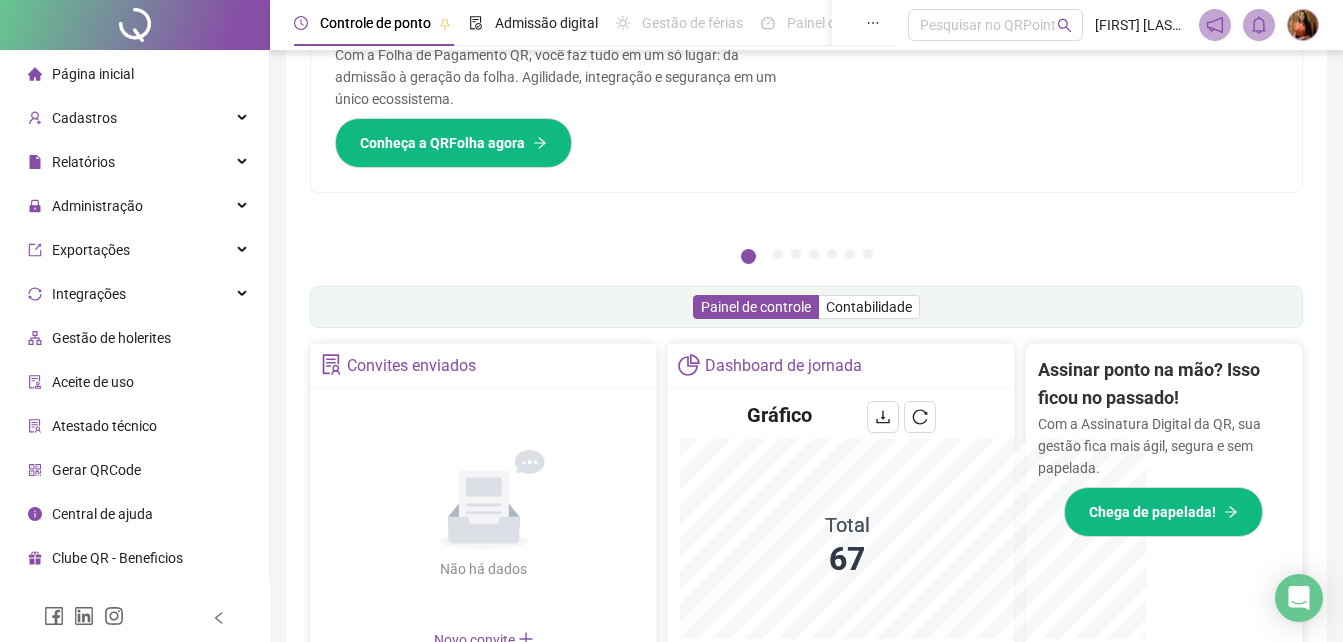 scroll, scrollTop: 495, scrollLeft: 0, axis: vertical 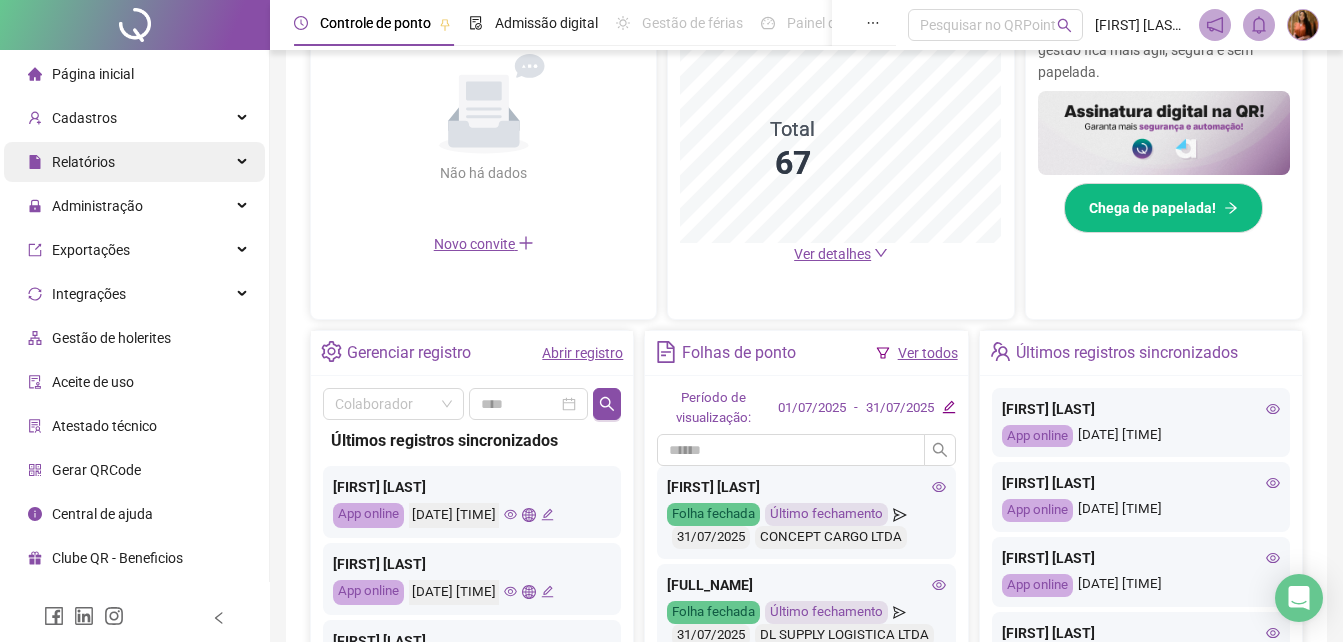 click on "Relatórios" at bounding box center (83, 162) 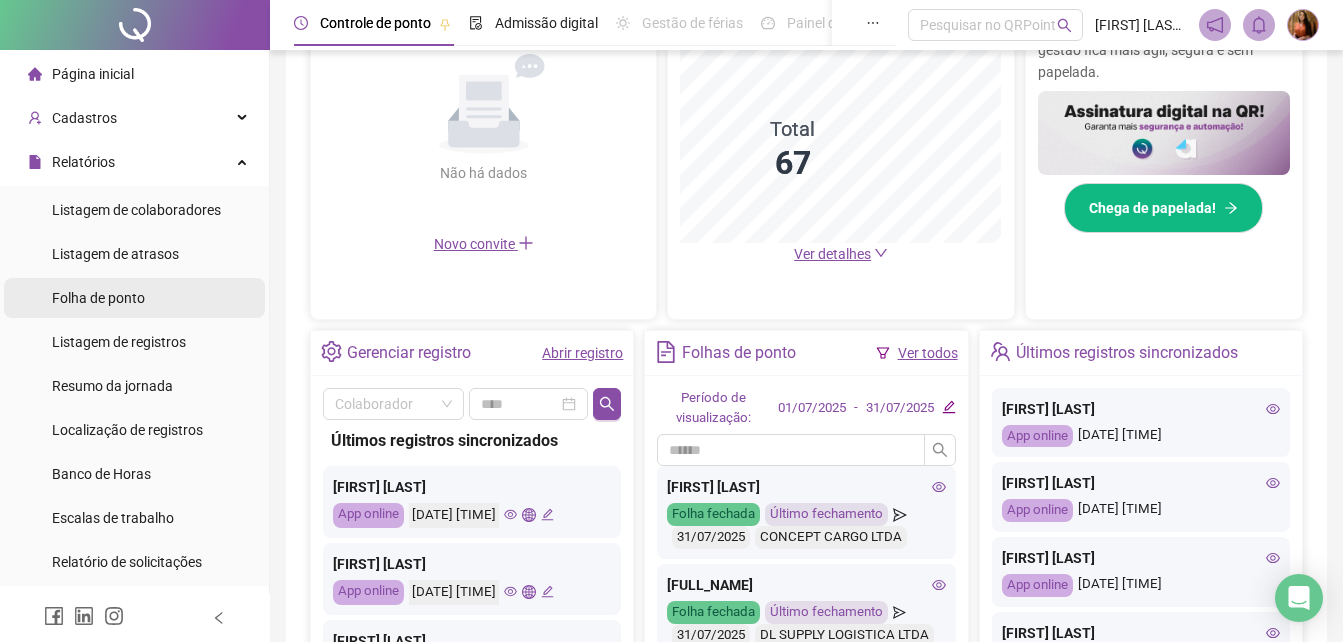 click on "Folha de ponto" at bounding box center (98, 298) 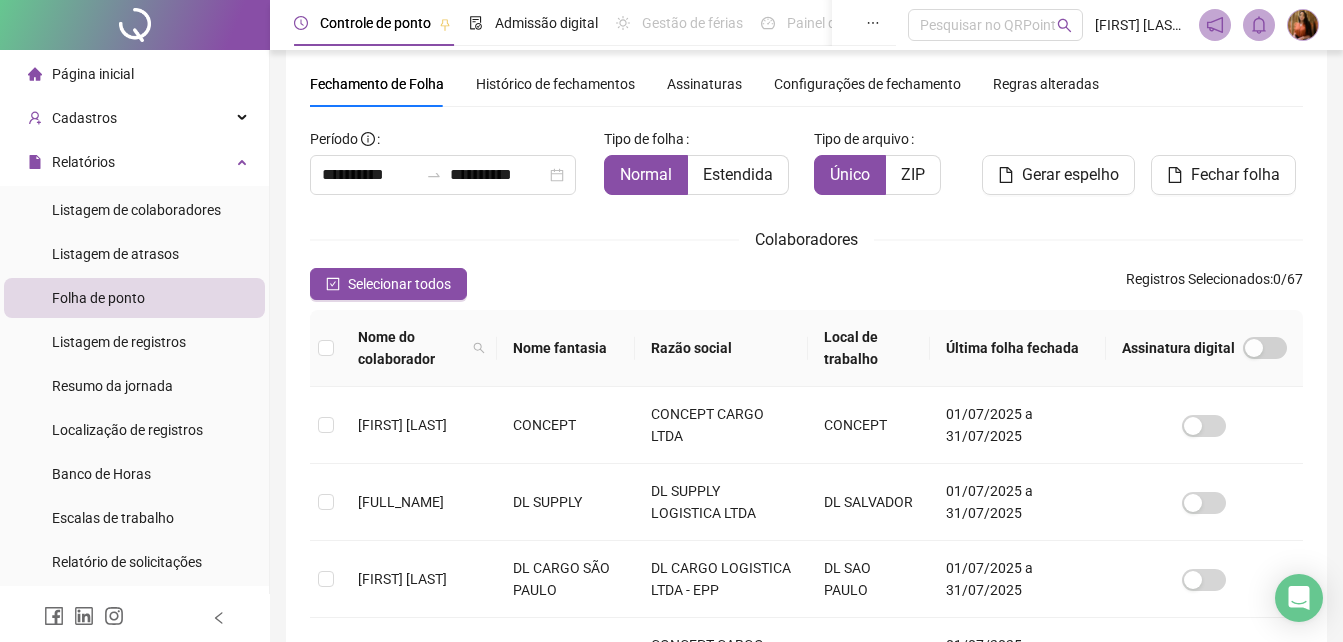 scroll, scrollTop: 89, scrollLeft: 0, axis: vertical 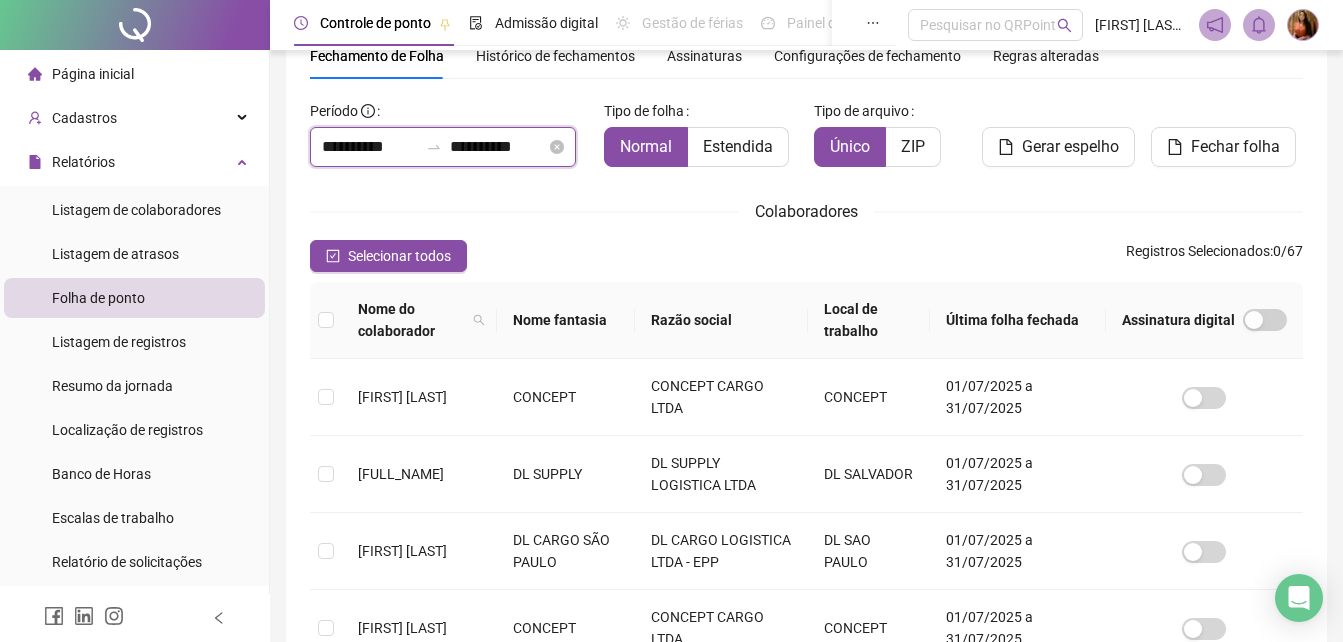 click on "**********" at bounding box center [498, 147] 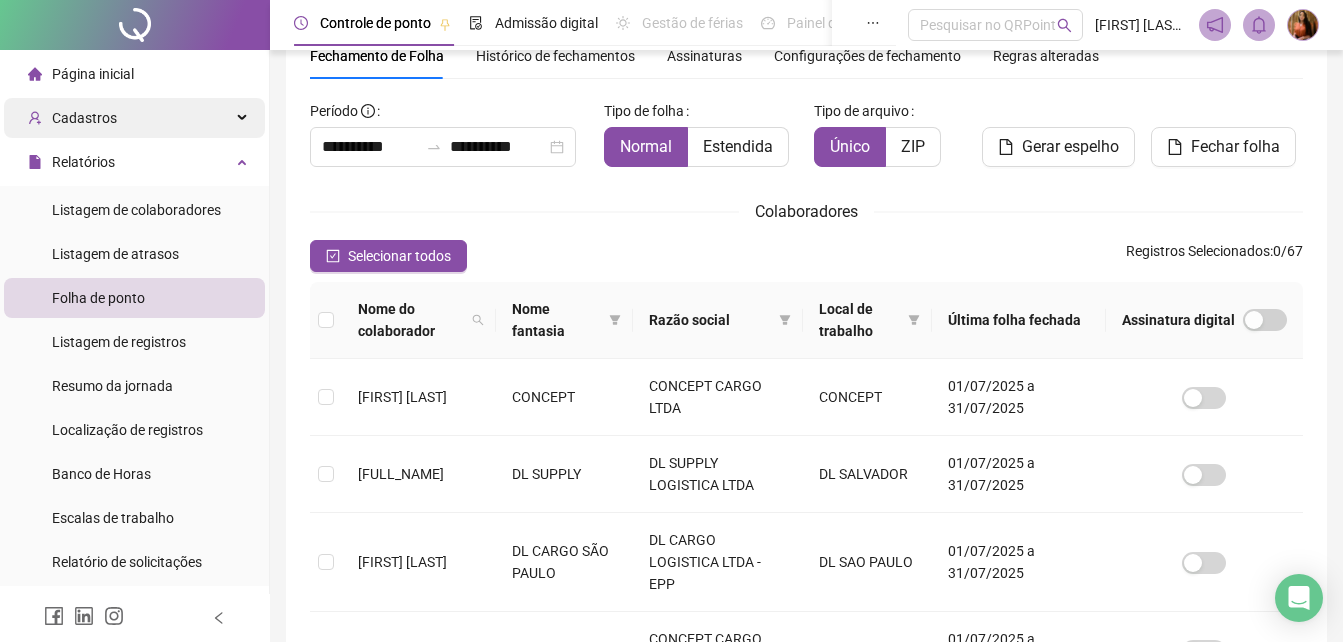 click on "Cadastros" at bounding box center (84, 118) 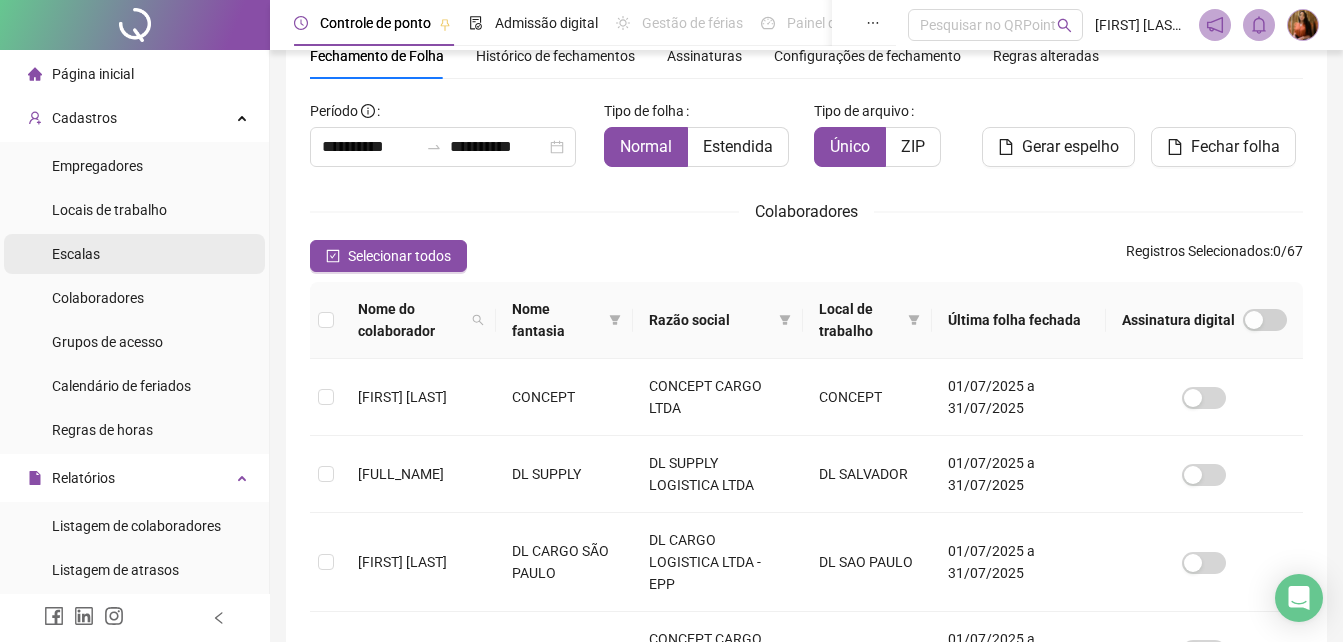 click on "Escalas" at bounding box center (76, 254) 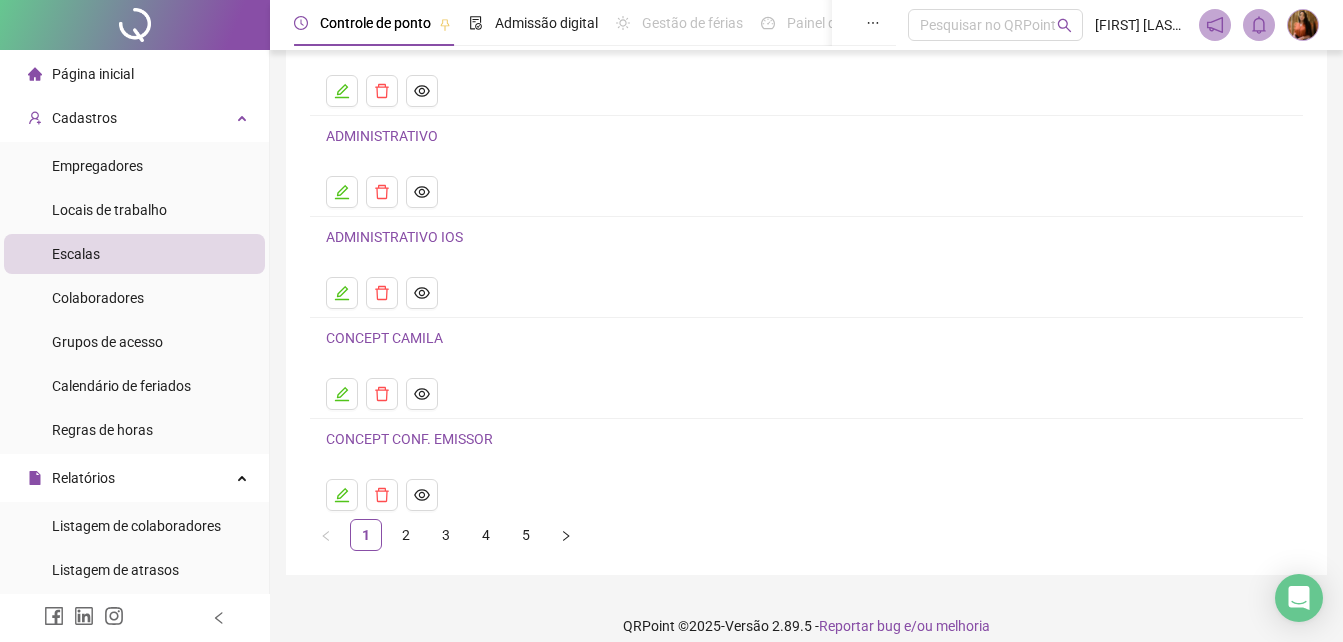 scroll, scrollTop: 200, scrollLeft: 0, axis: vertical 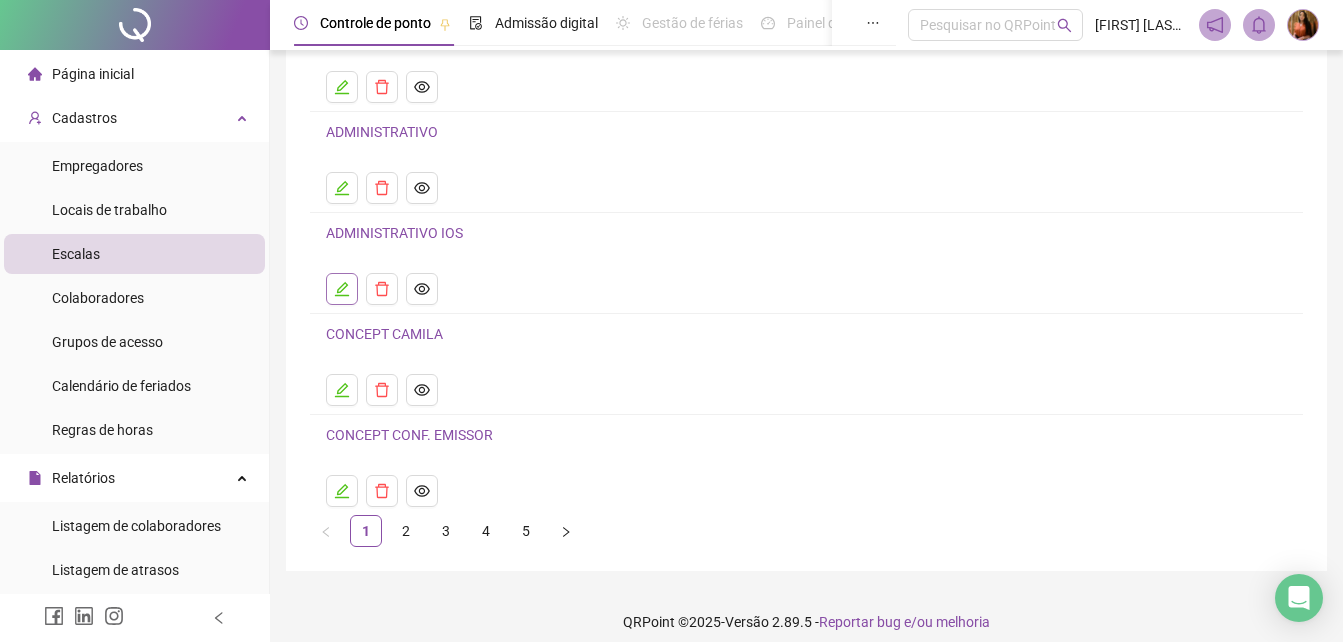 click 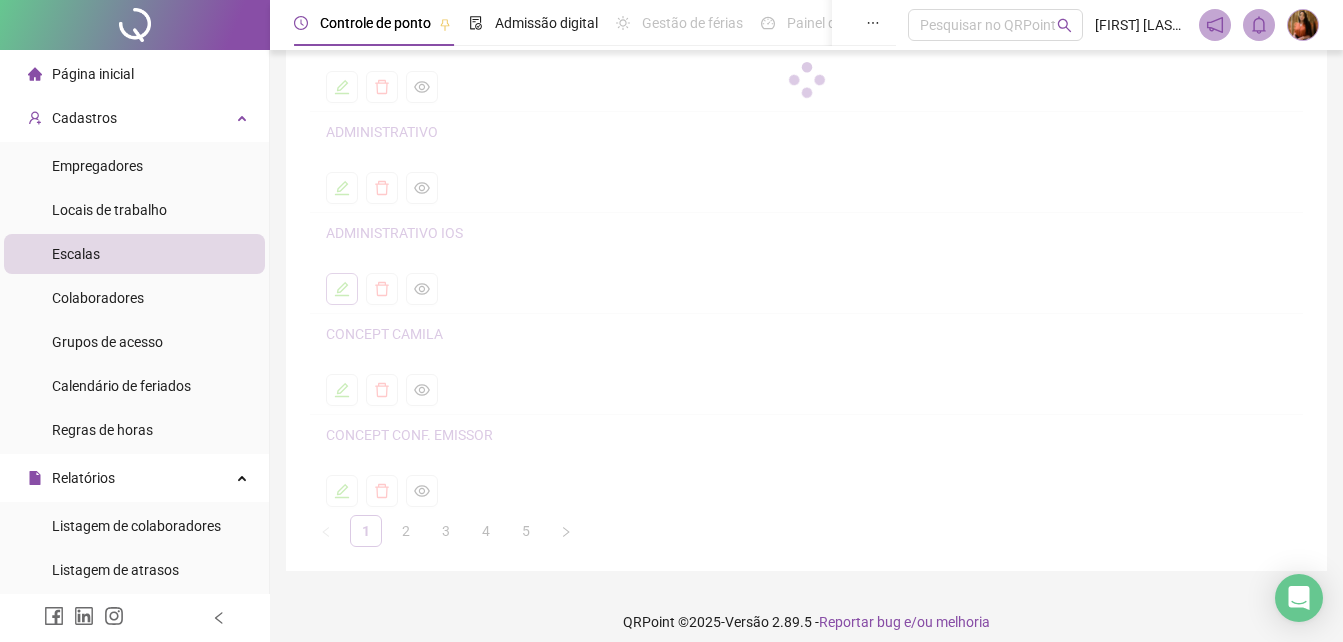 scroll, scrollTop: 34, scrollLeft: 0, axis: vertical 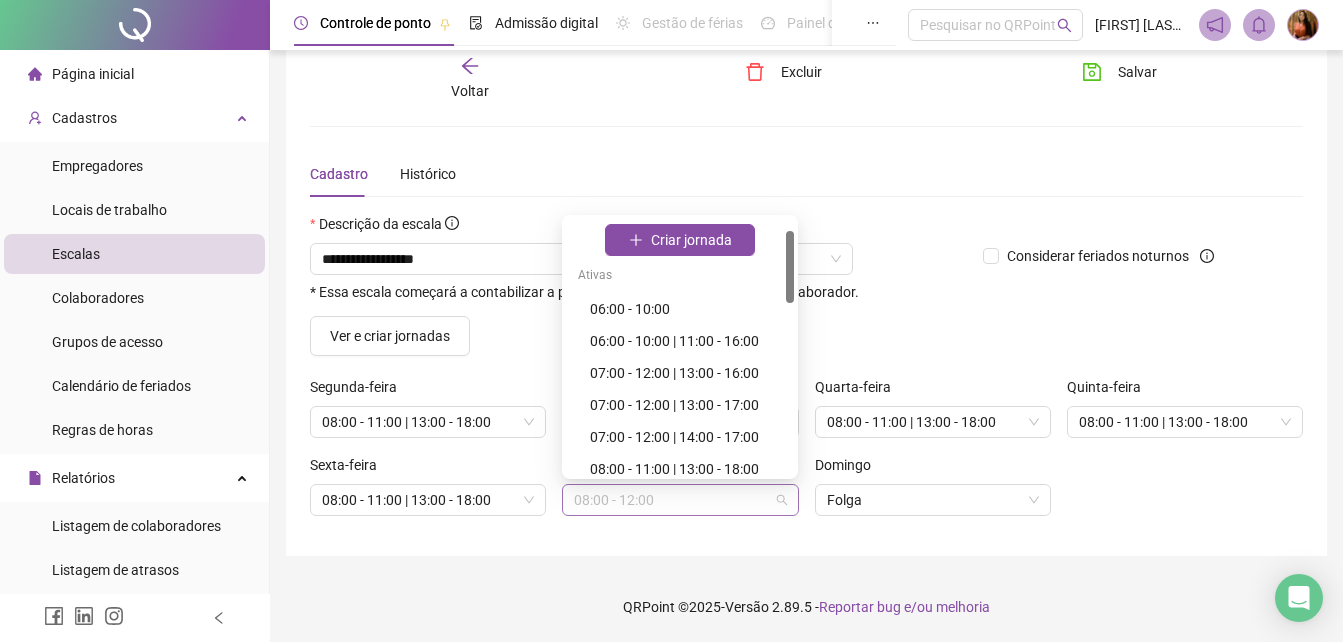 click on "08:00 - 12:00" at bounding box center [680, 500] 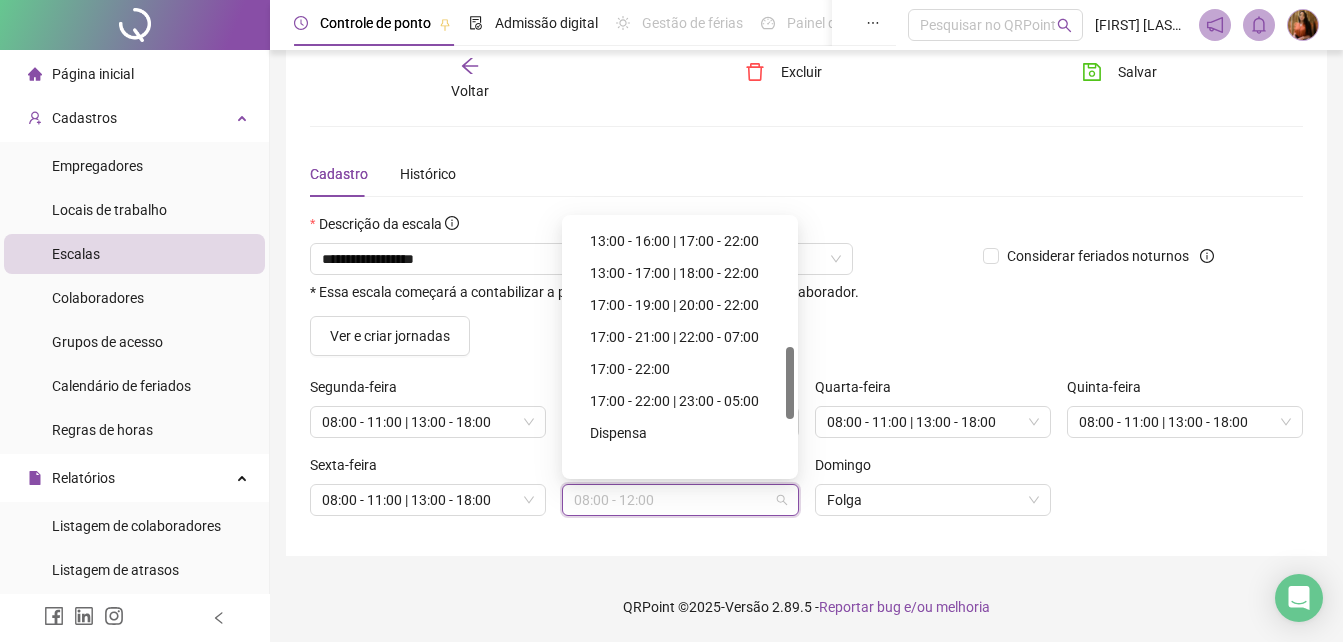 scroll, scrollTop: 618, scrollLeft: 0, axis: vertical 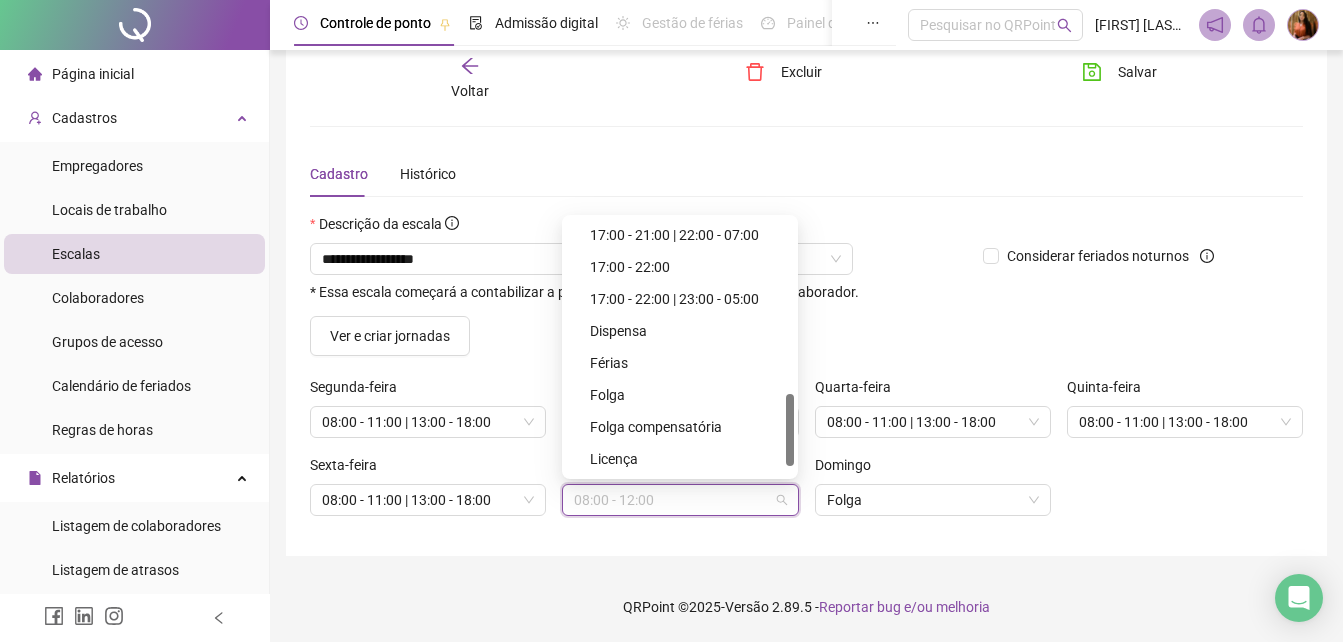 drag, startPoint x: 786, startPoint y: 273, endPoint x: 800, endPoint y: 436, distance: 163.60013 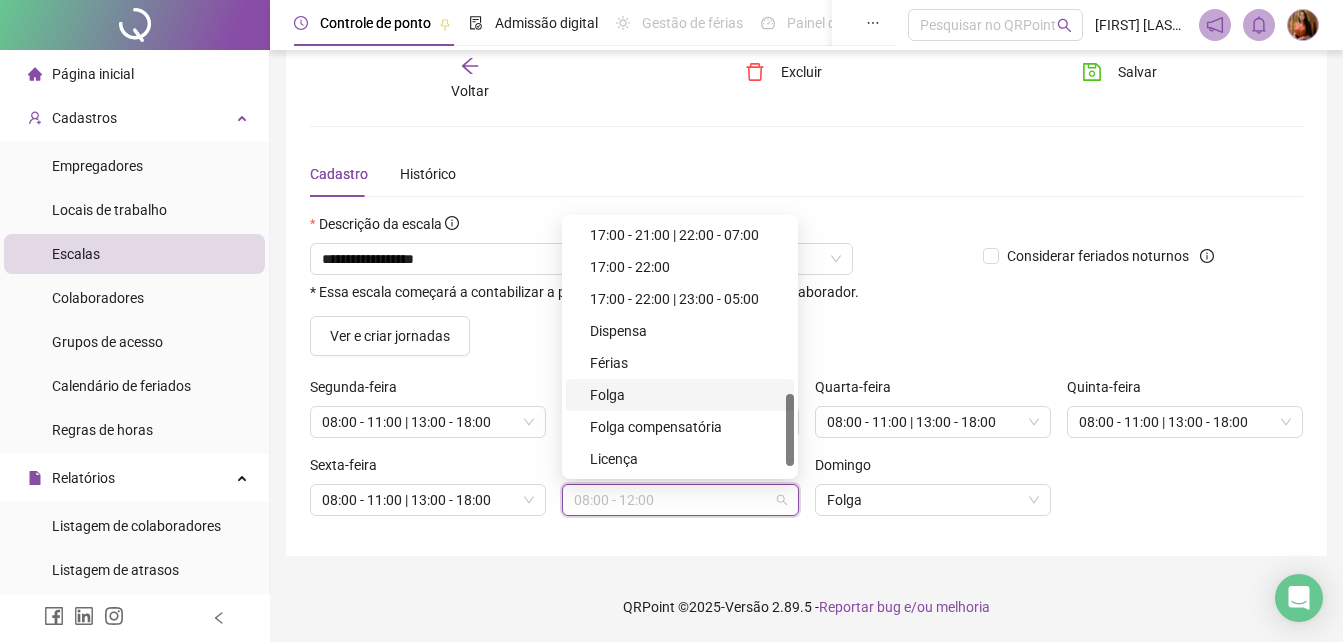 click on "Folga" at bounding box center [686, 395] 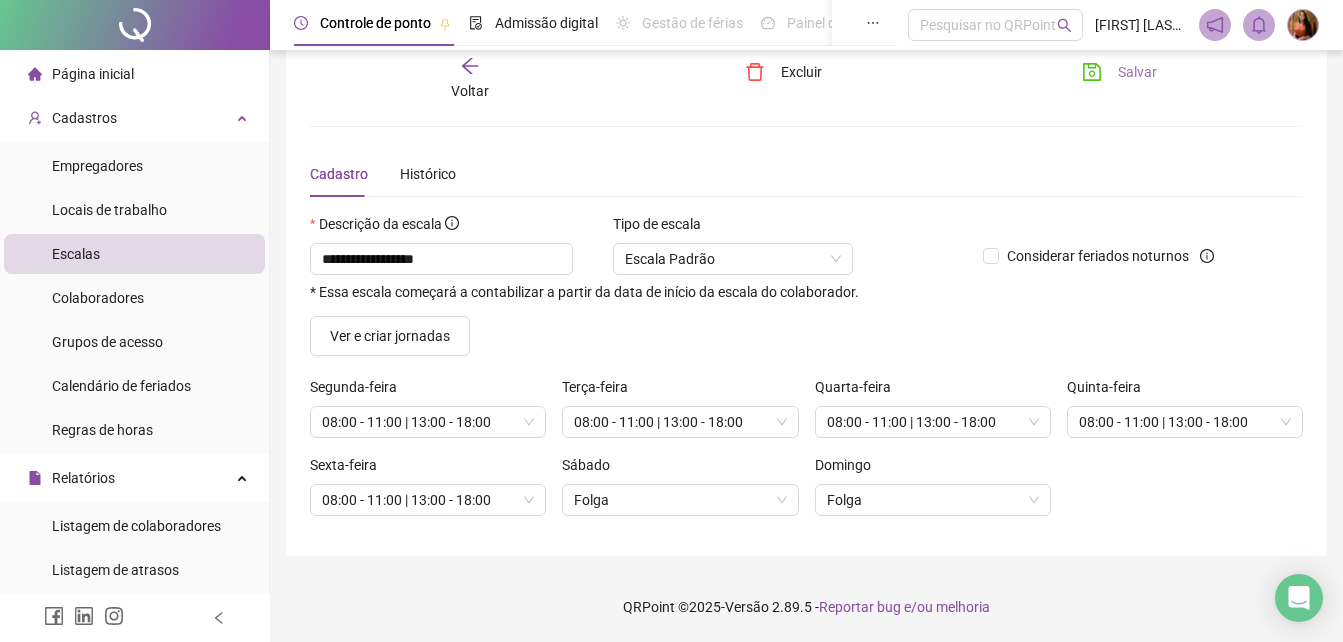 click on "Salvar" at bounding box center (1137, 72) 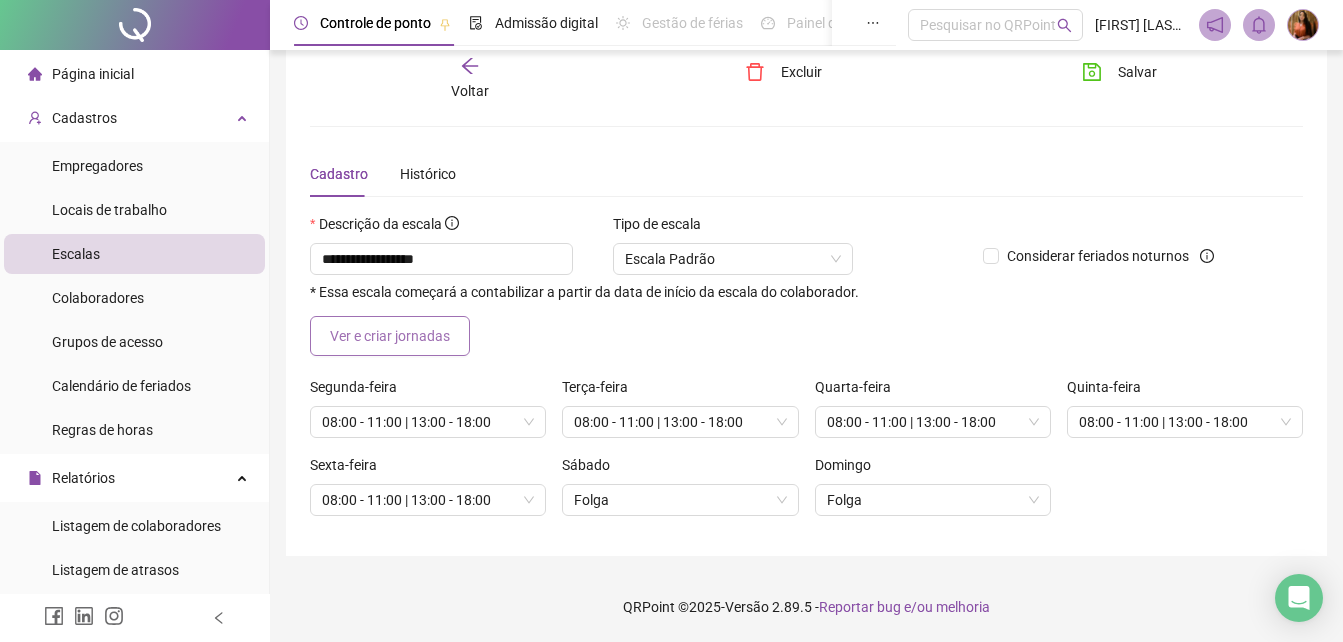 click on "Ver e criar jornadas" at bounding box center (390, 336) 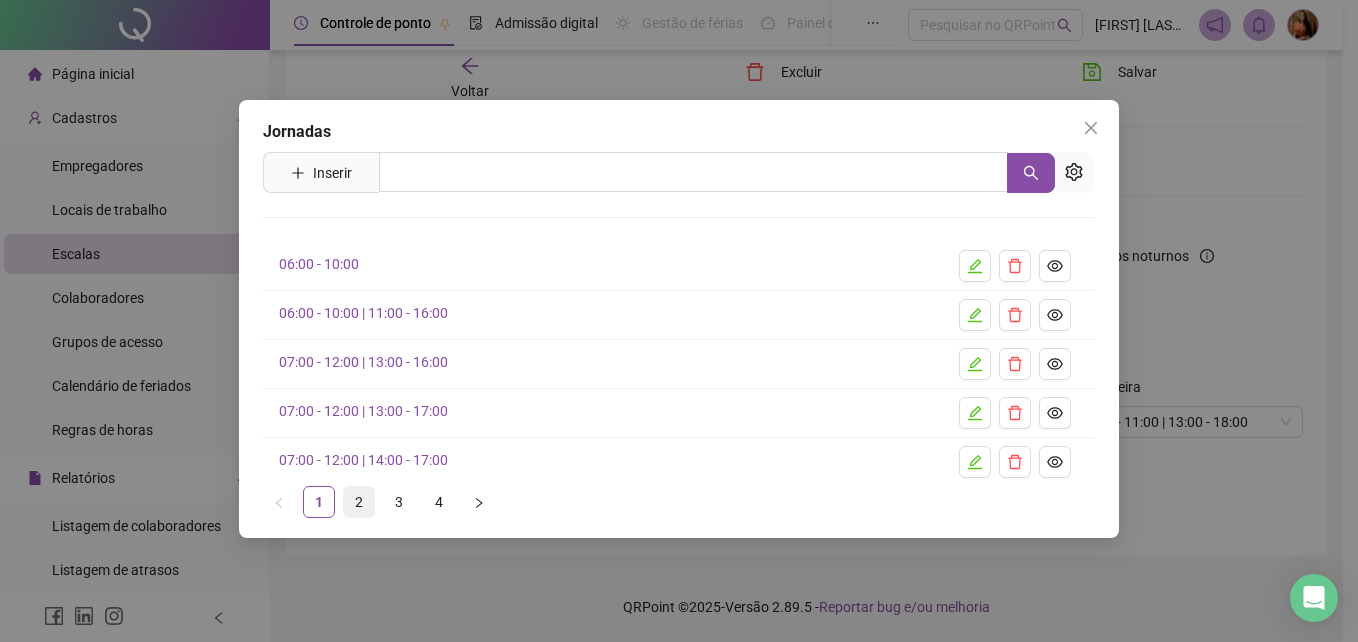 click on "2" at bounding box center [359, 502] 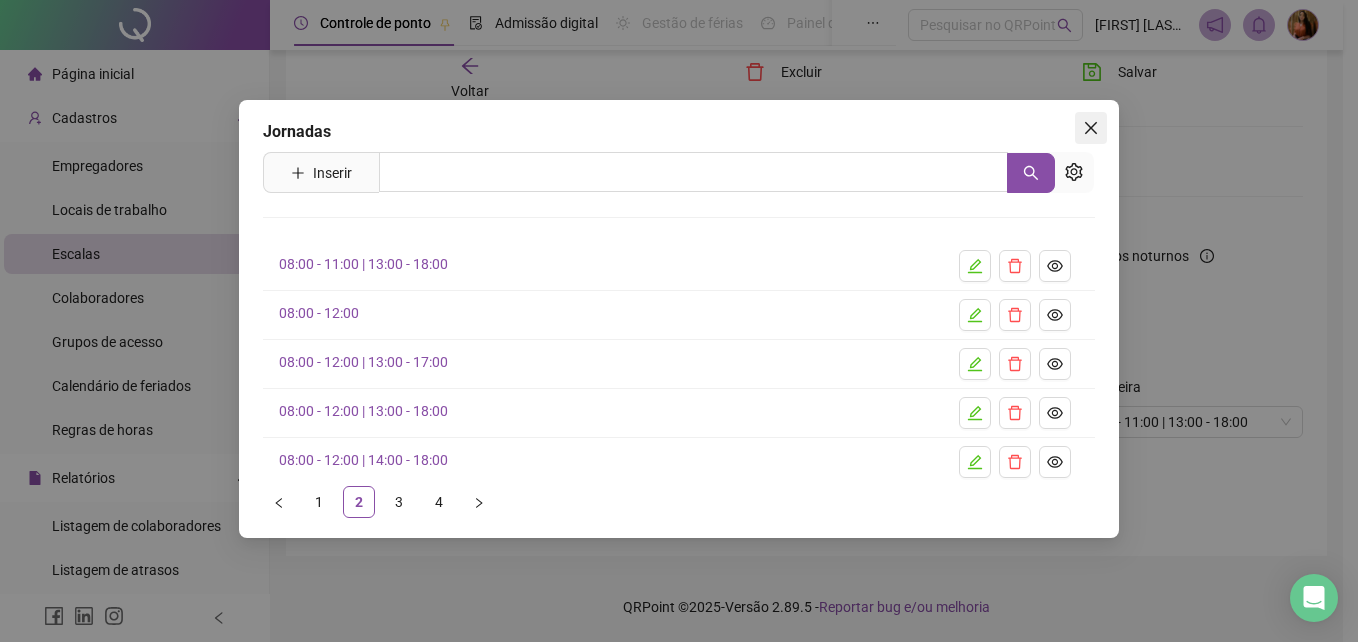 click 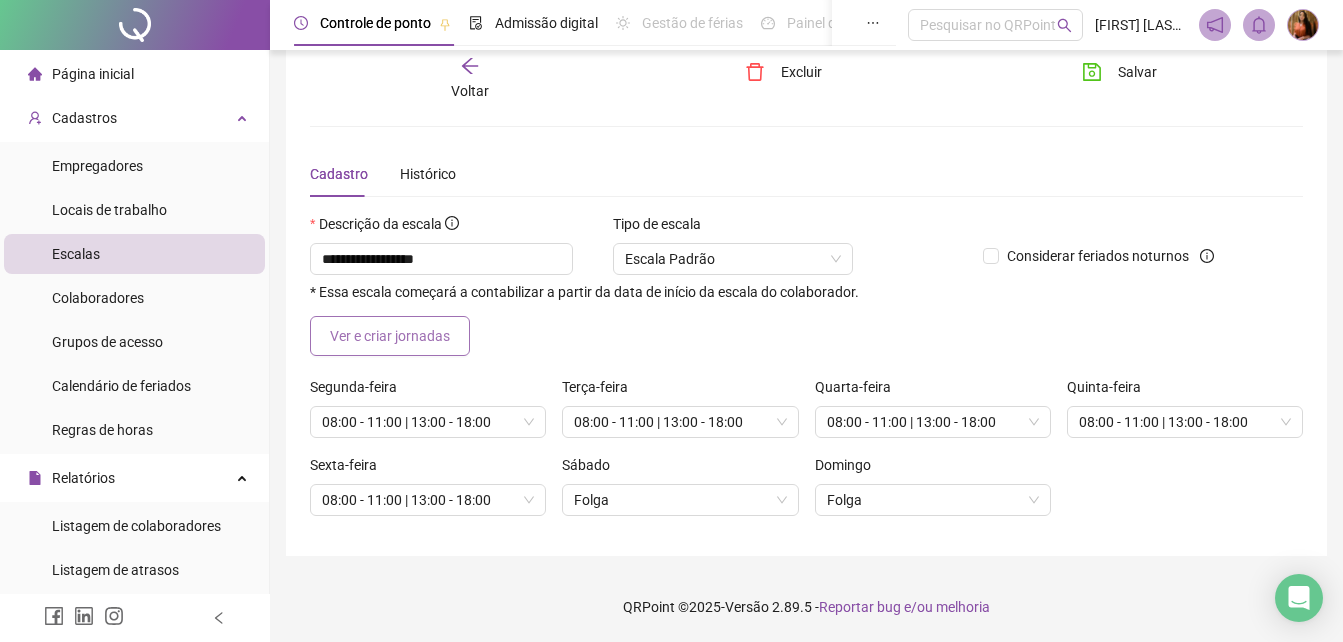 click on "Ver e criar jornadas" at bounding box center (390, 336) 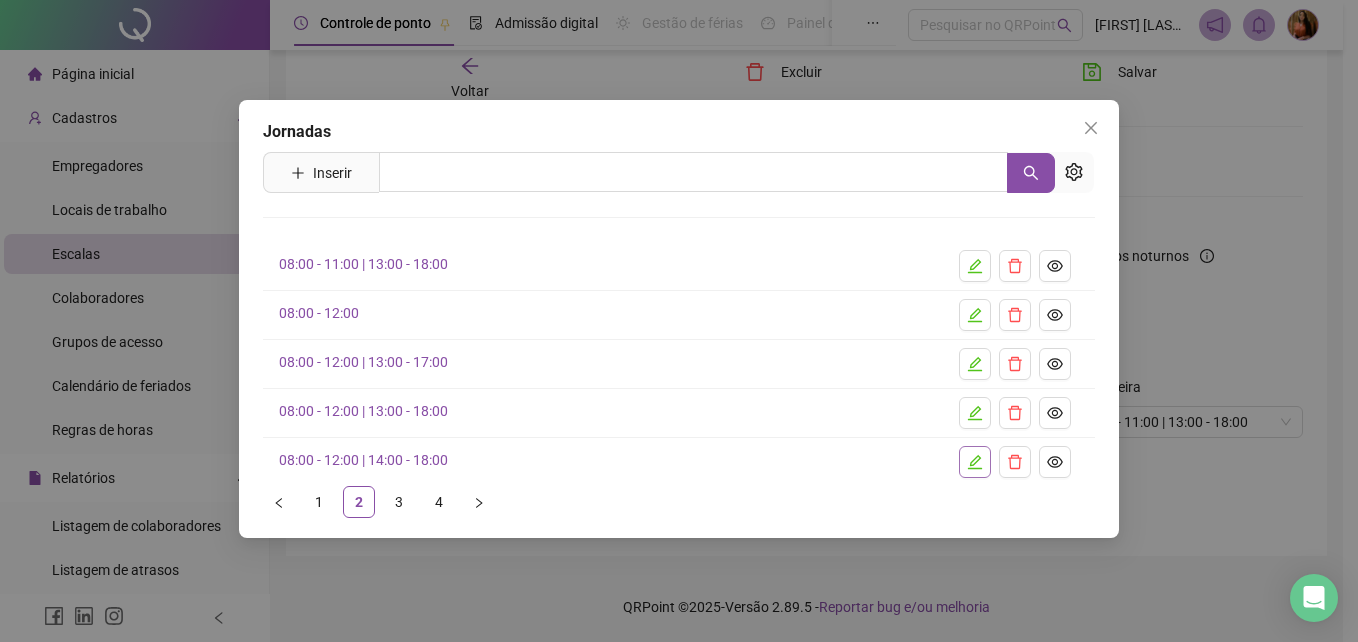 click 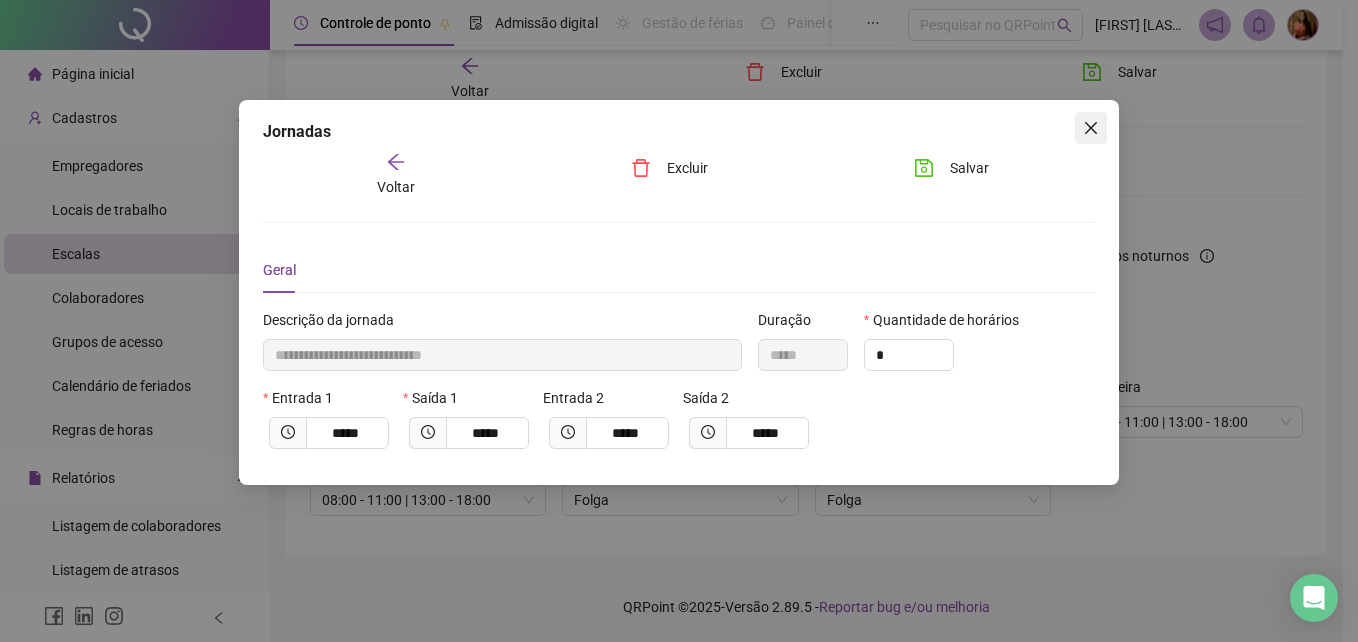 click 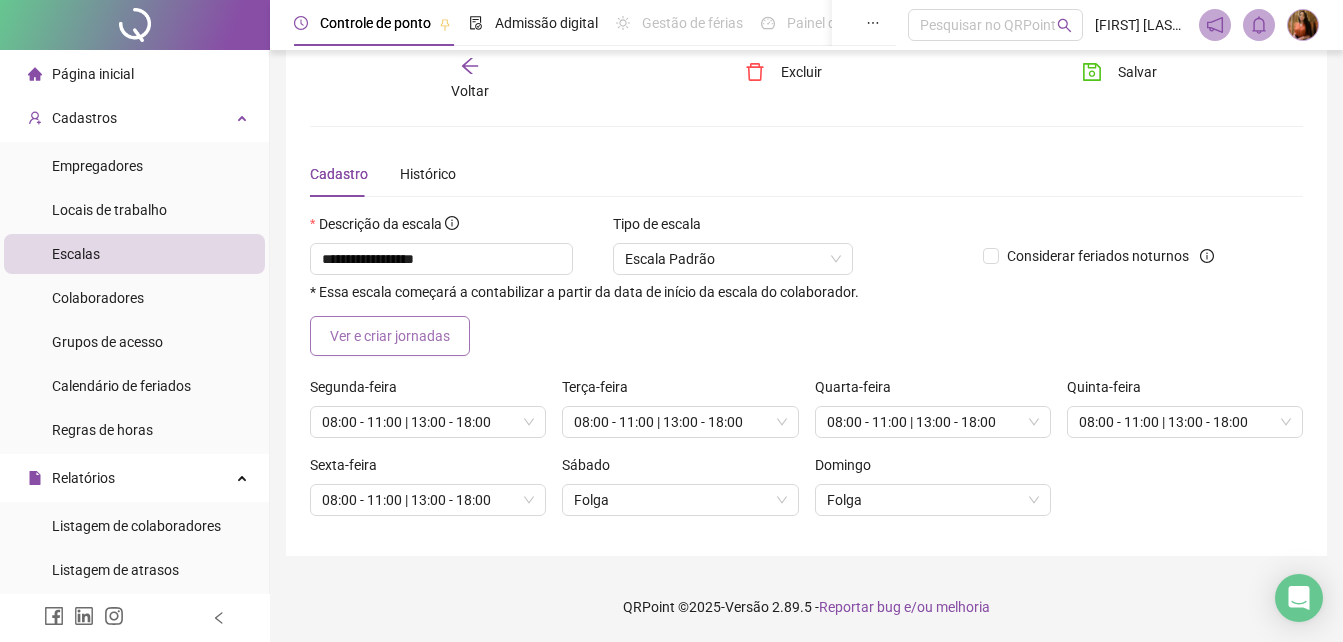 click on "Ver e criar jornadas" at bounding box center [390, 336] 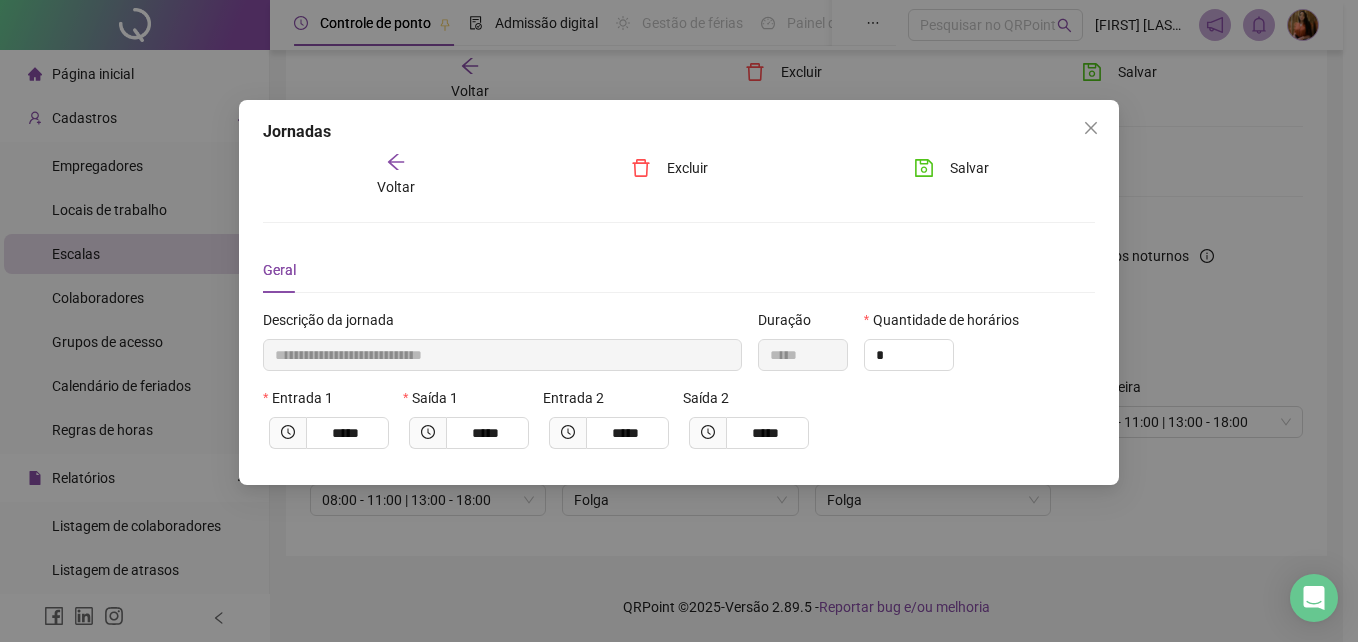 click 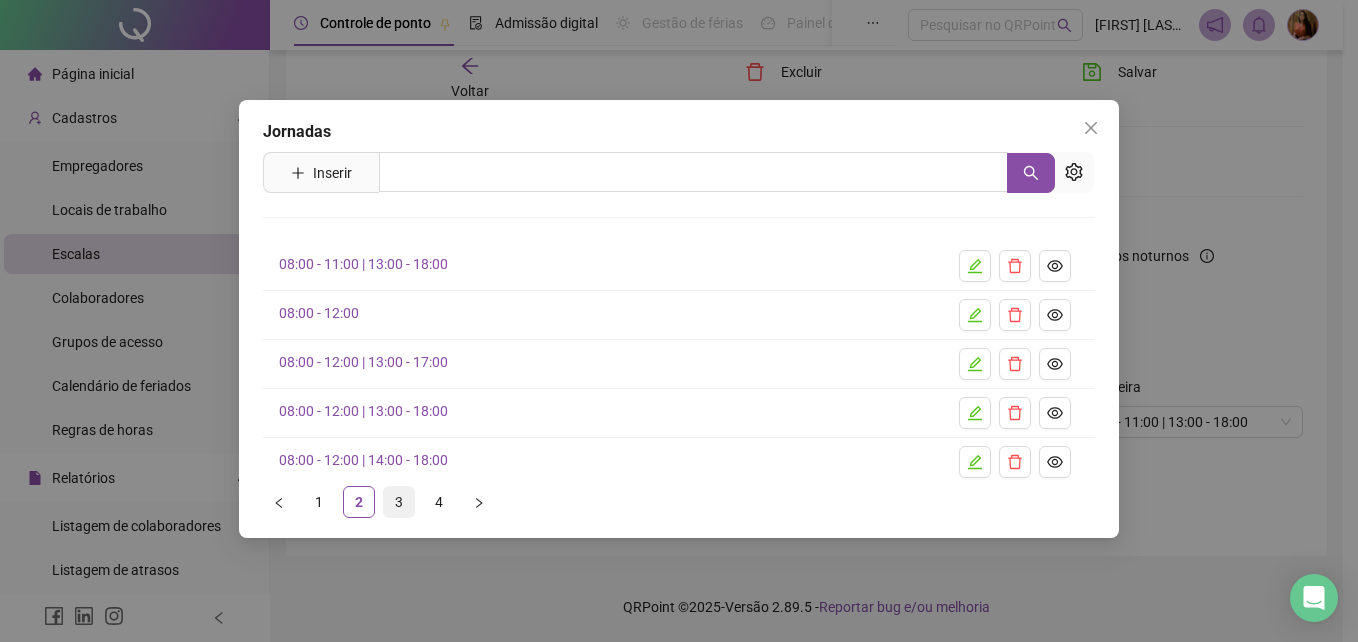 click on "3" at bounding box center (399, 502) 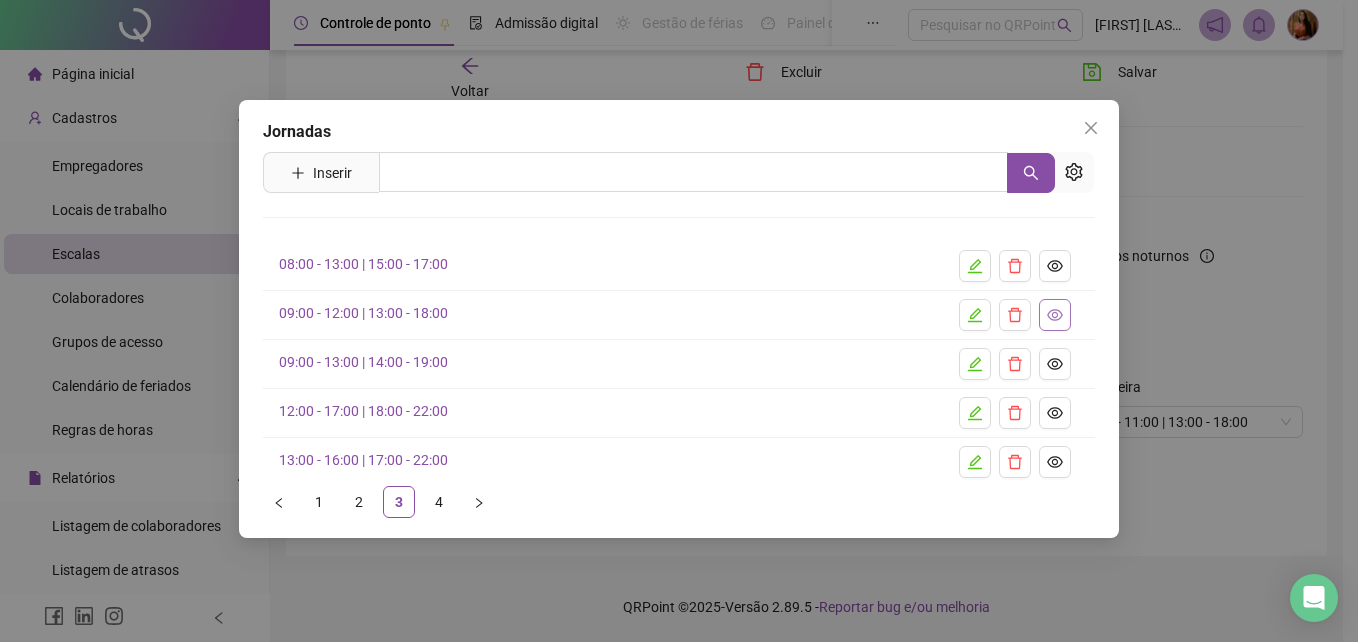 click at bounding box center (1055, 315) 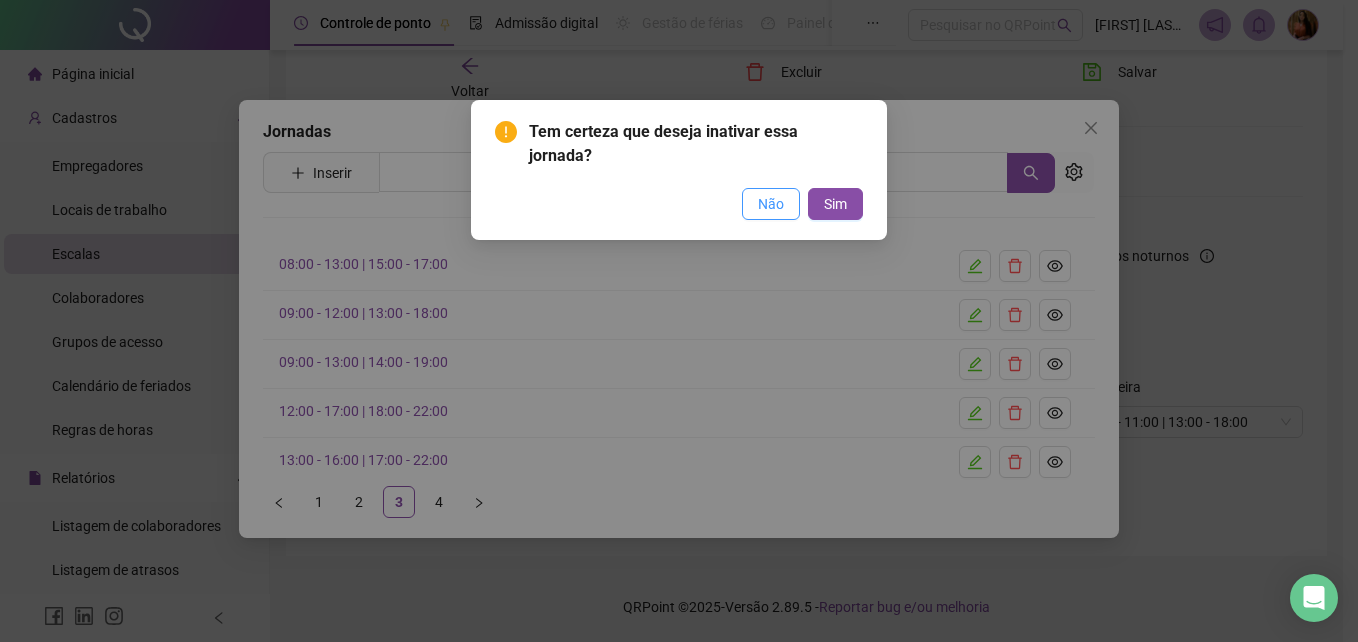 click on "Não" at bounding box center [771, 204] 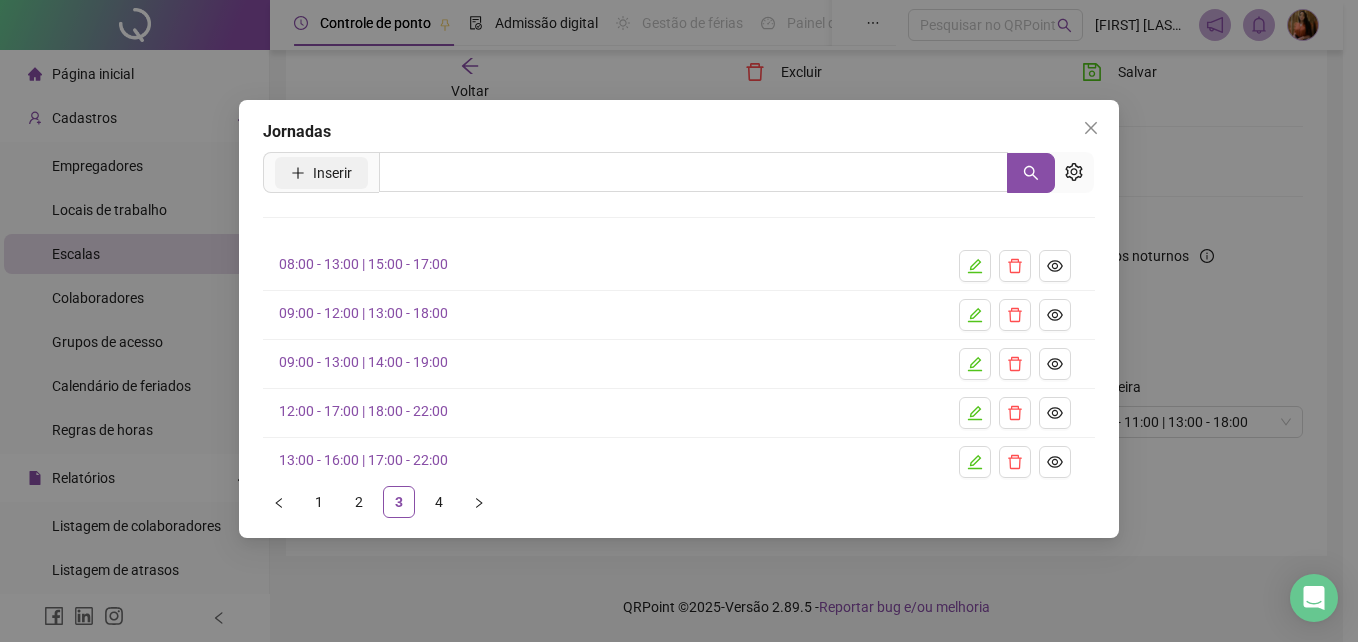 click on "Inserir" at bounding box center (332, 173) 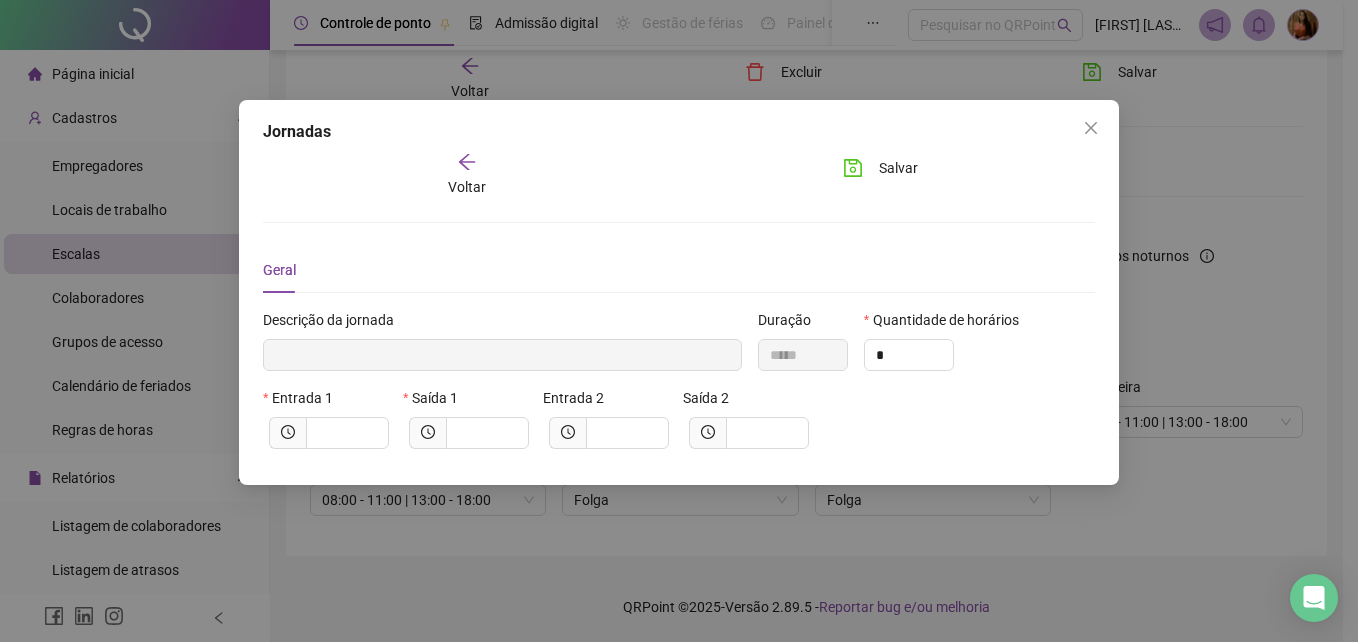type 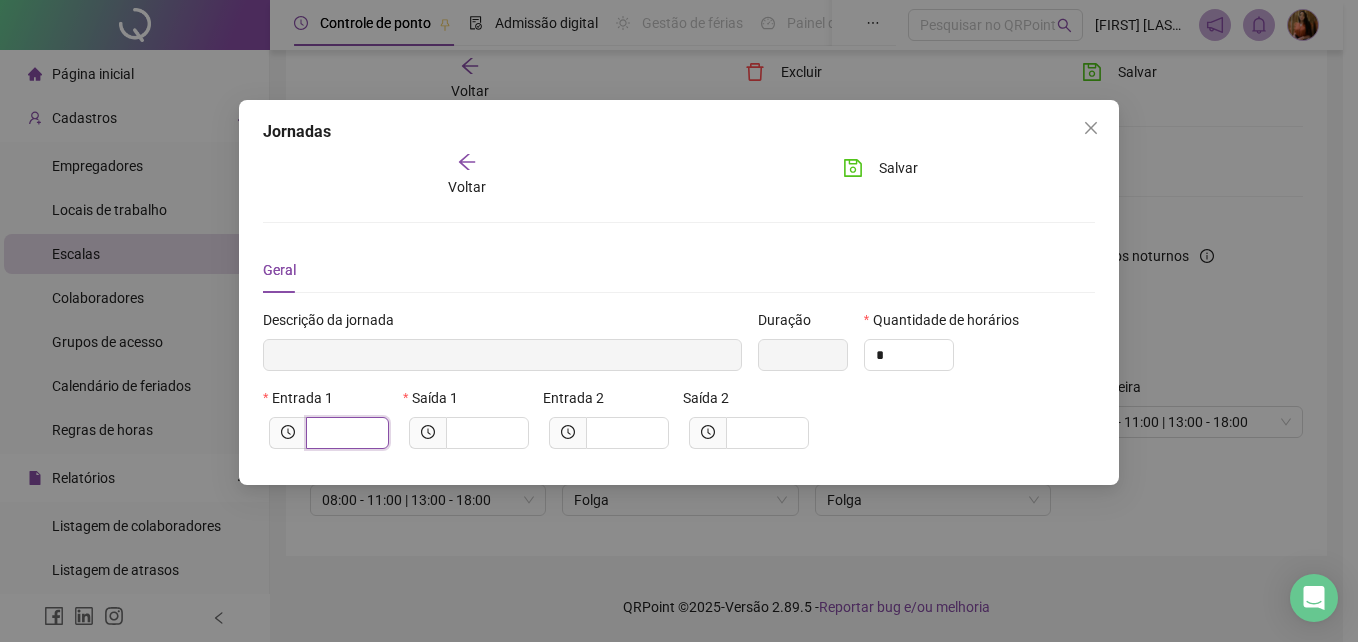 click at bounding box center [345, 433] 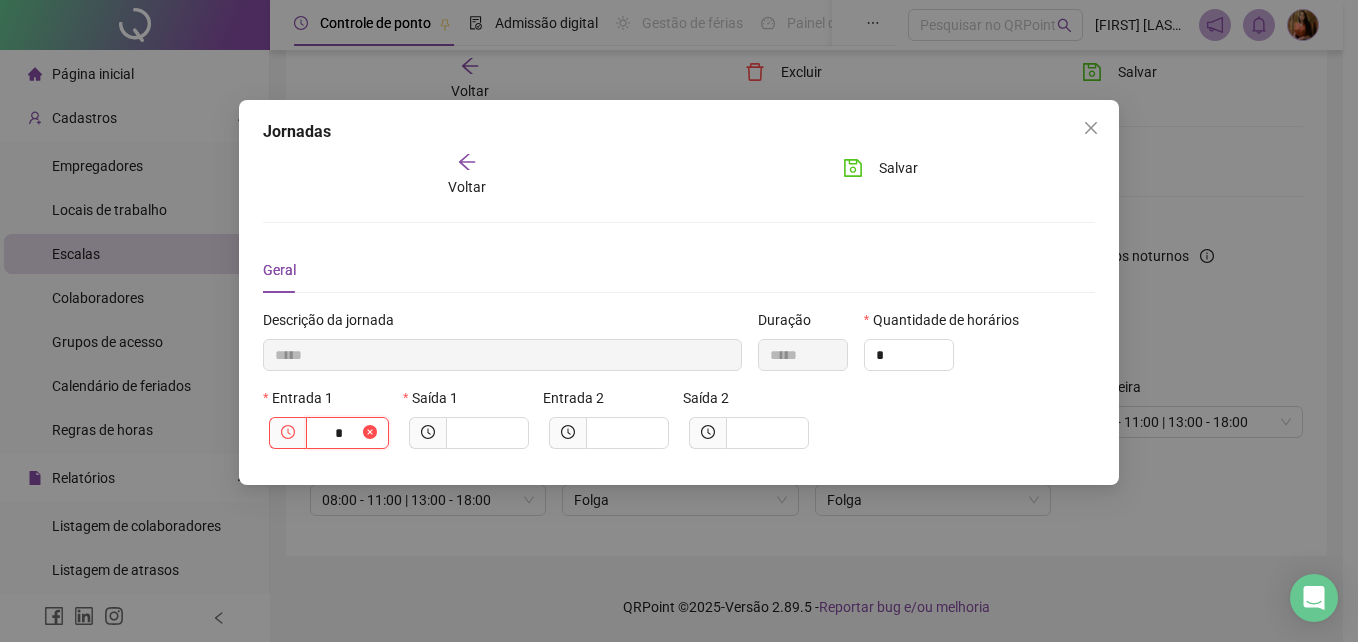 type on "******" 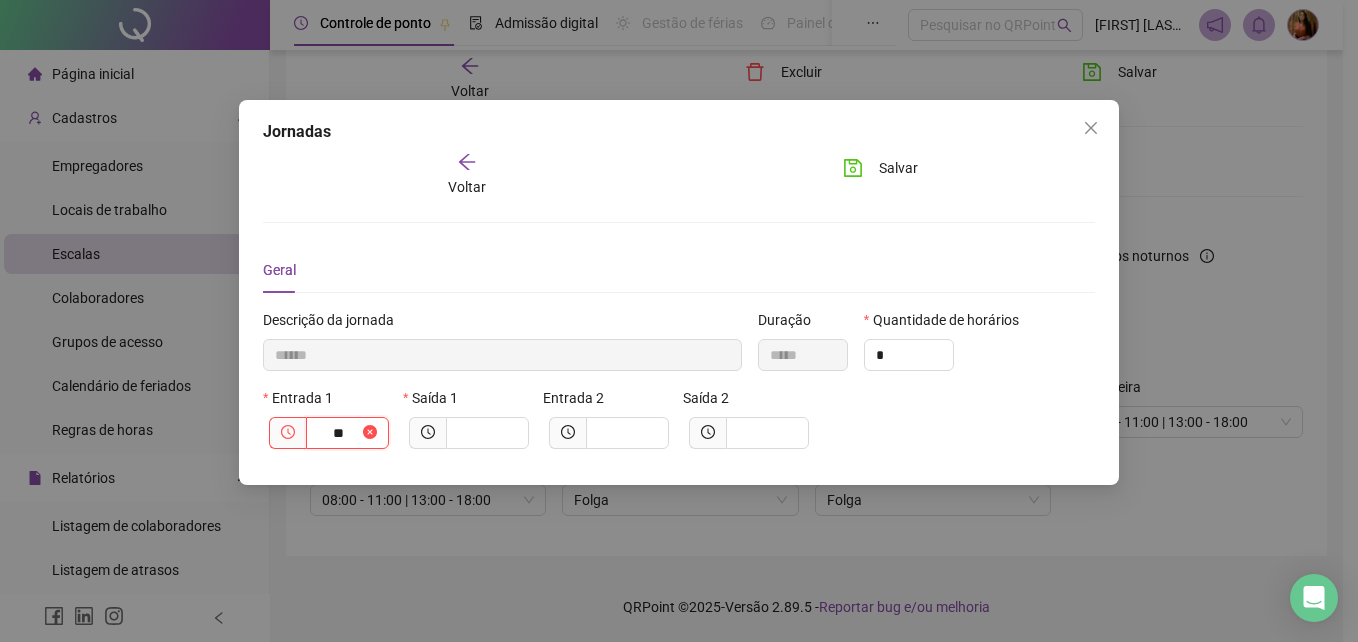 type on "********" 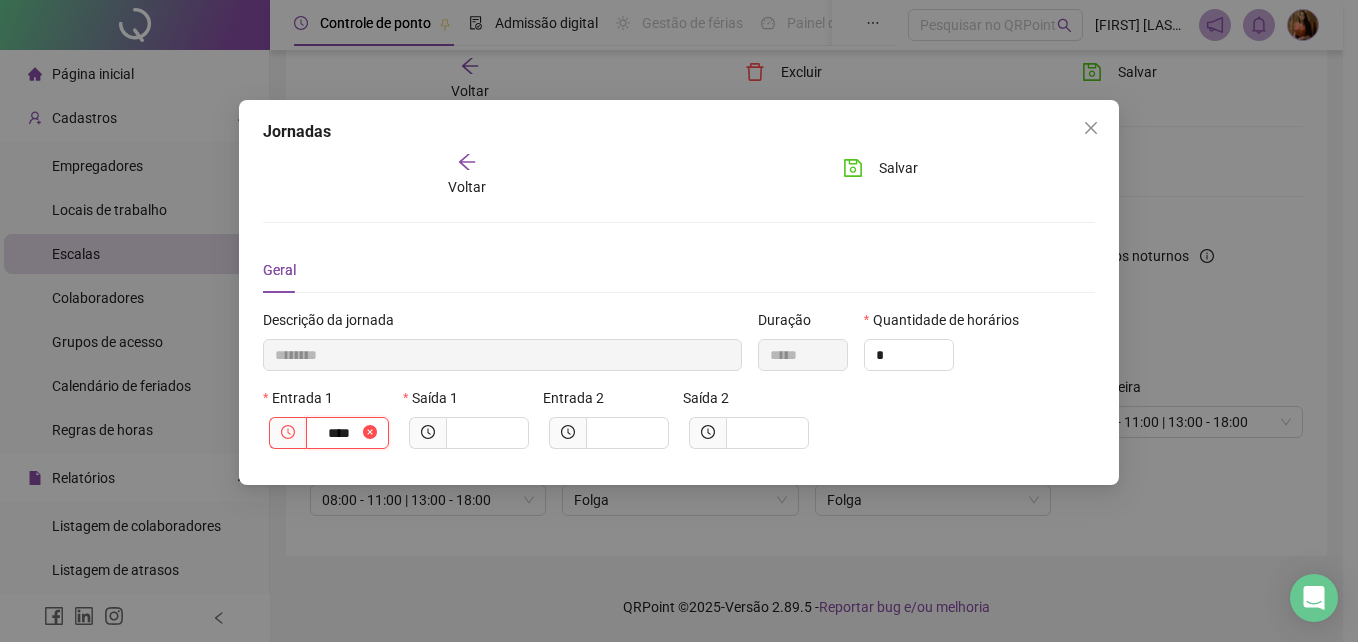 type on "*********" 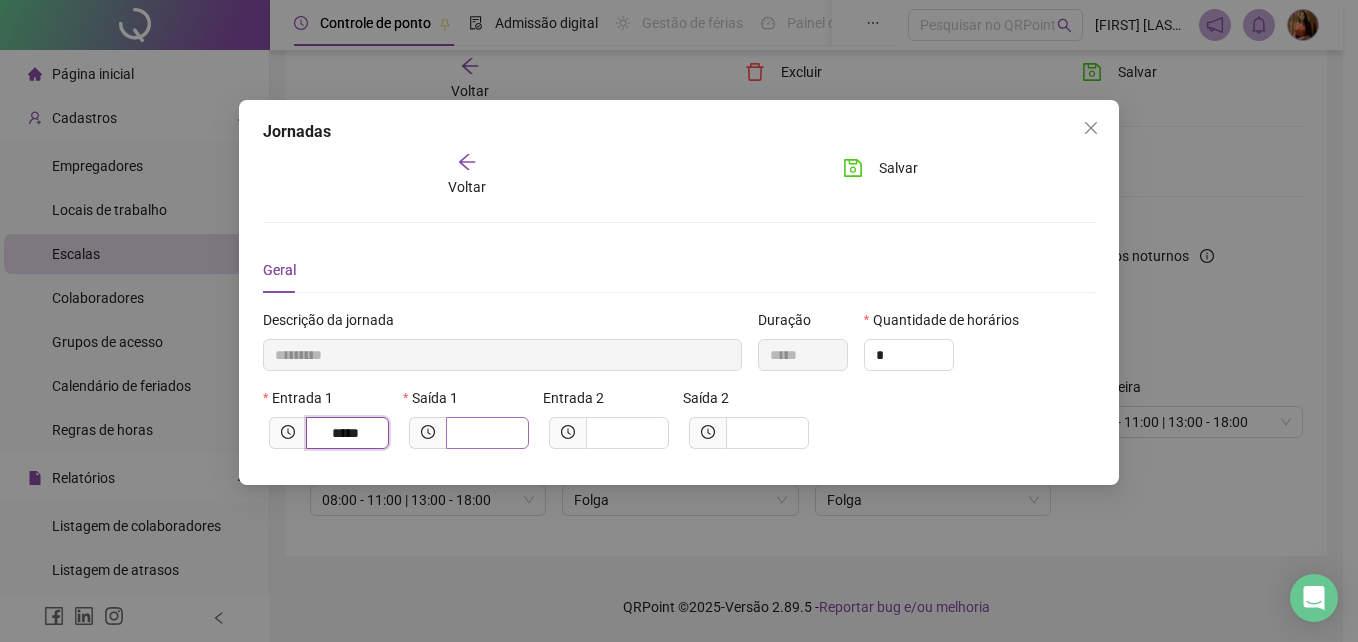 type on "*****" 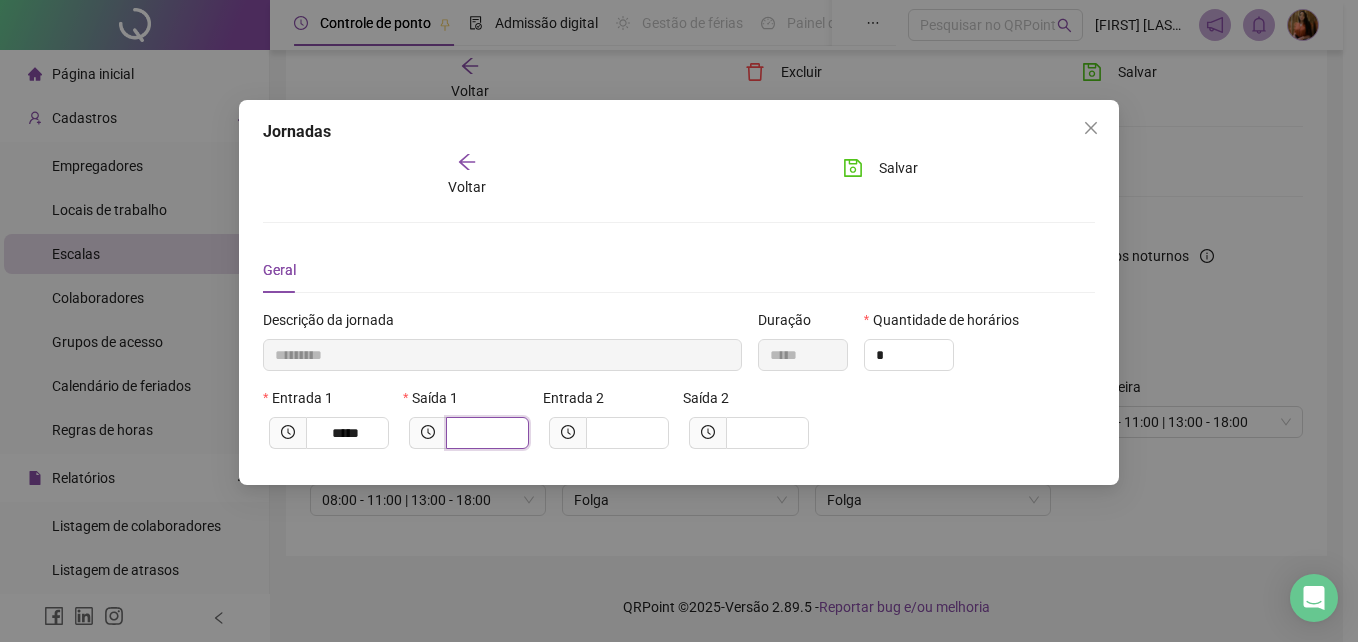 click at bounding box center (485, 433) 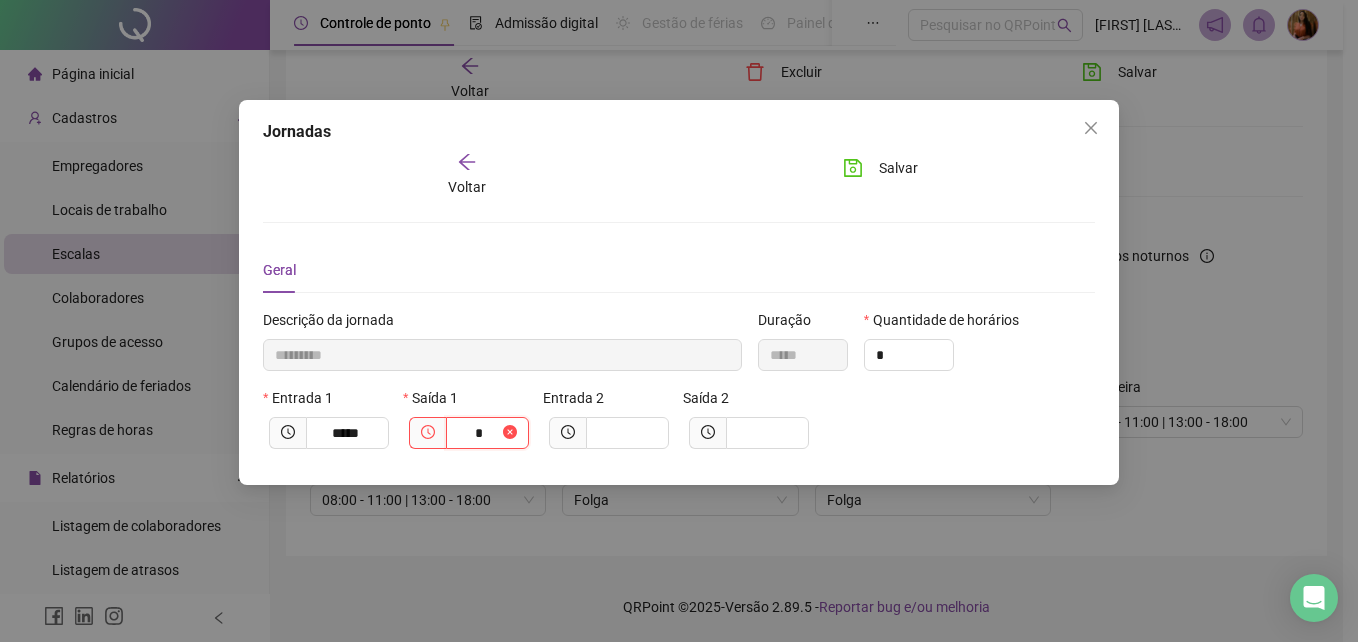 type on "**********" 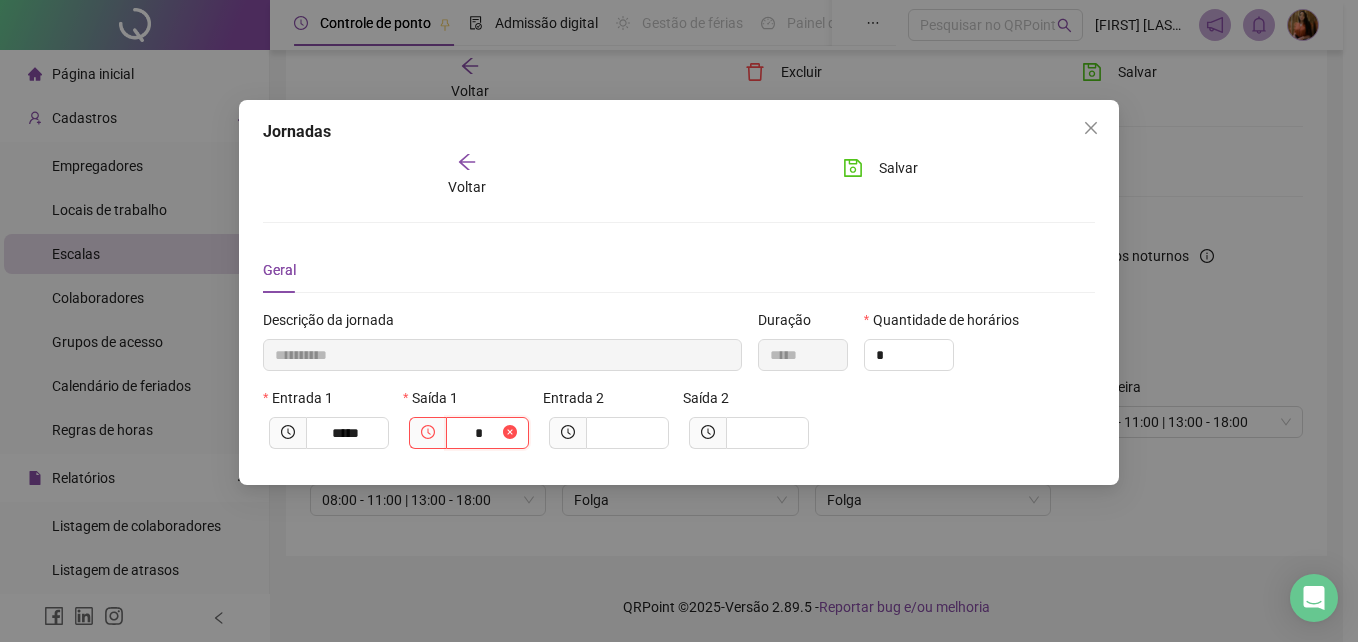 type on "**" 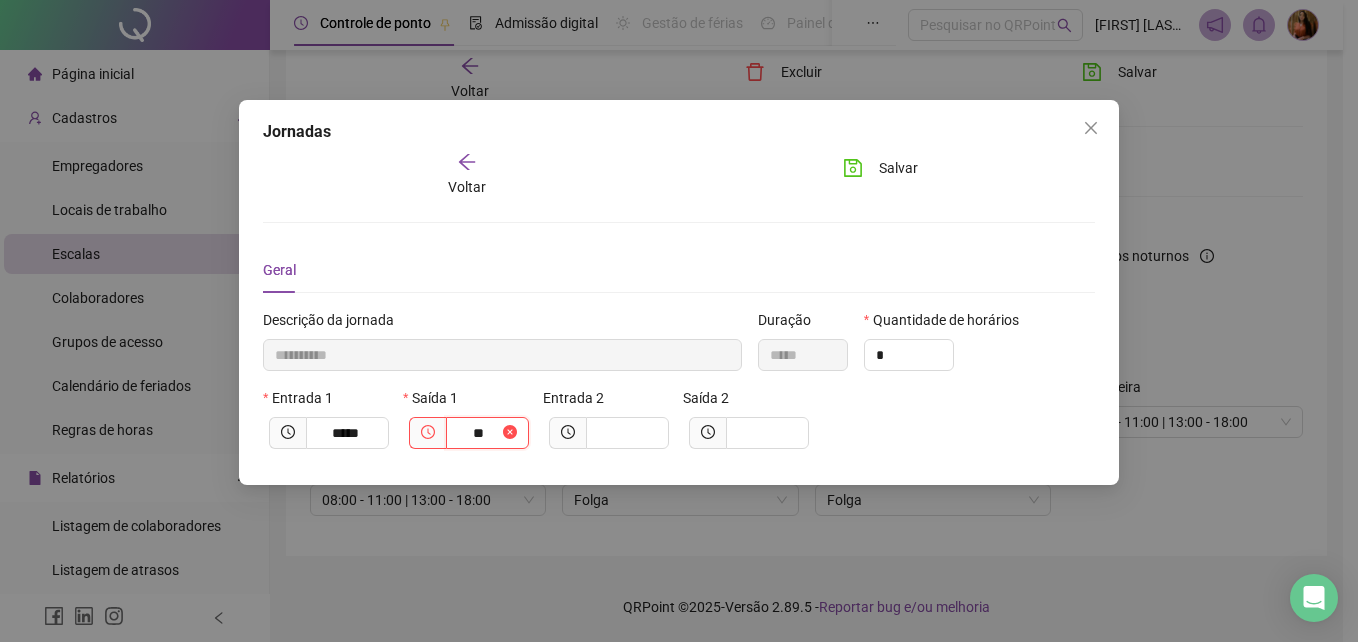type on "**********" 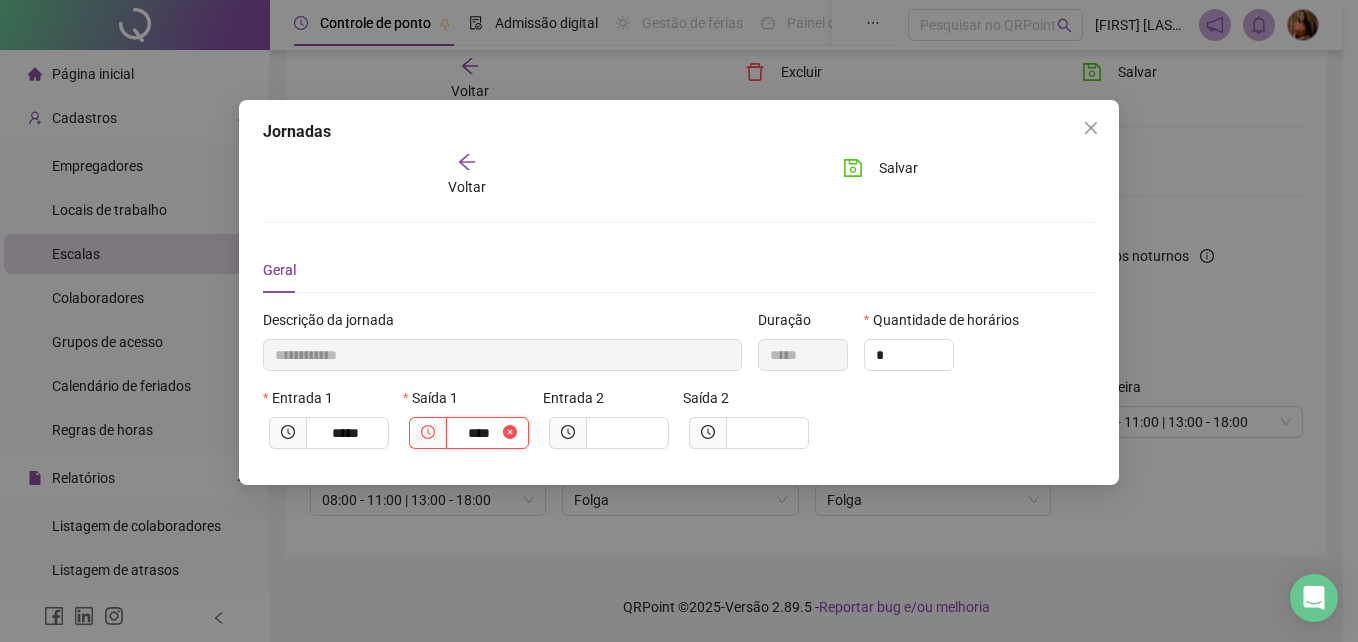 type on "**********" 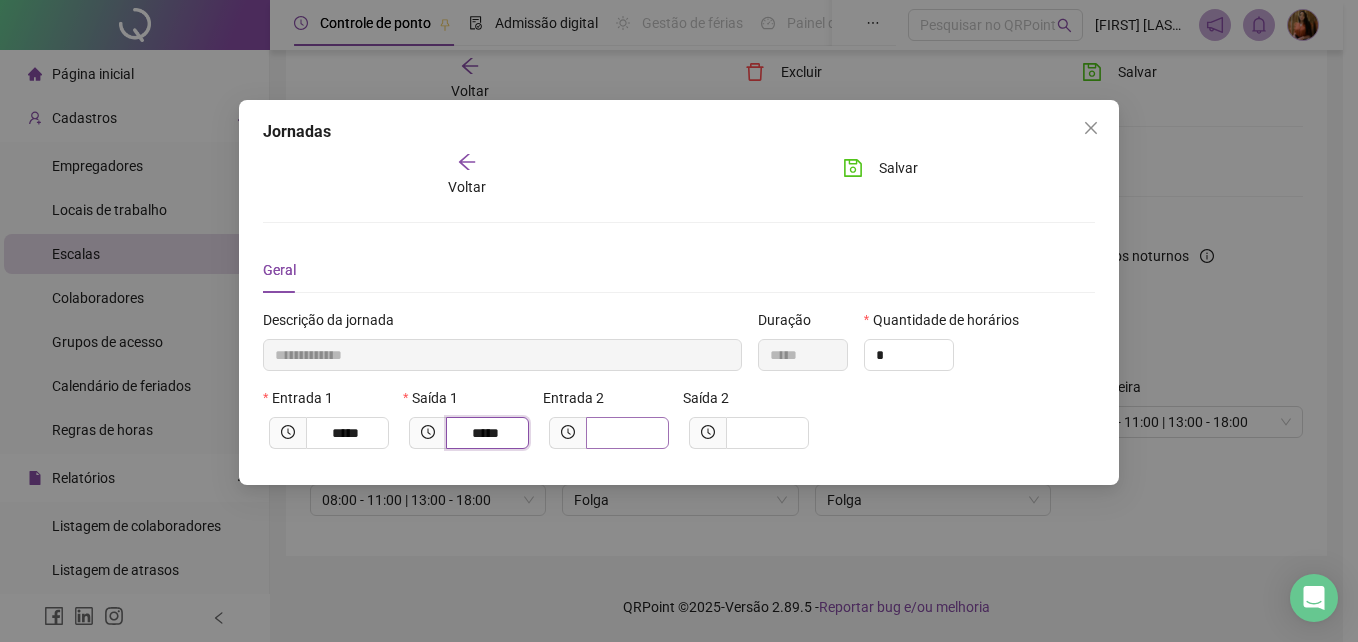 type on "*****" 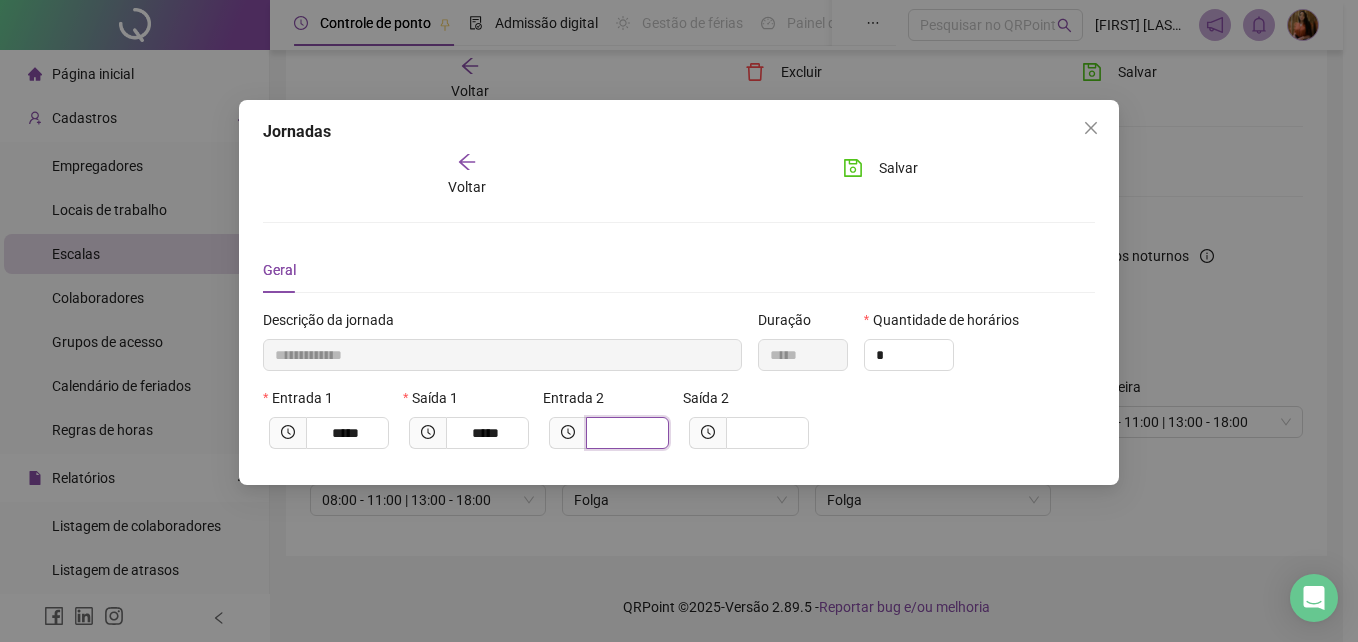 click at bounding box center (625, 433) 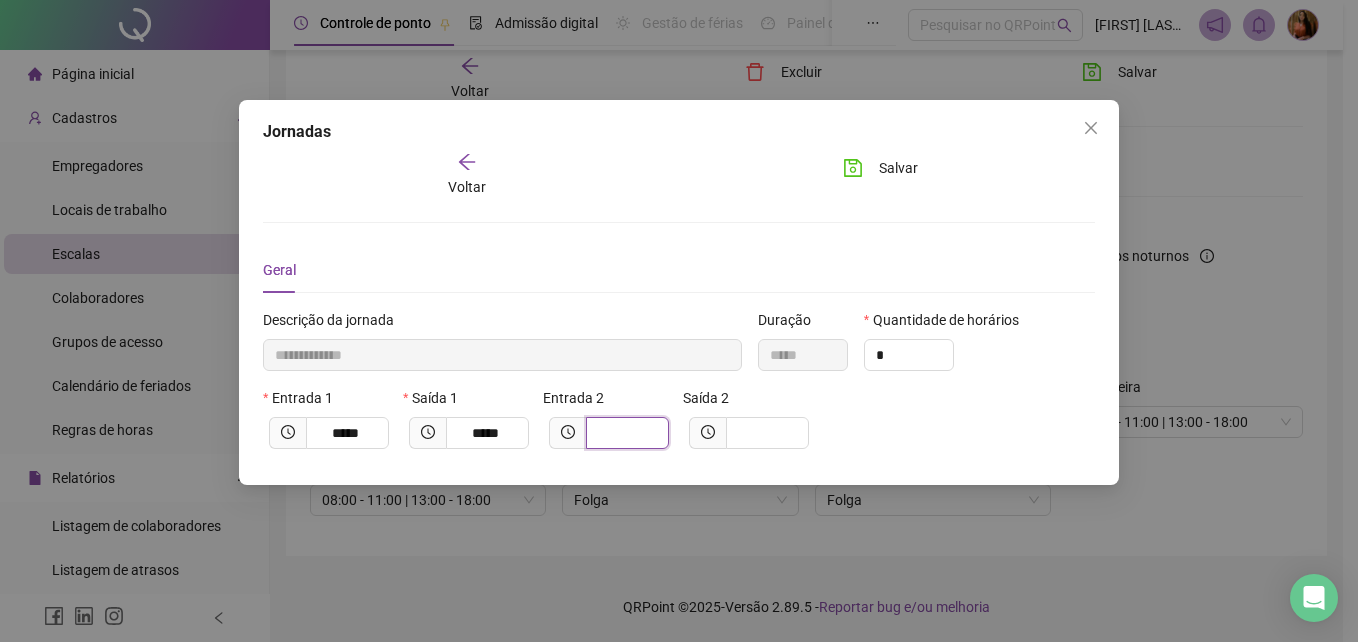type on "**********" 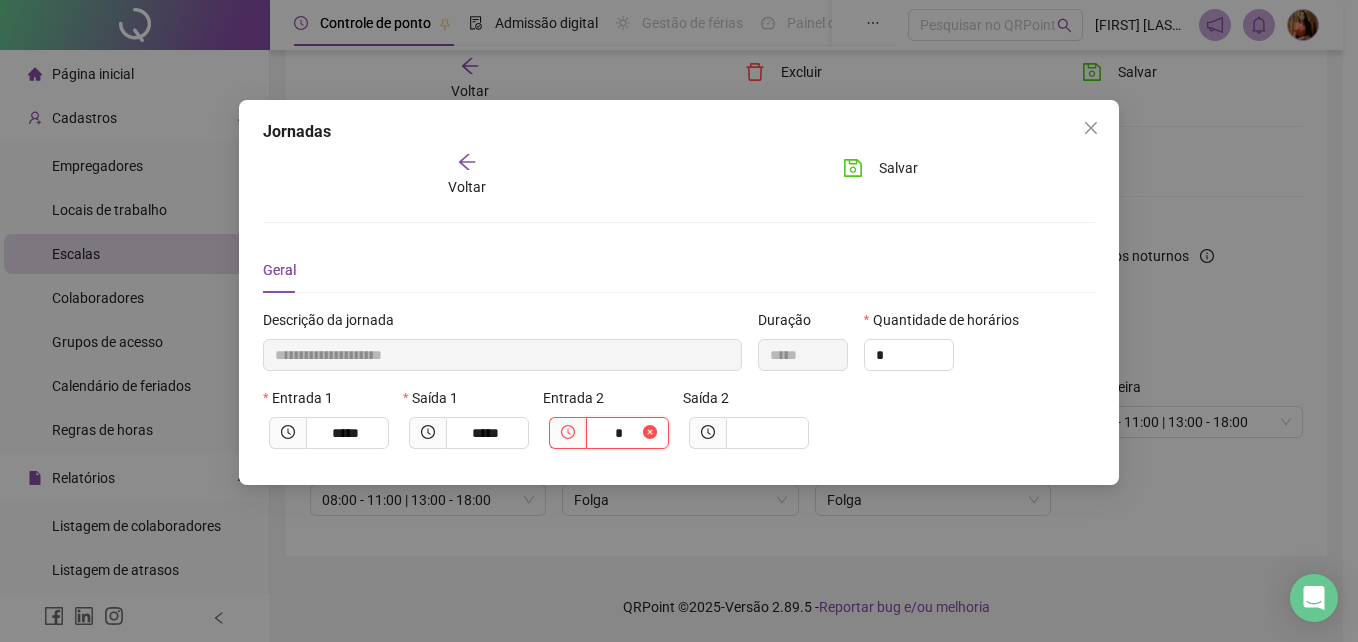type on "**********" 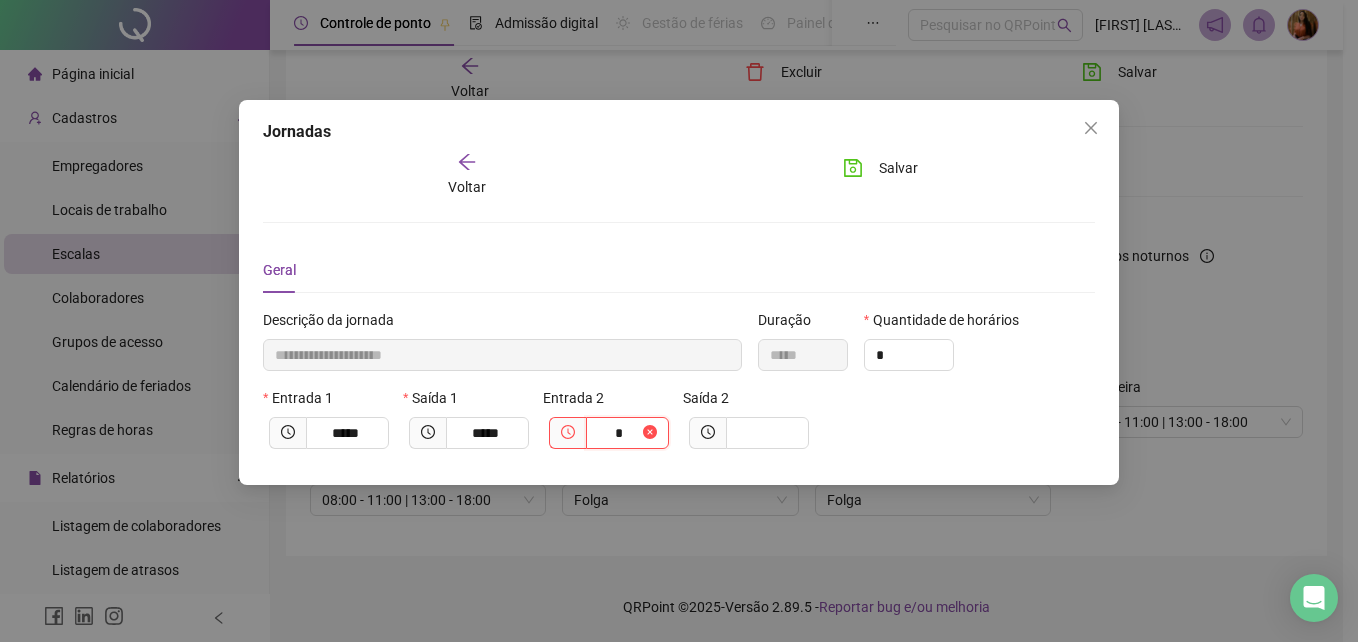type on "**" 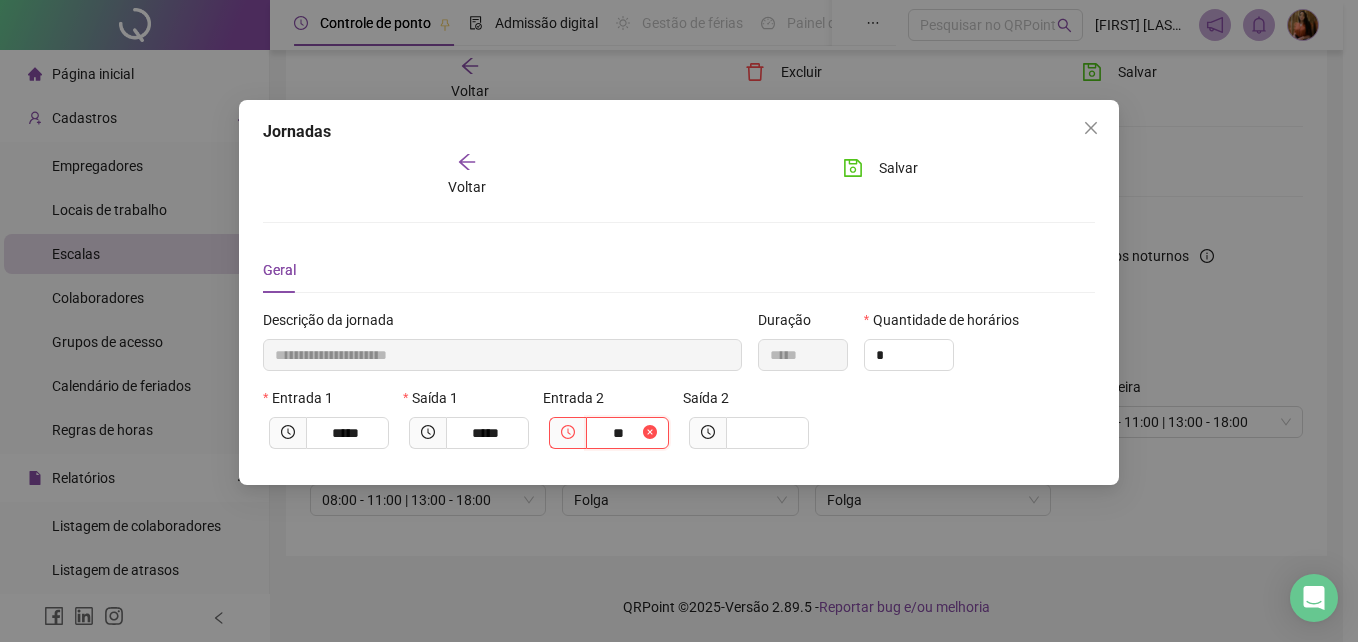 type on "**********" 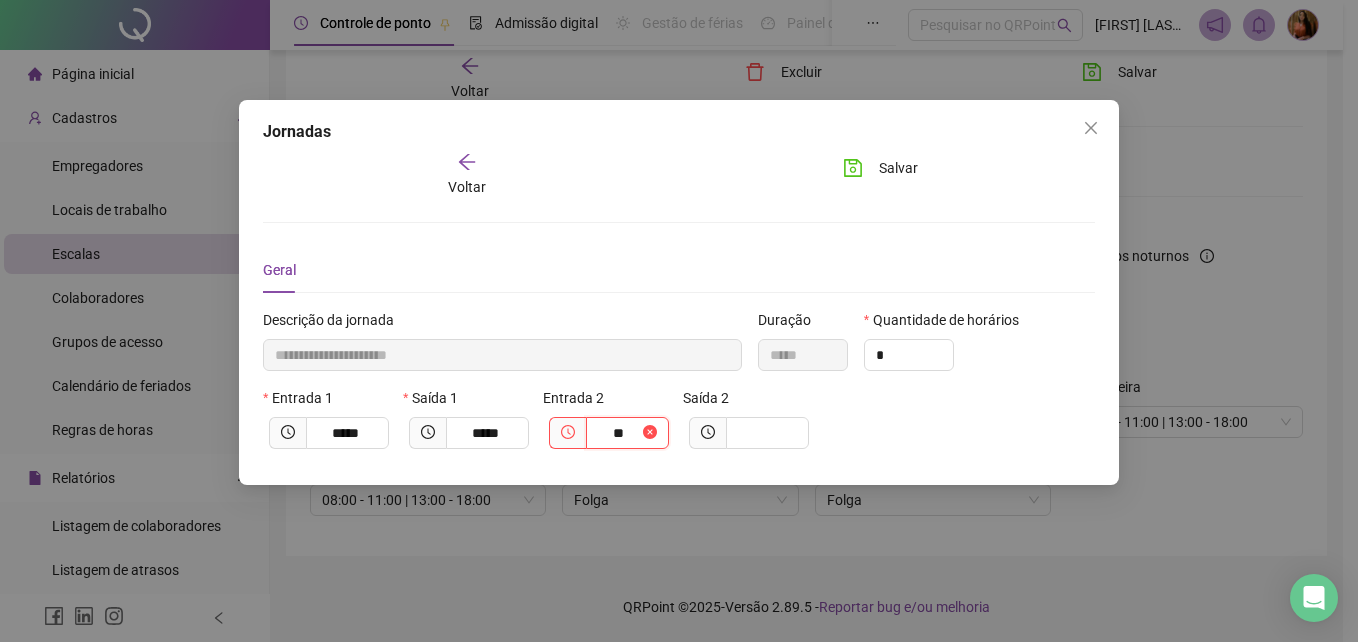 type on "****" 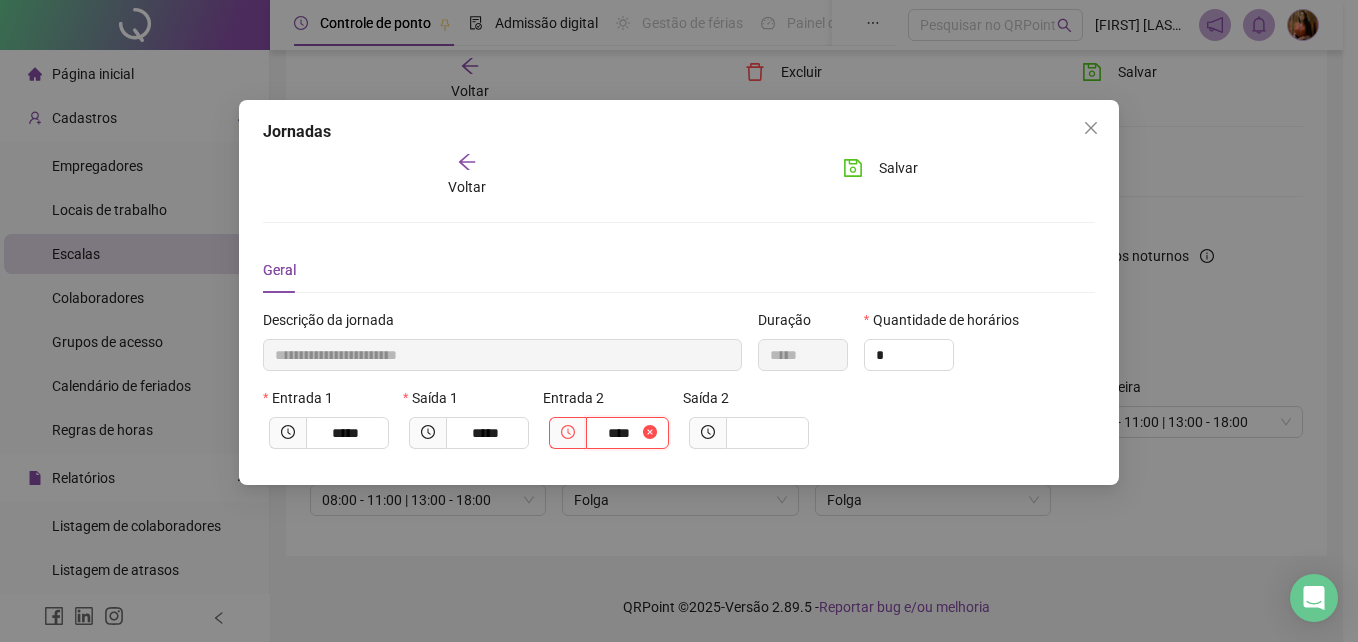 type on "**********" 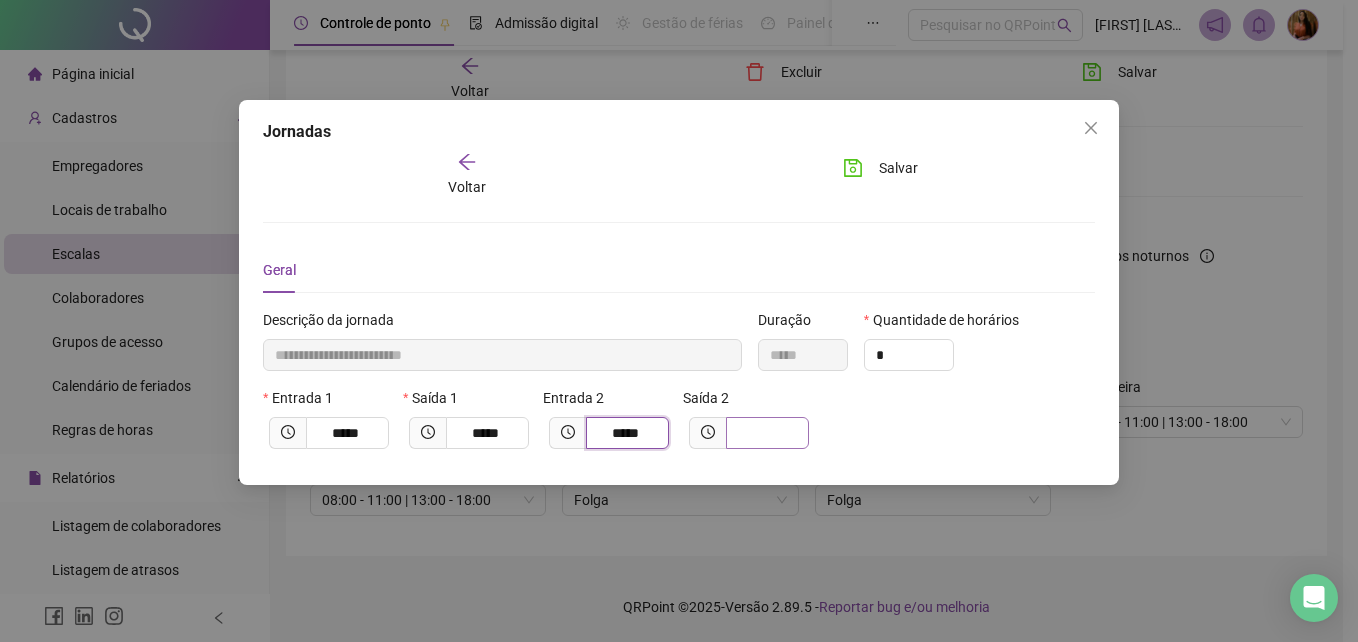 type on "*****" 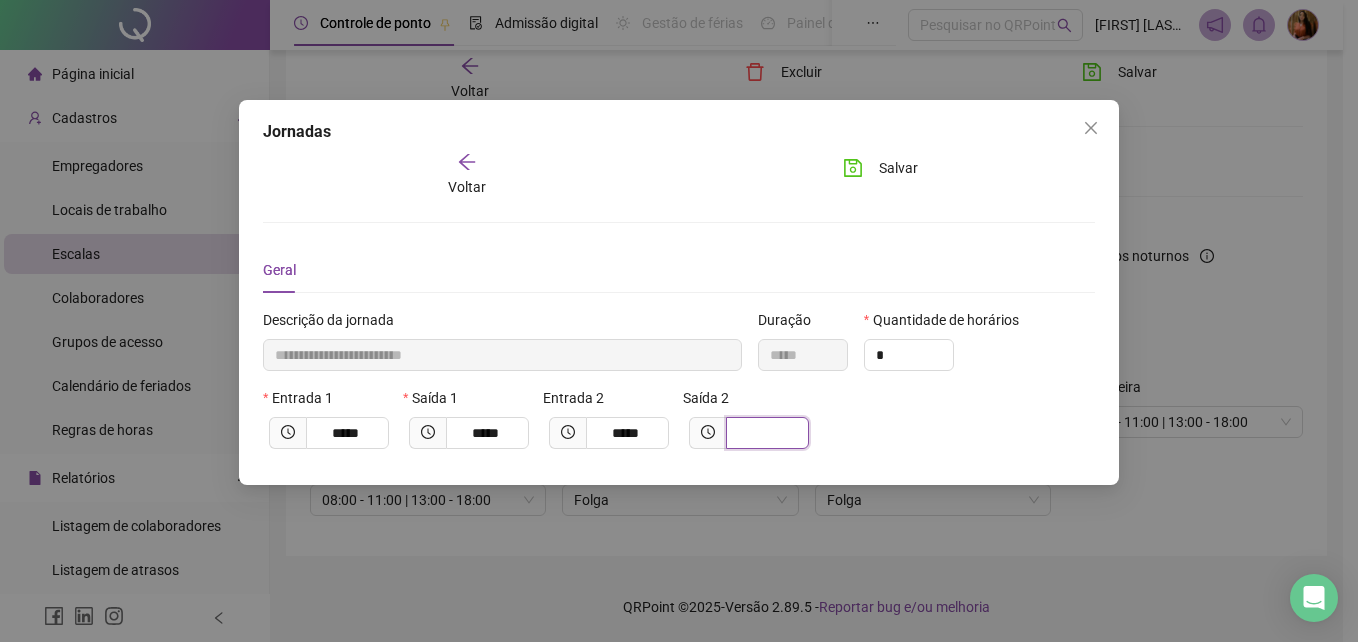 click at bounding box center (765, 433) 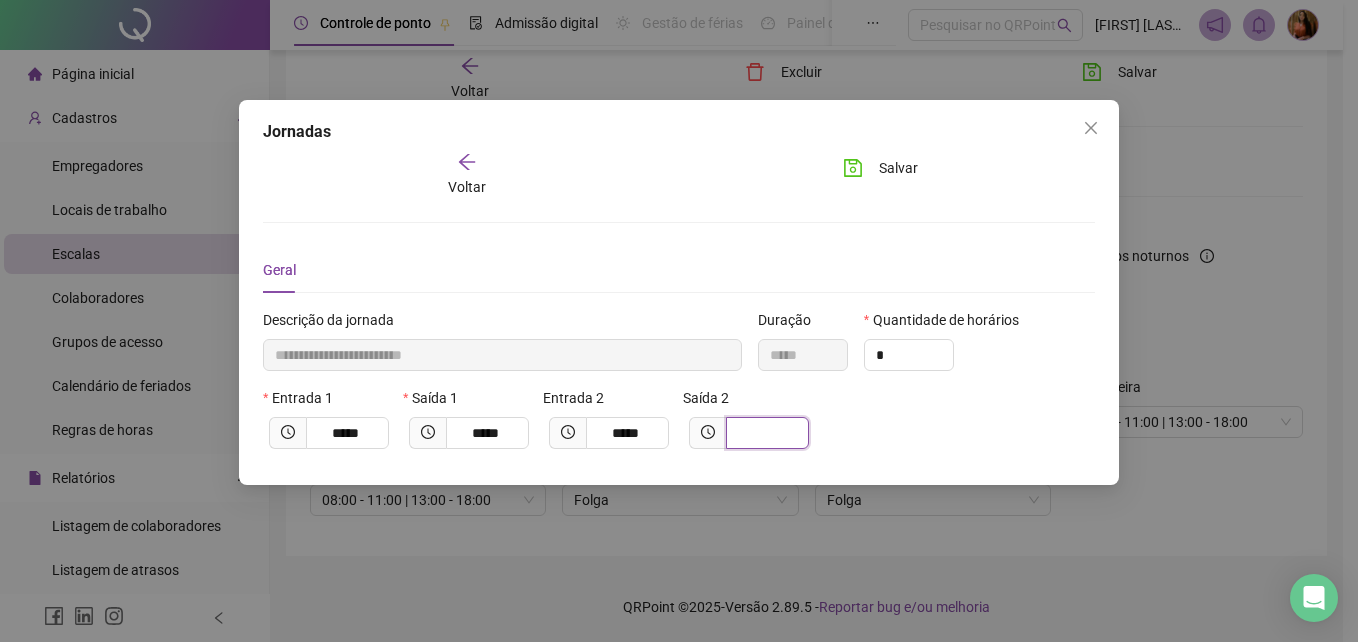 type on "**********" 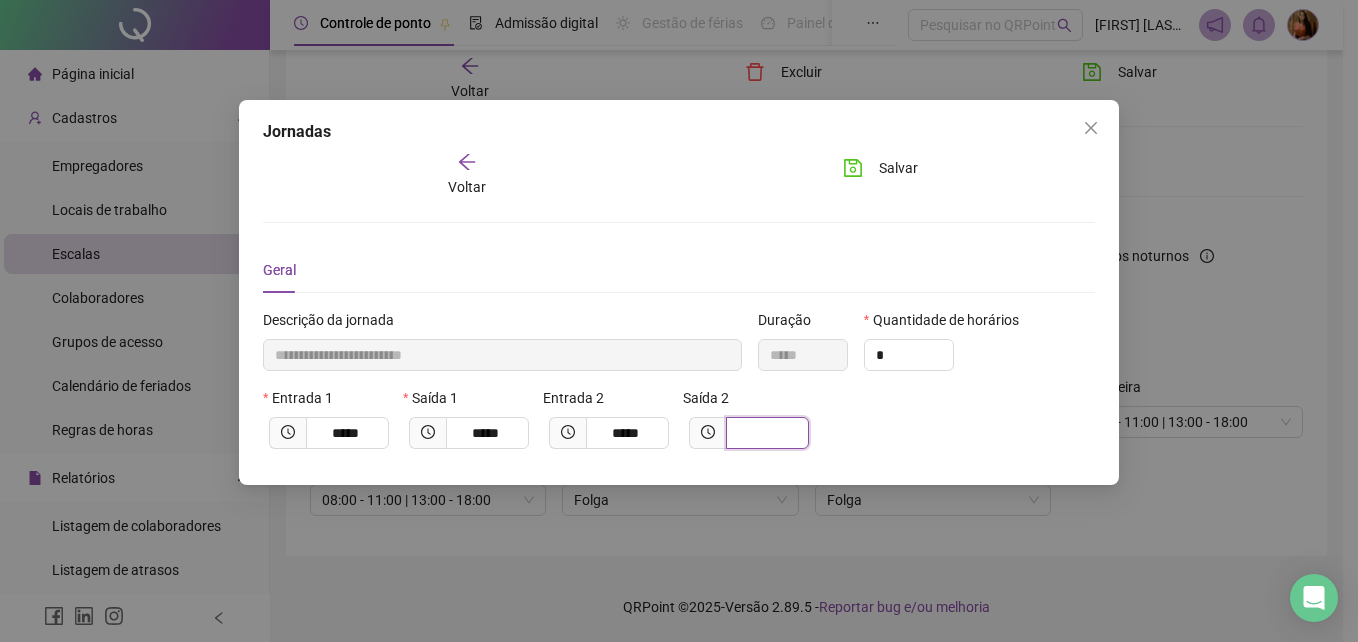 type on "*" 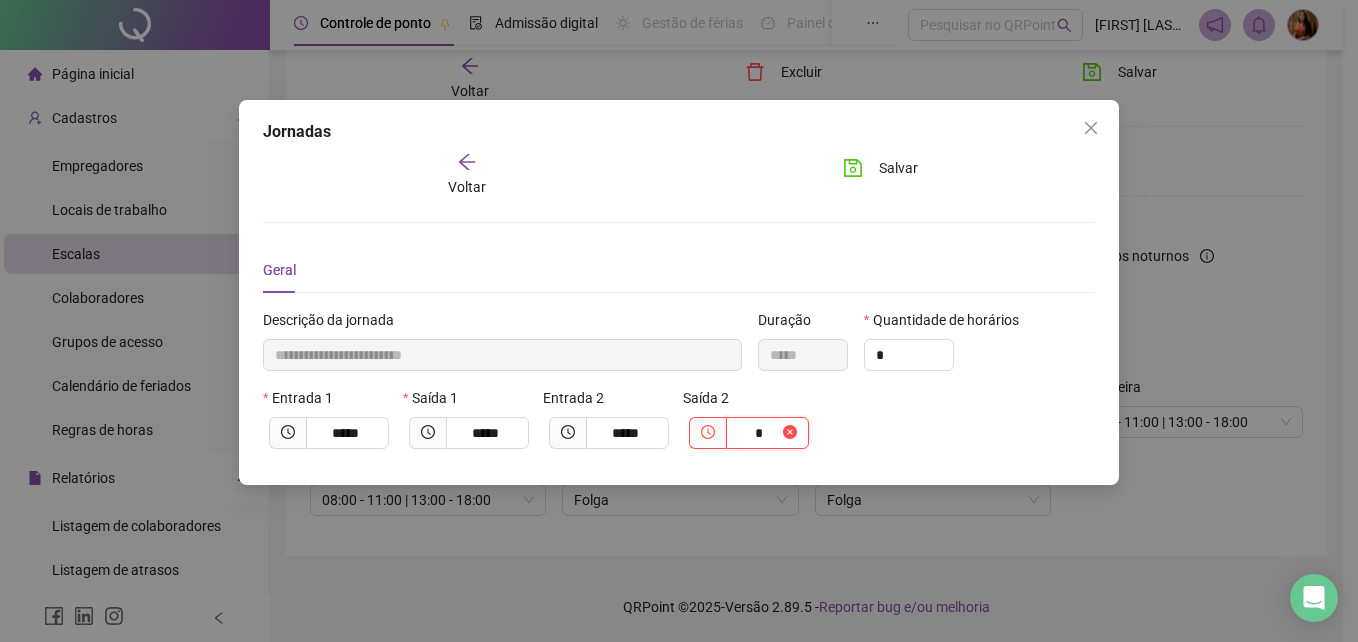 type on "**********" 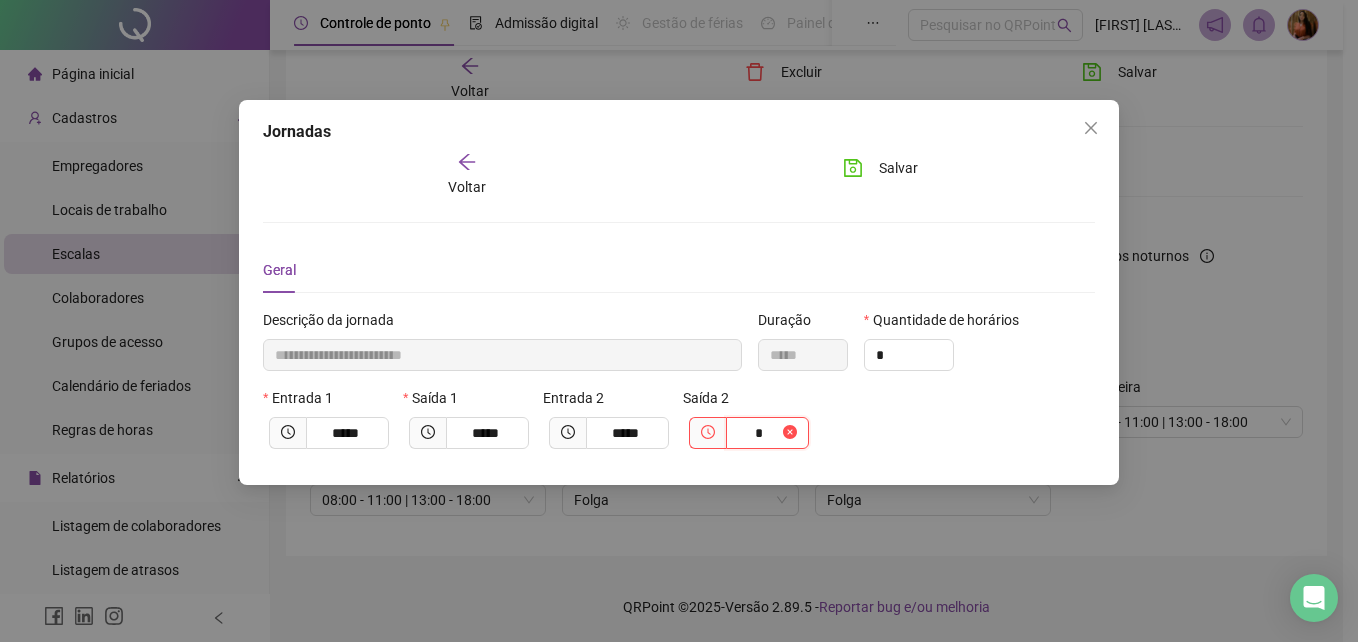 type on "**" 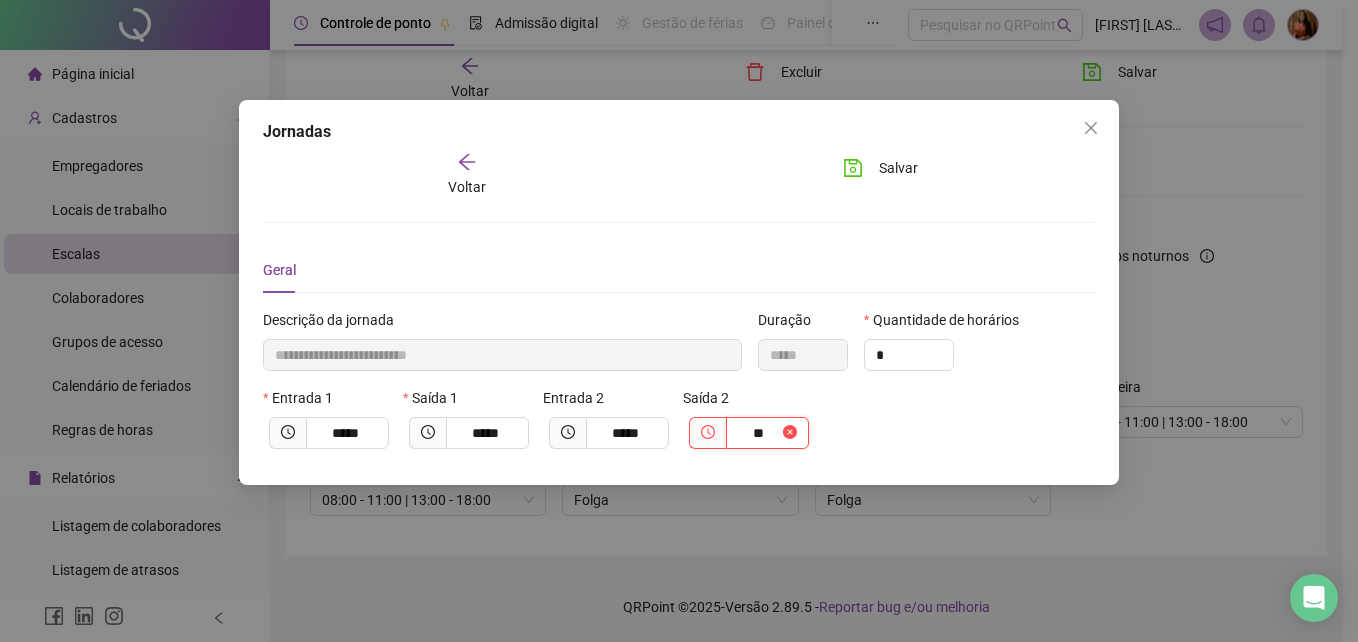 type on "**********" 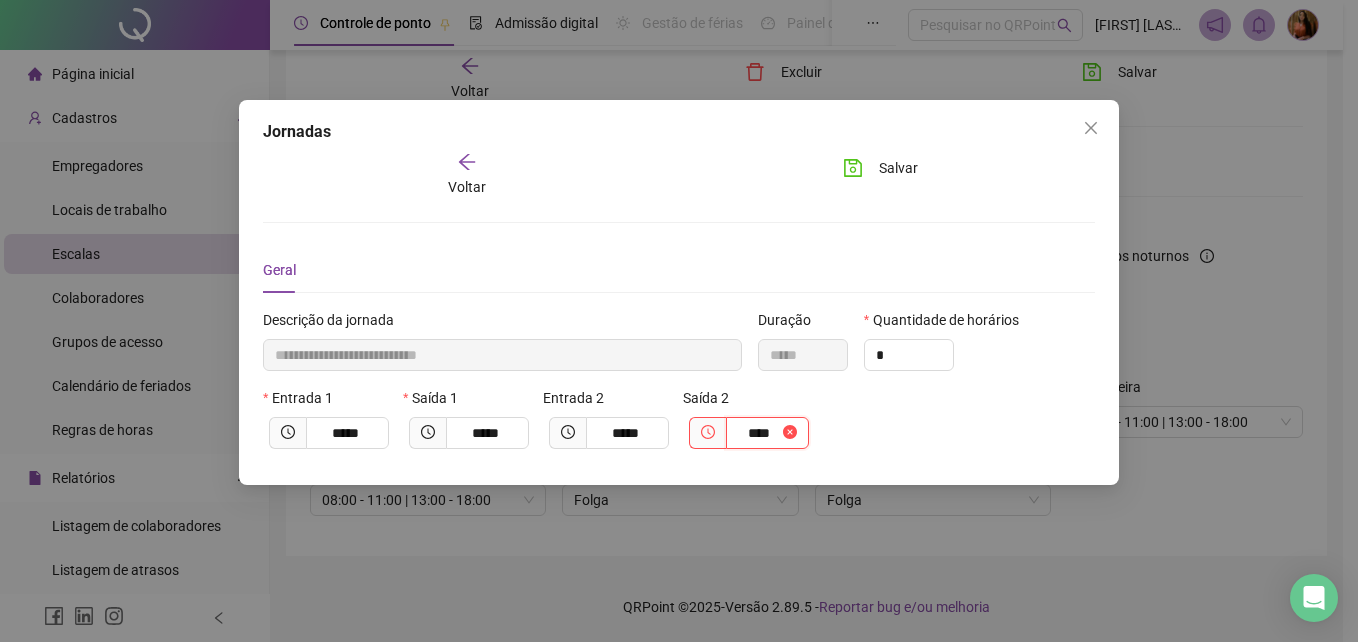 type on "**********" 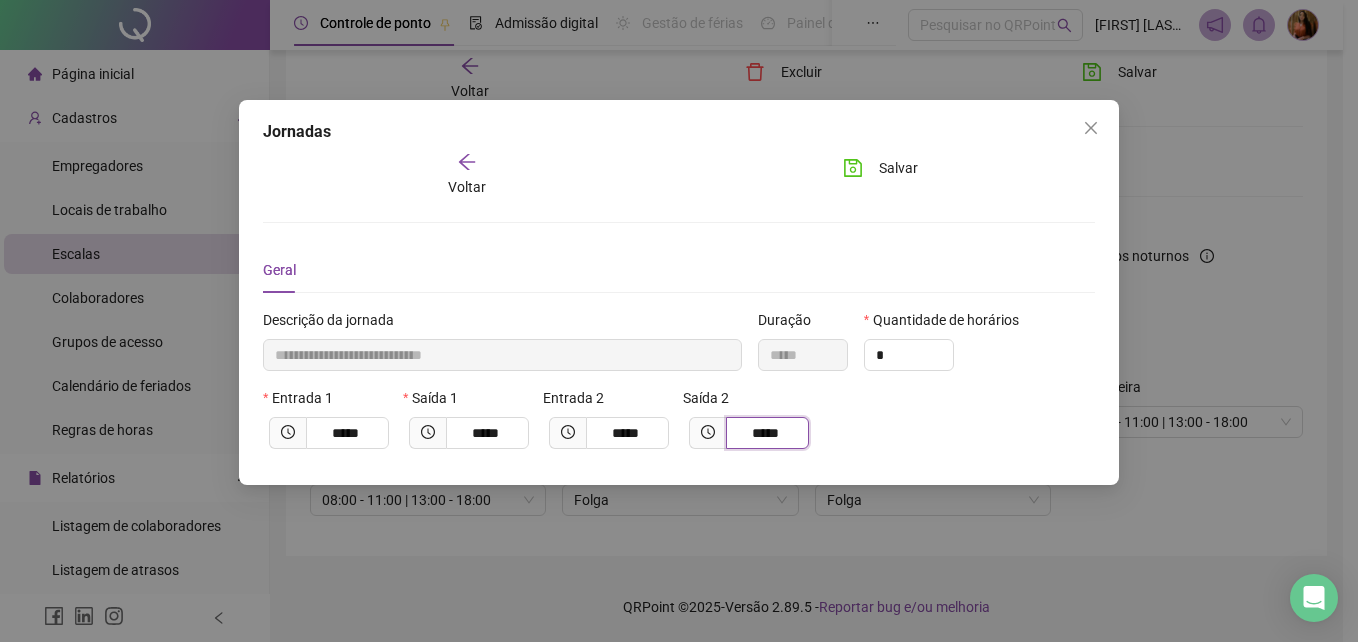 type on "*****" 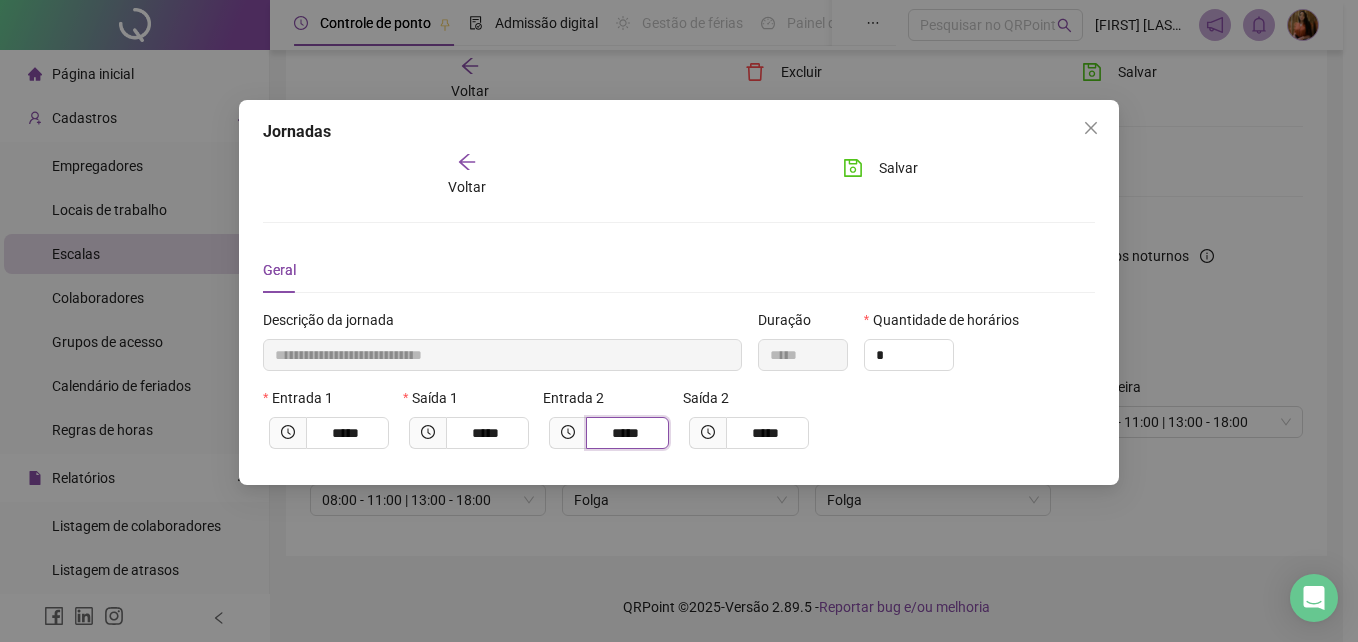 click on "*****" at bounding box center [625, 433] 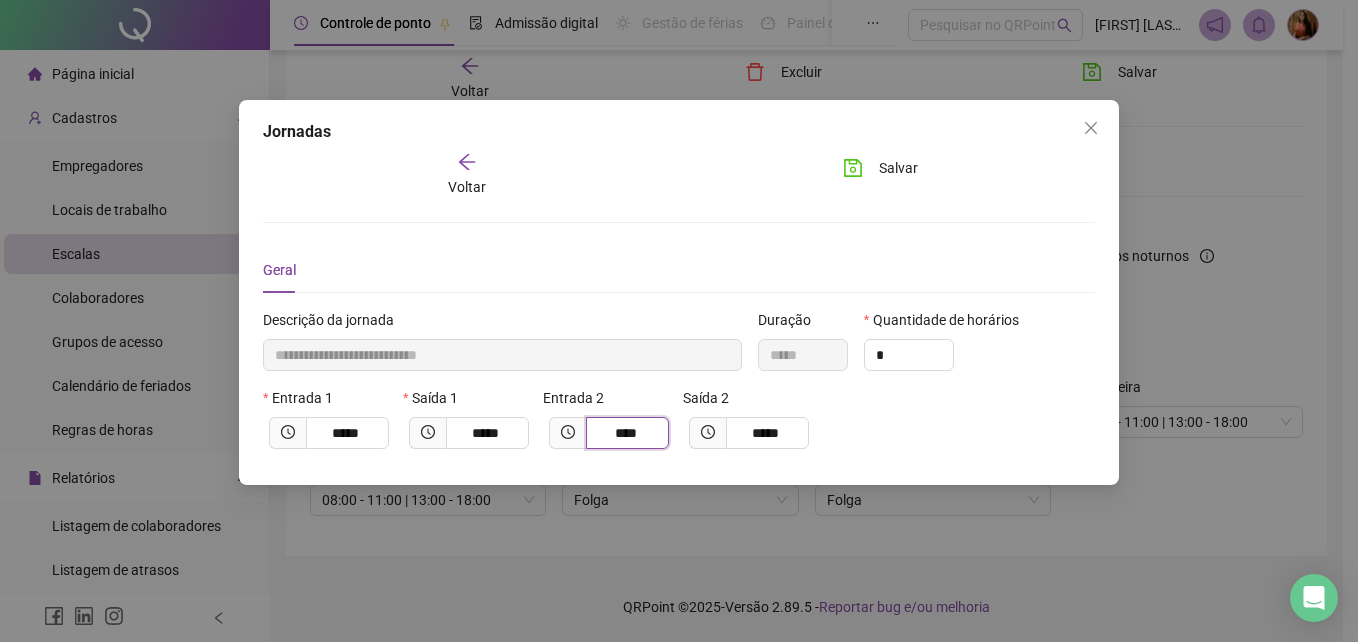 type on "**********" 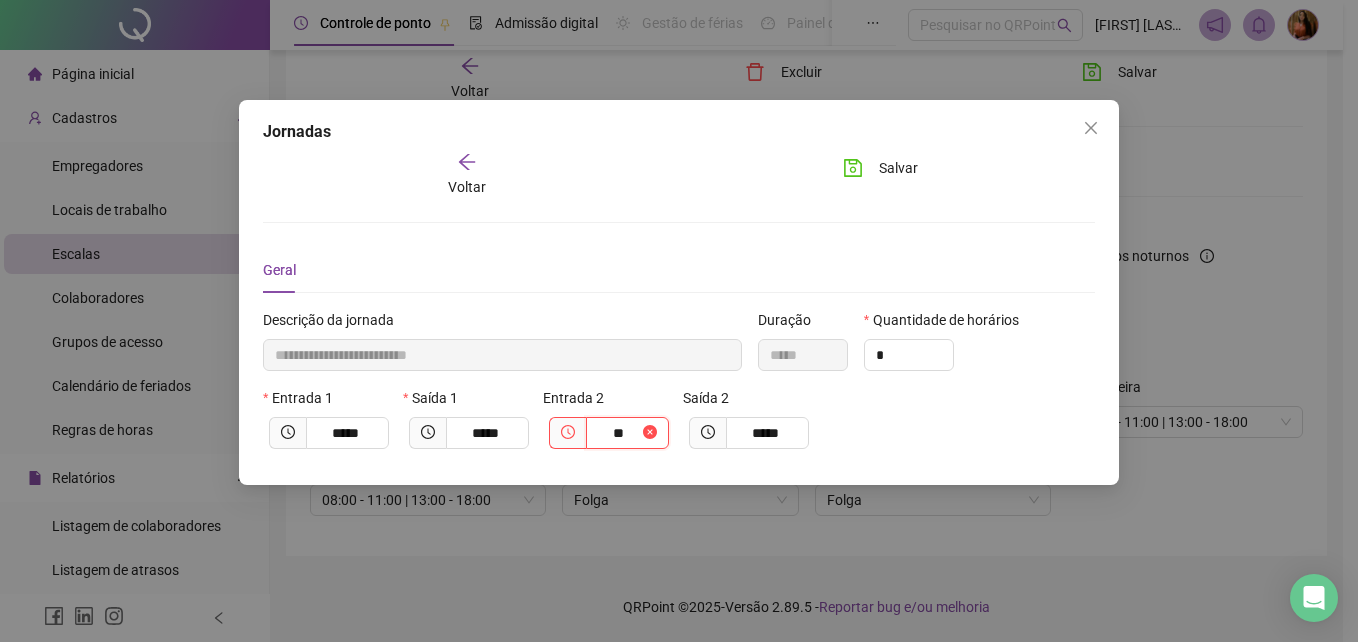 type on "**********" 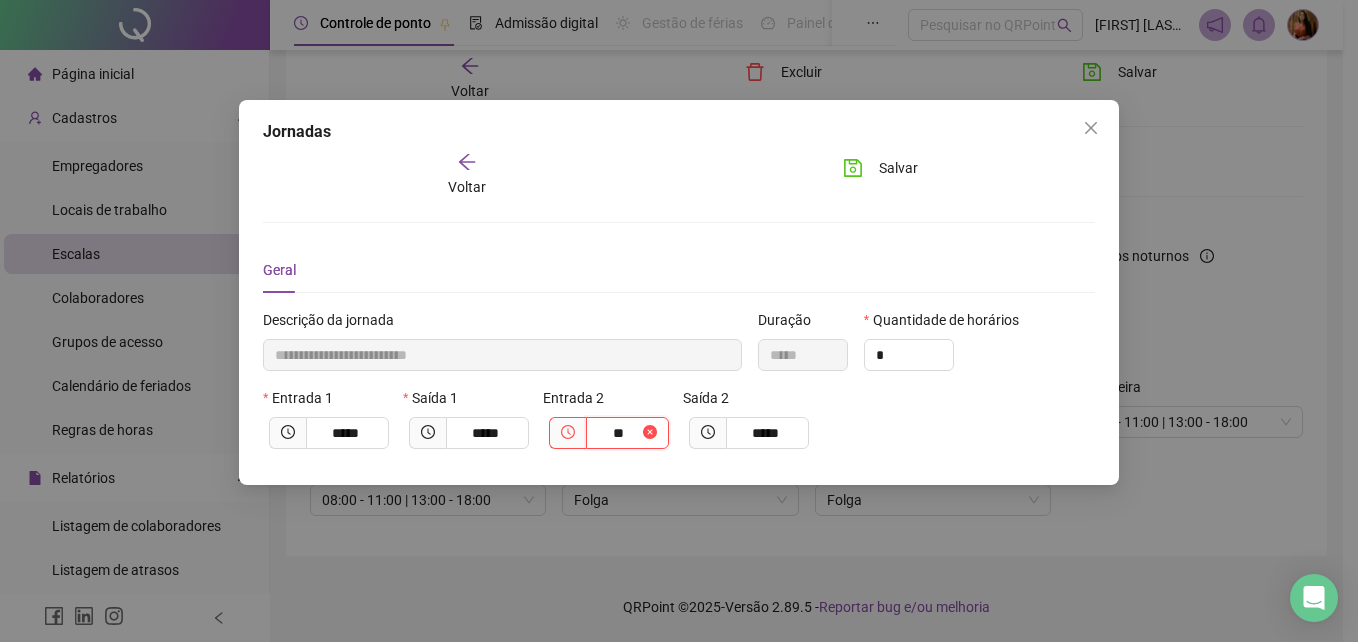 type on "*****" 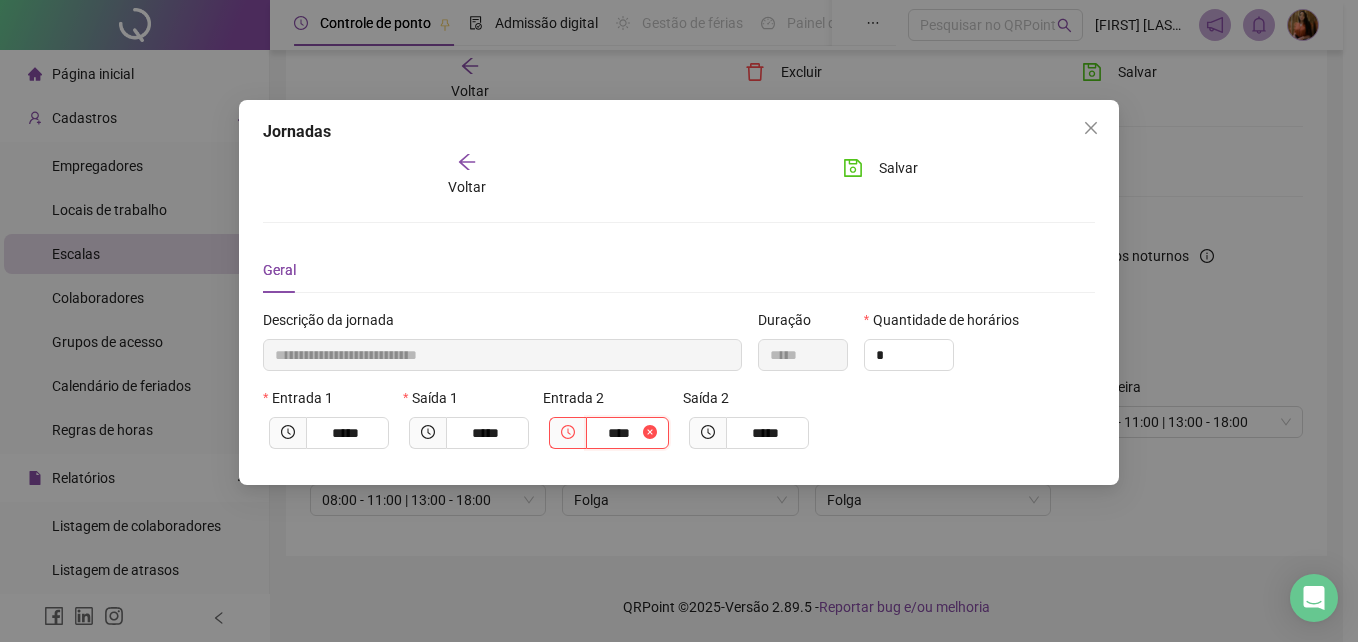 type on "**********" 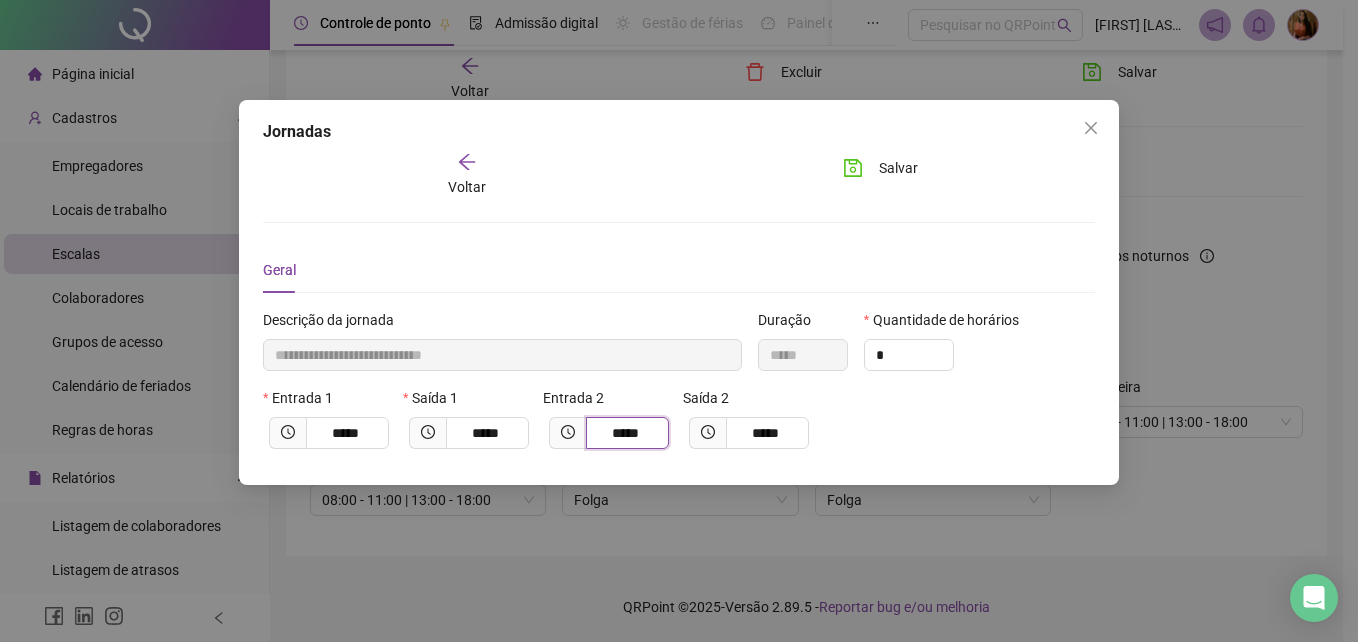 type on "*****" 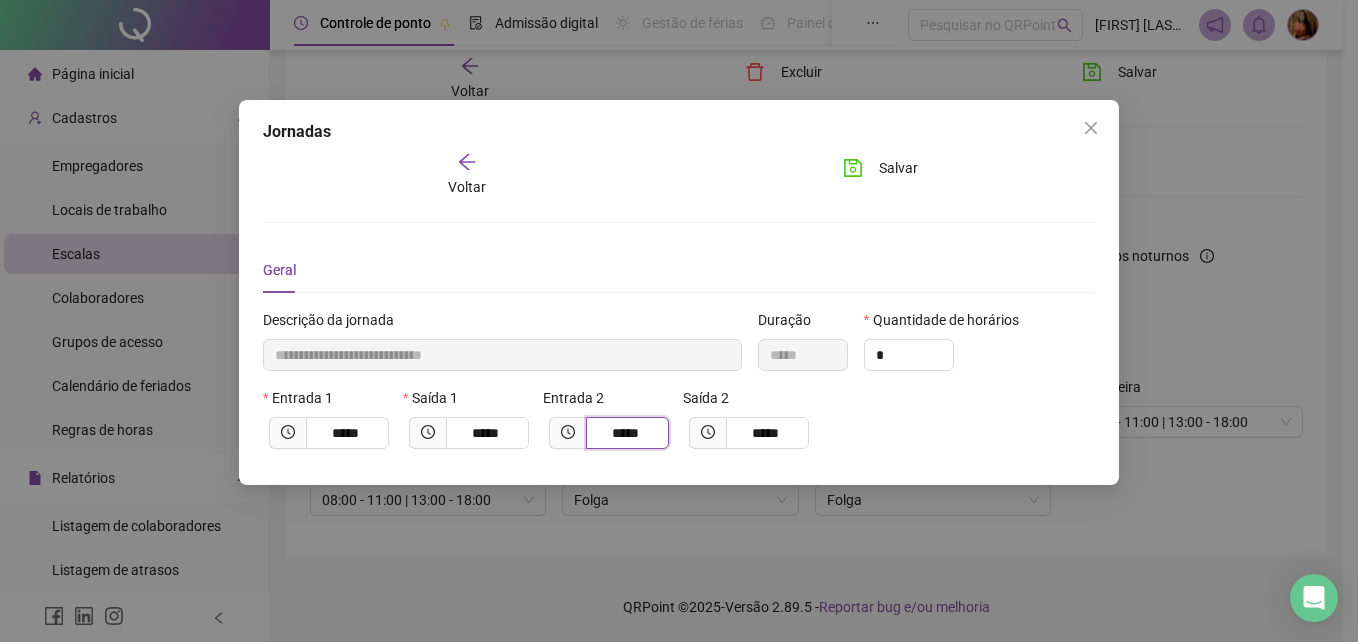 click on "*****" at bounding box center [625, 433] 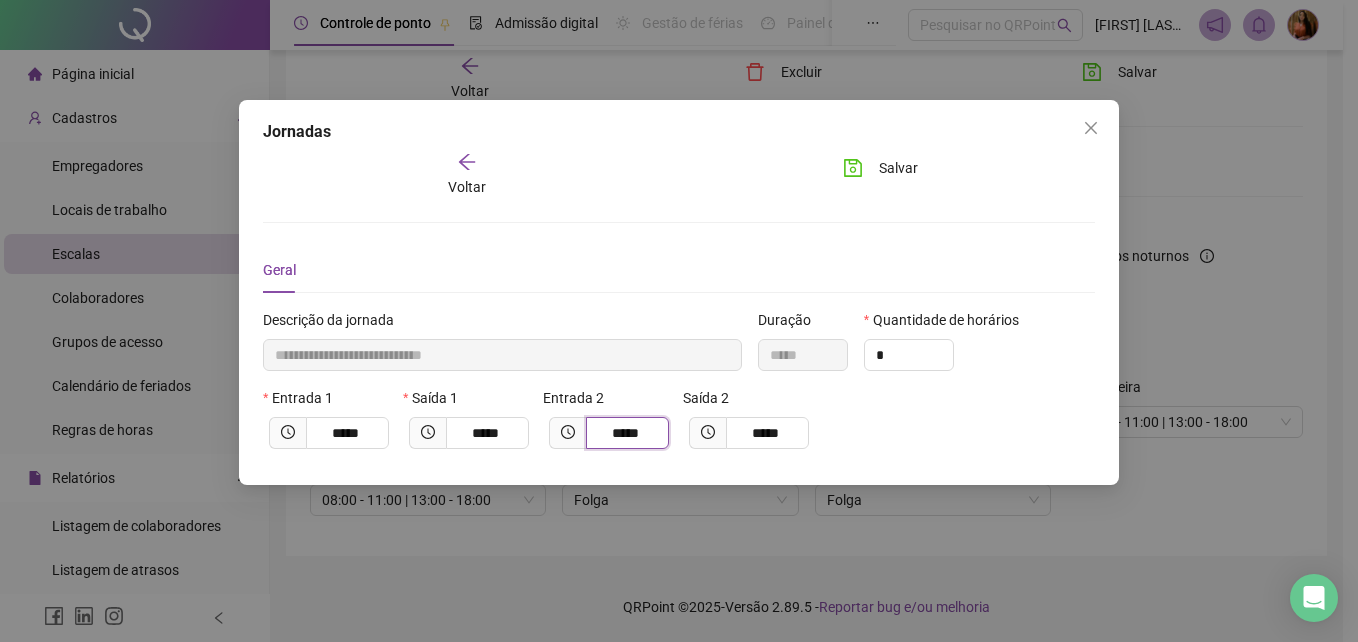 type on "**********" 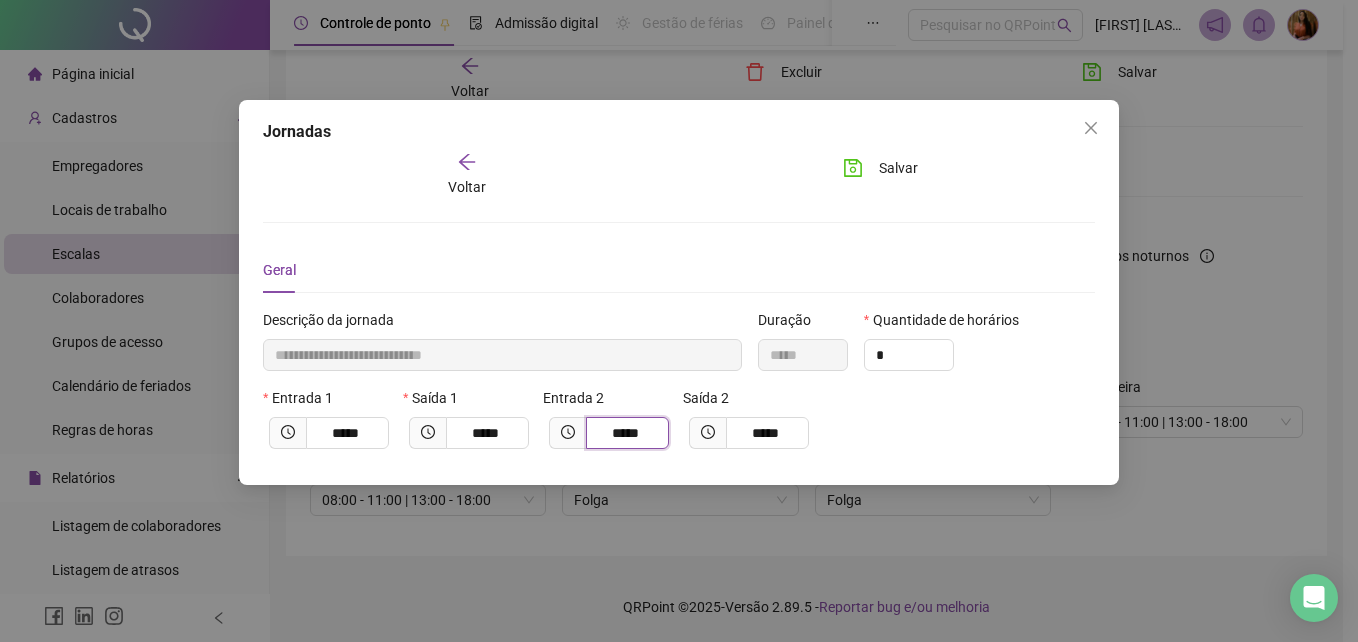type on "****" 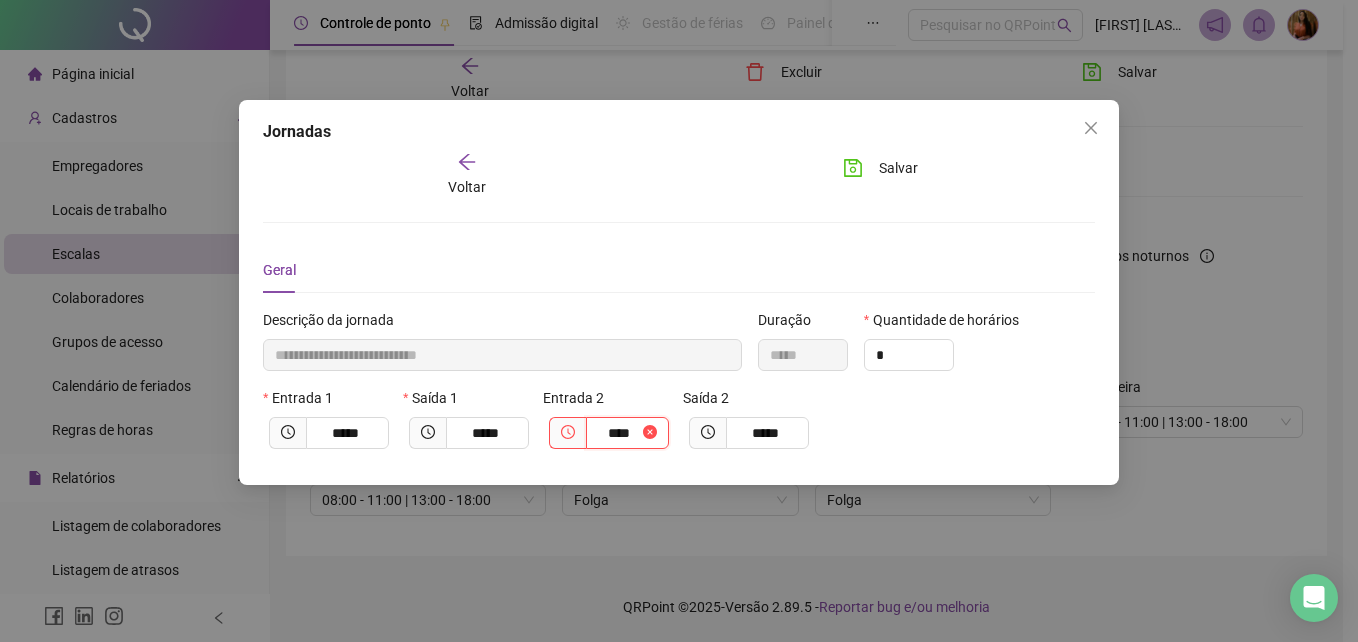 type on "**********" 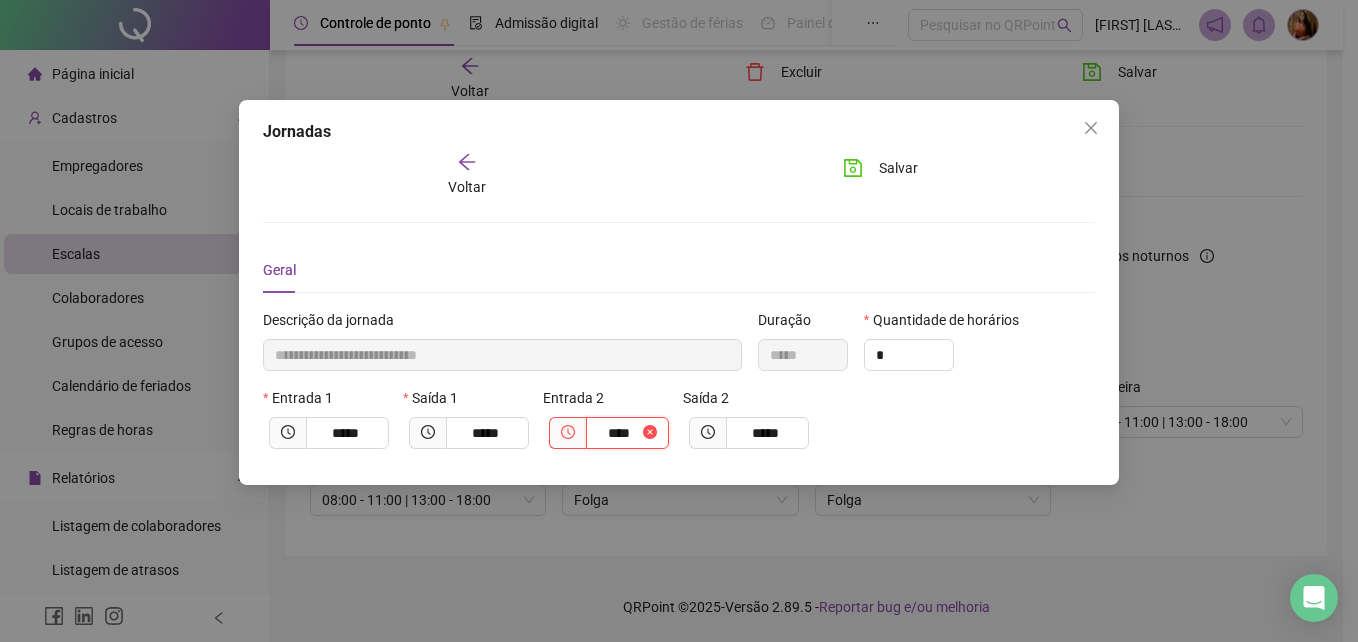 type on "*****" 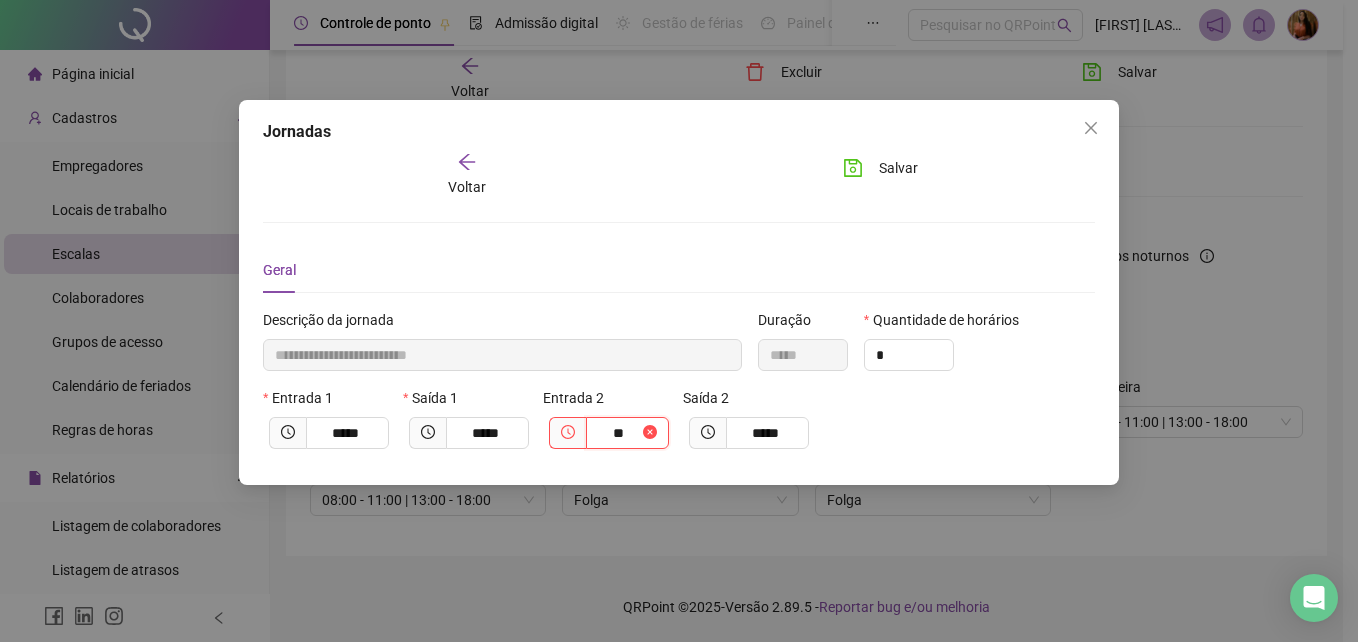 type on "**********" 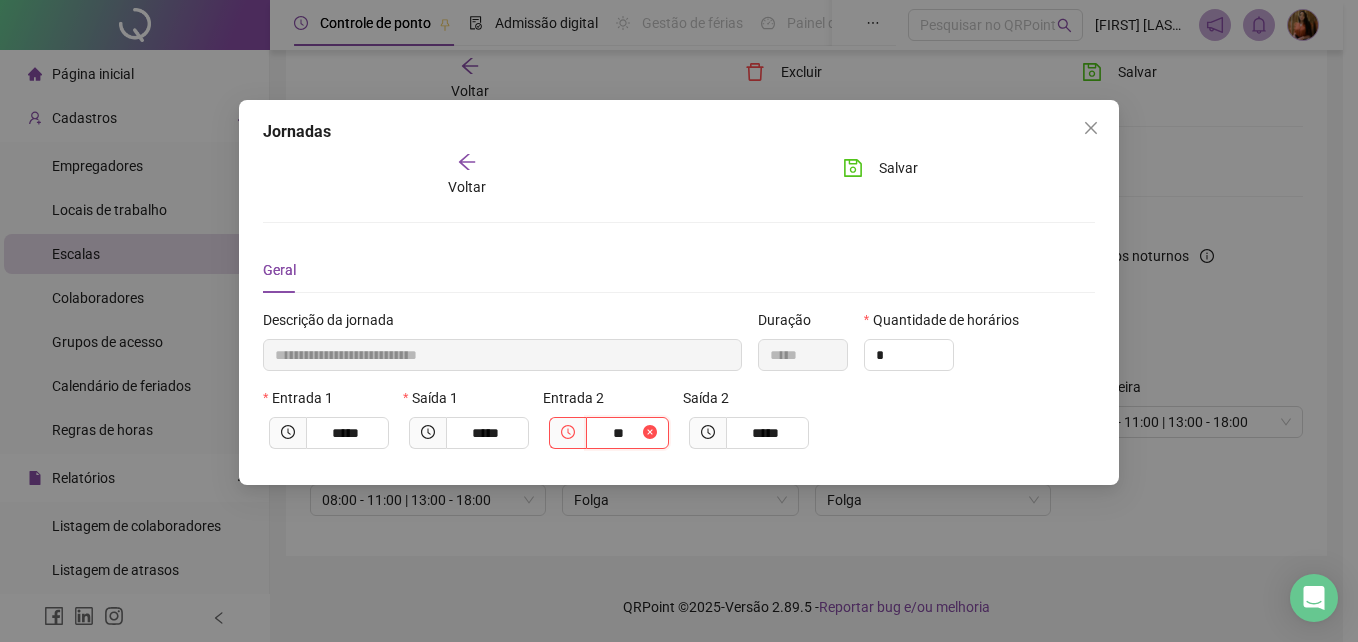 type on "****" 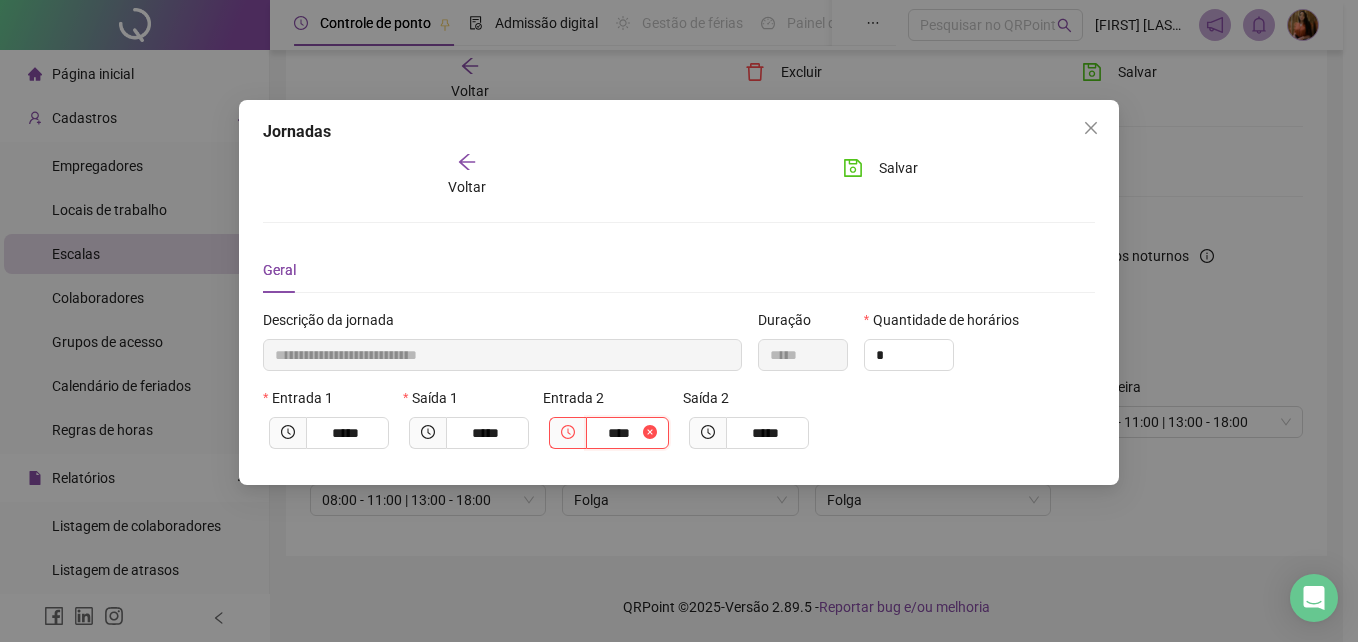 type on "**********" 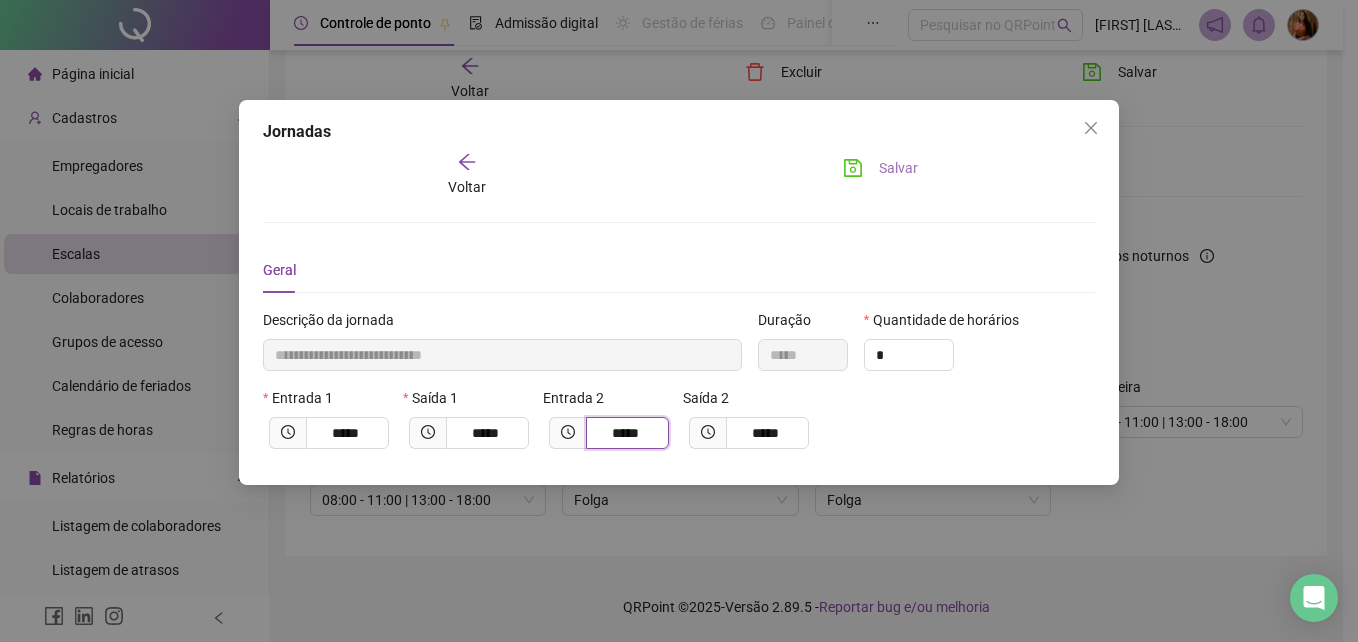 type on "*****" 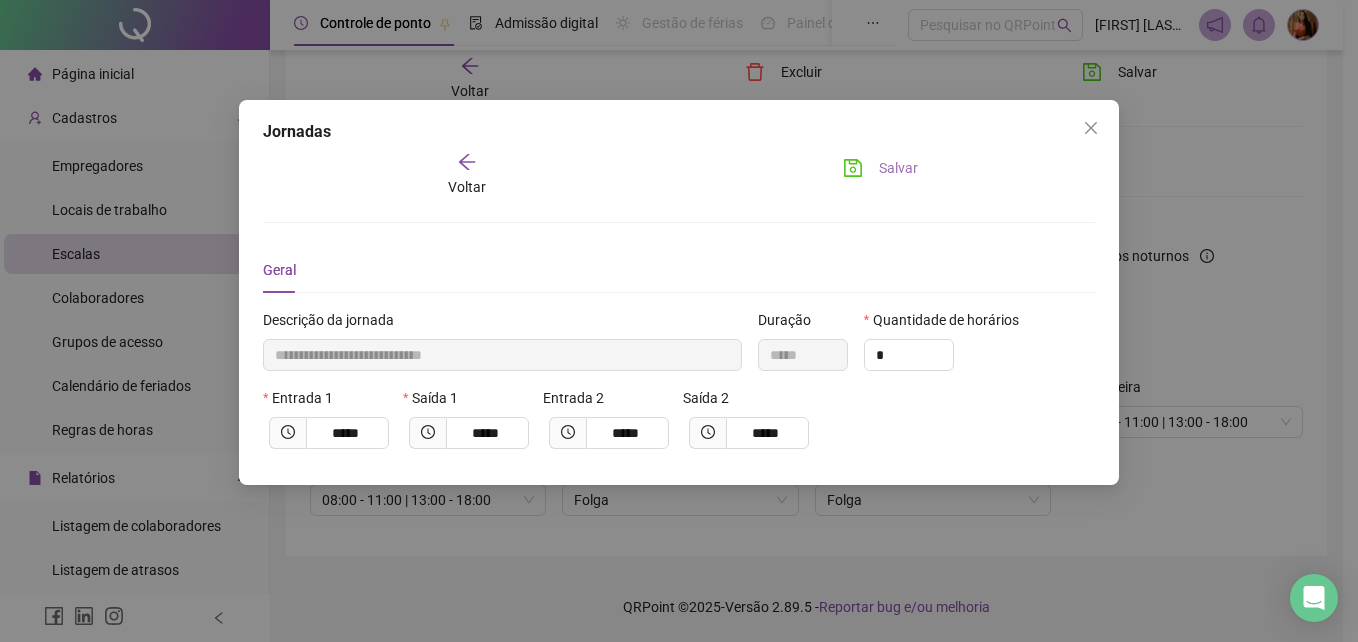 click on "Salvar" at bounding box center (898, 168) 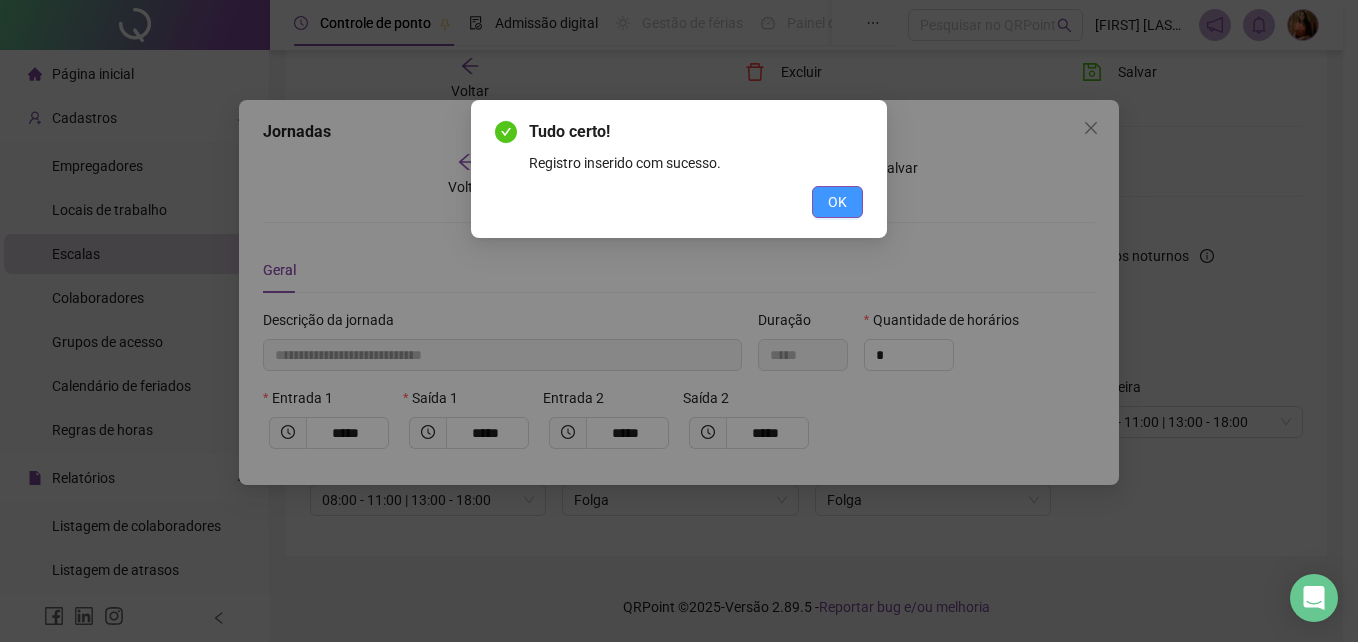 click on "OK" at bounding box center [837, 202] 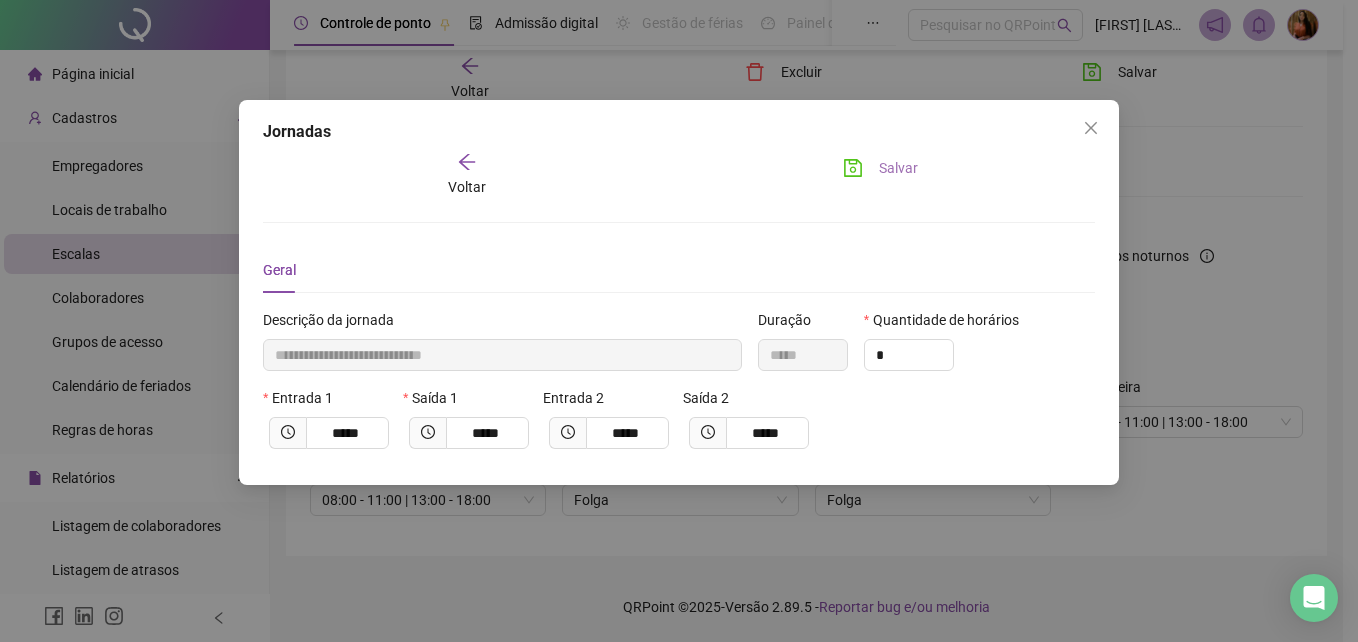 click on "Salvar" at bounding box center (898, 168) 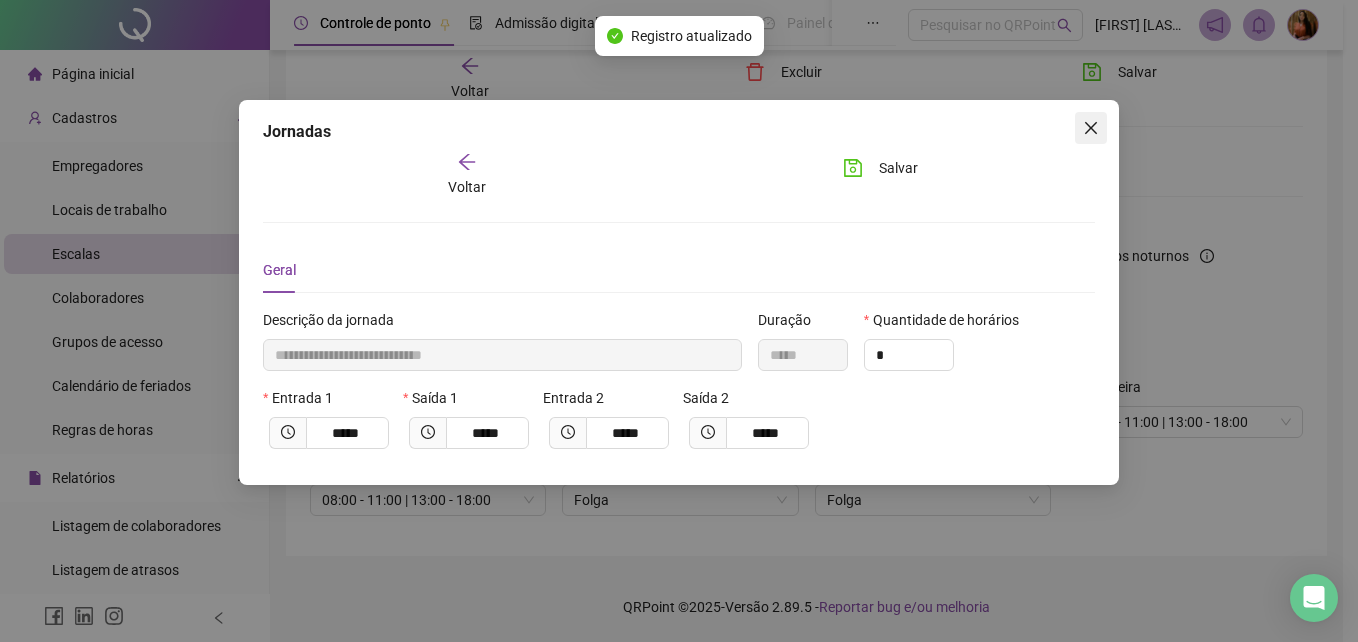 click 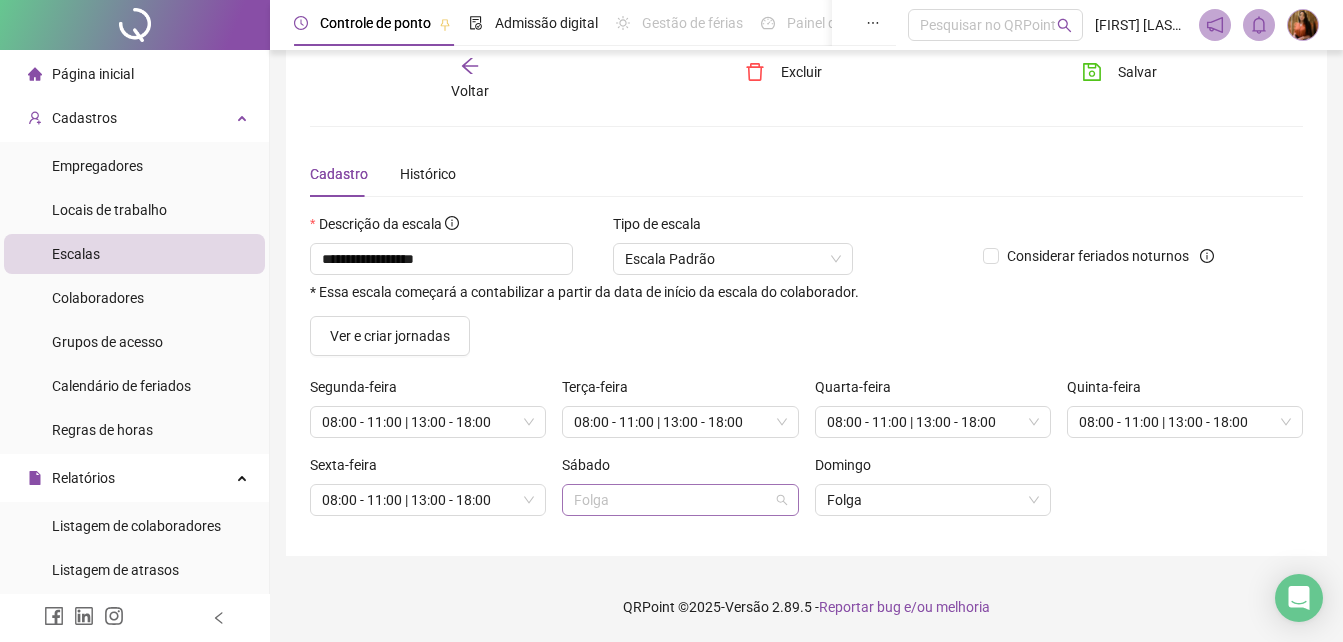 click on "Folga" at bounding box center (680, 500) 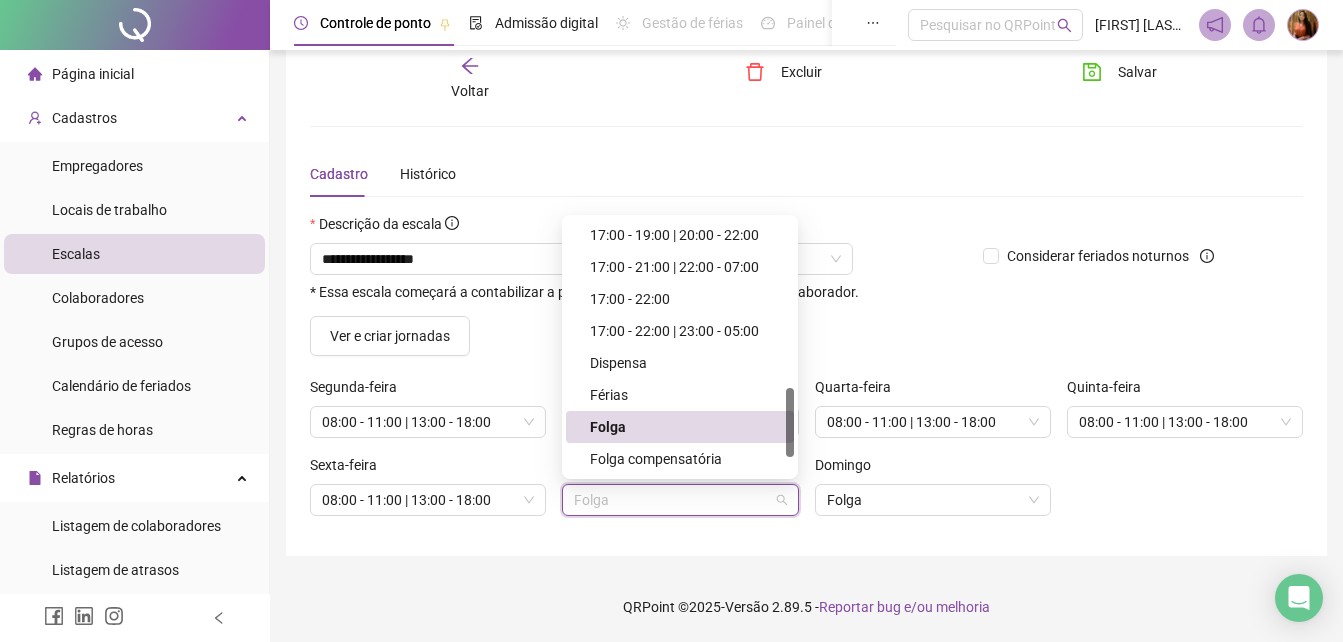 click on "Folga" at bounding box center [686, 427] 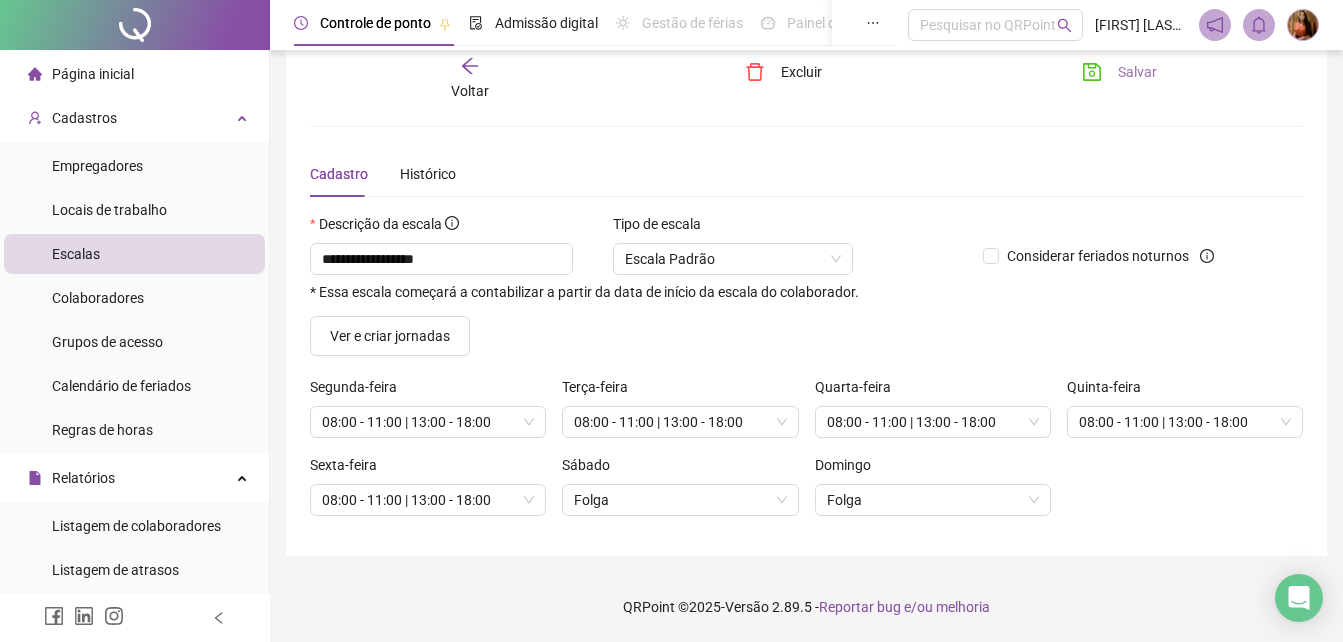 click on "Salvar" at bounding box center [1119, 72] 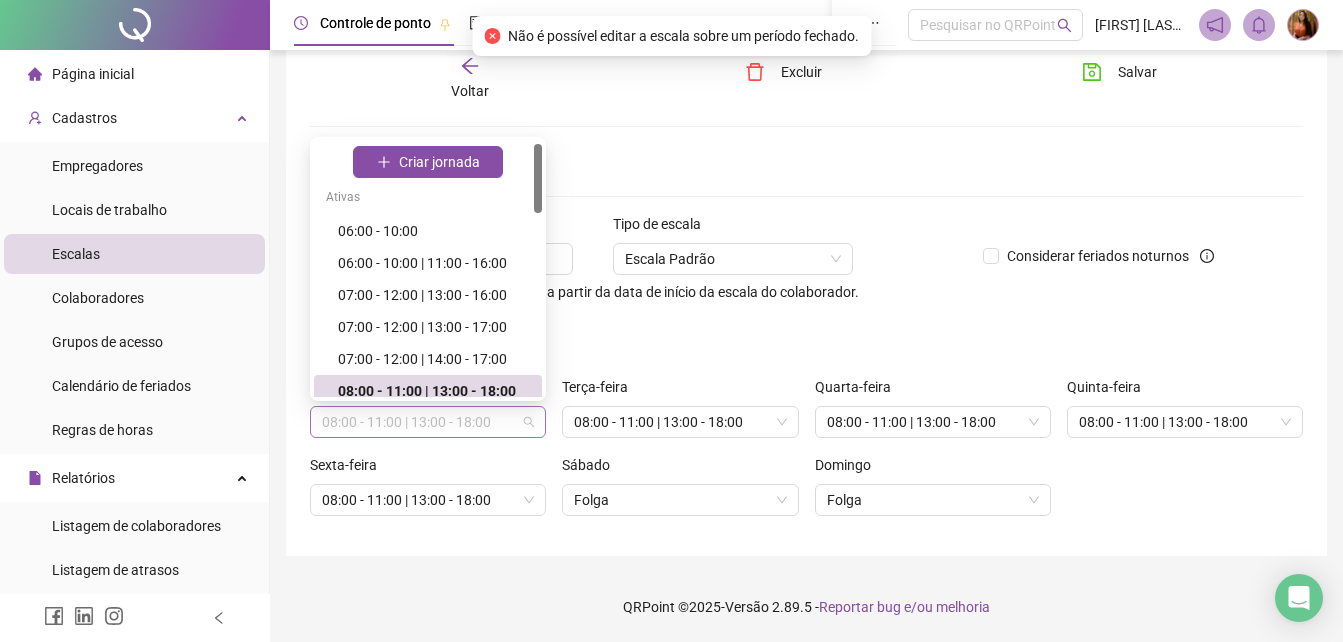 click on "08:00 - 11:00 | 13:00 - 18:00" at bounding box center (428, 422) 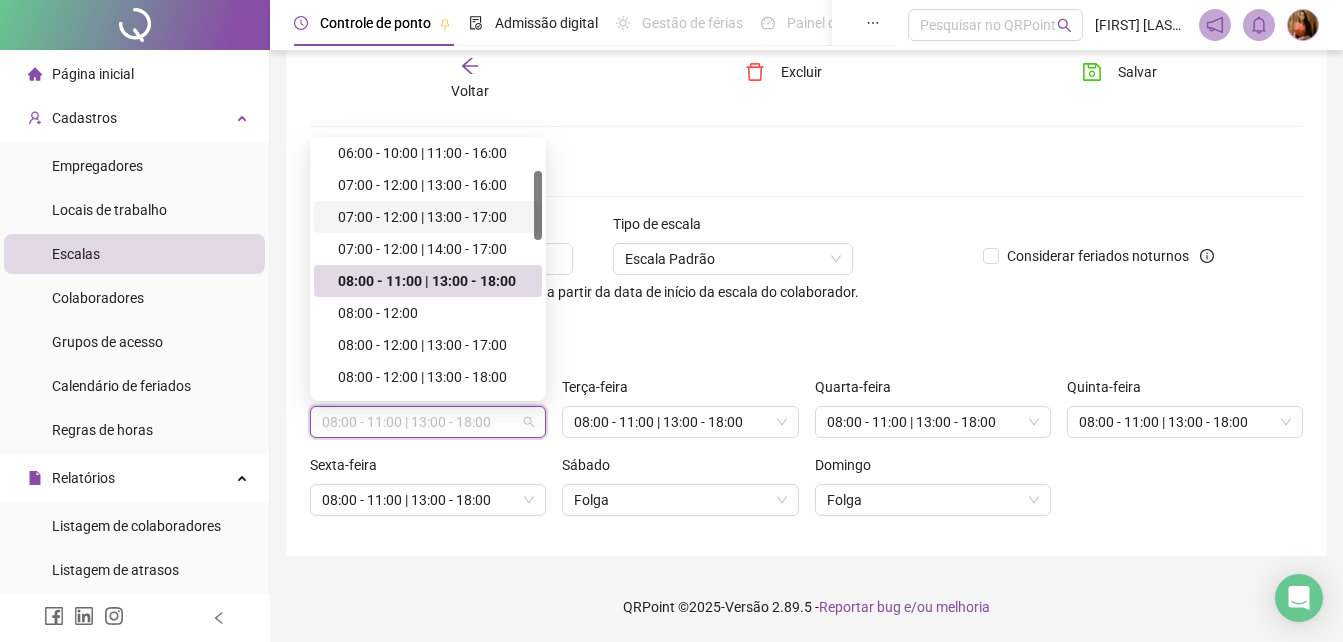 scroll, scrollTop: 210, scrollLeft: 0, axis: vertical 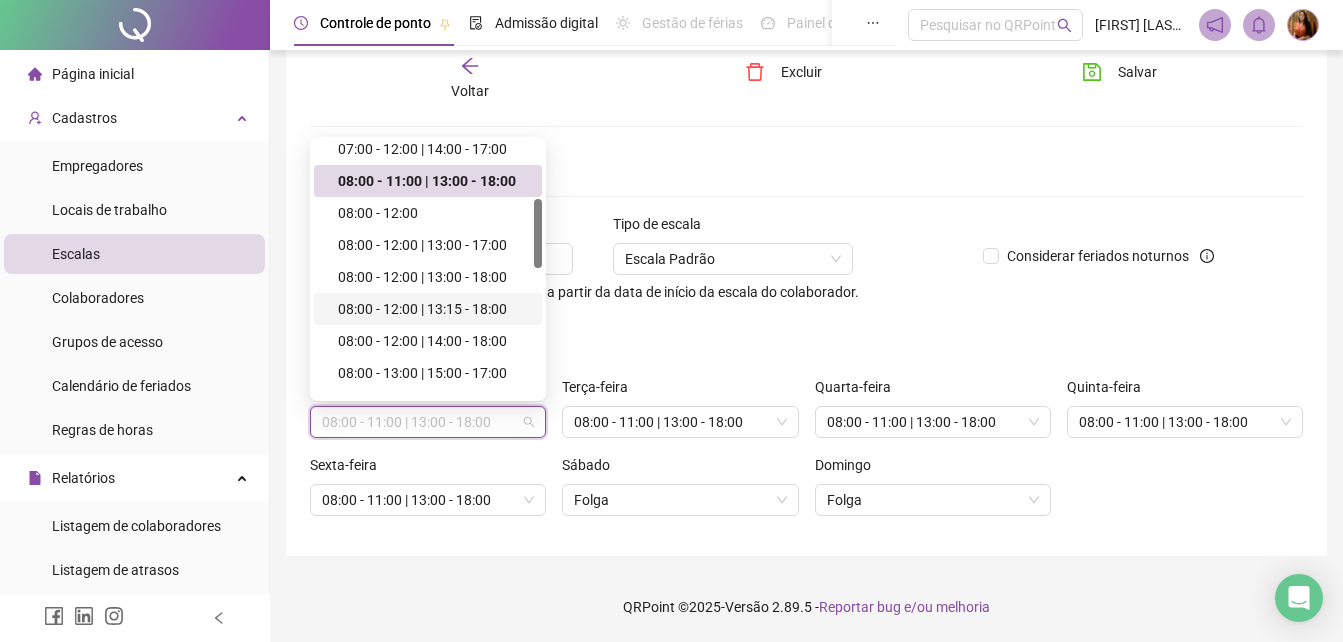 click on "08:00 - 12:00 | 13:15 - 18:00" at bounding box center (434, 309) 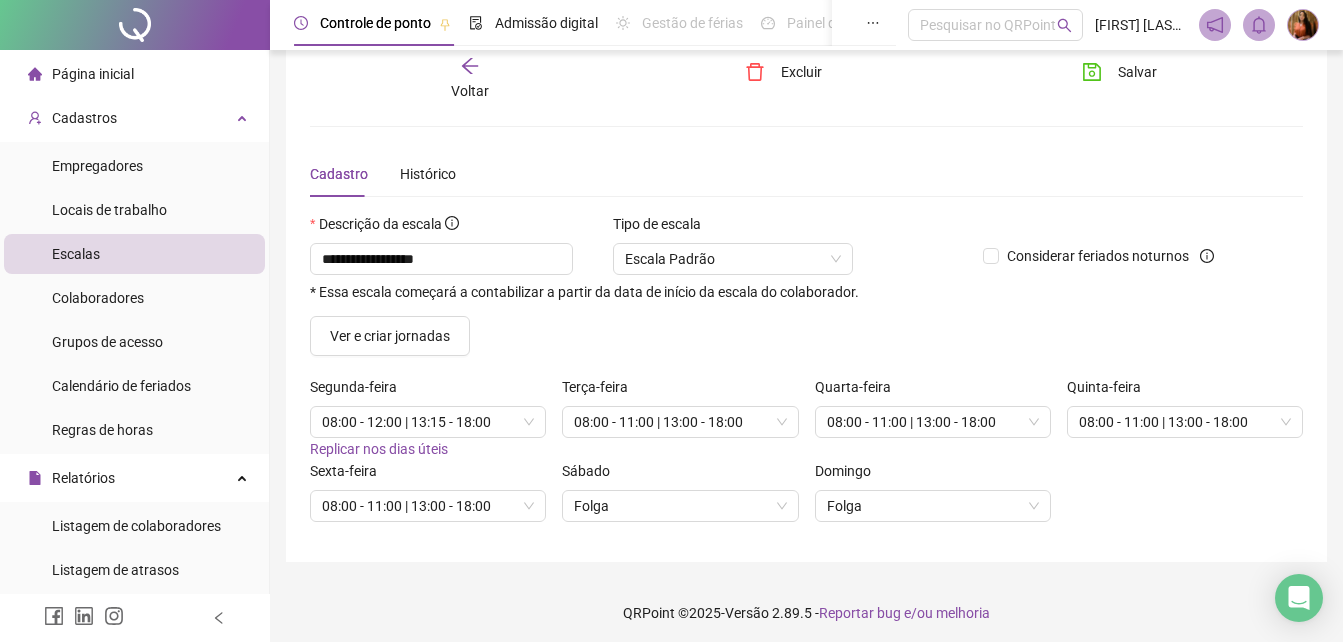 click on "Replicar nos dias úteis" at bounding box center [379, 449] 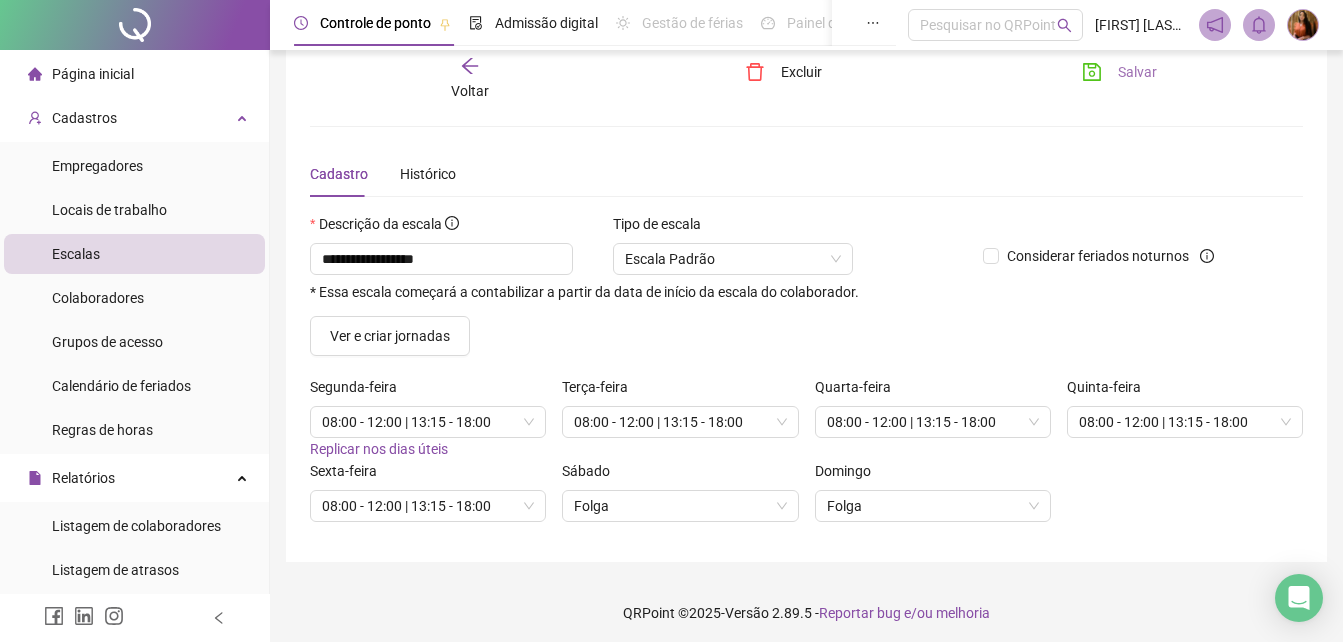 click on "Salvar" at bounding box center (1137, 72) 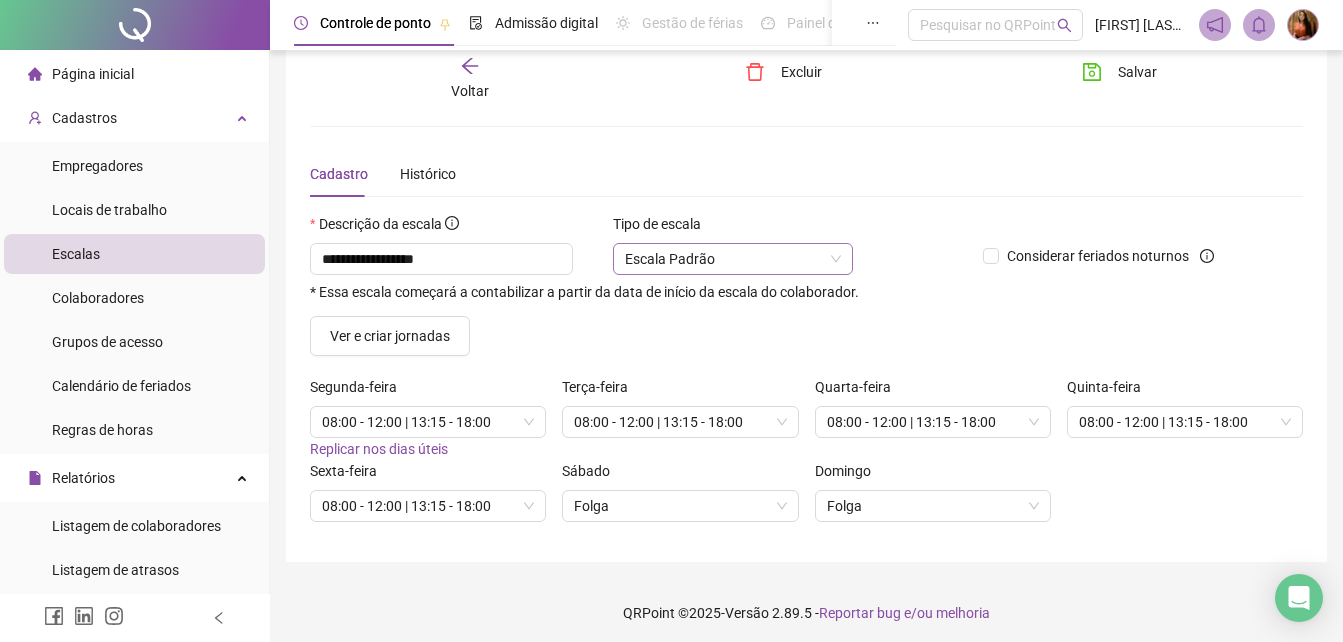 click on "Escala Padrão" at bounding box center [733, 259] 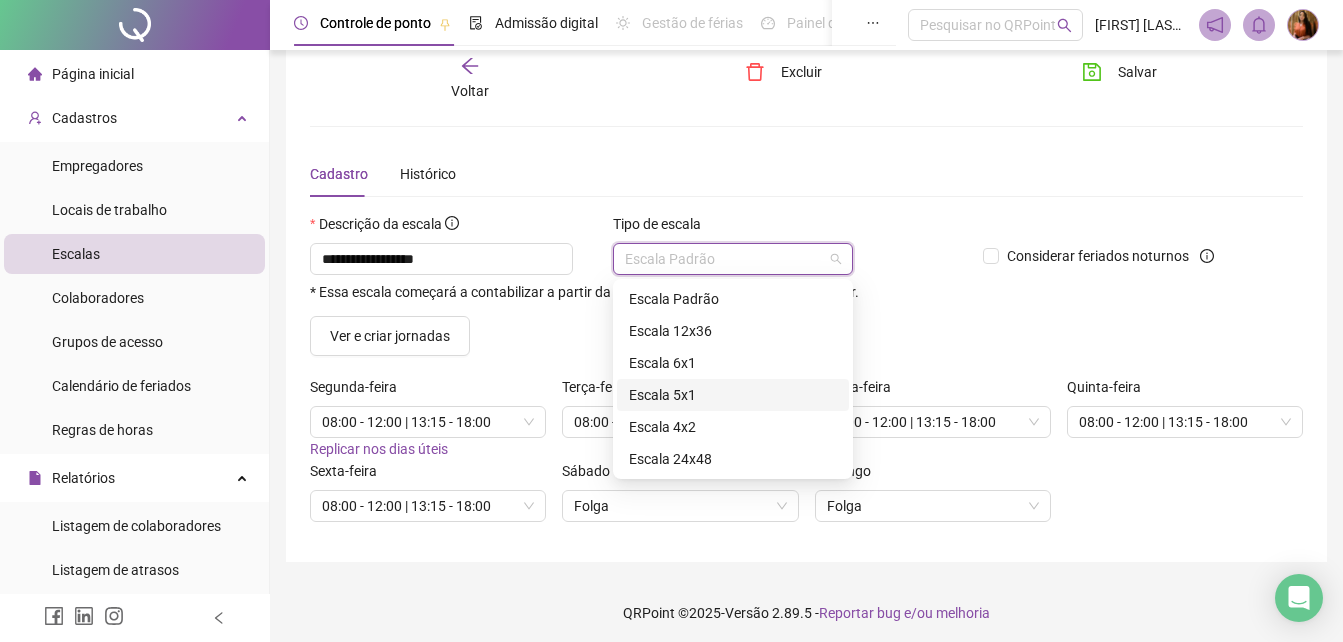 click on "Escala 5x1" at bounding box center (733, 395) 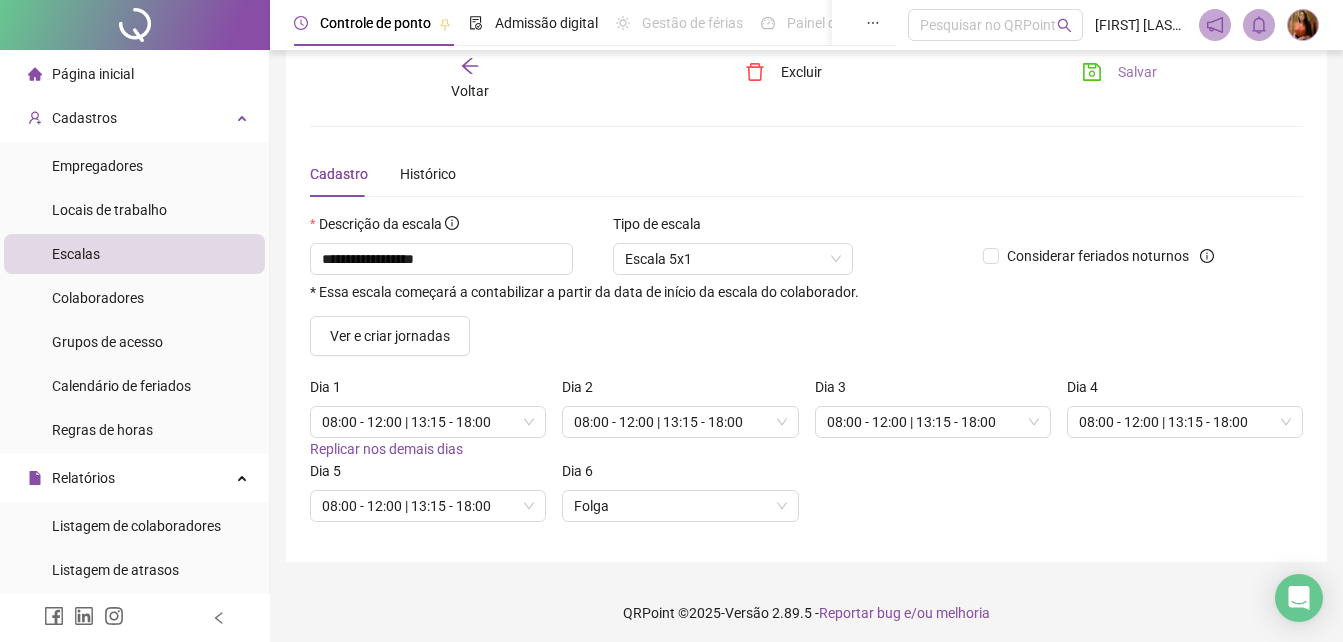 click on "Salvar" at bounding box center [1137, 72] 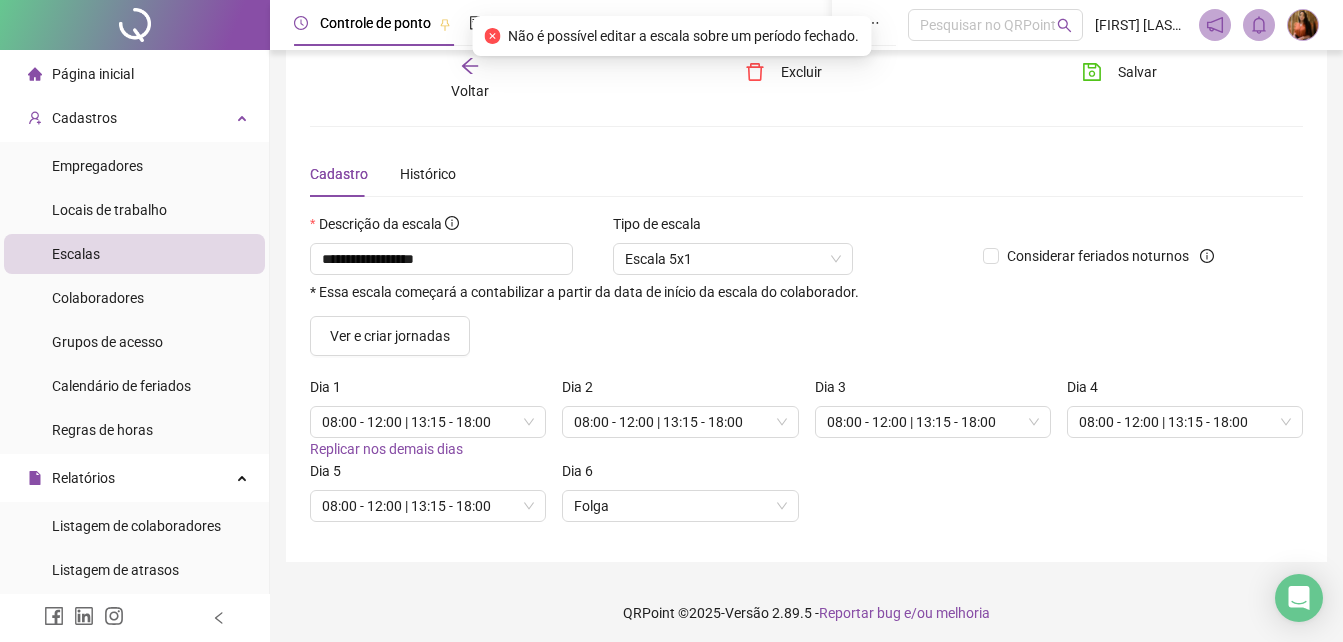click on "Não é possível editar a escala sobre um período fechado." at bounding box center [683, 36] 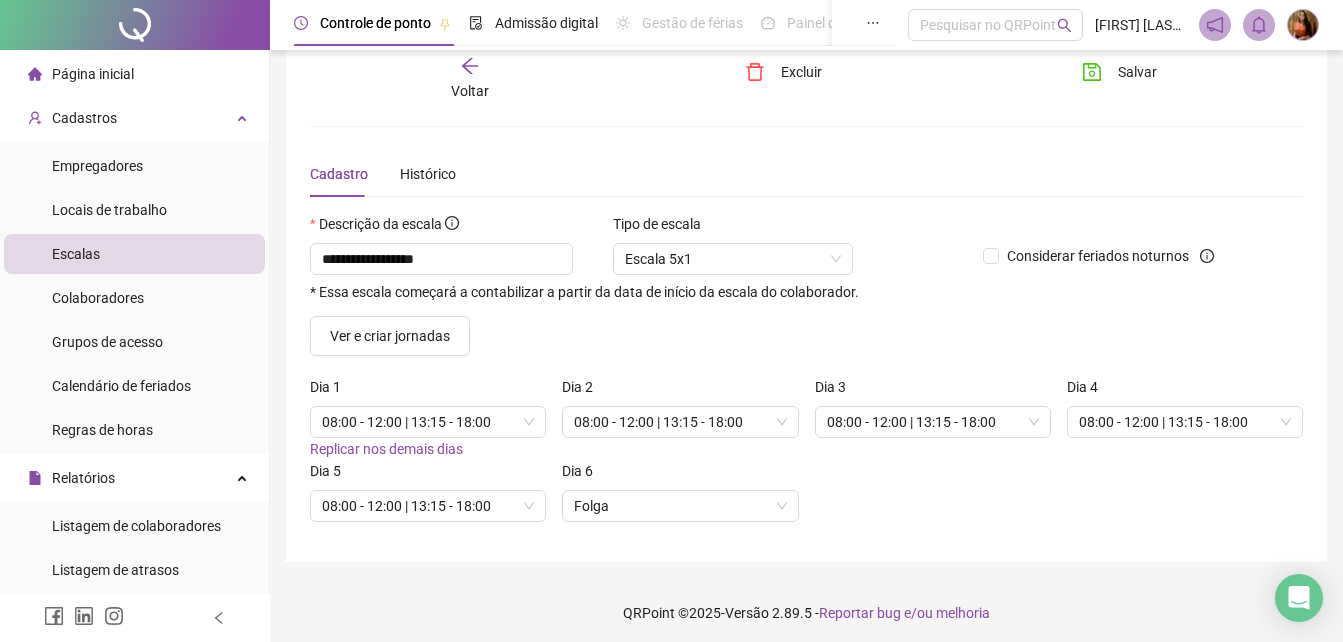 click 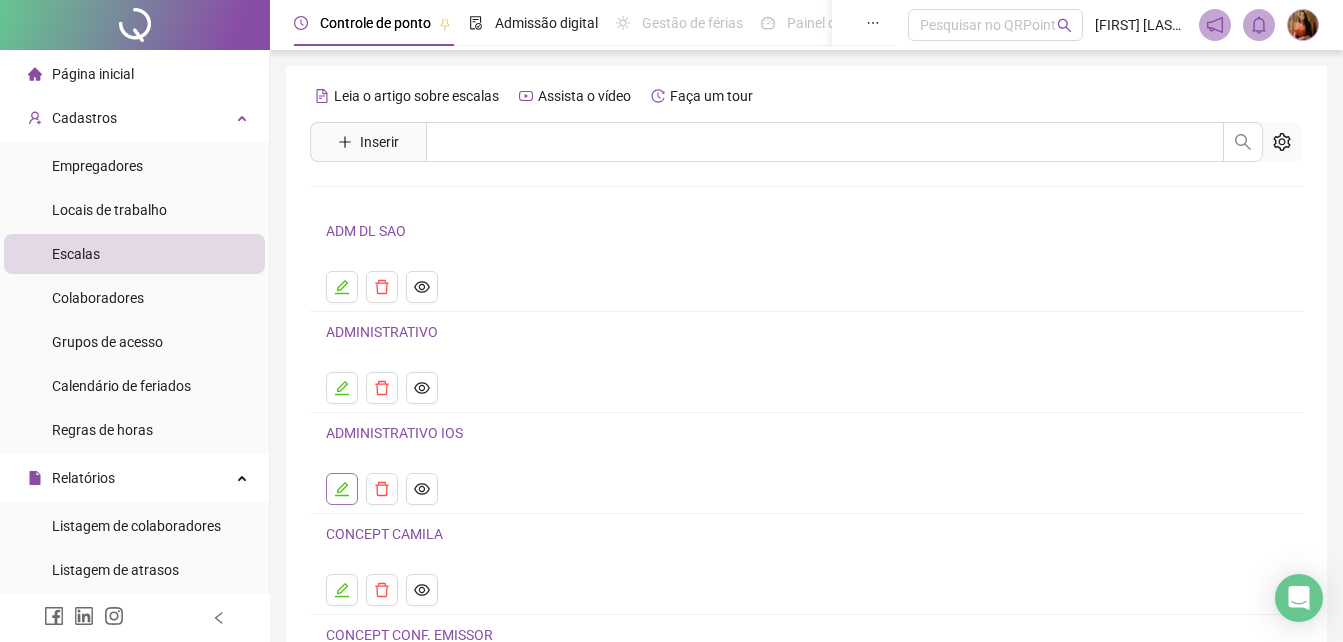 click 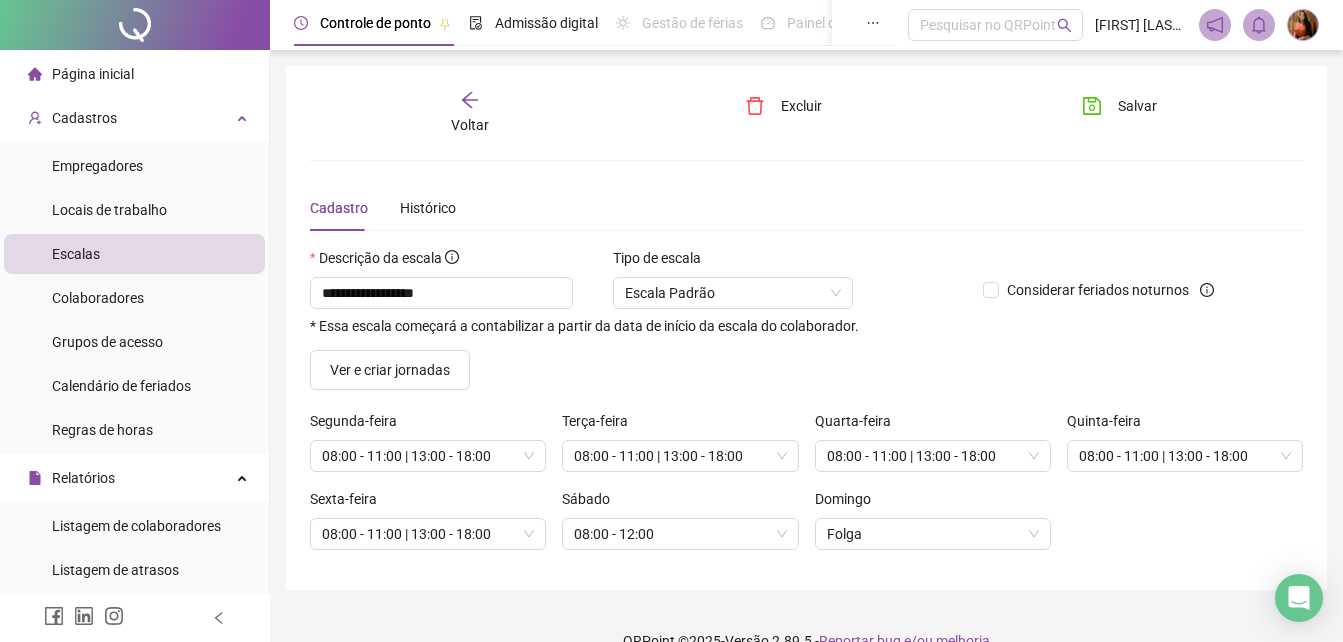 click 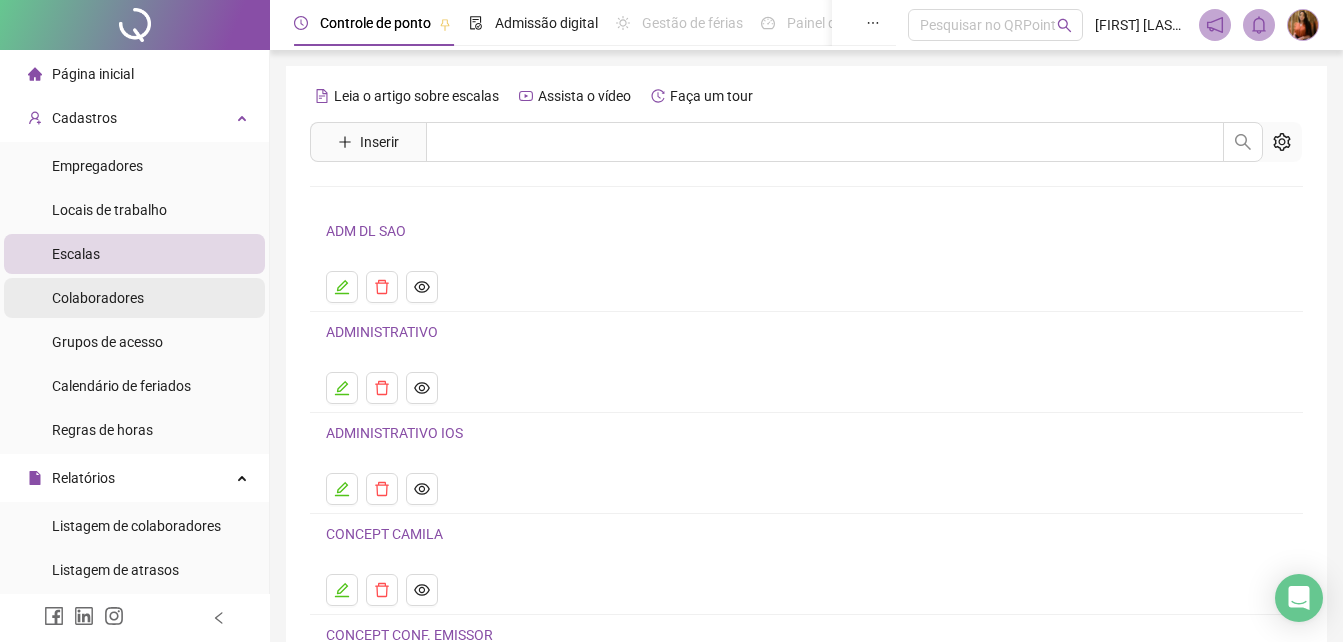 click on "Colaboradores" at bounding box center (98, 298) 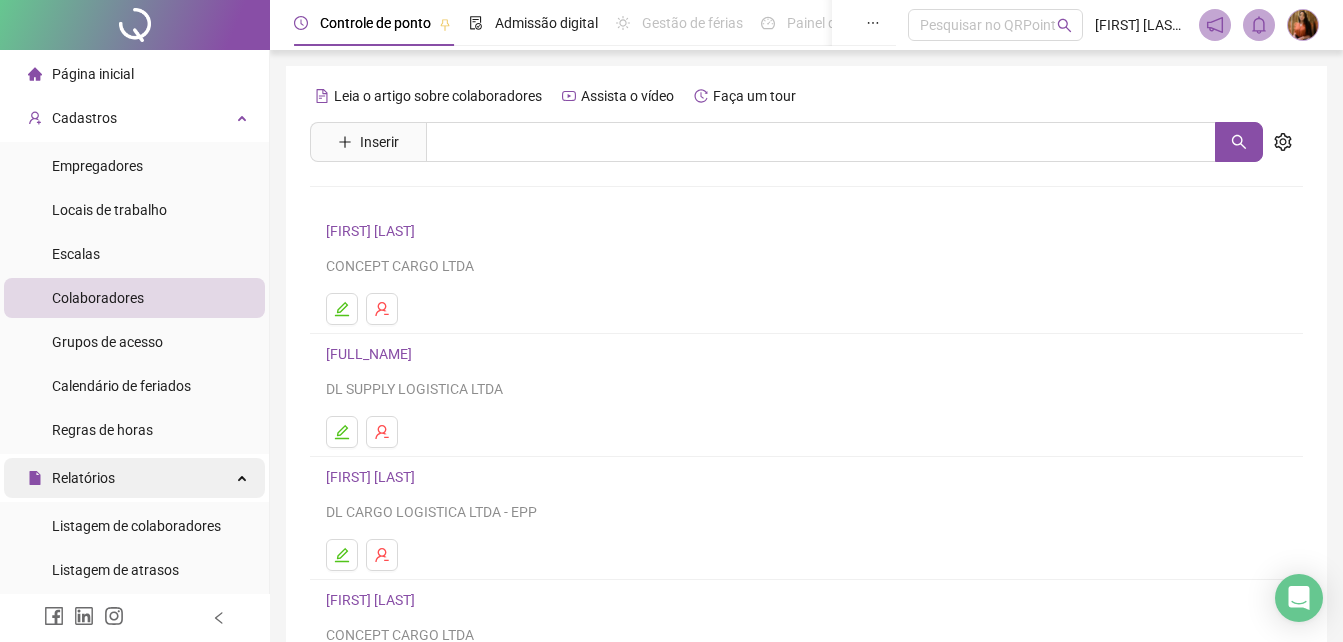 click on "Relatórios" at bounding box center (83, 478) 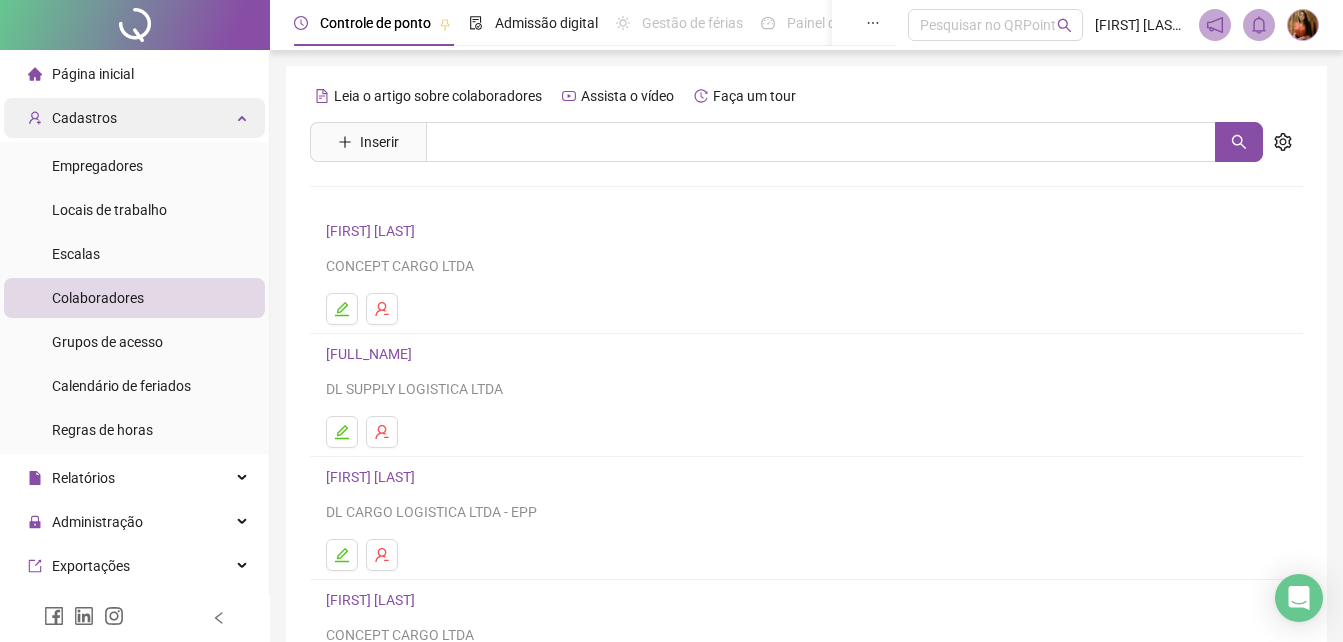 click on "Cadastros" at bounding box center (84, 118) 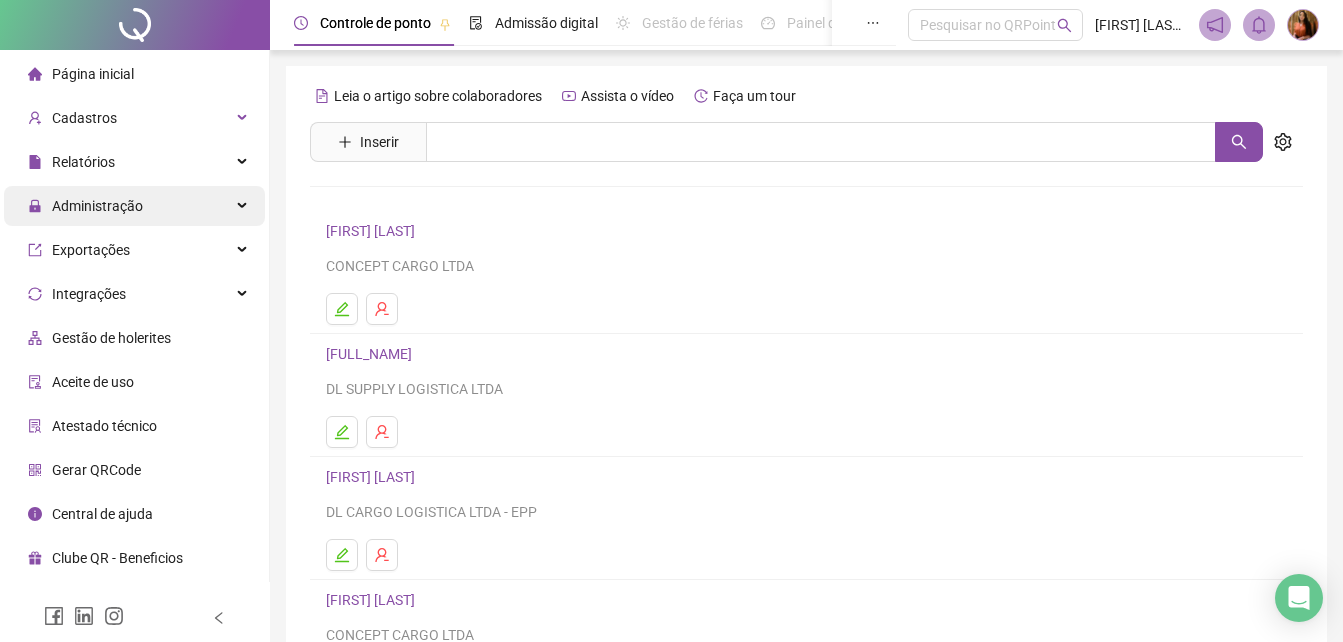 click on "Administração" at bounding box center [97, 206] 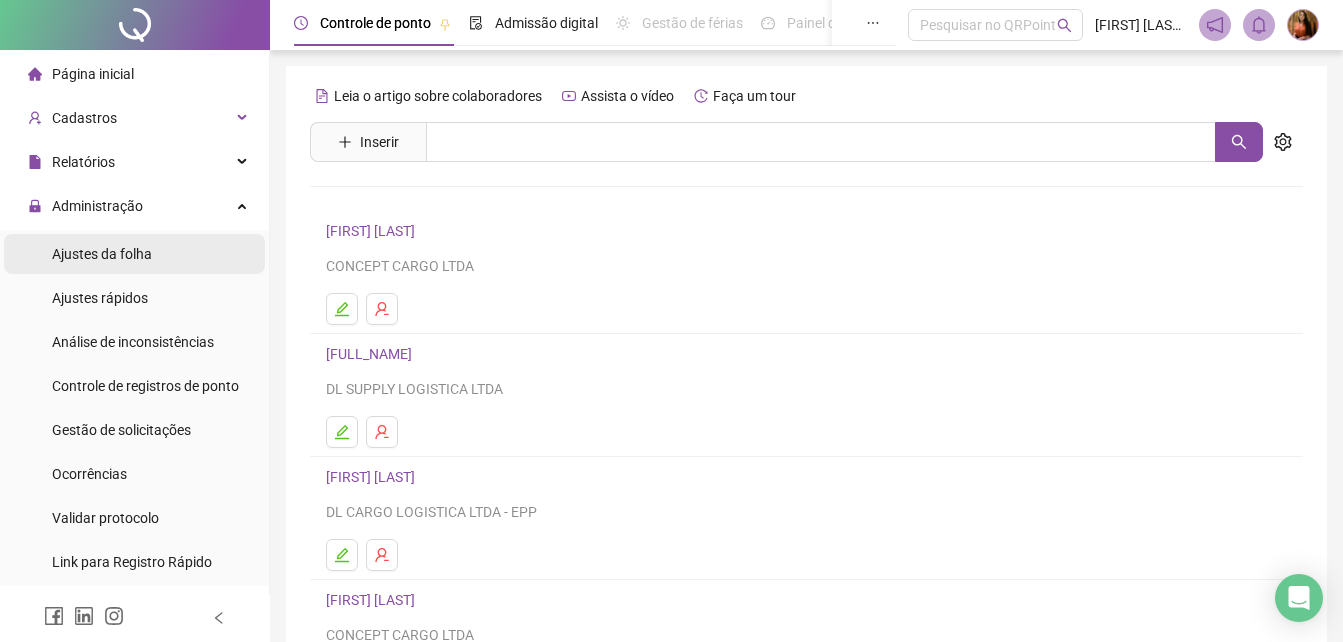 click on "Ajustes da folha" at bounding box center [102, 254] 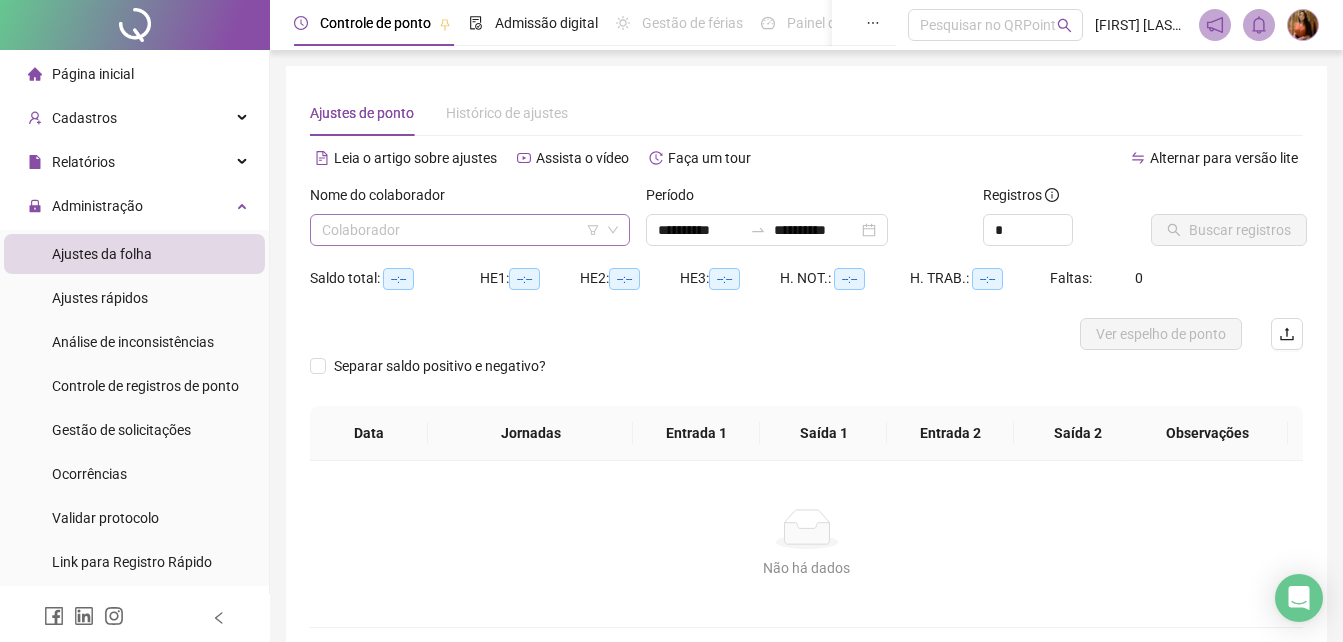 click at bounding box center [461, 230] 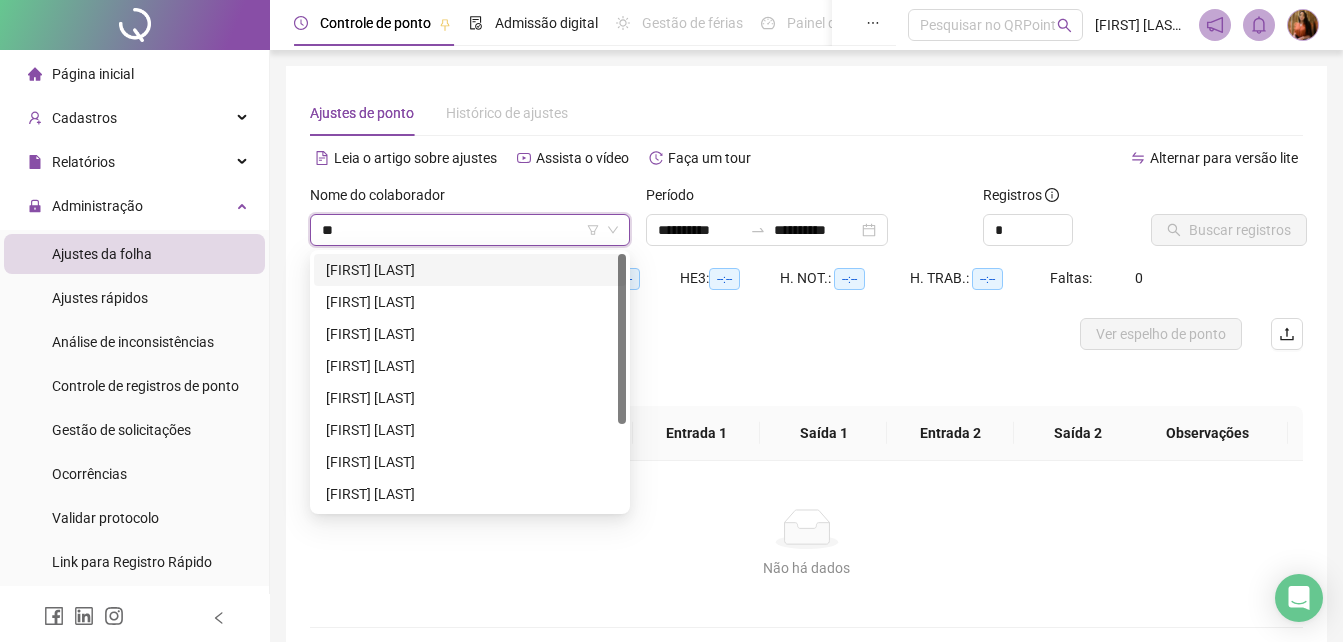type on "***" 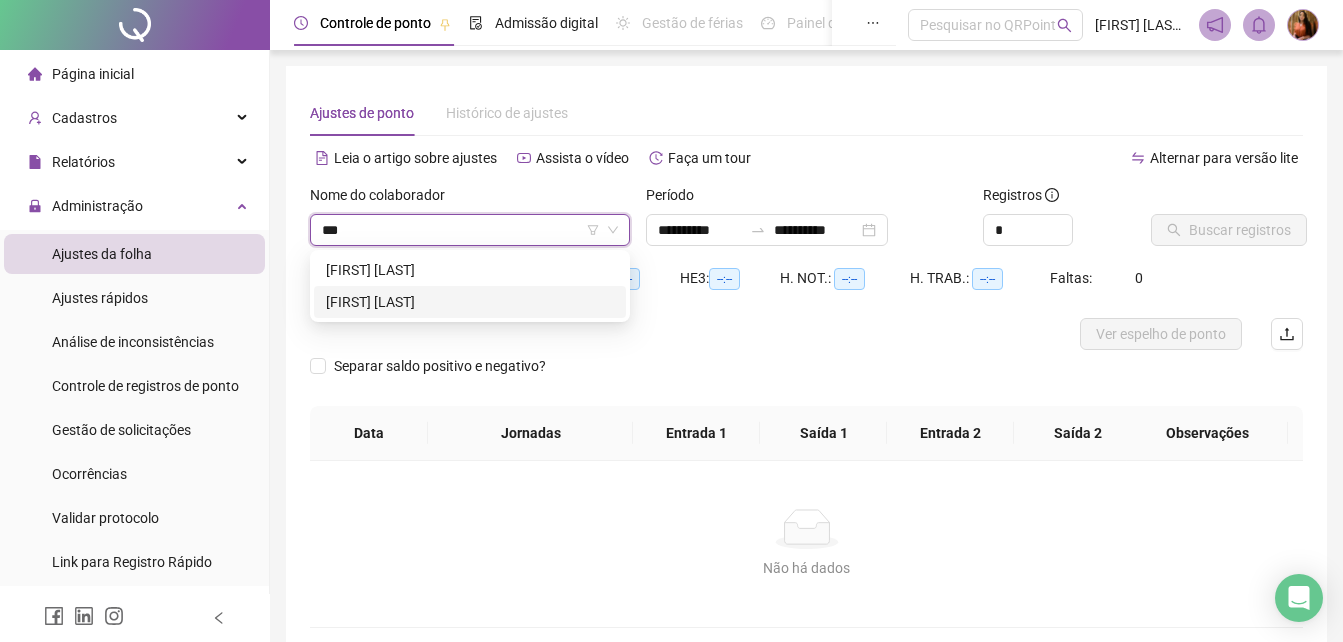 click on "MATHEUS TAVARES SILVA" at bounding box center [470, 302] 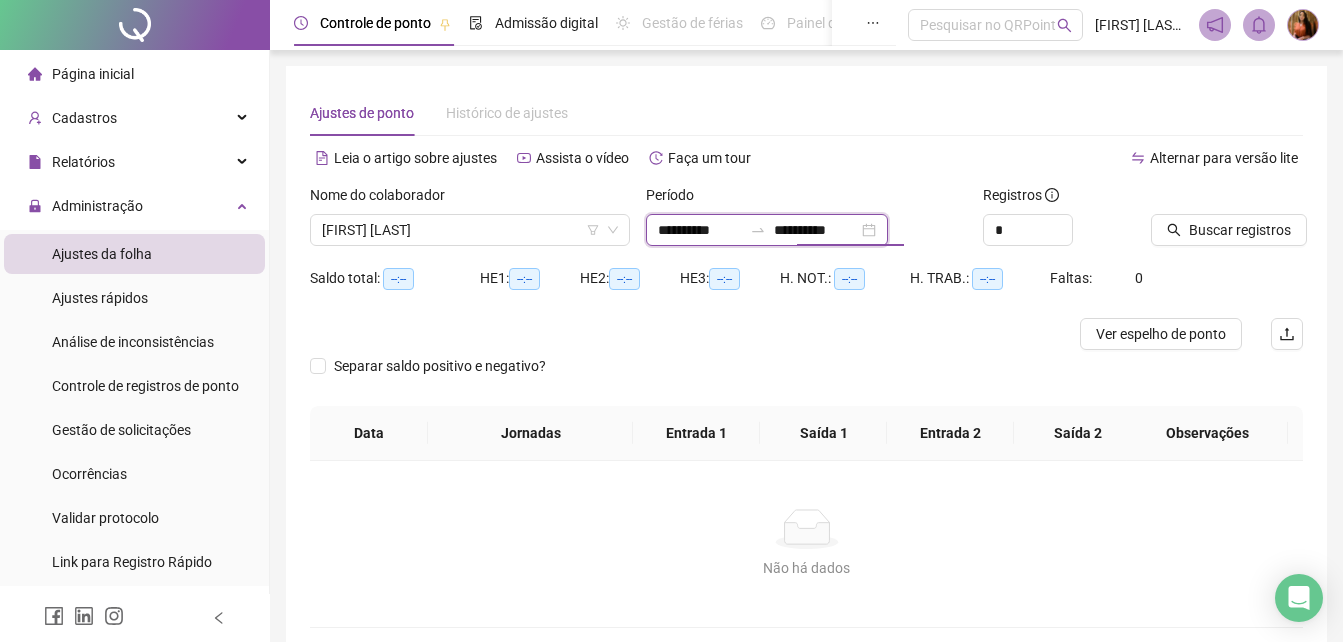 click on "**********" at bounding box center (816, 230) 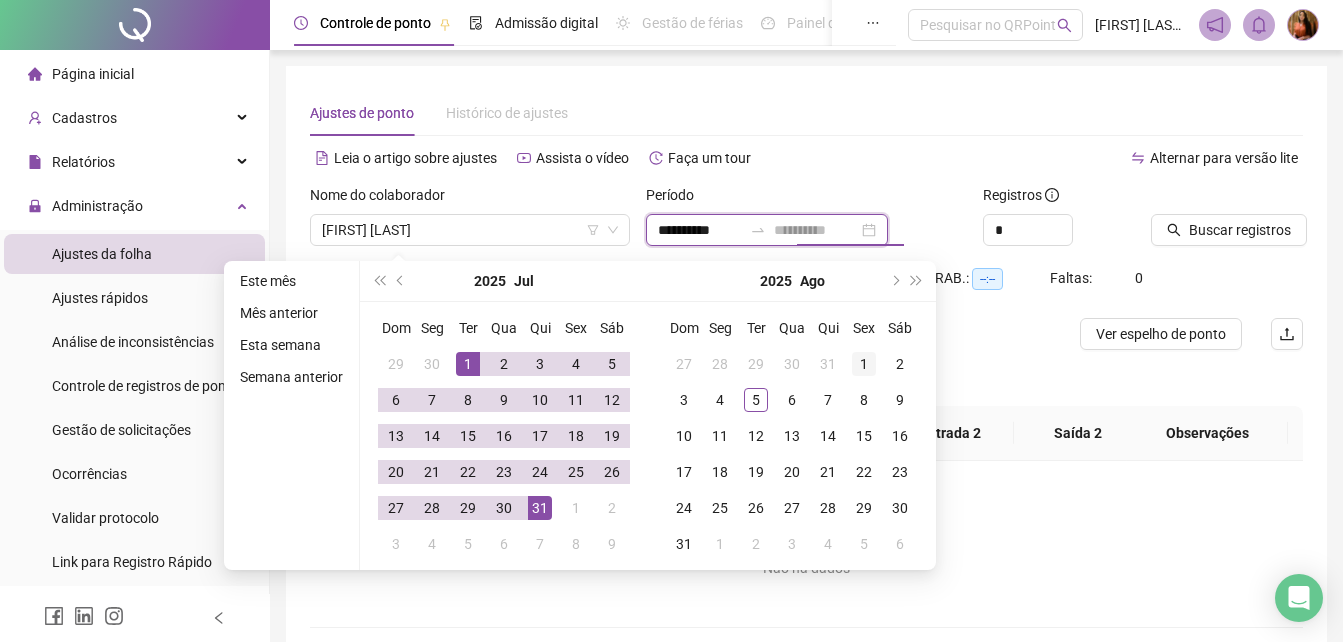 type on "**********" 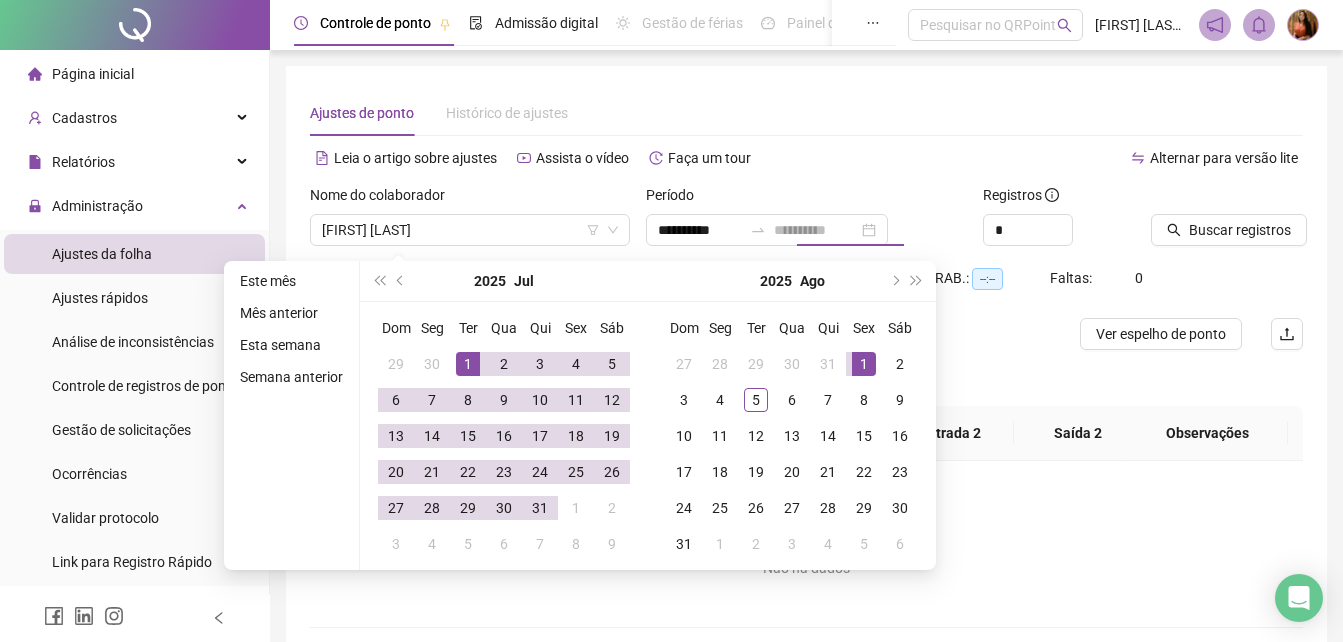 click on "1" at bounding box center (864, 364) 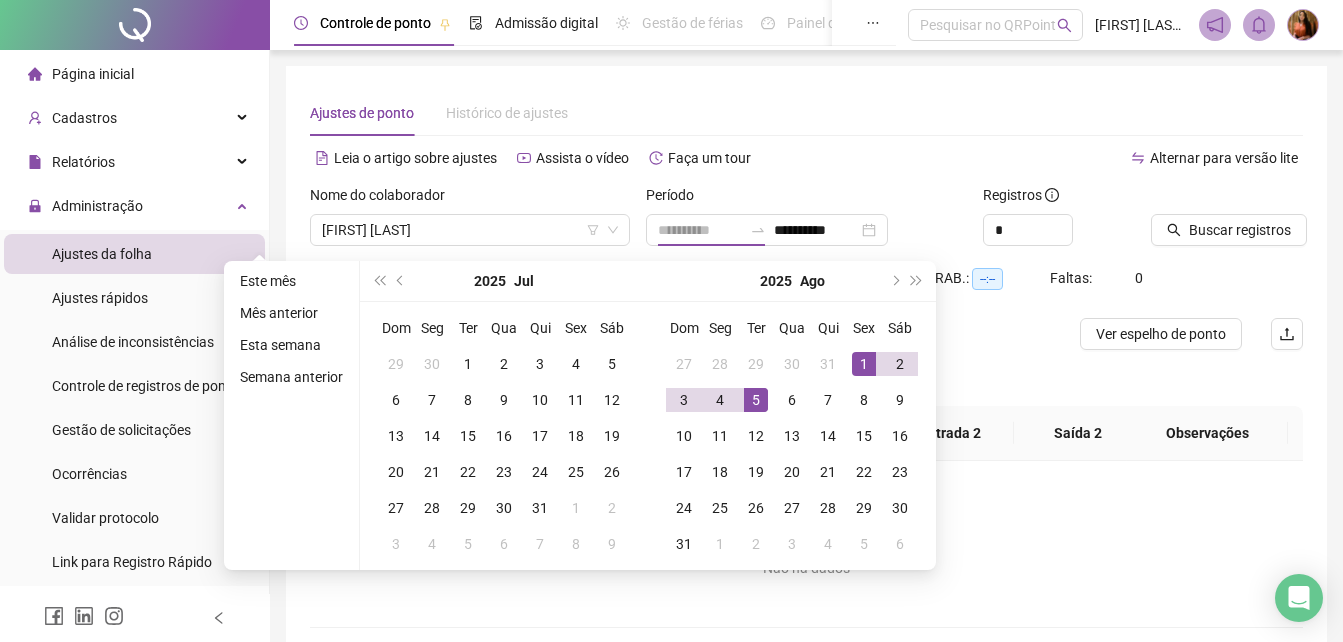 click on "5" at bounding box center [756, 400] 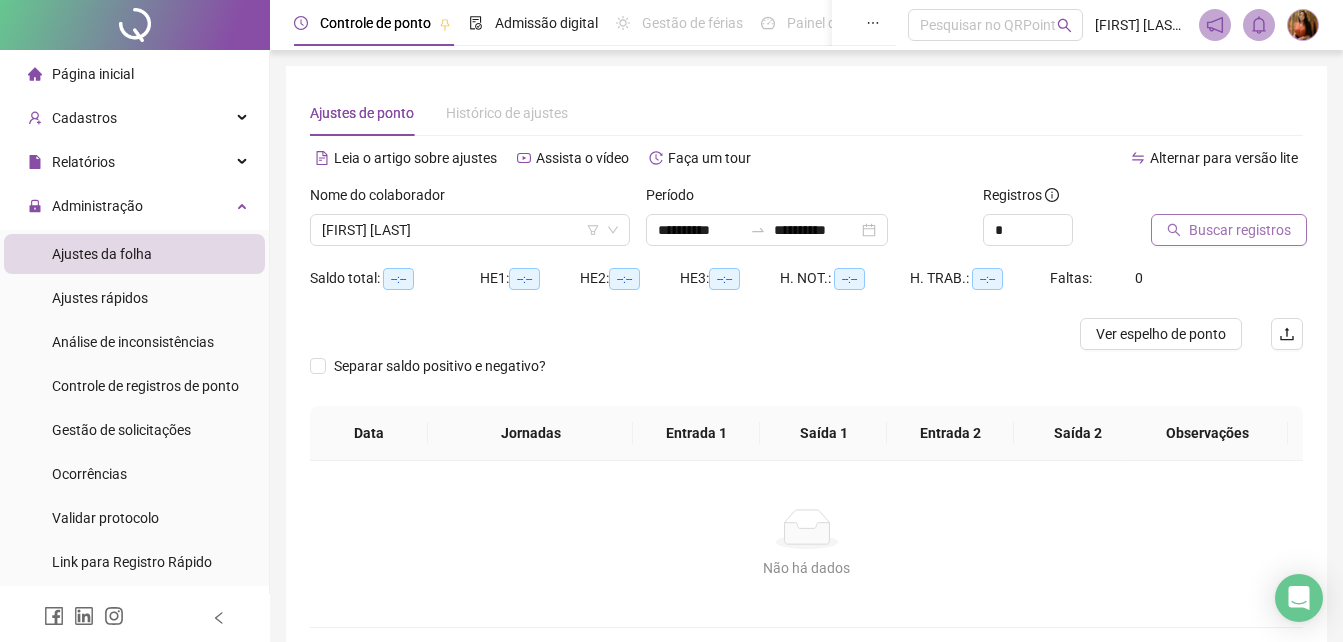 click on "Buscar registros" at bounding box center (1229, 230) 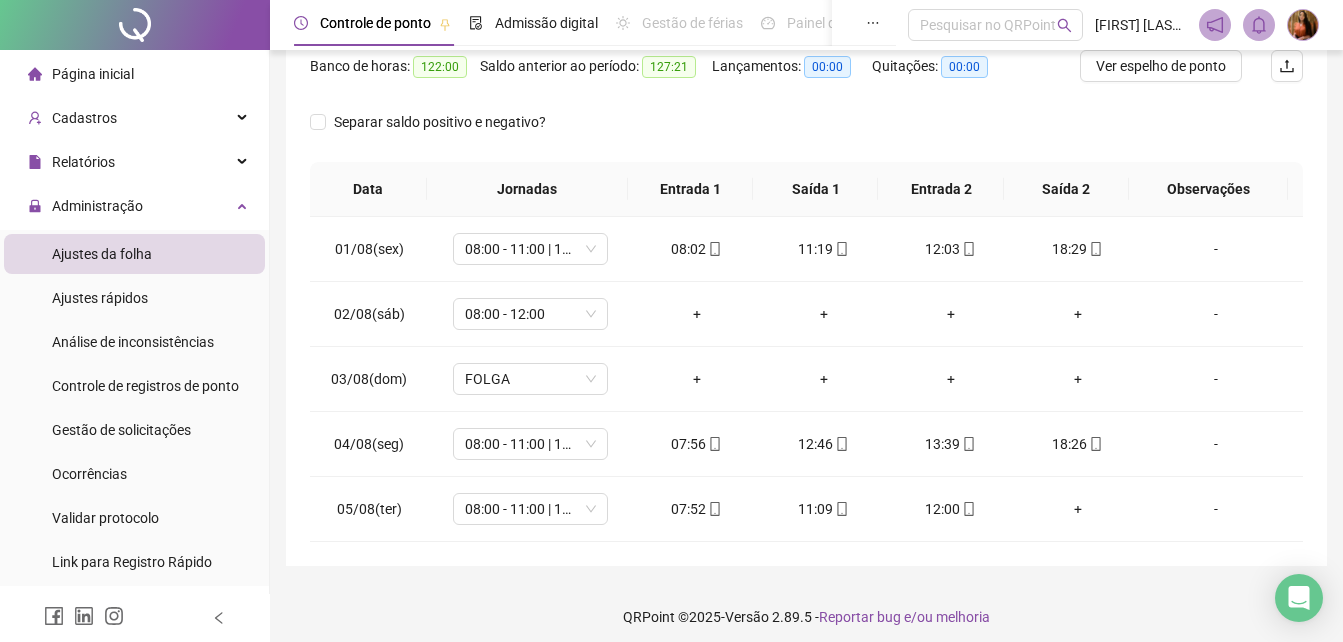scroll, scrollTop: 278, scrollLeft: 0, axis: vertical 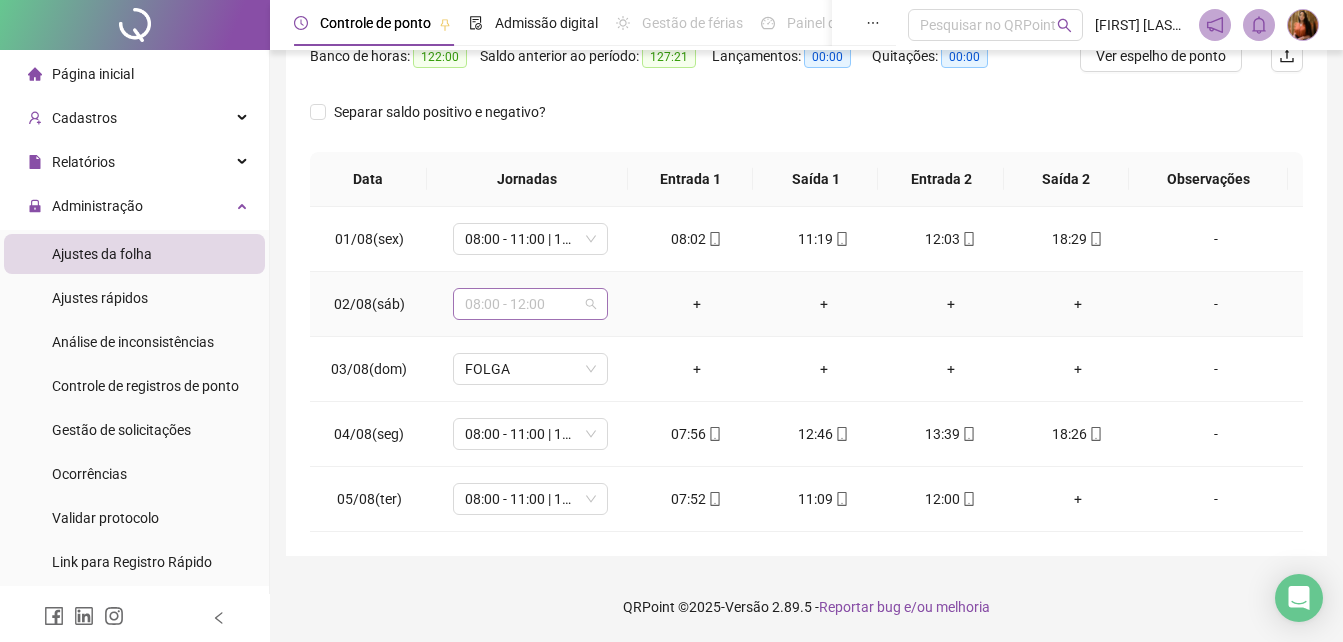 click on "08:00 - 12:00" at bounding box center [530, 304] 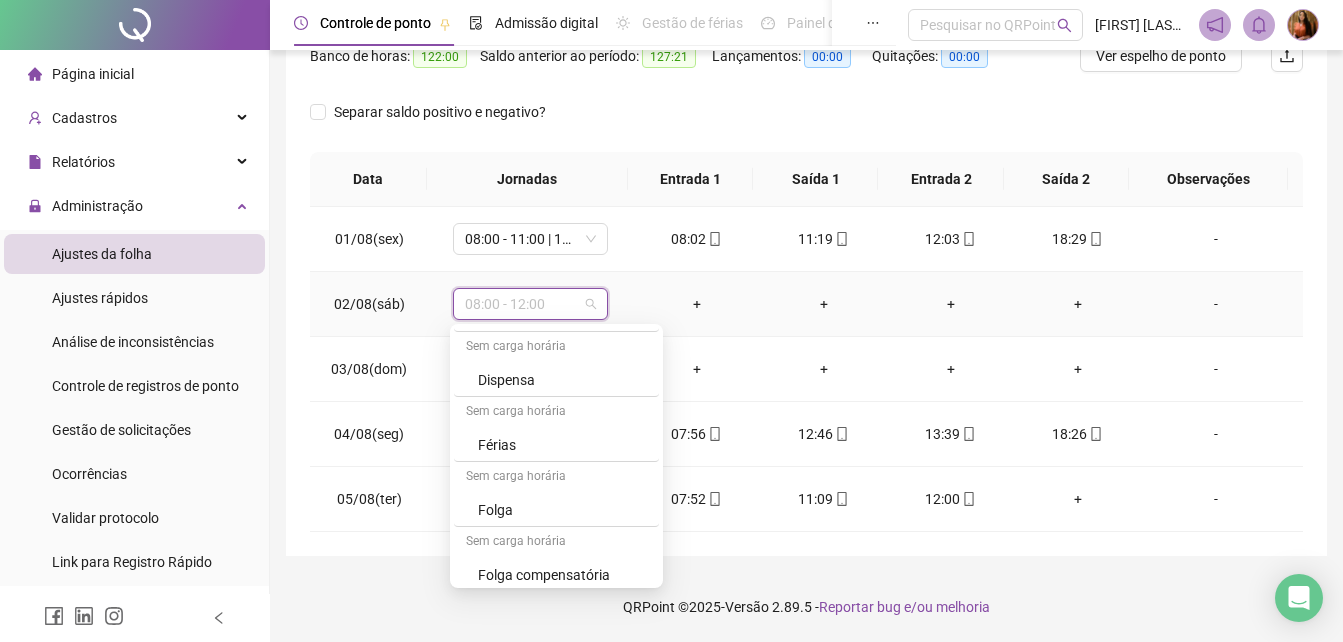 scroll, scrollTop: 1394, scrollLeft: 0, axis: vertical 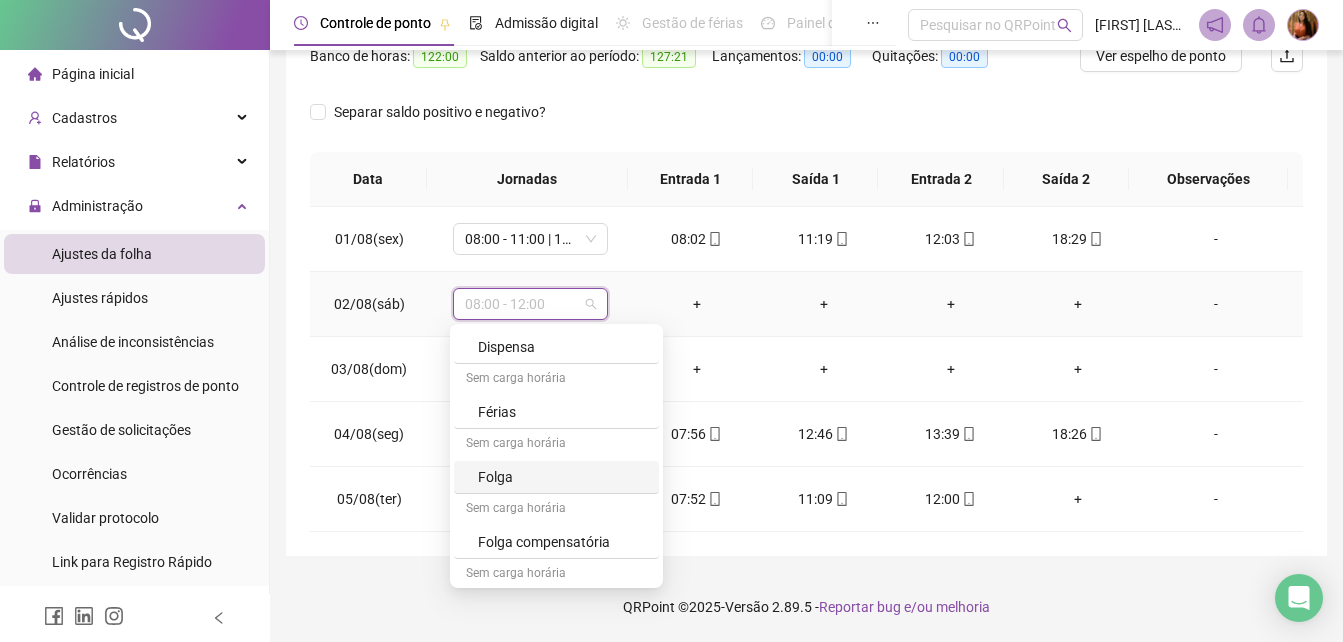 click on "Folga" at bounding box center (562, 477) 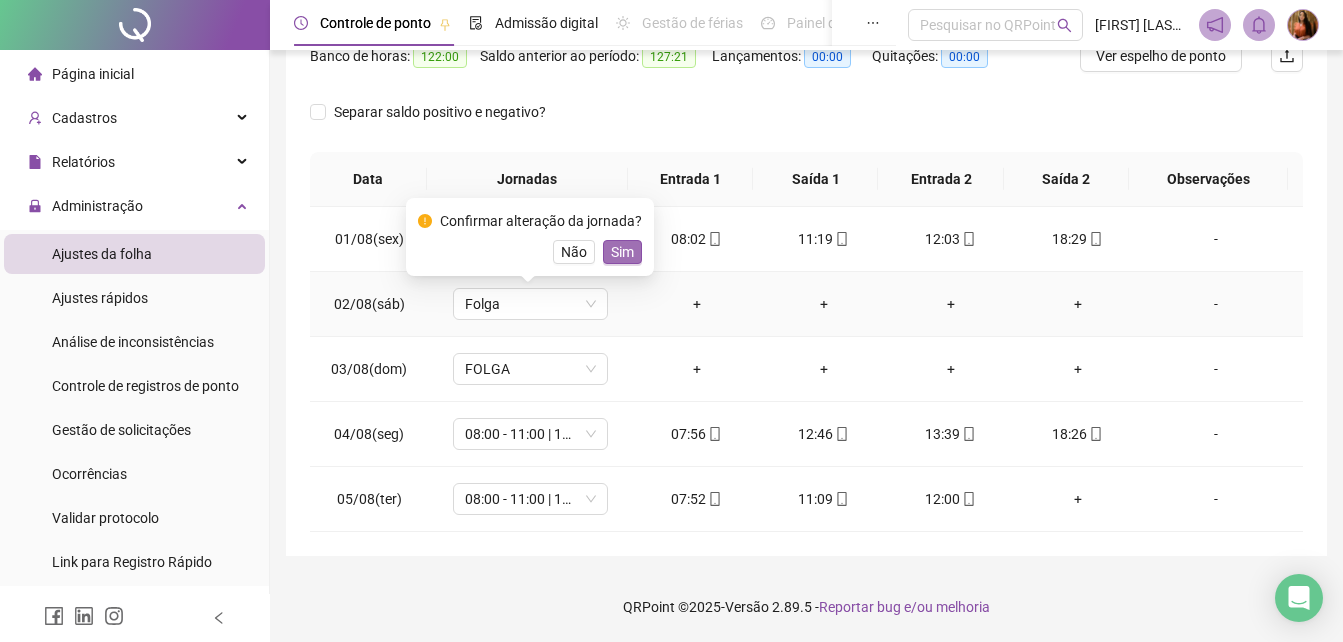 click on "Sim" at bounding box center (622, 252) 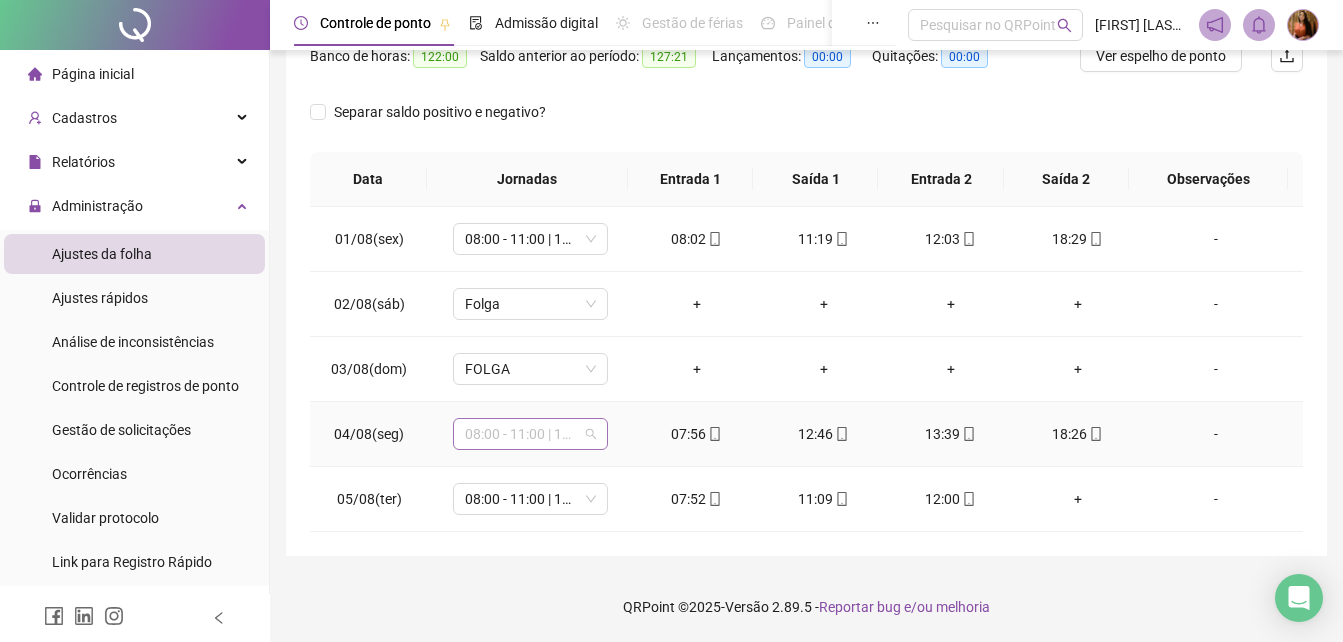 click on "08:00 - 11:00 | 13:00 - 18:00" at bounding box center [530, 434] 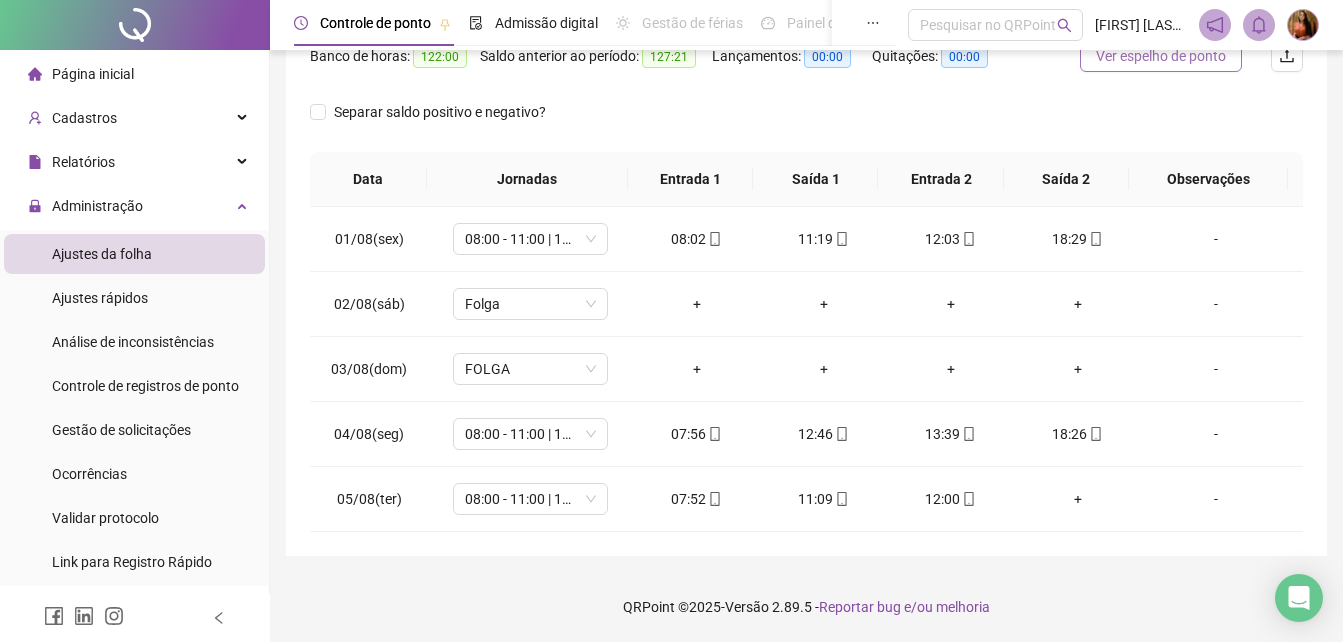 click on "Ver espelho de ponto" at bounding box center (1161, 56) 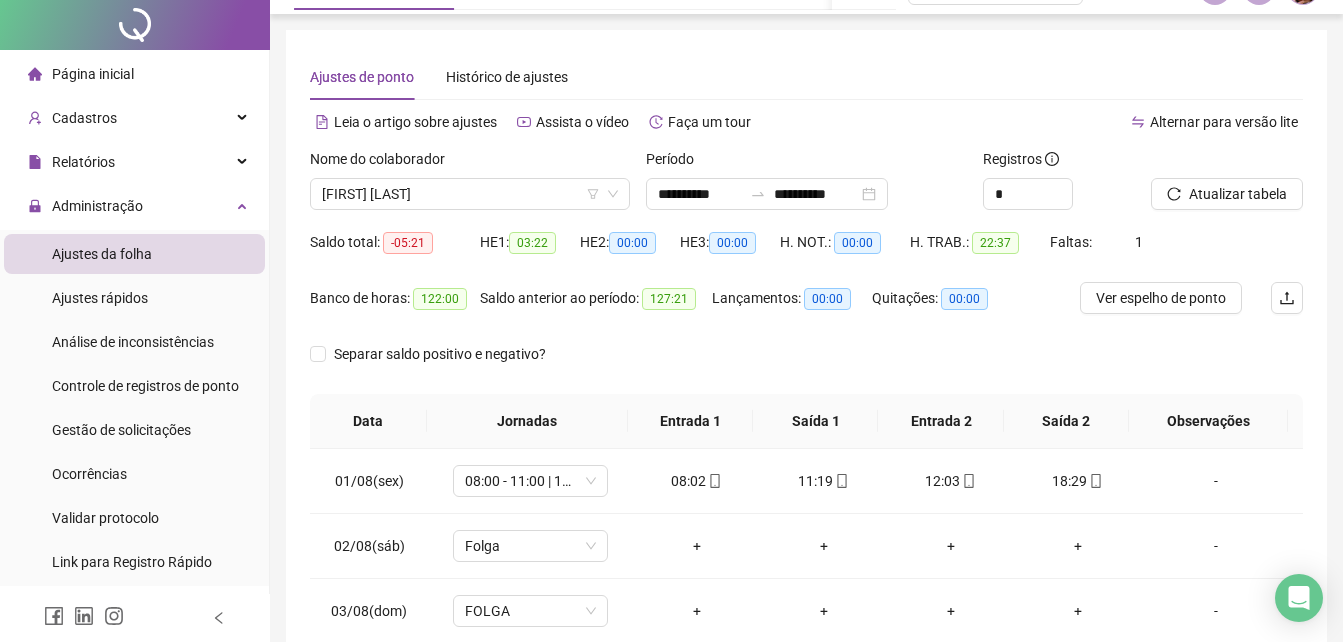 scroll, scrollTop: 0, scrollLeft: 0, axis: both 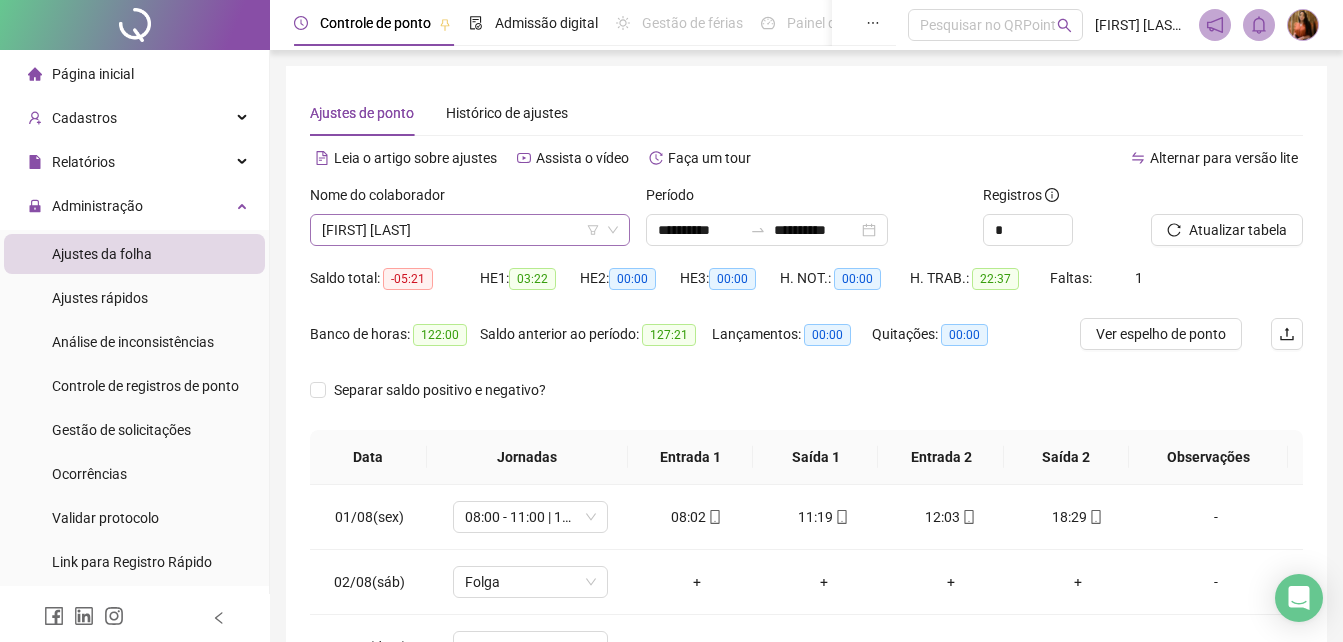 click on "MATHEUS TAVARES SILVA" at bounding box center (470, 230) 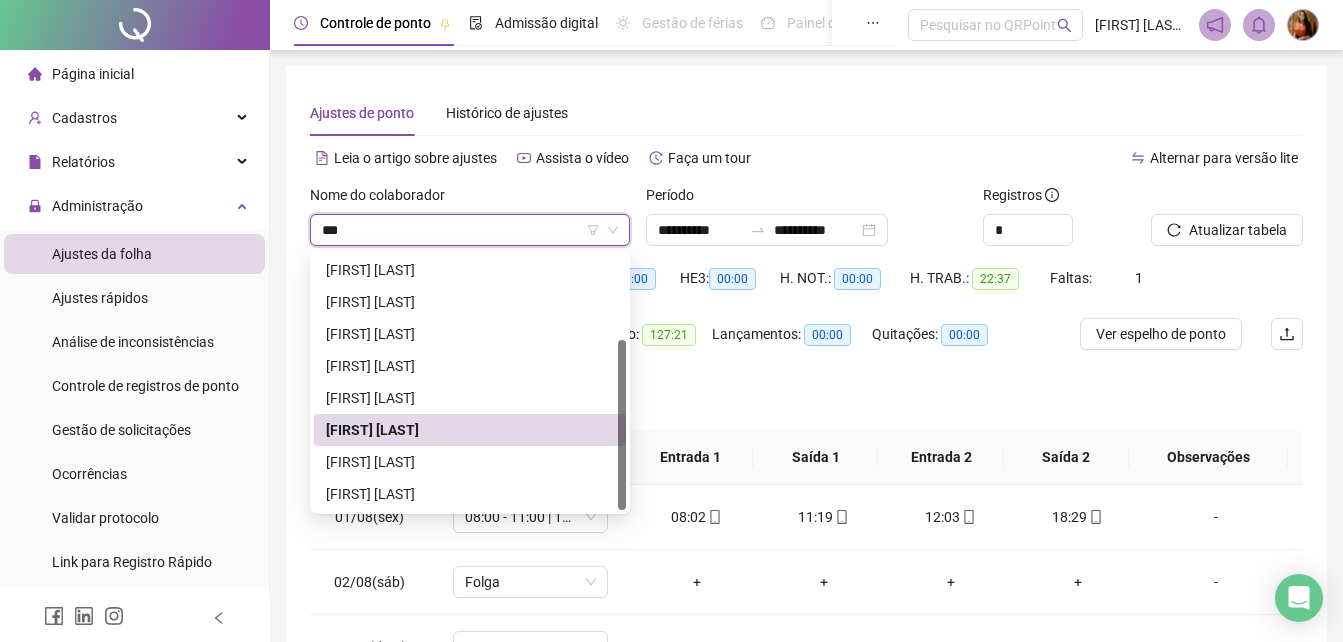 scroll, scrollTop: 0, scrollLeft: 0, axis: both 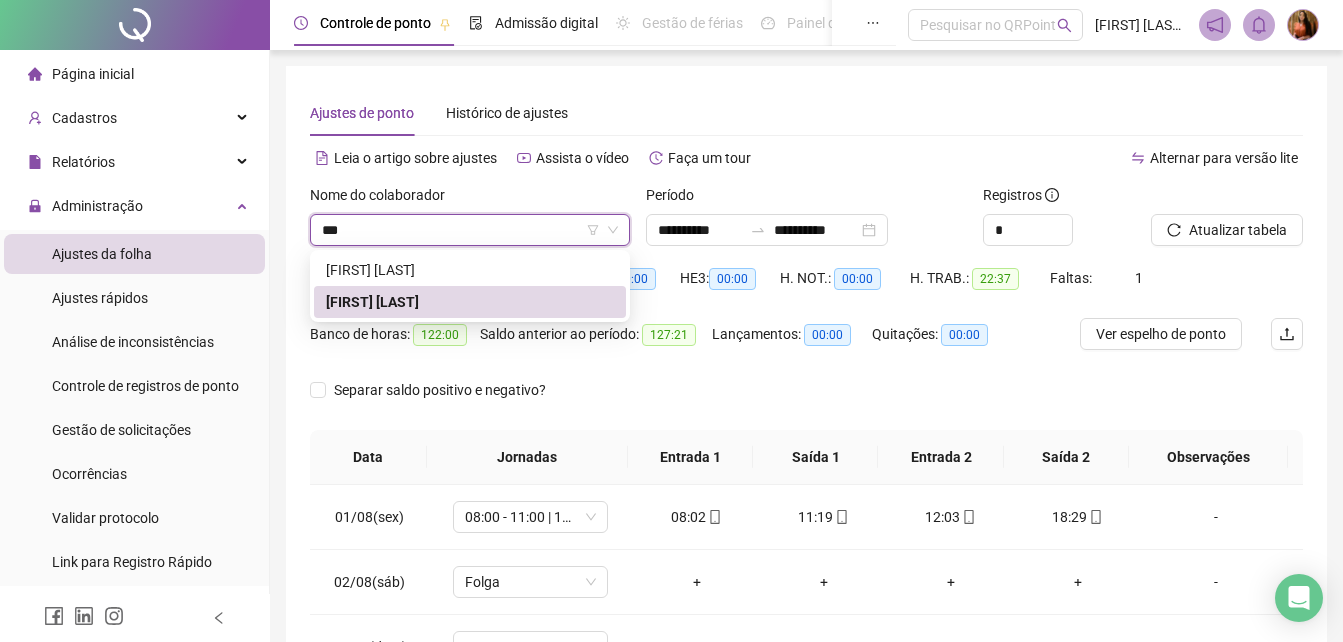 type on "****" 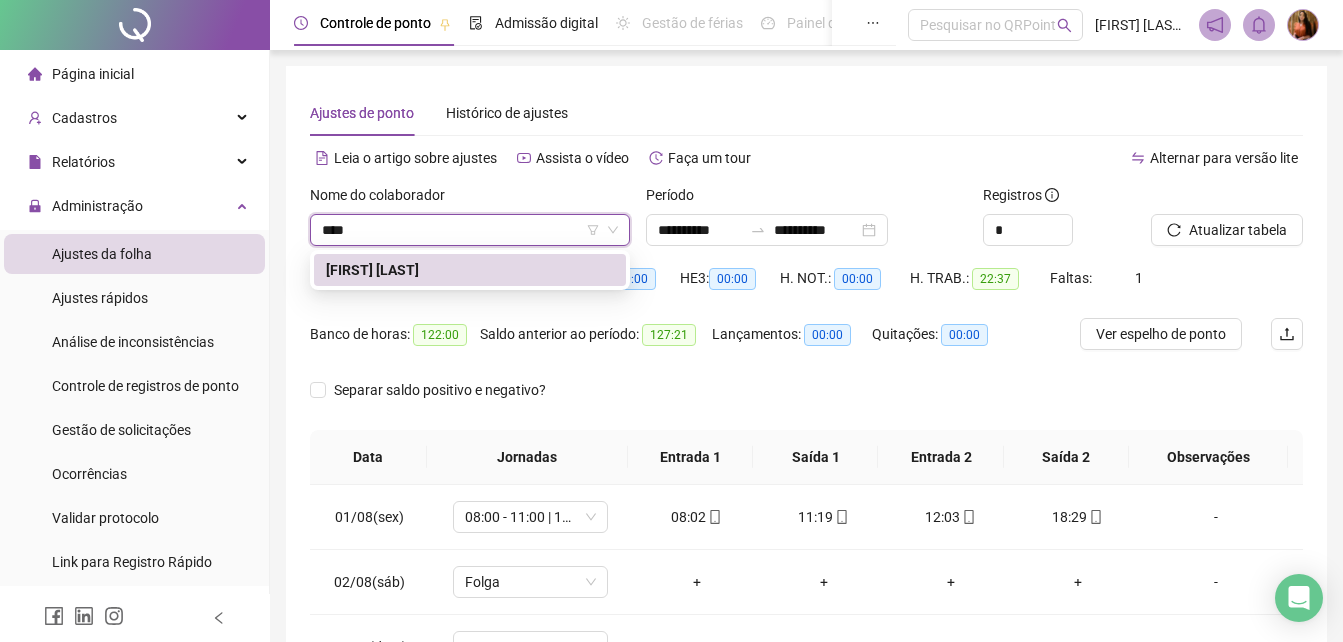 click on "MATHEUS TAVARES SILVA" at bounding box center (470, 270) 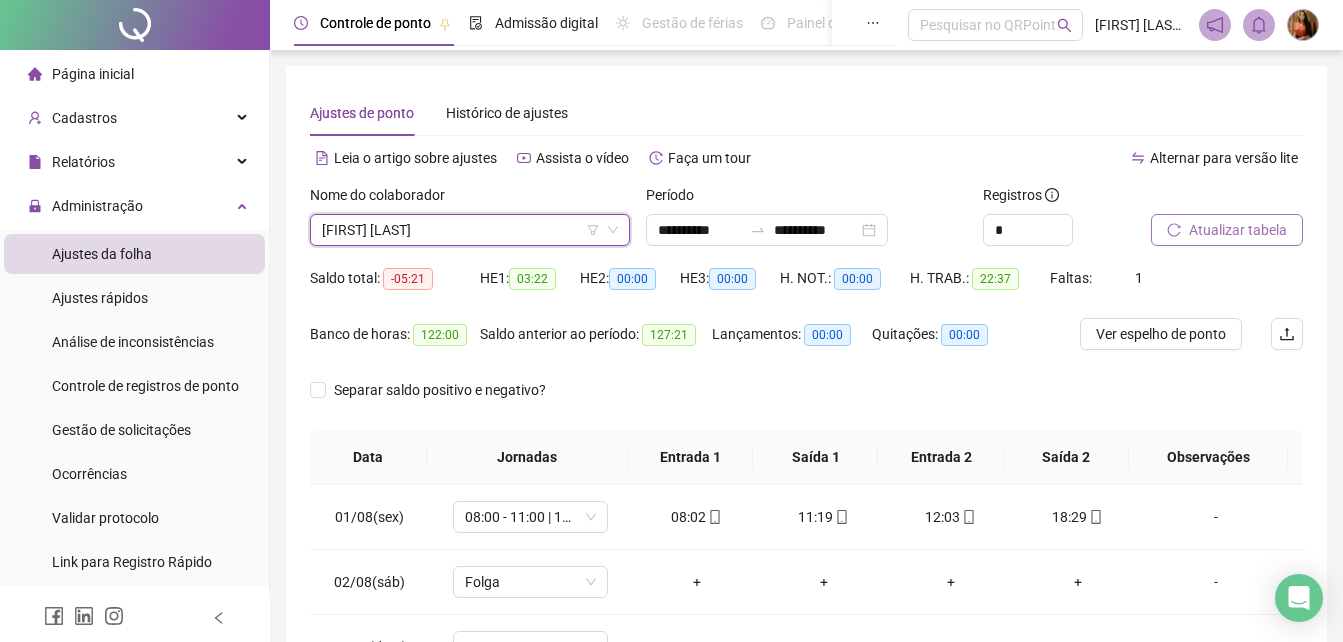 click on "Atualizar tabela" at bounding box center [1227, 230] 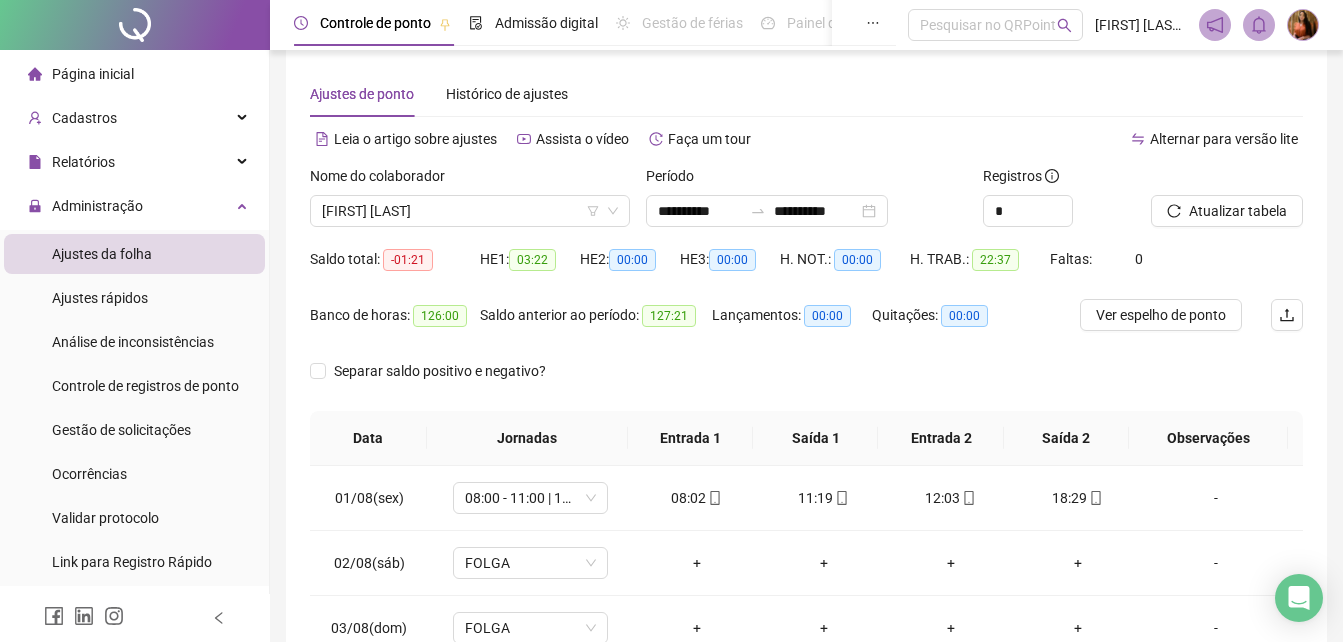 scroll, scrollTop: 0, scrollLeft: 0, axis: both 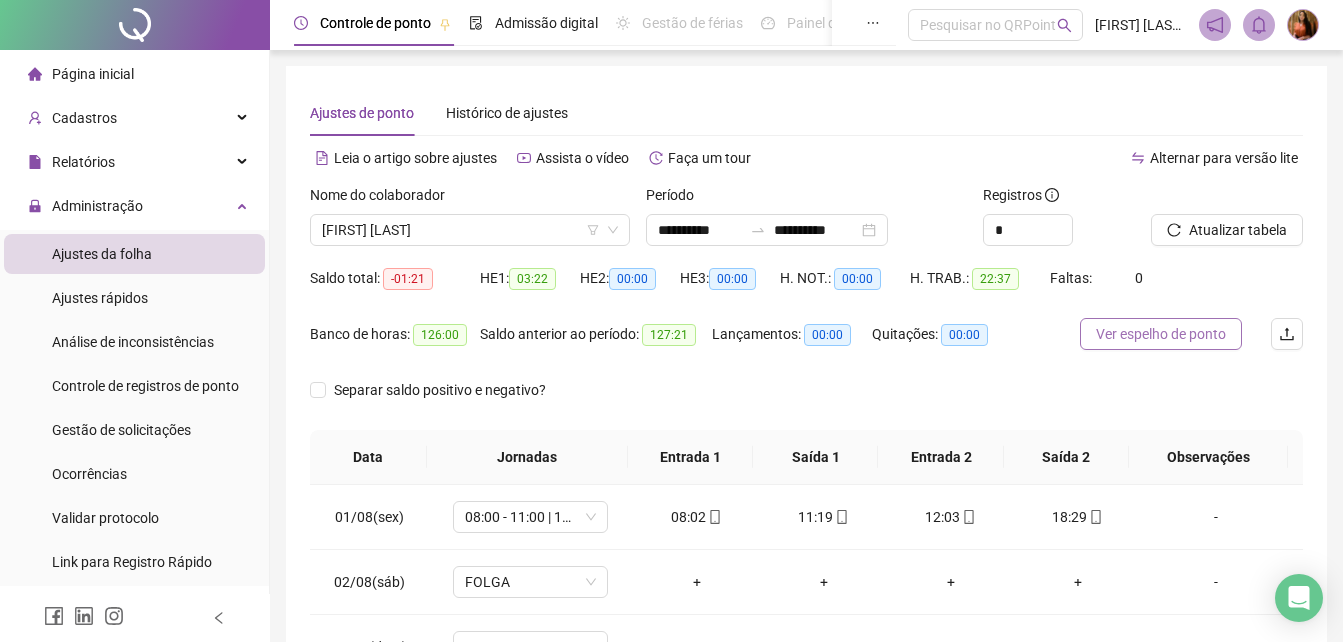 click on "Ver espelho de ponto" at bounding box center (1161, 334) 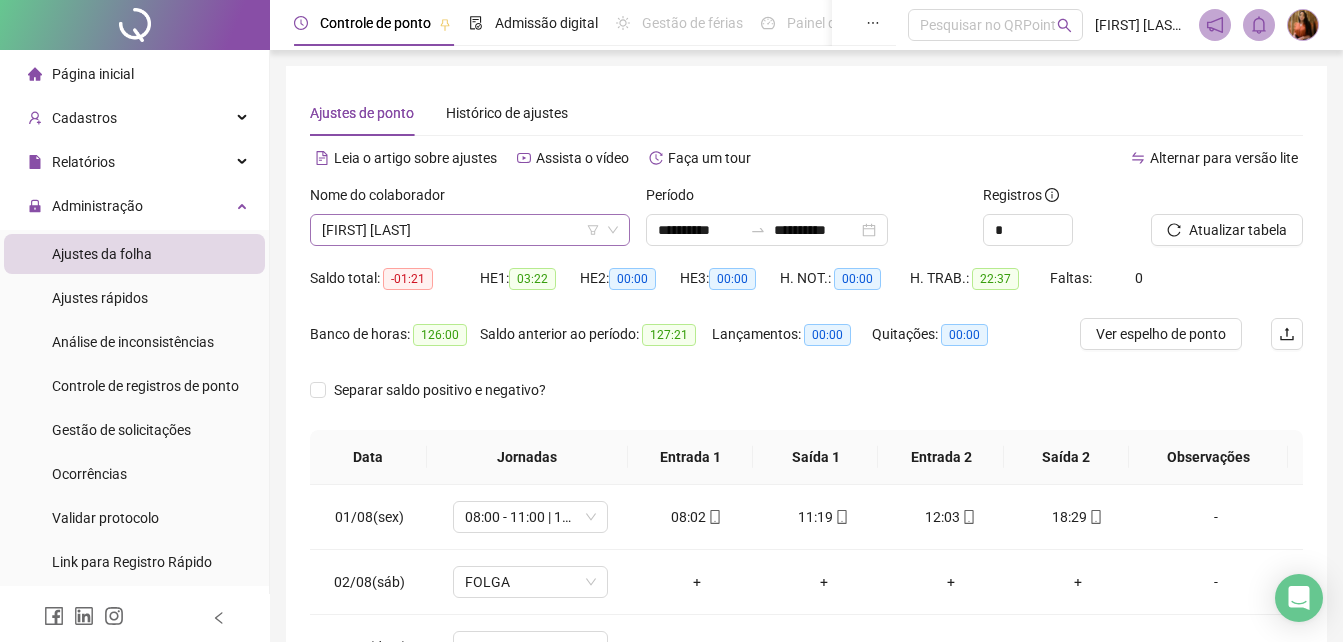 click on "MATHEUS TAVARES SILVA" at bounding box center (470, 230) 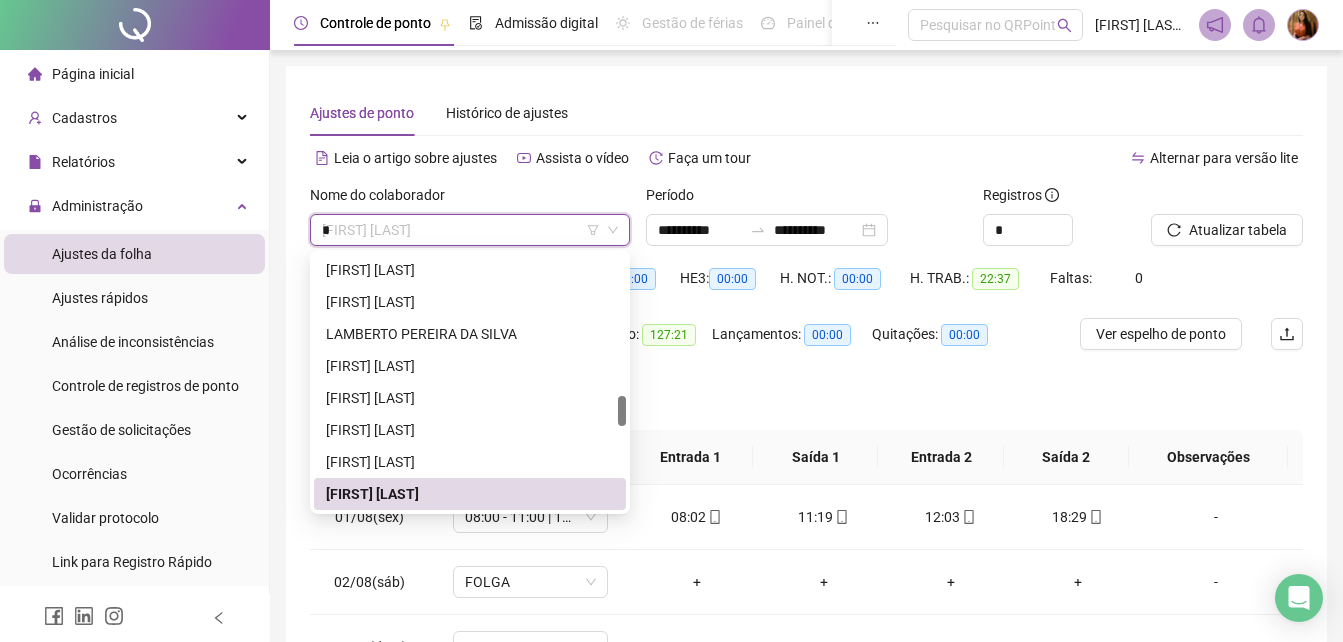 scroll, scrollTop: 864, scrollLeft: 0, axis: vertical 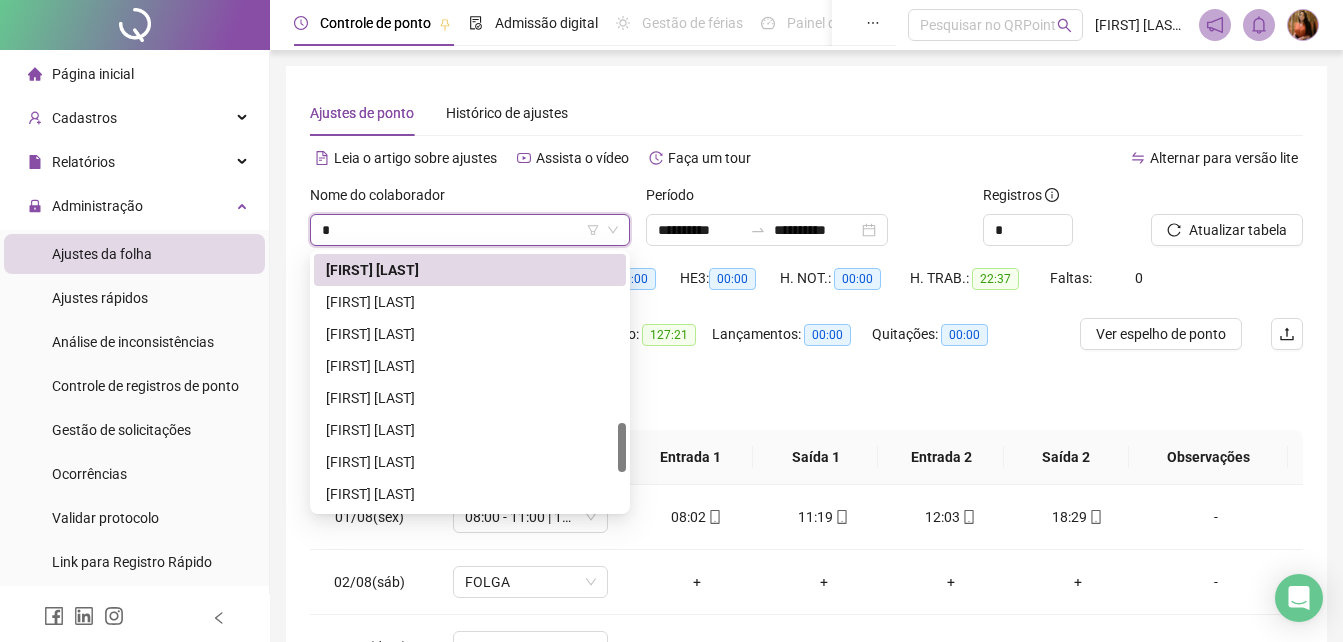 type on "**" 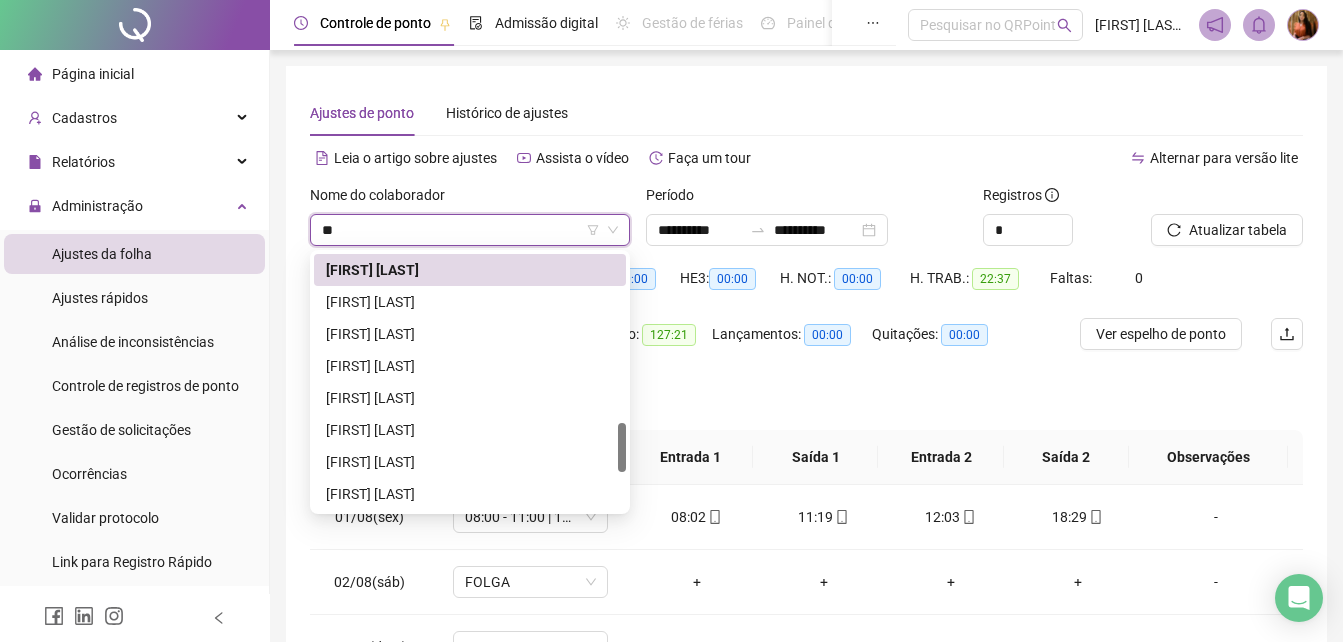 scroll, scrollTop: 0, scrollLeft: 0, axis: both 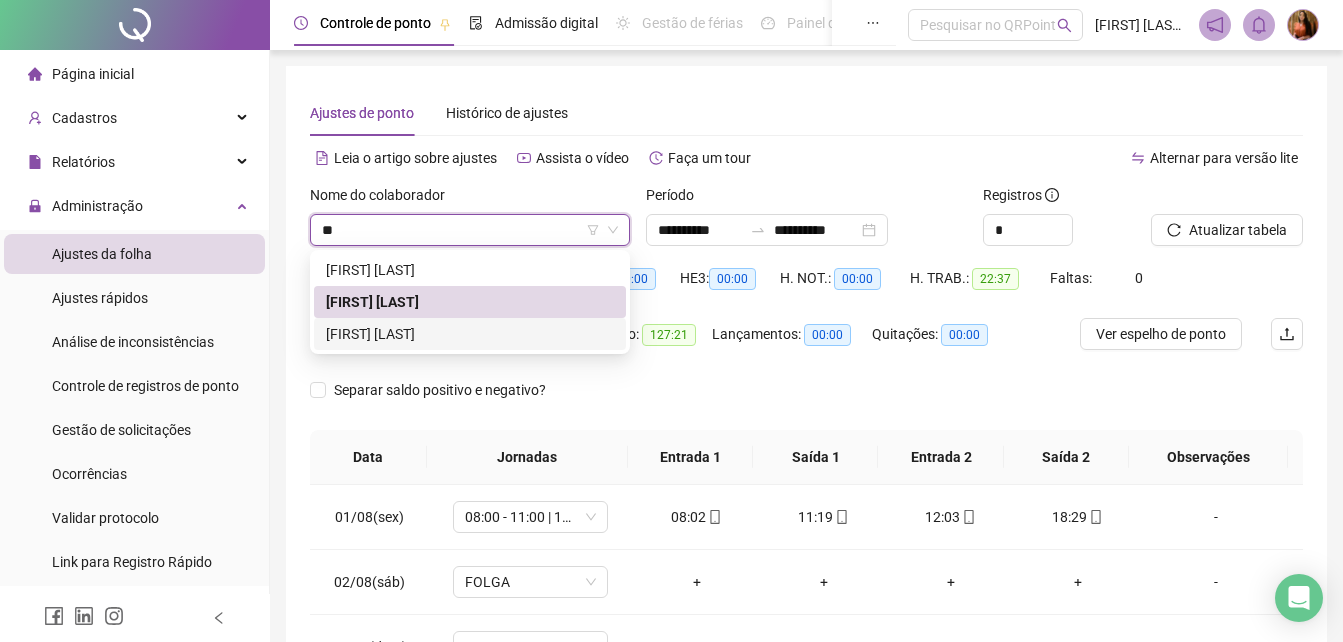 click on "THAIS SANTANA DA SILVA DIAS DE SOUZA" at bounding box center [470, 334] 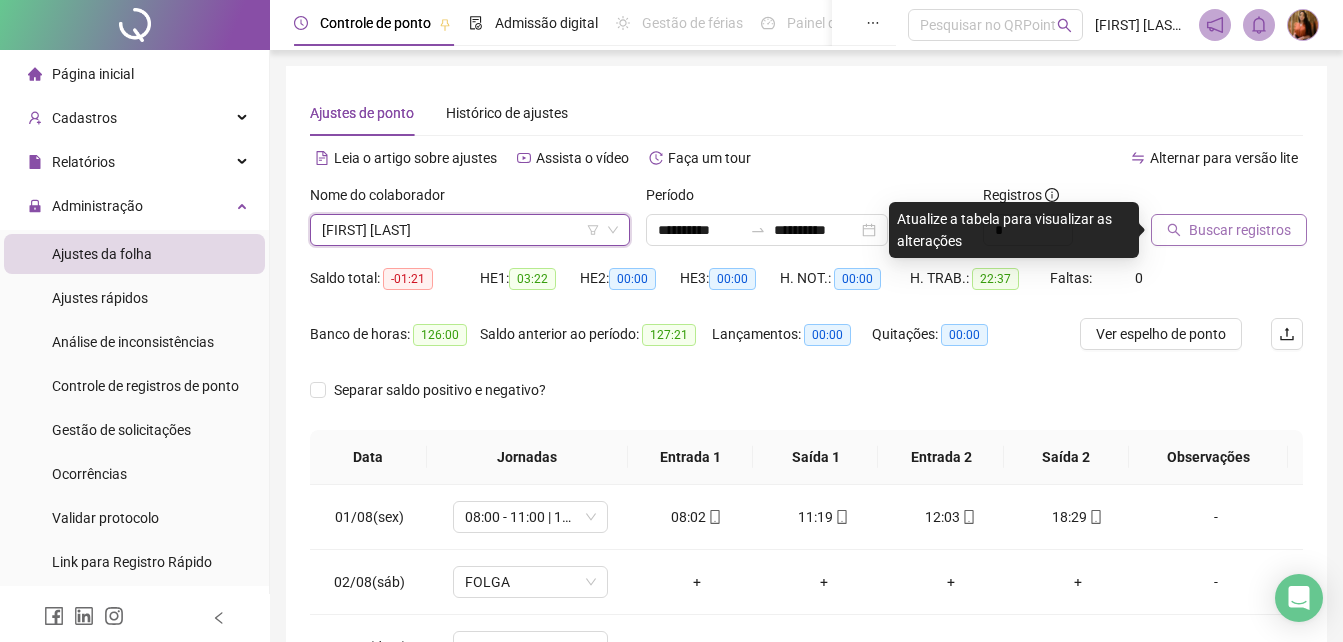 click on "Buscar registros" at bounding box center [1240, 230] 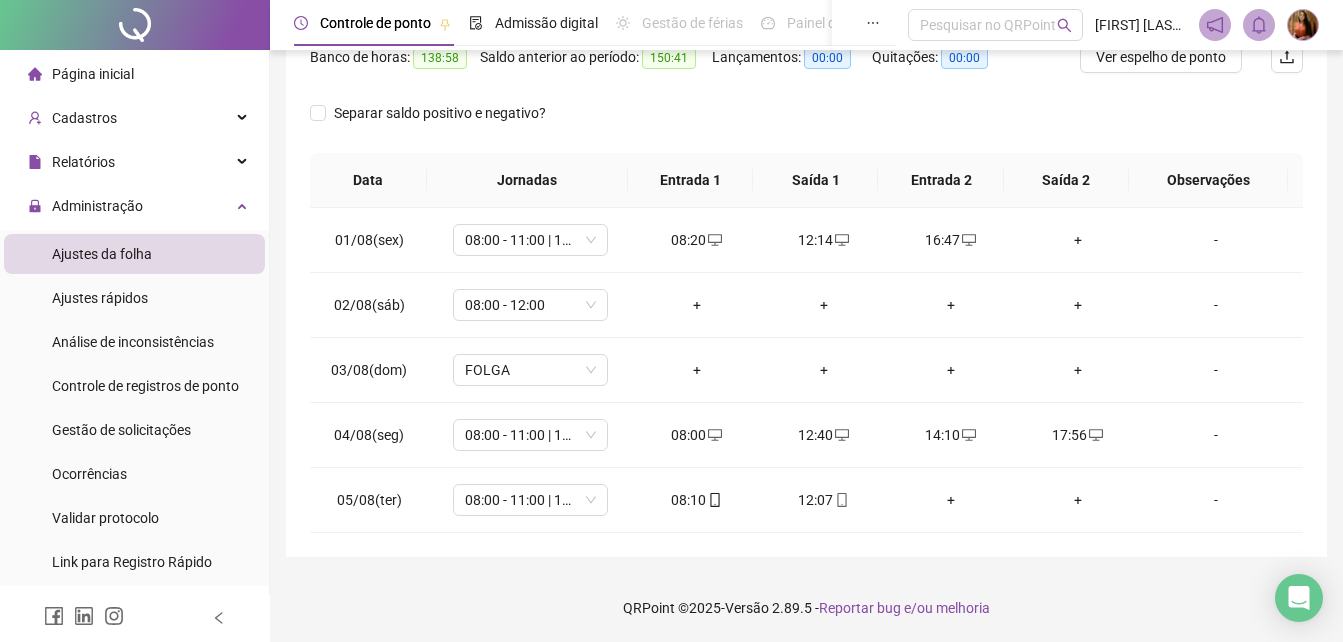 scroll, scrollTop: 278, scrollLeft: 0, axis: vertical 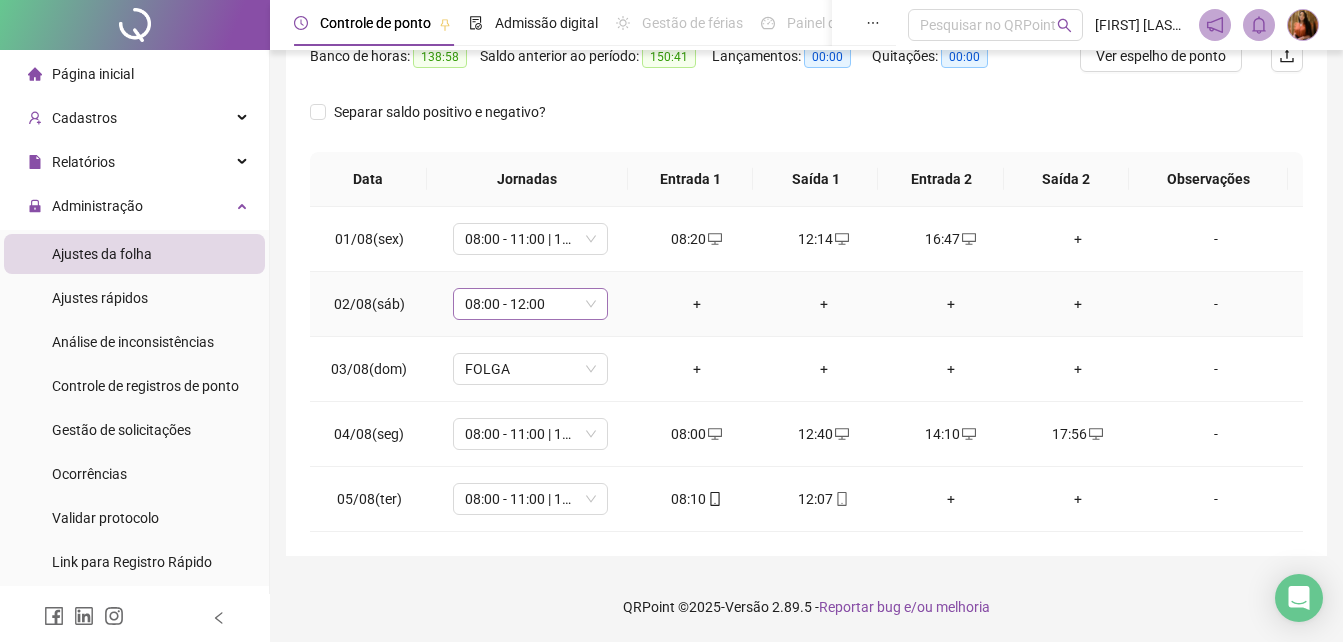 click on "08:00 - 12:00" at bounding box center (530, 304) 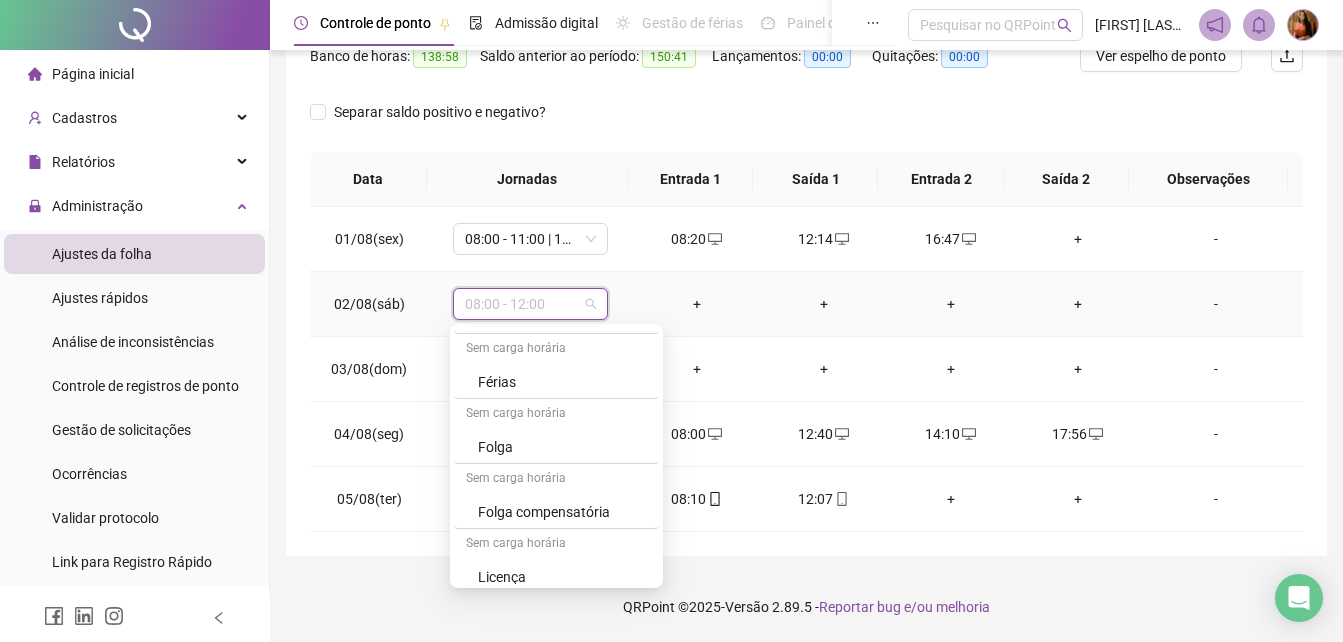 scroll, scrollTop: 1434, scrollLeft: 0, axis: vertical 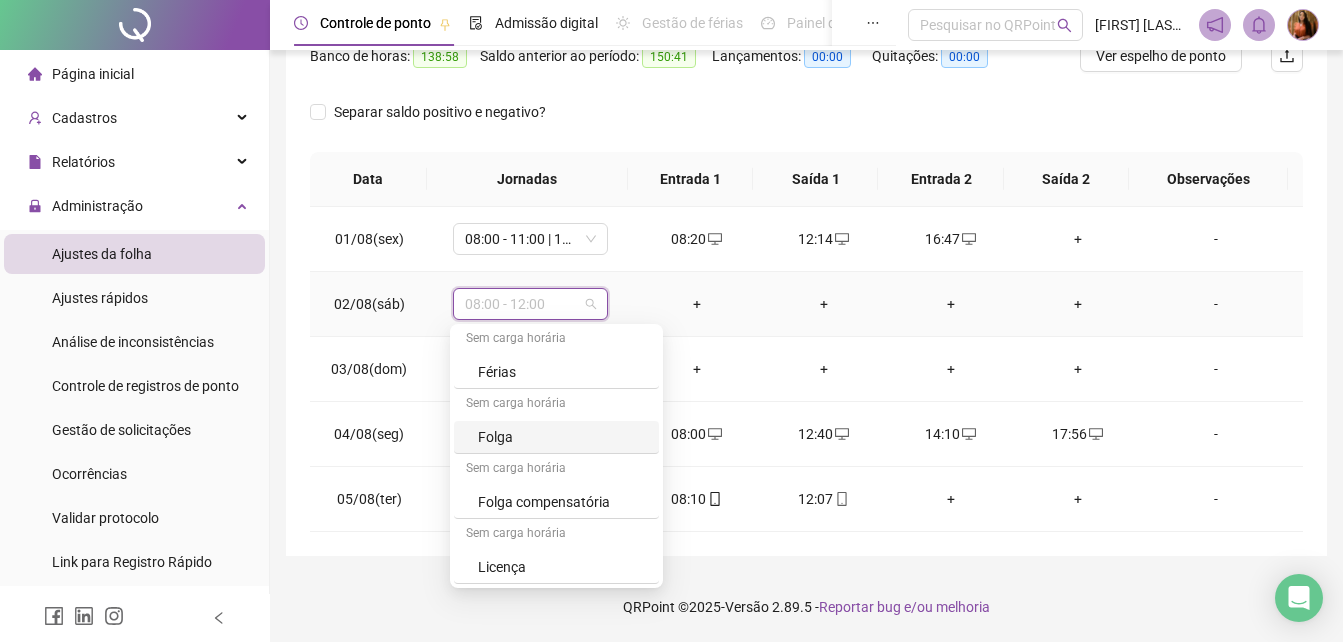 click on "Folga" at bounding box center [562, 437] 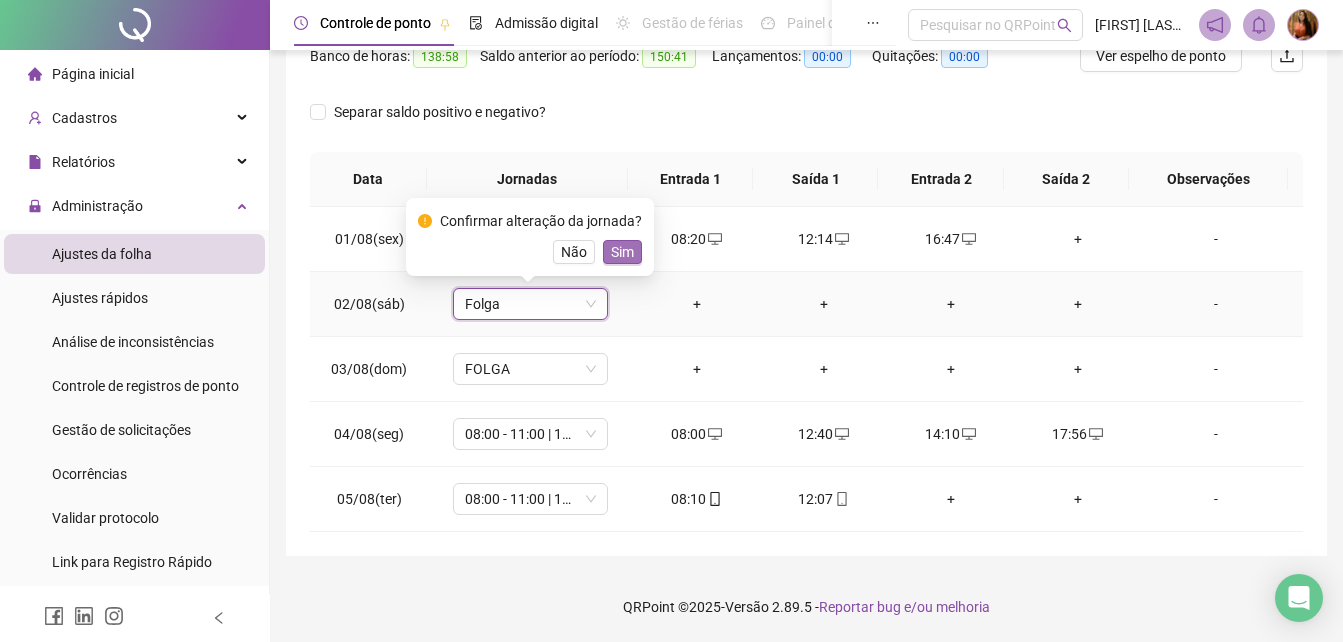 click on "Sim" at bounding box center (622, 252) 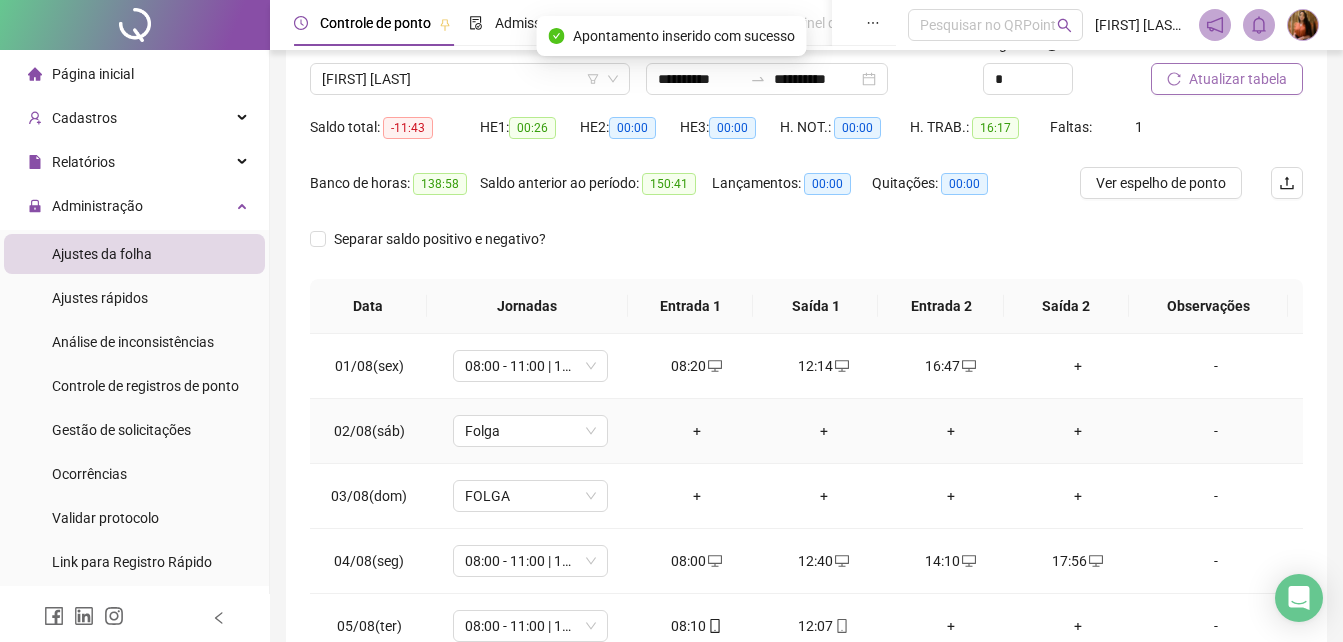 scroll, scrollTop: 0, scrollLeft: 0, axis: both 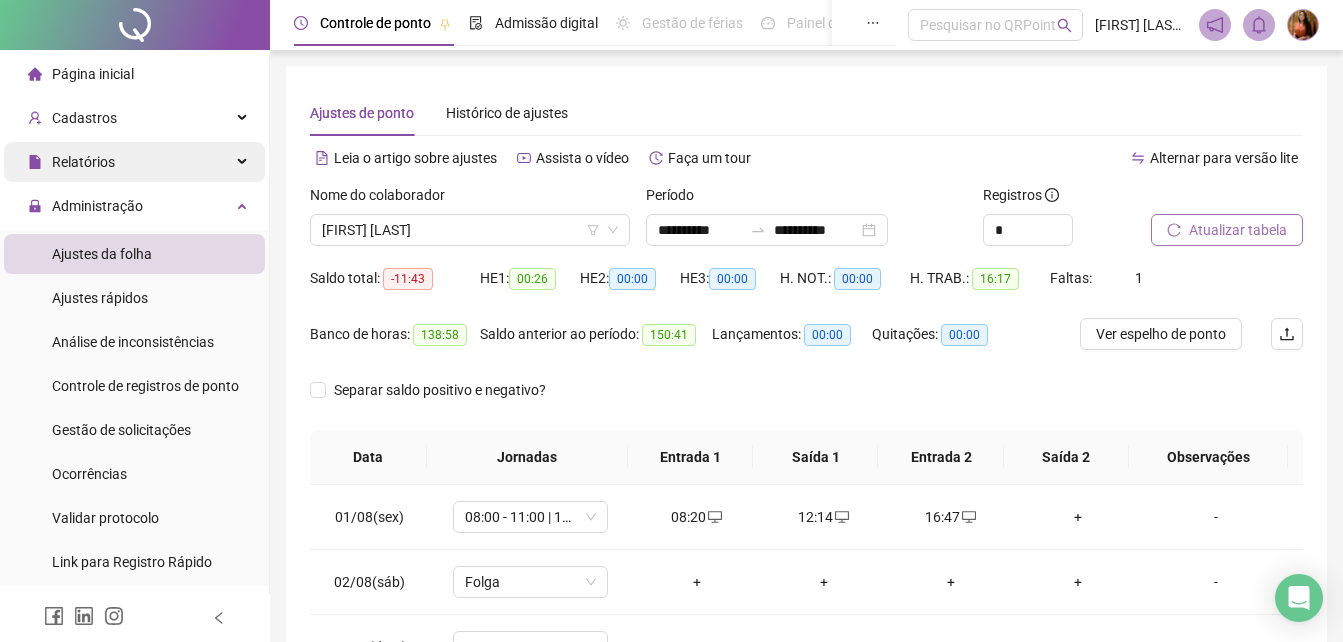 click on "Relatórios" at bounding box center (83, 162) 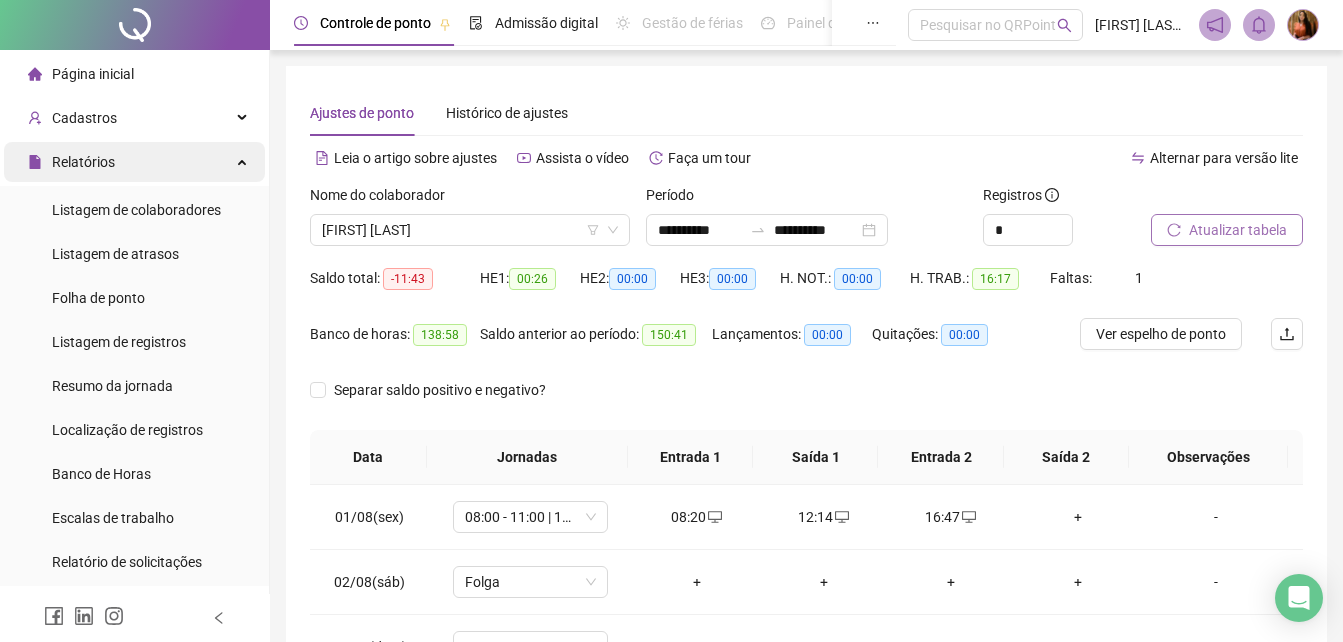 click on "Relatórios" at bounding box center (83, 162) 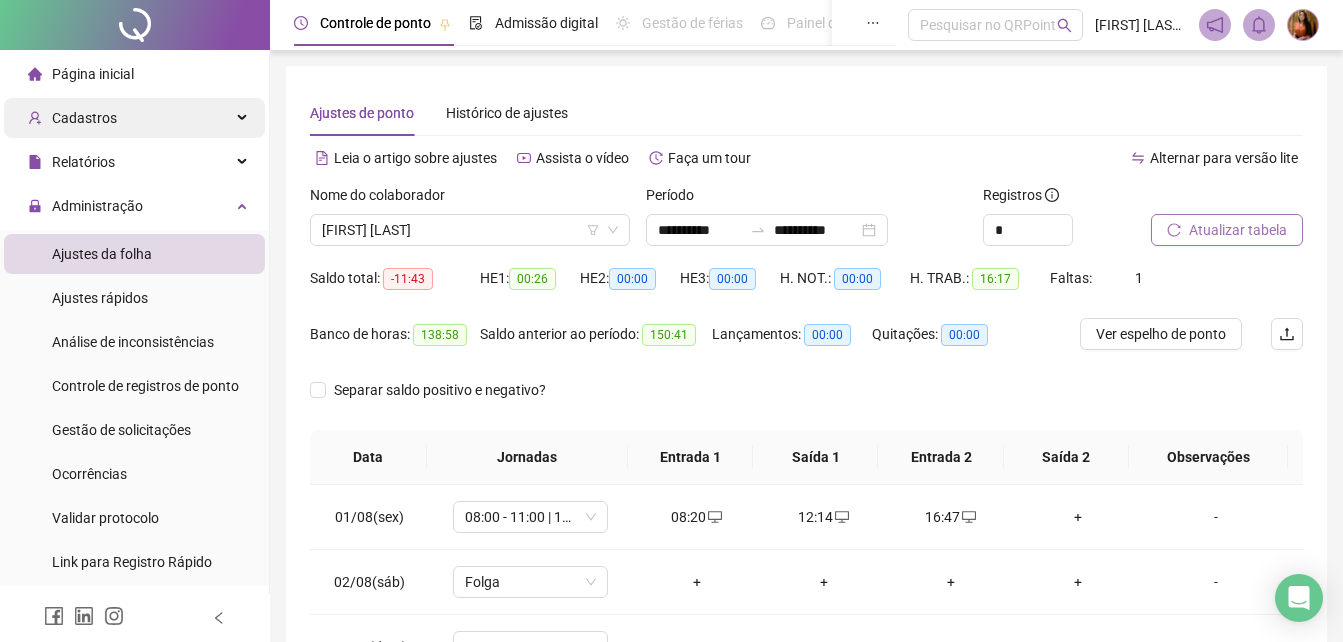 click on "Cadastros" at bounding box center (84, 118) 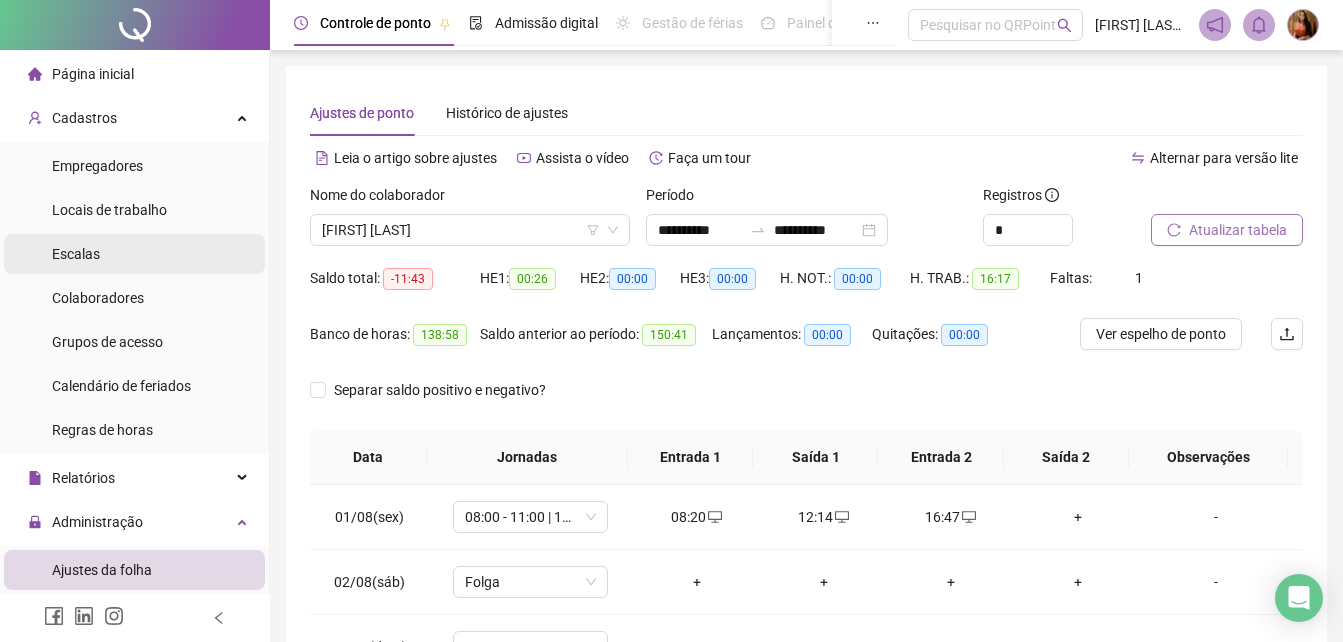 click on "Escalas" at bounding box center [134, 254] 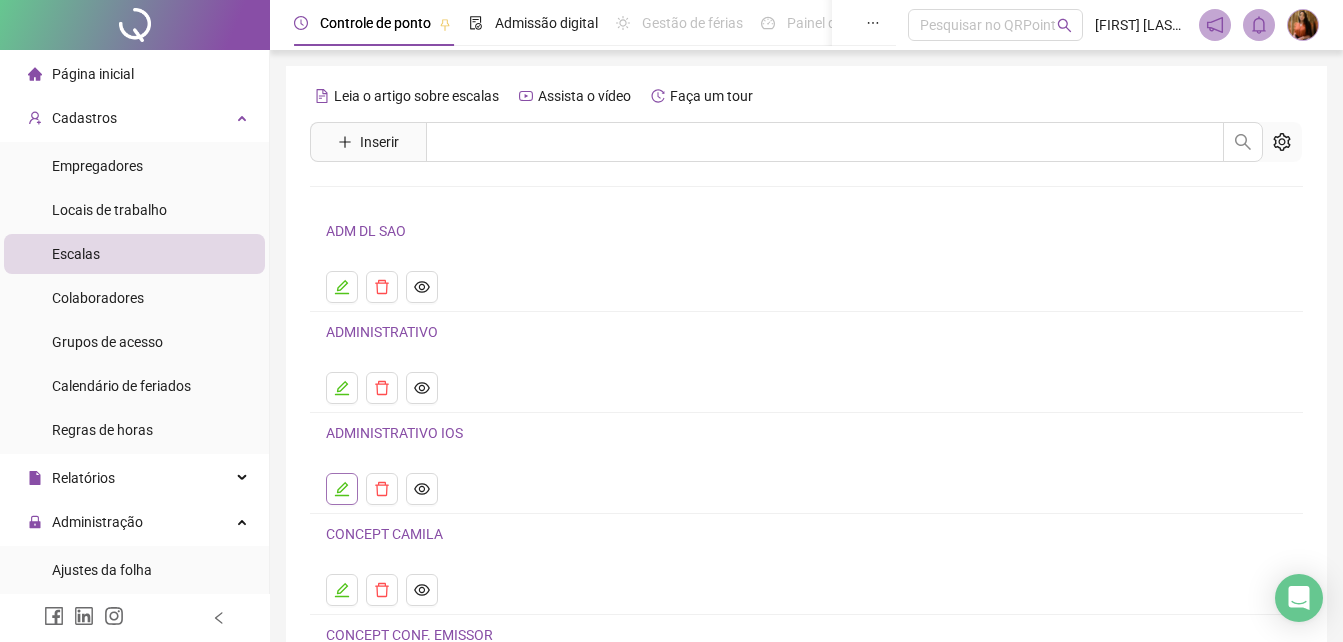 click 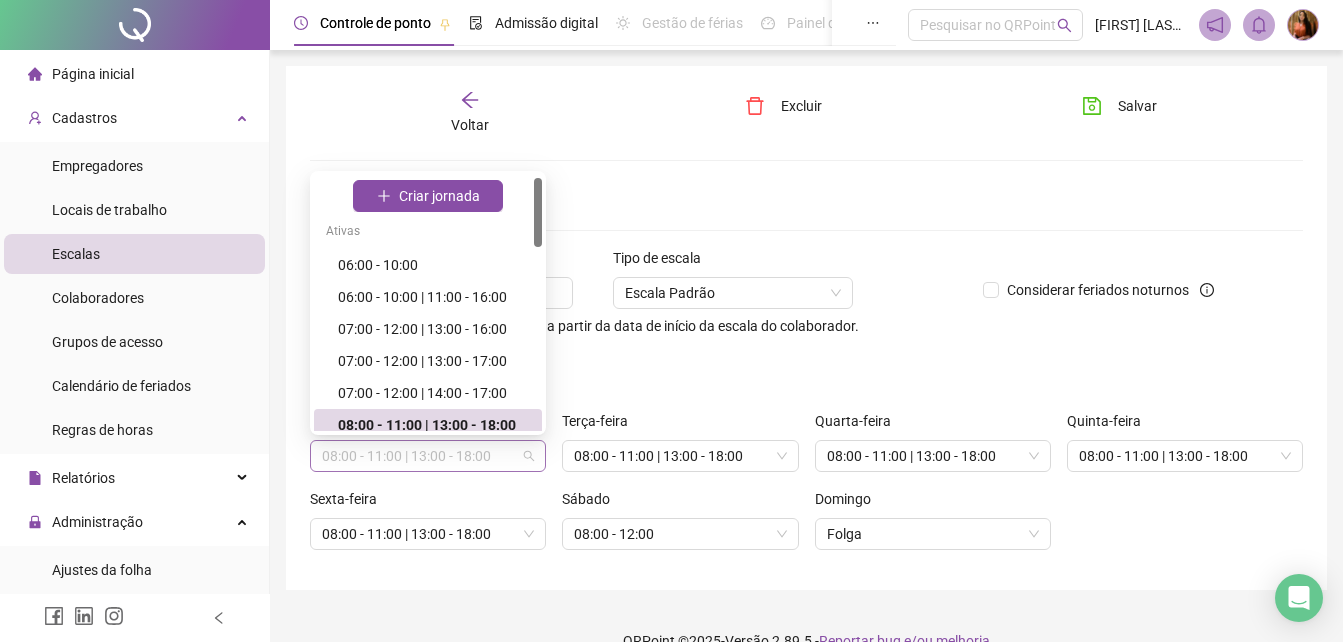 click on "08:00 - 11:00 | 13:00 - 18:00" at bounding box center [428, 456] 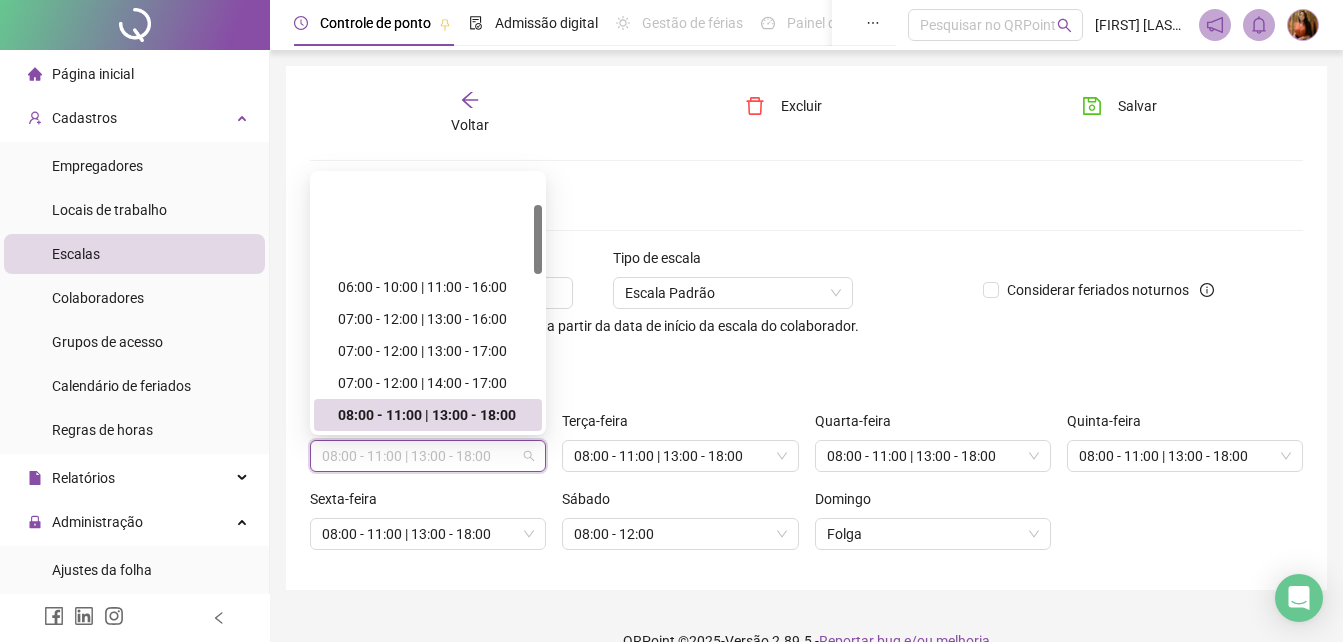 scroll, scrollTop: 110, scrollLeft: 0, axis: vertical 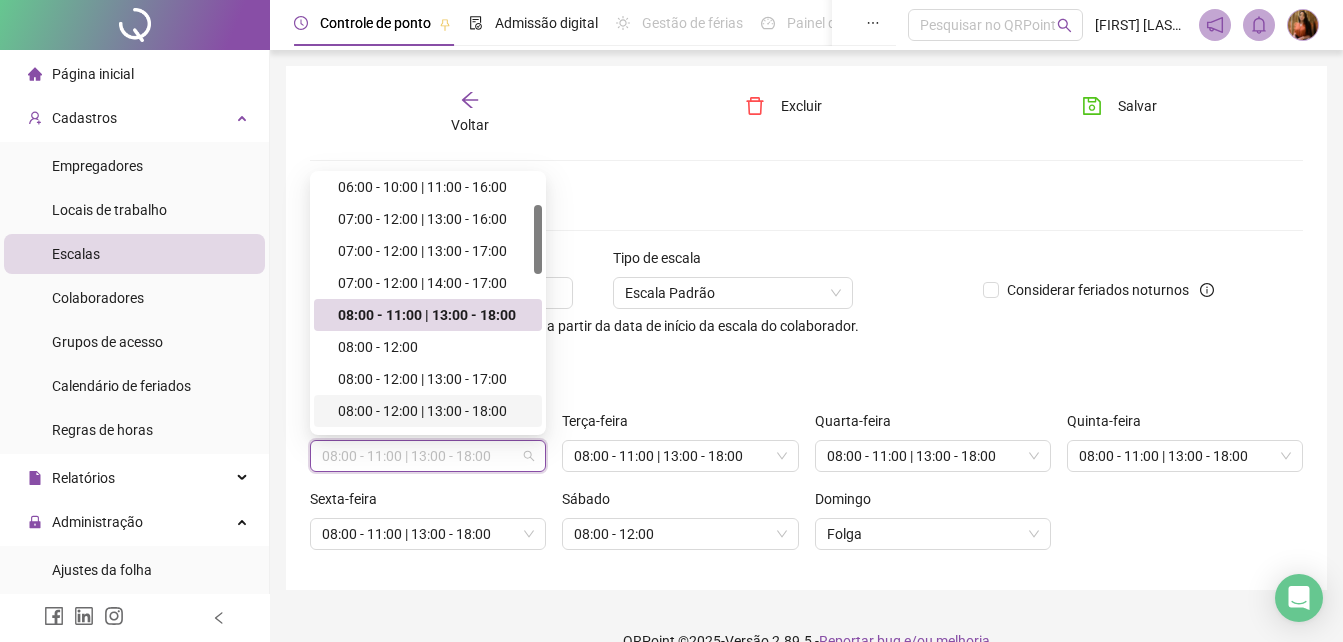 click on "08:00 - 12:00 | 13:00 - 18:00" at bounding box center [434, 411] 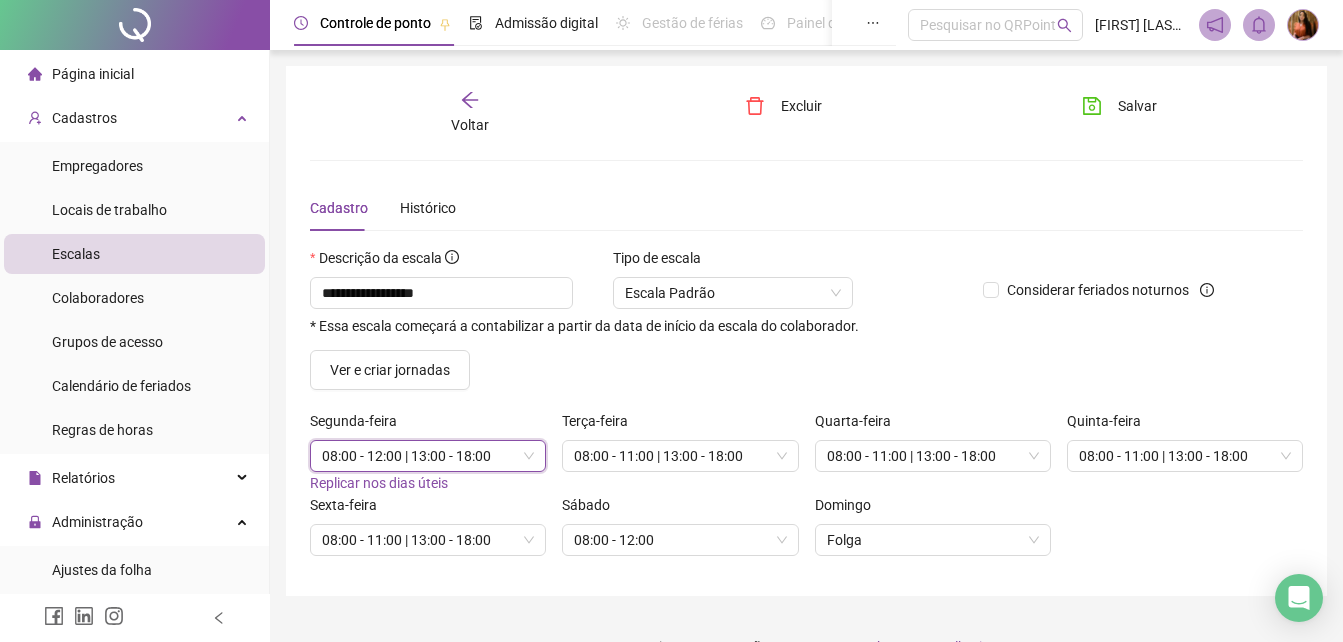 click on "Replicar nos dias úteis" at bounding box center [379, 483] 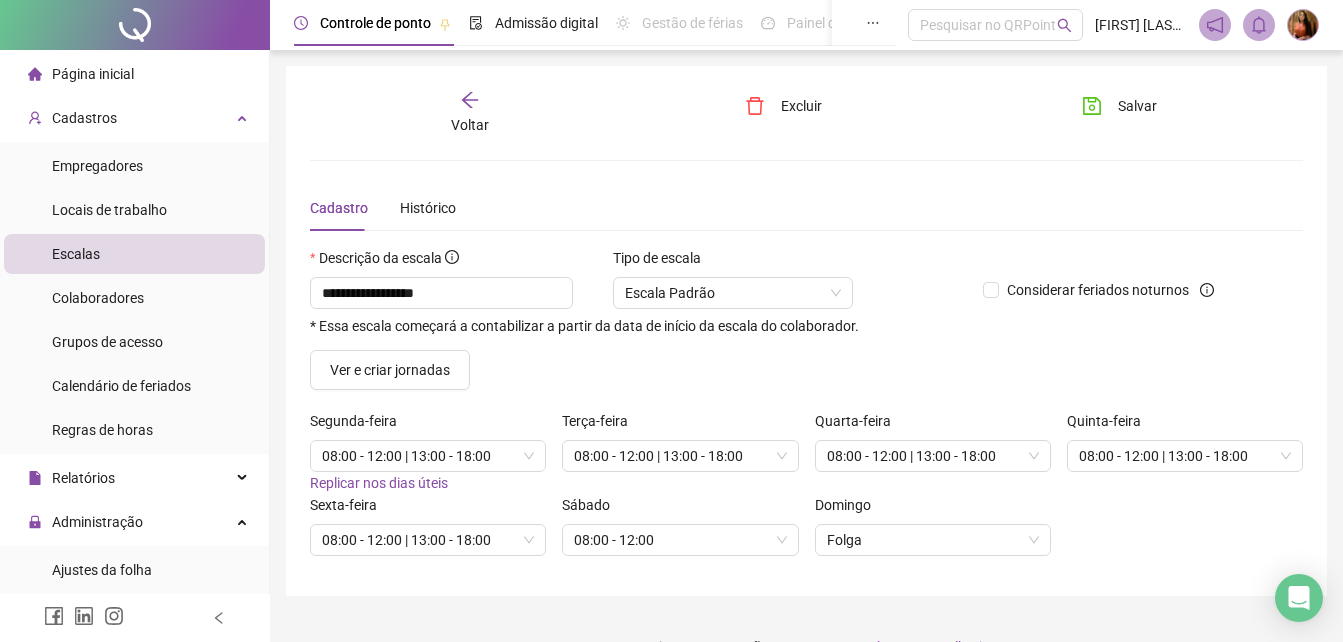 click on "Replicar nos dias úteis" at bounding box center [379, 483] 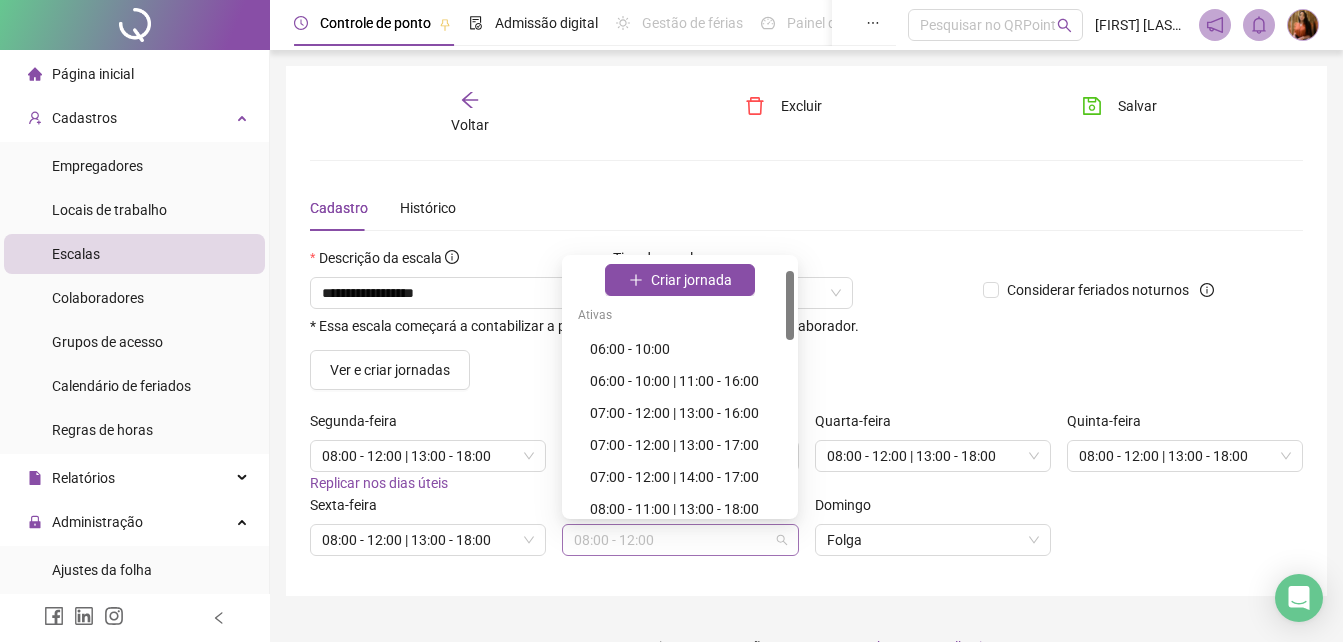 click on "08:00 - 12:00" at bounding box center (680, 540) 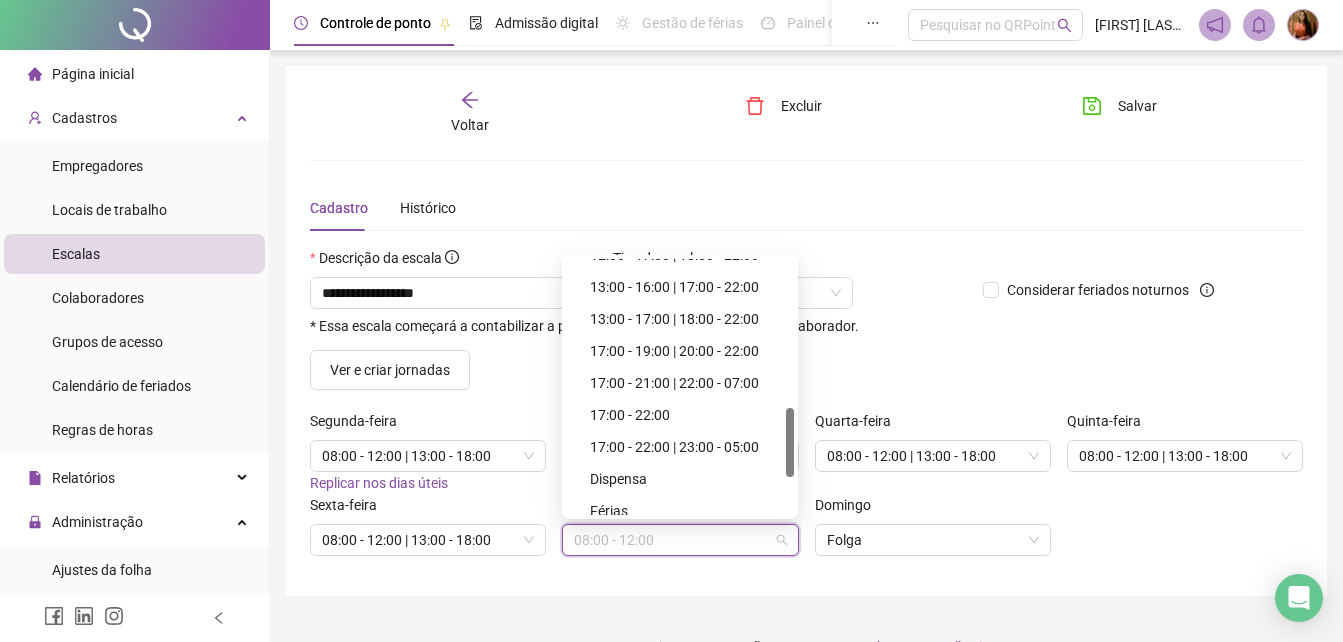 scroll, scrollTop: 642, scrollLeft: 0, axis: vertical 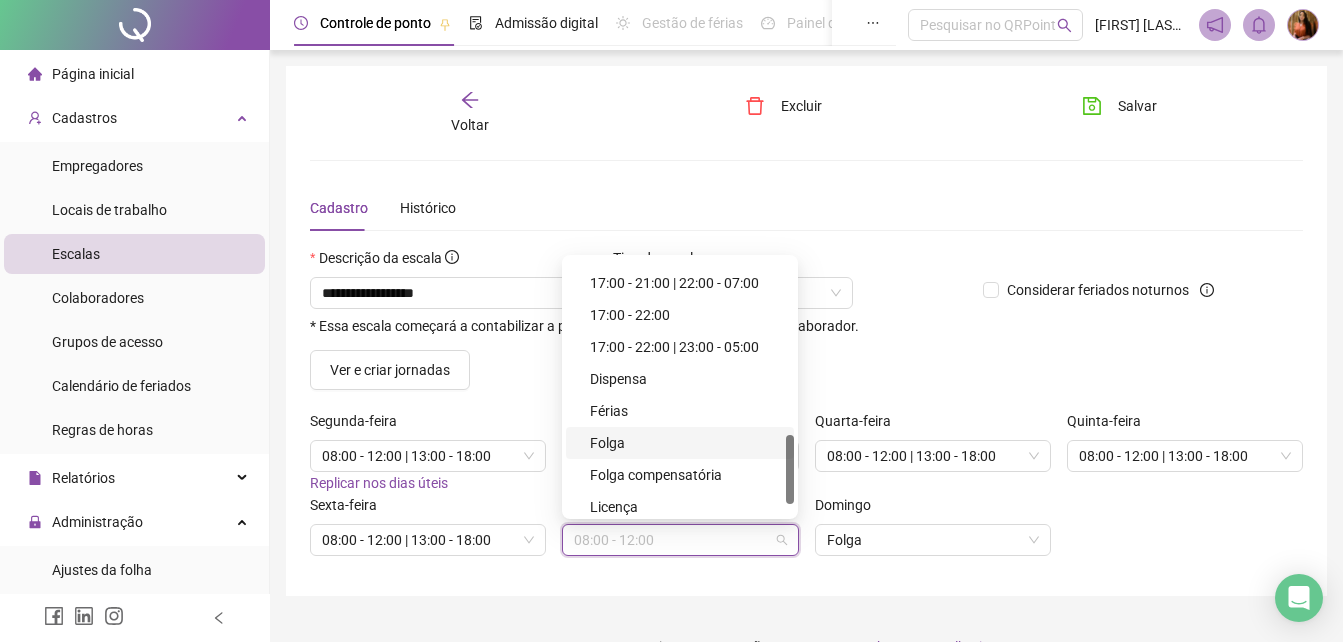 click on "Folga" at bounding box center [686, 443] 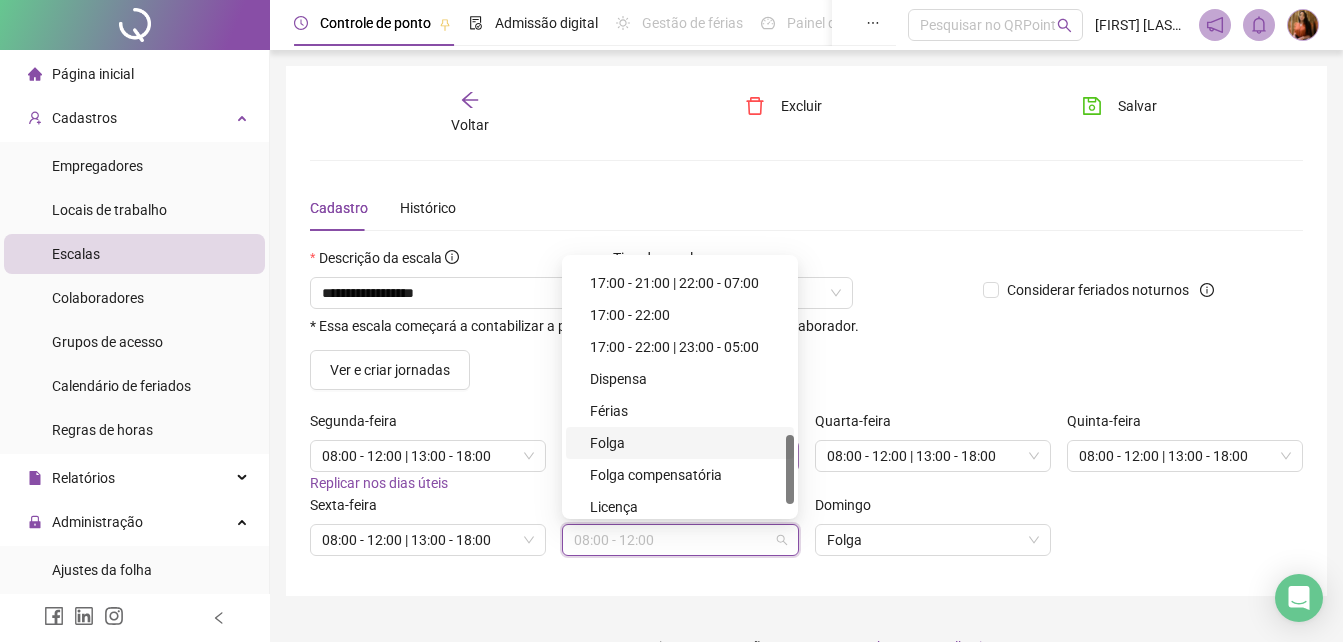 click on "08:00 - 12:00 | 13:00 - 18:00" at bounding box center (680, 456) 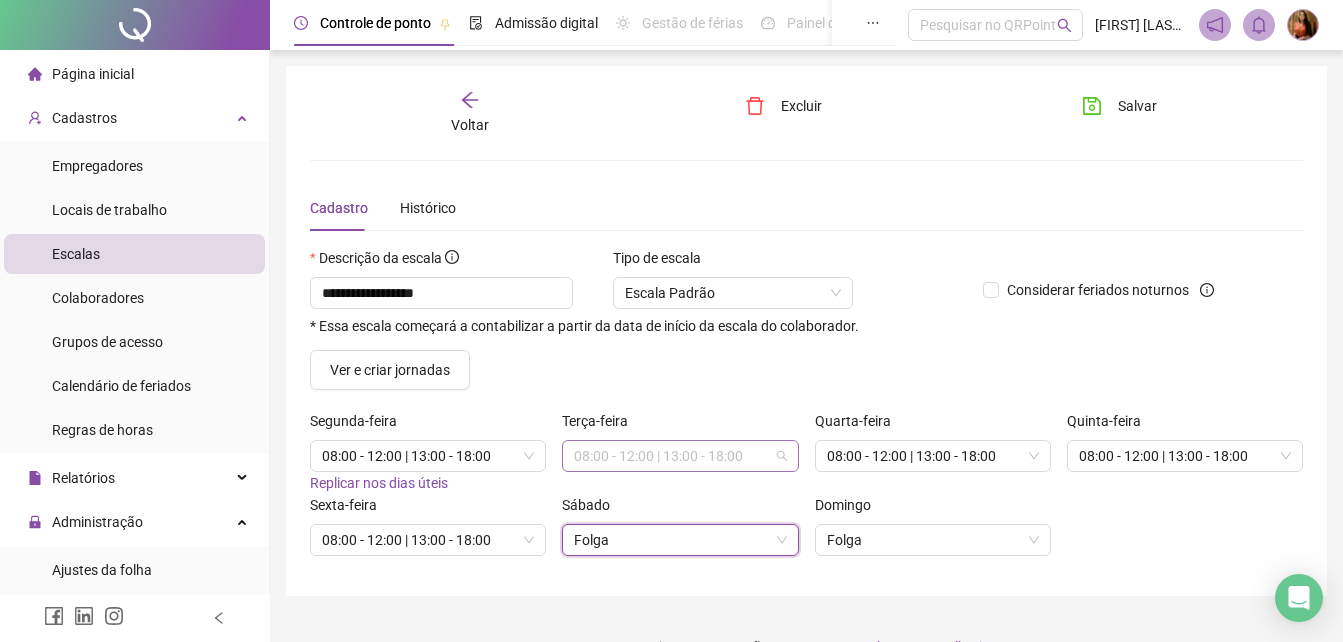 scroll, scrollTop: 106, scrollLeft: 0, axis: vertical 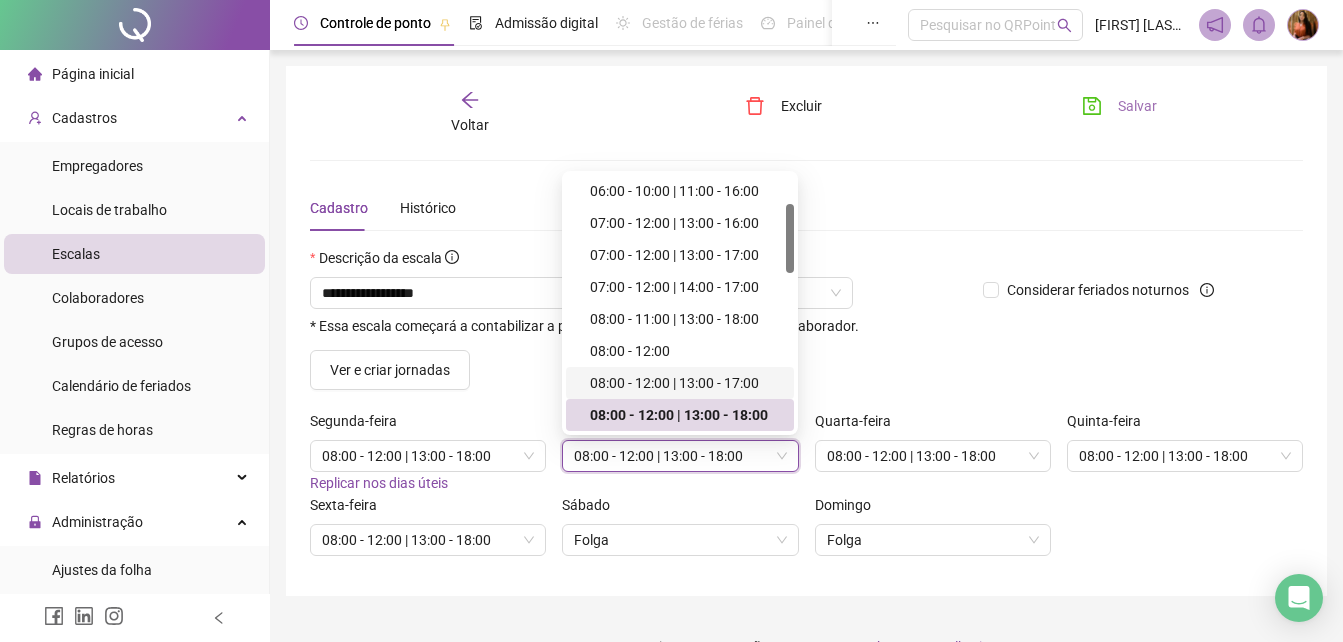 click on "Salvar" at bounding box center [1137, 106] 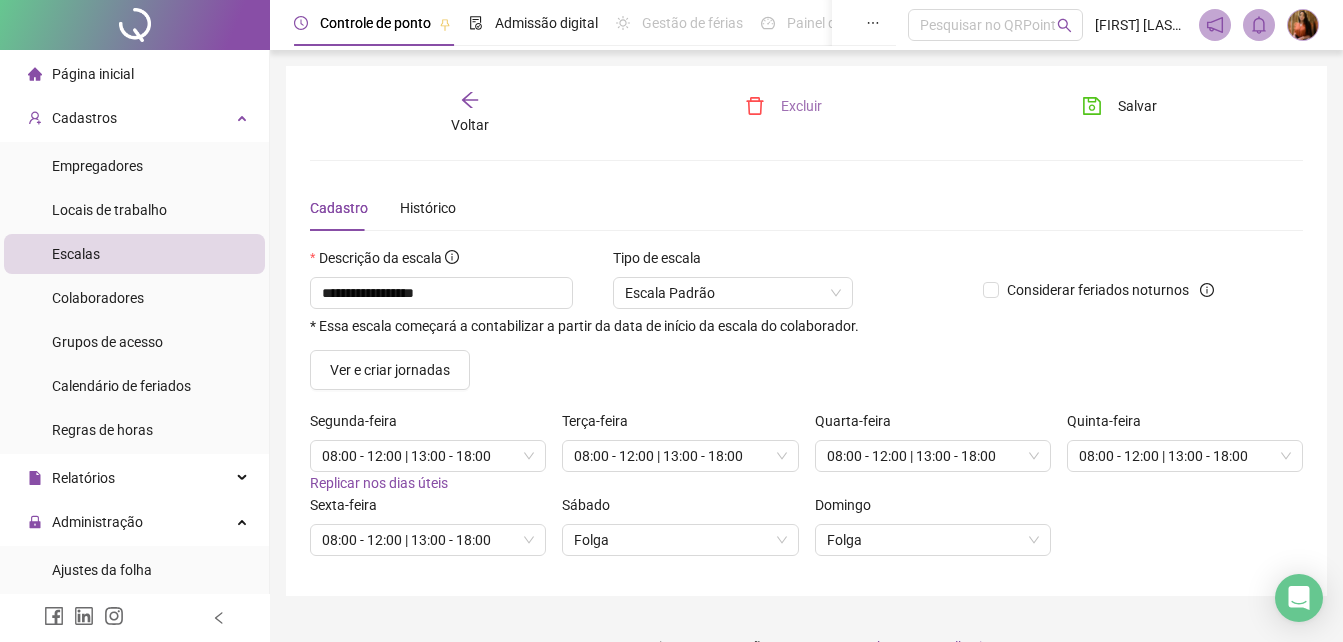 click on "Excluir" at bounding box center (783, 106) 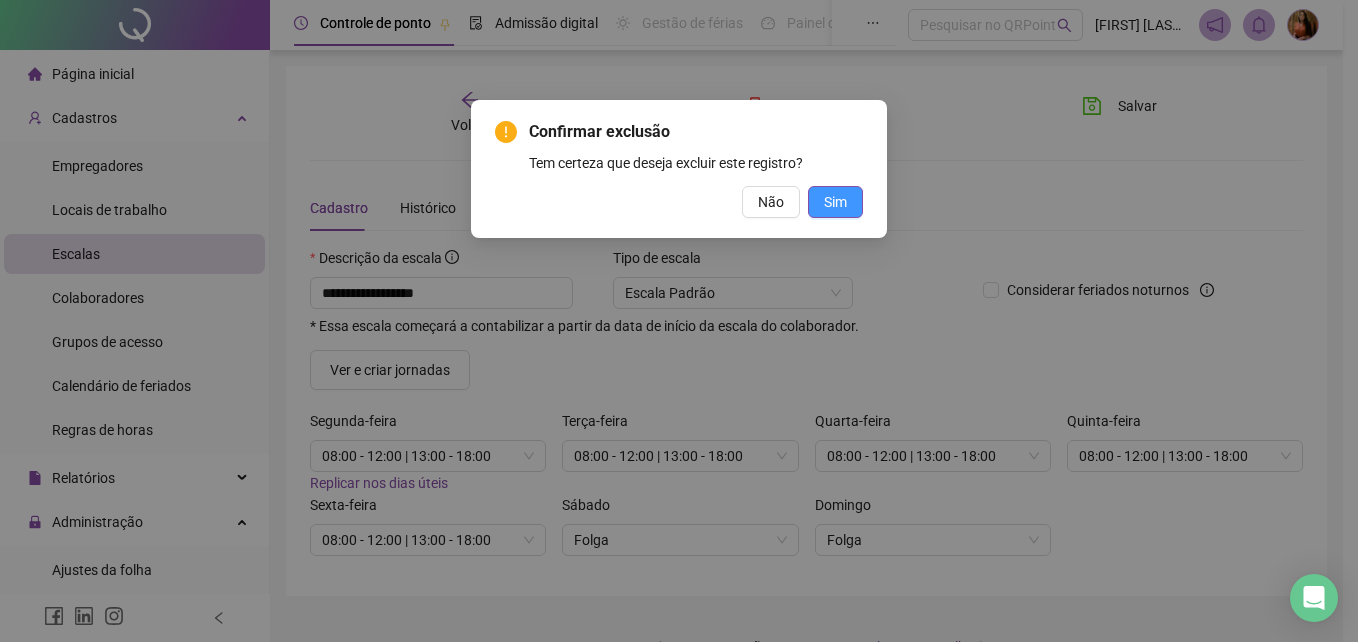 click on "Sim" at bounding box center (835, 202) 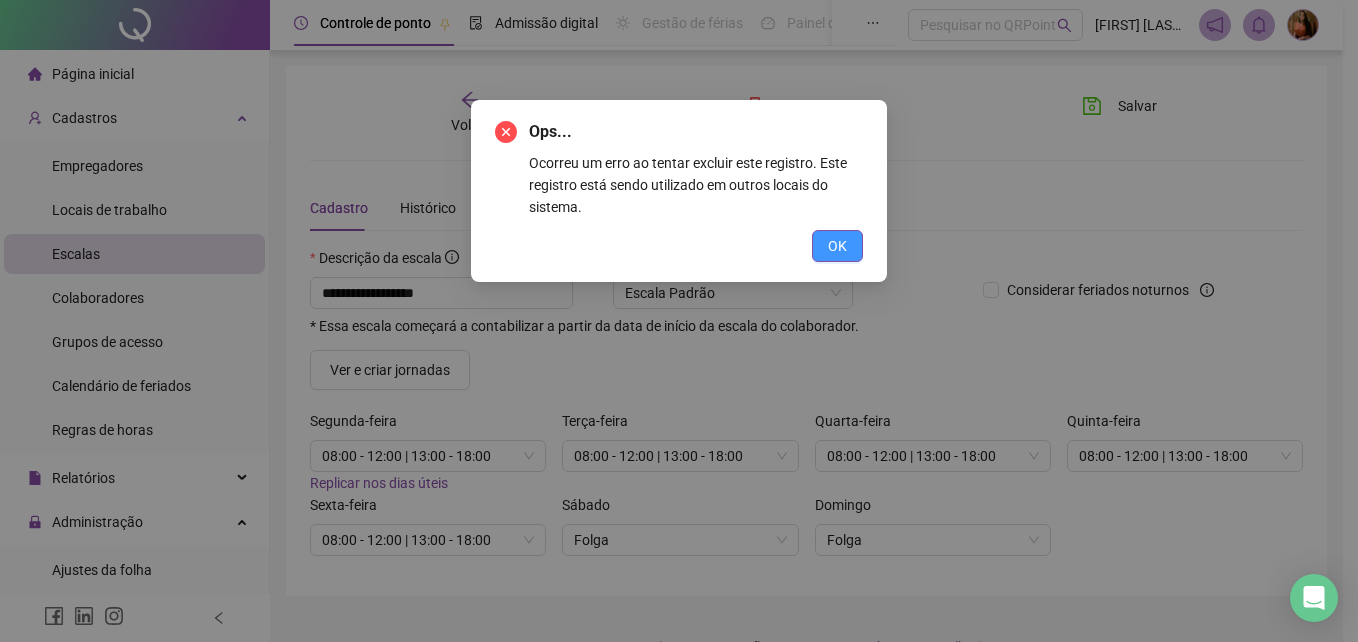 click on "OK" at bounding box center [837, 246] 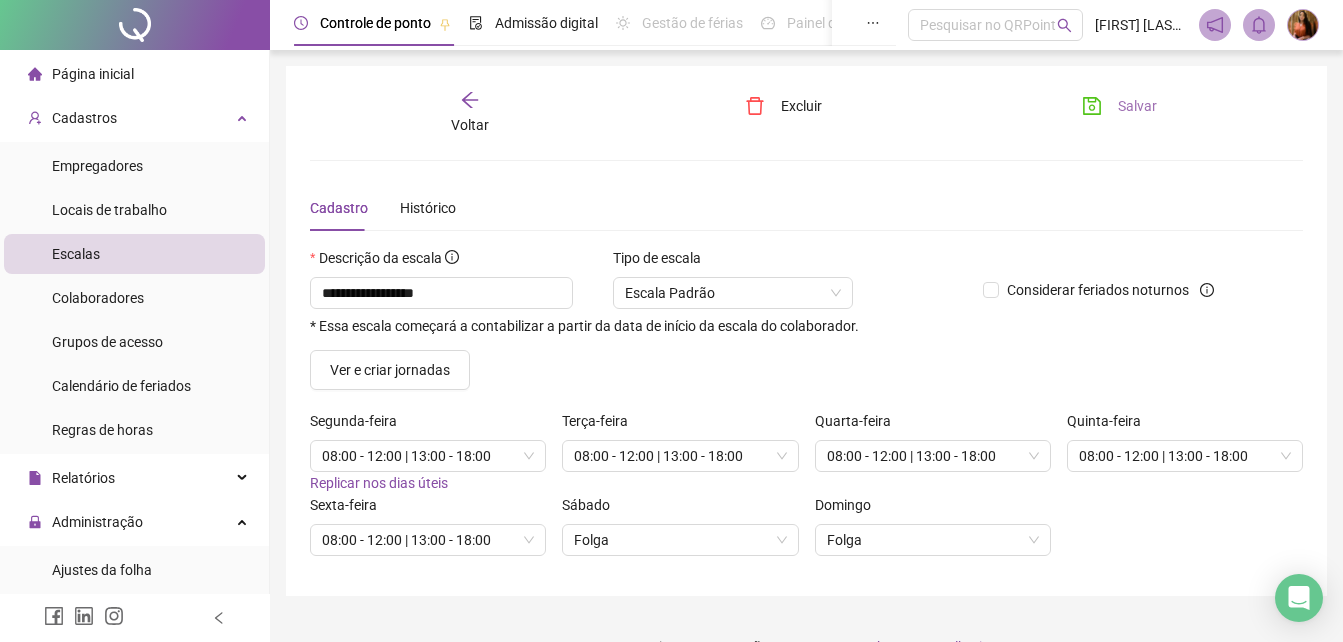 click on "Salvar" at bounding box center (1137, 106) 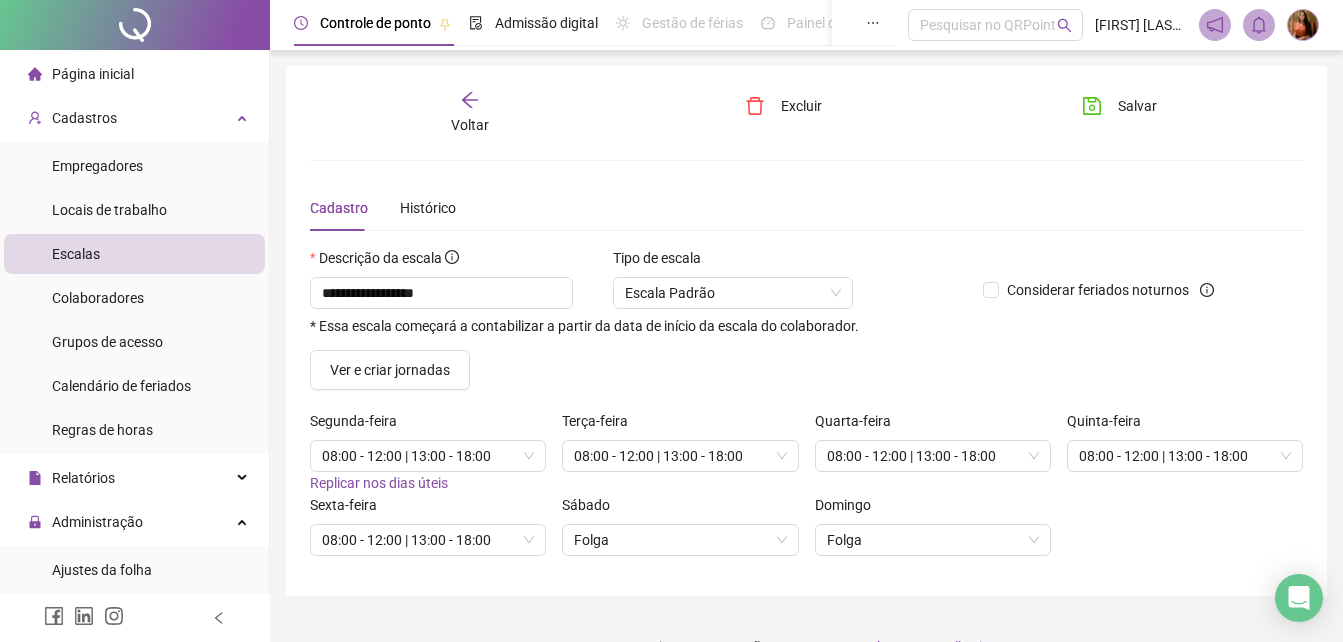 click 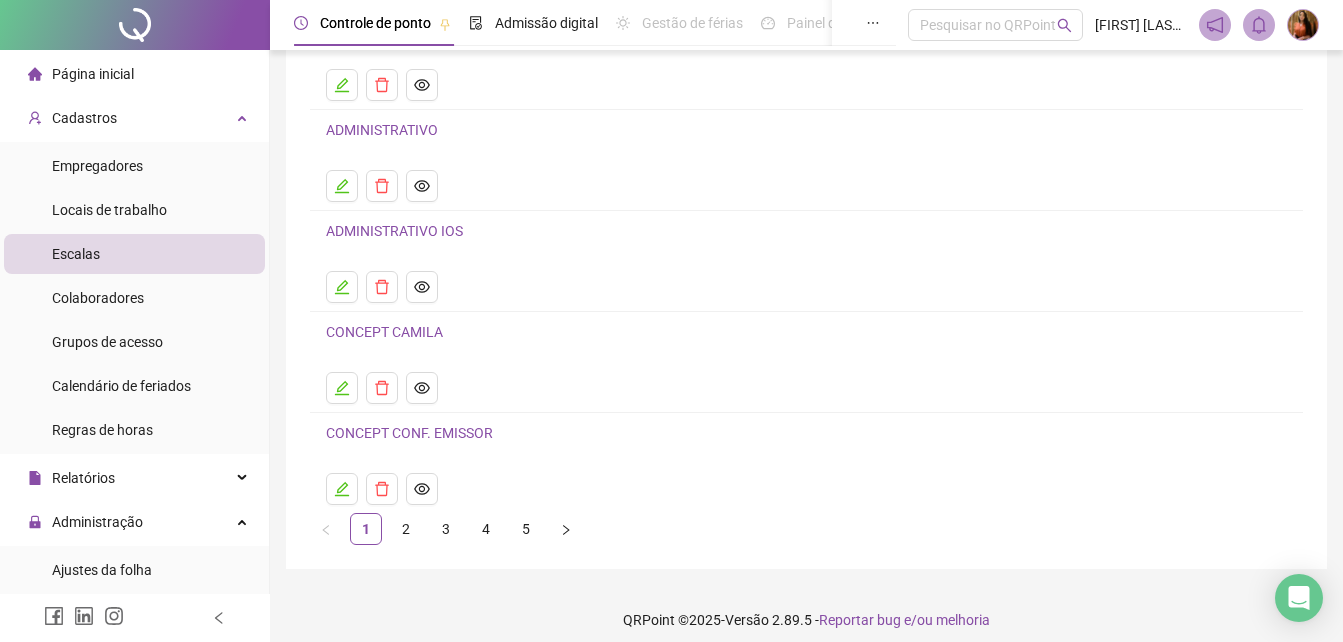 scroll, scrollTop: 215, scrollLeft: 0, axis: vertical 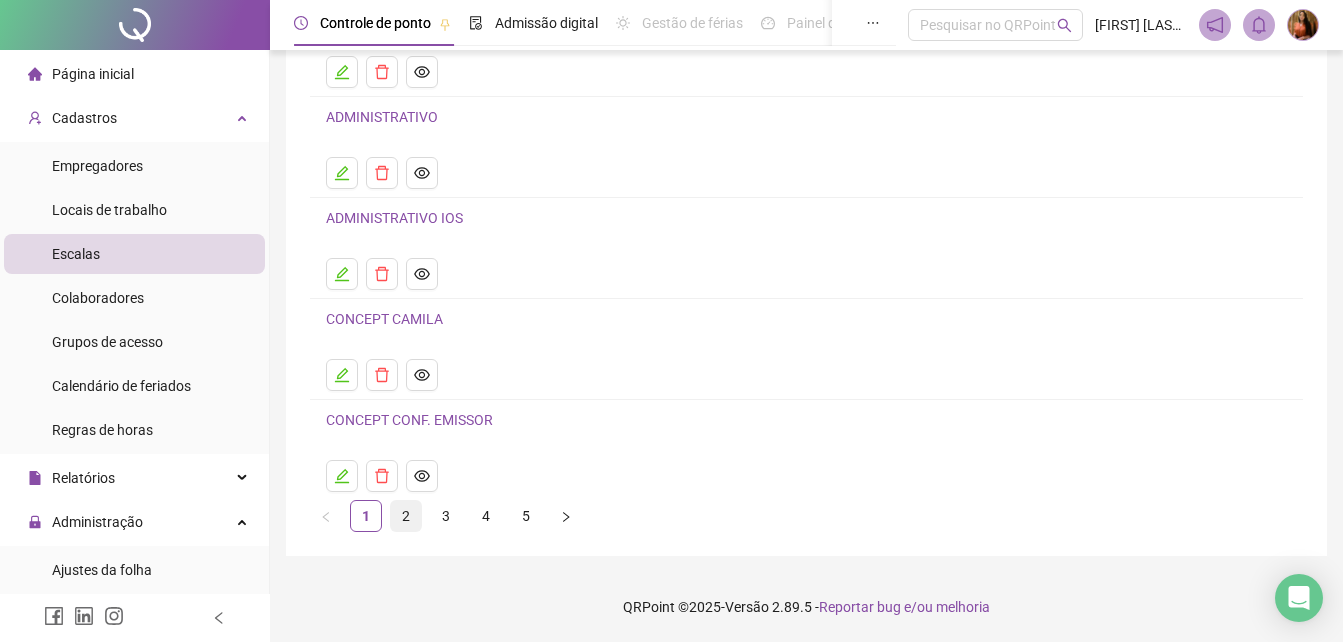 click on "2" at bounding box center (406, 516) 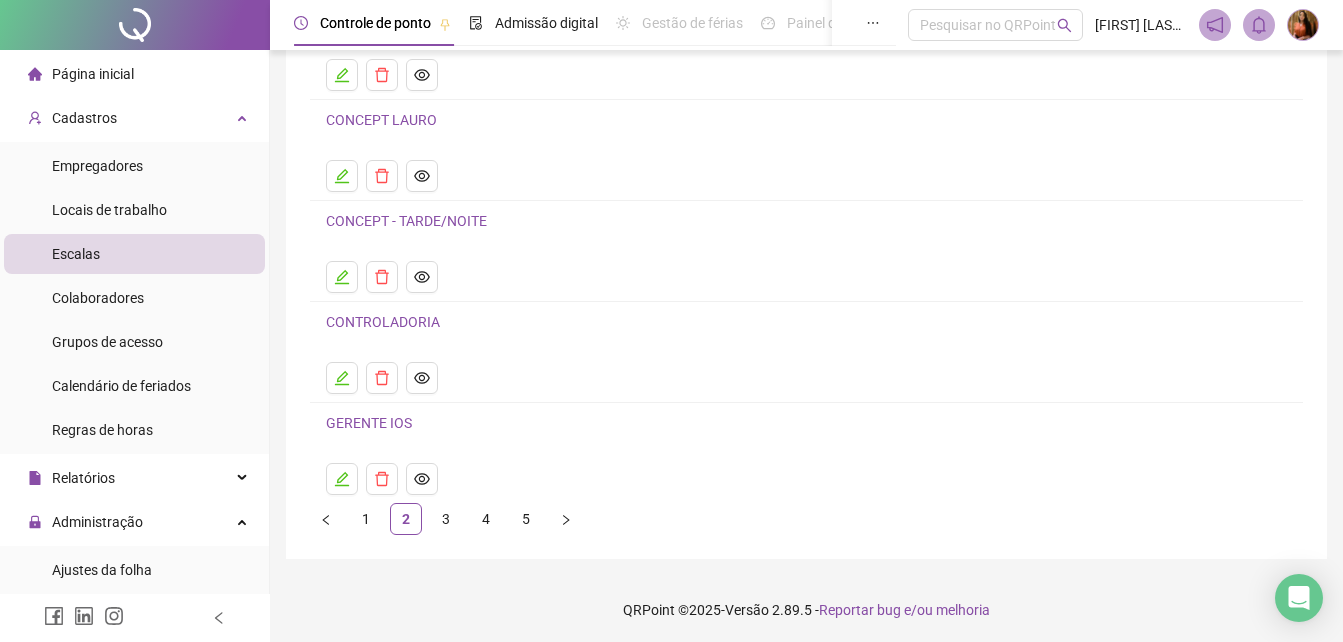 scroll, scrollTop: 215, scrollLeft: 0, axis: vertical 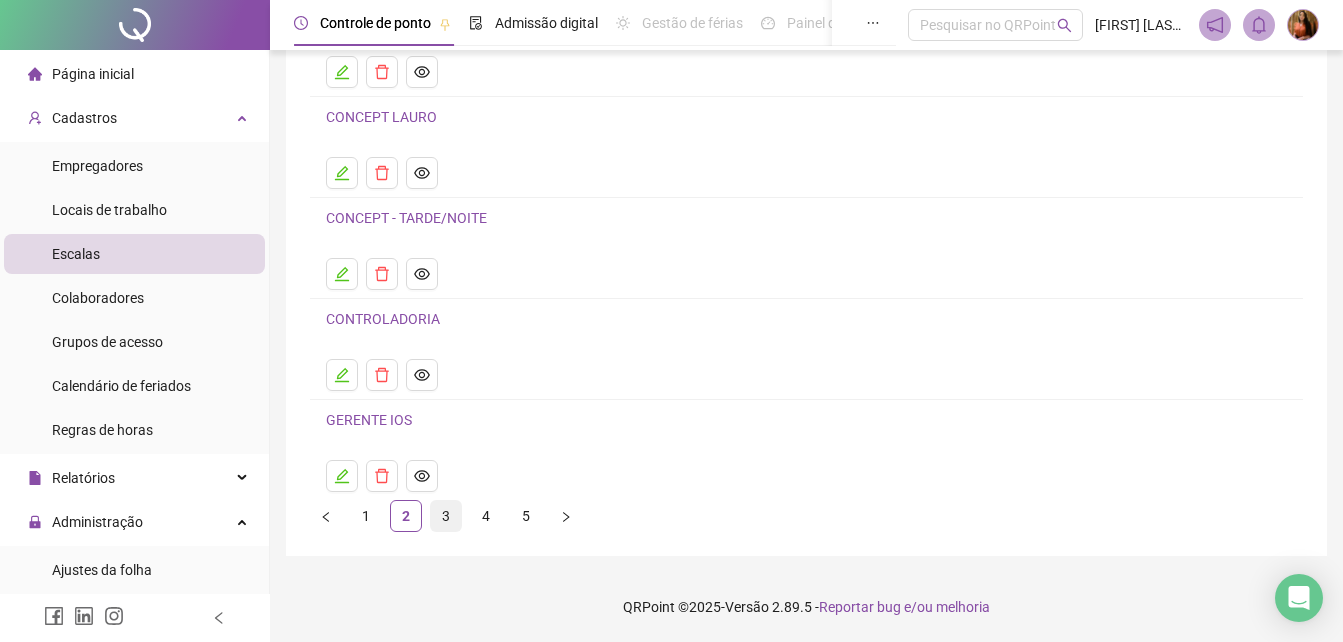 click on "3" at bounding box center [446, 516] 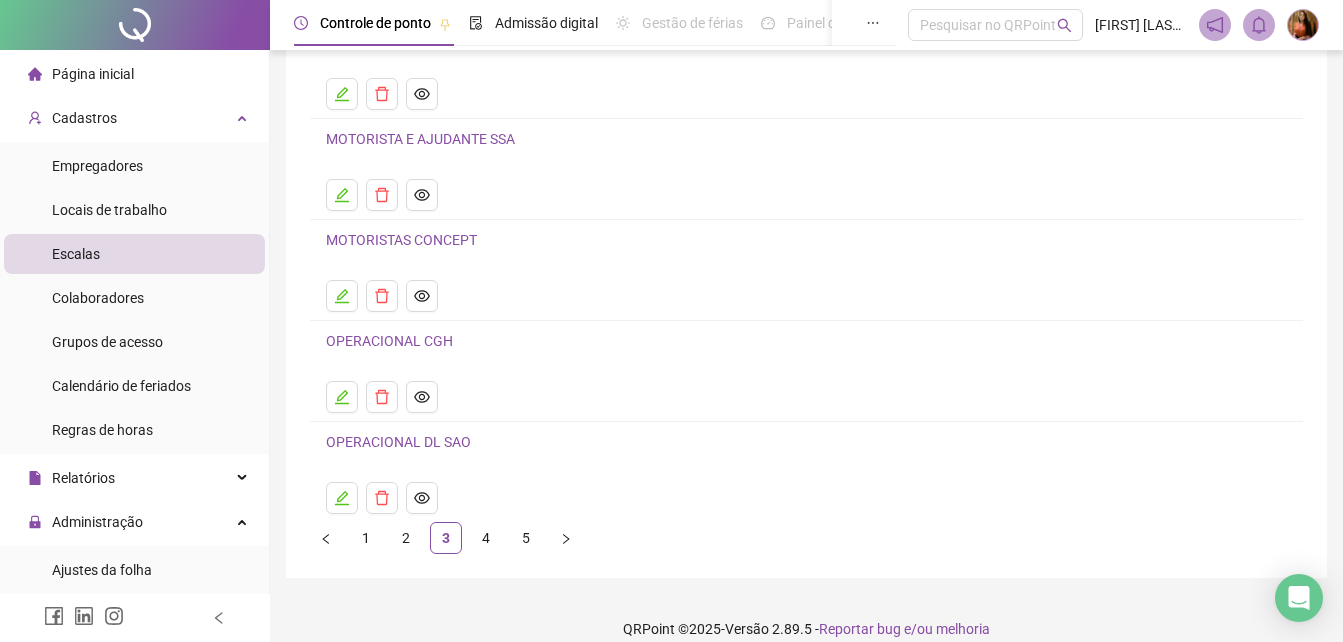 scroll, scrollTop: 200, scrollLeft: 0, axis: vertical 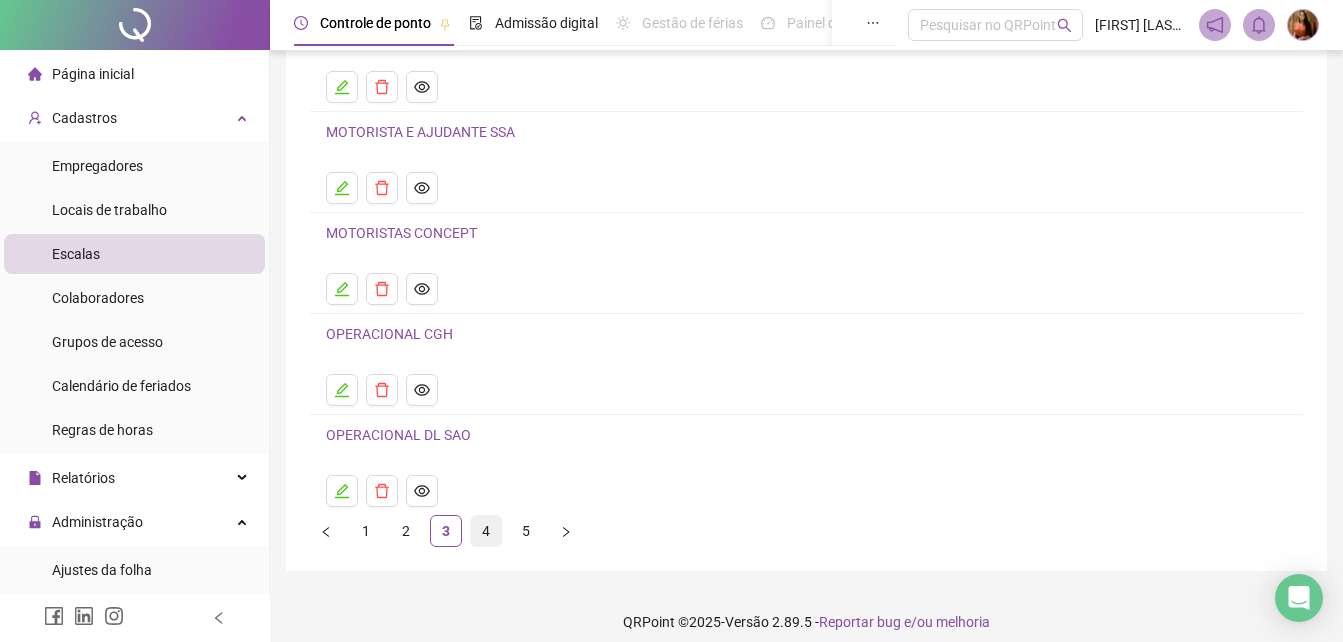 click on "4" at bounding box center [486, 531] 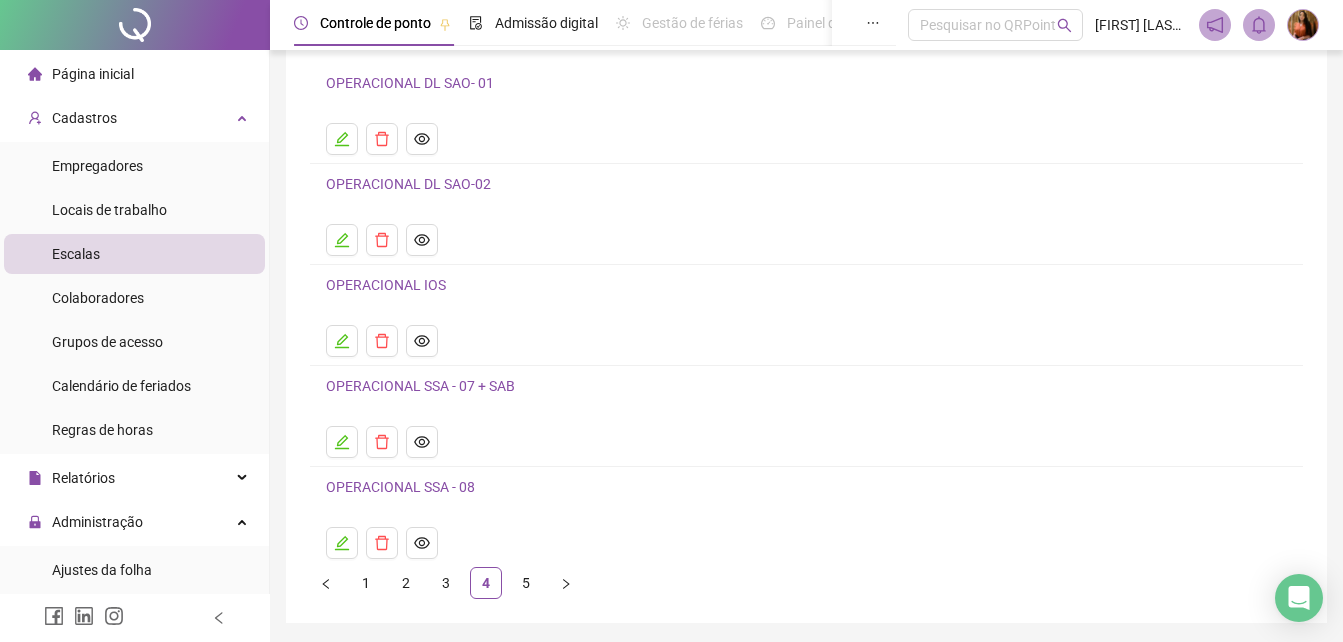 scroll, scrollTop: 200, scrollLeft: 0, axis: vertical 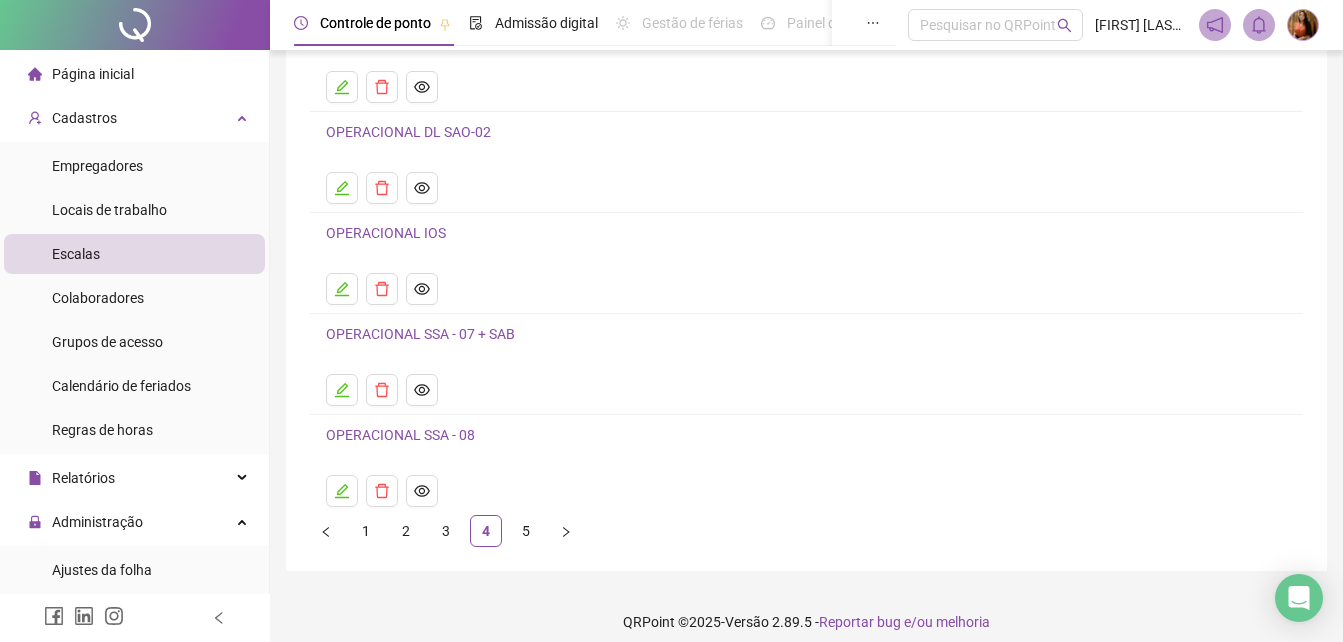 click 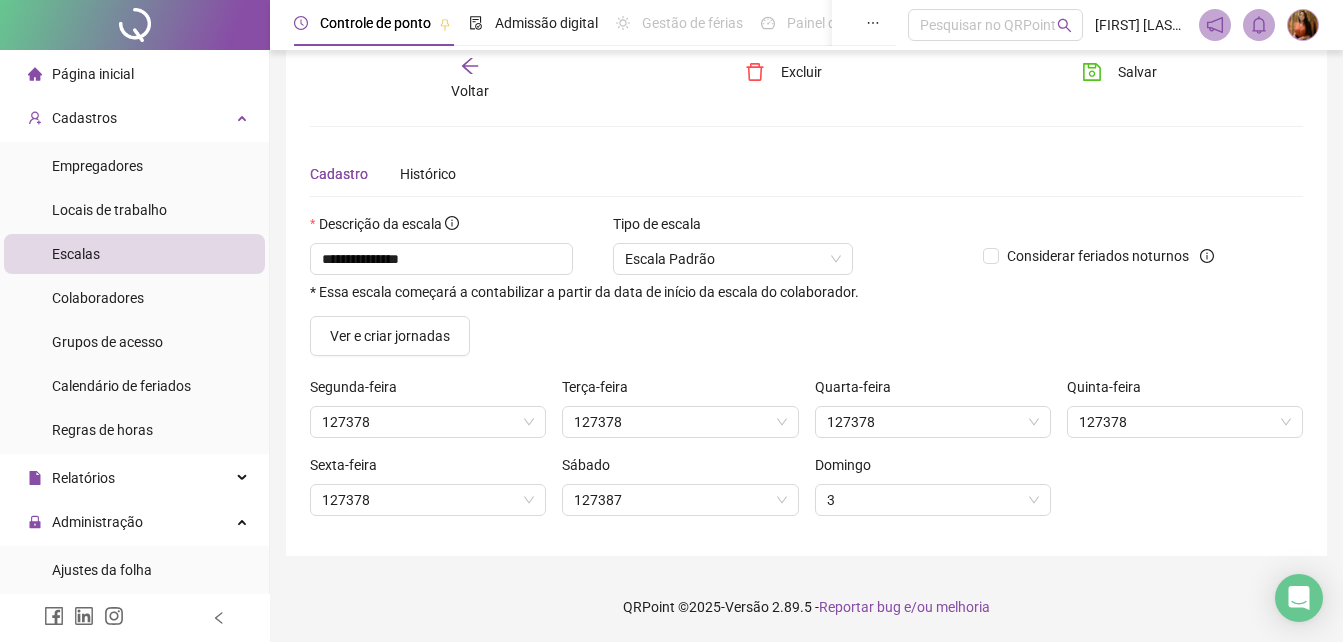 scroll, scrollTop: 34, scrollLeft: 0, axis: vertical 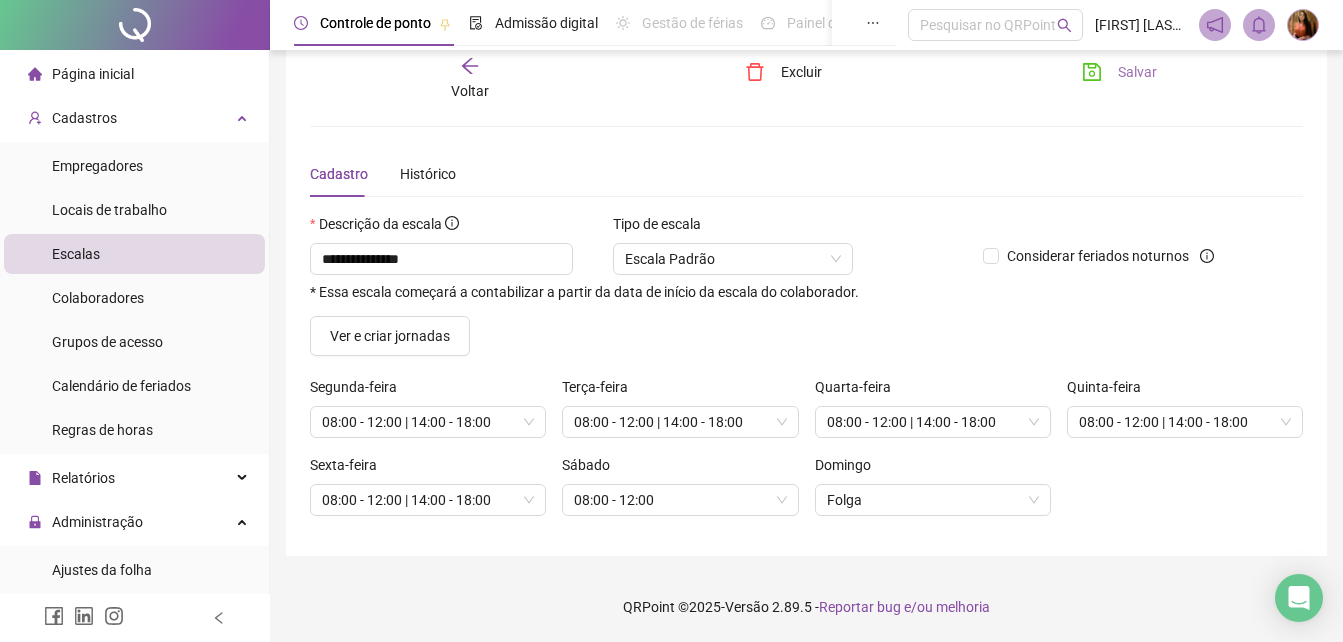 click on "Salvar" at bounding box center [1137, 72] 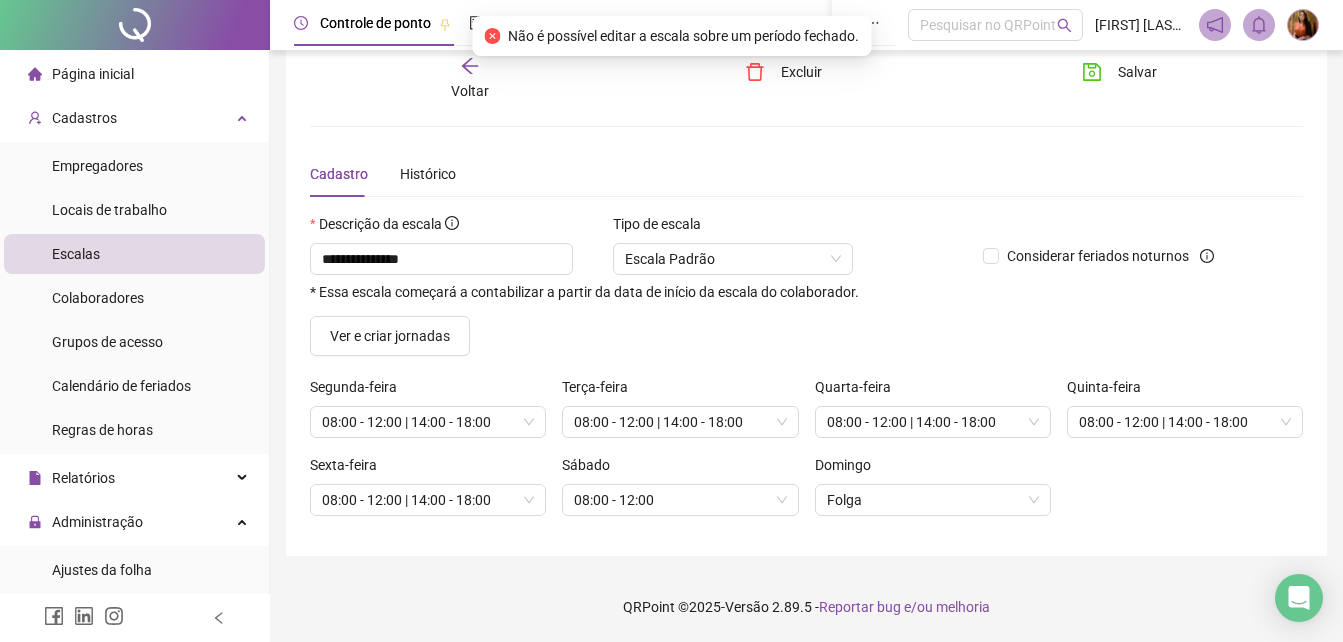 click 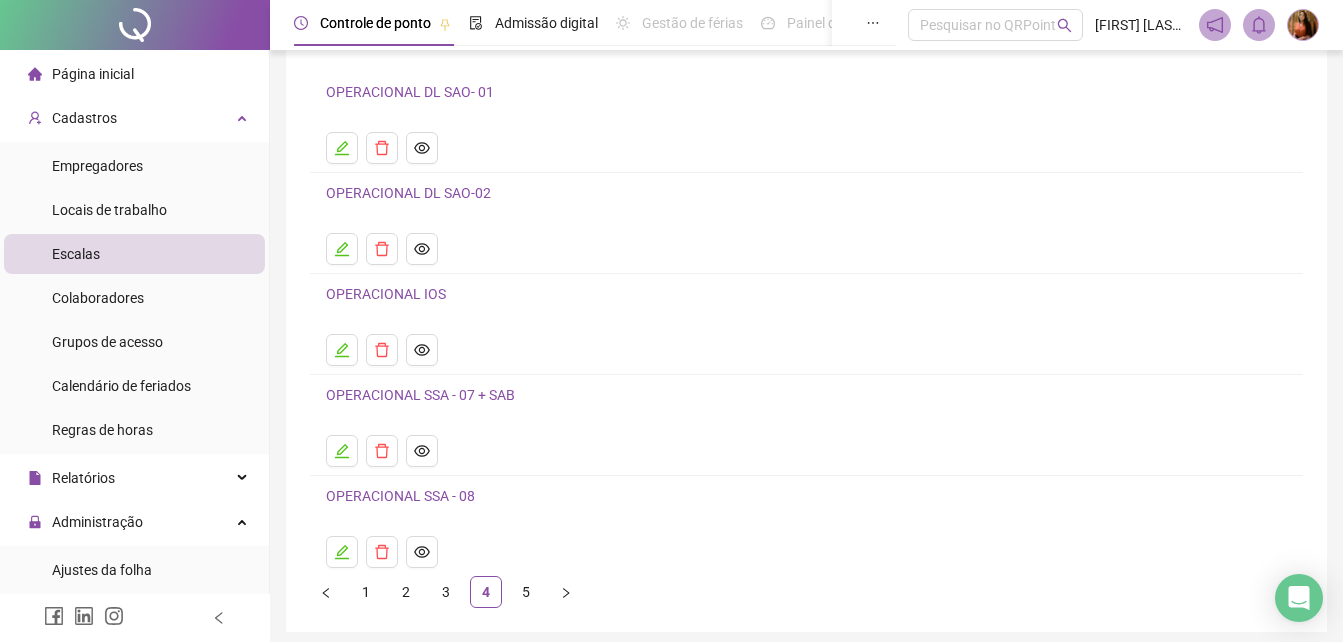 scroll, scrollTop: 200, scrollLeft: 0, axis: vertical 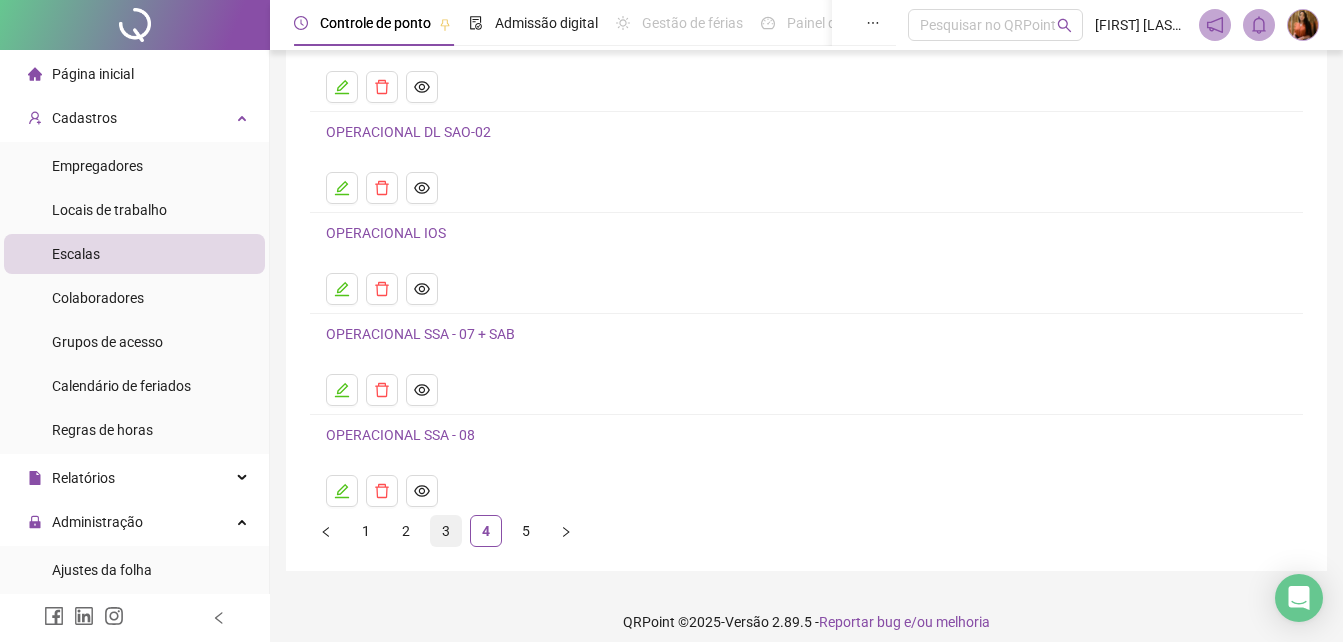 click on "3" at bounding box center [446, 531] 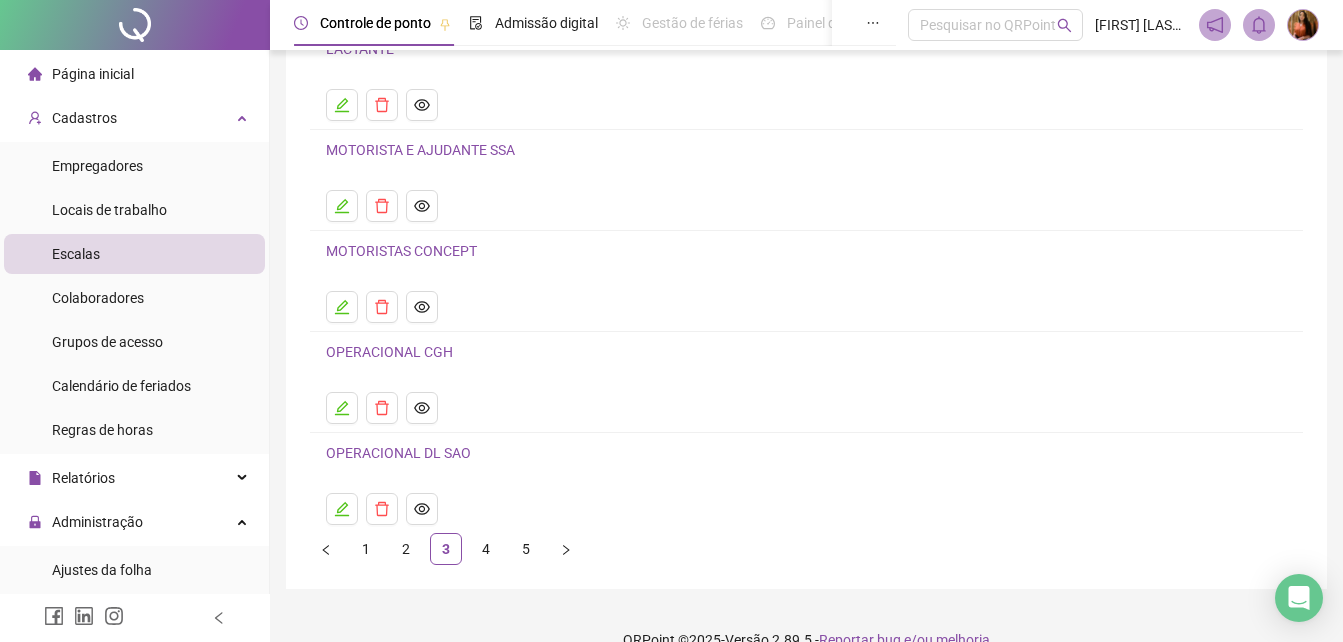 scroll, scrollTop: 215, scrollLeft: 0, axis: vertical 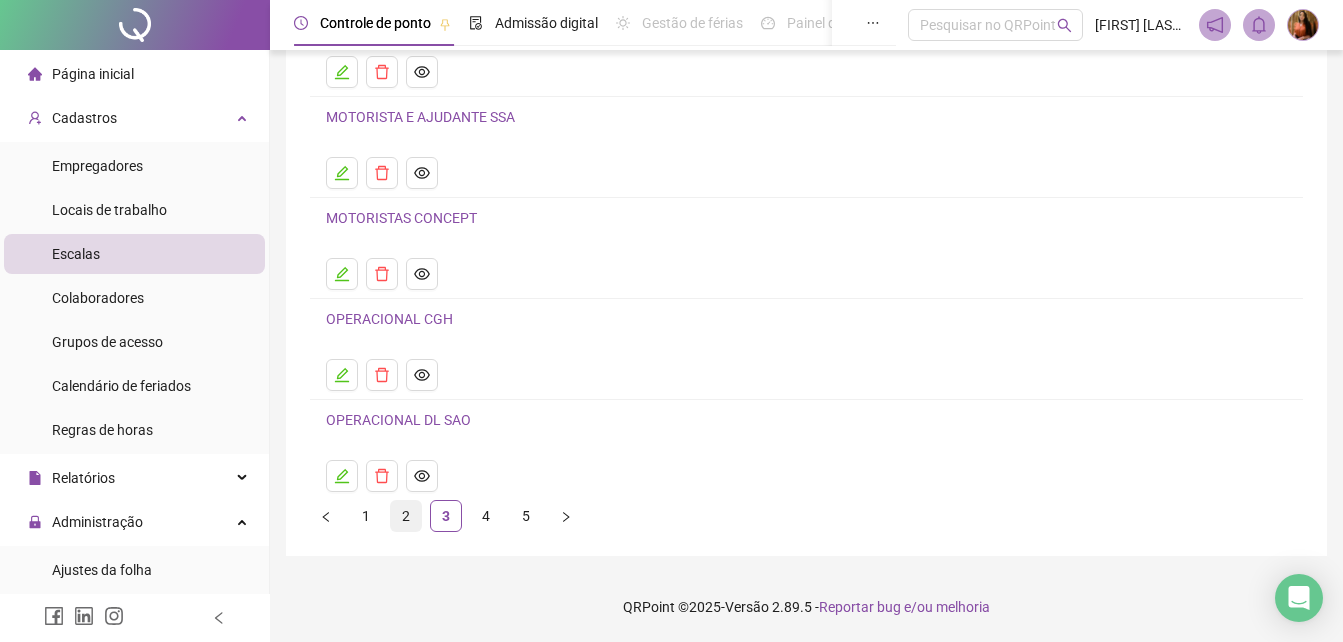 click on "2" at bounding box center [406, 516] 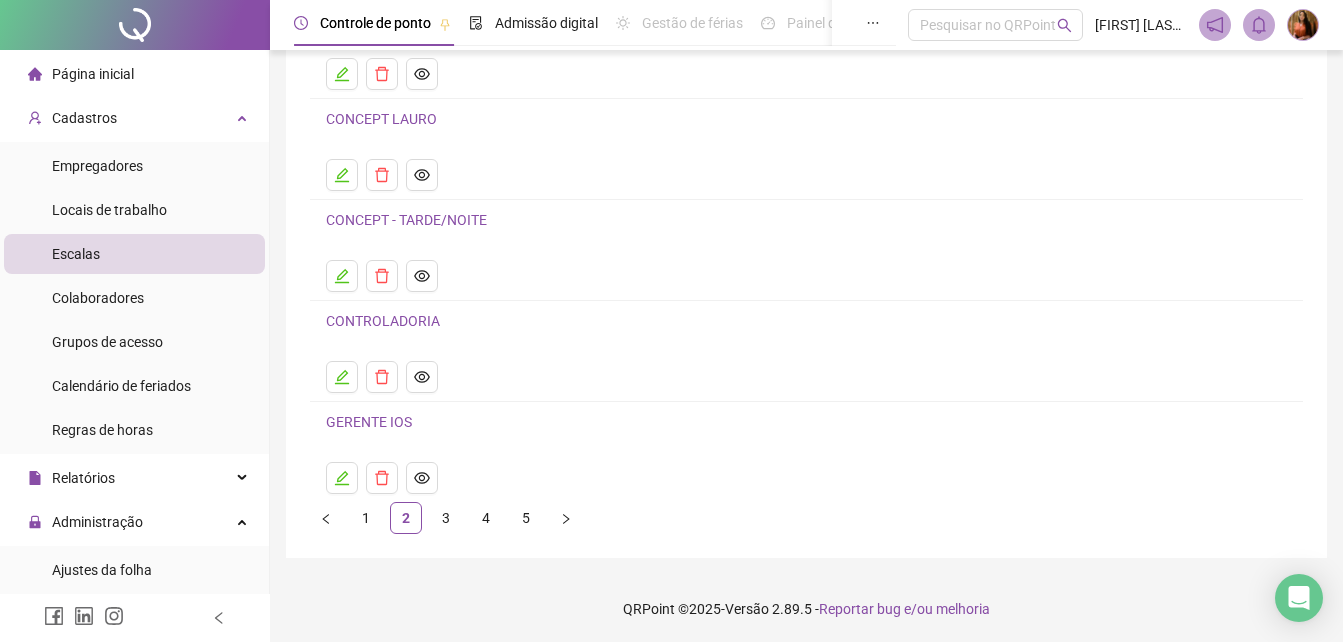 scroll, scrollTop: 215, scrollLeft: 0, axis: vertical 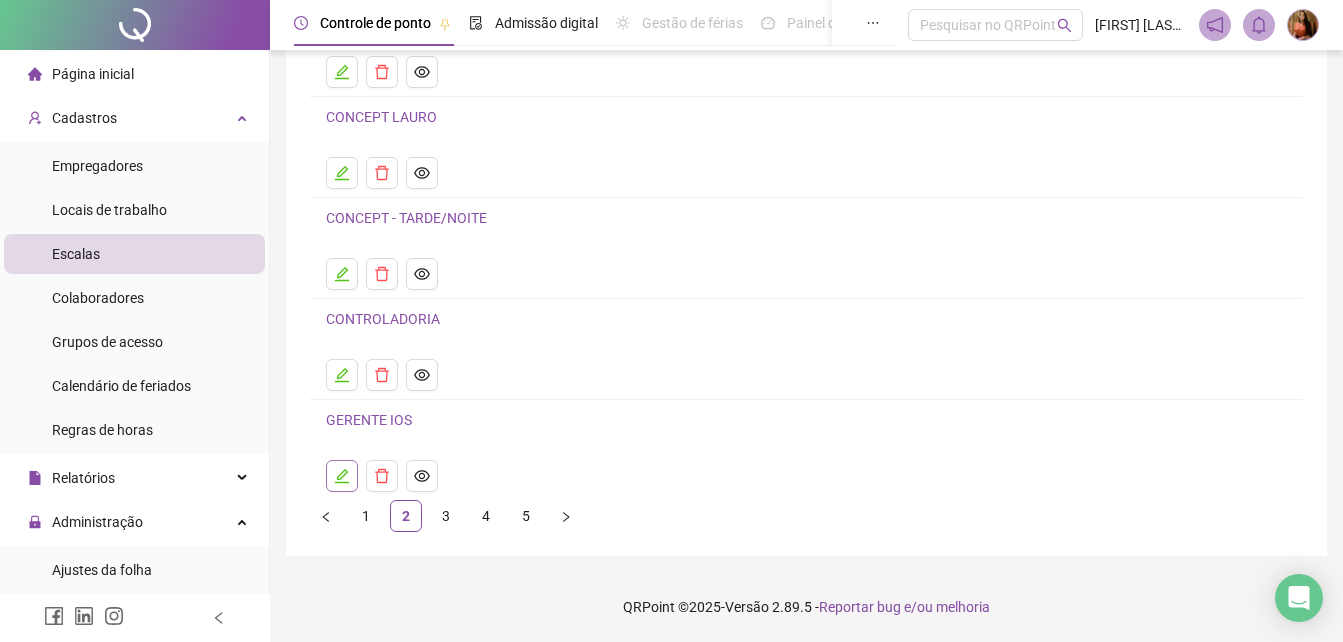 click 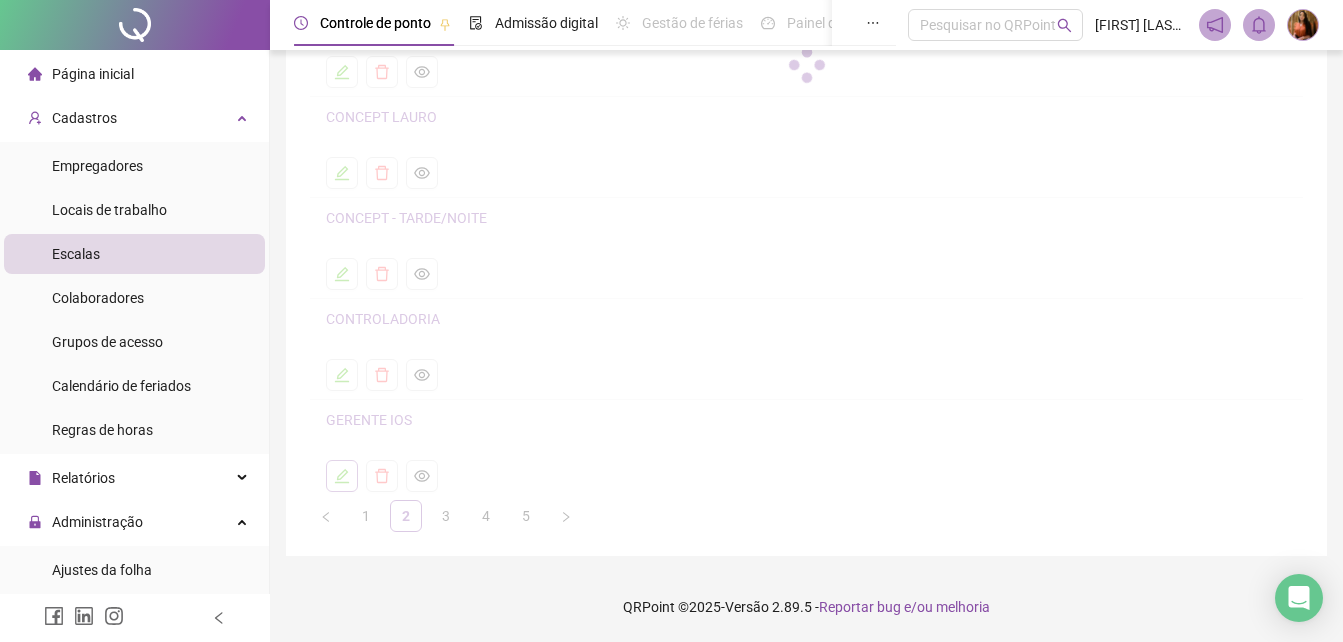 scroll, scrollTop: 34, scrollLeft: 0, axis: vertical 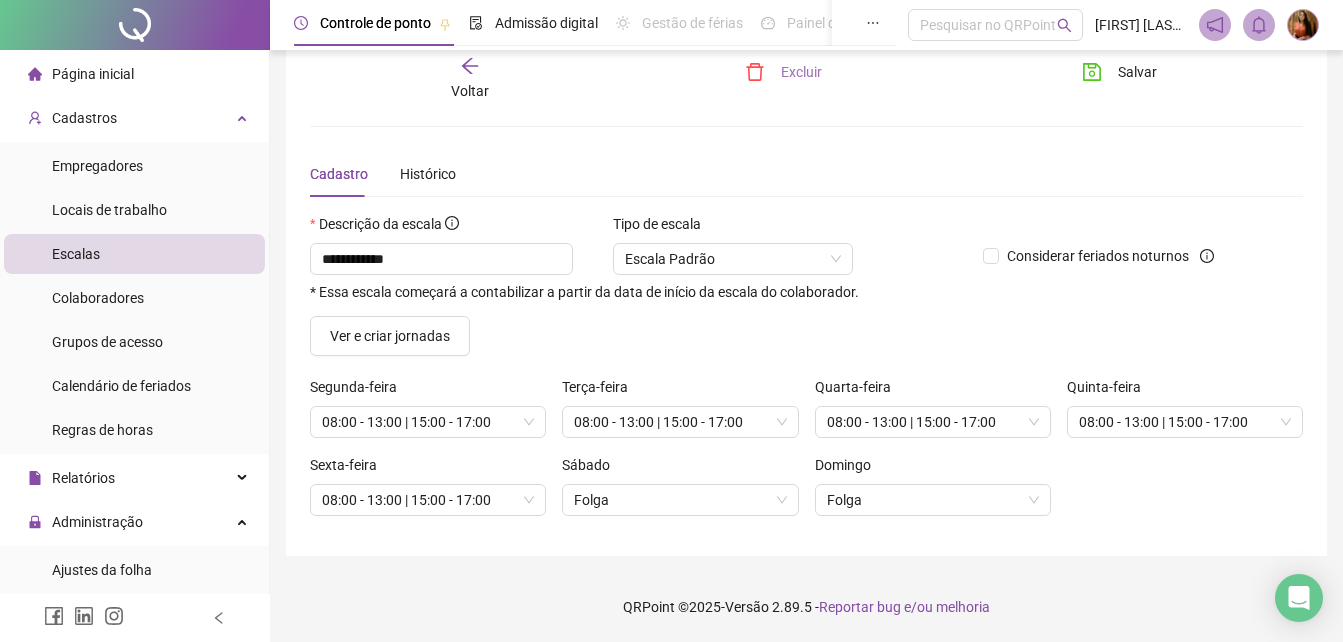 click 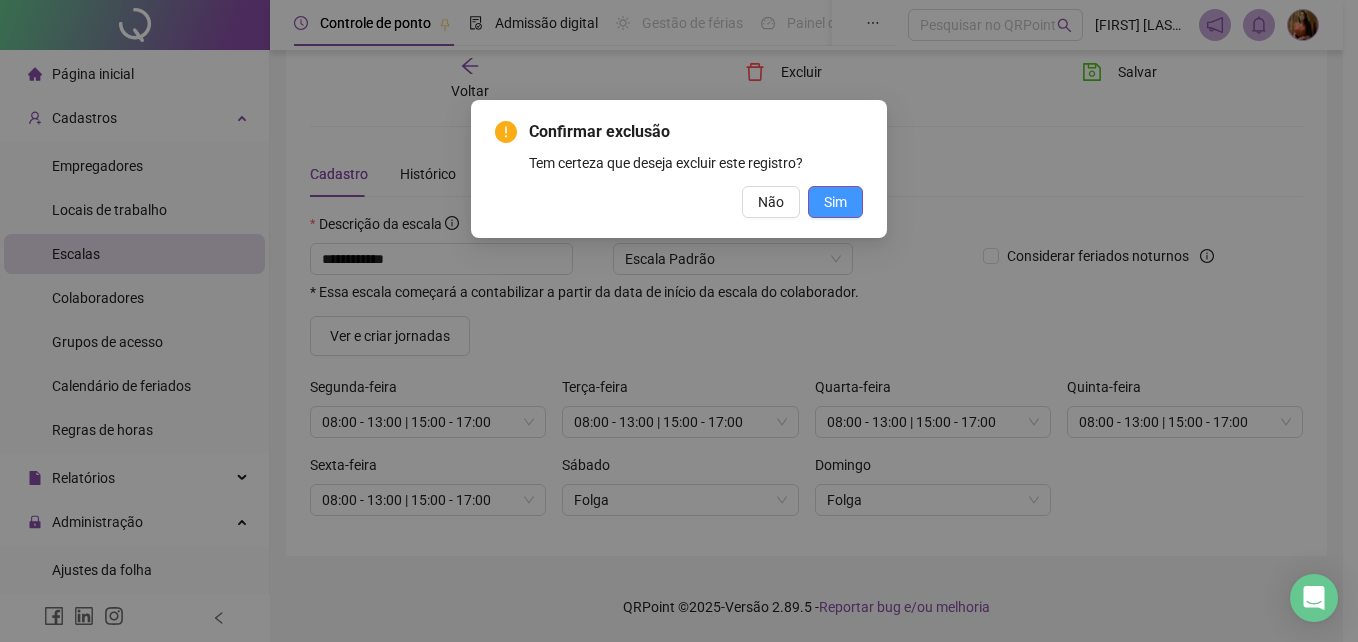 click on "Sim" at bounding box center [835, 202] 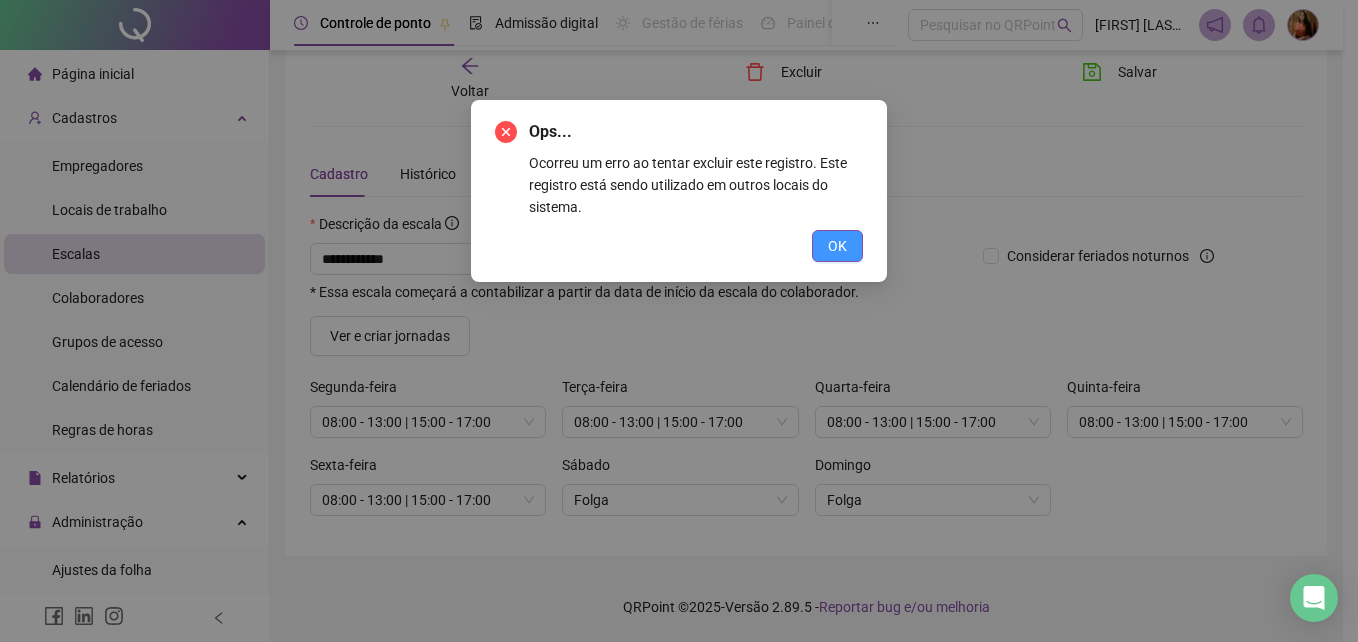 click on "OK" at bounding box center (837, 246) 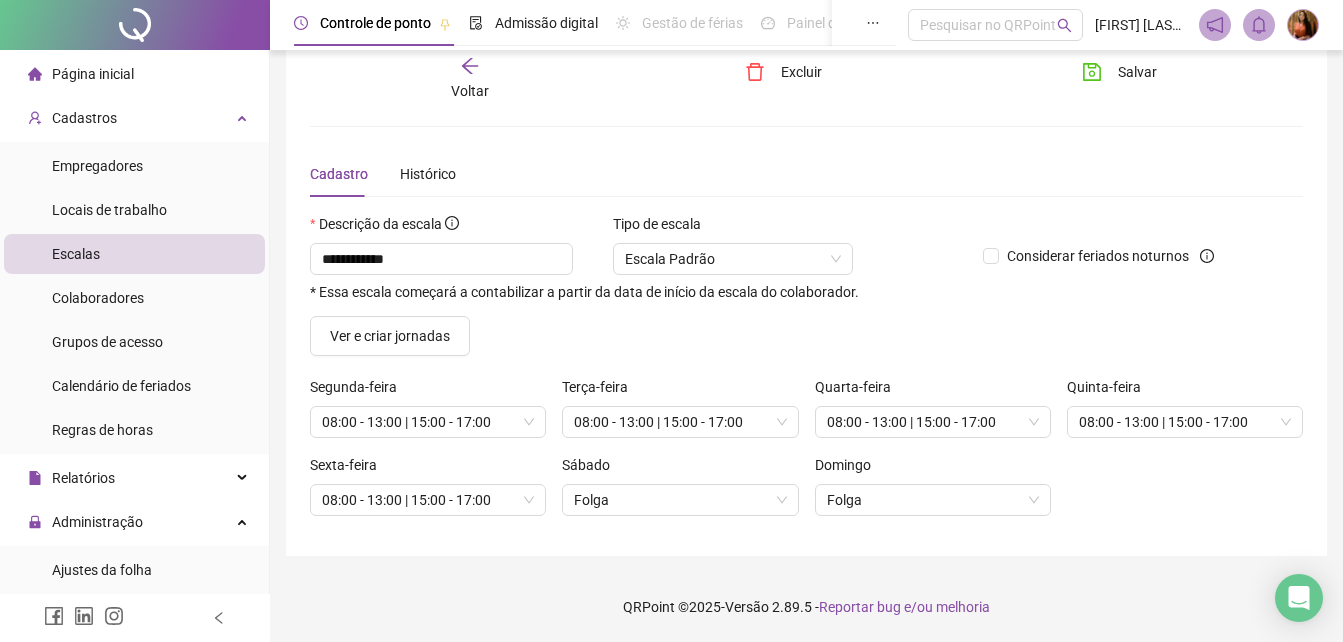 click 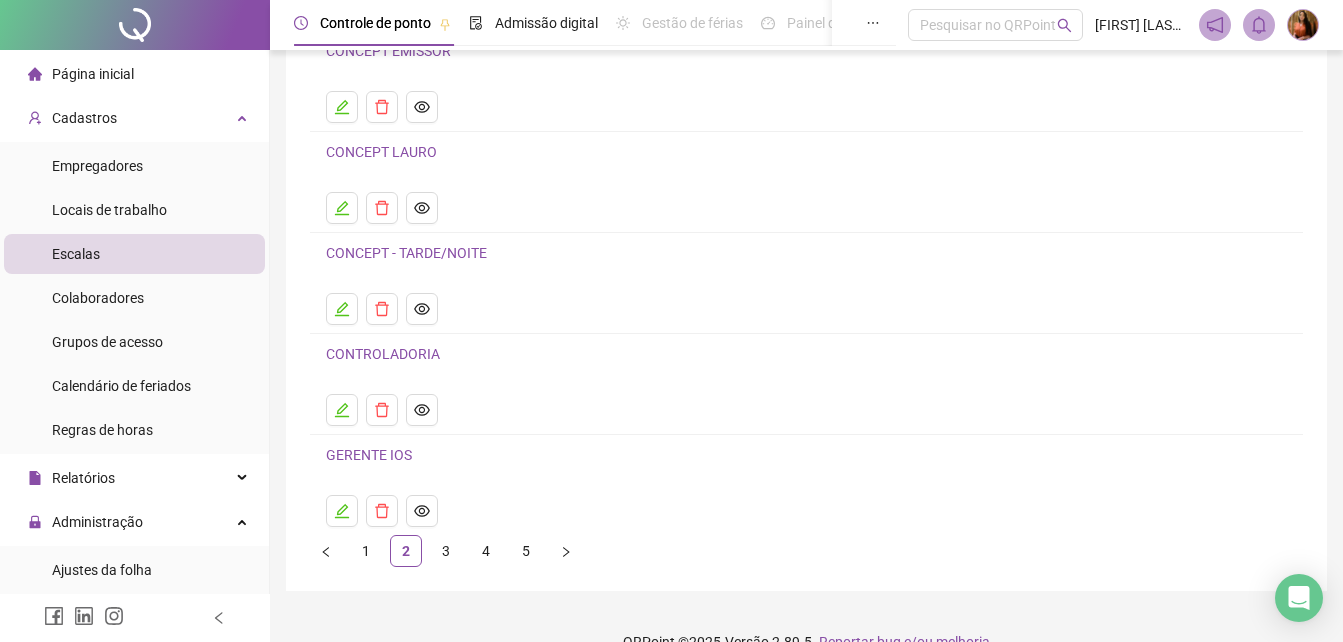 scroll, scrollTop: 215, scrollLeft: 0, axis: vertical 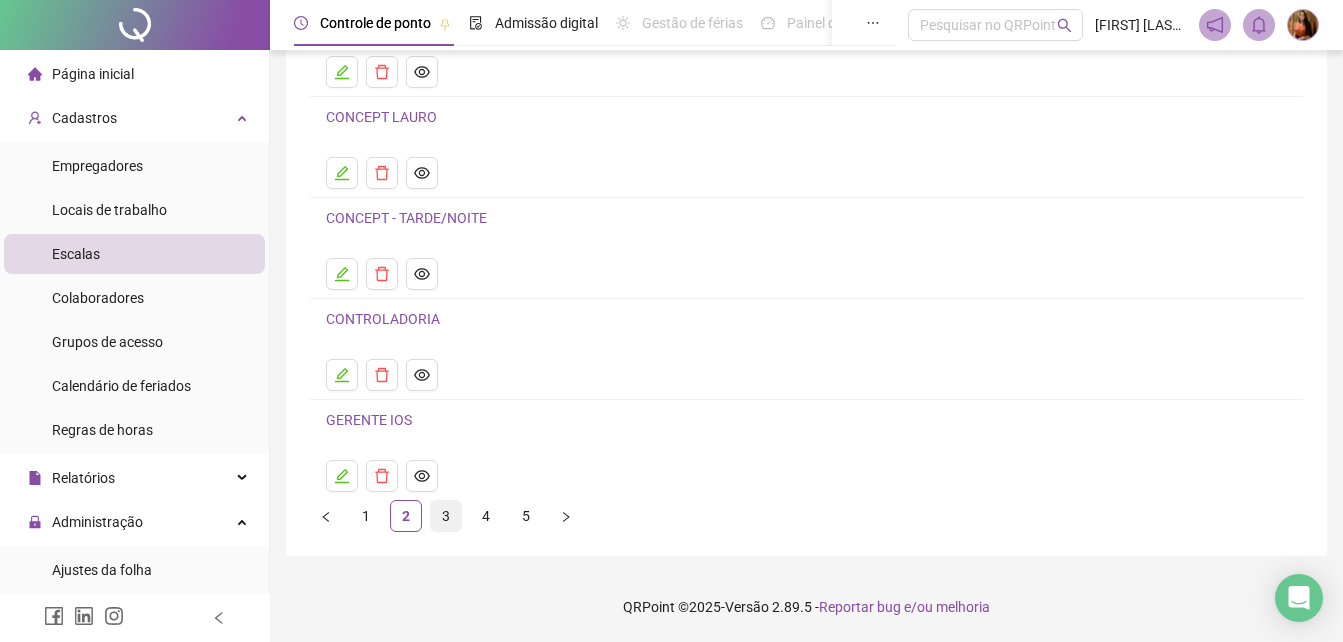 click on "3" at bounding box center (446, 516) 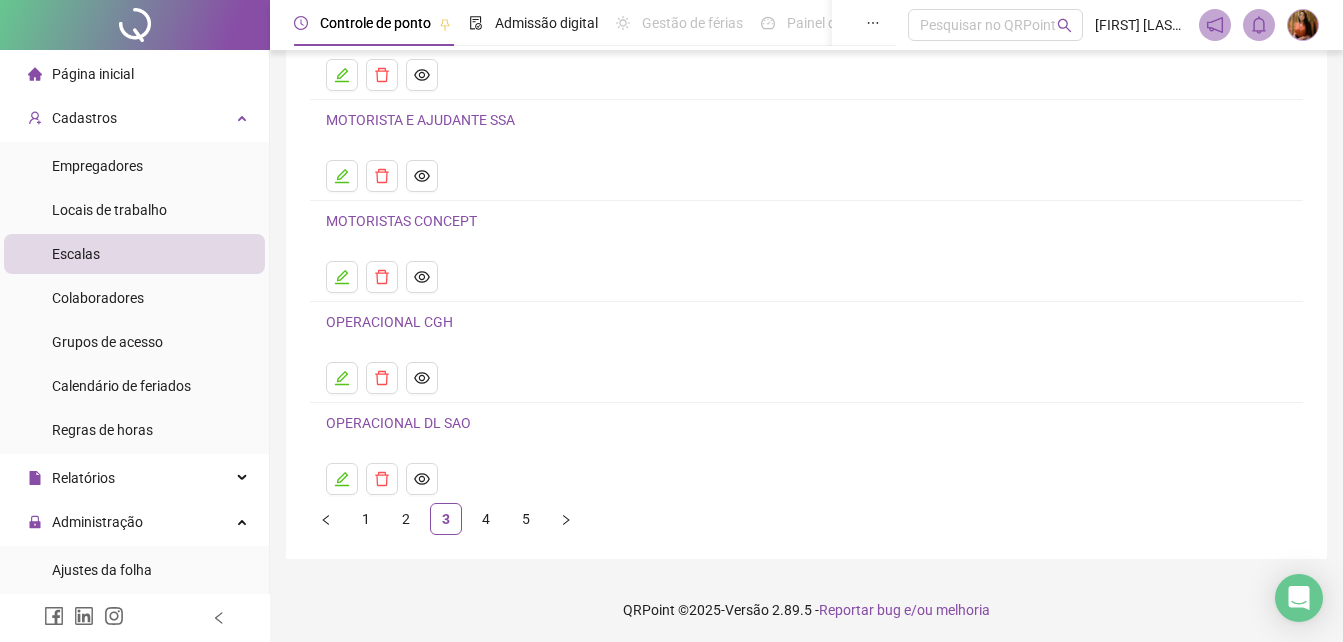scroll, scrollTop: 215, scrollLeft: 0, axis: vertical 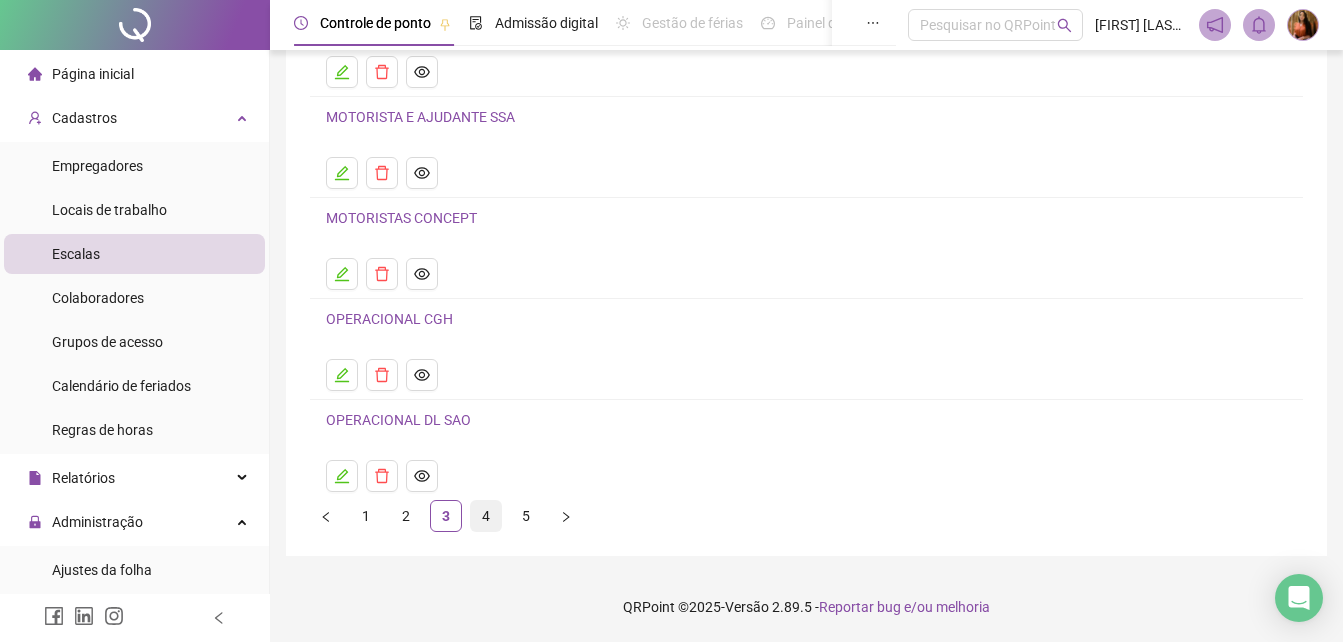click on "4" at bounding box center (486, 516) 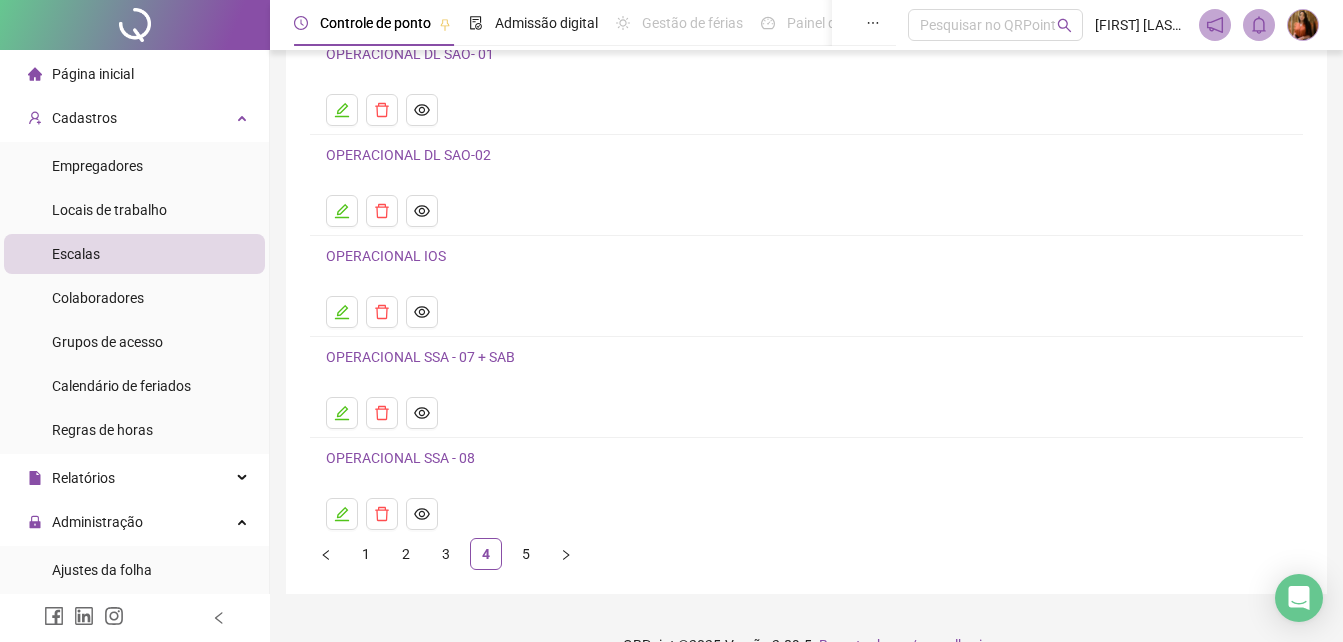 scroll, scrollTop: 215, scrollLeft: 0, axis: vertical 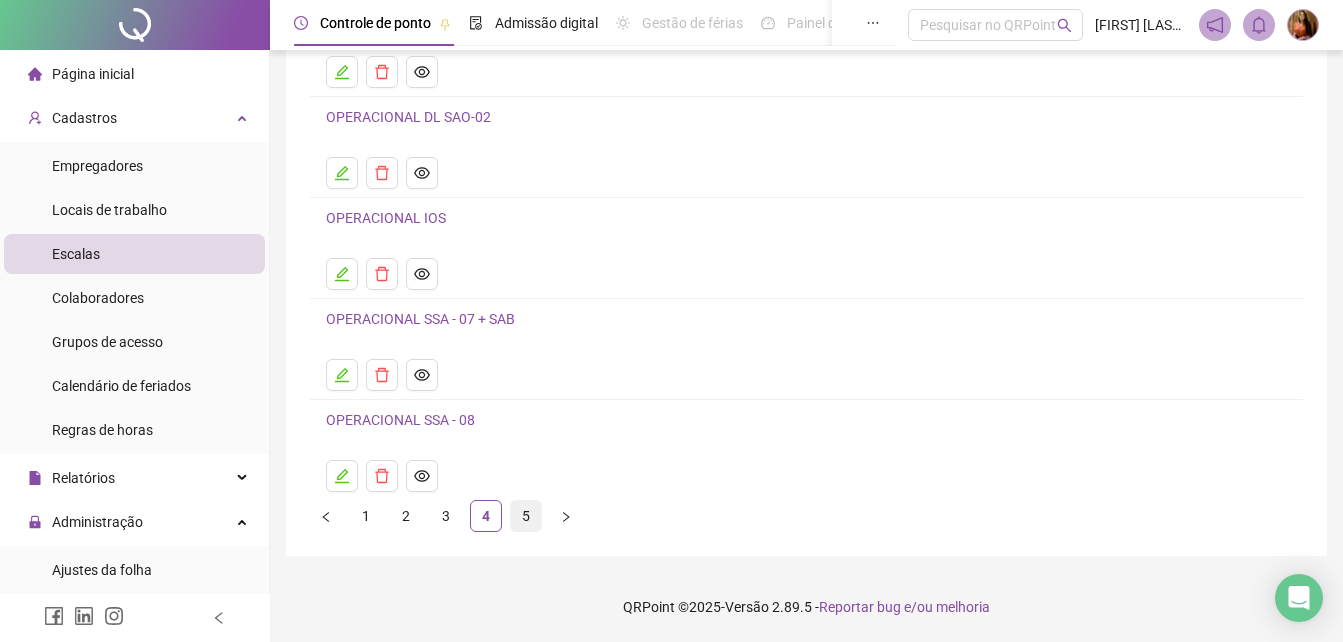 click on "5" at bounding box center [526, 516] 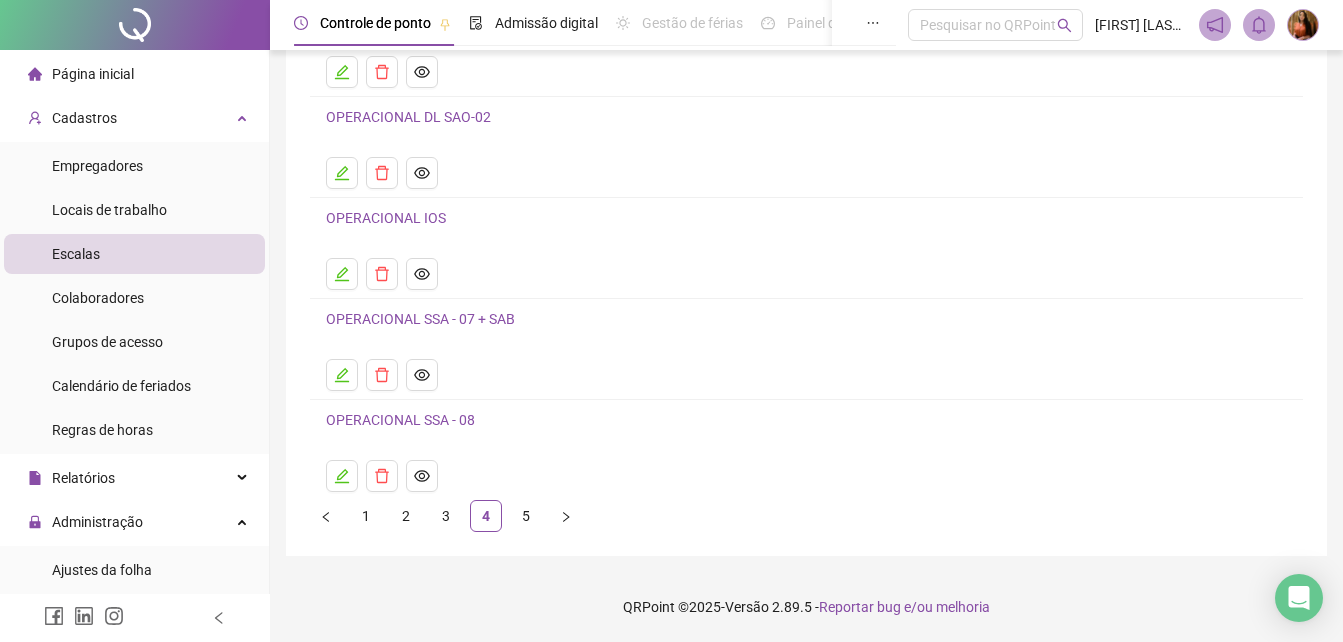 scroll, scrollTop: 0, scrollLeft: 0, axis: both 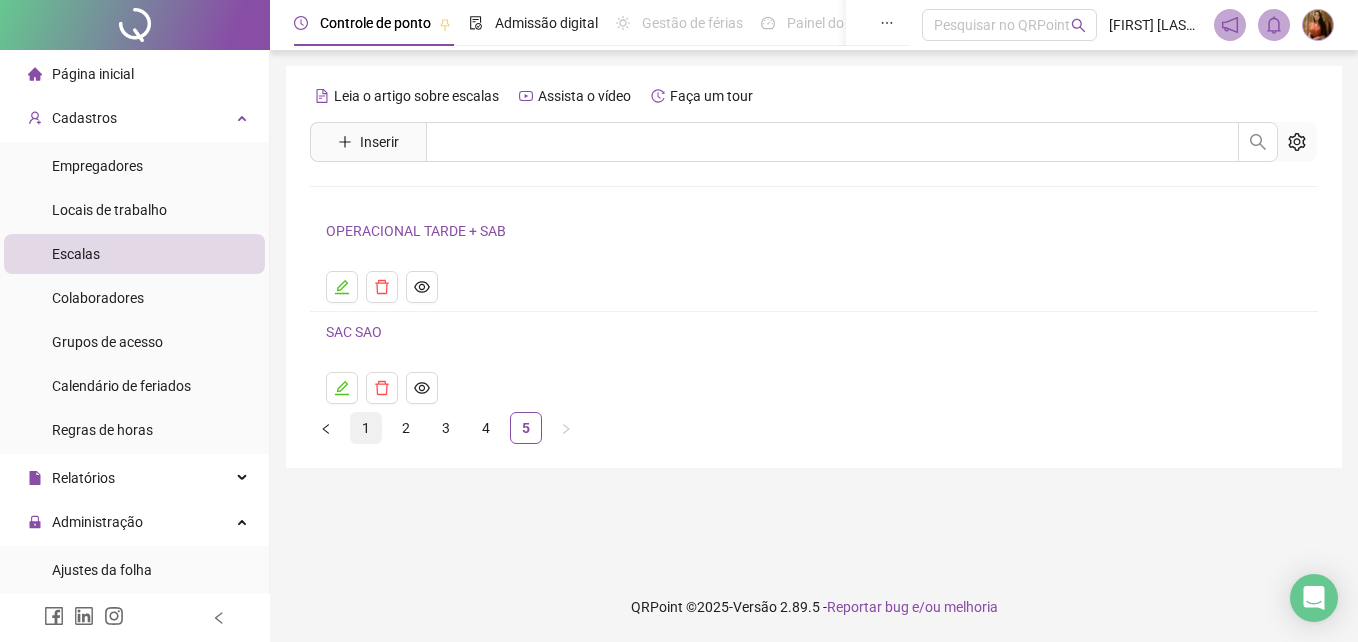 click on "1" at bounding box center [366, 428] 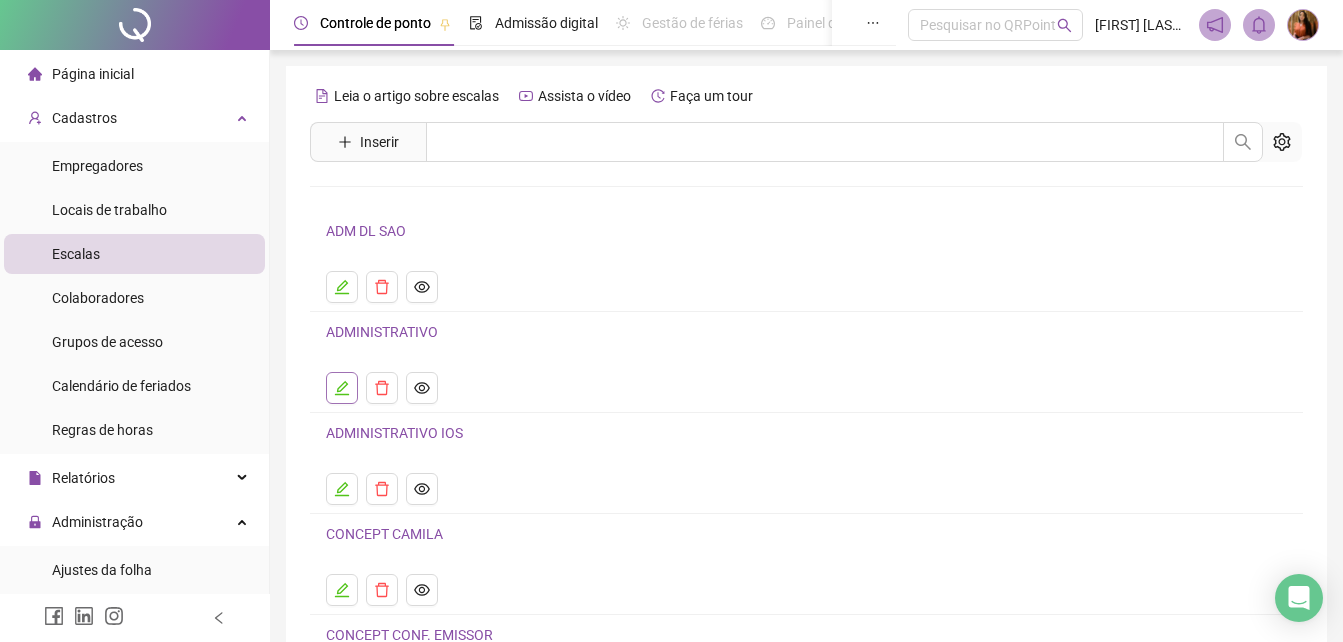 click 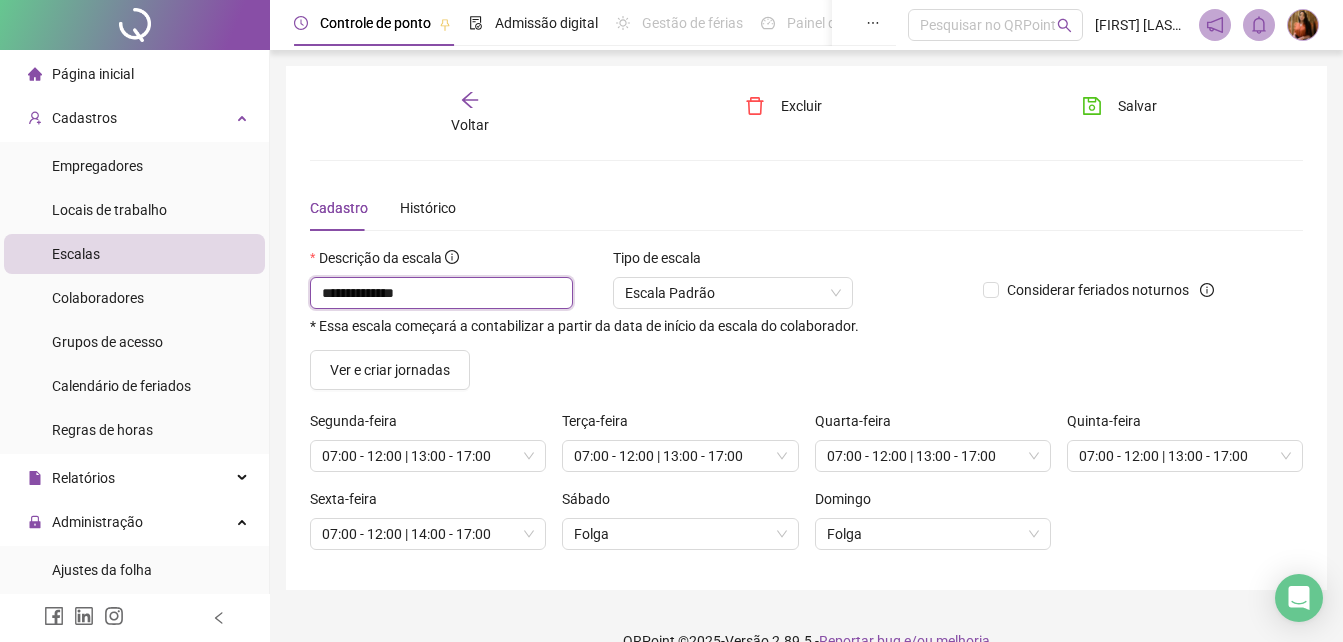 click on "**********" at bounding box center (441, 293) 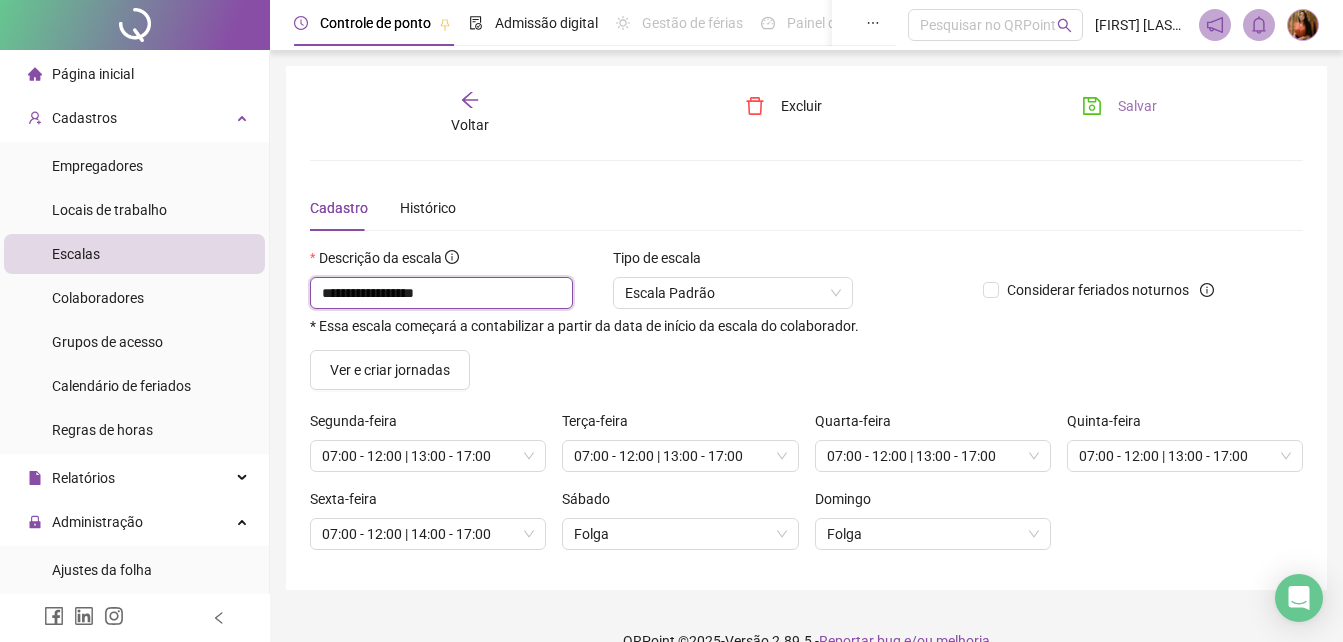 type on "**********" 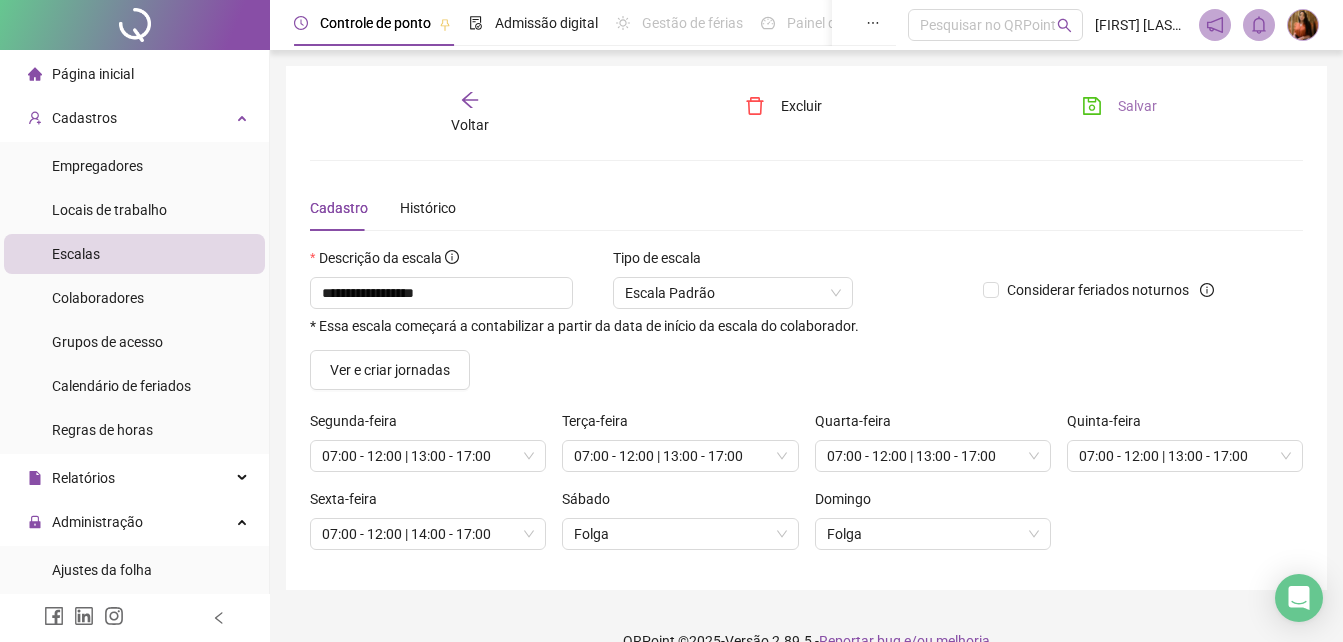 click on "Salvar" at bounding box center [1137, 106] 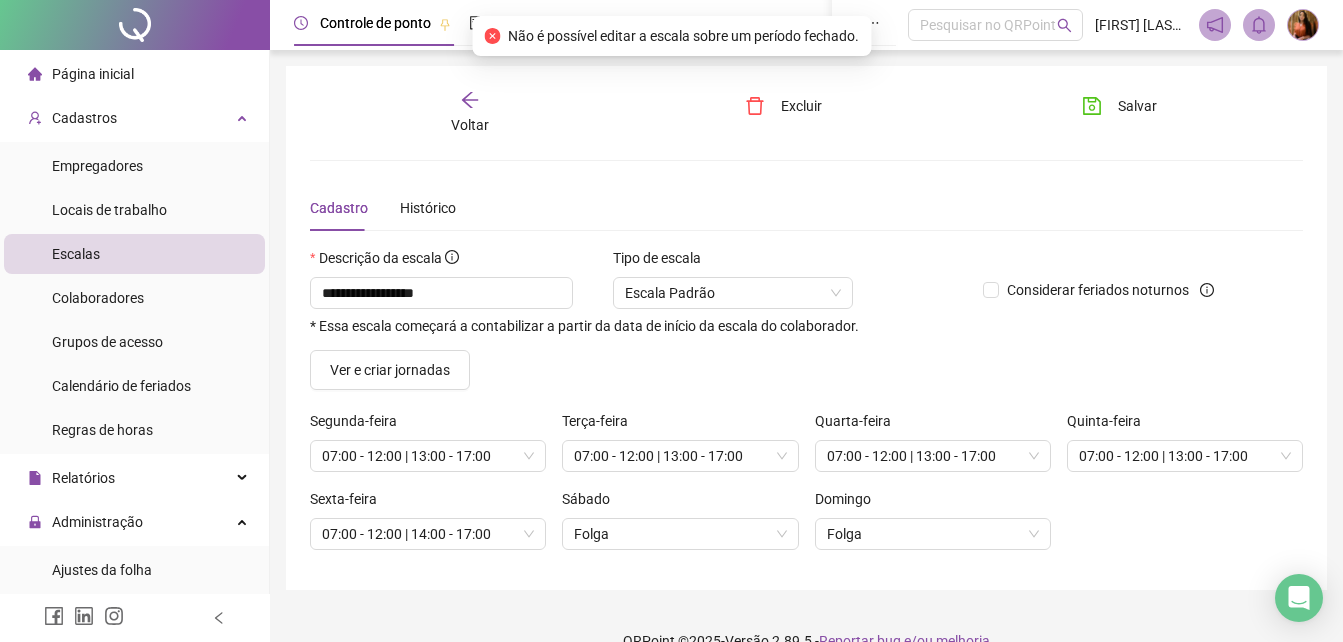 click 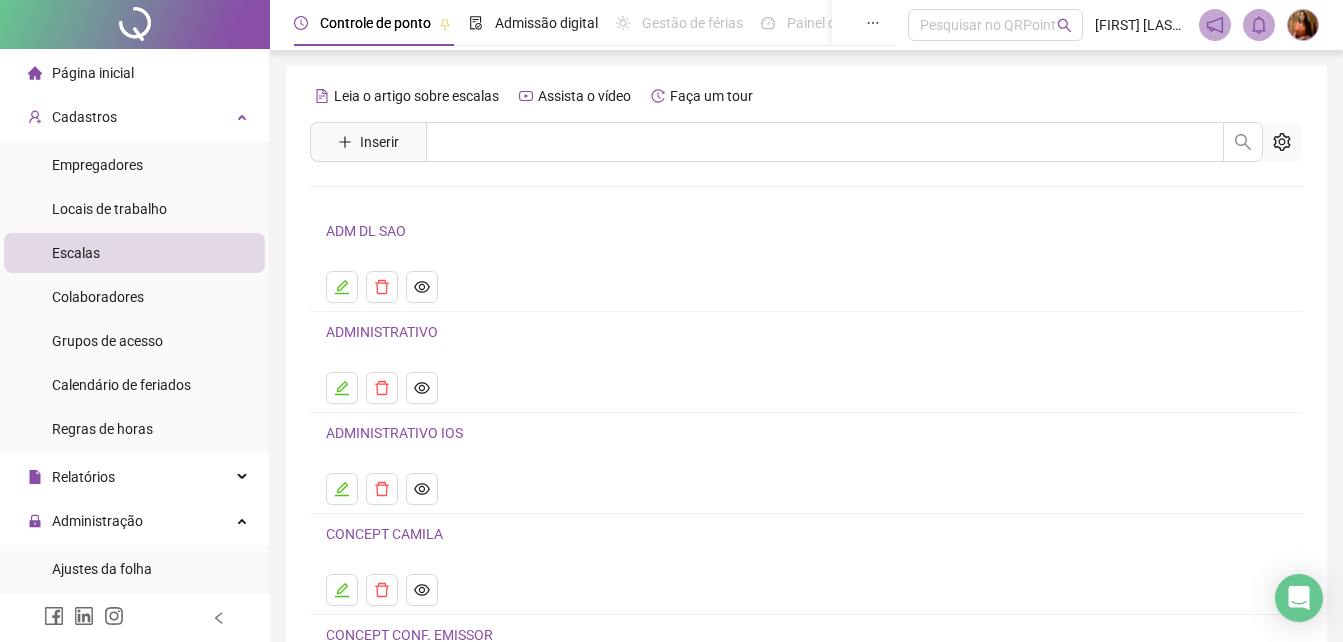 scroll, scrollTop: 0, scrollLeft: 0, axis: both 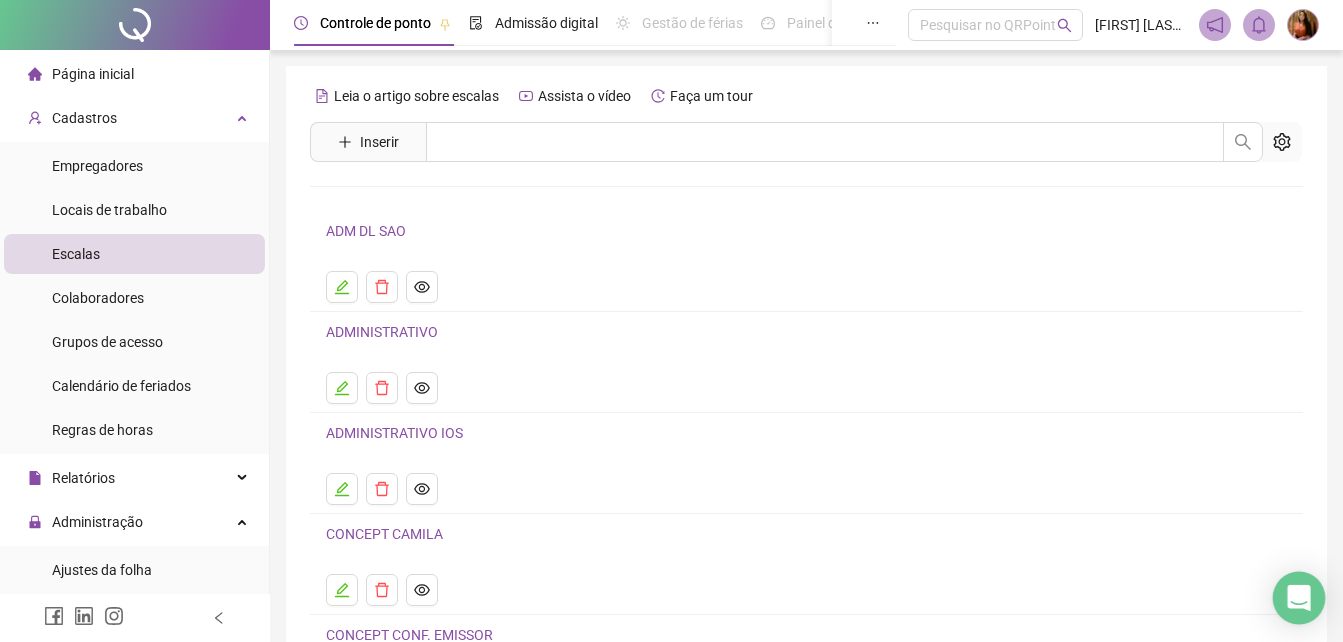 click 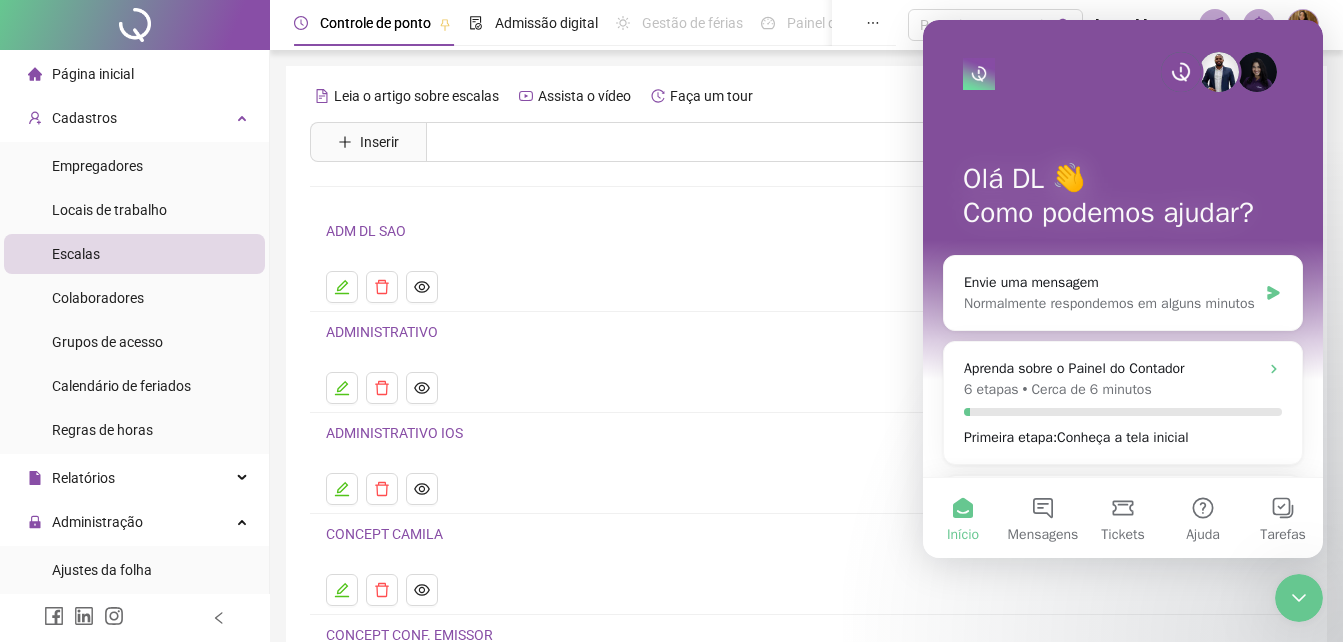 scroll, scrollTop: 0, scrollLeft: 0, axis: both 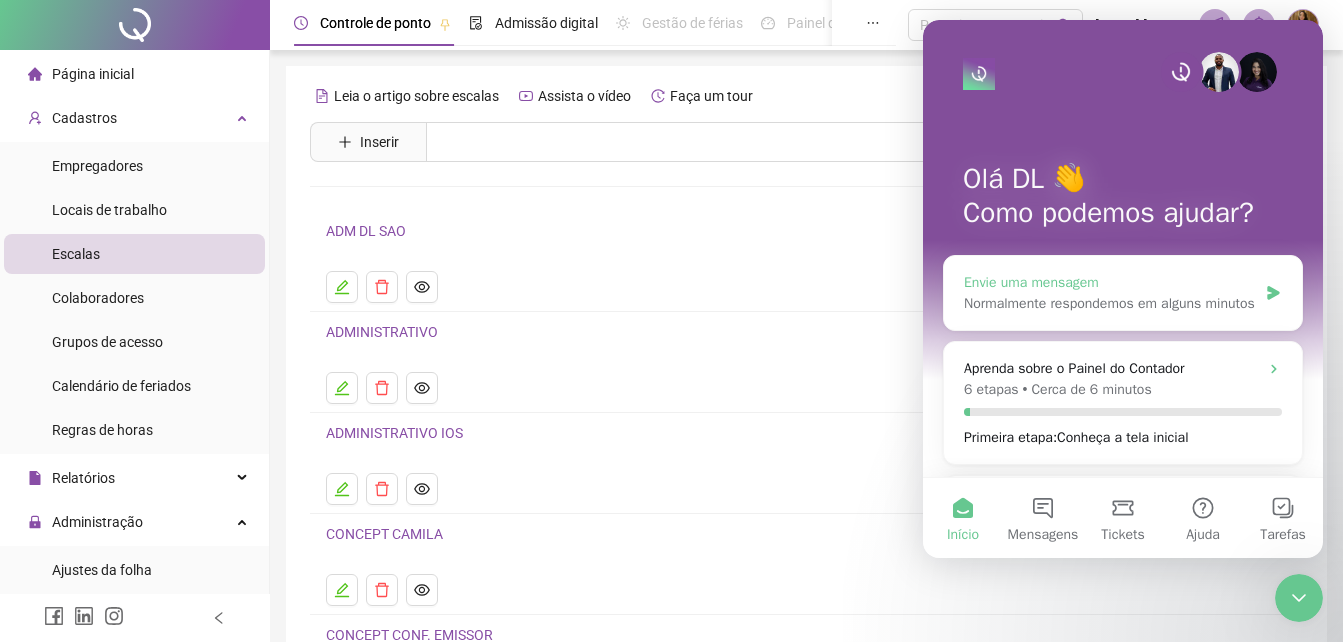 click on "Envie uma mensagem" at bounding box center (1110, 282) 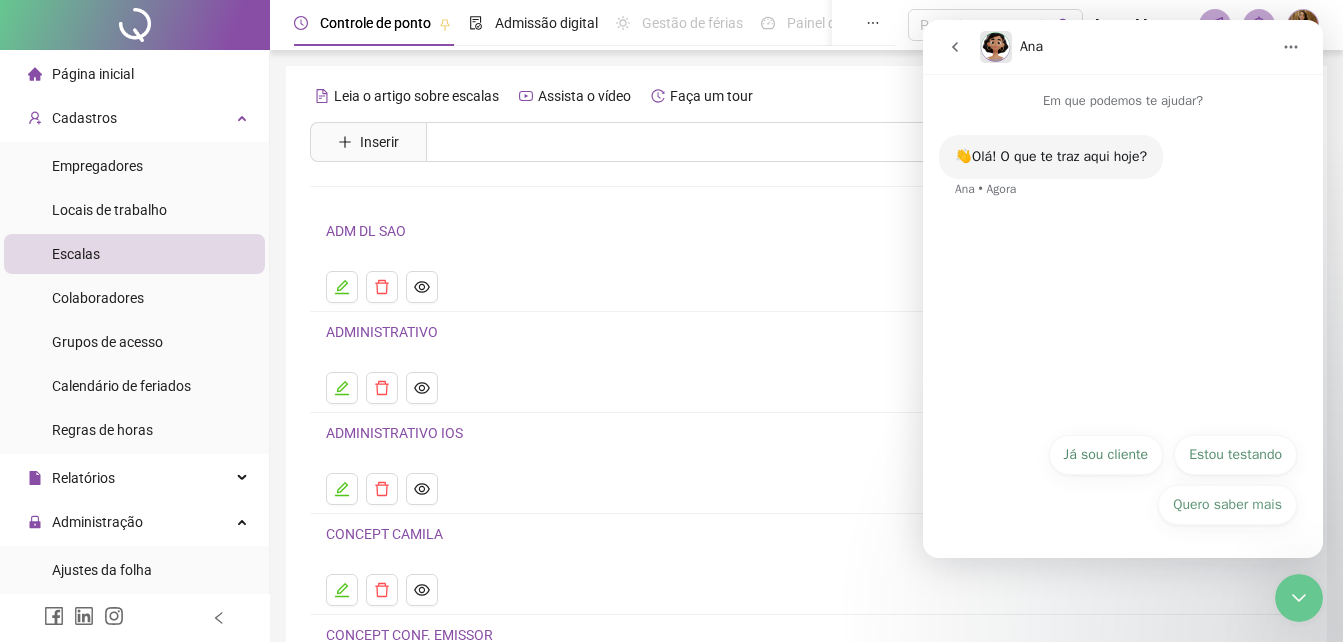 drag, startPoint x: 1135, startPoint y: 474, endPoint x: 1124, endPoint y: 461, distance: 17.029387 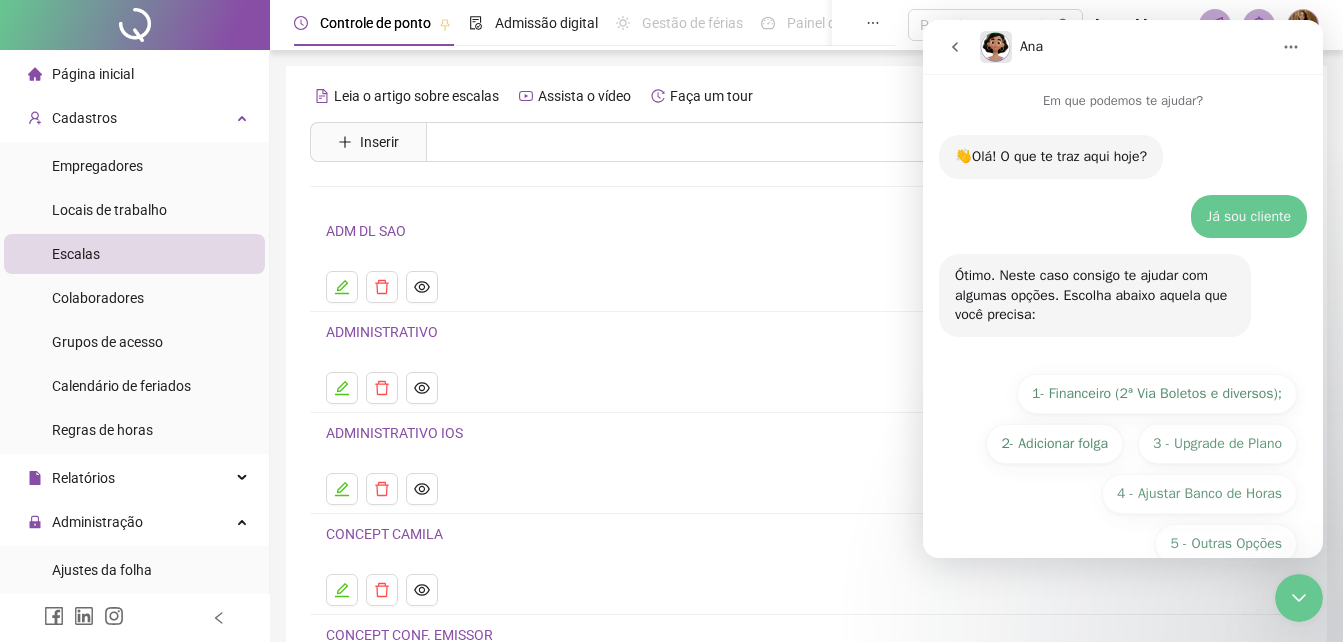 scroll, scrollTop: 39, scrollLeft: 0, axis: vertical 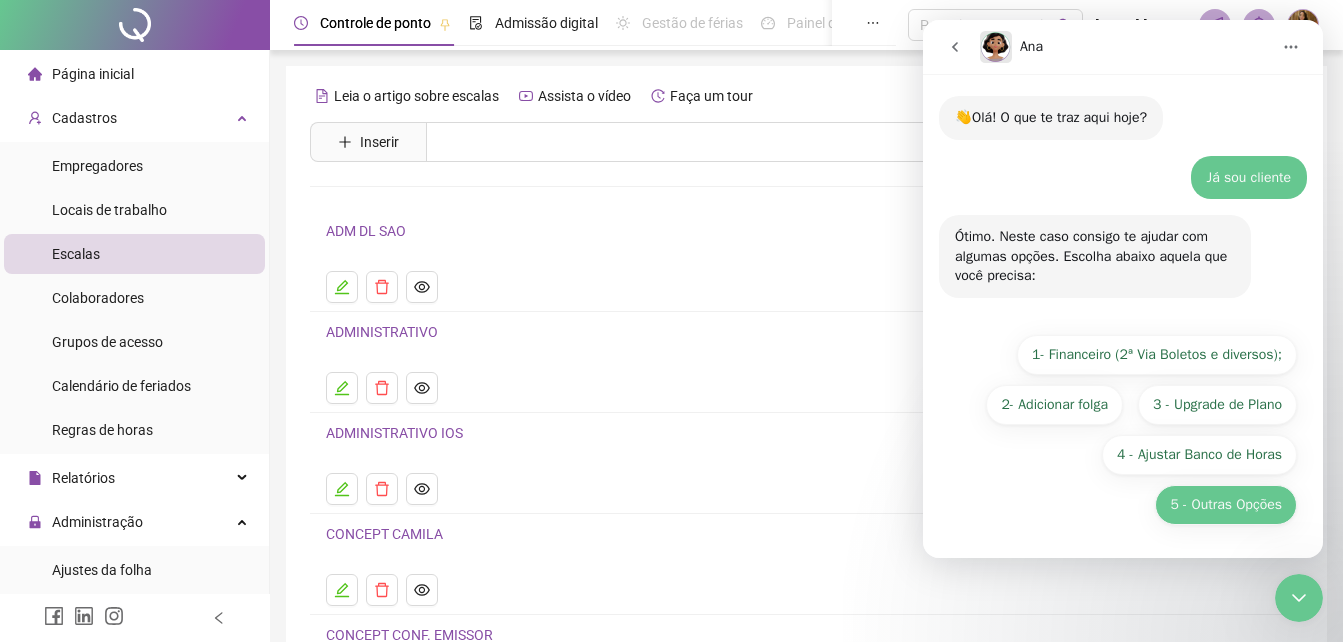 click on "5 - Outras Opções" at bounding box center (1226, 505) 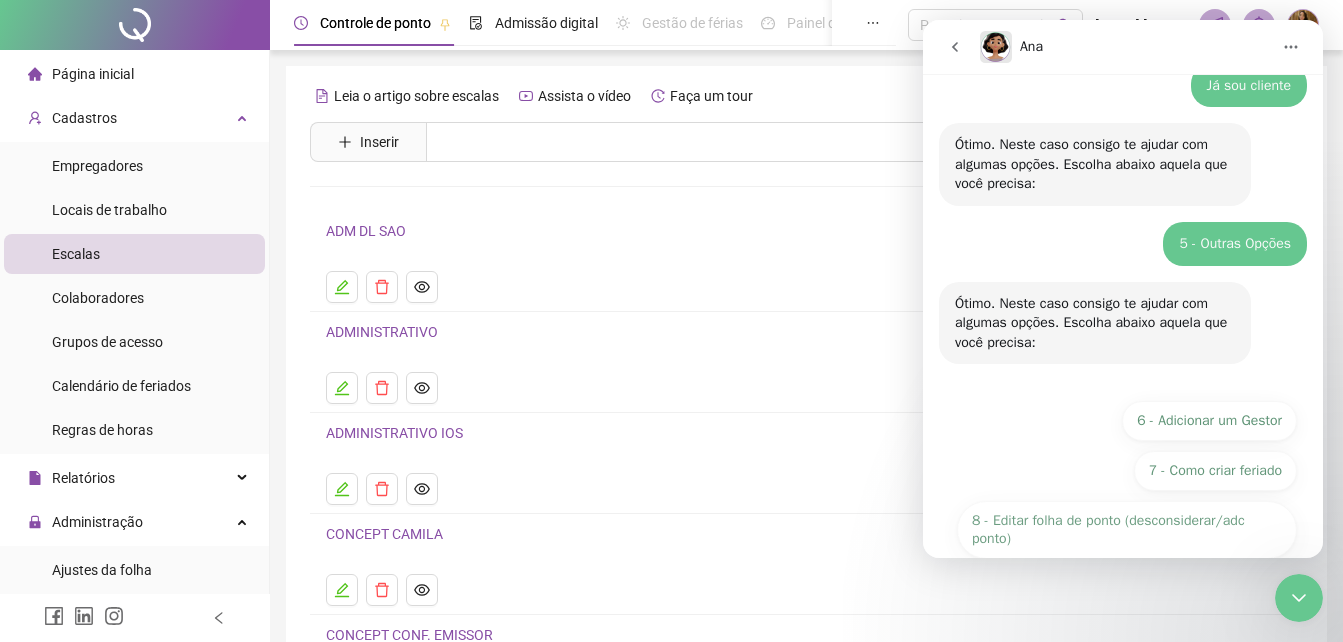 scroll, scrollTop: 315, scrollLeft: 0, axis: vertical 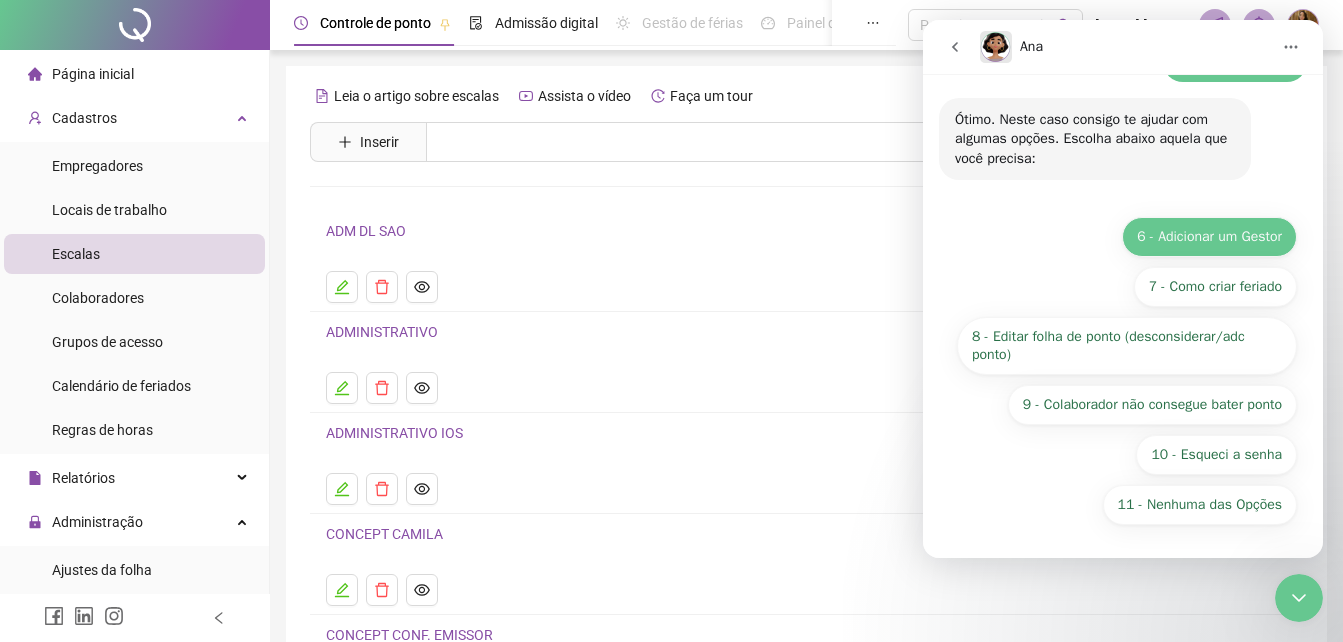 click on "6 - Adicionar um Gestor" at bounding box center (1209, 237) 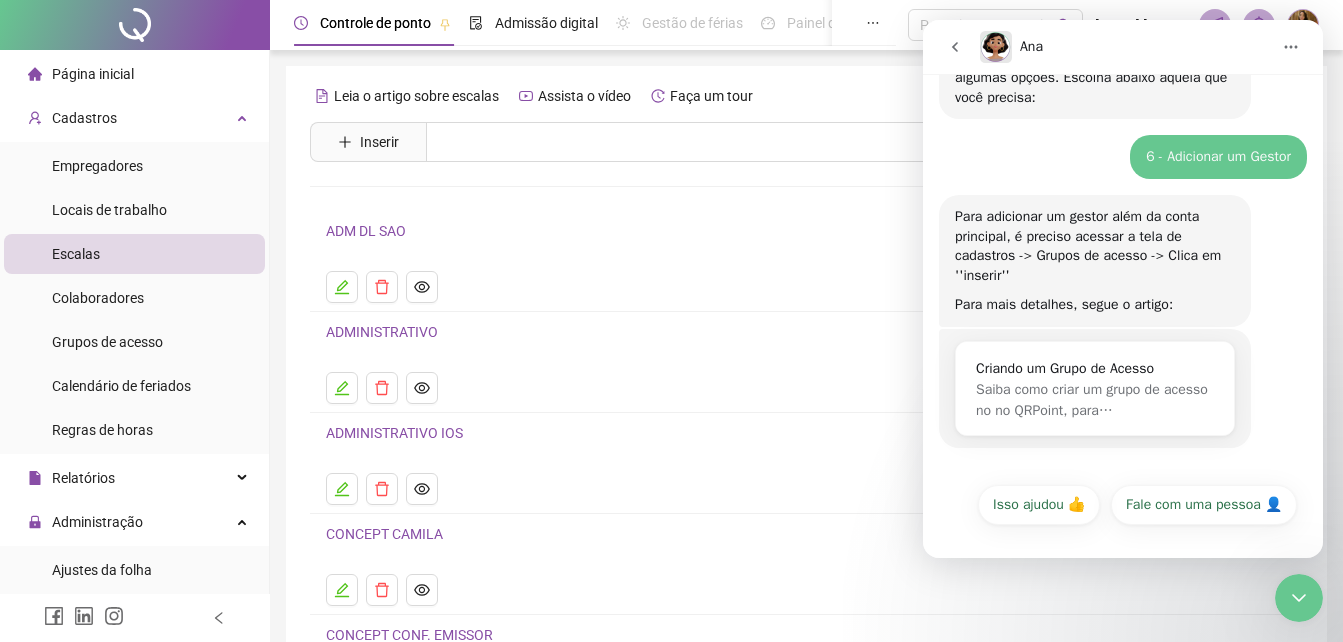 scroll, scrollTop: 378, scrollLeft: 0, axis: vertical 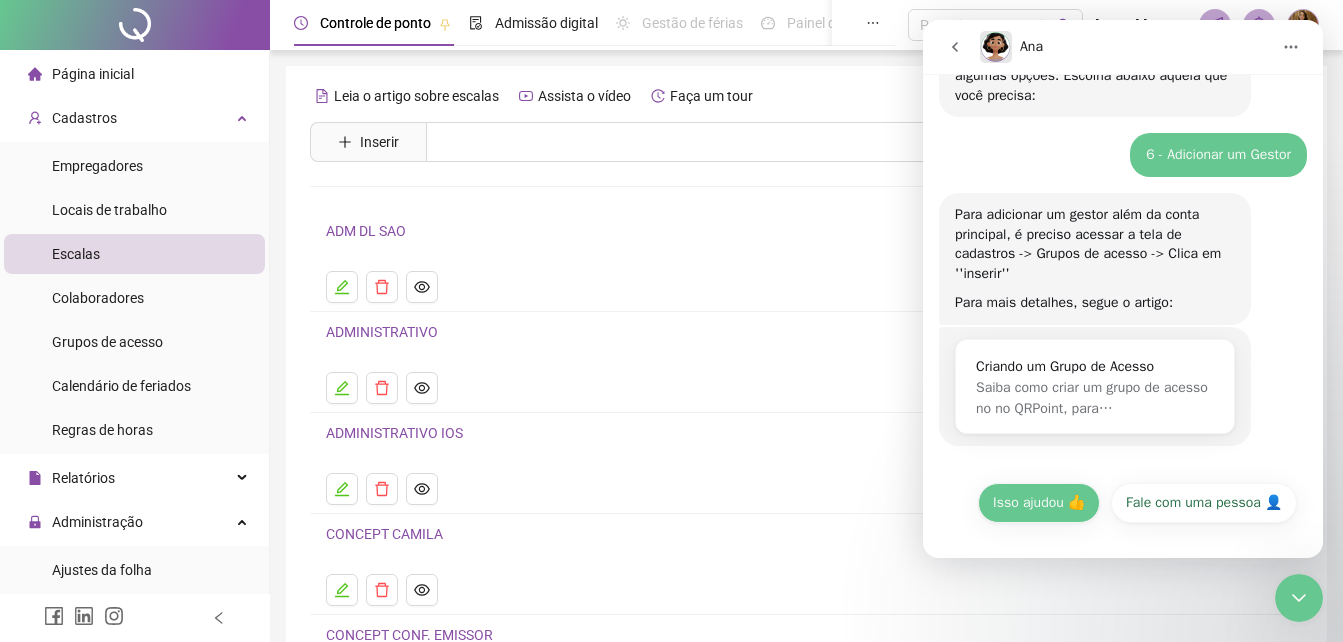 click on "Isso ajudou 👍" at bounding box center (1039, 503) 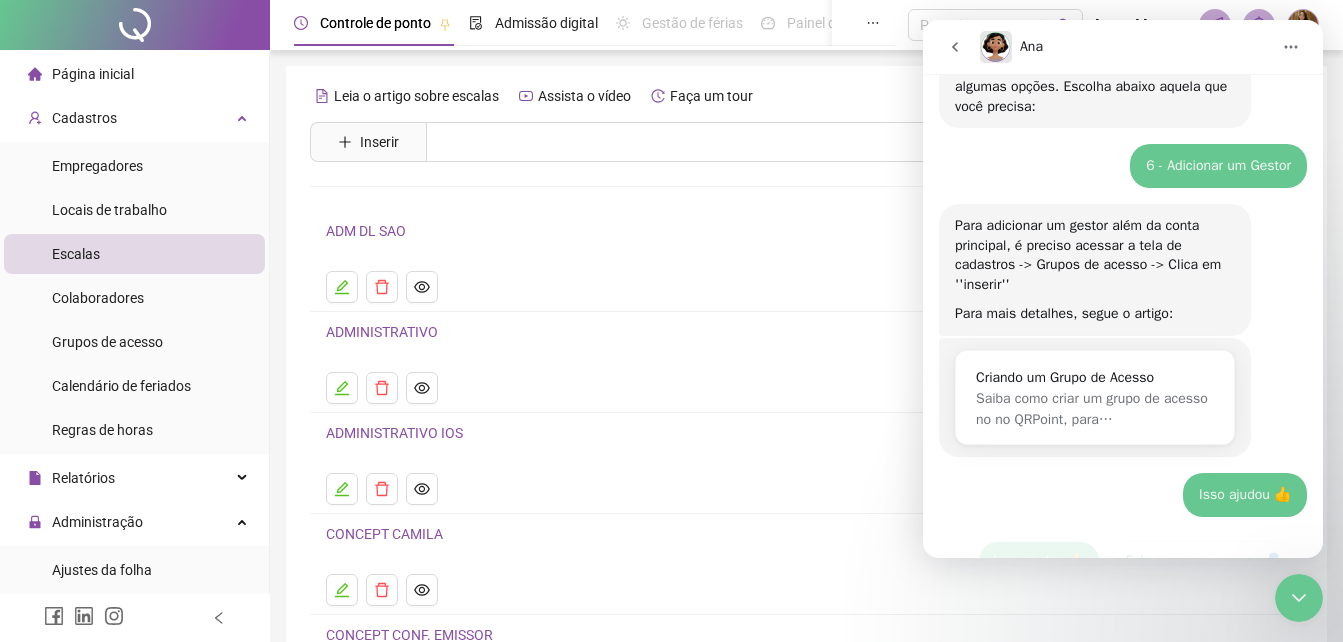 scroll, scrollTop: 367, scrollLeft: 0, axis: vertical 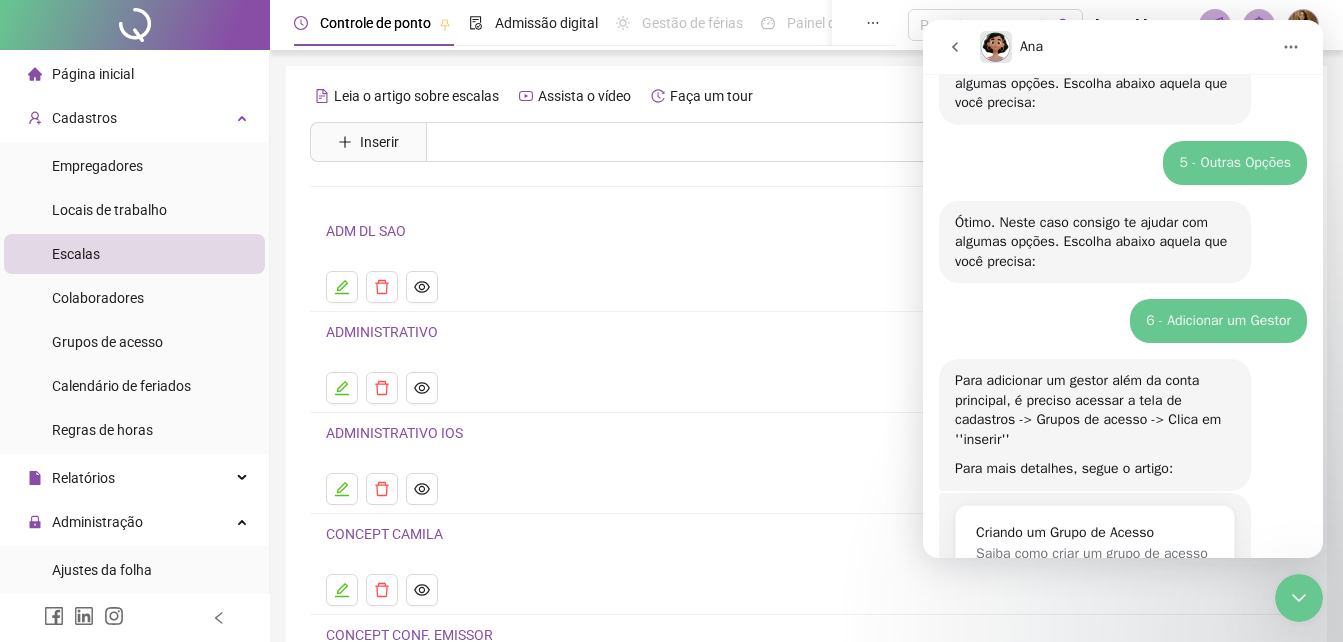 drag, startPoint x: 1337, startPoint y: 232, endPoint x: 1339, endPoint y: 219, distance: 13.152946 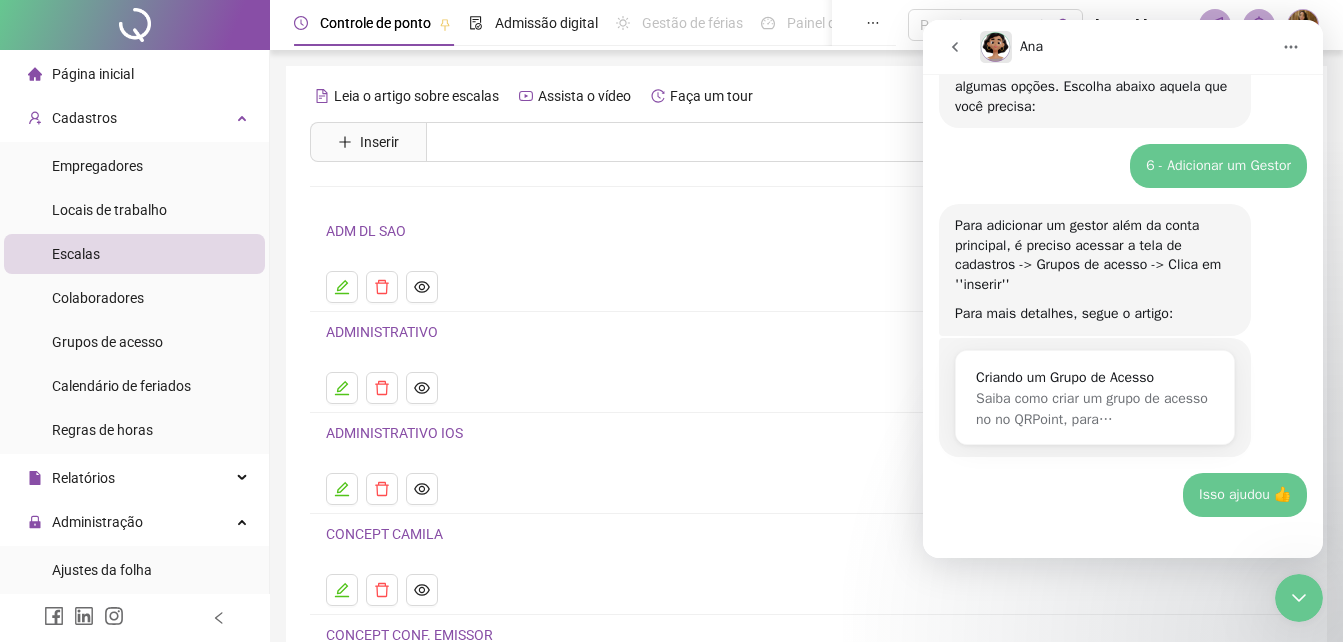 drag, startPoint x: 392, startPoint y: 288, endPoint x: 1336, endPoint y: 408, distance: 951.59656 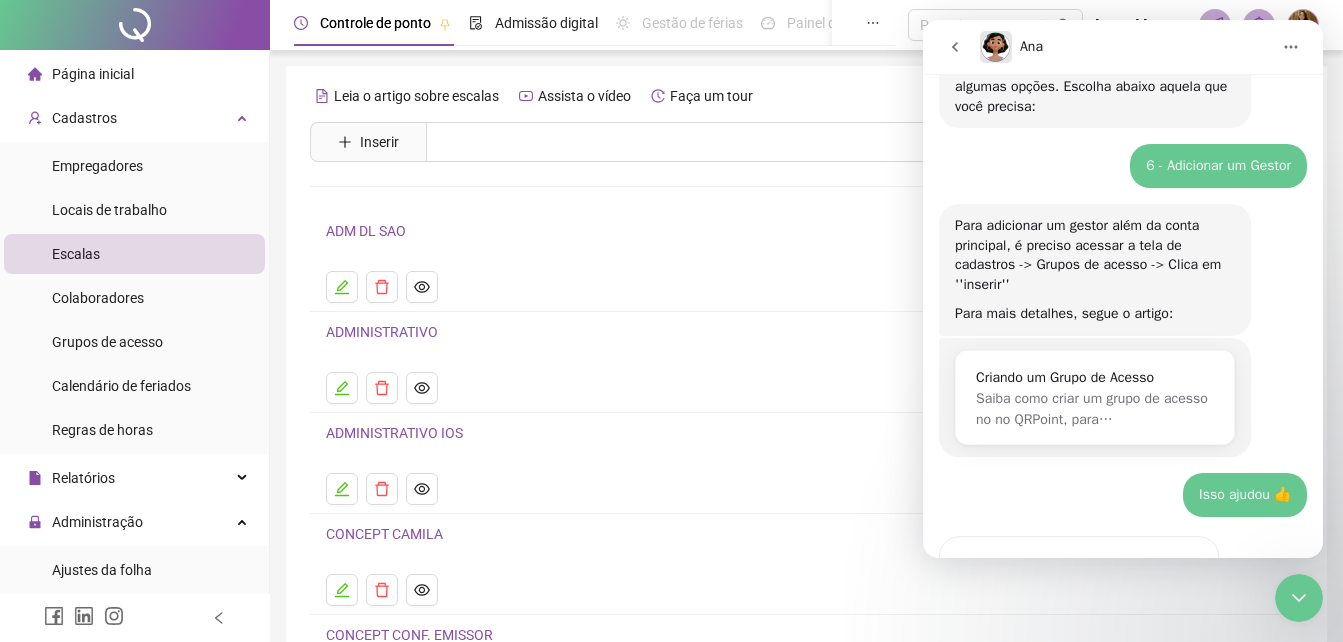 scroll, scrollTop: 501, scrollLeft: 0, axis: vertical 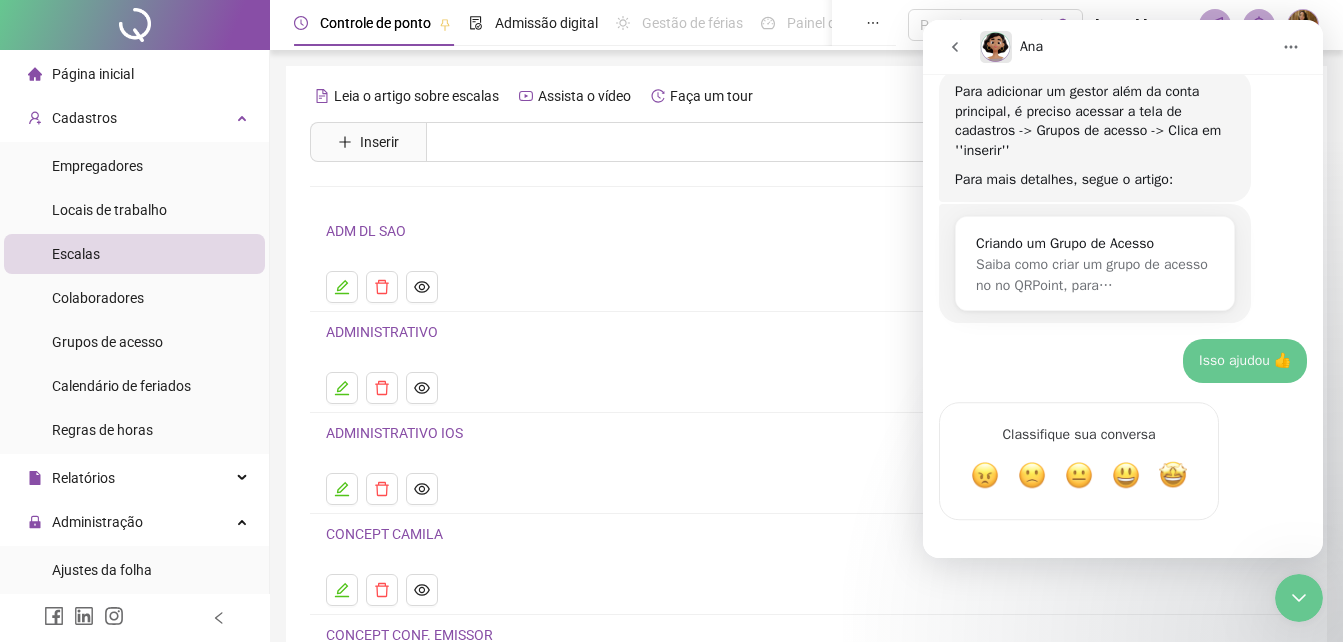 click 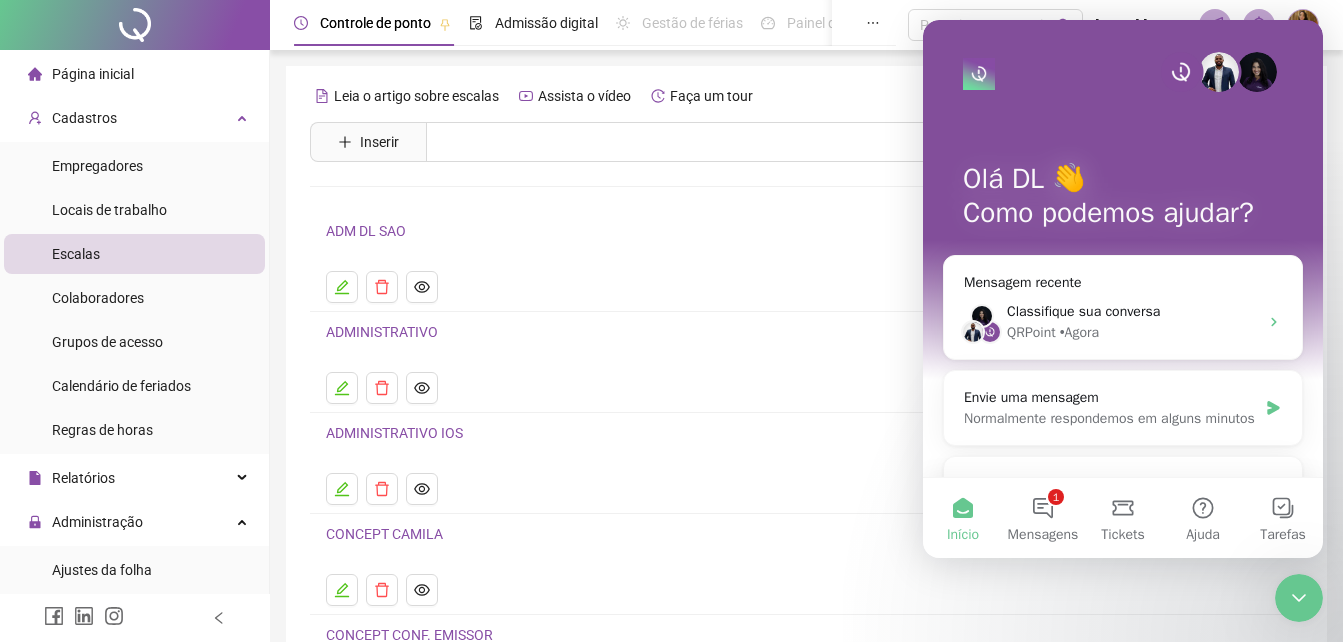 scroll, scrollTop: 0, scrollLeft: 0, axis: both 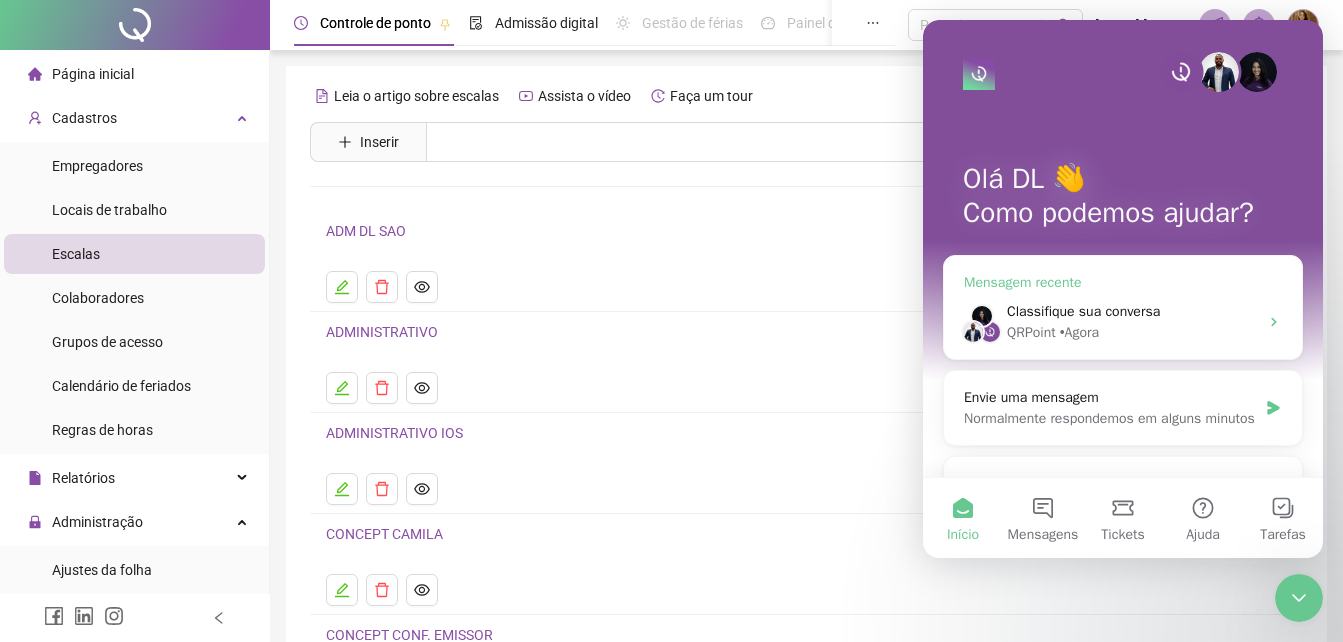 click on "Classifique sua conversa" at bounding box center [1083, 311] 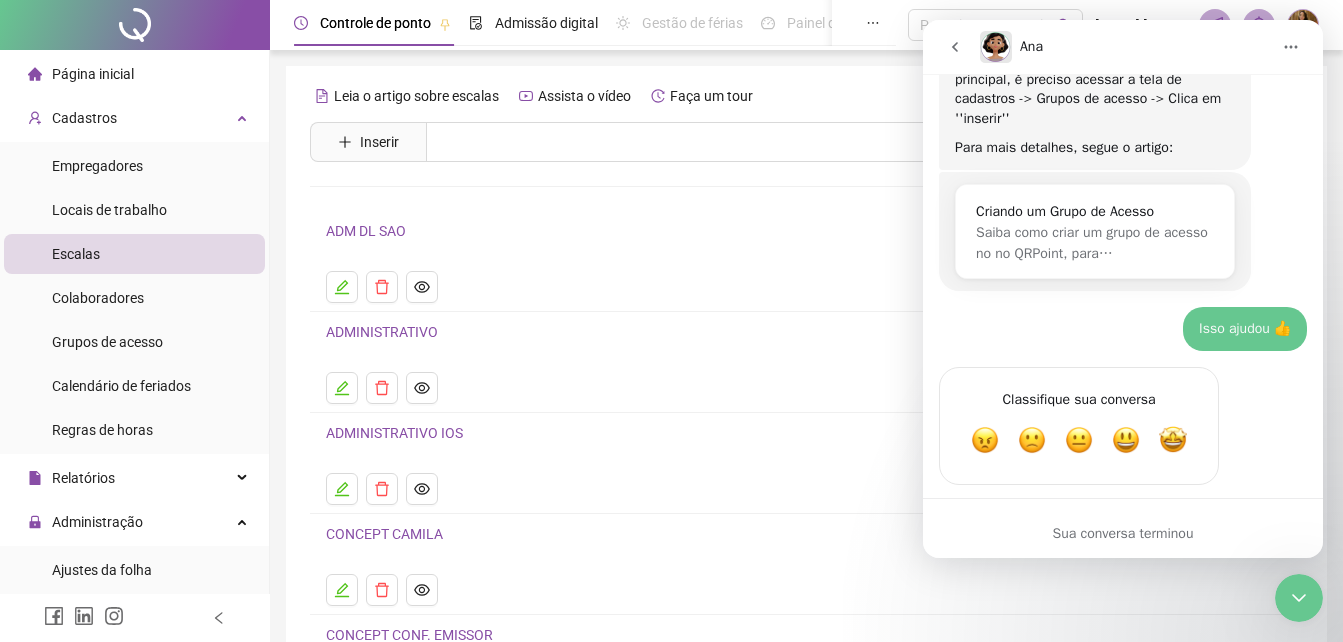 scroll, scrollTop: 561, scrollLeft: 0, axis: vertical 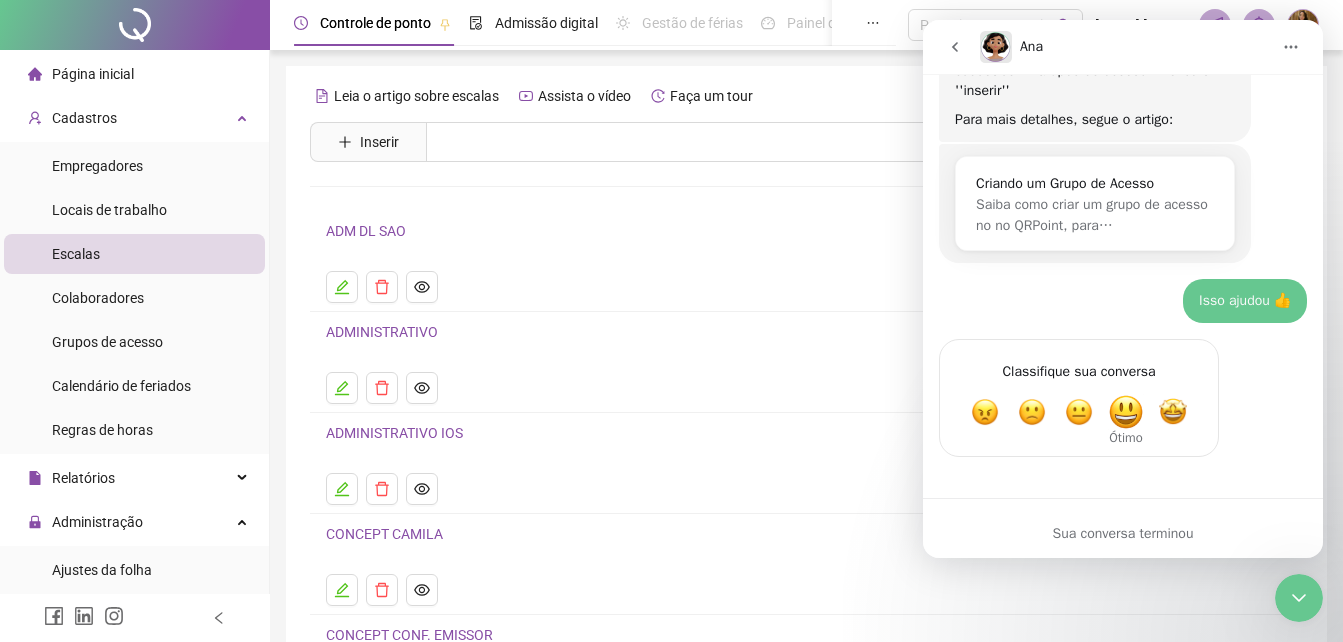 click at bounding box center [1126, 412] 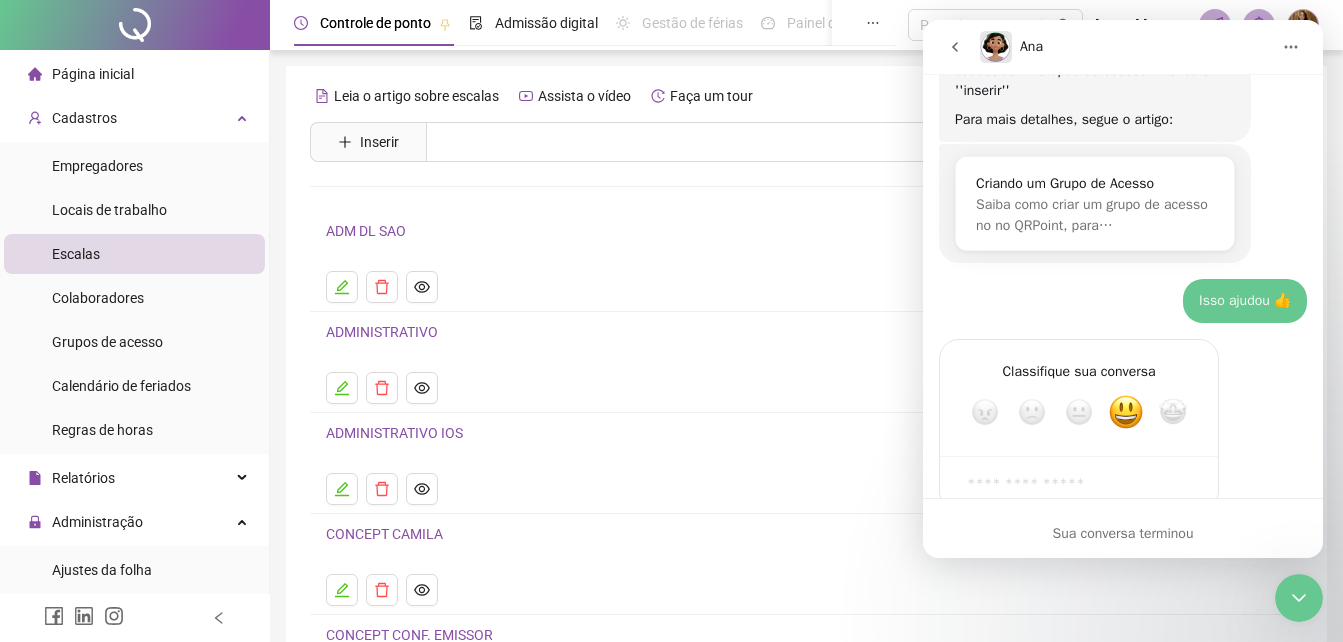 scroll, scrollTop: 615, scrollLeft: 0, axis: vertical 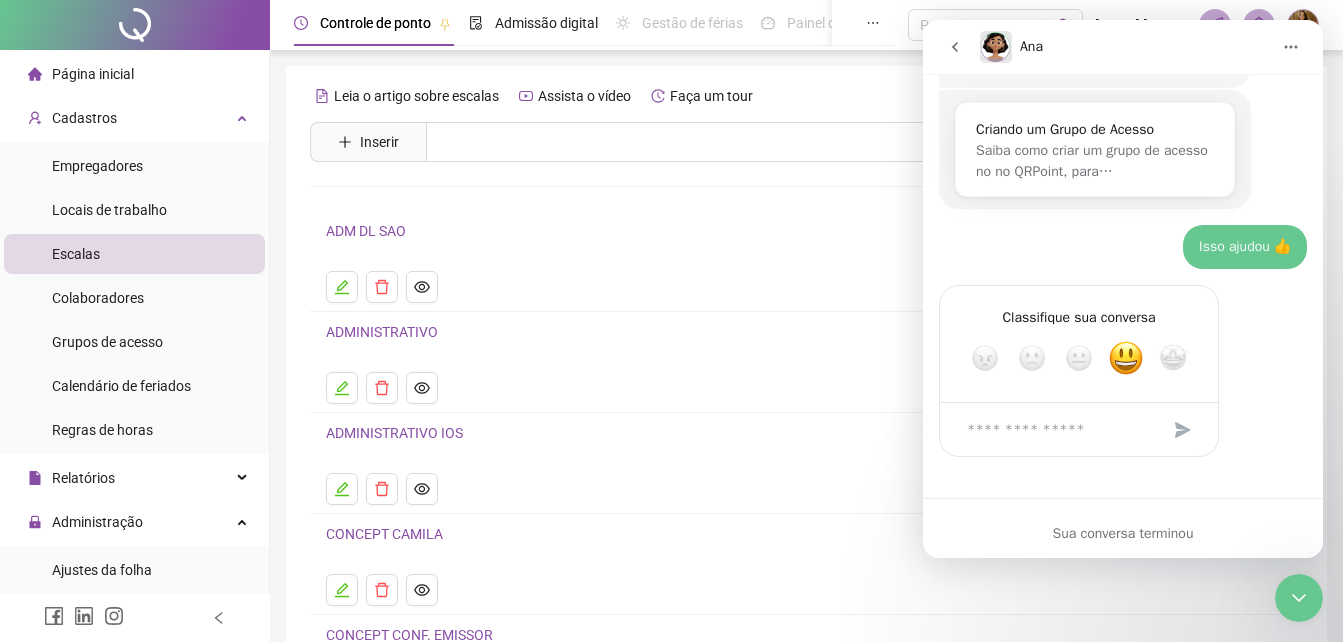 click at bounding box center (1183, 430) 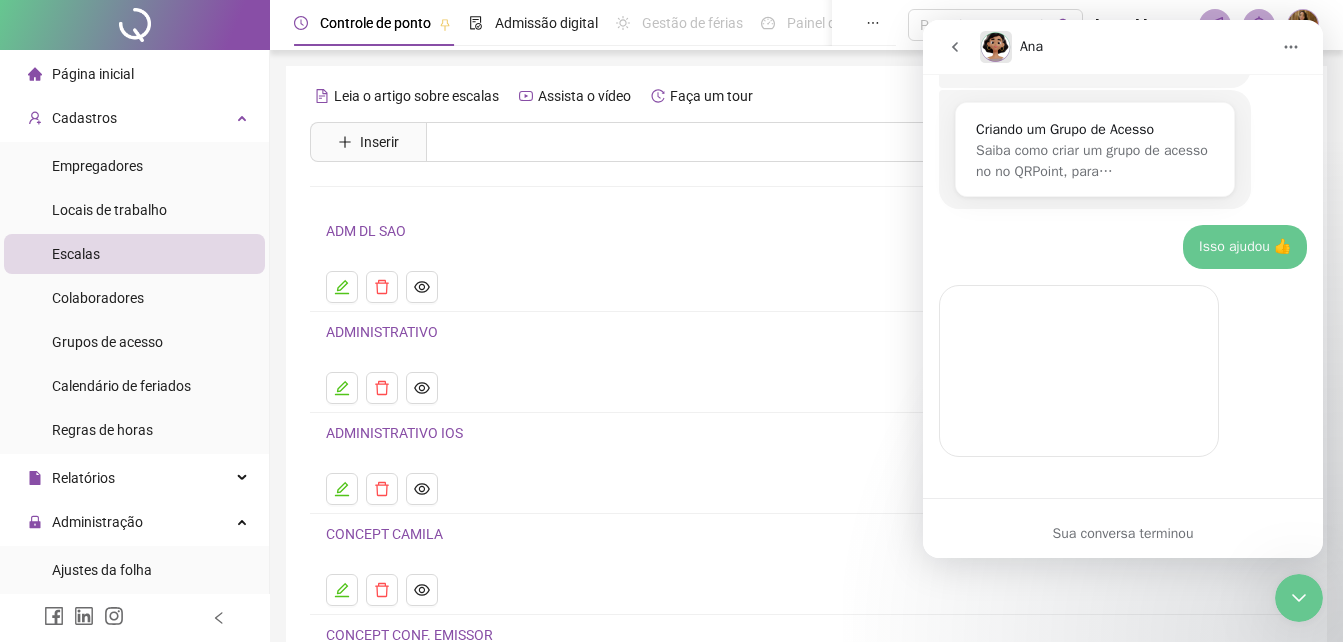 scroll, scrollTop: 537, scrollLeft: 0, axis: vertical 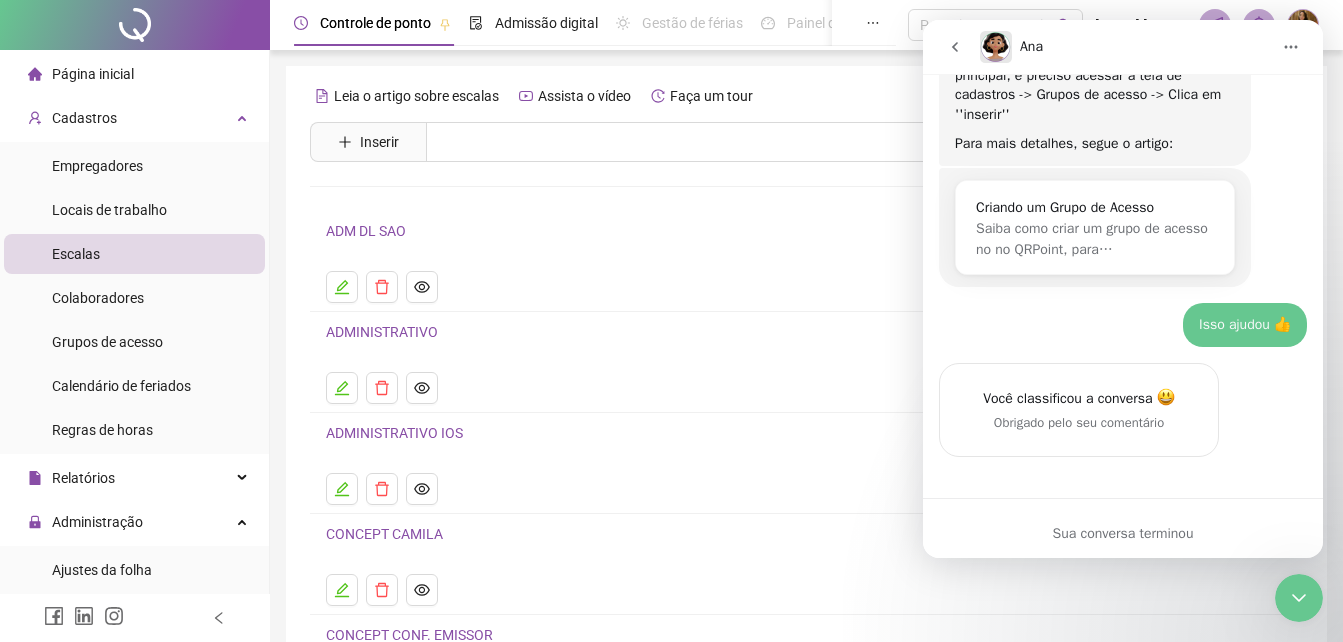 click 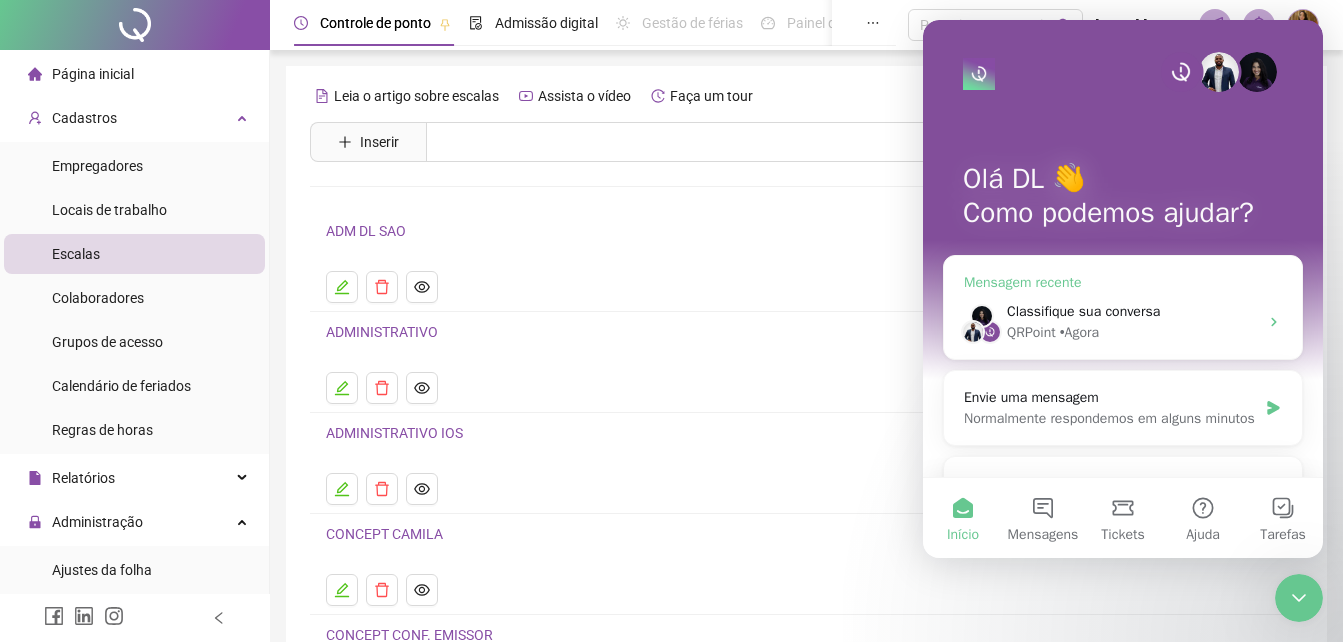 click on "Classifique sua conversa" at bounding box center (1083, 311) 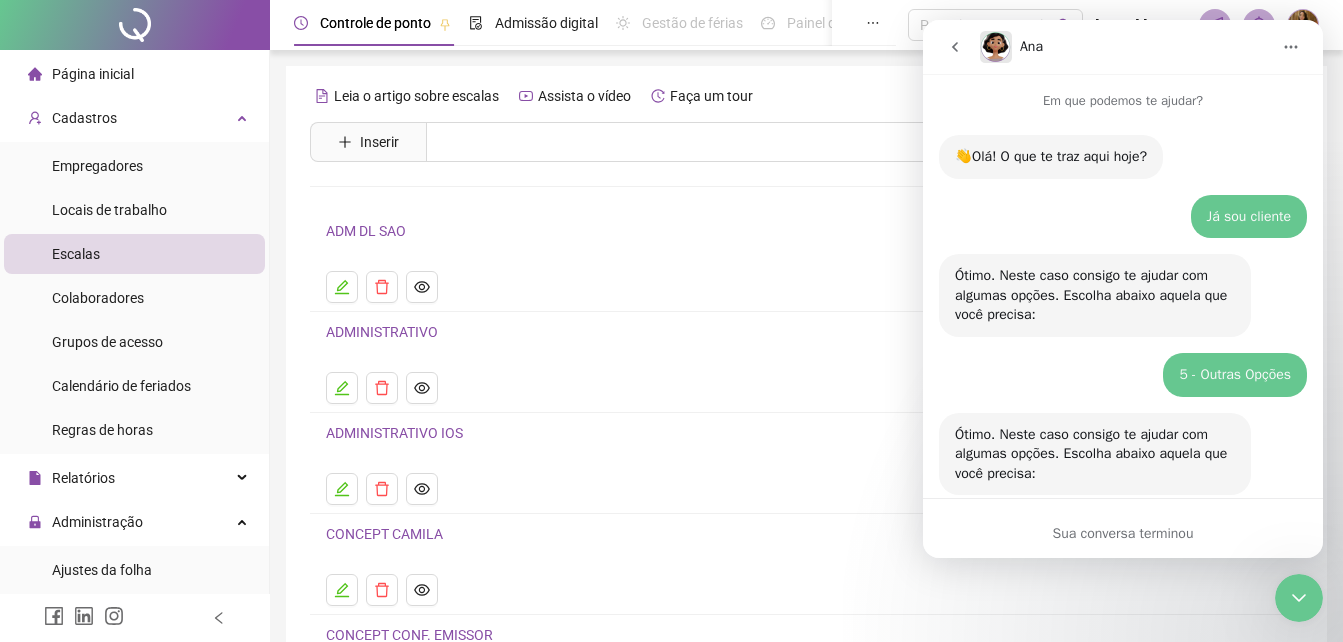 scroll, scrollTop: 3, scrollLeft: 0, axis: vertical 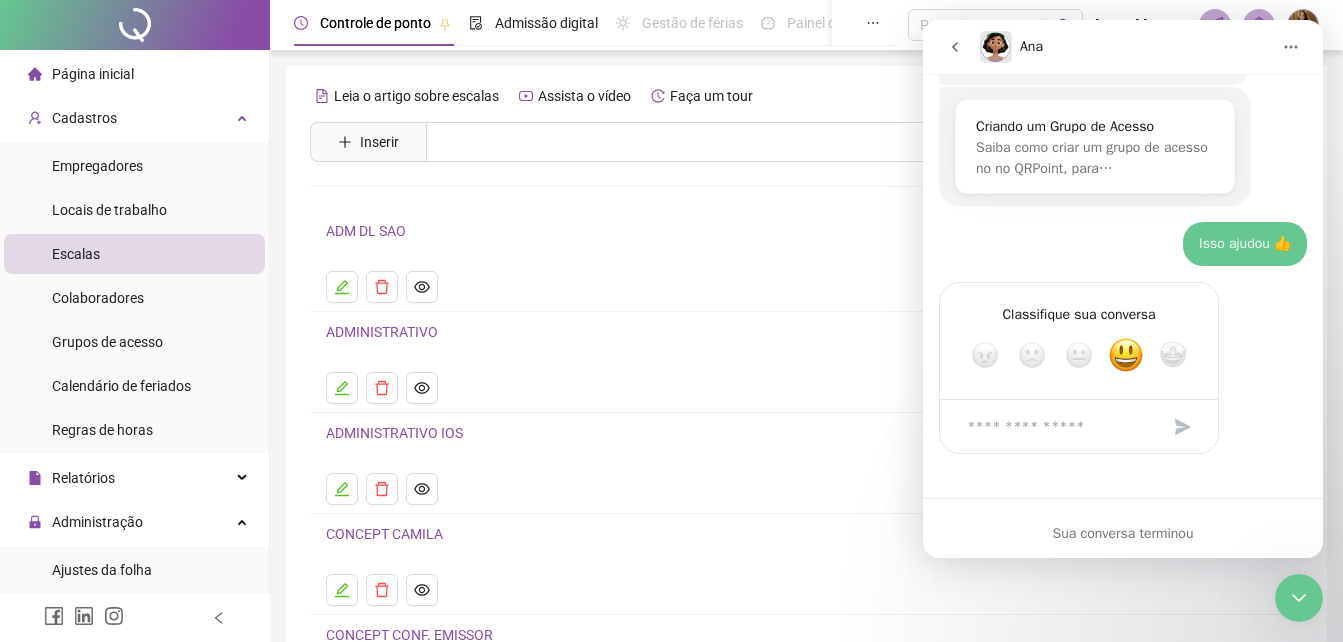 click on "Sua conversa terminou" at bounding box center [1123, 533] 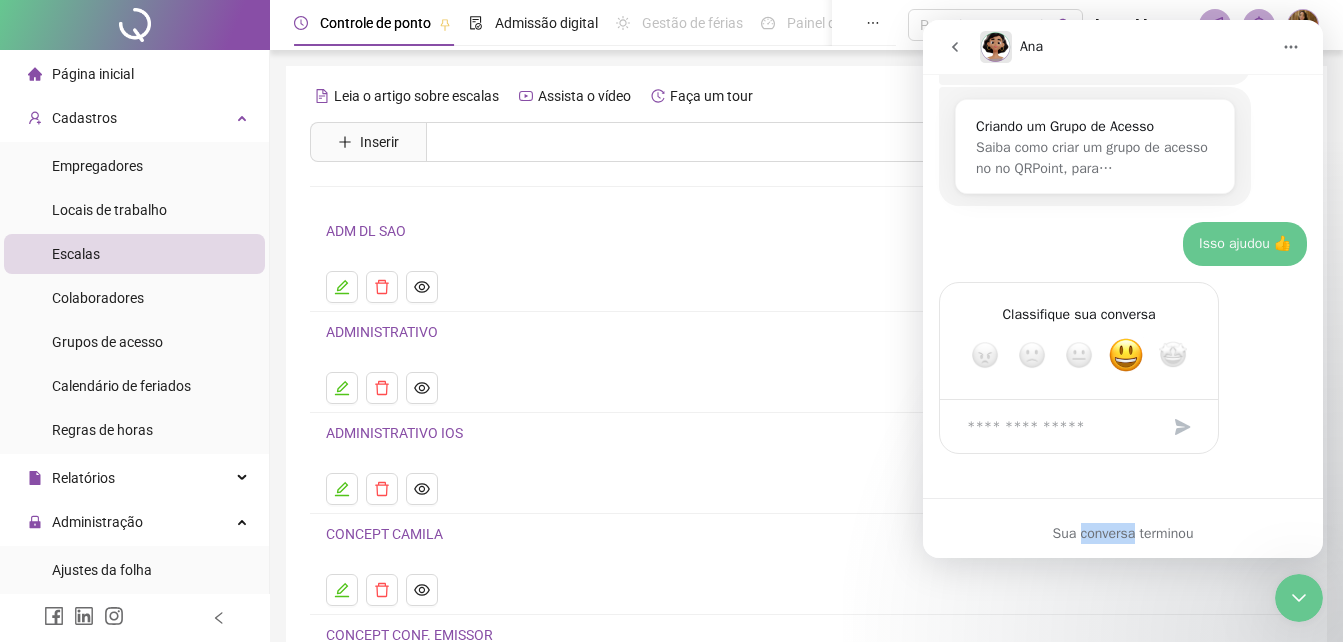 click on "Sua conversa terminou" at bounding box center [1123, 533] 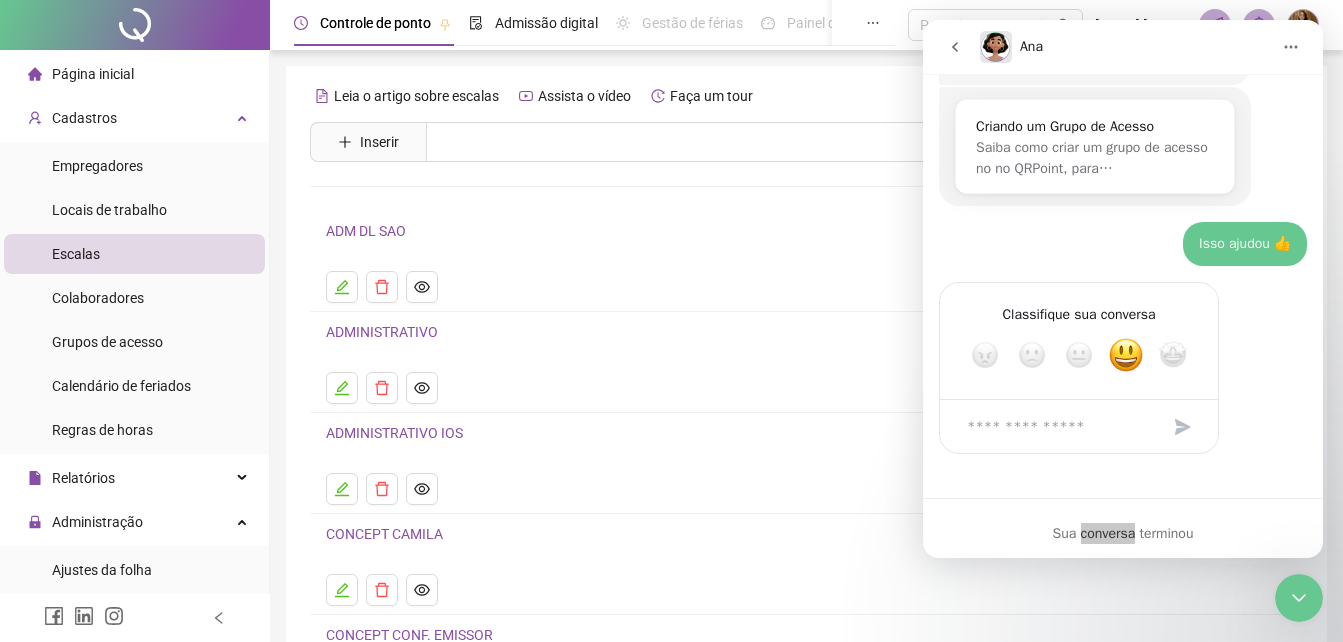 drag, startPoint x: 1473, startPoint y: 1087, endPoint x: 1296, endPoint y: 602, distance: 516.2887 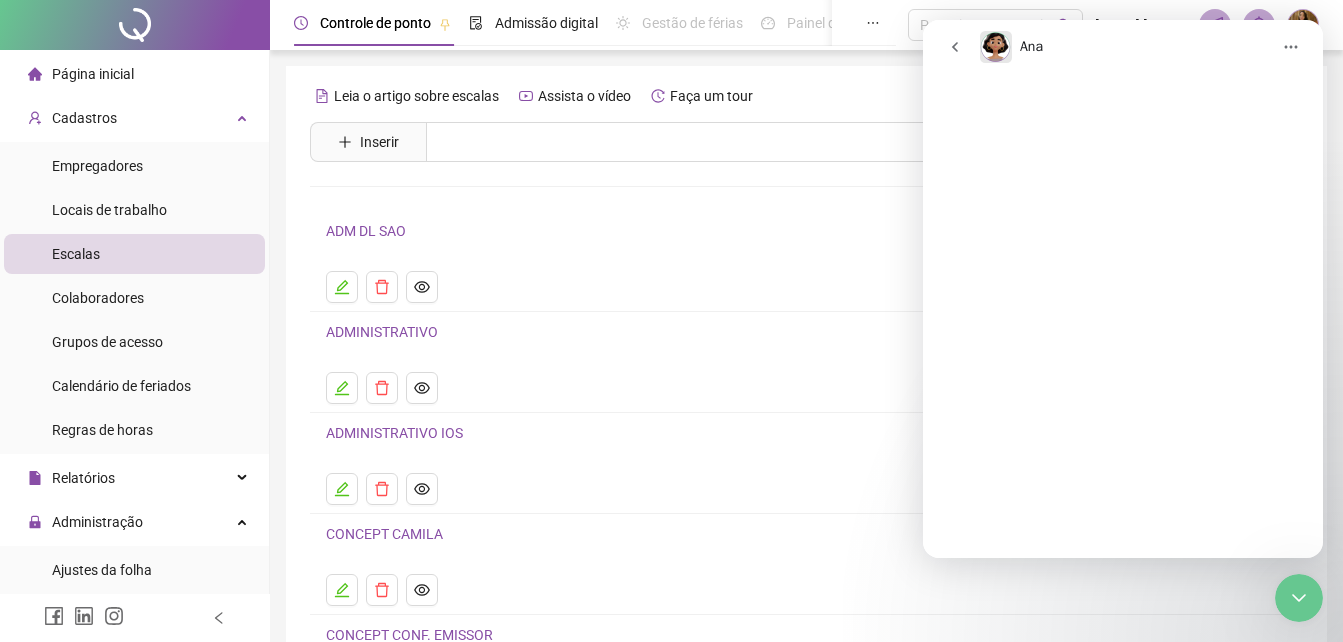 scroll, scrollTop: 0, scrollLeft: 0, axis: both 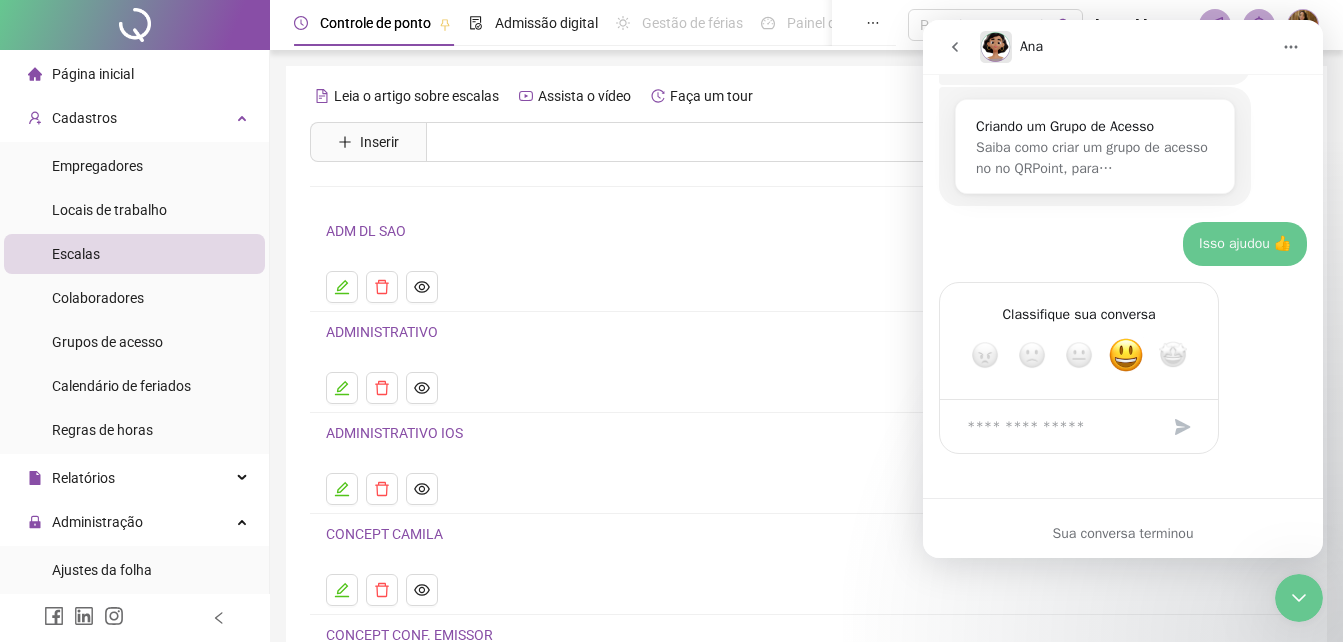 click 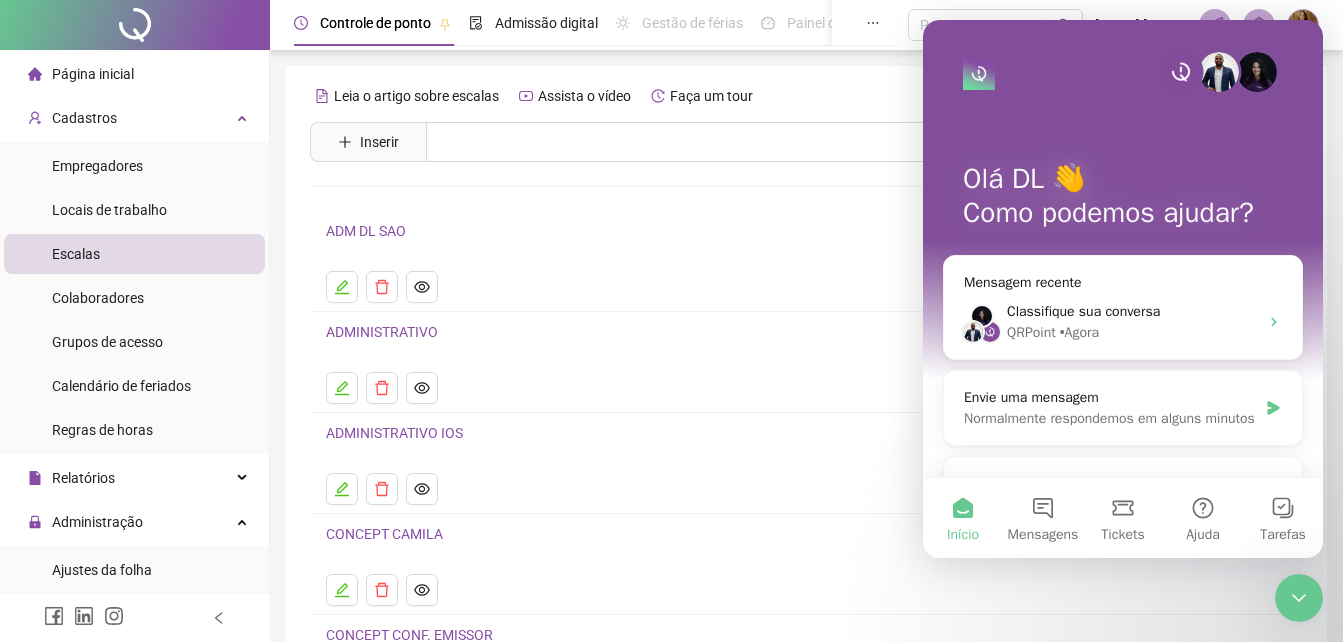 scroll, scrollTop: 0, scrollLeft: 0, axis: both 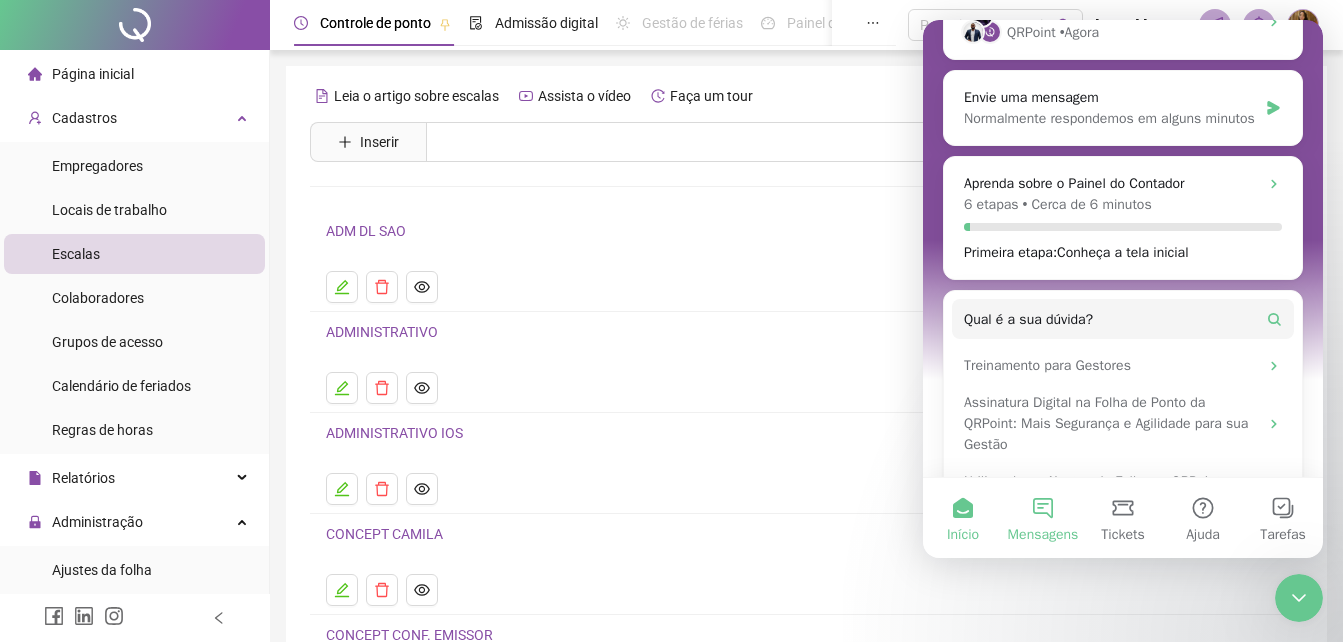 click on "Mensagens" at bounding box center [1043, 518] 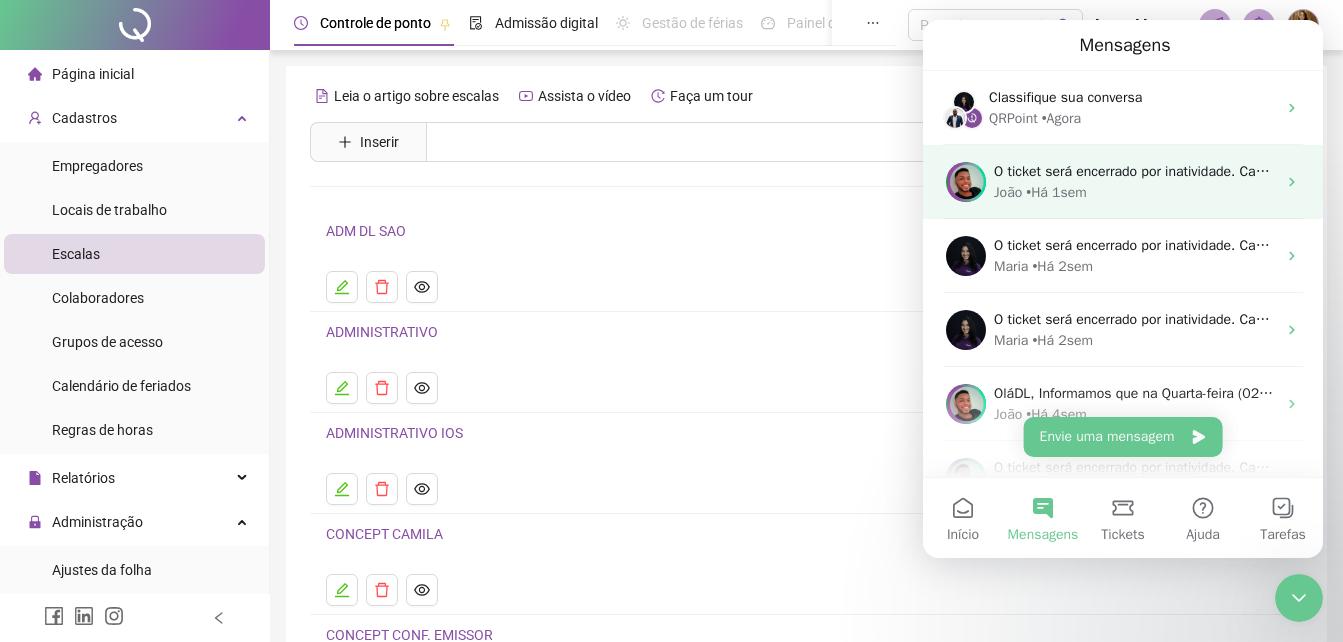 click on "João •  Há 1sem" at bounding box center (1135, 192) 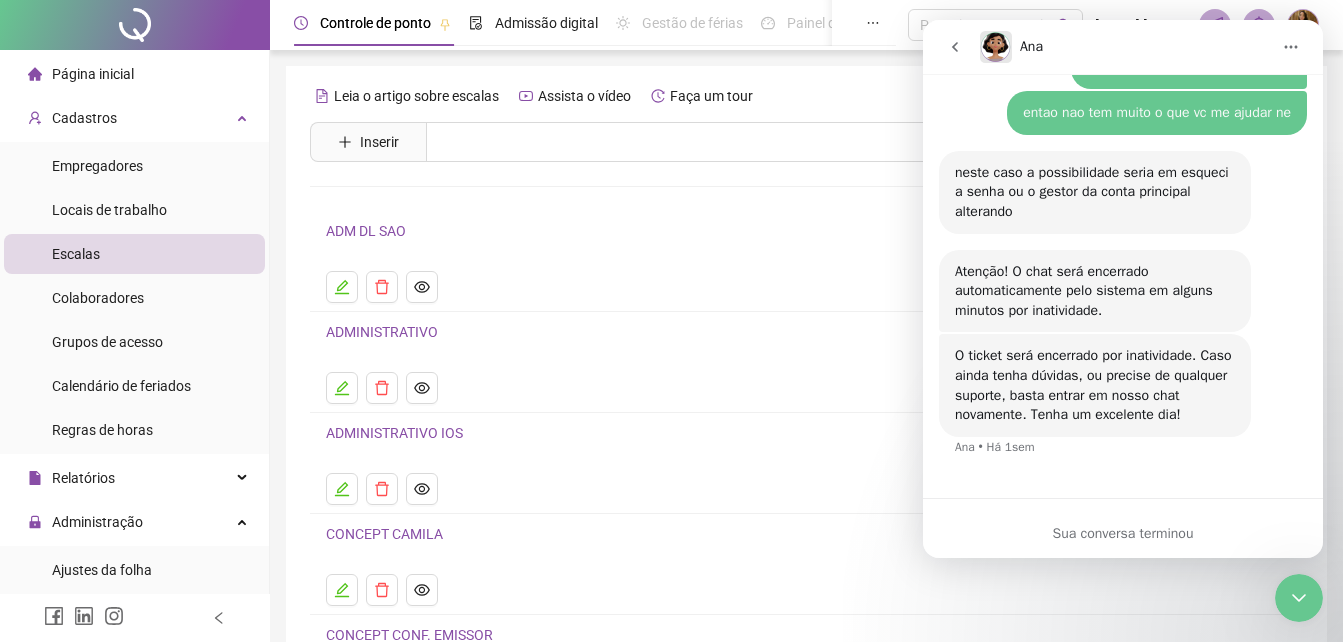 scroll, scrollTop: 3050, scrollLeft: 0, axis: vertical 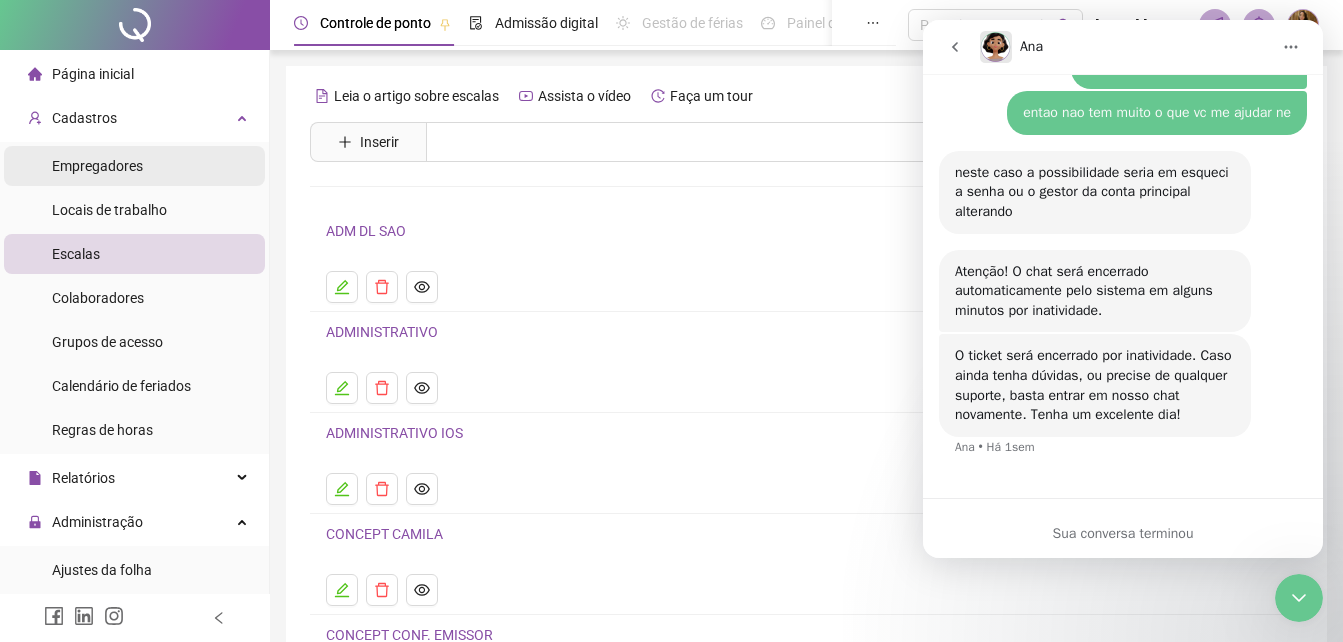 click on "Empregadores" at bounding box center [97, 166] 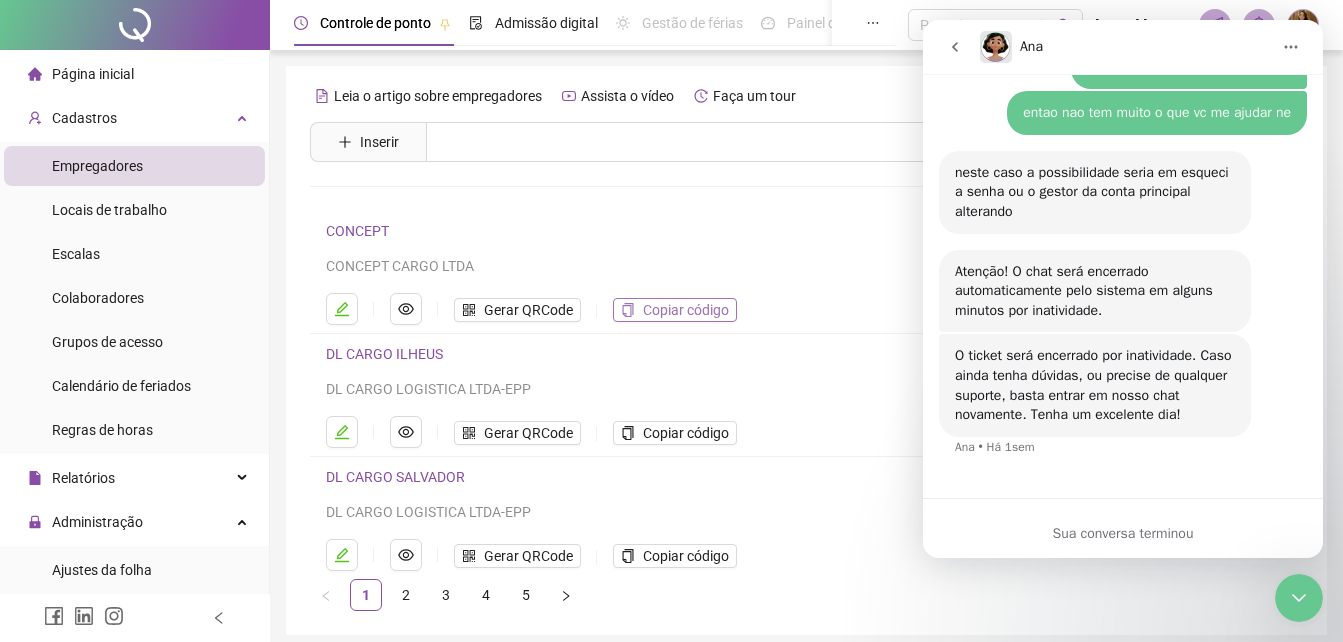 click on "Copiar código" at bounding box center [686, 310] 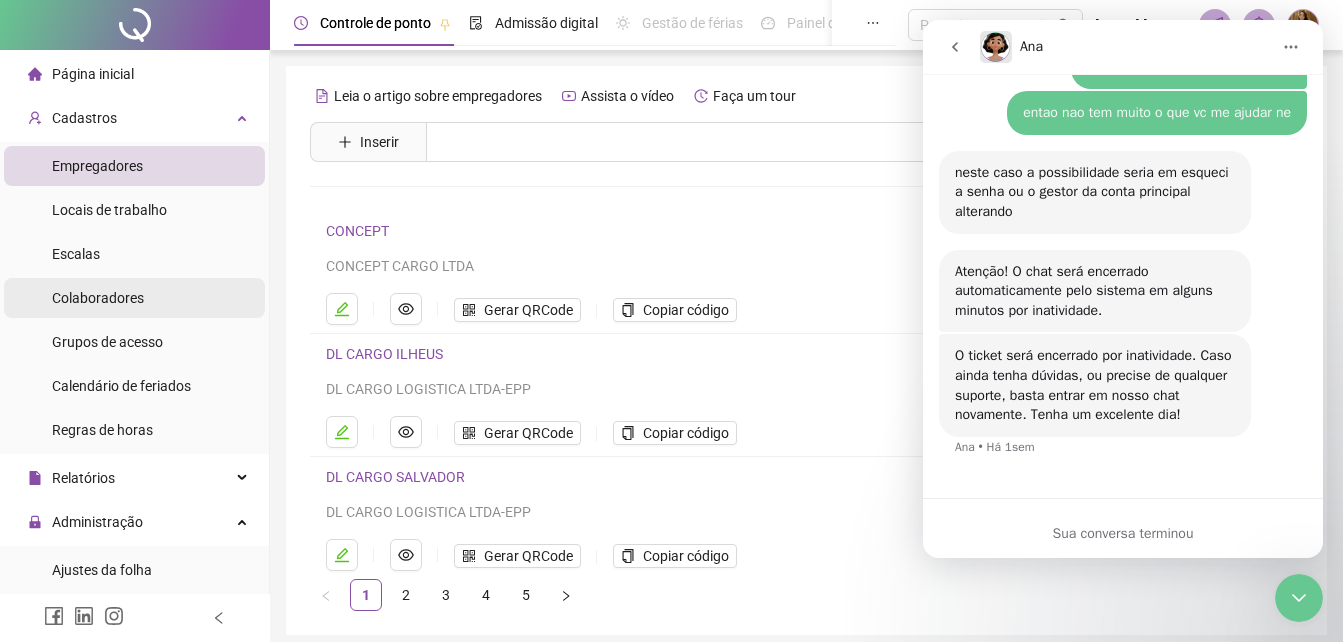 click on "Colaboradores" at bounding box center (98, 298) 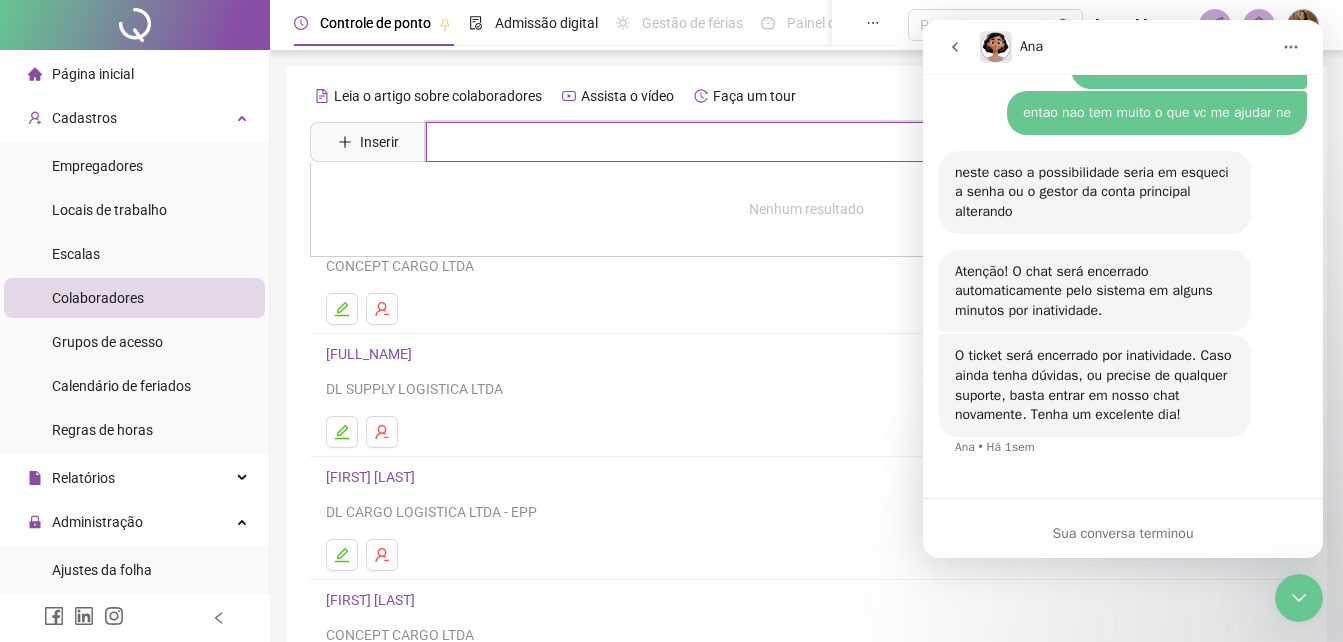 click at bounding box center (821, 142) 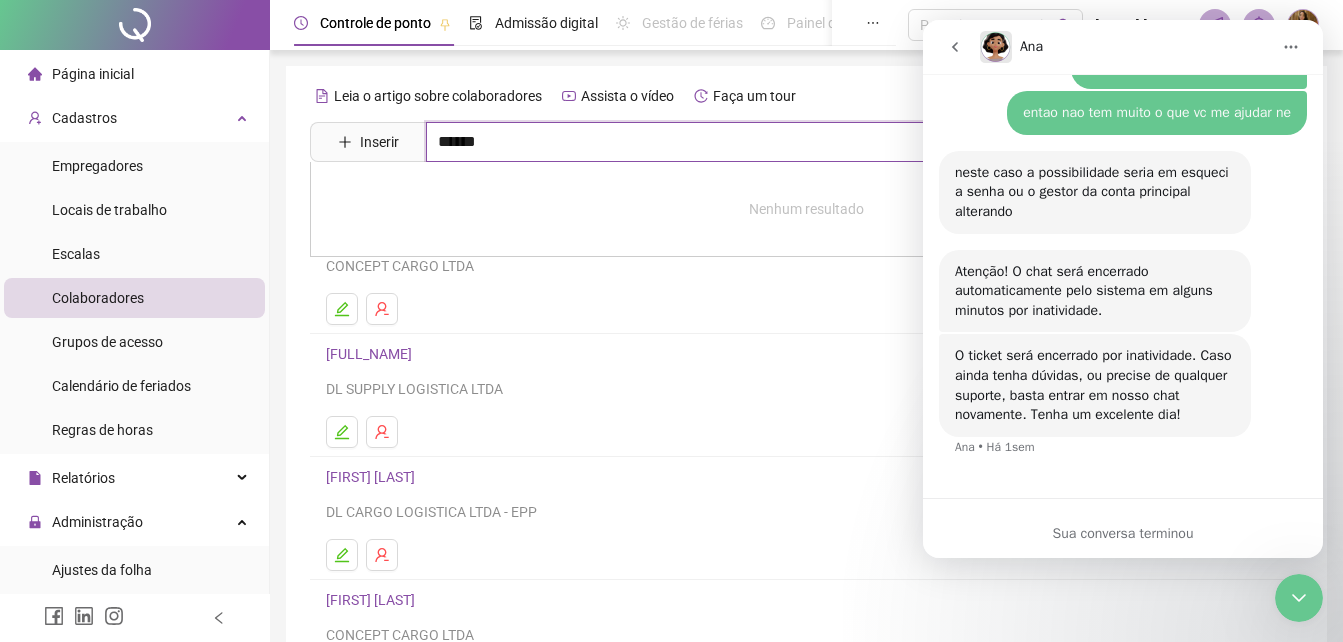type on "******" 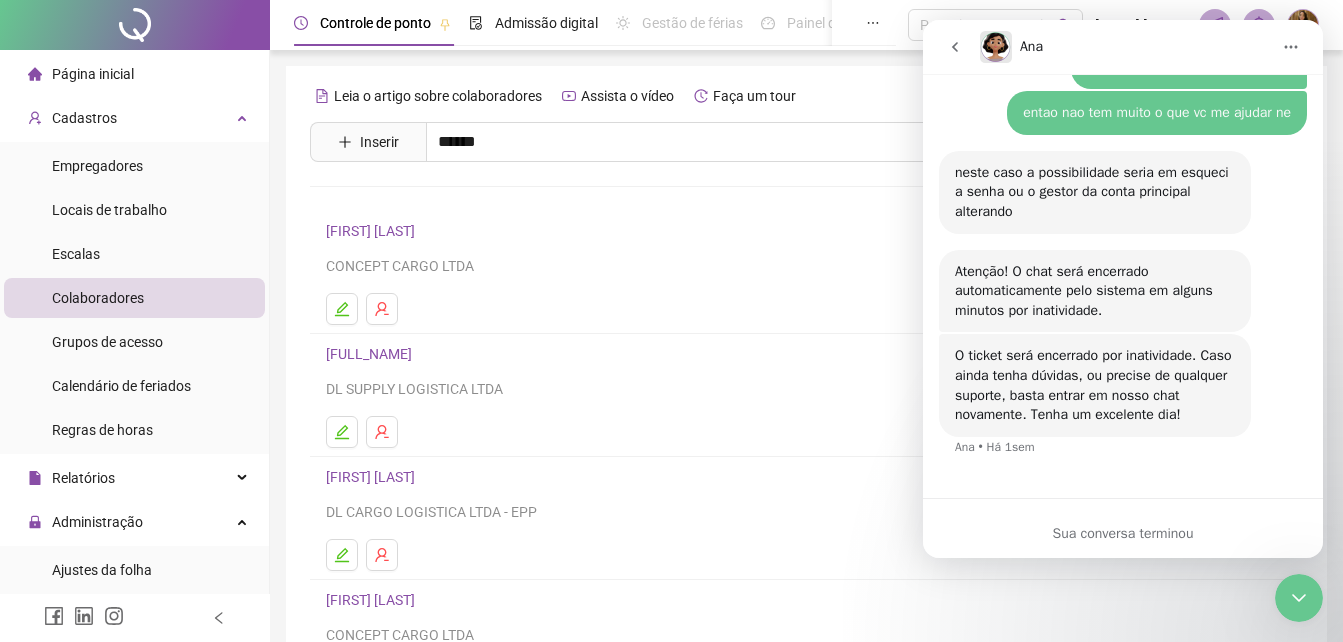 click on "[FIRST] [LAST]" at bounding box center (391, 201) 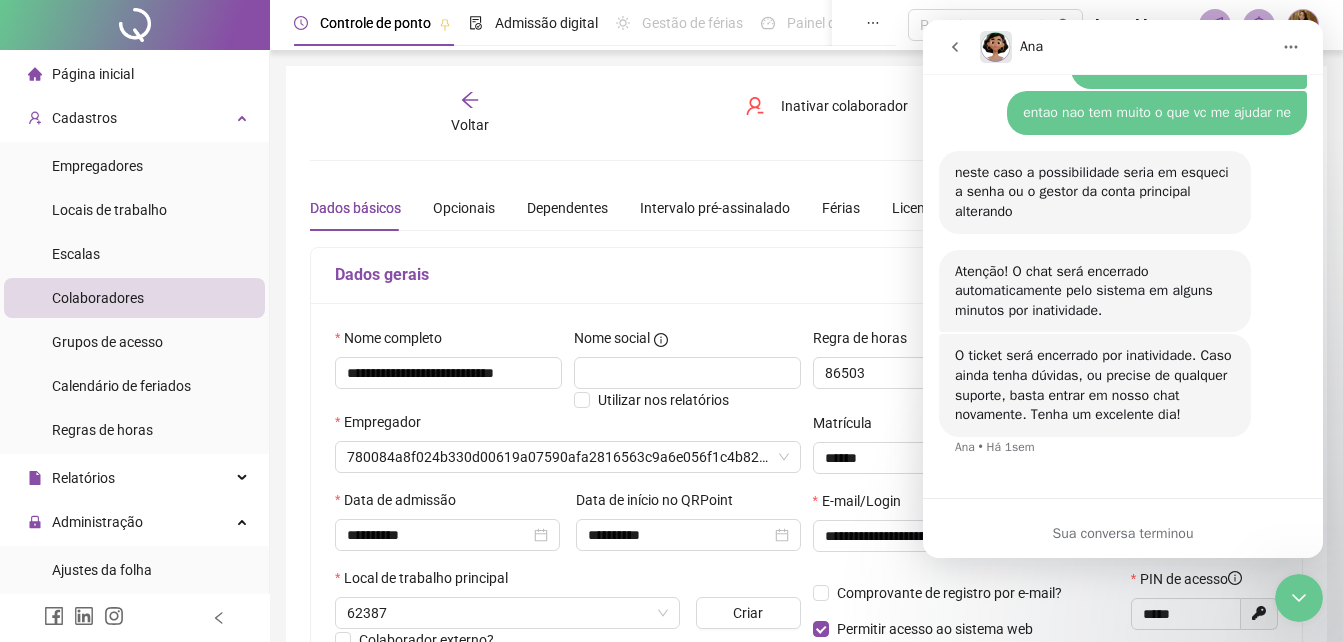 type on "**********" 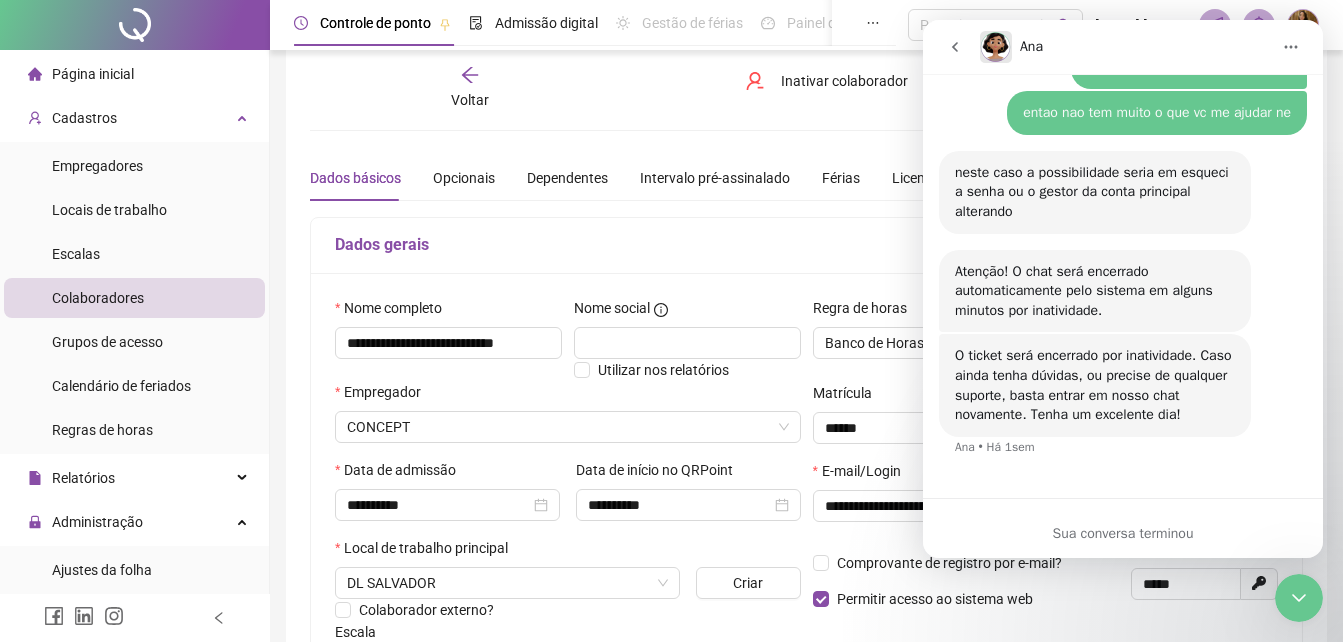 scroll, scrollTop: 0, scrollLeft: 0, axis: both 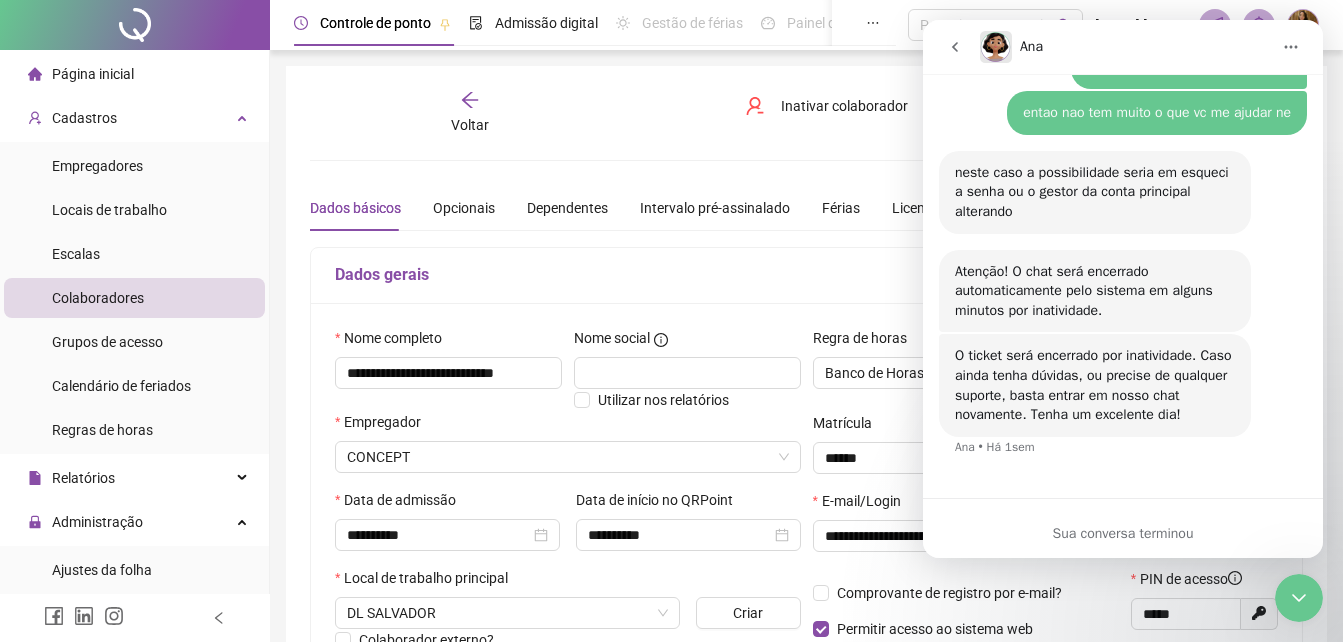 click on "Voltar Inativar colaborador Salvar" at bounding box center (806, 113) 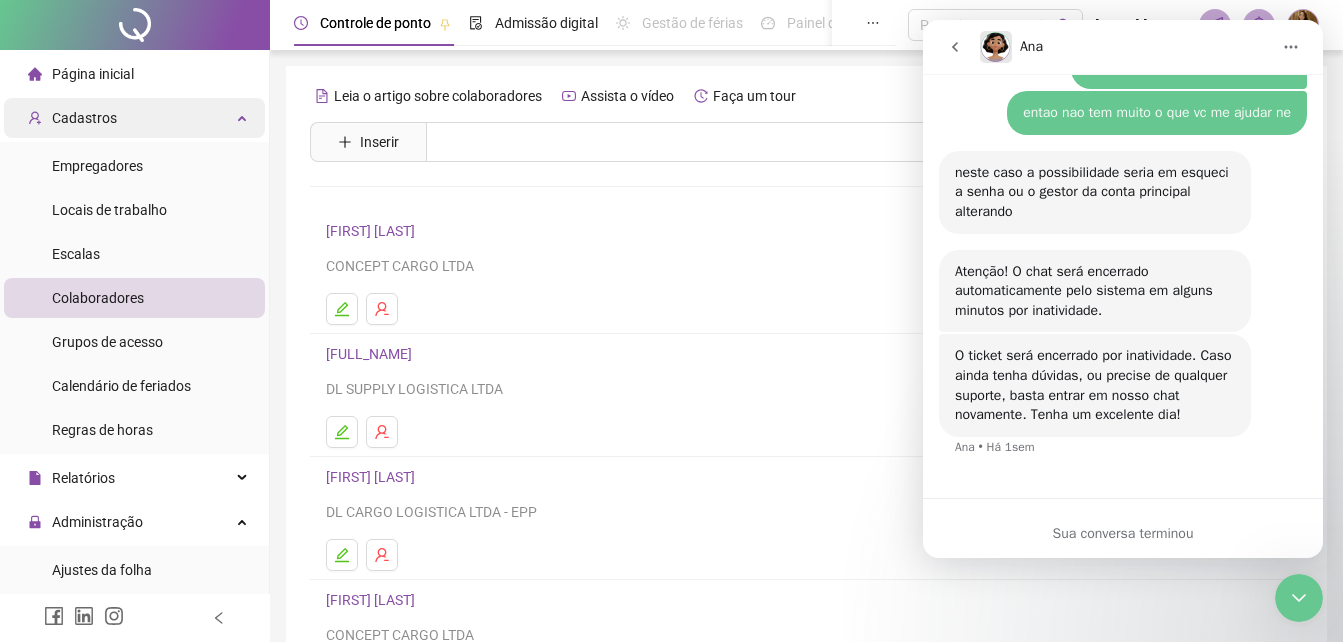 click on "Cadastros" at bounding box center (84, 118) 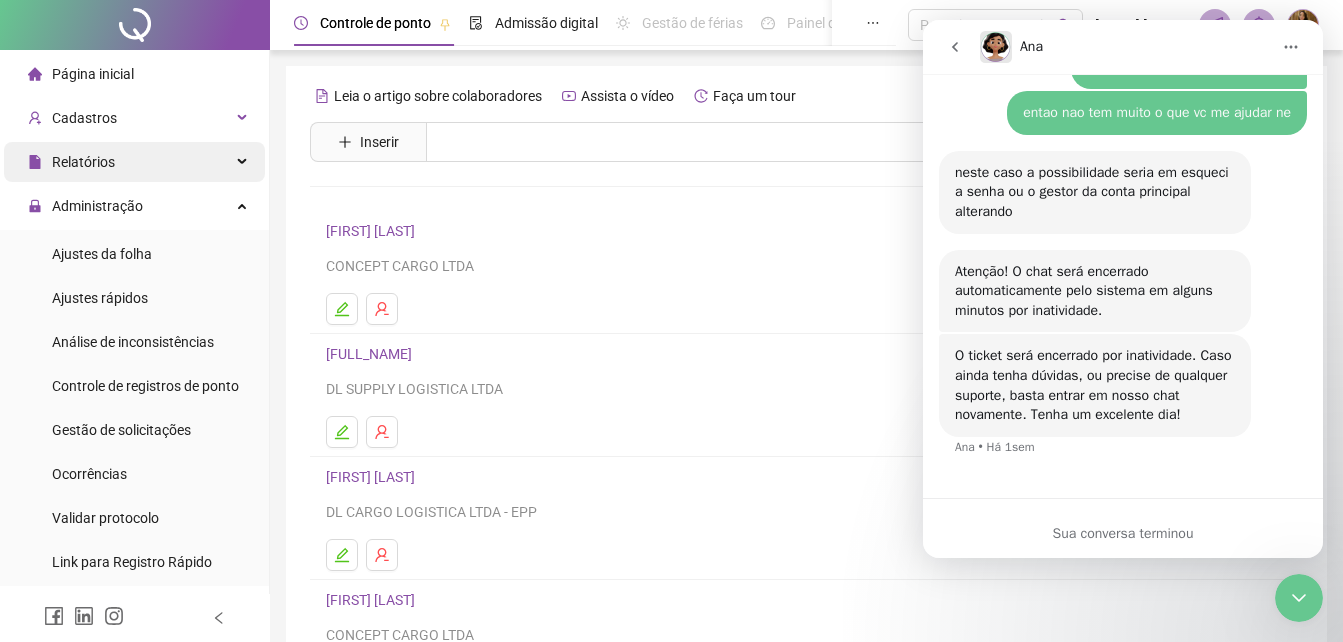 click on "Relatórios" at bounding box center (83, 162) 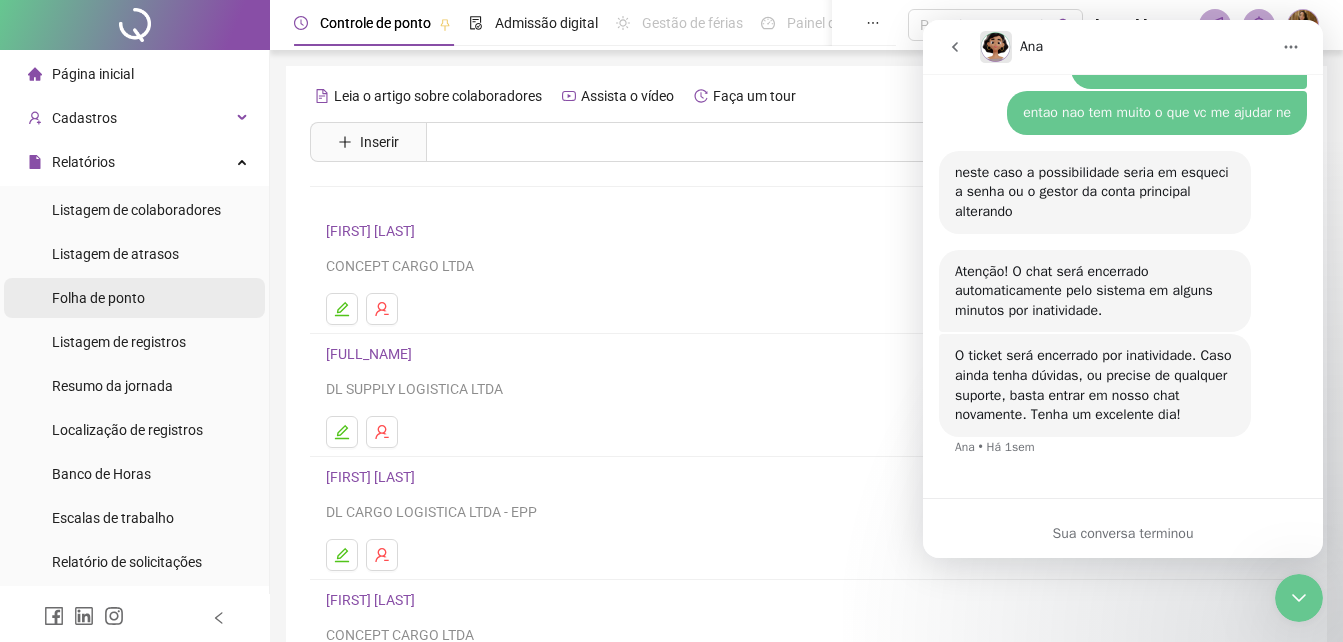 click on "Folha de ponto" at bounding box center [98, 298] 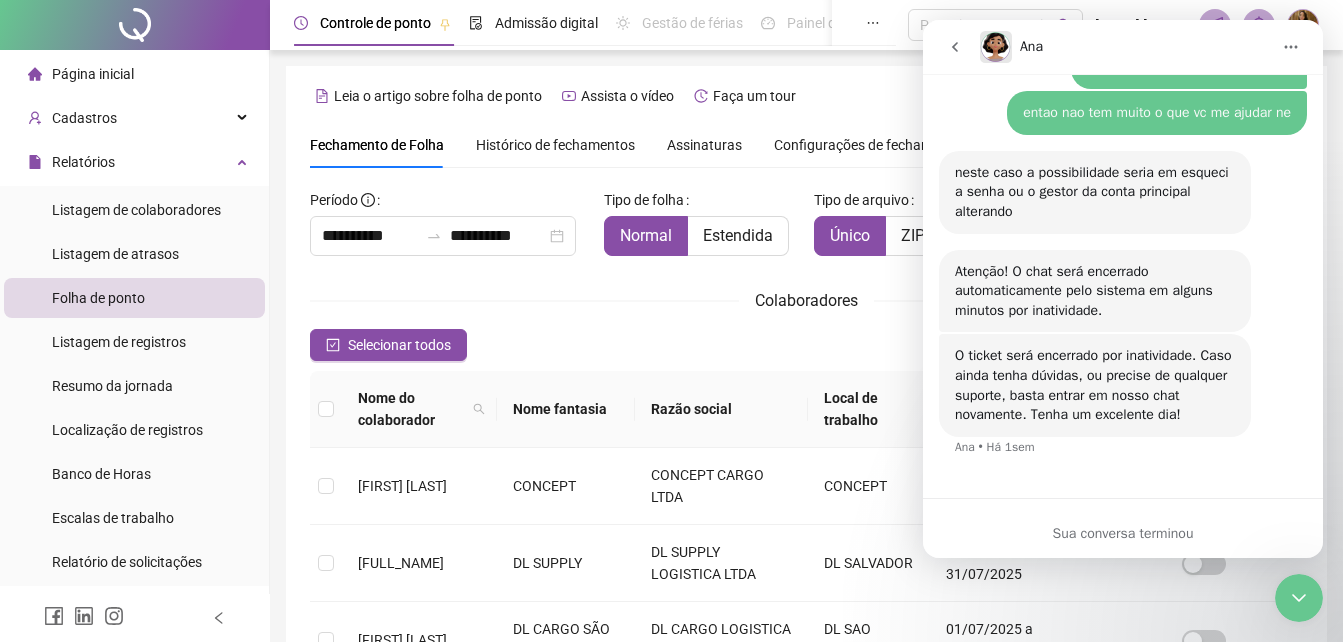 scroll, scrollTop: 89, scrollLeft: 0, axis: vertical 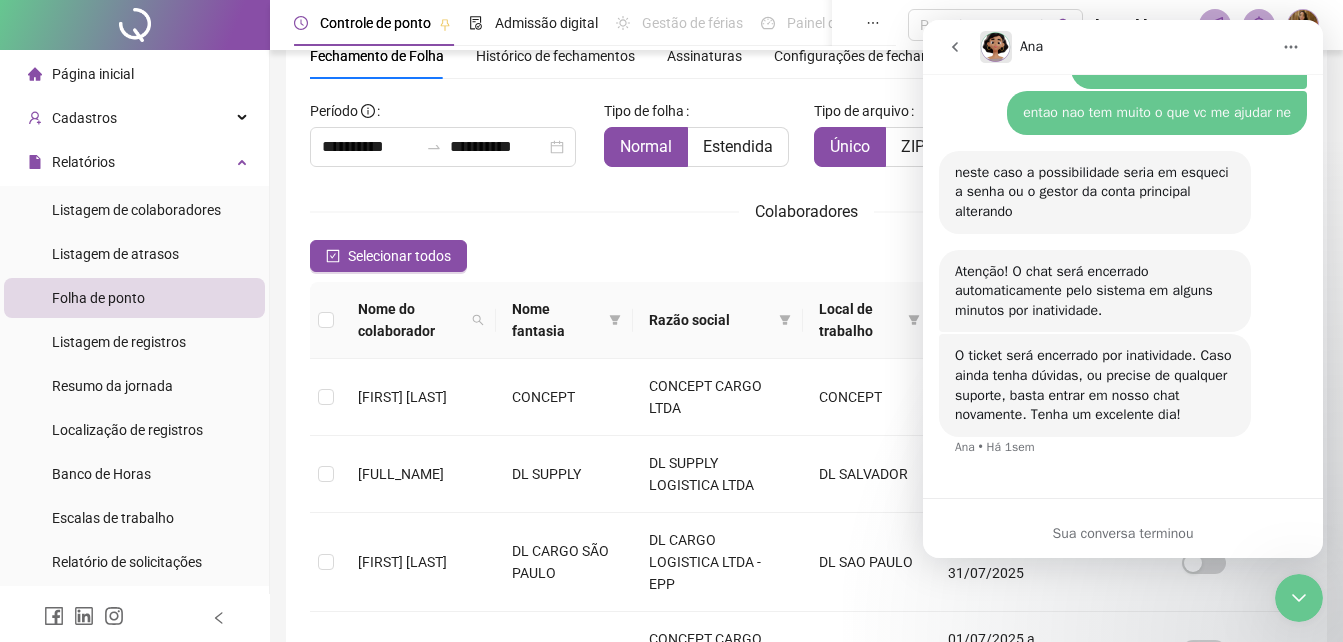 click 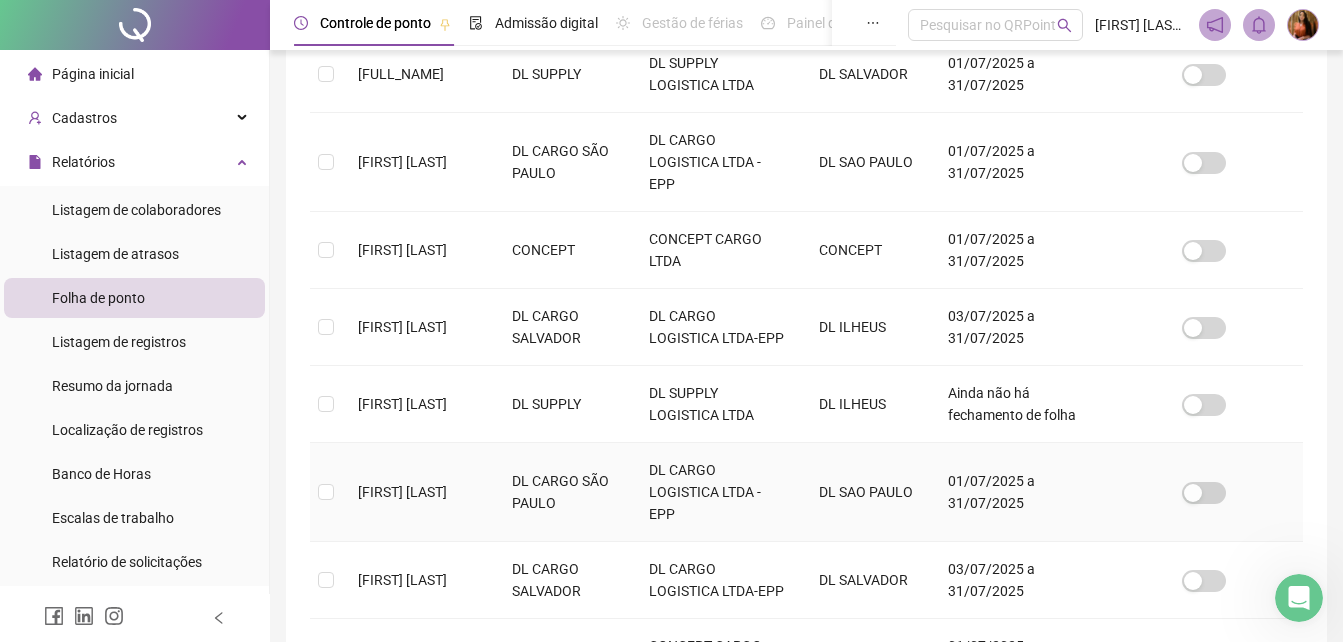 scroll, scrollTop: 838, scrollLeft: 0, axis: vertical 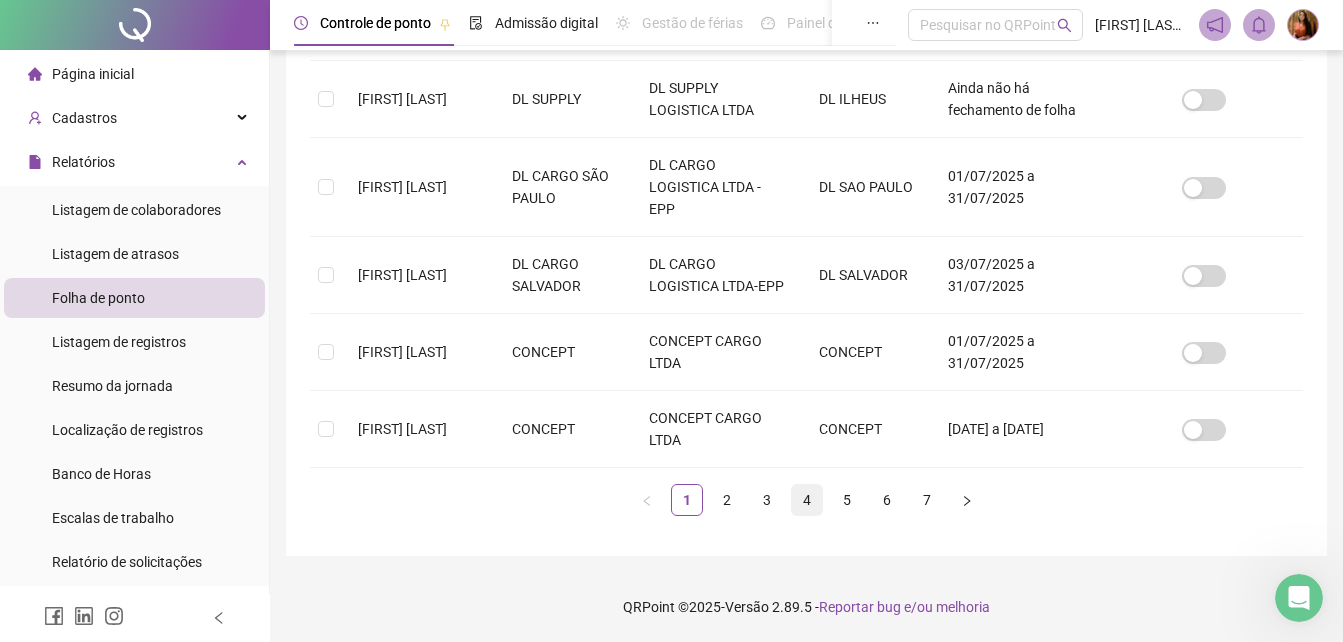 click on "4" at bounding box center (807, 500) 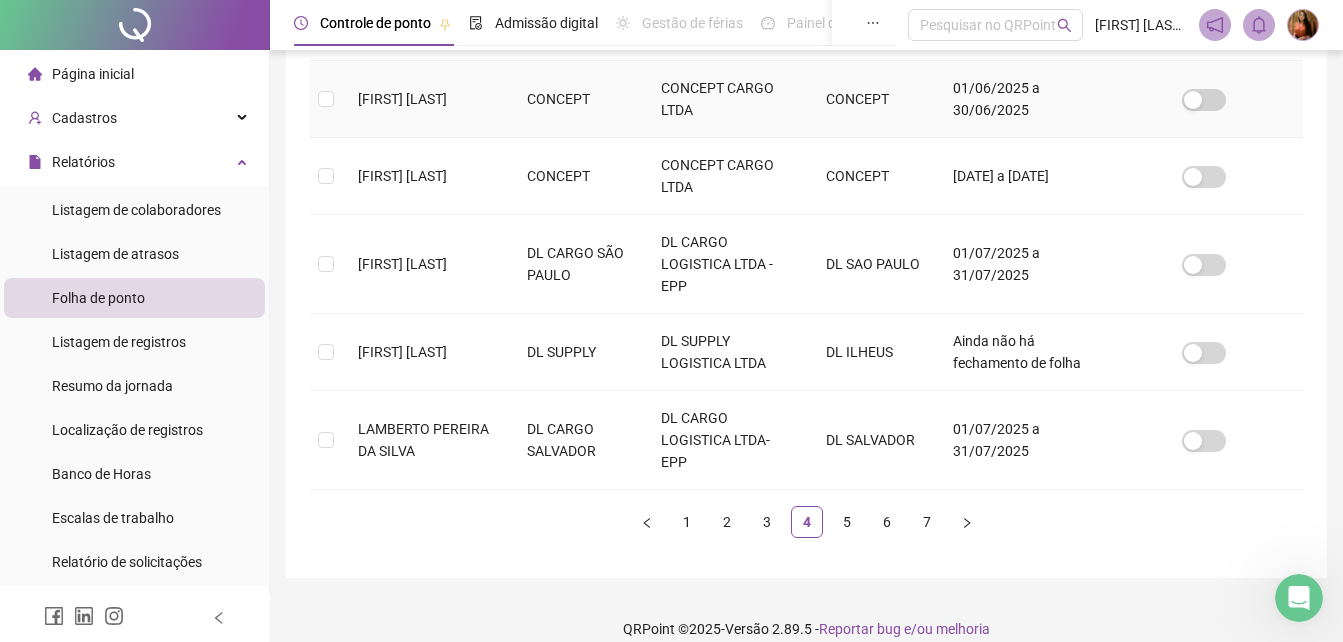 scroll, scrollTop: 838, scrollLeft: 0, axis: vertical 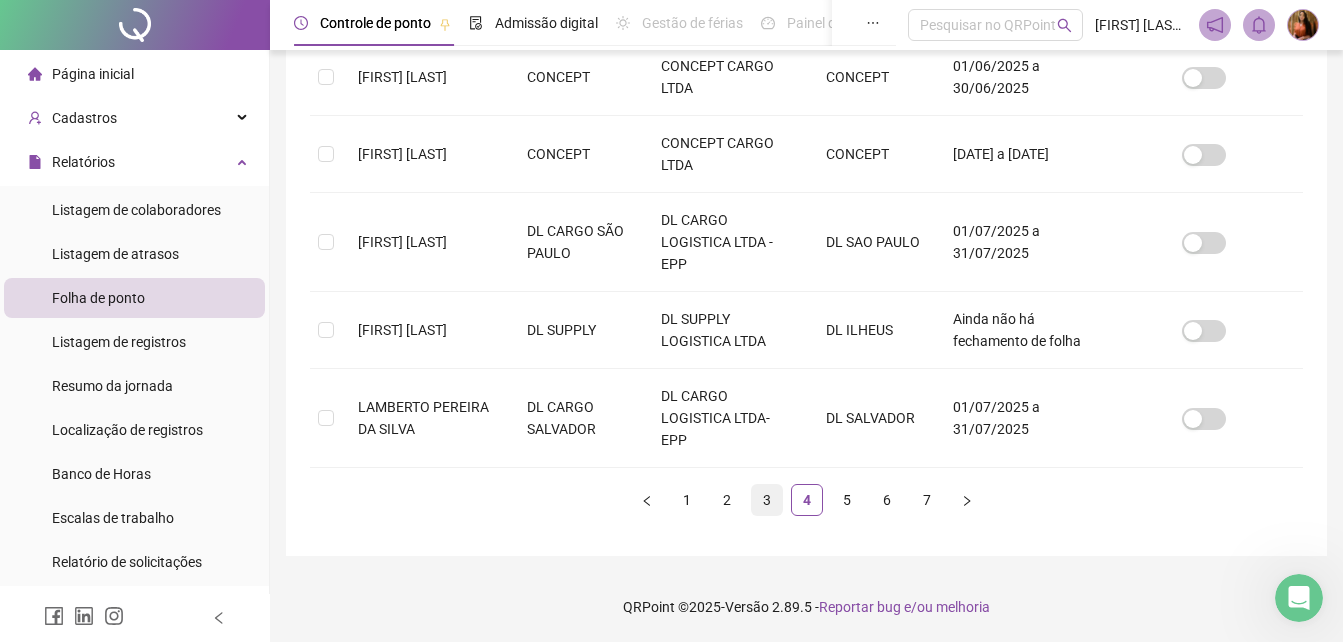 click on "3" at bounding box center [767, 500] 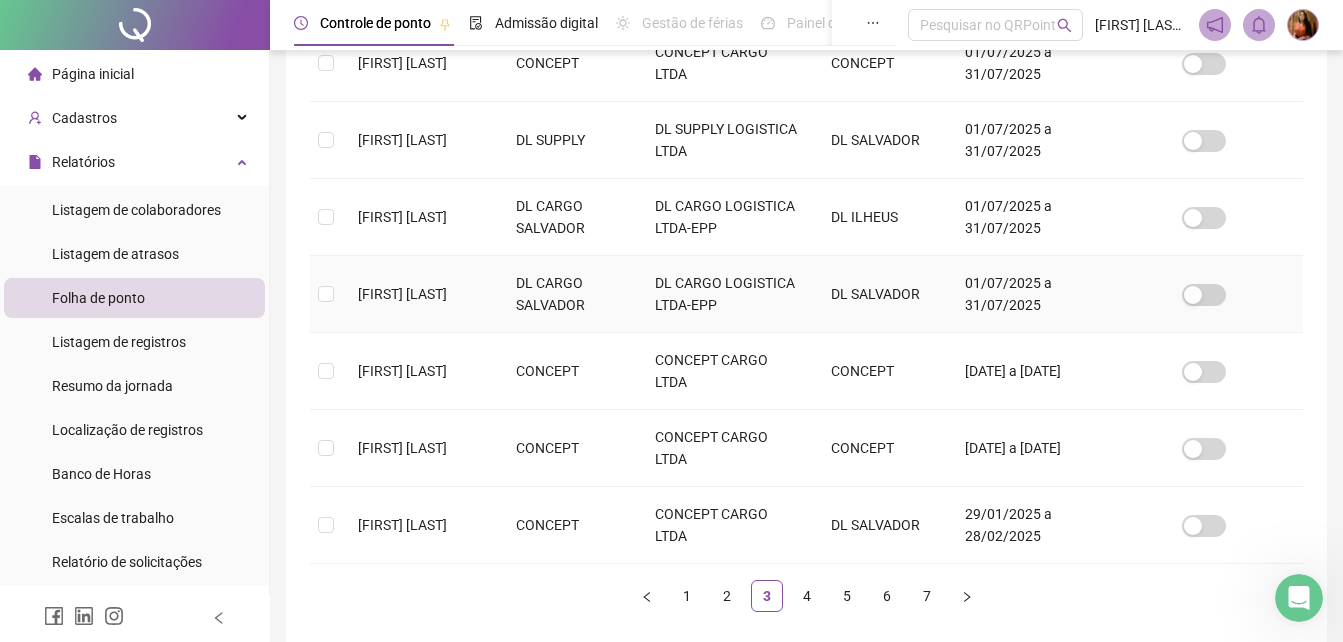 scroll, scrollTop: 750, scrollLeft: 0, axis: vertical 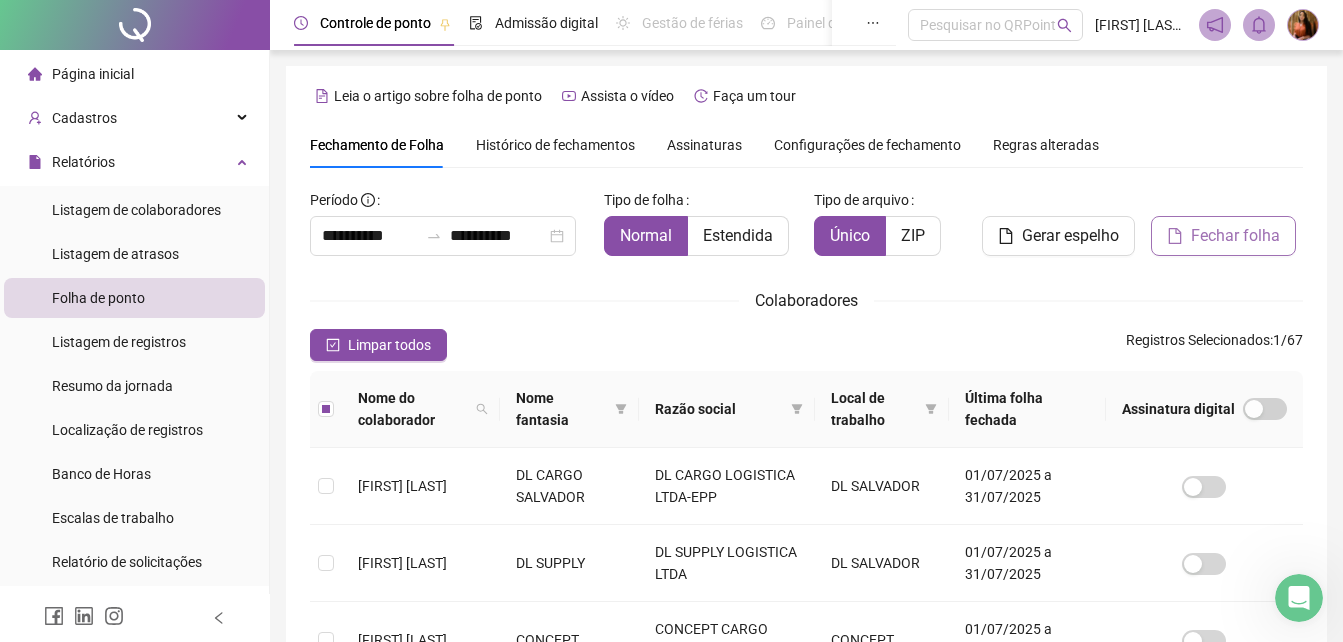 click on "Fechar folha" at bounding box center (1235, 236) 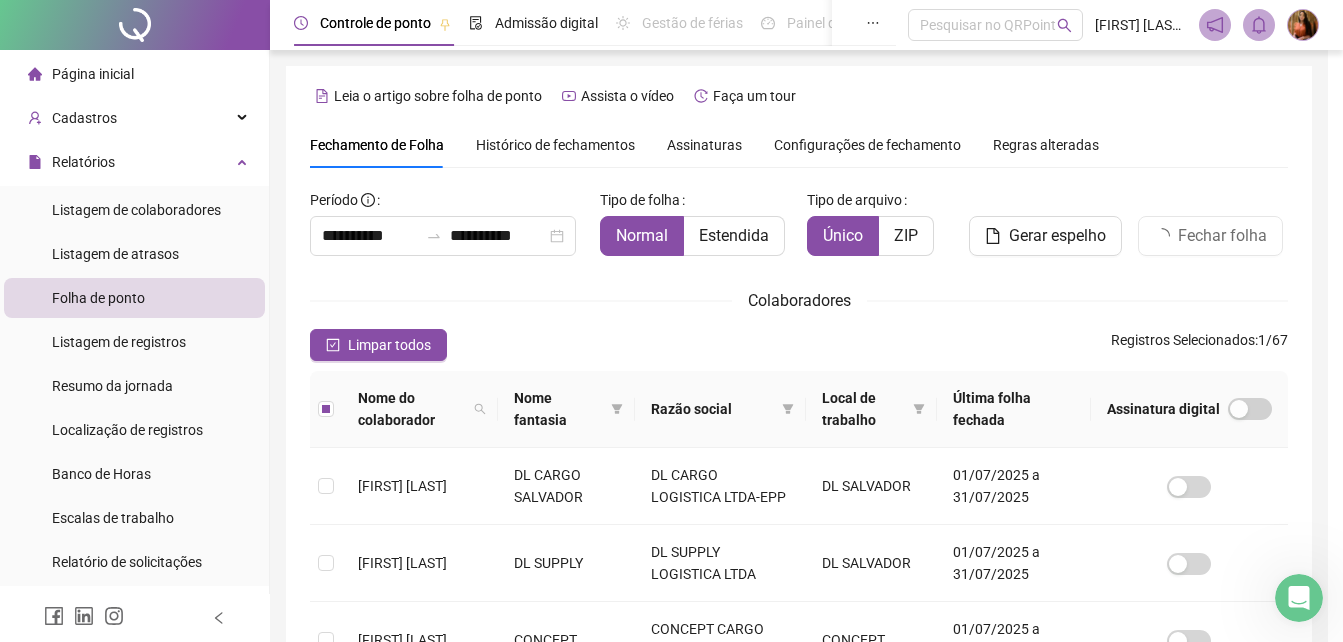 scroll, scrollTop: 89, scrollLeft: 0, axis: vertical 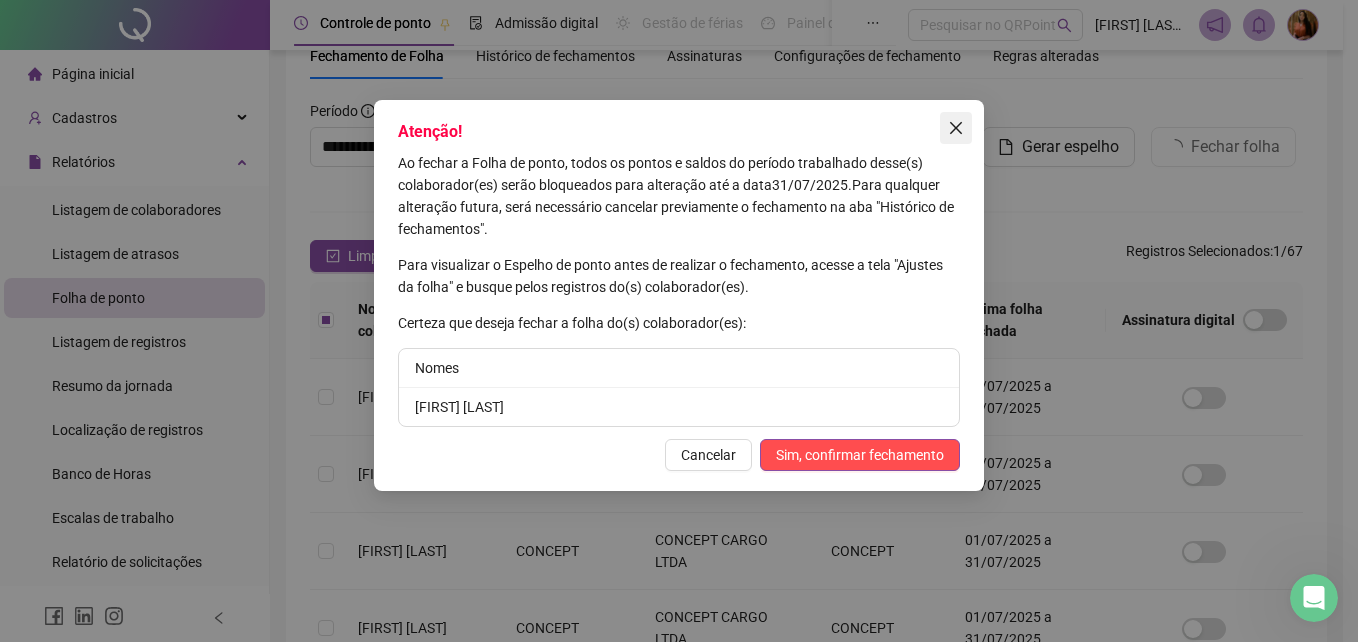click 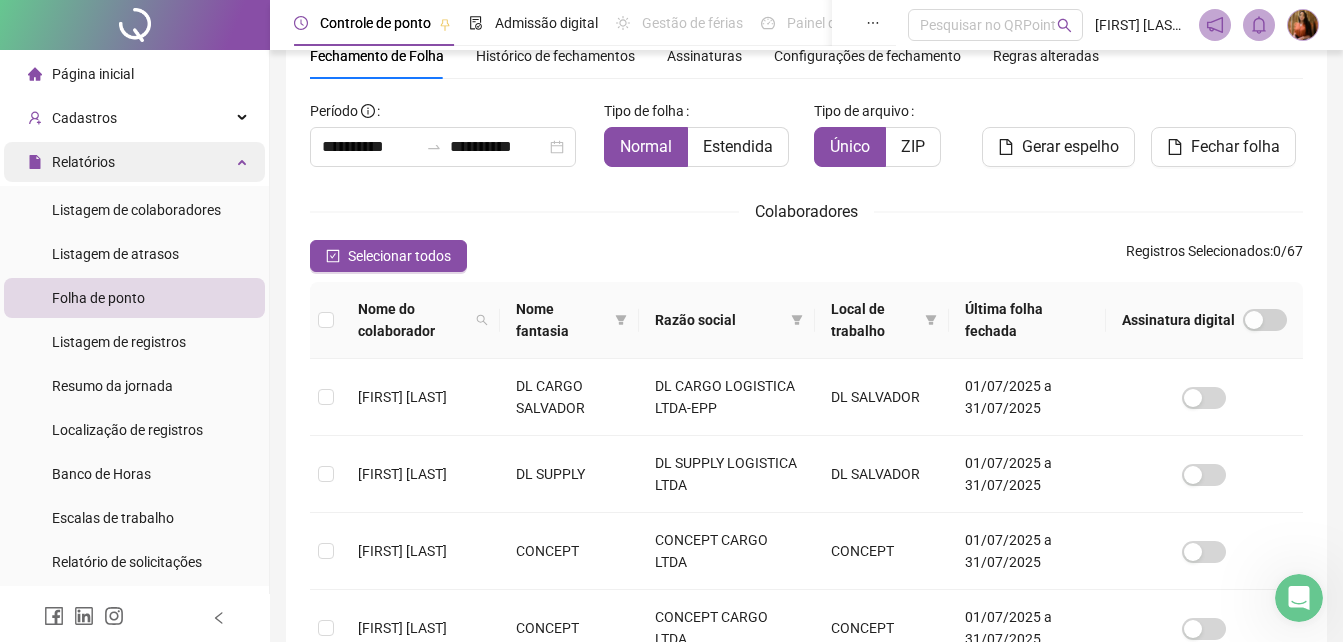 click on "Relatórios" at bounding box center (83, 162) 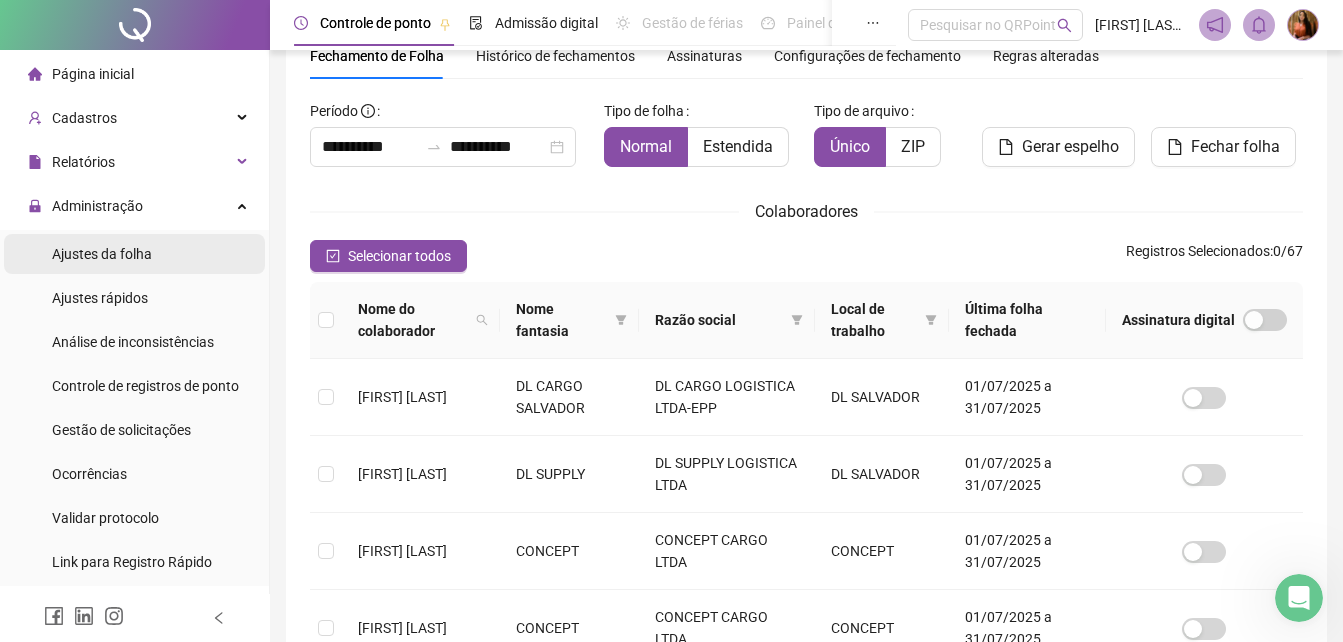 click on "Ajustes da folha" at bounding box center [102, 254] 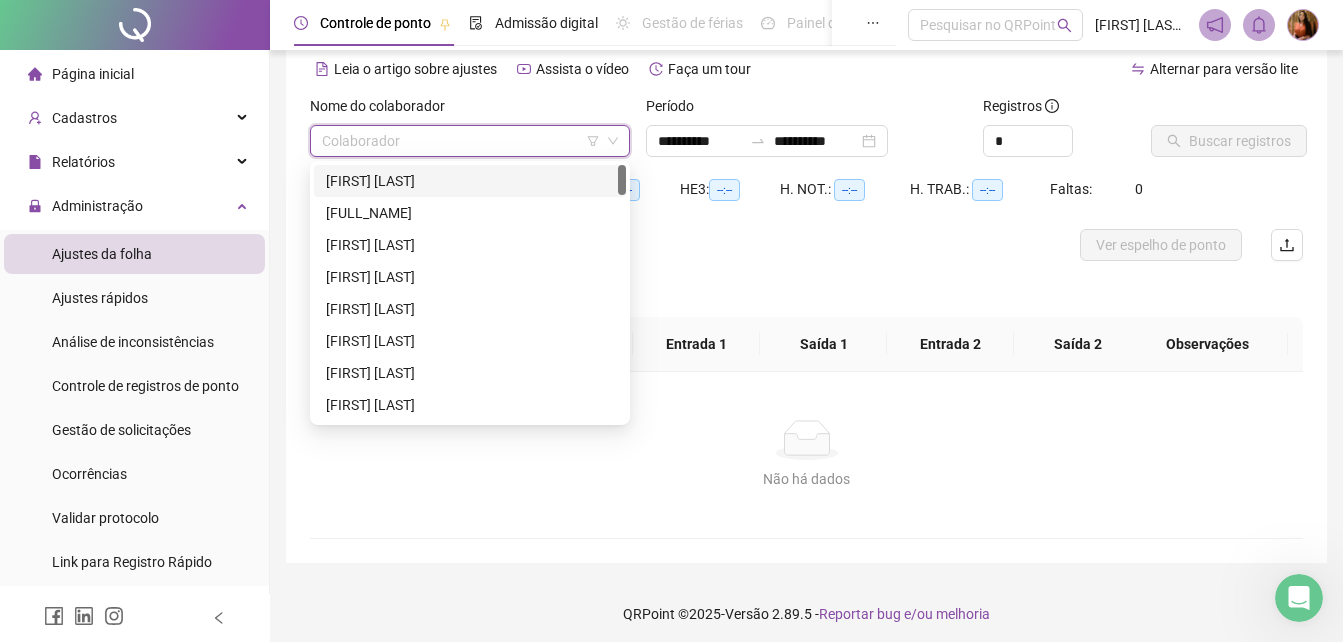click at bounding box center [461, 141] 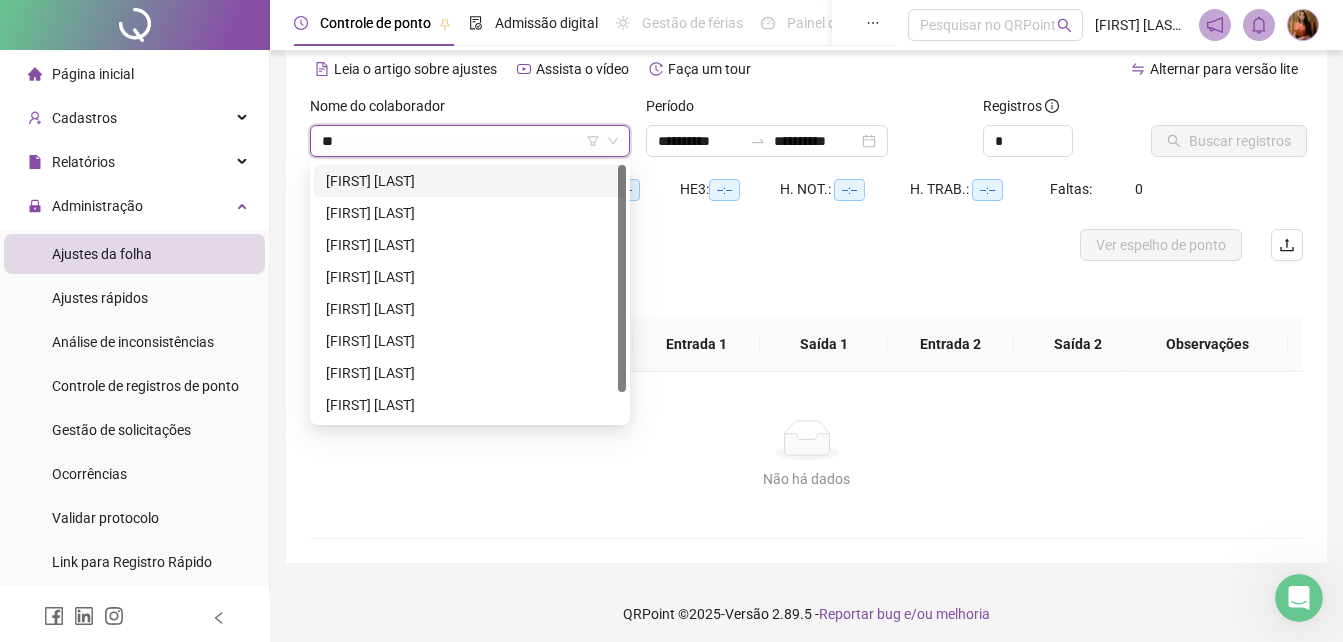 type on "***" 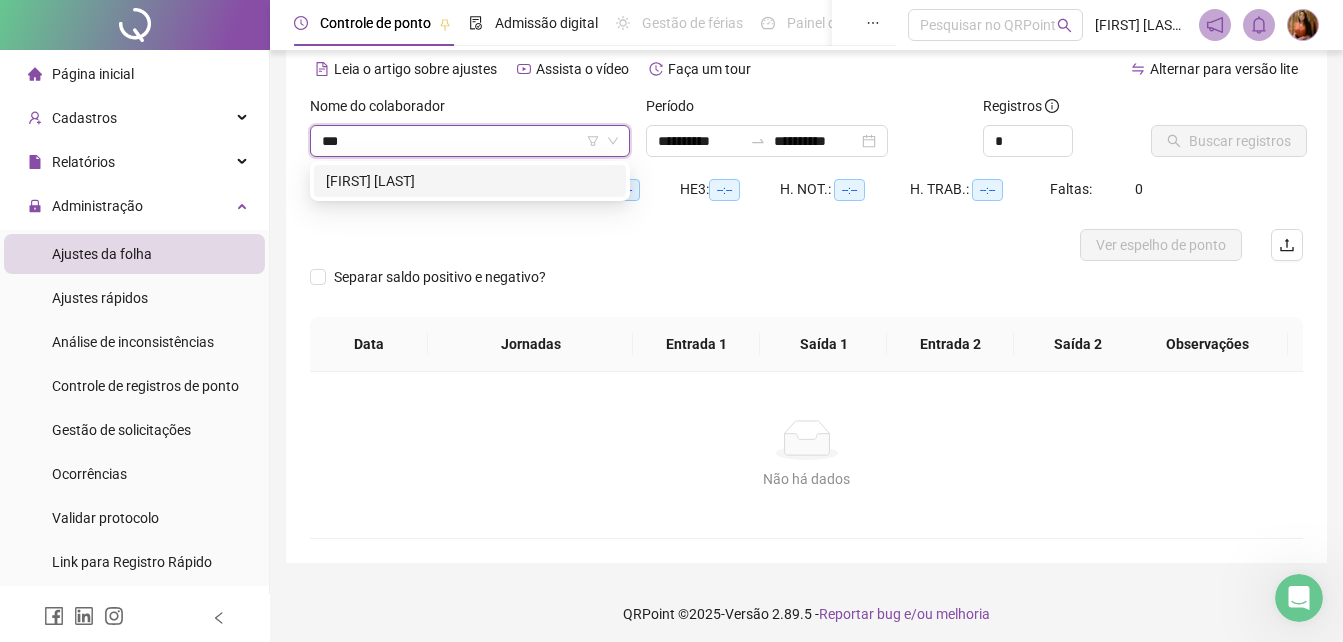click on "[FIRST] [LAST]" at bounding box center [470, 181] 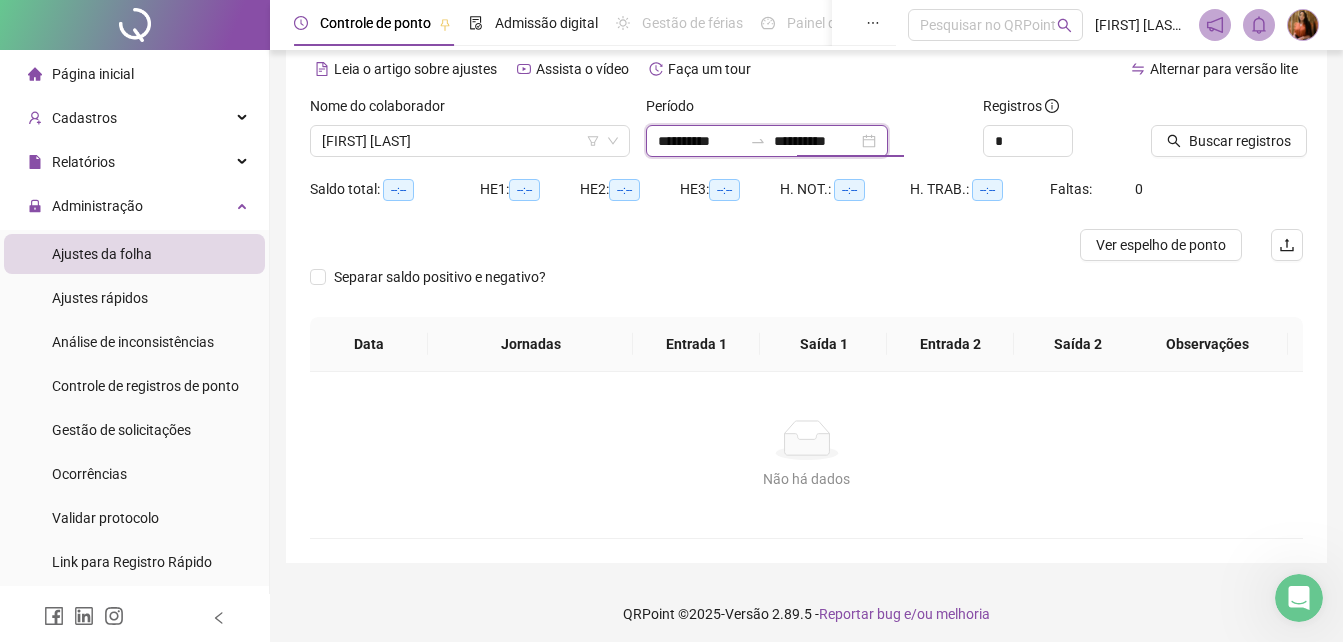 click on "**********" at bounding box center (816, 141) 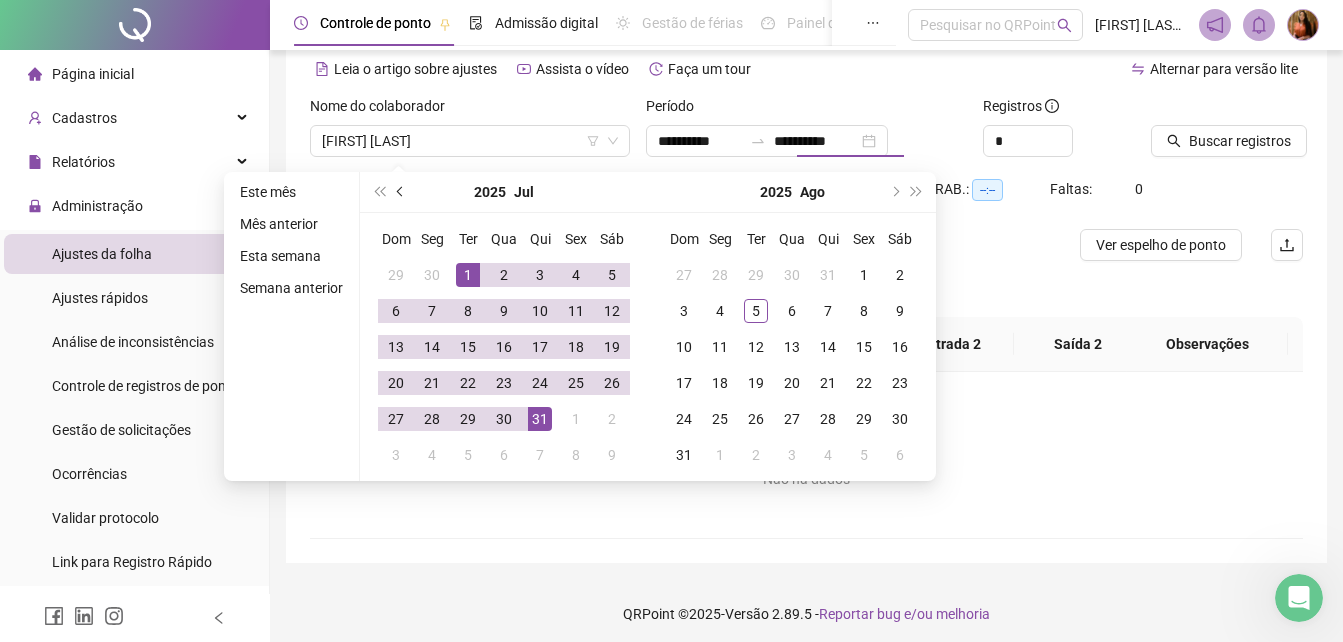click at bounding box center [402, 192] 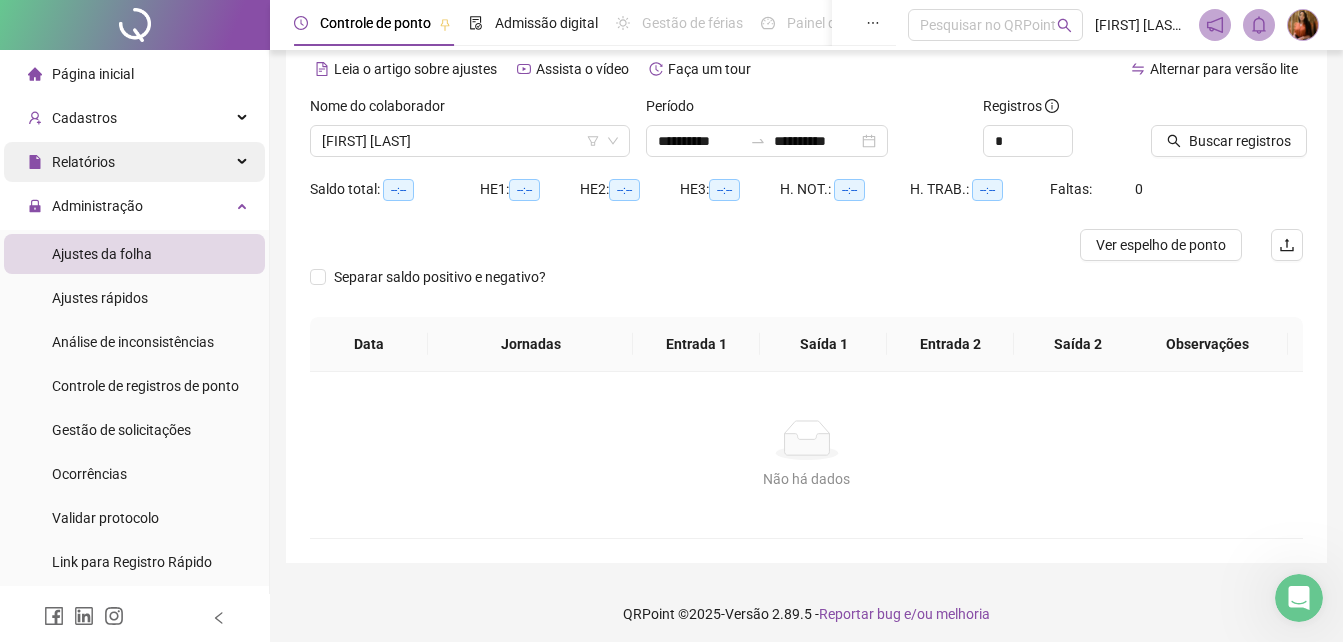 click on "Relatórios" at bounding box center [71, 162] 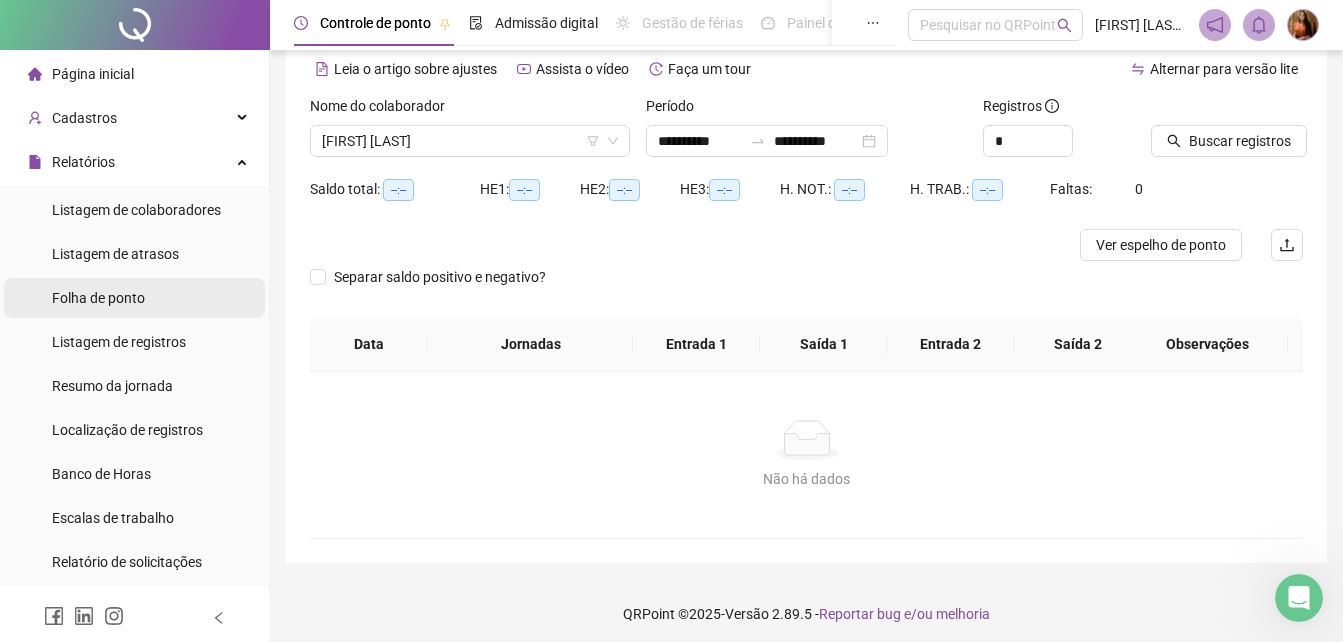 click on "Folha de ponto" at bounding box center [98, 298] 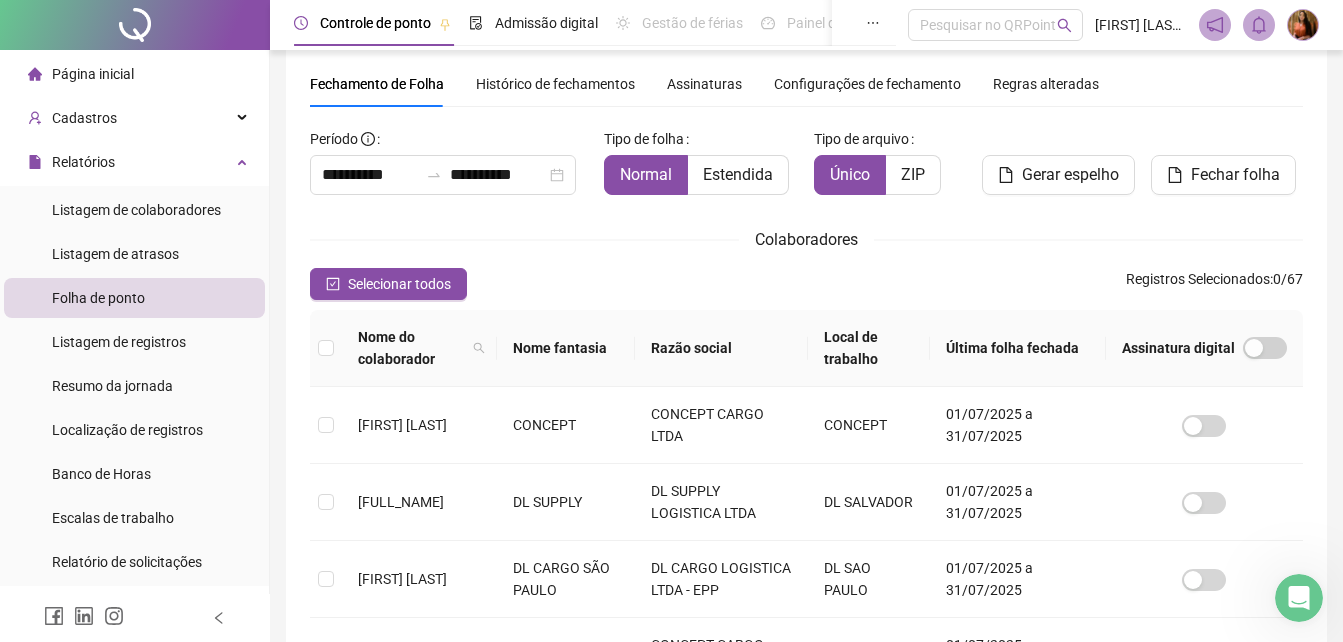 scroll, scrollTop: 89, scrollLeft: 0, axis: vertical 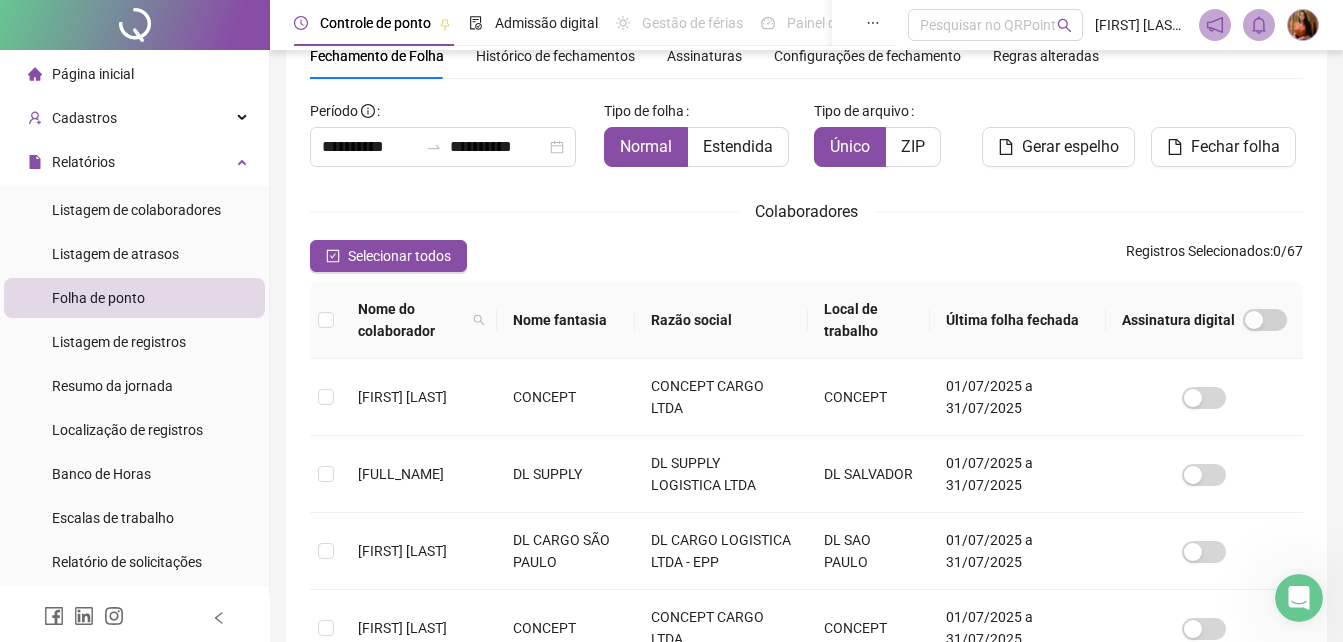 click on "Histórico de fechamentos" at bounding box center [555, 56] 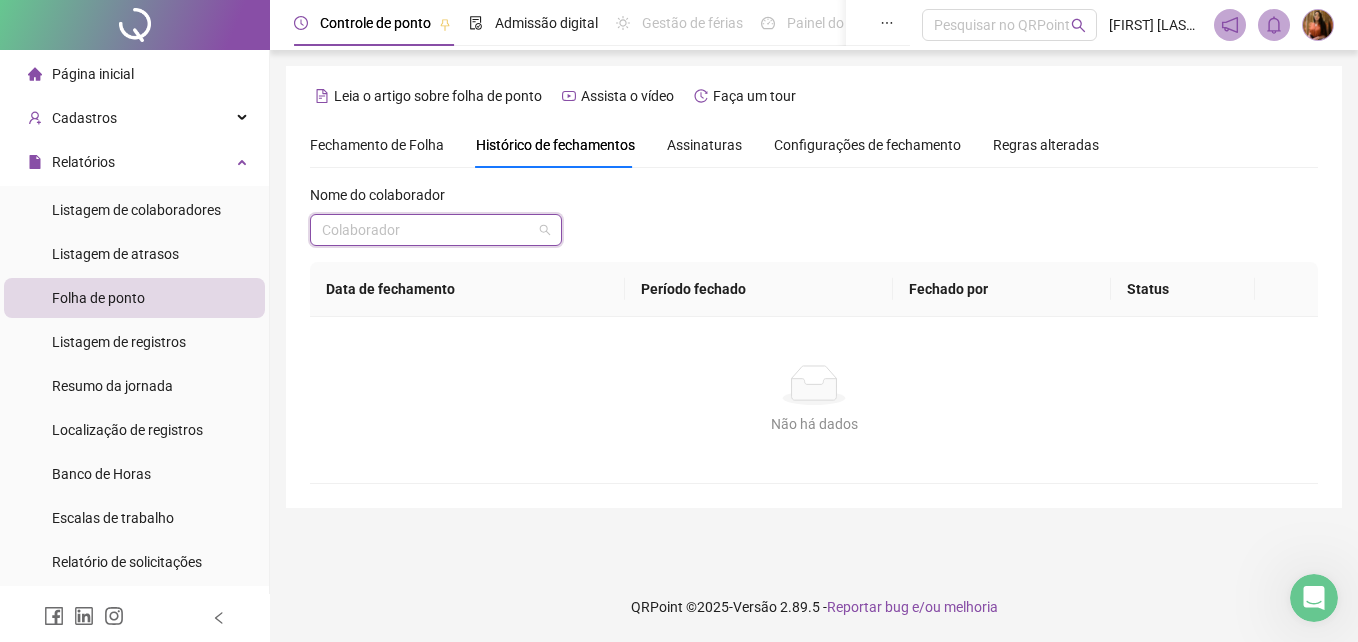 click at bounding box center [427, 230] 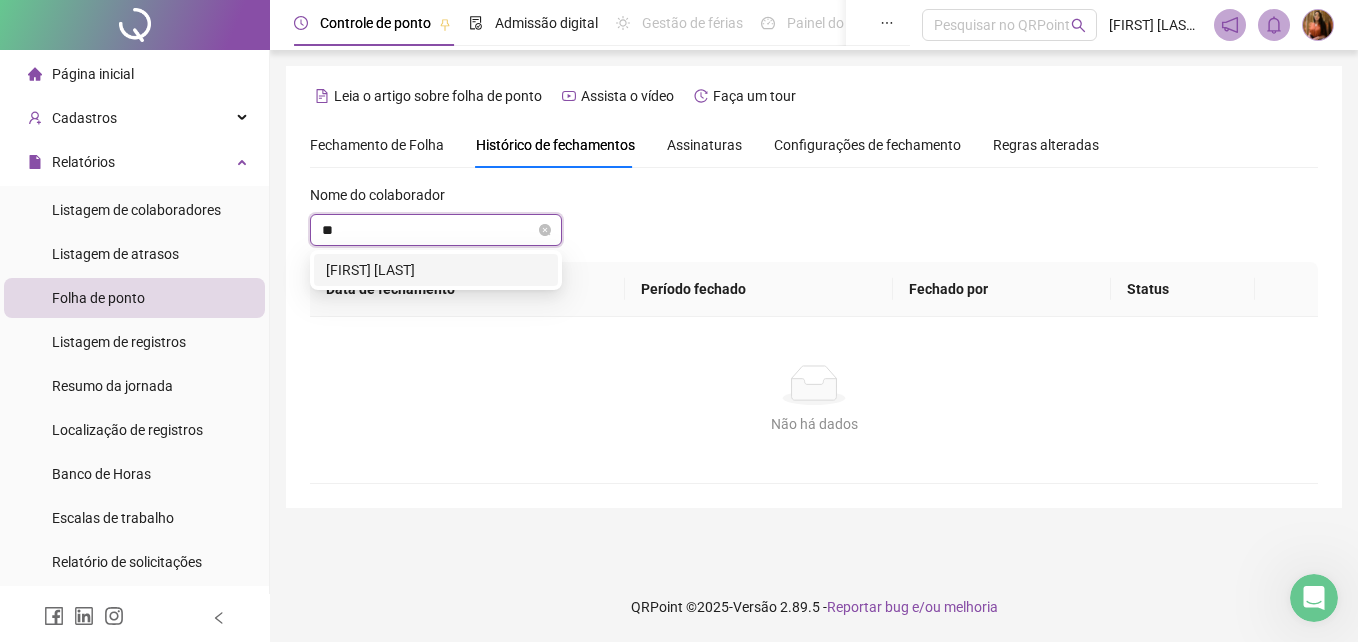 type on "***" 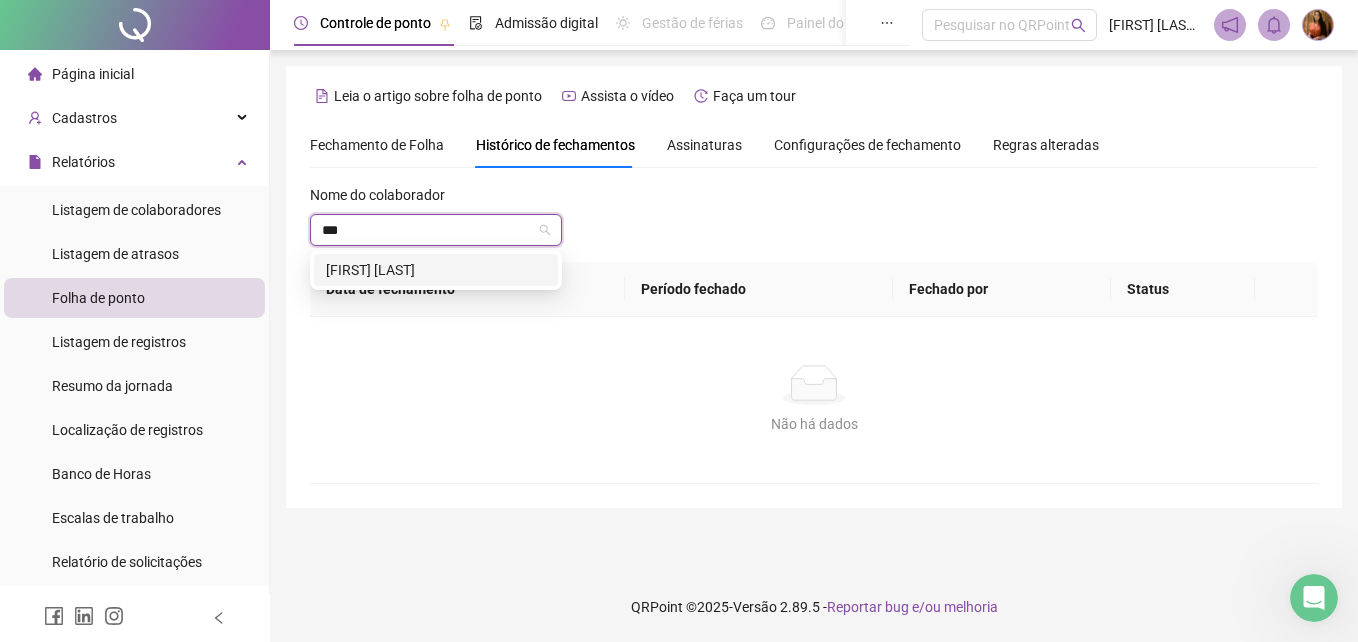 click on "[FIRST] [LAST]" at bounding box center [436, 270] 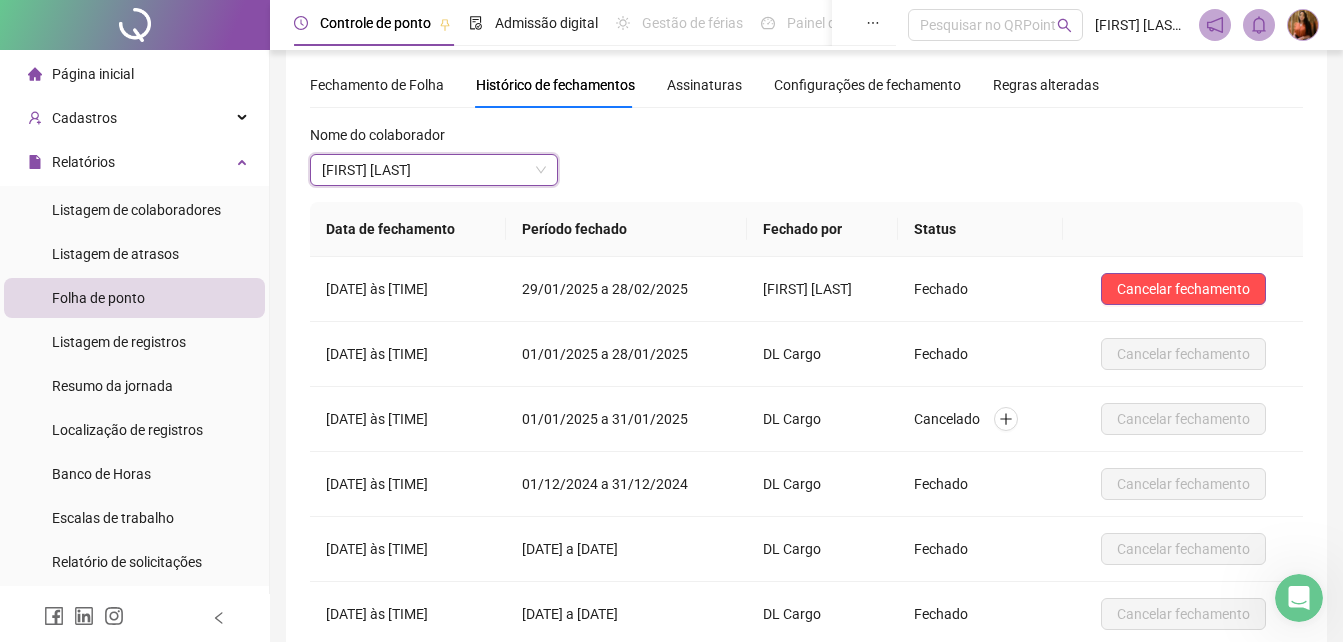 scroll, scrollTop: 59, scrollLeft: 0, axis: vertical 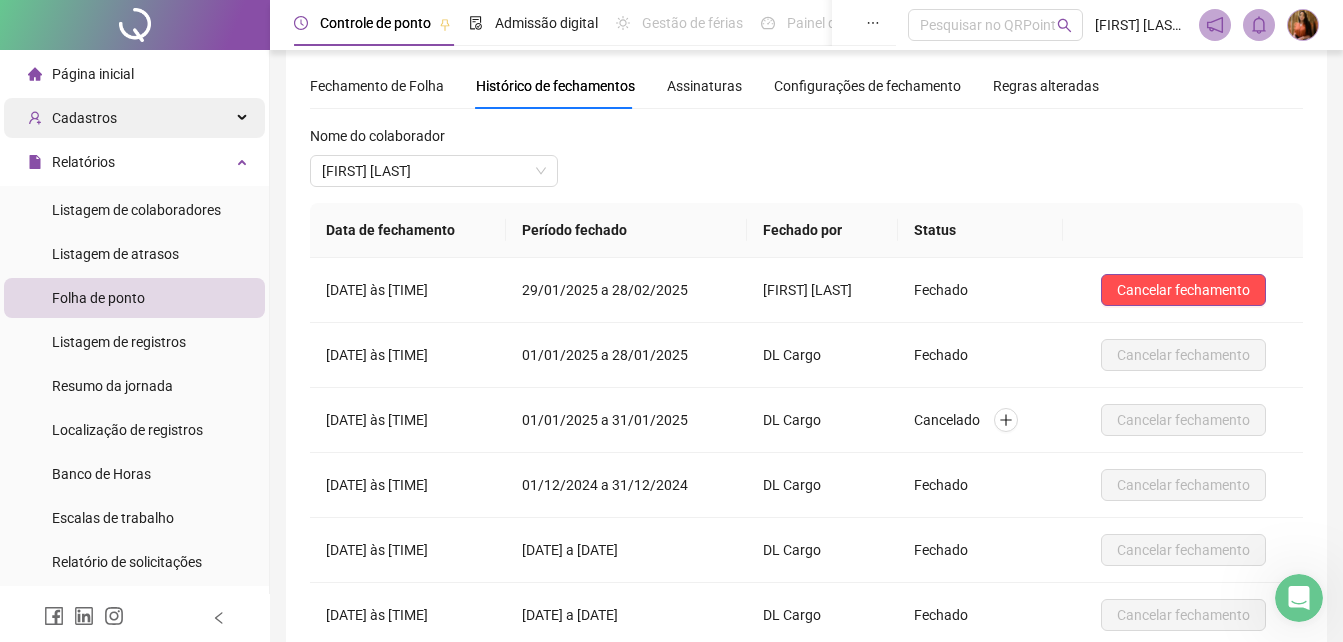 click on "Cadastros" at bounding box center (84, 118) 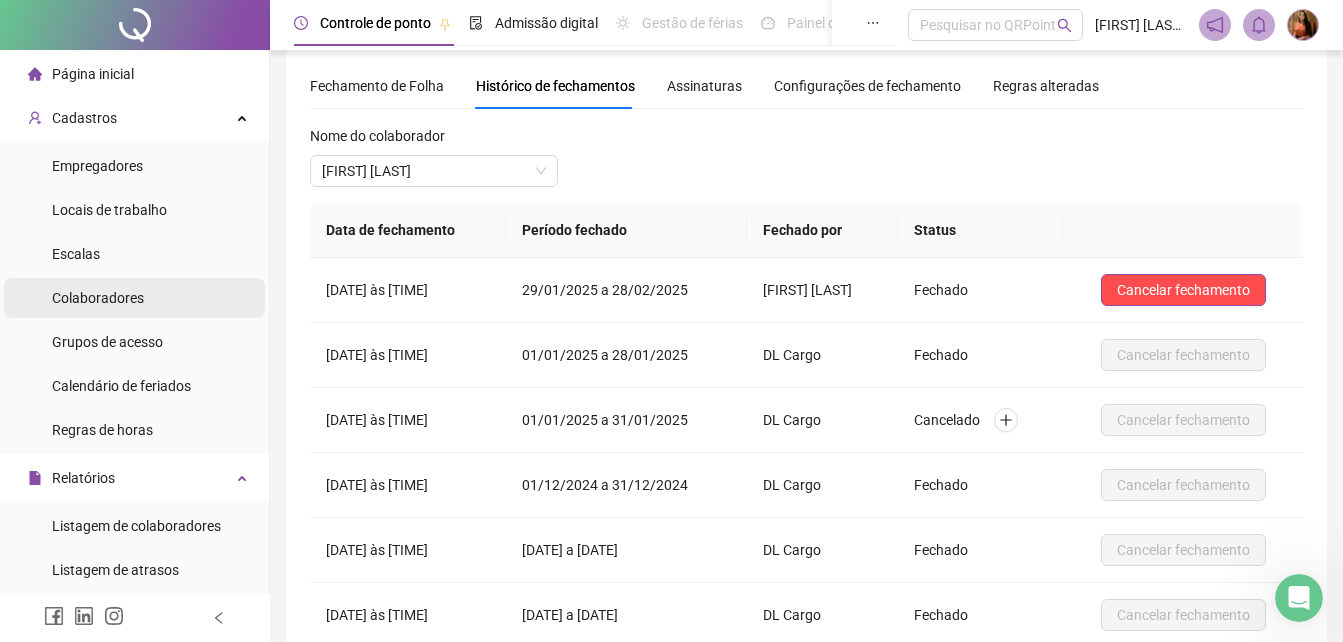 click on "Colaboradores" at bounding box center [98, 298] 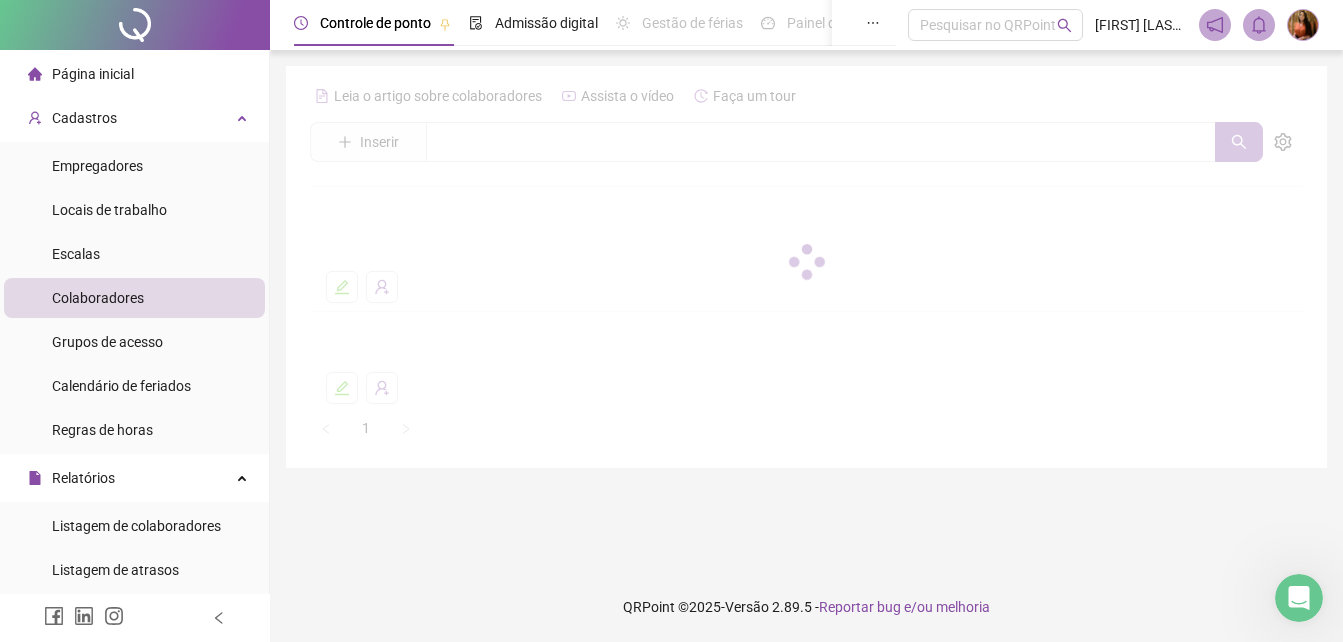 scroll, scrollTop: 0, scrollLeft: 0, axis: both 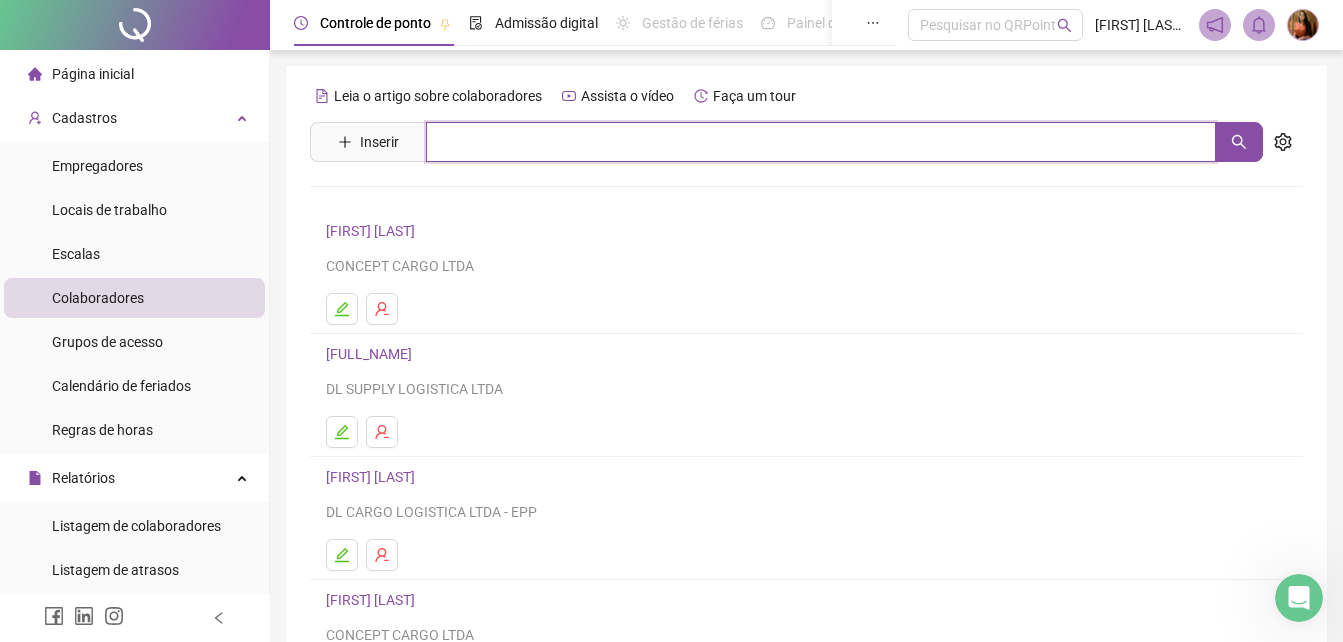 click at bounding box center [821, 142] 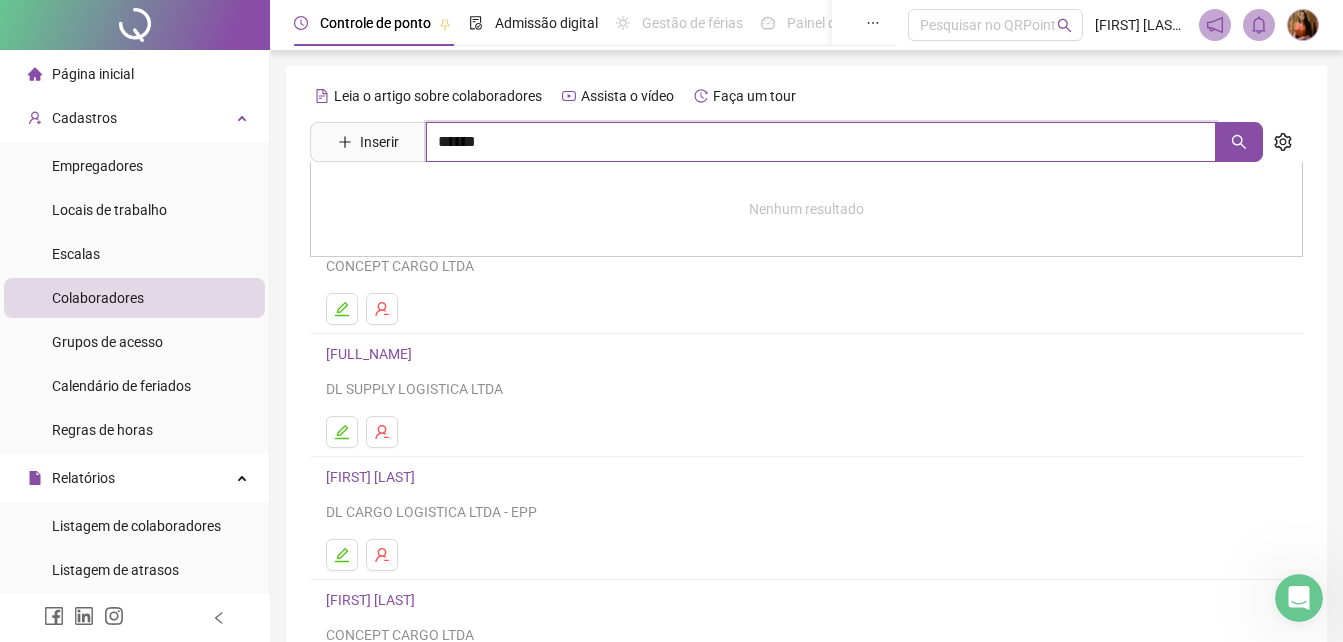 type on "******" 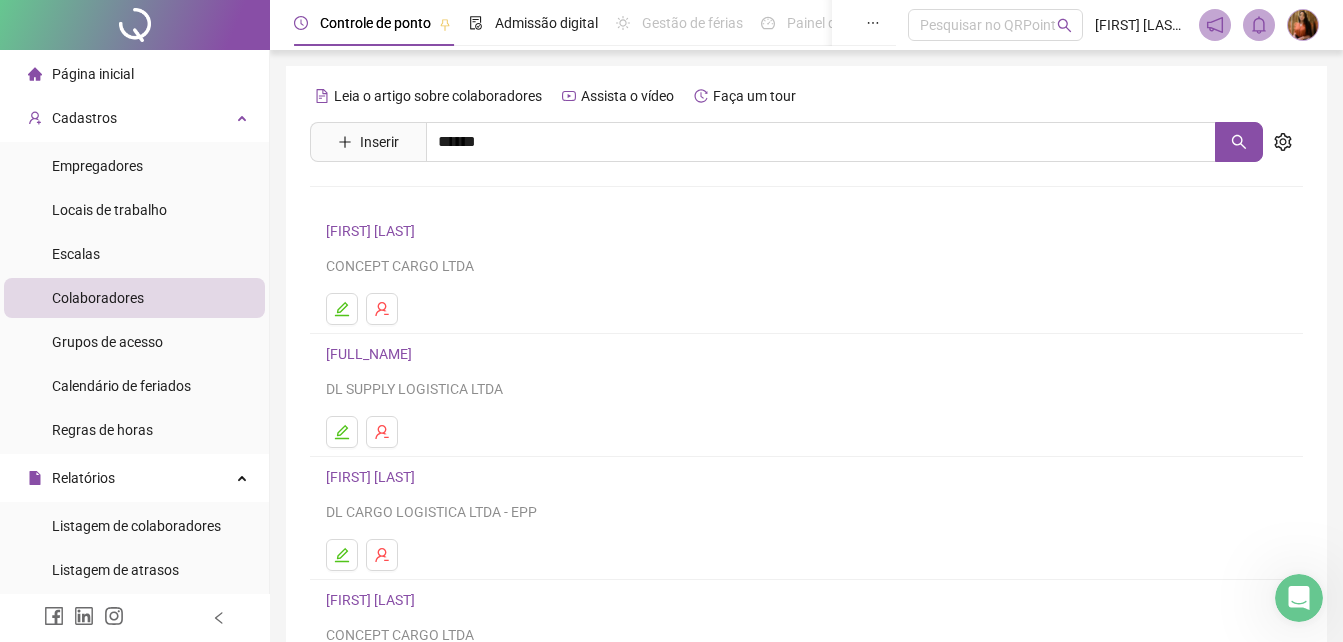 click on "[FIRST] [LAST]" at bounding box center [391, 201] 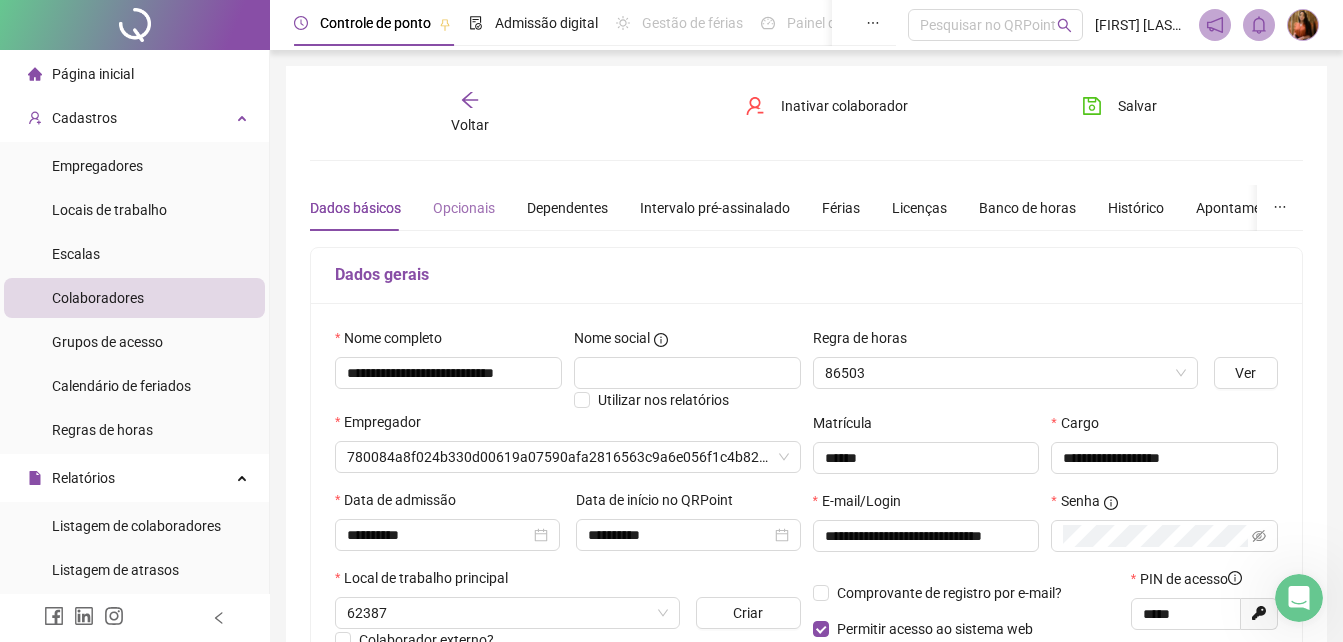 type on "**********" 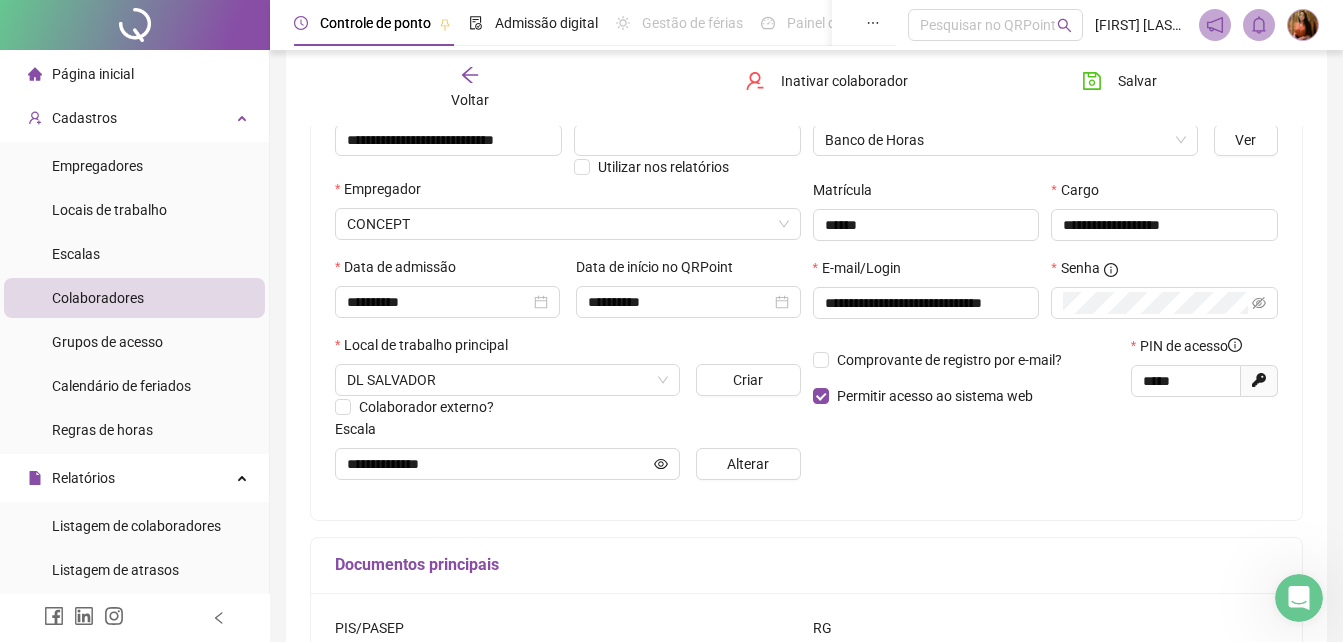 scroll, scrollTop: 300, scrollLeft: 0, axis: vertical 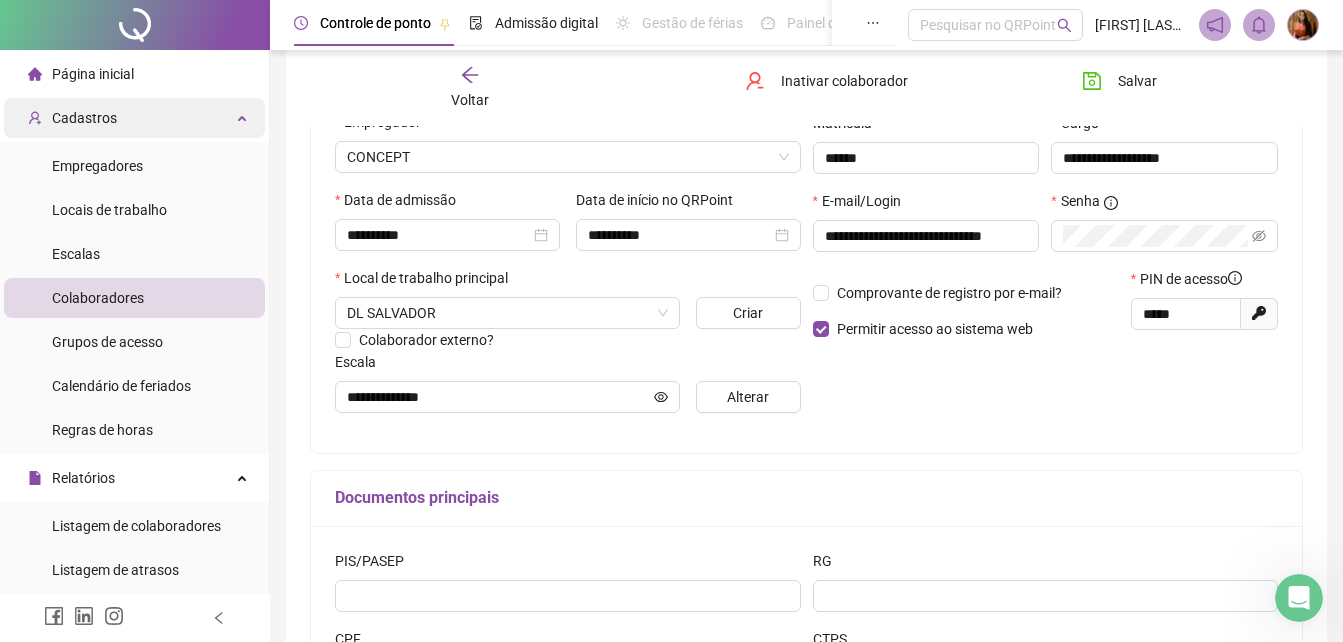 click on "Cadastros" at bounding box center [84, 118] 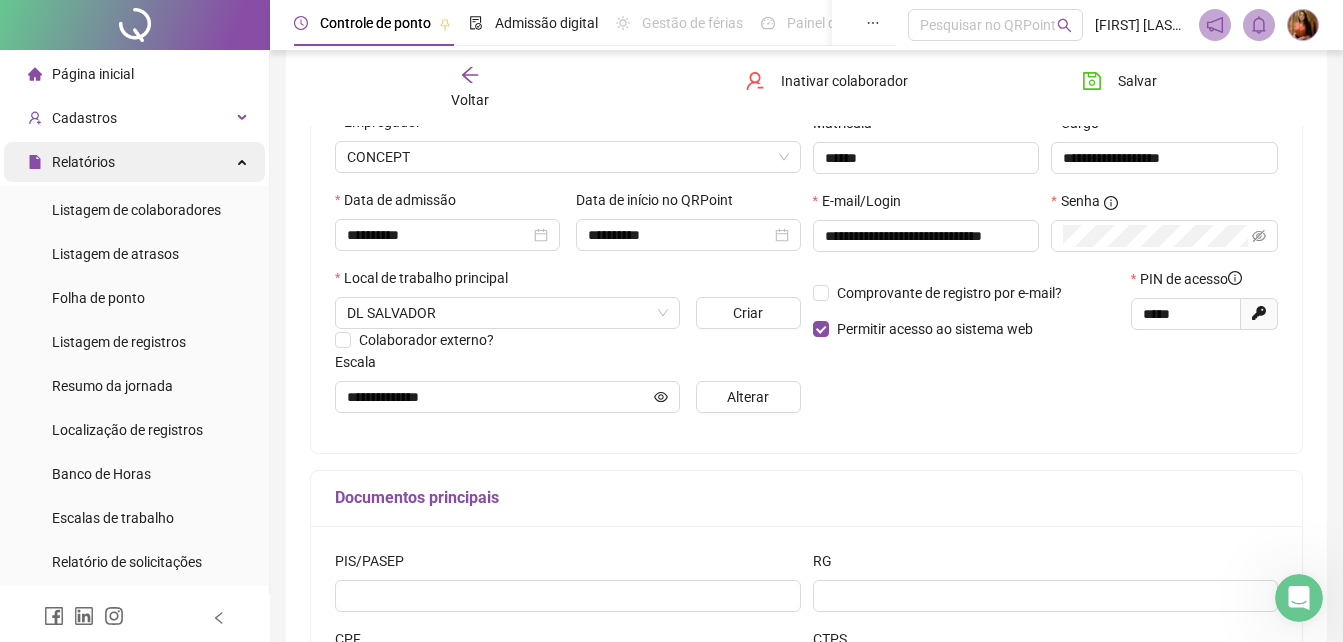 click on "Relatórios" at bounding box center (83, 162) 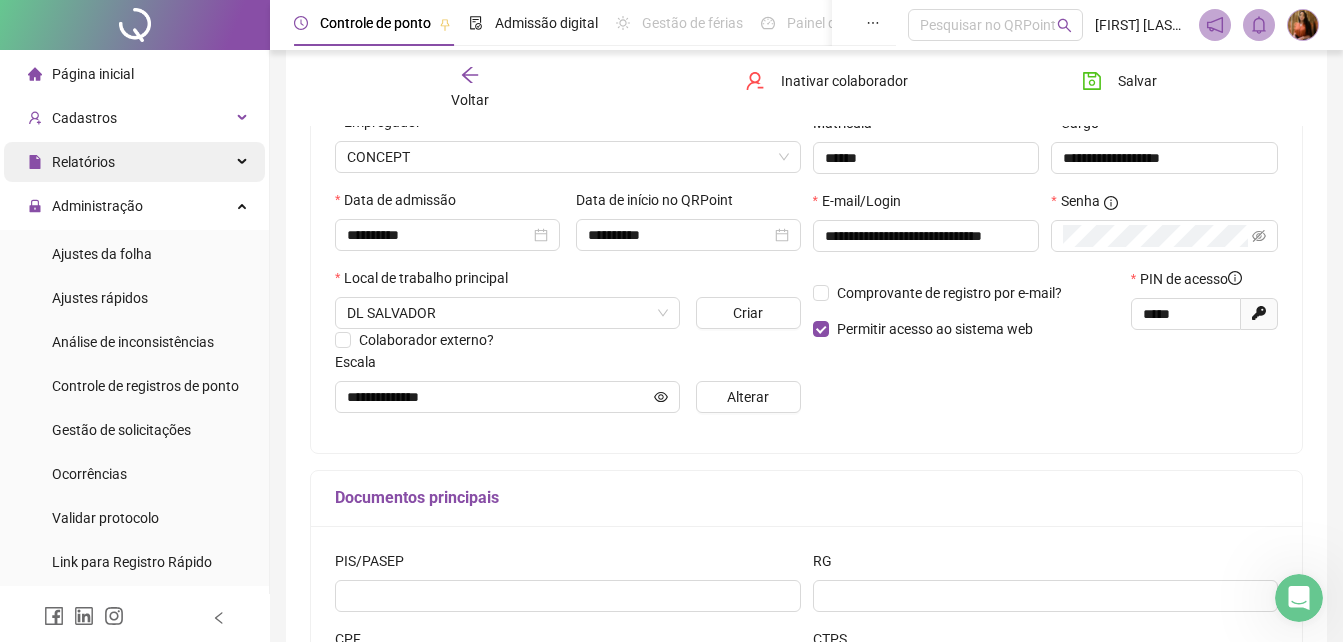 click on "Relatórios" at bounding box center (83, 162) 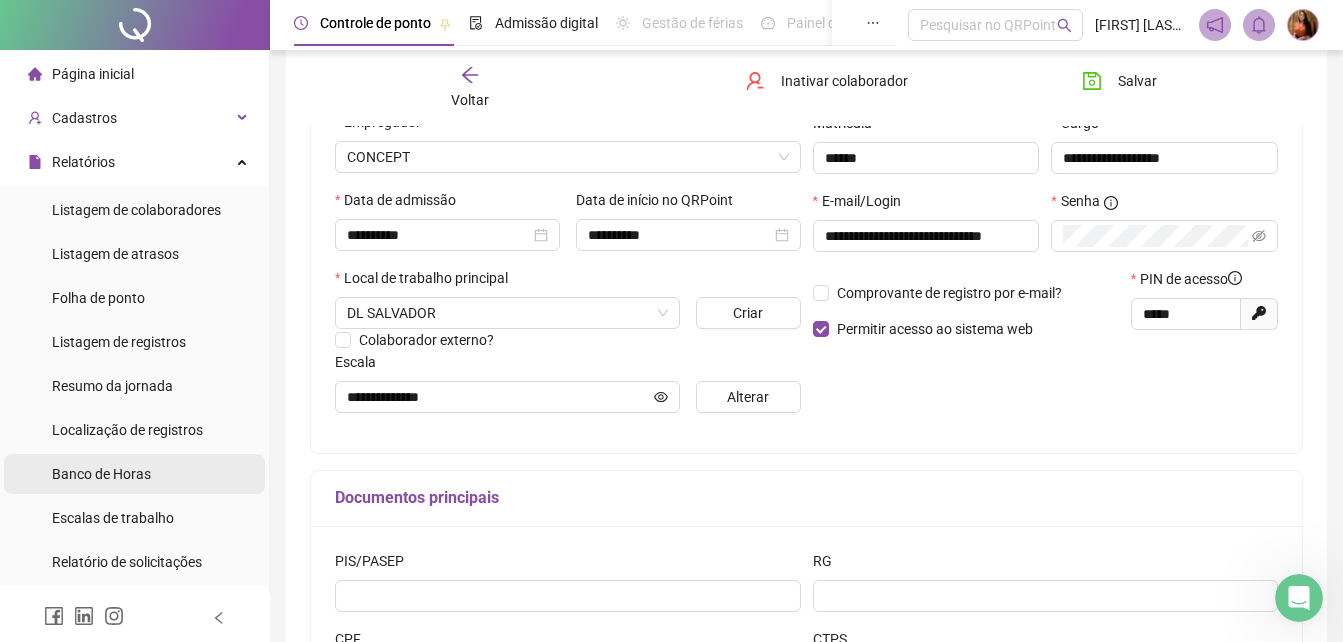 click on "Banco de Horas" at bounding box center [101, 474] 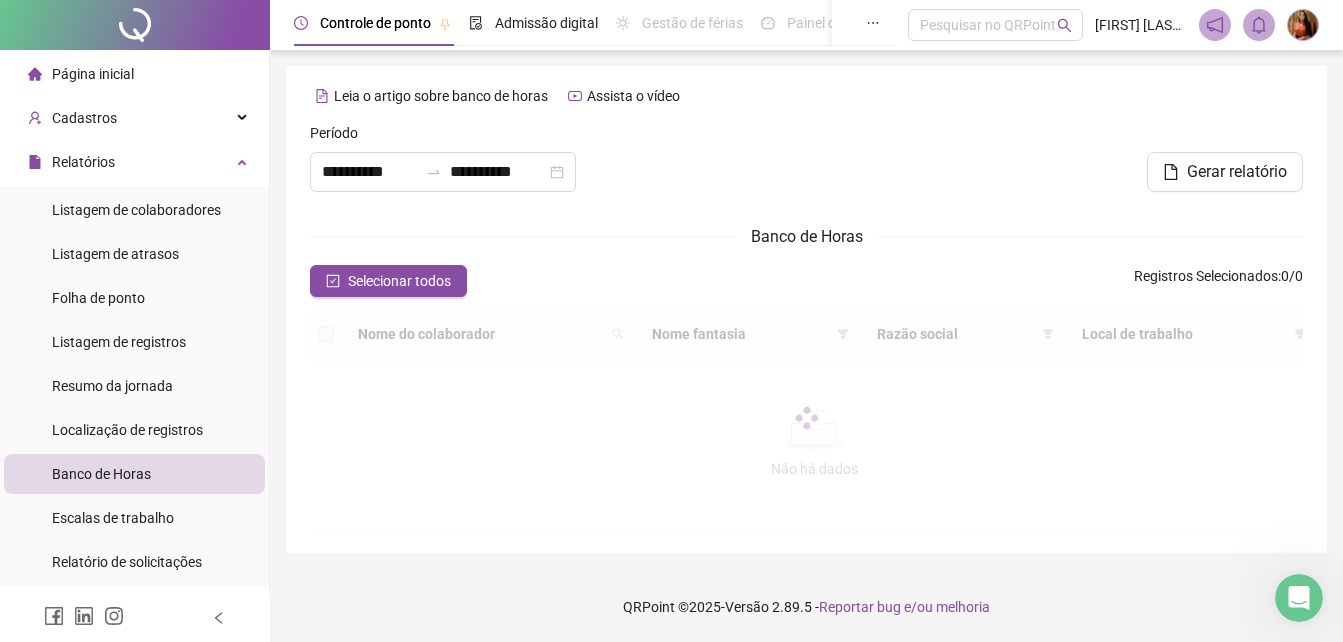 scroll, scrollTop: 0, scrollLeft: 0, axis: both 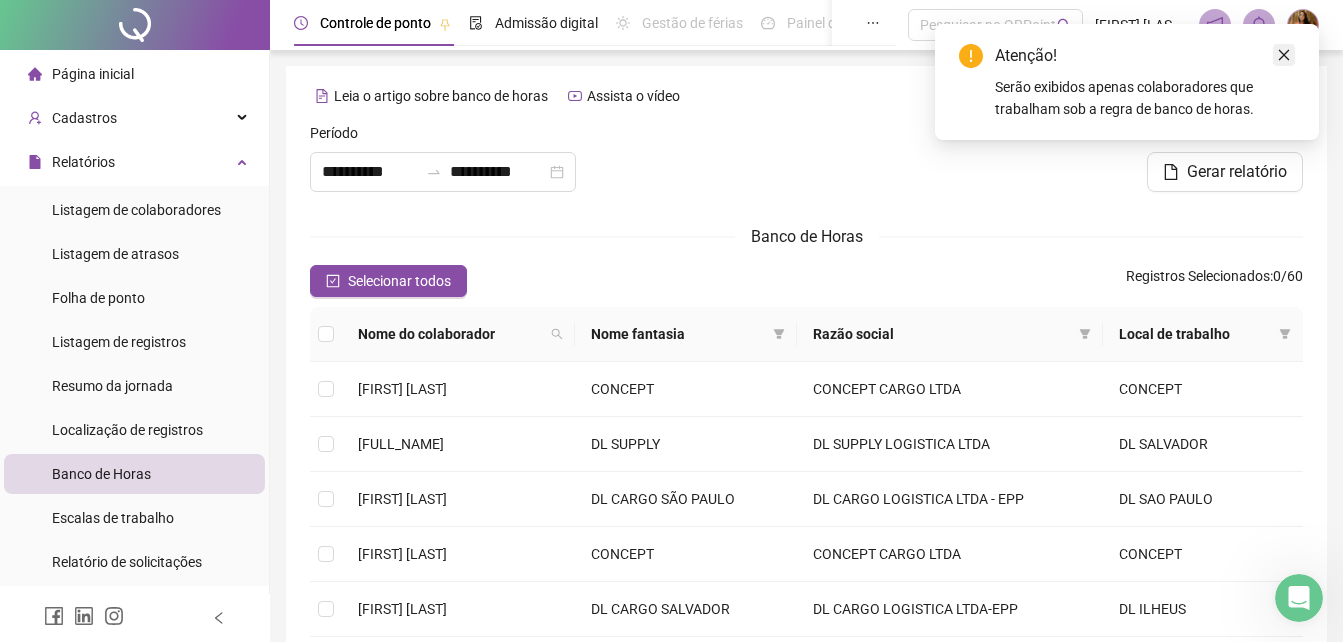 click 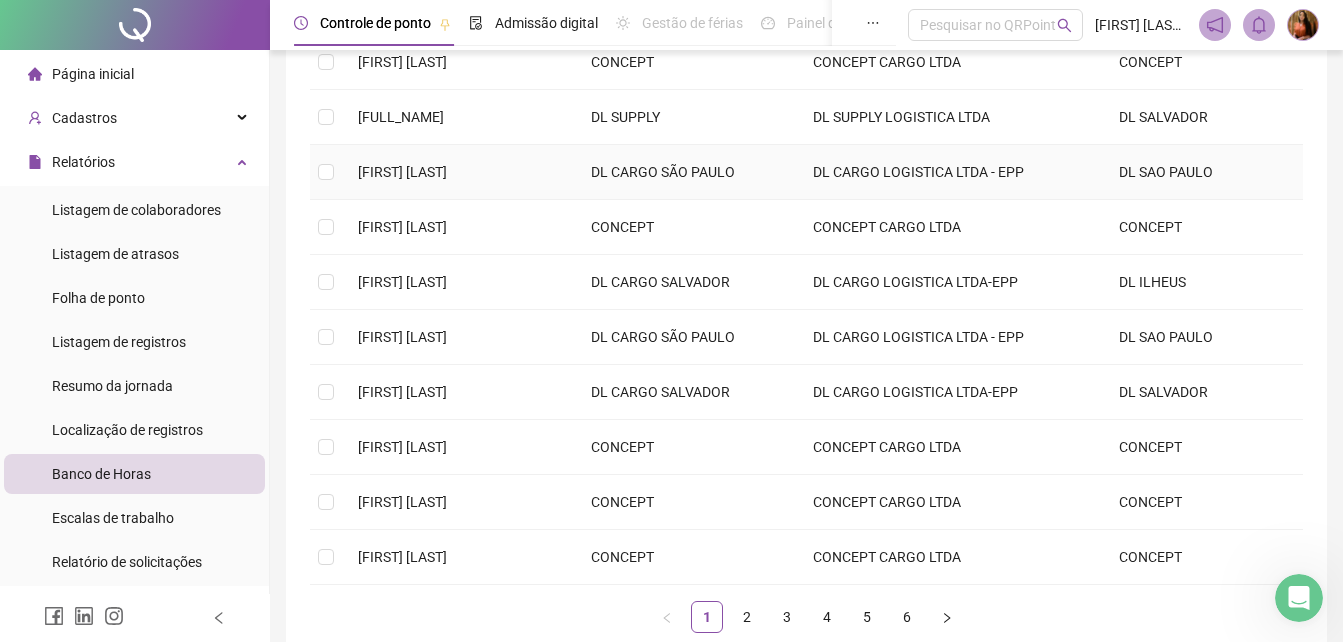 scroll, scrollTop: 400, scrollLeft: 0, axis: vertical 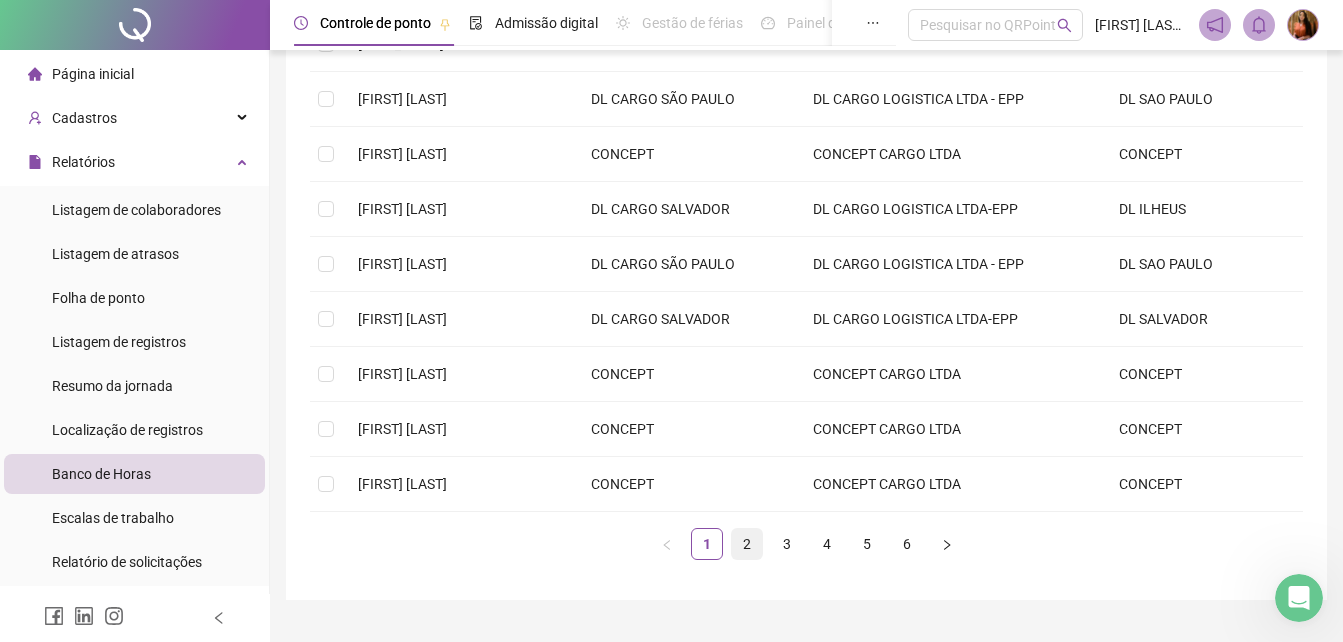 click on "2" at bounding box center (747, 544) 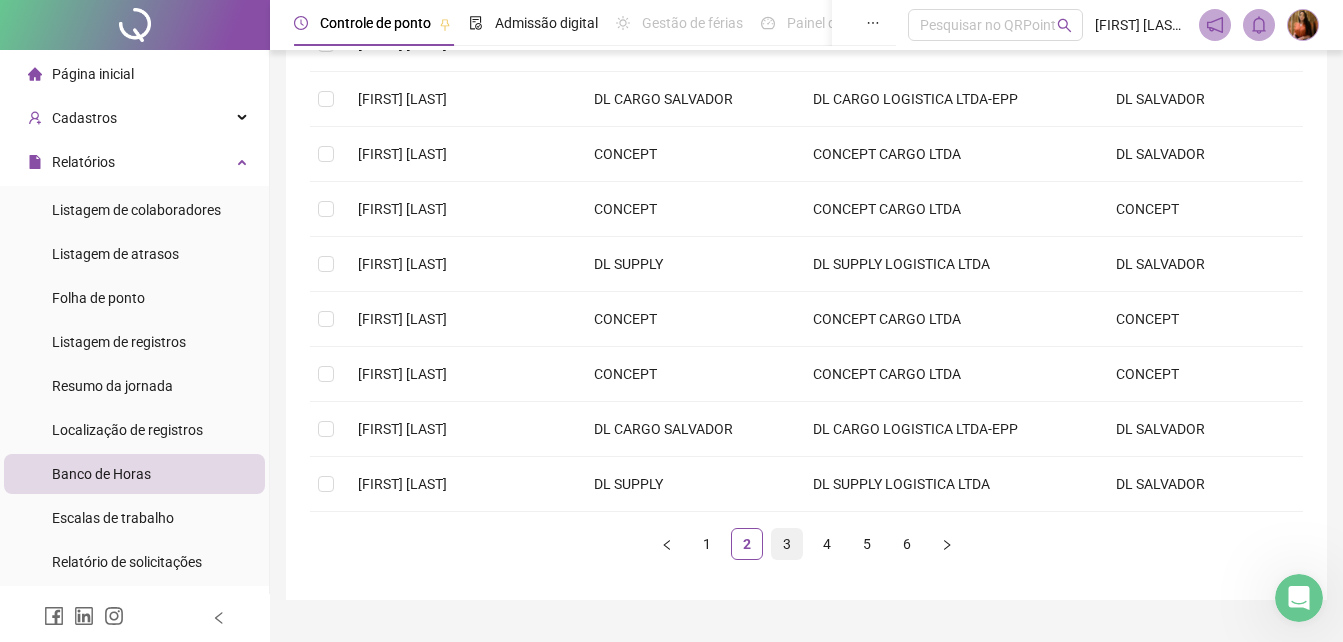 click on "3" at bounding box center [787, 544] 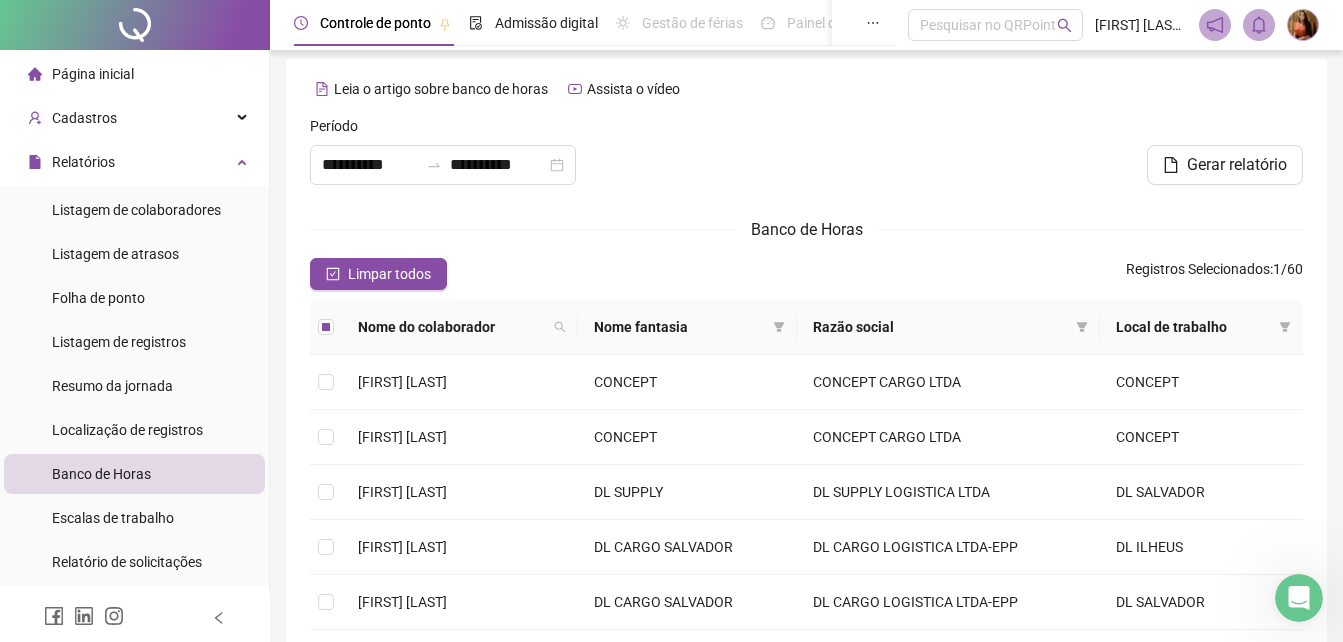 scroll, scrollTop: 0, scrollLeft: 0, axis: both 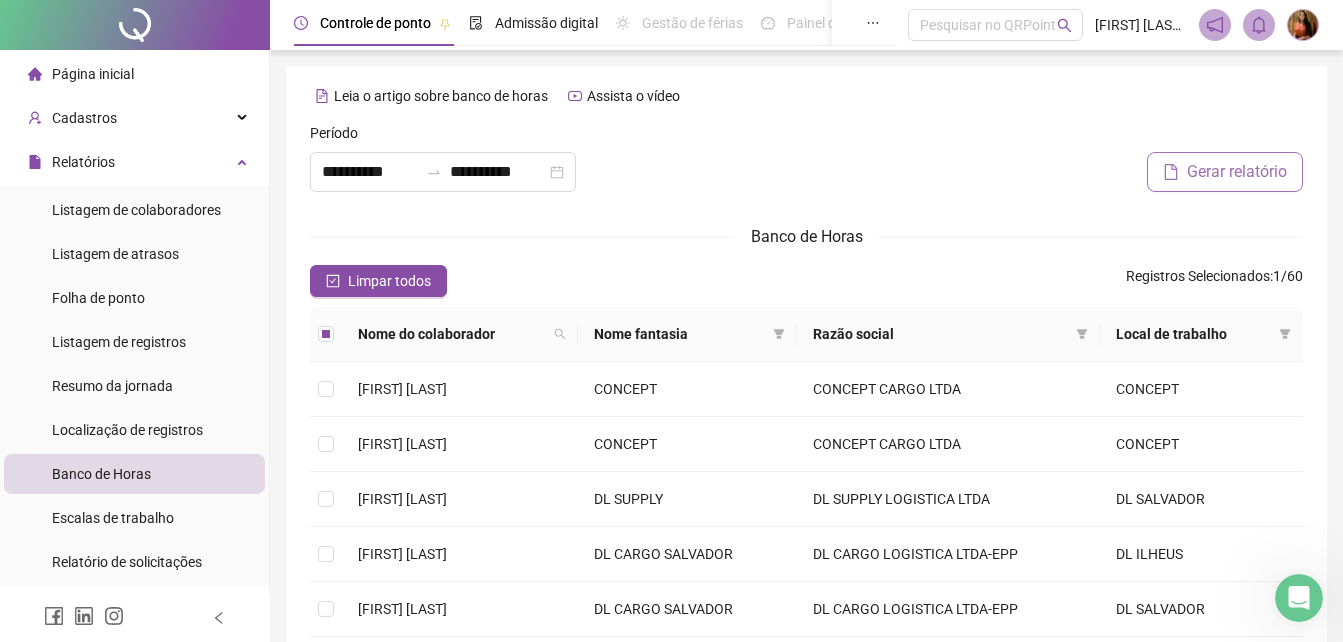click on "Gerar relatório" at bounding box center [1237, 172] 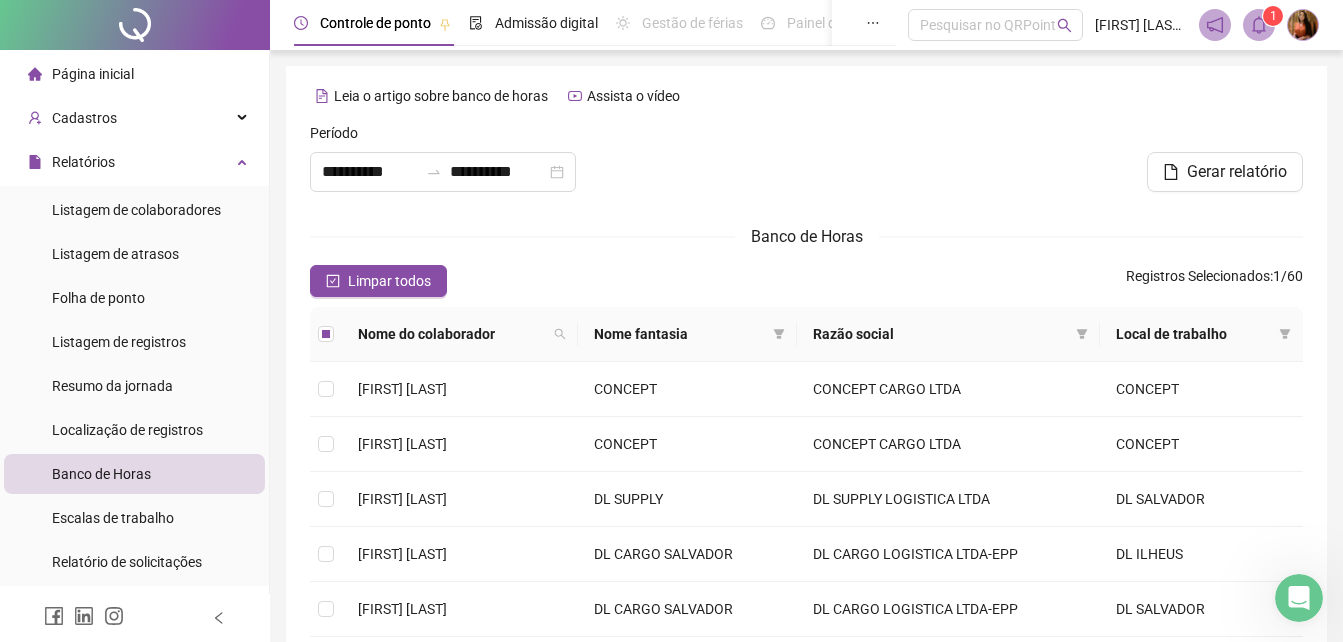 click at bounding box center [1259, 25] 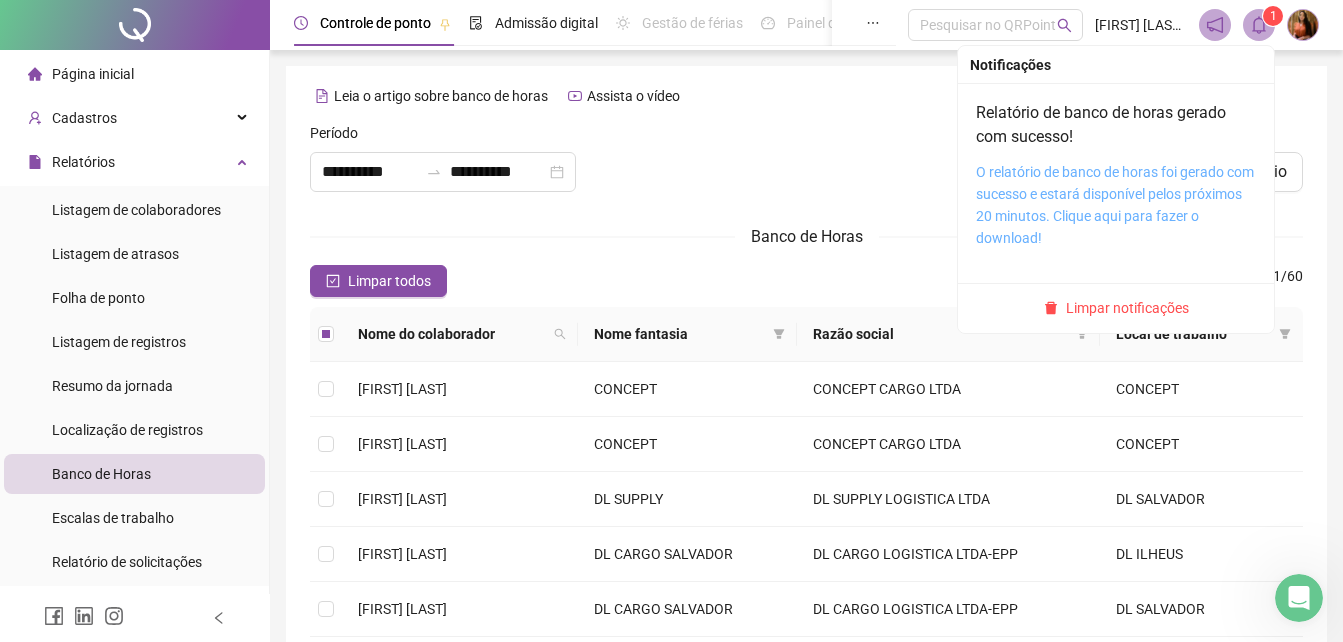 click on "O relatório de banco de horas foi gerado com sucesso e estará disponível pelos próximos 20 minutos.
Clique aqui para fazer o download!" at bounding box center (1115, 205) 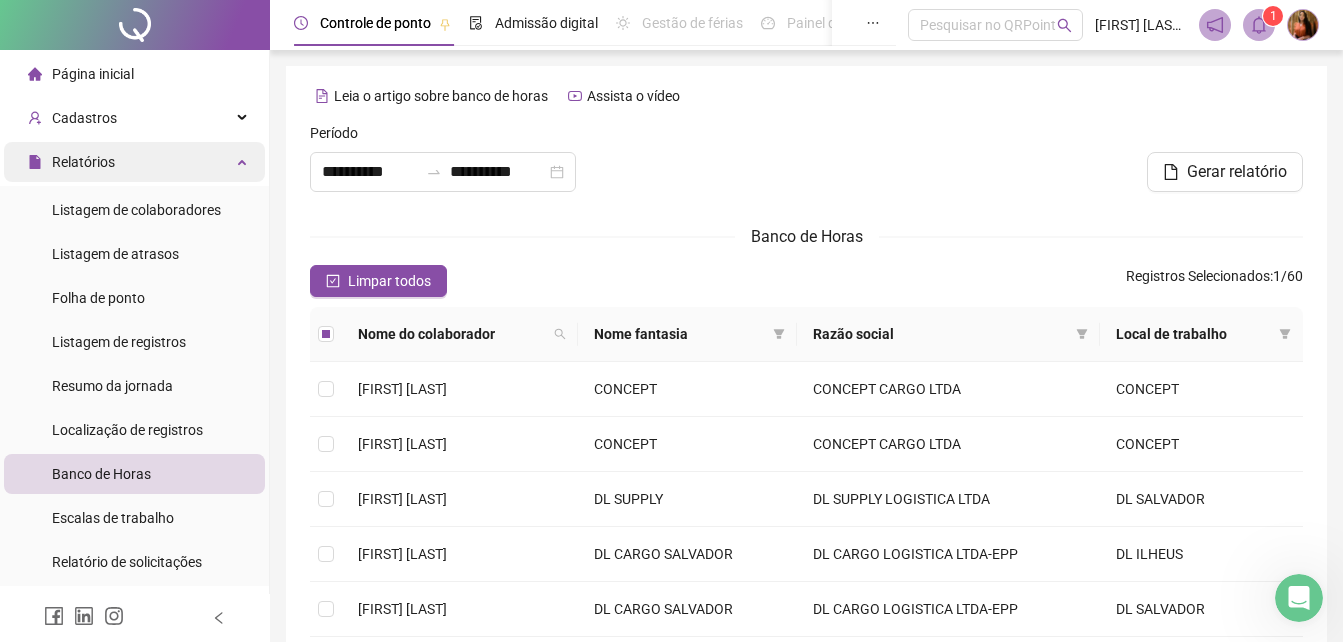 click on "Relatórios" at bounding box center (83, 162) 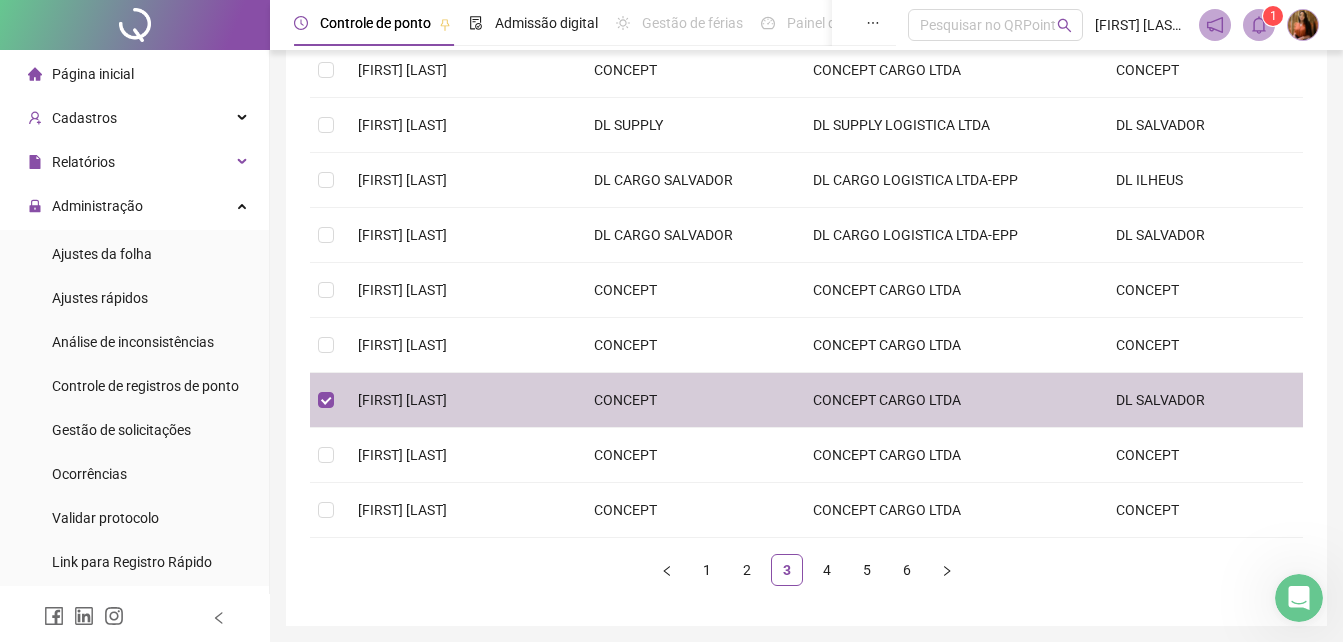scroll, scrollTop: 444, scrollLeft: 0, axis: vertical 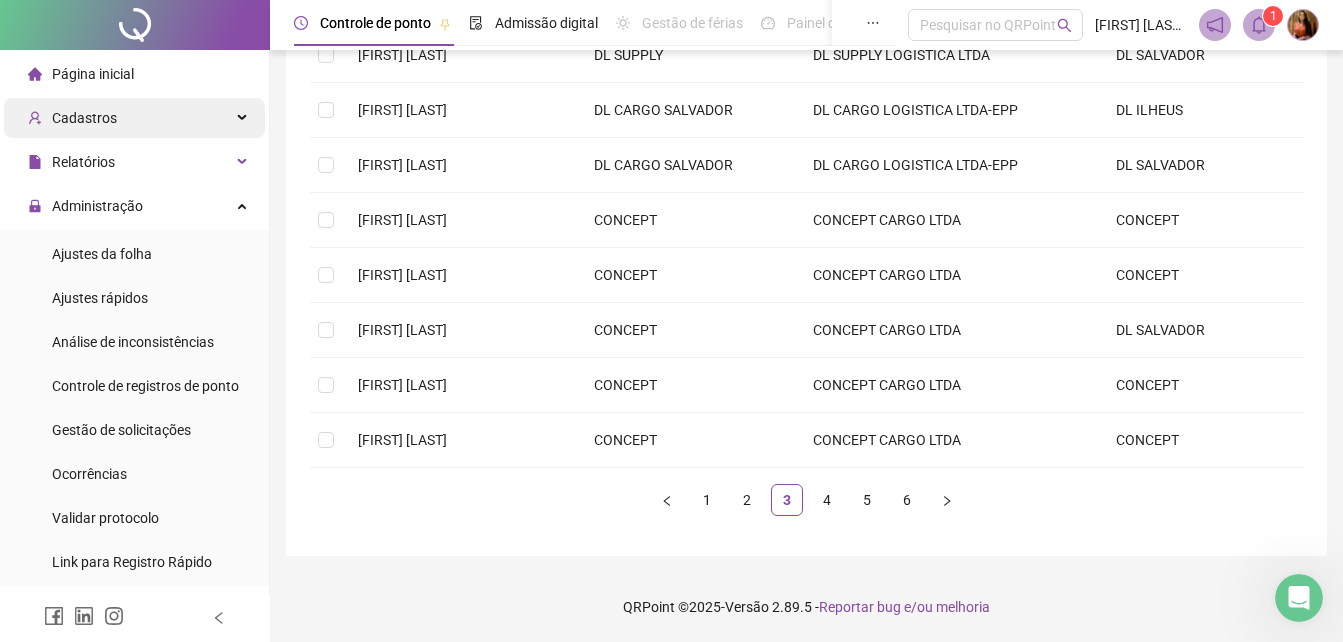 click on "Cadastros" at bounding box center (84, 118) 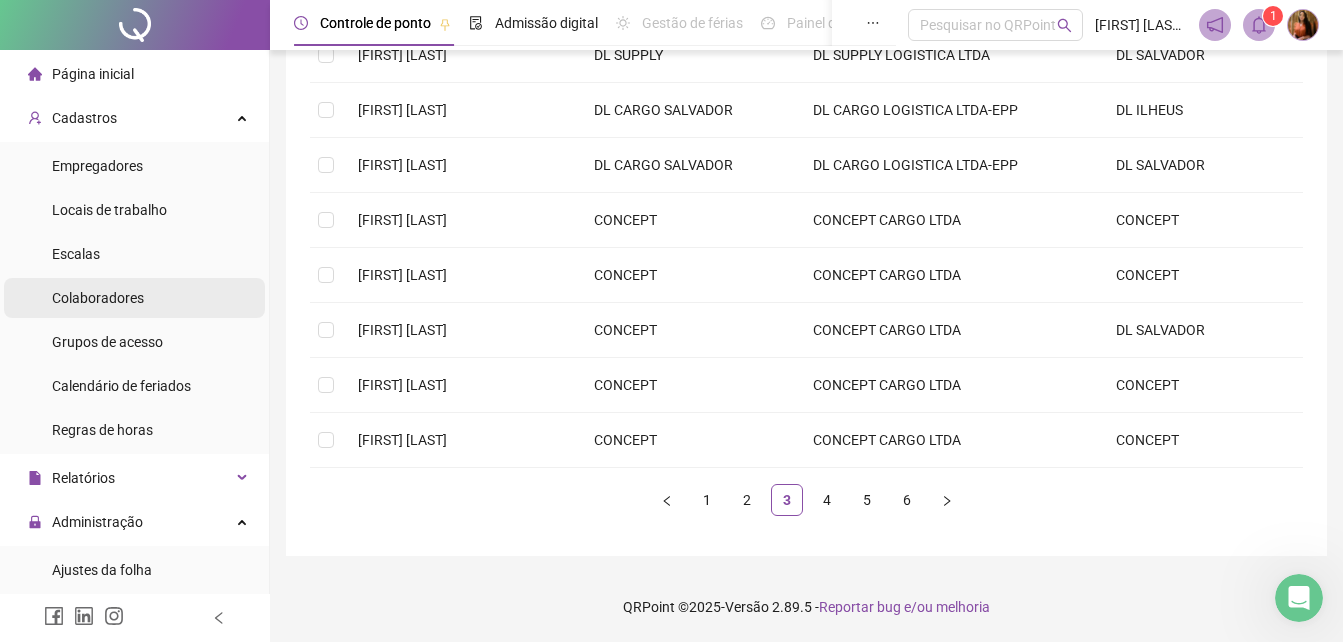 click on "Colaboradores" at bounding box center [98, 298] 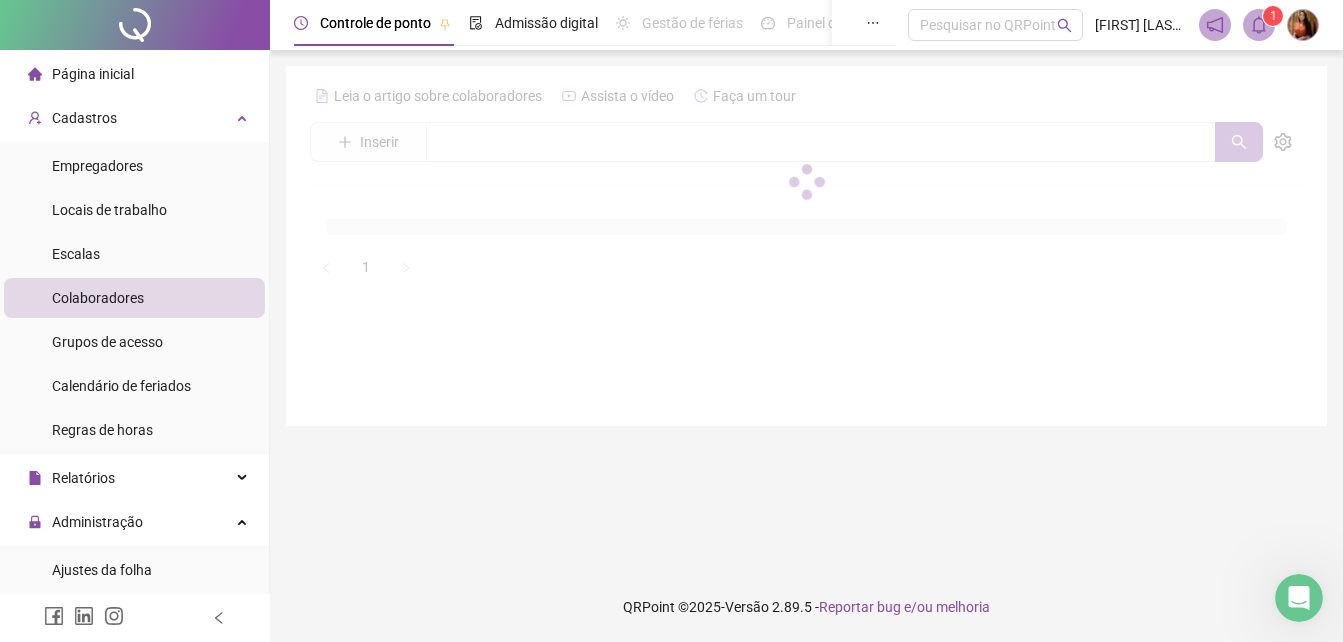 scroll, scrollTop: 0, scrollLeft: 0, axis: both 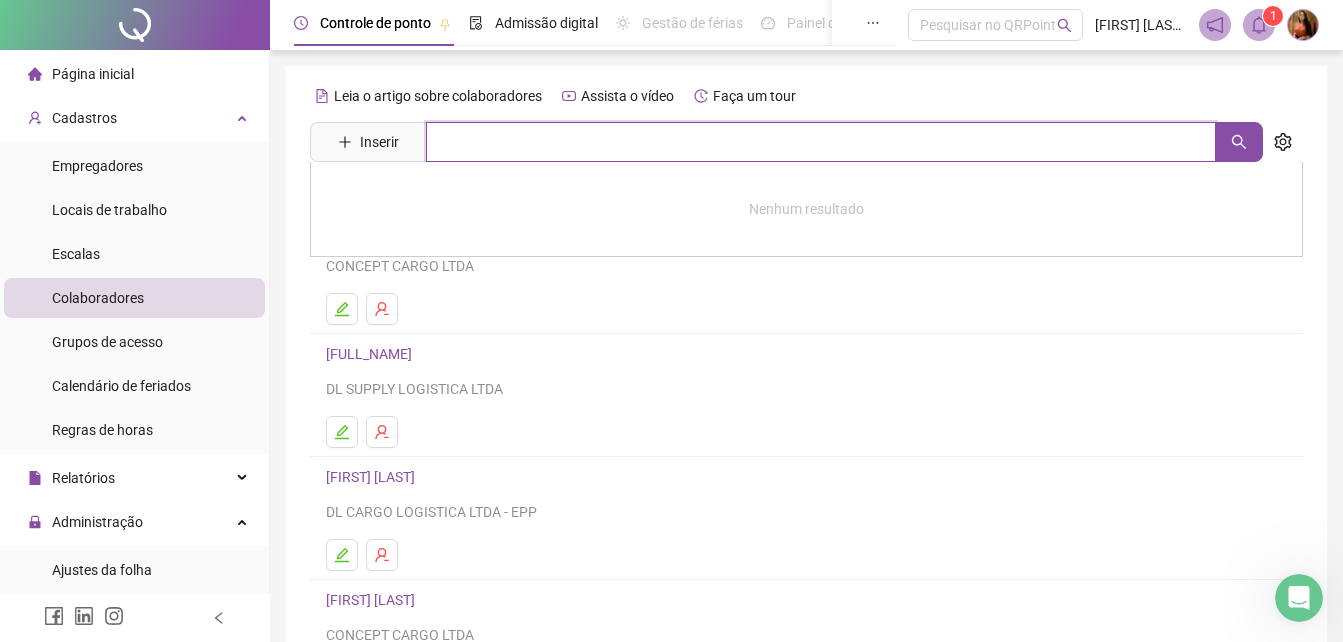 click at bounding box center (821, 142) 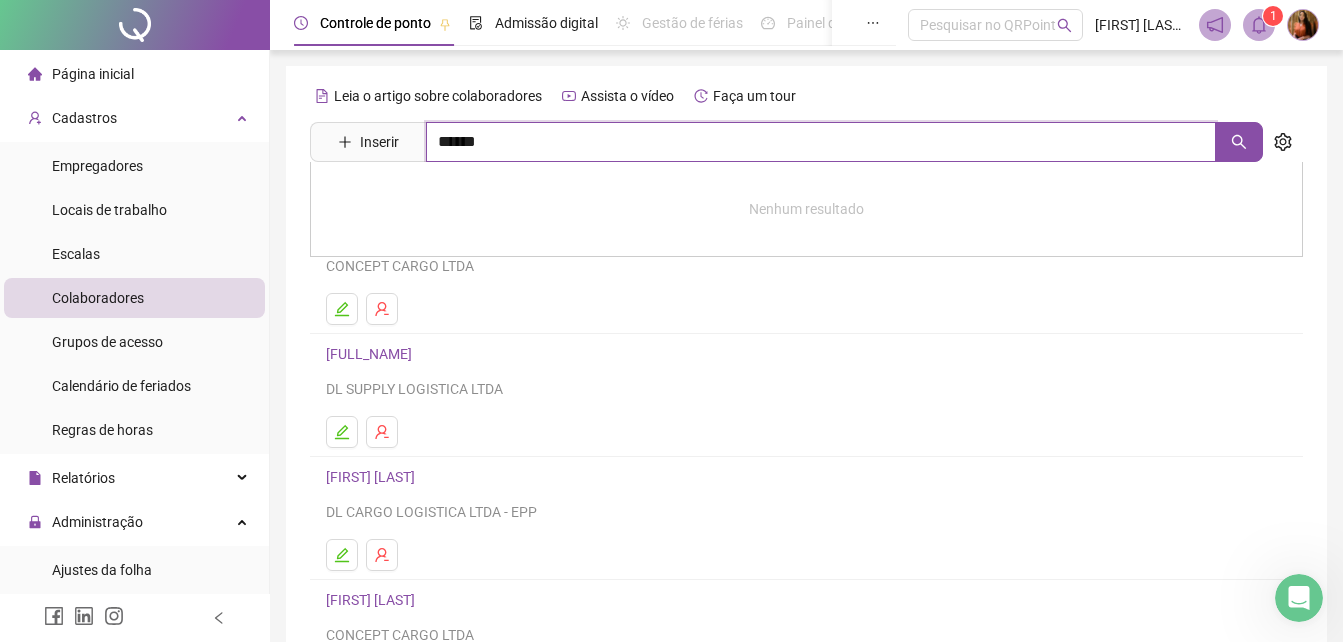 type on "******" 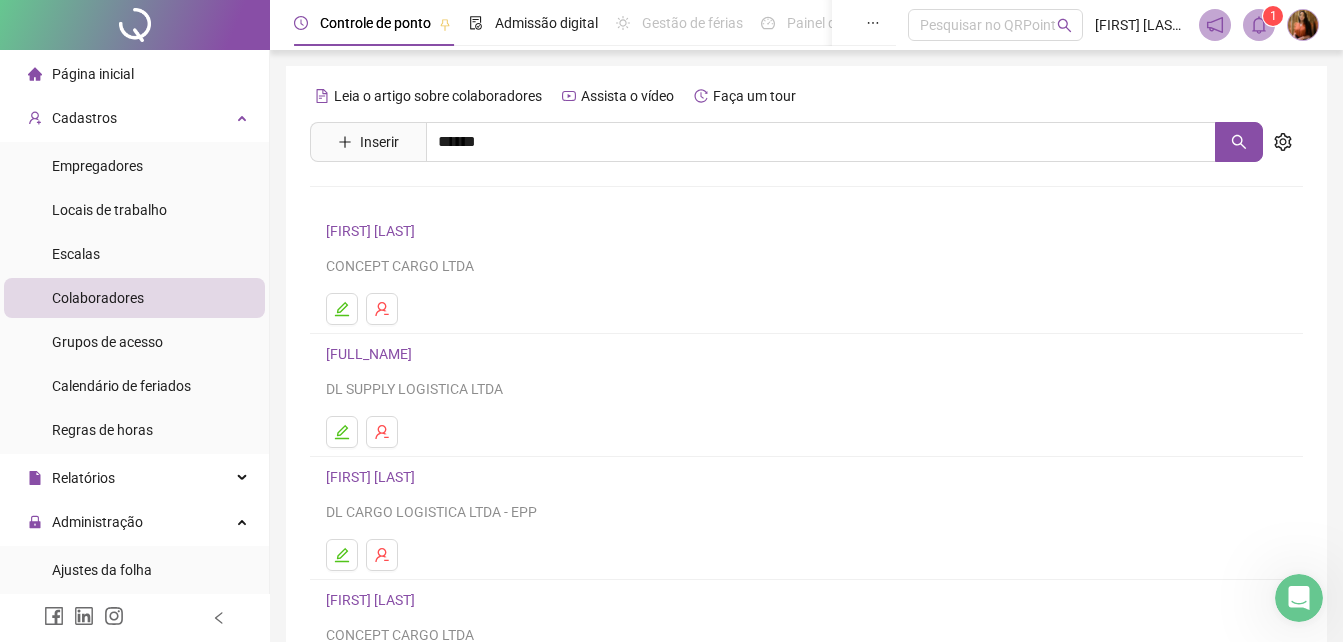click on "[FIRST] [LAST]" at bounding box center (391, 201) 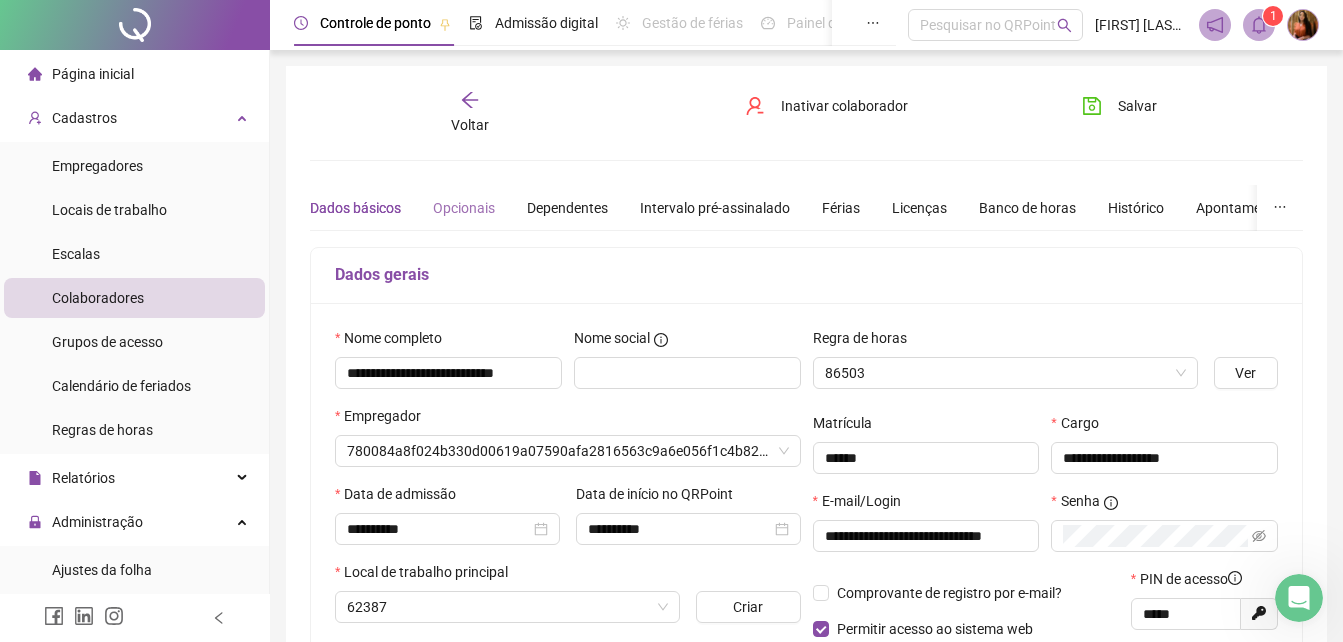 type on "**********" 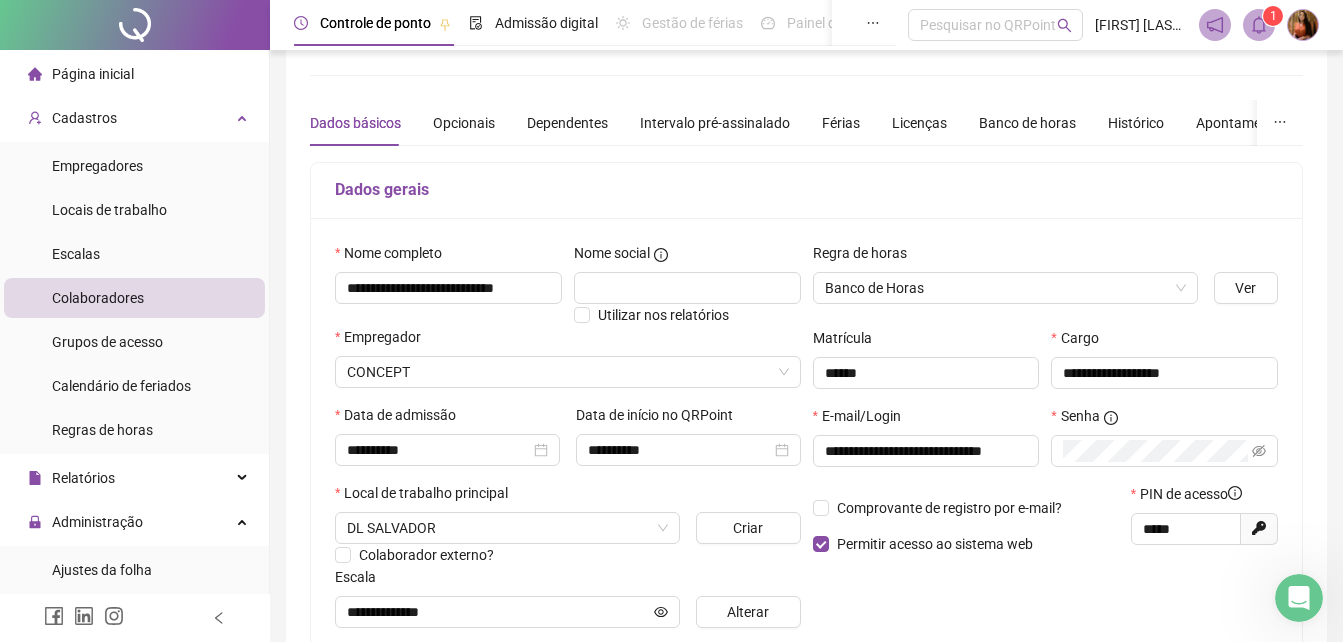 scroll, scrollTop: 0, scrollLeft: 0, axis: both 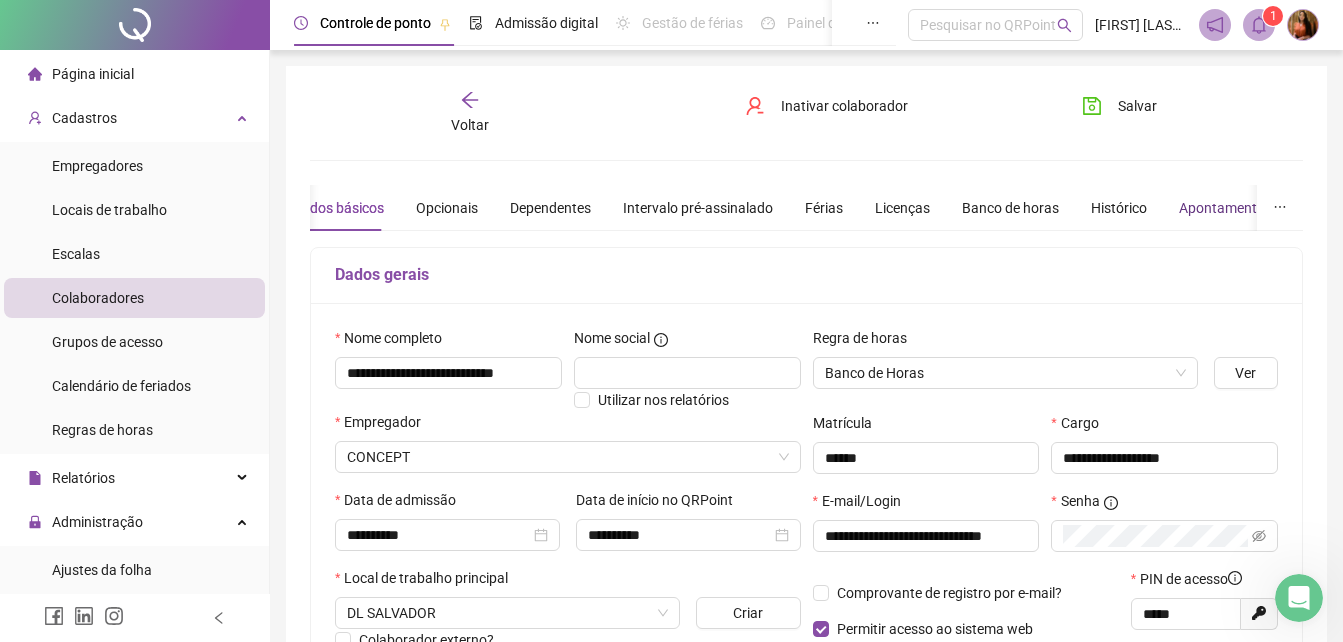 click on "Apontamentos" at bounding box center [1225, 208] 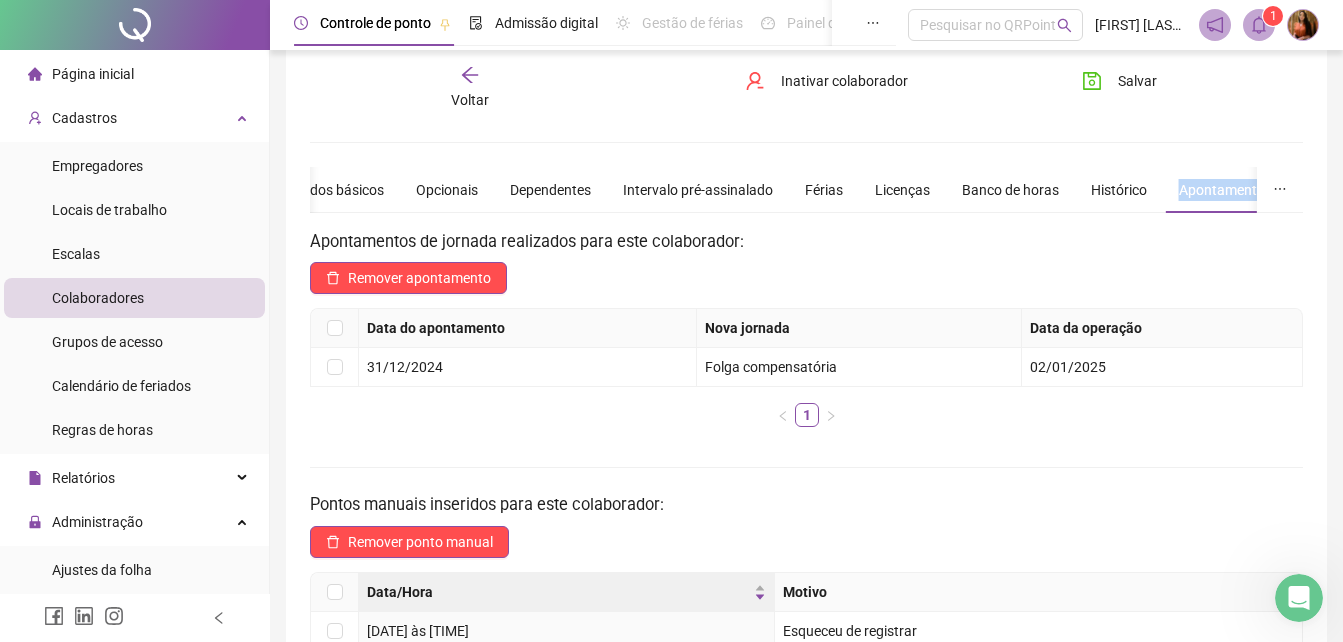 scroll, scrollTop: 0, scrollLeft: 0, axis: both 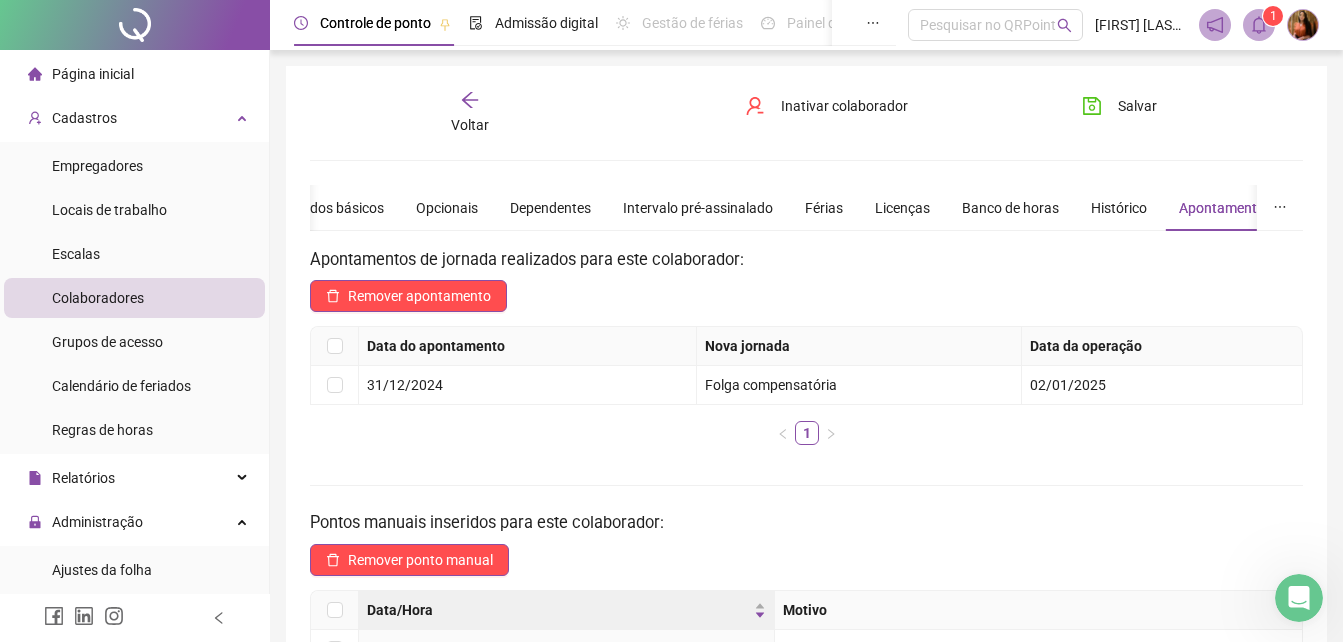 click 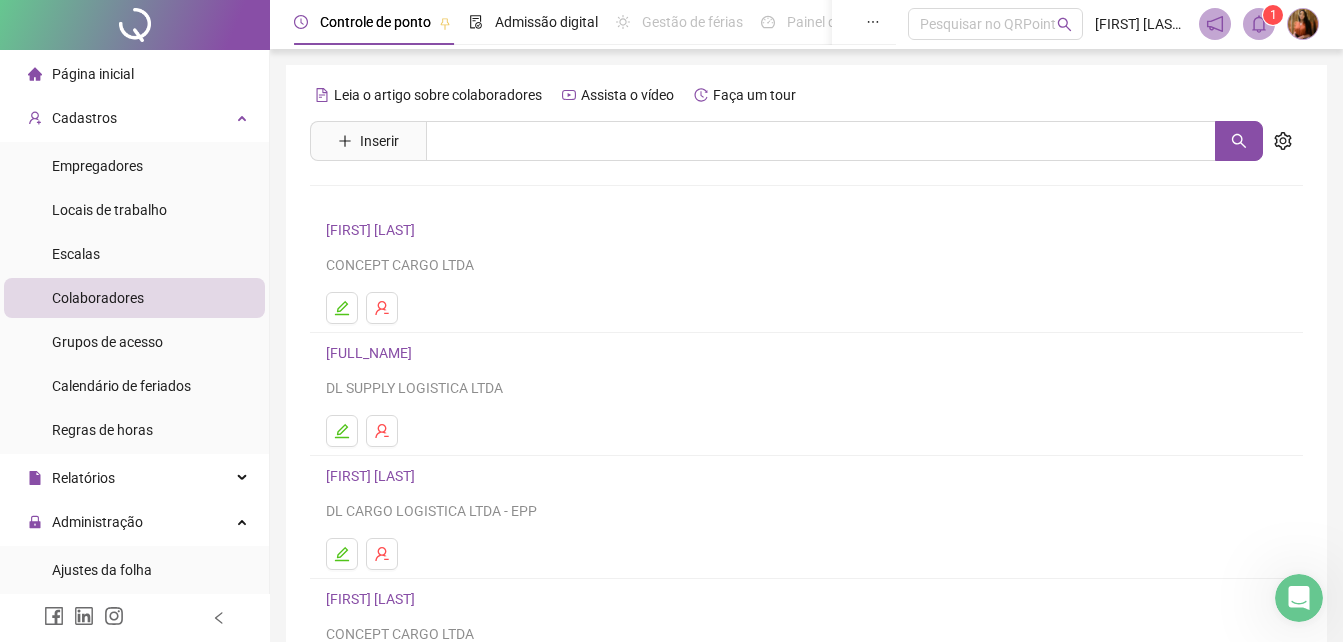 scroll, scrollTop: 0, scrollLeft: 0, axis: both 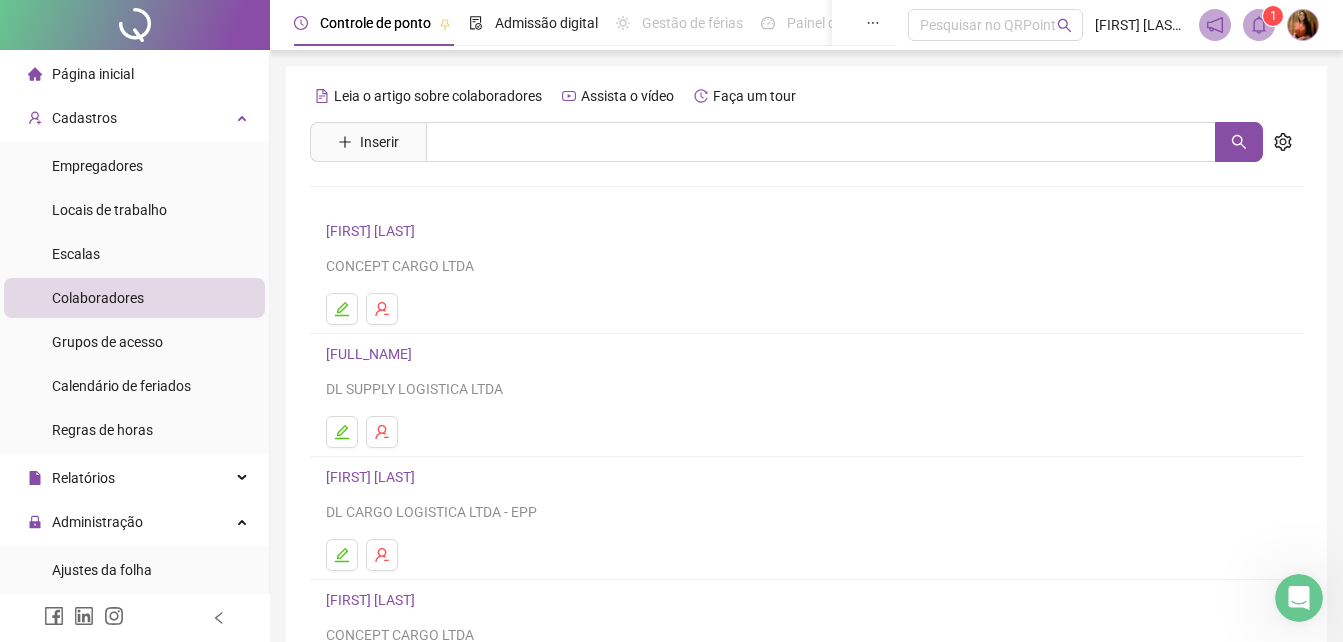 click 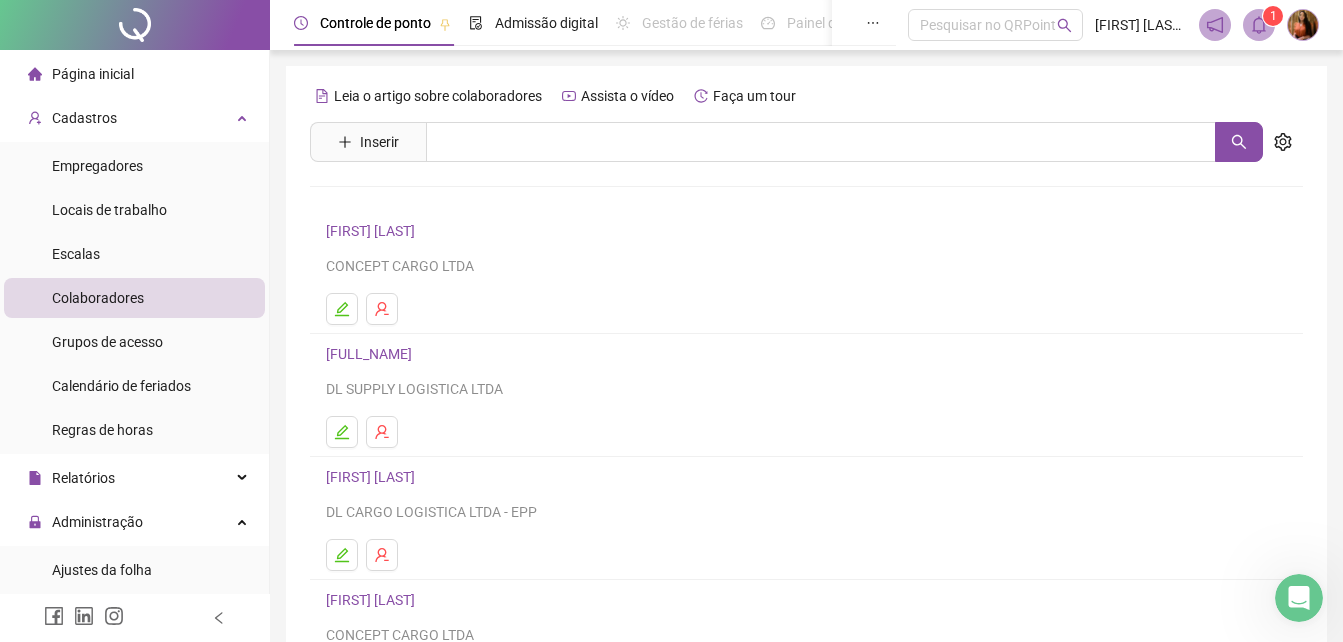 click 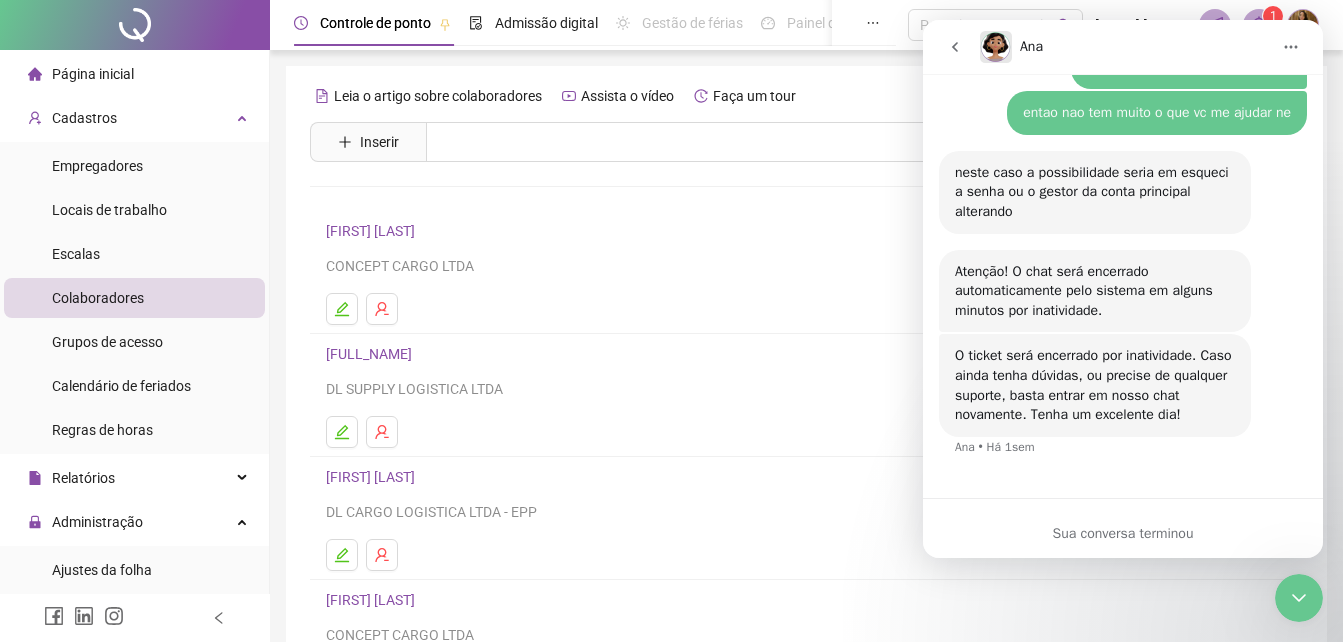 scroll, scrollTop: 3050, scrollLeft: 0, axis: vertical 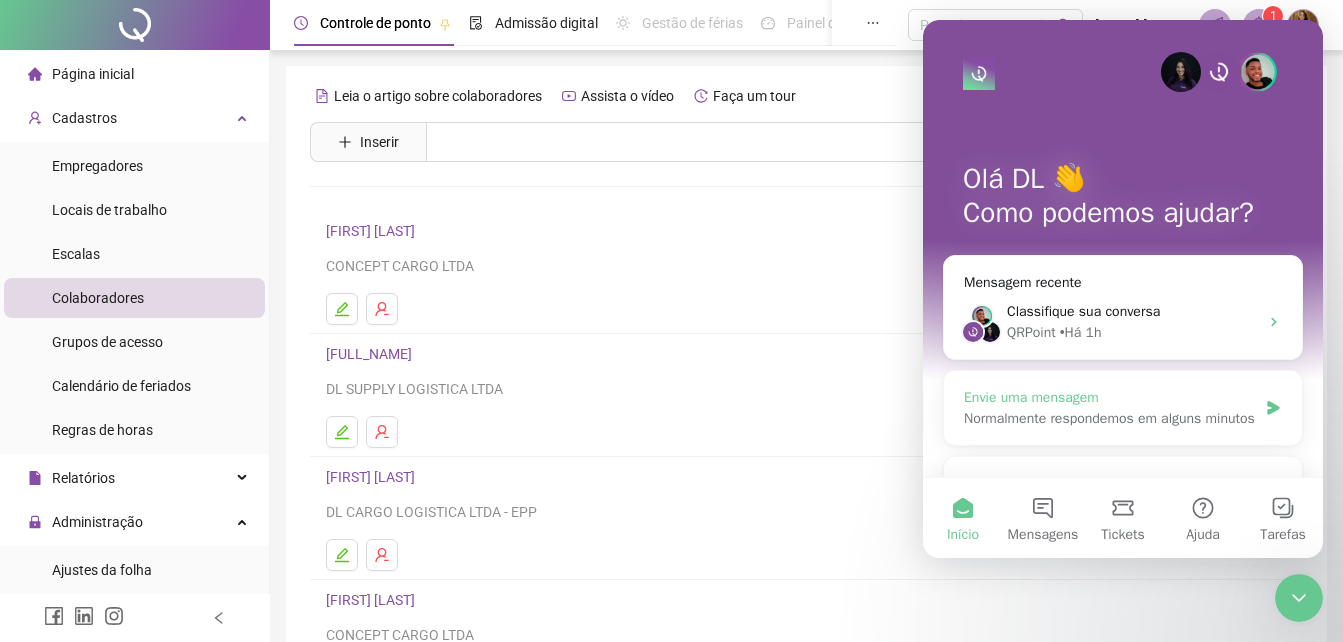click on "Envie uma mensagem" at bounding box center (1110, 397) 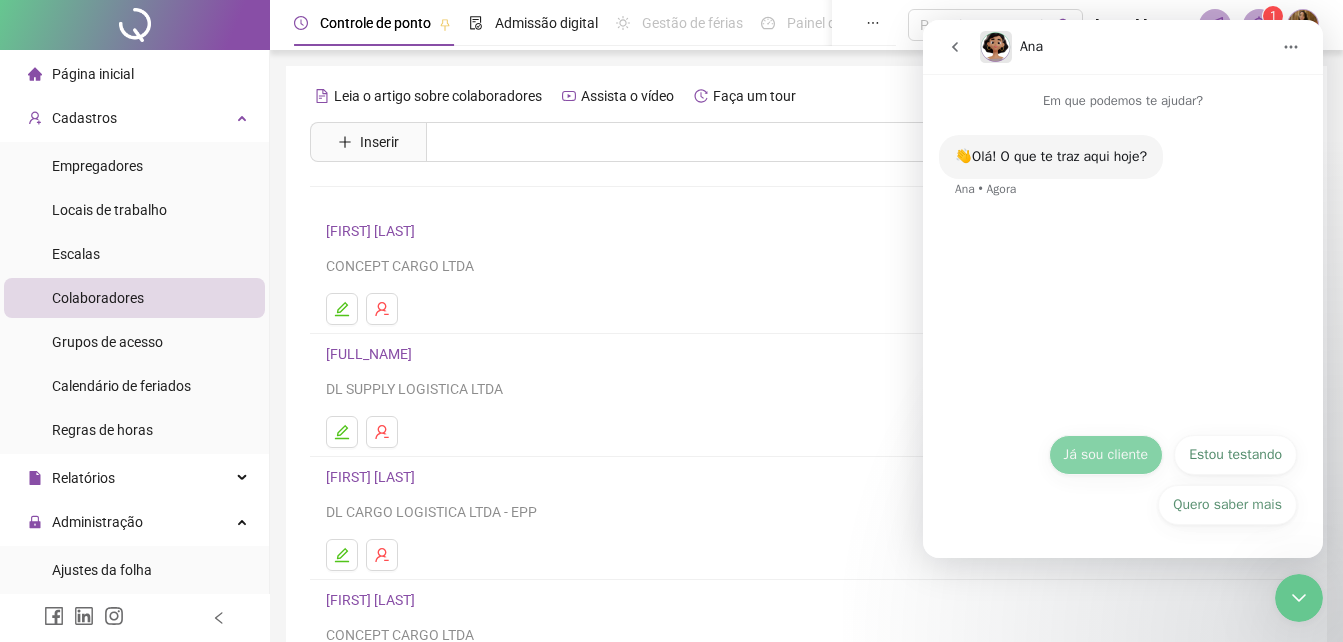click on "Já sou cliente" at bounding box center (1106, 455) 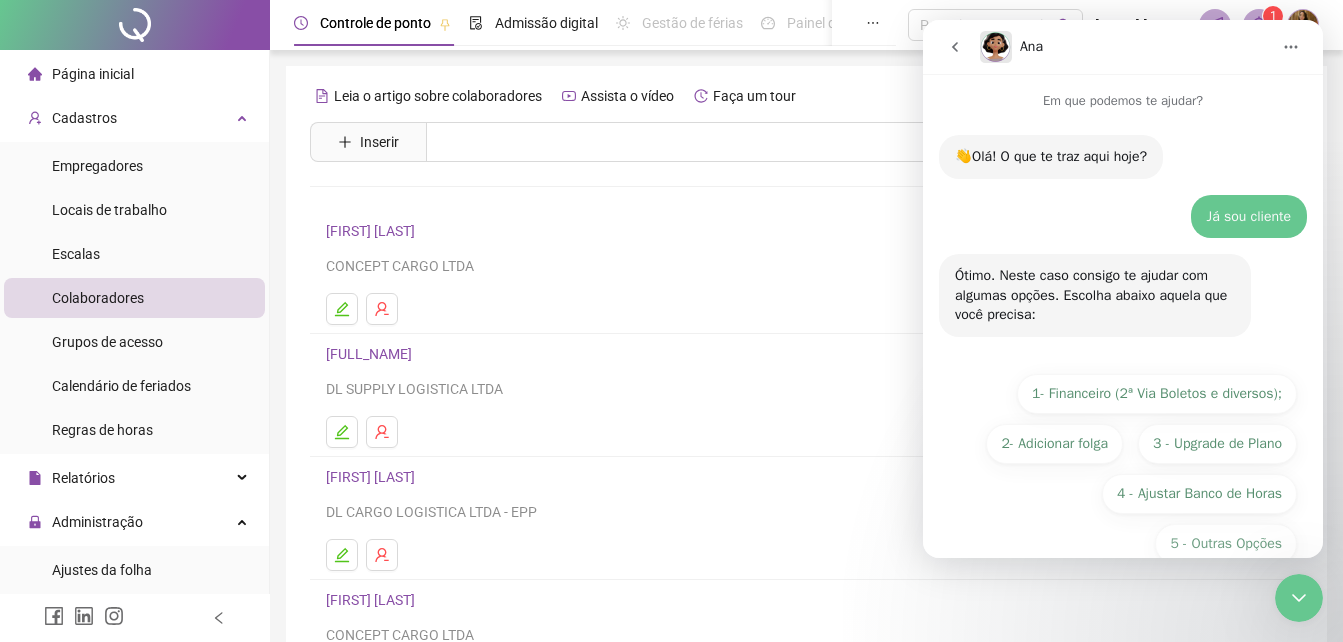 scroll, scrollTop: 39, scrollLeft: 0, axis: vertical 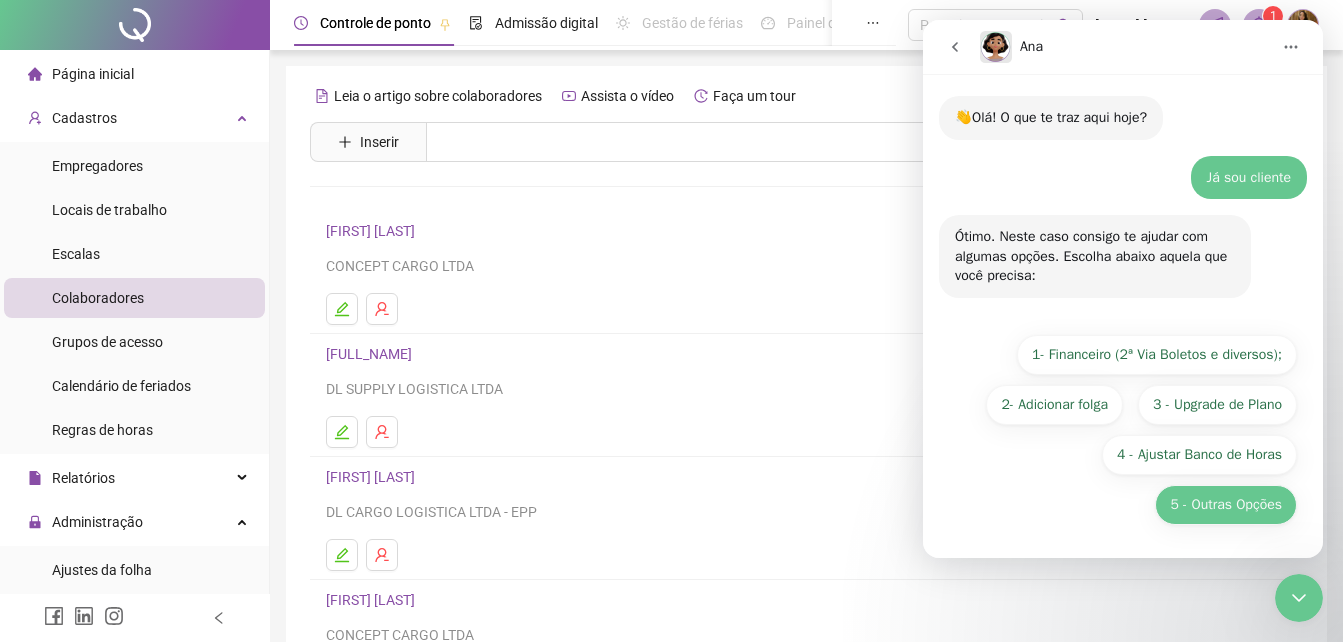 click on "5 - Outras Opções" at bounding box center (1226, 505) 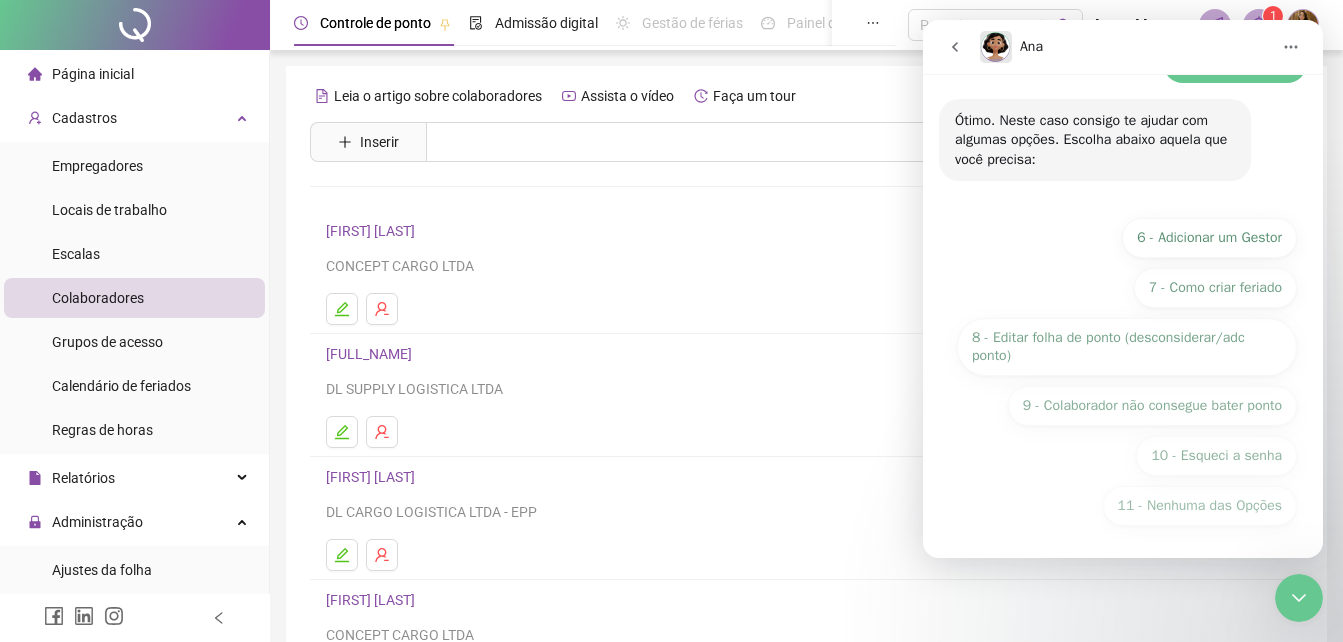 scroll, scrollTop: 315, scrollLeft: 0, axis: vertical 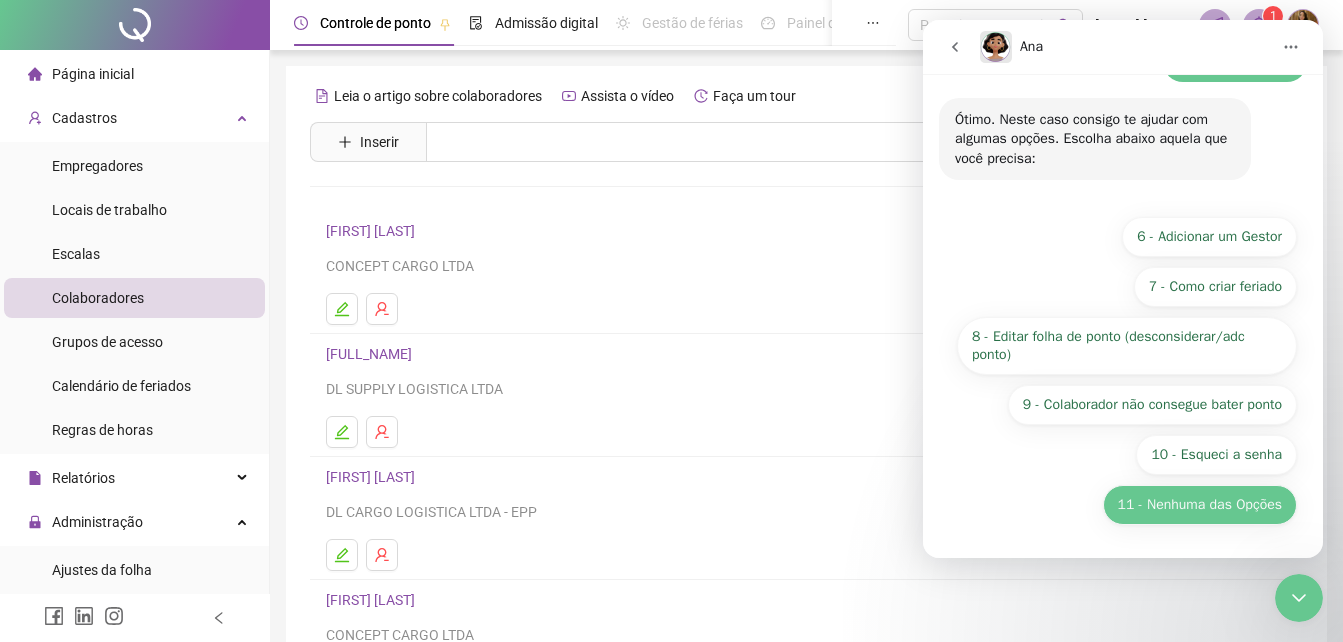 click on "11 - Nenhuma das Opções" at bounding box center [1200, 505] 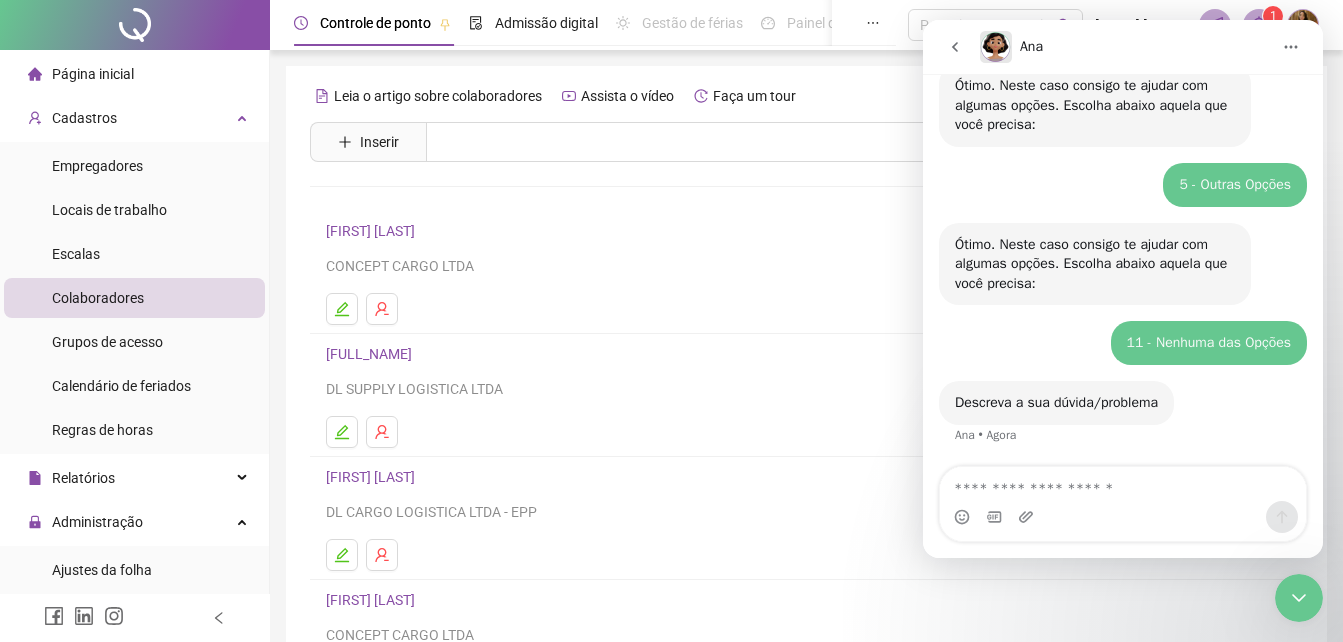 scroll, scrollTop: 280, scrollLeft: 0, axis: vertical 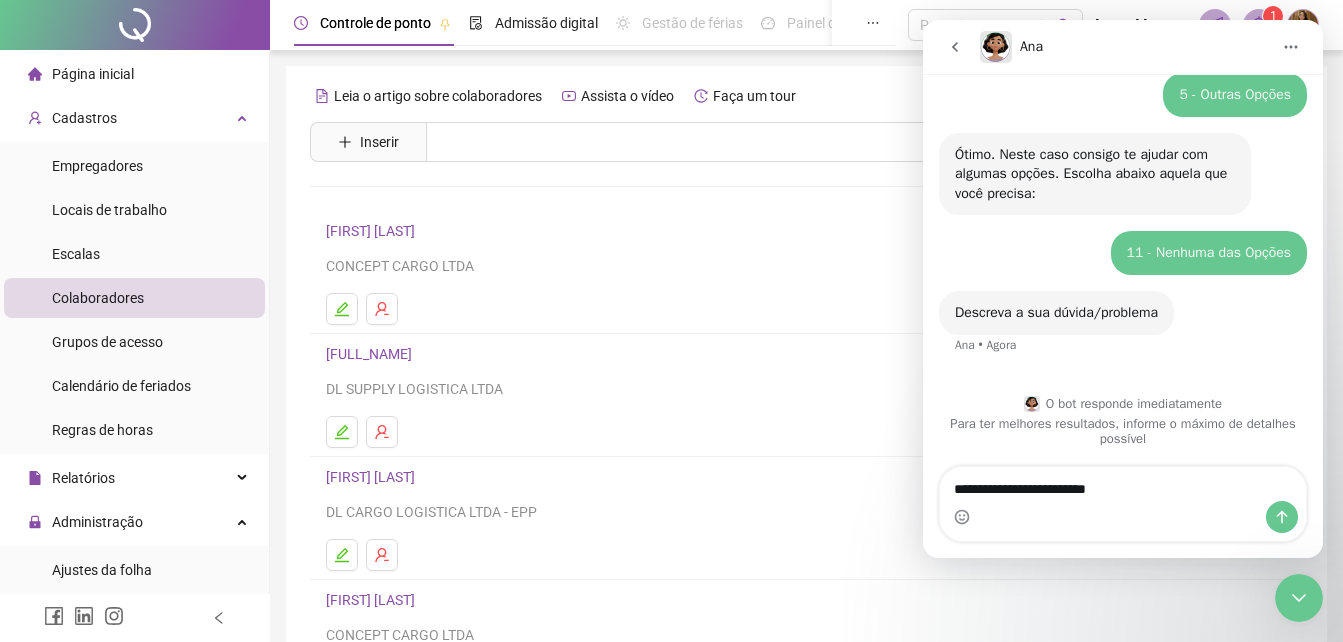 click on "**********" at bounding box center [1123, 484] 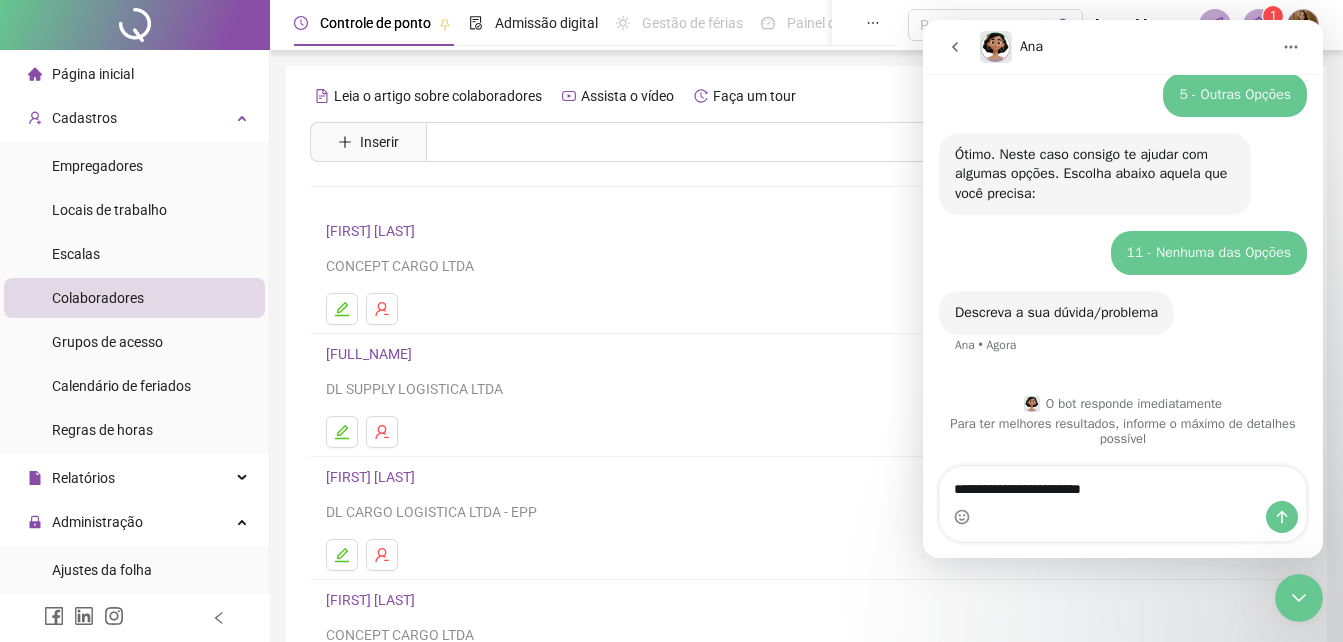 click on "**********" at bounding box center (1123, 484) 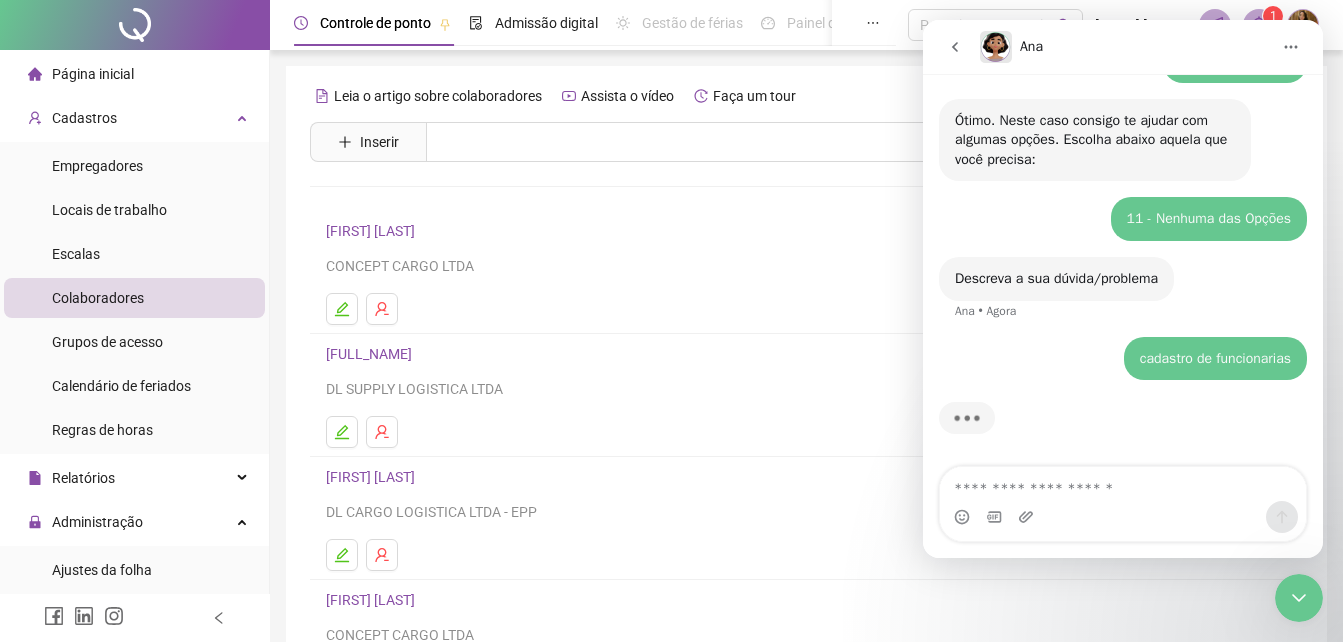 scroll, scrollTop: 339, scrollLeft: 0, axis: vertical 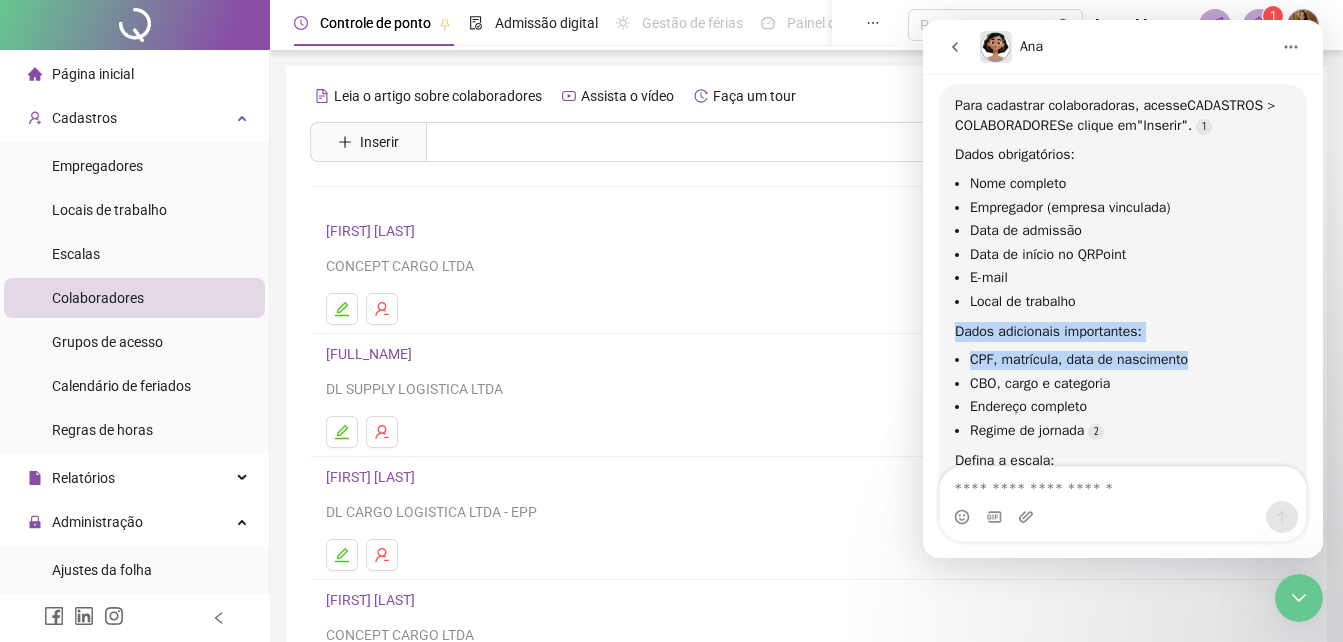 drag, startPoint x: 1312, startPoint y: 305, endPoint x: 1318, endPoint y: 347, distance: 42.426407 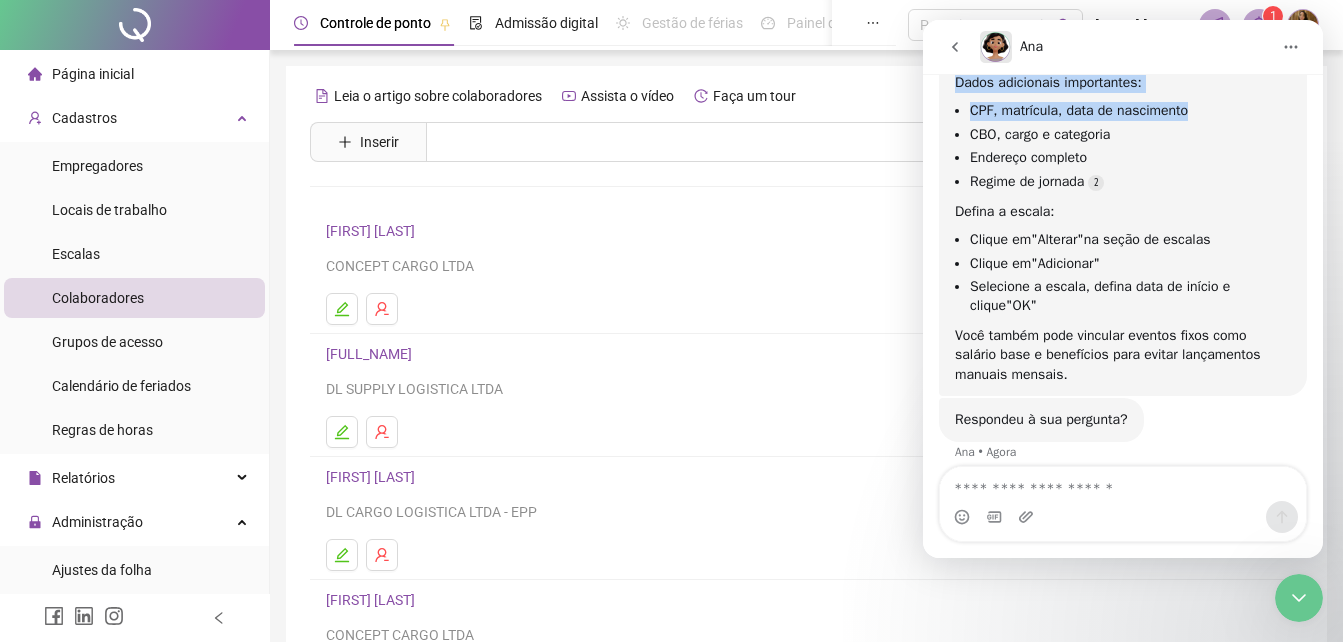 scroll, scrollTop: 872, scrollLeft: 0, axis: vertical 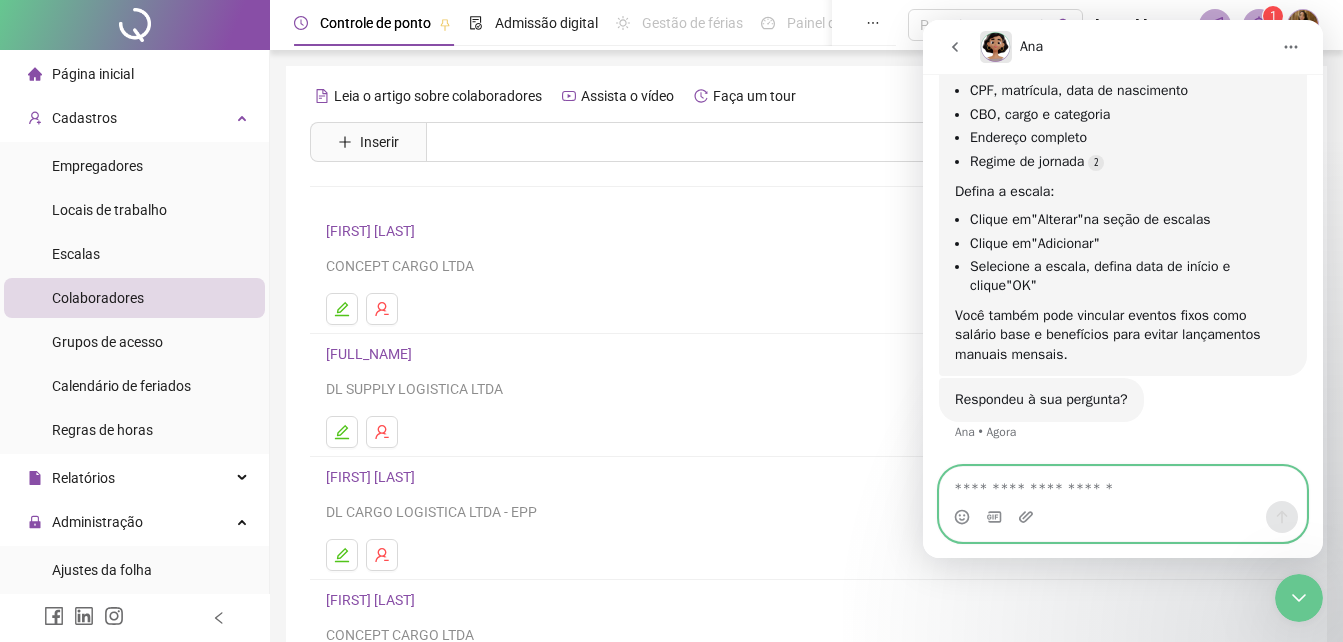 click at bounding box center [1123, 484] 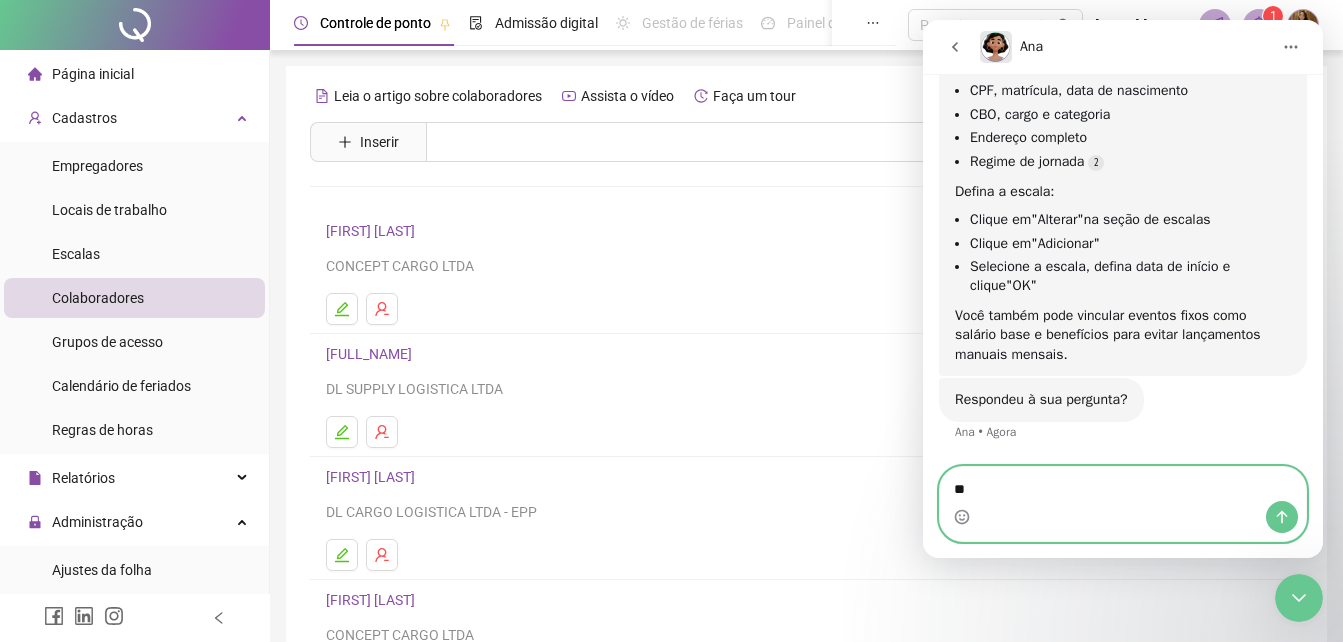 type on "***" 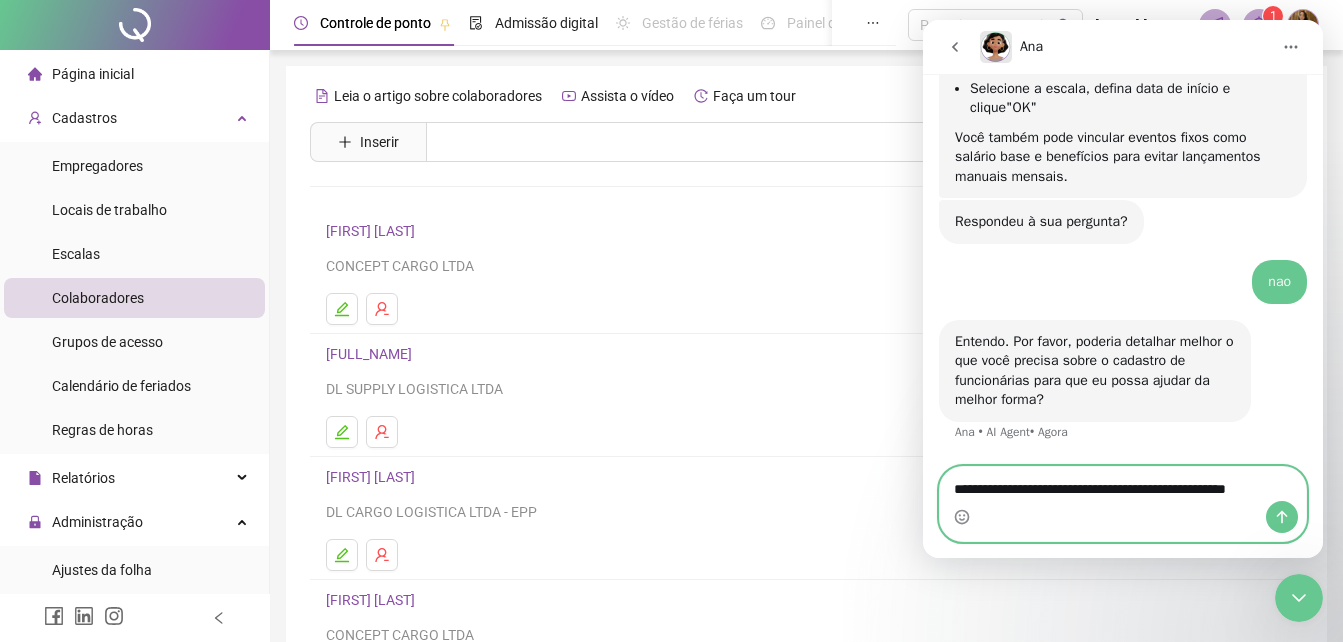 scroll, scrollTop: 1070, scrollLeft: 0, axis: vertical 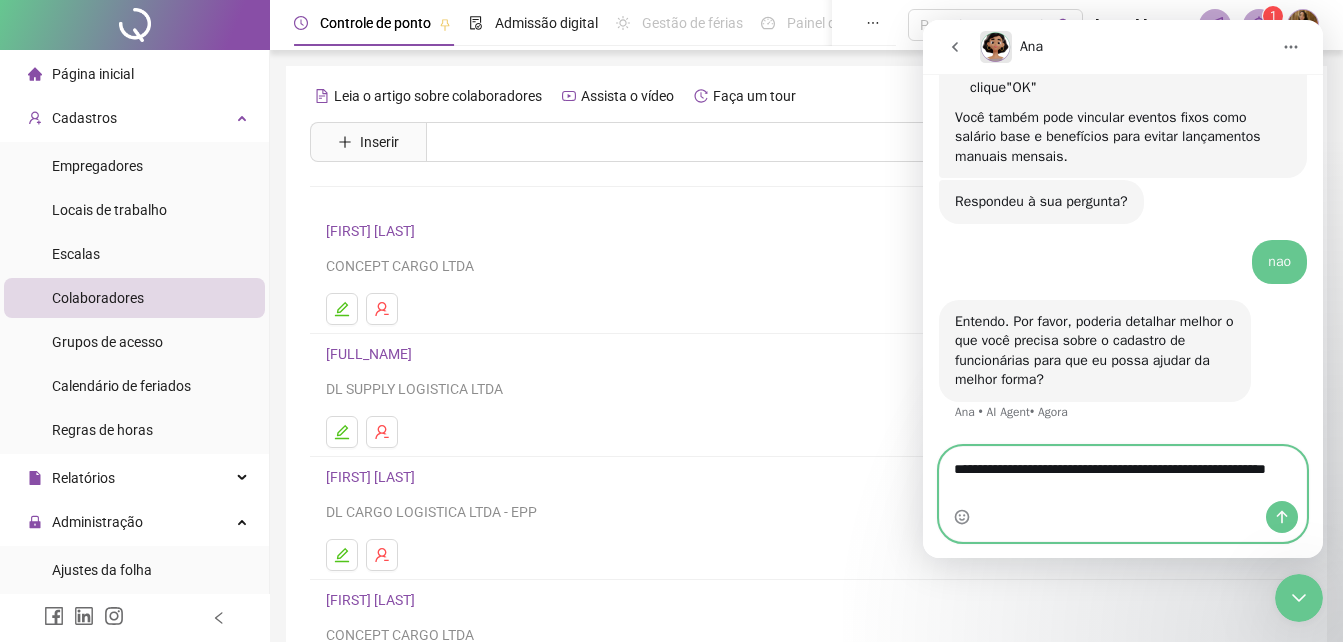 click on "**********" at bounding box center [1123, 474] 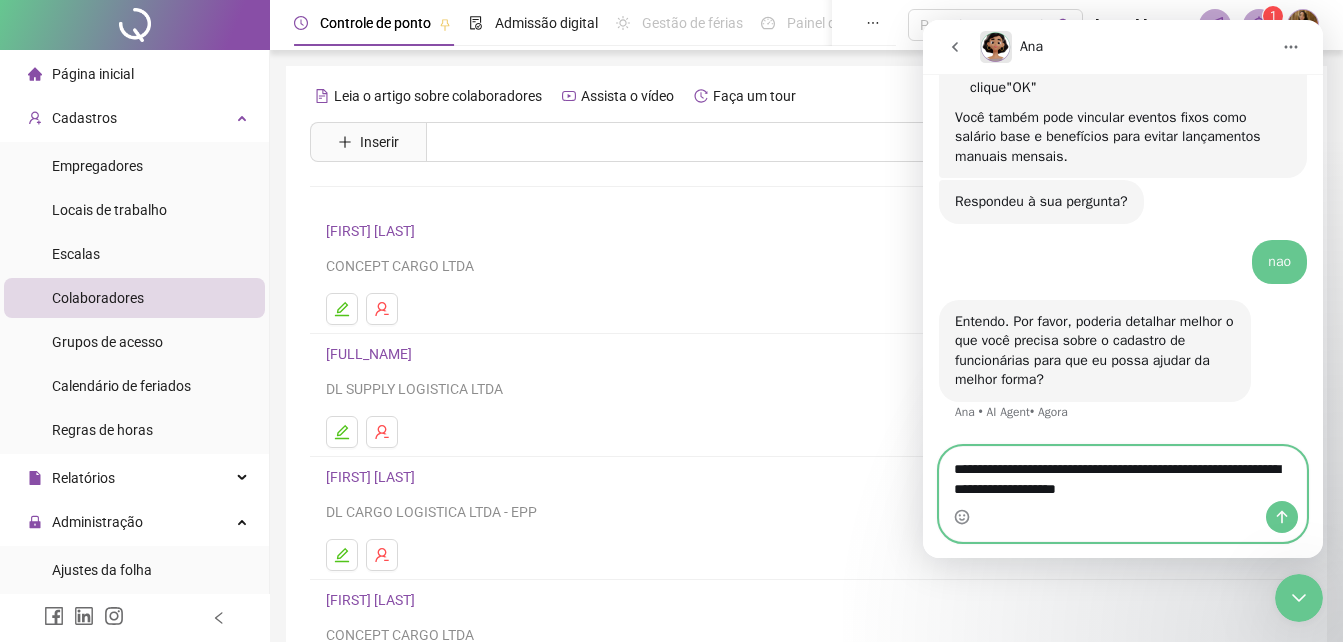 type on "**********" 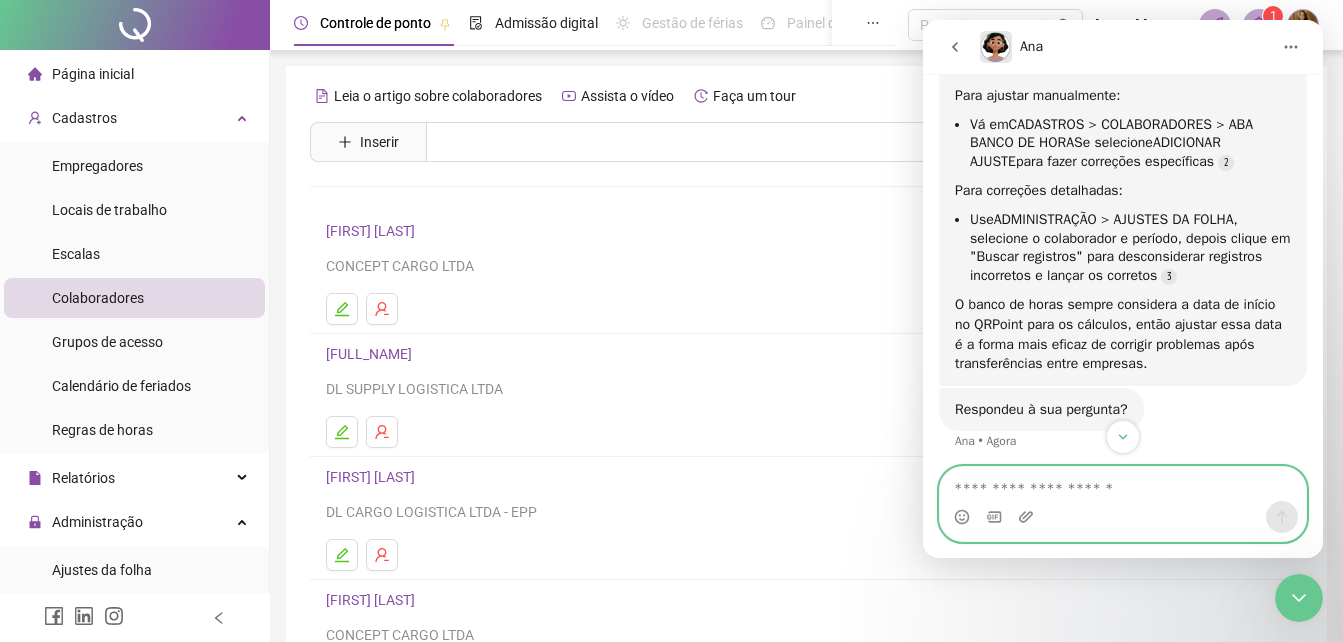 scroll, scrollTop: 1683, scrollLeft: 0, axis: vertical 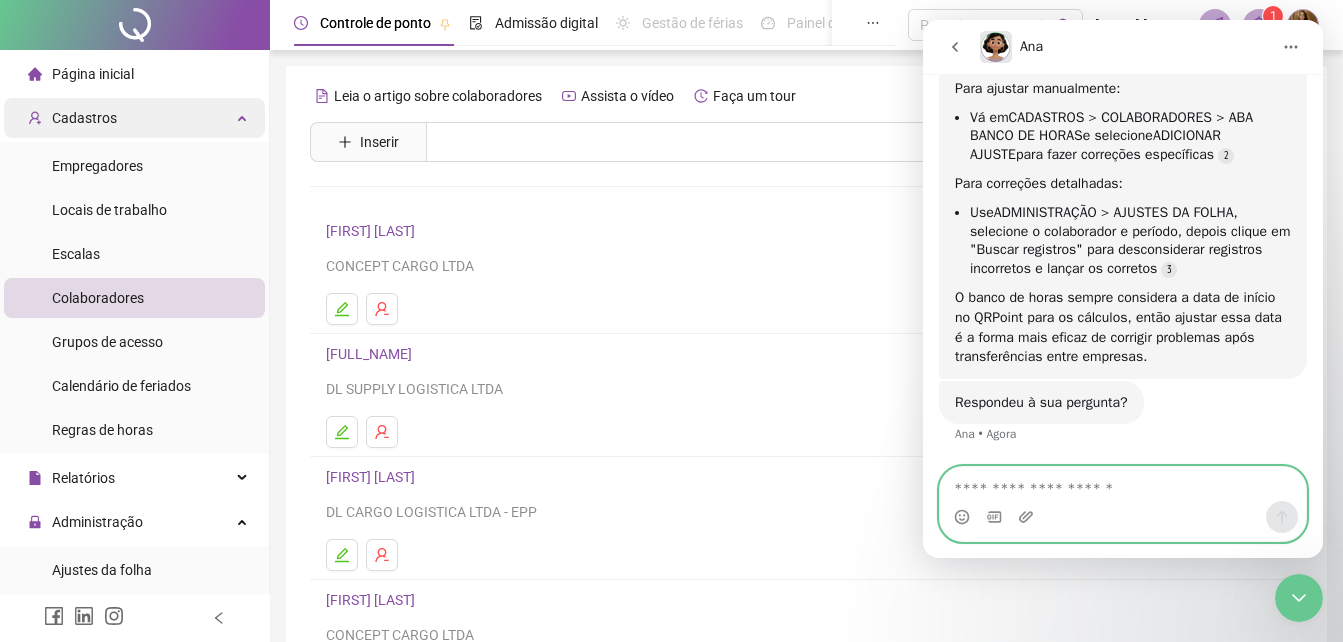 type 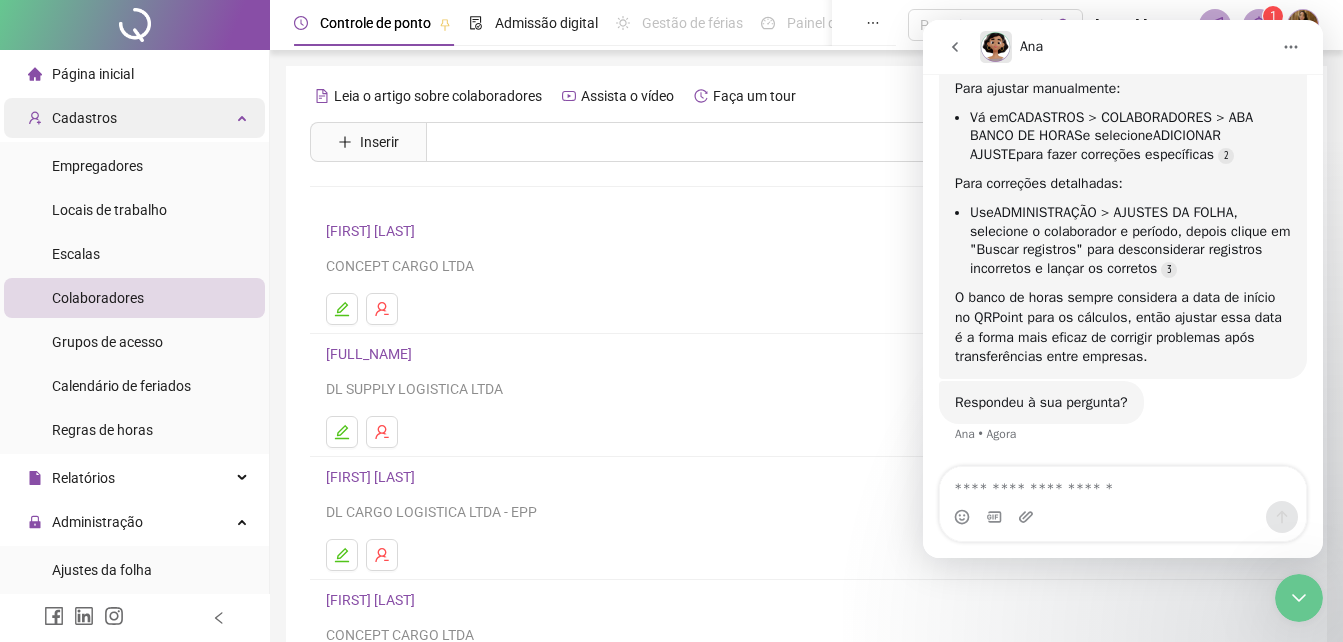 click on "Cadastros" at bounding box center [84, 118] 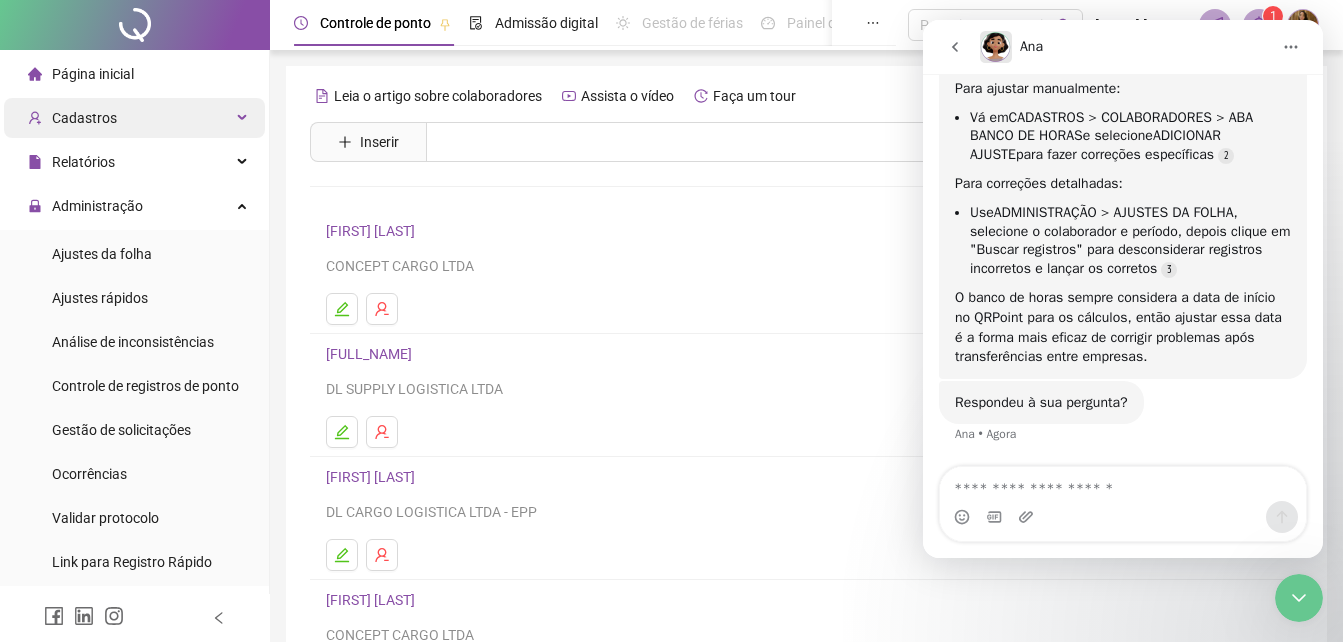 click on "Cadastros" at bounding box center (84, 118) 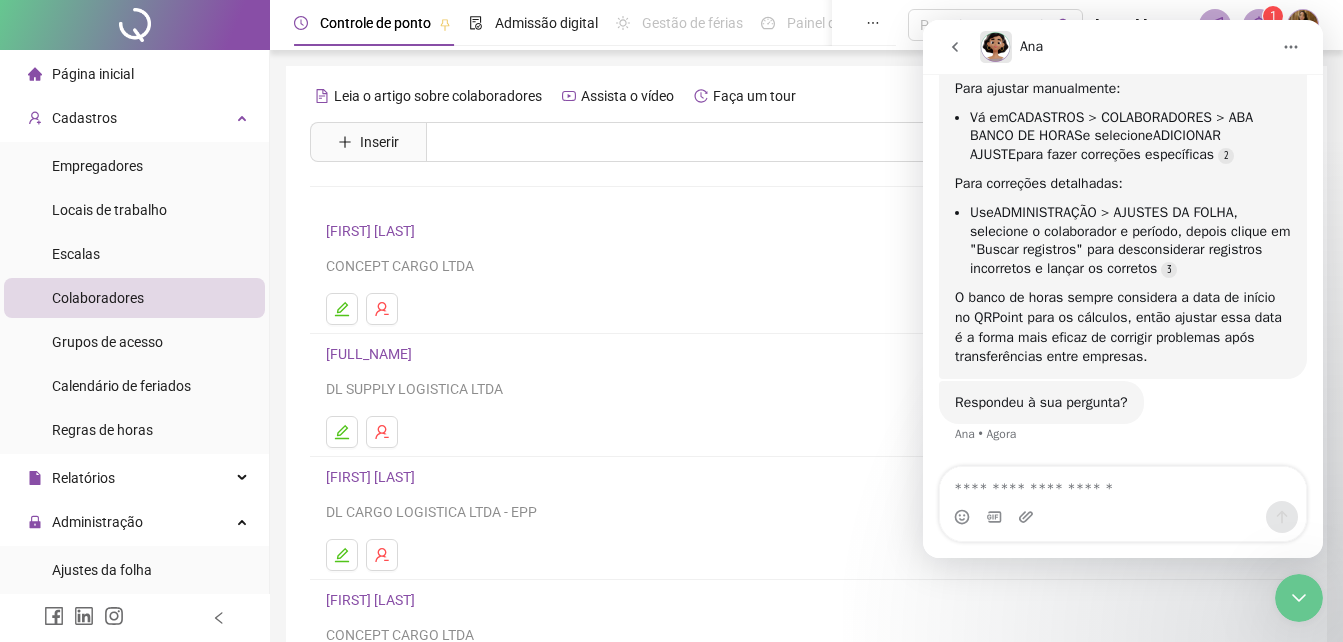 click on "Colaboradores" at bounding box center [98, 298] 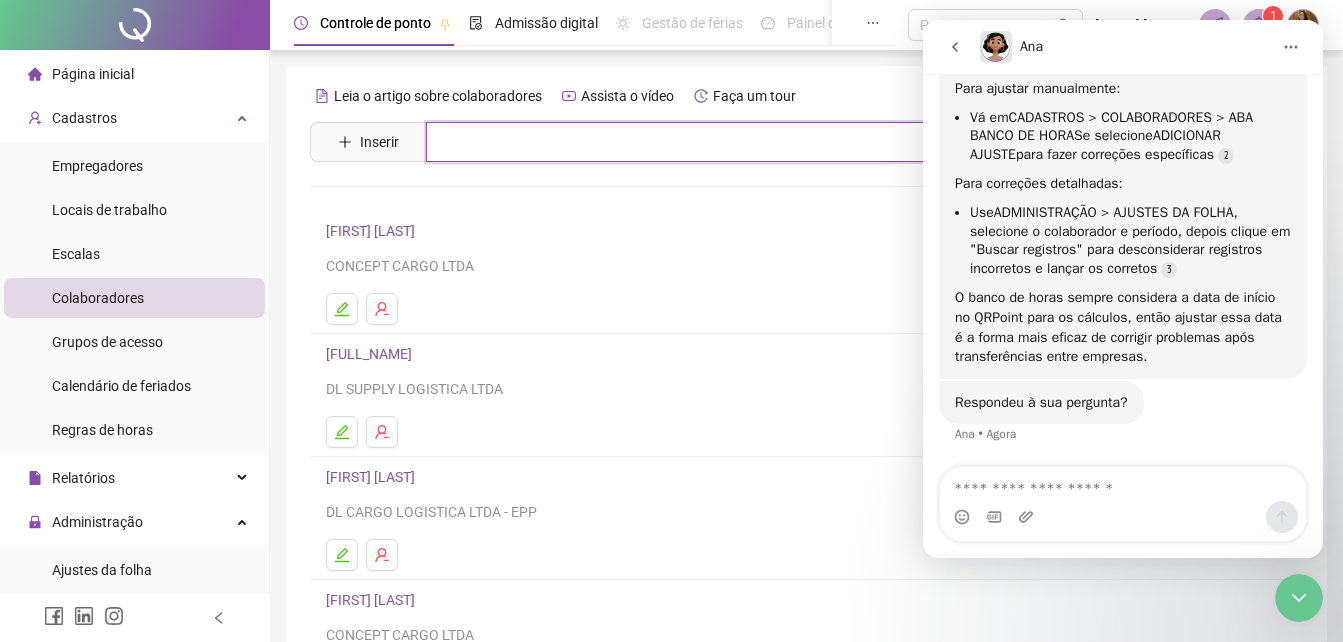 click at bounding box center [821, 142] 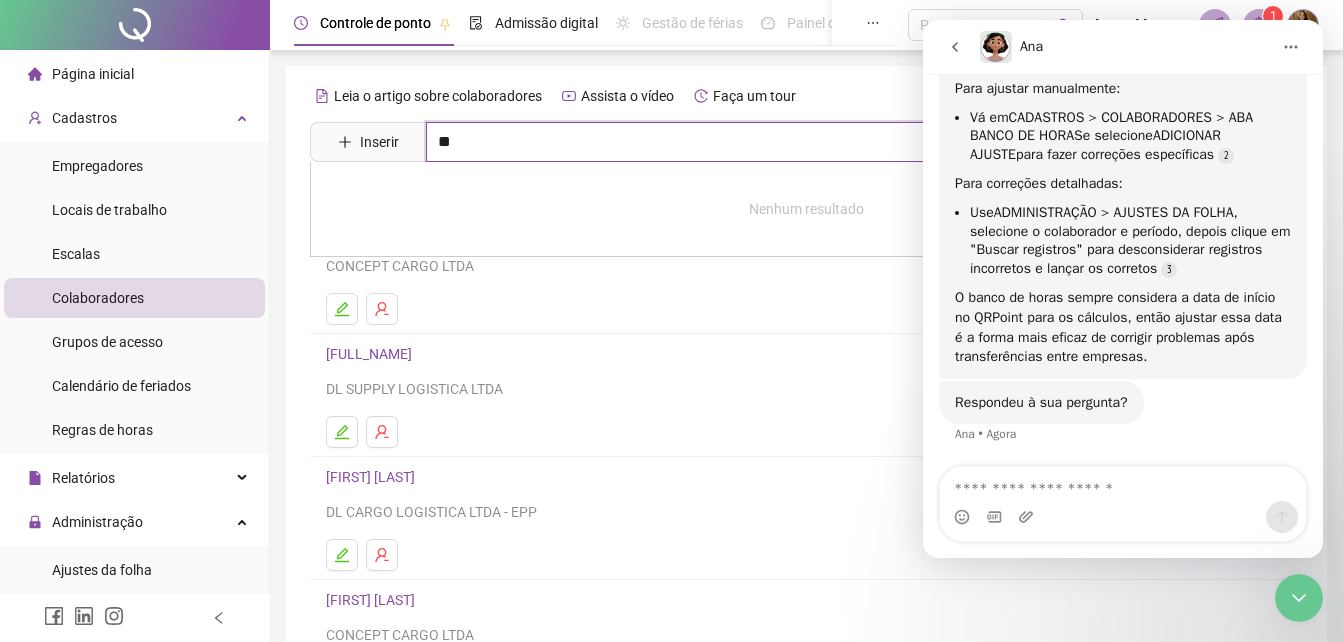 type on "***" 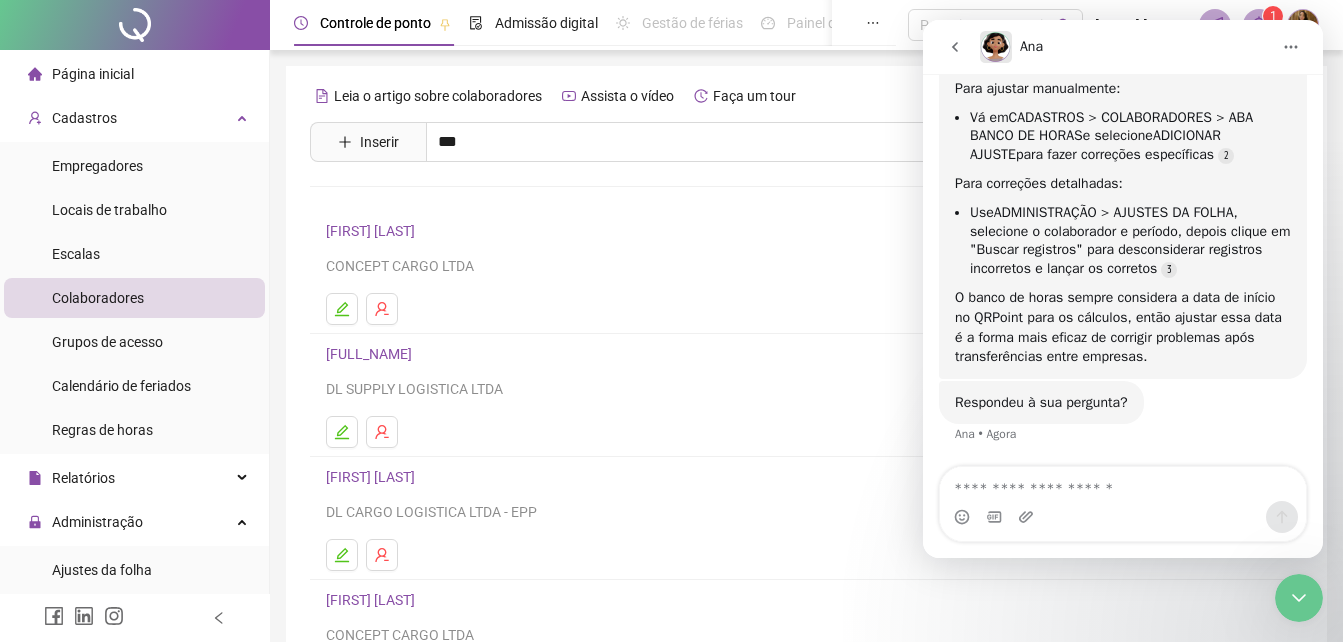 click on "[FIRST] [LAST]" at bounding box center (391, 201) 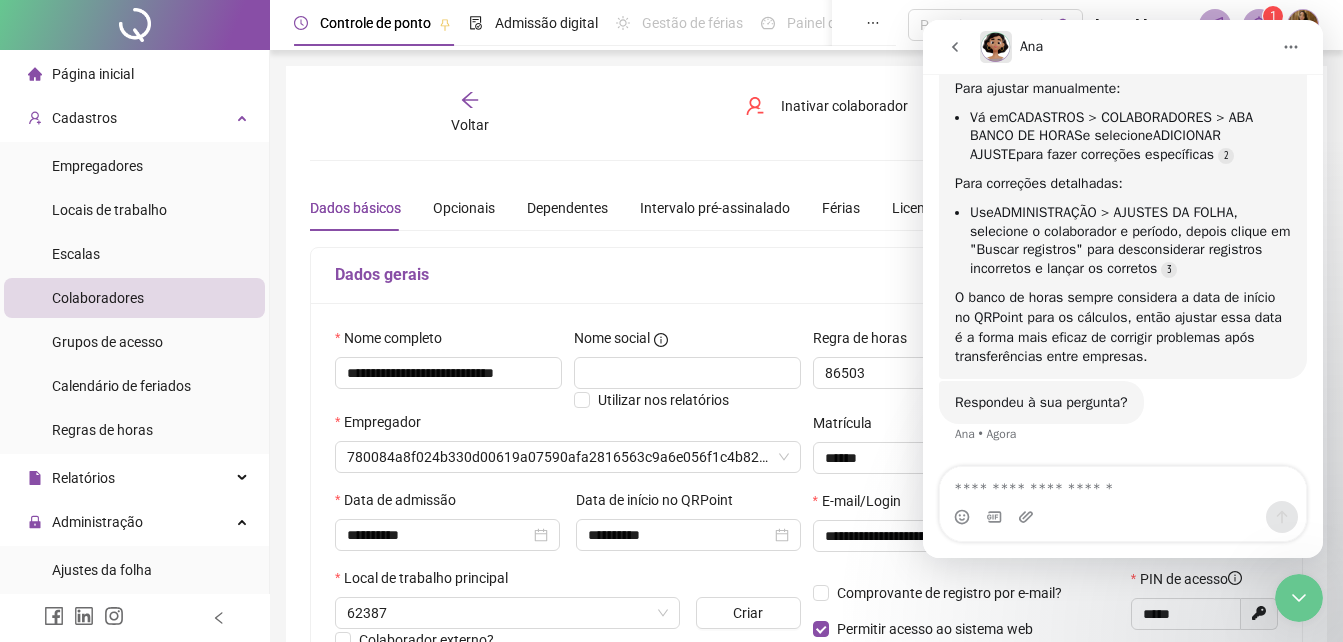 type on "**********" 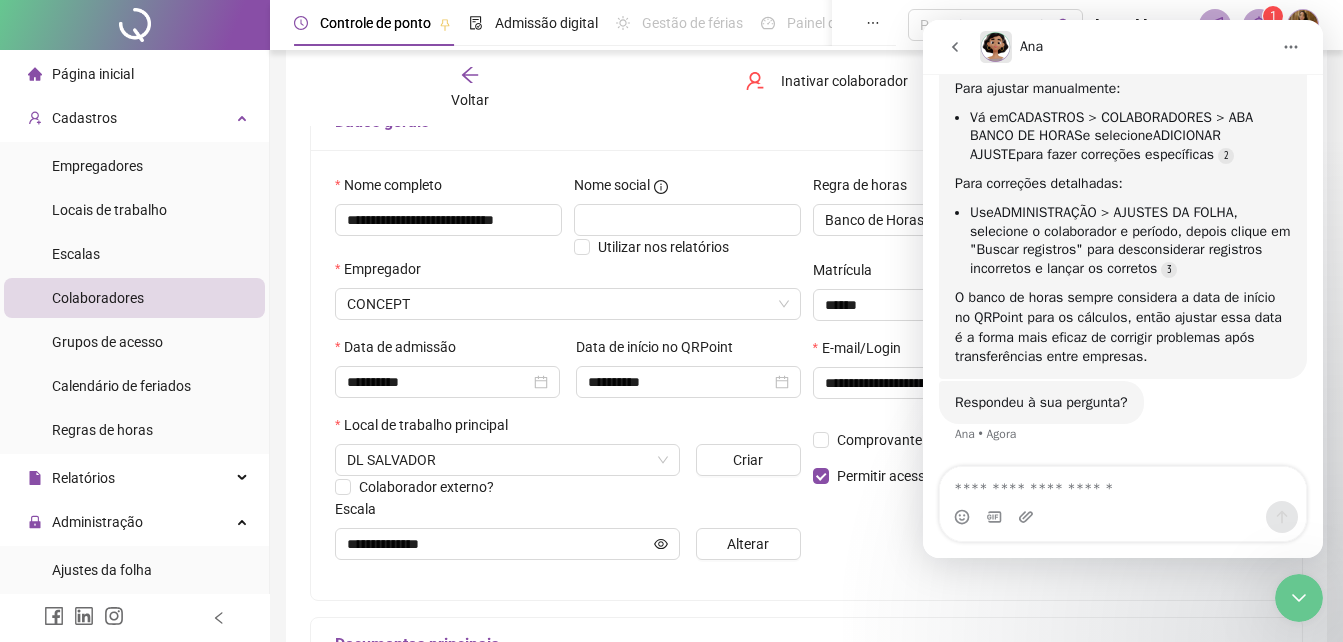 scroll, scrollTop: 0, scrollLeft: 0, axis: both 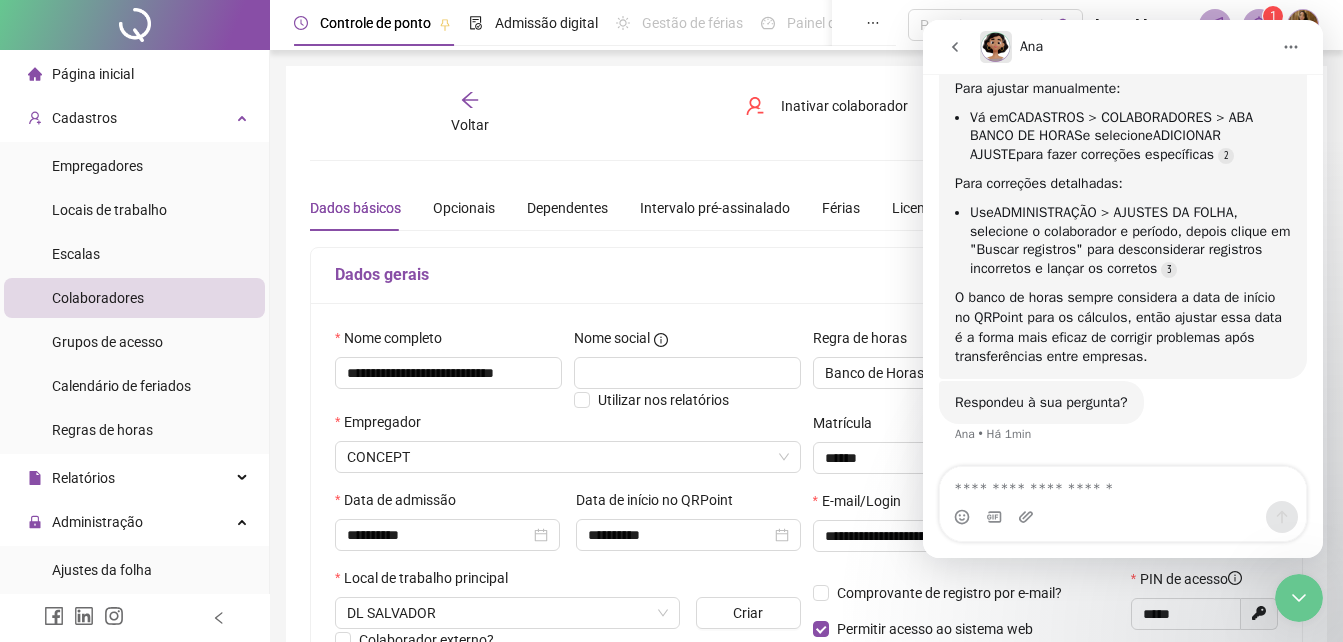 click 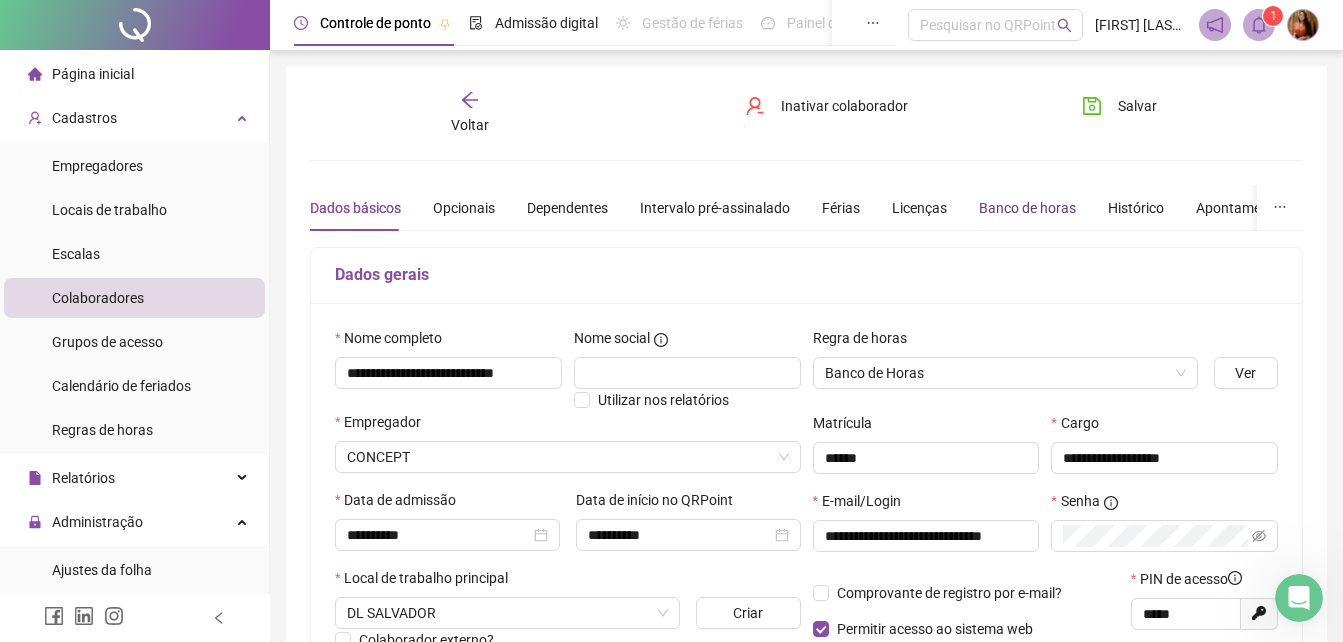click on "Banco de horas" at bounding box center (1027, 208) 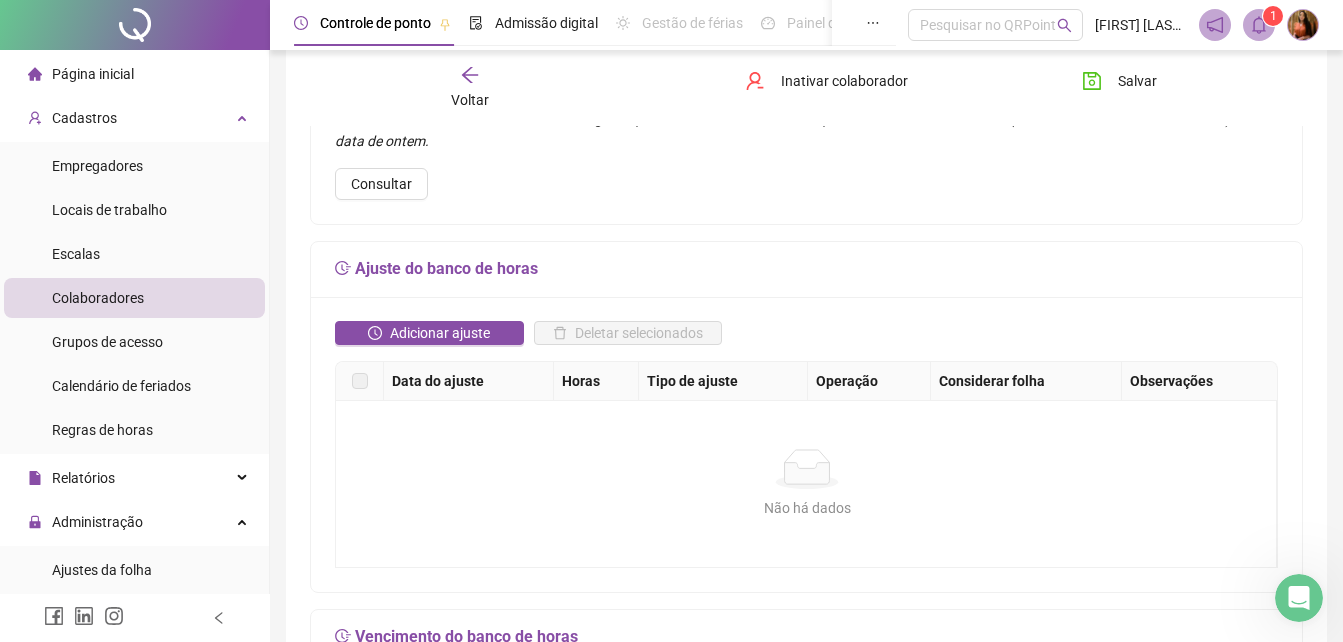 scroll, scrollTop: 300, scrollLeft: 0, axis: vertical 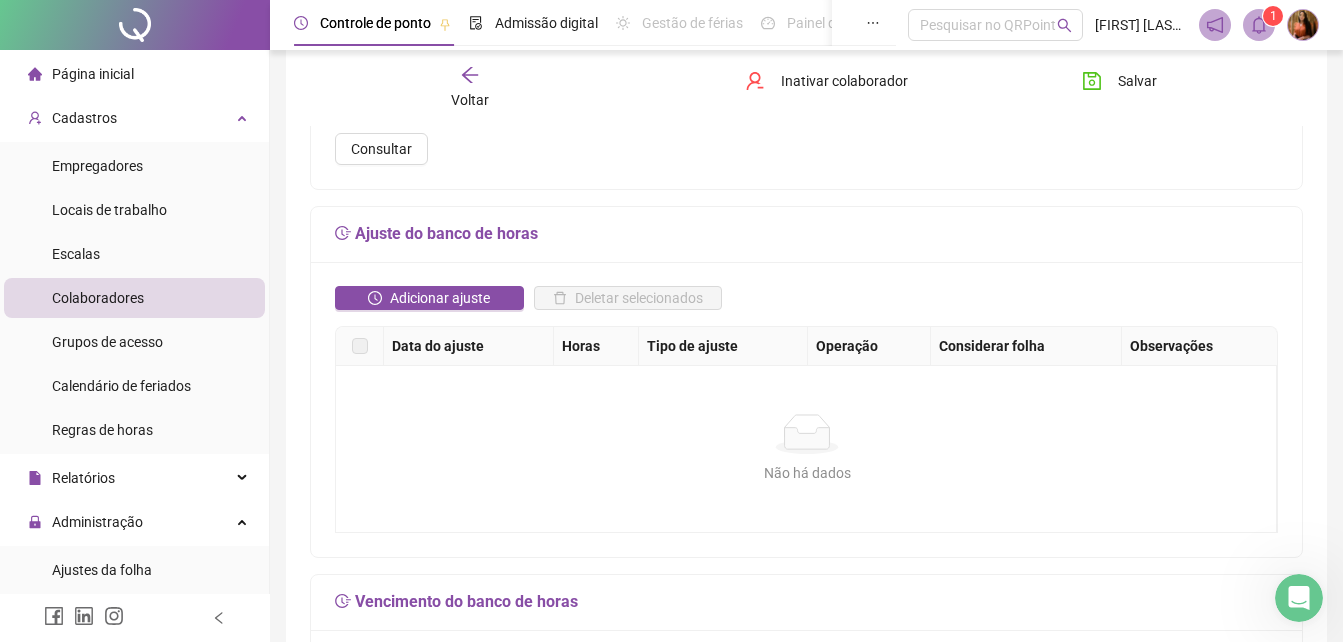 click 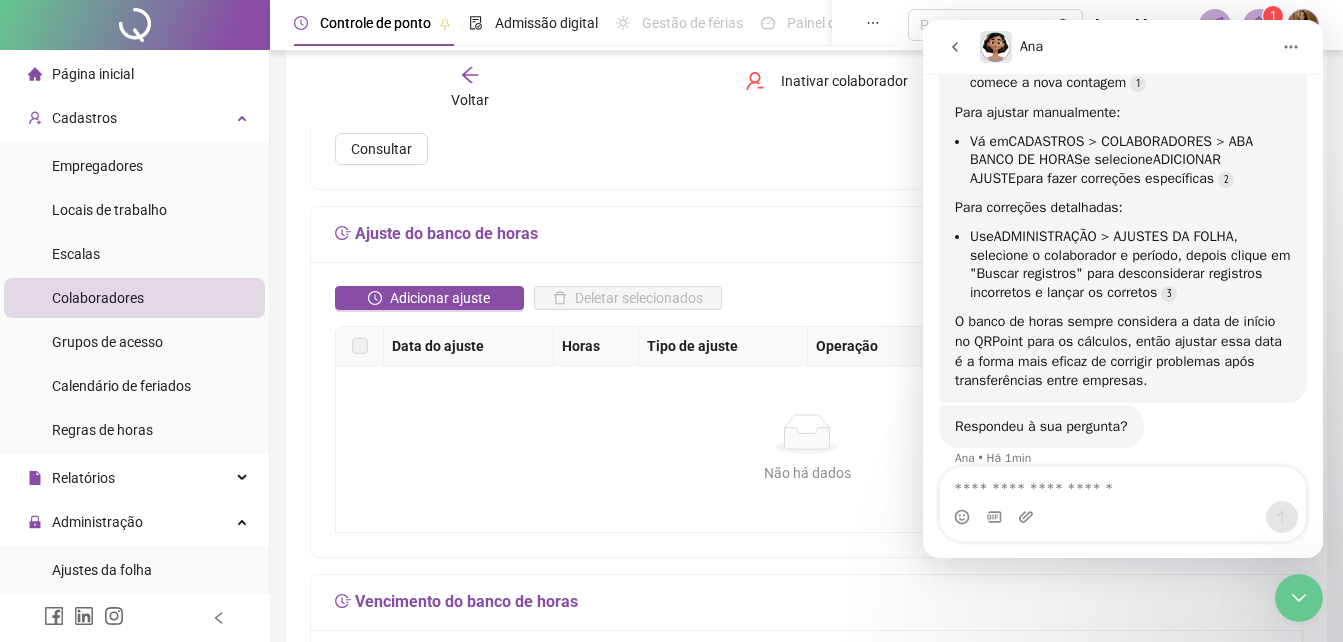 scroll, scrollTop: 1704, scrollLeft: 0, axis: vertical 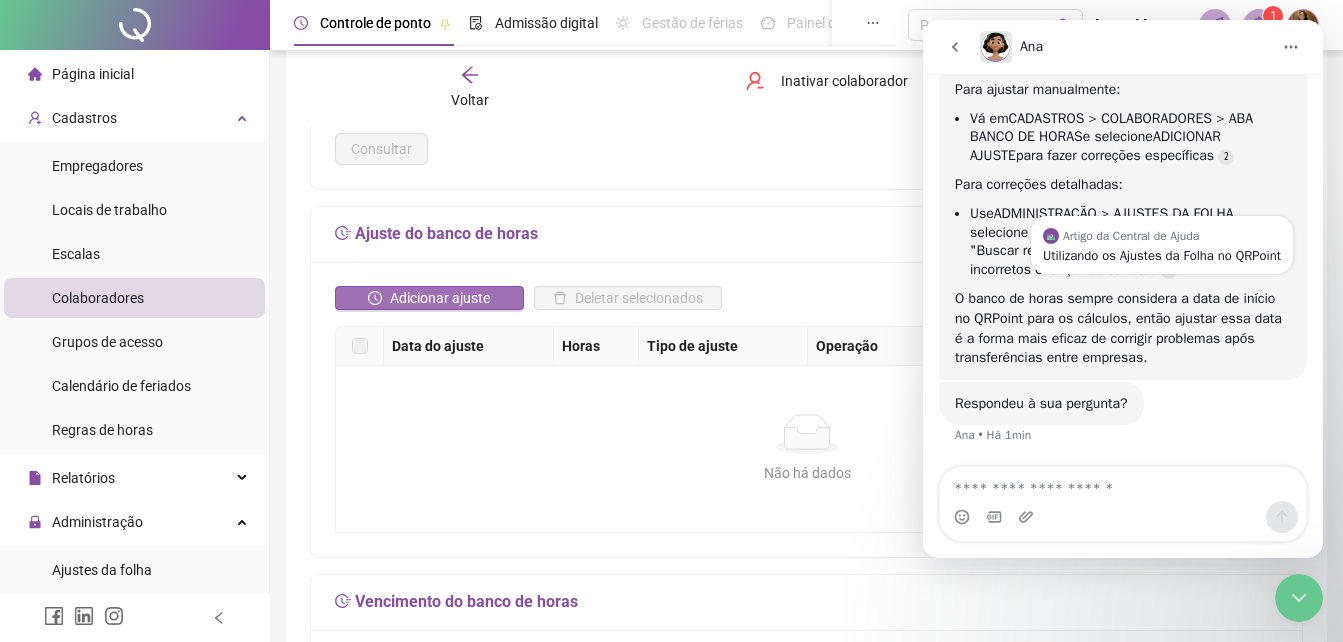 click on "Adicionar ajuste" at bounding box center [440, 298] 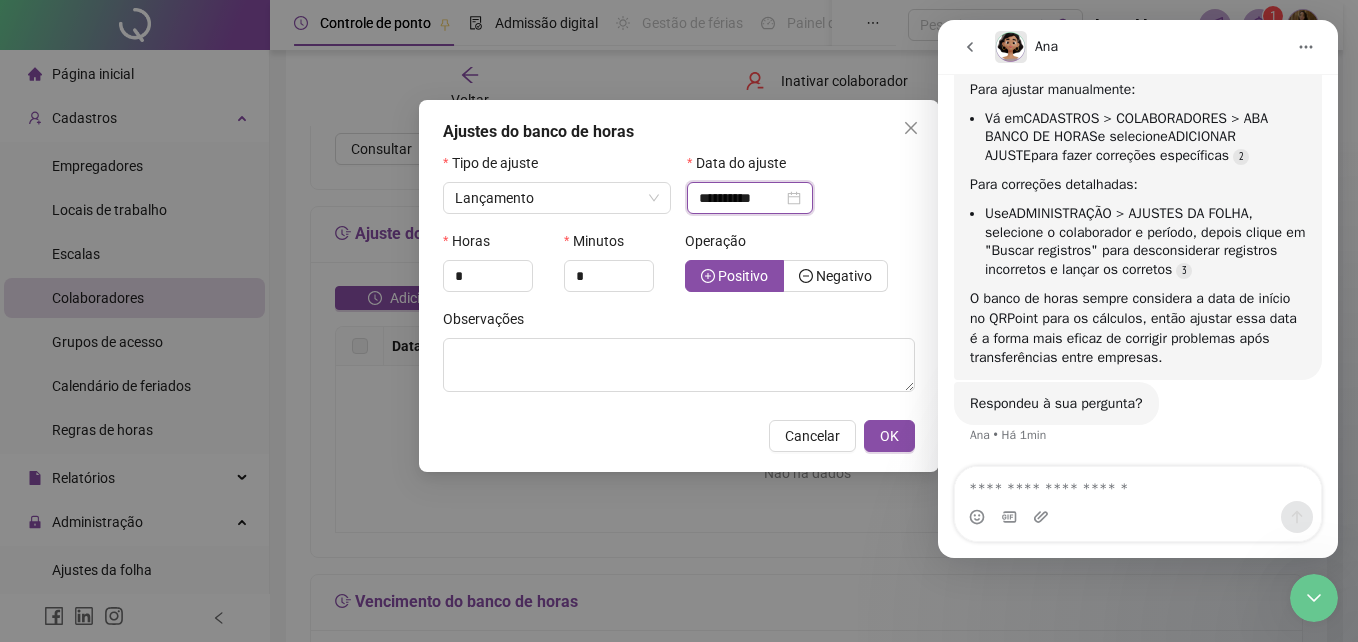 click on "**********" at bounding box center [741, 198] 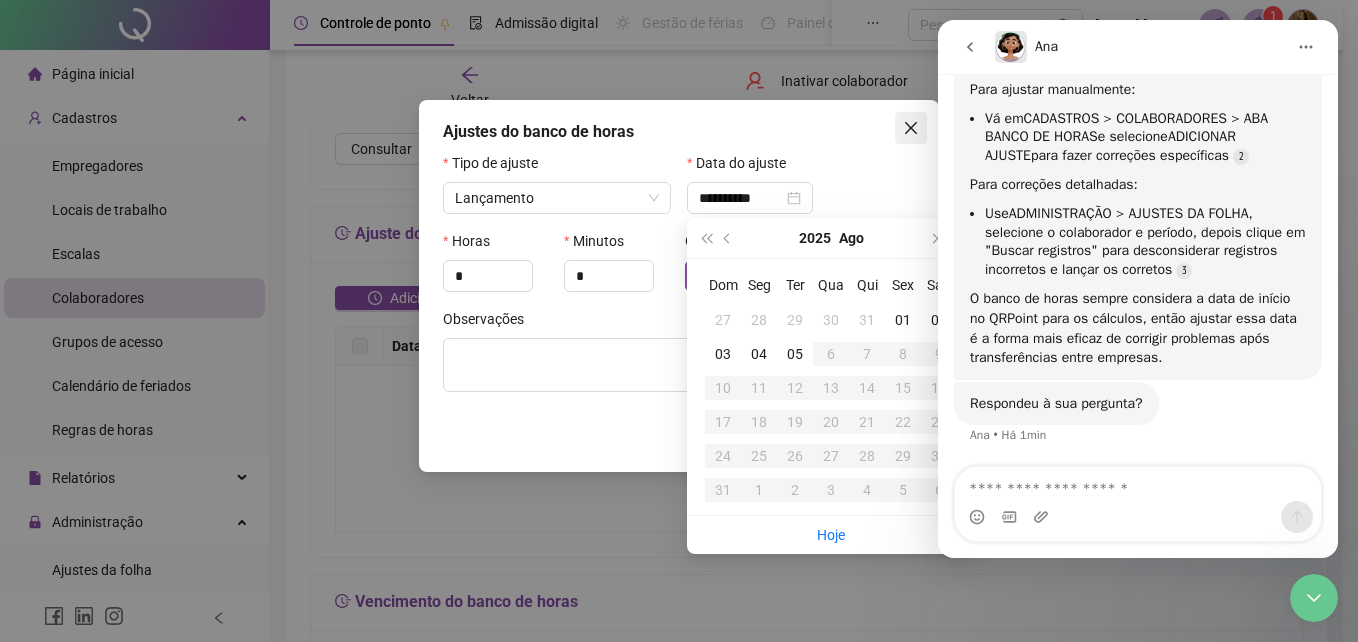 click 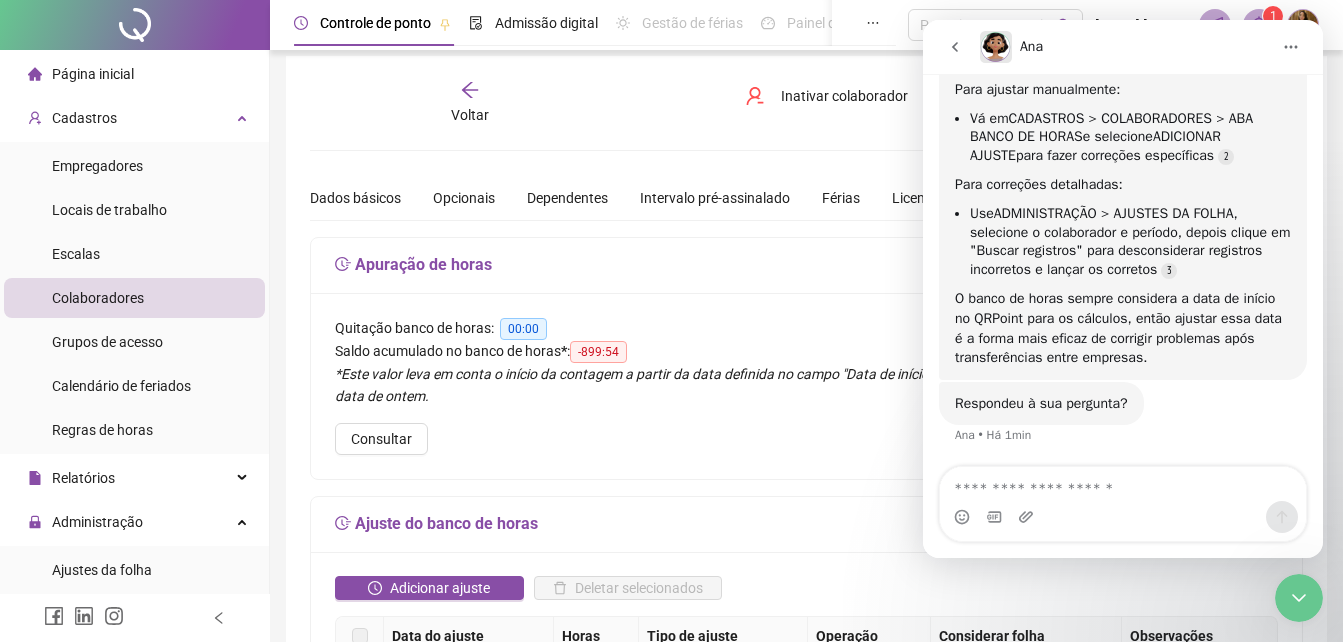 scroll, scrollTop: 0, scrollLeft: 0, axis: both 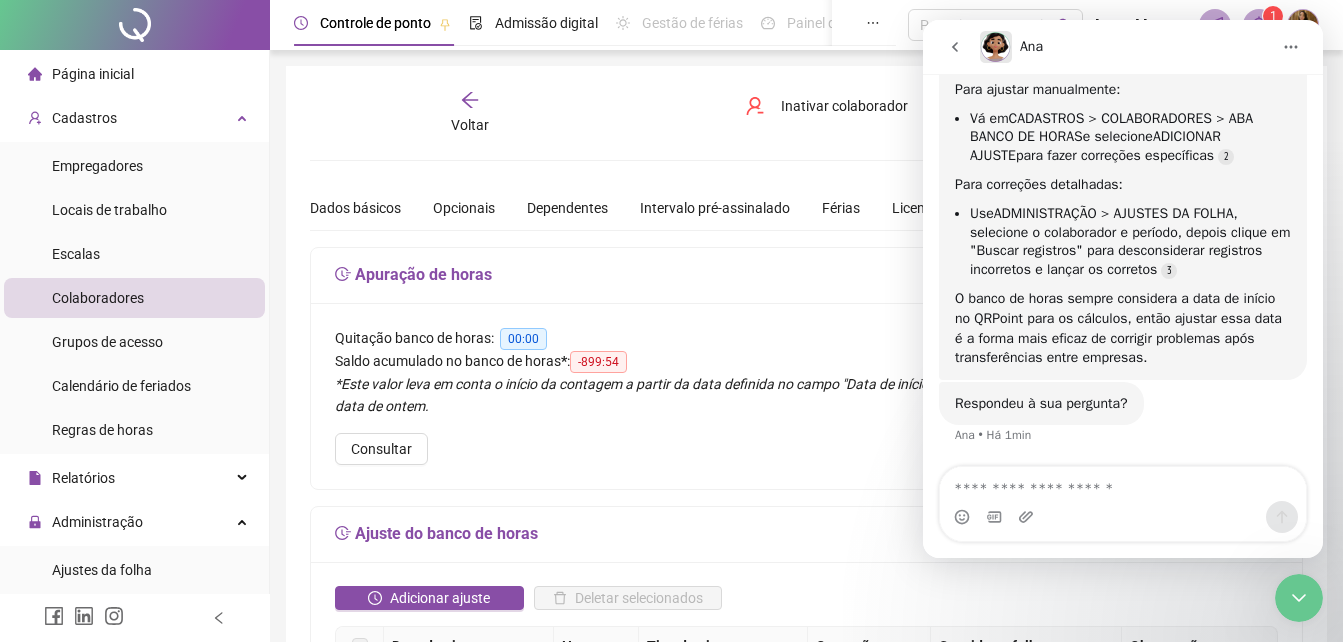 click on "-899:54" at bounding box center (598, 362) 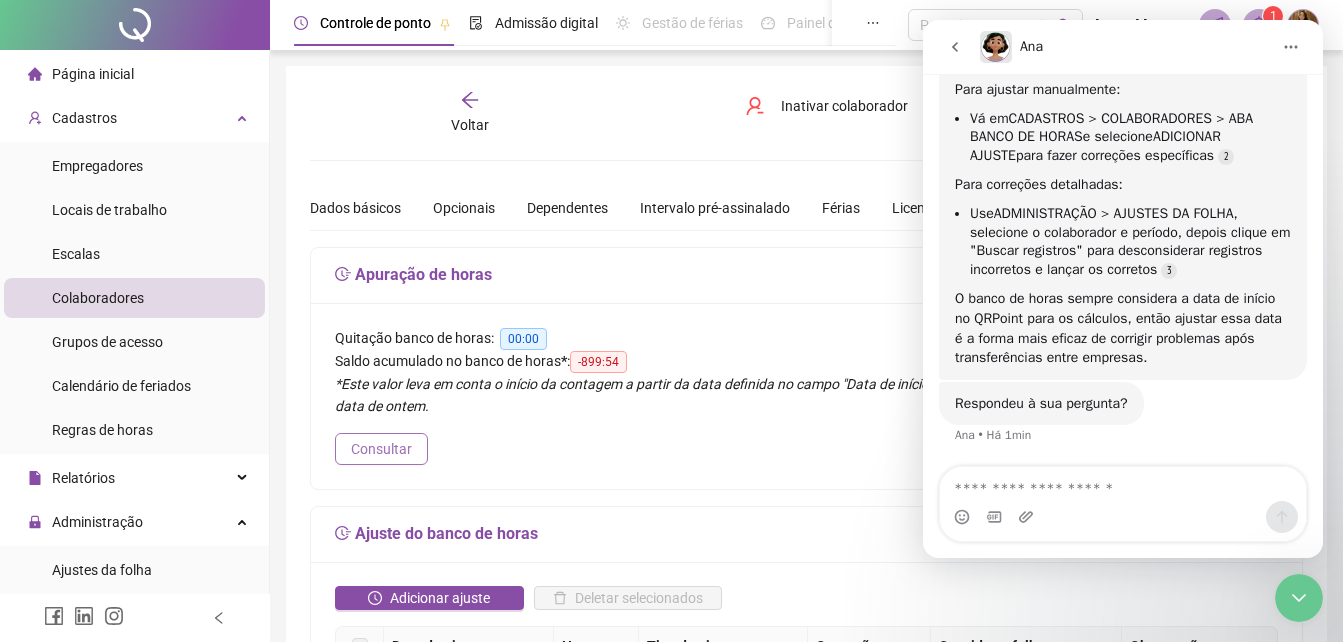 click on "Consultar" at bounding box center [381, 449] 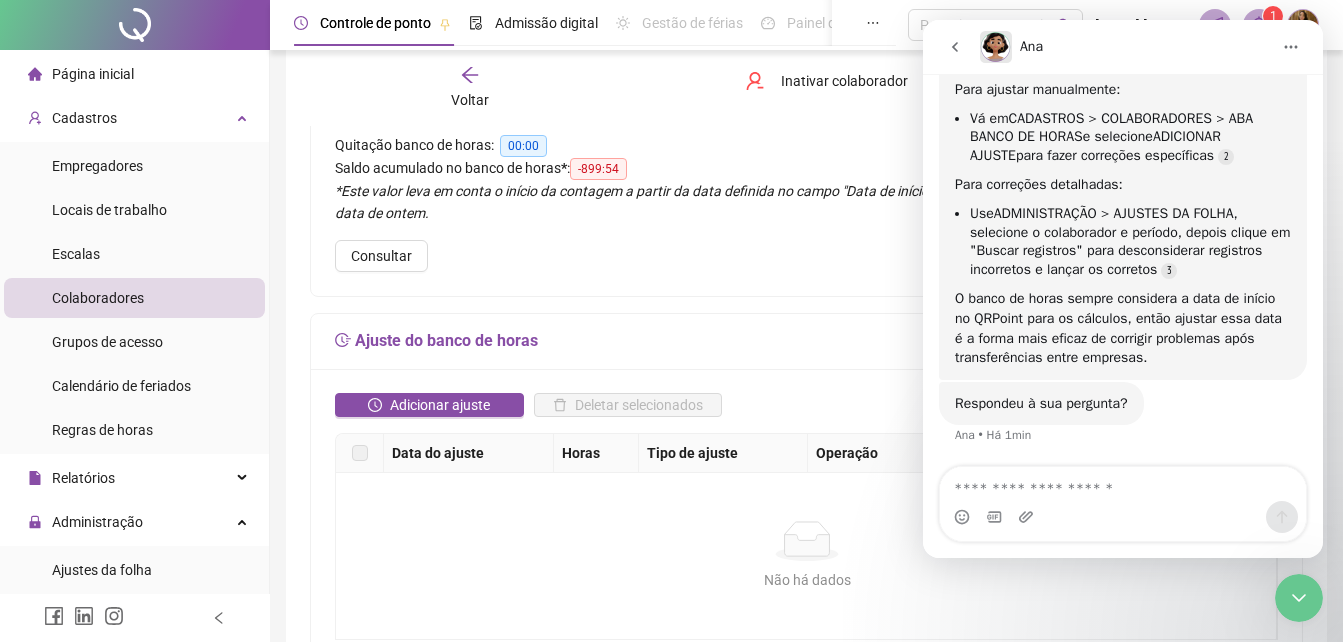 scroll, scrollTop: 200, scrollLeft: 0, axis: vertical 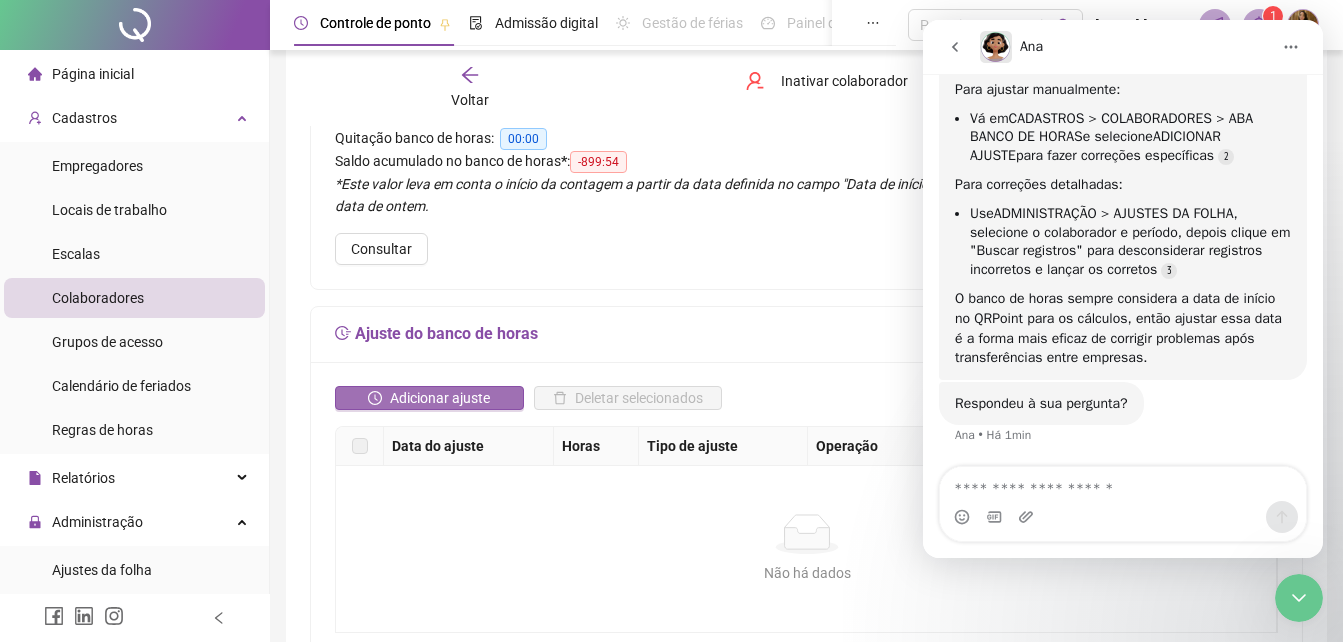 click 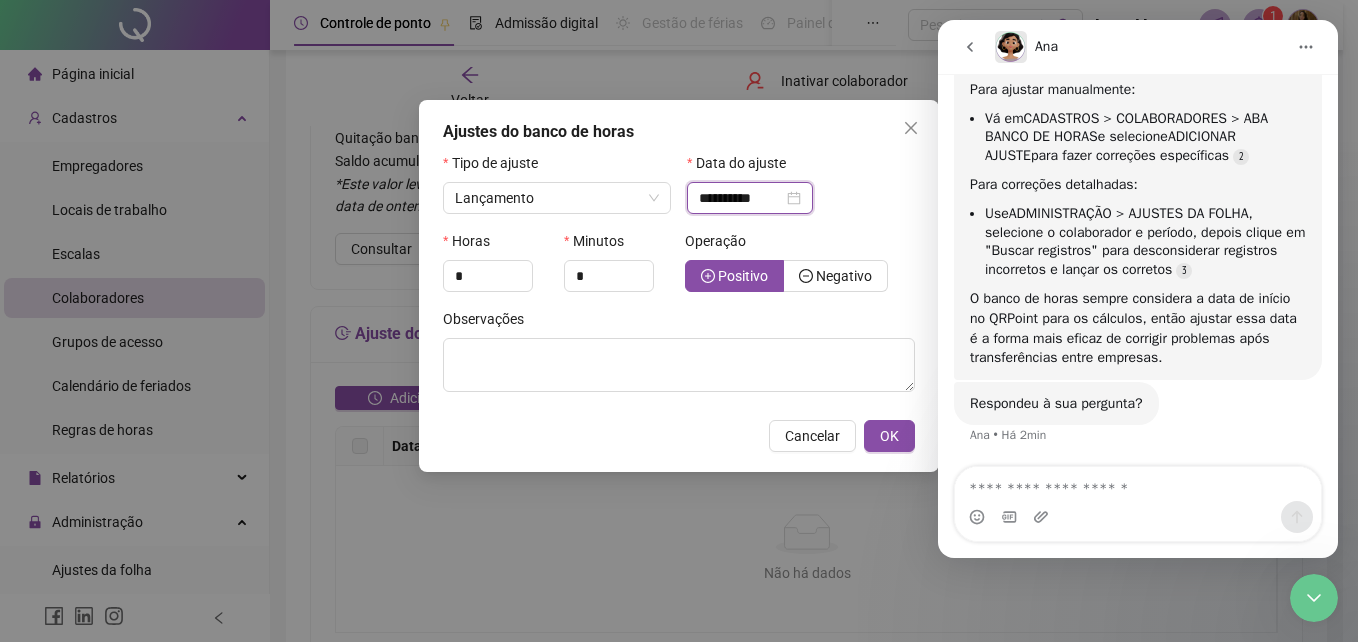 click on "**********" at bounding box center [741, 198] 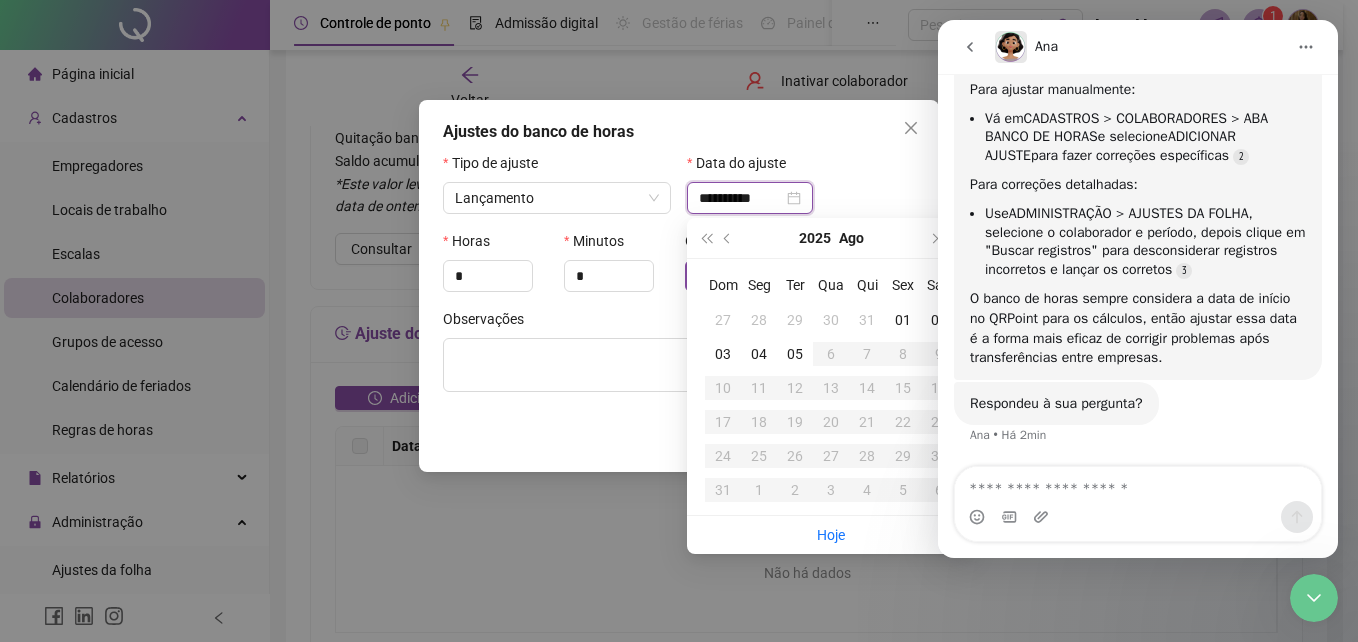 type on "**********" 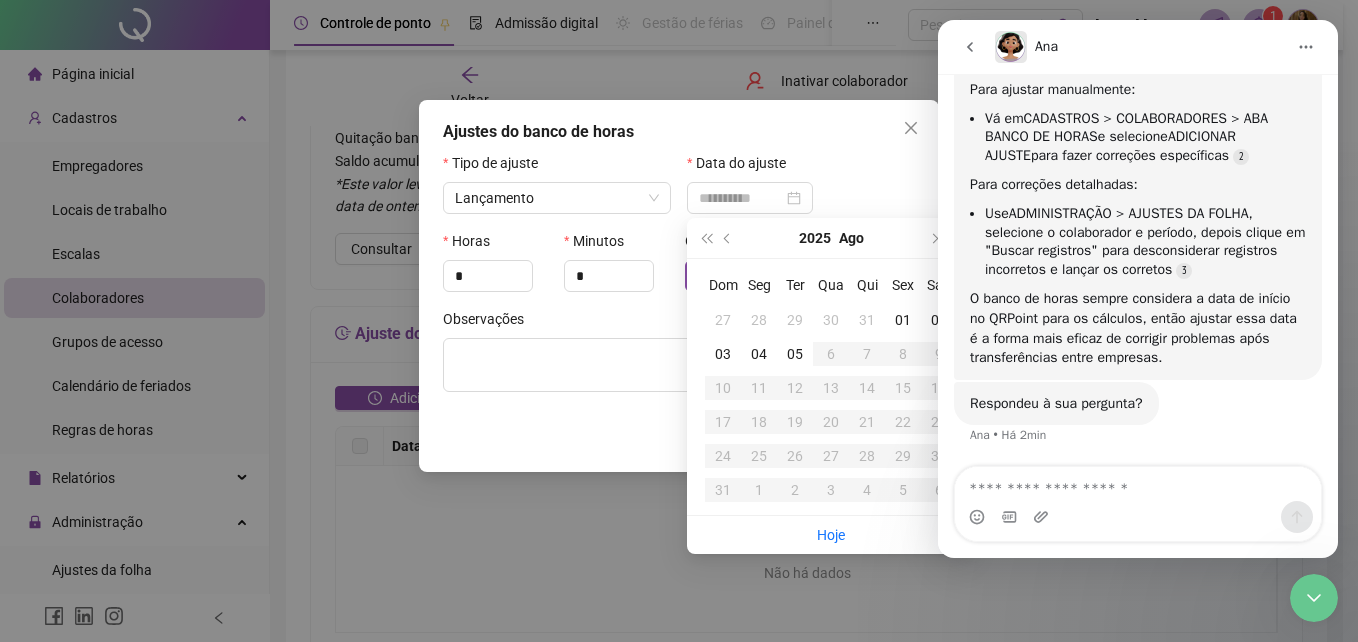 click on "01" at bounding box center [903, 320] 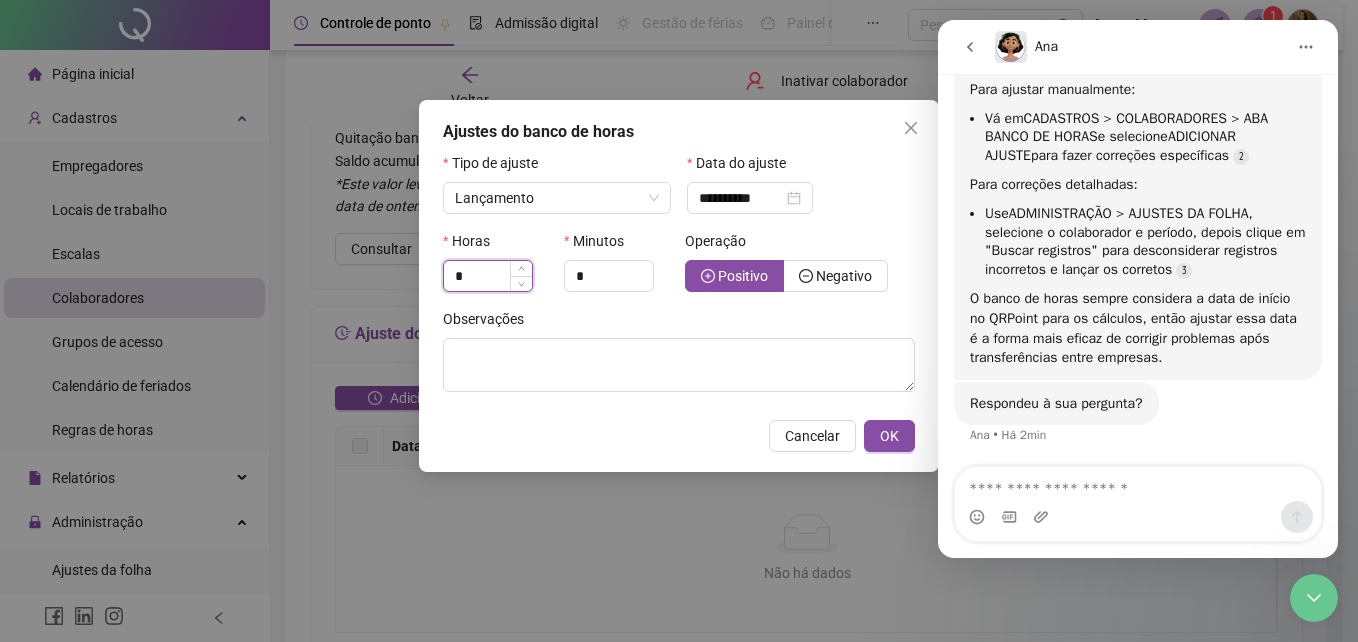 click on "*" at bounding box center [488, 276] 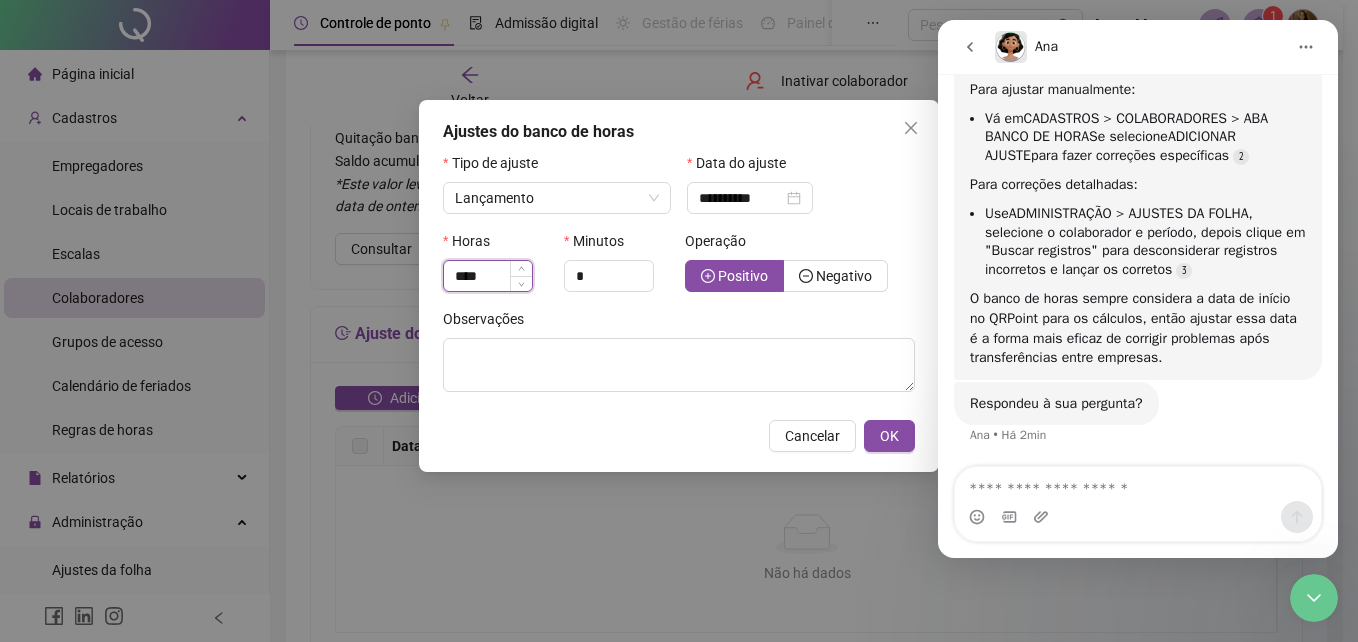 click on "****" at bounding box center [488, 276] 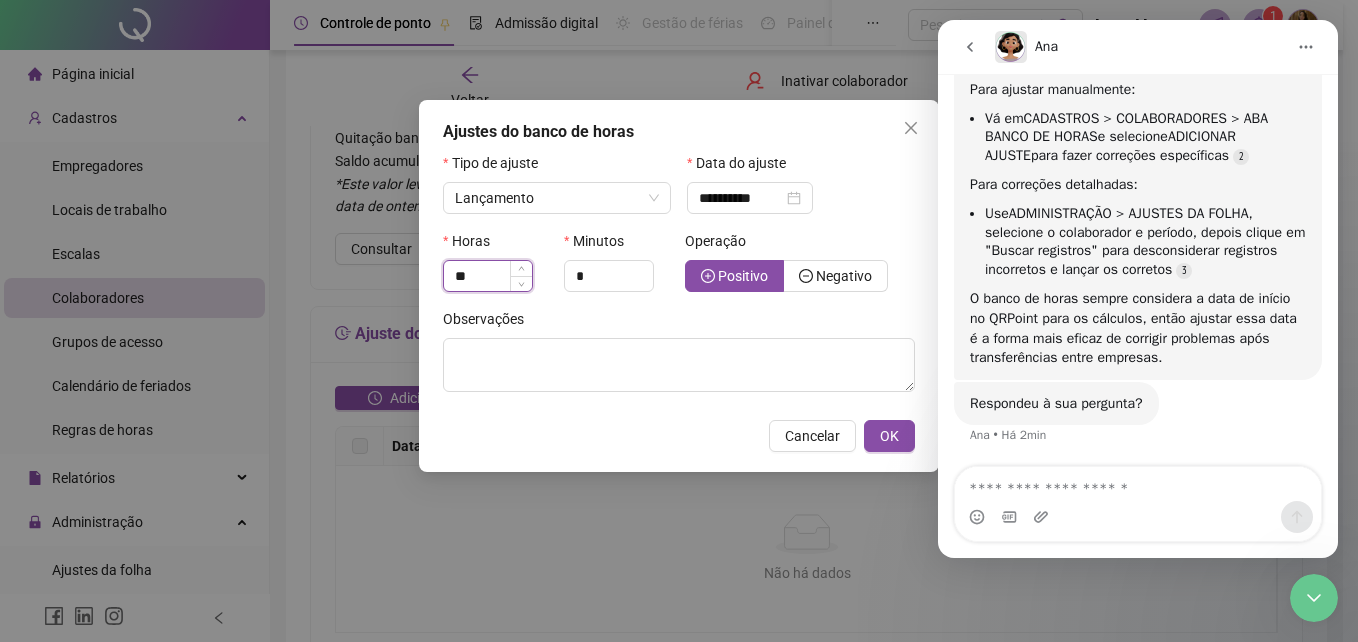 type on "*" 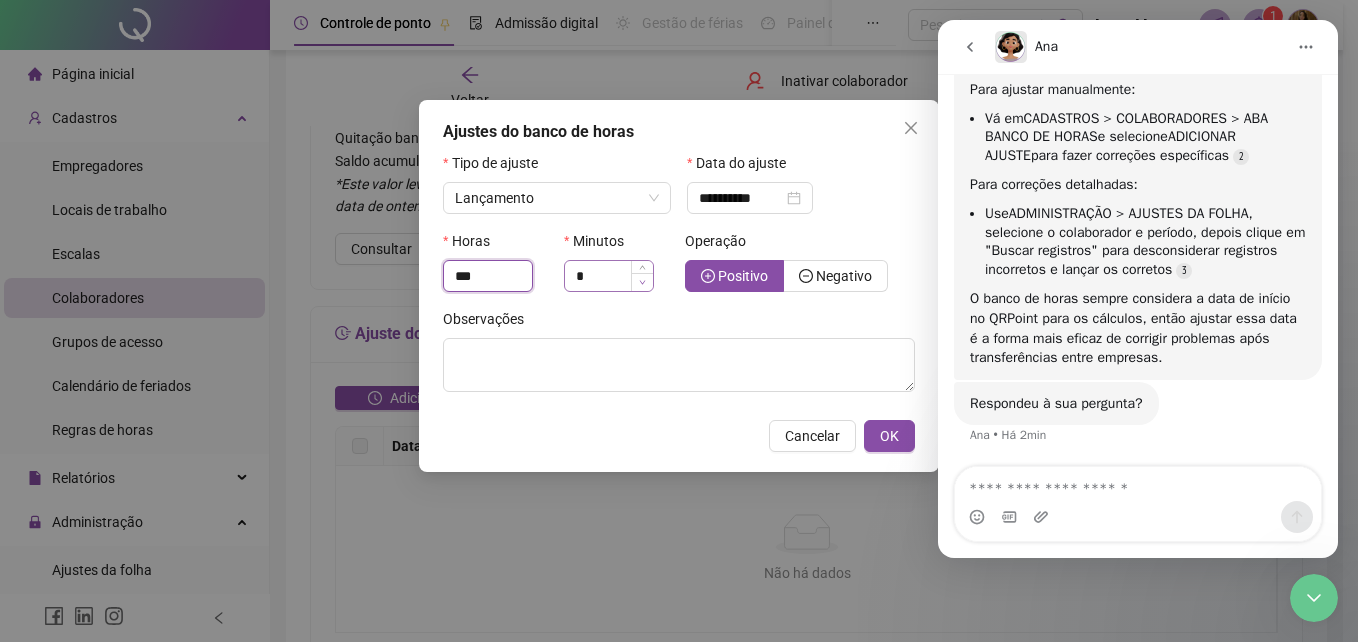 click at bounding box center [642, 282] 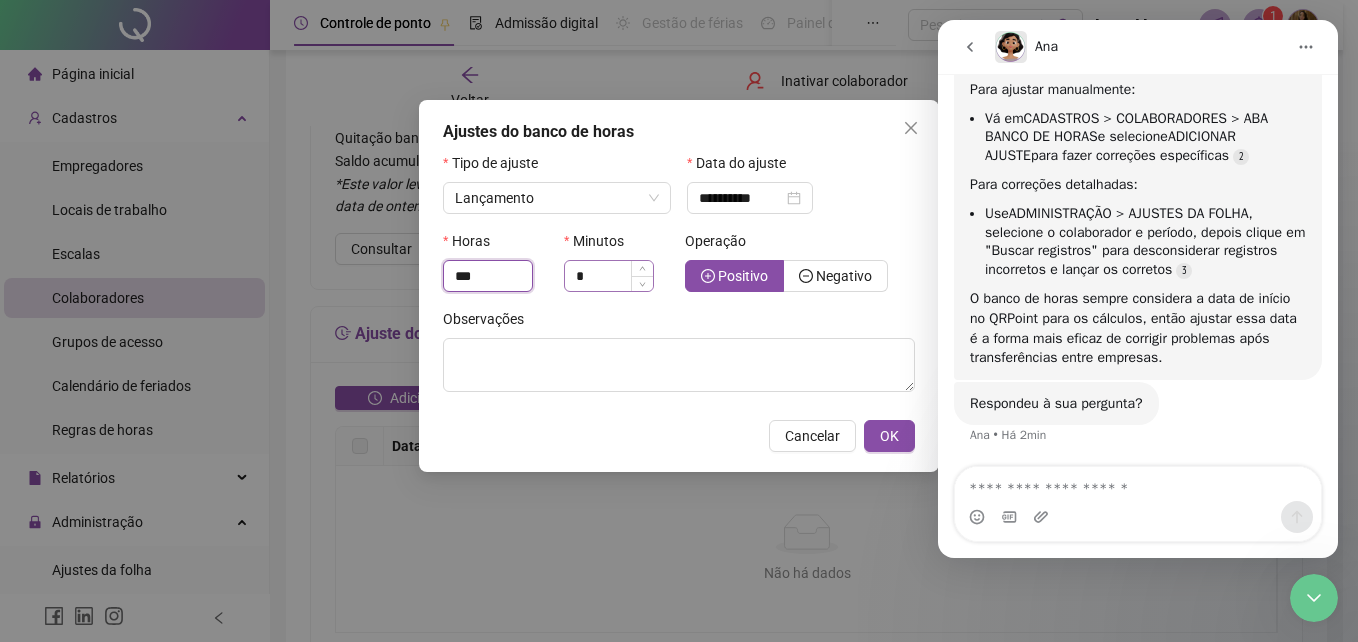 type on "***" 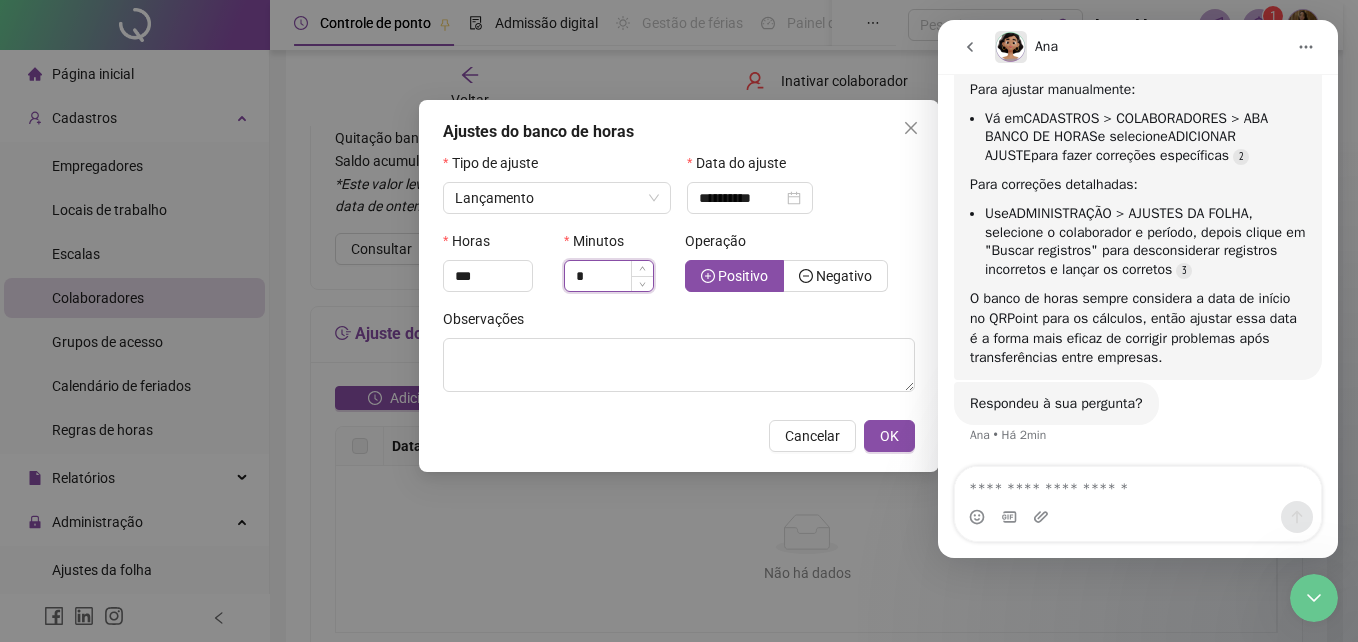 click on "*" at bounding box center [609, 276] 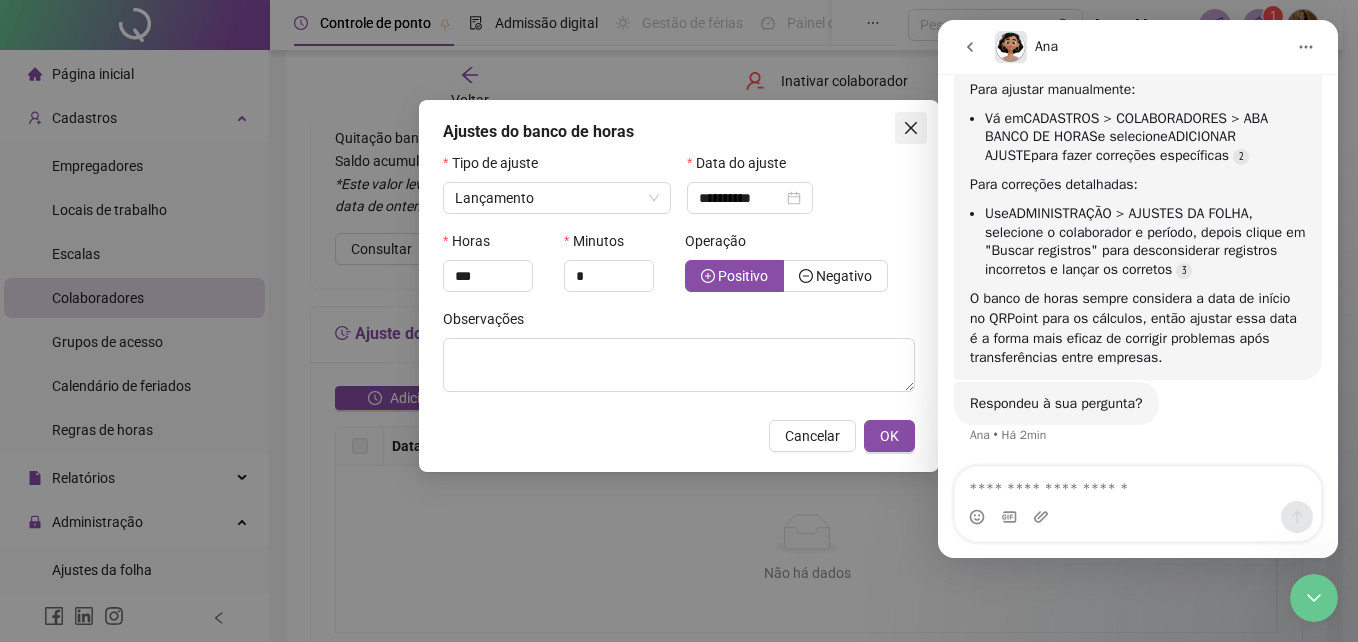 click 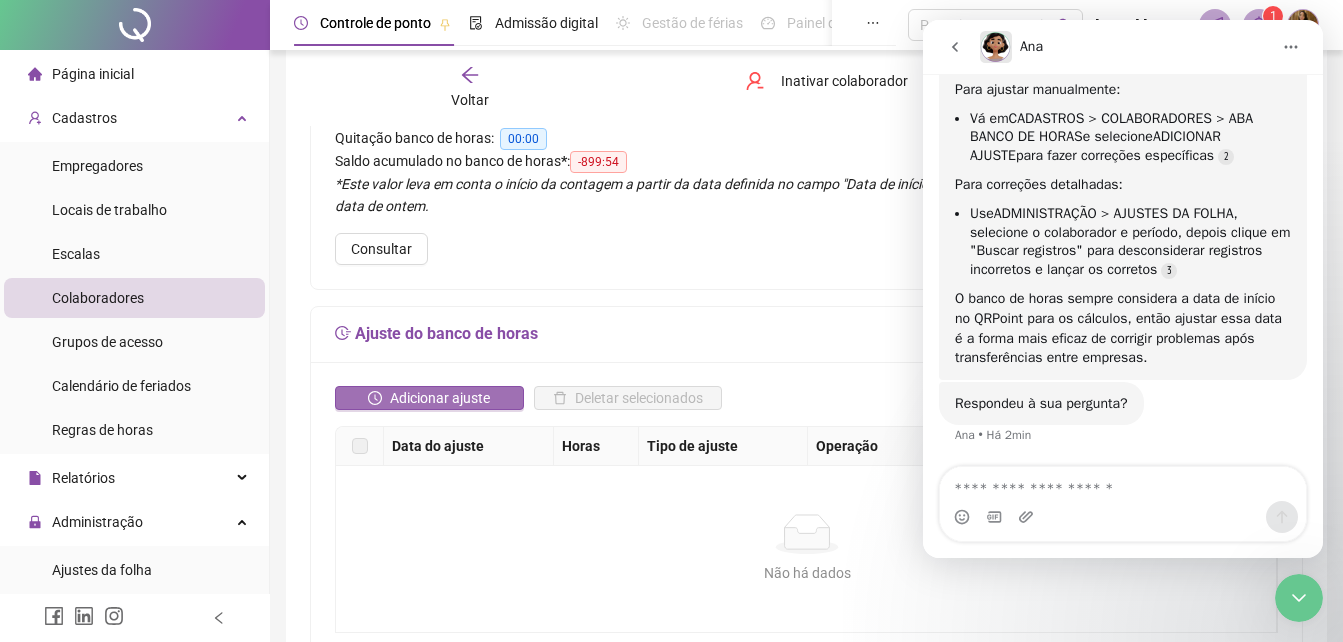 click 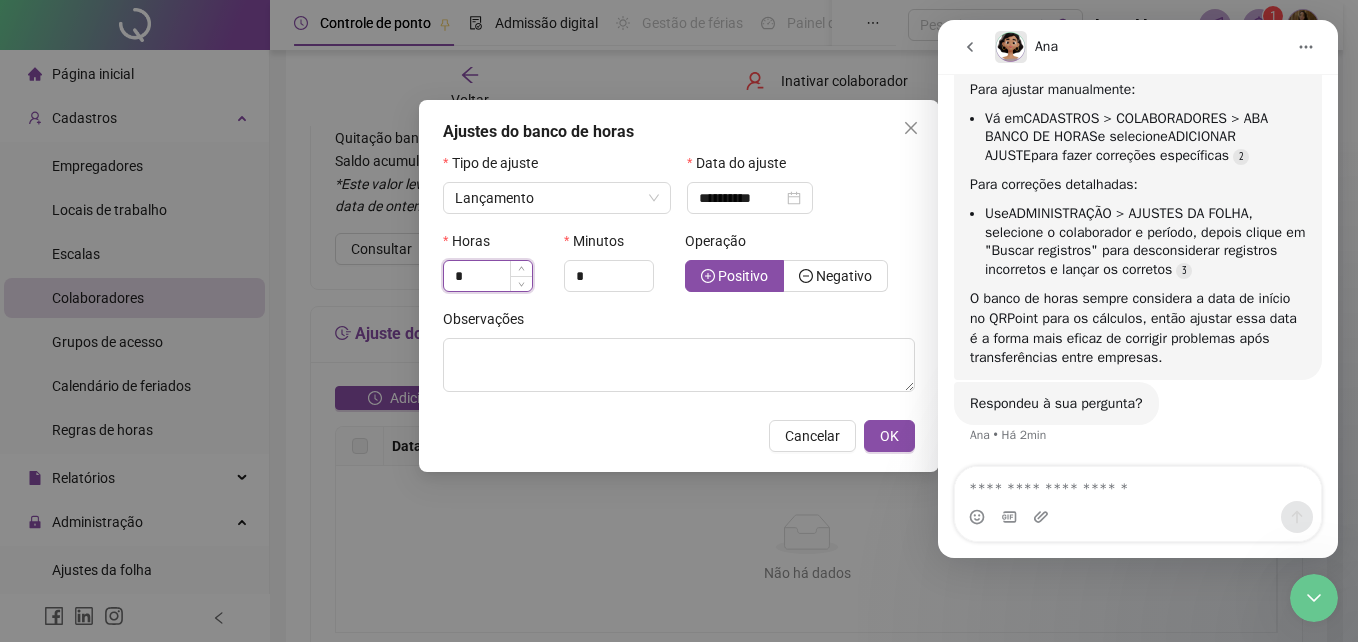 click on "*" at bounding box center (488, 276) 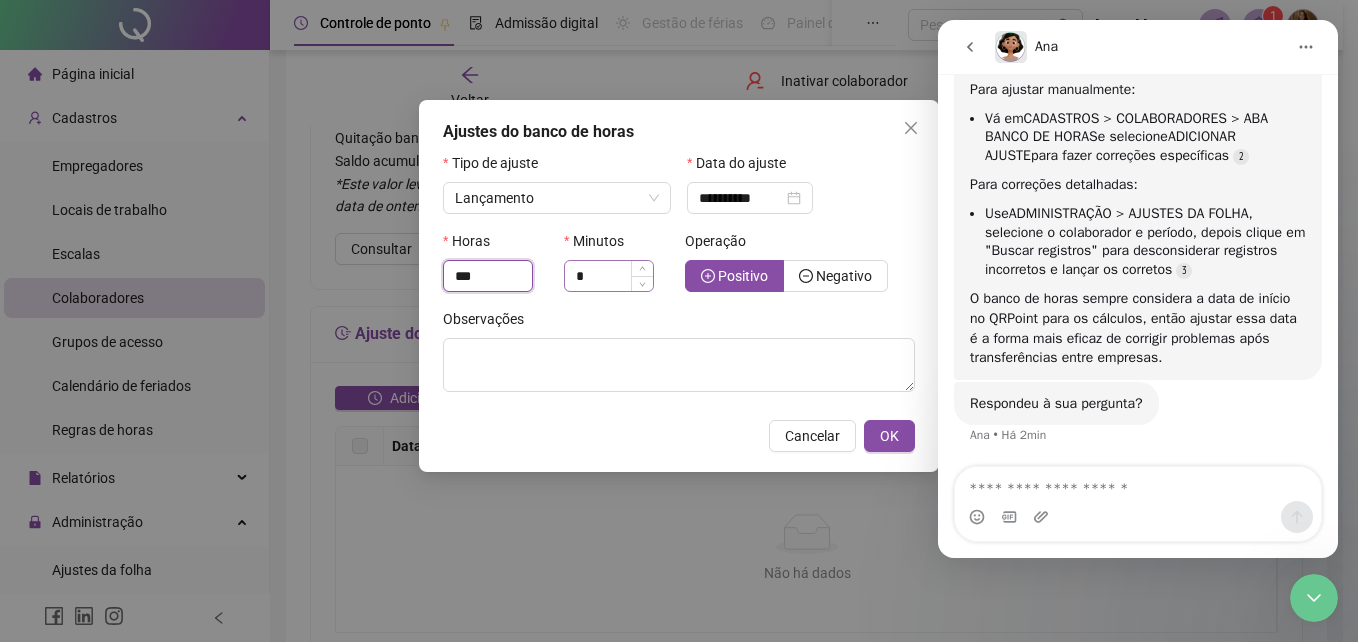 type on "***" 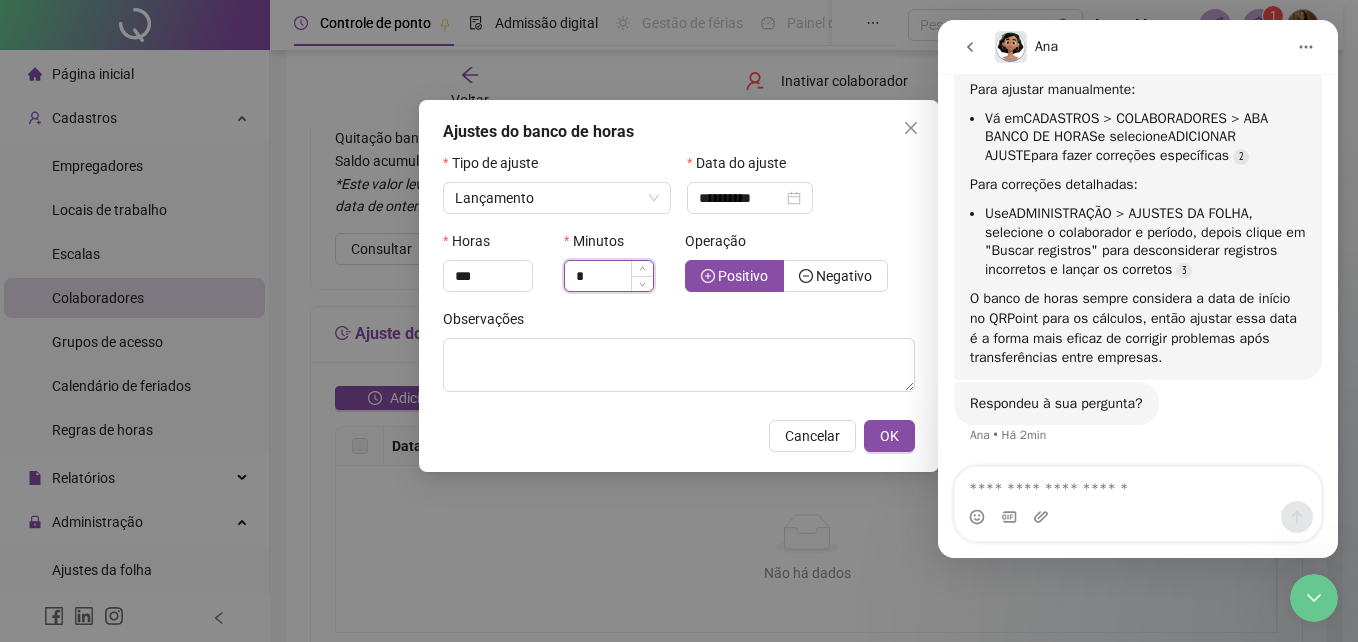click on "*" at bounding box center [609, 276] 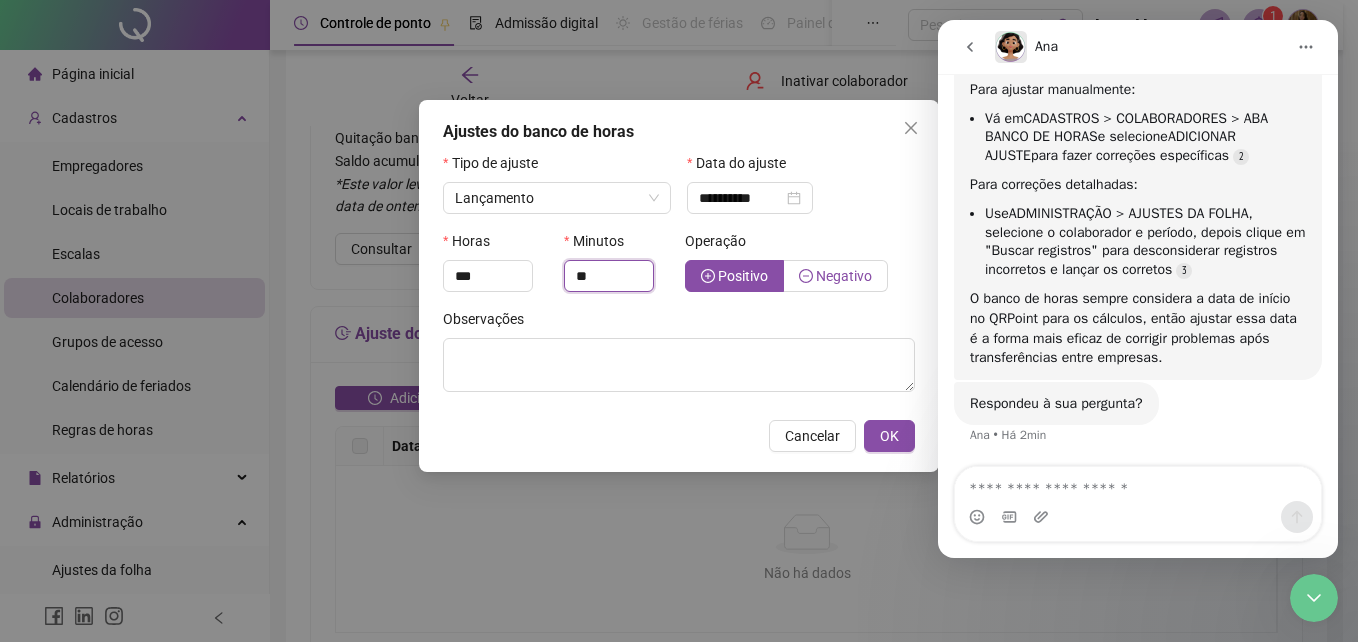type on "**" 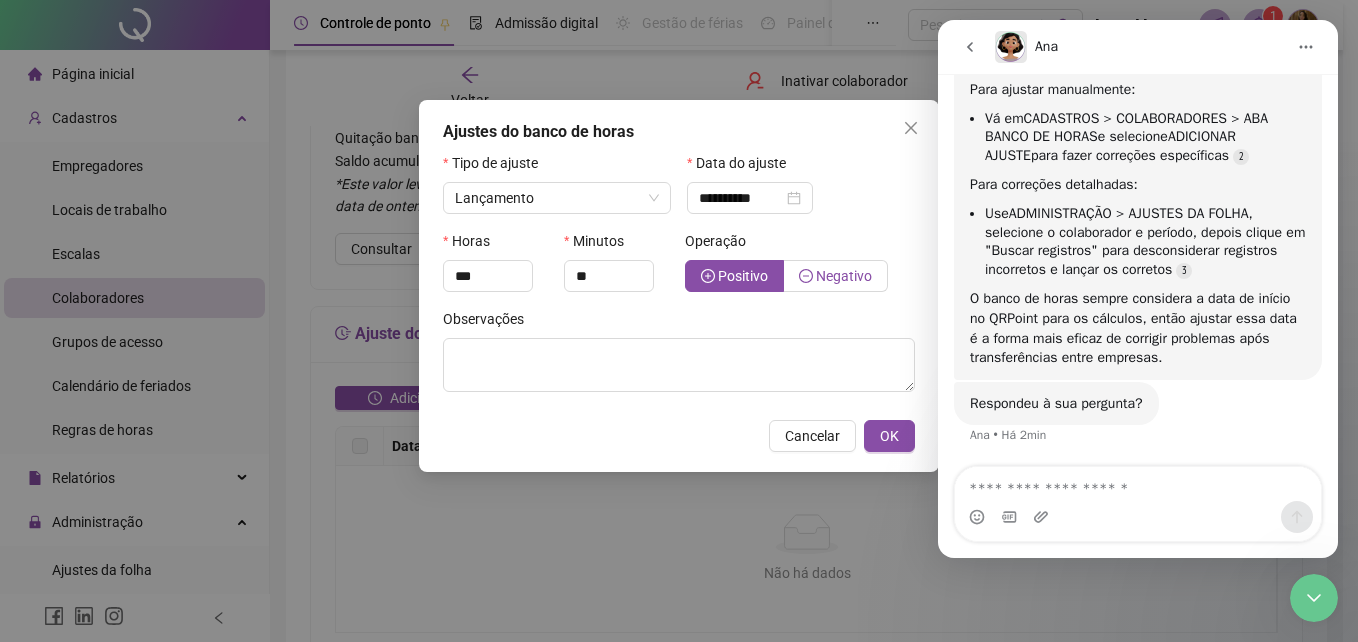 click on "Negativo" at bounding box center [844, 276] 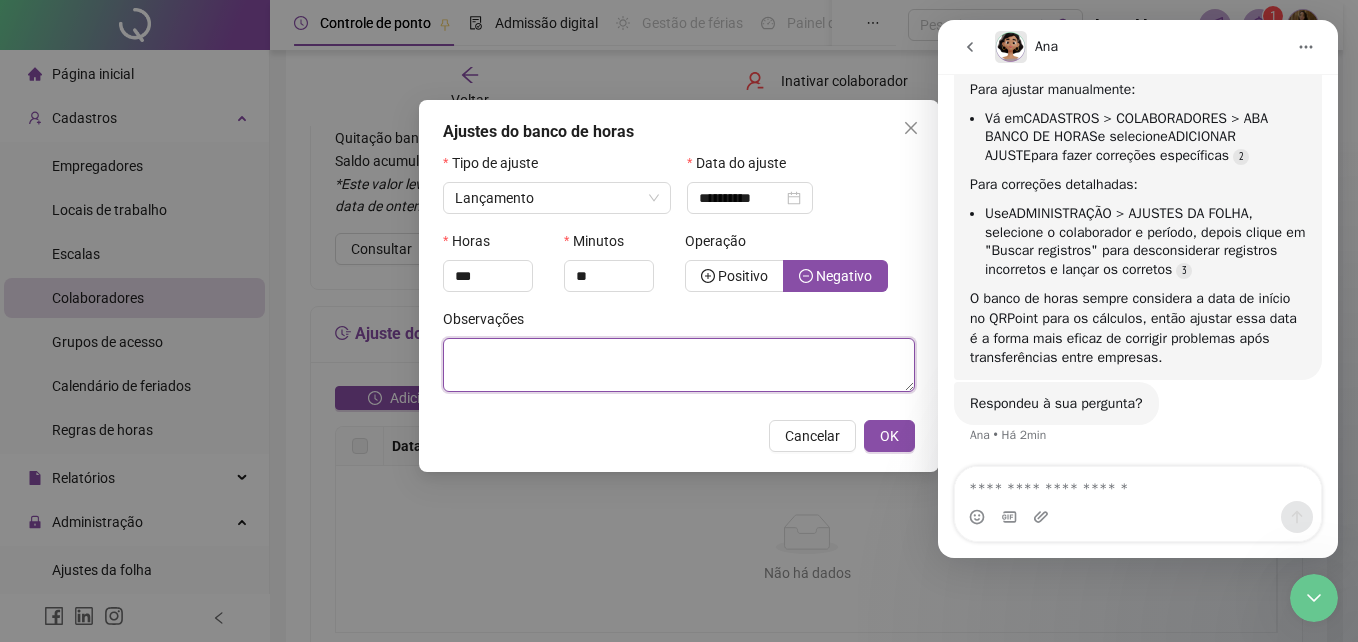 click at bounding box center (679, 365) 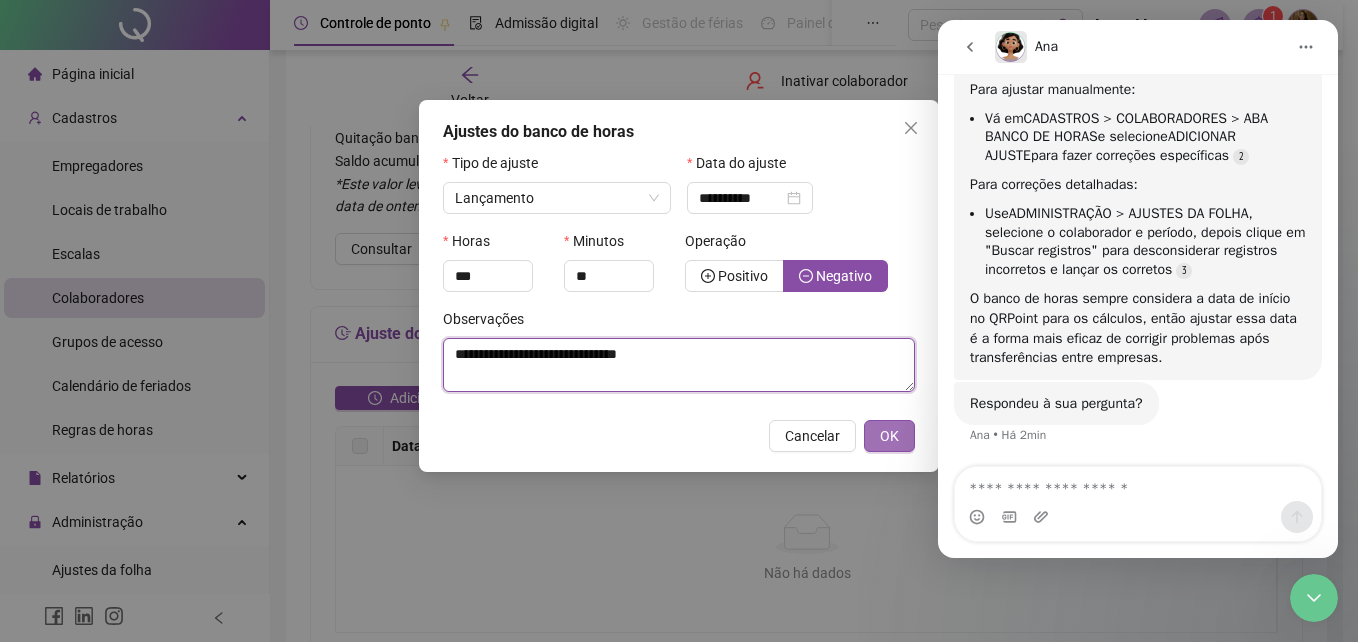 type on "**********" 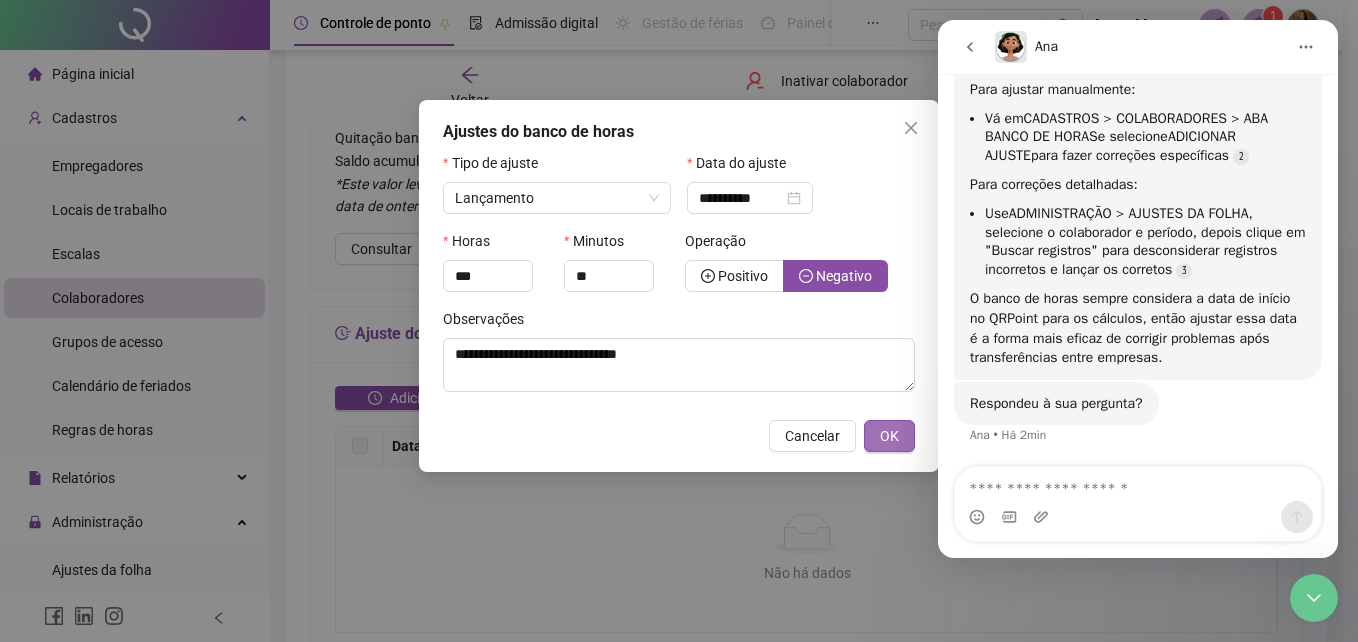 click on "OK" at bounding box center [889, 436] 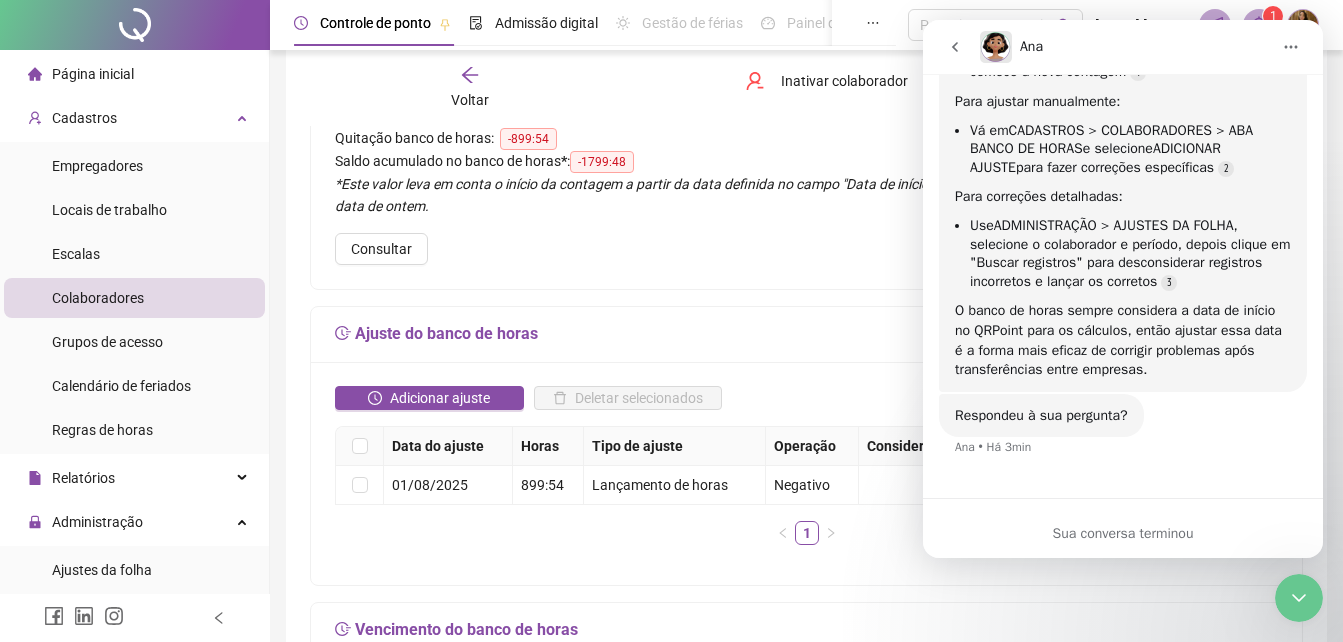 scroll, scrollTop: 1692, scrollLeft: 0, axis: vertical 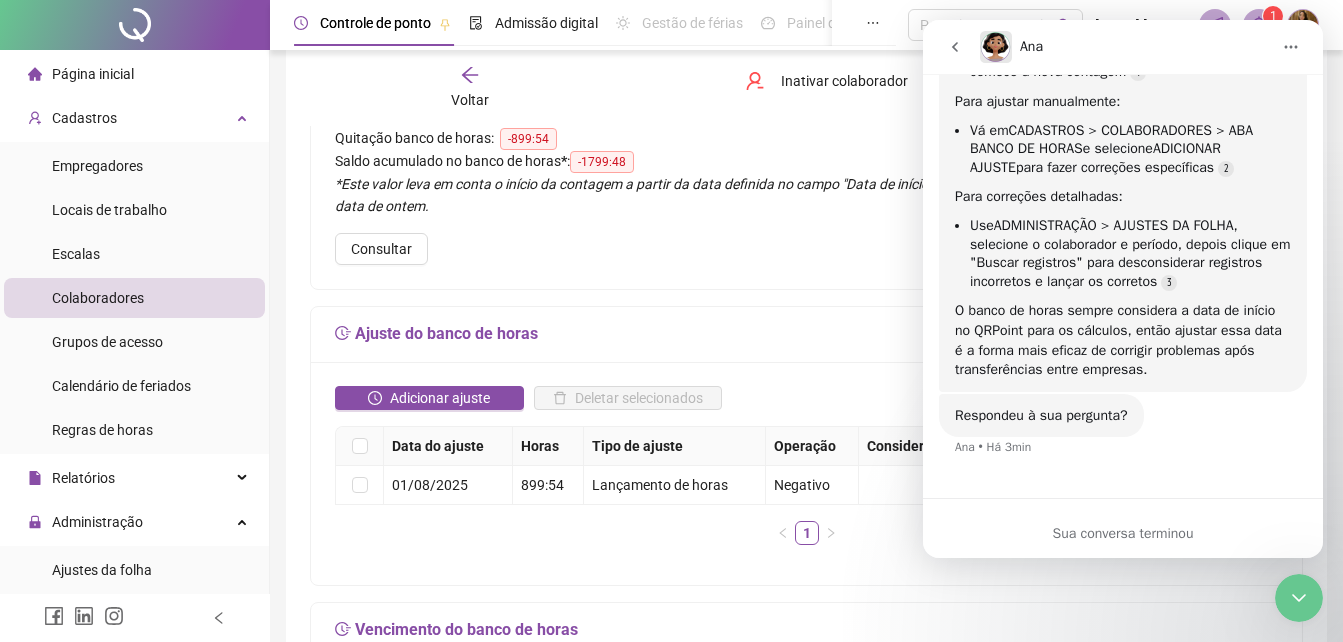 click 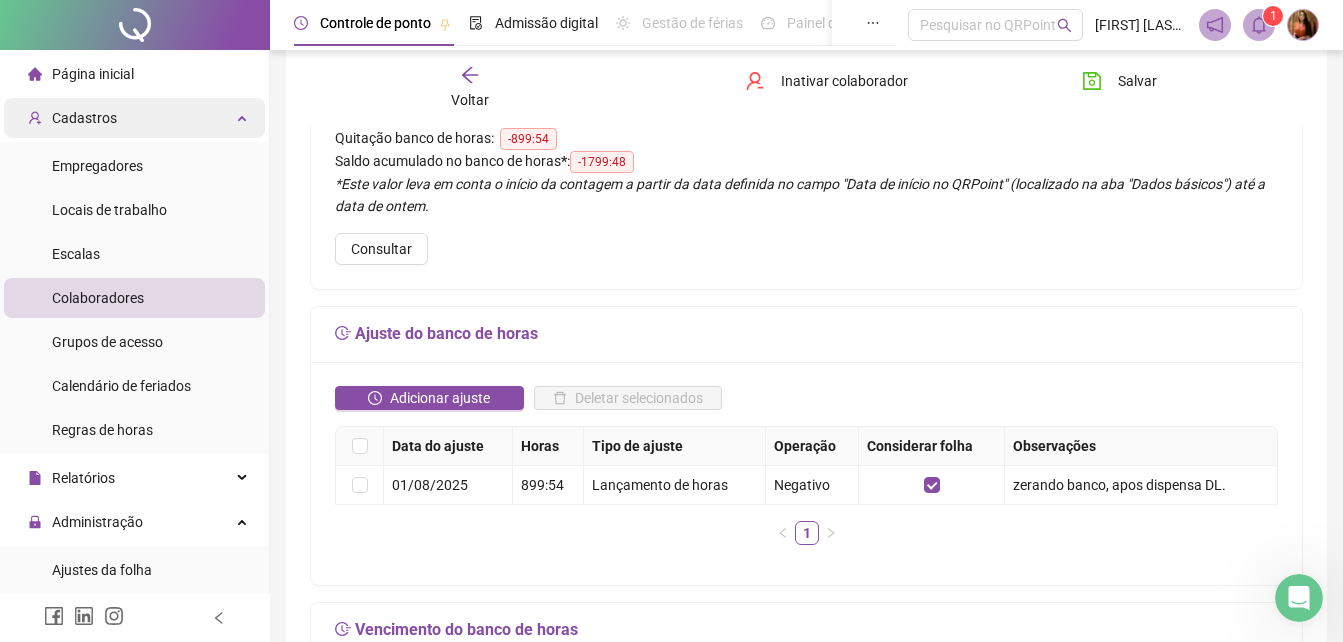 click on "Cadastros" at bounding box center (84, 118) 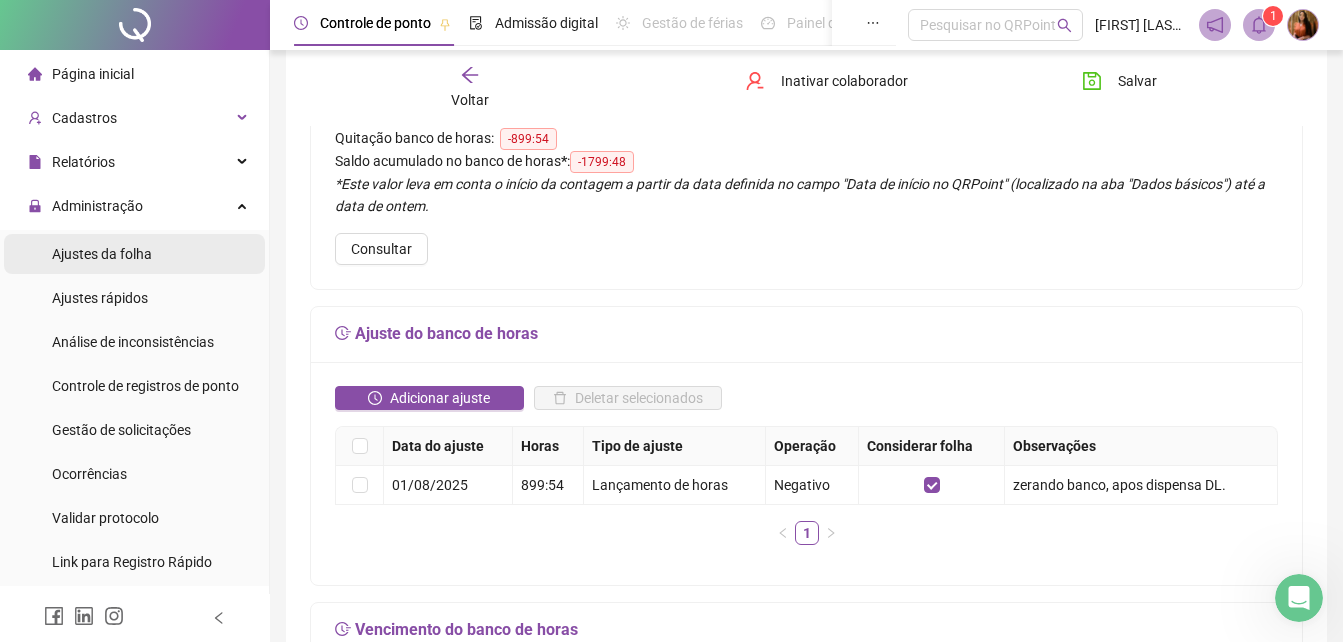 click on "Ajustes da folha" at bounding box center (102, 254) 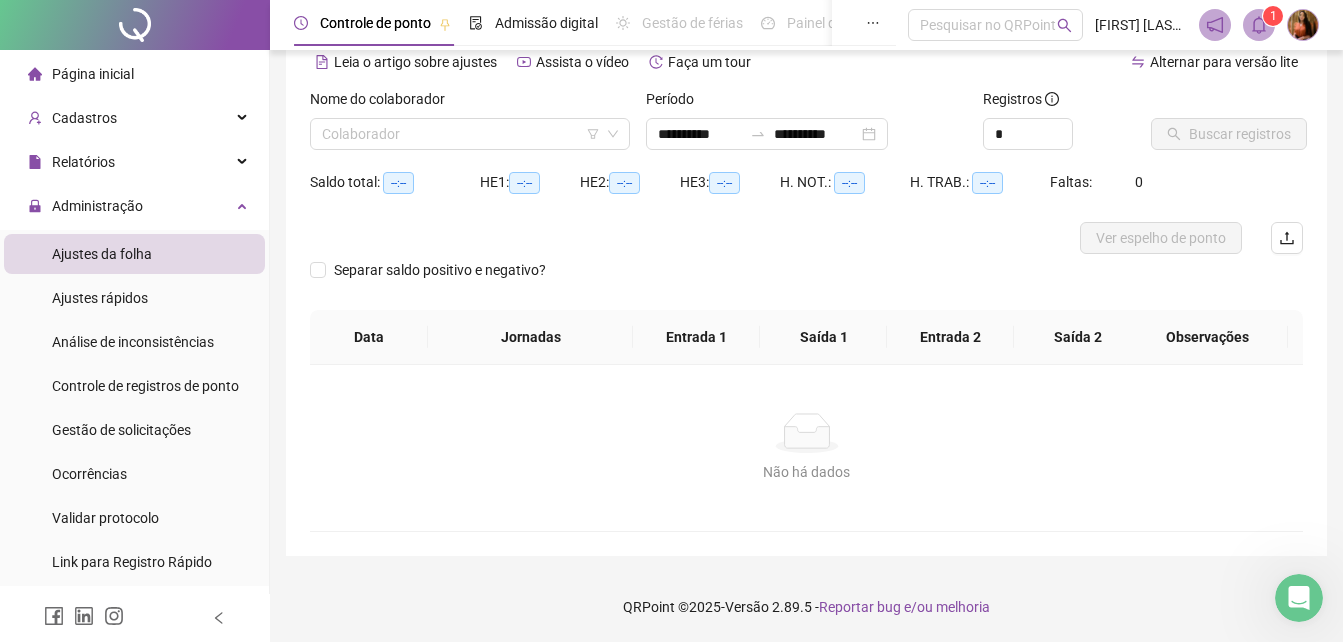 scroll, scrollTop: 96, scrollLeft: 0, axis: vertical 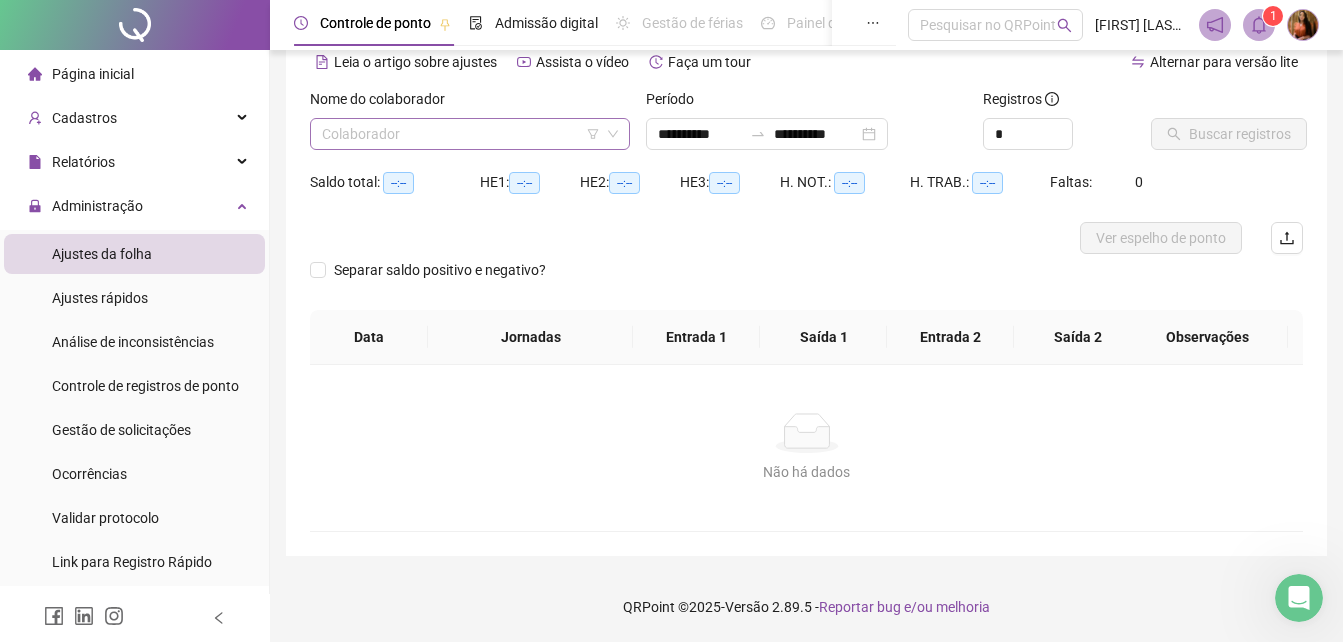 click at bounding box center (461, 134) 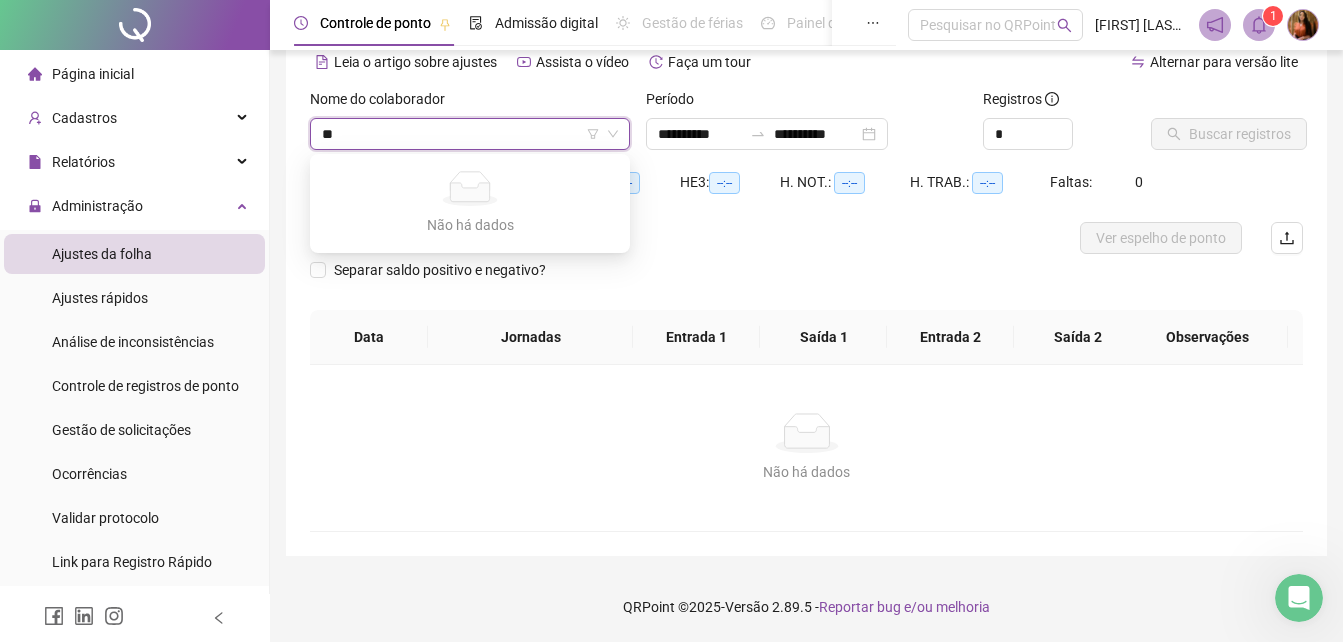 type on "*" 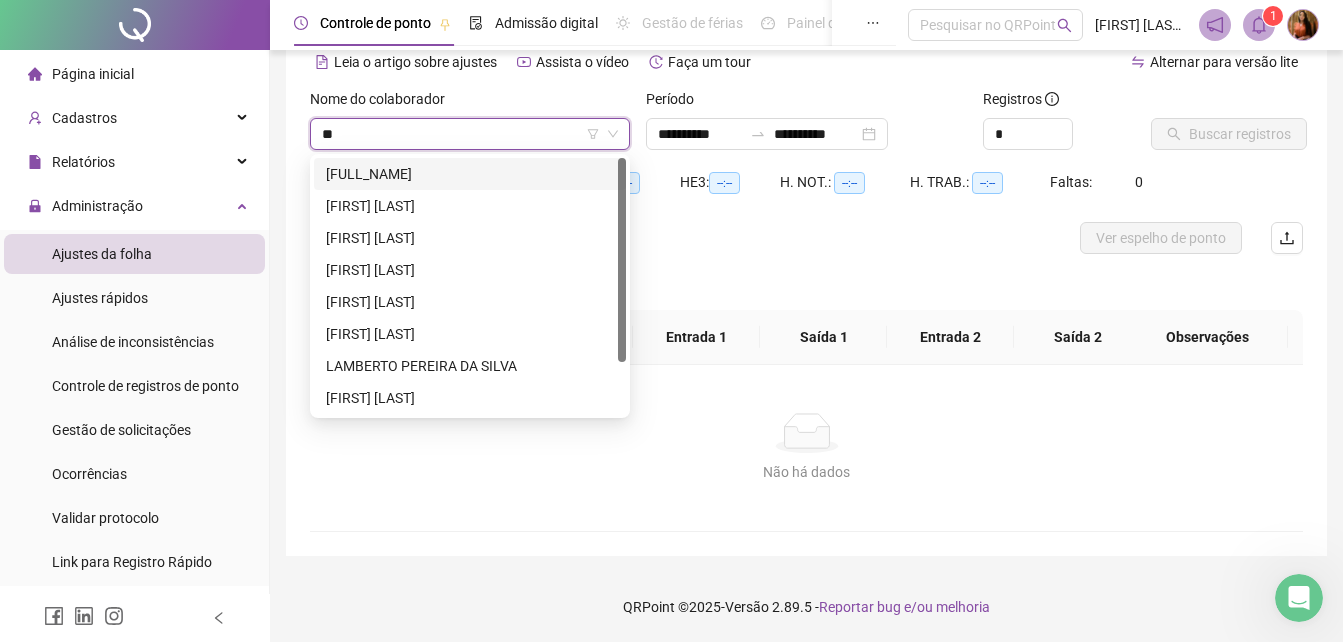 type on "*" 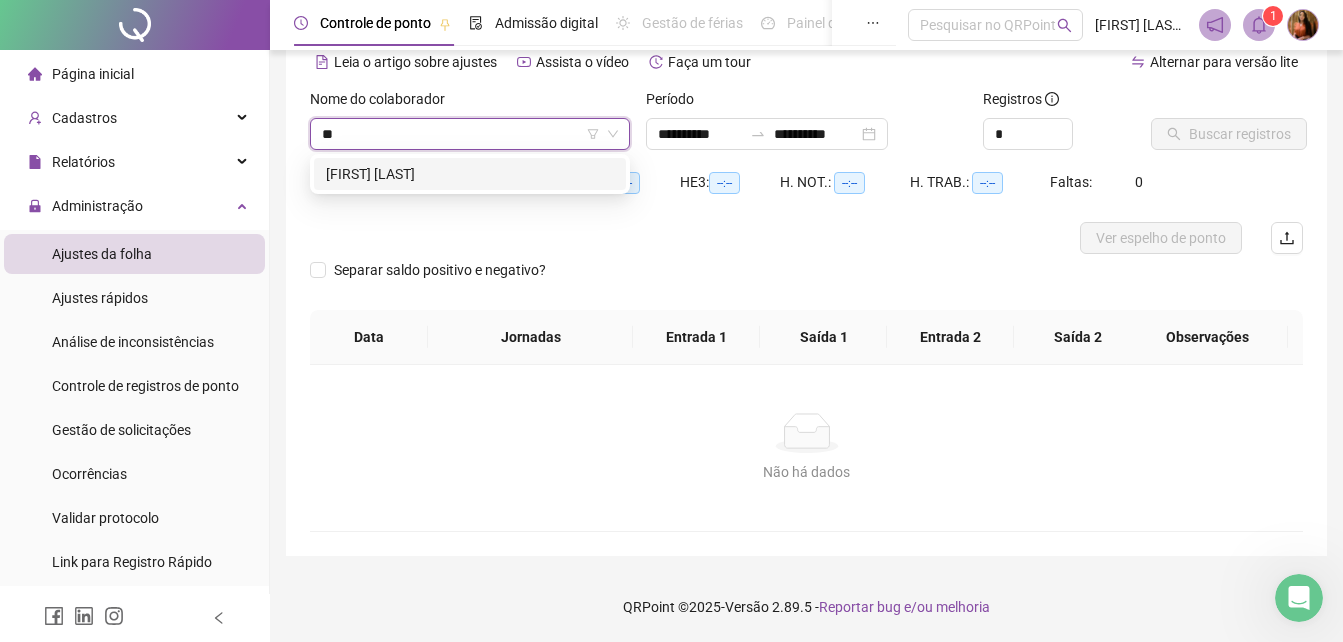type on "***" 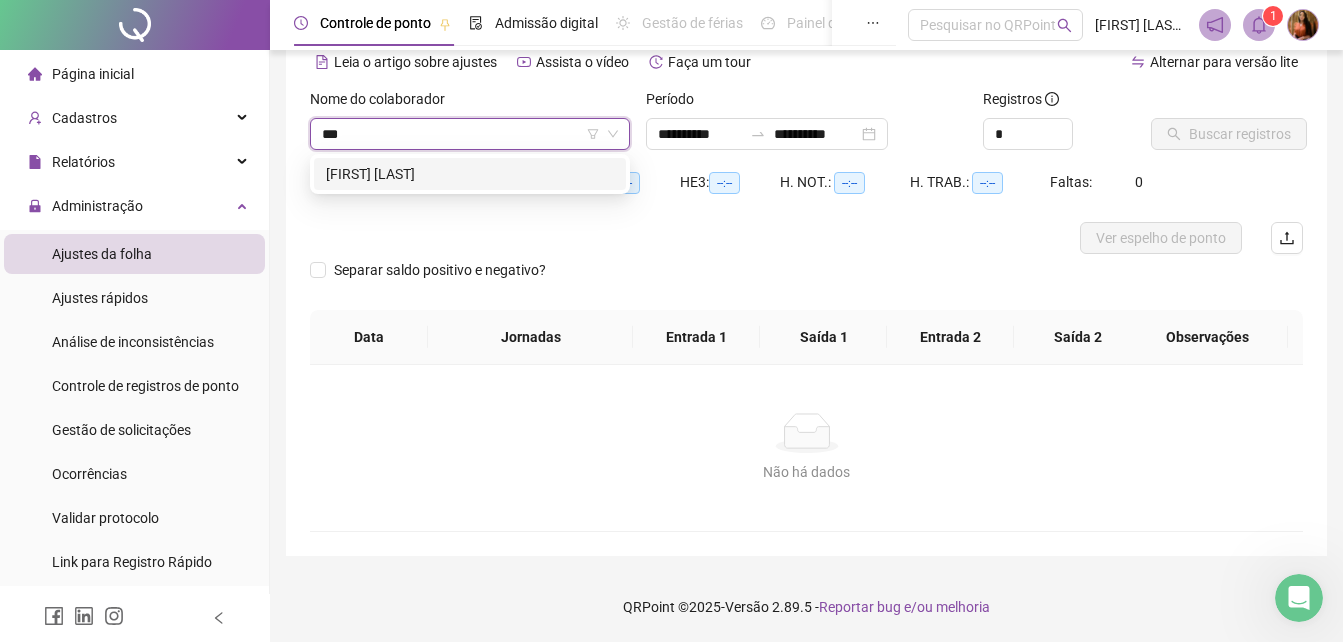 click on "[FIRST] [LAST]" at bounding box center [470, 174] 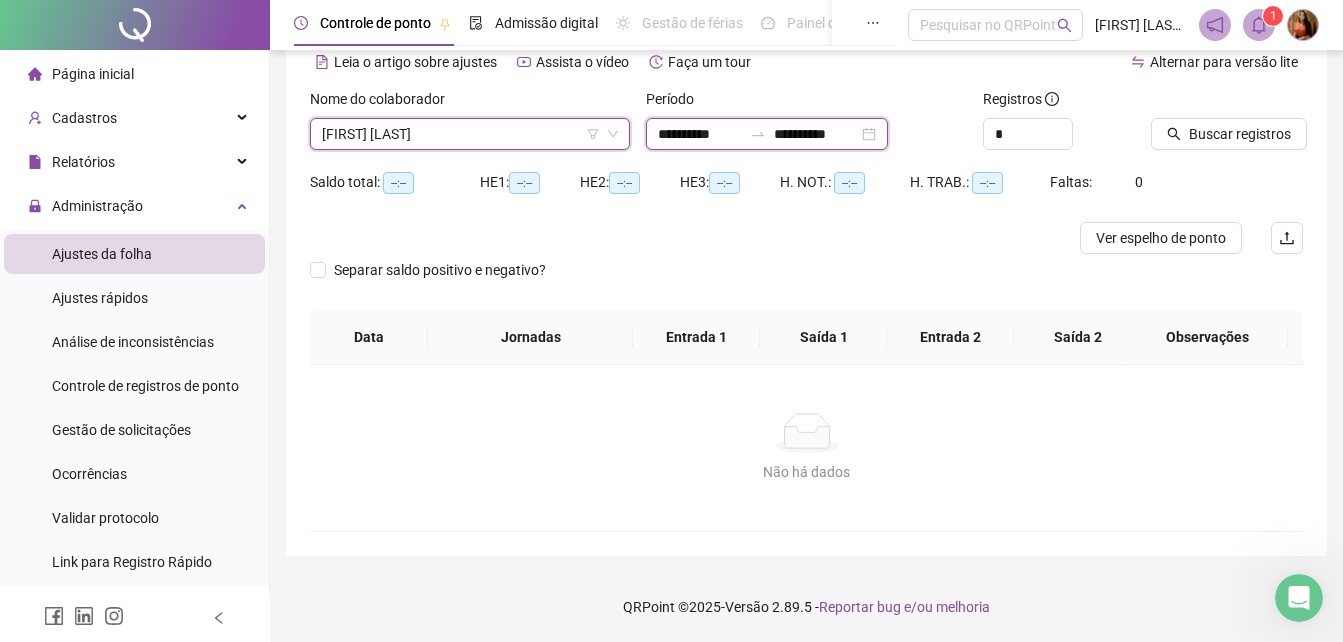 click on "**********" at bounding box center [816, 134] 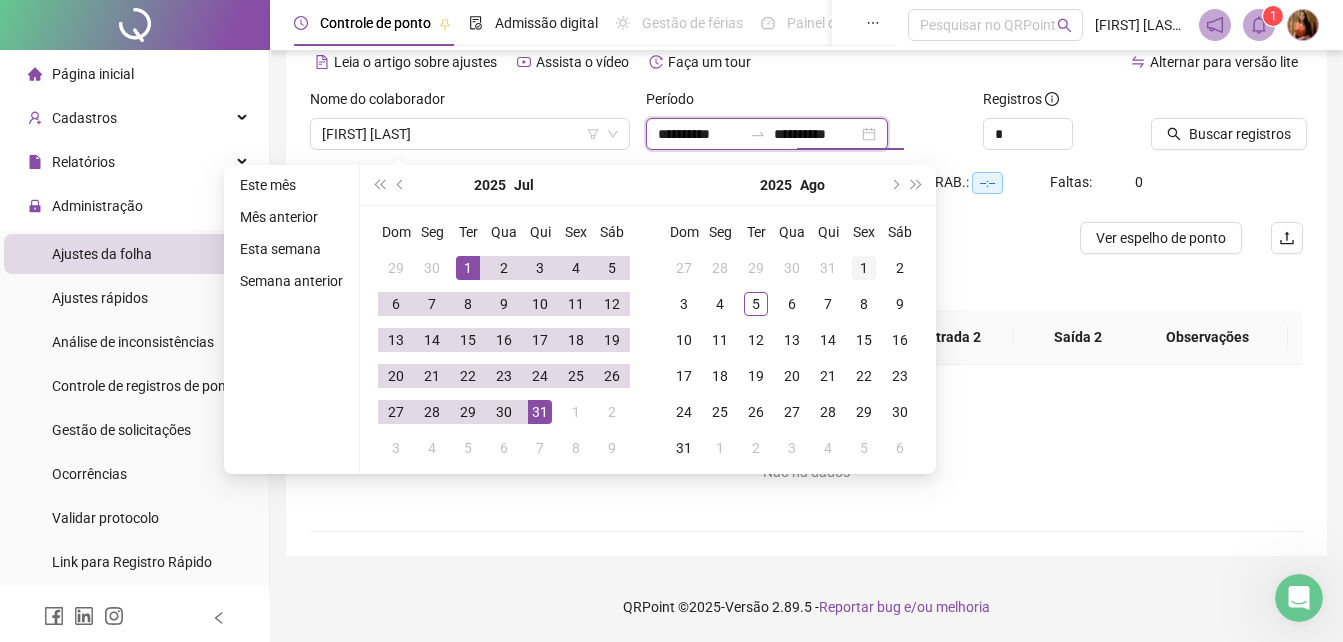 type on "**********" 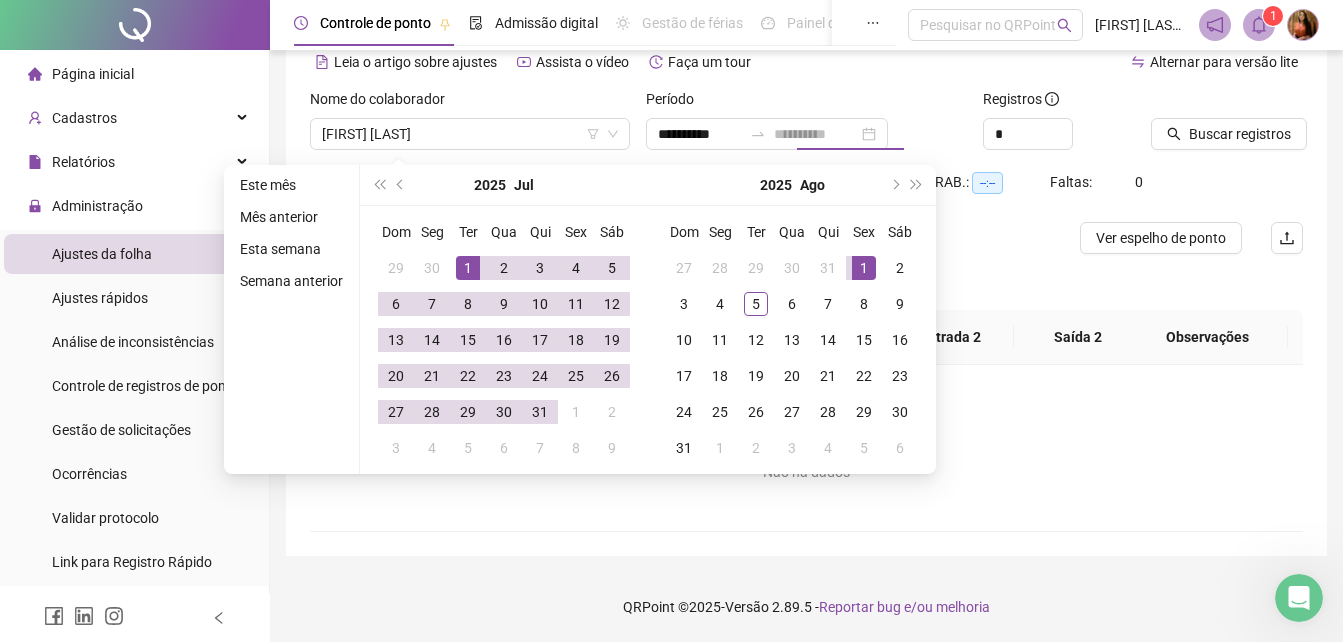 click on "1" at bounding box center [864, 268] 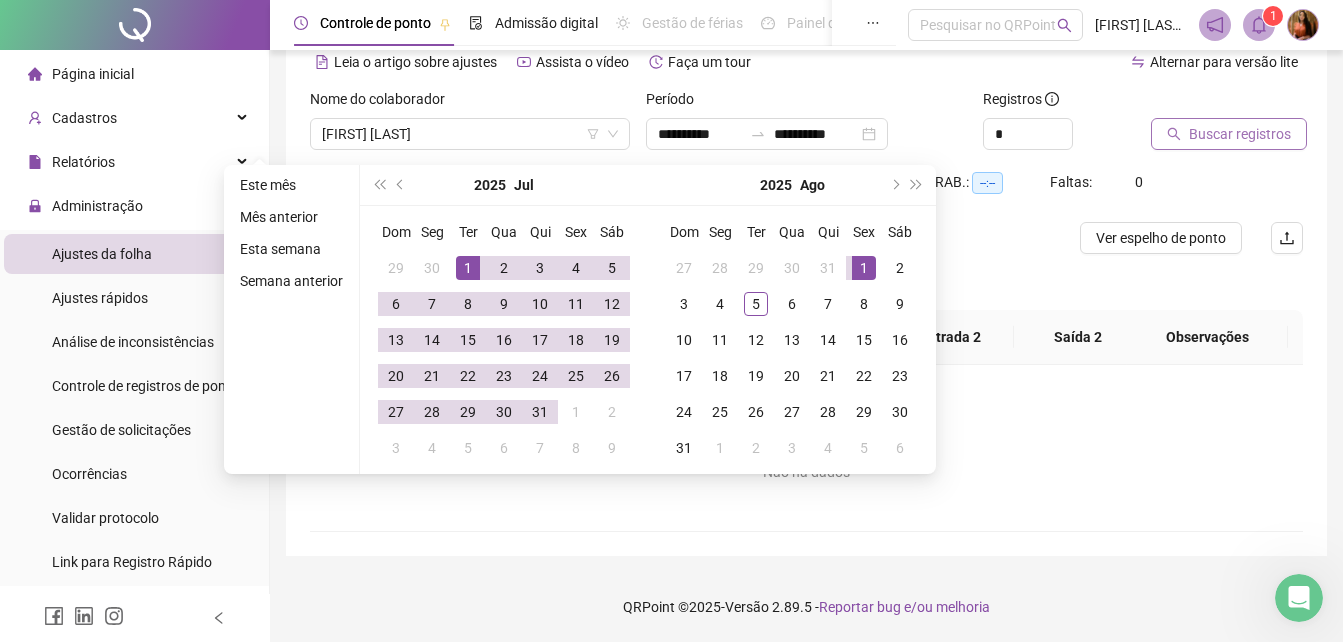 click on "Buscar registros" at bounding box center [1240, 134] 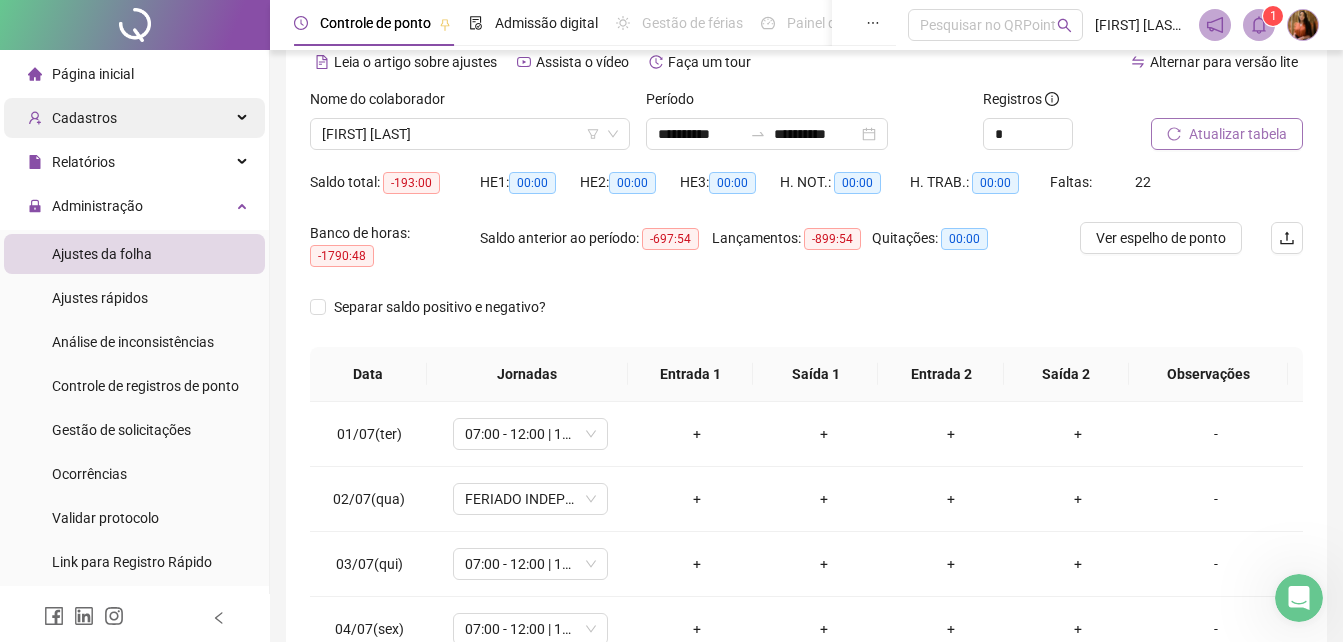 click on "Cadastros" at bounding box center (84, 118) 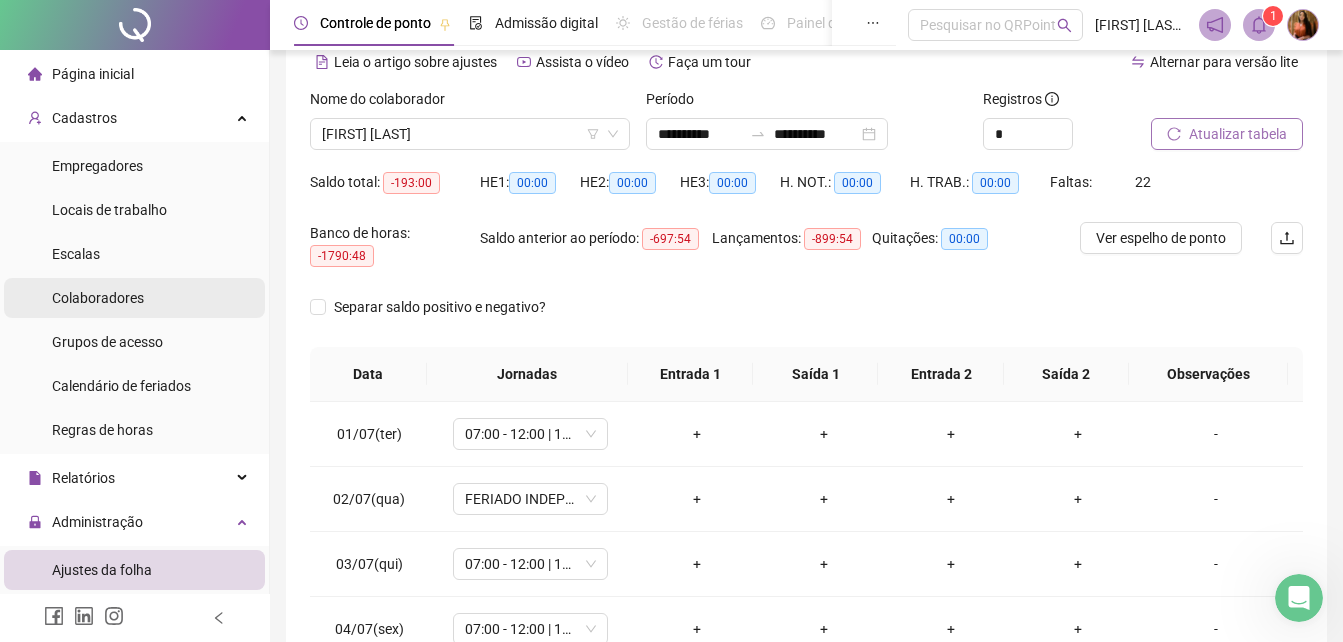 click on "Colaboradores" at bounding box center (98, 298) 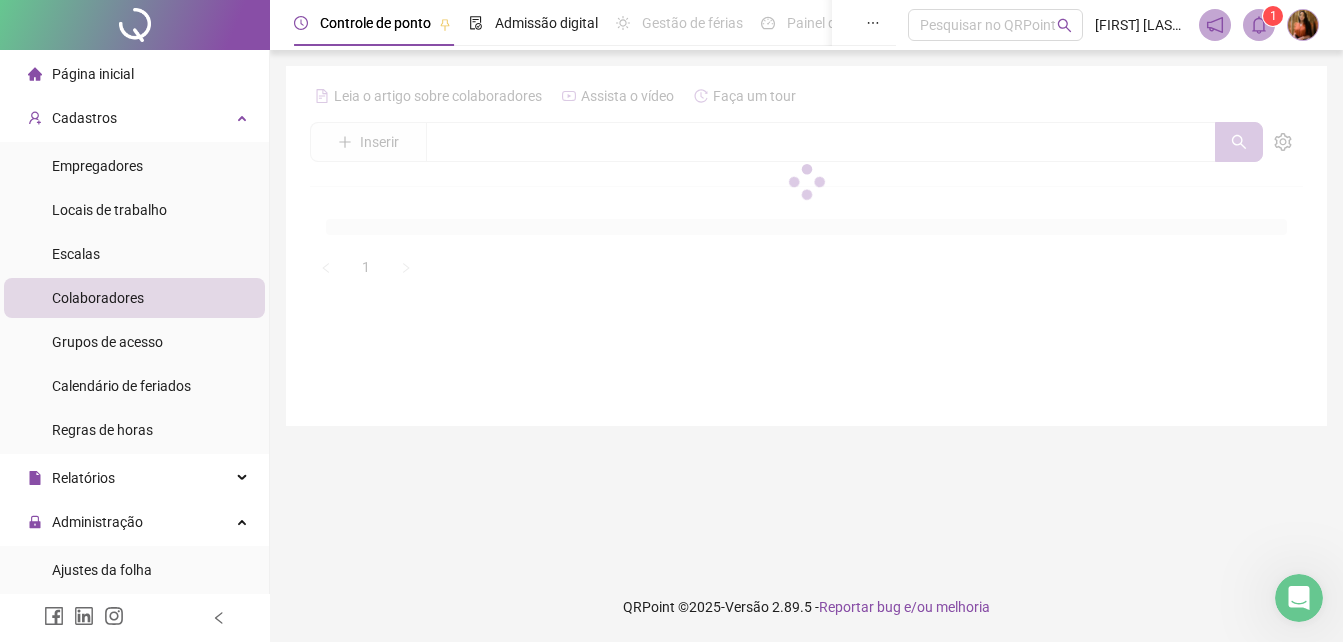 scroll, scrollTop: 0, scrollLeft: 0, axis: both 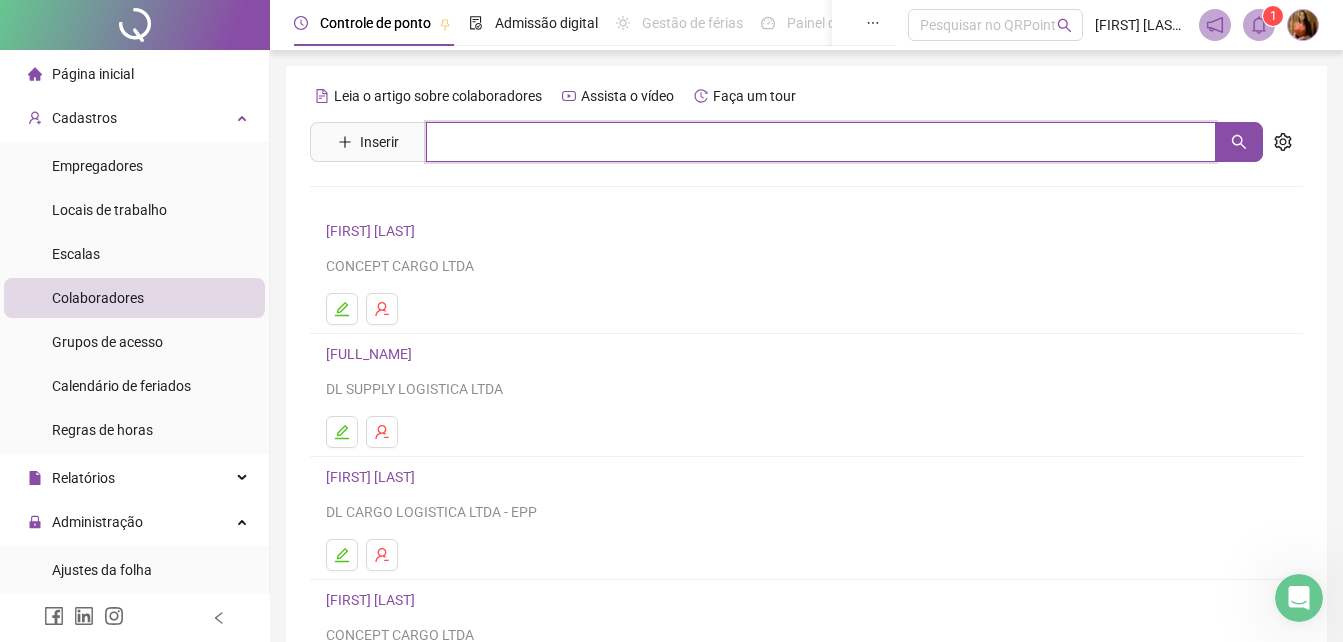click at bounding box center (821, 142) 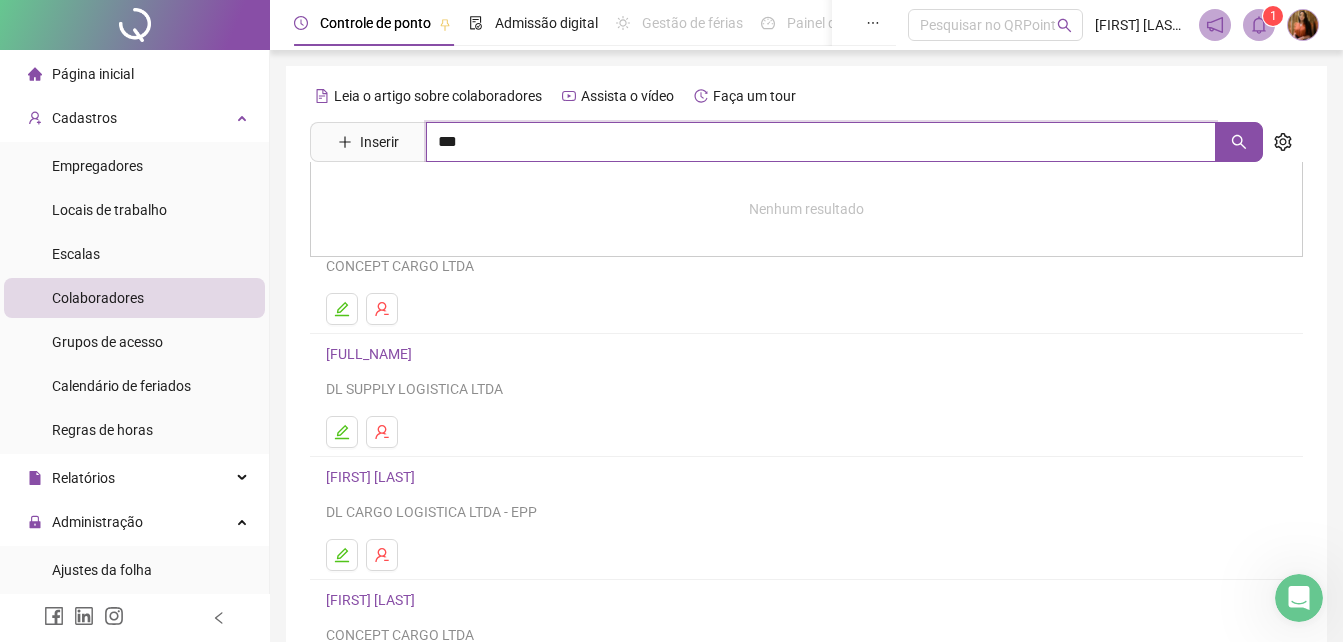 type on "***" 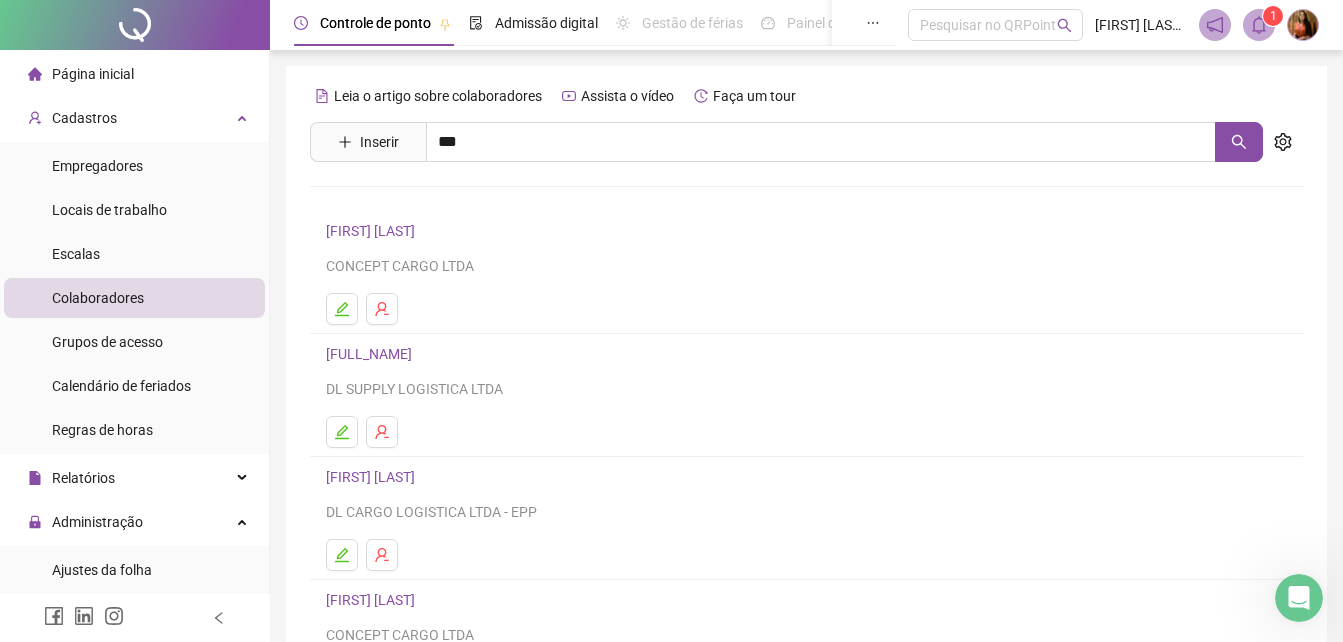 click on "[FIRST] [LAST]" at bounding box center (391, 201) 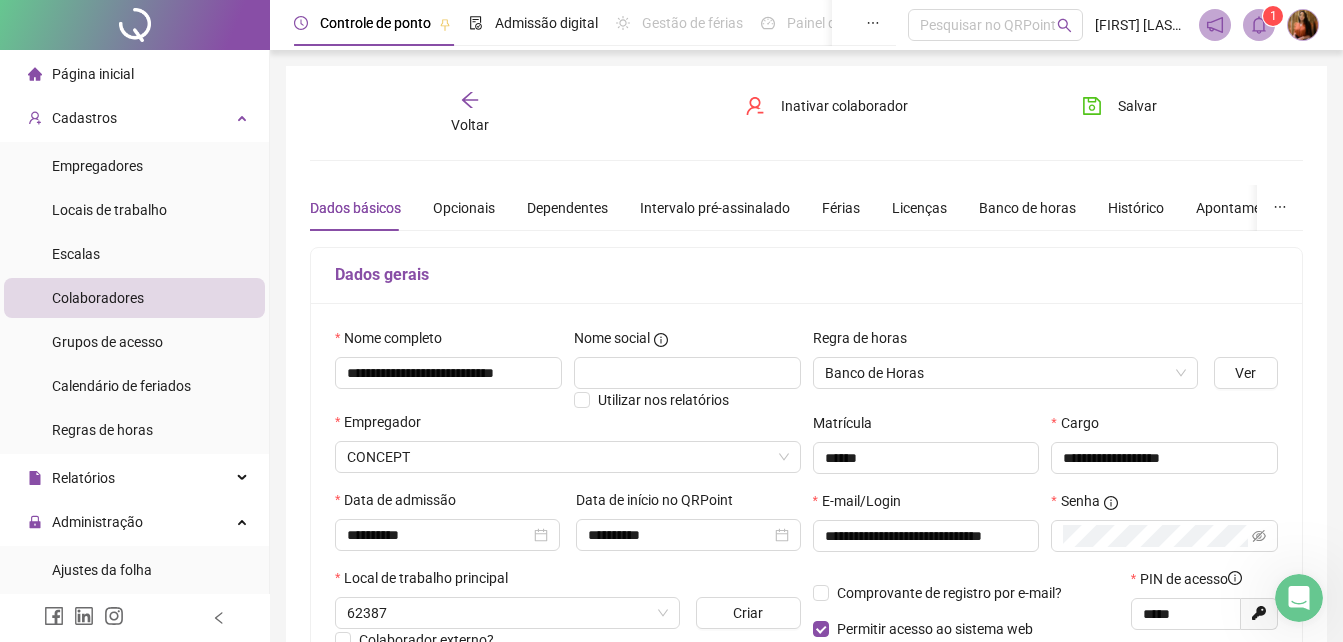 type on "**********" 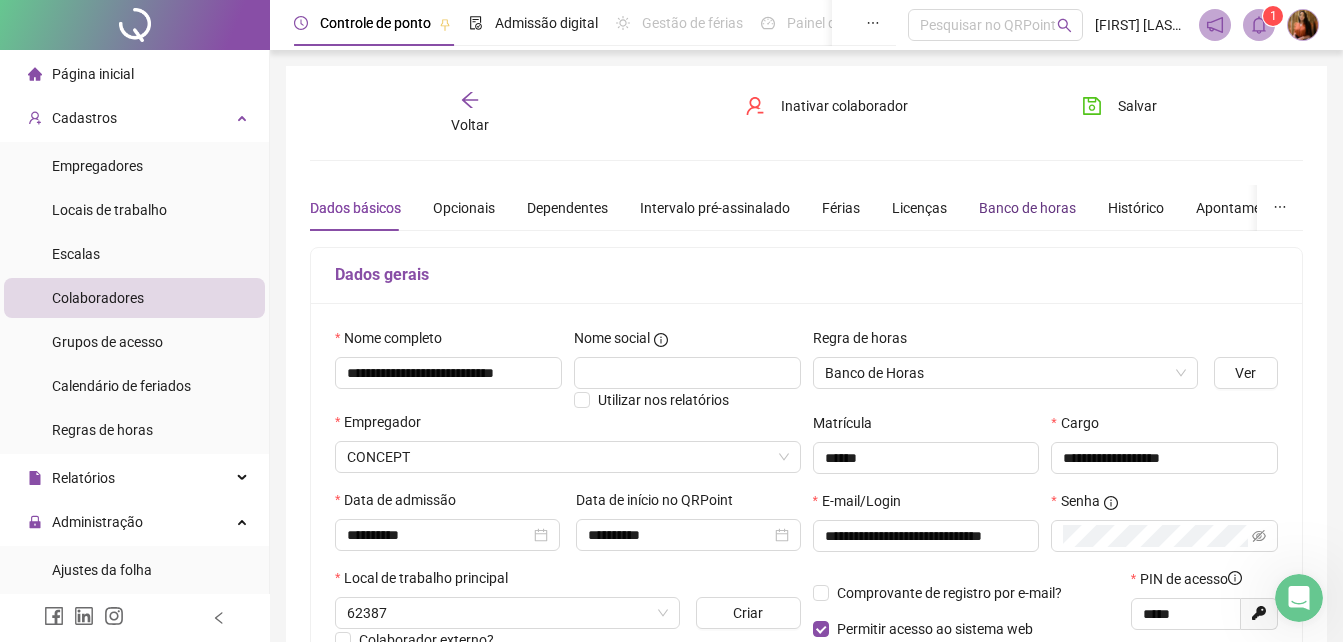 click on "Banco de horas" at bounding box center [1027, 208] 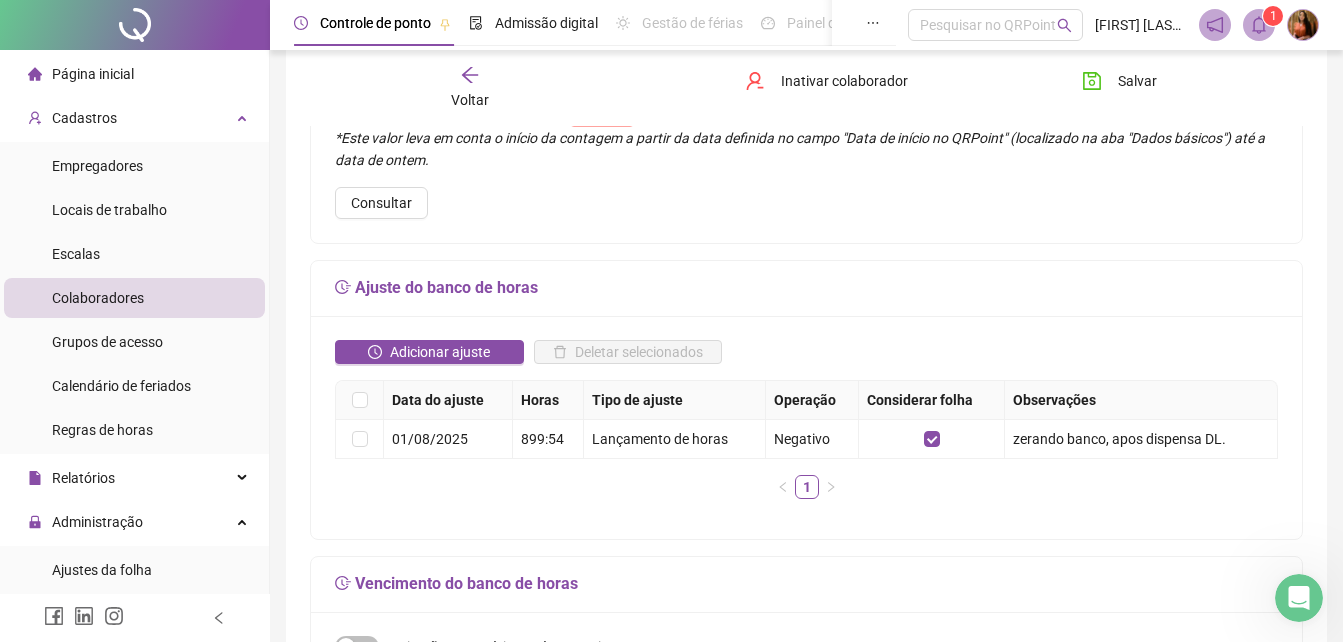 scroll, scrollTop: 300, scrollLeft: 0, axis: vertical 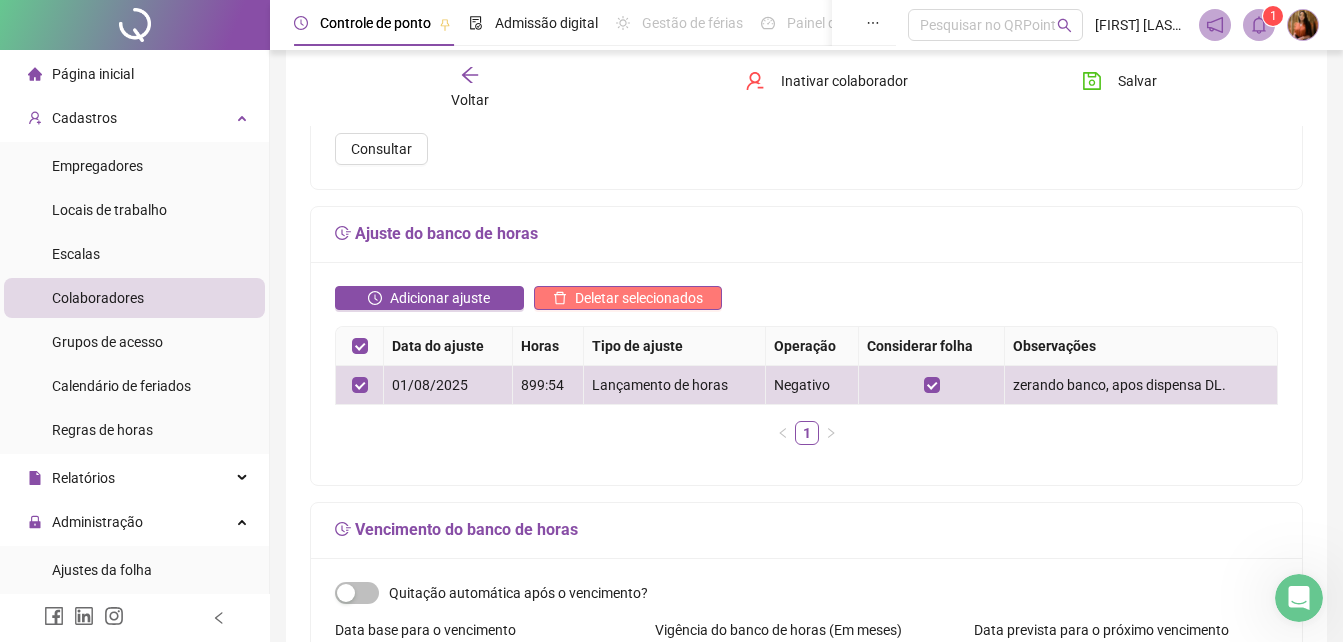 click on "Deletar selecionados" at bounding box center [639, 298] 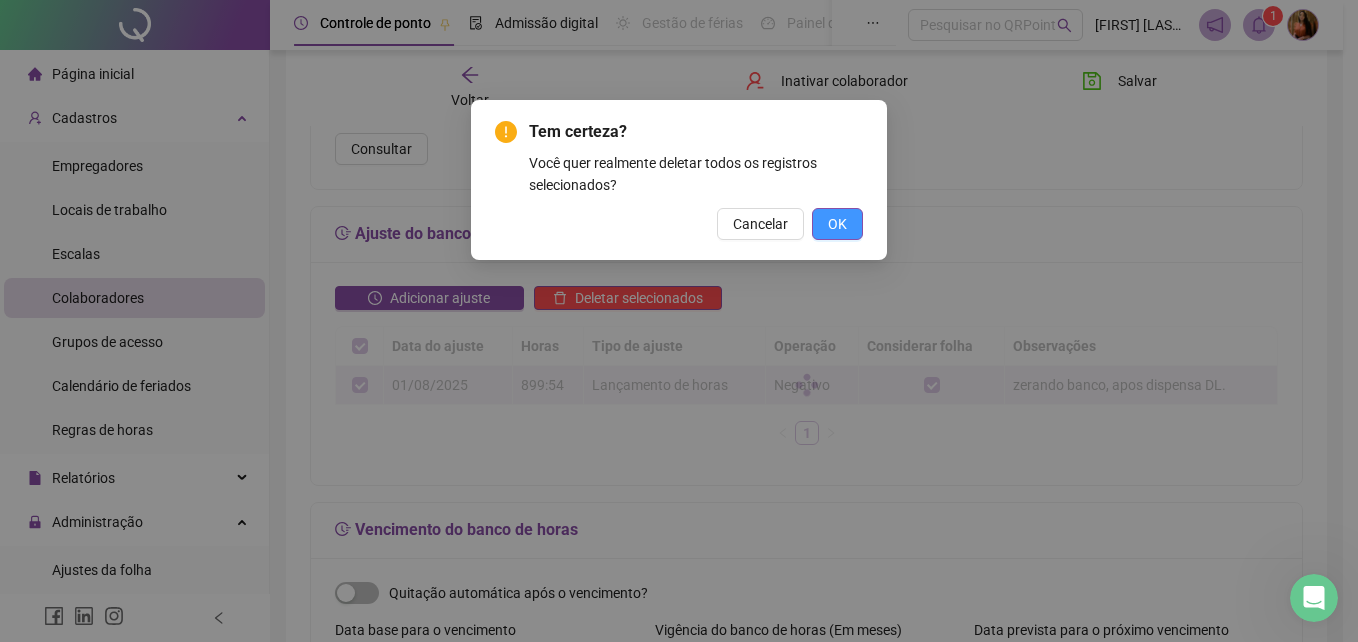 click on "OK" at bounding box center (837, 224) 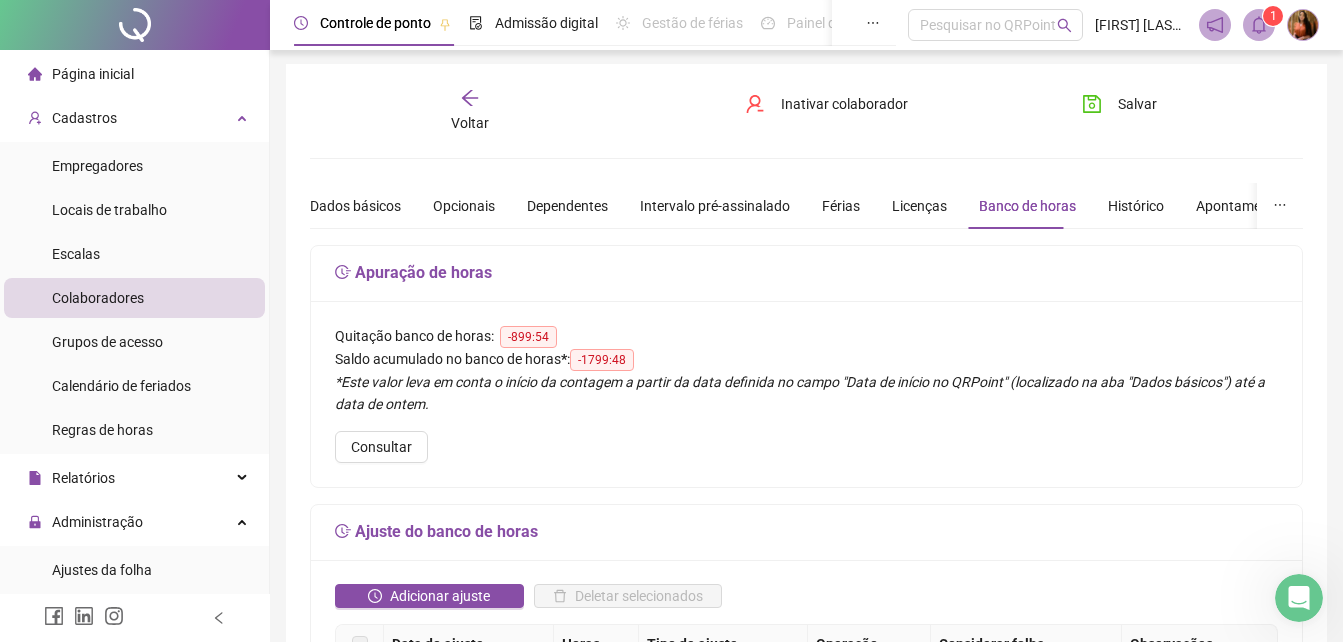 scroll, scrollTop: 0, scrollLeft: 0, axis: both 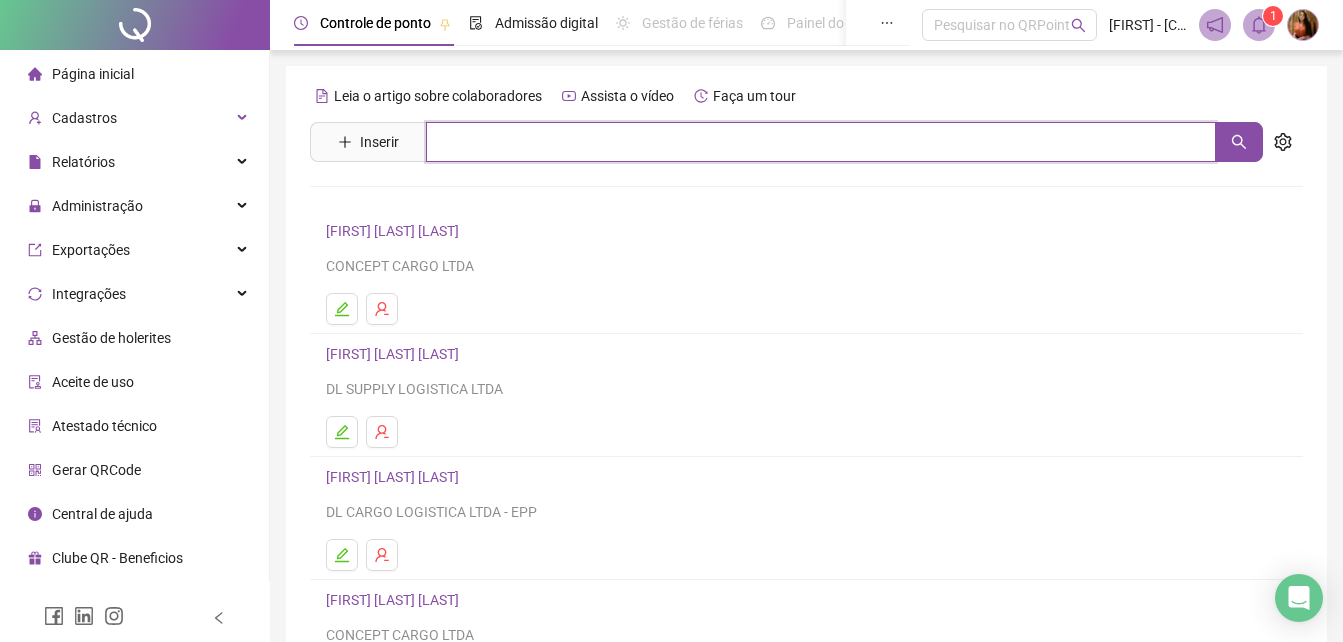 click at bounding box center [821, 142] 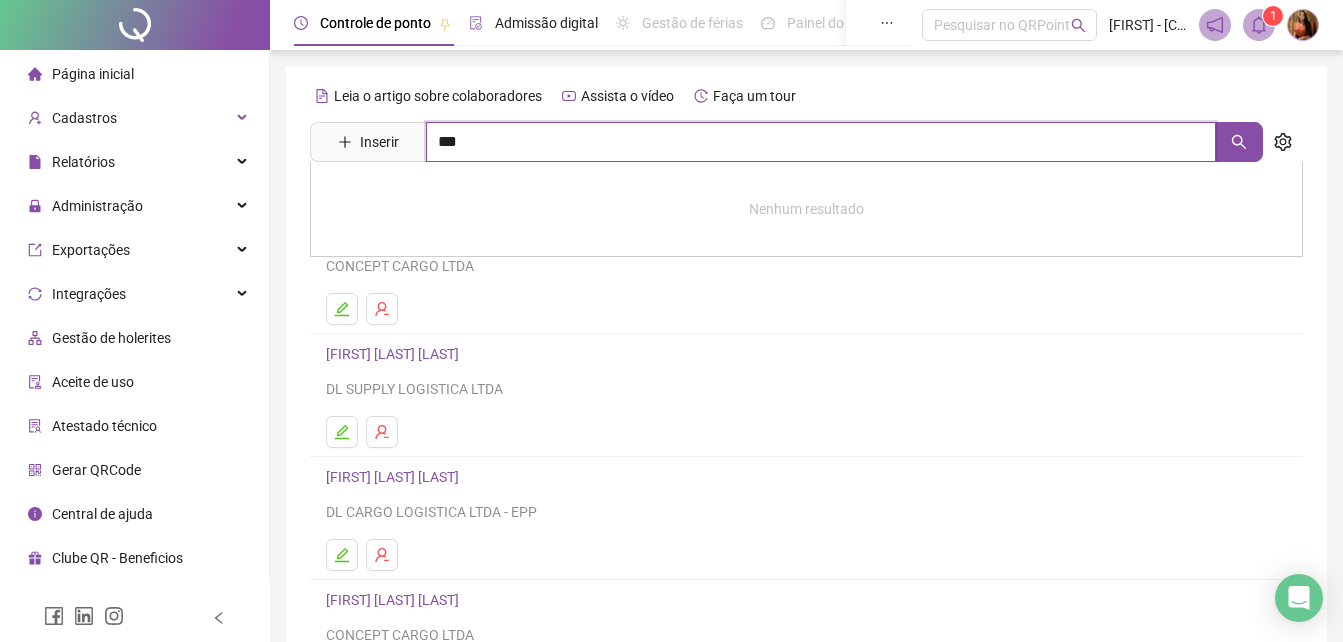 type on "***" 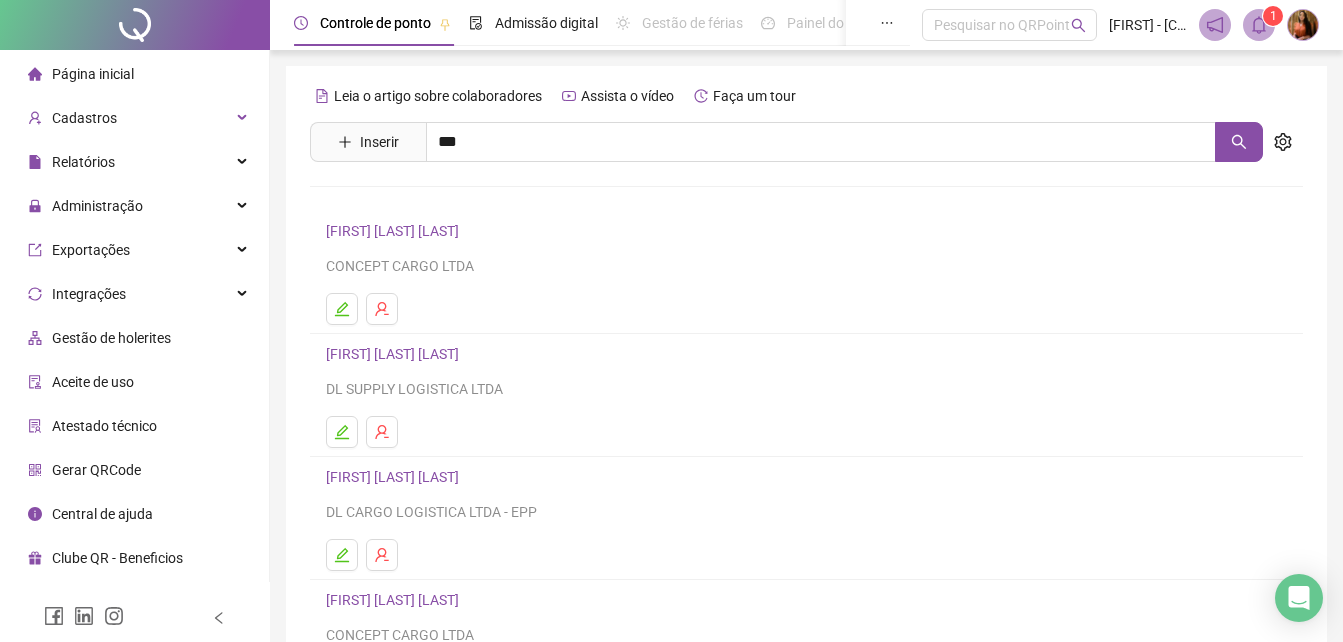 click on "[FIRST] [LAST] [LAST]" at bounding box center [413, 201] 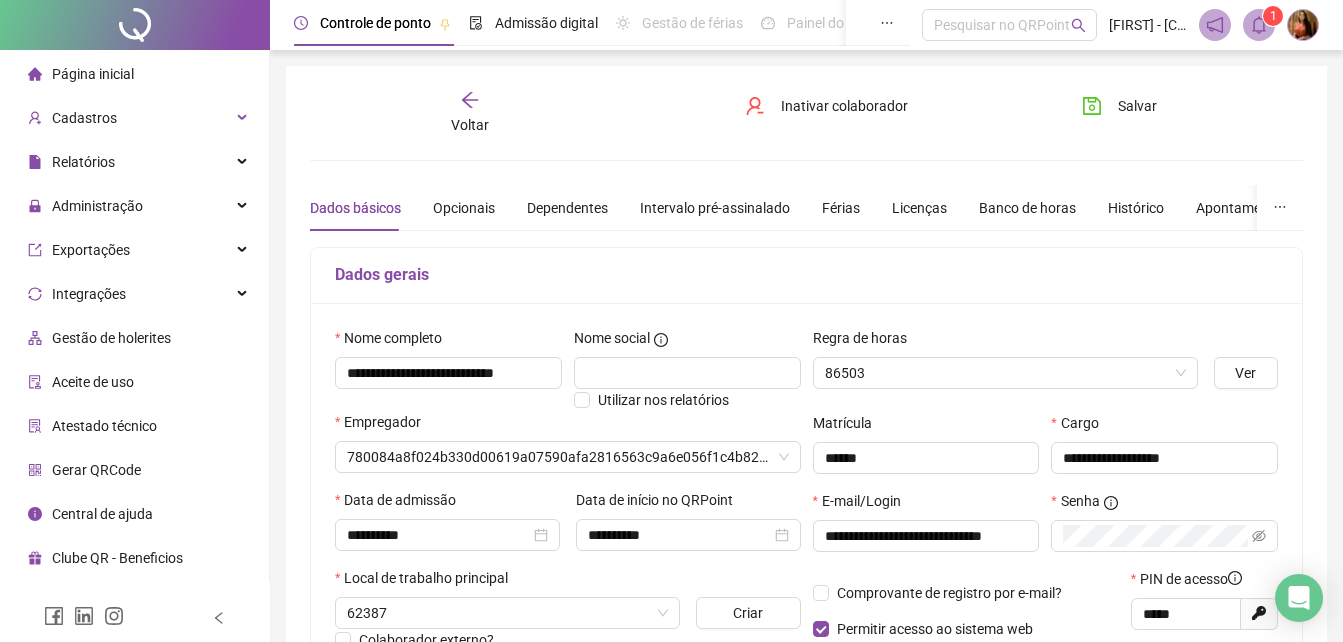 type on "**********" 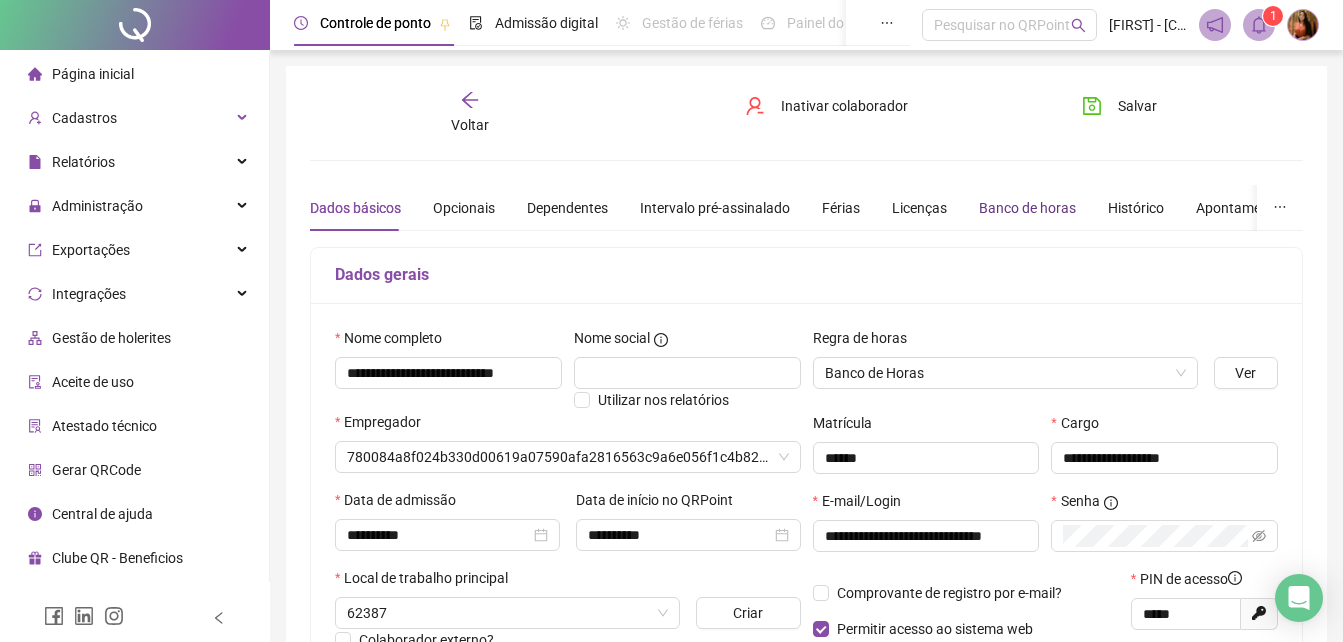 click on "Banco de horas" at bounding box center (1027, 208) 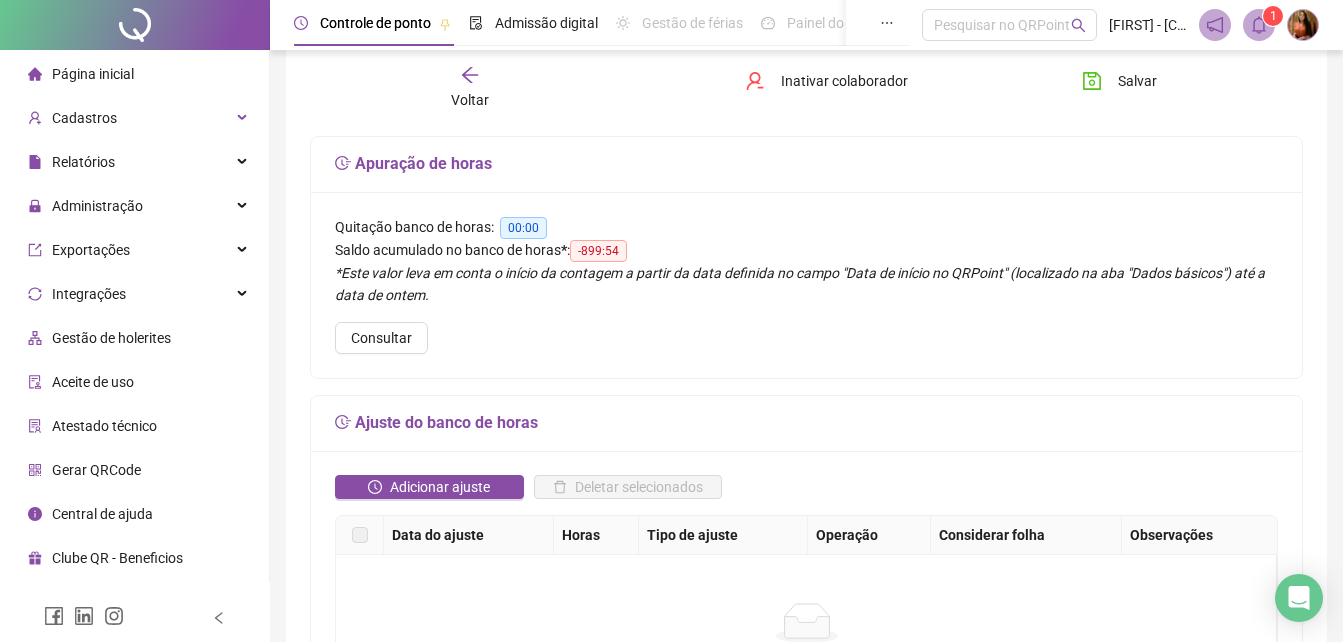 scroll, scrollTop: 200, scrollLeft: 0, axis: vertical 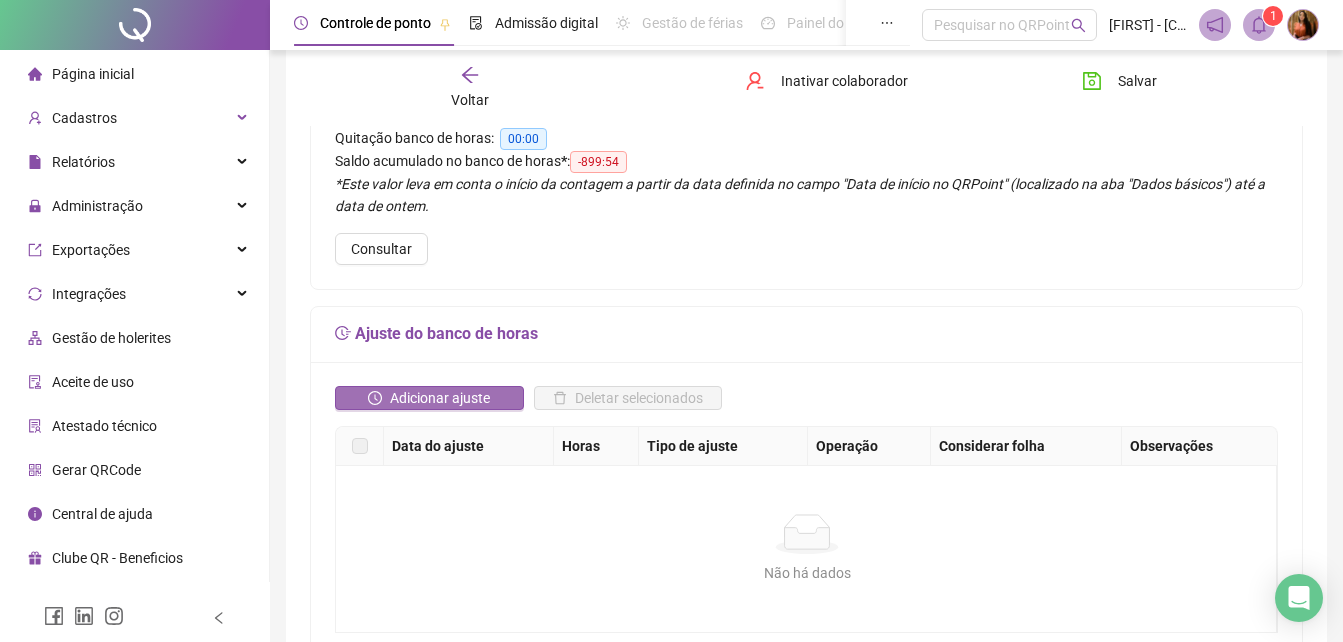 click on "Adicionar ajuste" at bounding box center [429, 398] 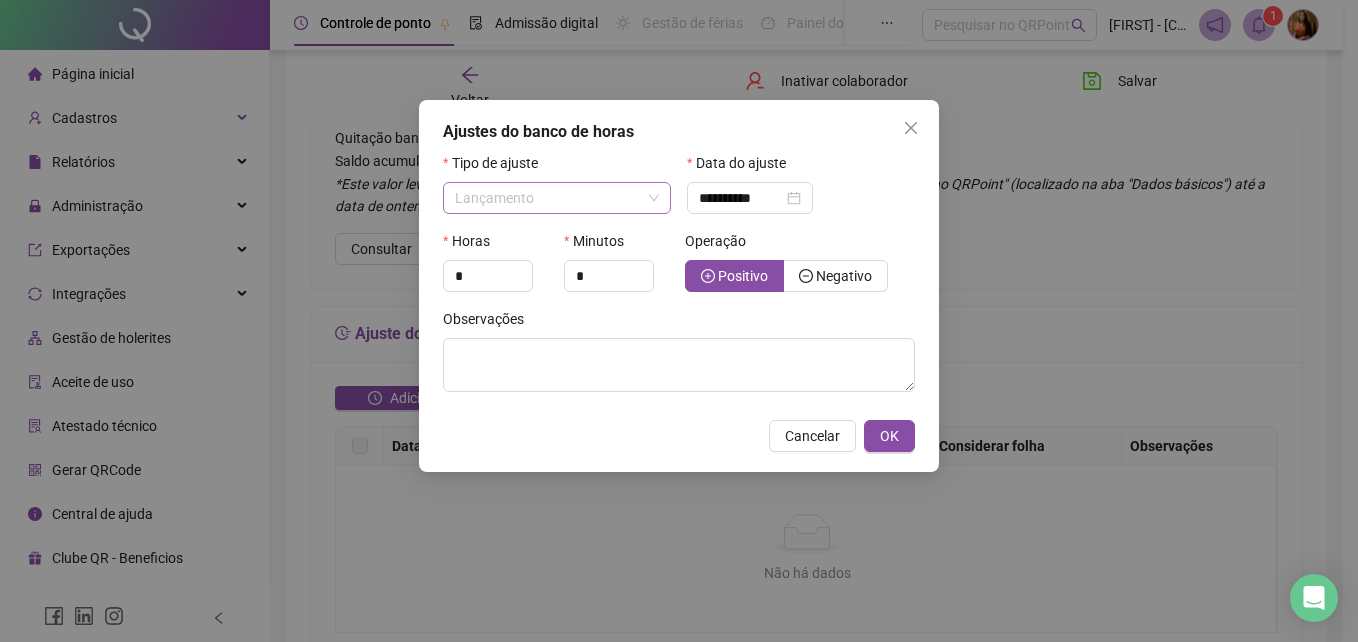 click on "Lançamento" at bounding box center [557, 198] 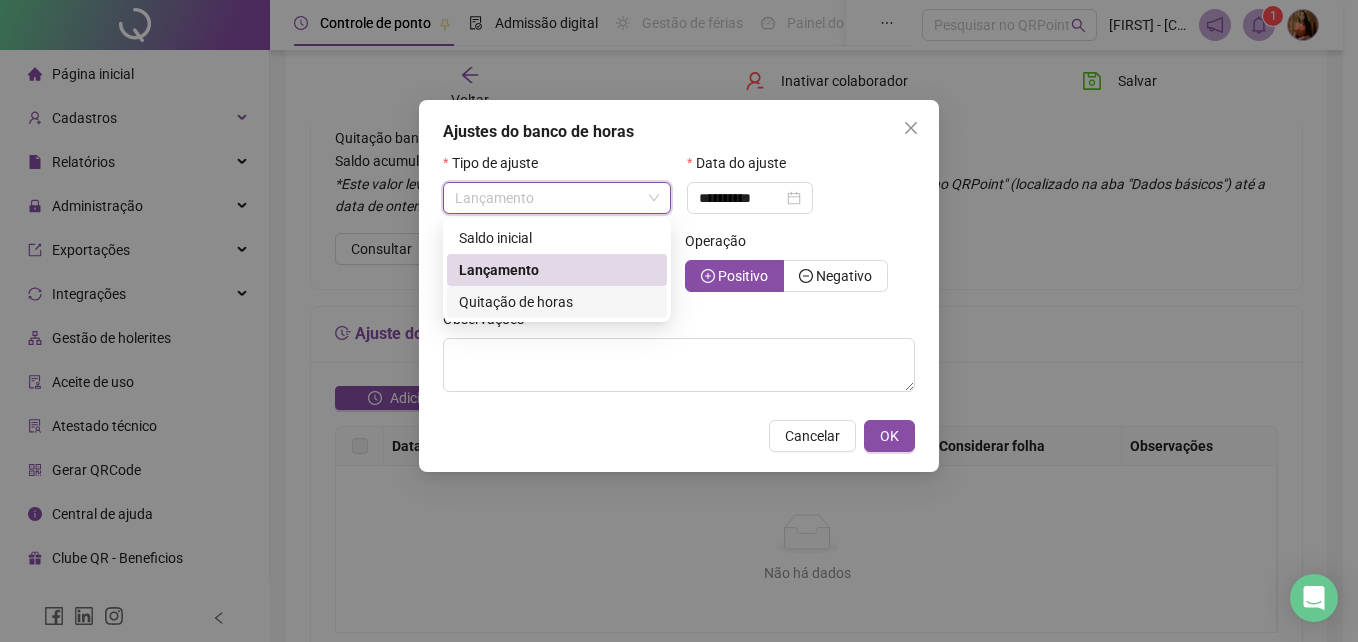 click on "Quitação de horas" at bounding box center [516, 302] 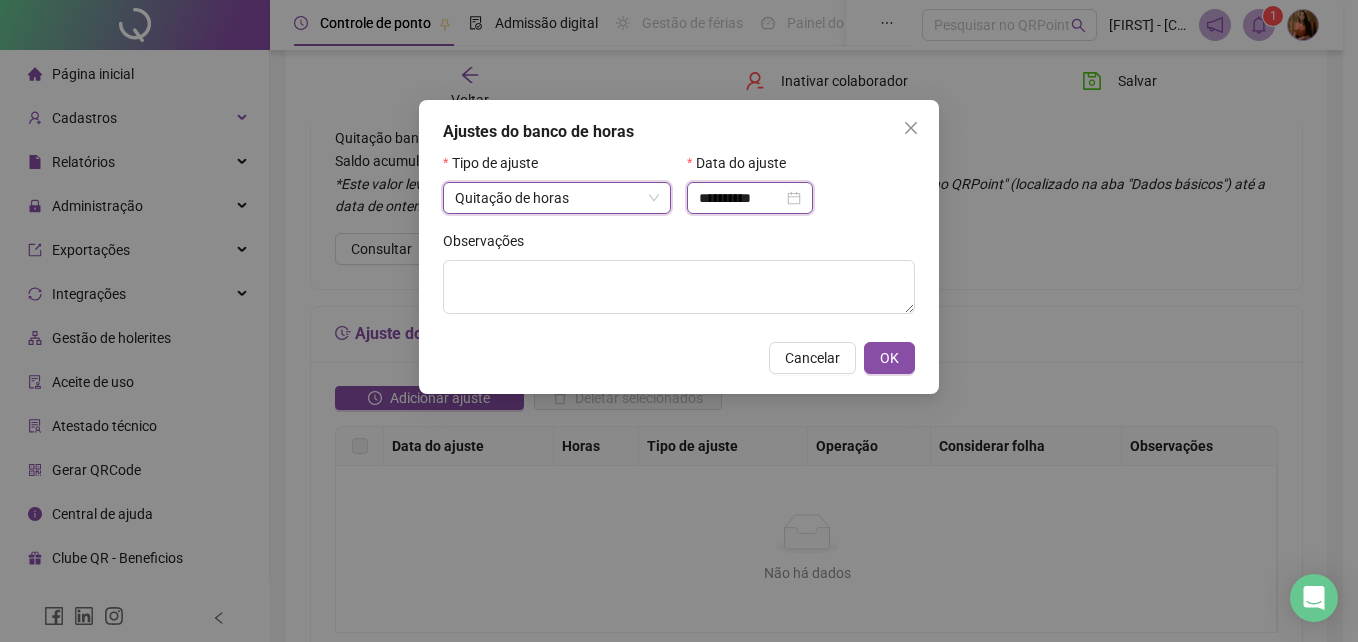 click on "**********" at bounding box center (741, 198) 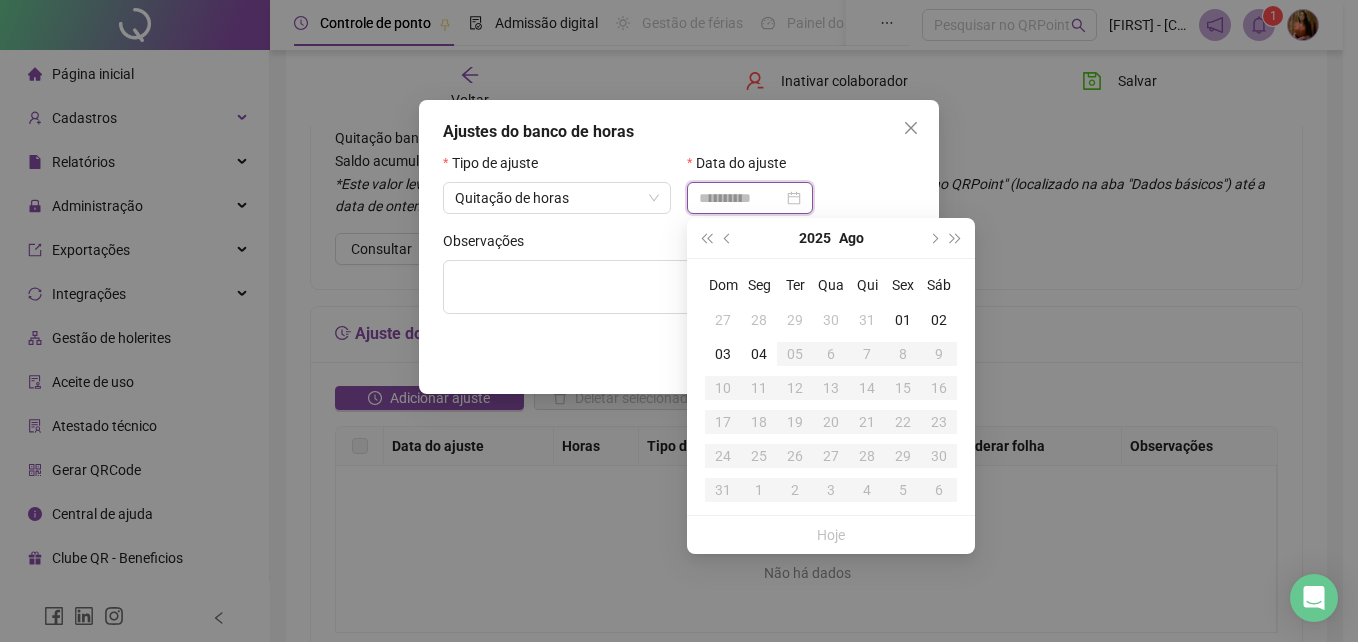 type on "**********" 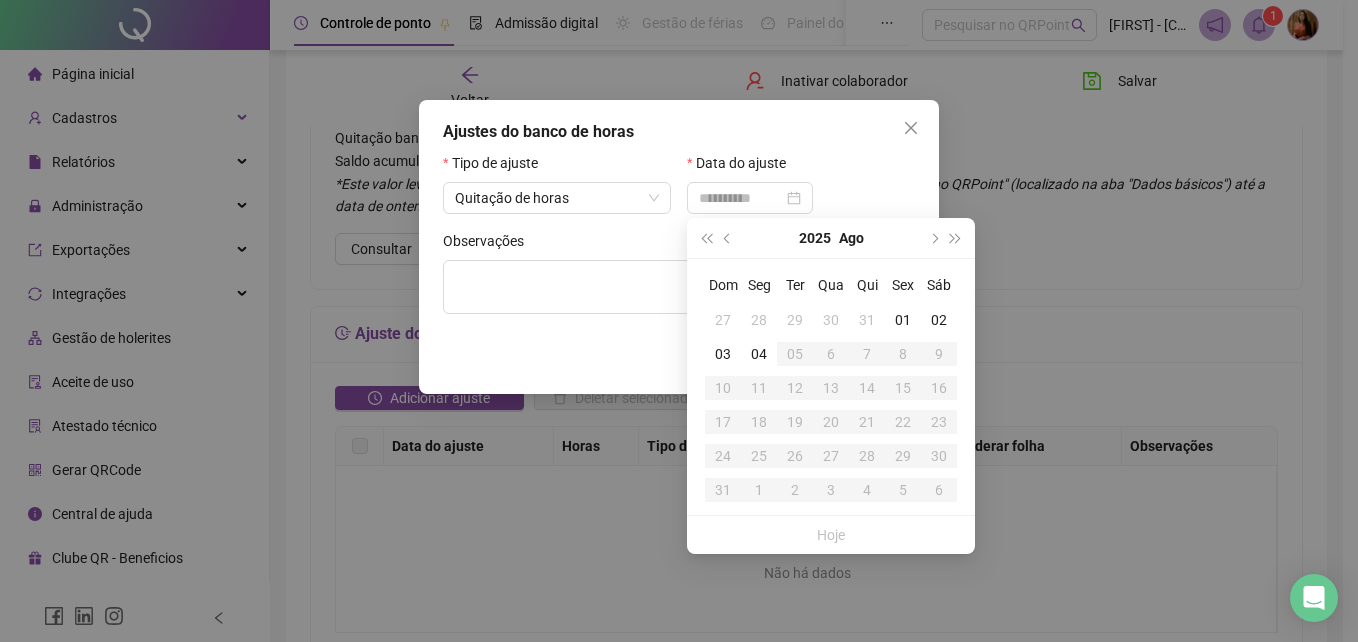 click on "01" at bounding box center (903, 320) 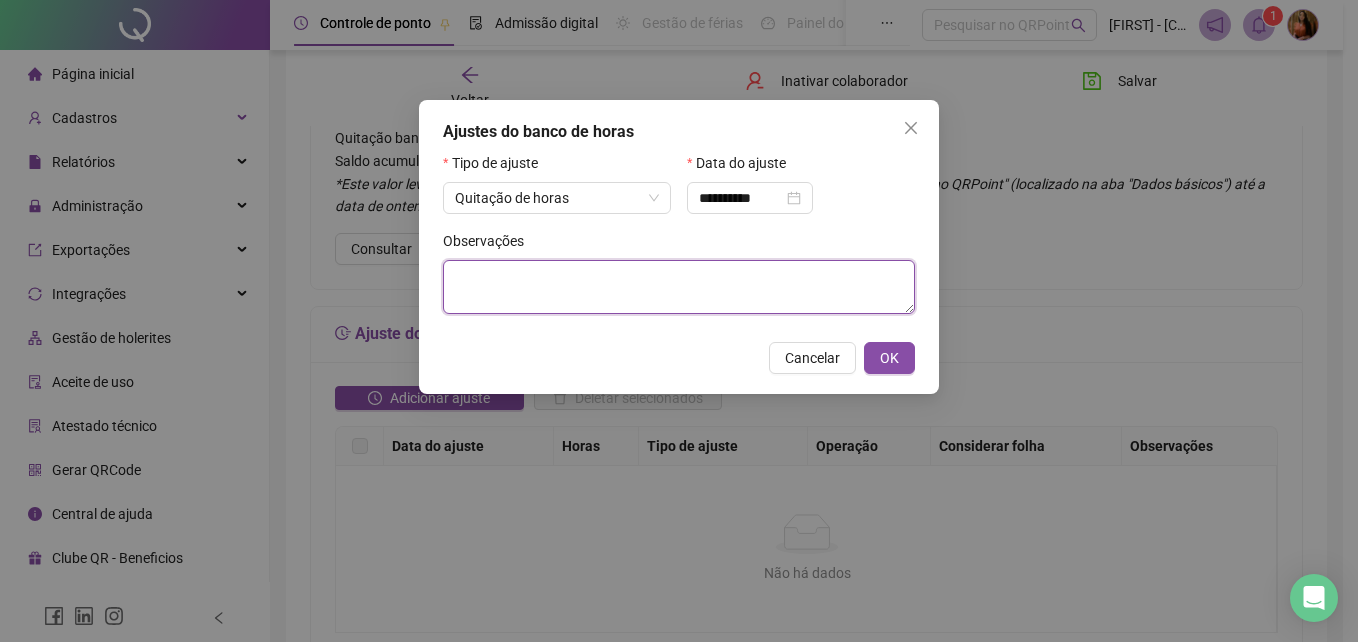 click at bounding box center (679, 287) 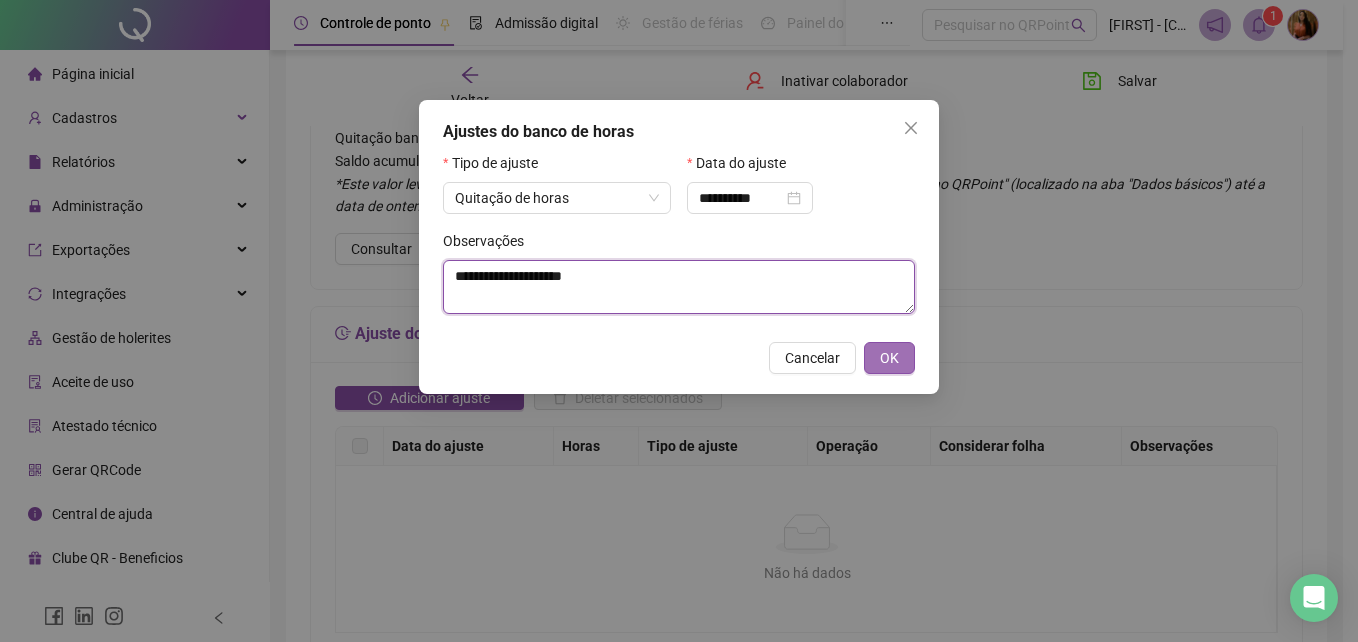 type on "**********" 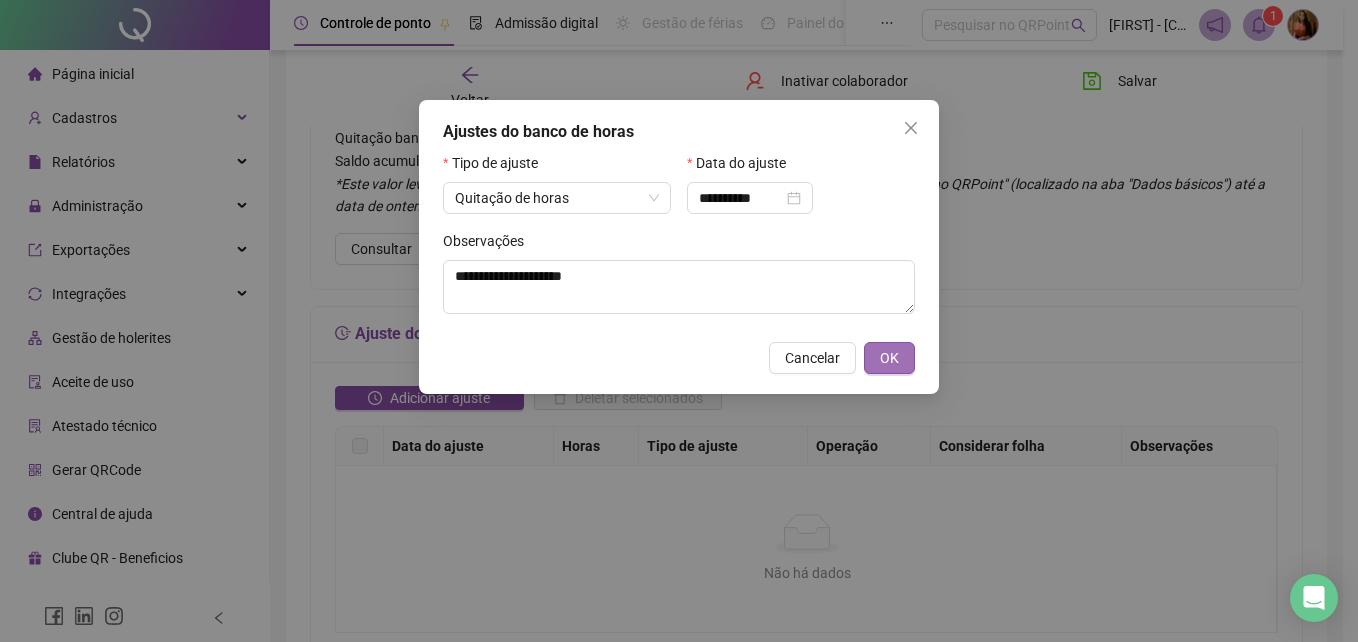 click on "OK" at bounding box center (889, 358) 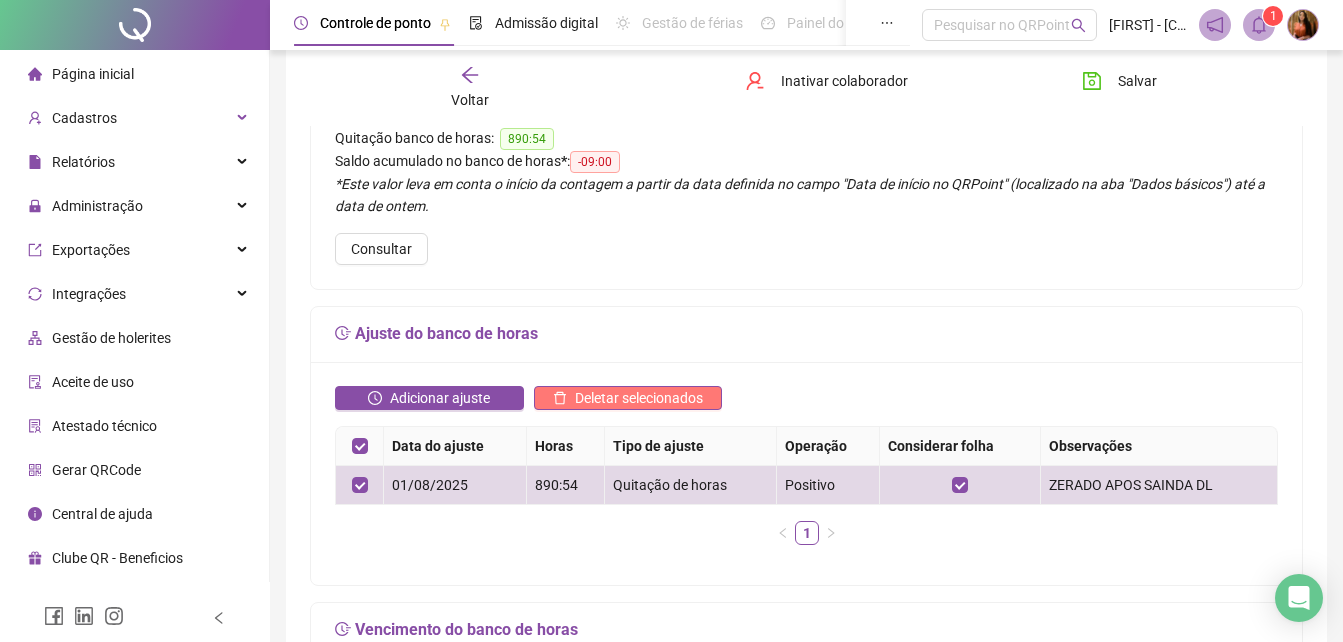 click on "Deletar selecionados" at bounding box center [639, 398] 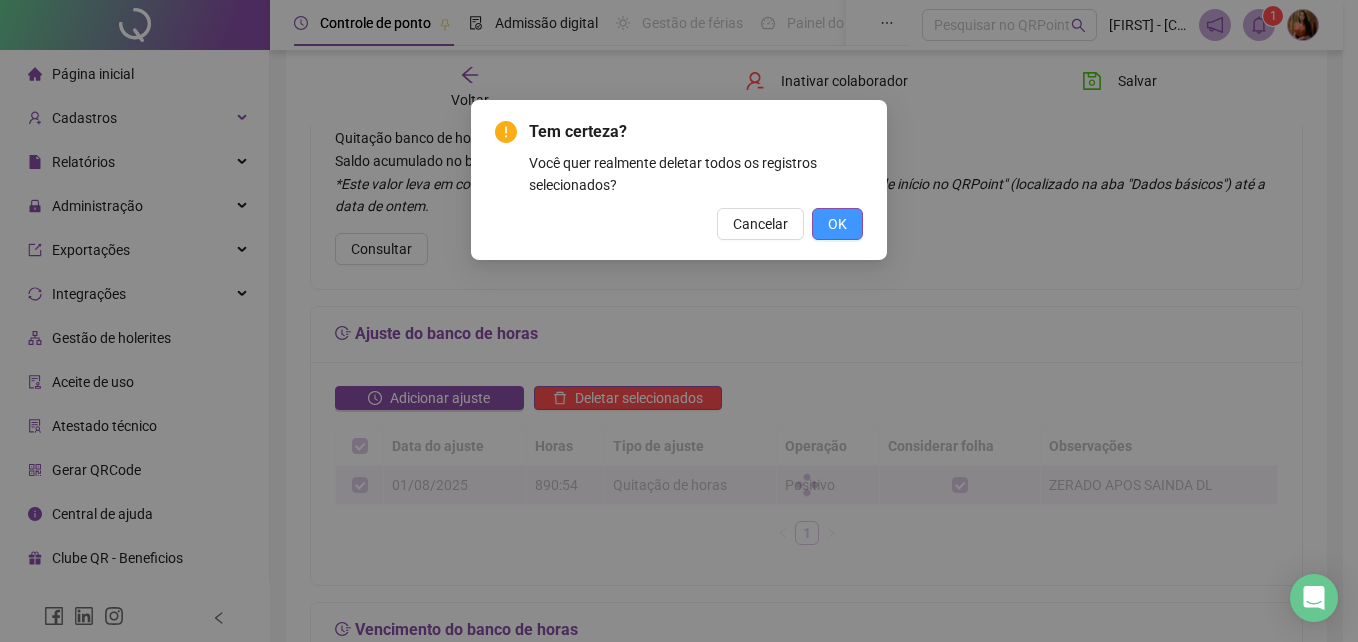 click on "OK" at bounding box center [837, 224] 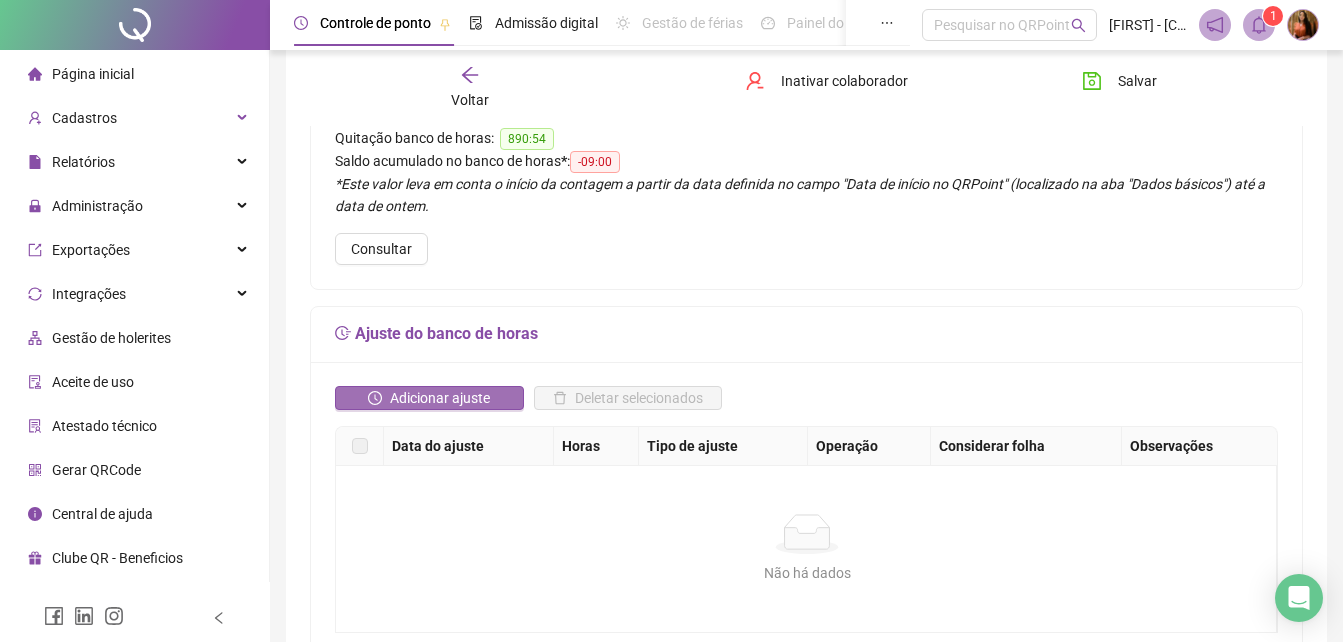 click on "Adicionar ajuste" at bounding box center (440, 398) 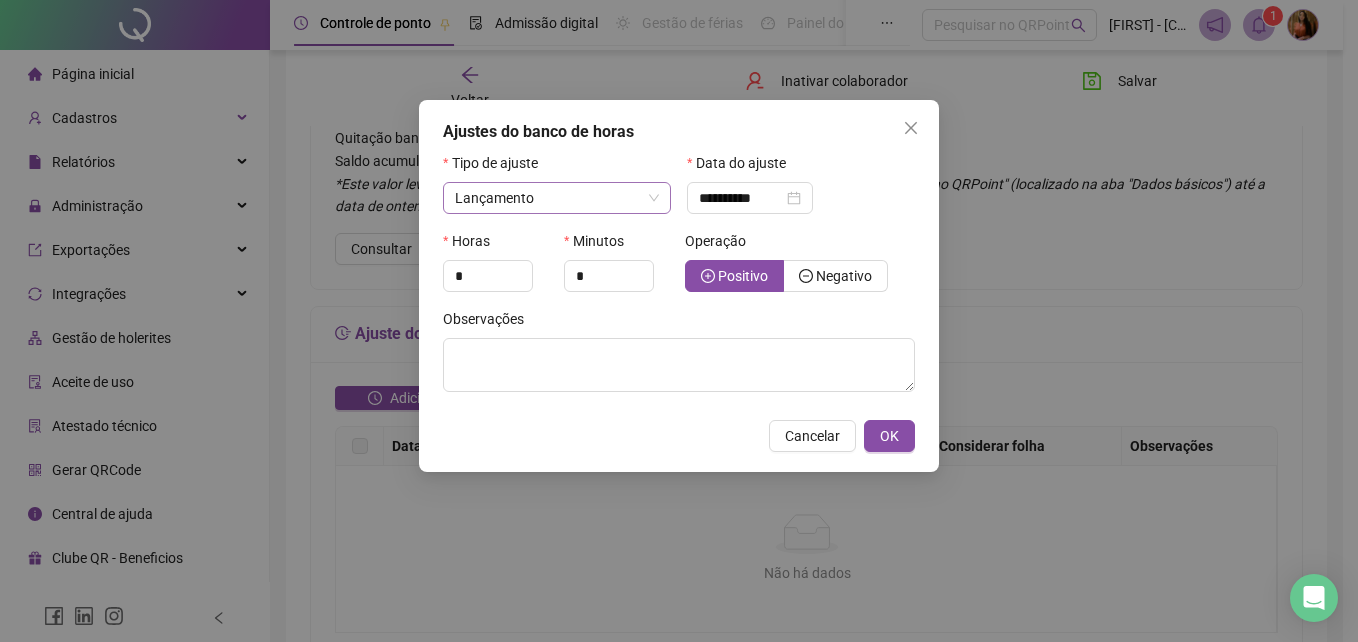 click on "Lançamento" at bounding box center (494, 198) 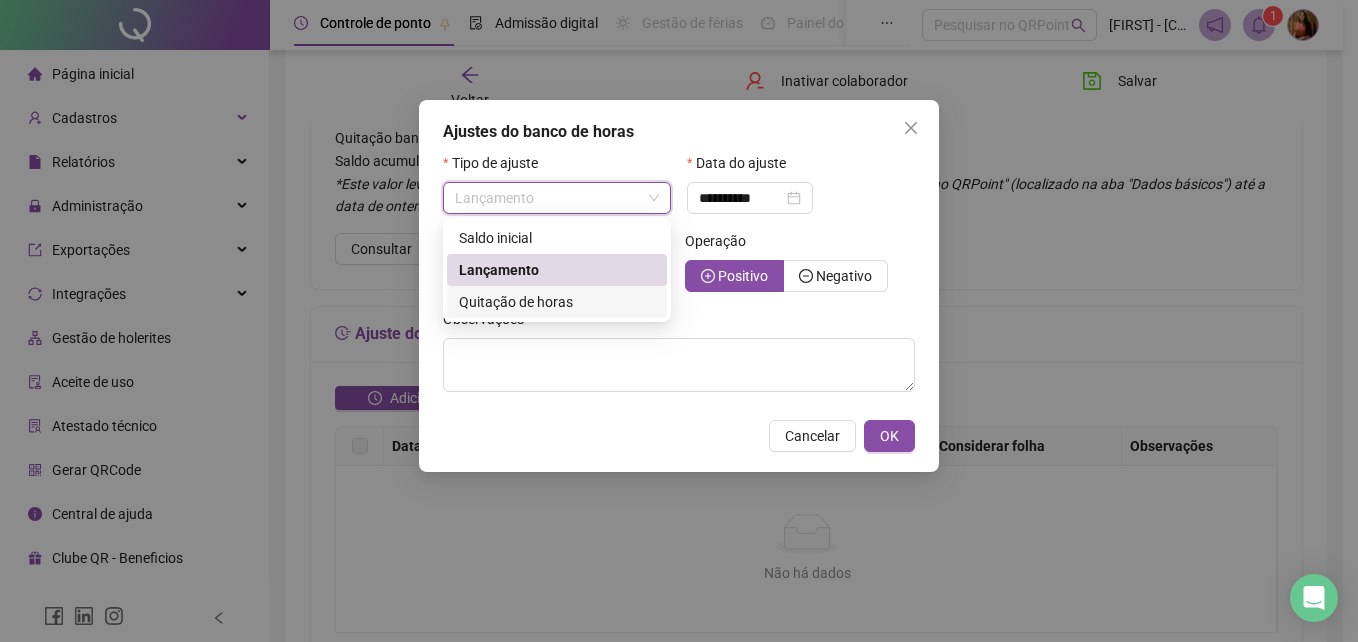 click on "Quitação de horas" at bounding box center [516, 302] 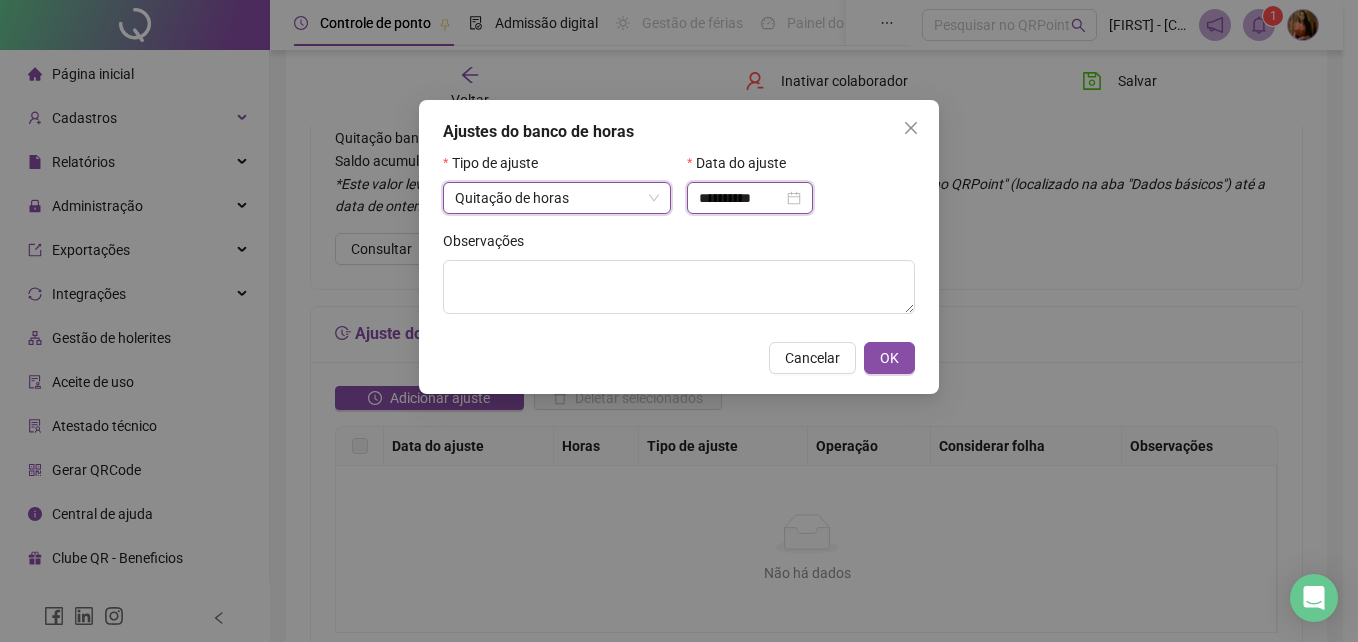 click on "**********" at bounding box center (741, 198) 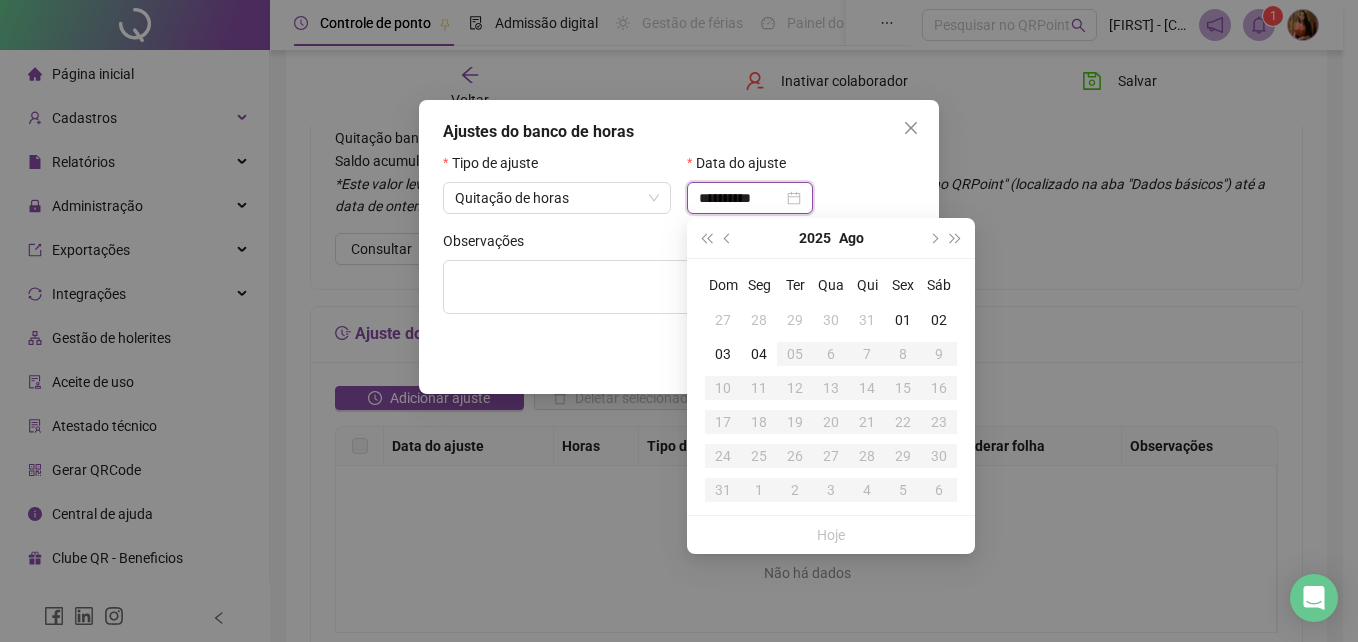 type on "**********" 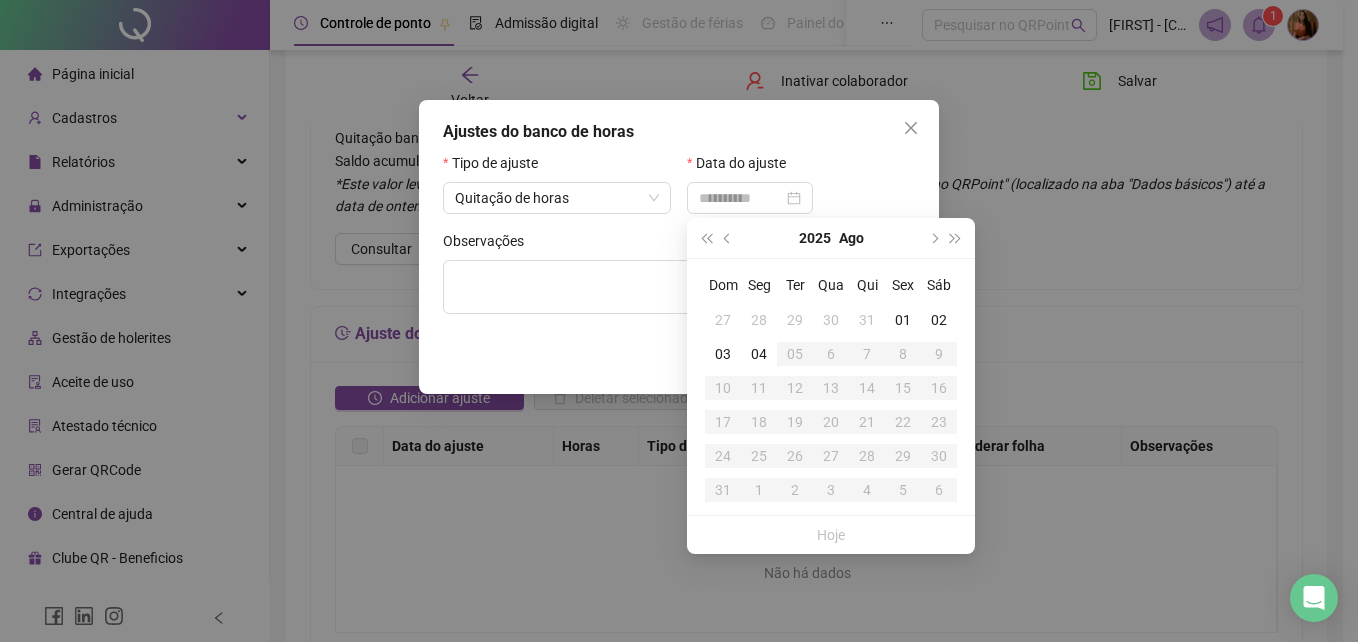 click on "01" at bounding box center [903, 320] 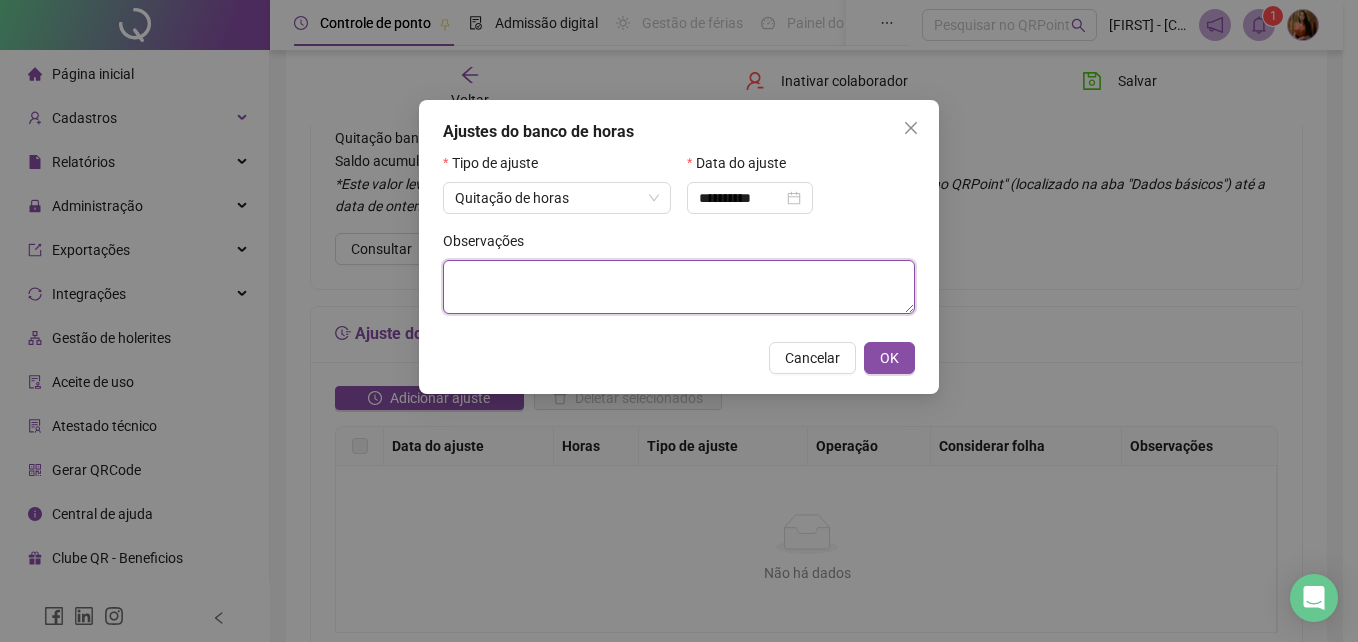 click at bounding box center [679, 287] 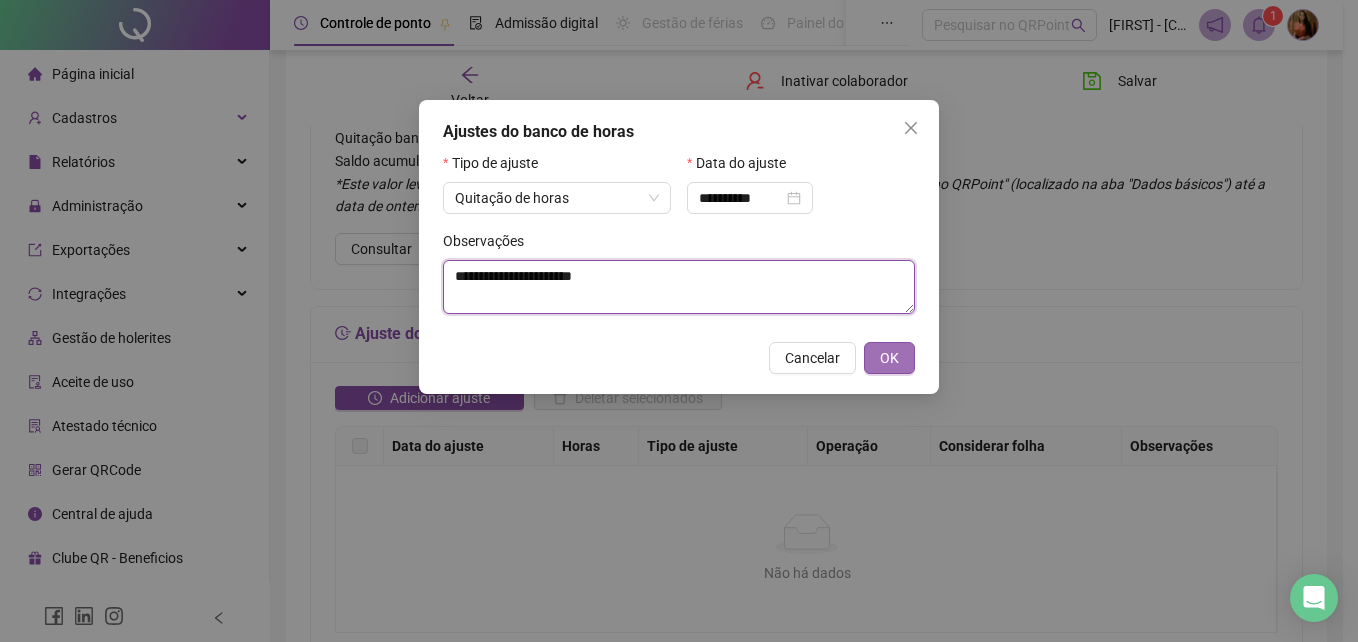 type on "**********" 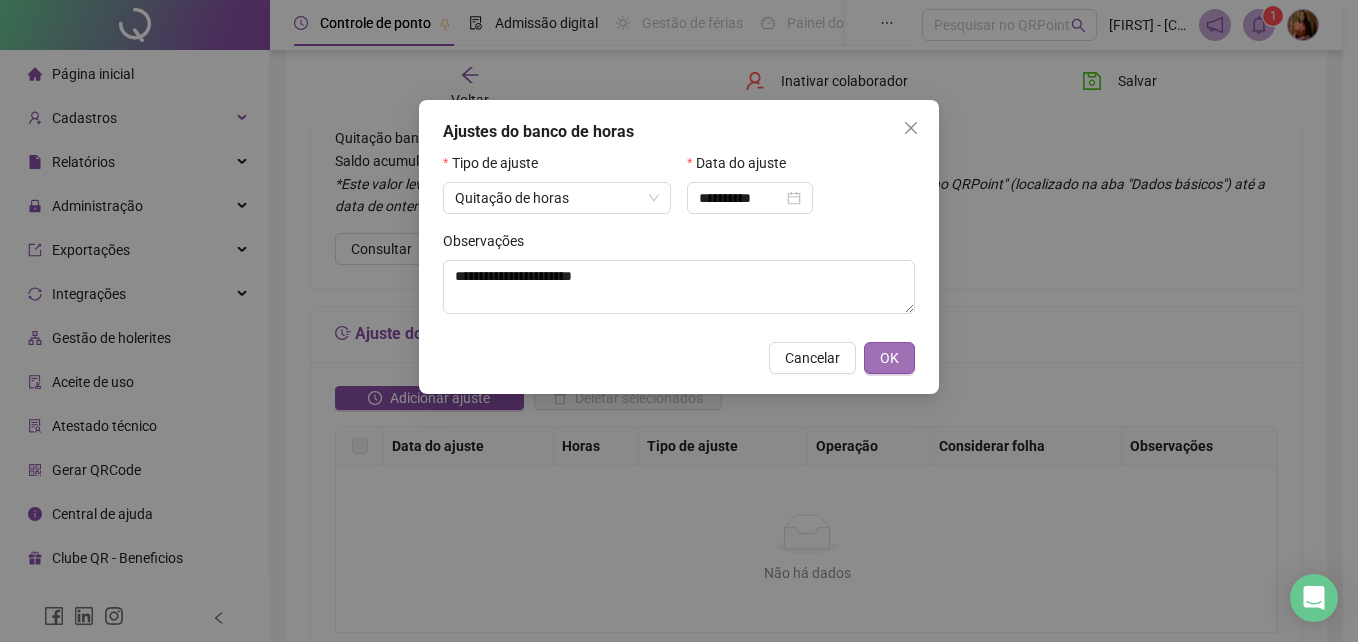 click on "OK" at bounding box center [889, 358] 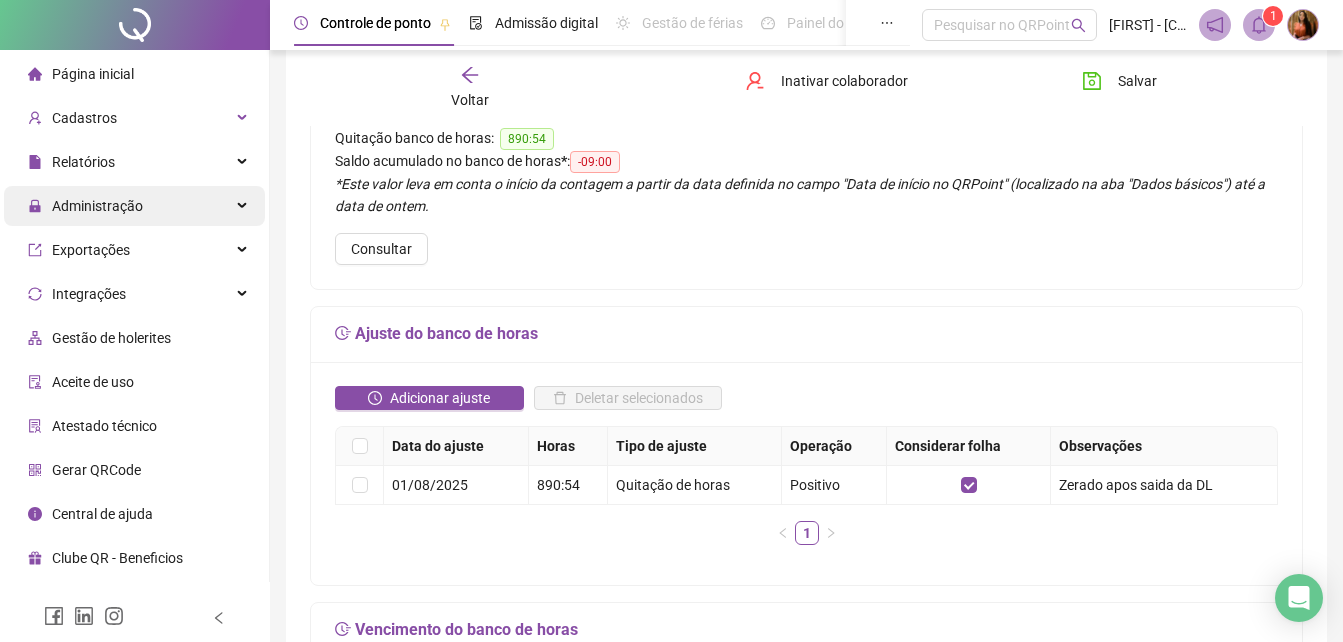 click on "Administração" at bounding box center (97, 206) 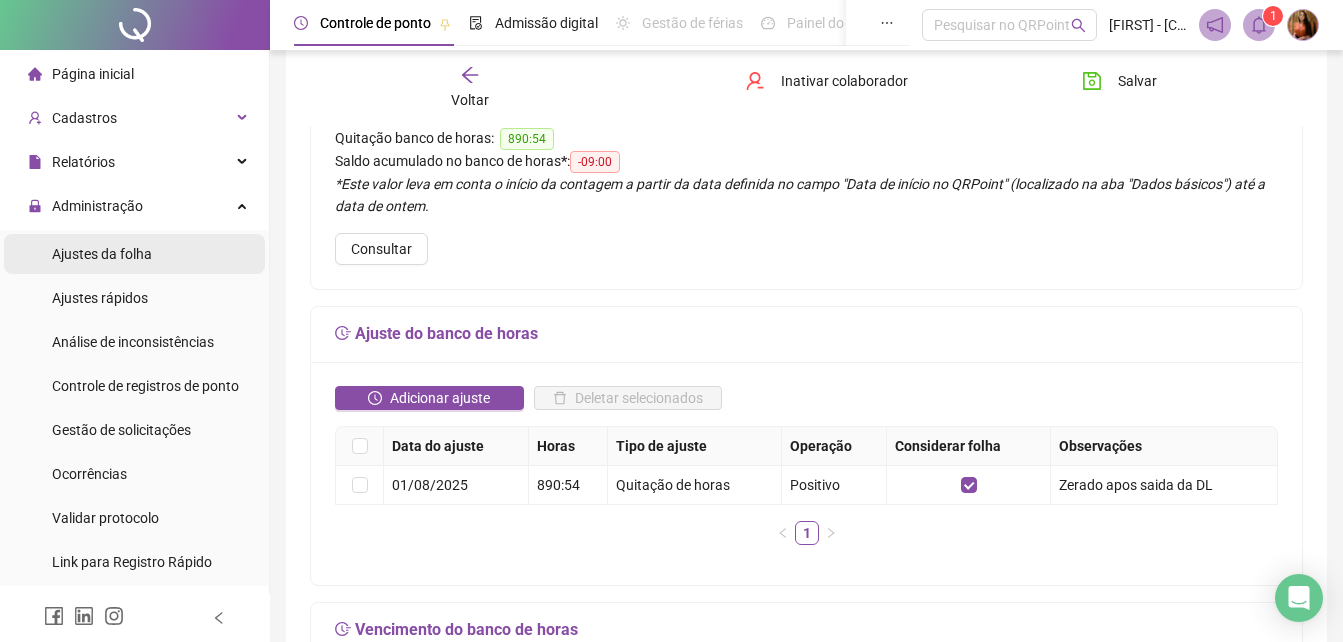 click on "Ajustes da folha" at bounding box center [102, 254] 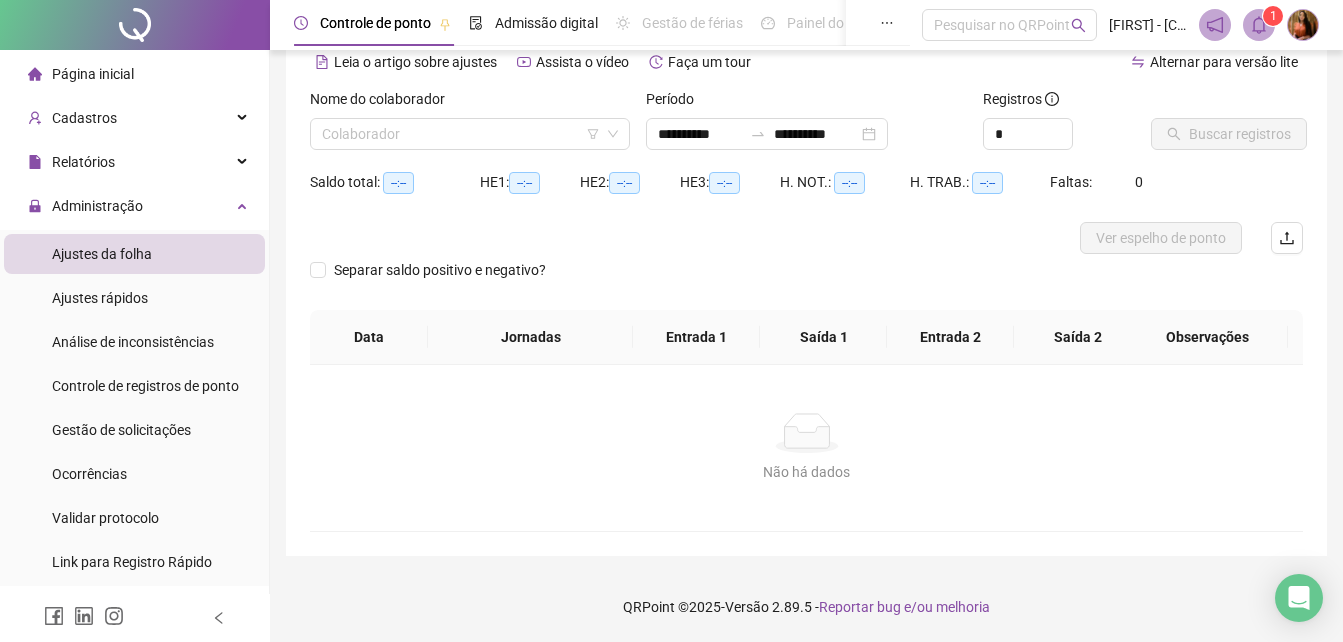 scroll, scrollTop: 96, scrollLeft: 0, axis: vertical 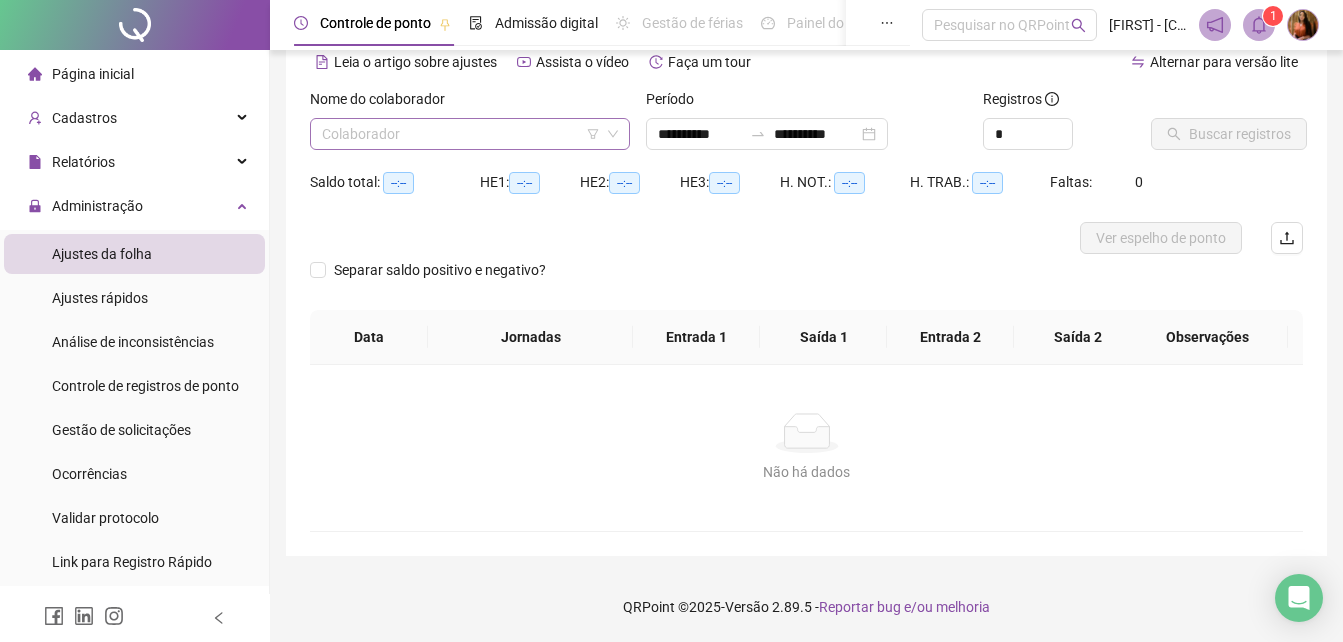 click at bounding box center (461, 134) 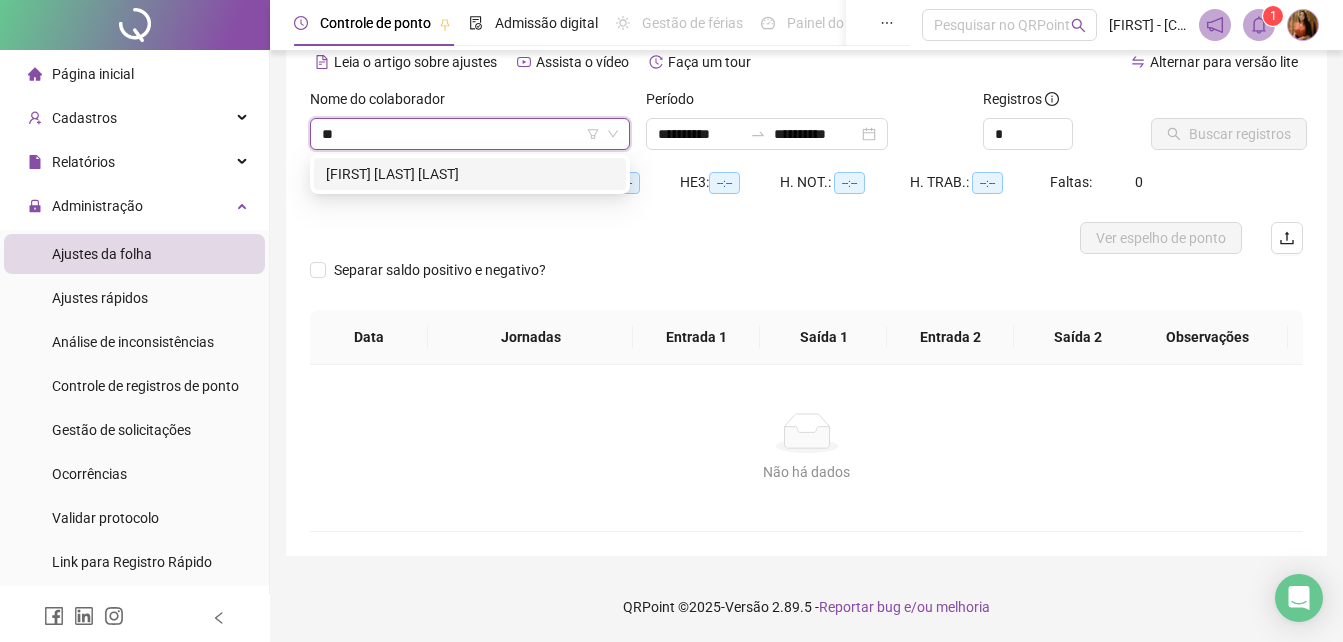 type on "***" 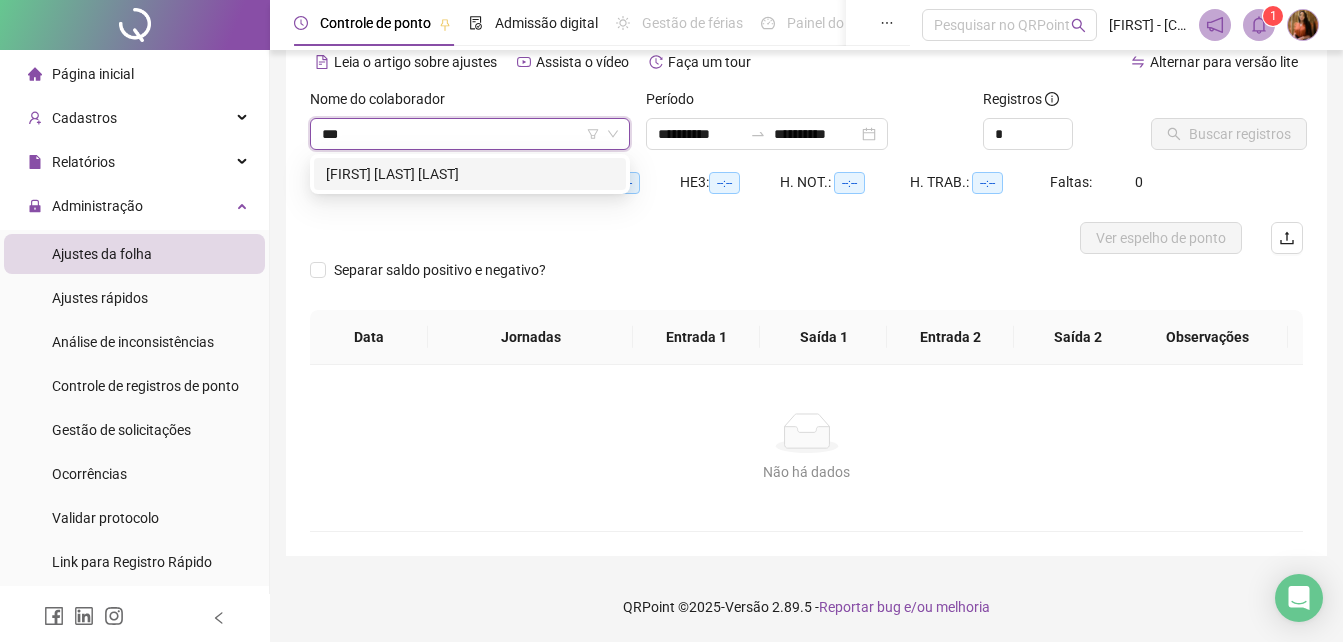 click on "[FIRST] [LAST]" at bounding box center (470, 174) 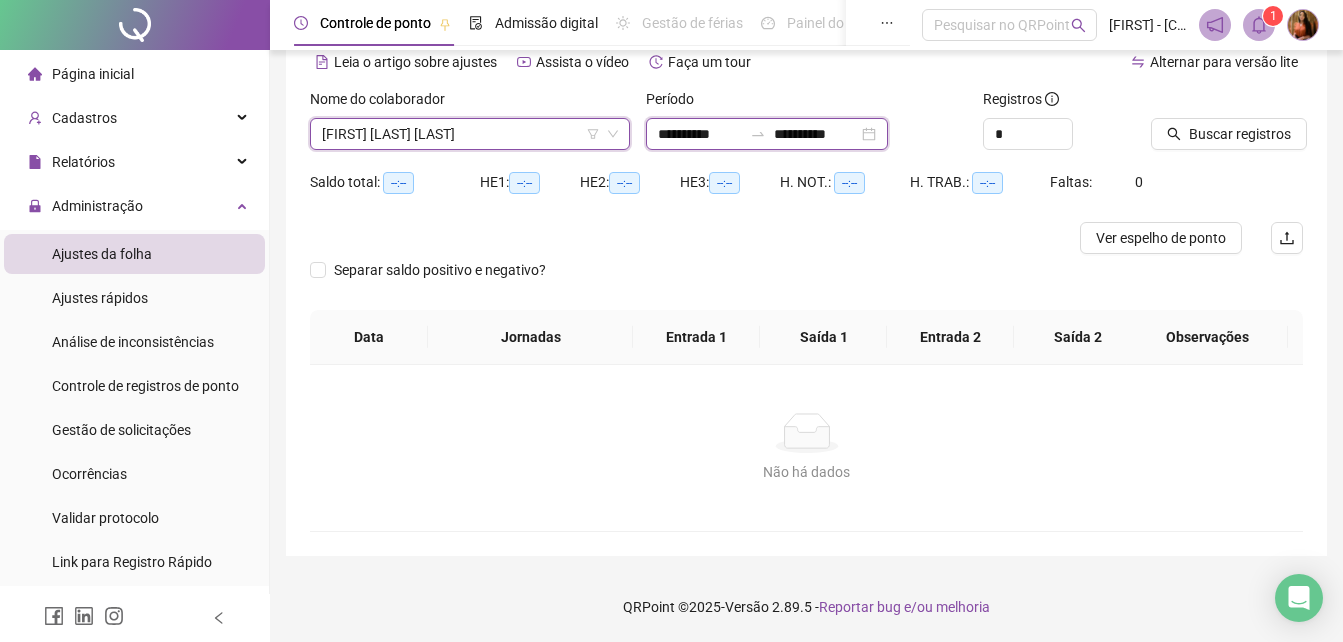 click on "**********" at bounding box center (816, 134) 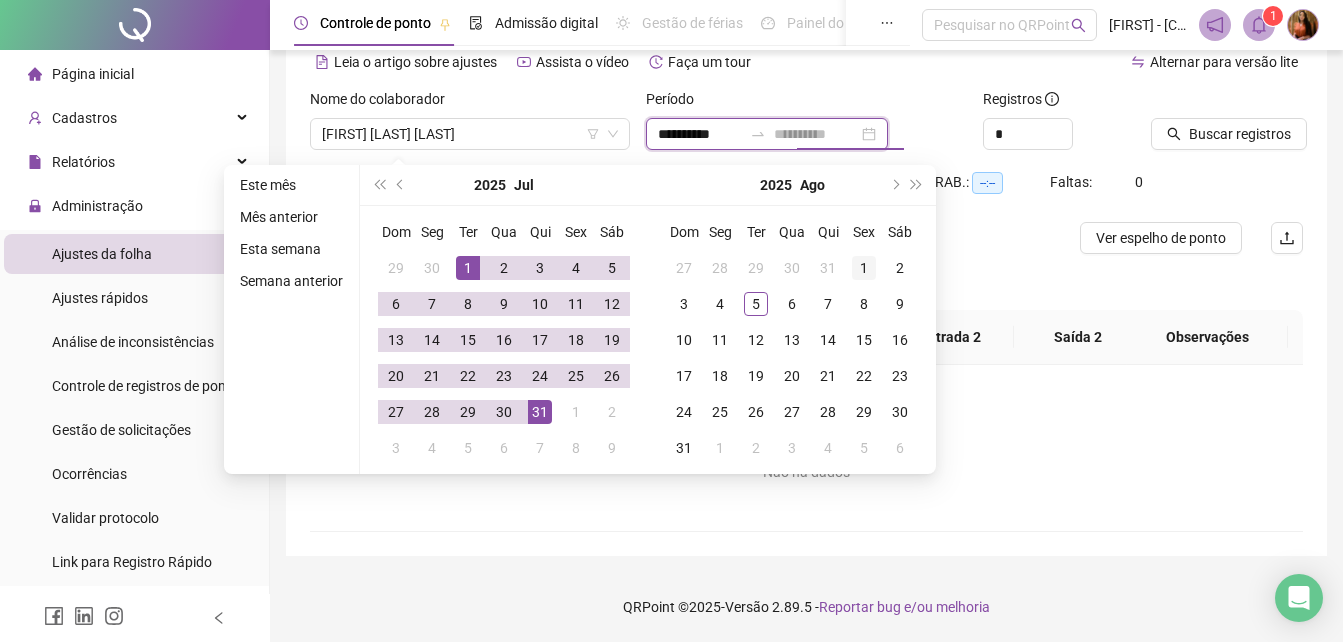 type on "**********" 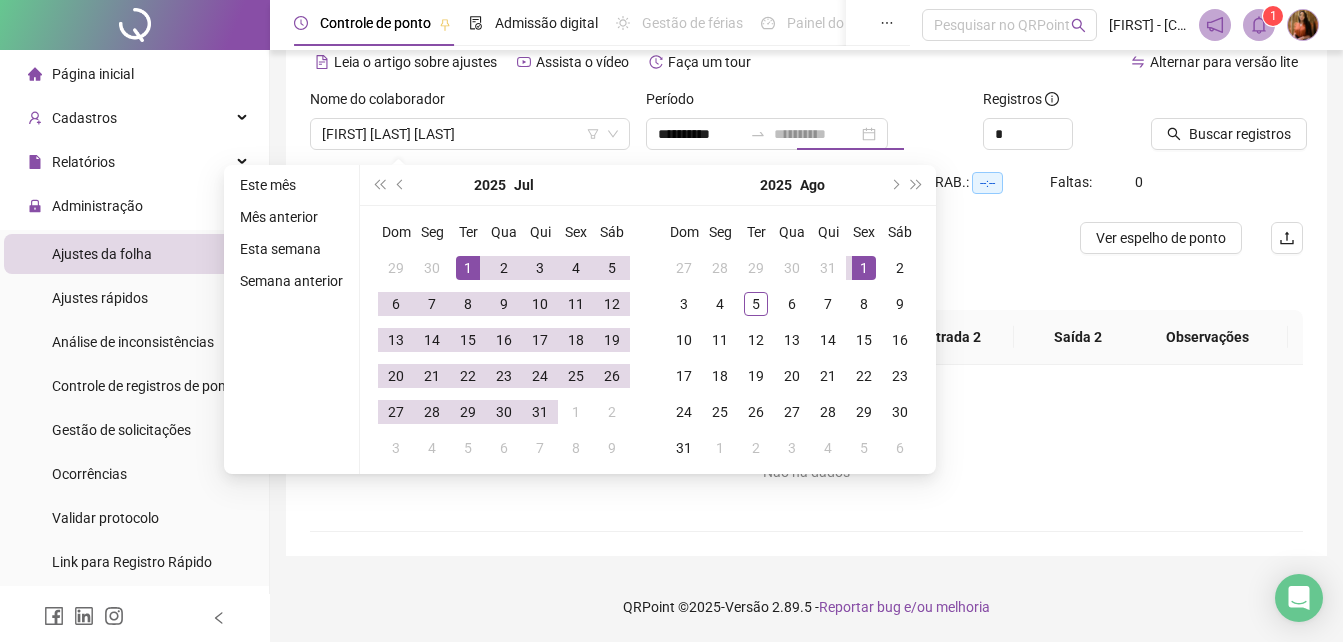 click on "1" at bounding box center (864, 268) 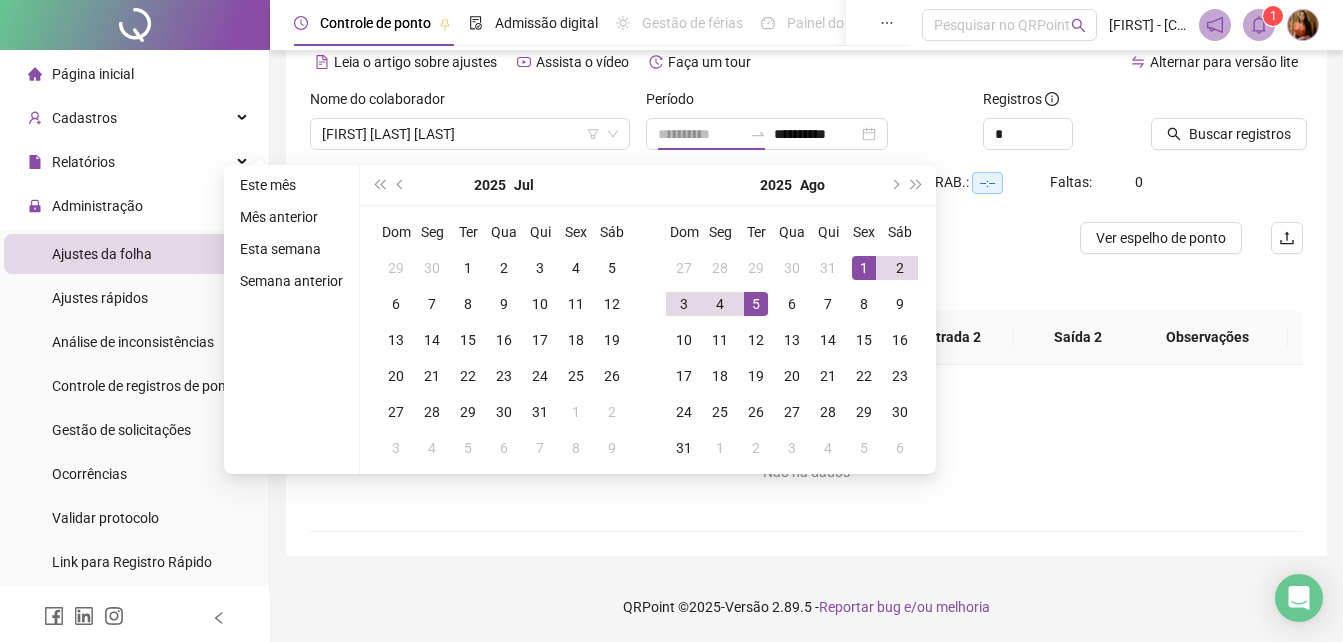 click on "5" at bounding box center [756, 304] 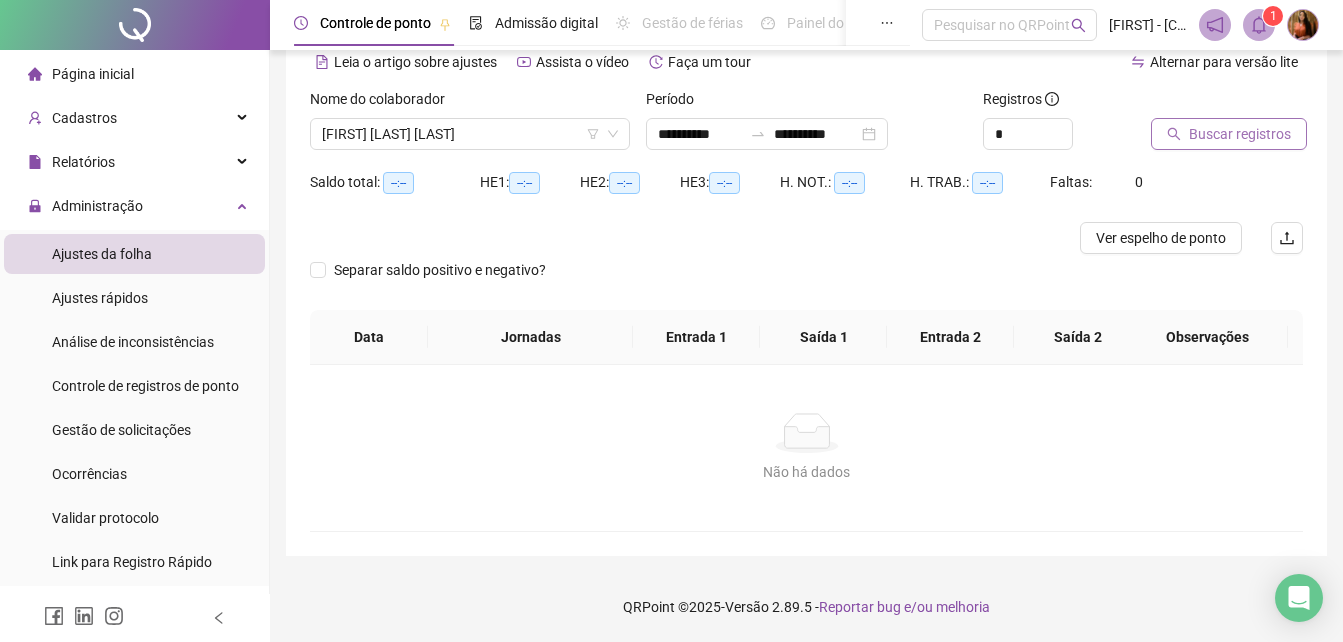 click on "Buscar registros" at bounding box center (1229, 134) 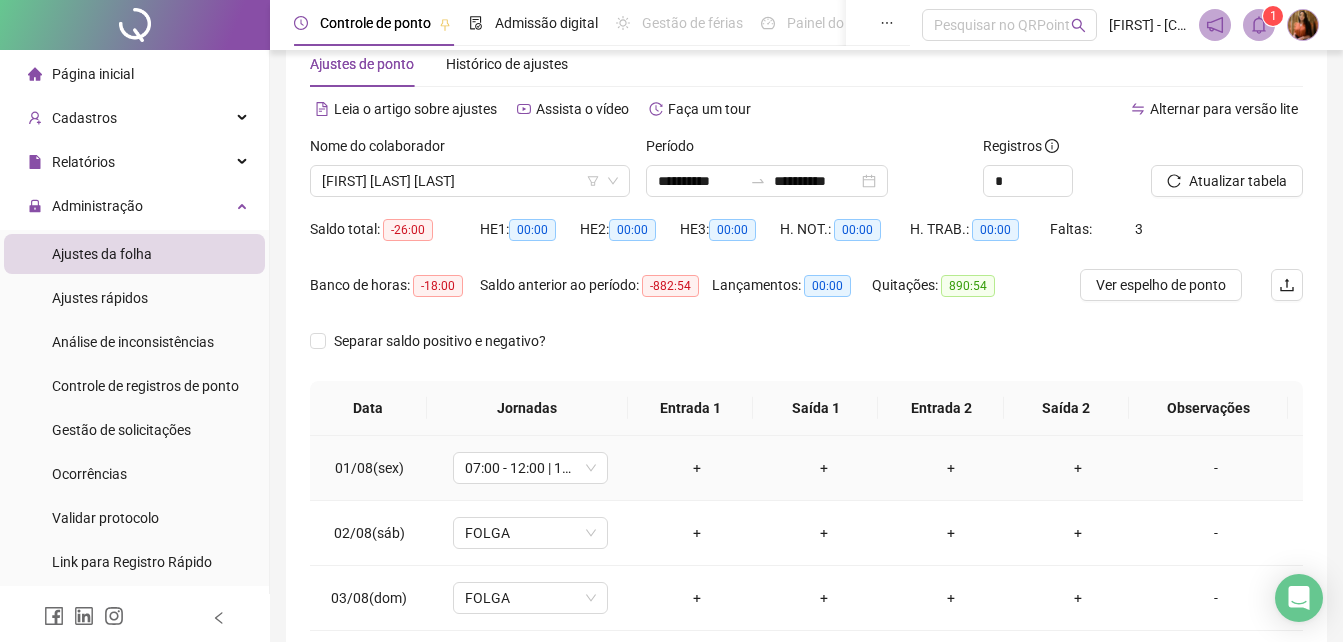 scroll, scrollTop: 0, scrollLeft: 0, axis: both 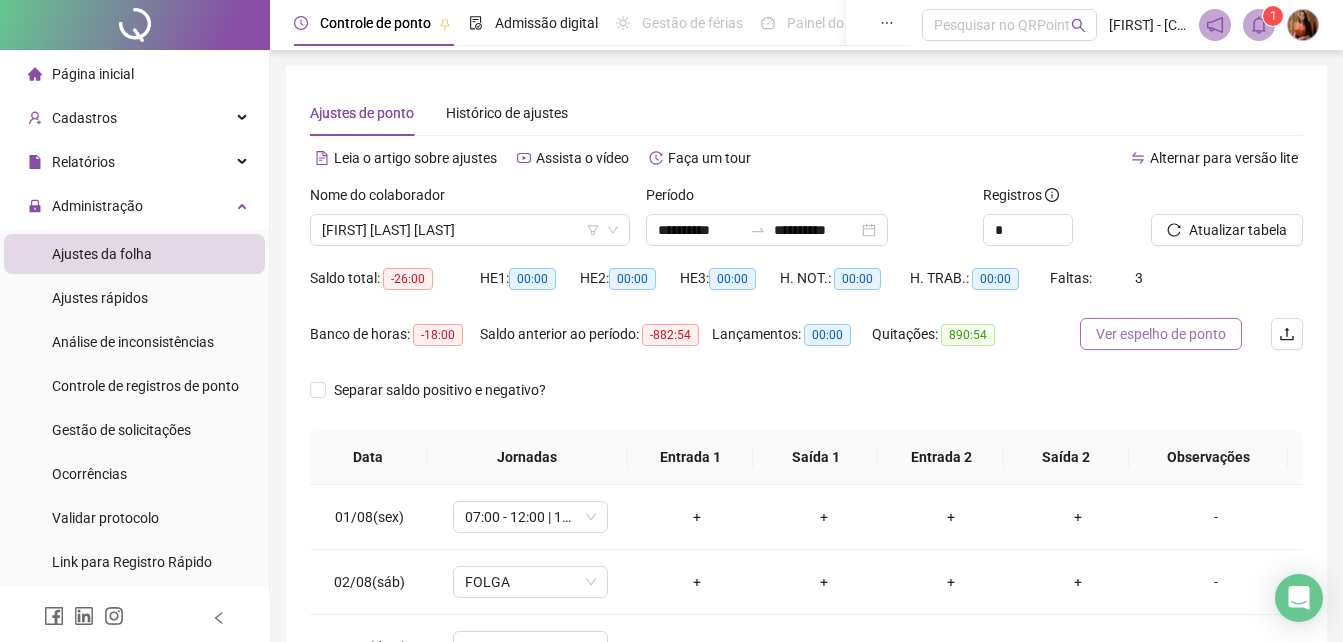 click on "Ver espelho de ponto" at bounding box center (1161, 334) 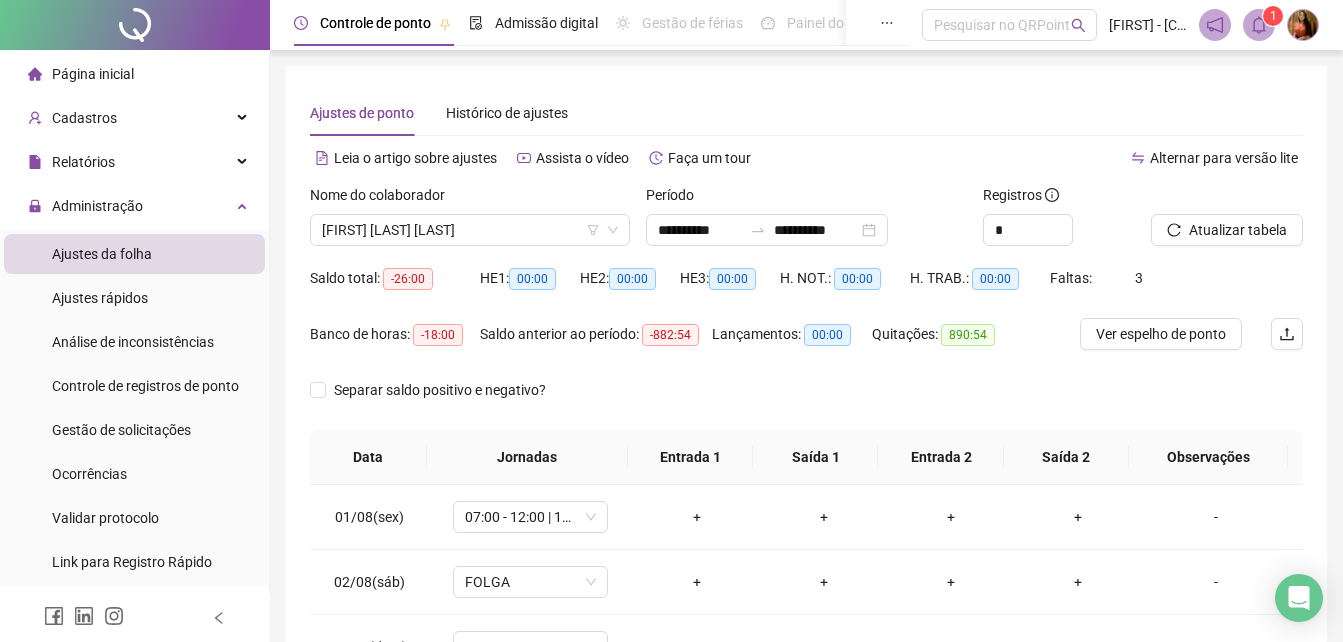 type 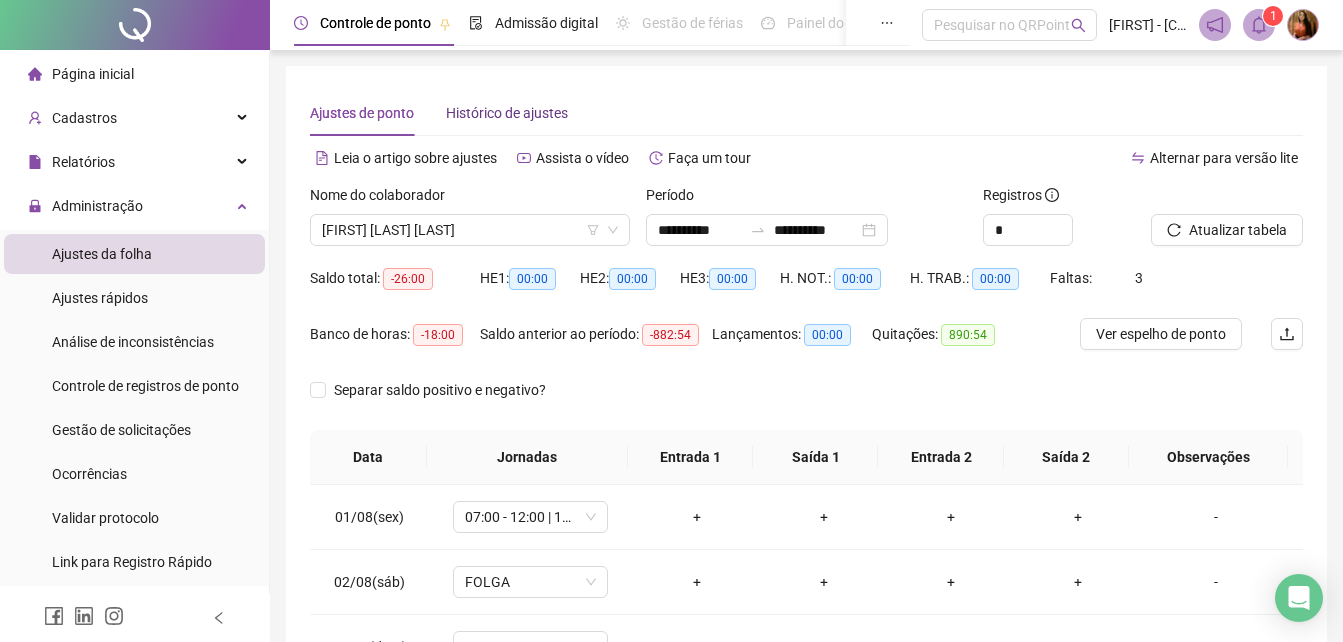 click on "Histórico de ajustes" at bounding box center [507, 113] 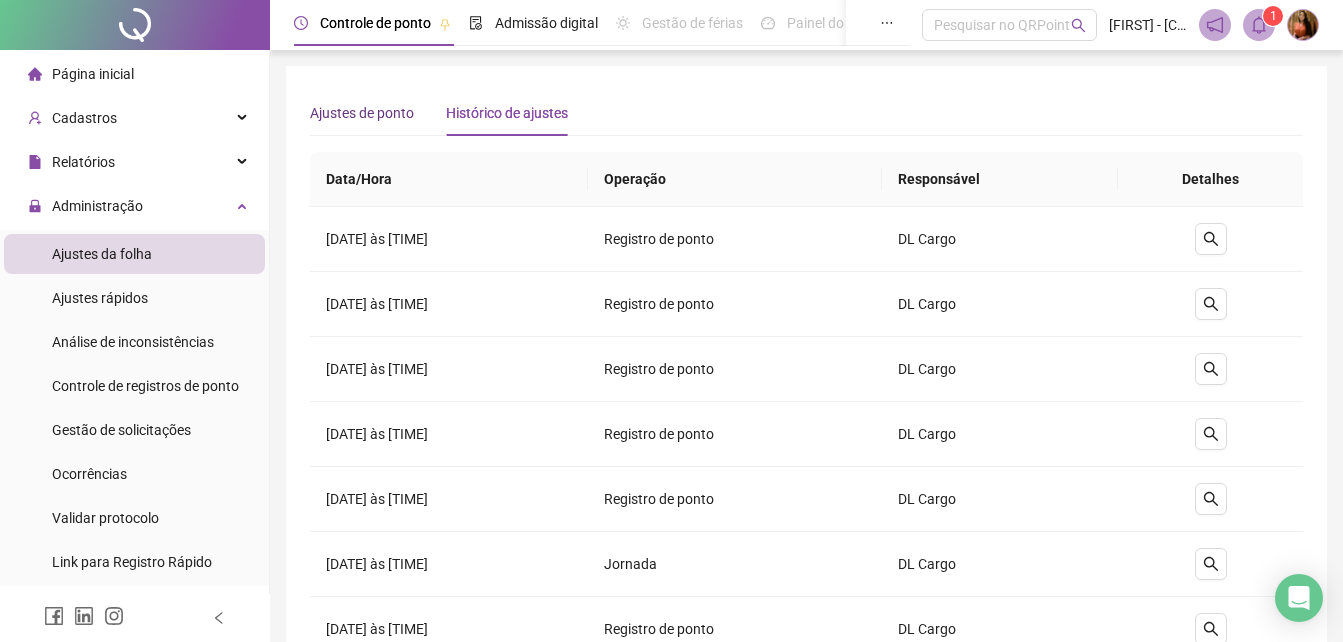 click on "Ajustes de ponto" at bounding box center [362, 113] 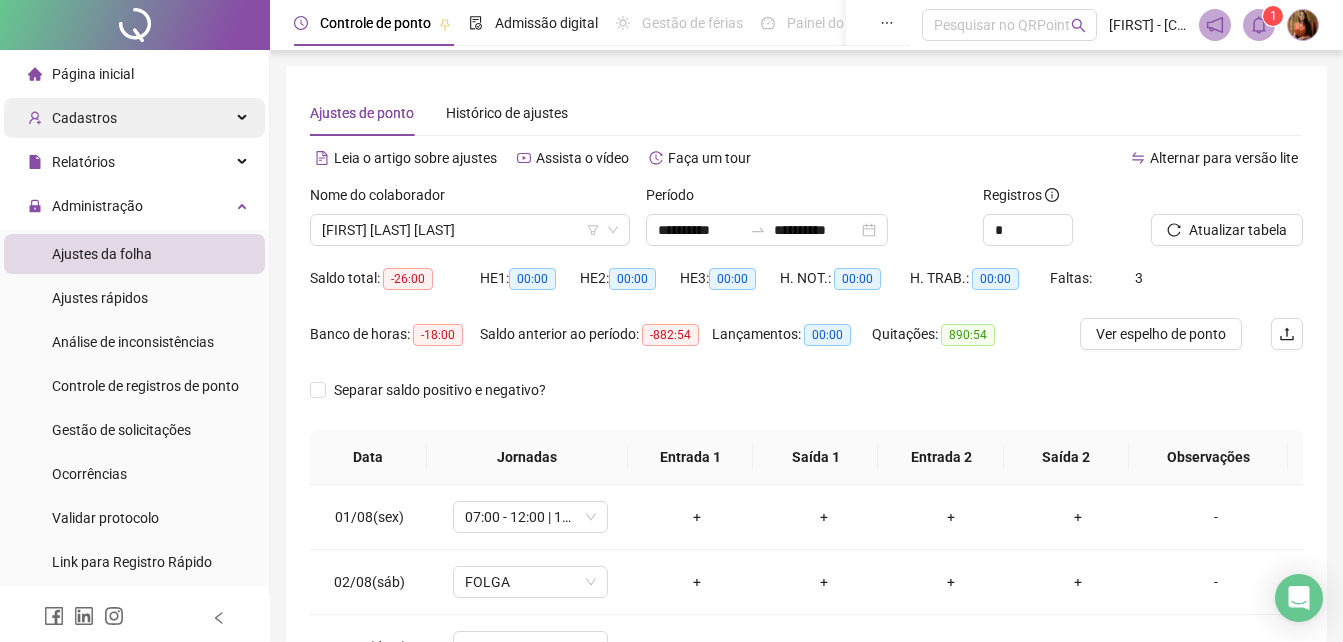 click on "Cadastros" at bounding box center [84, 118] 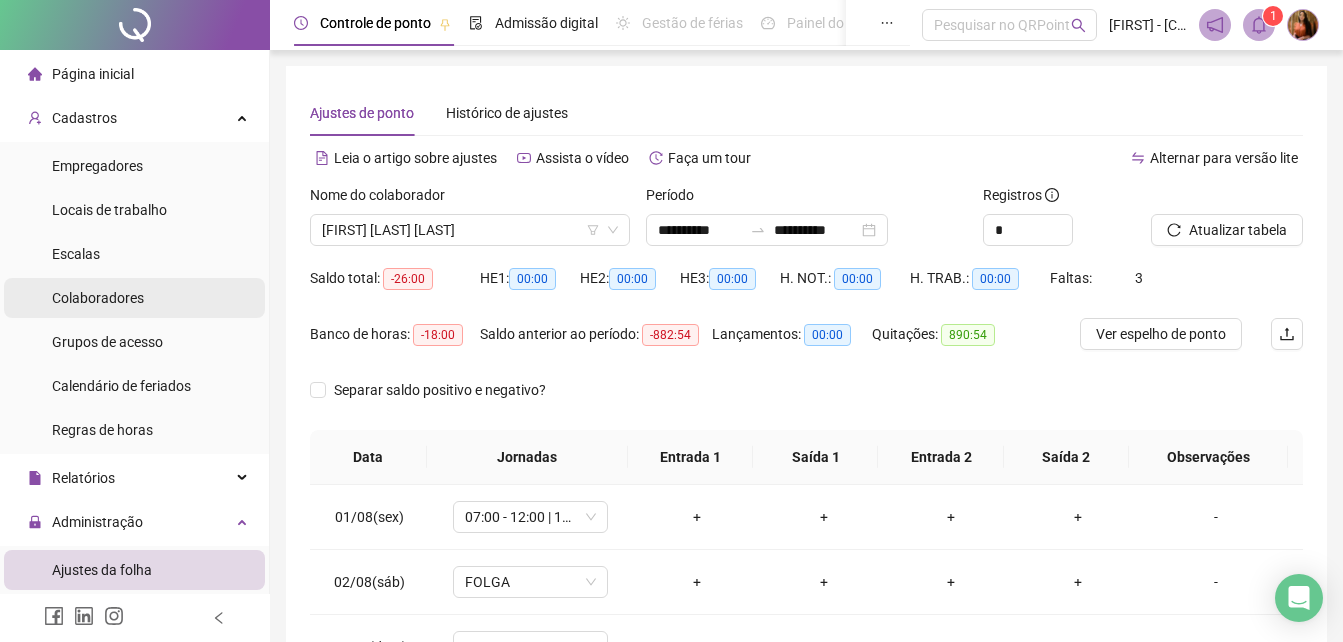 click on "Colaboradores" at bounding box center (98, 298) 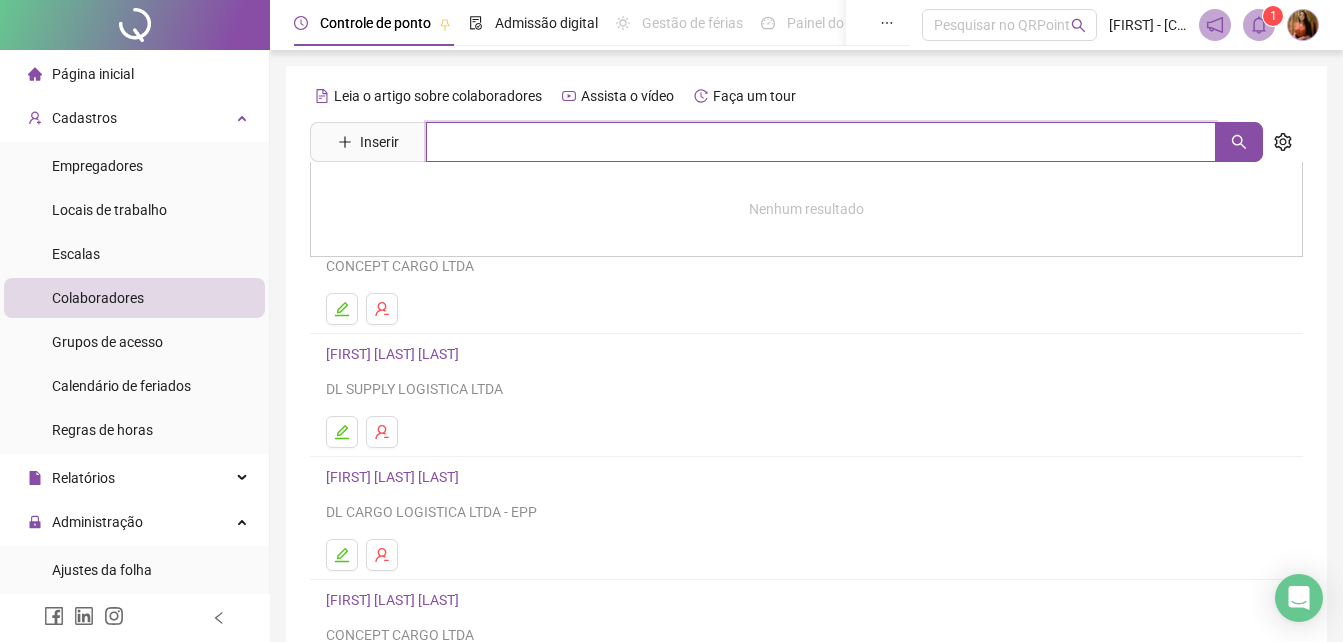 click at bounding box center [821, 142] 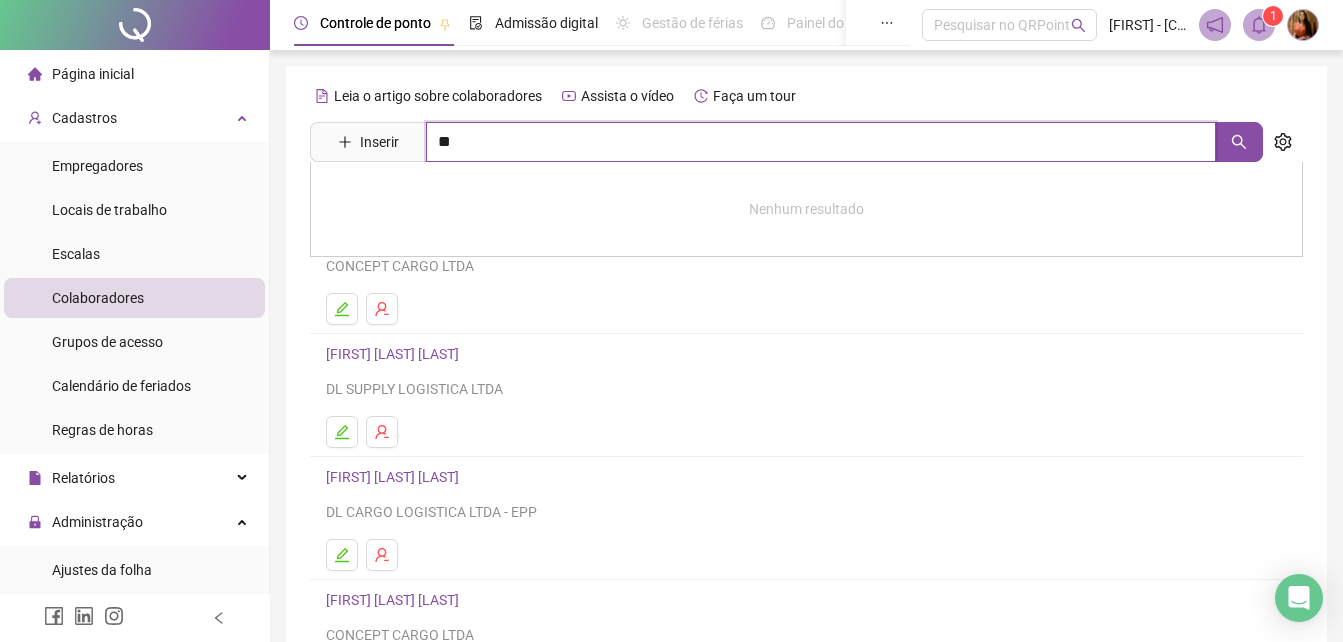 type on "**" 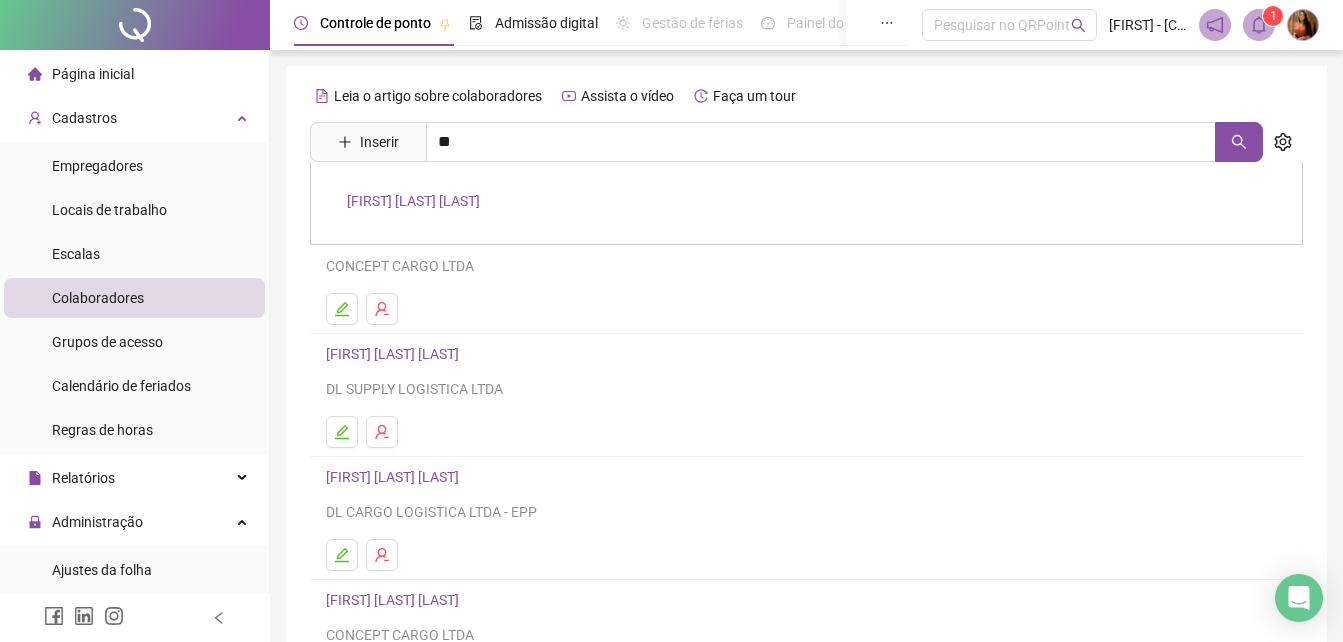 click on "JAMILY LUIZA GUSMAO DA SILVA" at bounding box center (413, 201) 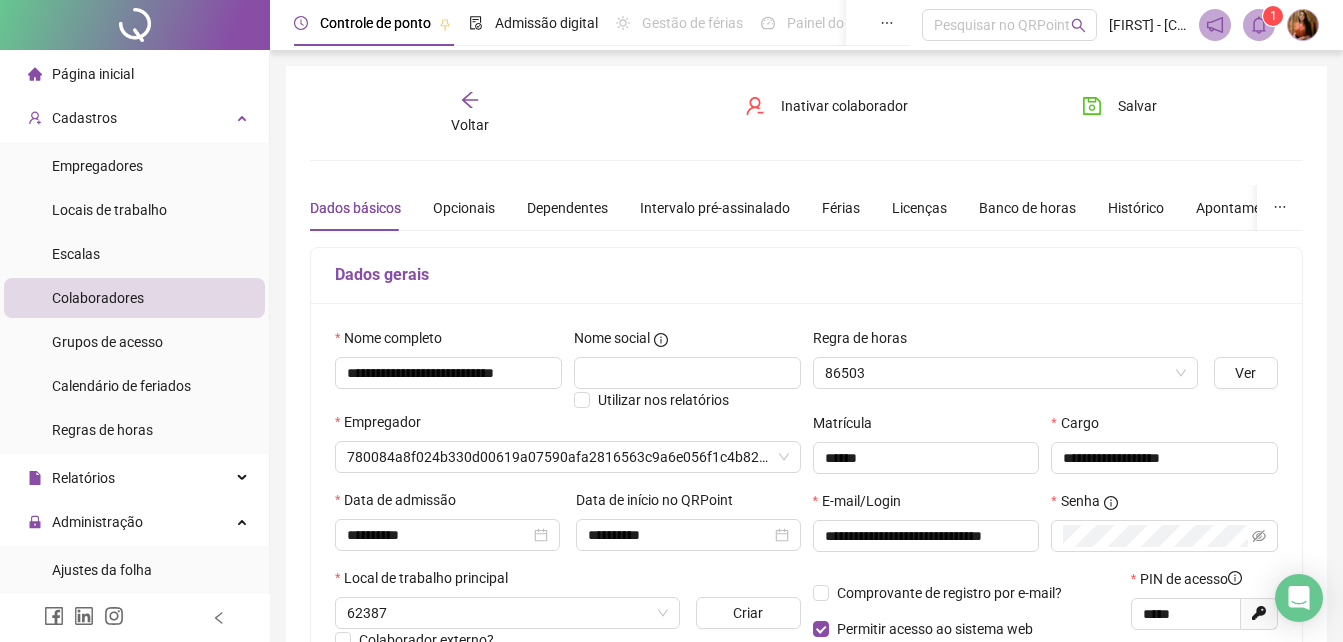 type on "**********" 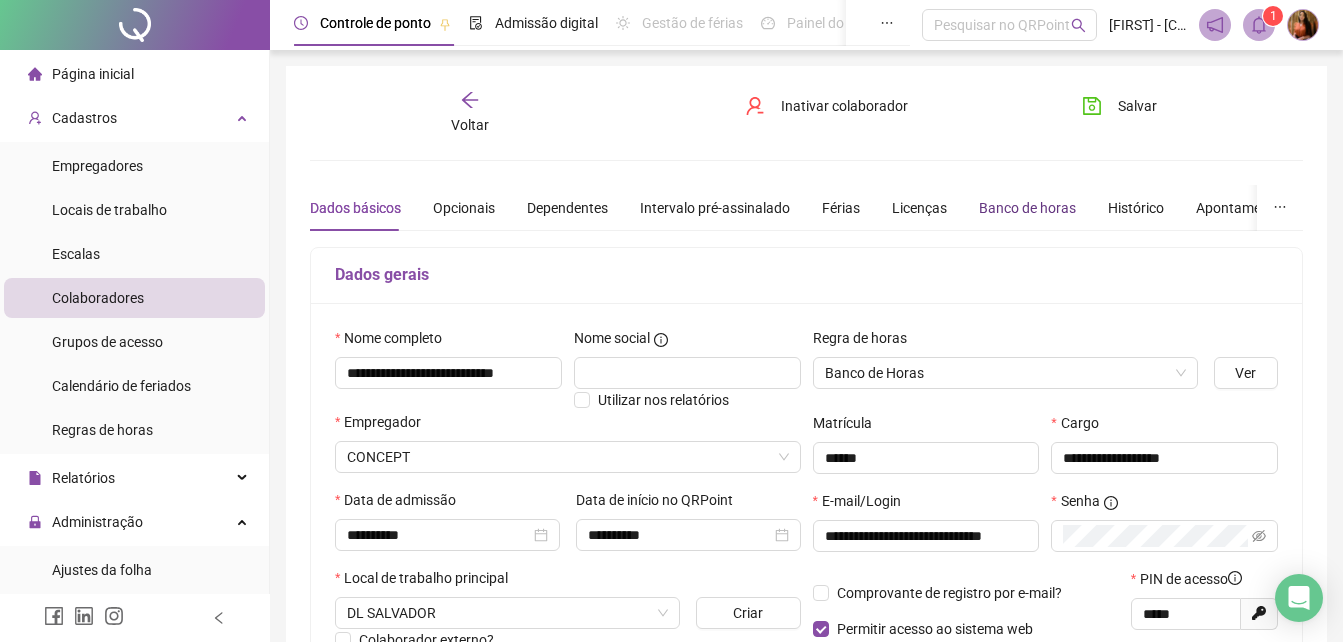 click on "Banco de horas" at bounding box center [1027, 208] 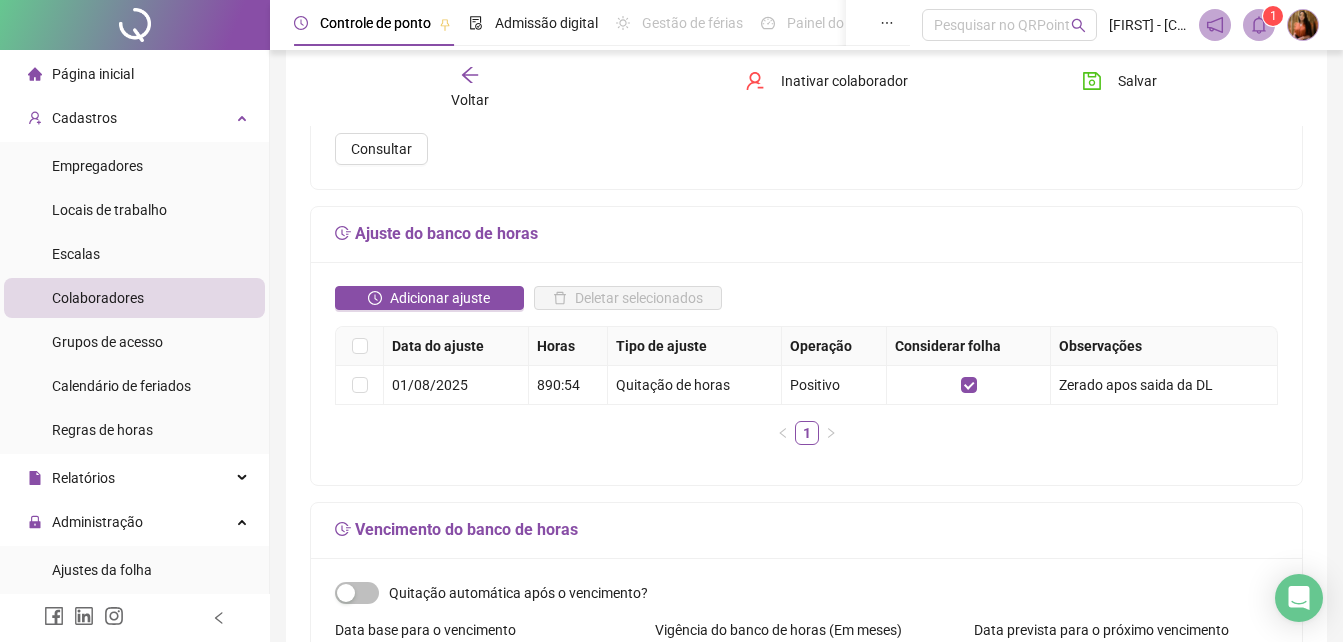 scroll, scrollTop: 200, scrollLeft: 0, axis: vertical 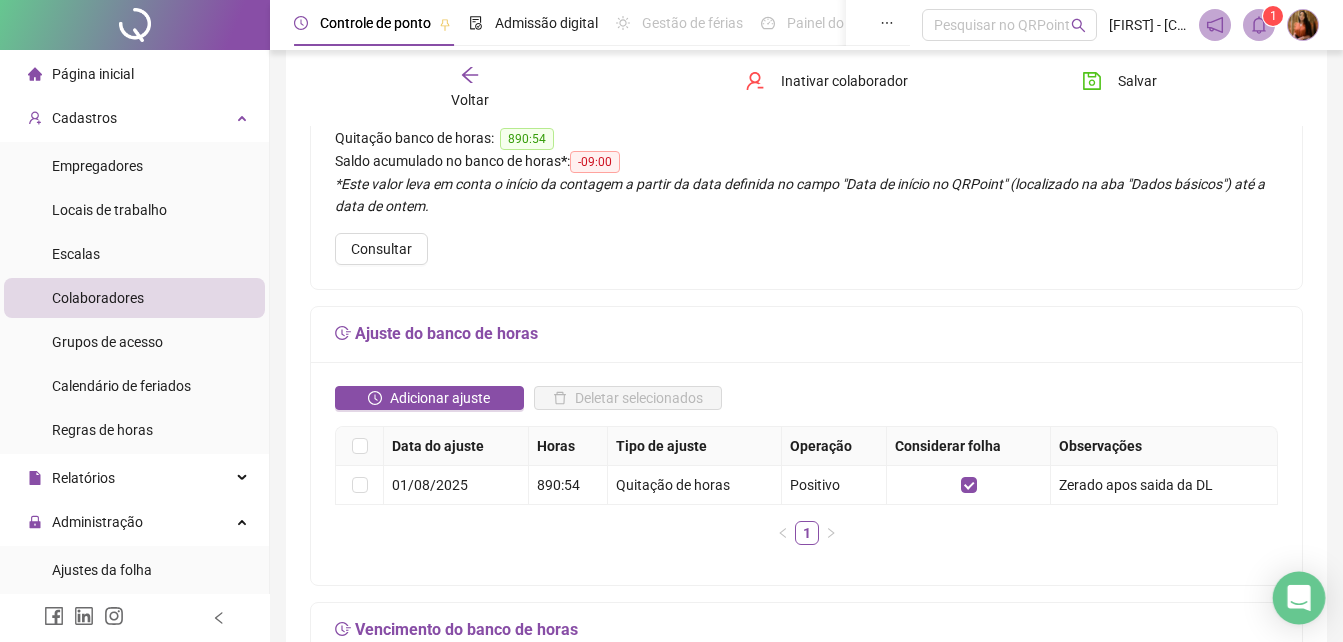 click 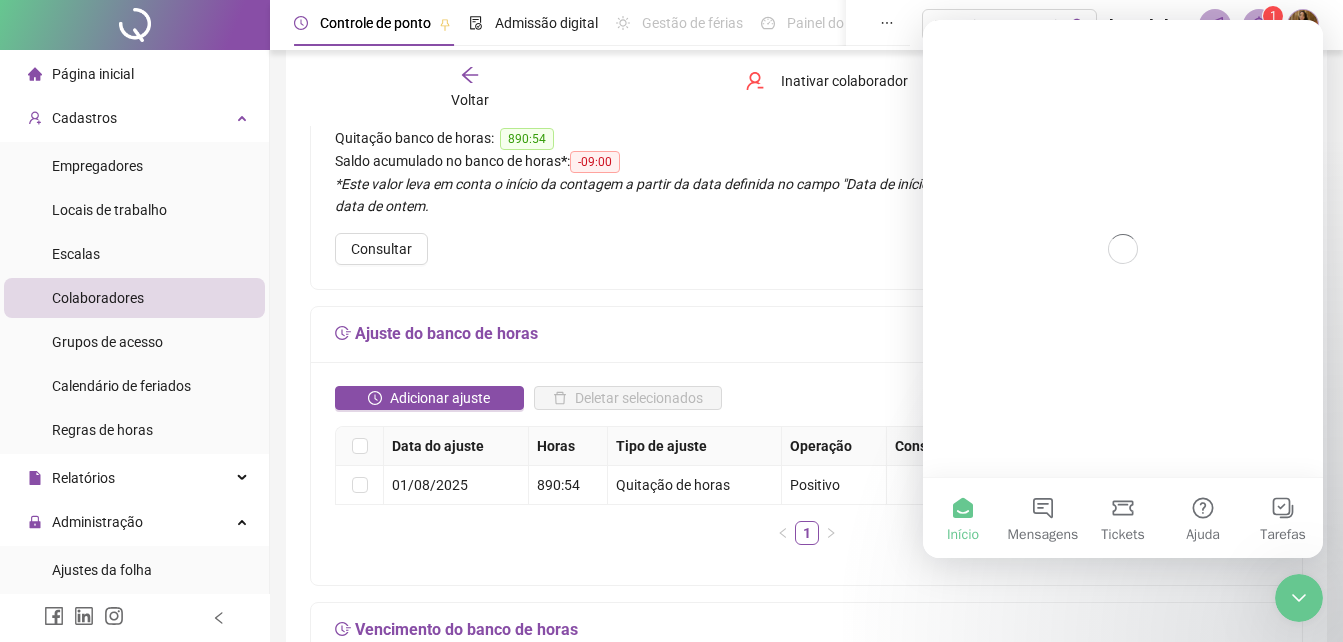 scroll, scrollTop: 0, scrollLeft: 0, axis: both 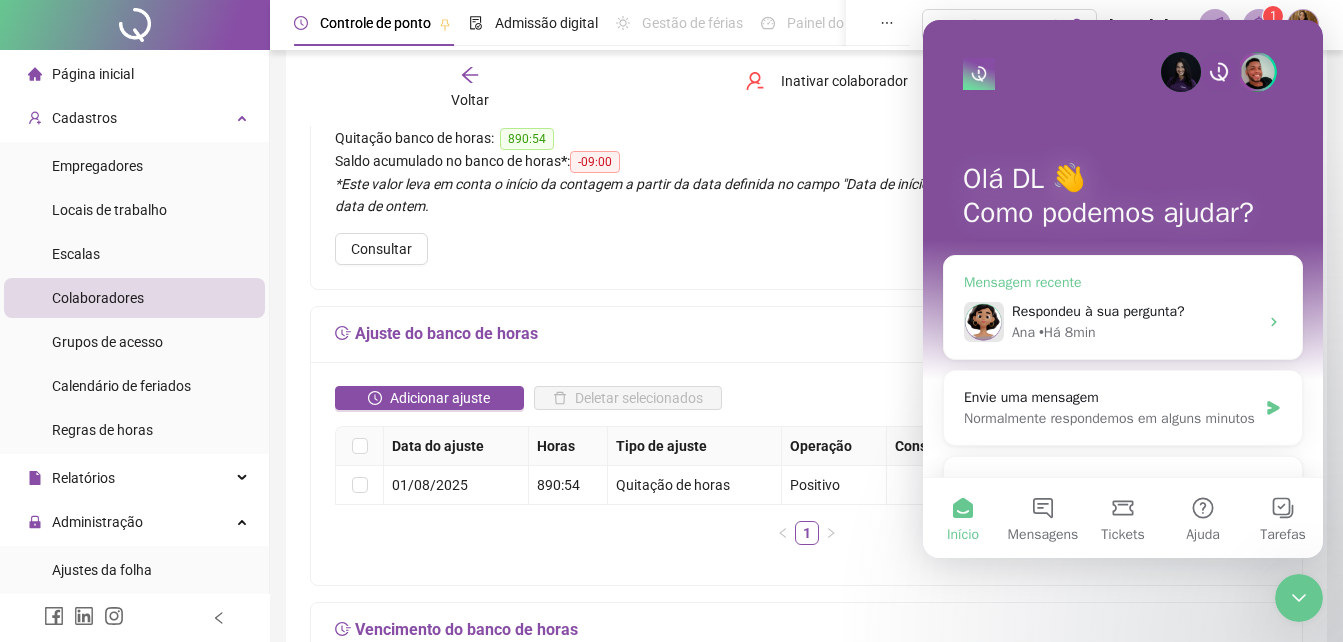 click on "Ana" at bounding box center [1023, 332] 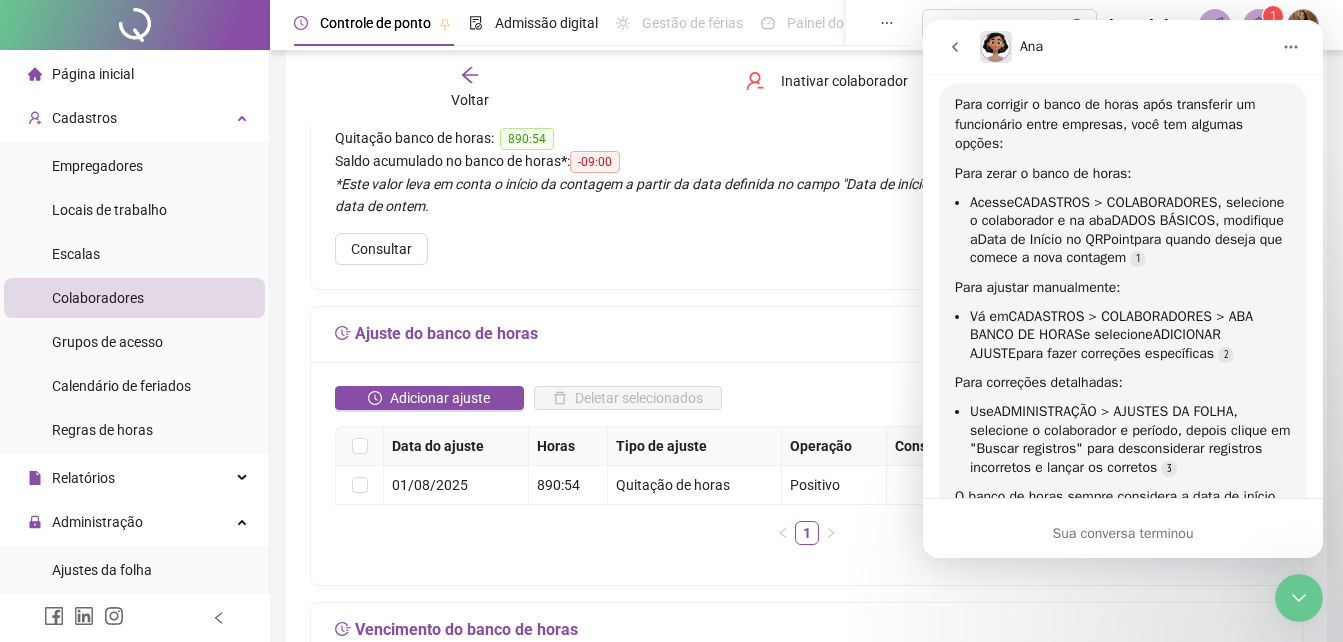 scroll, scrollTop: 1692, scrollLeft: 0, axis: vertical 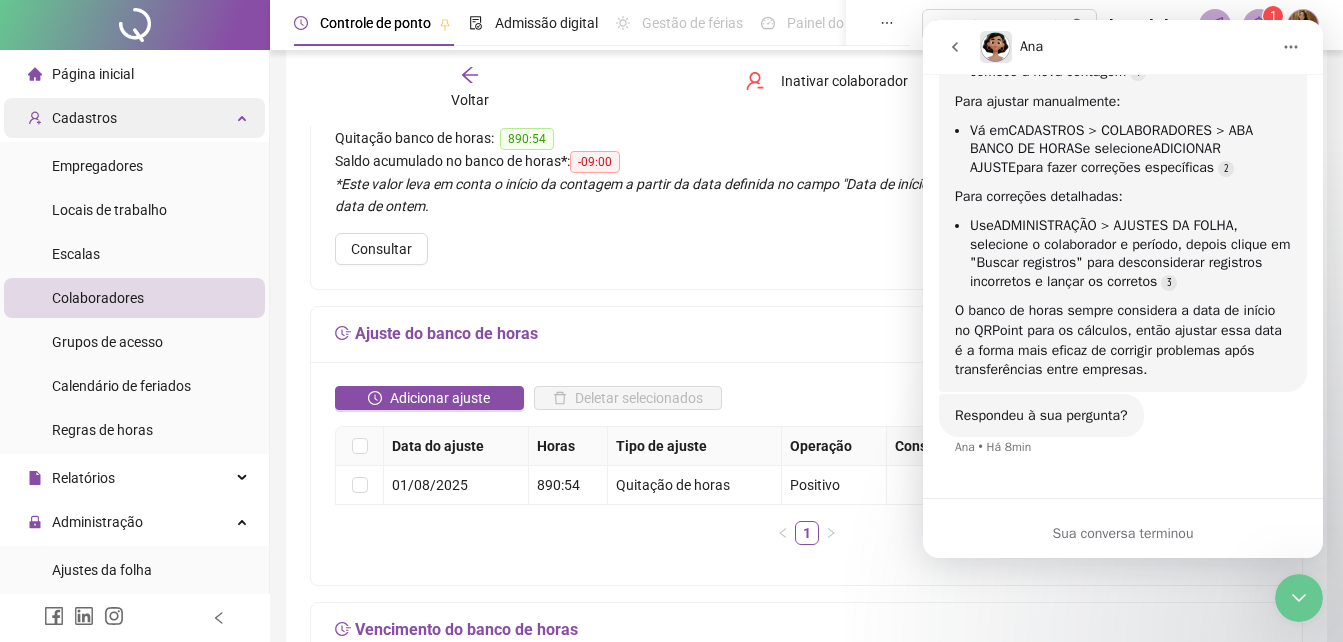 click on "Cadastros" at bounding box center (84, 118) 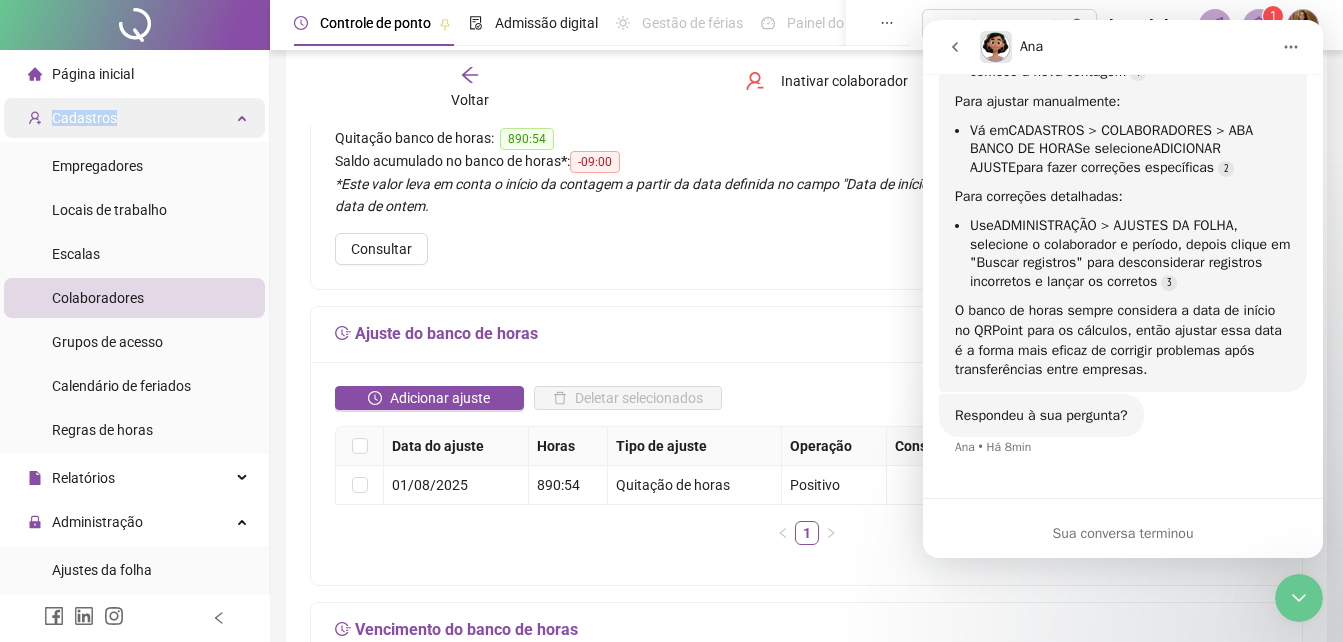 click on "Cadastros" at bounding box center [84, 118] 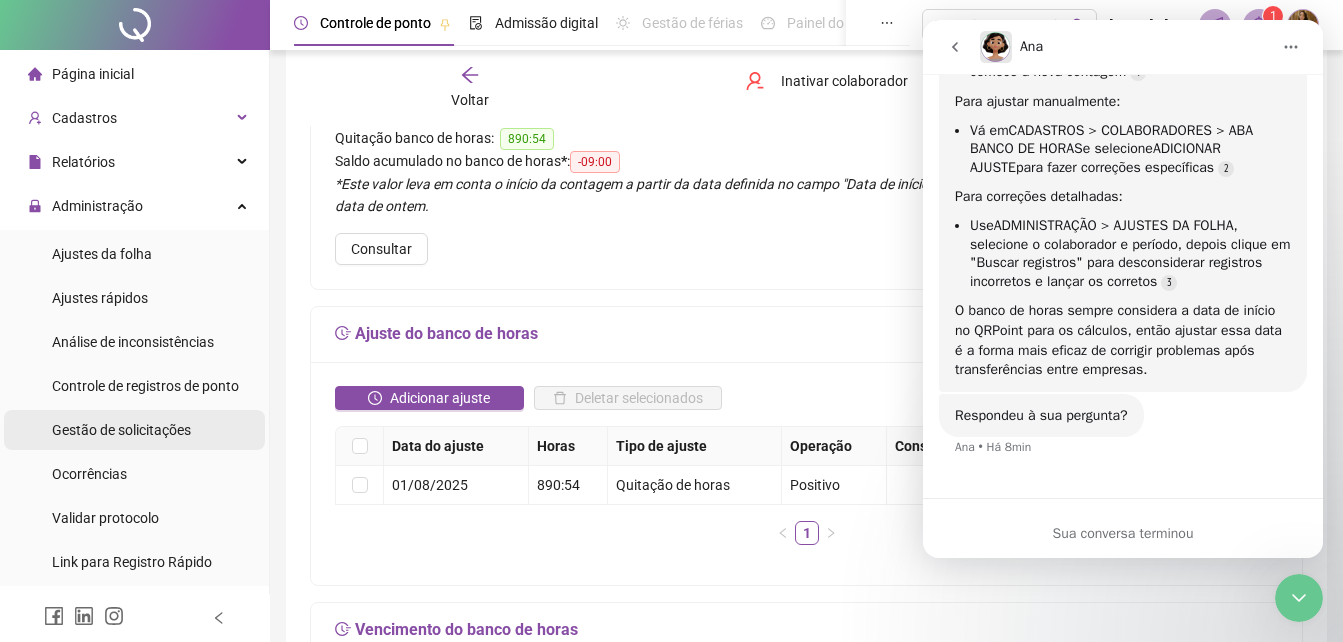click on "Gestão de solicitações" at bounding box center [121, 430] 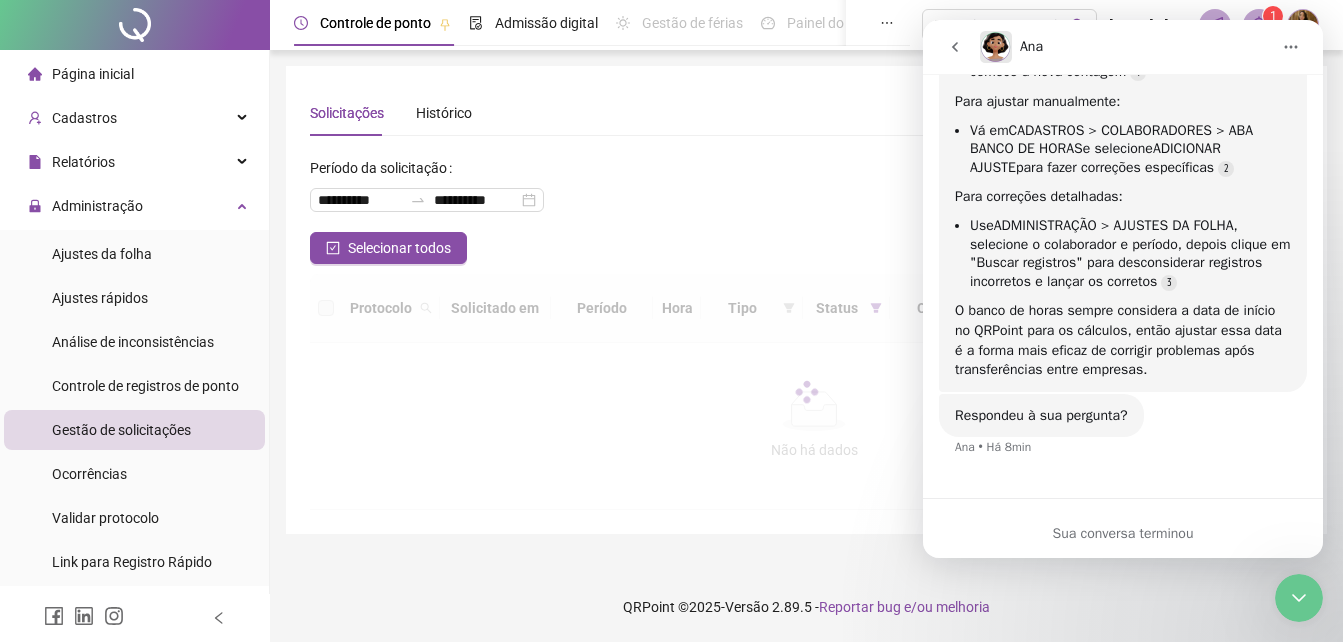 scroll, scrollTop: 0, scrollLeft: 0, axis: both 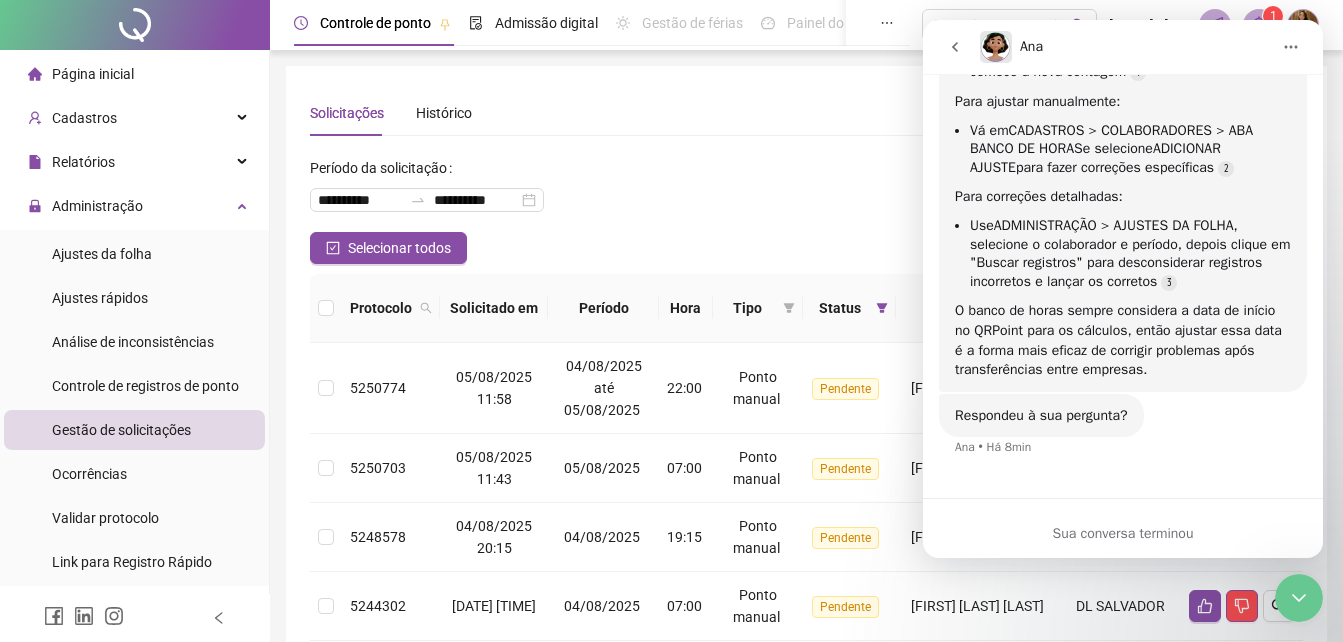 drag, startPoint x: 952, startPoint y: 50, endPoint x: 2280, endPoint y: 619, distance: 1444.7646 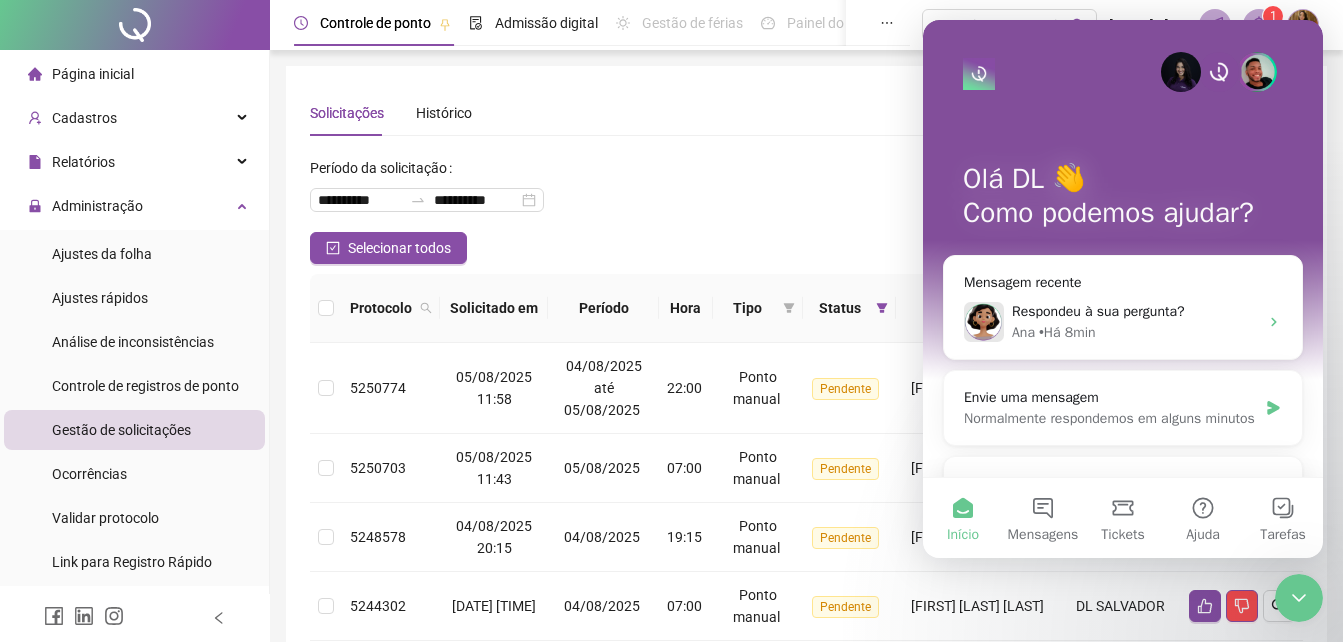 scroll, scrollTop: 0, scrollLeft: 0, axis: both 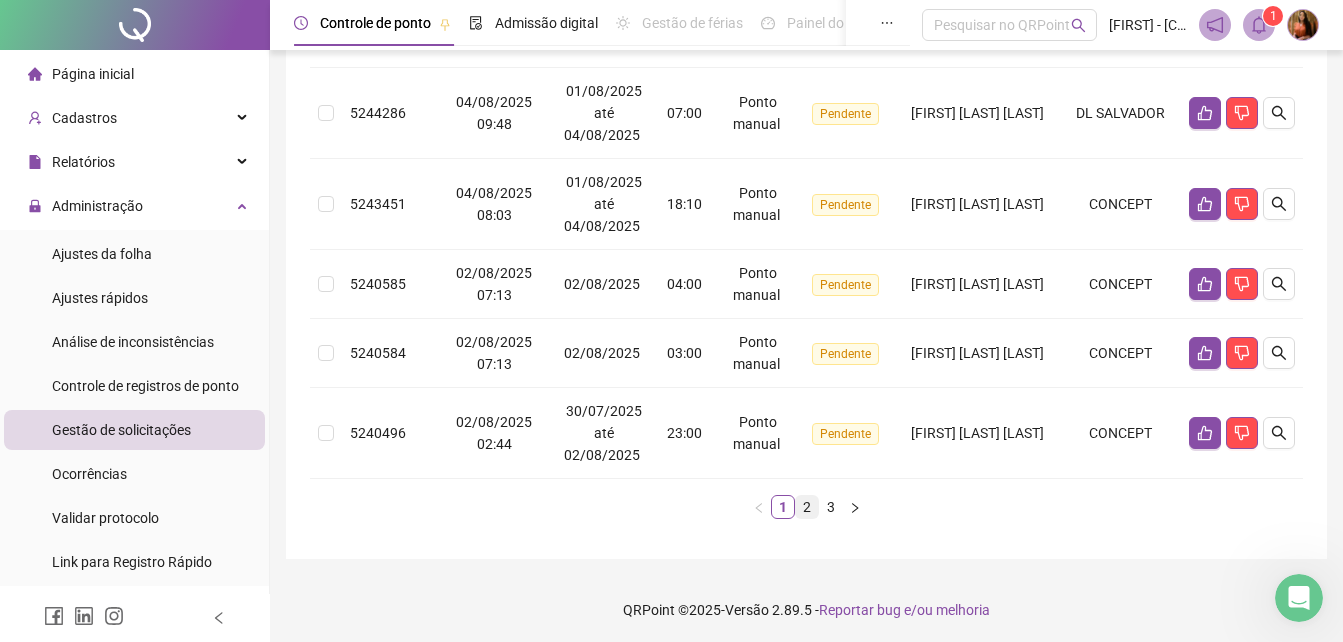 click on "2" at bounding box center (807, 507) 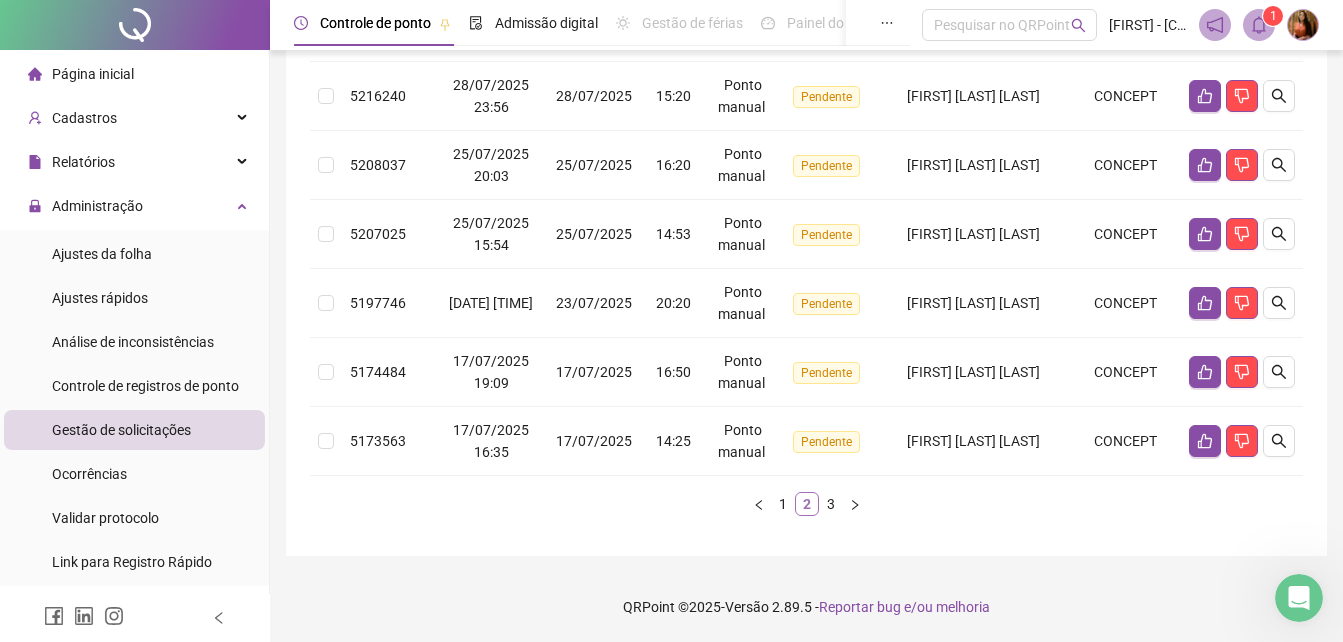 scroll, scrollTop: 717, scrollLeft: 0, axis: vertical 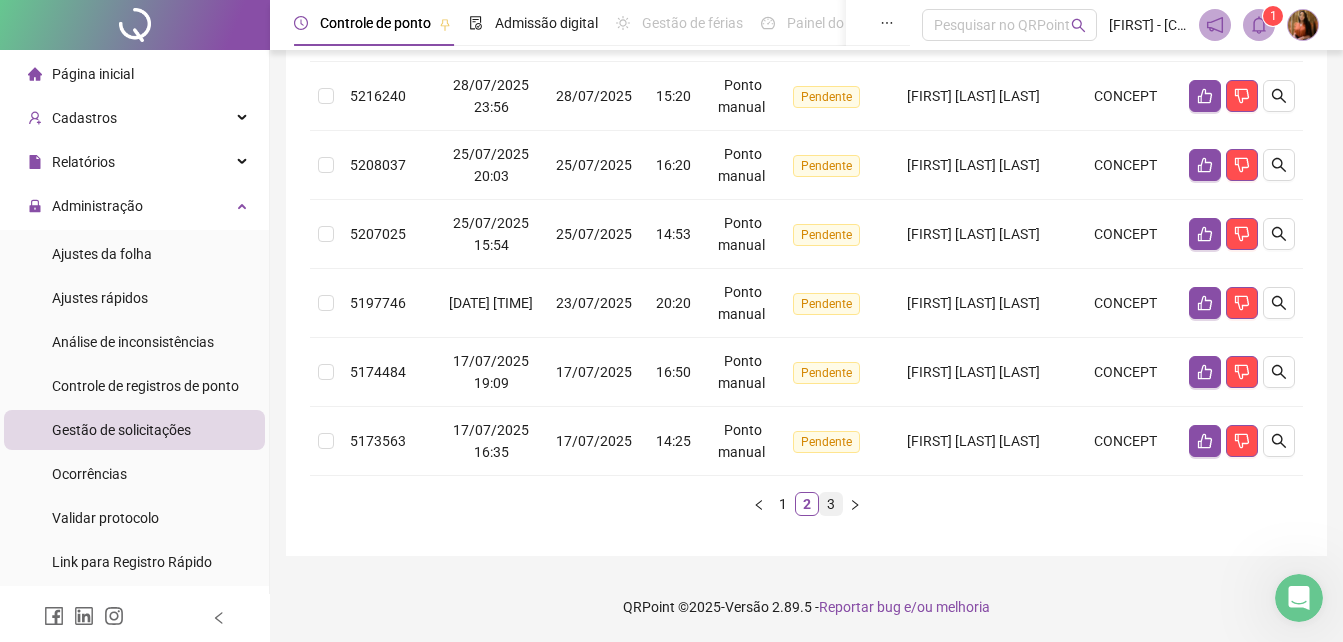 click on "3" at bounding box center (831, 504) 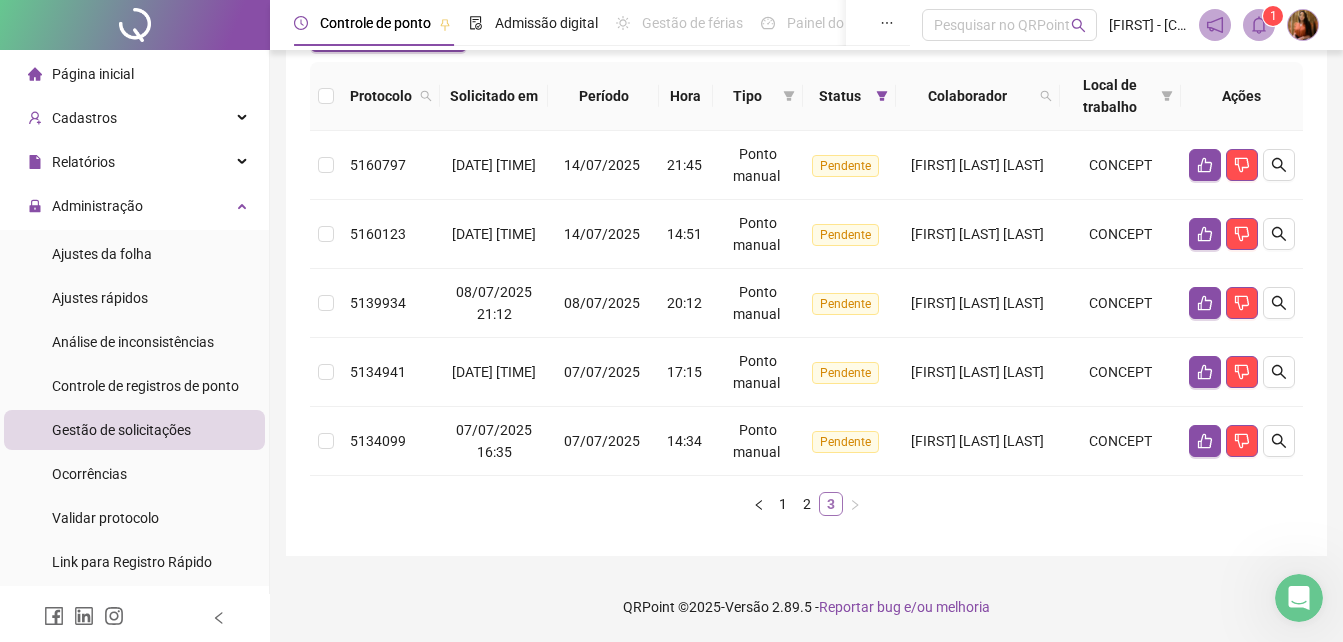 scroll, scrollTop: 212, scrollLeft: 0, axis: vertical 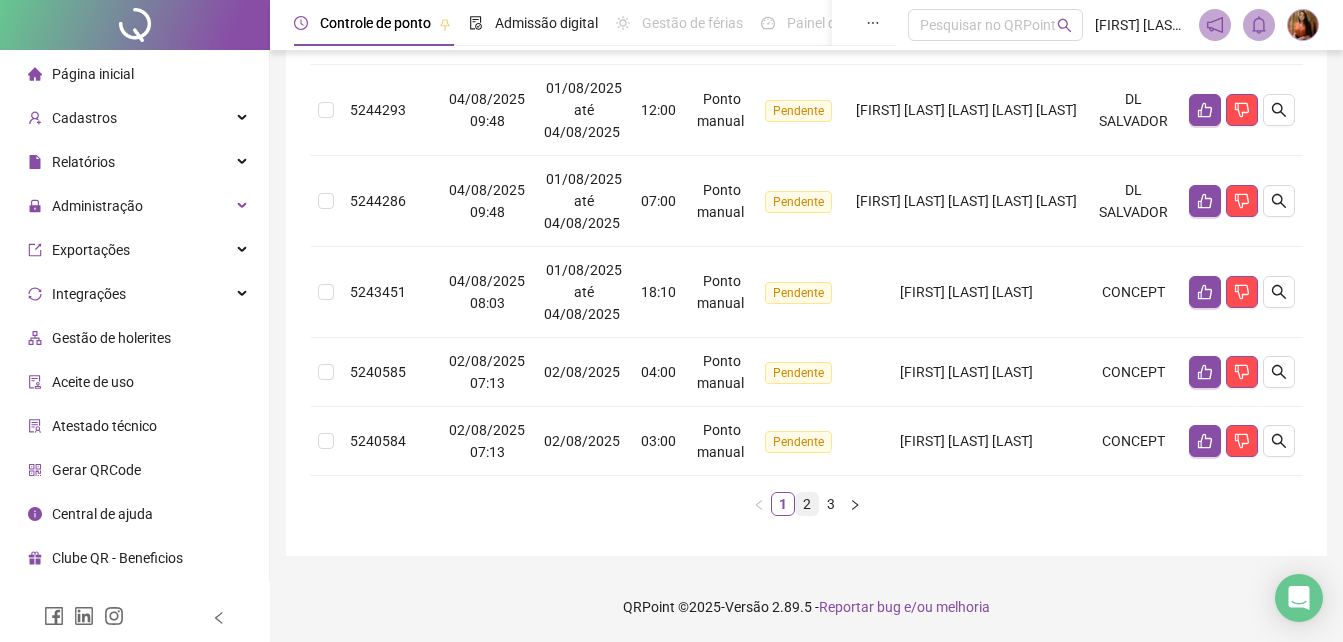 click on "2" at bounding box center [807, 504] 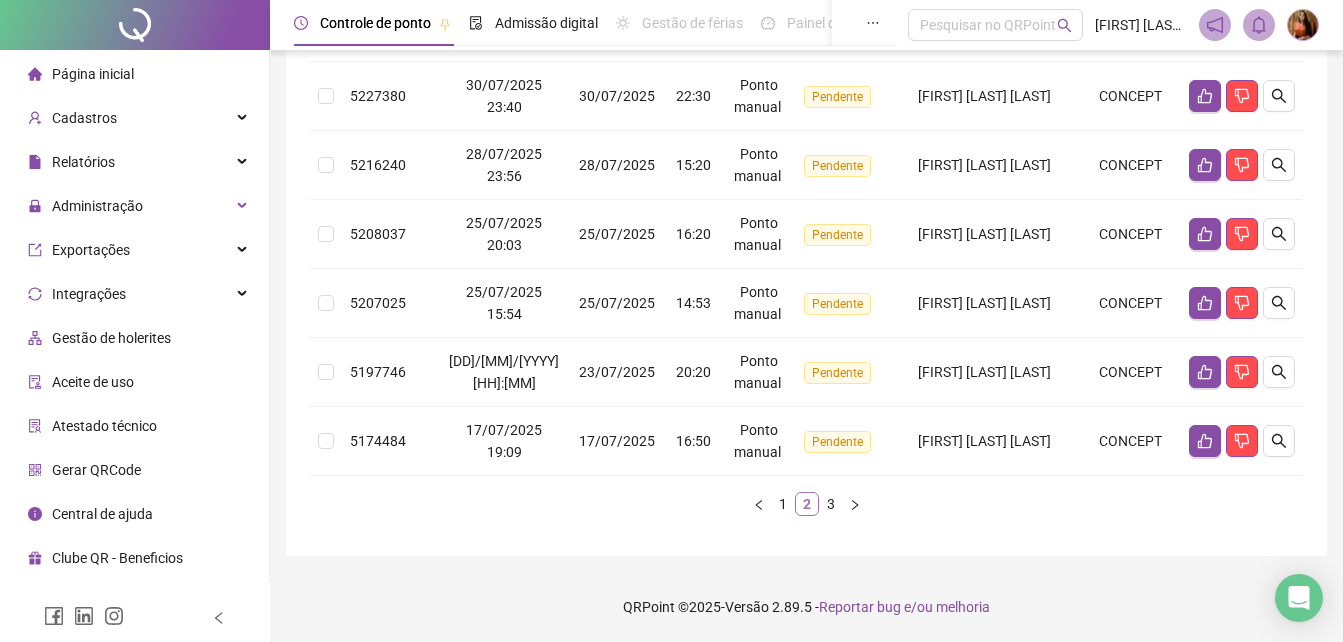 scroll, scrollTop: 739, scrollLeft: 0, axis: vertical 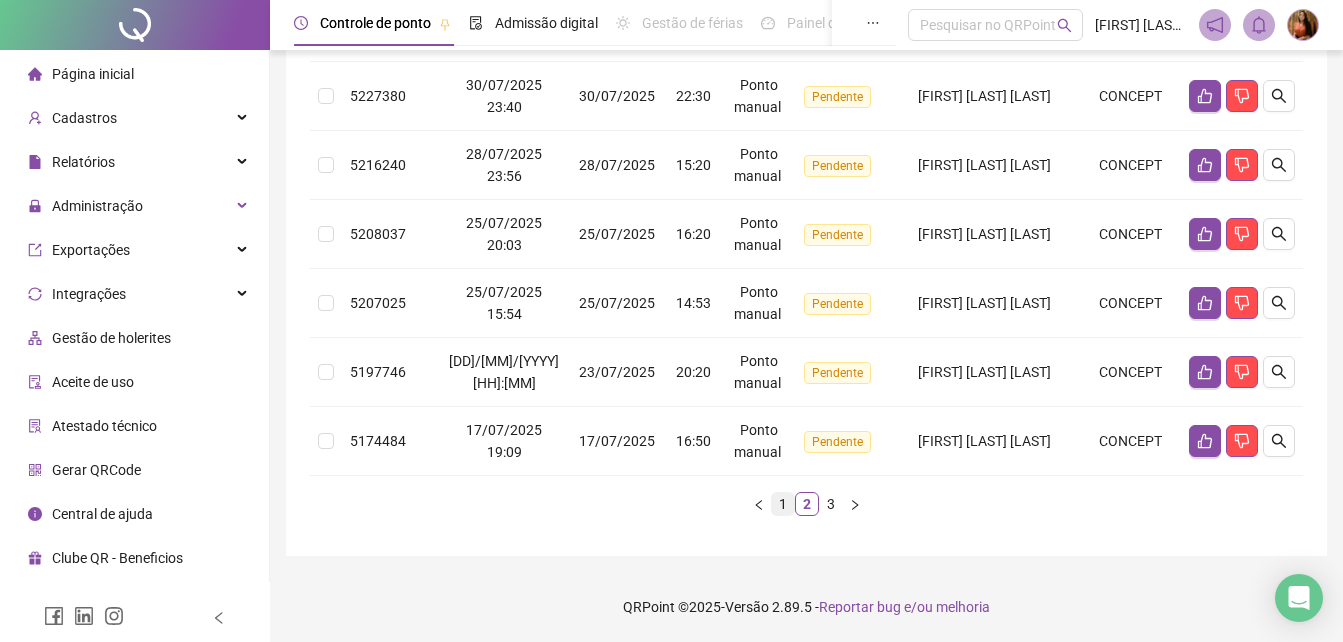 click on "1" at bounding box center [783, 504] 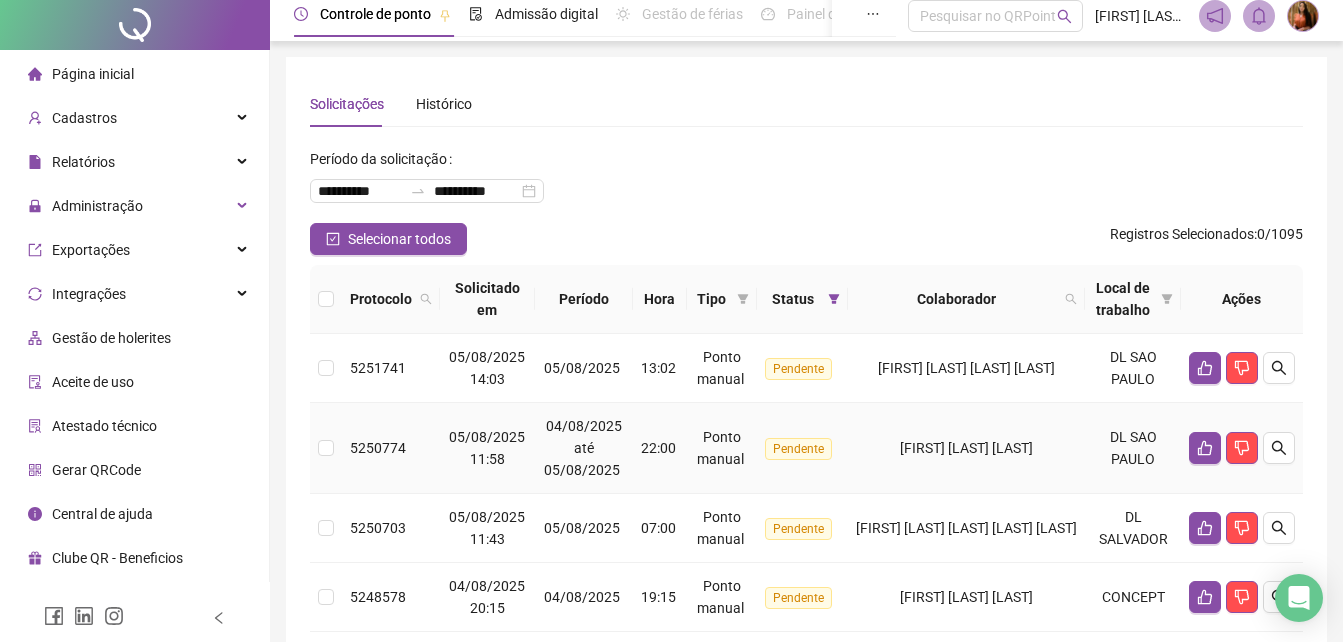scroll, scrollTop: 0, scrollLeft: 0, axis: both 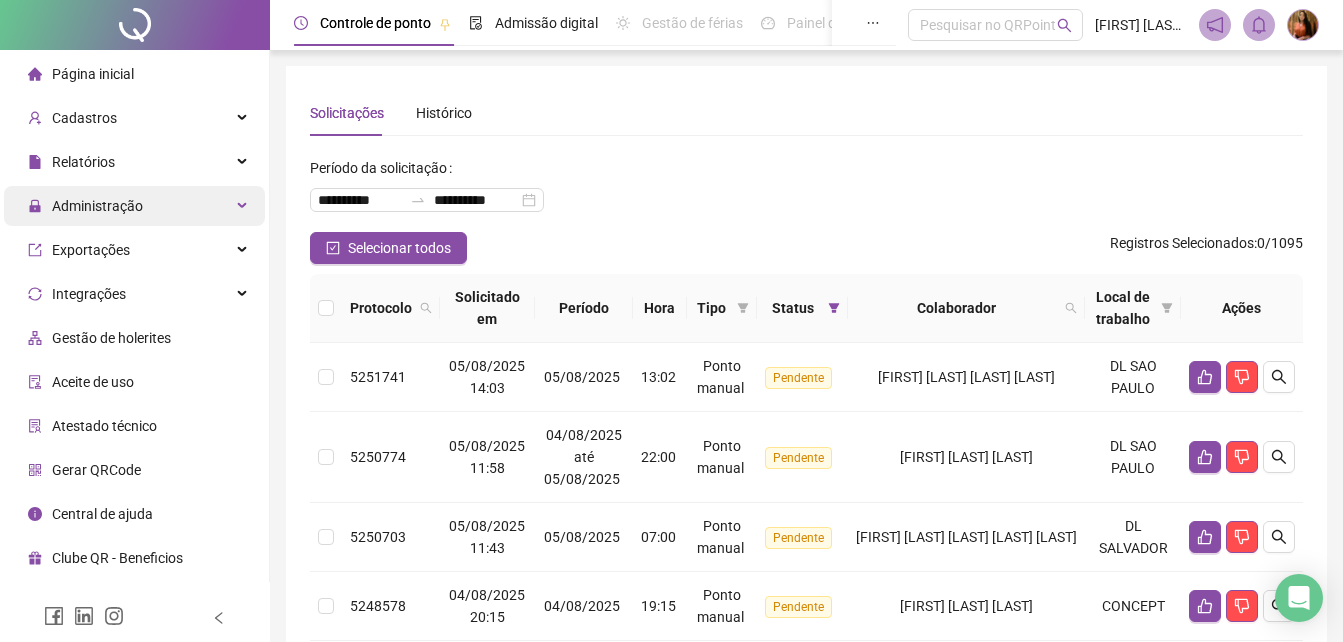 click on "Administração" at bounding box center [97, 206] 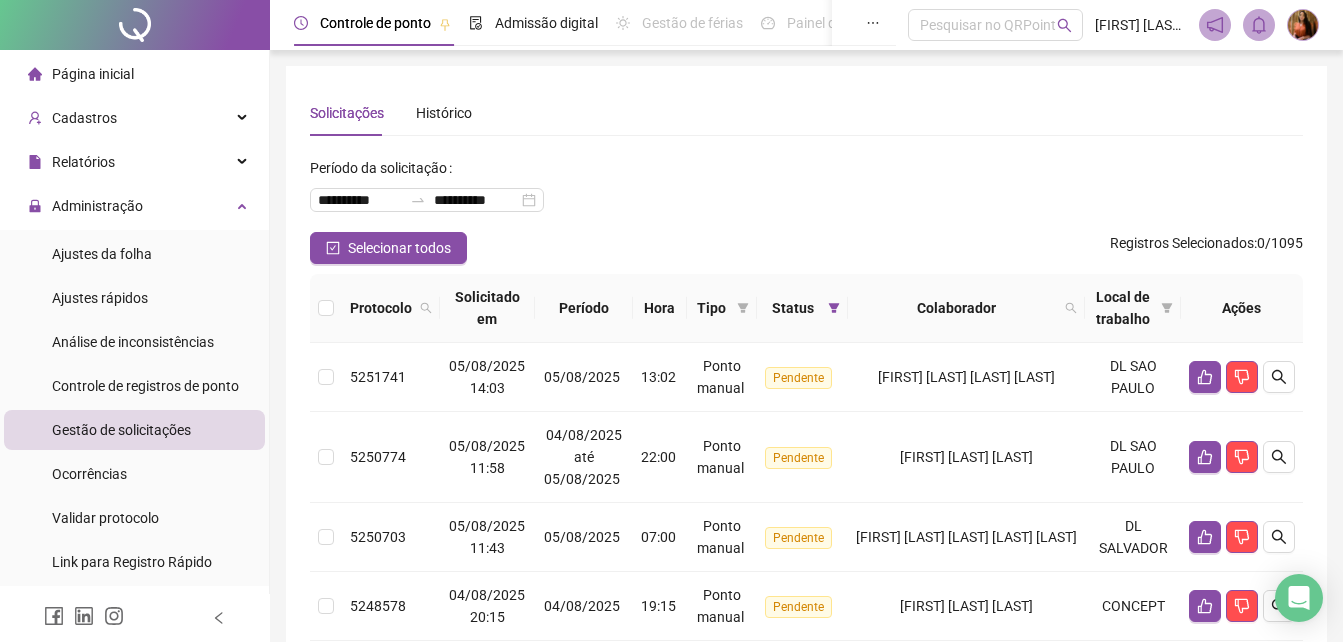 click on "Gestão de solicitações" at bounding box center [121, 430] 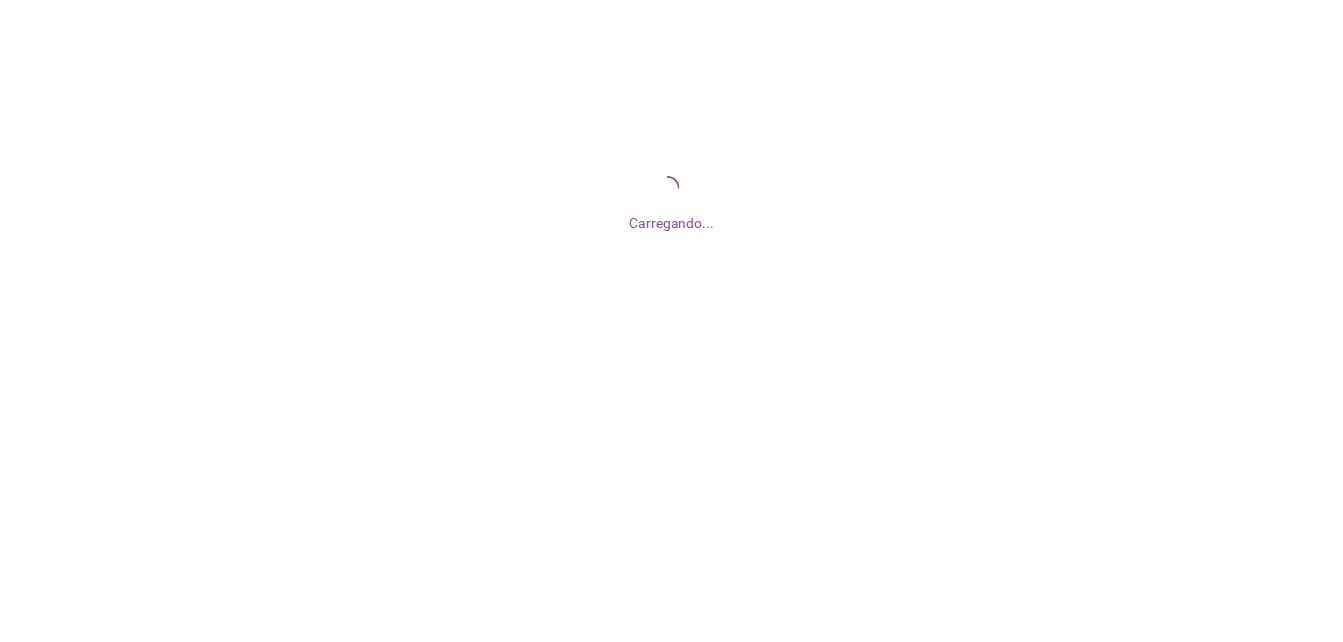 scroll, scrollTop: 0, scrollLeft: 0, axis: both 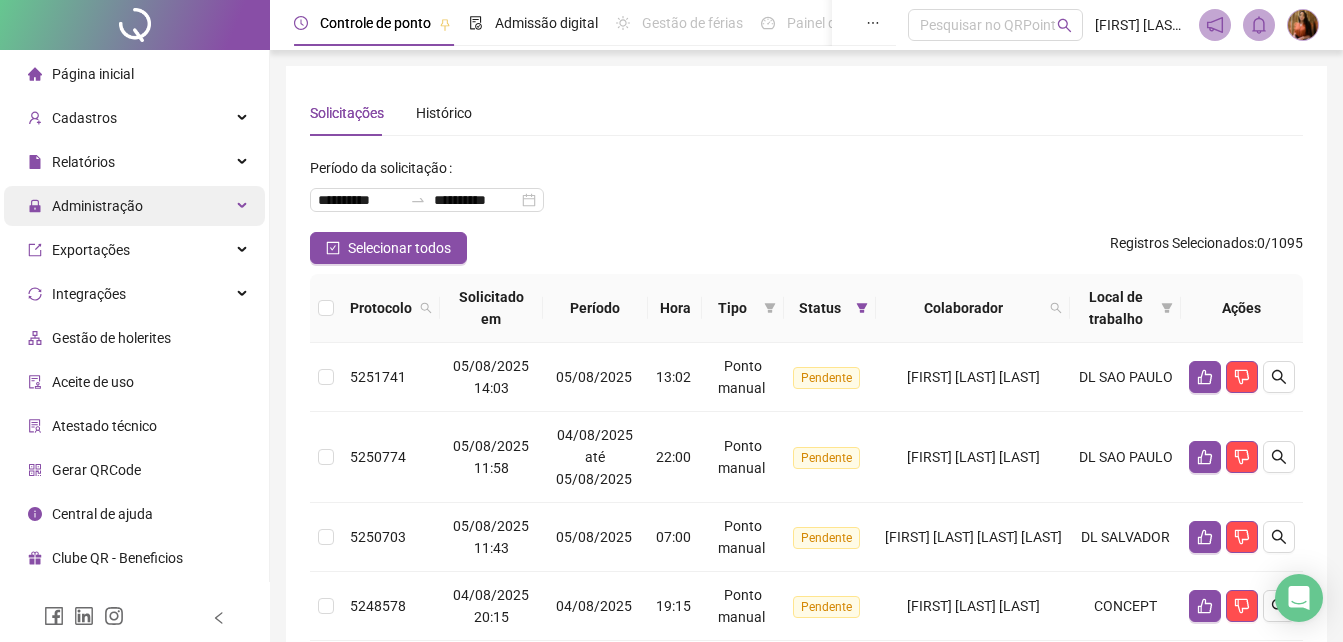 click on "Administração" at bounding box center [97, 206] 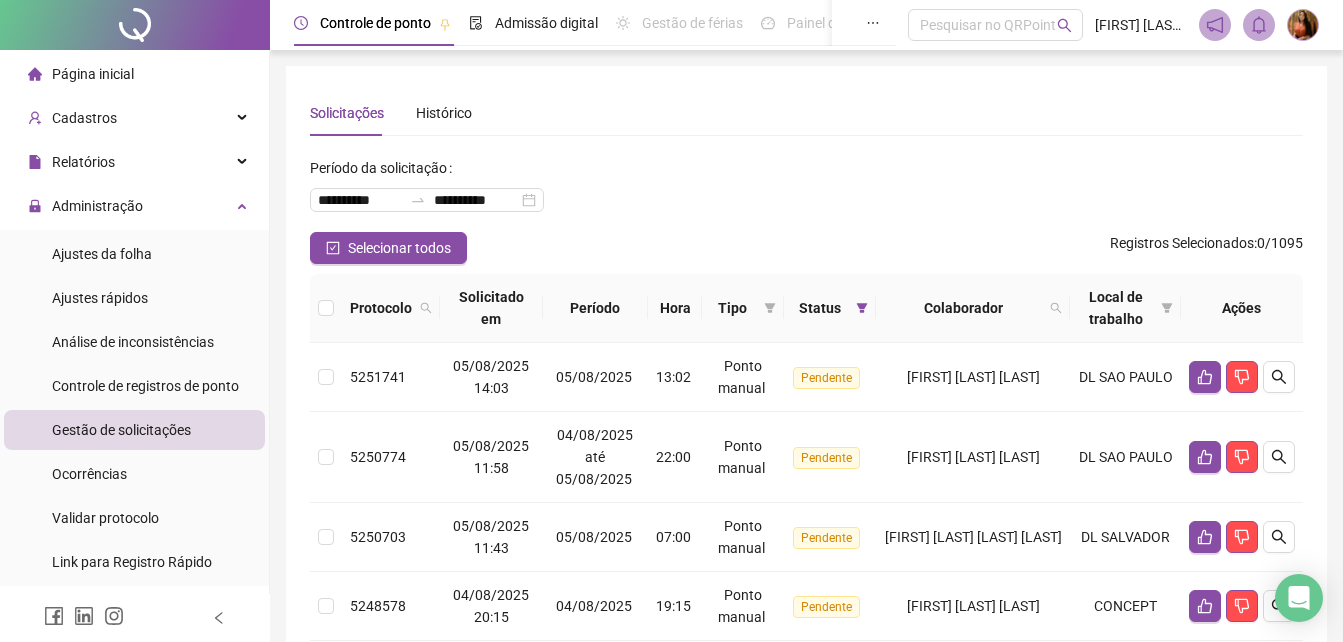 click on "Gestão de solicitações" at bounding box center (121, 430) 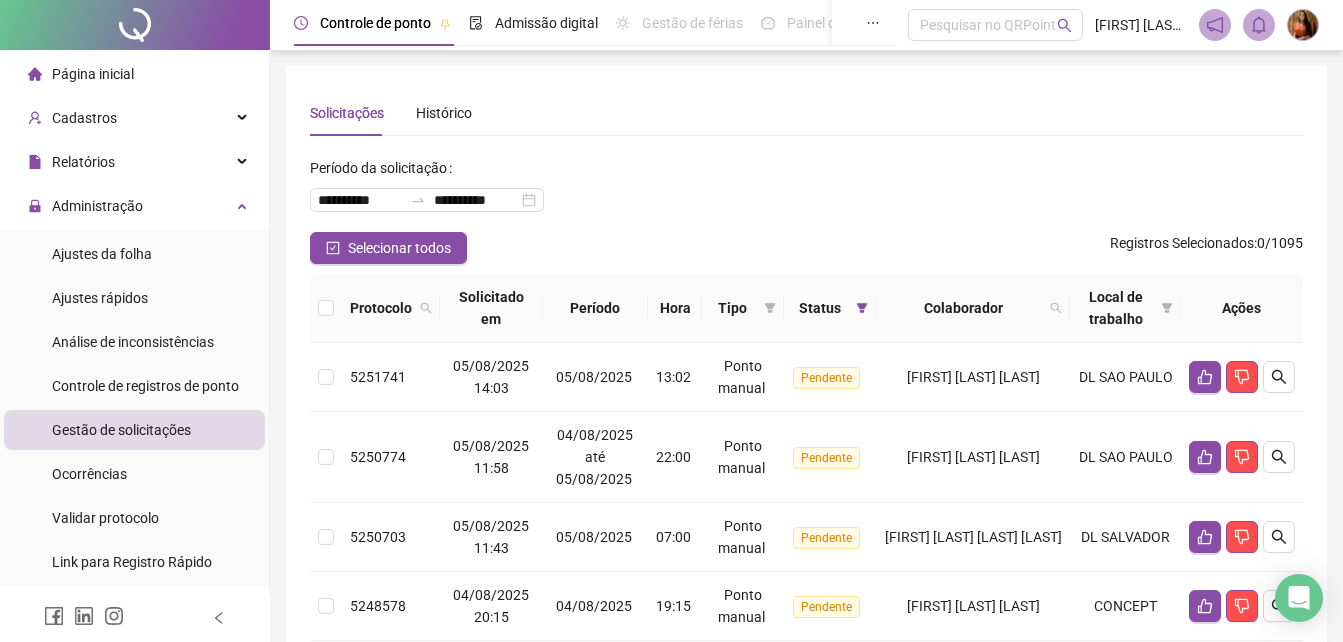 click on "Gestão de solicitações" at bounding box center (121, 430) 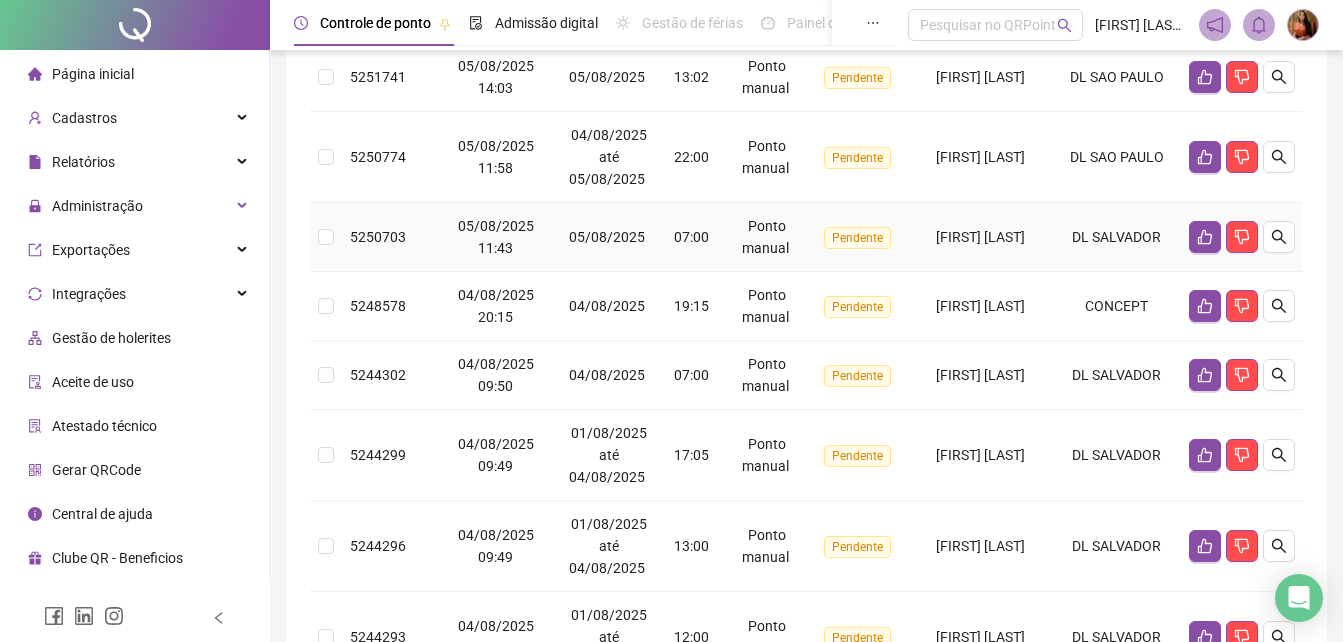 scroll, scrollTop: 0, scrollLeft: 0, axis: both 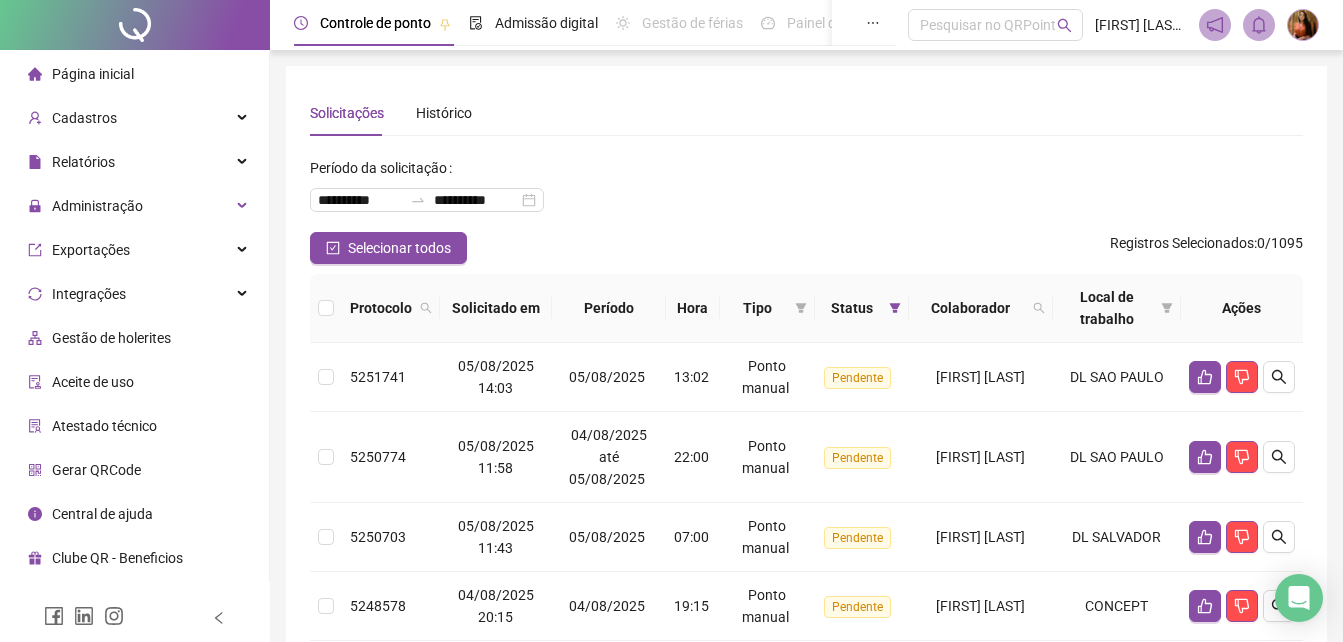 drag, startPoint x: 1351, startPoint y: 106, endPoint x: 1340, endPoint y: 45, distance: 61.983868 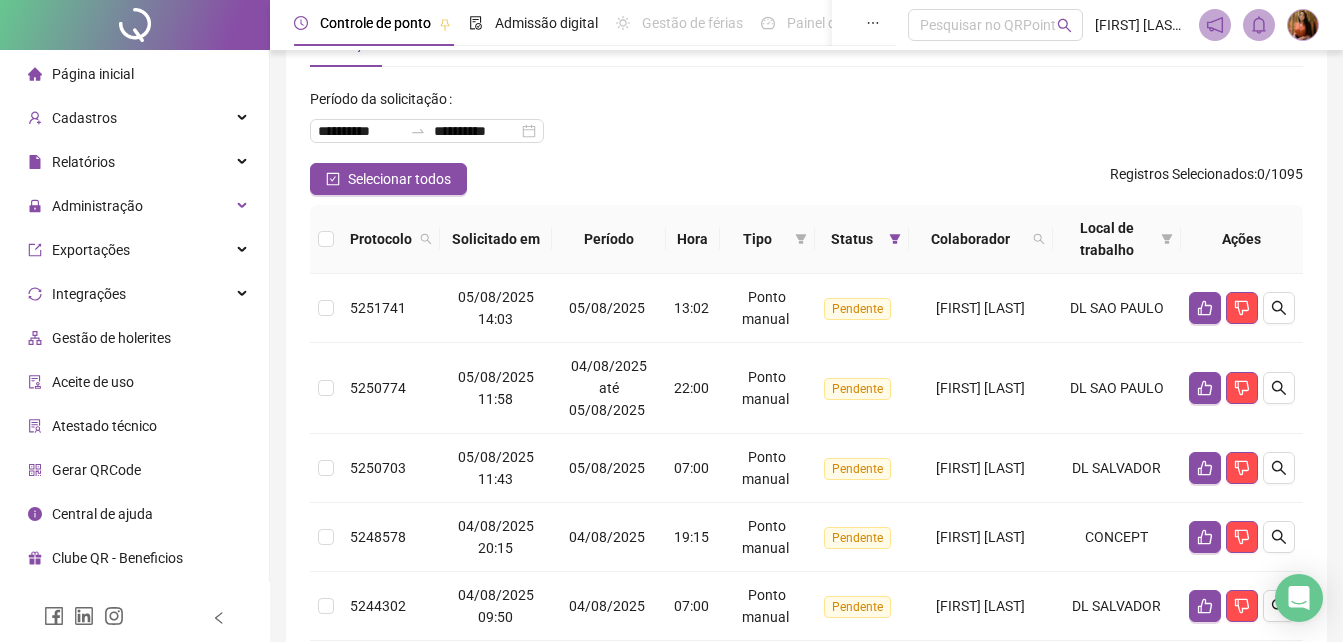 scroll, scrollTop: 0, scrollLeft: 0, axis: both 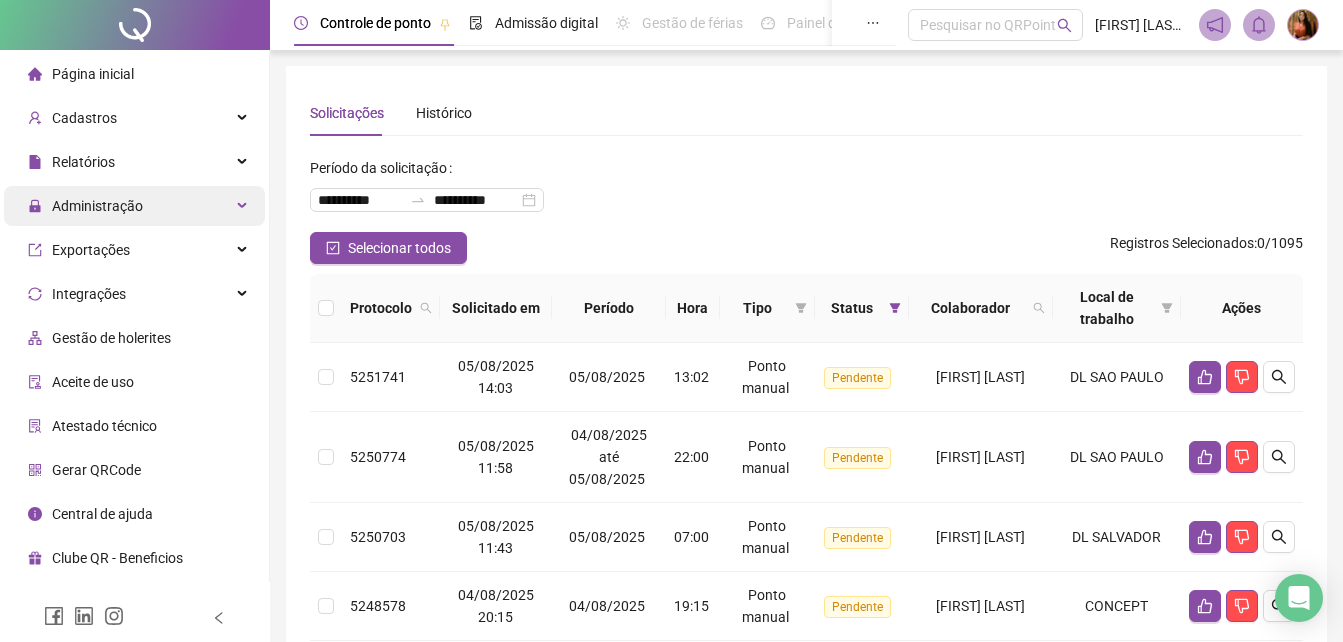 click on "Administração" at bounding box center [97, 206] 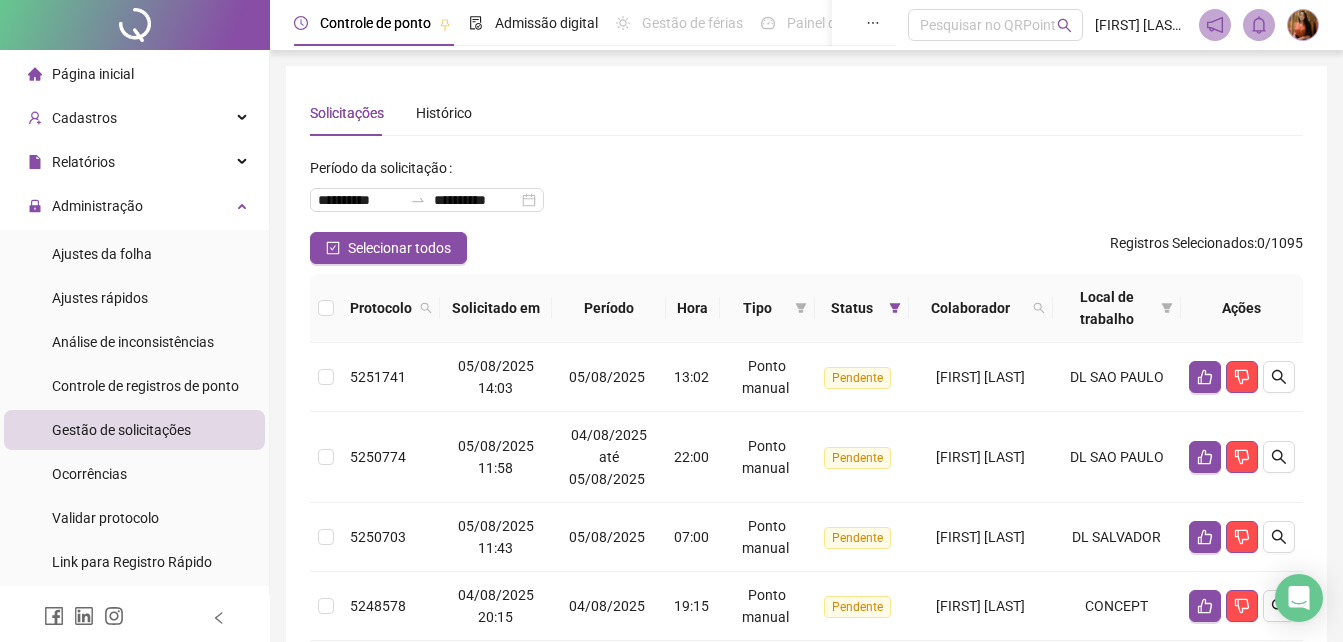 click on "Gestão de solicitações" at bounding box center (121, 430) 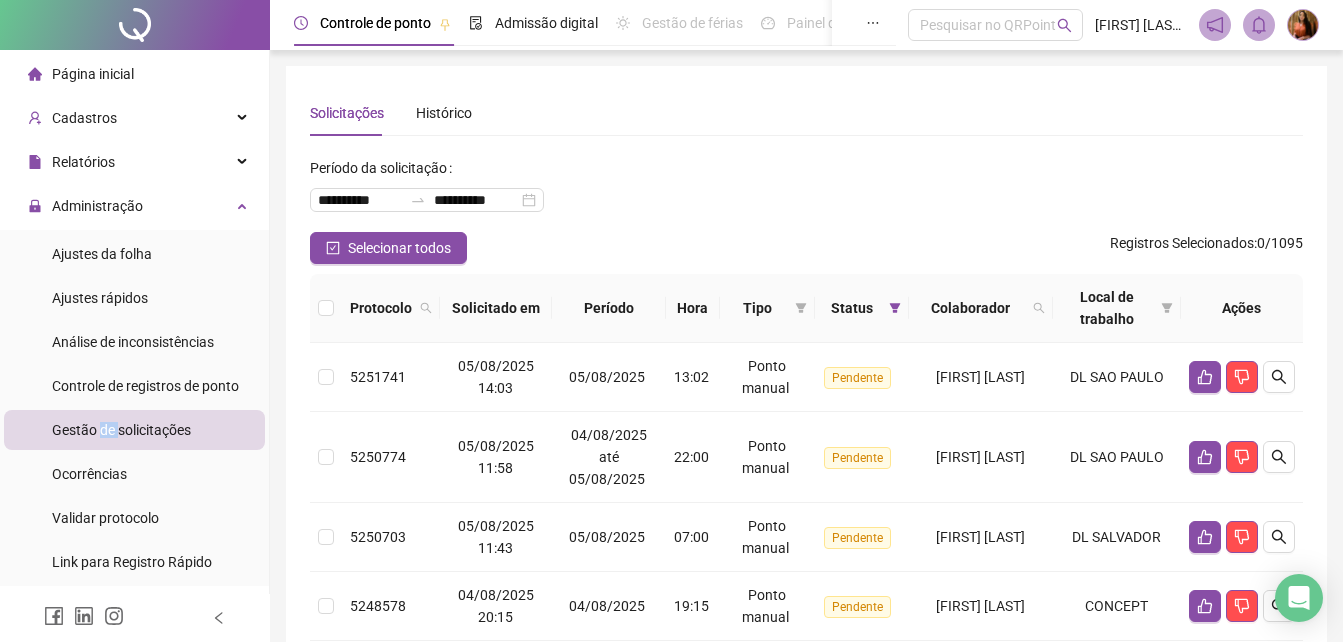click on "Gestão de solicitações" at bounding box center (121, 430) 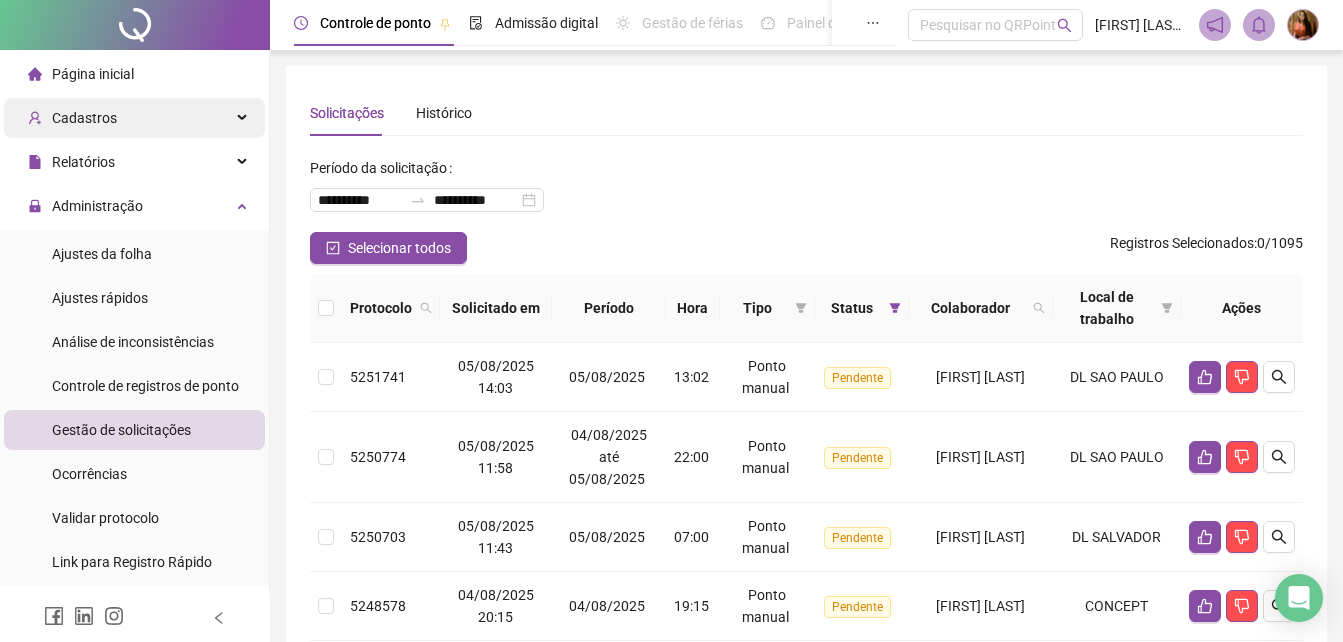 drag, startPoint x: 98, startPoint y: 428, endPoint x: 92, endPoint y: 112, distance: 316.05695 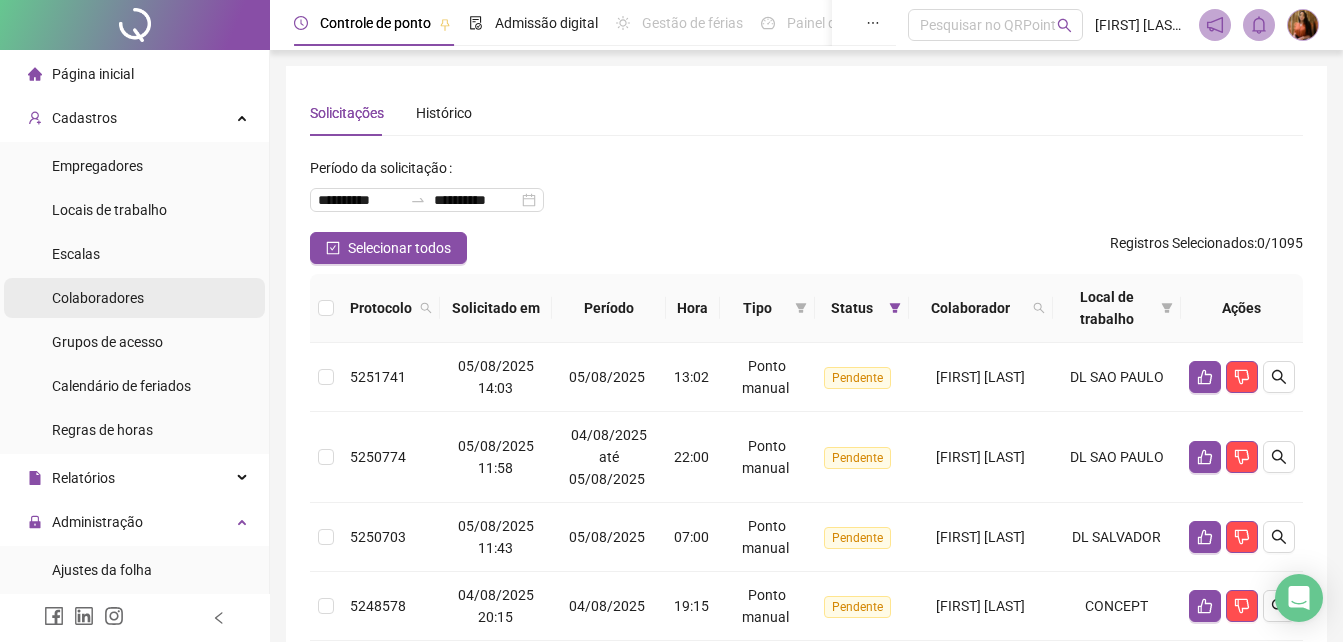 click on "Colaboradores" at bounding box center (98, 298) 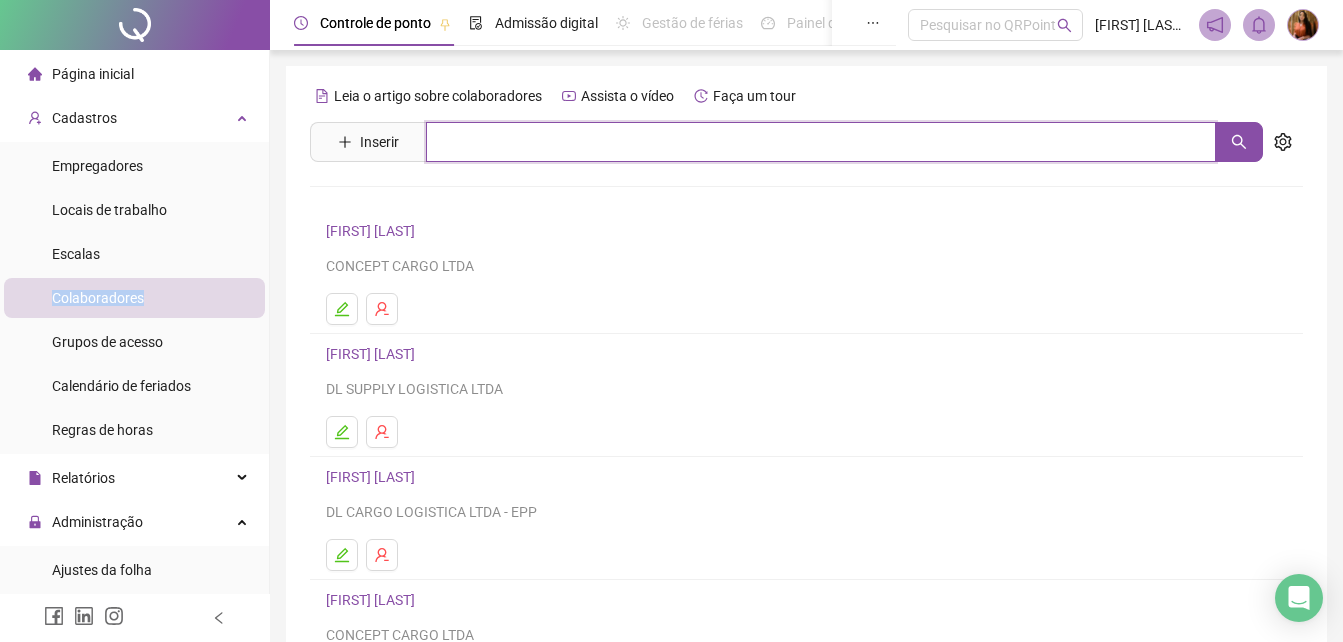 click at bounding box center (821, 142) 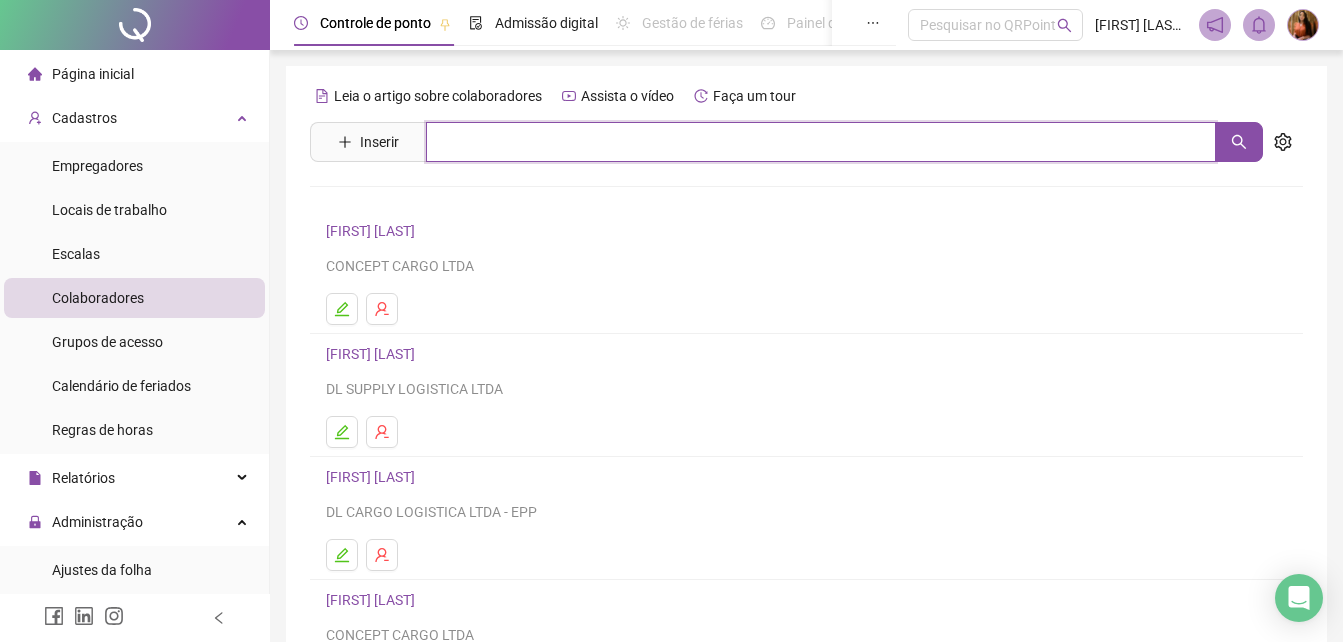 click at bounding box center [821, 142] 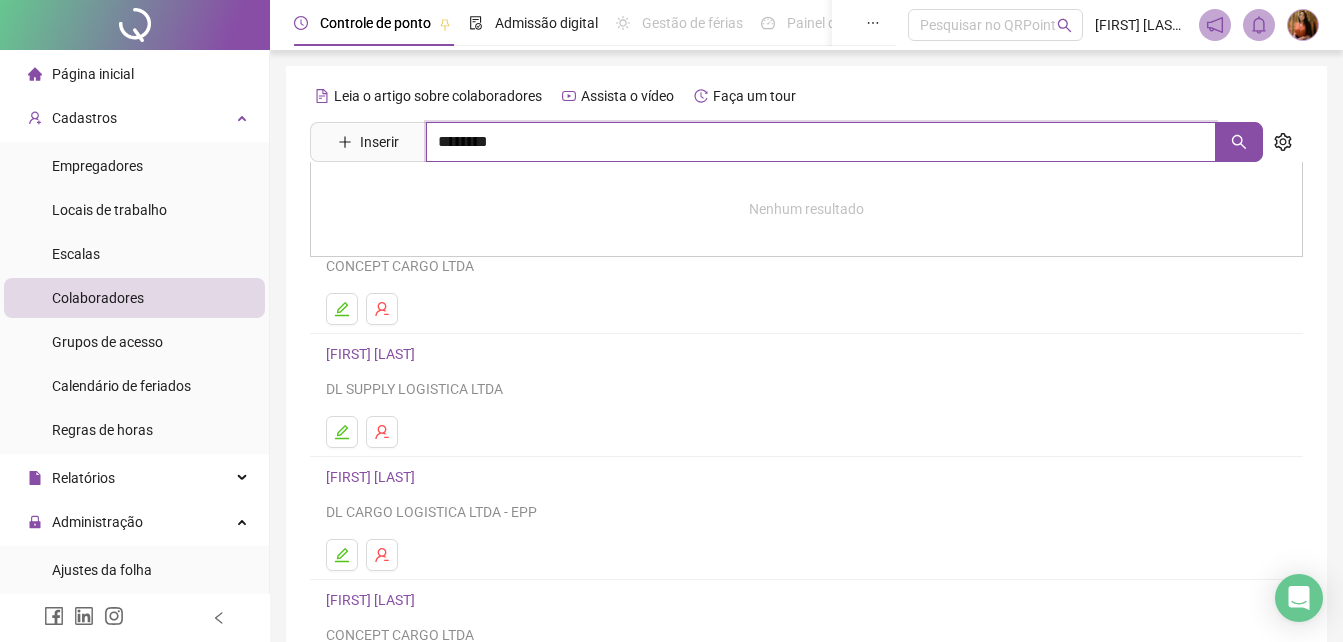 type on "********" 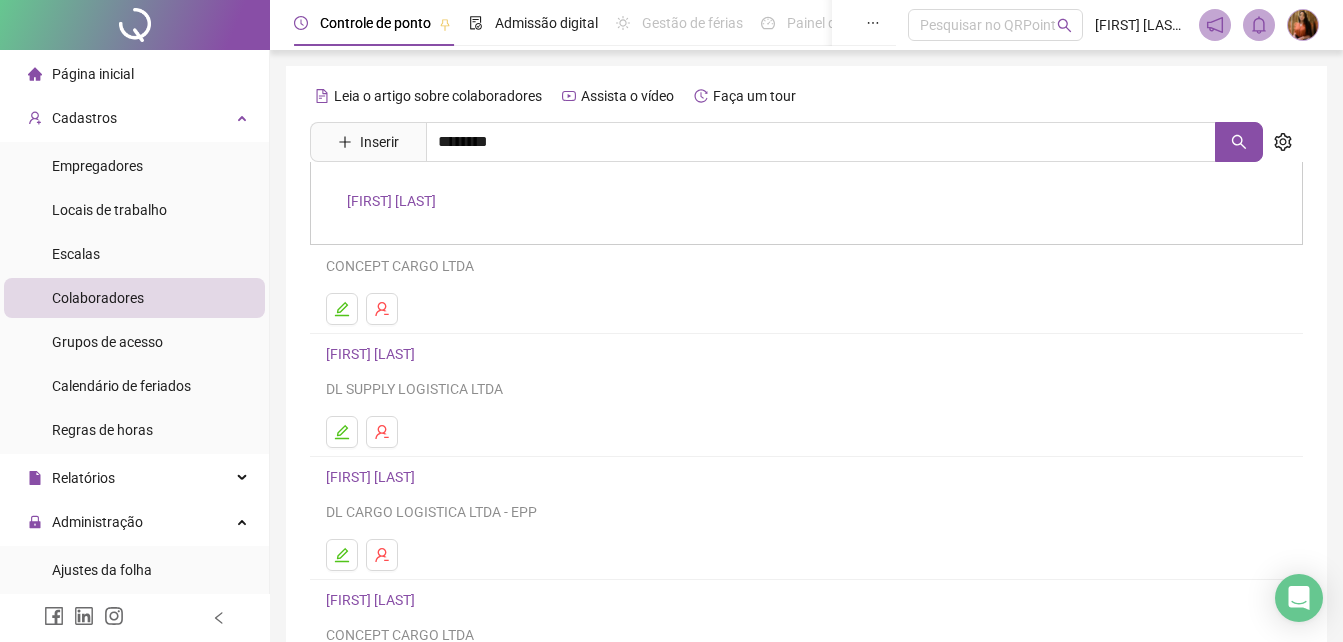 click on "[FIRST] [LAST]" at bounding box center (391, 201) 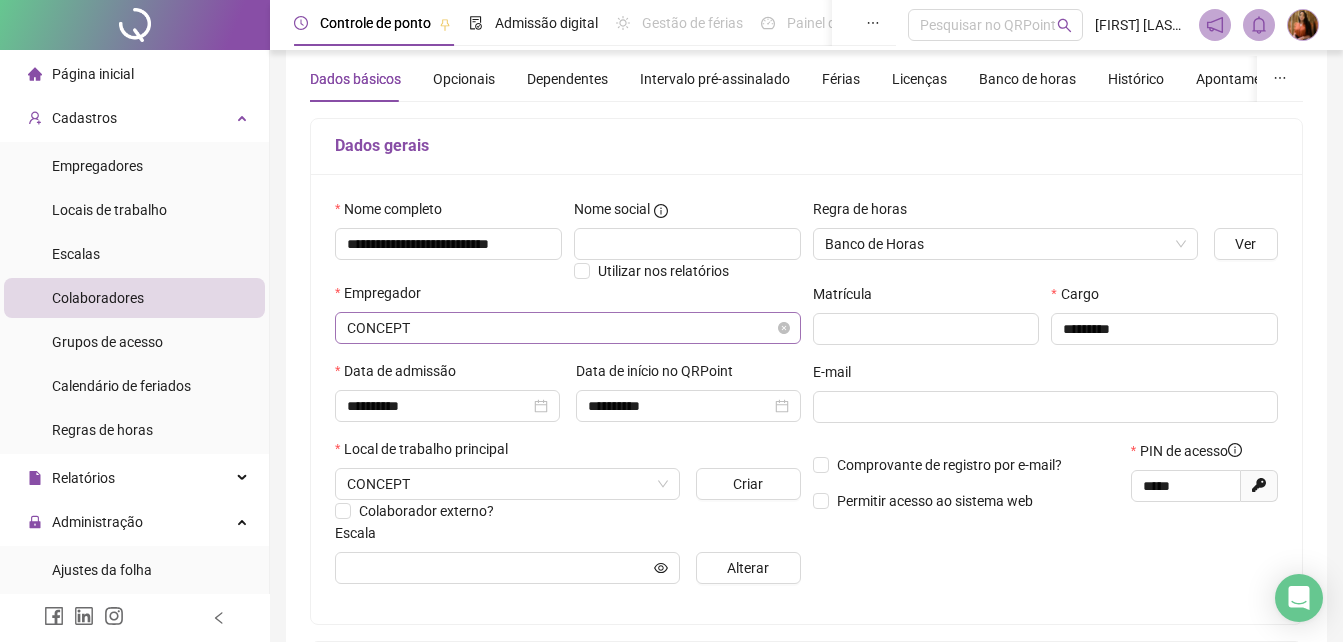 scroll, scrollTop: 0, scrollLeft: 0, axis: both 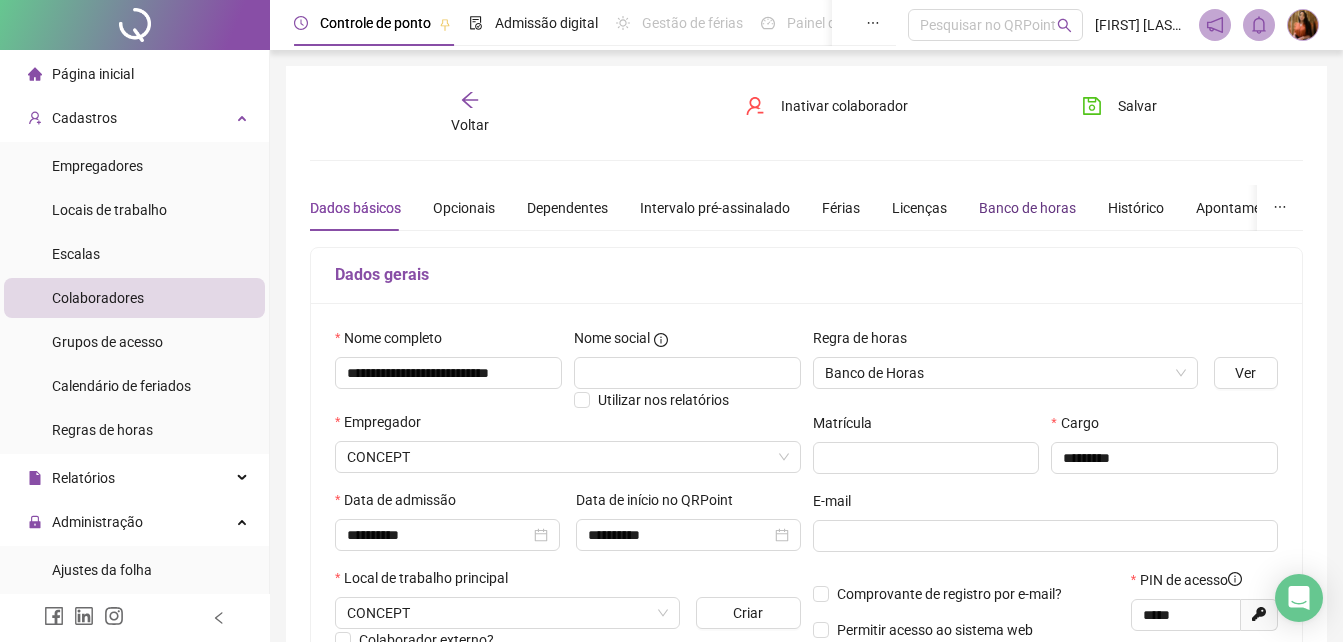 click on "Banco de horas" at bounding box center (1027, 208) 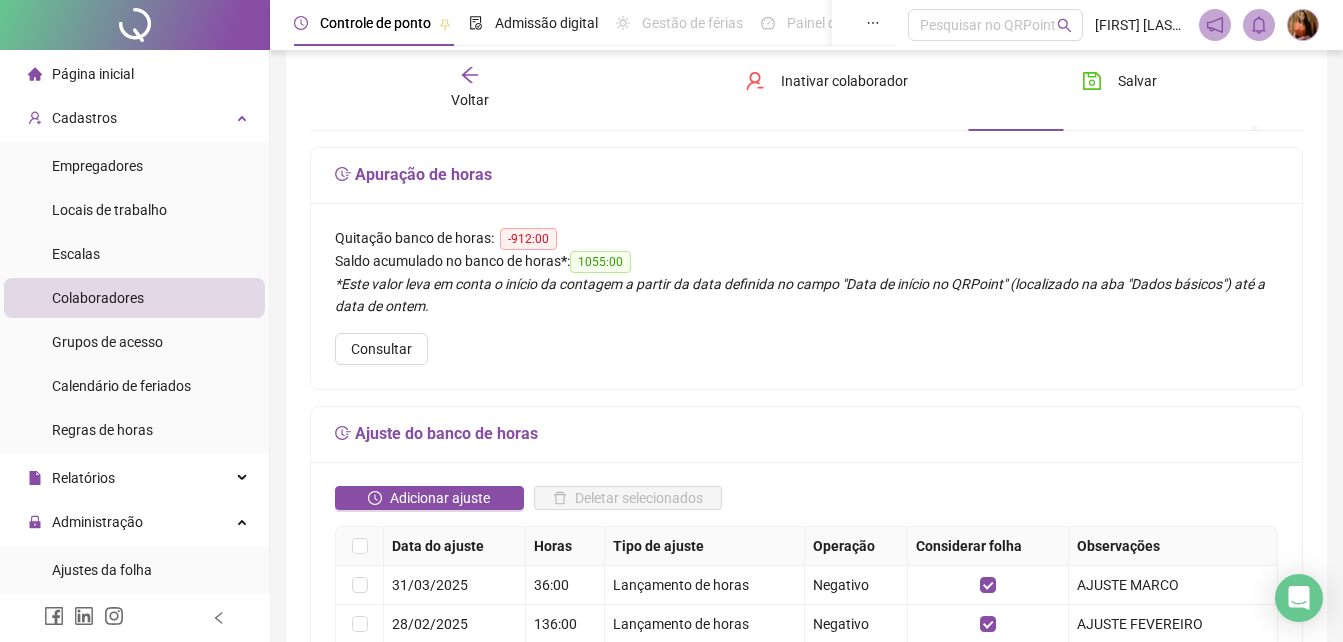scroll, scrollTop: 0, scrollLeft: 0, axis: both 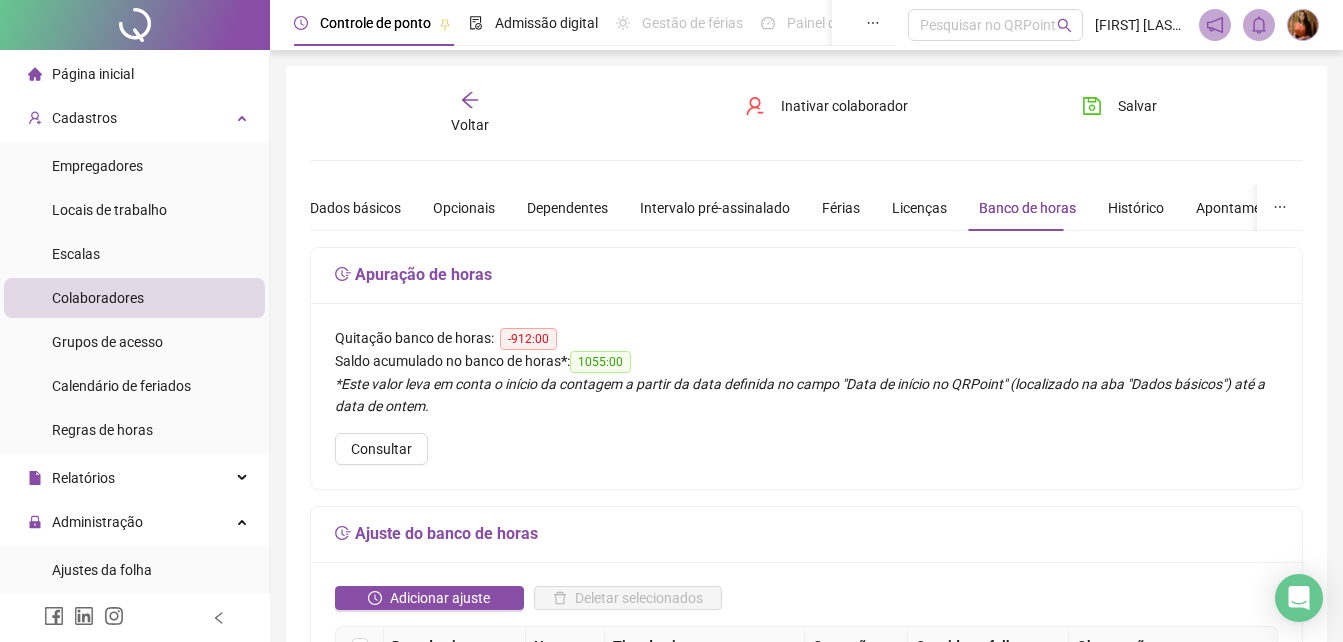 click 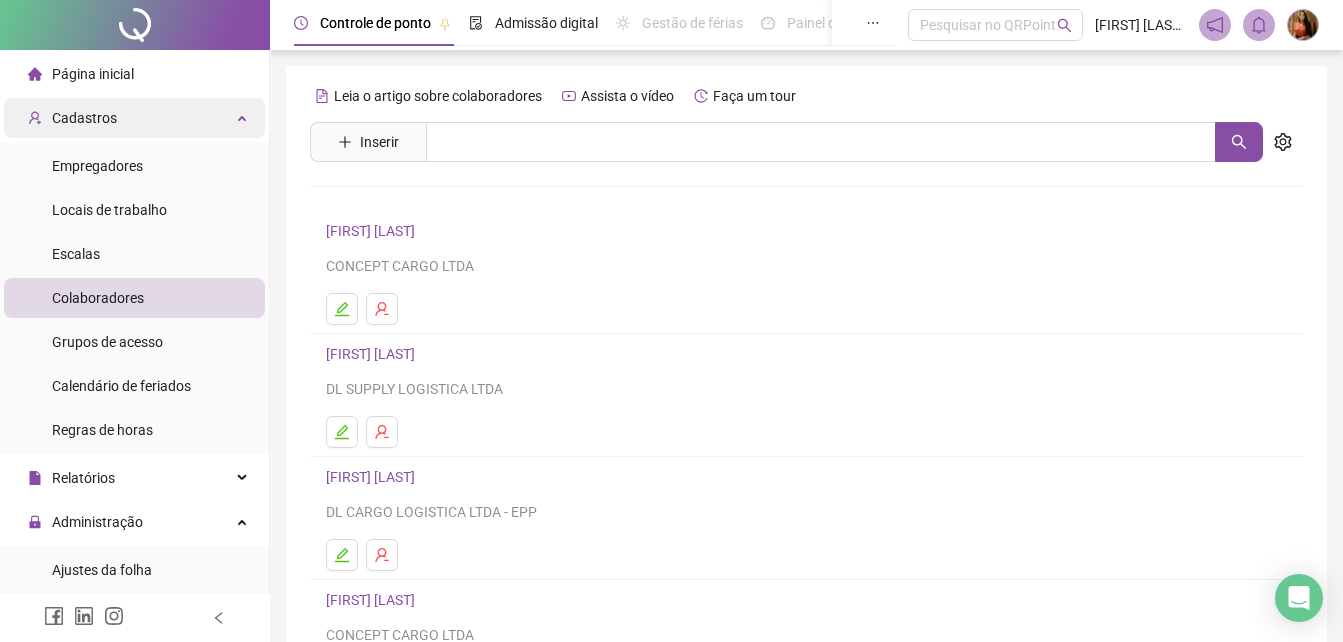 click on "Cadastros" at bounding box center (84, 118) 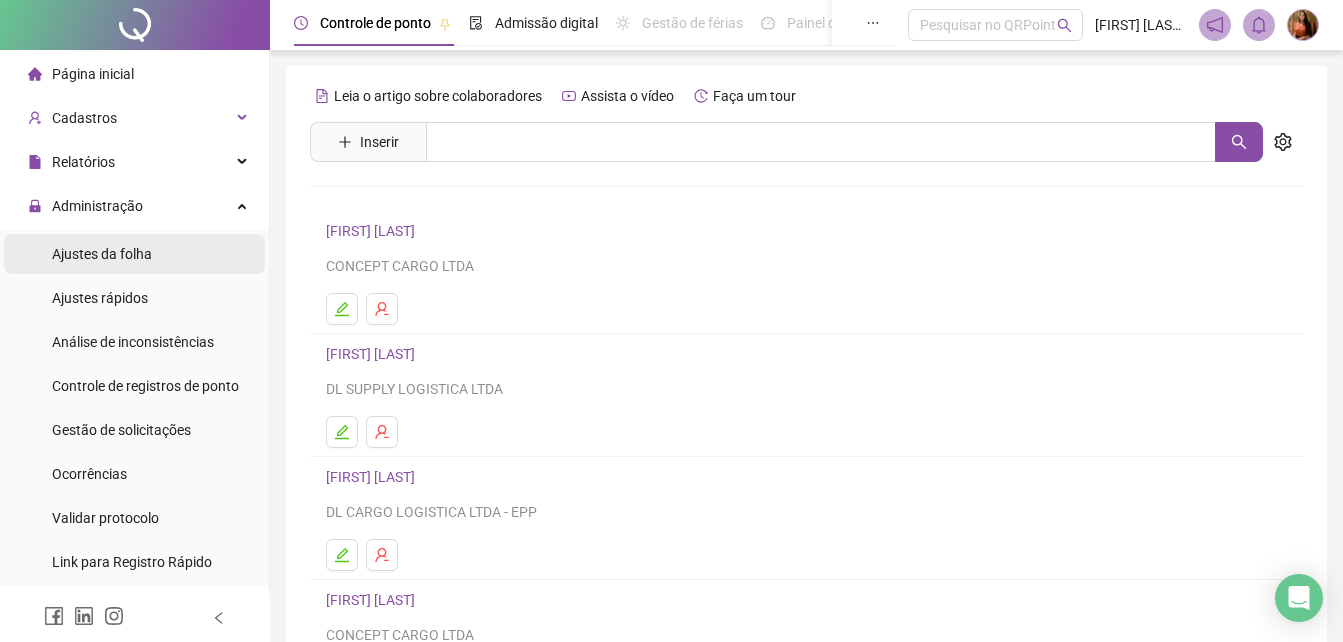click on "Ajustes da folha" at bounding box center (102, 254) 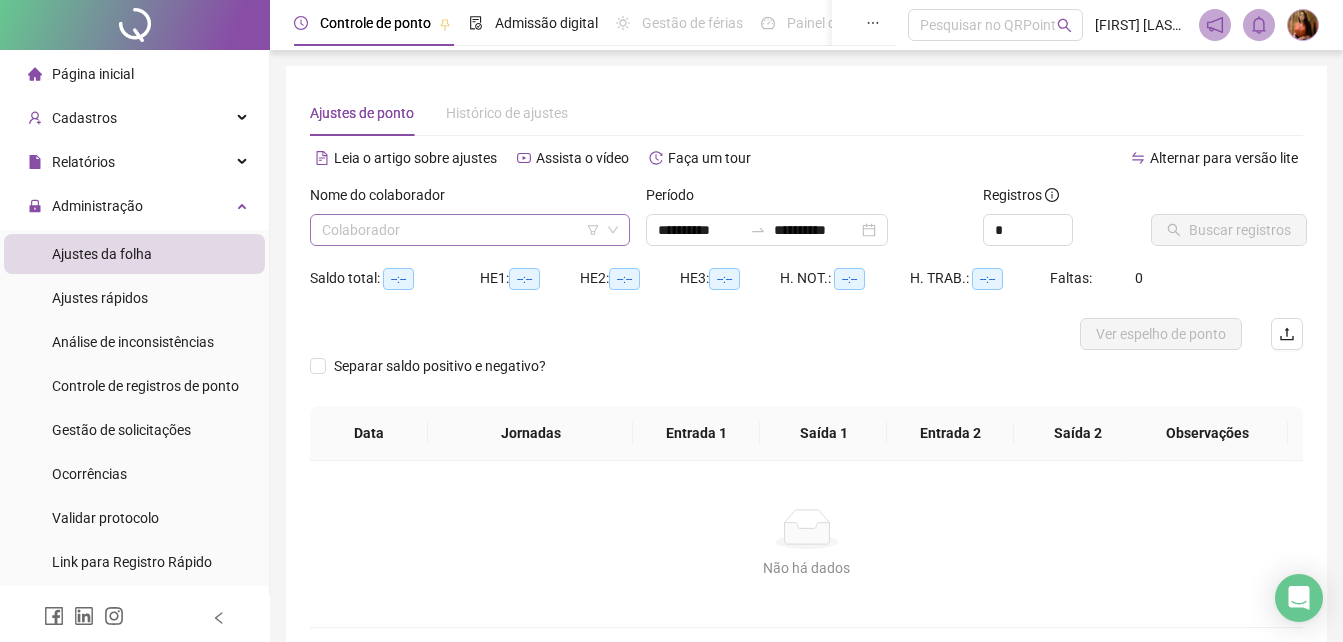 click at bounding box center [461, 230] 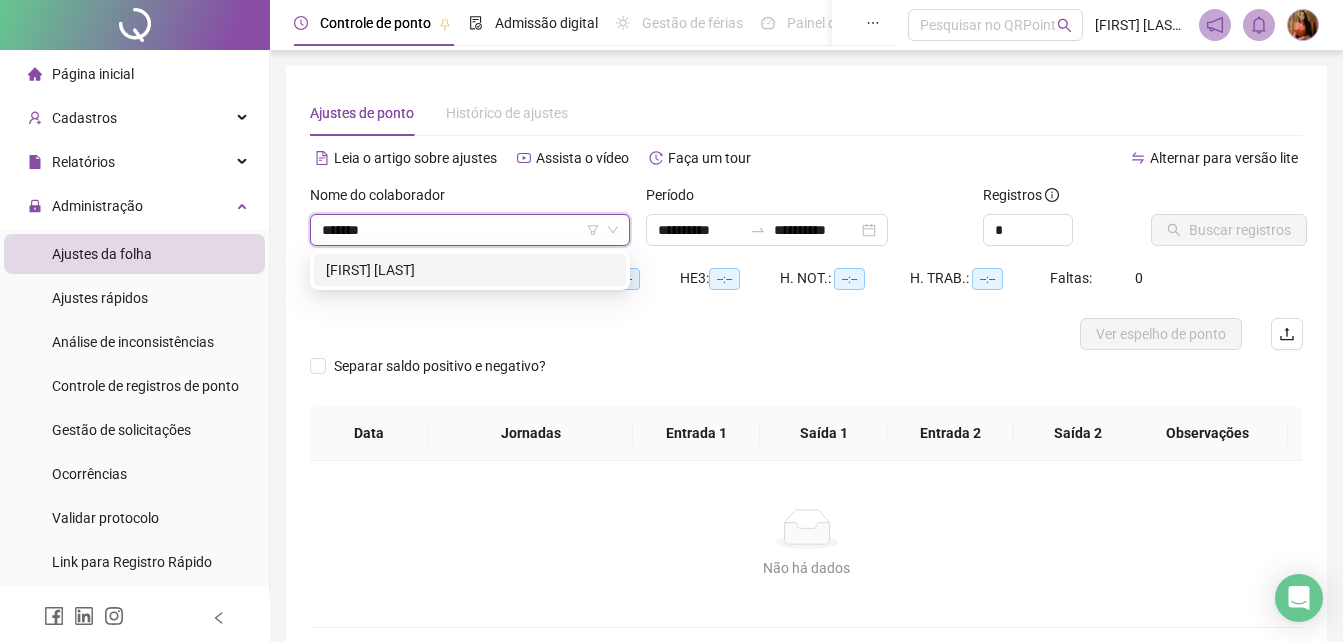 type on "********" 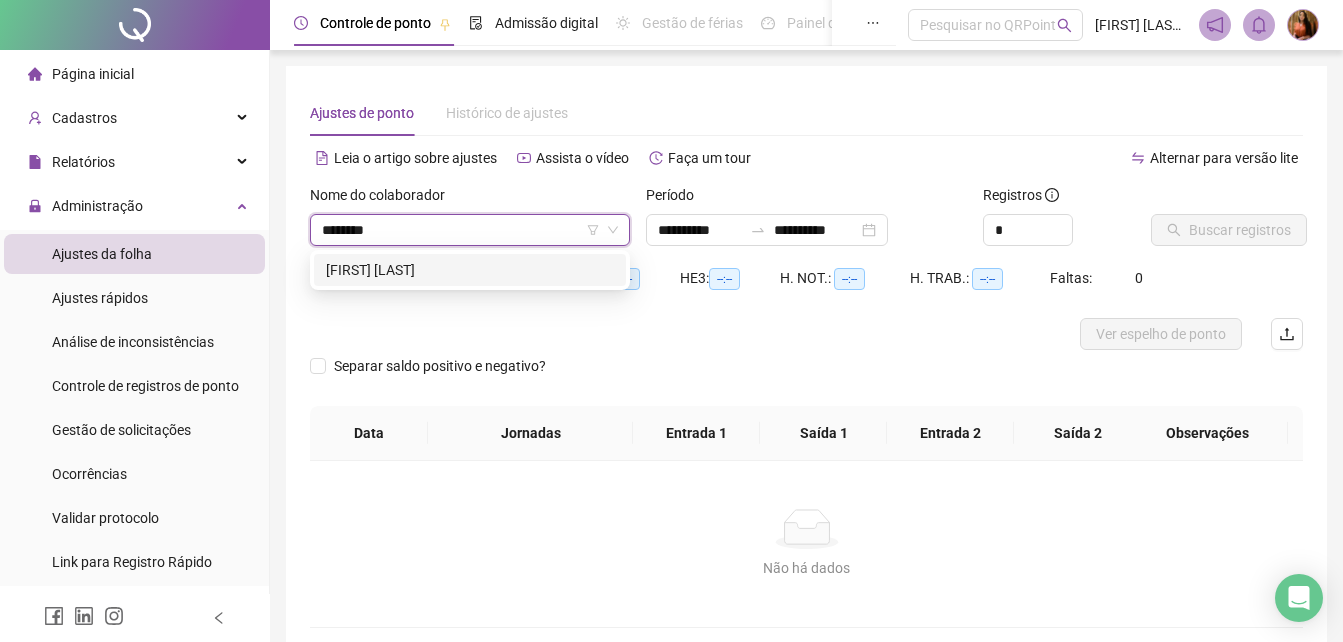 click on "[FIRST] [LAST]" at bounding box center (470, 270) 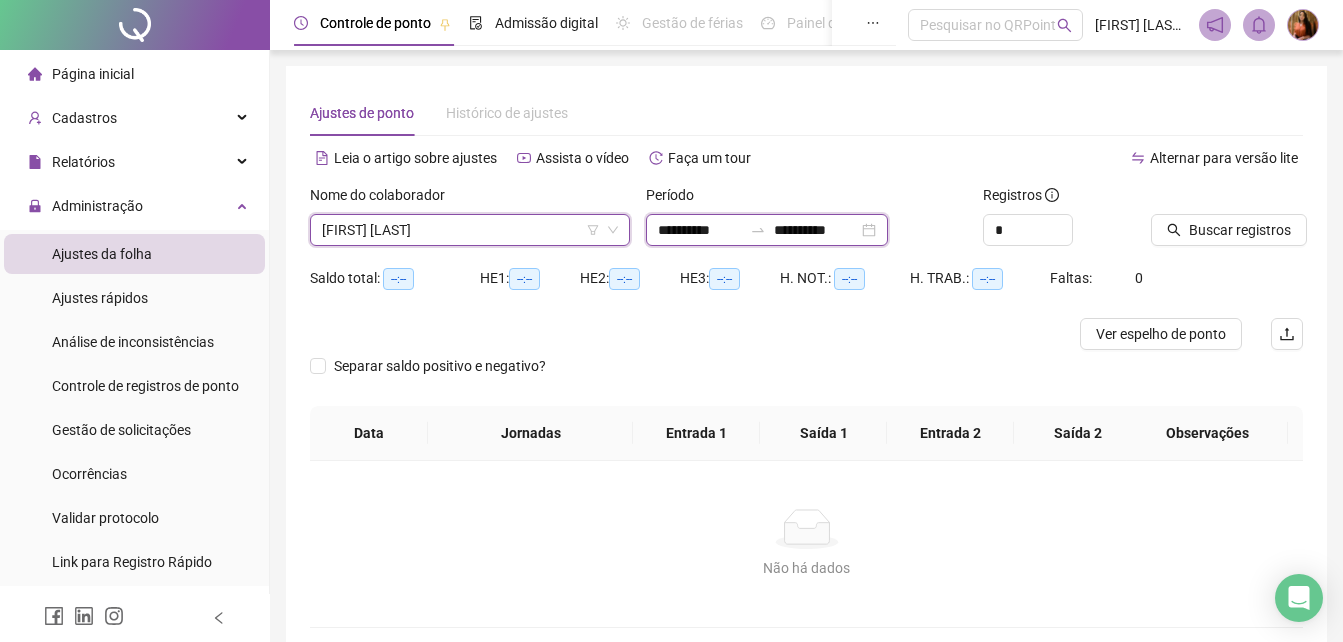 click on "**********" at bounding box center [816, 230] 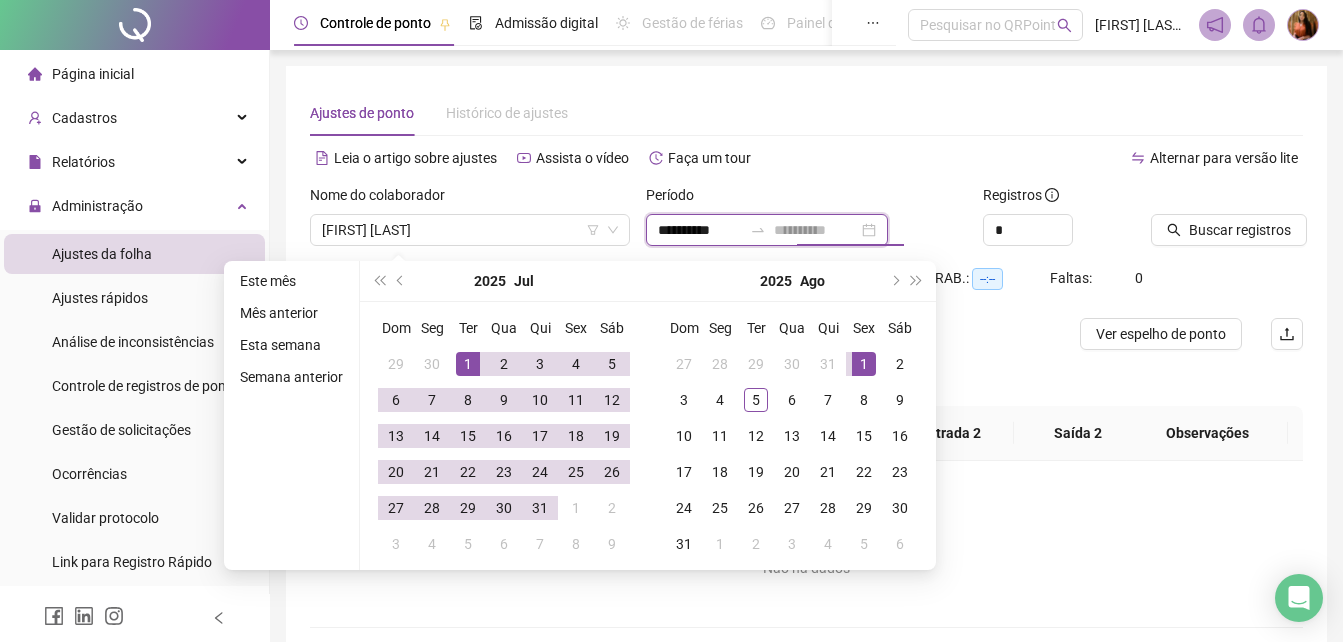 type on "**********" 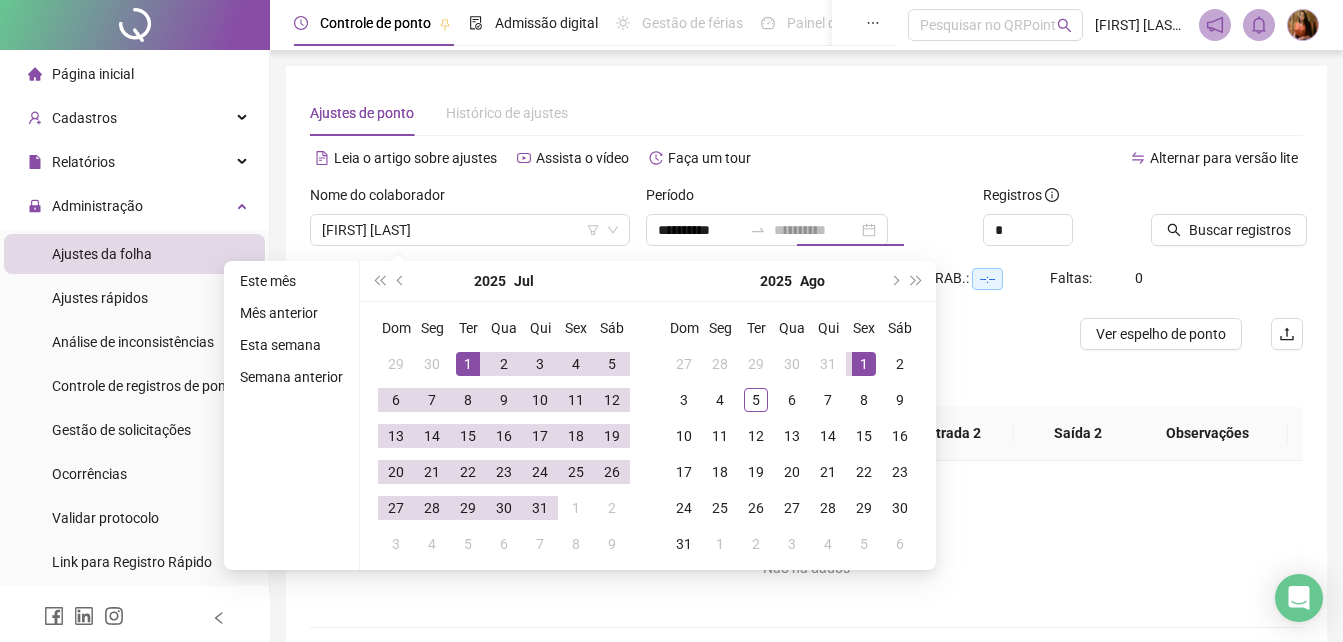 click on "1" at bounding box center [864, 364] 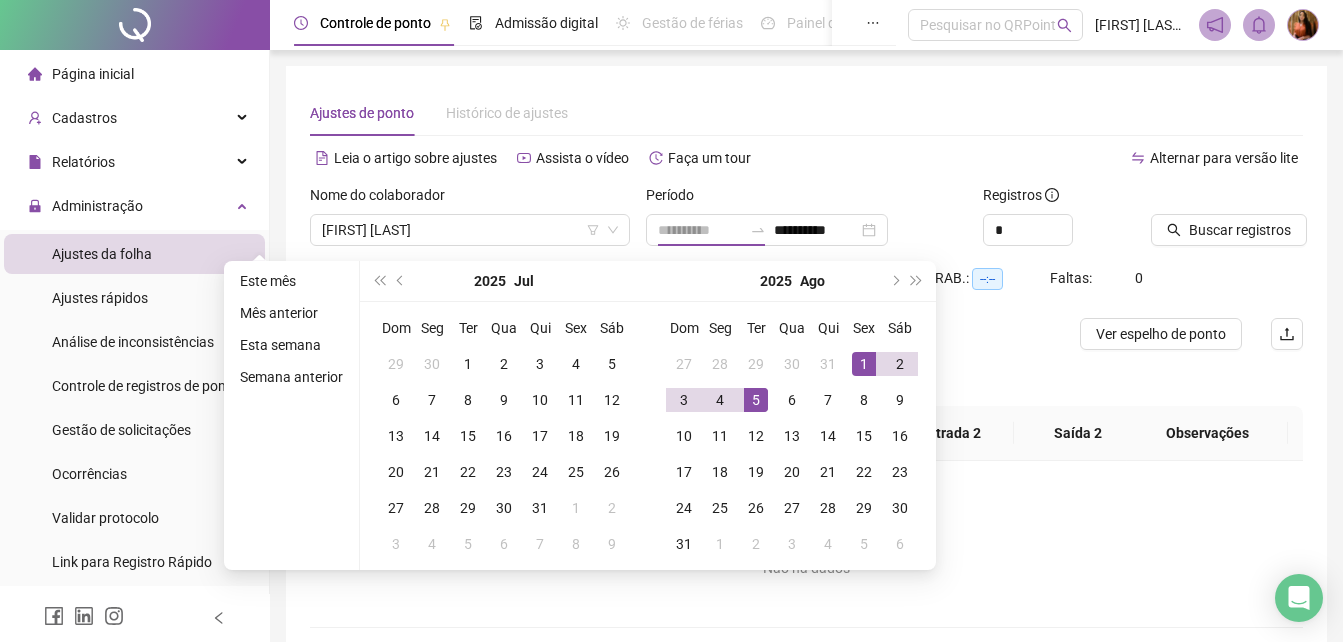 click on "5" at bounding box center [756, 400] 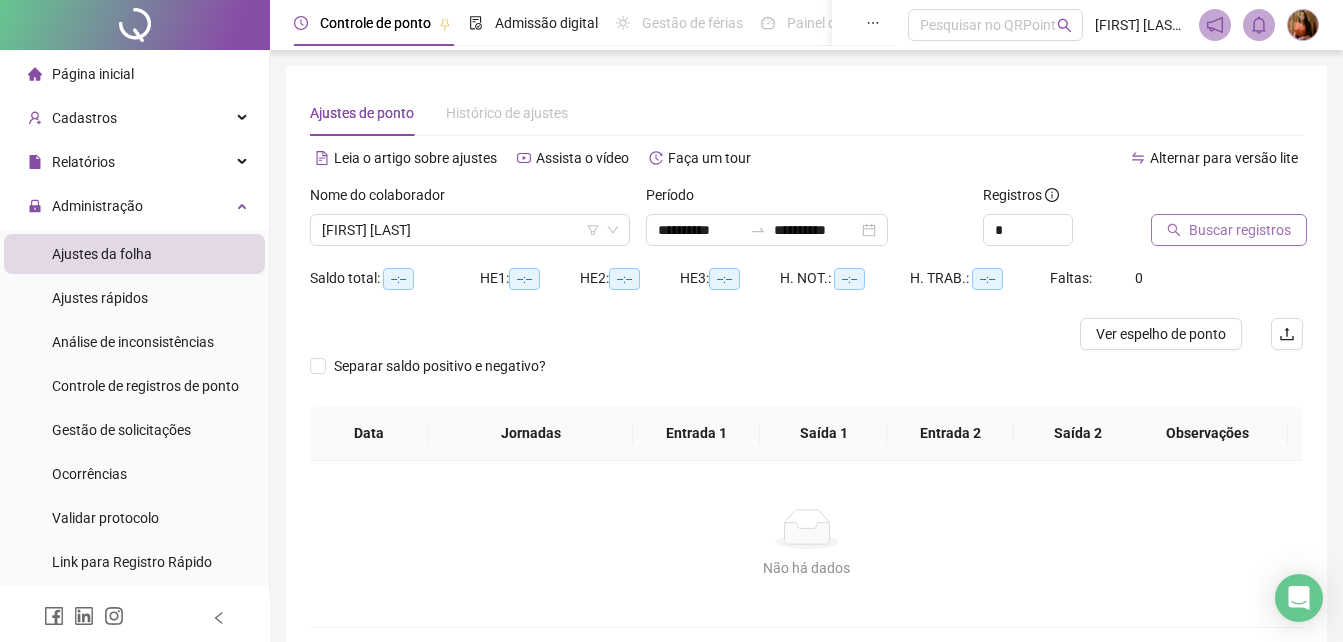 click on "Buscar registros" at bounding box center (1240, 230) 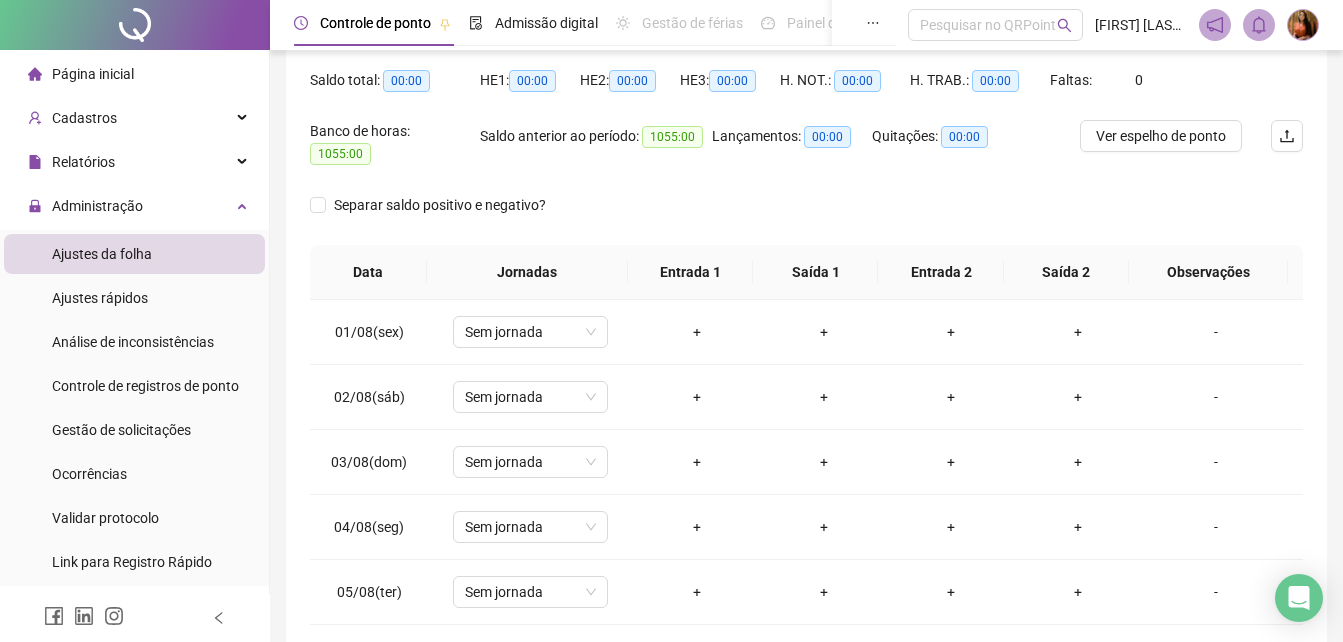 scroll, scrollTop: 278, scrollLeft: 0, axis: vertical 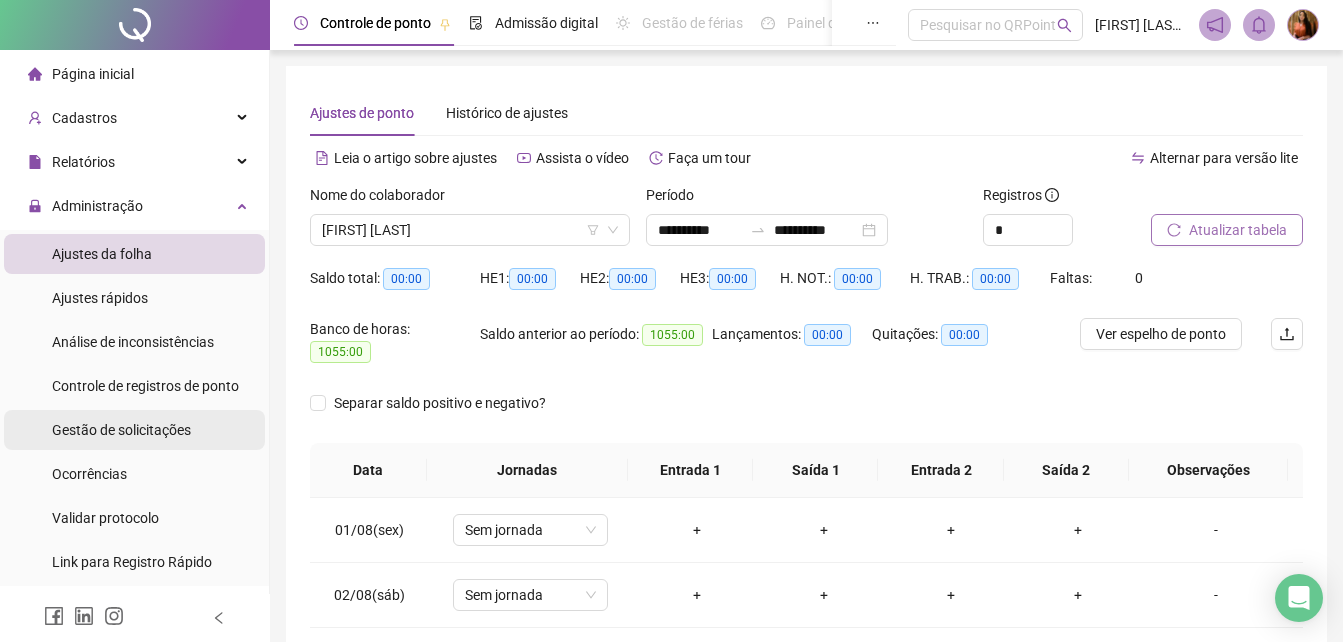 click on "Gestão de solicitações" at bounding box center [121, 430] 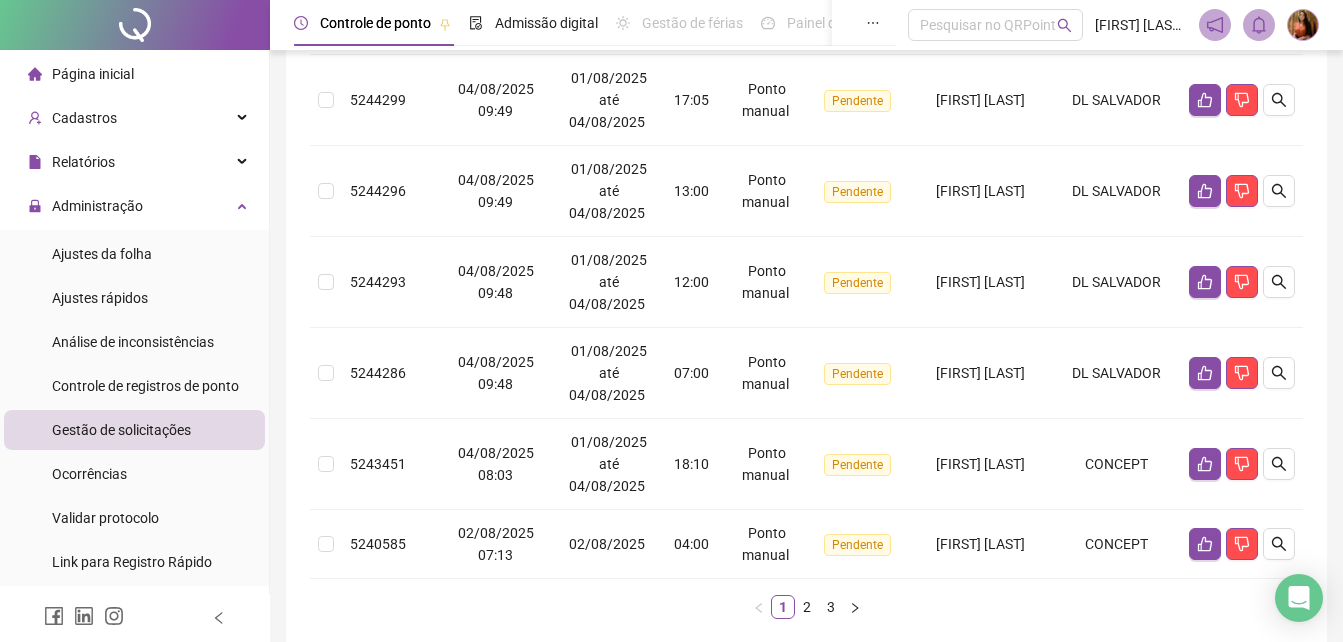 scroll, scrollTop: 743, scrollLeft: 0, axis: vertical 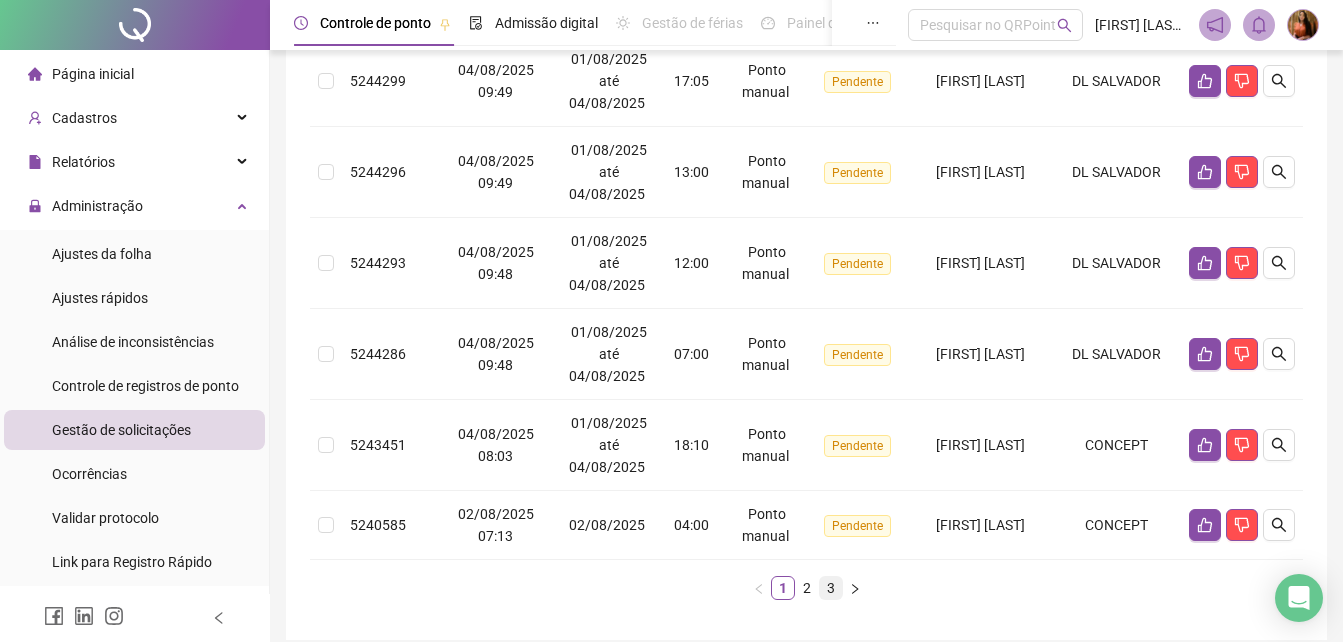 click on "3" at bounding box center [831, 588] 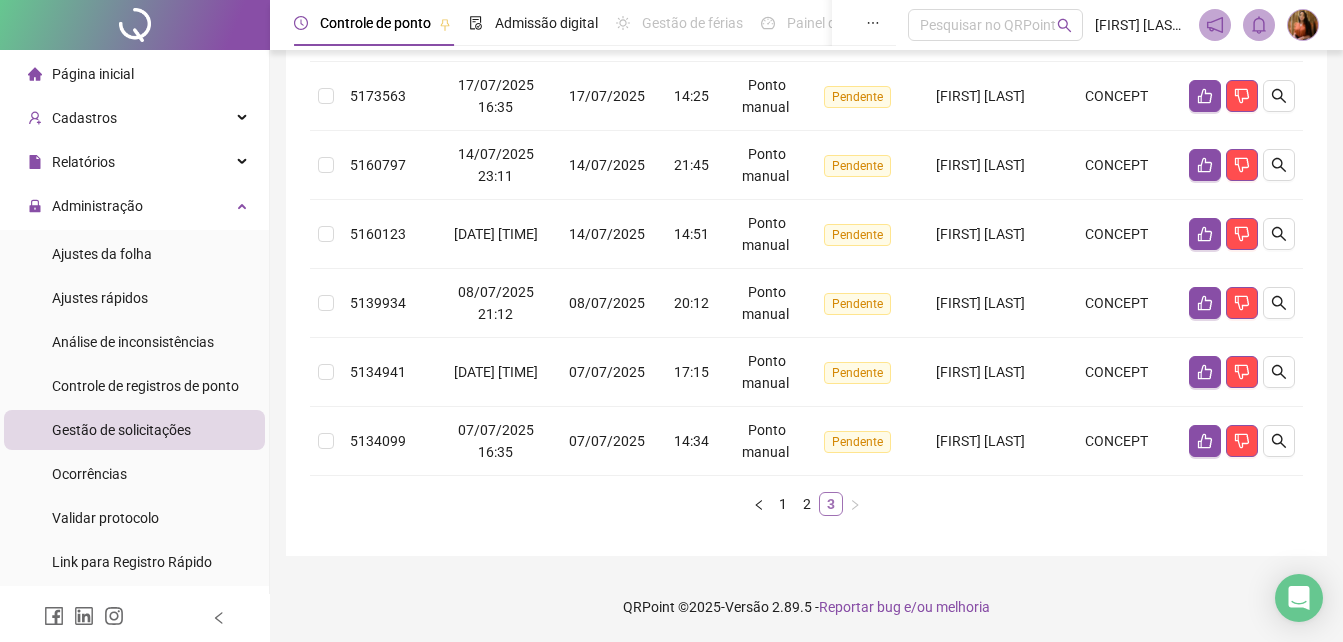 scroll, scrollTop: 350, scrollLeft: 0, axis: vertical 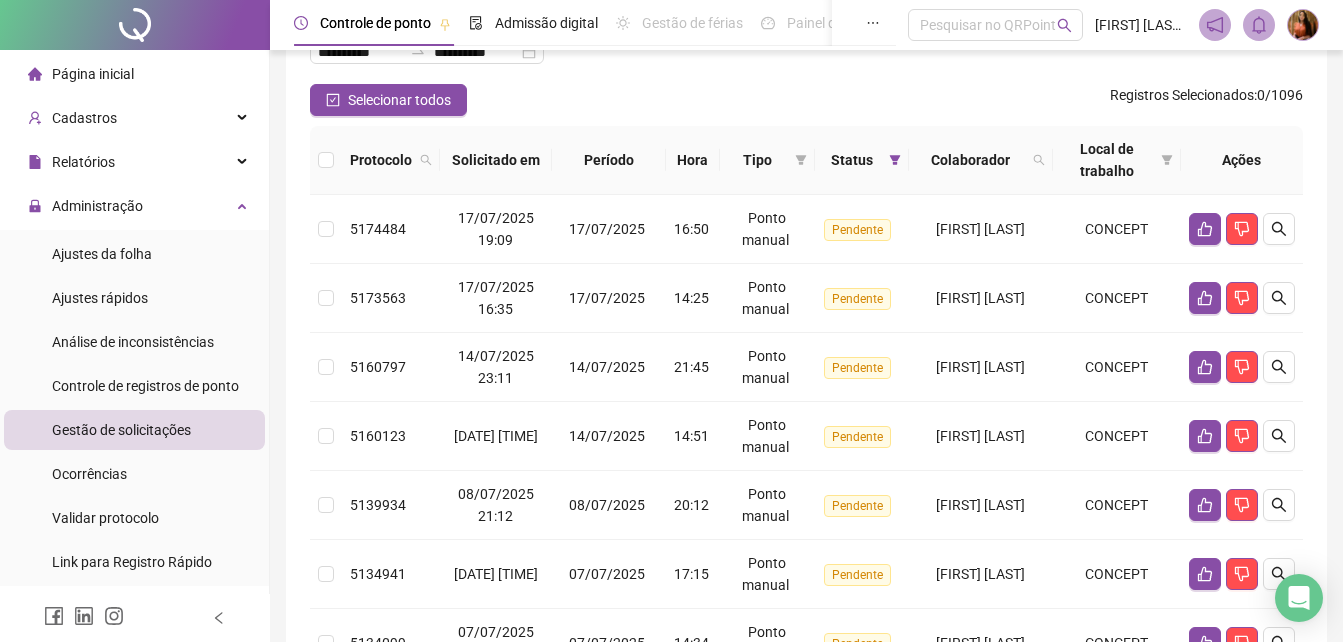 type 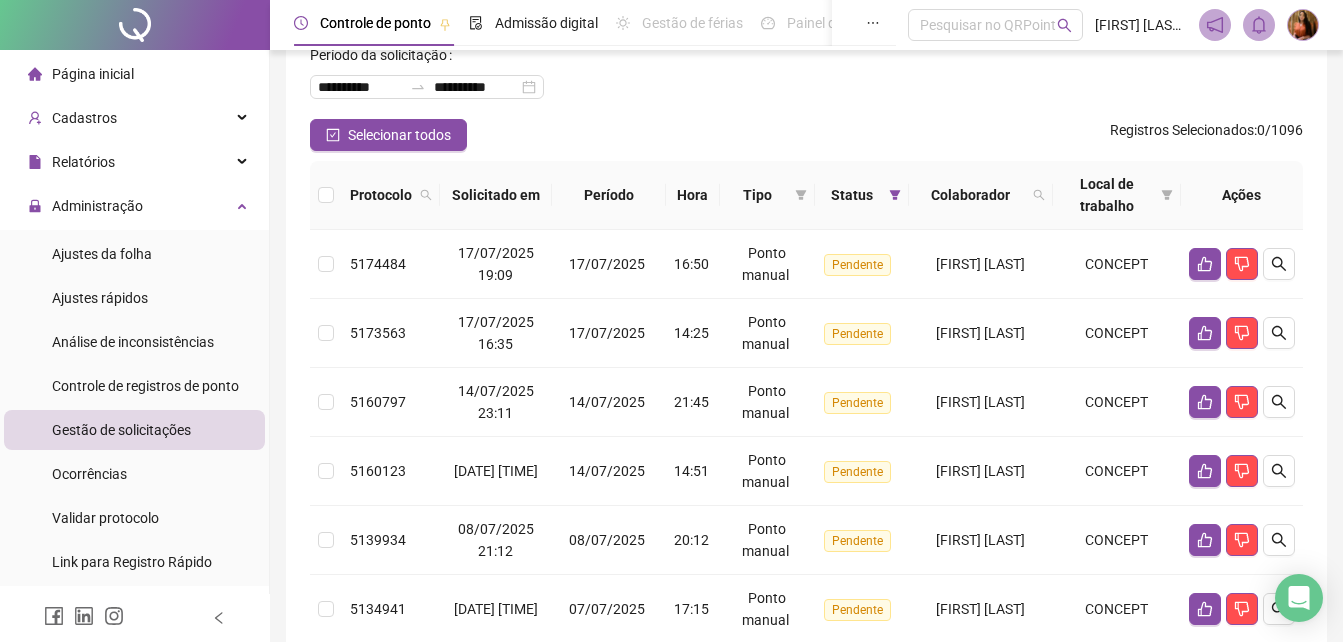 scroll, scrollTop: 88, scrollLeft: 0, axis: vertical 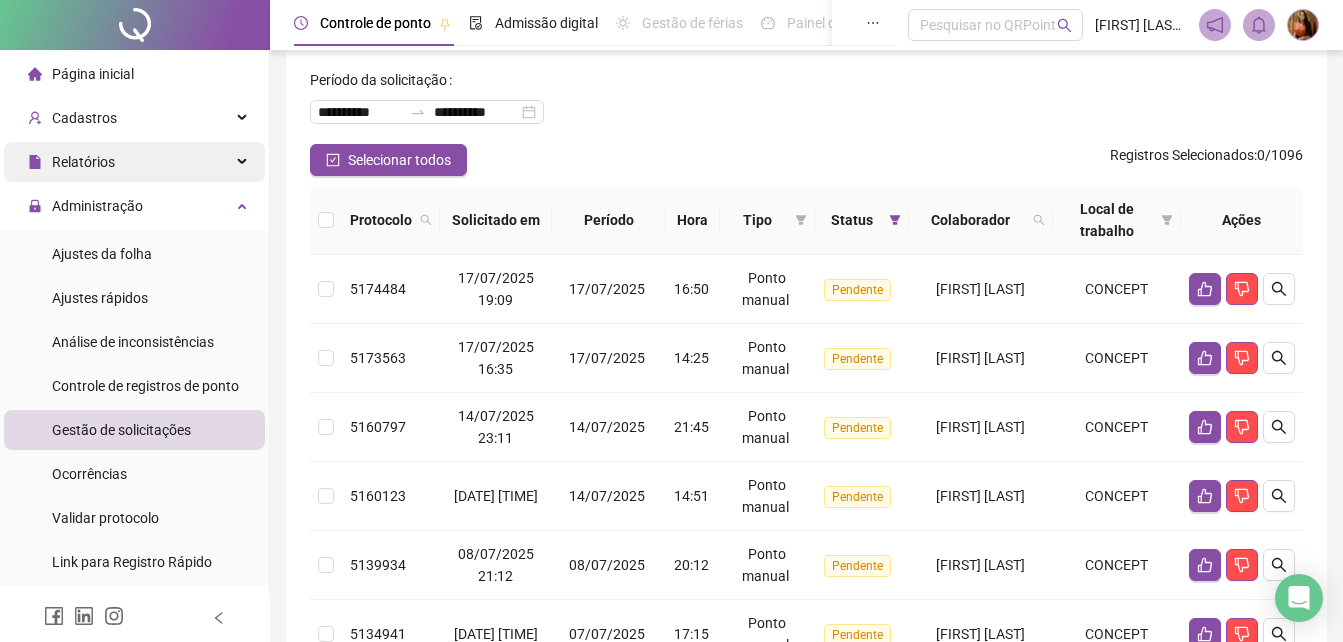 click on "Relatórios" at bounding box center (83, 162) 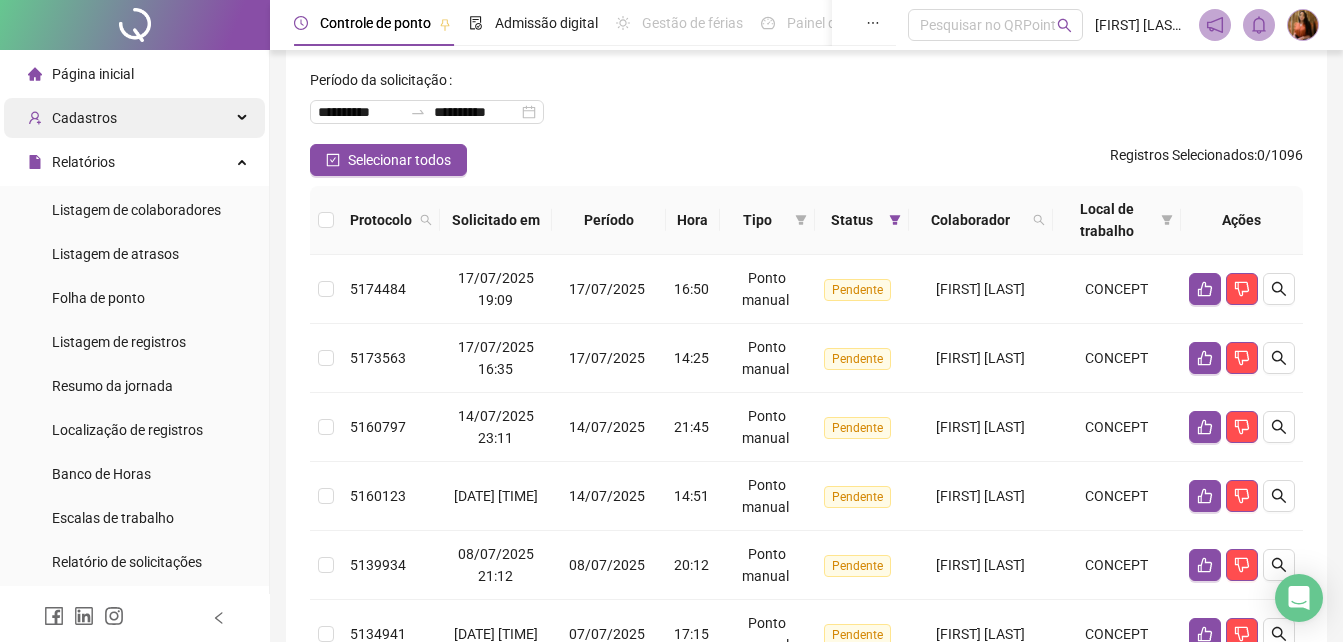 click on "Cadastros" at bounding box center [84, 118] 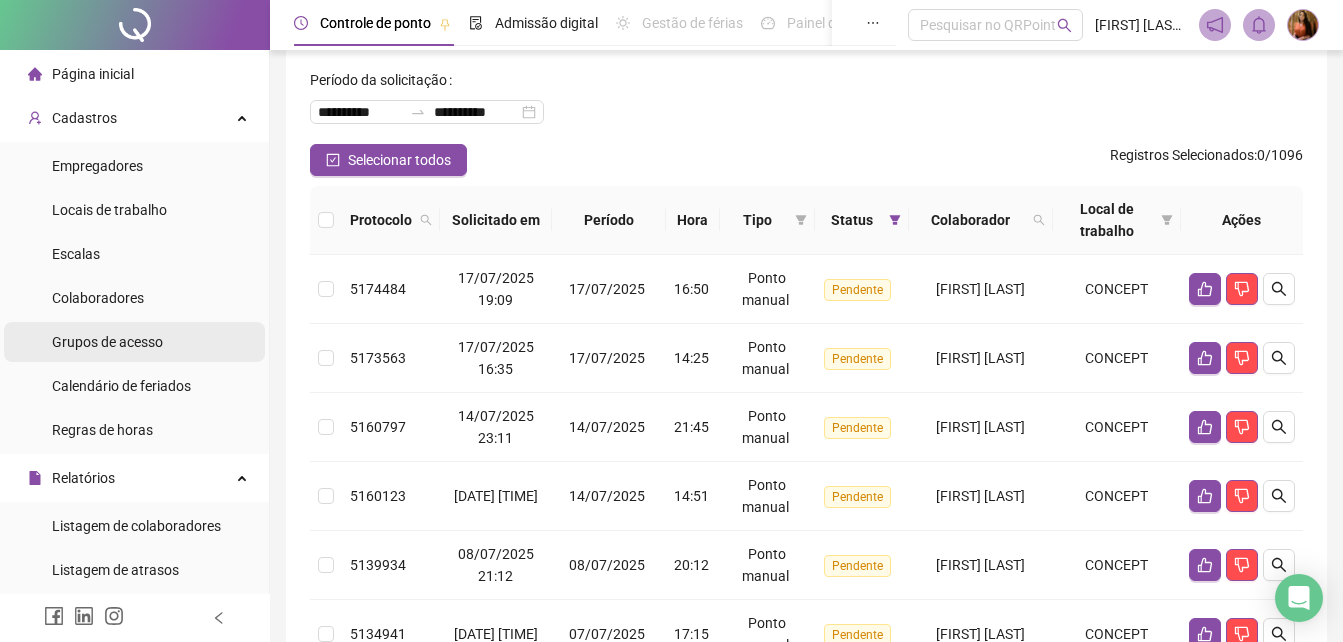 click on "Grupos de acesso" at bounding box center [107, 342] 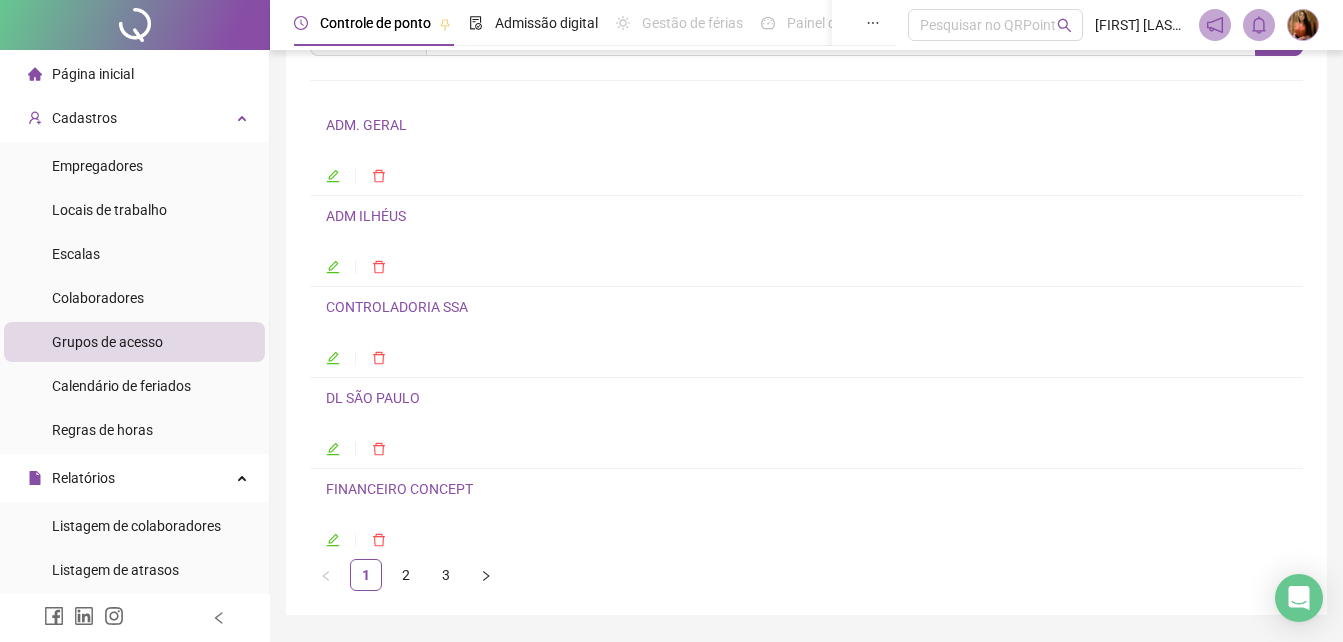 scroll, scrollTop: 165, scrollLeft: 0, axis: vertical 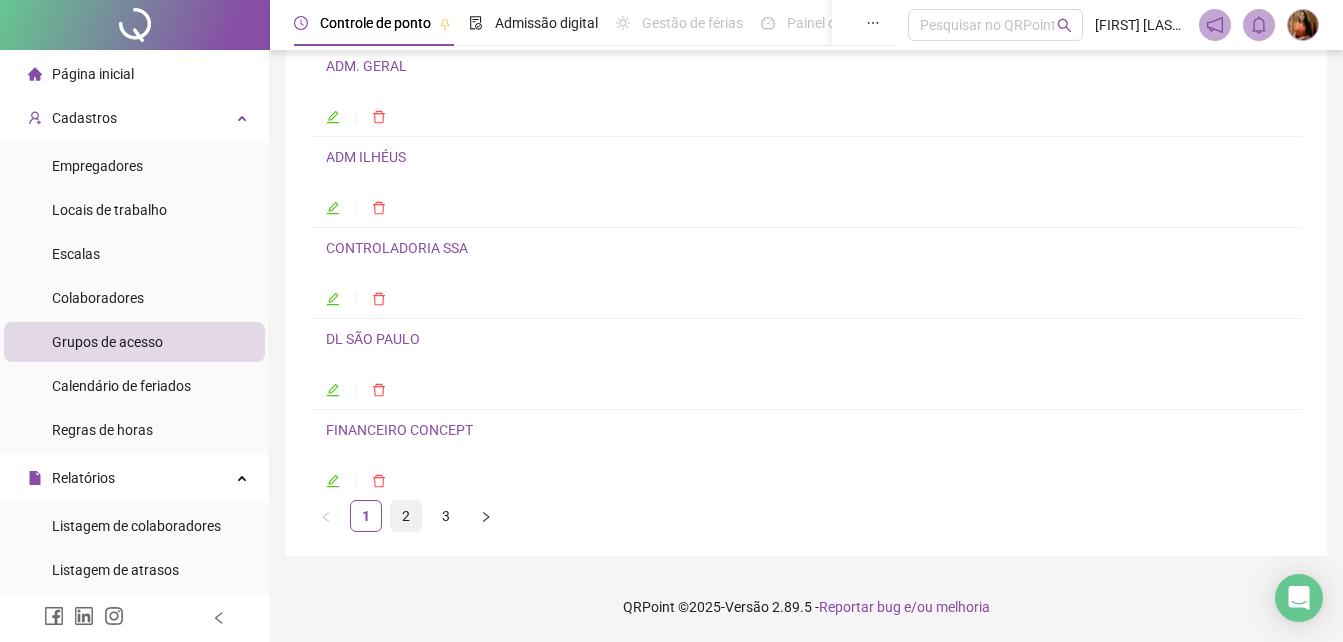click on "2" at bounding box center (406, 516) 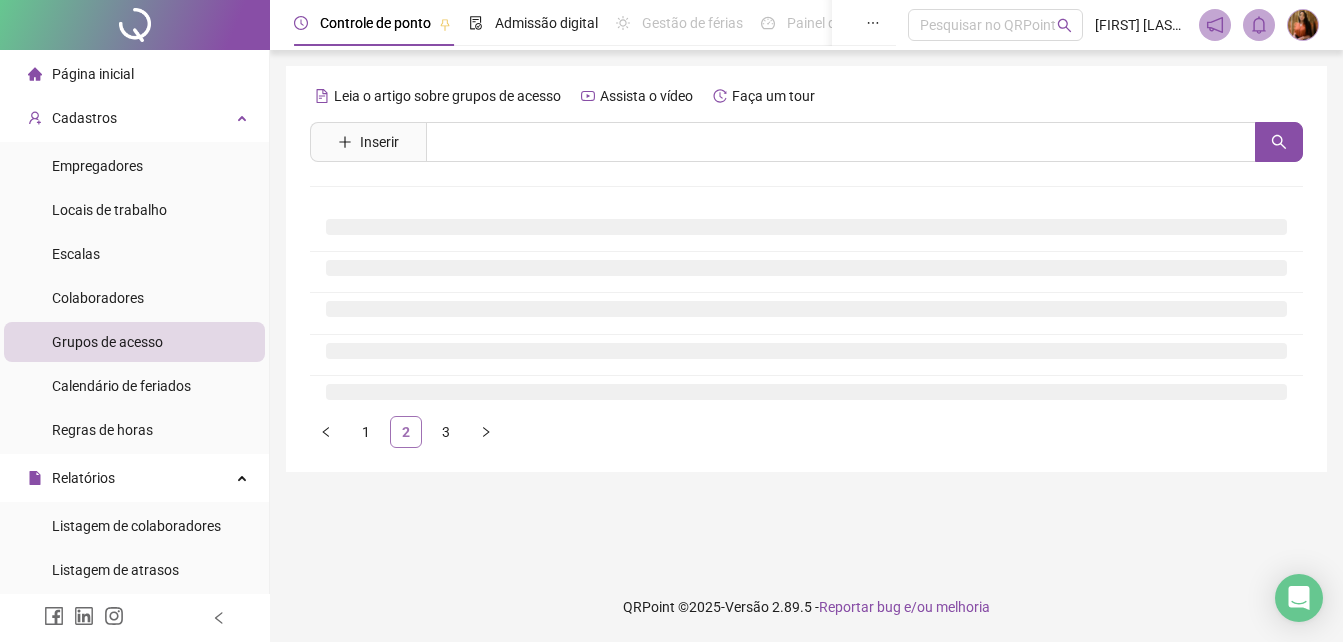 scroll, scrollTop: 0, scrollLeft: 0, axis: both 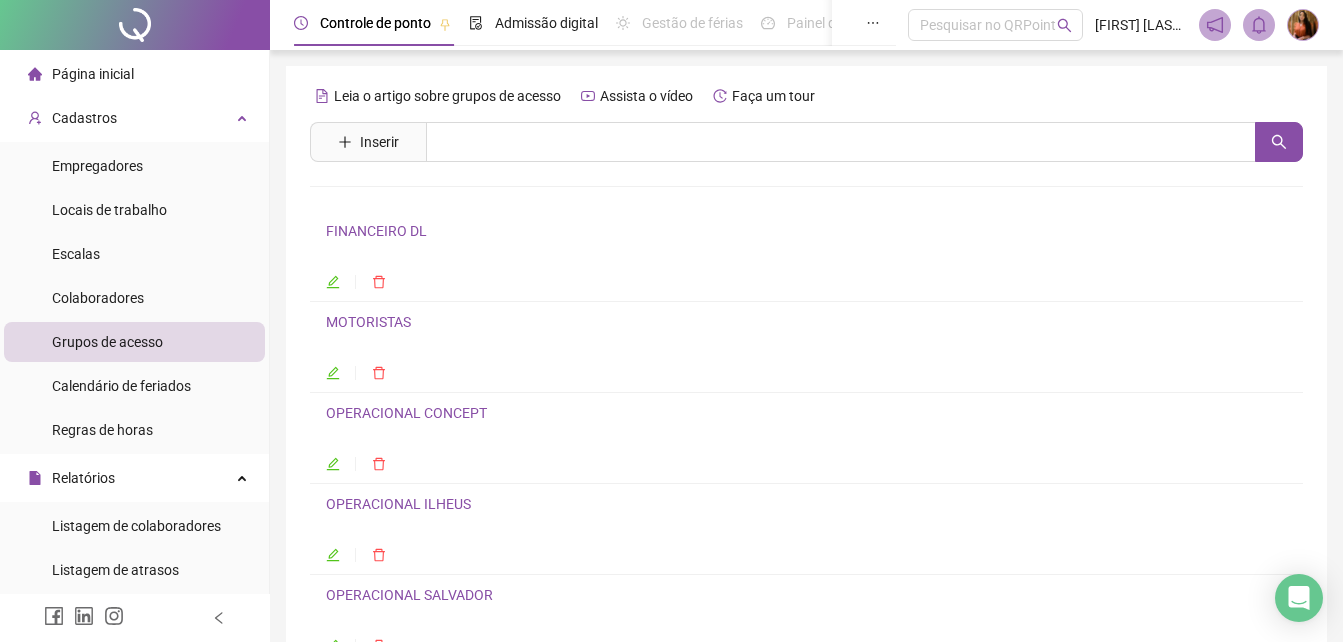 click 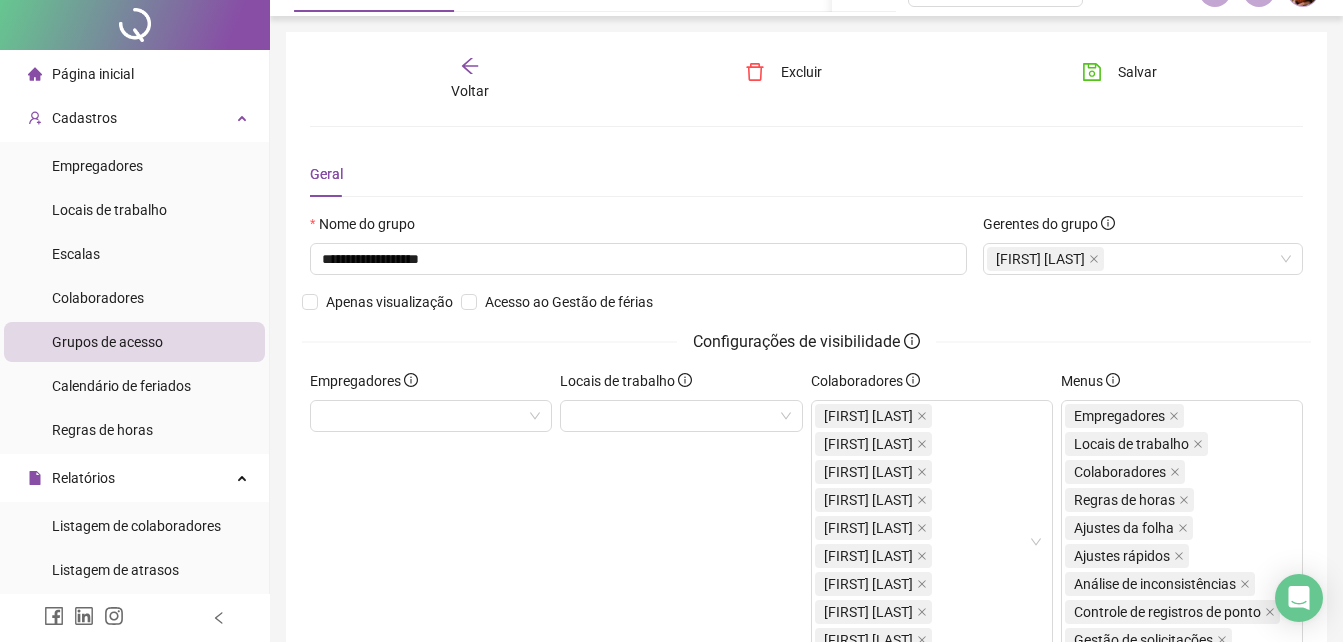 scroll, scrollTop: 0, scrollLeft: 0, axis: both 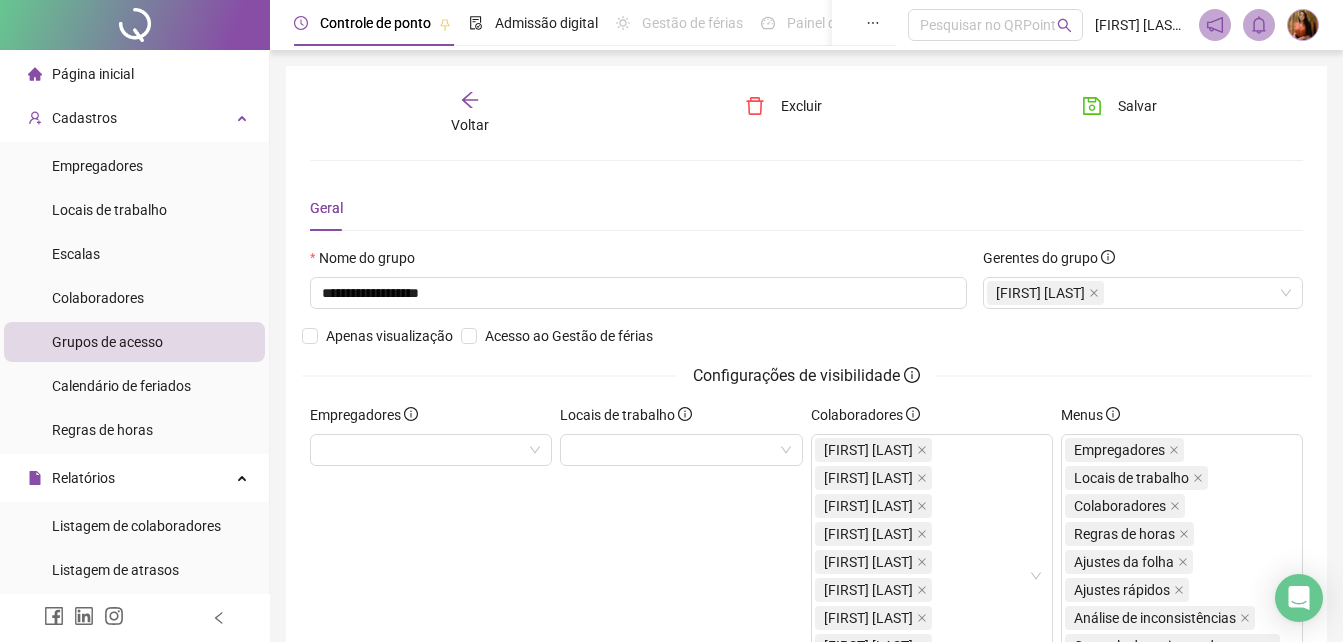 click 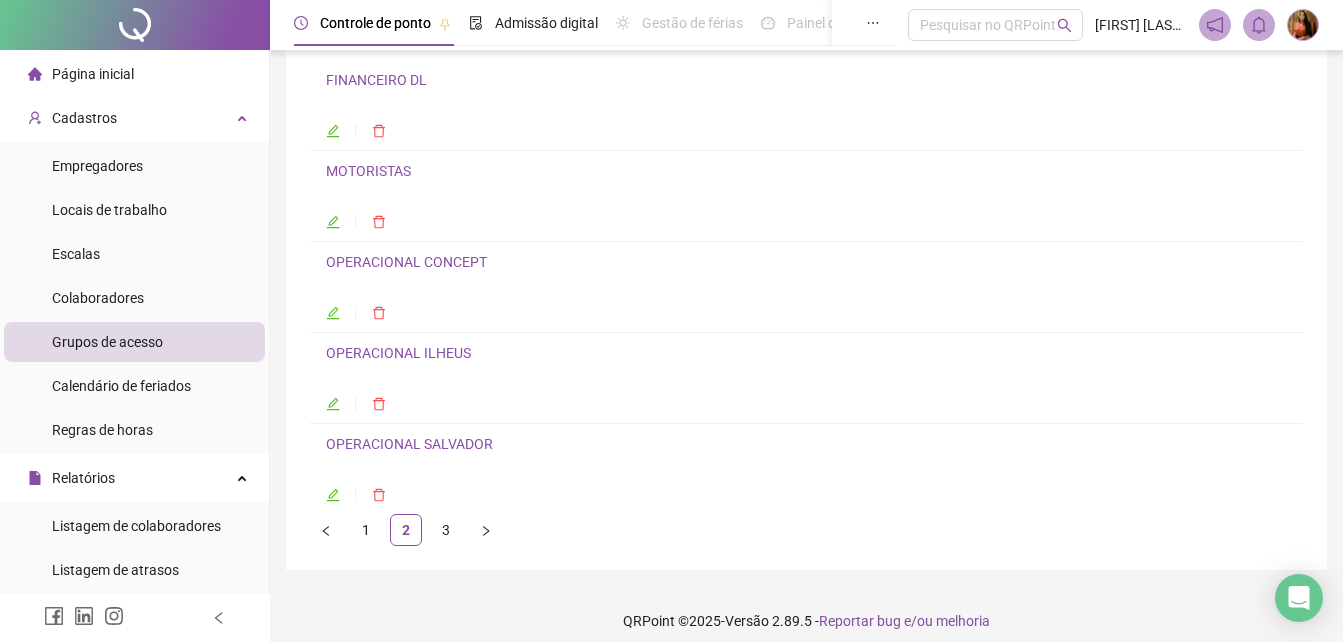scroll, scrollTop: 165, scrollLeft: 0, axis: vertical 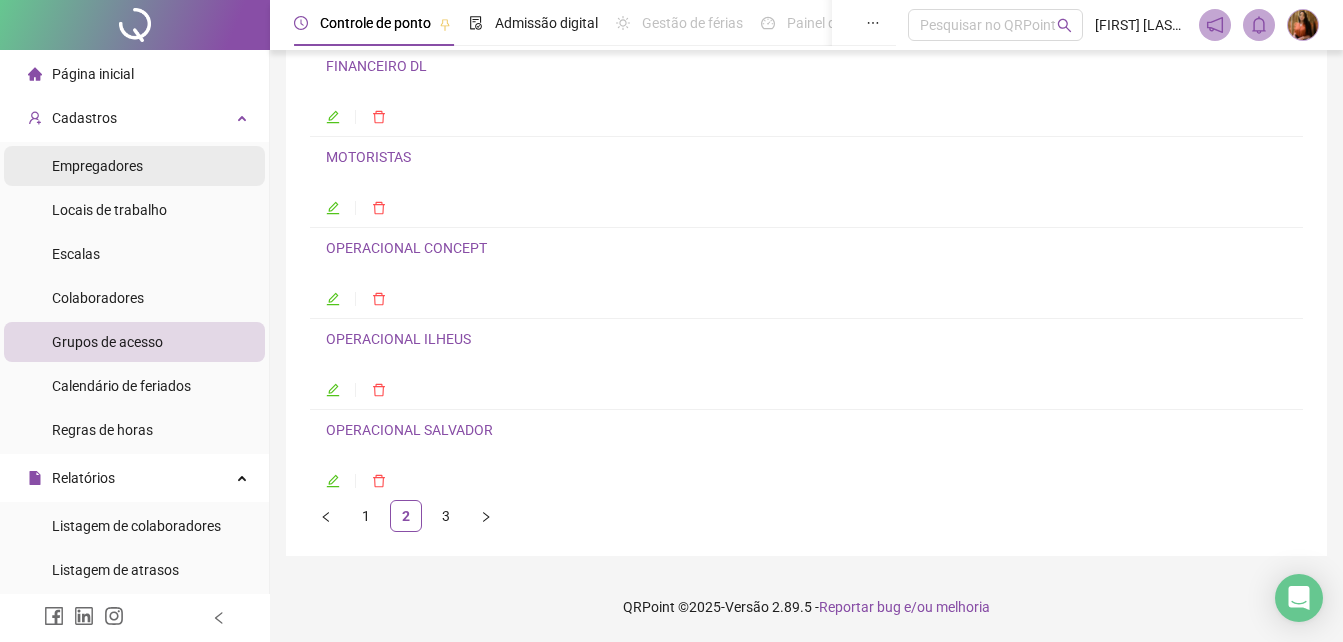 click on "Empregadores" at bounding box center [97, 166] 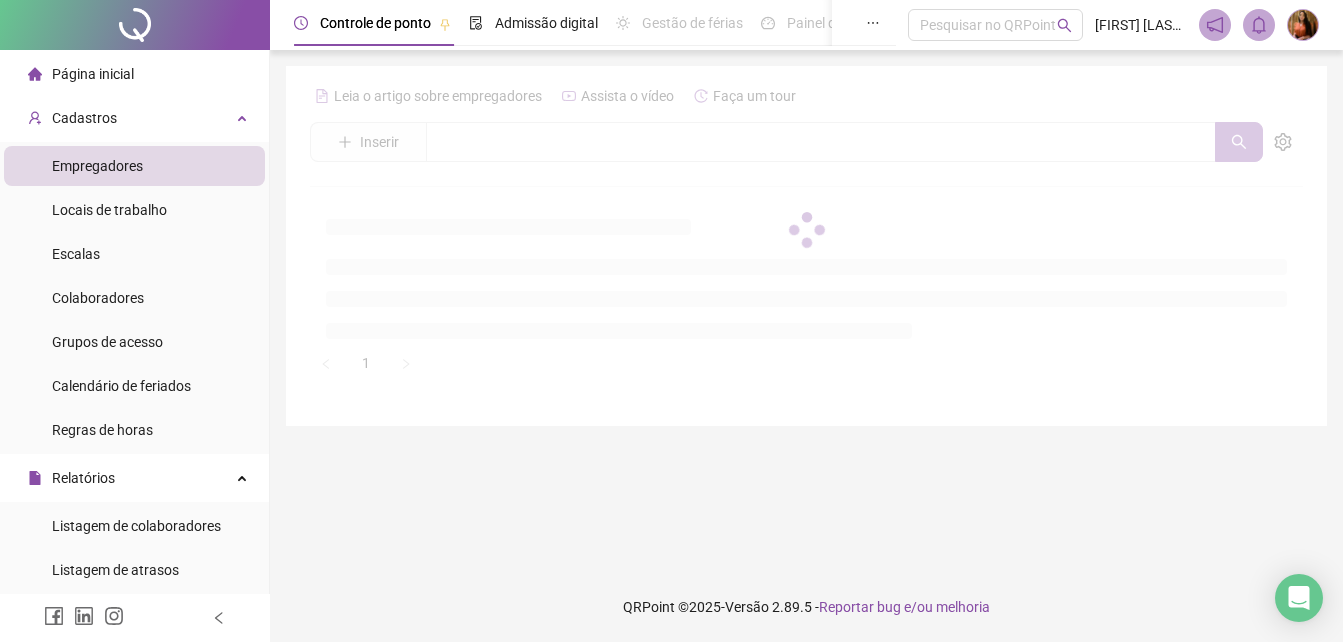 scroll, scrollTop: 0, scrollLeft: 0, axis: both 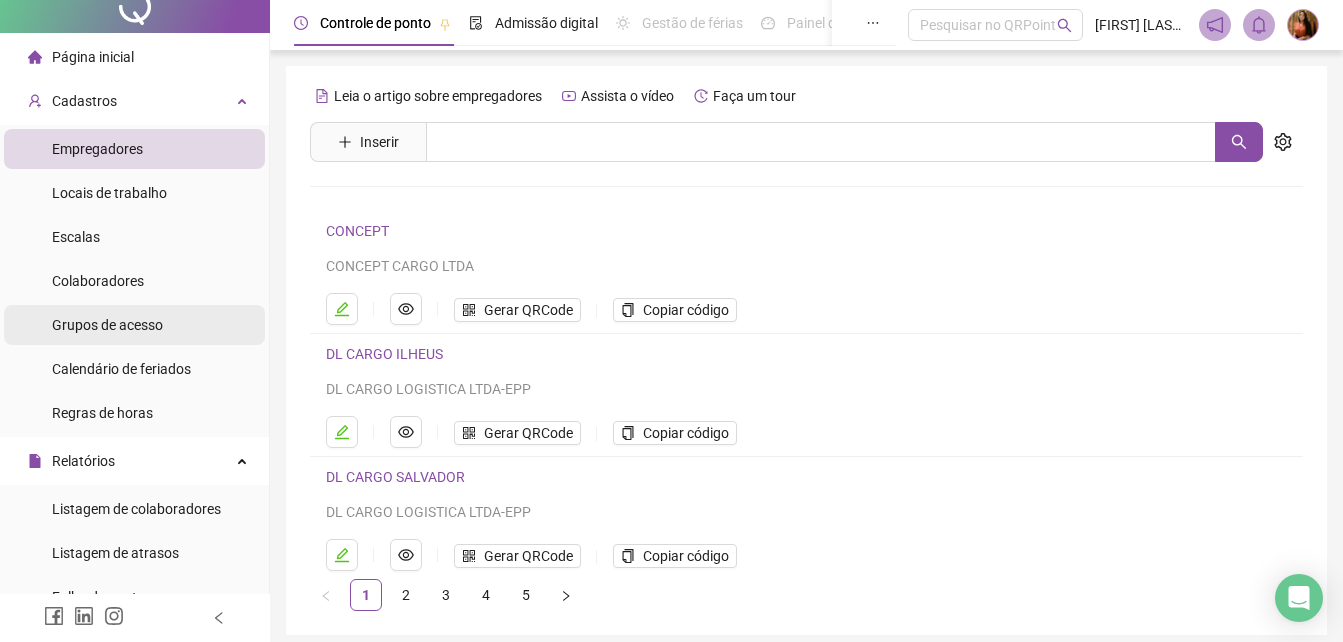 click on "Grupos de acesso" at bounding box center [107, 325] 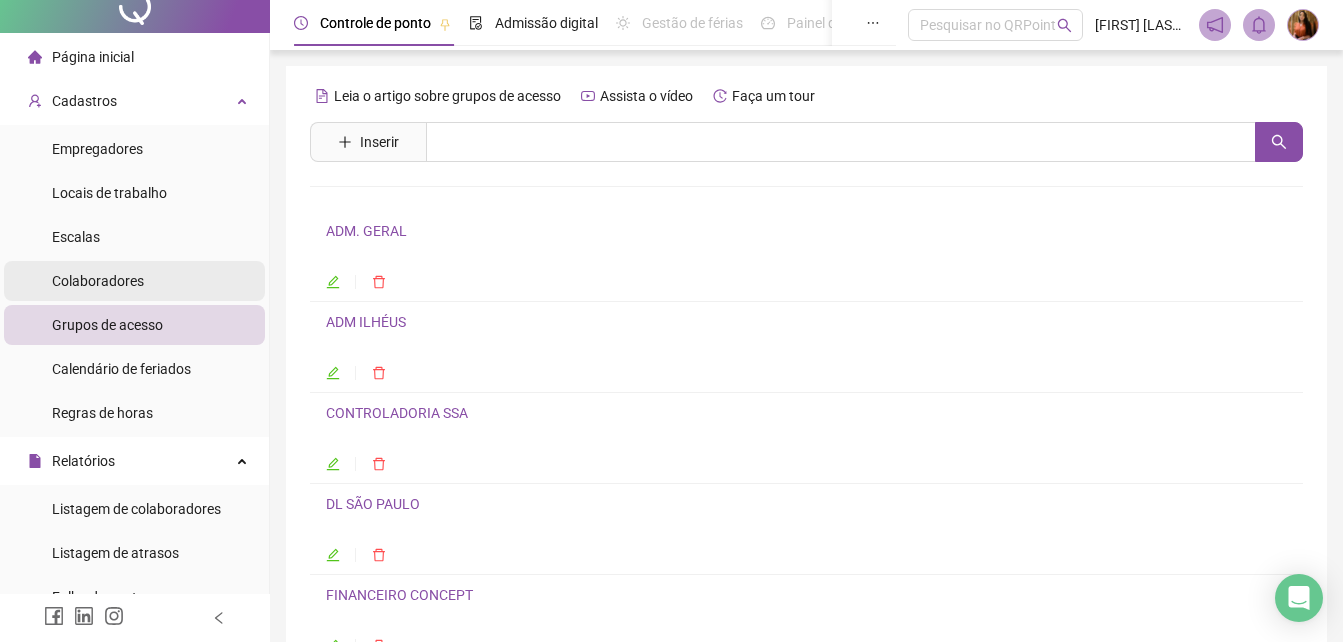 click on "Colaboradores" at bounding box center (98, 281) 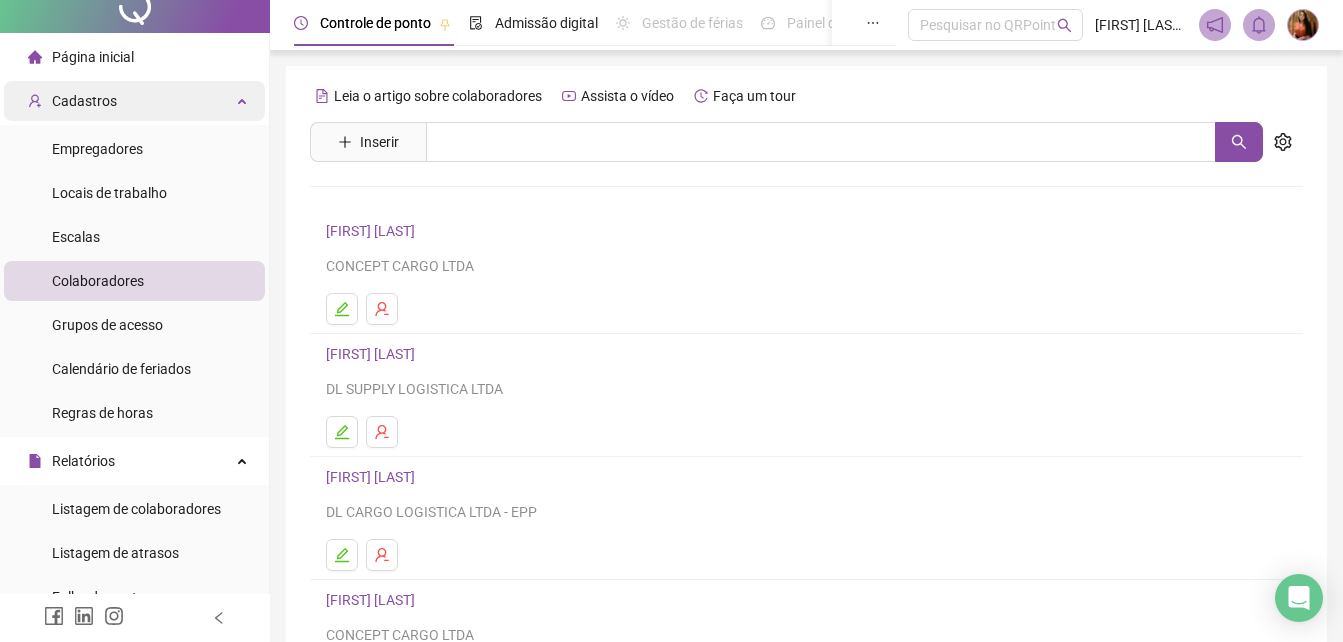 click on "Cadastros" at bounding box center (84, 101) 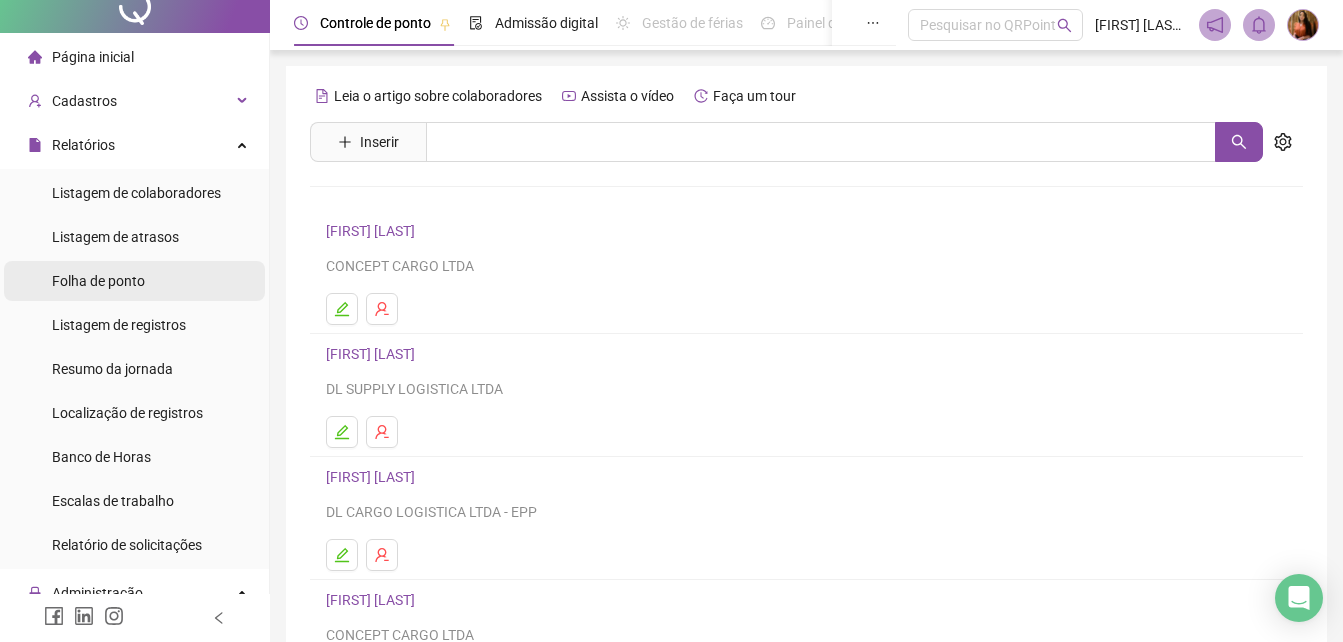 click on "Folha de ponto" at bounding box center [98, 281] 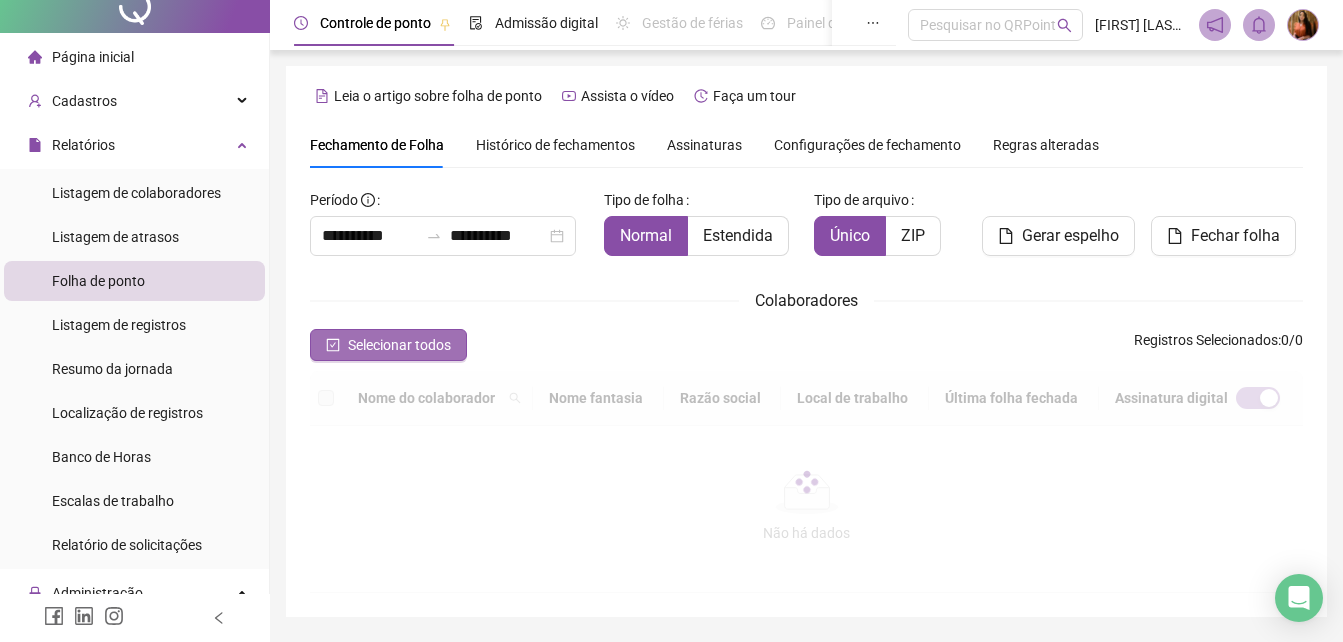 scroll, scrollTop: 89, scrollLeft: 0, axis: vertical 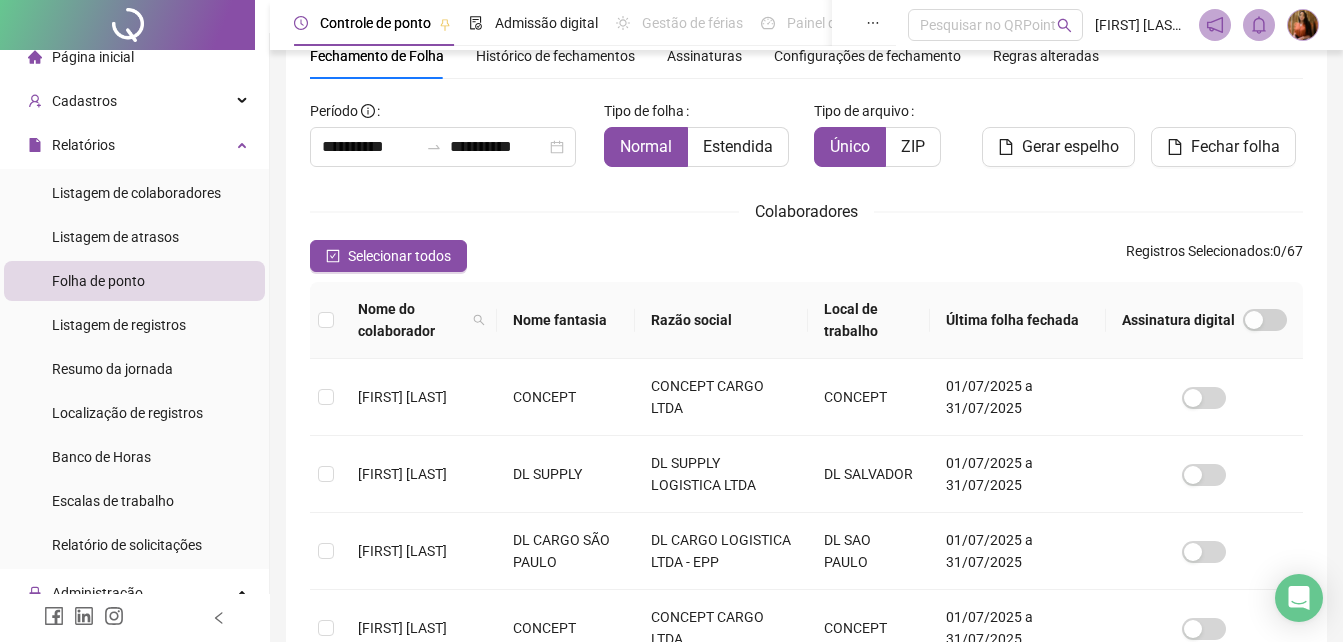click on "Histórico de fechamentos" at bounding box center (555, 56) 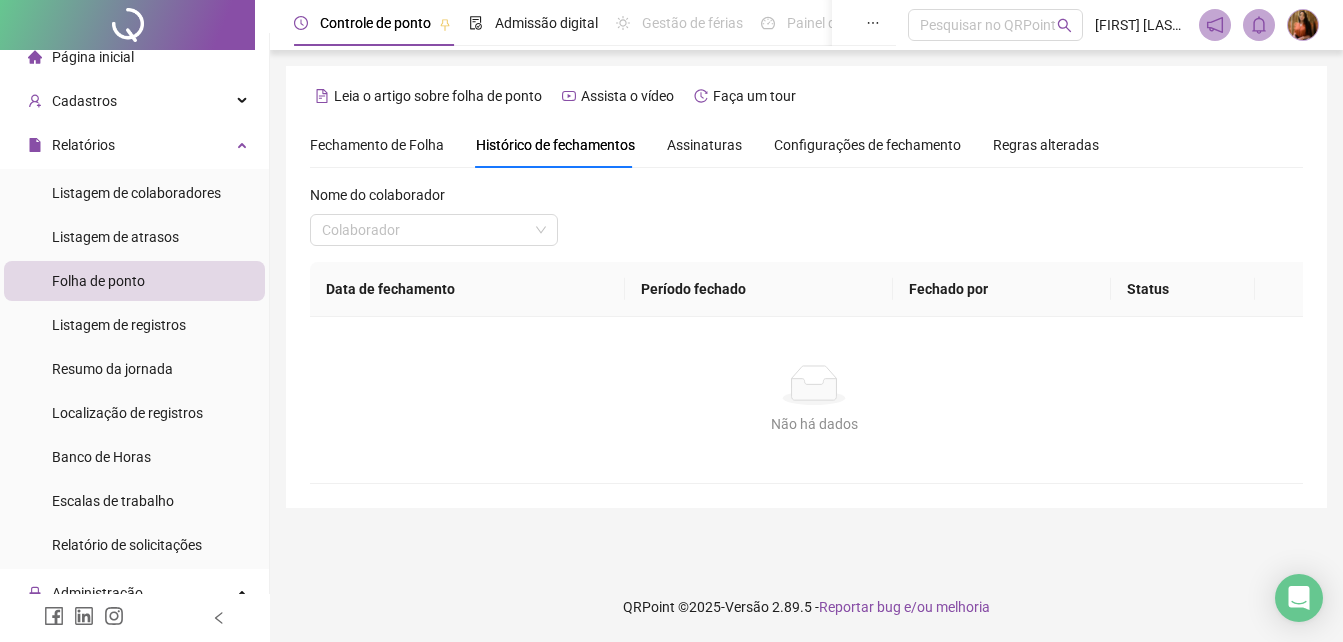 scroll, scrollTop: 0, scrollLeft: 0, axis: both 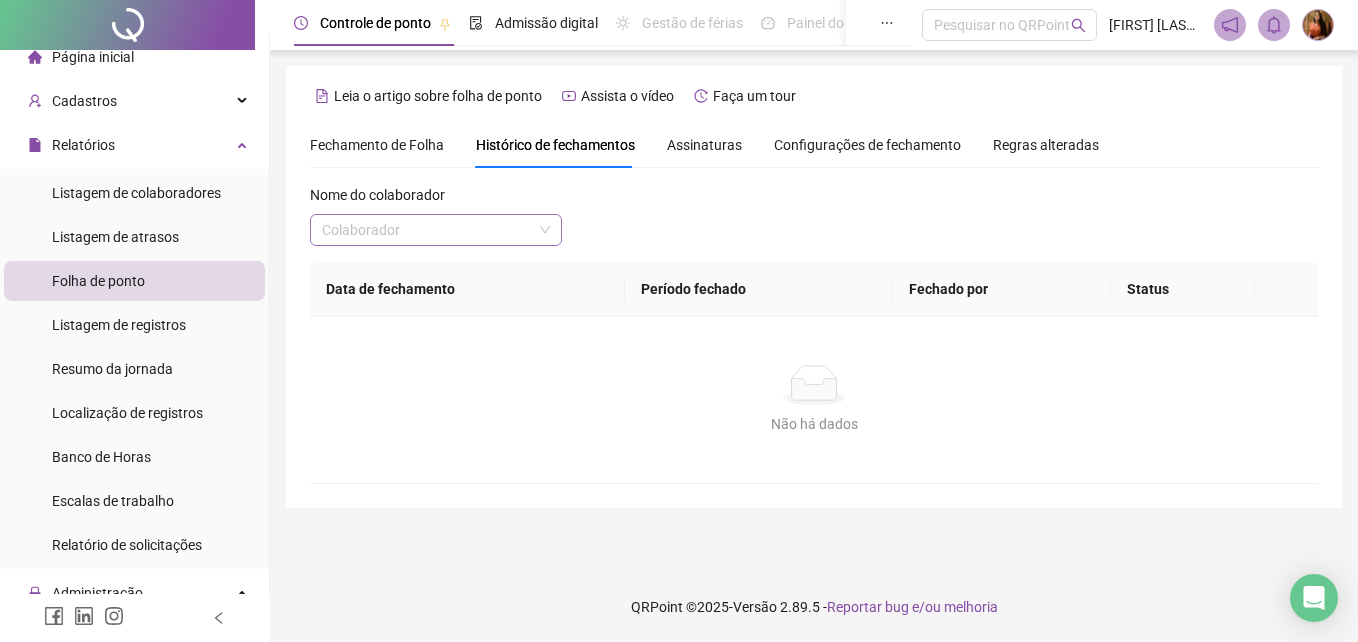 click at bounding box center (427, 230) 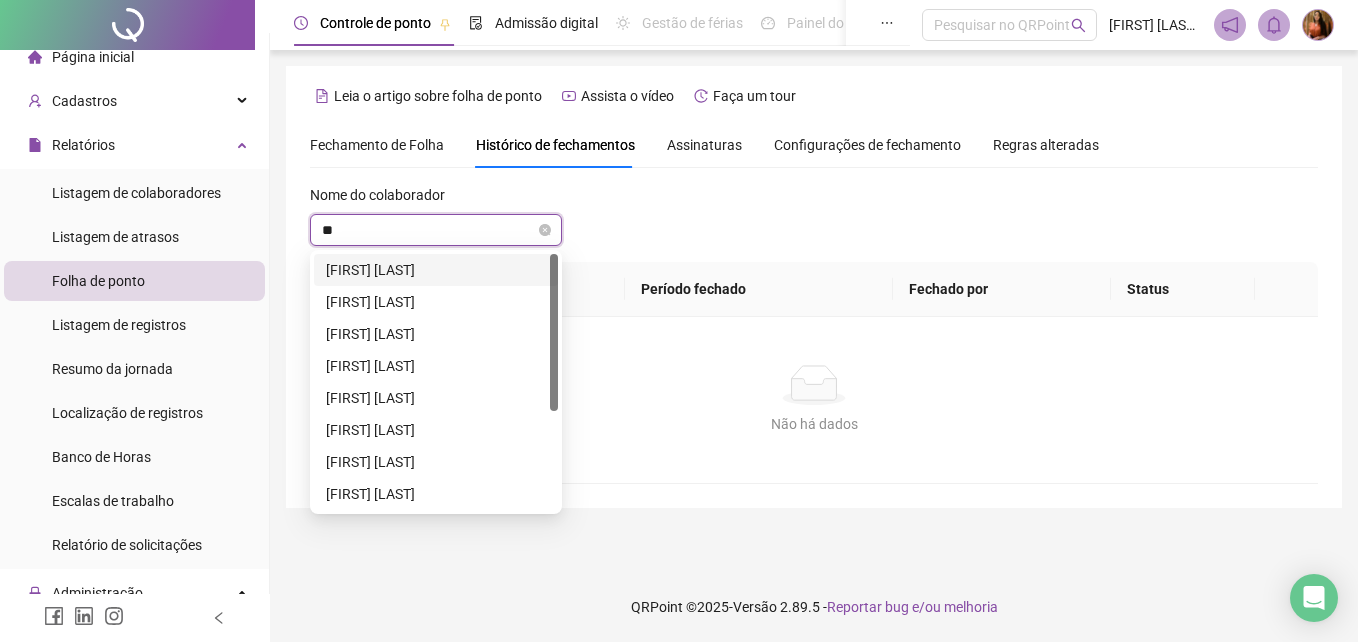 type on "***" 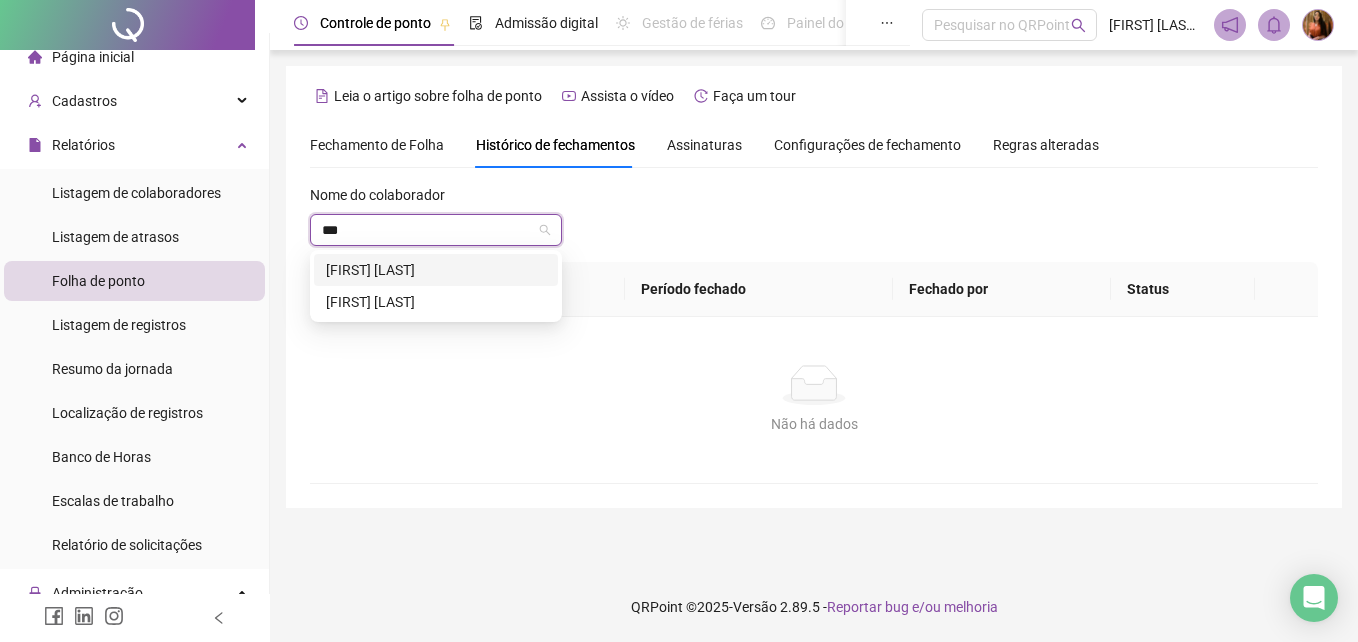 click on "[FIRST] [LAST]" at bounding box center (436, 270) 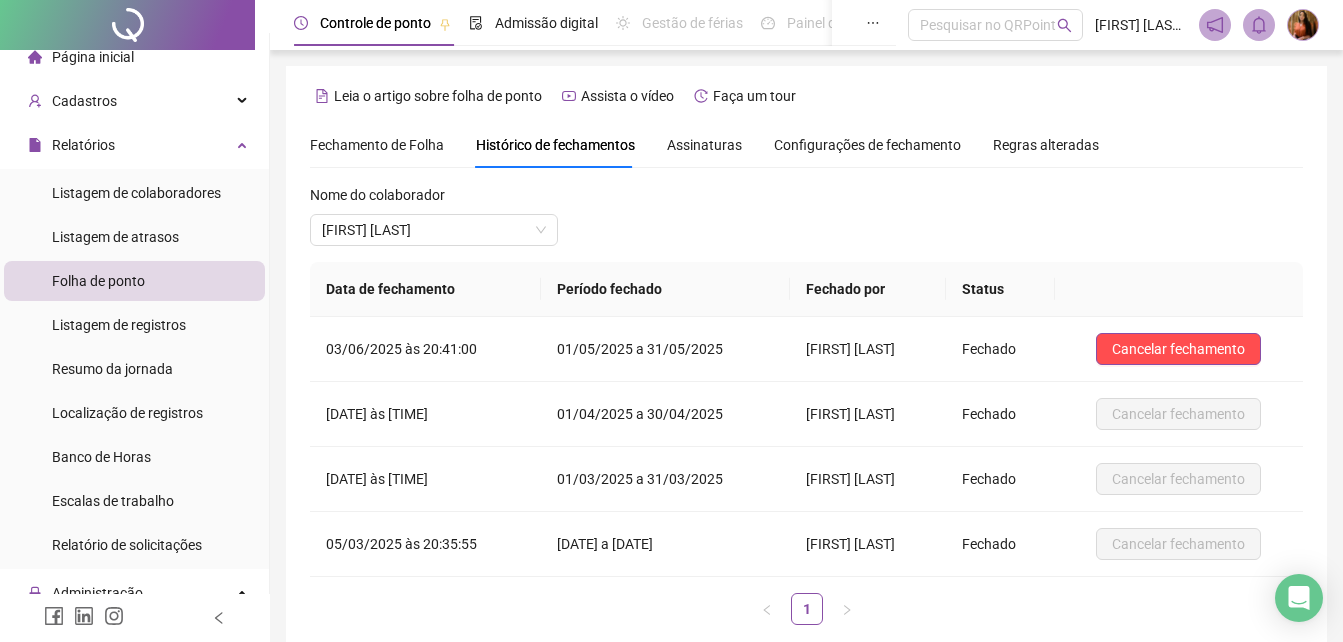 click on "Fechamento de Folha" at bounding box center (377, 145) 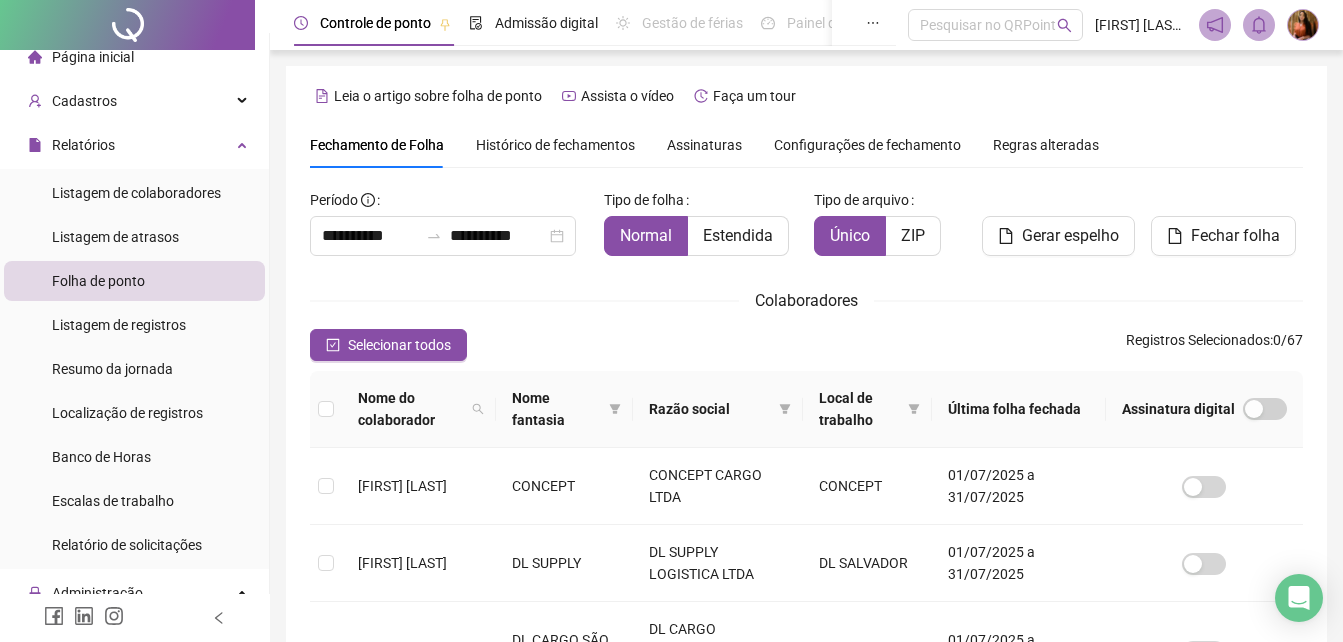 scroll, scrollTop: 89, scrollLeft: 0, axis: vertical 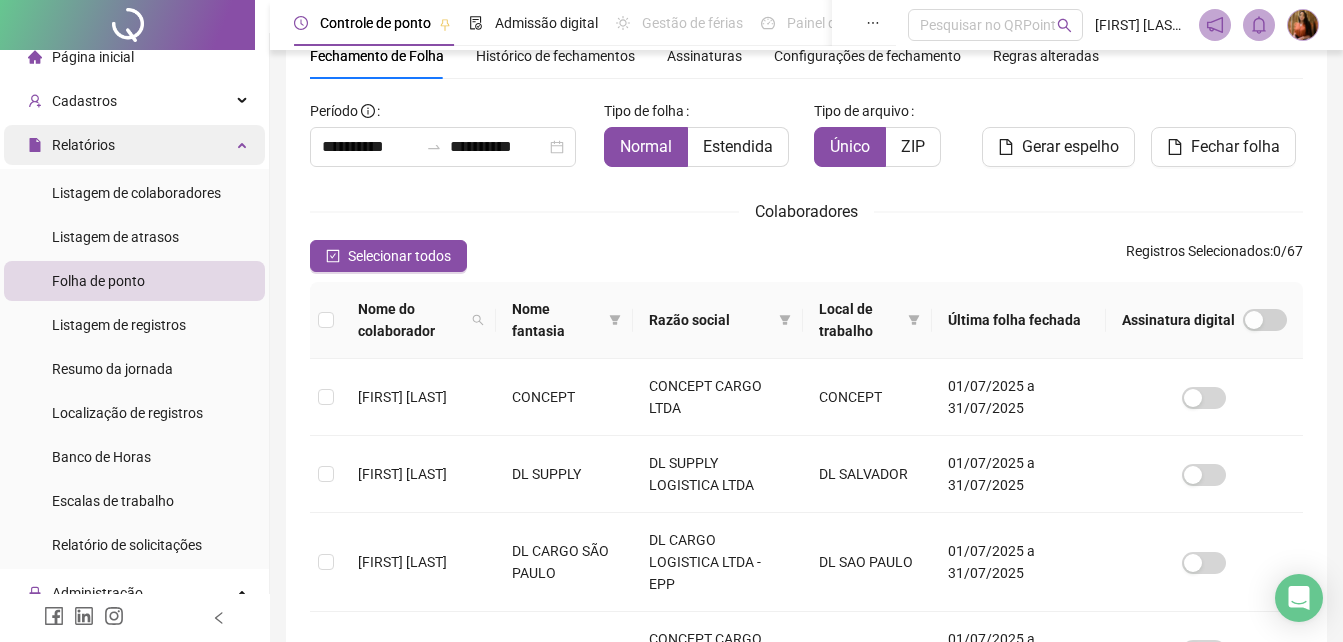 click on "Relatórios" at bounding box center [83, 145] 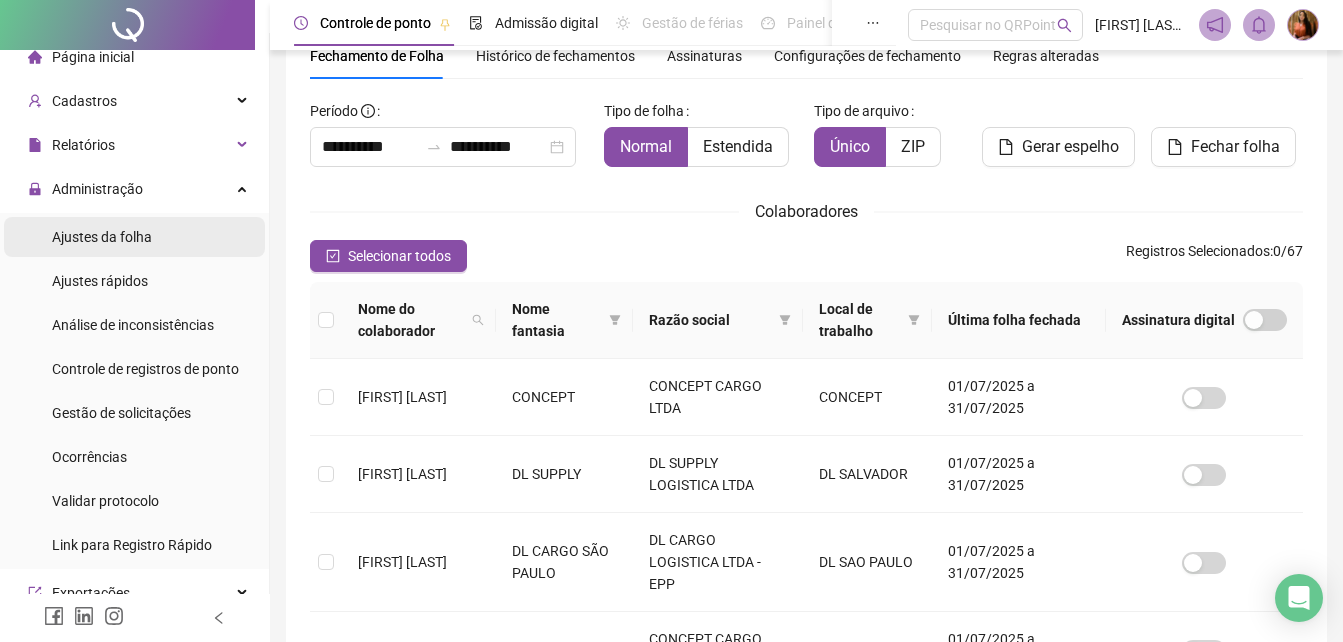 click on "Ajustes da folha" at bounding box center [102, 237] 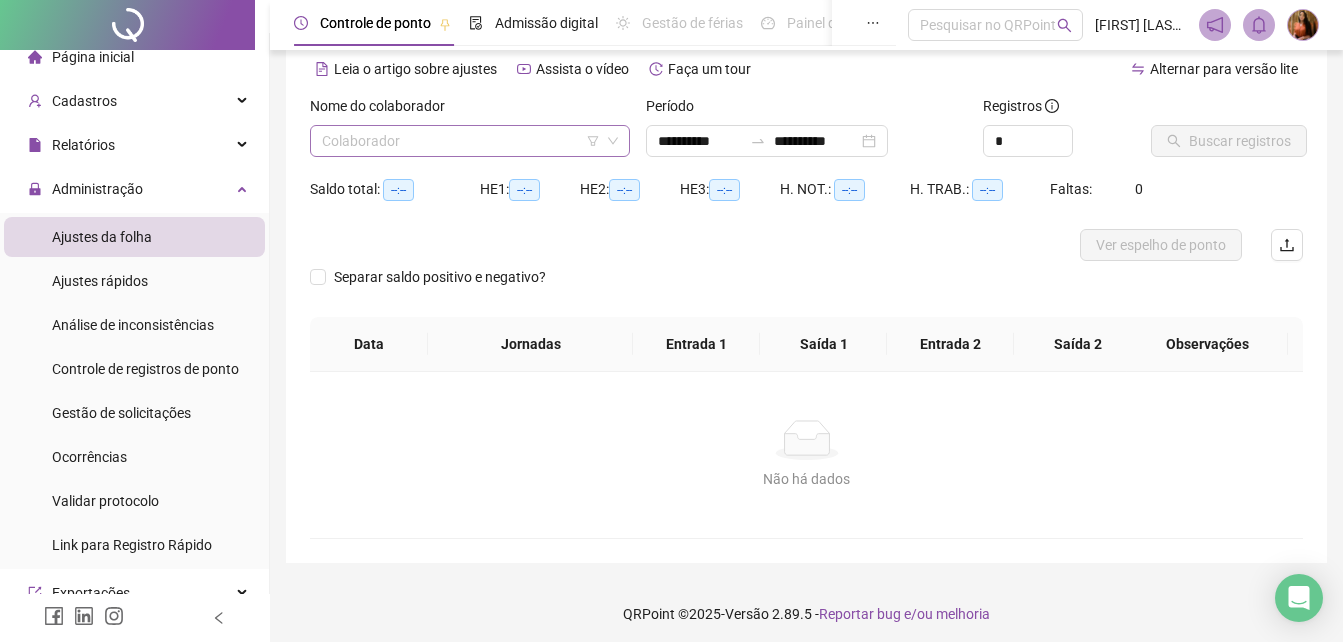 click at bounding box center (461, 141) 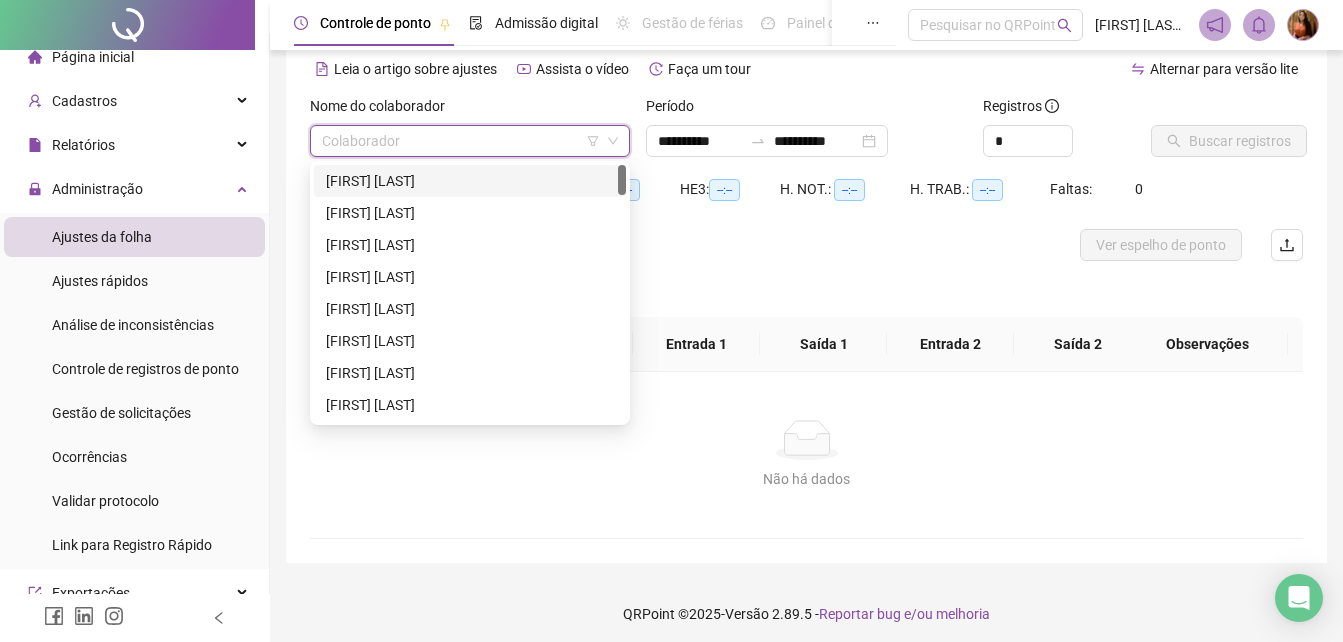 click at bounding box center [461, 141] 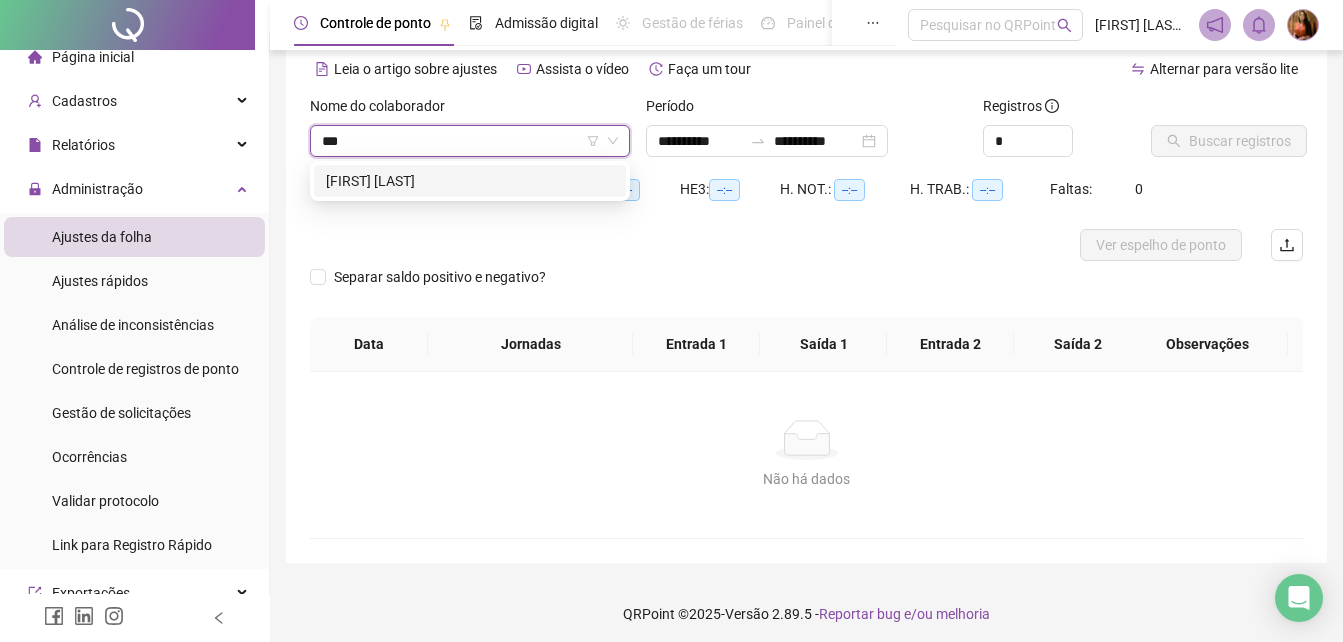 type on "****" 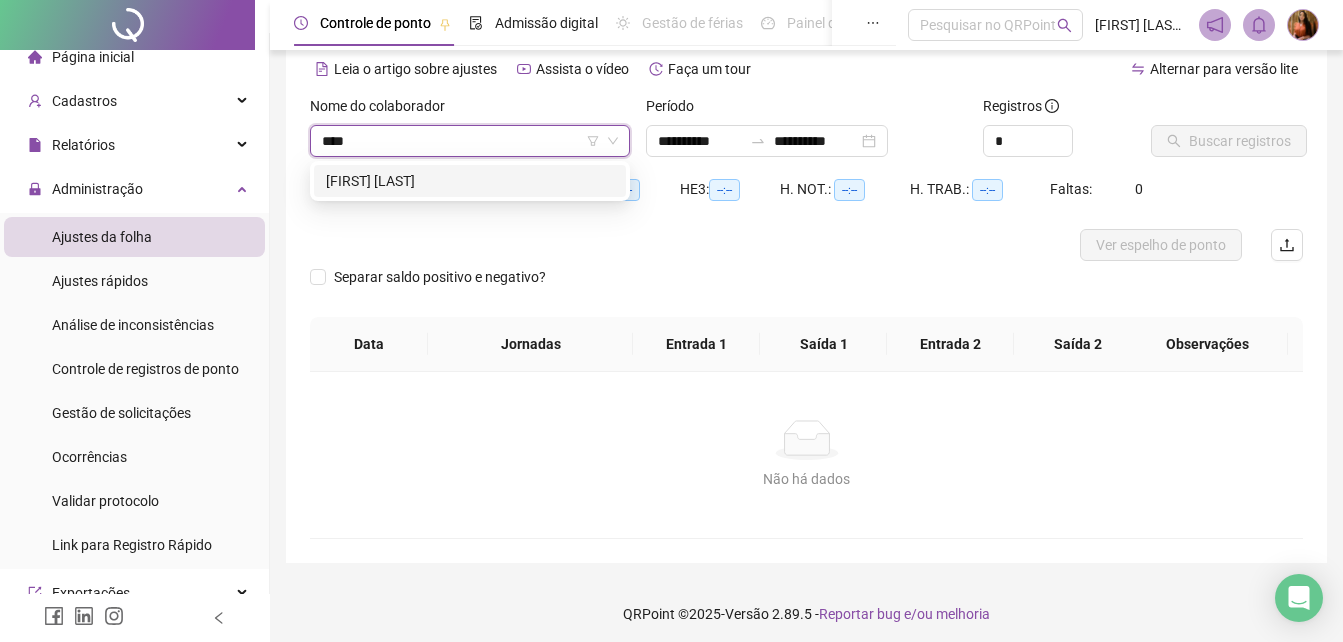 click on "[FIRST] [LAST]" at bounding box center [470, 181] 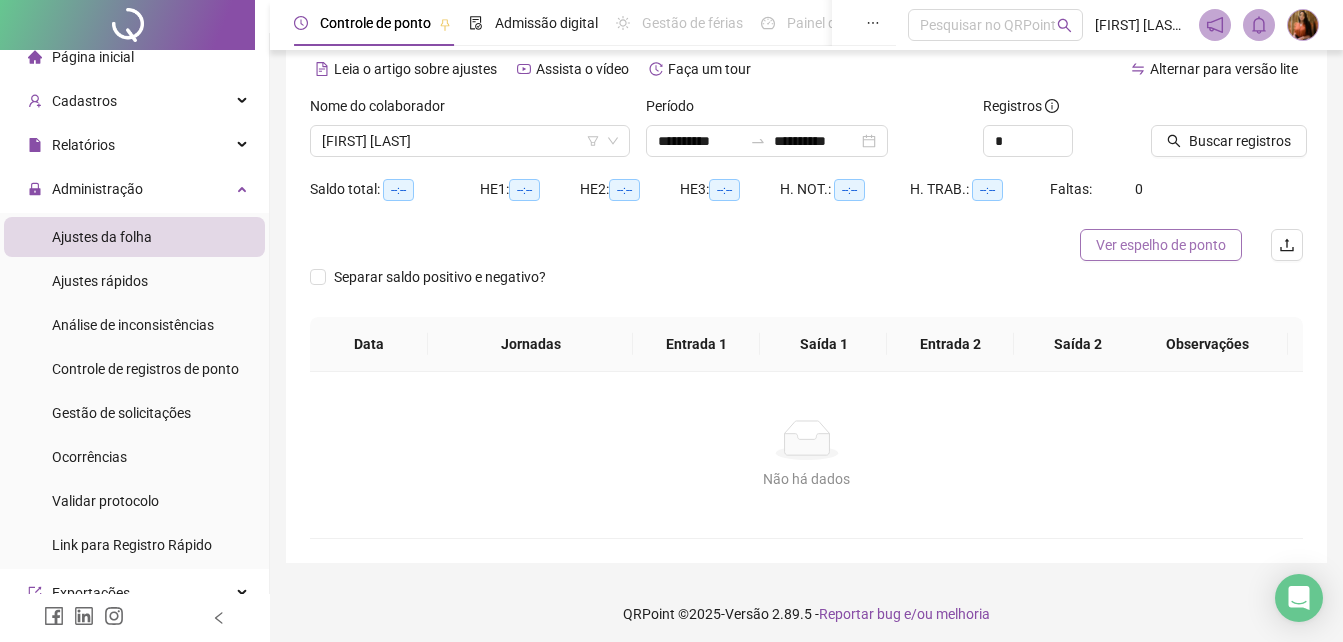 click on "Ver espelho de ponto" at bounding box center [1161, 245] 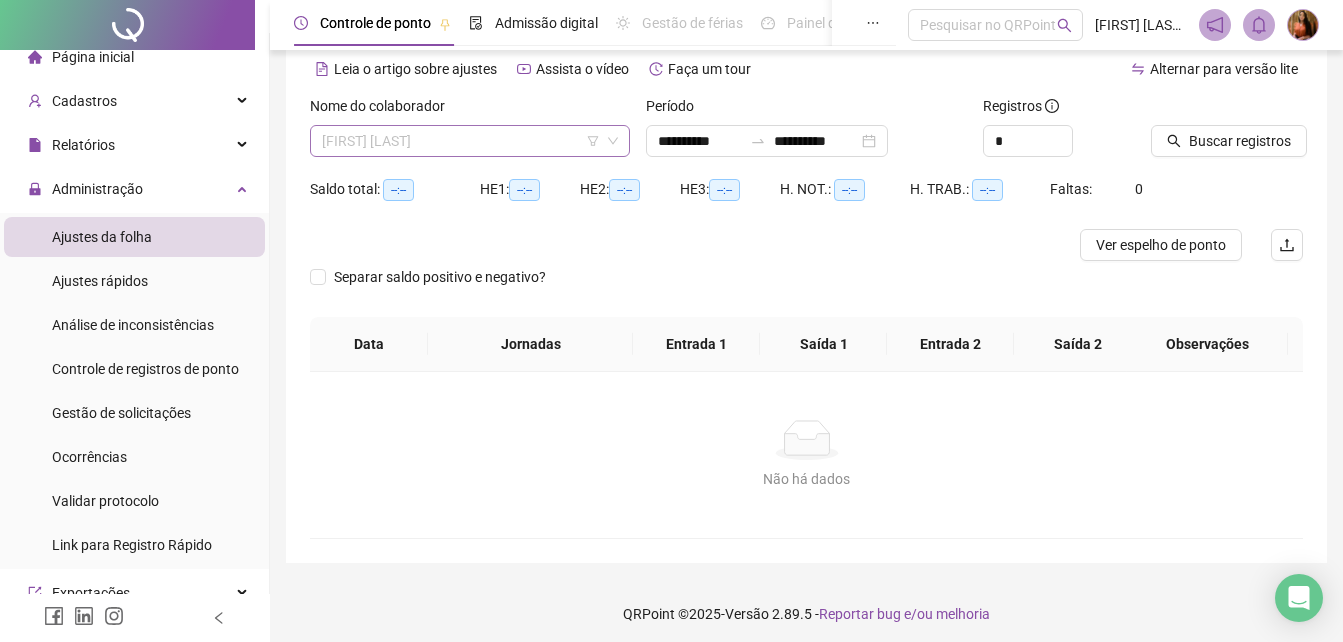 click on "[FIRST] [LAST]" at bounding box center [470, 141] 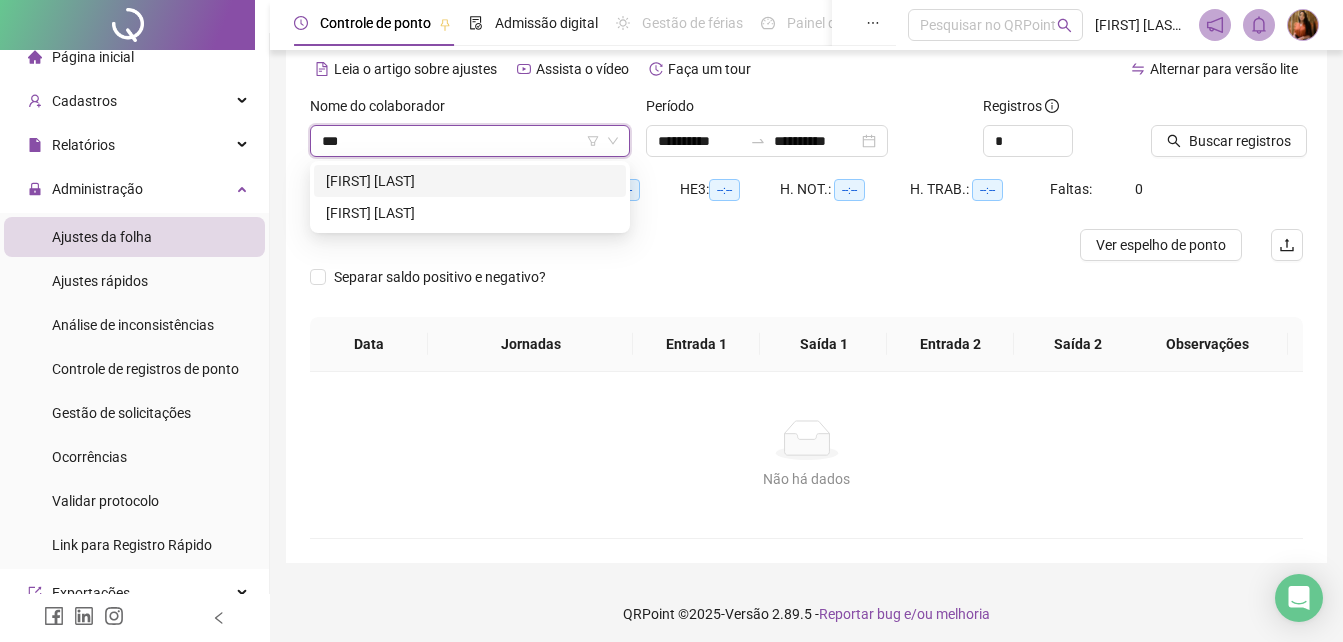 scroll, scrollTop: 0, scrollLeft: 0, axis: both 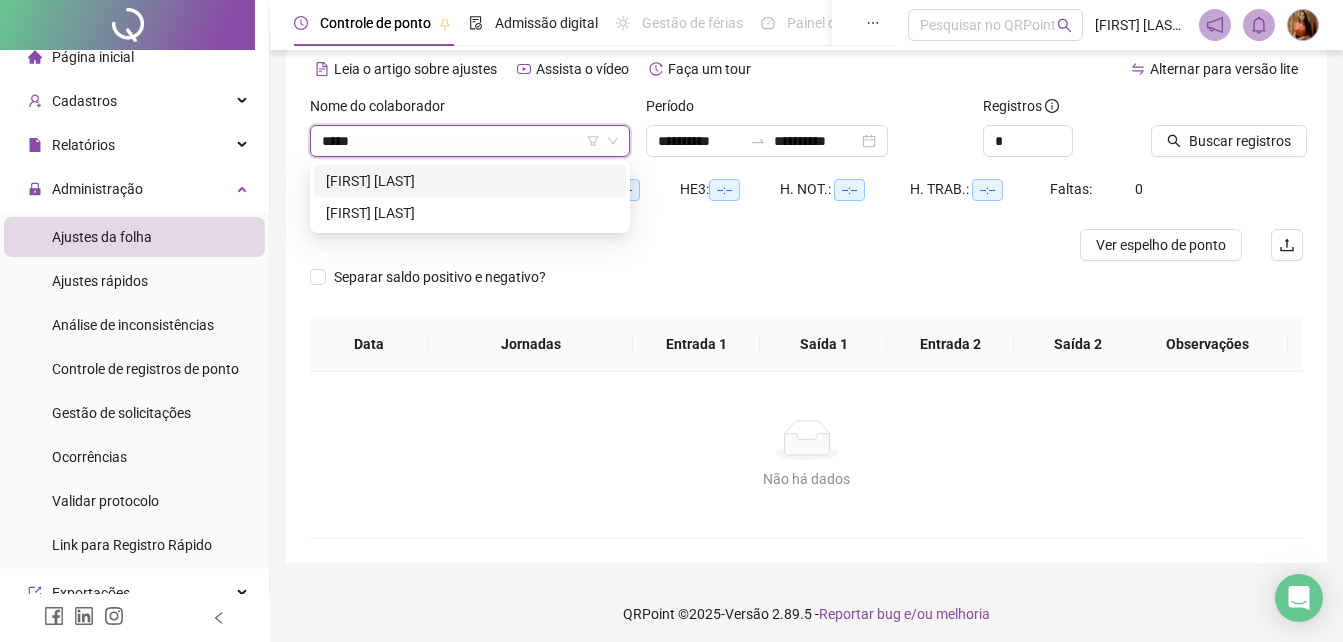 type on "******" 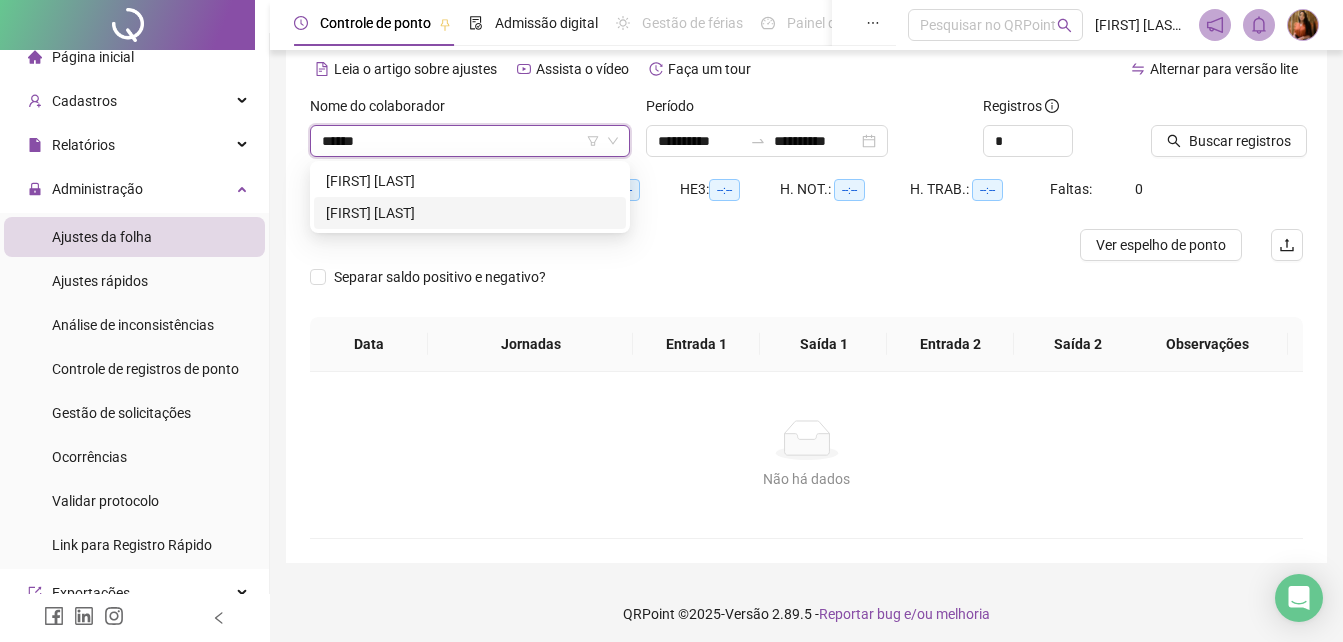 click on "[FIRST] [LAST]" at bounding box center (470, 213) 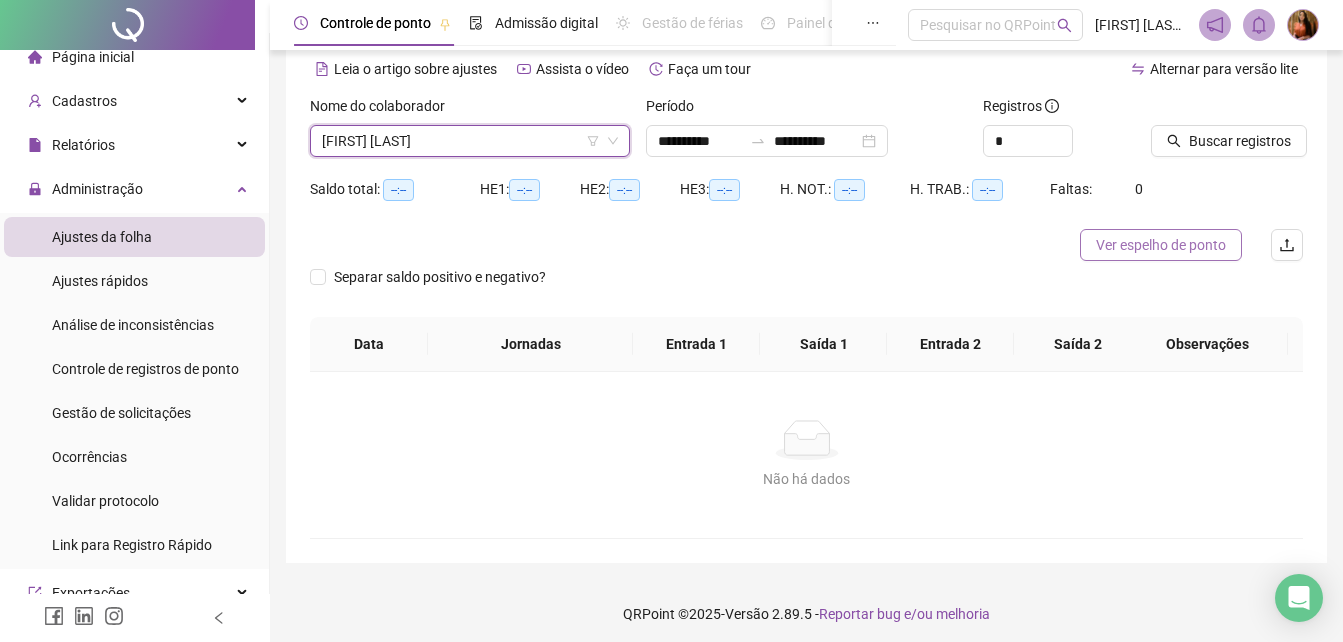 click on "Ver espelho de ponto" at bounding box center (1161, 245) 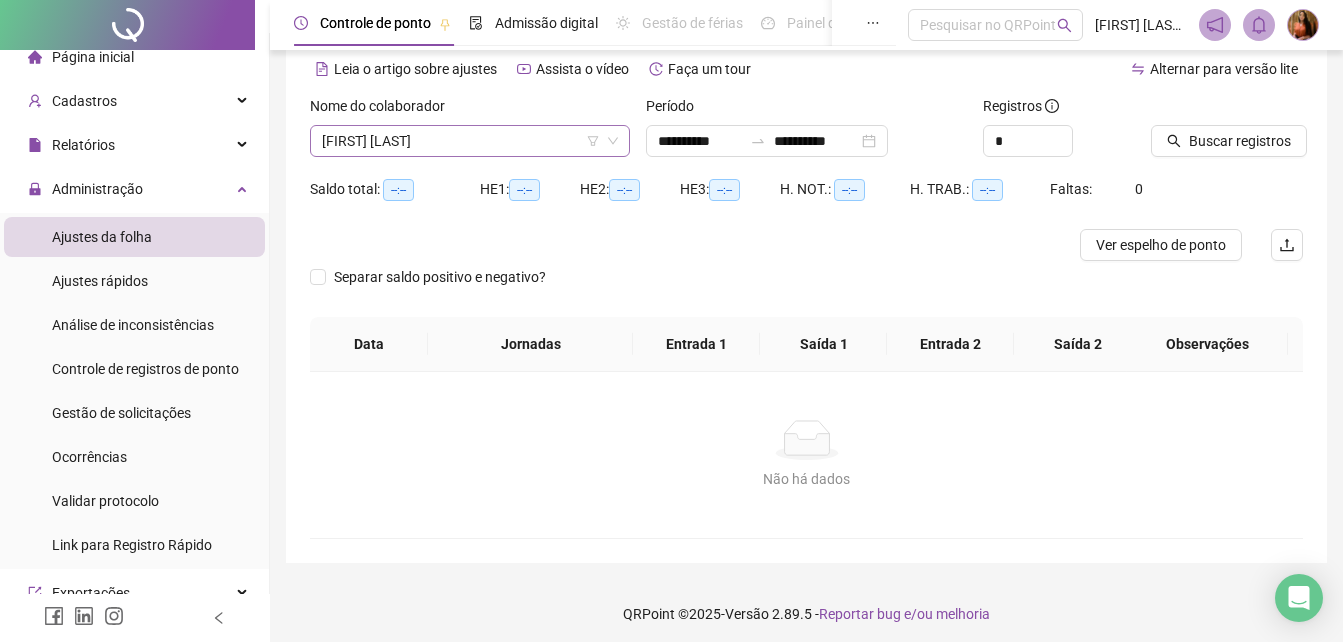 click on "[FIRST] [LAST]" at bounding box center (470, 141) 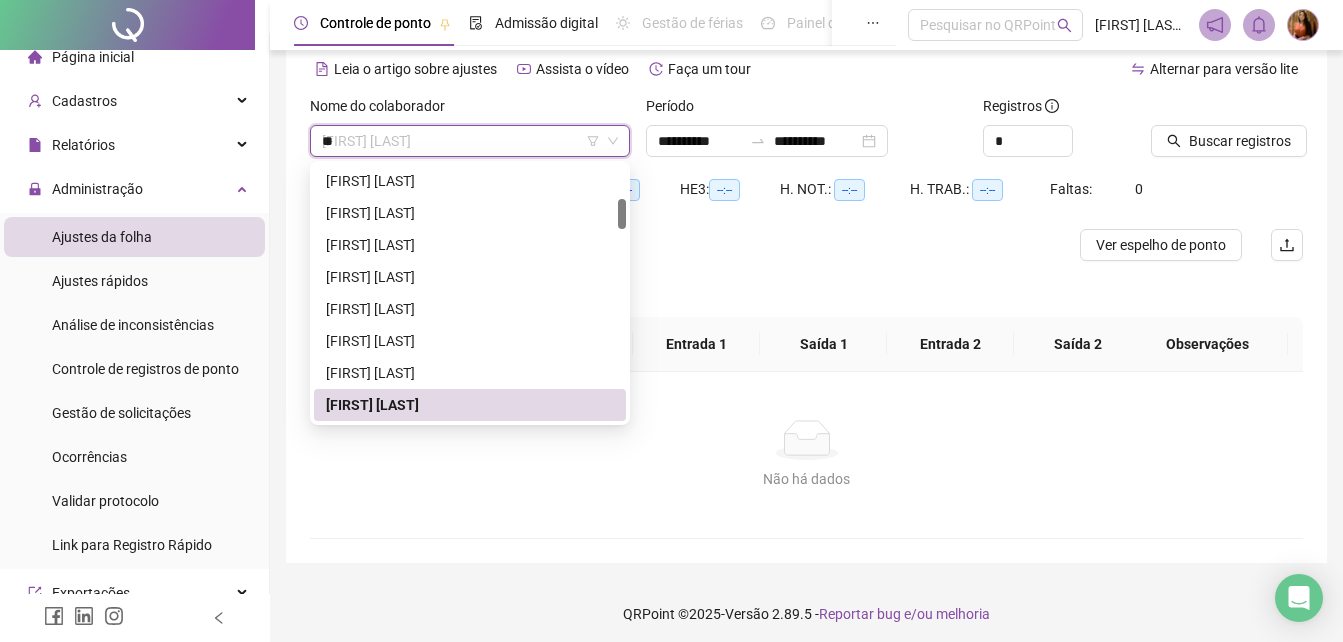 scroll, scrollTop: 0, scrollLeft: 0, axis: both 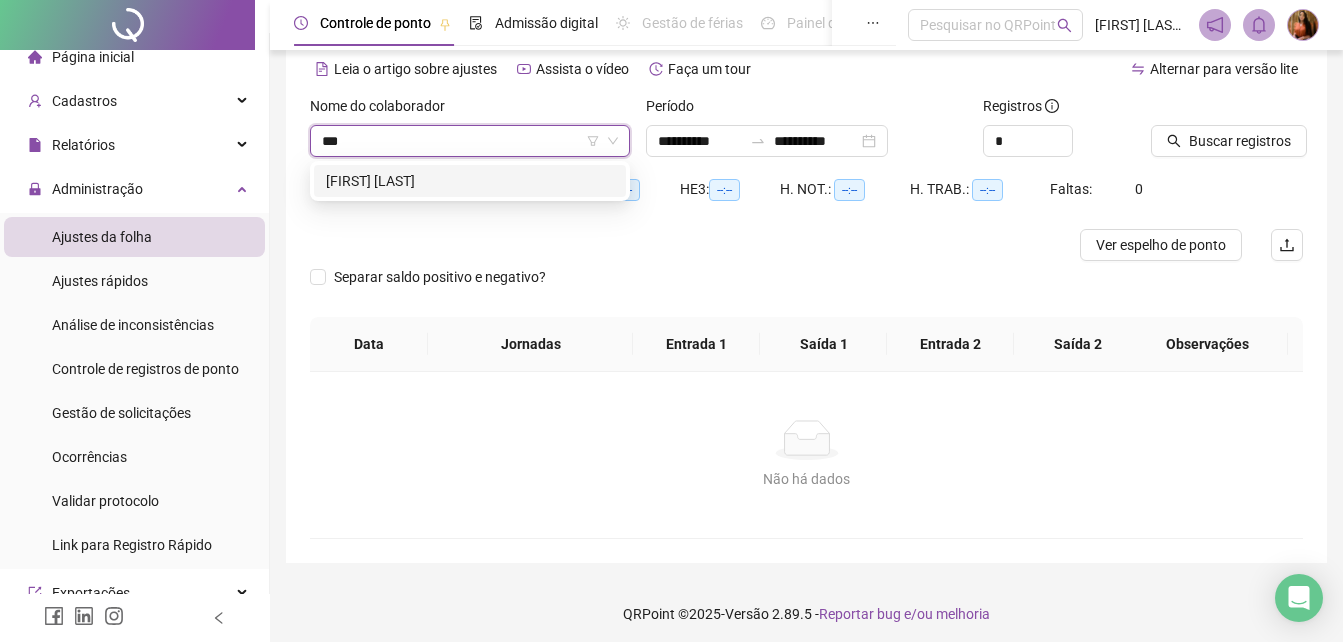type on "****" 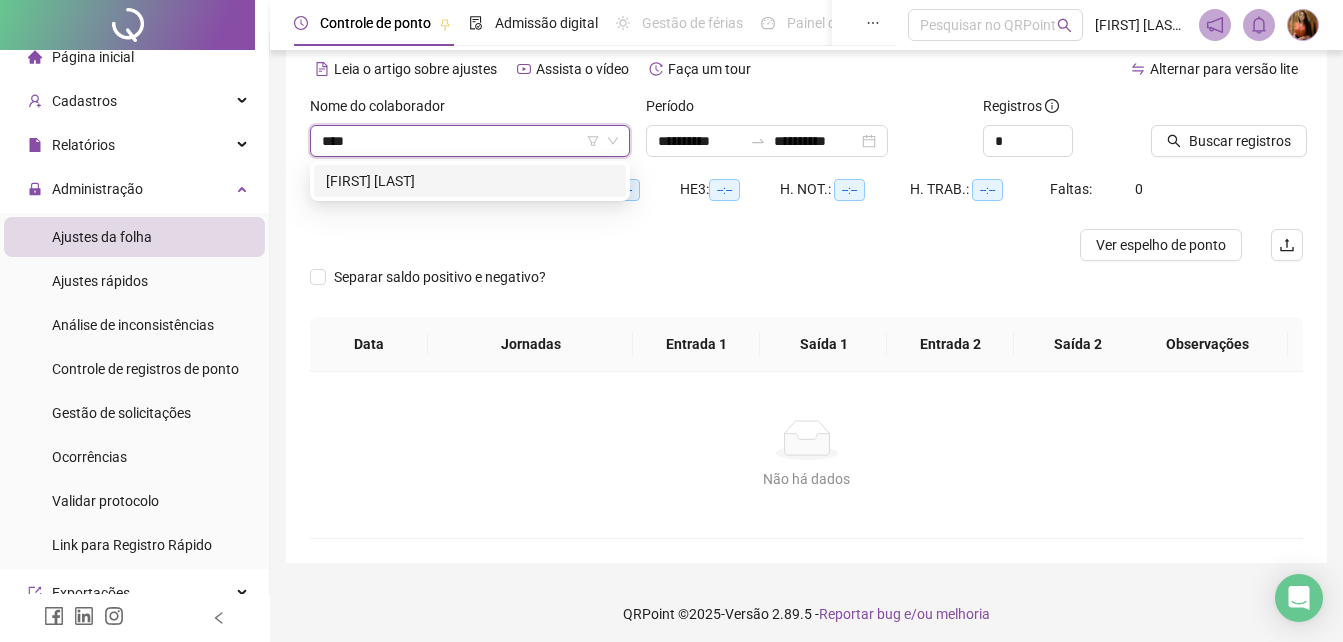 click on "[FIRST] [LAST]" at bounding box center [470, 181] 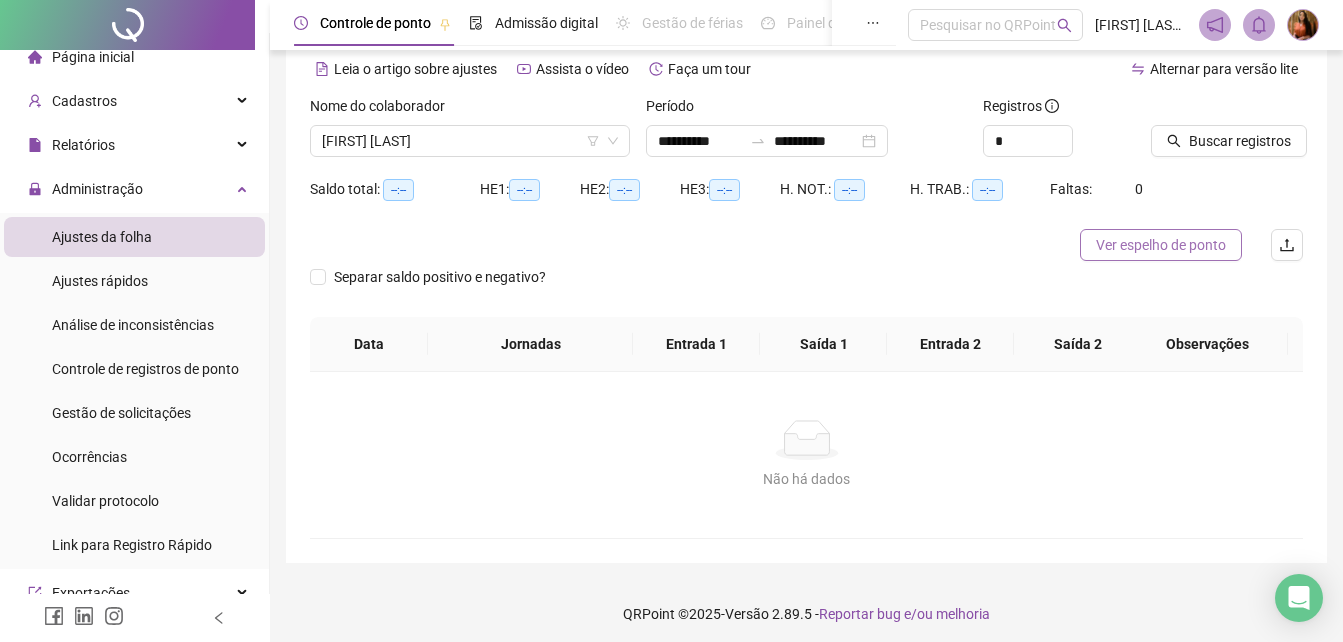 click on "Ver espelho de ponto" at bounding box center [1161, 245] 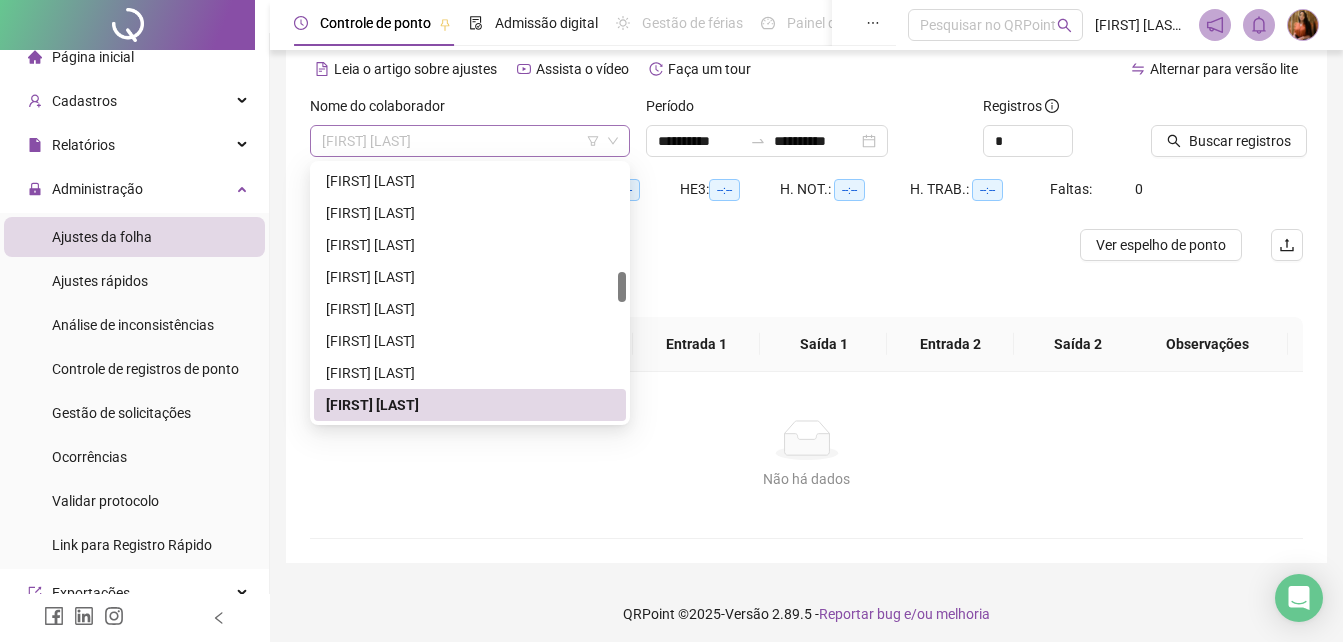 click on "[FIRST] [LAST]" at bounding box center [470, 141] 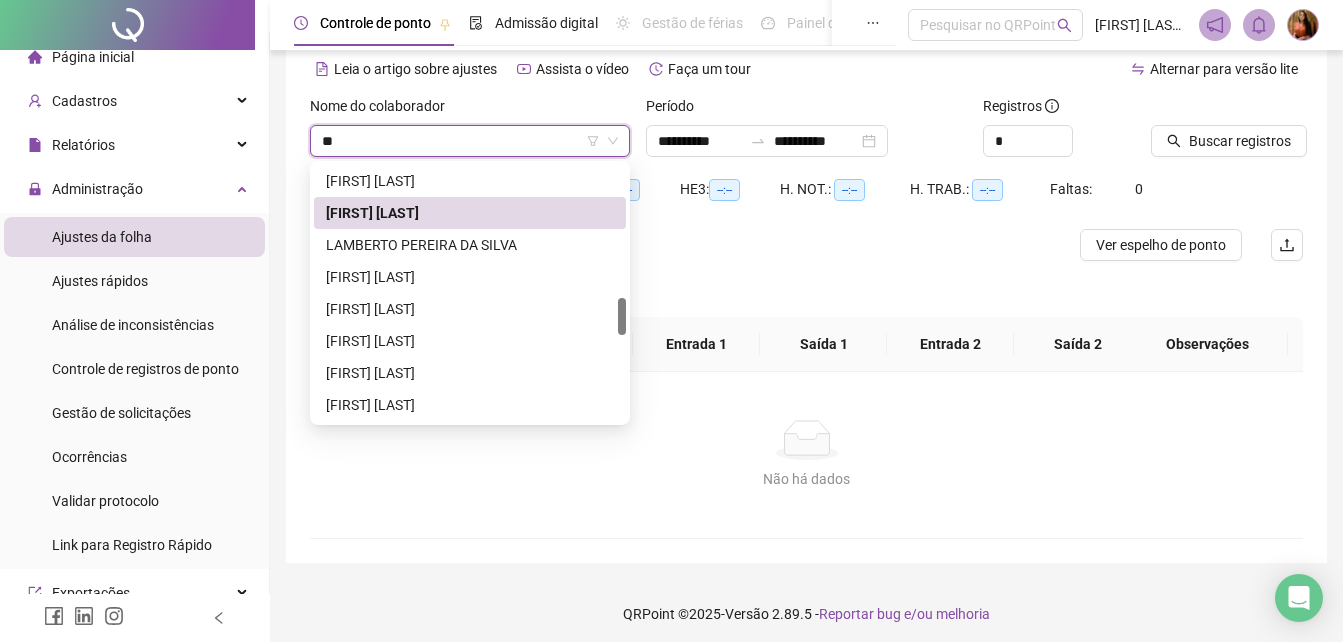 scroll, scrollTop: 160, scrollLeft: 0, axis: vertical 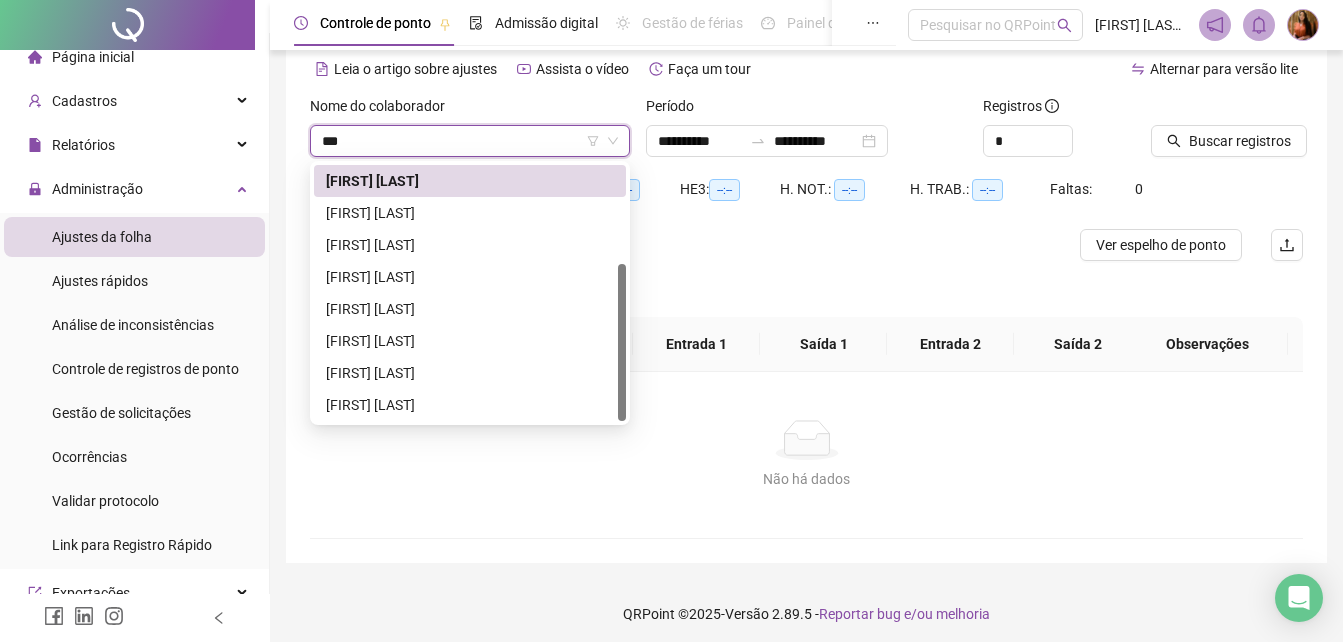 type on "****" 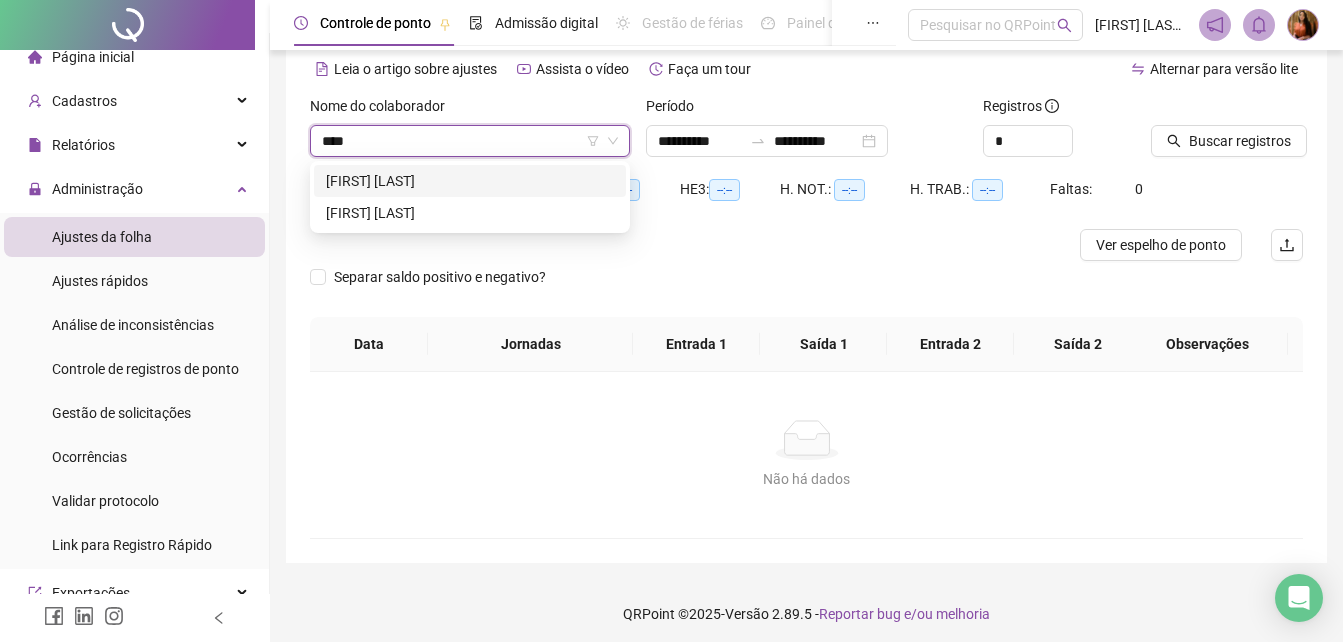 click on "[FIRST] [LAST]" at bounding box center (470, 181) 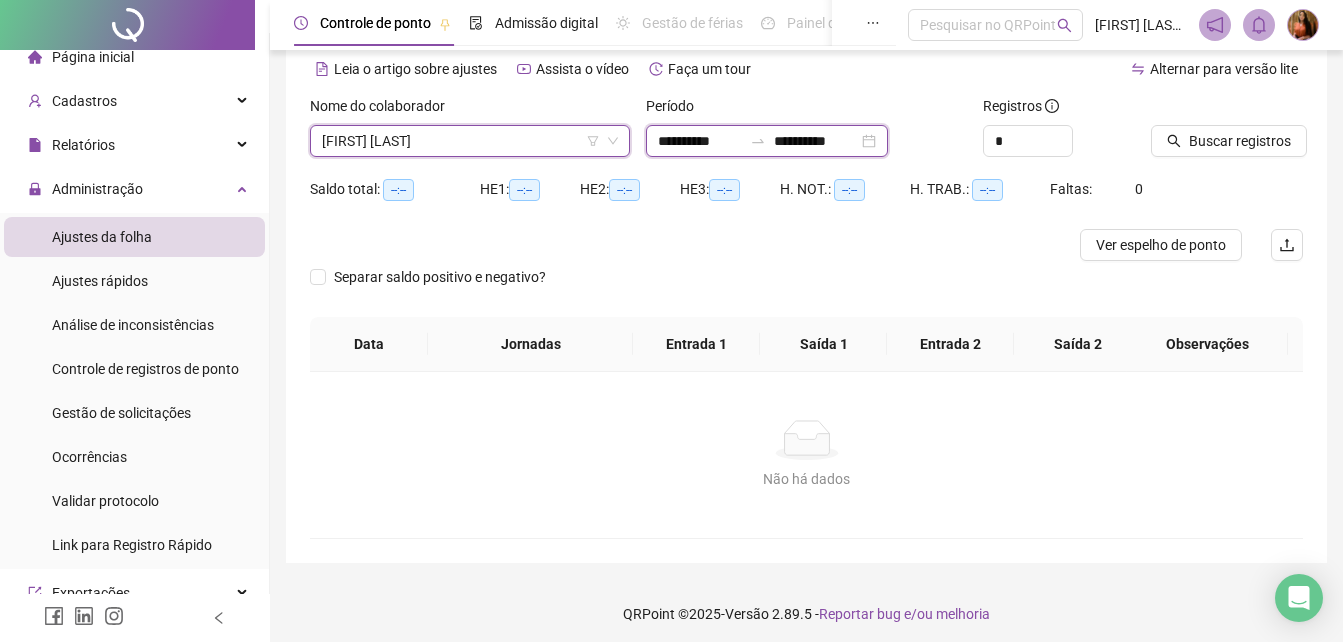 click on "**********" at bounding box center [816, 141] 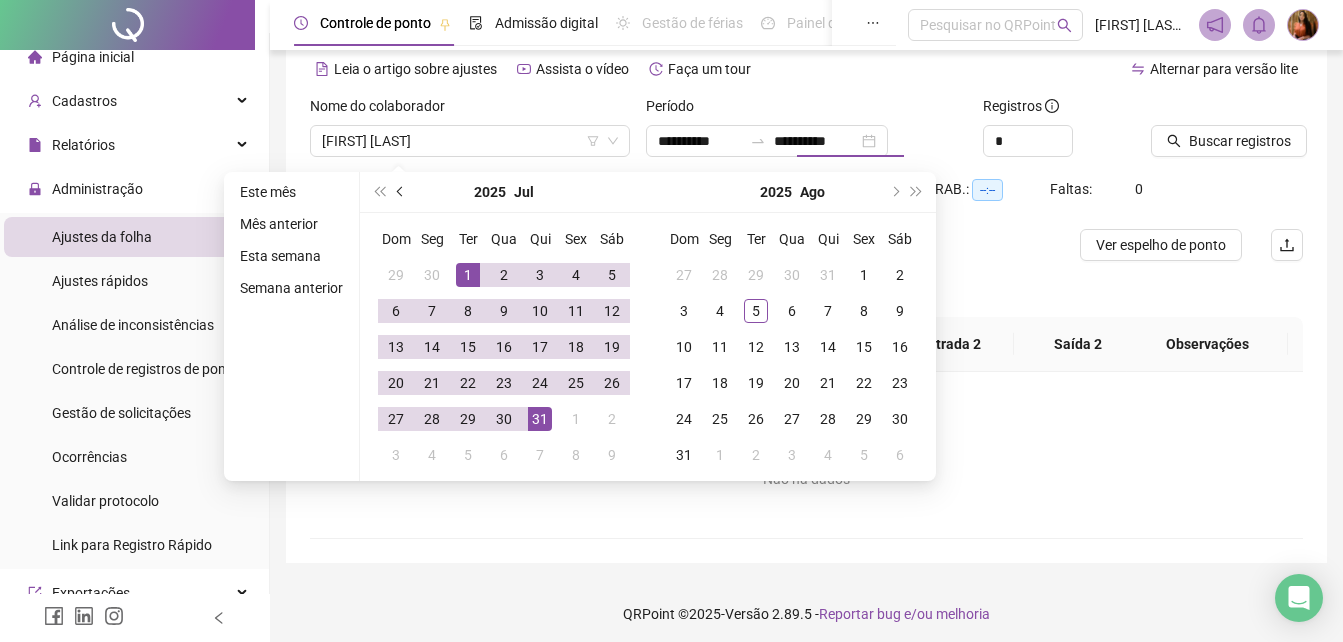 click at bounding box center (402, 192) 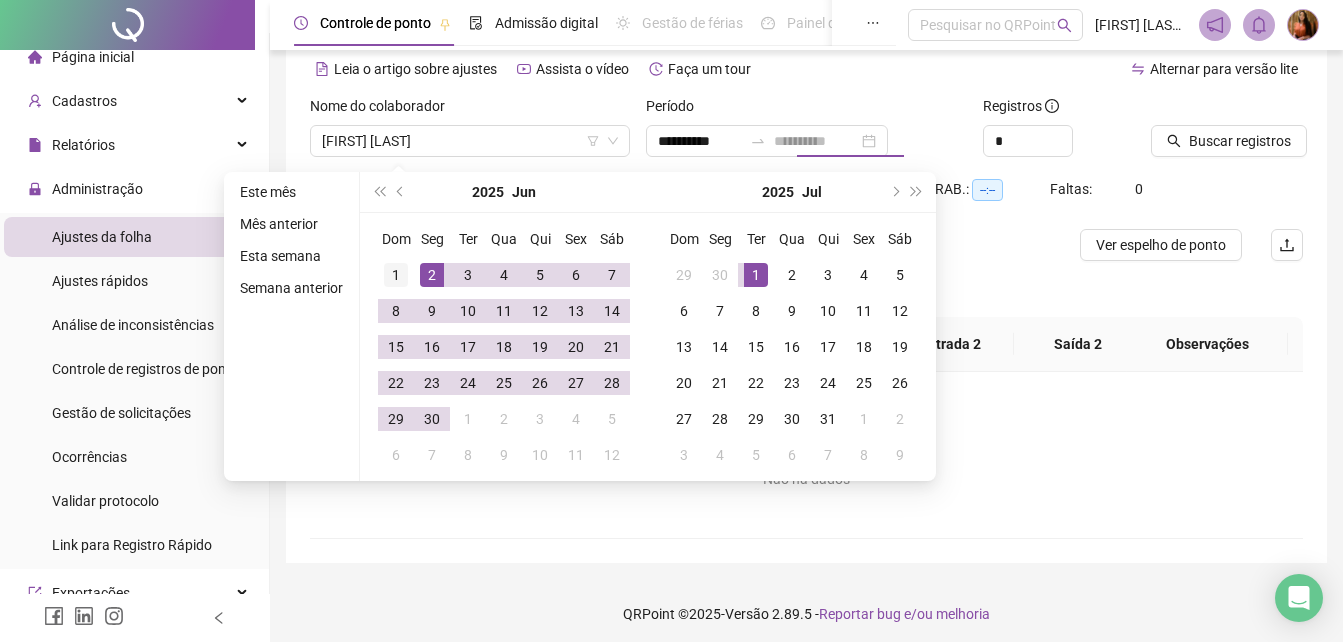 type on "**********" 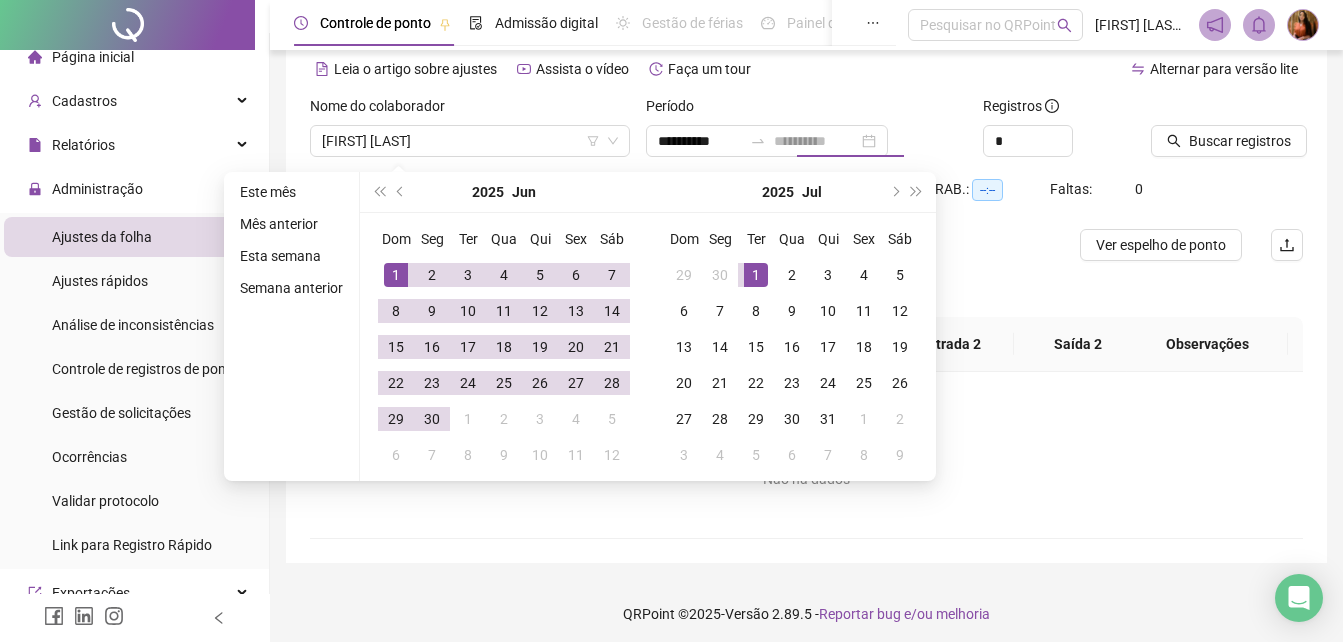 click on "1" at bounding box center [396, 275] 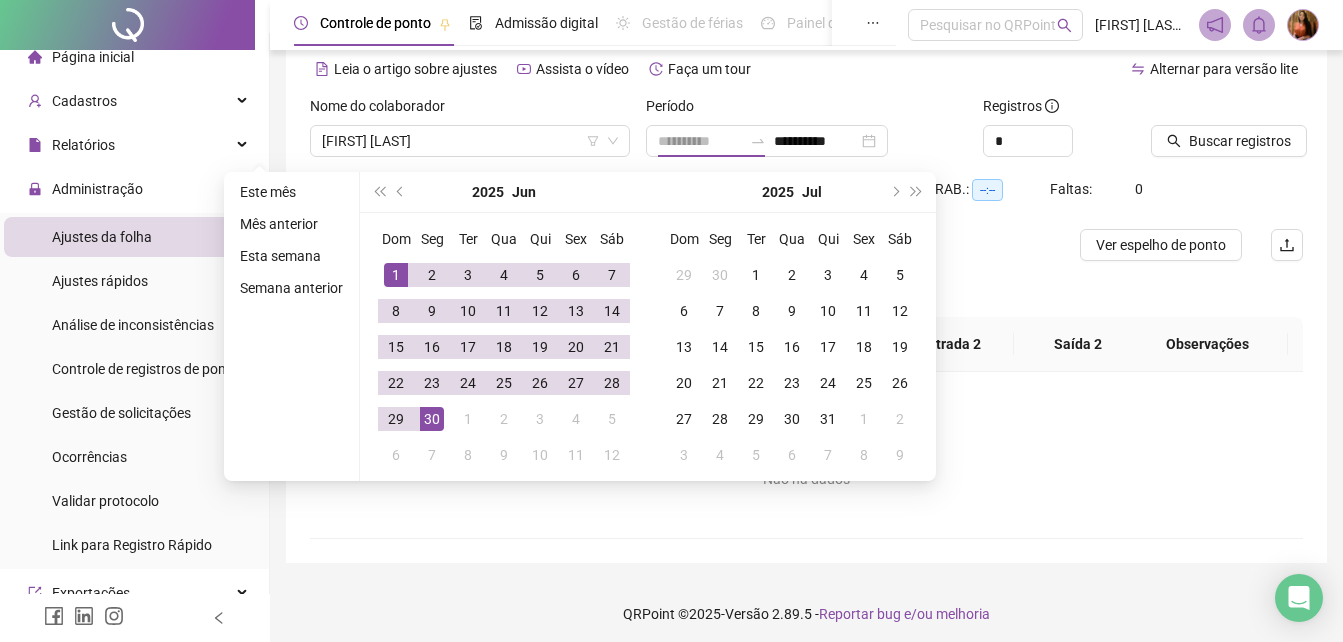 click on "30" at bounding box center [432, 419] 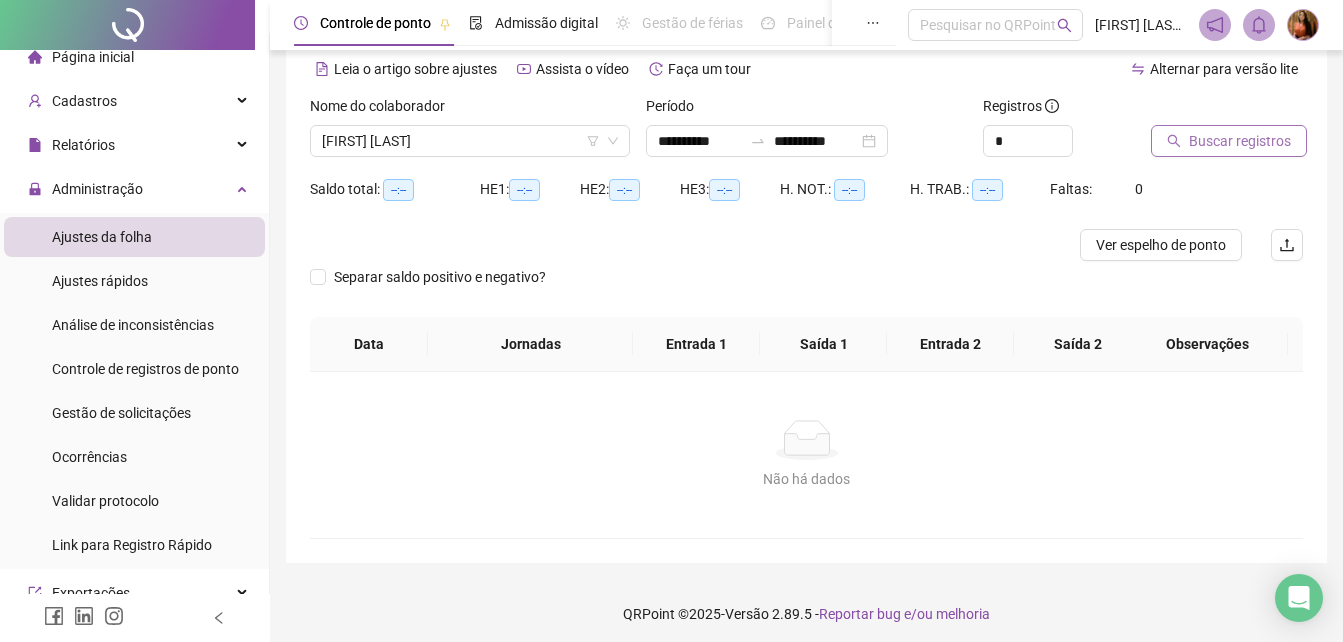 click on "Buscar registros" at bounding box center (1240, 141) 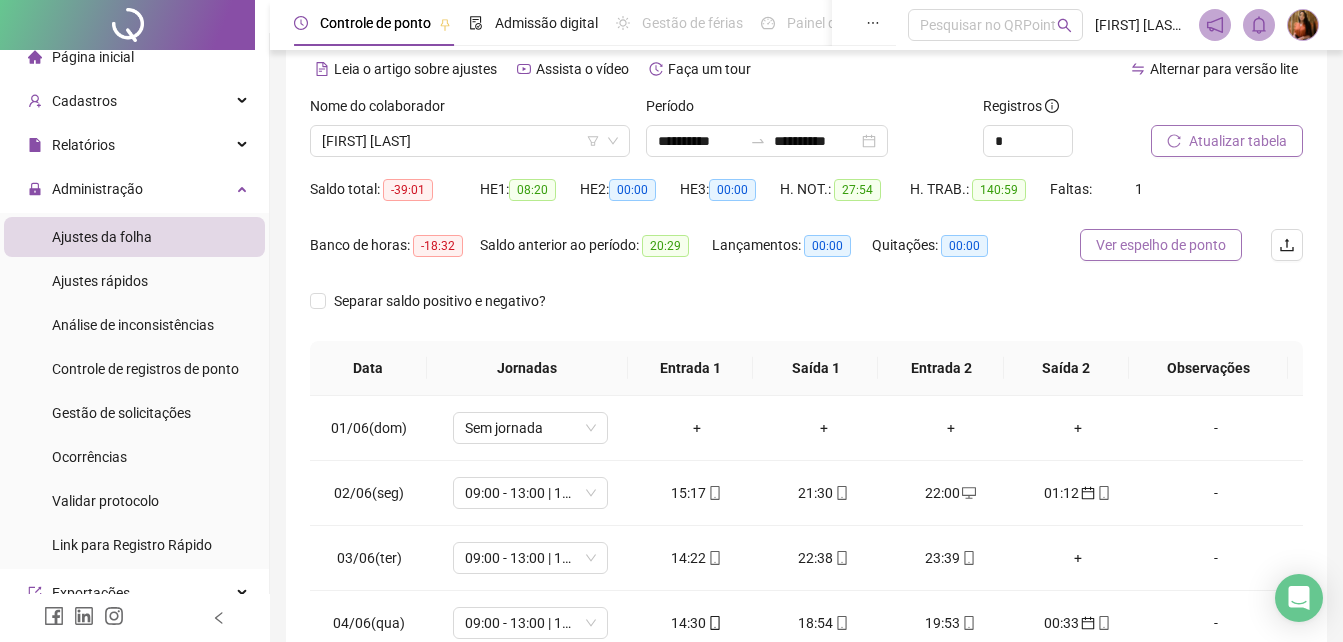 click on "Ver espelho de ponto" at bounding box center [1161, 245] 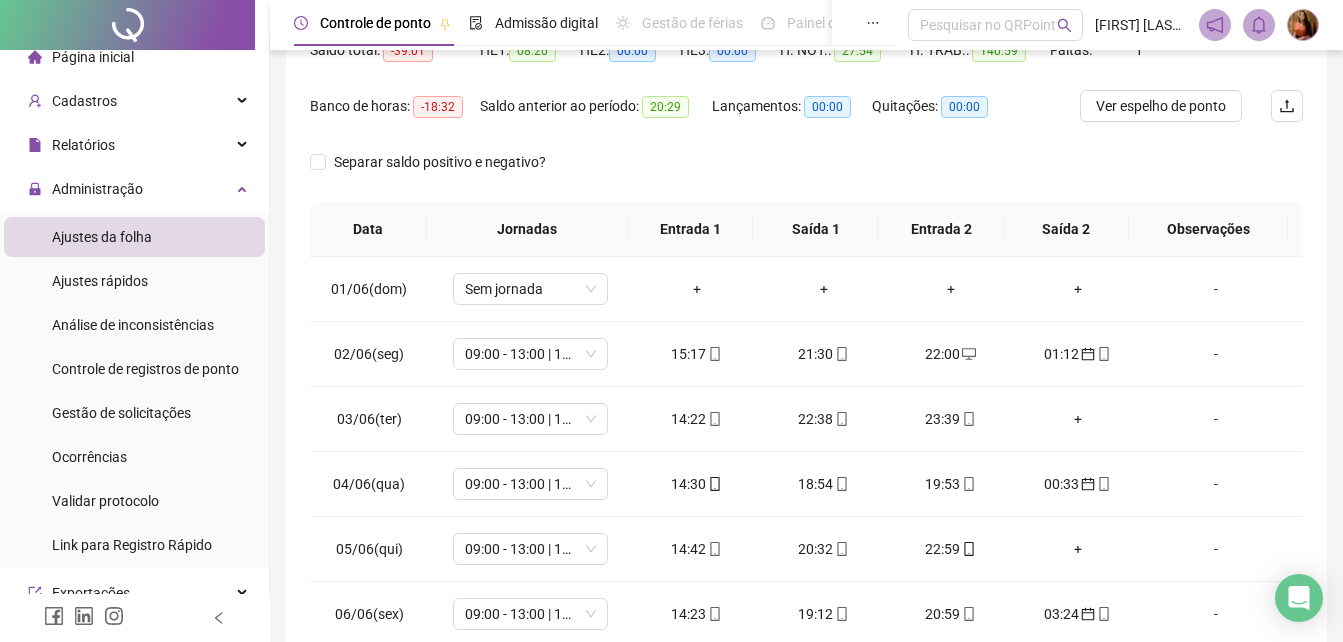 scroll, scrollTop: 87, scrollLeft: 0, axis: vertical 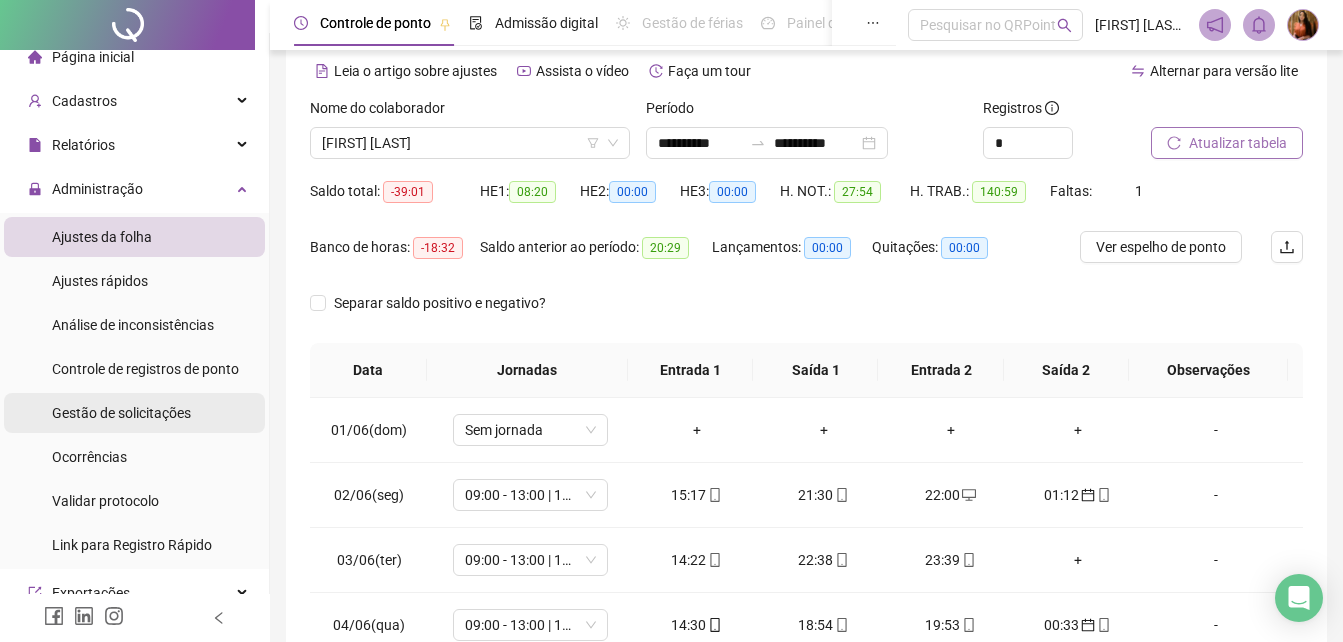 click on "Gestão de solicitações" at bounding box center [121, 413] 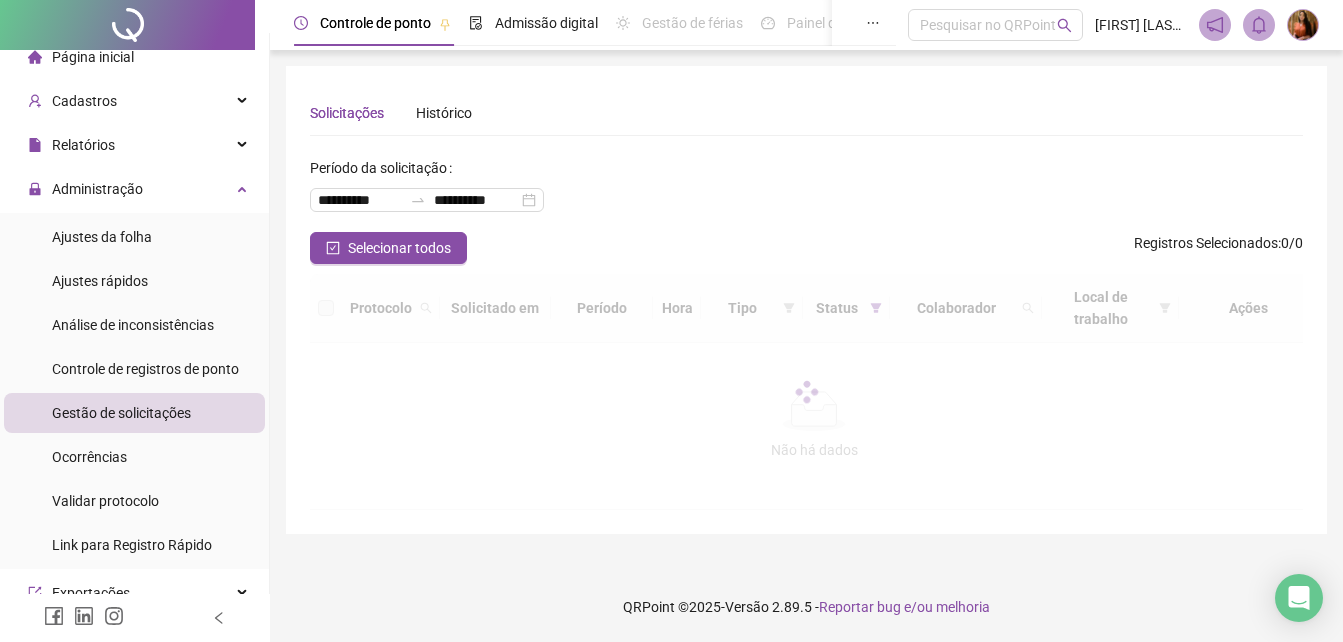 scroll, scrollTop: 0, scrollLeft: 0, axis: both 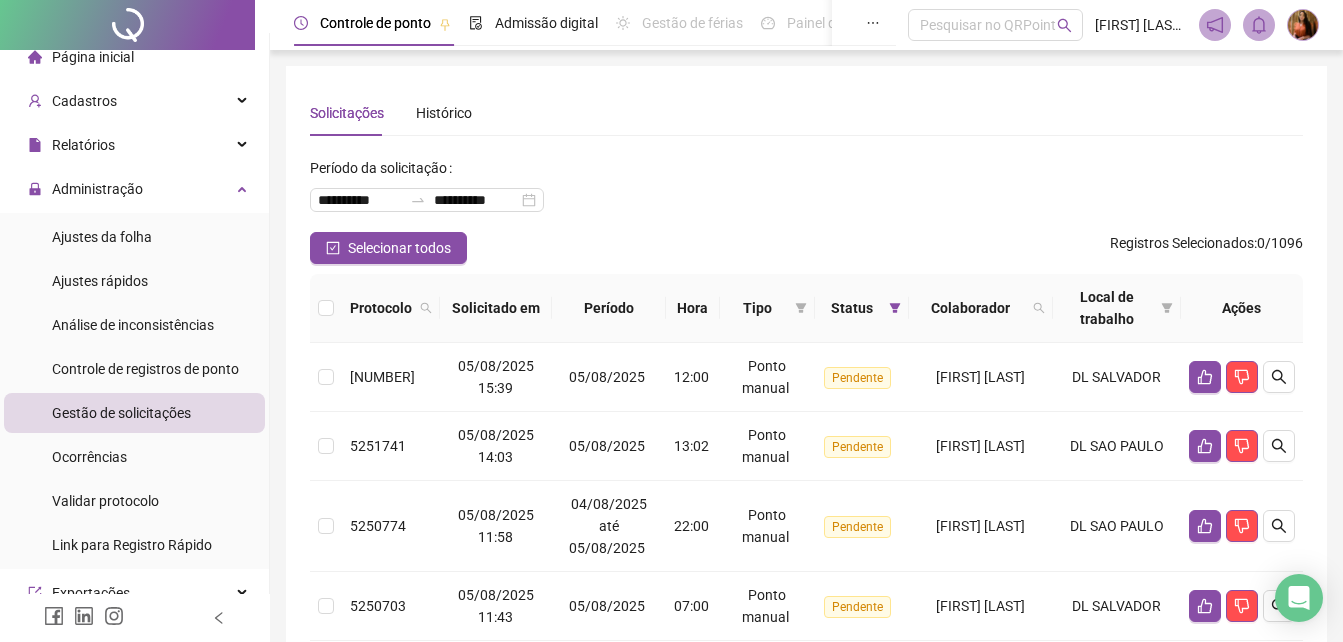 click on "Gestão de solicitações" at bounding box center [121, 413] 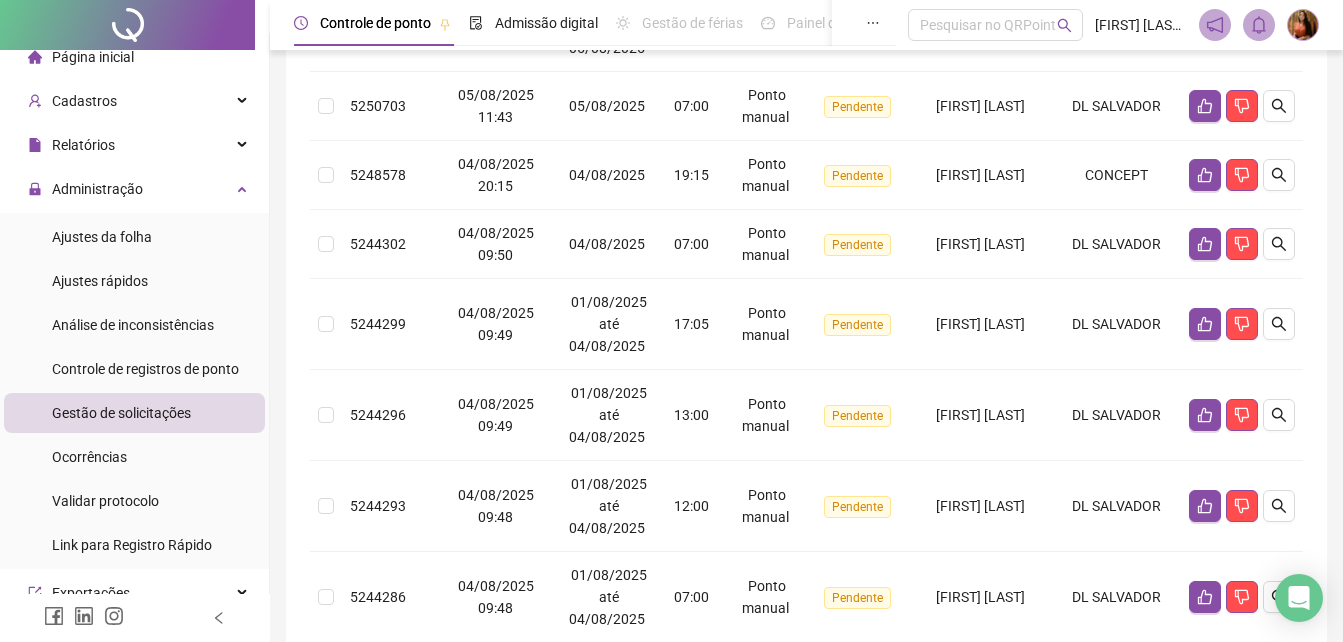 scroll, scrollTop: 827, scrollLeft: 0, axis: vertical 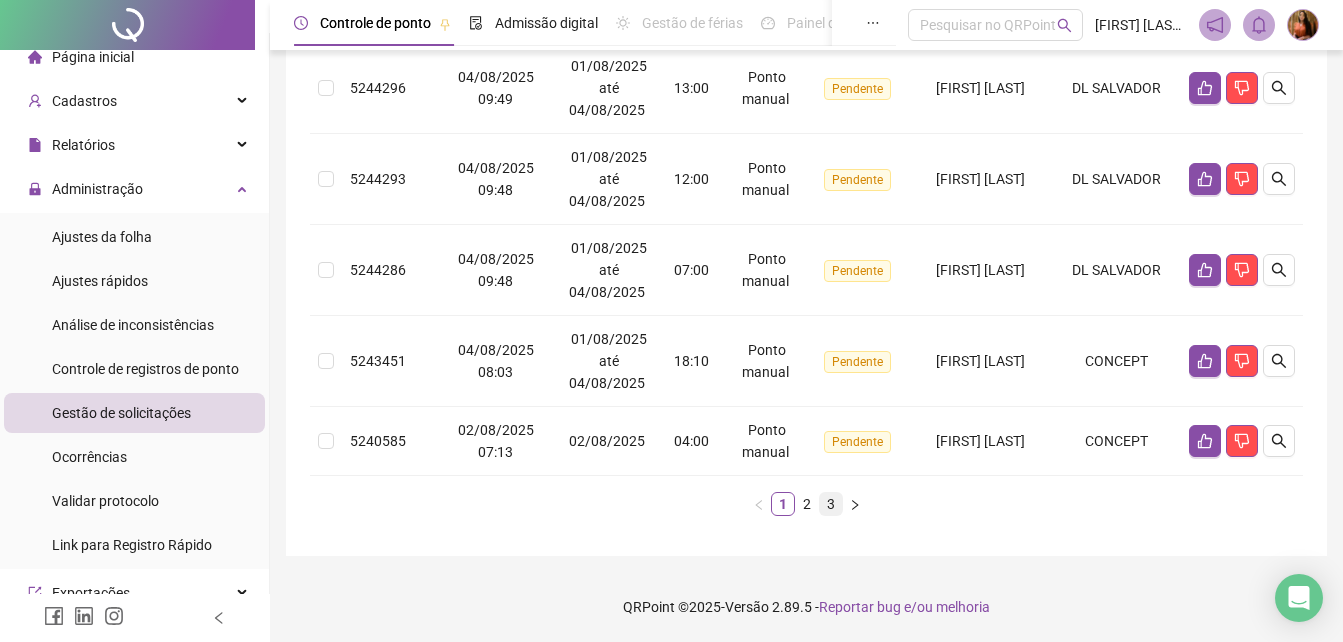 click on "3" at bounding box center [831, 504] 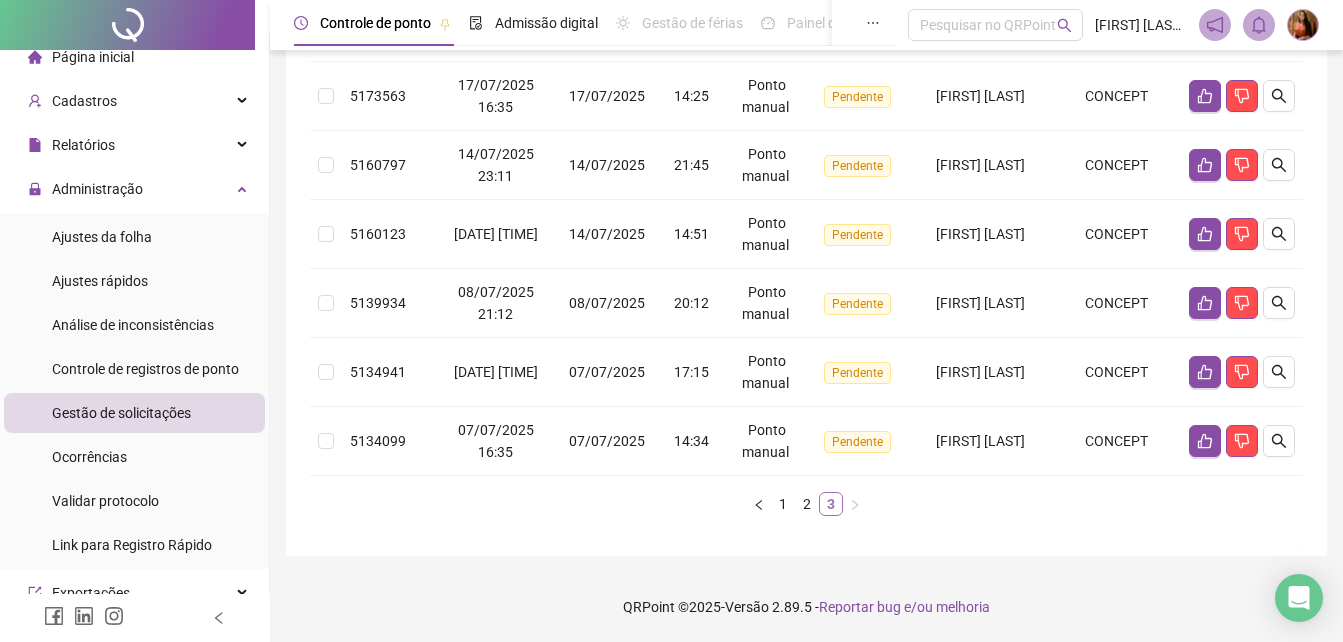 scroll, scrollTop: 350, scrollLeft: 0, axis: vertical 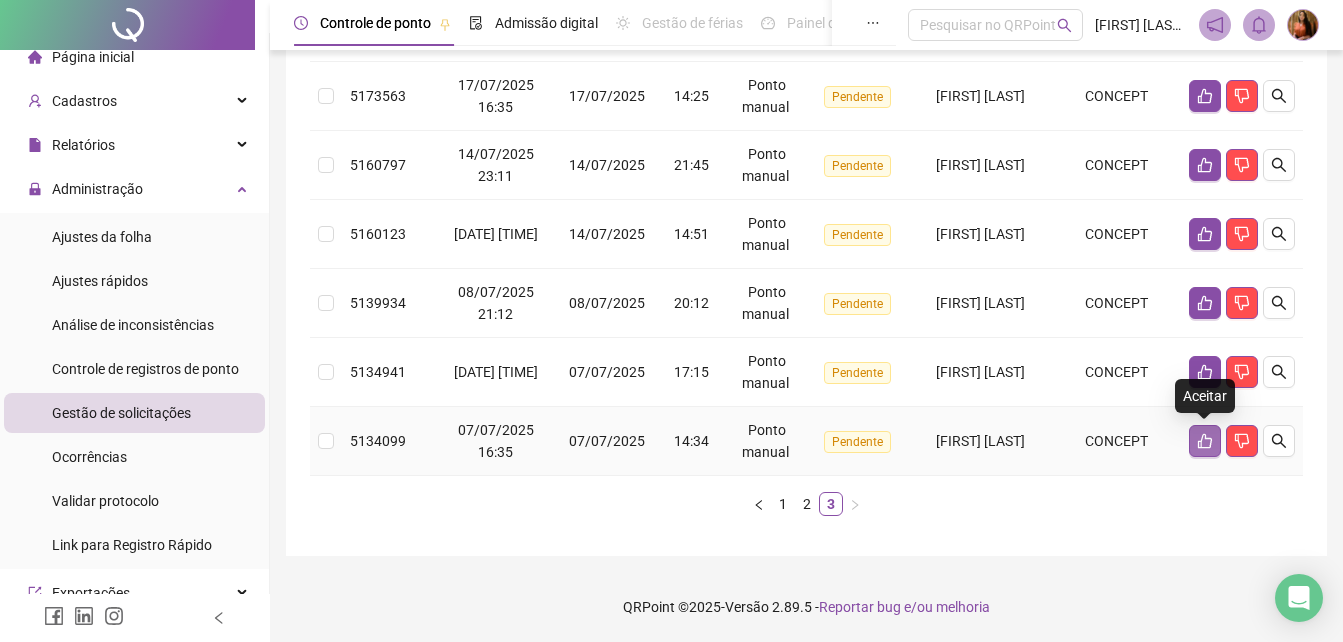 click 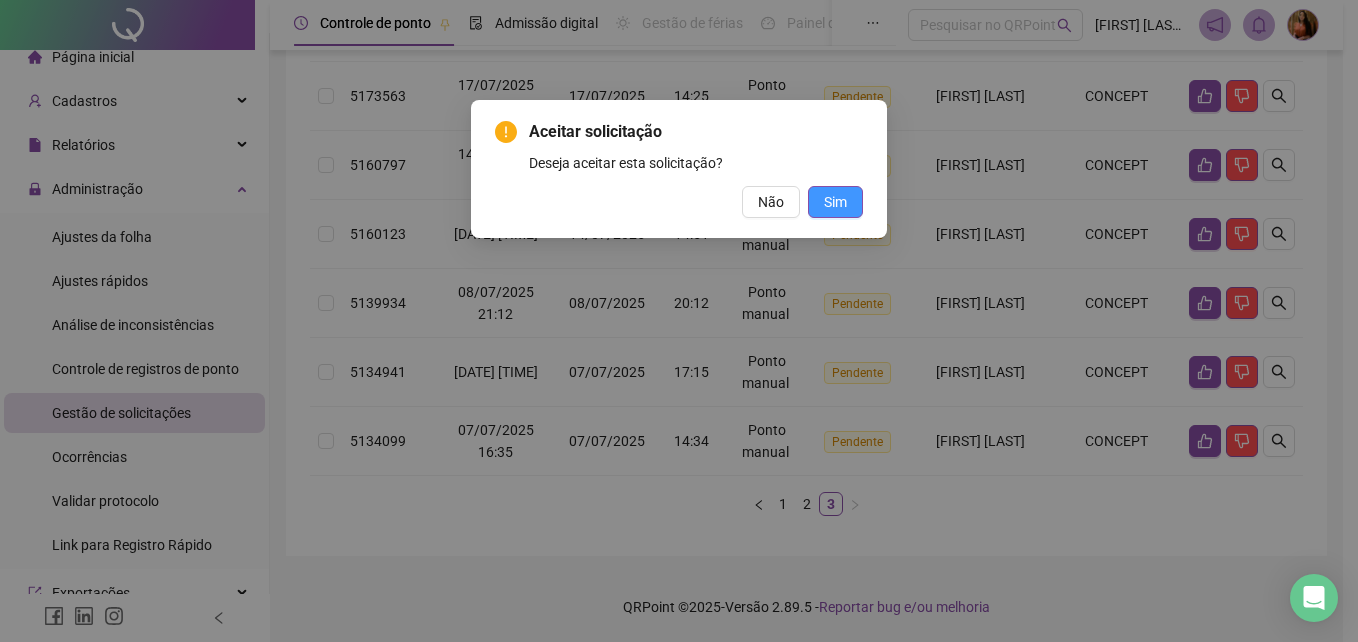 click on "Sim" at bounding box center [835, 202] 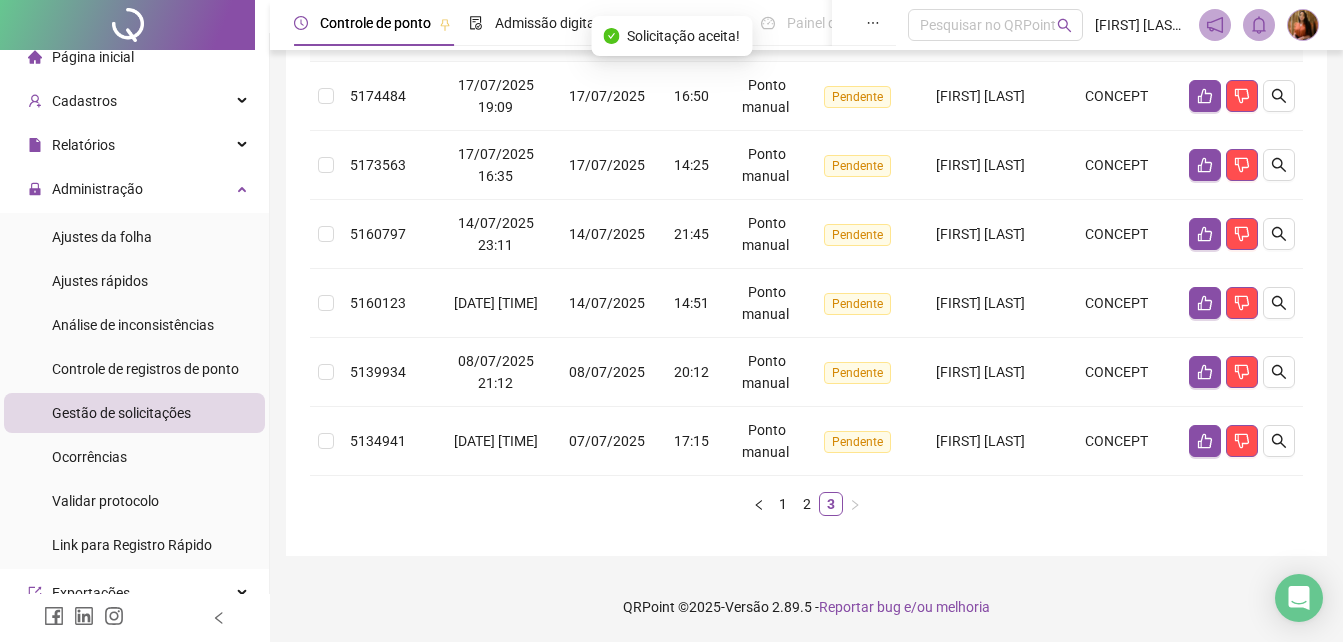 scroll, scrollTop: 281, scrollLeft: 0, axis: vertical 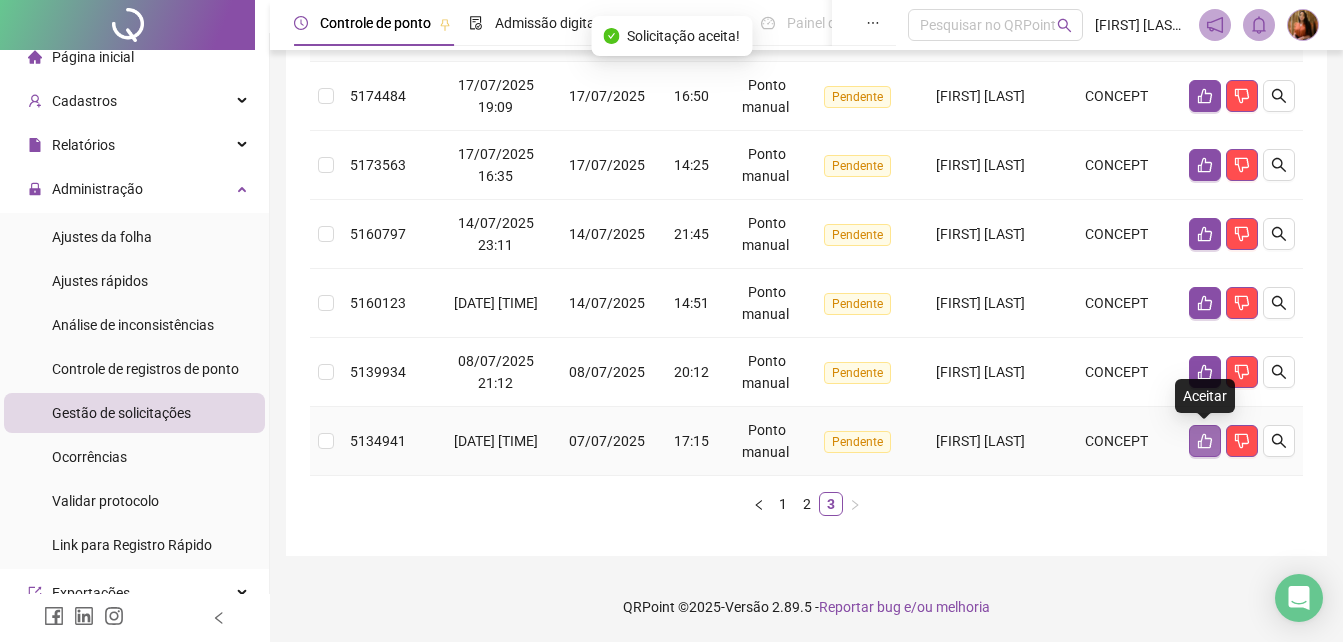 click 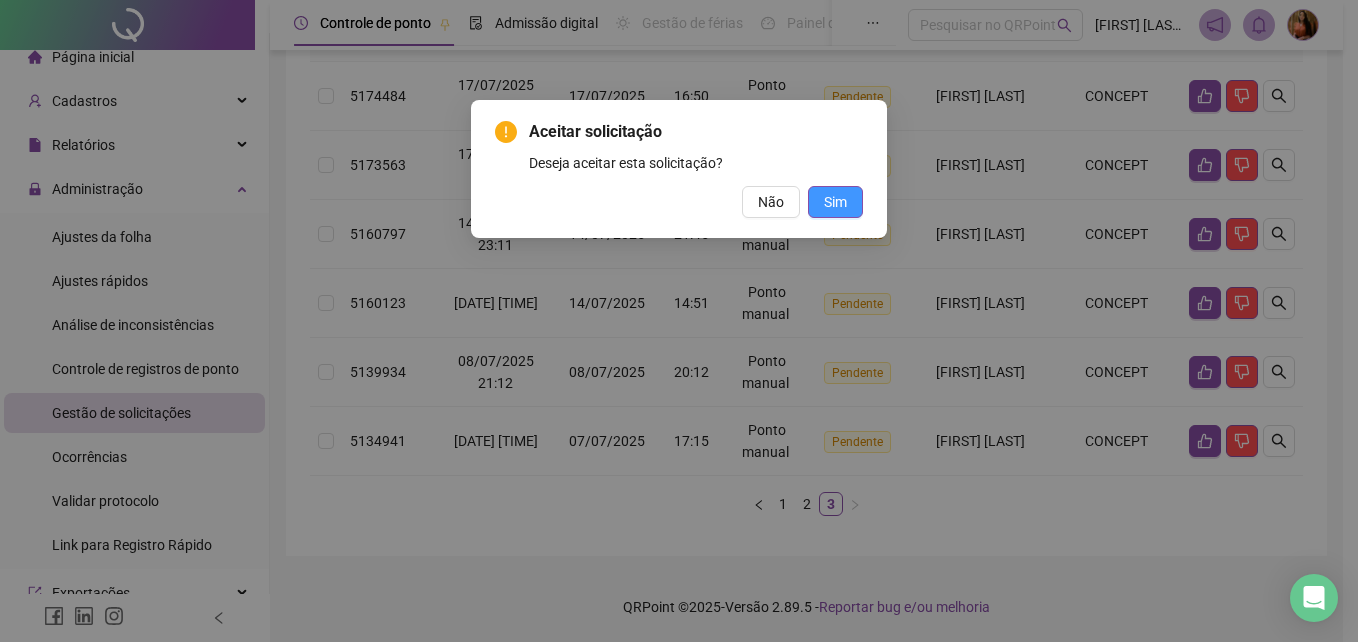 click on "Sim" at bounding box center [835, 202] 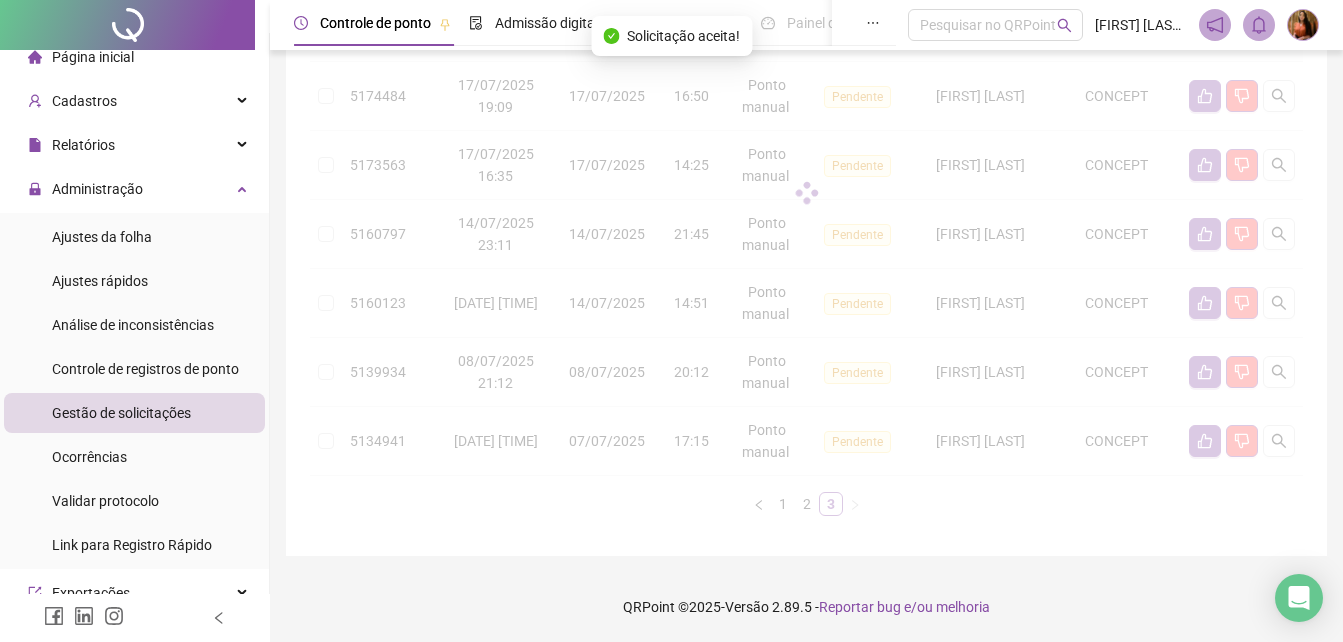 scroll, scrollTop: 212, scrollLeft: 0, axis: vertical 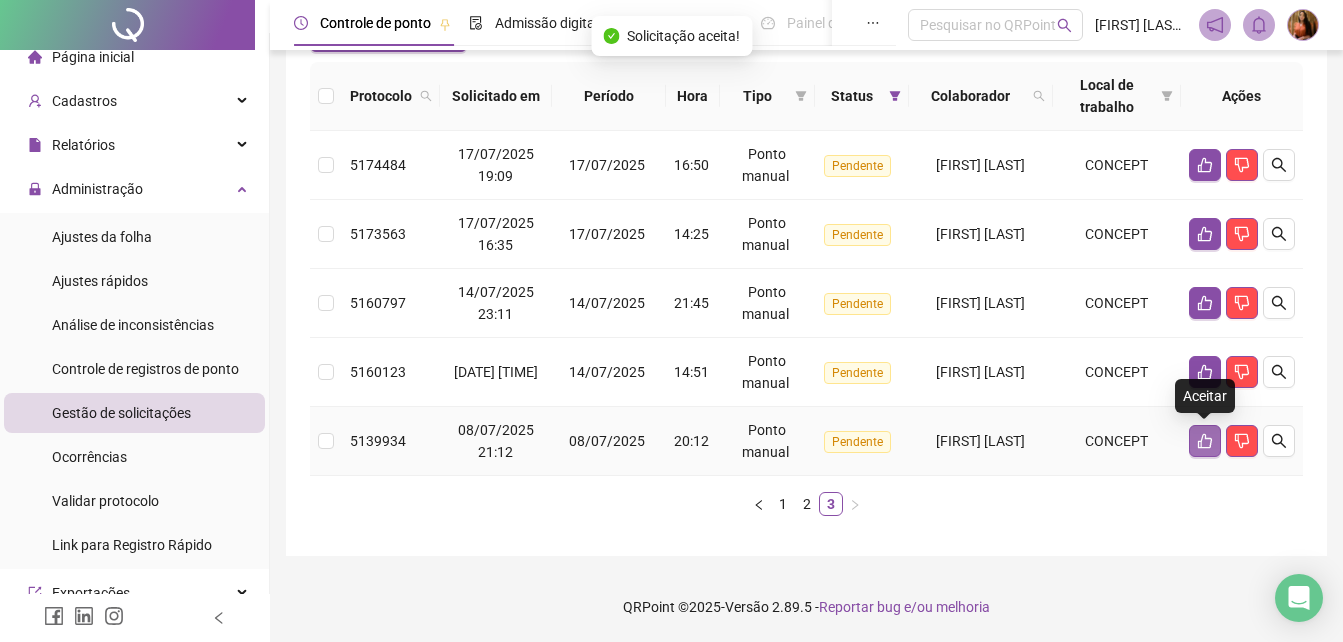 click 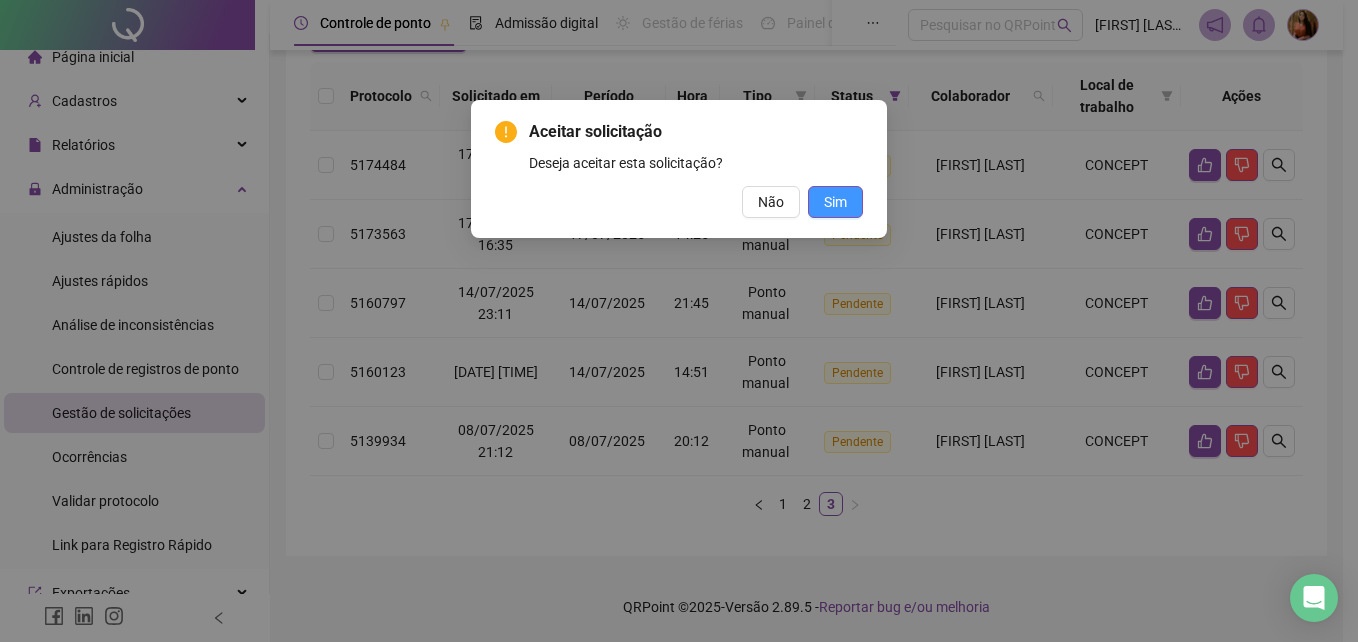 click on "Sim" at bounding box center (835, 202) 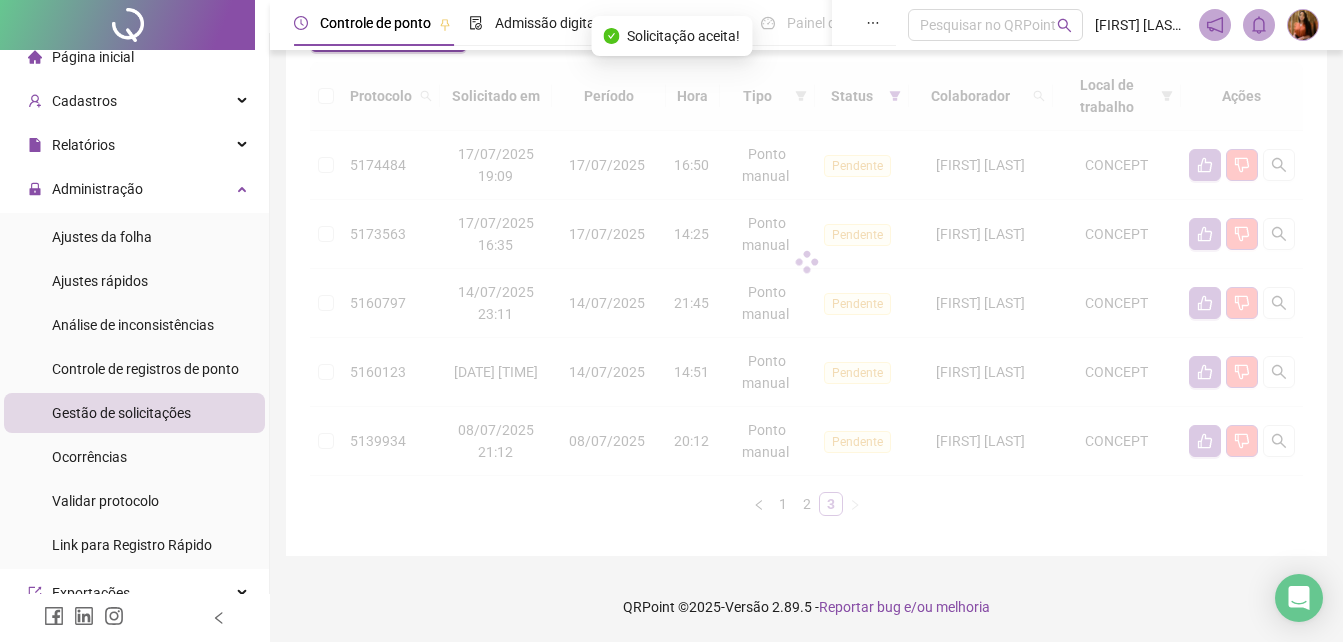 scroll, scrollTop: 143, scrollLeft: 0, axis: vertical 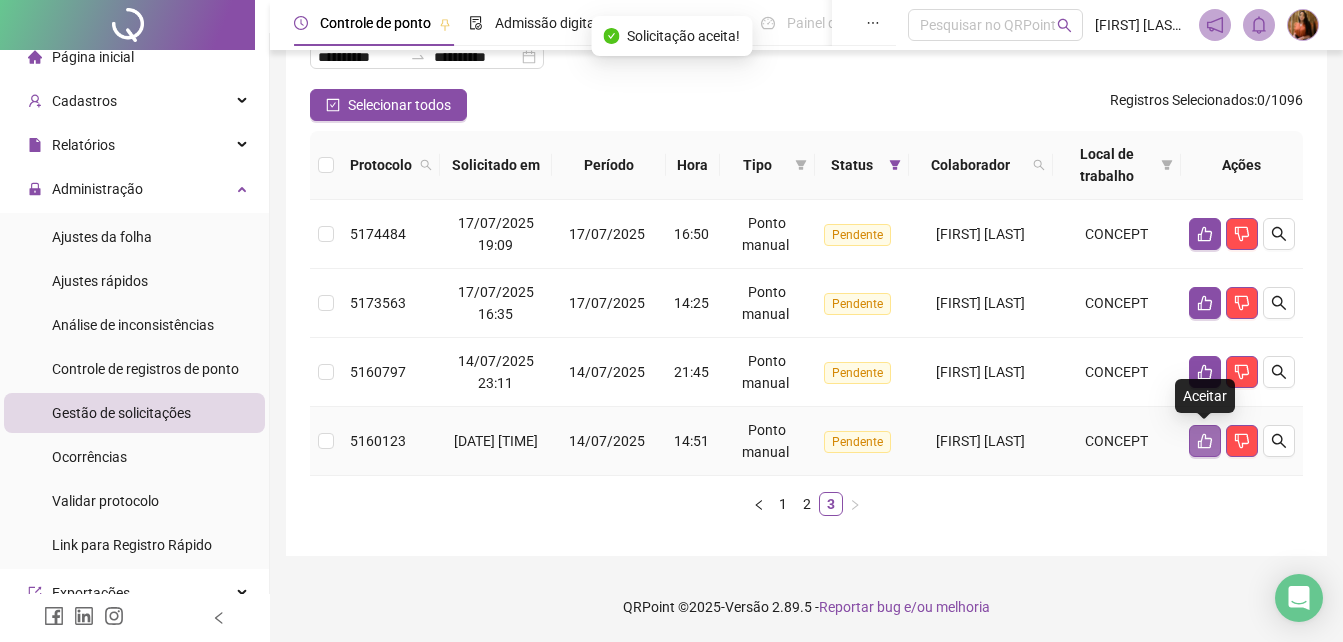 click 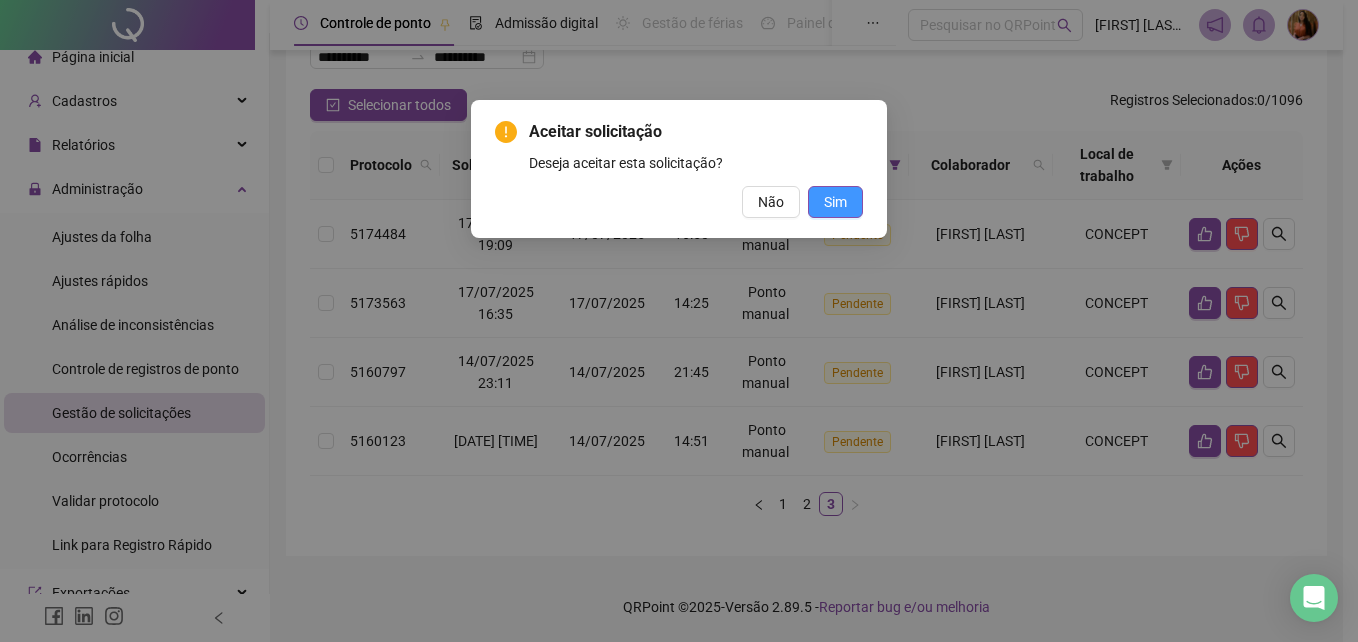 click on "Sim" at bounding box center (835, 202) 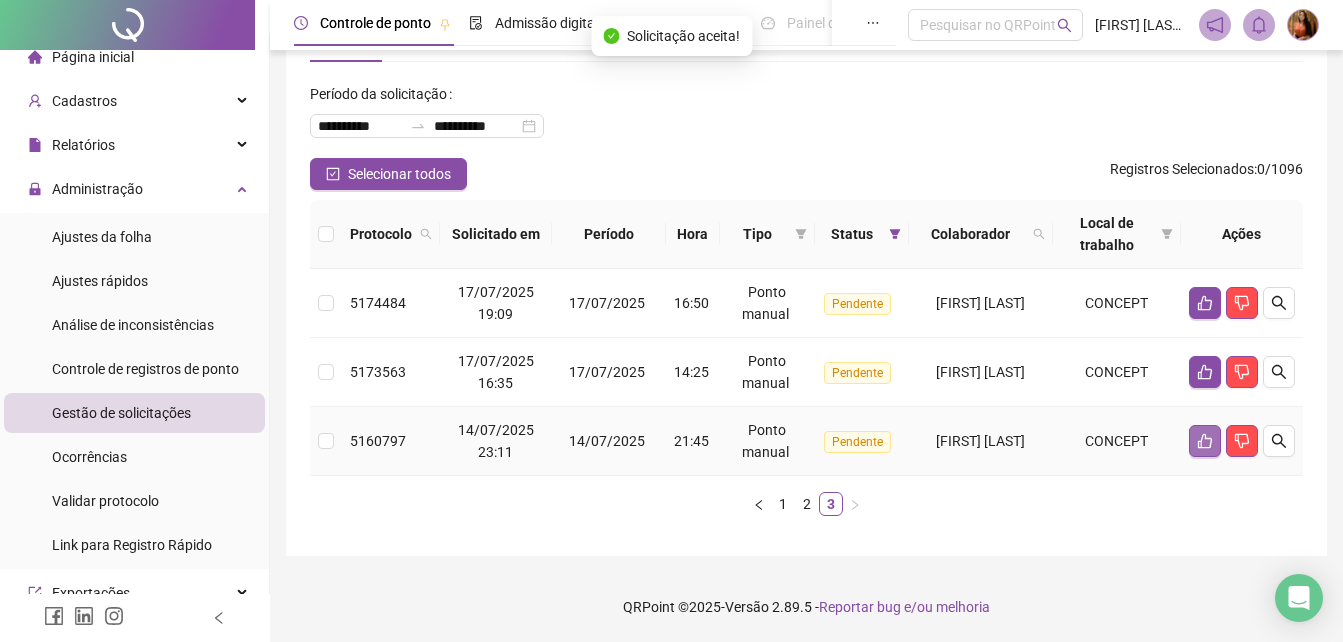 scroll, scrollTop: 74, scrollLeft: 0, axis: vertical 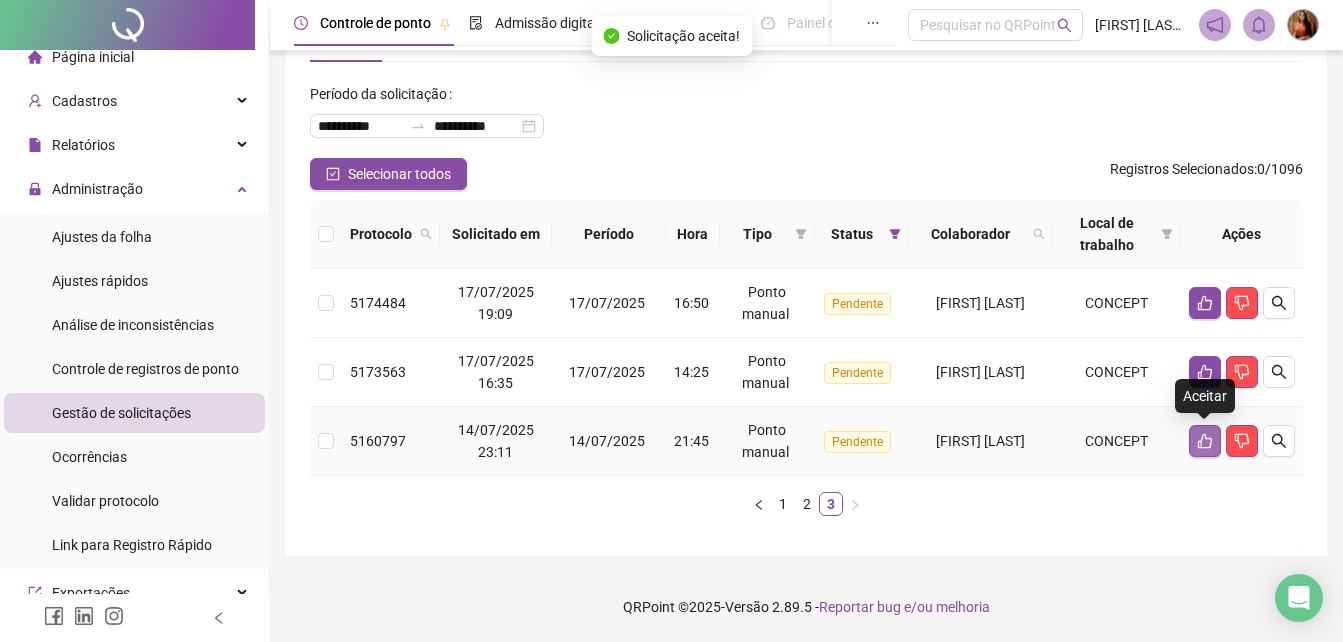 click 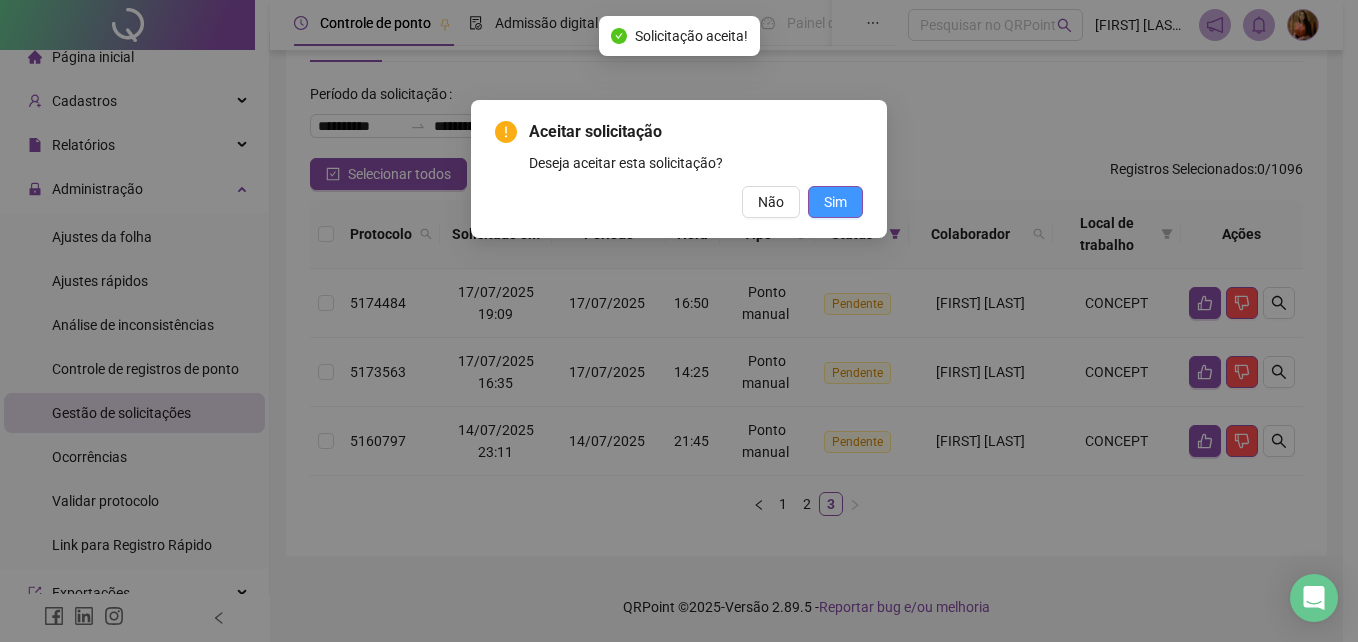 click on "Sim" at bounding box center [835, 202] 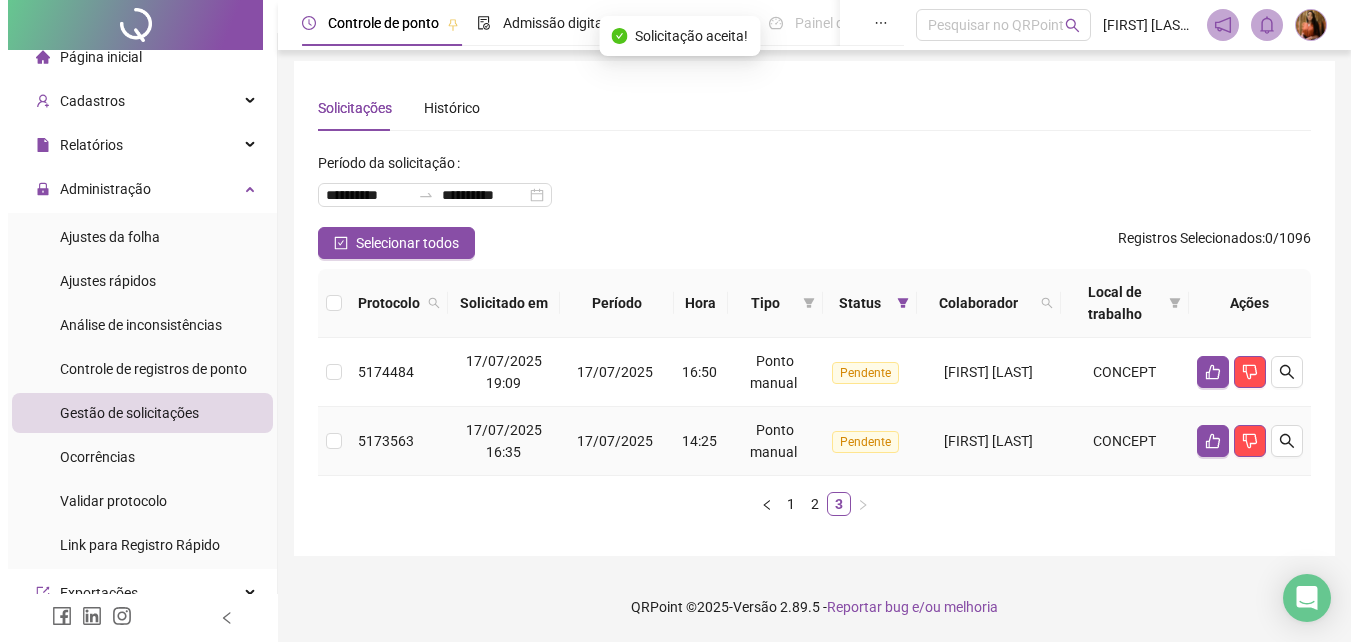 scroll, scrollTop: 5, scrollLeft: 0, axis: vertical 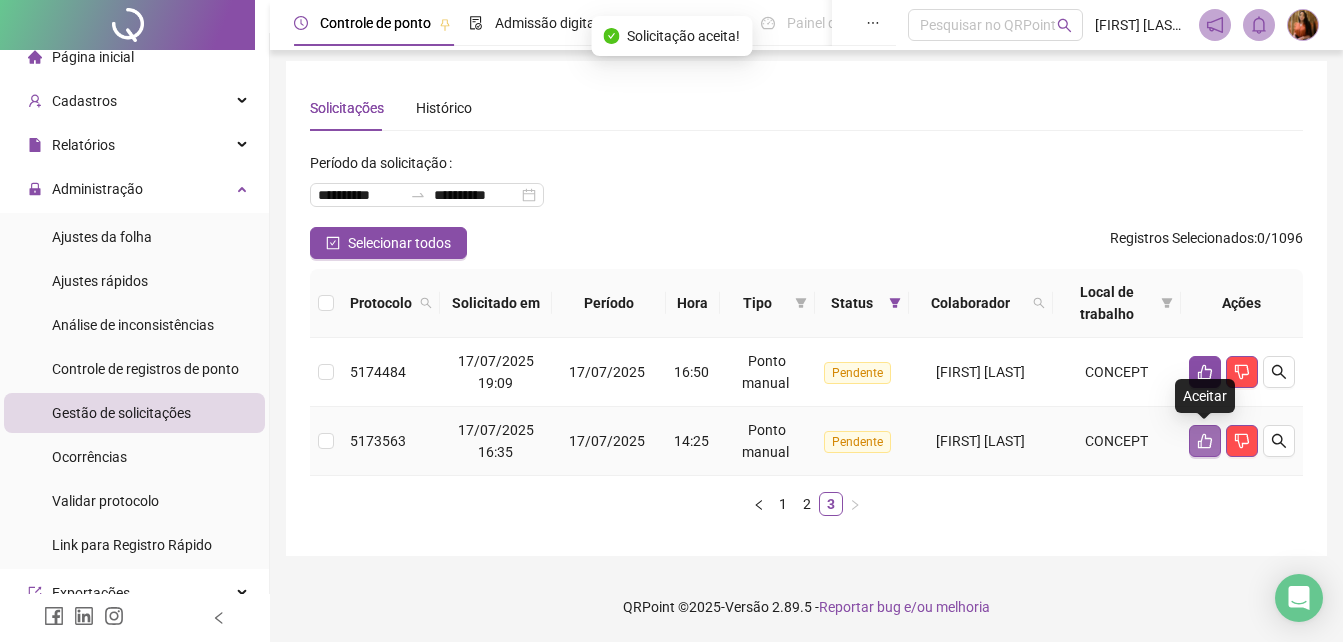 click 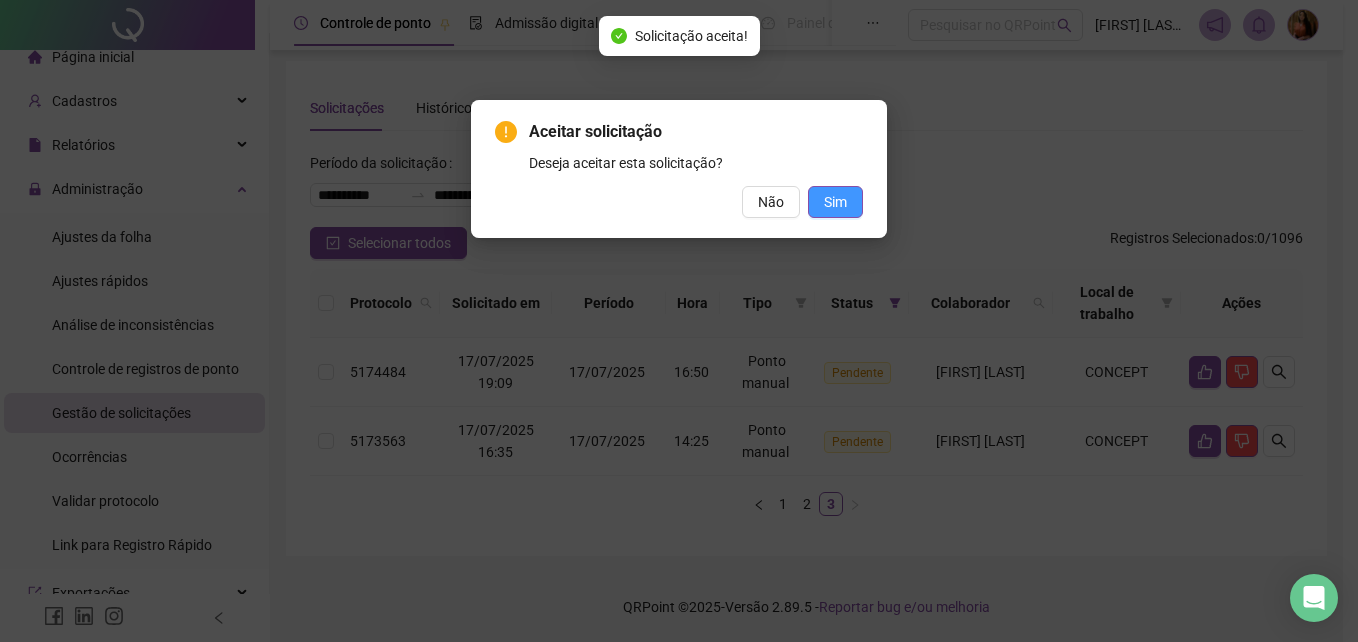click on "Sim" at bounding box center [835, 202] 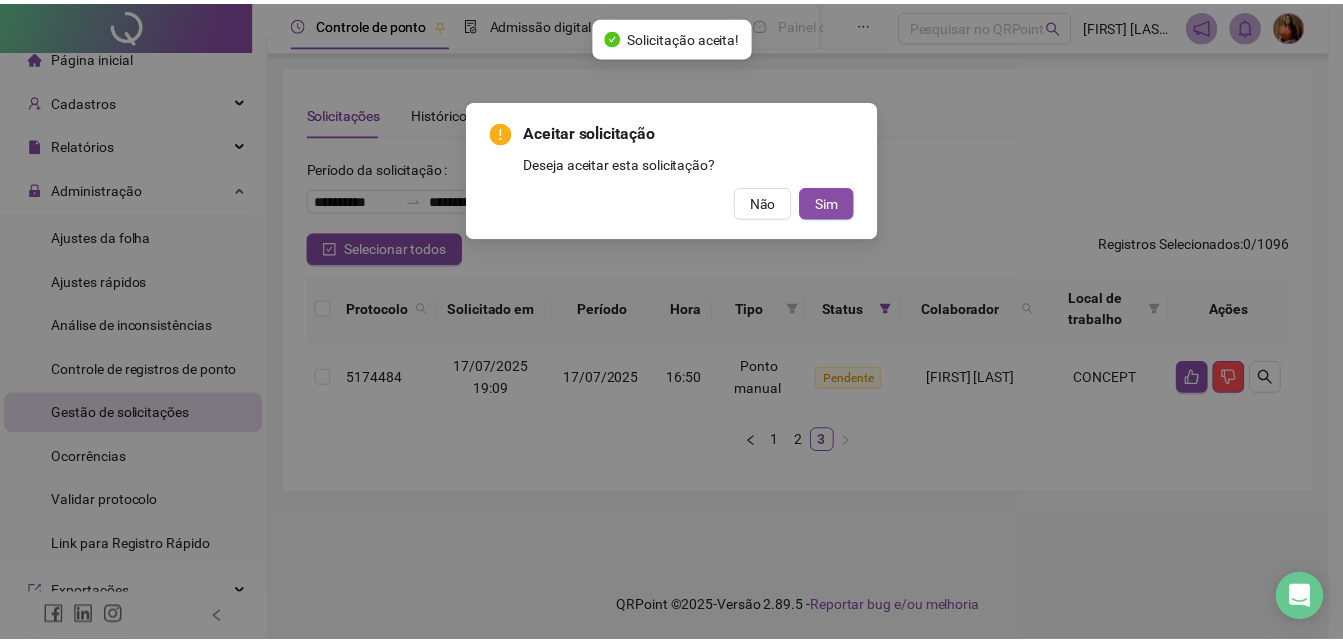 scroll, scrollTop: 0, scrollLeft: 0, axis: both 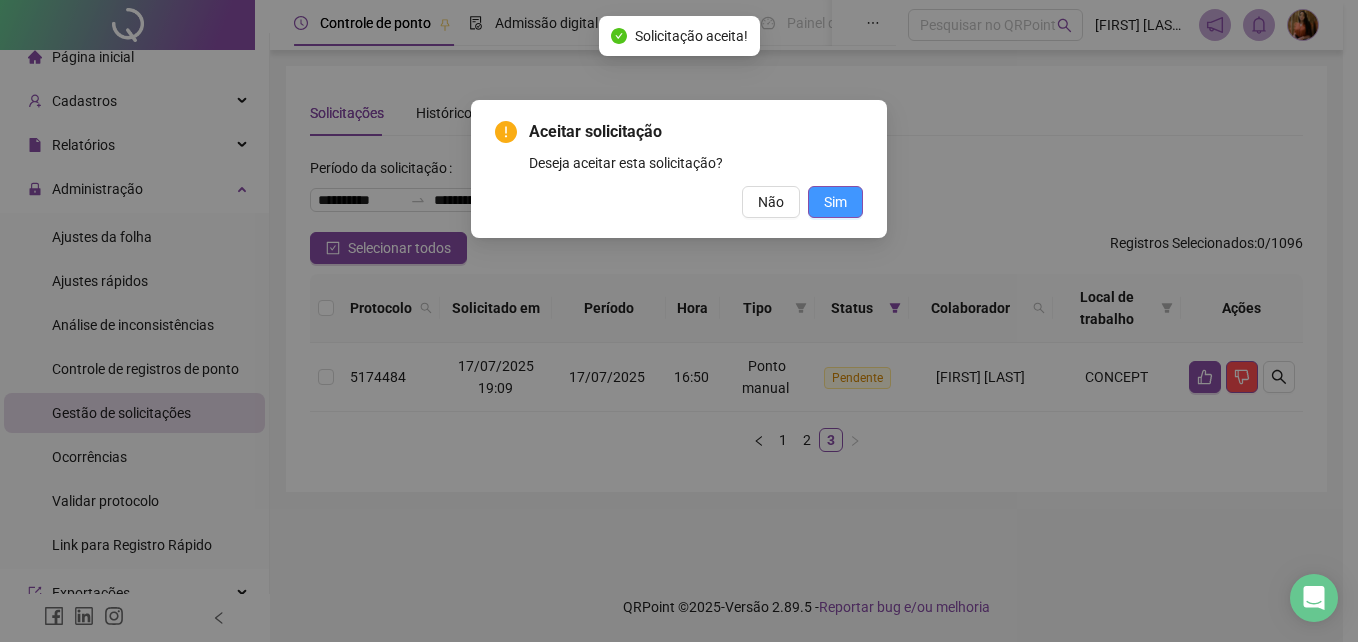 click on "Sim" at bounding box center (835, 202) 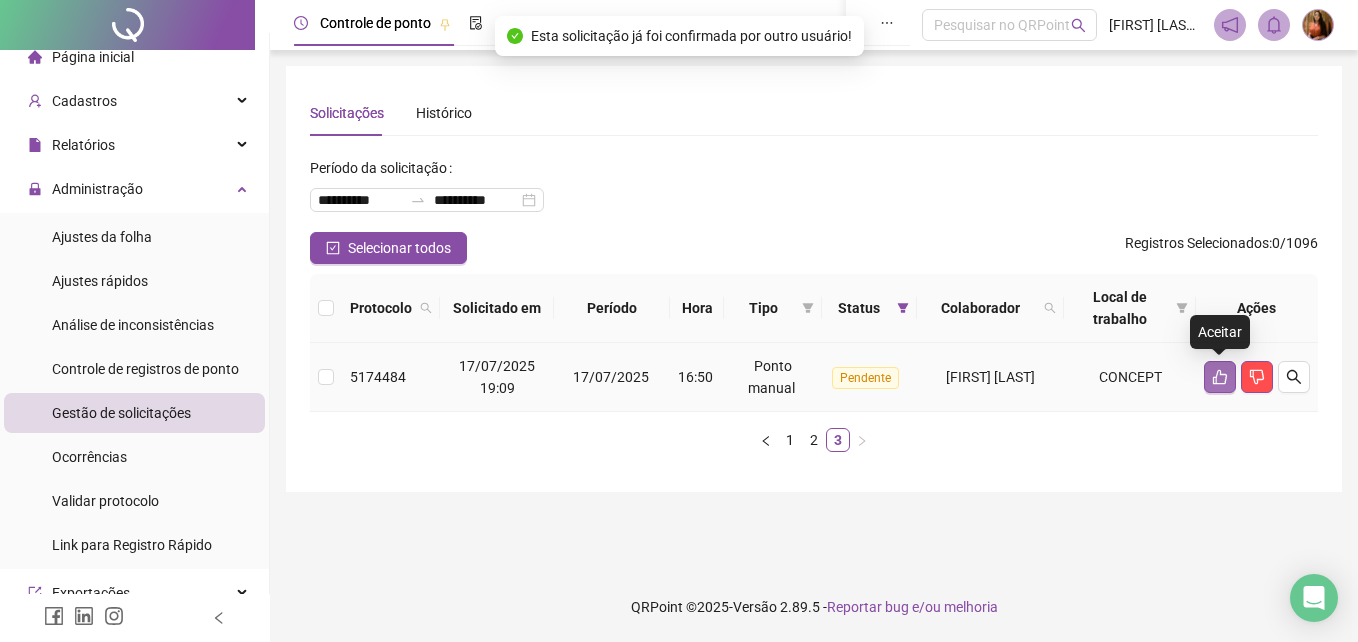 click 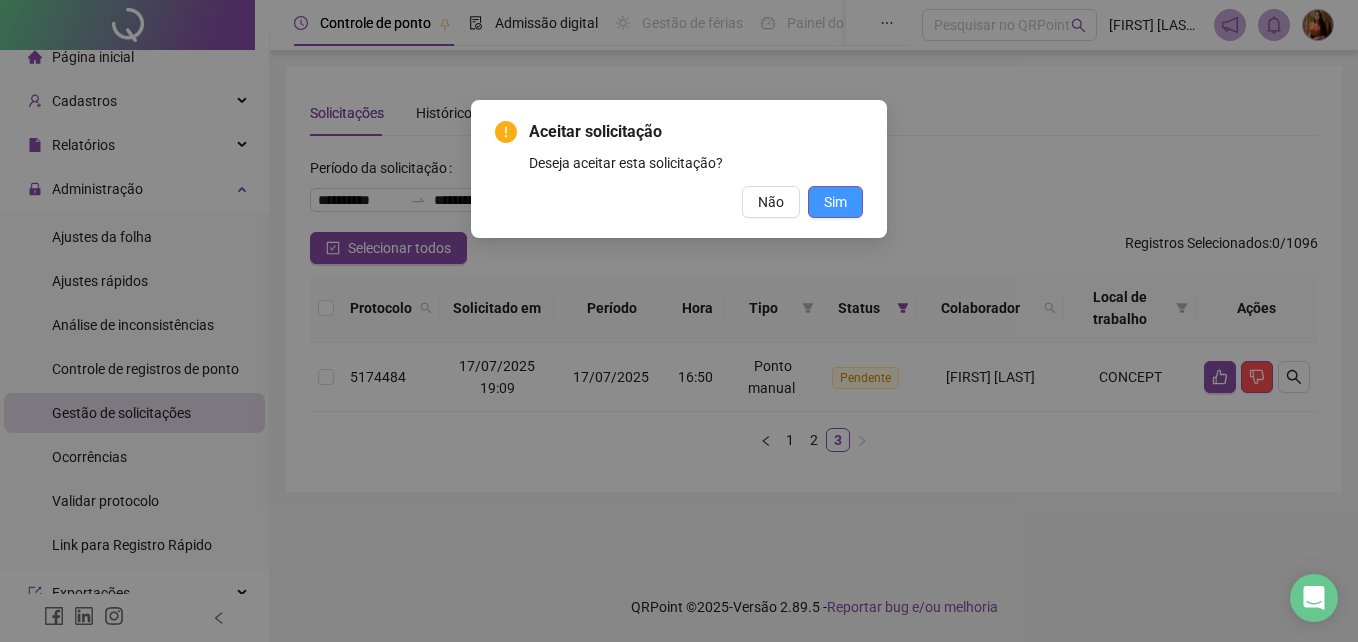 click on "Sim" at bounding box center [835, 202] 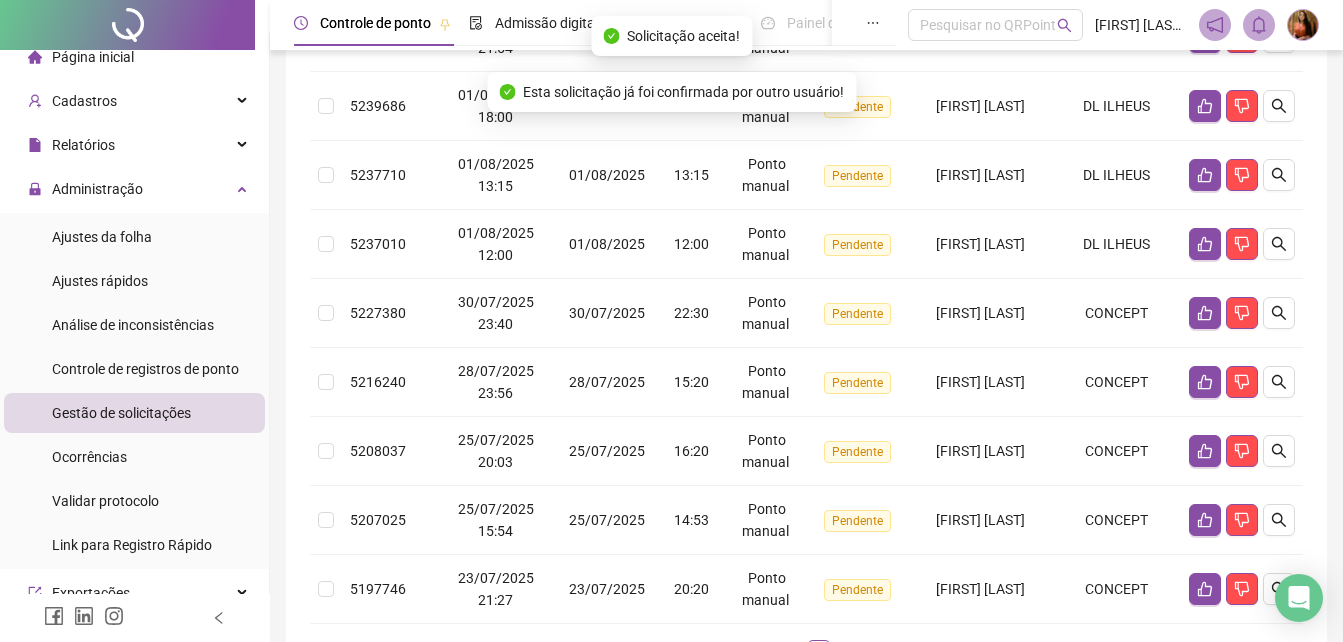 scroll, scrollTop: 739, scrollLeft: 0, axis: vertical 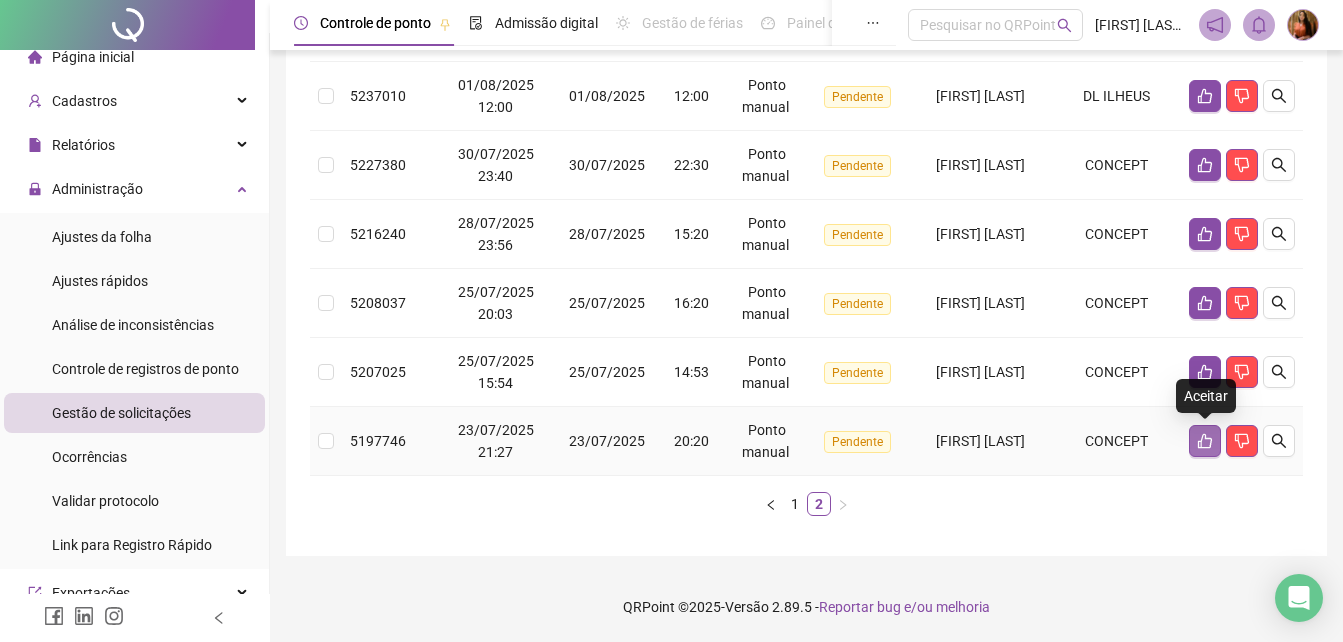 click 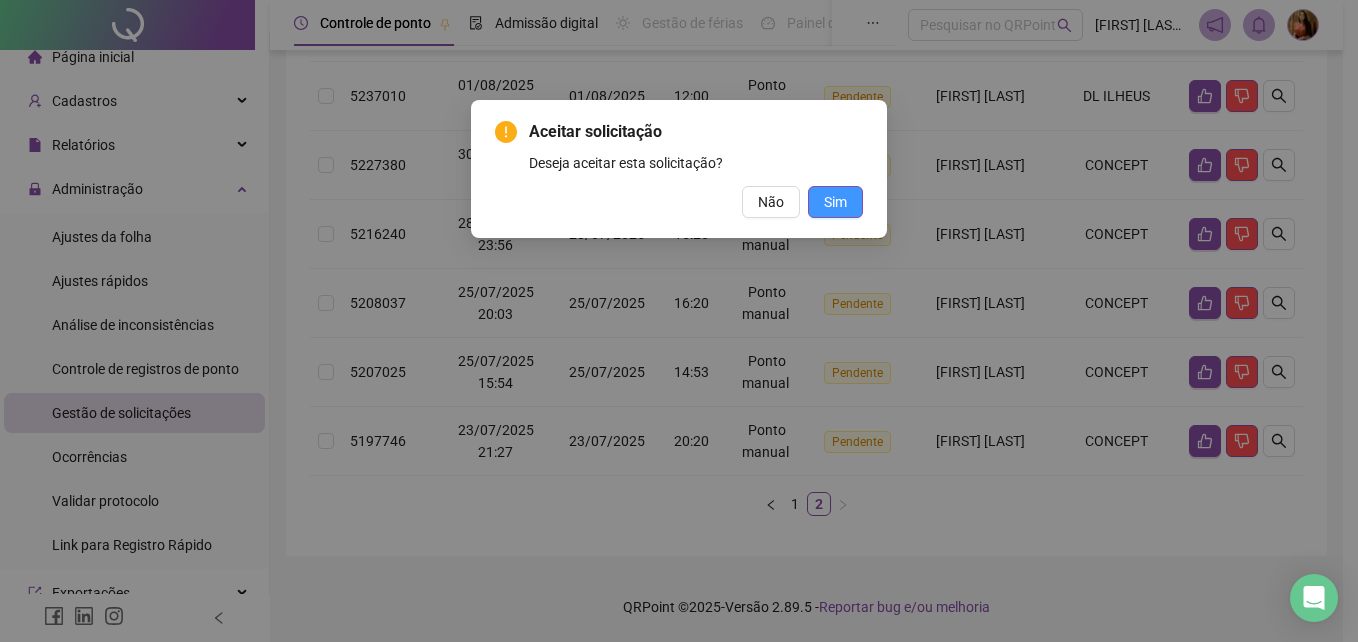click on "Sim" at bounding box center (835, 202) 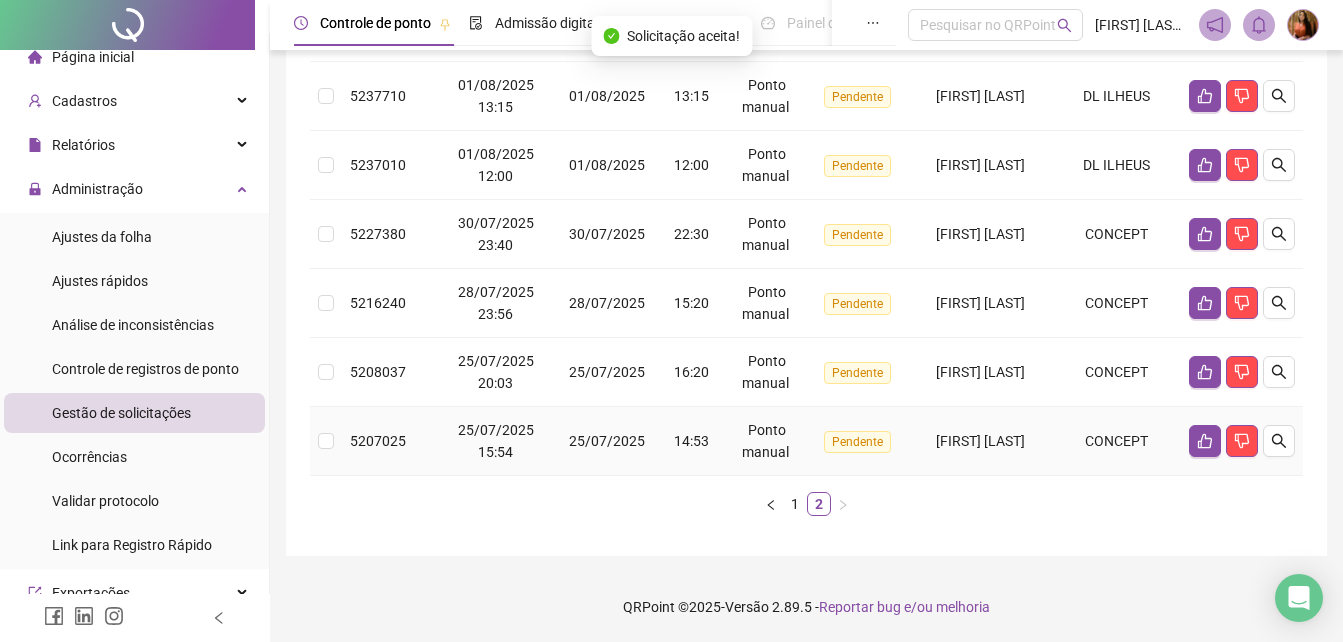 scroll, scrollTop: 670, scrollLeft: 0, axis: vertical 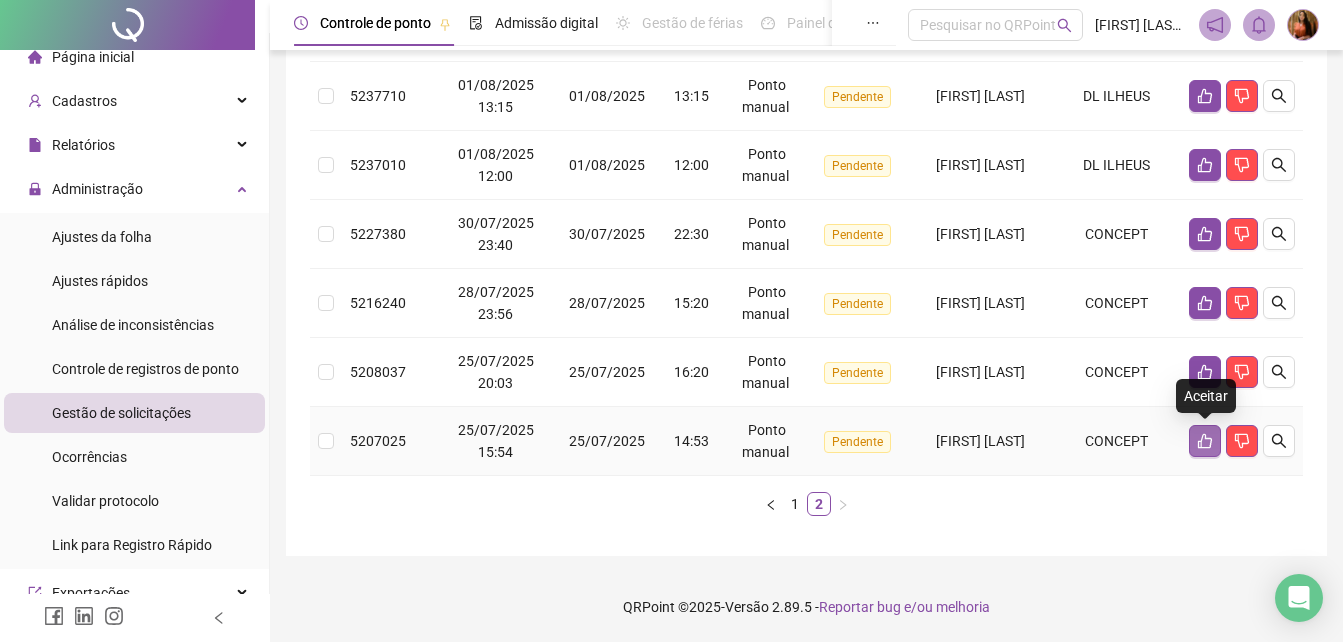 click 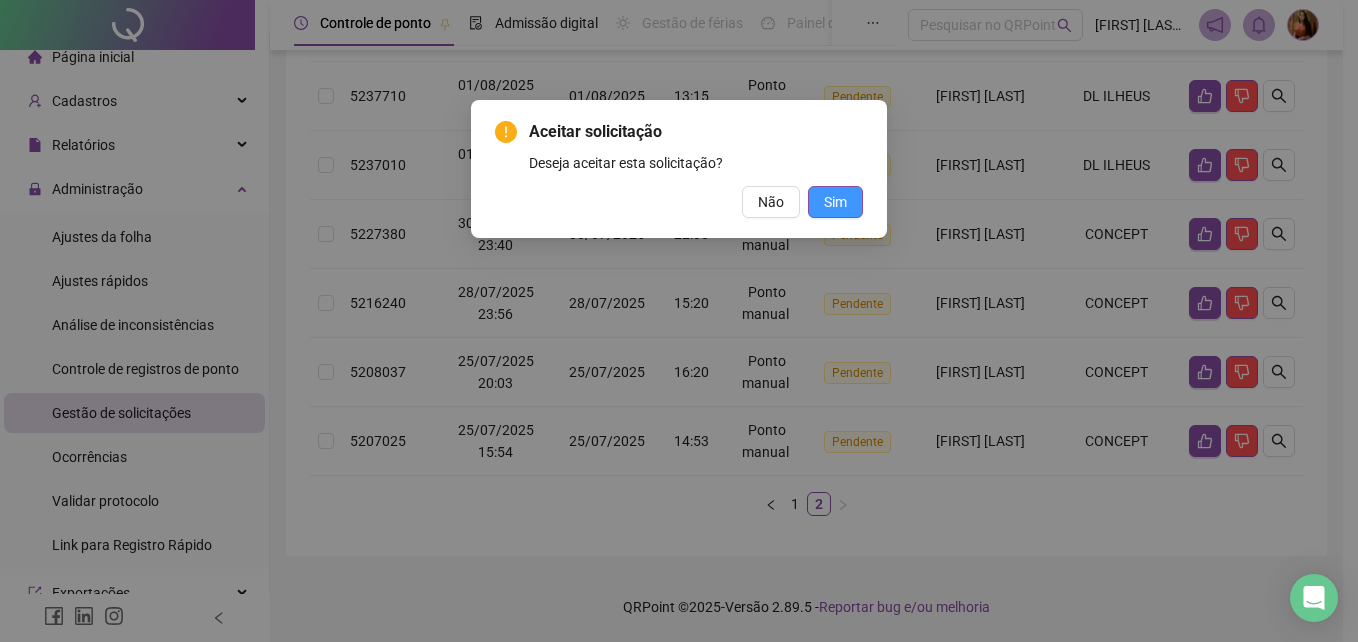 click on "Sim" at bounding box center [835, 202] 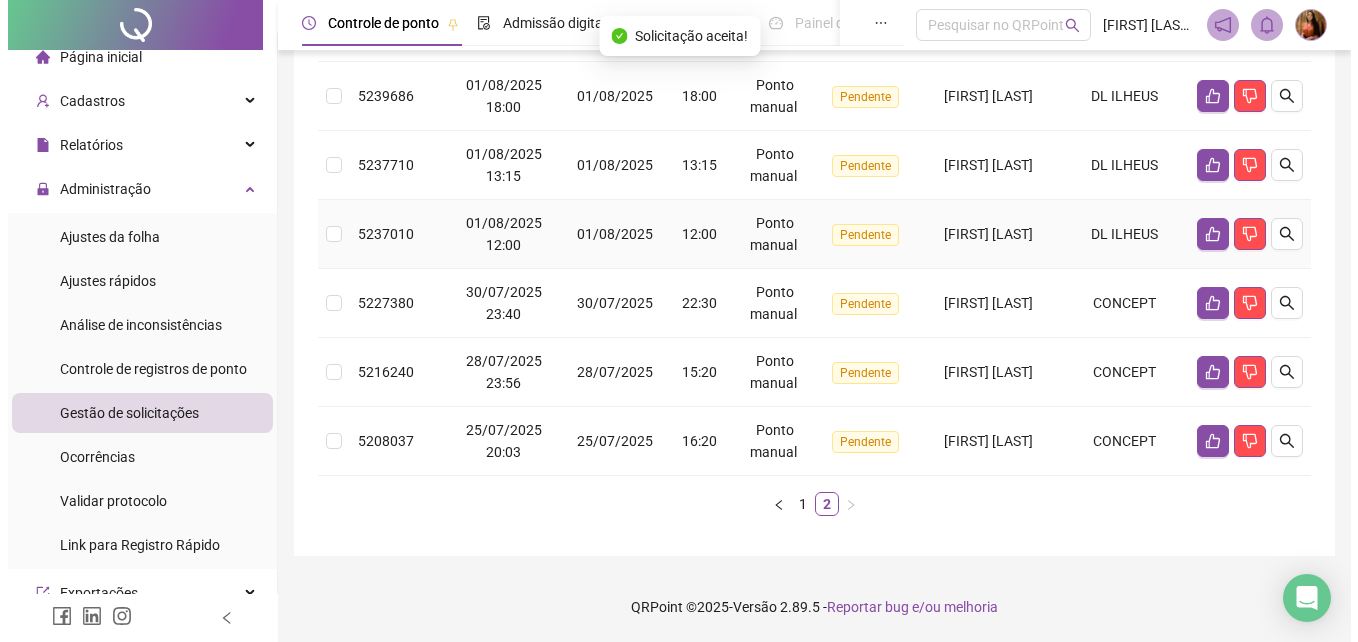 scroll, scrollTop: 601, scrollLeft: 0, axis: vertical 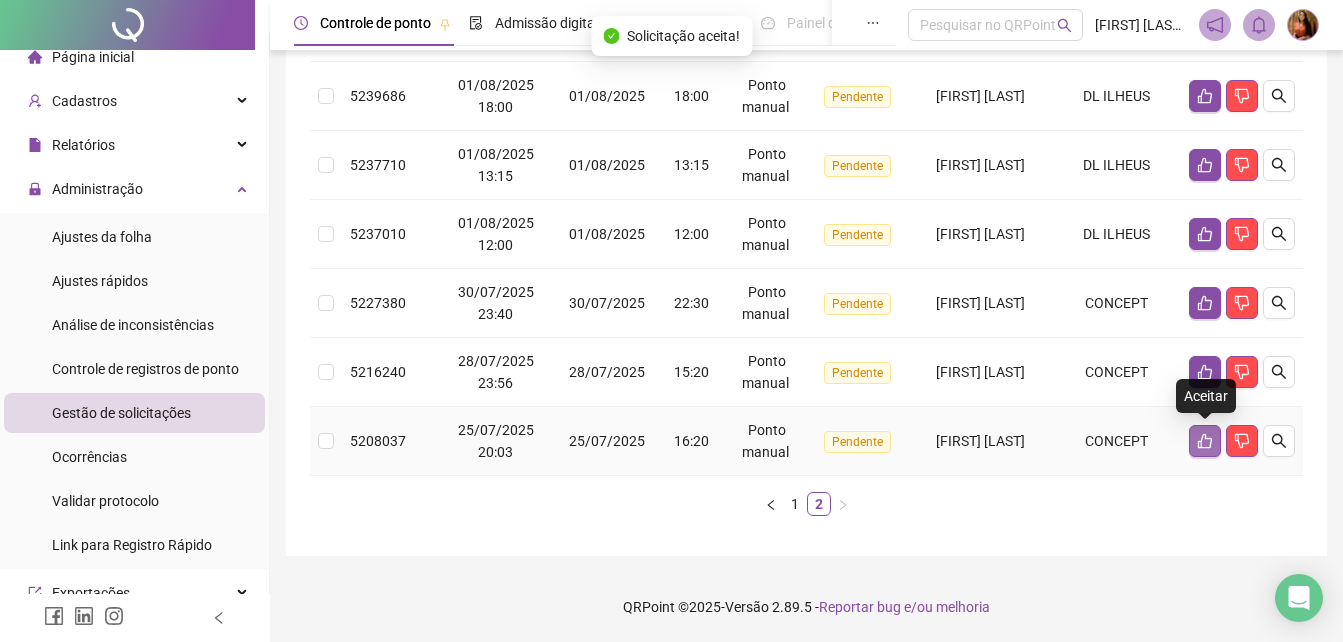 click 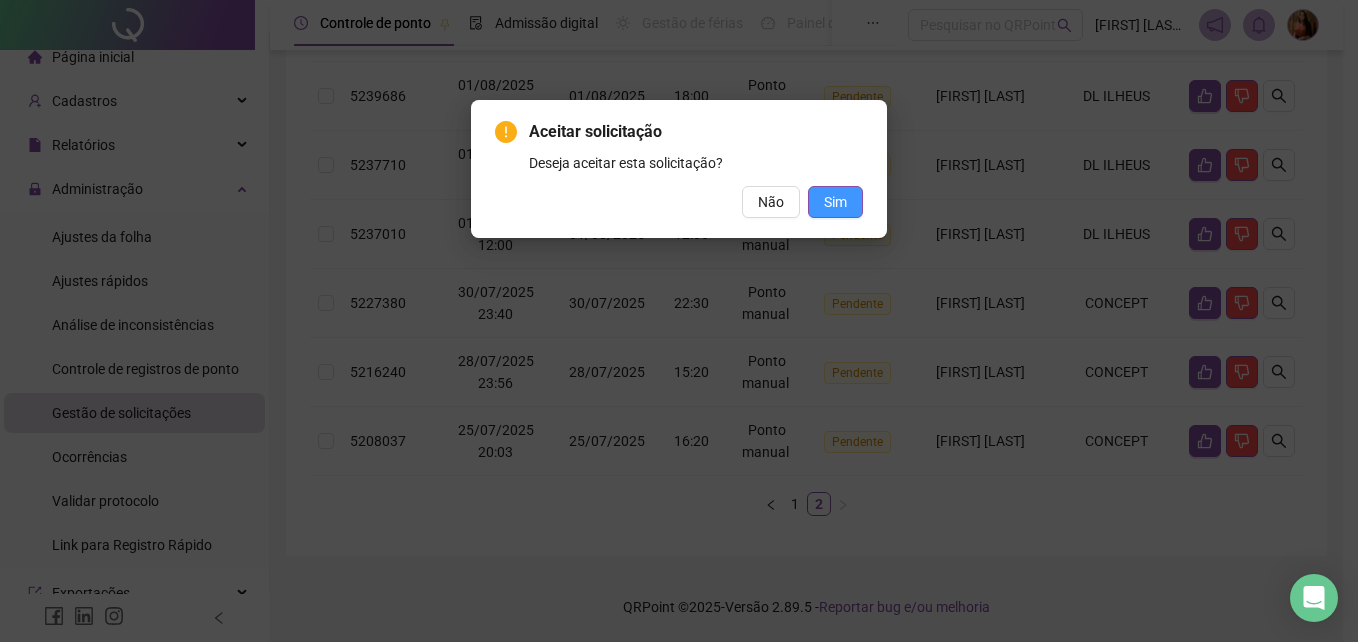 click on "Sim" at bounding box center (835, 202) 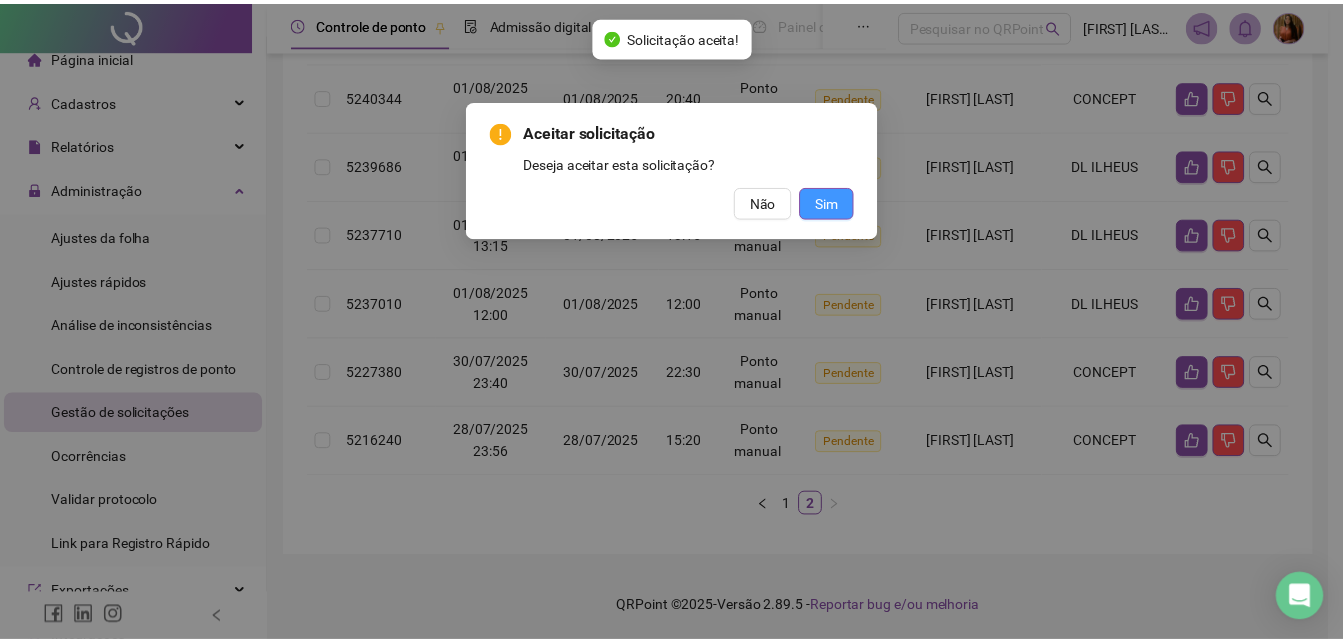 scroll, scrollTop: 532, scrollLeft: 0, axis: vertical 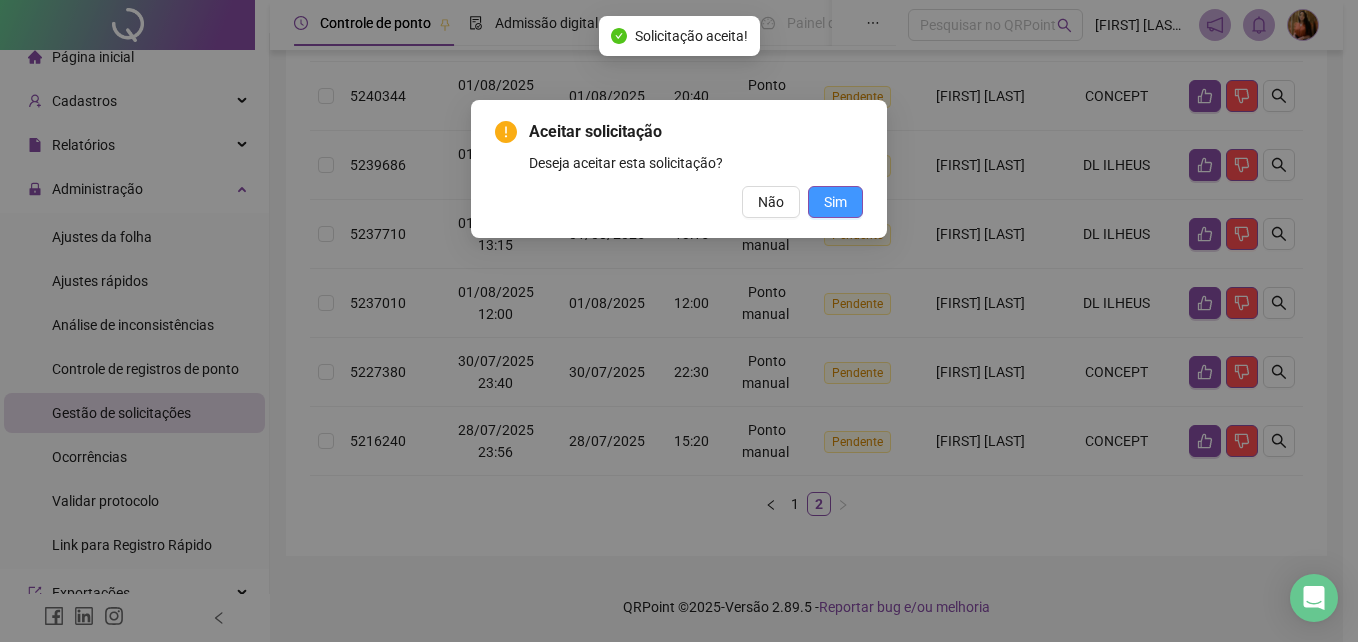 click on "Sim" at bounding box center (835, 202) 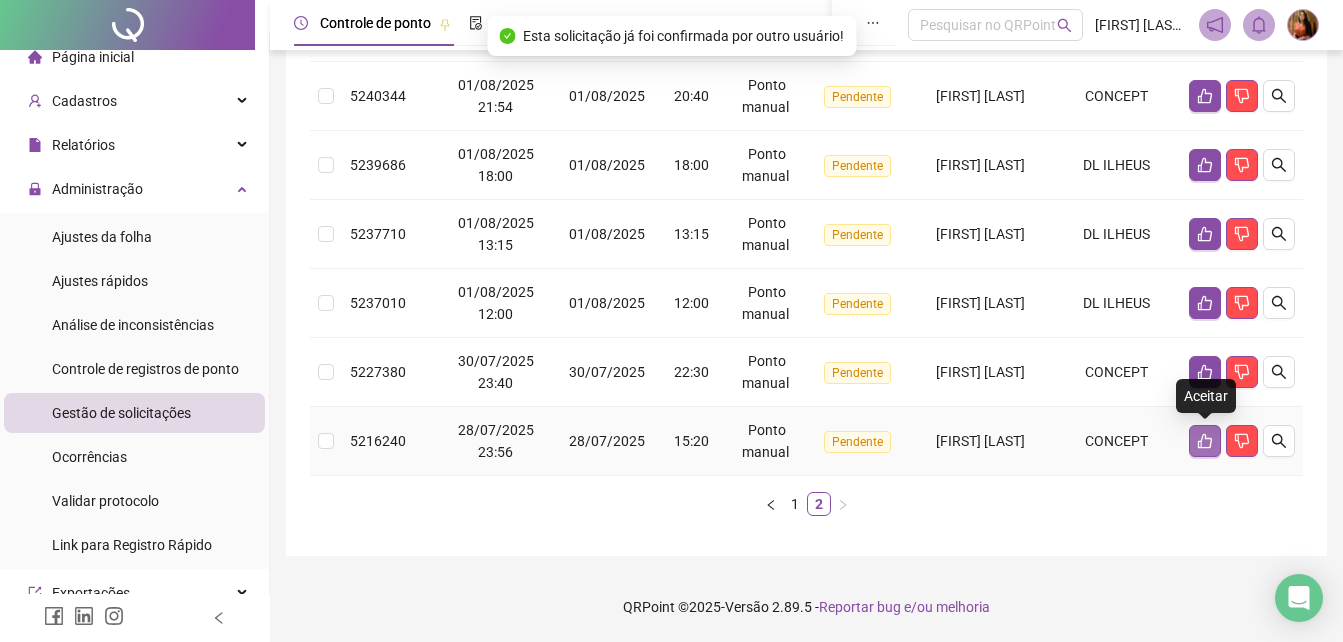 click 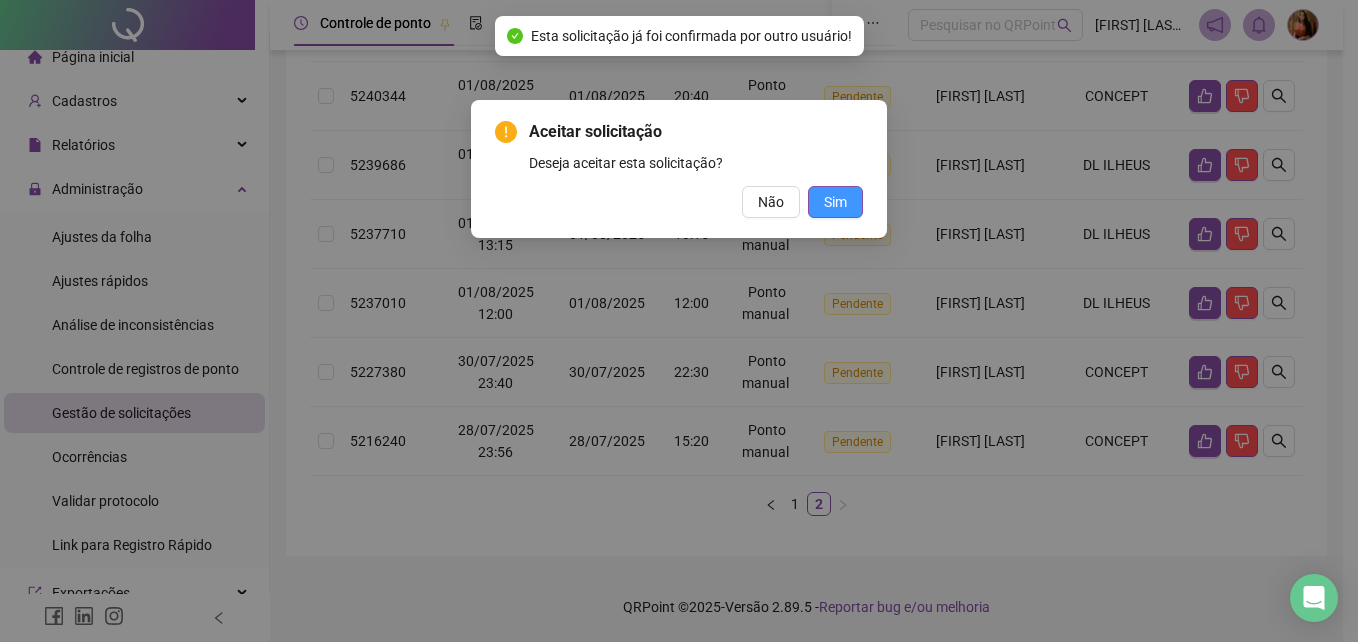click on "Sim" at bounding box center [835, 202] 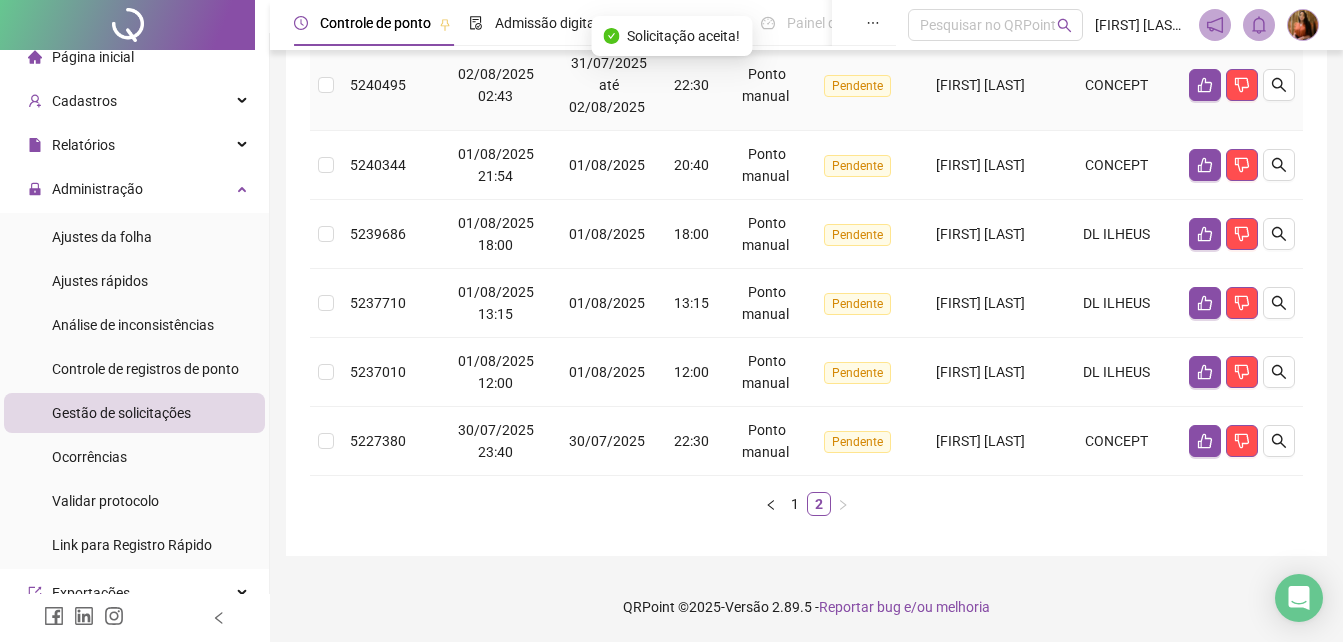 scroll, scrollTop: 463, scrollLeft: 0, axis: vertical 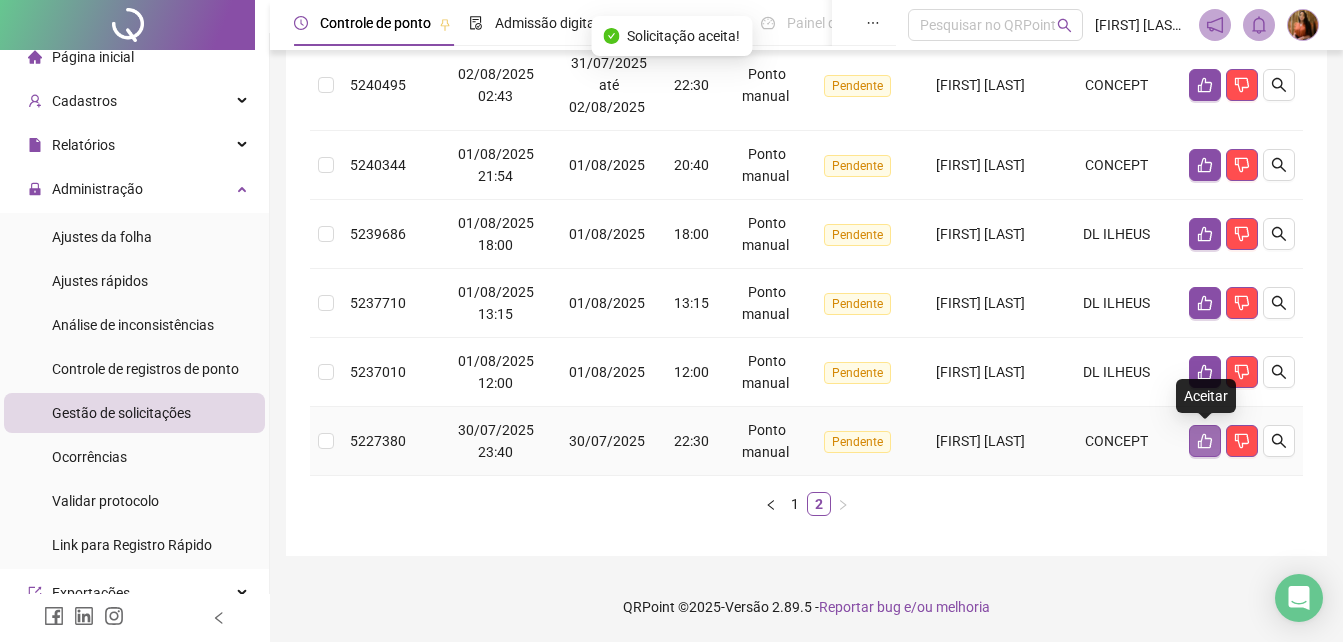 click 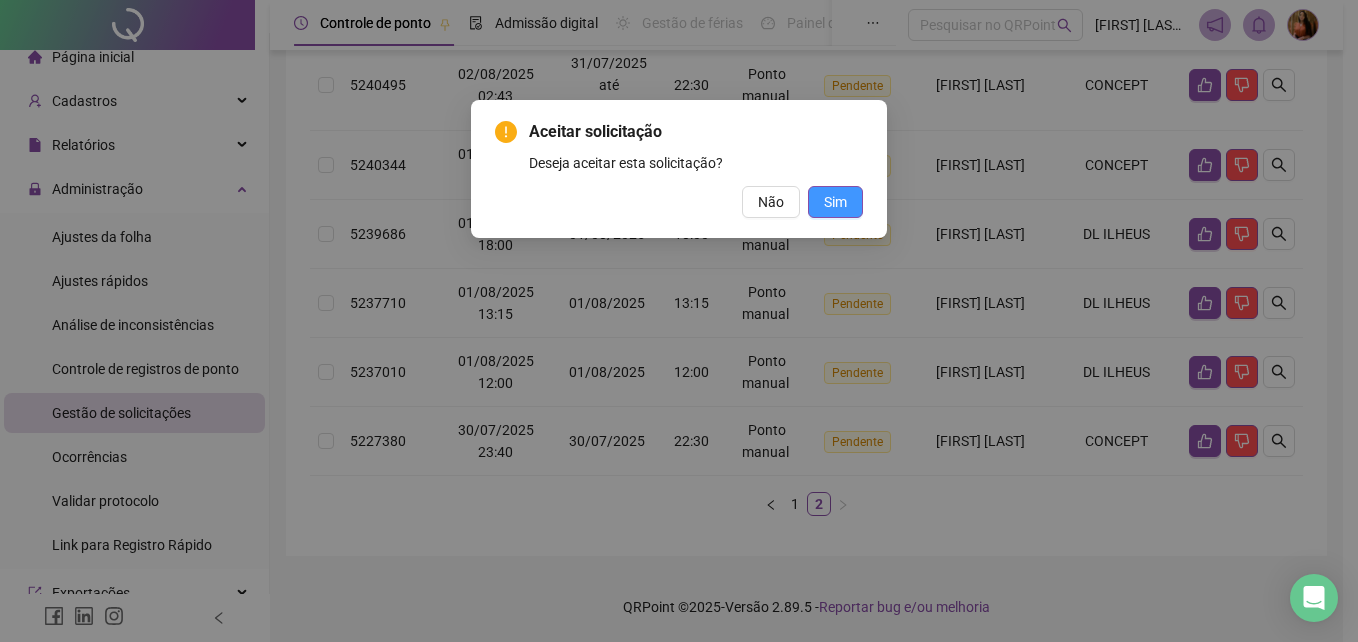 click on "Sim" at bounding box center (835, 202) 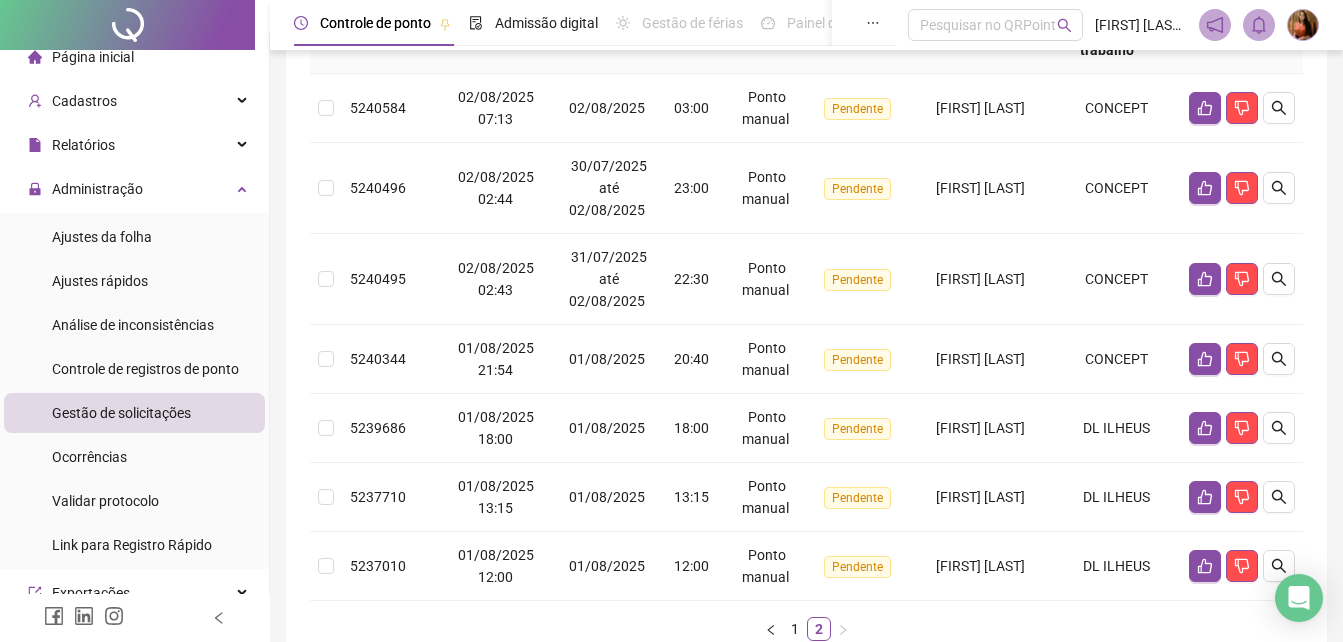 scroll, scrollTop: 266, scrollLeft: 0, axis: vertical 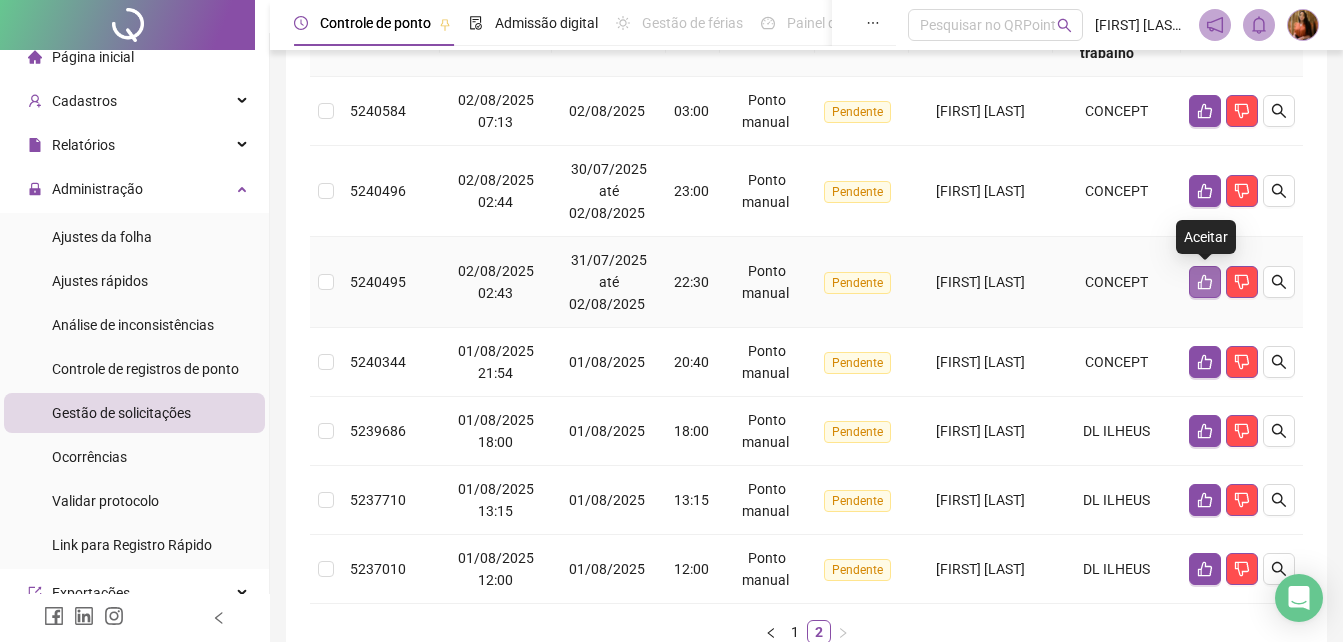 click 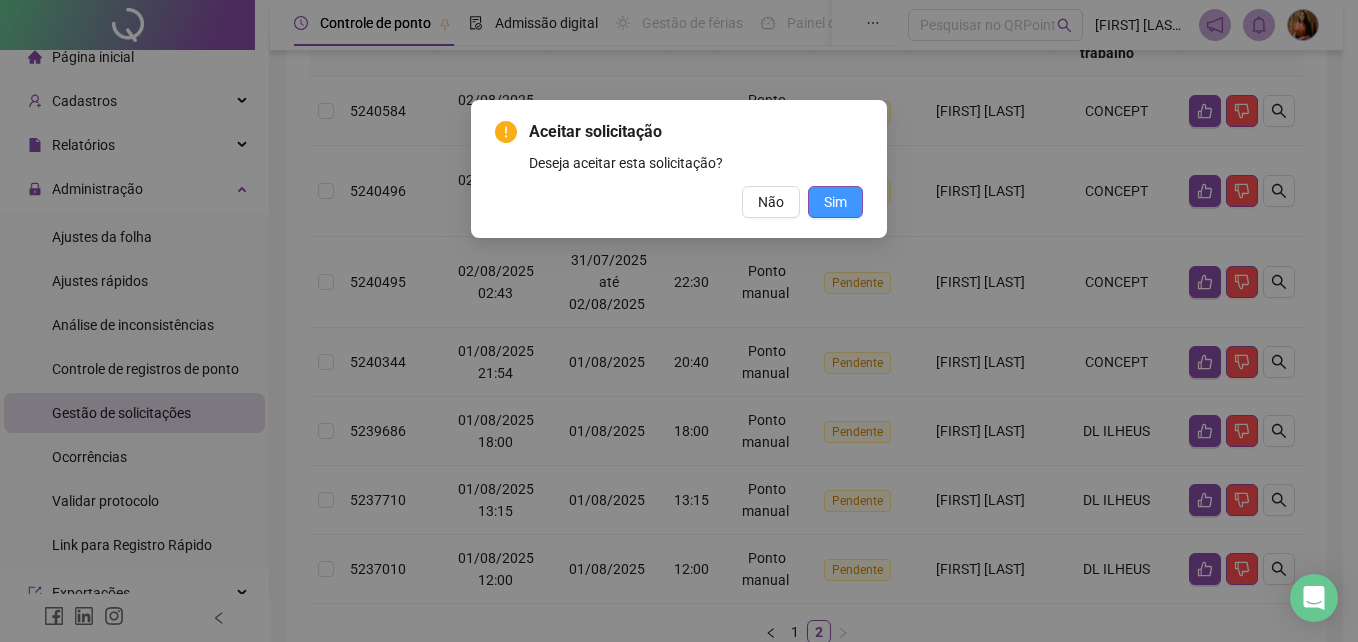 click on "Sim" at bounding box center (835, 202) 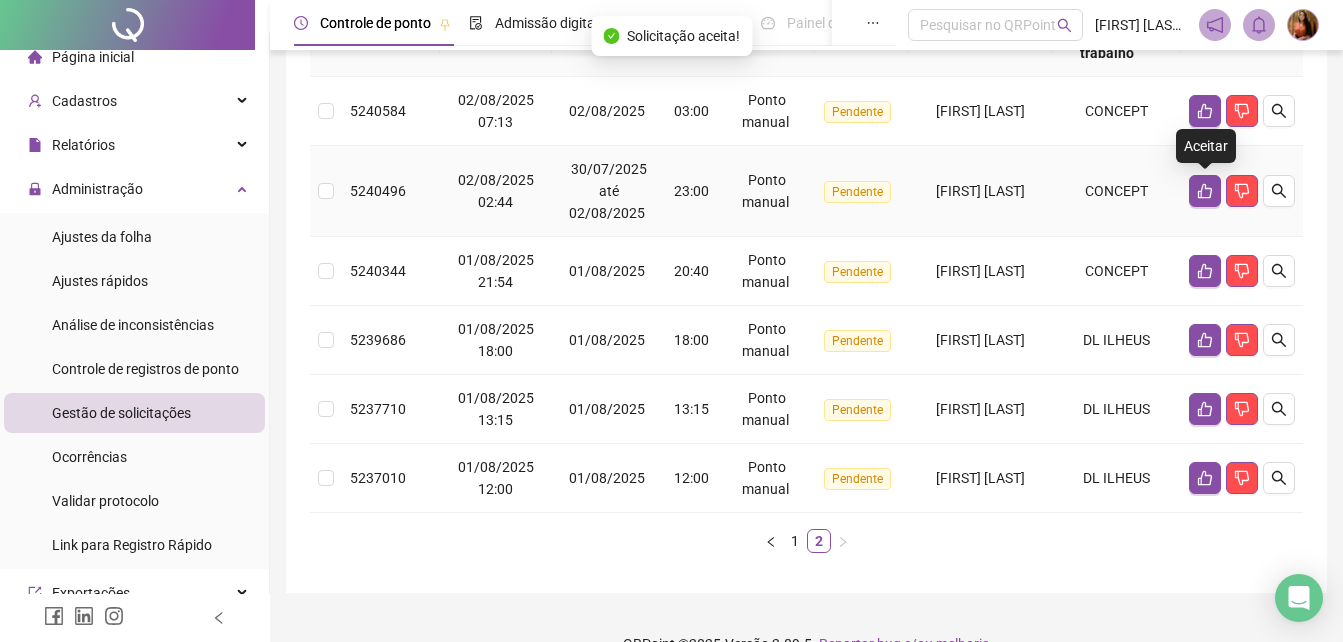 click 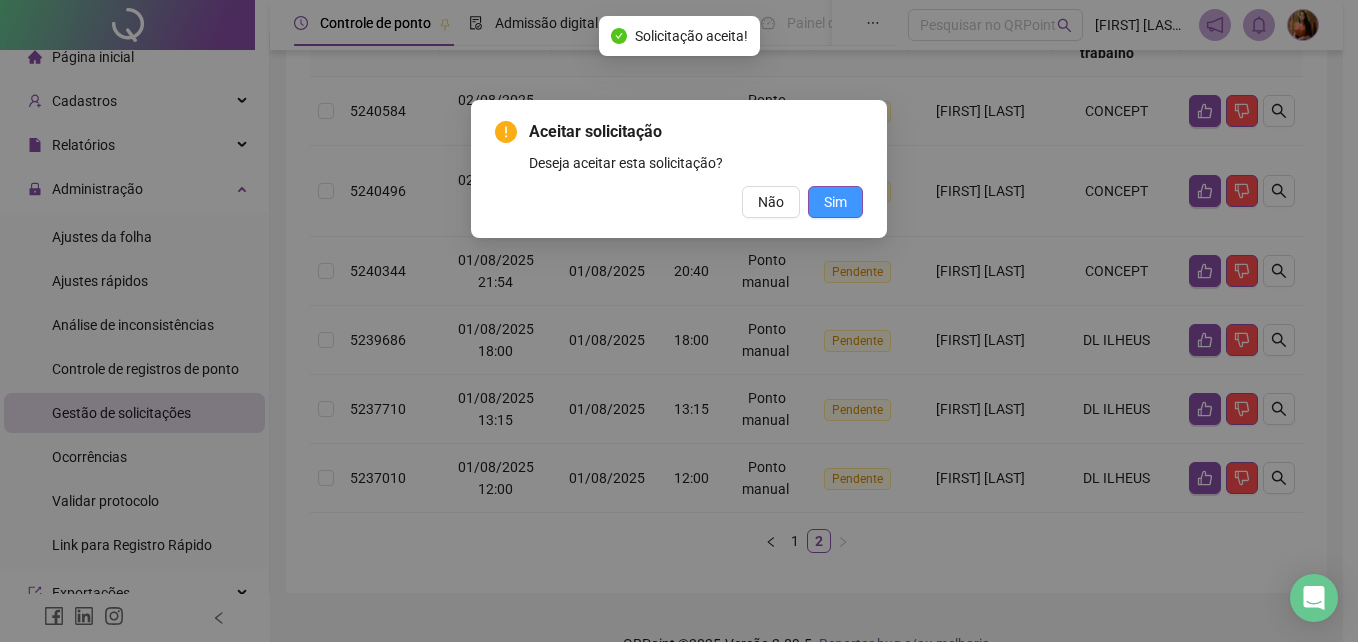 click on "Sim" at bounding box center [835, 202] 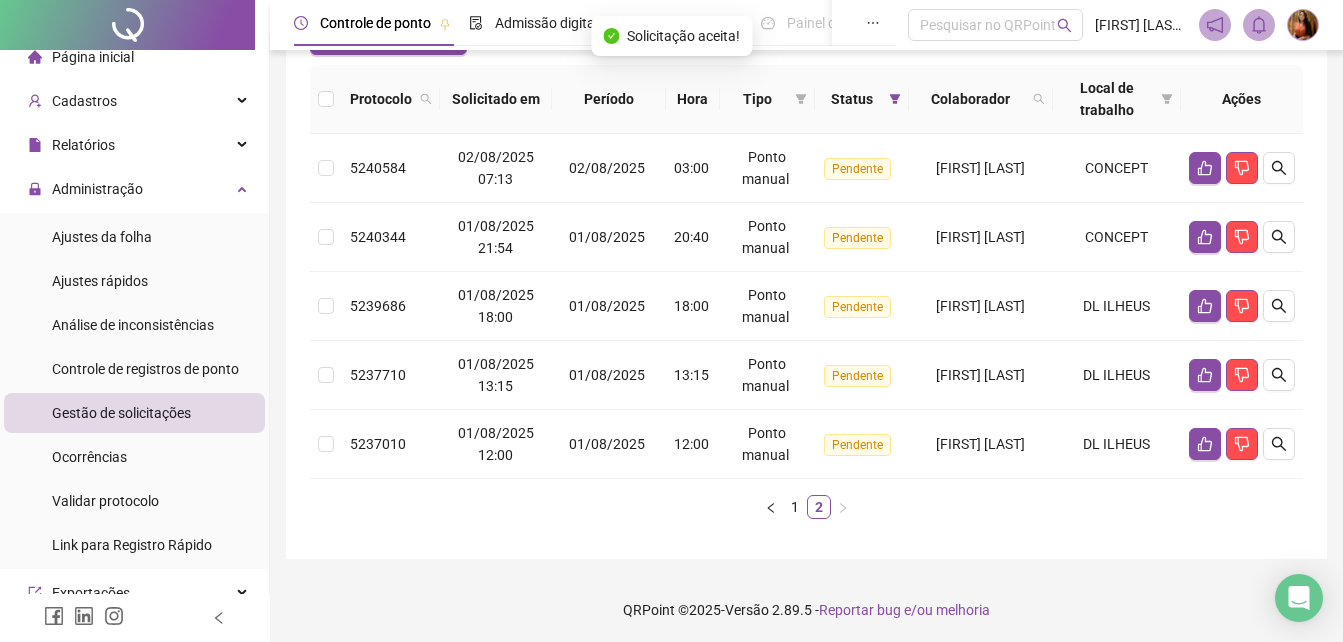 scroll, scrollTop: 186, scrollLeft: 0, axis: vertical 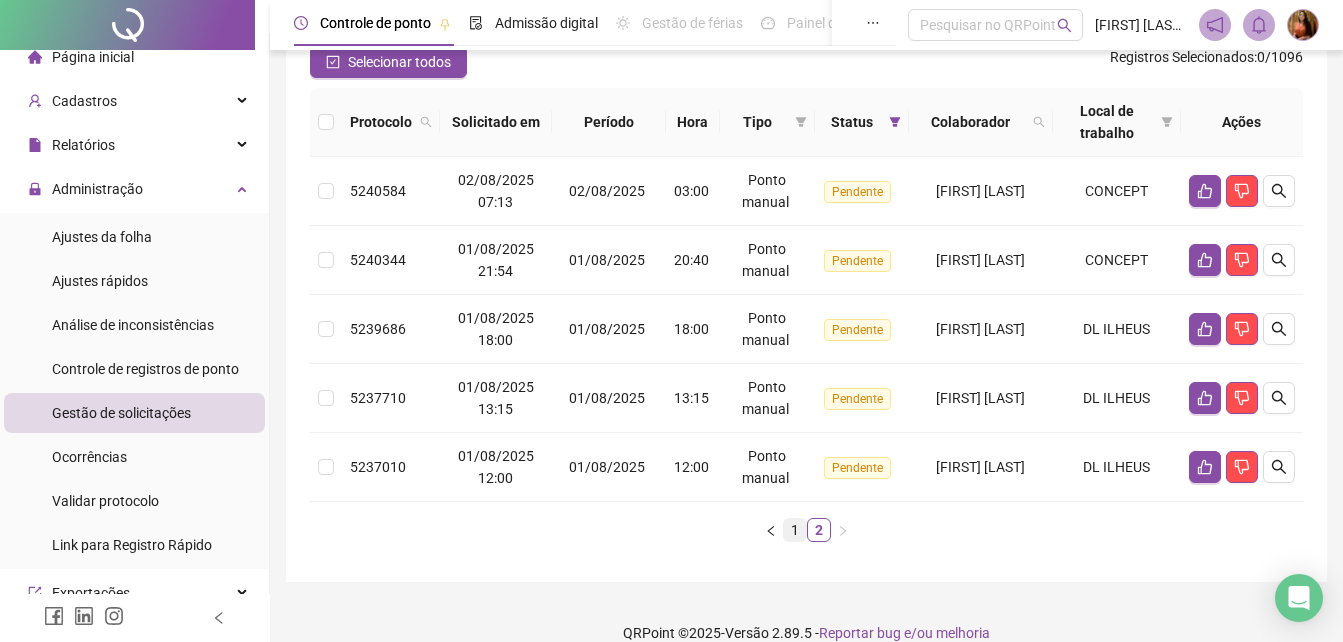 click on "1" at bounding box center [795, 530] 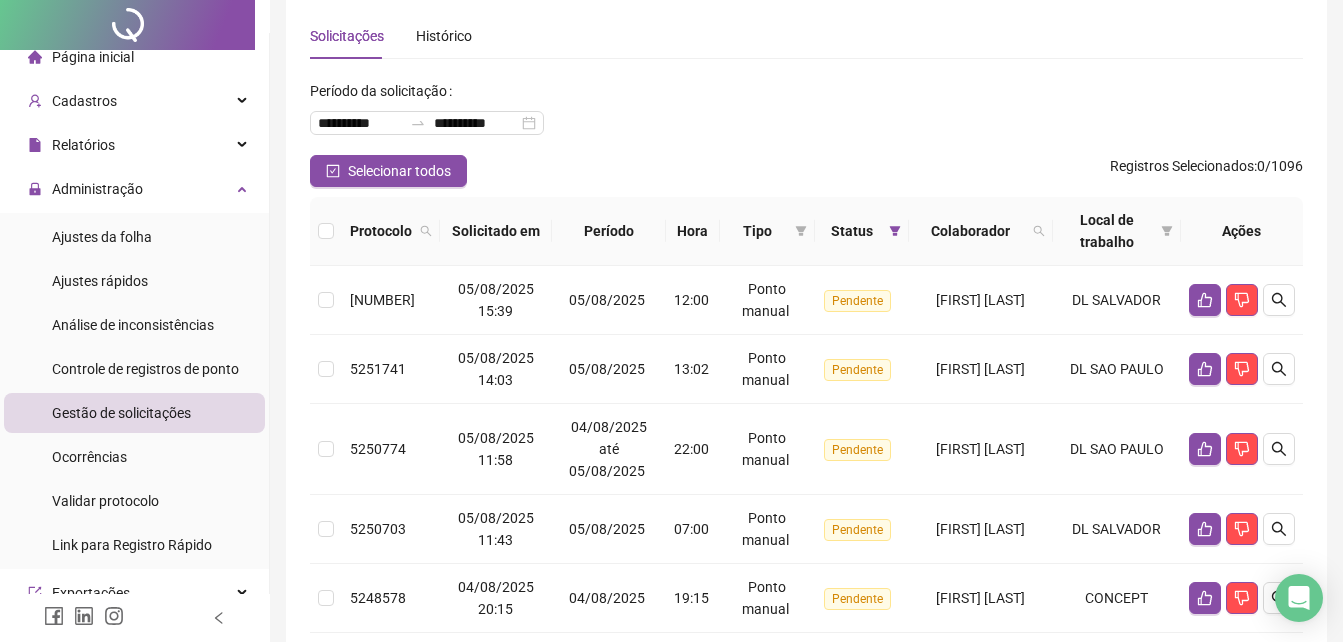 scroll, scrollTop: 0, scrollLeft: 0, axis: both 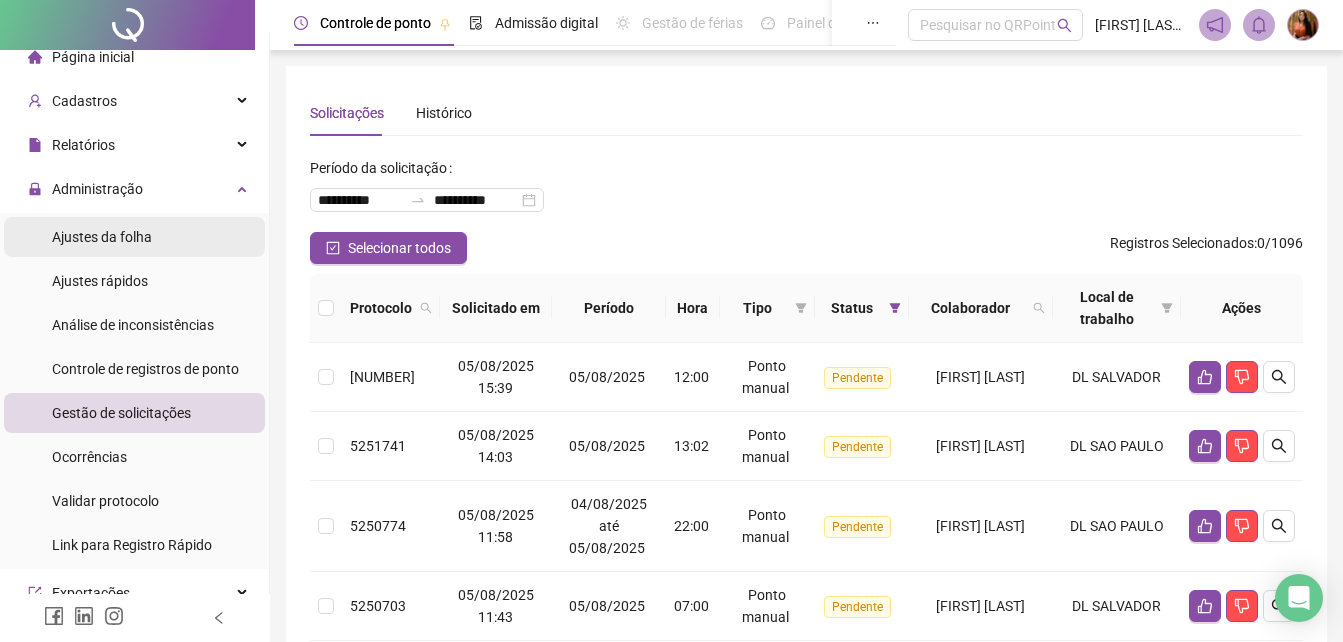 click on "Ajustes da folha" at bounding box center [102, 237] 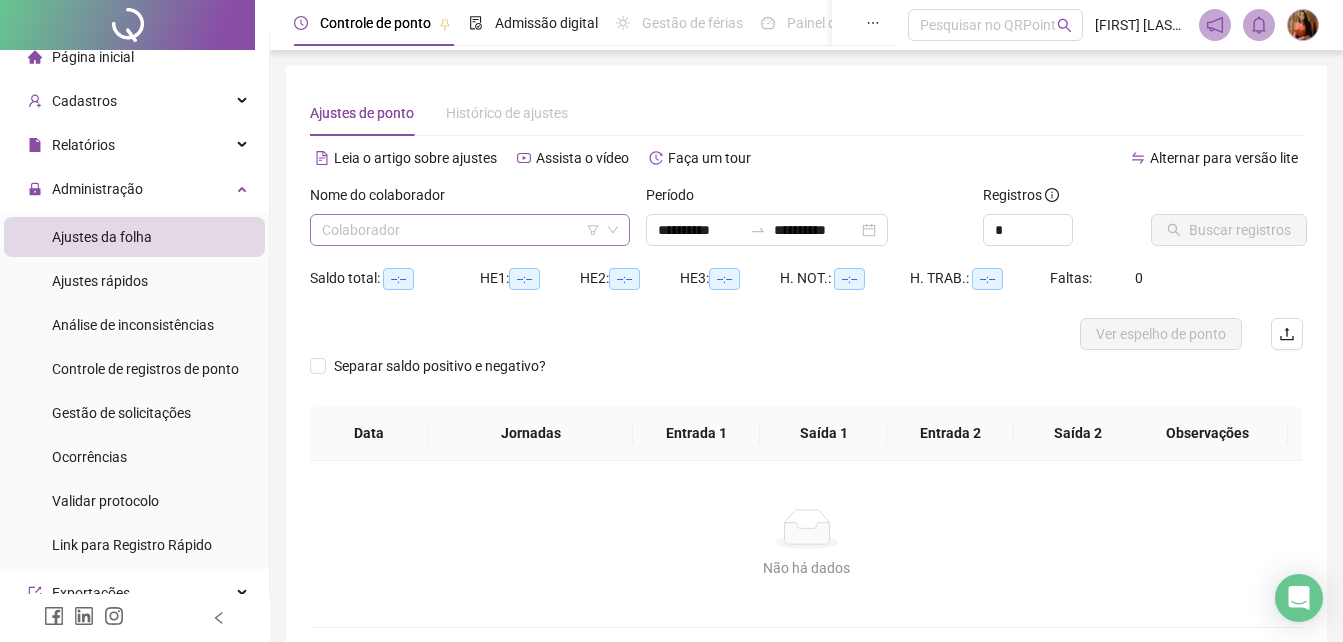 click at bounding box center [461, 230] 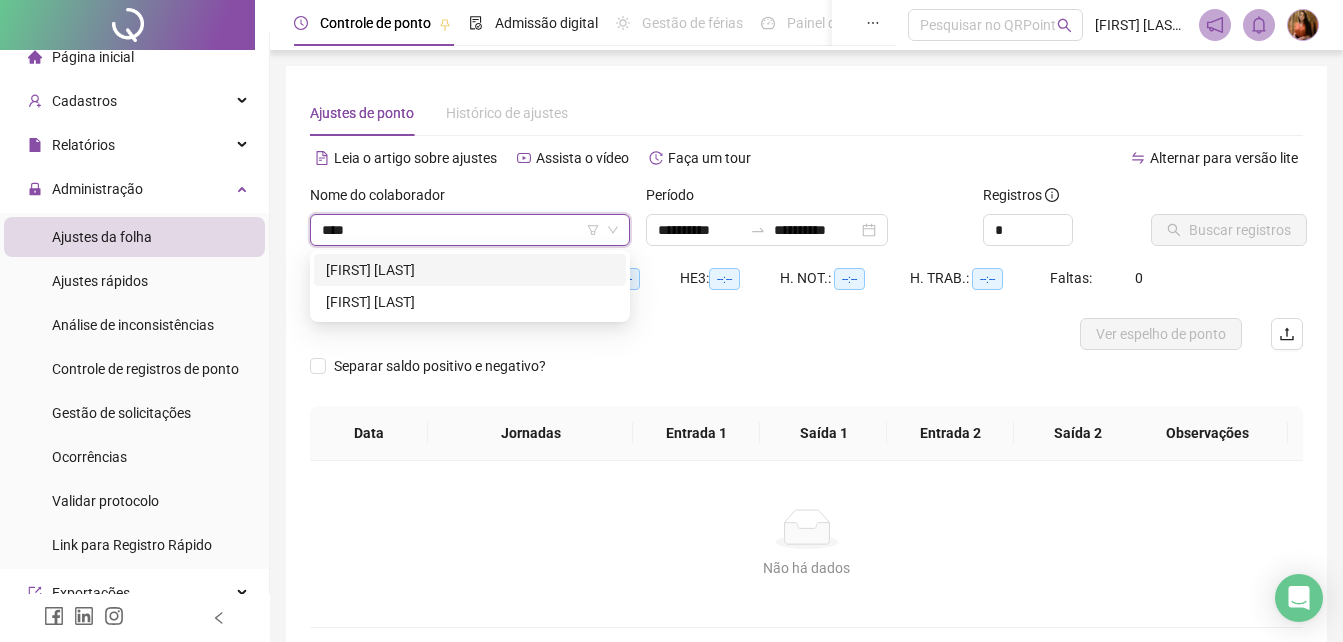 type on "*****" 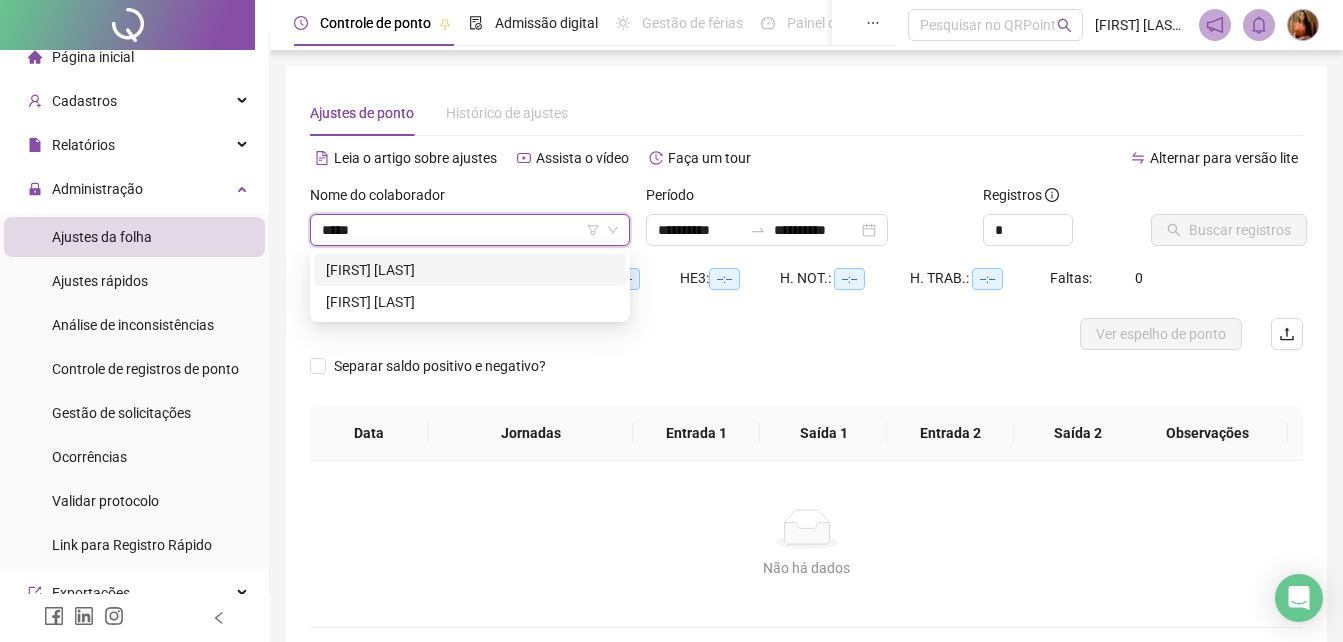 click on "[FIRST] [LAST]" at bounding box center (470, 270) 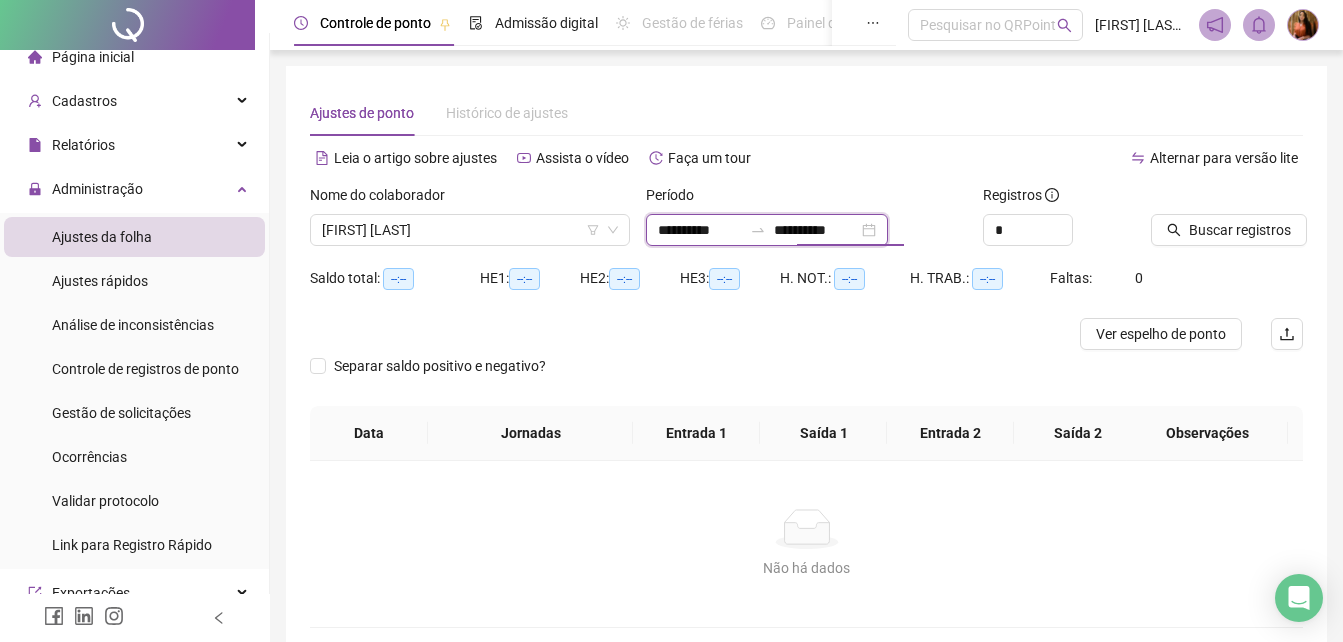 click on "**********" at bounding box center [816, 230] 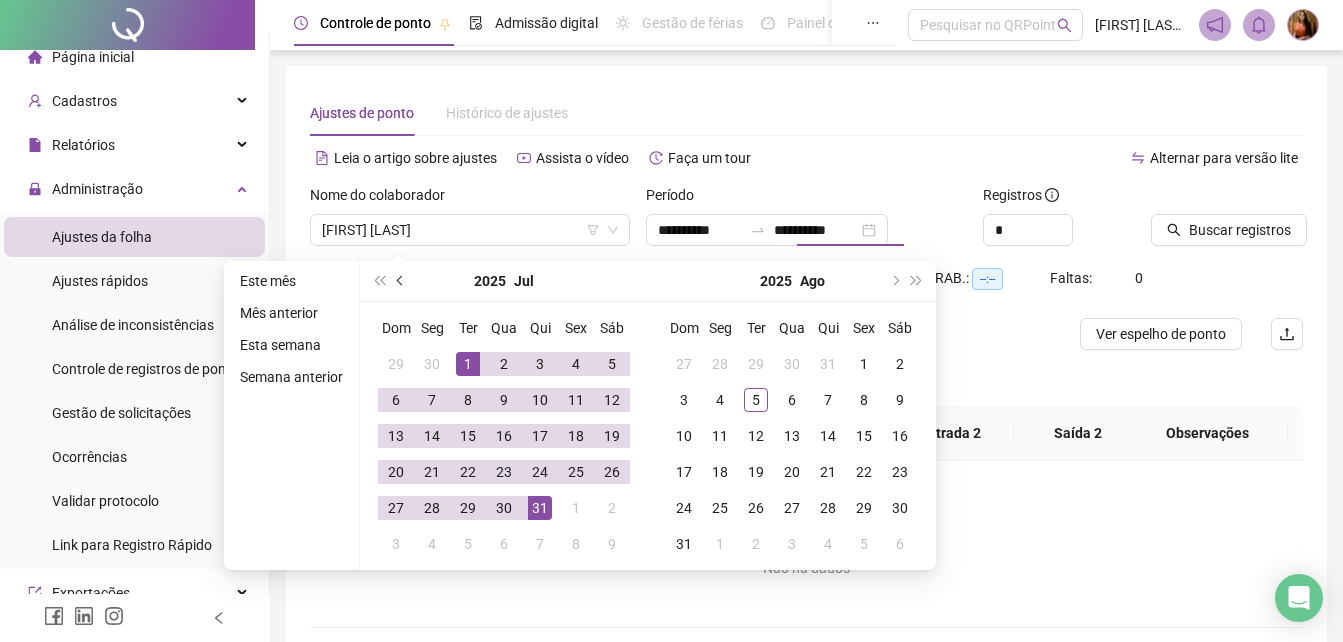 click at bounding box center (402, 281) 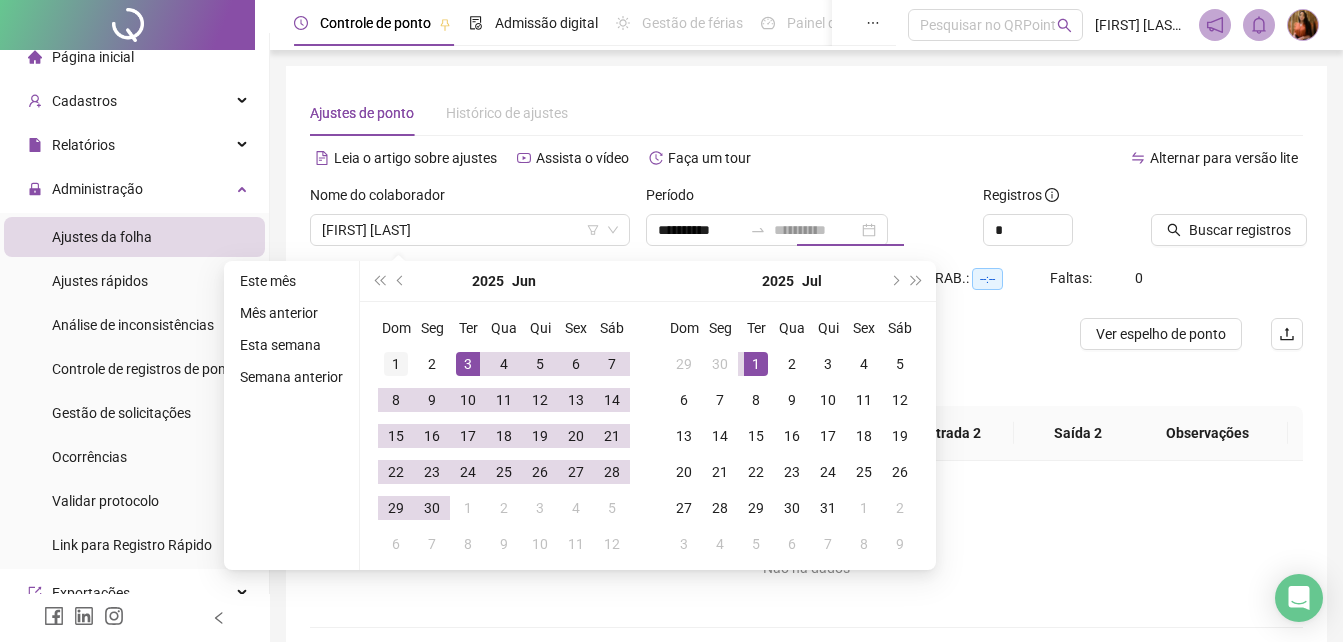 type on "**********" 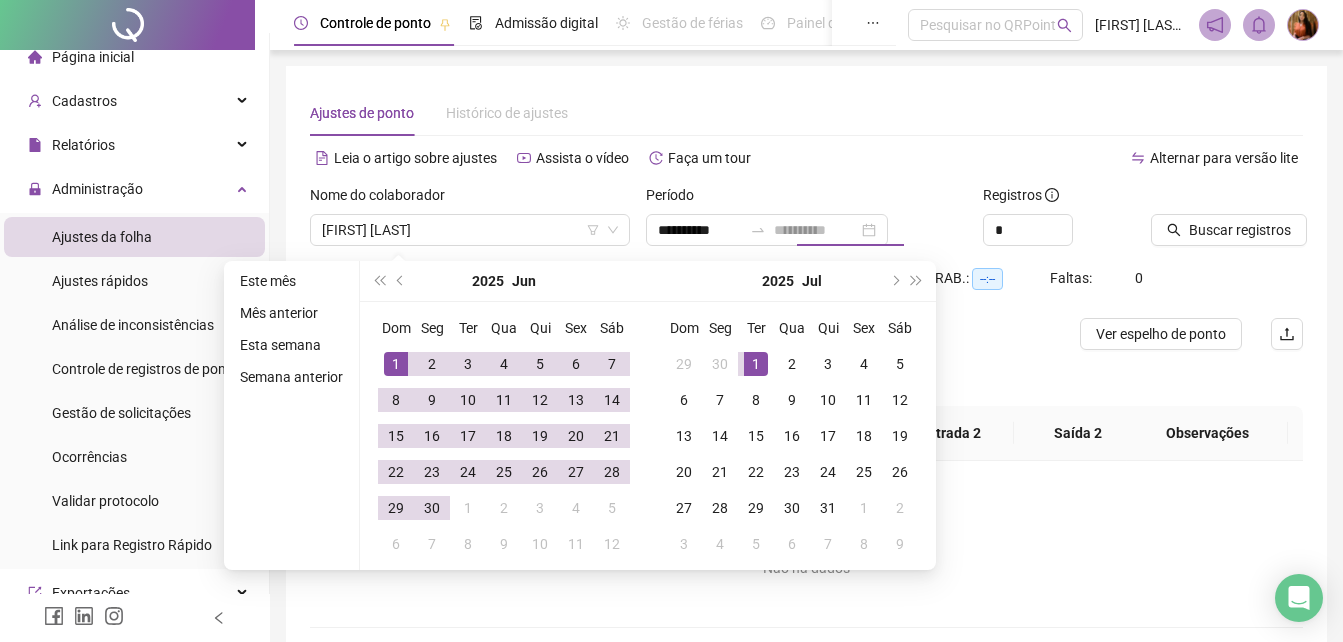 click on "1" at bounding box center (396, 364) 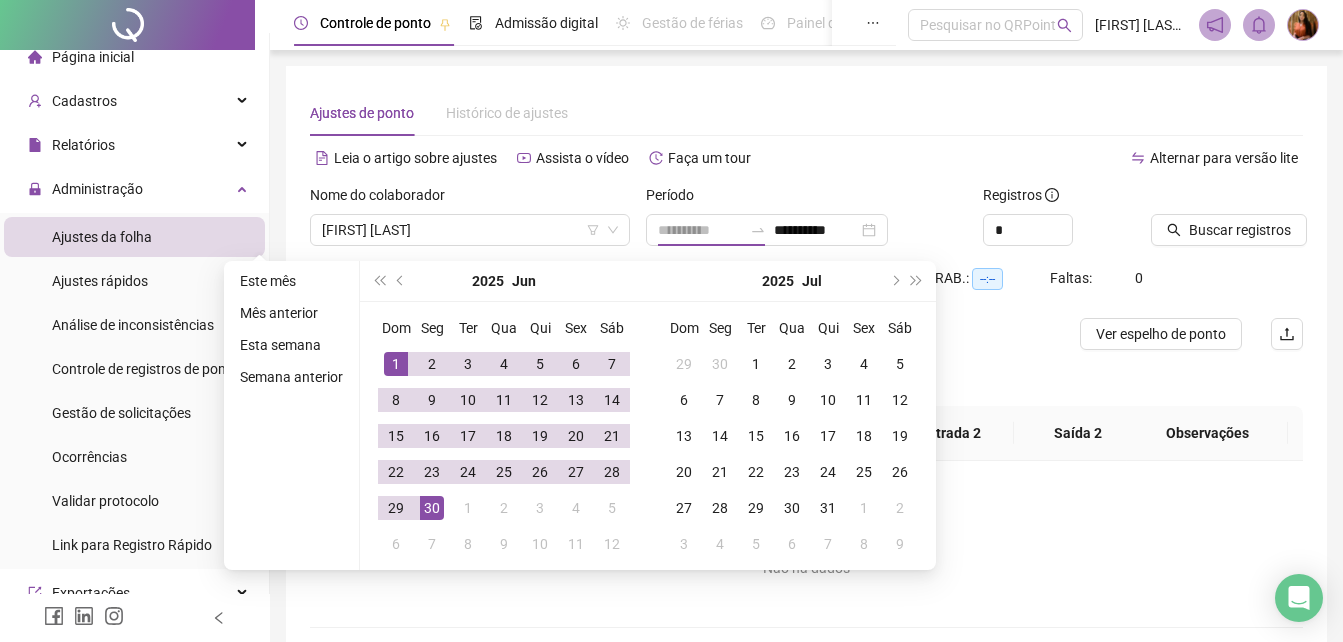 click on "30" at bounding box center [432, 508] 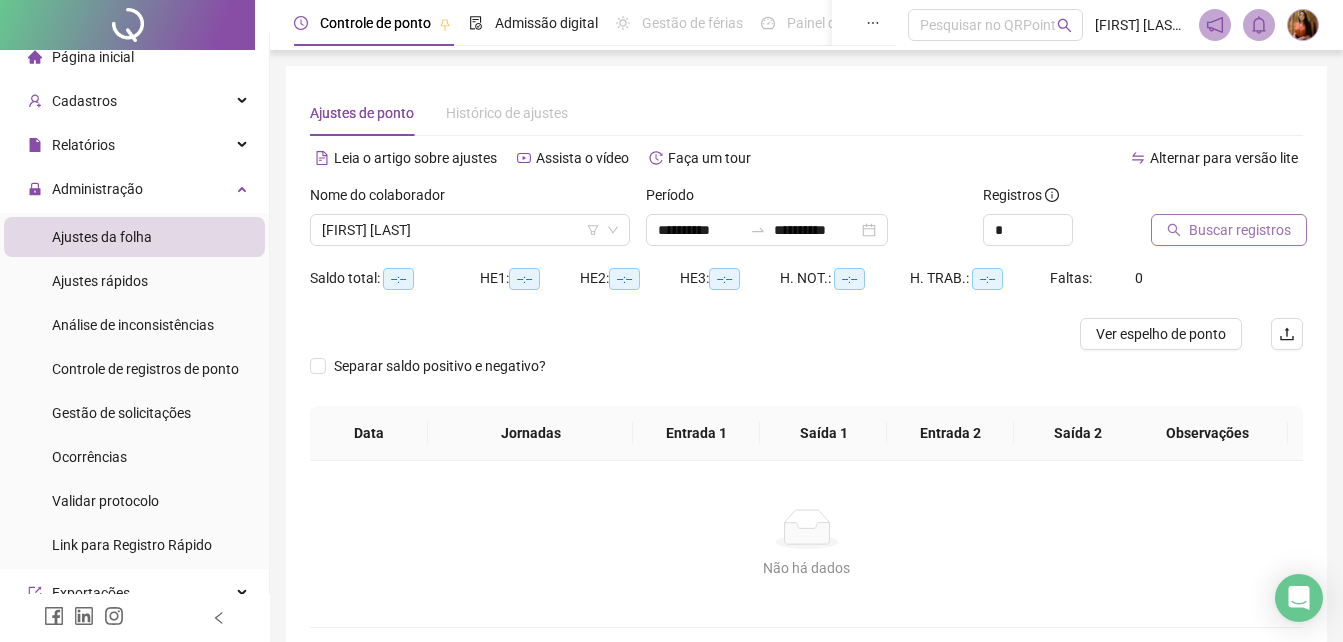 click on "Buscar registros" at bounding box center (1240, 230) 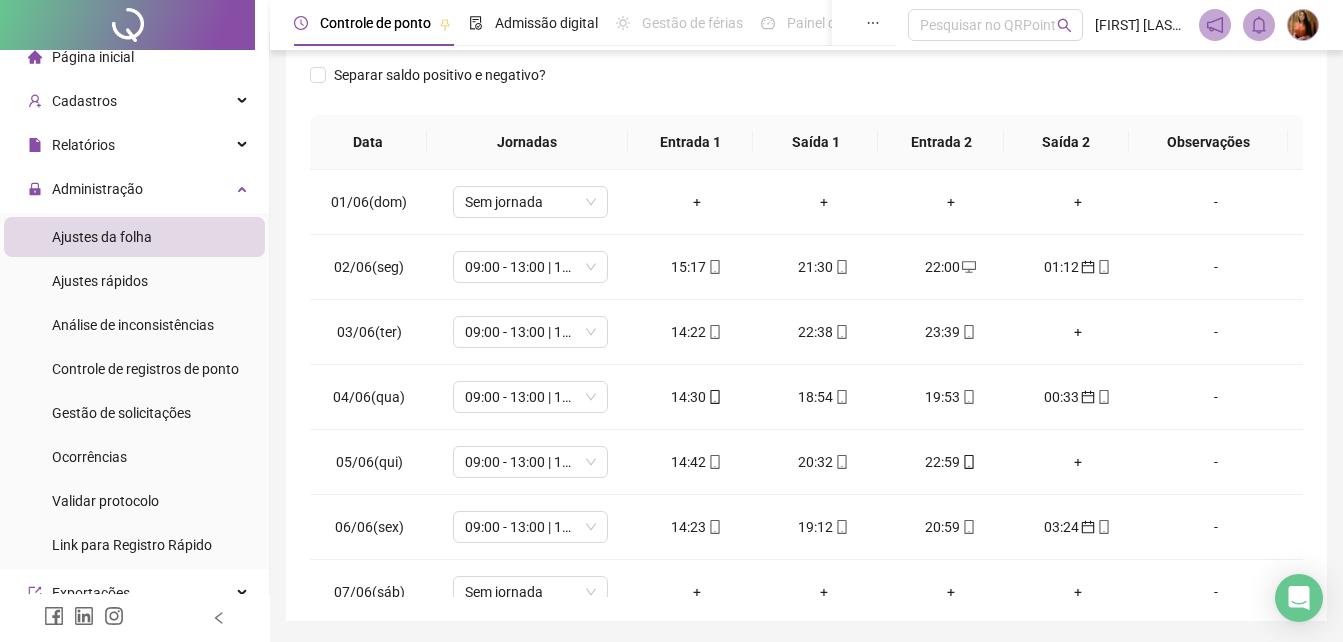 scroll, scrollTop: 351, scrollLeft: 0, axis: vertical 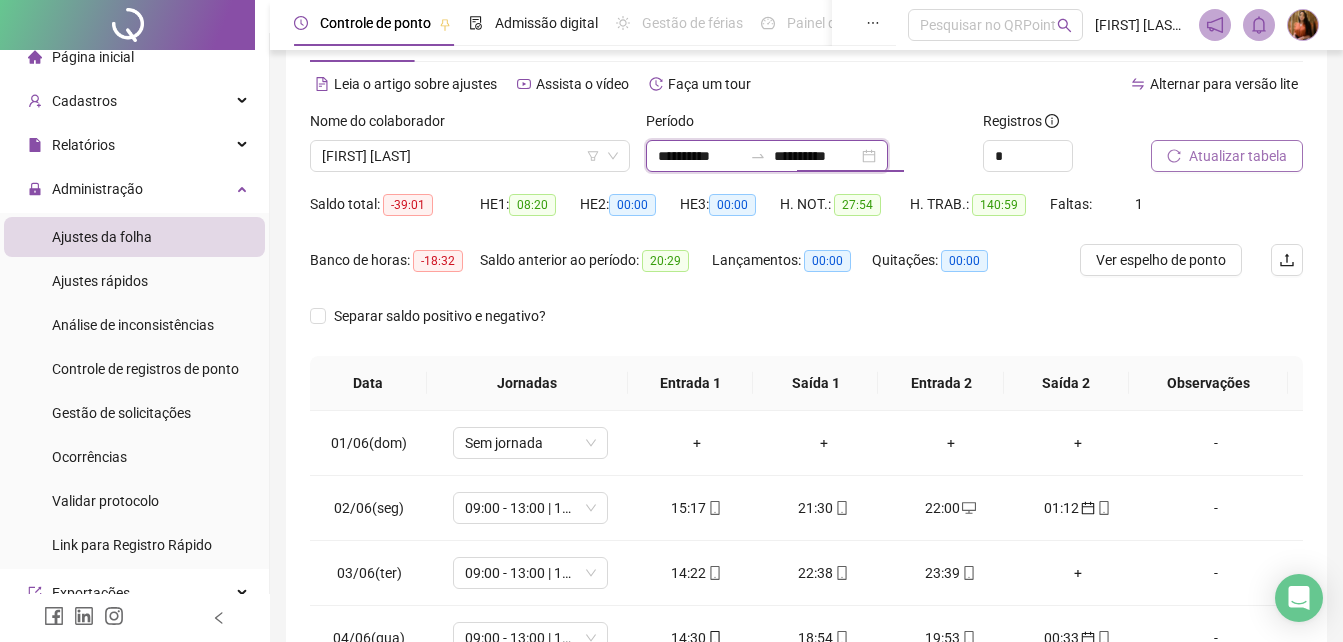 click on "**********" at bounding box center [816, 156] 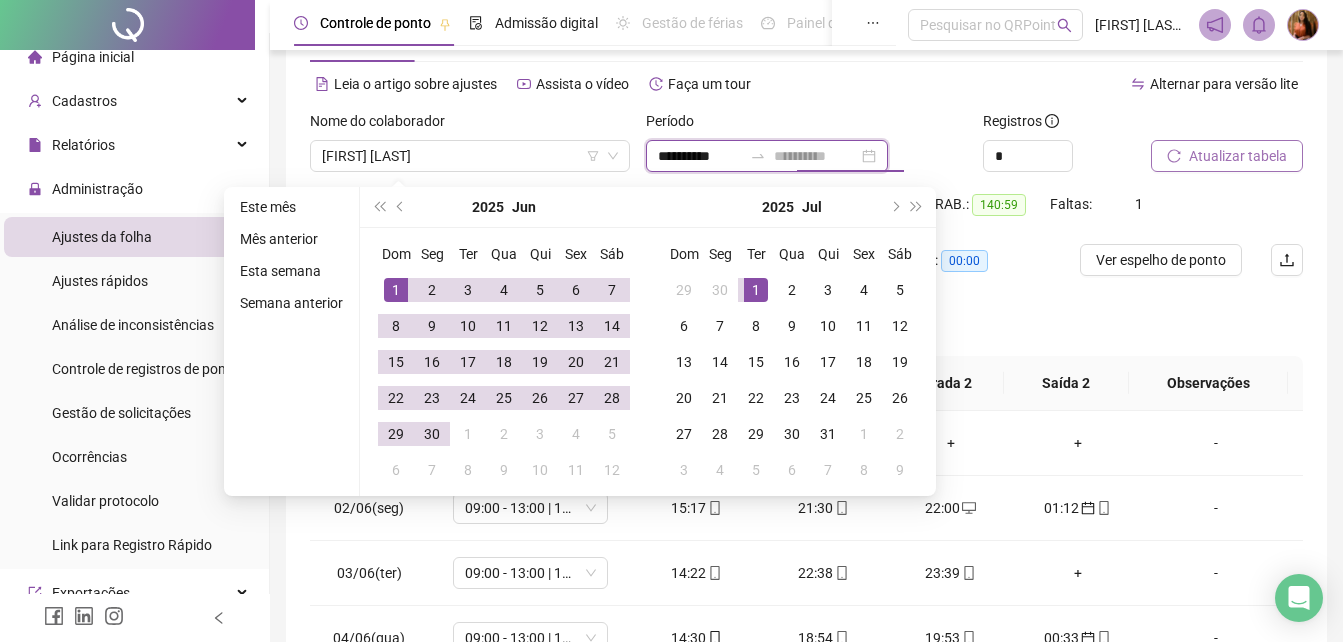 type on "**********" 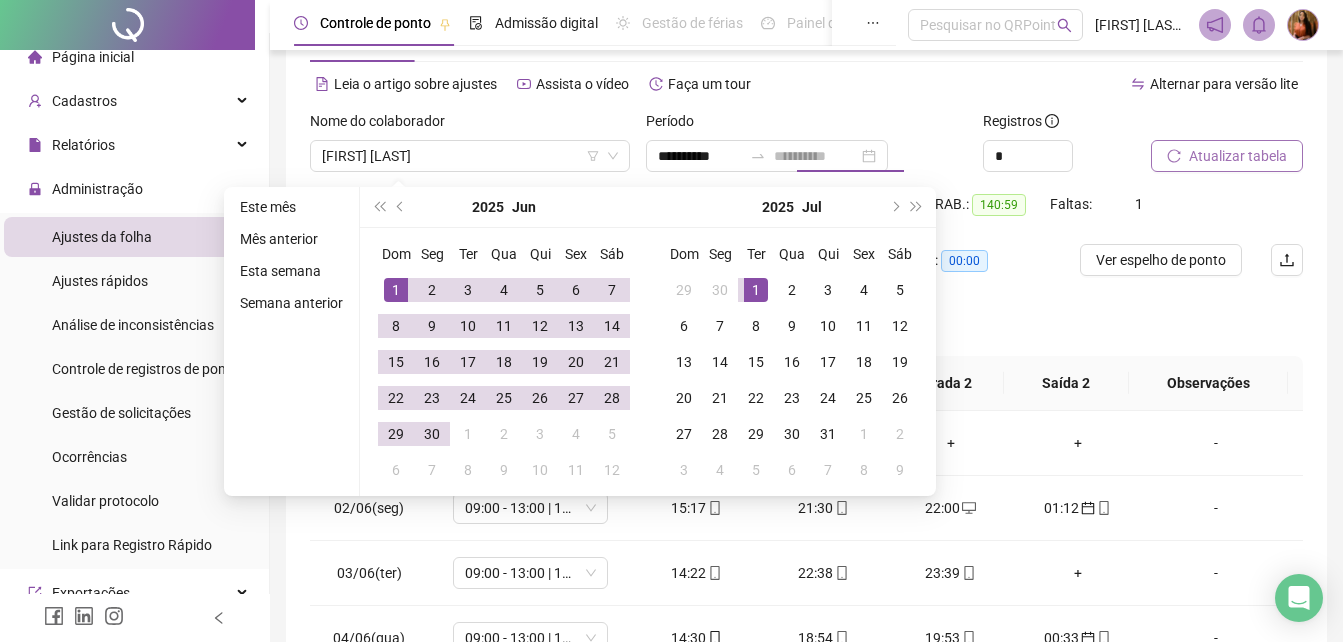 click on "1" at bounding box center [756, 290] 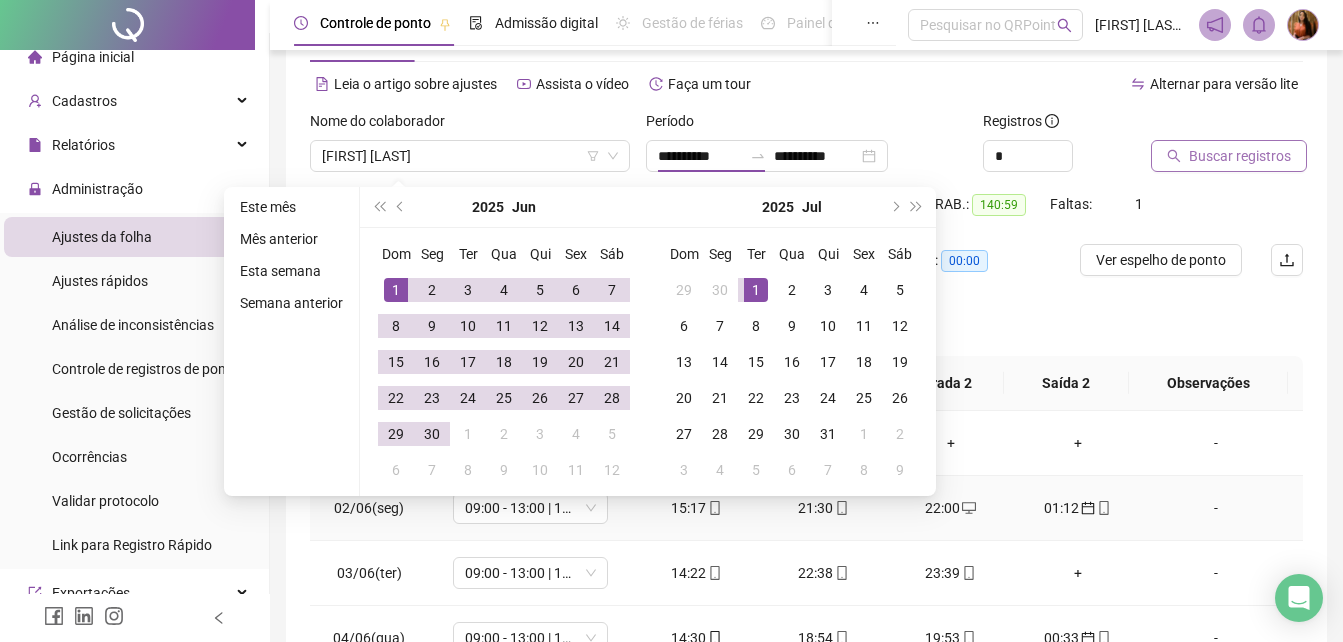 type on "**********" 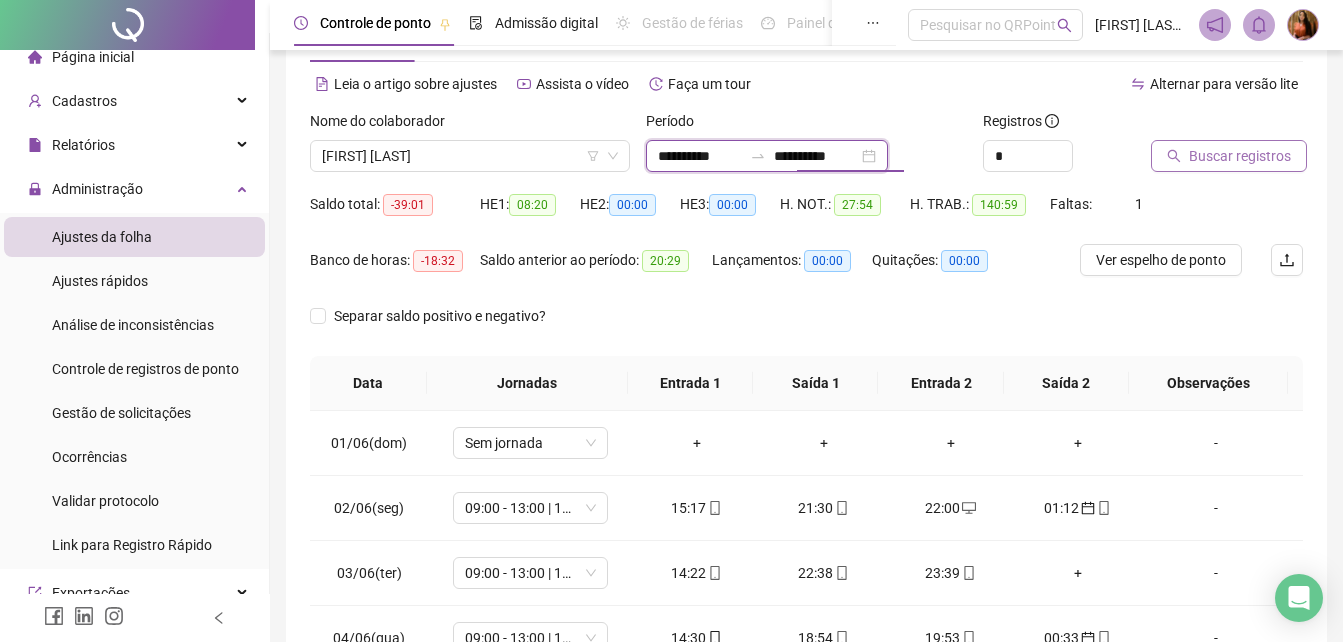 click on "**********" at bounding box center [816, 156] 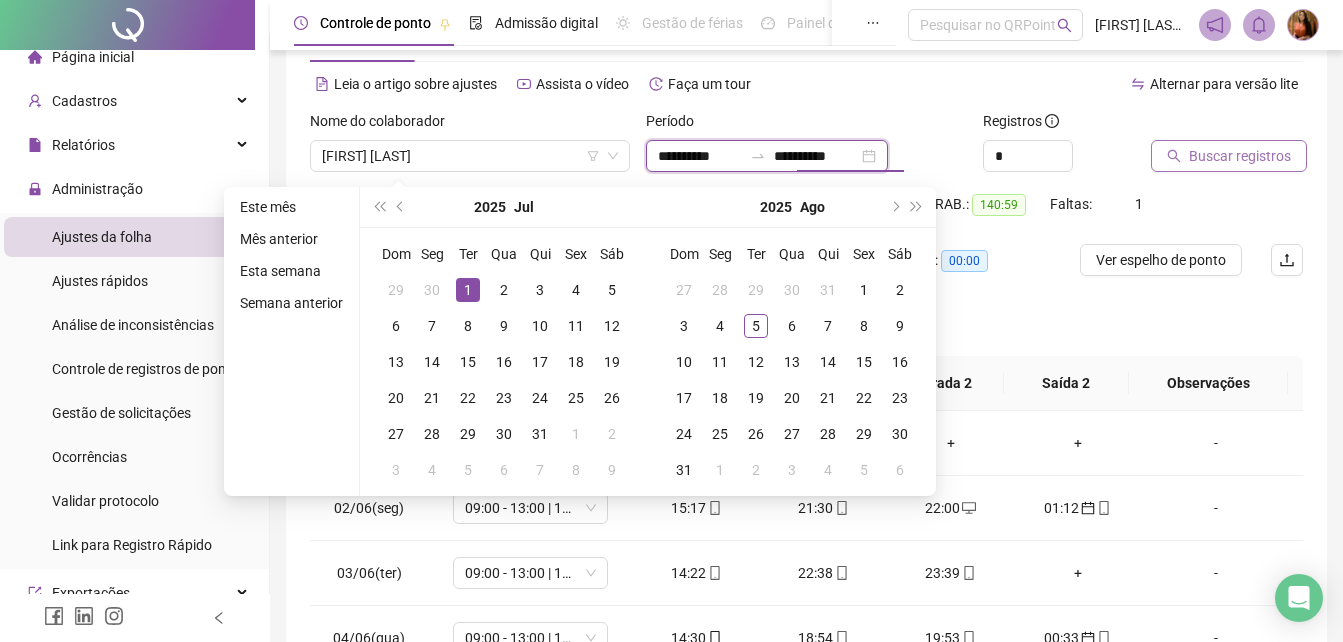 type on "**********" 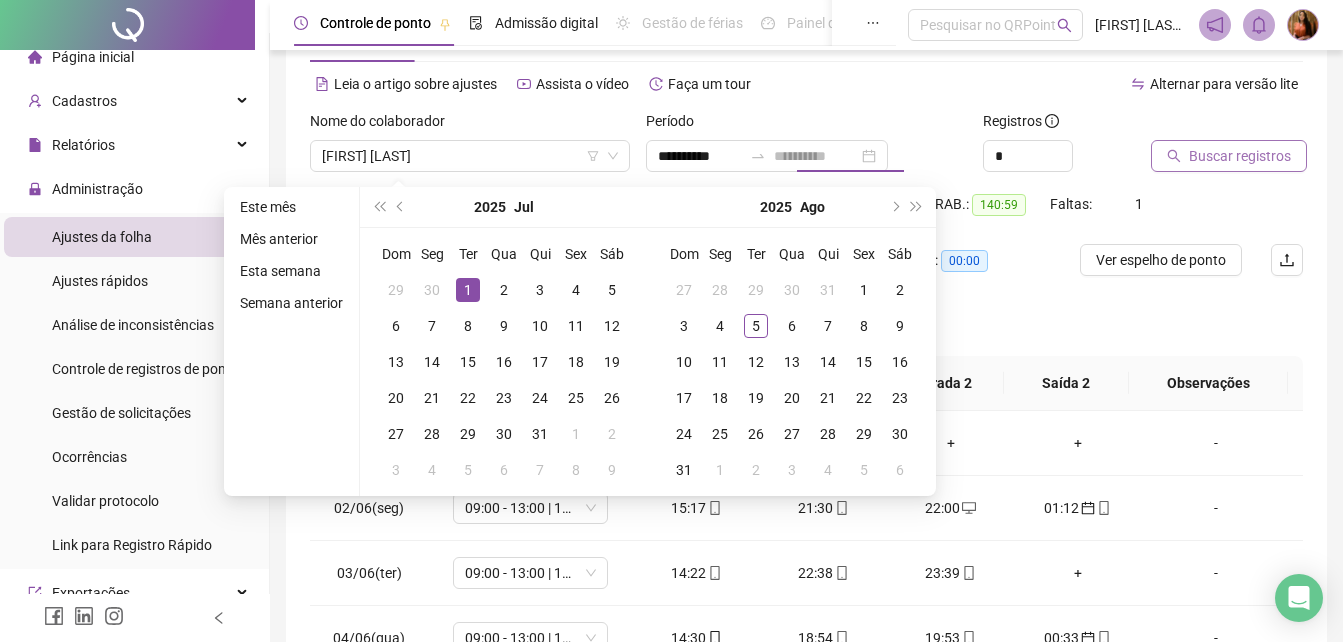 click on "1" at bounding box center [468, 290] 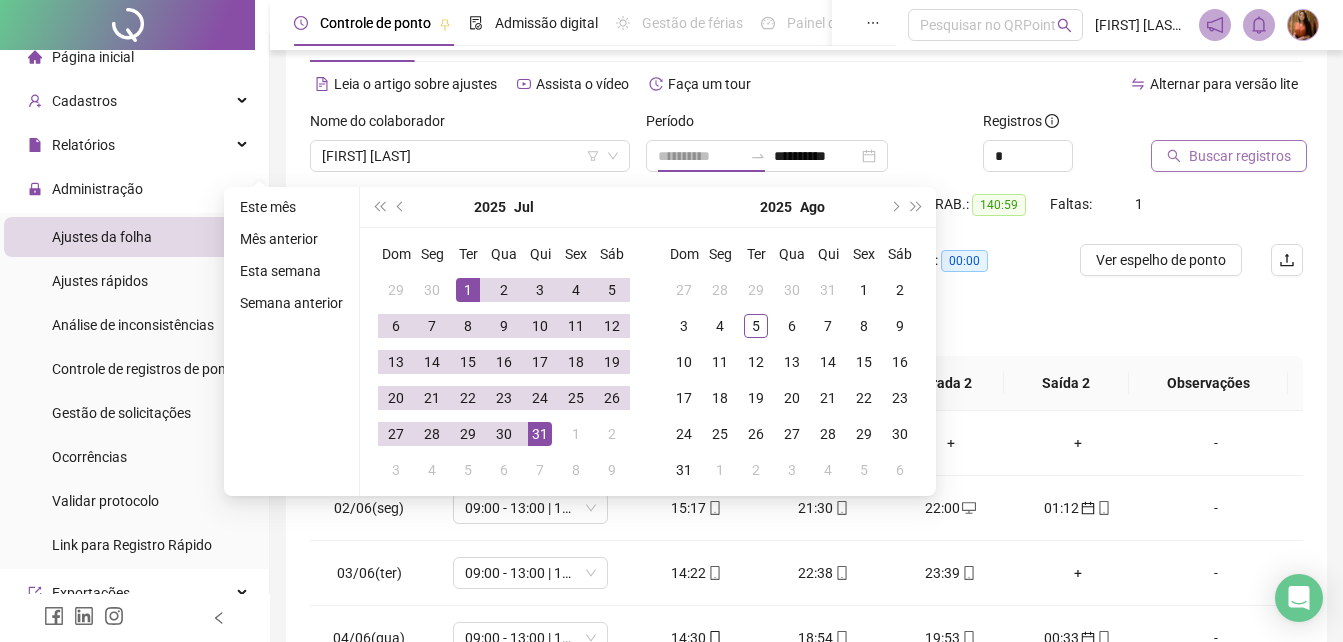 click on "31" at bounding box center [540, 434] 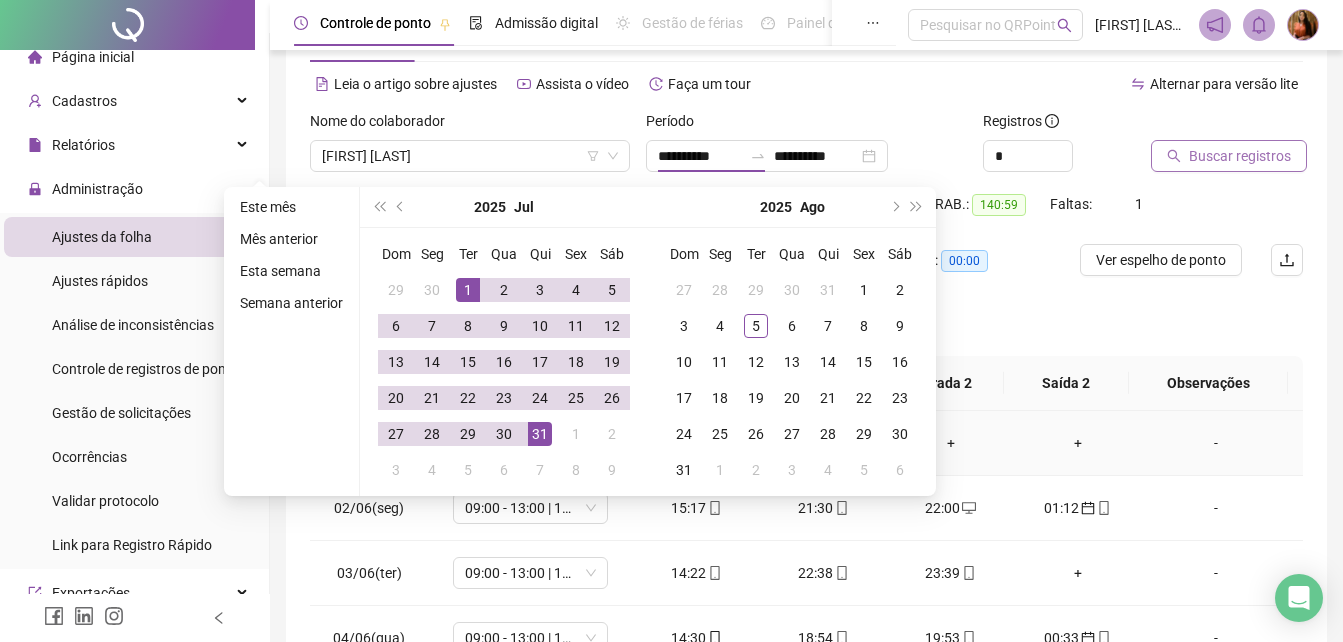 type on "**********" 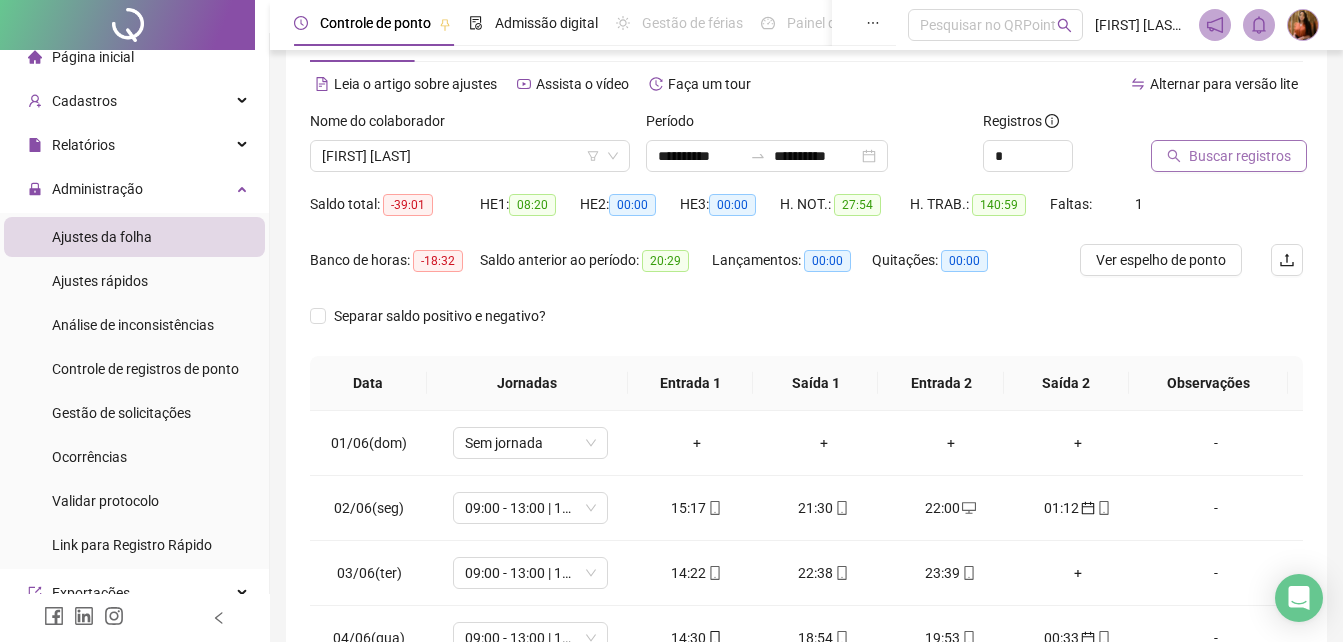 click on "Buscar registros" at bounding box center (1240, 156) 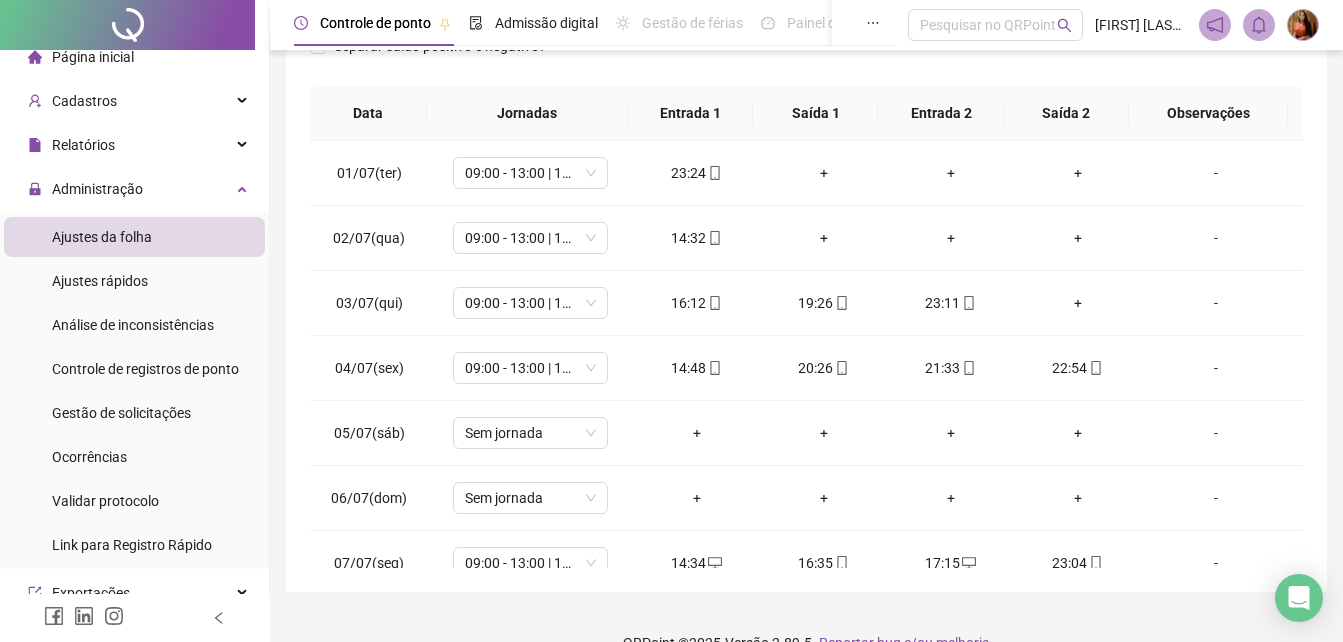 scroll, scrollTop: 380, scrollLeft: 0, axis: vertical 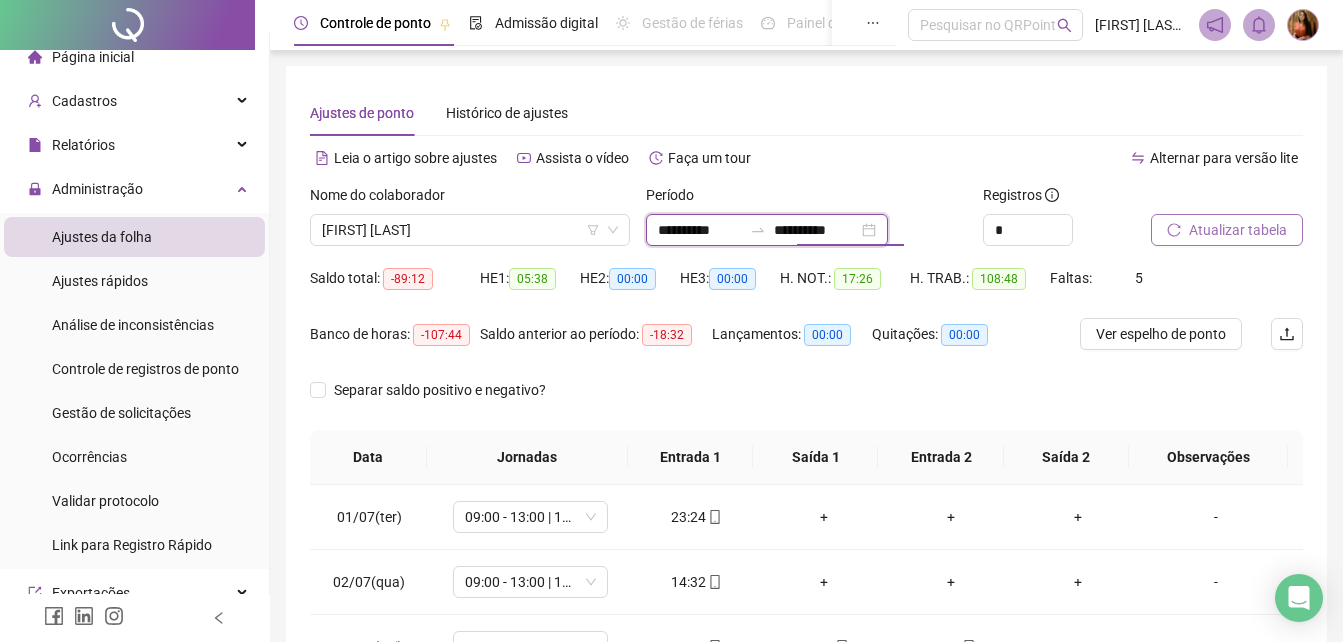 click on "**********" at bounding box center [816, 230] 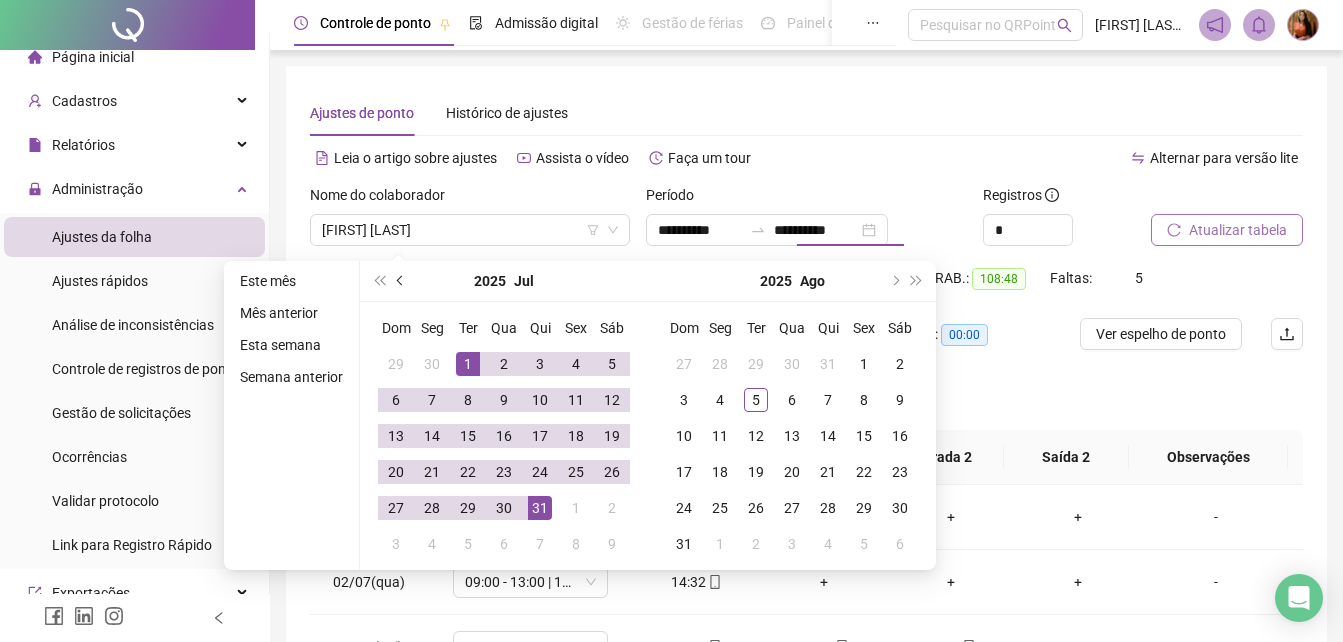 click at bounding box center [401, 281] 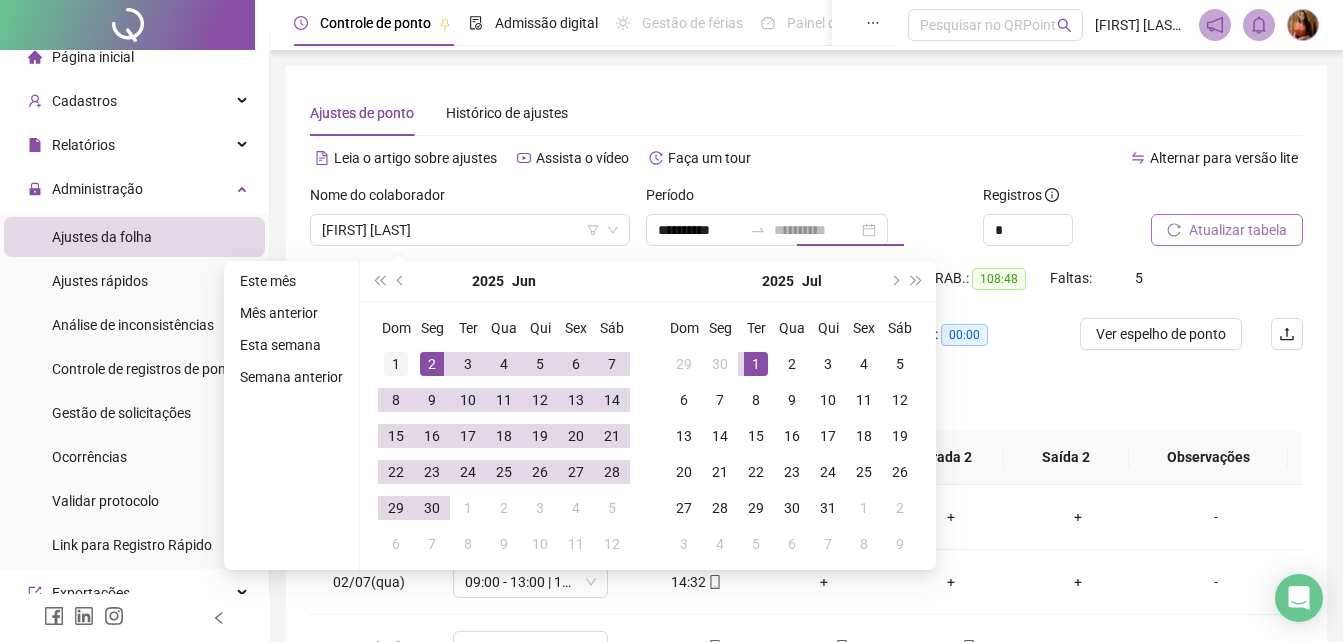 type on "**********" 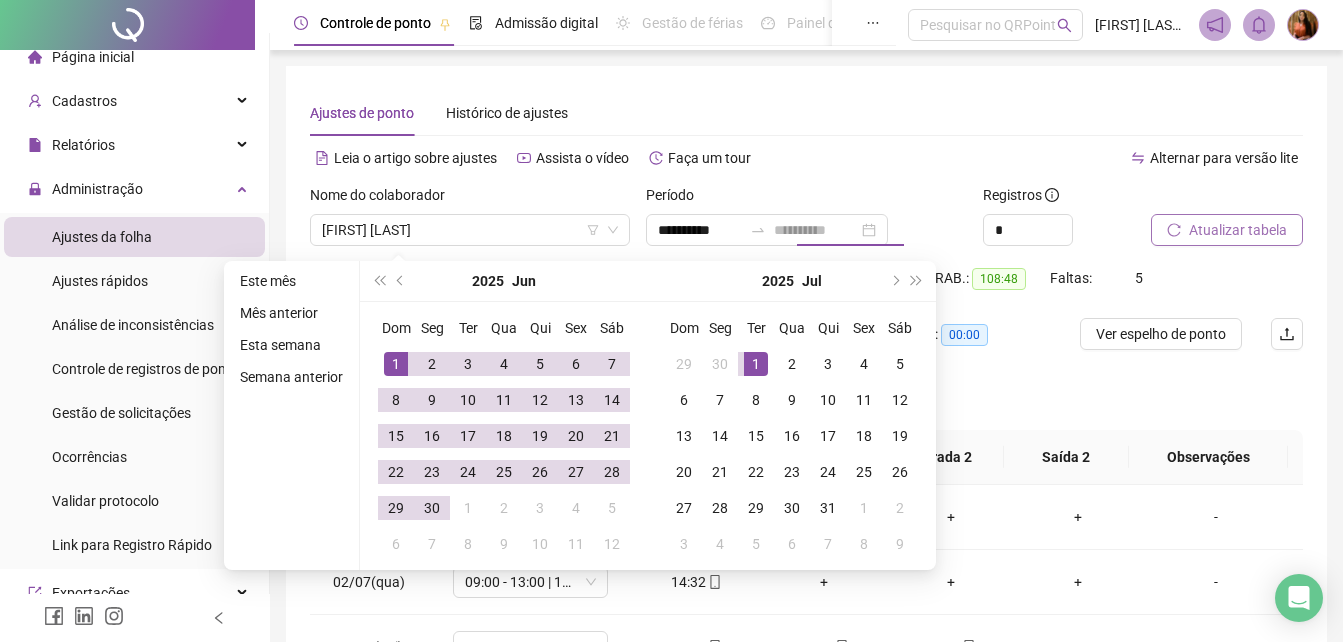 click on "1" at bounding box center (396, 364) 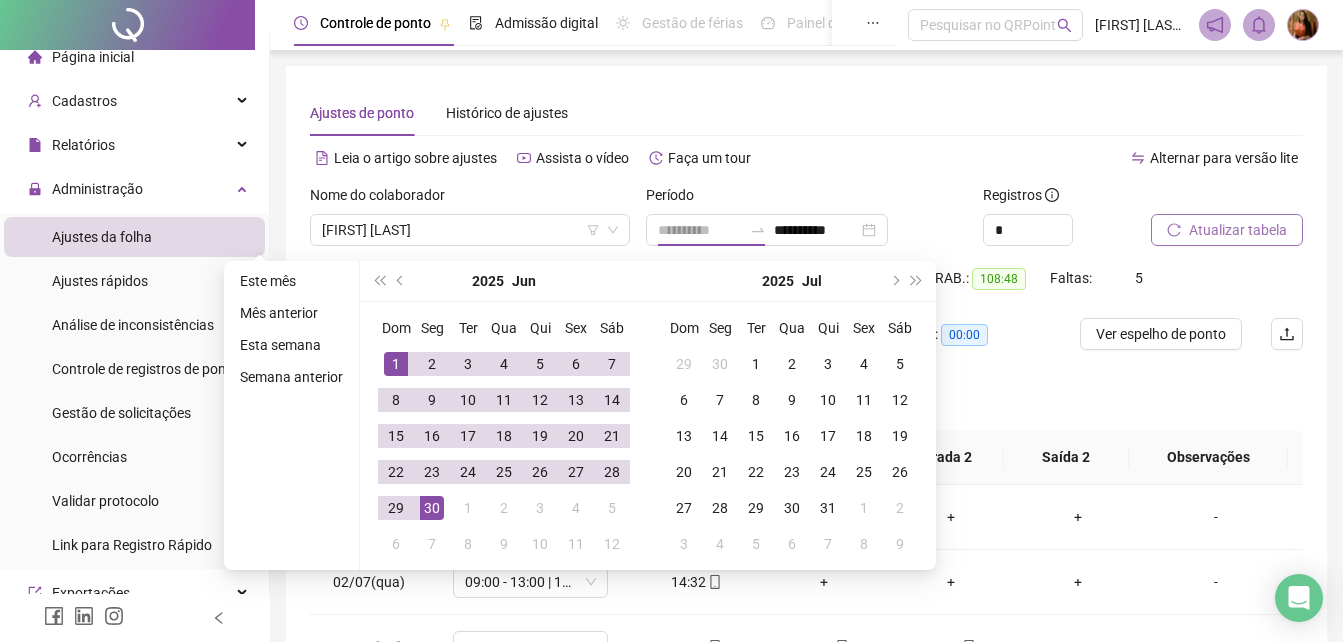click on "30" at bounding box center (432, 508) 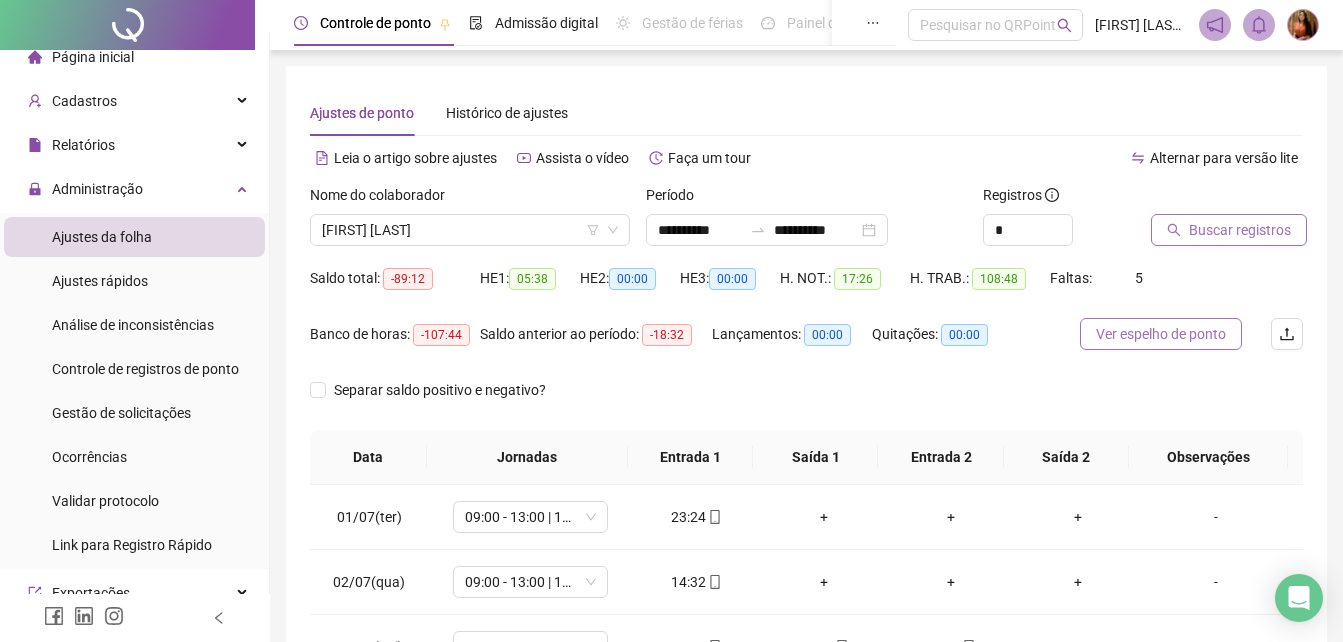 click on "Ver espelho de ponto" at bounding box center (1161, 334) 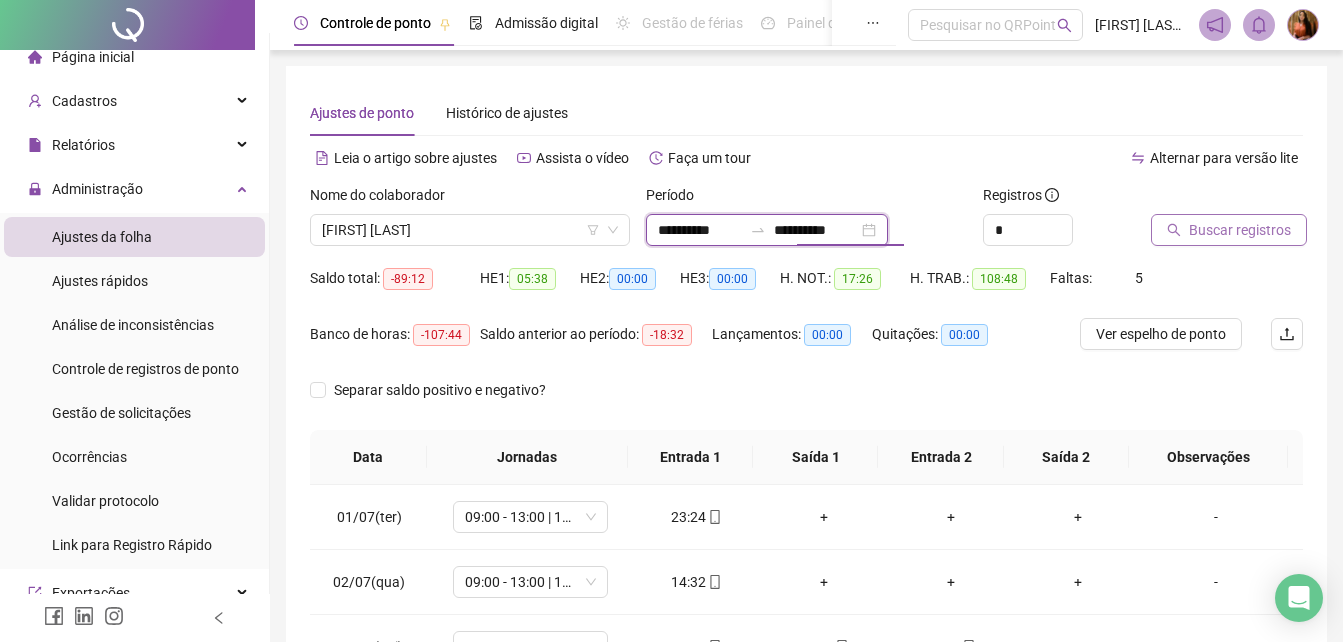 click on "**********" at bounding box center (816, 230) 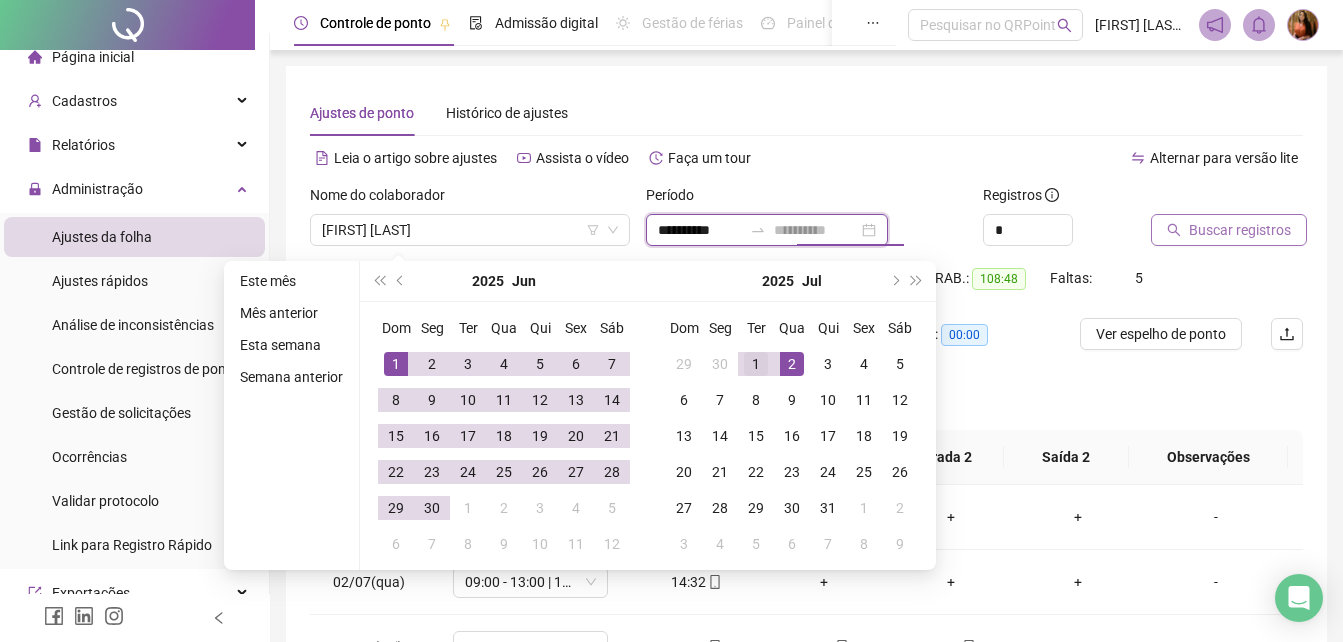 type on "**********" 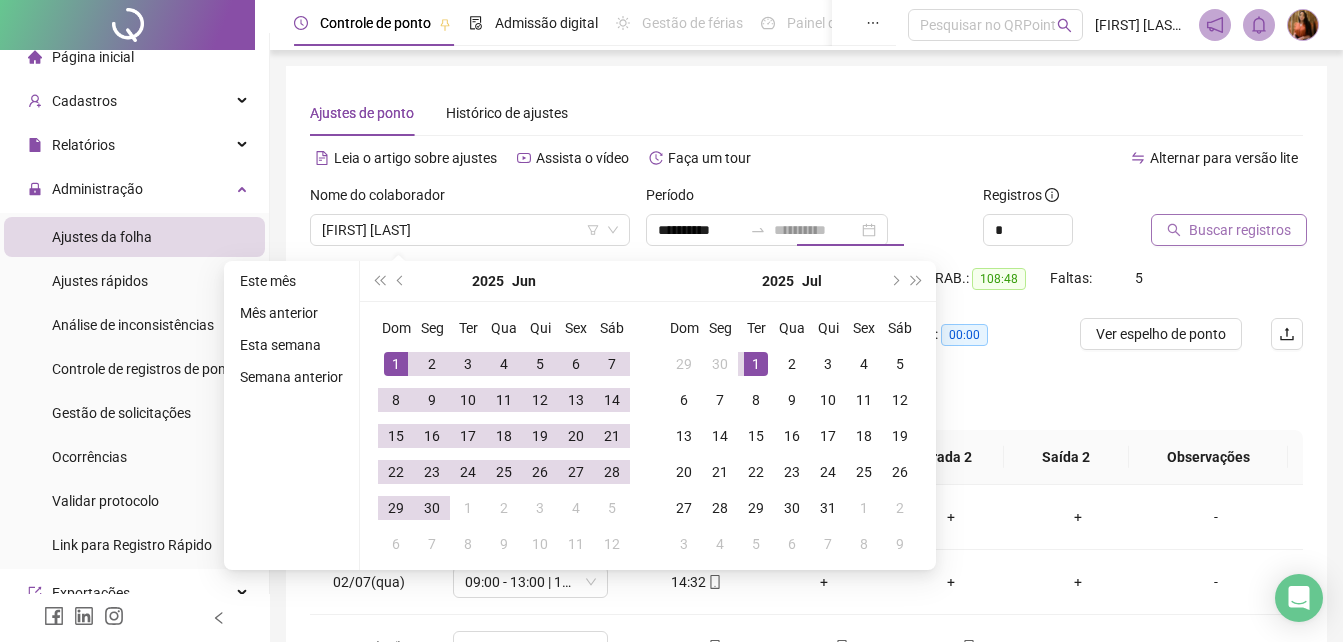 click on "1" at bounding box center (756, 364) 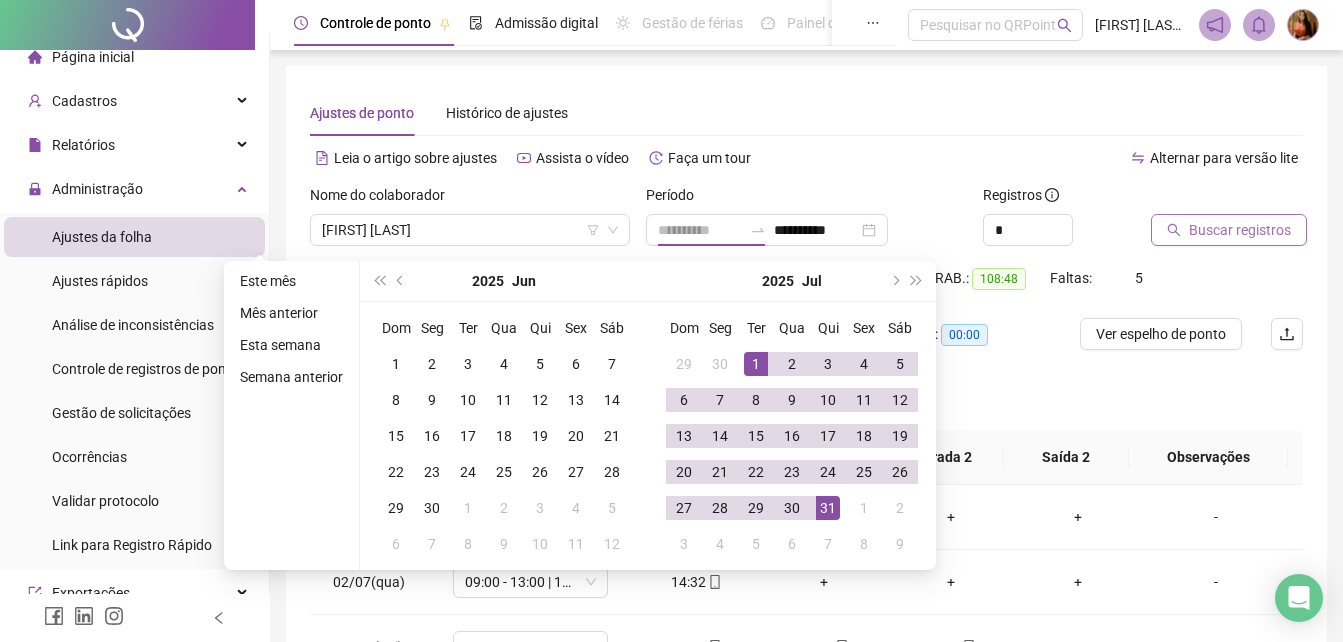 click on "31" at bounding box center [828, 508] 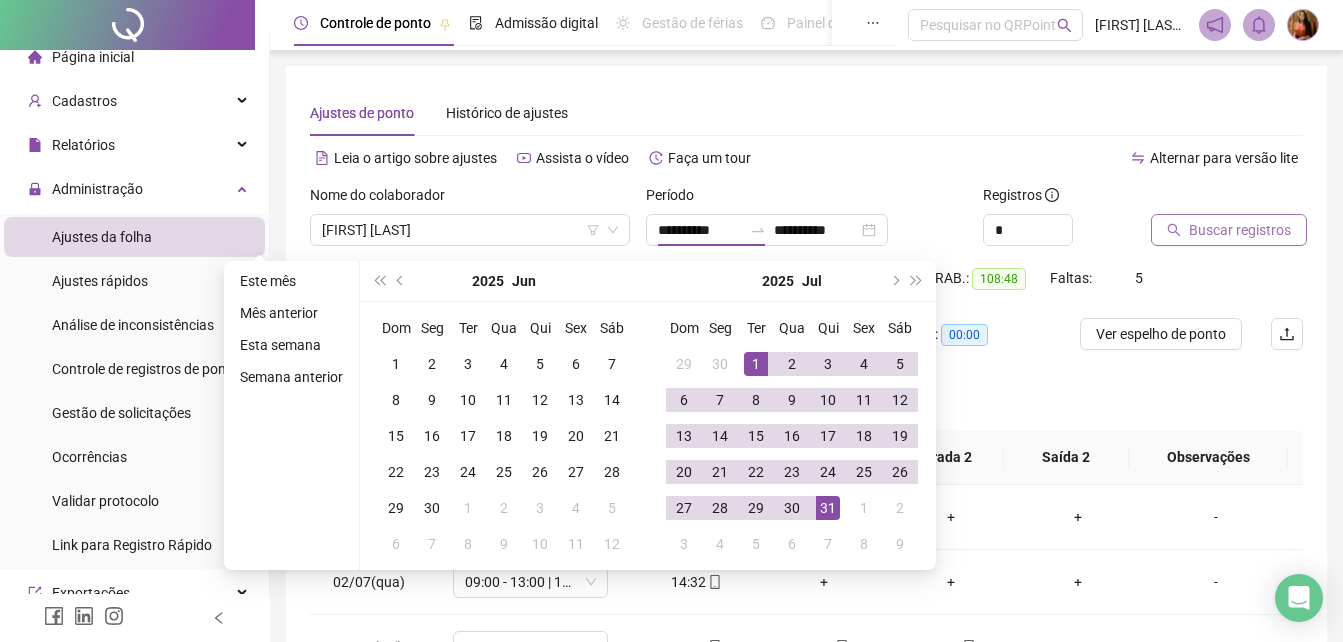 type on "**********" 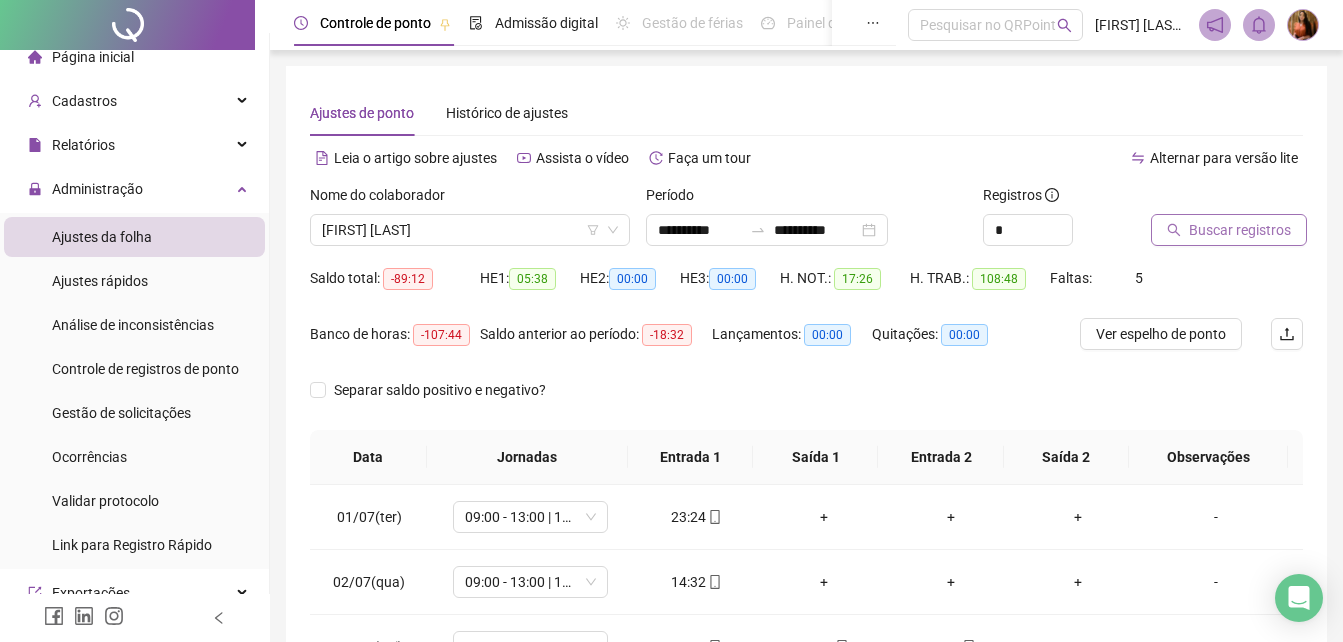 click on "Buscar registros" at bounding box center [1240, 230] 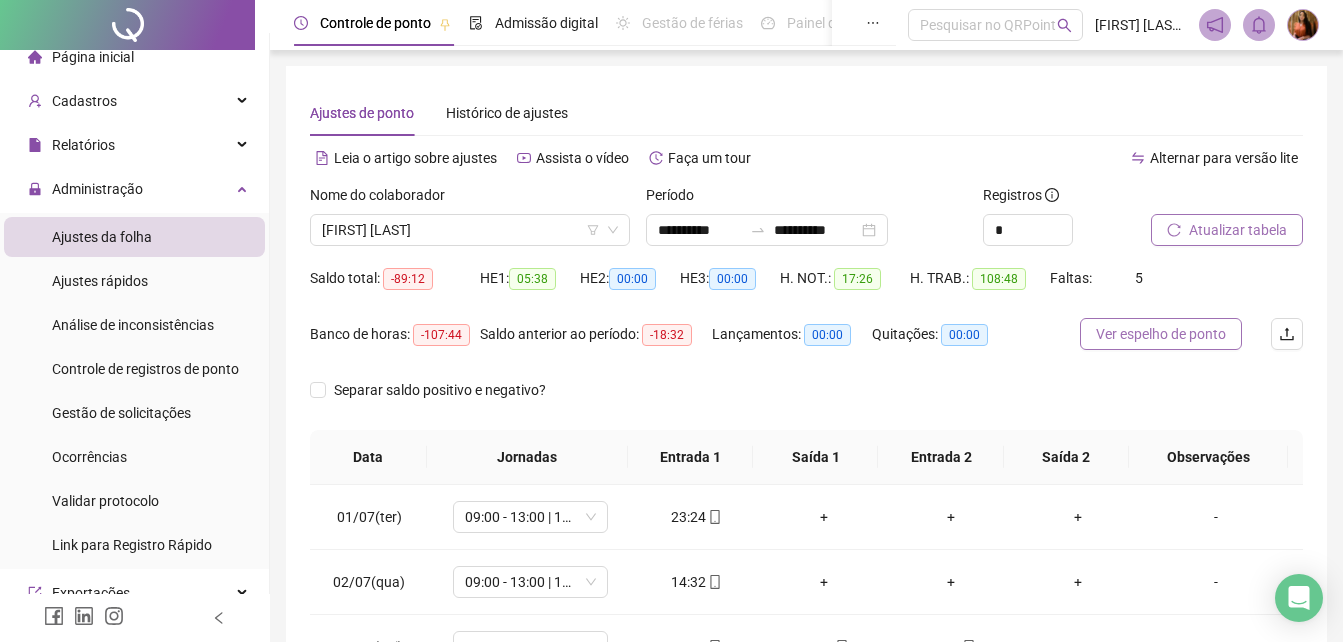 click on "Ver espelho de ponto" at bounding box center (1161, 334) 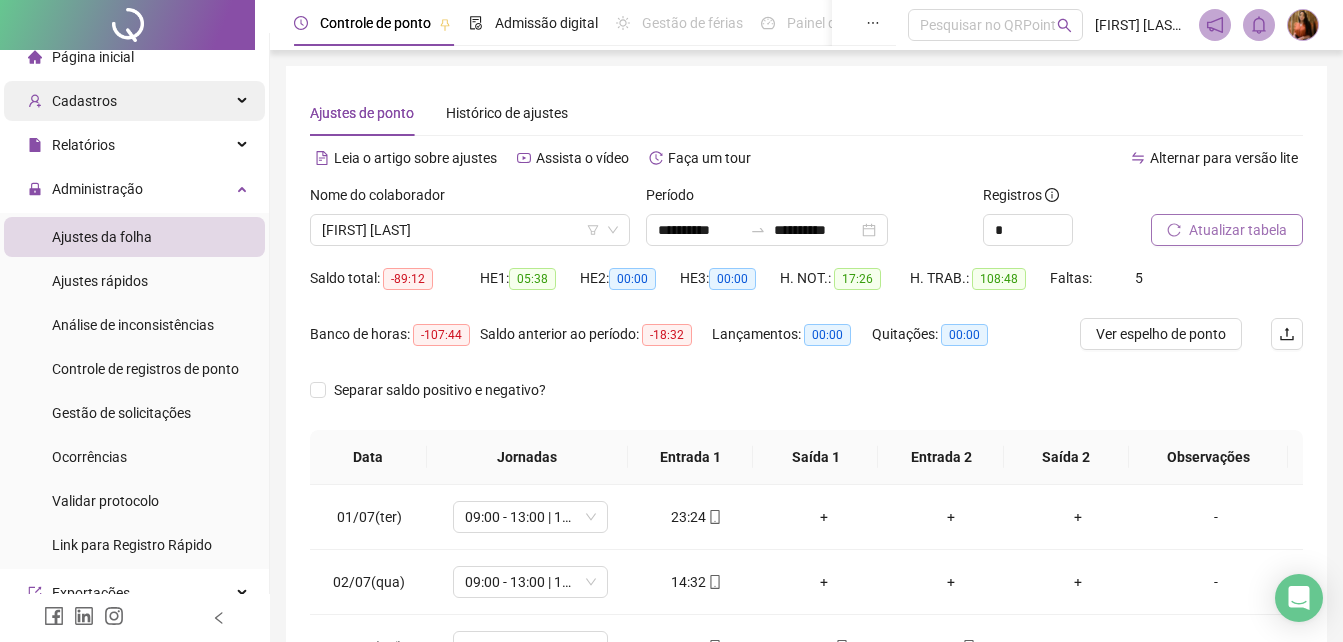 click on "Cadastros" at bounding box center (84, 101) 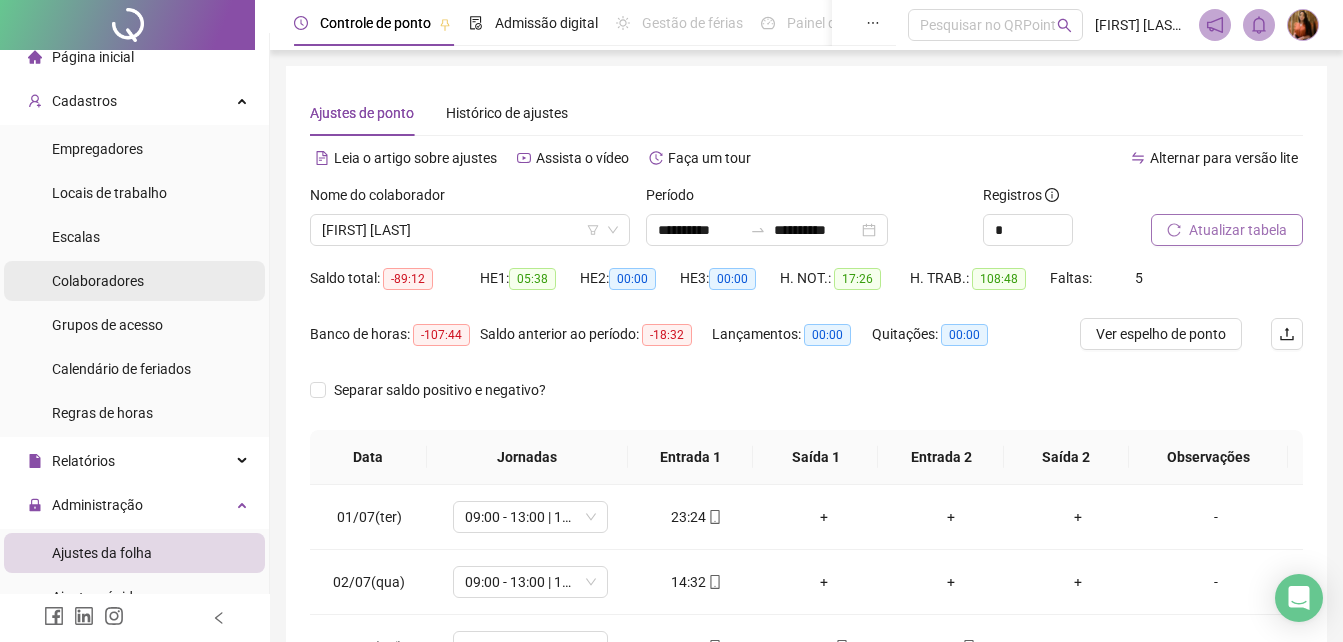 click on "Colaboradores" at bounding box center [98, 281] 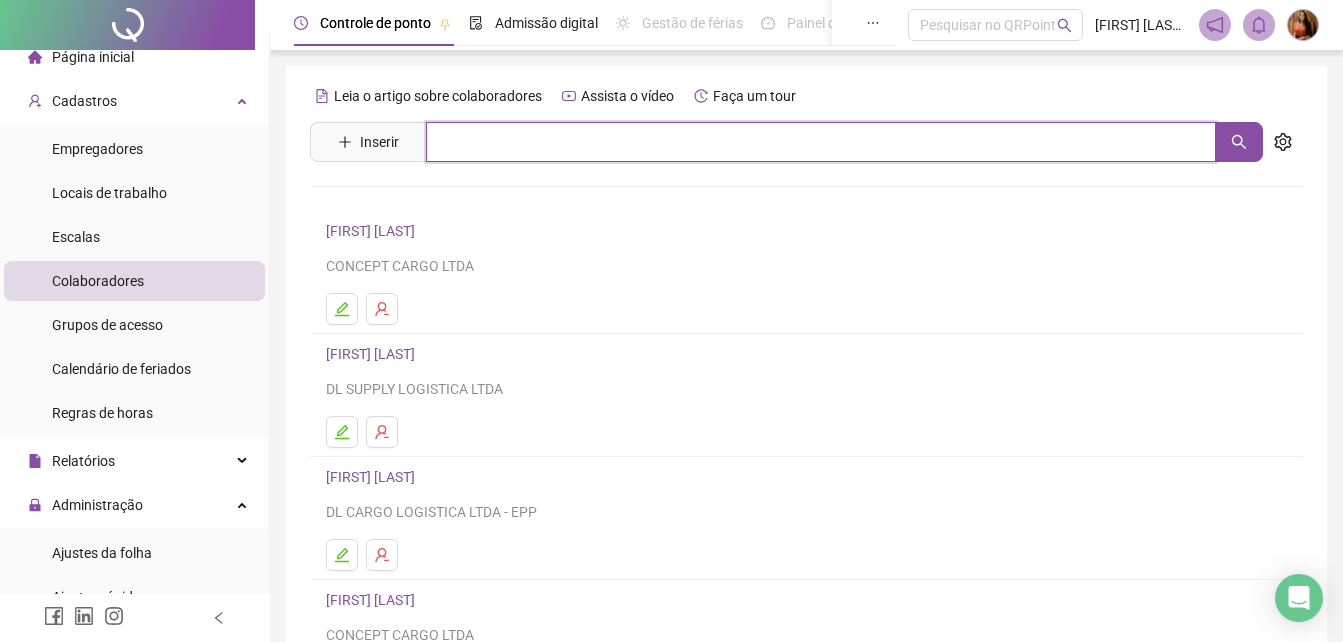 click at bounding box center (821, 142) 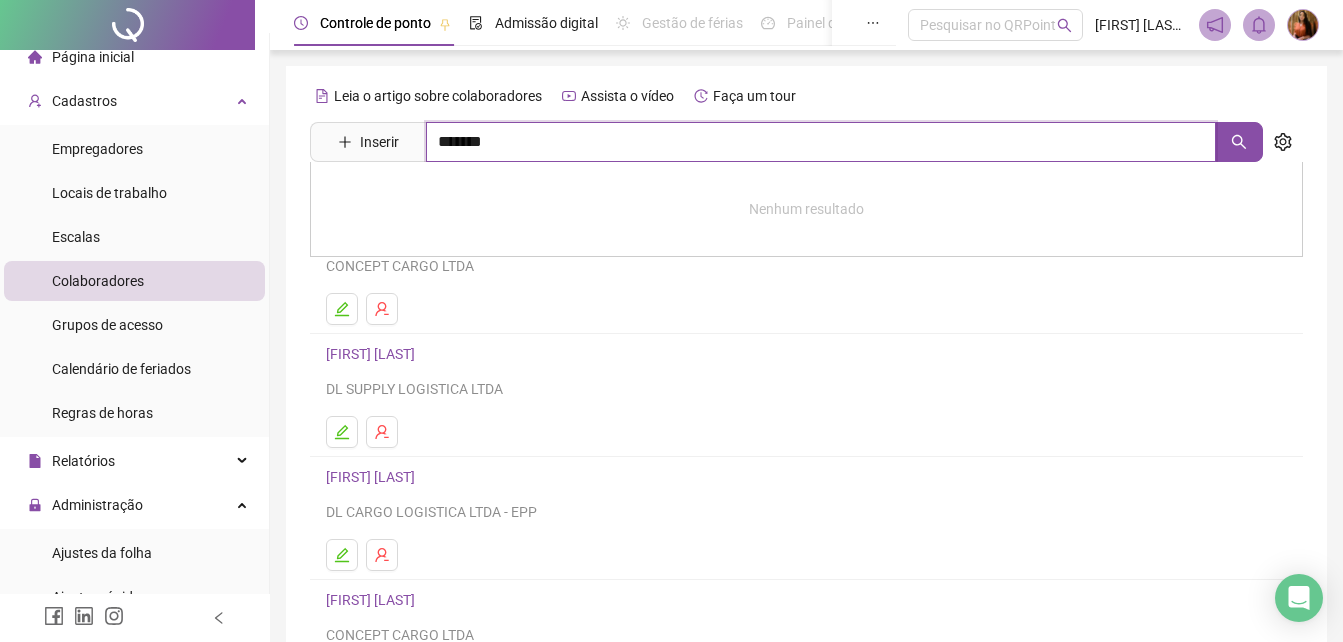 type on "*******" 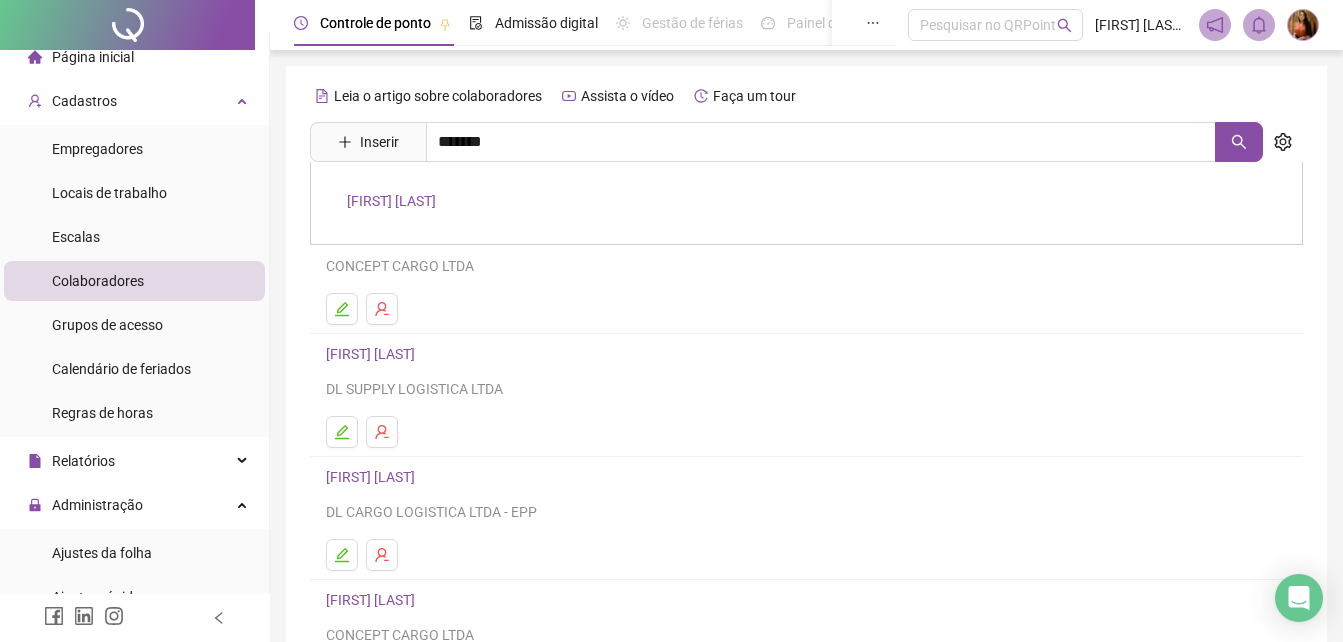 click on "[FIRST] [LAST]" at bounding box center [391, 201] 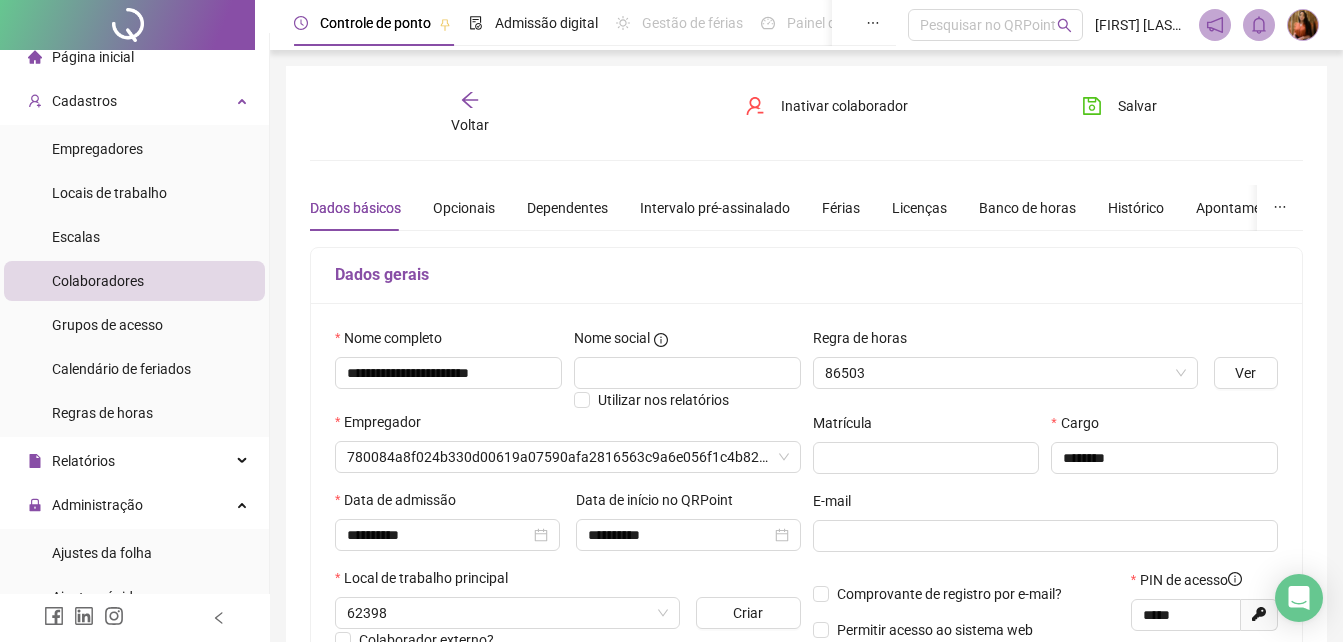 type on "**********" 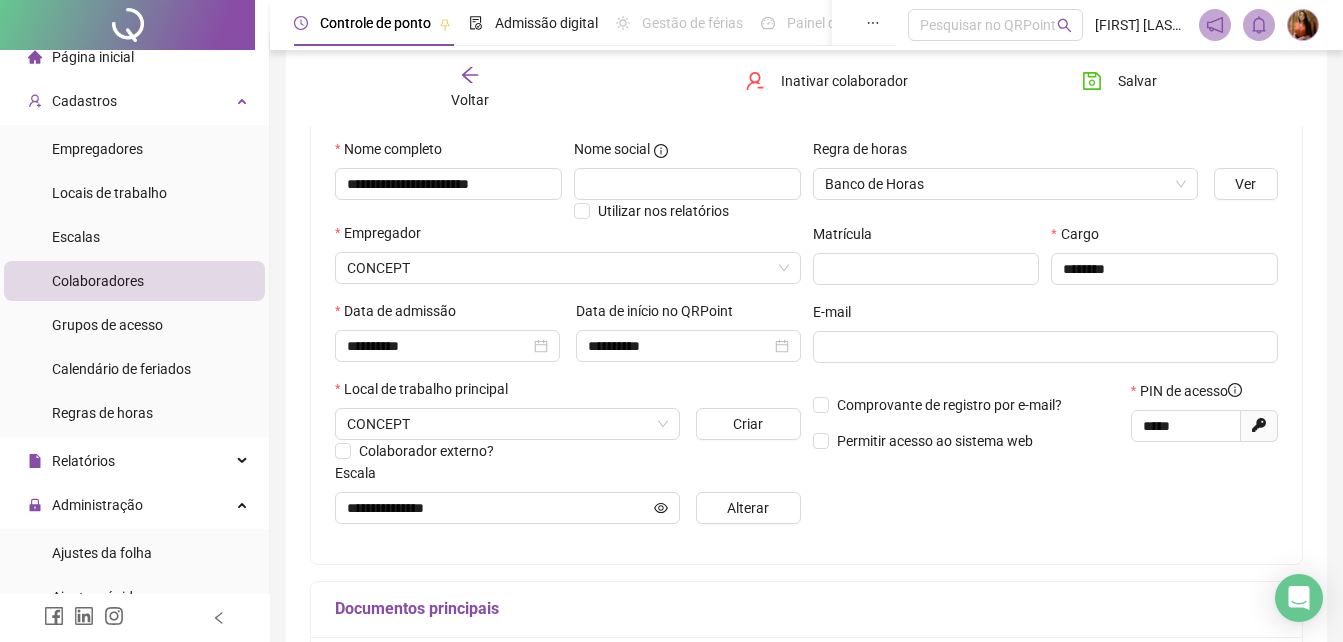 scroll, scrollTop: 200, scrollLeft: 0, axis: vertical 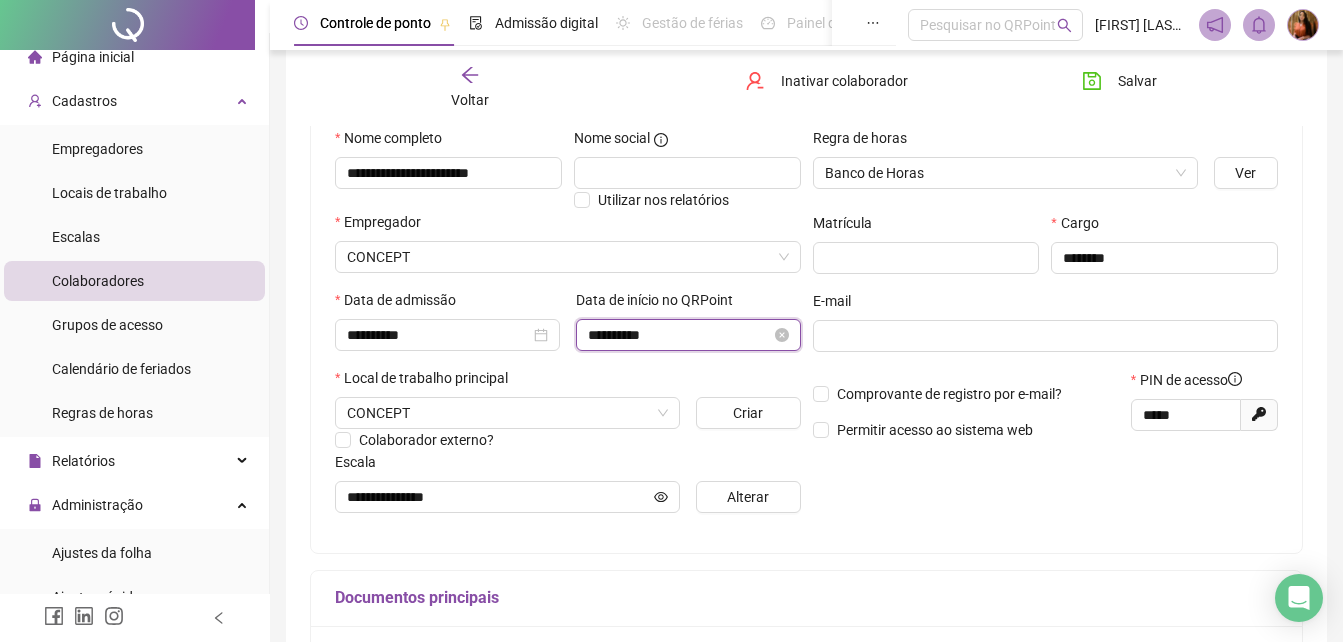 click on "**********" at bounding box center [679, 335] 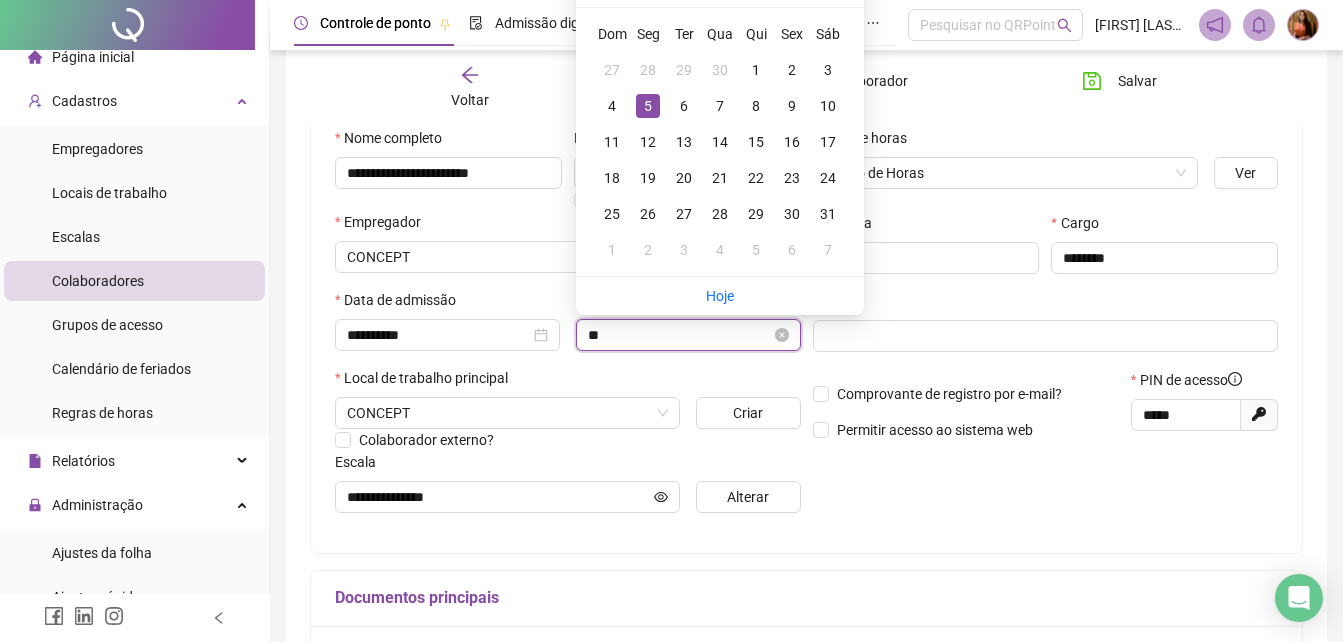 type on "*" 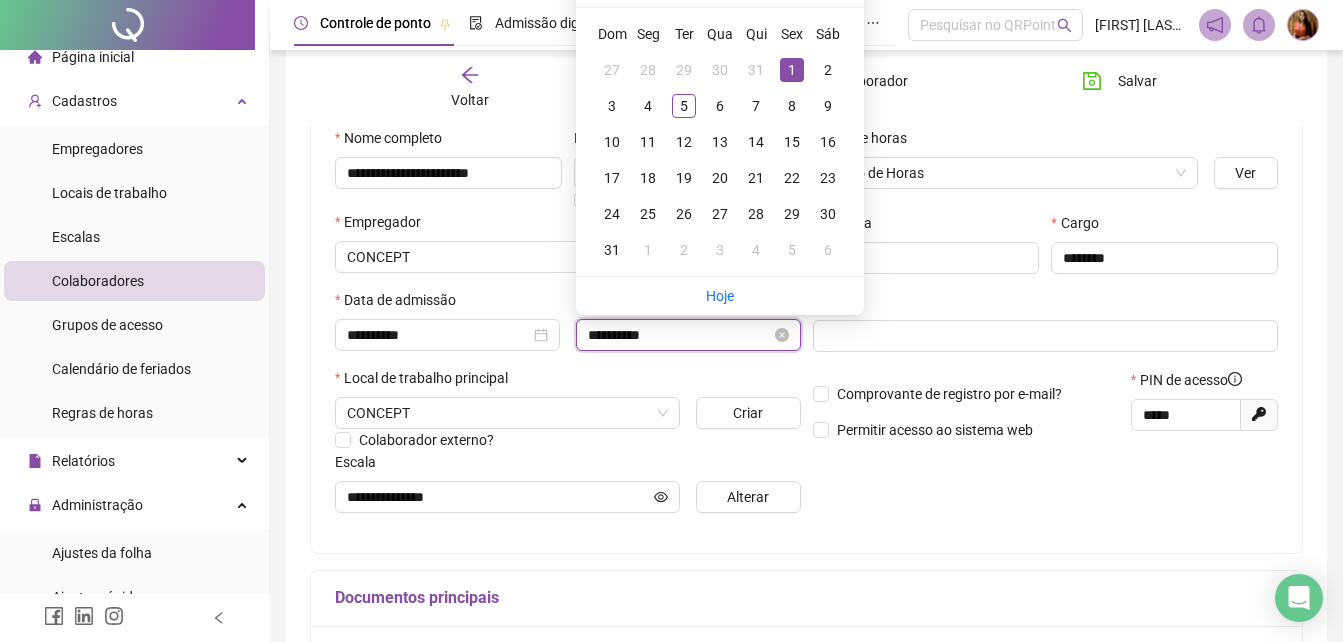 type on "**********" 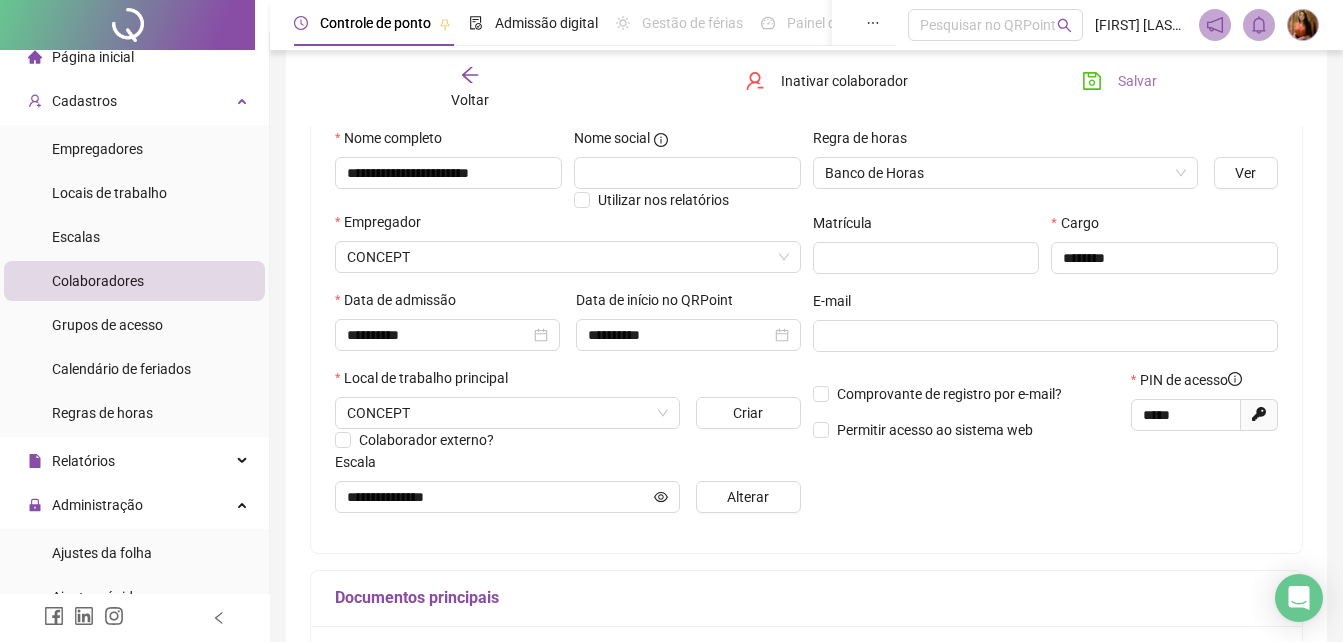 click on "Salvar" at bounding box center (1137, 81) 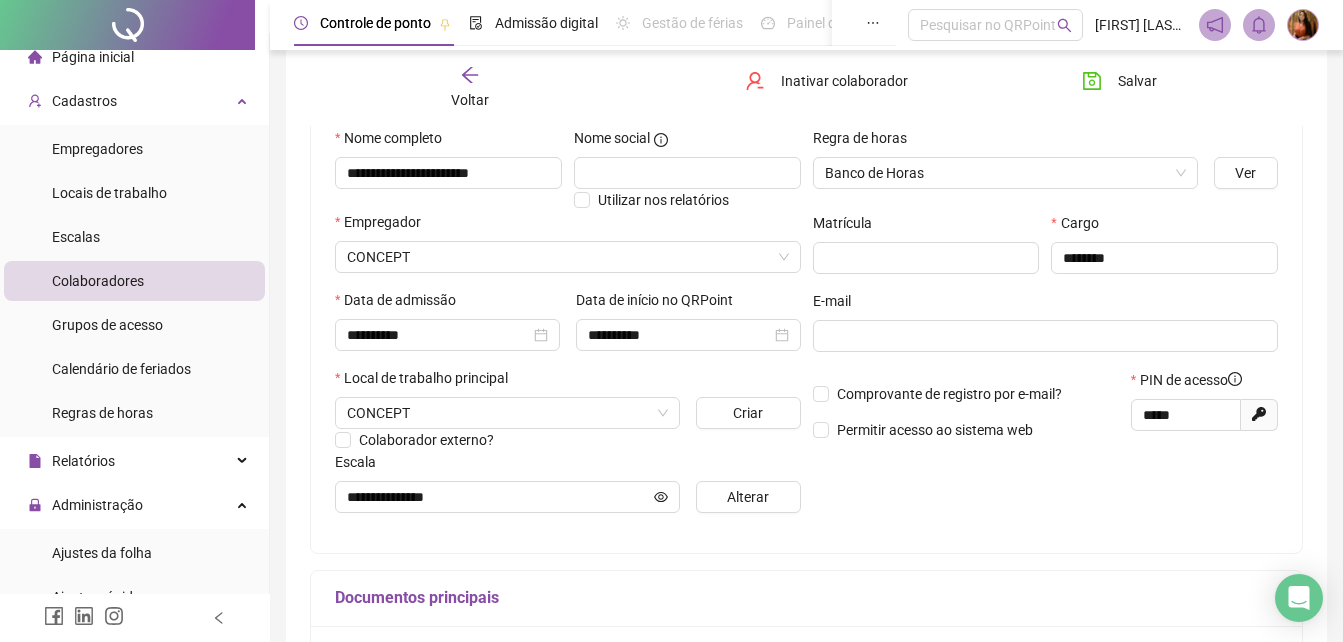 click 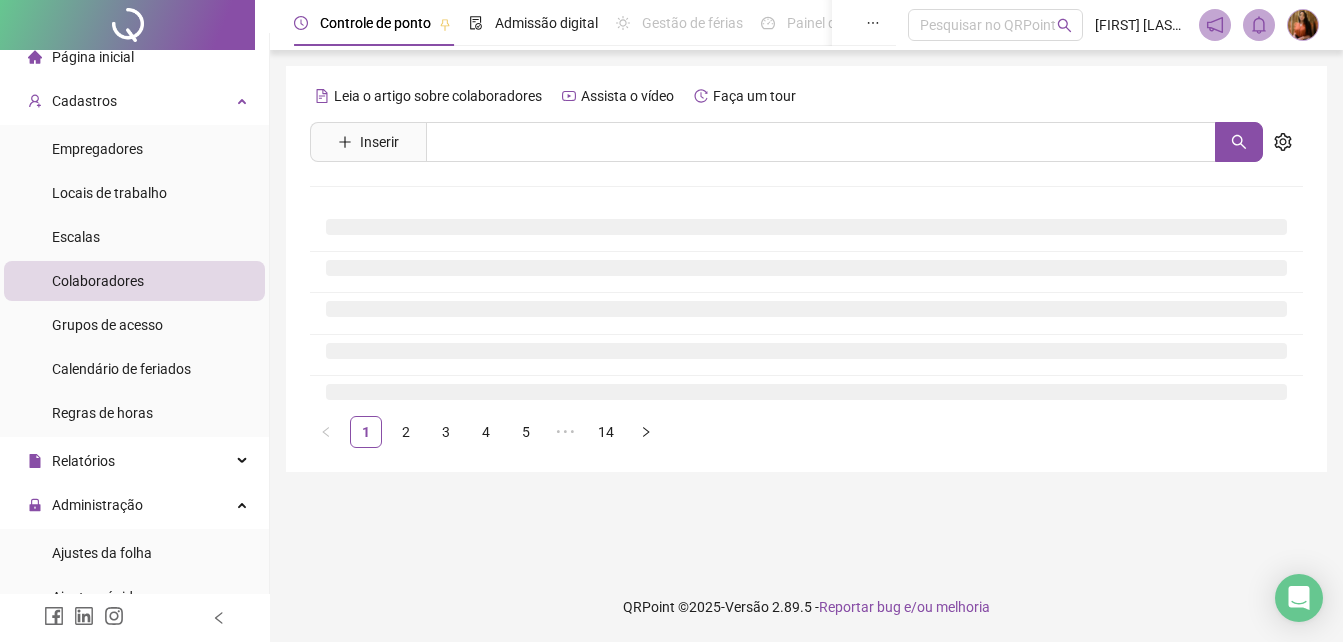 scroll, scrollTop: 0, scrollLeft: 0, axis: both 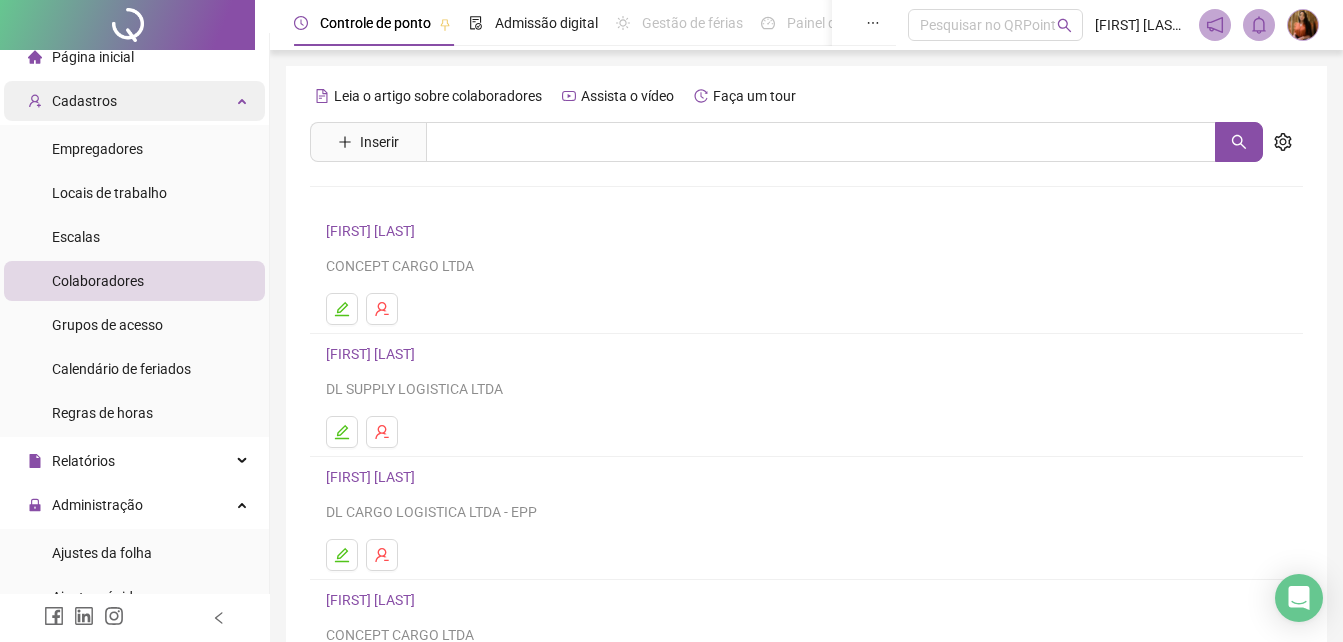click on "Cadastros" at bounding box center [84, 101] 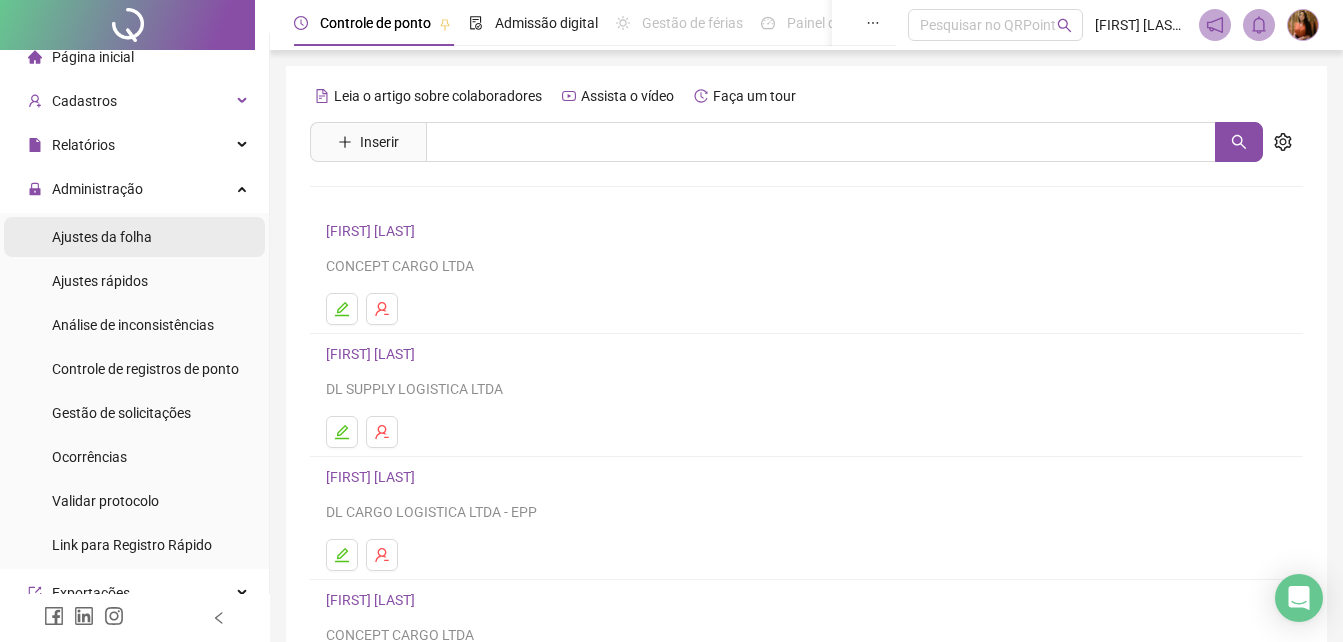click on "Ajustes da folha" at bounding box center (102, 237) 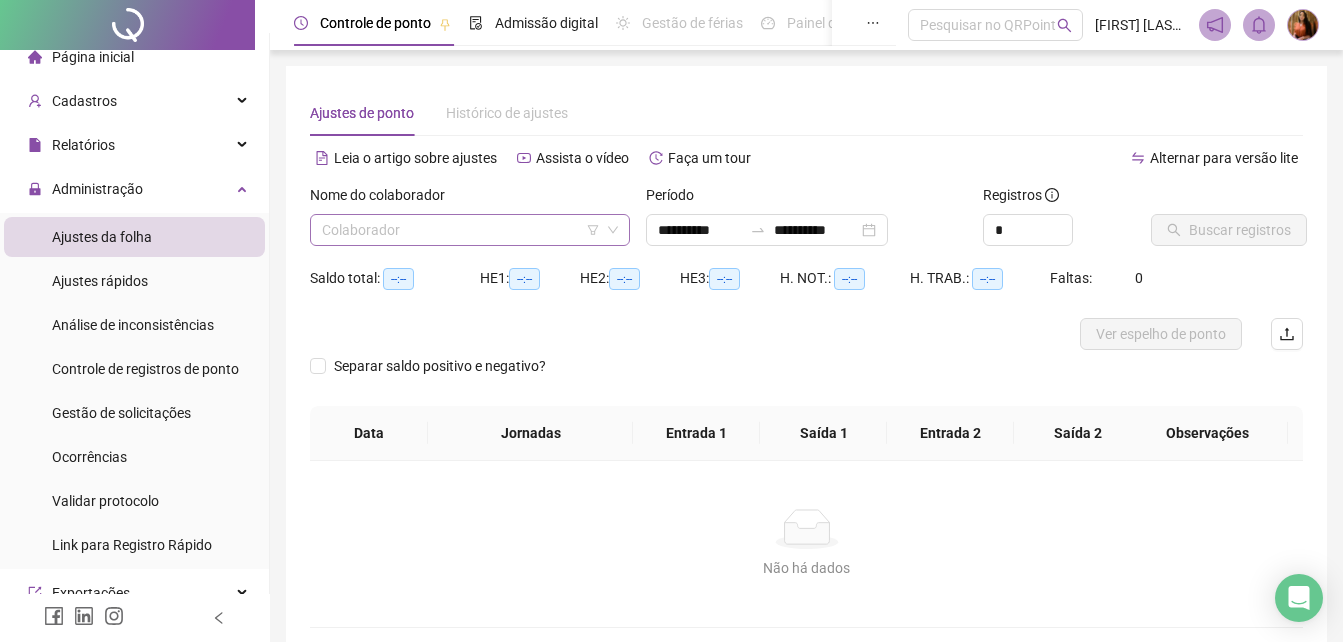 click at bounding box center [461, 230] 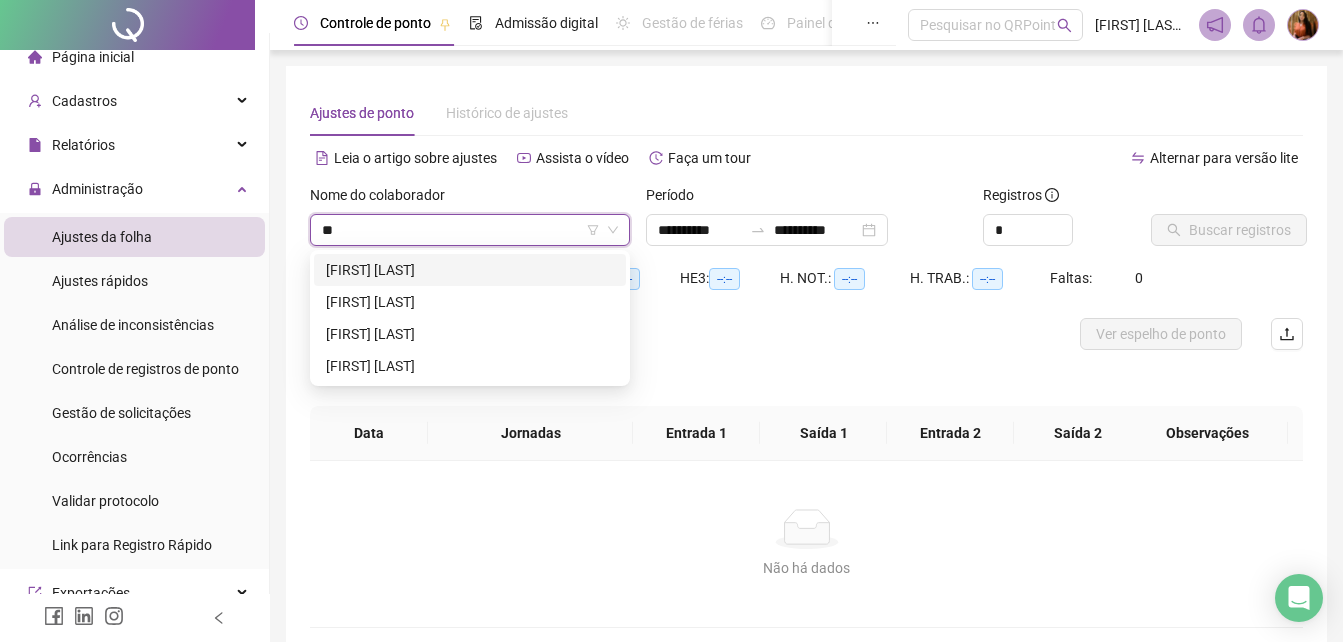 type on "*" 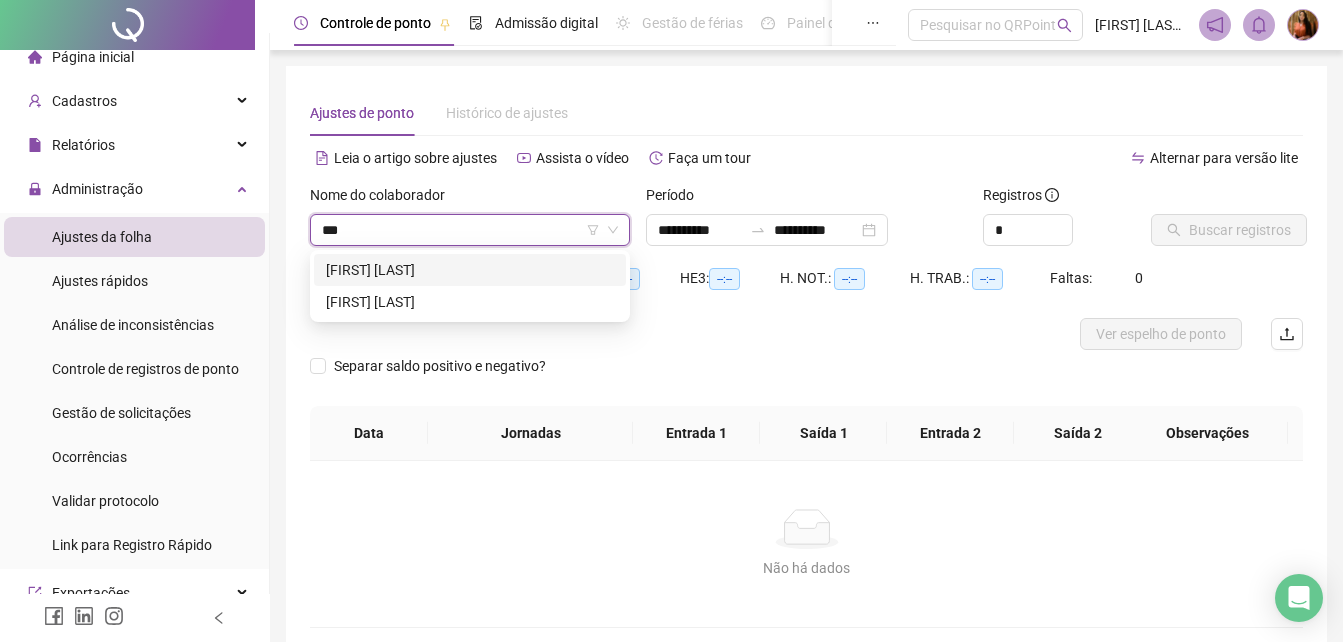 type on "****" 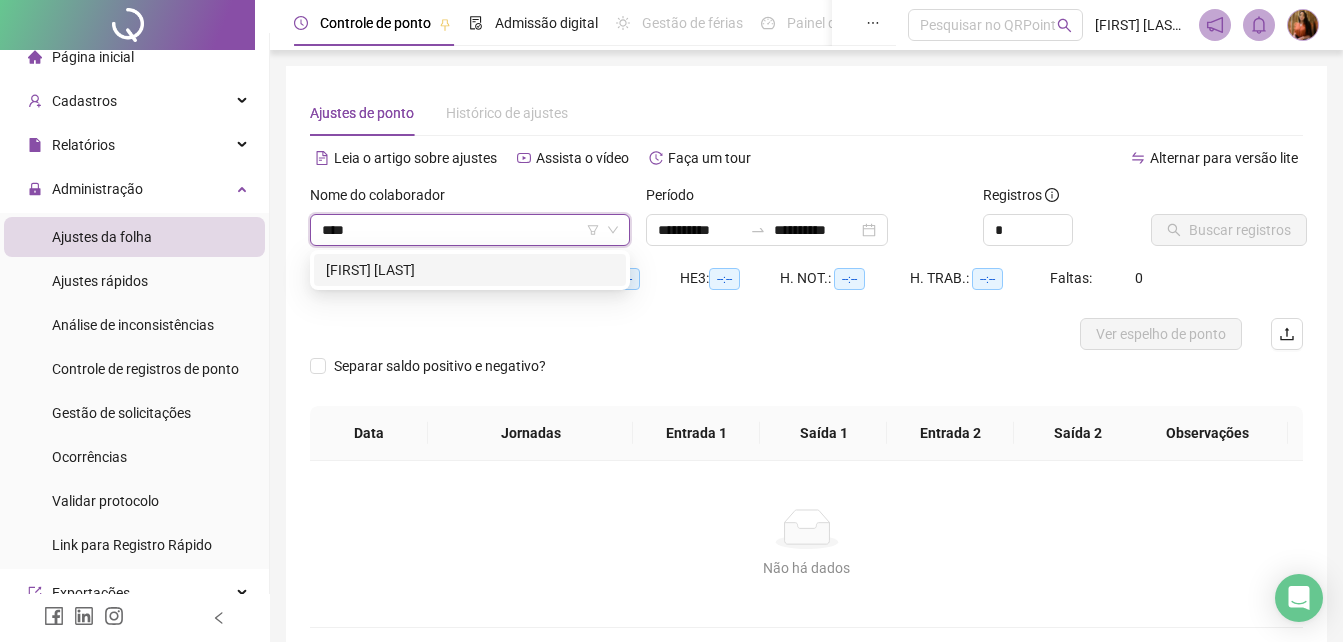 click on "[FIRST] [LAST]" at bounding box center (470, 270) 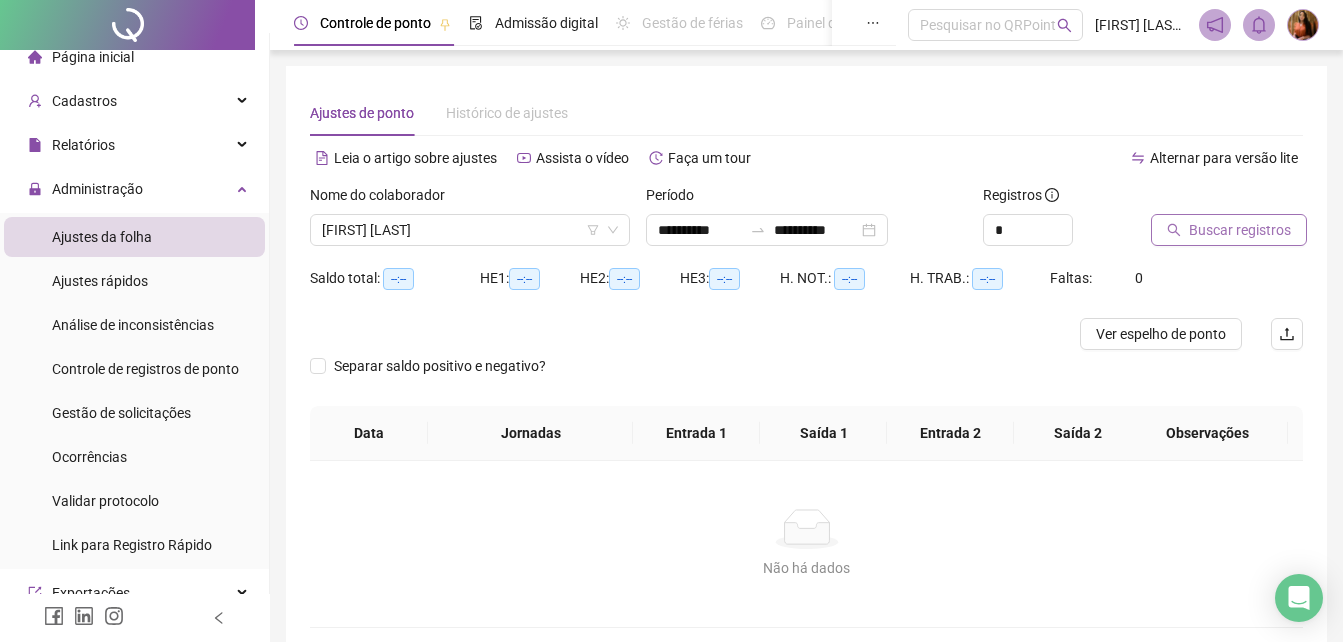 click on "Buscar registros" at bounding box center (1240, 230) 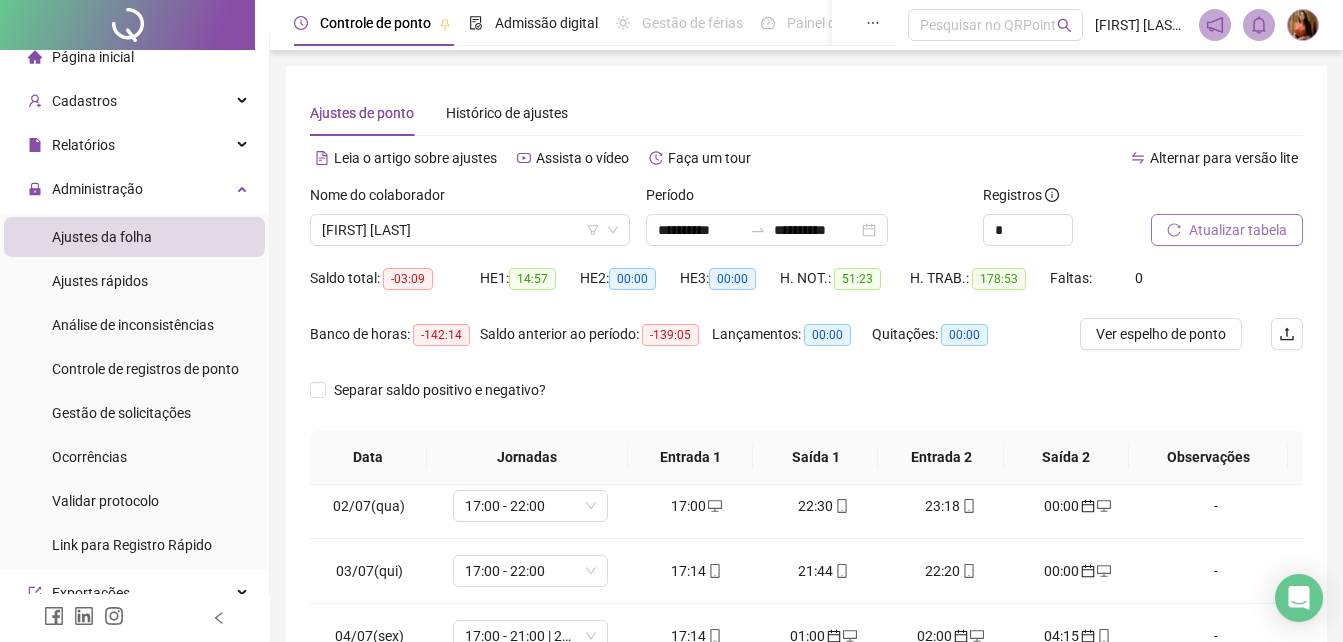 scroll, scrollTop: 100, scrollLeft: 0, axis: vertical 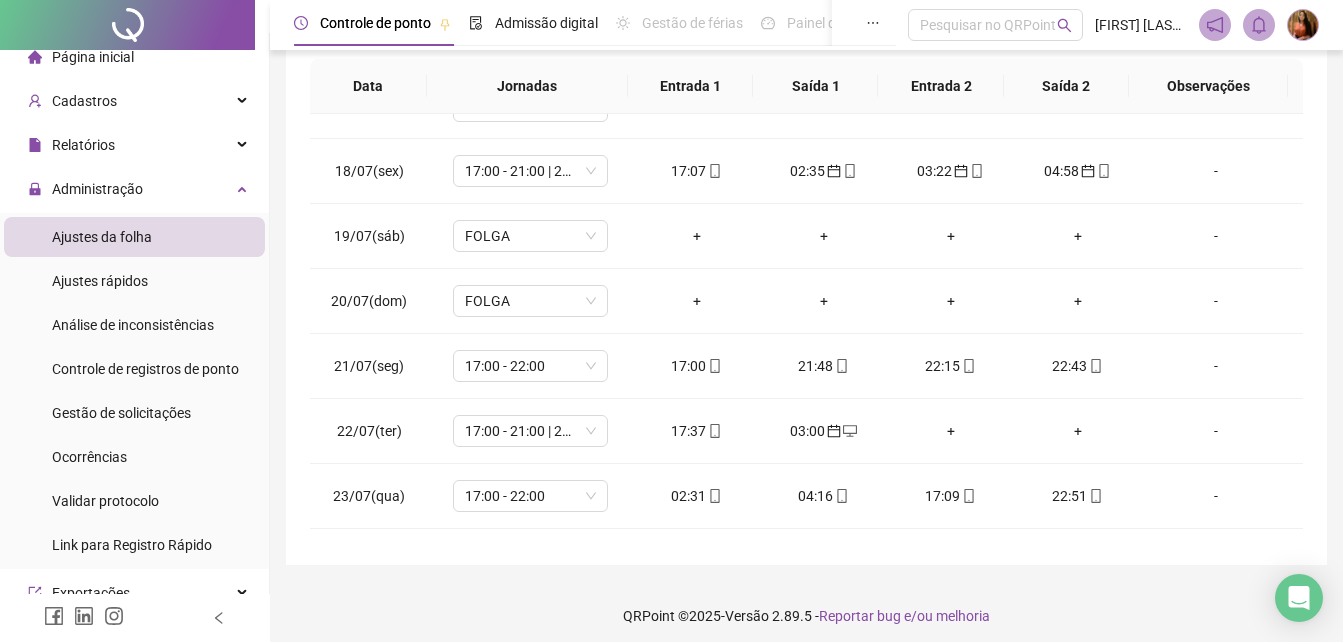 click on "**********" at bounding box center [806, 130] 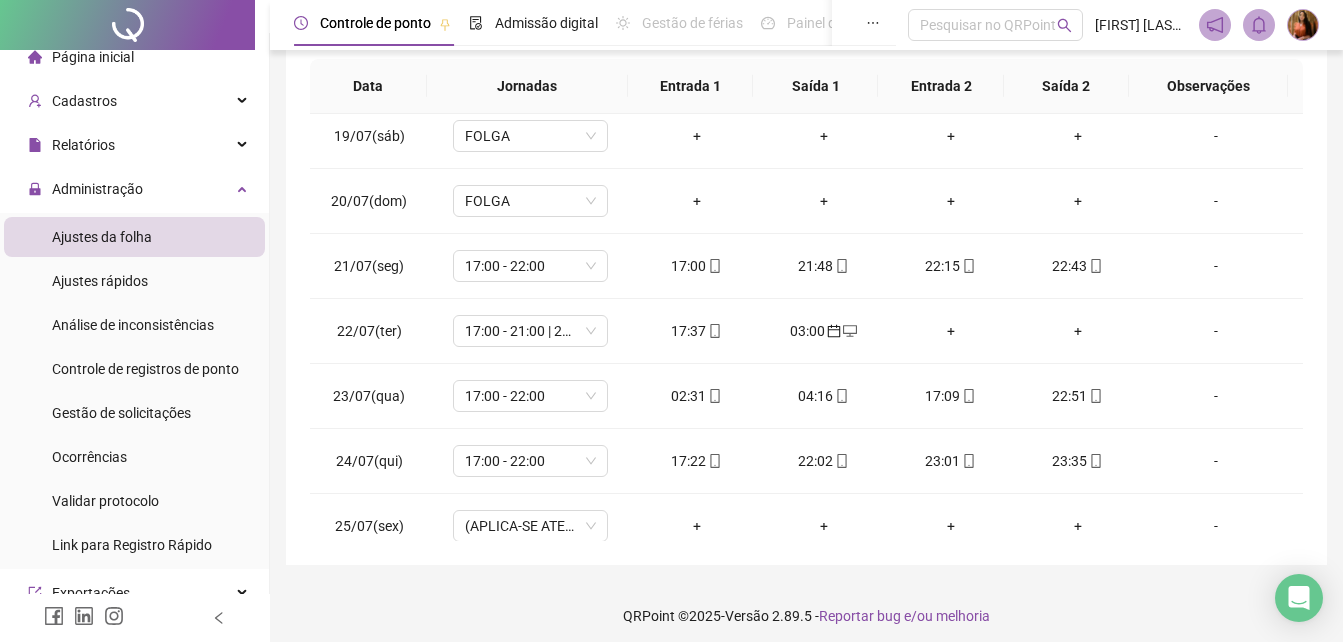 scroll, scrollTop: 1270, scrollLeft: 0, axis: vertical 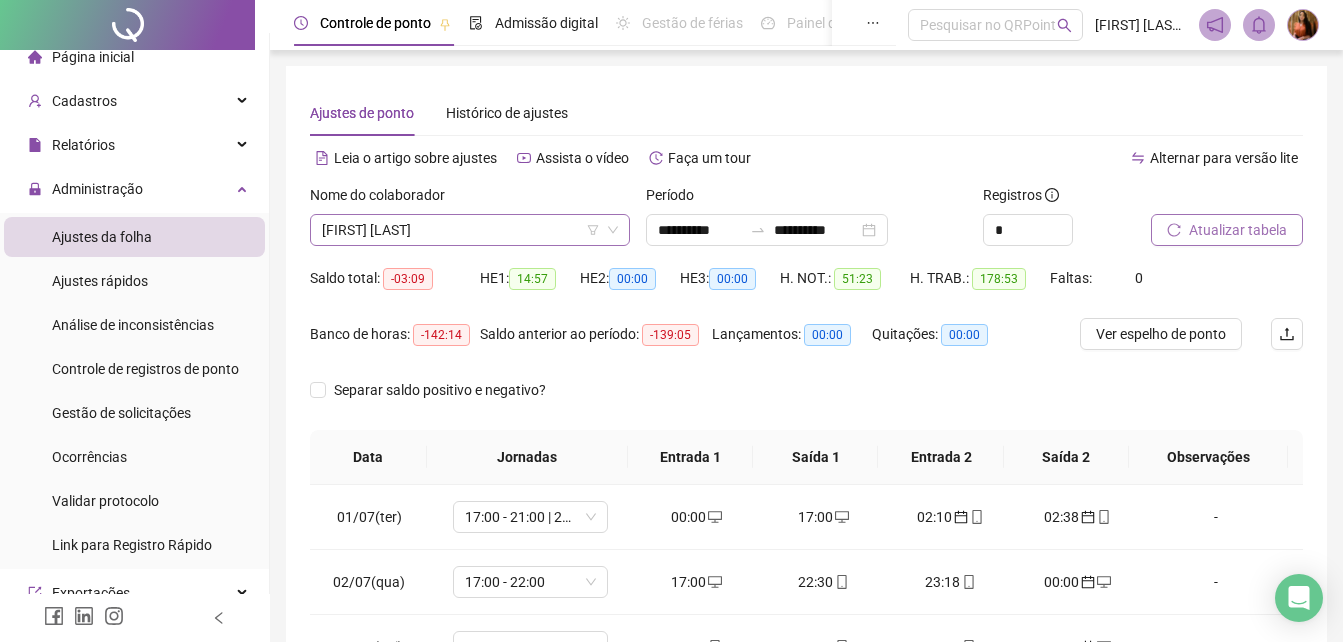 click on "[FIRST] [LAST]" at bounding box center [470, 230] 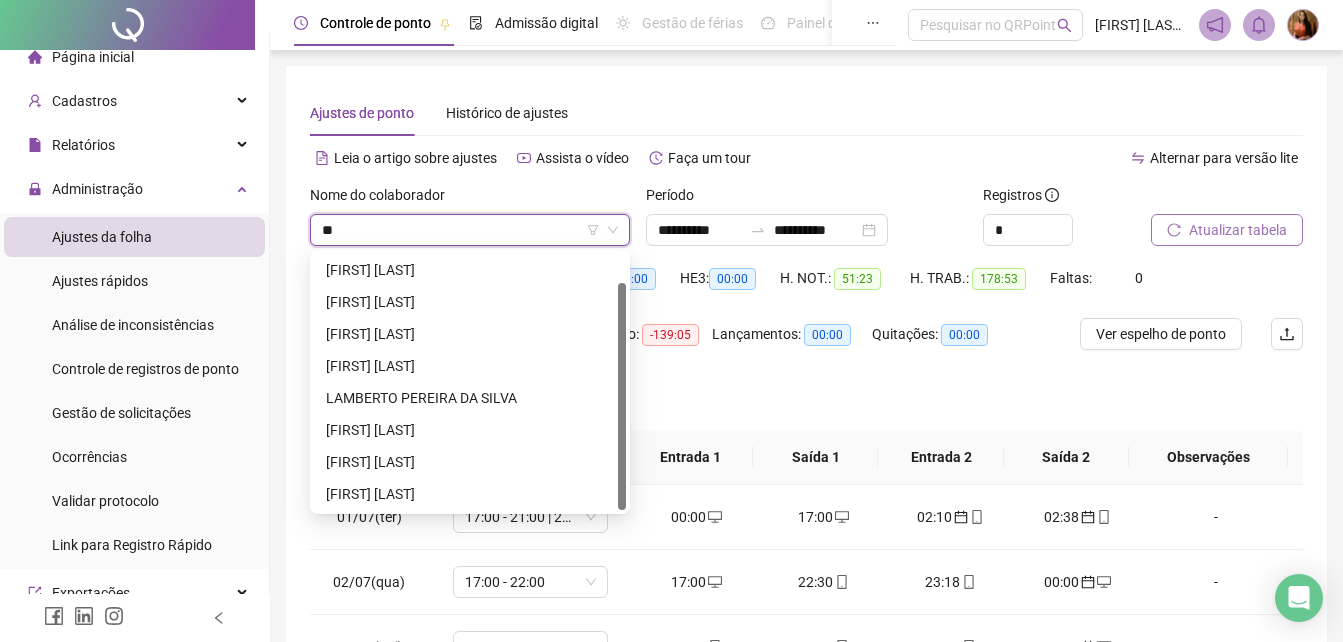 scroll, scrollTop: 0, scrollLeft: 0, axis: both 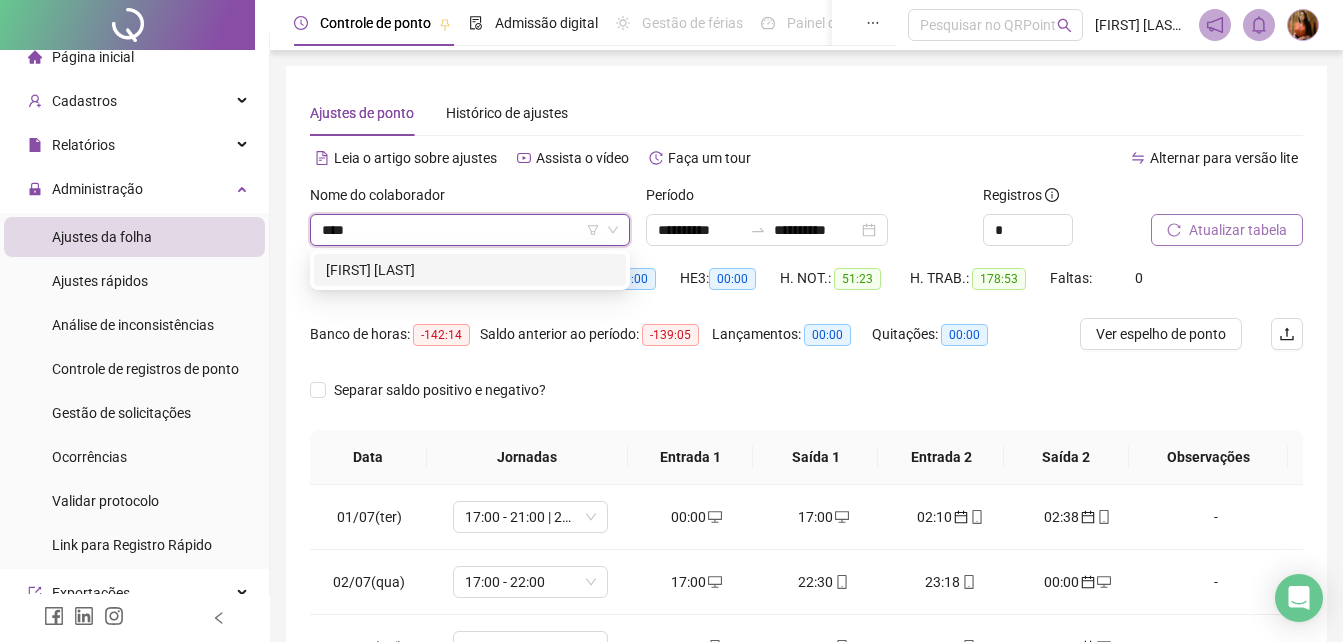 type on "*****" 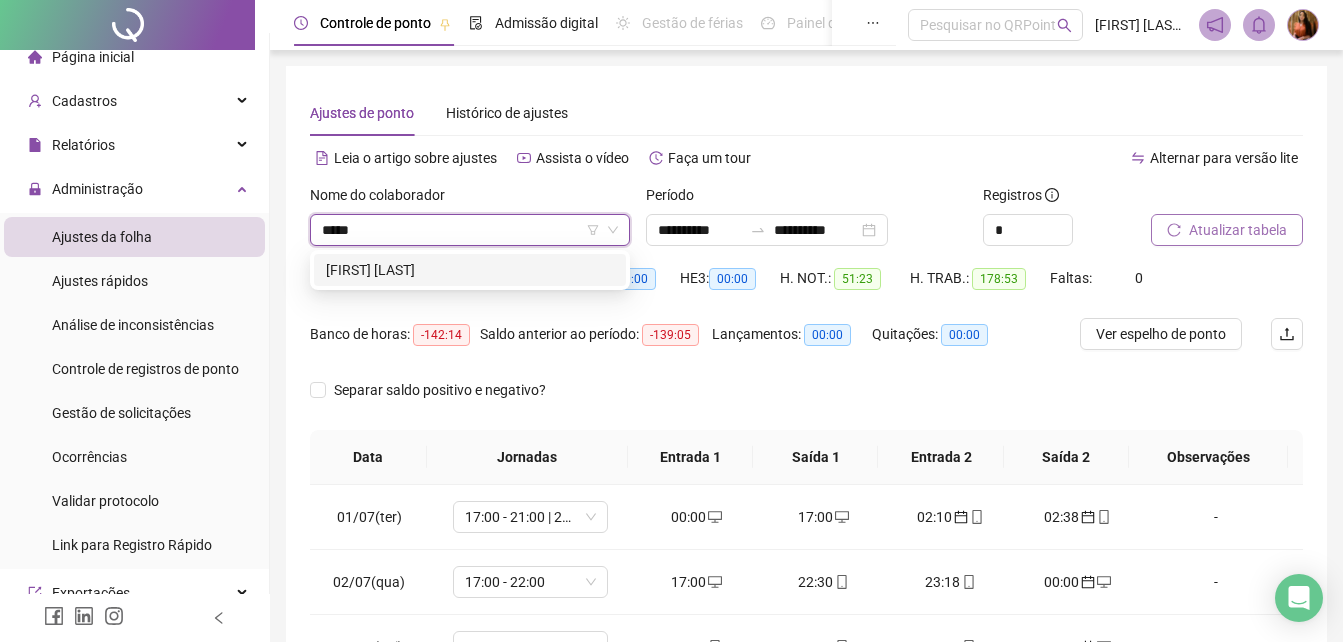 click on "[FIRST] [LAST]" at bounding box center [470, 270] 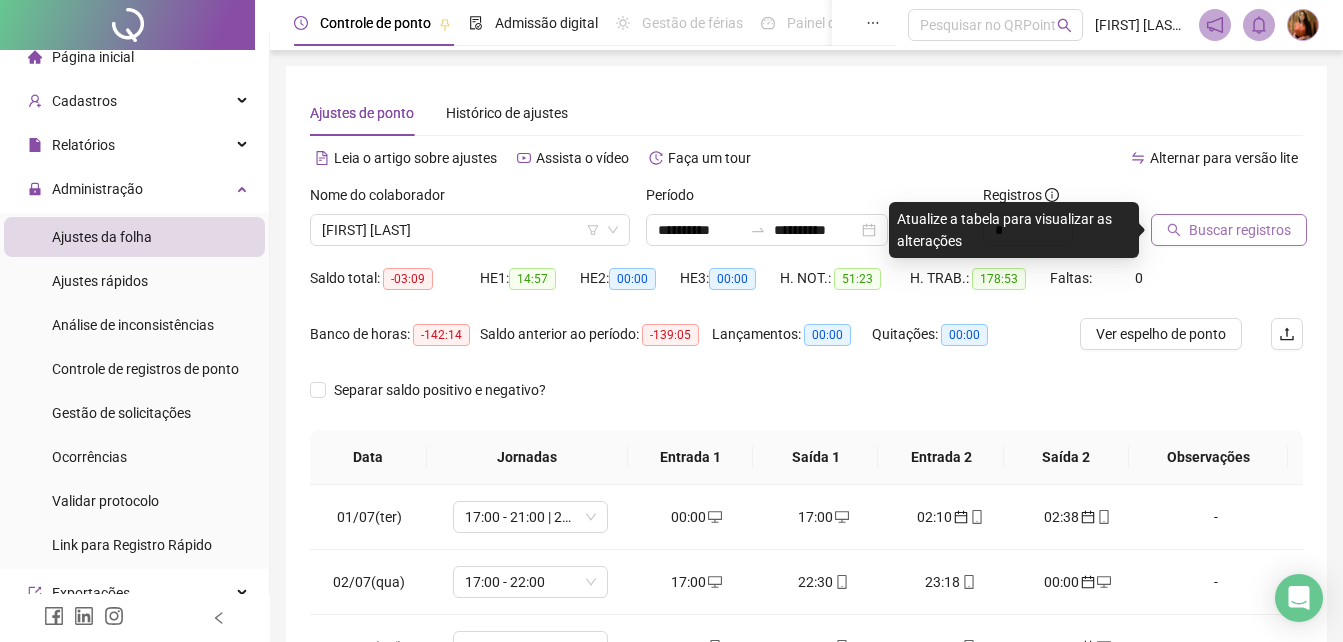click on "Buscar registros" at bounding box center (1240, 230) 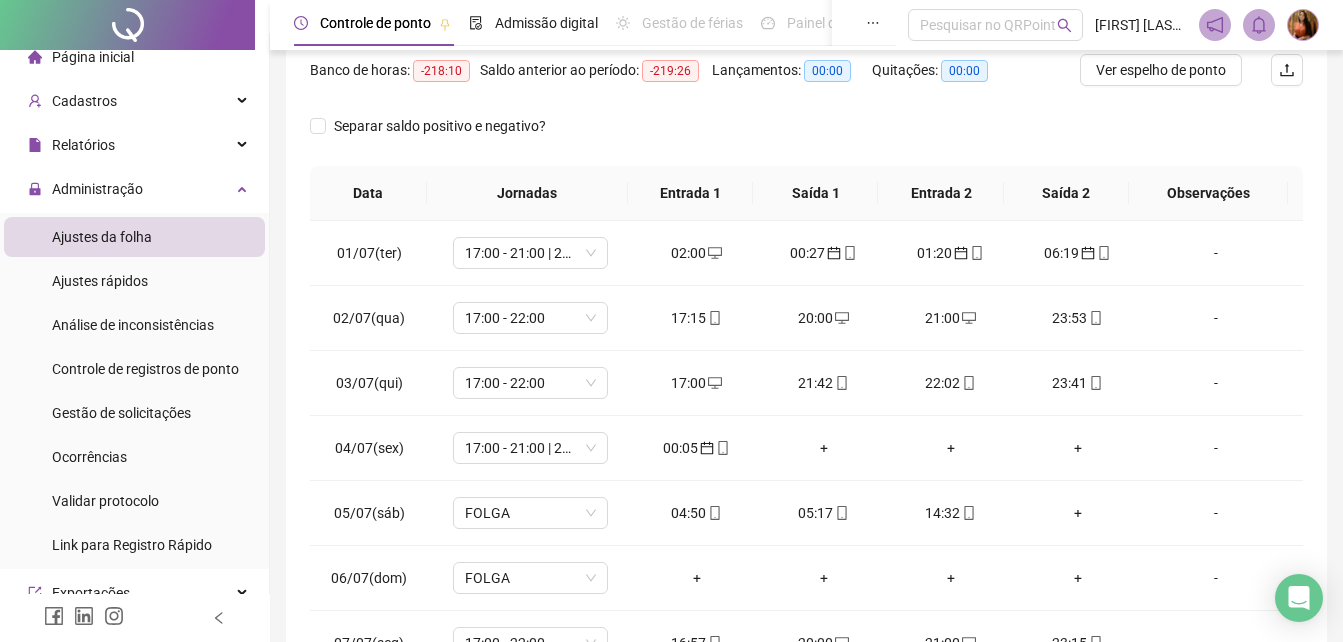 scroll, scrollTop: 282, scrollLeft: 0, axis: vertical 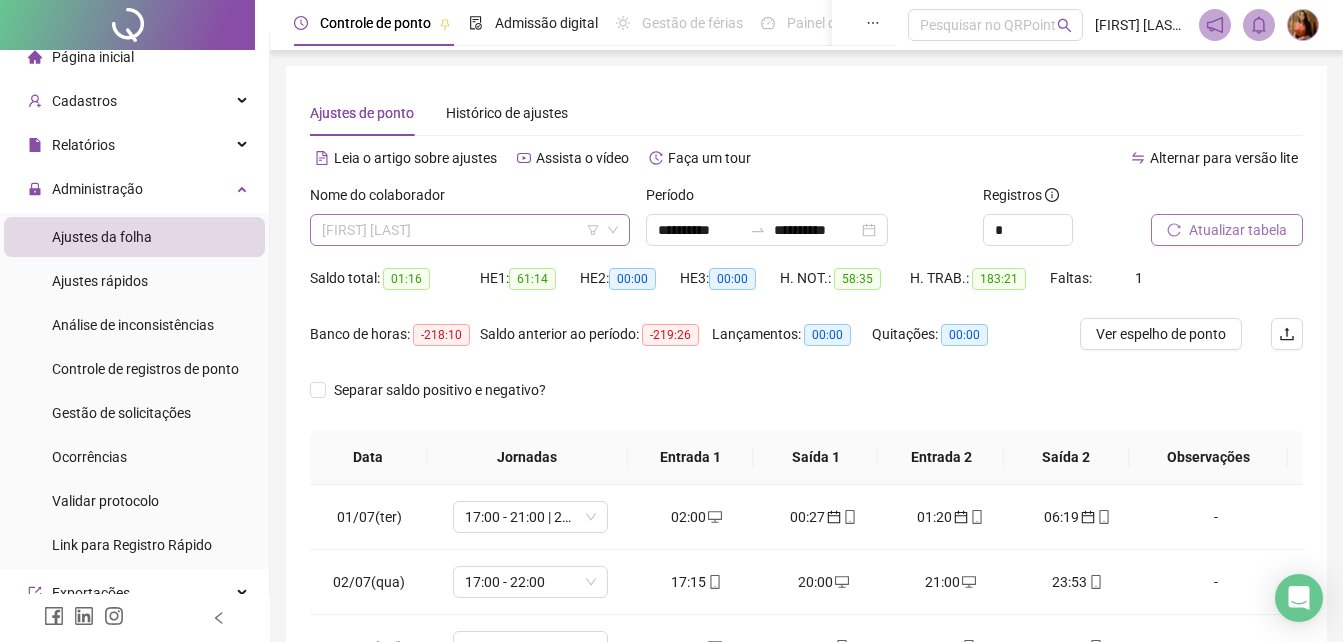 click on "[FIRST] [LAST]" at bounding box center [470, 230] 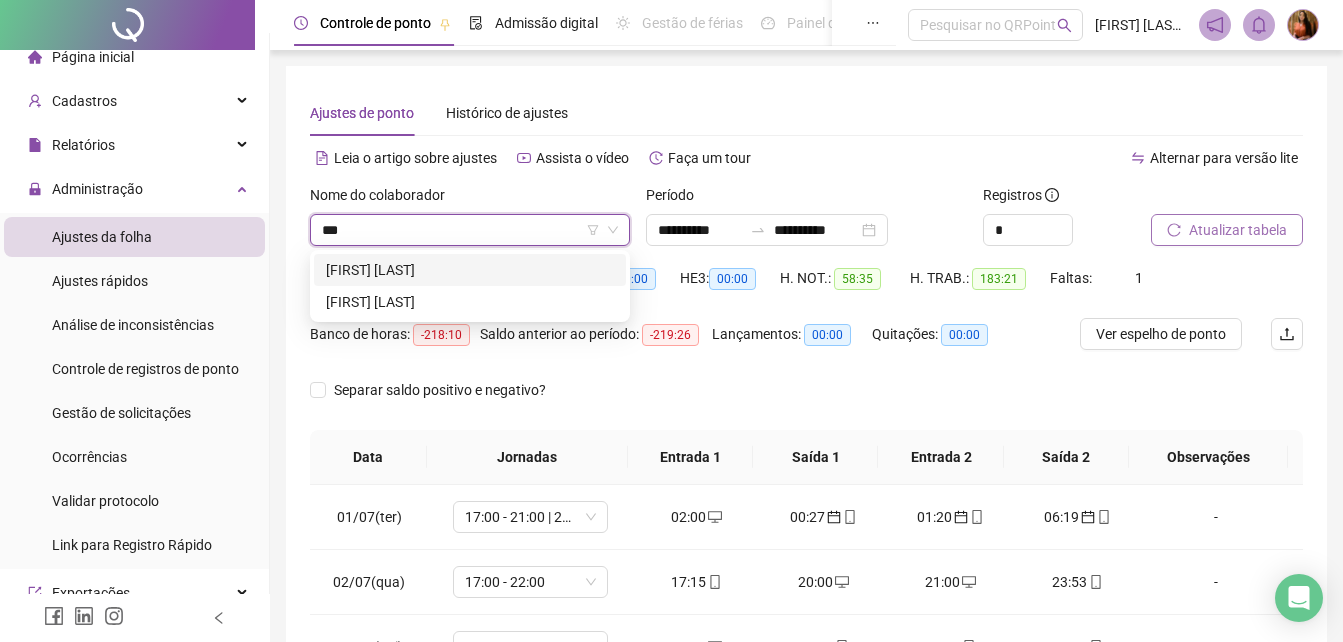 scroll, scrollTop: 0, scrollLeft: 0, axis: both 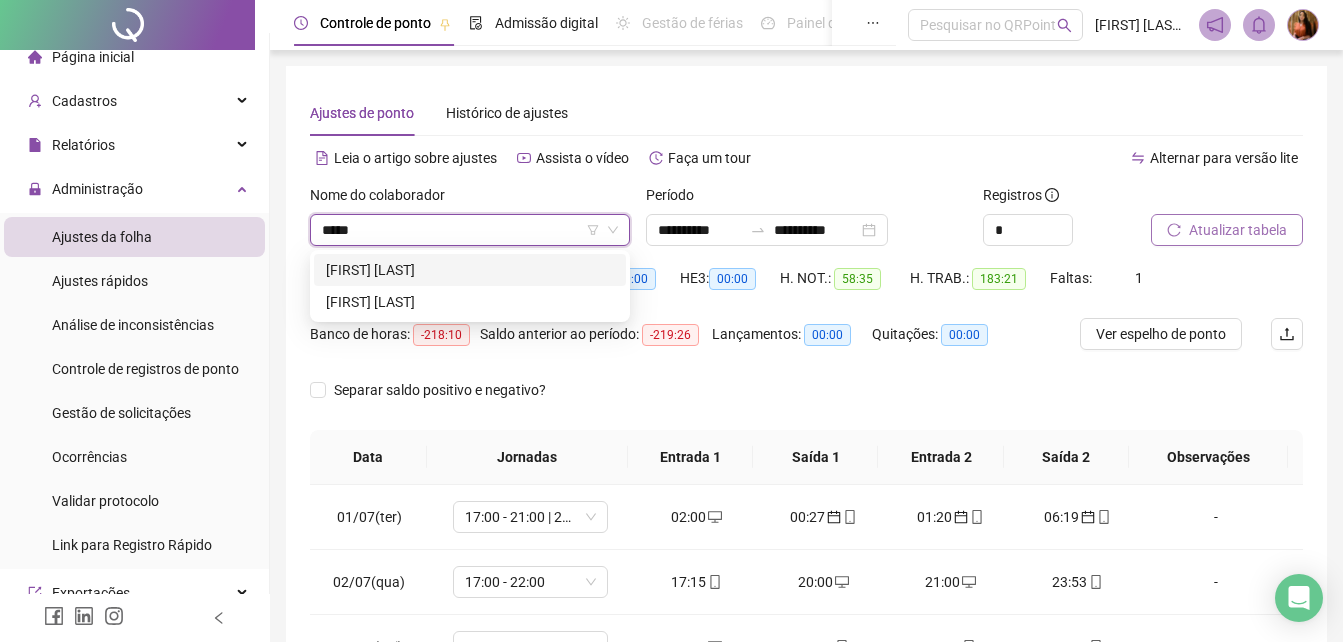 type on "******" 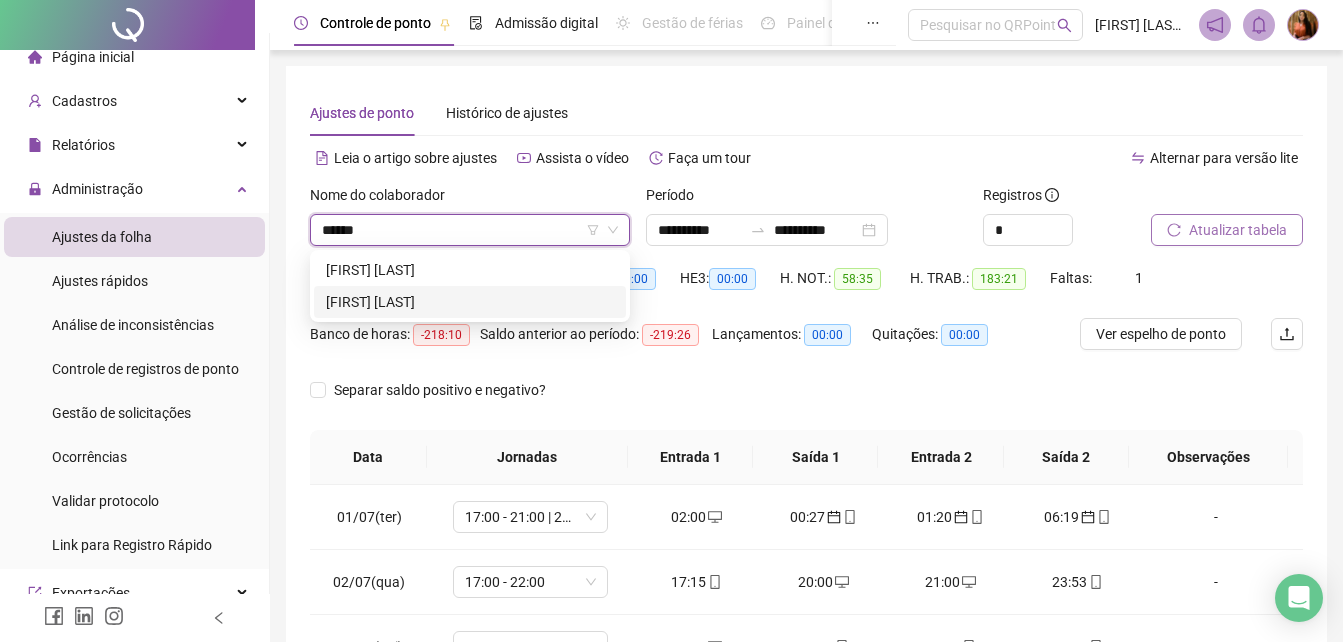 click on "[FIRST] [LAST]" at bounding box center (470, 302) 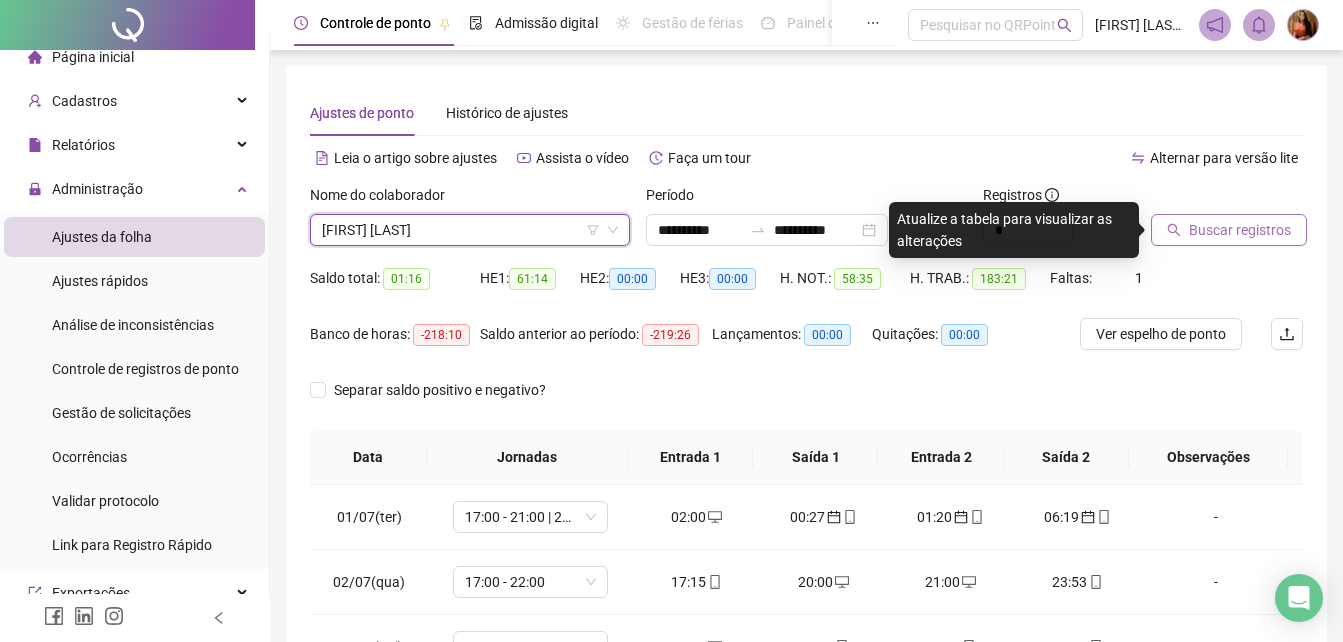 click on "Buscar registros" at bounding box center (1240, 230) 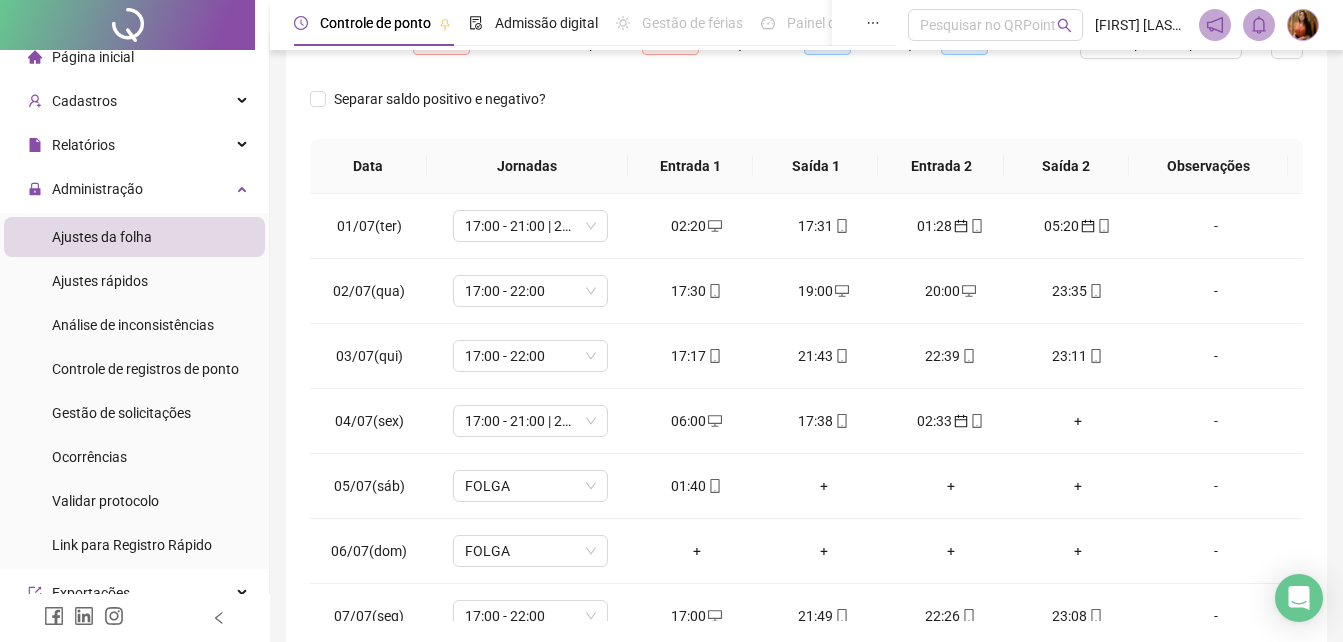 scroll, scrollTop: 303, scrollLeft: 0, axis: vertical 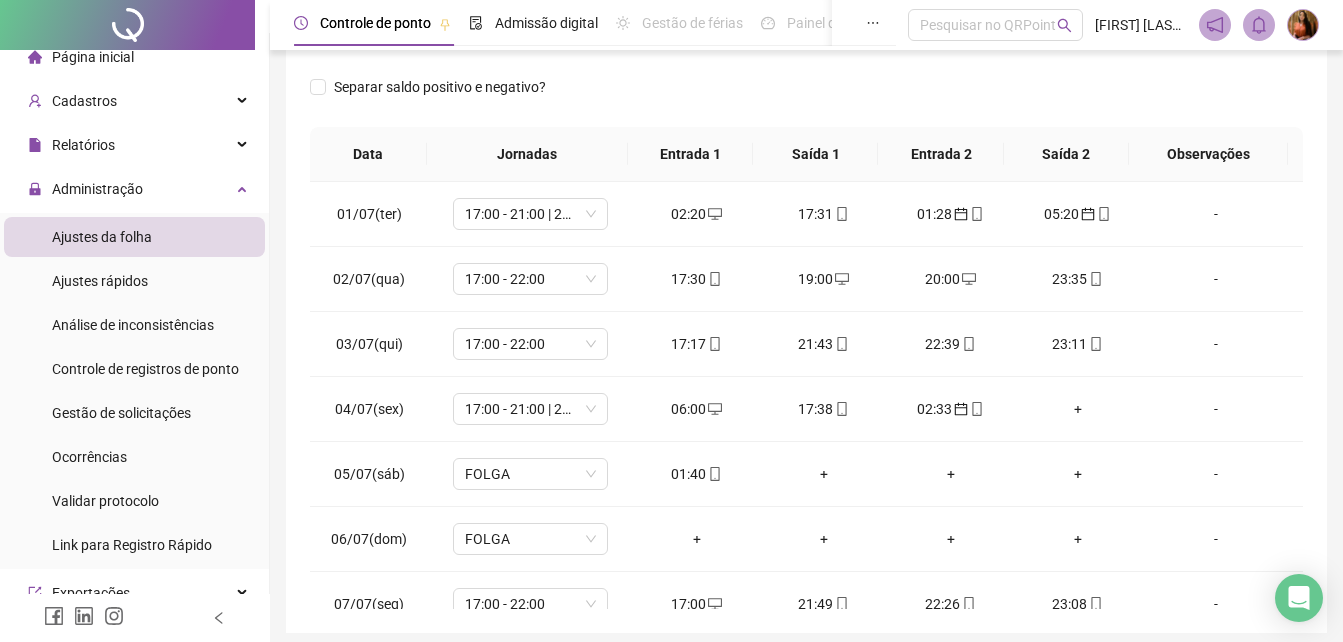 click on "Observações" at bounding box center [1208, 154] 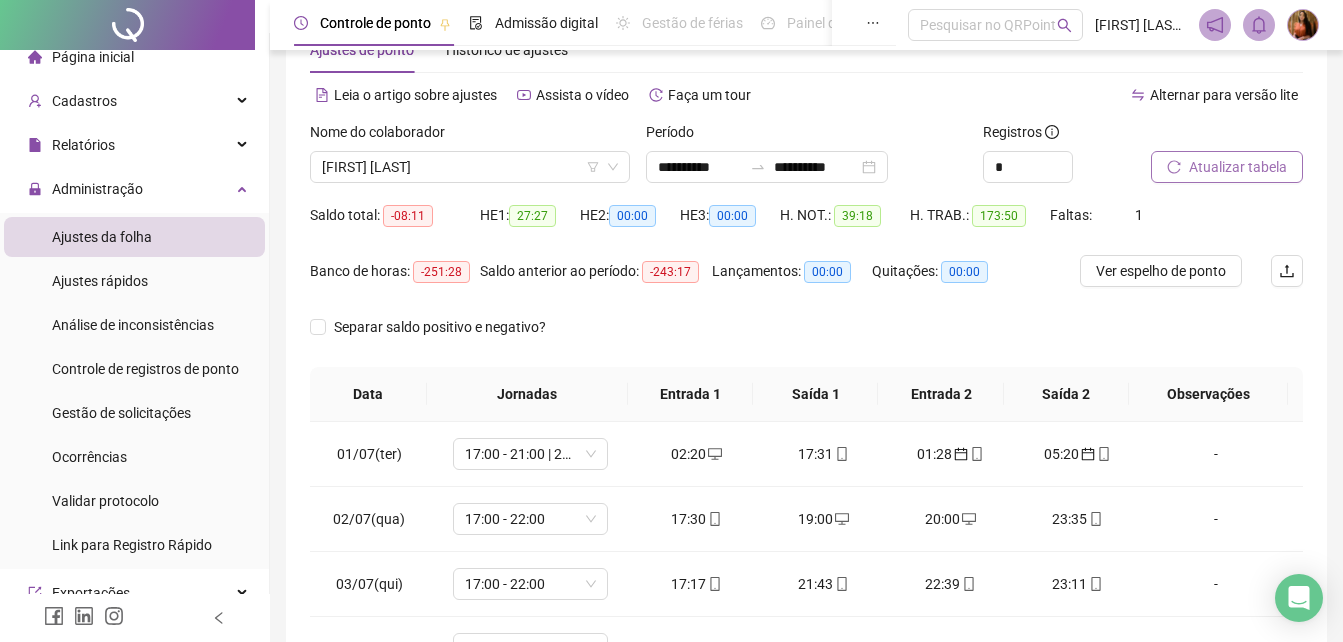scroll, scrollTop: 0, scrollLeft: 0, axis: both 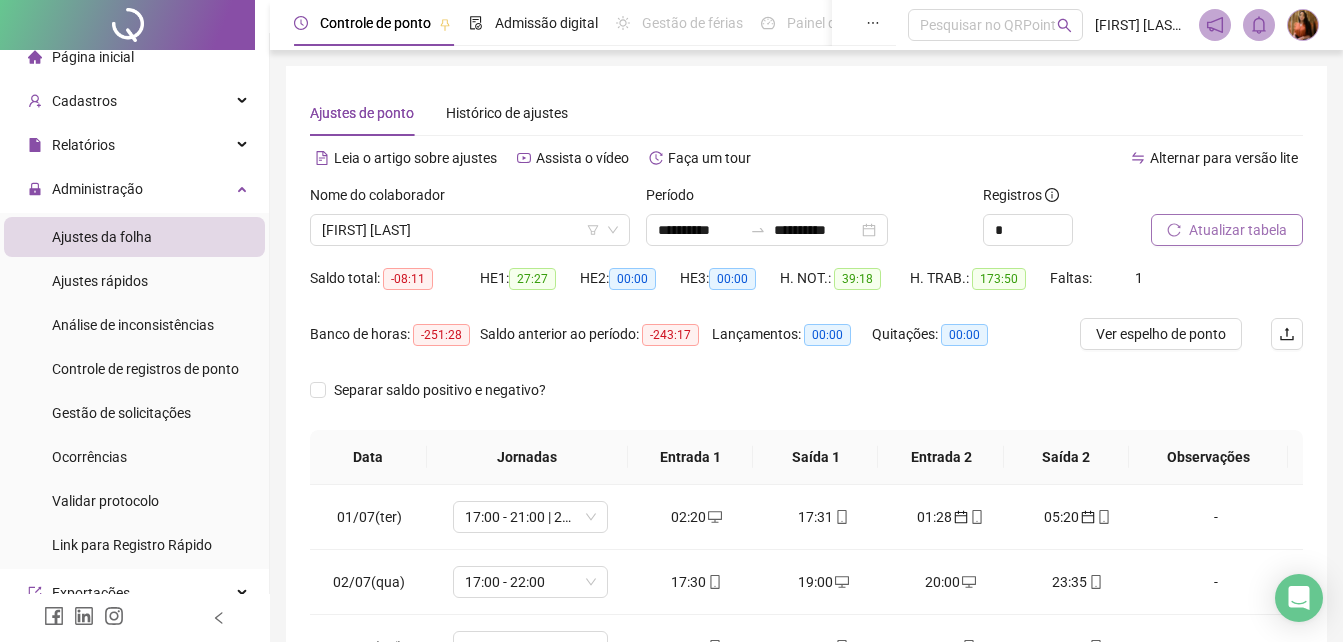 click on "**********" at bounding box center (806, 511) 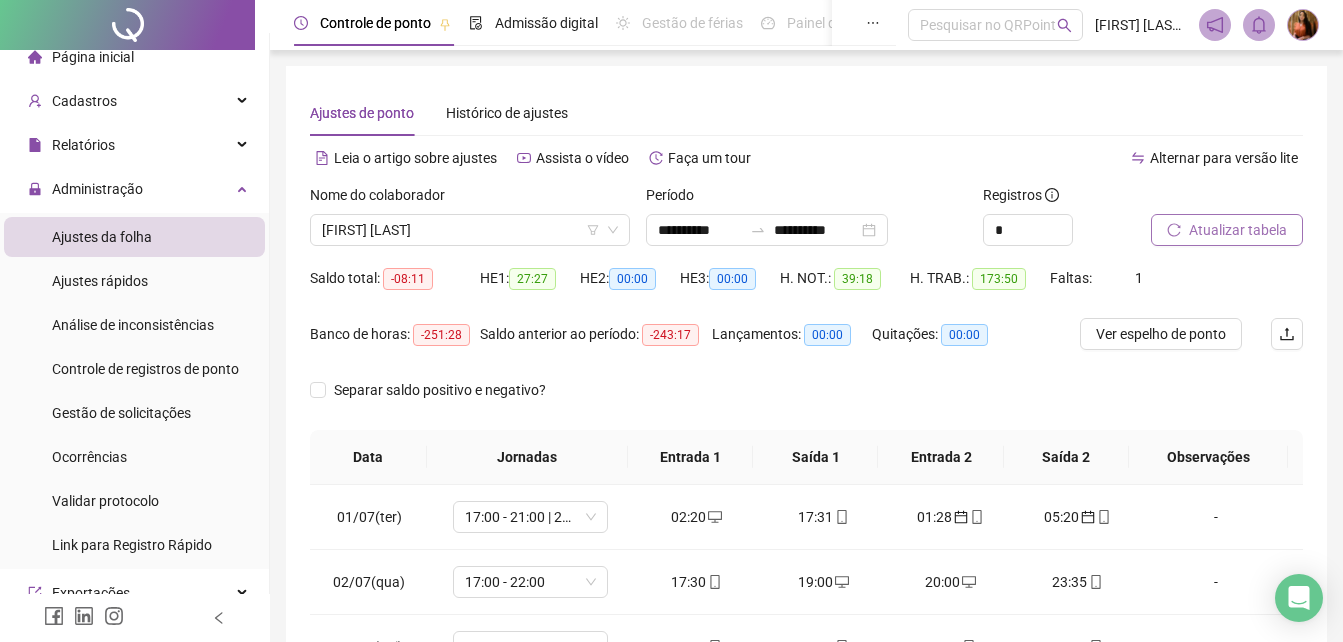 drag, startPoint x: 502, startPoint y: 224, endPoint x: 524, endPoint y: 175, distance: 53.712196 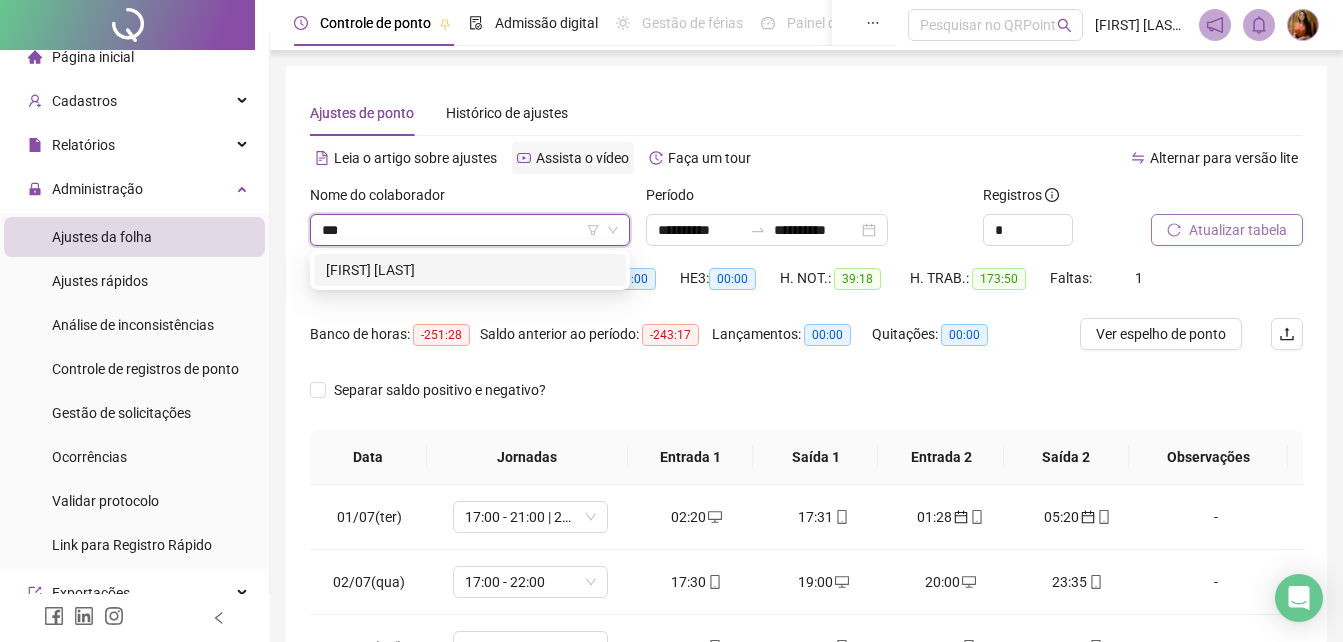 scroll, scrollTop: 0, scrollLeft: 0, axis: both 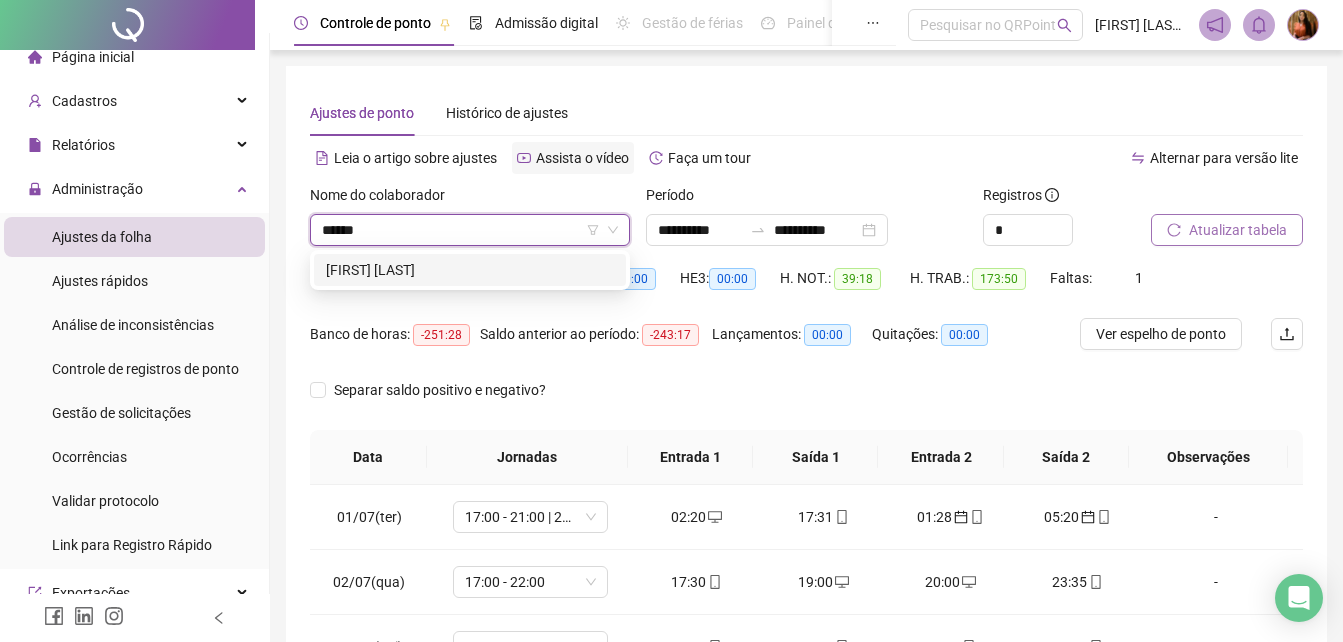 type on "*******" 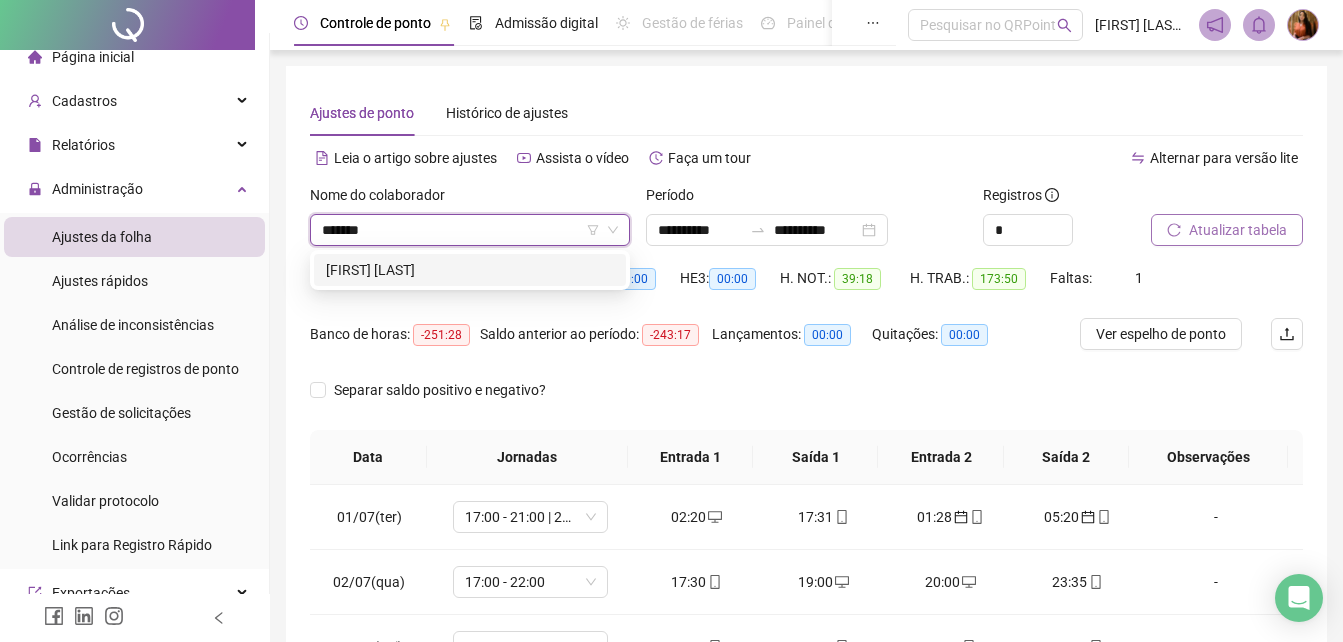 click on "[FIRST] [LAST]" at bounding box center [470, 270] 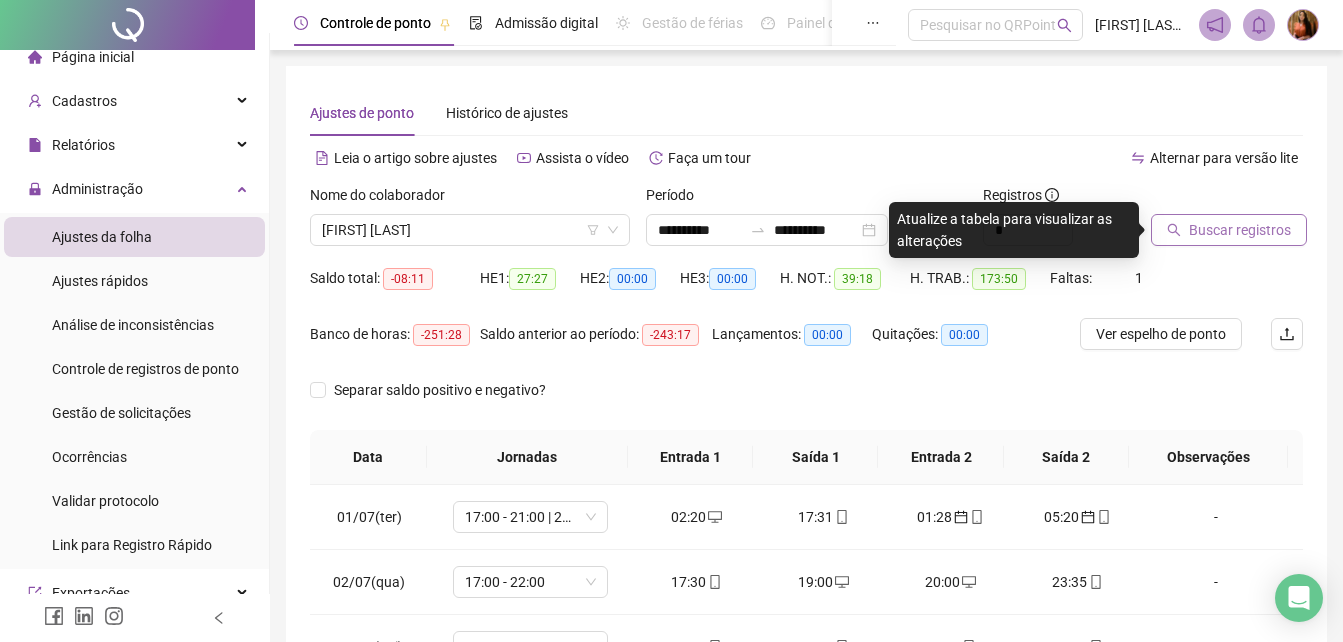 click on "Buscar registros" at bounding box center [1240, 230] 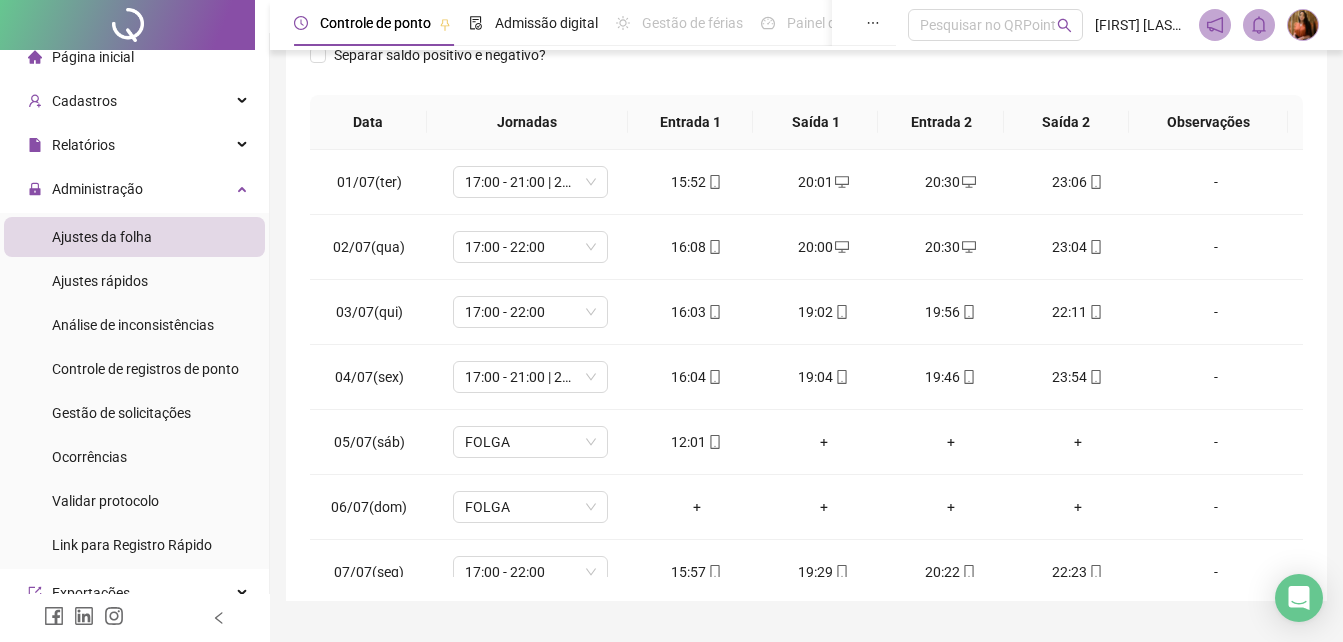 scroll, scrollTop: 318, scrollLeft: 0, axis: vertical 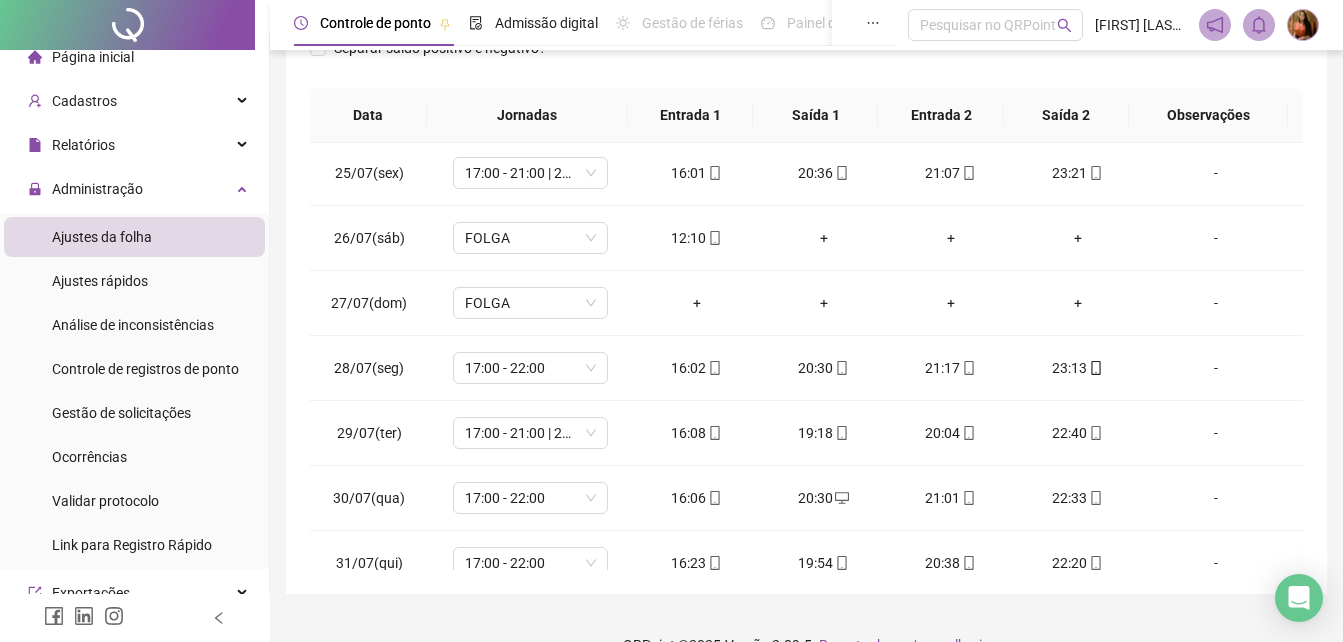 drag, startPoint x: 1294, startPoint y: 320, endPoint x: 1312, endPoint y: 496, distance: 176.91806 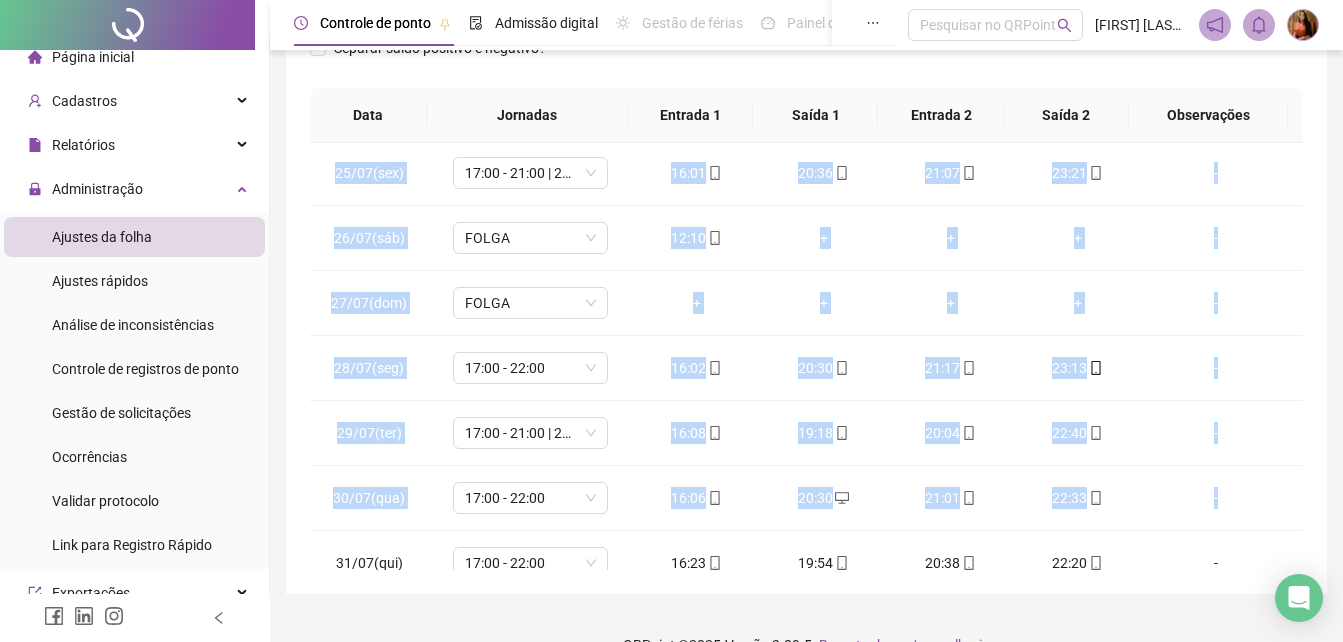 drag, startPoint x: 1287, startPoint y: 477, endPoint x: 1296, endPoint y: 516, distance: 40.024994 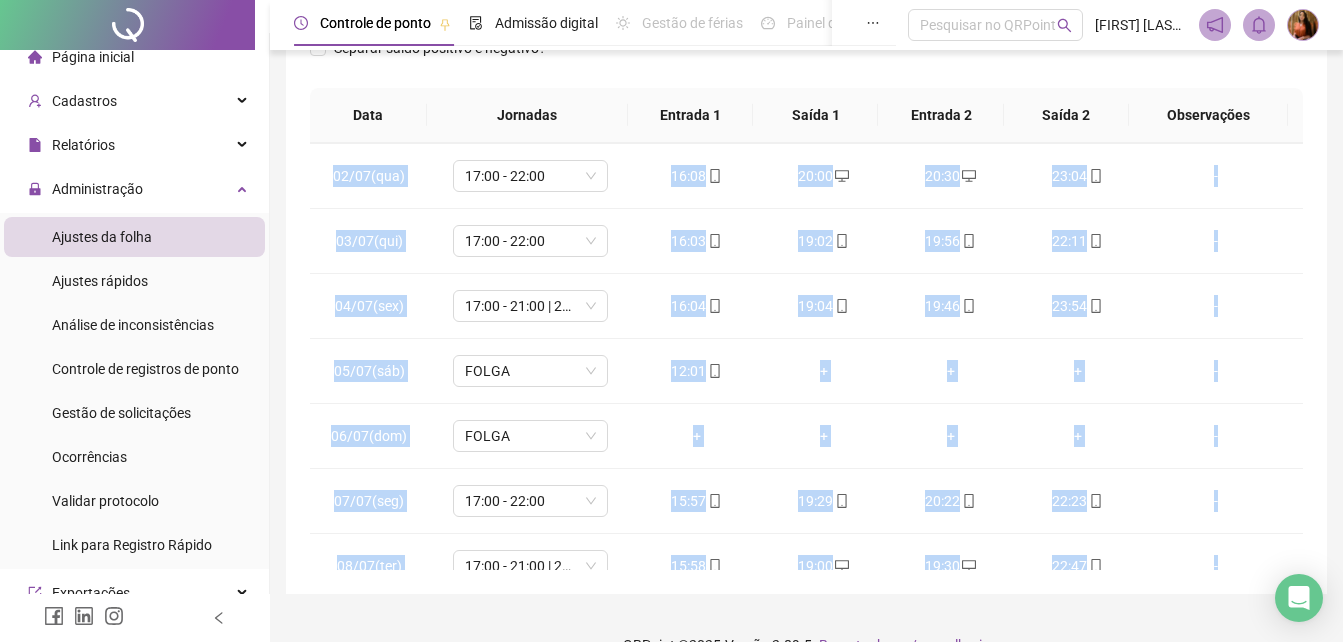 scroll, scrollTop: 0, scrollLeft: 0, axis: both 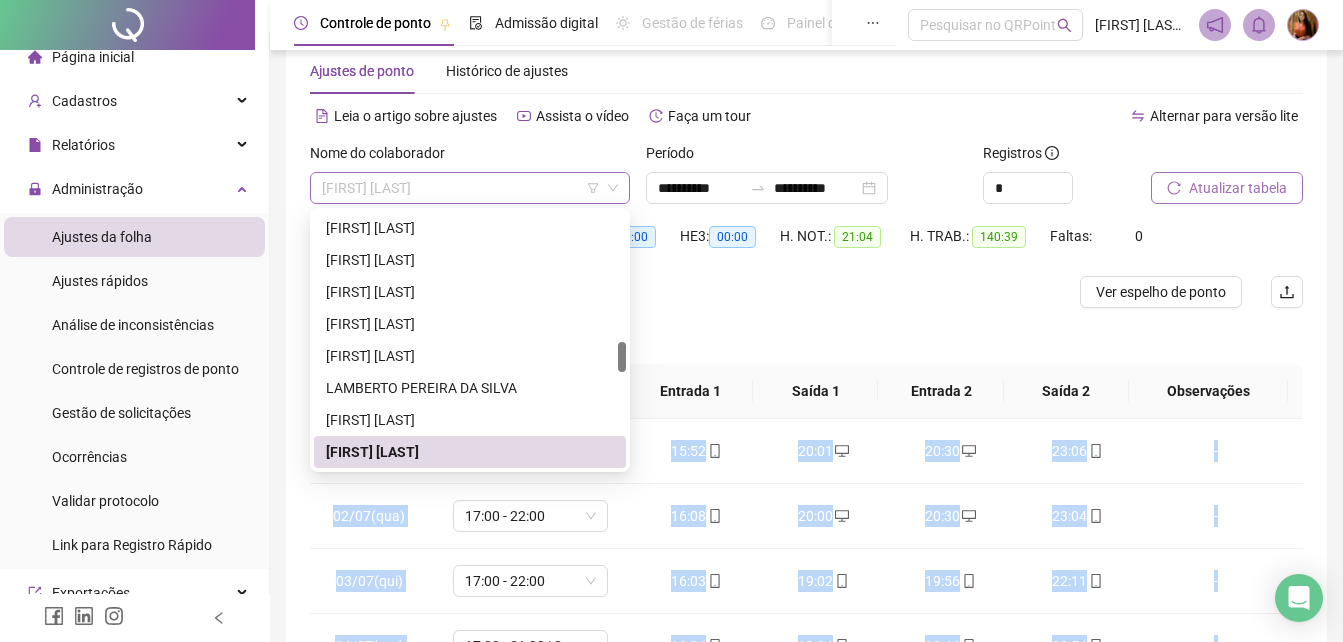click on "[FIRST] [LAST]" at bounding box center (470, 188) 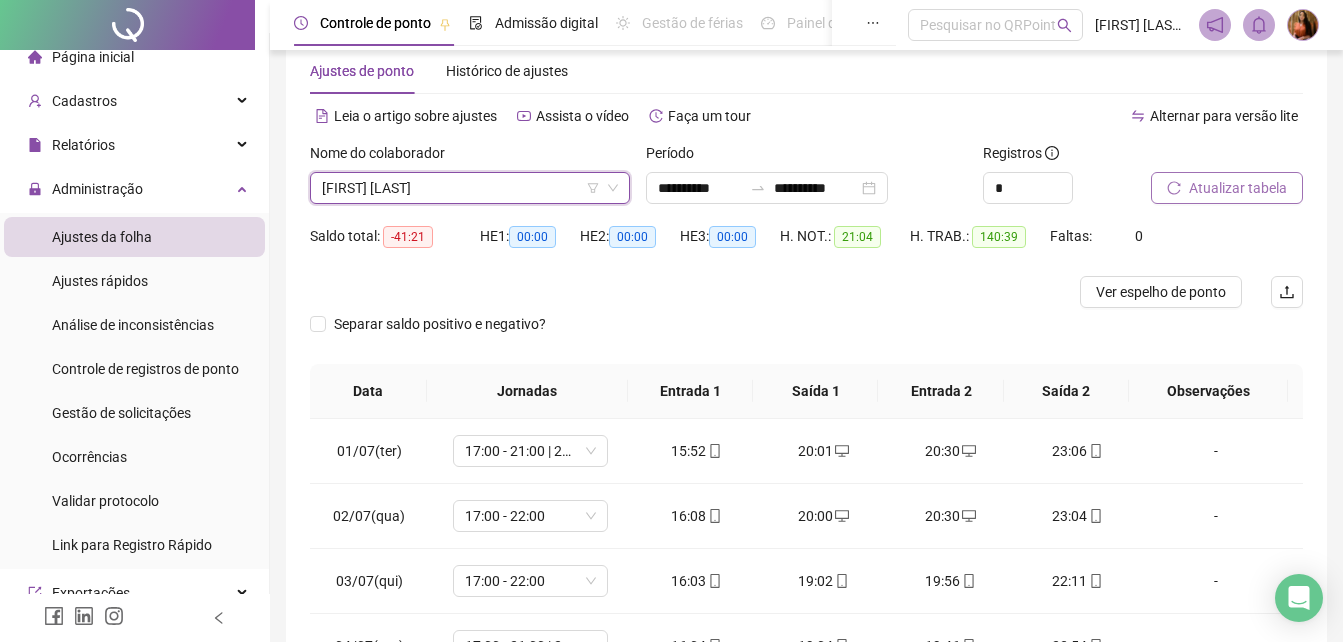click on "[FIRST] [LAST]" at bounding box center (470, 188) 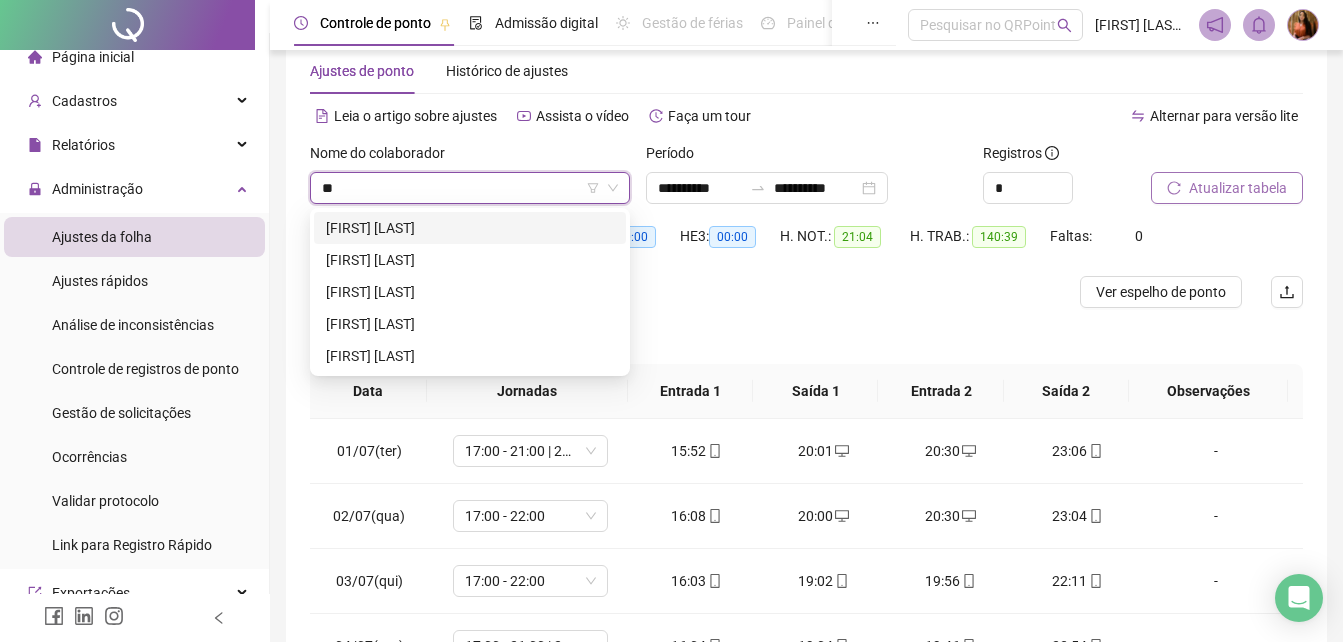 scroll, scrollTop: 0, scrollLeft: 0, axis: both 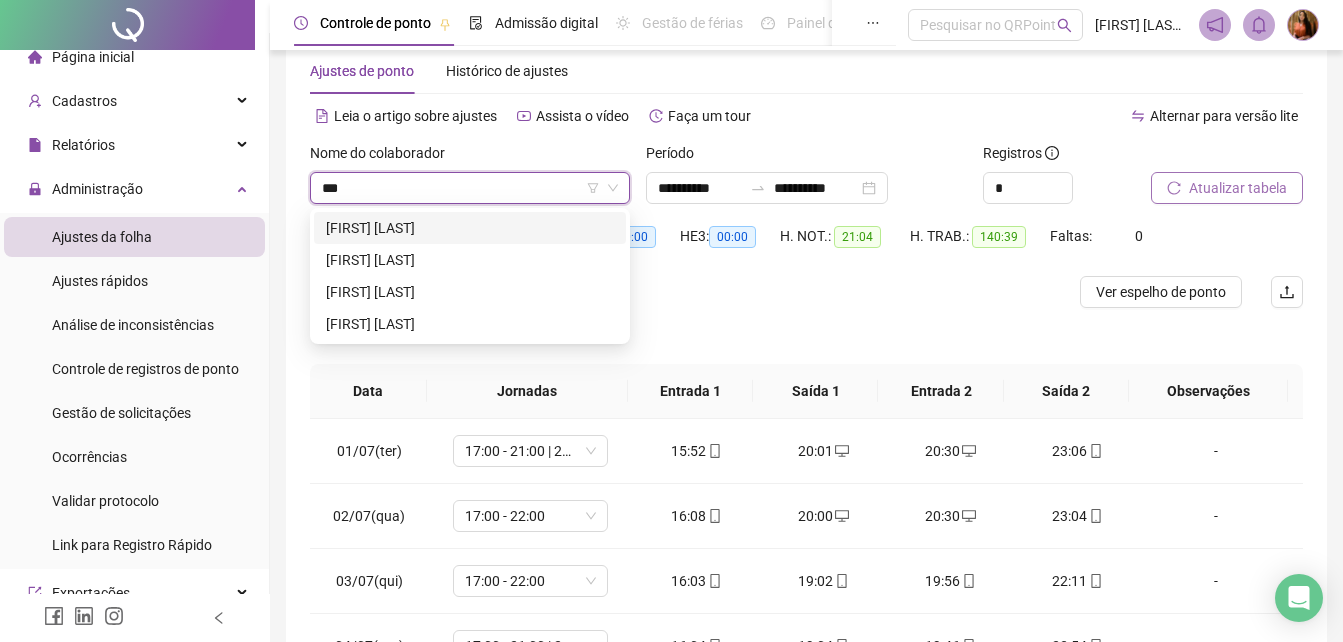 type on "****" 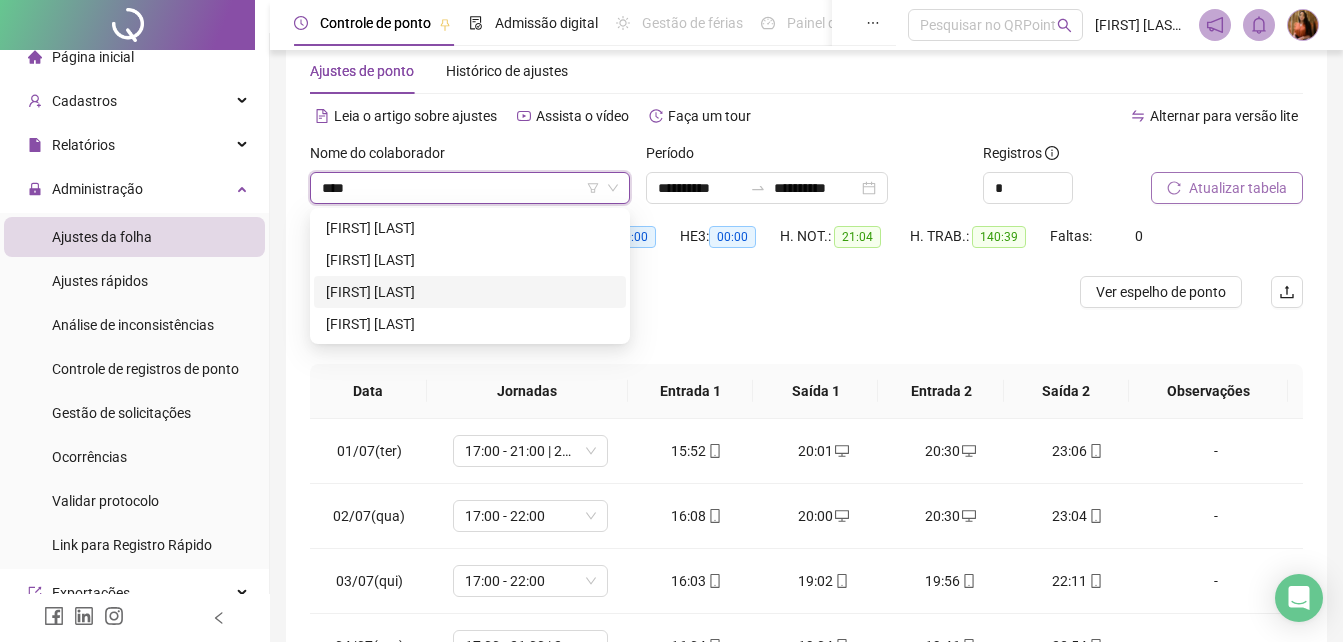 click on "[FIRST] [LAST]" at bounding box center [470, 292] 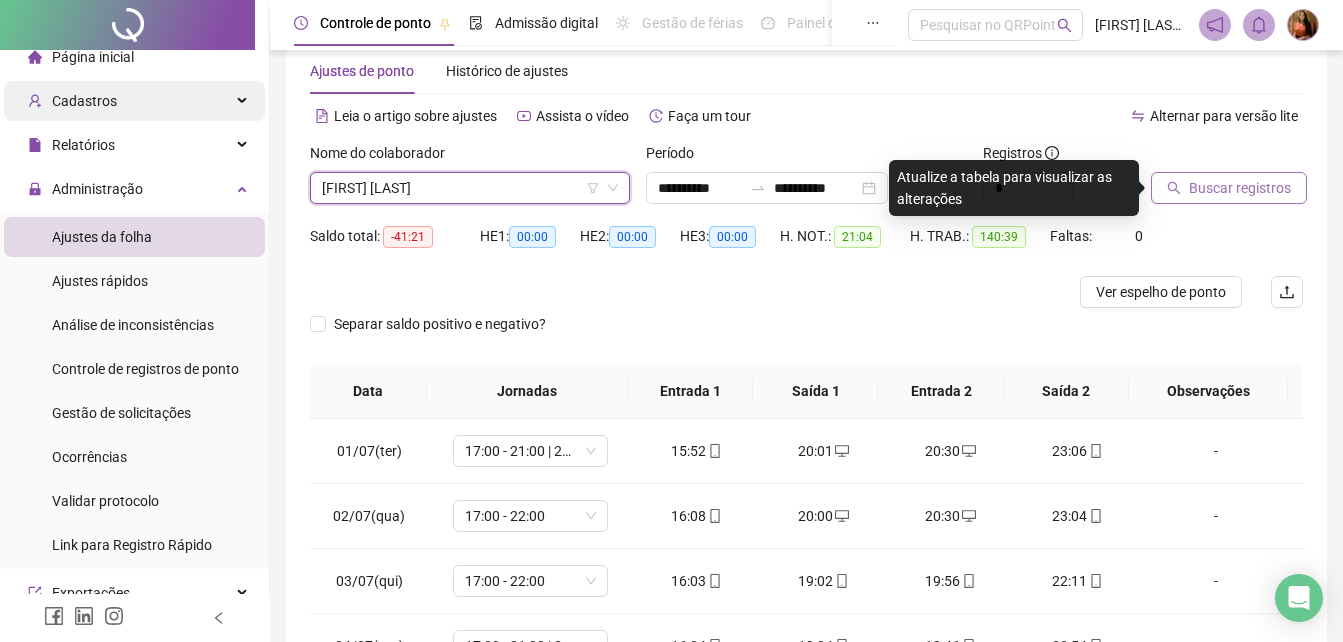 click on "Cadastros" at bounding box center [84, 101] 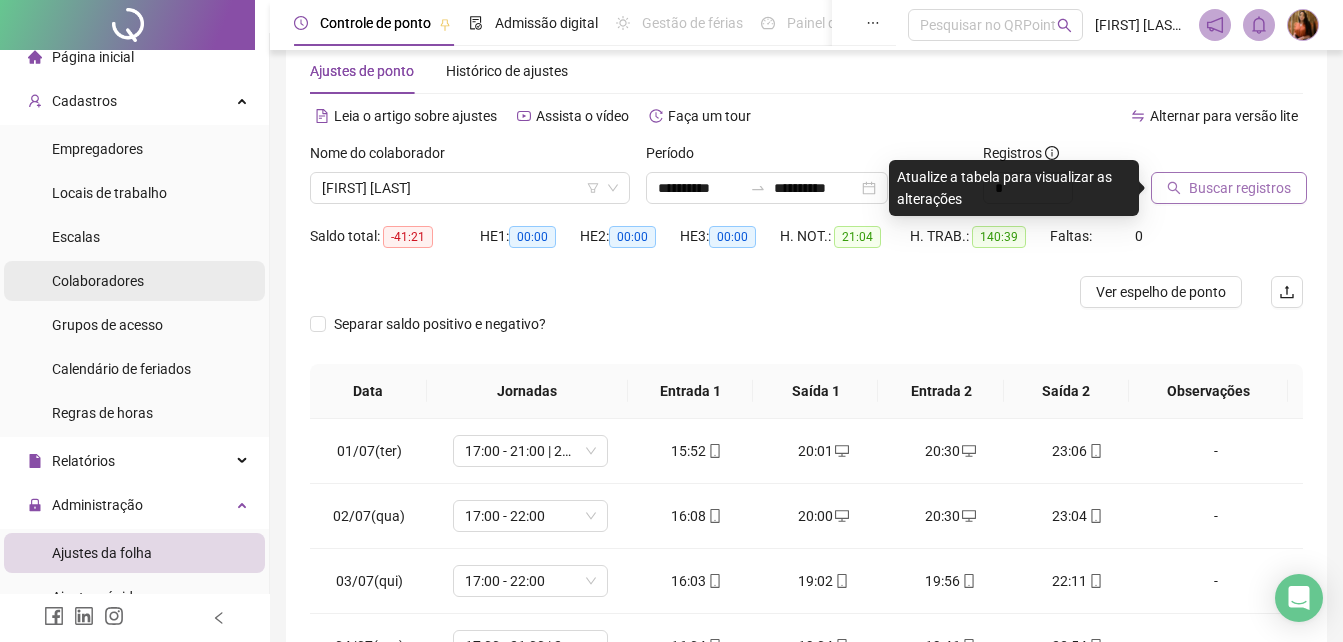 click on "Colaboradores" at bounding box center [98, 281] 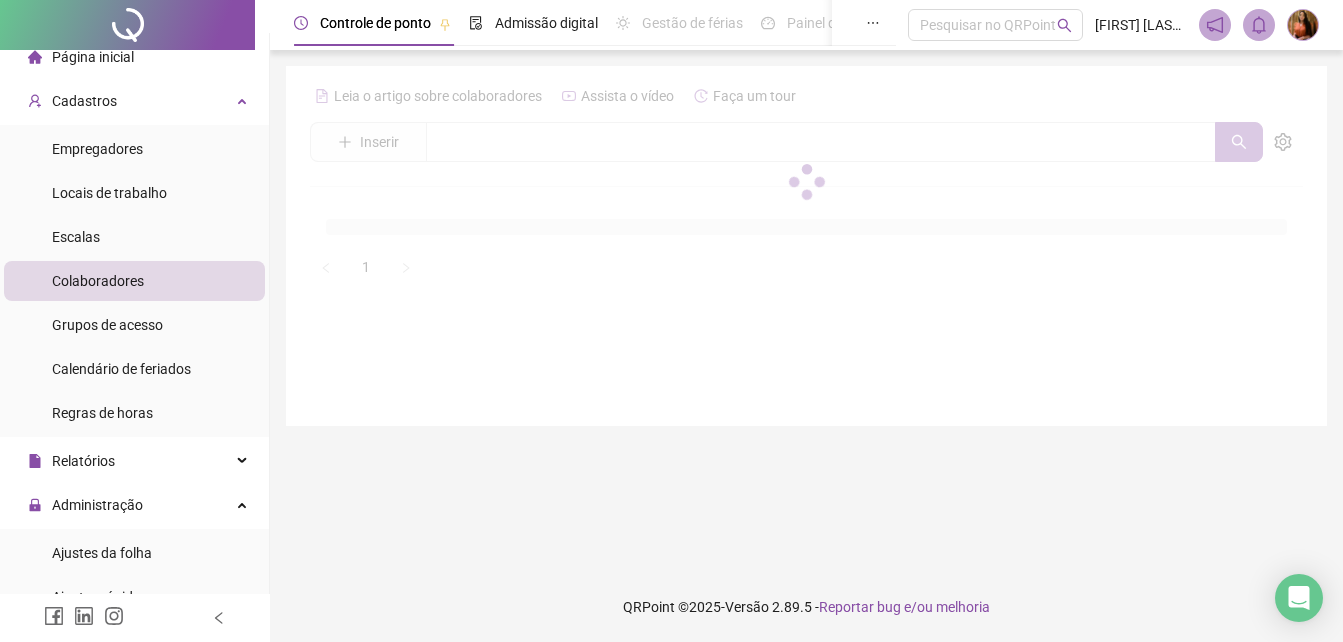 scroll, scrollTop: 0, scrollLeft: 0, axis: both 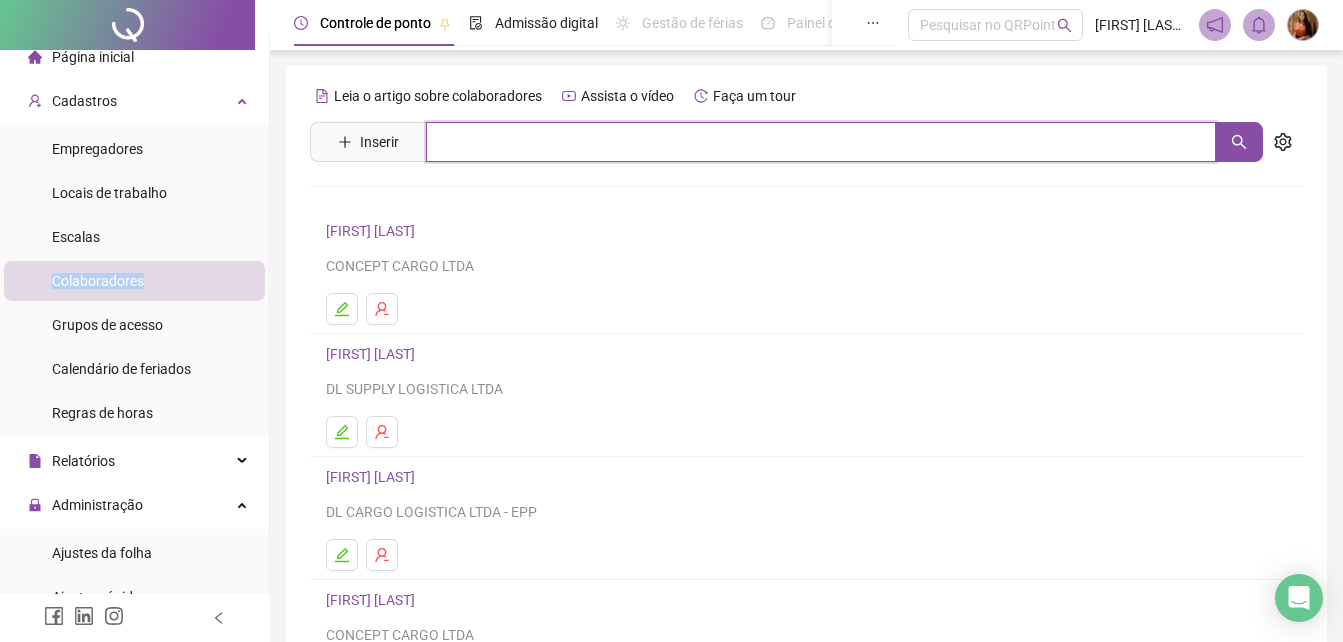 click at bounding box center [821, 142] 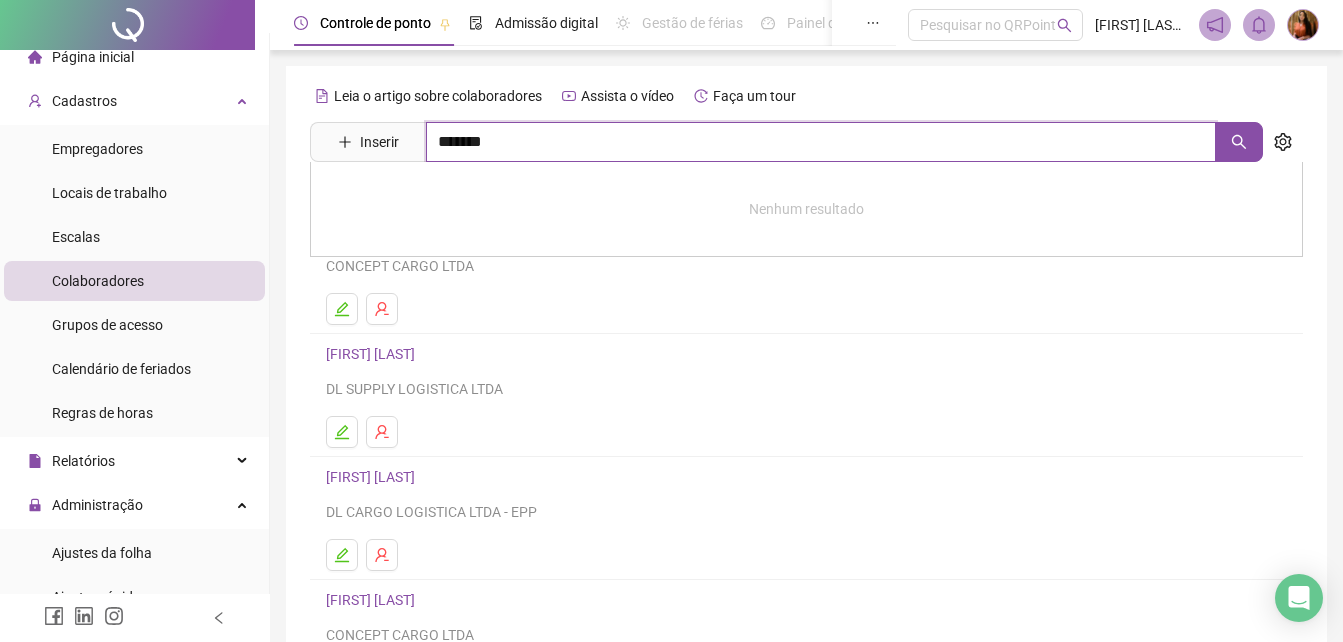 type on "*******" 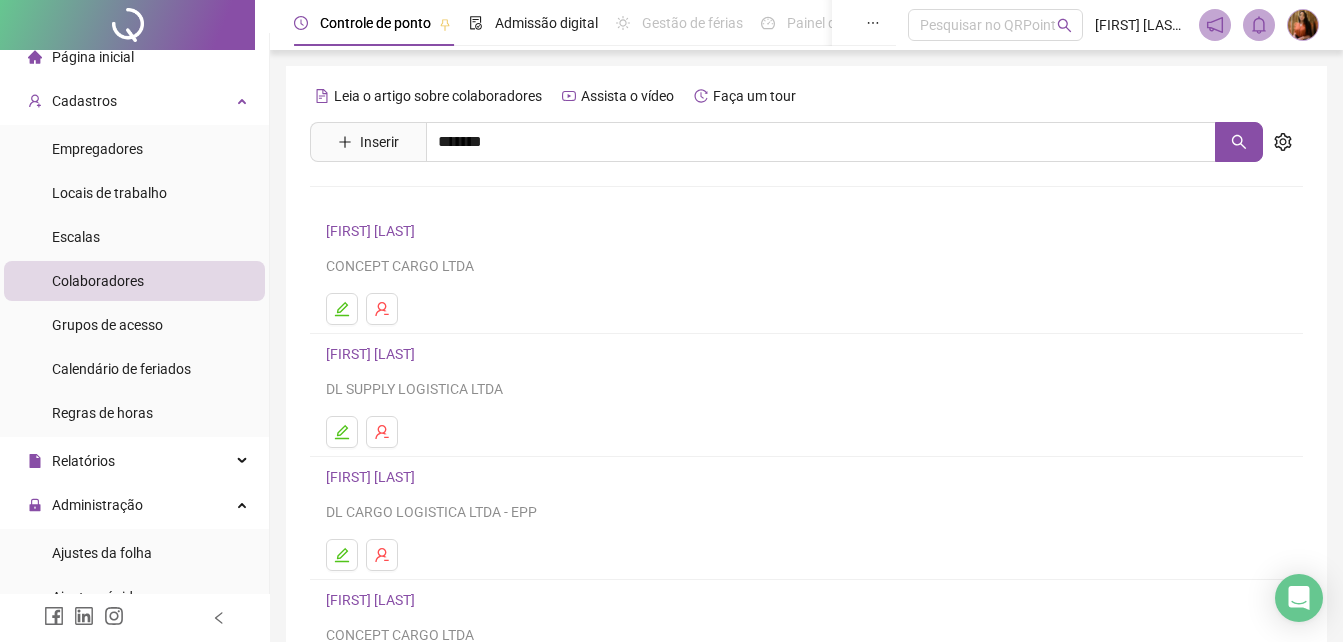 click on "[FIRST] [LAST]" at bounding box center (391, 201) 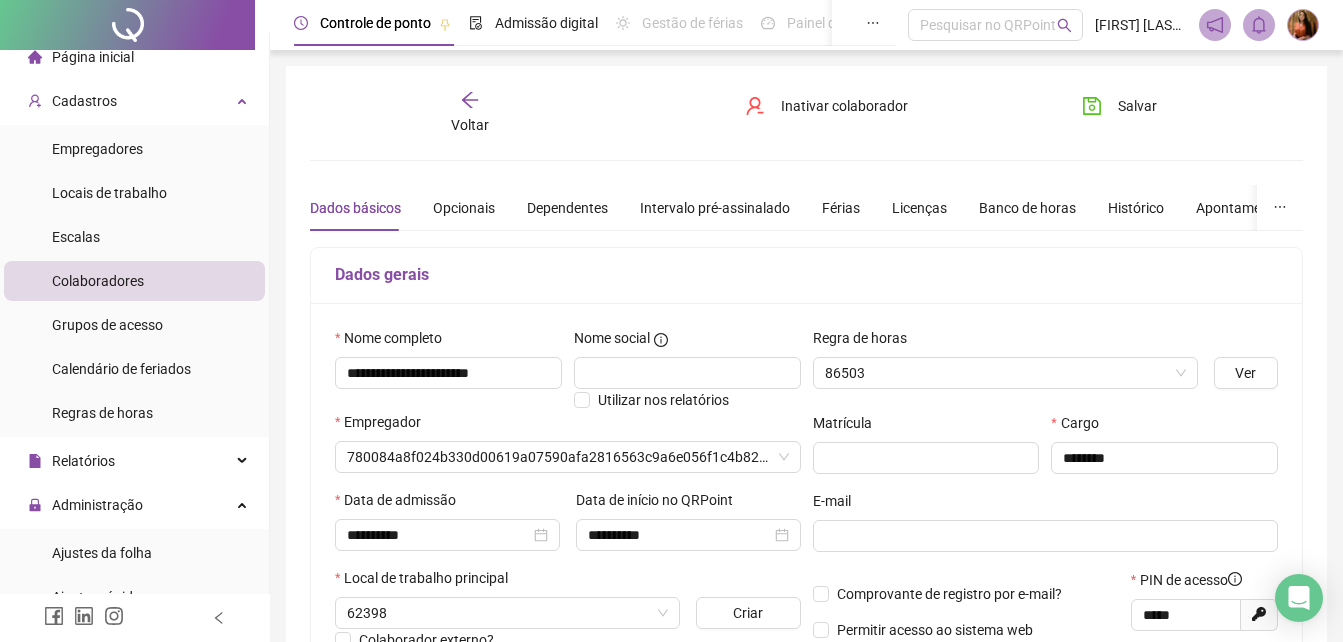 type on "**********" 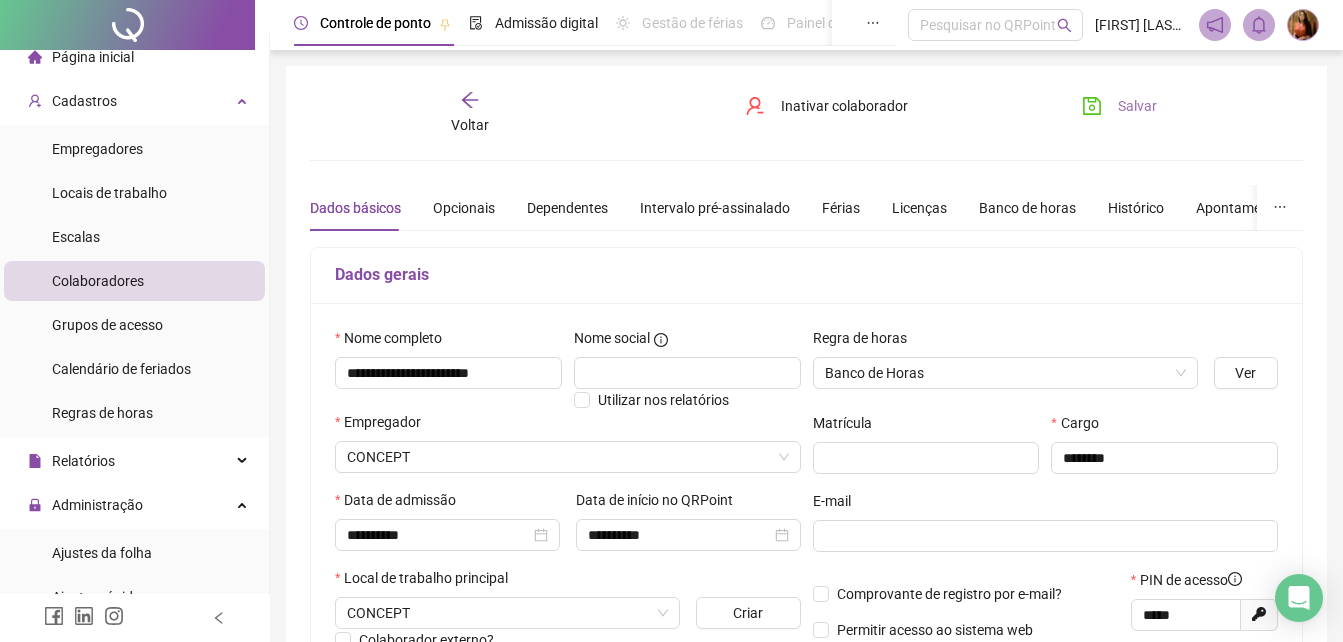 click on "Salvar" at bounding box center [1137, 106] 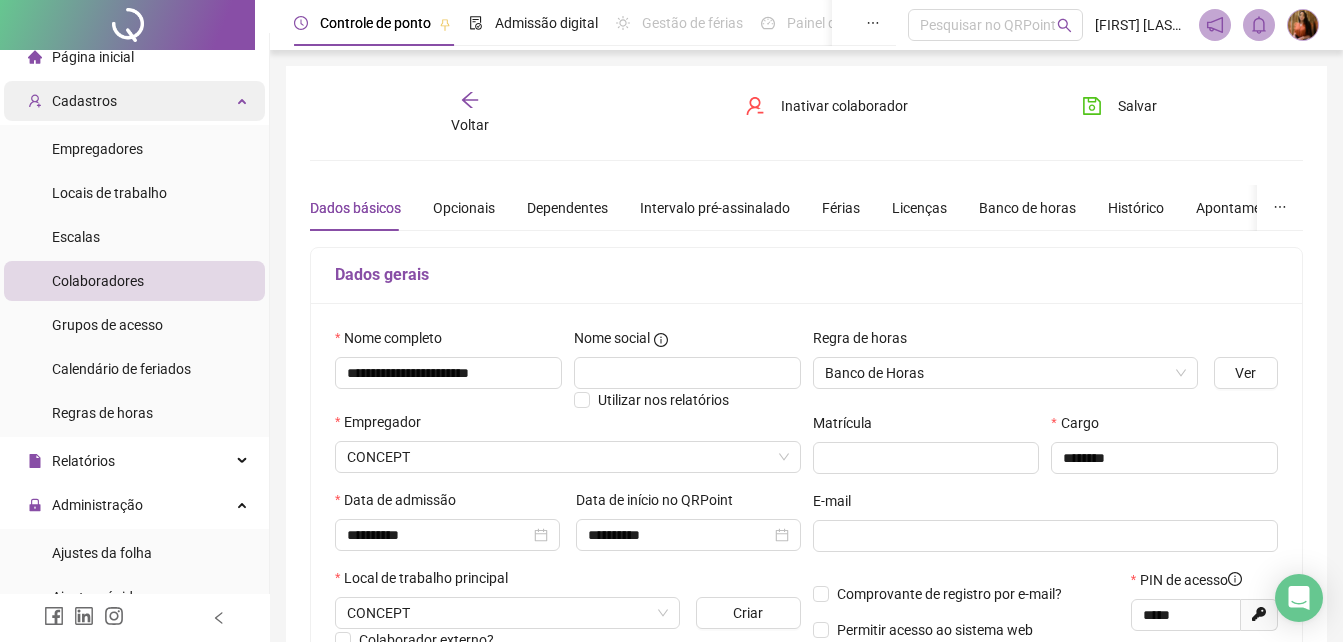 click on "Cadastros" at bounding box center [84, 101] 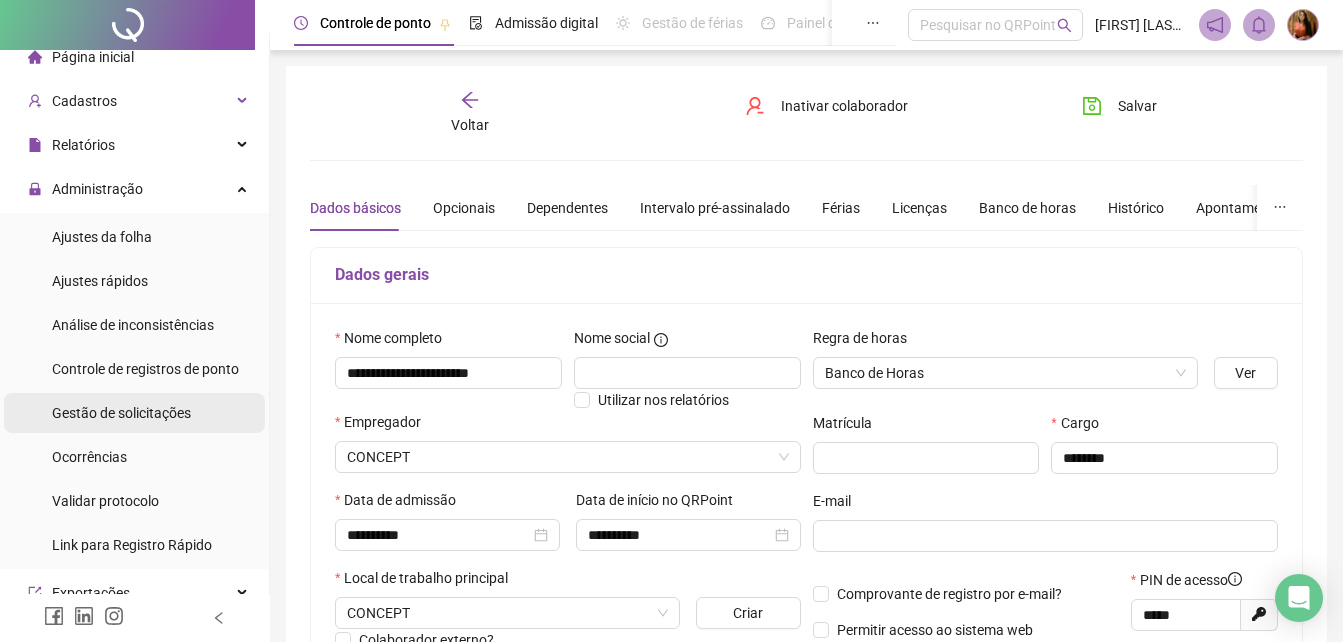 click on "Gestão de solicitações" at bounding box center [121, 413] 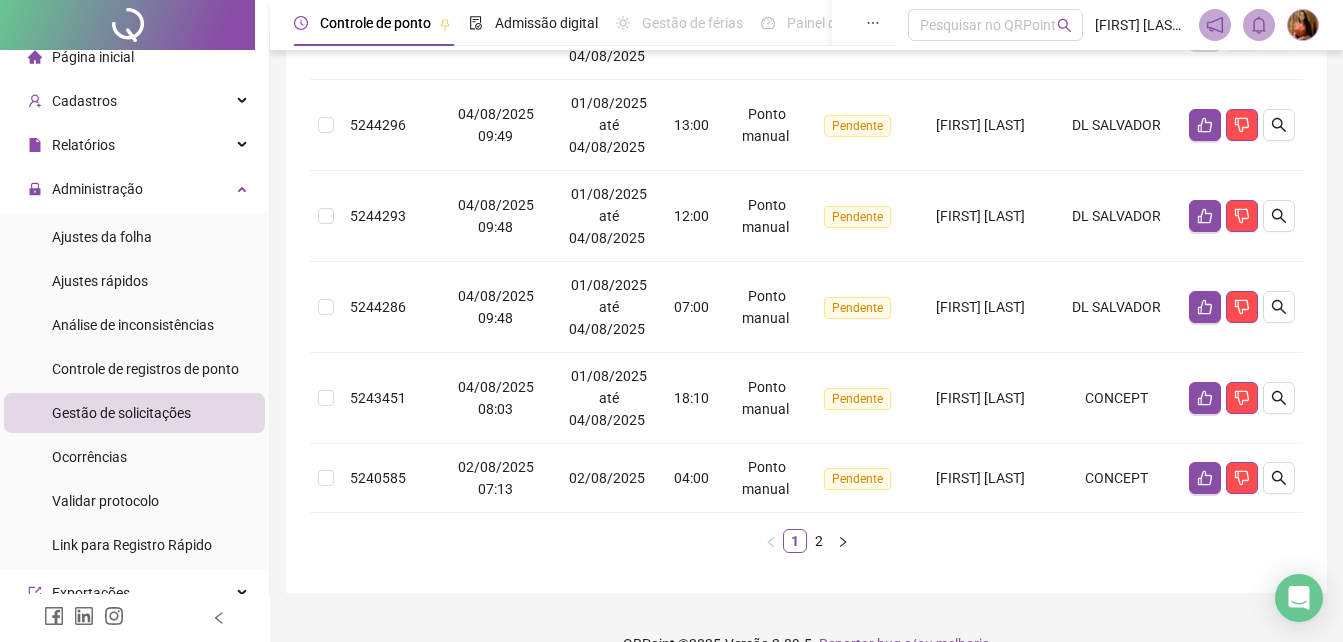 scroll, scrollTop: 827, scrollLeft: 0, axis: vertical 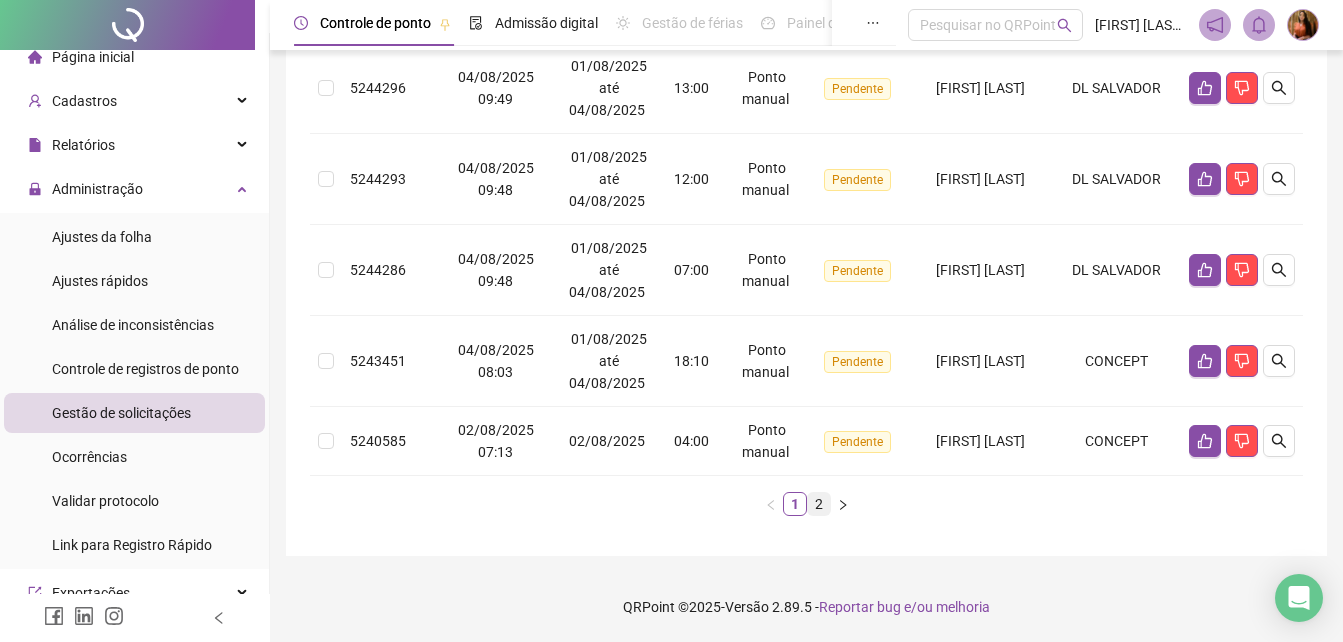 click on "2" at bounding box center [819, 504] 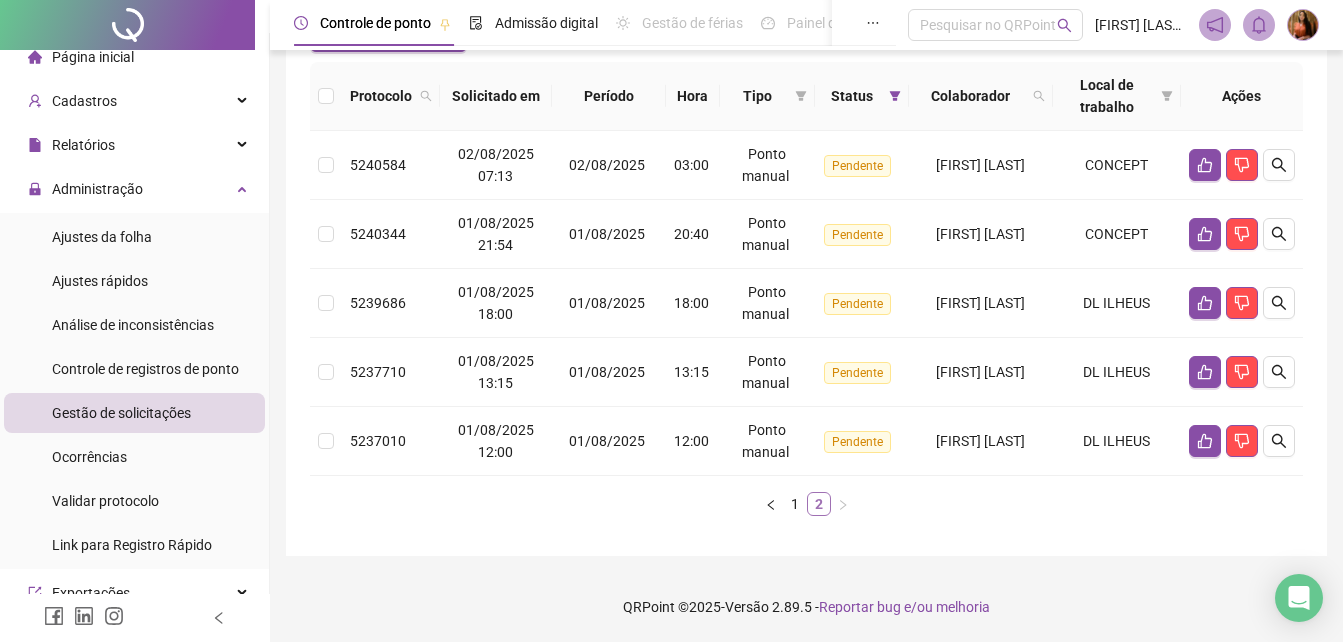 scroll, scrollTop: 212, scrollLeft: 0, axis: vertical 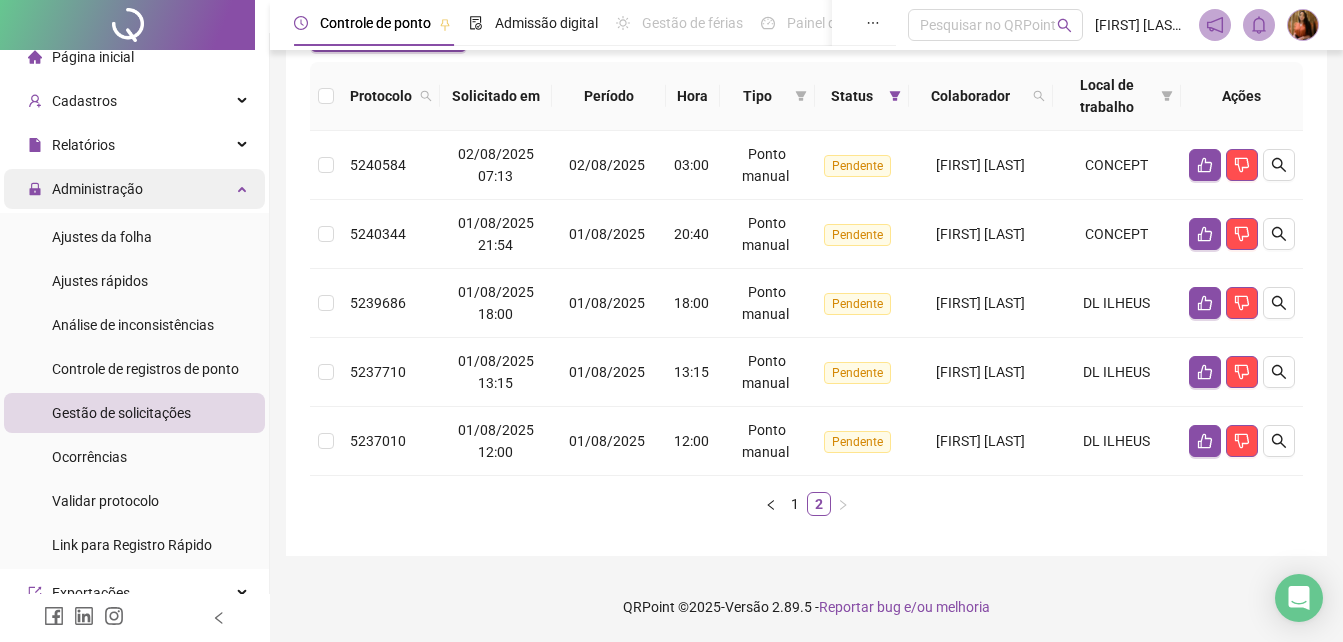 click on "Administração" at bounding box center [97, 189] 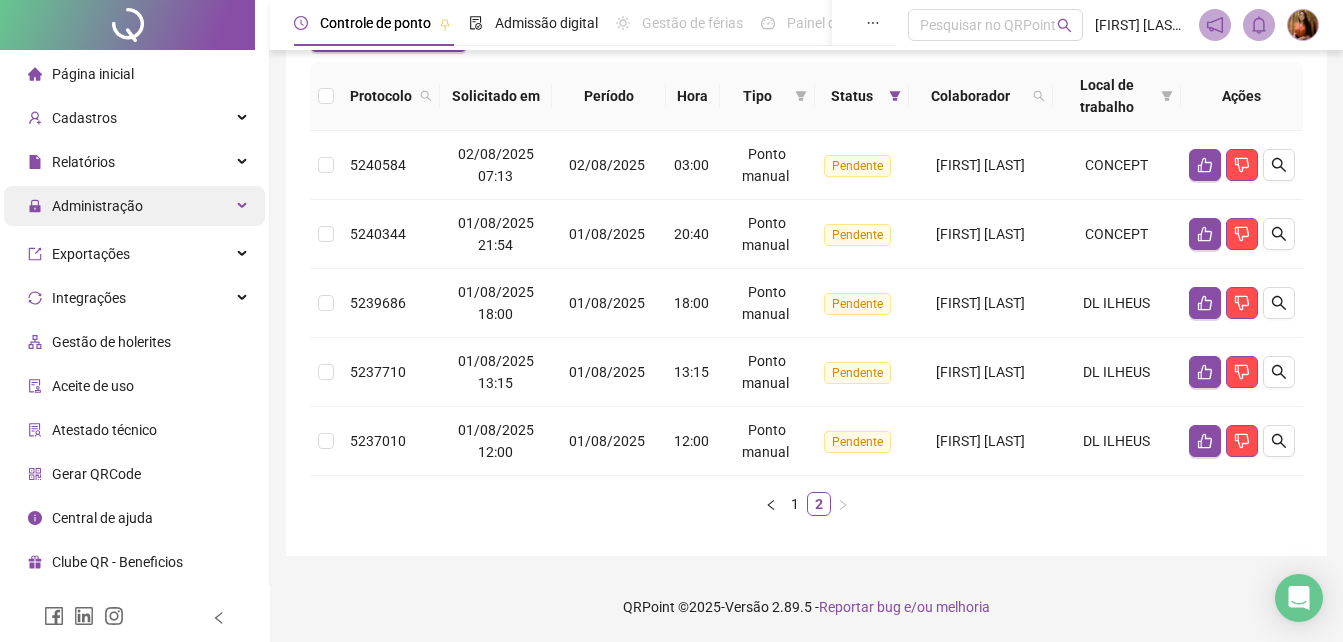 scroll, scrollTop: 0, scrollLeft: 0, axis: both 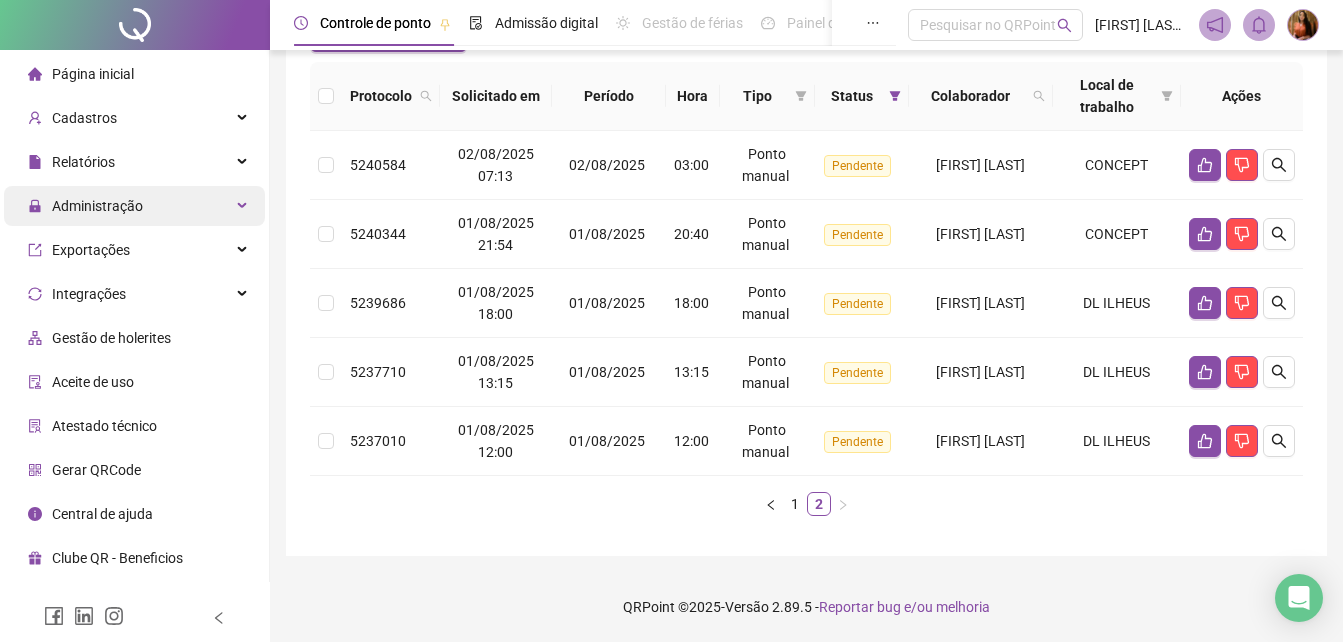click on "Administração" at bounding box center [97, 206] 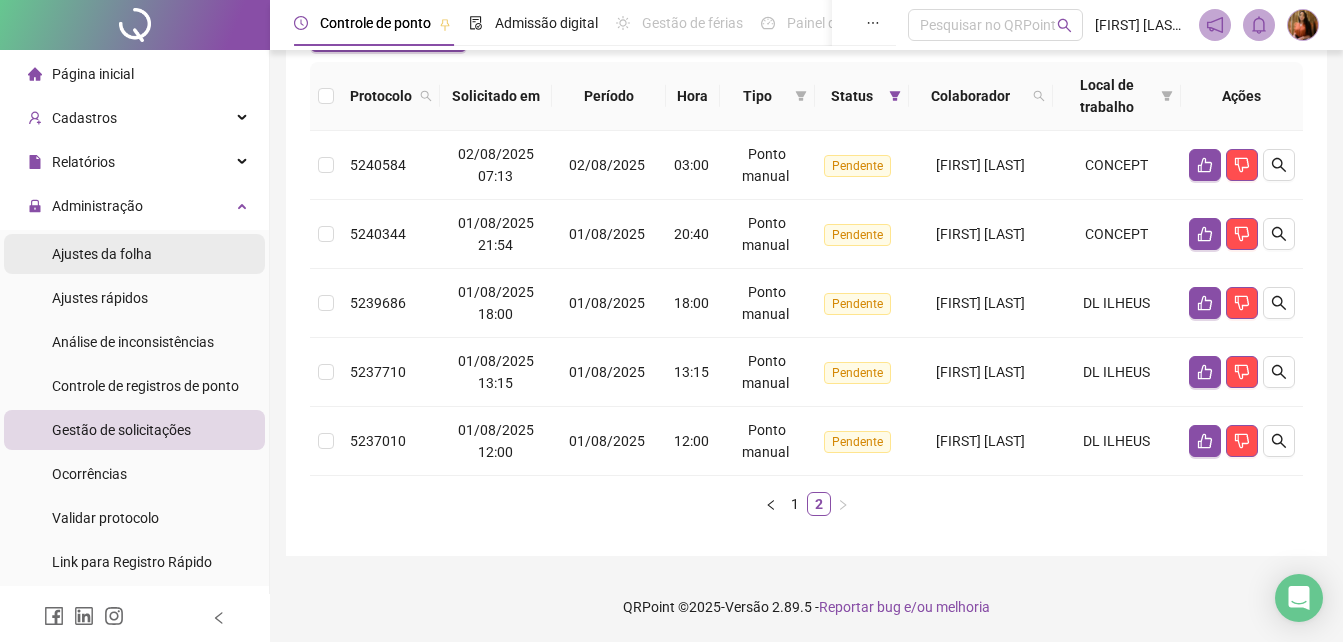 click on "Ajustes da folha" at bounding box center (102, 254) 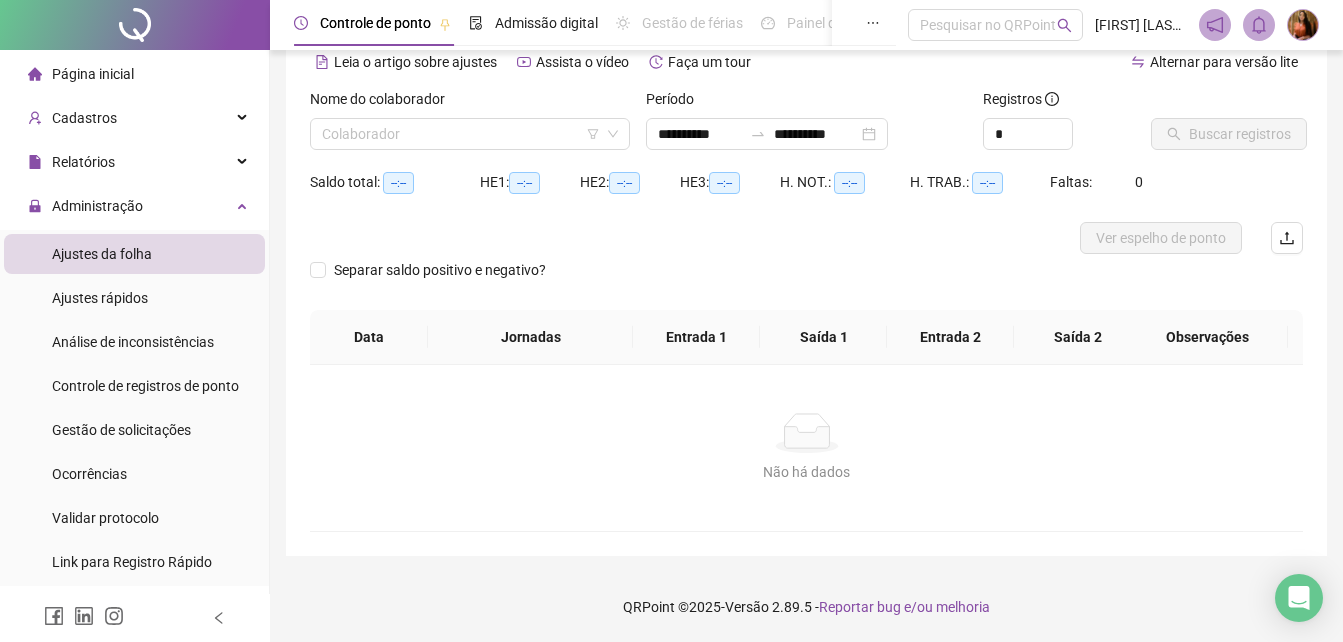 scroll, scrollTop: 96, scrollLeft: 0, axis: vertical 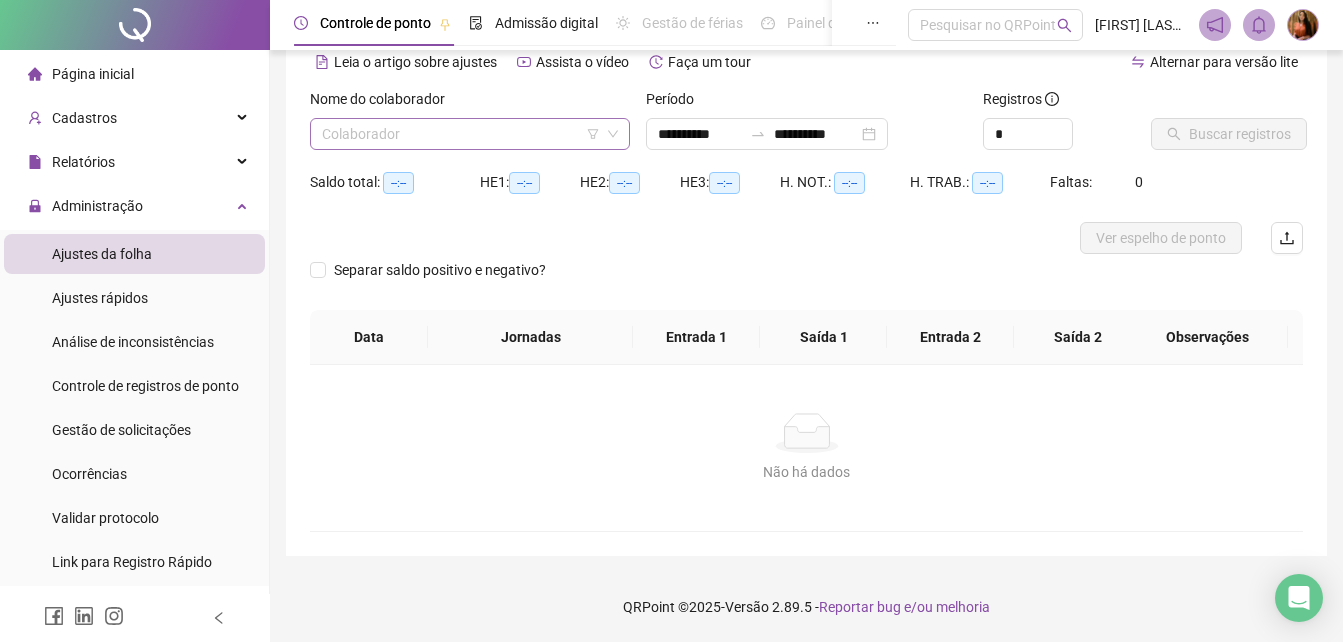 click at bounding box center [461, 134] 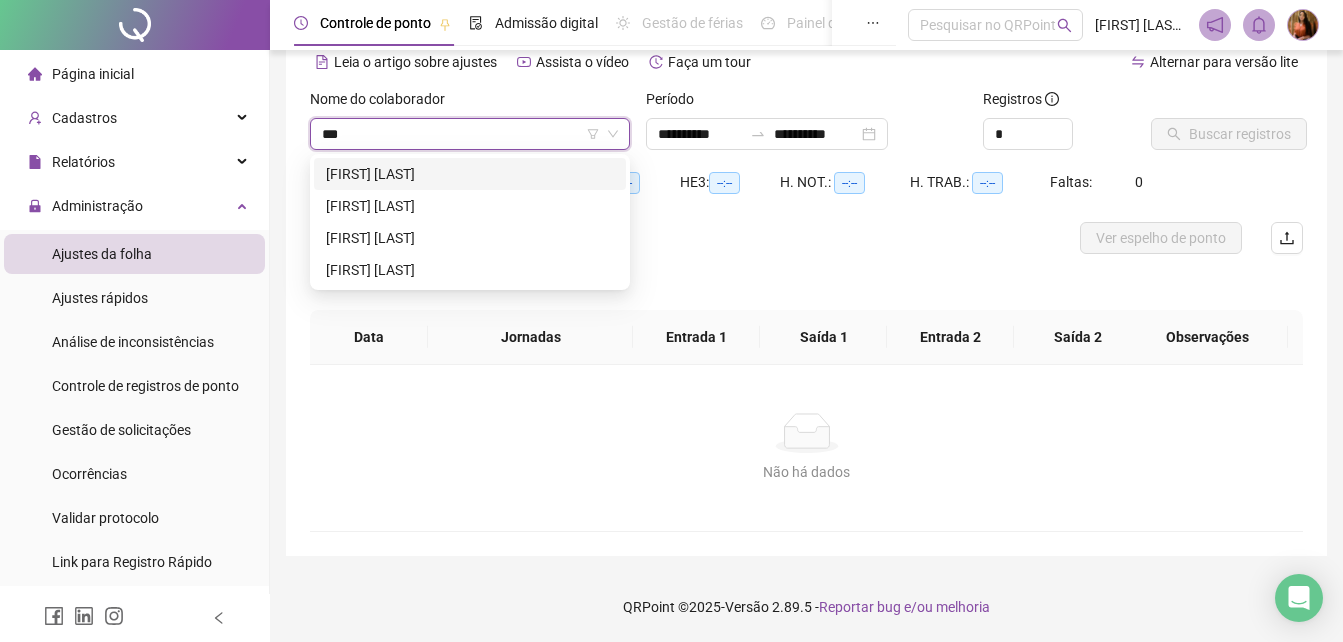 type on "****" 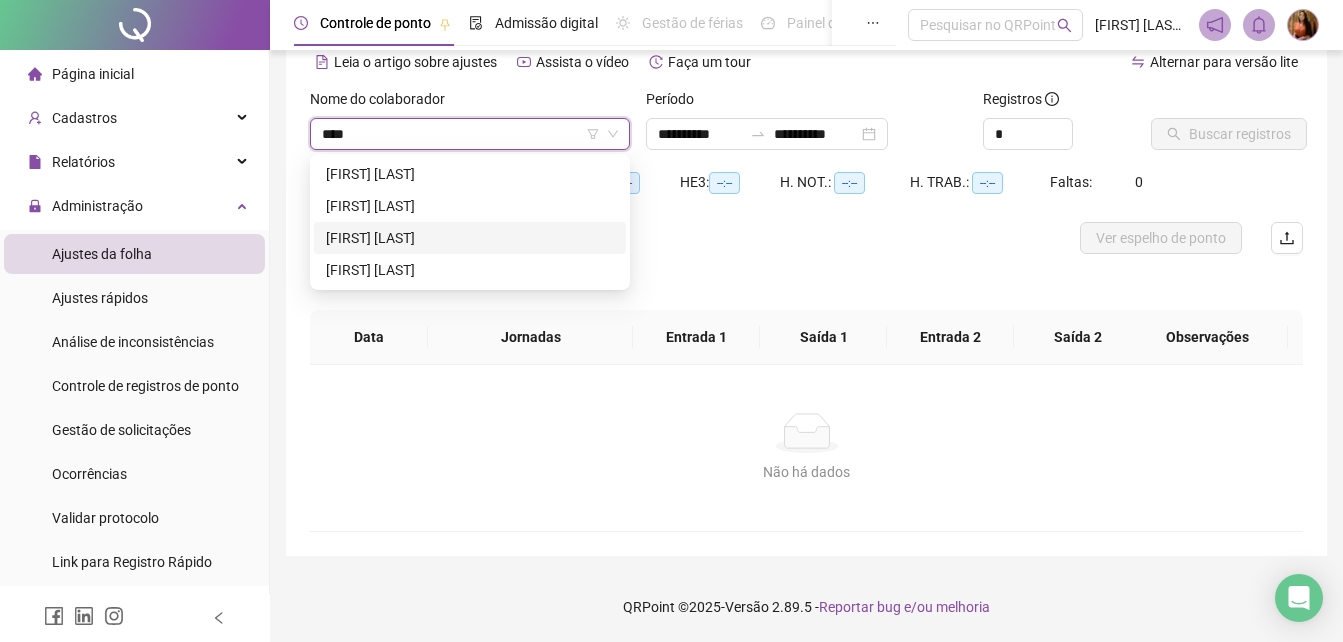 click on "[FIRST] [LAST]" at bounding box center (470, 238) 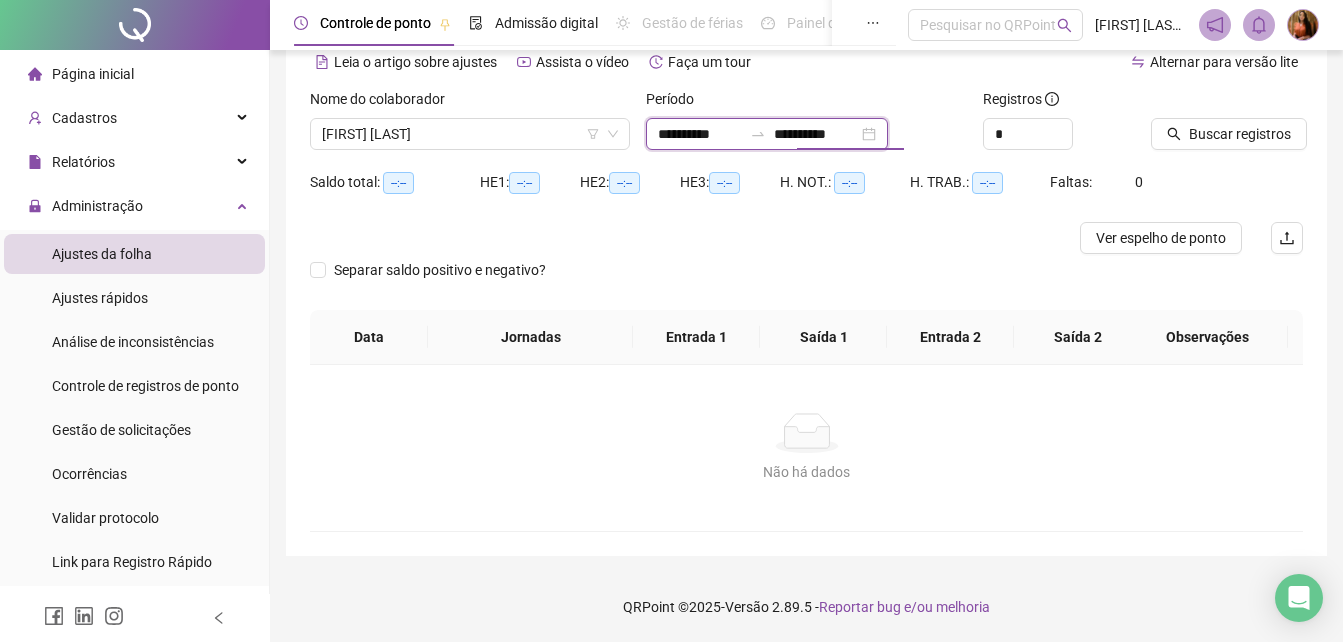 click on "**********" at bounding box center [816, 134] 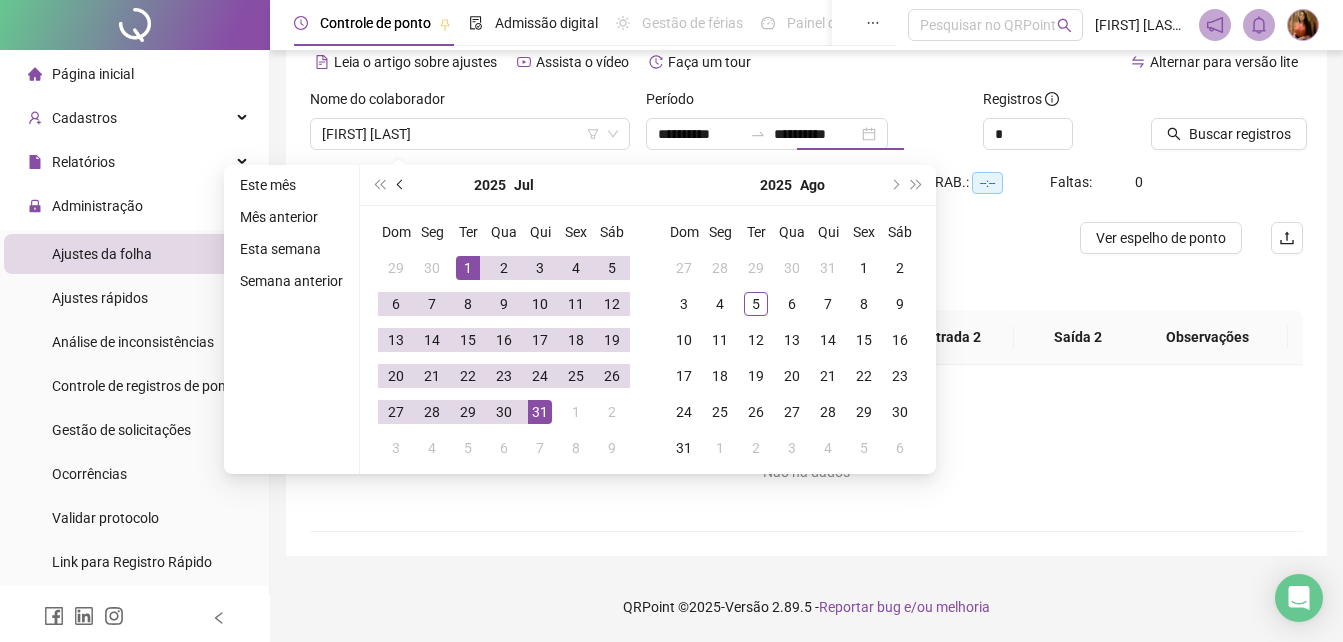 click at bounding box center [402, 185] 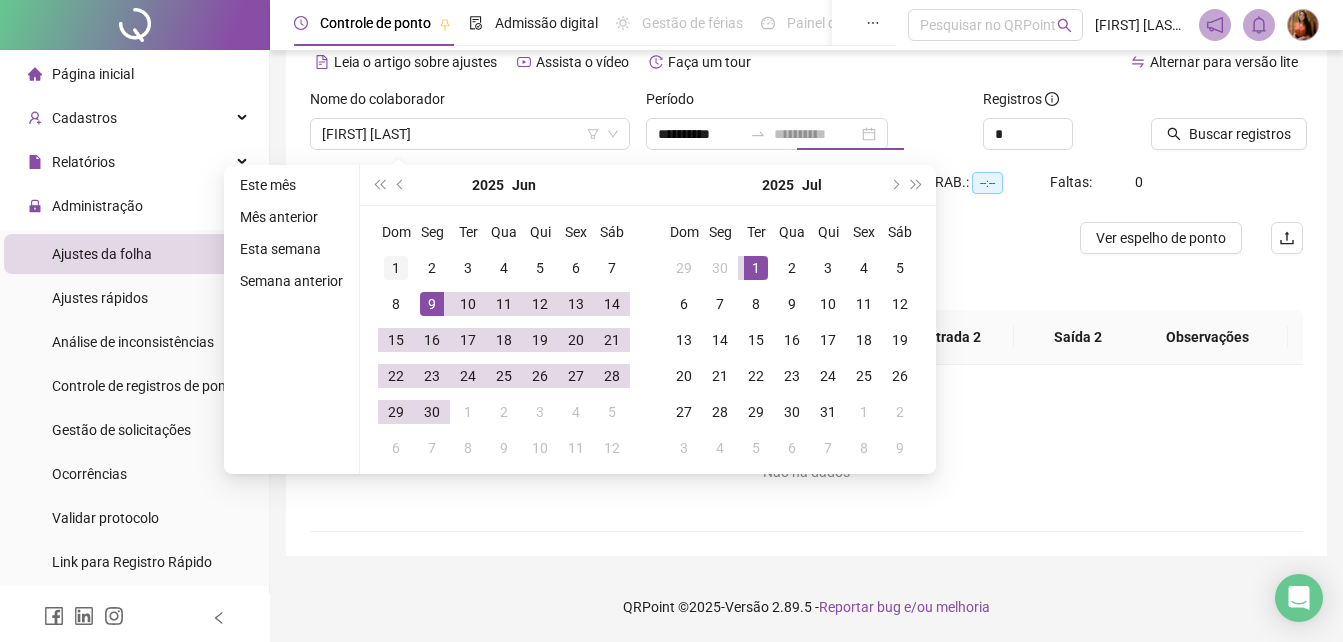type on "**********" 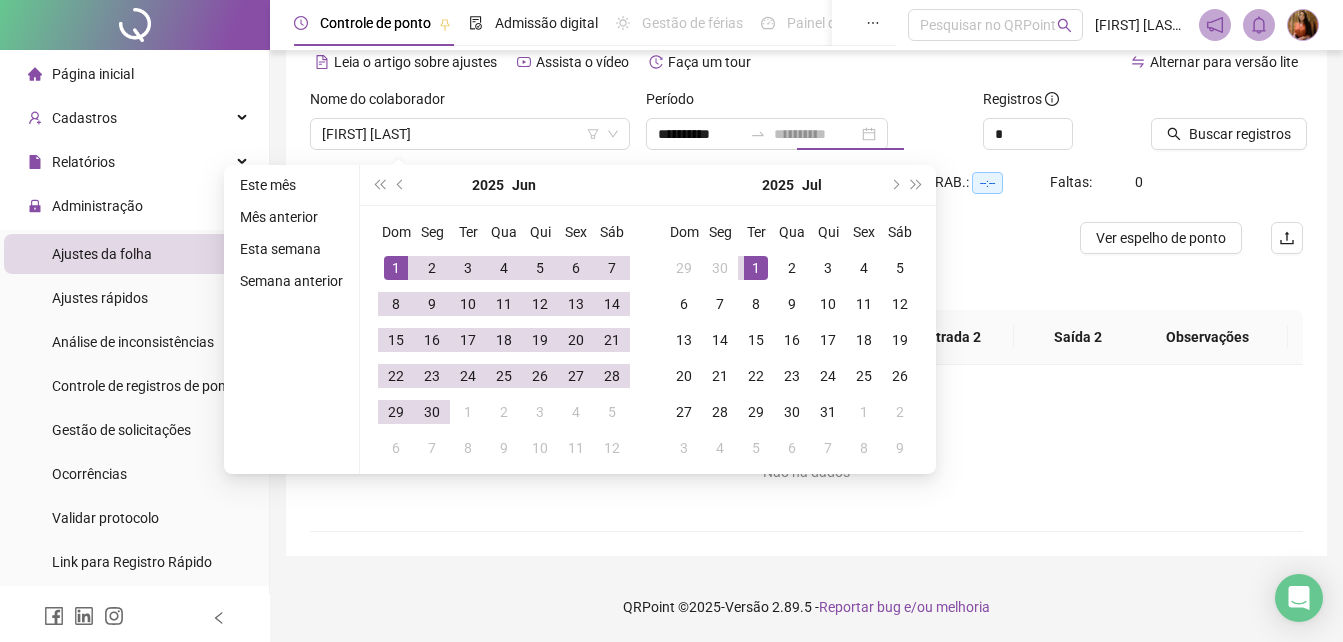 click on "1" at bounding box center (396, 268) 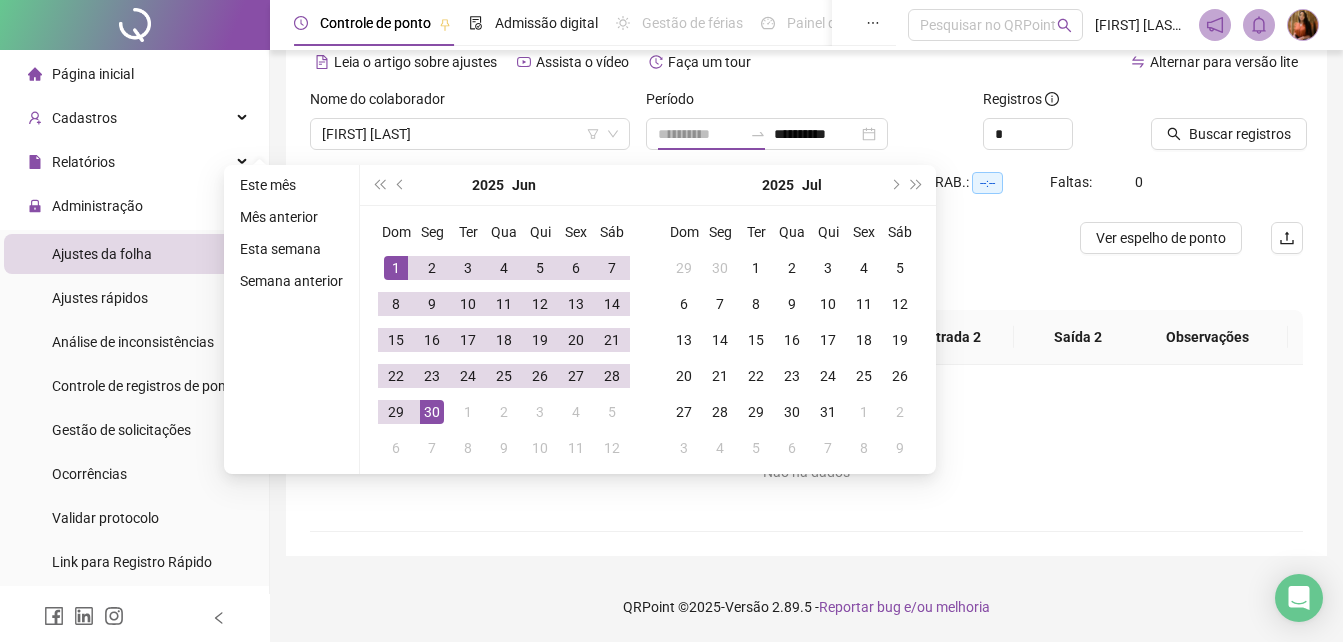 click on "30" at bounding box center (432, 412) 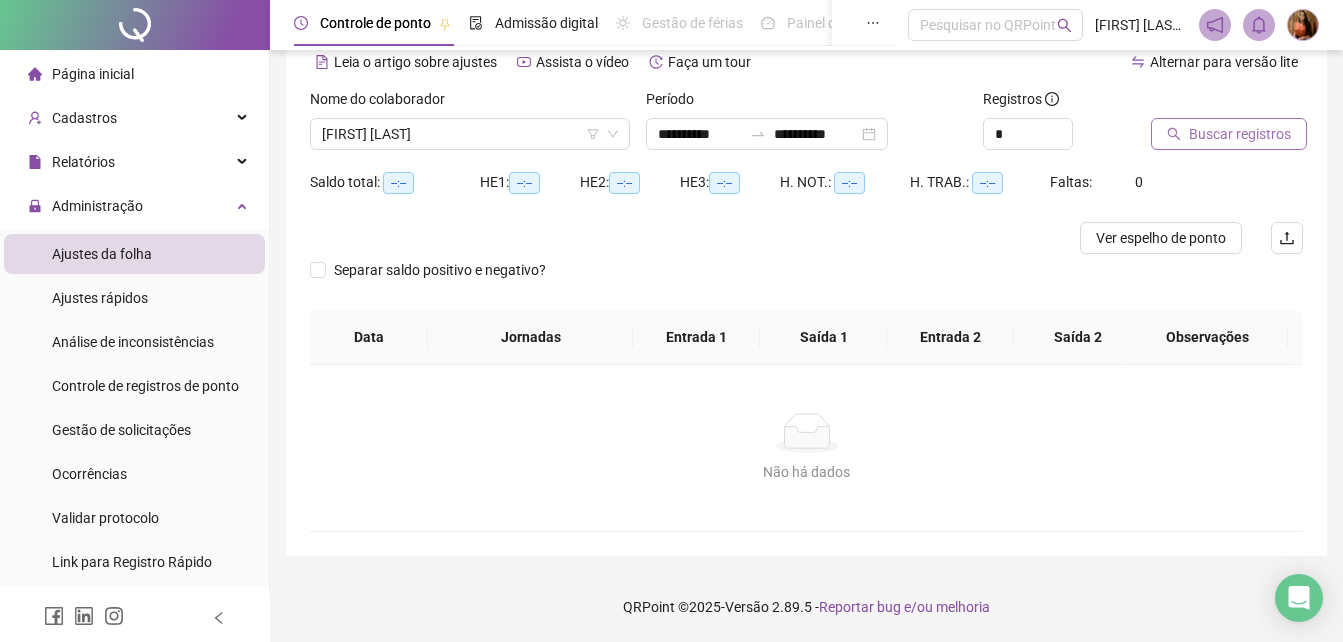 click on "Buscar registros" at bounding box center [1240, 134] 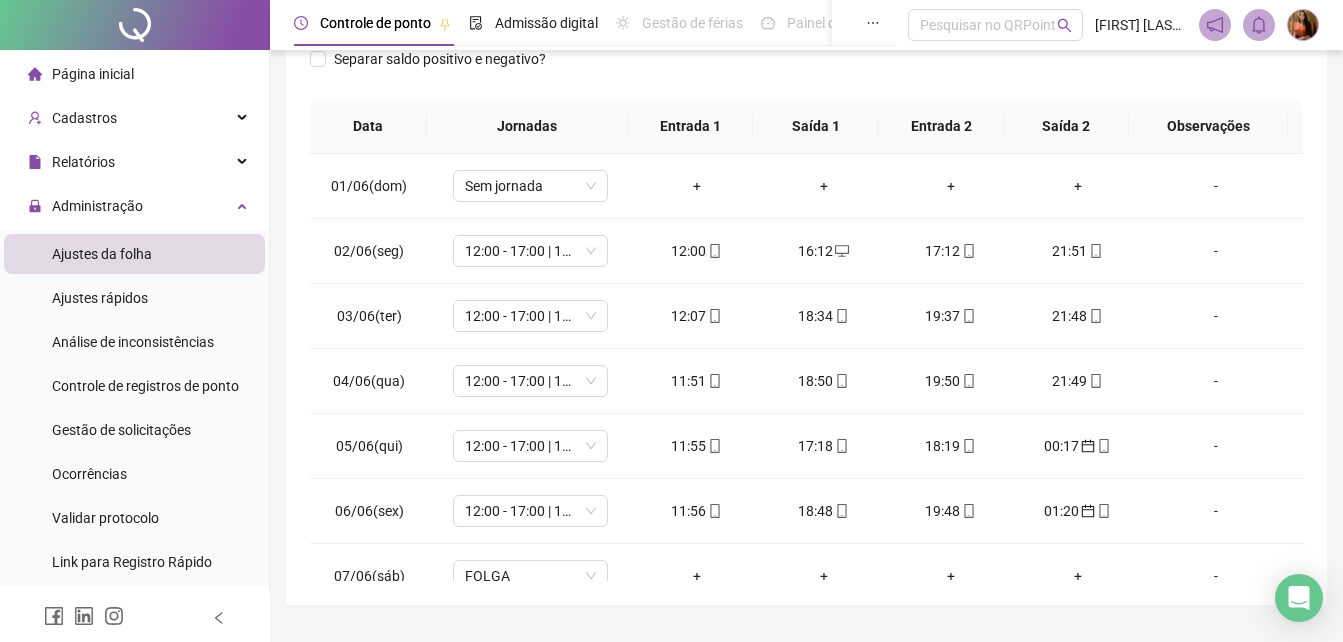 scroll, scrollTop: 341, scrollLeft: 0, axis: vertical 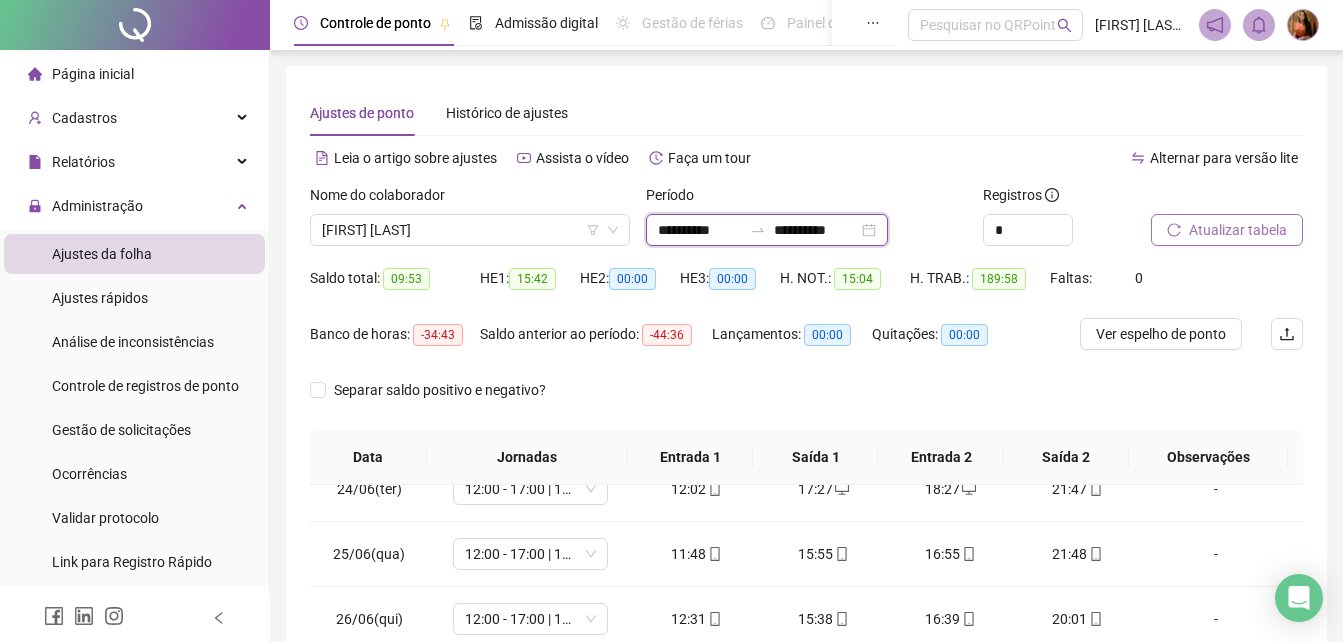 click on "**********" at bounding box center [816, 230] 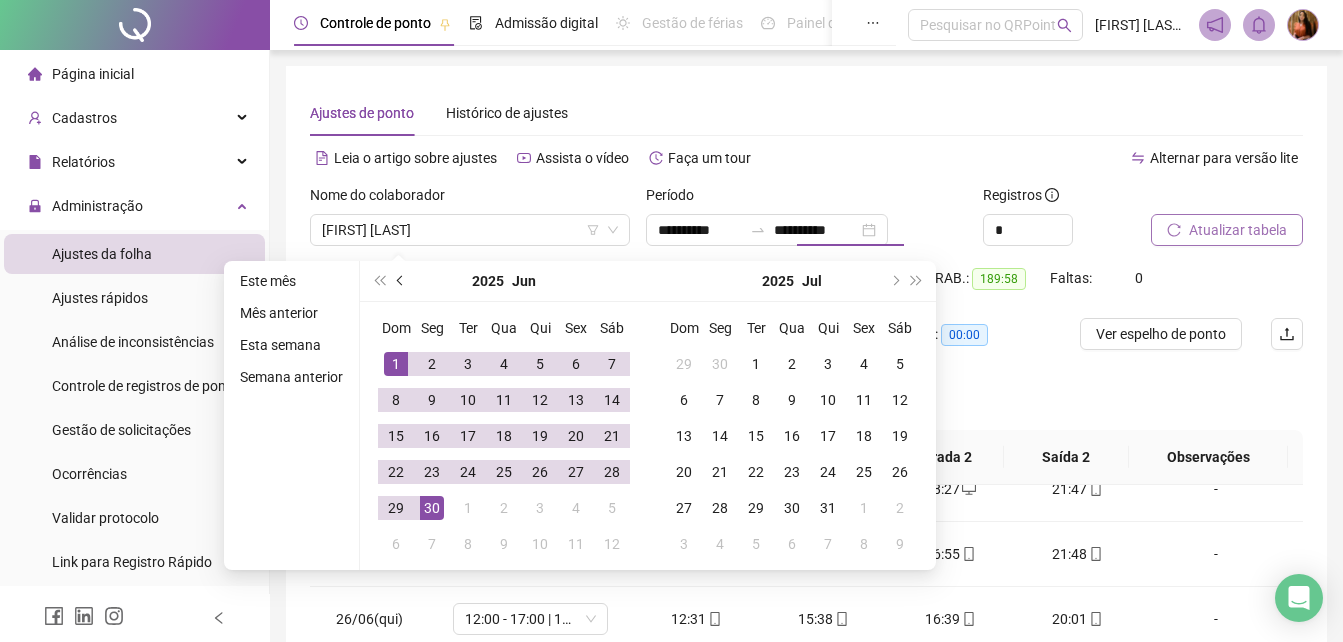 click at bounding box center (402, 281) 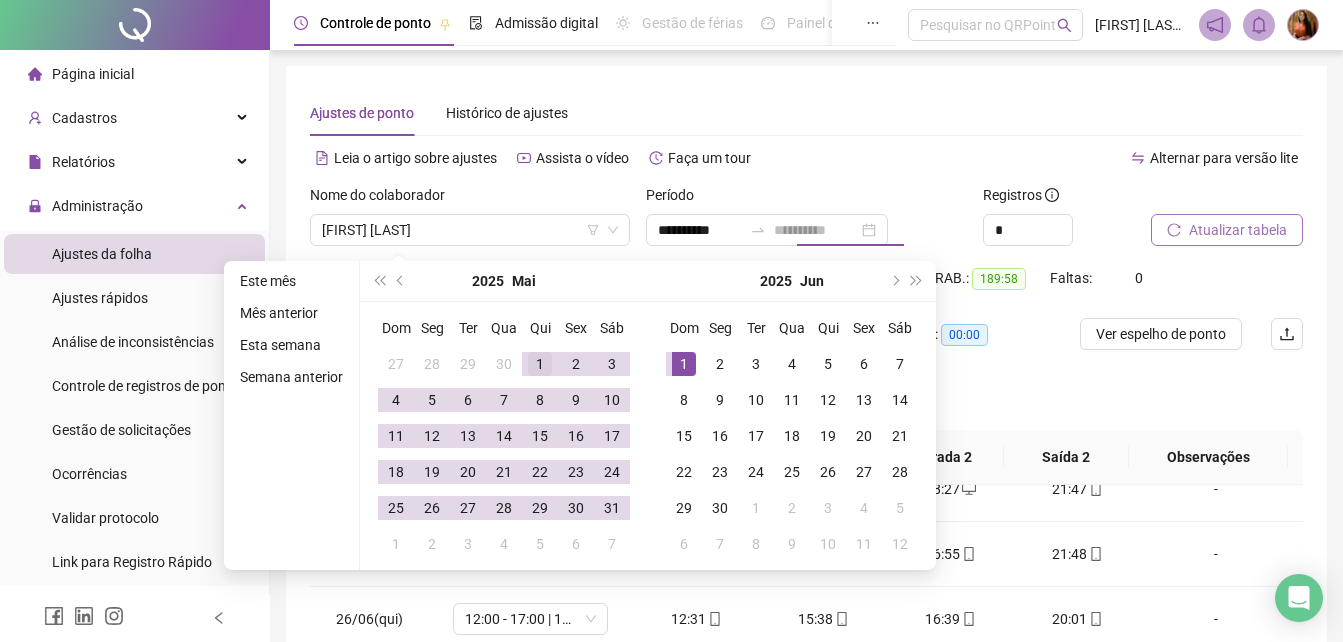 type on "**********" 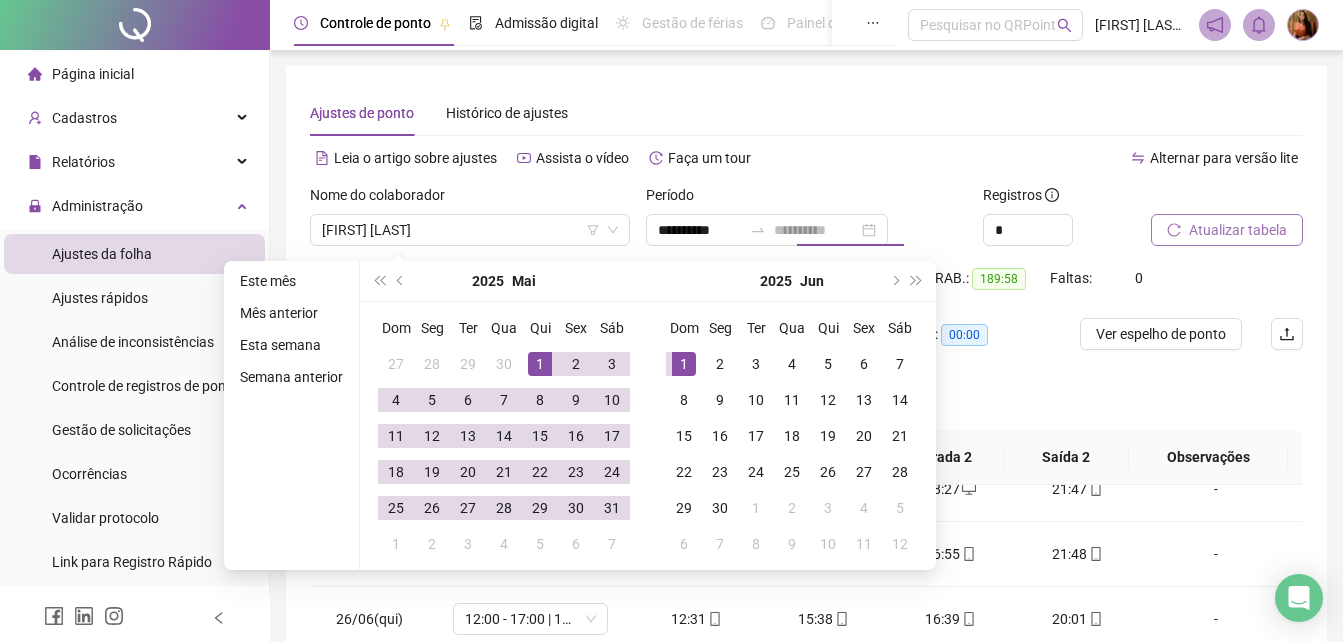 click on "1" at bounding box center [540, 364] 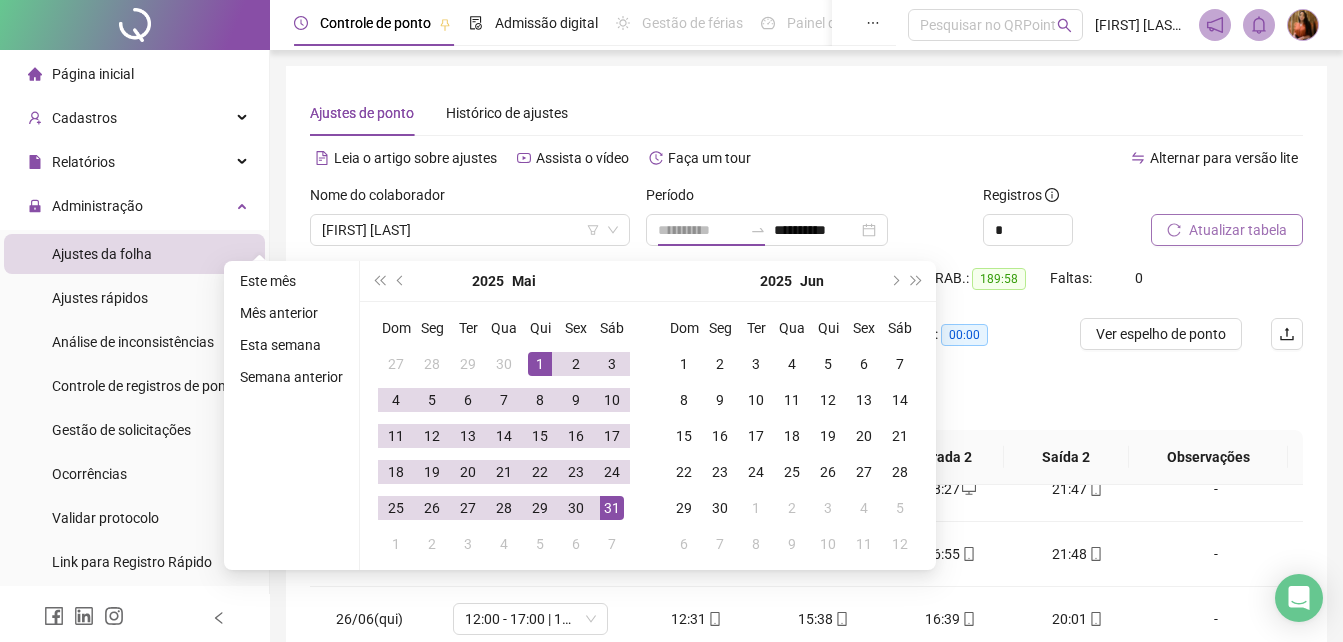 click on "31" at bounding box center (612, 508) 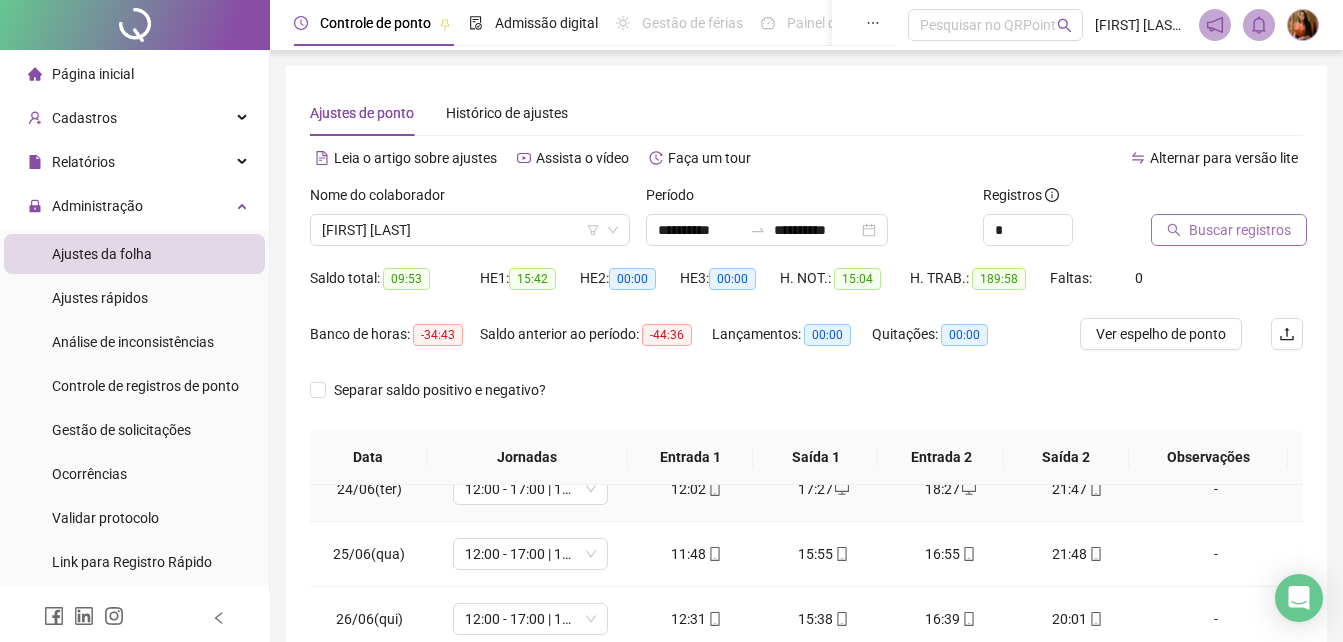 type on "**********" 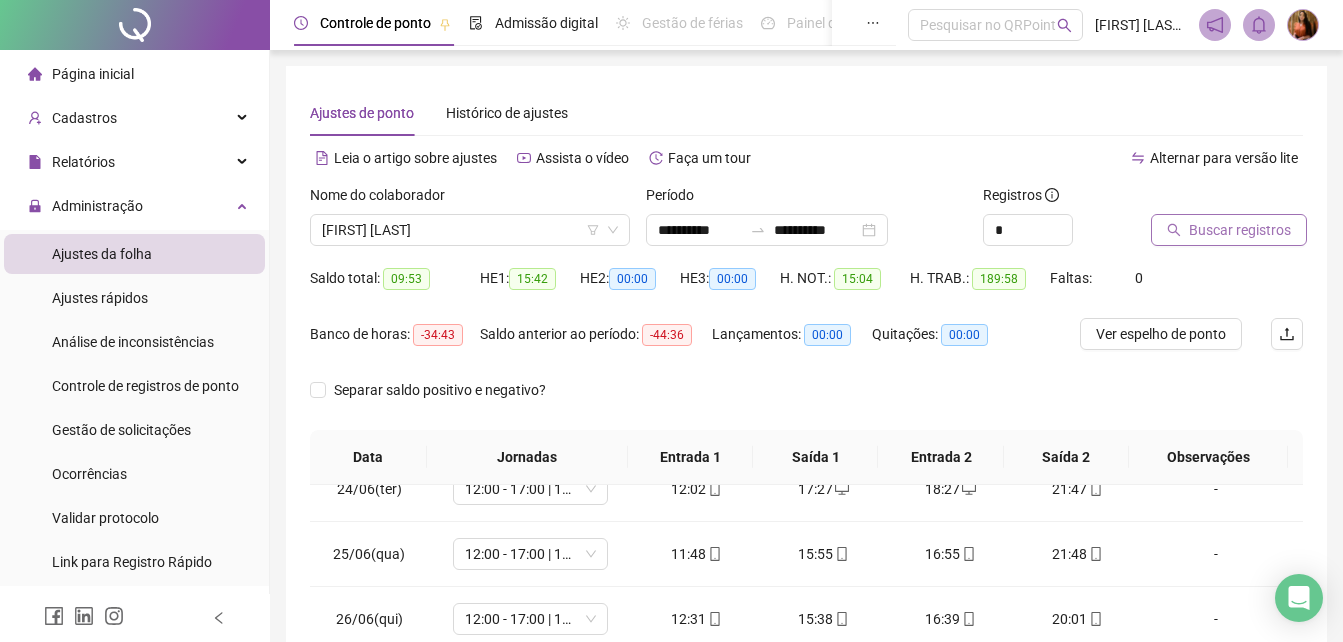 click on "Buscar registros" at bounding box center (1240, 230) 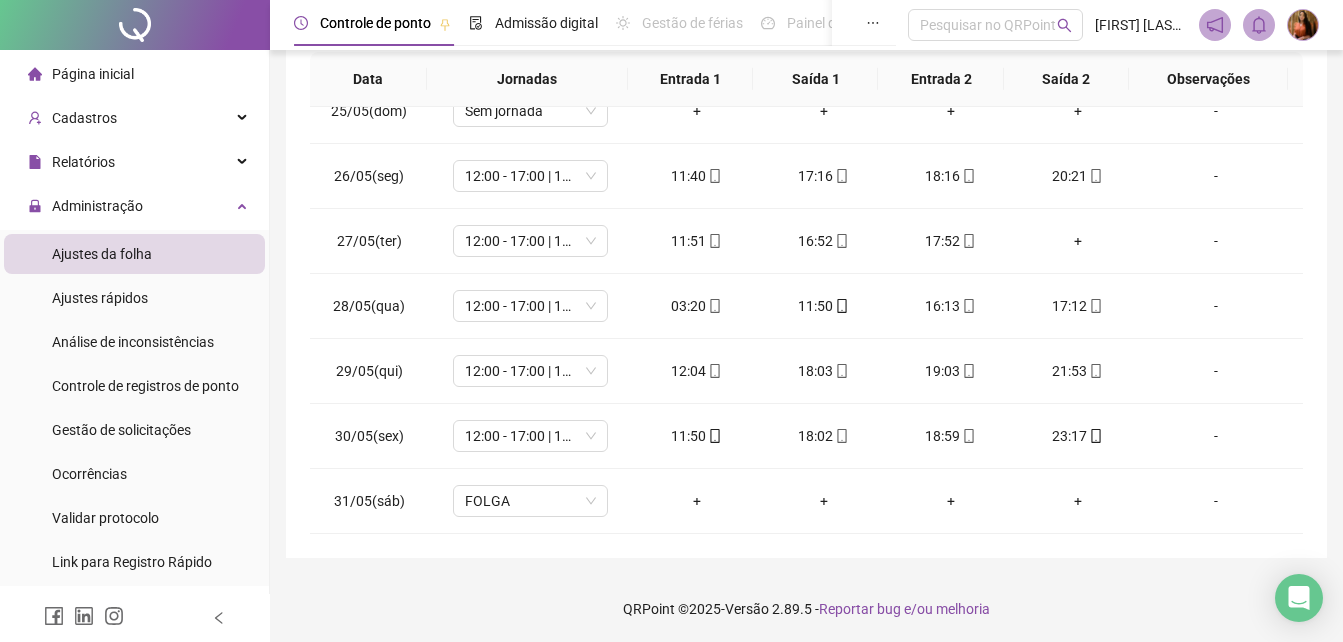 scroll, scrollTop: 380, scrollLeft: 0, axis: vertical 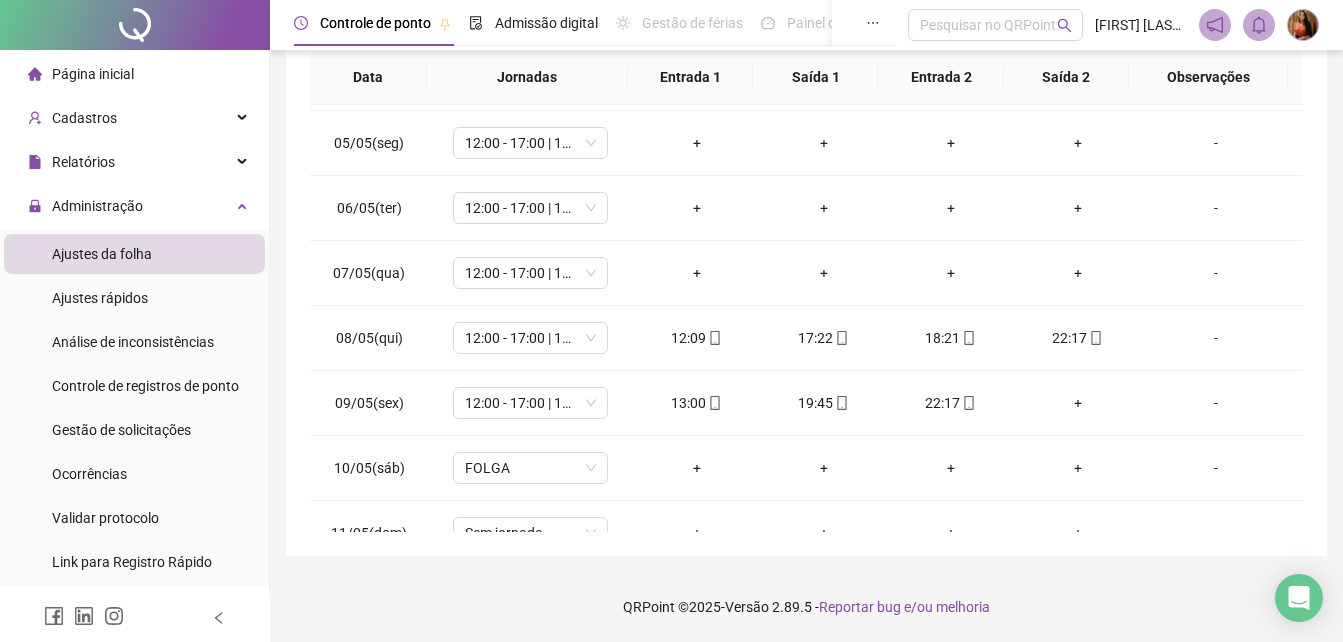 click on "-" at bounding box center [1222, 78] 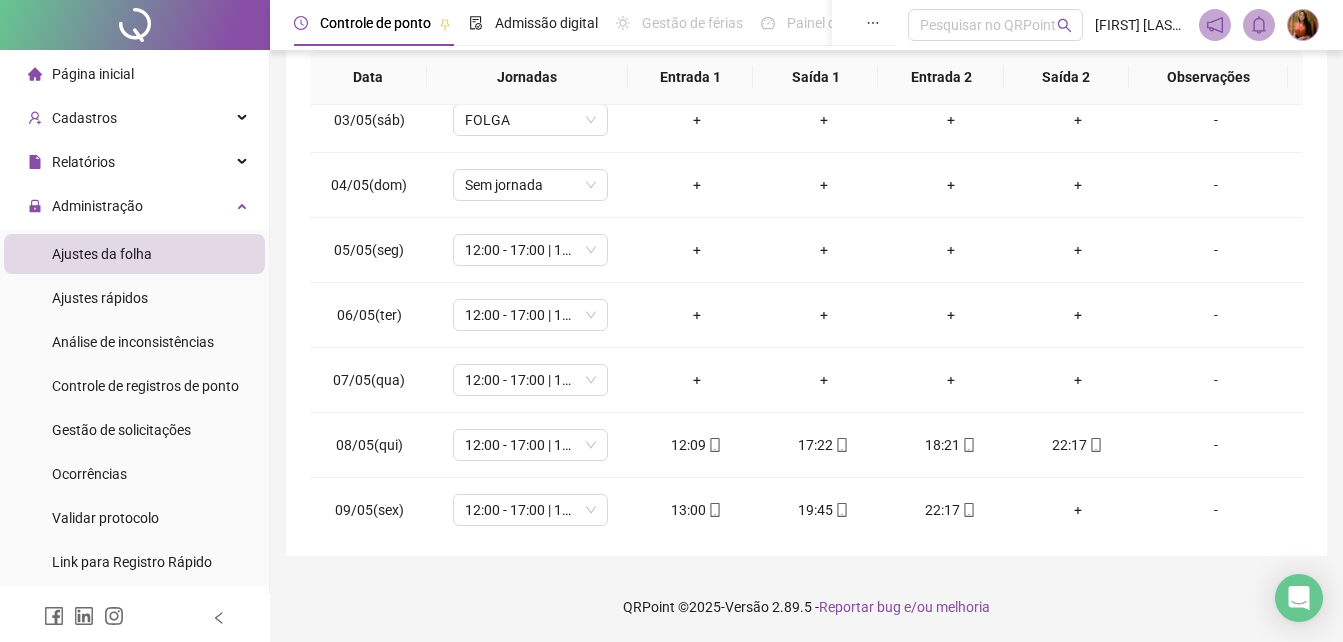 click on "-" at bounding box center [1222, 120] 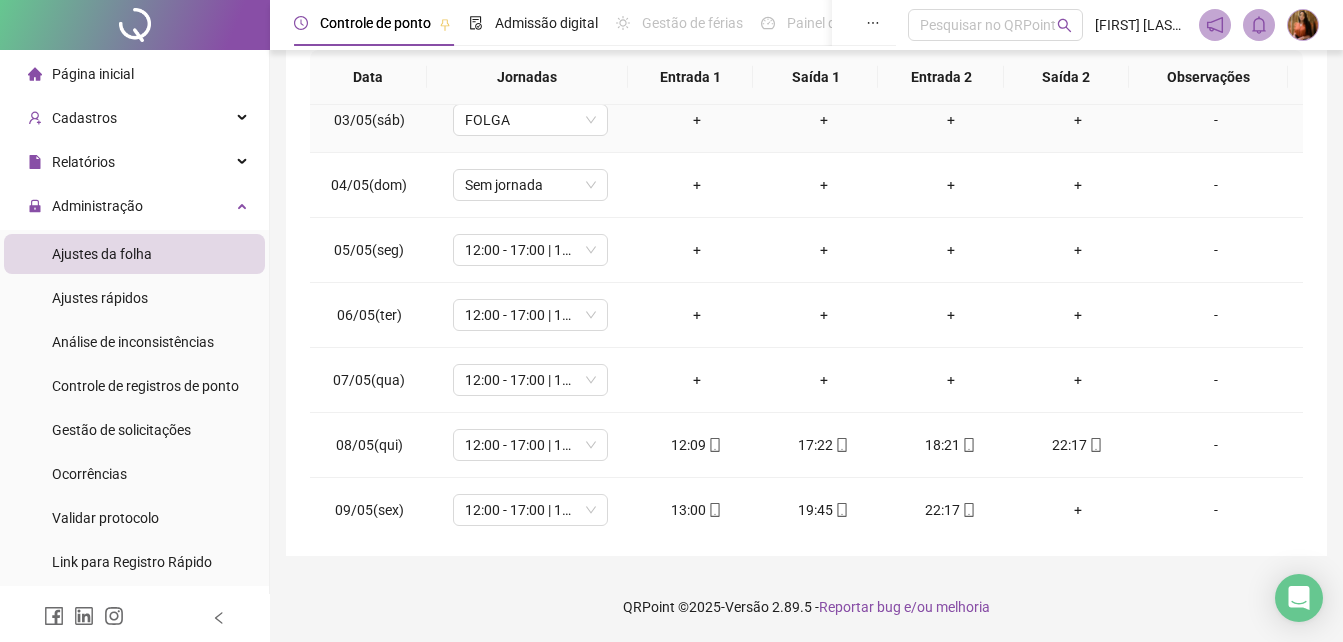 click on "-" at bounding box center (1222, 120) 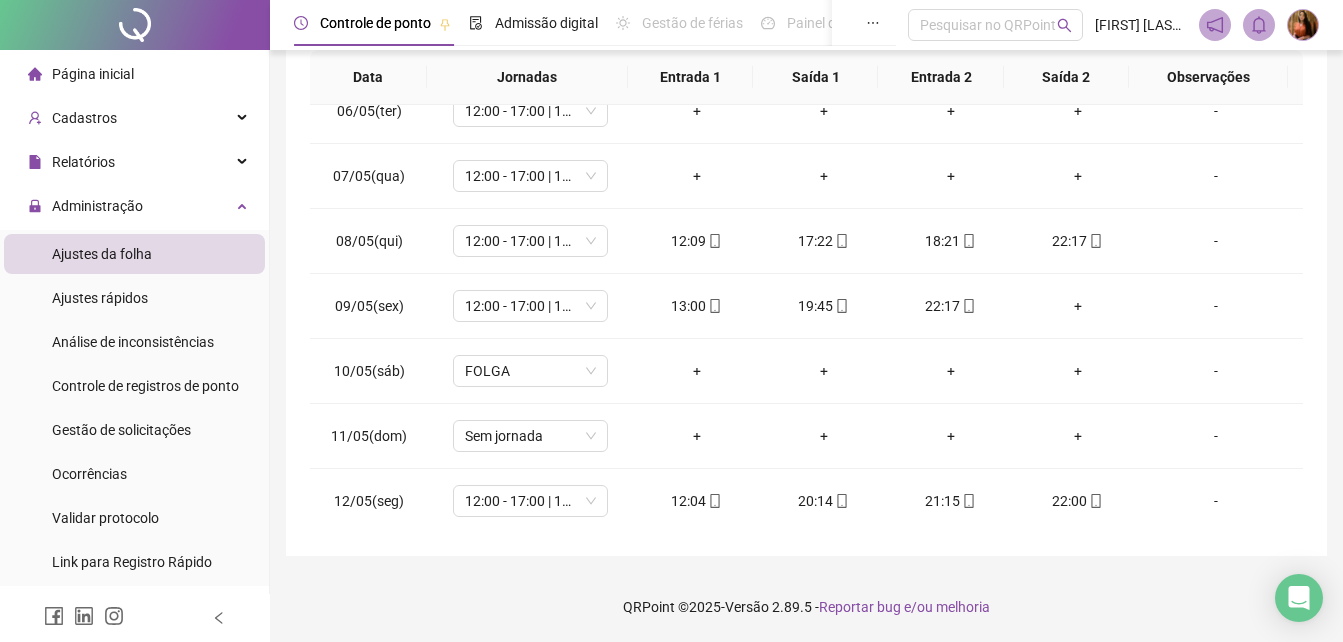 scroll, scrollTop: 0, scrollLeft: 0, axis: both 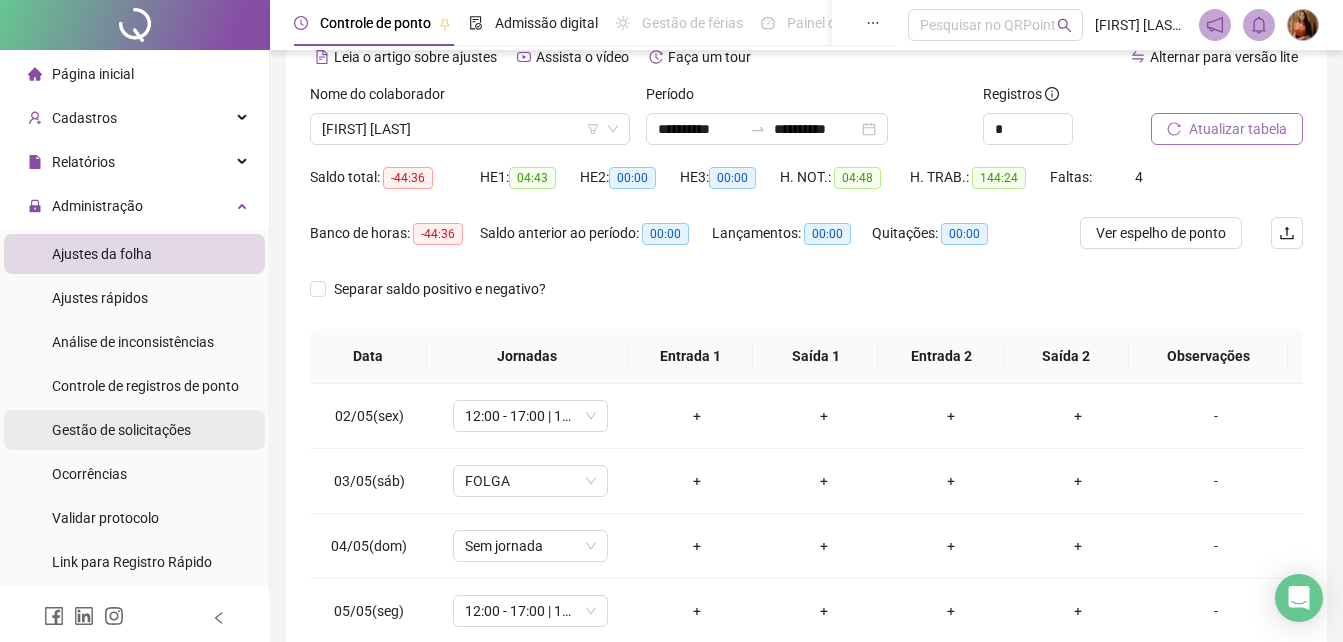 click on "Gestão de solicitações" at bounding box center [121, 430] 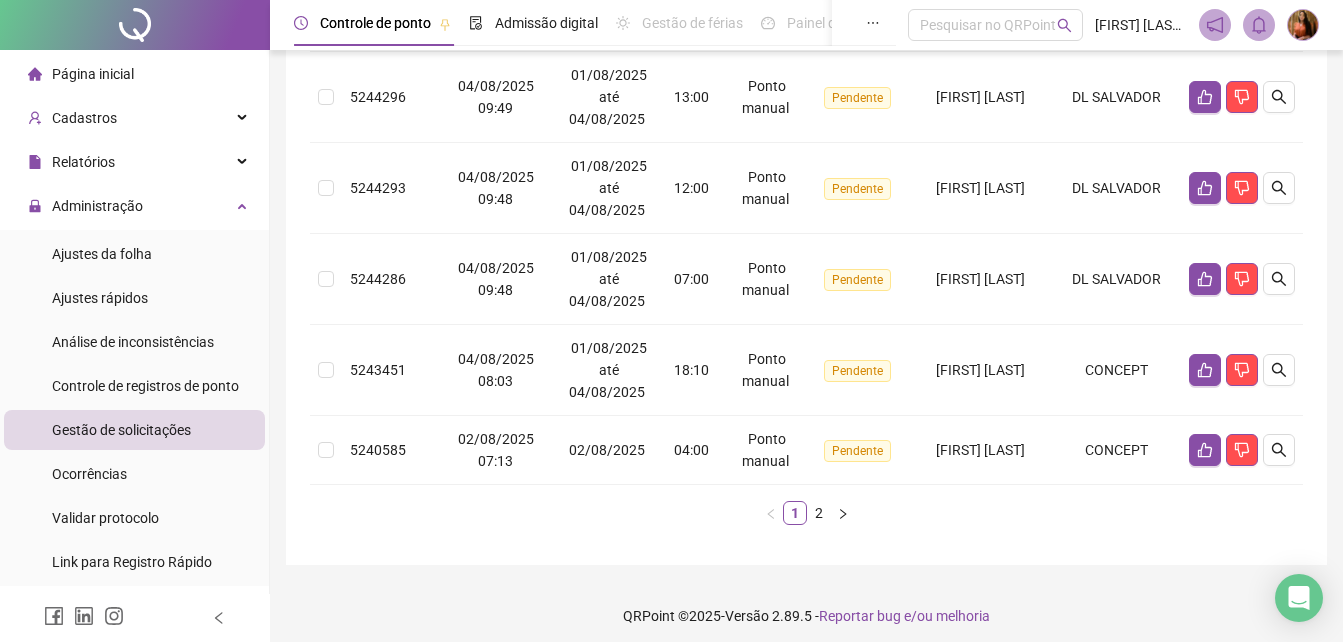 scroll, scrollTop: 827, scrollLeft: 0, axis: vertical 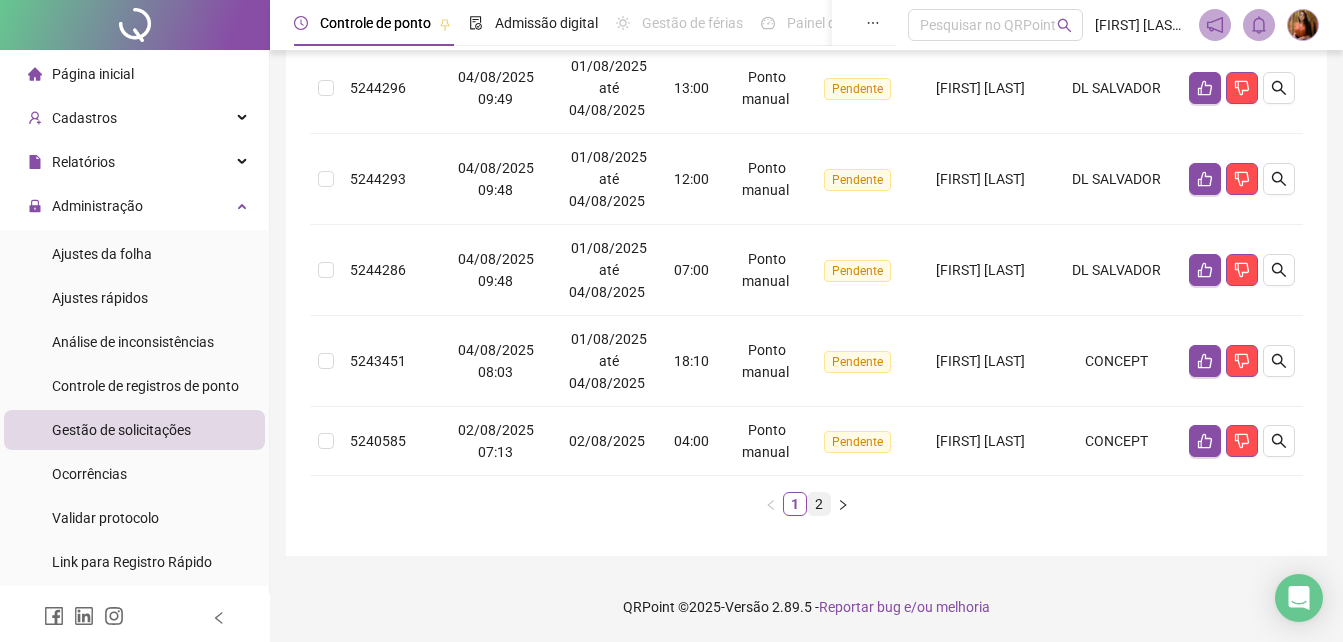 click on "2" at bounding box center [819, 504] 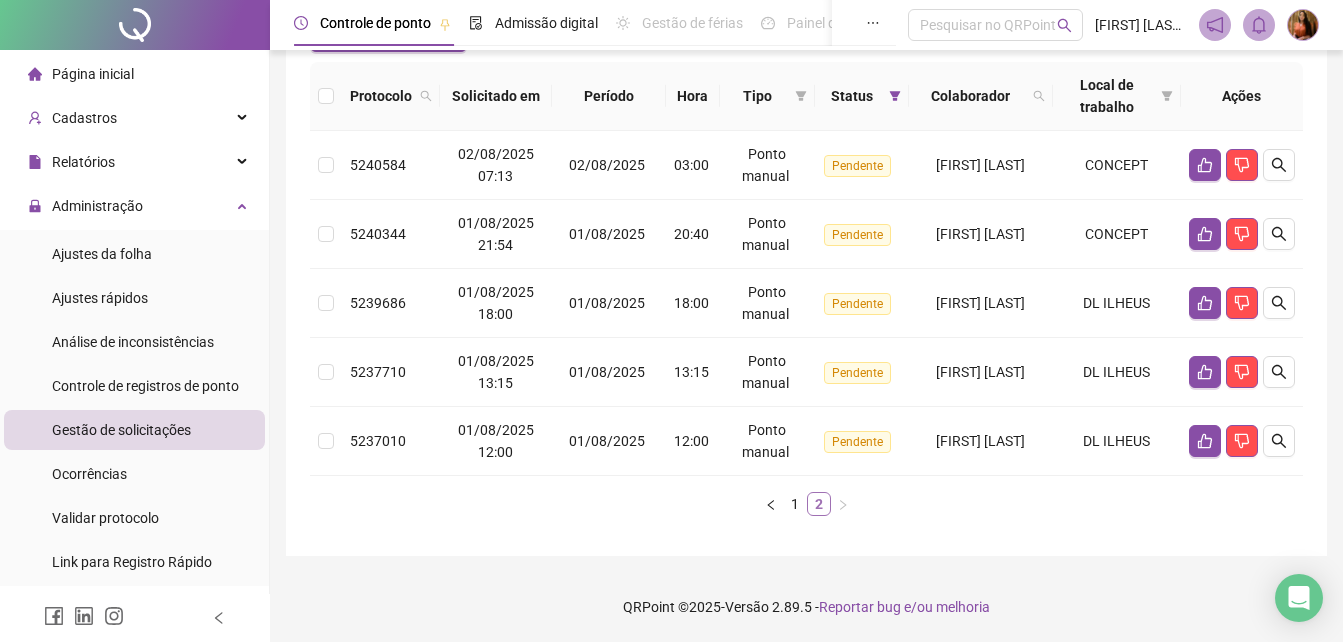 scroll, scrollTop: 212, scrollLeft: 0, axis: vertical 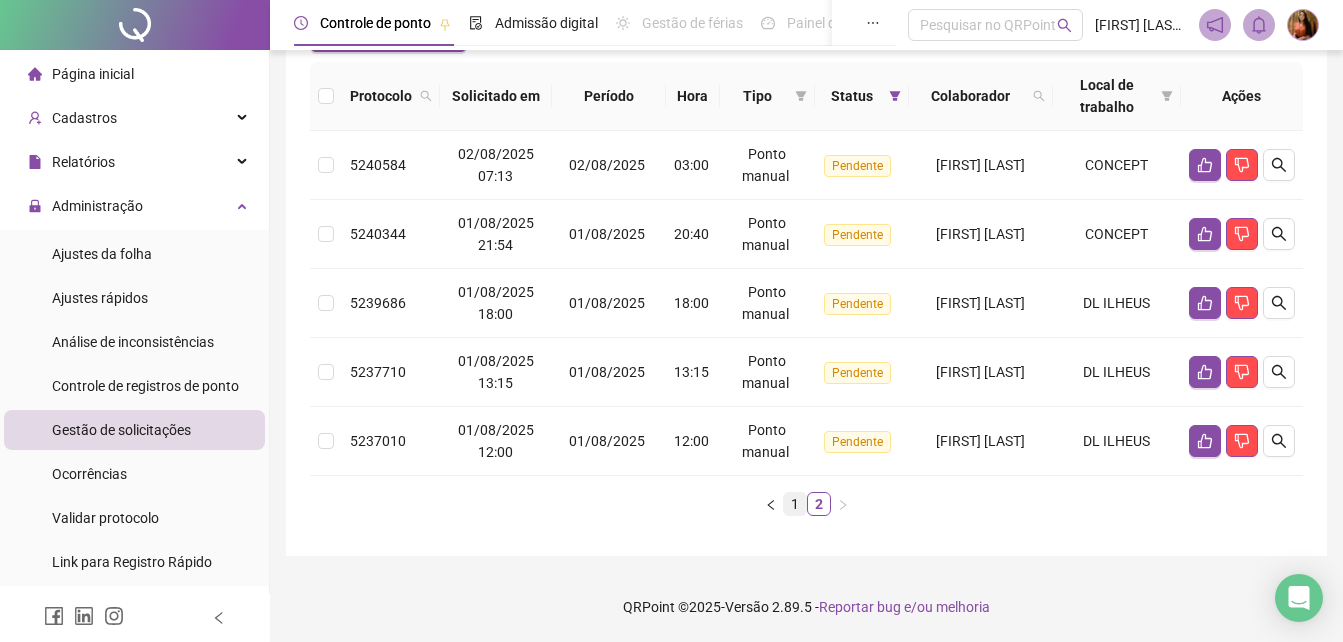click on "1" at bounding box center (795, 504) 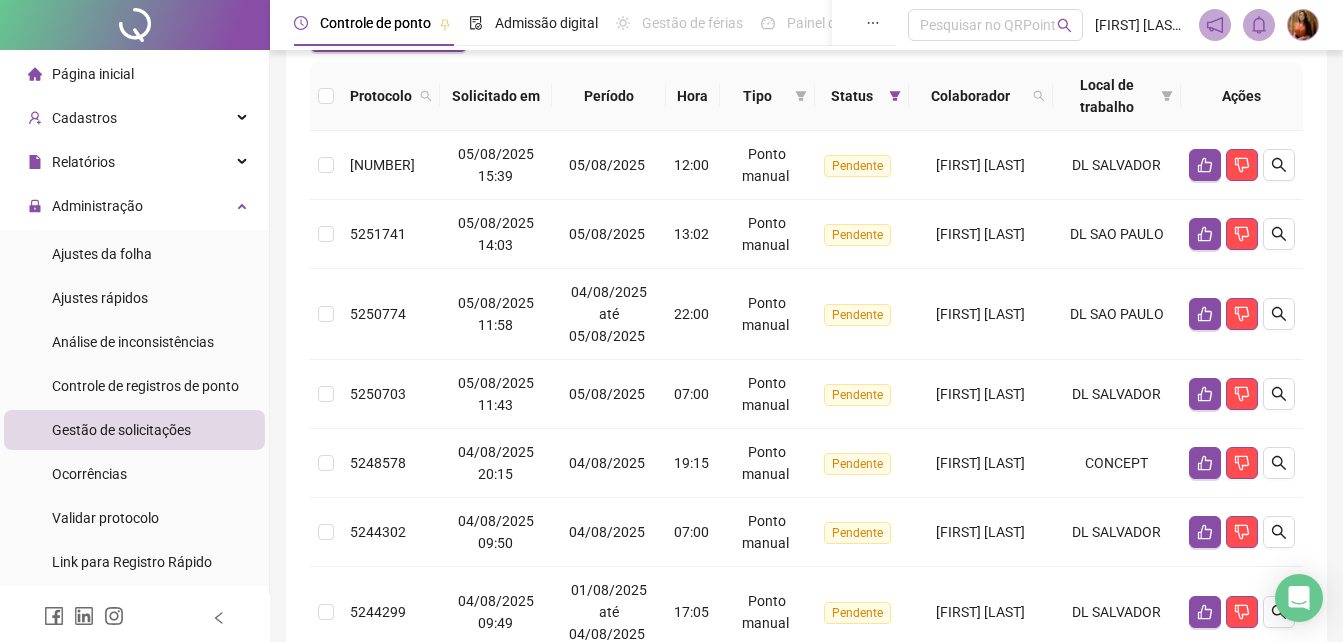 scroll, scrollTop: 0, scrollLeft: 0, axis: both 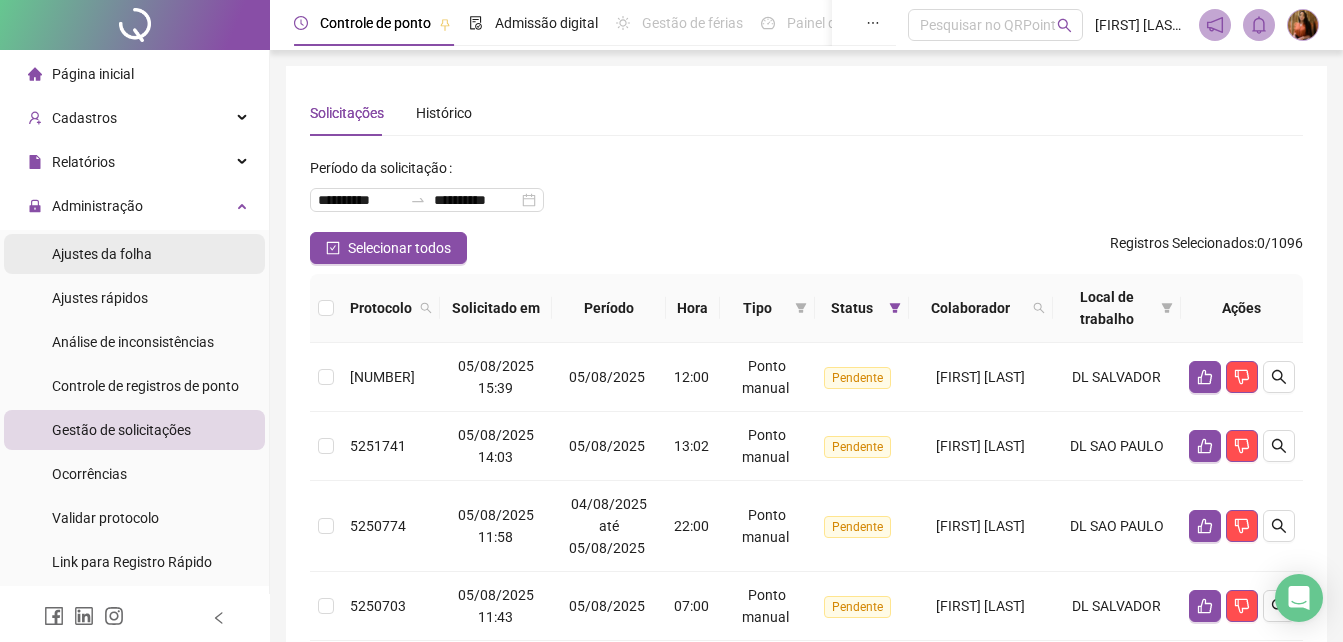click on "Ajustes da folha" at bounding box center [102, 254] 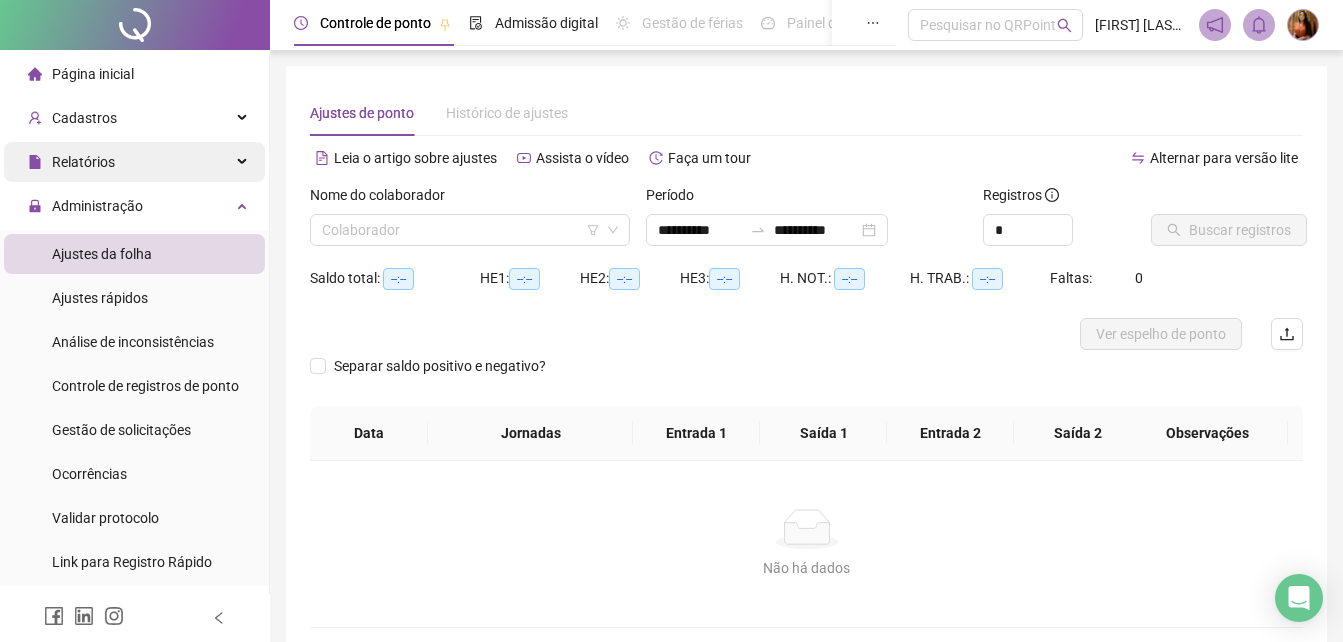 click on "Relatórios" at bounding box center [83, 162] 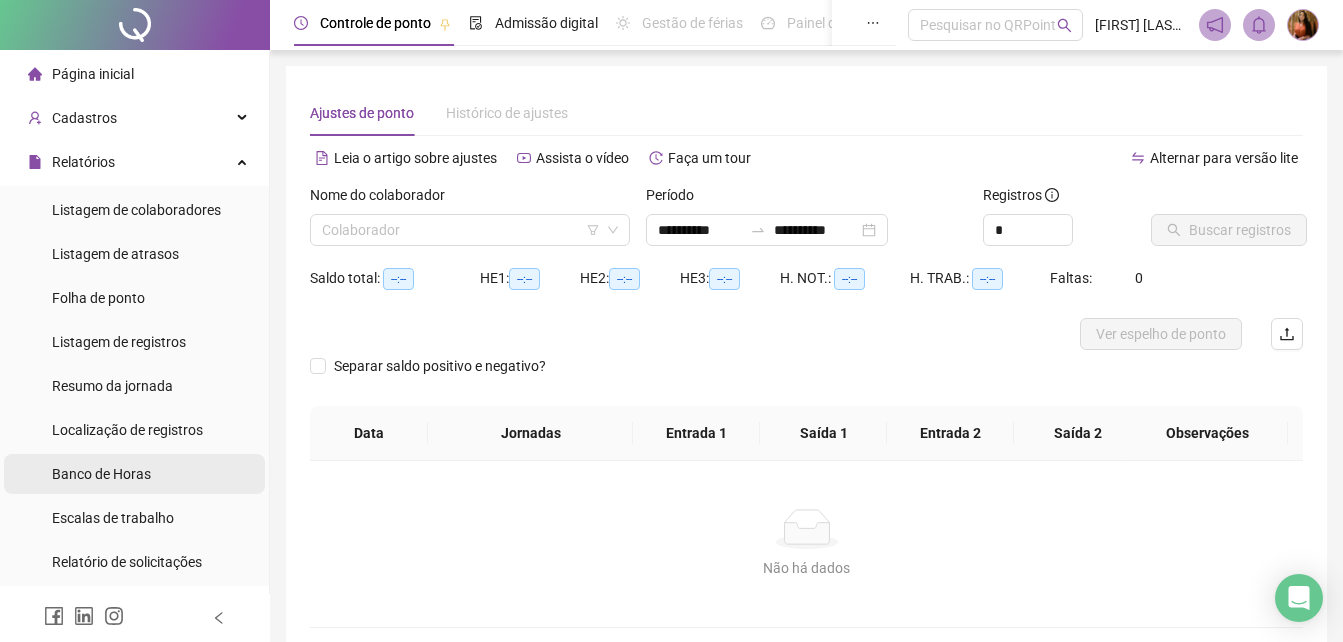 click on "Banco de Horas" at bounding box center (101, 474) 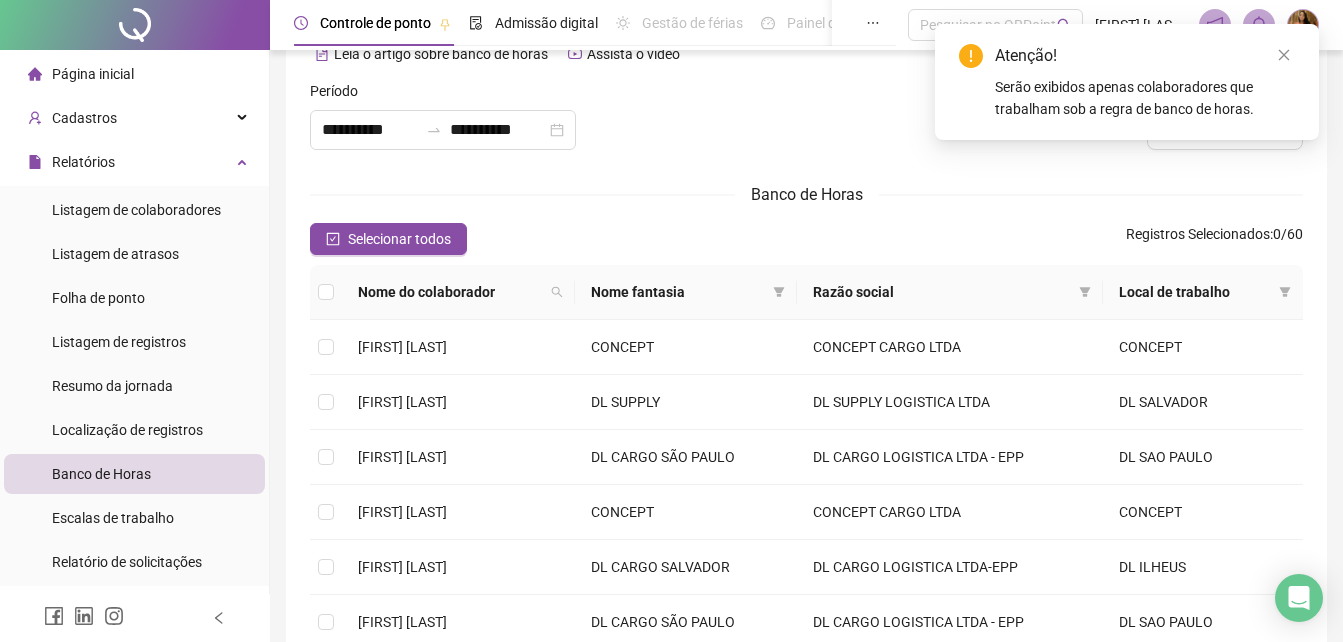 scroll, scrollTop: 47, scrollLeft: 0, axis: vertical 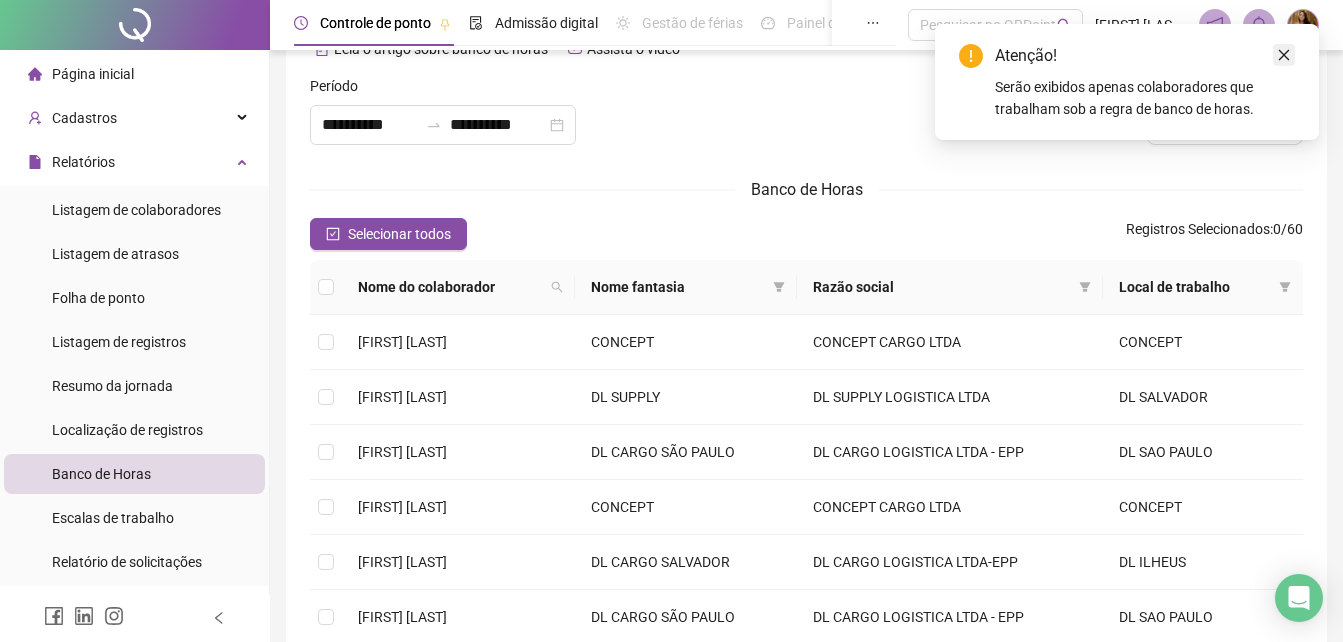 click 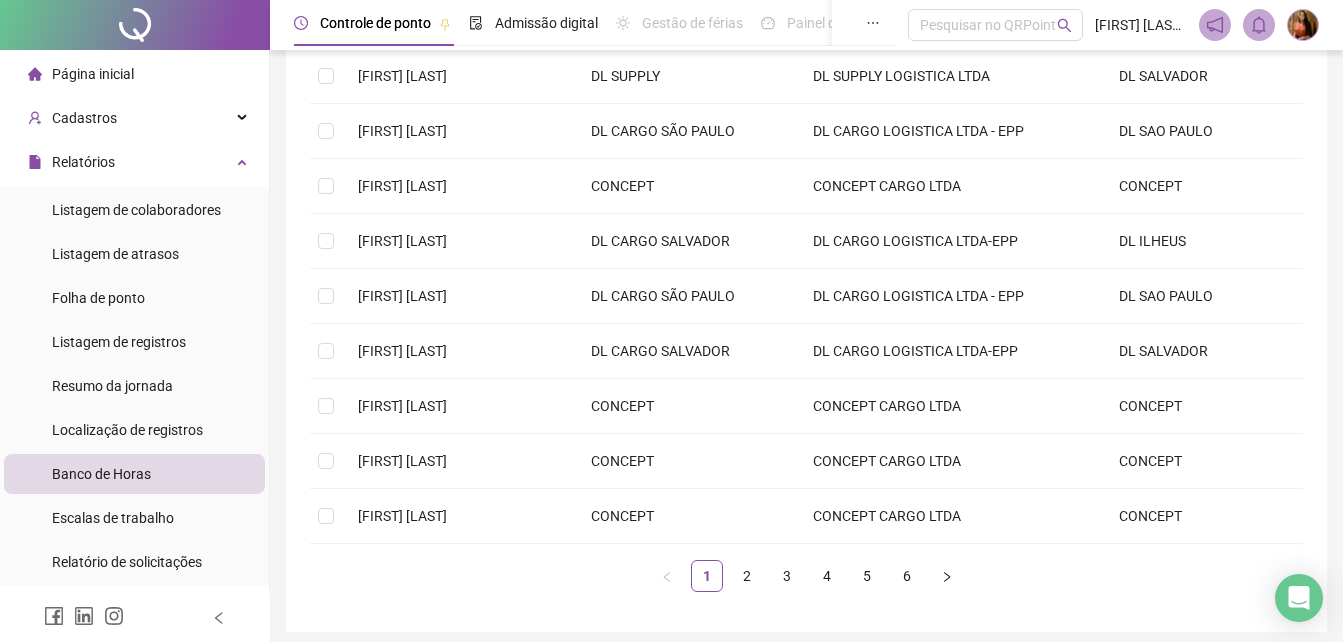 scroll, scrollTop: 444, scrollLeft: 0, axis: vertical 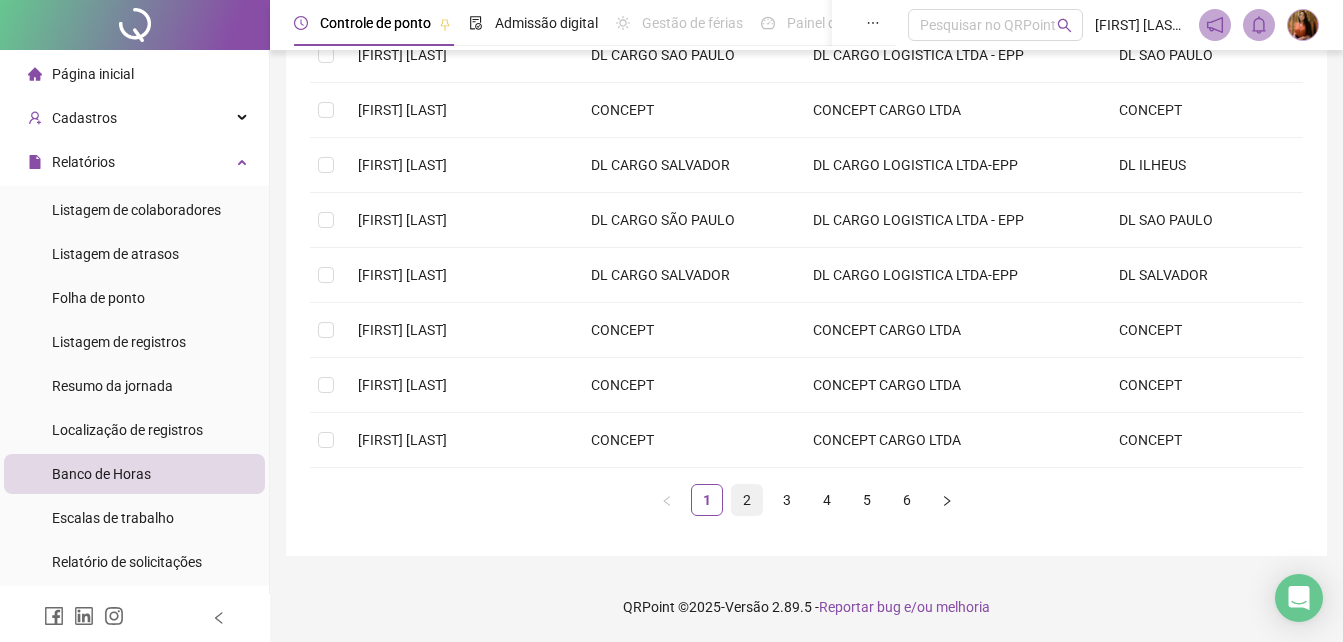 click on "2" at bounding box center [747, 500] 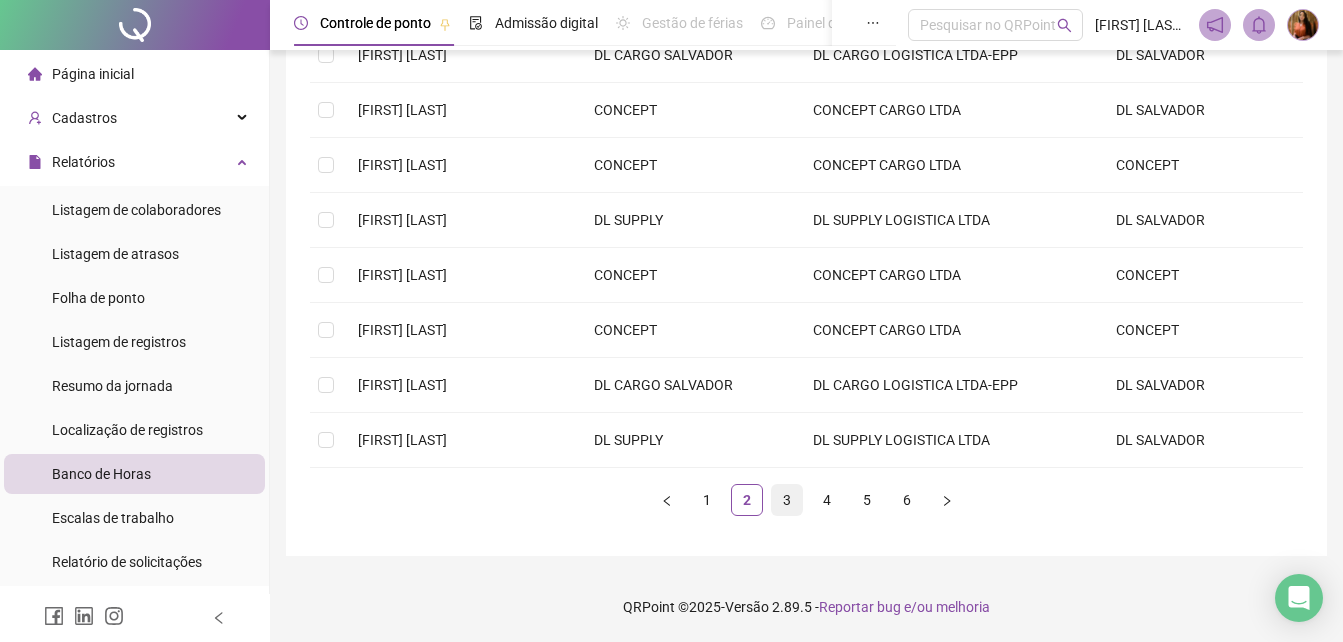 click on "3" at bounding box center [787, 500] 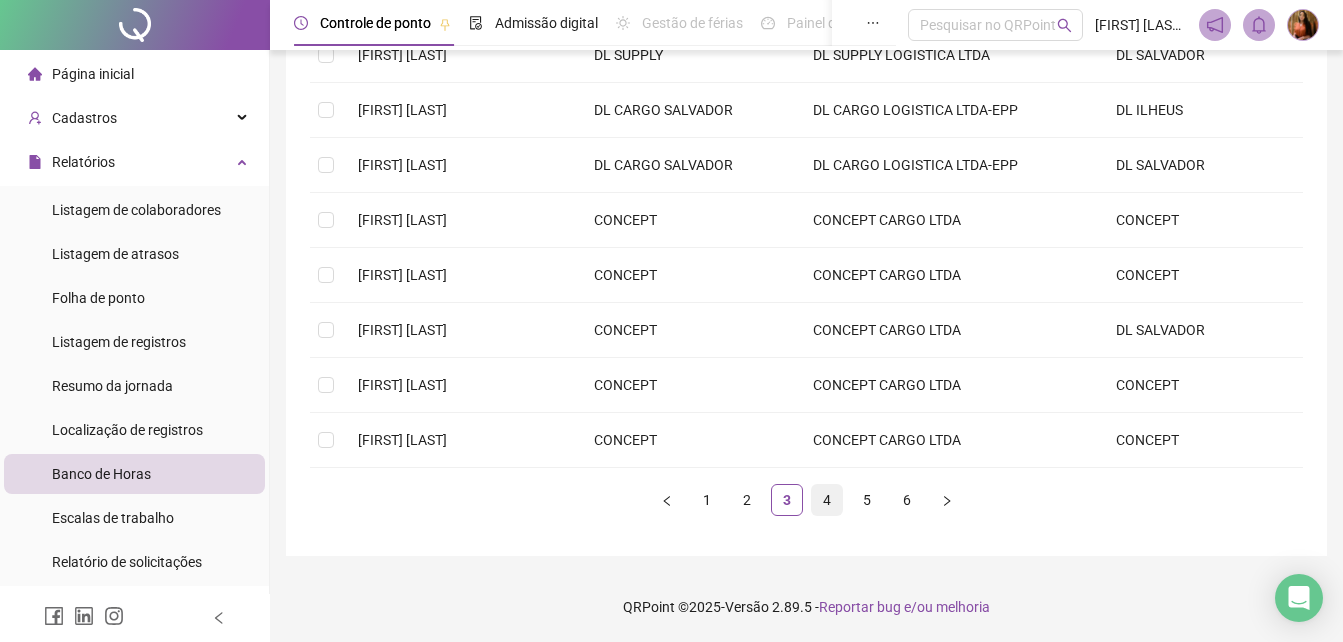 click on "4" at bounding box center (827, 500) 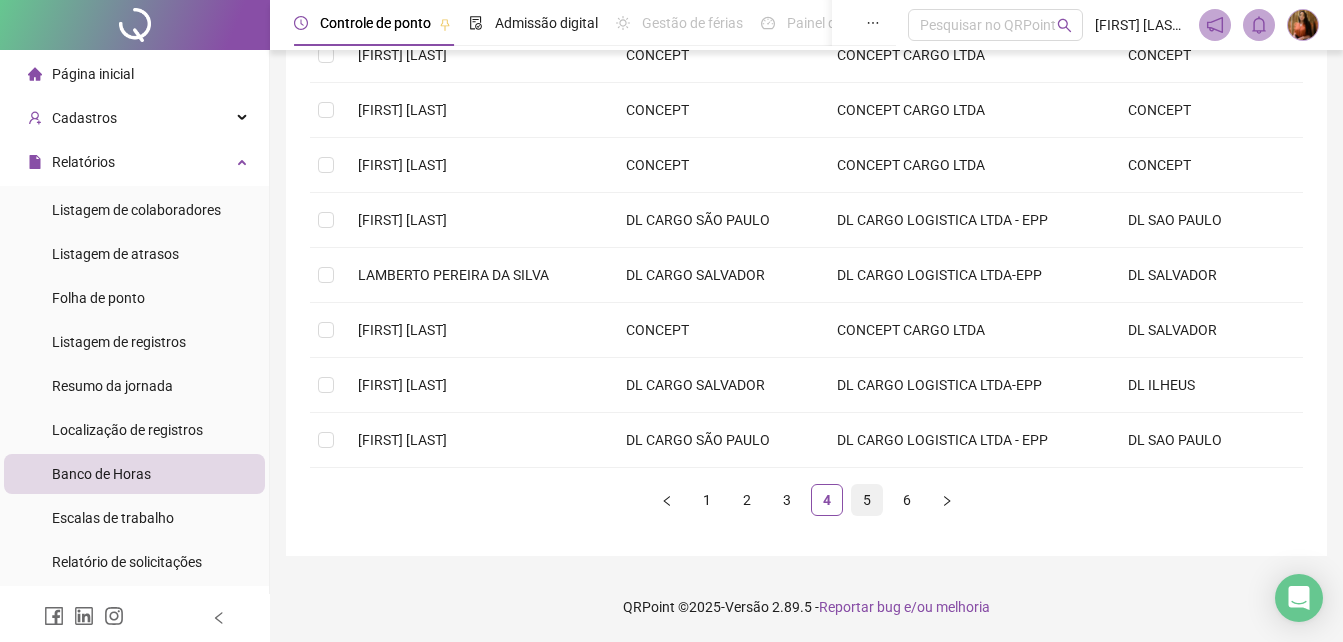 click on "5" at bounding box center (867, 500) 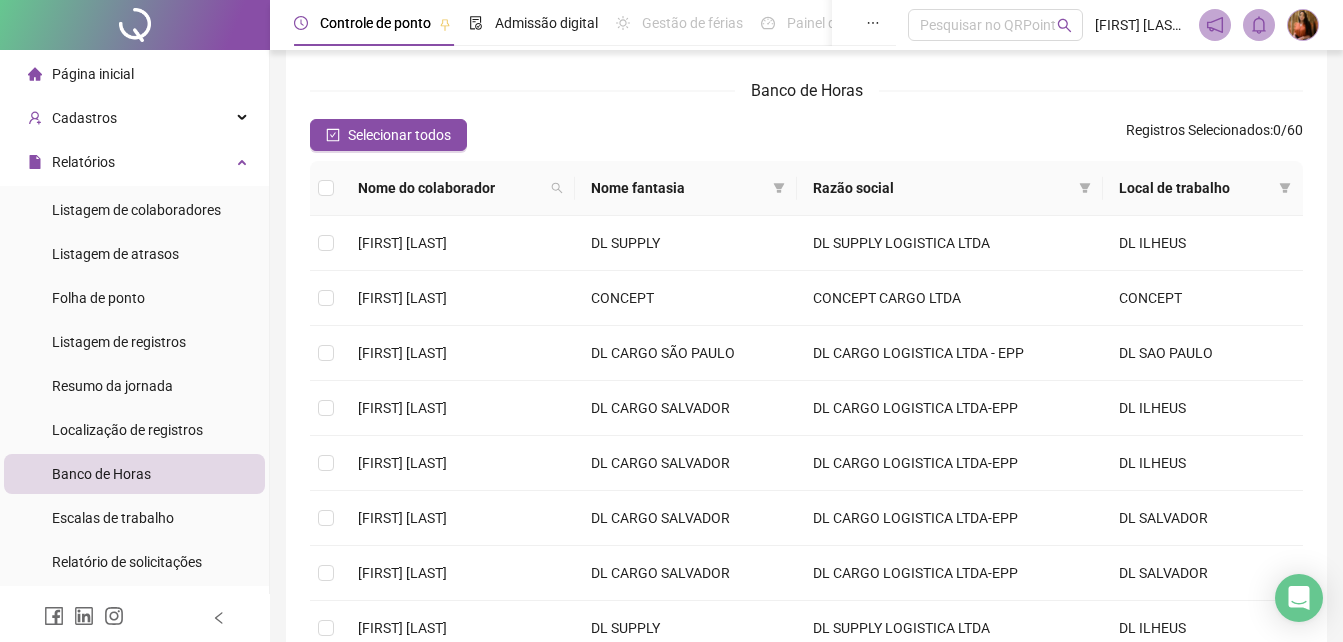 scroll, scrollTop: 142, scrollLeft: 0, axis: vertical 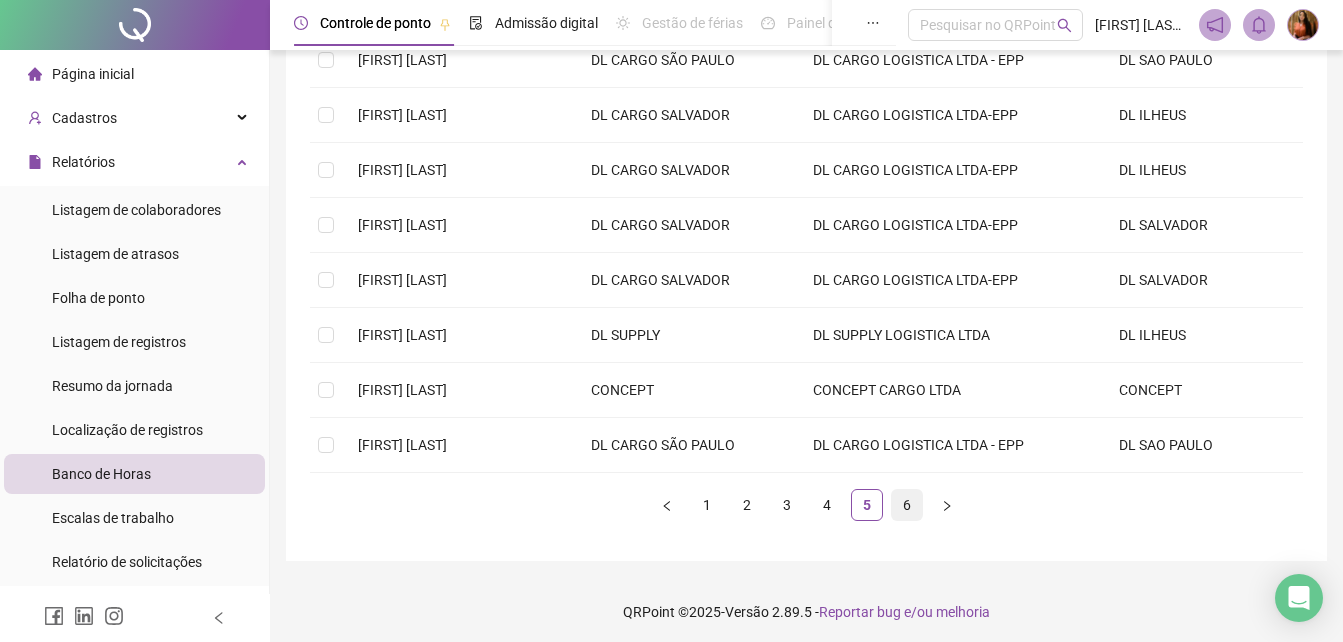 click on "6" at bounding box center (907, 505) 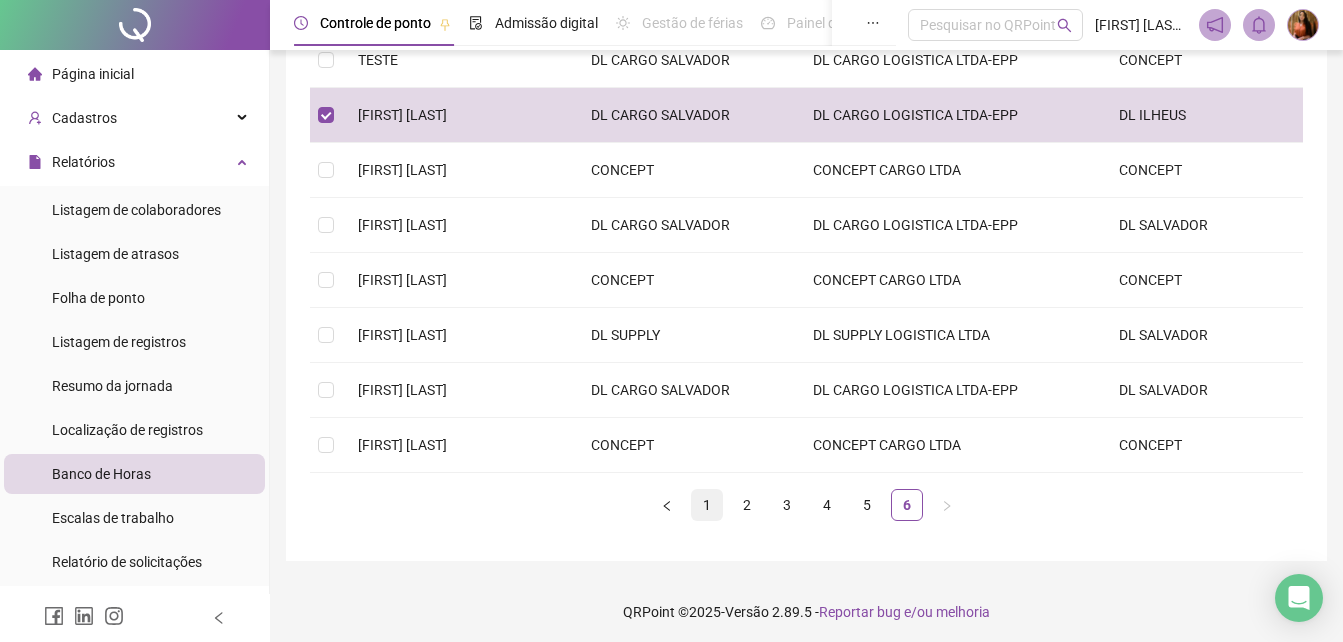 click on "1" at bounding box center (707, 505) 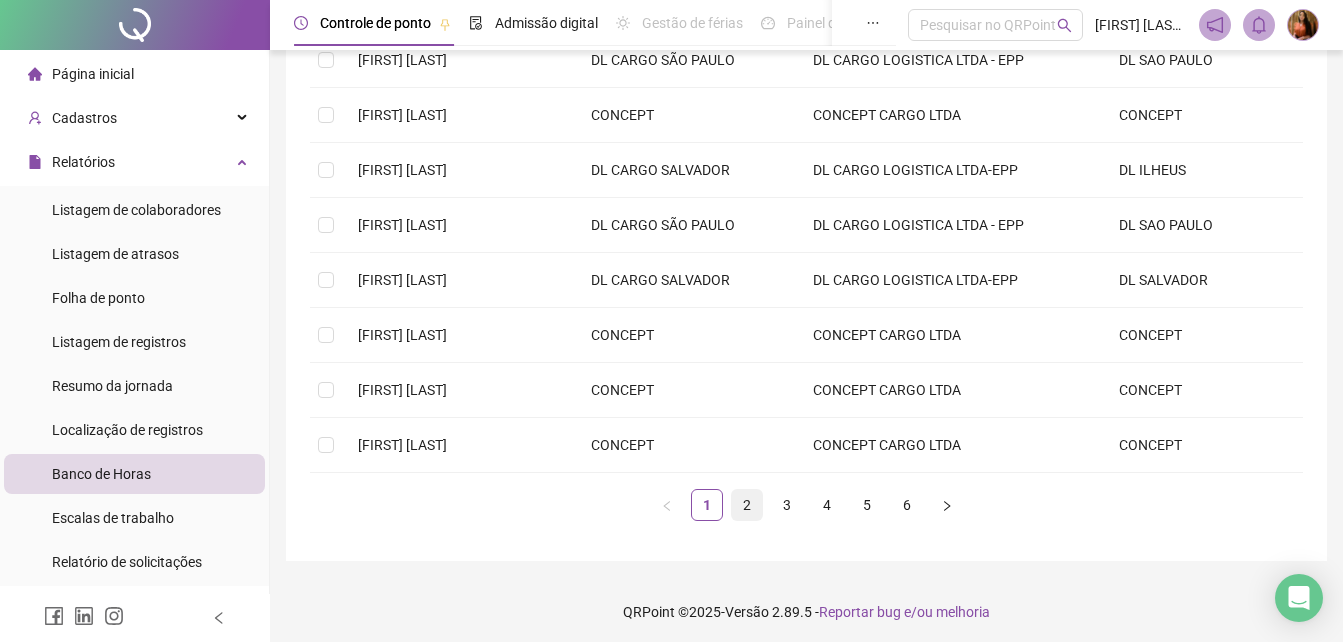 click on "2" at bounding box center (747, 505) 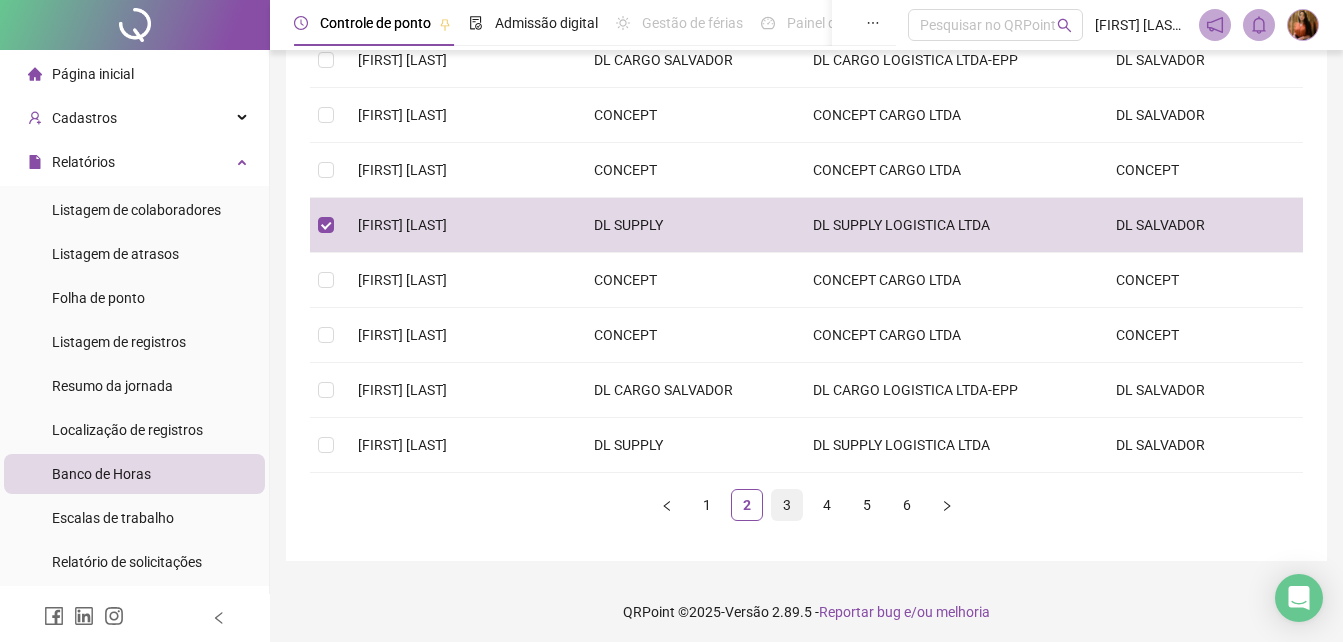click on "3" at bounding box center (787, 505) 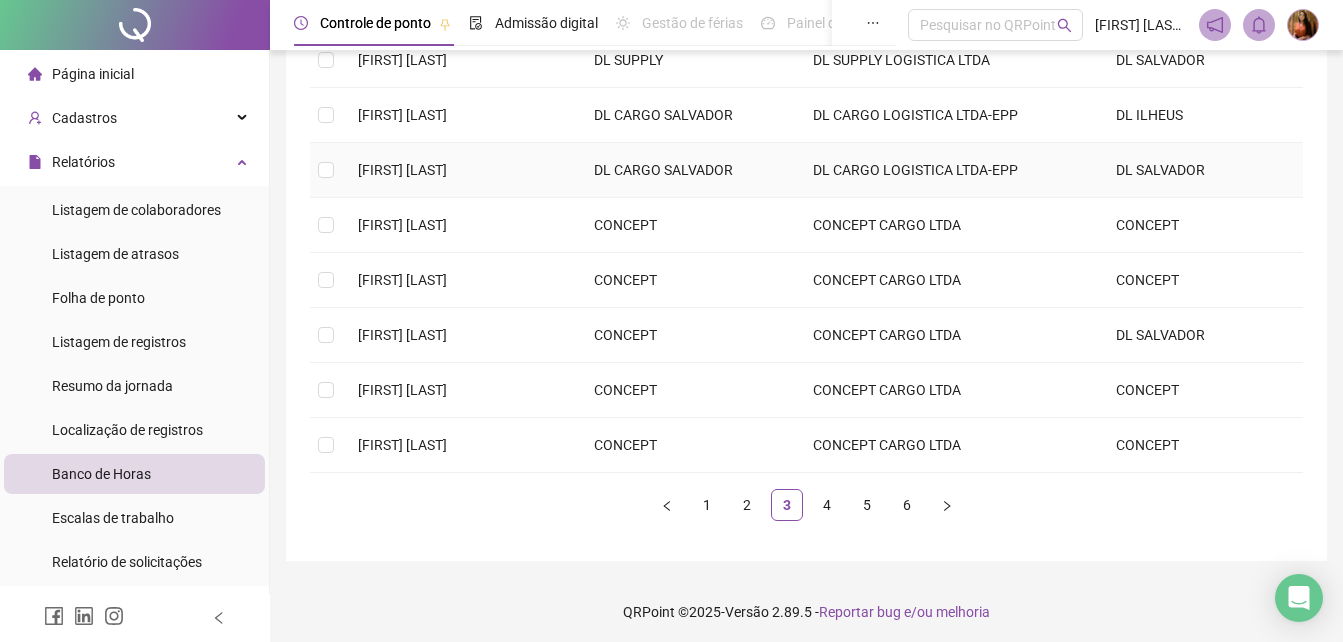 scroll, scrollTop: 339, scrollLeft: 0, axis: vertical 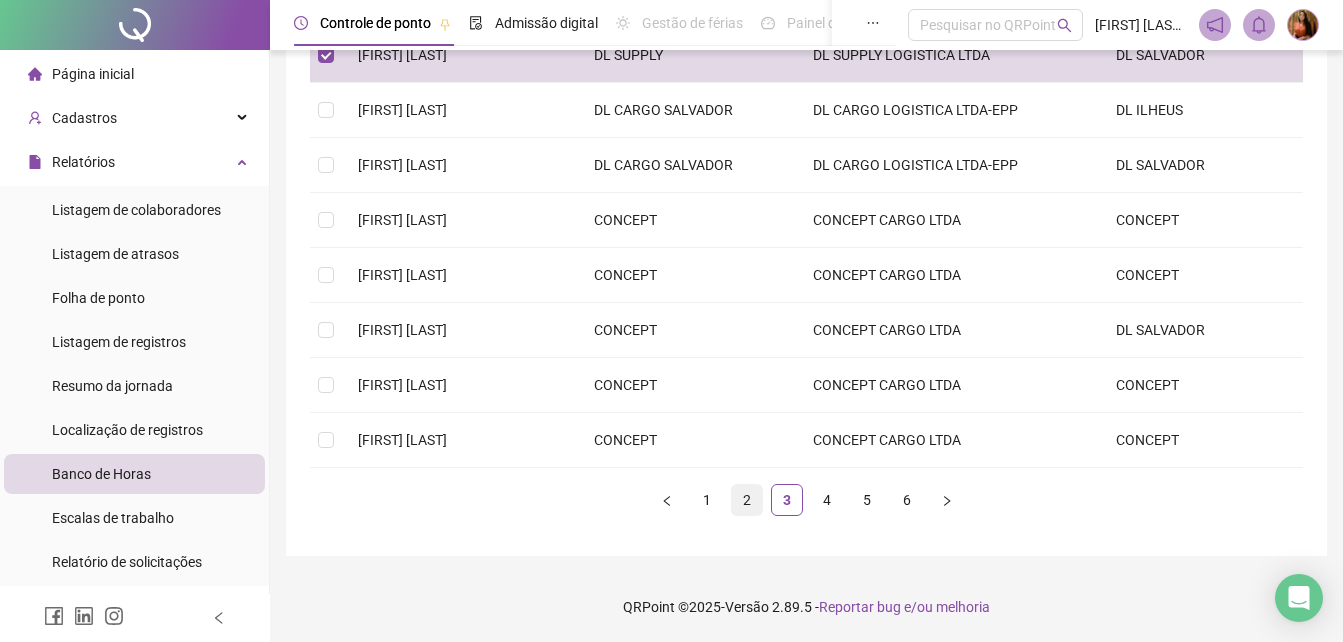 click on "2" at bounding box center [747, 500] 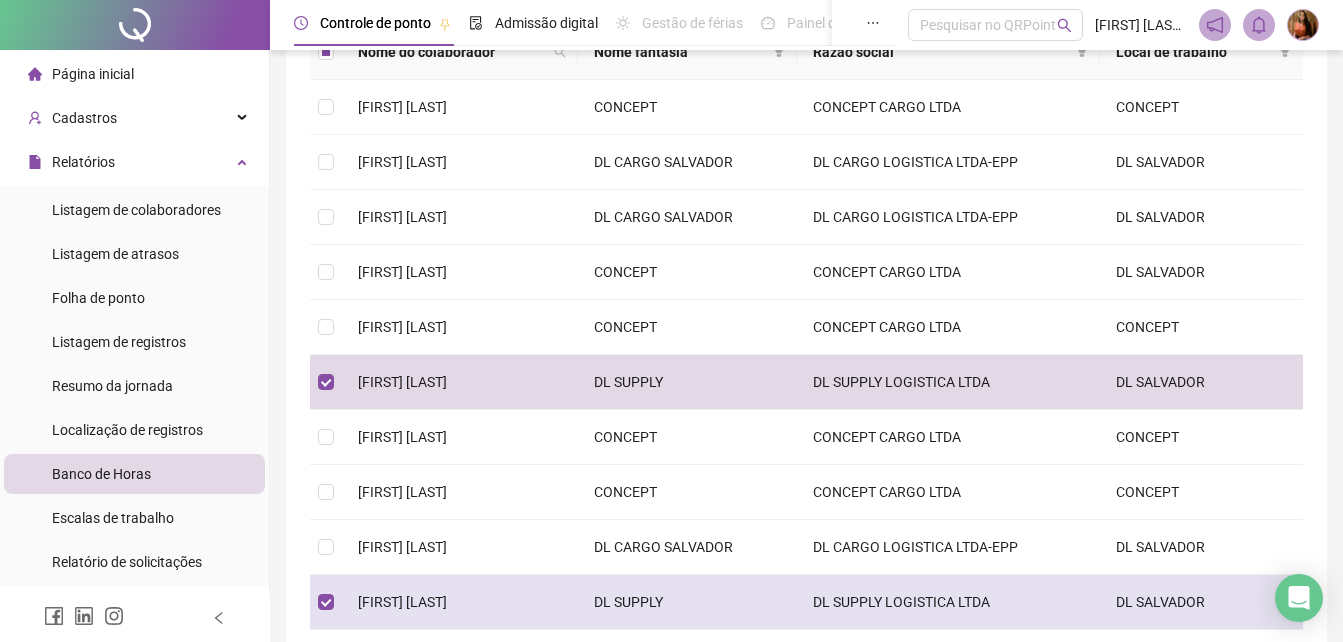scroll, scrollTop: 244, scrollLeft: 0, axis: vertical 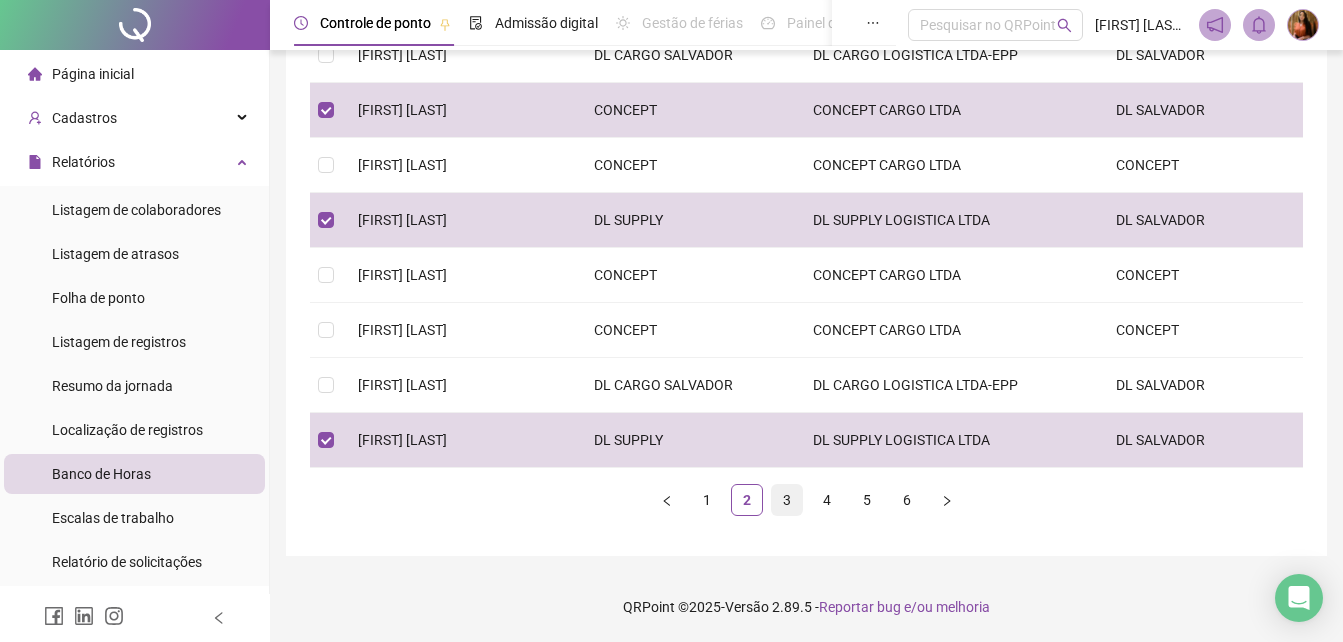 click on "3" at bounding box center (787, 500) 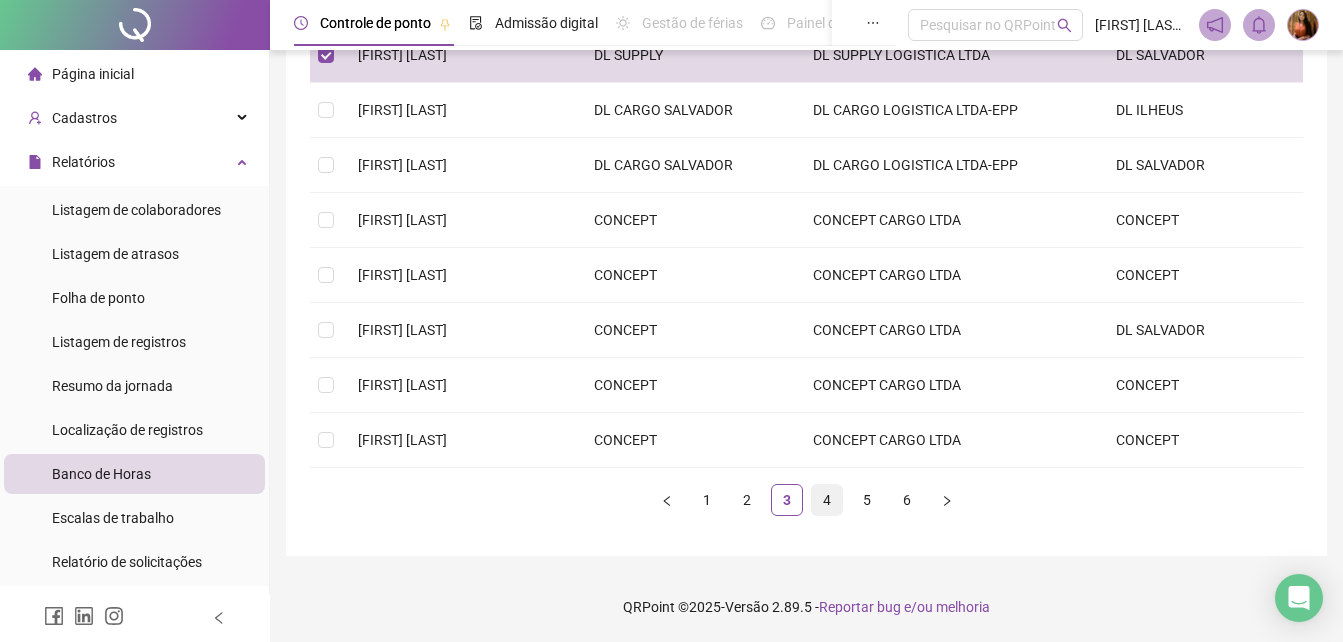 click on "4" at bounding box center [827, 500] 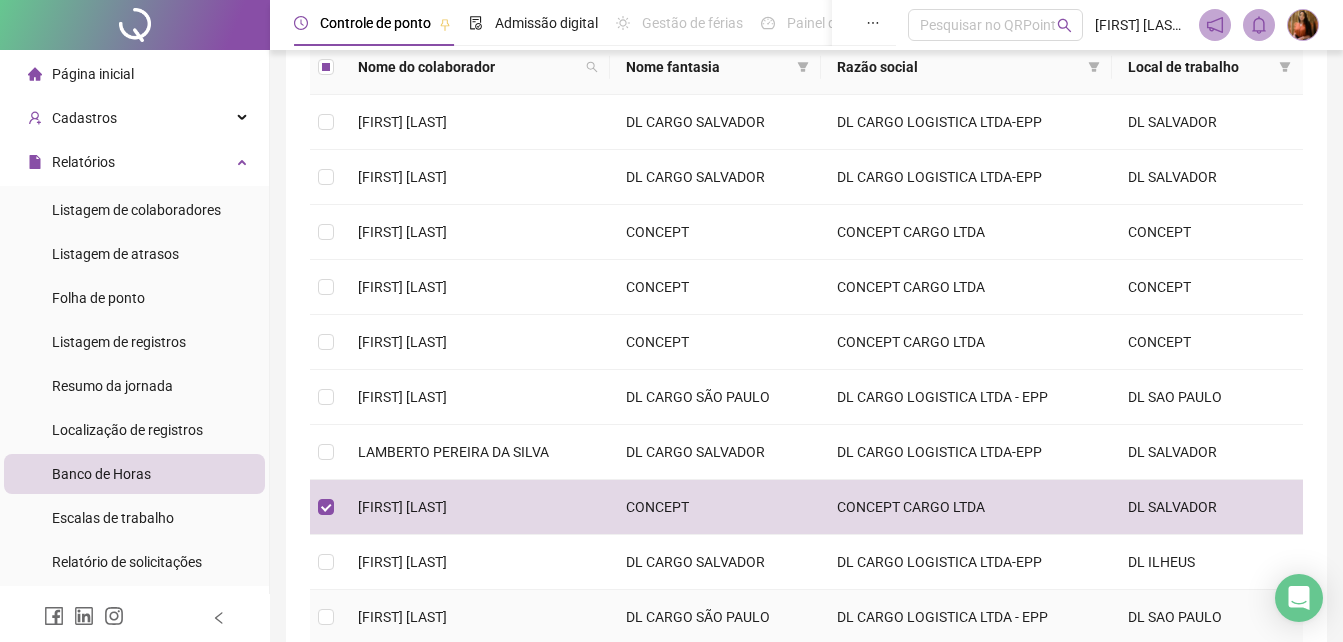 scroll, scrollTop: 244, scrollLeft: 0, axis: vertical 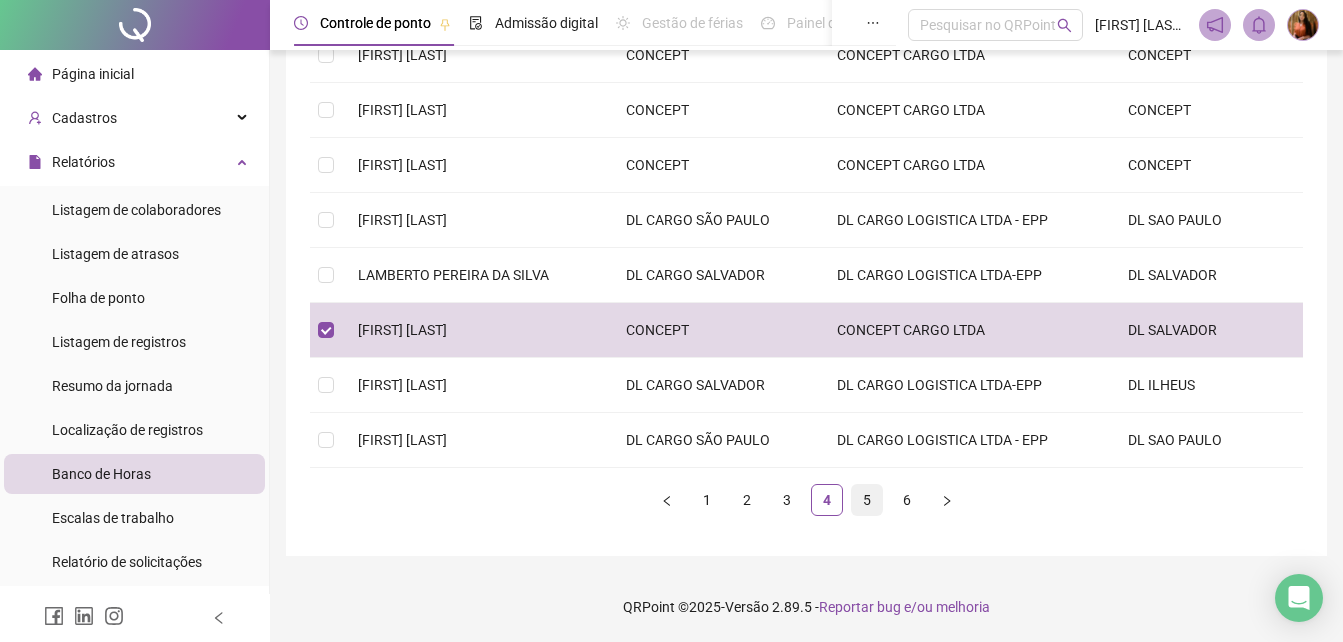 click on "5" at bounding box center [867, 500] 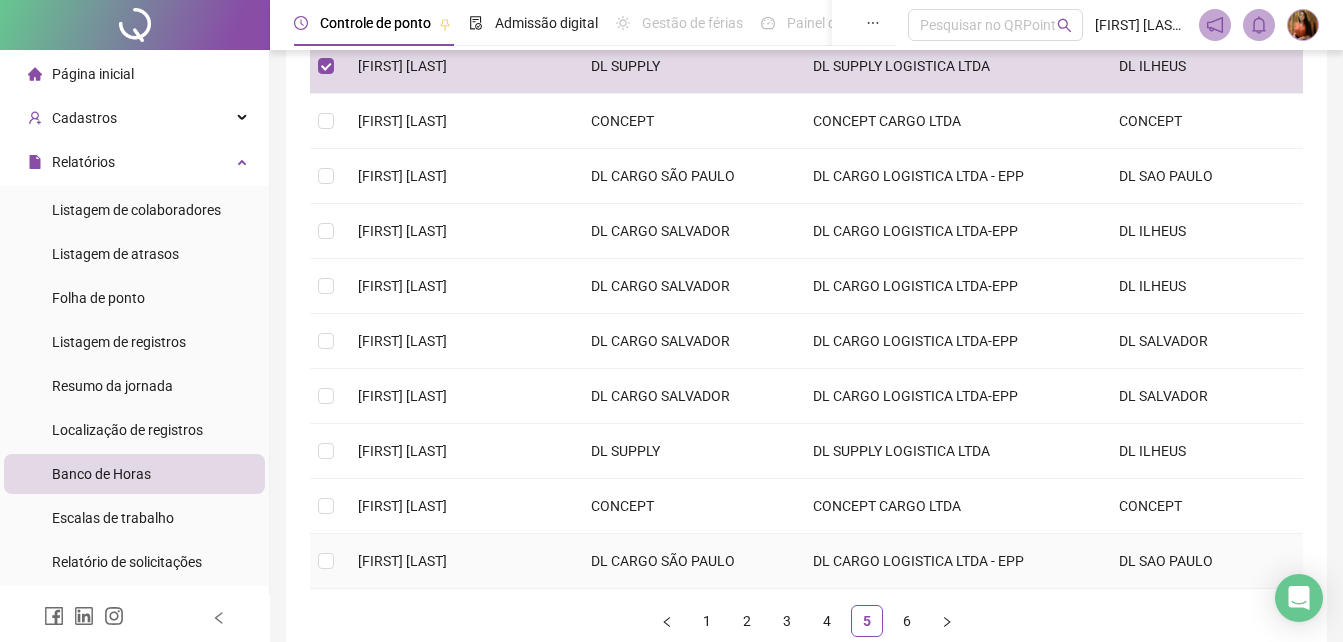 scroll, scrollTop: 444, scrollLeft: 0, axis: vertical 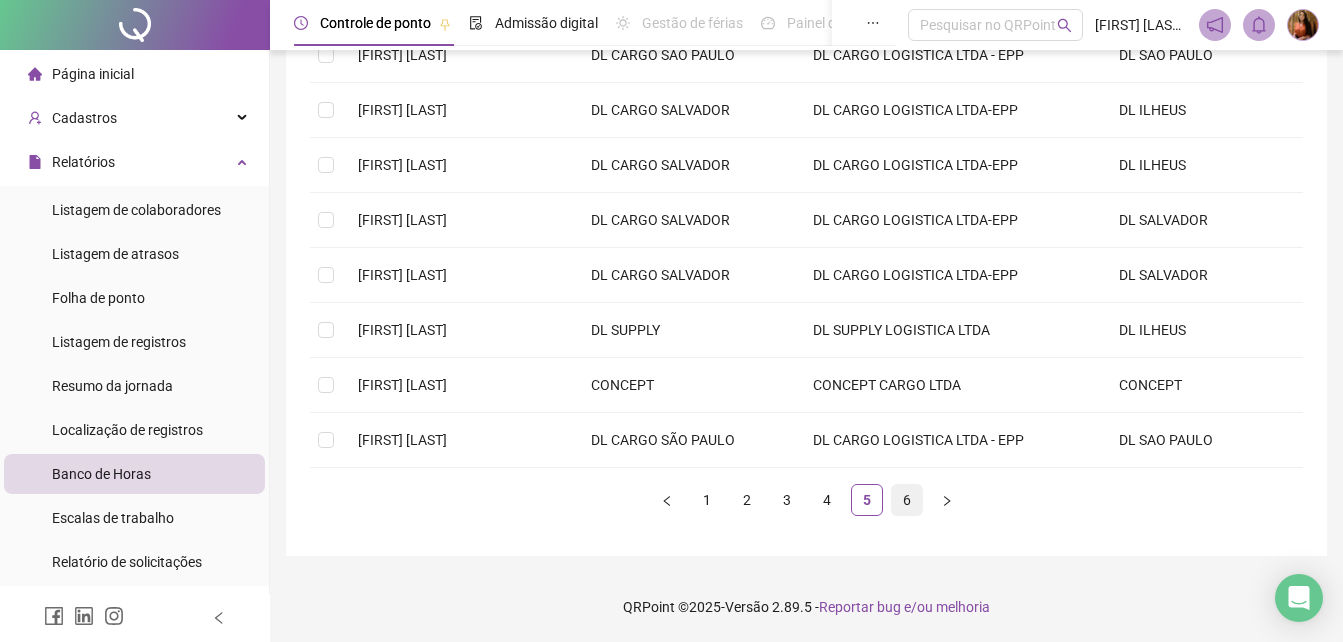 click on "6" at bounding box center (907, 500) 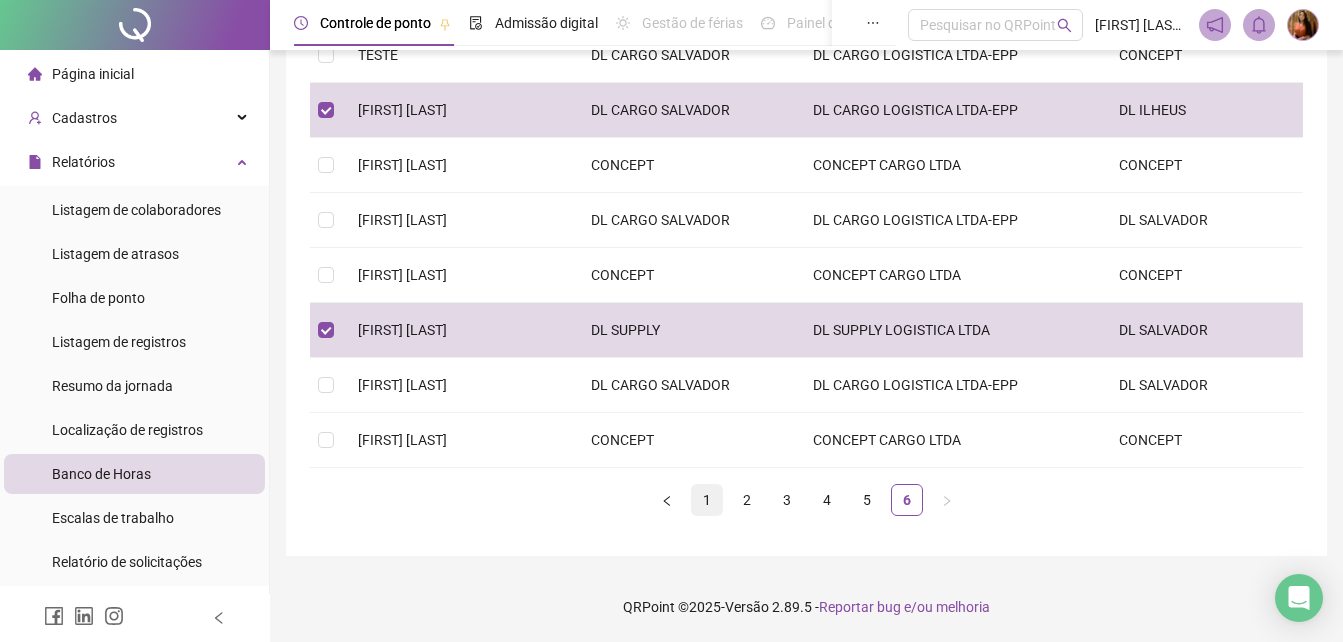 click on "1" at bounding box center (707, 500) 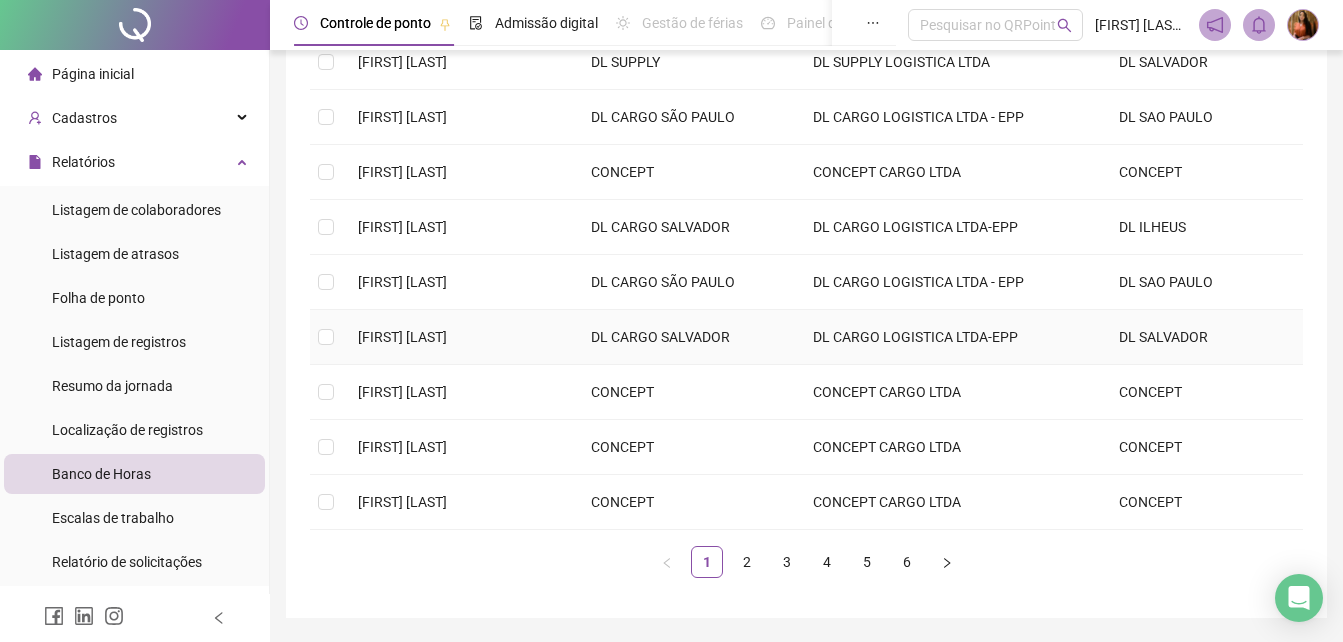 scroll, scrollTop: 444, scrollLeft: 0, axis: vertical 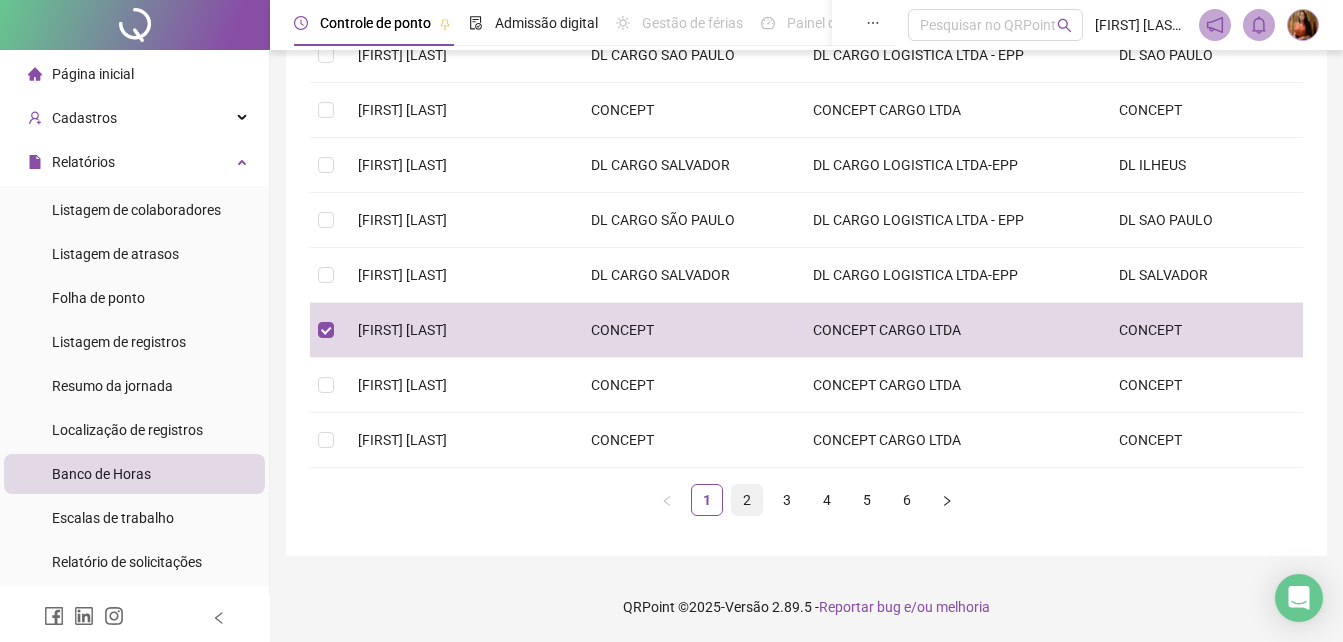 click on "2" at bounding box center (747, 500) 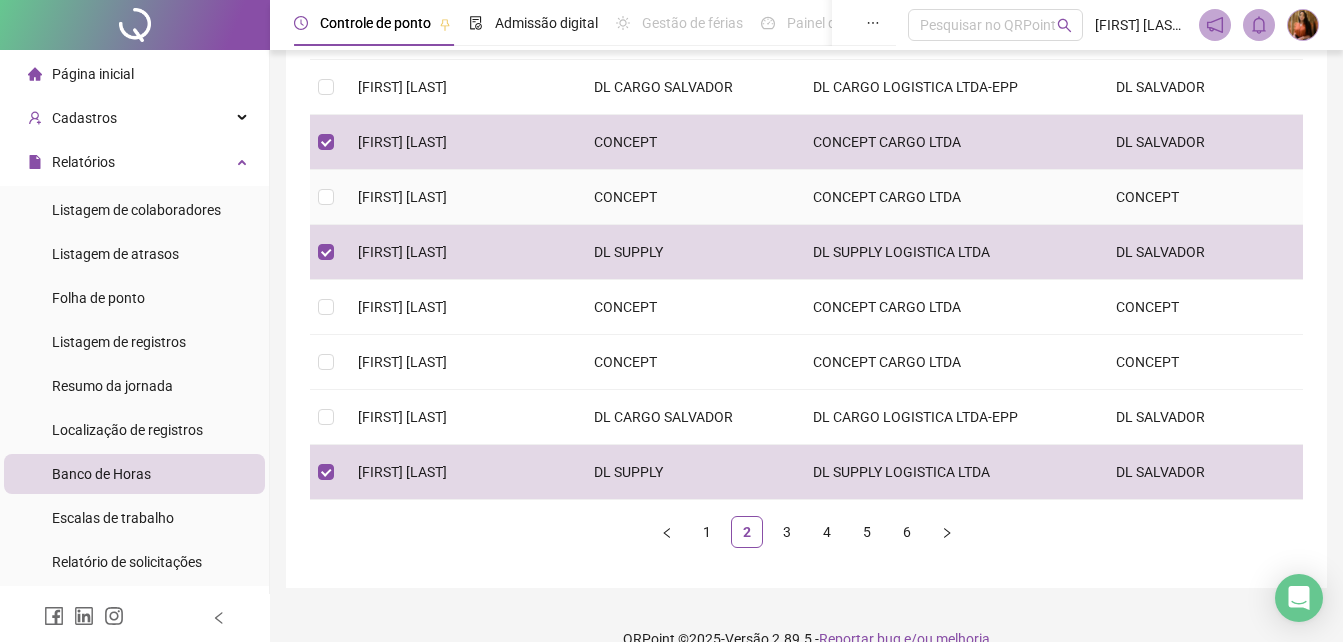 scroll, scrollTop: 444, scrollLeft: 0, axis: vertical 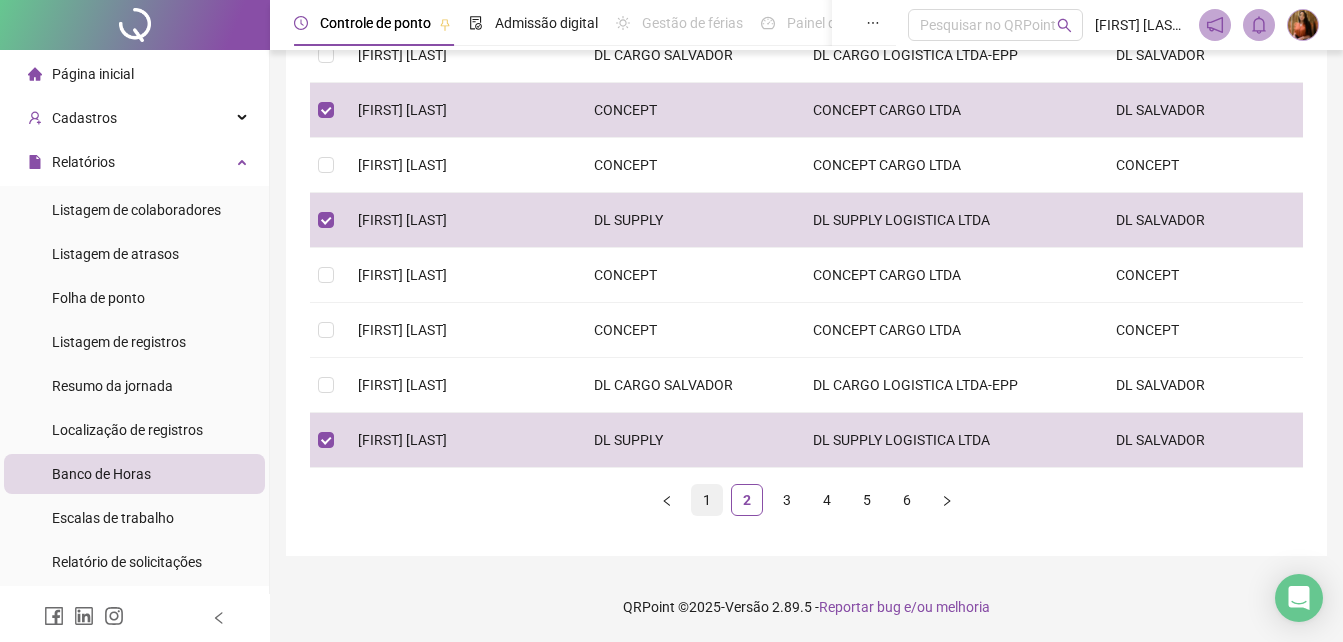 click on "1" at bounding box center (707, 500) 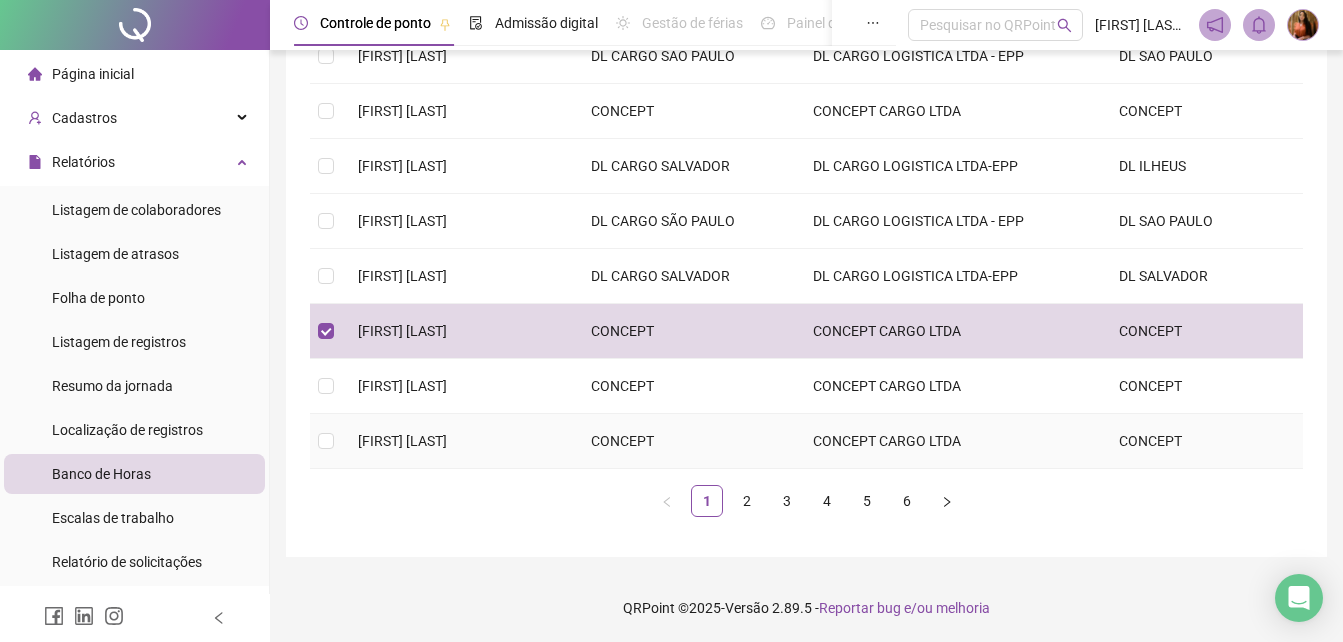 scroll, scrollTop: 444, scrollLeft: 0, axis: vertical 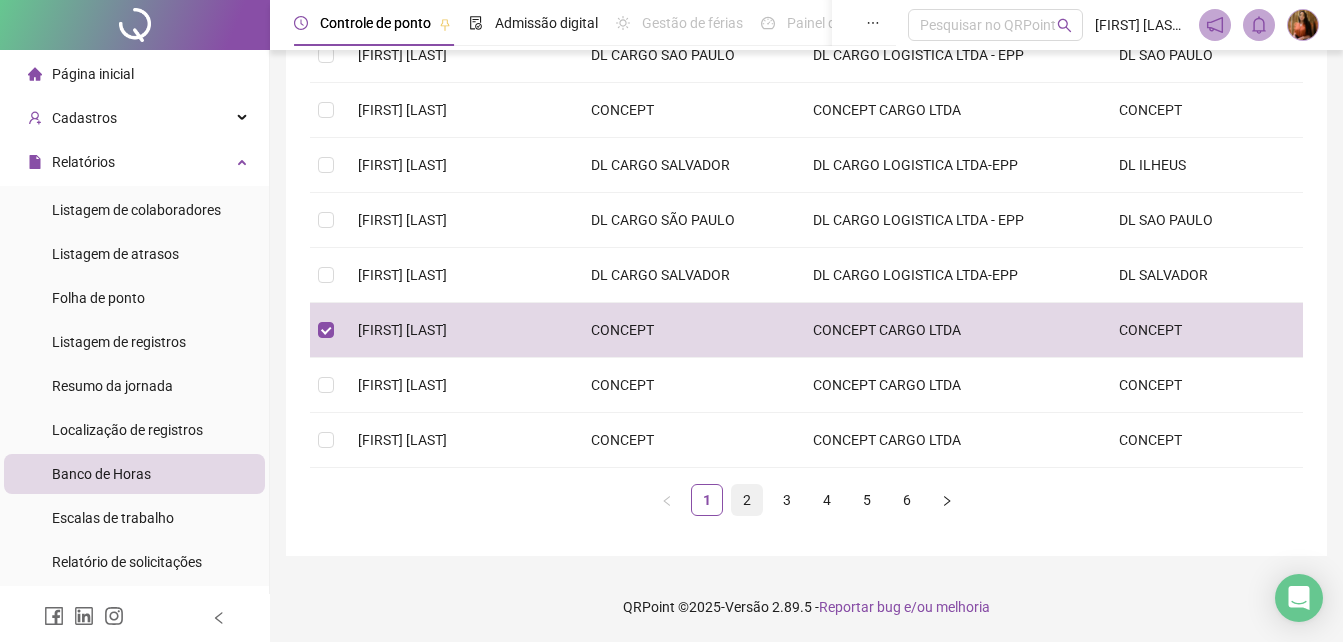 click on "2" at bounding box center [747, 500] 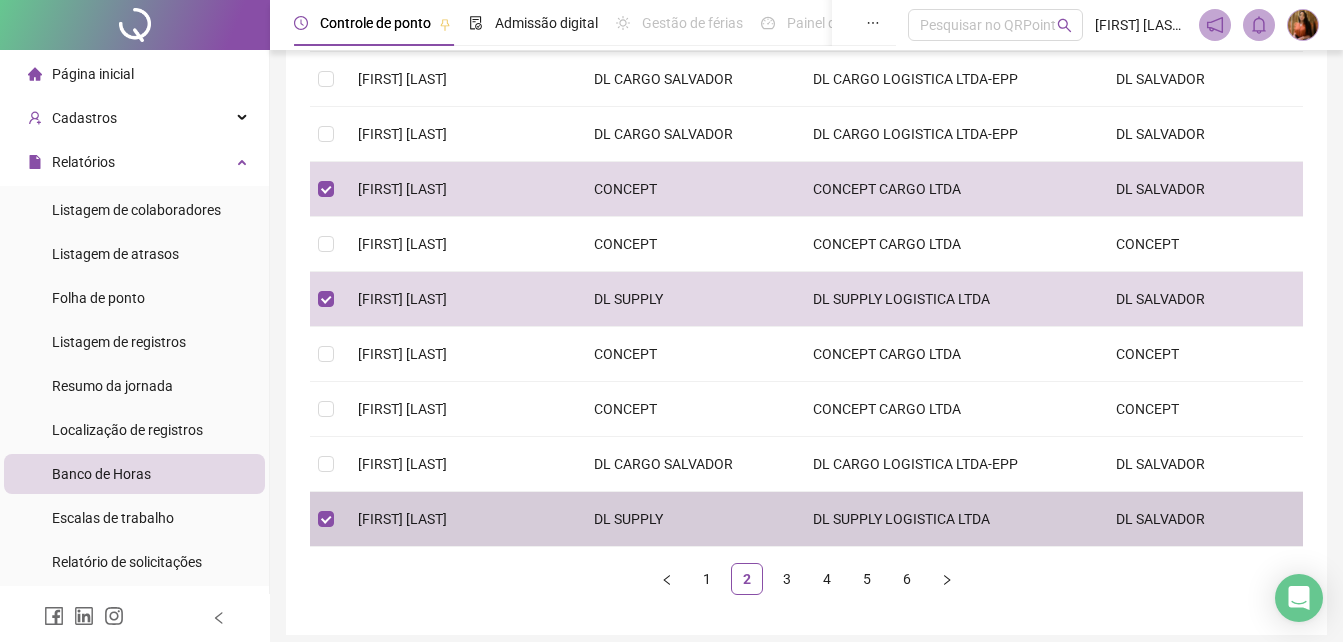scroll, scrollTop: 444, scrollLeft: 0, axis: vertical 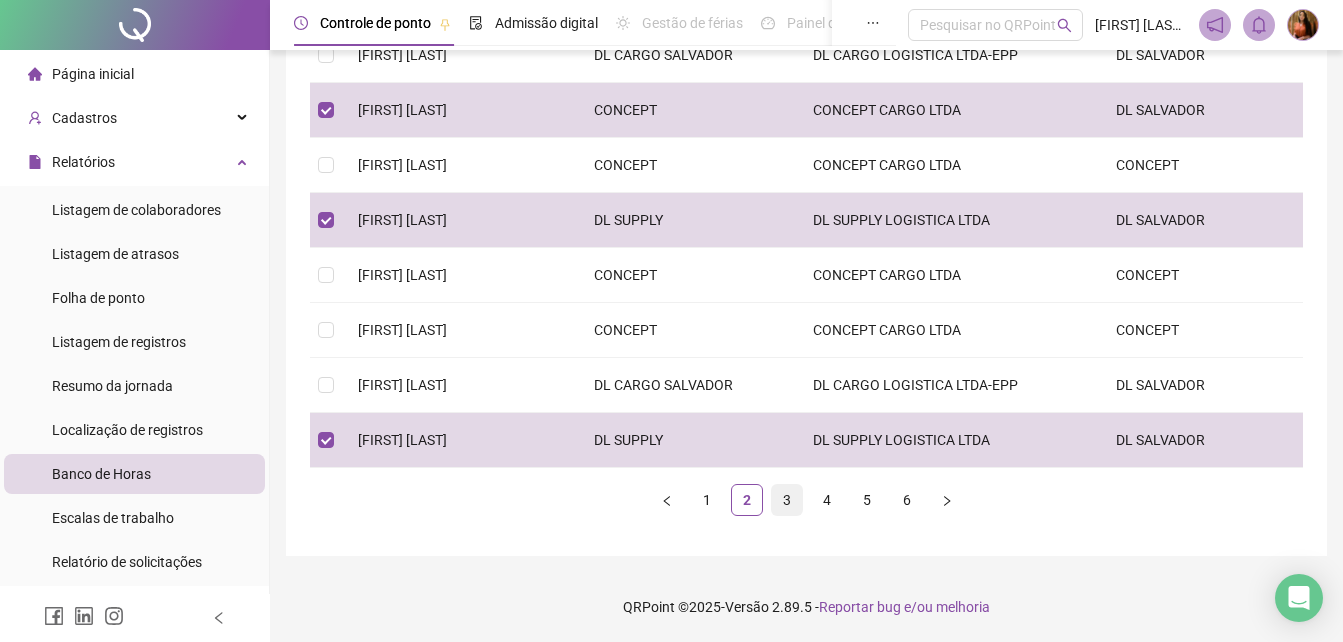 click on "3" at bounding box center (787, 500) 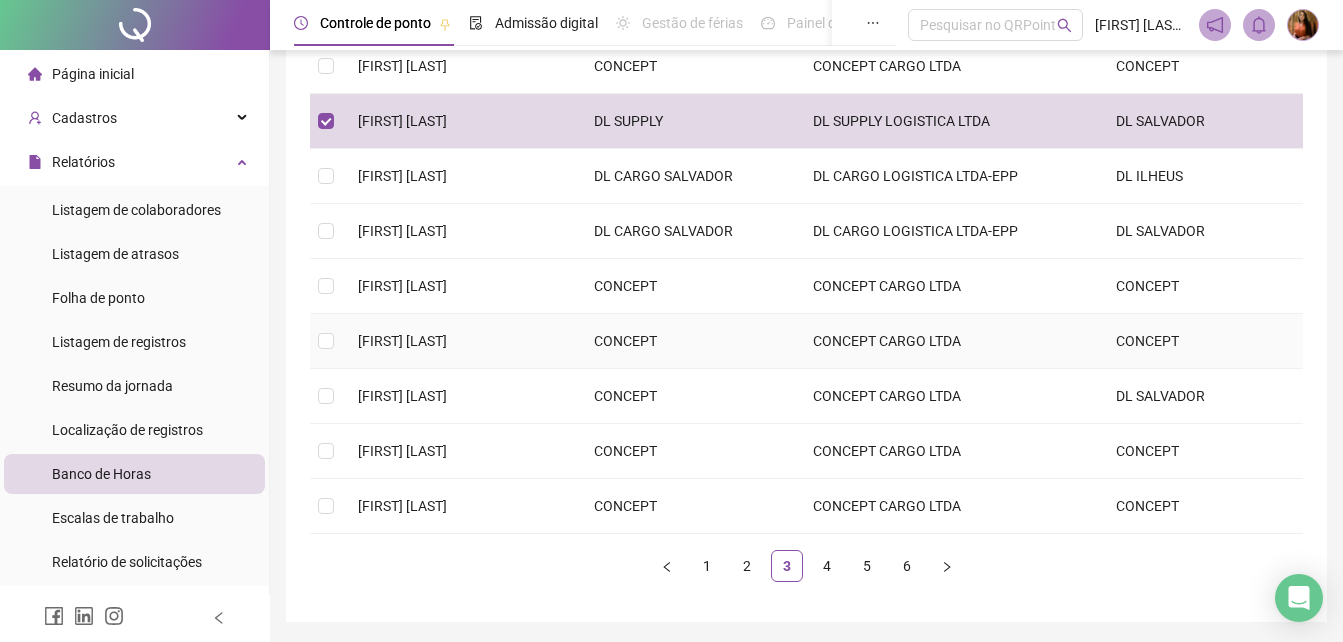 scroll, scrollTop: 444, scrollLeft: 0, axis: vertical 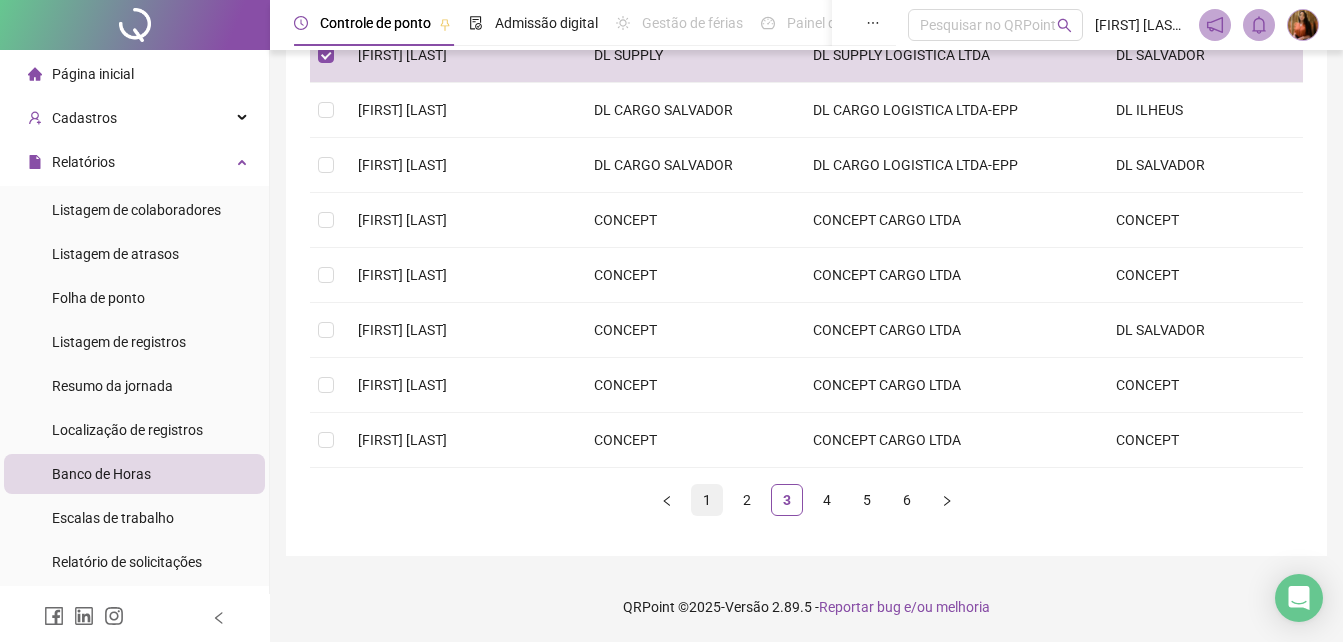 click on "1" at bounding box center (707, 500) 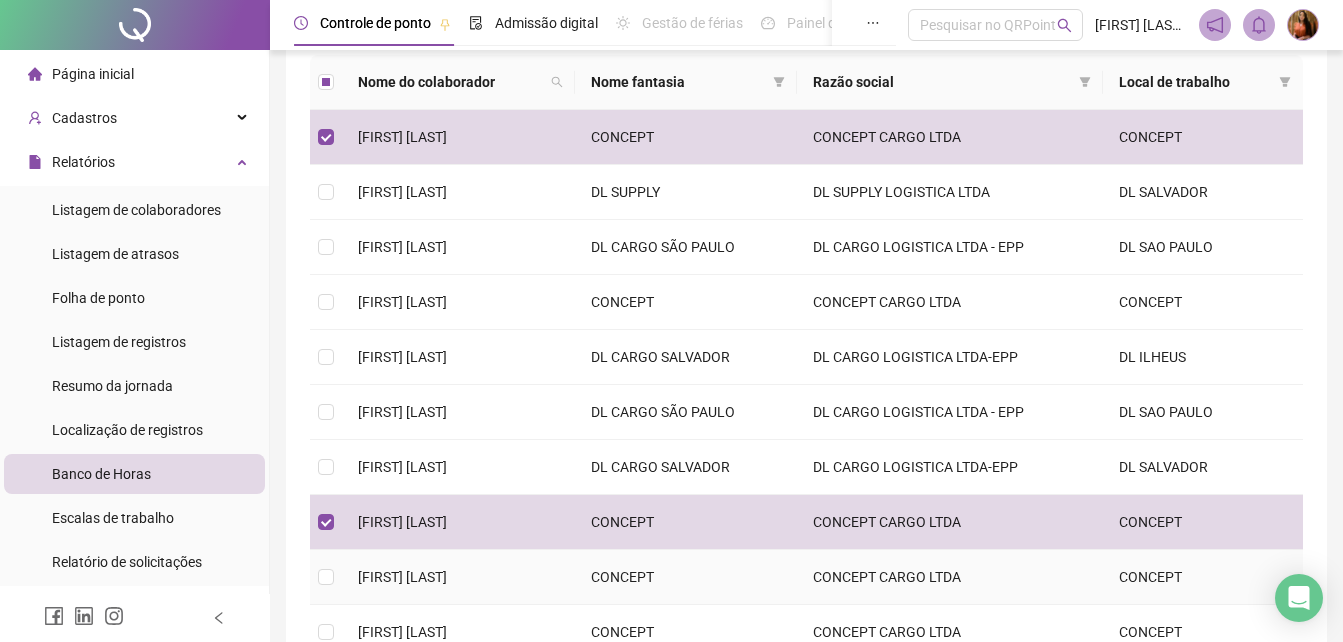 scroll, scrollTop: 244, scrollLeft: 0, axis: vertical 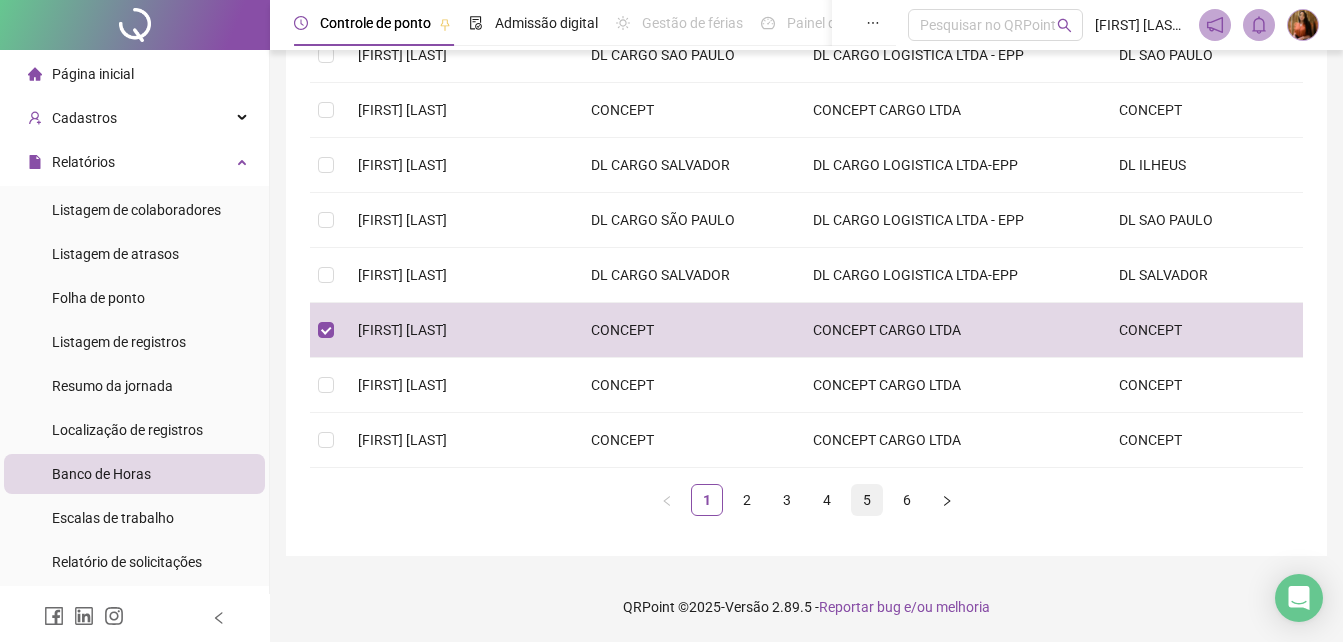 click on "5" at bounding box center (867, 500) 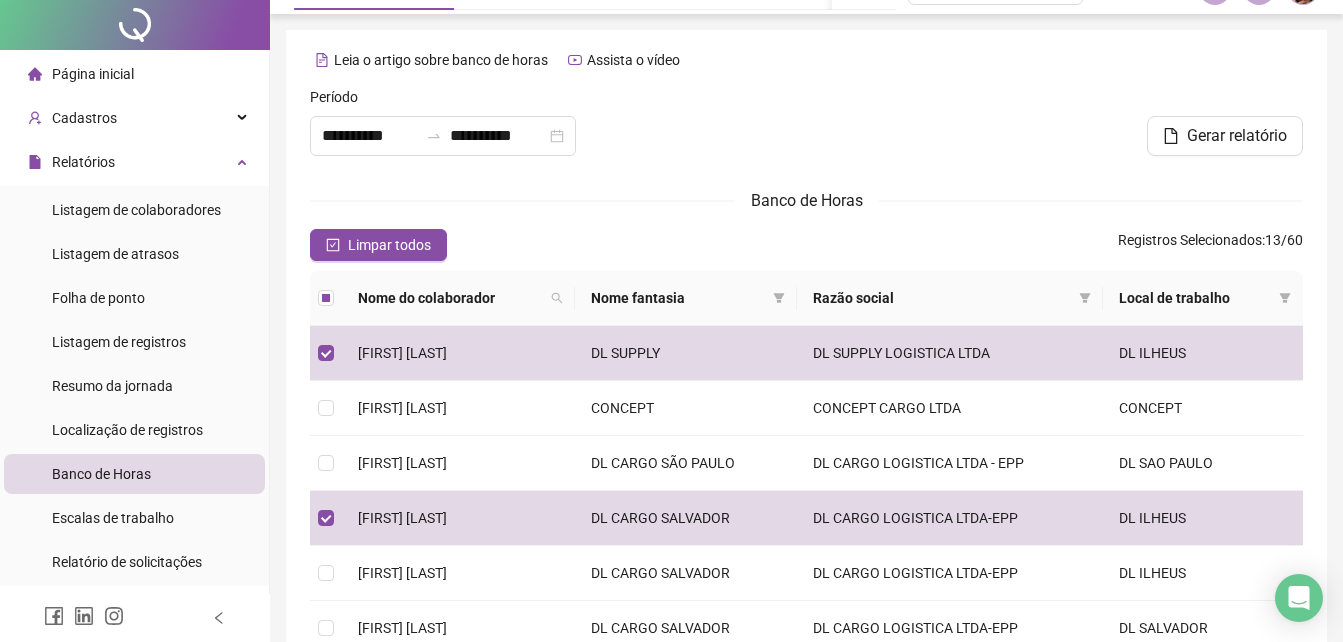 scroll, scrollTop: 0, scrollLeft: 0, axis: both 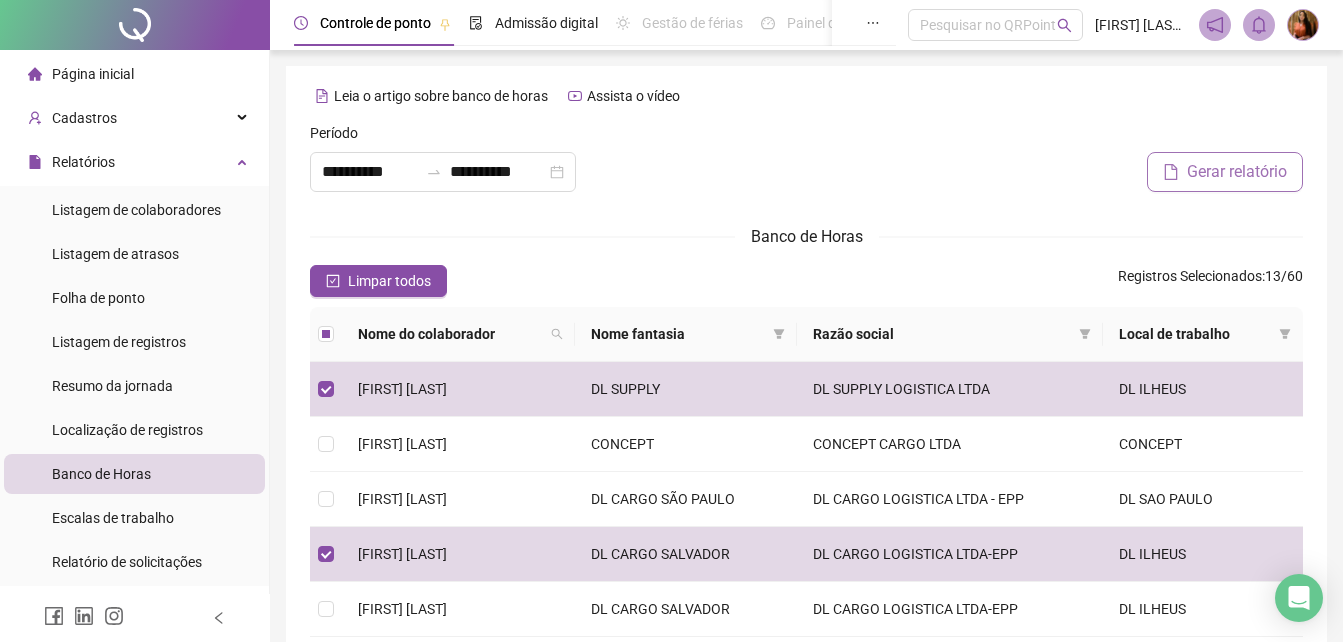 click on "Gerar relatório" at bounding box center [1237, 172] 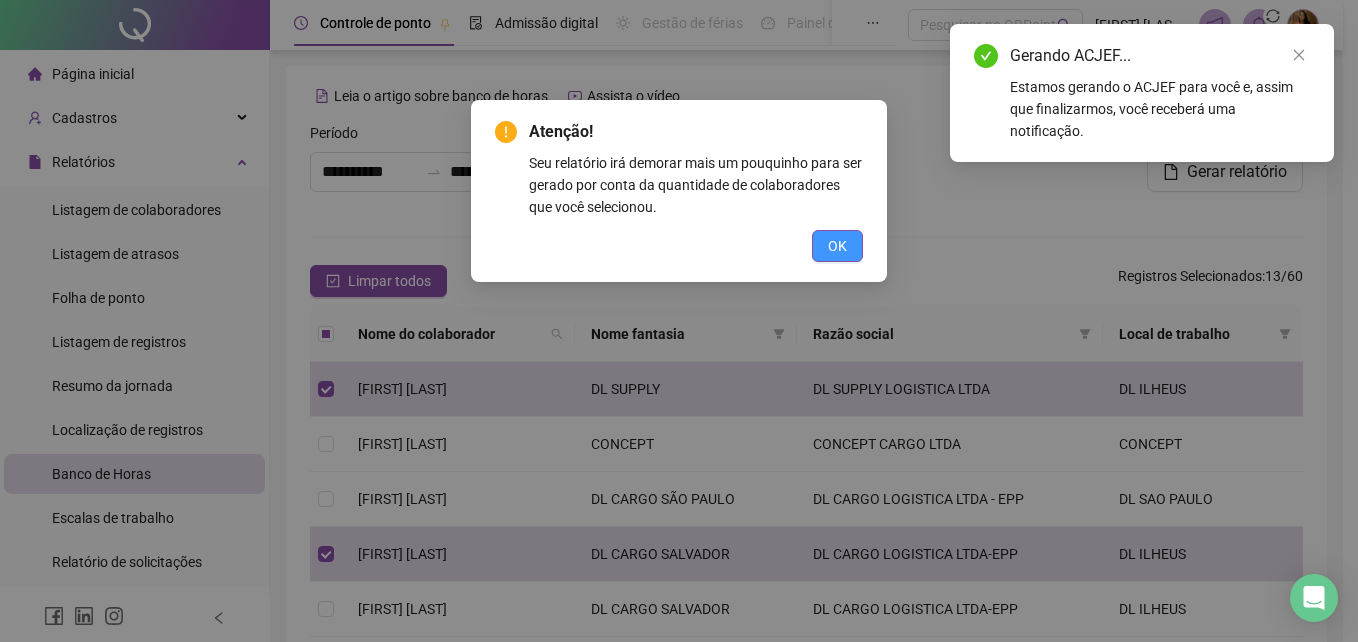 click on "OK" at bounding box center [837, 246] 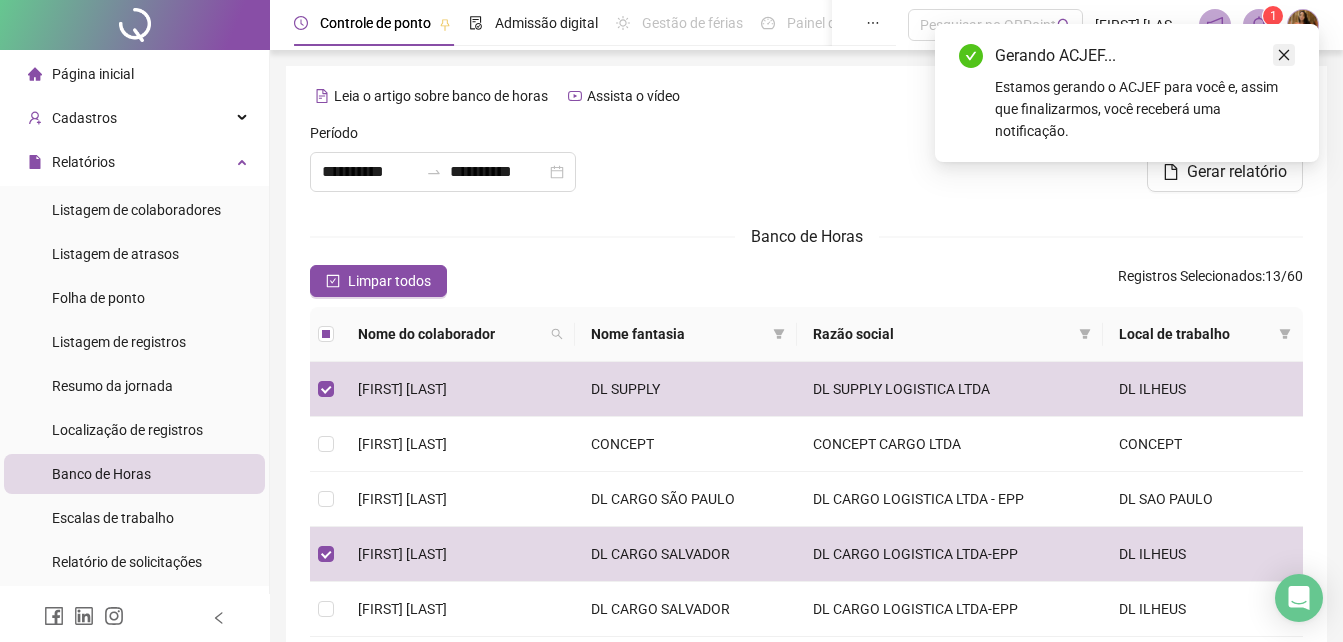 click 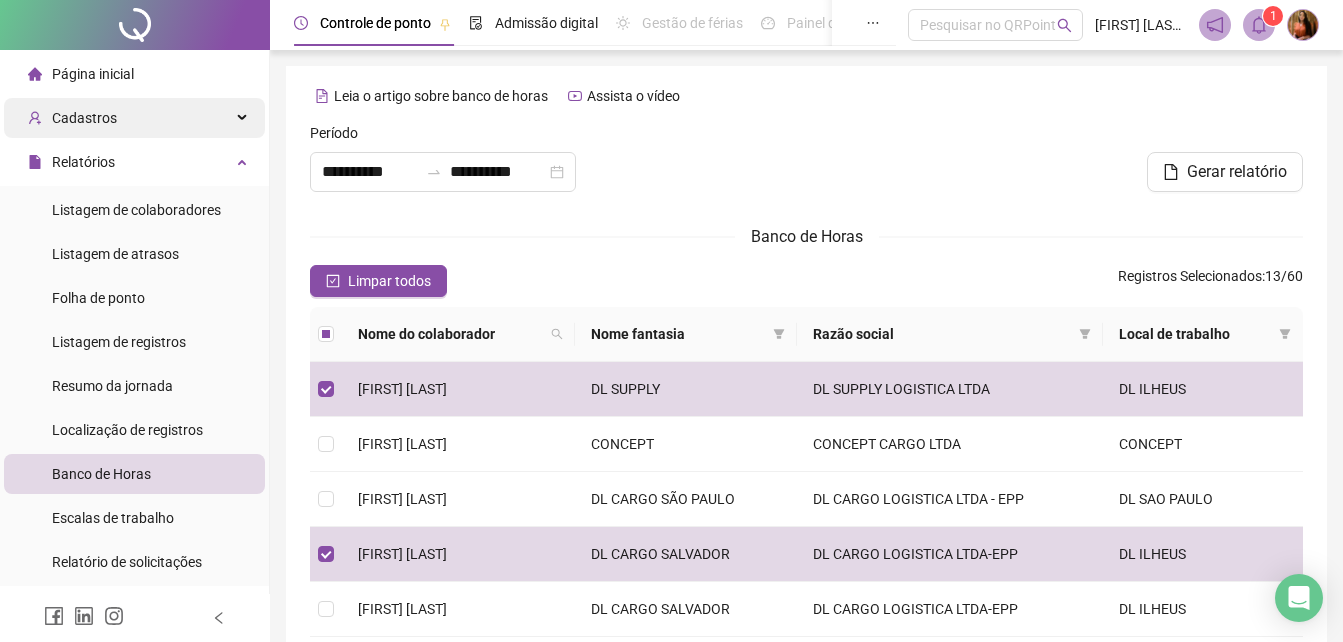 click on "Cadastros" at bounding box center (134, 118) 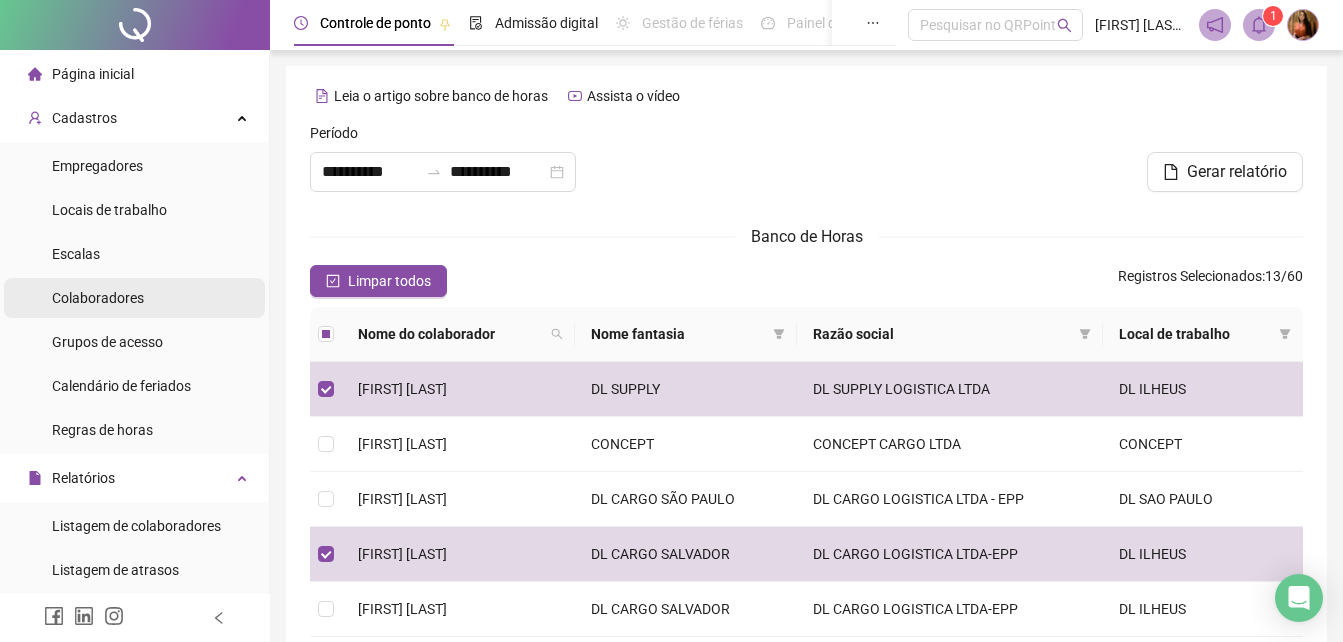click on "Colaboradores" at bounding box center (98, 298) 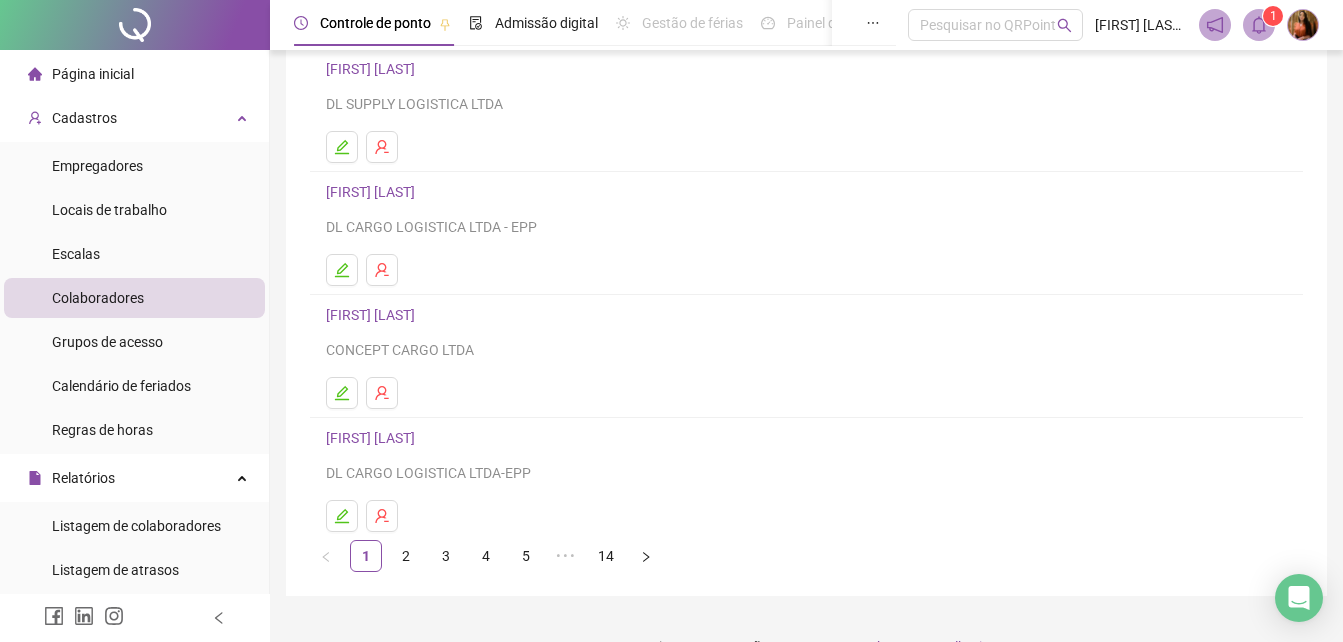 scroll, scrollTop: 325, scrollLeft: 0, axis: vertical 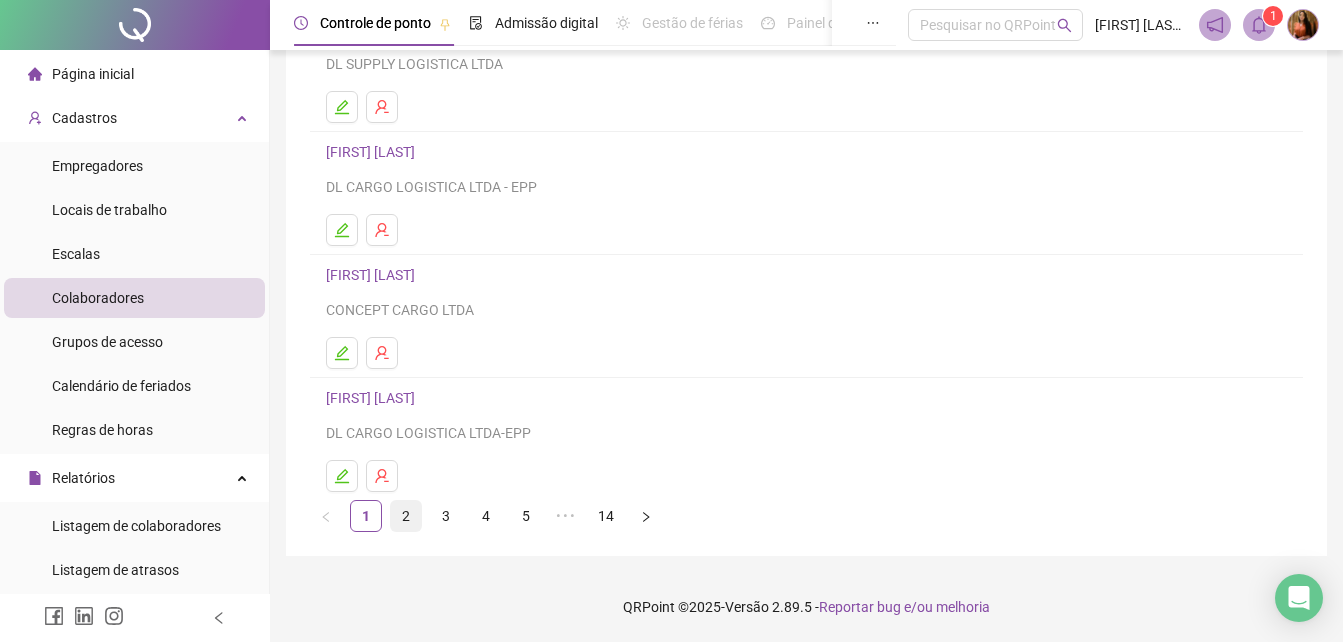 click on "2" at bounding box center [406, 516] 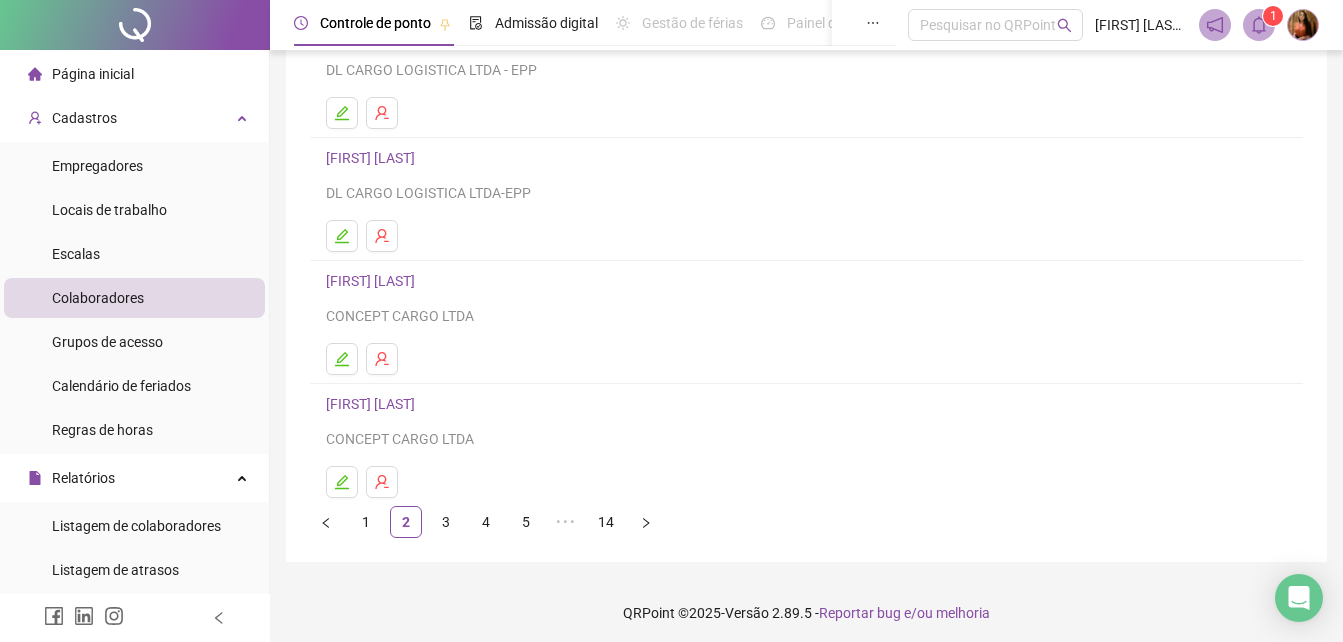 scroll, scrollTop: 325, scrollLeft: 0, axis: vertical 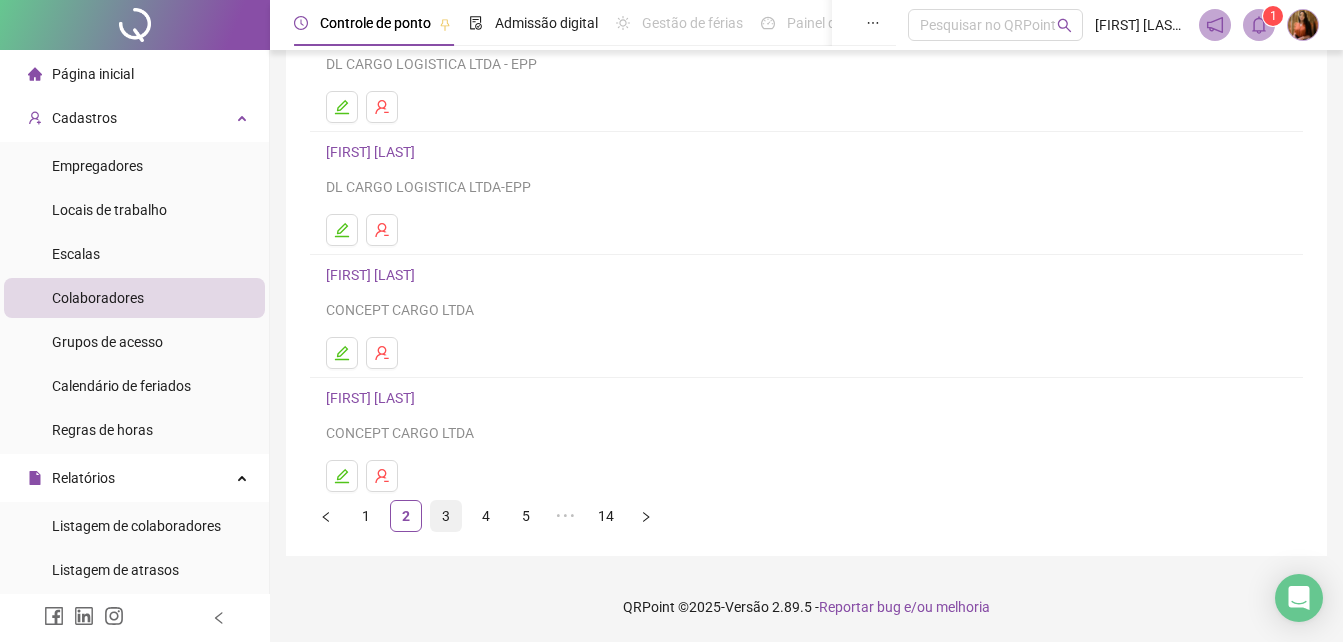 click on "3" at bounding box center [446, 516] 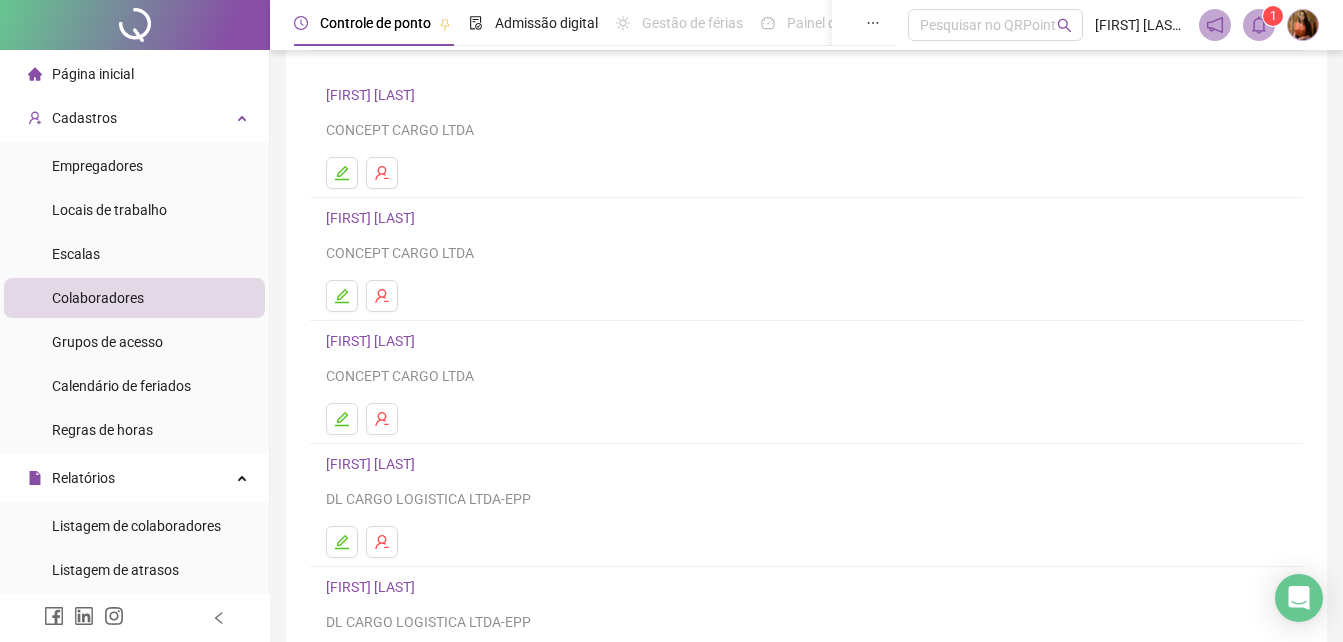 scroll, scrollTop: 100, scrollLeft: 0, axis: vertical 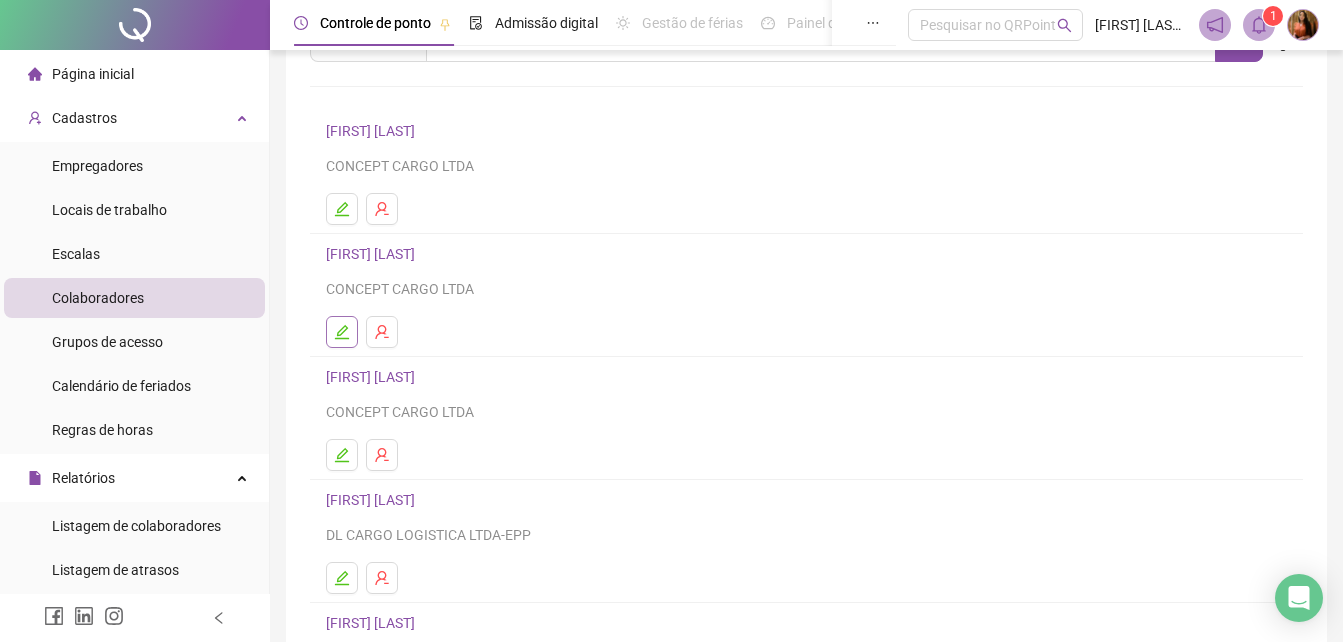 click 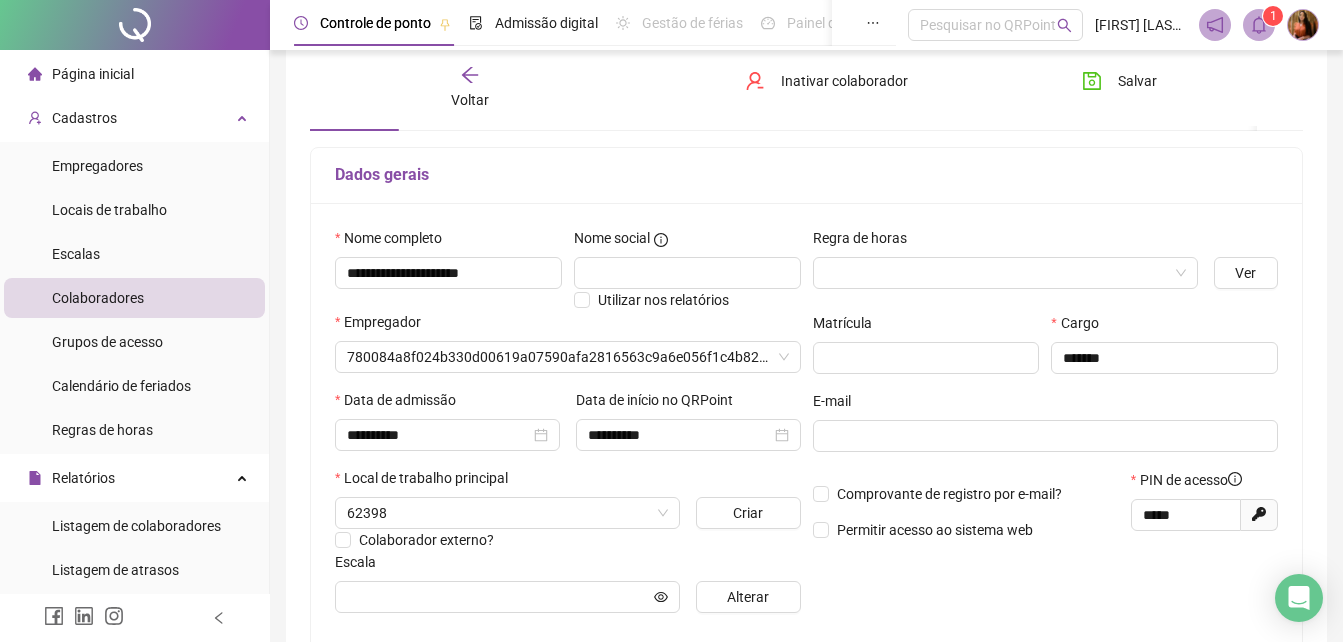 scroll, scrollTop: 110, scrollLeft: 0, axis: vertical 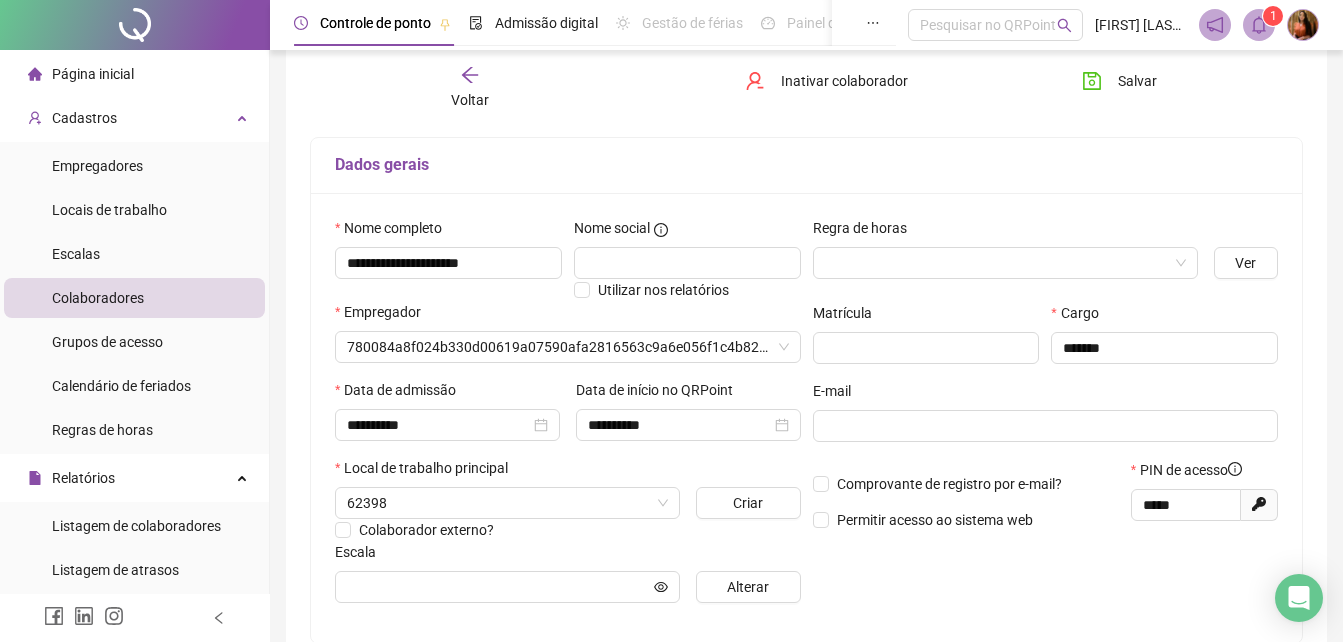 type on "**********" 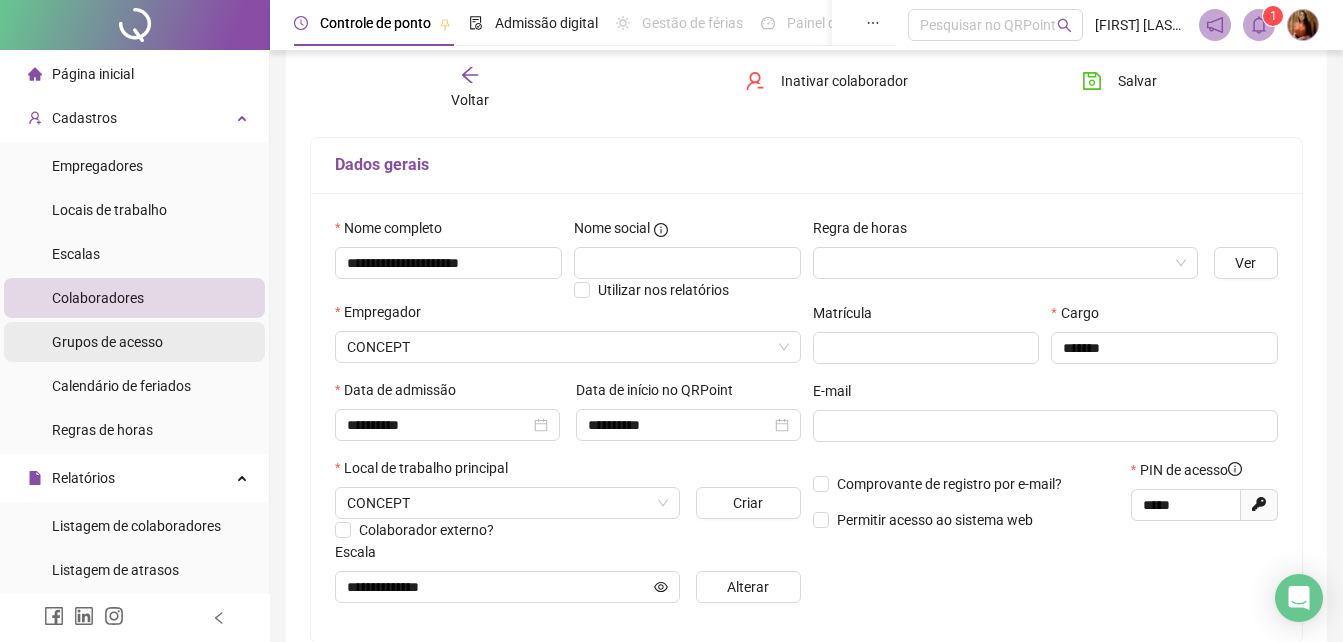 click on "Grupos de acesso" at bounding box center [107, 342] 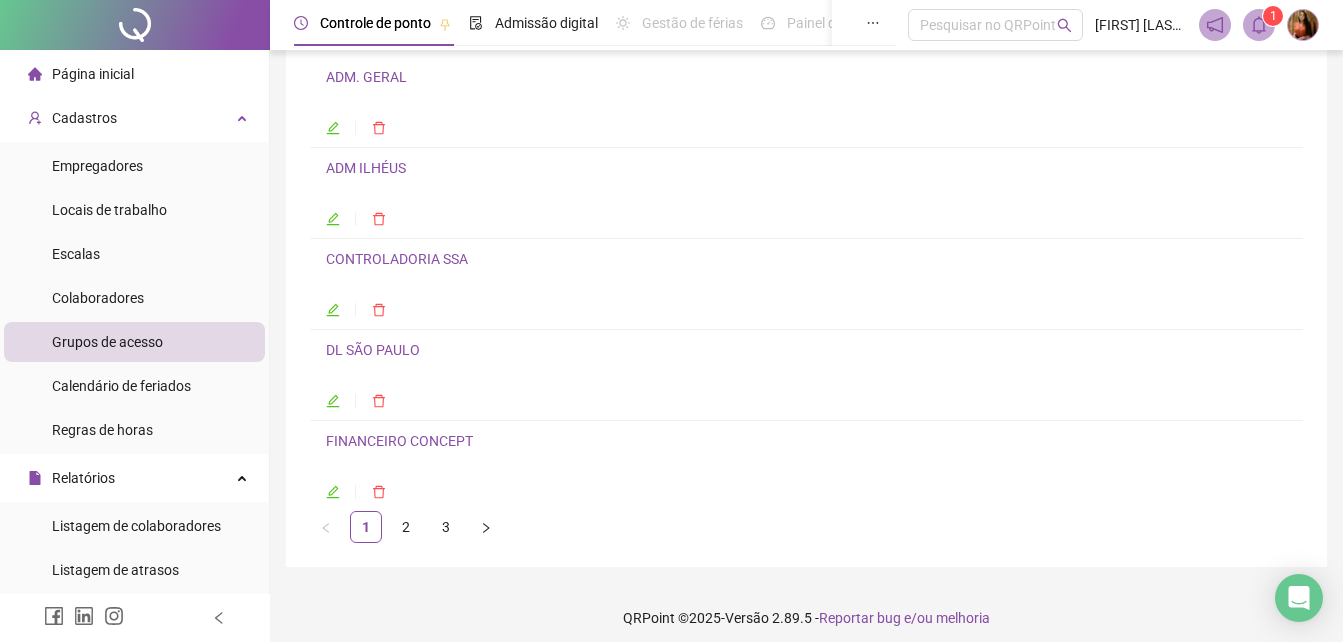 scroll, scrollTop: 165, scrollLeft: 0, axis: vertical 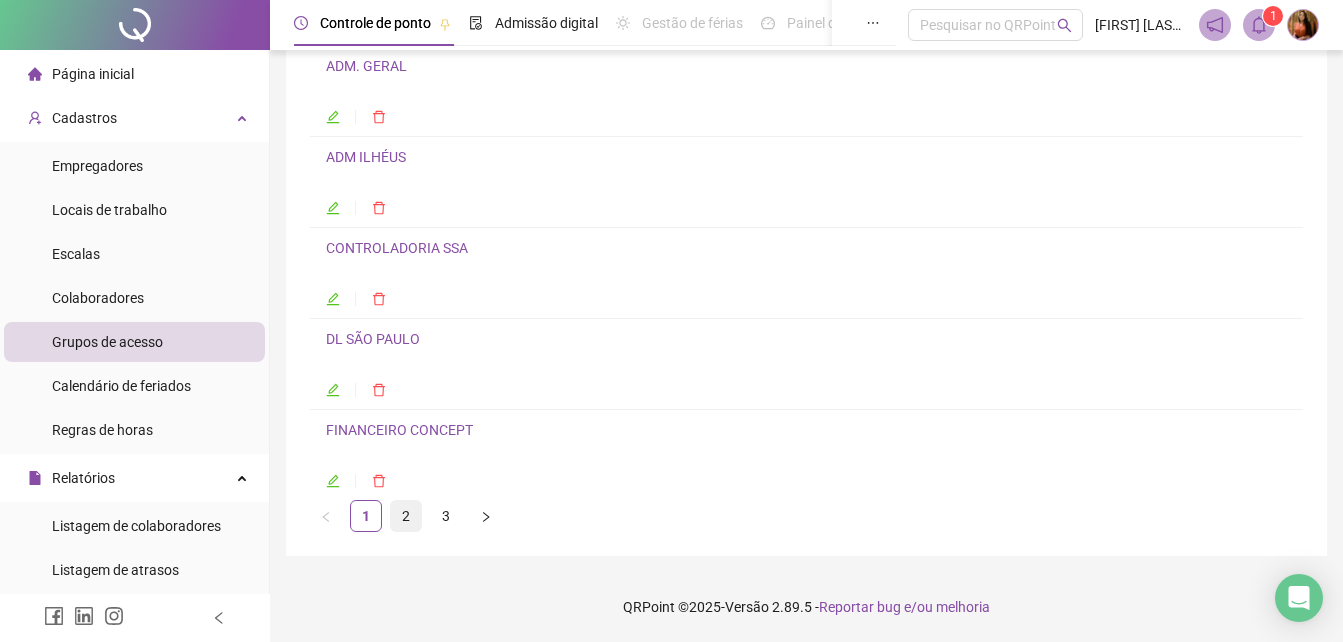 click on "2" at bounding box center [406, 516] 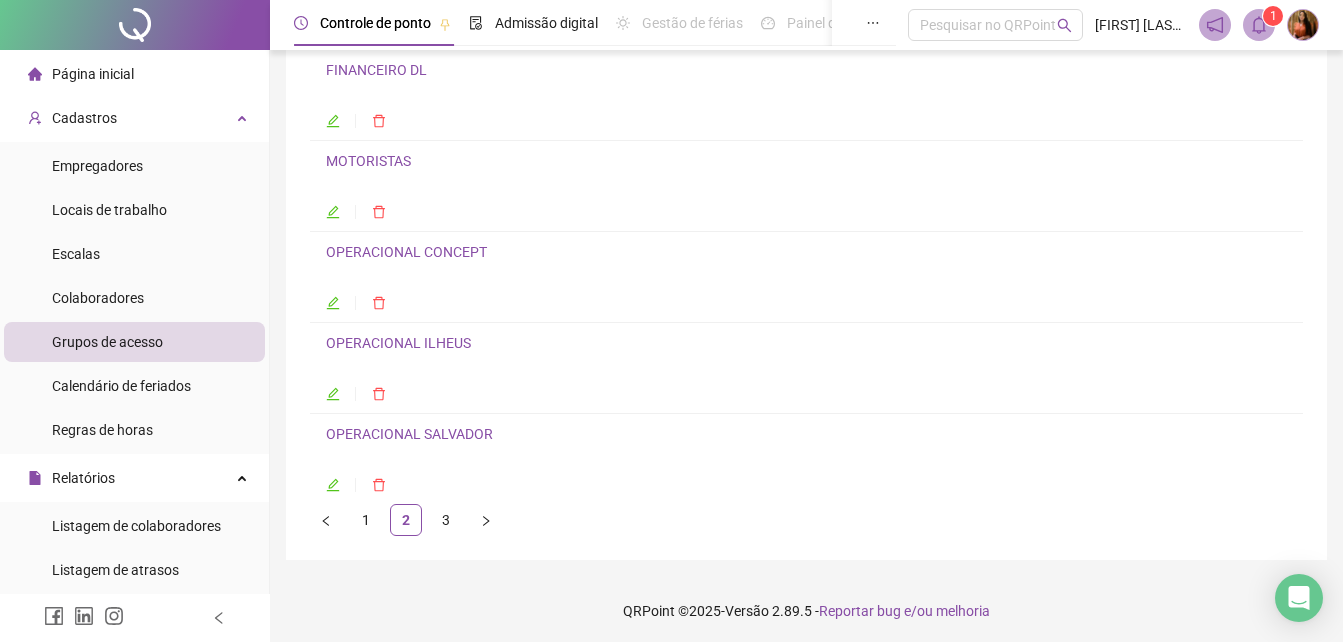 scroll, scrollTop: 165, scrollLeft: 0, axis: vertical 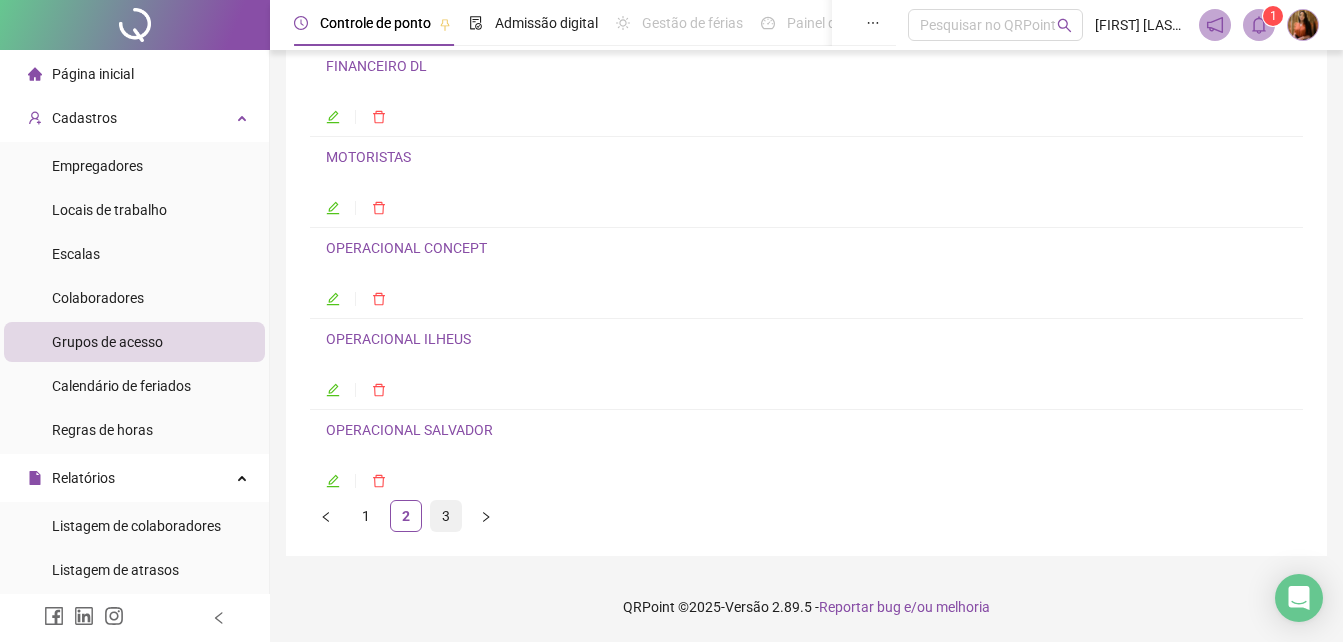 click on "3" at bounding box center (446, 516) 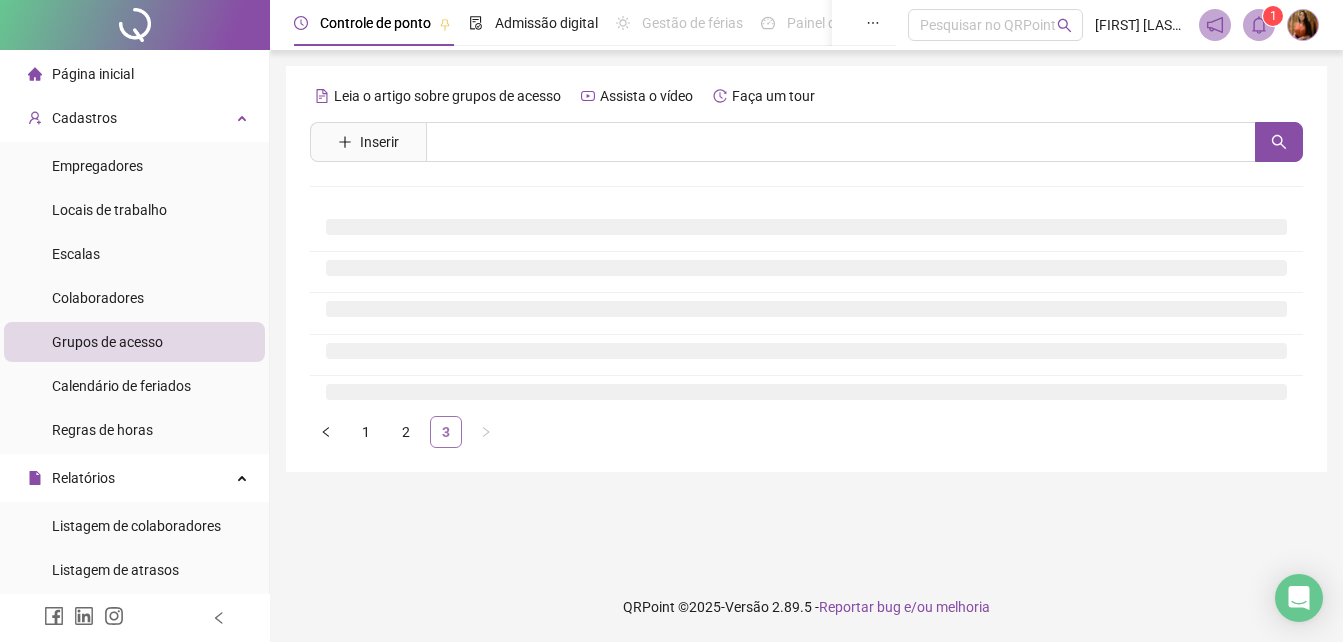 scroll, scrollTop: 0, scrollLeft: 0, axis: both 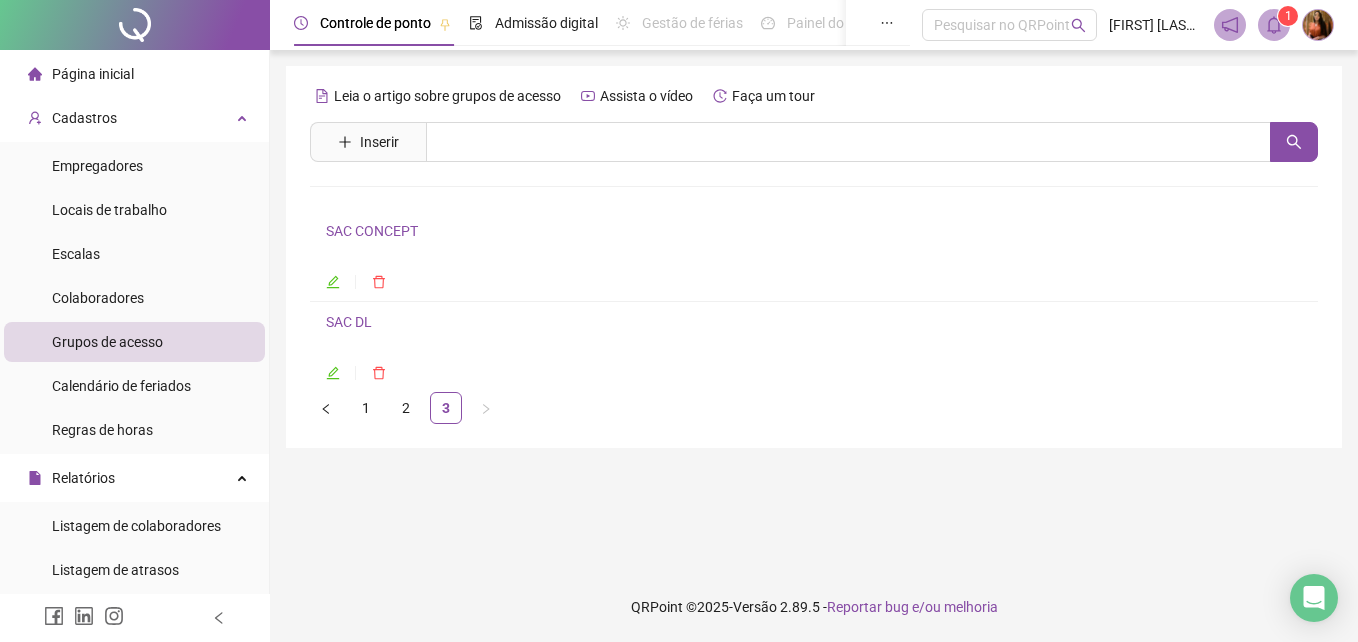 click 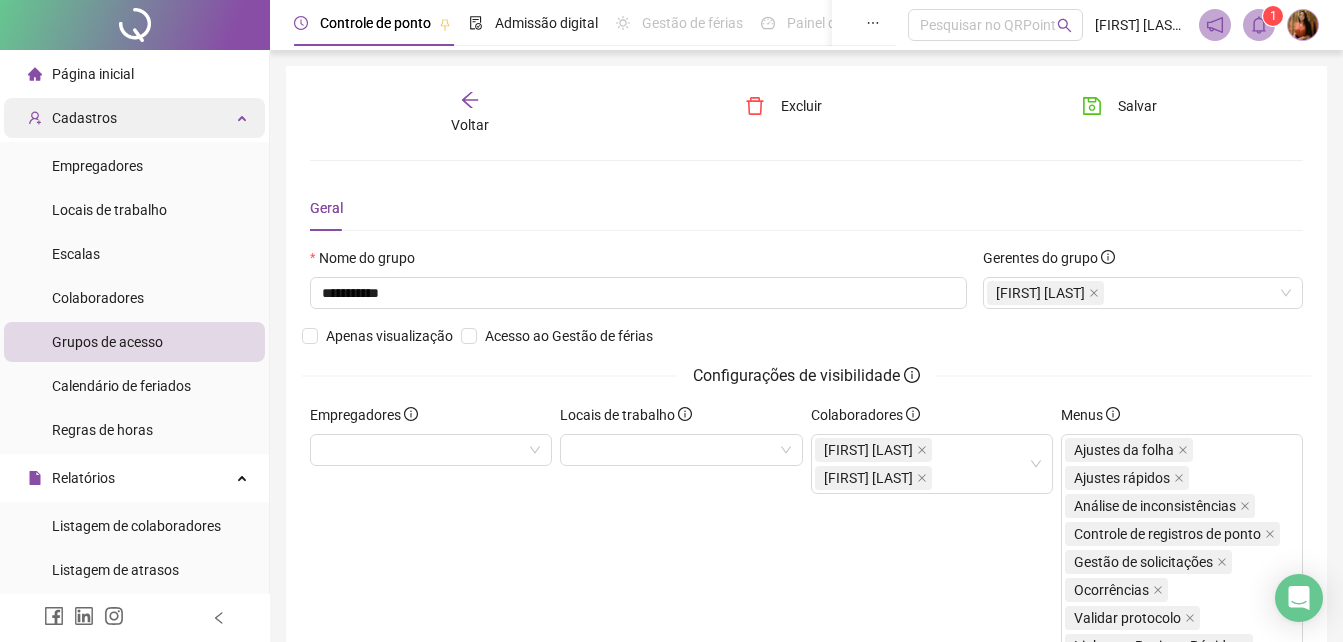click on "Cadastros" at bounding box center (84, 118) 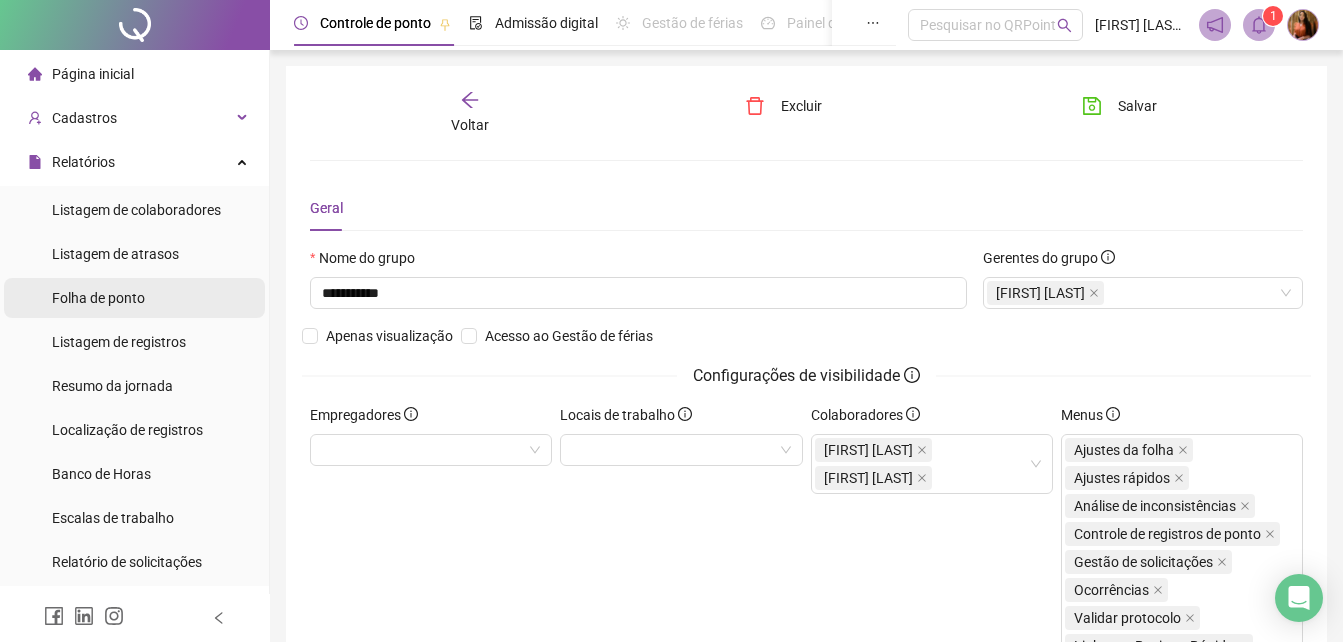 click on "Folha de ponto" at bounding box center (98, 298) 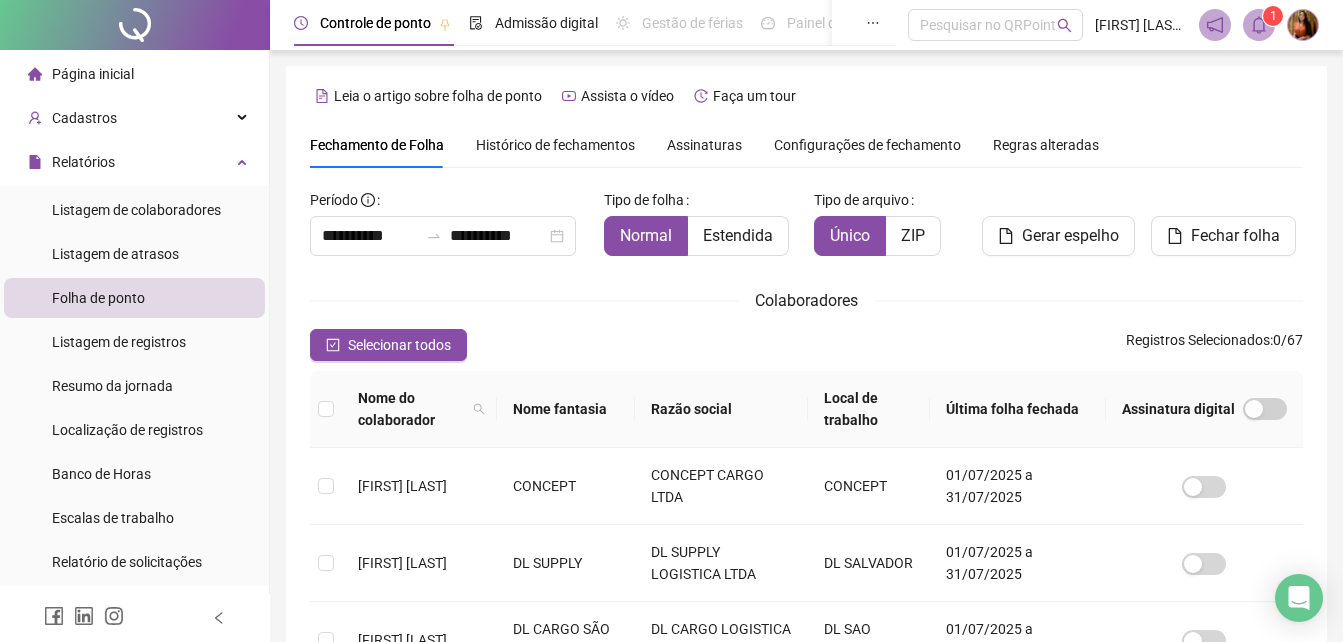 scroll, scrollTop: 89, scrollLeft: 0, axis: vertical 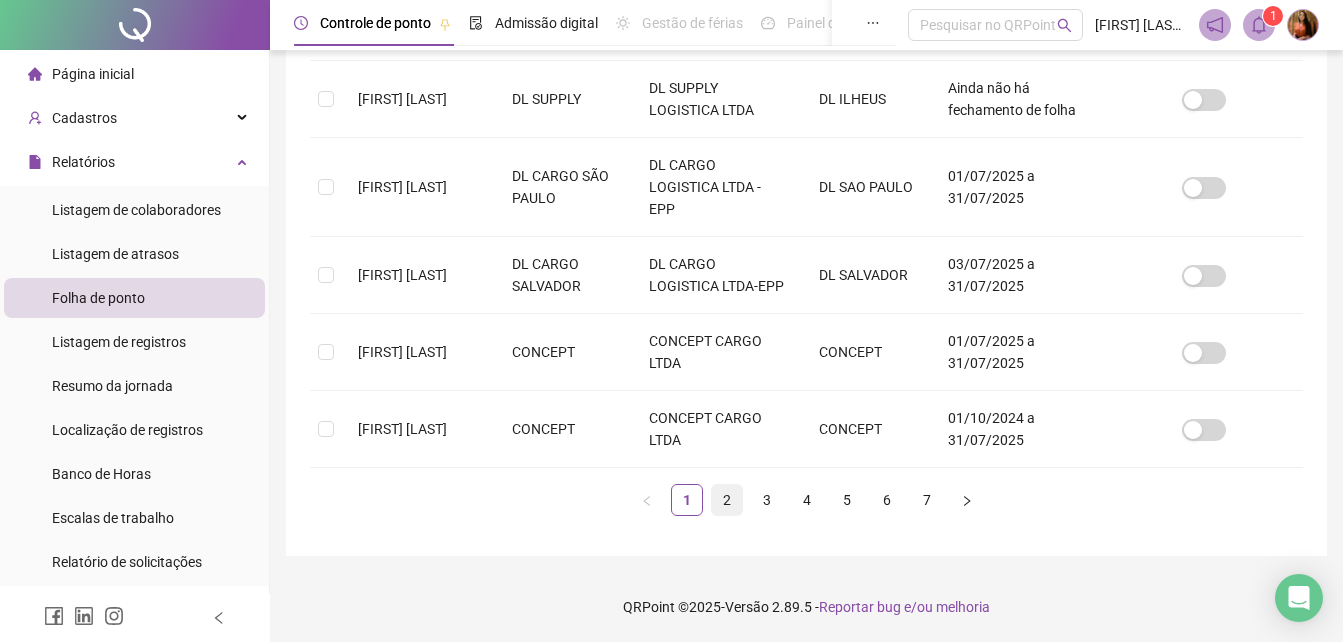 click on "2" at bounding box center [727, 500] 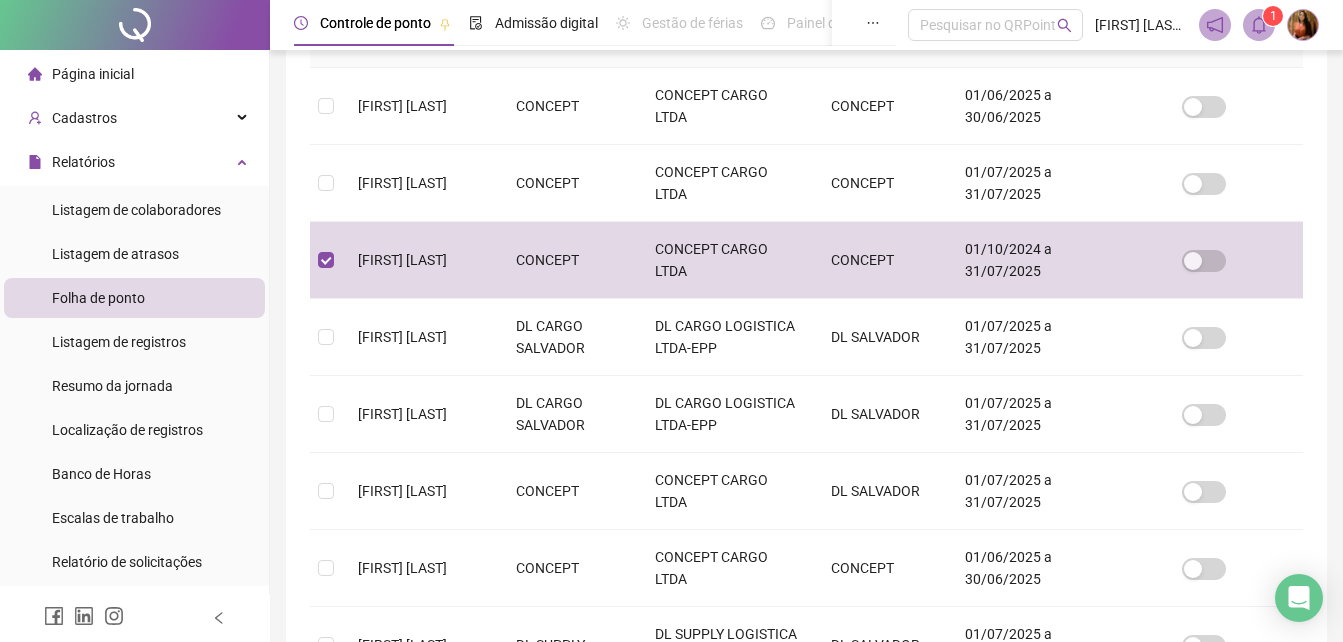 scroll, scrollTop: 383, scrollLeft: 0, axis: vertical 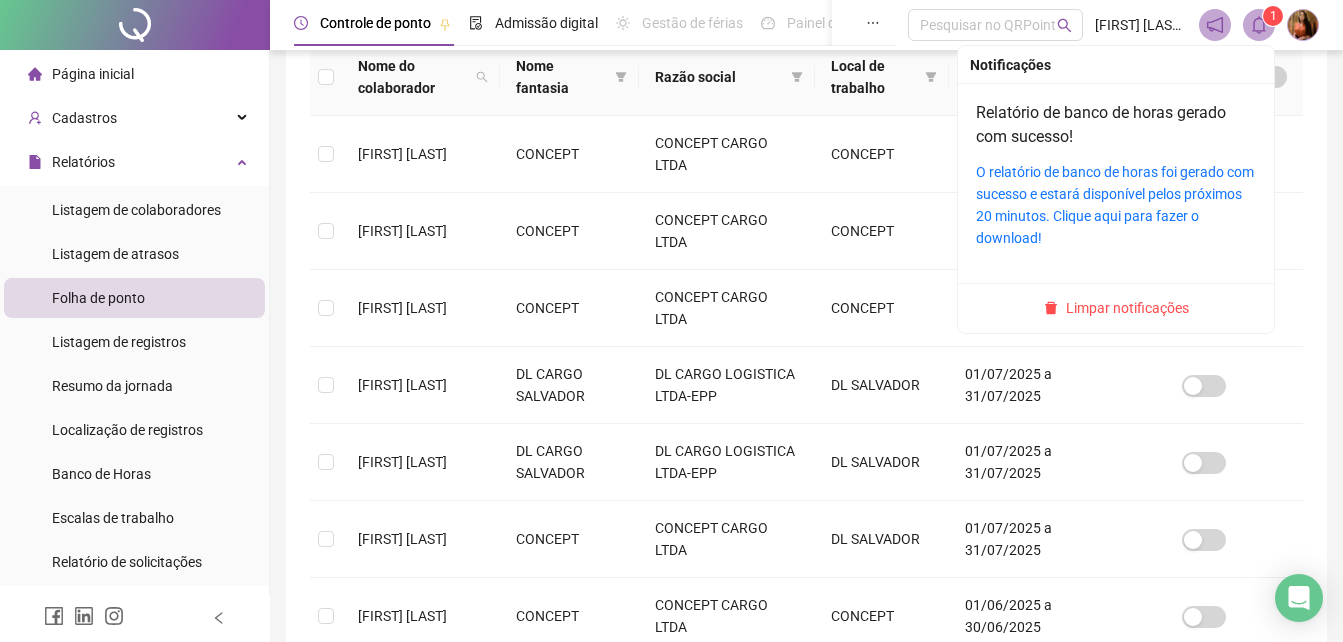 click 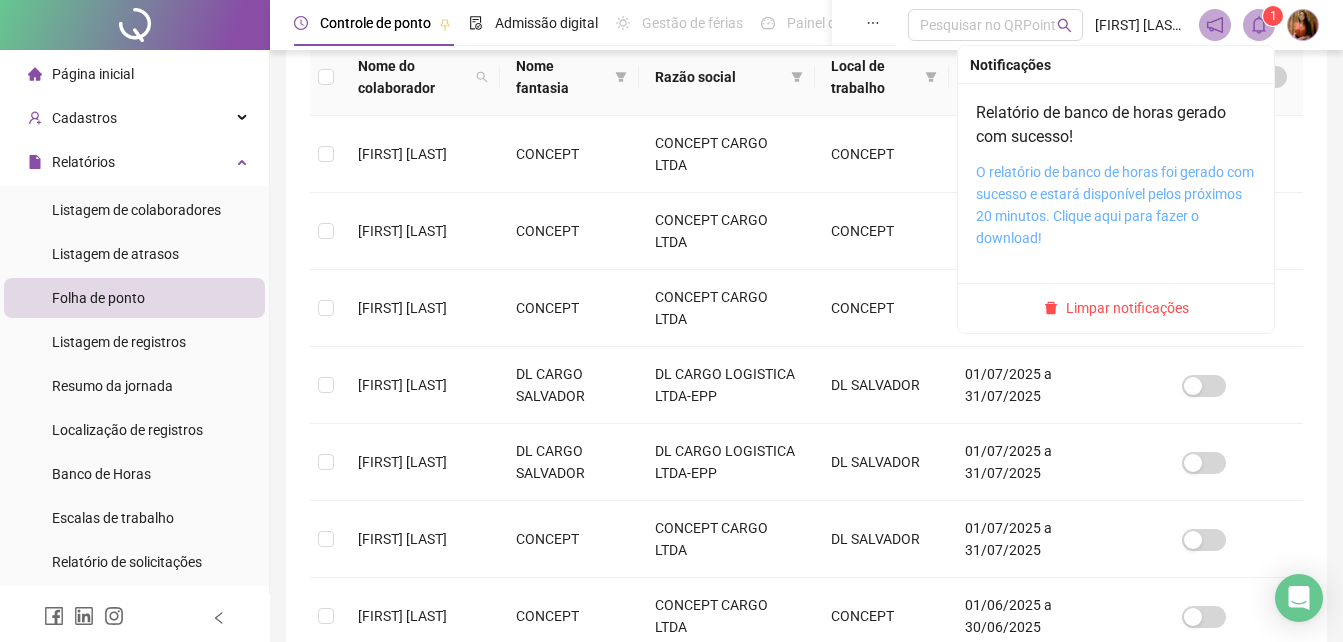 click on "O relatório de banco de horas foi gerado com sucesso e estará disponível pelos próximos 20 minutos.
Clique aqui para fazer o download!" at bounding box center (1115, 205) 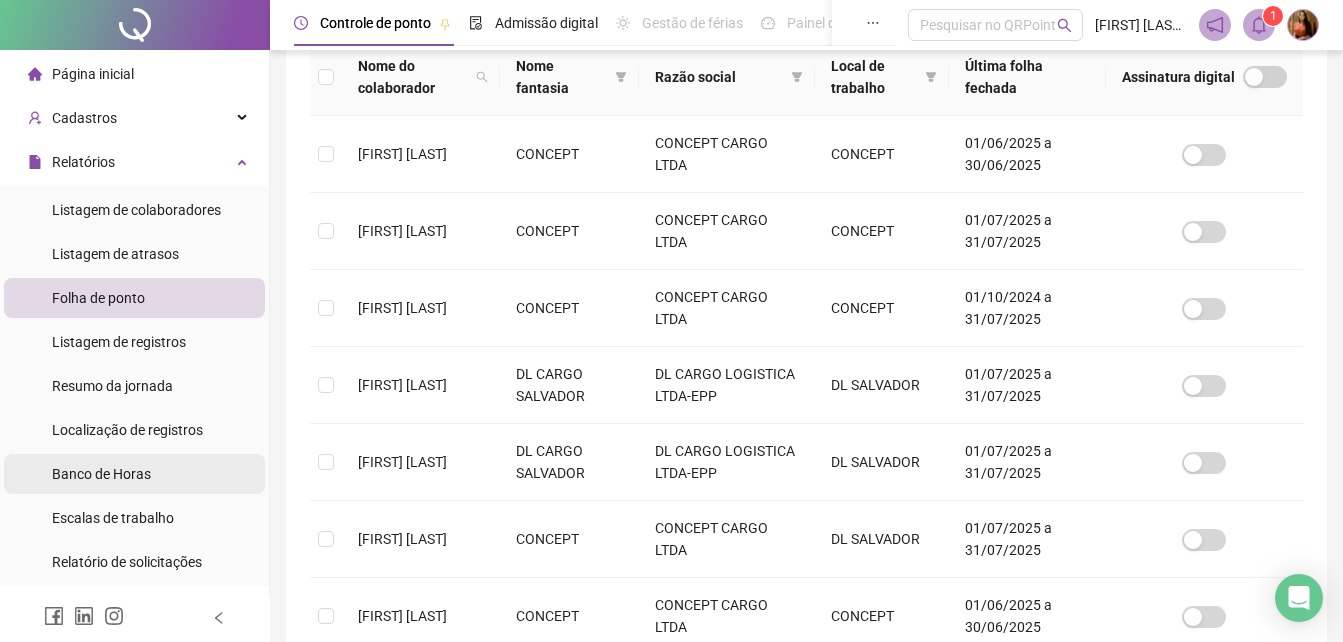 click on "Banco de Horas" at bounding box center (101, 474) 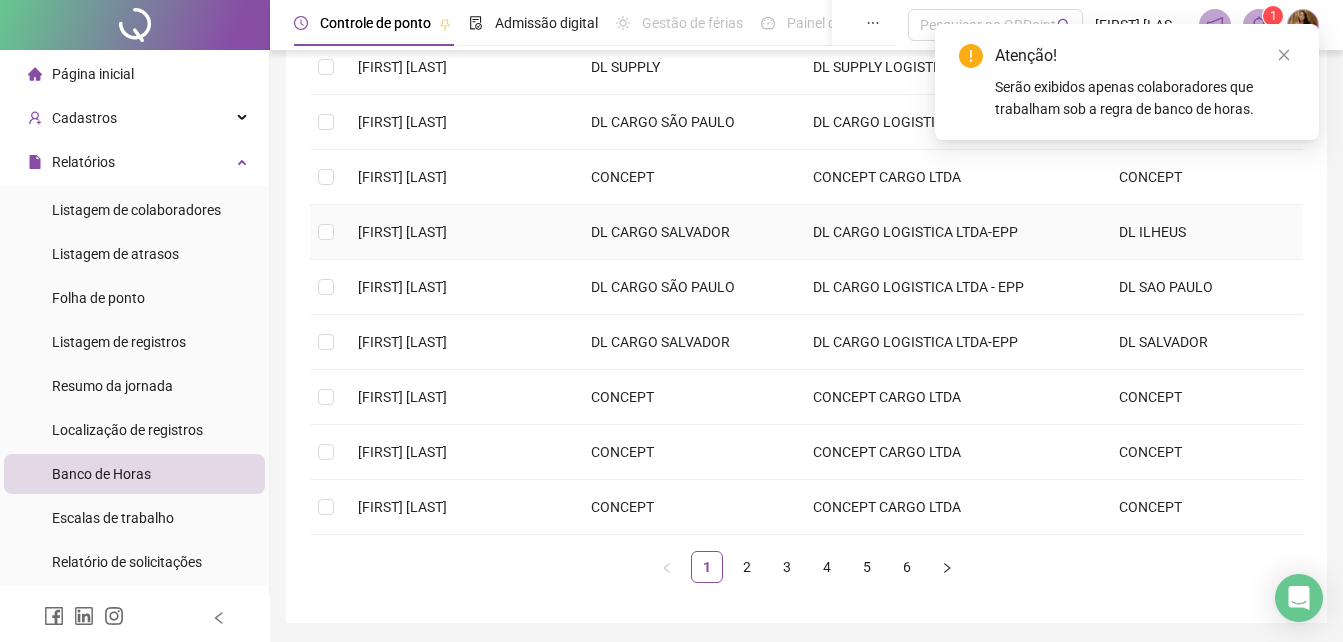 scroll, scrollTop: 400, scrollLeft: 0, axis: vertical 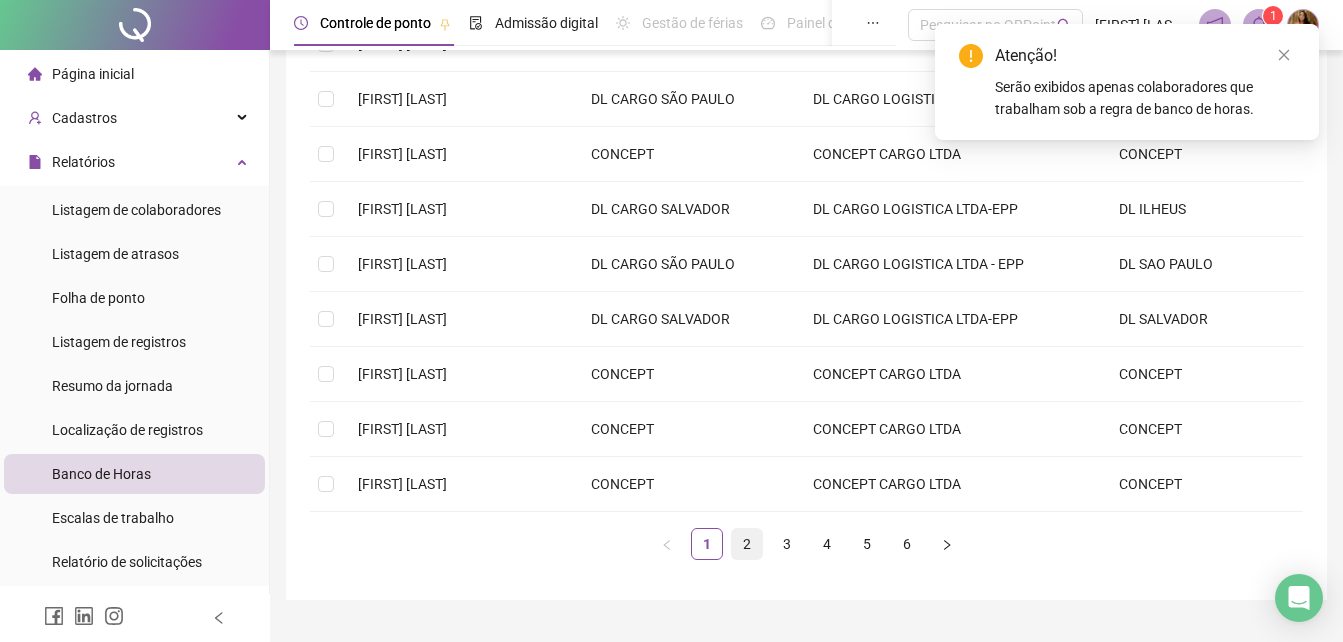 click on "2" at bounding box center (747, 544) 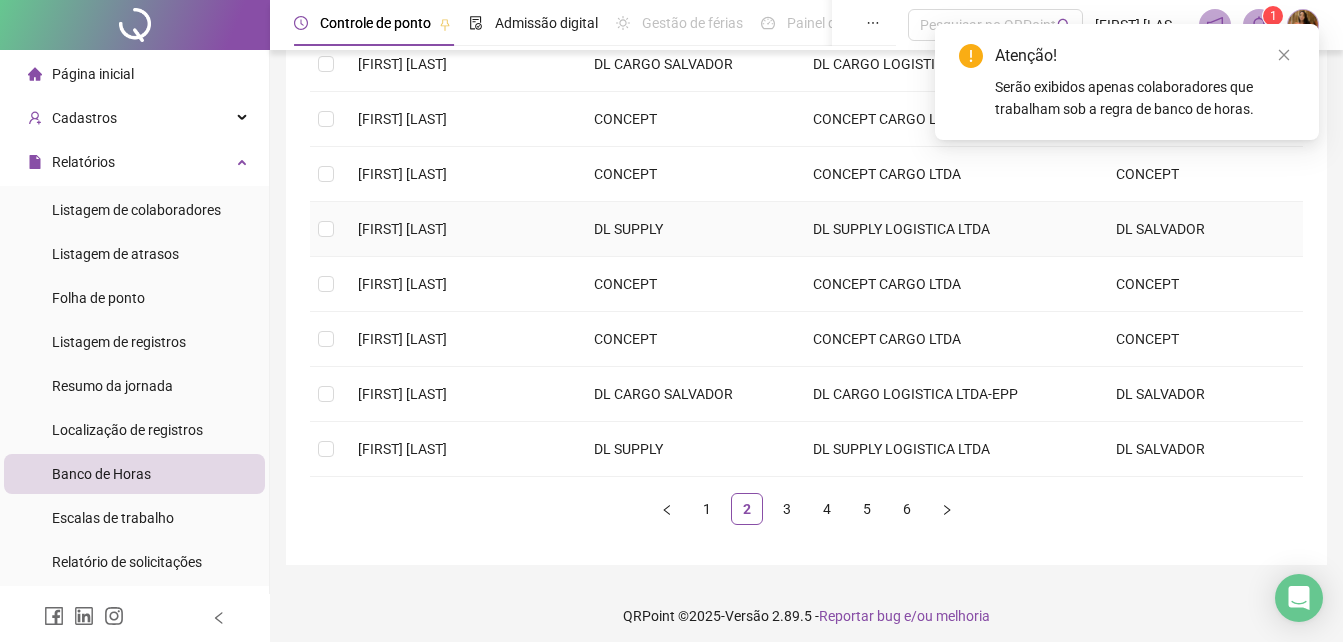 scroll, scrollTop: 444, scrollLeft: 0, axis: vertical 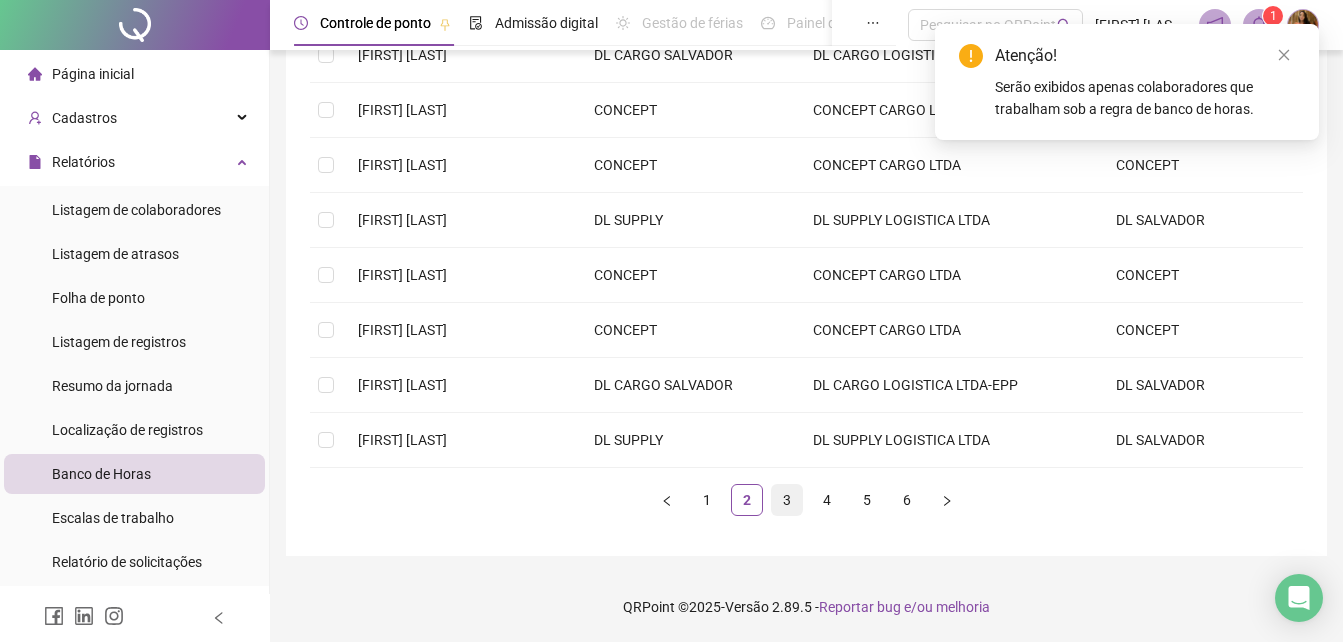 click on "3" at bounding box center [787, 500] 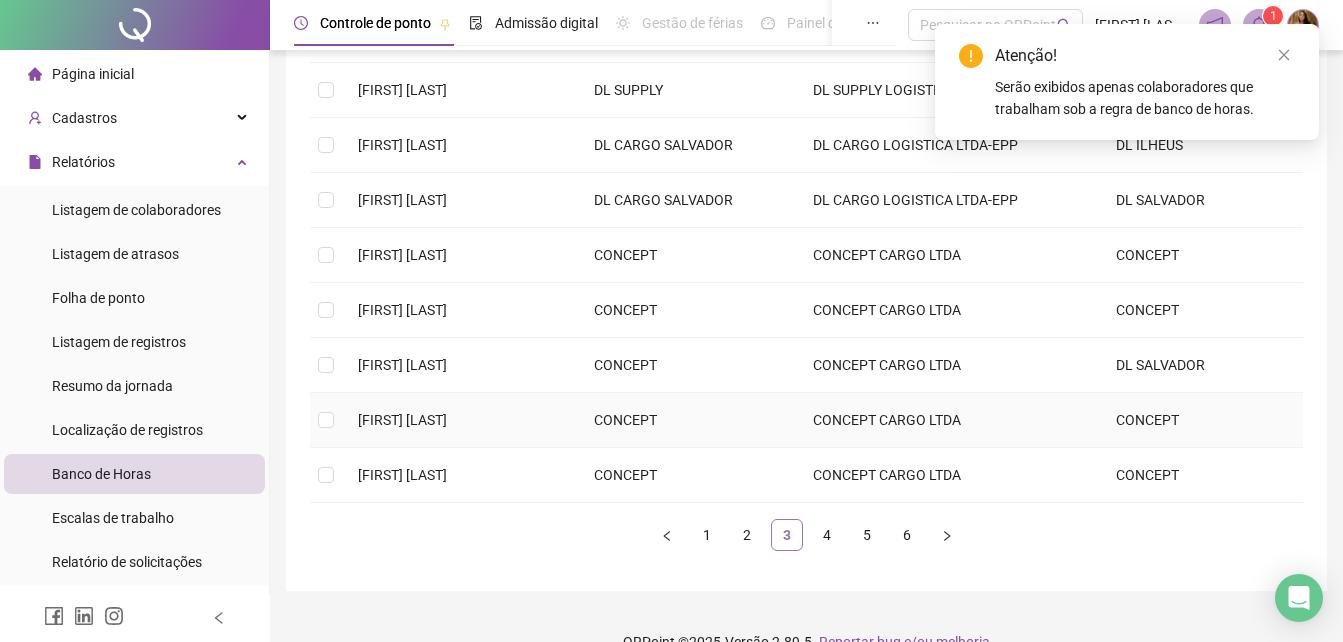 scroll, scrollTop: 444, scrollLeft: 0, axis: vertical 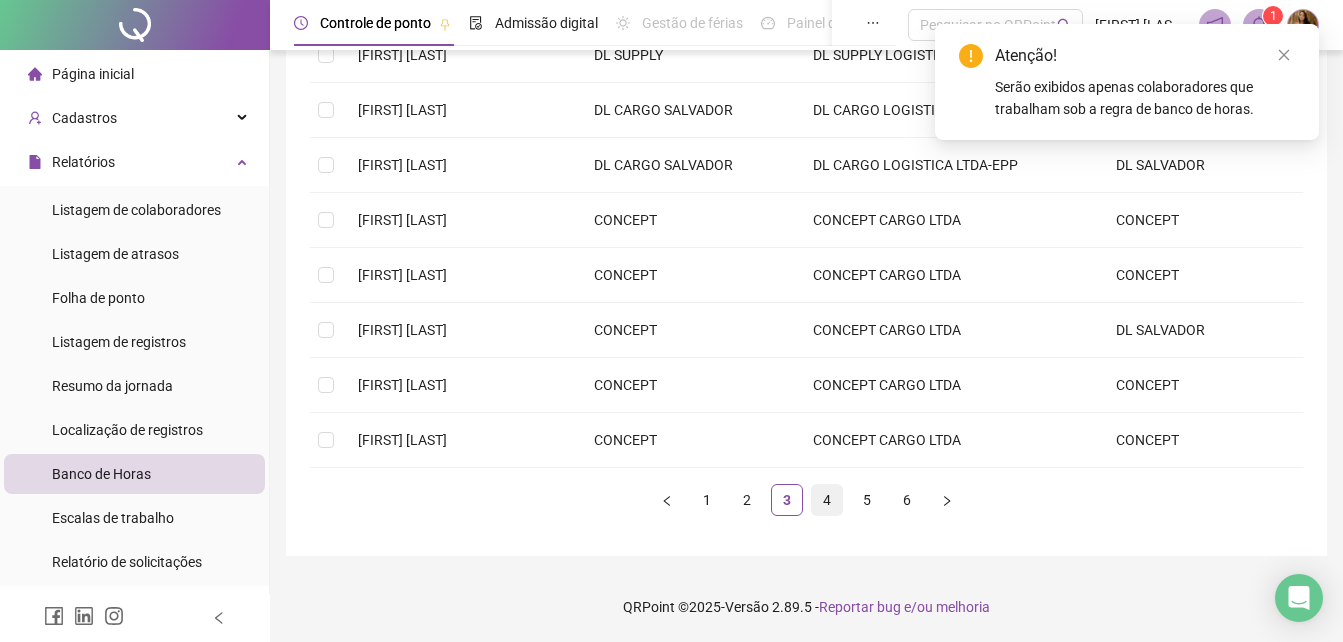 click on "4" at bounding box center [827, 500] 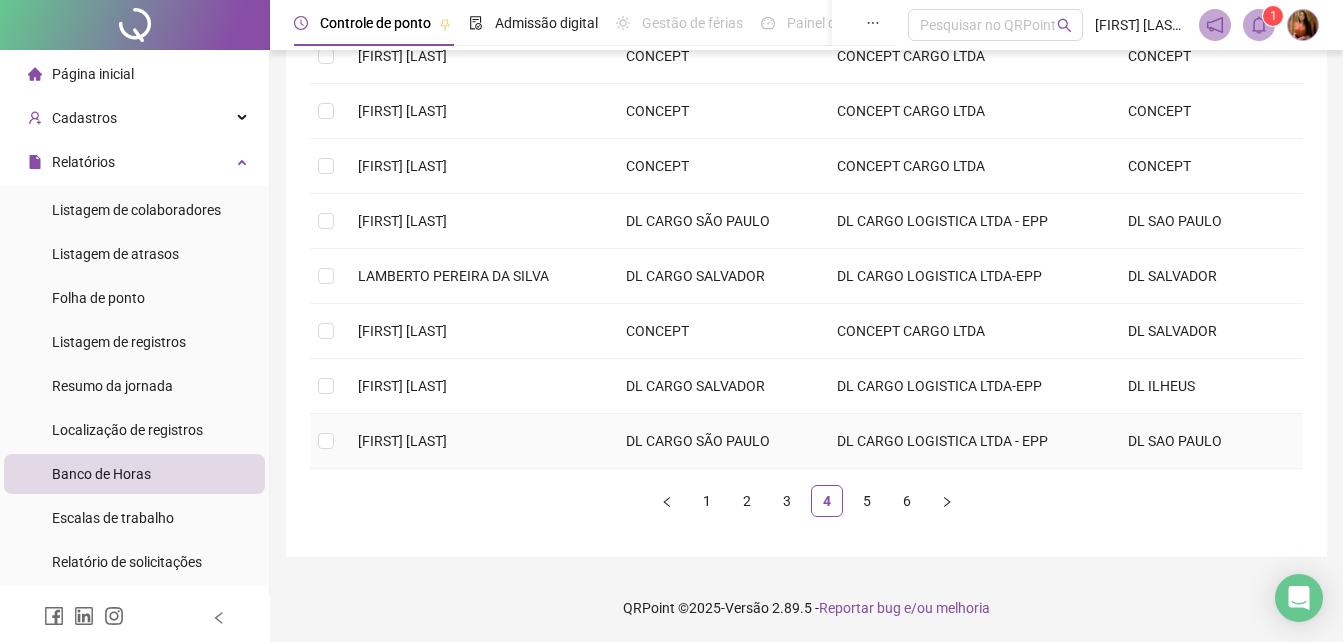 scroll, scrollTop: 444, scrollLeft: 0, axis: vertical 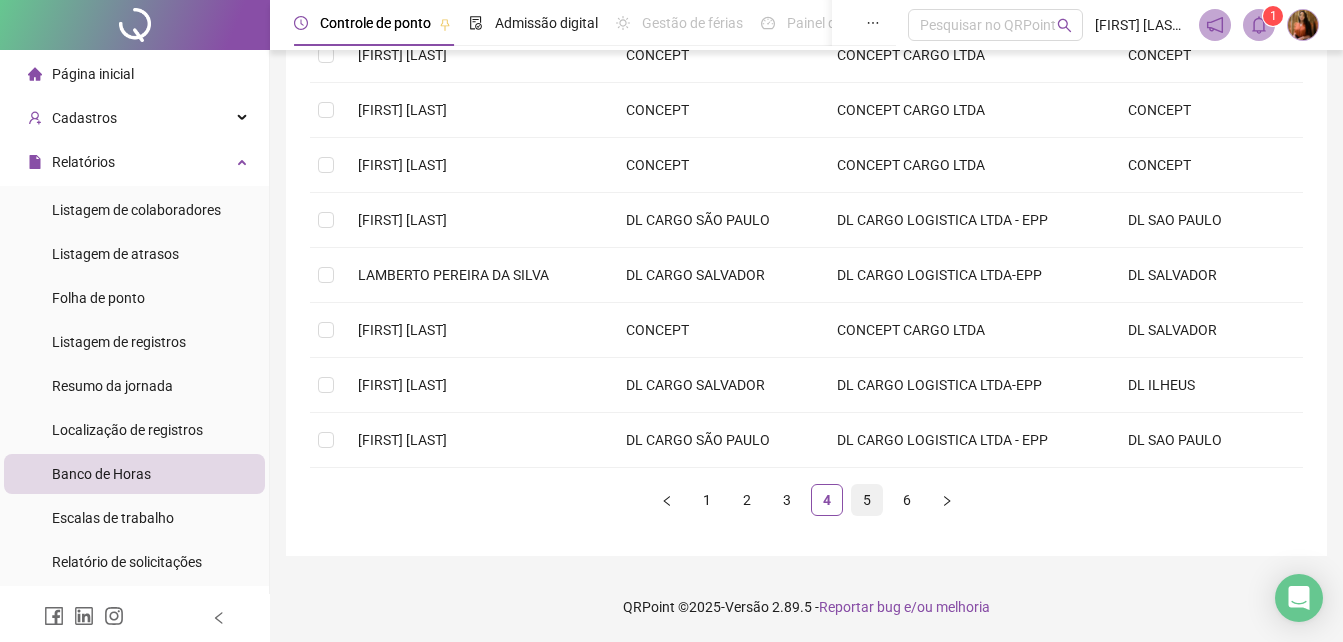 click on "5" at bounding box center [867, 500] 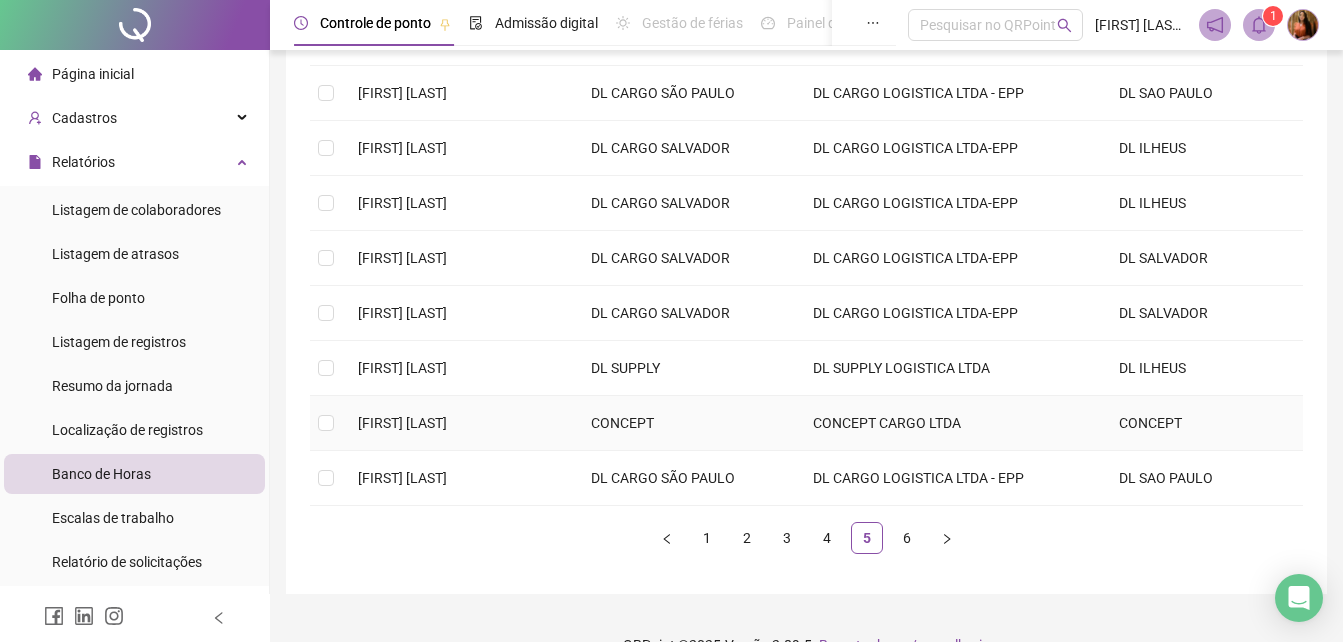 scroll, scrollTop: 444, scrollLeft: 0, axis: vertical 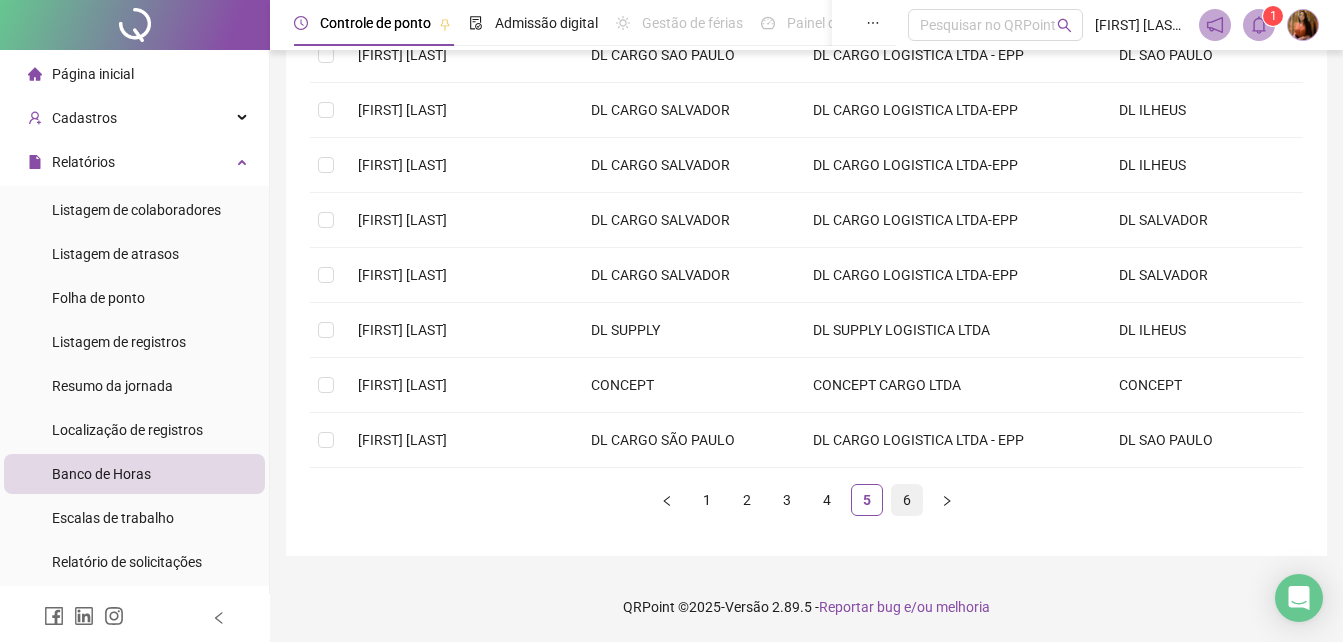 click on "6" at bounding box center [907, 500] 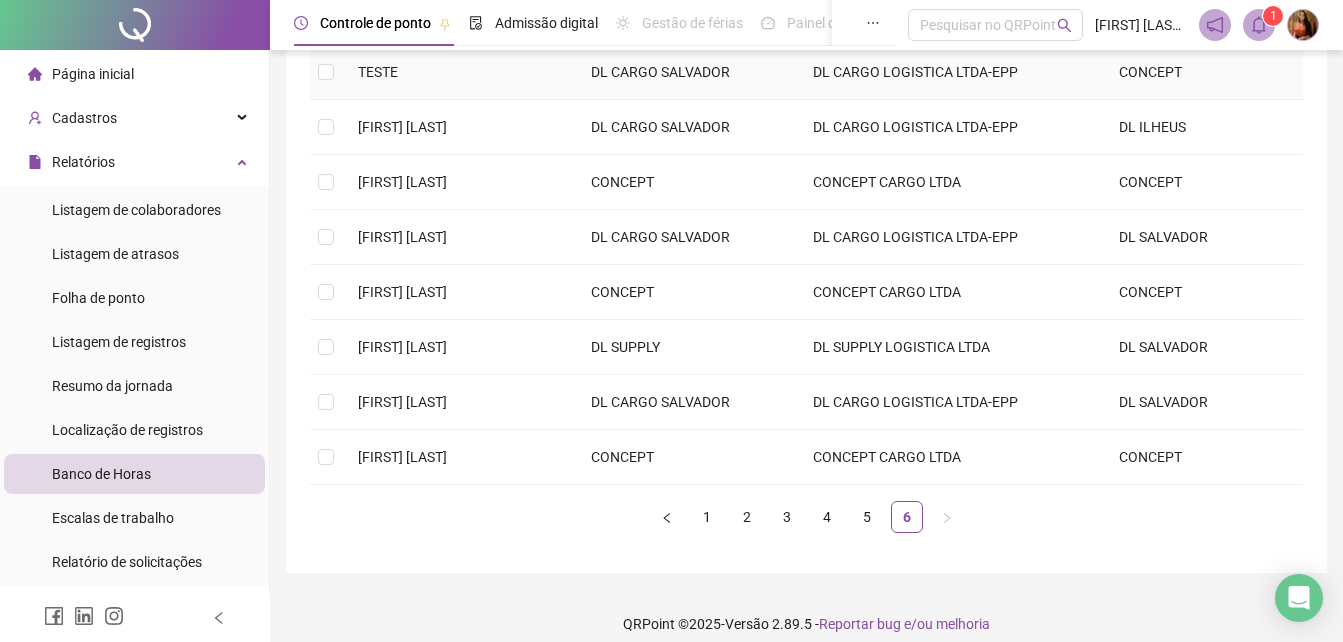 scroll, scrollTop: 444, scrollLeft: 0, axis: vertical 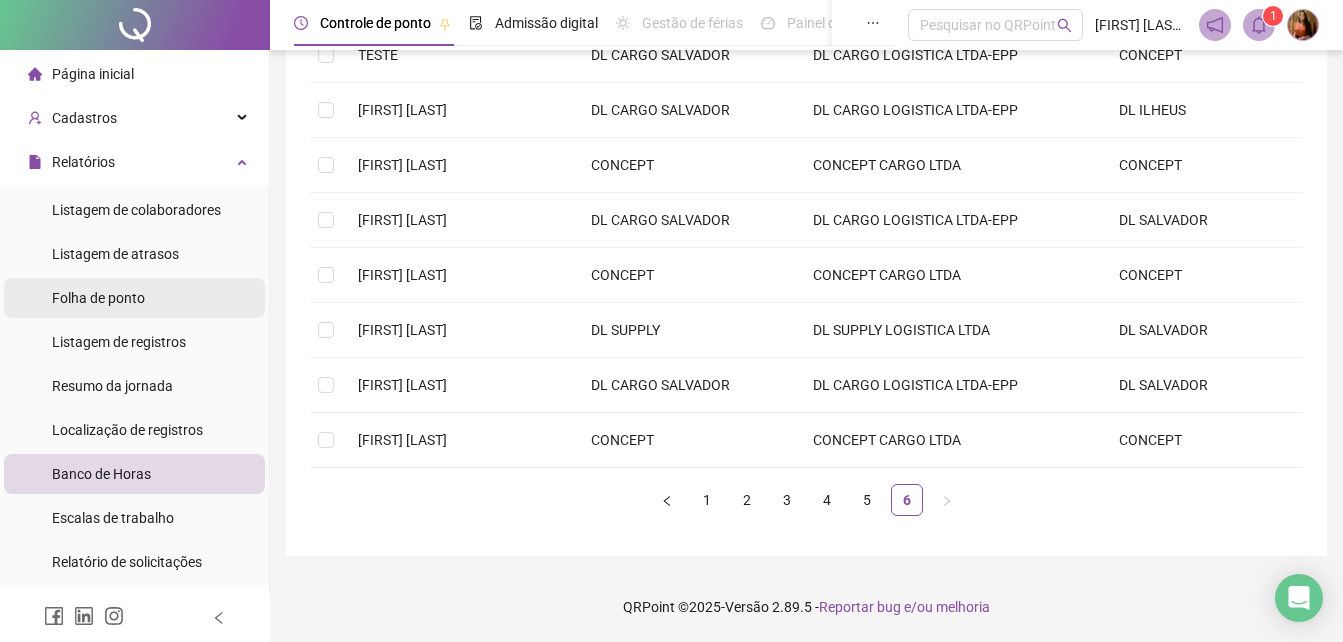 click on "Folha de ponto" at bounding box center [98, 298] 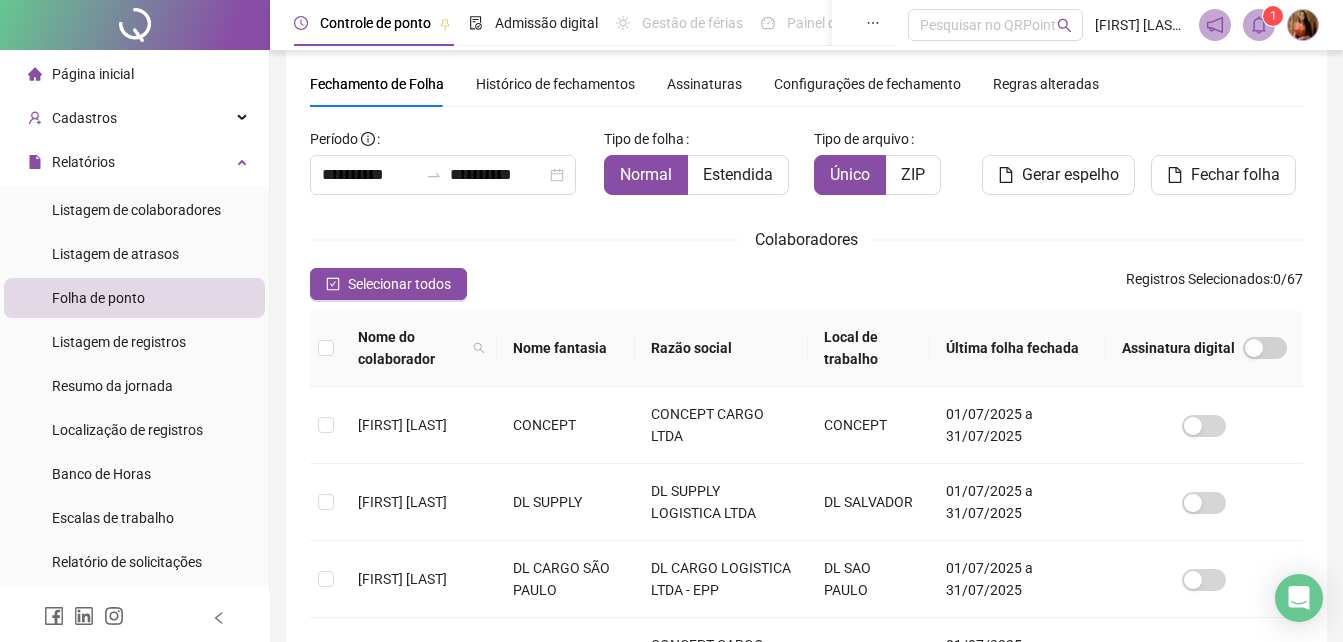 scroll, scrollTop: 89, scrollLeft: 0, axis: vertical 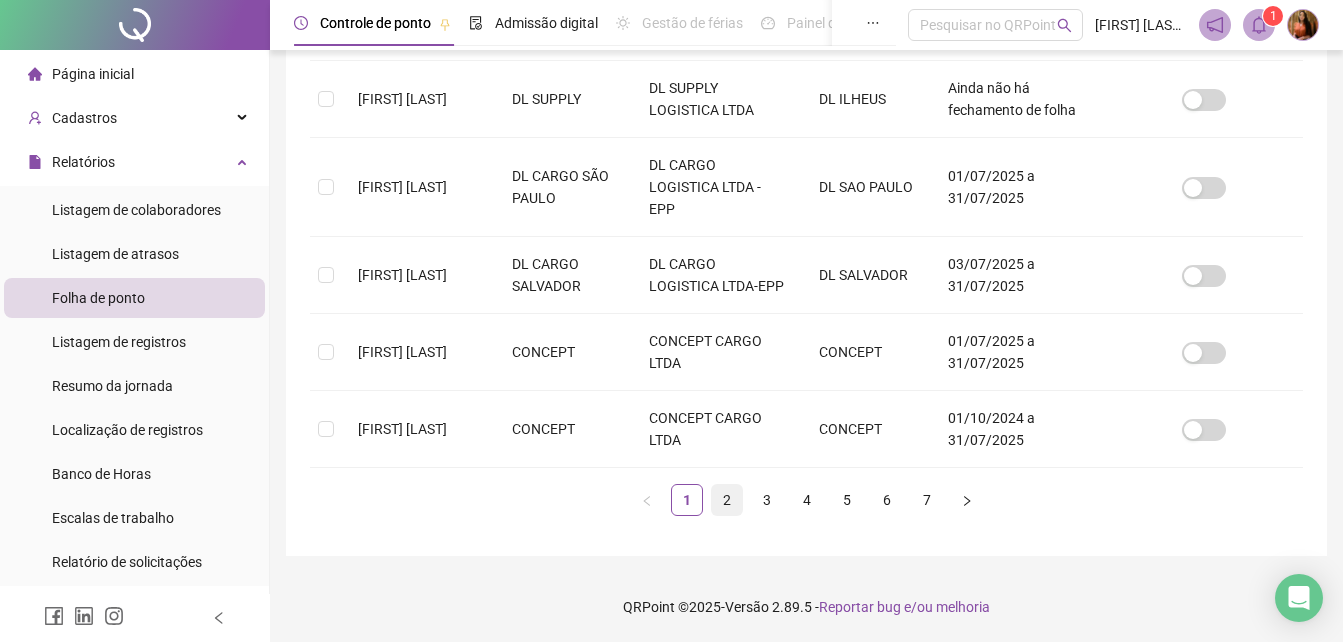 click on "2" at bounding box center (727, 500) 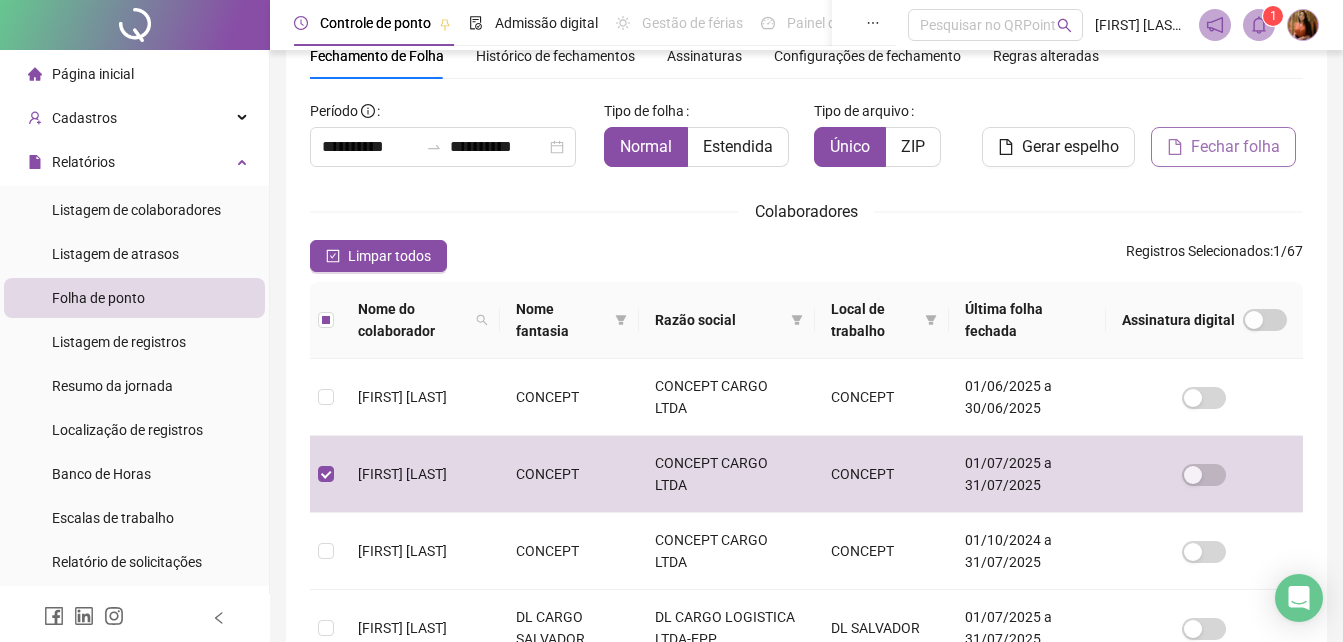 click on "Fechar folha" at bounding box center [1235, 147] 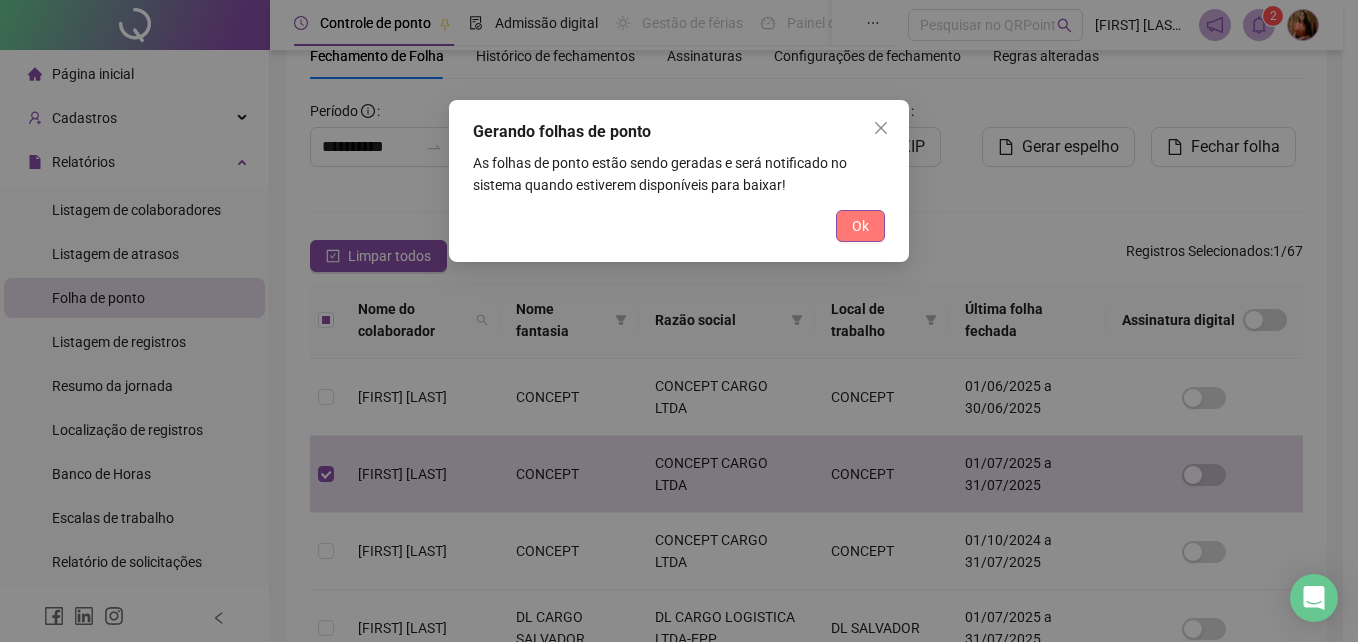 click on "Ok" at bounding box center (860, 226) 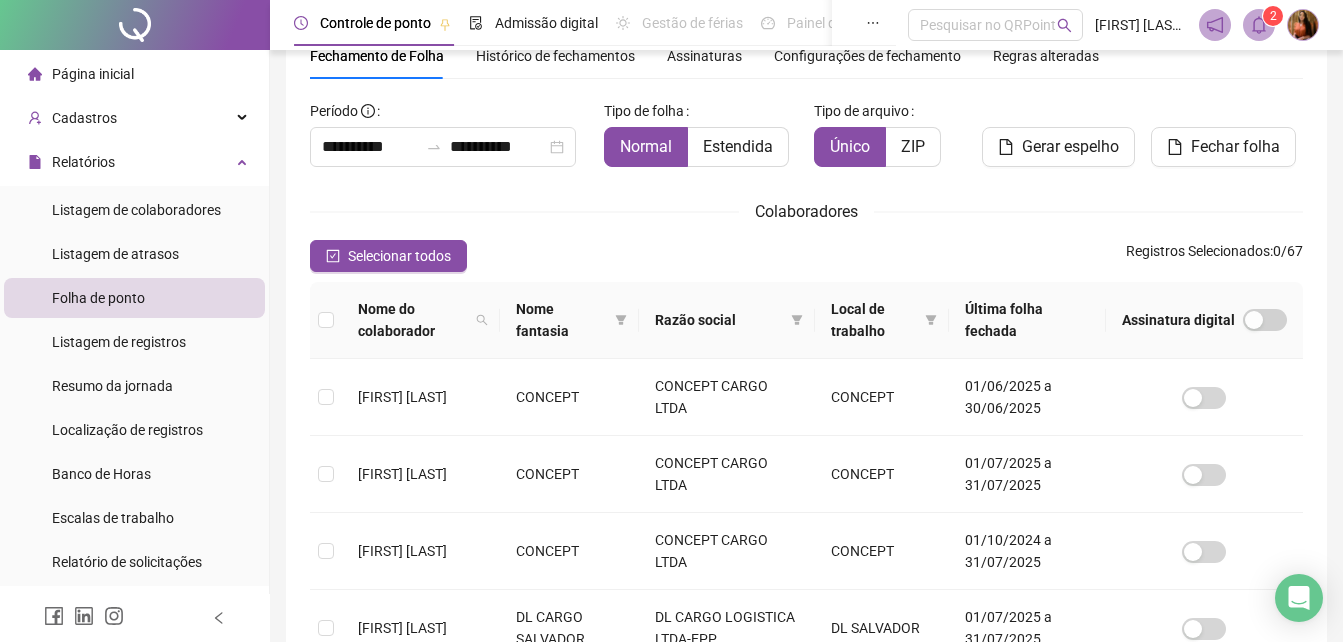 click 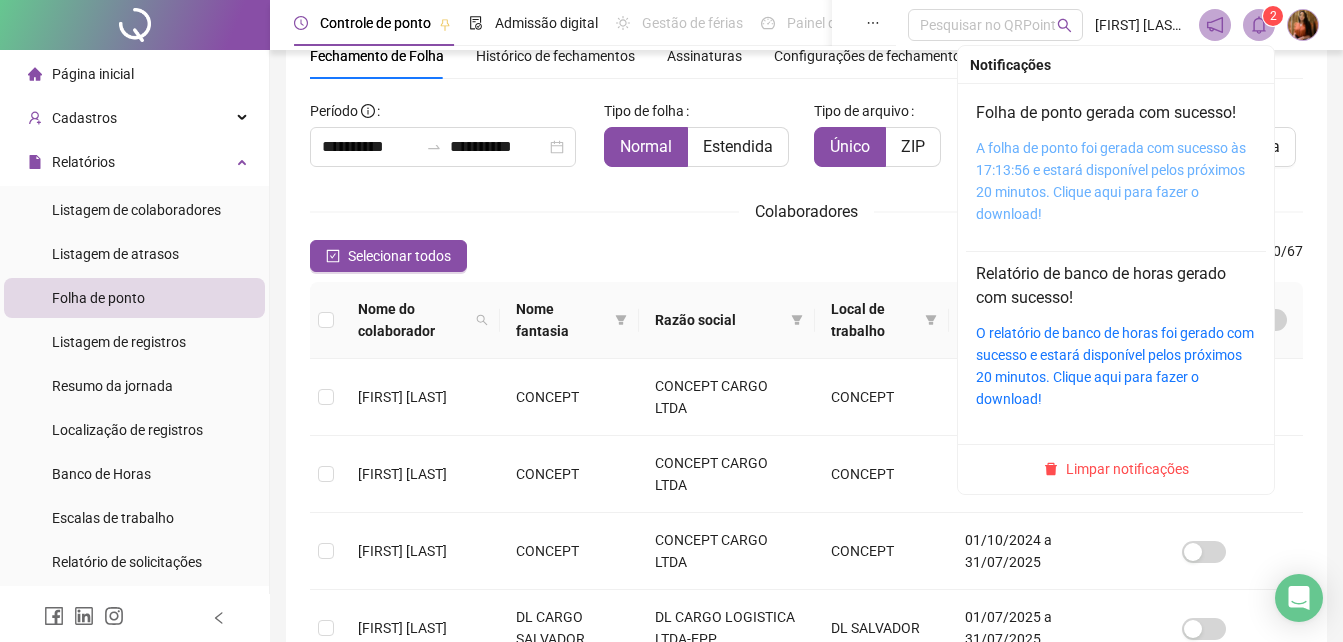 click on "A folha de ponto foi gerada com sucesso às 17:13:56 e estará disponível pelos próximos 20 minutos.
Clique aqui para fazer o download!" at bounding box center [1111, 181] 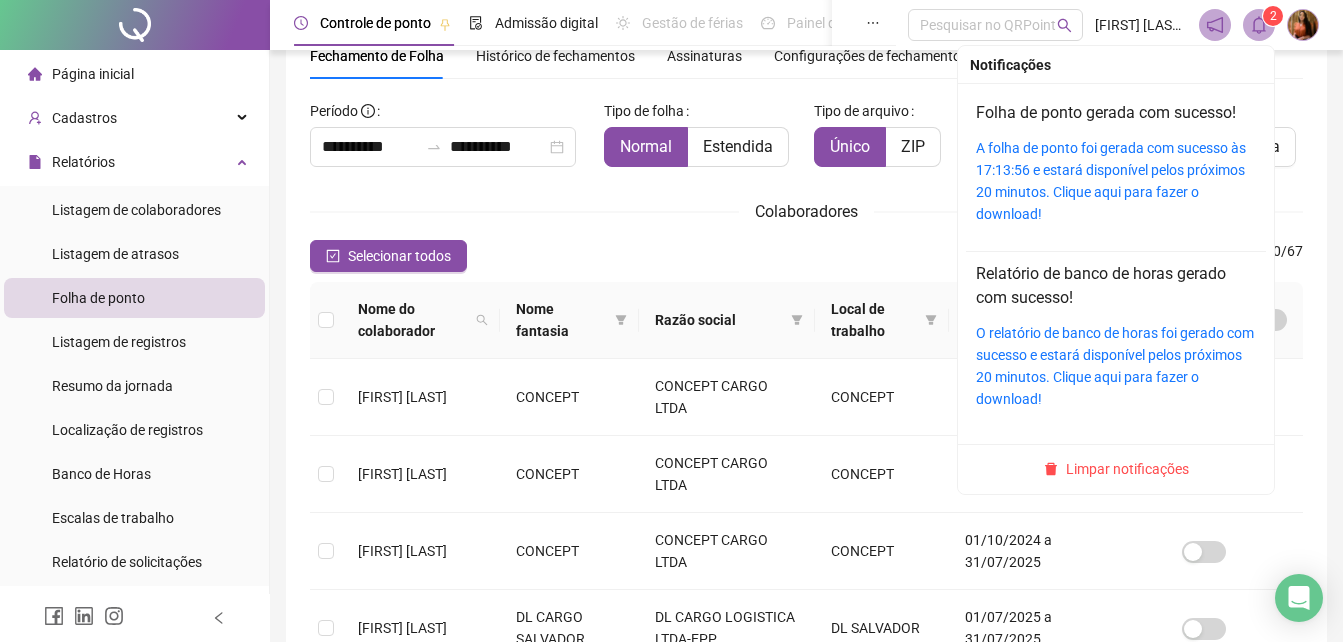 click 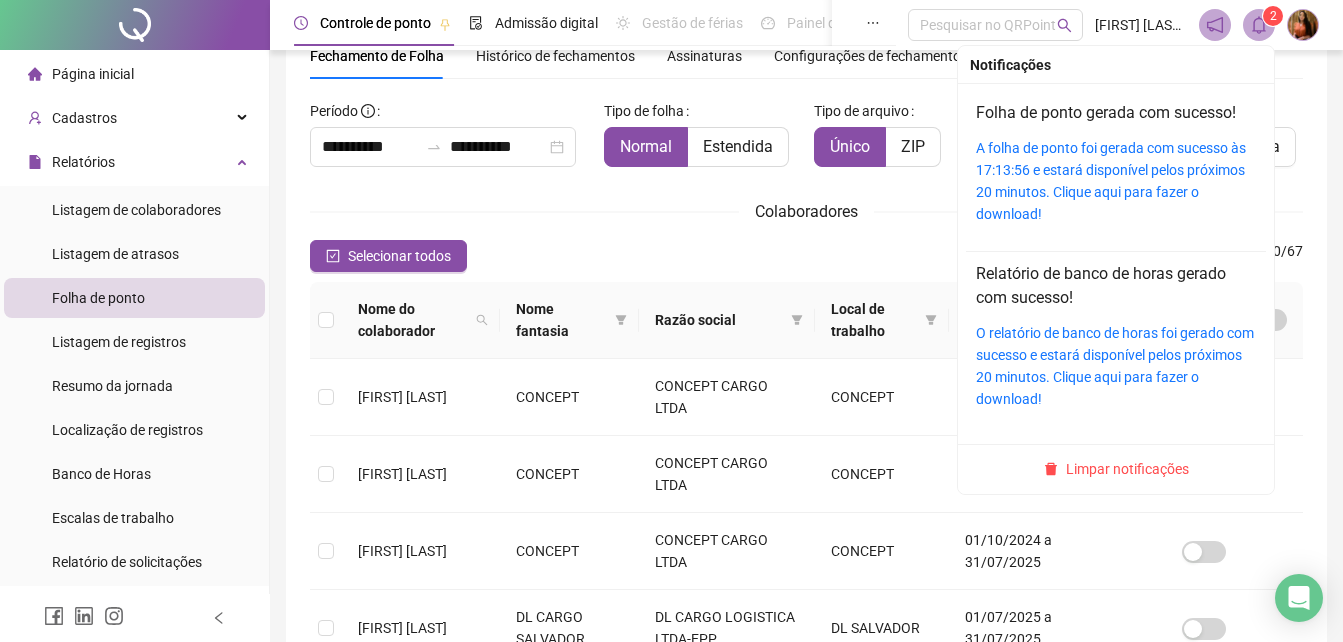 click 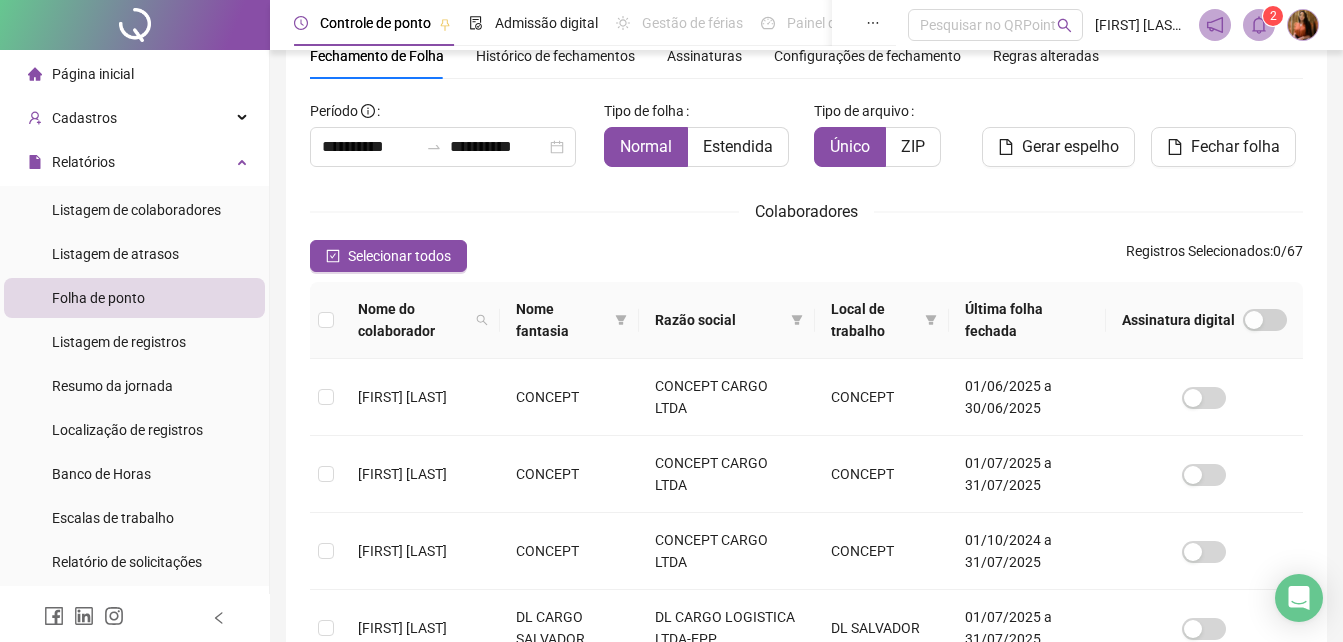 click 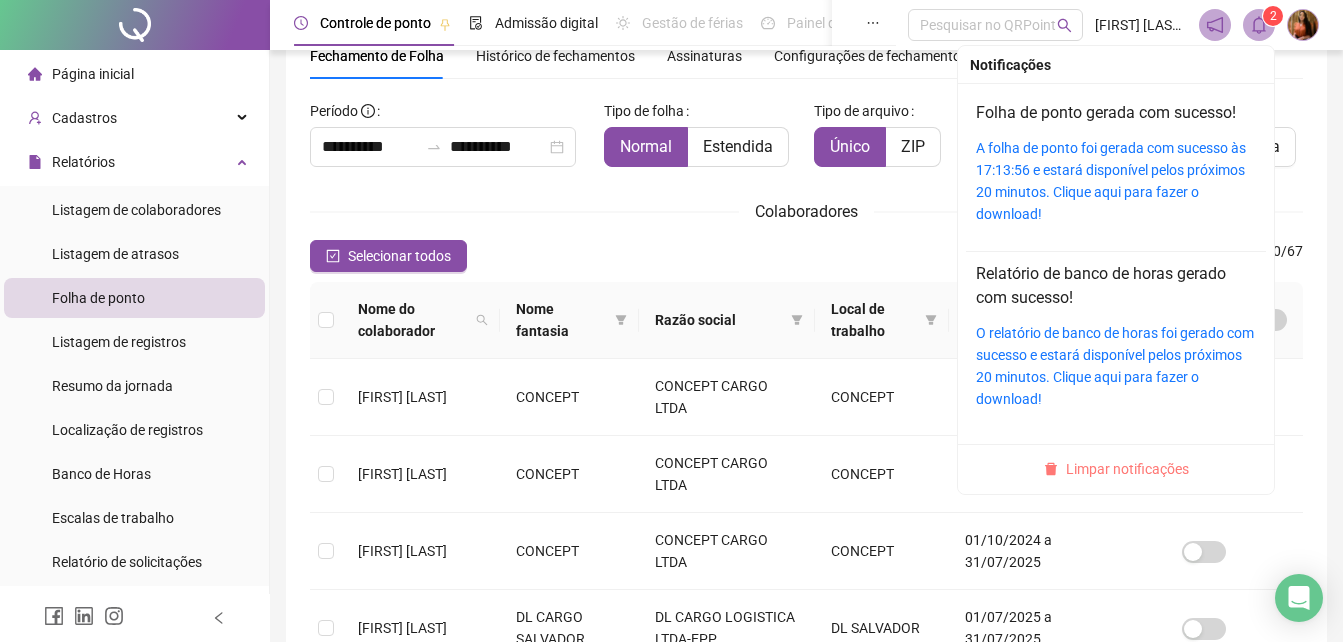click on "Limpar notificações" at bounding box center [1127, 469] 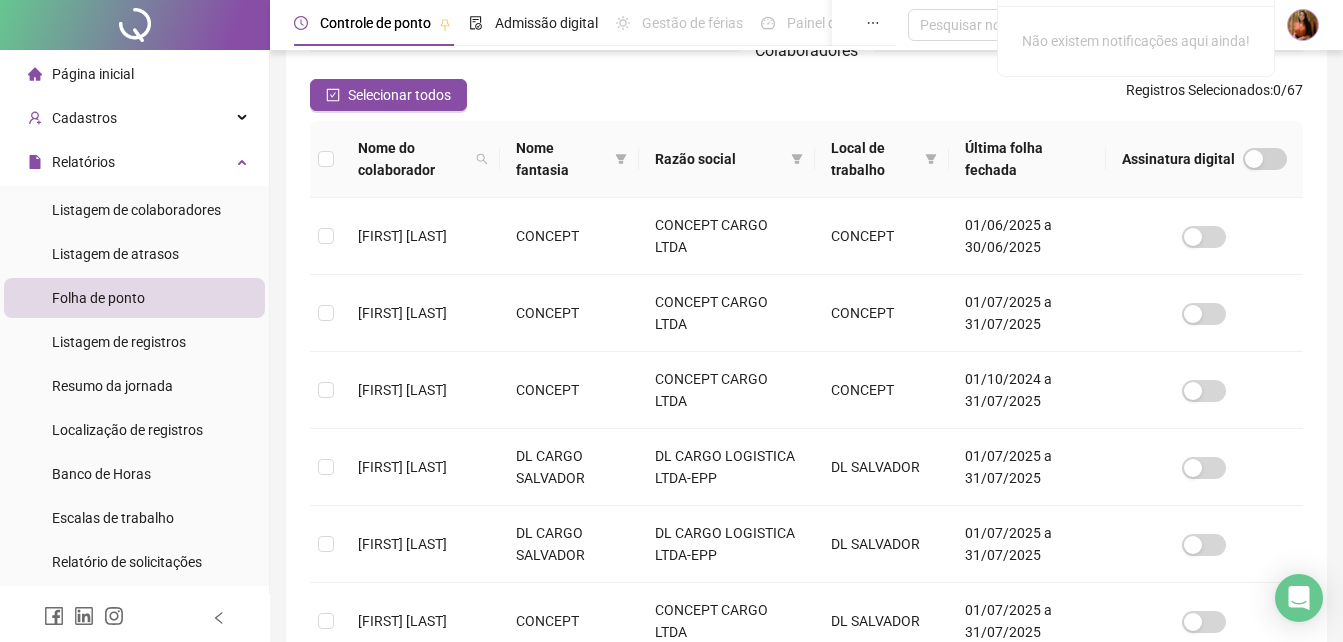 scroll, scrollTop: 281, scrollLeft: 0, axis: vertical 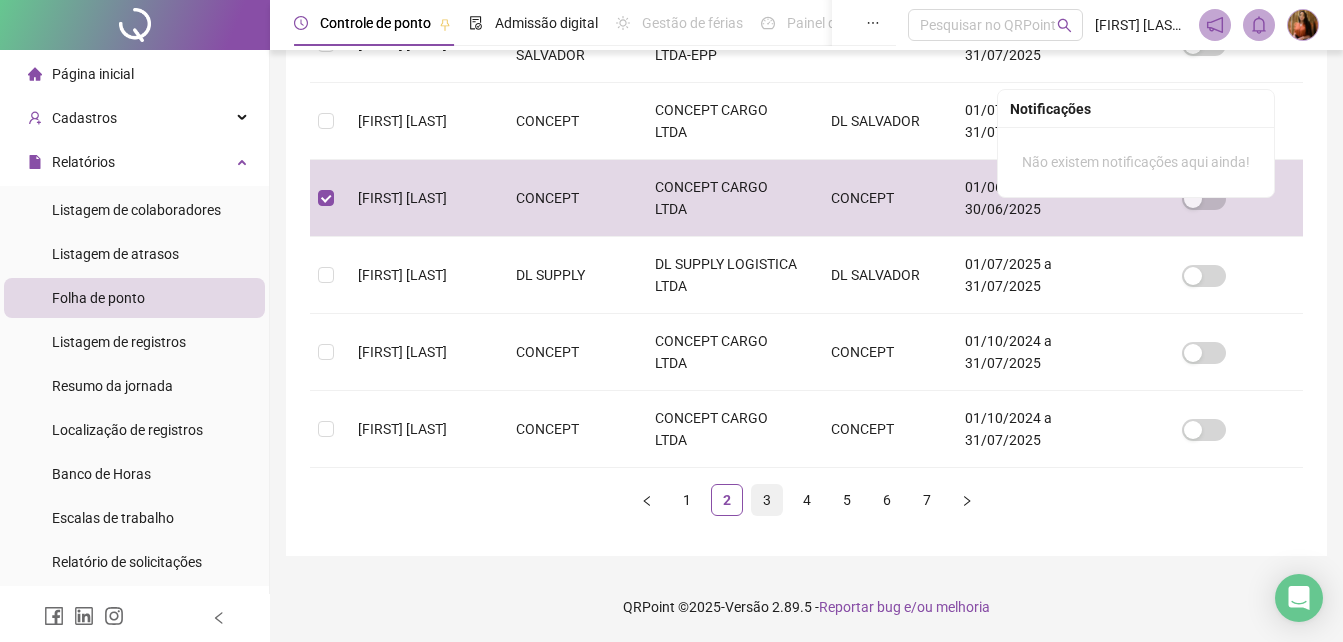 click on "3" at bounding box center [767, 500] 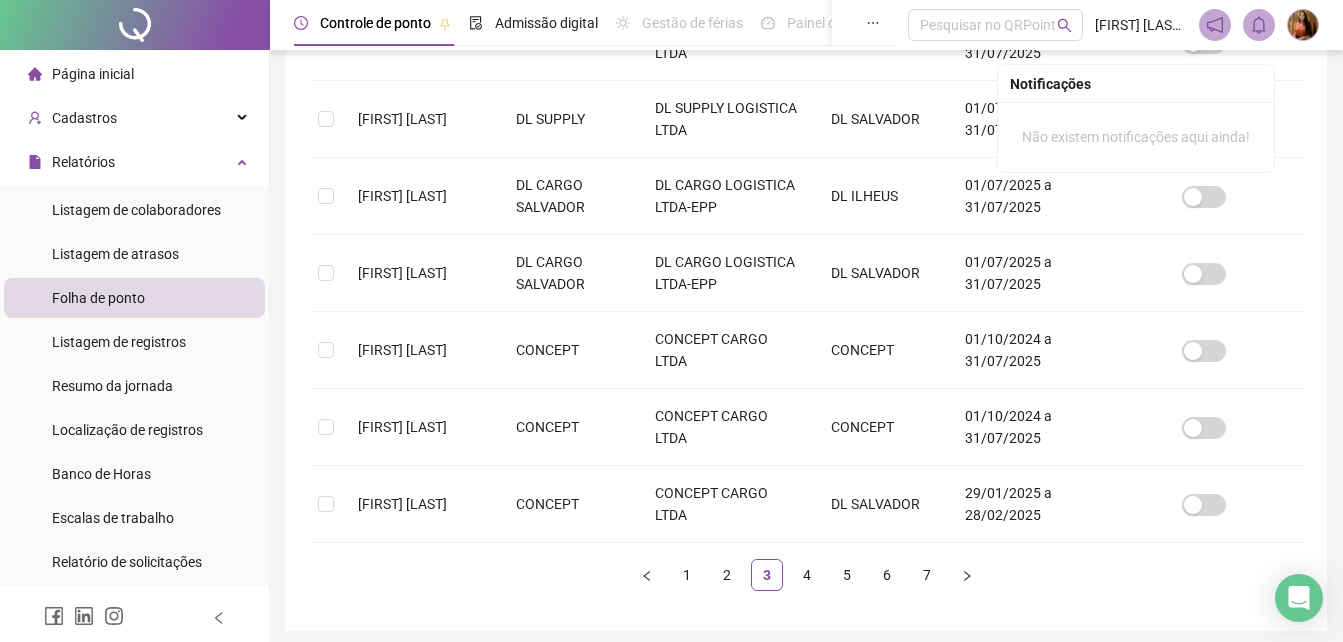 scroll, scrollTop: 701, scrollLeft: 0, axis: vertical 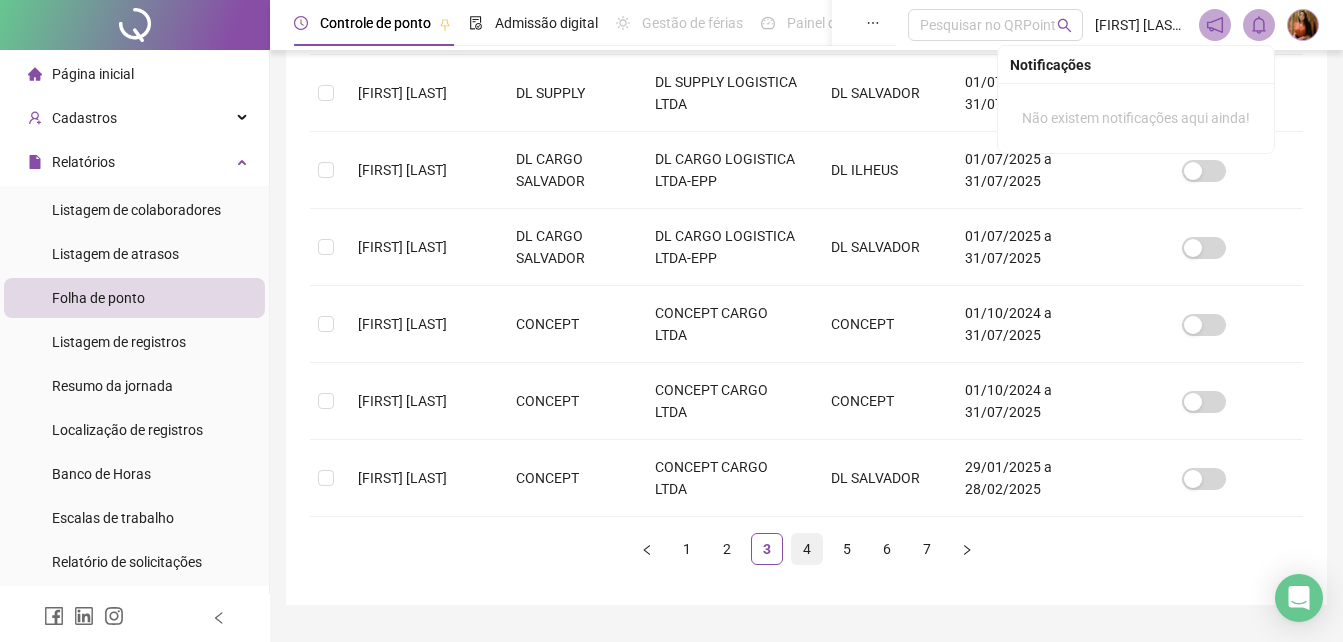 click on "4" at bounding box center [807, 549] 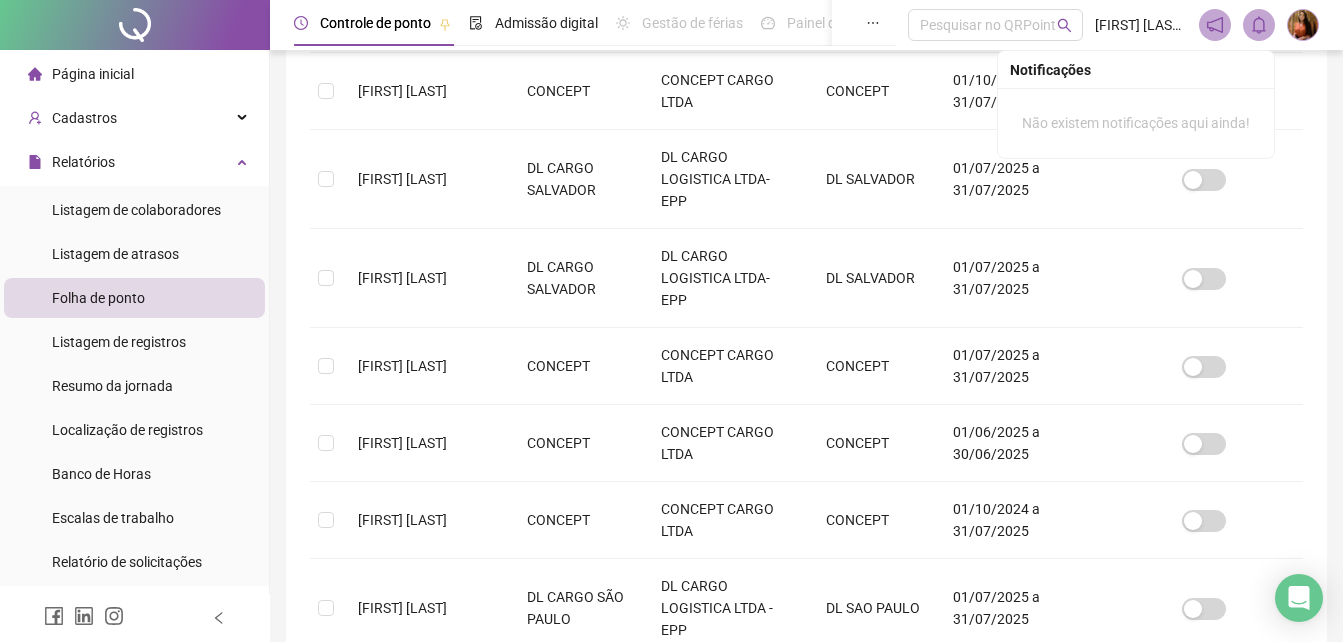scroll, scrollTop: 477, scrollLeft: 0, axis: vertical 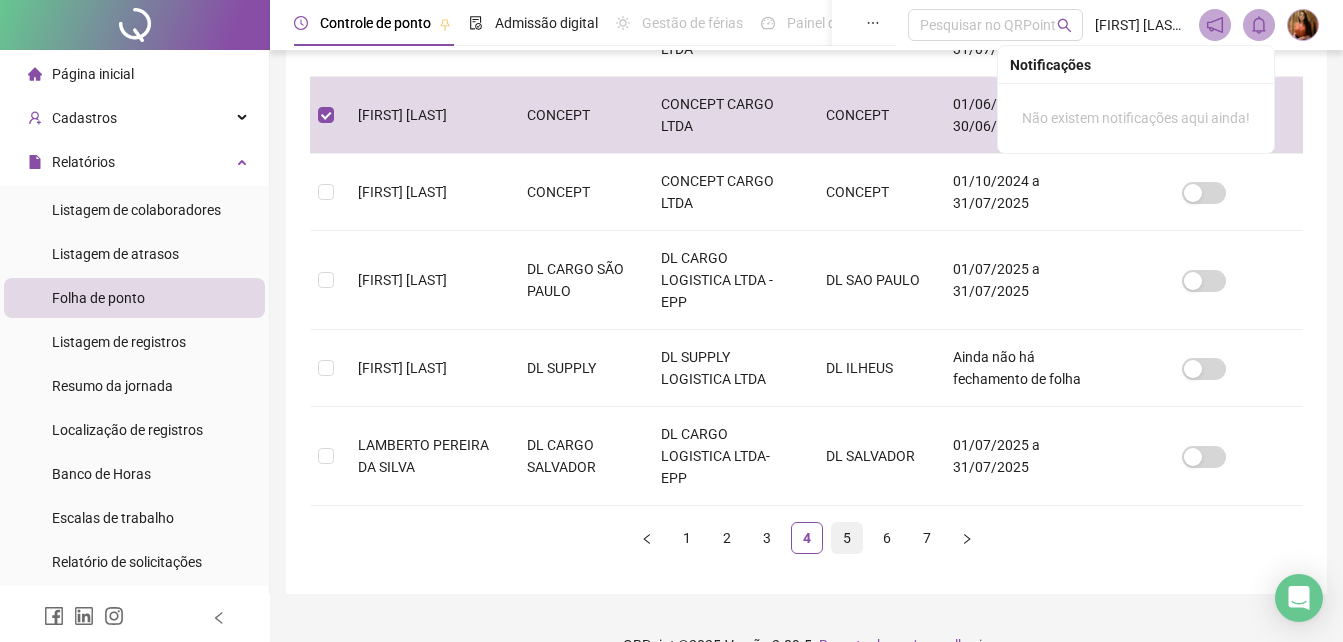 click on "5" at bounding box center (847, 538) 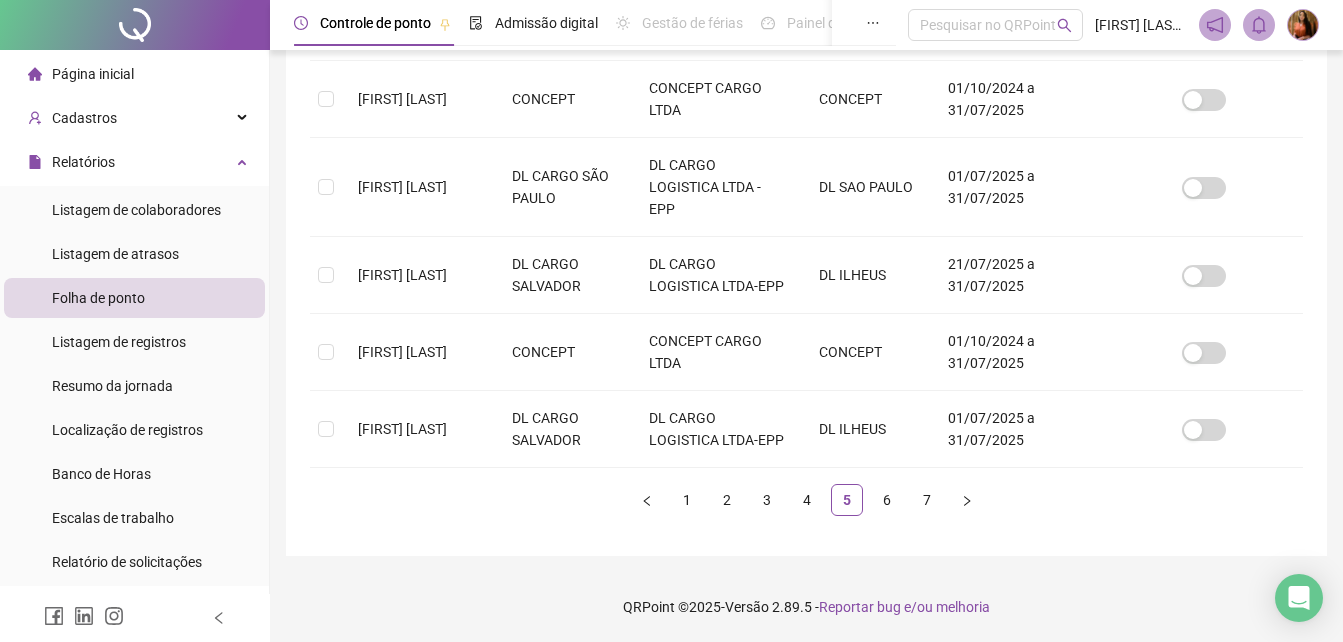 scroll, scrollTop: 89, scrollLeft: 0, axis: vertical 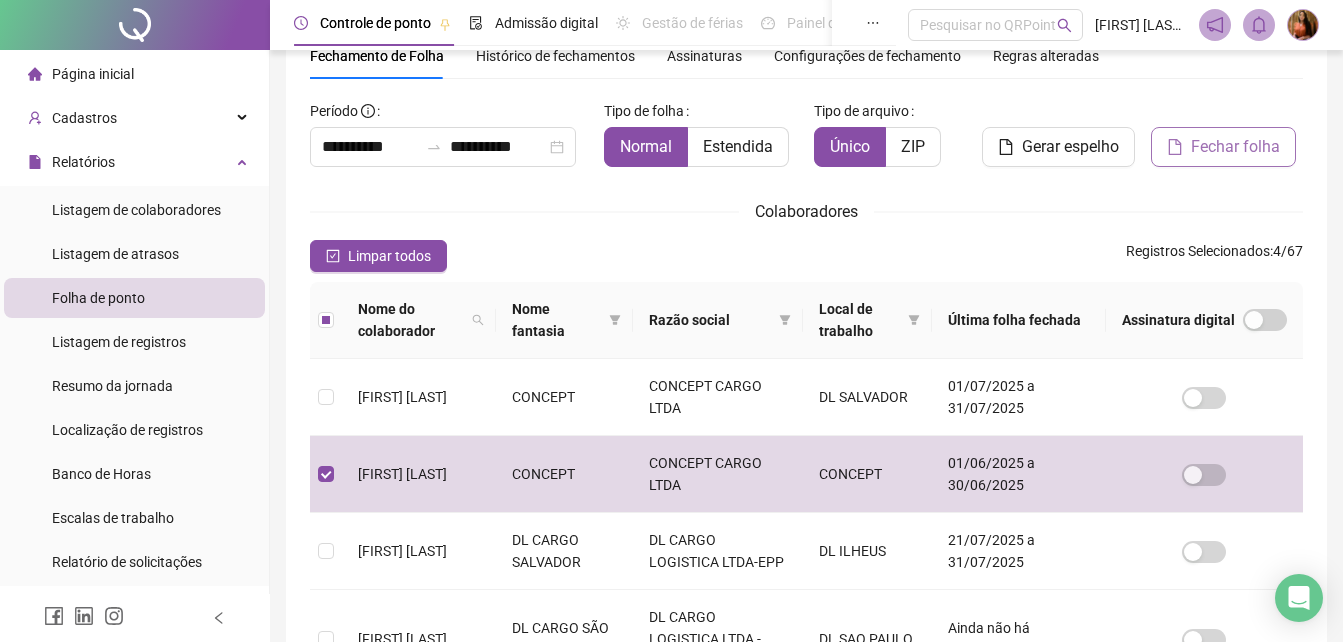 click on "Fechar folha" at bounding box center [1235, 147] 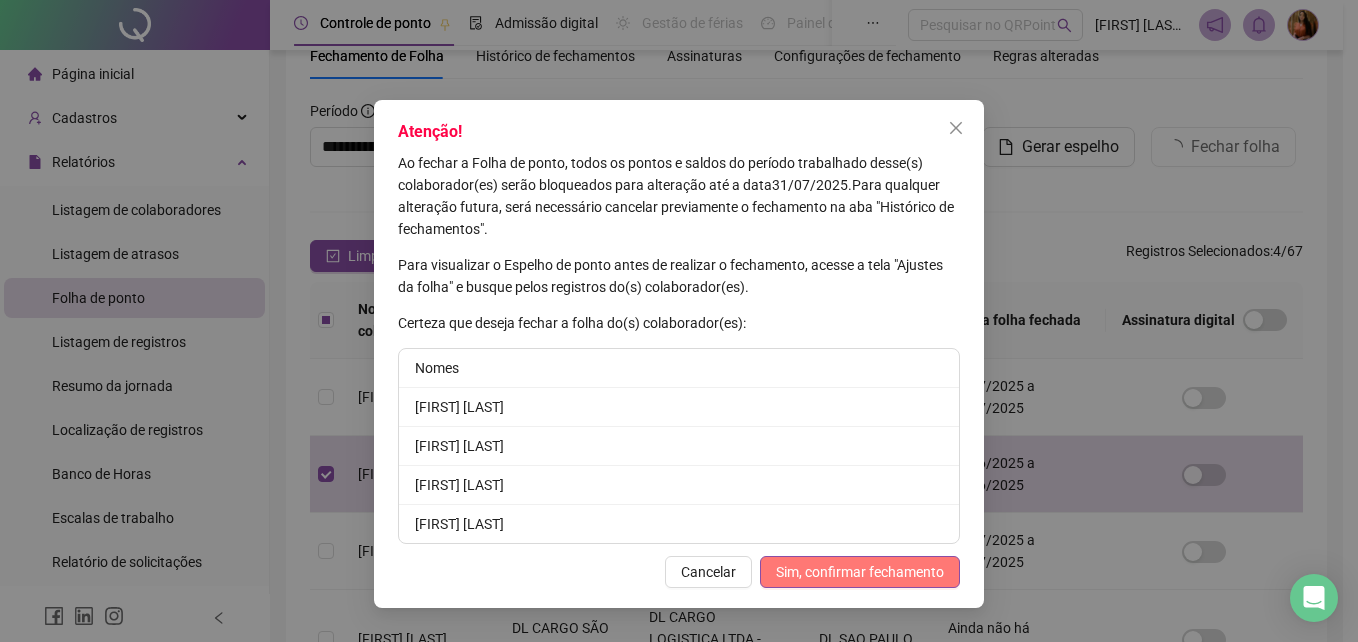 click on "Sim, confirmar fechamento" at bounding box center (860, 572) 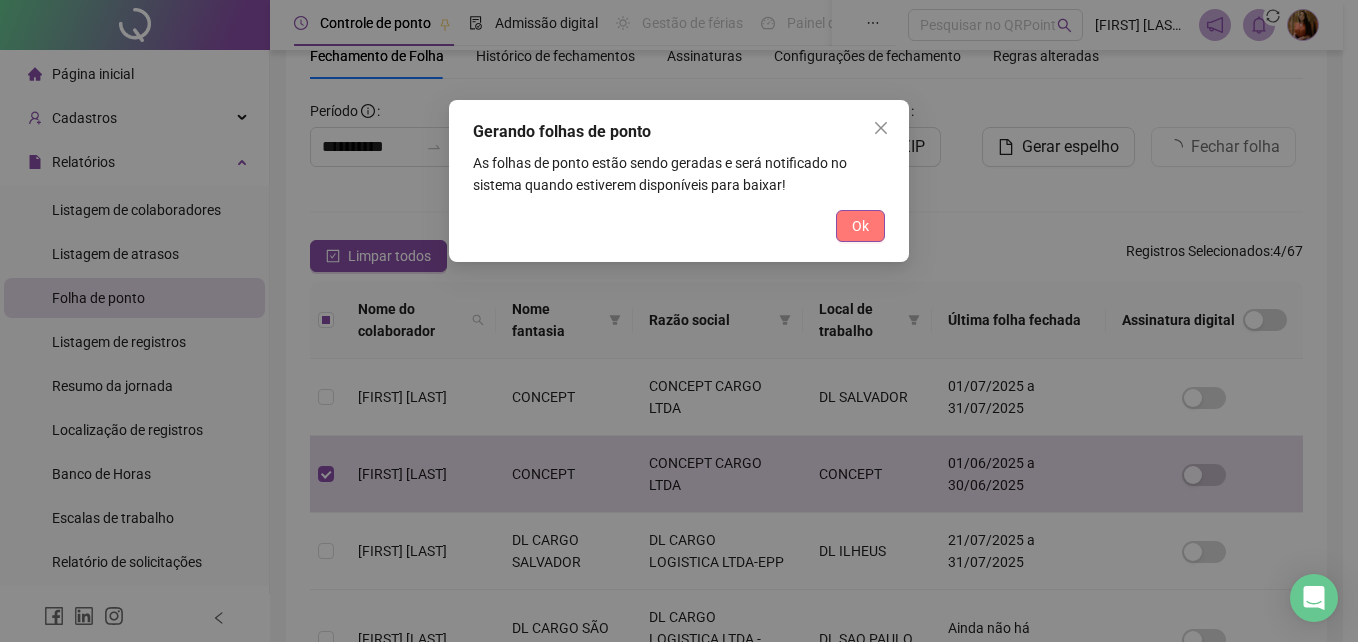 click on "Ok" at bounding box center (860, 226) 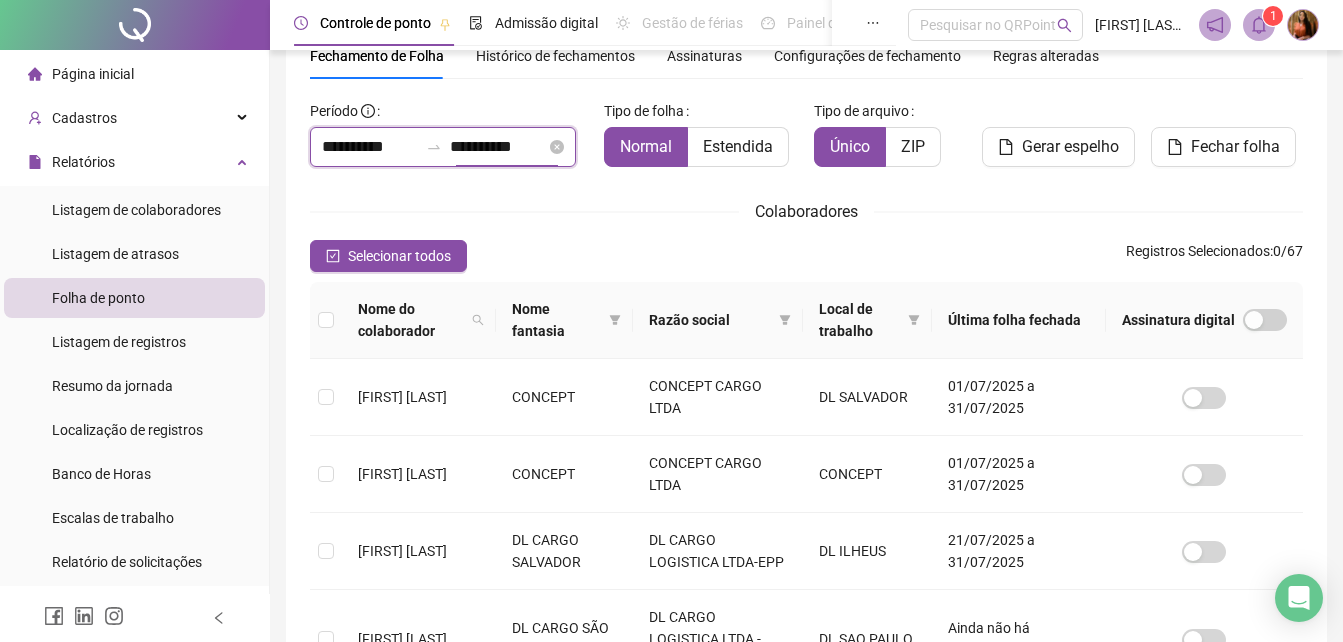 click on "**********" at bounding box center [498, 147] 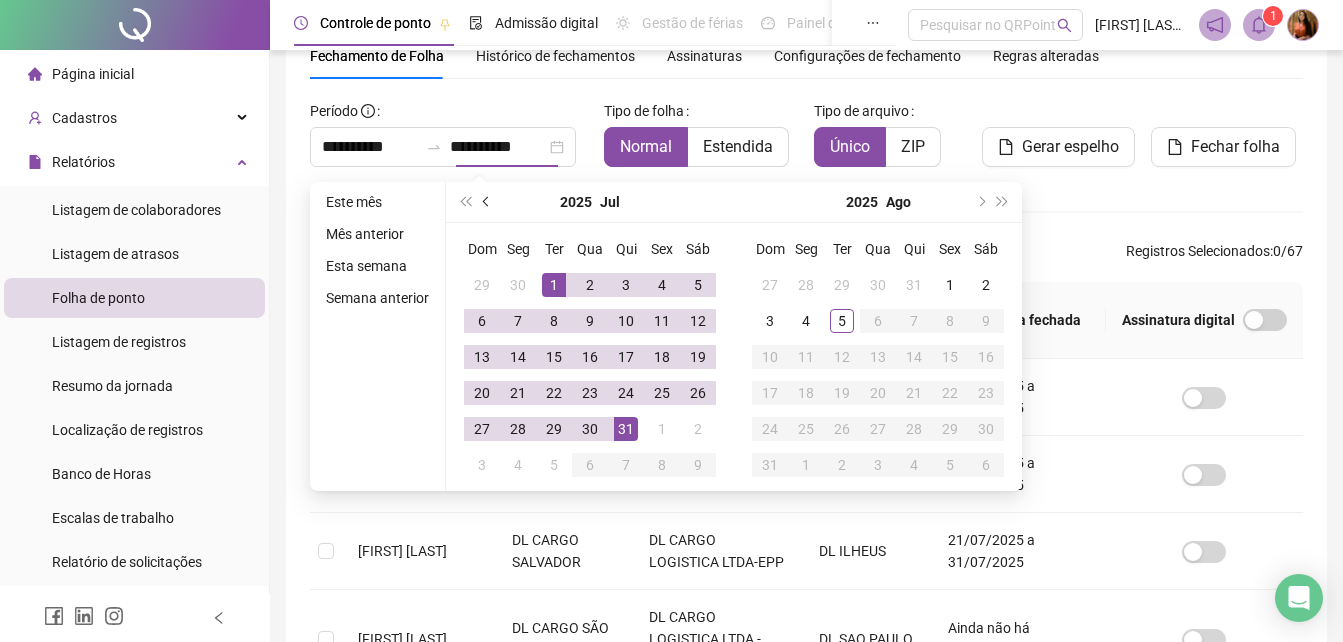 click at bounding box center [488, 202] 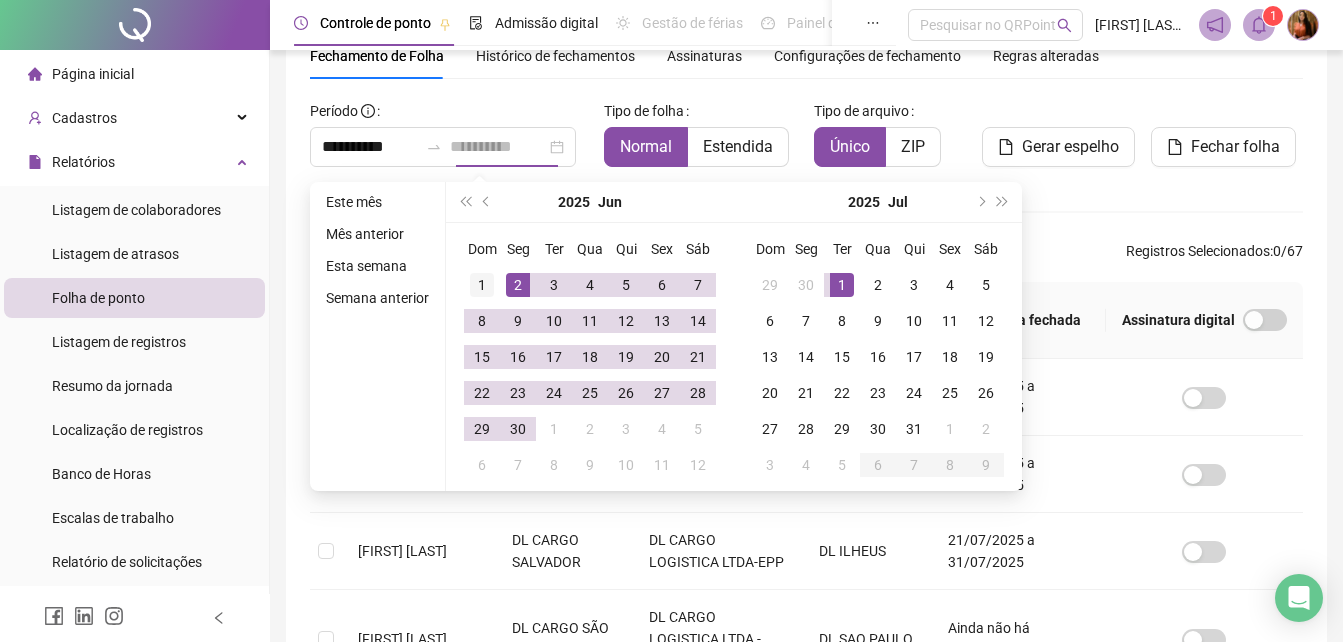 type on "**********" 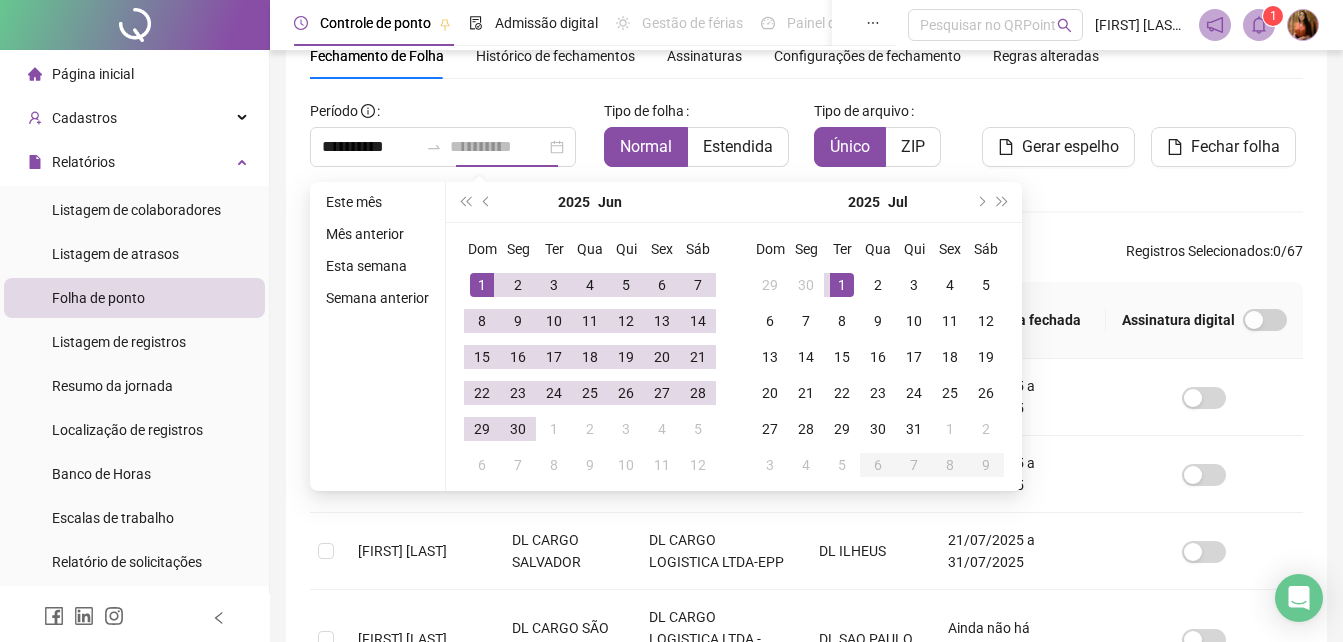 click on "1" at bounding box center [482, 285] 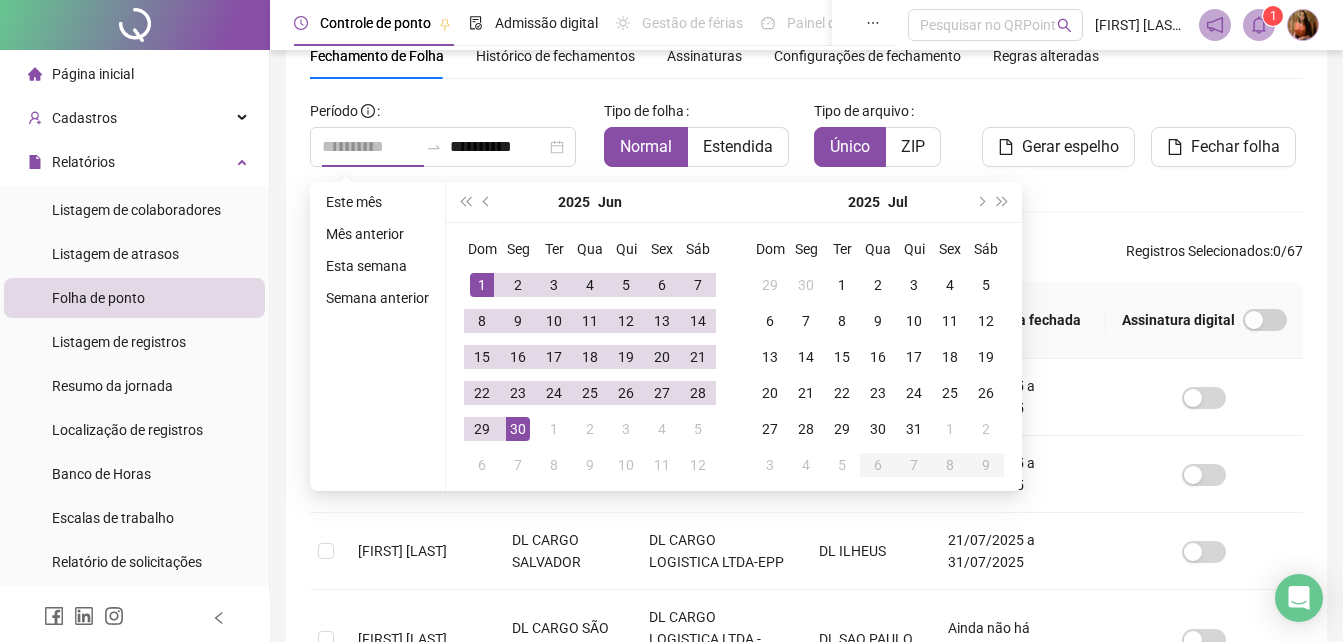 click on "30" at bounding box center (518, 429) 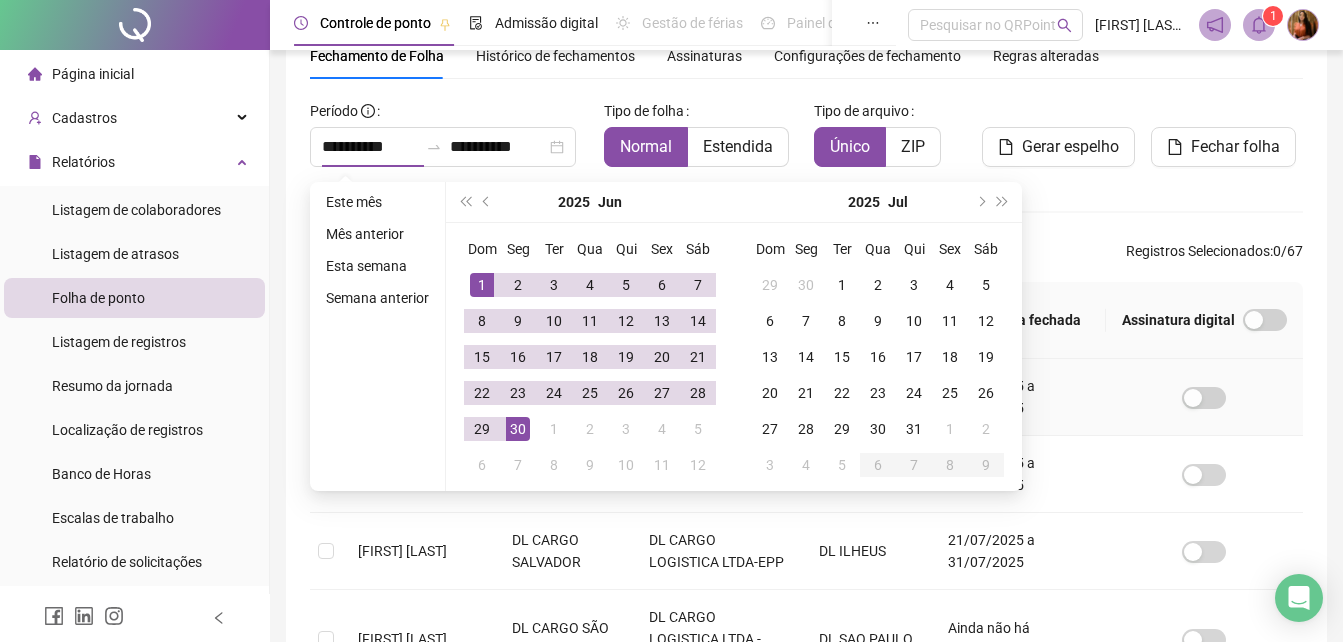 type on "**********" 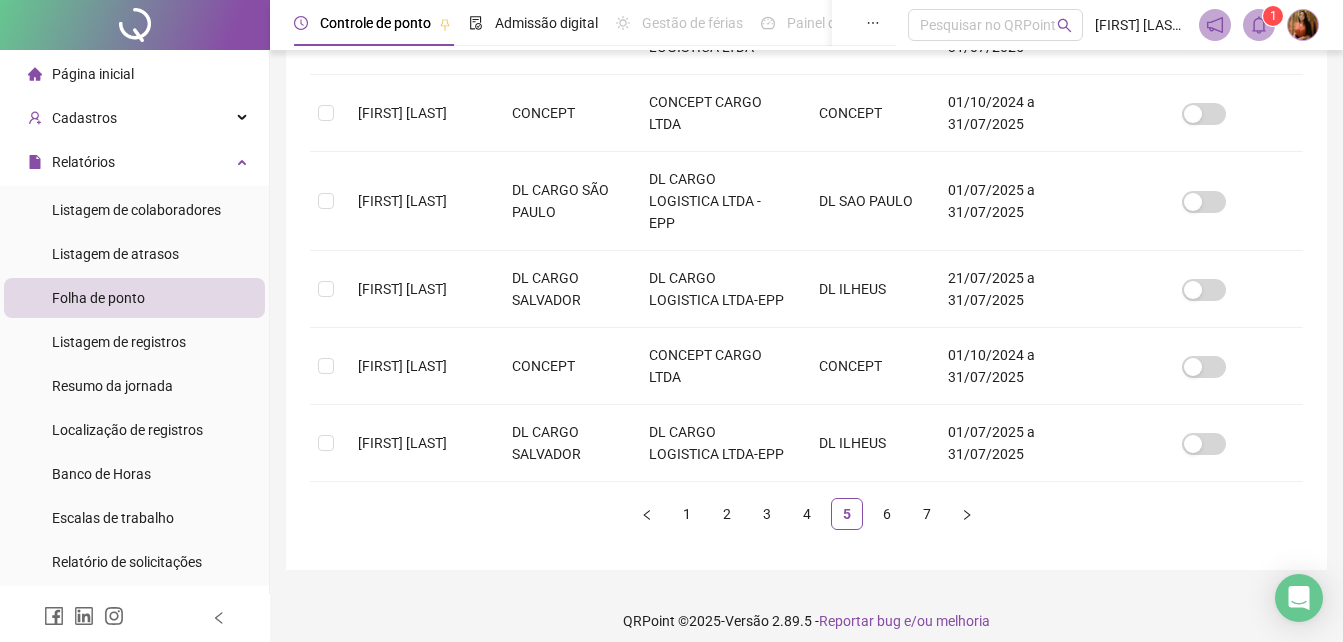 scroll, scrollTop: 816, scrollLeft: 0, axis: vertical 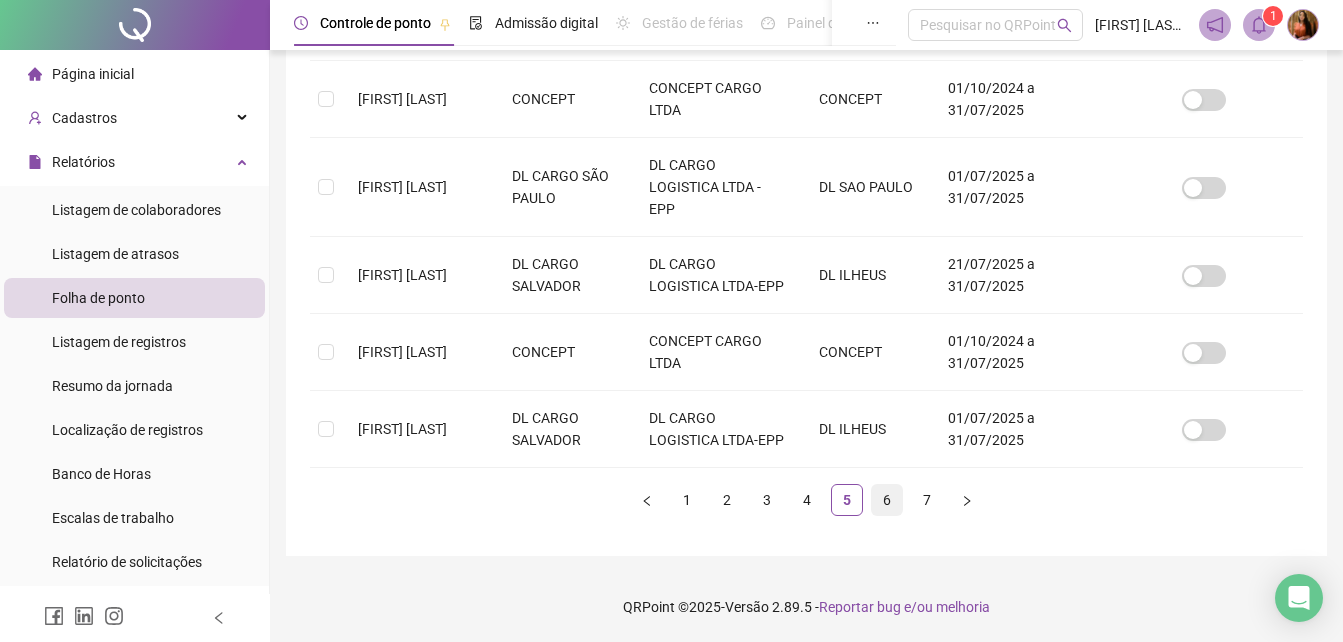 click on "6" at bounding box center (887, 500) 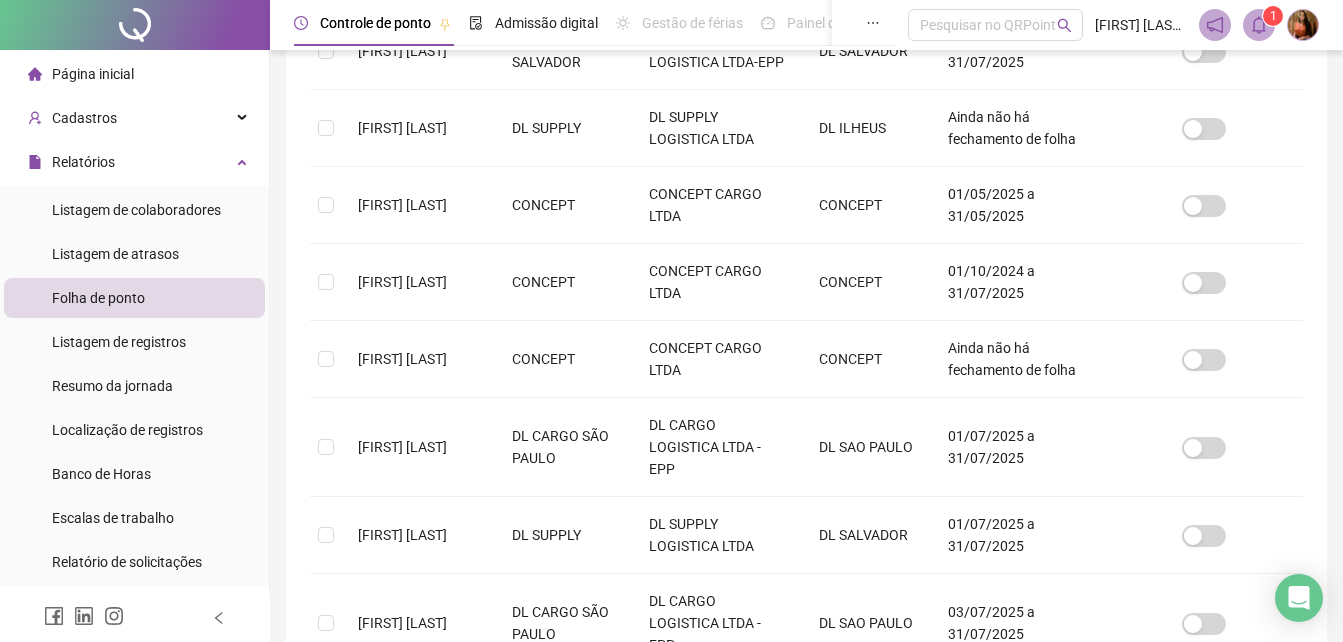 scroll, scrollTop: 515, scrollLeft: 0, axis: vertical 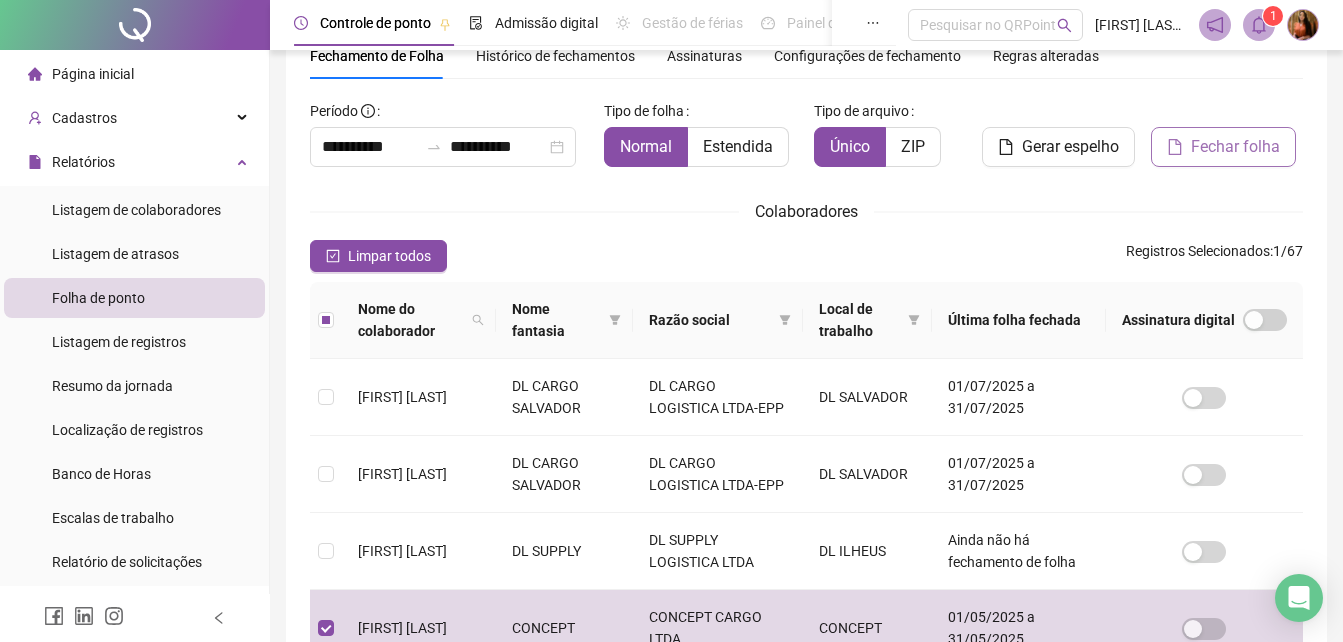 click on "Fechar folha" at bounding box center [1235, 147] 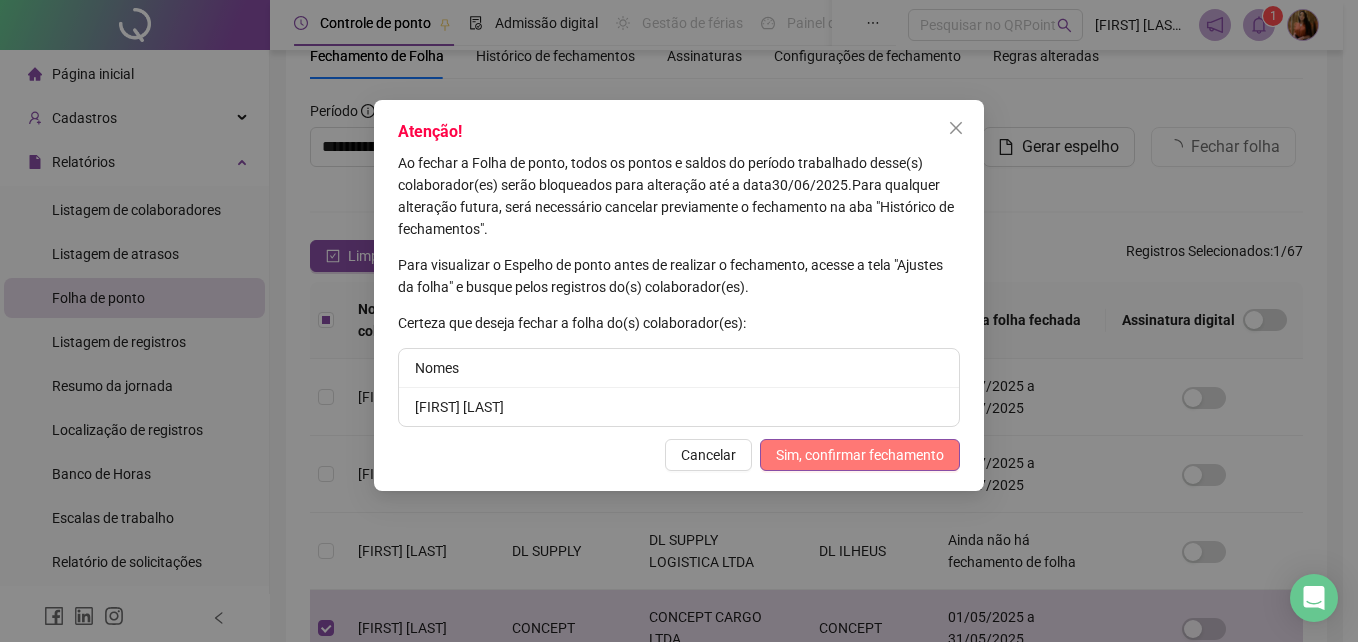 click on "Sim, confirmar fechamento" at bounding box center [860, 455] 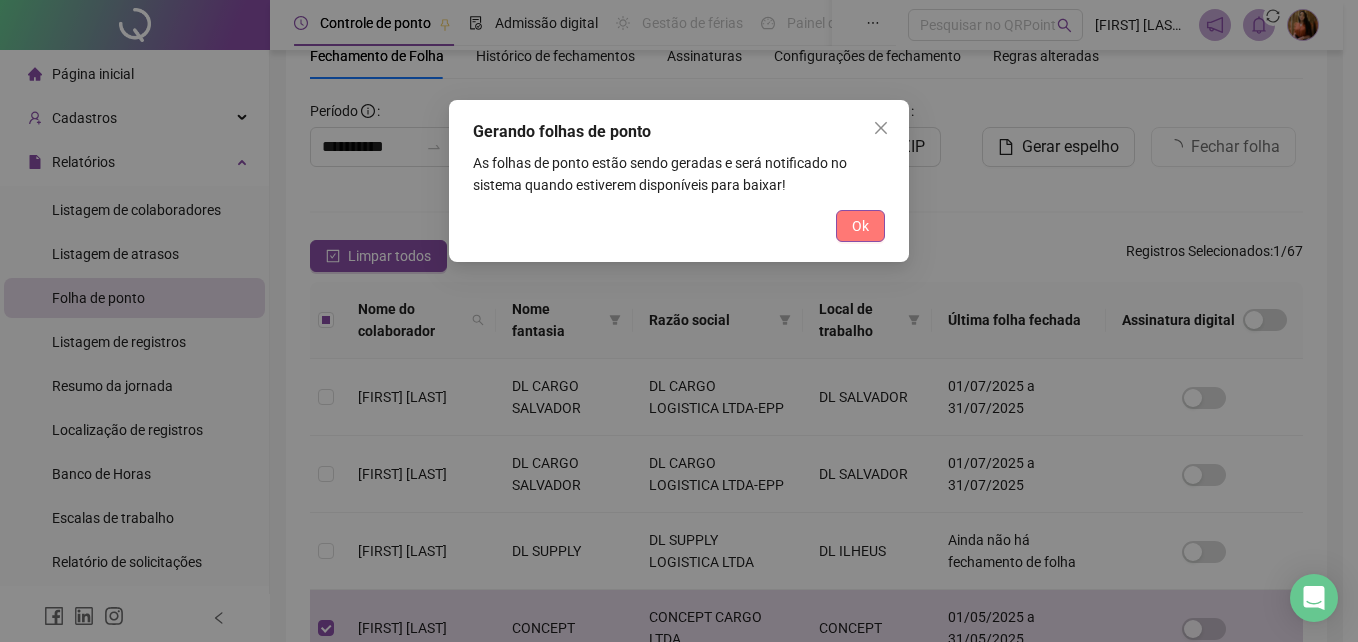 click on "Ok" at bounding box center [860, 226] 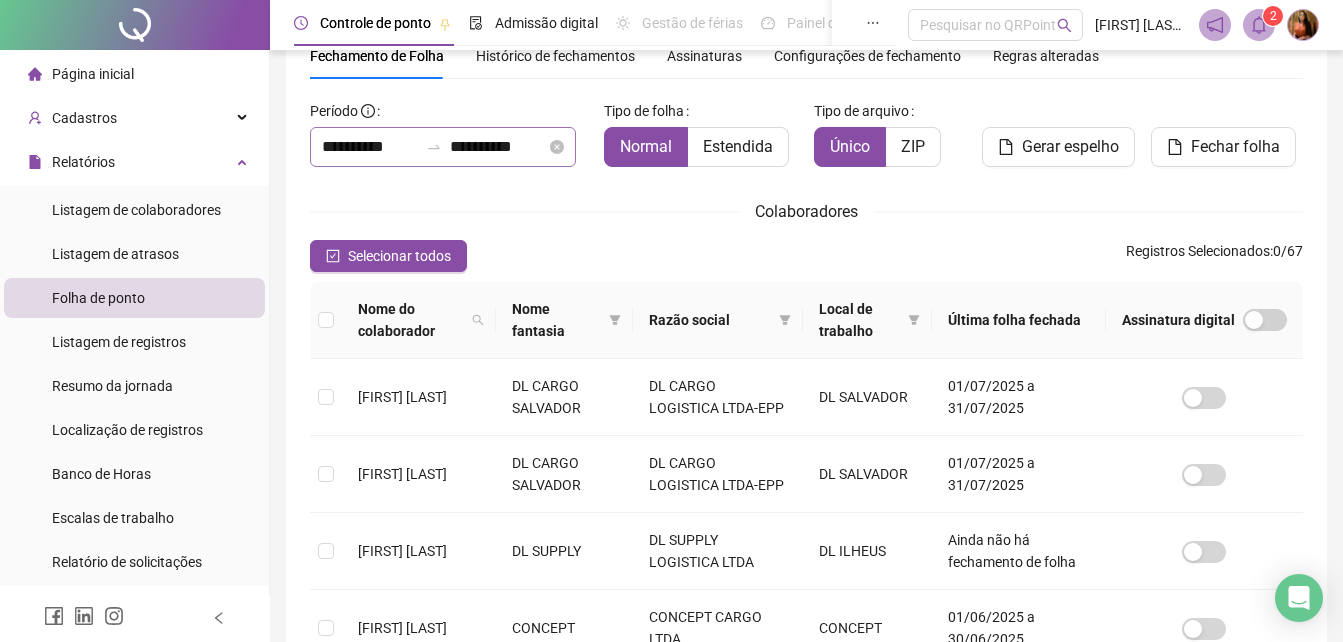 click on "**********" at bounding box center (443, 147) 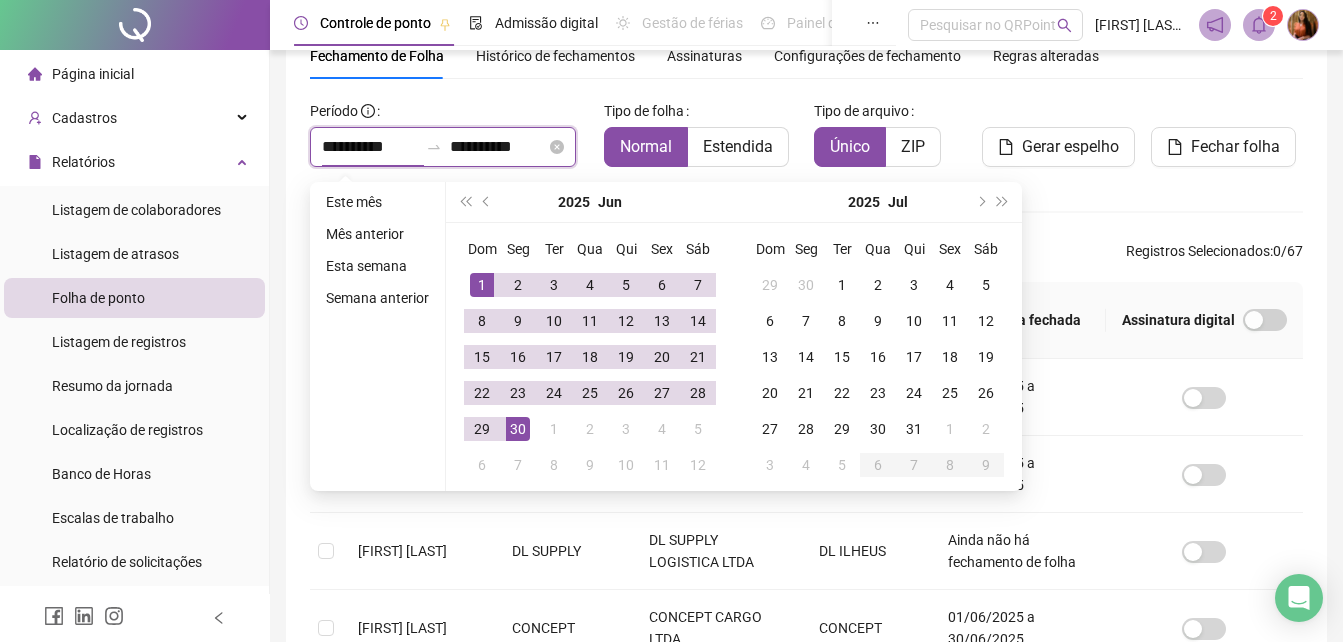 click on "**********" at bounding box center (498, 147) 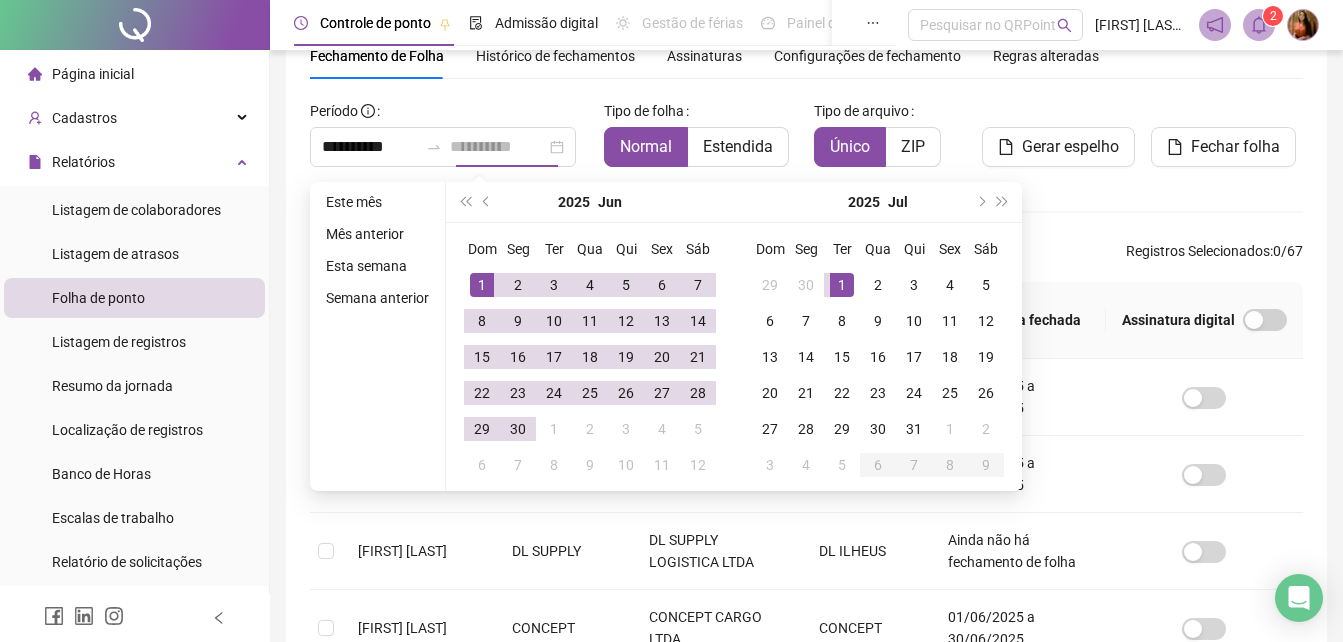 drag, startPoint x: 841, startPoint y: 286, endPoint x: 908, endPoint y: 409, distance: 140.06427 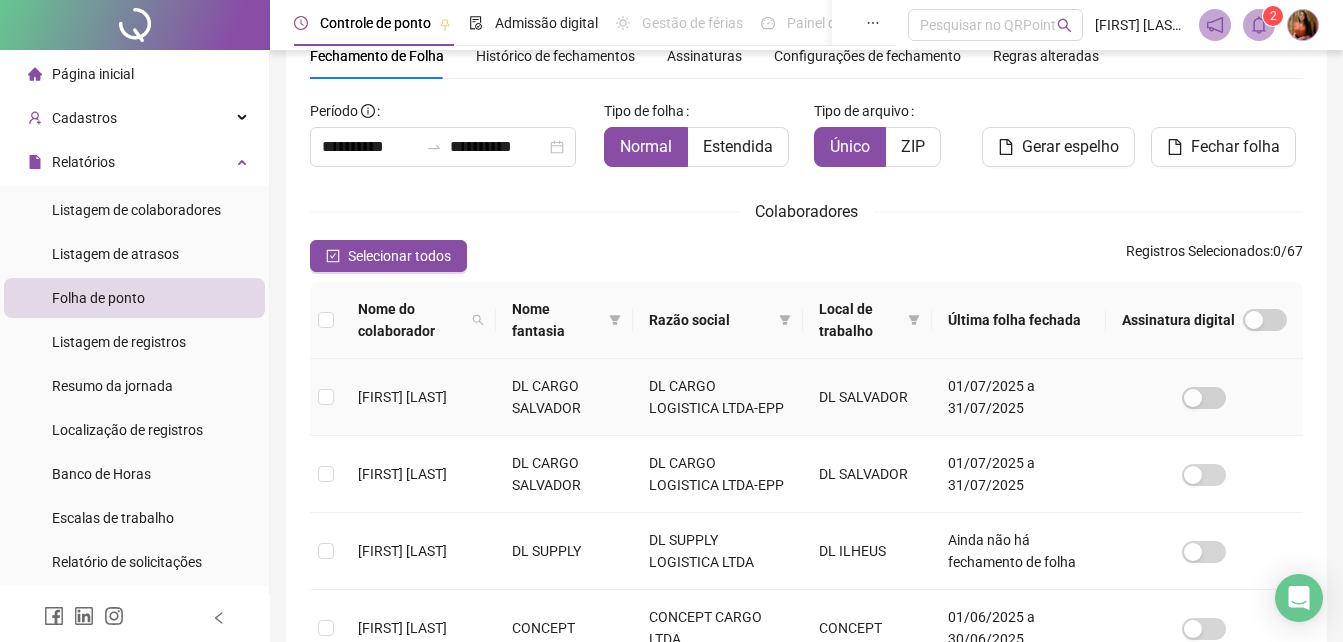 click on "DL SALVADOR" at bounding box center (867, 397) 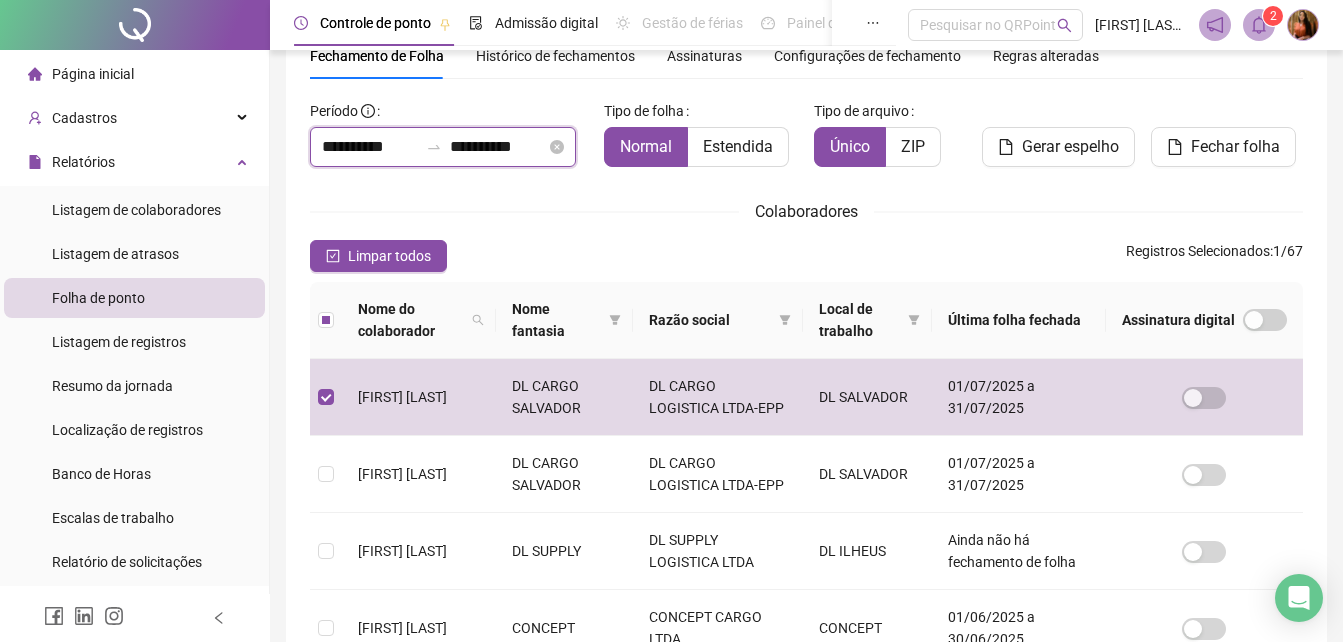 click on "**********" at bounding box center (498, 147) 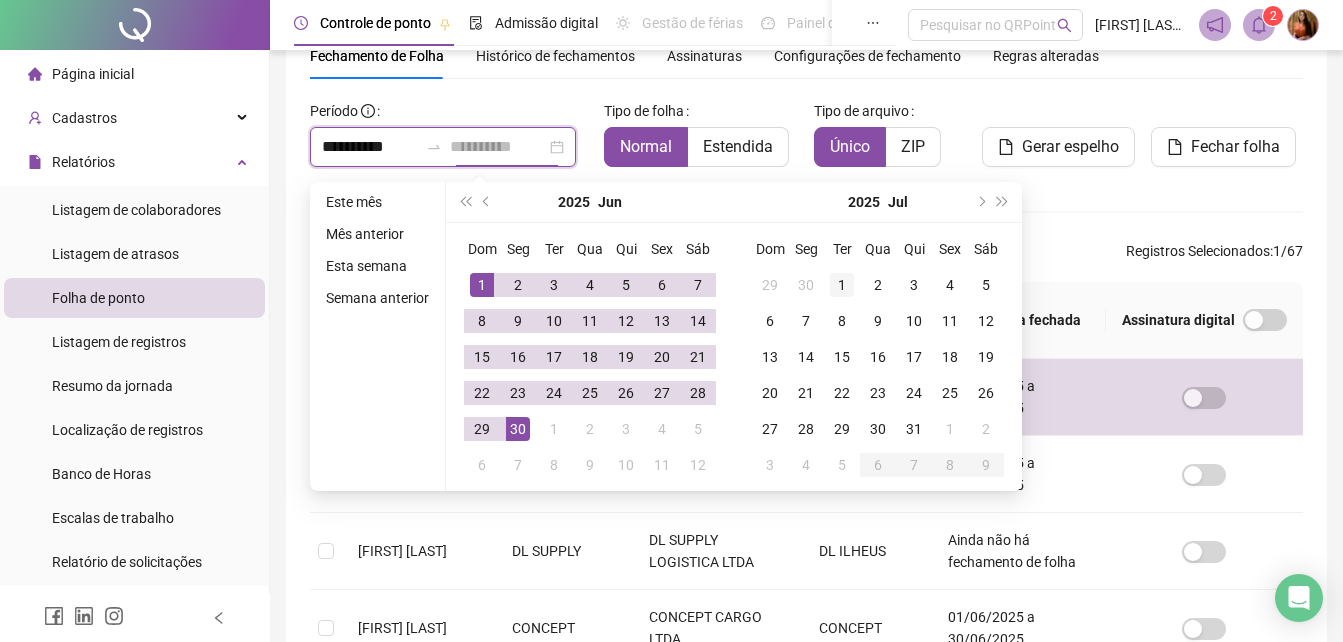 type on "**********" 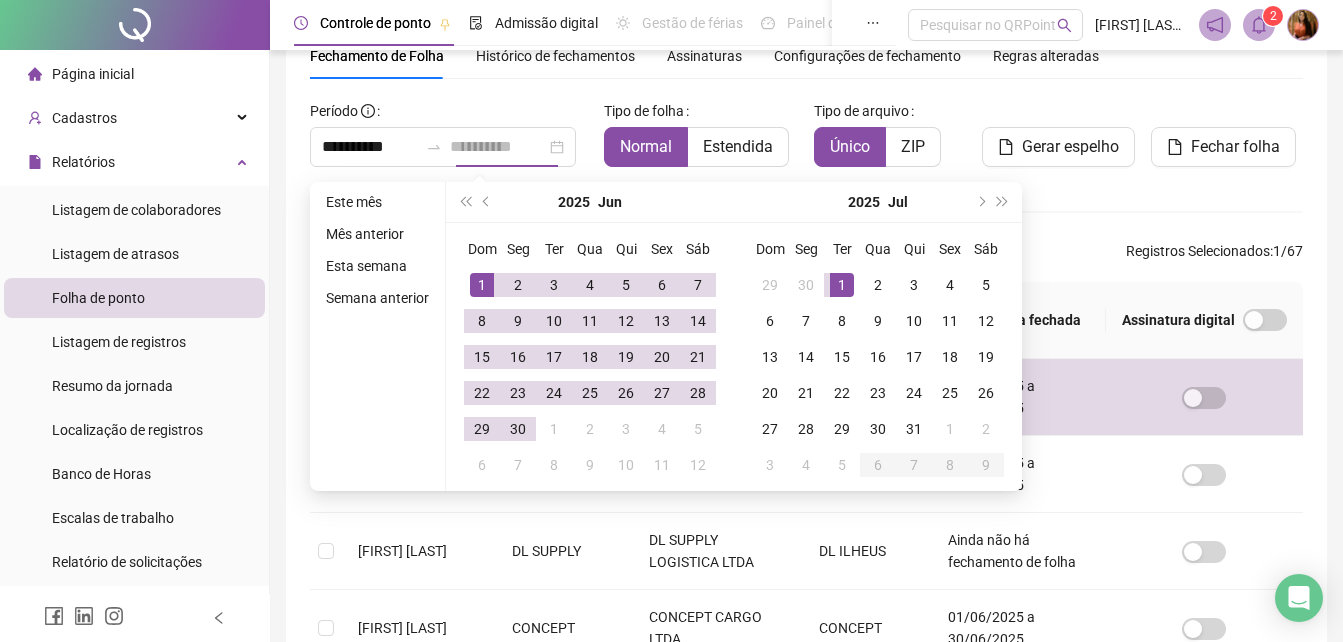 click on "1" at bounding box center [842, 285] 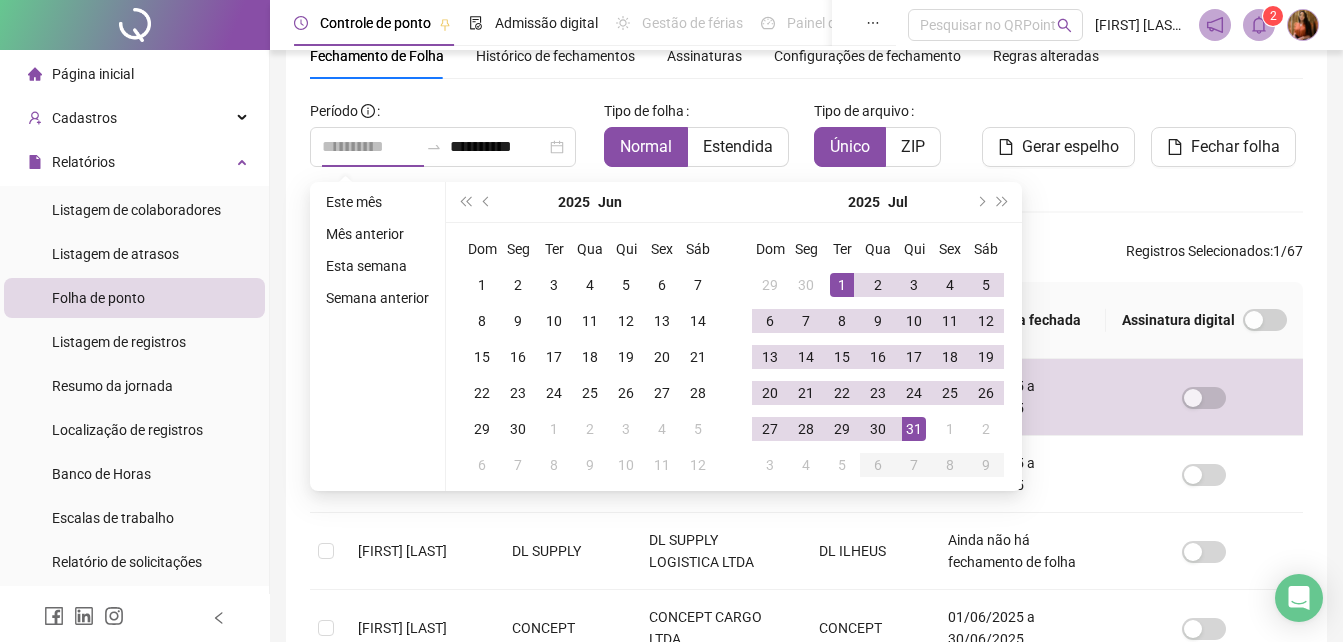 click on "31" at bounding box center (914, 429) 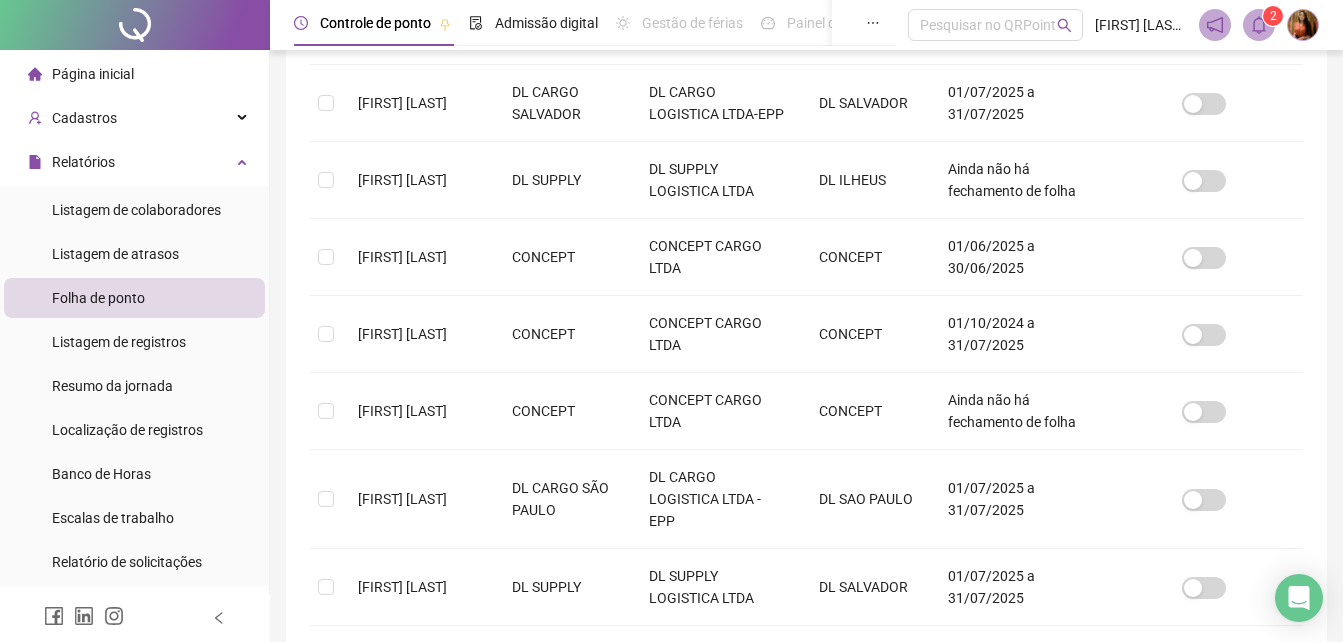 scroll, scrollTop: 462, scrollLeft: 0, axis: vertical 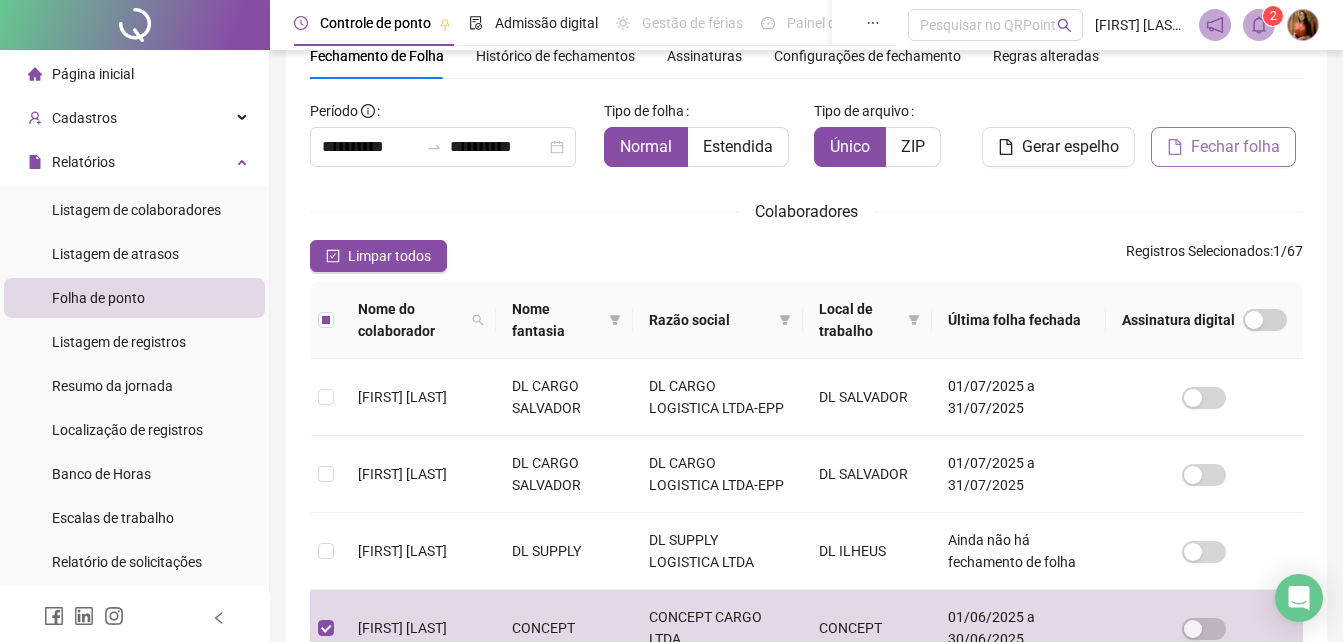 click on "Fechar folha" at bounding box center [1235, 147] 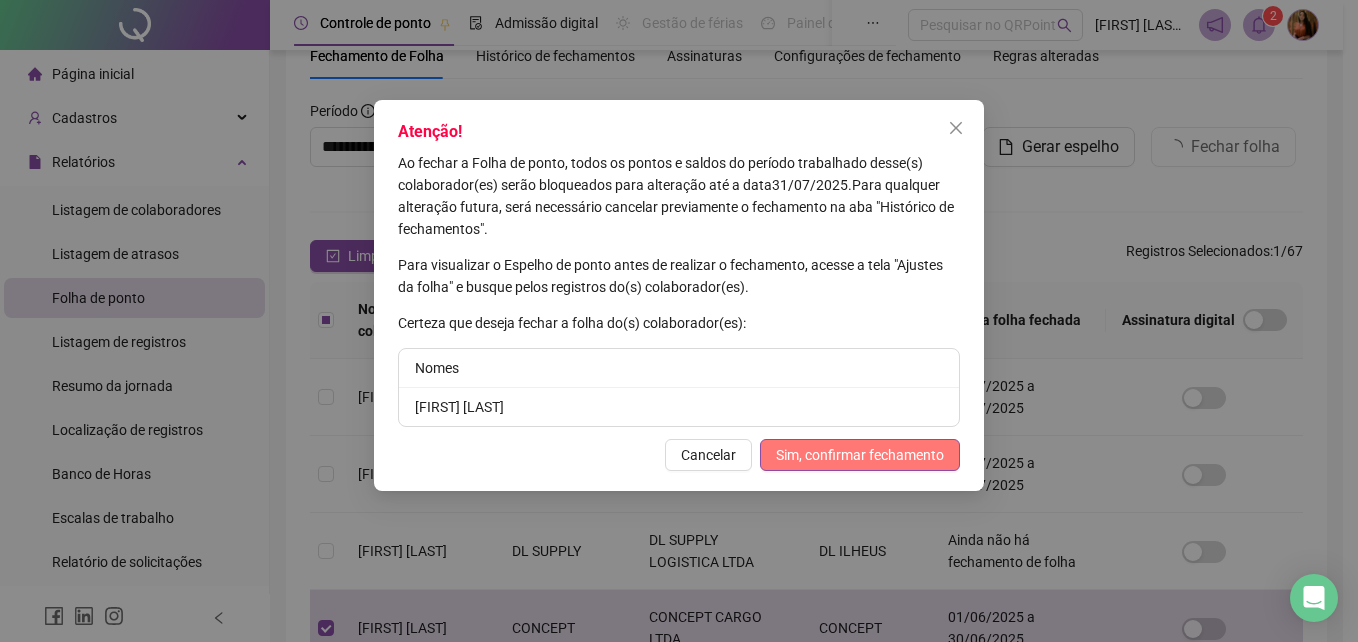 click on "Sim, confirmar fechamento" at bounding box center (860, 455) 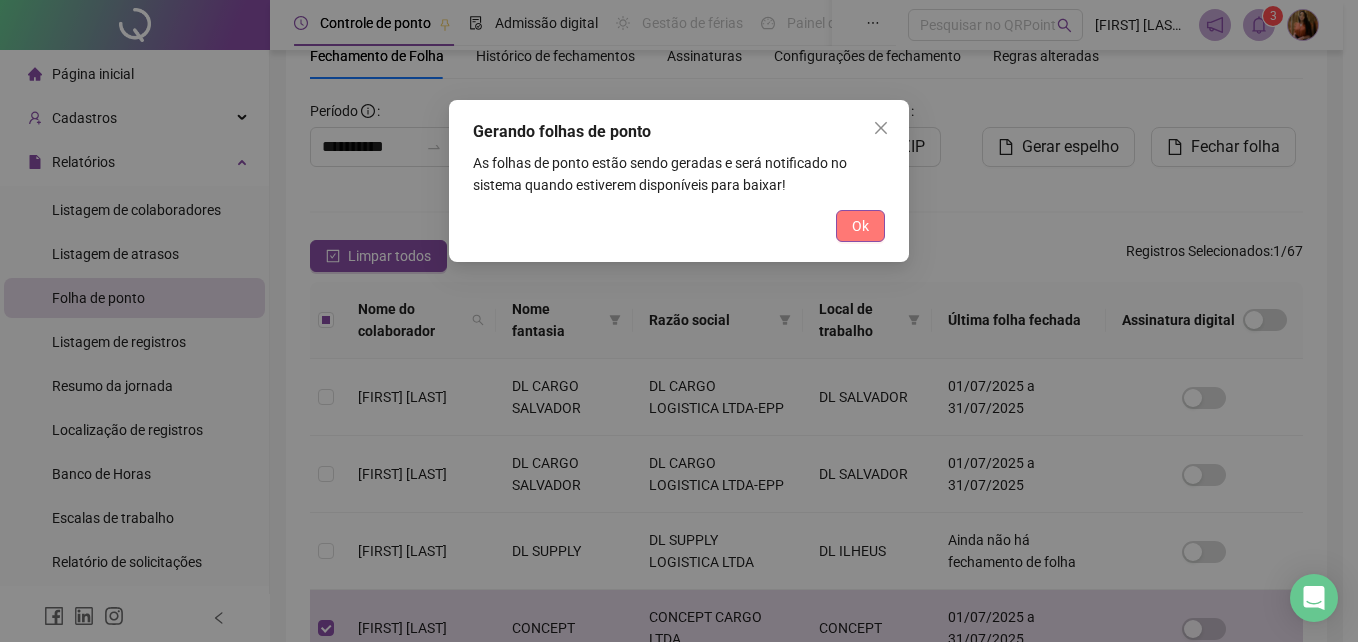 click on "Ok" at bounding box center [860, 226] 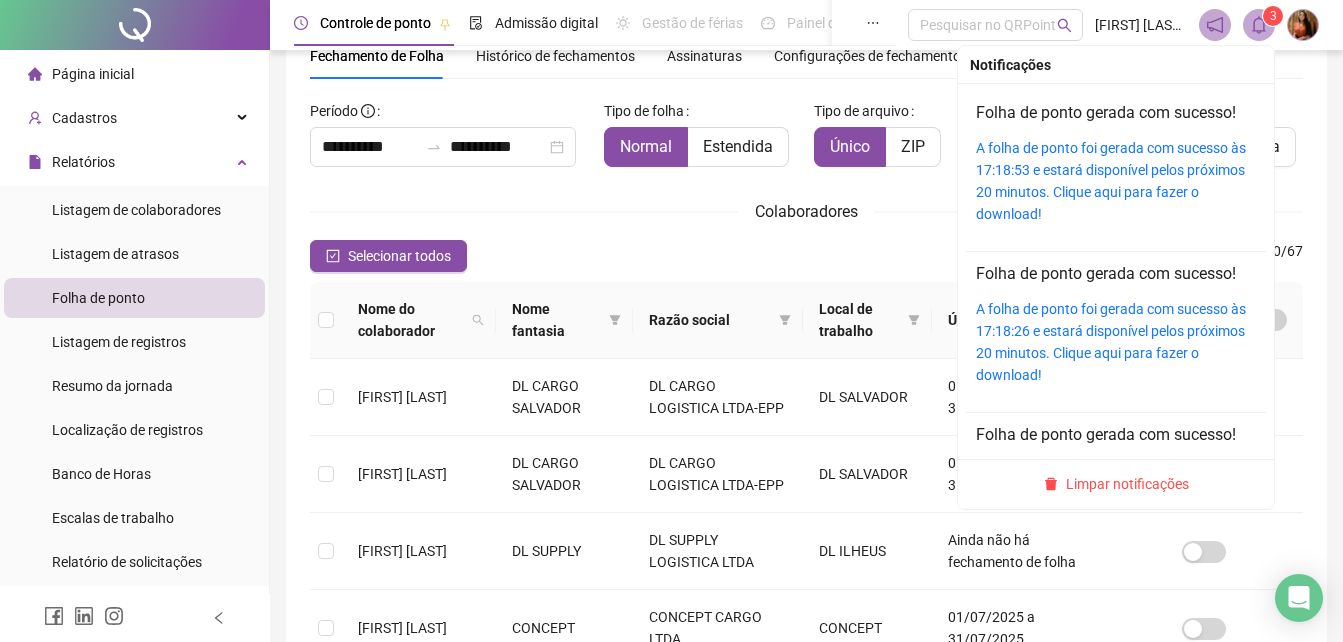 click 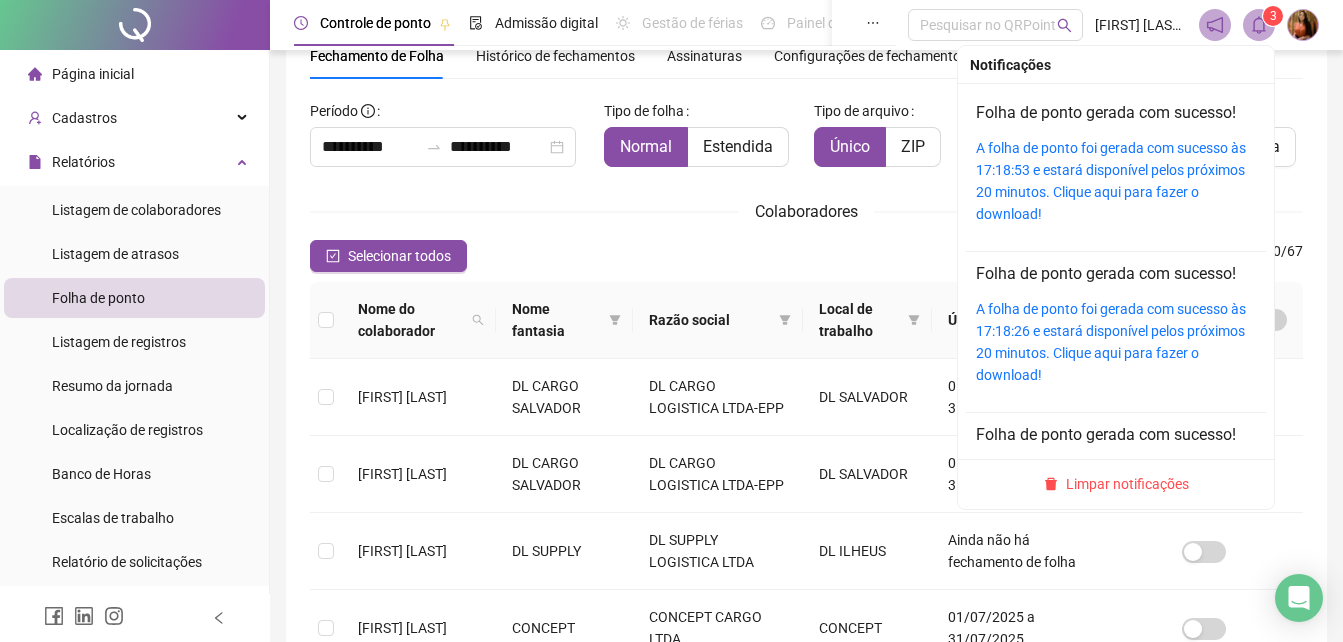 scroll, scrollTop: 122, scrollLeft: 0, axis: vertical 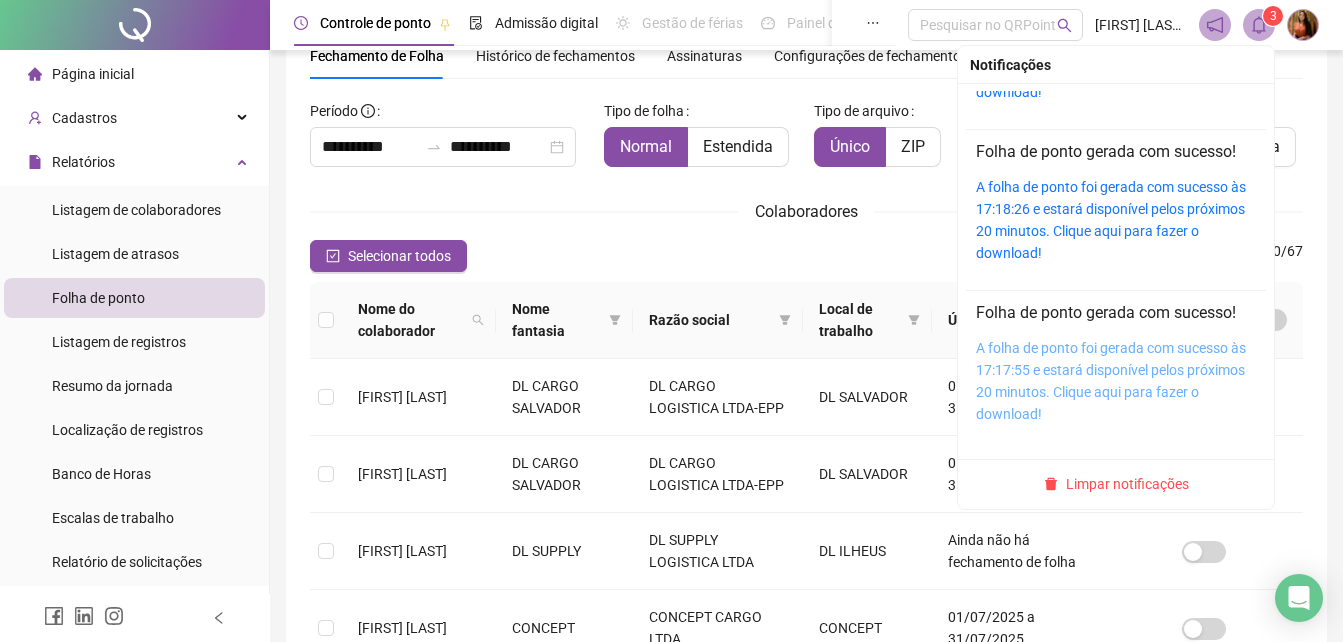 click on "A folha de ponto foi gerada com sucesso às 17:17:55 e estará disponível pelos próximos 20 minutos.
Clique aqui para fazer o download!" at bounding box center [1111, 381] 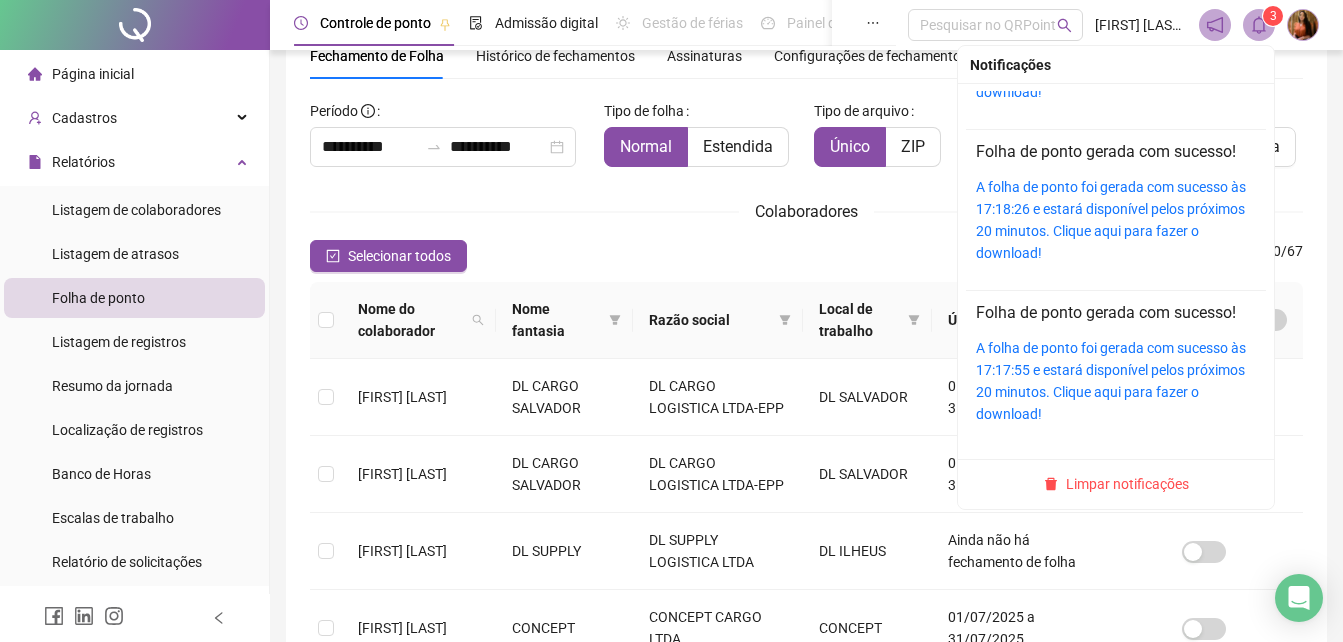 click 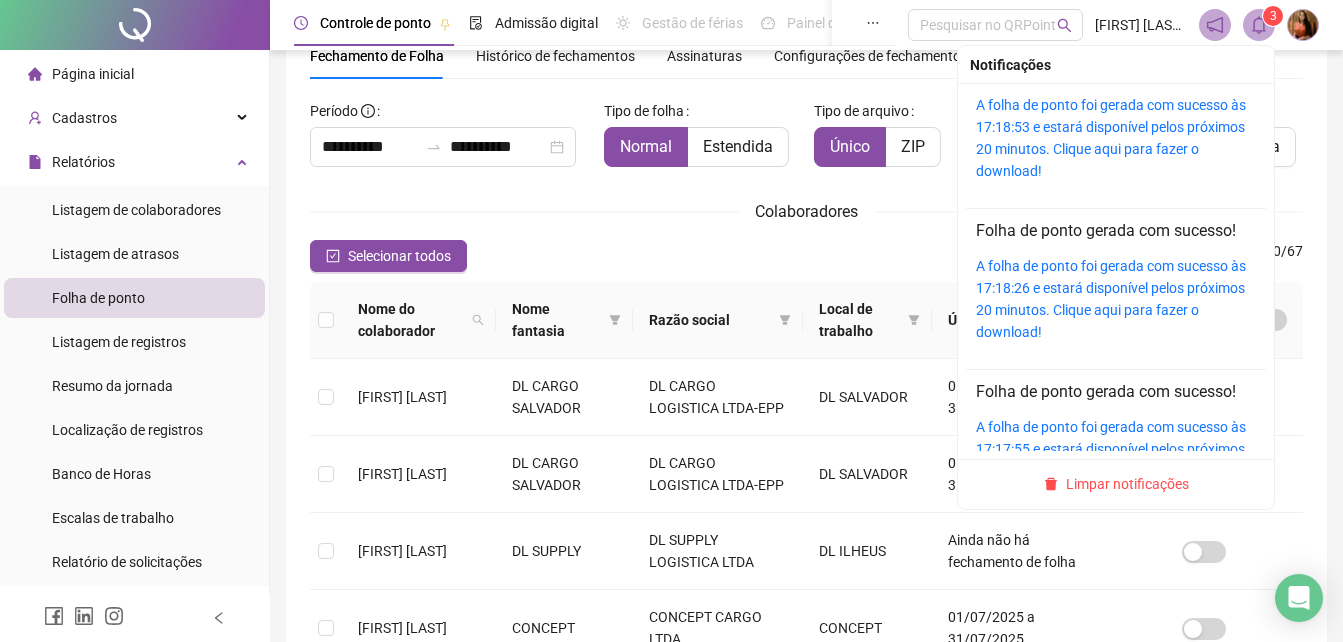 scroll, scrollTop: 8, scrollLeft: 0, axis: vertical 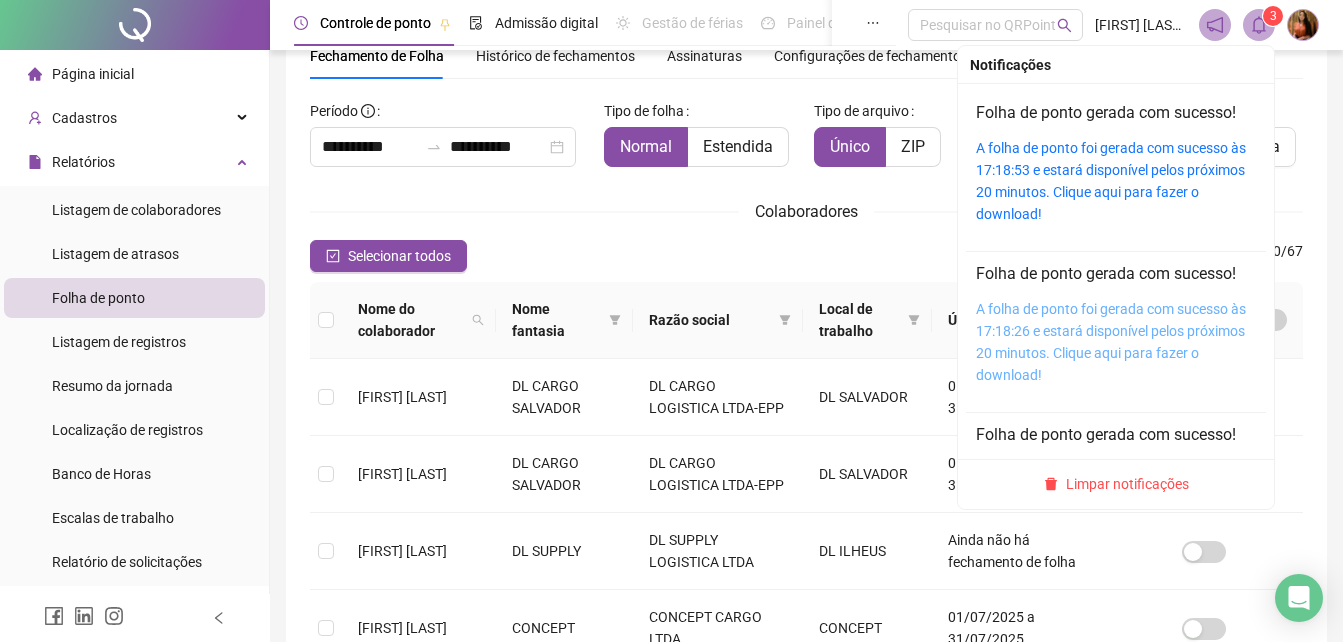 click on "A folha de ponto foi gerada com sucesso às 17:18:26 e estará disponível pelos próximos 20 minutos.
Clique aqui para fazer o download!" at bounding box center (1111, 342) 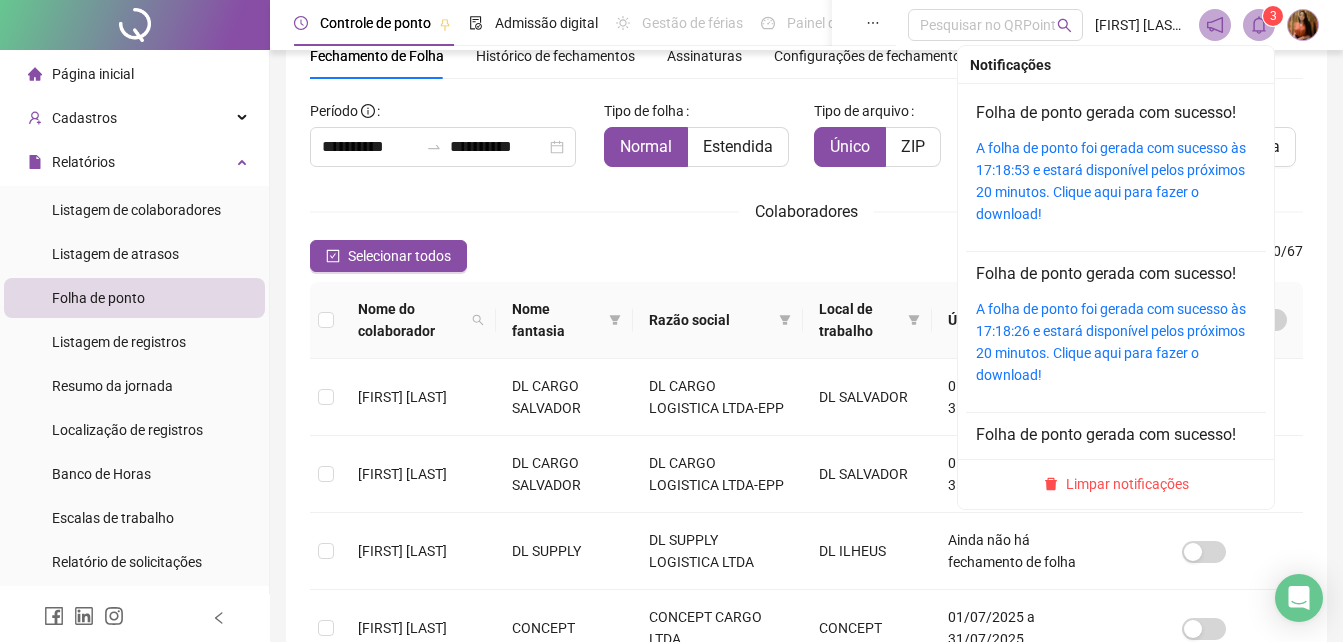 click 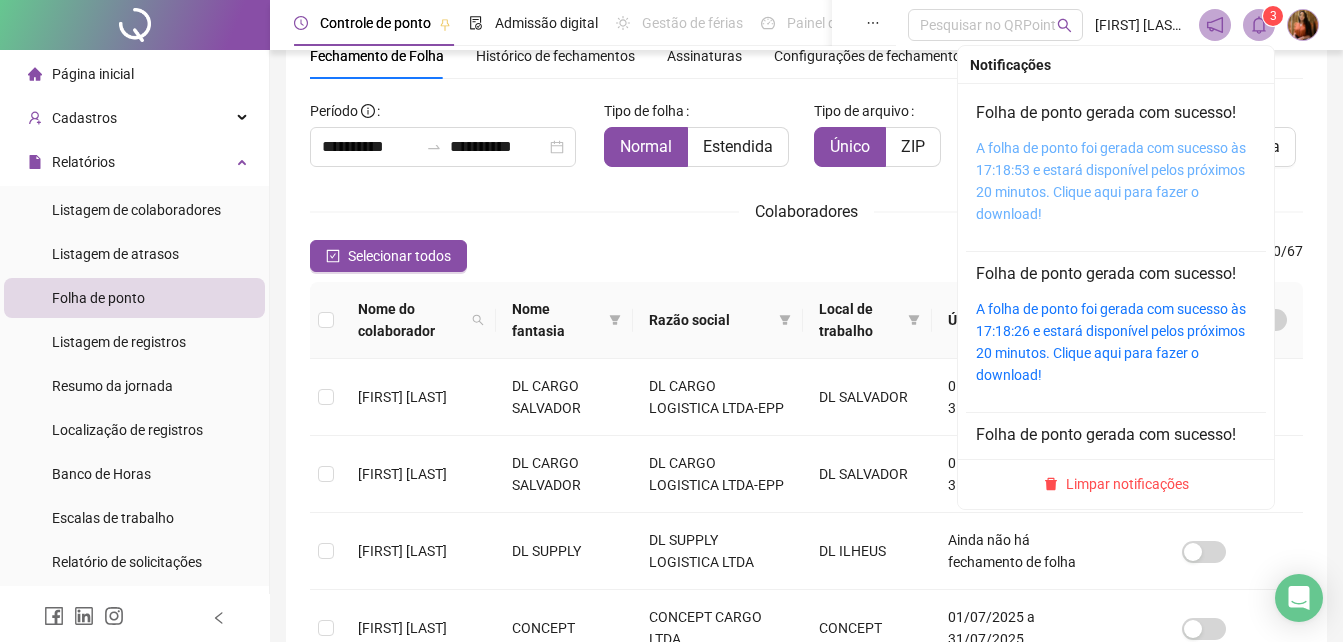 click on "A folha de ponto foi gerada com sucesso às 17:18:53 e estará disponível pelos próximos 20 minutos.
Clique aqui para fazer o download!" at bounding box center (1111, 181) 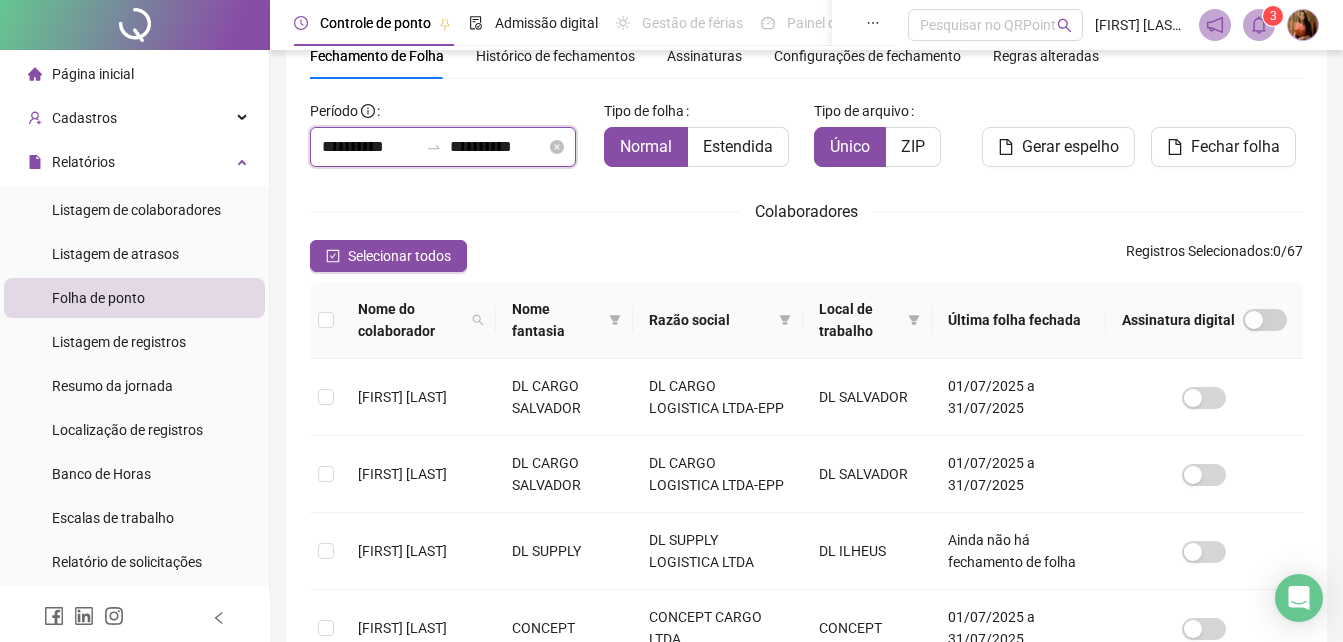 click on "**********" at bounding box center (498, 147) 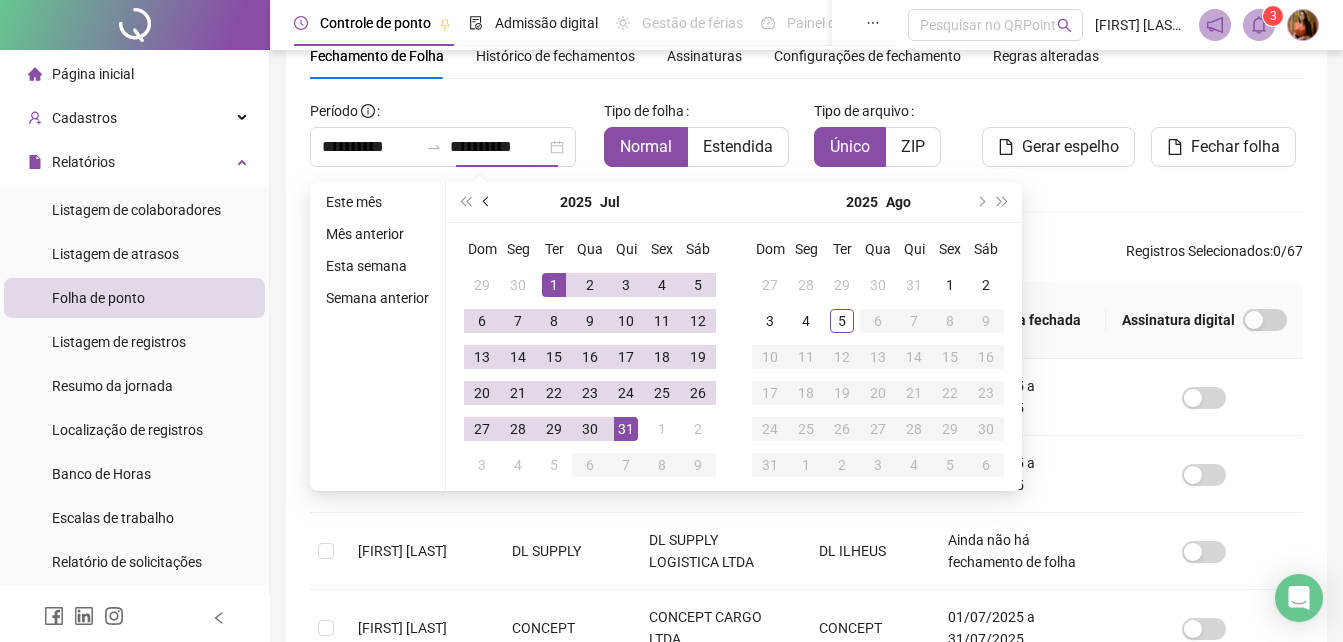 click at bounding box center [488, 202] 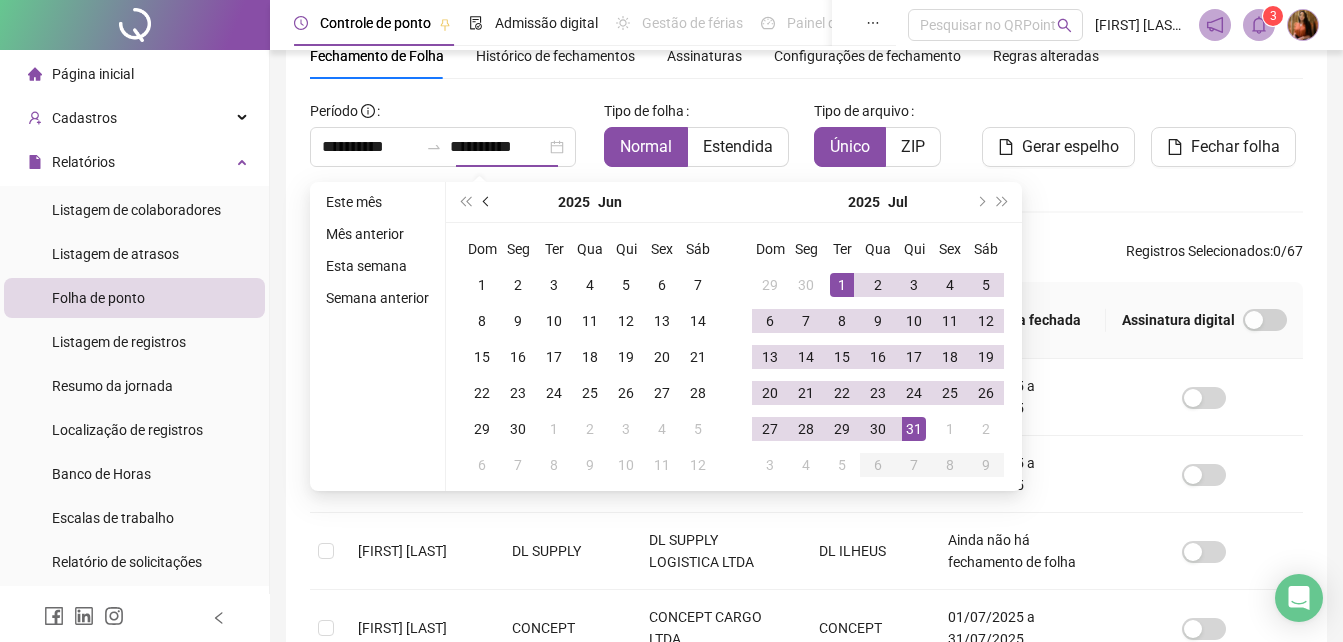 click at bounding box center [488, 202] 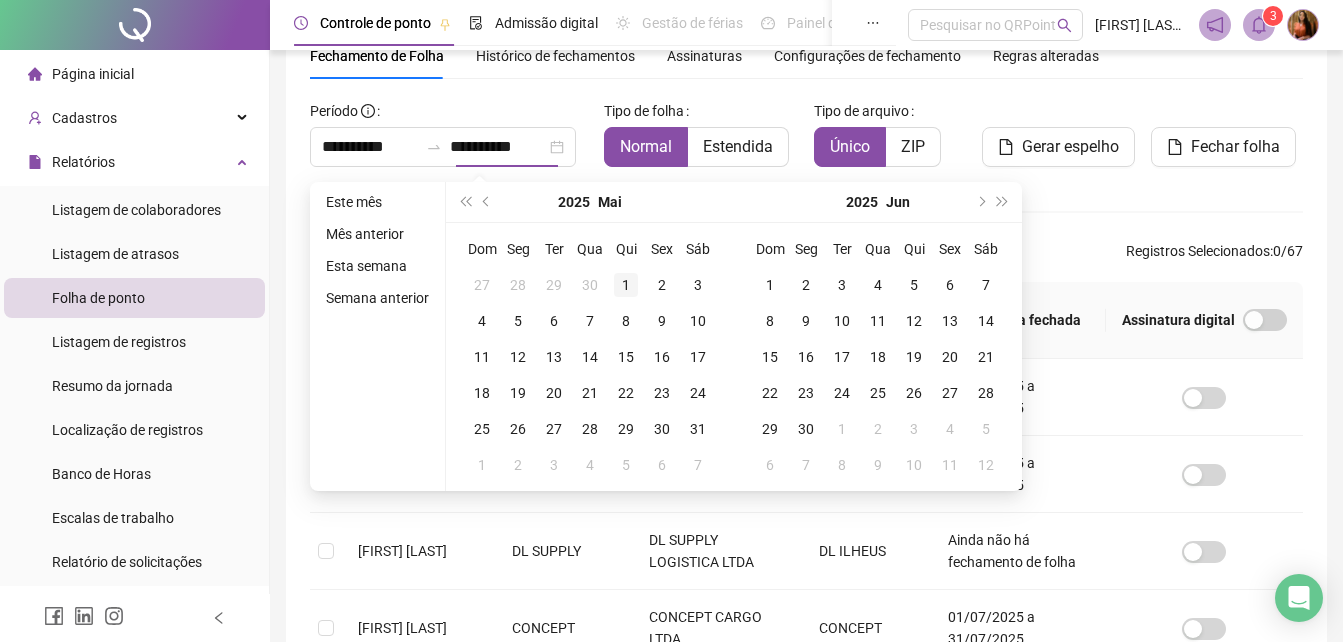 type on "**********" 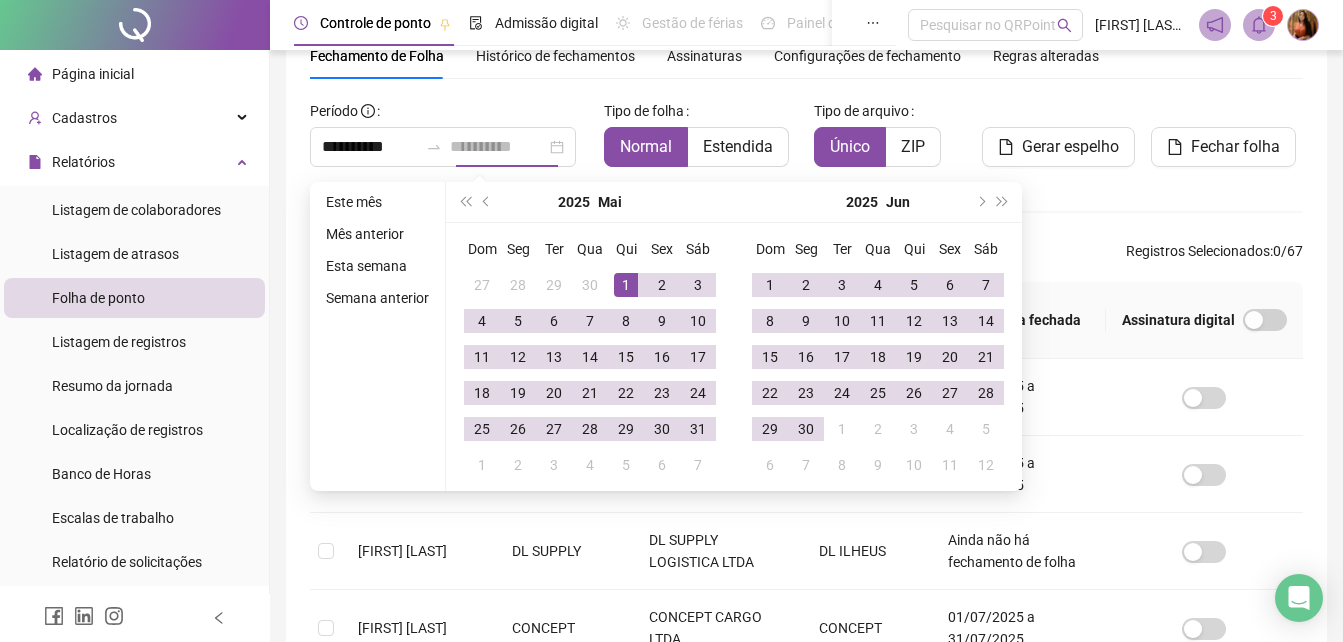 click on "1" at bounding box center [626, 285] 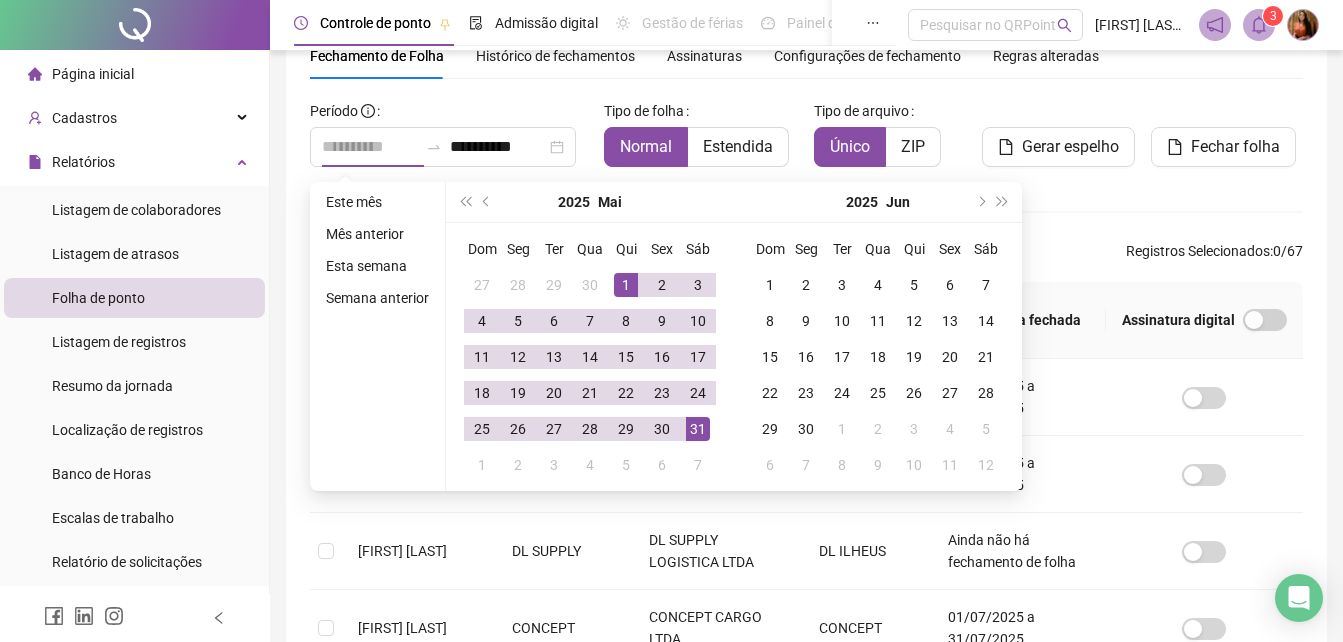click on "31" at bounding box center [698, 429] 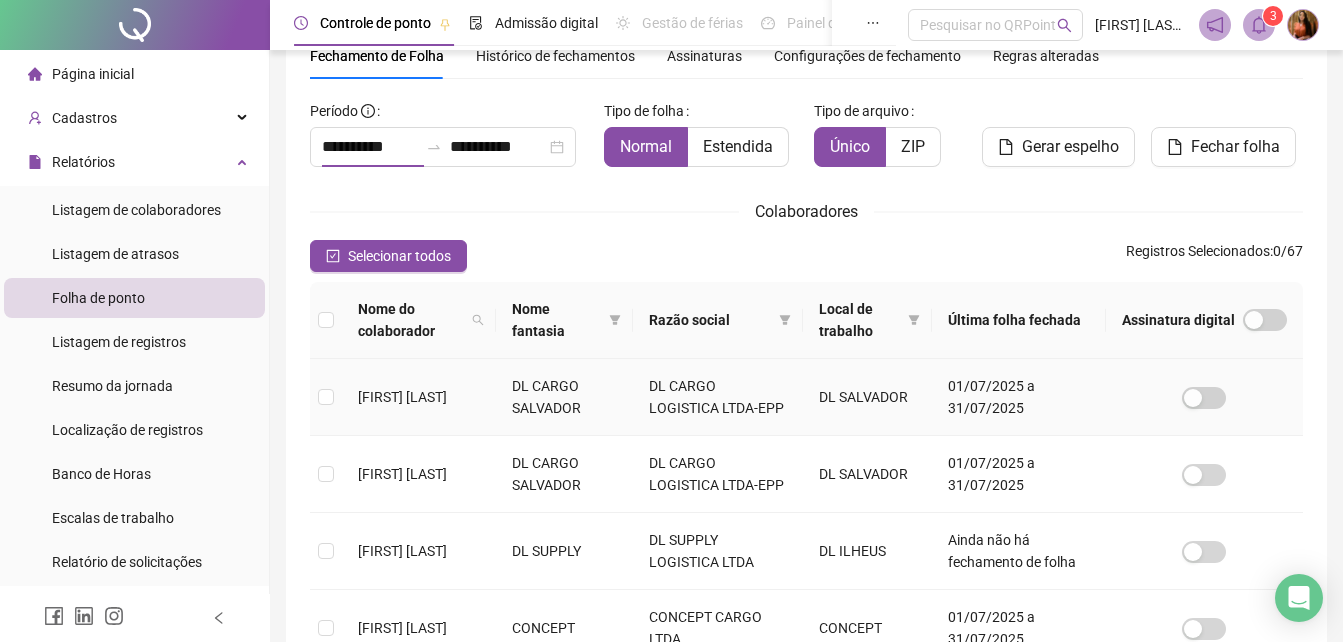 type on "**********" 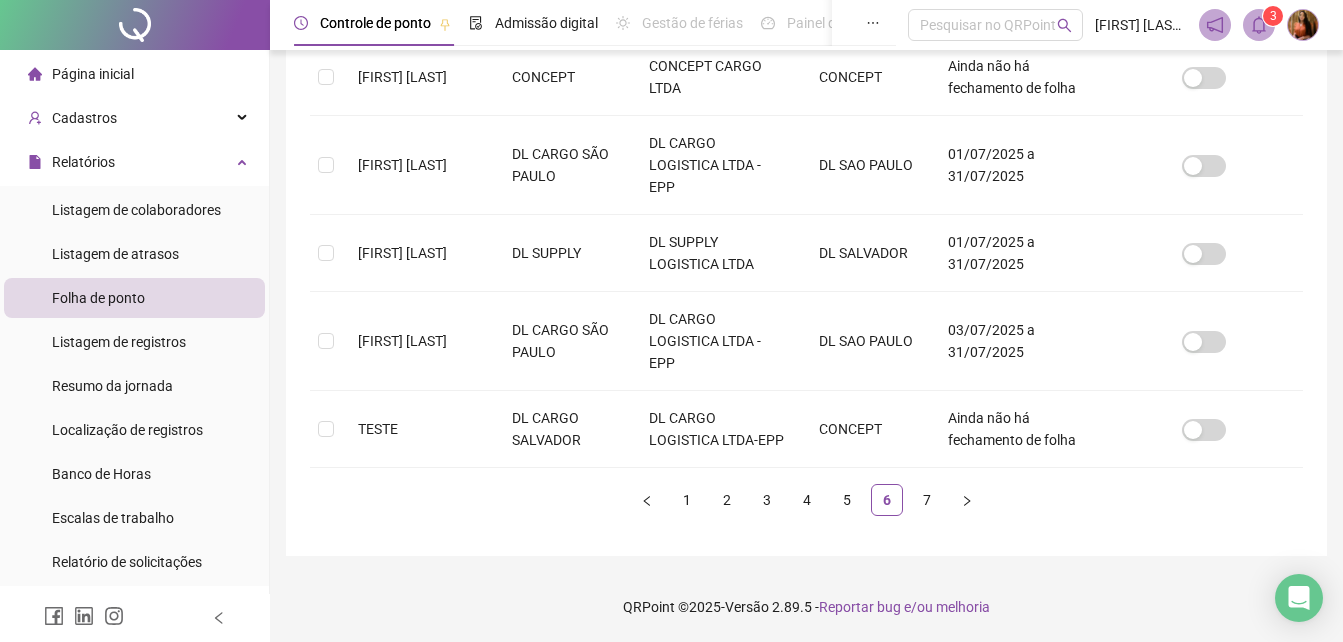 scroll, scrollTop: 853, scrollLeft: 0, axis: vertical 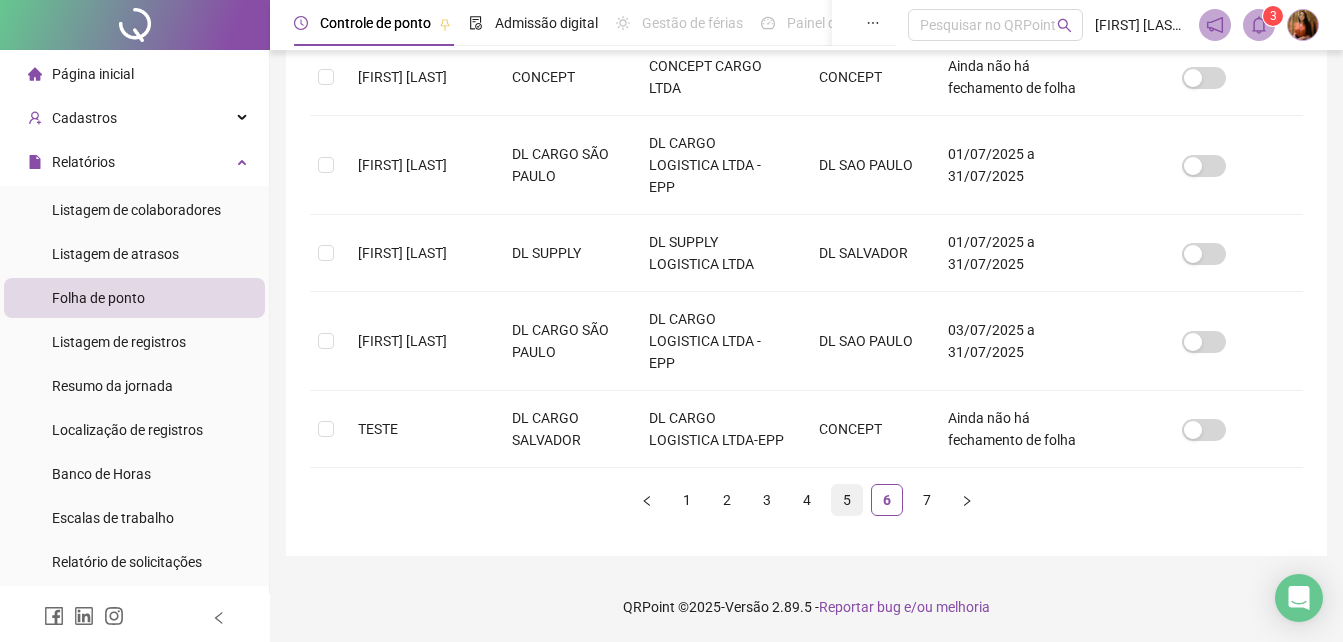 click on "5" at bounding box center [847, 500] 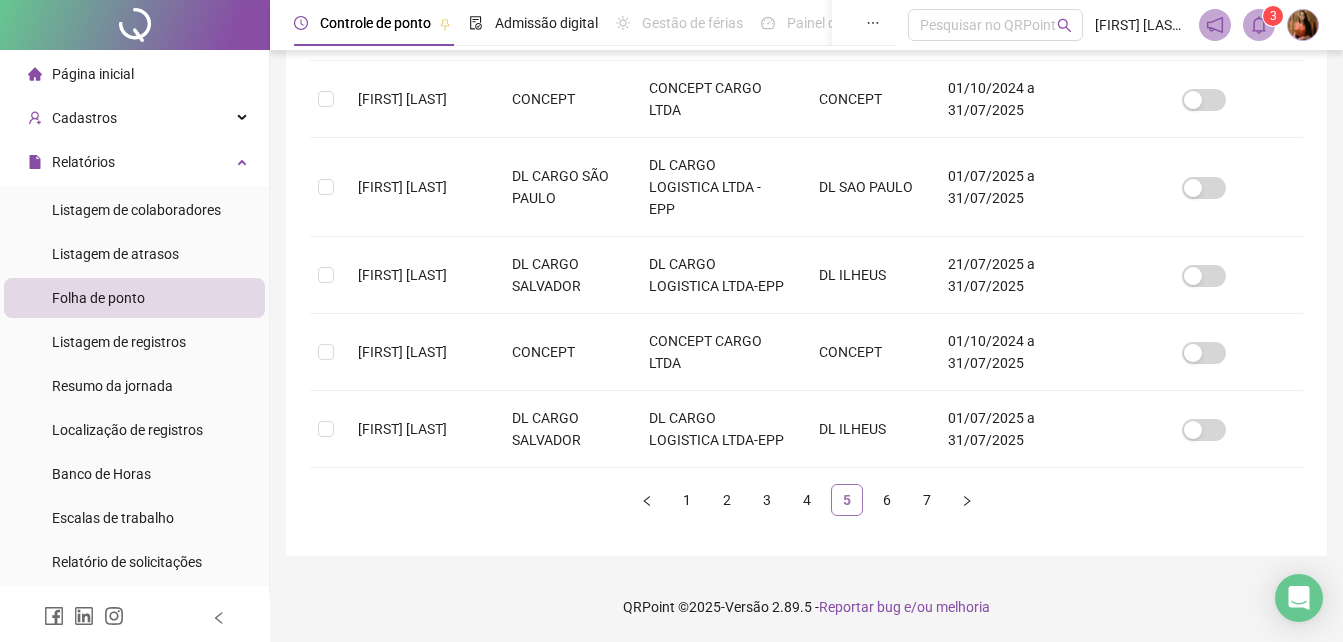 scroll, scrollTop: 89, scrollLeft: 0, axis: vertical 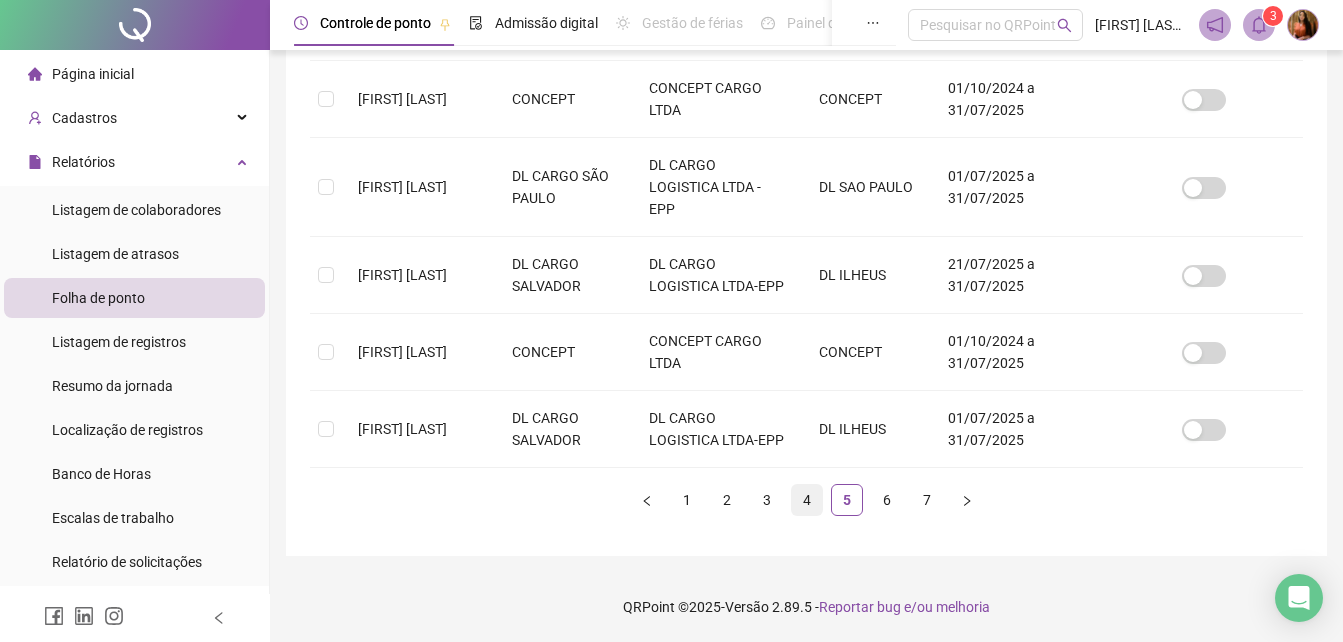 click on "4" at bounding box center [807, 500] 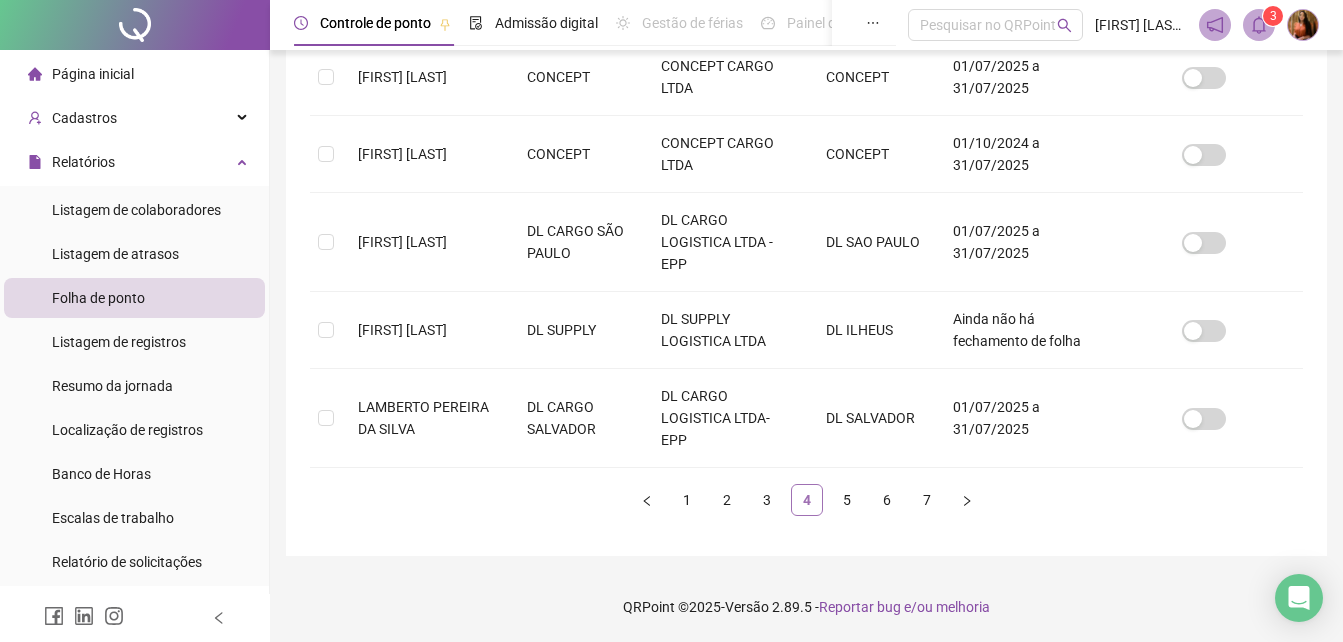 scroll, scrollTop: 89, scrollLeft: 0, axis: vertical 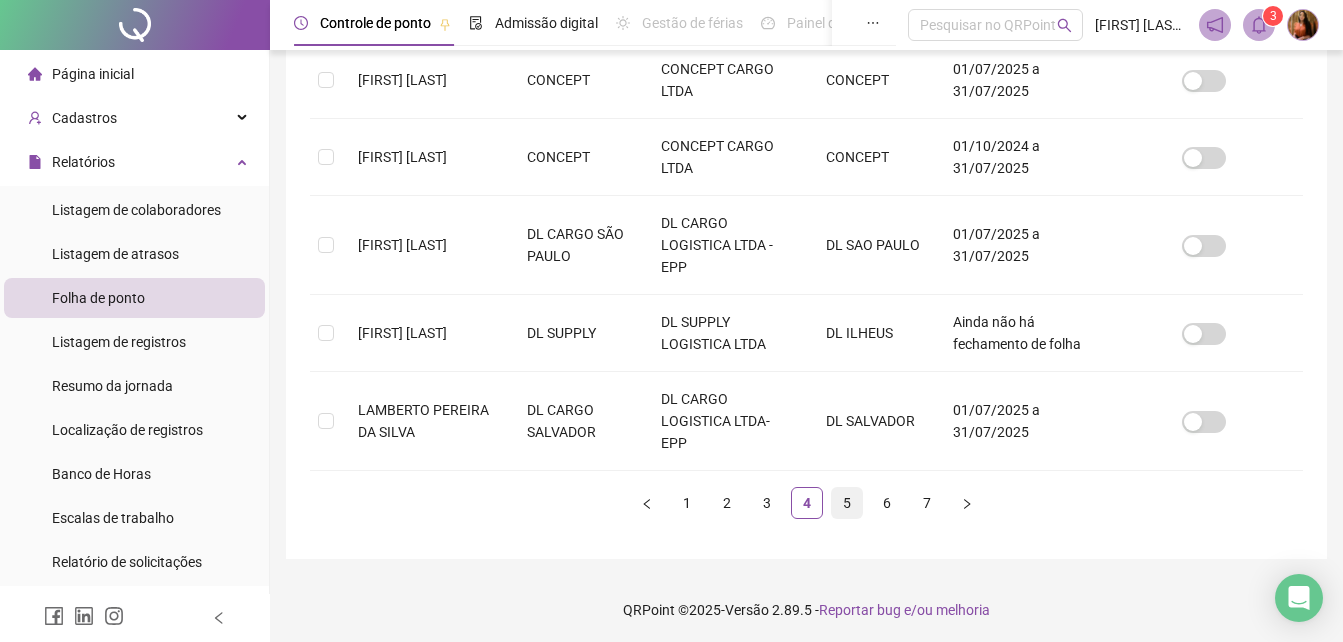 click on "5" at bounding box center [847, 503] 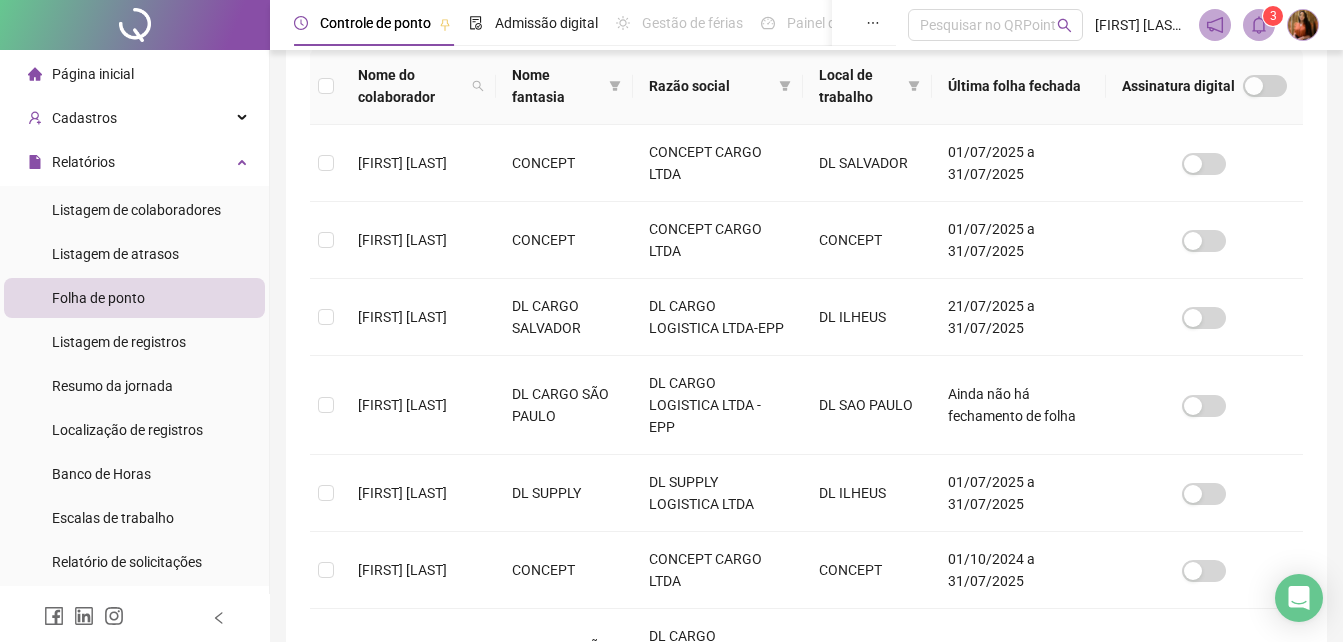 scroll, scrollTop: 371, scrollLeft: 0, axis: vertical 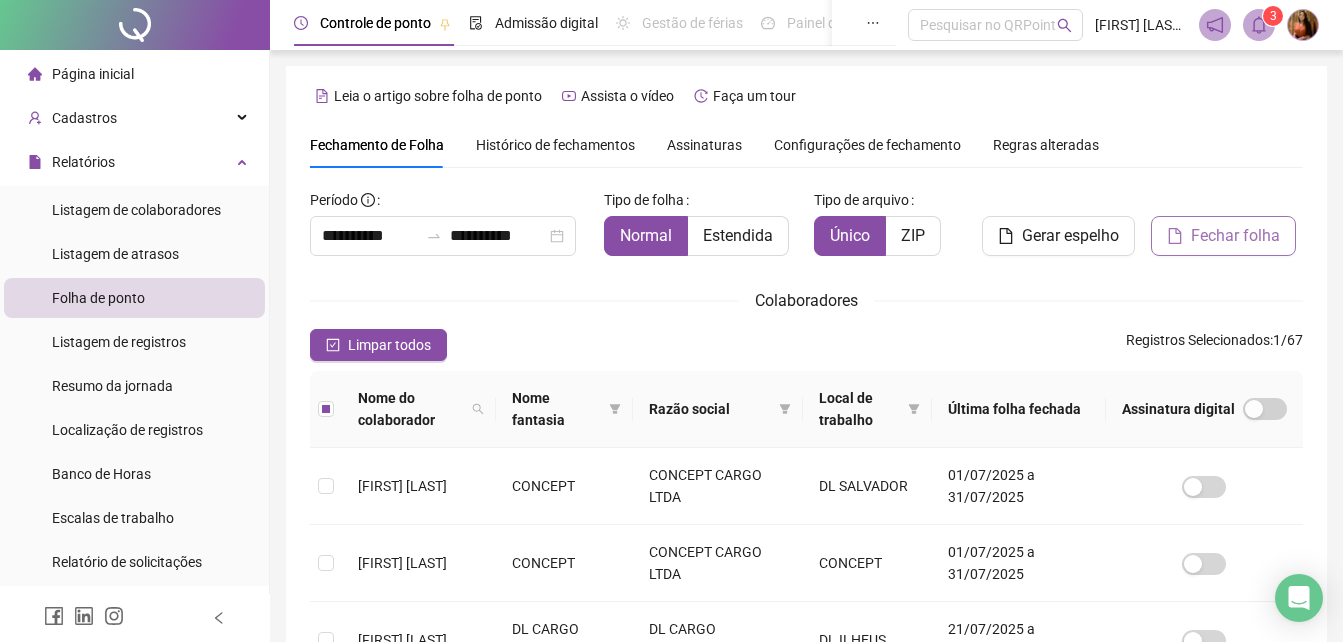click on "Fechar folha" at bounding box center [1235, 236] 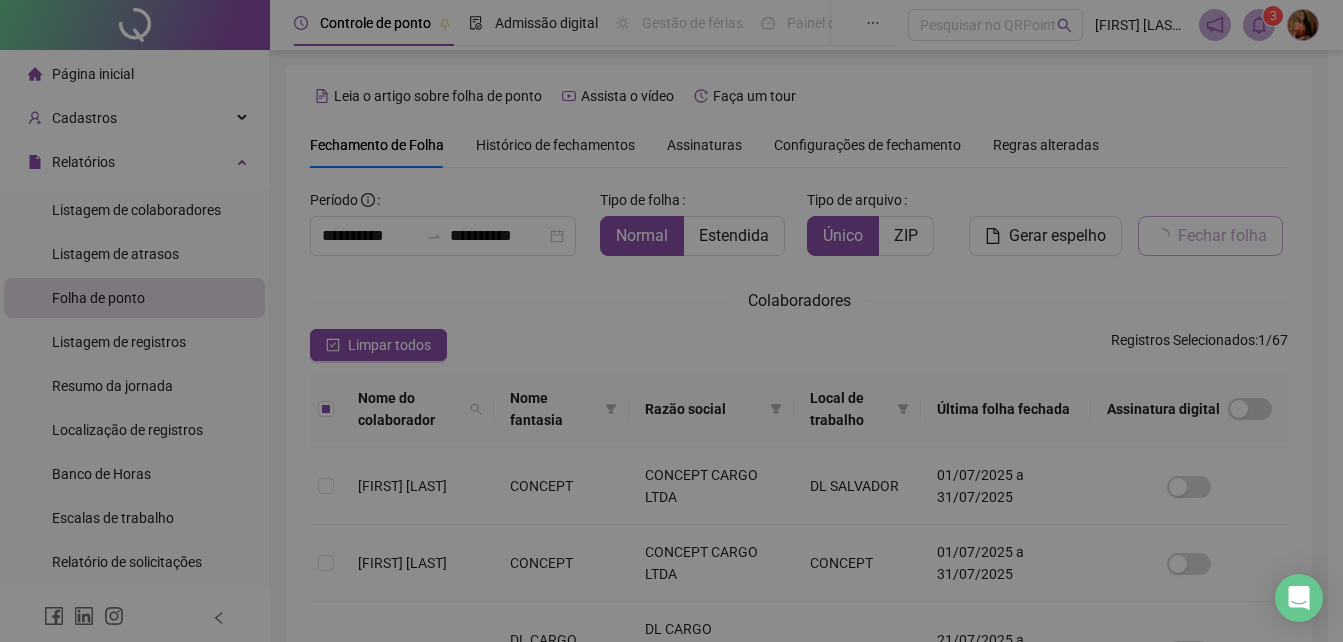 scroll, scrollTop: 89, scrollLeft: 0, axis: vertical 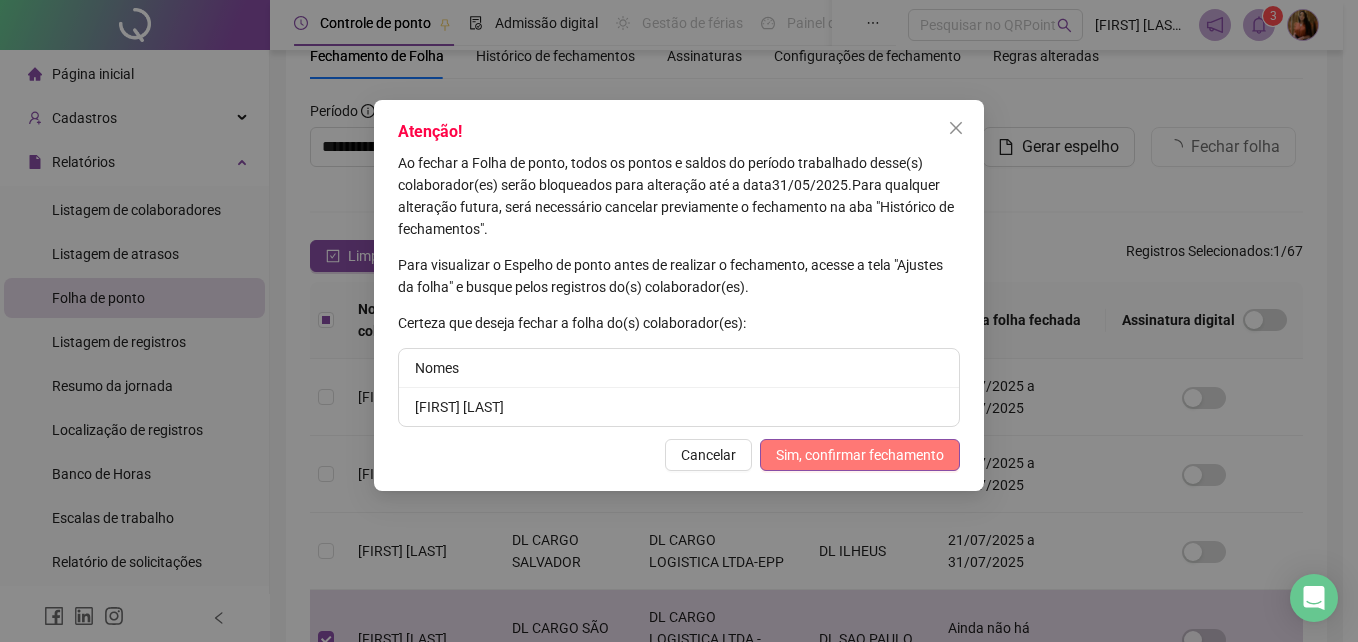click on "Sim, confirmar fechamento" at bounding box center [860, 455] 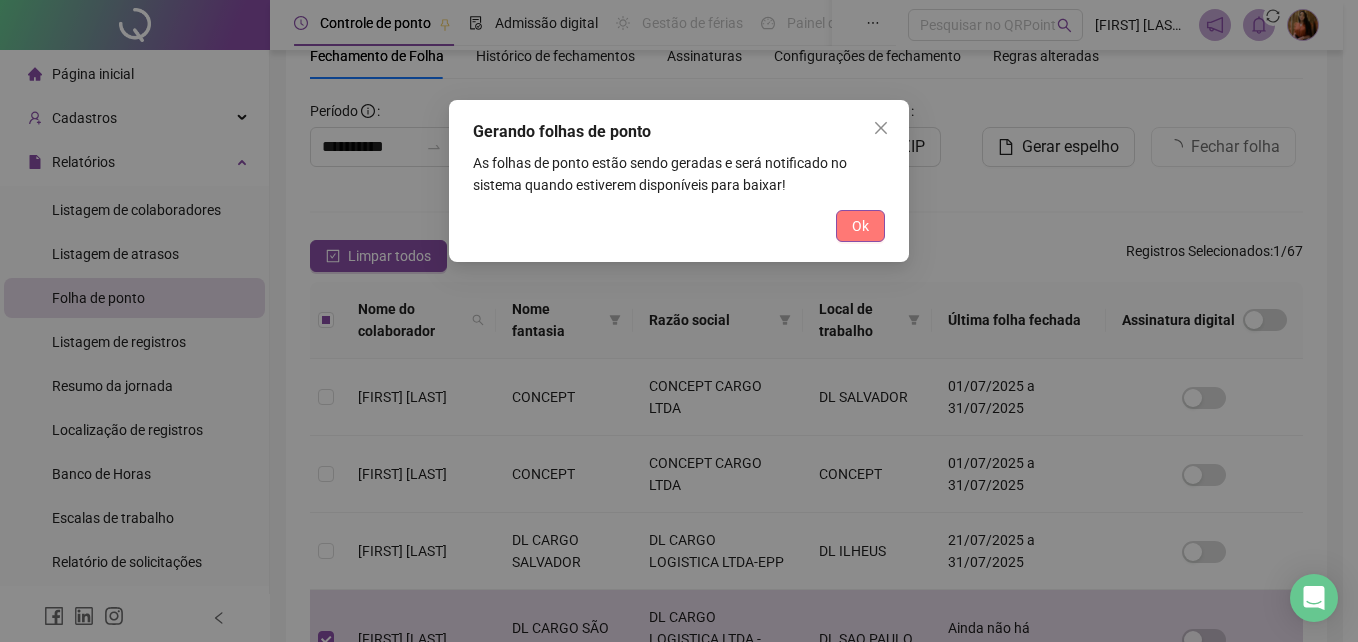 click on "Ok" at bounding box center (860, 226) 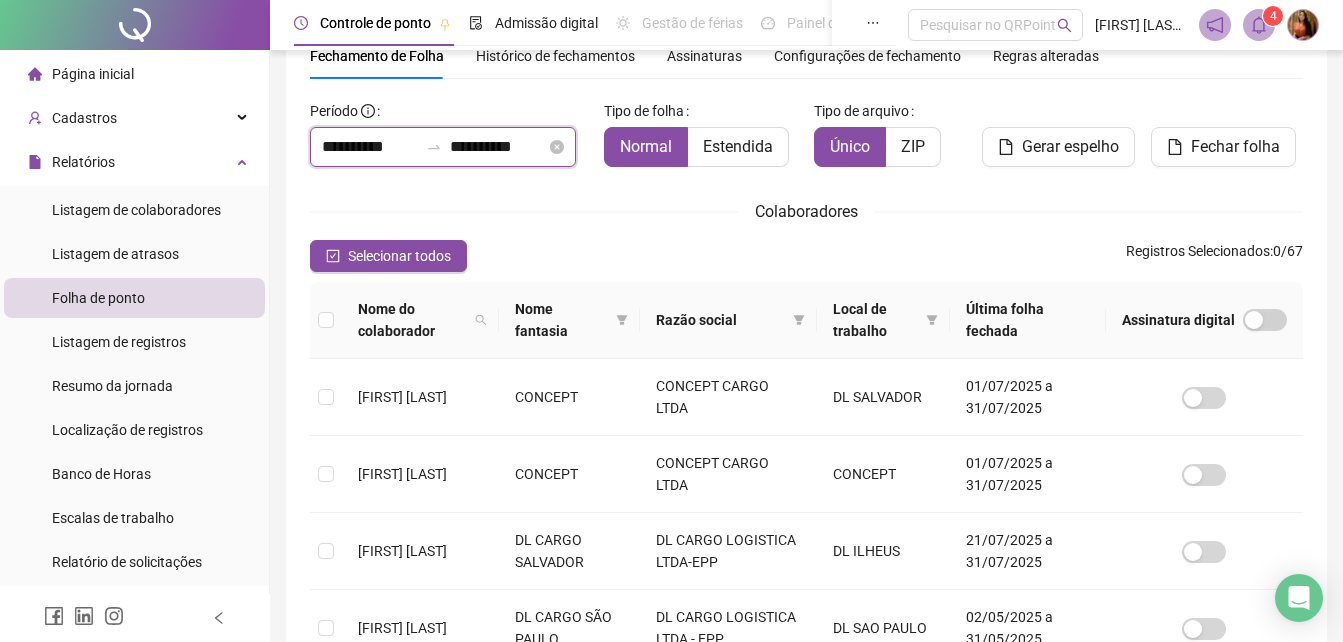 click on "**********" at bounding box center (498, 147) 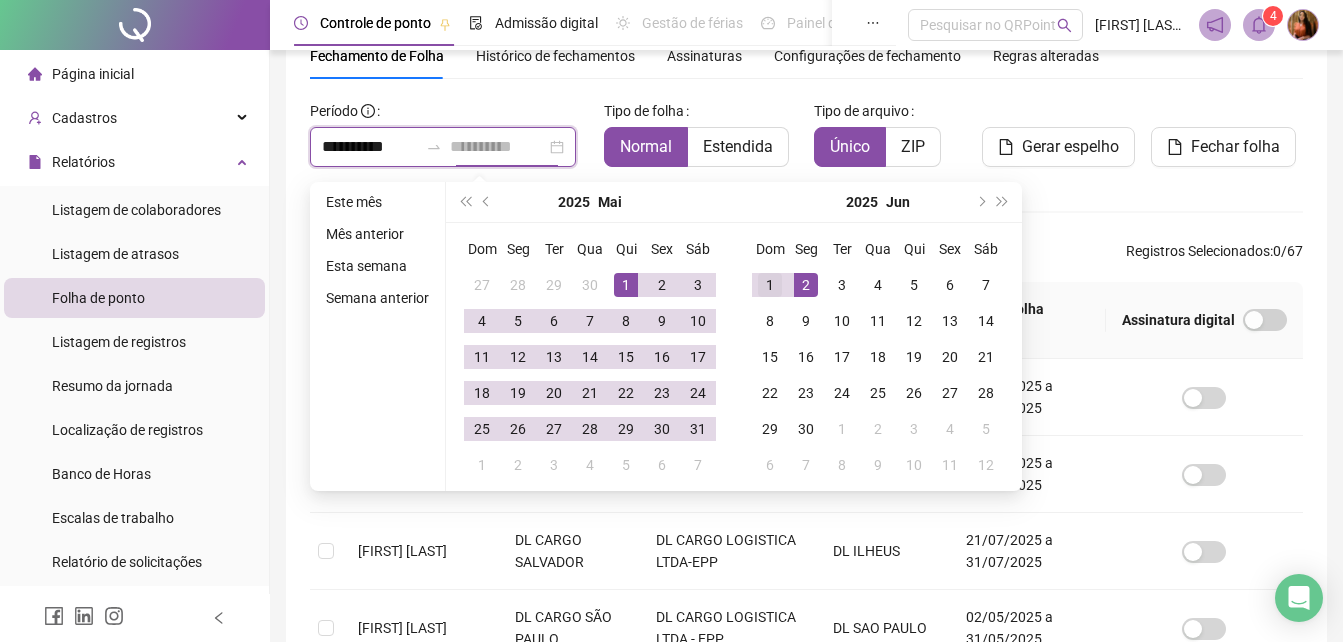 type on "**********" 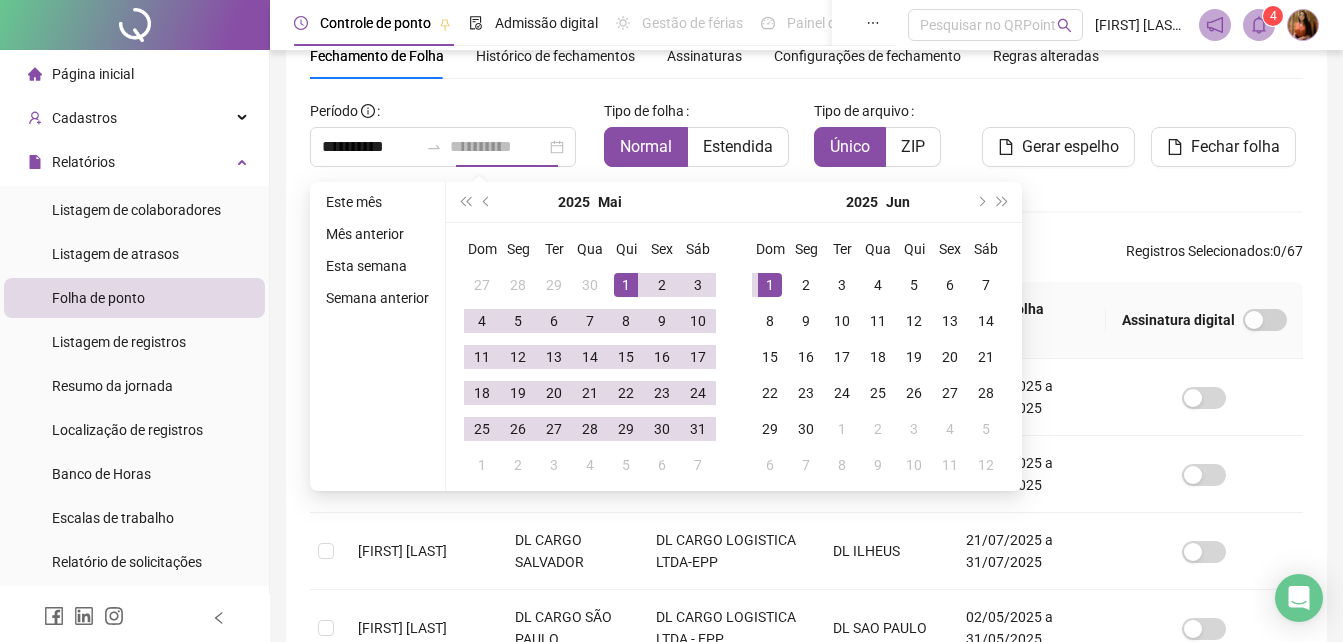 click on "1" at bounding box center (770, 285) 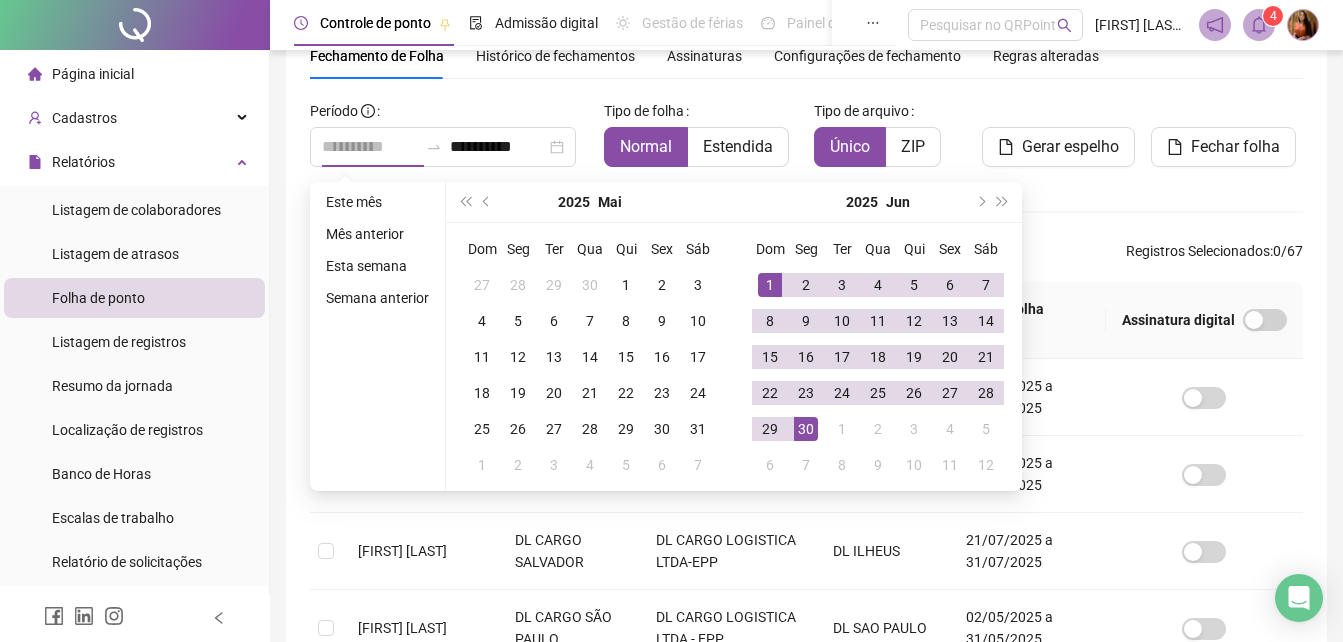 click on "30" at bounding box center [806, 429] 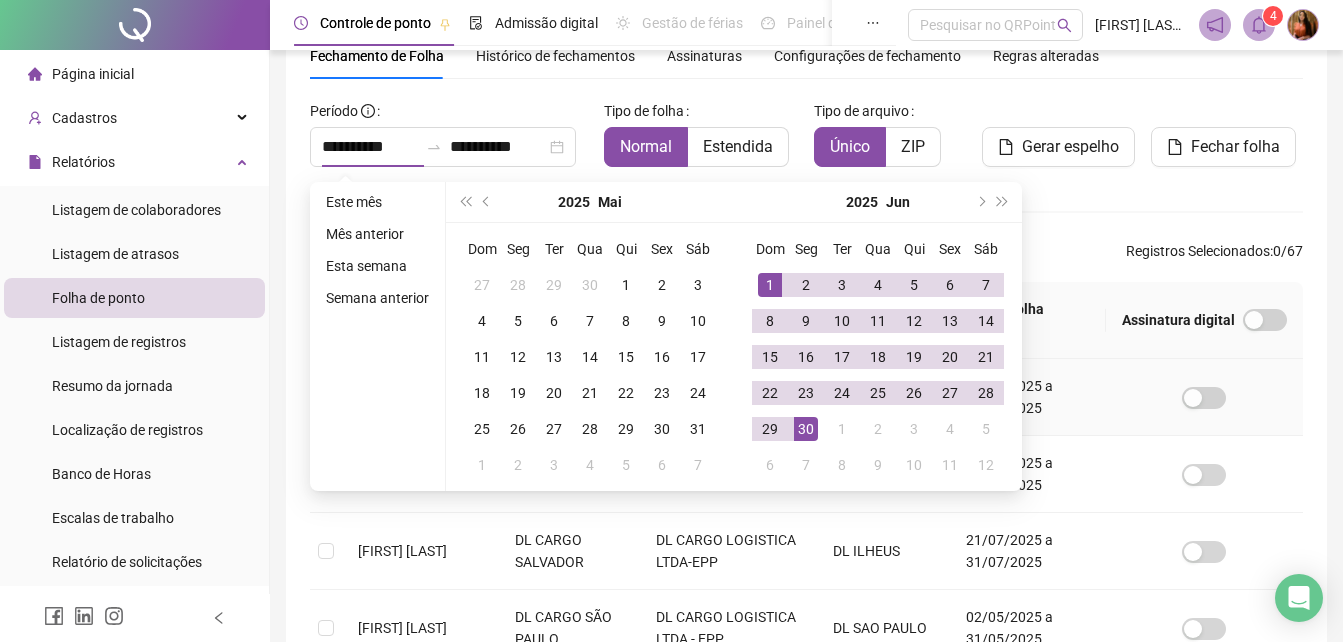 type on "**********" 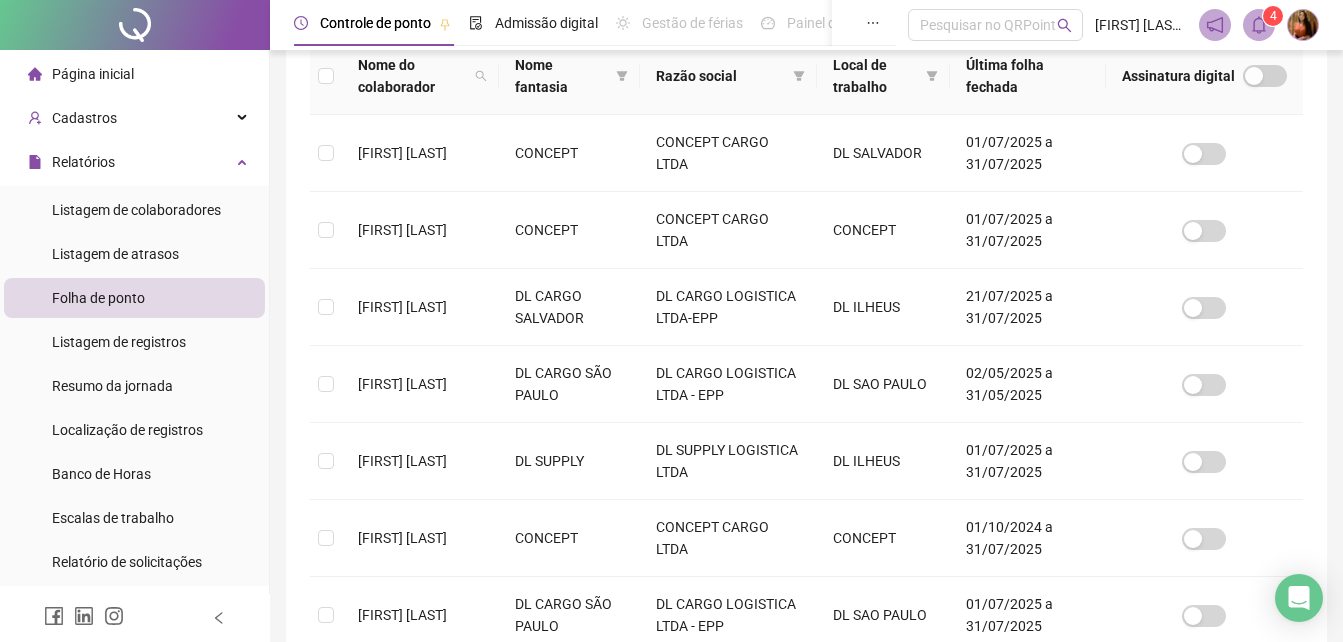 scroll, scrollTop: 377, scrollLeft: 0, axis: vertical 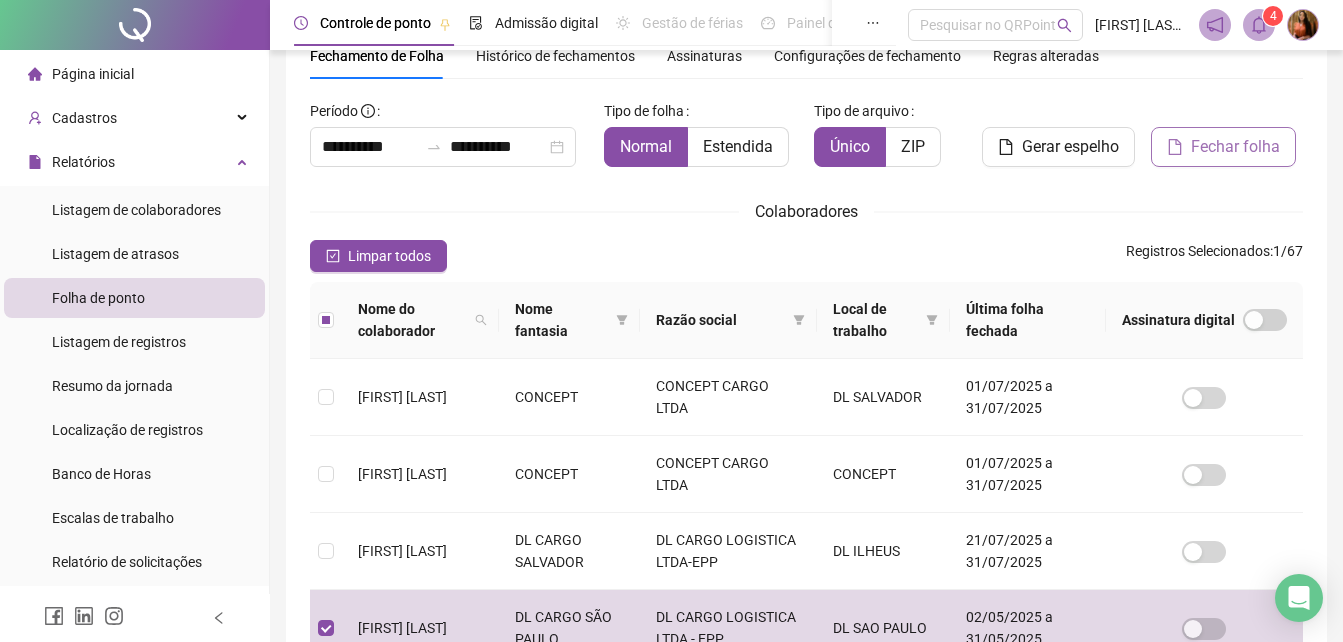click on "Fechar folha" at bounding box center [1235, 147] 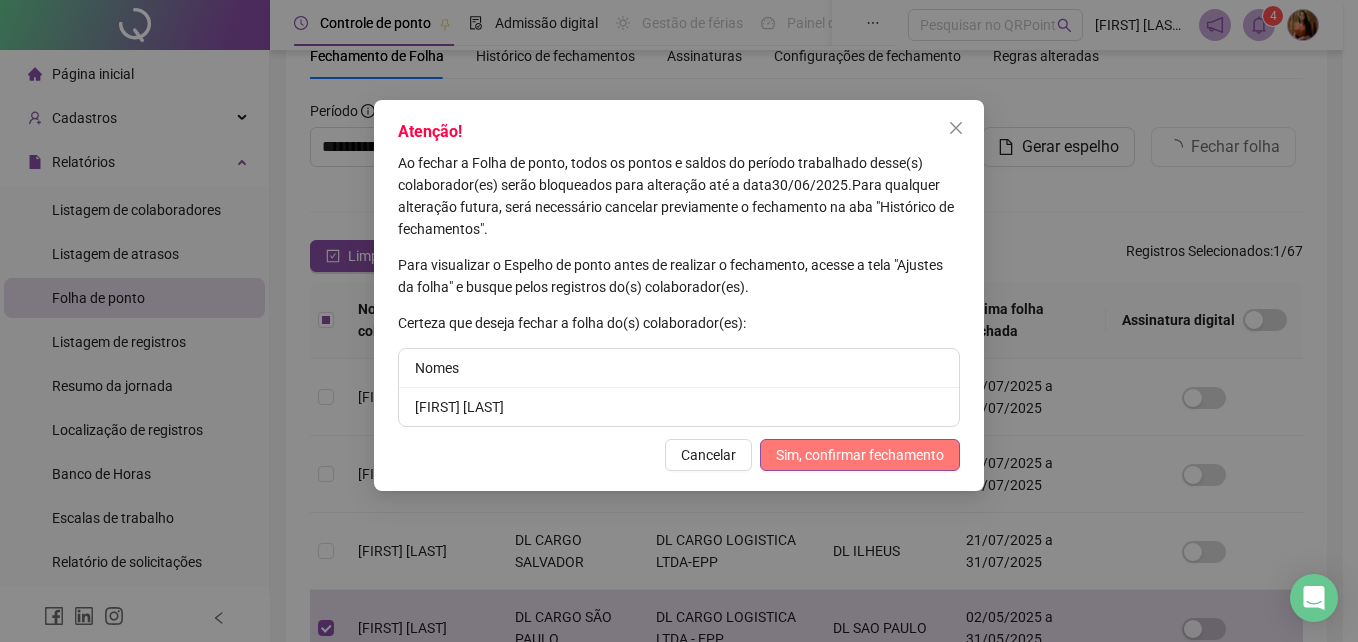 click on "Sim, confirmar fechamento" at bounding box center (860, 455) 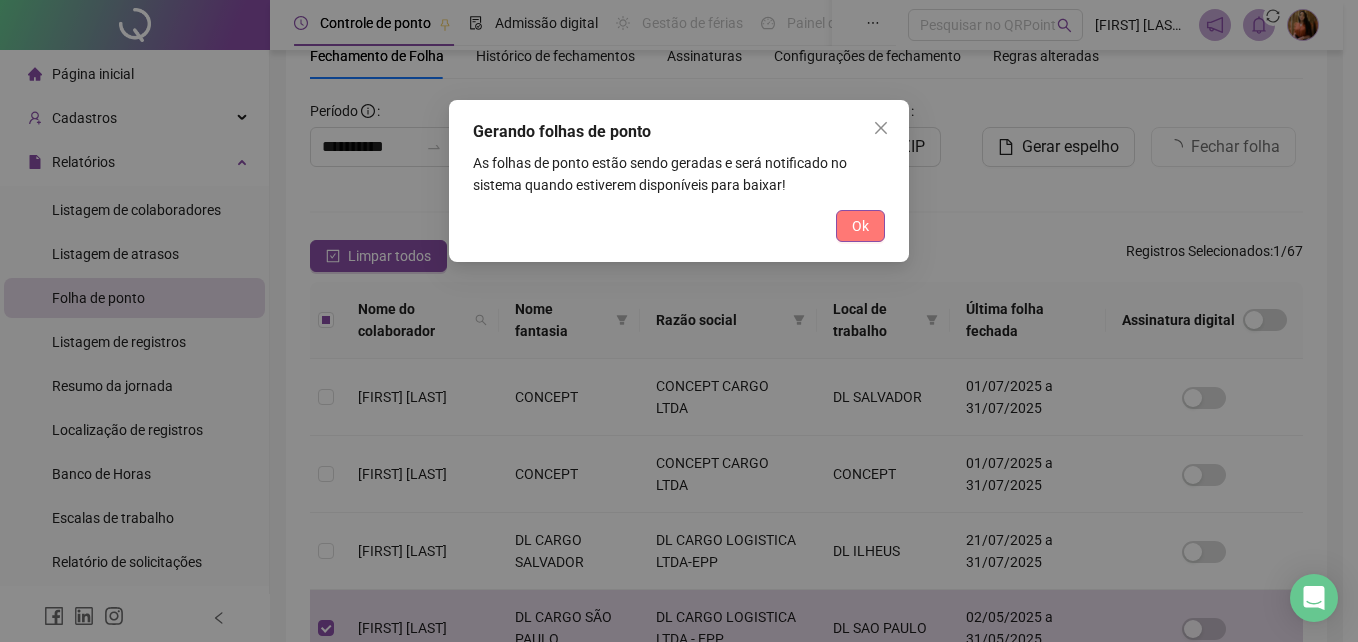 click on "Ok" at bounding box center (860, 226) 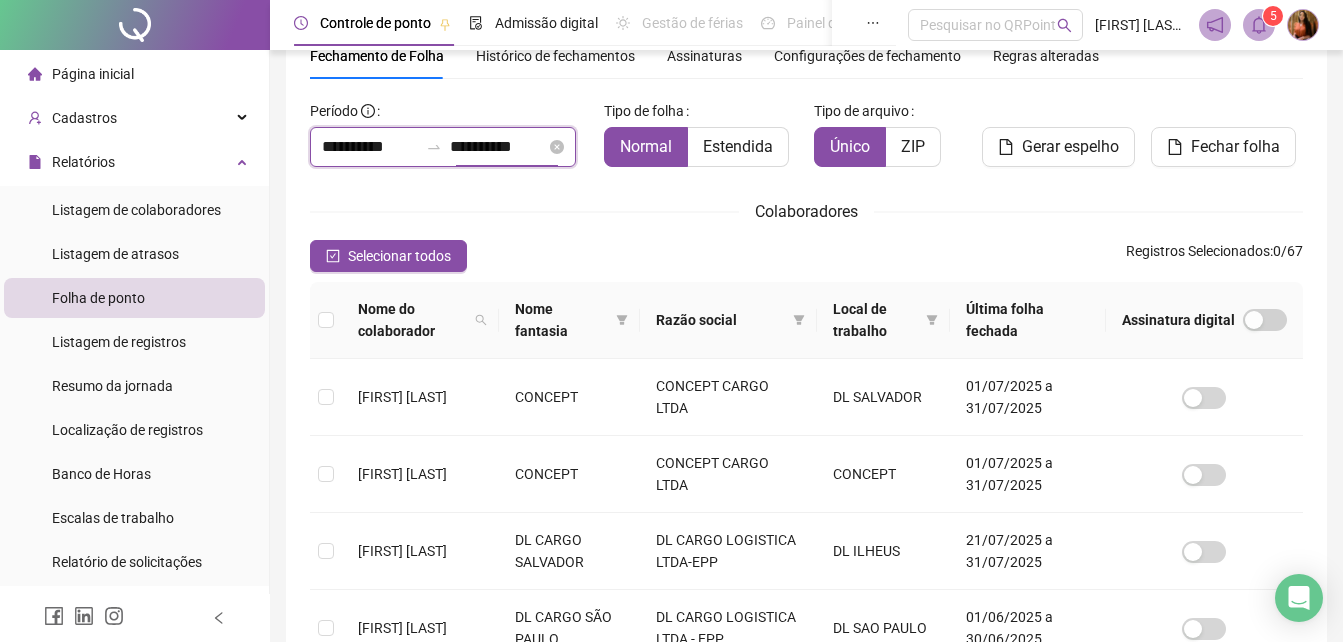 click on "**********" at bounding box center (498, 147) 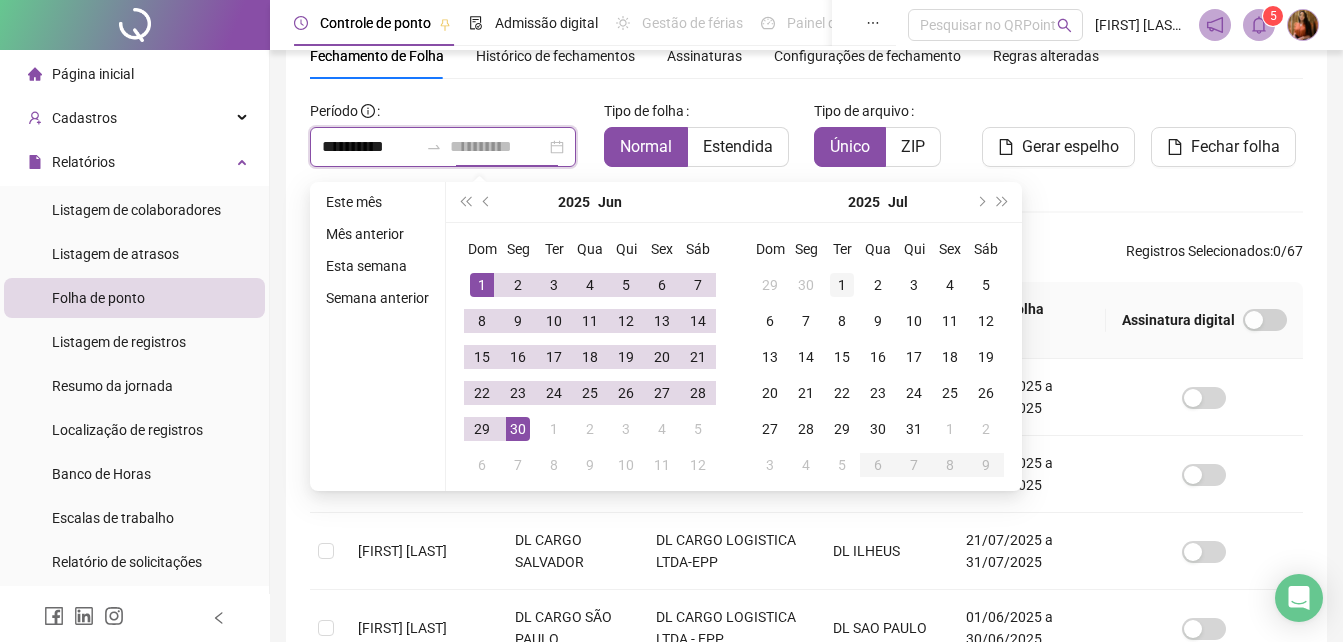 type on "**********" 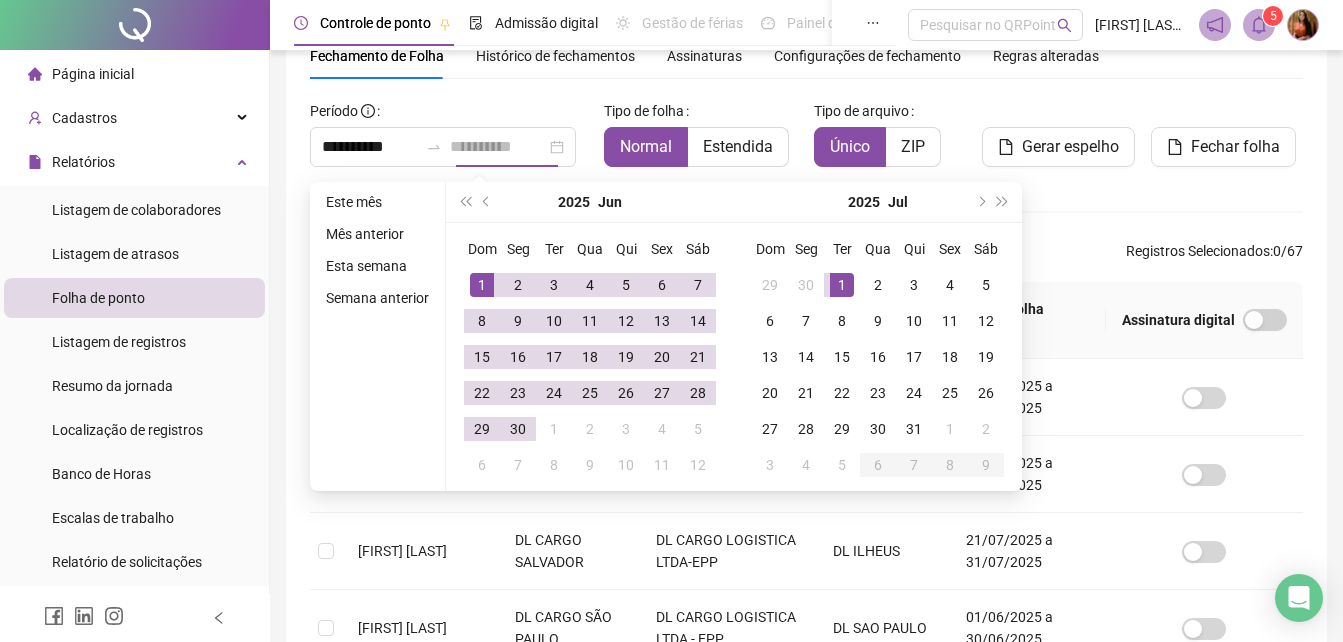 click on "1" at bounding box center [842, 285] 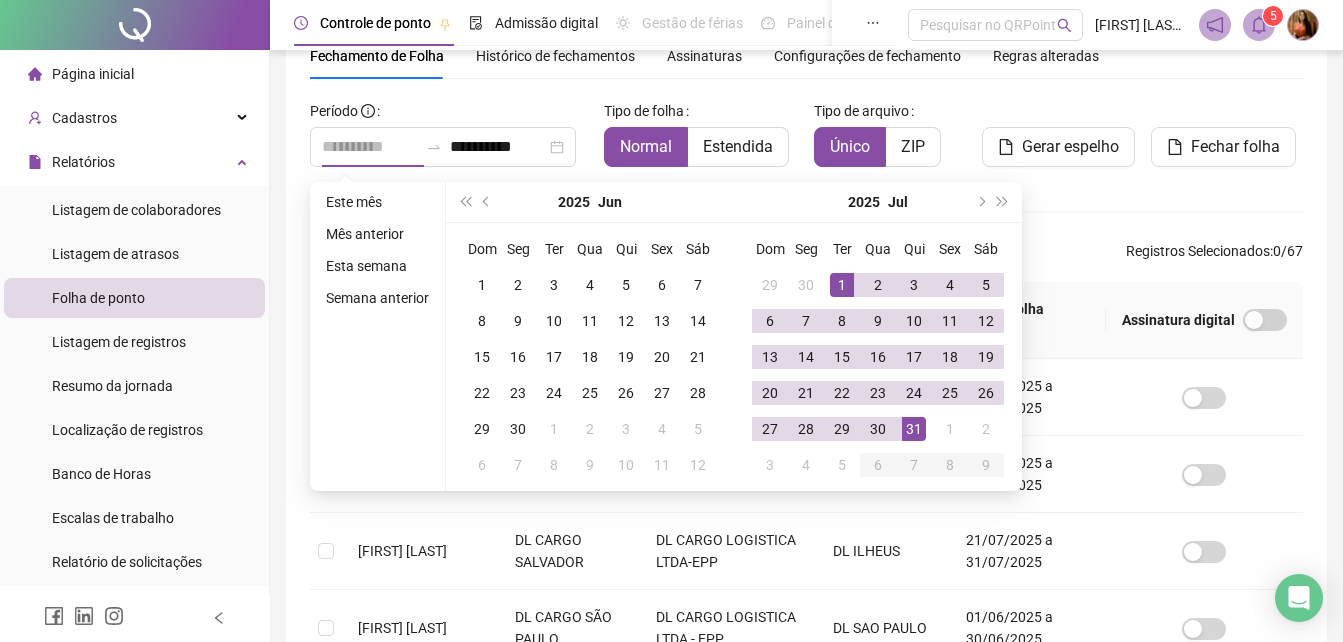 click on "31" at bounding box center (914, 429) 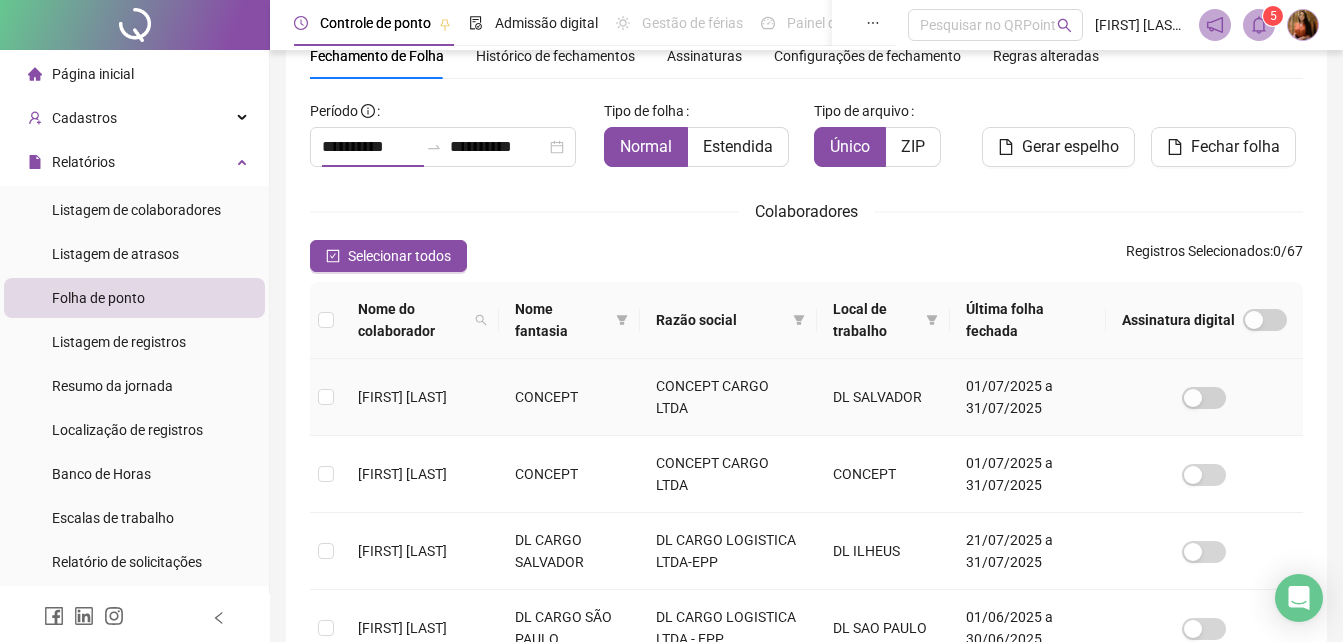 type on "**********" 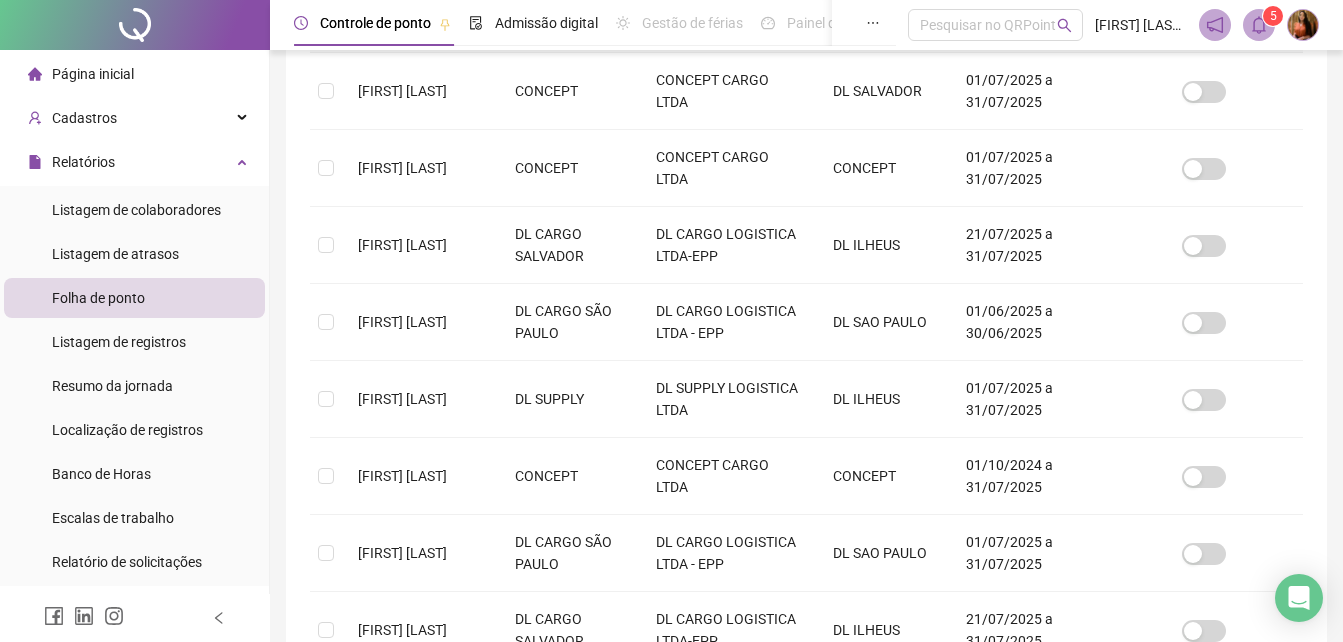scroll, scrollTop: 360, scrollLeft: 0, axis: vertical 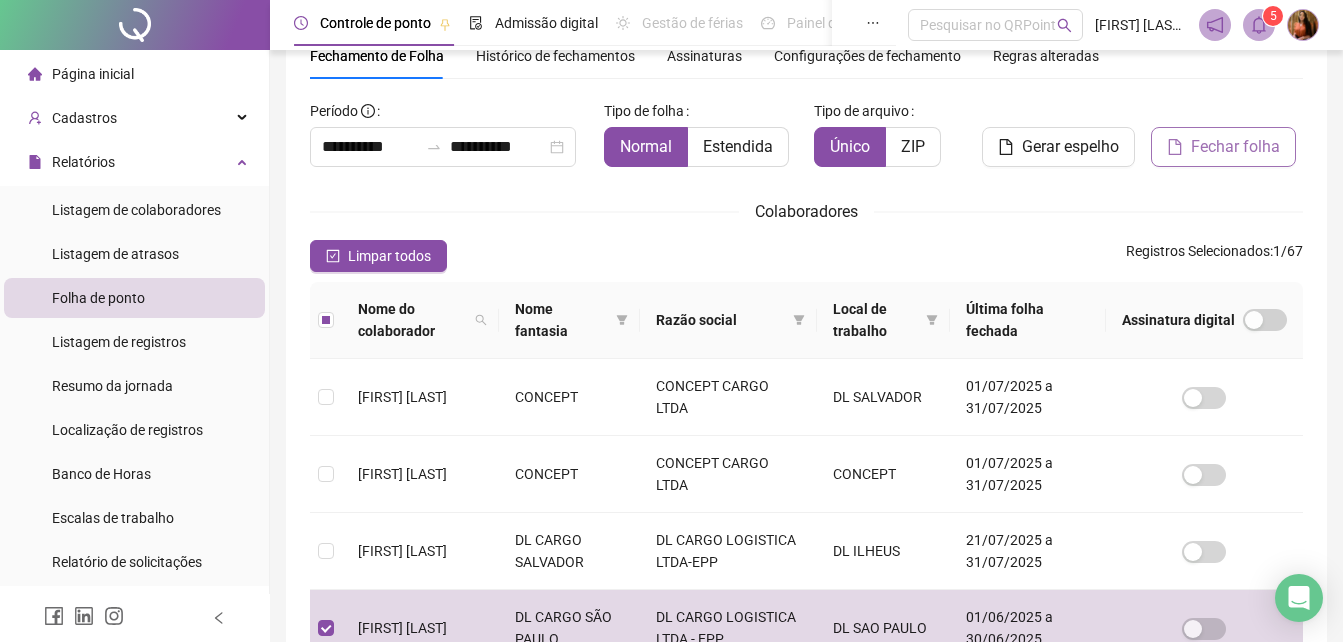 click on "Fechar folha" at bounding box center (1235, 147) 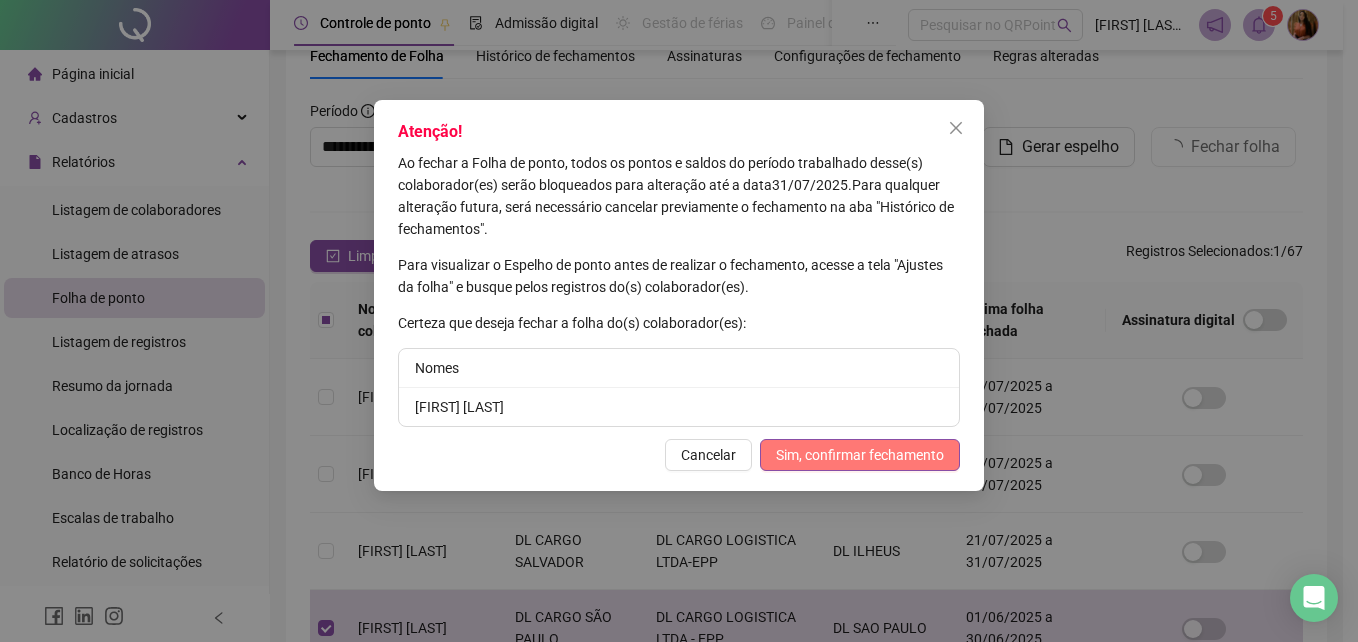 click on "Sim, confirmar fechamento" at bounding box center (860, 455) 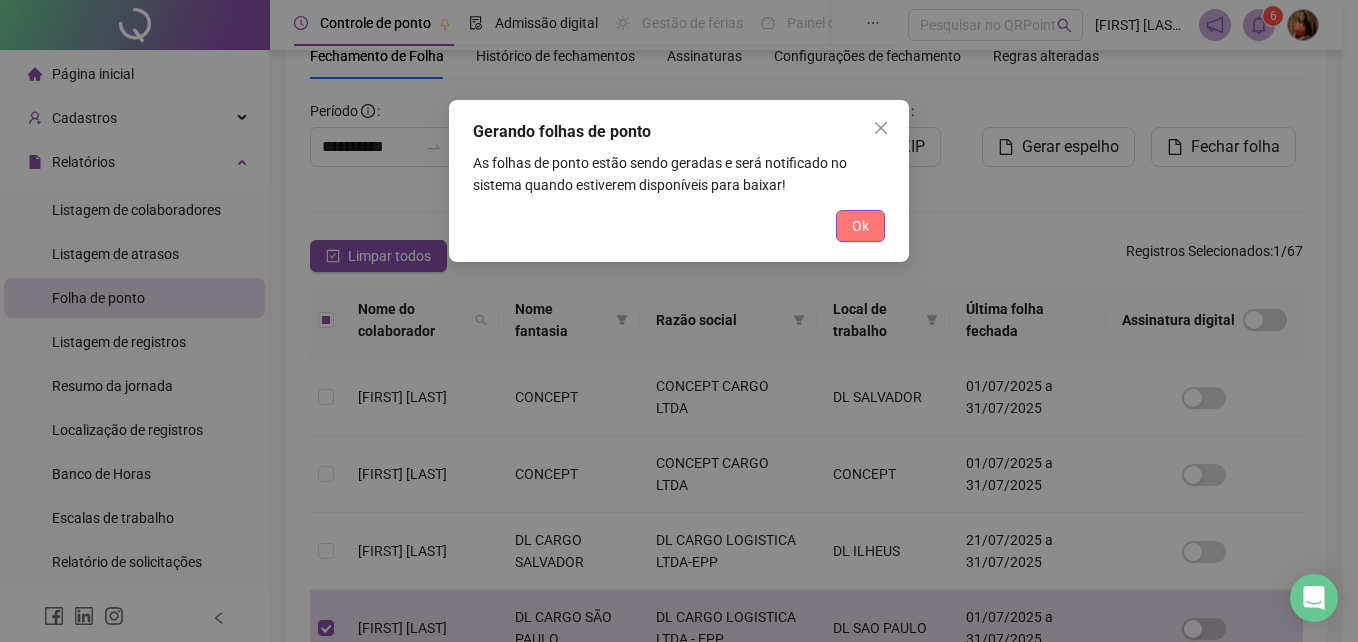 click on "Ok" at bounding box center [860, 226] 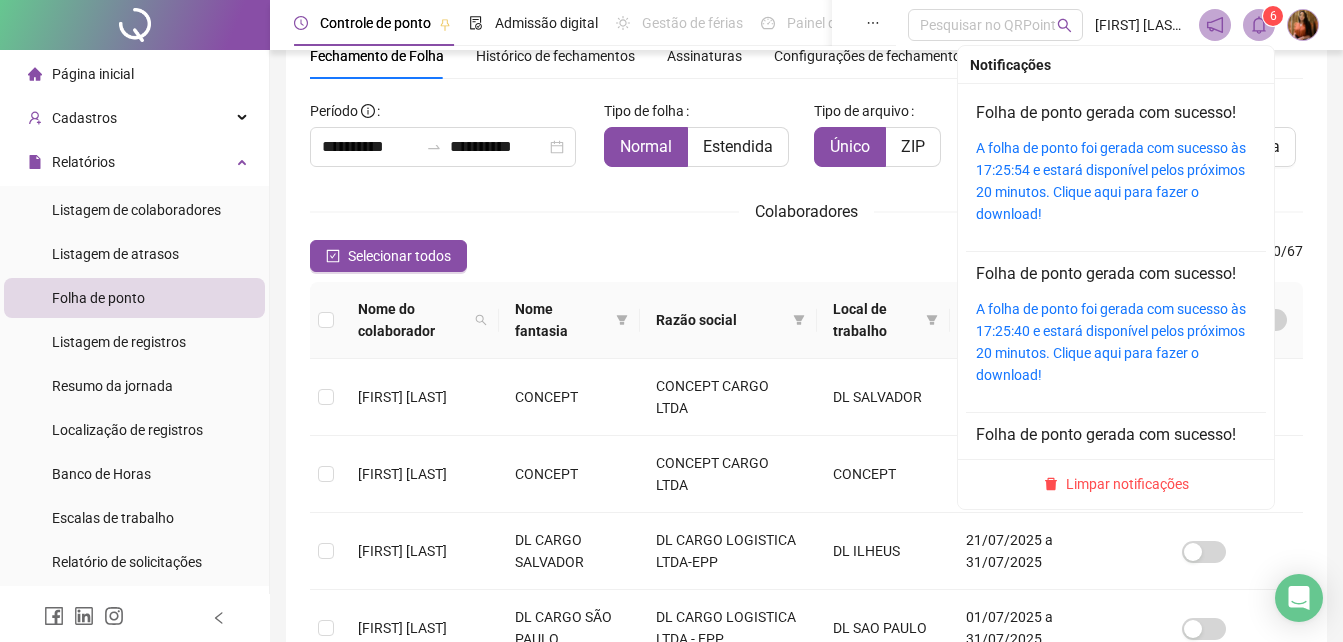 click at bounding box center [1259, 25] 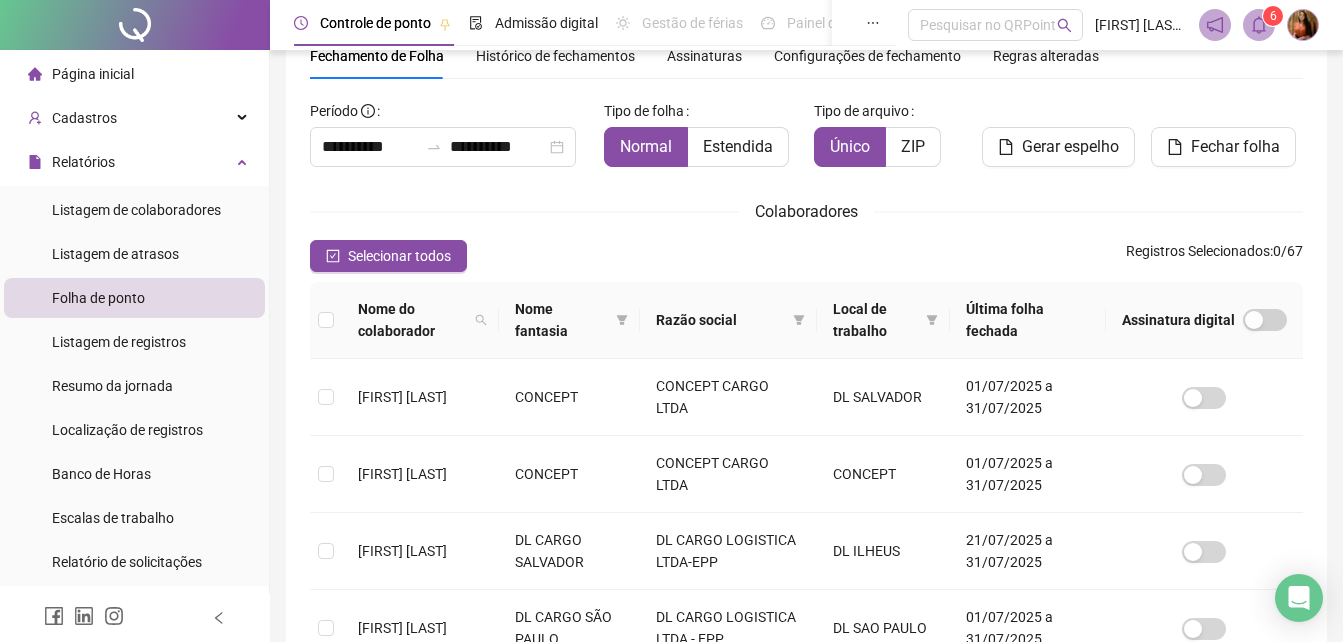 click 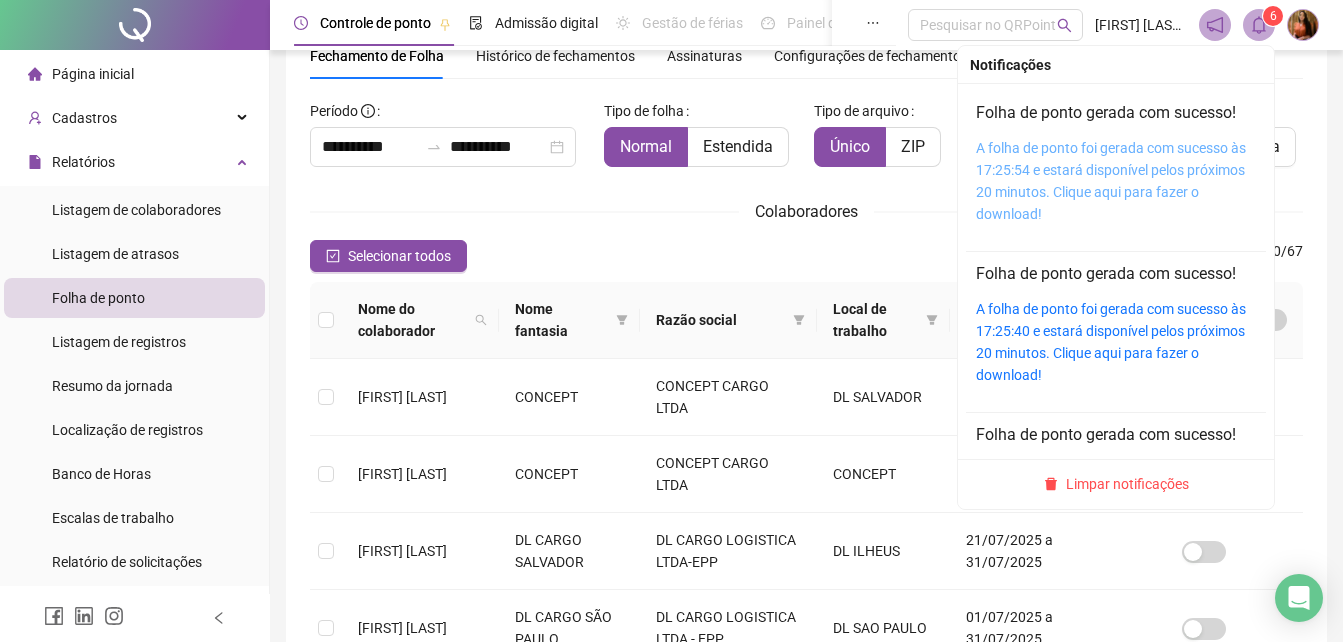 click on "A folha de ponto foi gerada com sucesso às 17:25:54 e estará disponível pelos próximos 20 minutos.
Clique aqui para fazer o download!" at bounding box center [1111, 181] 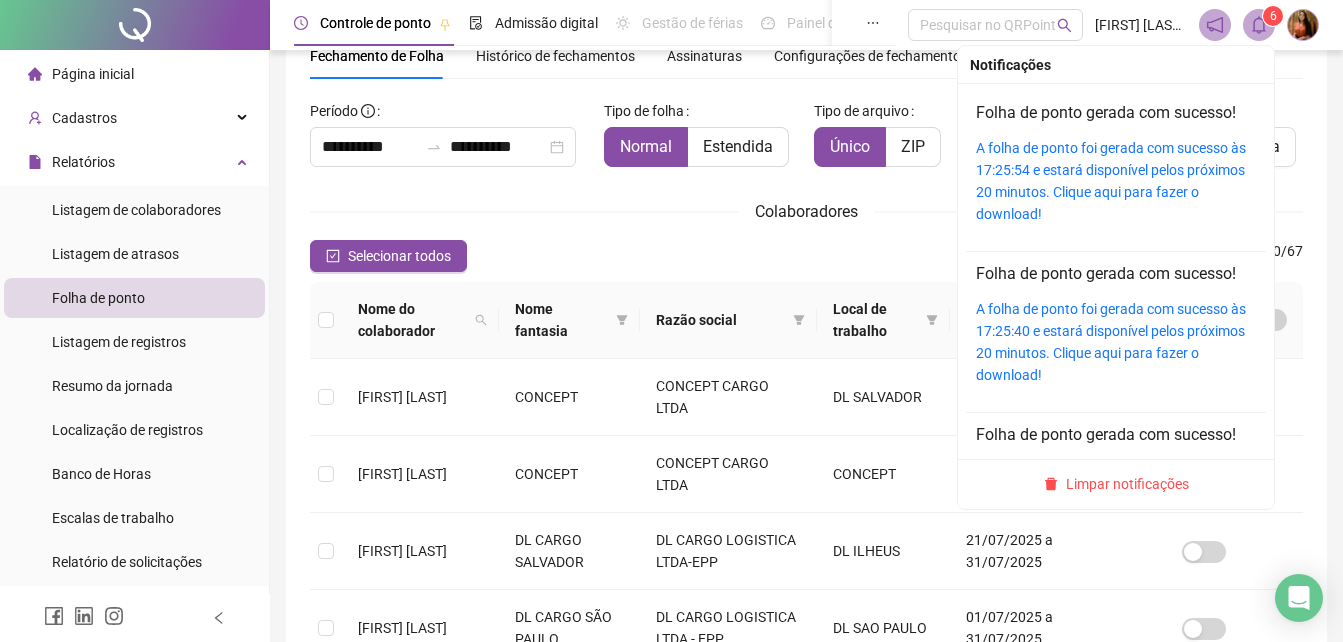 click 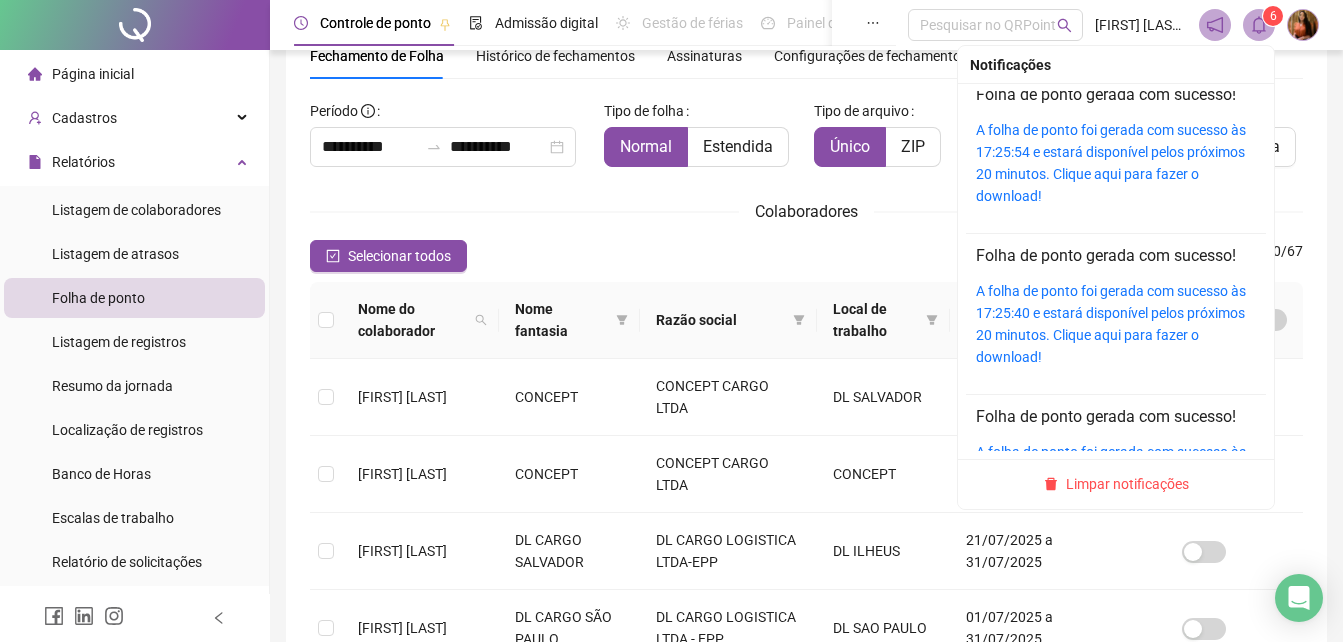 scroll, scrollTop: 43, scrollLeft: 0, axis: vertical 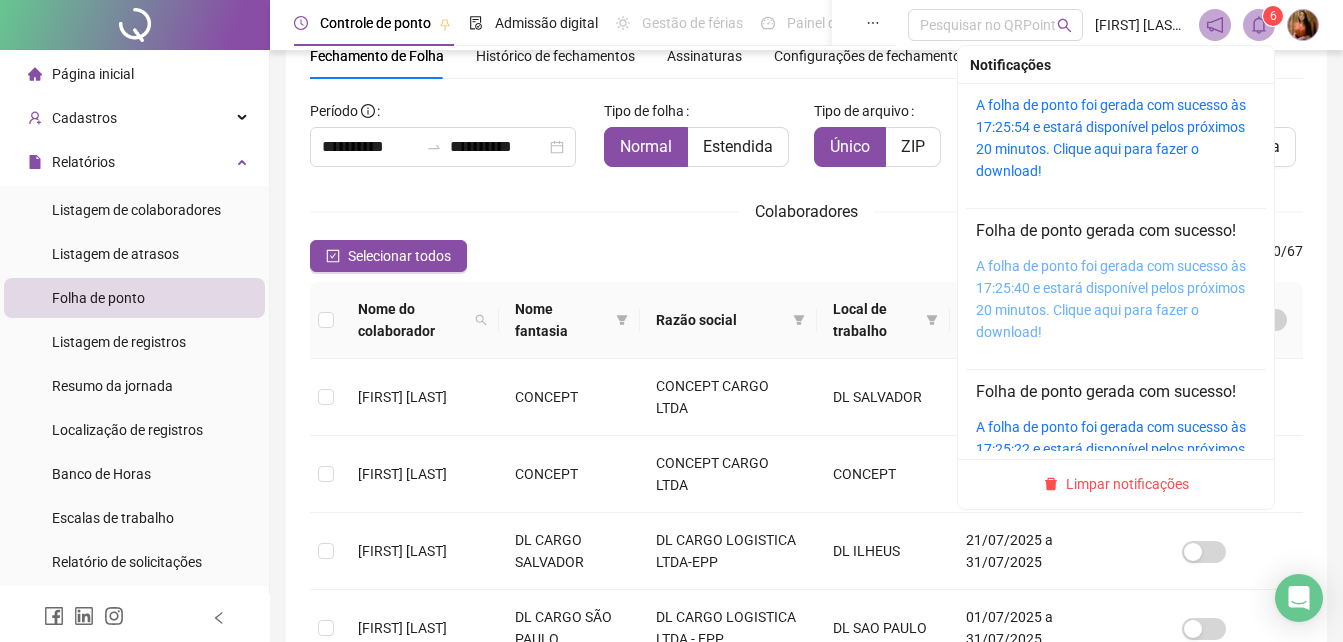 click on "A folha de ponto foi gerada com sucesso às 17:25:40 e estará disponível pelos próximos 20 minutos.
Clique aqui para fazer o download!" at bounding box center [1111, 299] 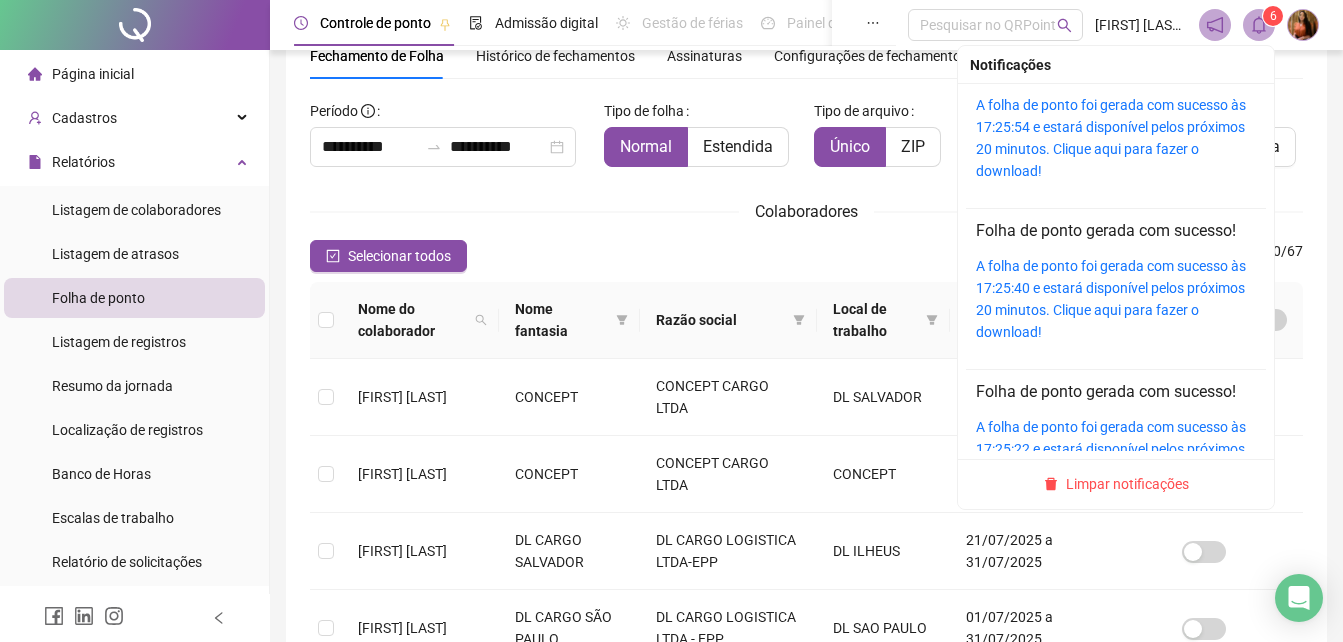 click on "6" at bounding box center (1273, 16) 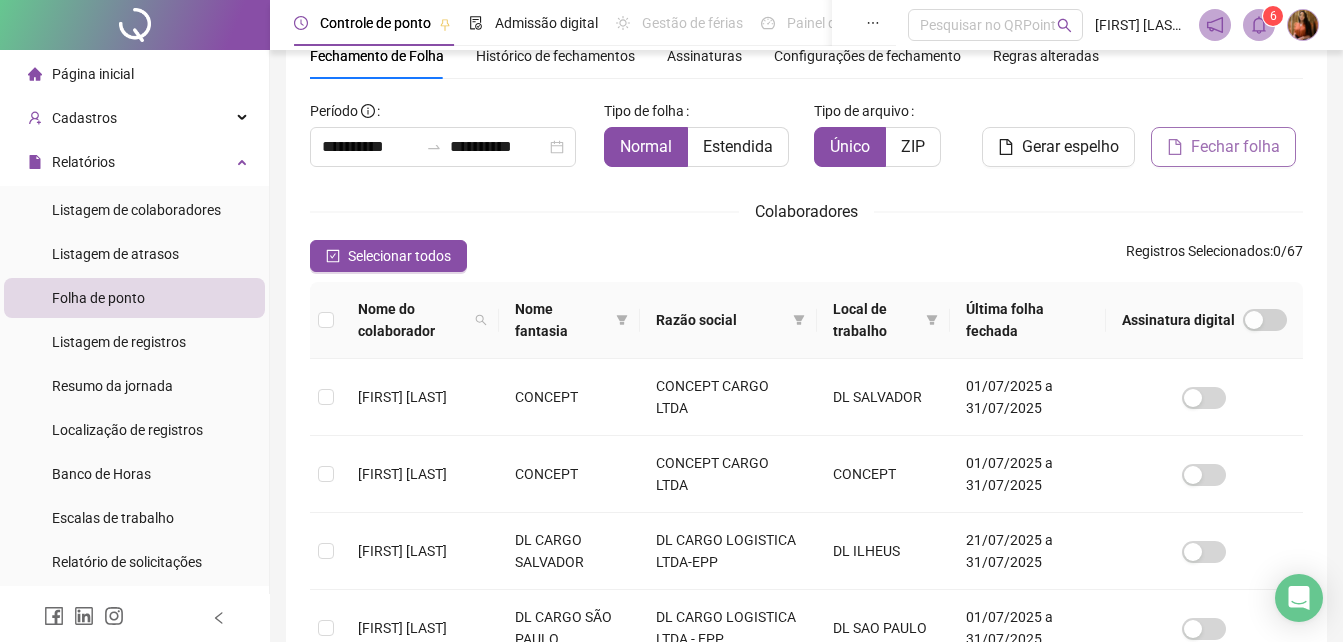 click on "Fechar folha" at bounding box center (1223, 147) 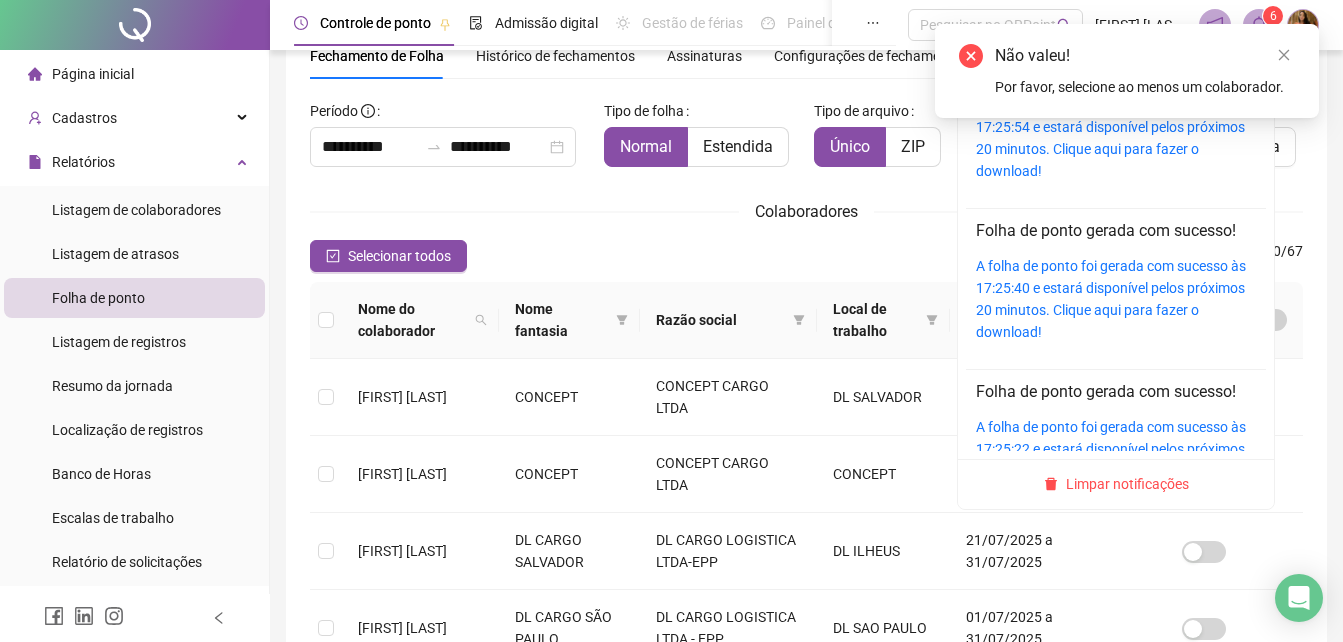 click 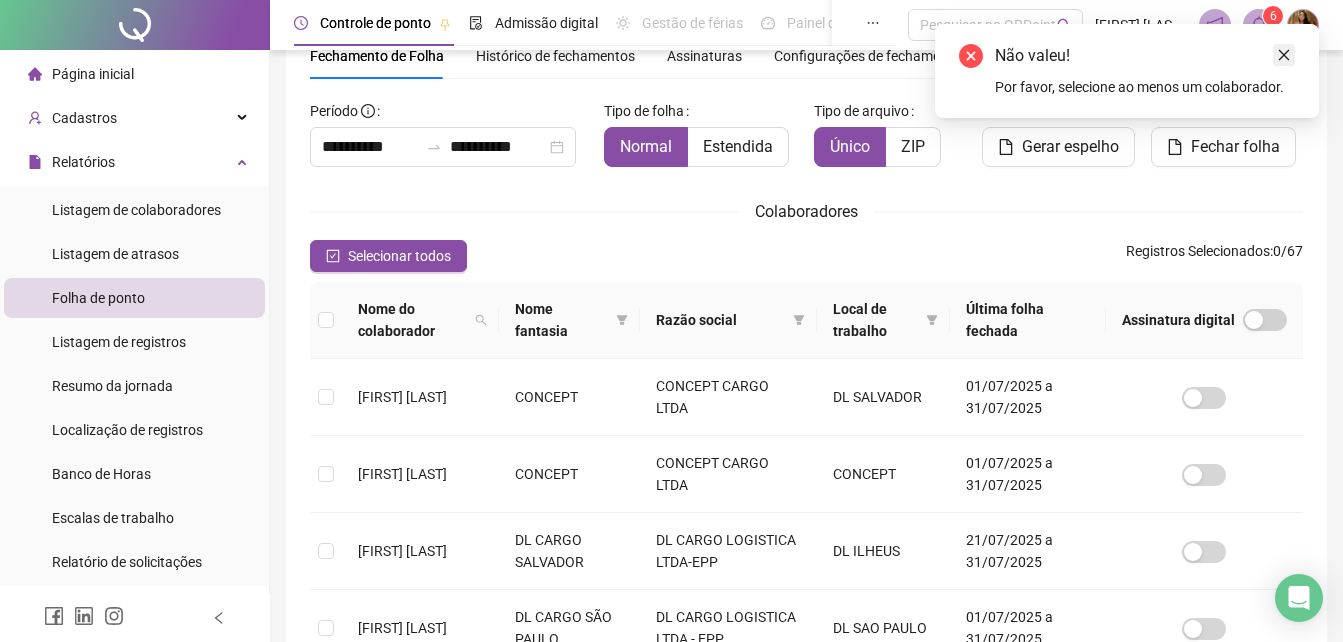 click 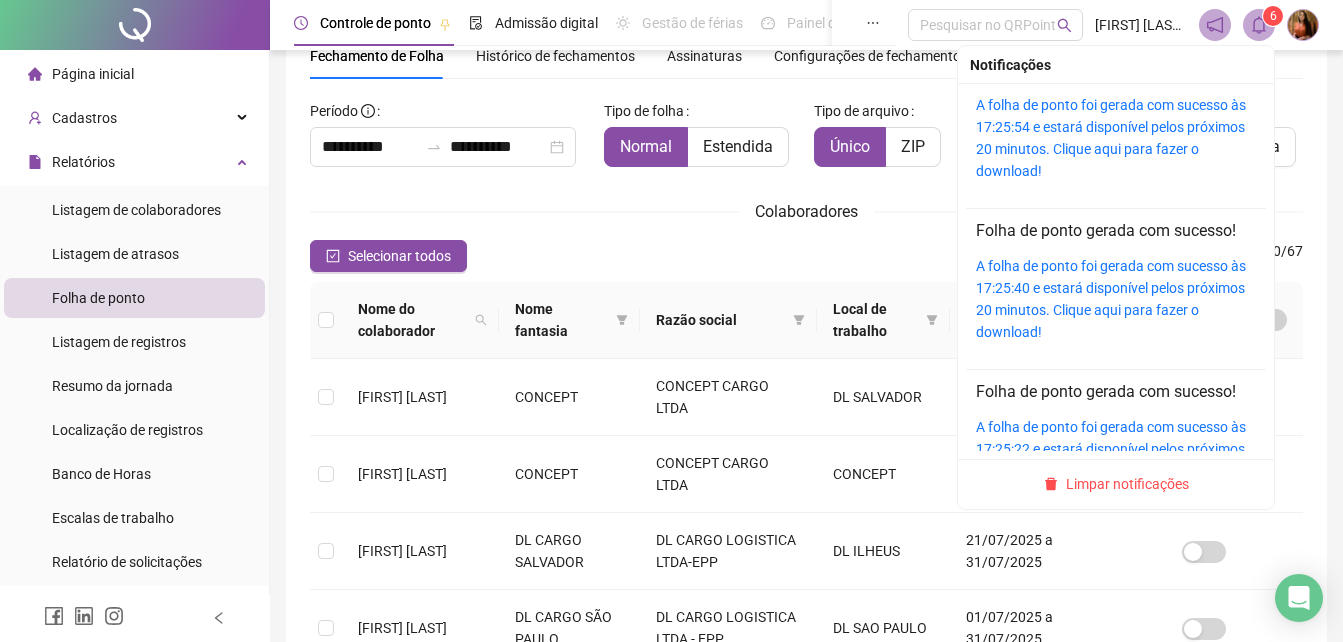 click 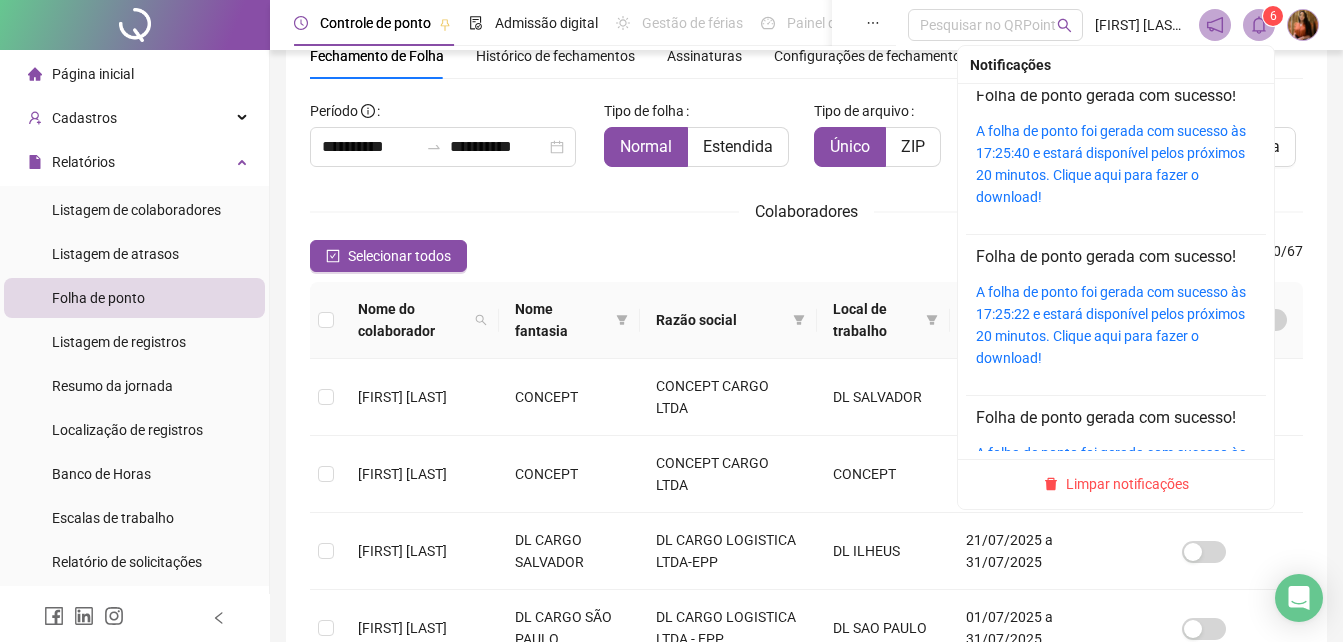 scroll, scrollTop: 187, scrollLeft: 0, axis: vertical 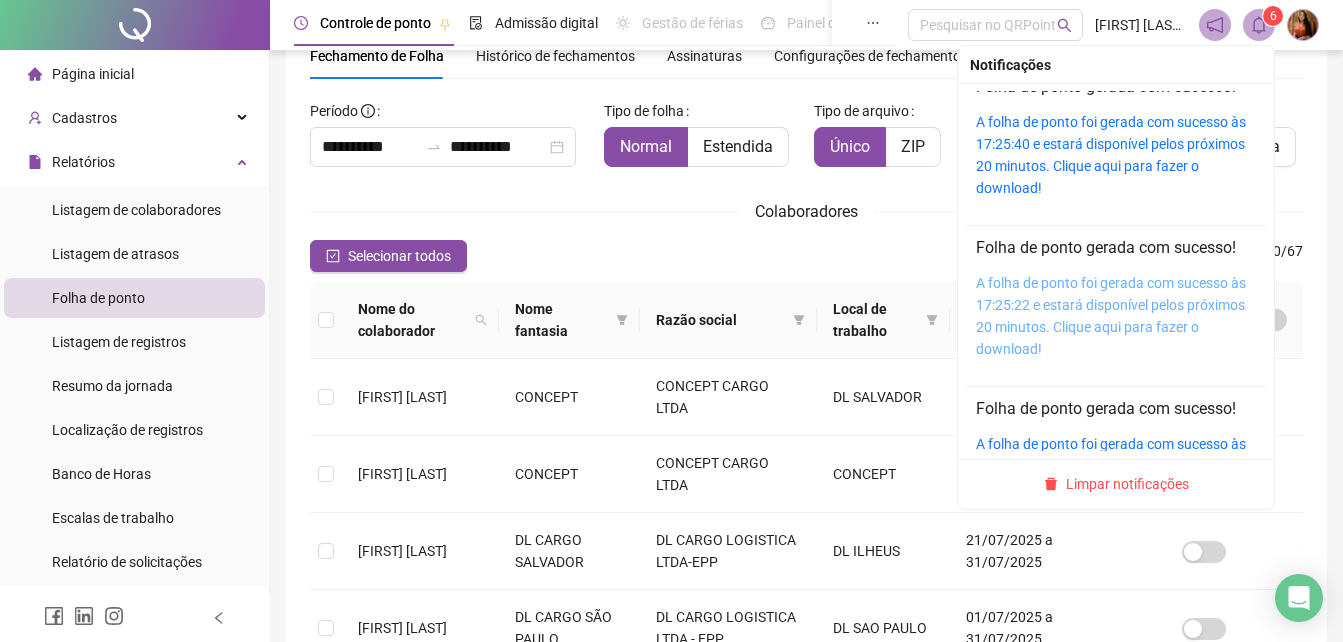 click on "A folha de ponto foi gerada com sucesso às 17:25:22 e estará disponível pelos próximos 20 minutos.
Clique aqui para fazer o download!" at bounding box center [1111, 316] 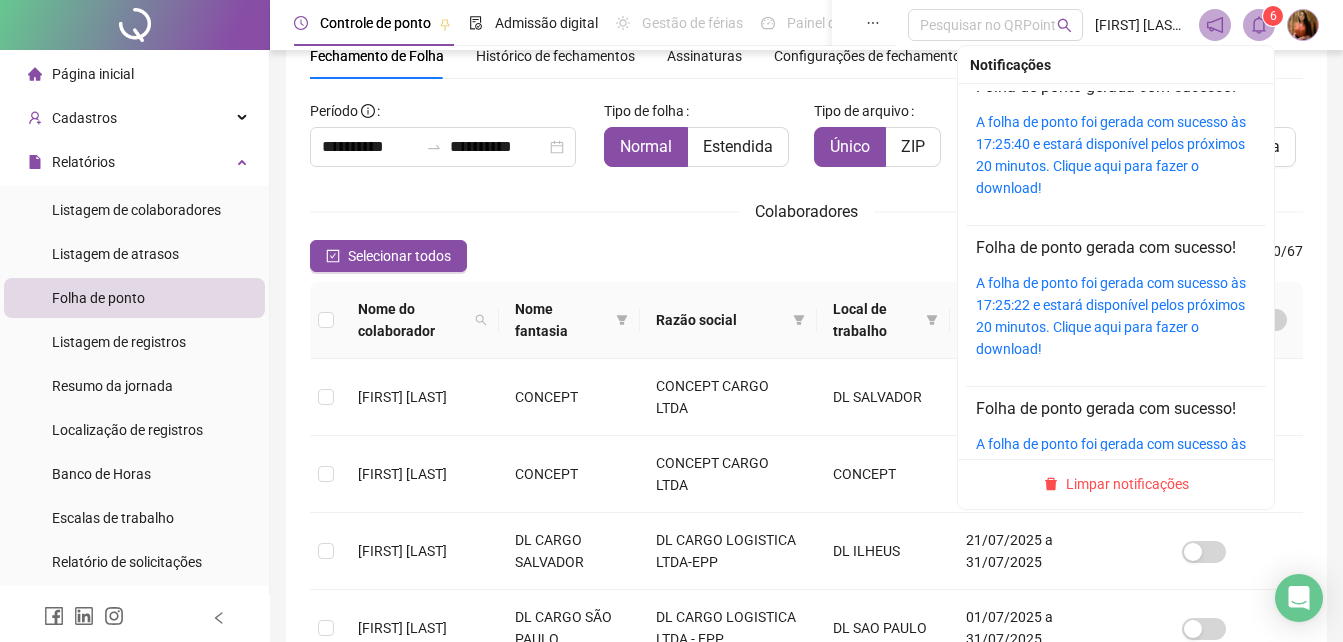 click 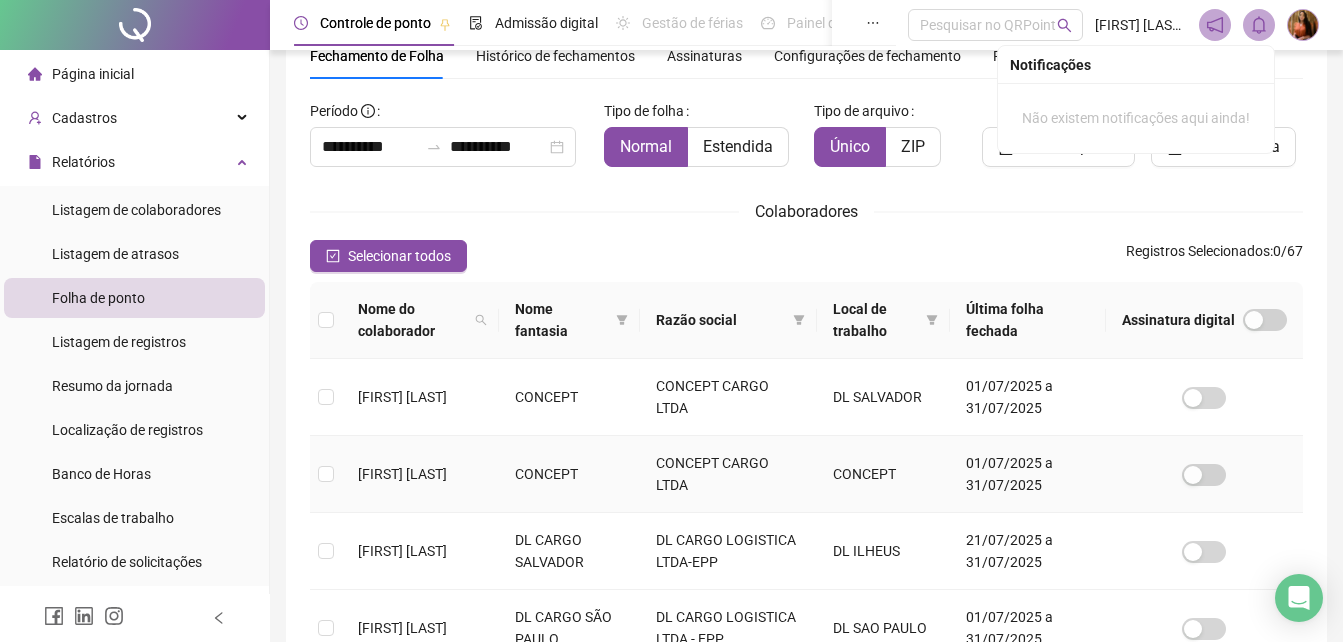 scroll, scrollTop: 0, scrollLeft: 0, axis: both 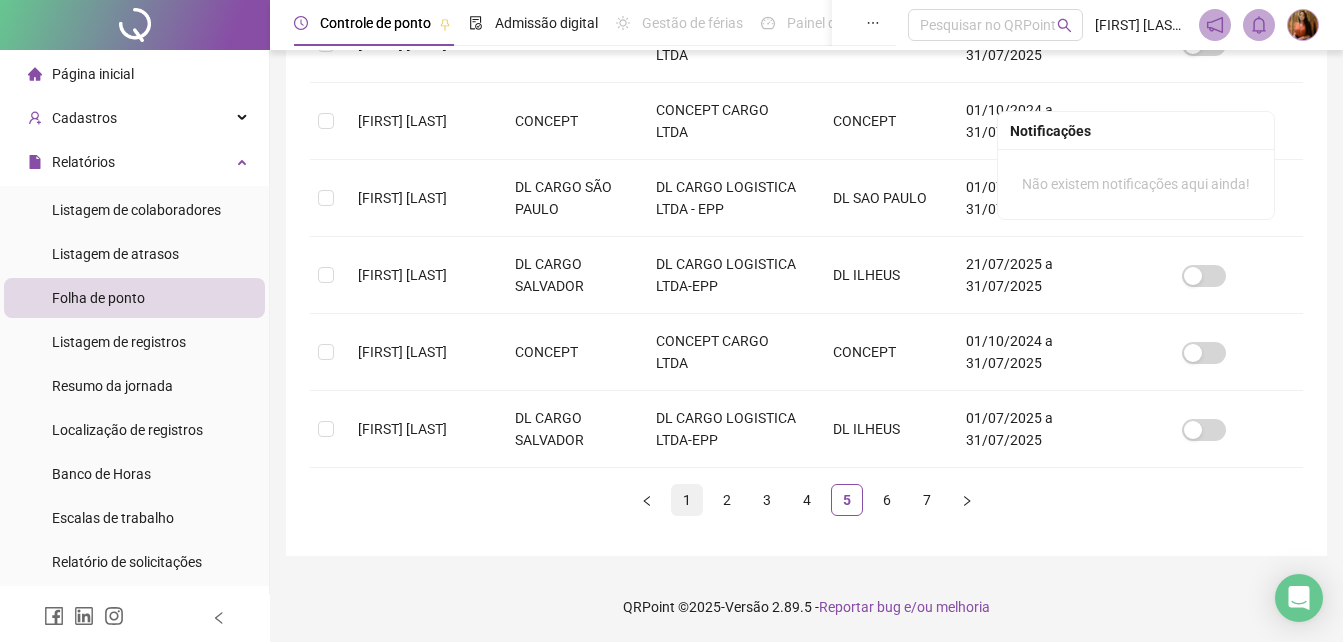 click on "1" at bounding box center [687, 500] 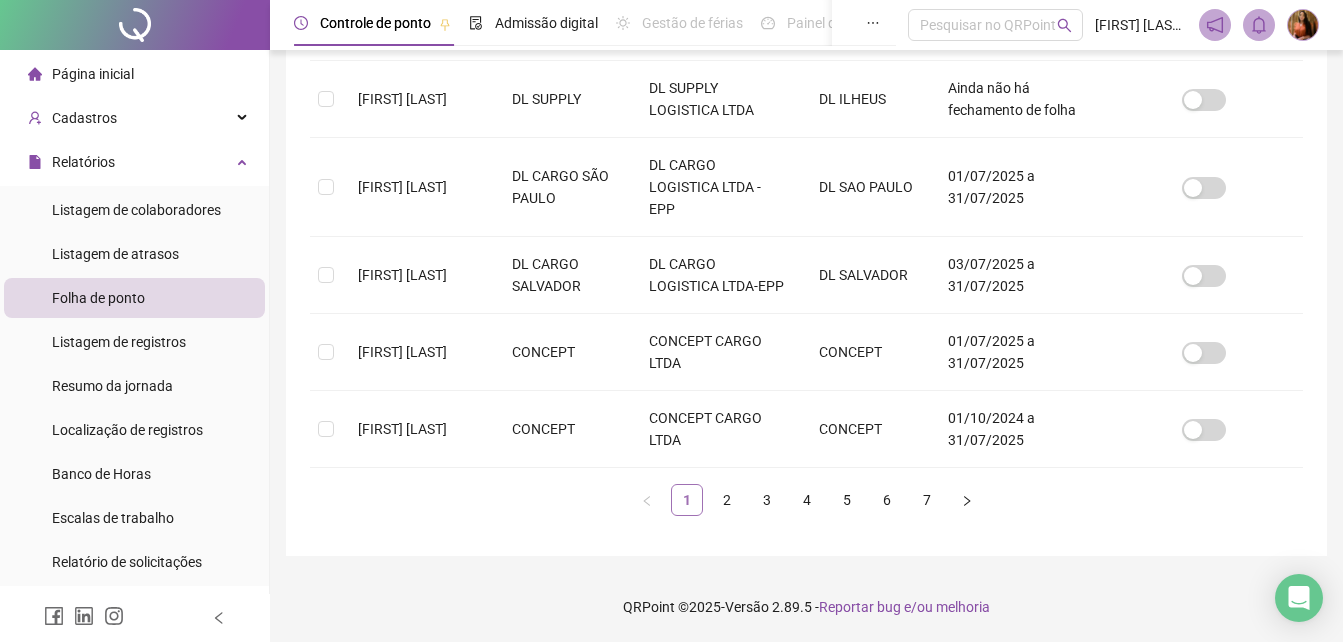 scroll, scrollTop: 89, scrollLeft: 0, axis: vertical 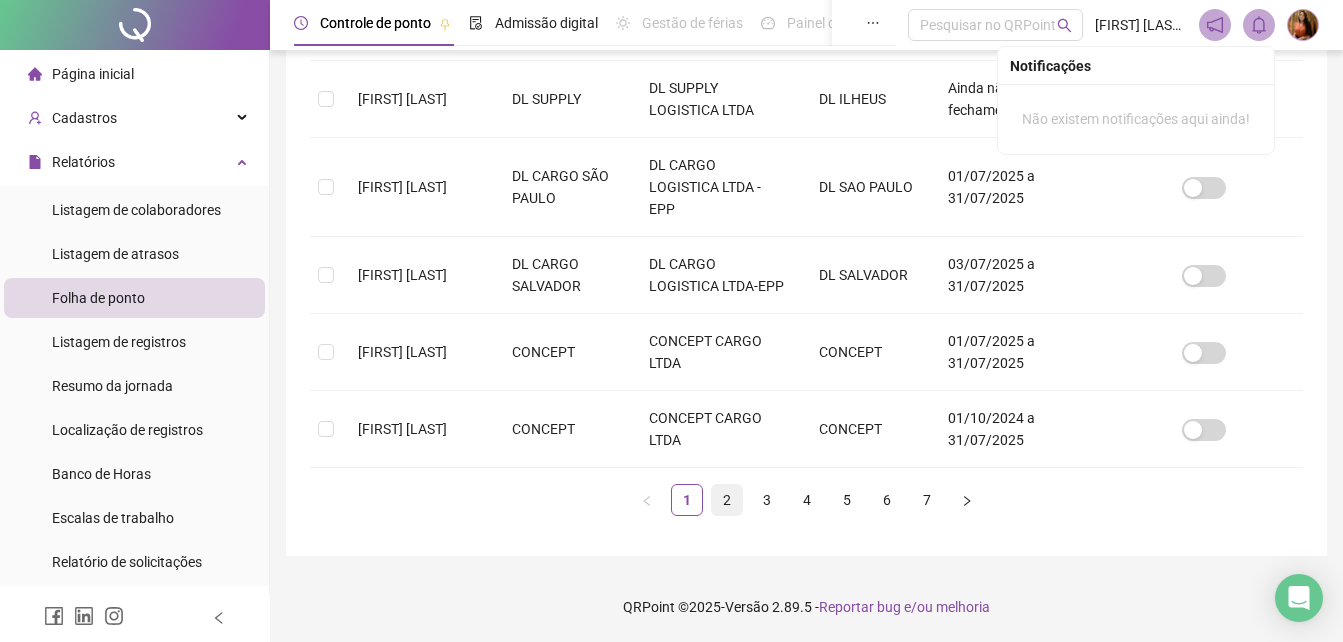 click on "2" at bounding box center (727, 500) 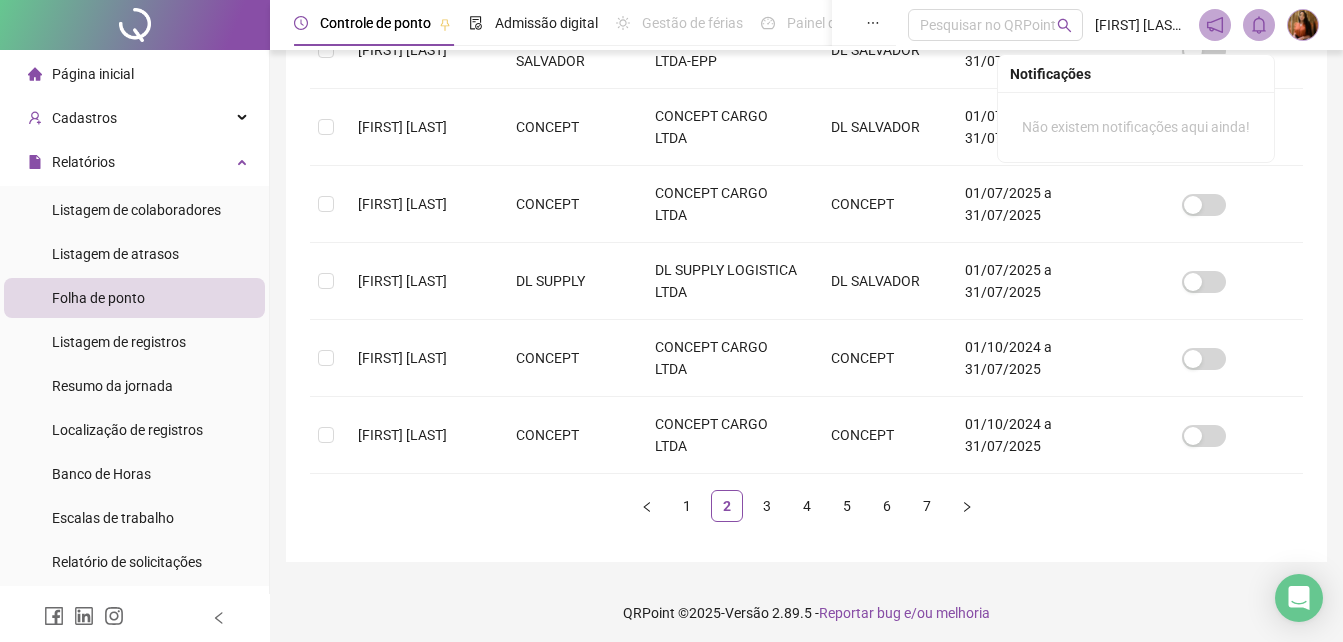scroll, scrollTop: 753, scrollLeft: 0, axis: vertical 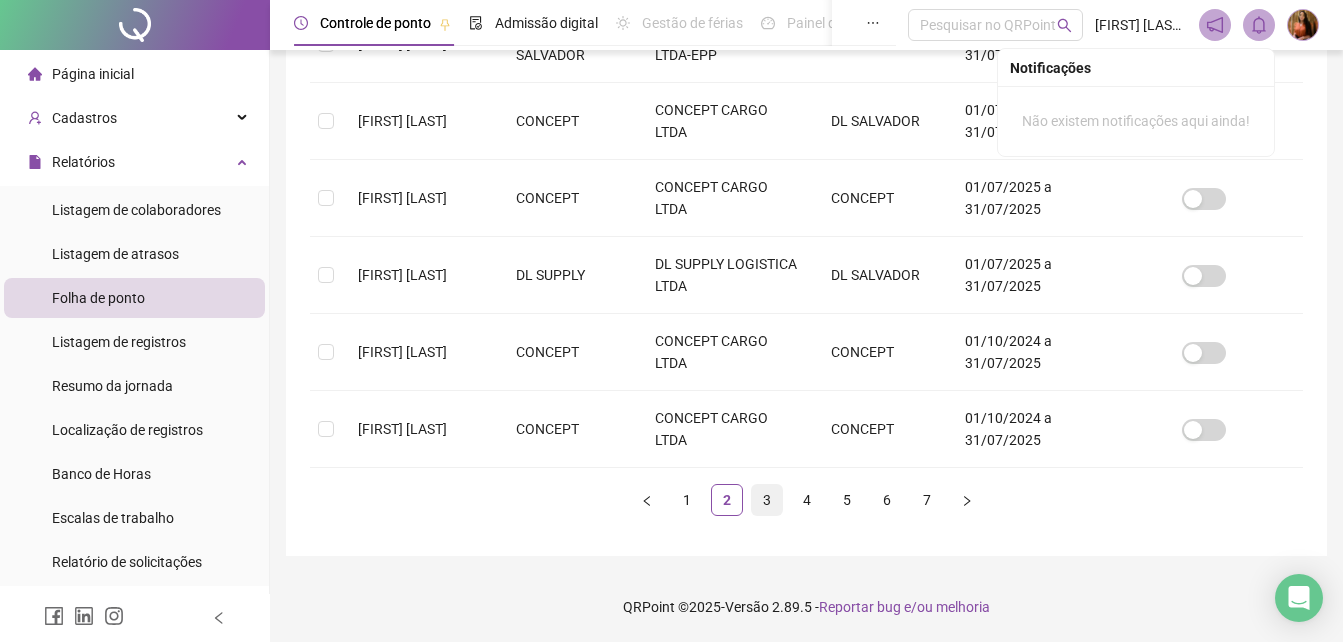 click on "3" at bounding box center (767, 500) 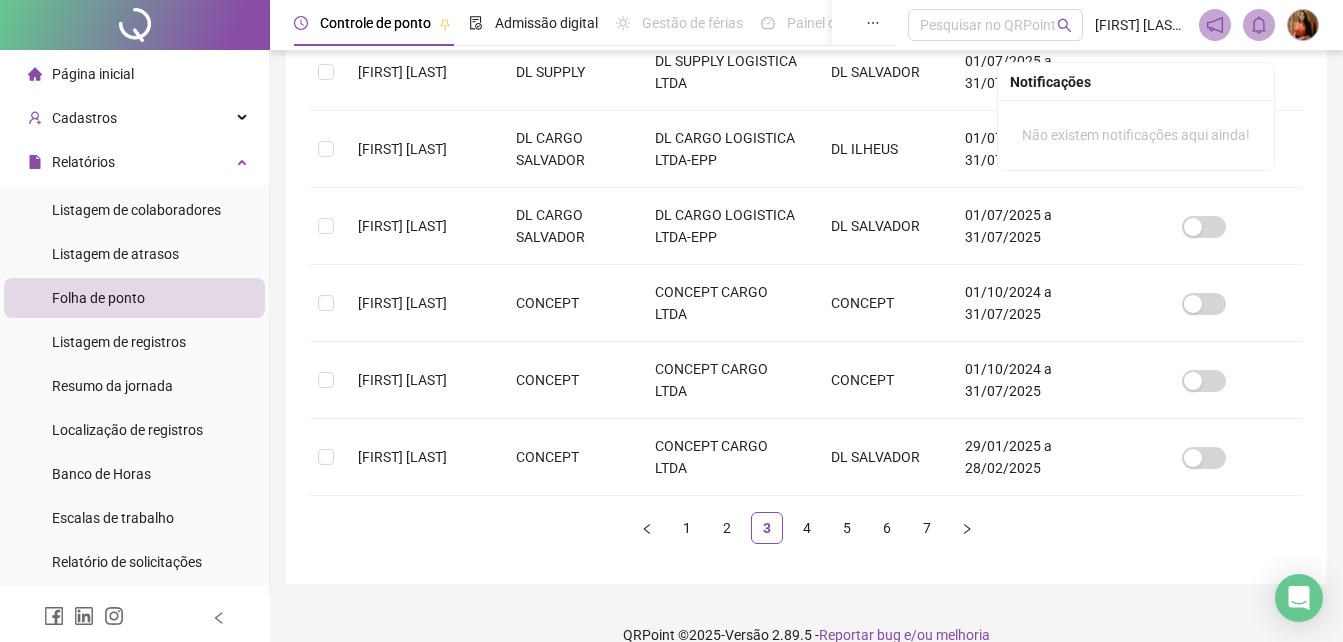 scroll, scrollTop: 739, scrollLeft: 0, axis: vertical 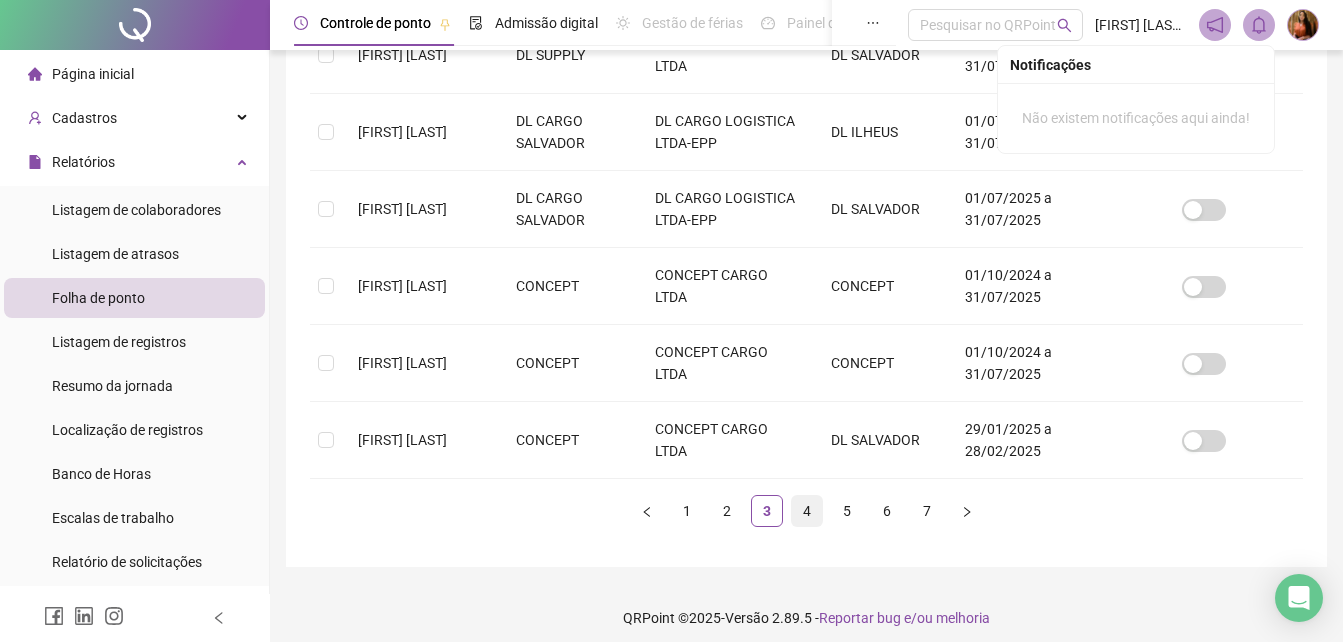 click on "4" at bounding box center (807, 511) 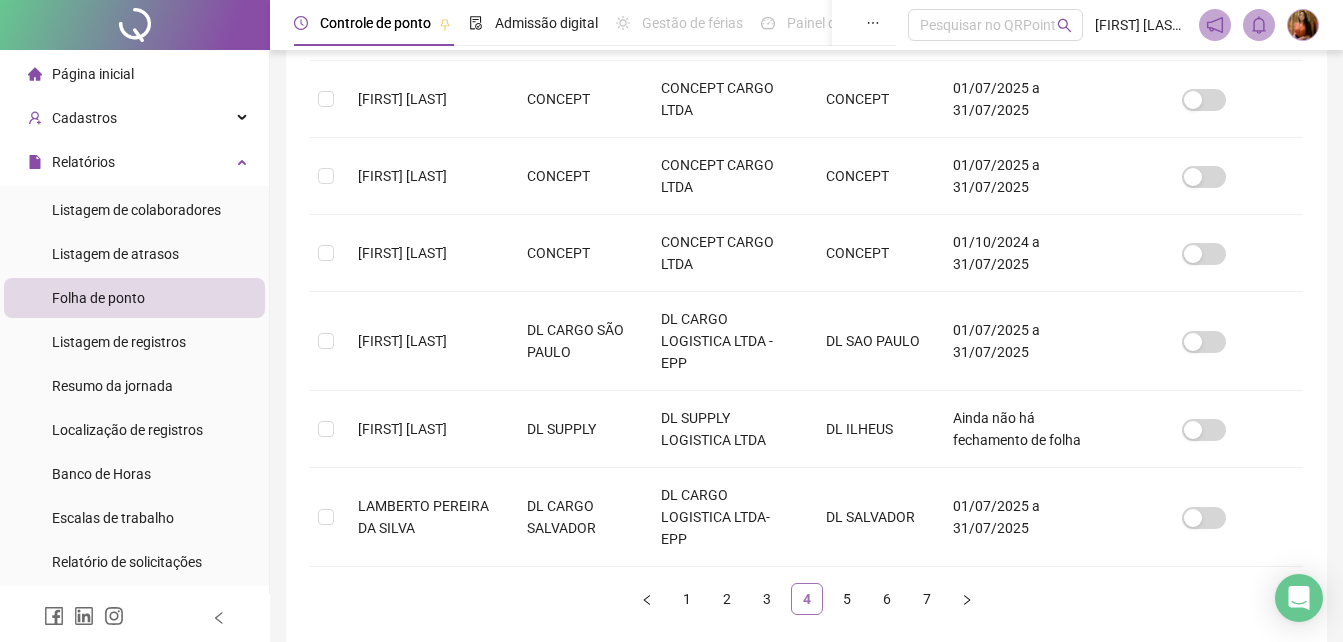 scroll, scrollTop: 89, scrollLeft: 0, axis: vertical 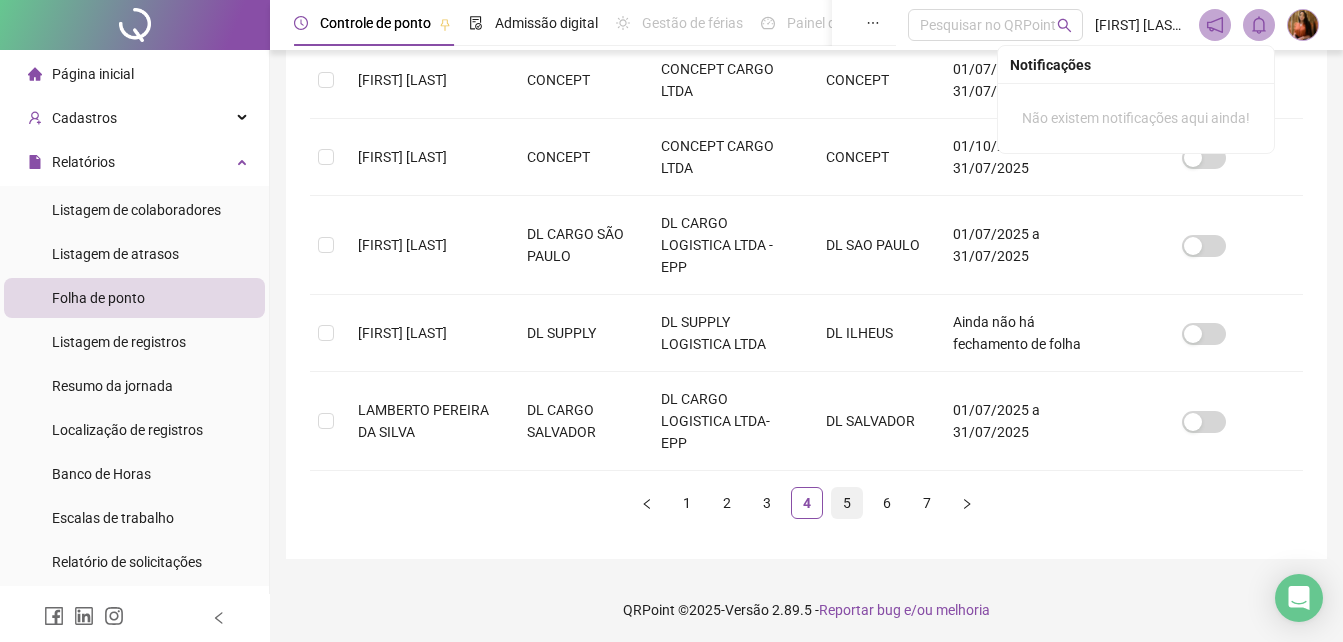 click on "5" at bounding box center (847, 503) 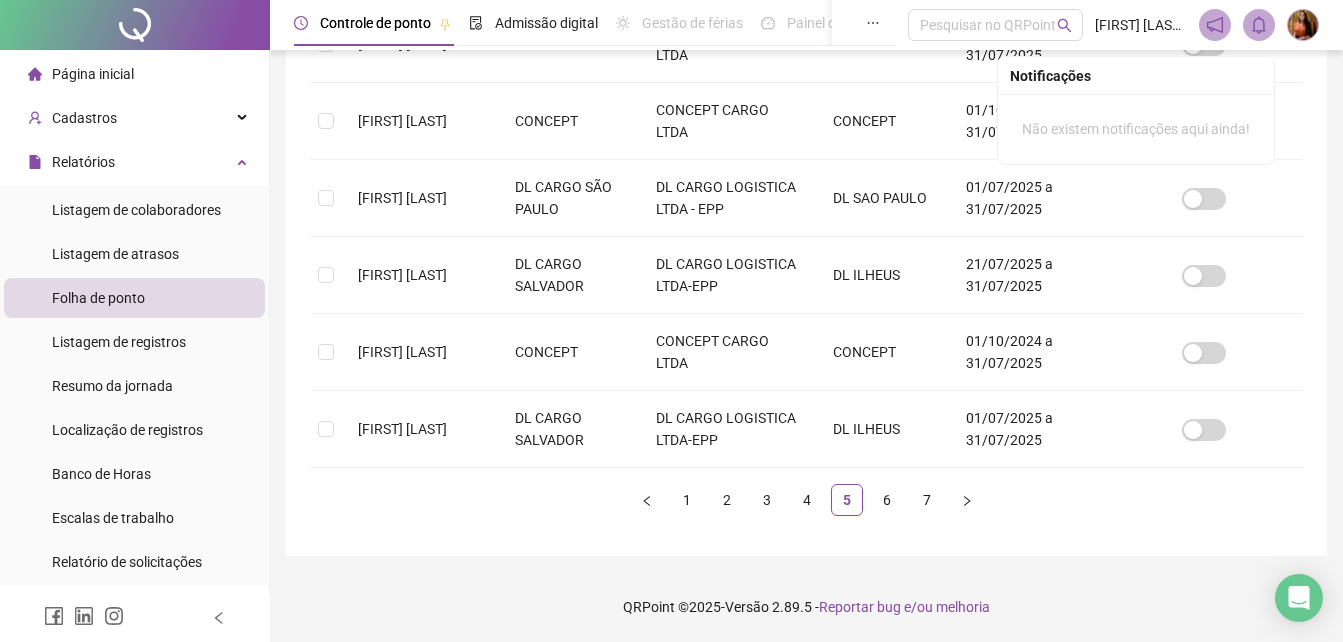 scroll, scrollTop: 807, scrollLeft: 0, axis: vertical 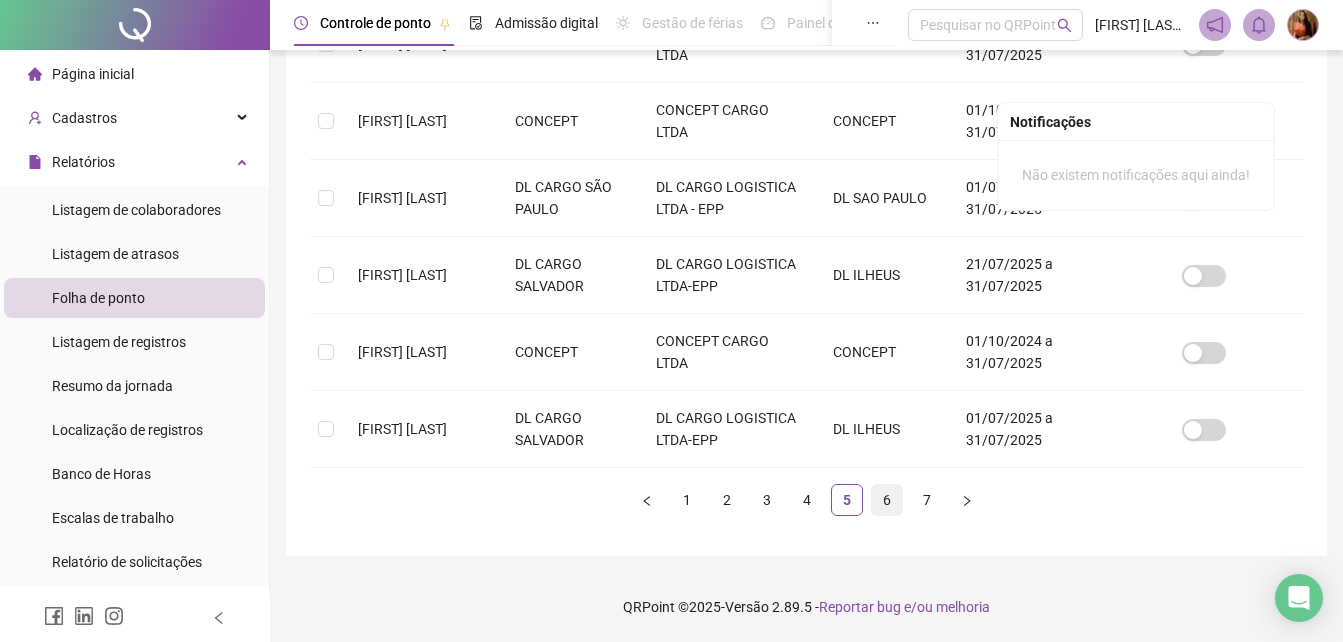 click on "6" at bounding box center [887, 500] 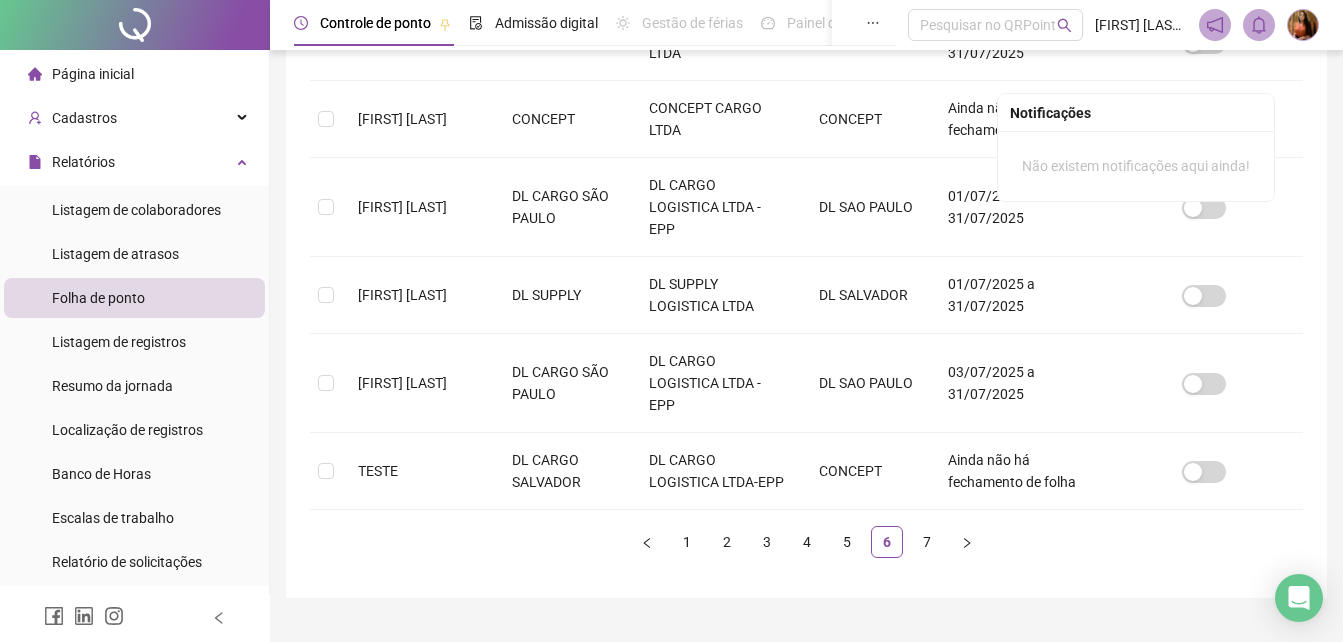 scroll, scrollTop: 803, scrollLeft: 0, axis: vertical 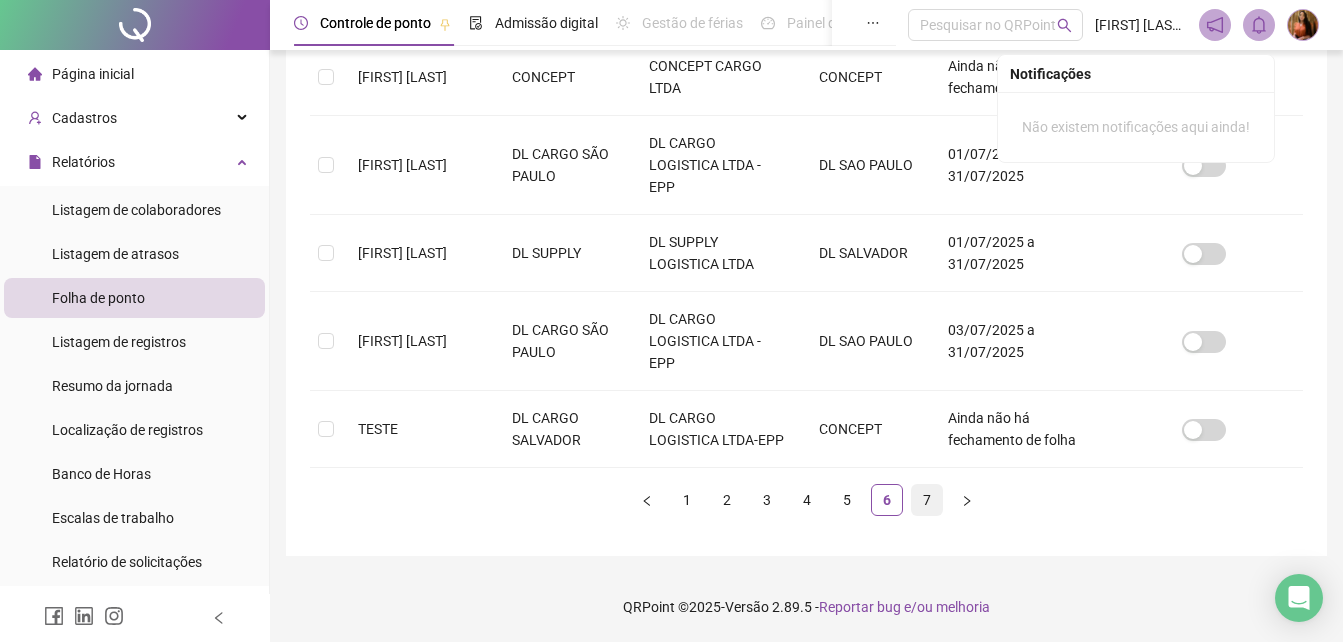 click on "7" at bounding box center [927, 500] 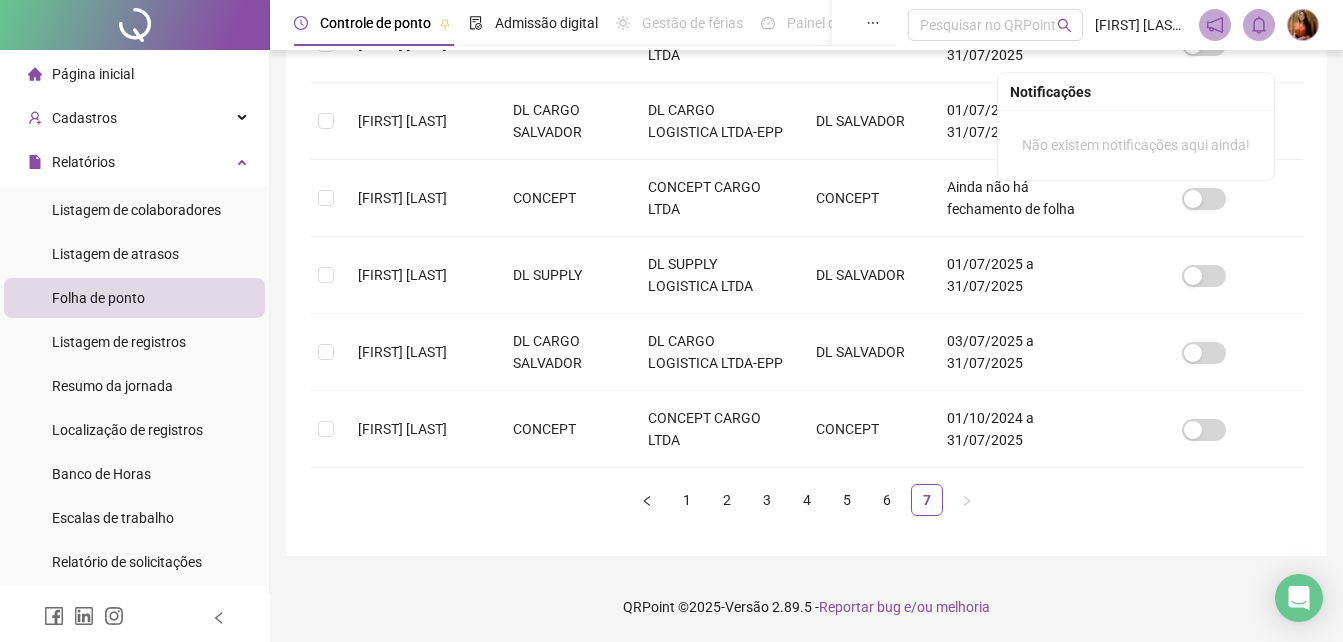 scroll, scrollTop: 548, scrollLeft: 0, axis: vertical 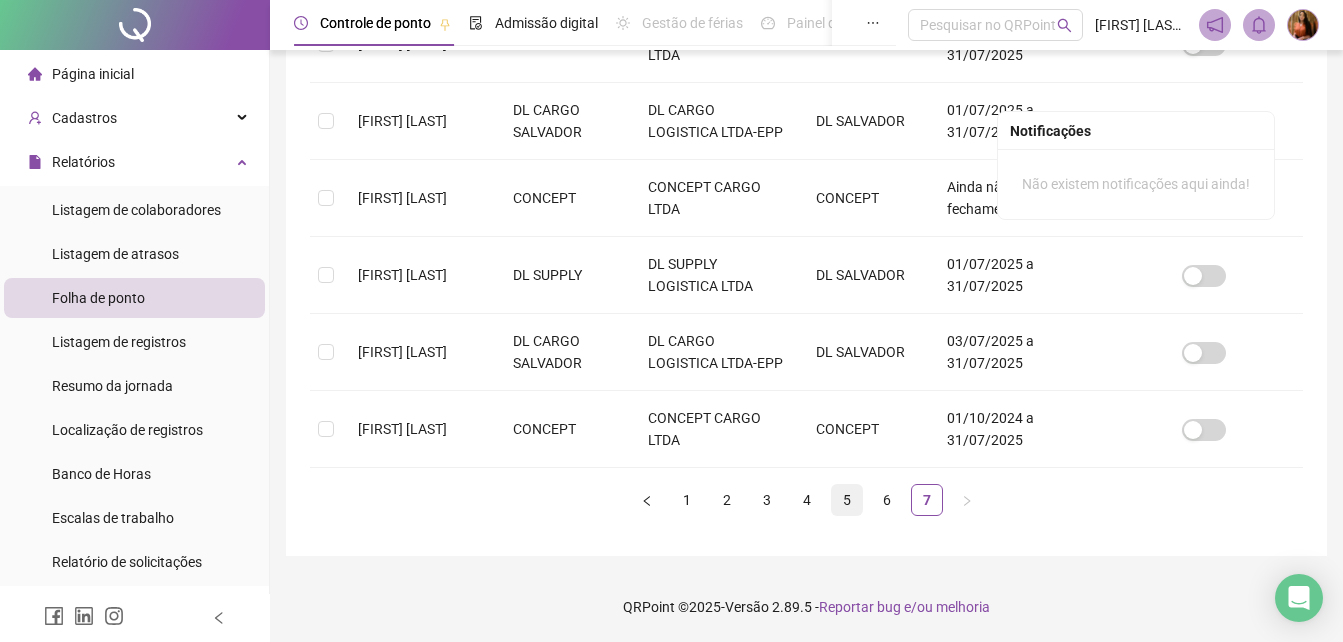 click on "5" at bounding box center [847, 500] 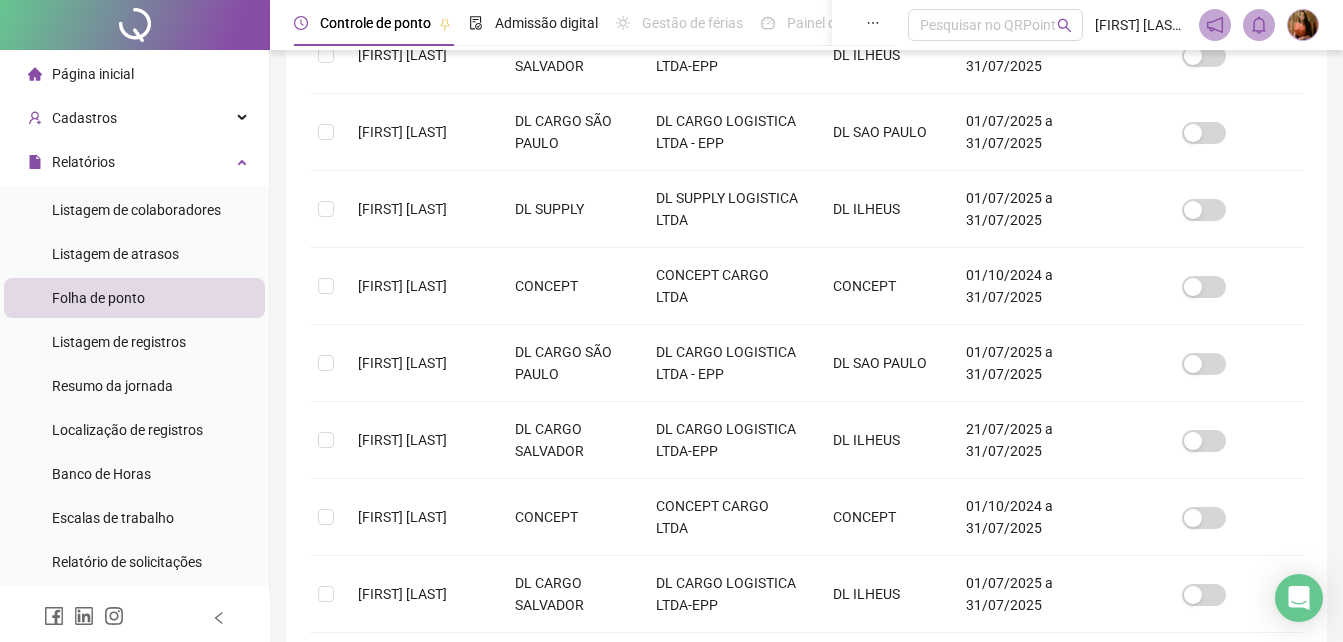 scroll, scrollTop: 89, scrollLeft: 0, axis: vertical 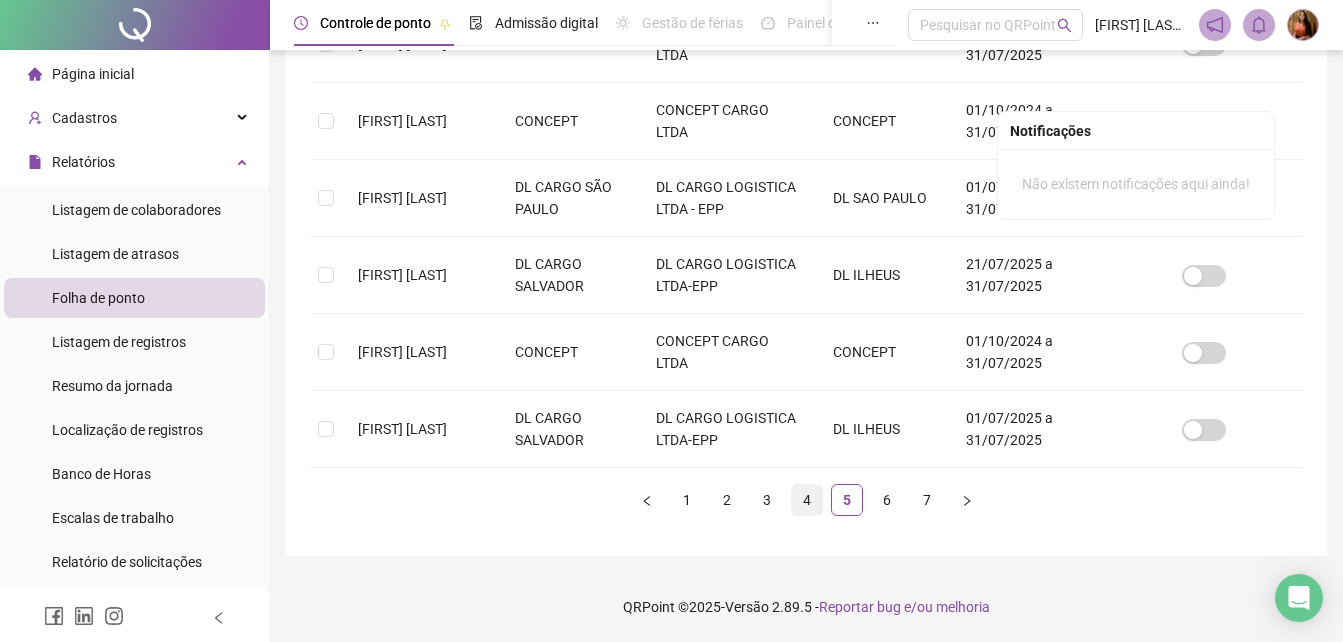 click on "4" at bounding box center [807, 500] 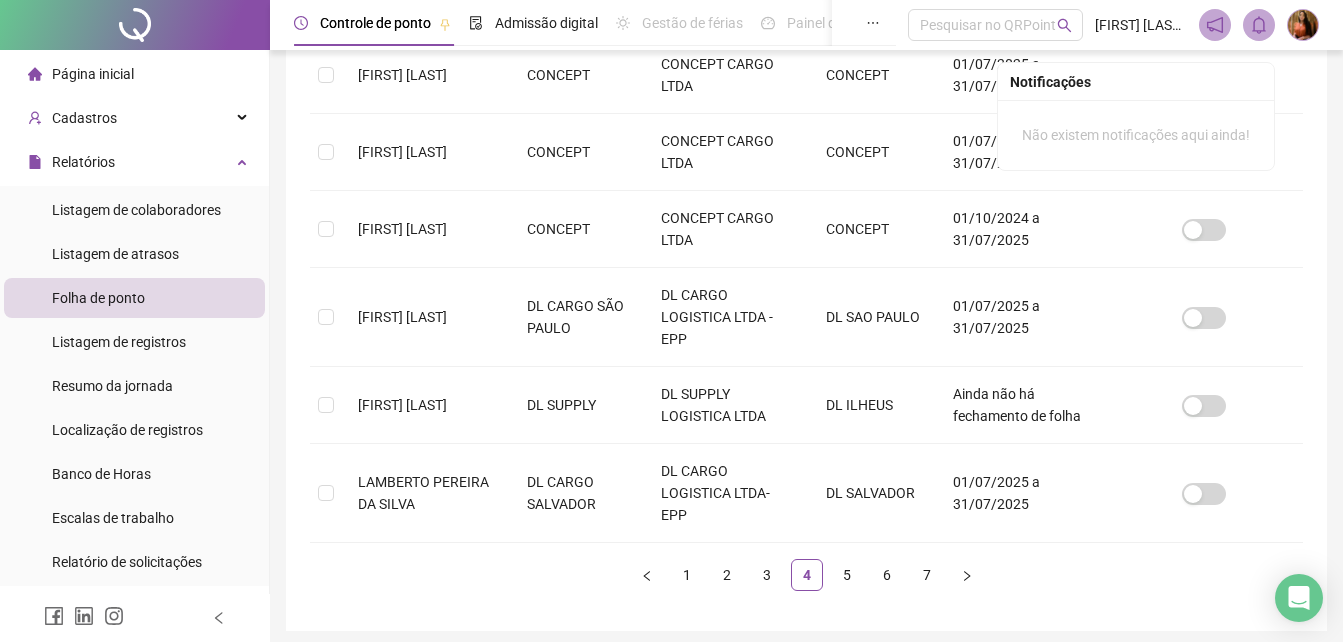 scroll, scrollTop: 838, scrollLeft: 0, axis: vertical 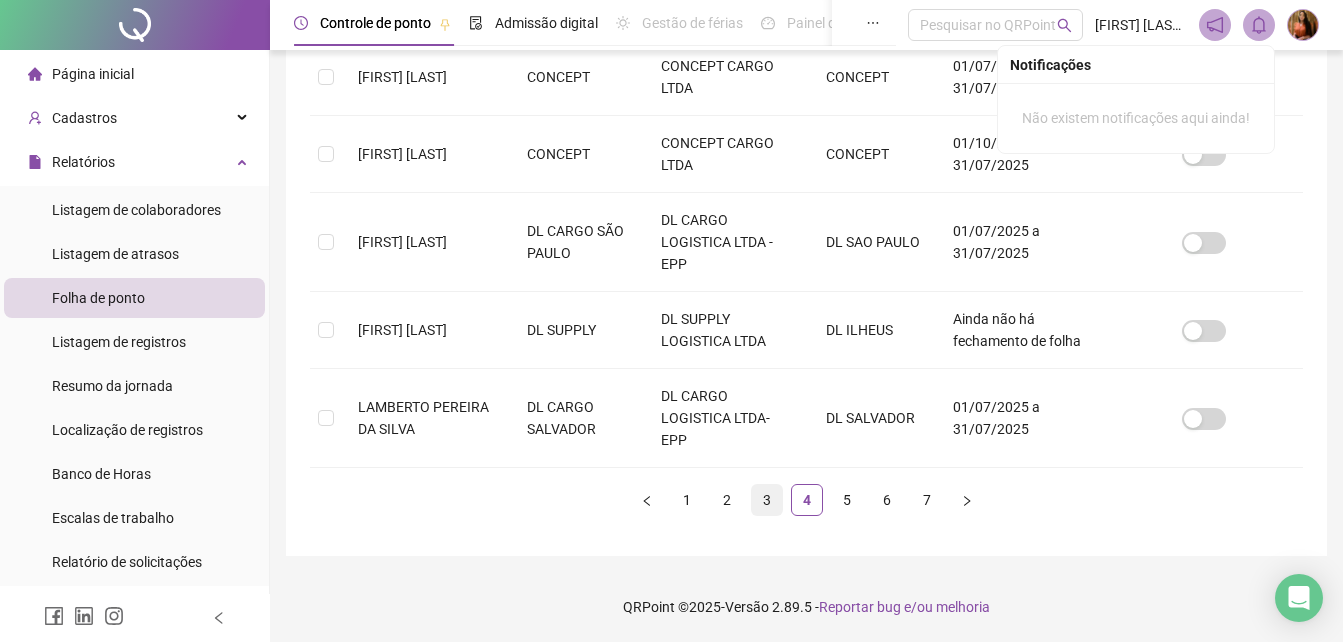 click on "3" at bounding box center [767, 500] 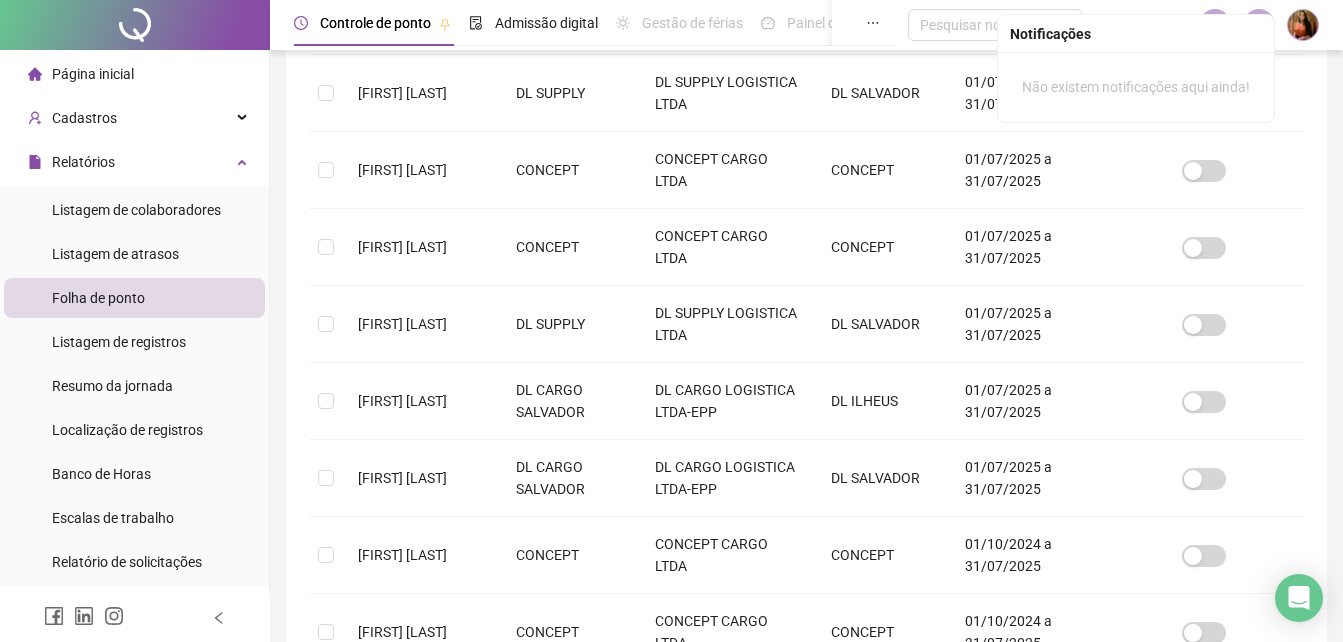 scroll, scrollTop: 750, scrollLeft: 0, axis: vertical 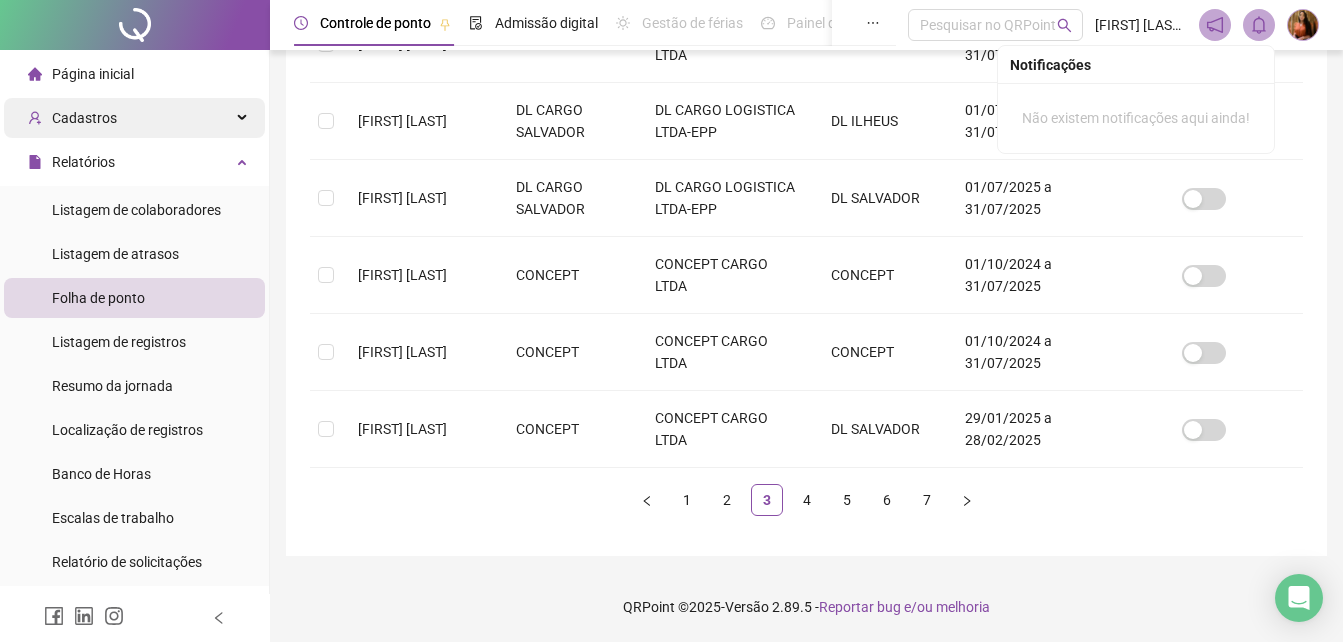 click on "Cadastros" at bounding box center (84, 118) 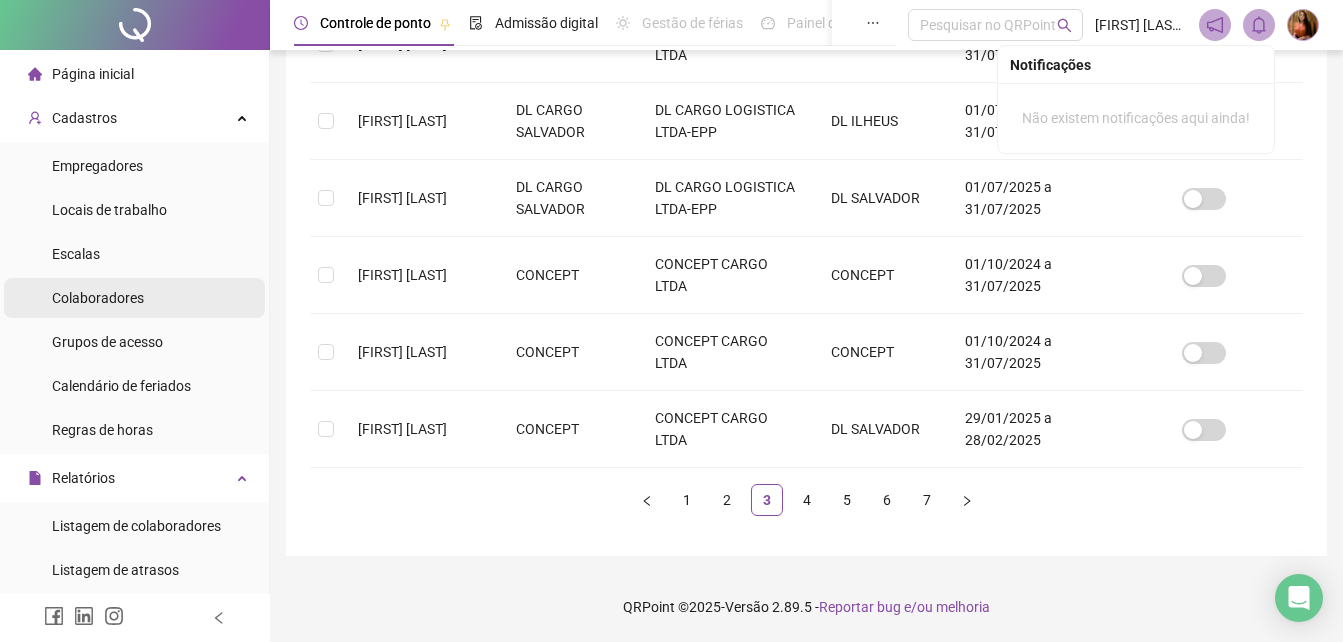 click on "Colaboradores" at bounding box center [98, 298] 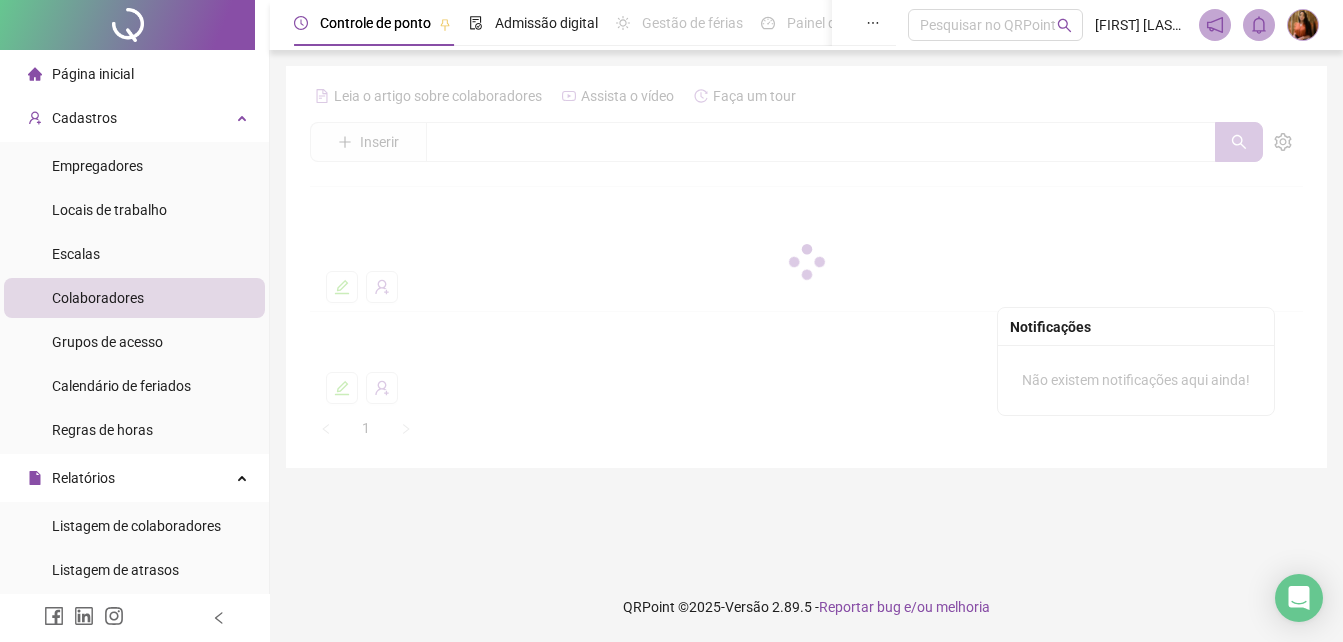 scroll, scrollTop: 0, scrollLeft: 0, axis: both 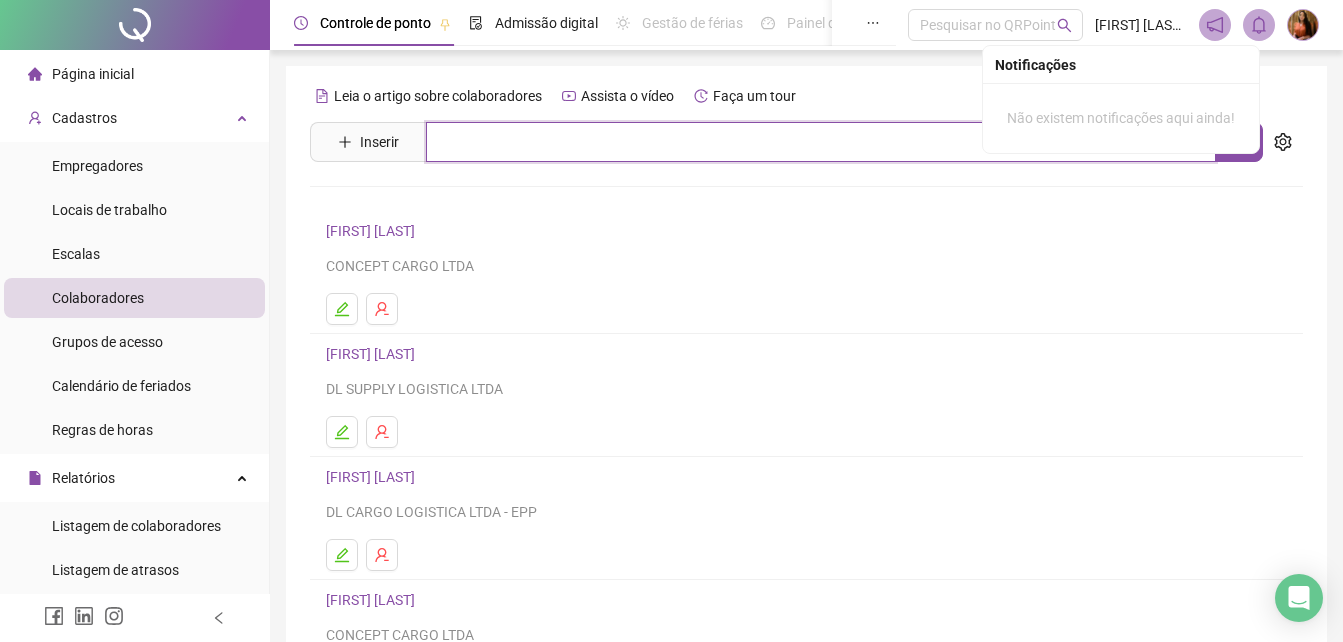 click at bounding box center (821, 142) 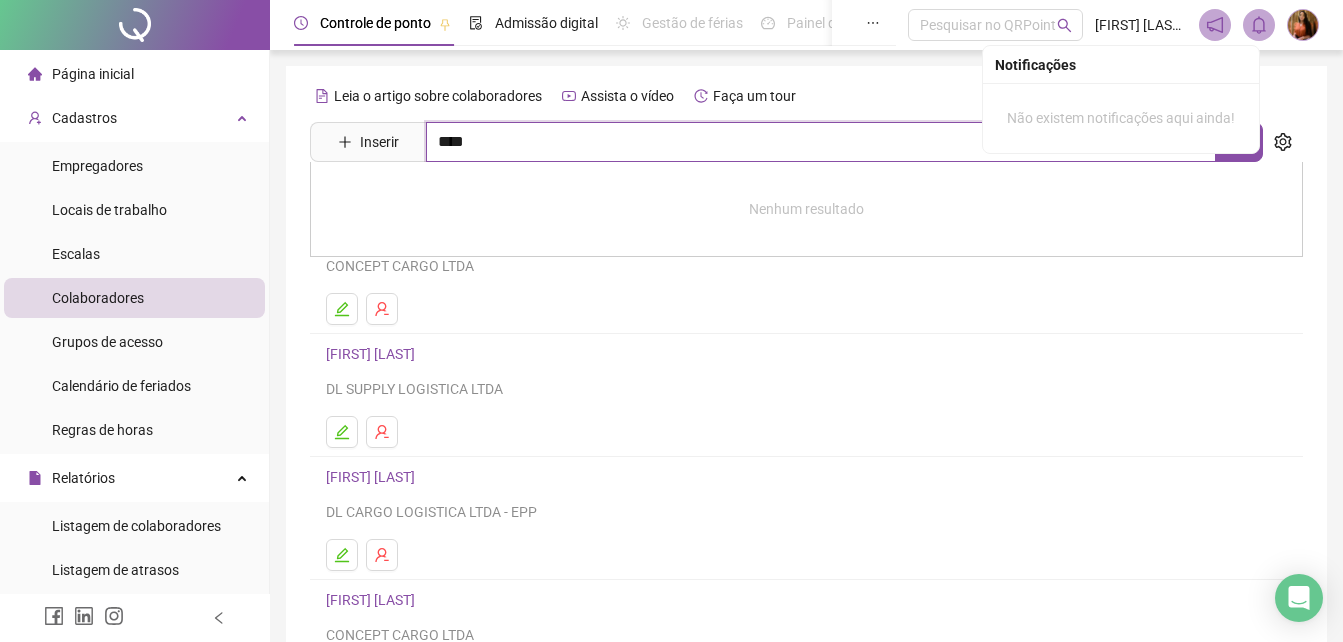 type on "****" 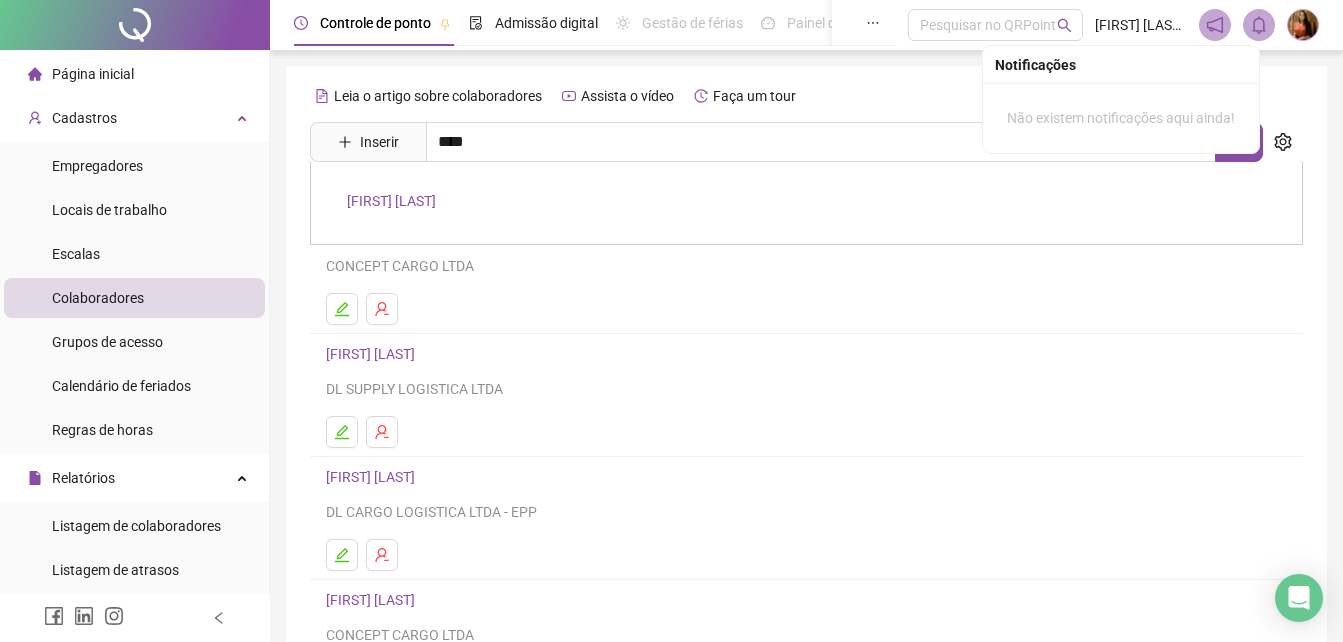 click on "[FIRST] [LAST]" at bounding box center (391, 201) 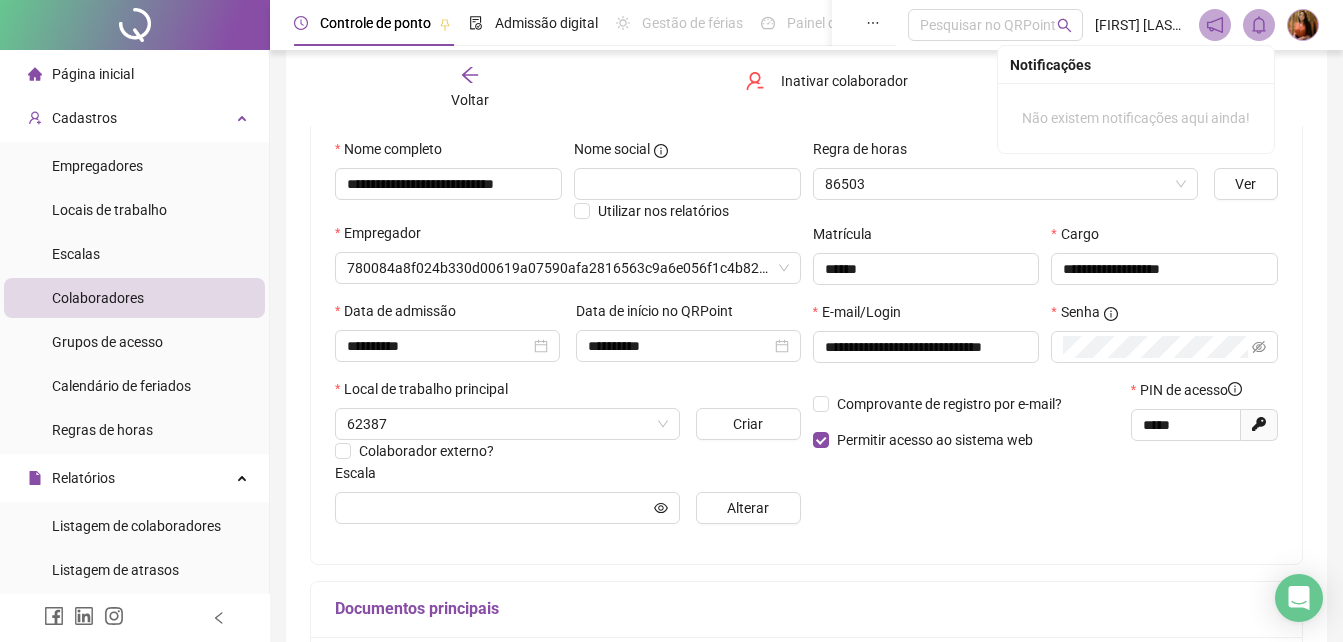 scroll, scrollTop: 200, scrollLeft: 0, axis: vertical 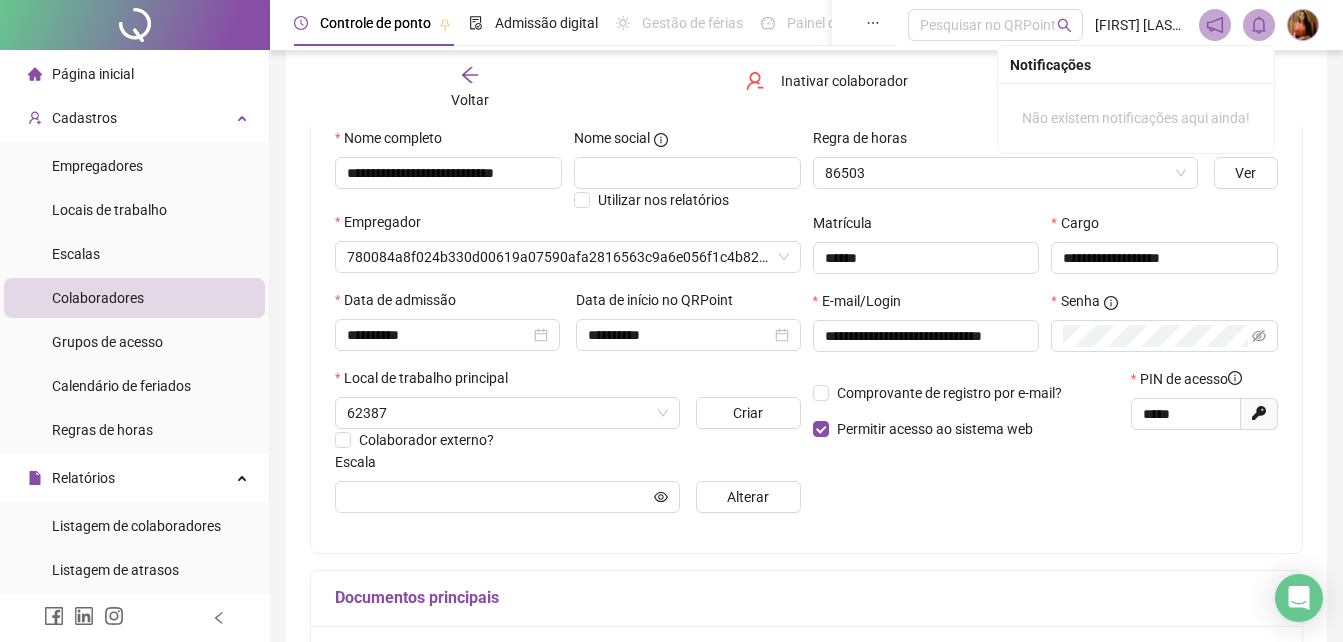 type on "**********" 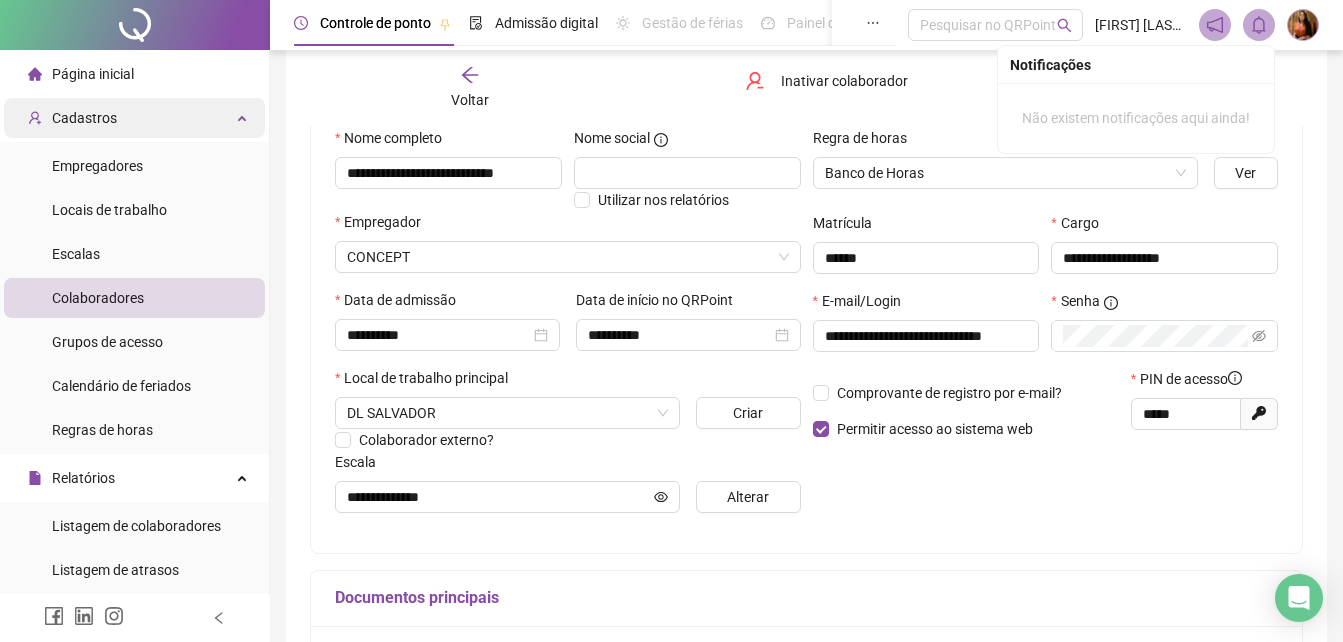 click on "Cadastros" at bounding box center (72, 118) 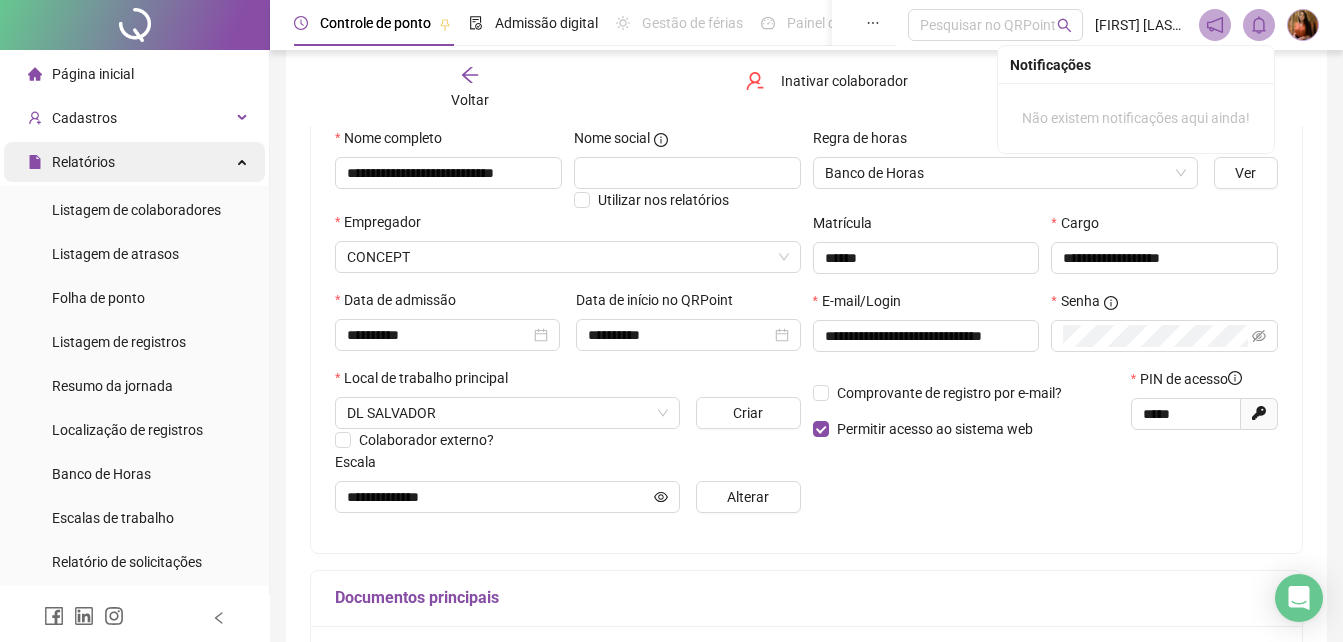 click on "Relatórios" at bounding box center [83, 162] 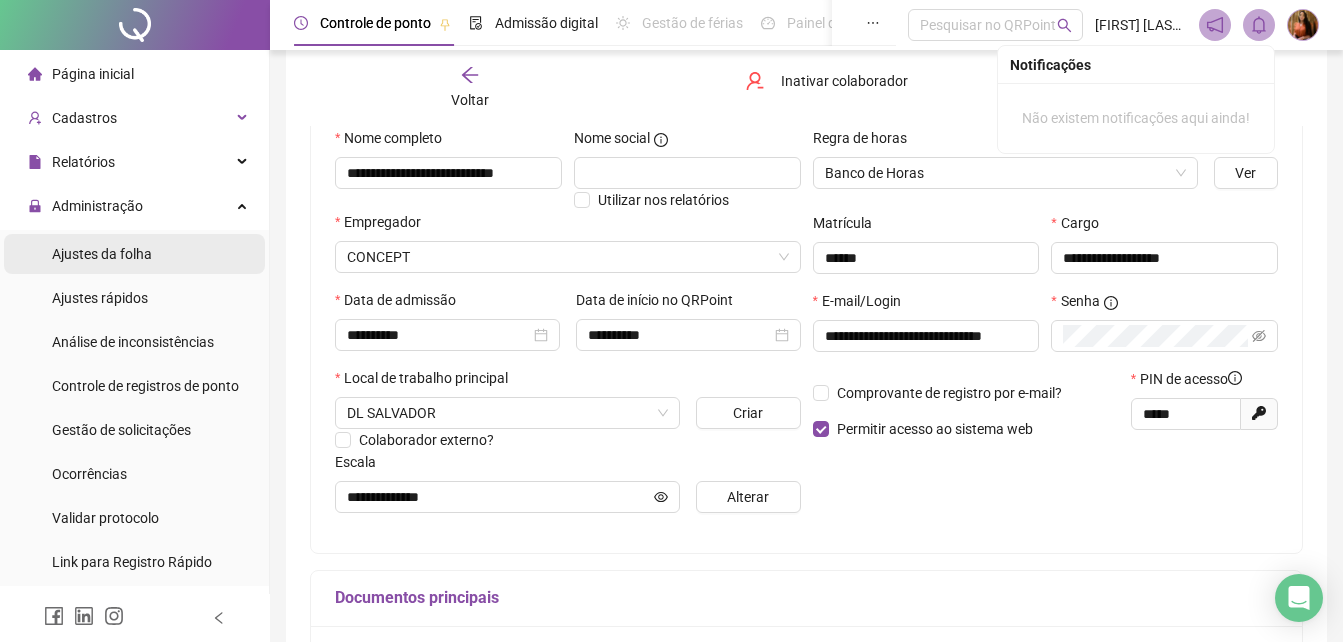 click on "Ajustes da folha" at bounding box center [102, 254] 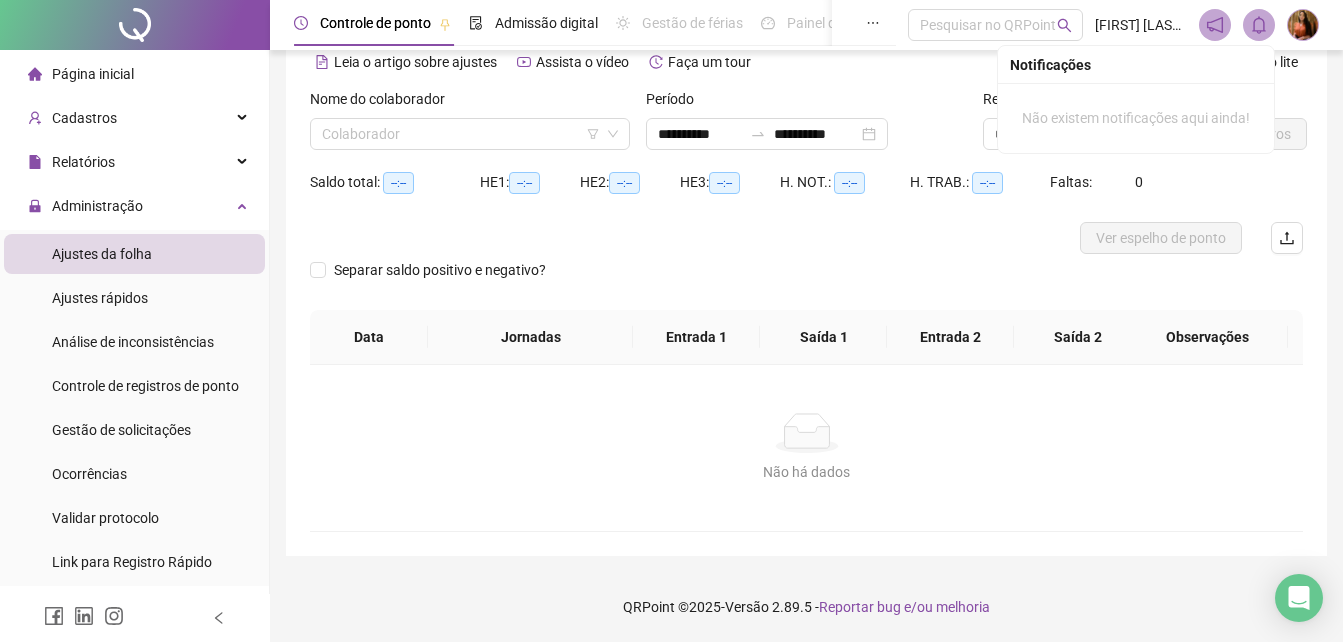 scroll, scrollTop: 96, scrollLeft: 0, axis: vertical 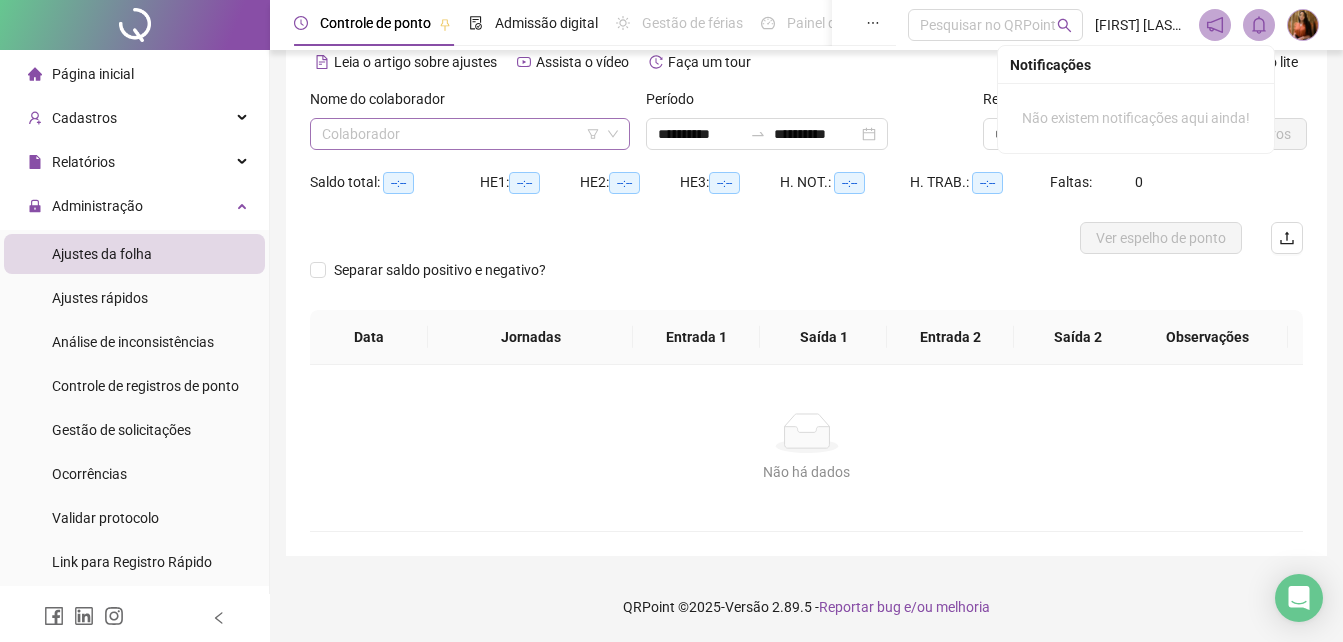 click at bounding box center (461, 134) 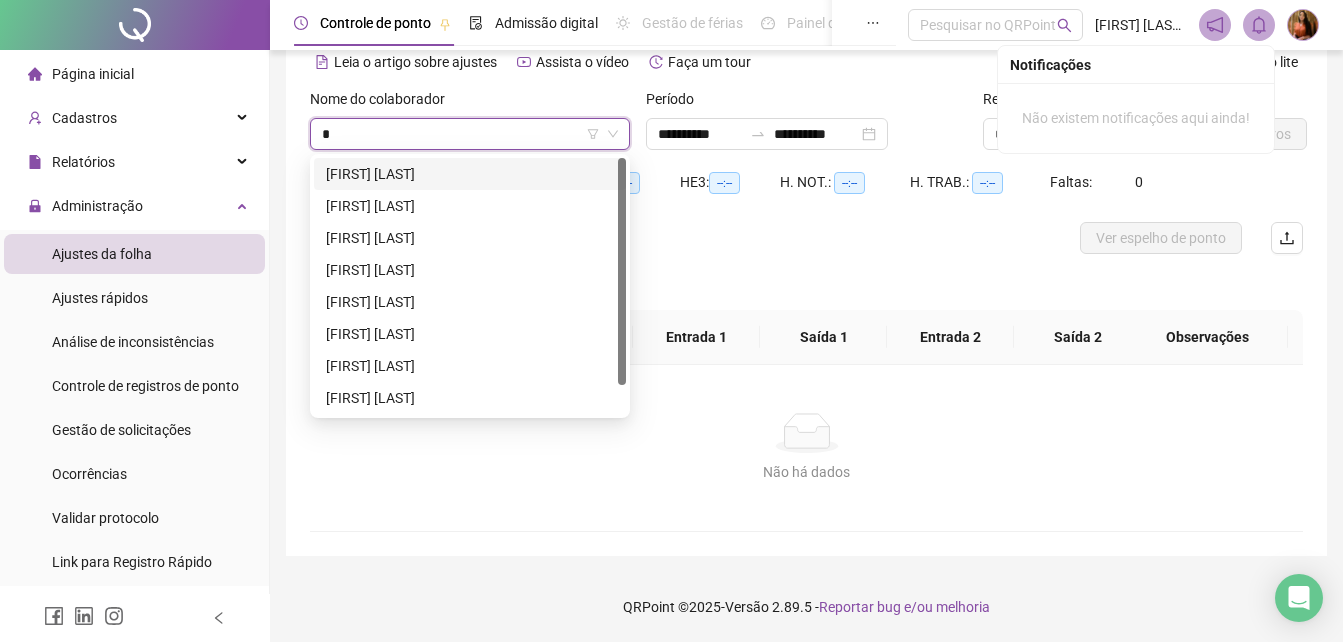 type on "**" 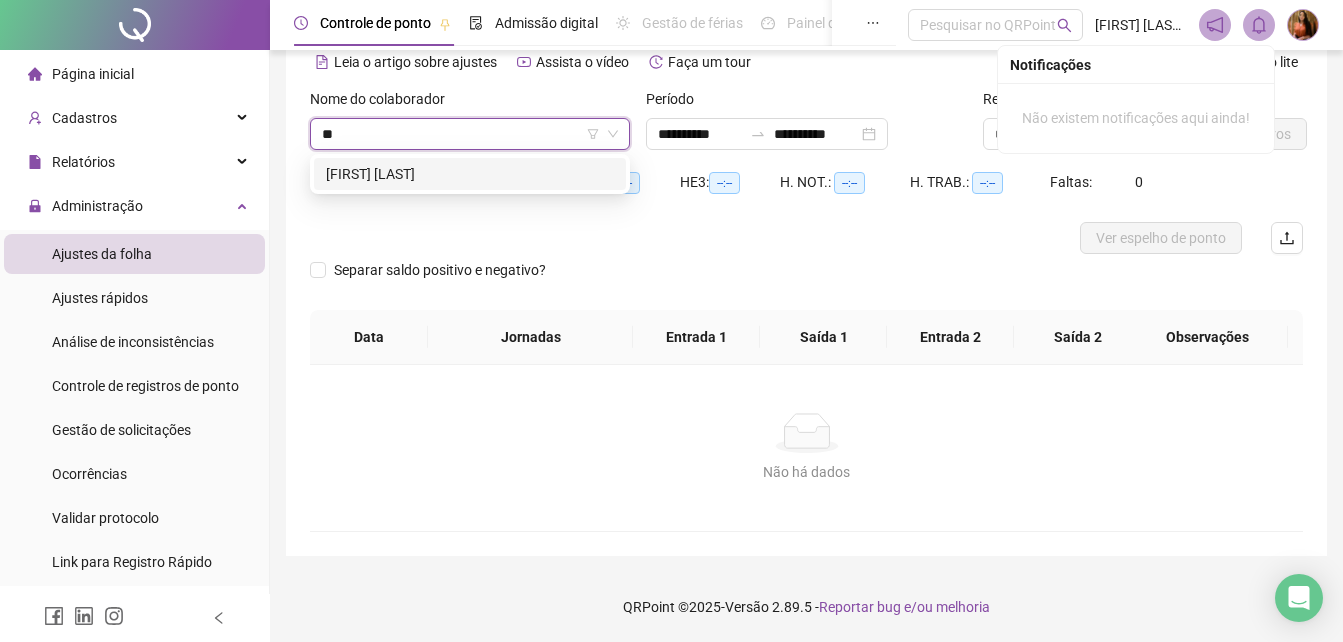 click on "[FIRST] [LAST]" at bounding box center [470, 174] 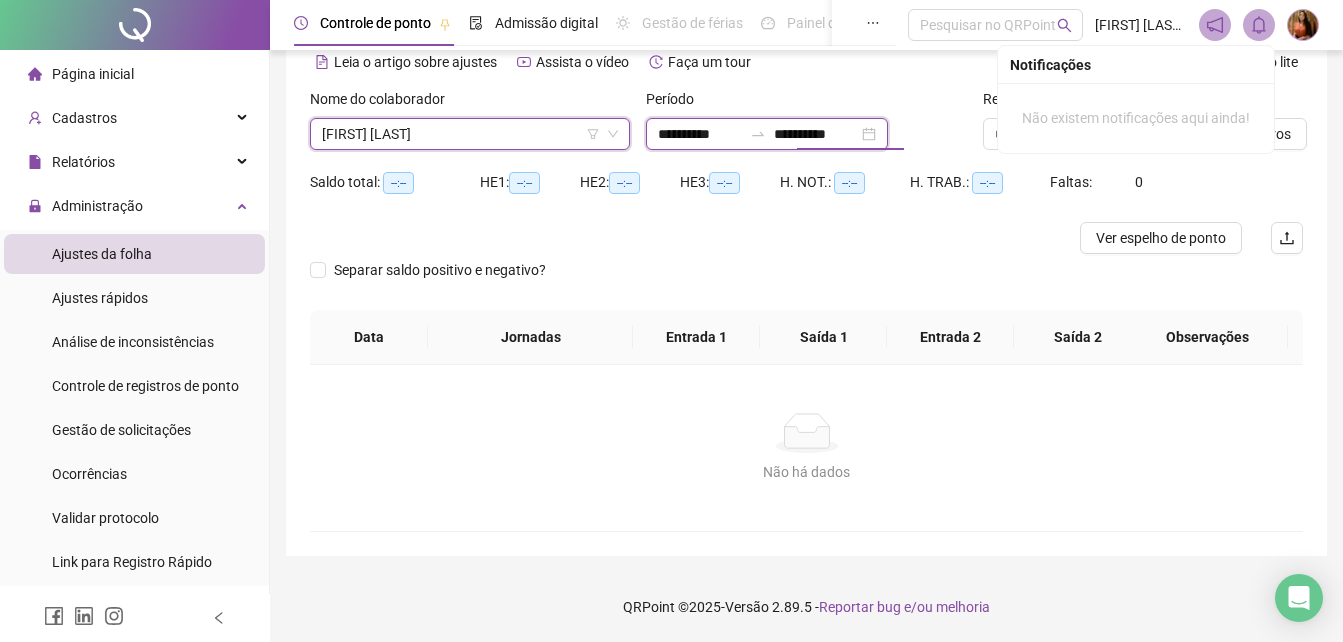 click on "**********" at bounding box center (816, 134) 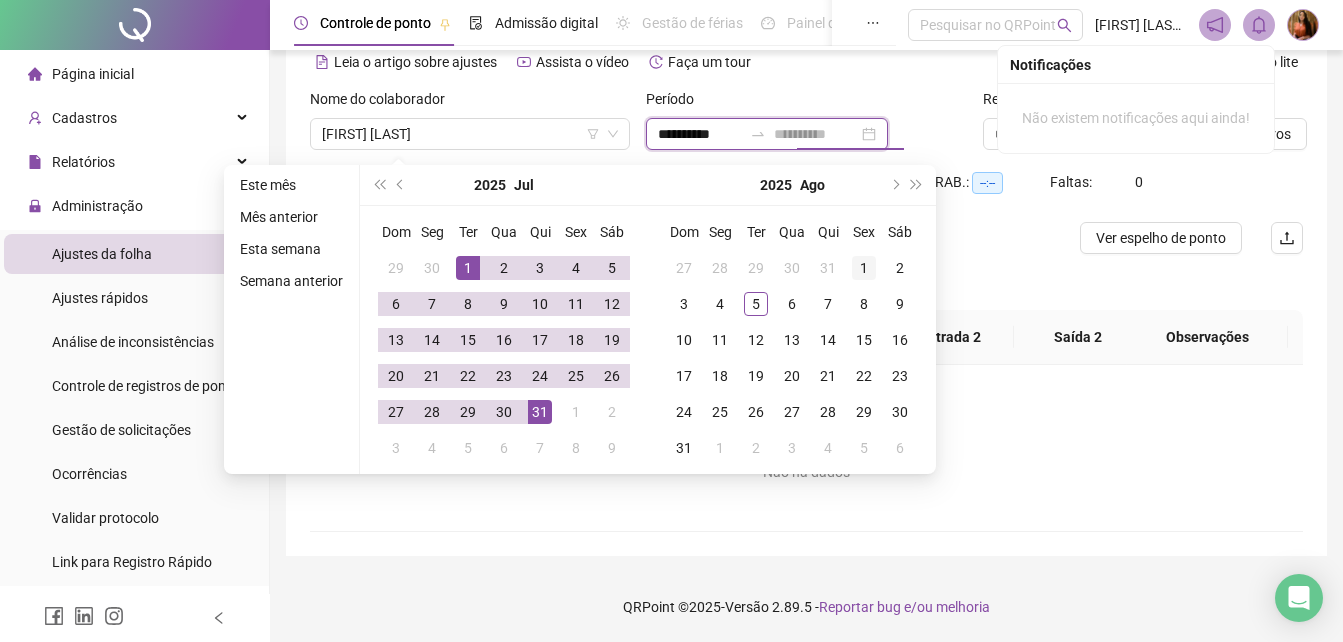 type on "**********" 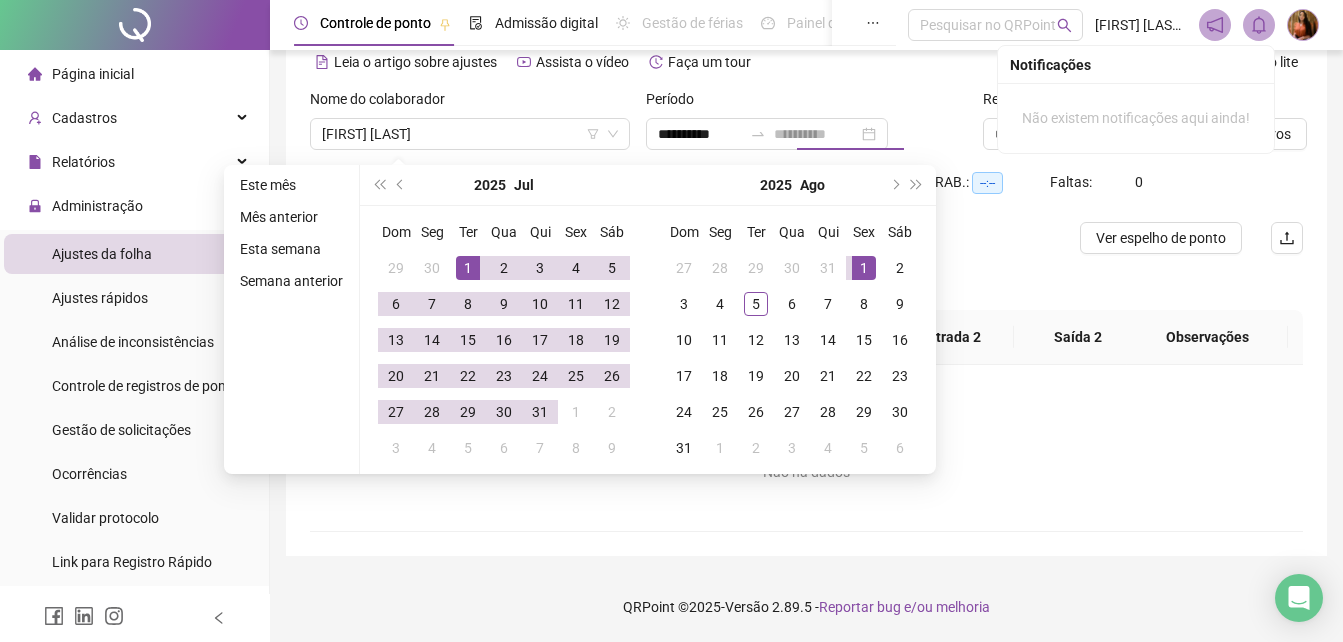 click on "1" at bounding box center [864, 268] 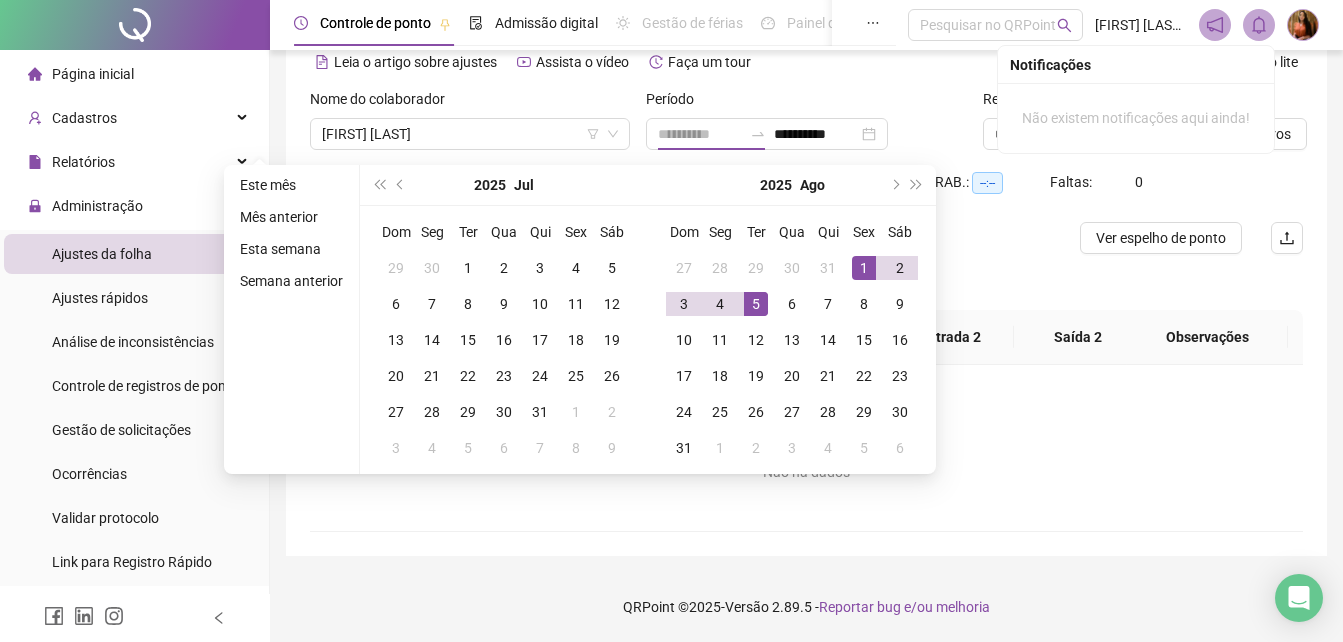 click on "5" at bounding box center (756, 304) 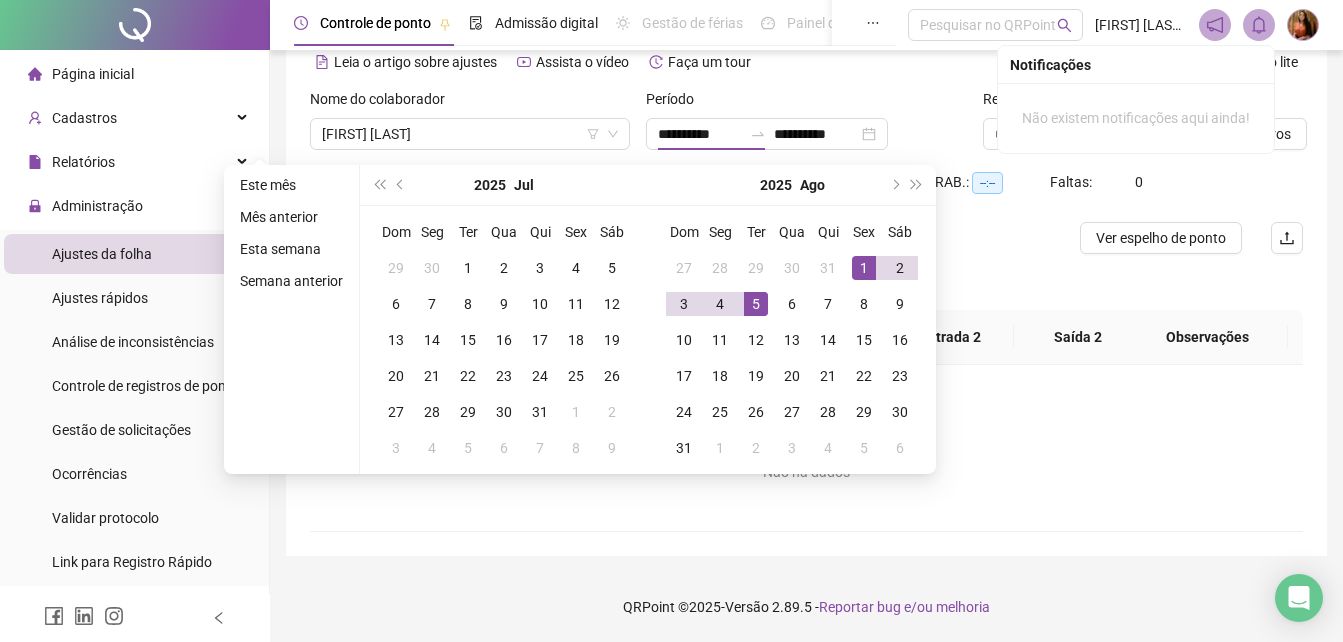 type on "**********" 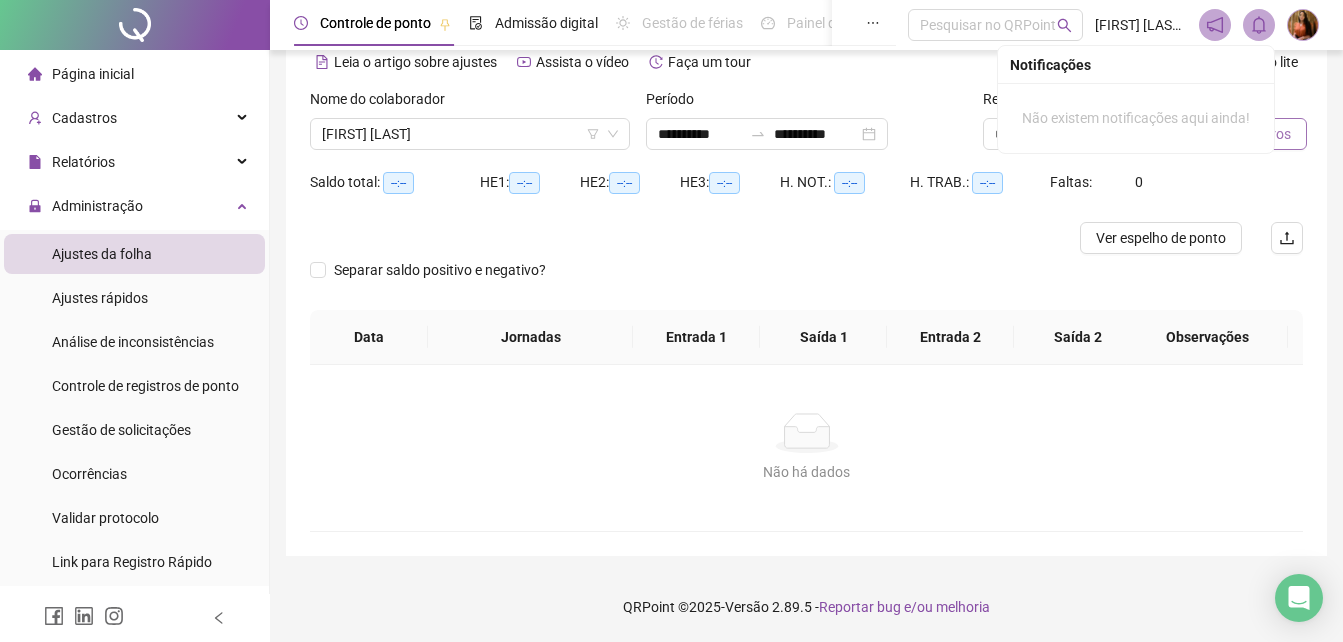 click on "Buscar registros" at bounding box center (1229, 134) 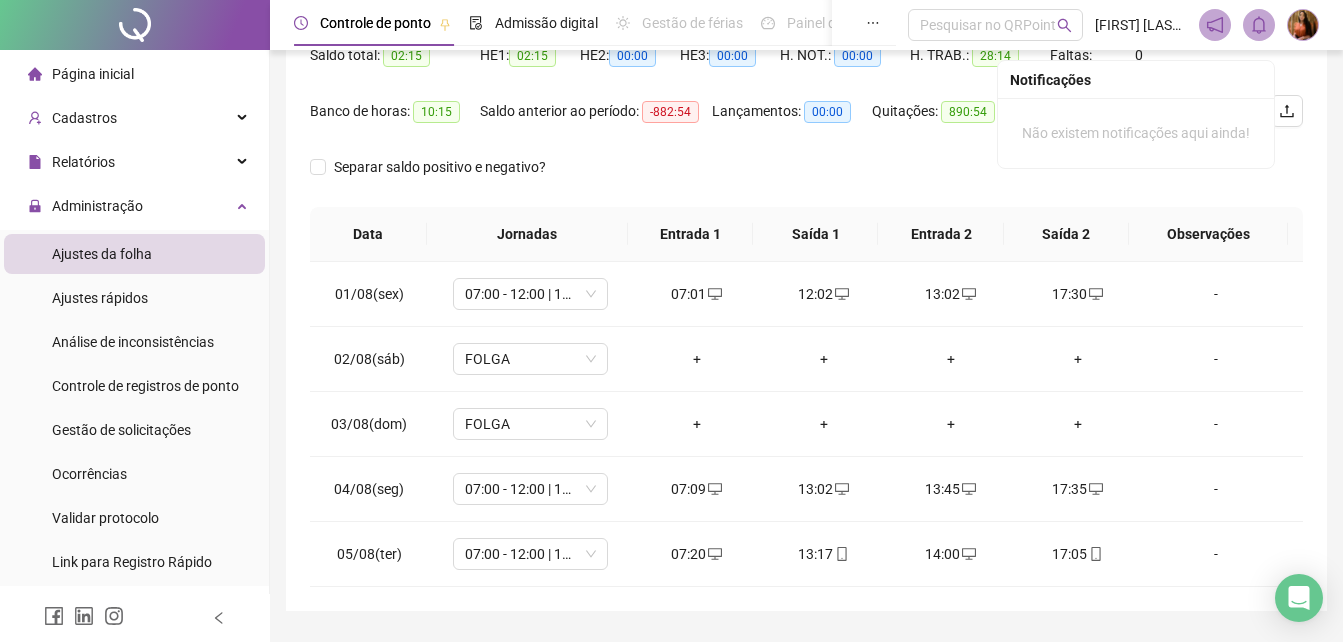 scroll, scrollTop: 278, scrollLeft: 0, axis: vertical 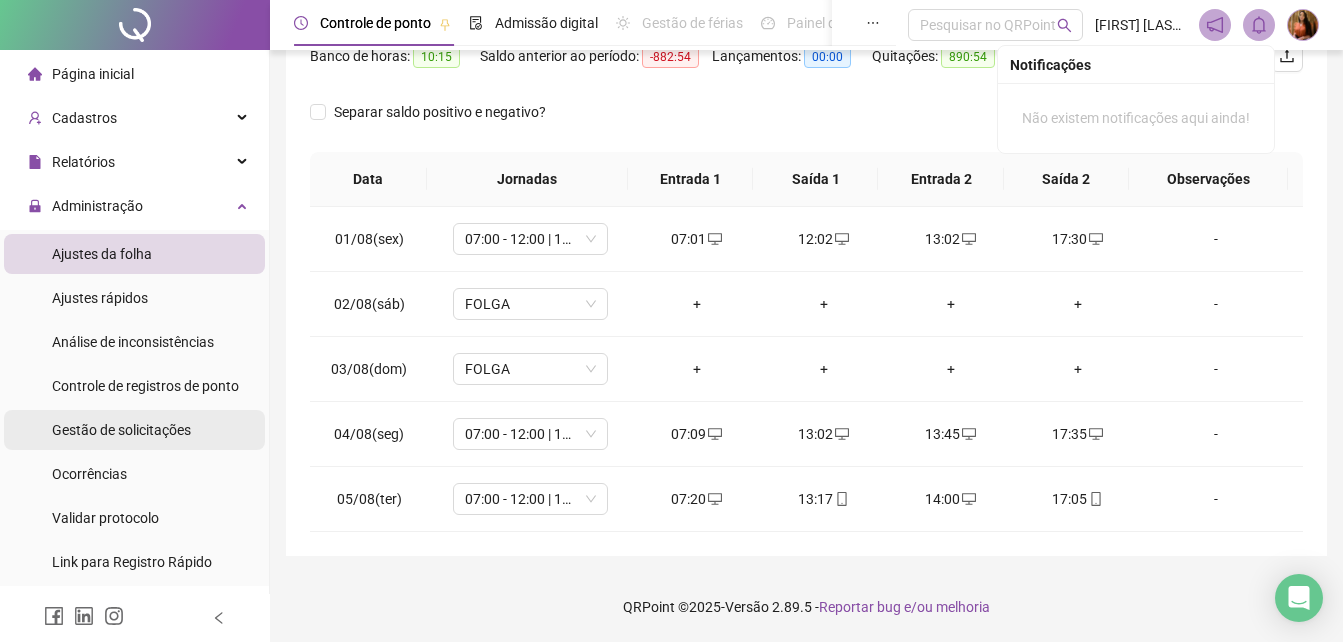 click on "Gestão de solicitações" at bounding box center (121, 430) 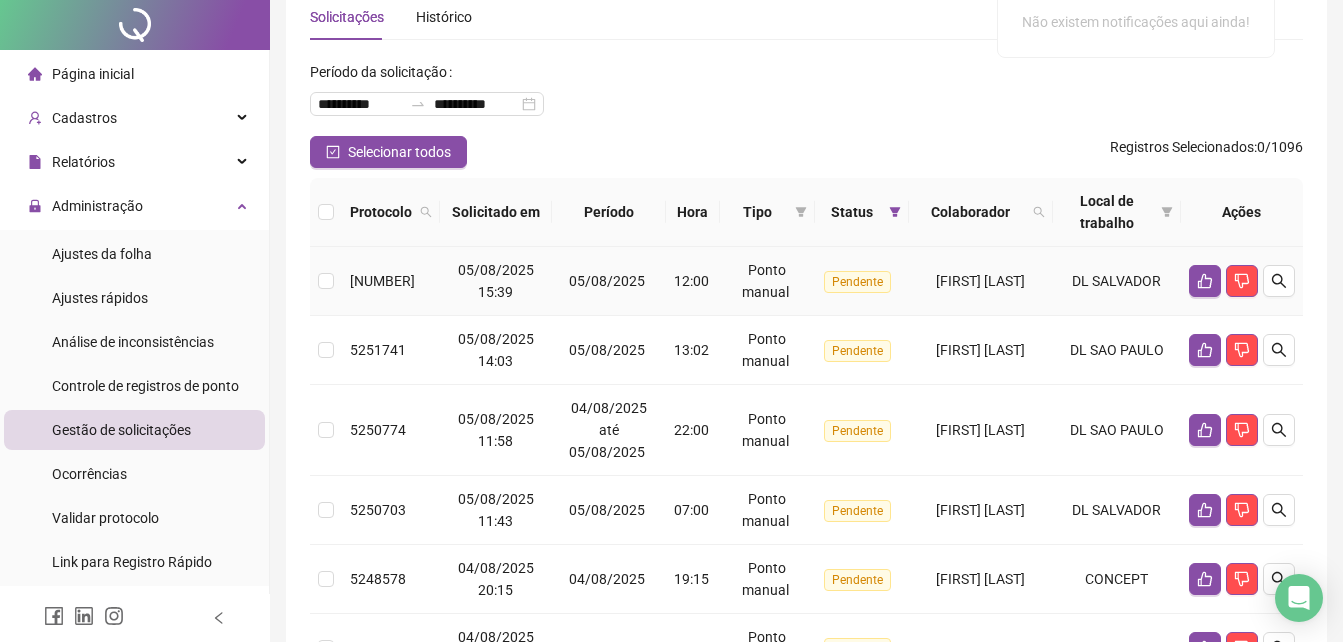 scroll, scrollTop: 0, scrollLeft: 0, axis: both 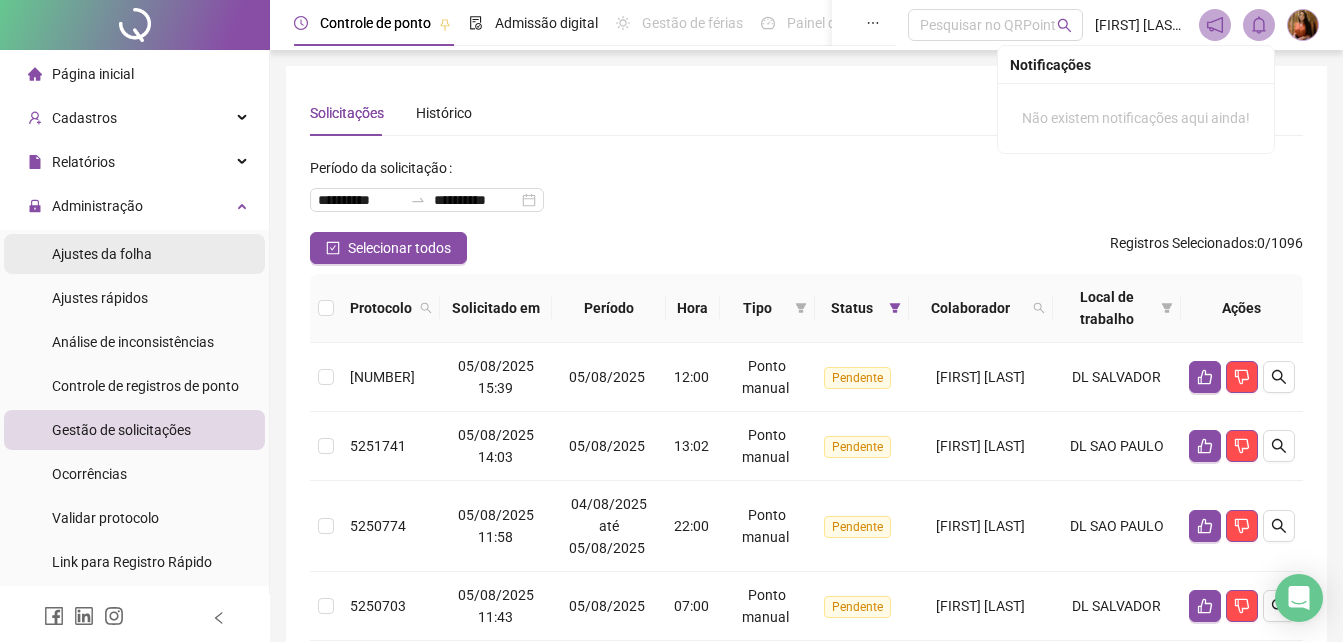 click on "Ajustes da folha" at bounding box center [102, 254] 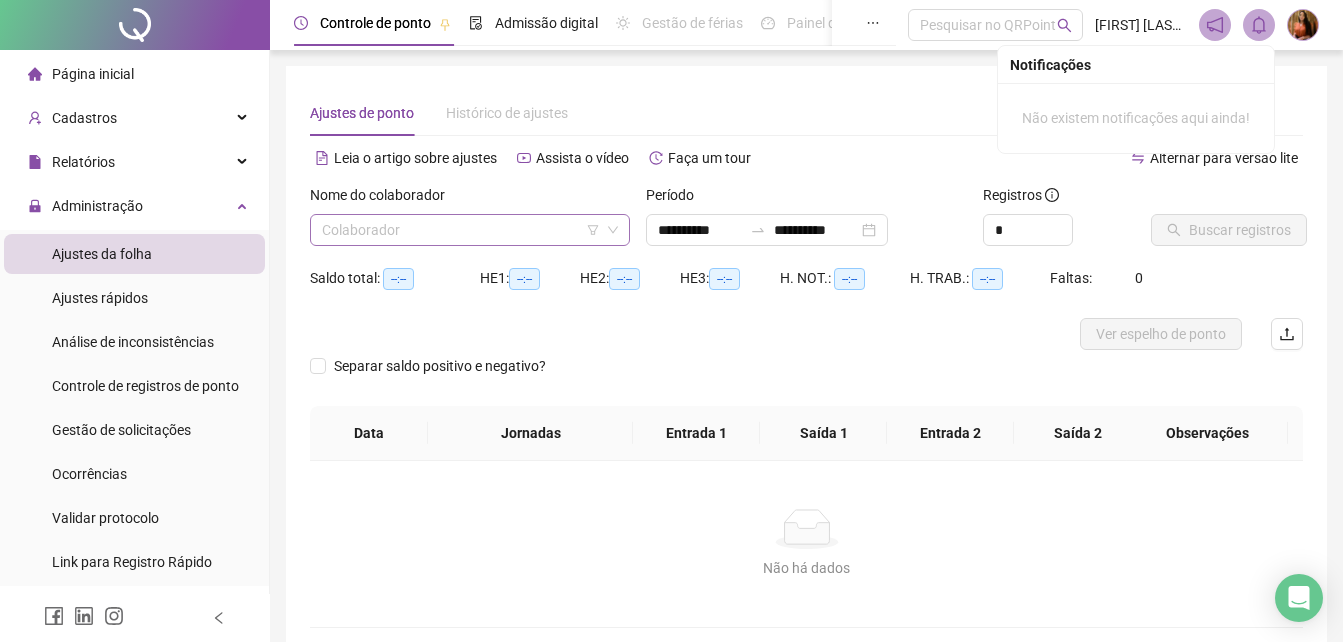 click at bounding box center [461, 230] 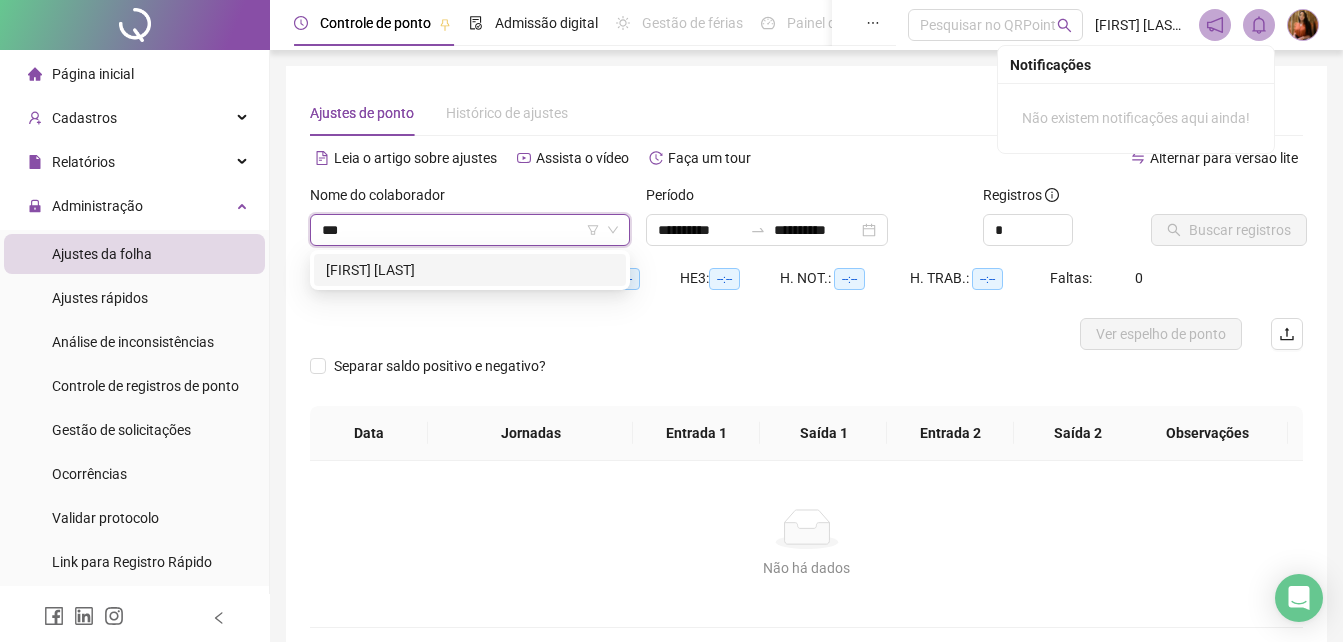 type on "****" 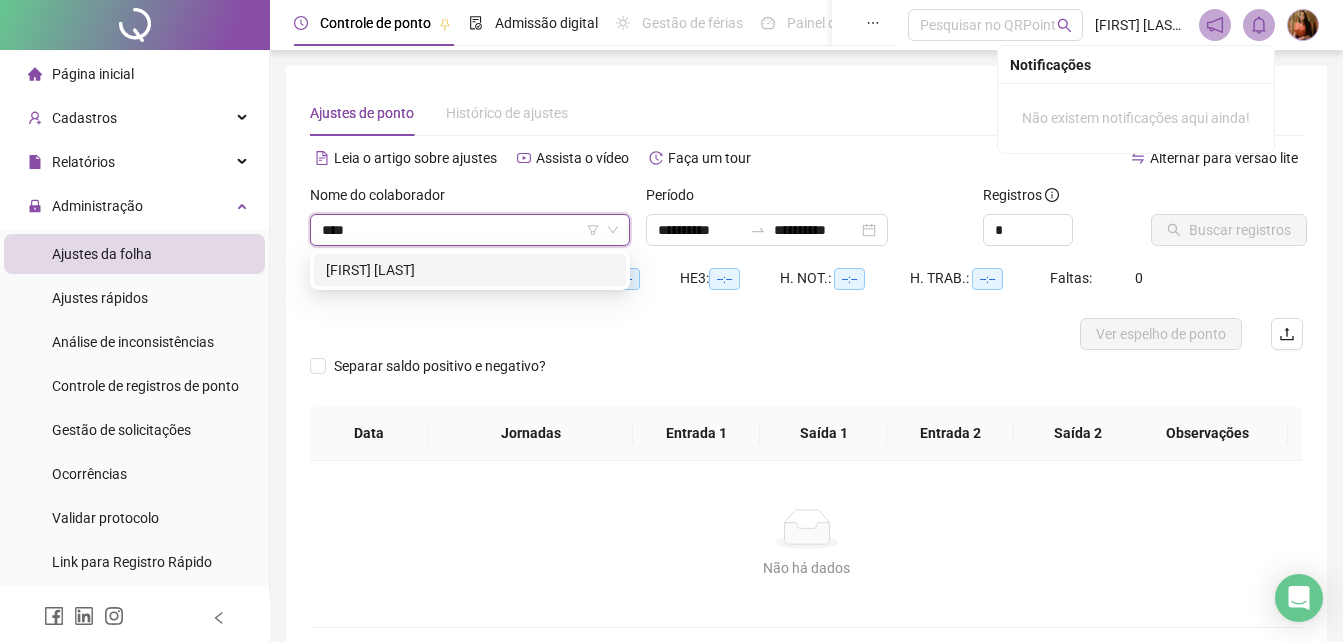 click on "[FIRST] [LAST]" at bounding box center [470, 270] 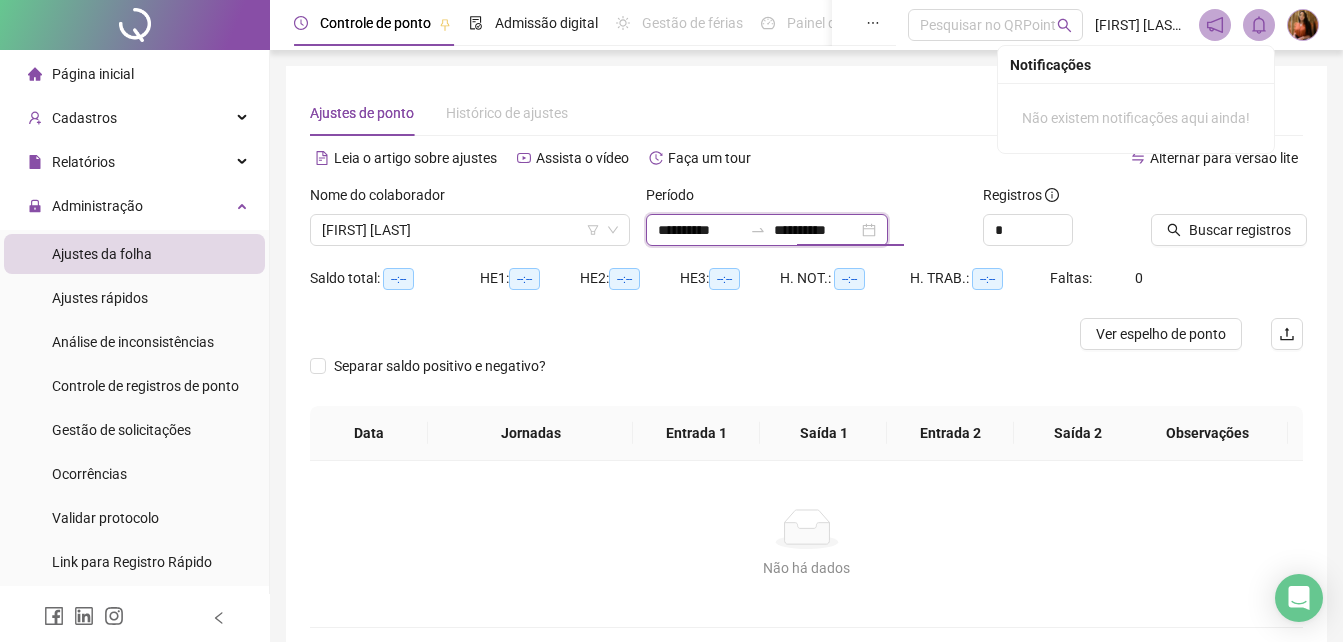 click on "**********" at bounding box center (816, 230) 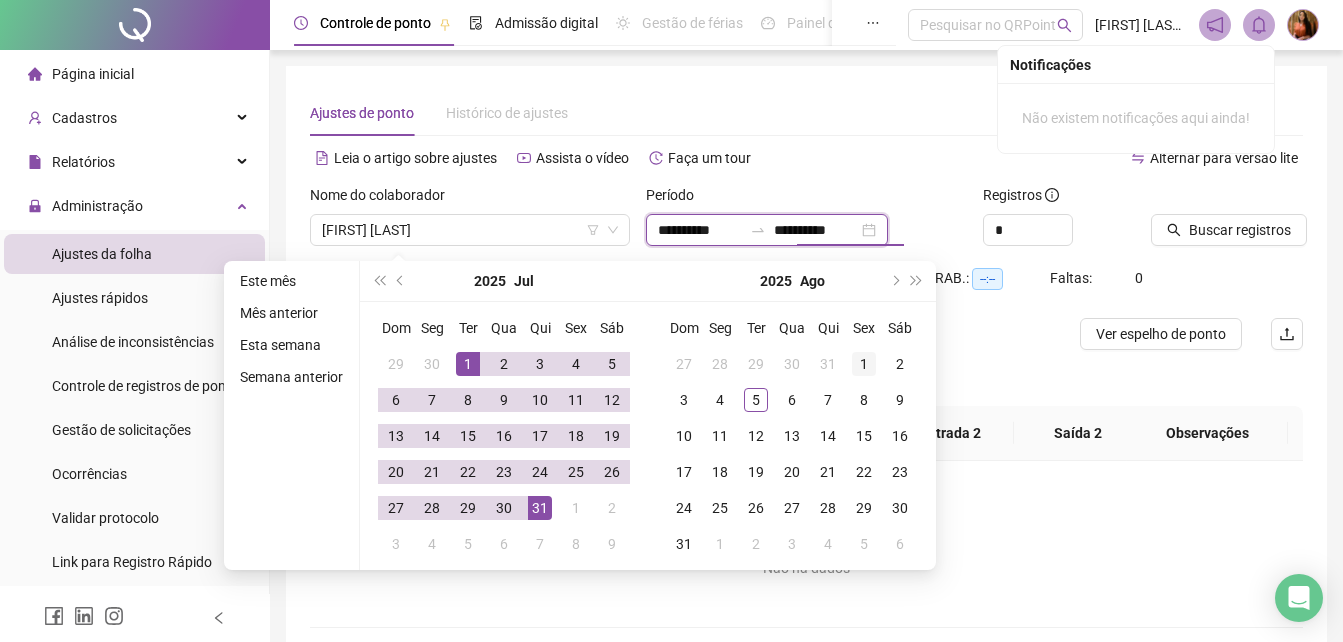 type on "**********" 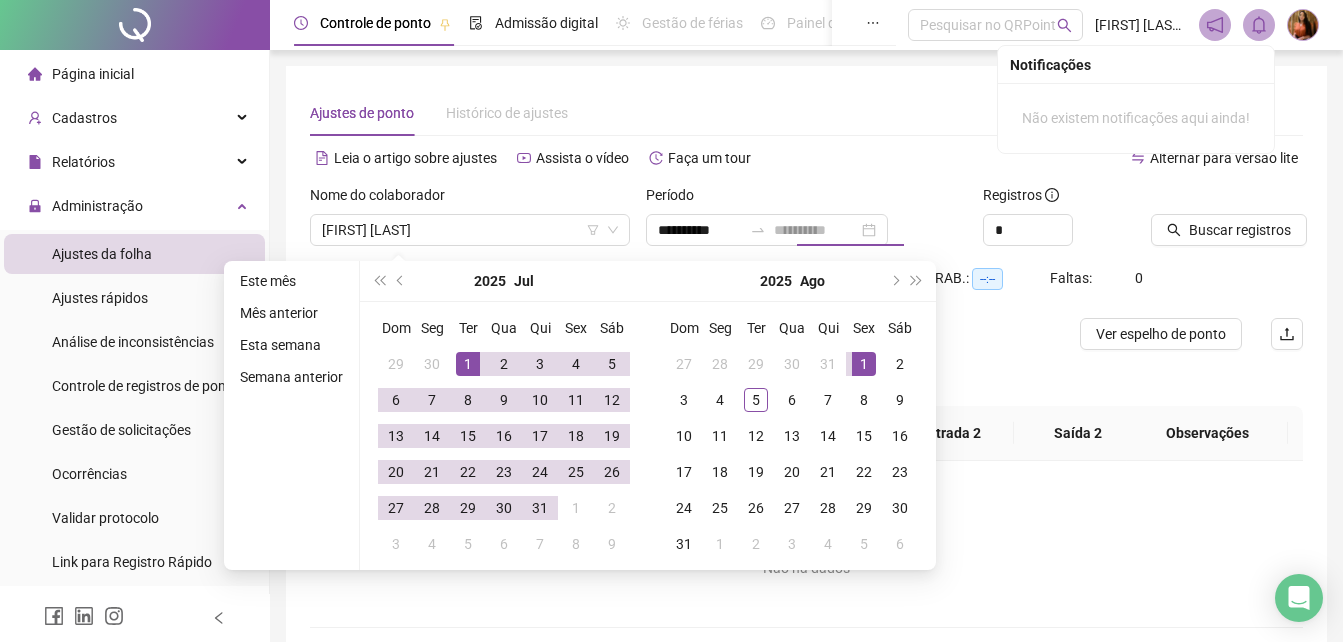 click on "1" at bounding box center [864, 364] 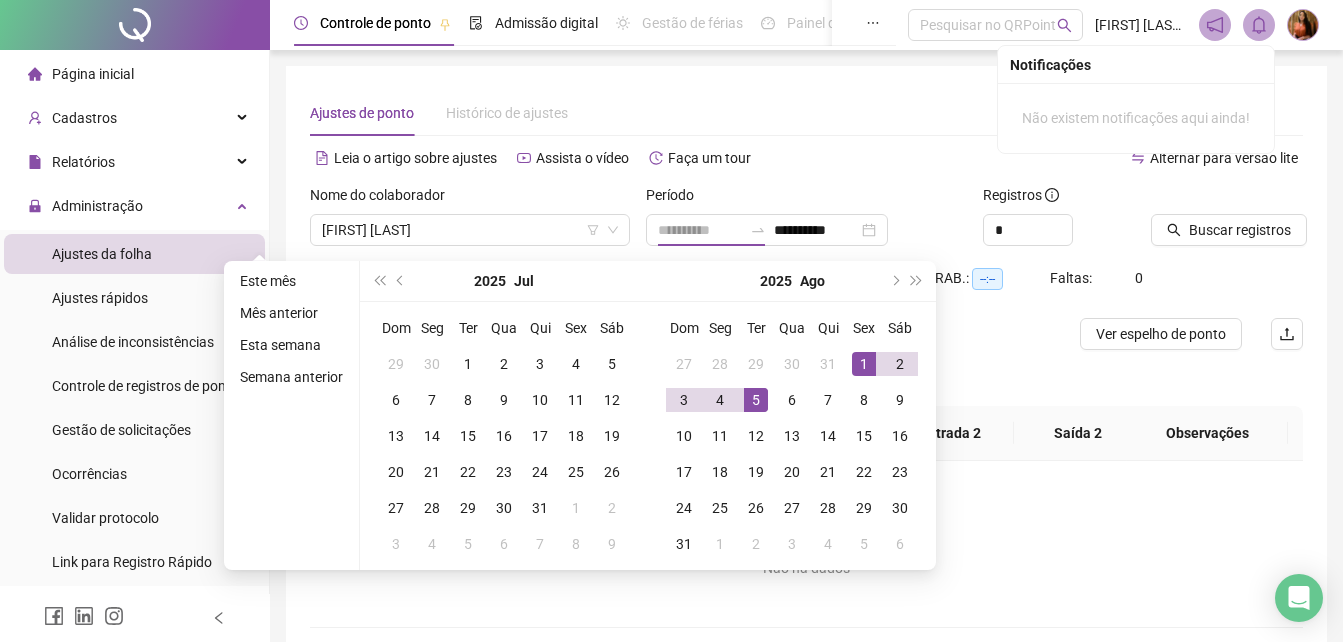 click on "5" at bounding box center (756, 400) 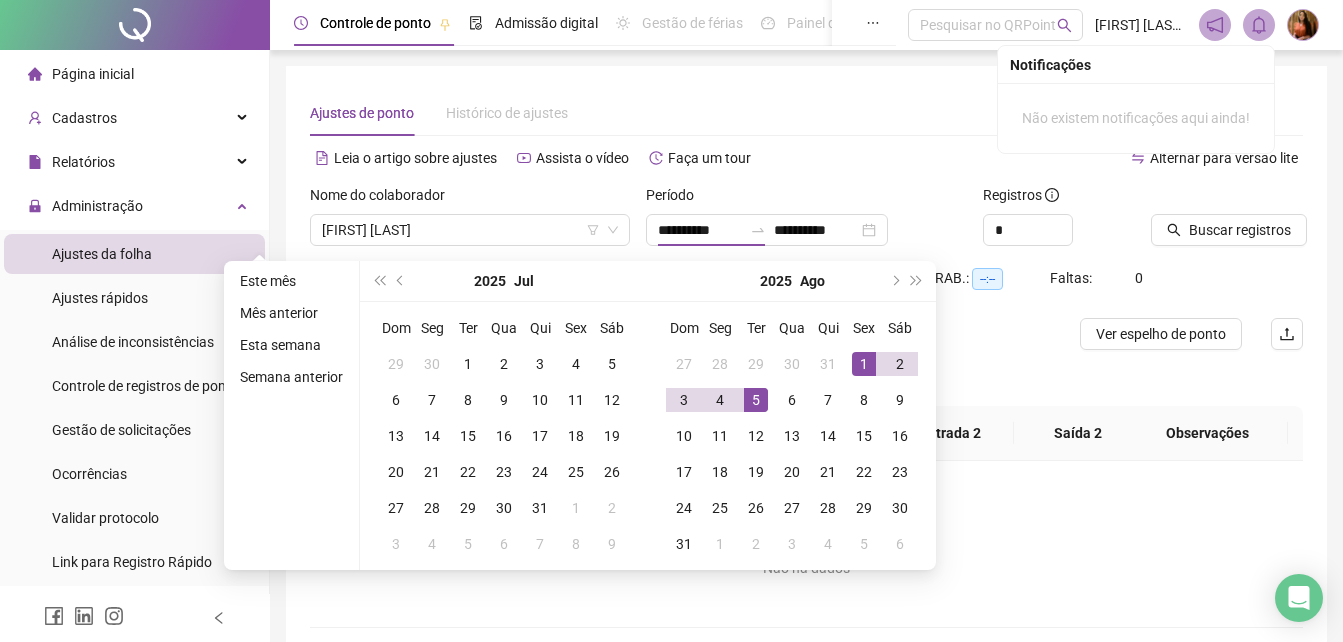type on "**********" 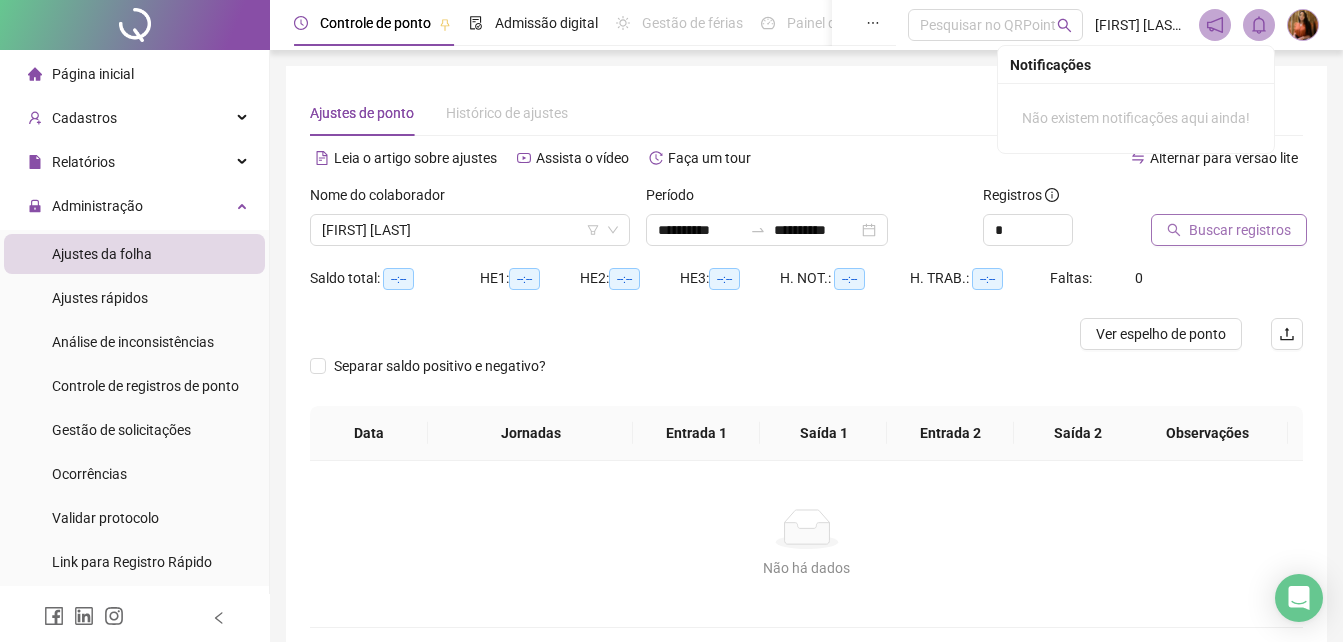 click on "Buscar registros" at bounding box center (1240, 230) 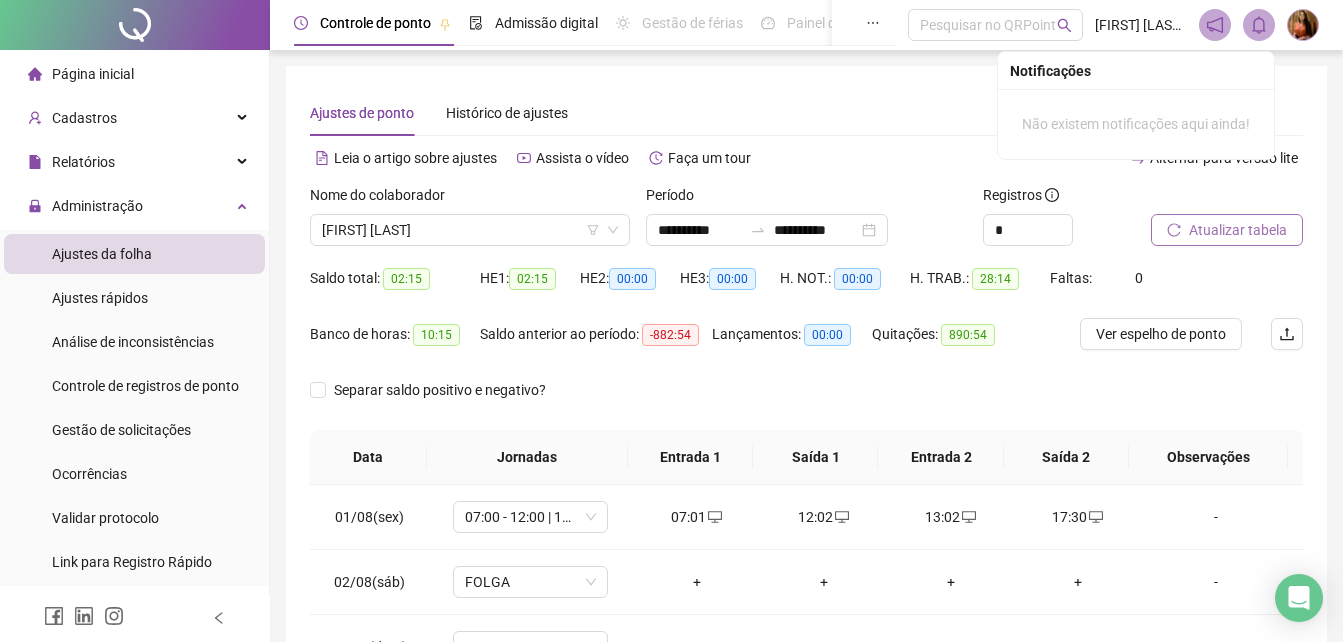 scroll, scrollTop: 278, scrollLeft: 0, axis: vertical 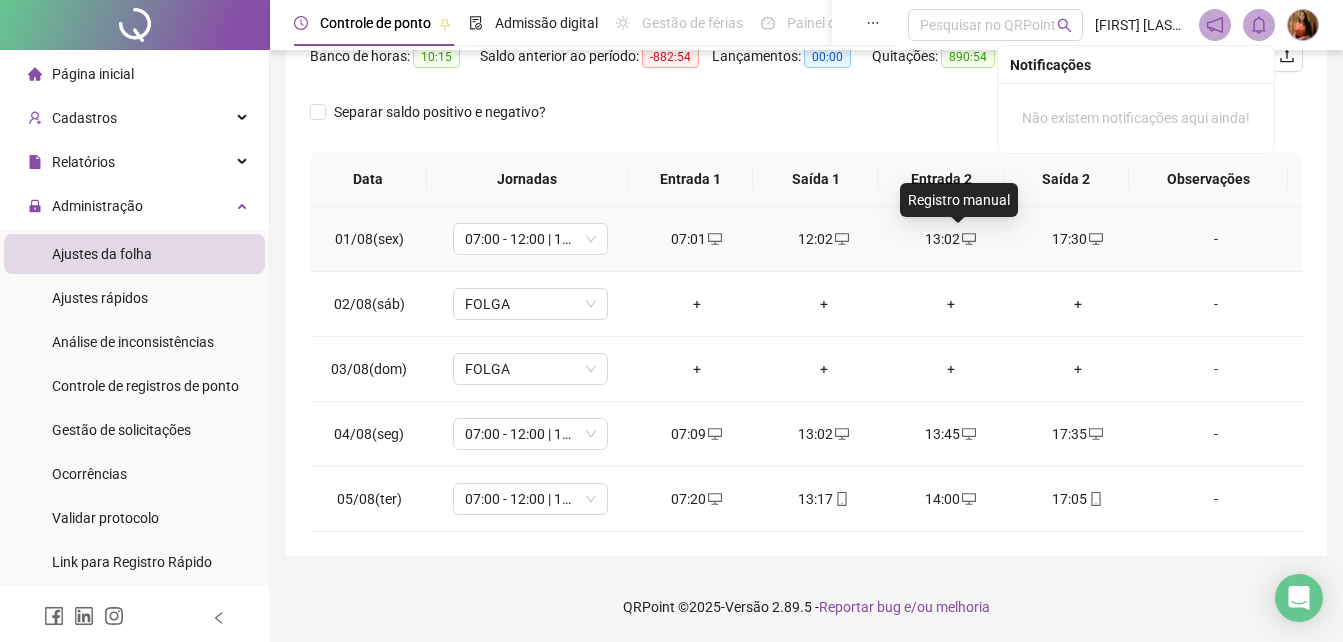 click 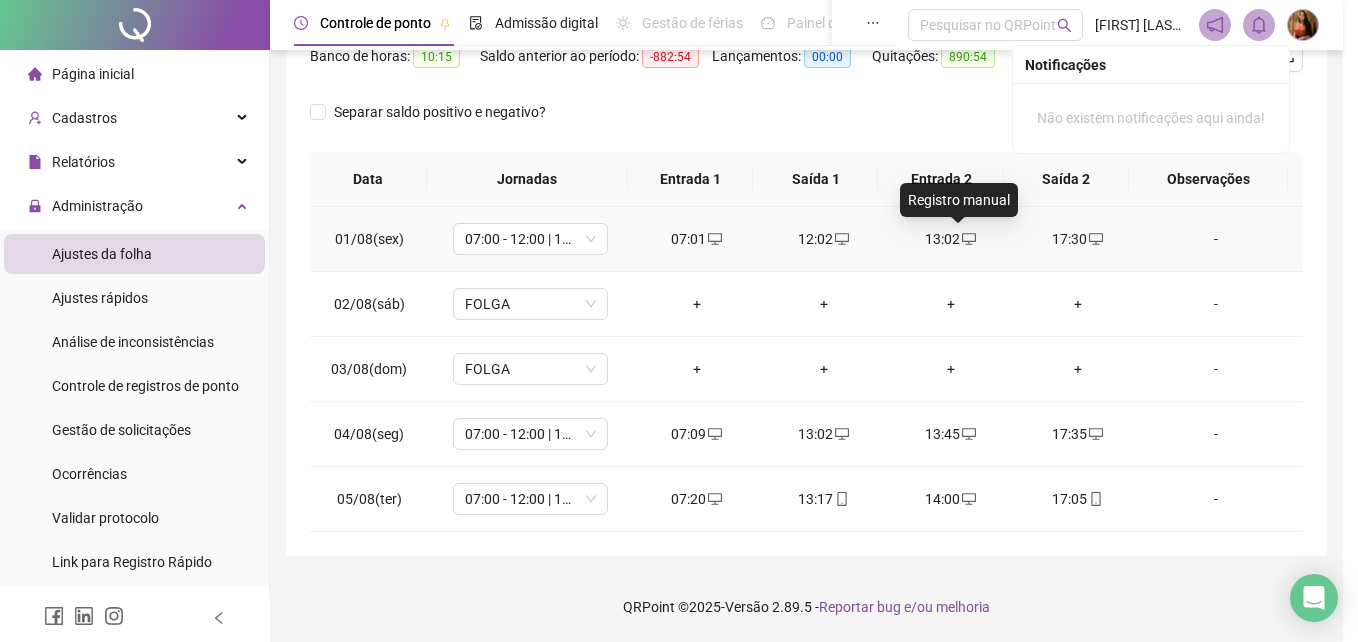 type on "**********" 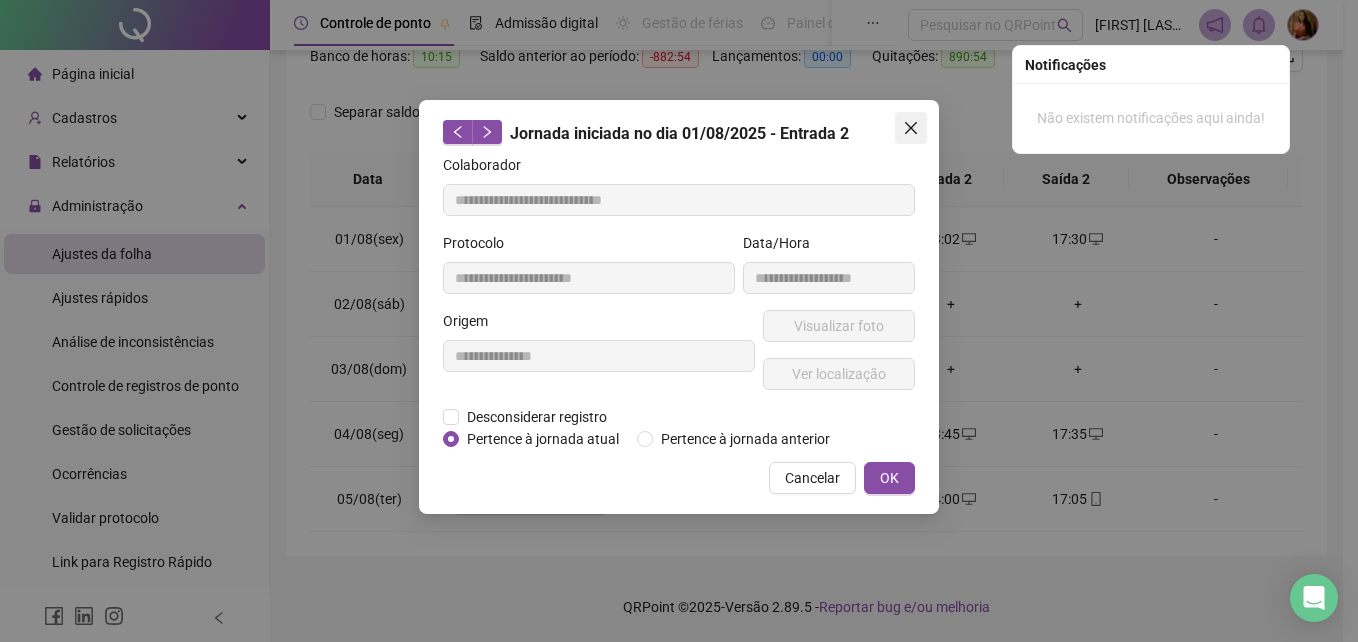 click 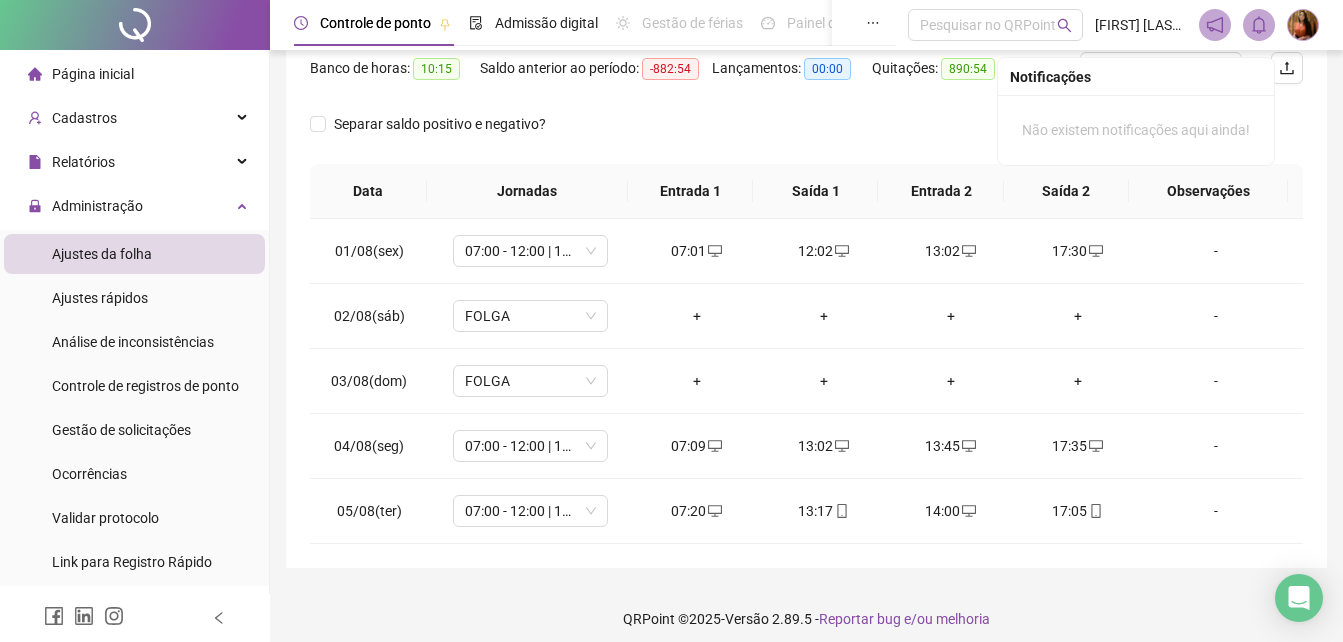 scroll, scrollTop: 278, scrollLeft: 0, axis: vertical 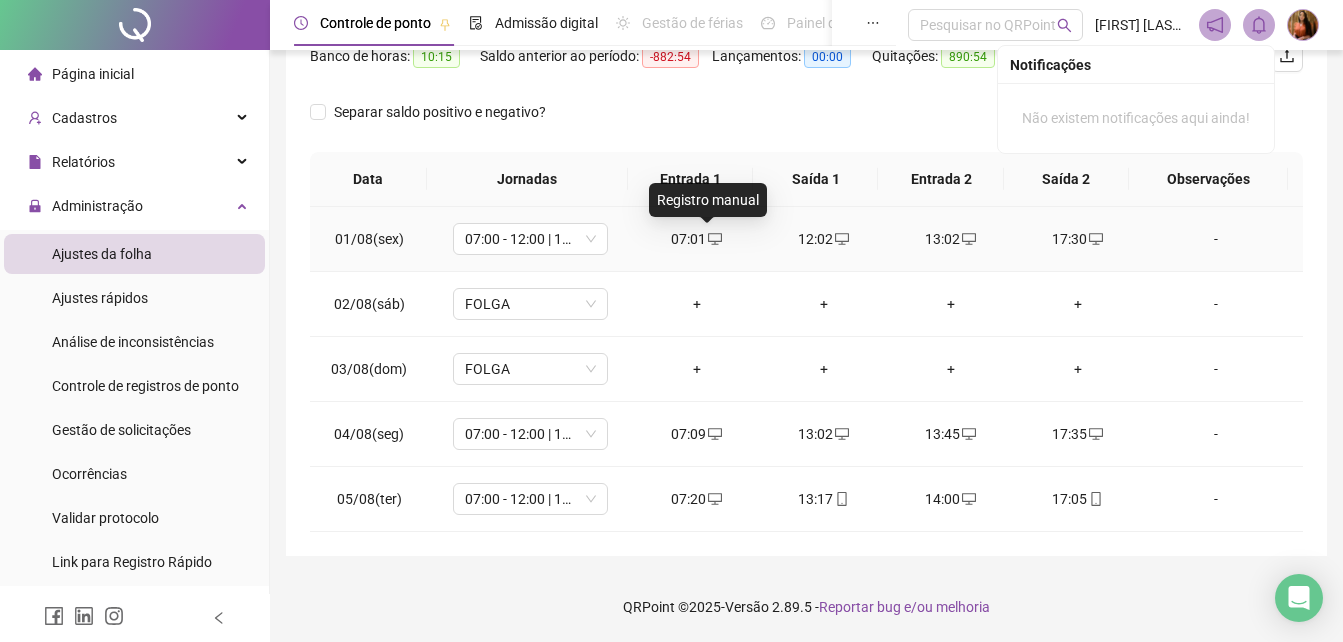 click 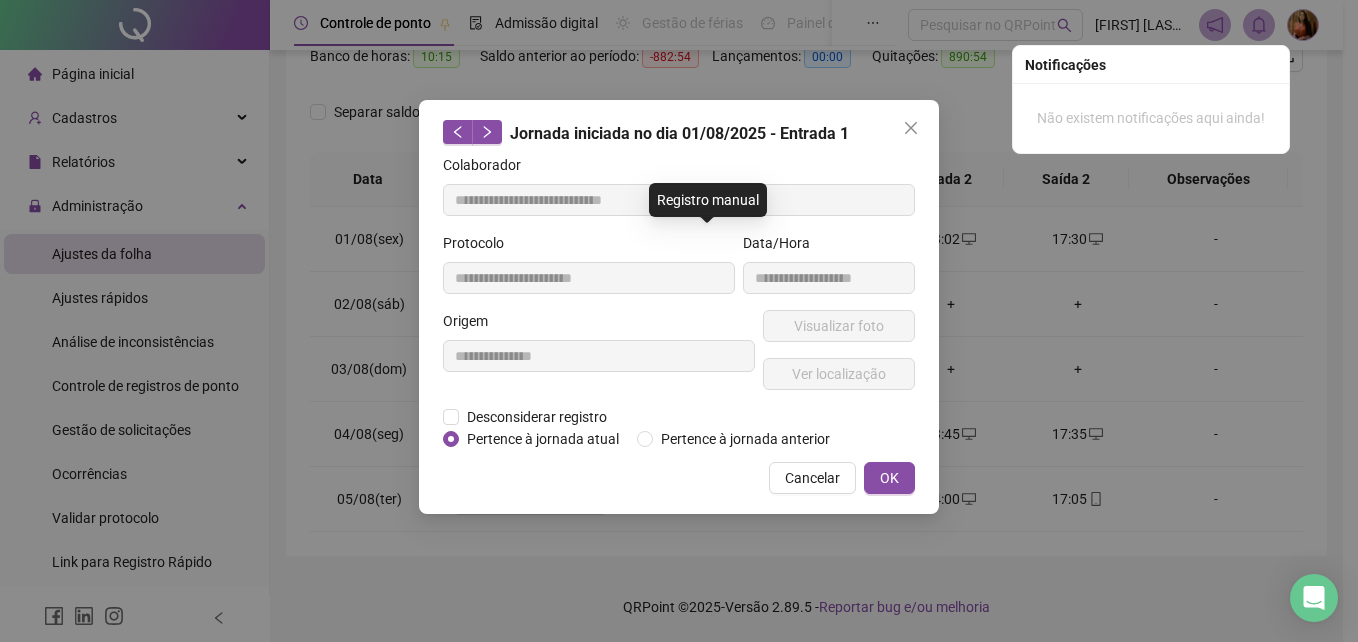 type on "**********" 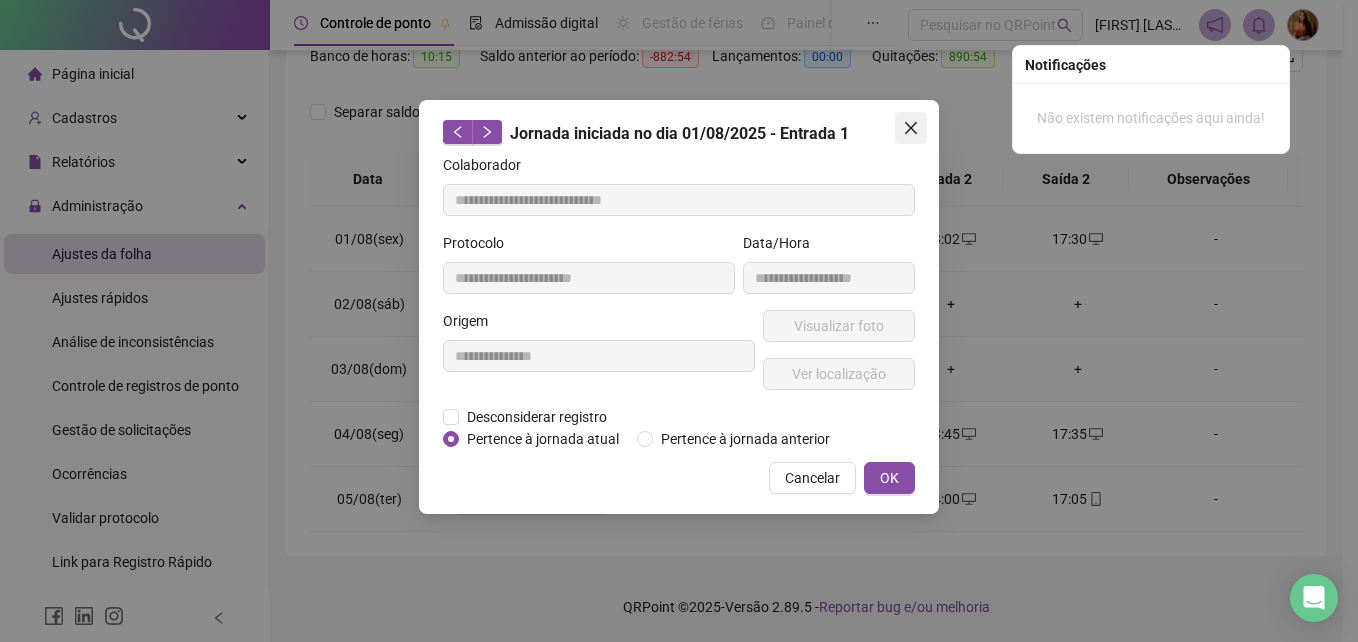 click 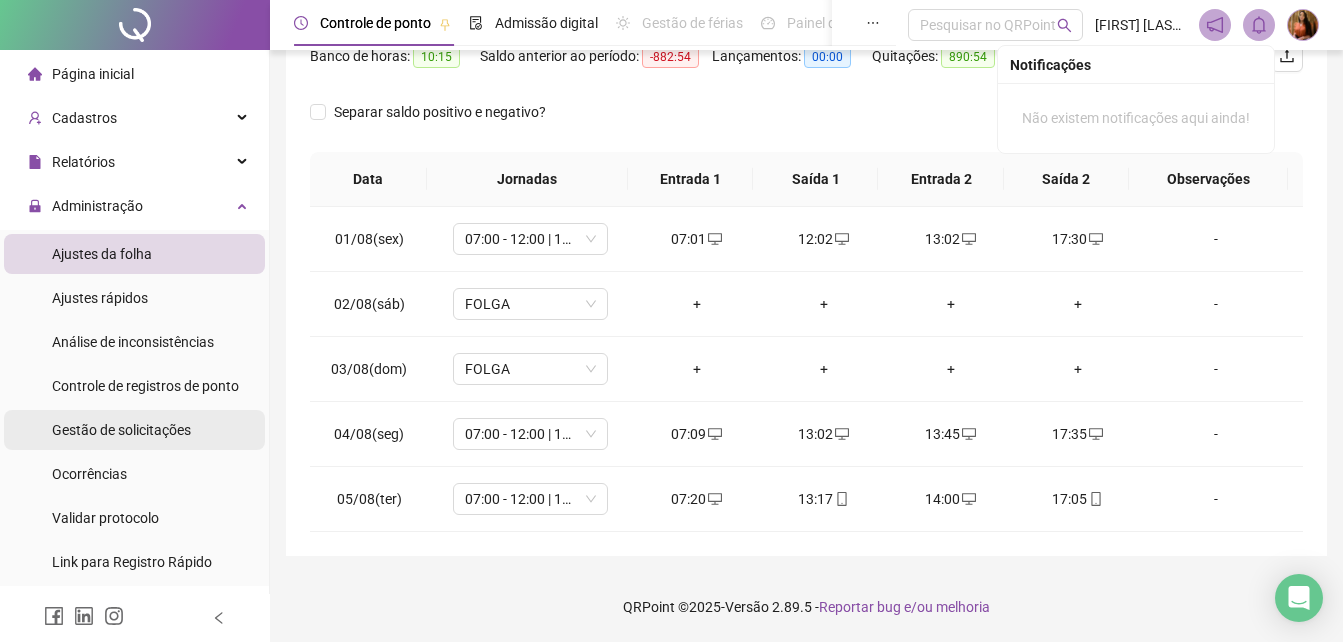 click on "Gestão de solicitações" at bounding box center (121, 430) 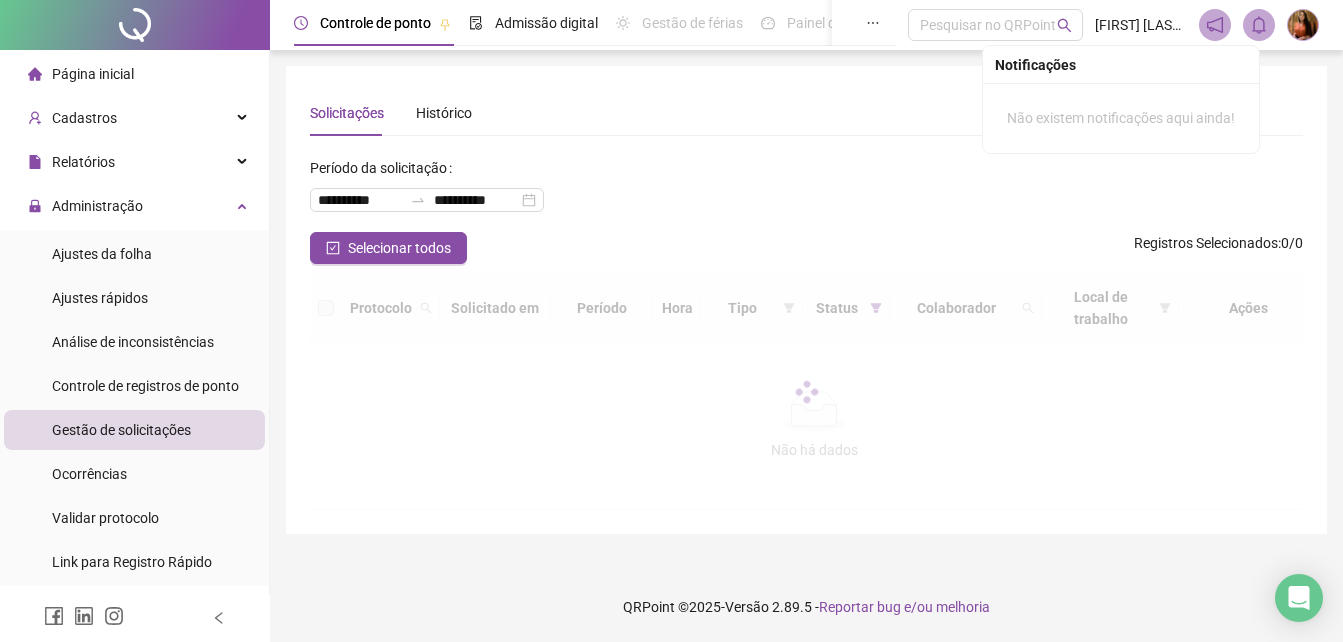 scroll, scrollTop: 0, scrollLeft: 0, axis: both 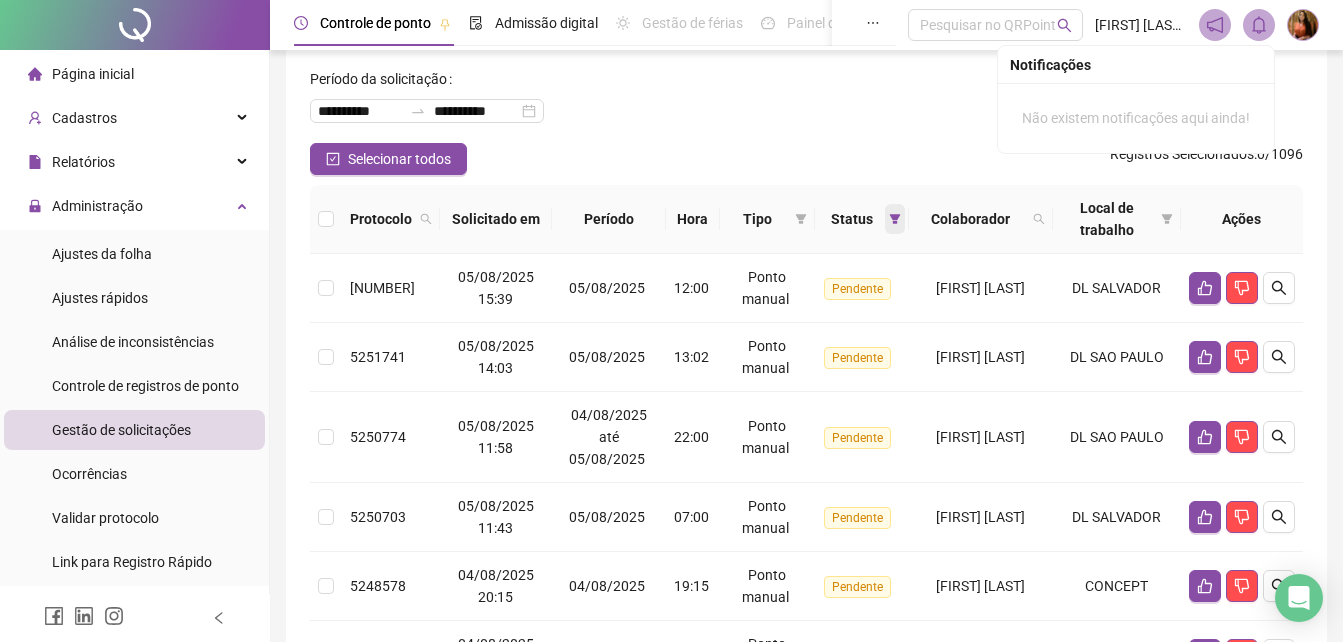 click 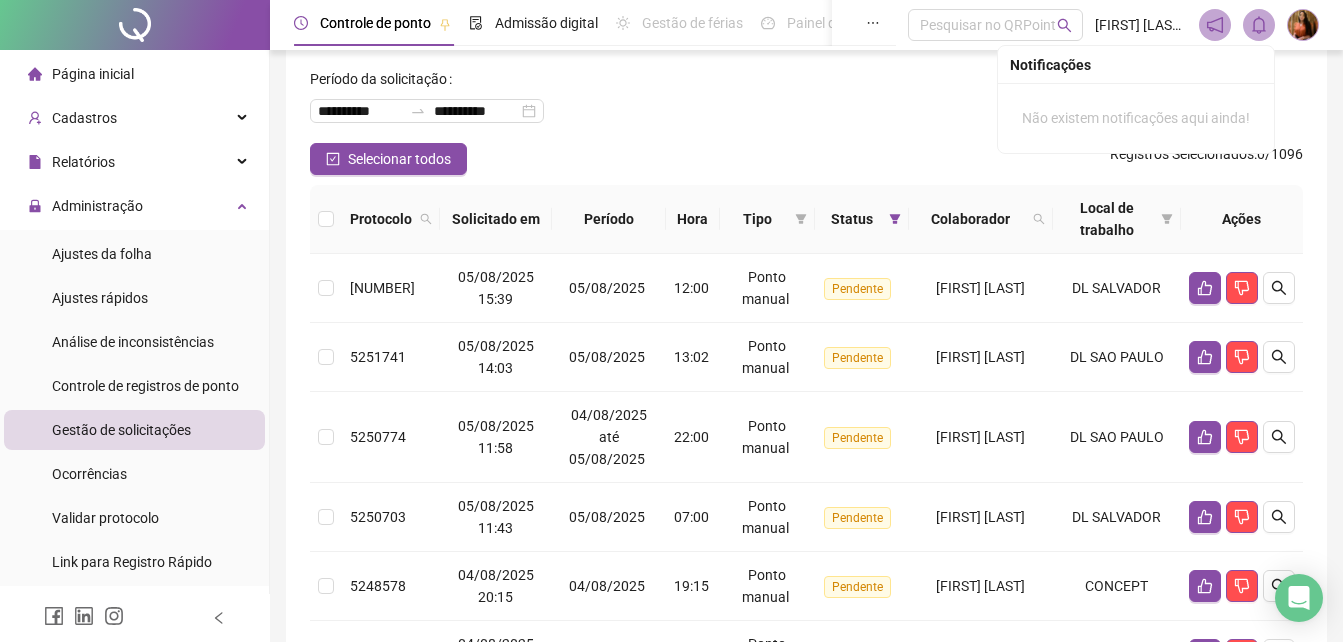 click on "**********" at bounding box center (806, 103) 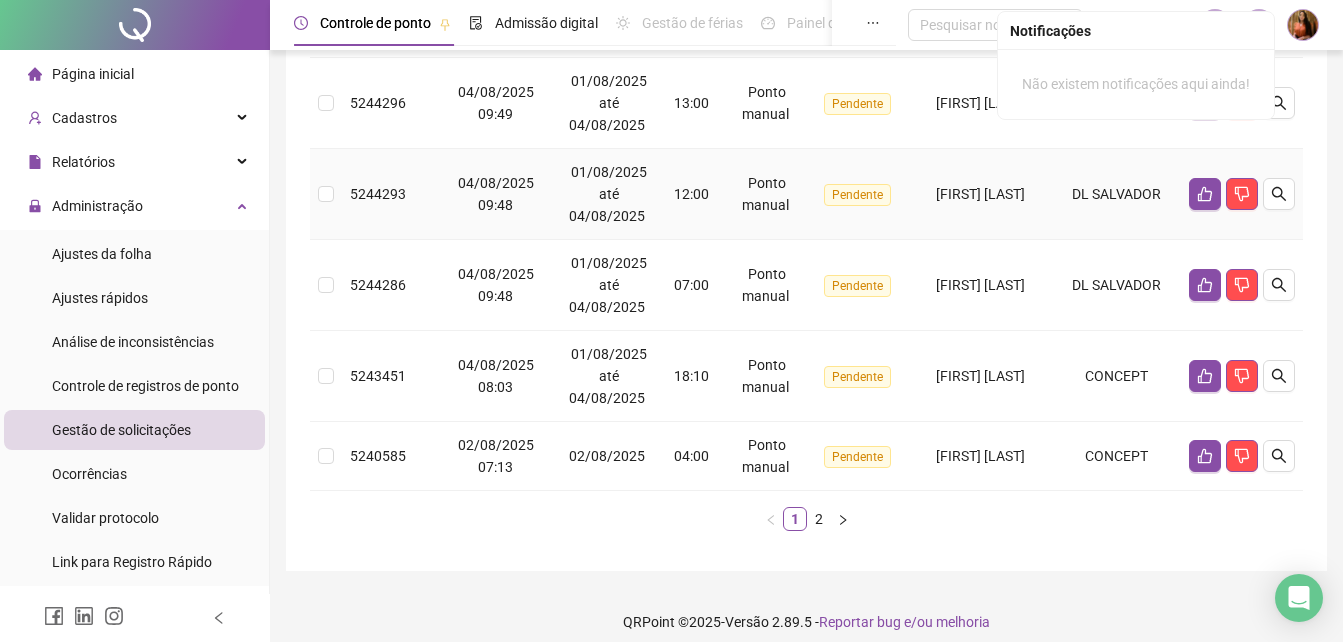 scroll, scrollTop: 827, scrollLeft: 0, axis: vertical 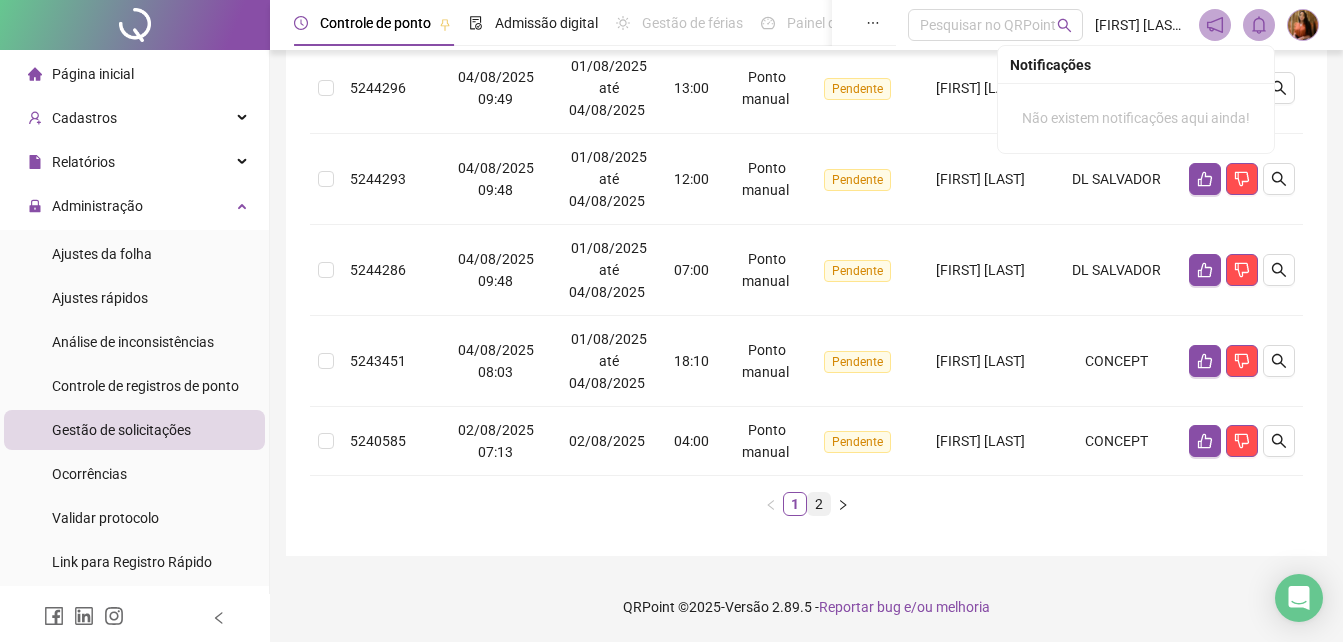 click on "2" at bounding box center [819, 504] 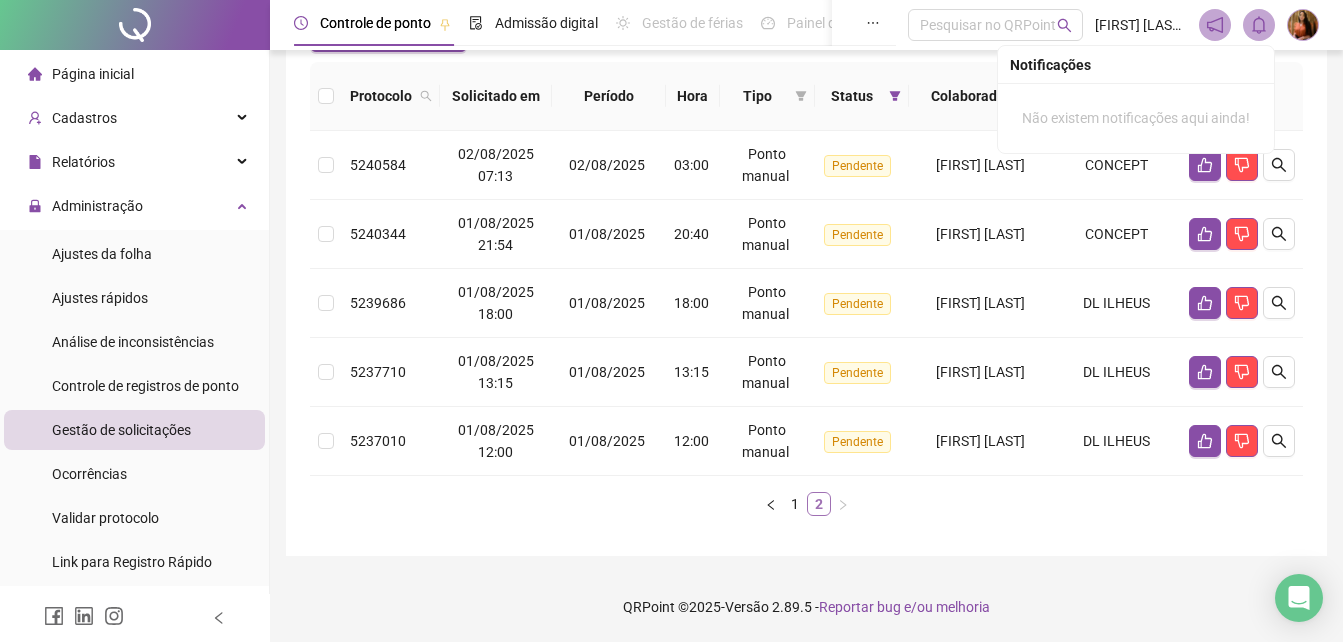 scroll, scrollTop: 212, scrollLeft: 0, axis: vertical 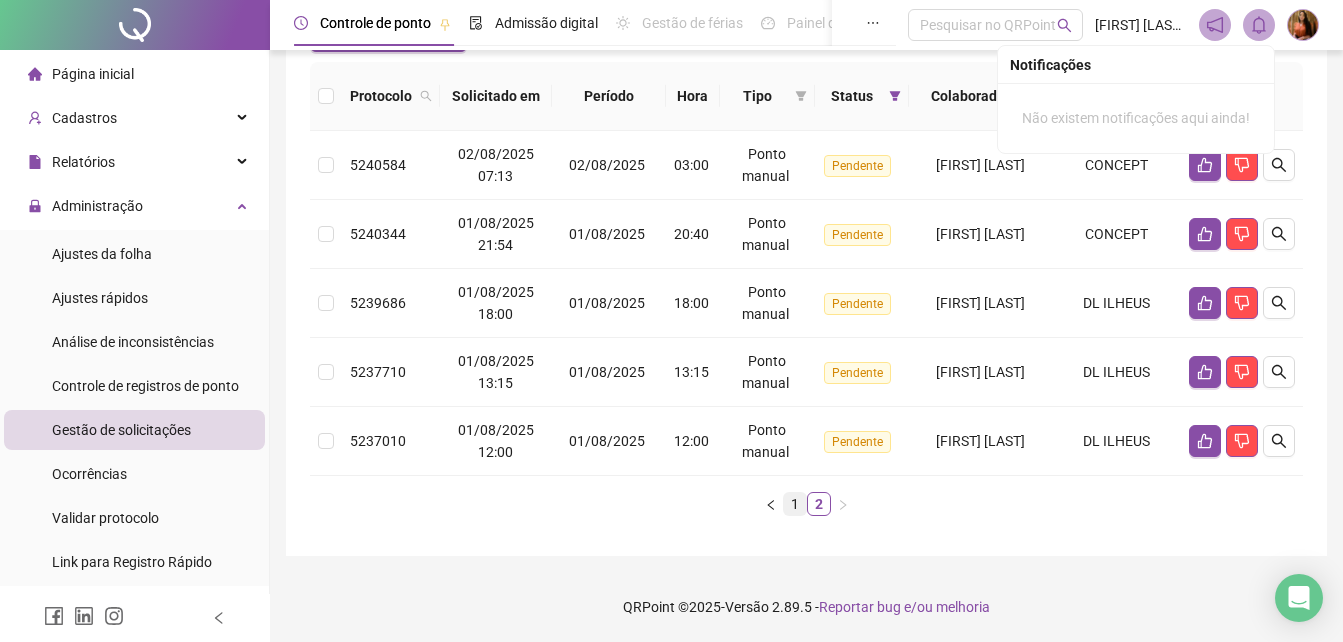 click on "1" at bounding box center (795, 504) 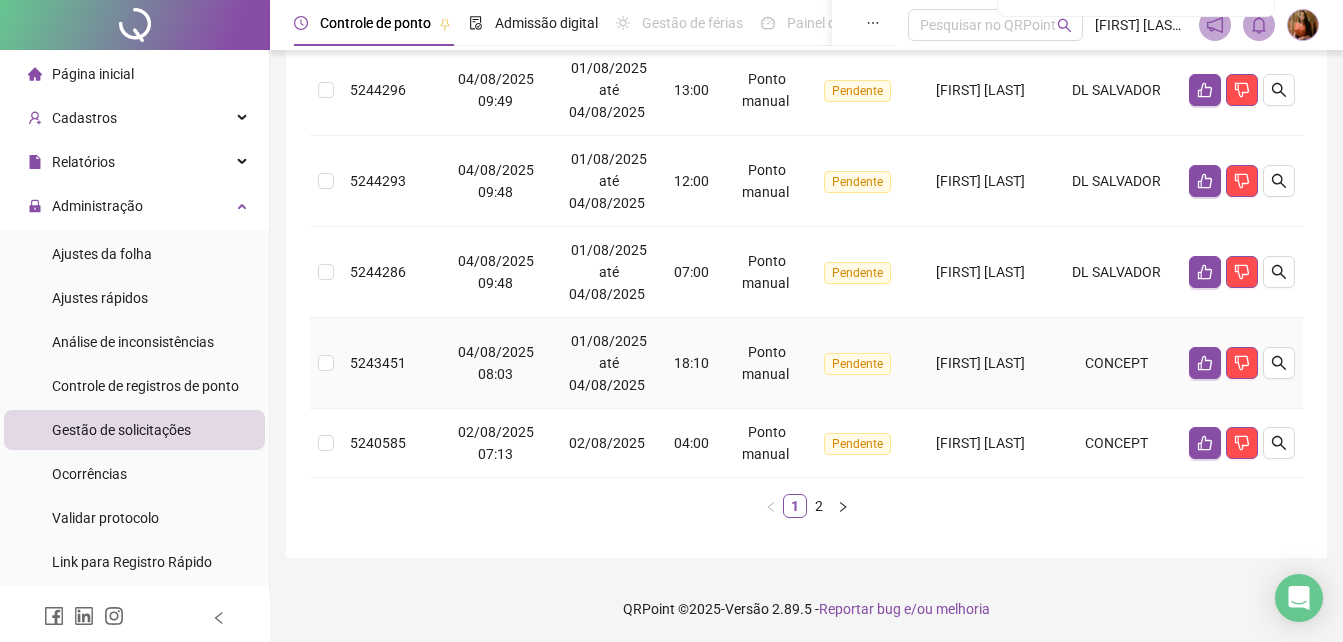 scroll, scrollTop: 827, scrollLeft: 0, axis: vertical 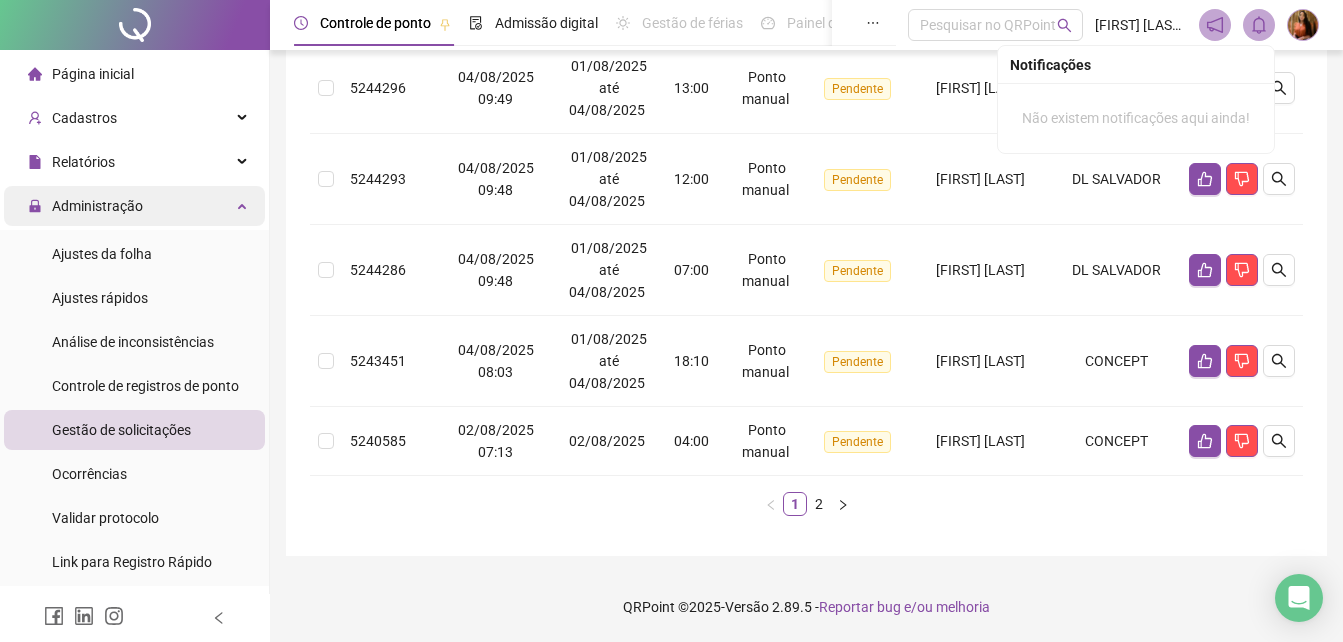 click on "Administração" at bounding box center (97, 206) 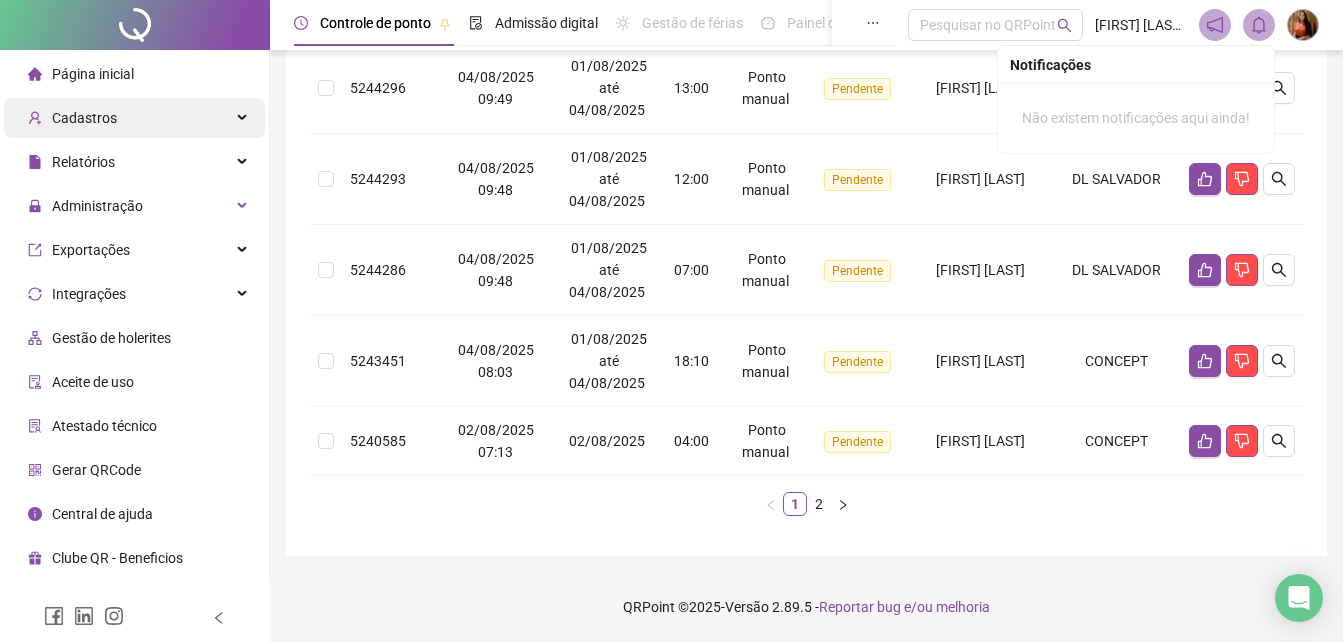 click on "Cadastros" at bounding box center [84, 118] 